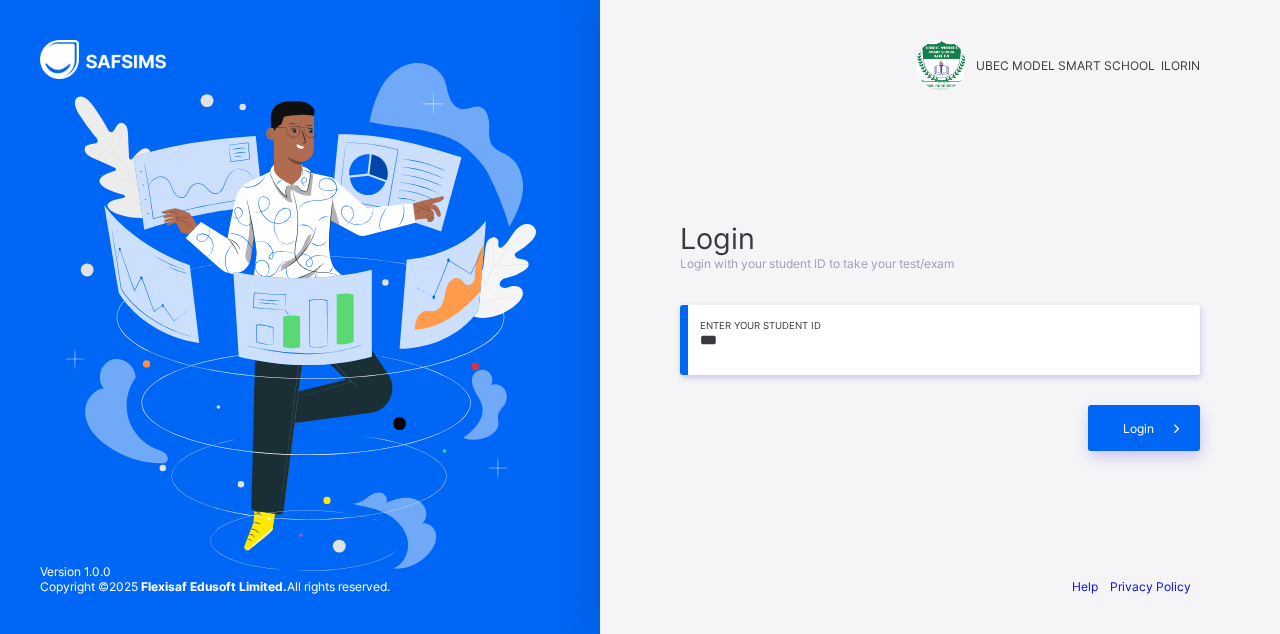 scroll, scrollTop: 0, scrollLeft: 0, axis: both 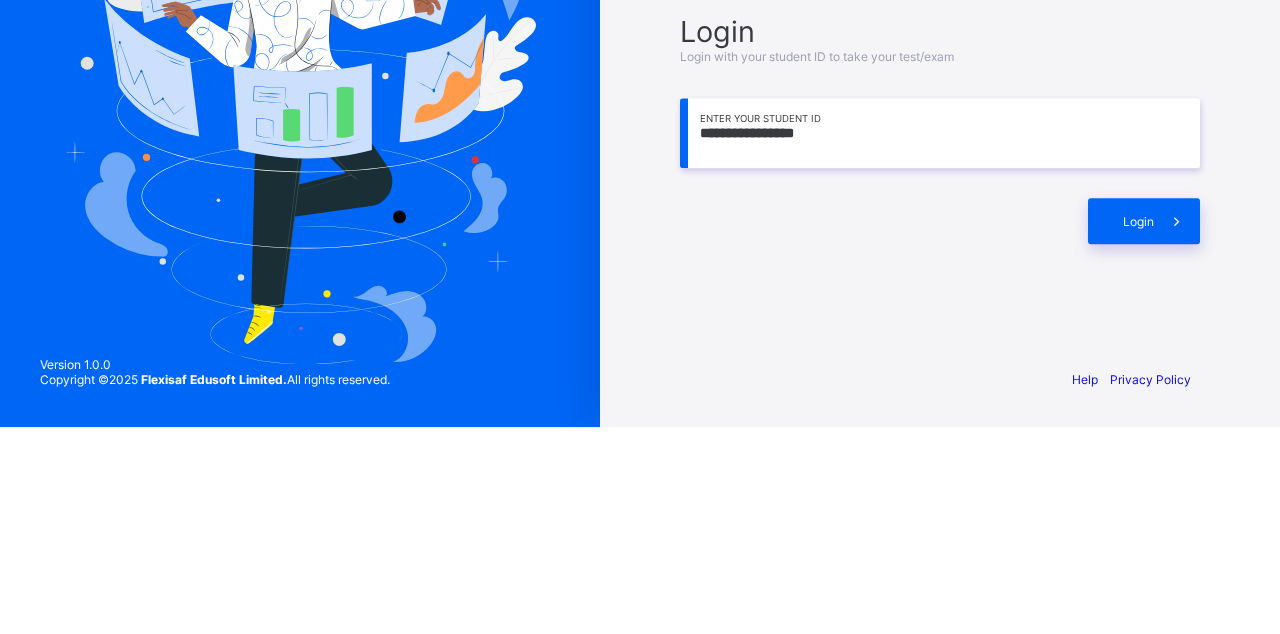 type on "**********" 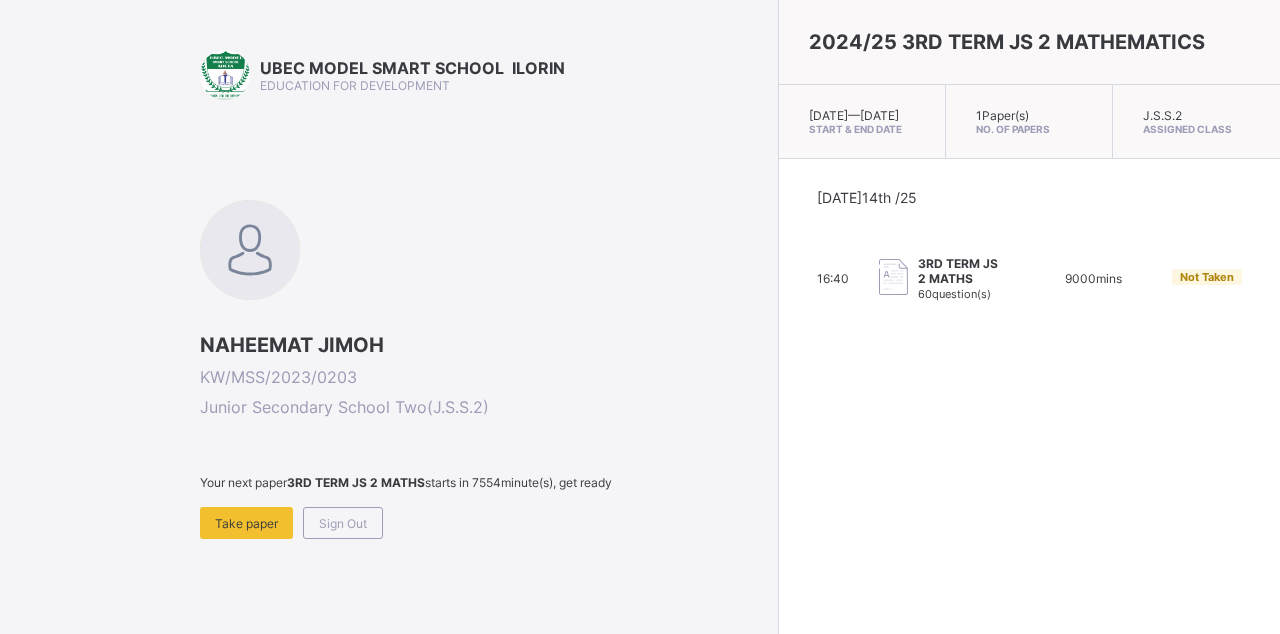 click on "Take paper" at bounding box center (246, 523) 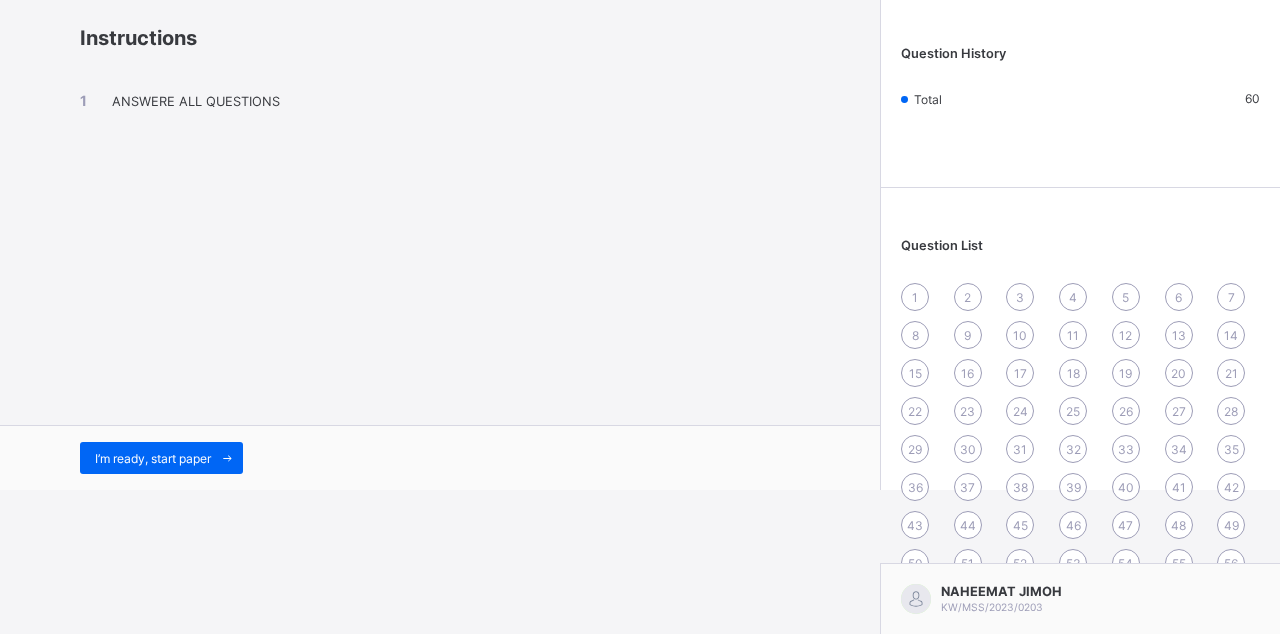 click on "I’m ready, start paper" at bounding box center (161, 458) 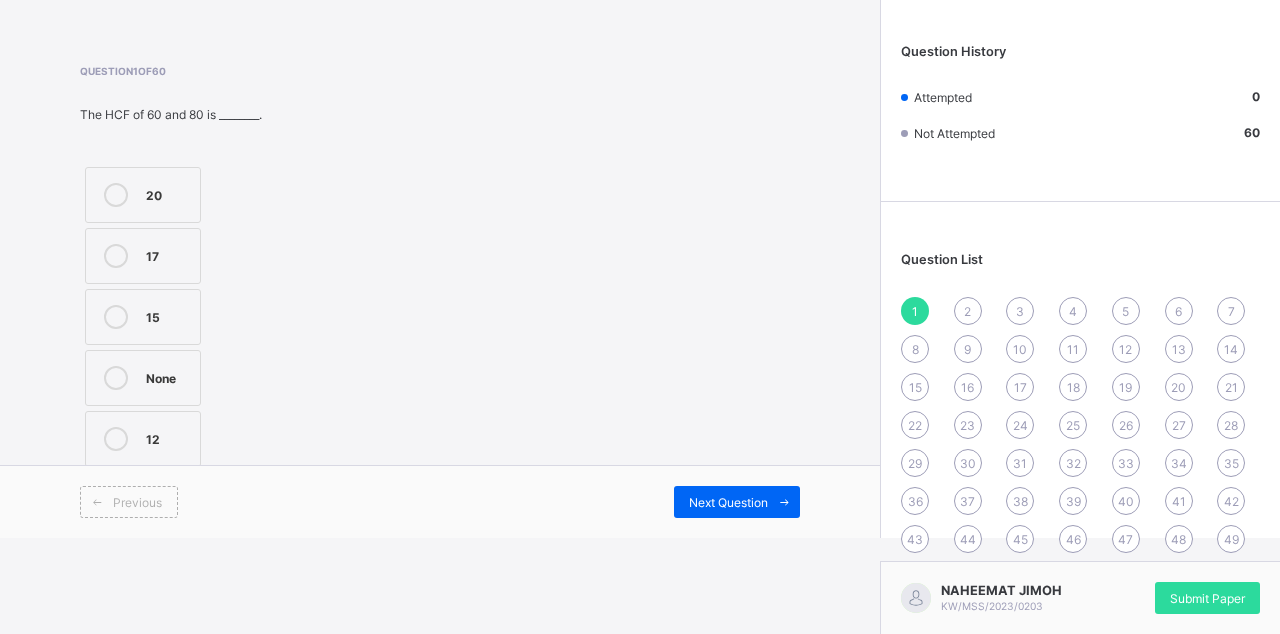 scroll, scrollTop: 108, scrollLeft: 0, axis: vertical 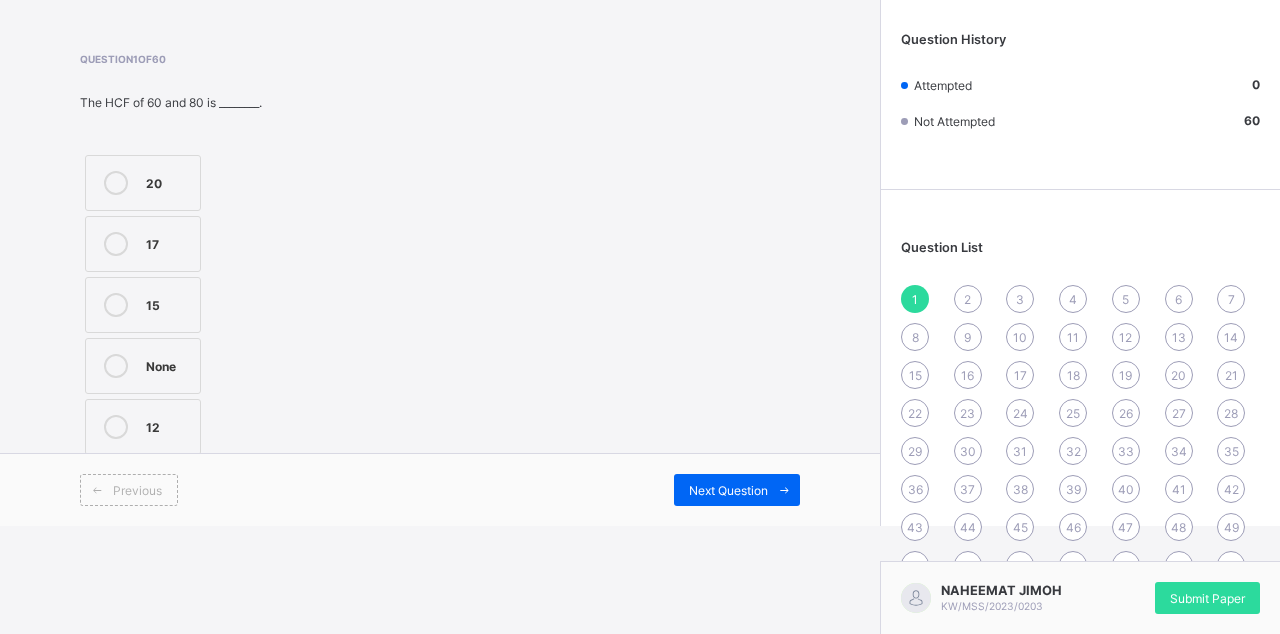 click on "20" at bounding box center [168, 181] 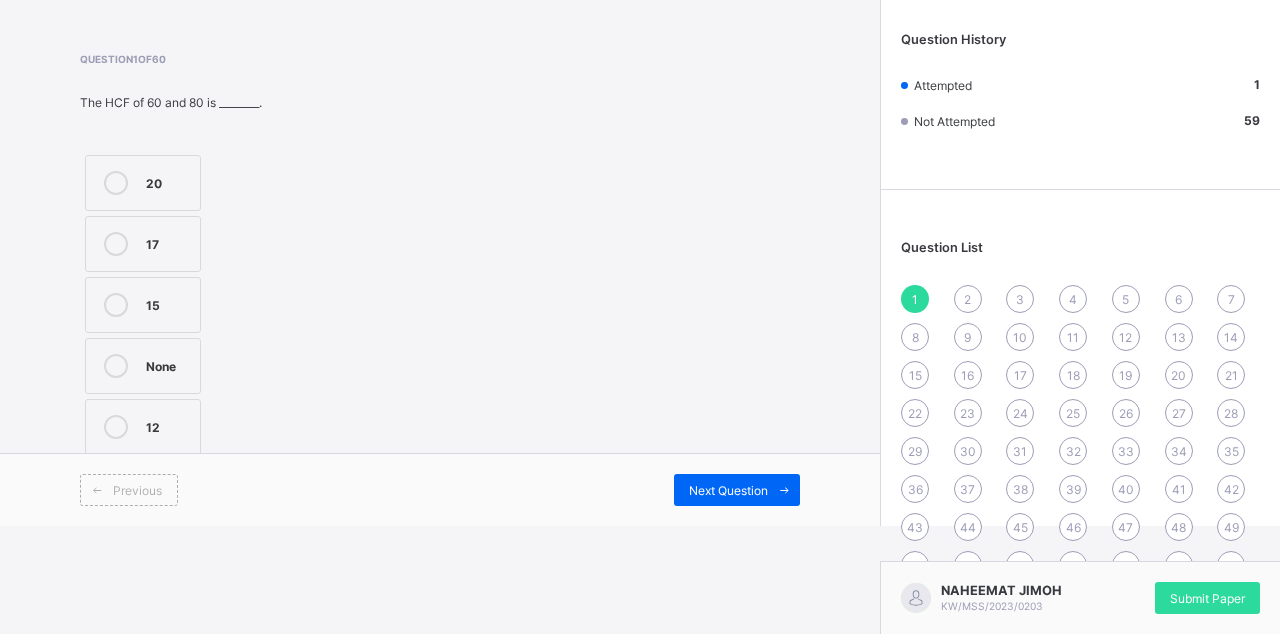 click on "Next Question" at bounding box center [728, 490] 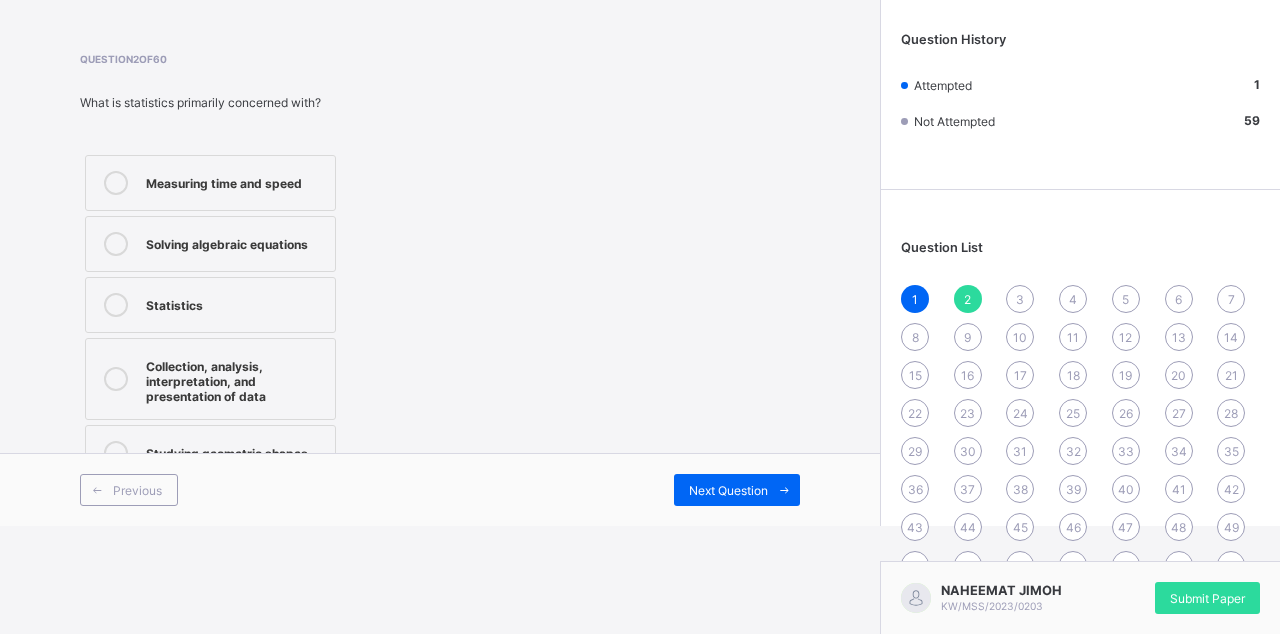 click on "Collection, analysis, interpretation, and presentation of data" at bounding box center [235, 379] 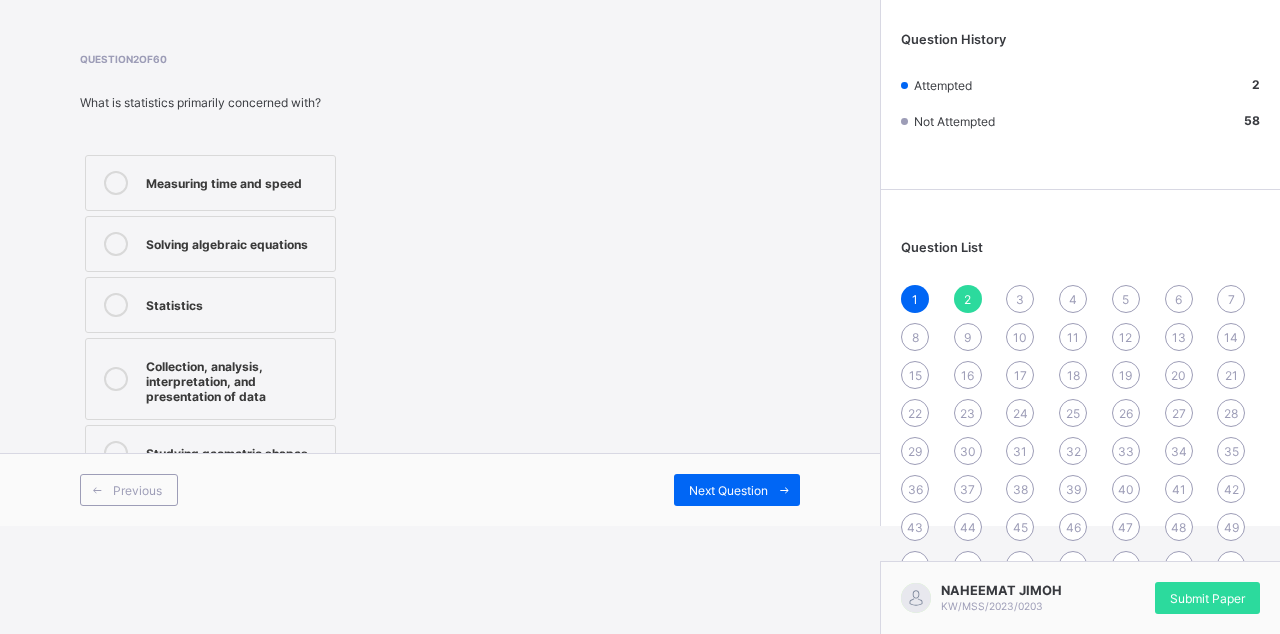 click on "Next Question" at bounding box center (737, 490) 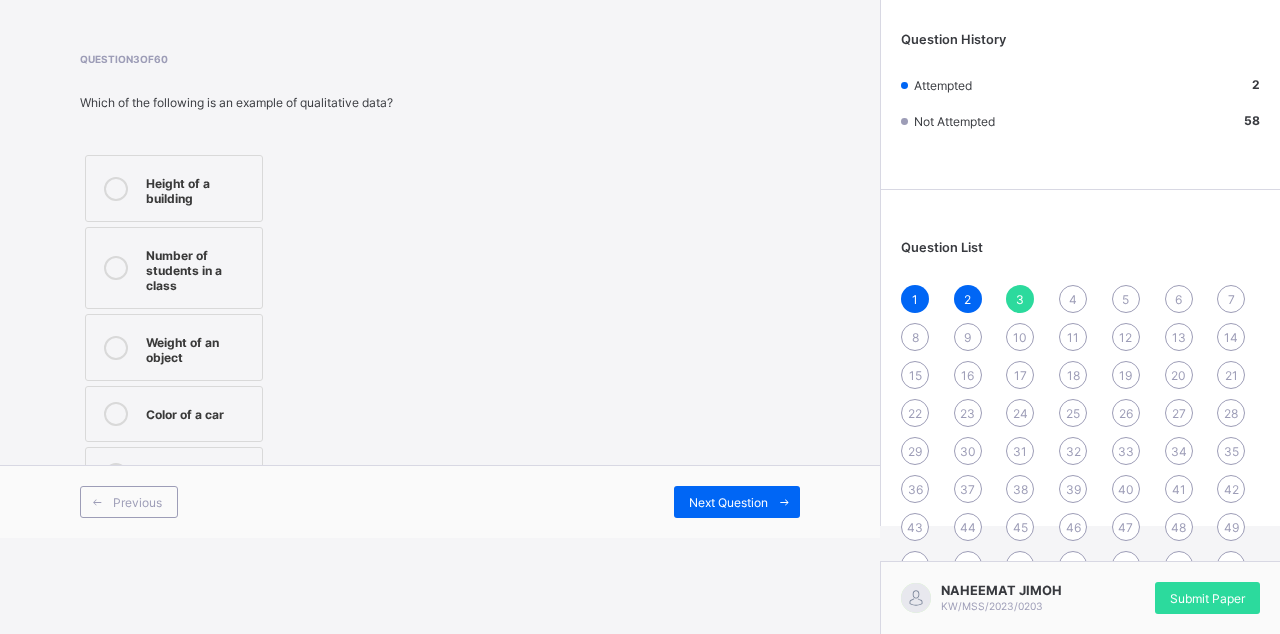 click on "Number of students in a class" at bounding box center [199, 268] 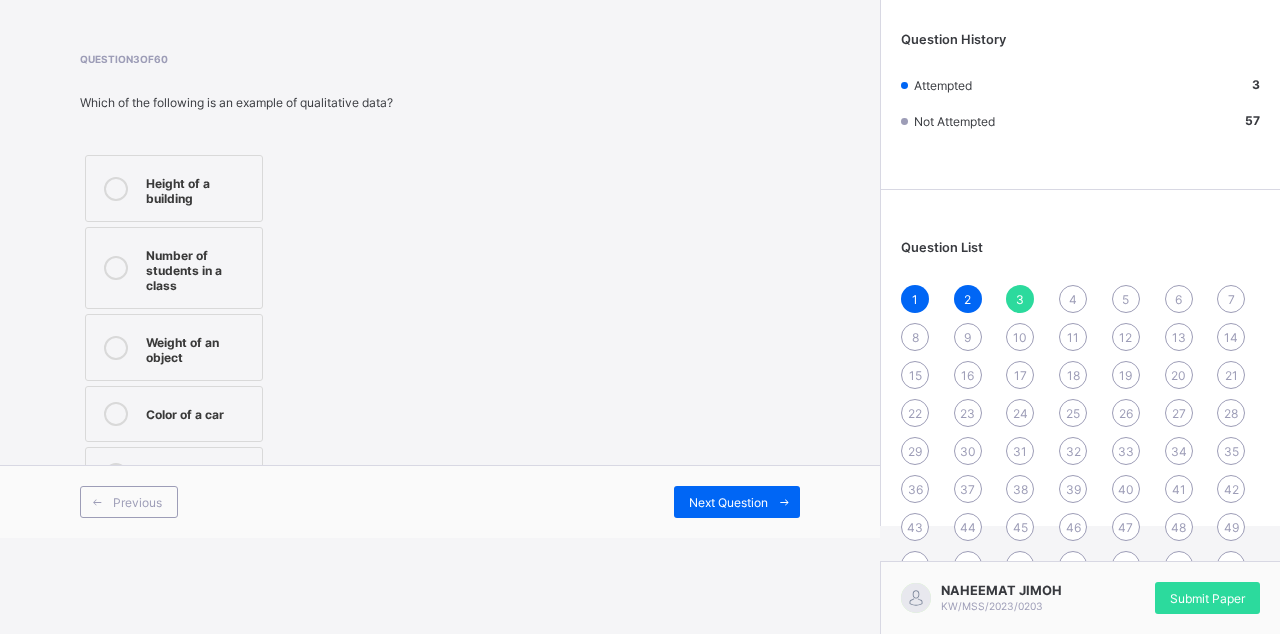click at bounding box center (784, 502) 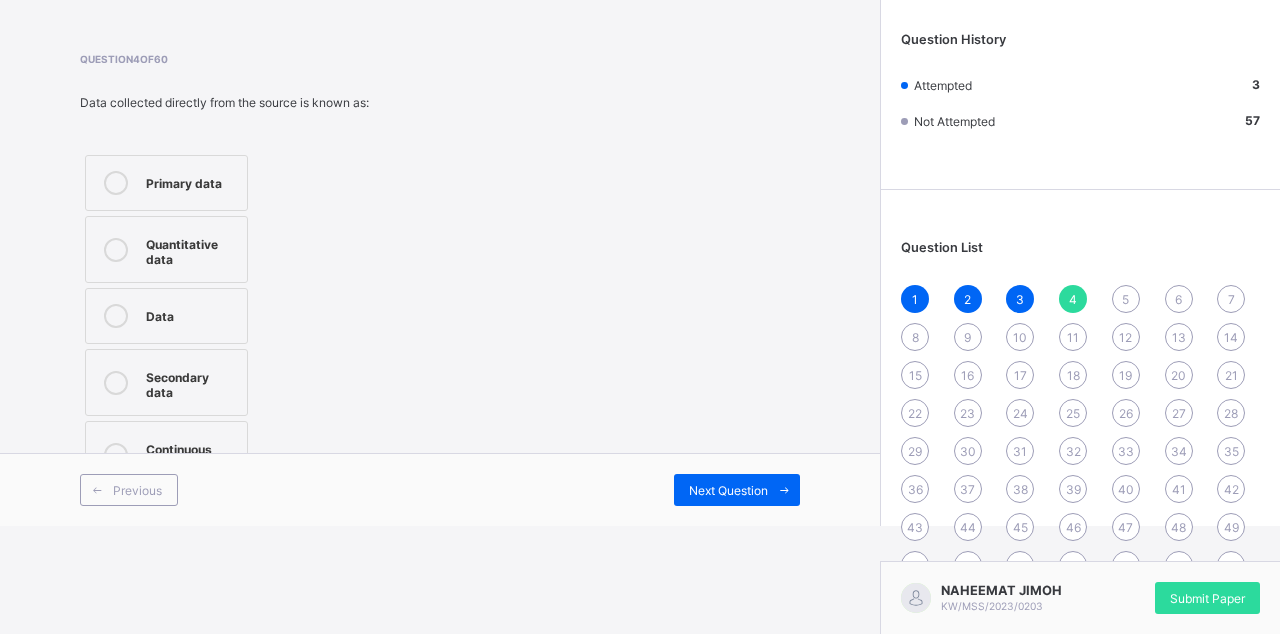 click on "Primary data" at bounding box center (166, 183) 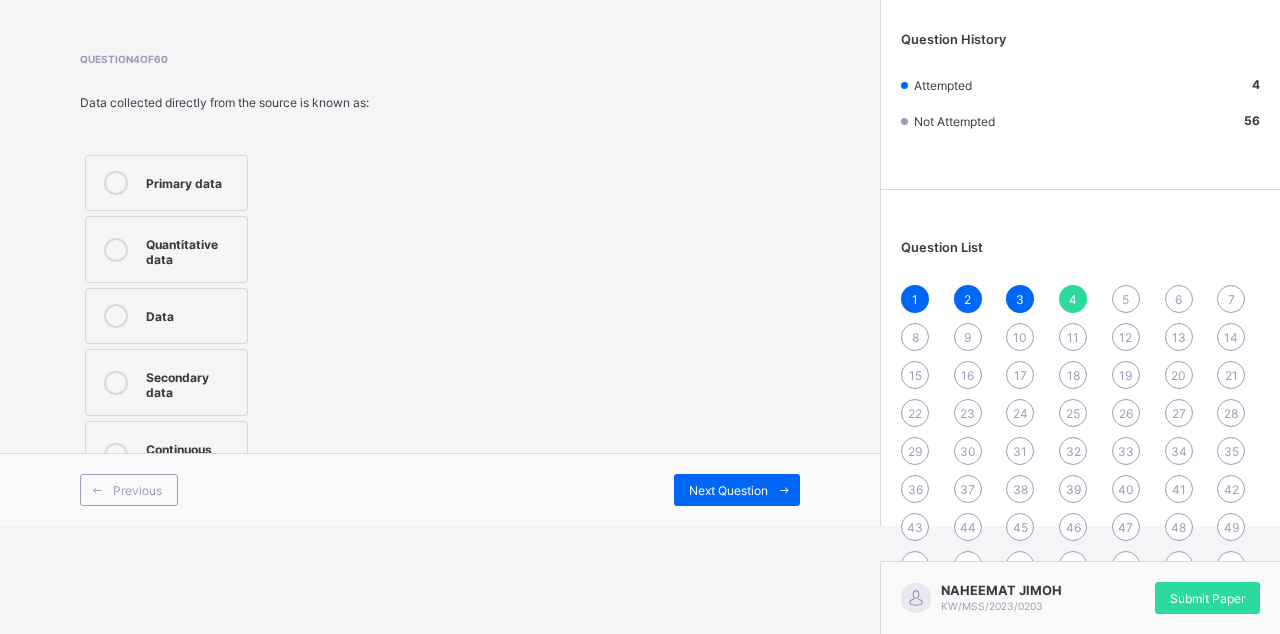 click at bounding box center (784, 490) 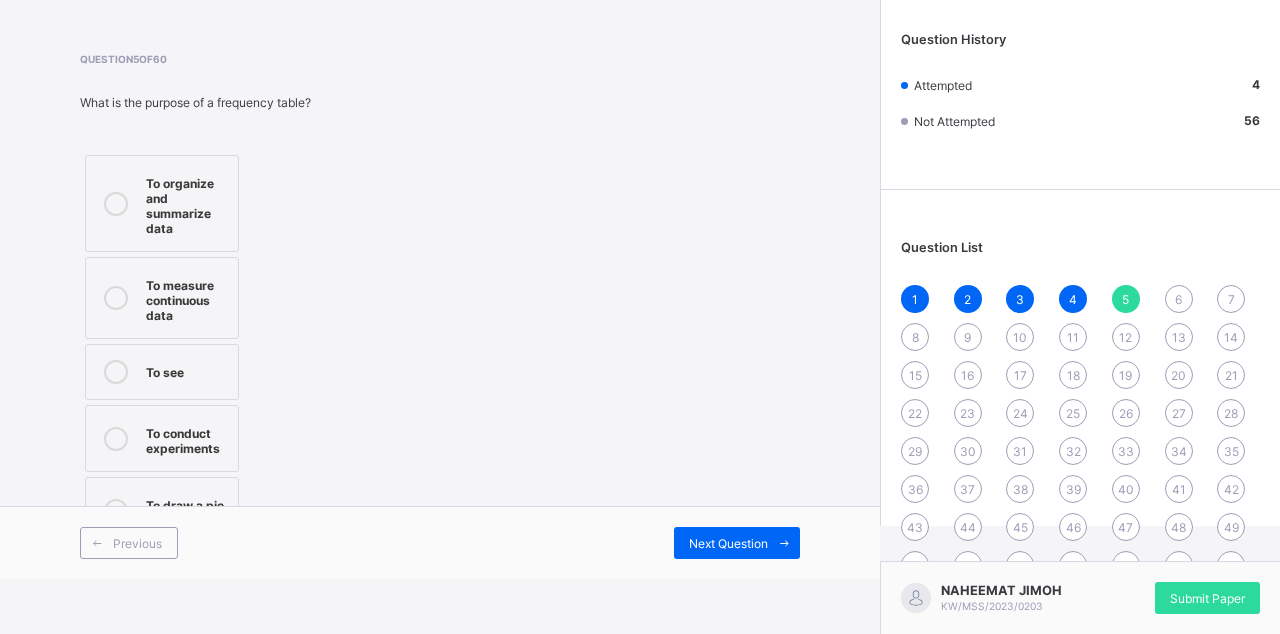 click on "To organize and summarize data" at bounding box center (187, 203) 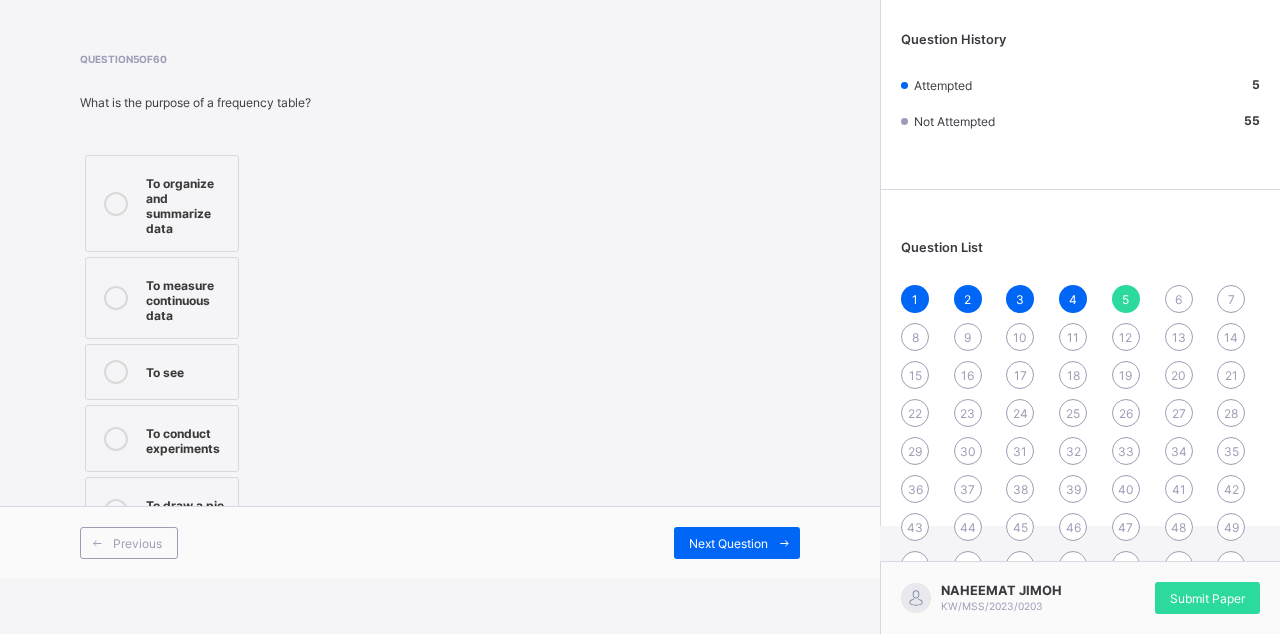 click on "Next Question" at bounding box center (737, 543) 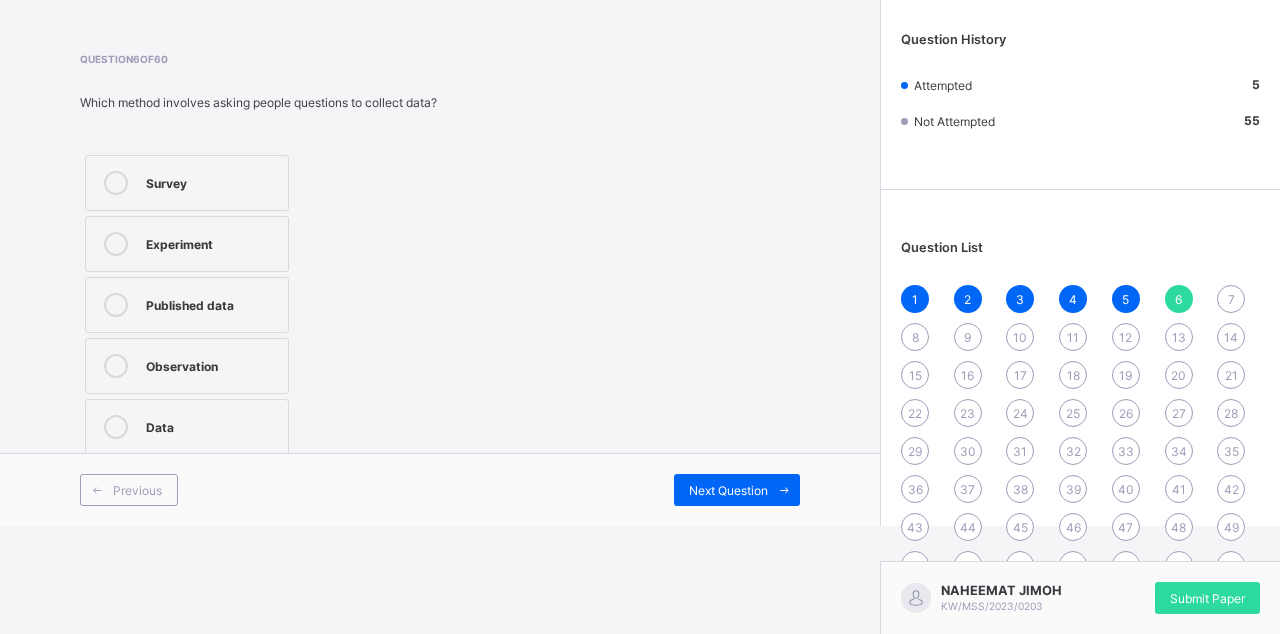 click on "Published data" at bounding box center [187, 305] 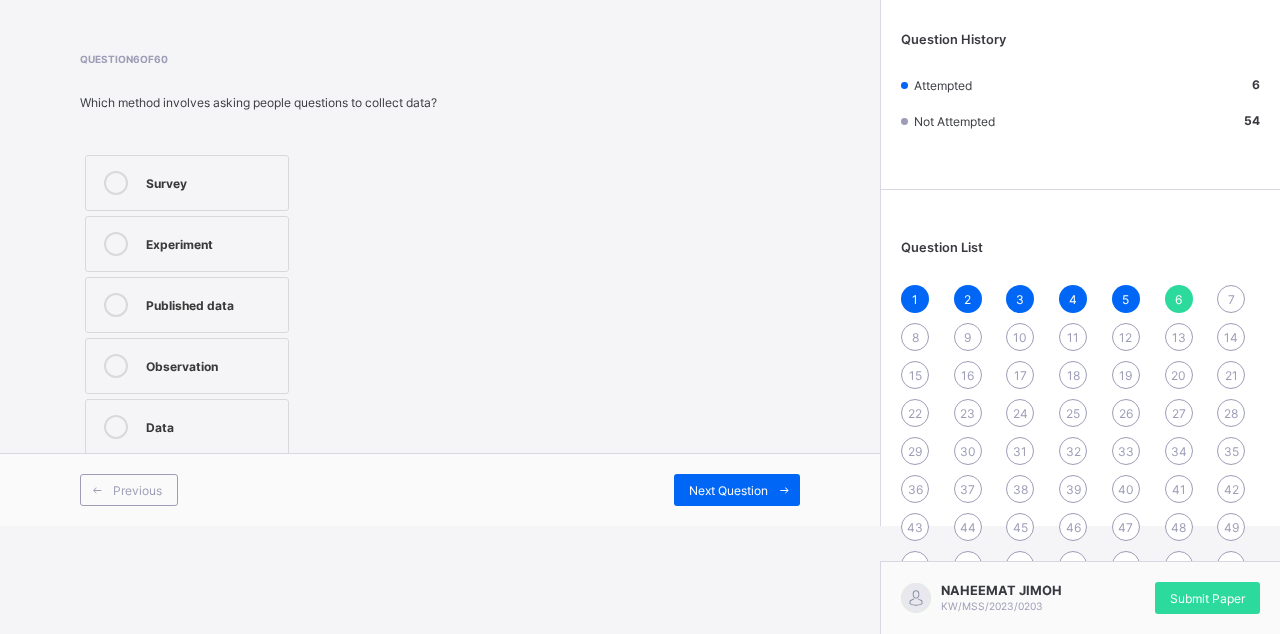 click at bounding box center (784, 490) 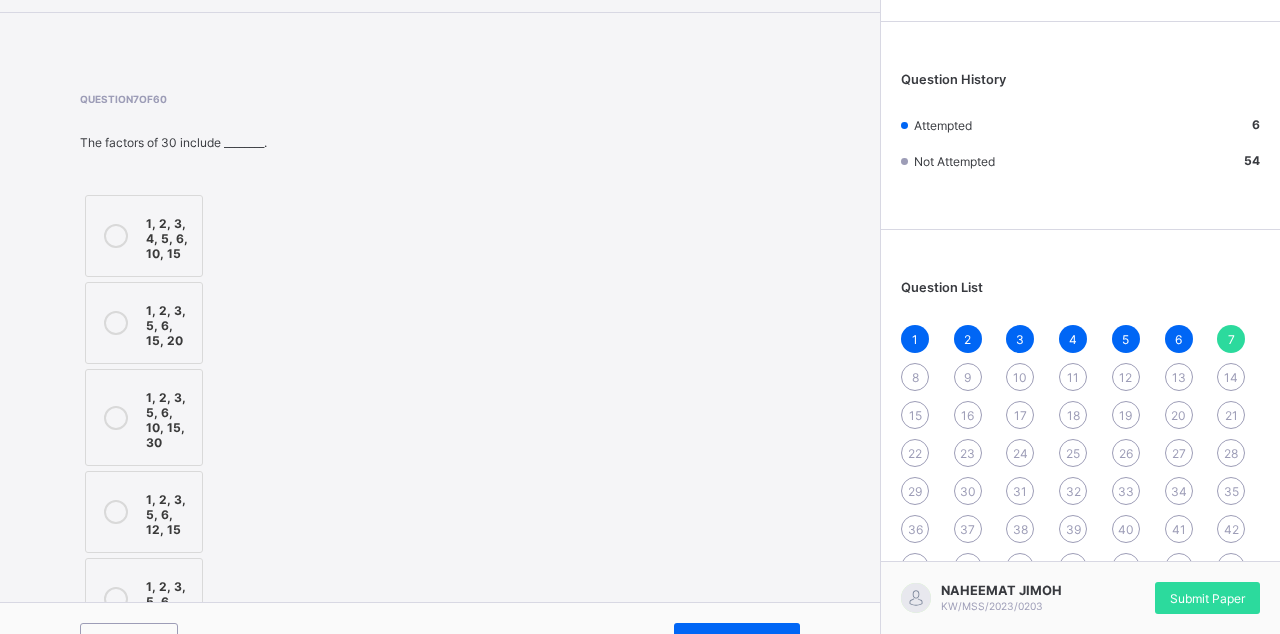 scroll, scrollTop: 83, scrollLeft: 0, axis: vertical 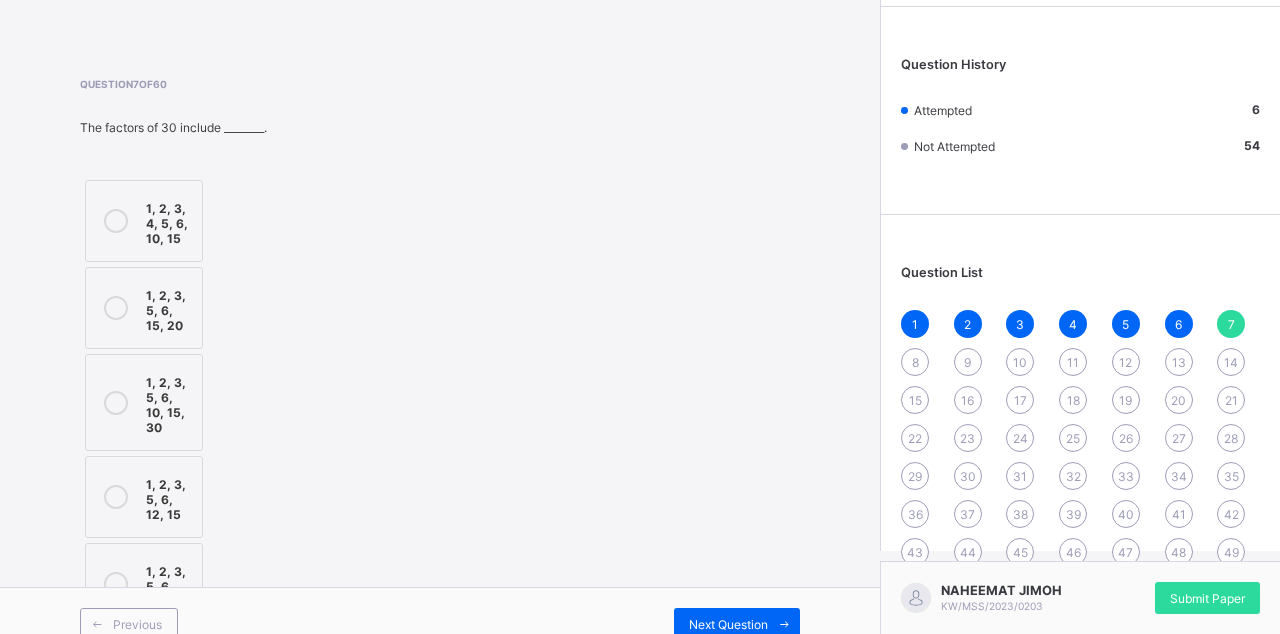 click on "1, 2, 3, 5, 6, 10, 15, 30" at bounding box center (169, 402) 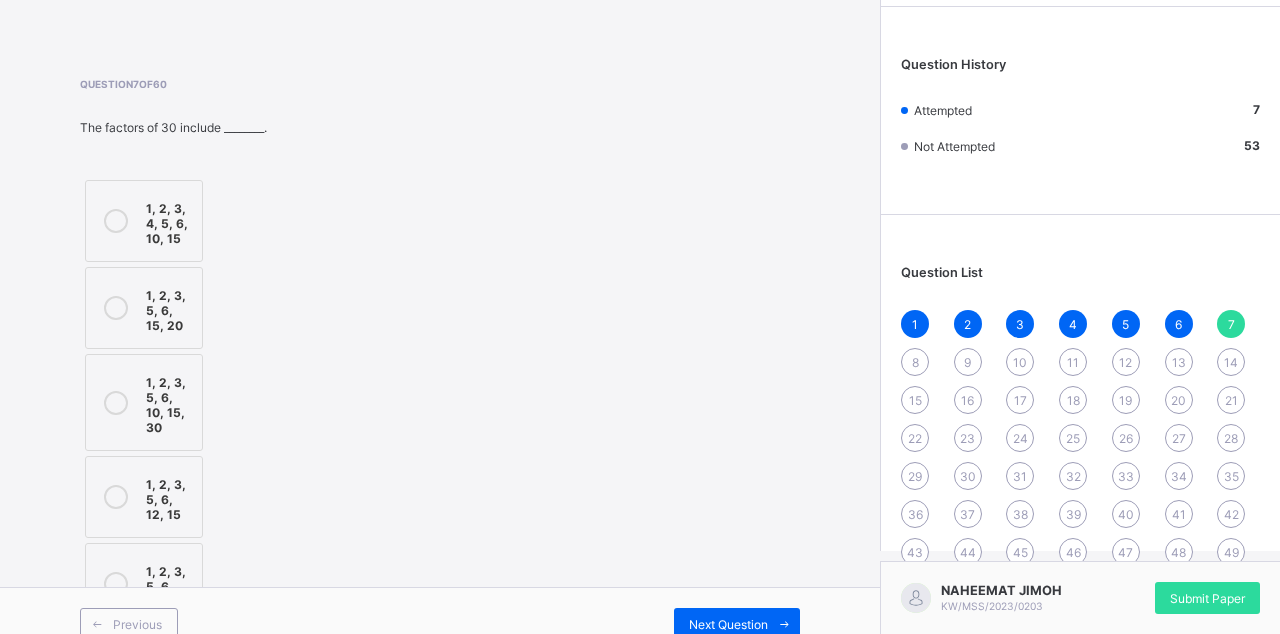 click at bounding box center (784, 624) 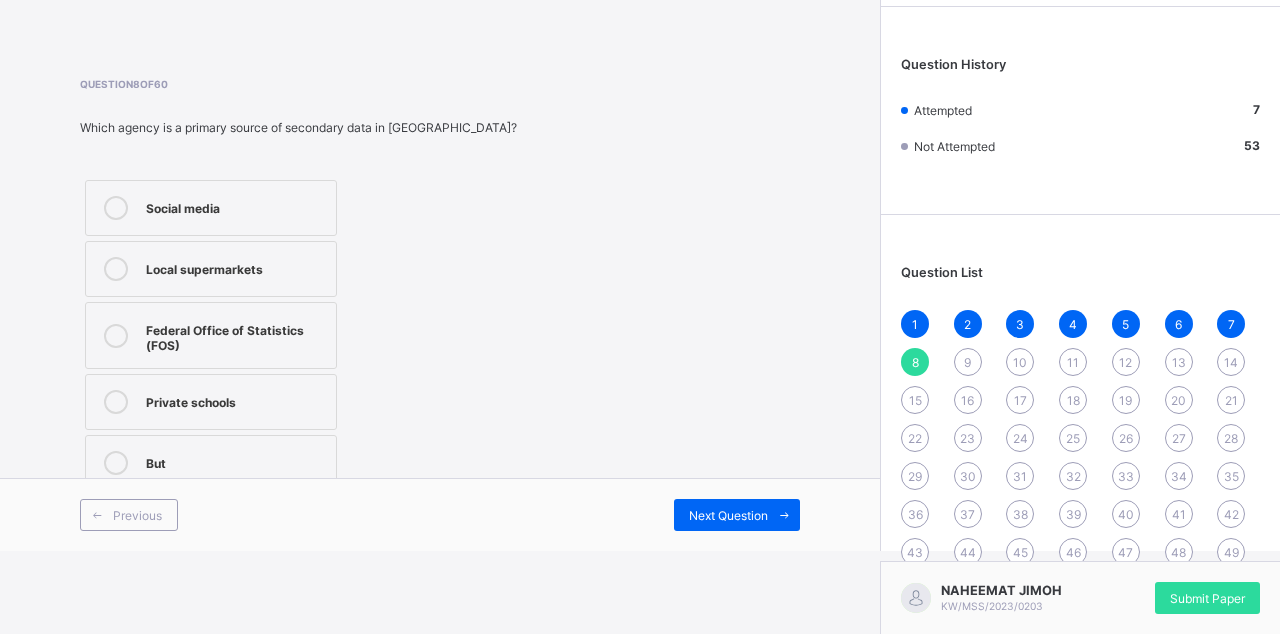 click on "Federal Office of Statistics (FOS)" at bounding box center [211, 335] 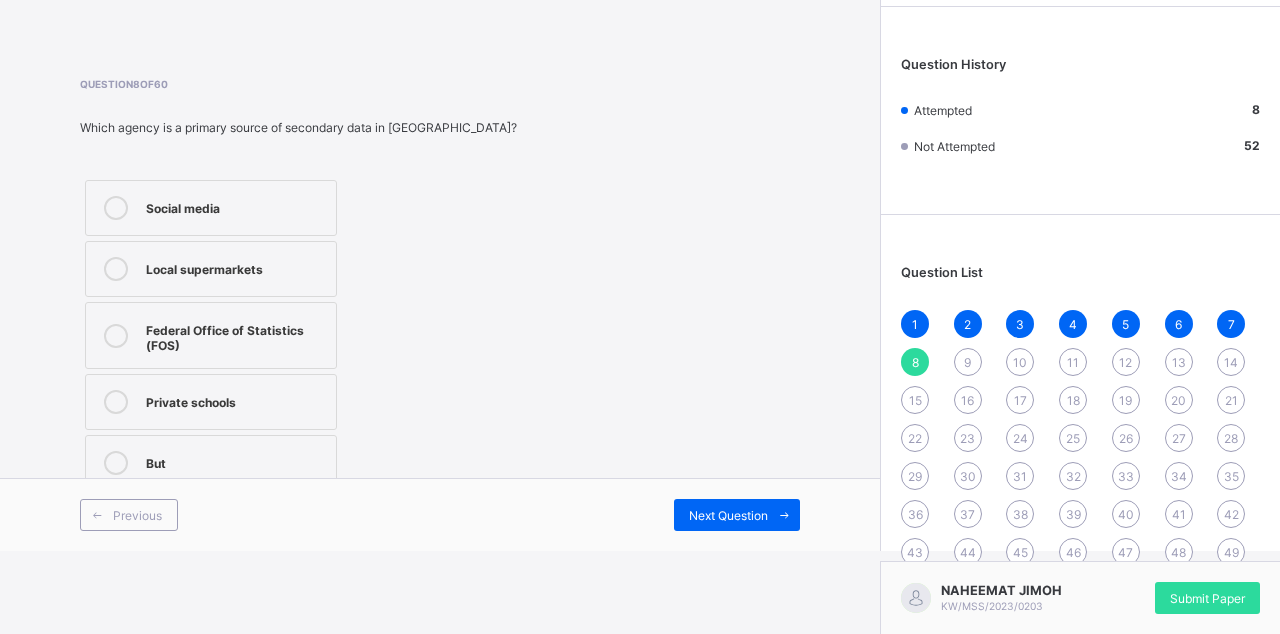 click on "Next Question" at bounding box center (728, 515) 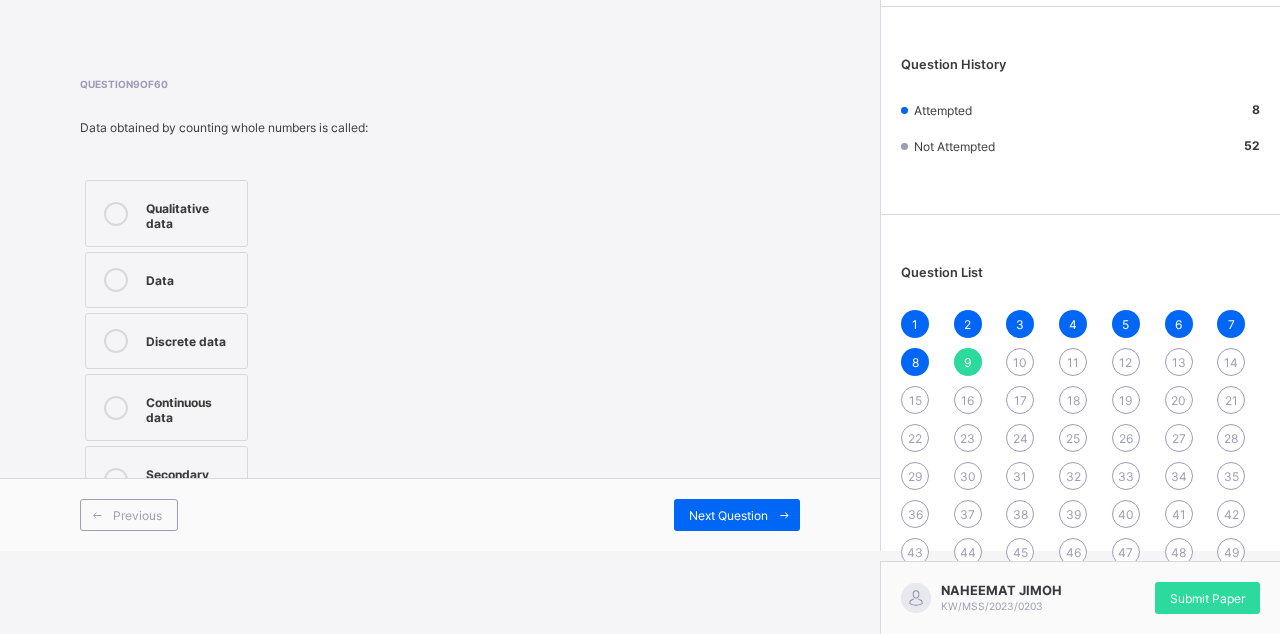 click on "Continuous data" at bounding box center [166, 407] 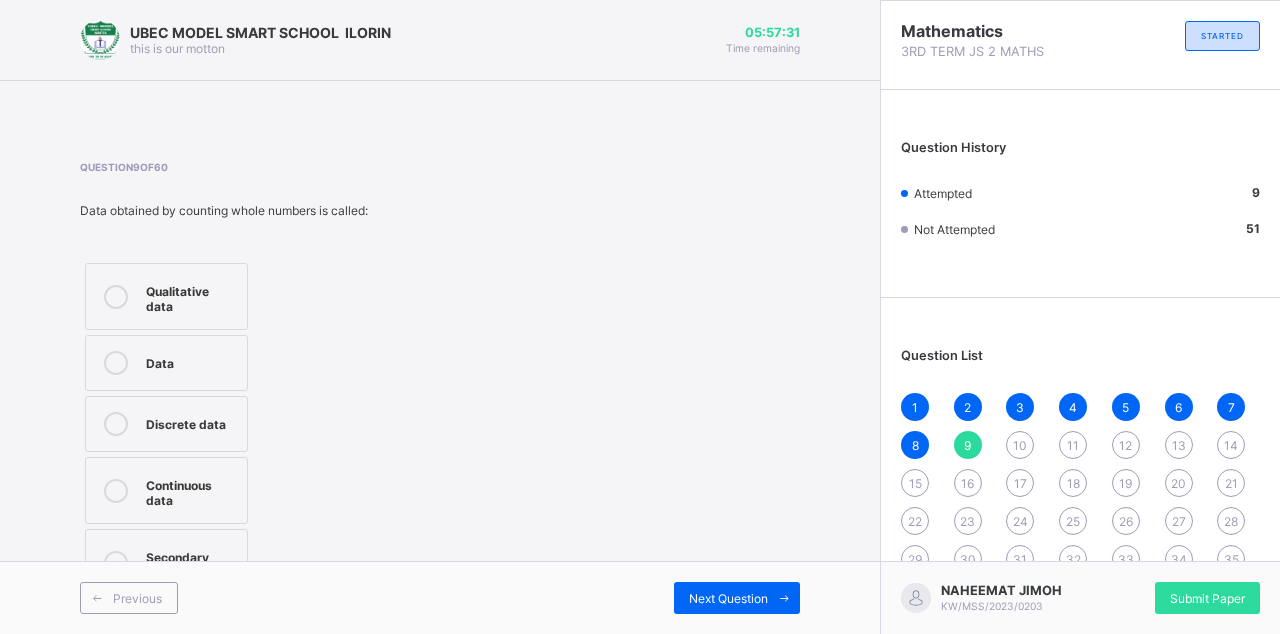 scroll, scrollTop: 12, scrollLeft: 0, axis: vertical 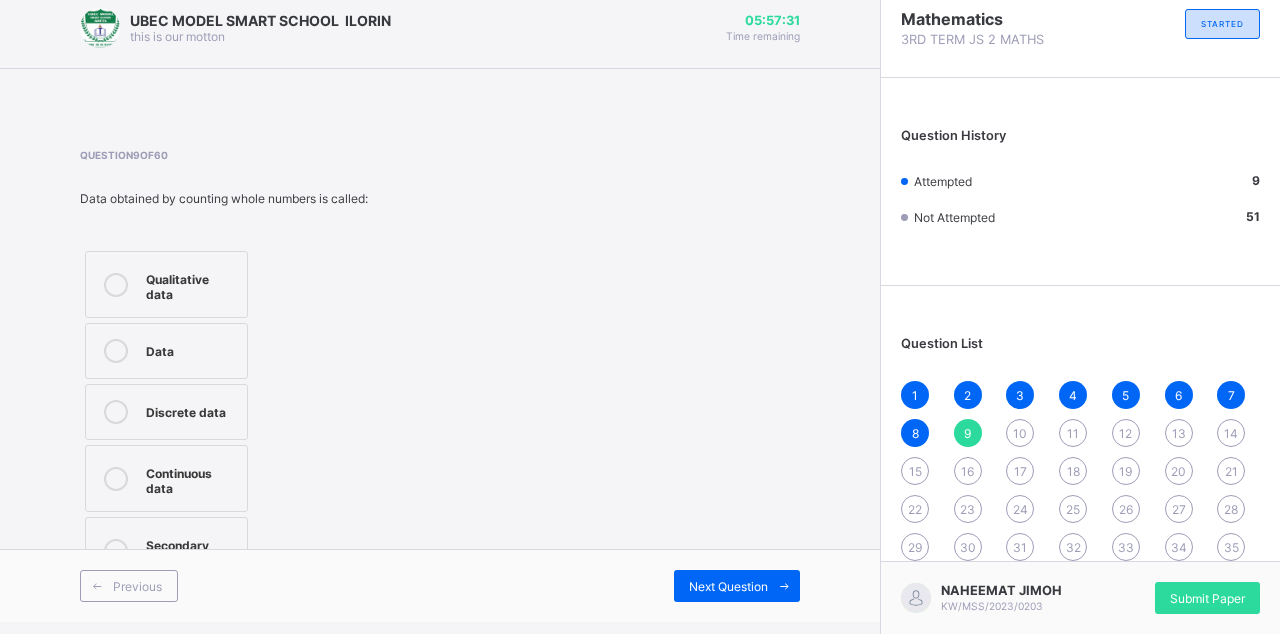 click on "Secondary data" at bounding box center (191, 550) 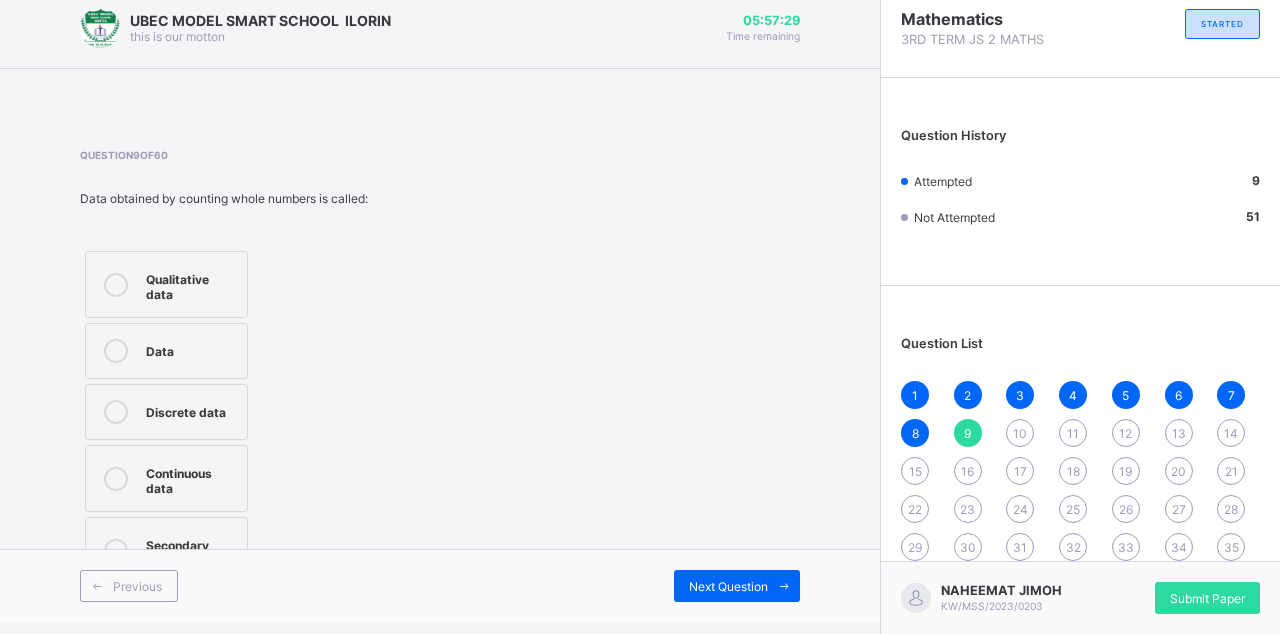 click on "Next Question" at bounding box center [737, 586] 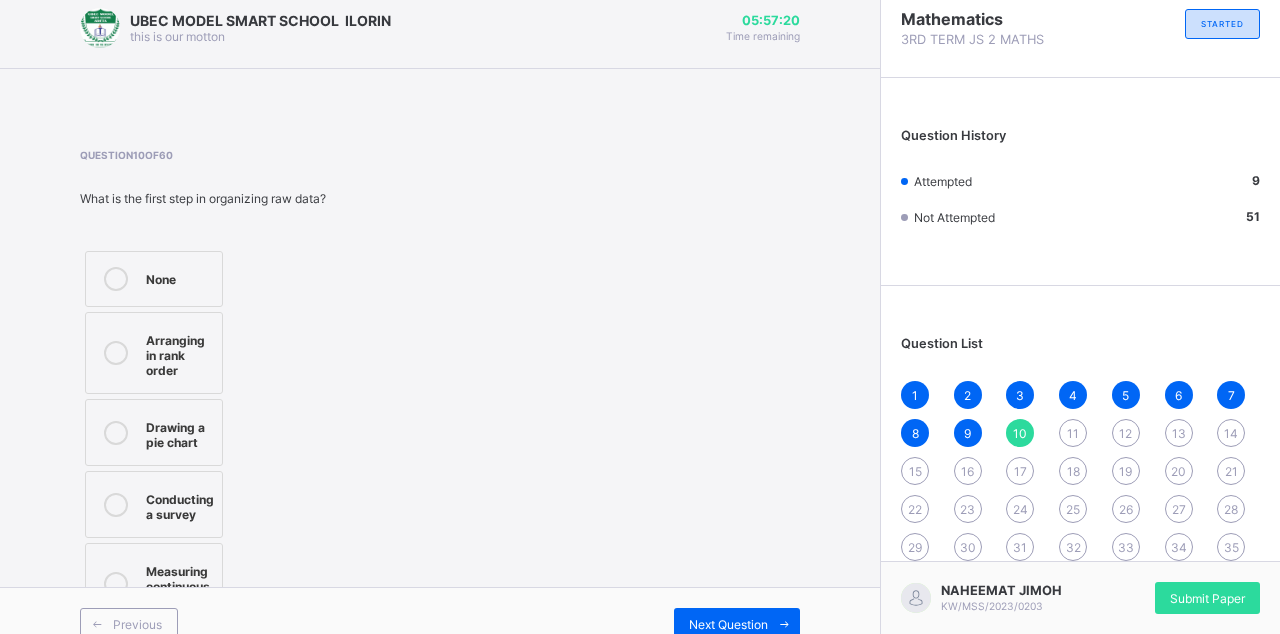 click on "Drawing a pie chart" at bounding box center (179, 432) 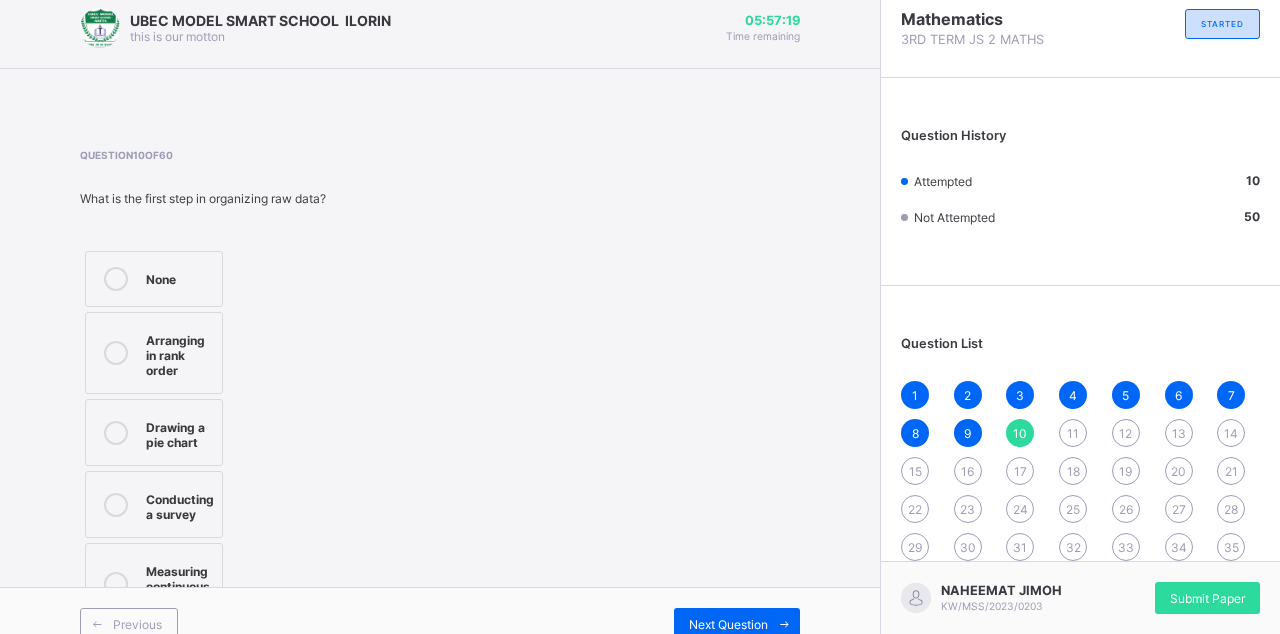 click on "Next Question" at bounding box center (737, 624) 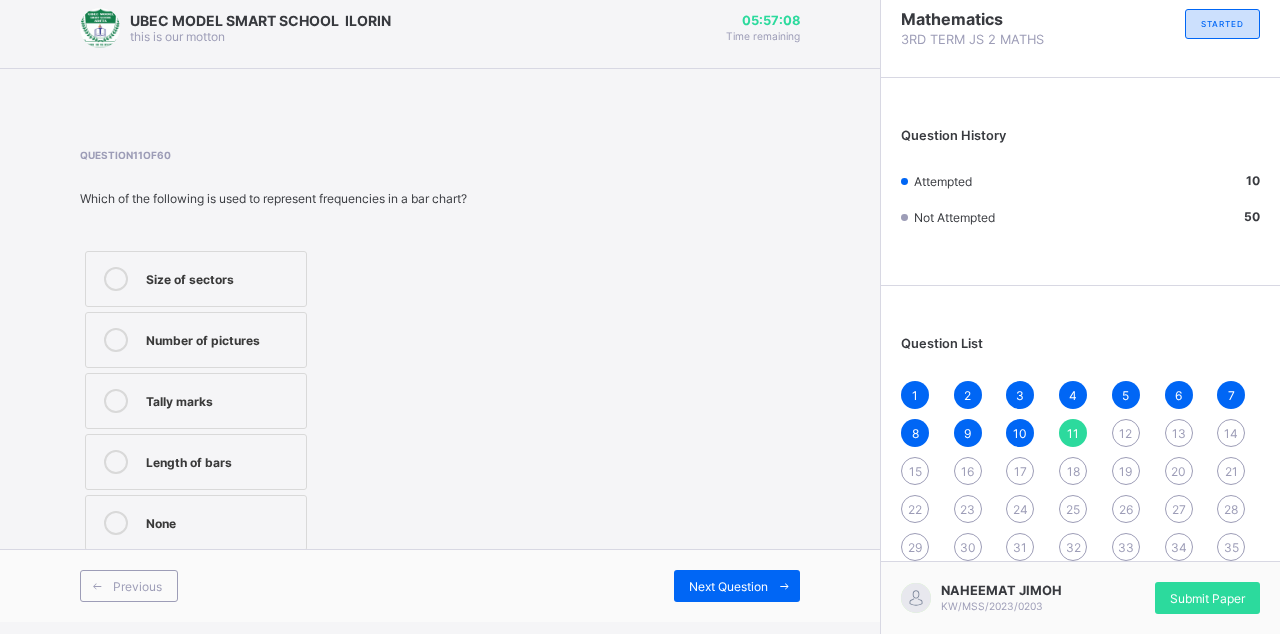 click on "Number of pictures" at bounding box center (196, 340) 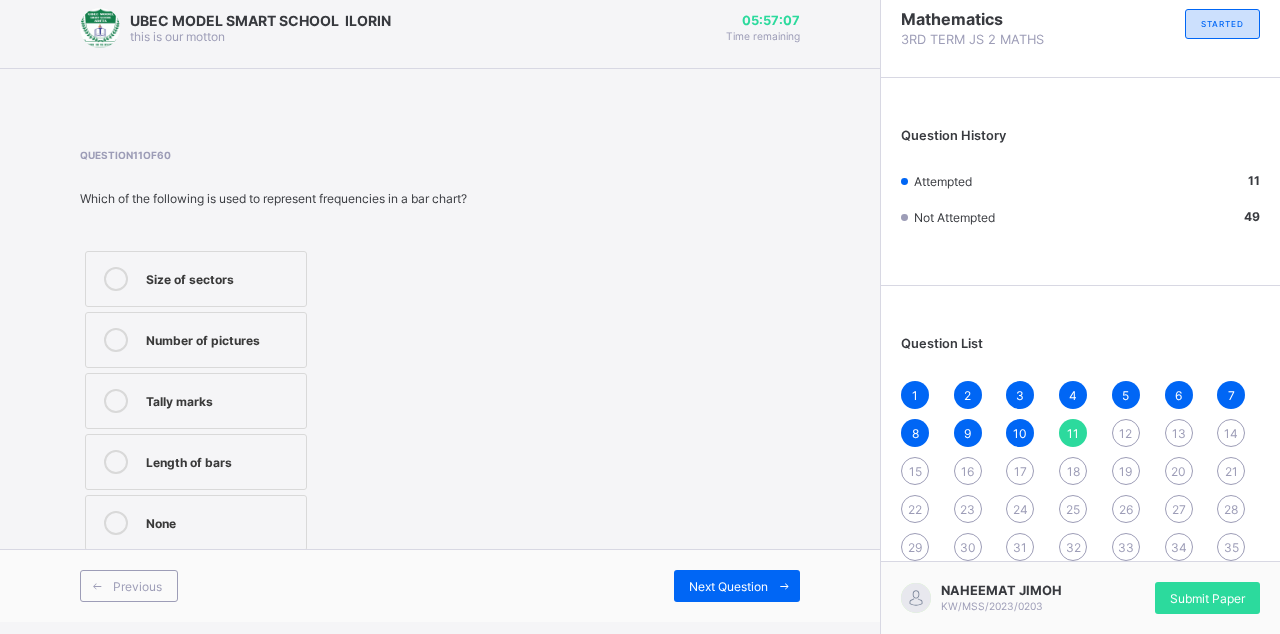 click at bounding box center [784, 586] 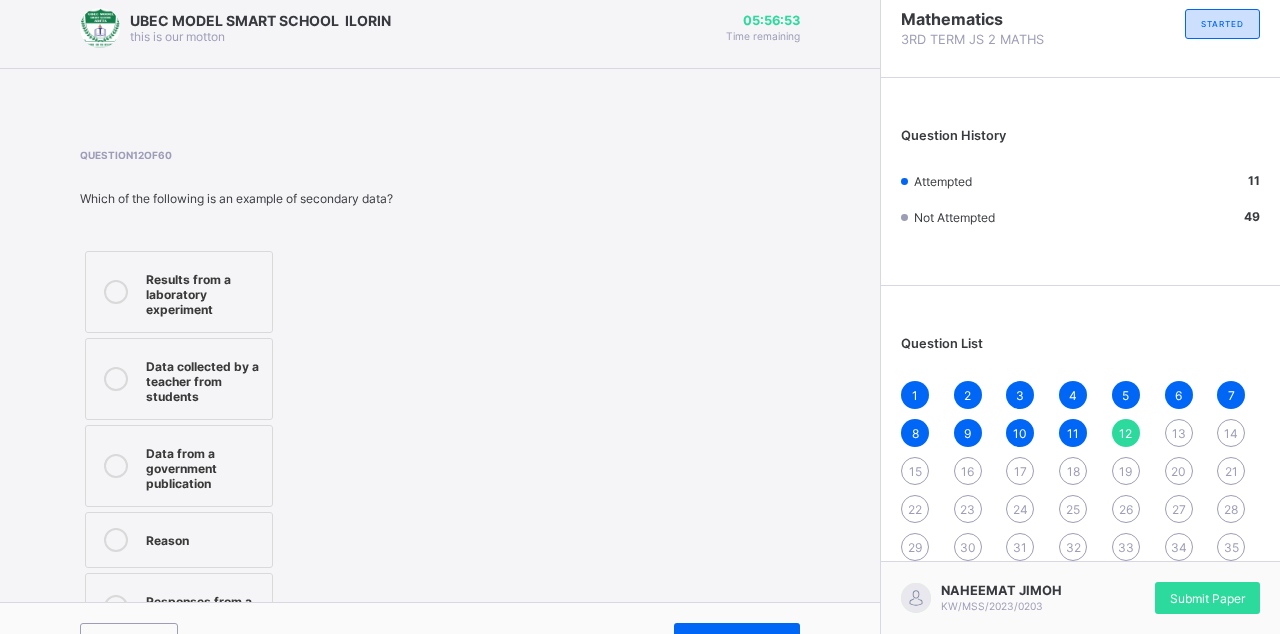 click on "Data from a government publication" at bounding box center (204, 466) 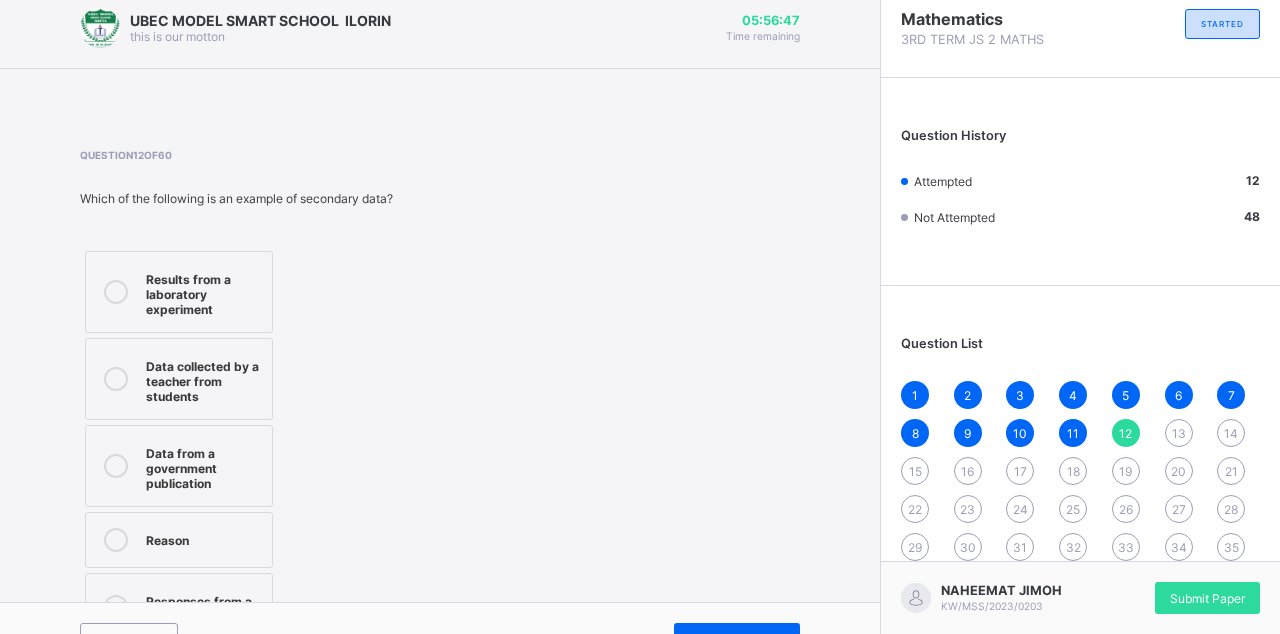 click on "Data collected by a teacher from students" at bounding box center (204, 379) 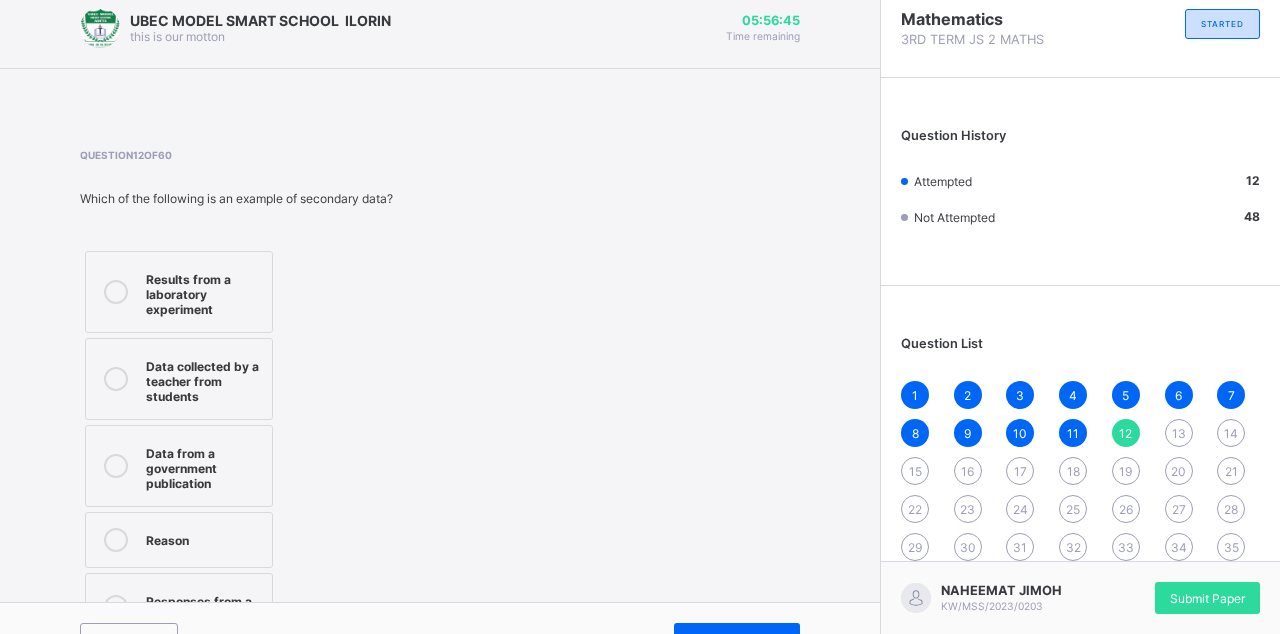 click on "Previous Next Question" at bounding box center [440, 638] 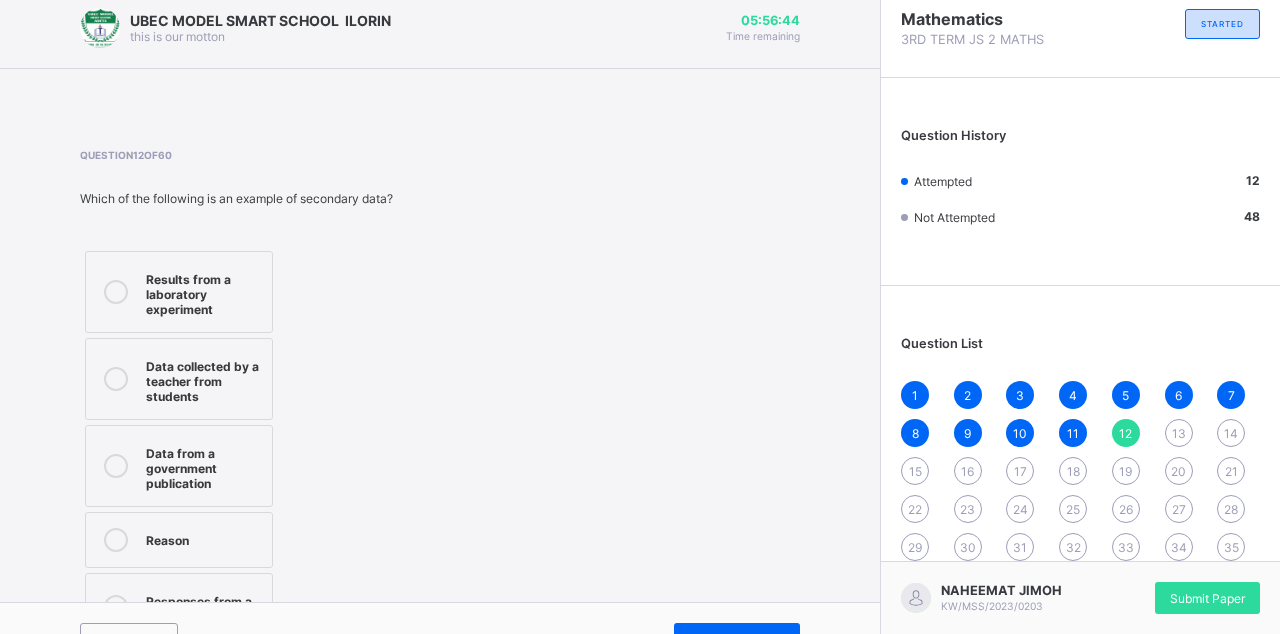 click on "Next Question" at bounding box center (737, 639) 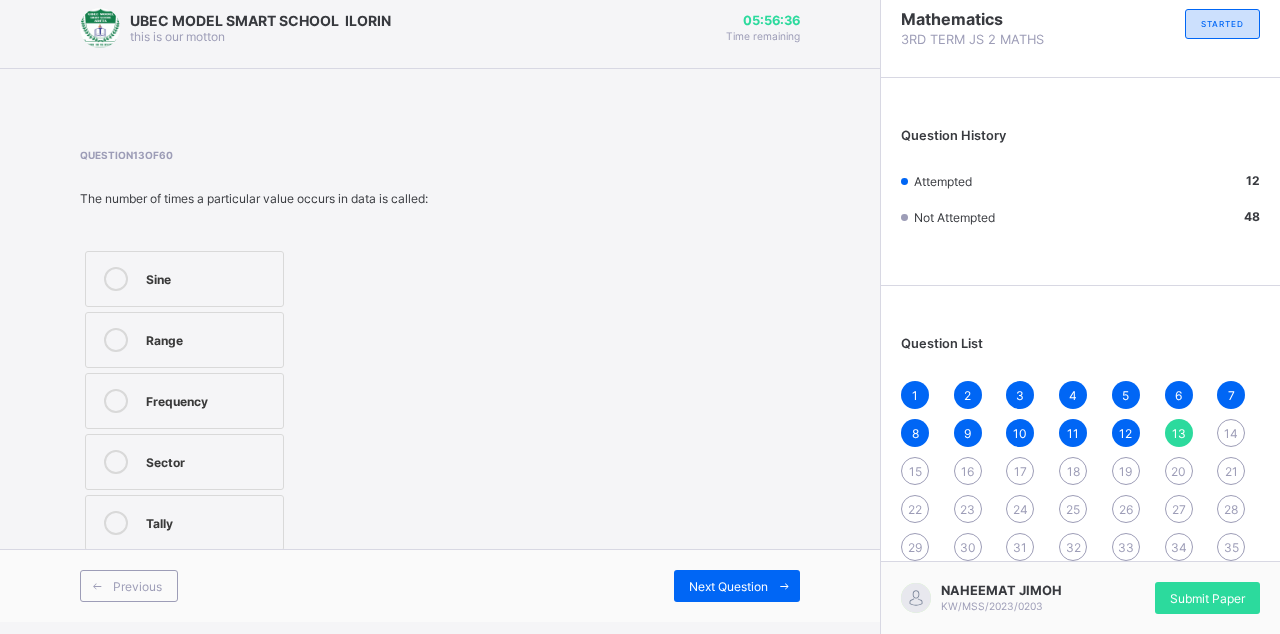 click on "Frequency" at bounding box center (184, 401) 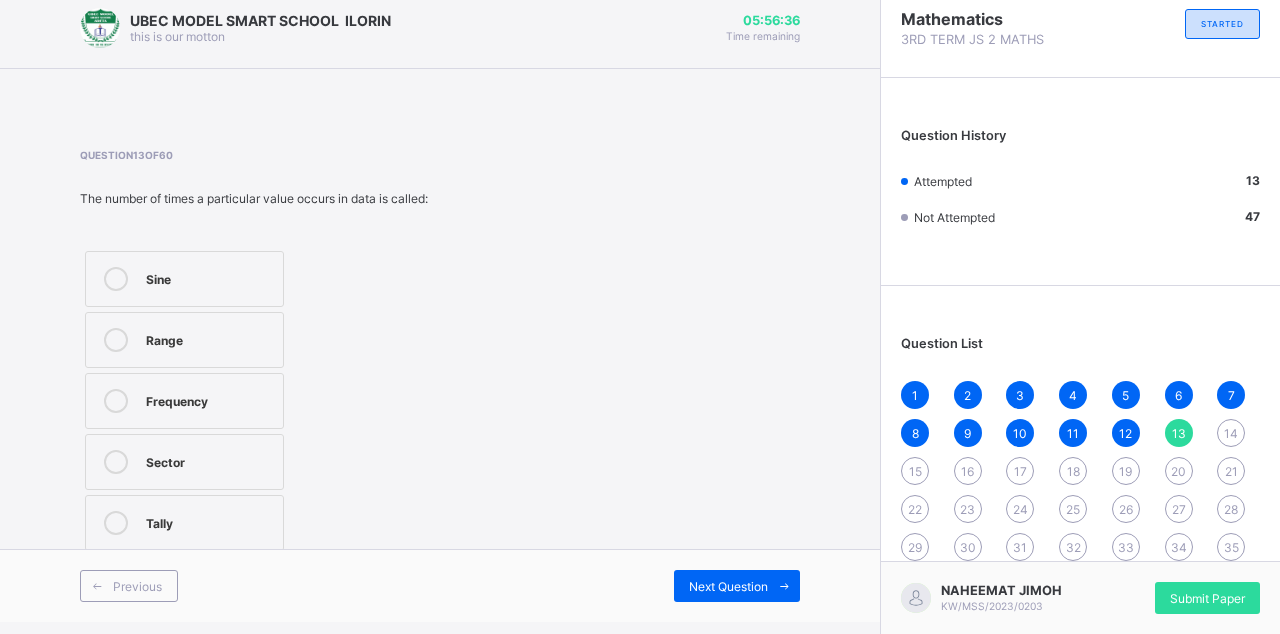 click on "Next Question" at bounding box center (728, 586) 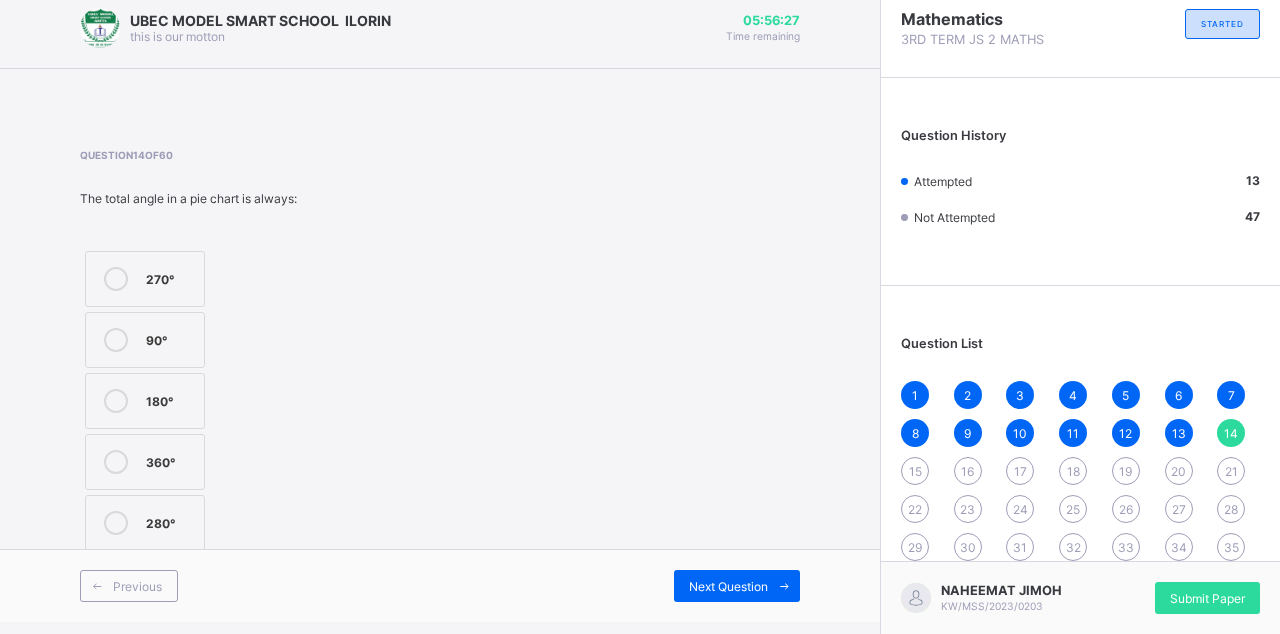 click on "180°" at bounding box center (145, 401) 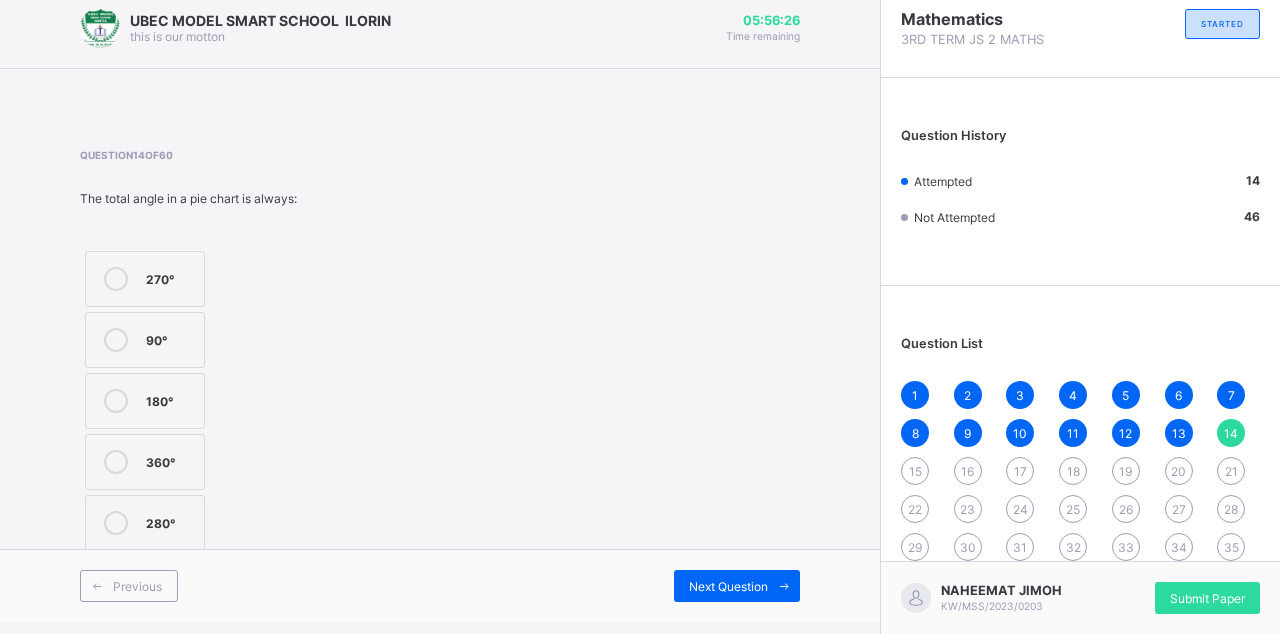 click on "360°" at bounding box center (145, 462) 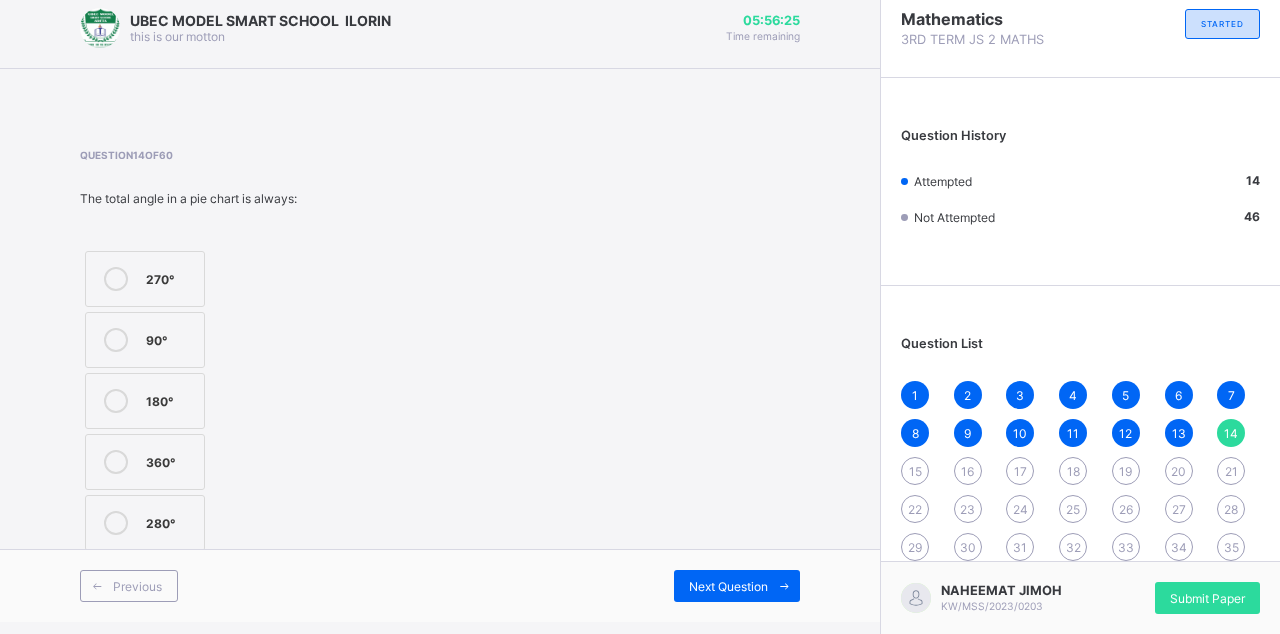 click at bounding box center (784, 586) 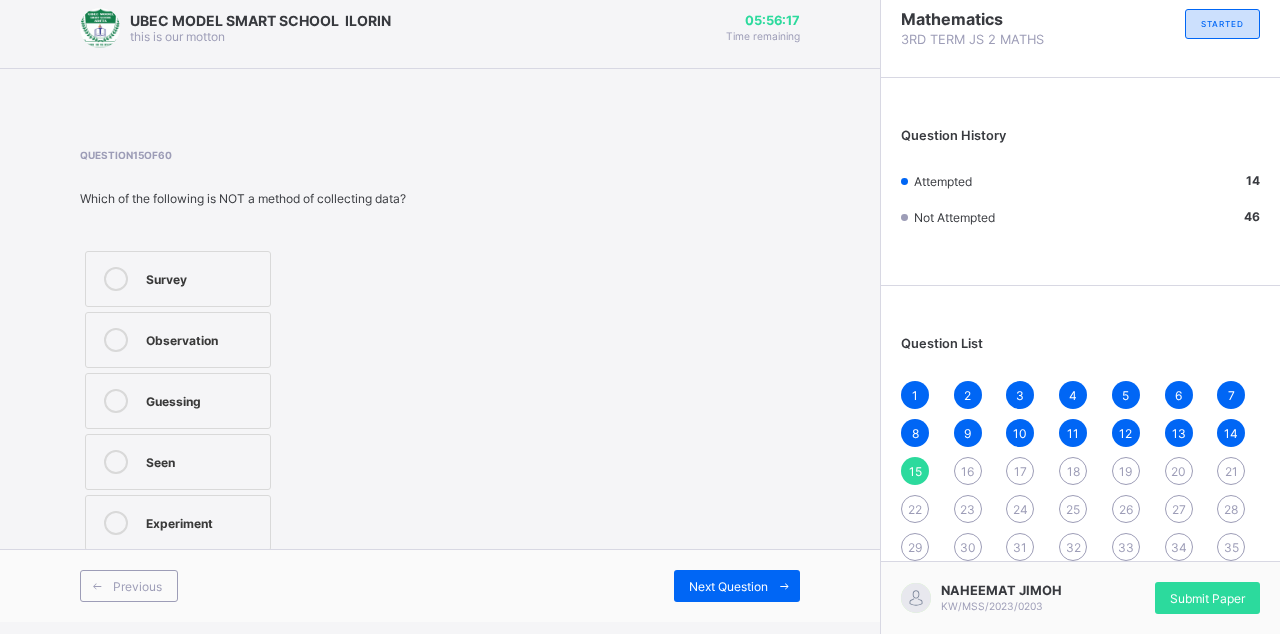 click on "Seen" at bounding box center (203, 460) 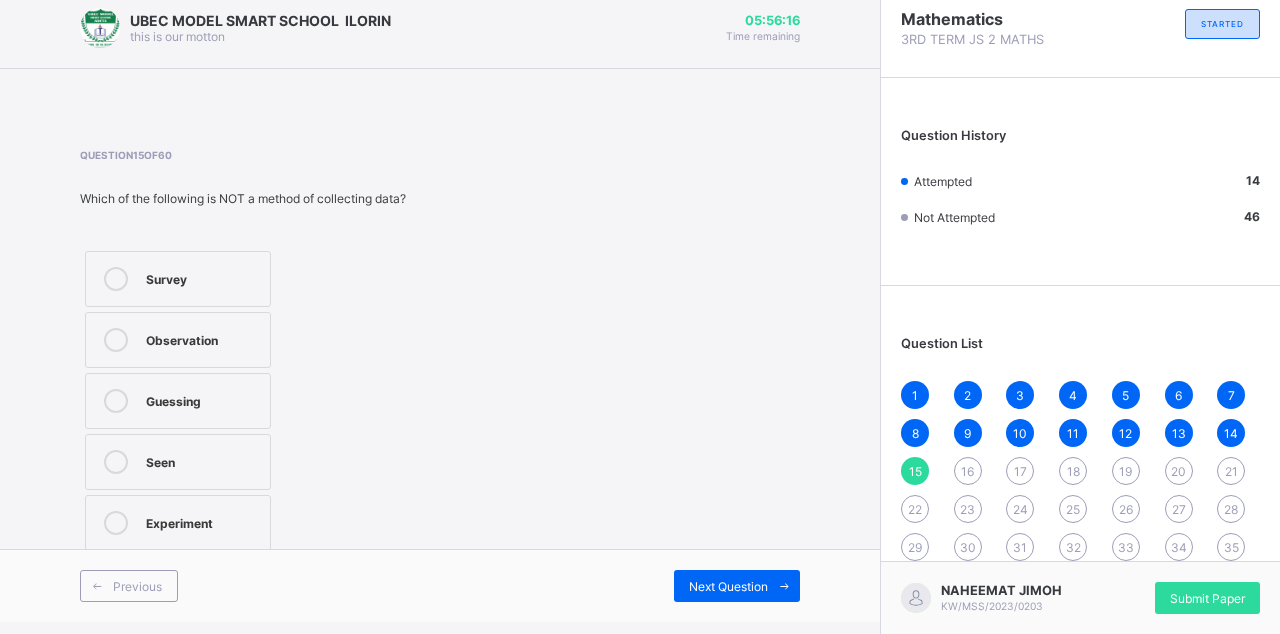 click on "Next Question" at bounding box center [737, 586] 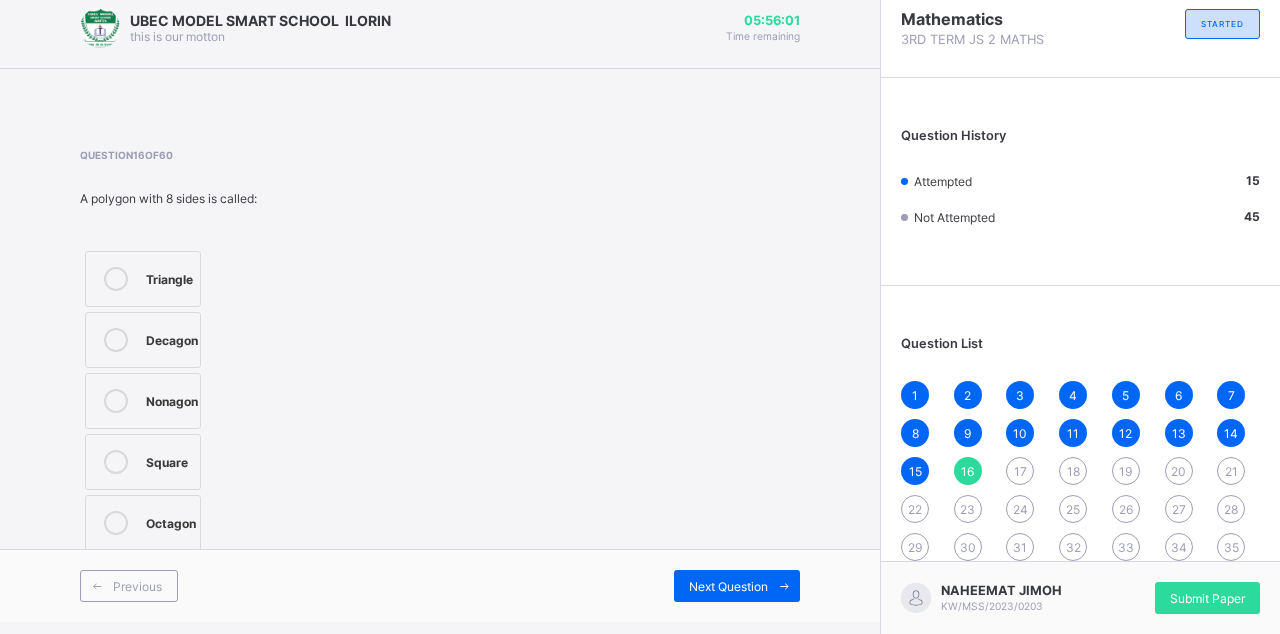 click on "Octagon" at bounding box center [143, 523] 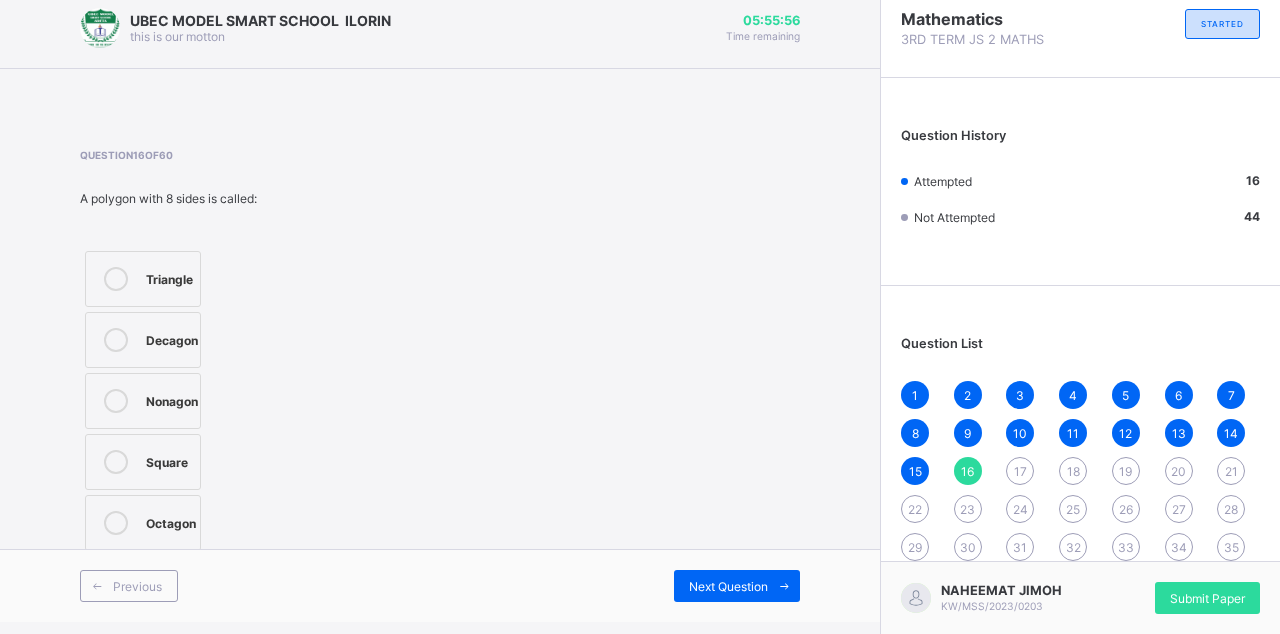 click at bounding box center (784, 586) 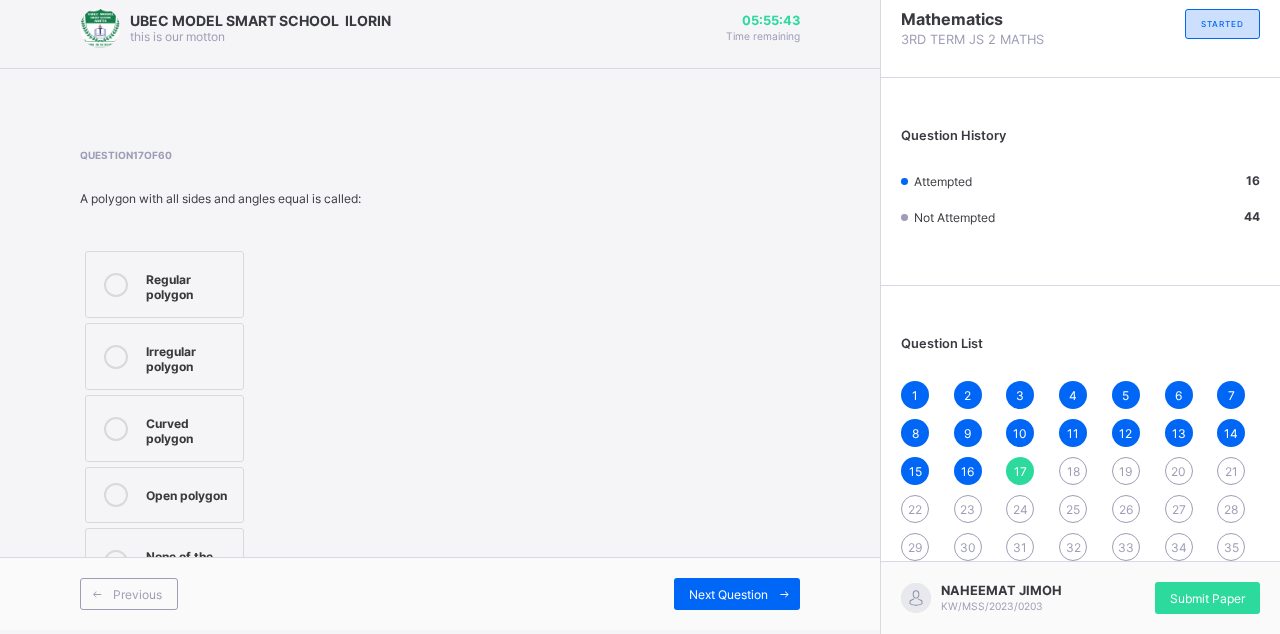 click on "Regular polygon" at bounding box center [189, 284] 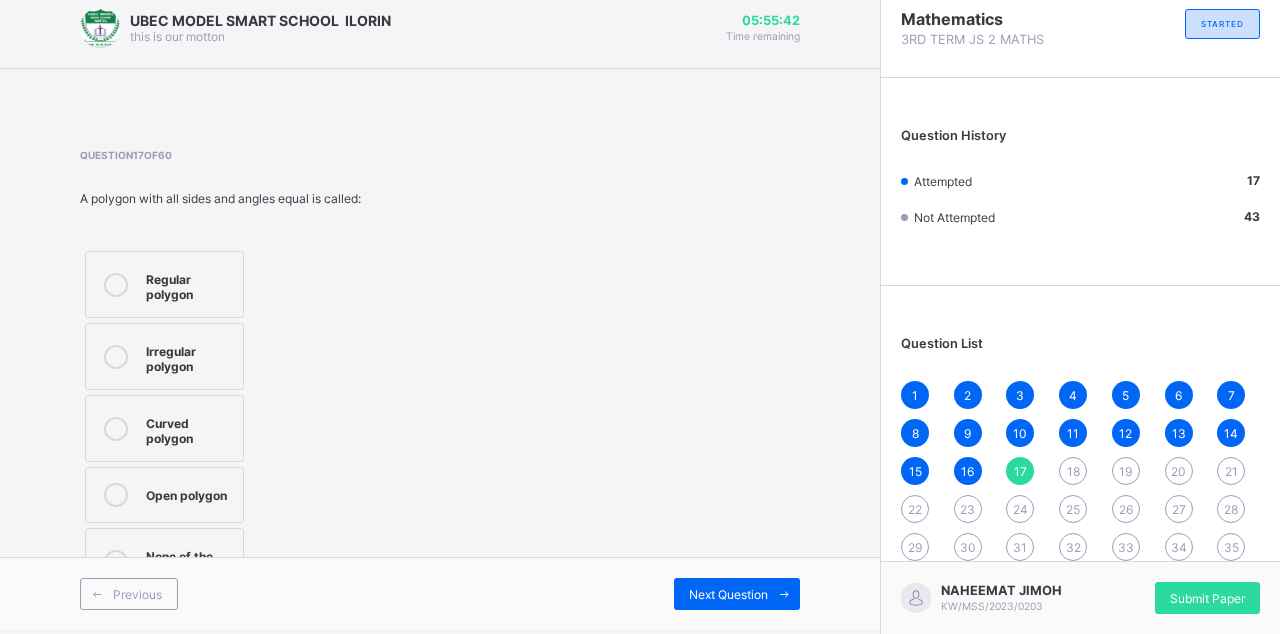 click on "Previous Next Question" at bounding box center (440, 593) 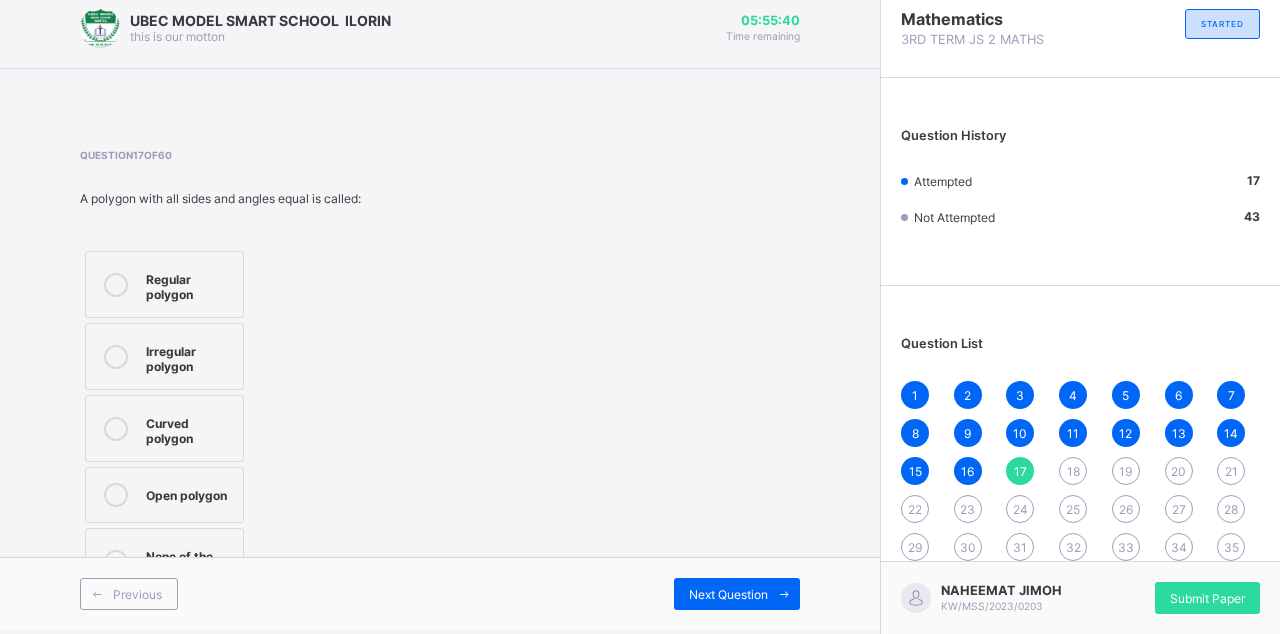 click on "UBEC MODEL SMART SCHOOL  ILORIN this is our motton 05:55:40 Time remaining Question  17  of  60 A polygon with all sides and angles equal is called:   Regular polygon   Irregular polygon   Curved polygon   Open polygon   None of the above   Previous Next Question" at bounding box center [440, 309] 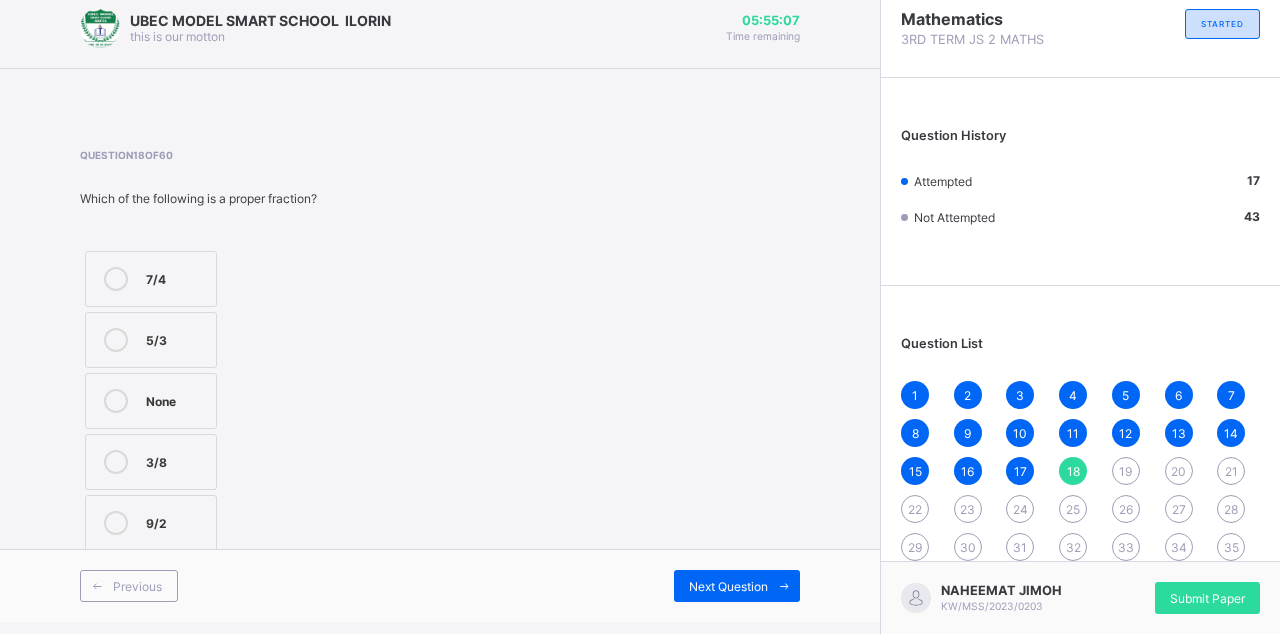 click on "None" at bounding box center (151, 401) 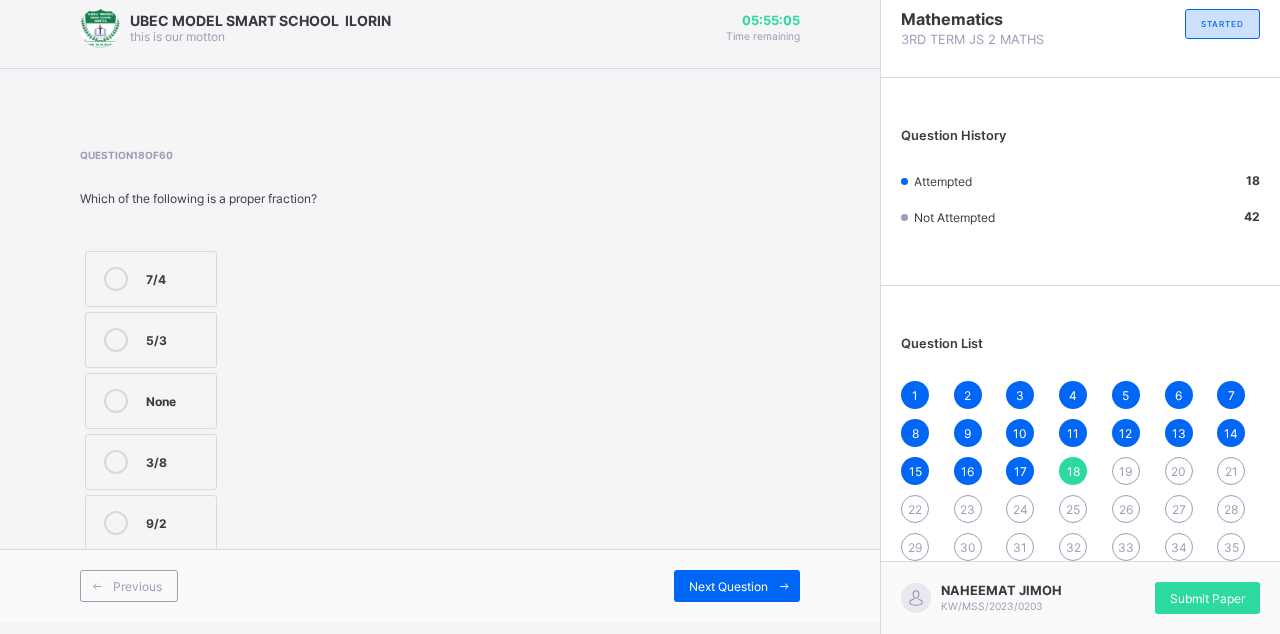 click on "5/3" at bounding box center (176, 338) 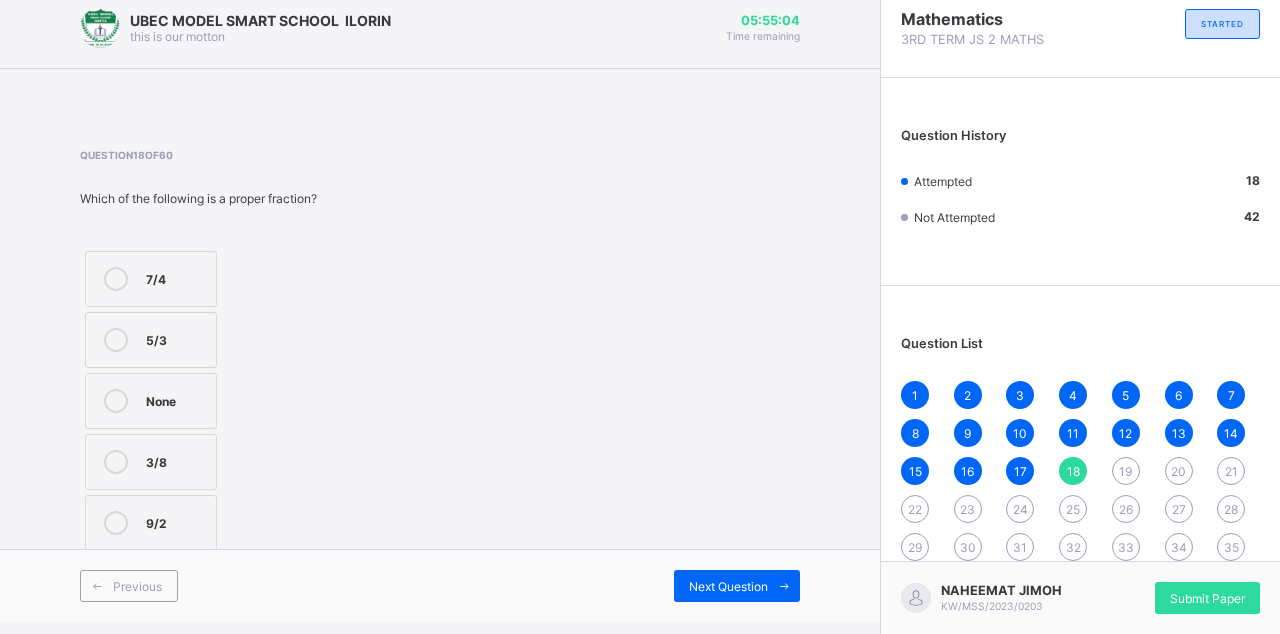 click on "Previous Next Question" at bounding box center (440, 585) 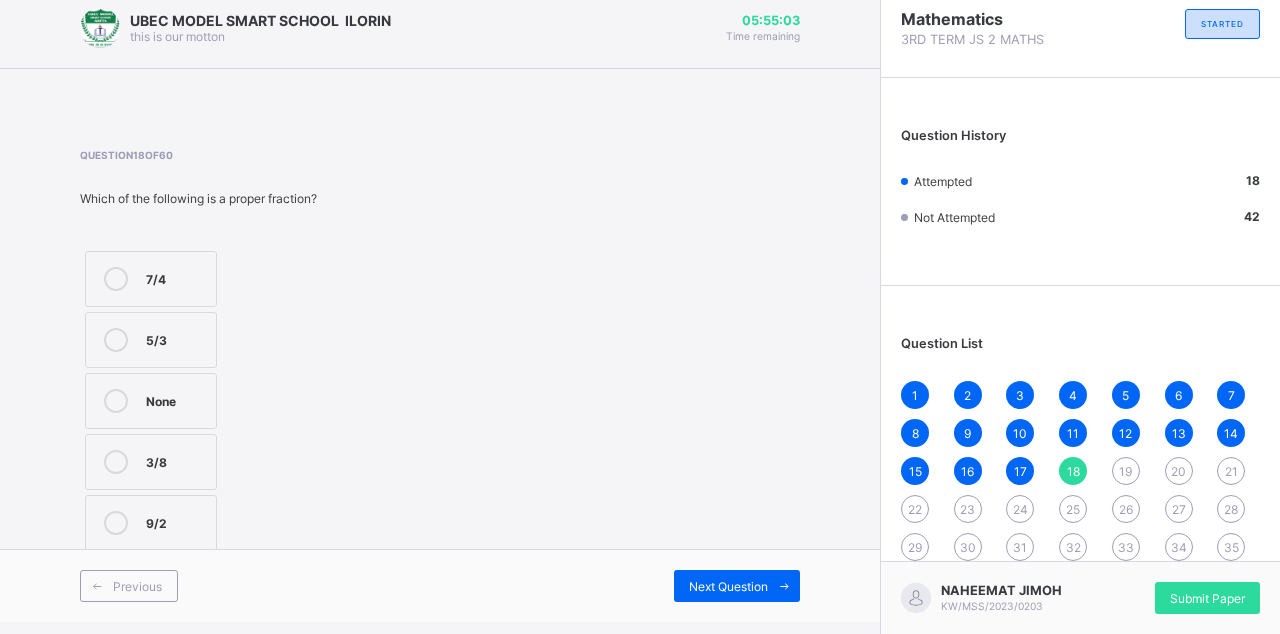 click on "None" at bounding box center [151, 401] 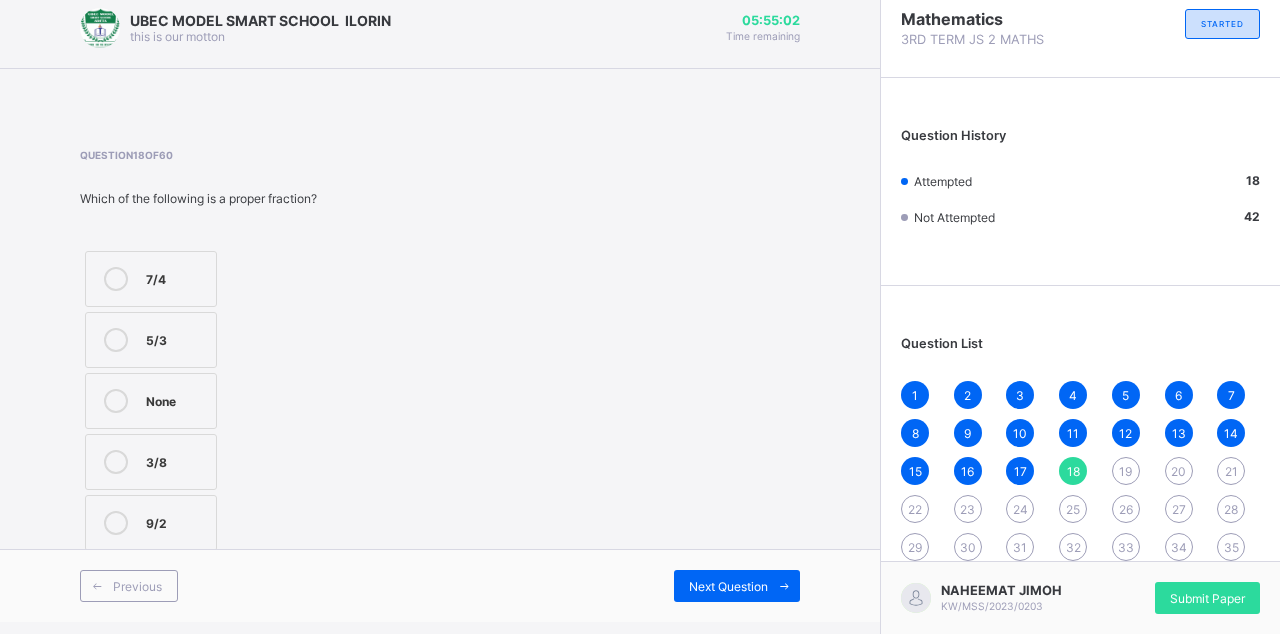 click at bounding box center [784, 586] 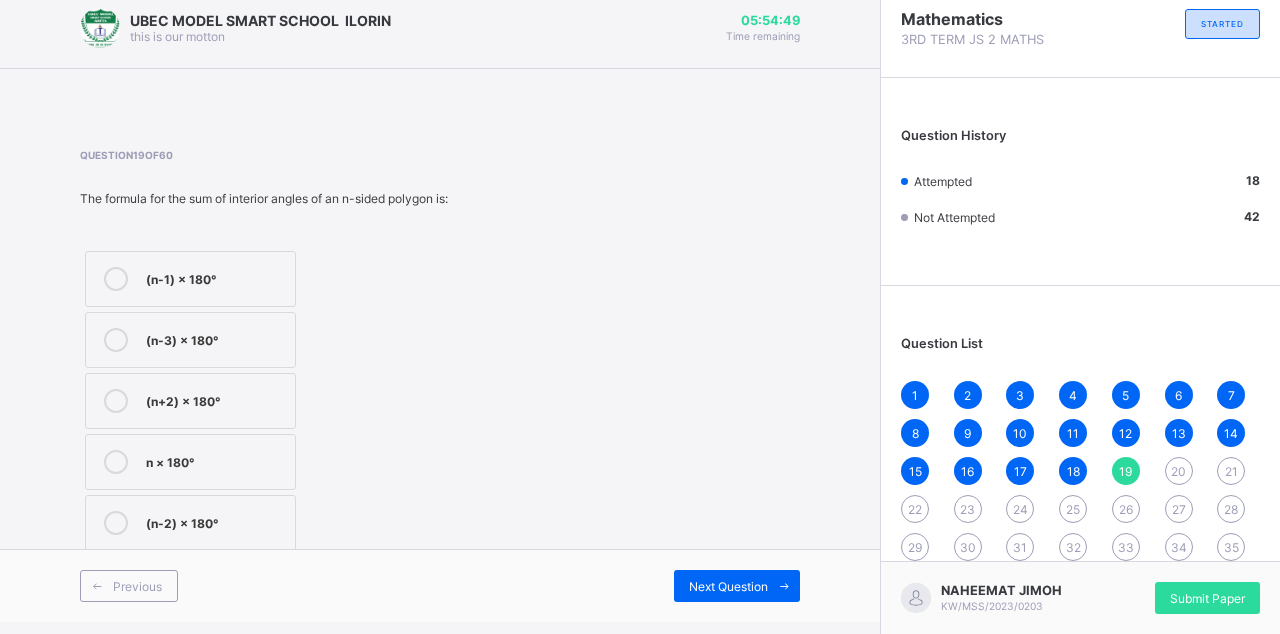 click on "(n-2) × 180°" at bounding box center (215, 521) 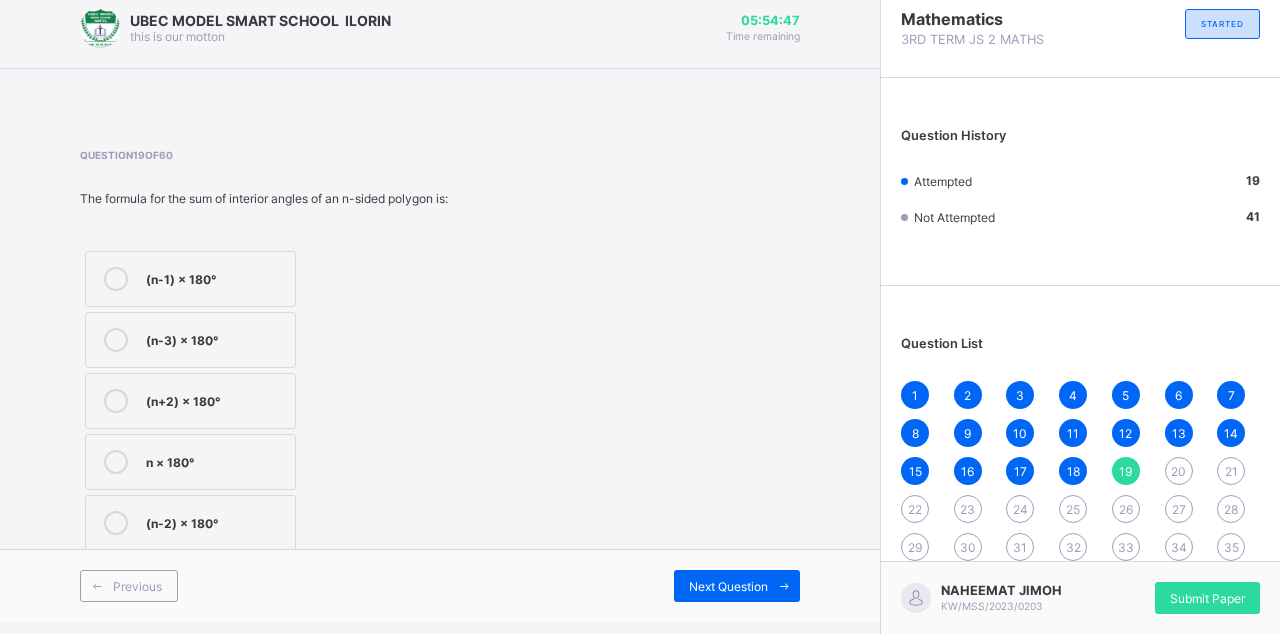 click on "Previous Next Question" at bounding box center (440, 585) 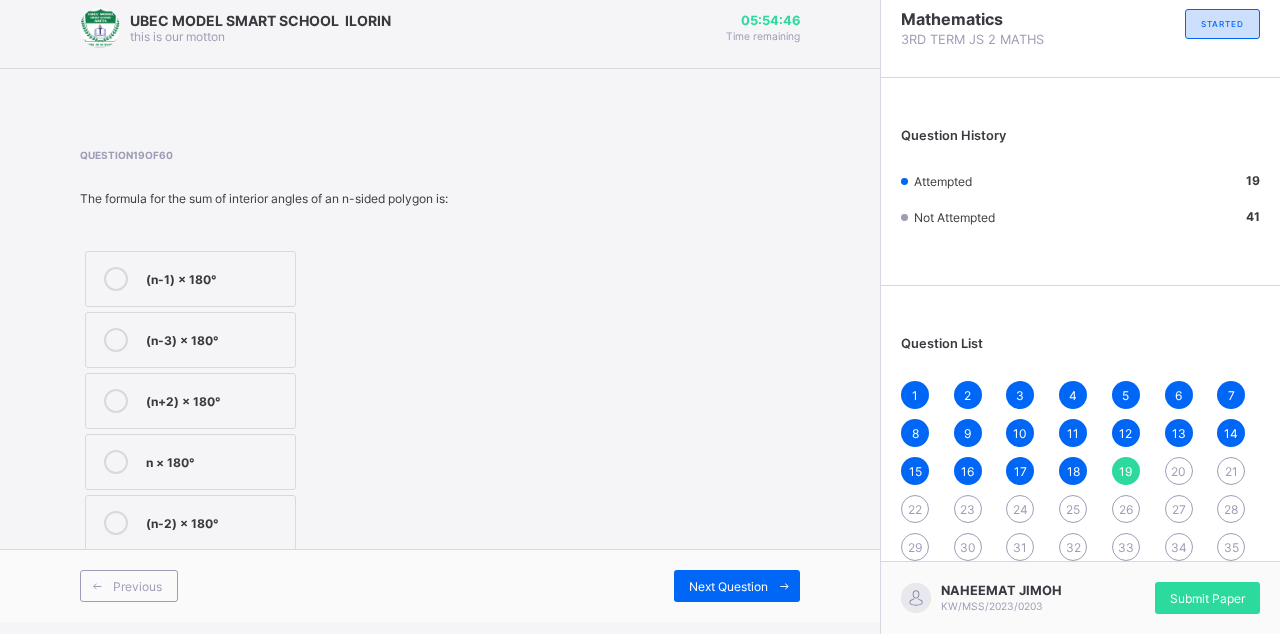 click at bounding box center (784, 586) 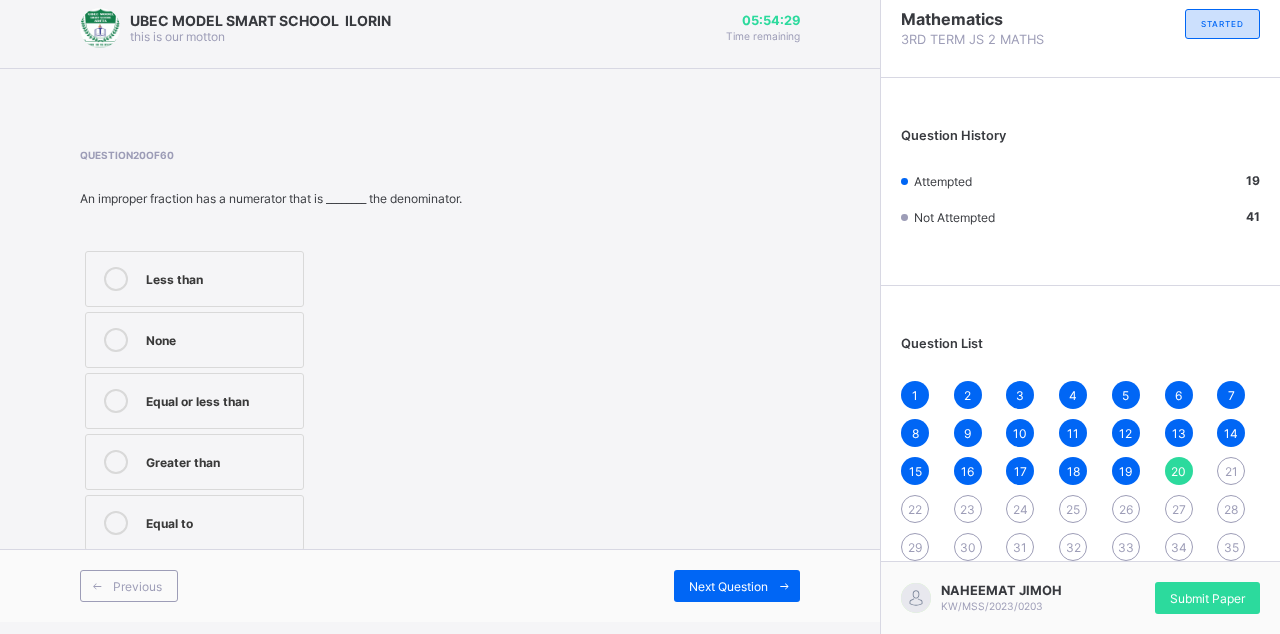 click on "Equal to" at bounding box center [194, 523] 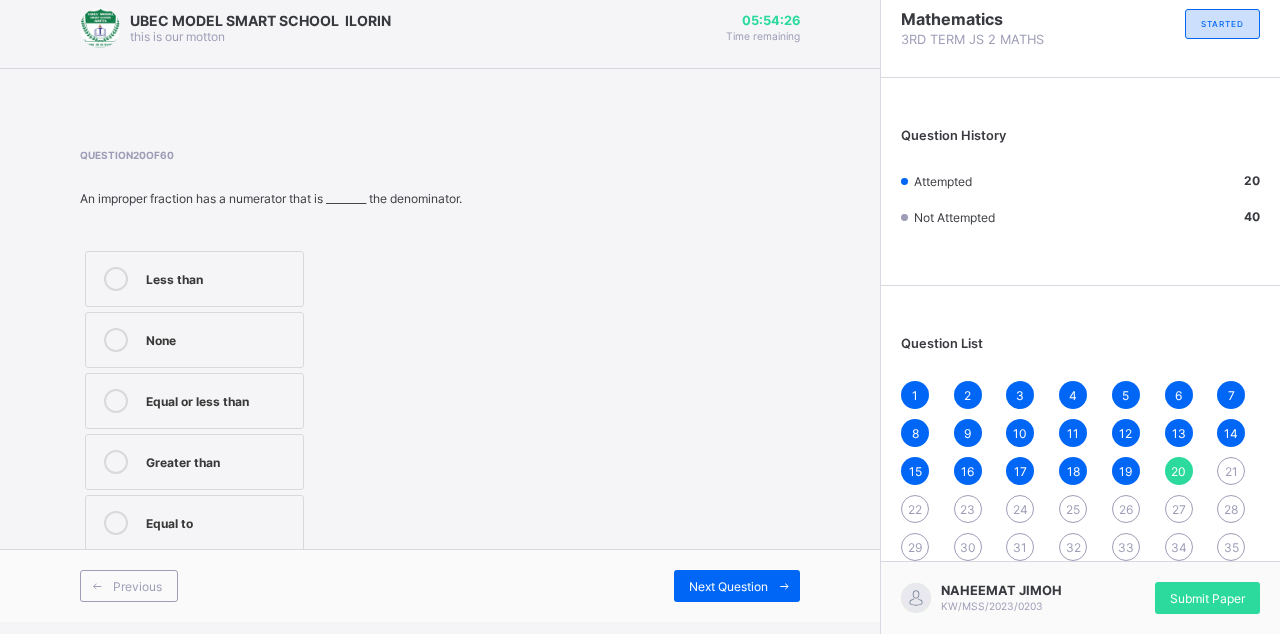 click on "Equal or less than" at bounding box center (219, 399) 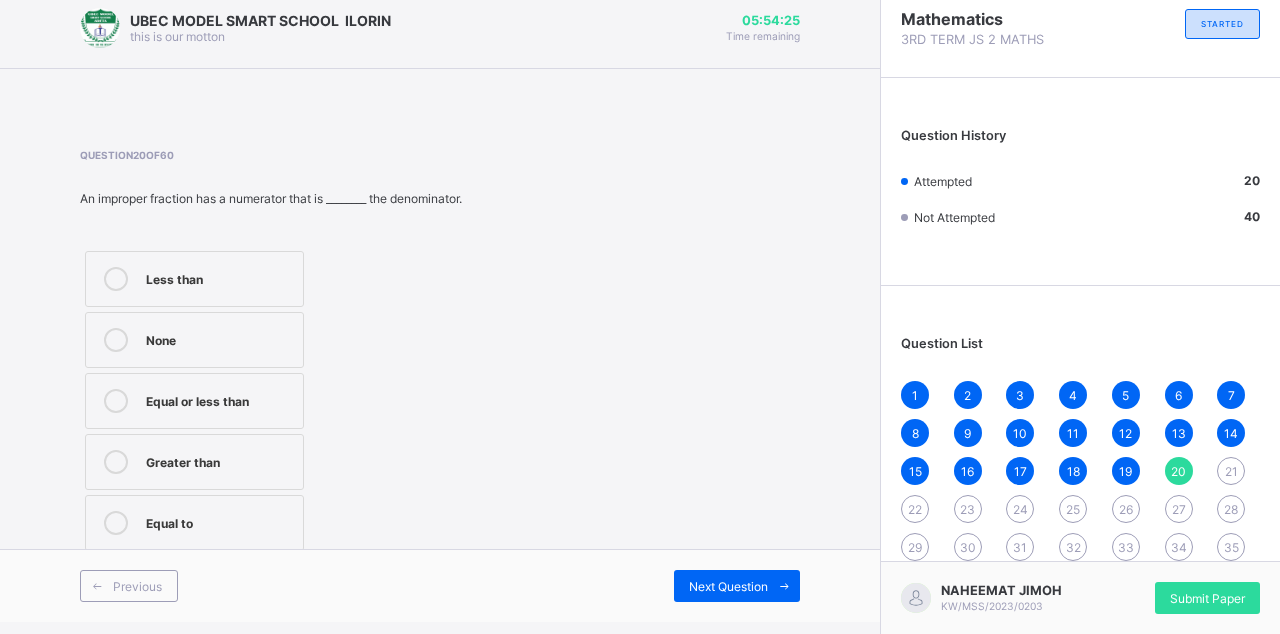 click at bounding box center [784, 586] 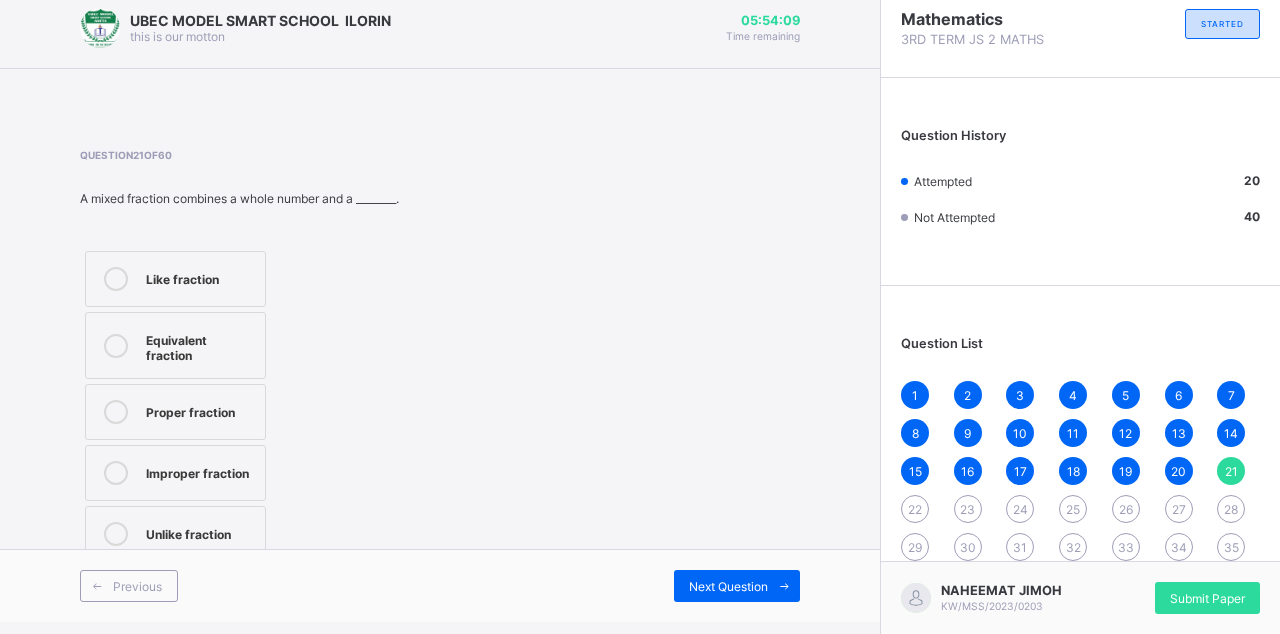 click on "Proper fraction" at bounding box center (175, 412) 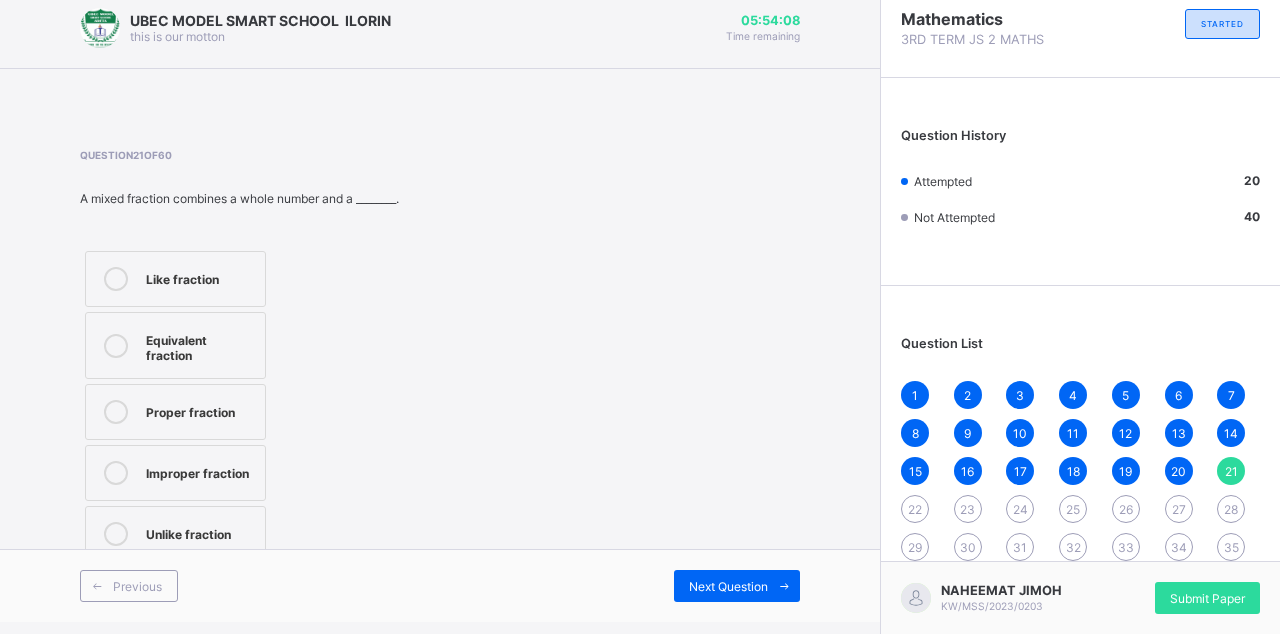 click at bounding box center [784, 586] 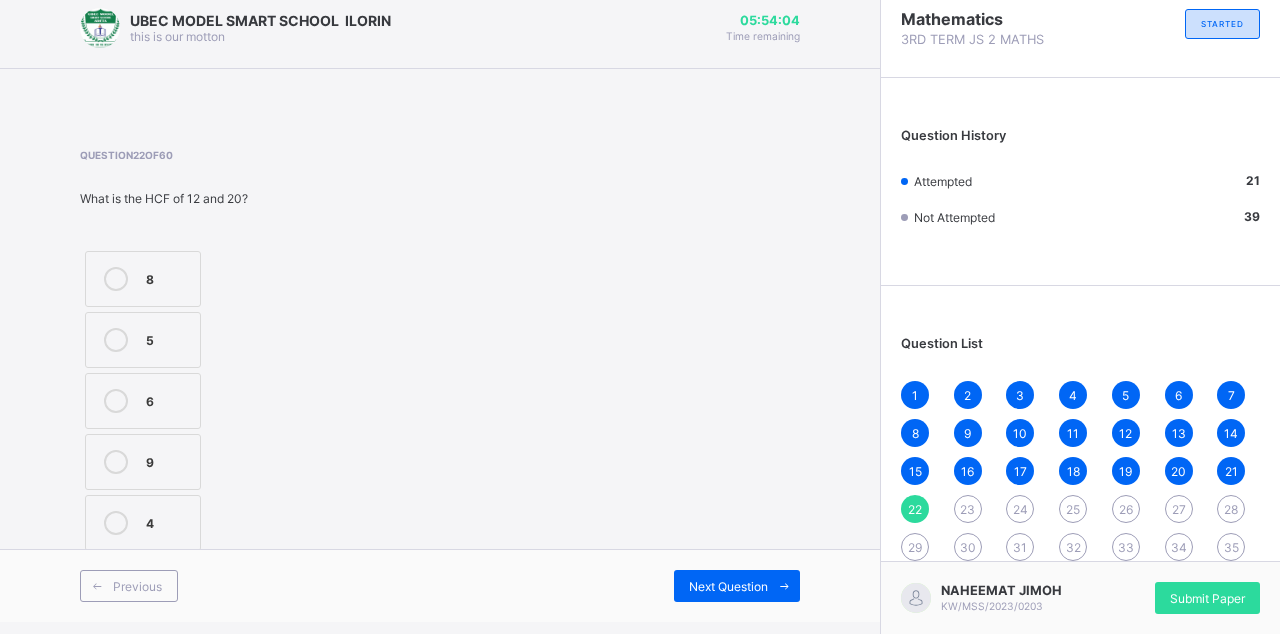 scroll, scrollTop: 0, scrollLeft: 0, axis: both 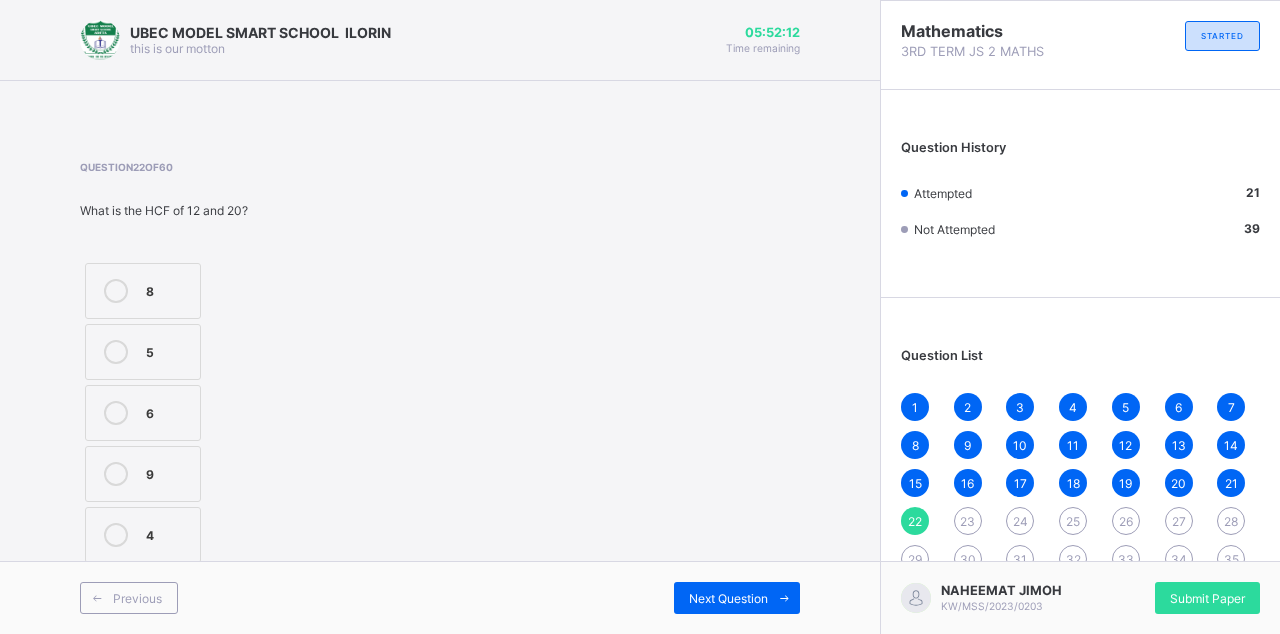 click on "4" at bounding box center [143, 535] 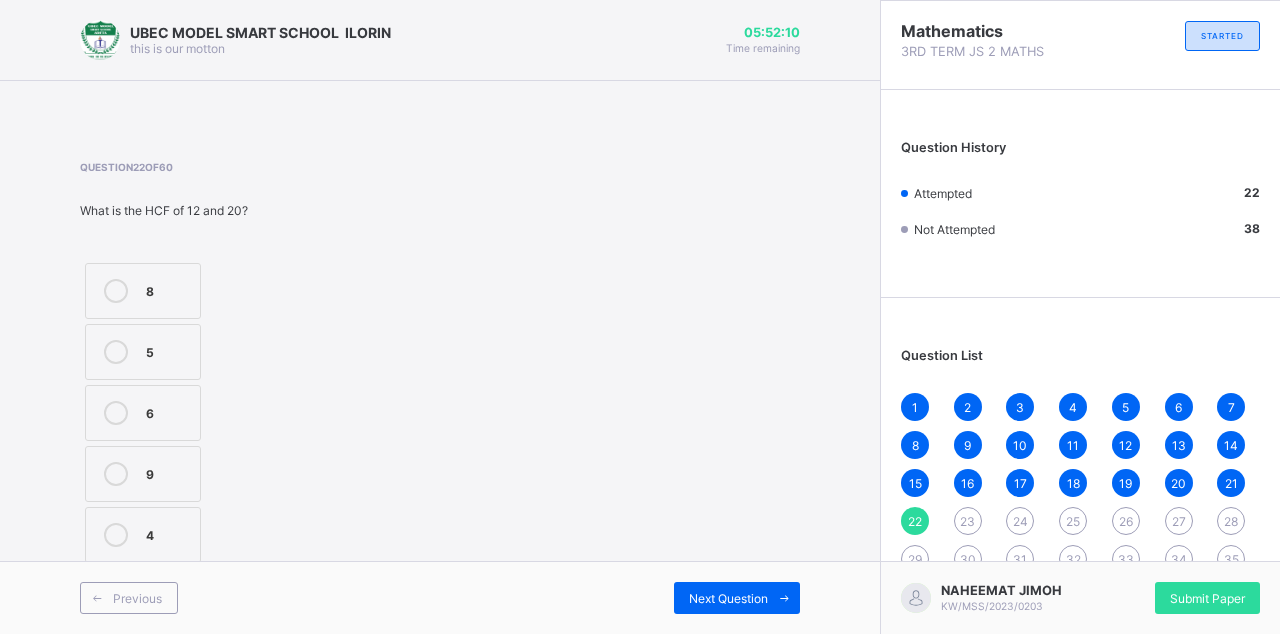 scroll, scrollTop: 12, scrollLeft: 0, axis: vertical 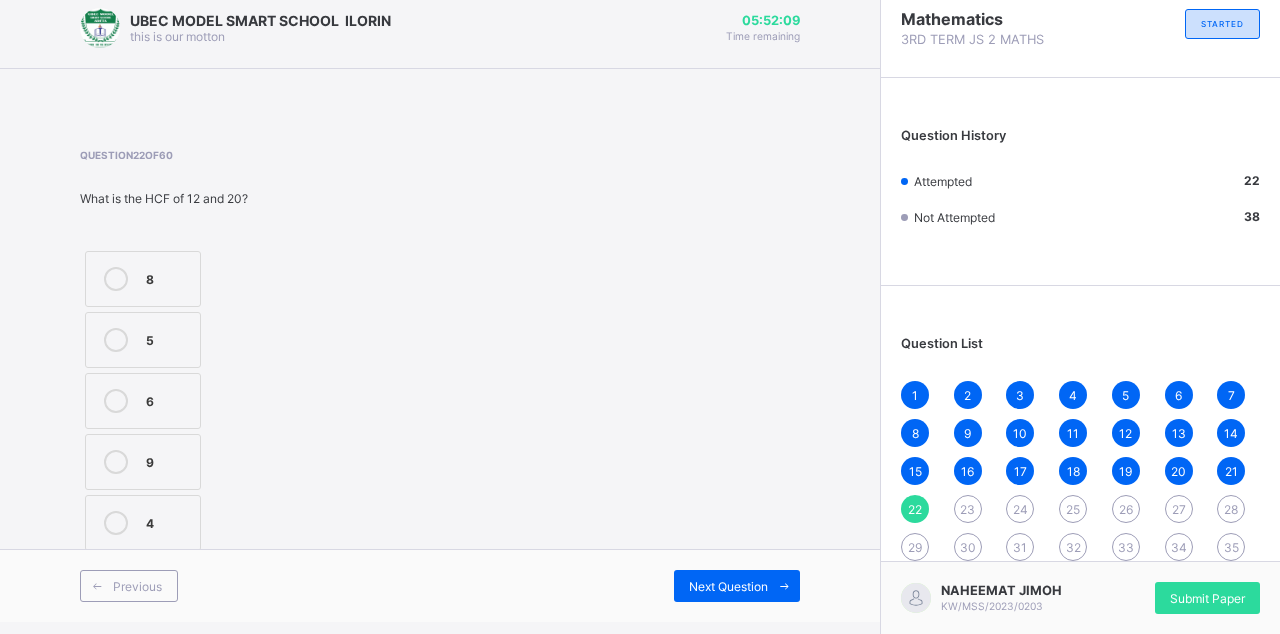 click at bounding box center (784, 586) 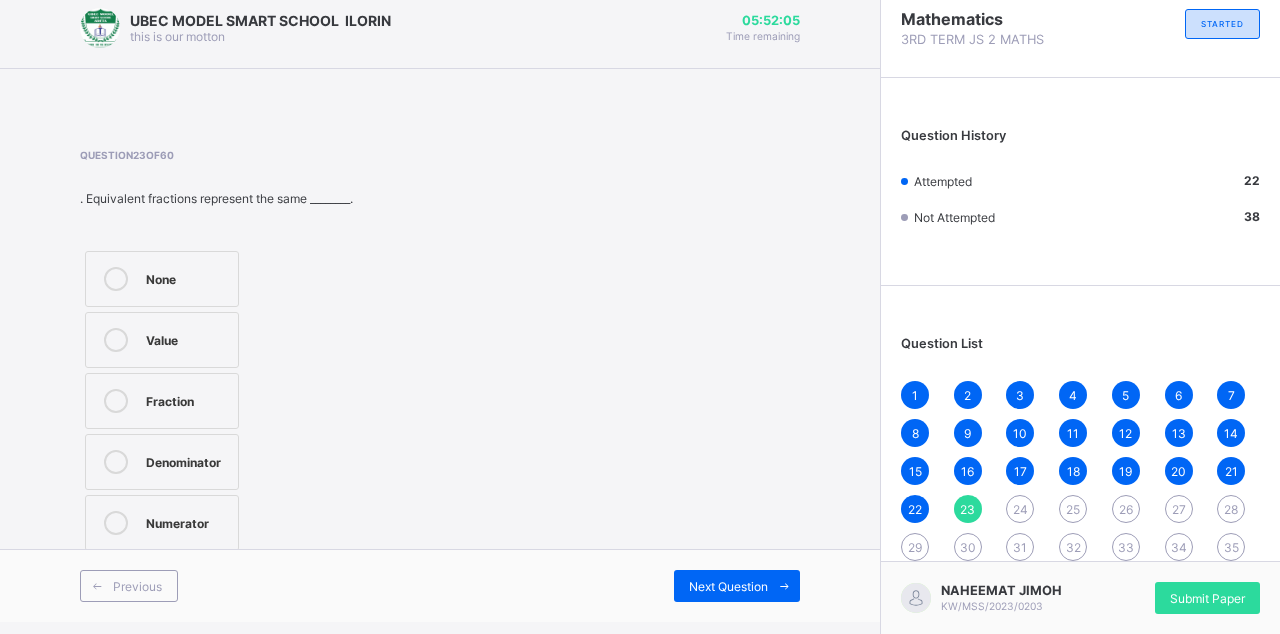 click on "Numerator" at bounding box center (187, 521) 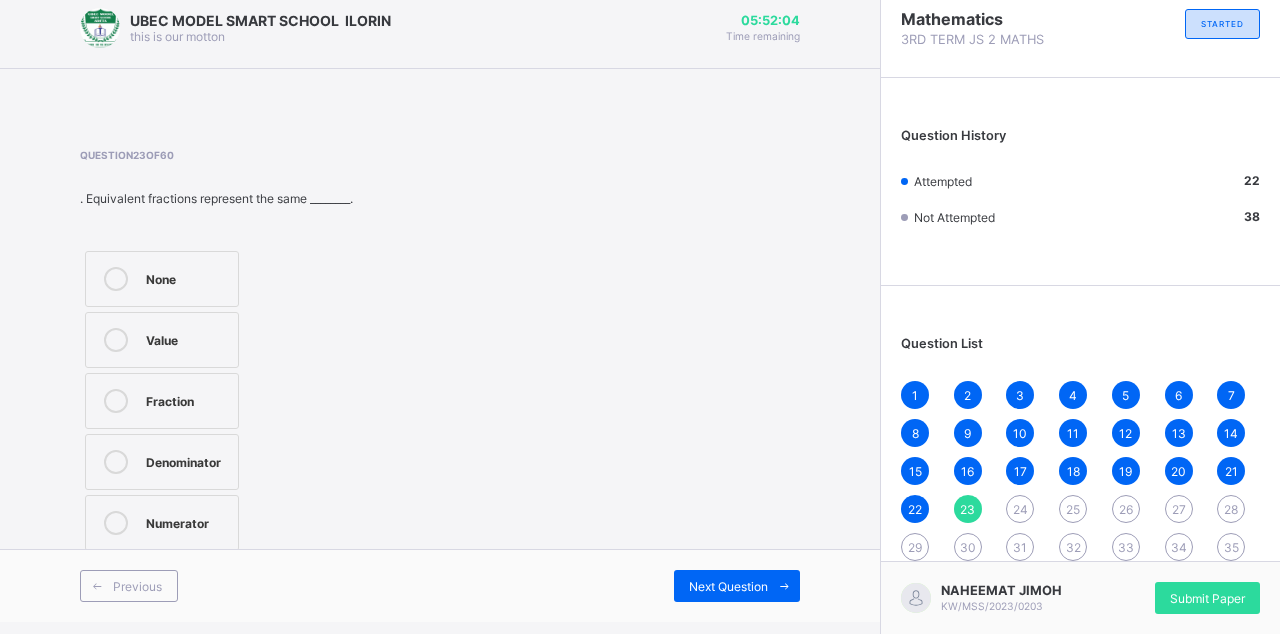 click on "Denominator" at bounding box center (162, 462) 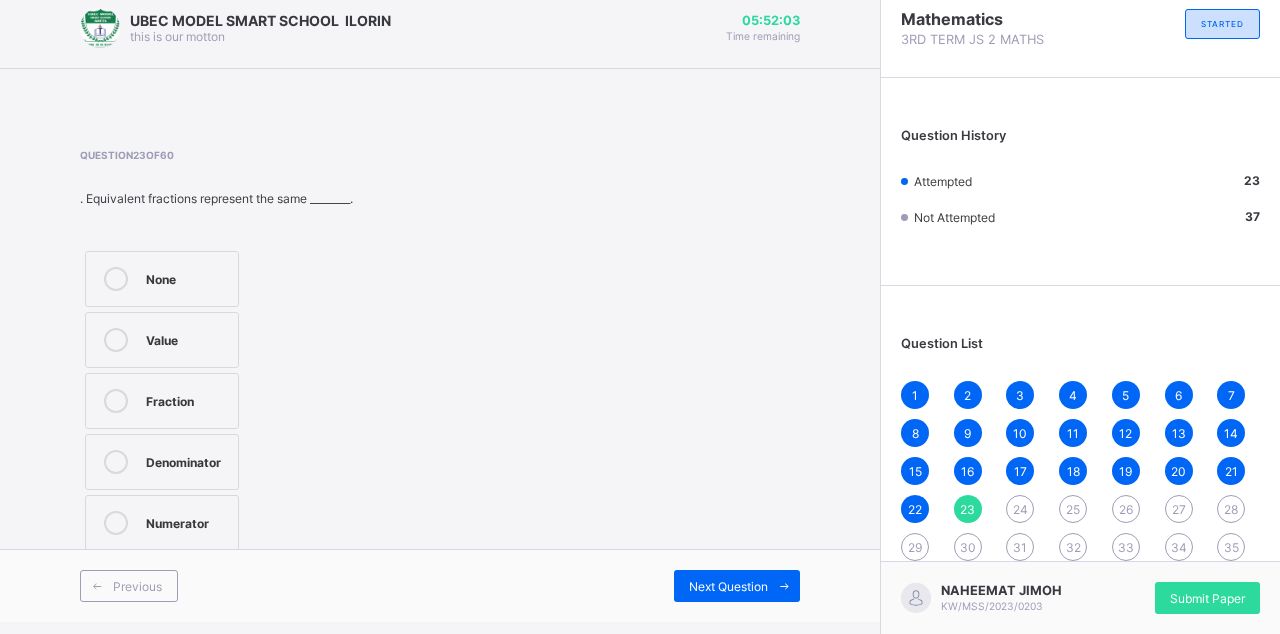 click on "Numerator" at bounding box center [162, 523] 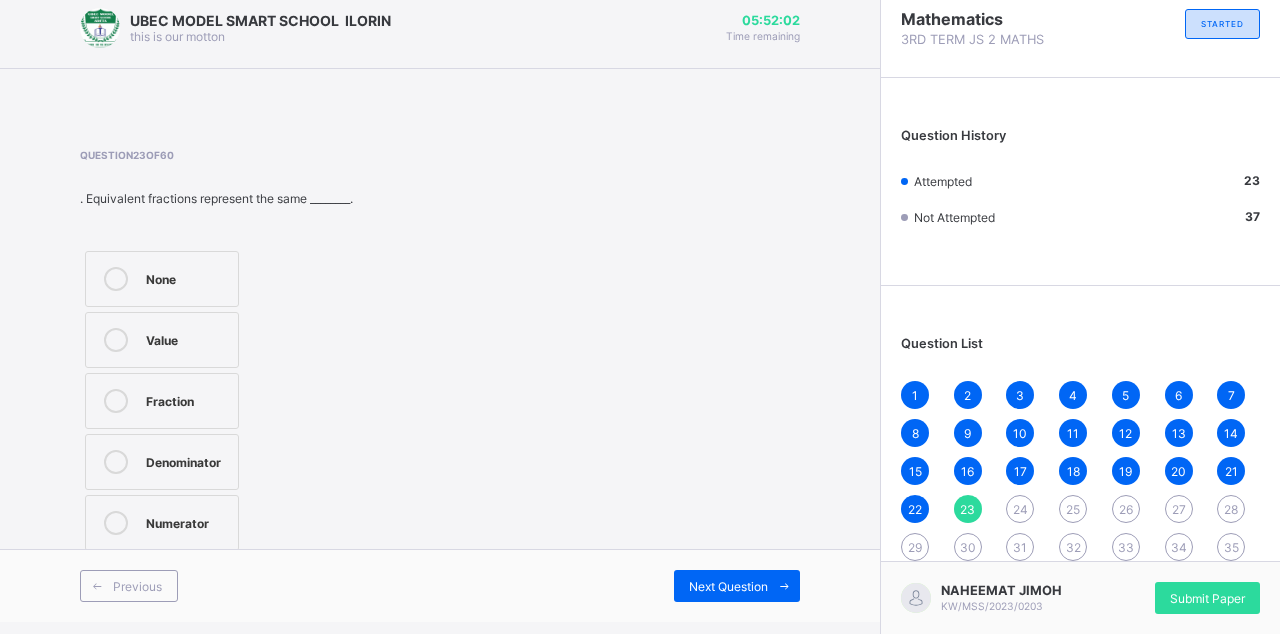 click at bounding box center [116, 462] 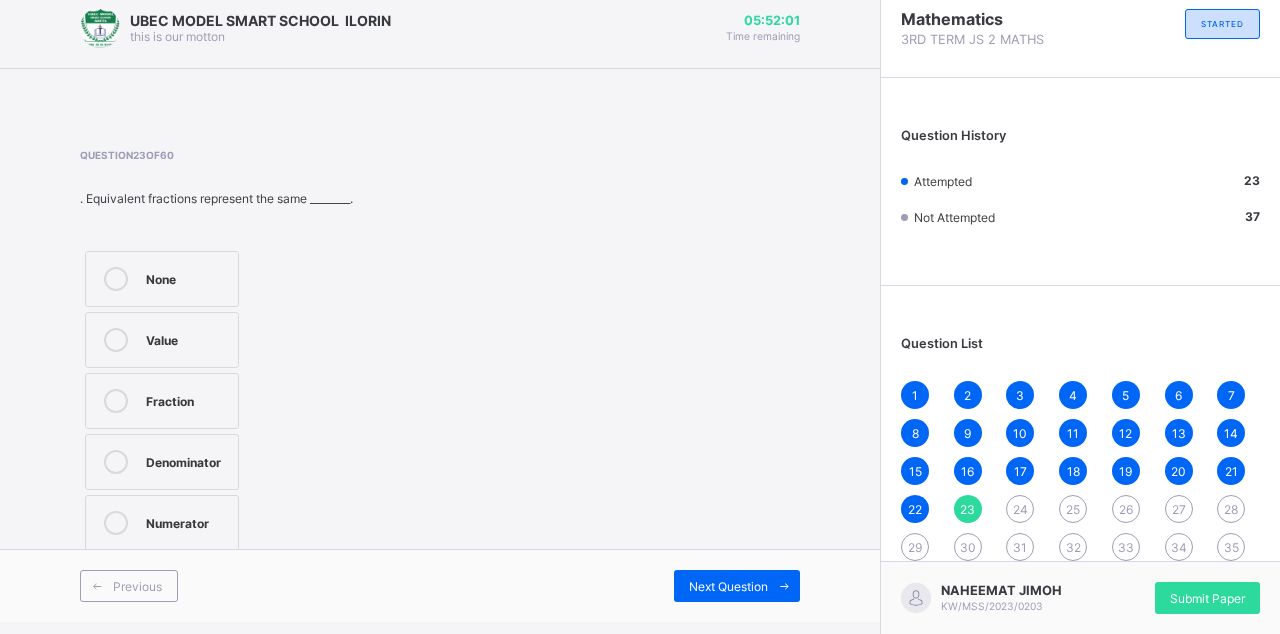 click at bounding box center (784, 586) 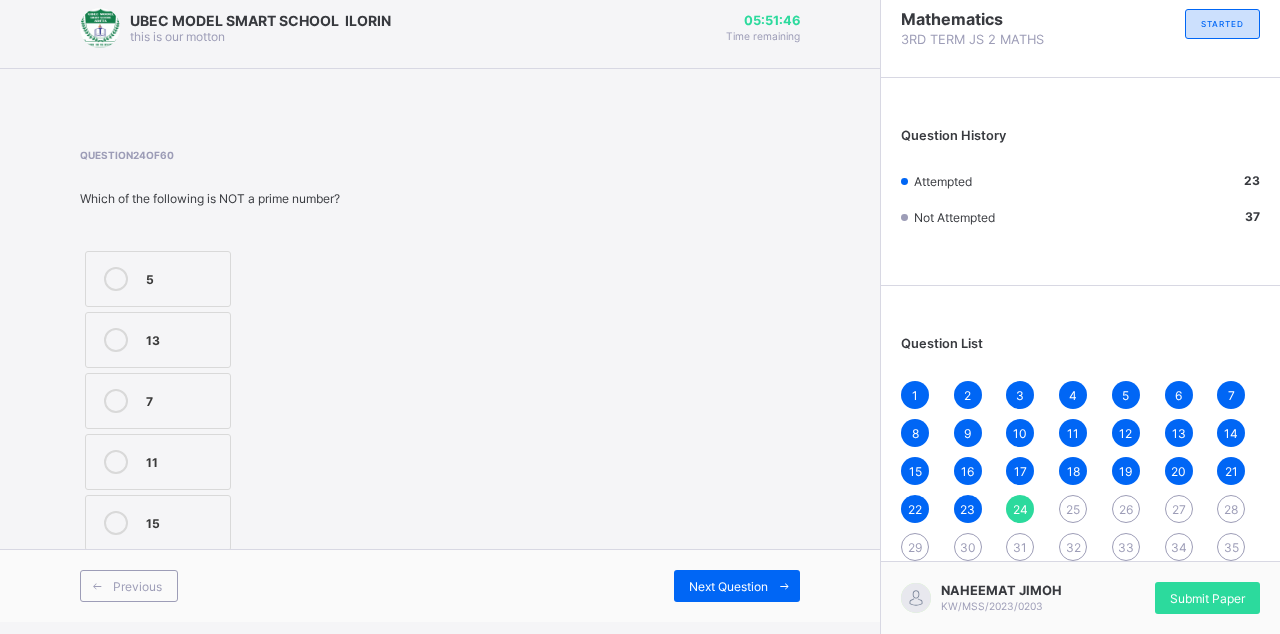 click on "UBEC MODEL SMART SCHOOL  ILORIN this is our motton 05:51:46 Time remaining Question  24  of  60 Which of the following is NOT a prime number? 5 13 7 11 15 Previous Next Question" at bounding box center [440, 305] 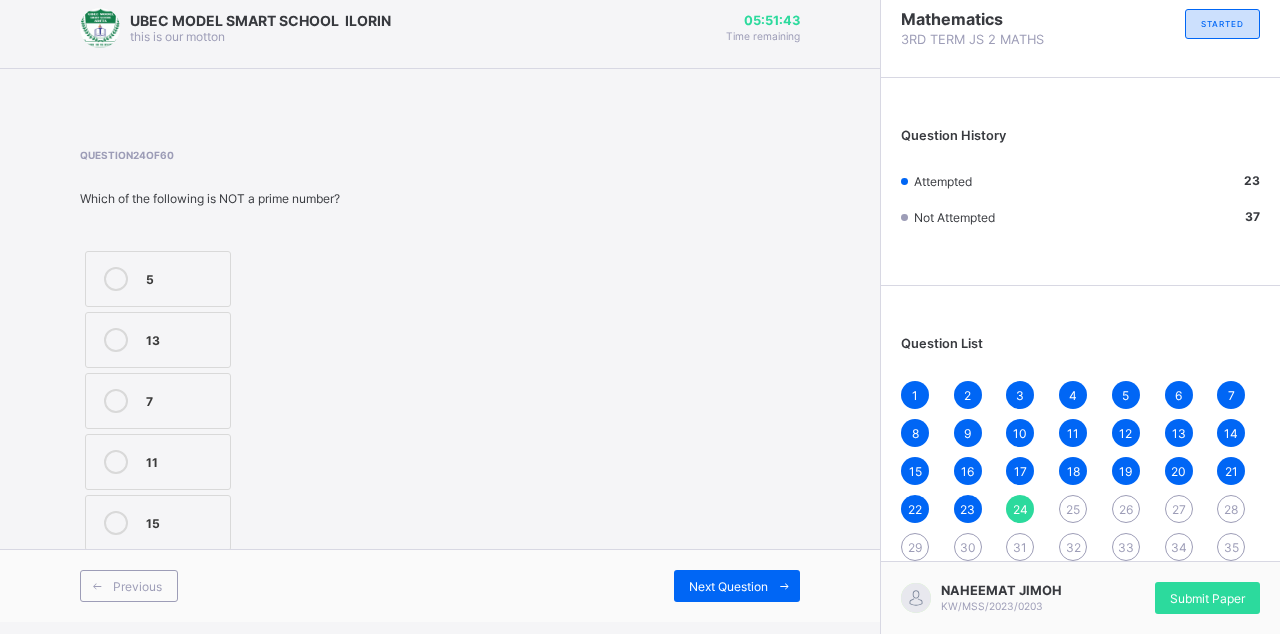 click at bounding box center [116, 279] 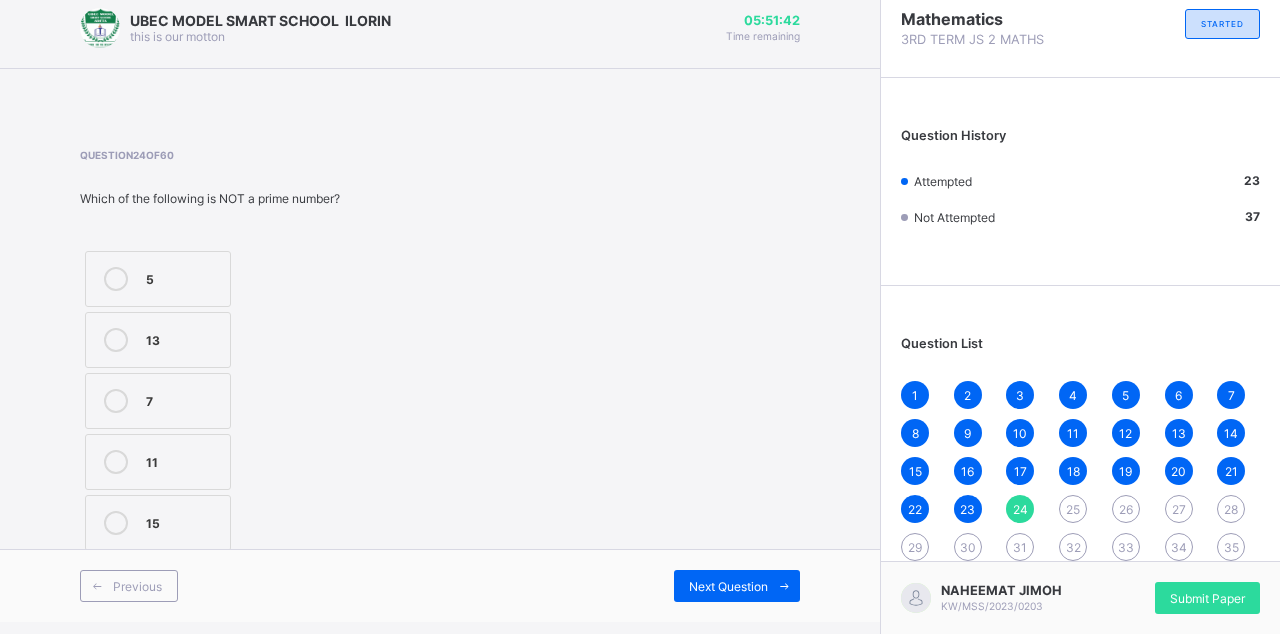 click on "Next Question" at bounding box center (737, 586) 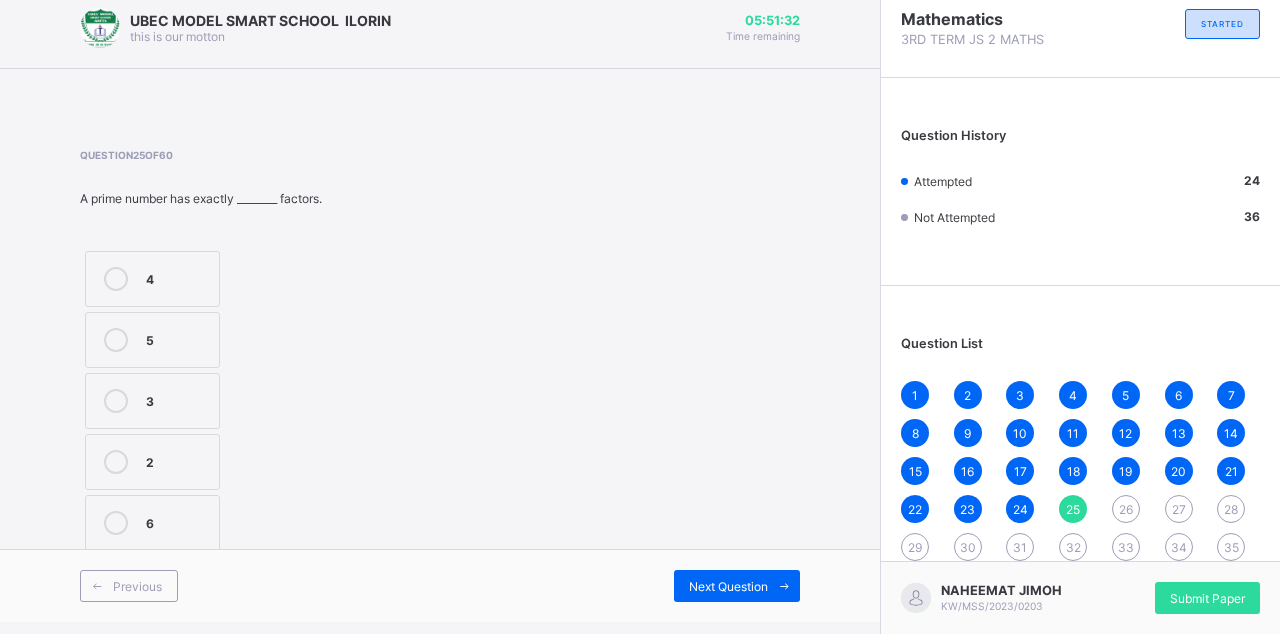 click at bounding box center [116, 462] 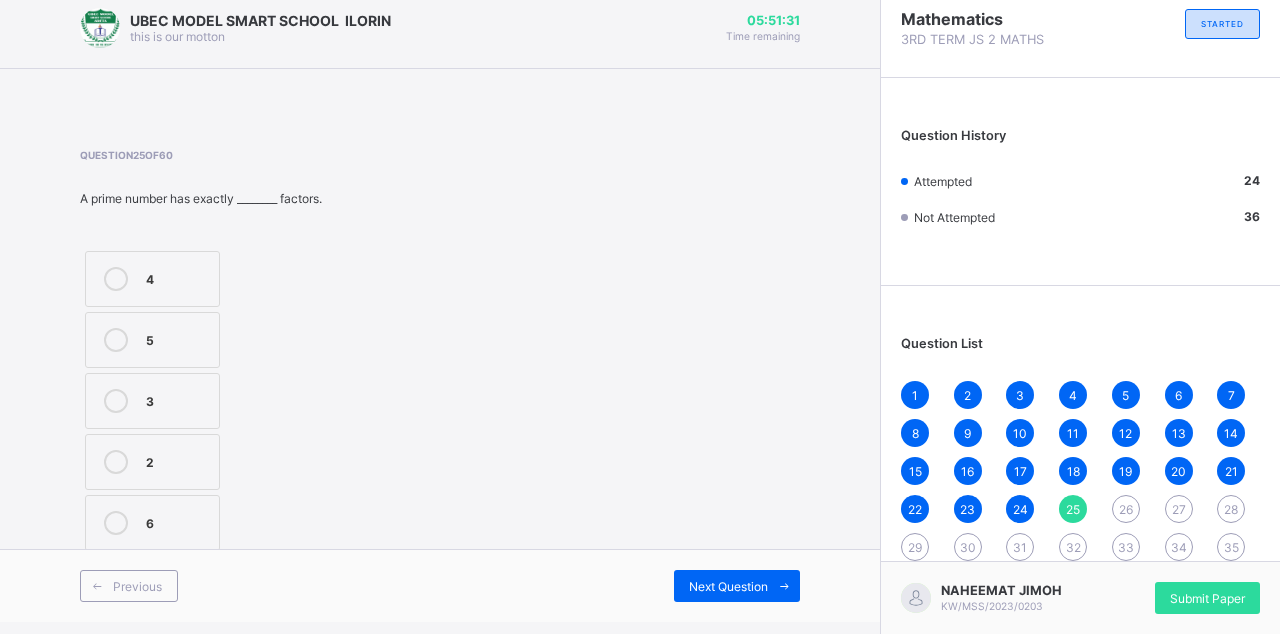 click on "Next Question" at bounding box center (728, 586) 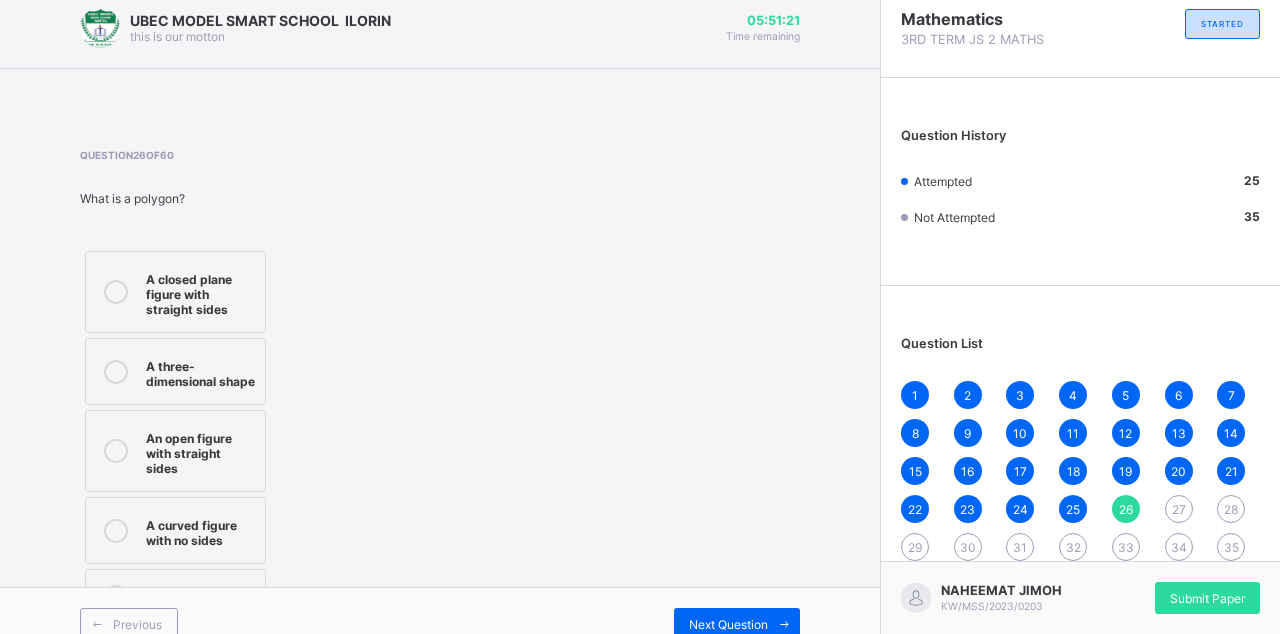 click at bounding box center [116, 451] 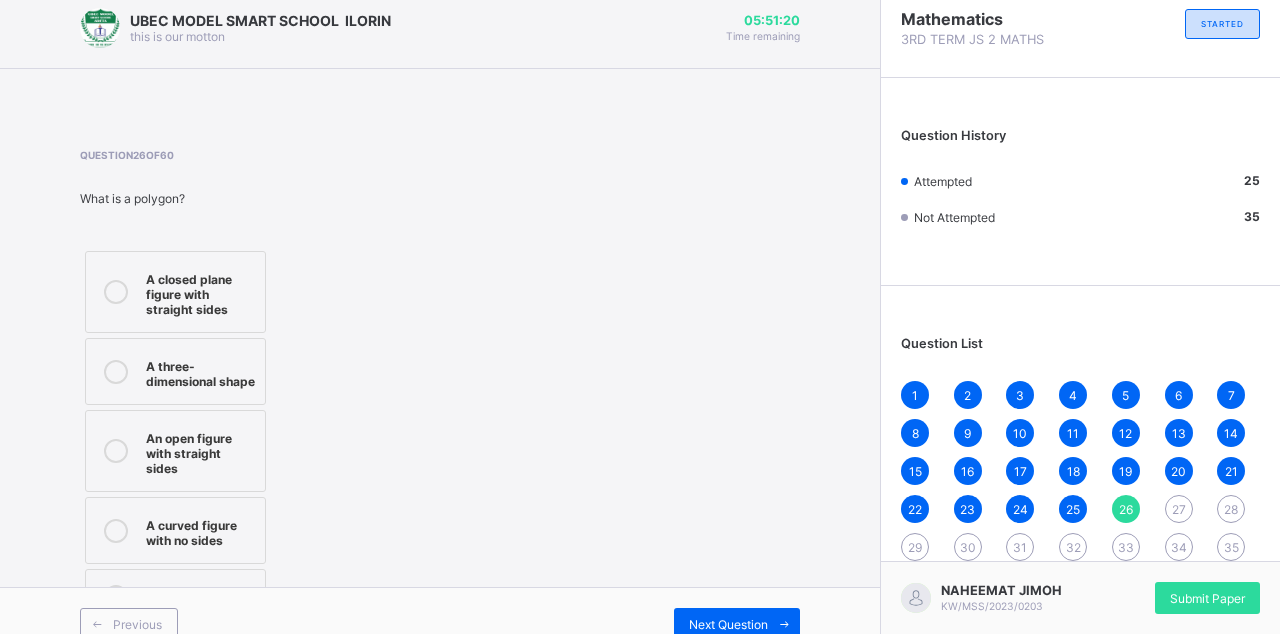 click on "Next Question" at bounding box center [737, 624] 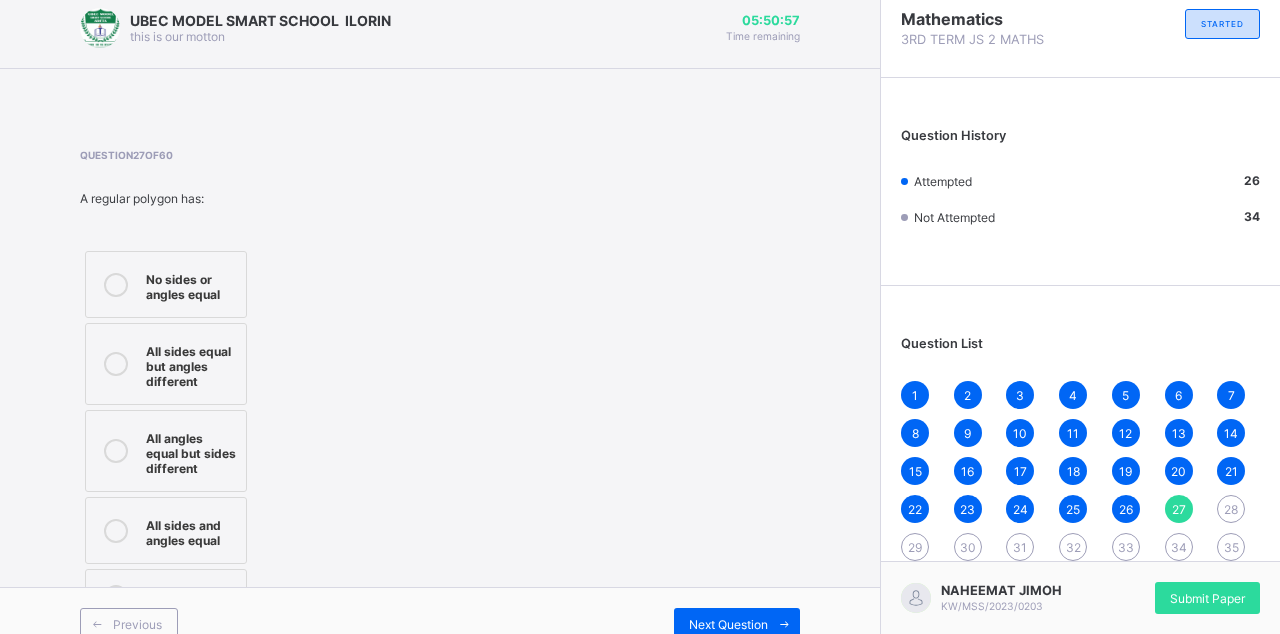 click on "All angles equal but sides different" at bounding box center (191, 451) 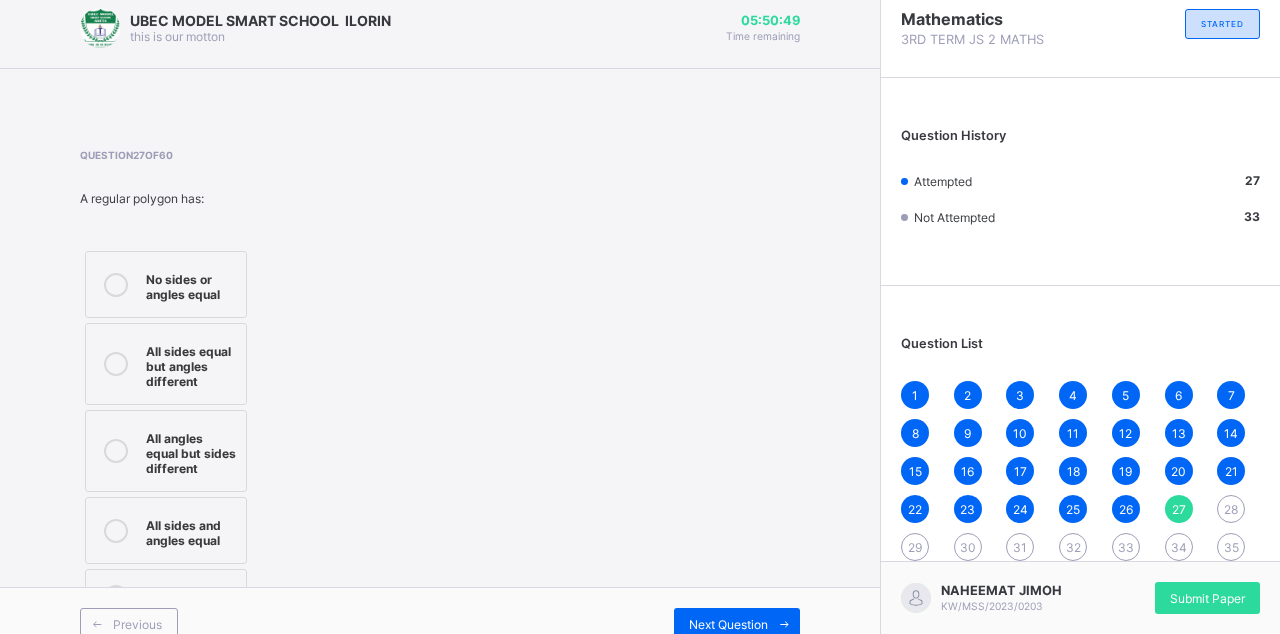 click on "All sides and angles equal" at bounding box center [166, 530] 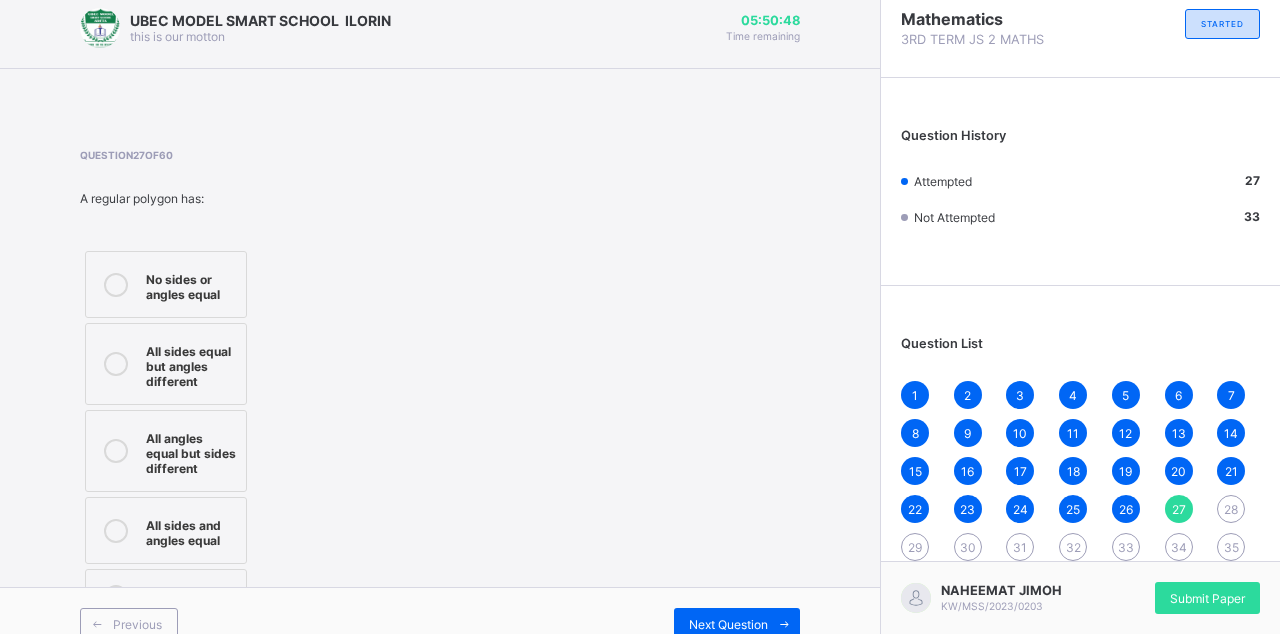 click on "Previous Next Question" at bounding box center [440, 623] 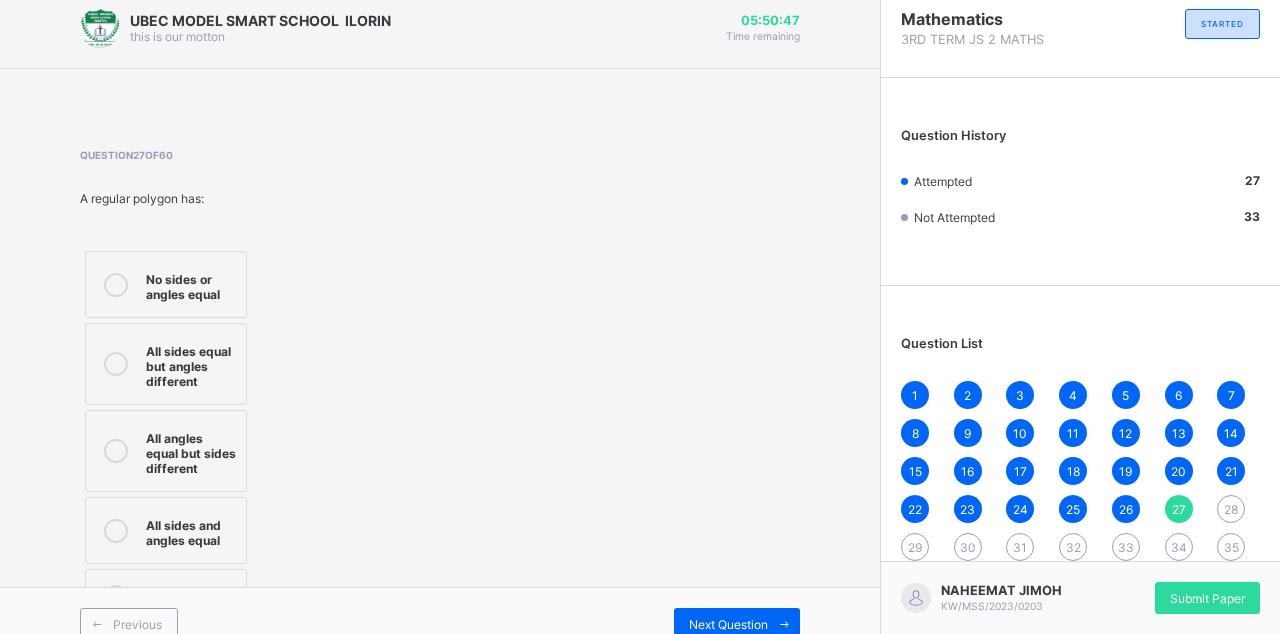click on "Next Question" at bounding box center [728, 624] 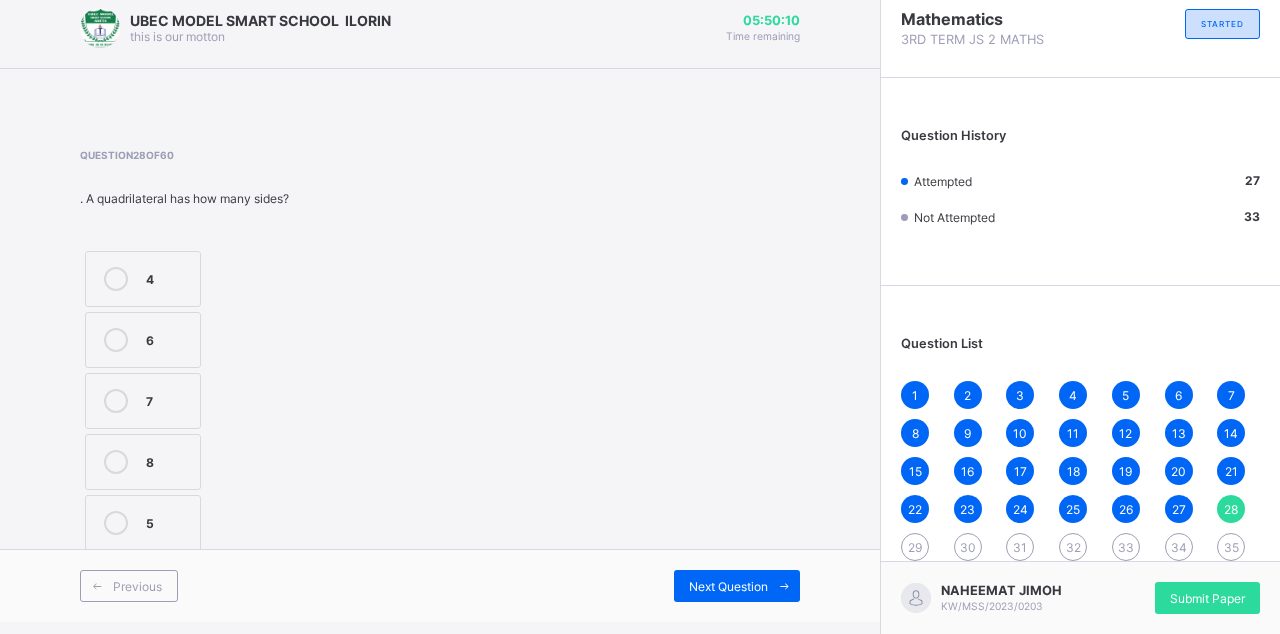 click on "4" at bounding box center [168, 279] 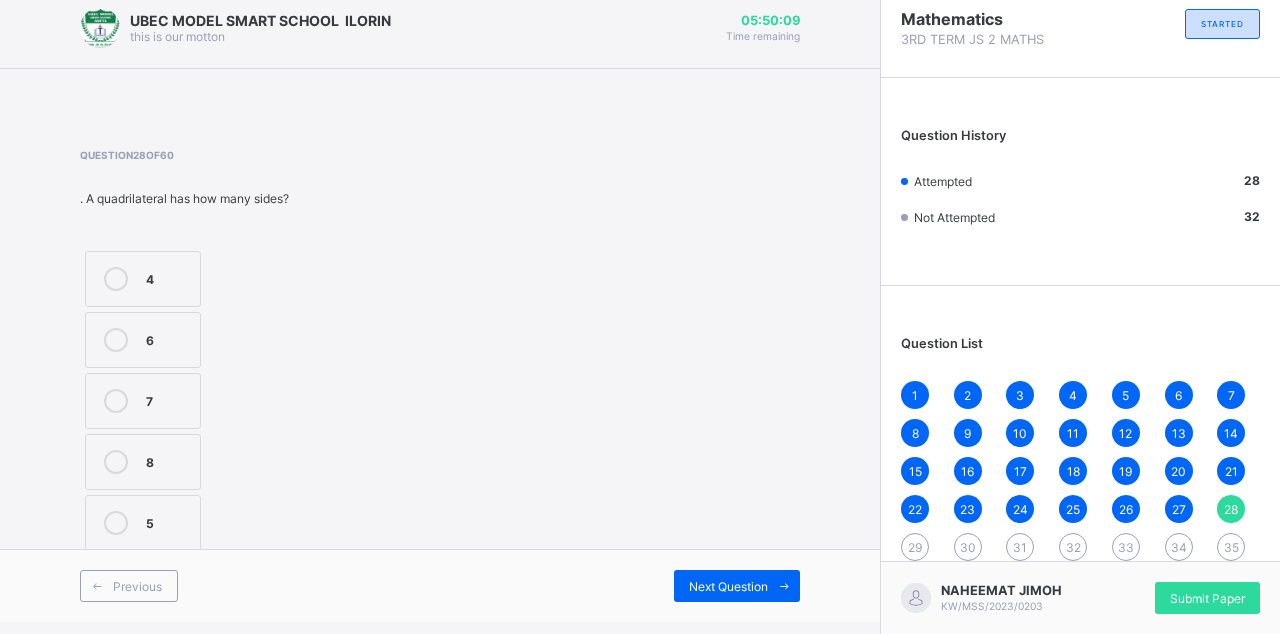 click on "7" at bounding box center [143, 401] 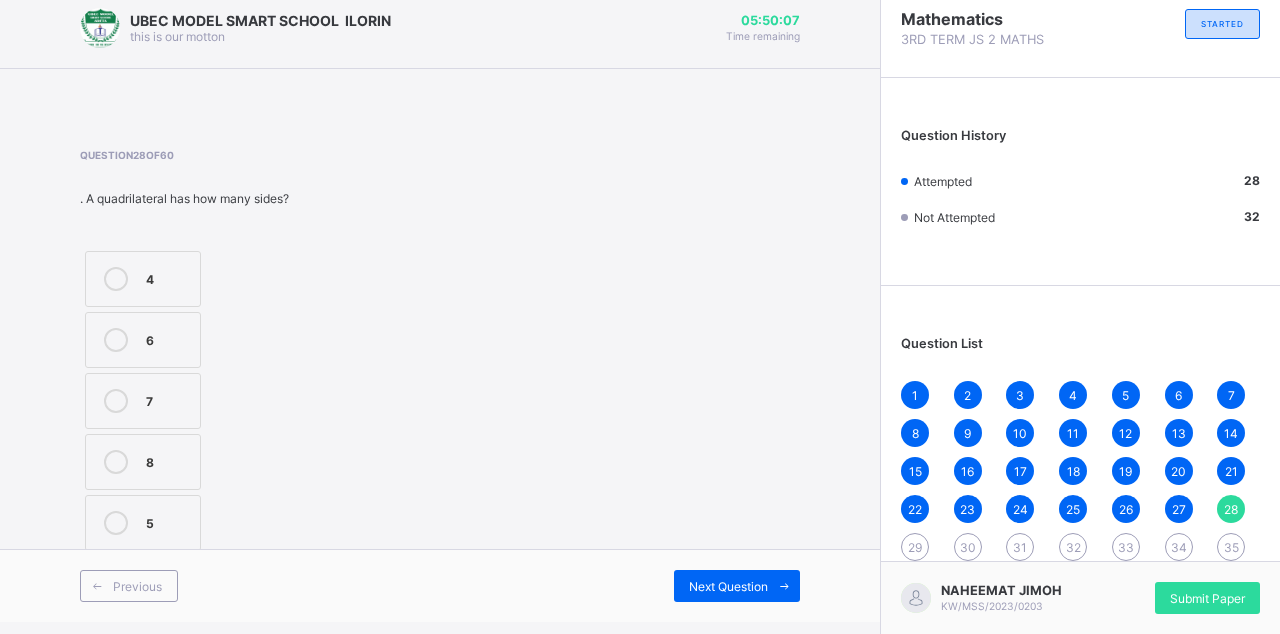 click on "Previous Next Question" at bounding box center [440, 585] 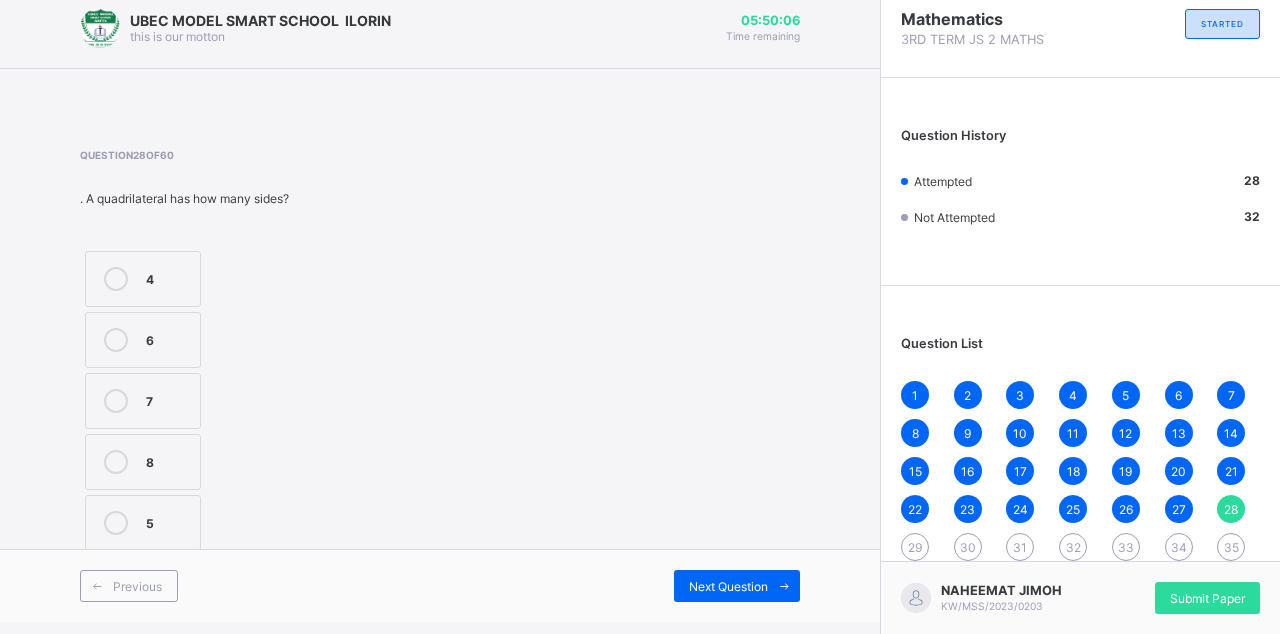 click at bounding box center (784, 586) 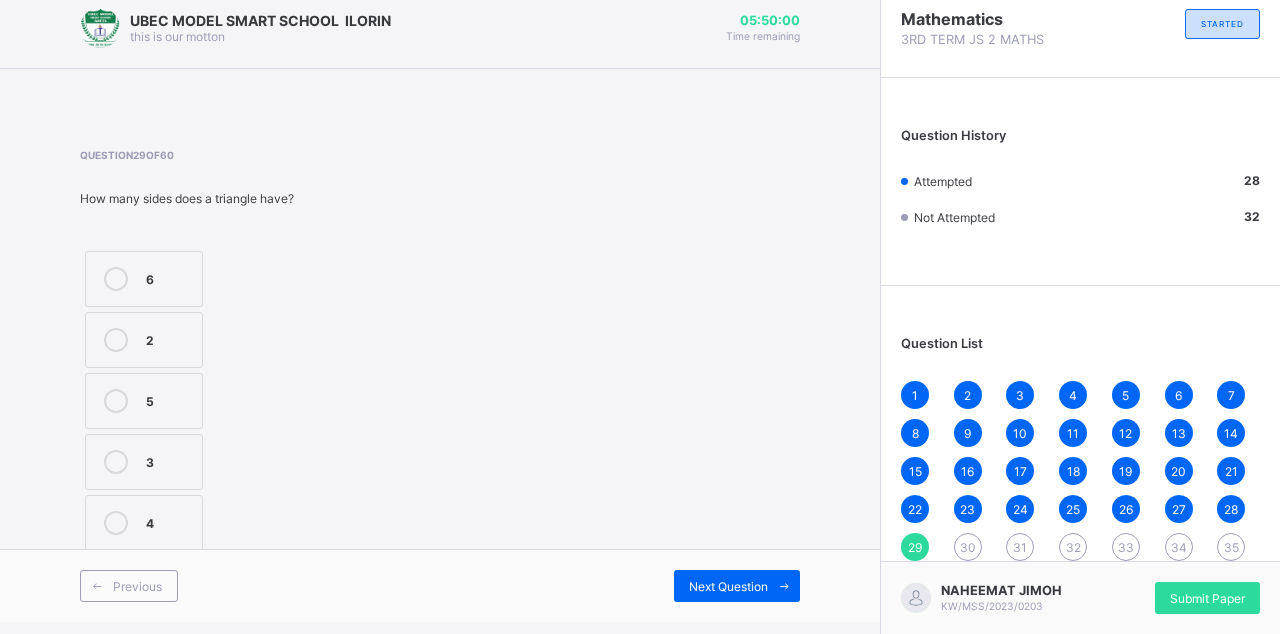 click on "4" at bounding box center [169, 521] 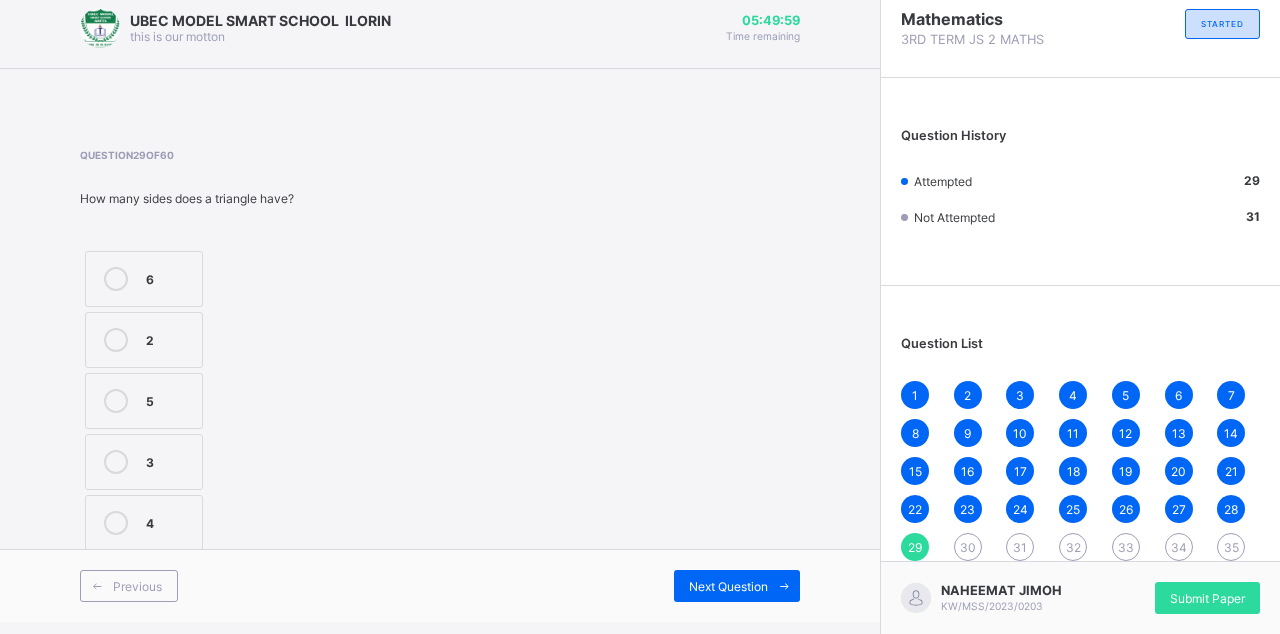 click at bounding box center [784, 586] 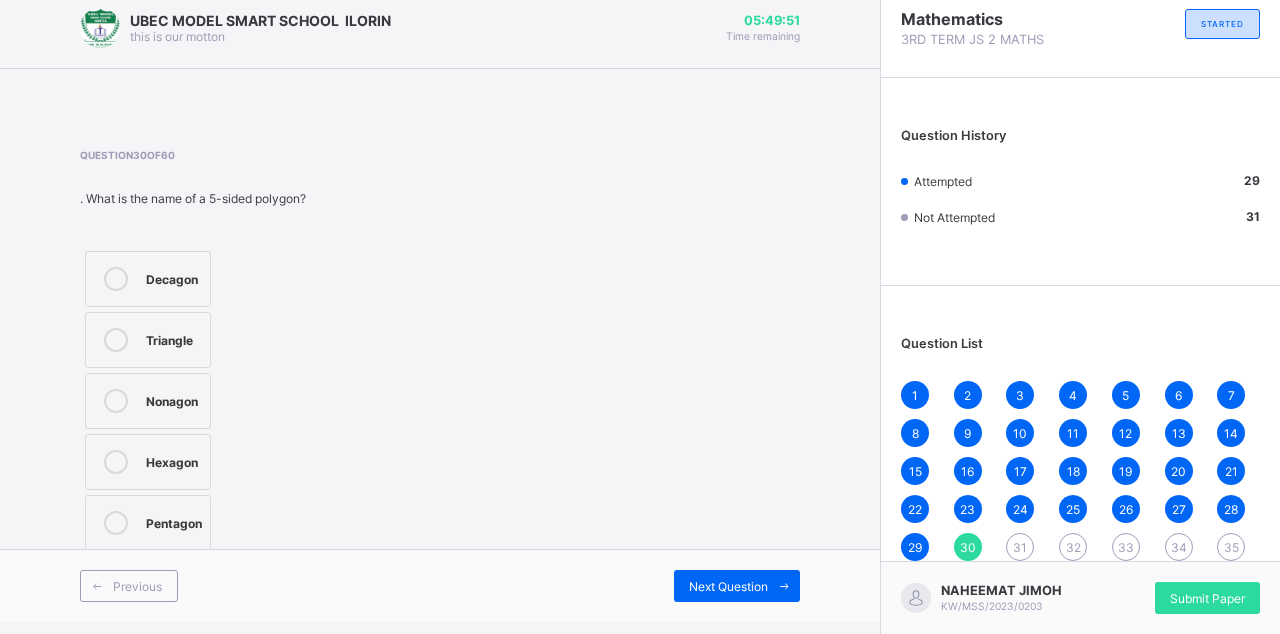 click on "Nonagon" at bounding box center [148, 401] 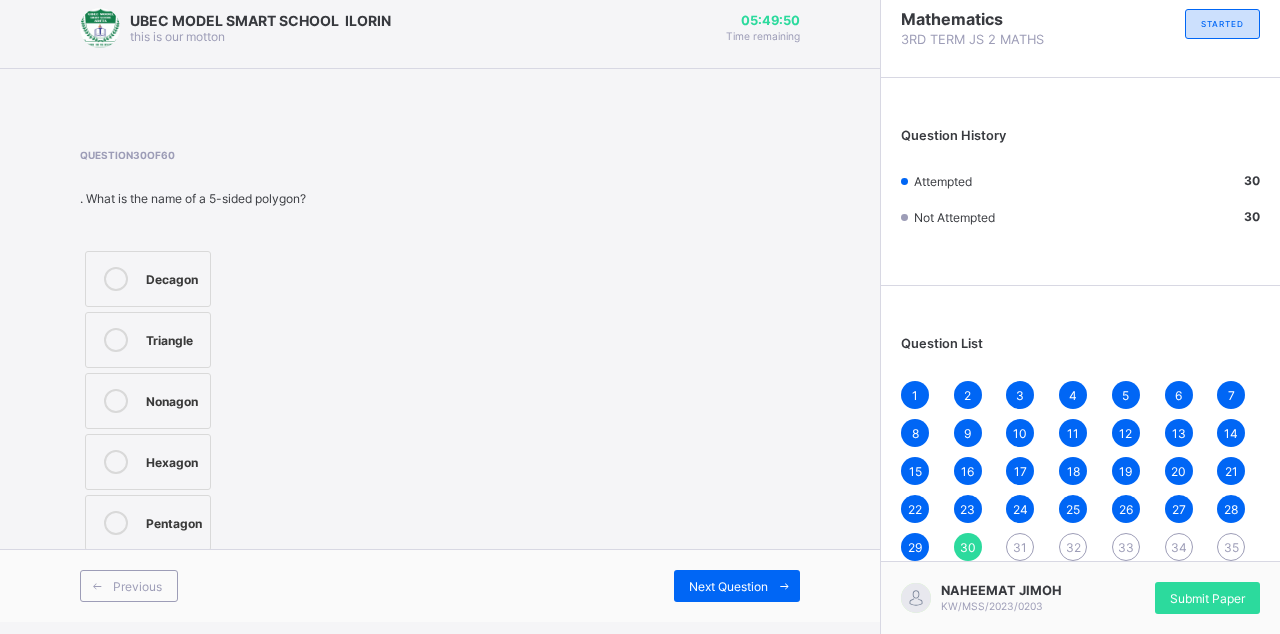 click at bounding box center [784, 586] 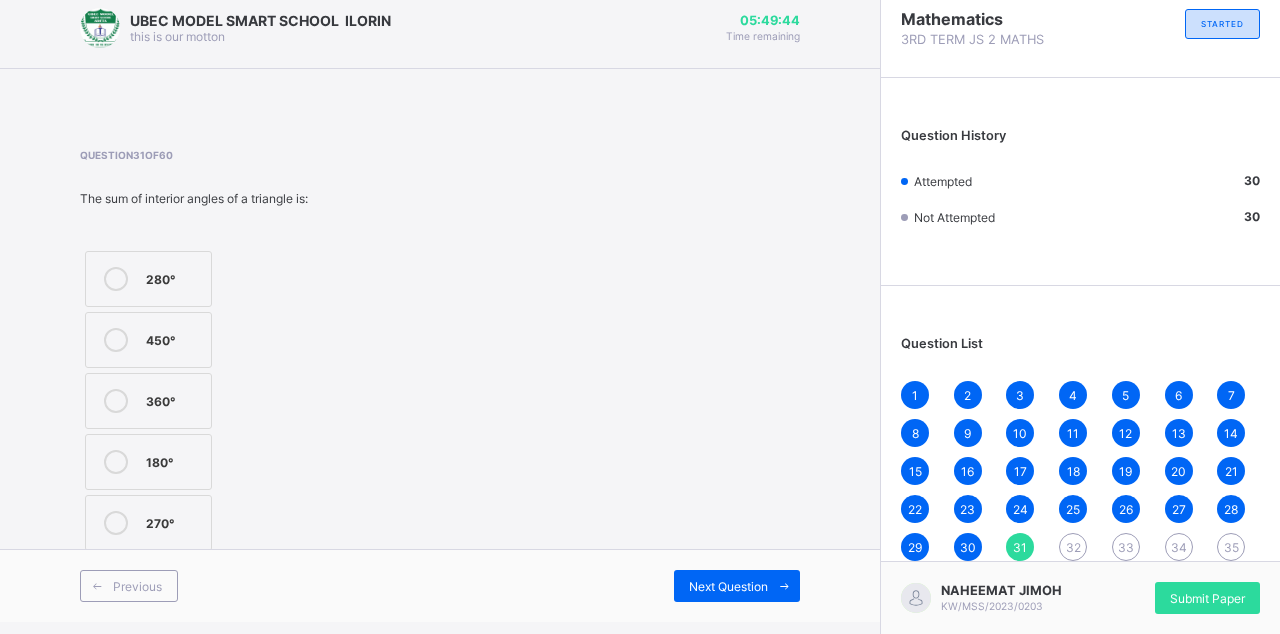 click on "360°" at bounding box center (173, 399) 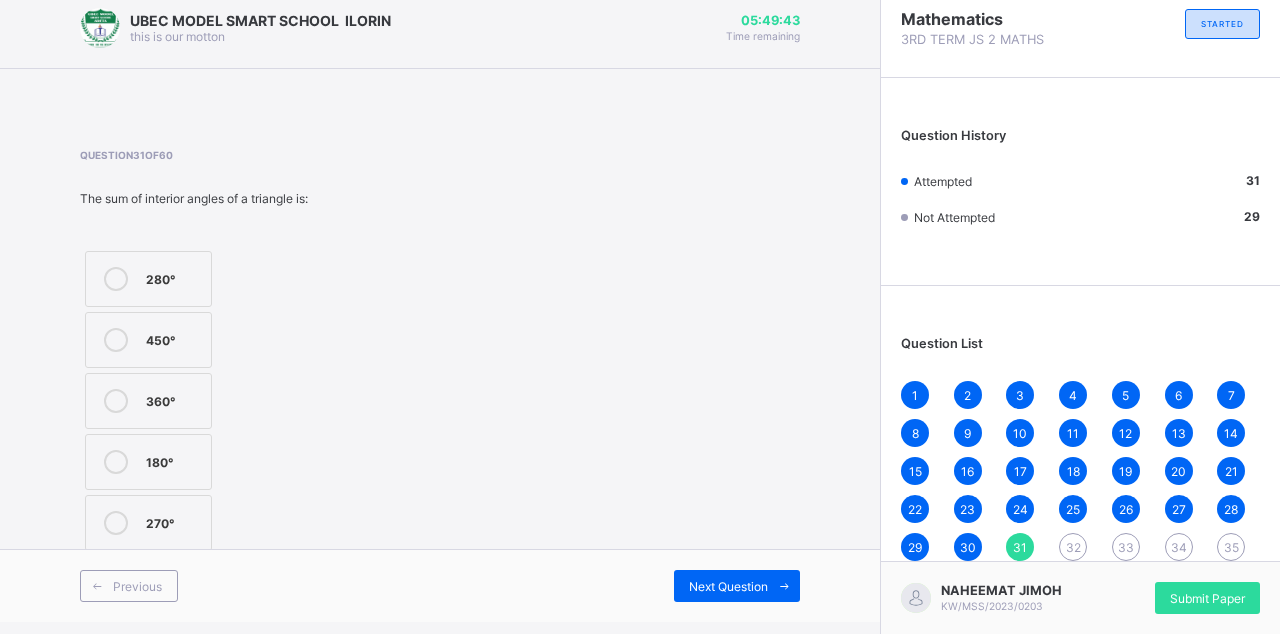 click at bounding box center [784, 586] 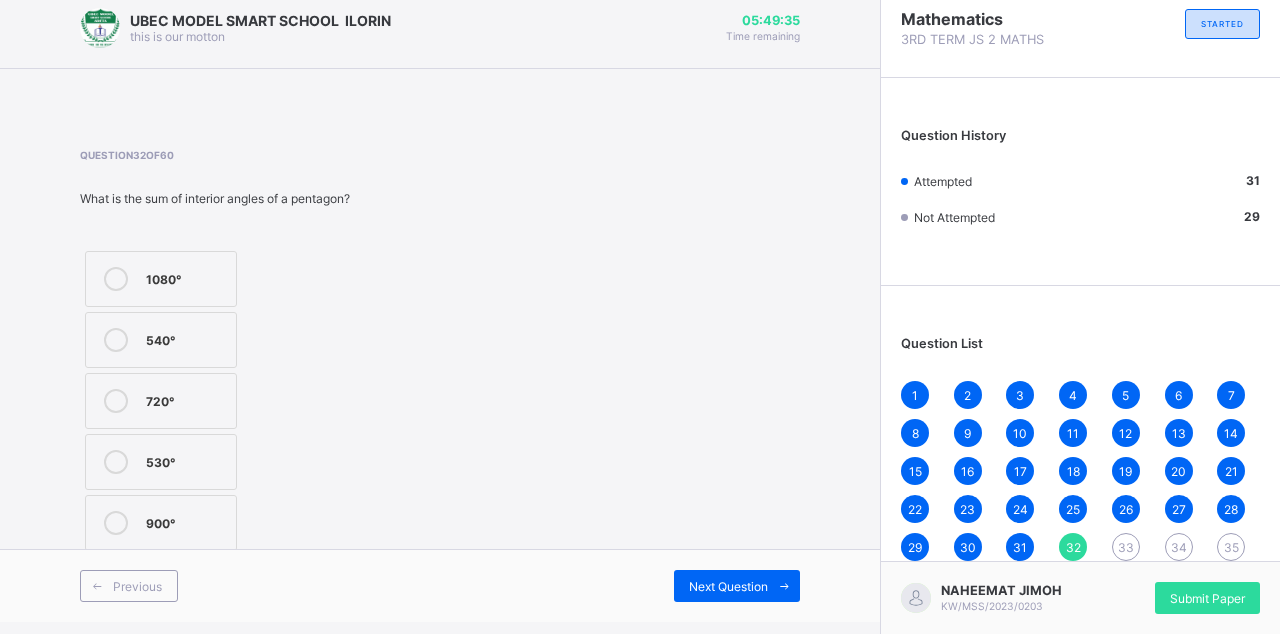 click on "900°" at bounding box center (161, 523) 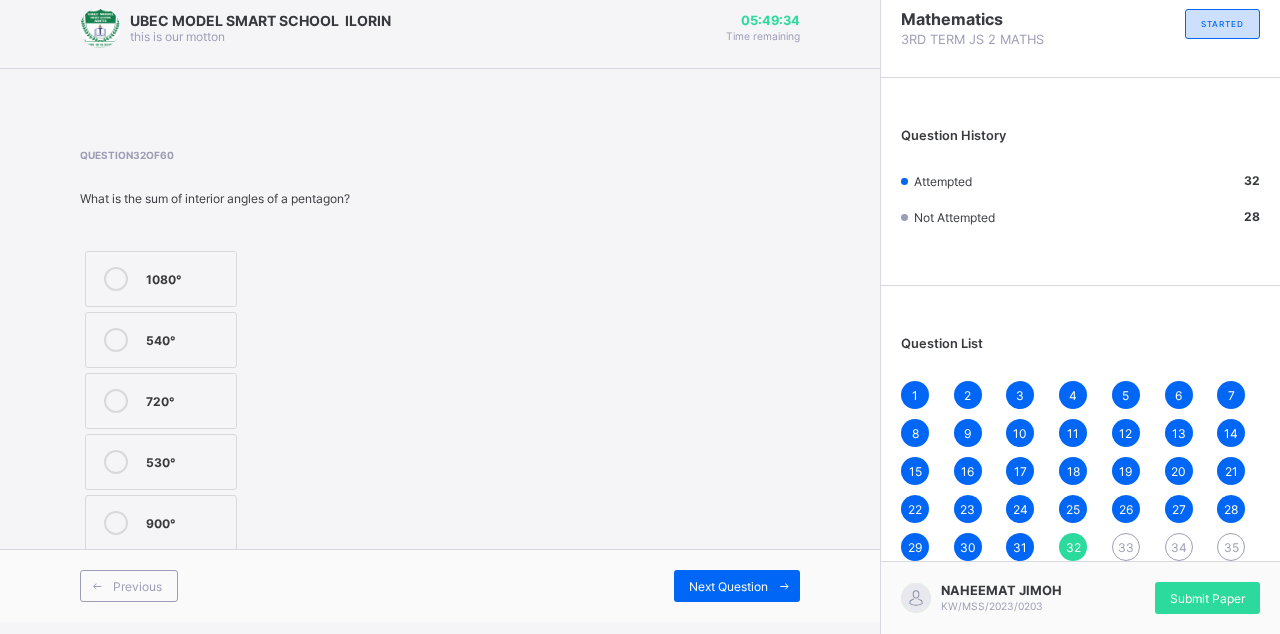 click at bounding box center [784, 586] 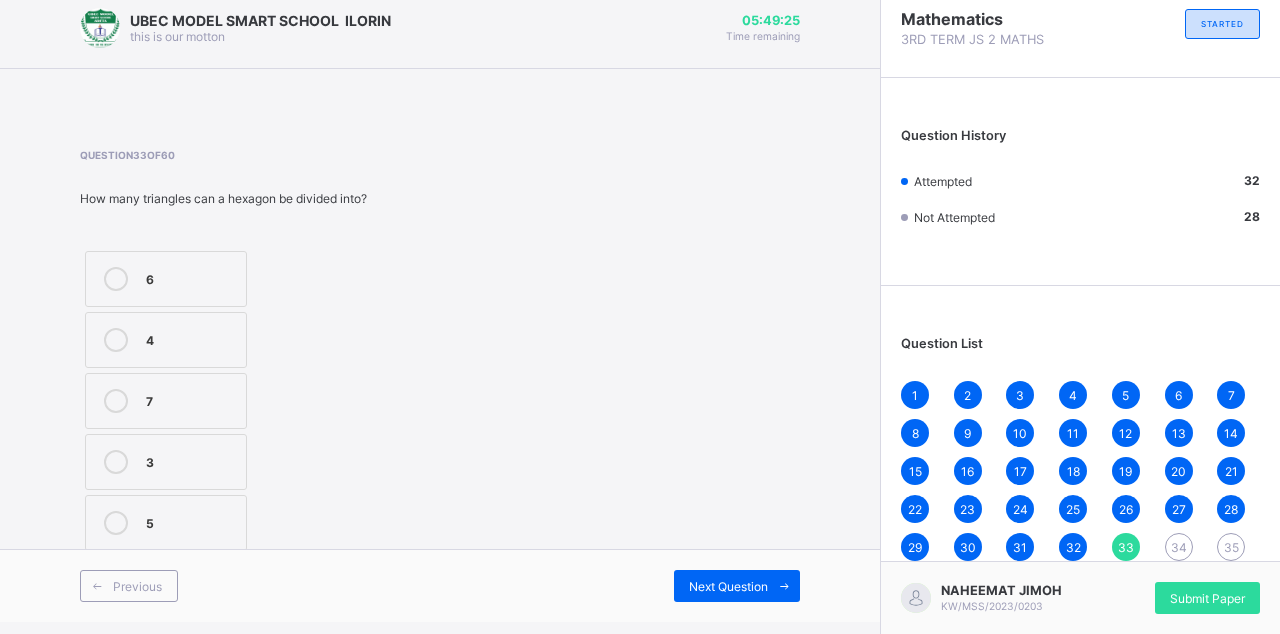 click on "3" at bounding box center [166, 462] 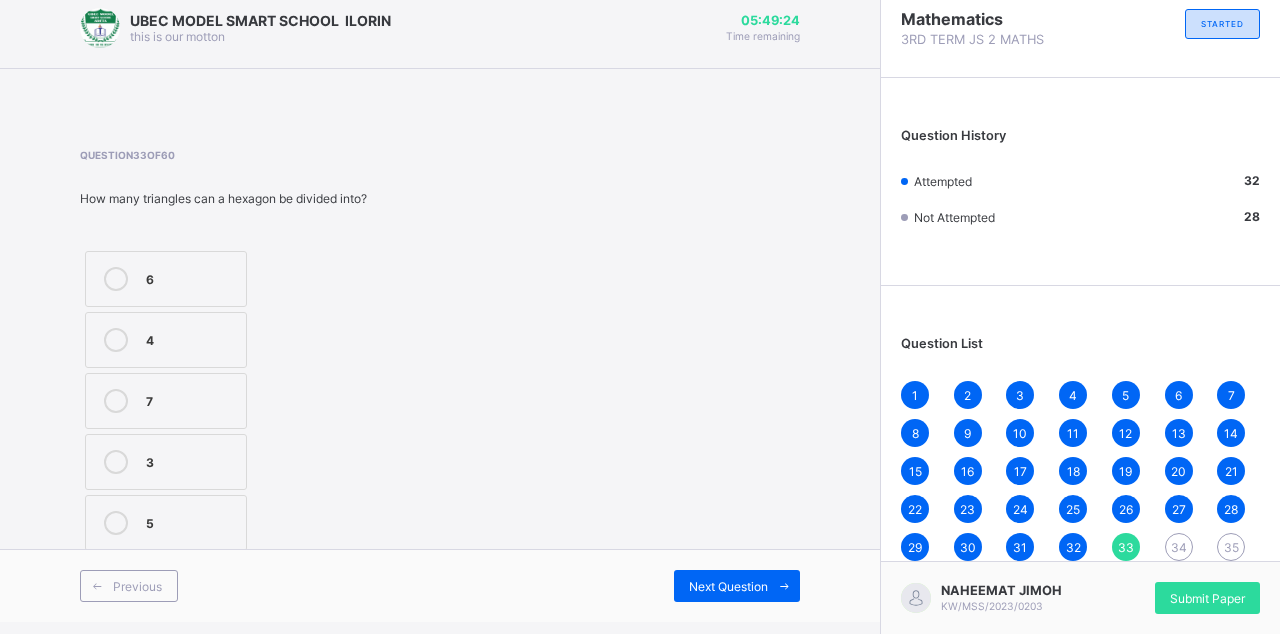 click on "Next Question" at bounding box center (737, 586) 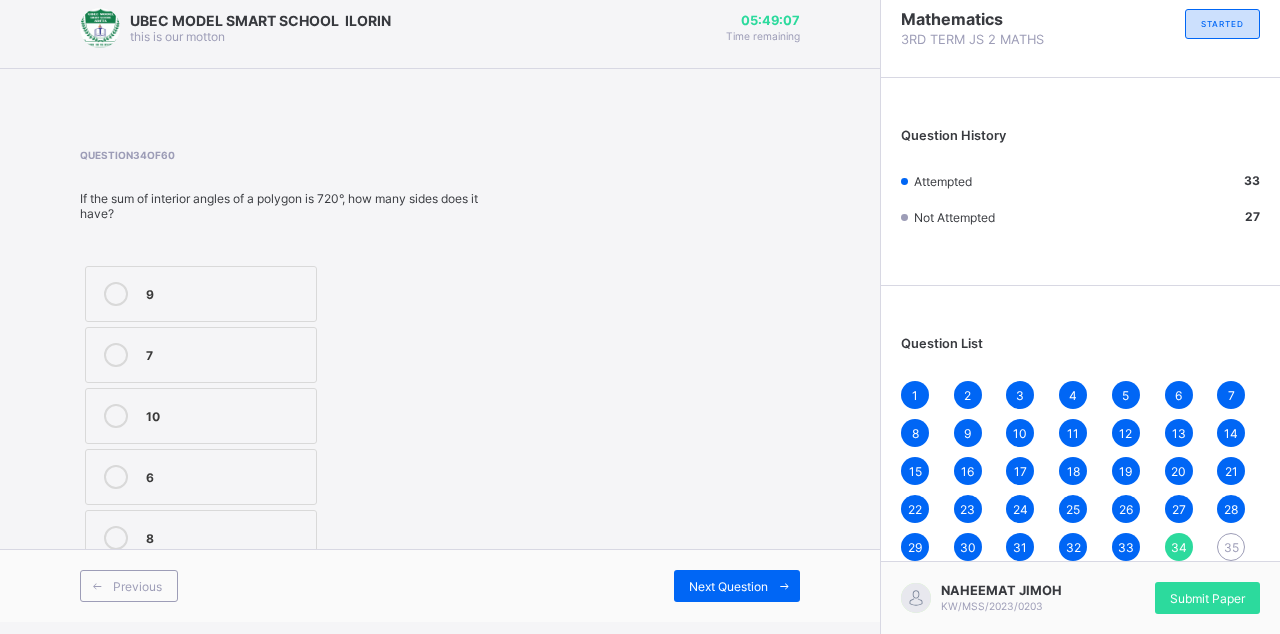 click on "7" at bounding box center [226, 353] 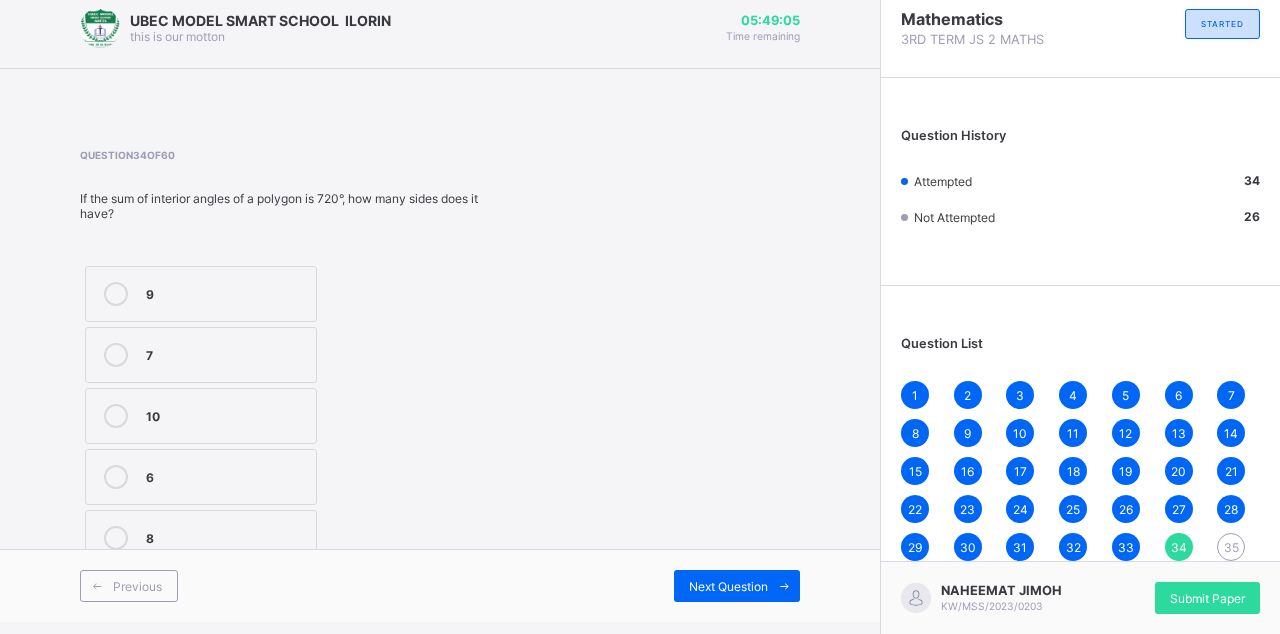 click on "Next Question" at bounding box center (728, 586) 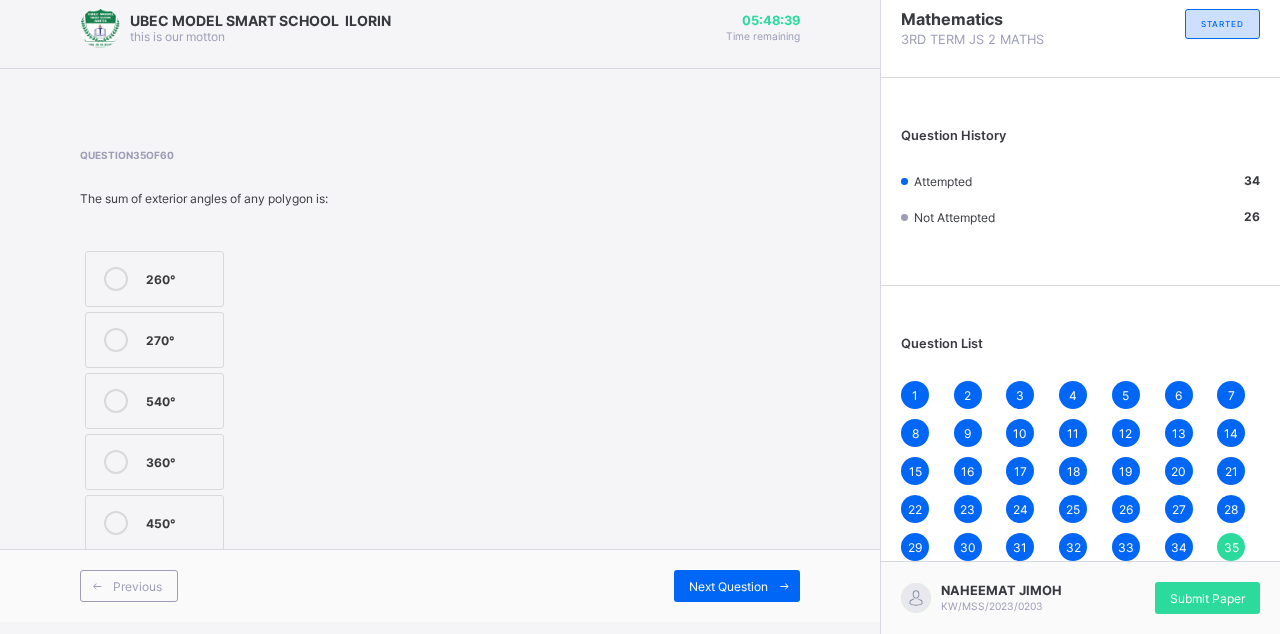 click on "360°" at bounding box center [154, 462] 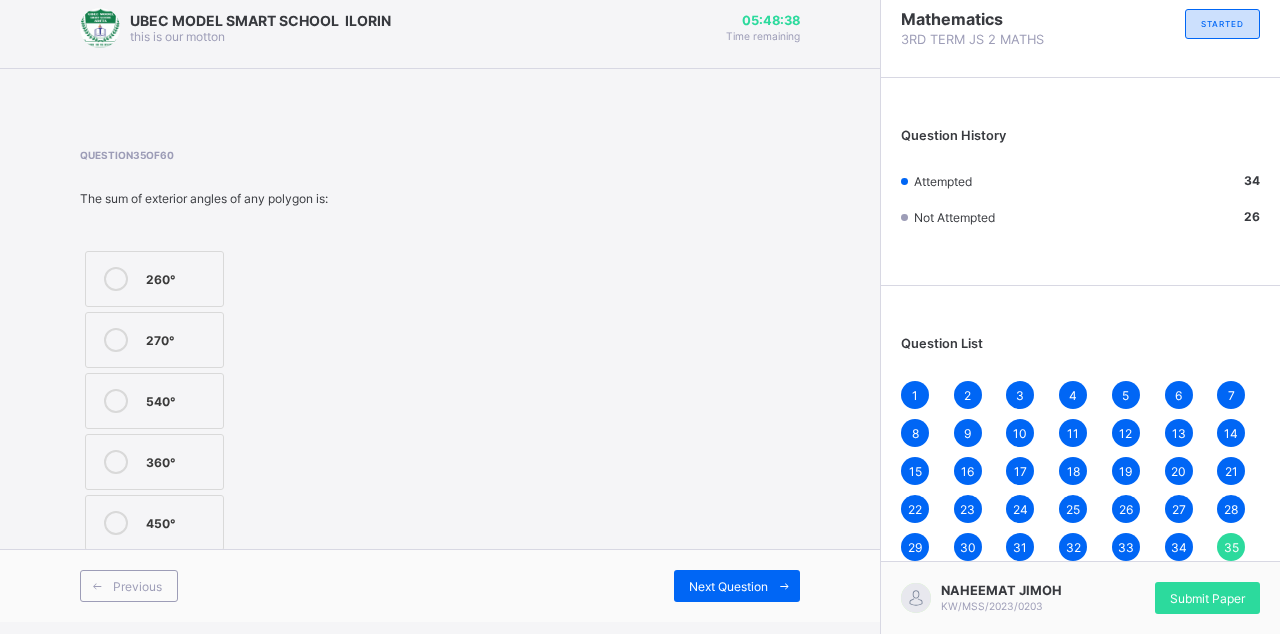 click at bounding box center [784, 586] 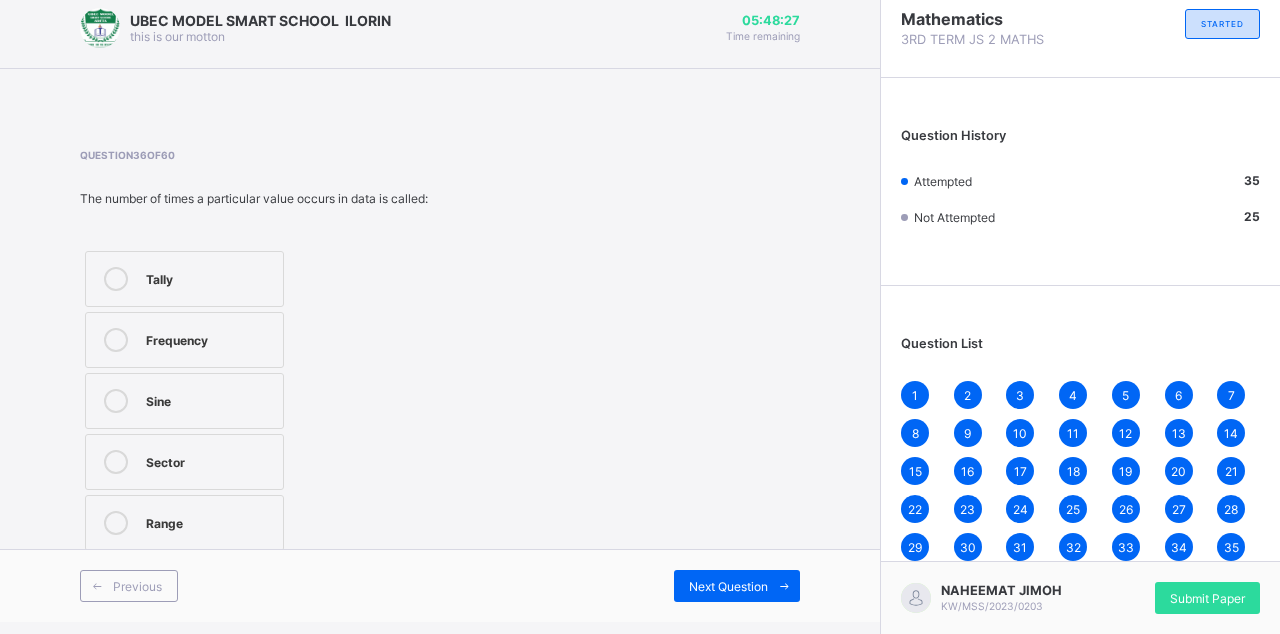 click on "Sector" at bounding box center [184, 462] 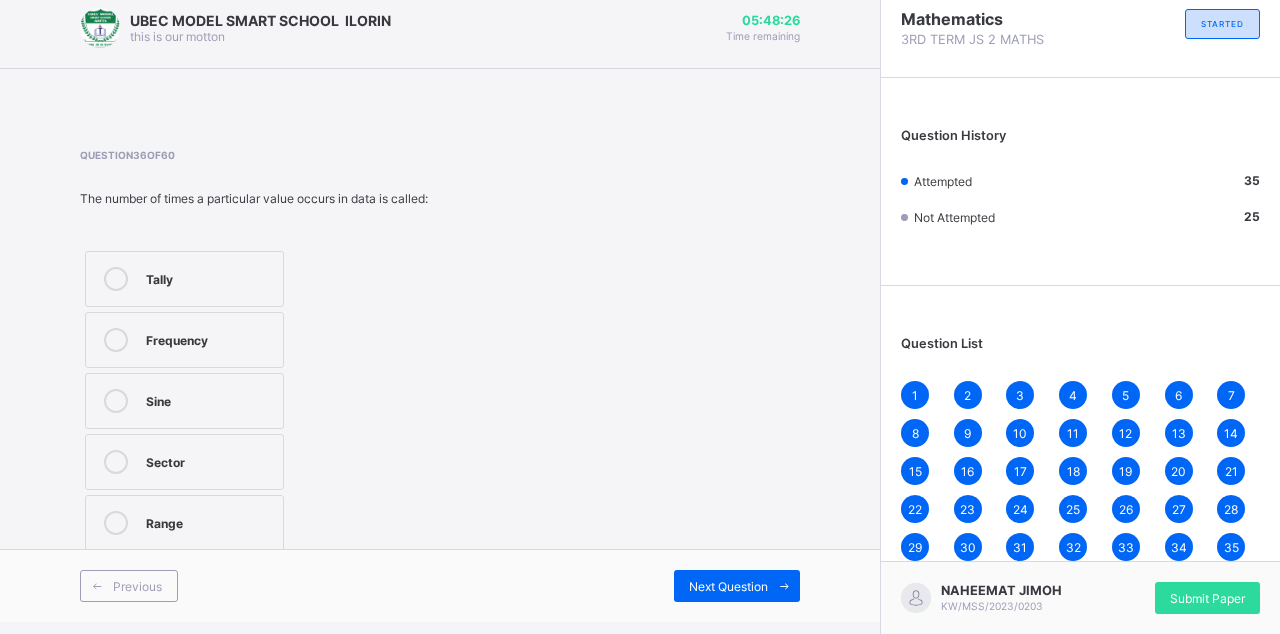 click on "Next Question" at bounding box center (737, 586) 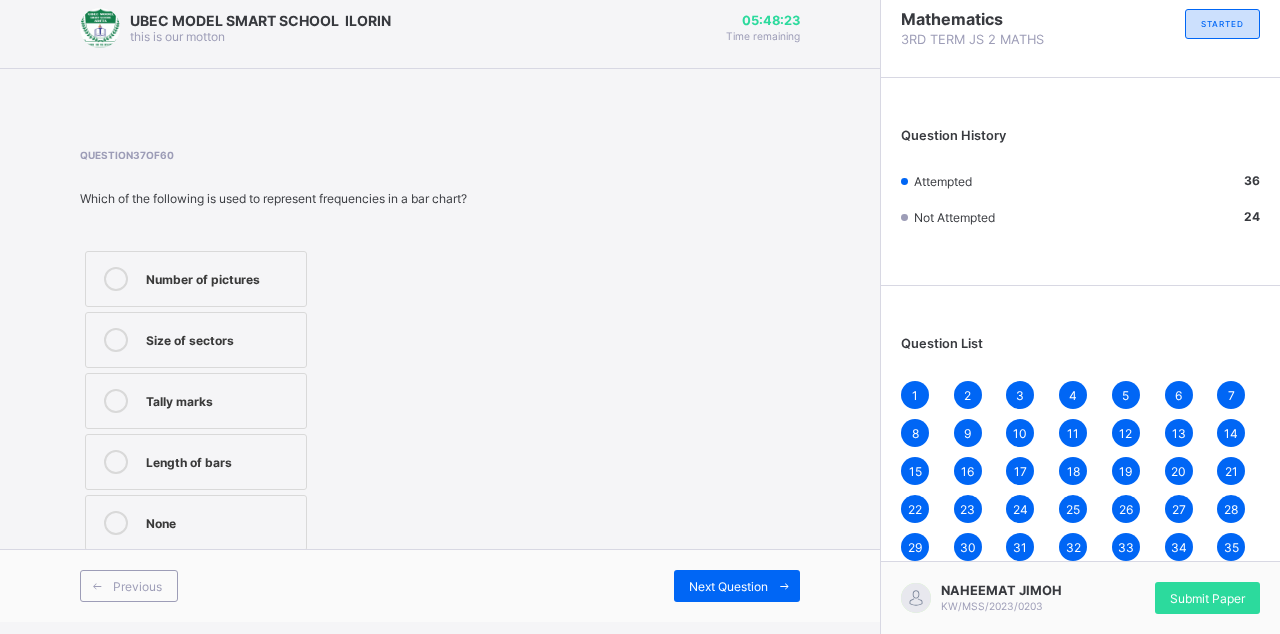 scroll, scrollTop: 0, scrollLeft: 0, axis: both 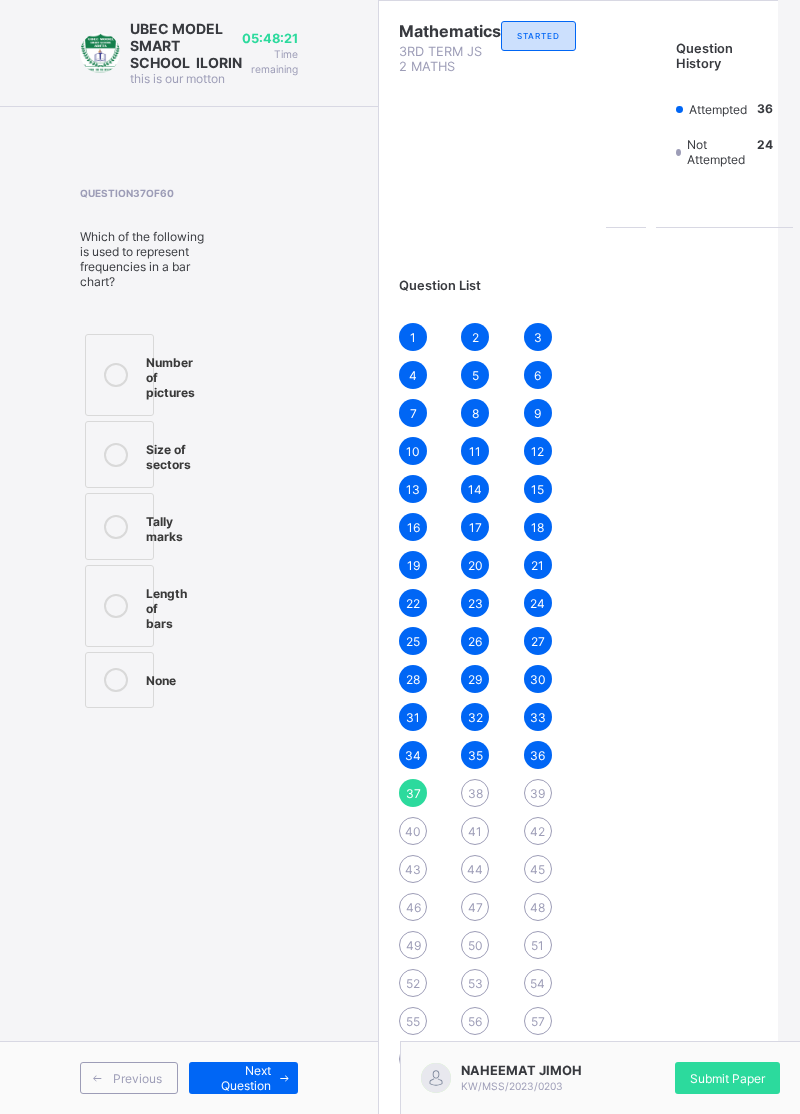click on "60" at bounding box center (538, 1059) 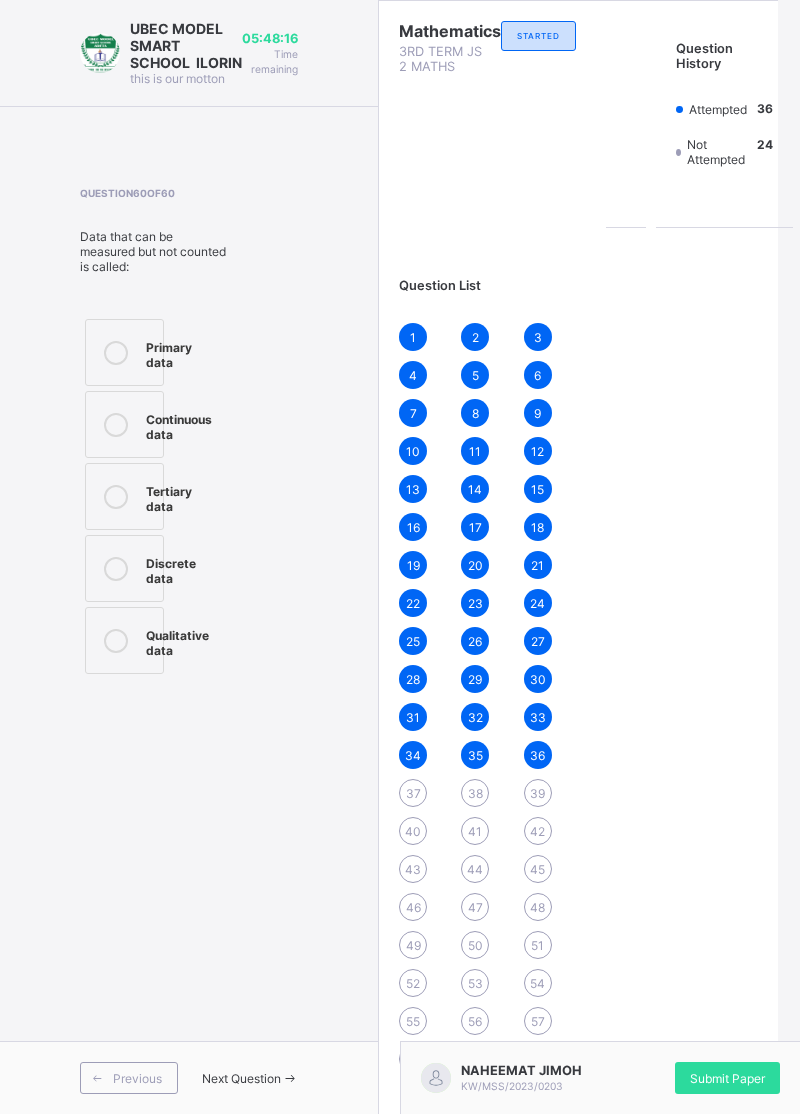 click on "1 2 3 4 5 6 7 8 9 10 11 12 13 14 15 16 17 18 19 20 21 22 23 24 25 26 27 28 29 30 31 32 33 34 35 36 37 38 39 40 41 42 43 44 45 46 47 48 49 50 51 52 53 54 55 56 57 58 59 60" at bounding box center (487, 698) 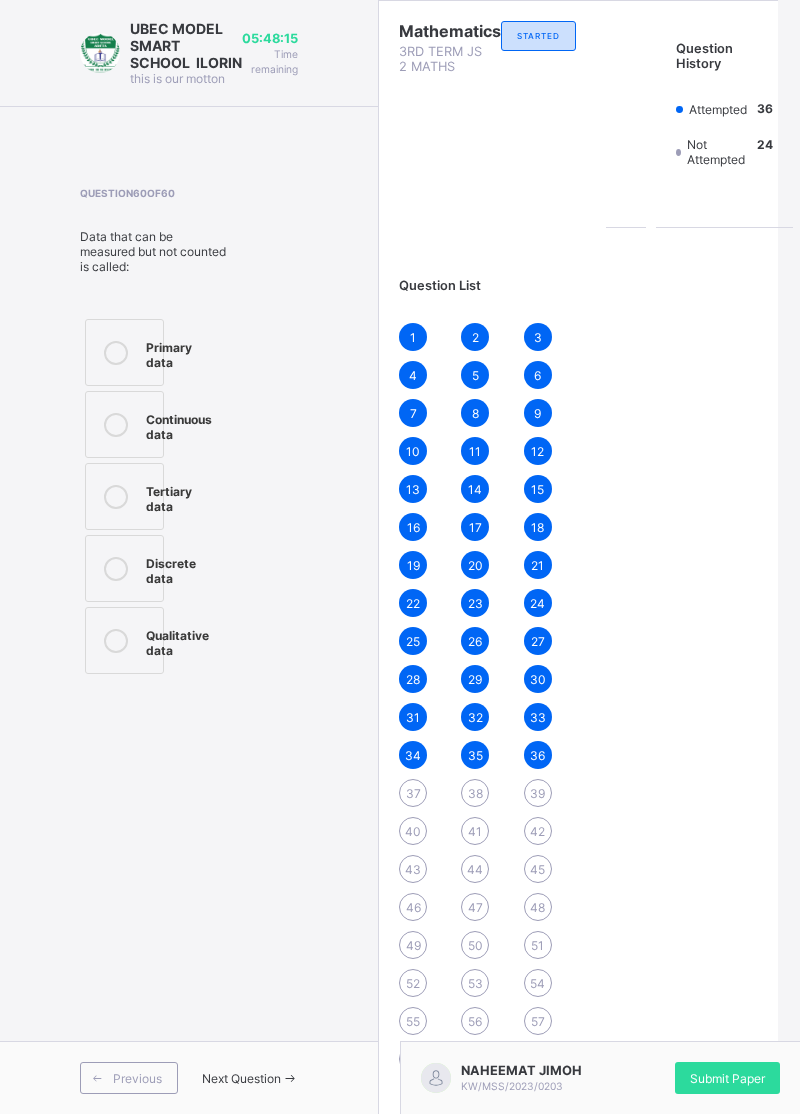 click on "37" at bounding box center [413, 793] 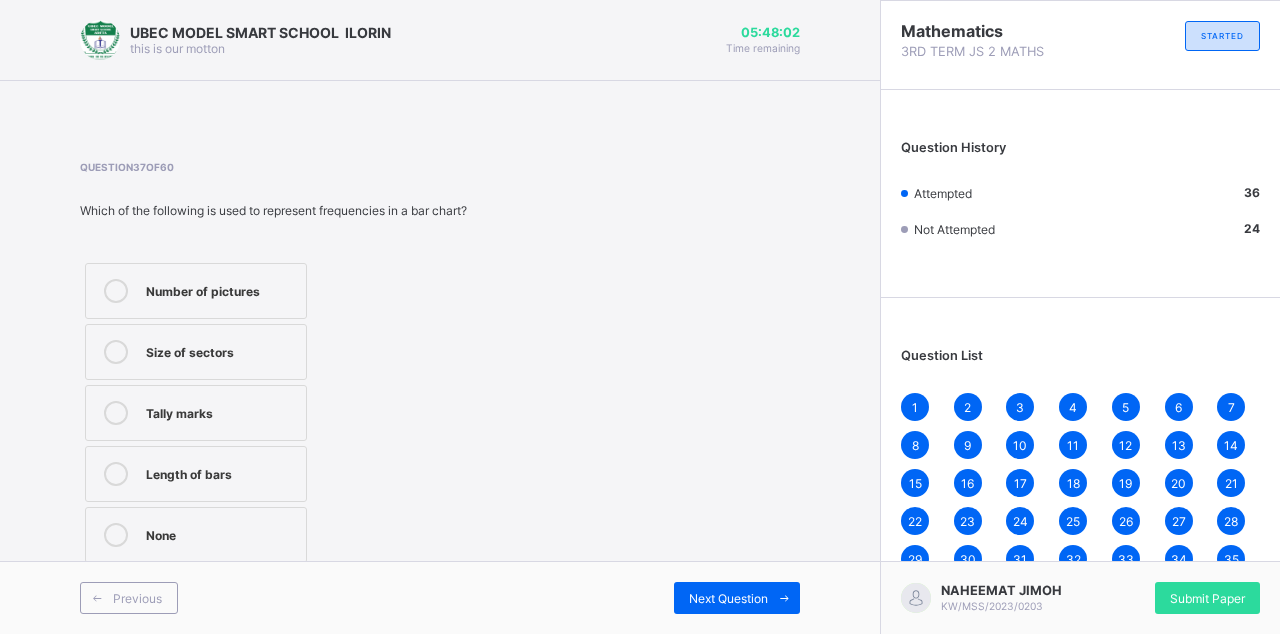 click at bounding box center (116, 413) 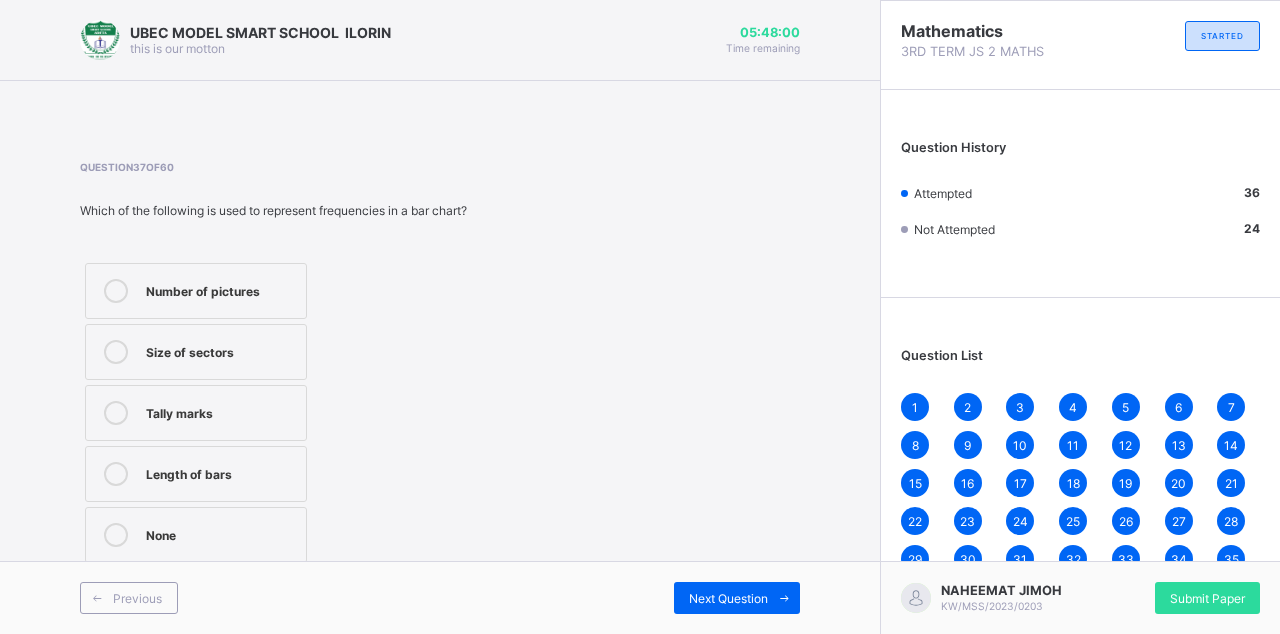 click on "Previous Next Question" at bounding box center (440, 597) 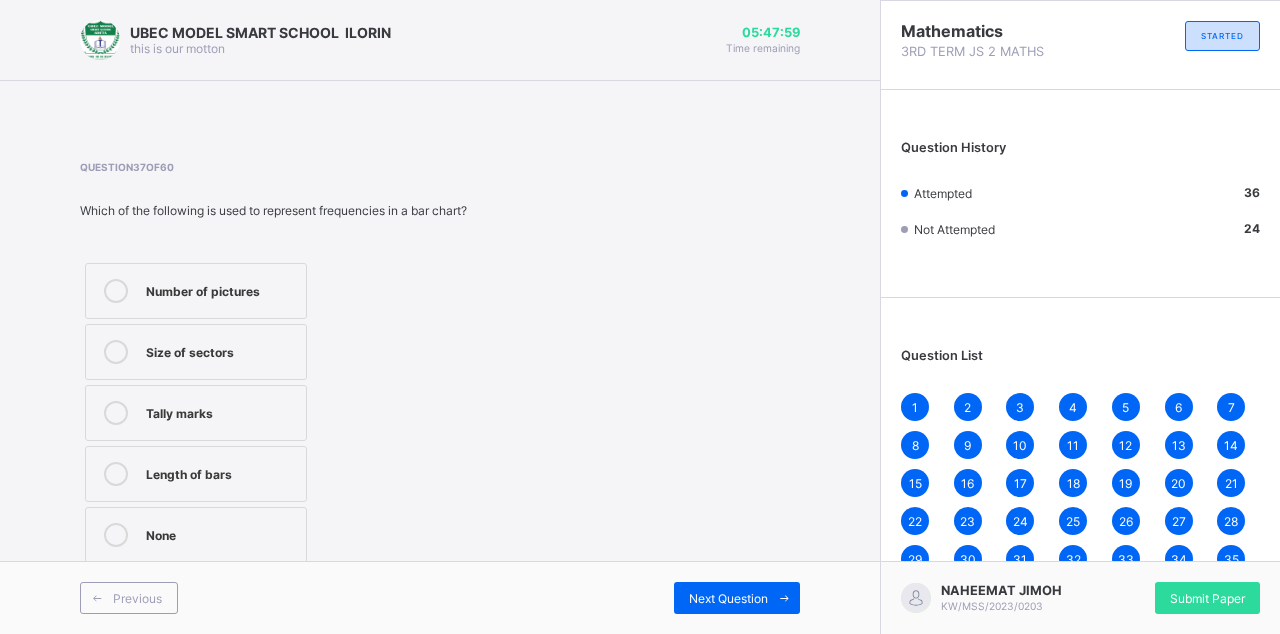 click on "Next Question" at bounding box center [728, 598] 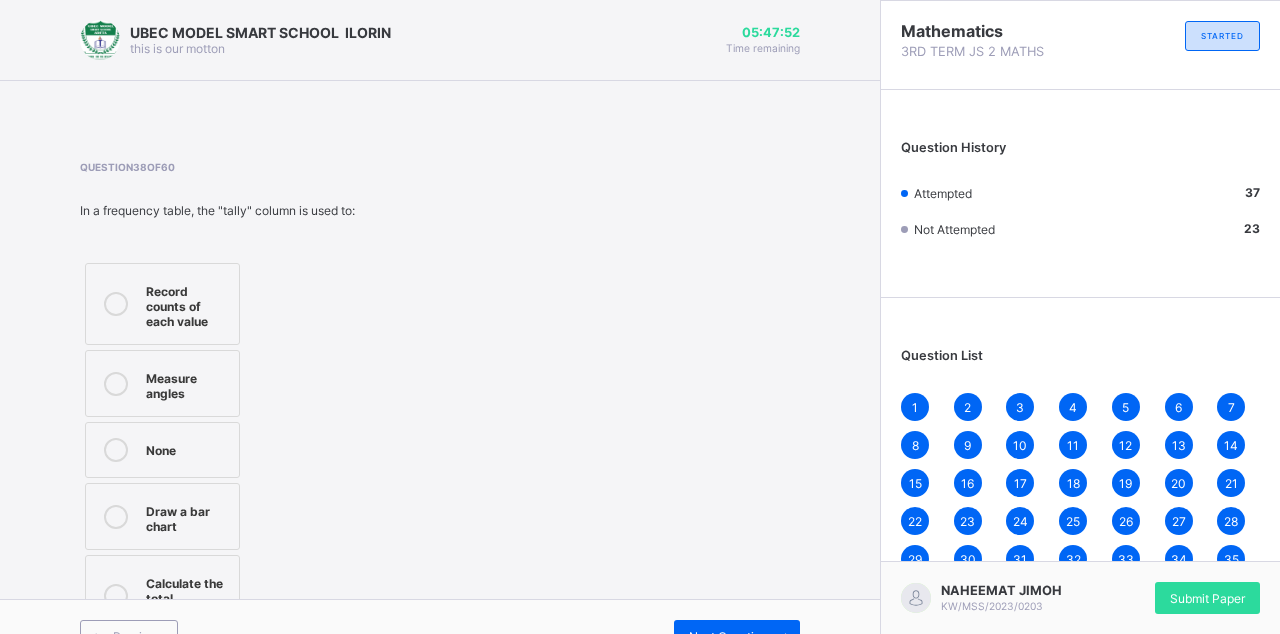 click on "Draw a bar chart" at bounding box center (162, 516) 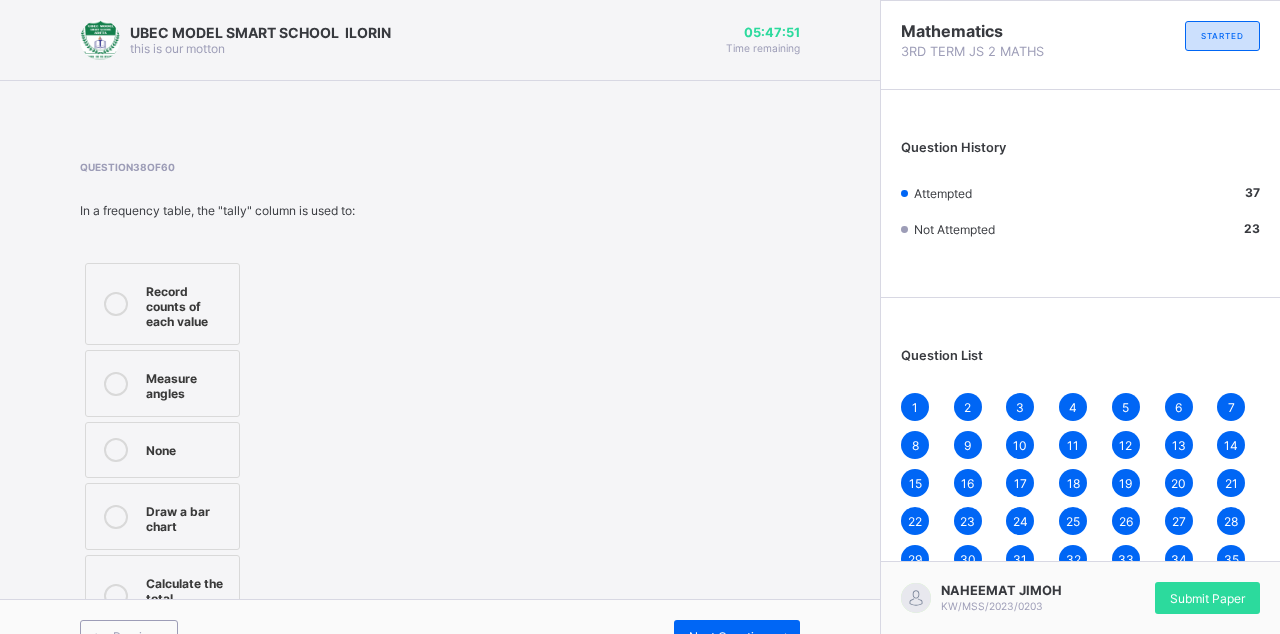 click on "Next Question" at bounding box center (728, 636) 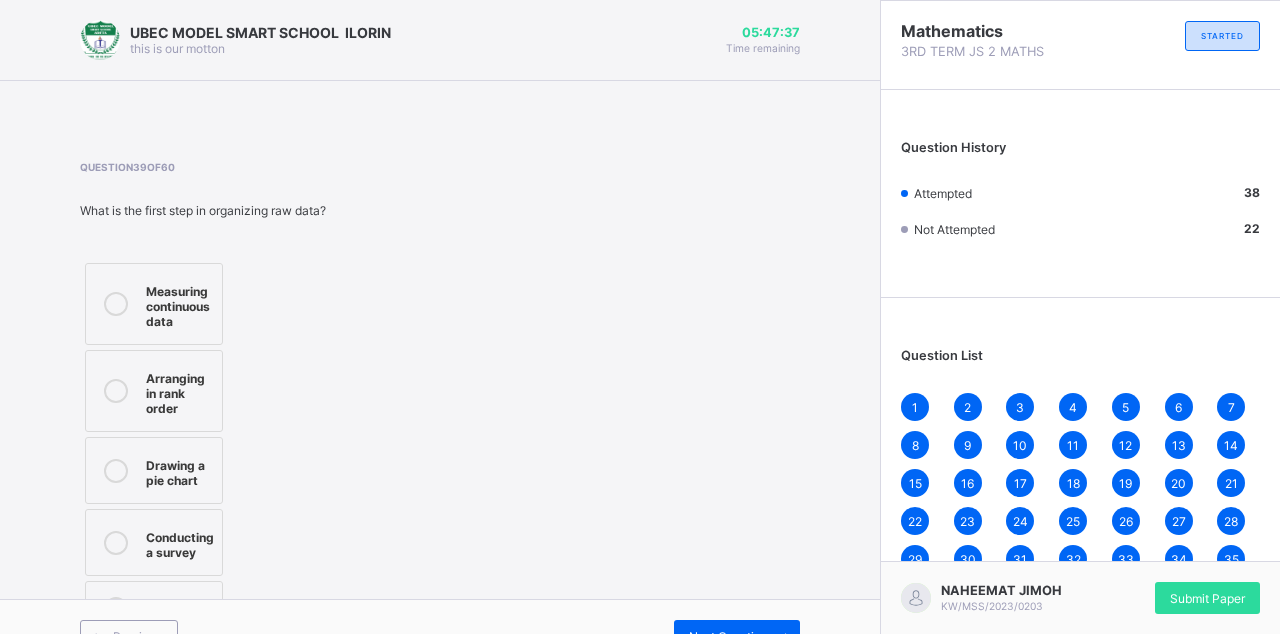 click on "Measuring continuous data" at bounding box center (154, 304) 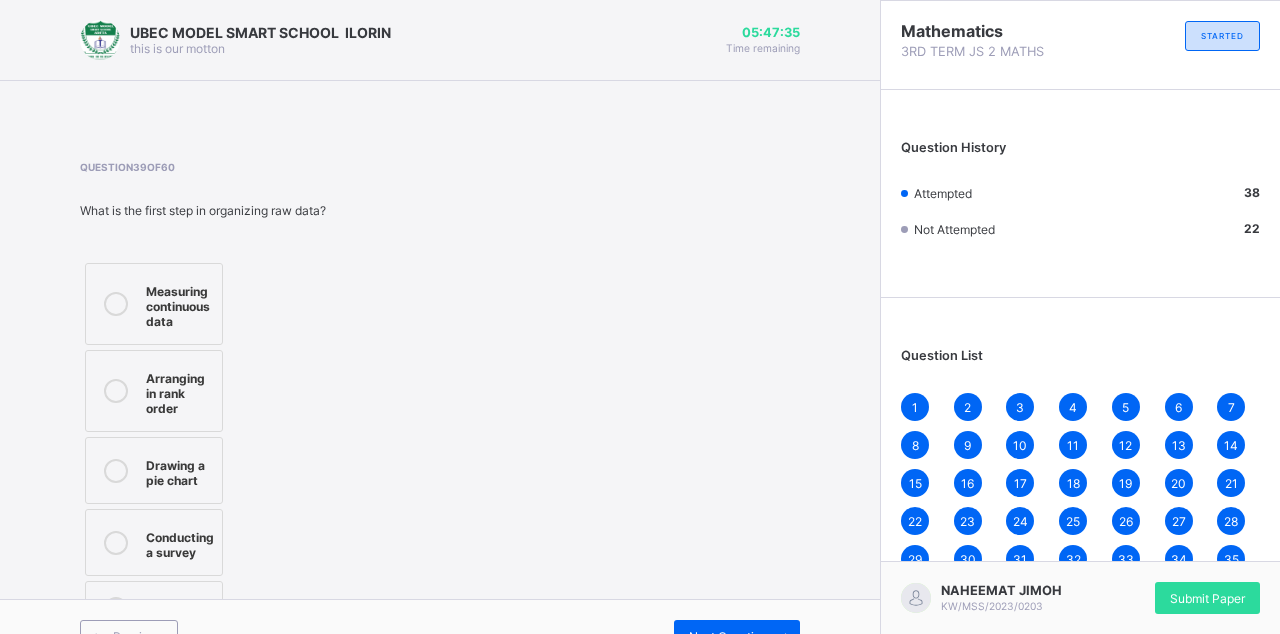 click on "Next Question" at bounding box center [728, 636] 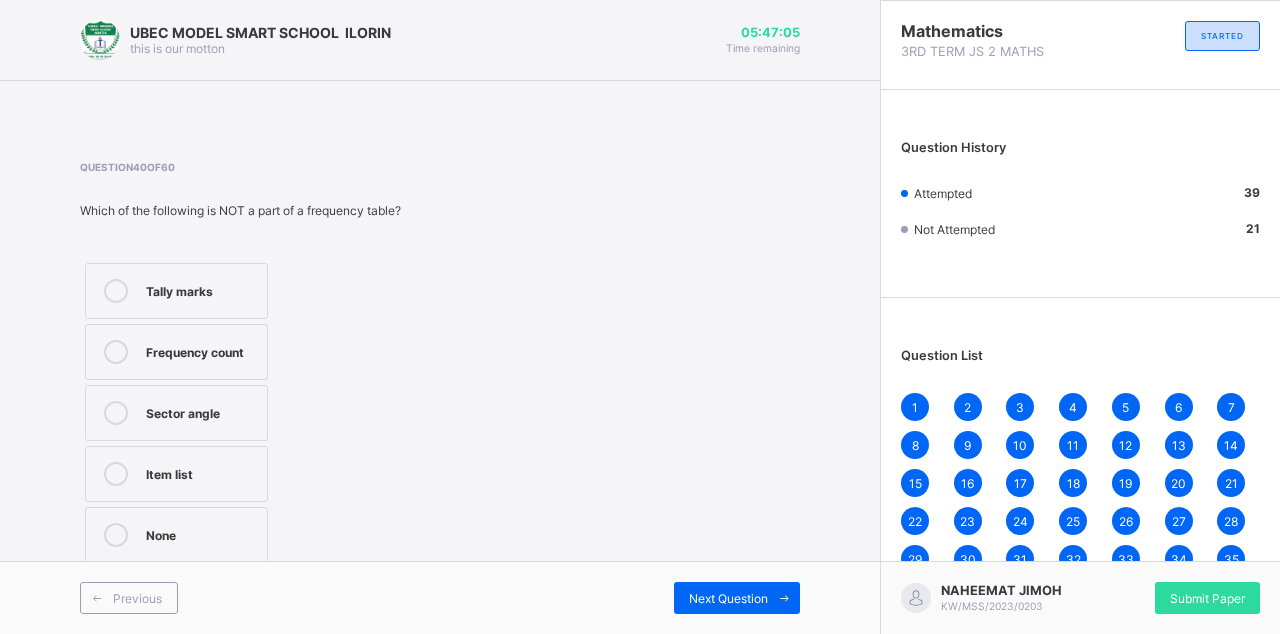 click on "Sector angle" at bounding box center (176, 413) 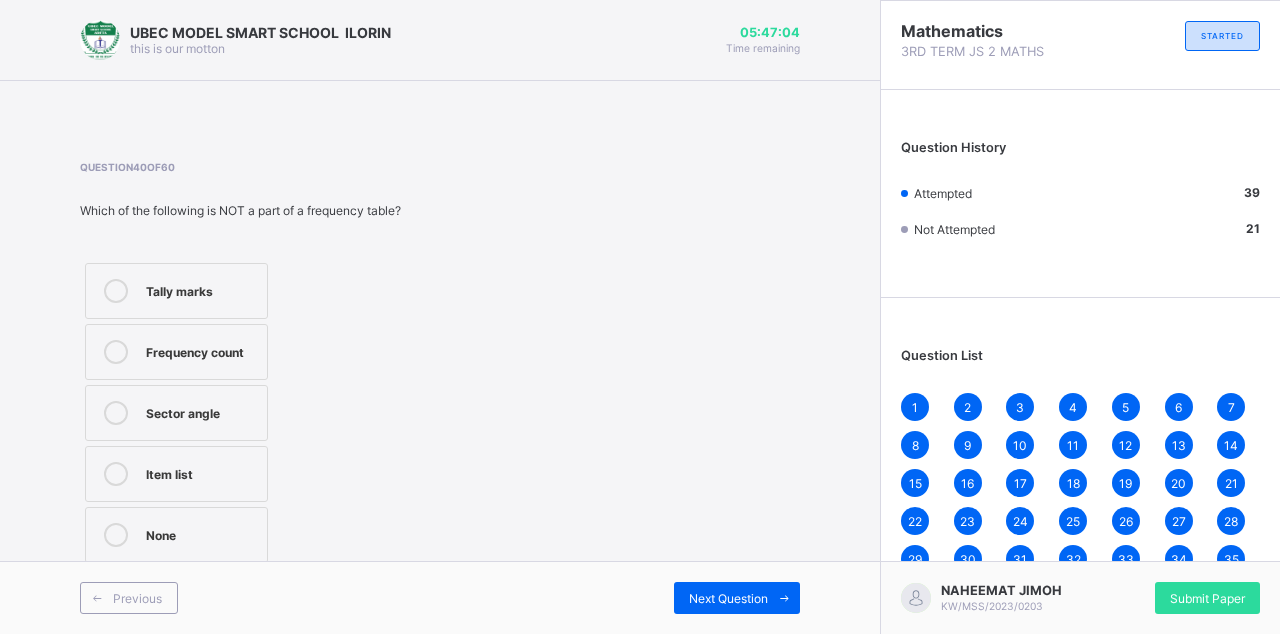 click on "UBEC MODEL SMART SCHOOL  ILORIN this is our motton 05:47:04 Time remaining Question  40  of  60 Which of the following is NOT a part of a frequency table?   Tally marks   Frequency count   Sector angle   Item list   None Previous Next Question" at bounding box center [440, 317] 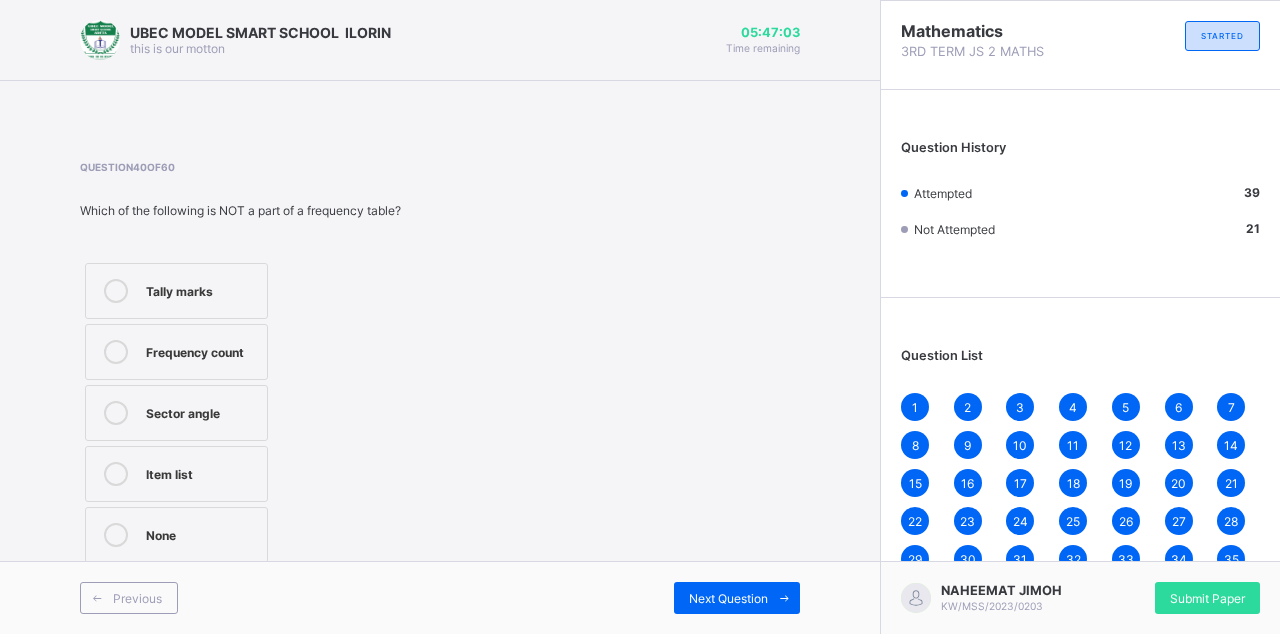 click at bounding box center (784, 598) 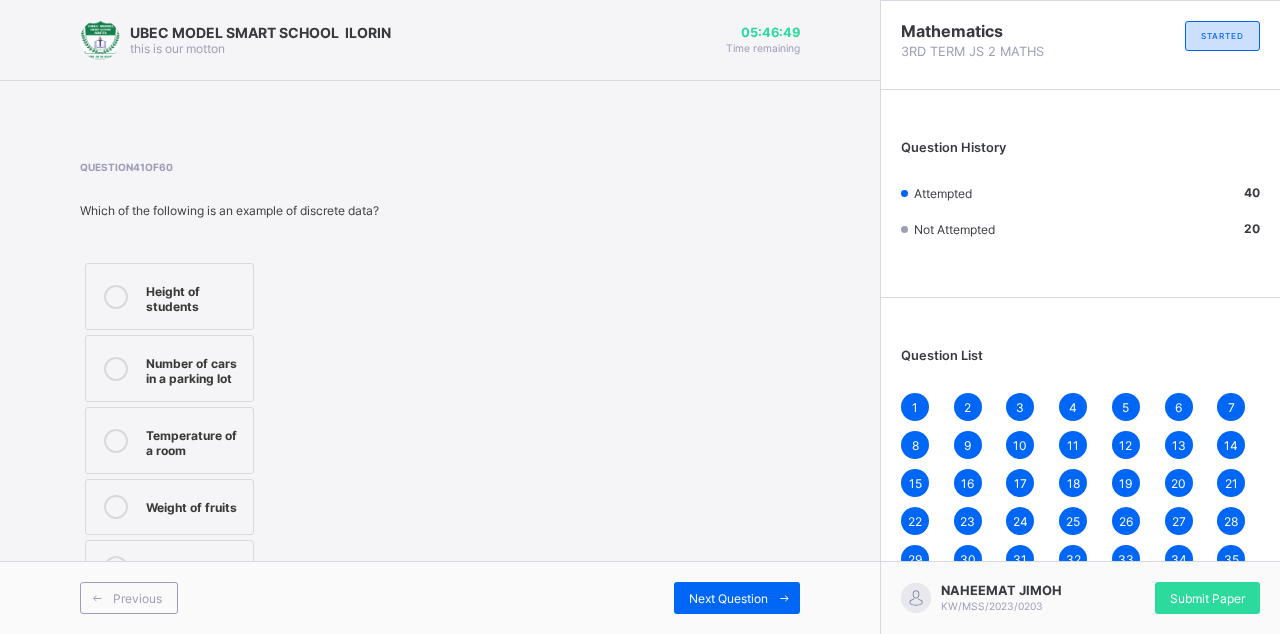 click on "Number of cars in a parking lot" at bounding box center [169, 368] 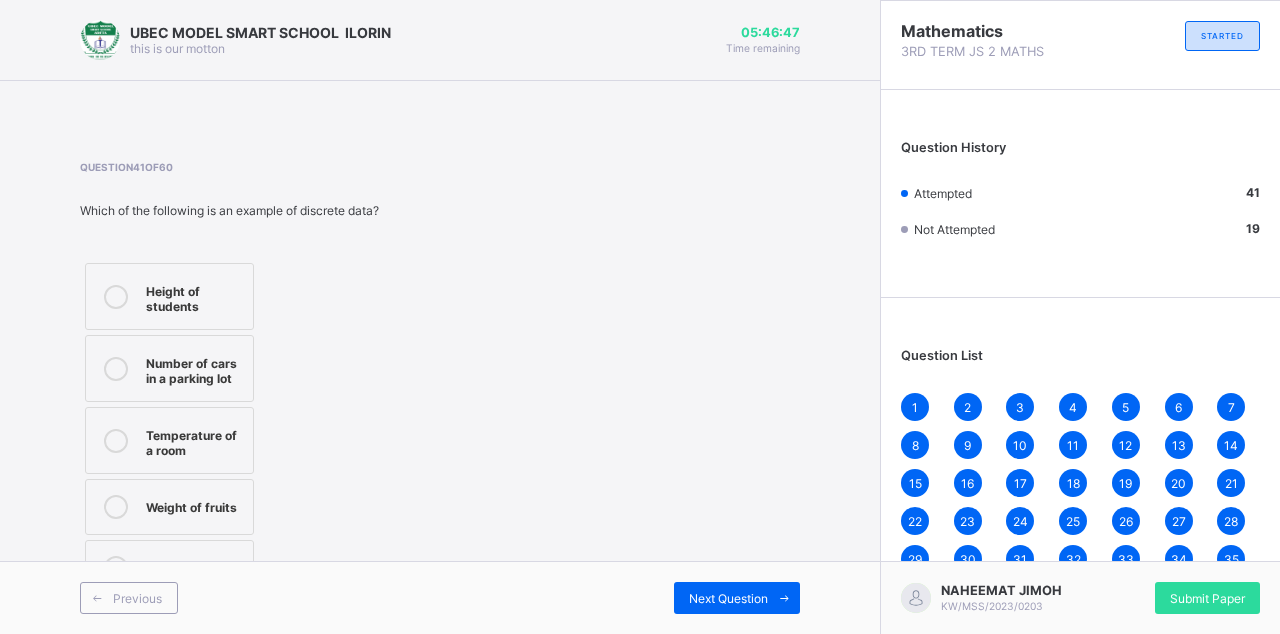 click on "Next Question" at bounding box center [728, 598] 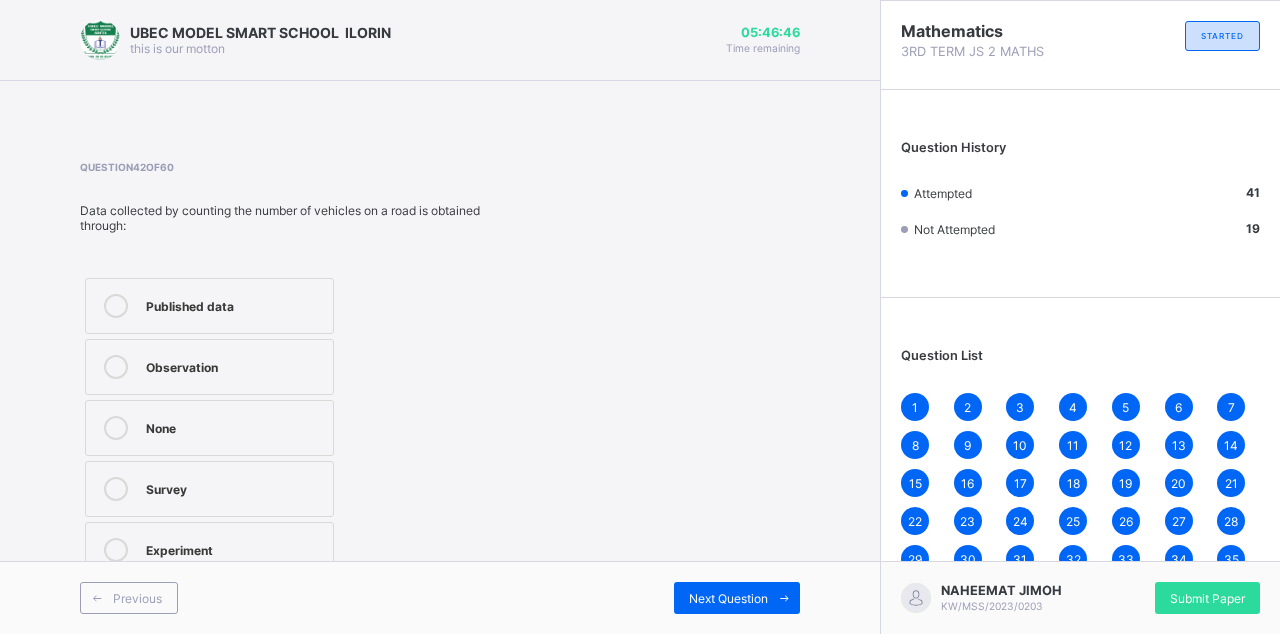 click on "Previous" at bounding box center (129, 598) 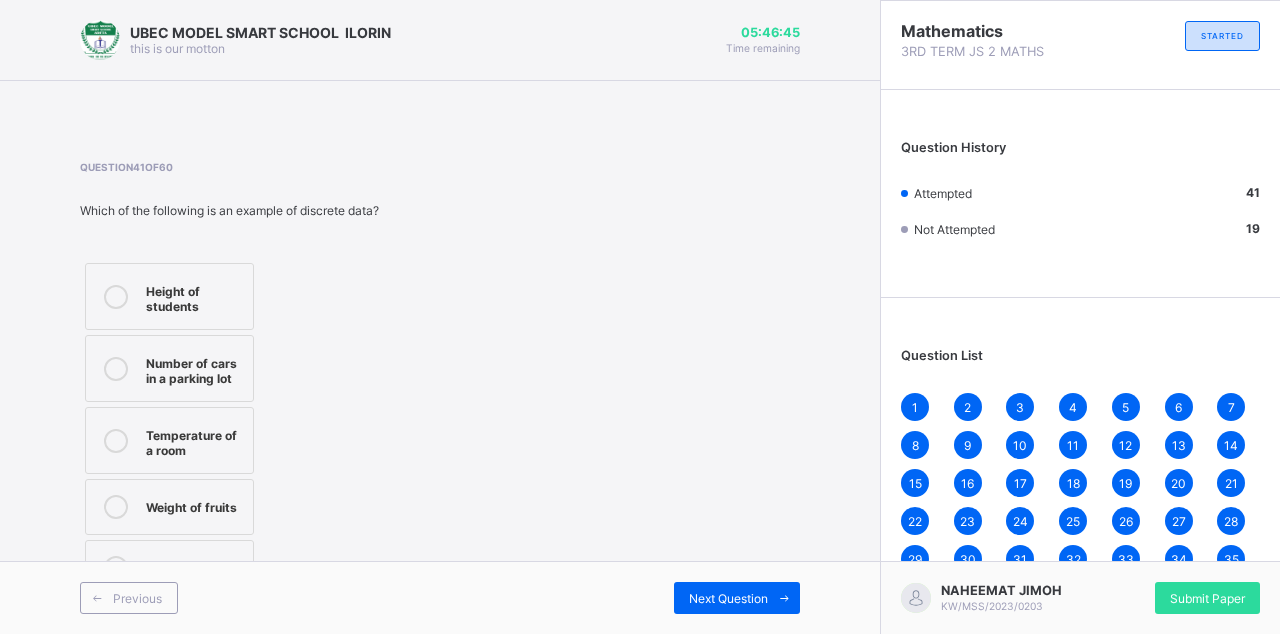 click at bounding box center (116, 296) 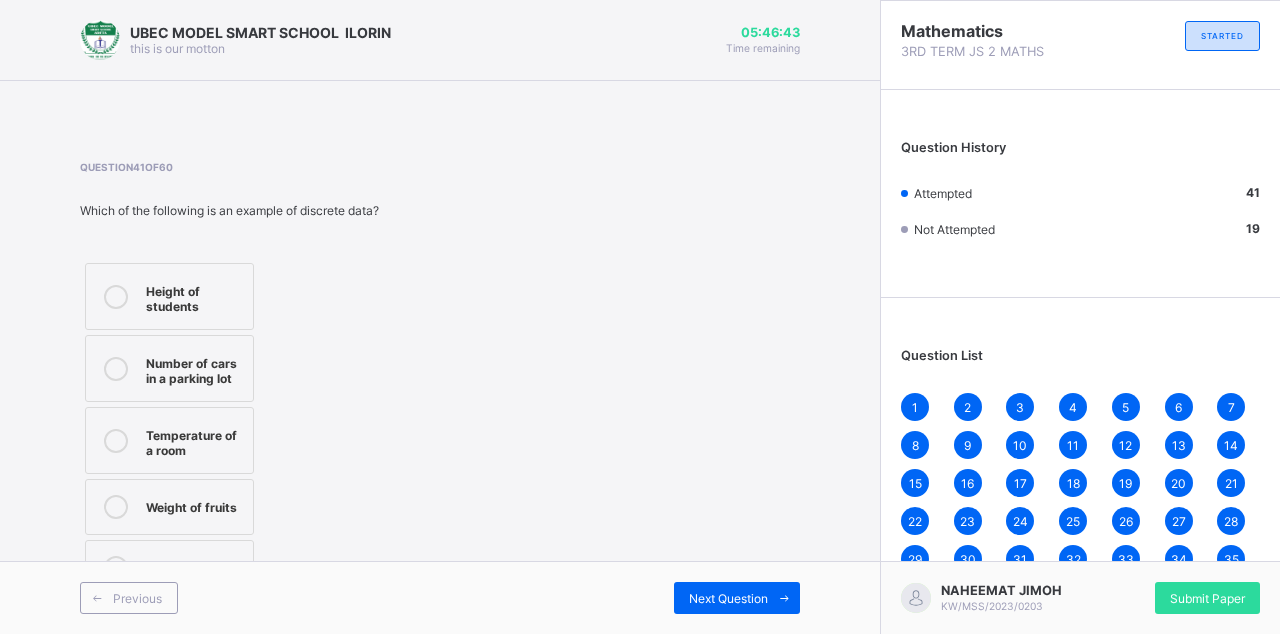 click on "Next Question" at bounding box center [737, 598] 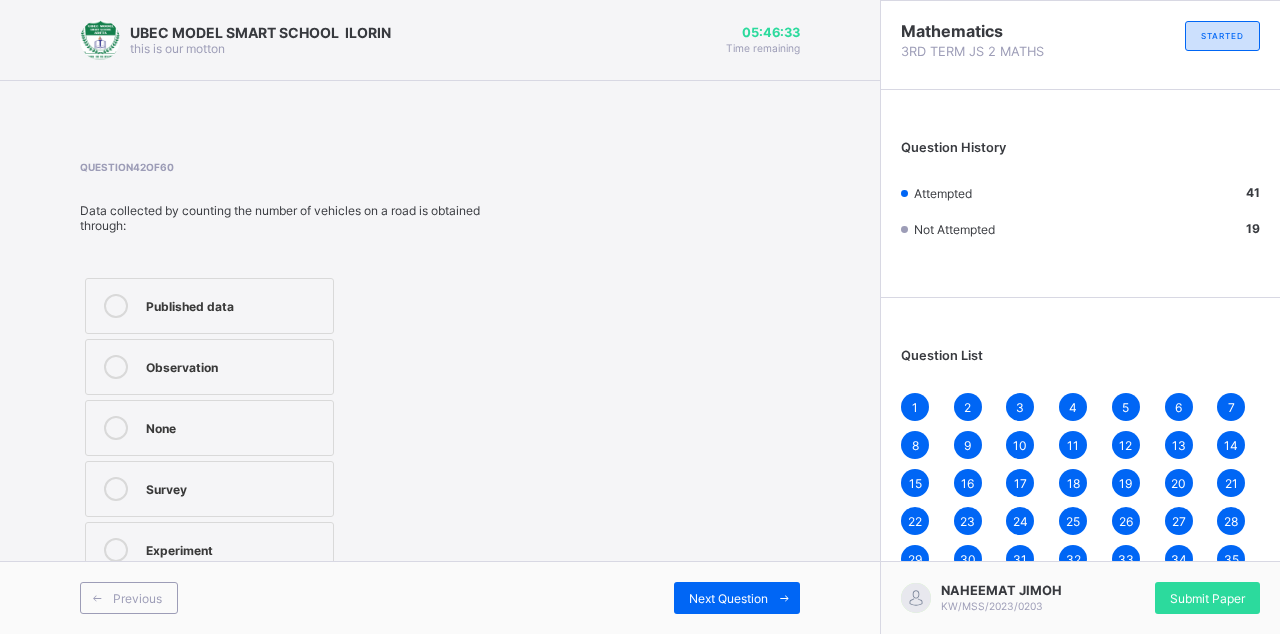 click at bounding box center (116, 306) 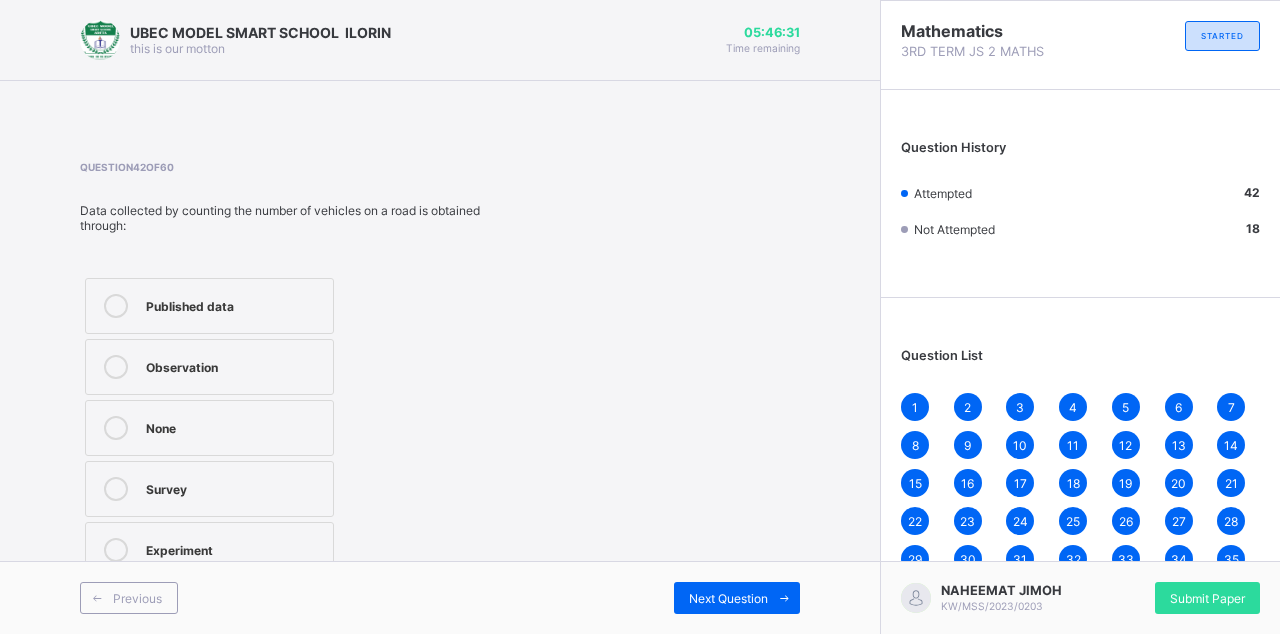 click at bounding box center [784, 598] 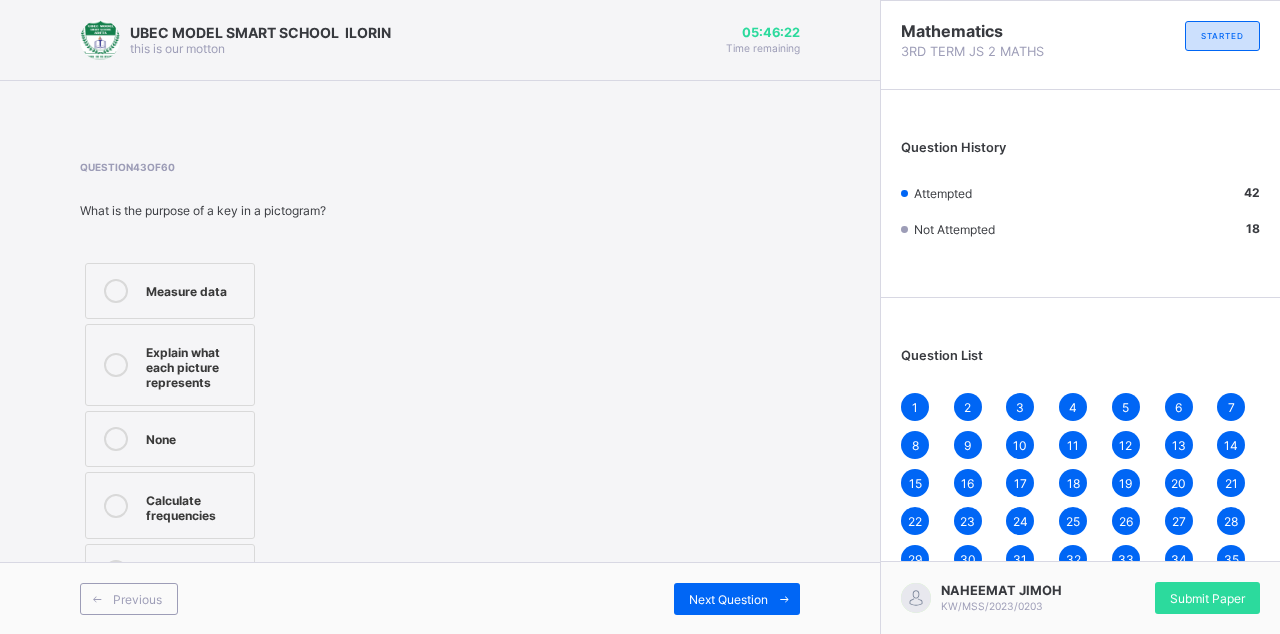 click on "Explain what each picture represents" at bounding box center (195, 365) 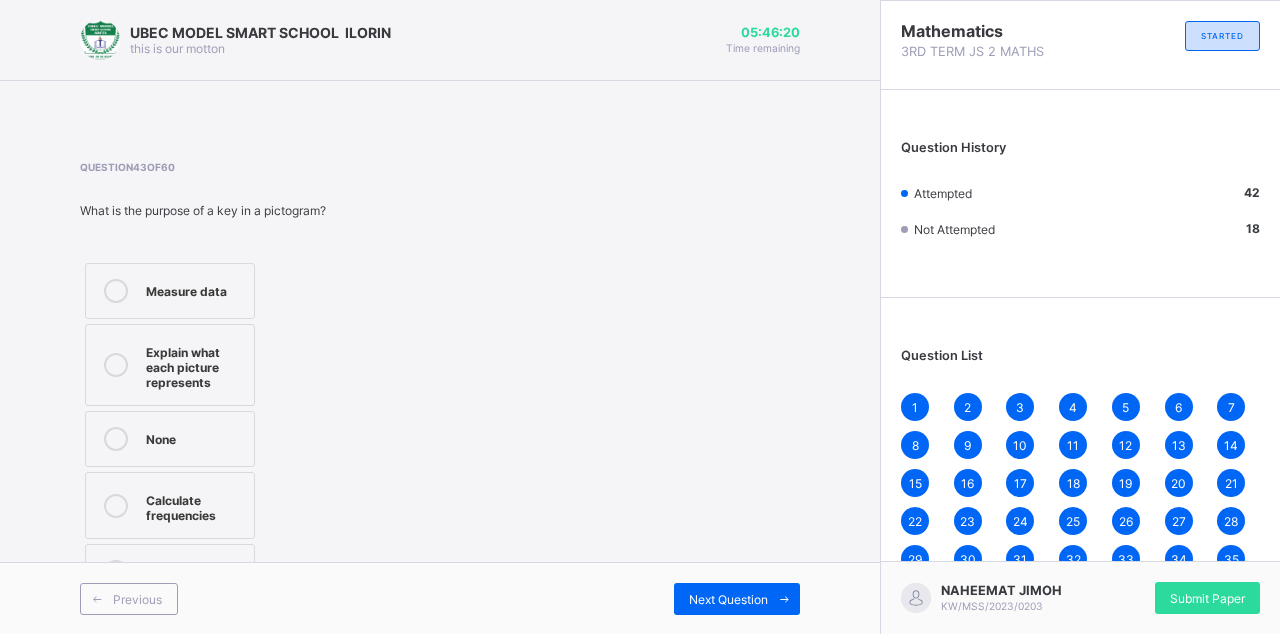 click at bounding box center [784, 599] 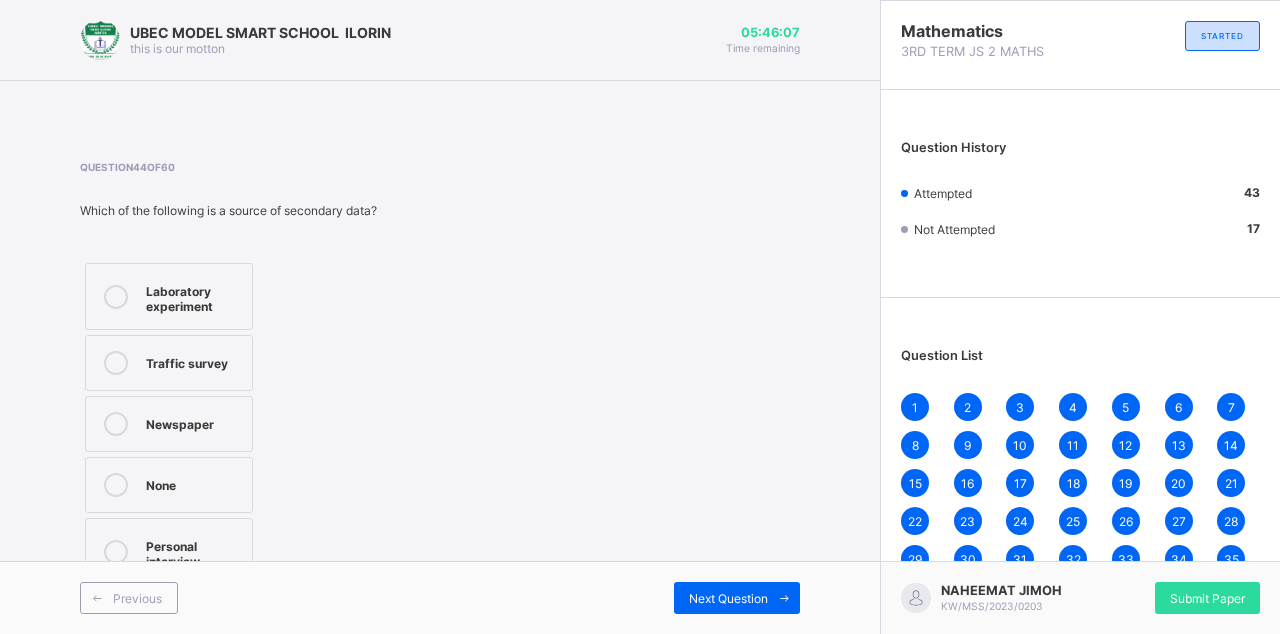 click on "Traffic survey" at bounding box center [169, 363] 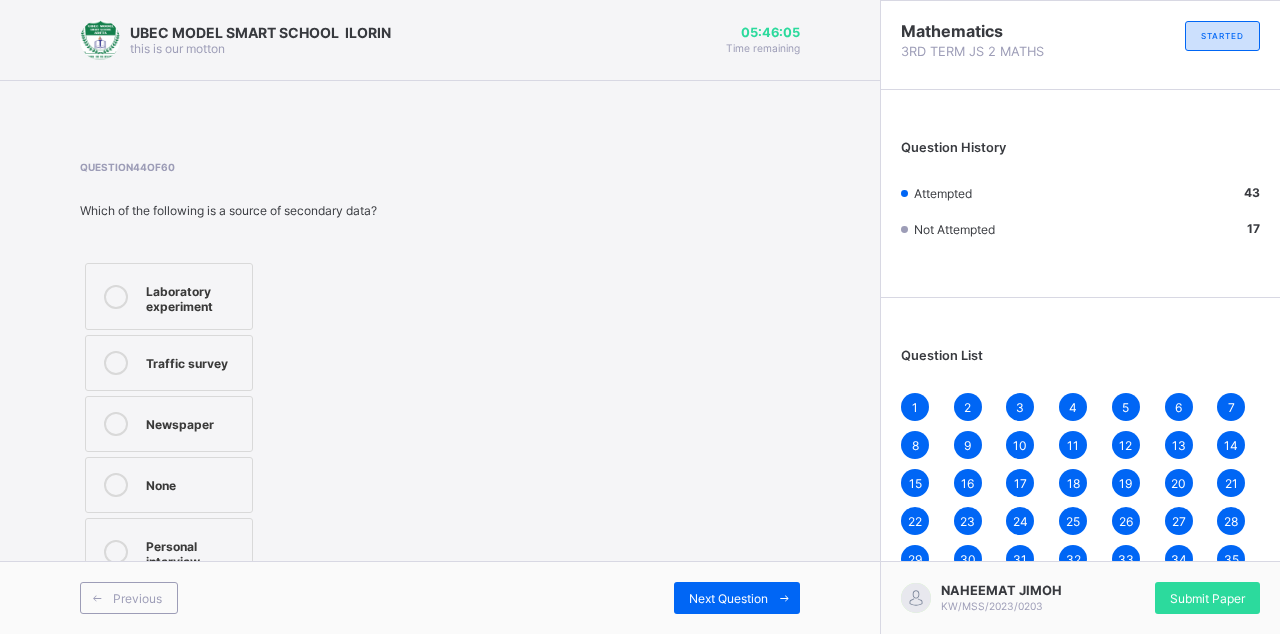 click at bounding box center [784, 598] 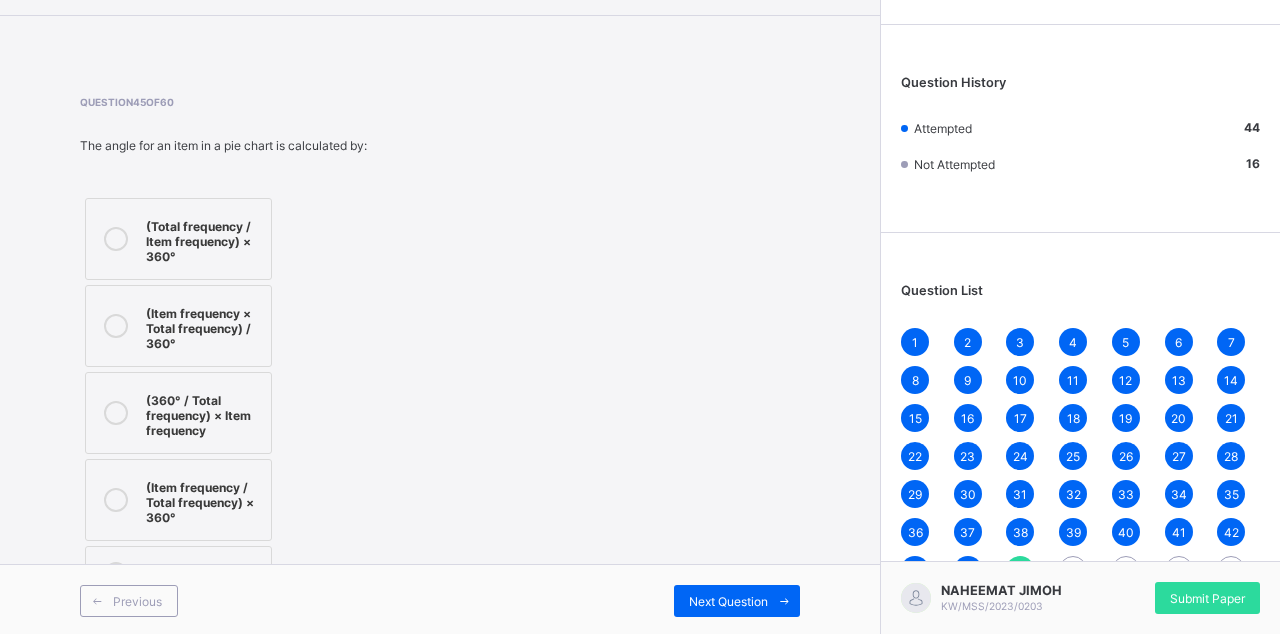 scroll, scrollTop: 68, scrollLeft: 0, axis: vertical 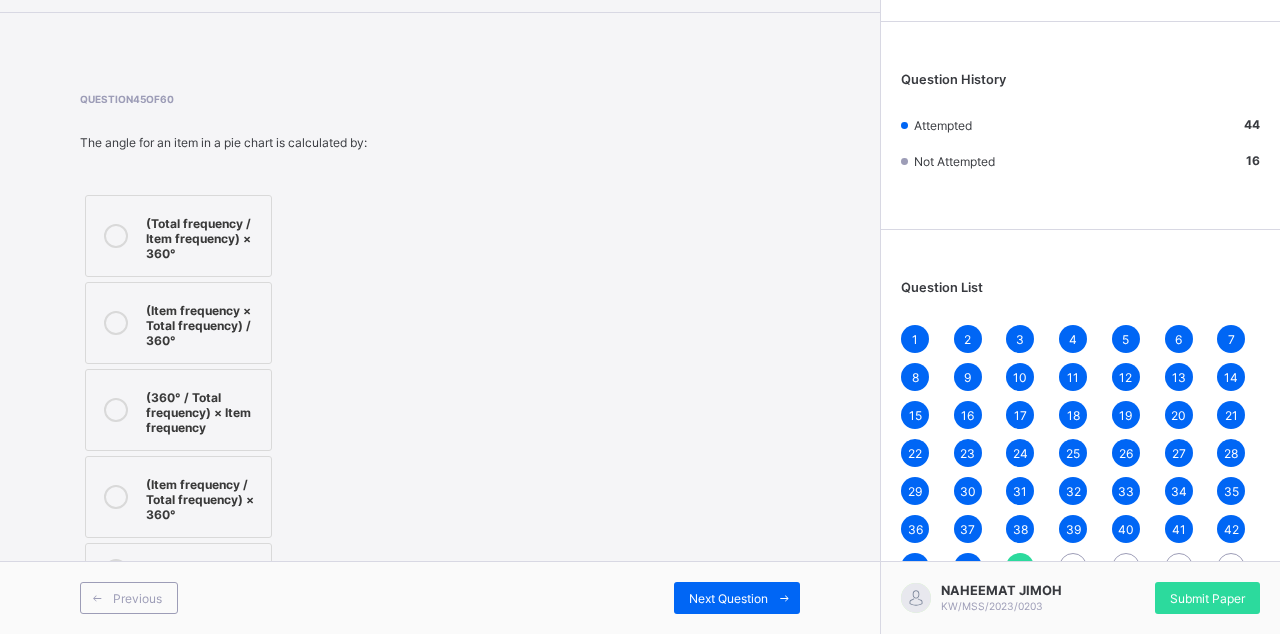 click on "(360° / Total frequency) × Item frequency" at bounding box center (203, 410) 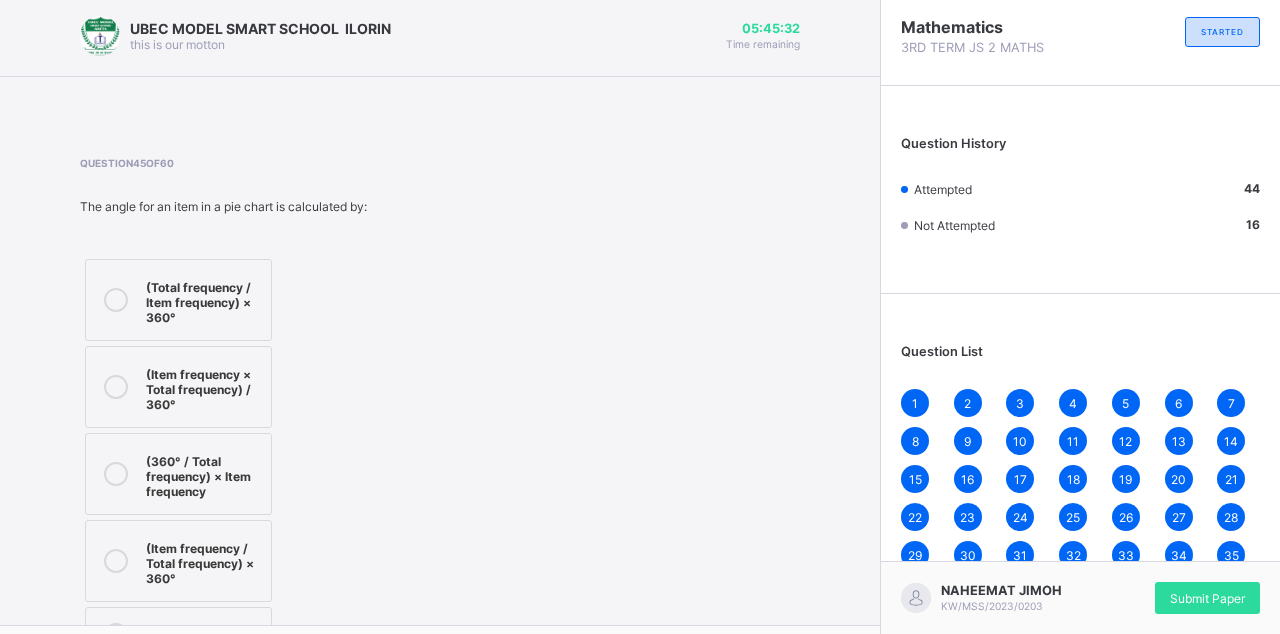 click at bounding box center [784, 662] 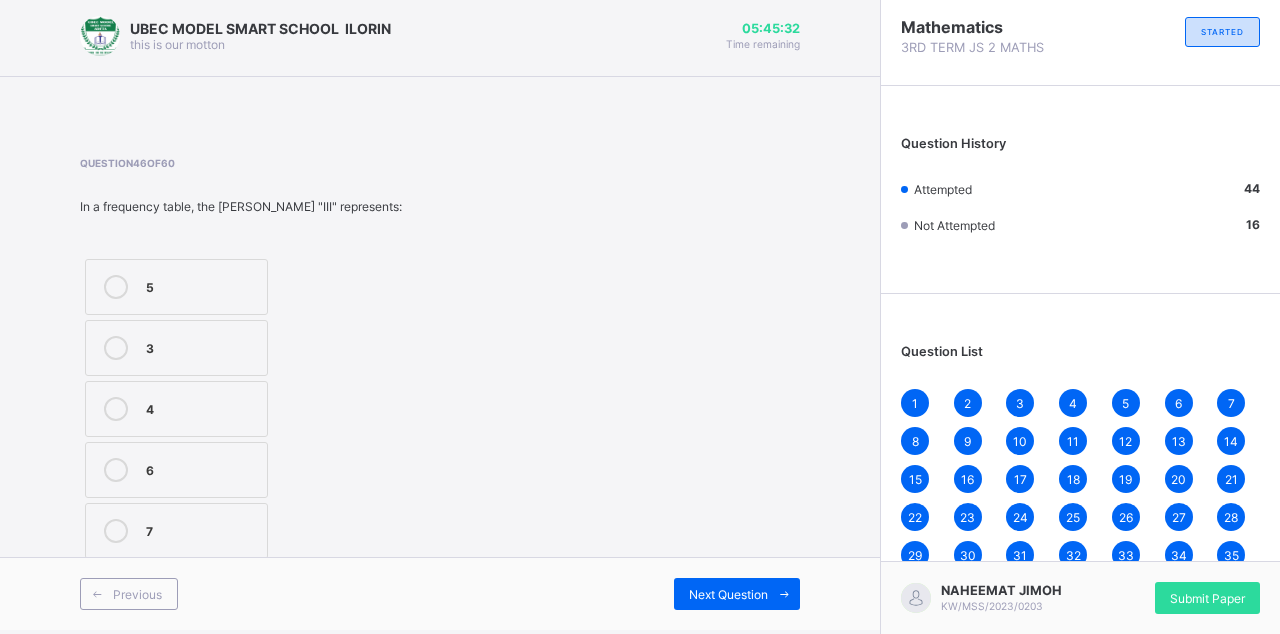 scroll, scrollTop: 4, scrollLeft: 0, axis: vertical 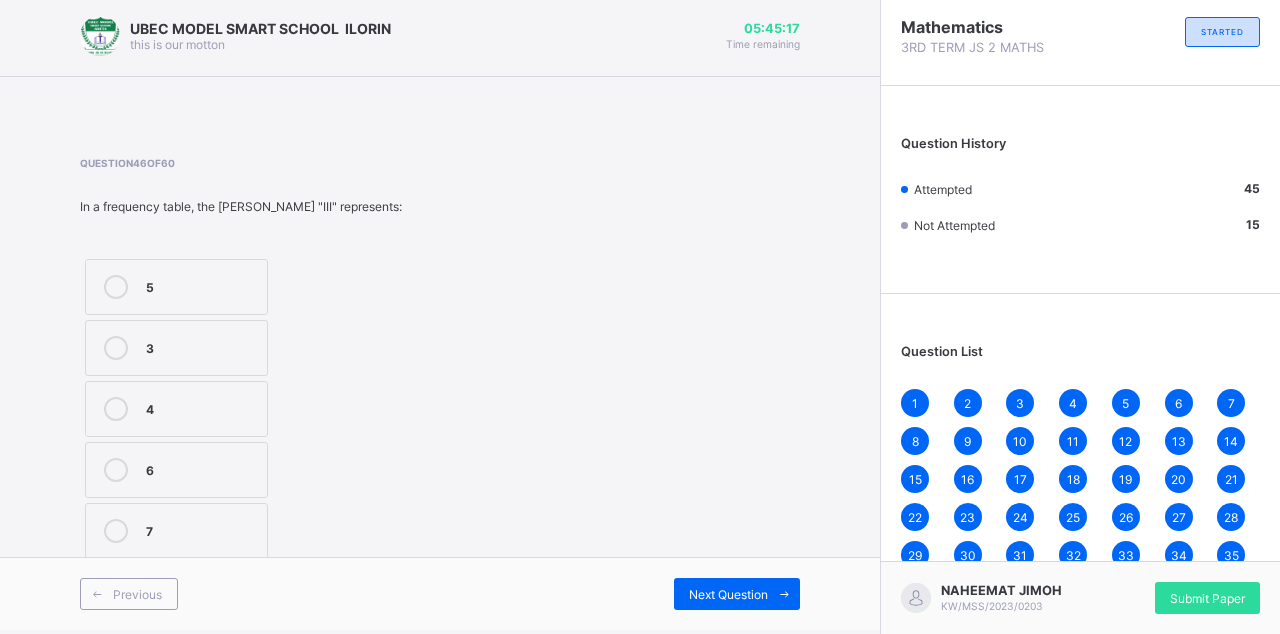 click on "3" at bounding box center (201, 346) 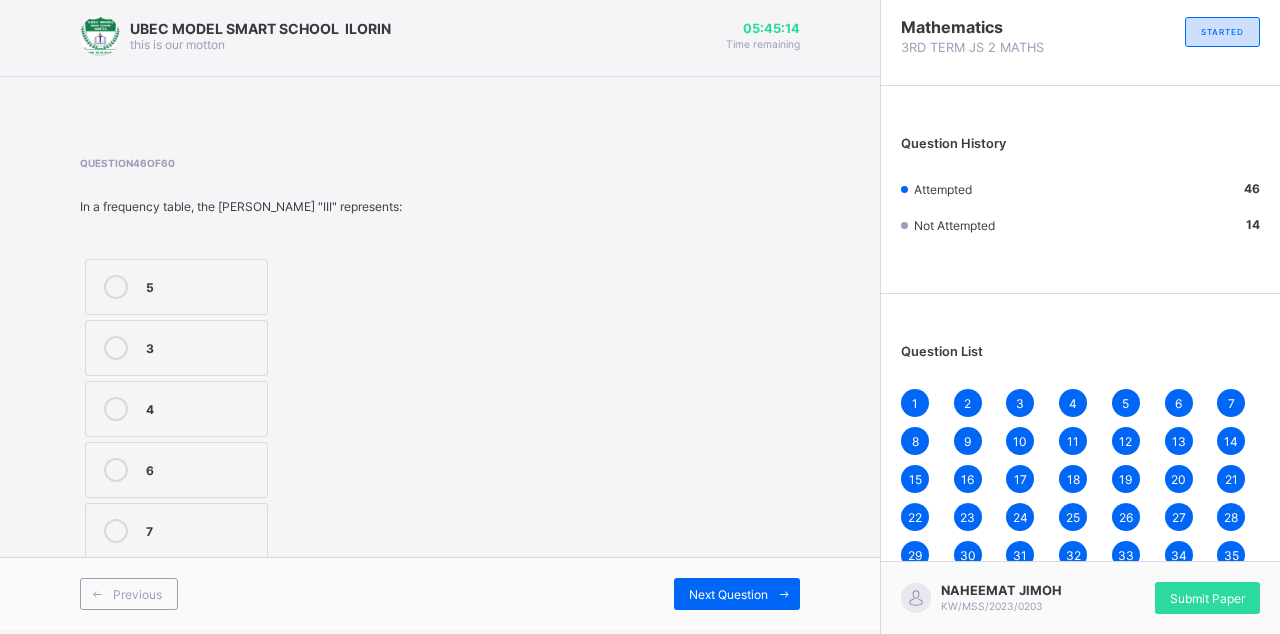 click at bounding box center [784, 594] 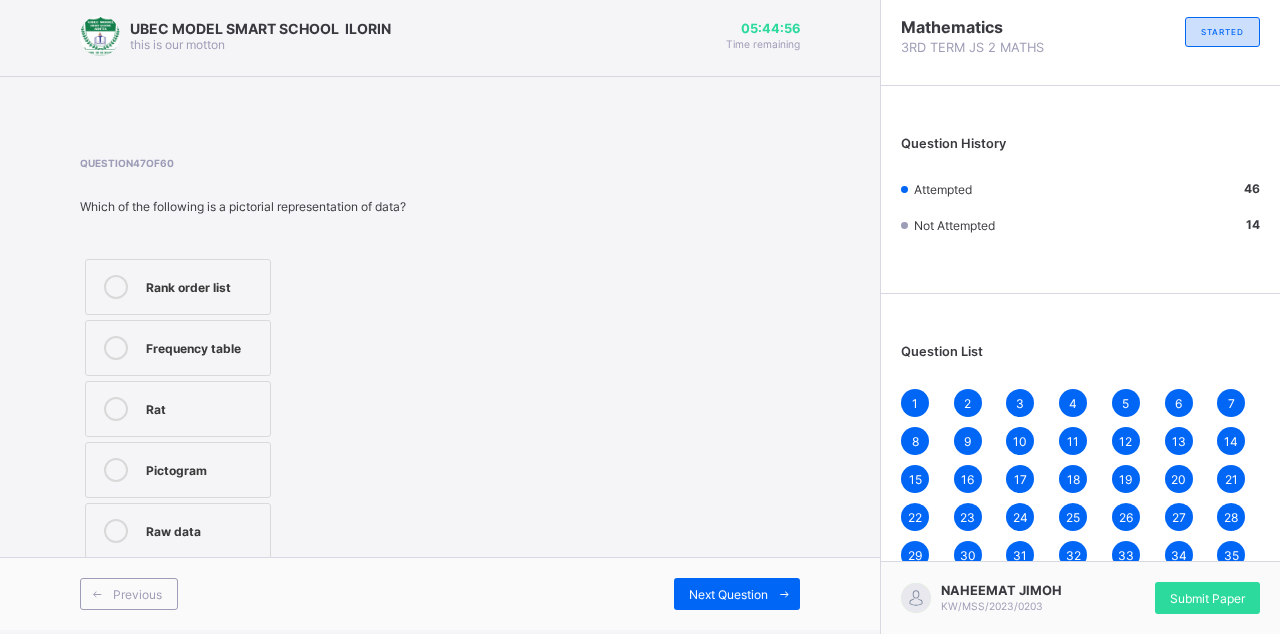 click on "Raw data" at bounding box center (203, 529) 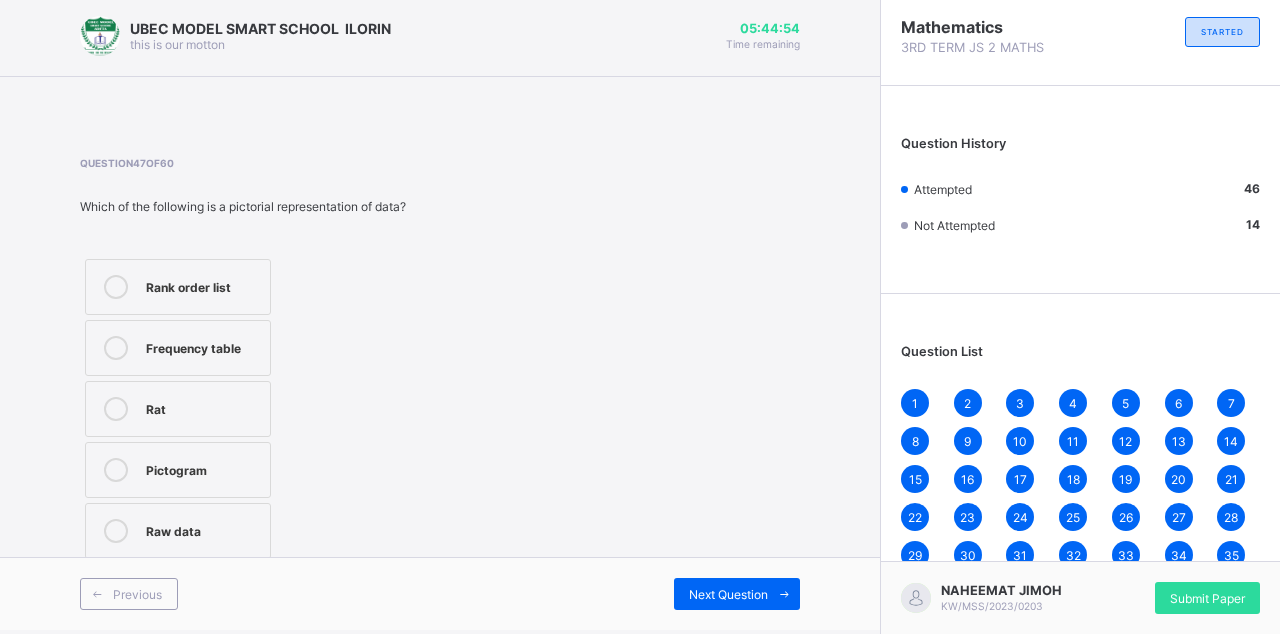 click on "Next Question" at bounding box center [737, 594] 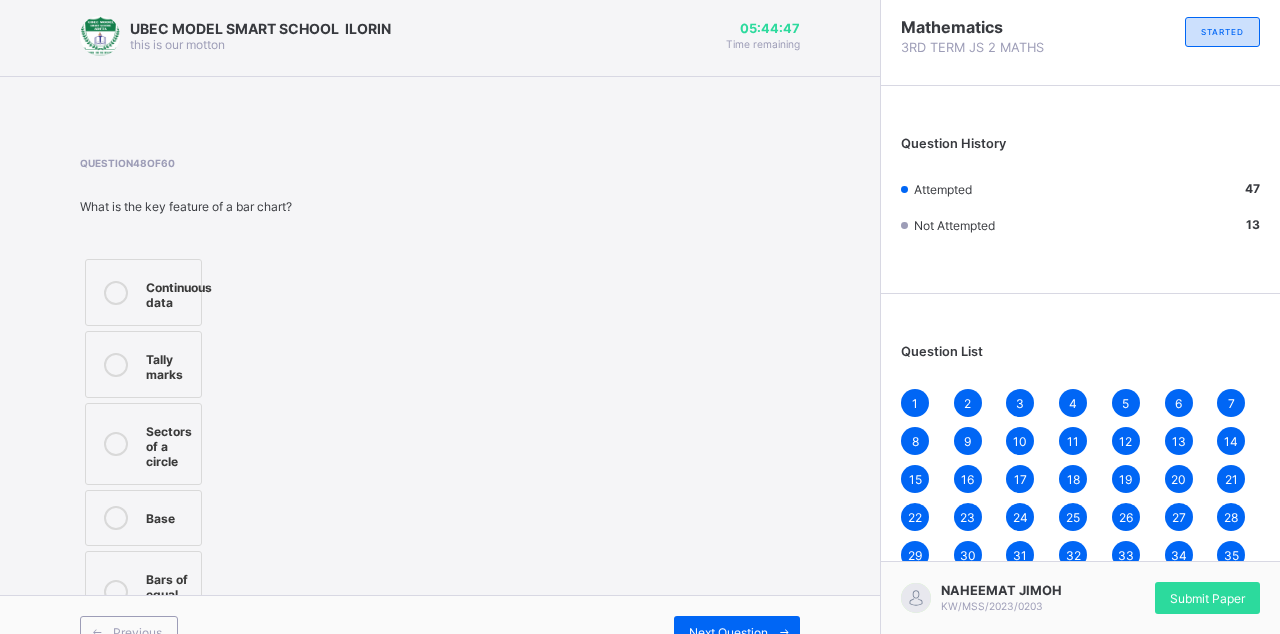click at bounding box center [116, 592] 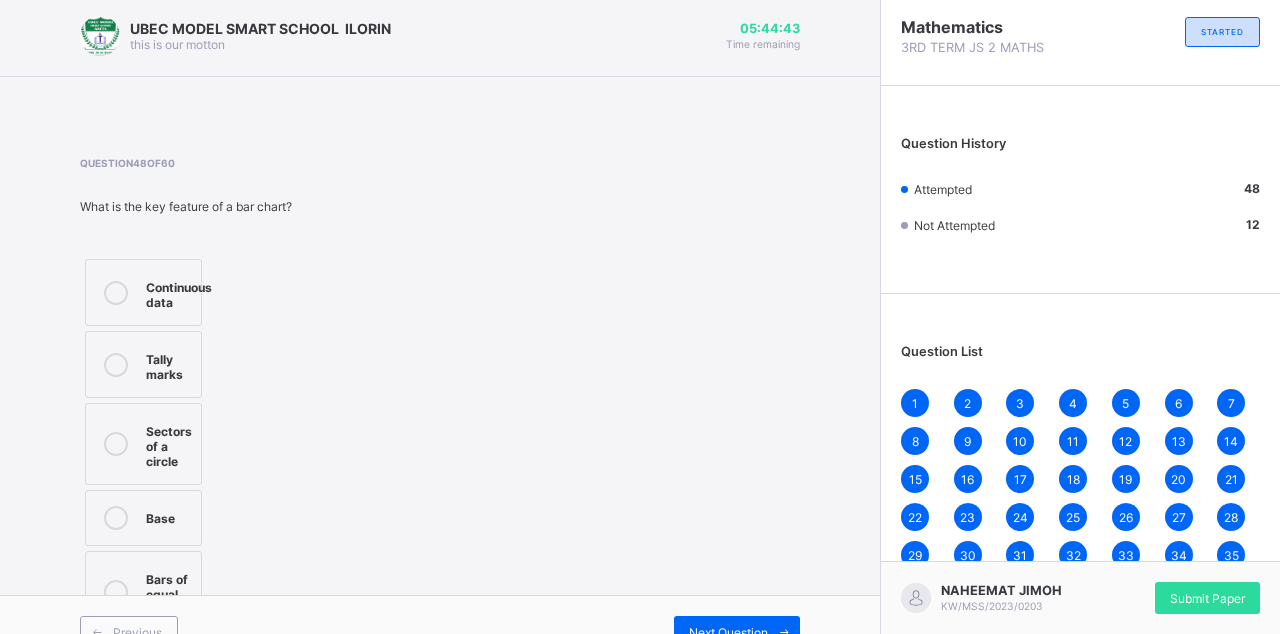 click on "Next Question" at bounding box center (737, 632) 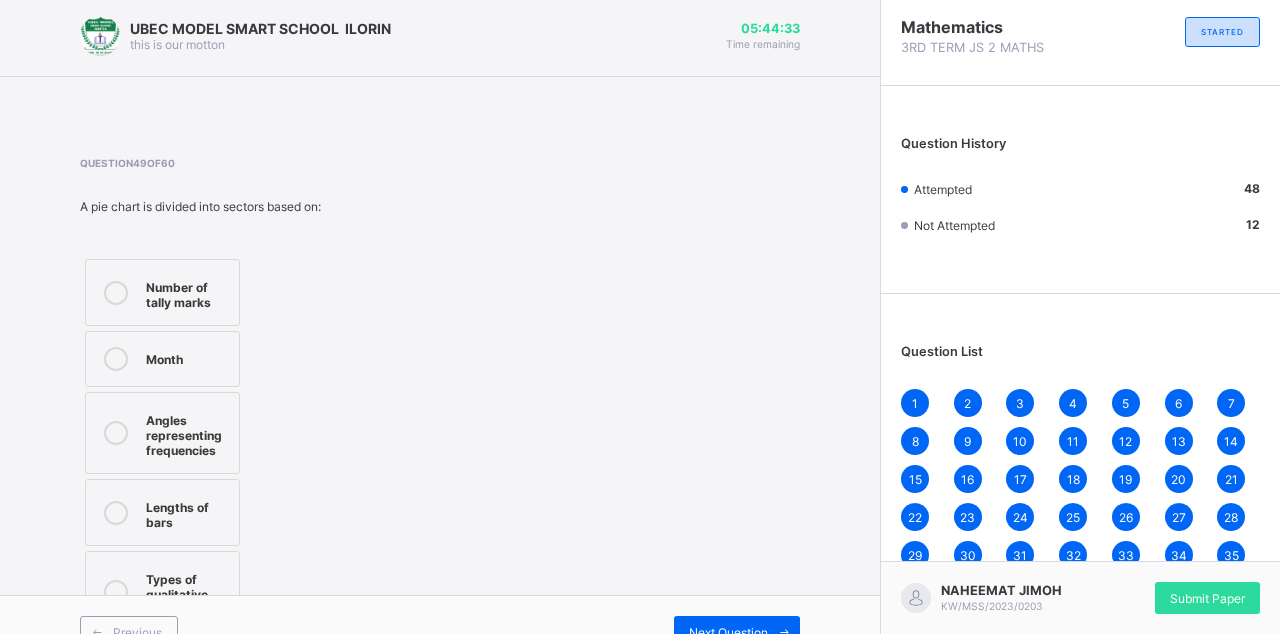 click at bounding box center [116, 592] 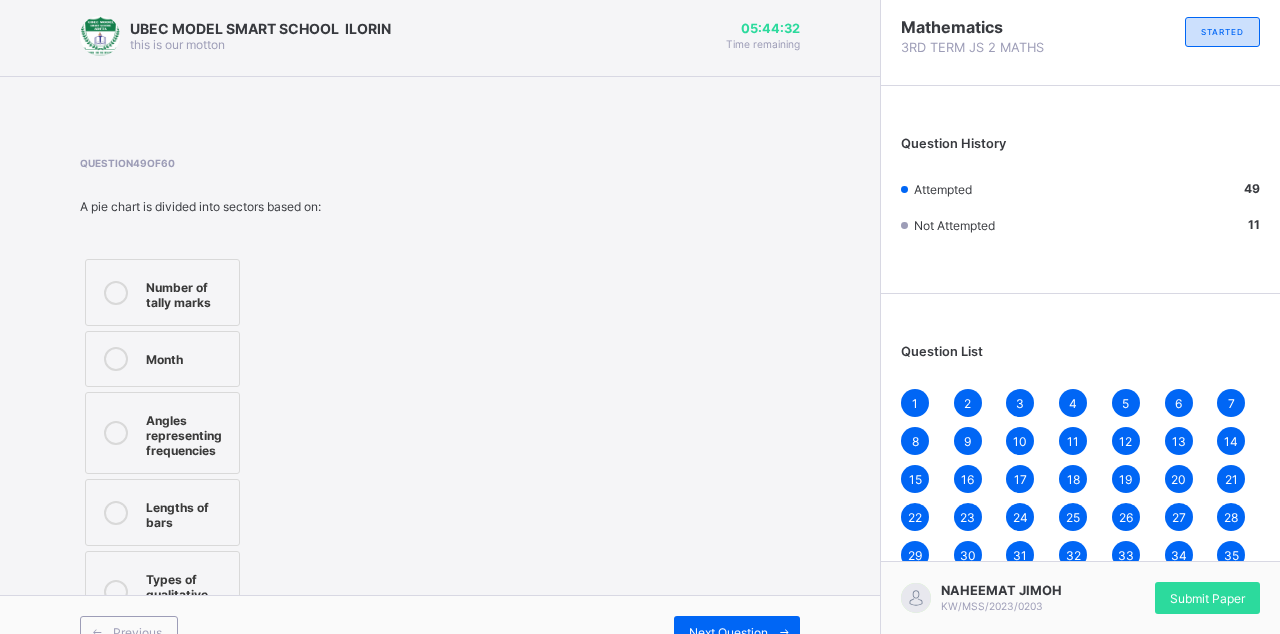 click on "Previous Next Question" at bounding box center (440, 631) 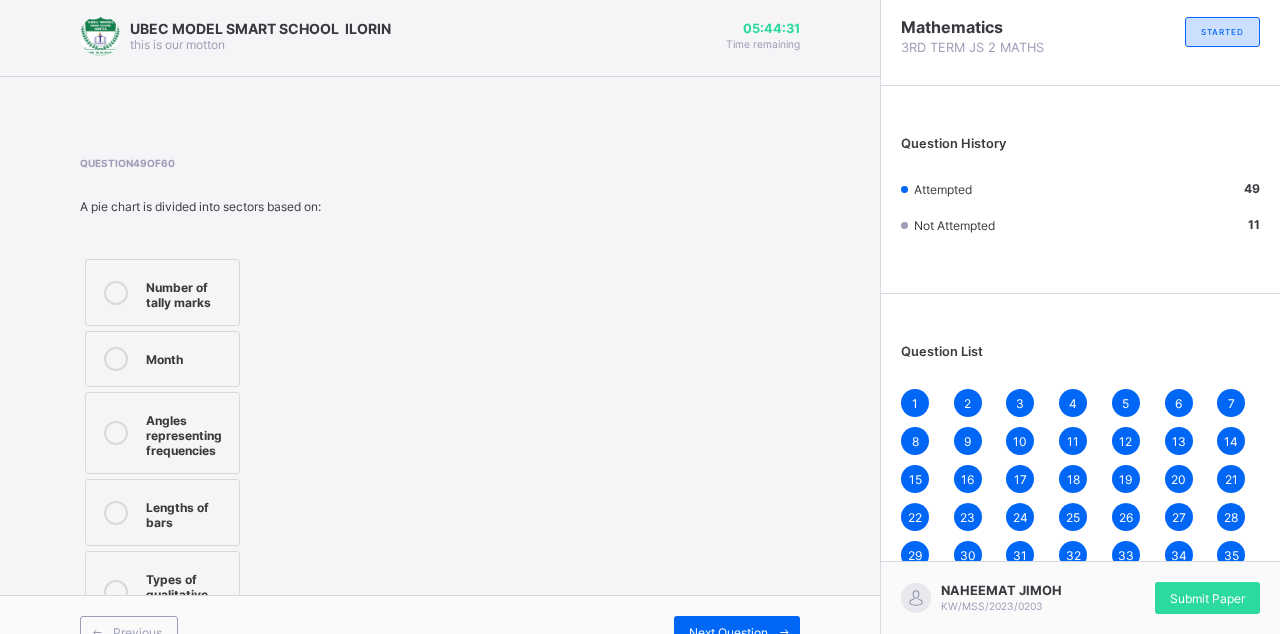 click on "Next Question" at bounding box center (737, 632) 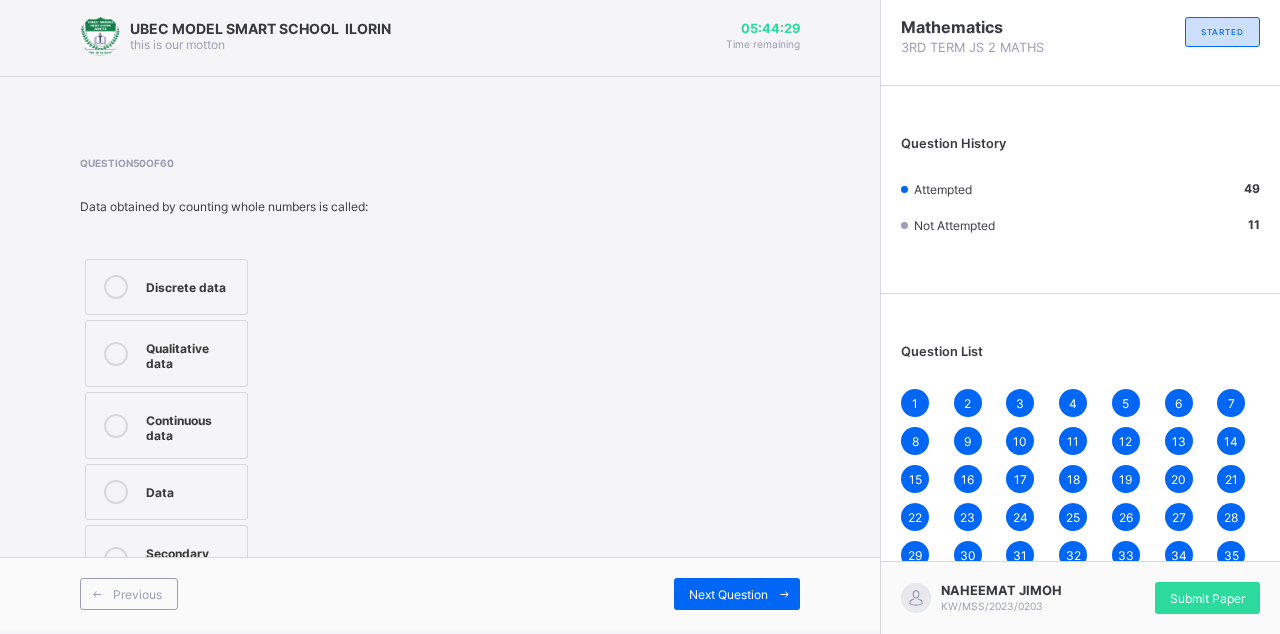scroll, scrollTop: 12, scrollLeft: 0, axis: vertical 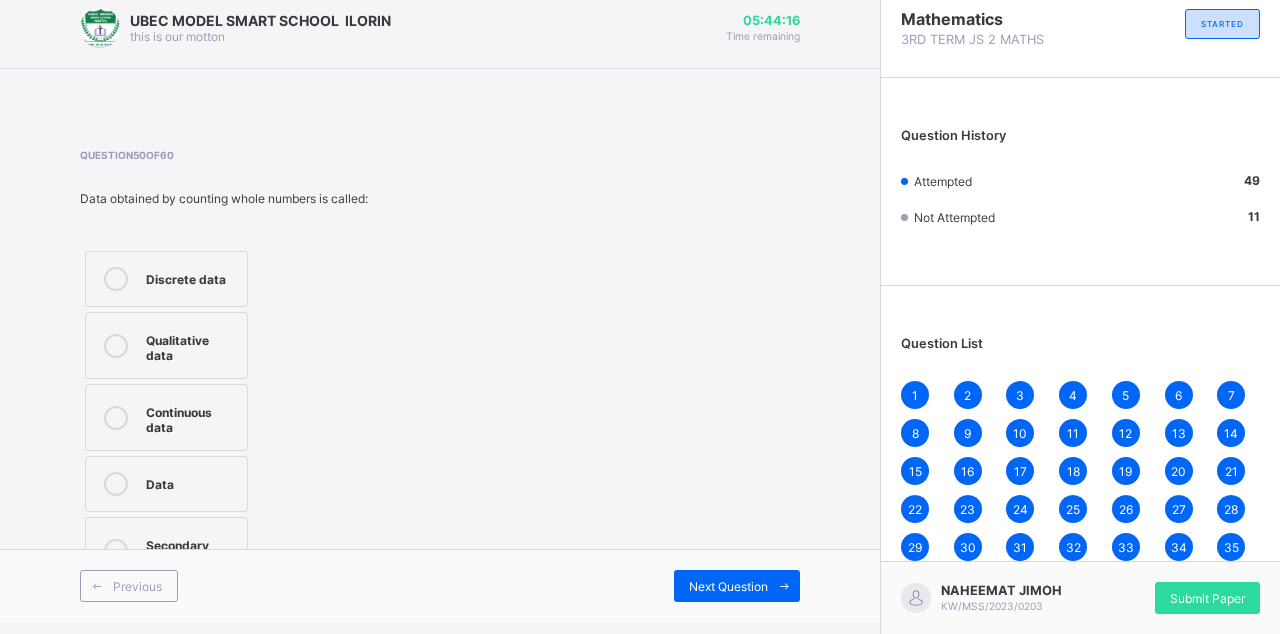click on "Secondary data" at bounding box center [191, 550] 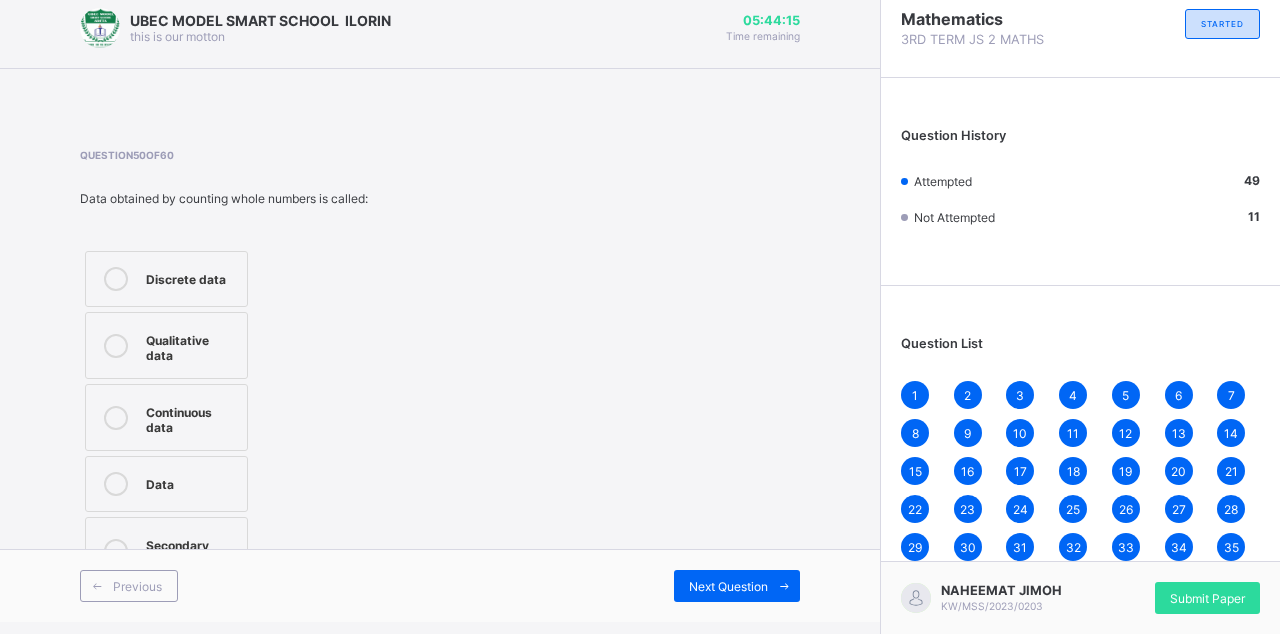 click on "Next Question" at bounding box center [737, 586] 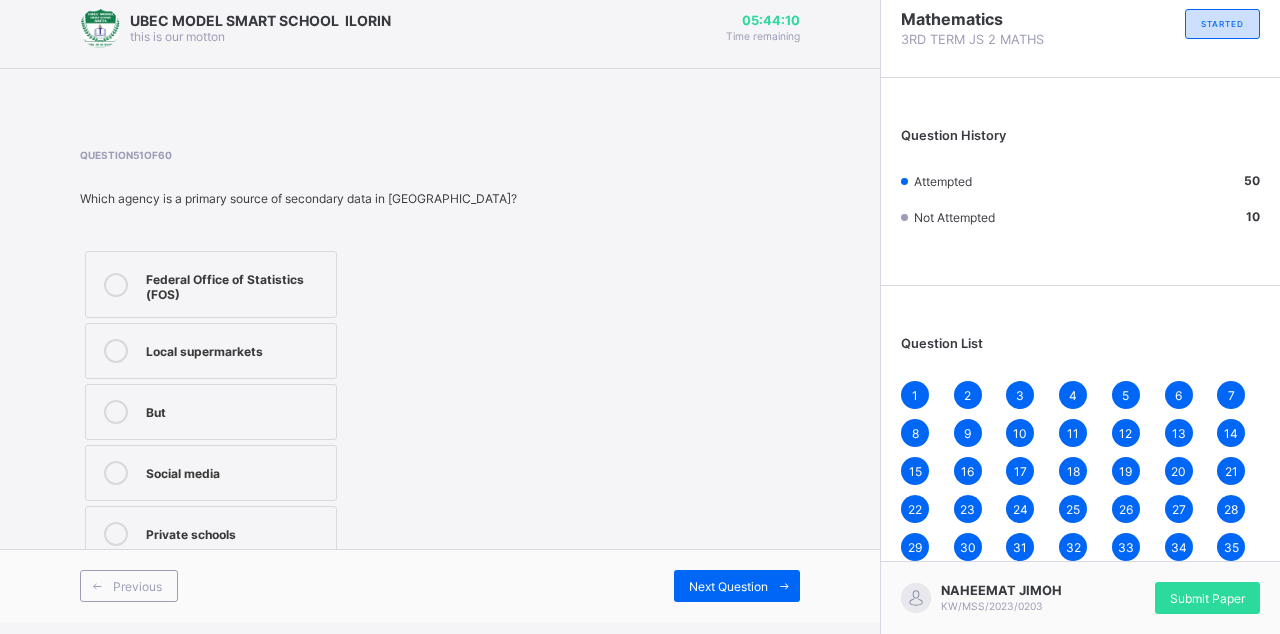 click on "Federal Office of Statistics (FOS)   Local supermarkets   But Social media   Private schools" at bounding box center [298, 406] 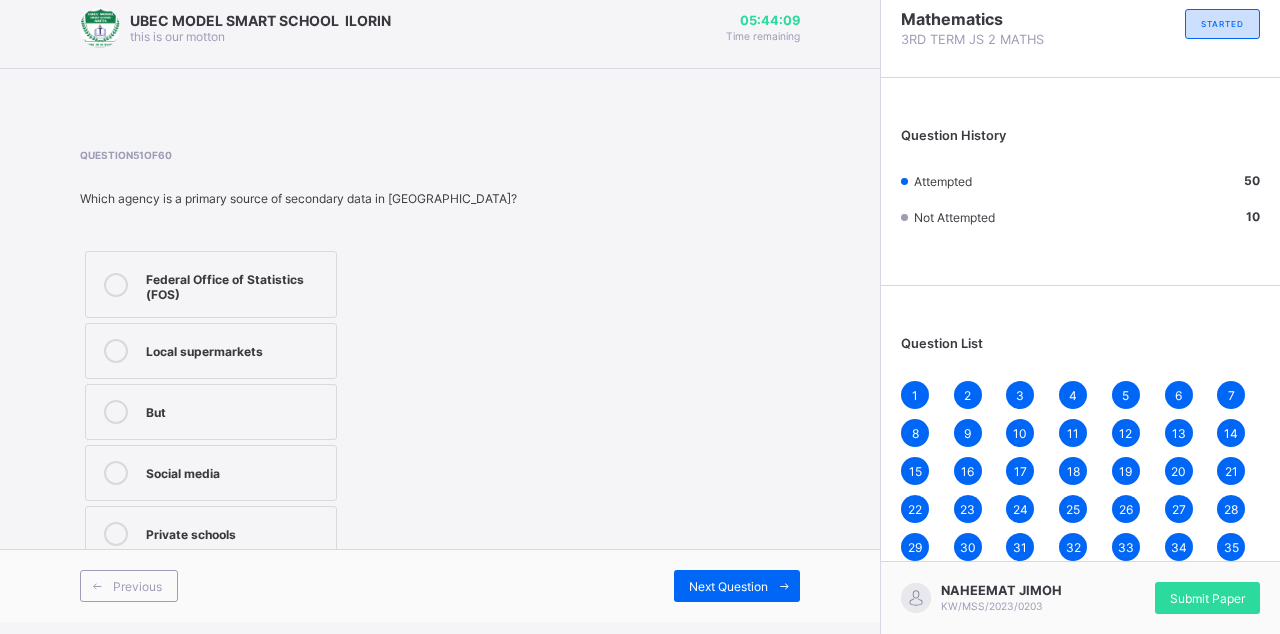 click on "Local supermarkets" at bounding box center [236, 351] 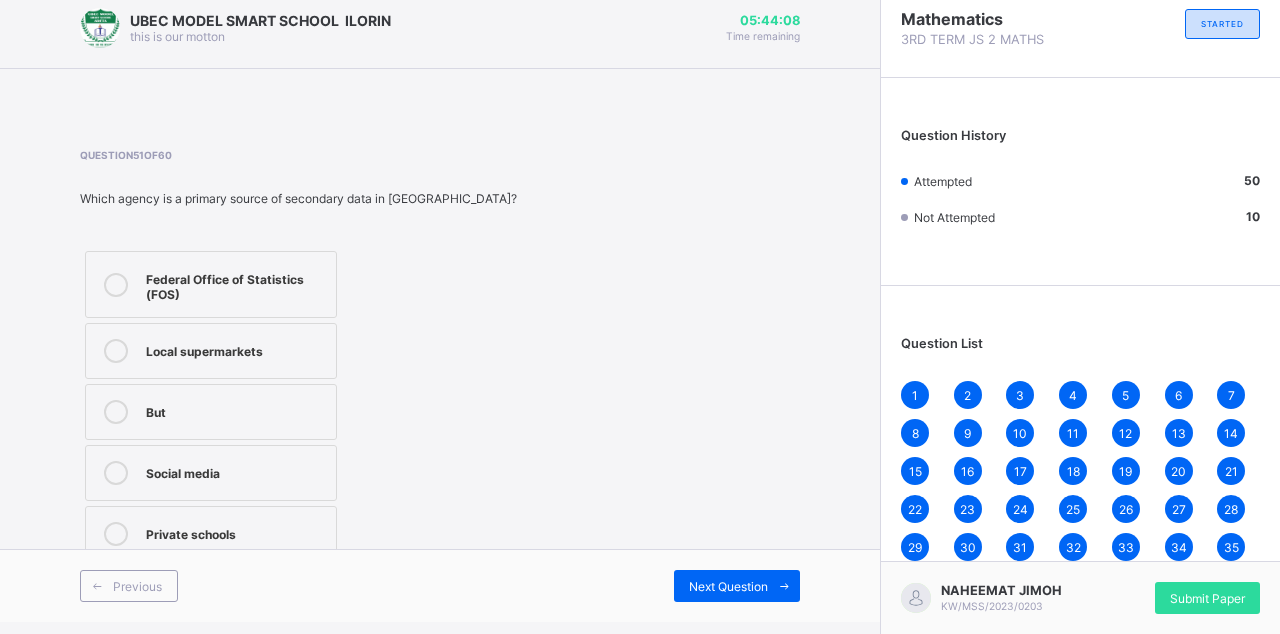 click on "Social media" at bounding box center [236, 471] 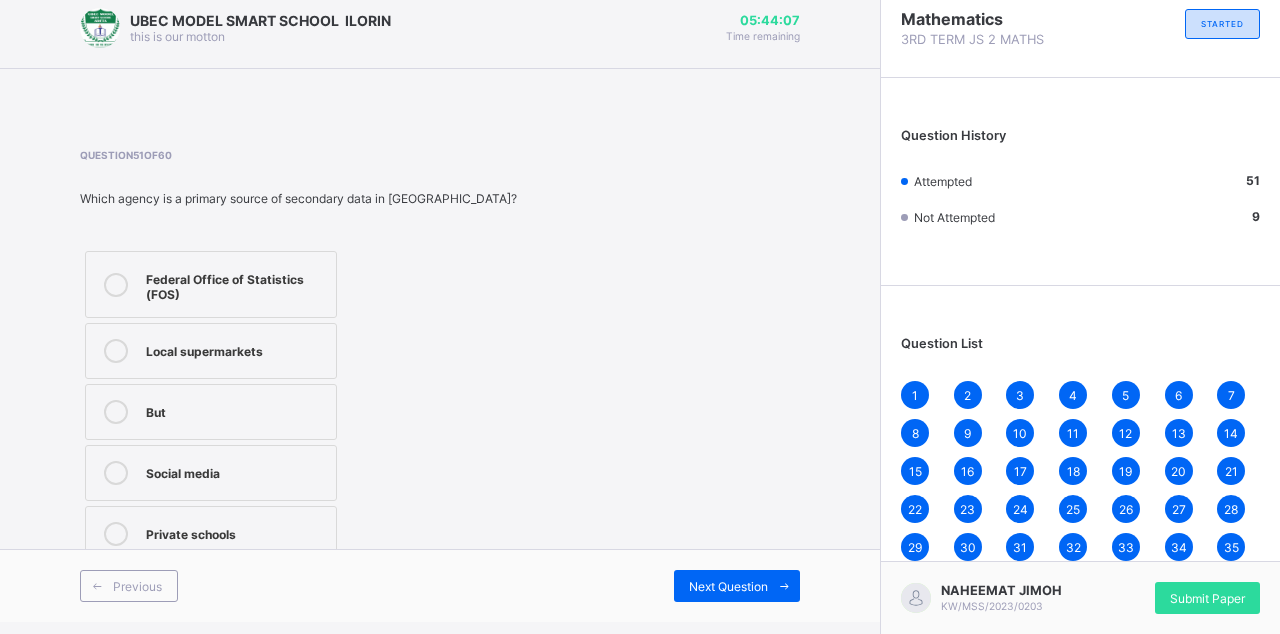 click on "Private schools" at bounding box center (211, 534) 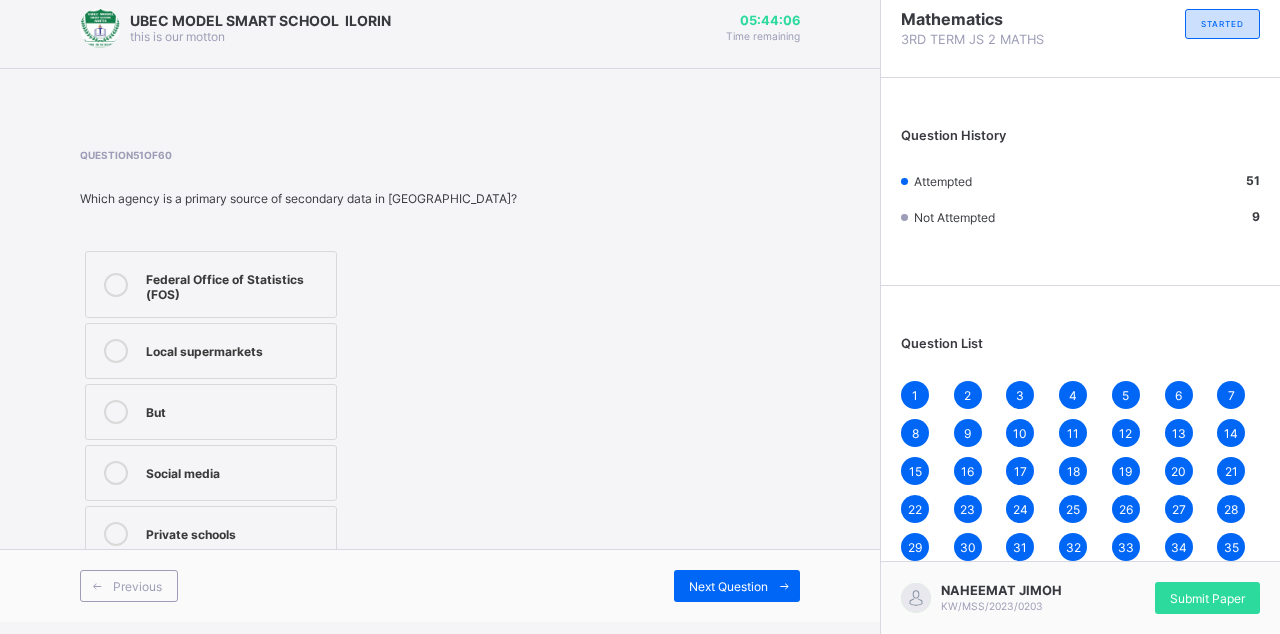 click on "Next Question" at bounding box center [728, 586] 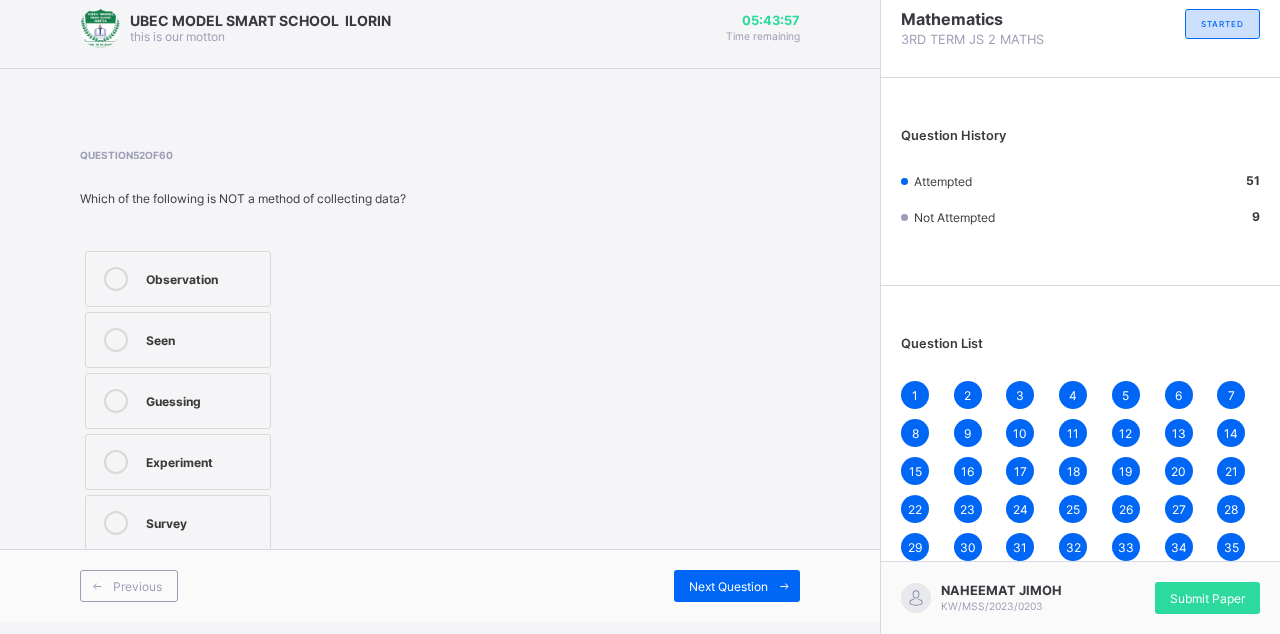 click on "Seen" at bounding box center [178, 340] 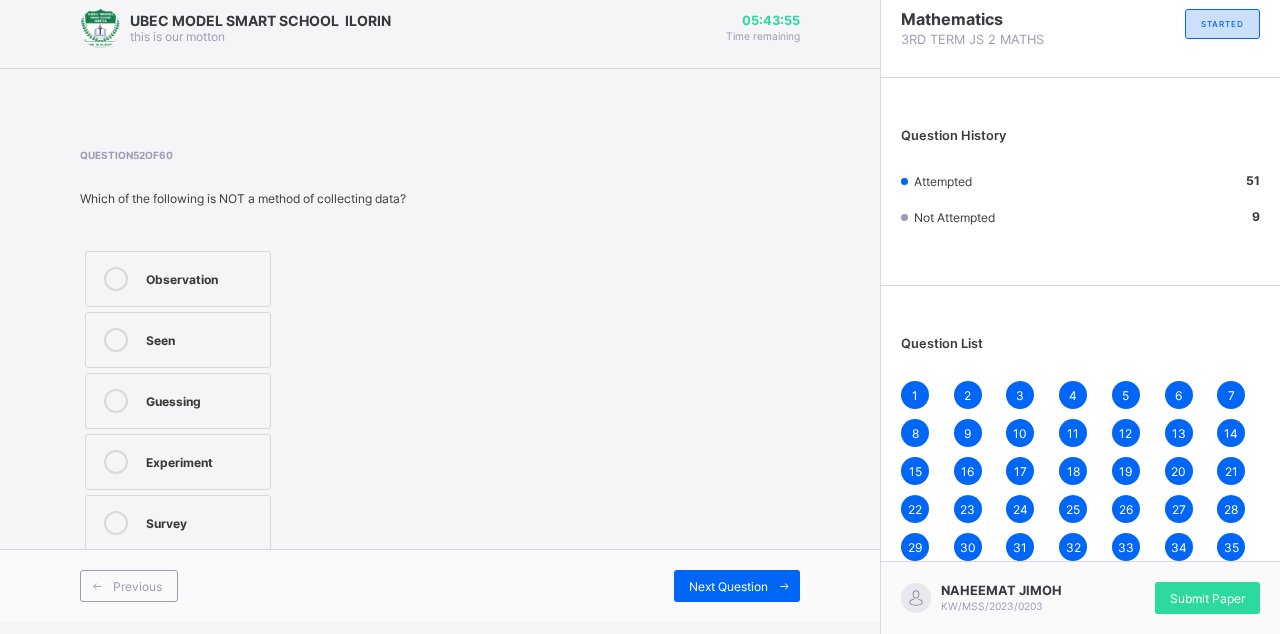 click at bounding box center (784, 586) 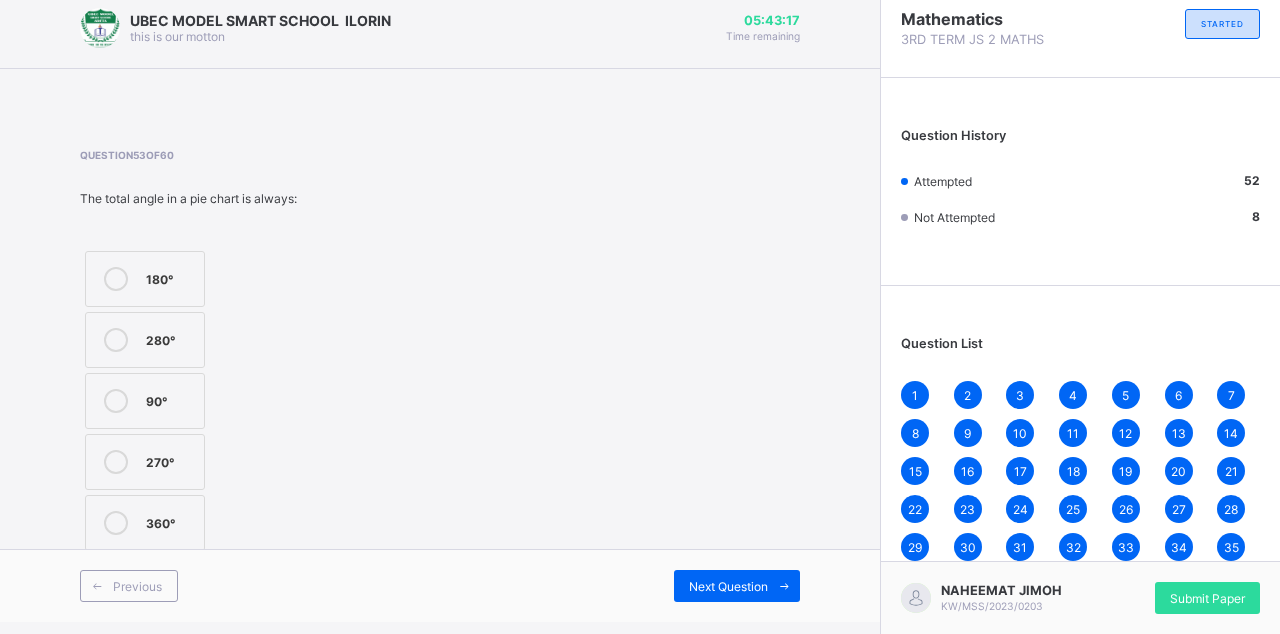 click on "90°" at bounding box center (145, 401) 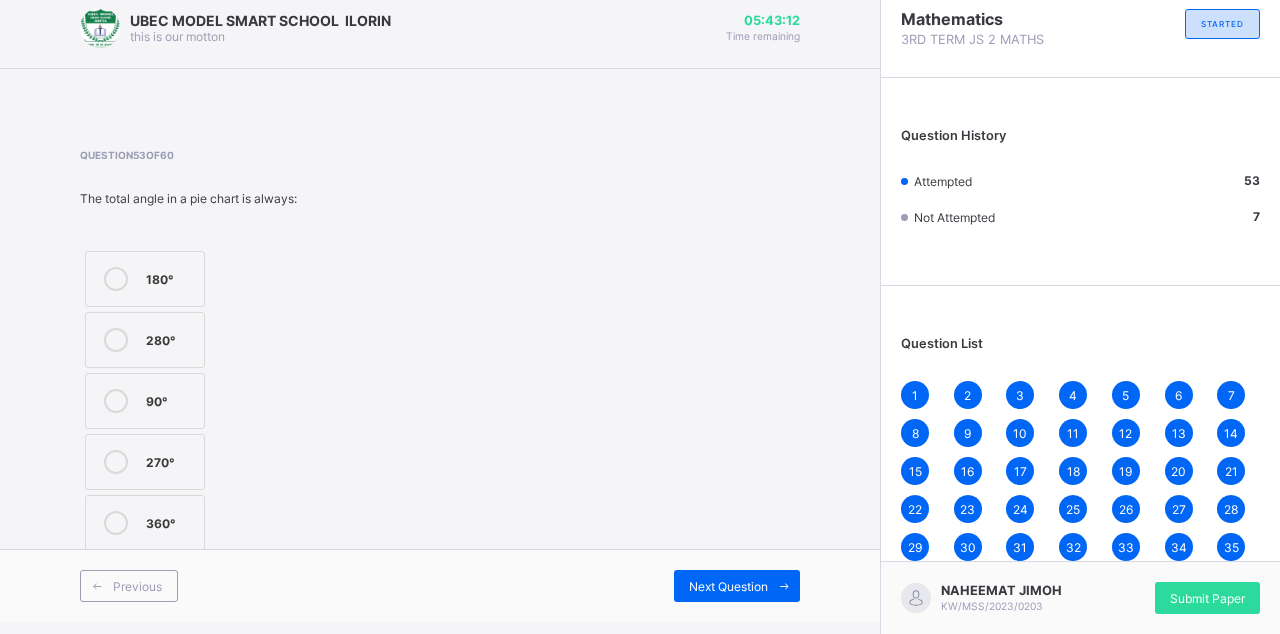 click on "360°" at bounding box center (145, 523) 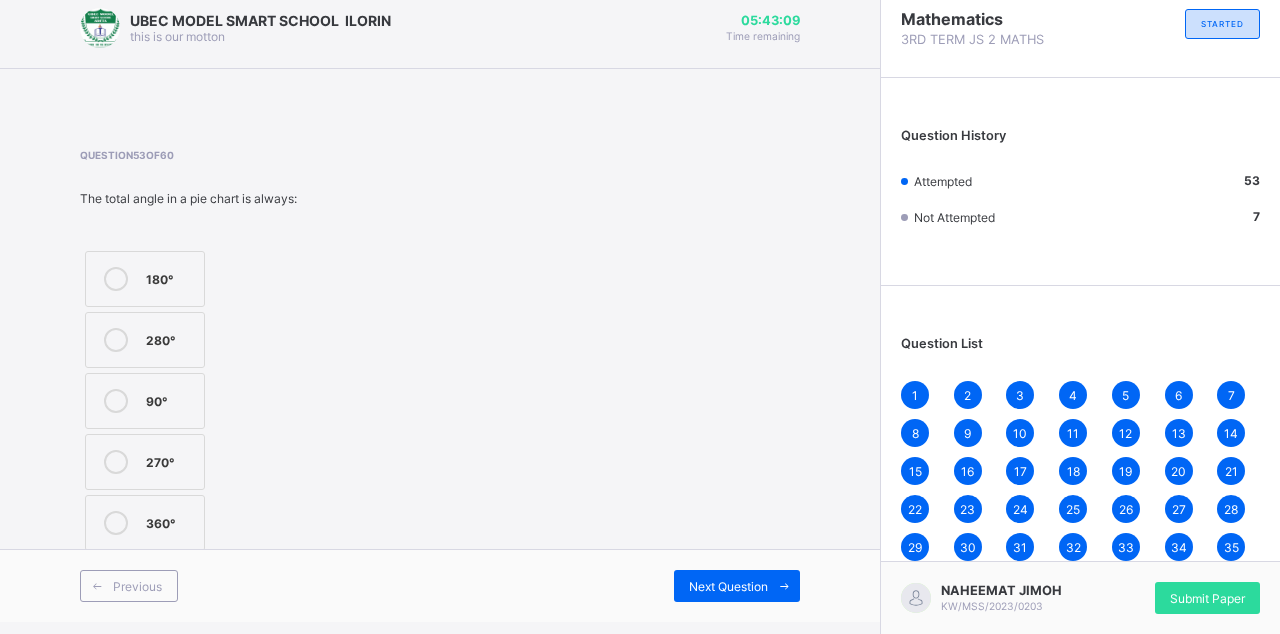 click at bounding box center (784, 586) 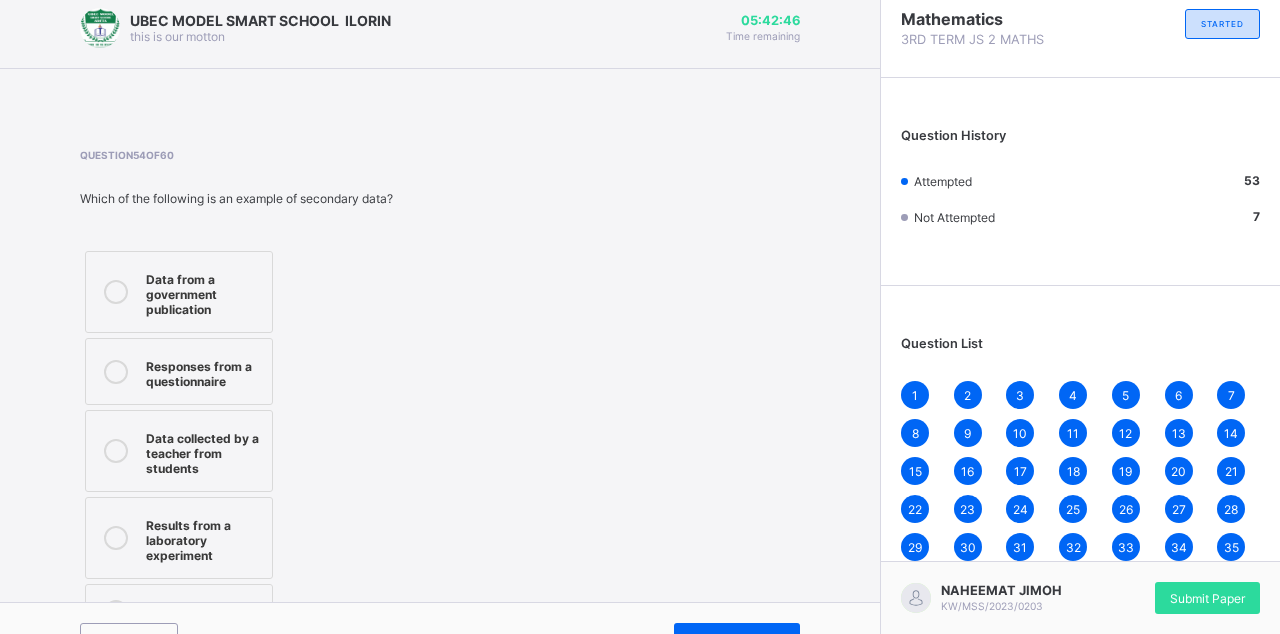 click on "Data collected by a teacher from students" at bounding box center [204, 451] 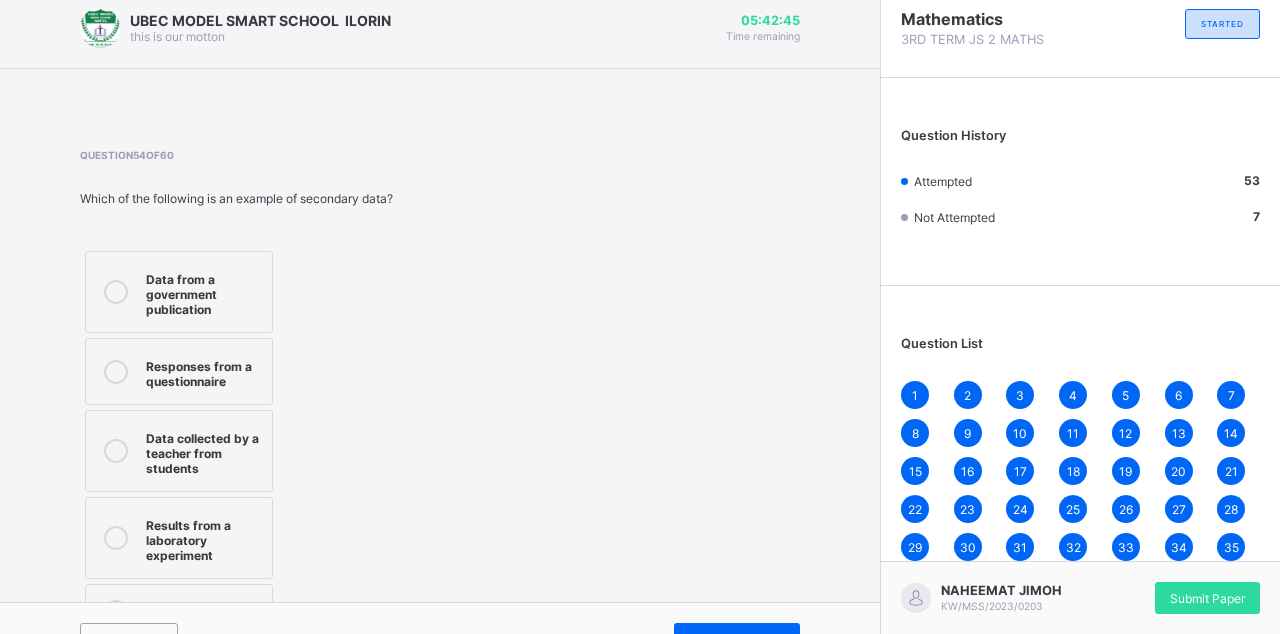 click on "Next Question" at bounding box center [737, 639] 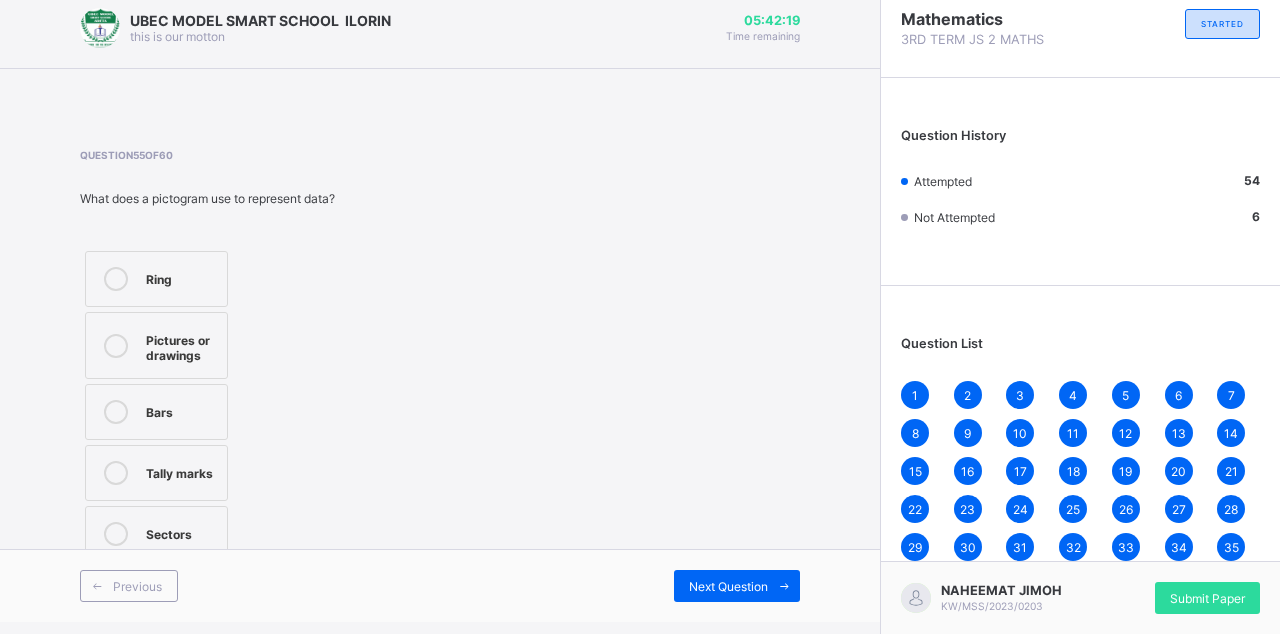 scroll, scrollTop: 4, scrollLeft: 0, axis: vertical 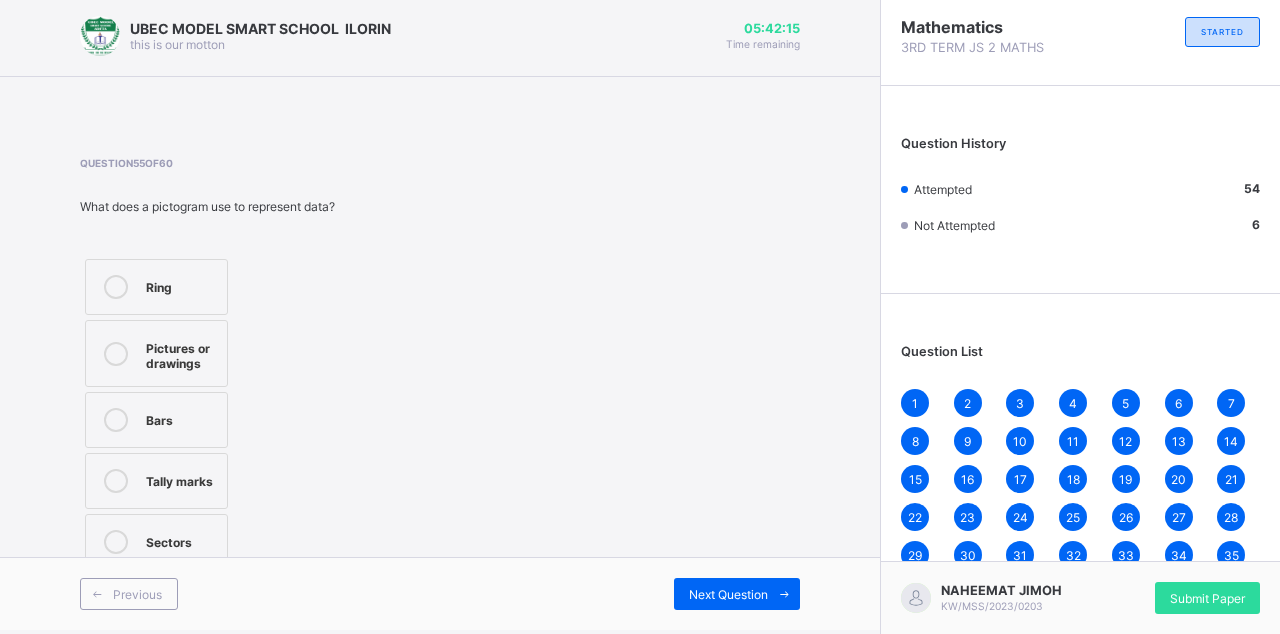 click on "Pictures or drawings" at bounding box center [181, 353] 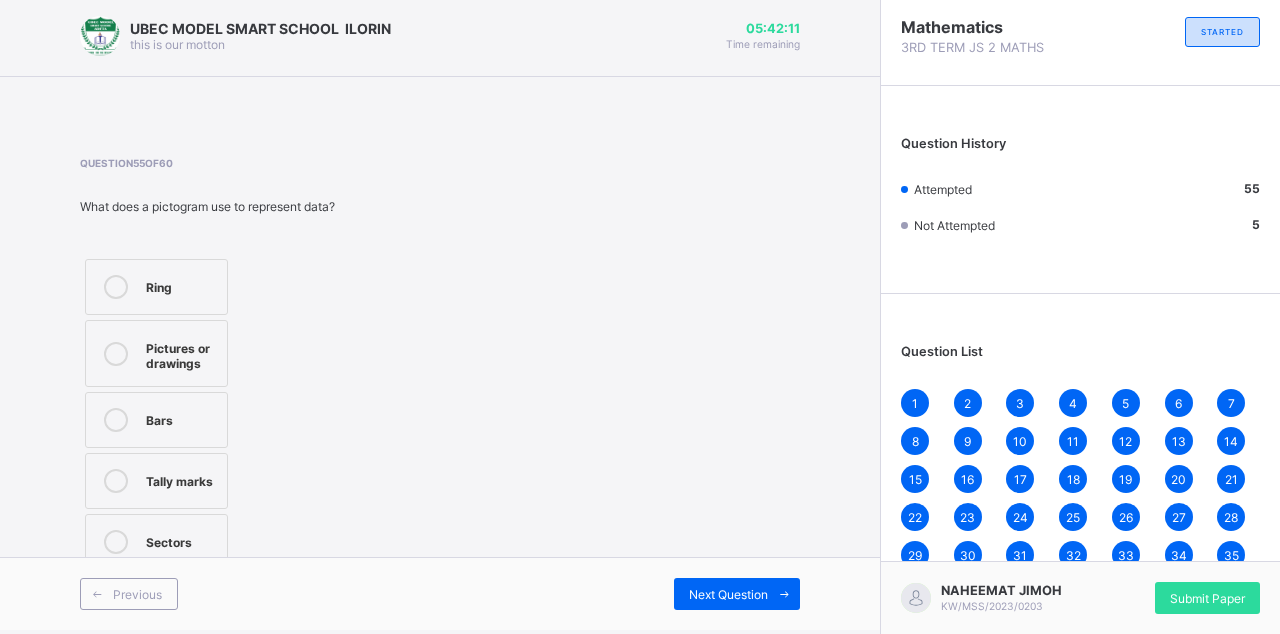 click on "Previous Next Question" at bounding box center (440, 593) 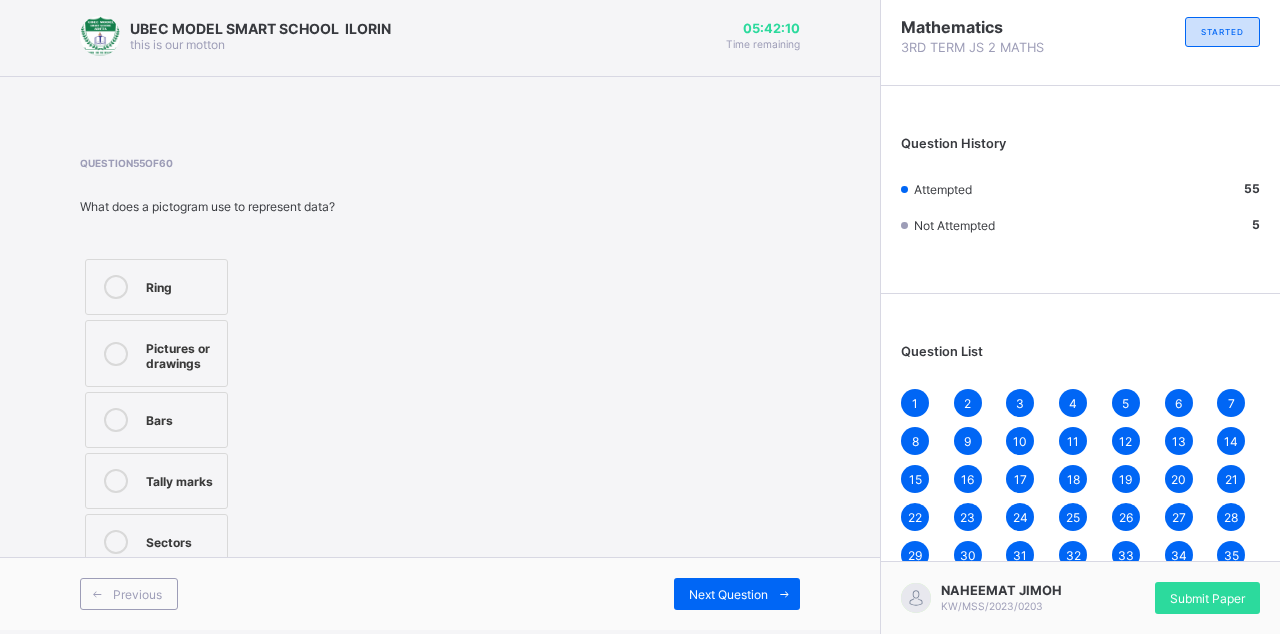 click at bounding box center (784, 594) 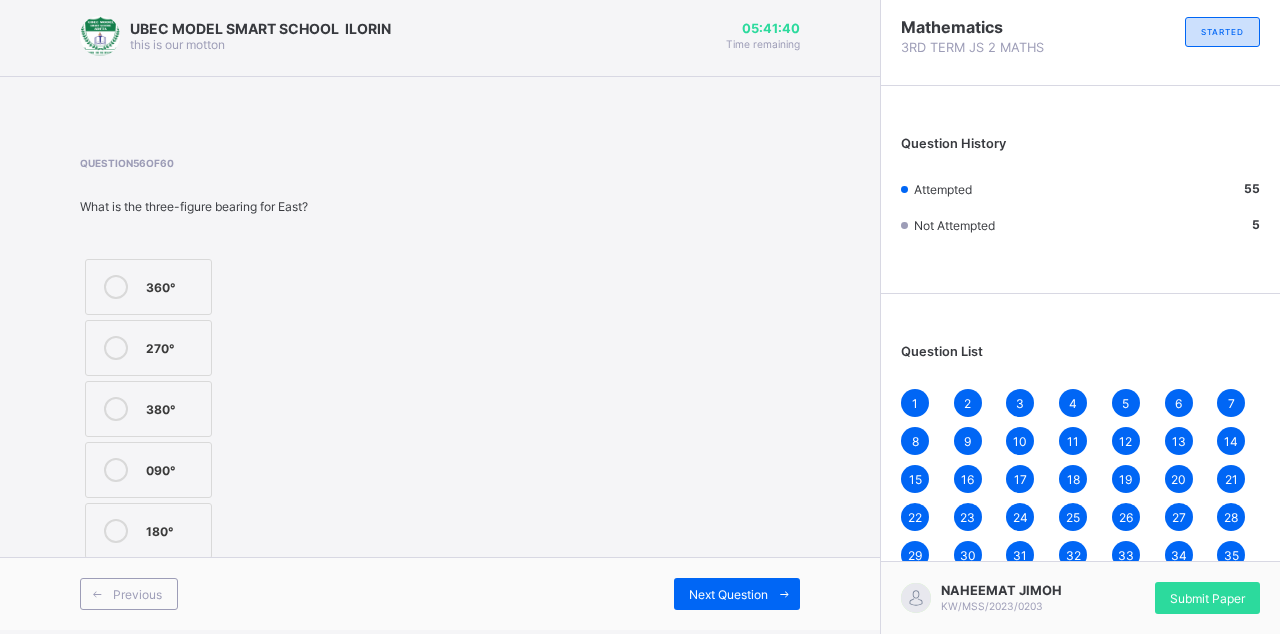 click on "380°" at bounding box center [148, 409] 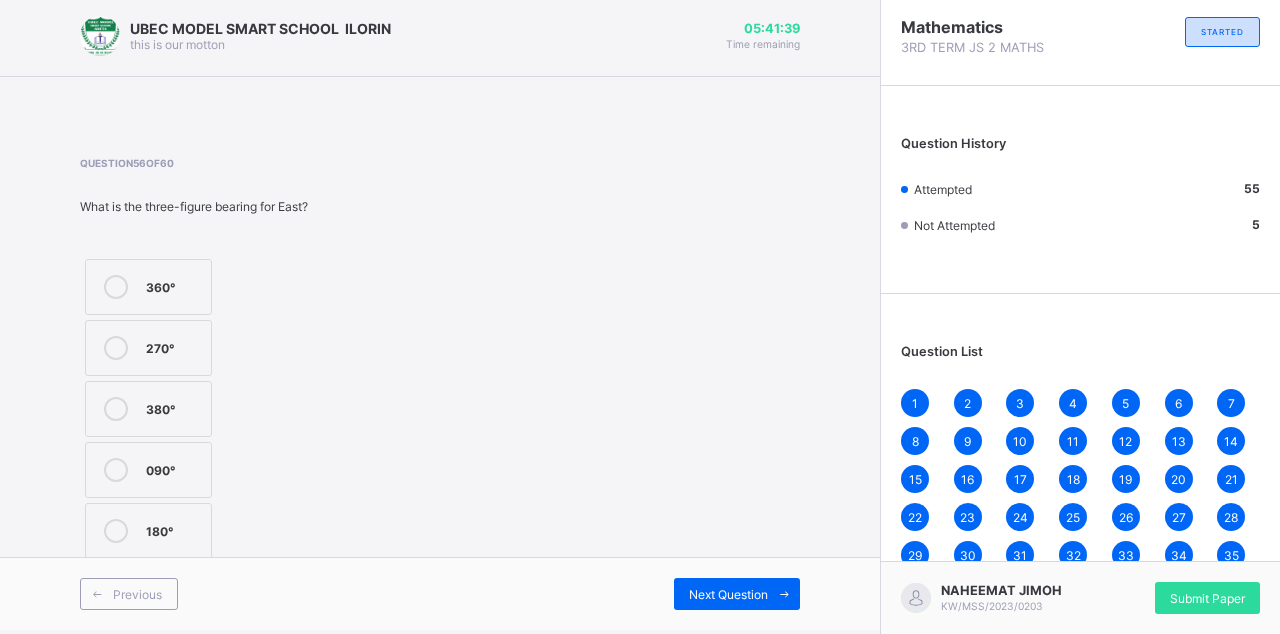 click at bounding box center (784, 594) 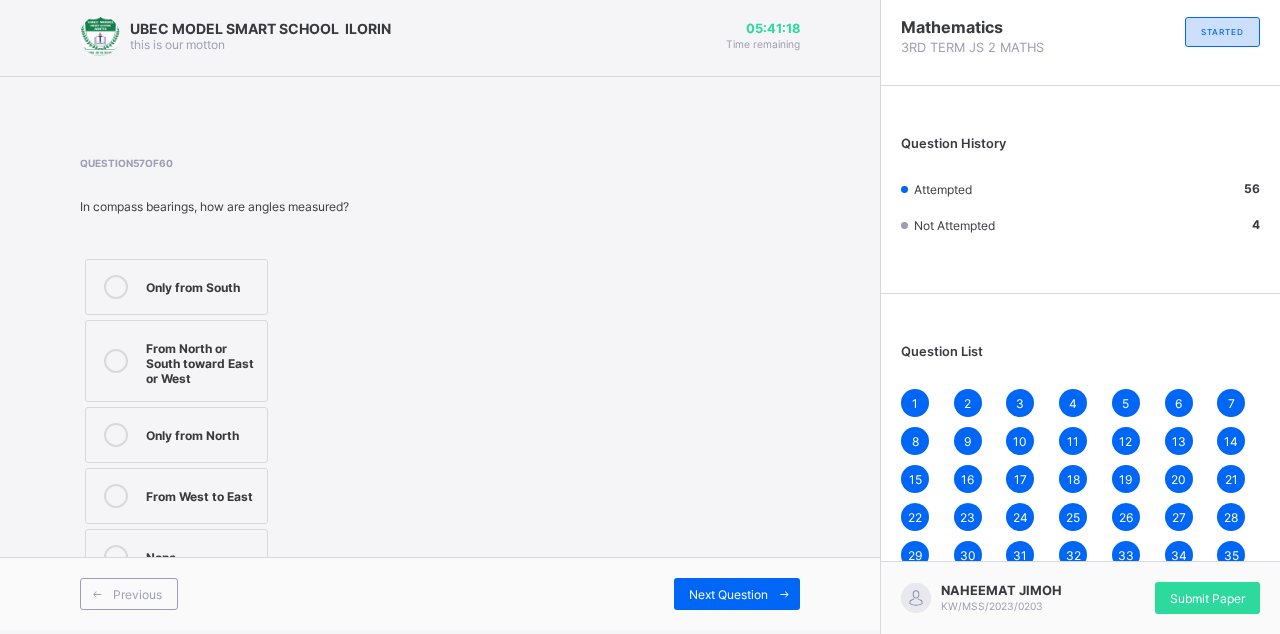 scroll, scrollTop: 0, scrollLeft: 0, axis: both 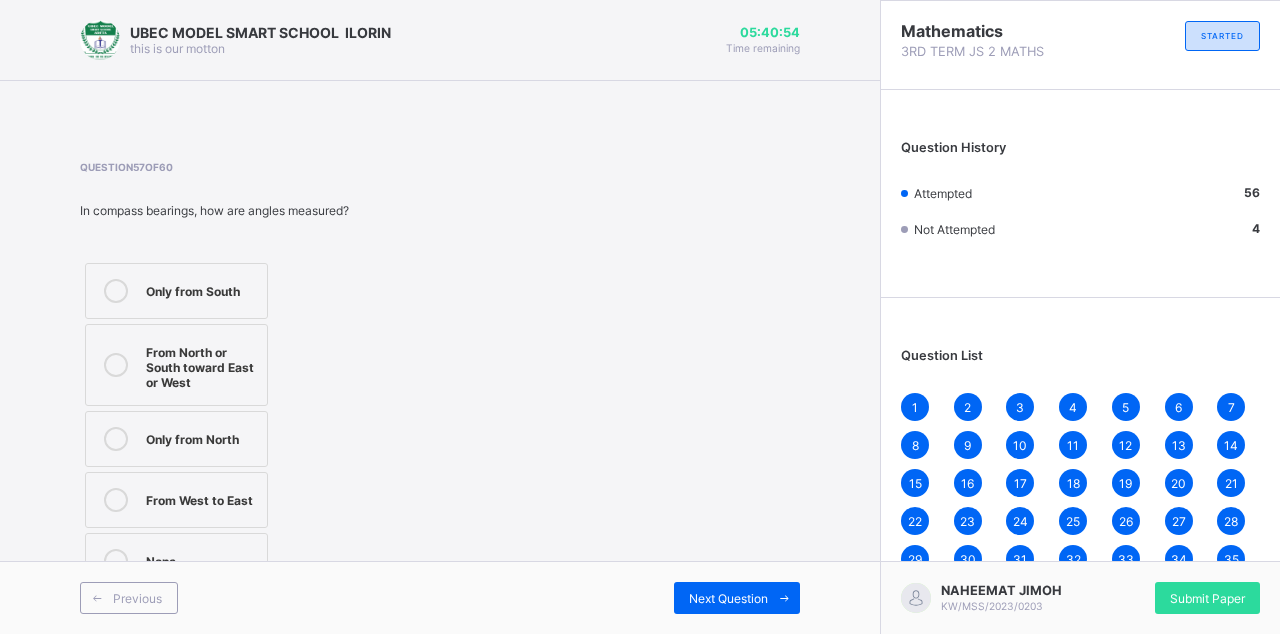 click on "Only from North" at bounding box center (201, 439) 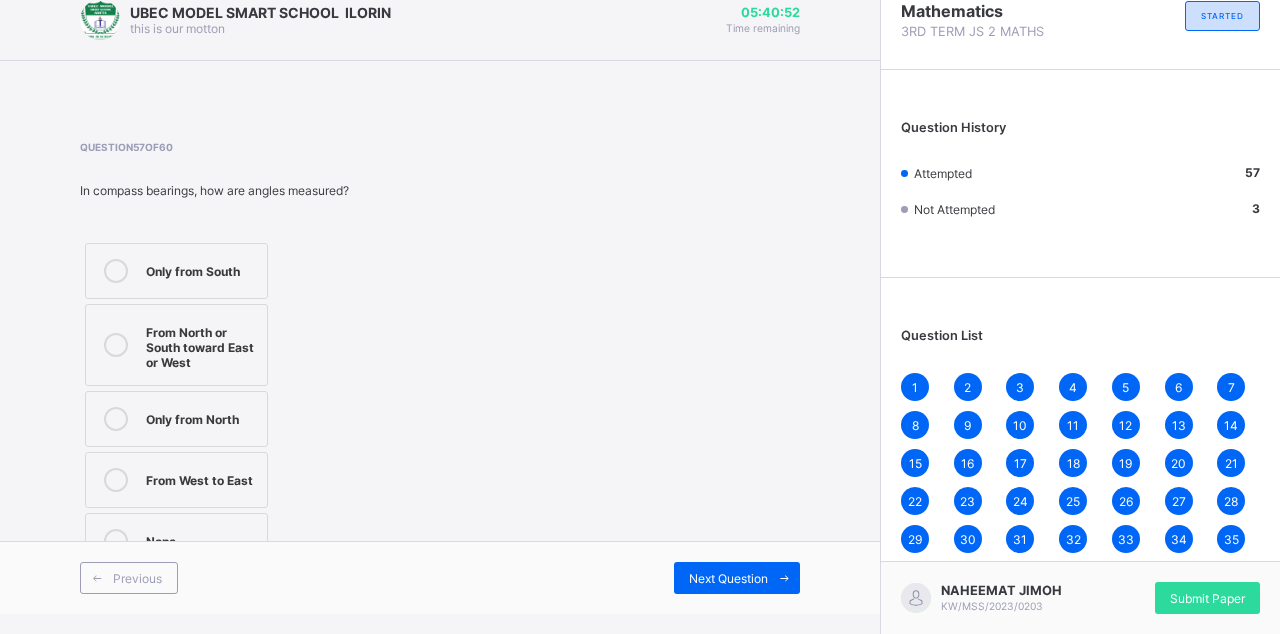 scroll, scrollTop: 108, scrollLeft: 0, axis: vertical 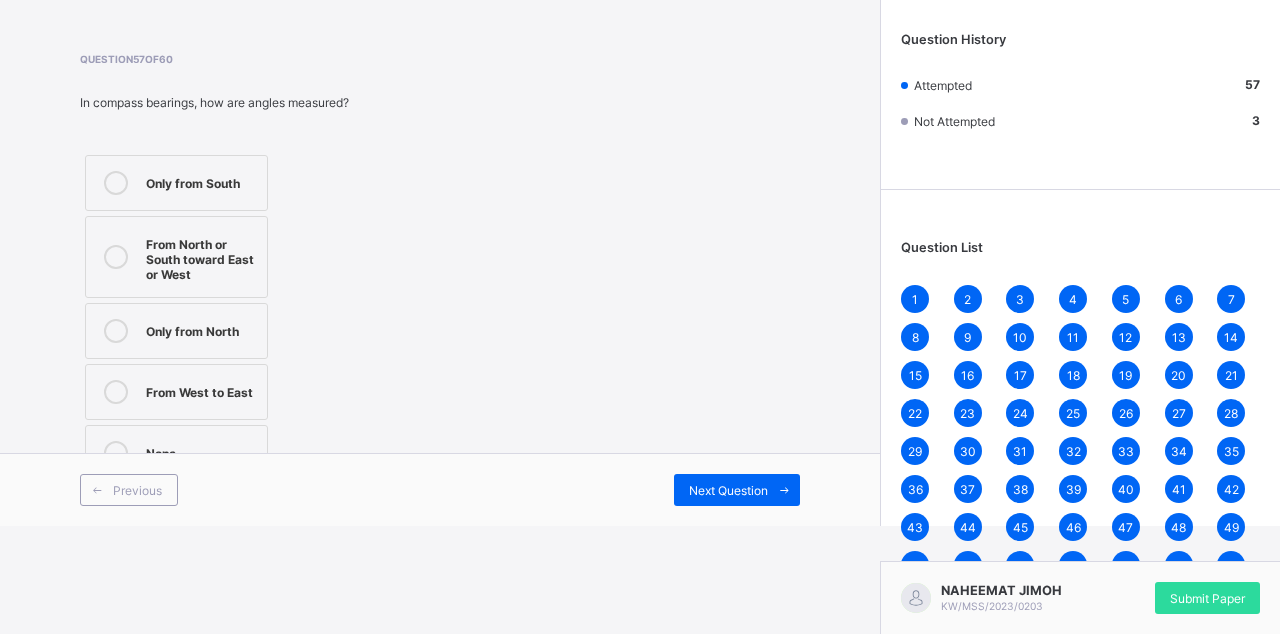 click at bounding box center (784, 490) 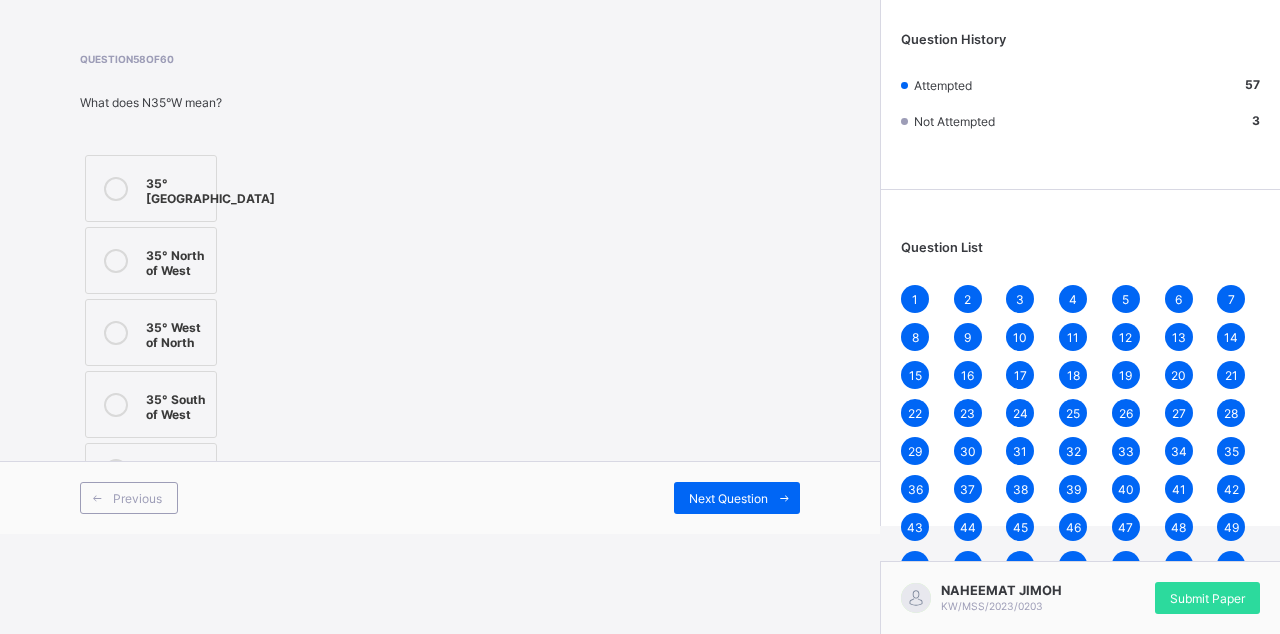 click at bounding box center (116, 260) 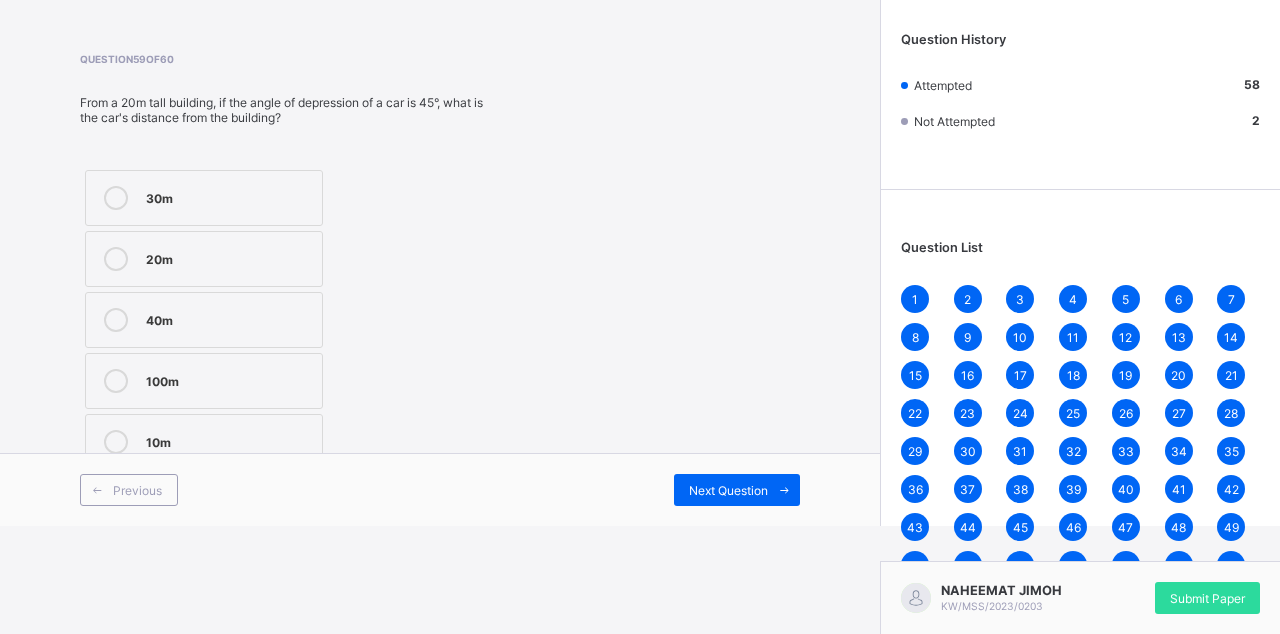 click at bounding box center (116, 320) 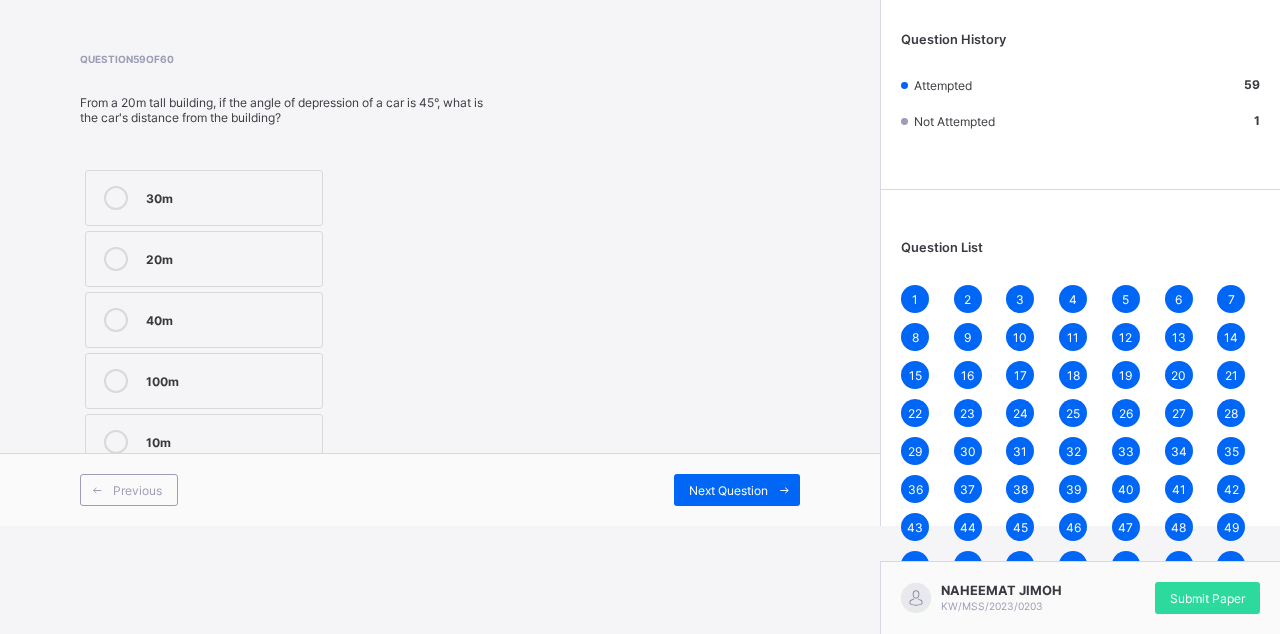 click on "100m" at bounding box center (204, 381) 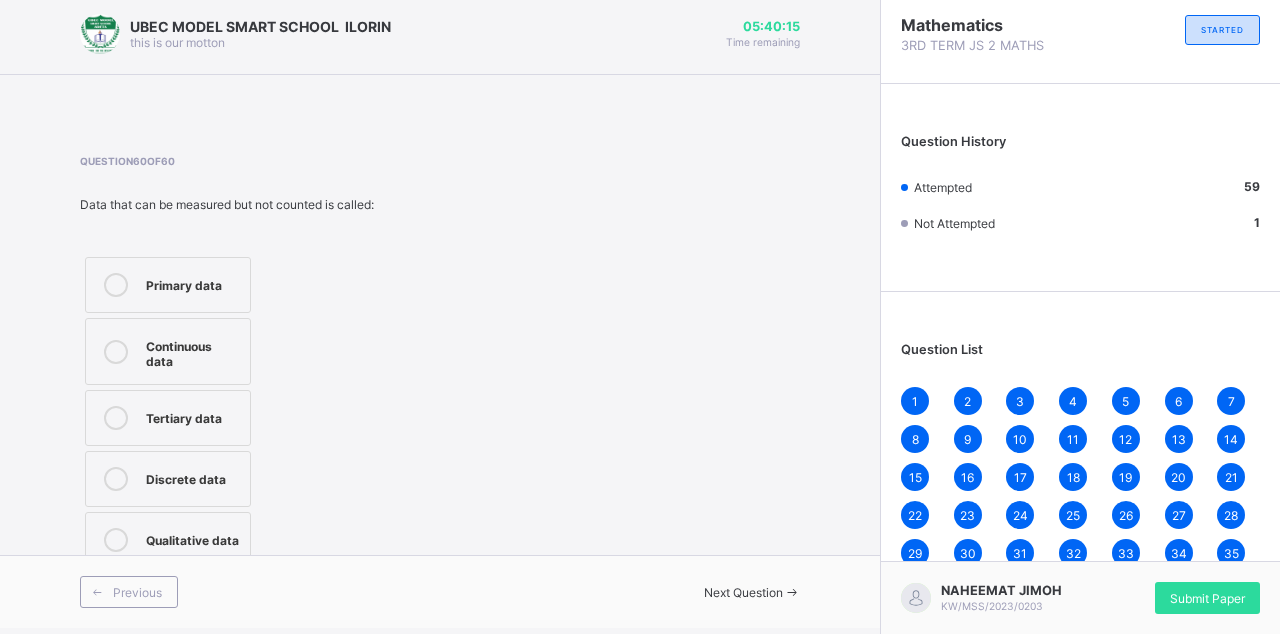 scroll, scrollTop: 0, scrollLeft: 0, axis: both 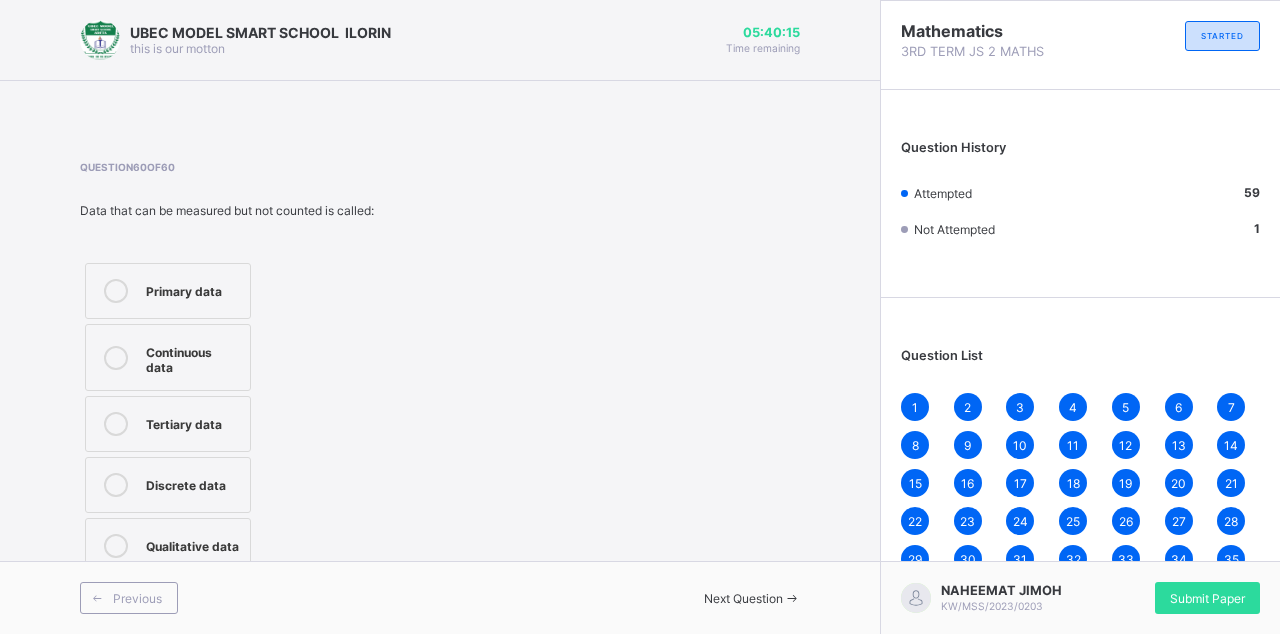 click on "Primary data" at bounding box center (168, 291) 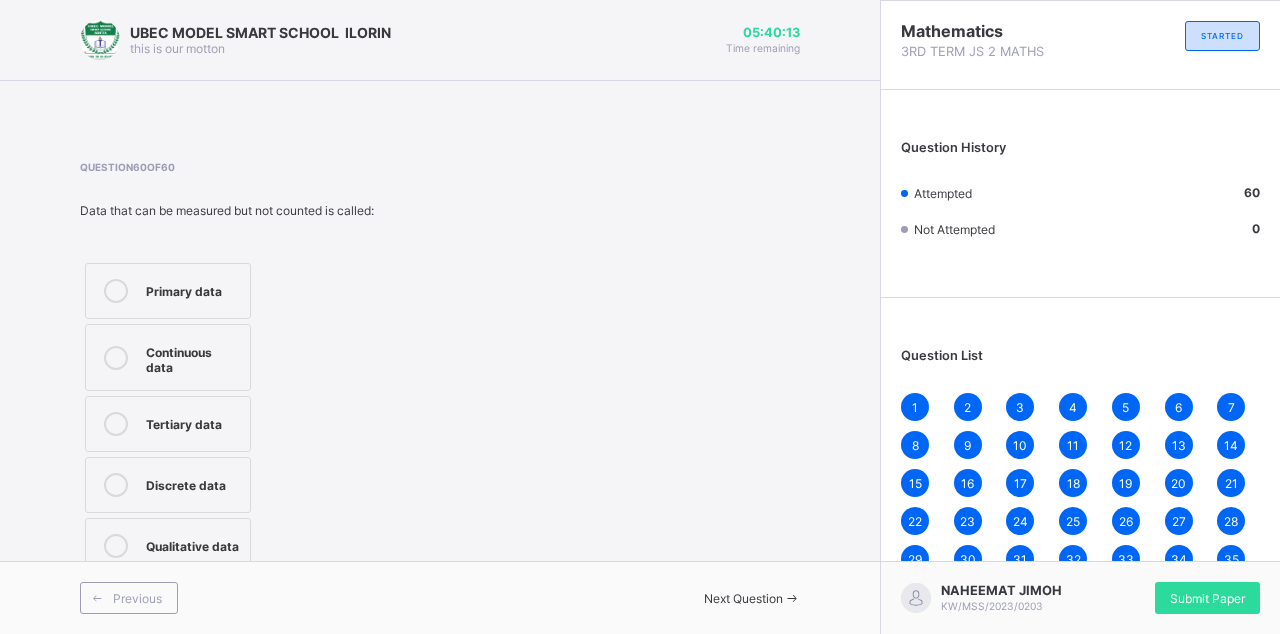 scroll, scrollTop: 12, scrollLeft: 0, axis: vertical 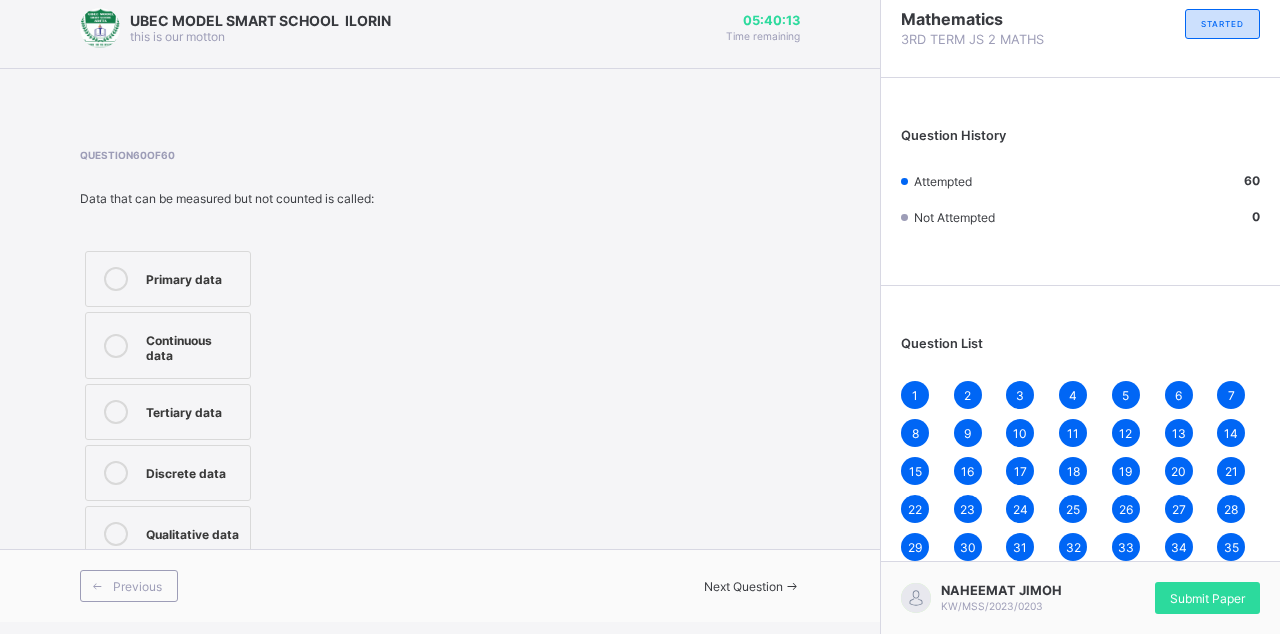 click on "Next Question" at bounding box center [620, 586] 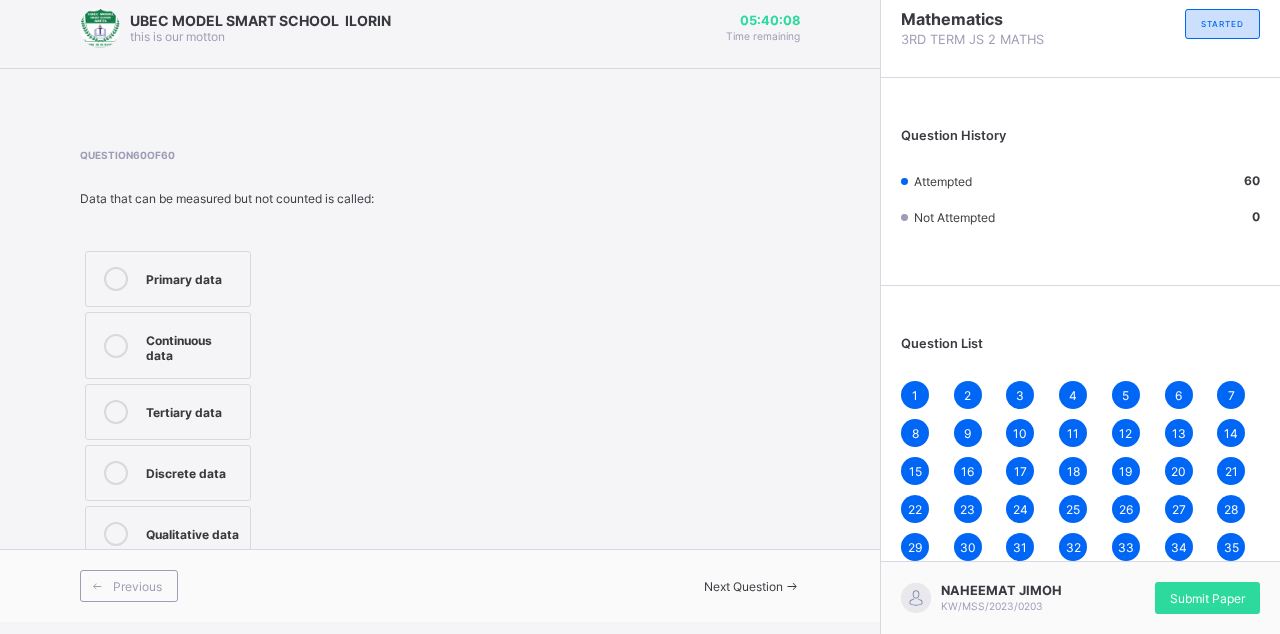 click on "1 2 3 4 5 6 7 8 9 10 11 12 13 14 15 16 17 18 19 20 21 22 23 24 25 26 27 28 29 30 31 32 33 34 35 36 37 38 39 40 41 42 43 44 45 46 47 48 49 50 51 52 53 54 55 56 57 58 59 60" at bounding box center (1080, 547) 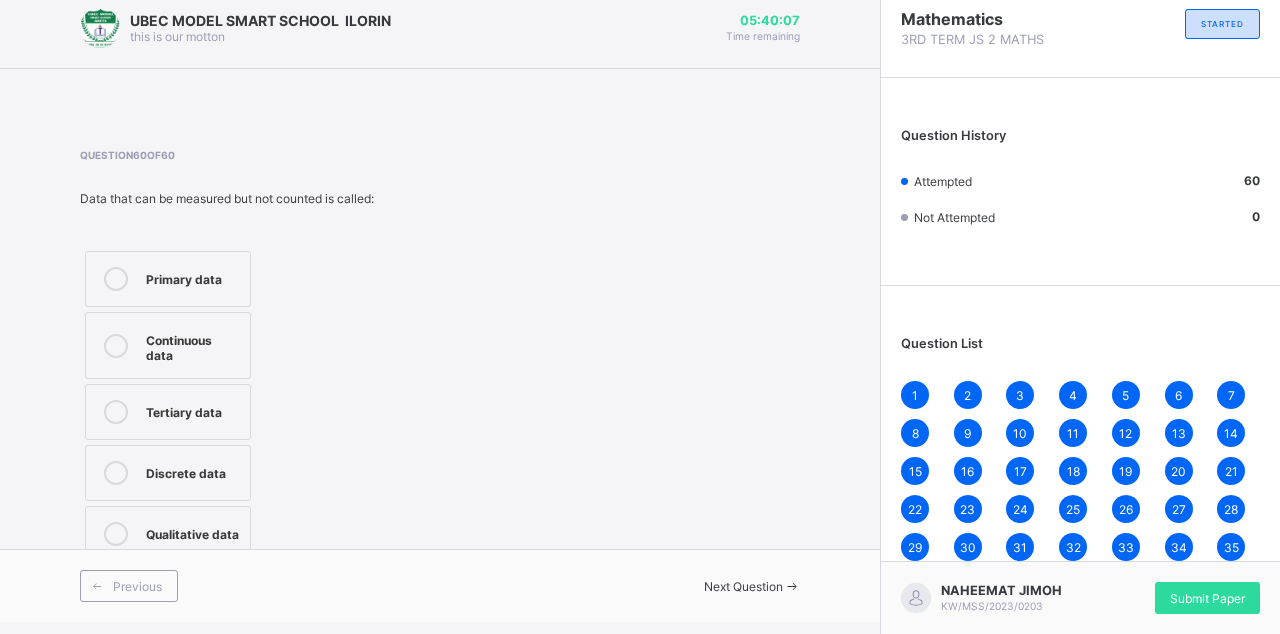 click on "1" at bounding box center [915, 395] 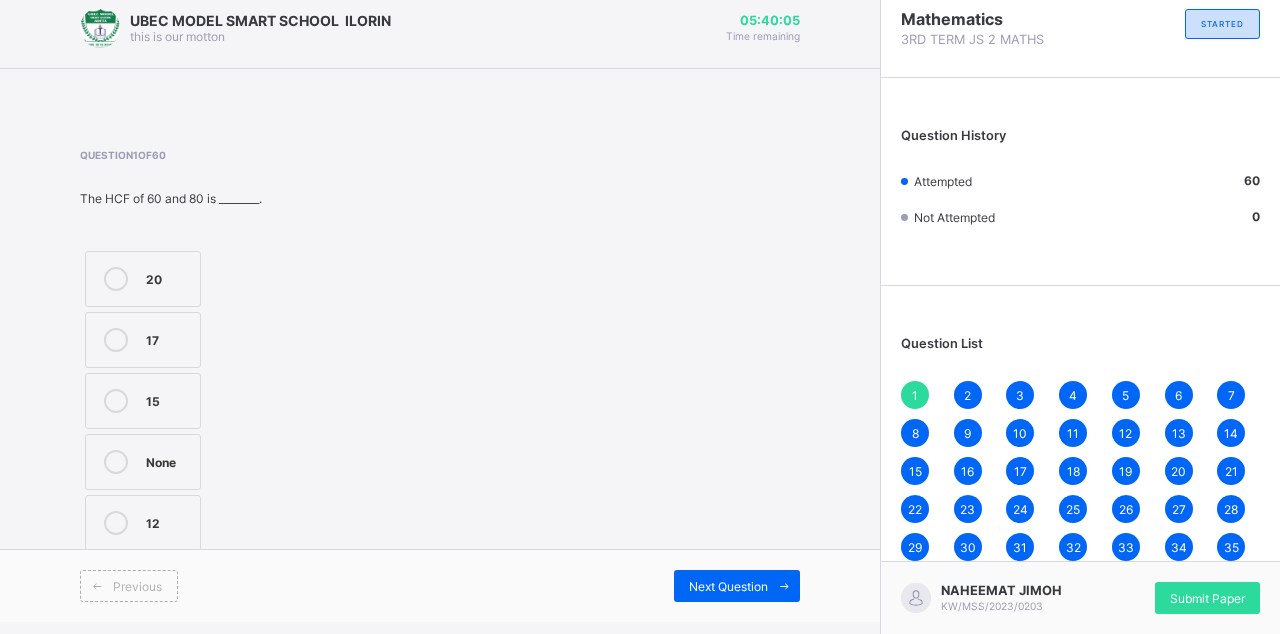 click at bounding box center (784, 586) 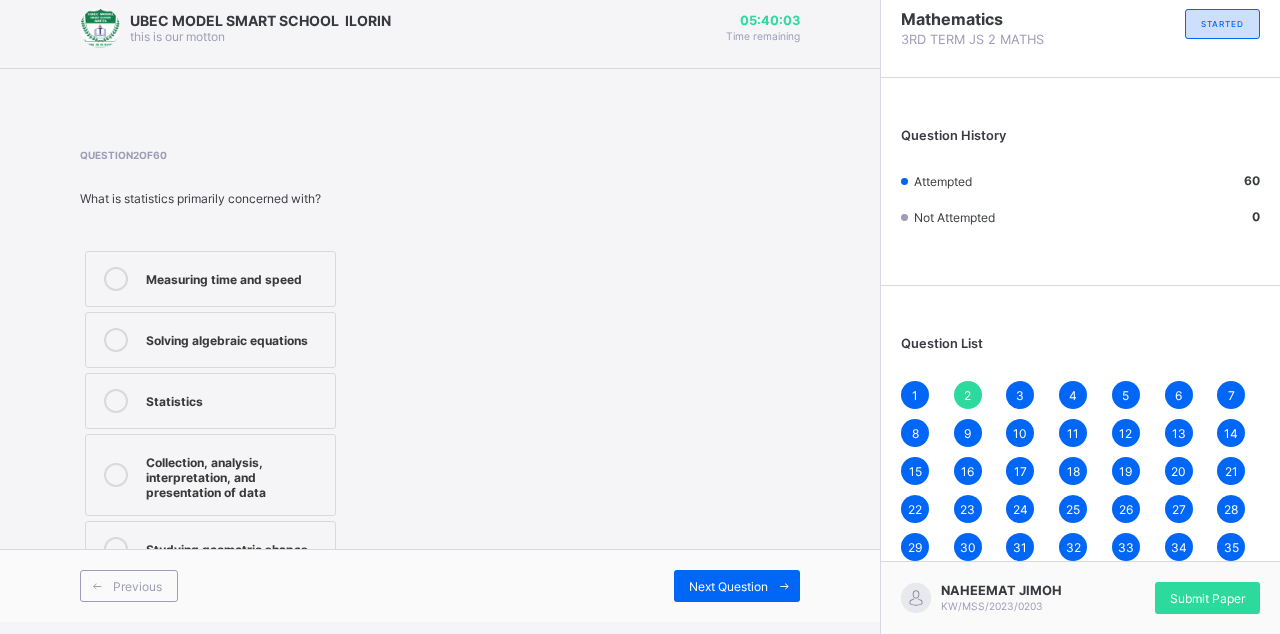 click on "Previous Next Question" at bounding box center [440, 585] 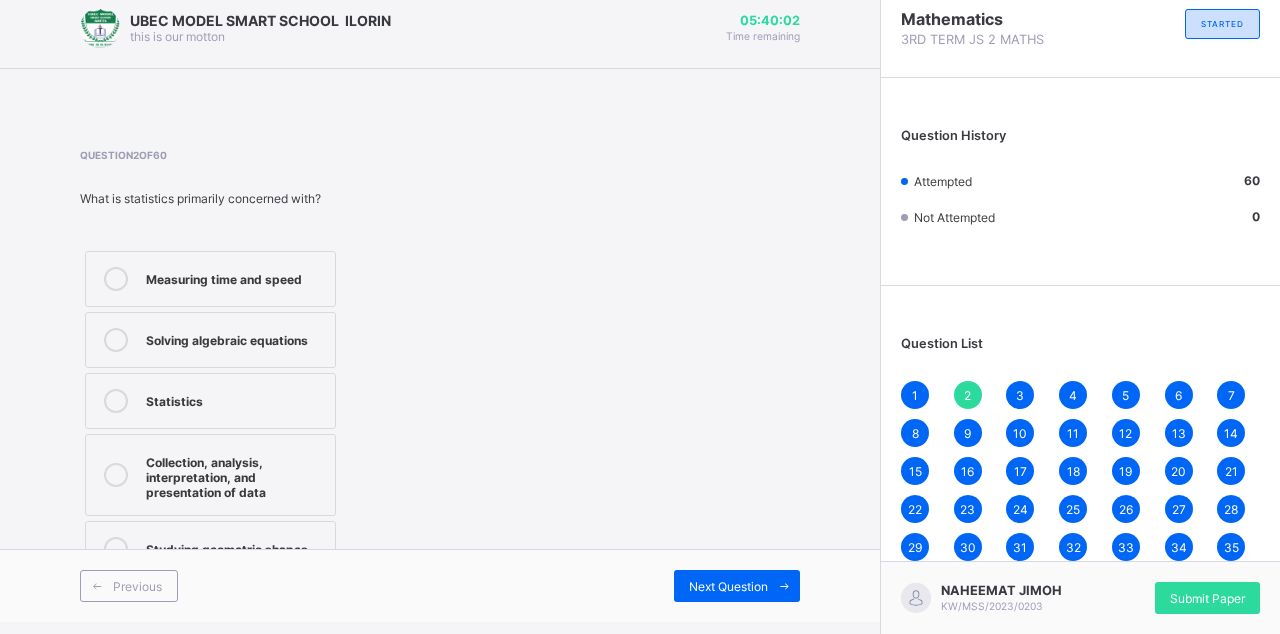 click at bounding box center [784, 586] 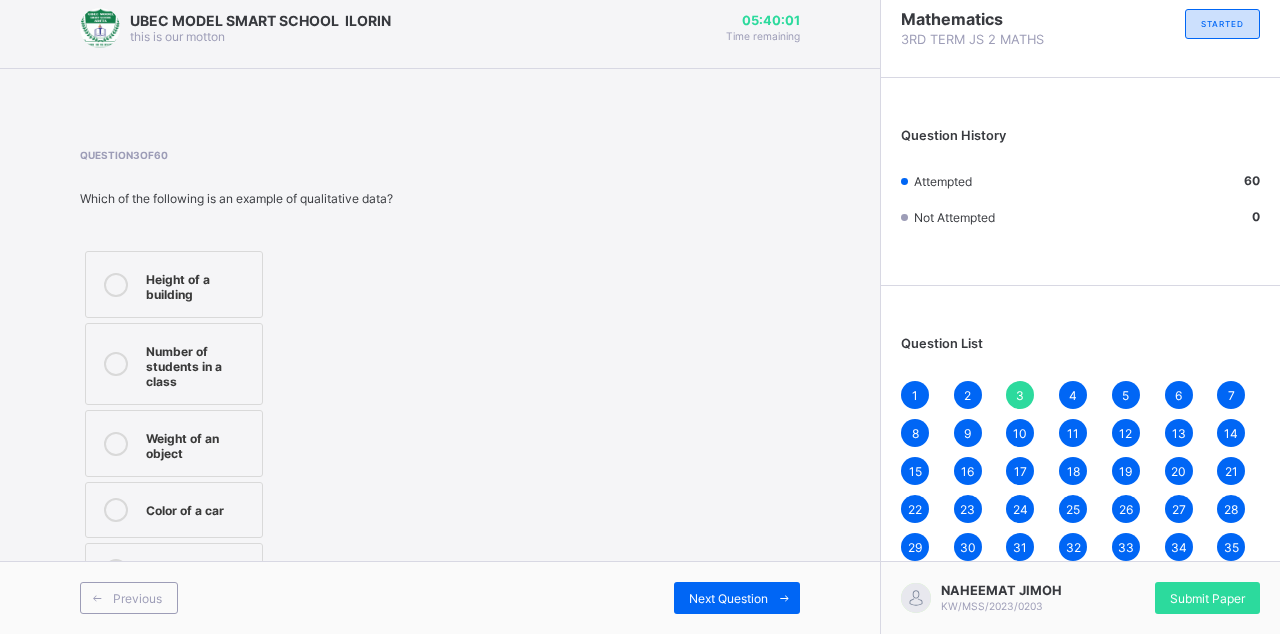 click at bounding box center [784, 598] 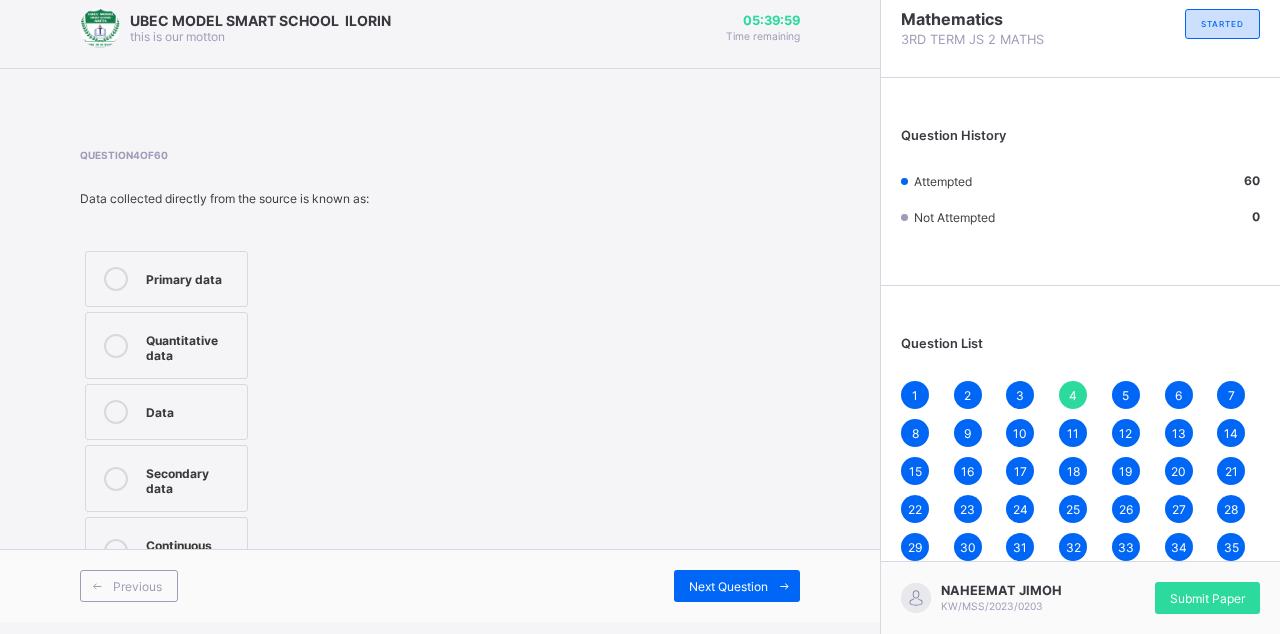 click on "Next Question" at bounding box center (737, 586) 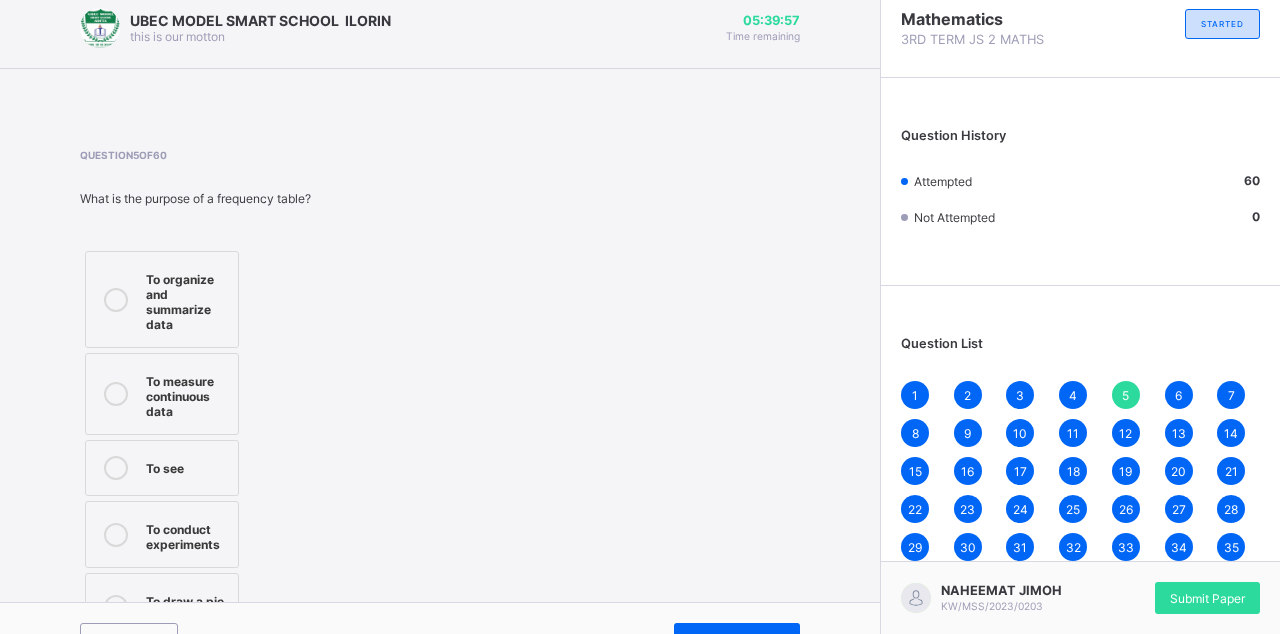 click on "Next Question" at bounding box center [737, 639] 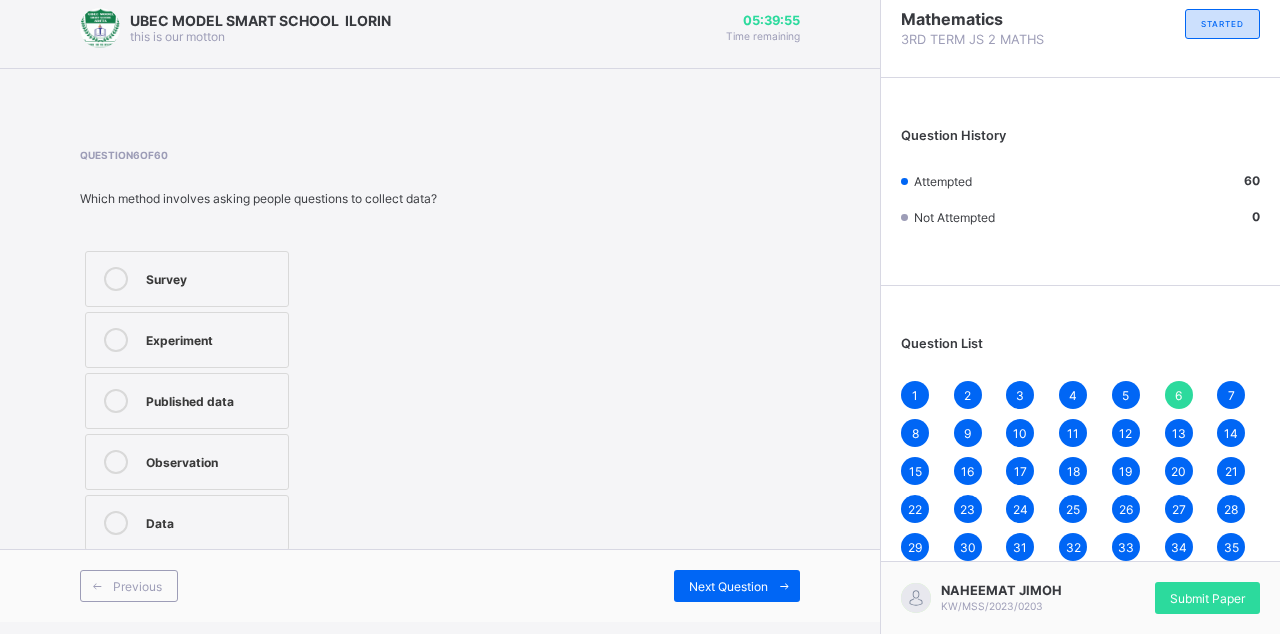 click on "Next Question" at bounding box center (737, 586) 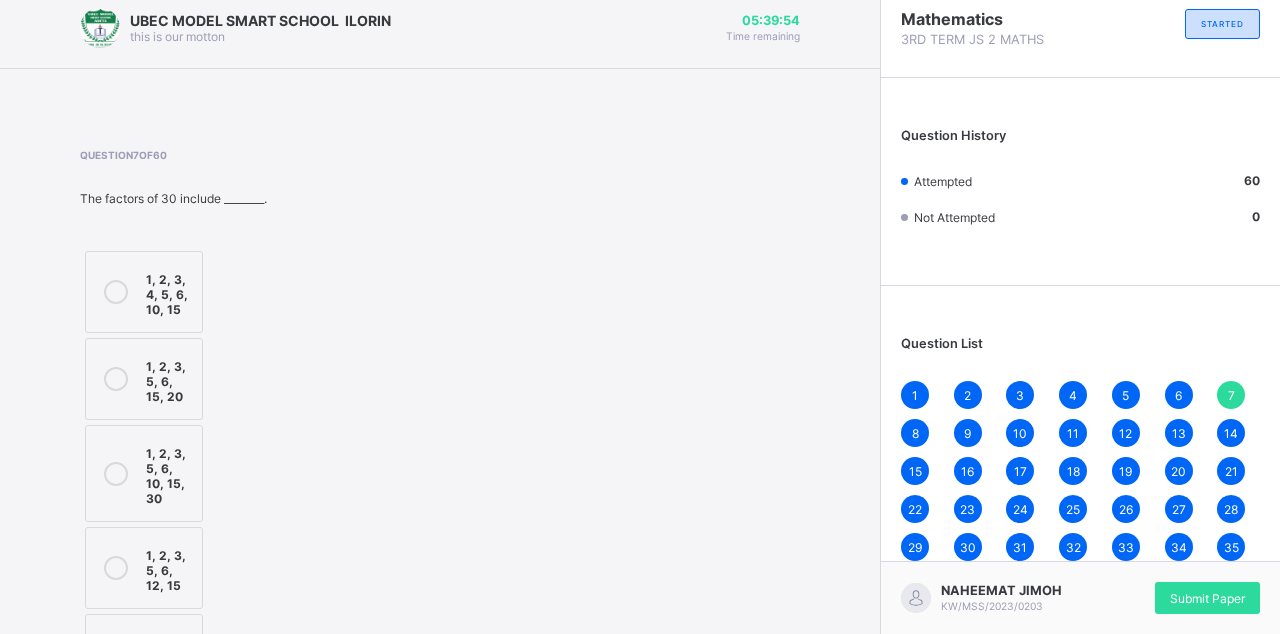 click on "Next Question" at bounding box center [737, 695] 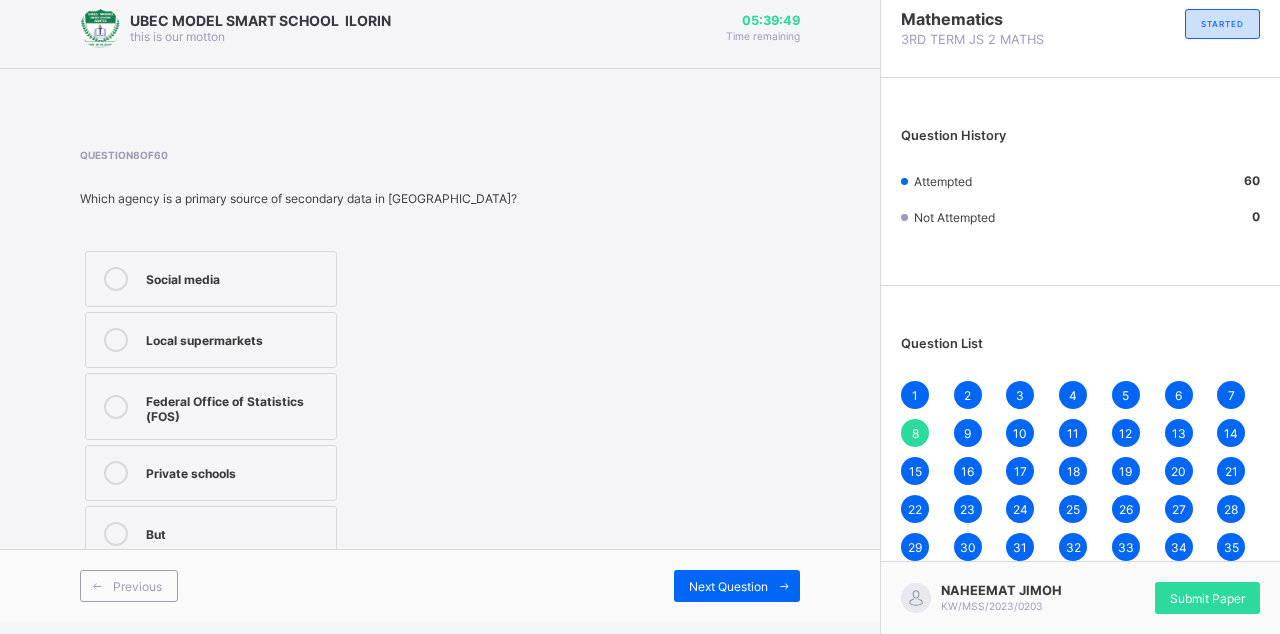 click on "Private schools" at bounding box center [211, 473] 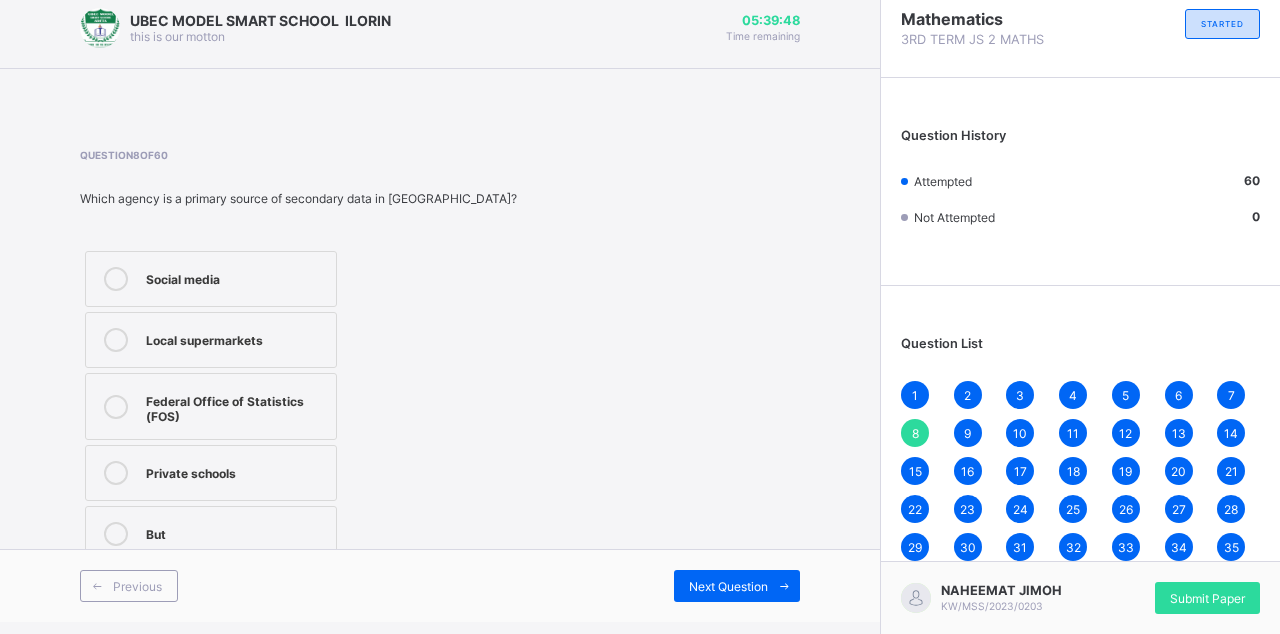 click on "Next Question" at bounding box center (728, 586) 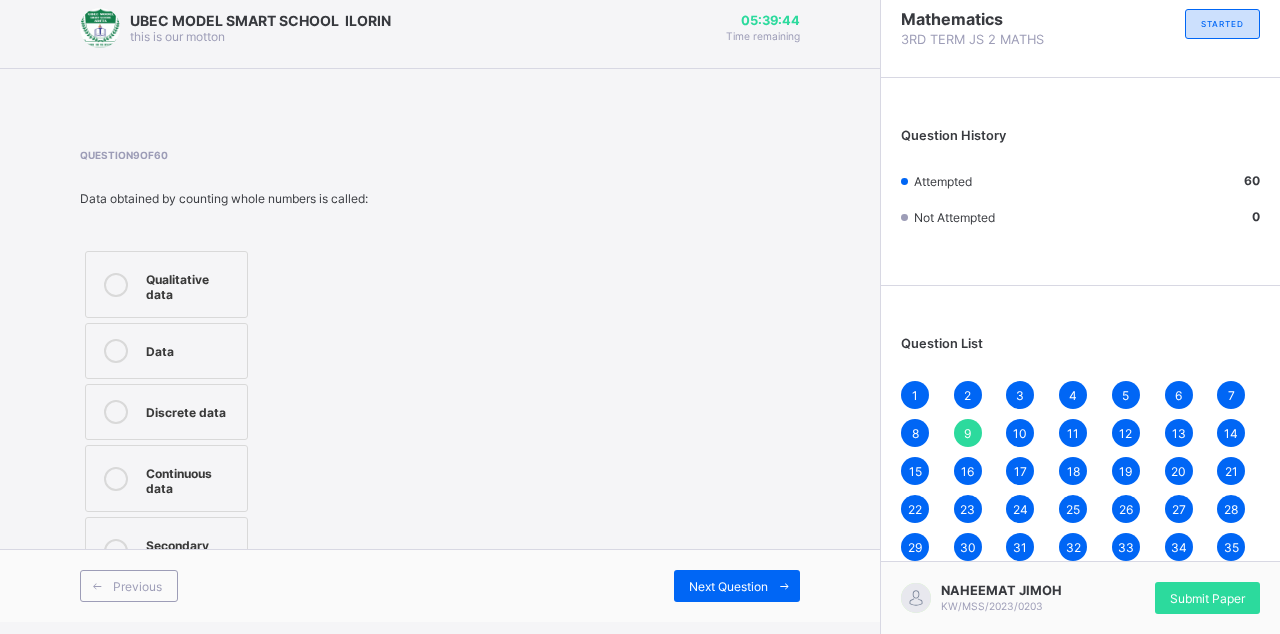 click on "Next Question" at bounding box center (728, 586) 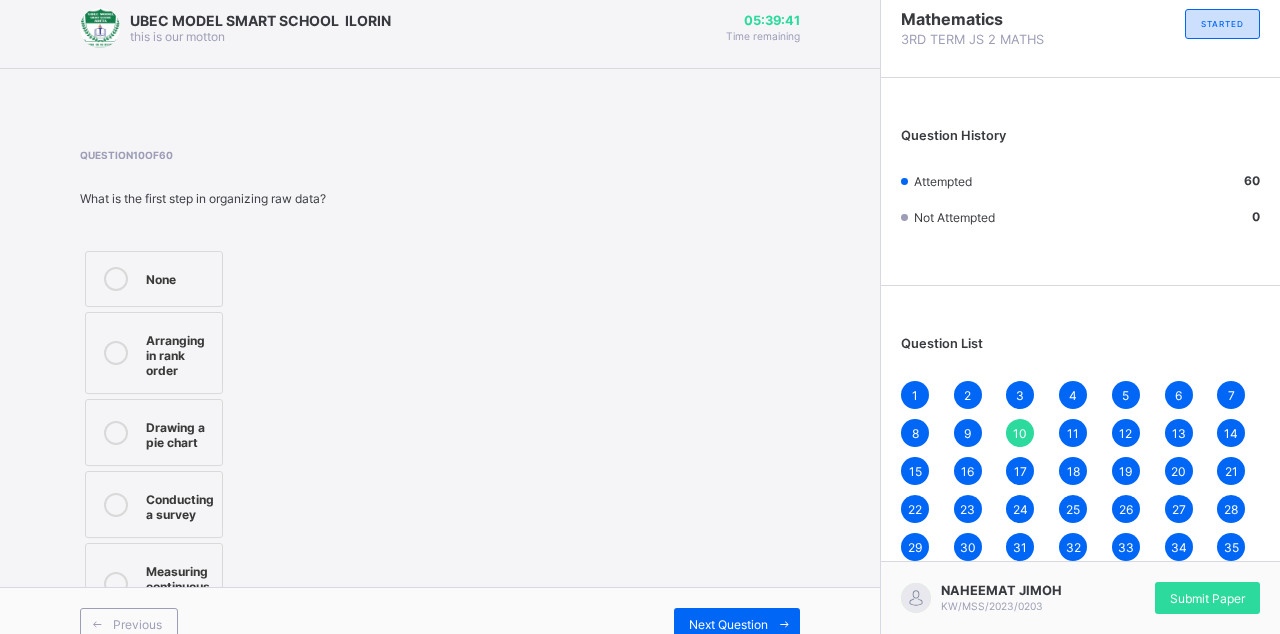 click on "Next Question" at bounding box center (737, 624) 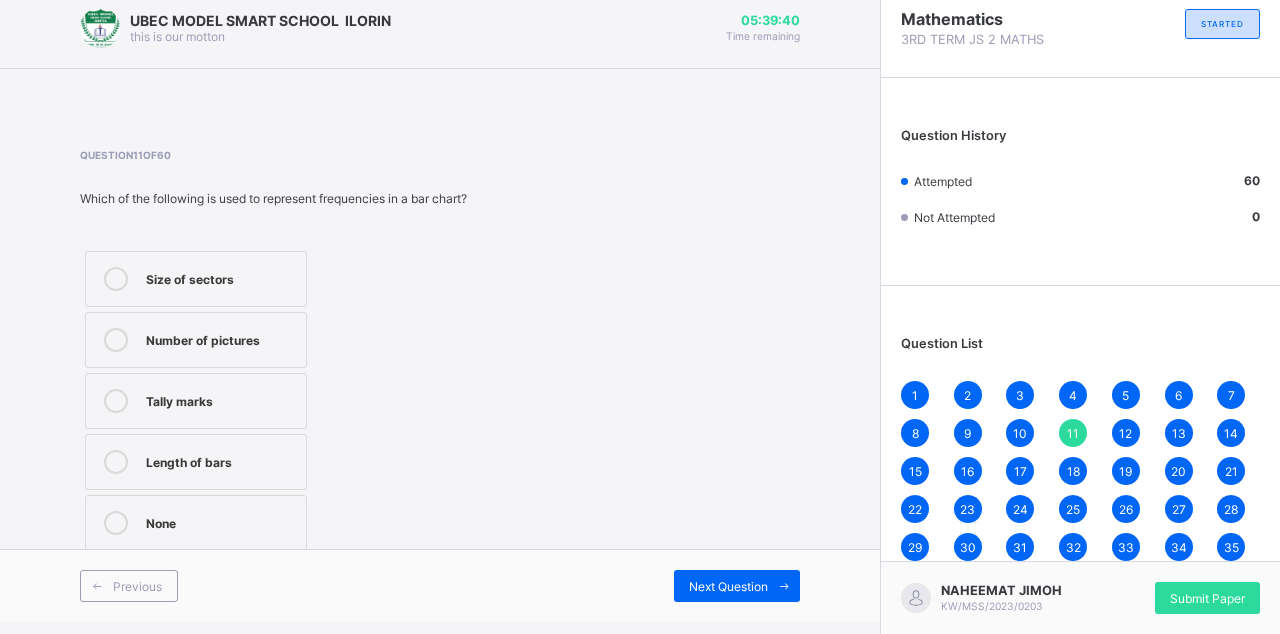 click on "Next Question" at bounding box center [728, 586] 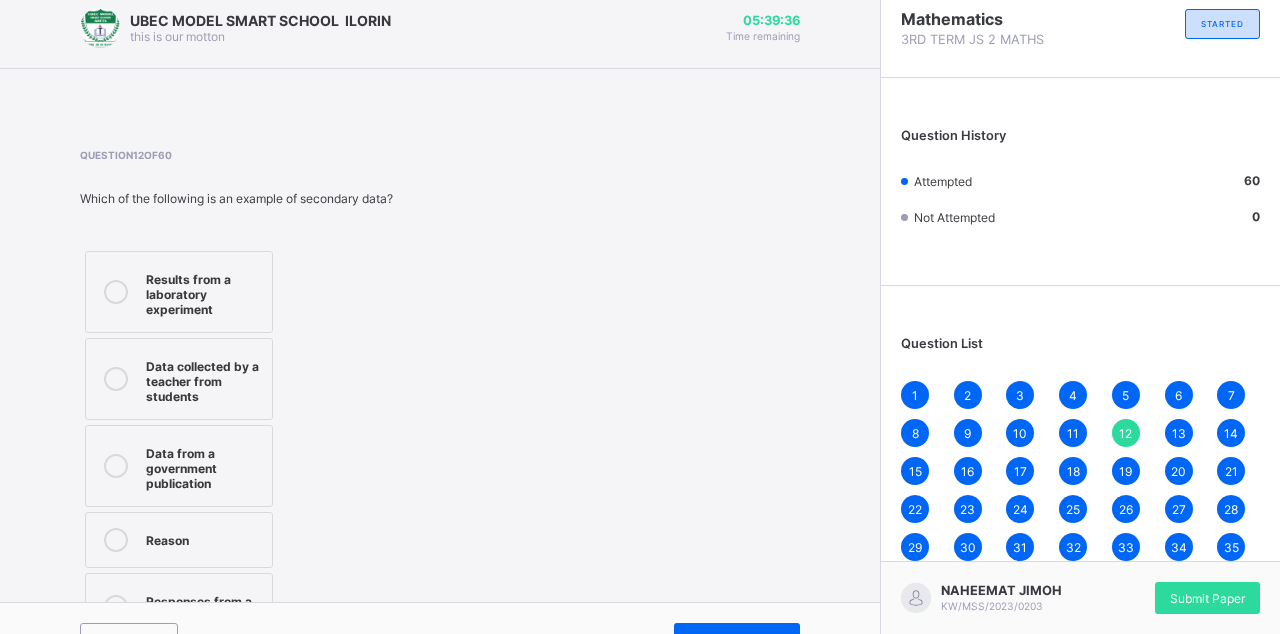 click on "Next Question" at bounding box center [737, 639] 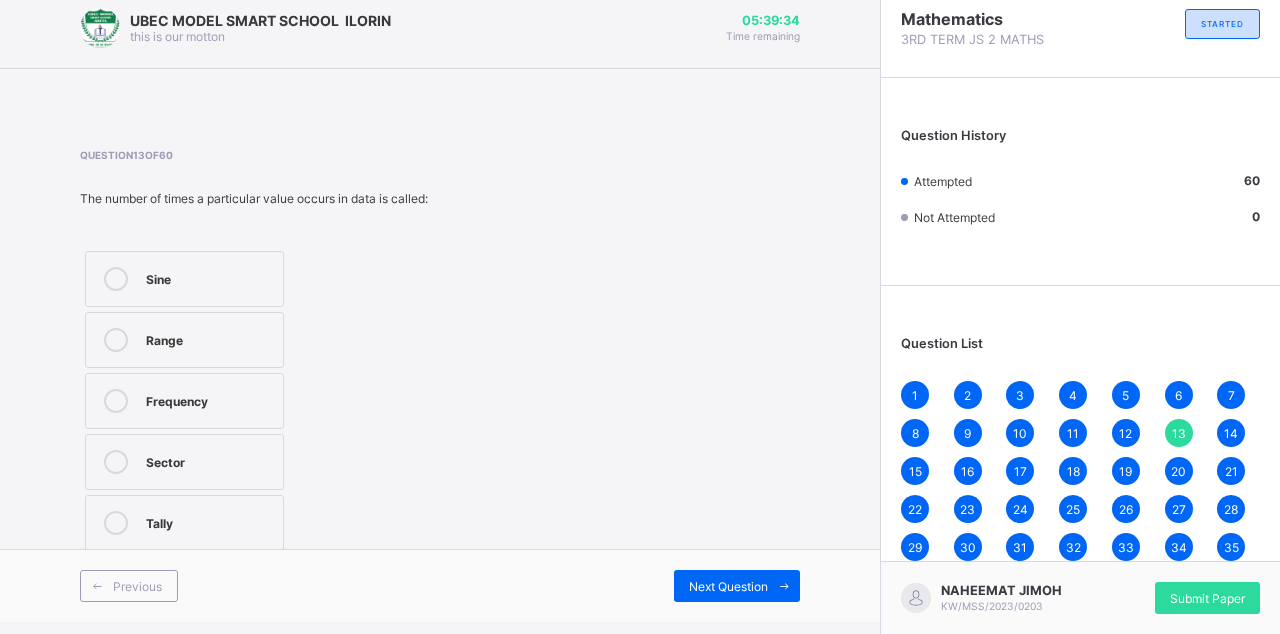 click at bounding box center [784, 586] 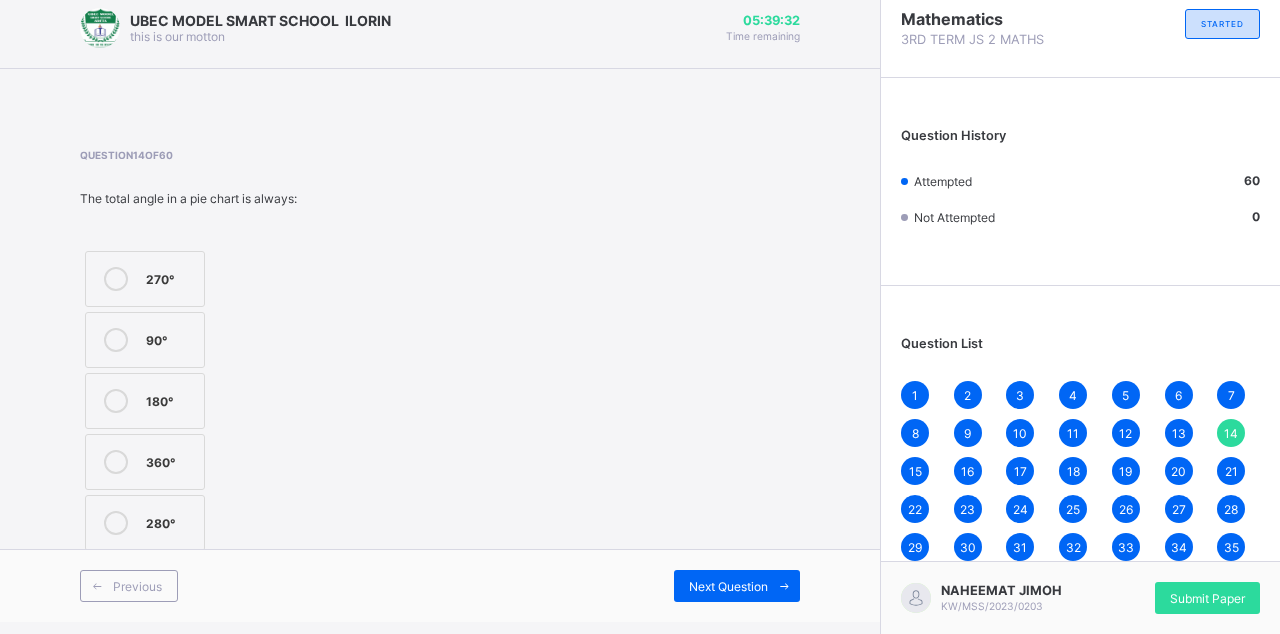 click on "Next Question" at bounding box center (728, 586) 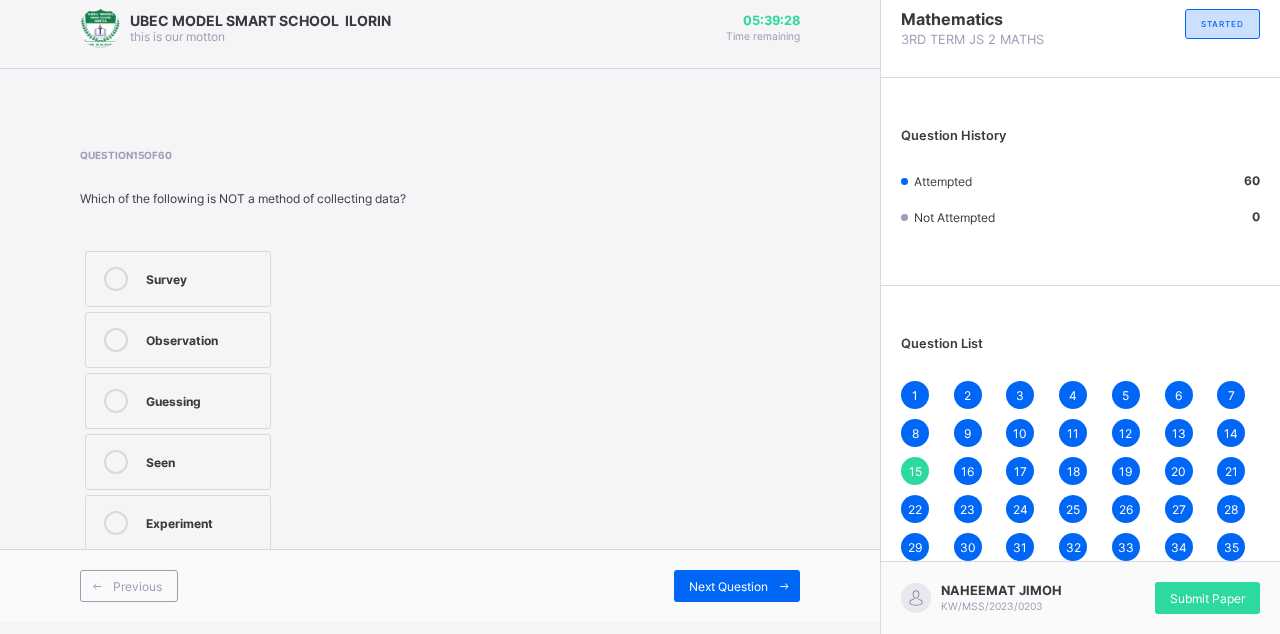 click on "Next Question" at bounding box center [737, 586] 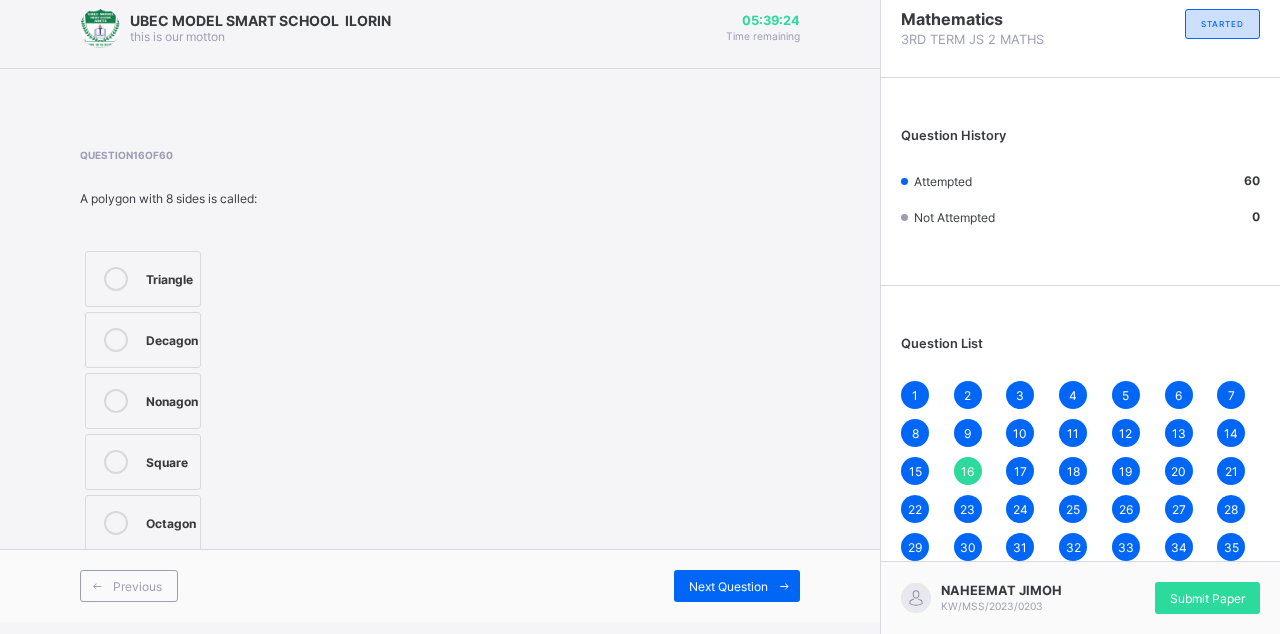 click at bounding box center [784, 586] 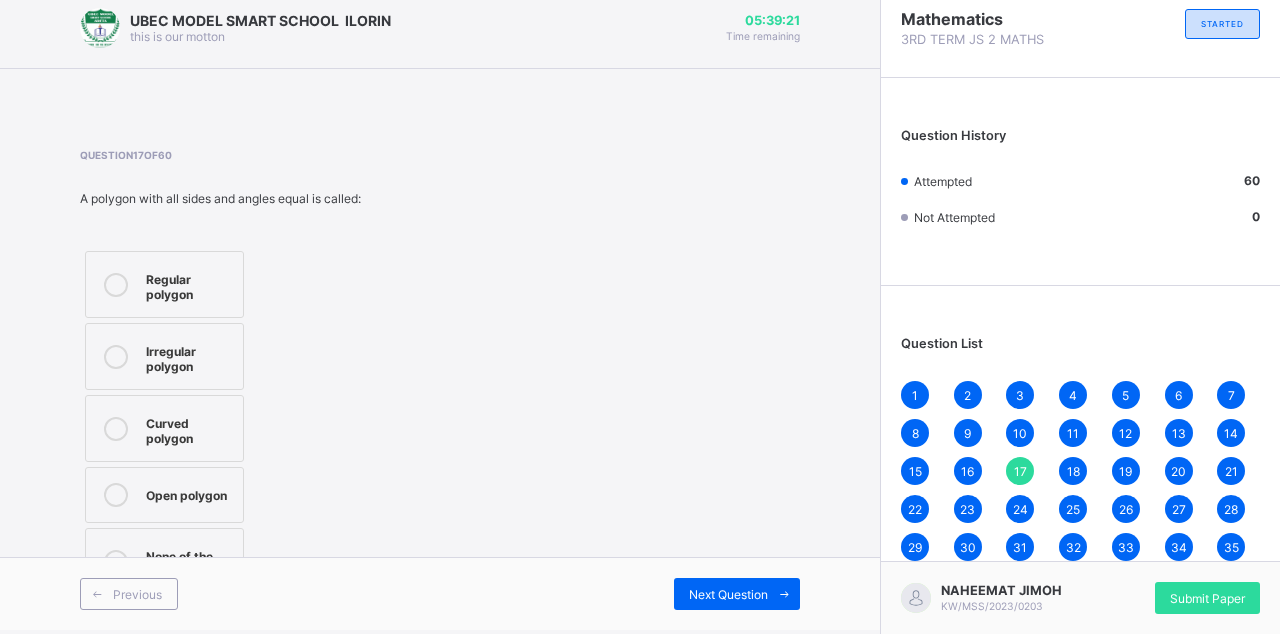 click on "Next Question" at bounding box center [728, 594] 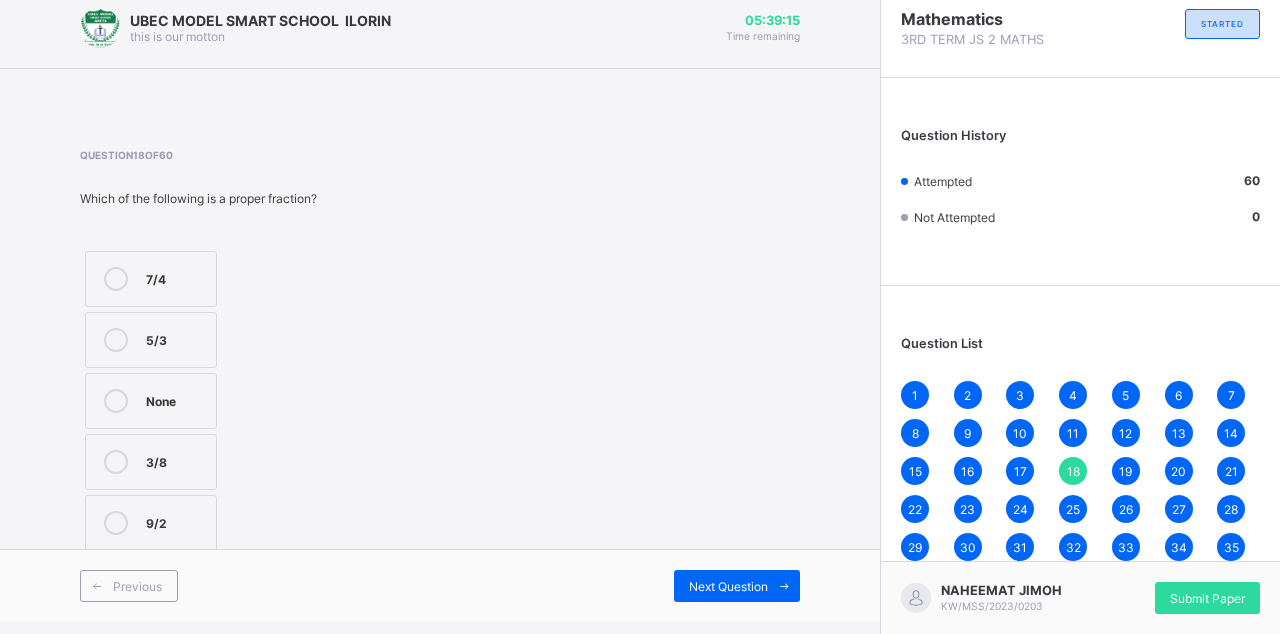 click on "9/2" at bounding box center [151, 523] 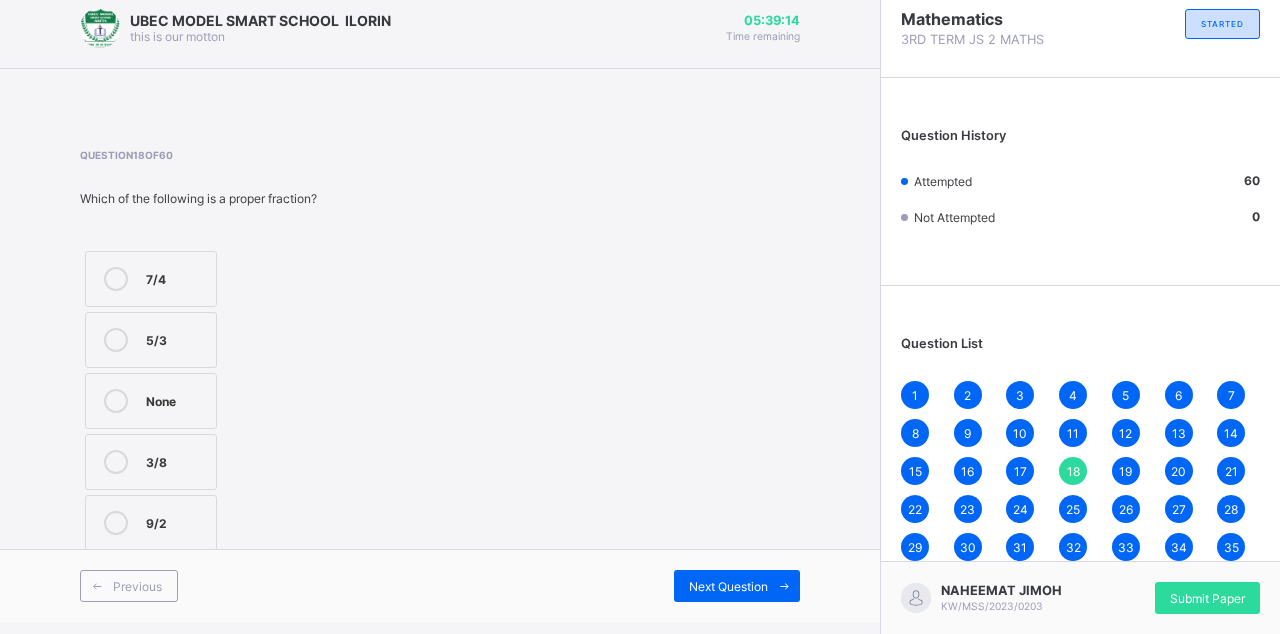 click at bounding box center [784, 586] 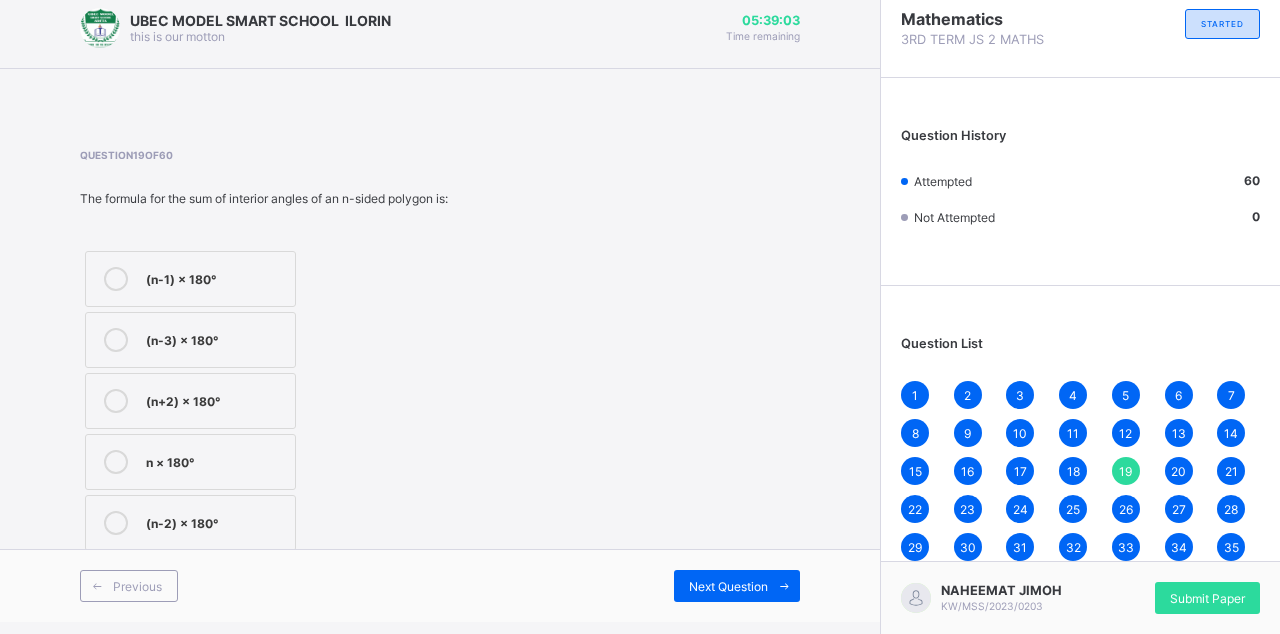 click at bounding box center (784, 586) 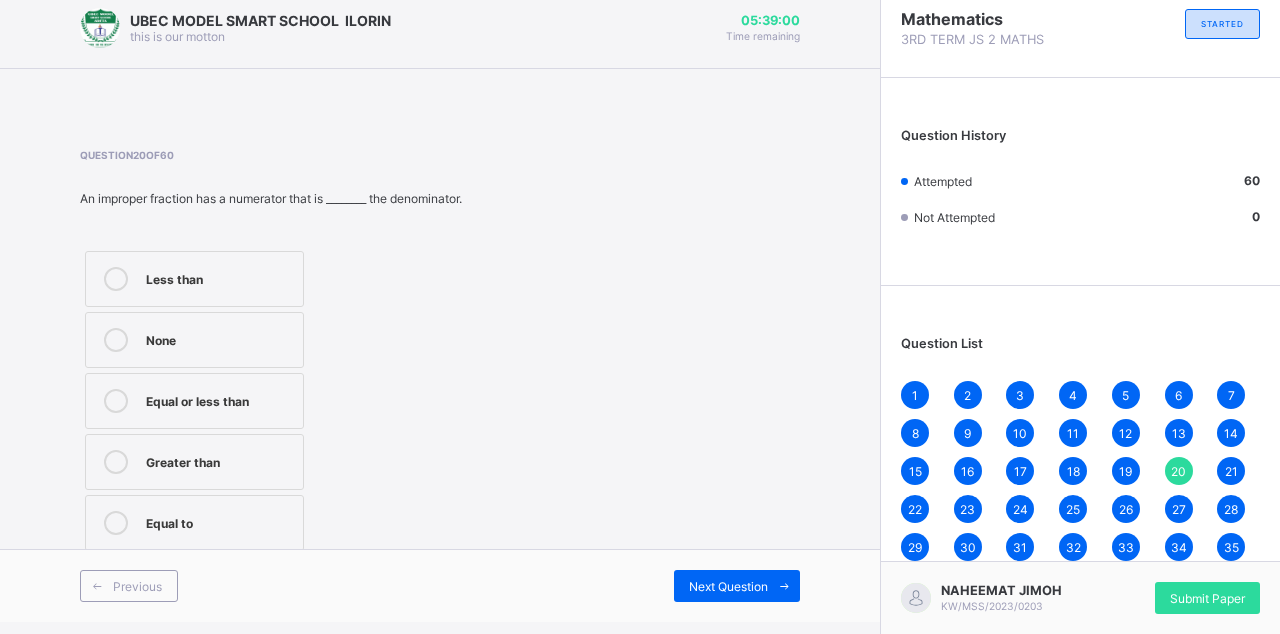 click on "Next Question" at bounding box center (728, 586) 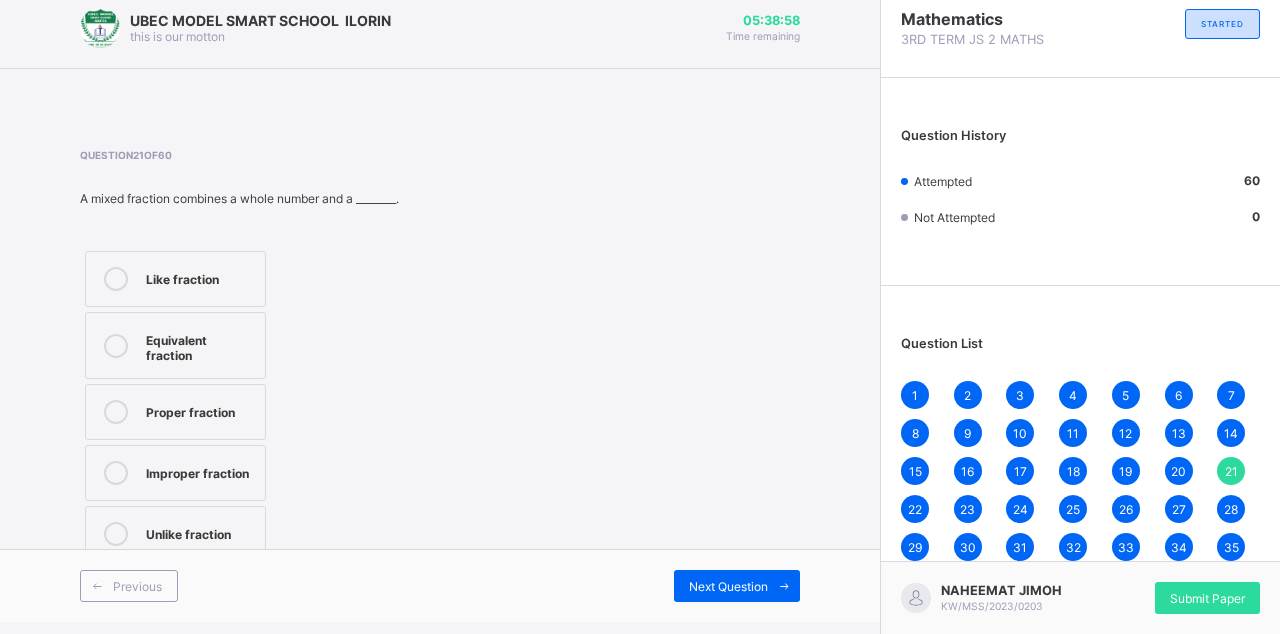 click at bounding box center (784, 586) 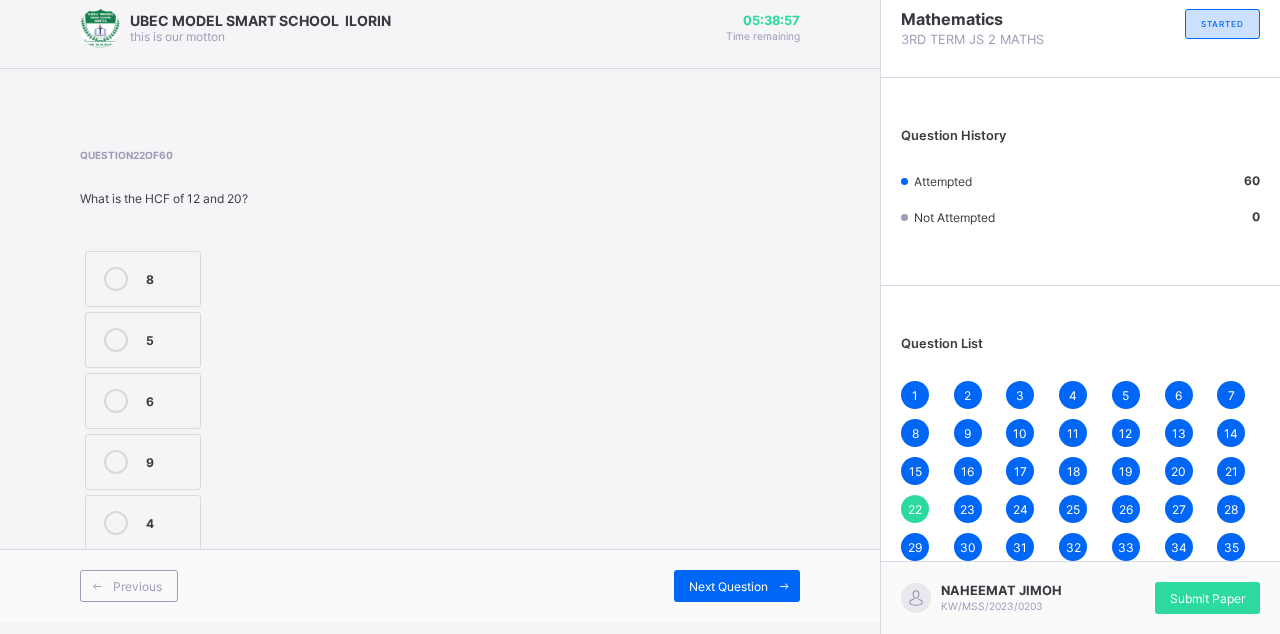 click at bounding box center (784, 586) 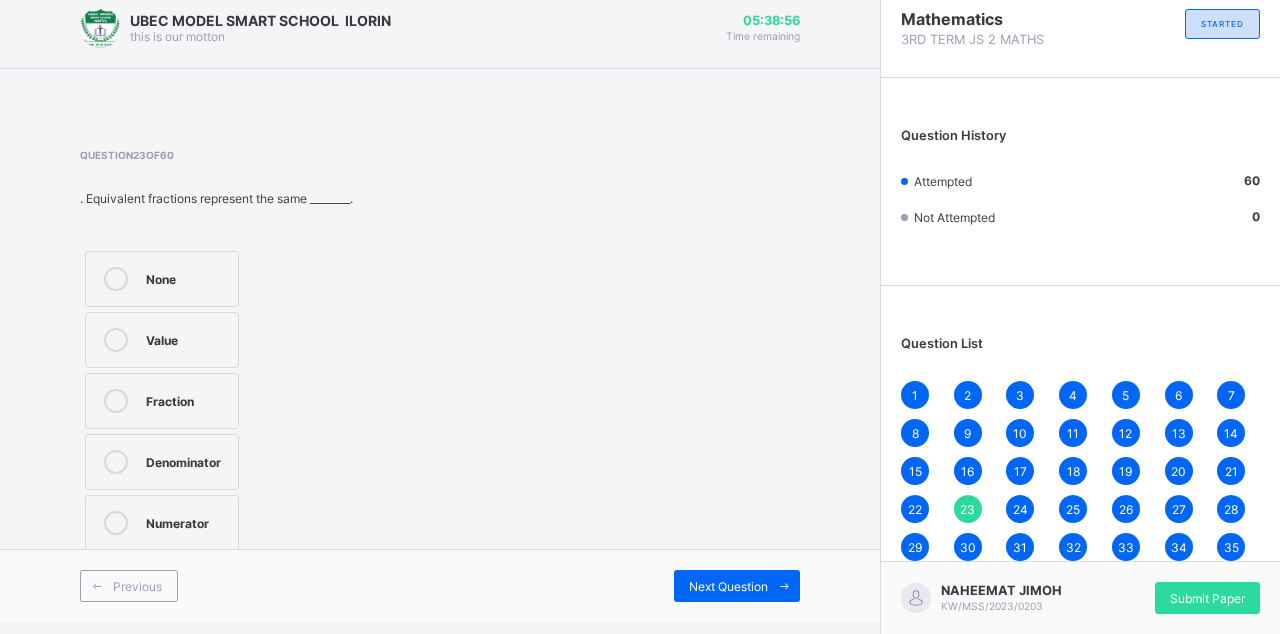 click at bounding box center [784, 586] 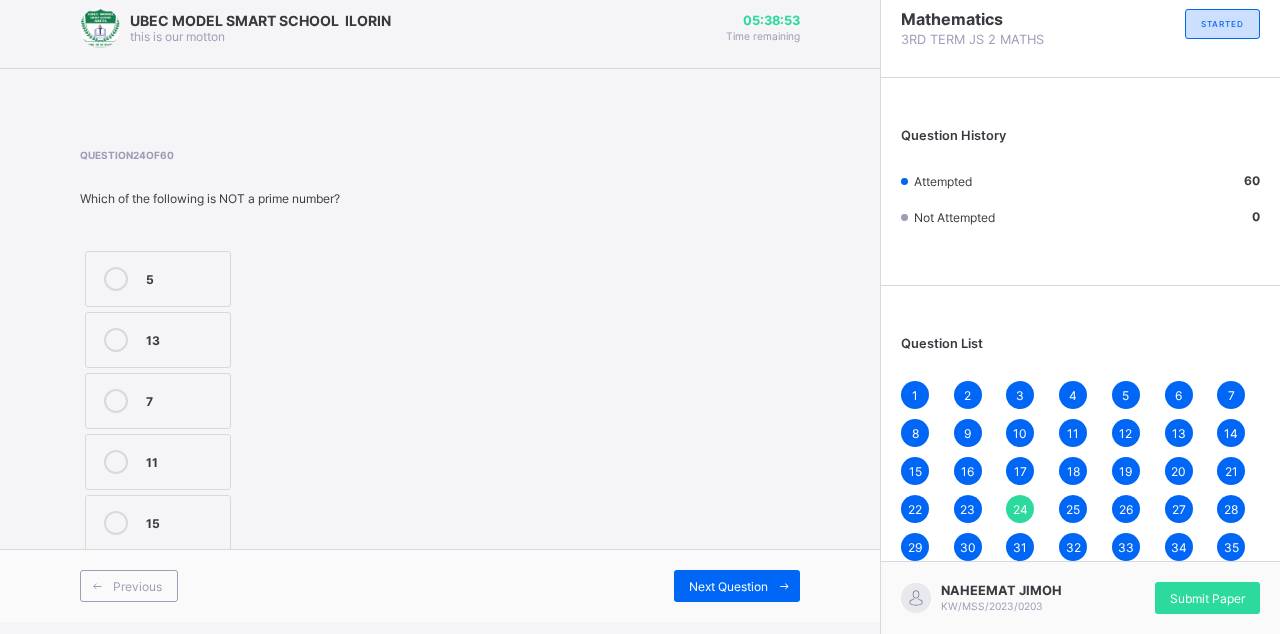 click at bounding box center (784, 586) 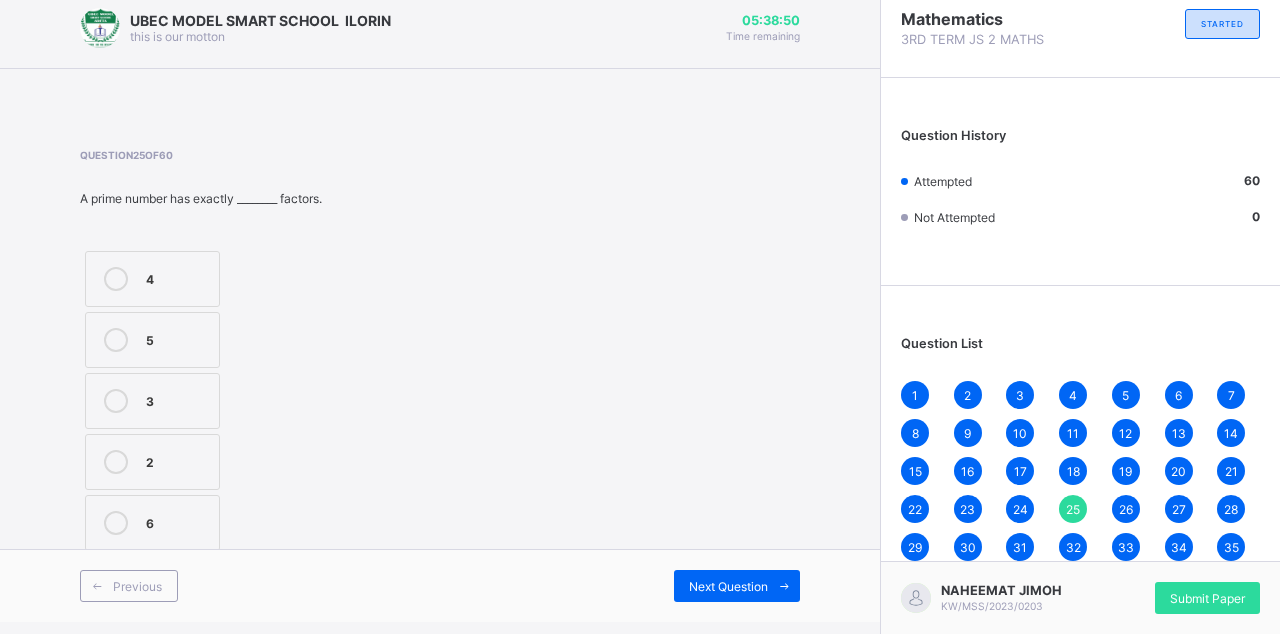 click at bounding box center [784, 586] 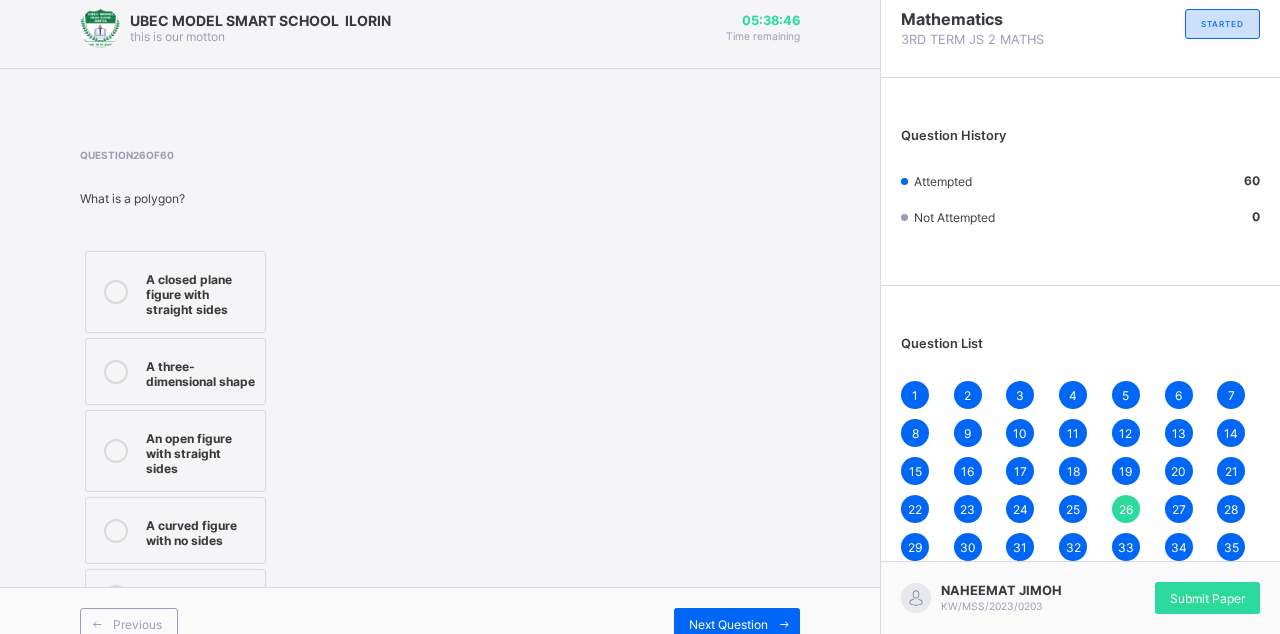 click at bounding box center [784, 624] 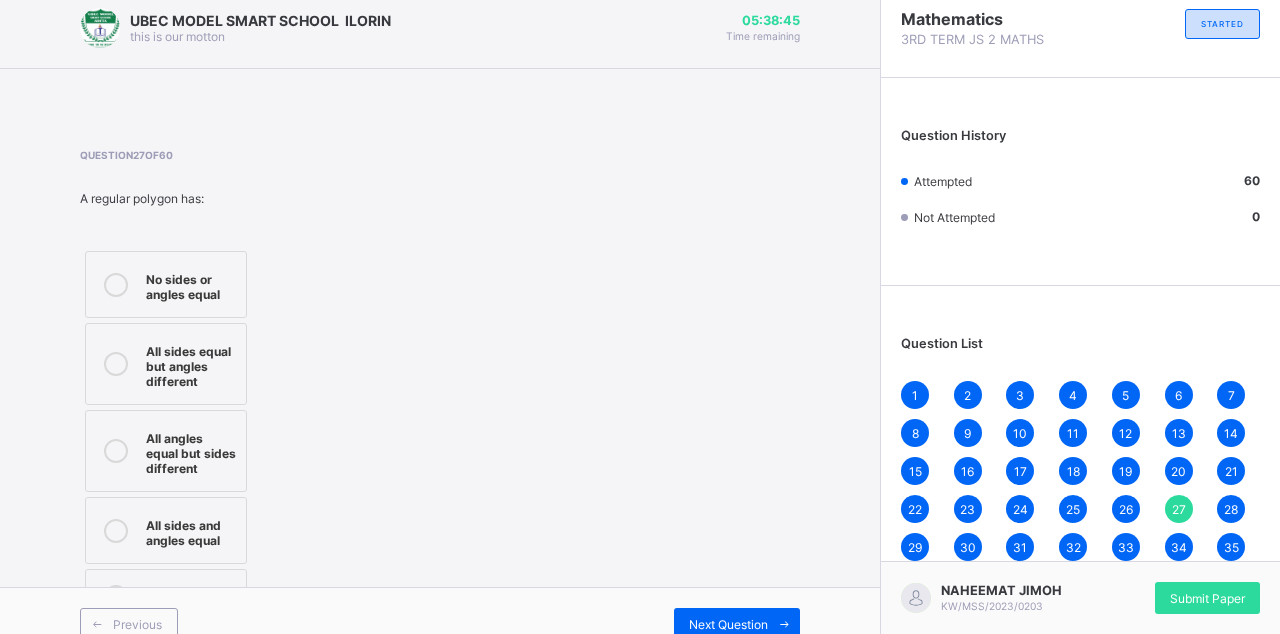 click at bounding box center [784, 624] 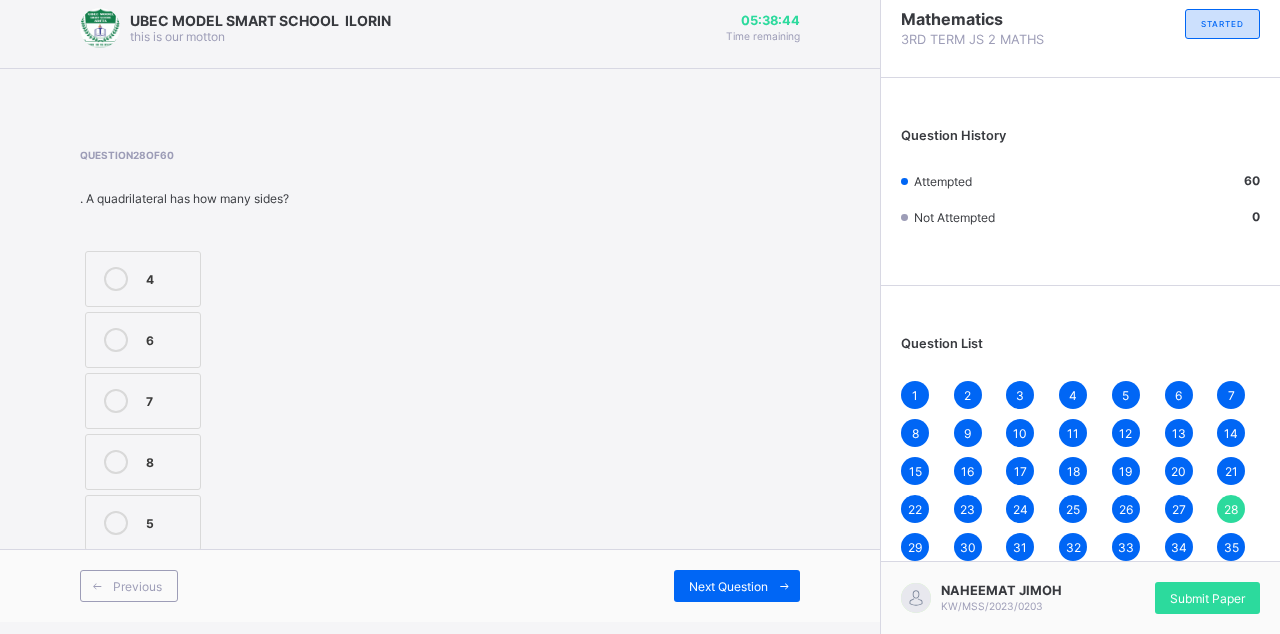 click at bounding box center (784, 586) 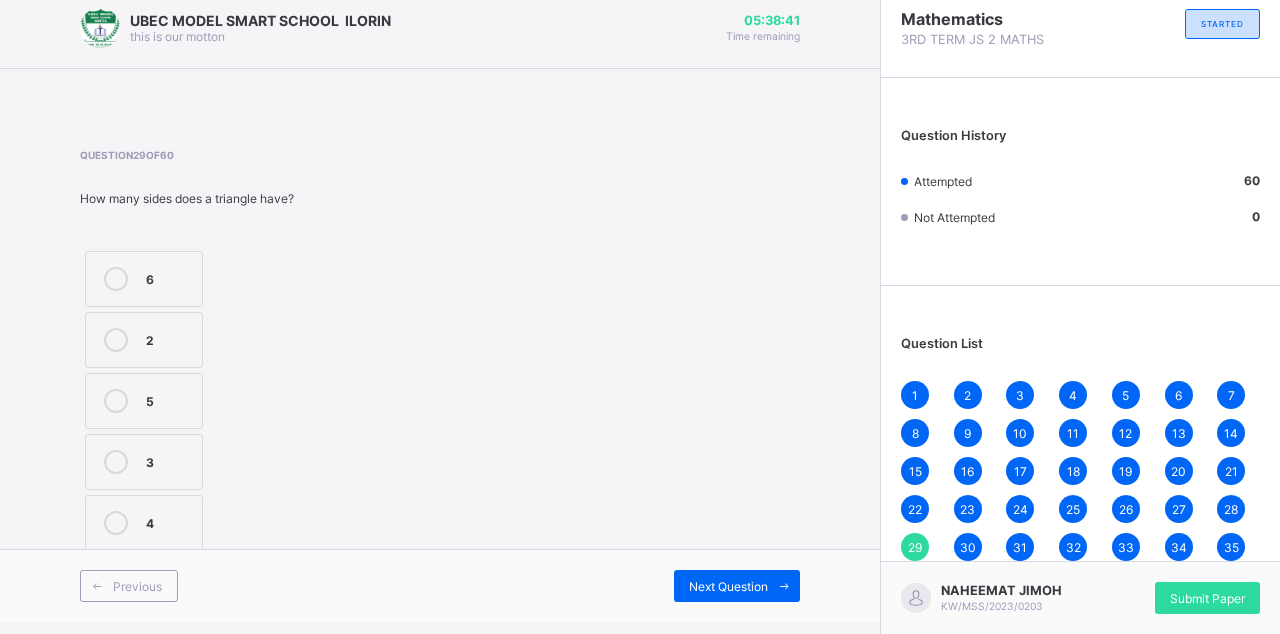 click at bounding box center [784, 586] 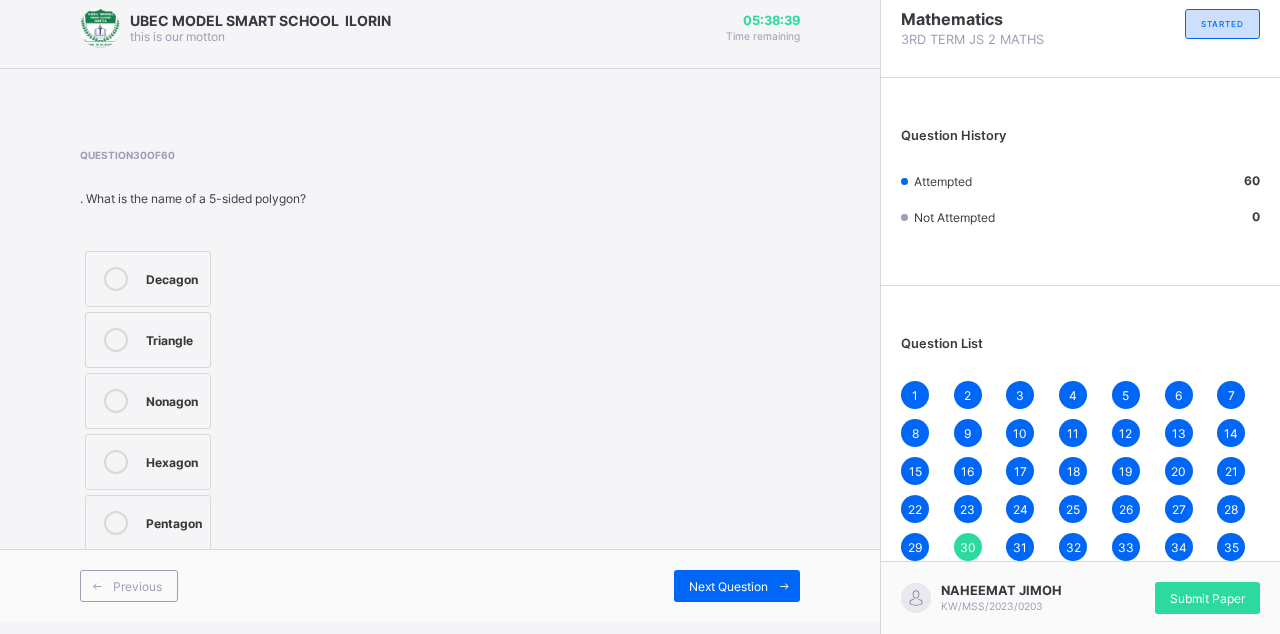 click at bounding box center [784, 586] 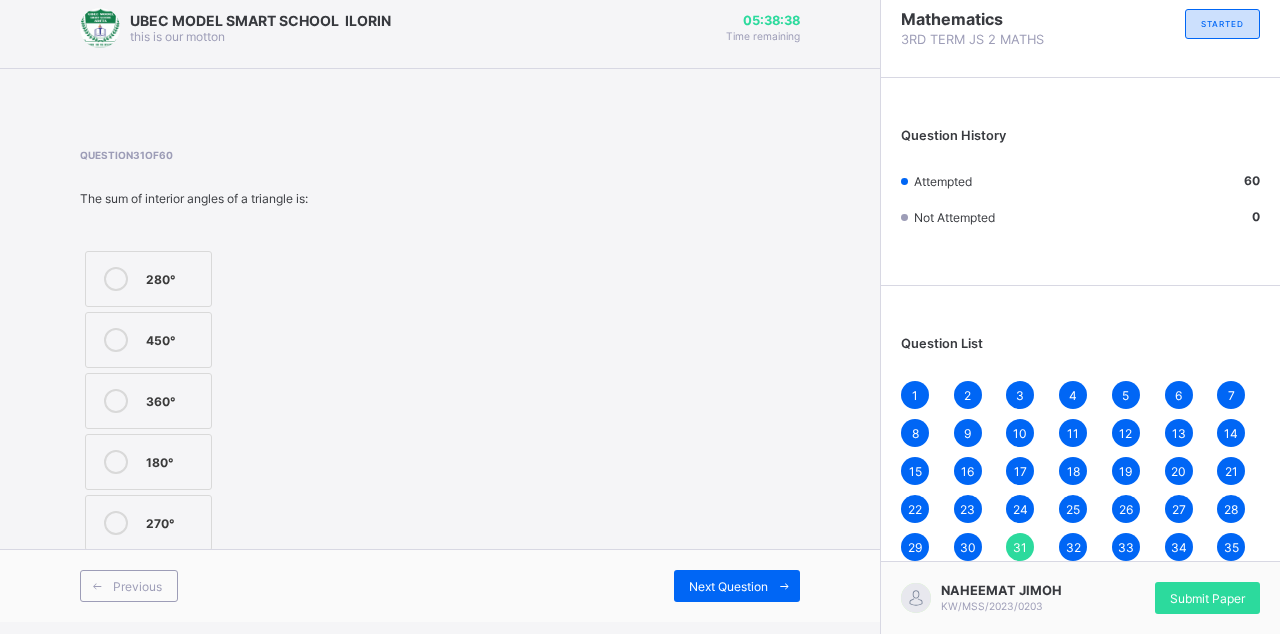 click on "Next Question" at bounding box center (728, 586) 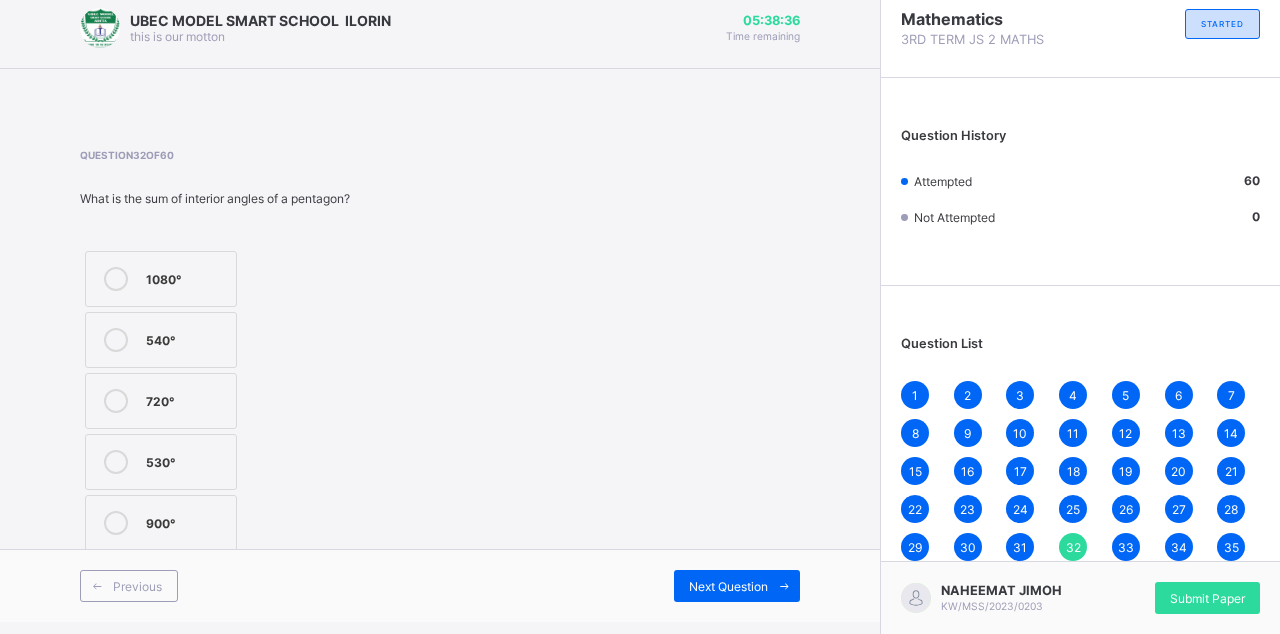 click at bounding box center (784, 586) 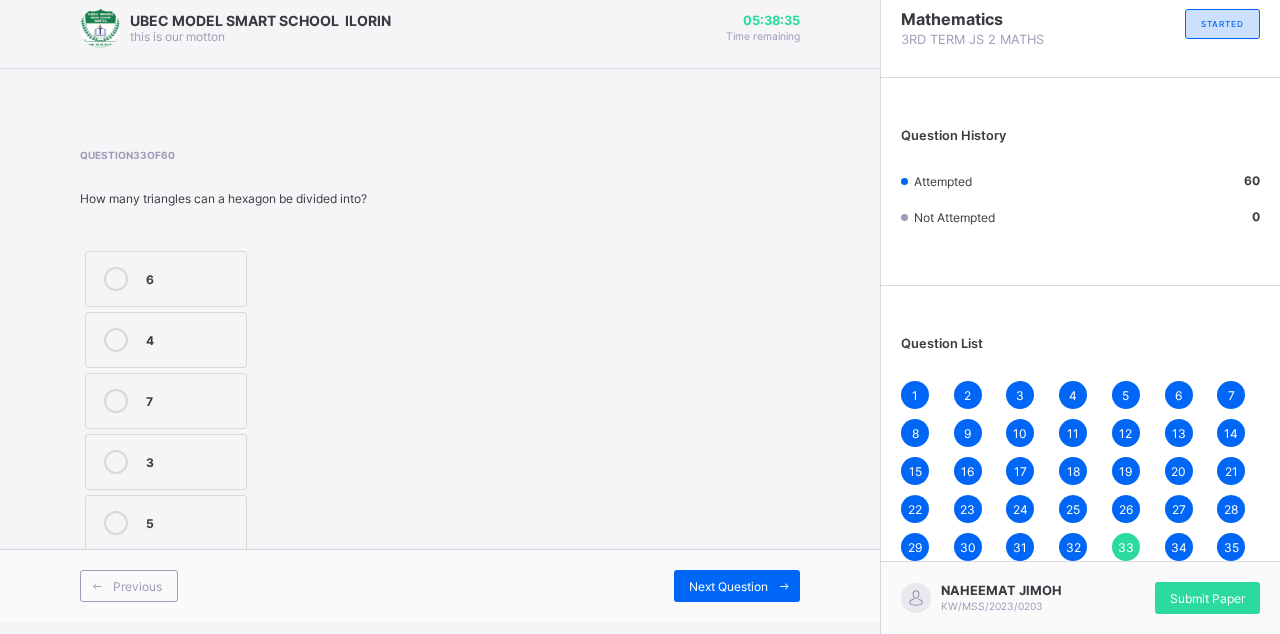 click at bounding box center (784, 586) 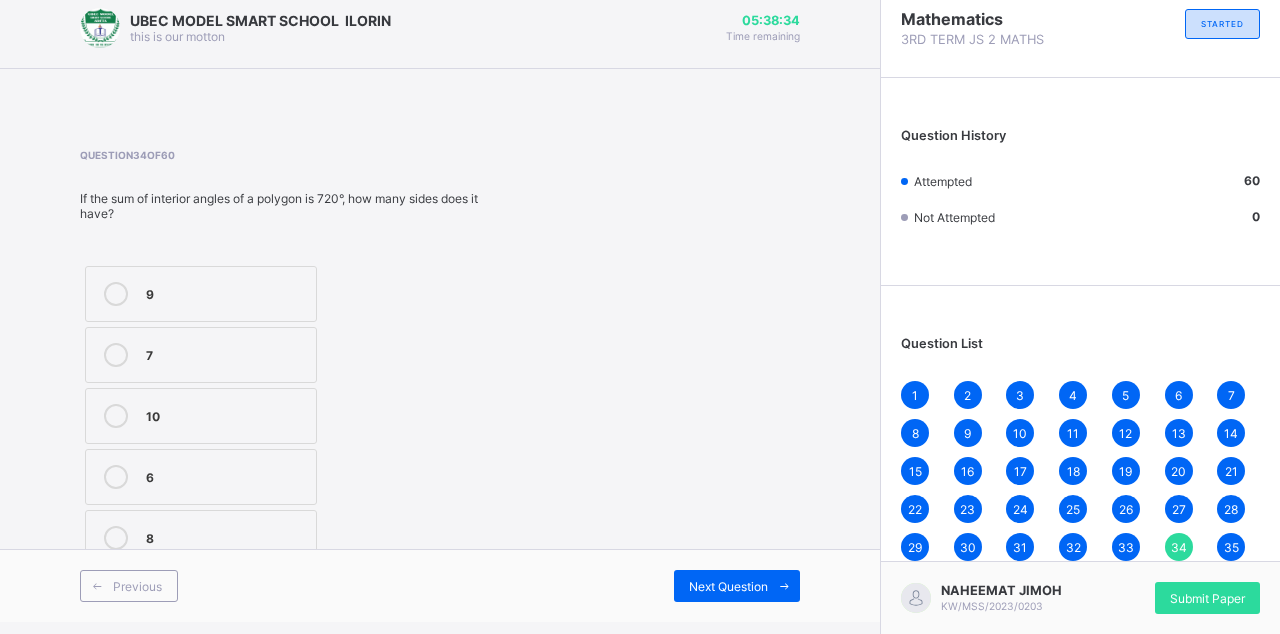 click at bounding box center (784, 586) 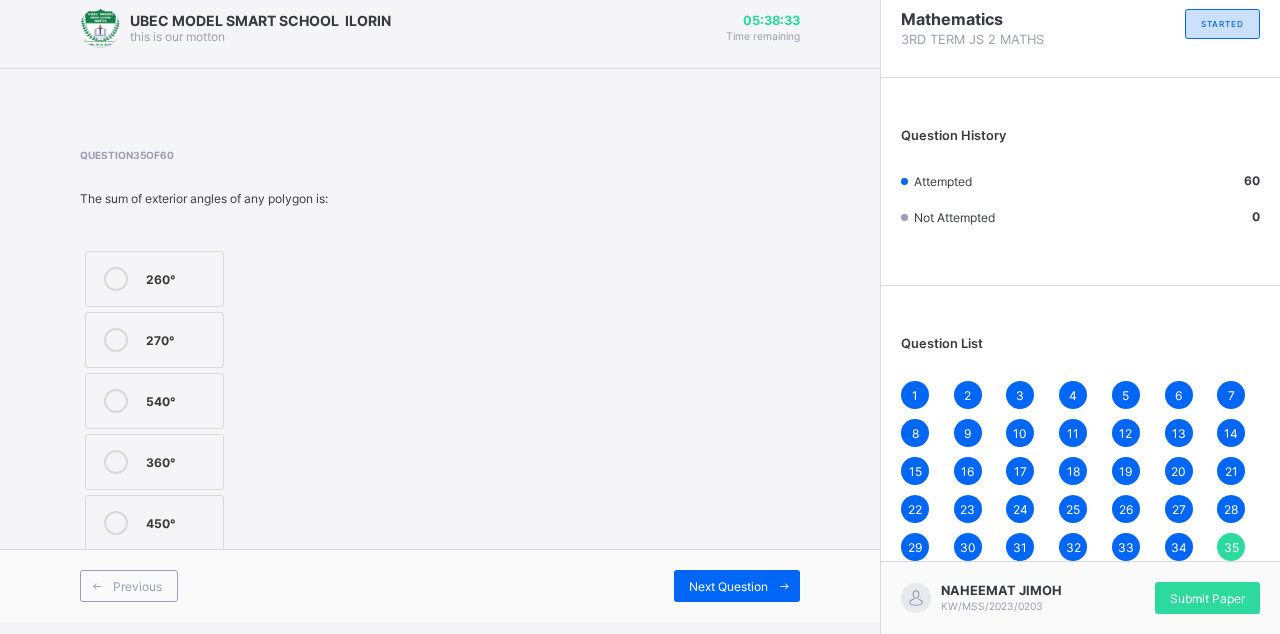 click on "Next Question" at bounding box center (728, 586) 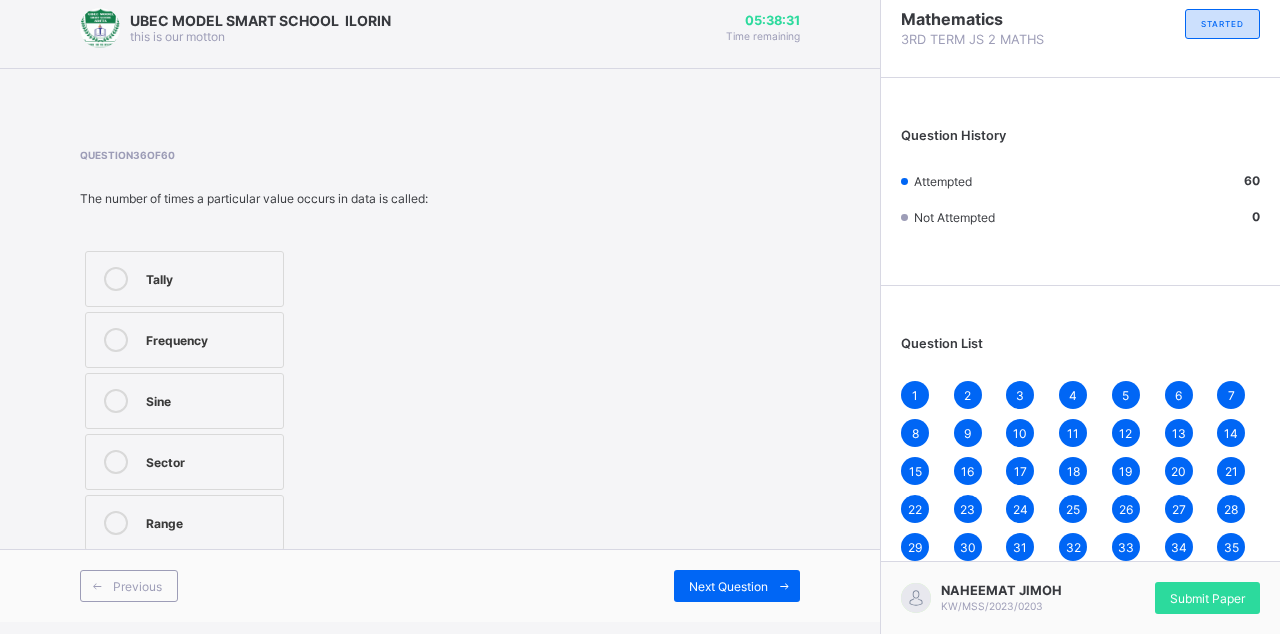 click on "Next Question" at bounding box center [737, 586] 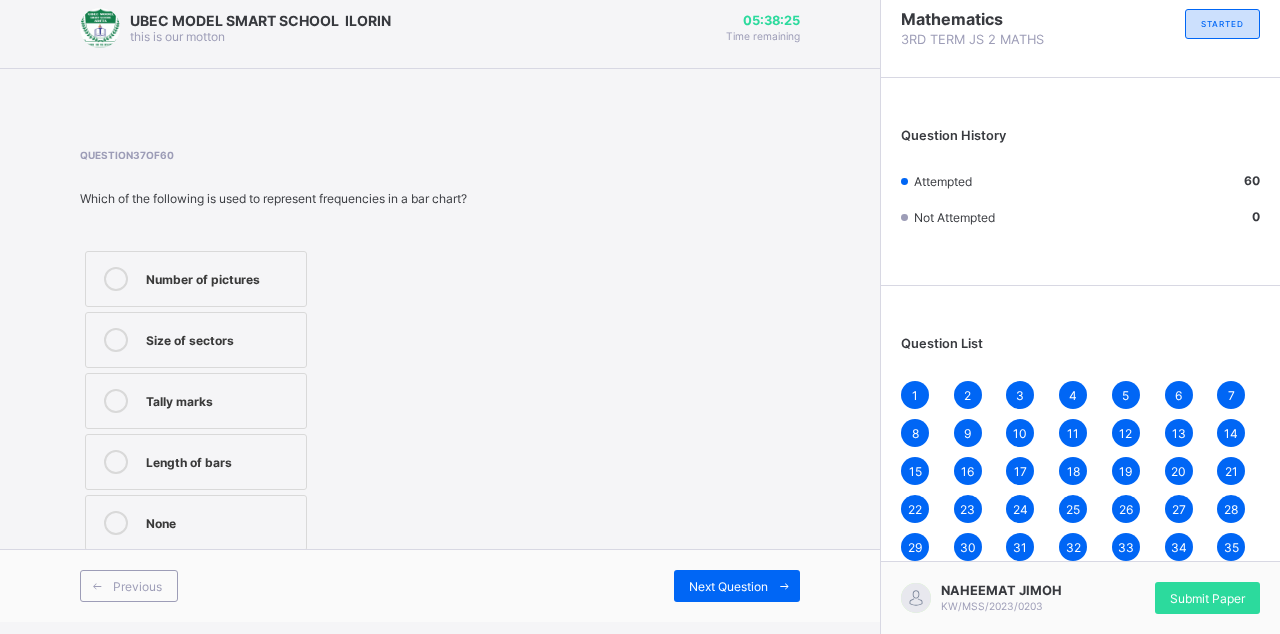 click at bounding box center (784, 586) 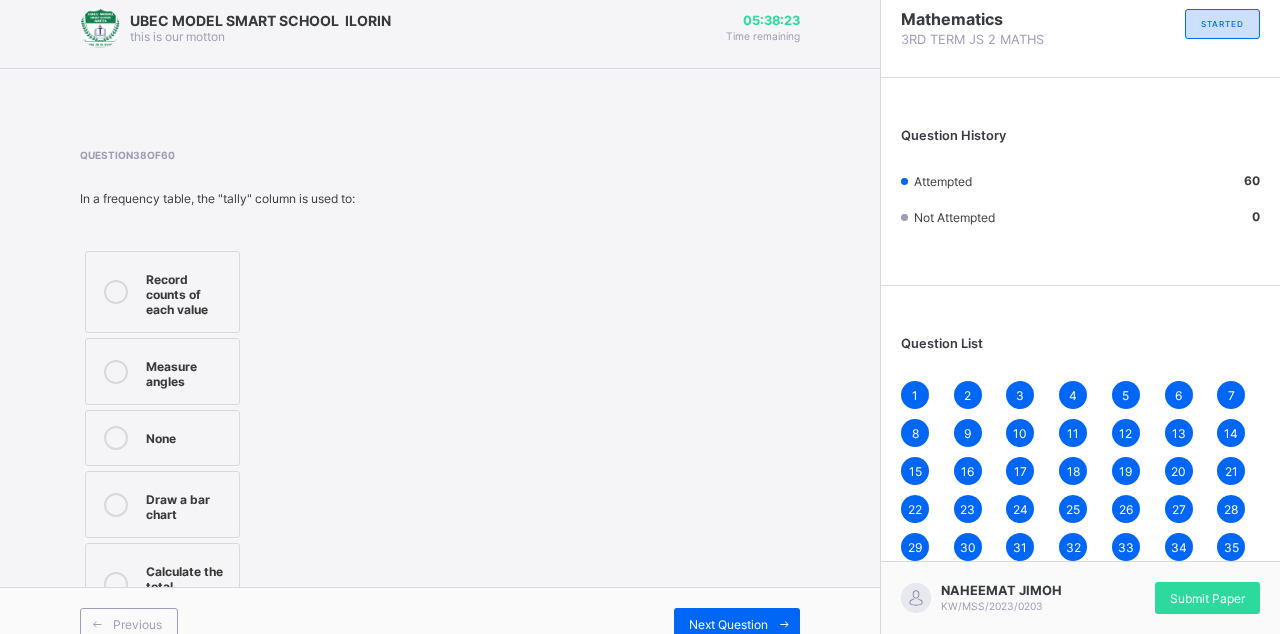 click at bounding box center (784, 624) 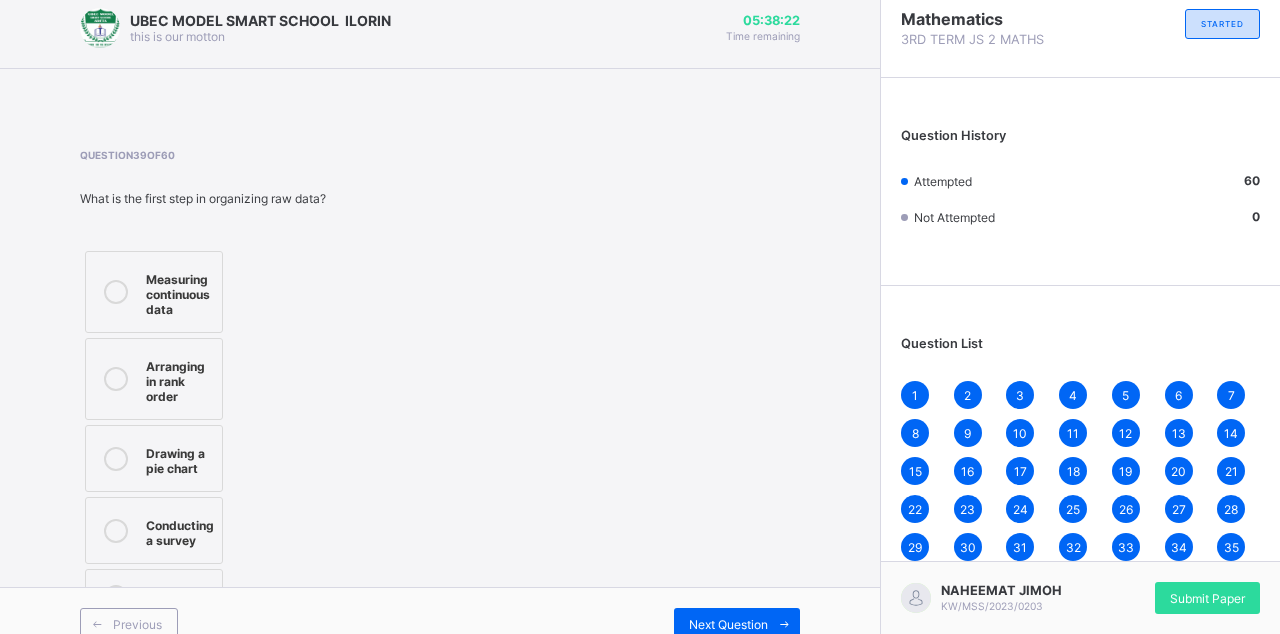 click at bounding box center [784, 624] 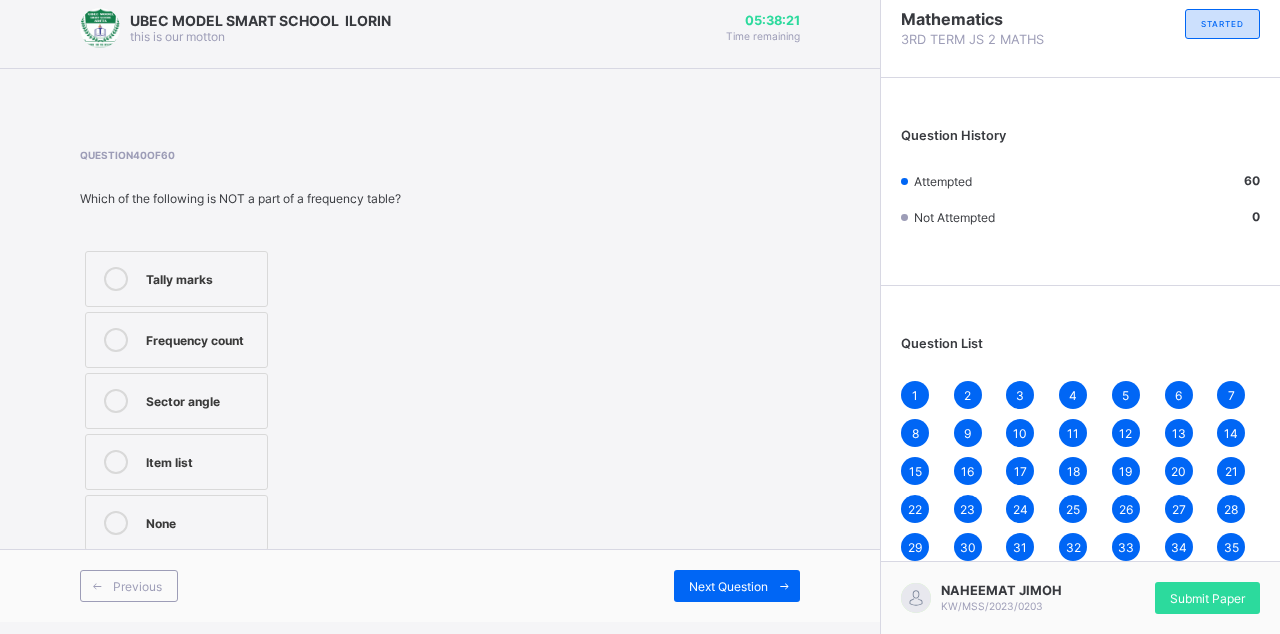 click at bounding box center [784, 586] 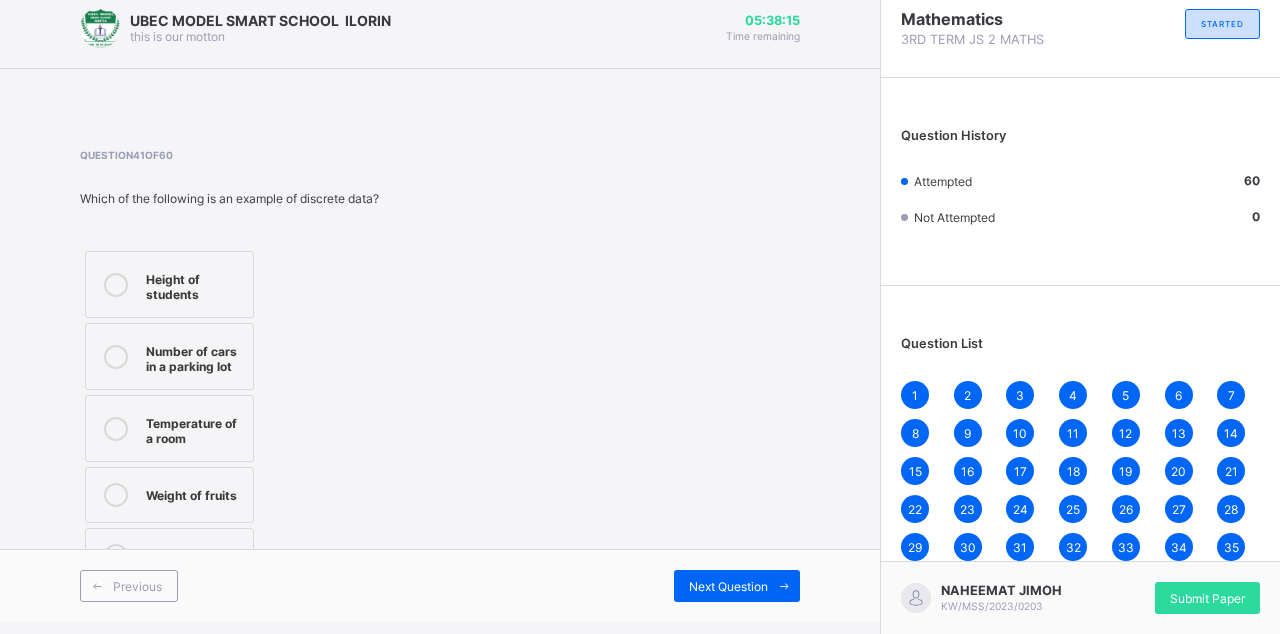 click at bounding box center (784, 586) 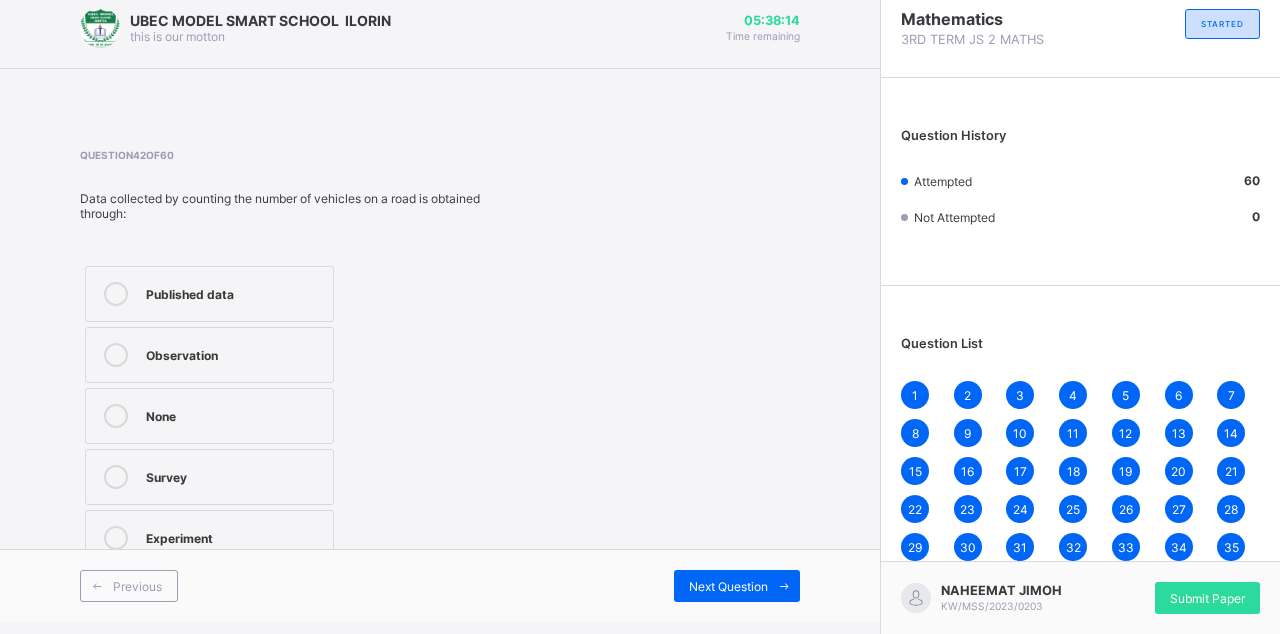 click at bounding box center [784, 586] 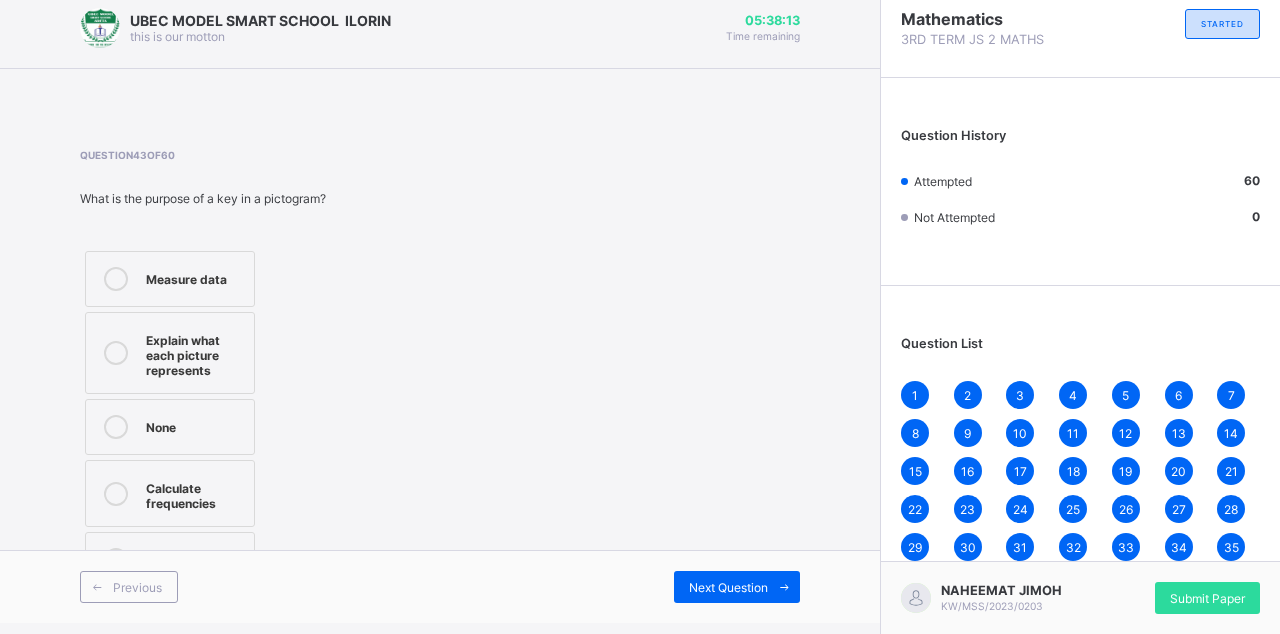 click at bounding box center (784, 587) 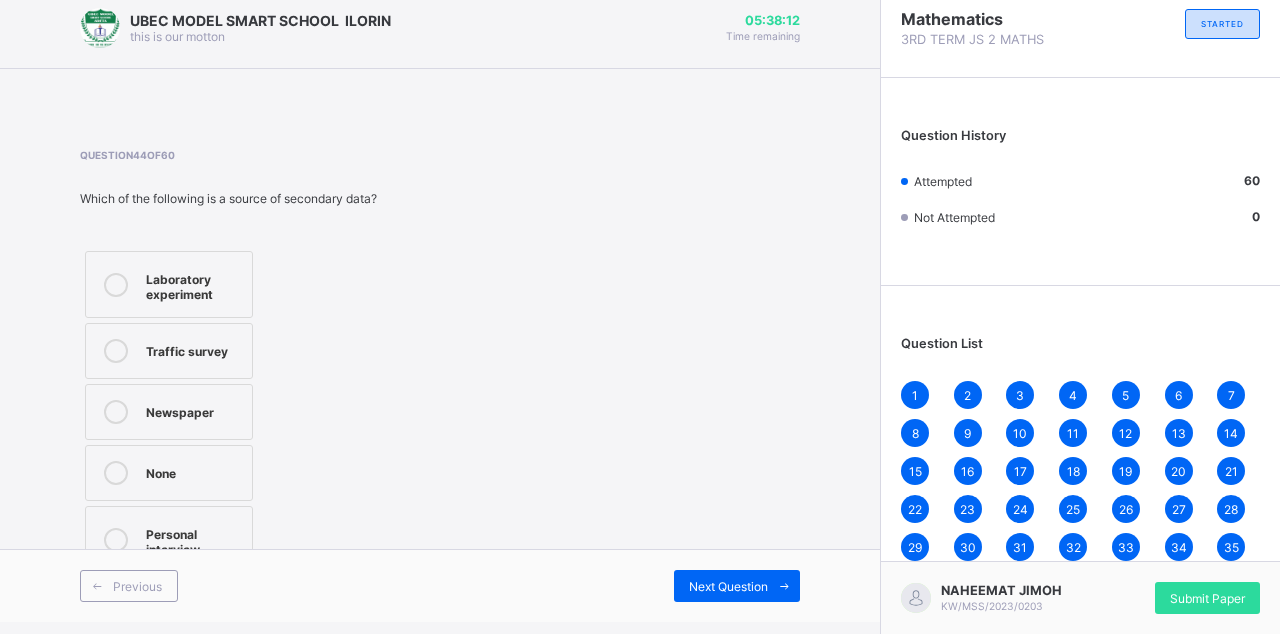 click on "Next Question" at bounding box center (728, 586) 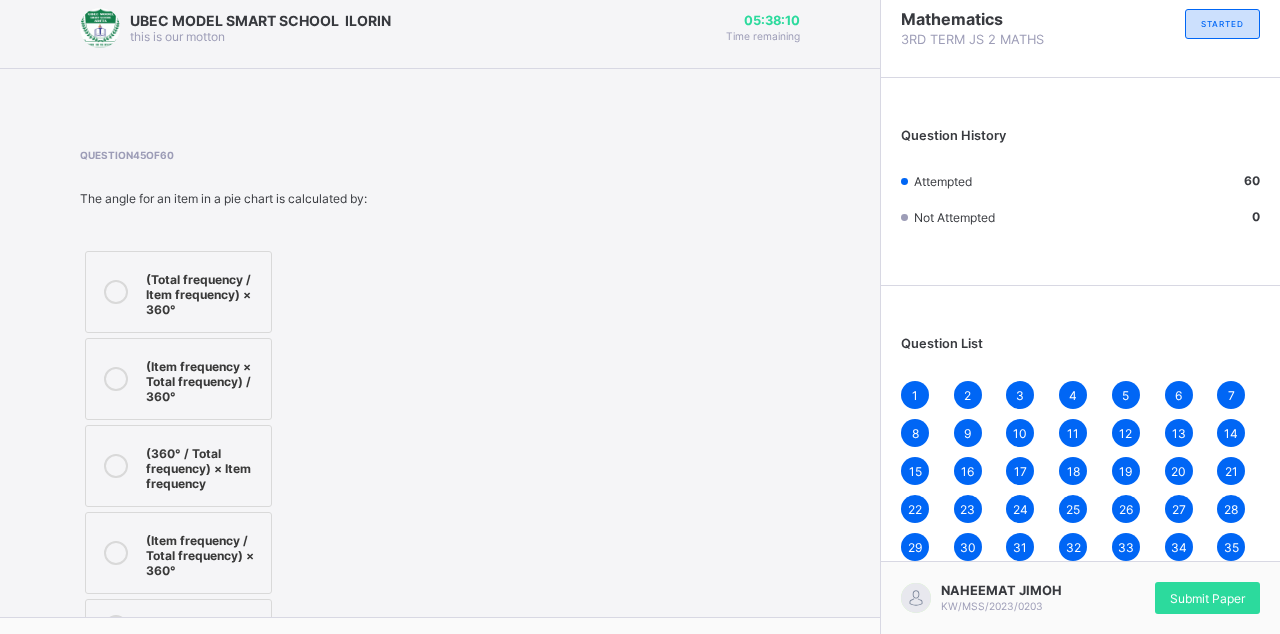 click at bounding box center (784, 654) 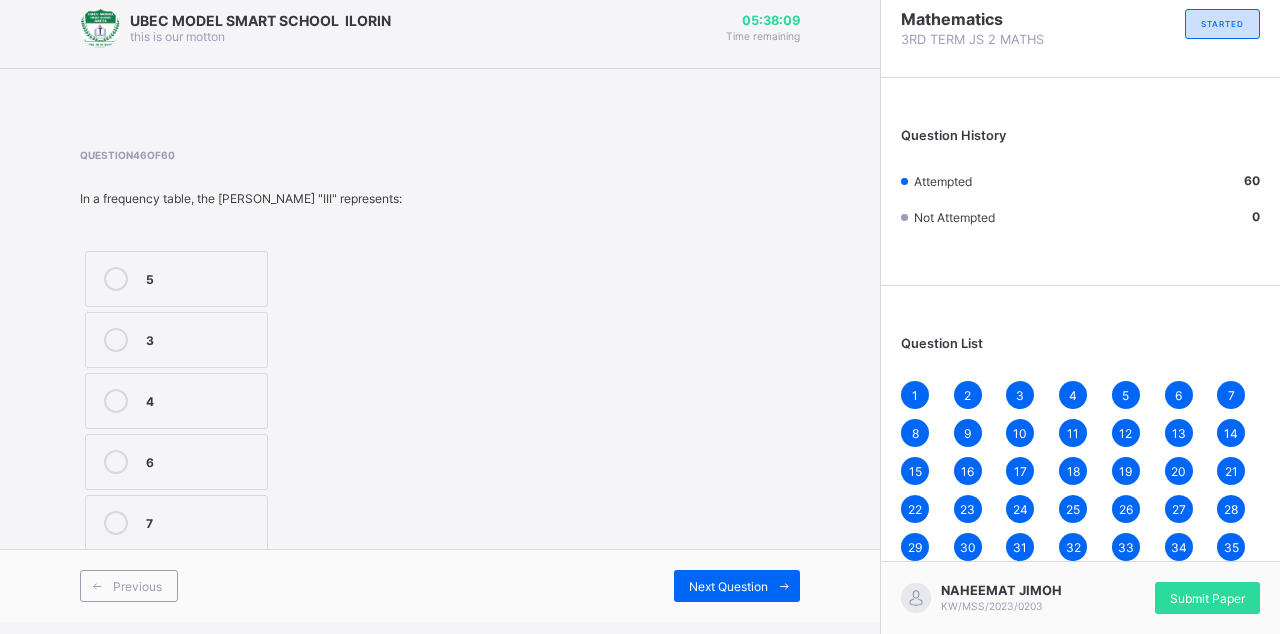 click at bounding box center (784, 586) 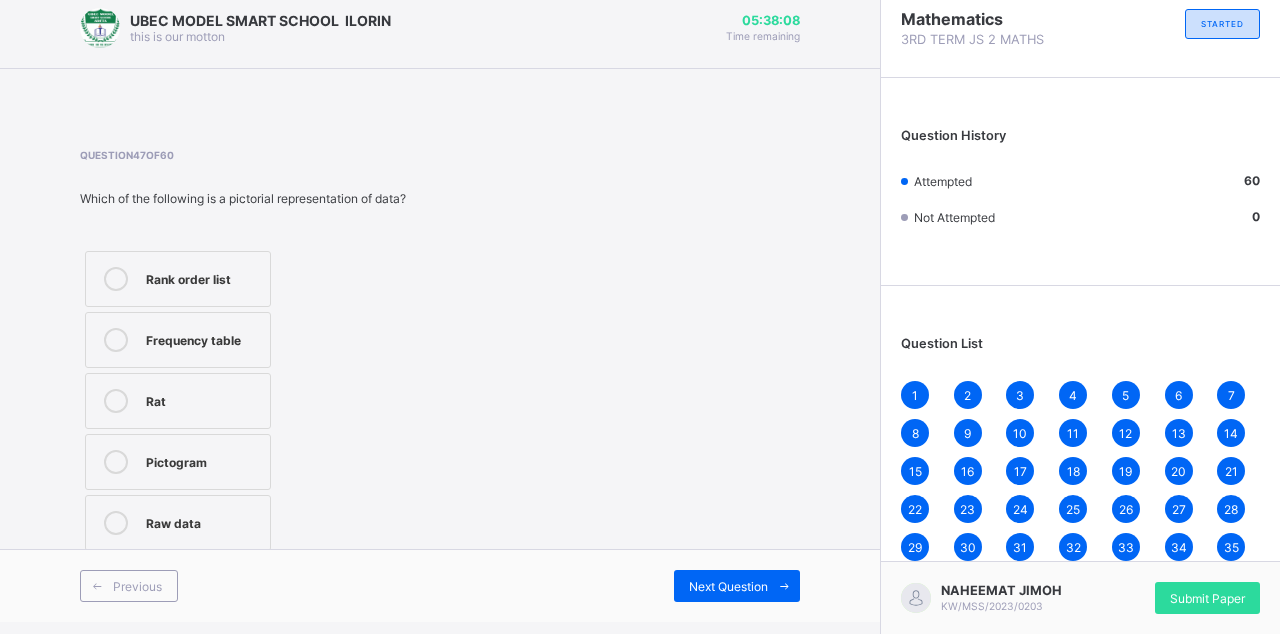 click at bounding box center [784, 586] 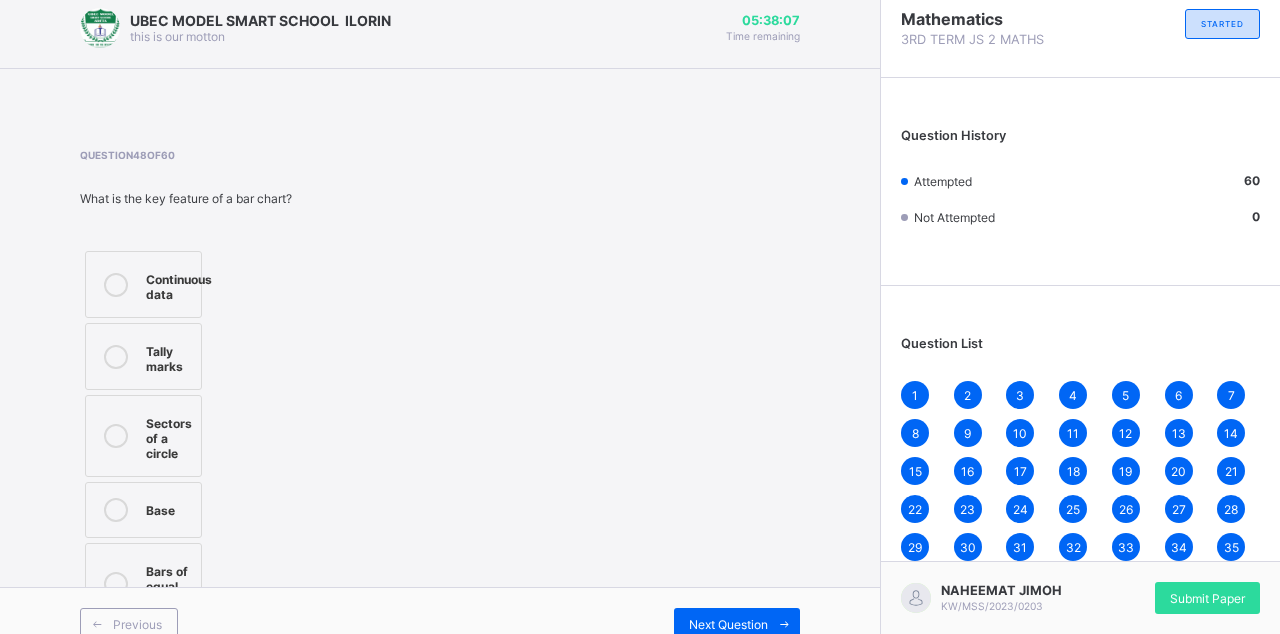 click at bounding box center [784, 624] 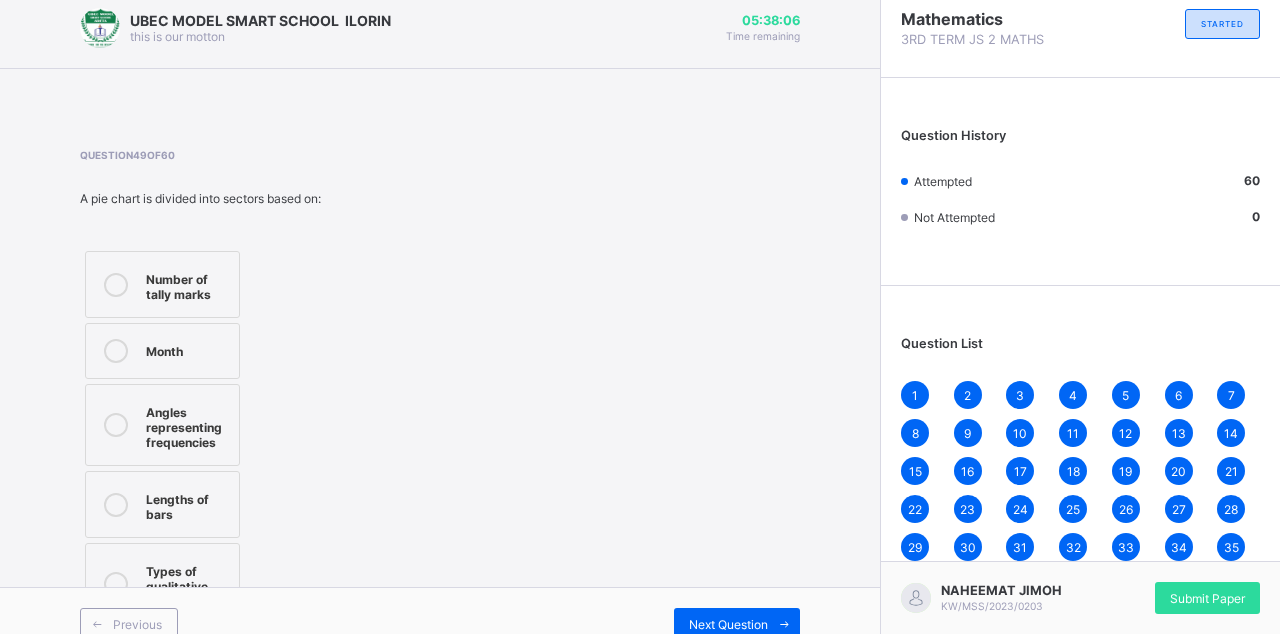 click at bounding box center (784, 624) 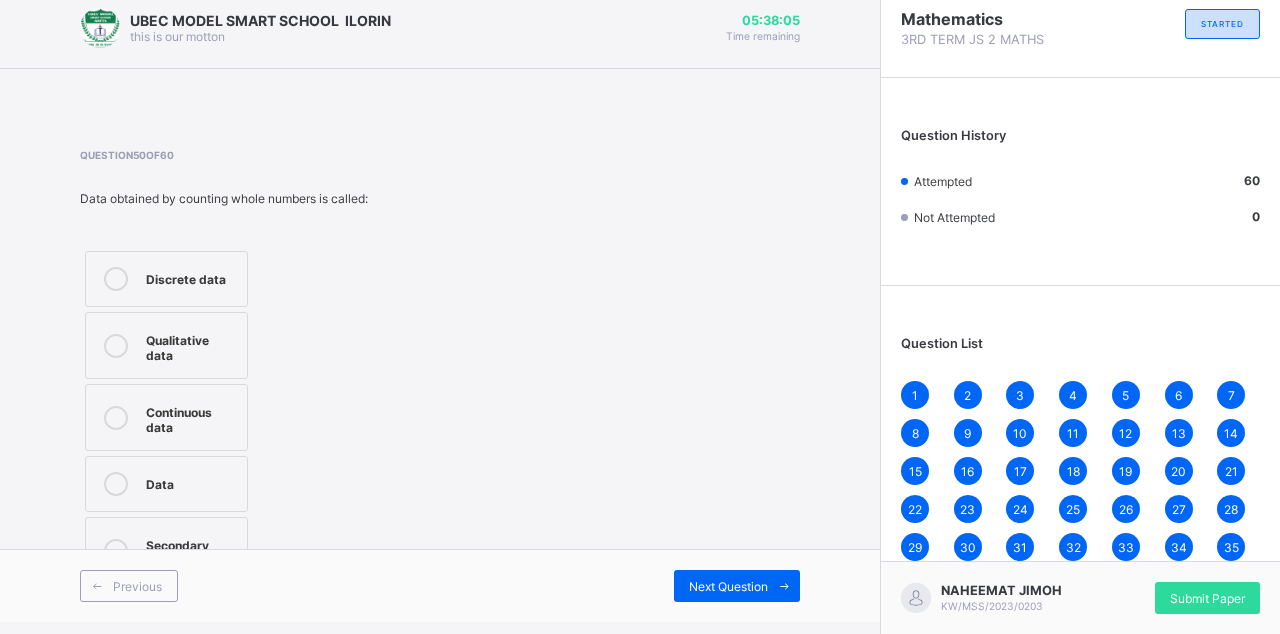 click at bounding box center [784, 586] 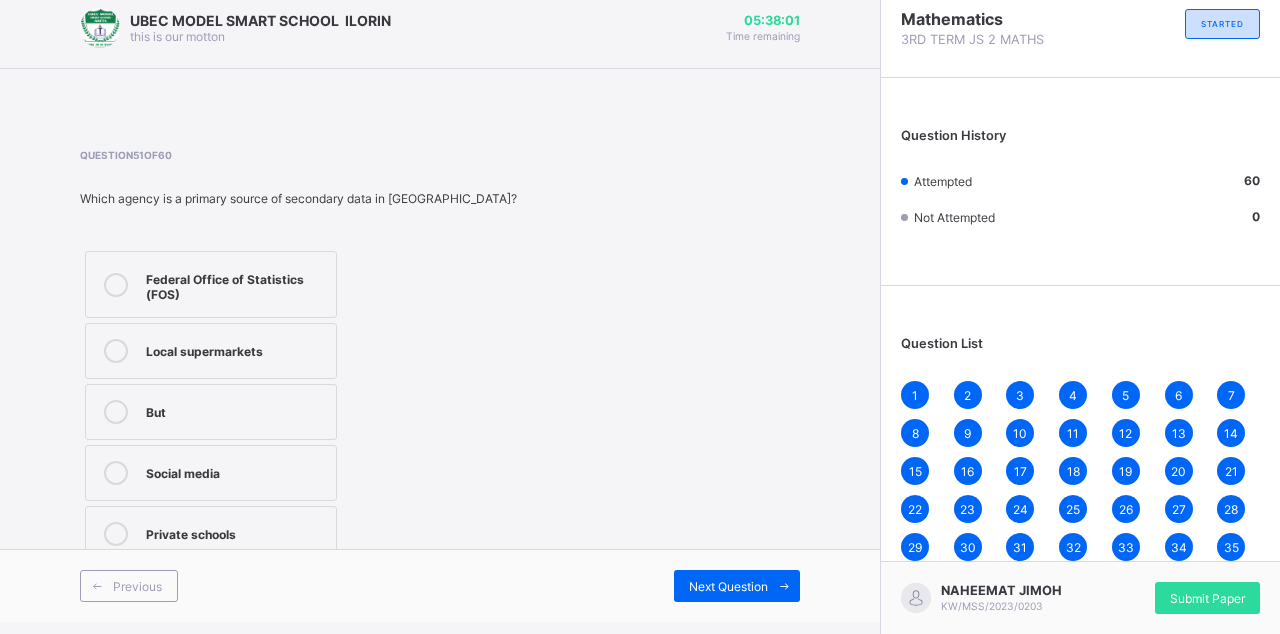 click on "Next Question" at bounding box center [737, 586] 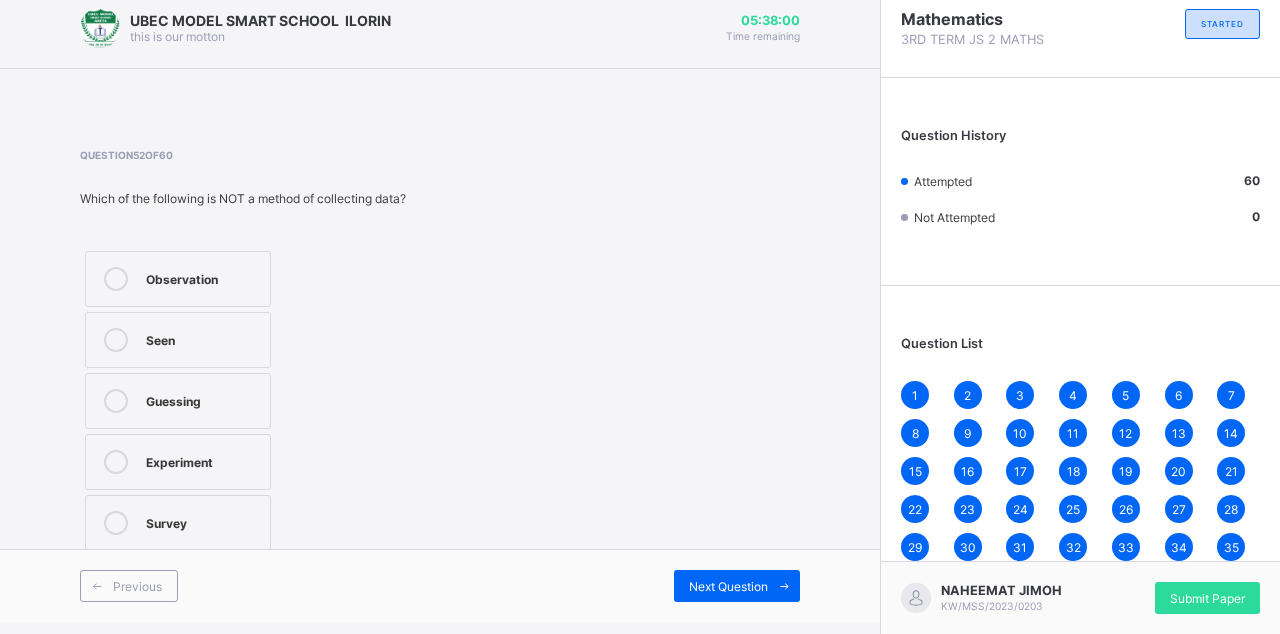 click on "Next Question" at bounding box center (737, 586) 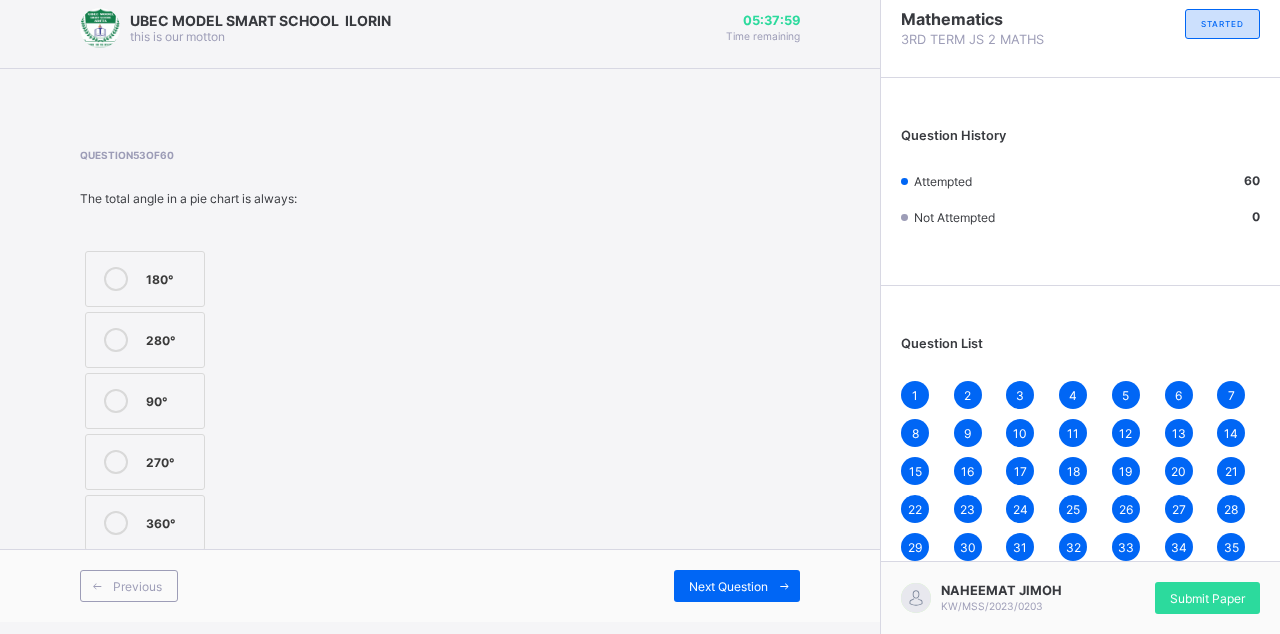 click on "Next Question" at bounding box center (728, 586) 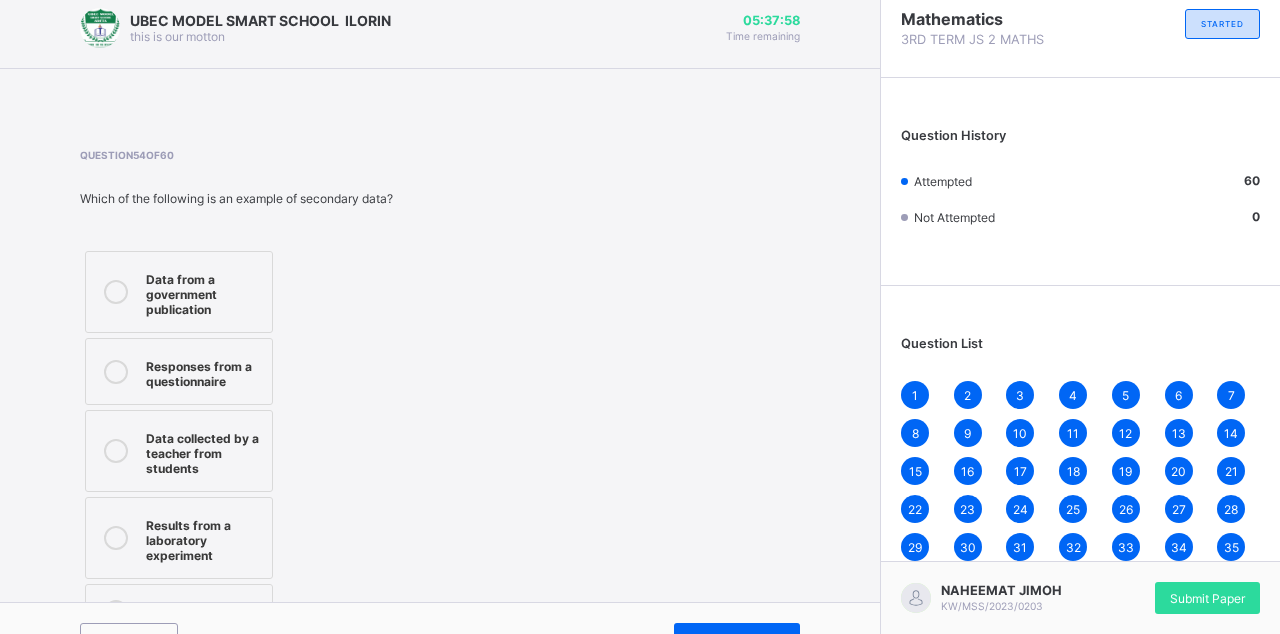 click on "Next Question" at bounding box center [737, 639] 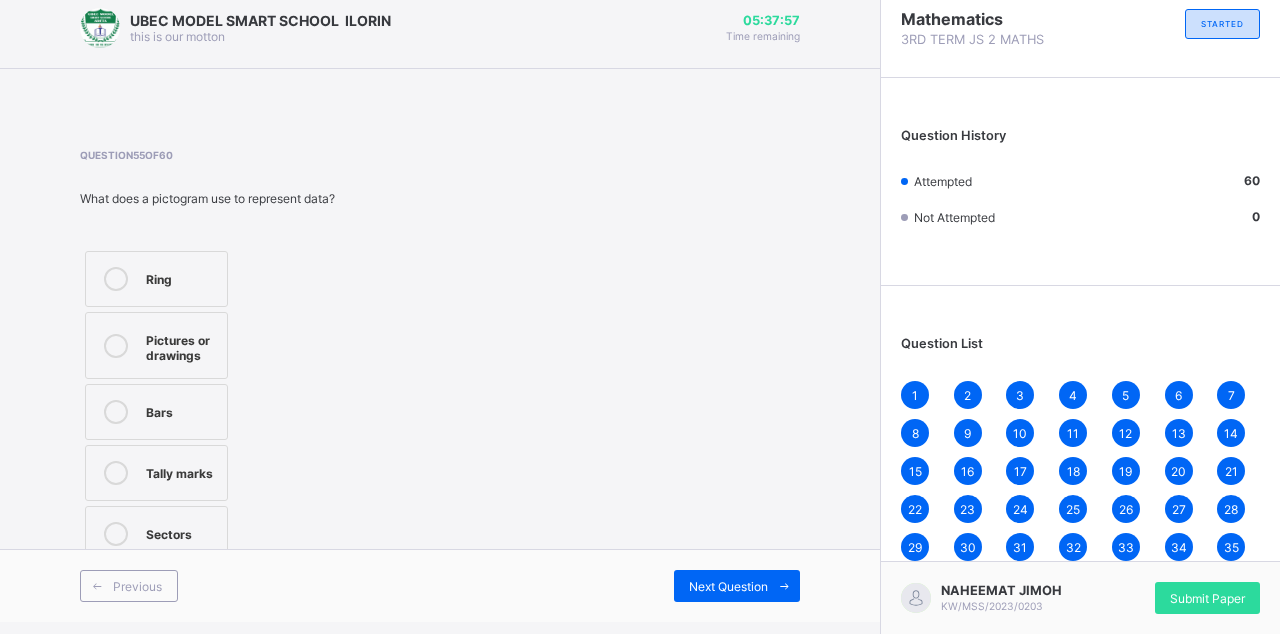 click on "Next Question" at bounding box center [737, 586] 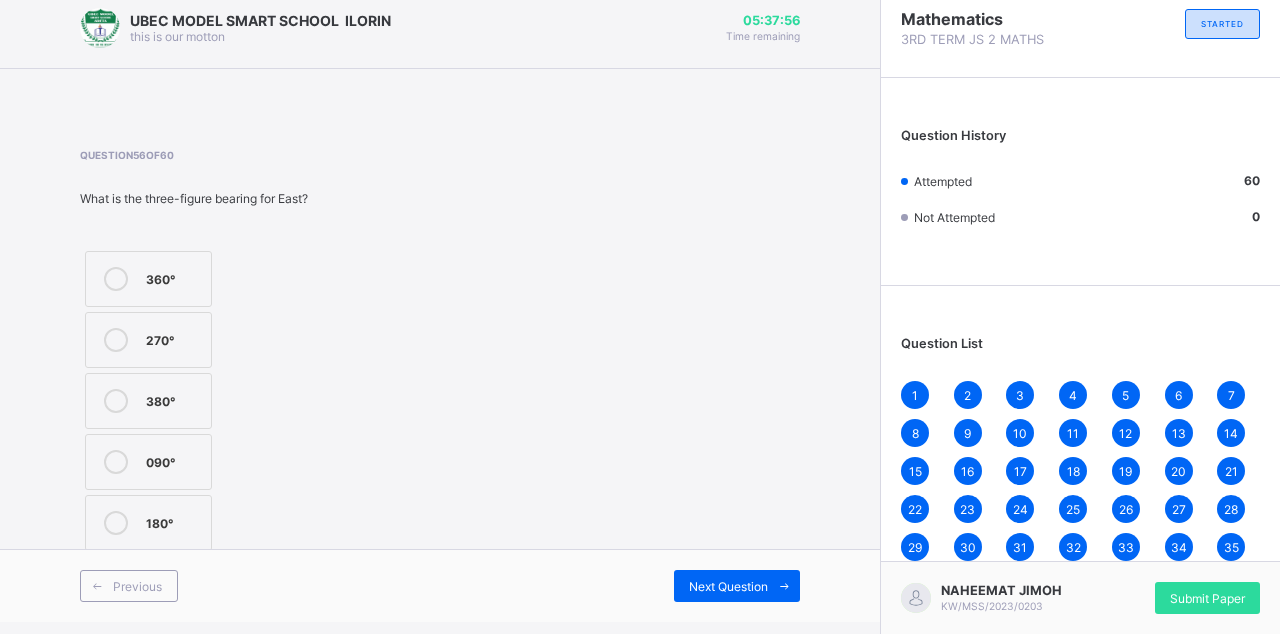 click on "Next Question" at bounding box center [728, 586] 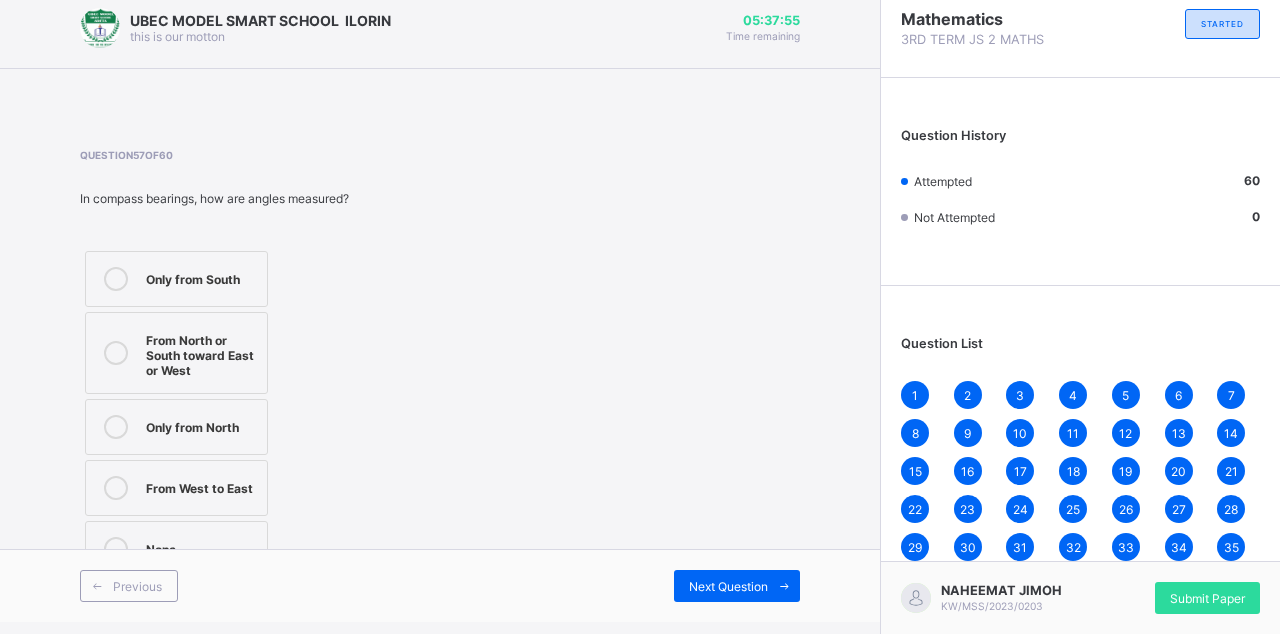 click on "Next Question" at bounding box center (737, 586) 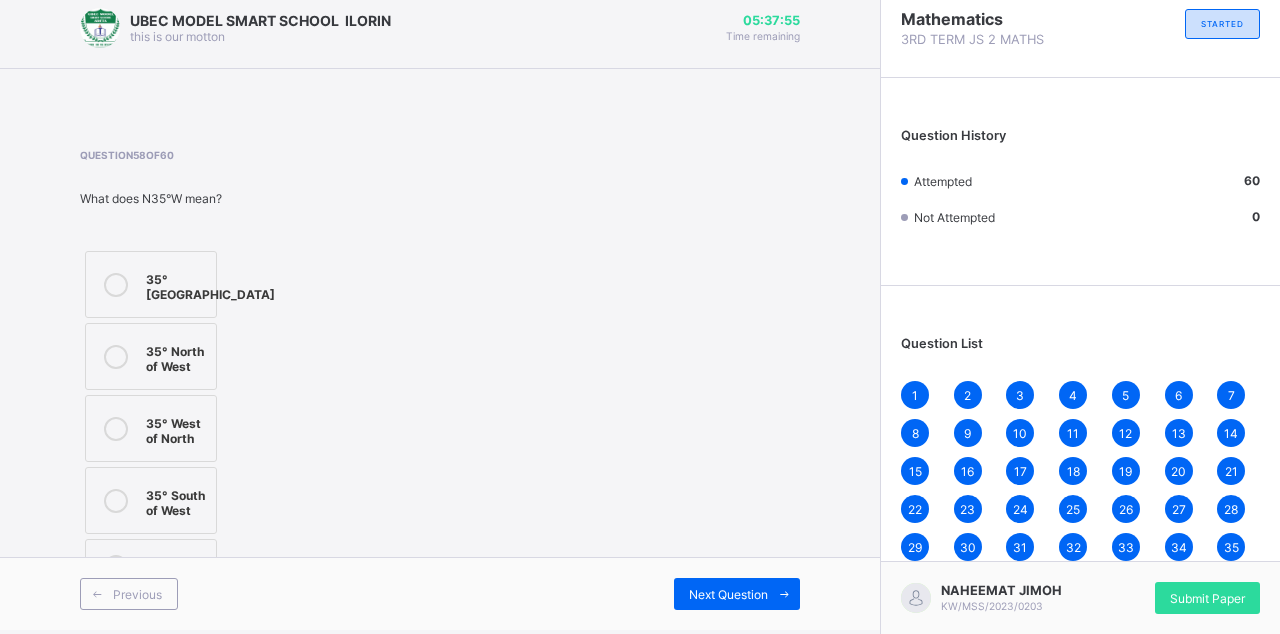 click on "Next Question" at bounding box center [737, 594] 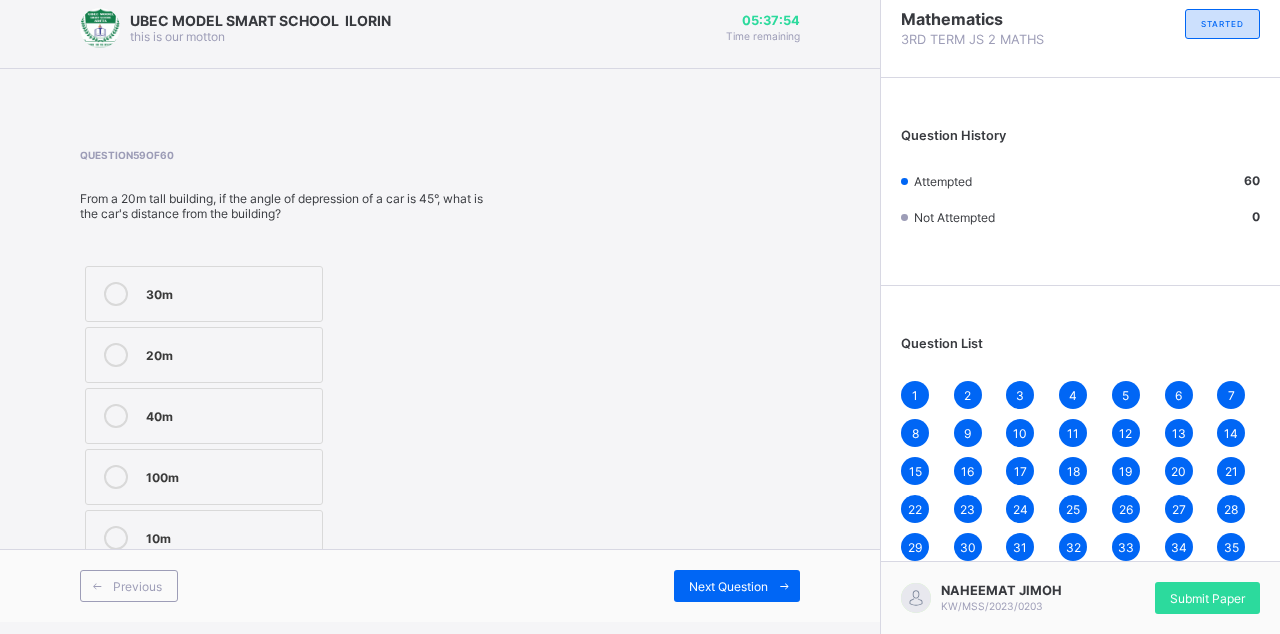 click on "Next Question" at bounding box center [737, 586] 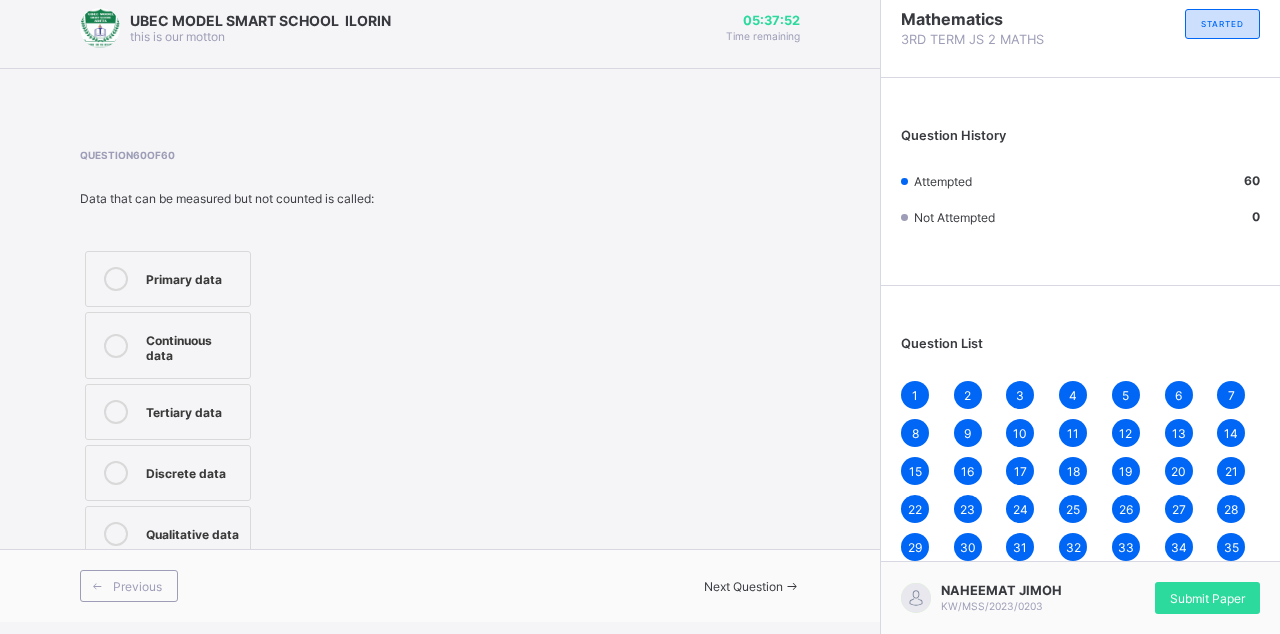 click on "Next Question" at bounding box center (620, 586) 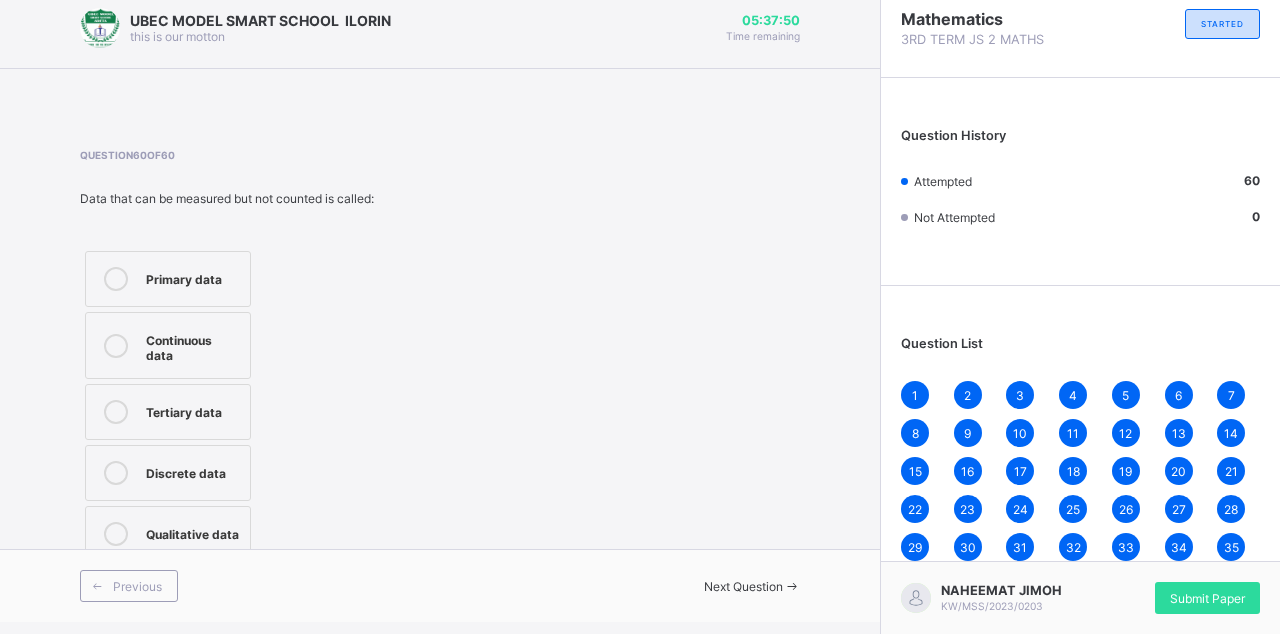 click on "Submit Paper" at bounding box center [1207, 598] 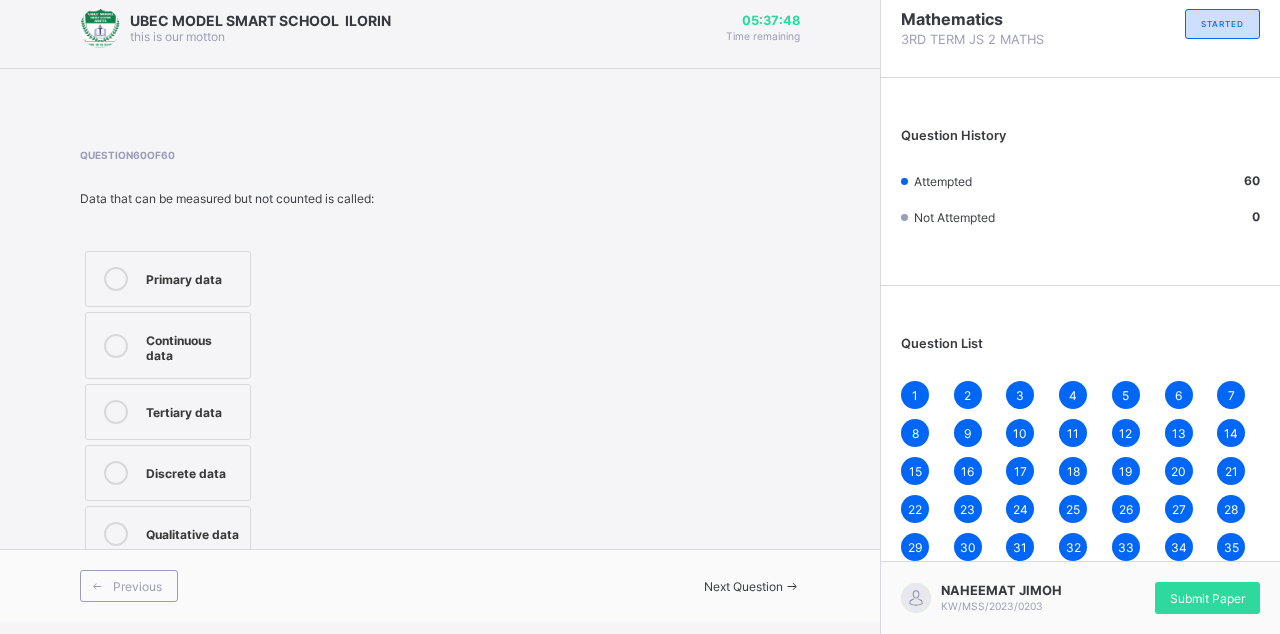 click on "Yes, Submit Paper" at bounding box center (681, 958) 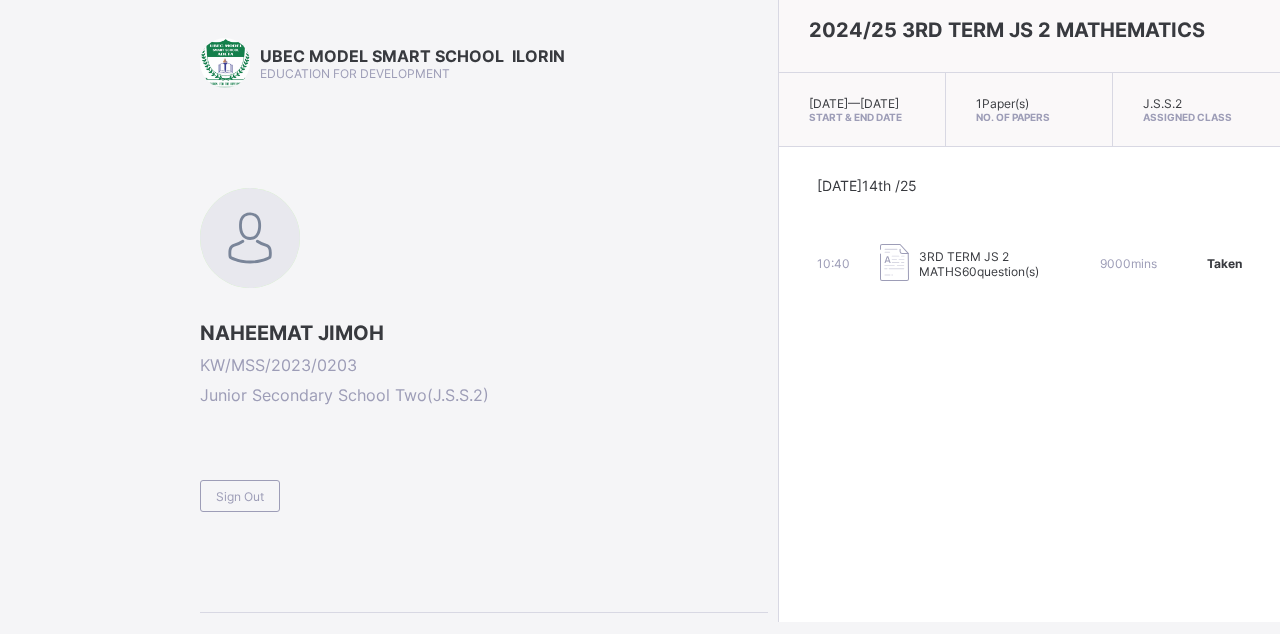 scroll, scrollTop: 2, scrollLeft: 0, axis: vertical 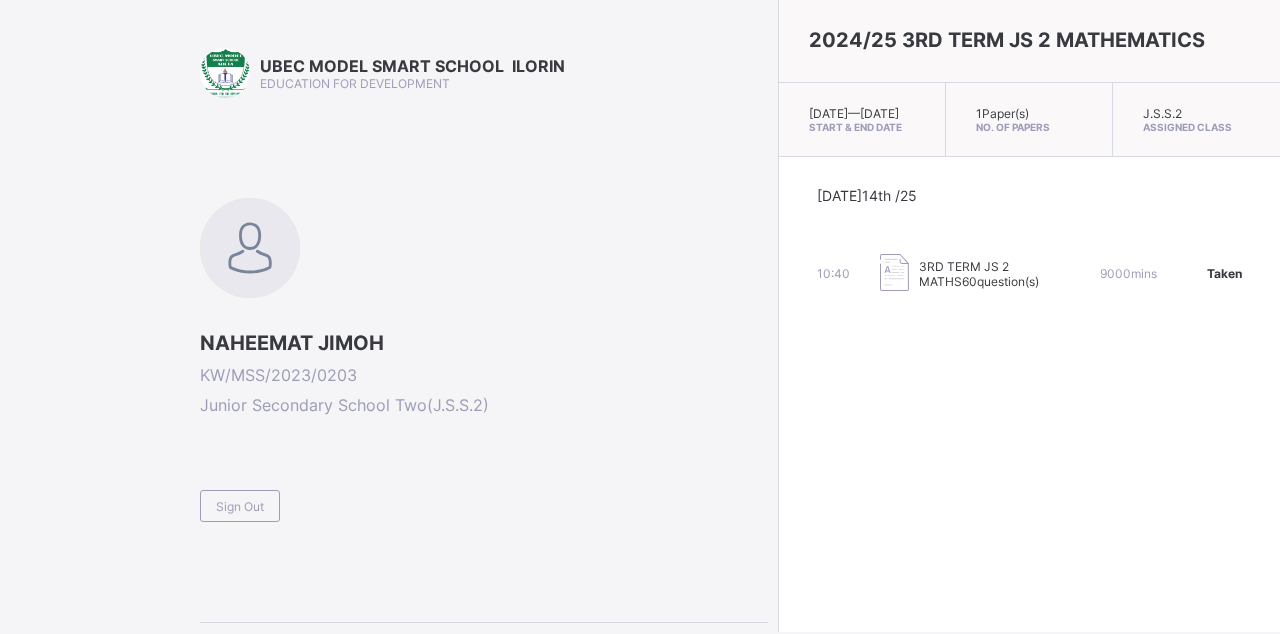 click on "Sign Out" at bounding box center (240, 506) 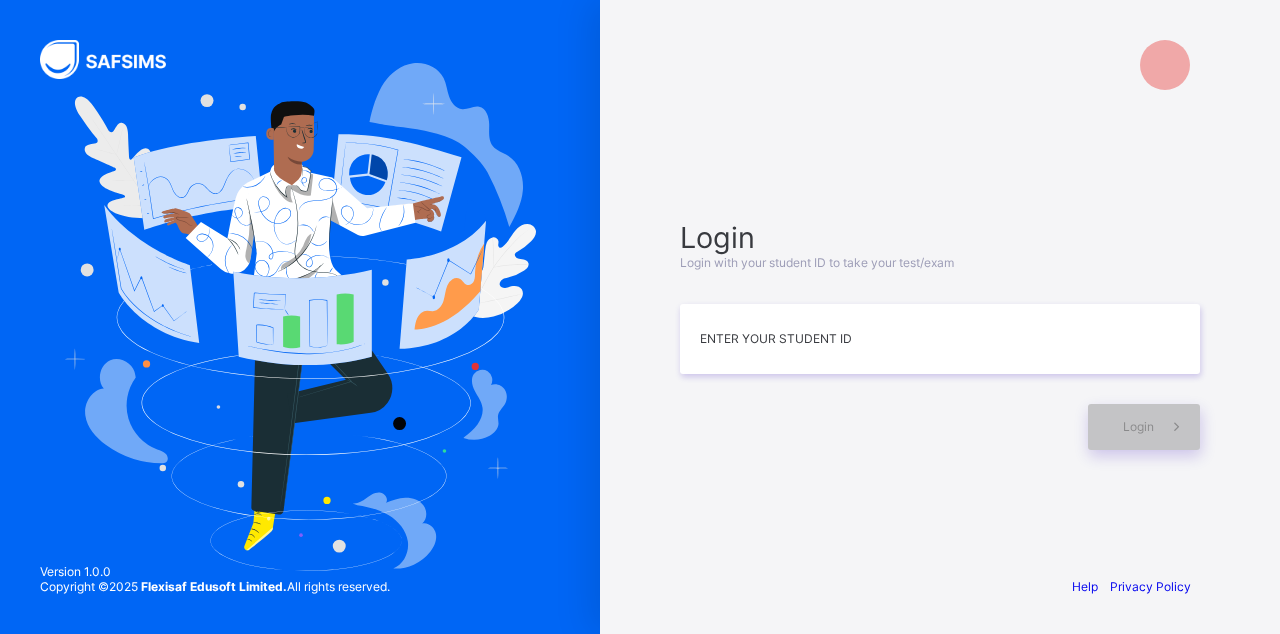 scroll, scrollTop: 0, scrollLeft: 0, axis: both 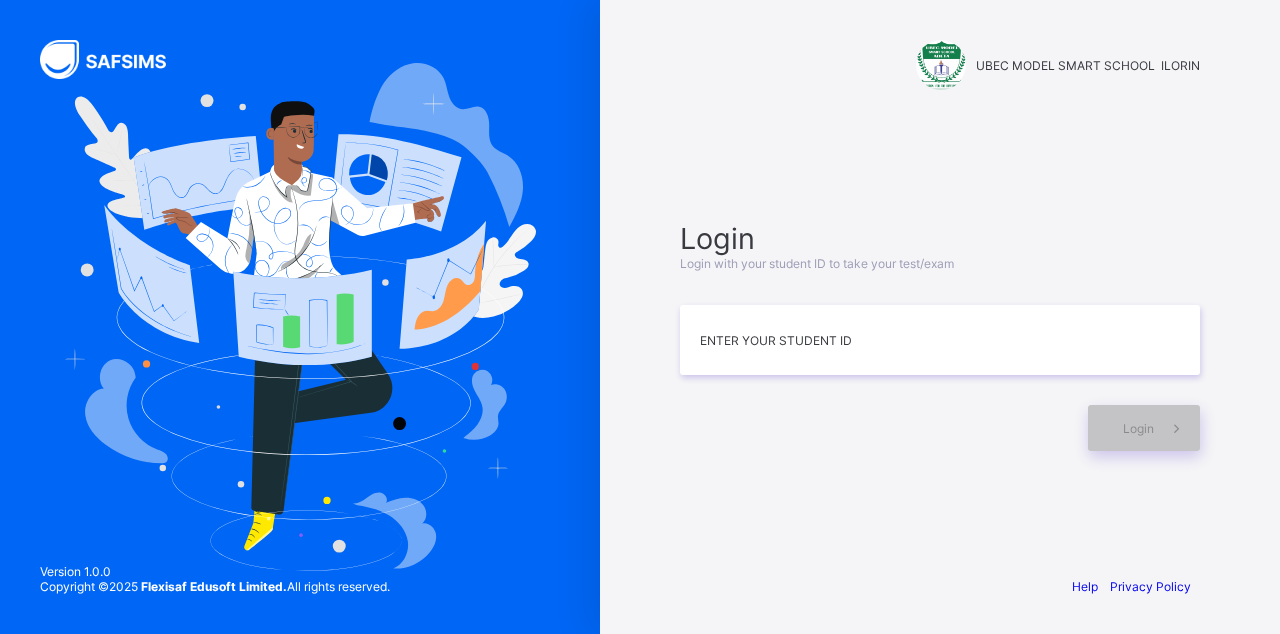 click on "UBEC MODEL SMART SCHOOL  ILORIN Login Login with your student ID to take your test/exam Enter your Student ID Login   Help       Privacy Policy     Version 1.0.0 Copyright ©  2025   Flexisaf Edusoft Limited.  All rights reserved." at bounding box center [940, 317] 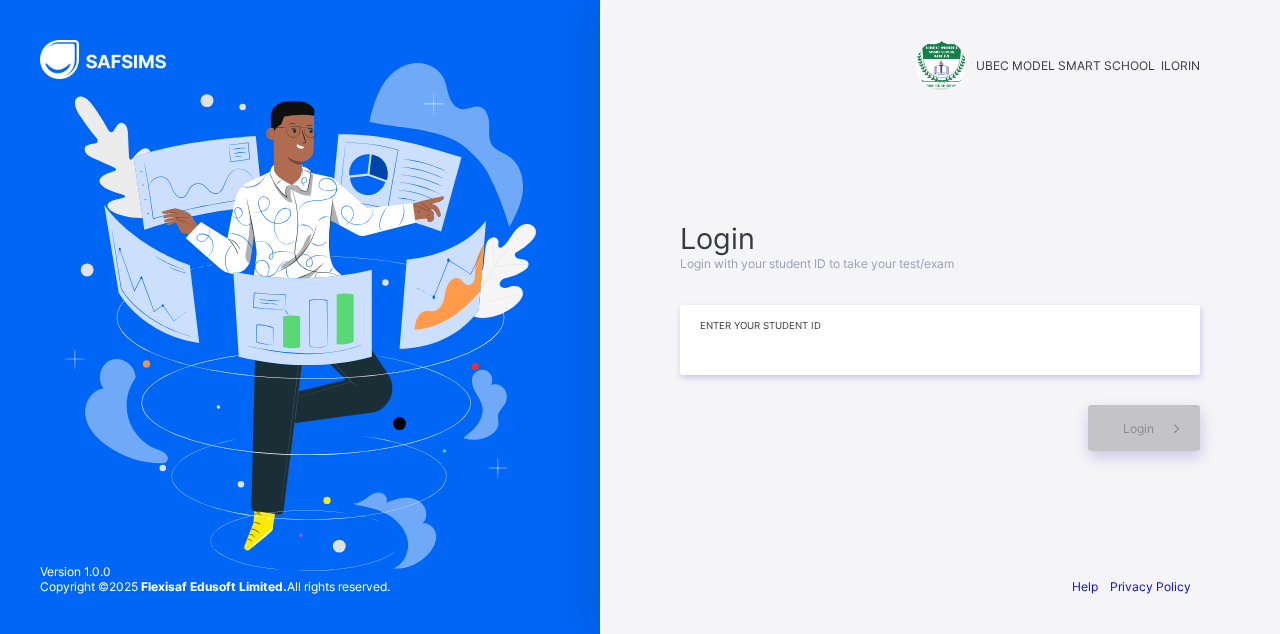 click at bounding box center [940, 340] 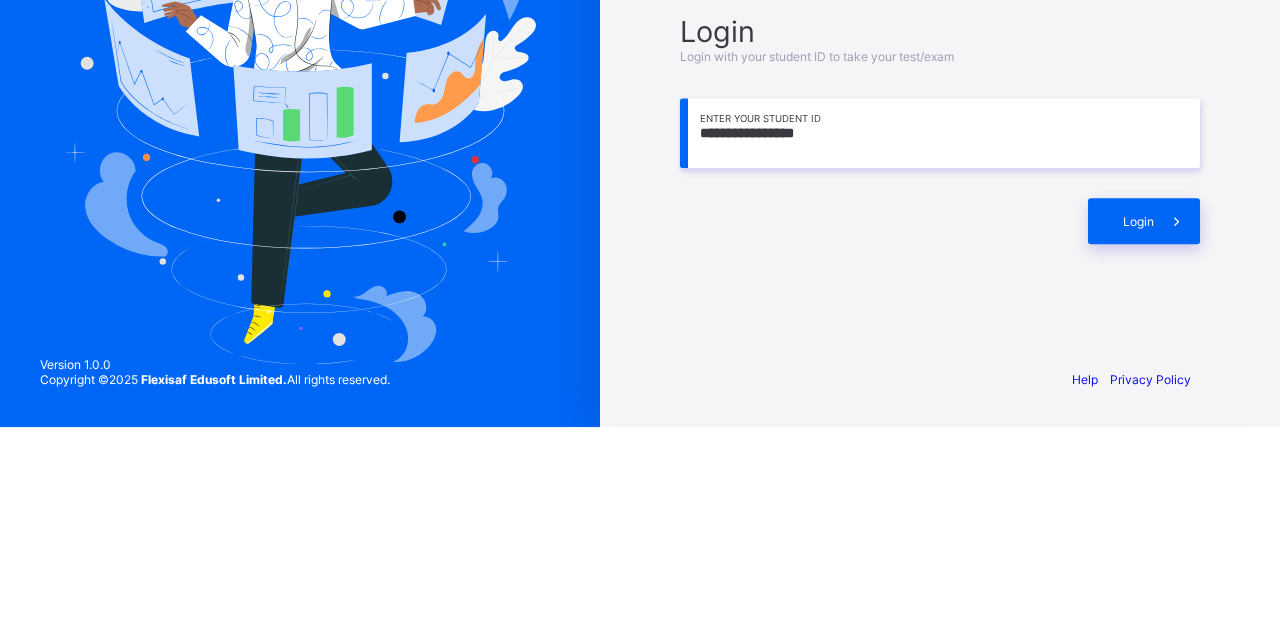 type on "**********" 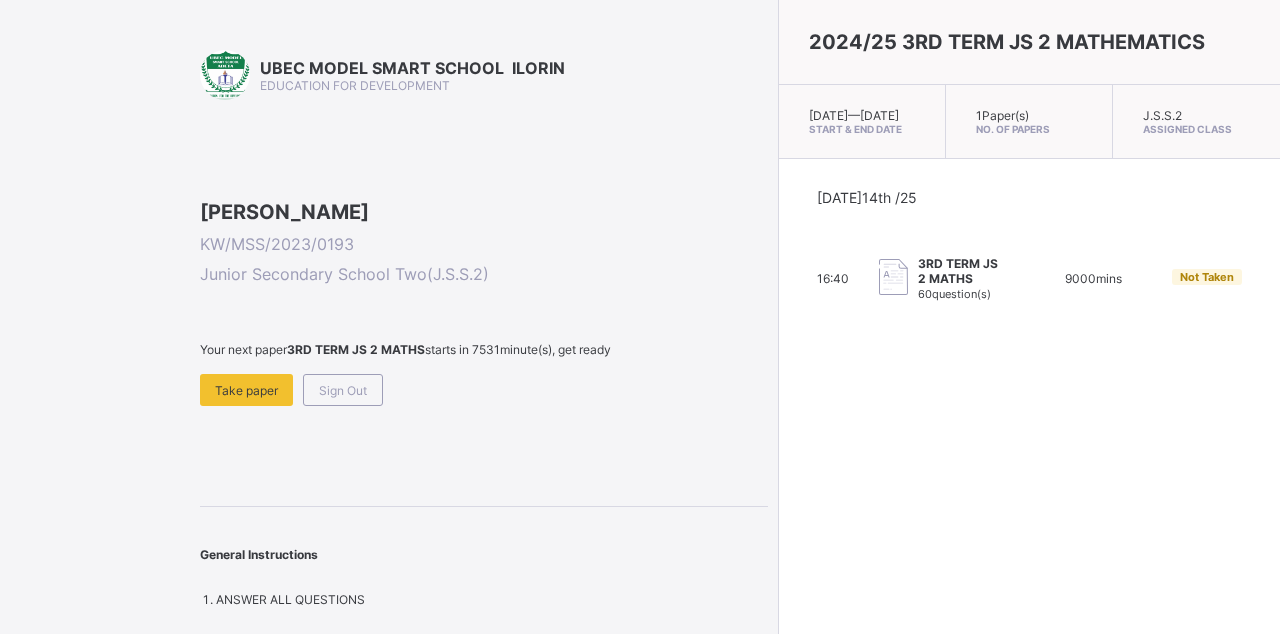 click on "Take paper" at bounding box center [246, 390] 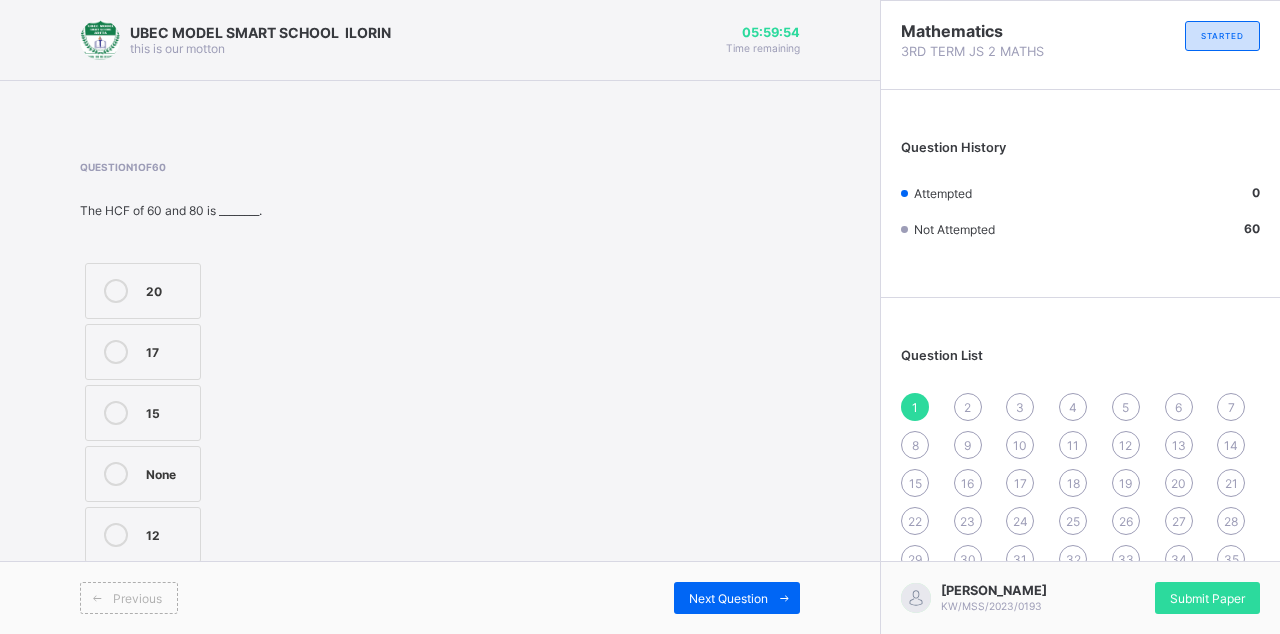 scroll, scrollTop: 0, scrollLeft: 0, axis: both 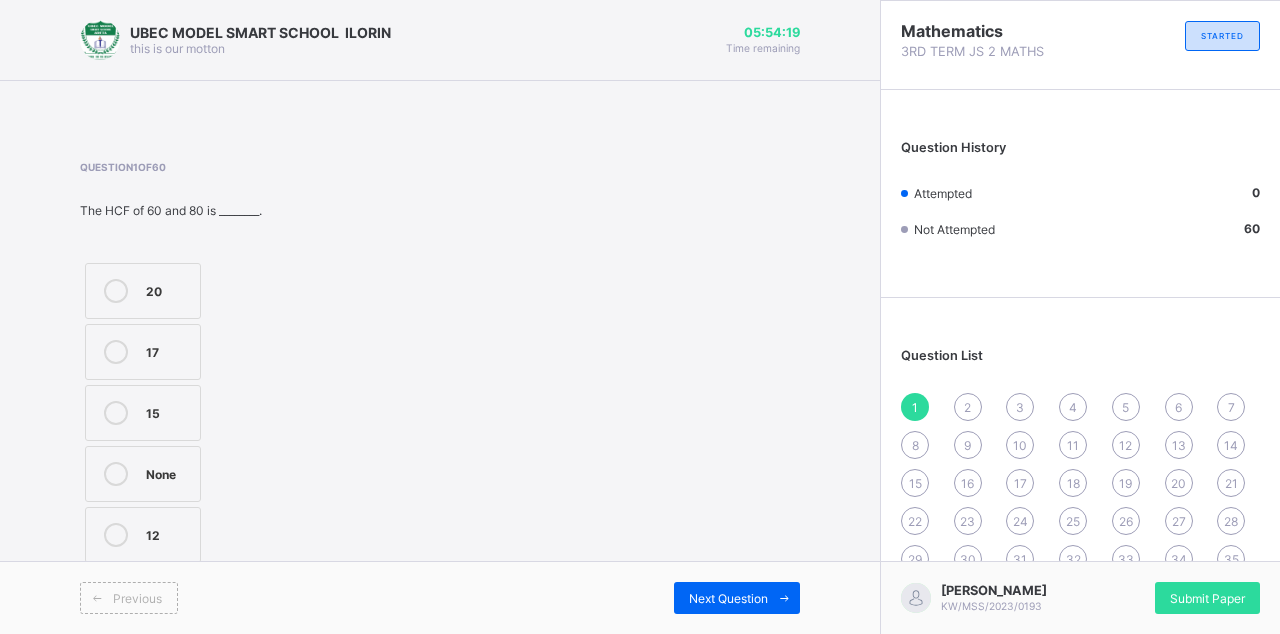 click on "12" at bounding box center [168, 533] 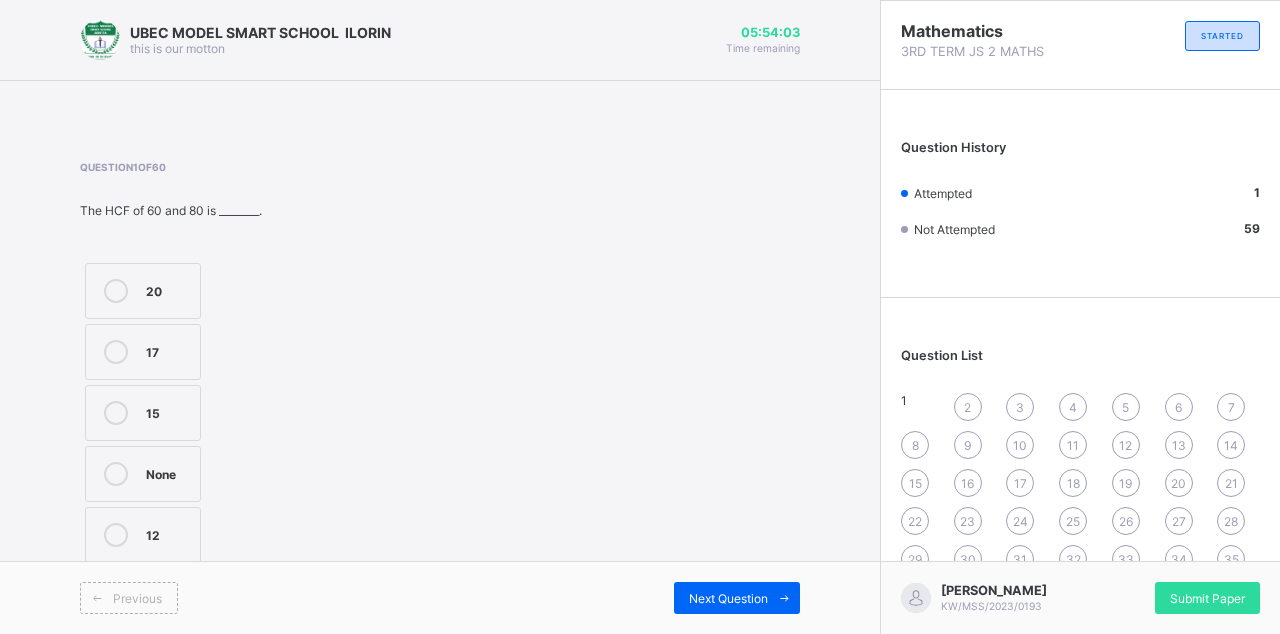 click on "2" at bounding box center (968, 407) 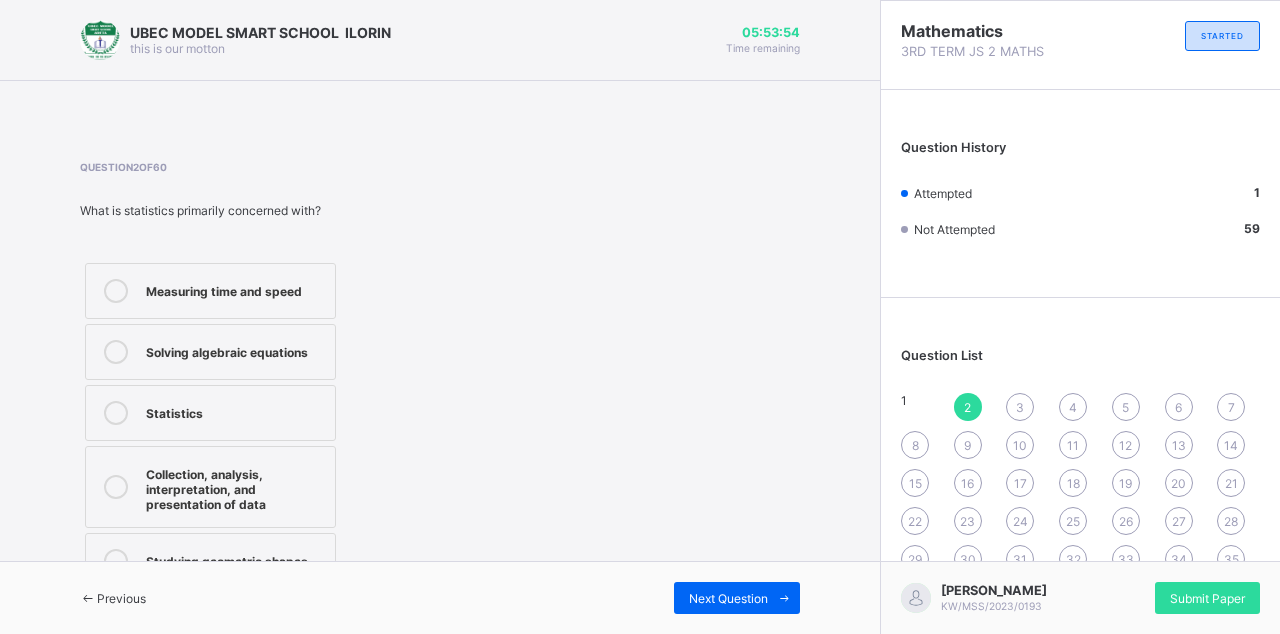 click on "Collection, analysis, interpretation, and presentation of data" at bounding box center (235, 487) 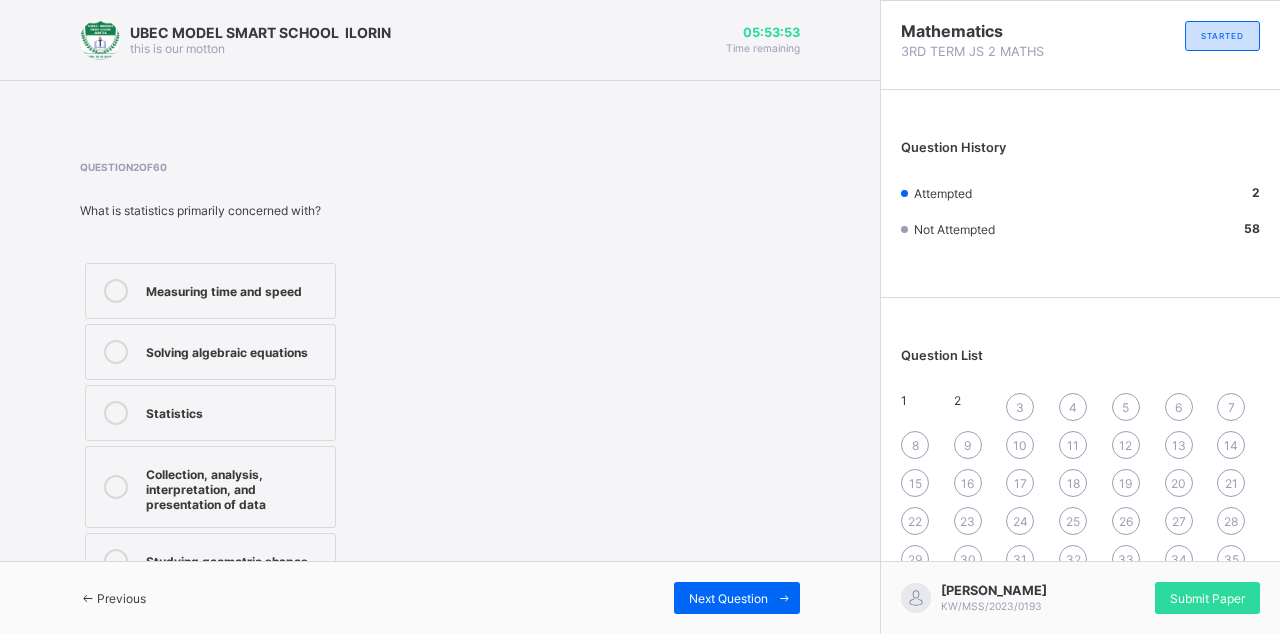 click on "3" at bounding box center (1020, 407) 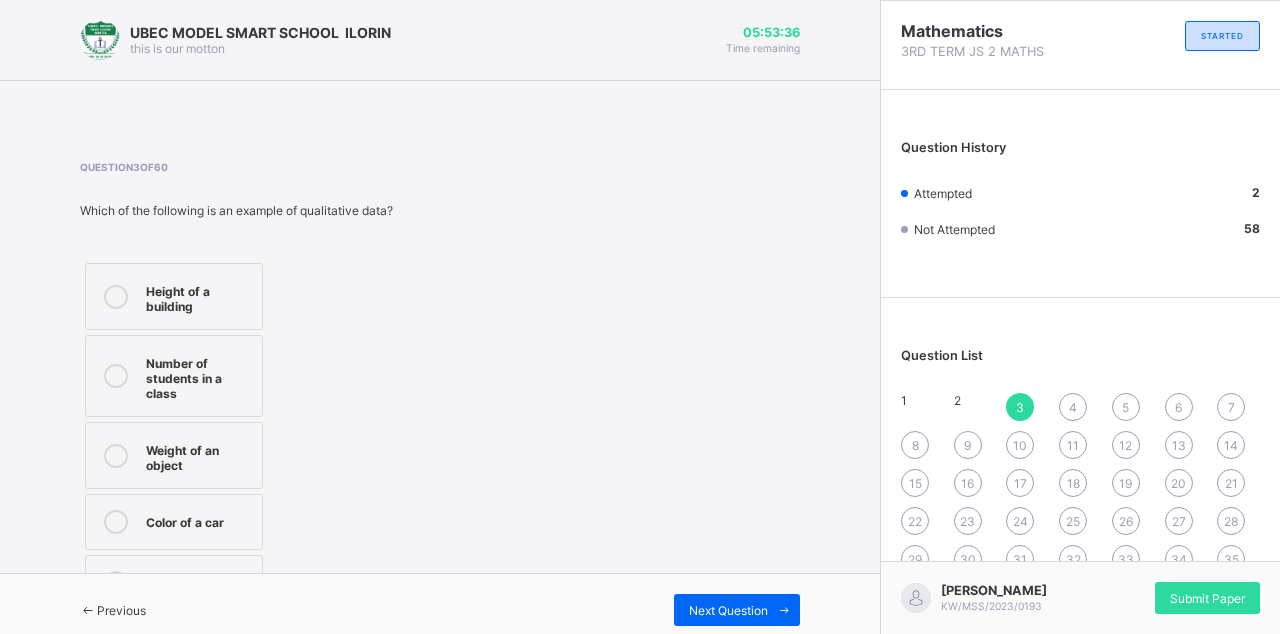 click on "4" at bounding box center (1073, 407) 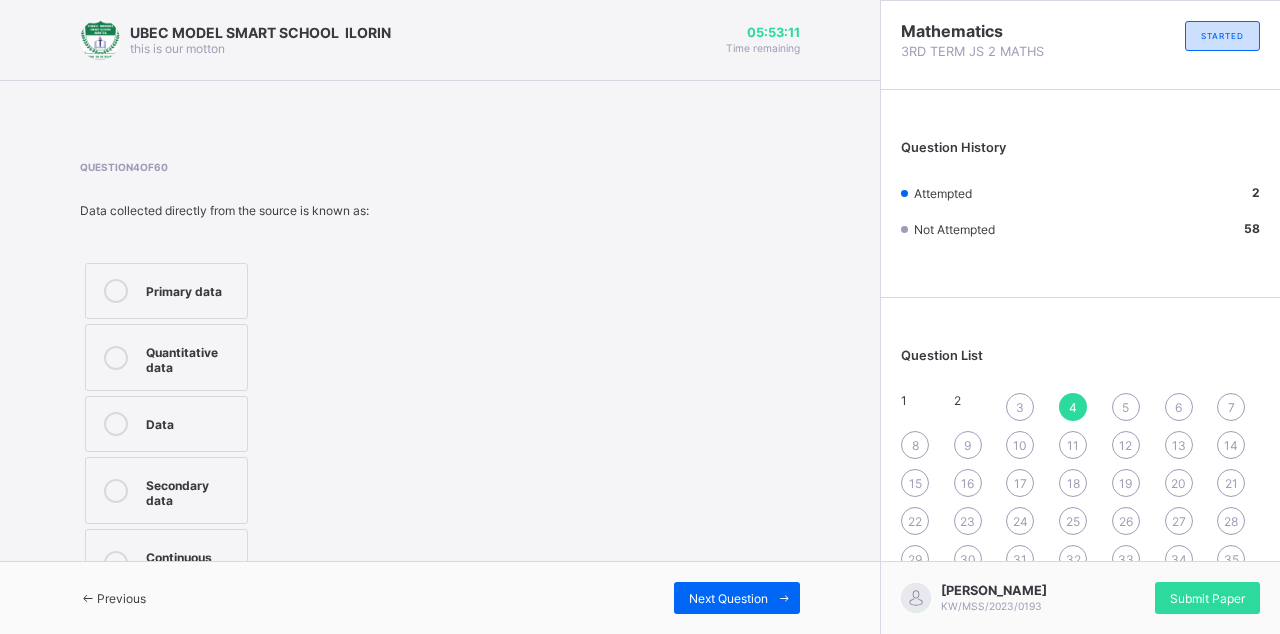 click on "3" at bounding box center (1020, 407) 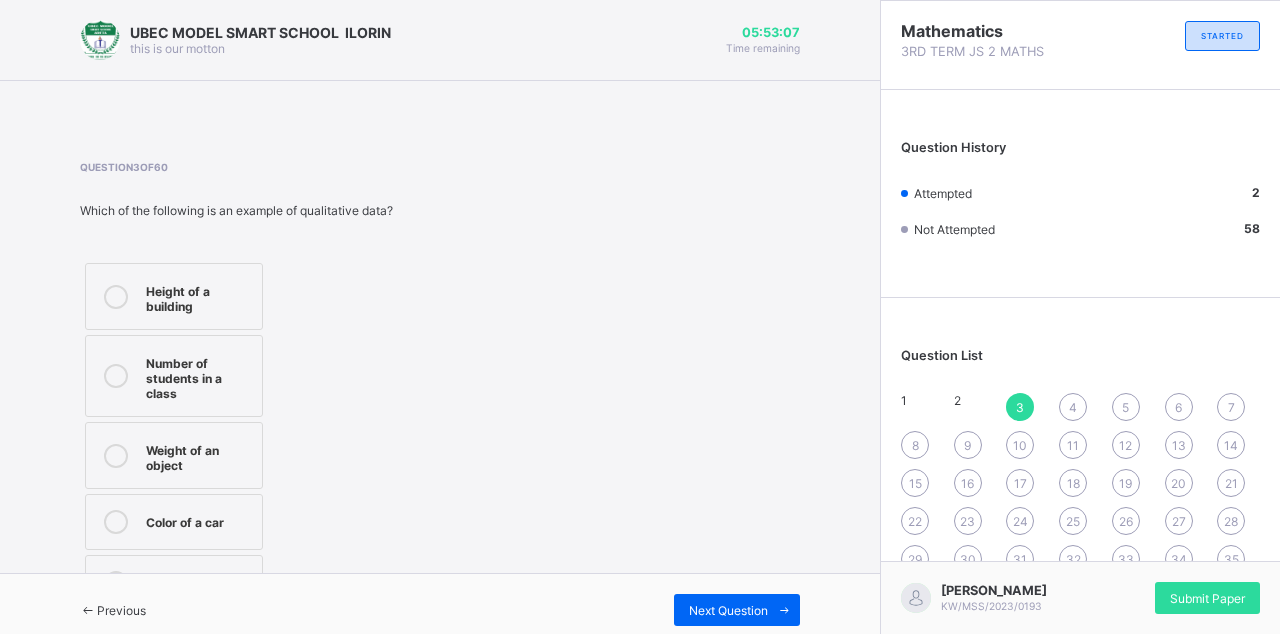 click on "Number of students in a class" at bounding box center (174, 376) 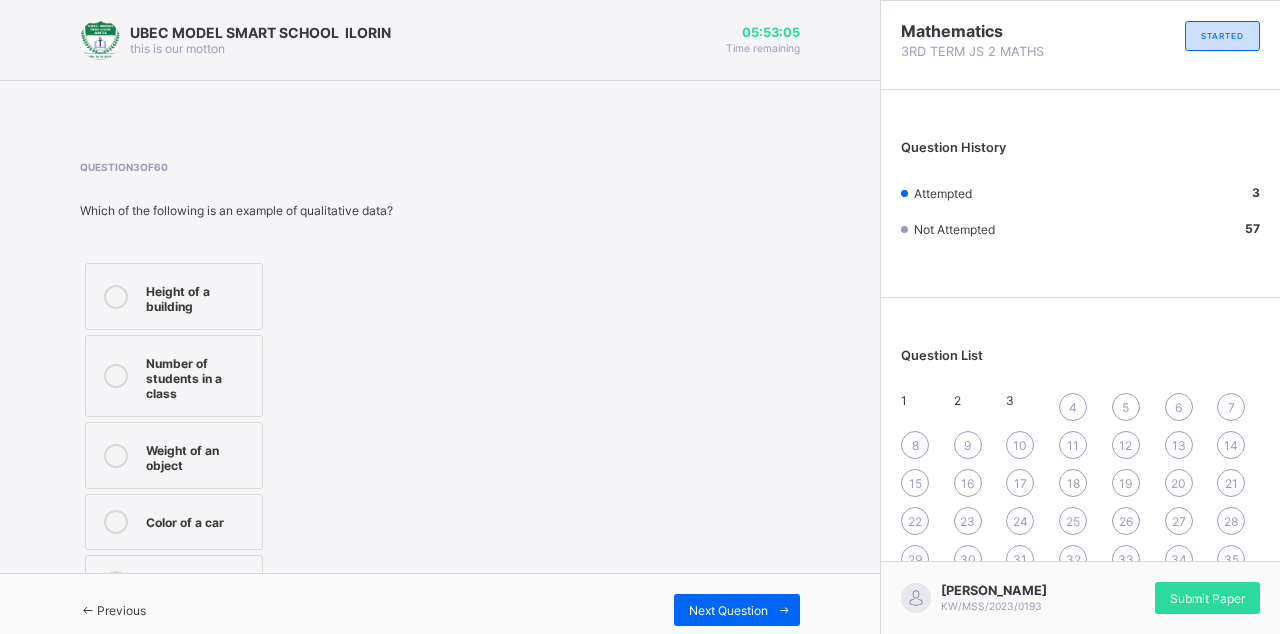 click on "4" at bounding box center (1073, 407) 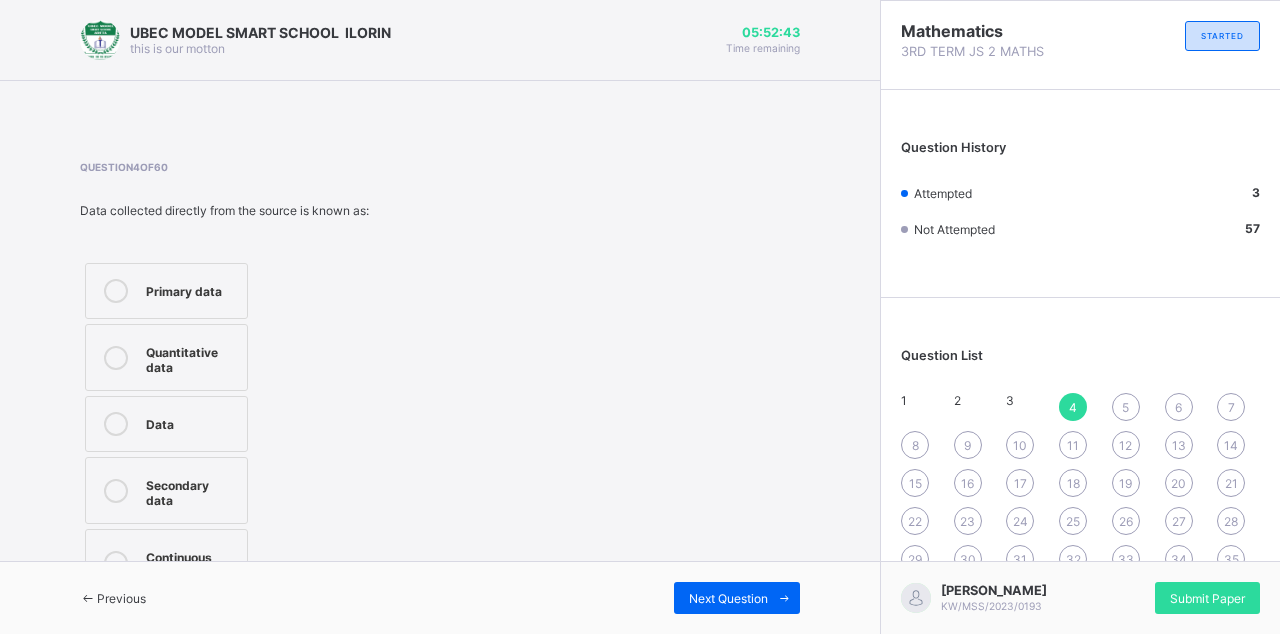 click on "Primary data" at bounding box center [191, 291] 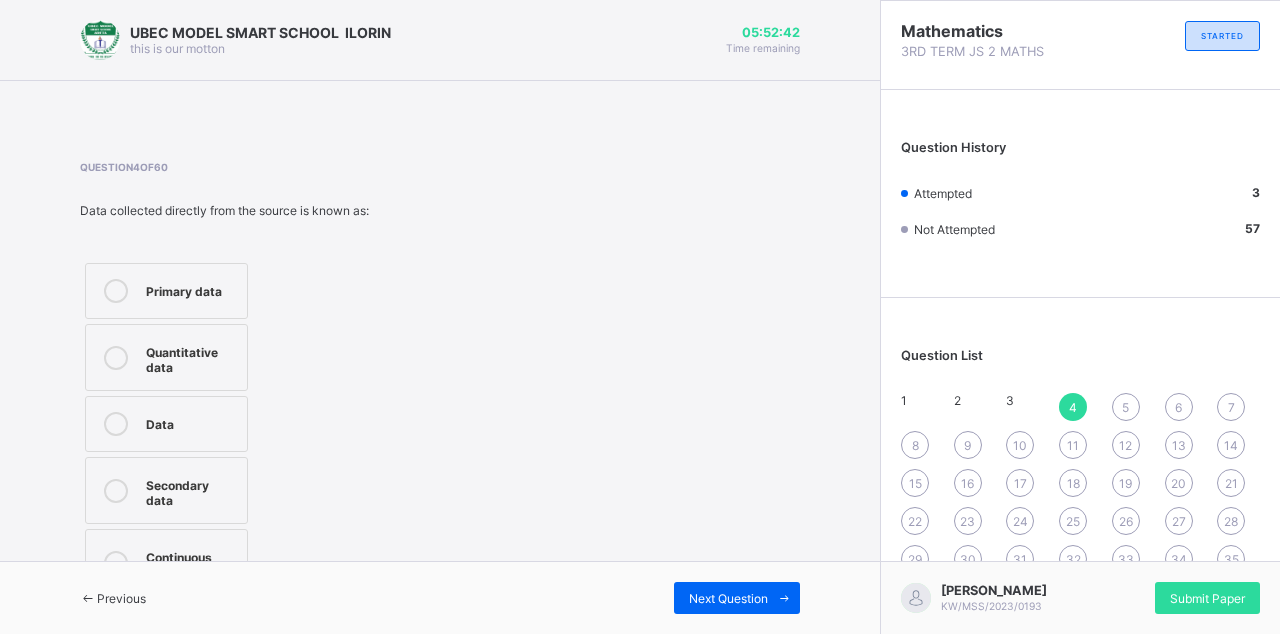click on "5" at bounding box center (1126, 407) 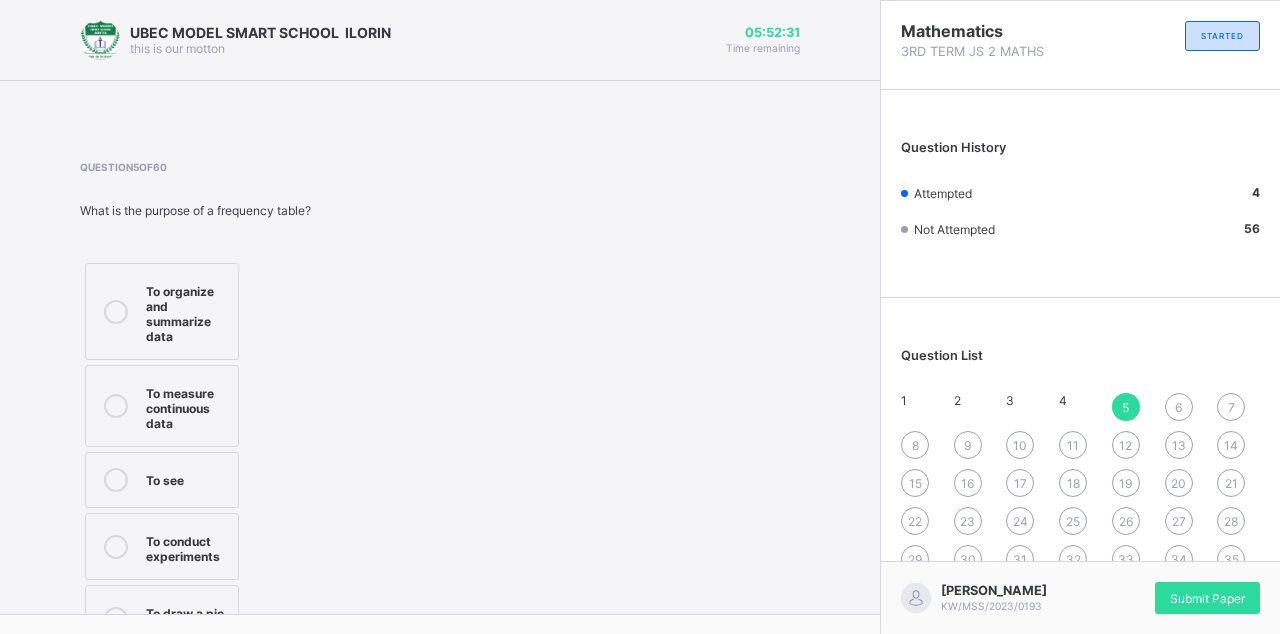 click on "To measure continuous data" at bounding box center [187, 406] 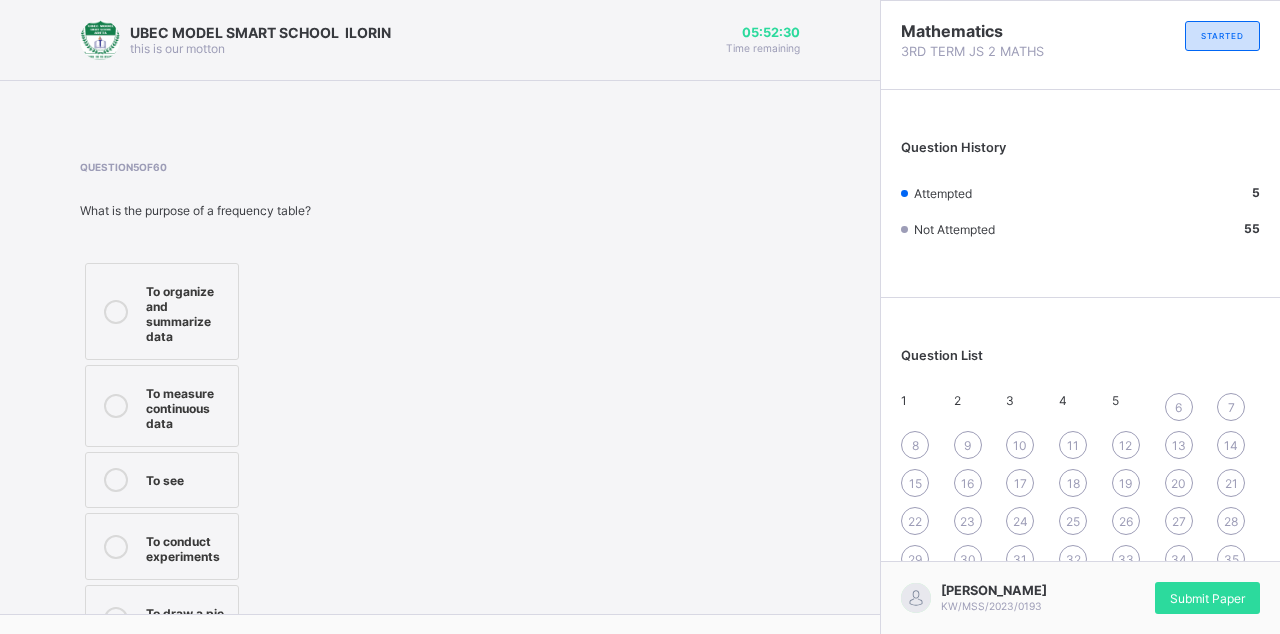 click on "6" at bounding box center [1179, 407] 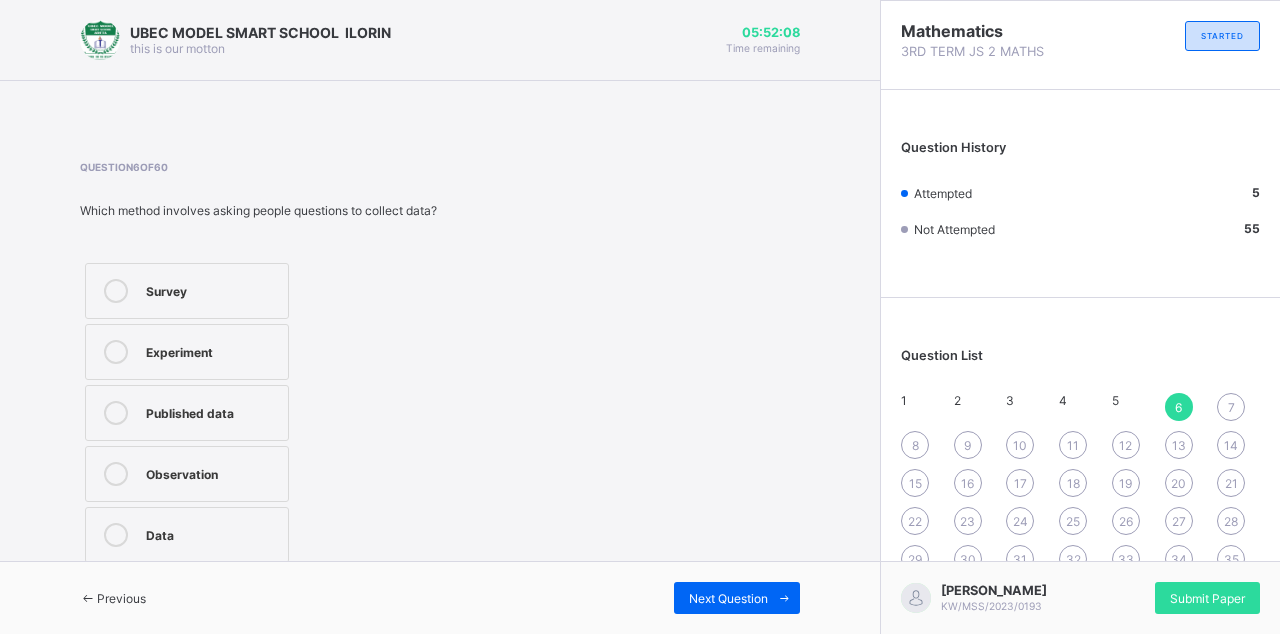 click on "4" at bounding box center (1063, 400) 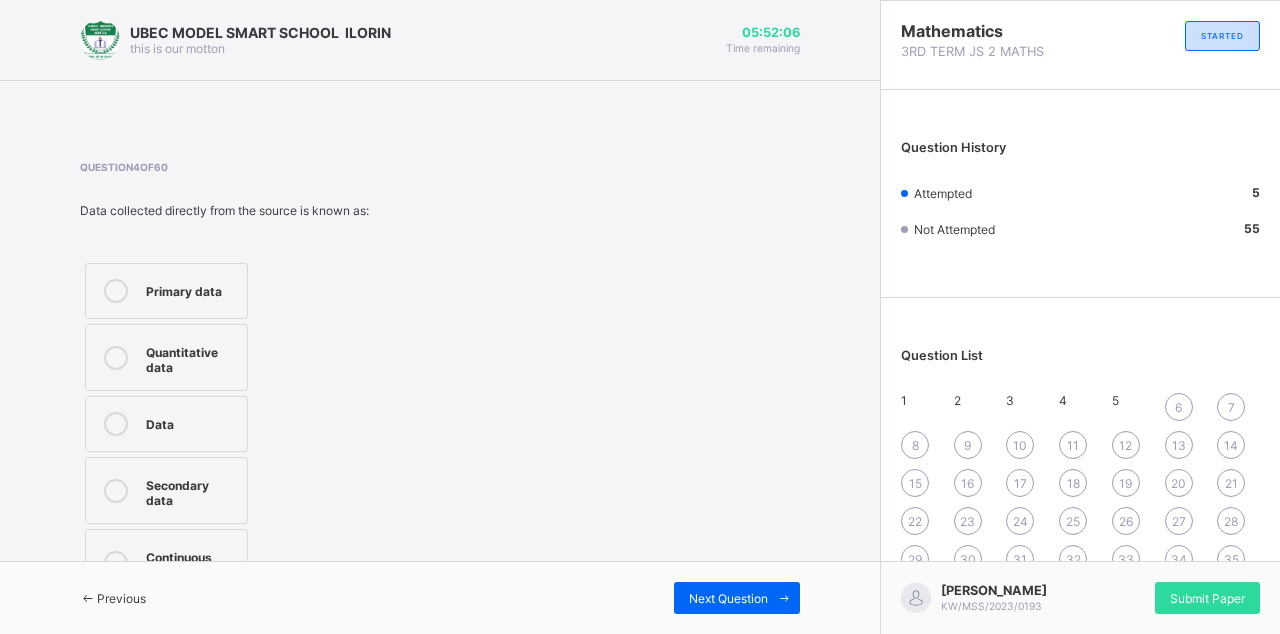 click on "5" at bounding box center (1133, 407) 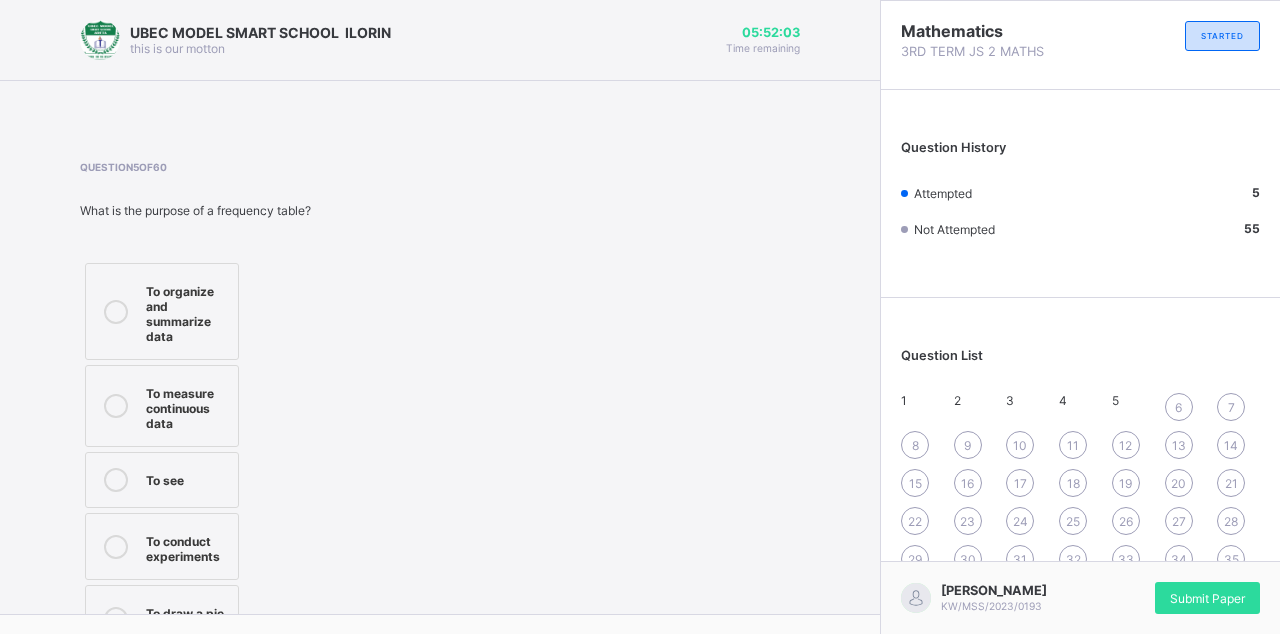 click on "To conduct experiments" at bounding box center [187, 546] 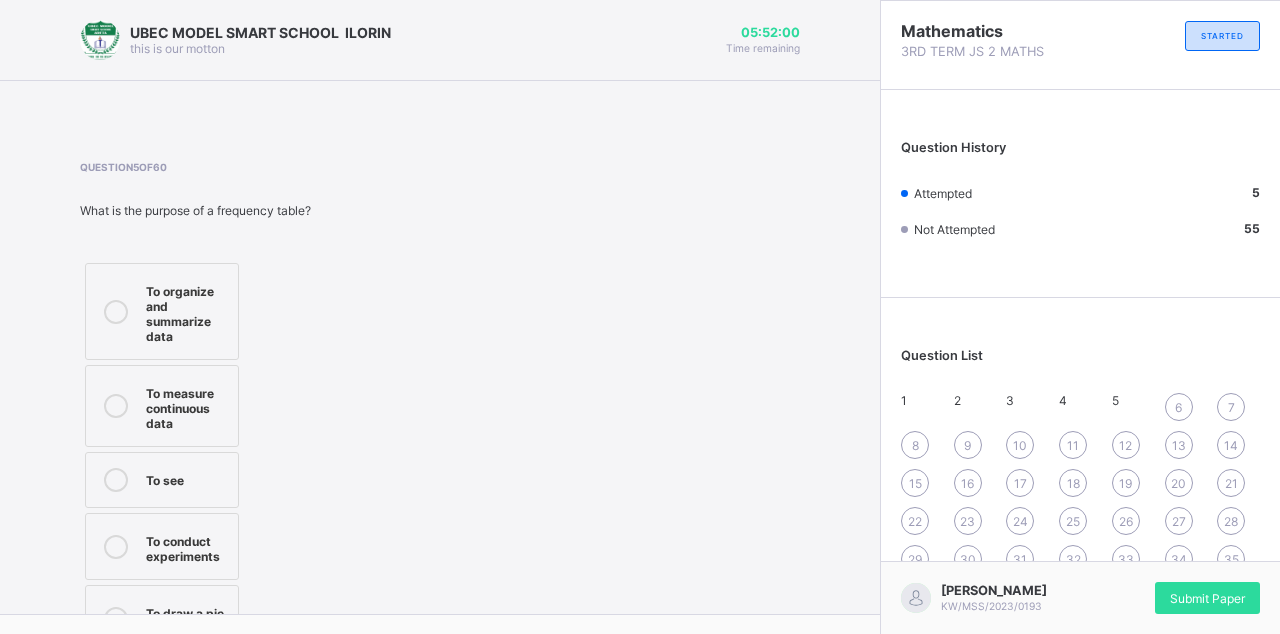 click on "6" at bounding box center [1178, 407] 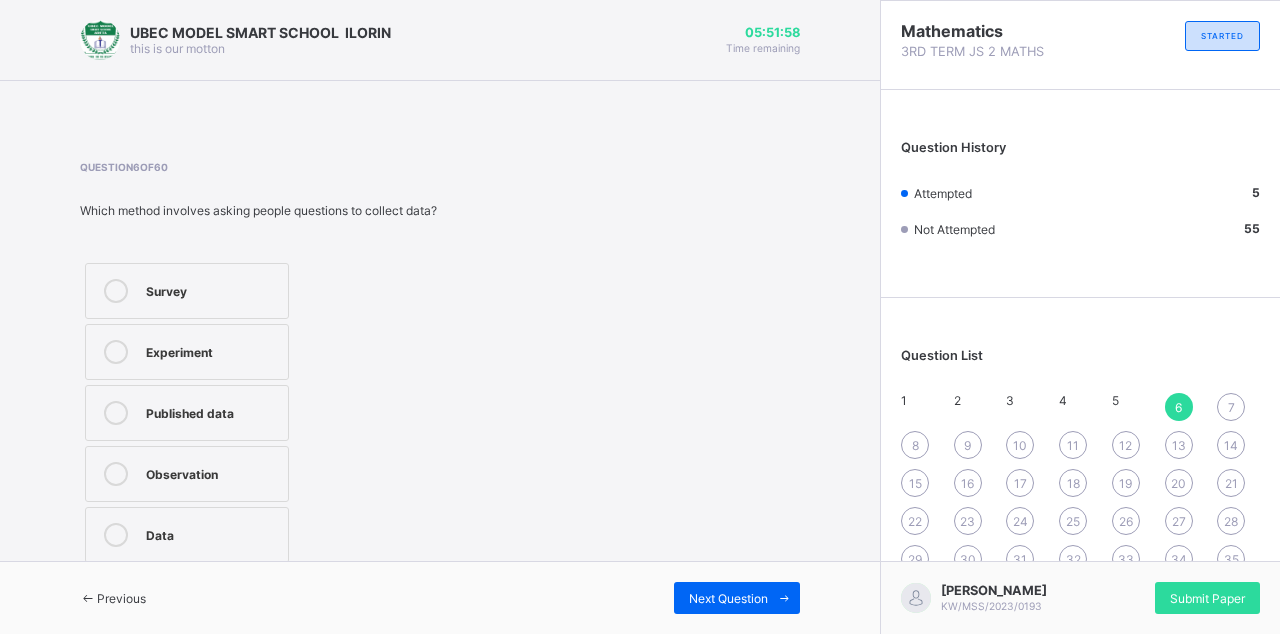click on "5" at bounding box center (1133, 407) 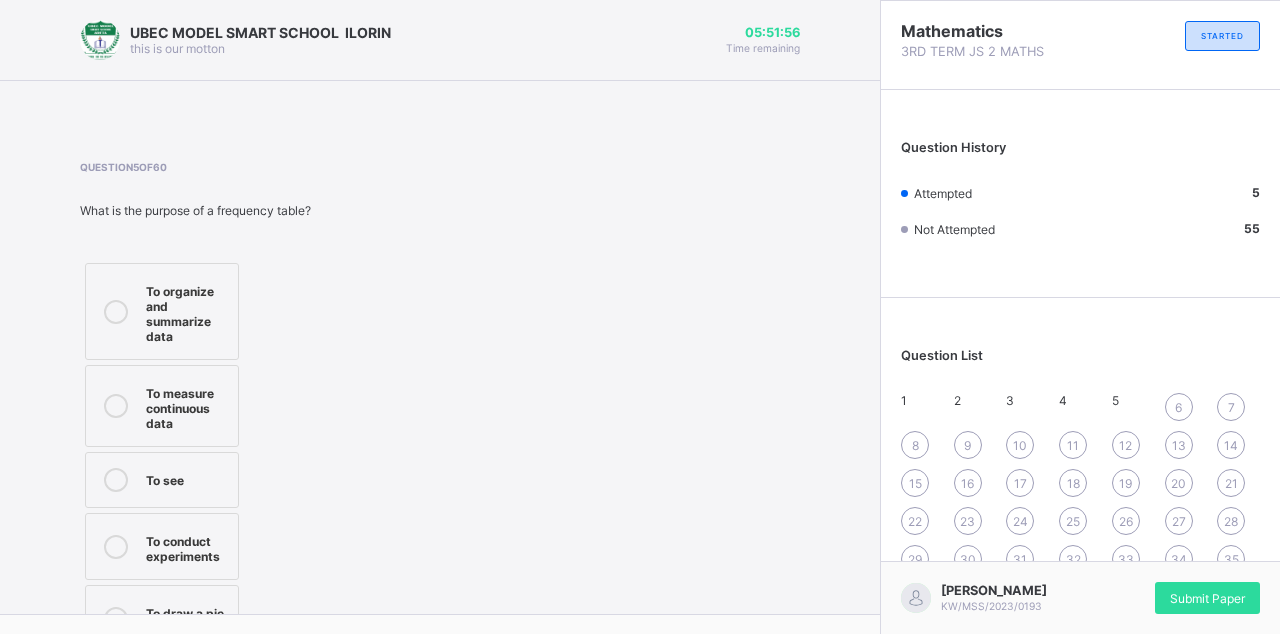click on "6" at bounding box center (1178, 407) 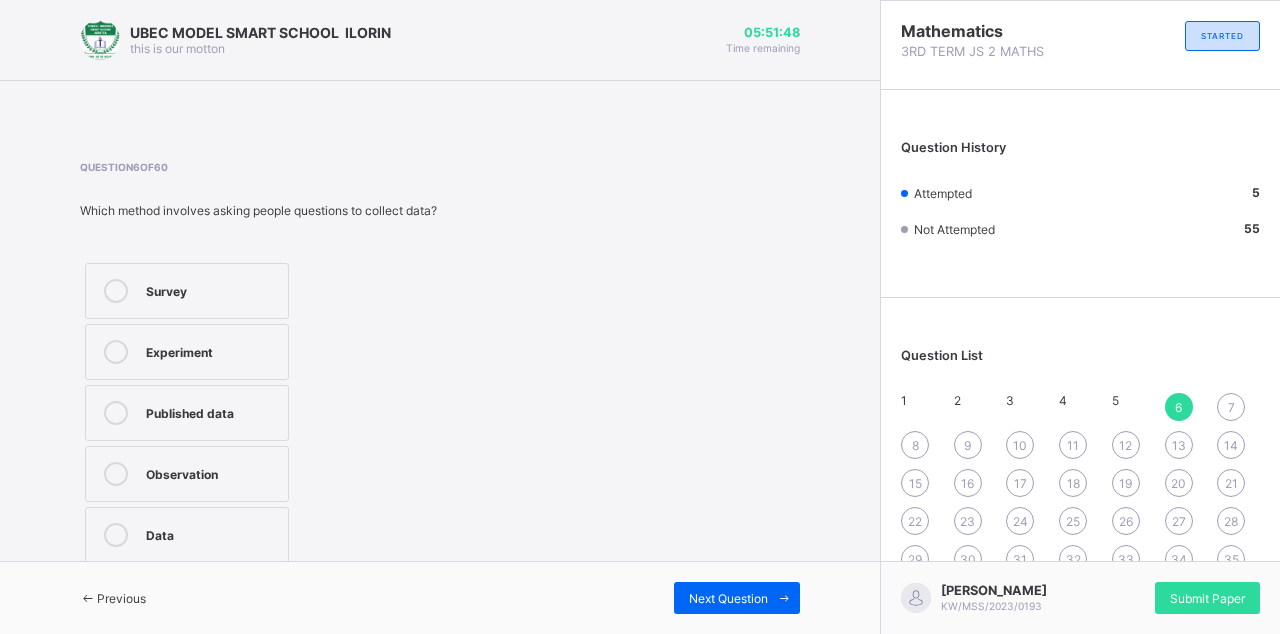 click on "Observation" at bounding box center (212, 472) 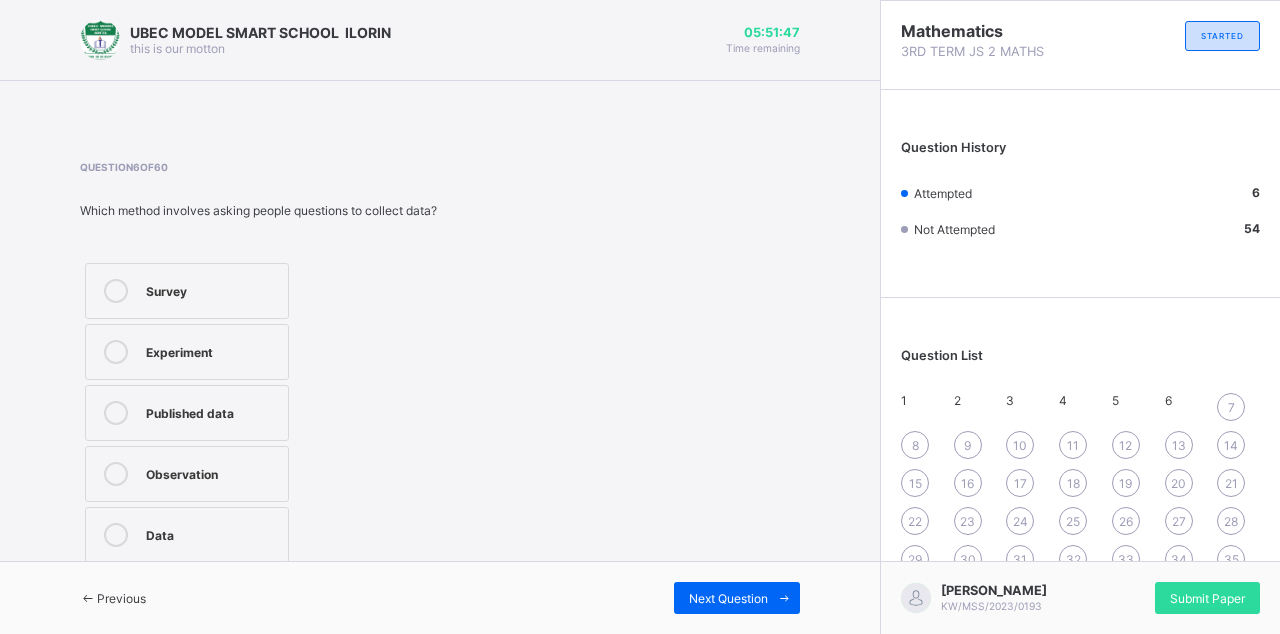 click on "7" at bounding box center (1231, 407) 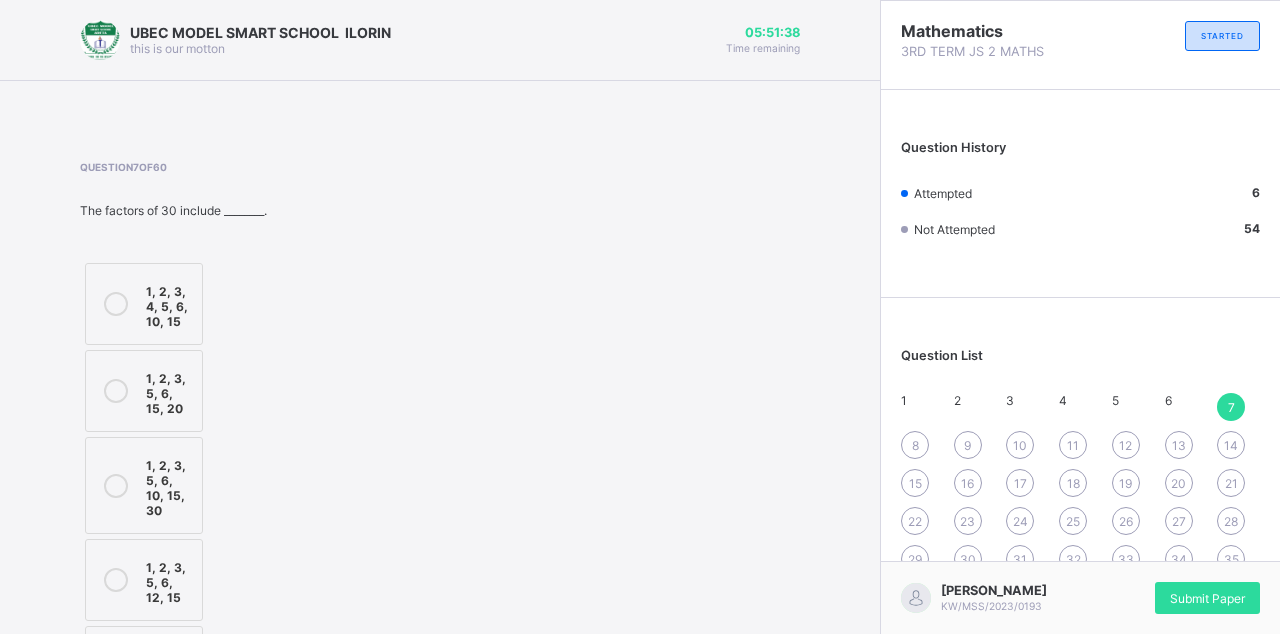 click on "6" at bounding box center [1186, 407] 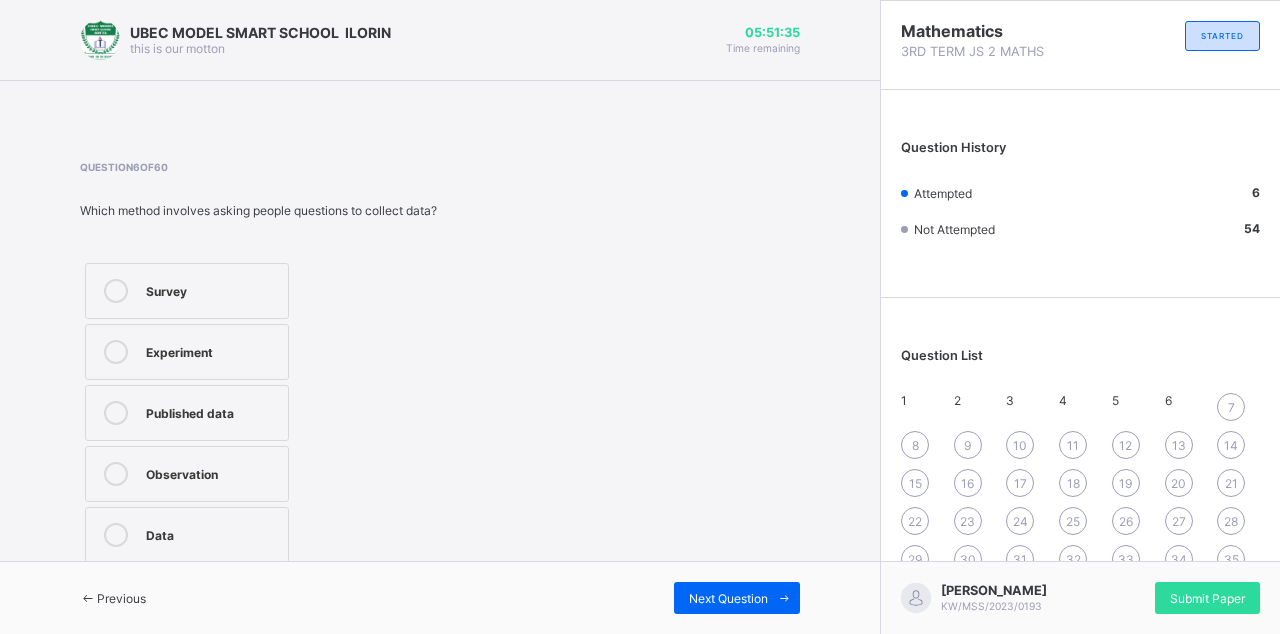 click on "Survey" at bounding box center [212, 289] 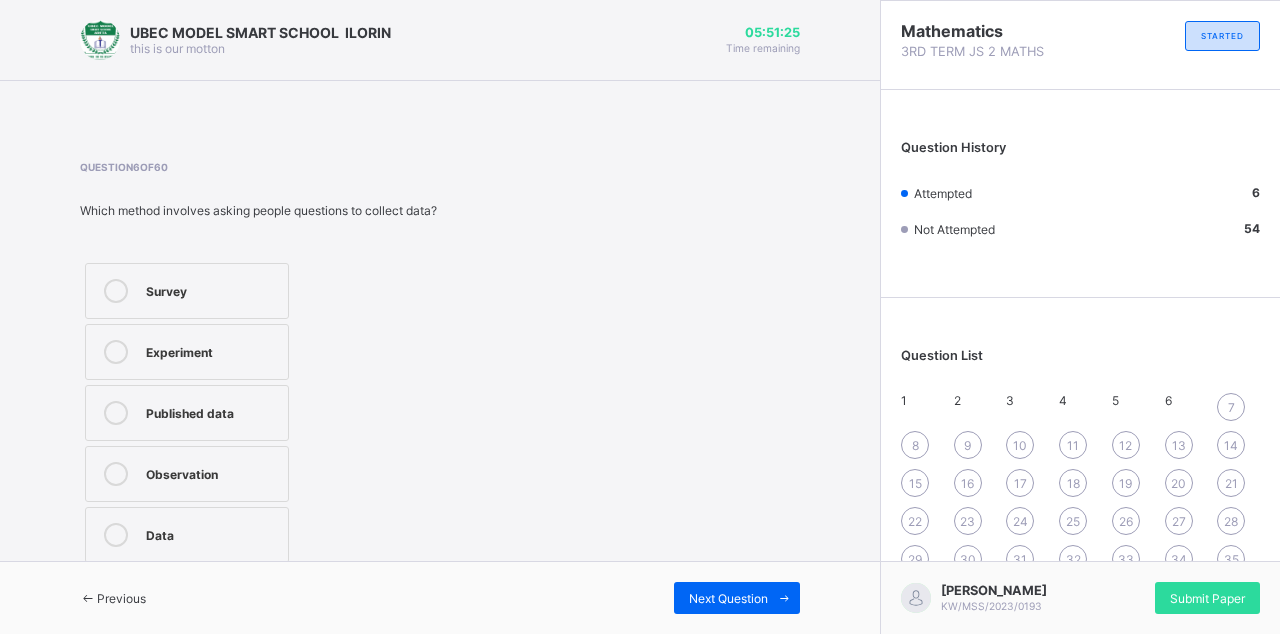 click on "Published data" at bounding box center [212, 413] 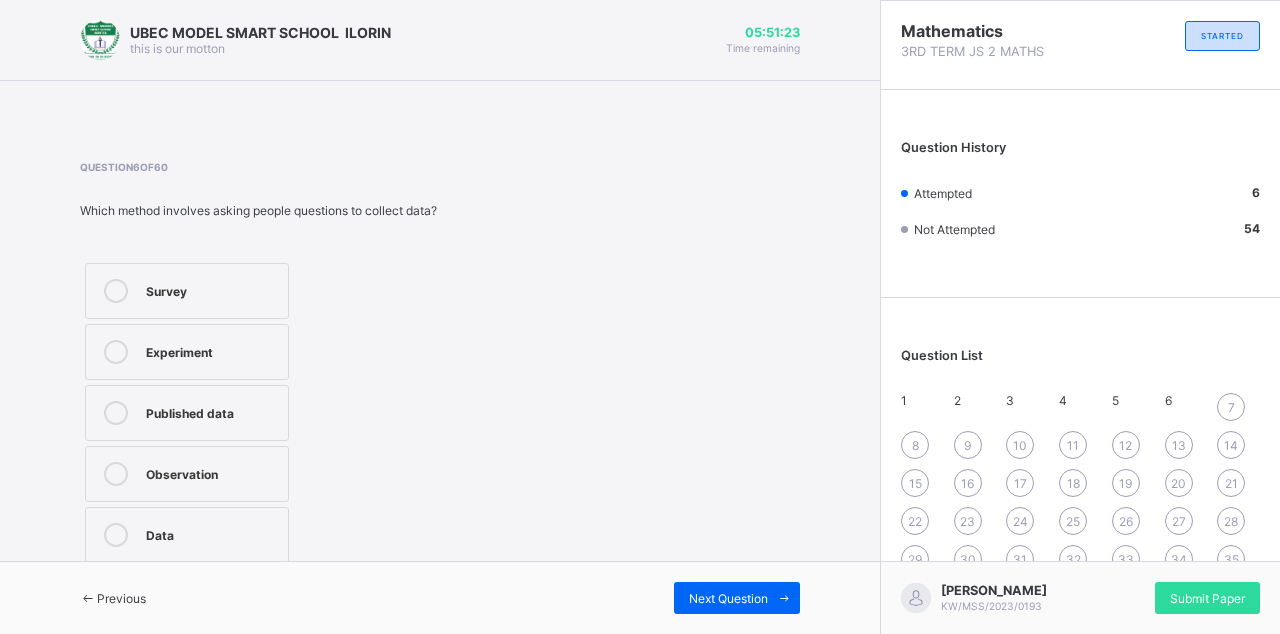 click on "7" at bounding box center (1231, 407) 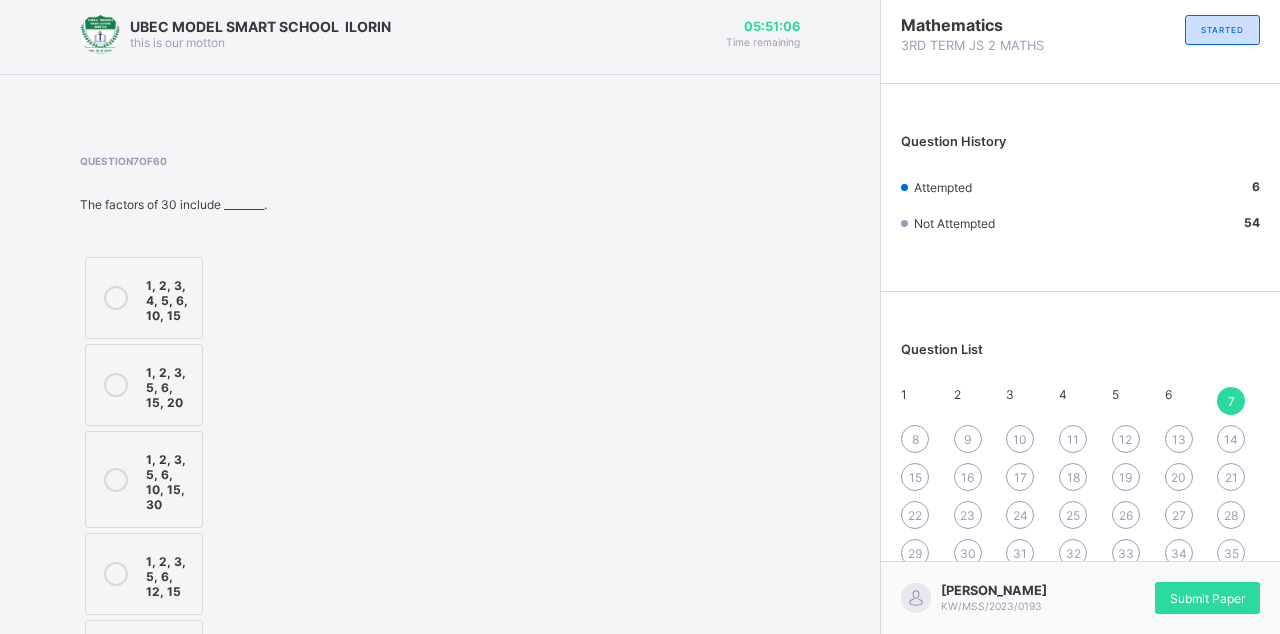 scroll, scrollTop: 12, scrollLeft: 0, axis: vertical 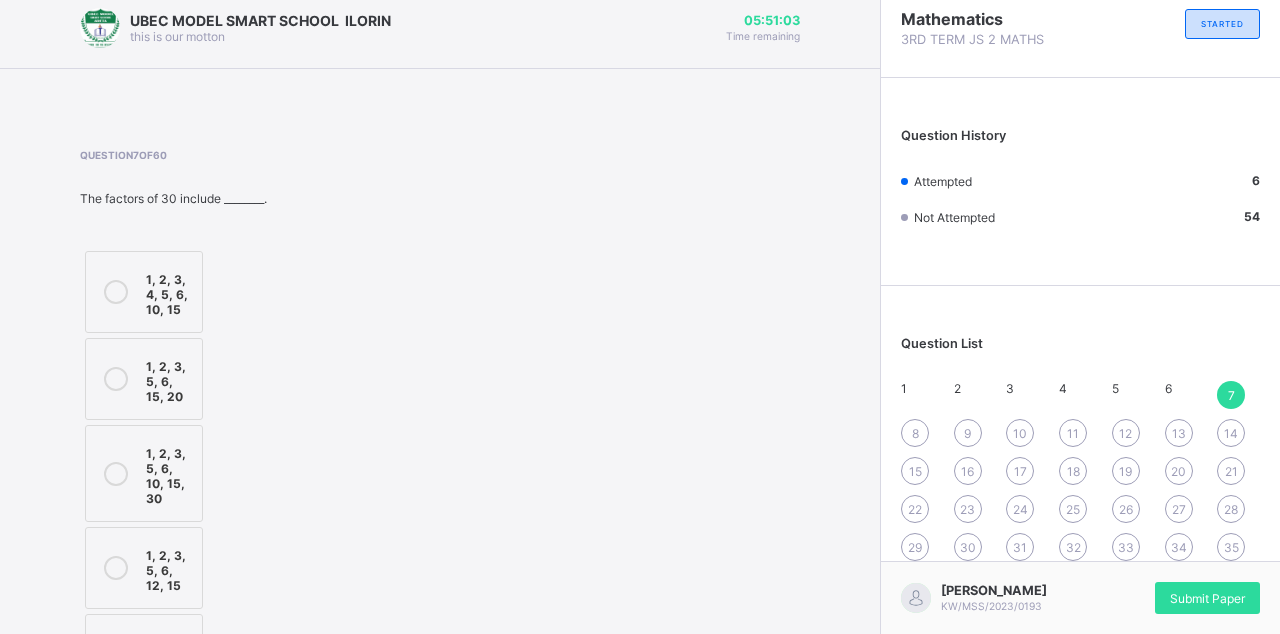 click on "6" at bounding box center (1186, 395) 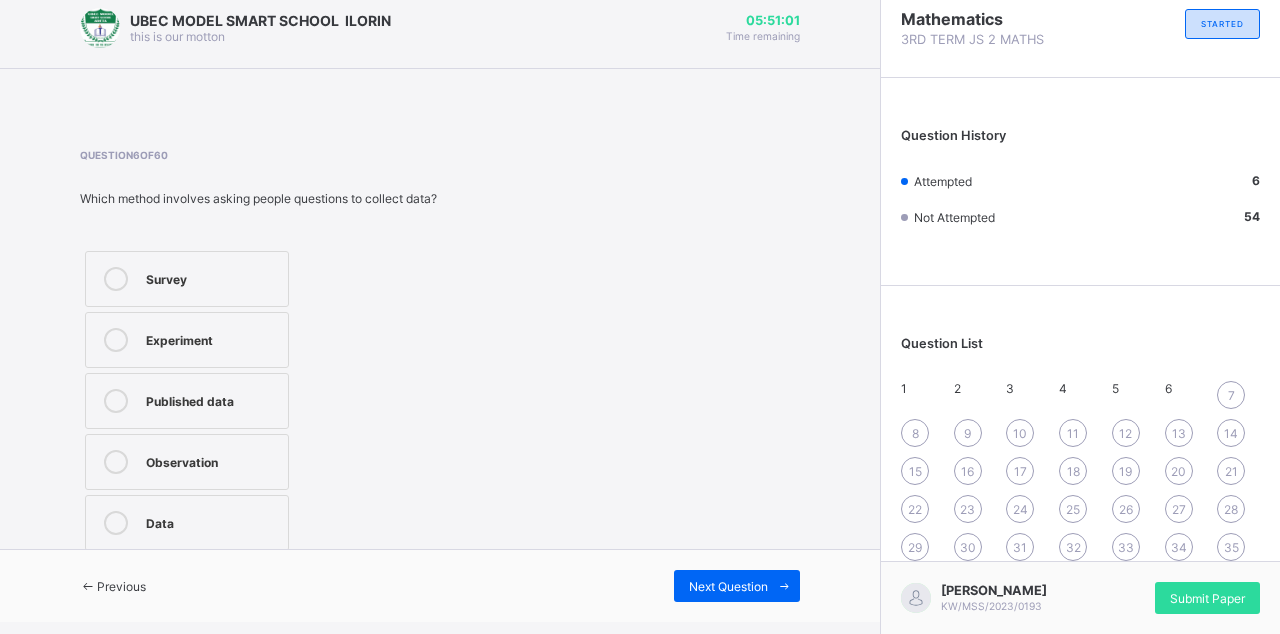 click on "Experiment" at bounding box center (212, 338) 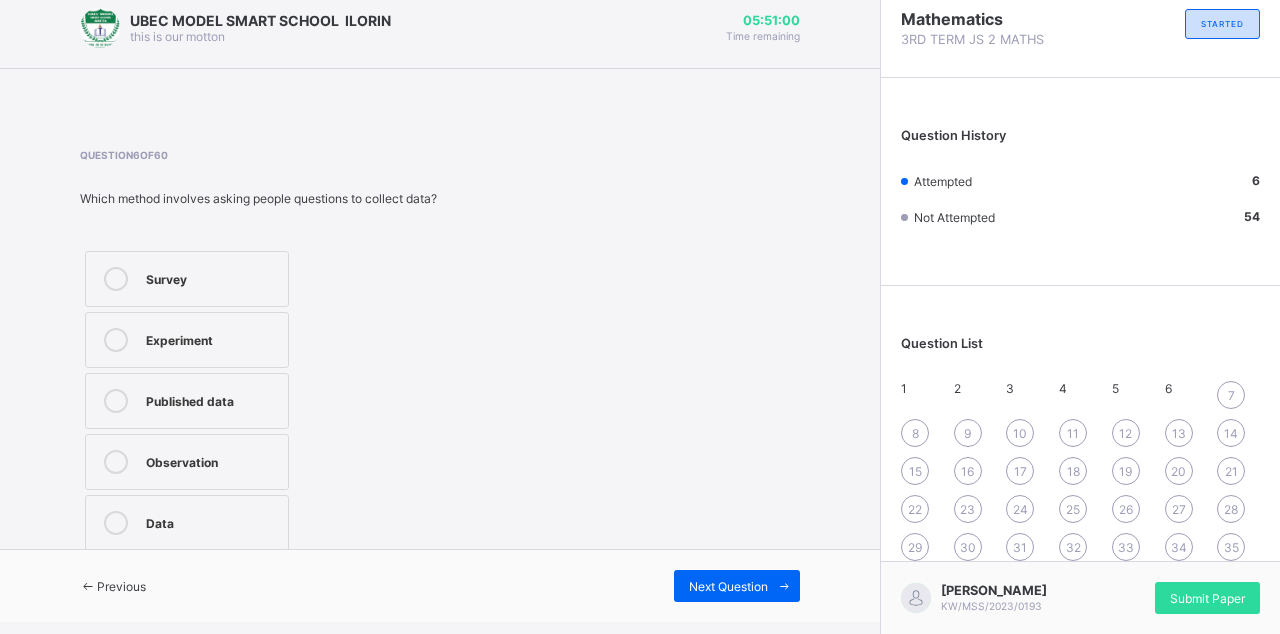 click on "7" at bounding box center [1231, 395] 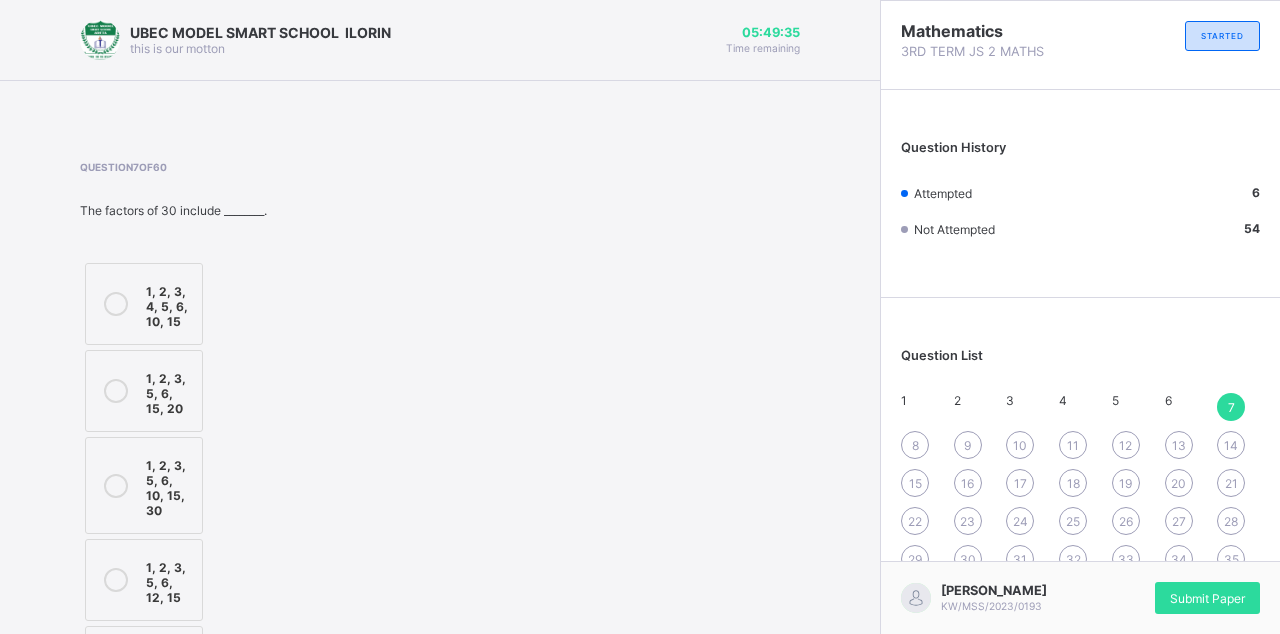 scroll, scrollTop: 12, scrollLeft: 0, axis: vertical 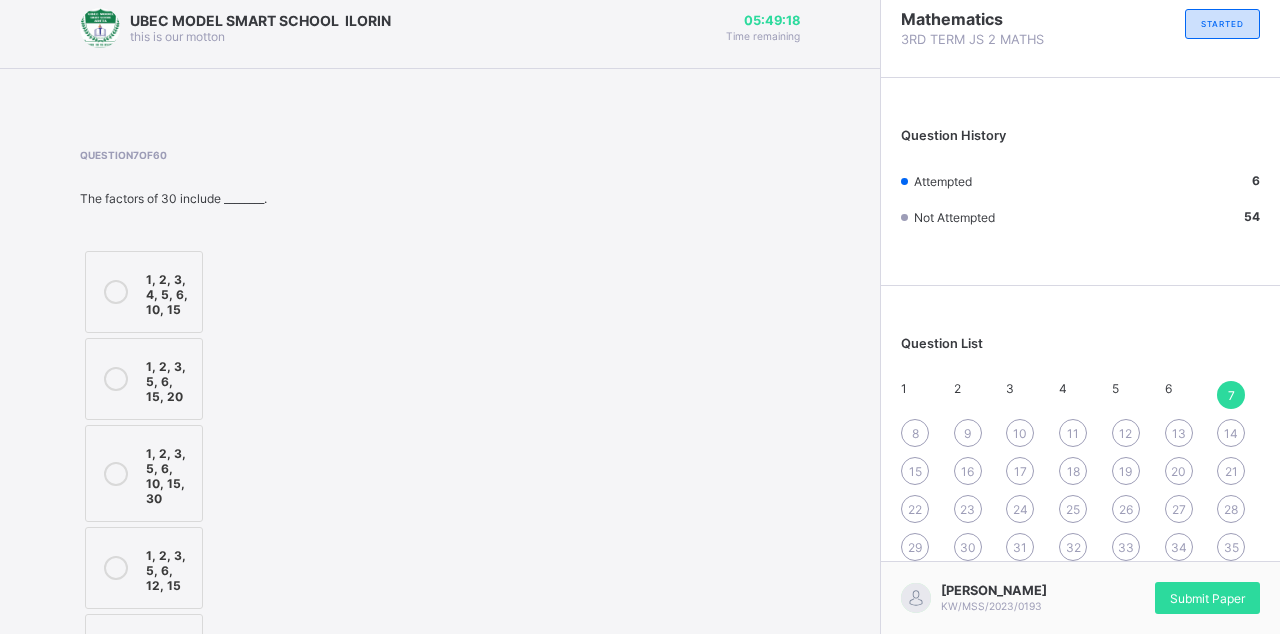 click at bounding box center [116, 473] 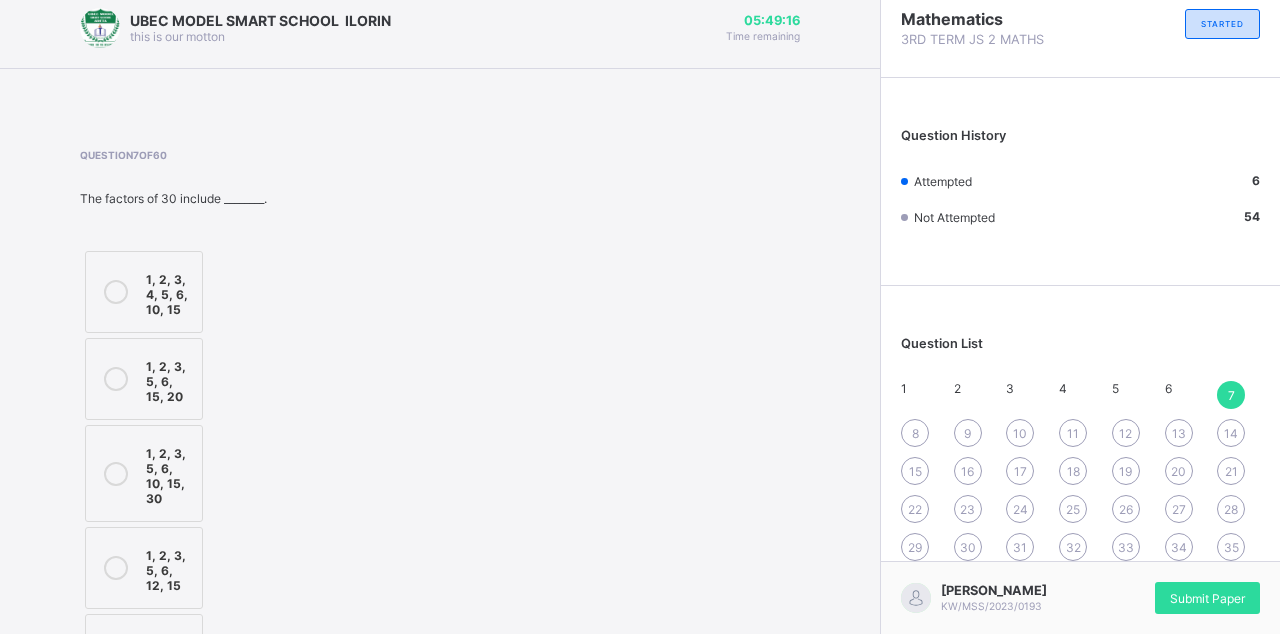 click on "Next Question" at bounding box center [728, 695] 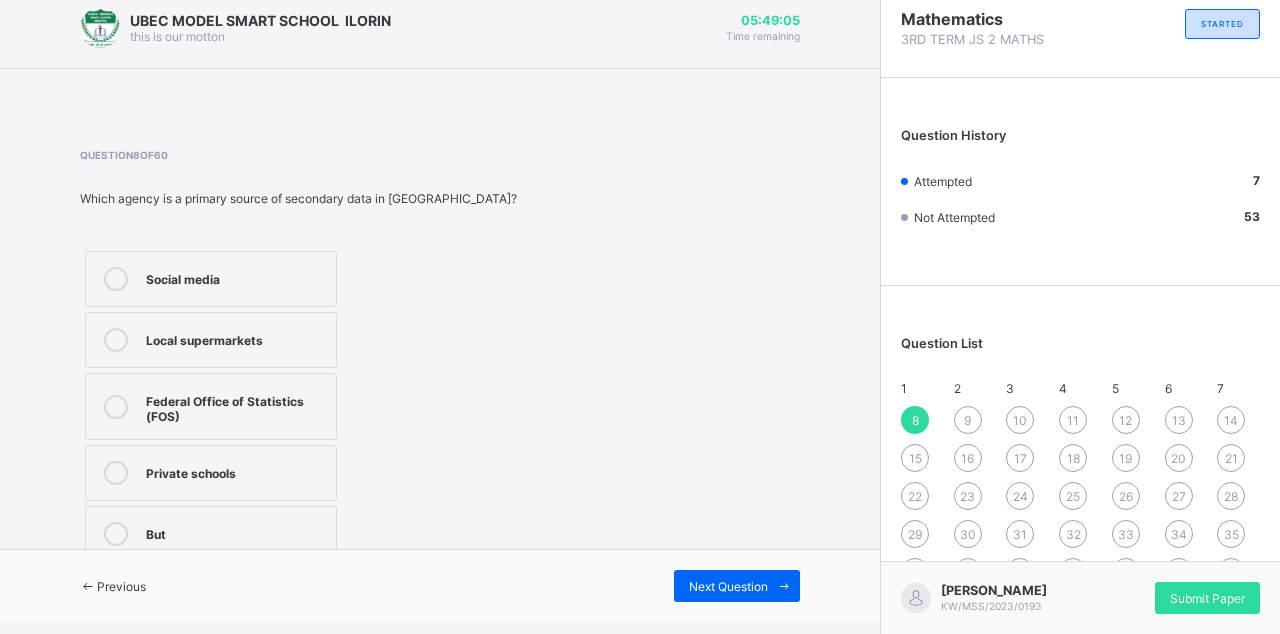 click on "Federal Office of Statistics (FOS)" at bounding box center [236, 406] 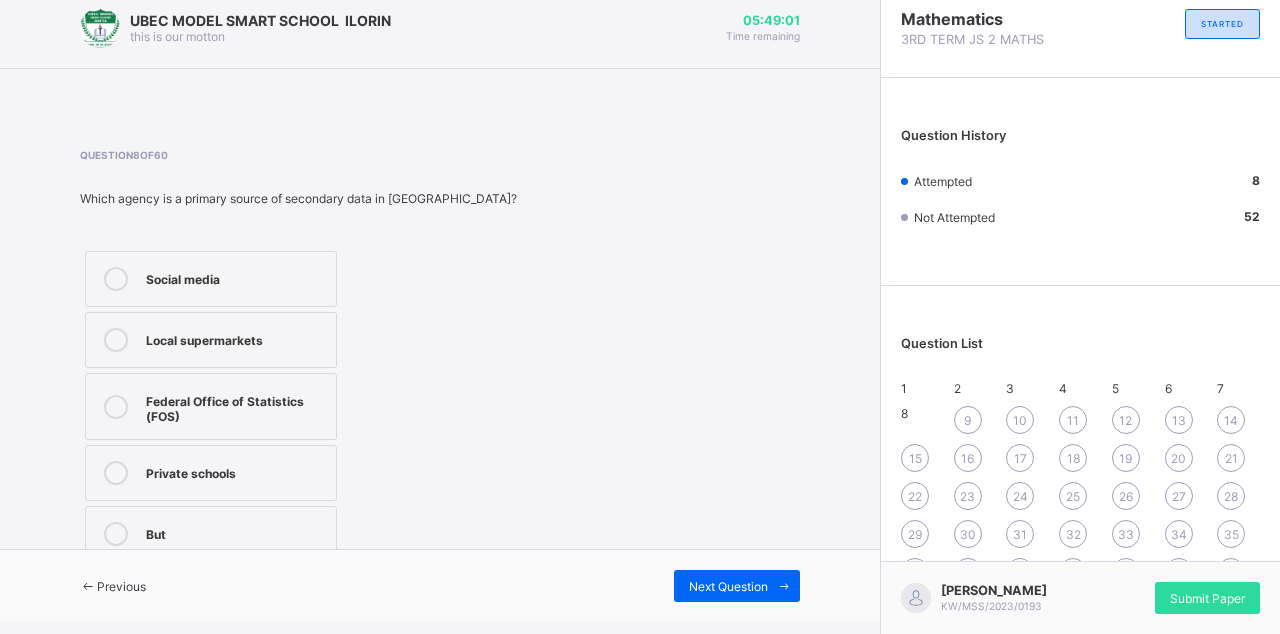 click on "Next Question" at bounding box center (737, 586) 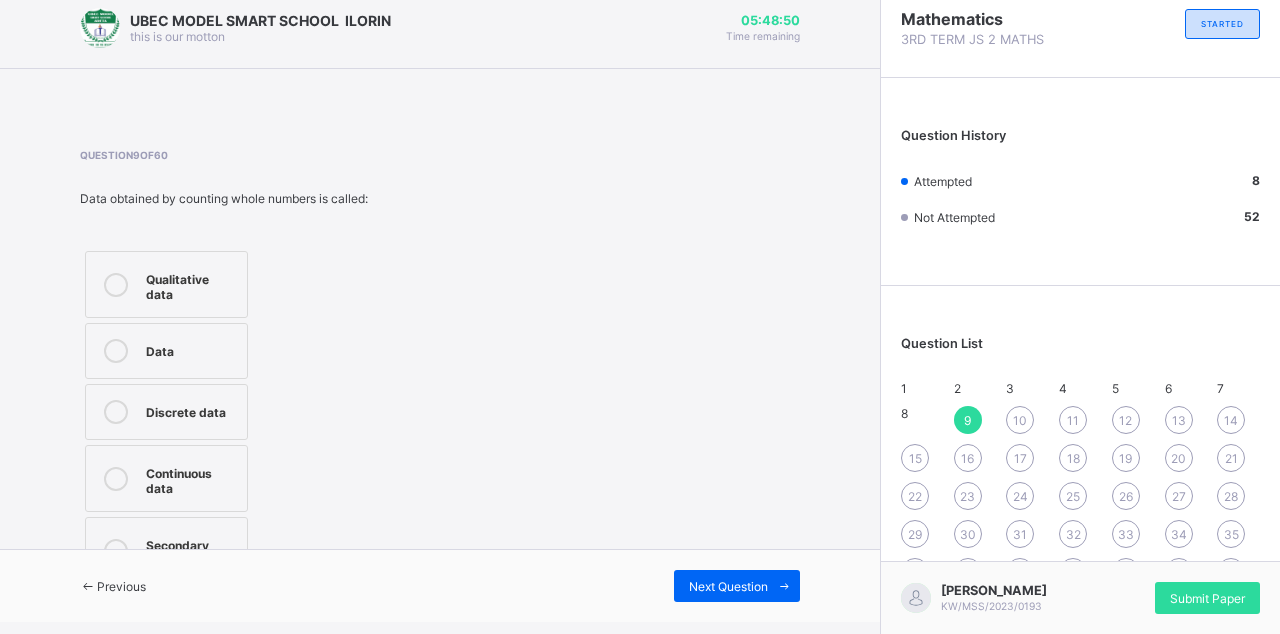 click at bounding box center (784, 586) 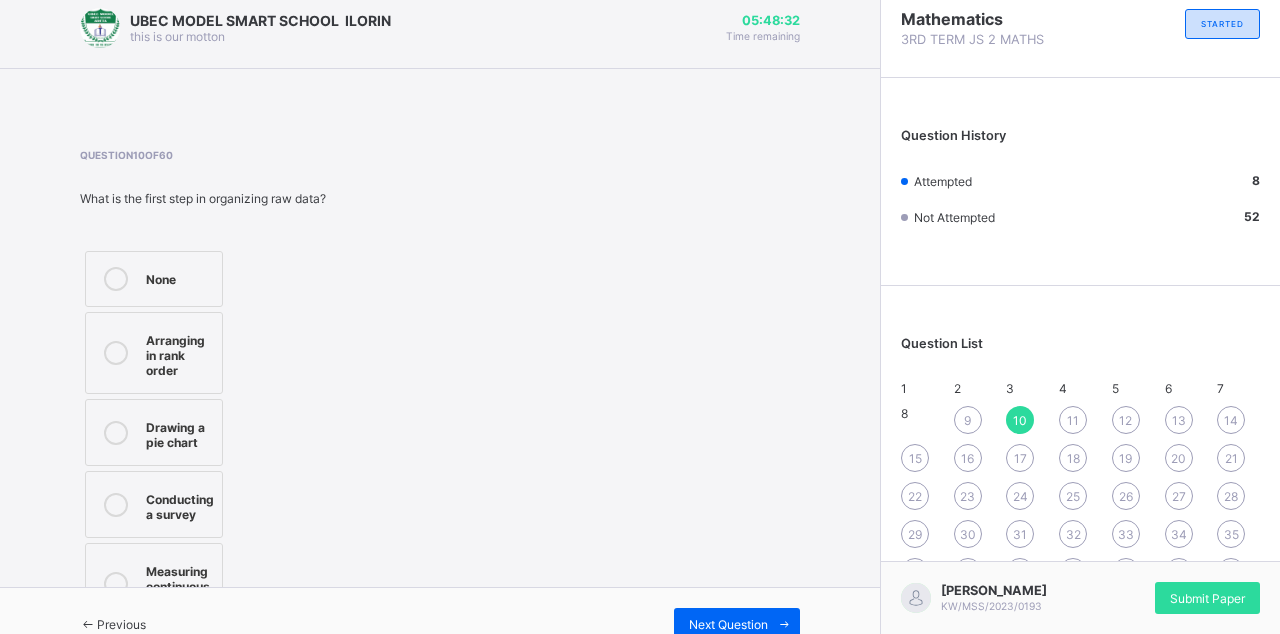 click on "Drawing a pie chart" at bounding box center (179, 432) 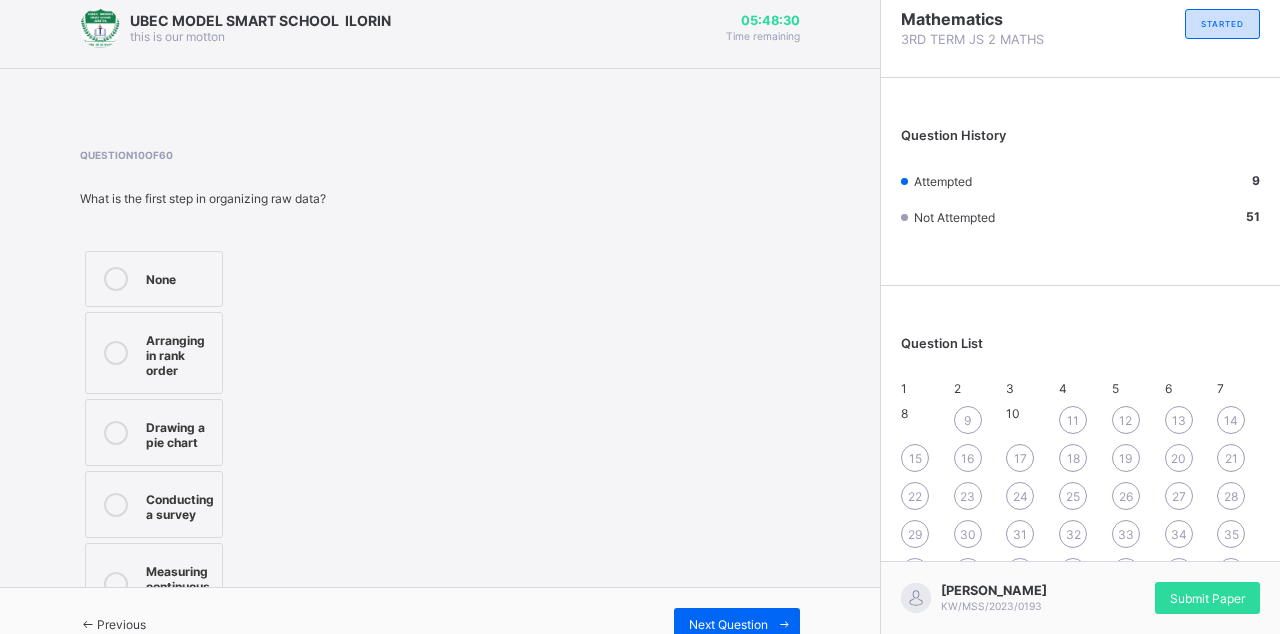 click on "Next Question" at bounding box center (737, 624) 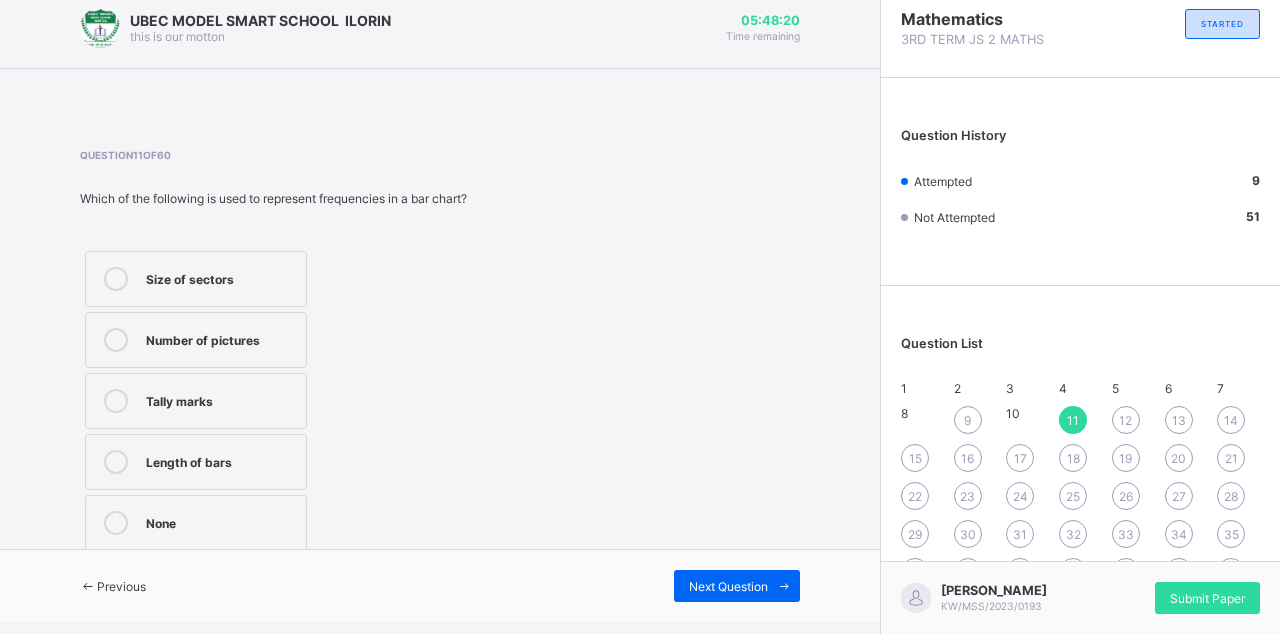 click on "Tally marks" at bounding box center [196, 401] 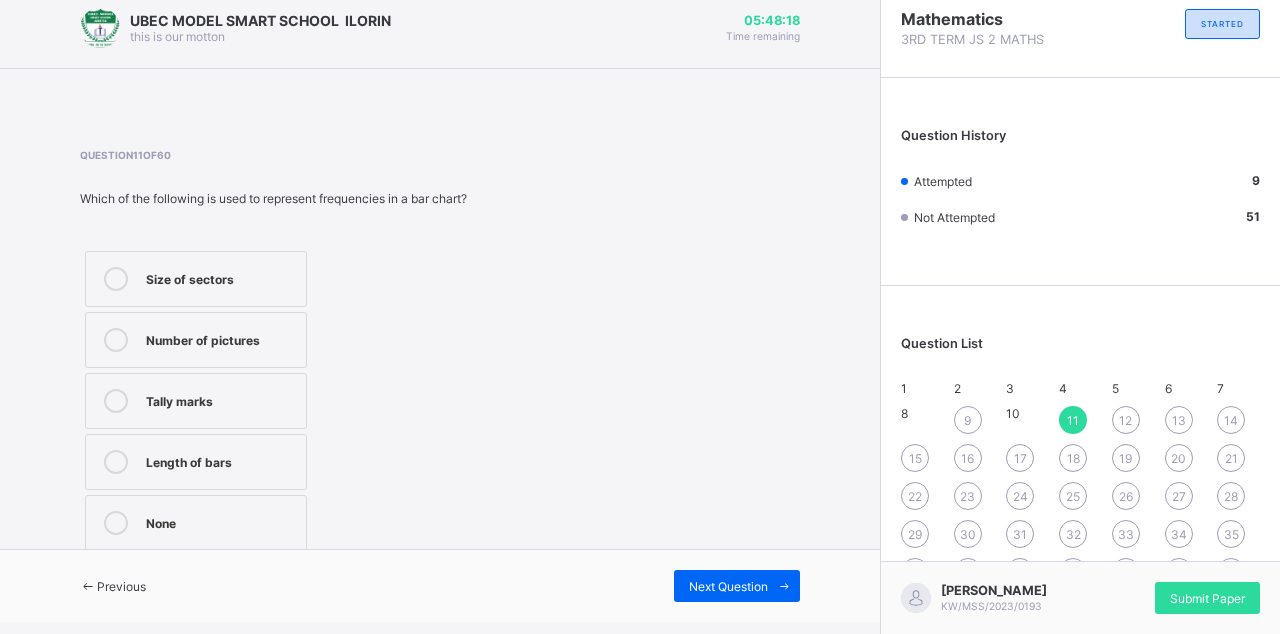 click at bounding box center [784, 586] 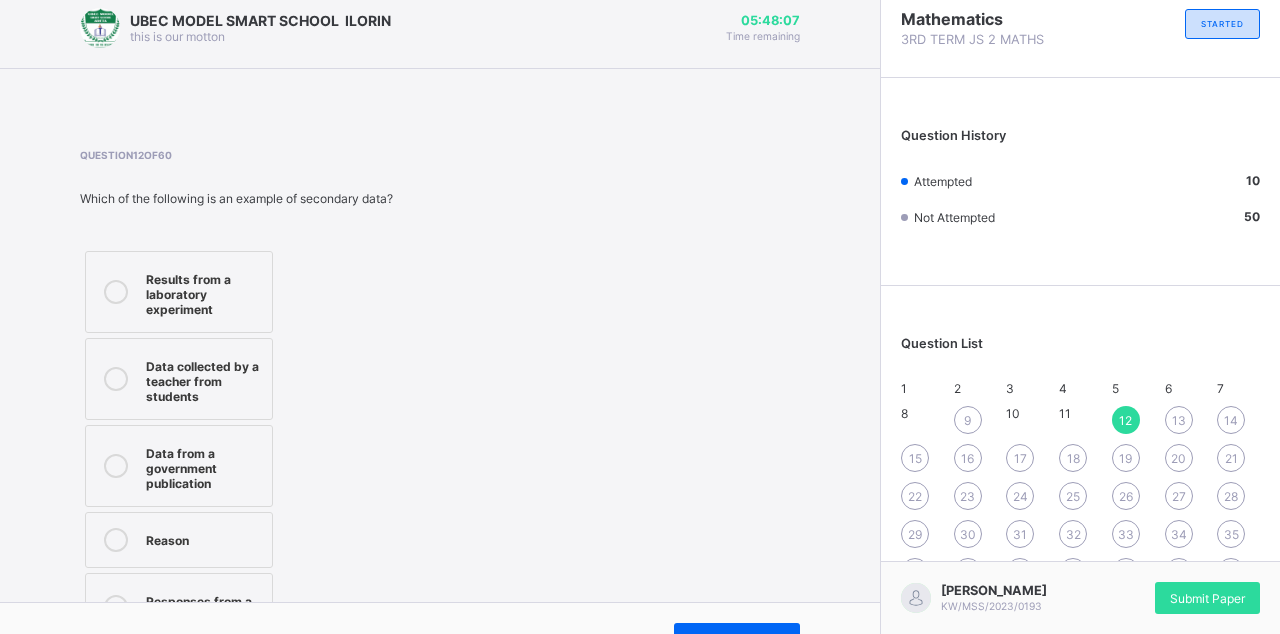 click on "7" at bounding box center [1220, 388] 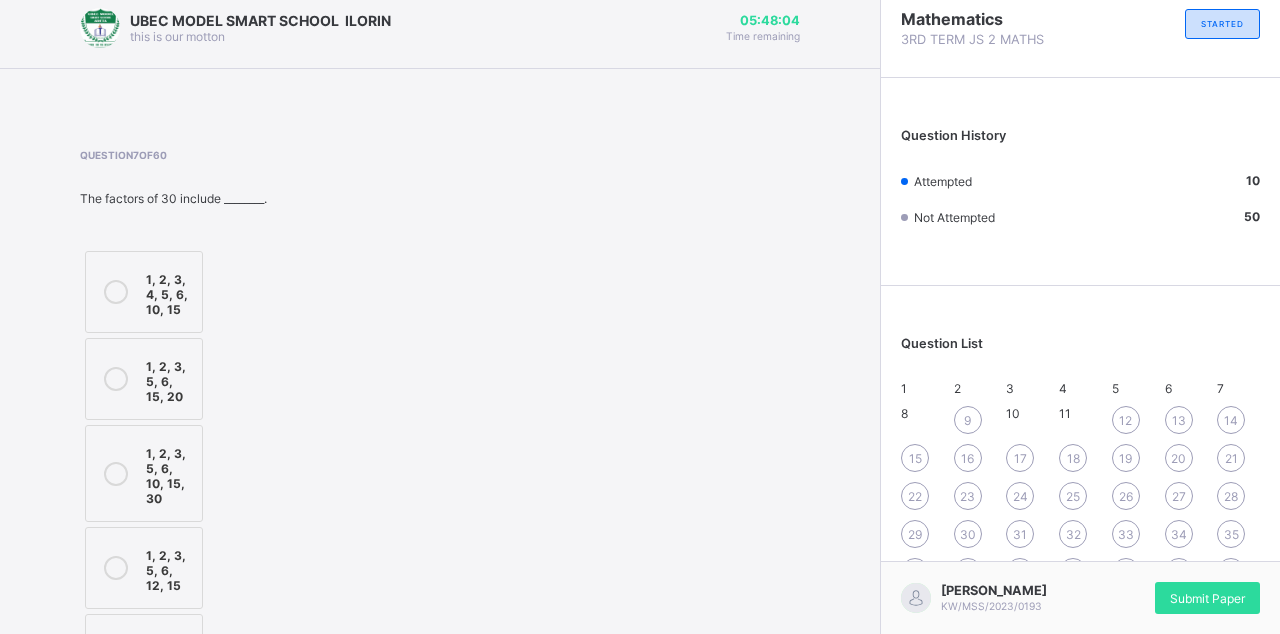 click on "12" at bounding box center (1126, 420) 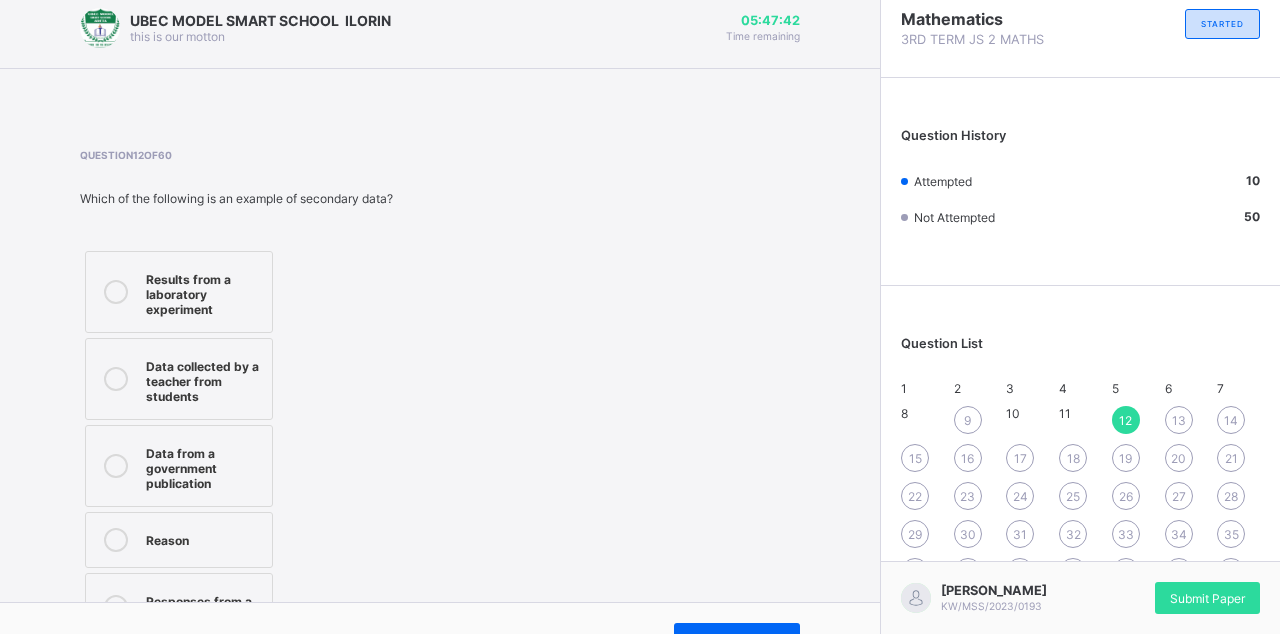 click on "8" at bounding box center [904, 413] 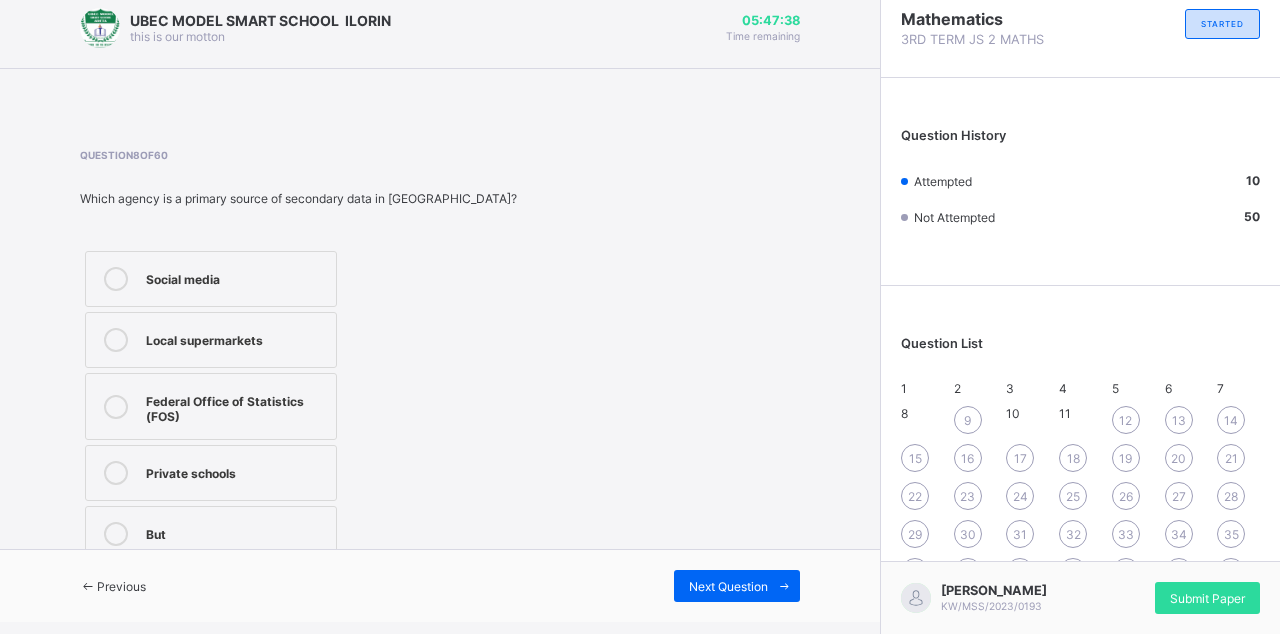 click on "9" at bounding box center [968, 420] 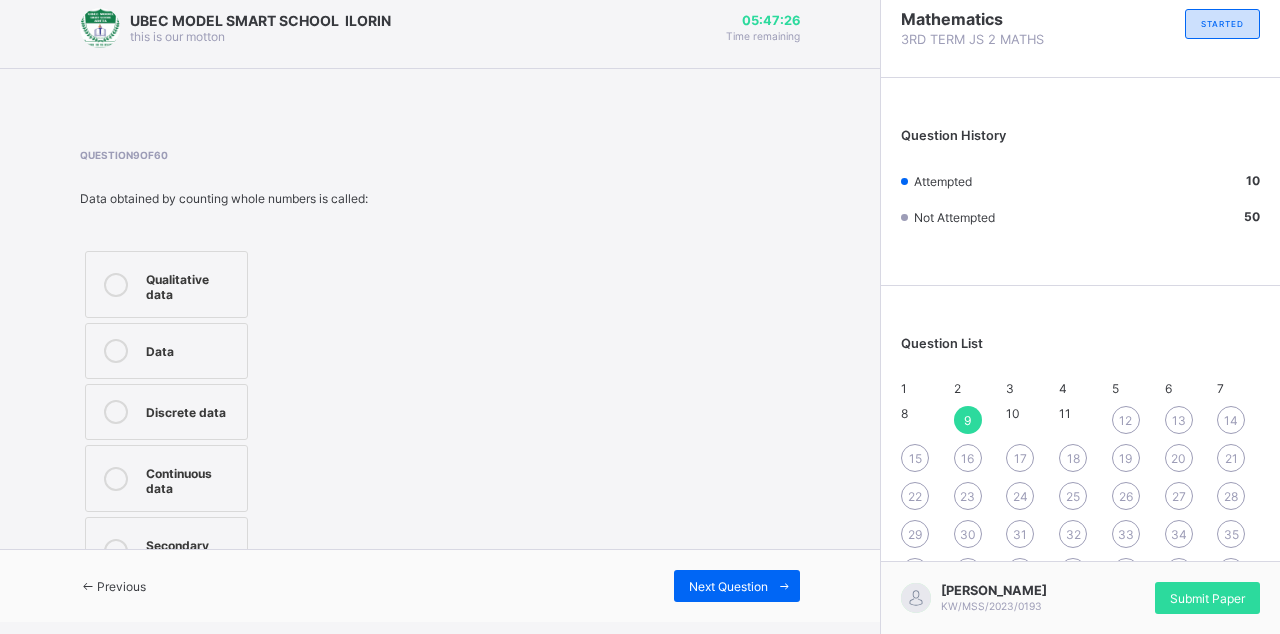 click on "Qualitative data" at bounding box center [191, 284] 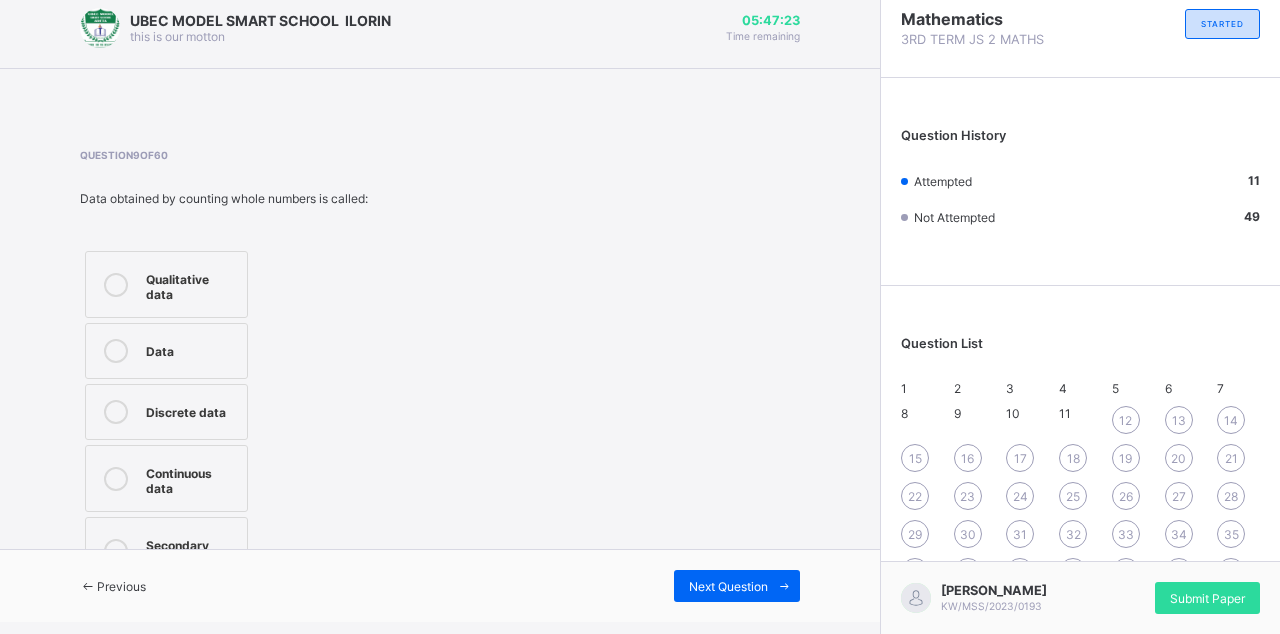 click on "12" at bounding box center [1126, 420] 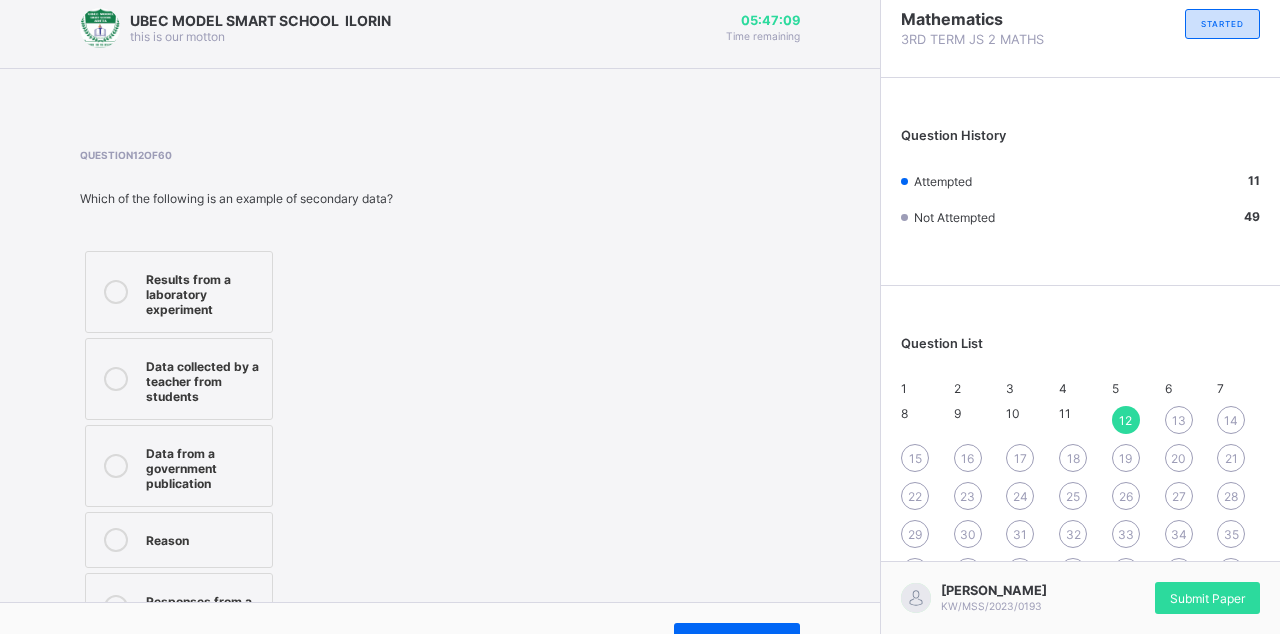 click on "13" at bounding box center (1179, 420) 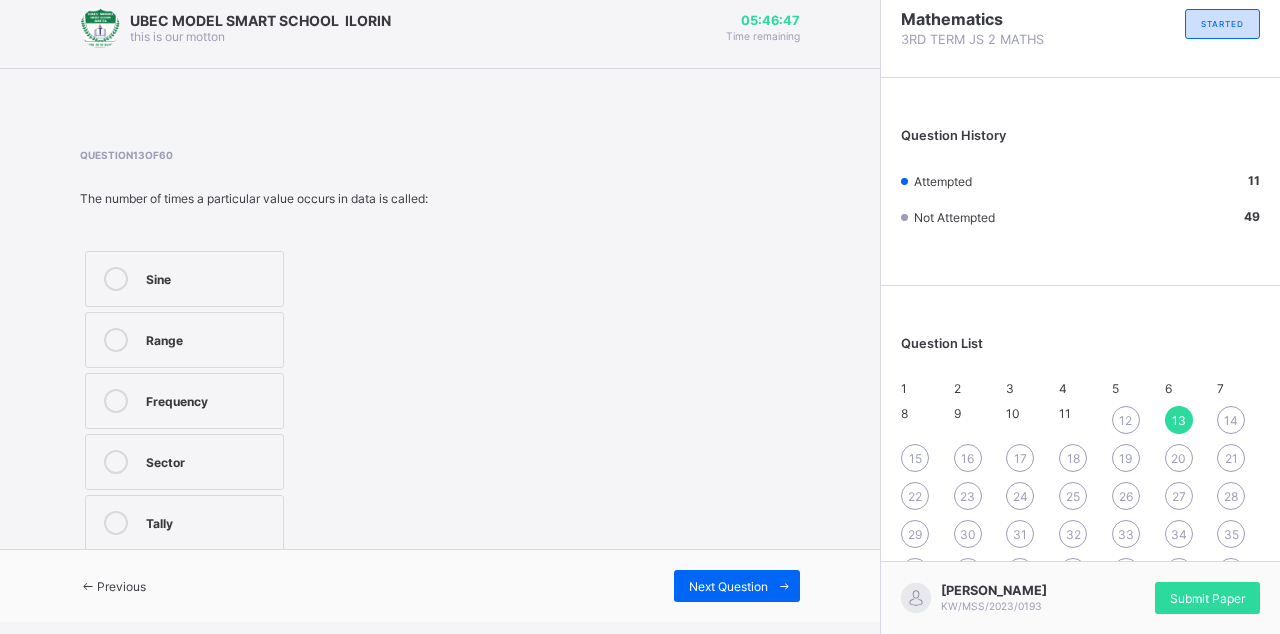 click on "Frequency" at bounding box center (209, 399) 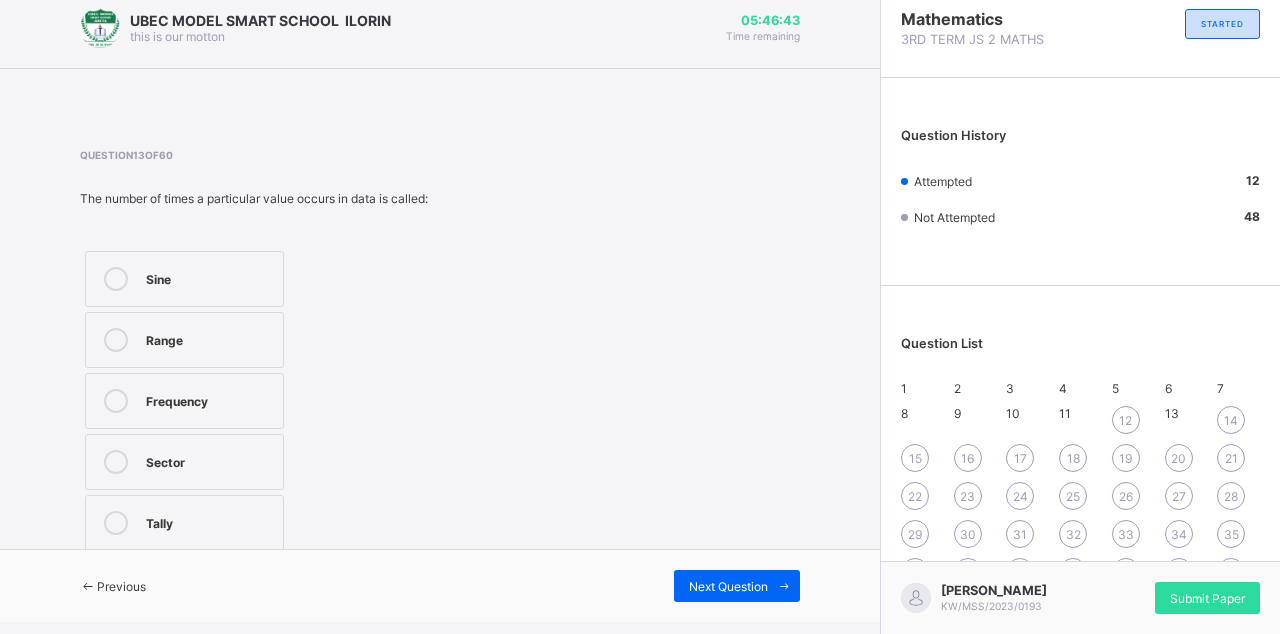 click at bounding box center (784, 586) 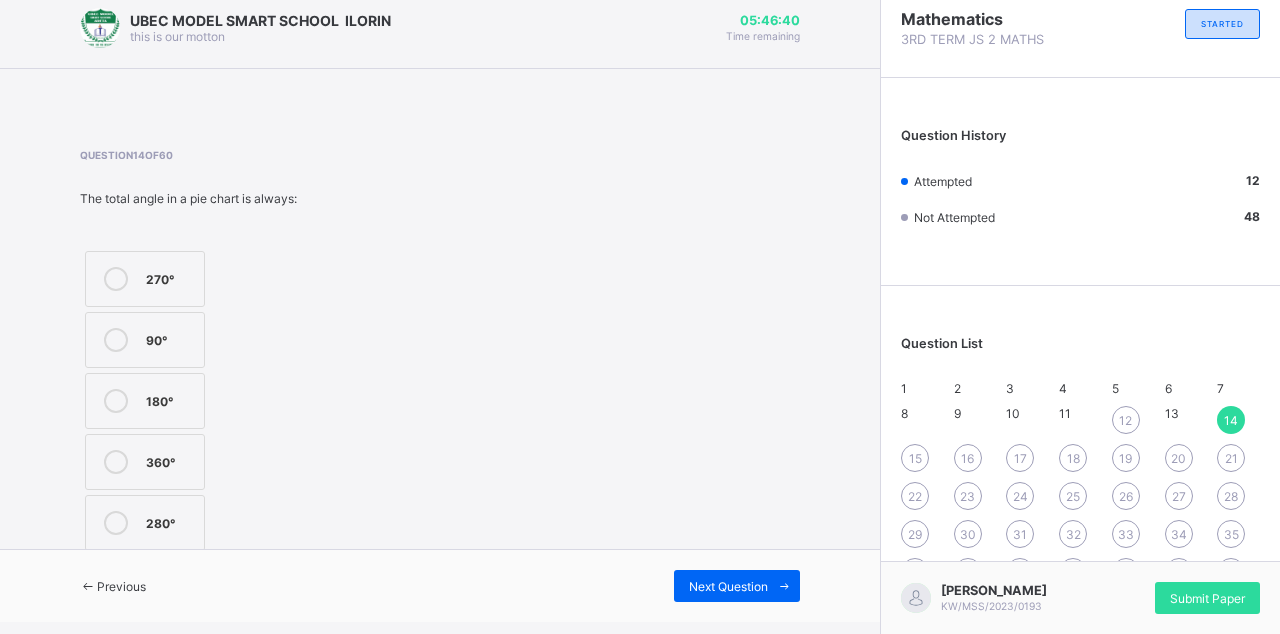 click on "9" at bounding box center (975, 420) 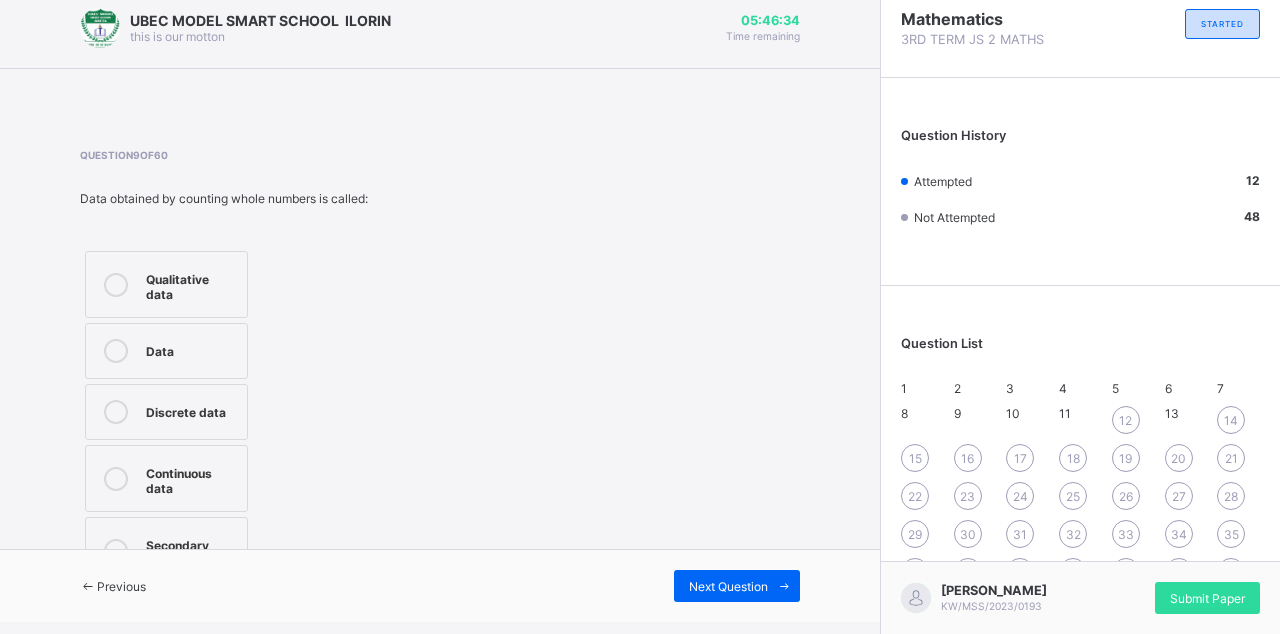 click on "14" at bounding box center [1231, 420] 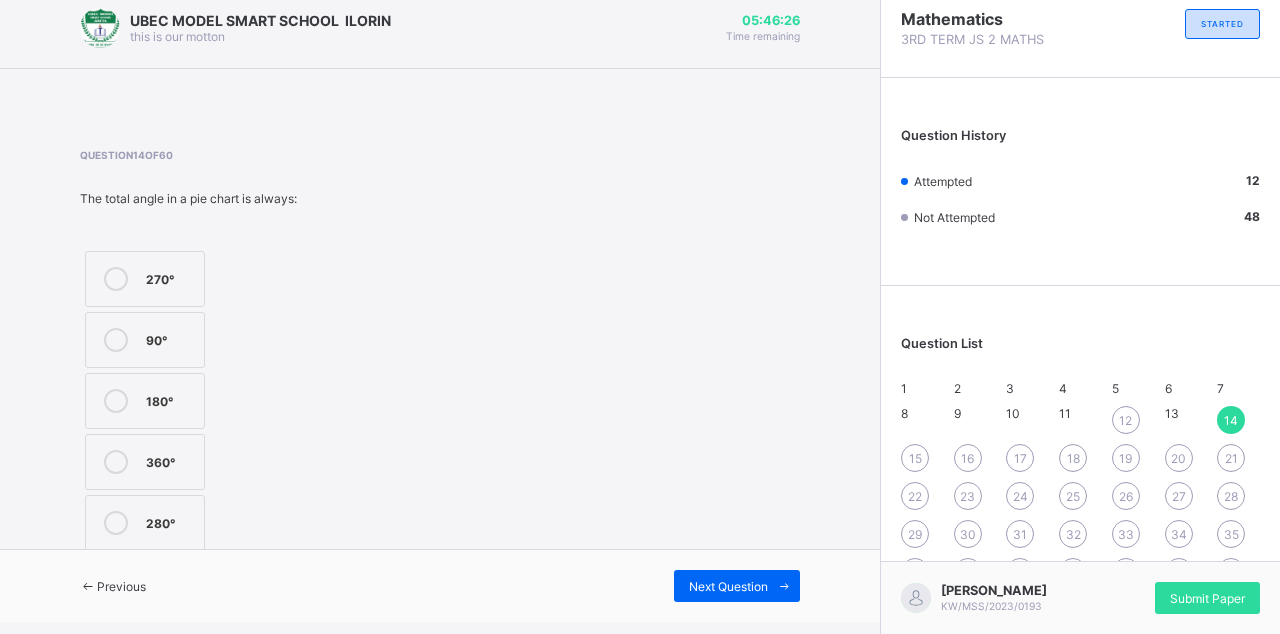 click at bounding box center (116, 462) 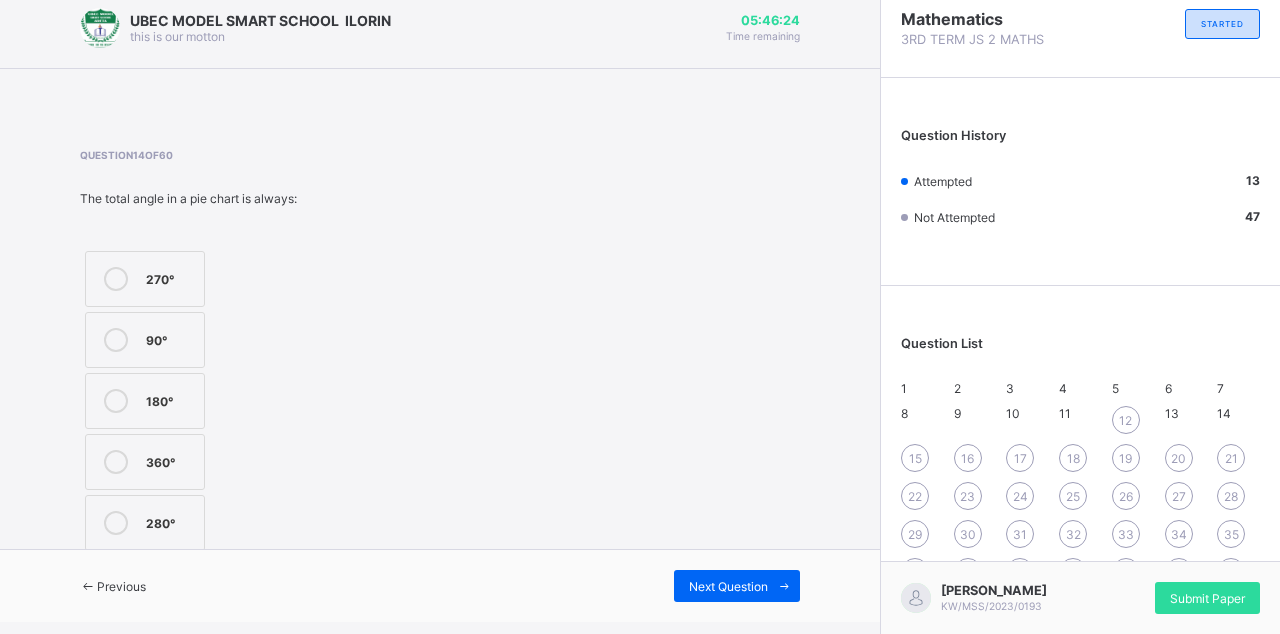 click on "15" at bounding box center (915, 458) 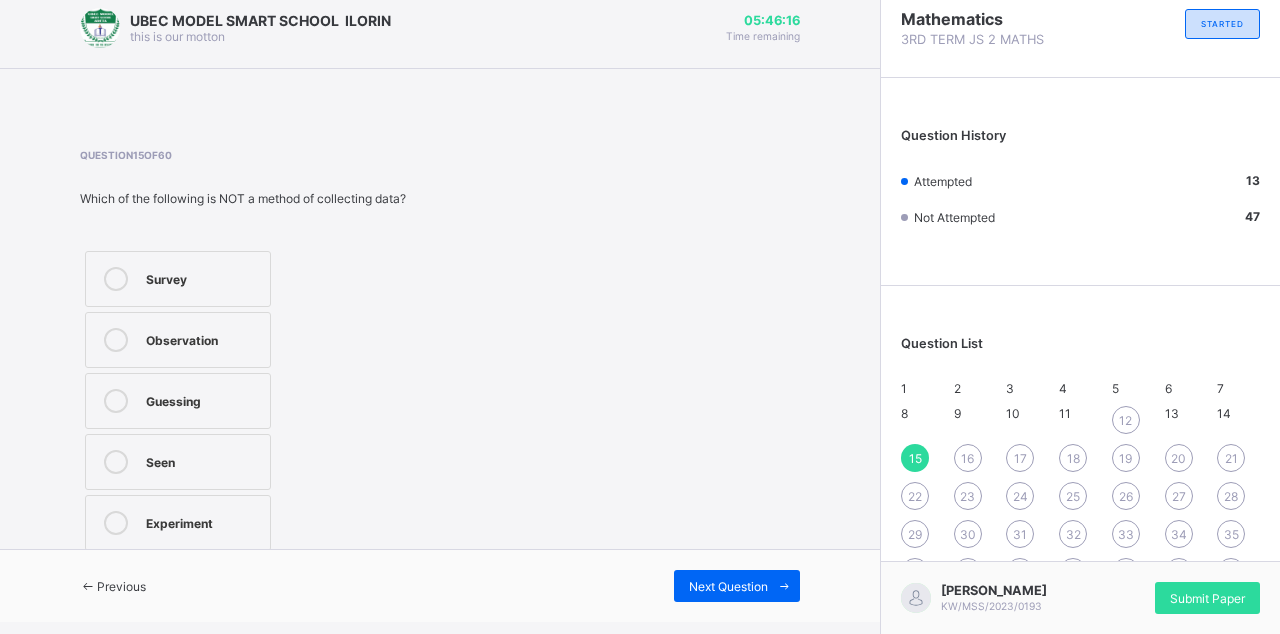 click on "Guessing" at bounding box center [178, 401] 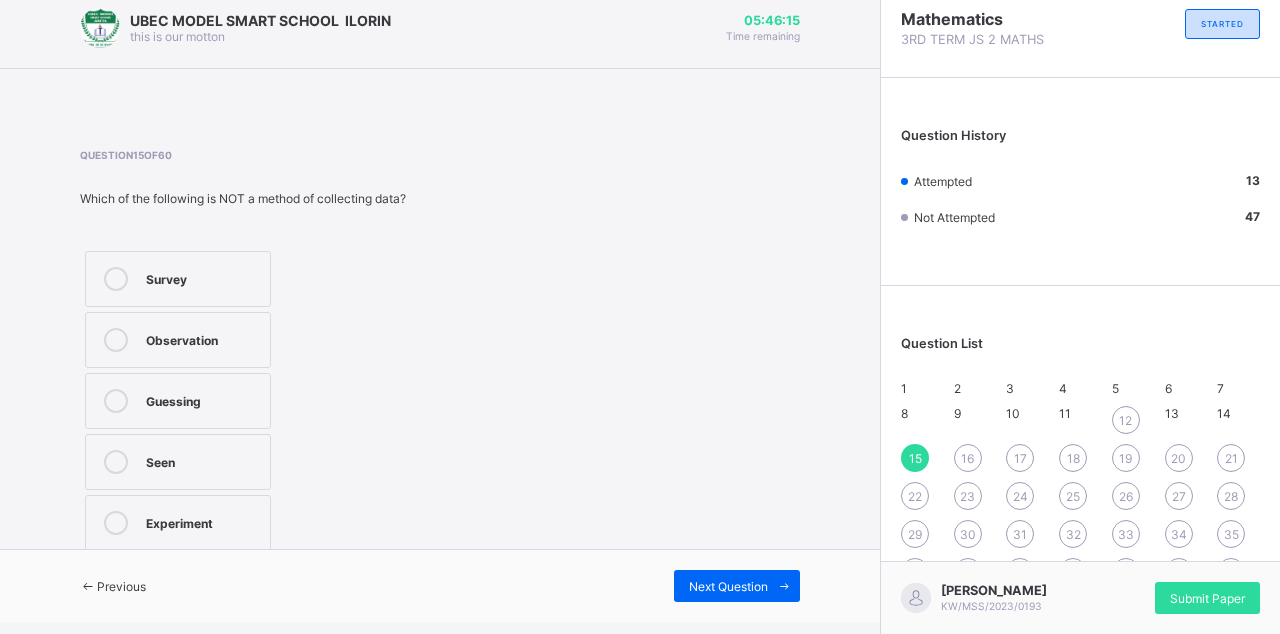 click at bounding box center [116, 462] 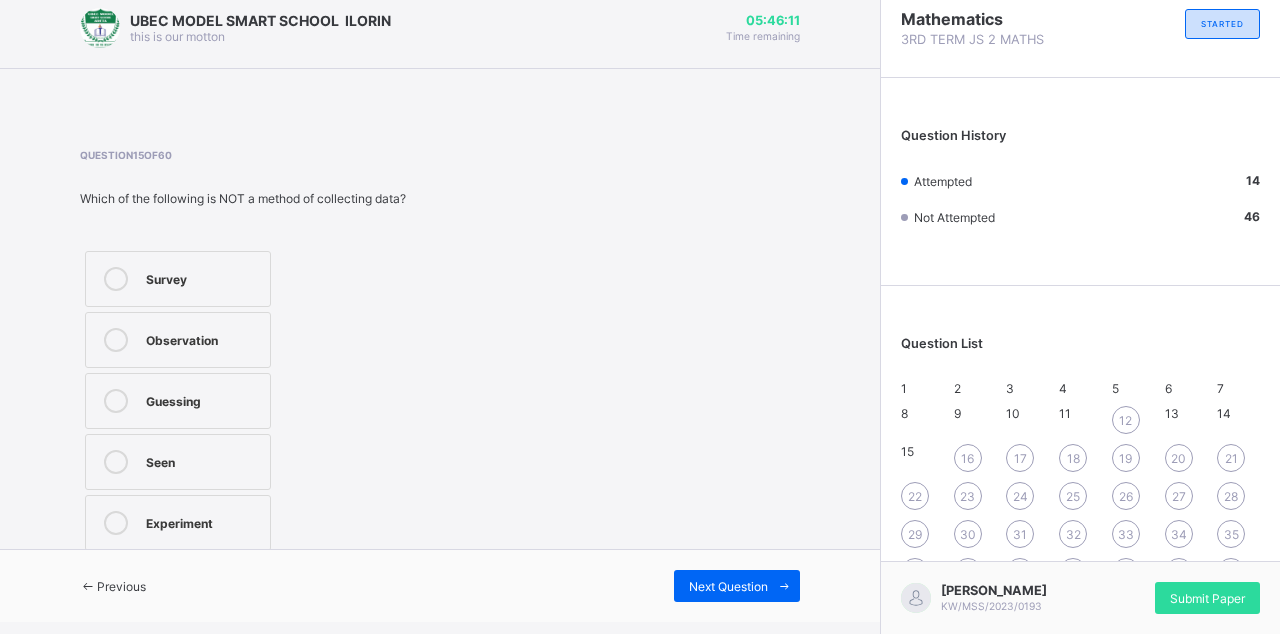 click on "16" at bounding box center [968, 458] 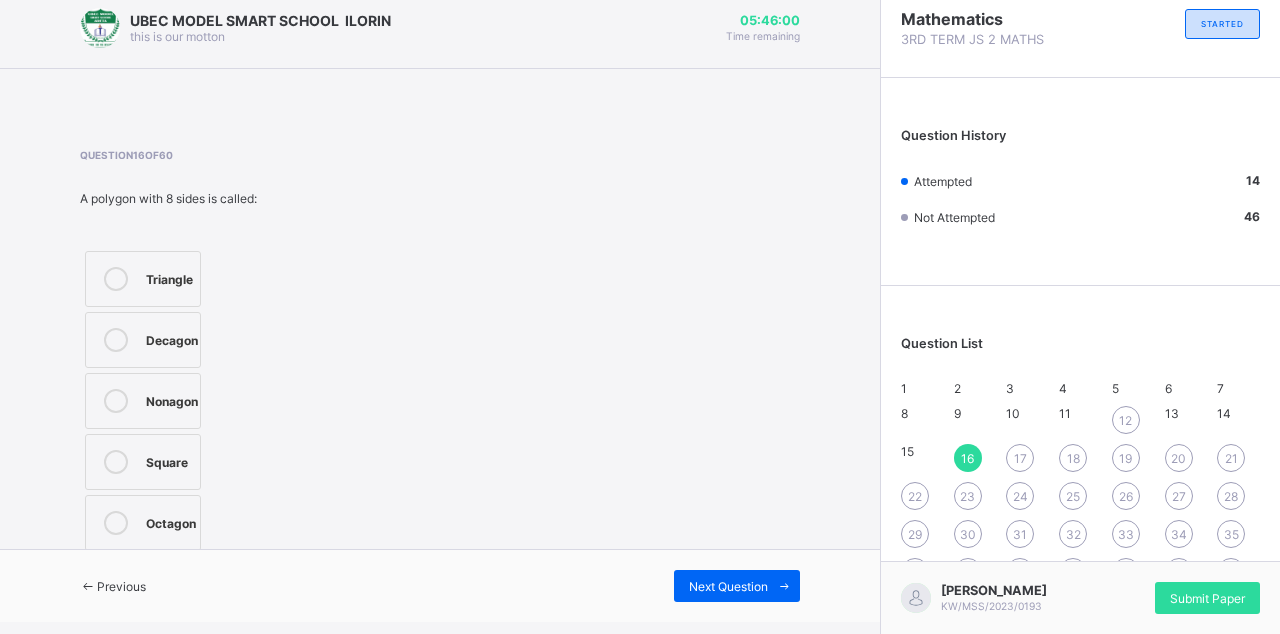 click on "17" at bounding box center (1020, 458) 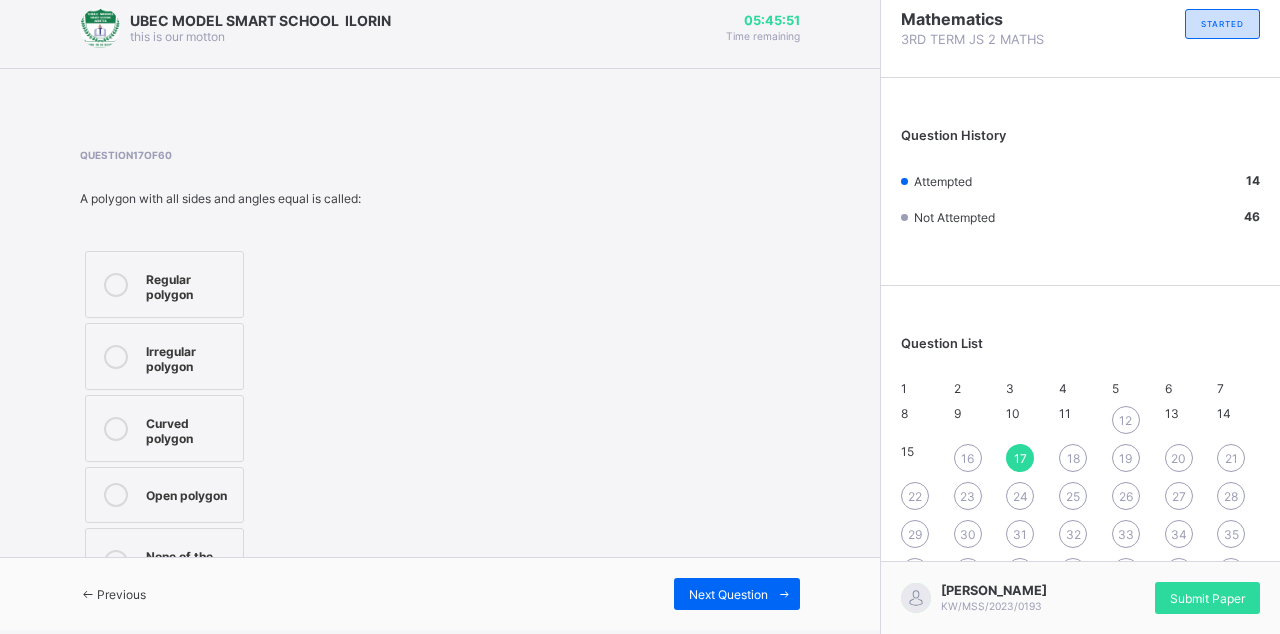 click on "Regular polygon" at bounding box center (164, 284) 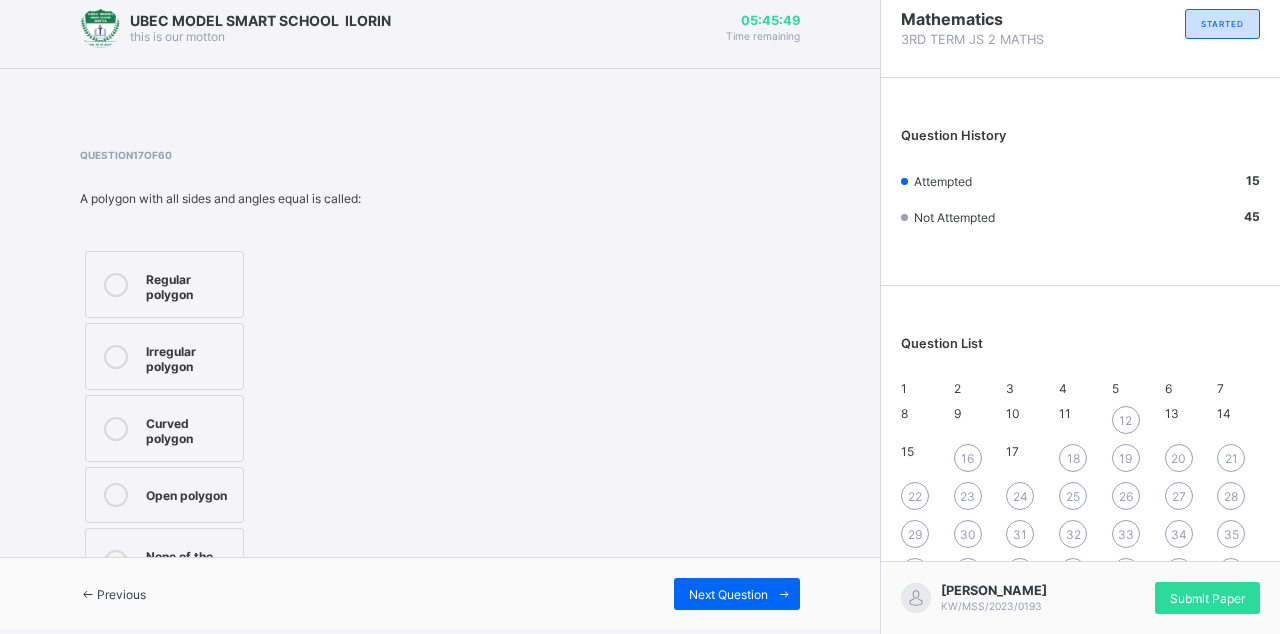 click on "18" at bounding box center [1073, 458] 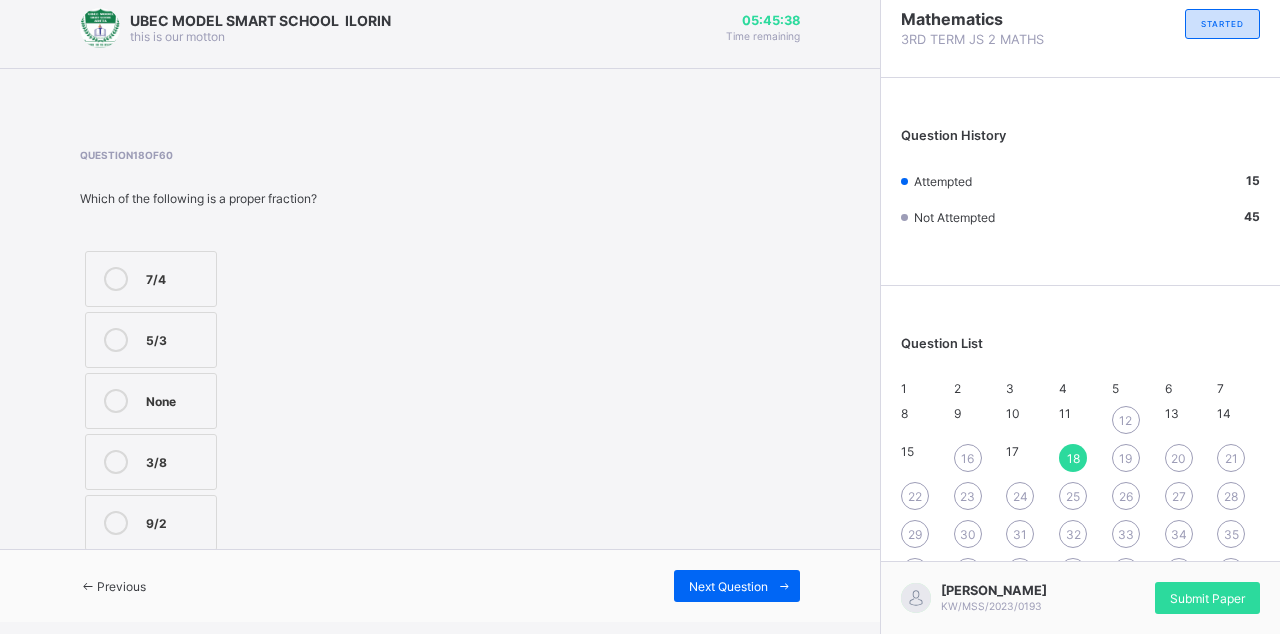 click on "3/8" at bounding box center (151, 462) 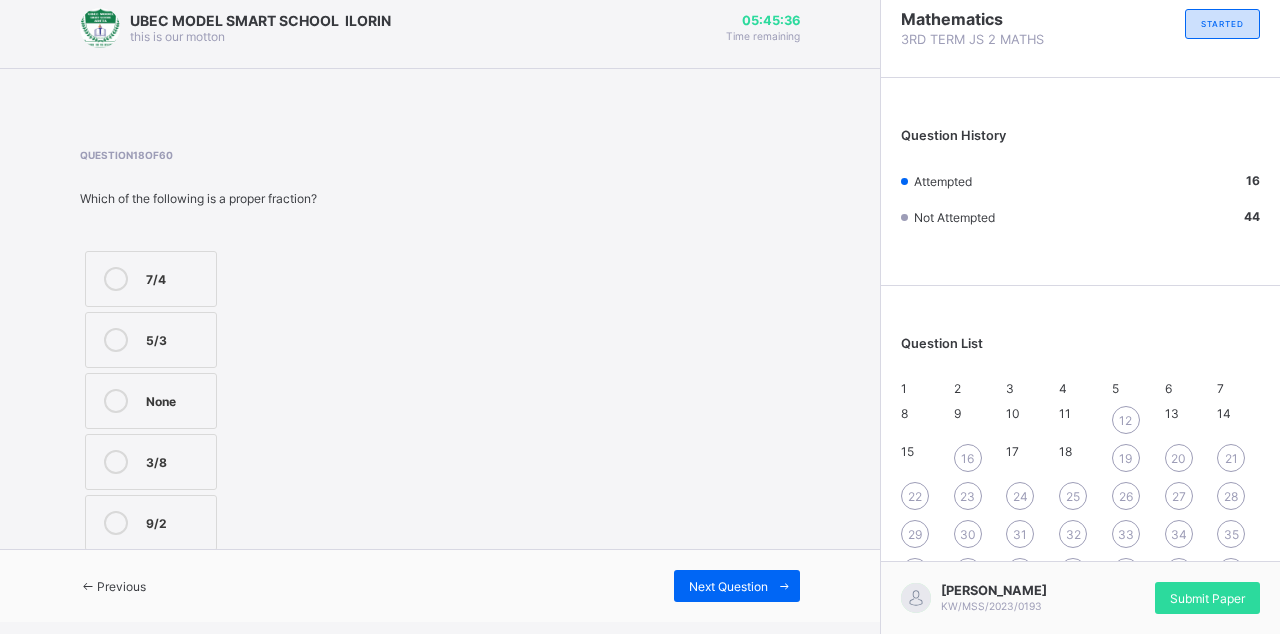 click on "Next Question" at bounding box center (737, 586) 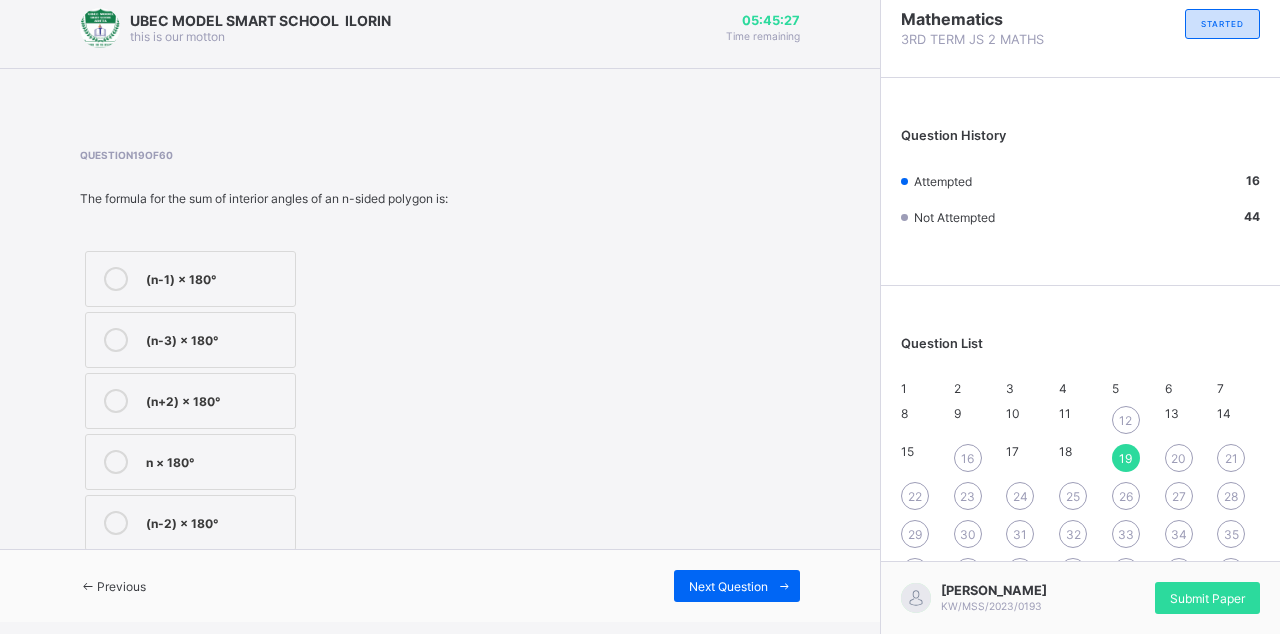 click on "(n-2) × 180°" at bounding box center [215, 521] 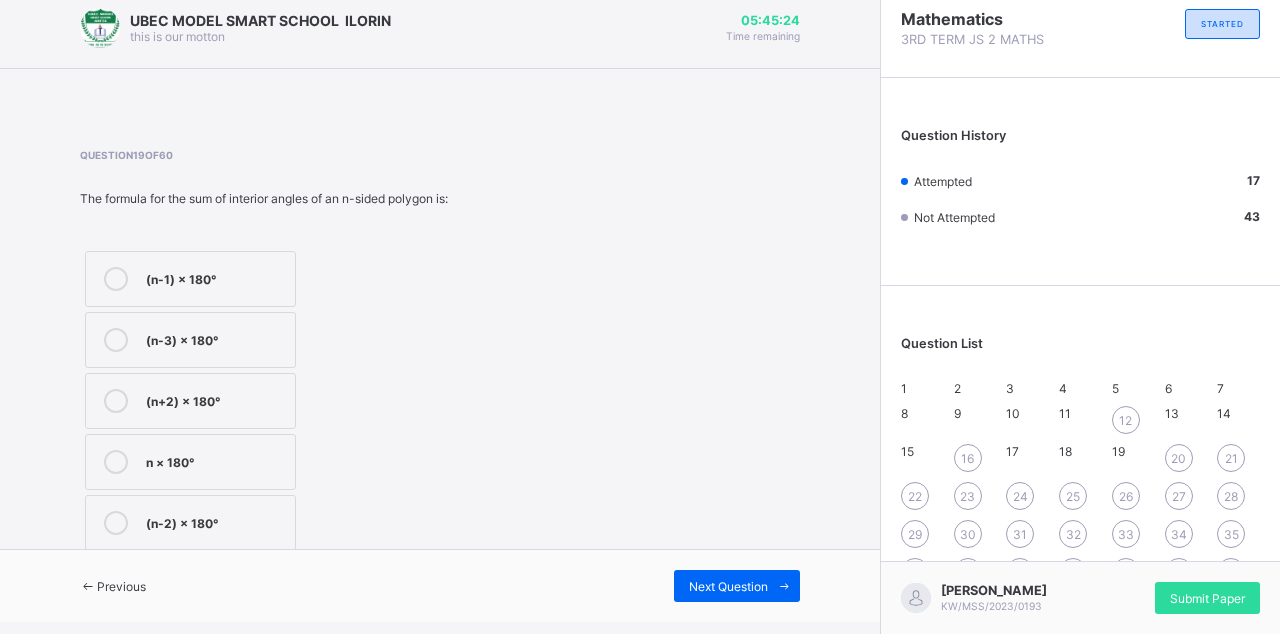 click on "Next Question" at bounding box center (728, 586) 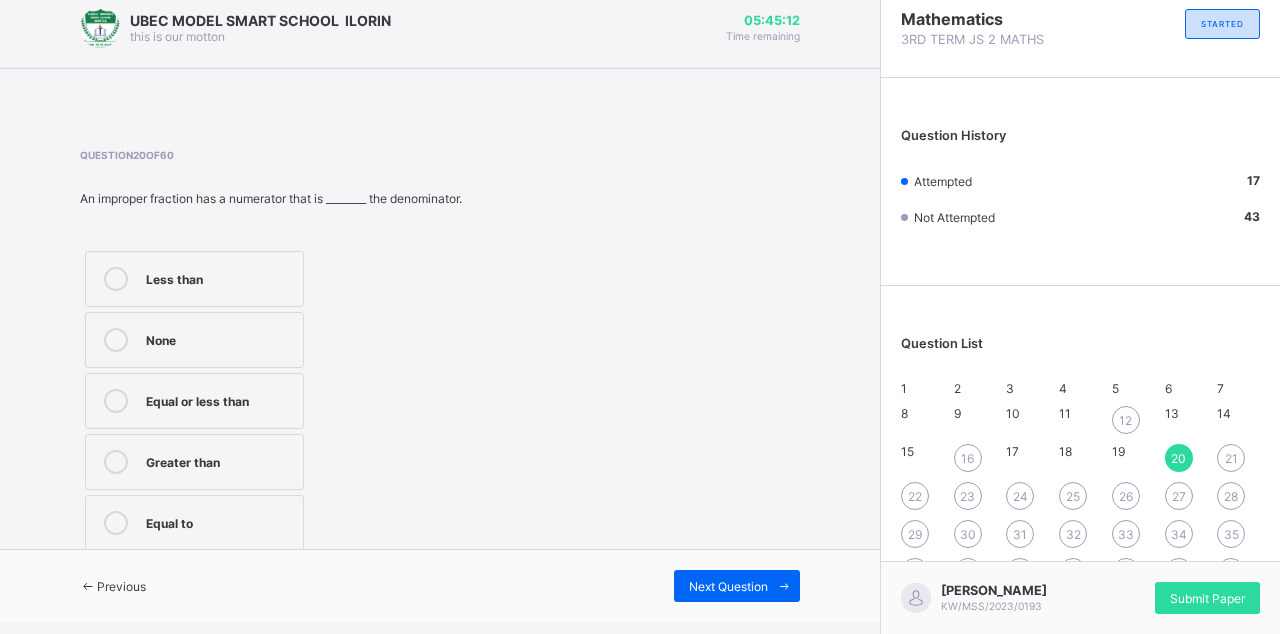 click at bounding box center (116, 462) 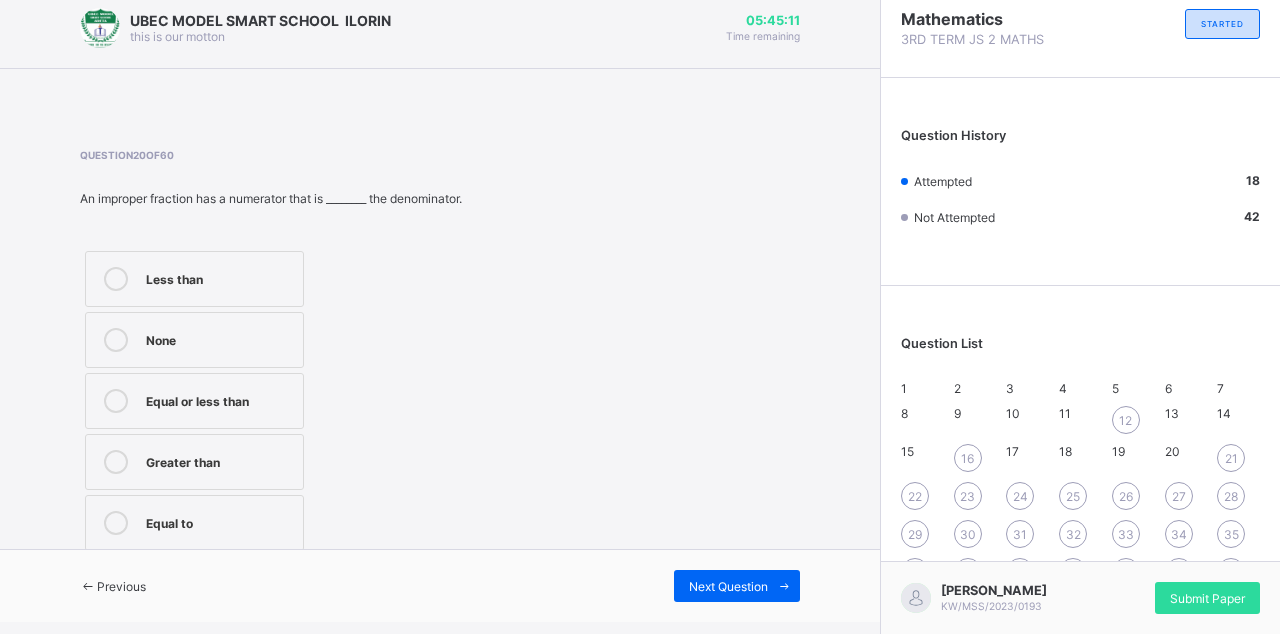 click at bounding box center (784, 586) 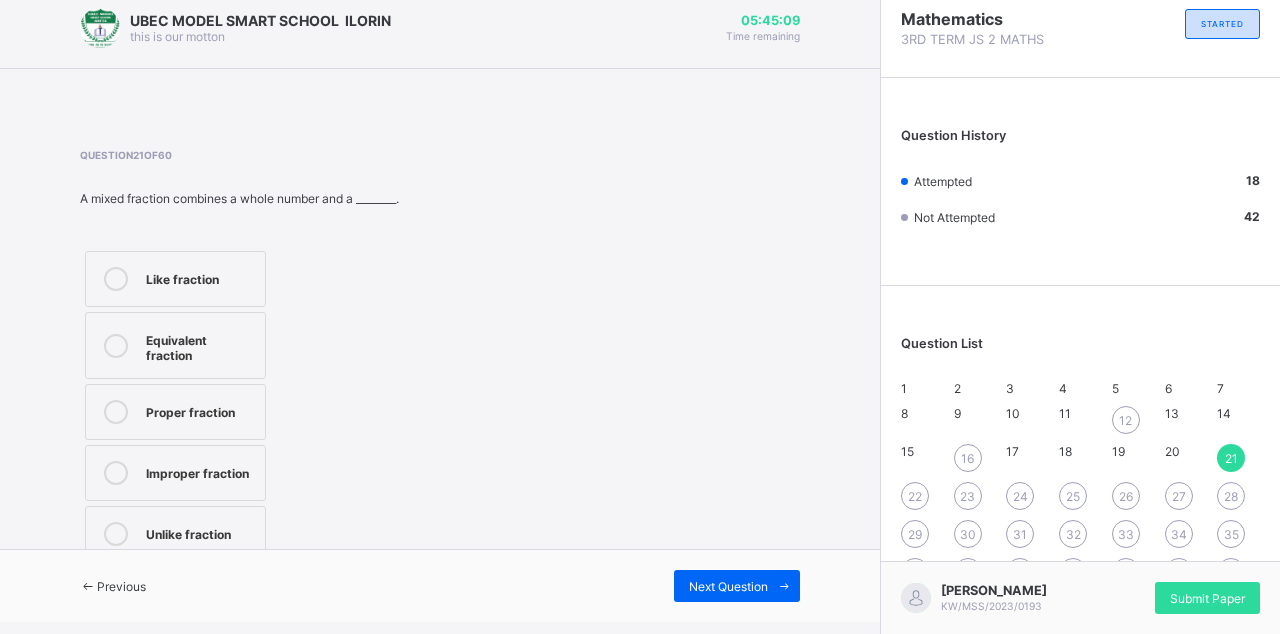 click on "Previous" at bounding box center [121, 586] 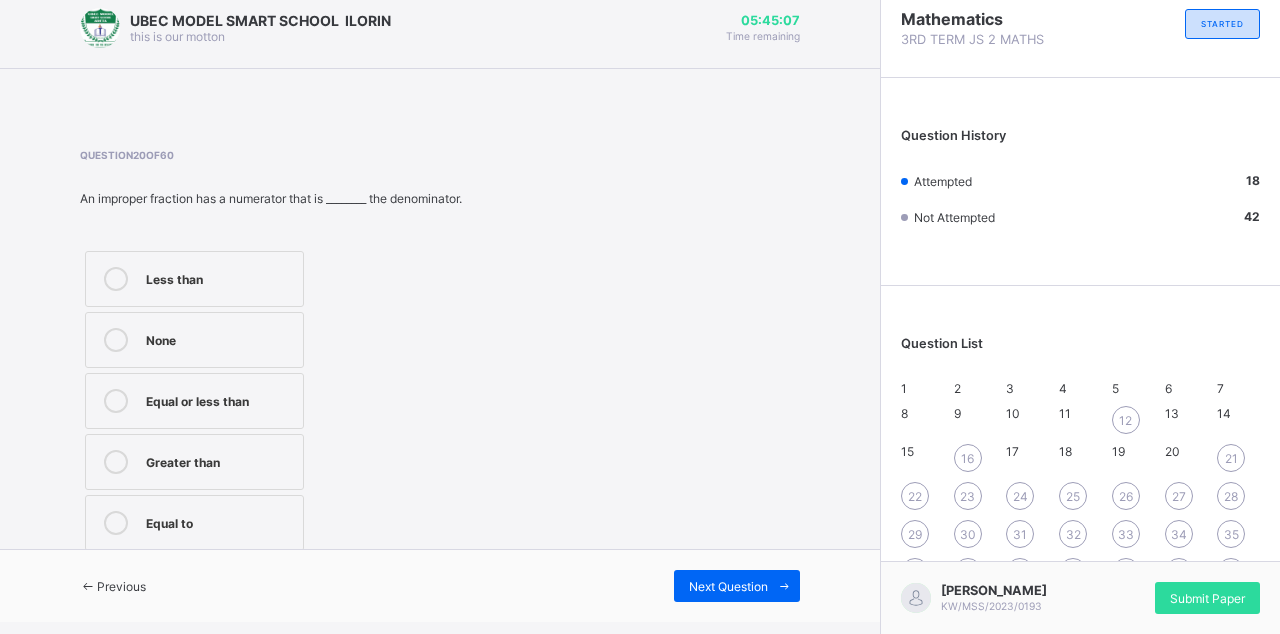 click on "Previous Next Question" at bounding box center [440, 585] 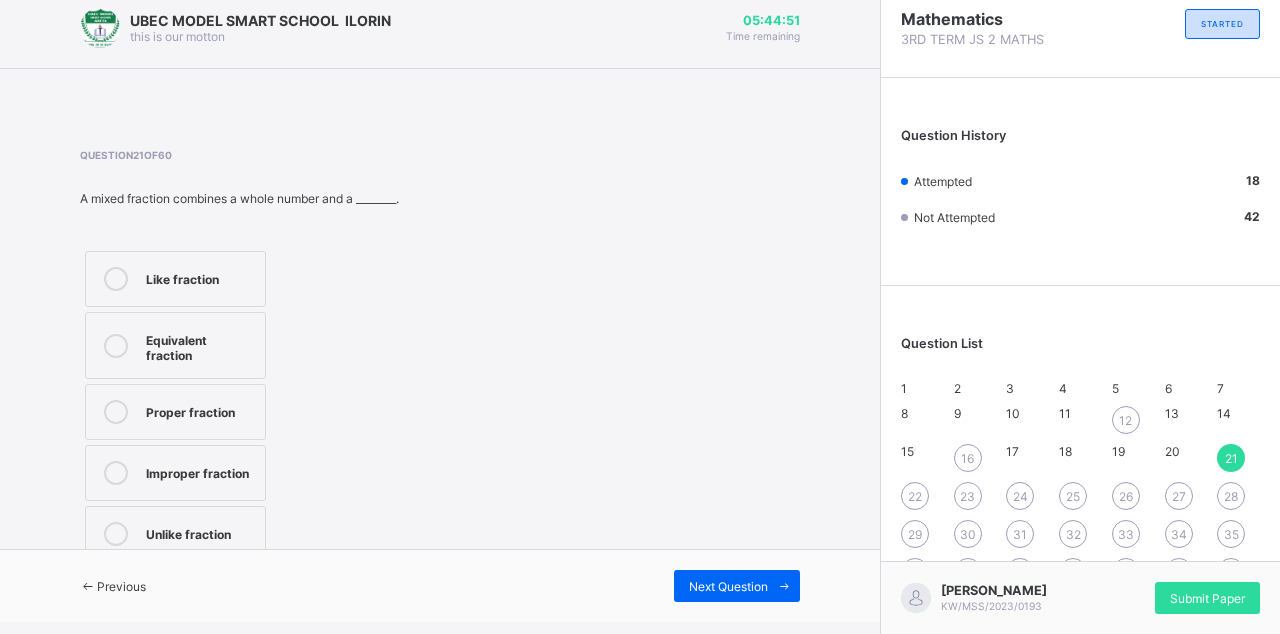 click at bounding box center (116, 412) 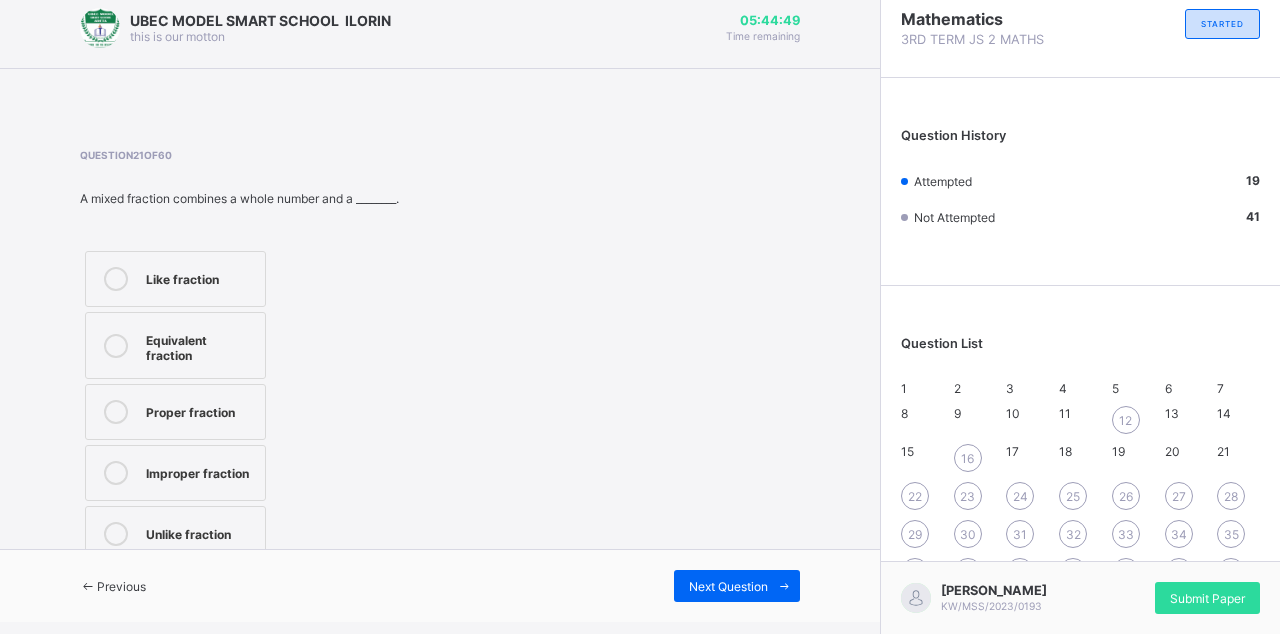 click at bounding box center [784, 586] 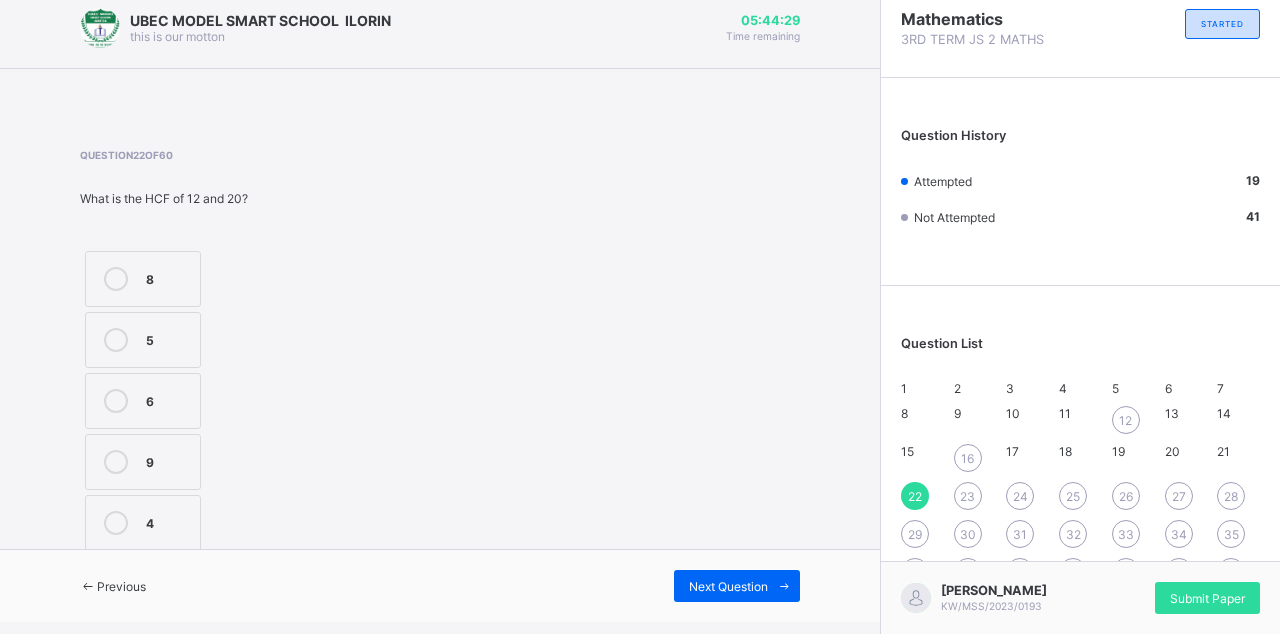 click on "14" at bounding box center (1238, 420) 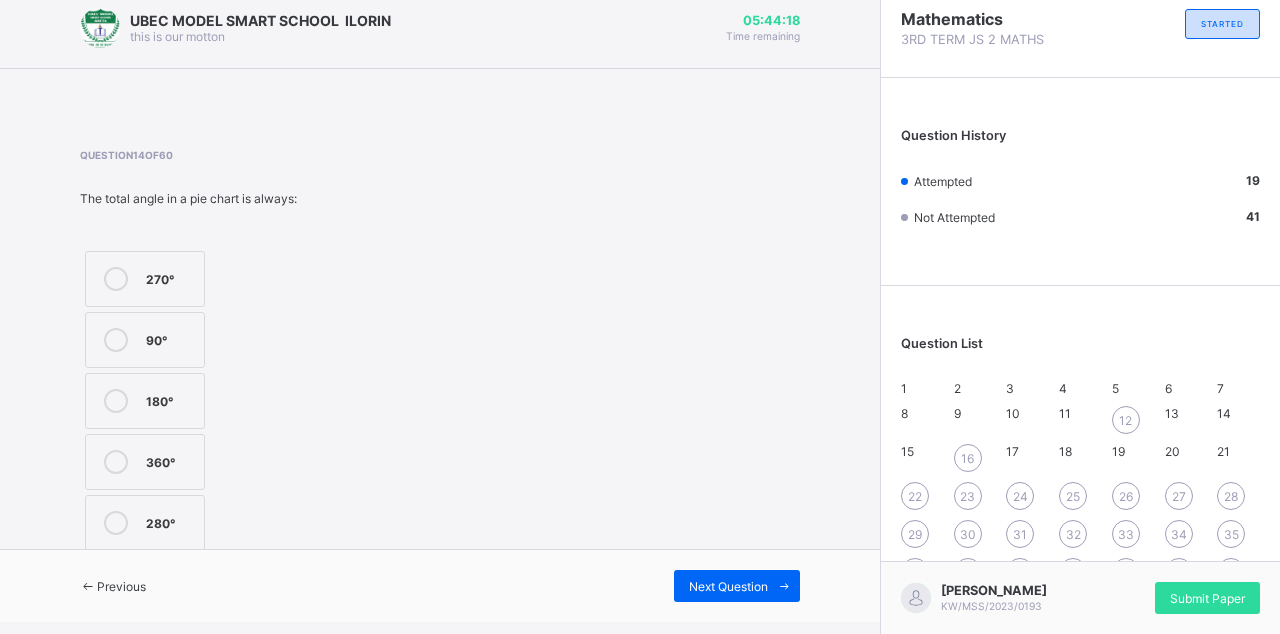 click on "90°" at bounding box center [170, 338] 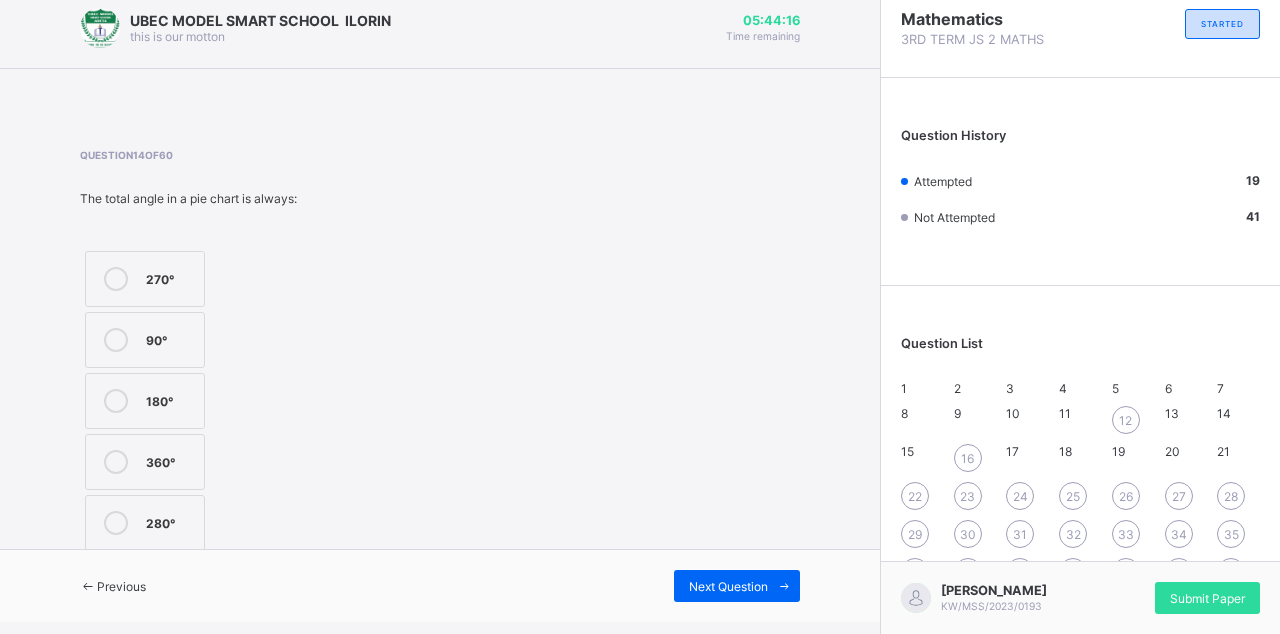 click on "1 2 3 4 5 6 7 8 9 10 11 12 13 14 15 16 17 18 19 20 21 22 23 24 25 26 27 28 29 30 31 32 33 34 35 36 37 38 39 40 41 42 43 44 45 46 47 48 49 50 51 52 53 54 55 56 57 58 59 60" at bounding box center (1080, 540) 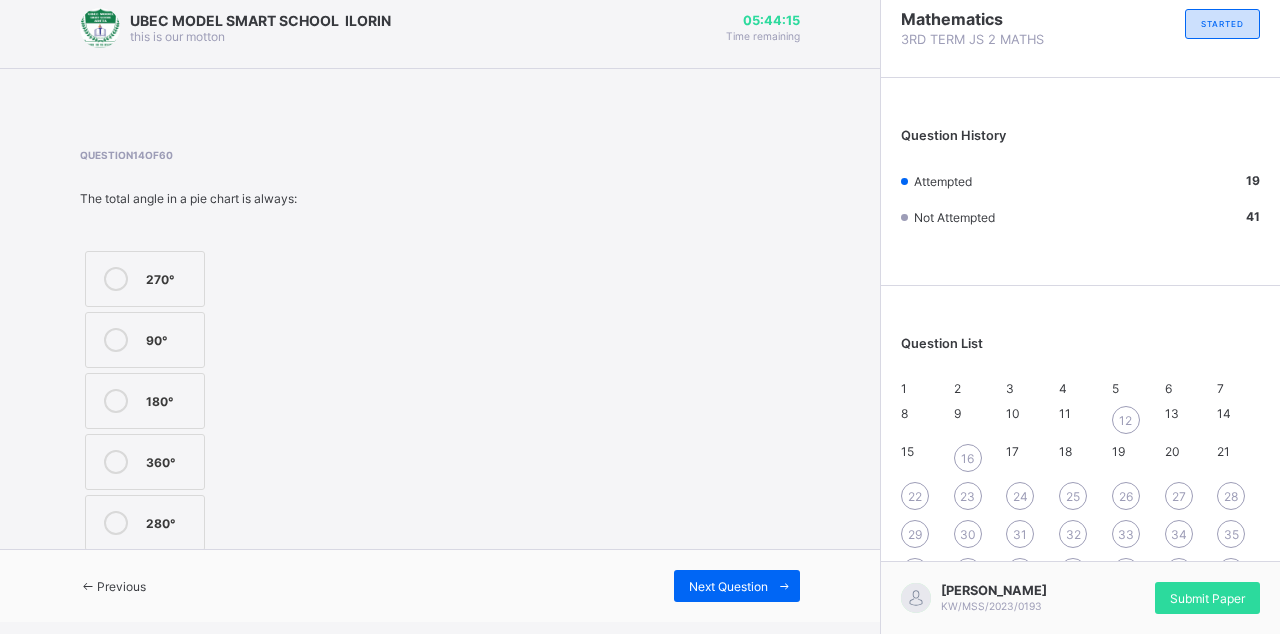 click on "13" at bounding box center (1186, 420) 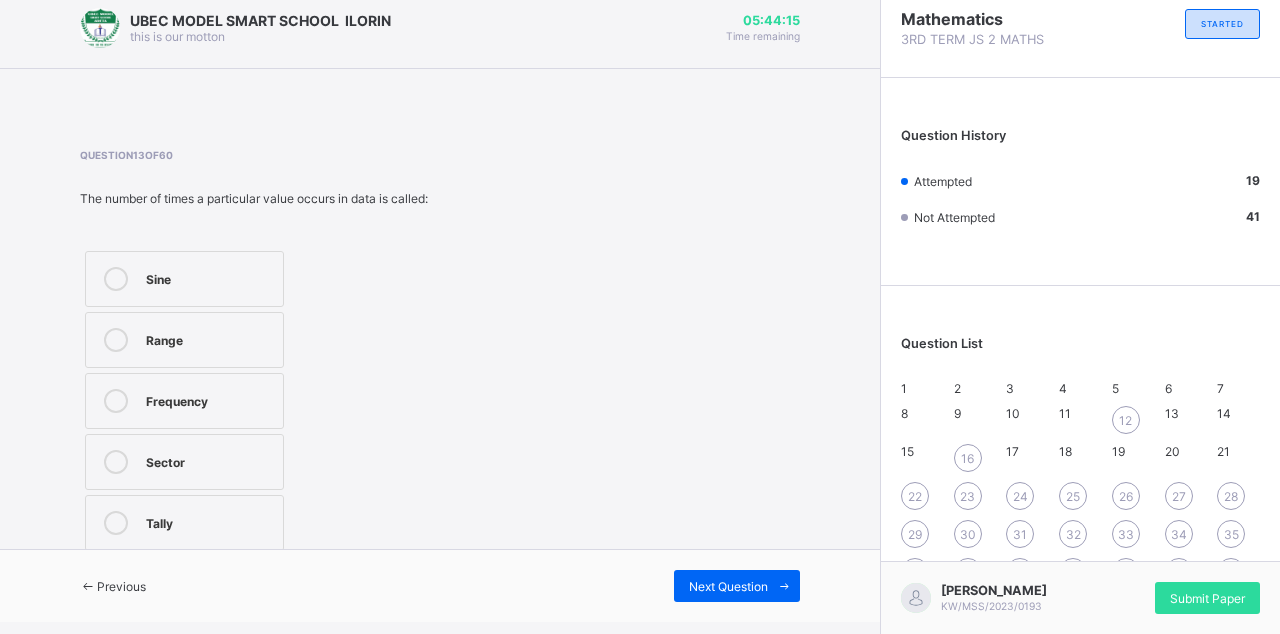 click on "14" at bounding box center (1238, 420) 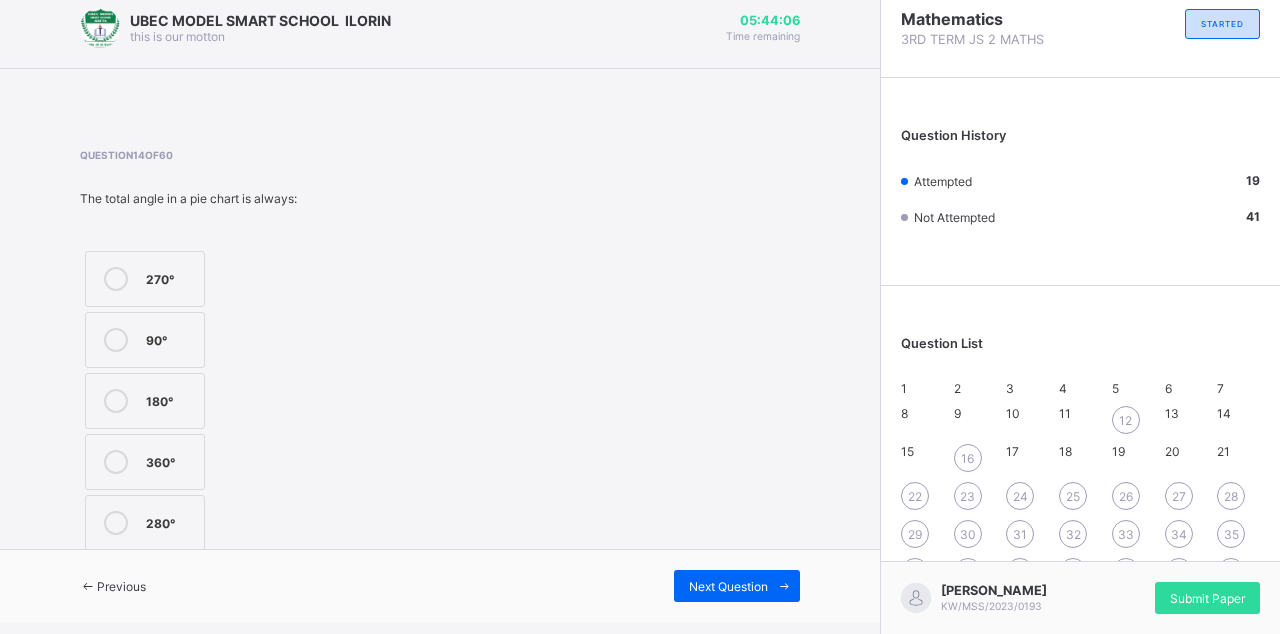 click on "12" at bounding box center [1126, 420] 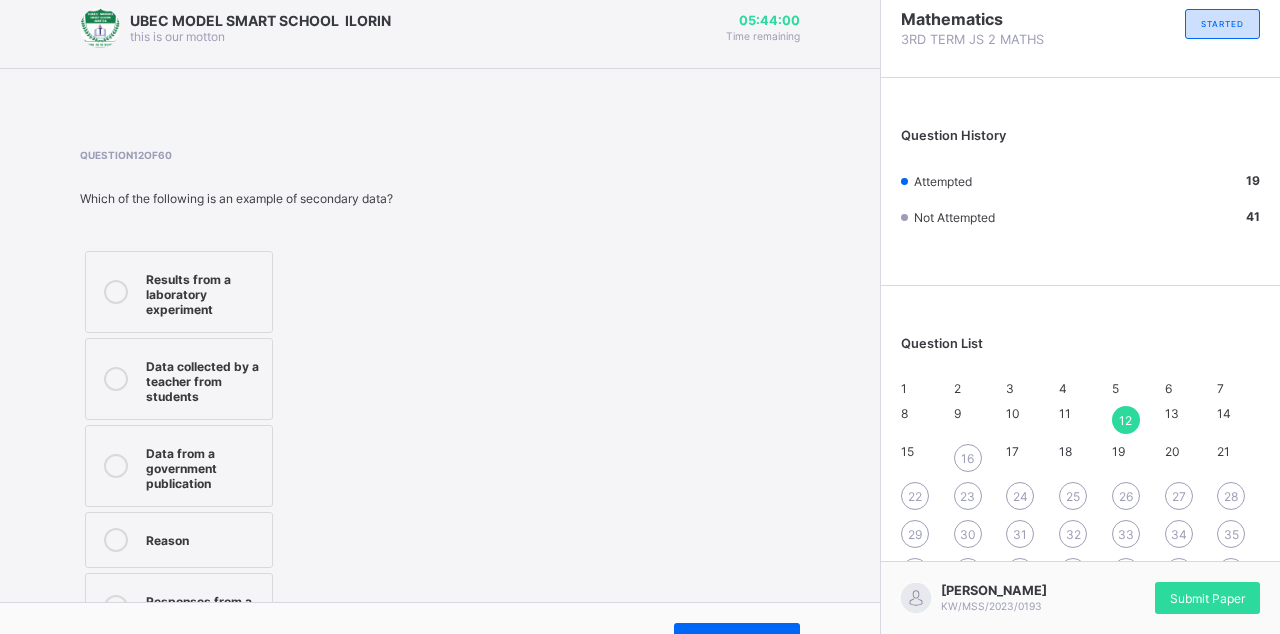 click on "Data collected by a teacher from students" at bounding box center (204, 379) 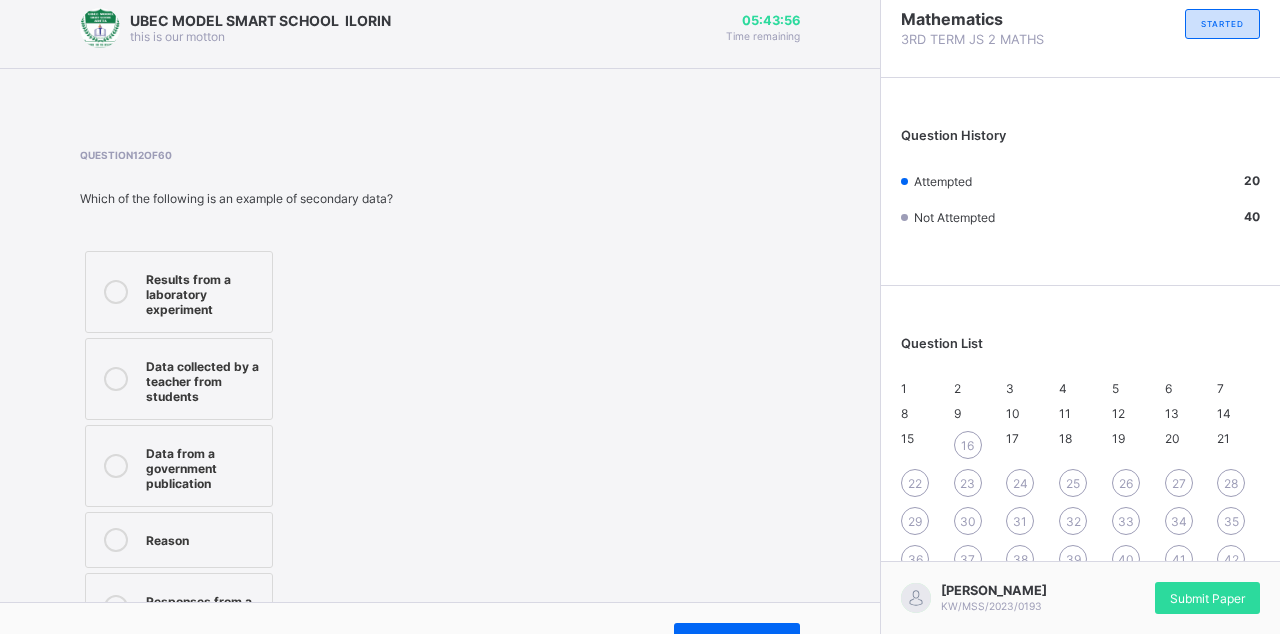 click on "22" at bounding box center [915, 483] 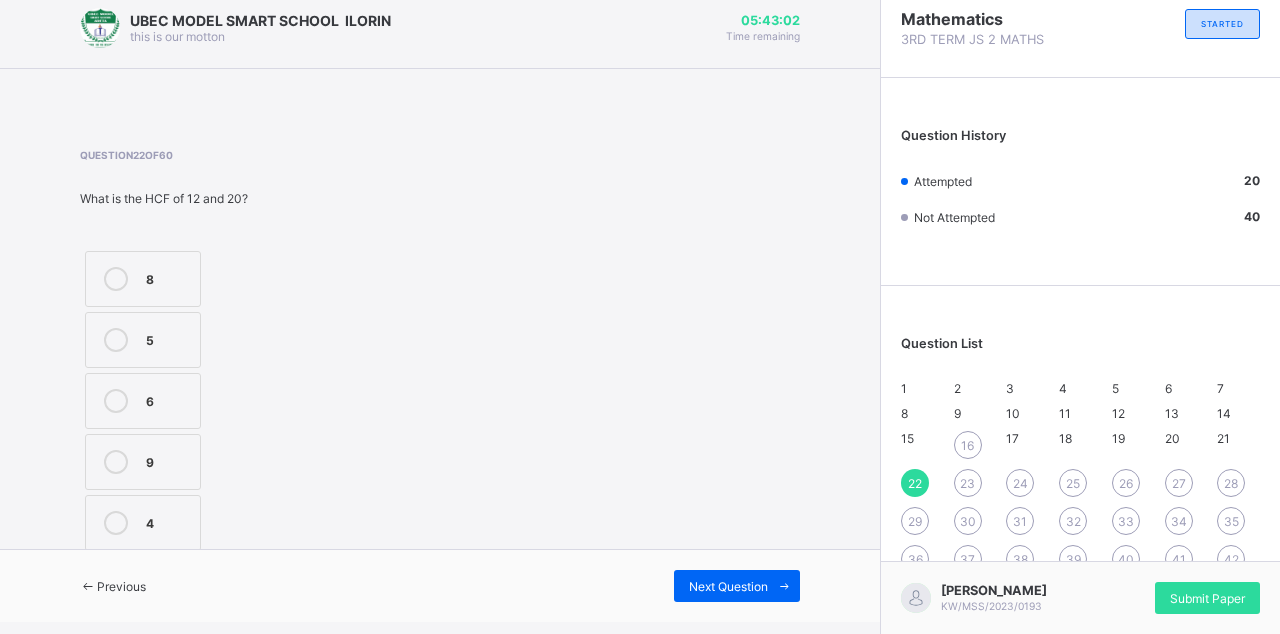click on "16" at bounding box center (967, 445) 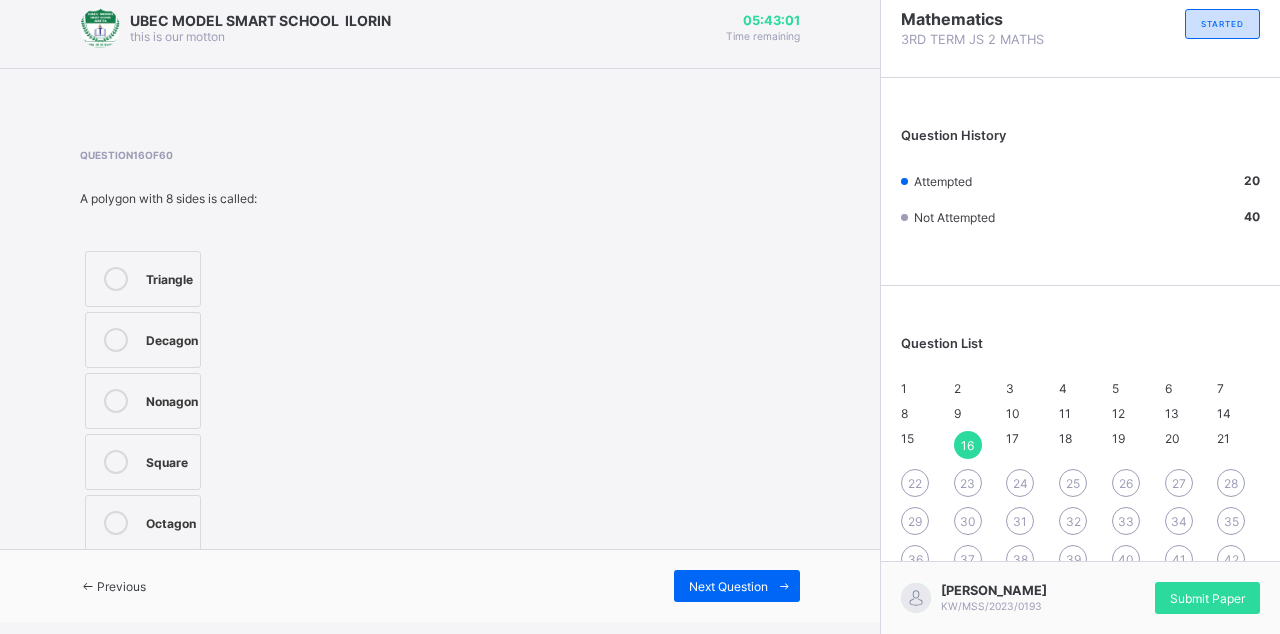 click on "Octagon" at bounding box center [171, 521] 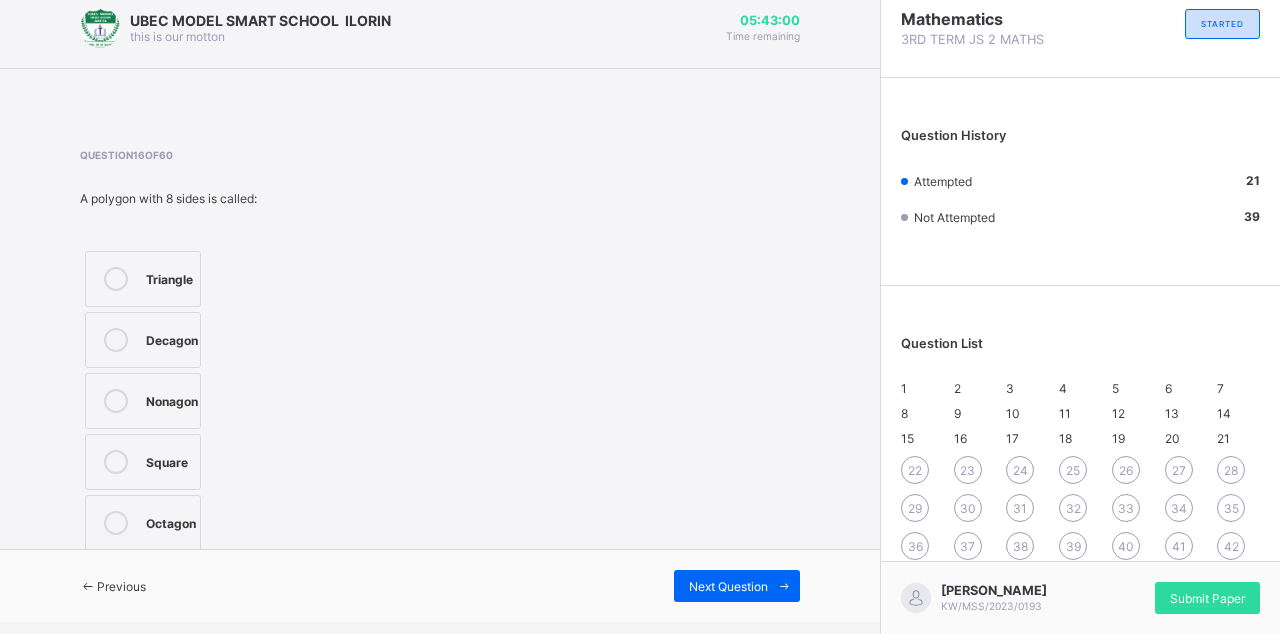 click on "22" at bounding box center (915, 470) 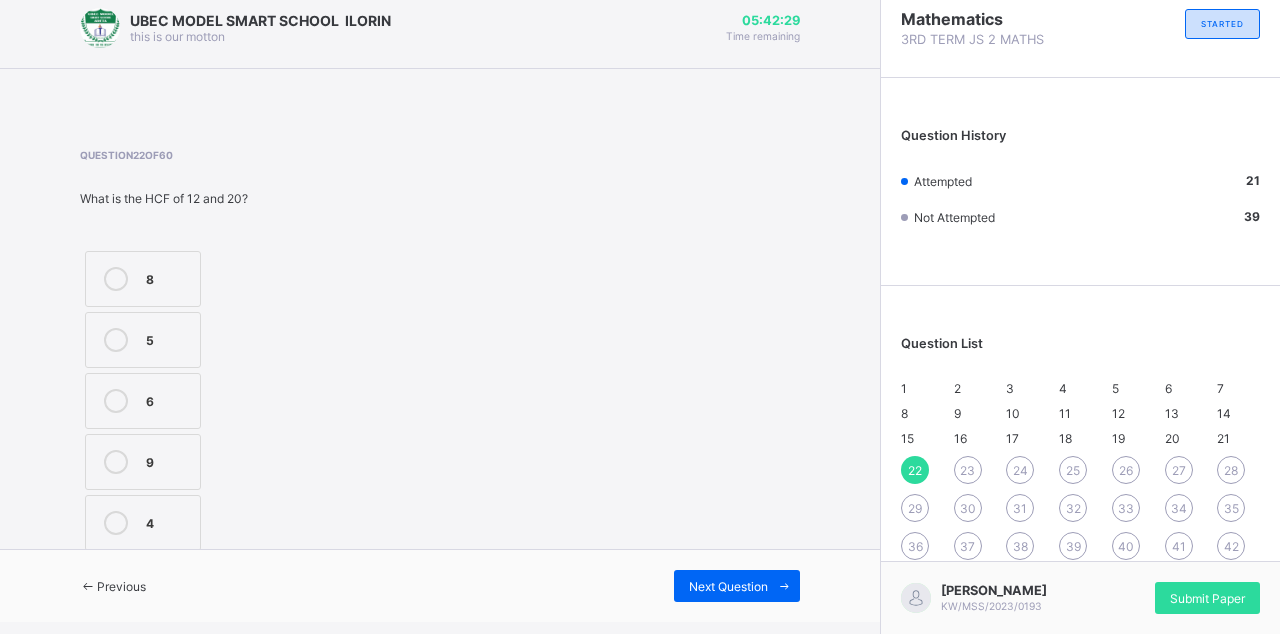 click on "4" at bounding box center (143, 523) 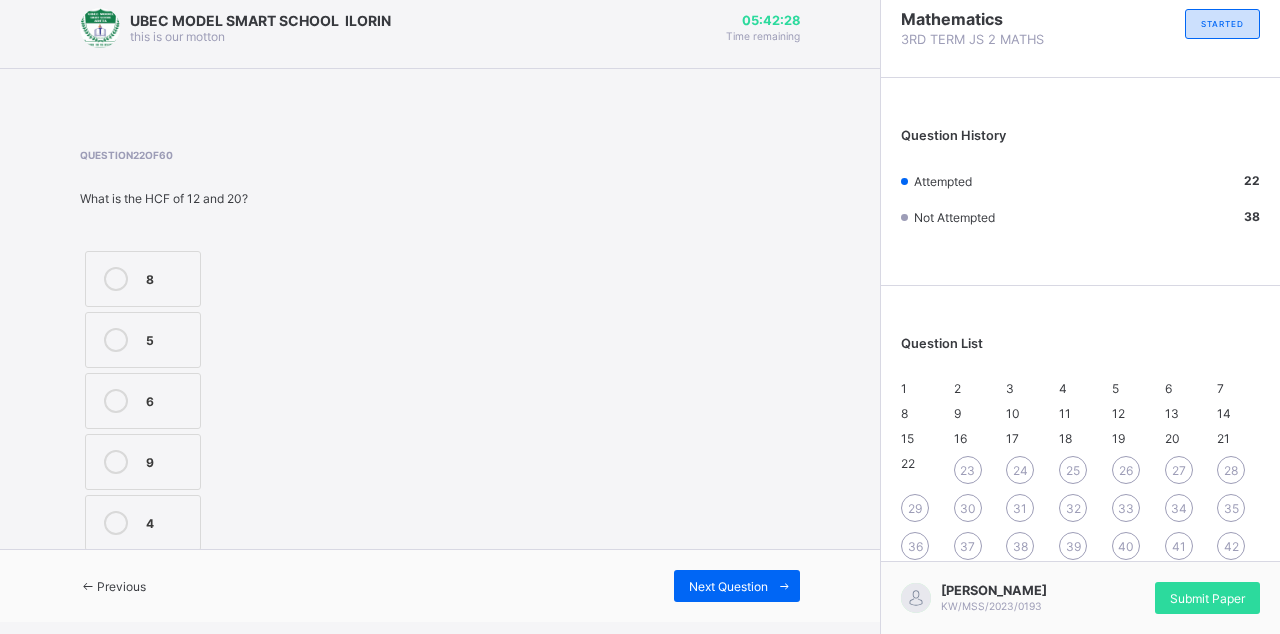 click on "Next Question" at bounding box center (728, 586) 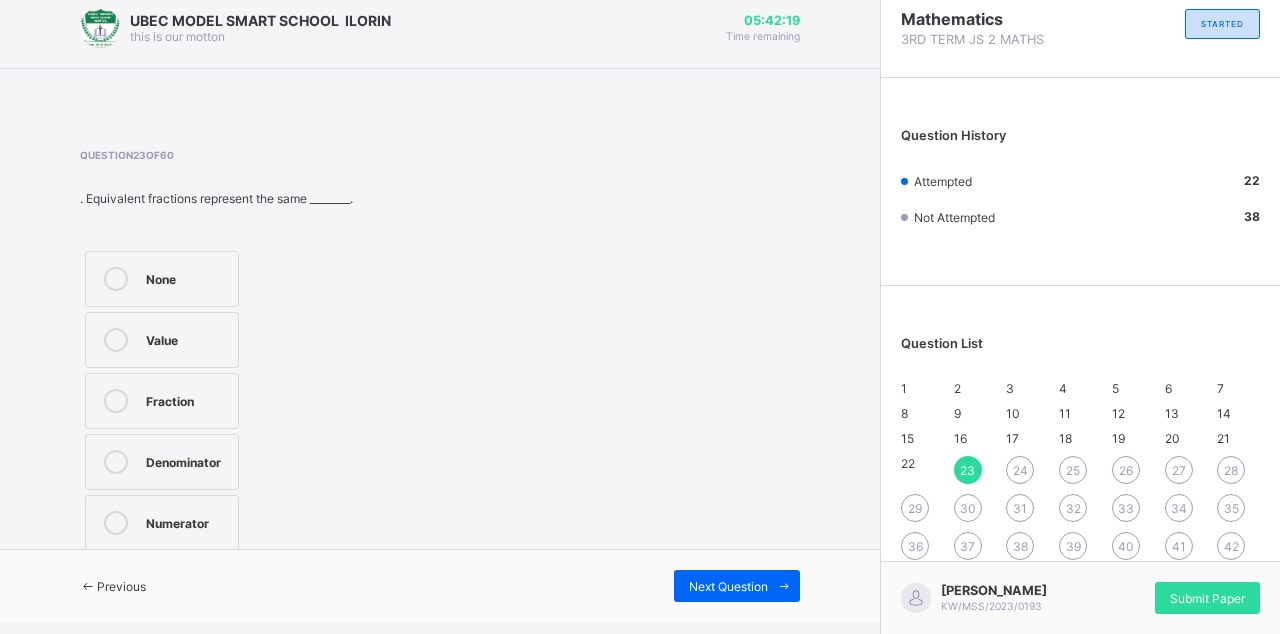 click on "1 2 3 4 5 6 7 8 9 10 11 12 13 14 15 16 17 18 19 20 21 22 23 24 25 26 27 28 29 30 31 32 33 34 35 36 37 38 39 40 41 42 43 44 45 46 47 48 49 50 51 52 53 54 55 56 57 58 59 60" at bounding box center (1080, 527) 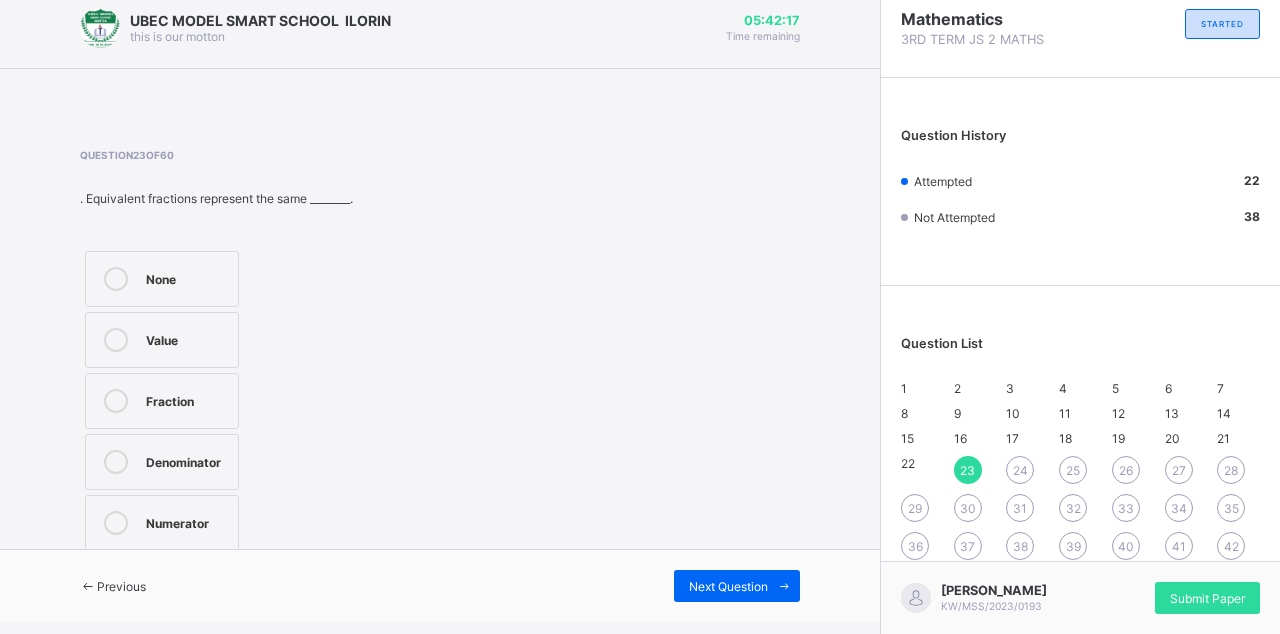 click on "20" at bounding box center [1172, 438] 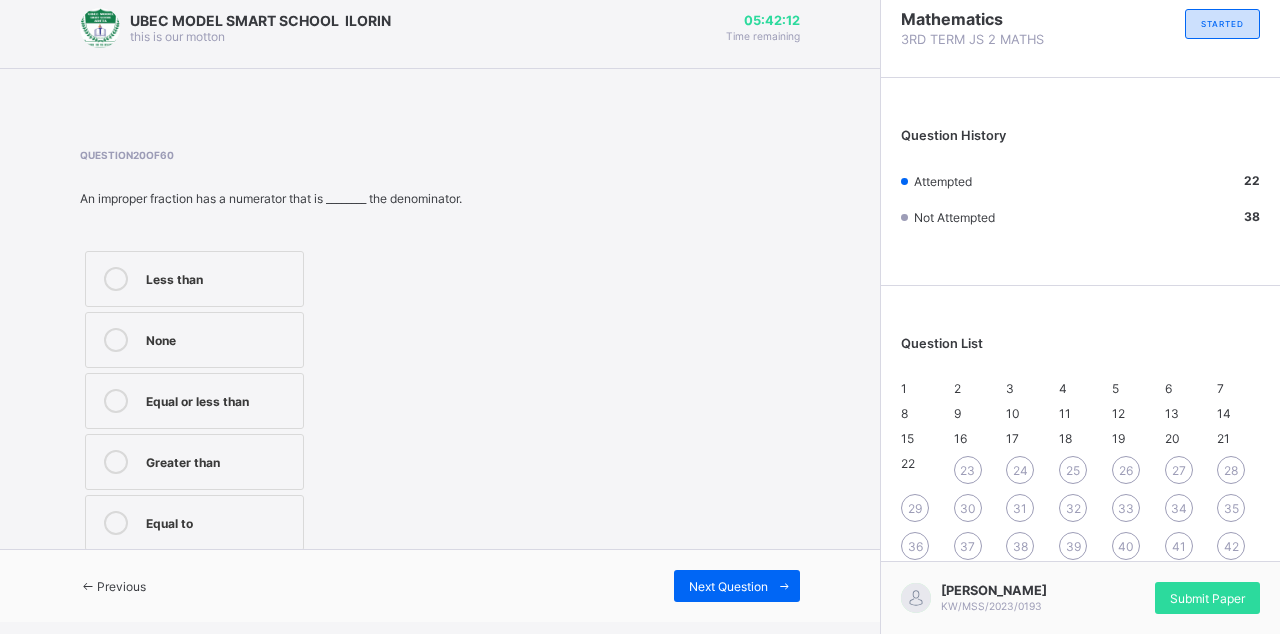 click on "23" at bounding box center (968, 470) 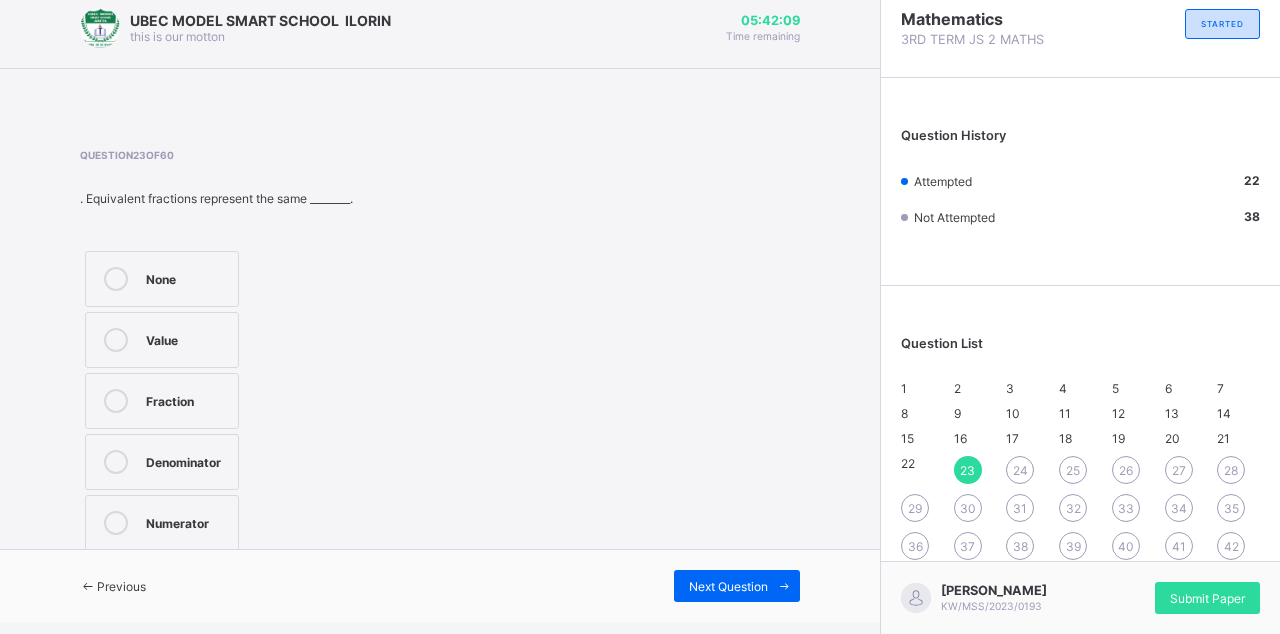 click on "24" at bounding box center [1020, 470] 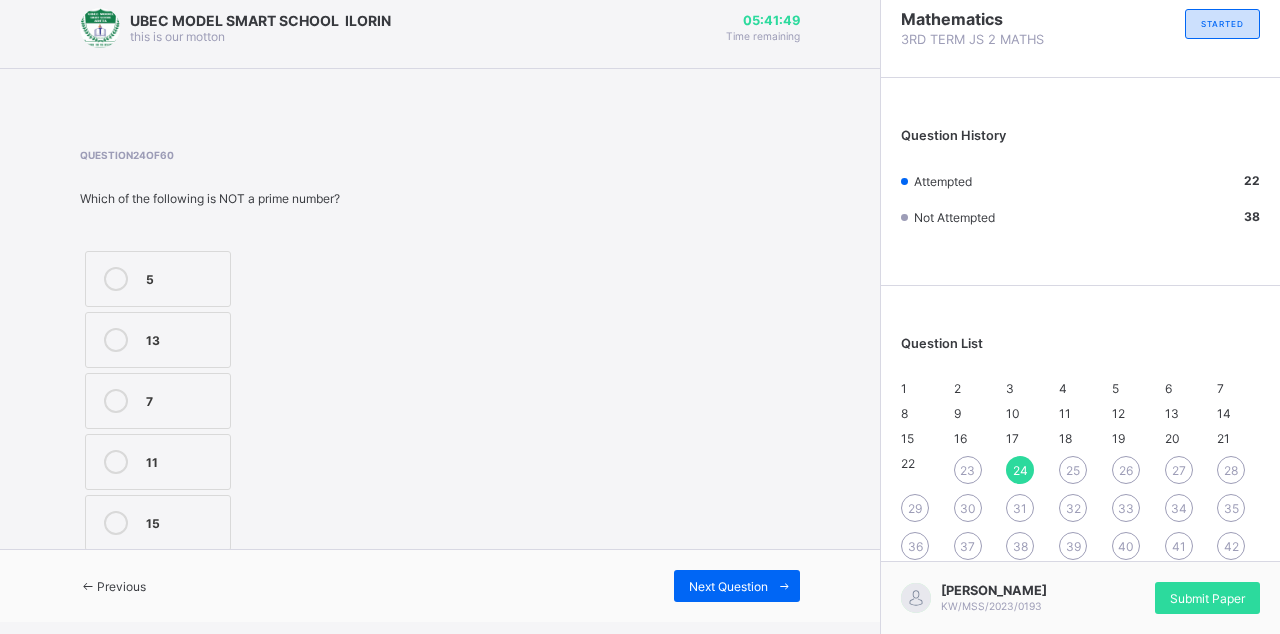 click on "25" at bounding box center [1073, 470] 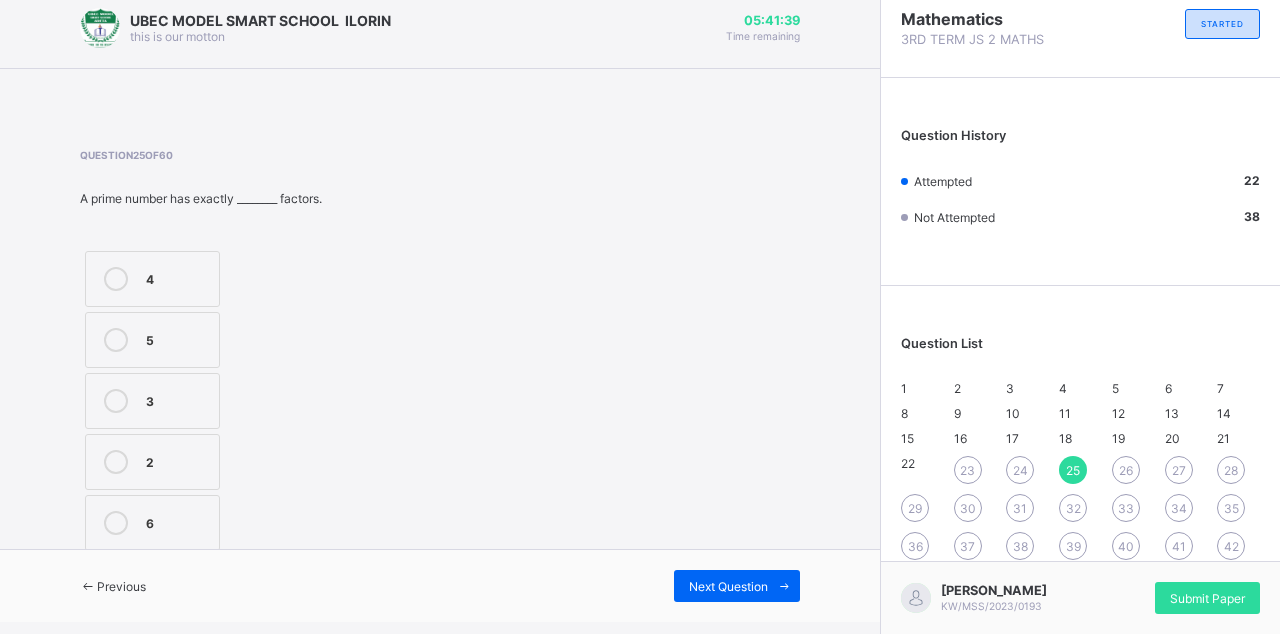 click on "2" at bounding box center (177, 460) 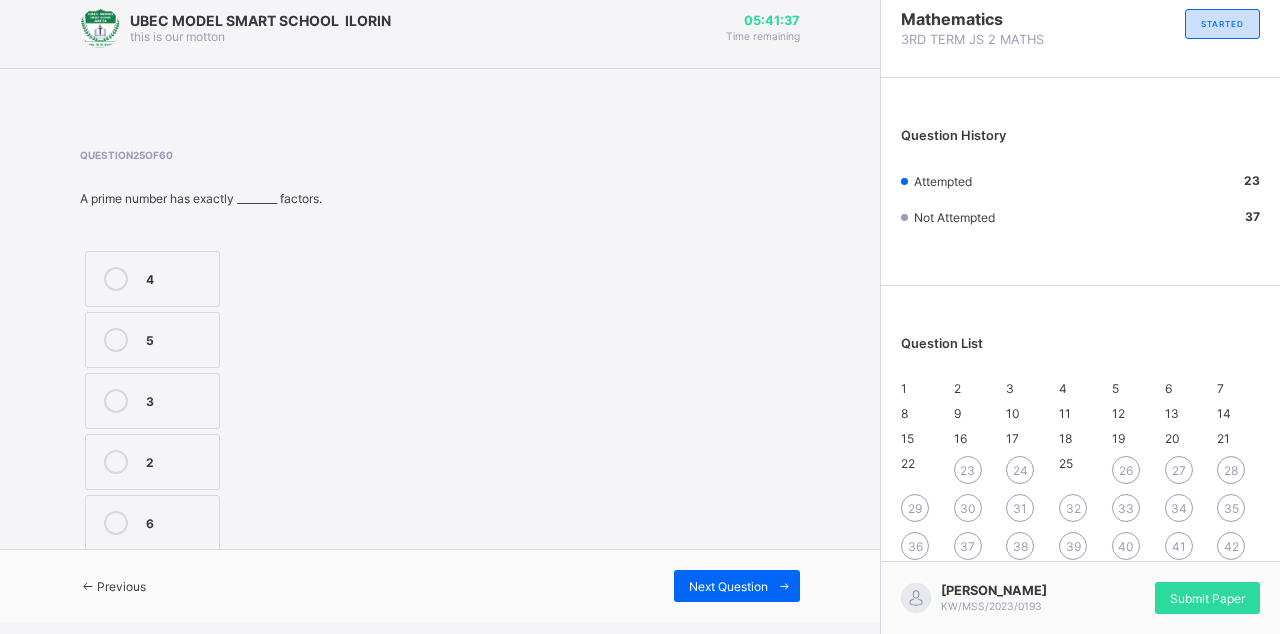 click on "26" at bounding box center [1126, 470] 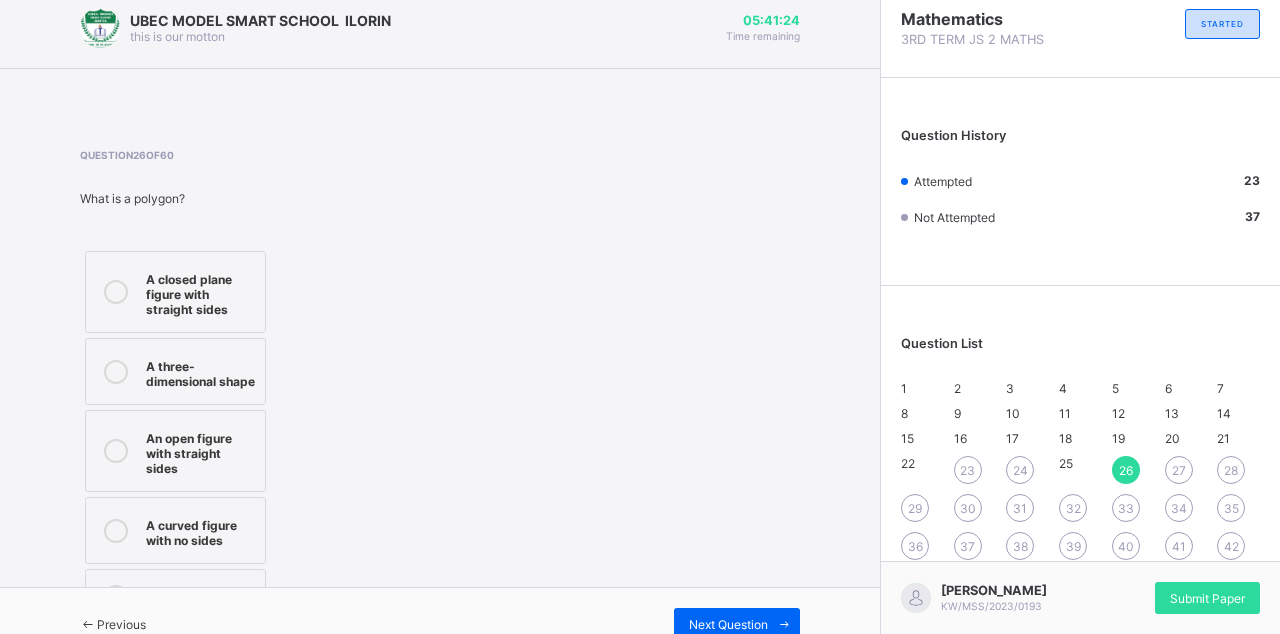 click on "A closed plane figure with straight sides" at bounding box center [200, 292] 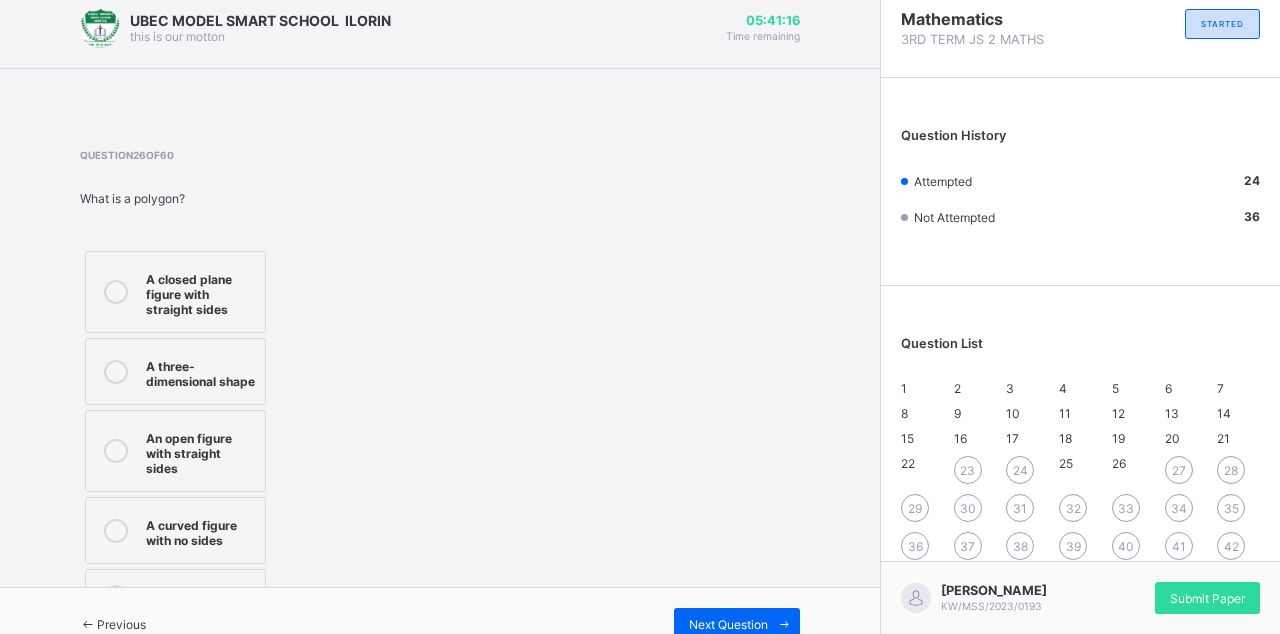 click on "27" at bounding box center [1179, 470] 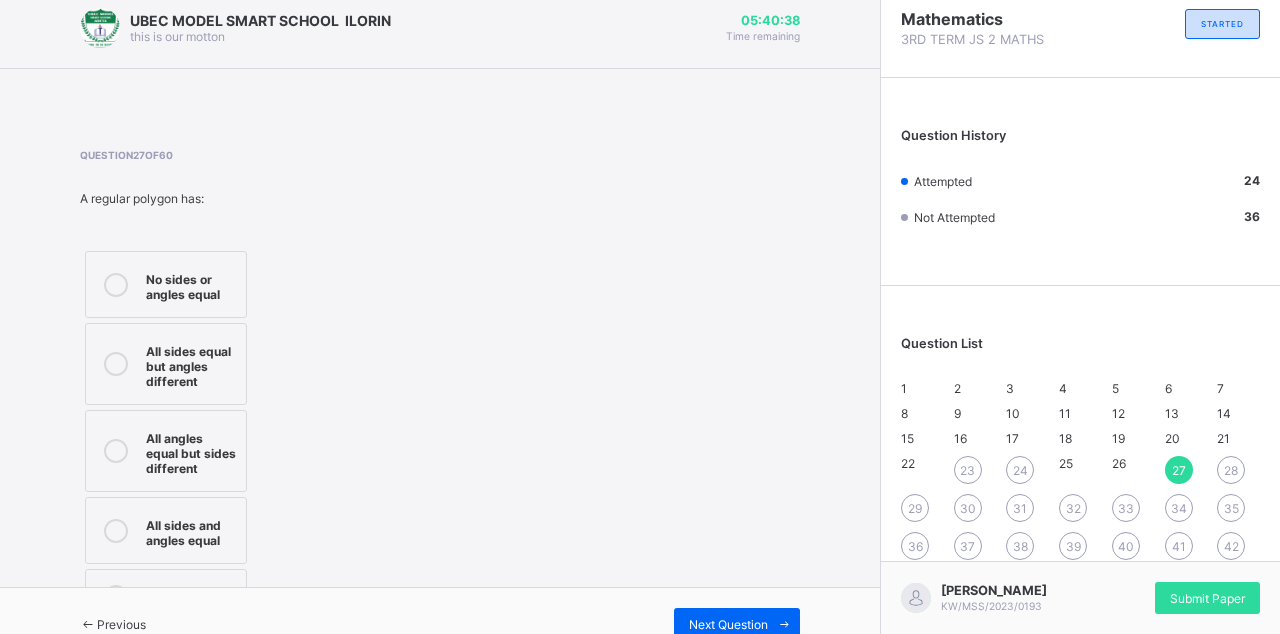 click on "All sides equal but angles different" at bounding box center (191, 364) 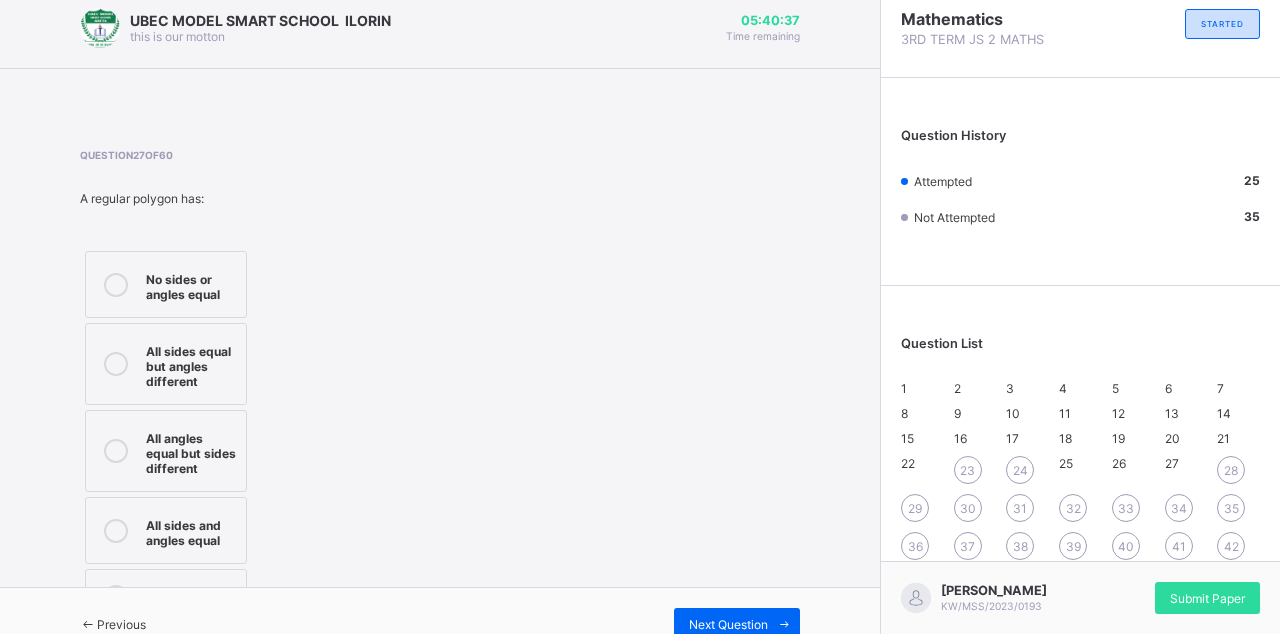 click on "28" at bounding box center (1231, 470) 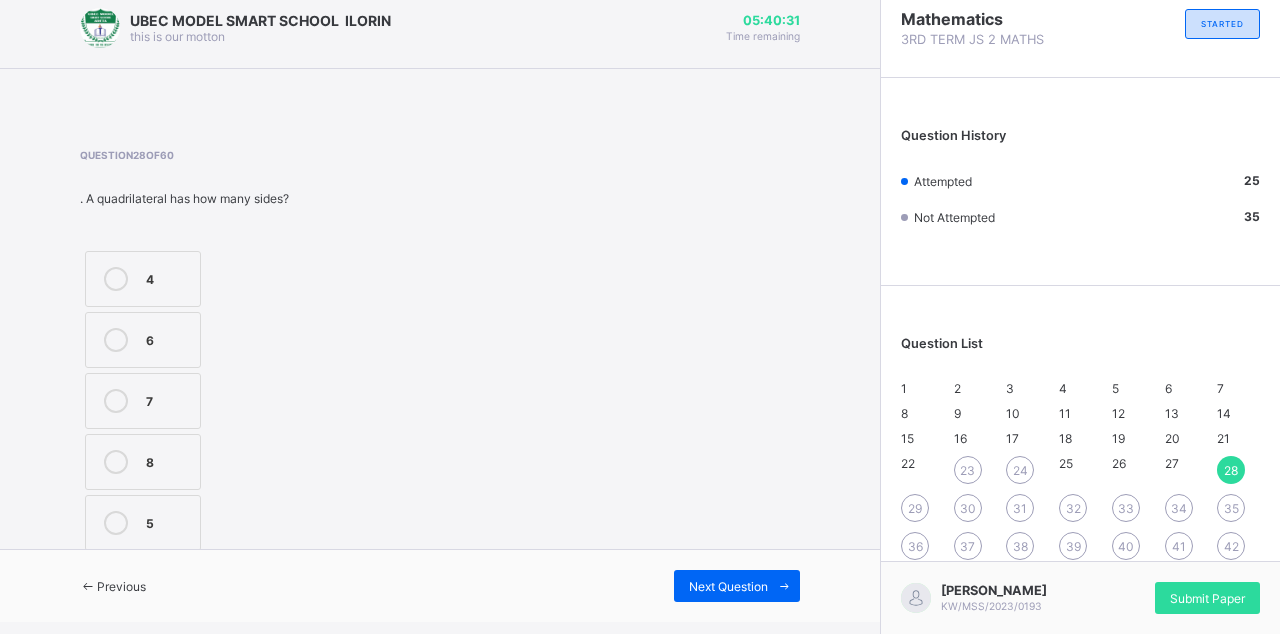 click on "4" at bounding box center (168, 277) 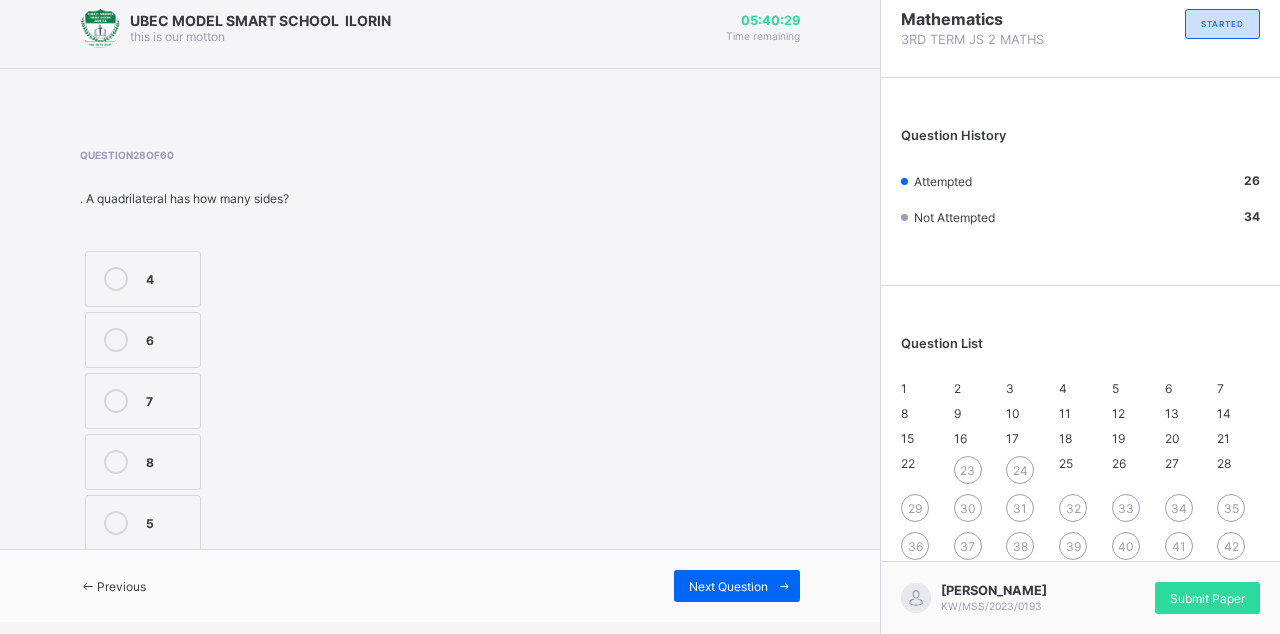 click on "21" at bounding box center (1238, 438) 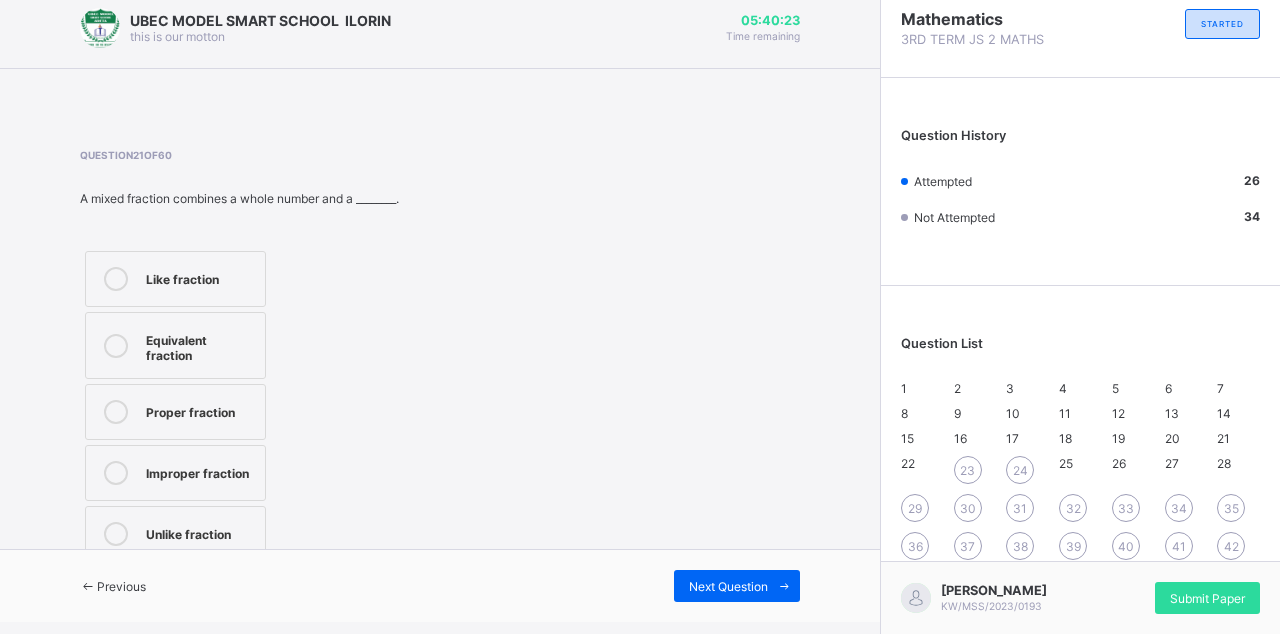 click on "29" at bounding box center [915, 508] 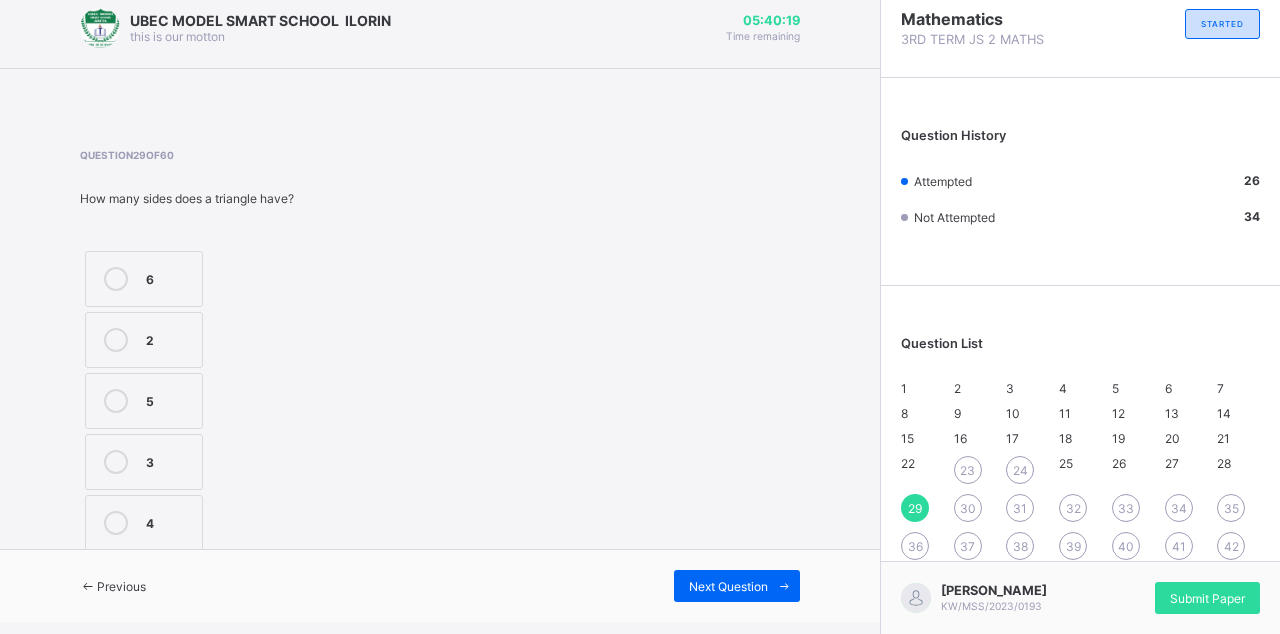 click on "3" at bounding box center (169, 460) 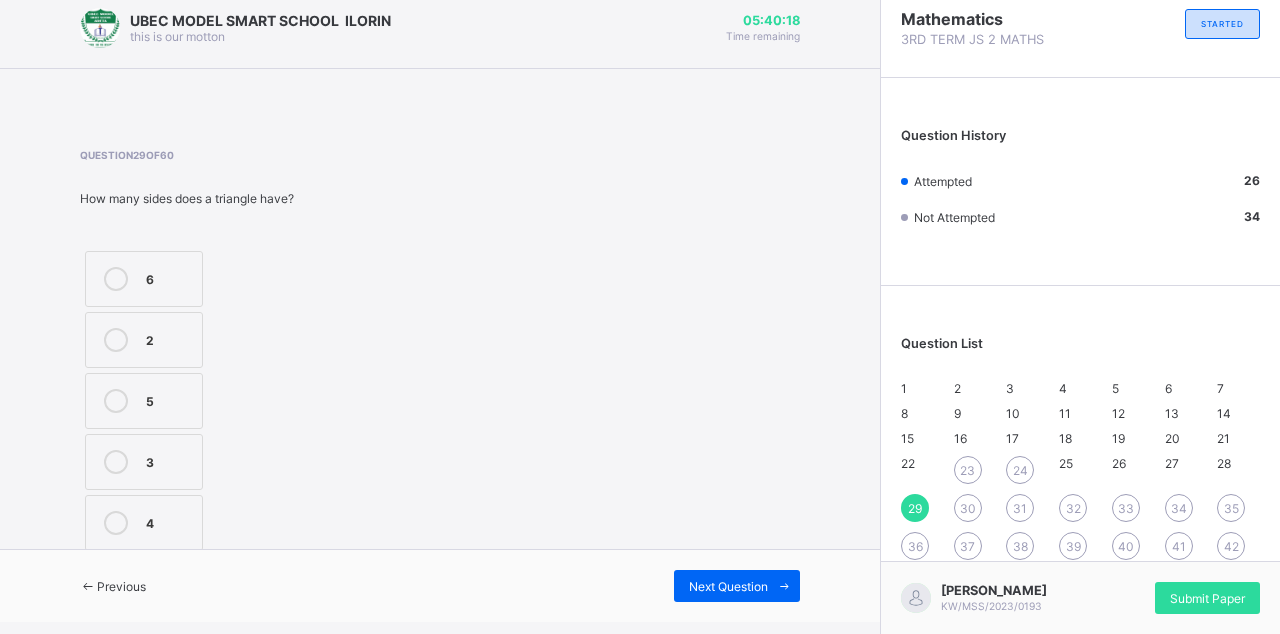 click at bounding box center [784, 586] 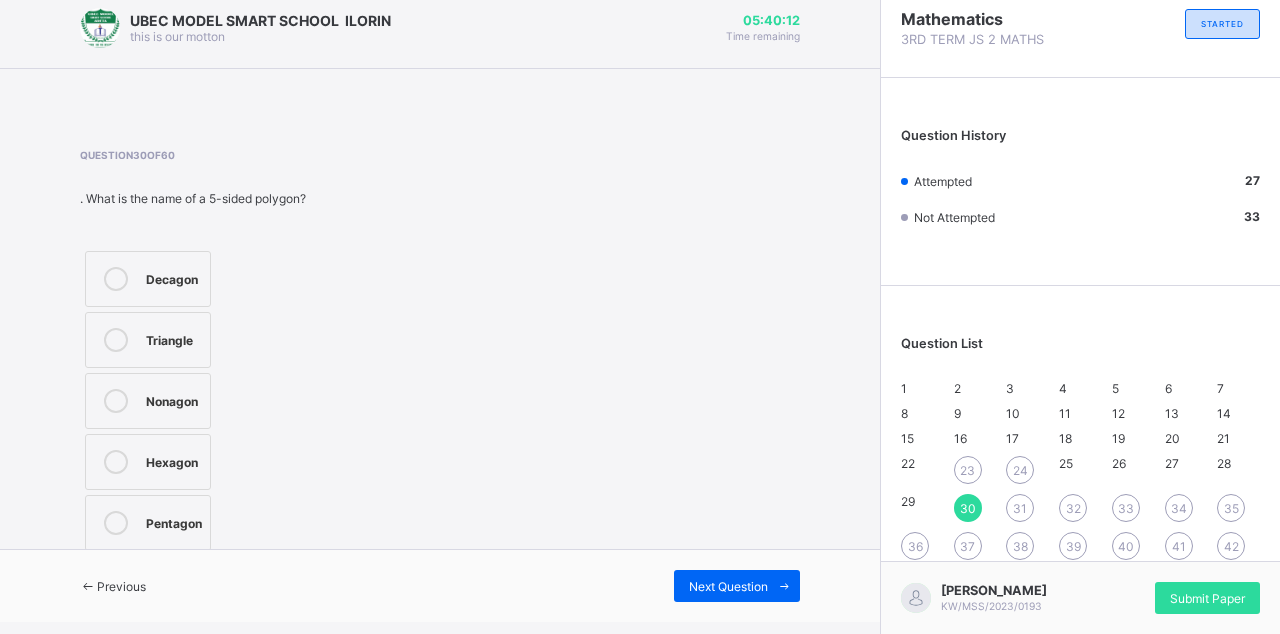 click on "31" at bounding box center (1020, 508) 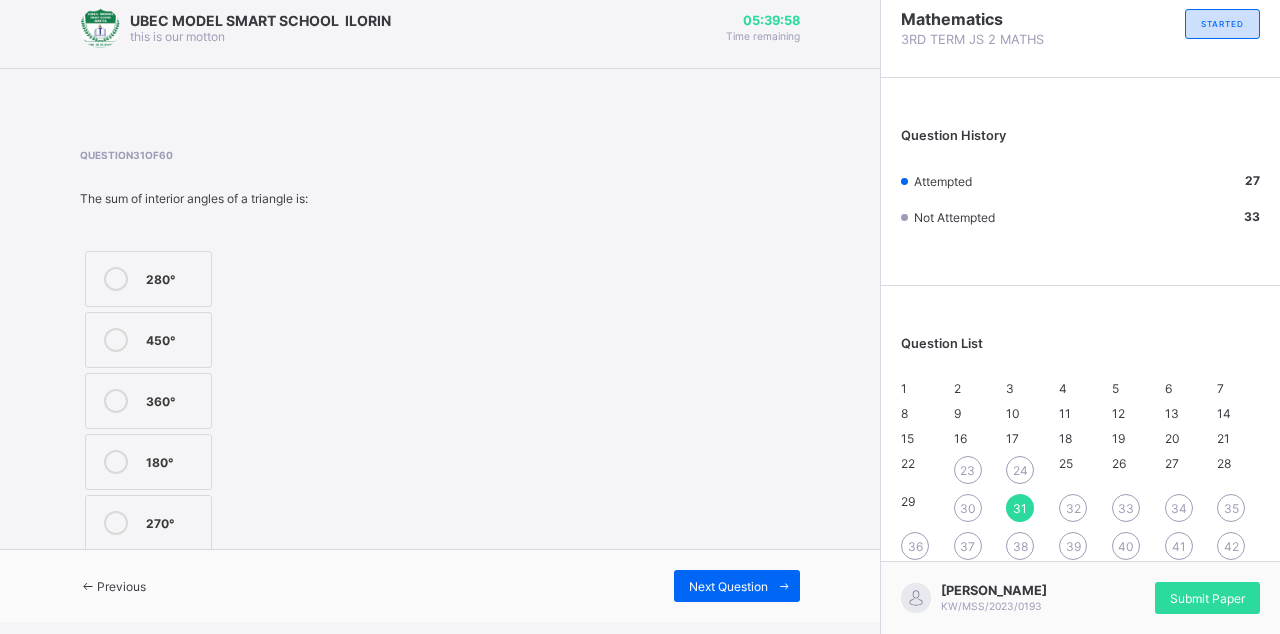 click on "180°" at bounding box center (148, 462) 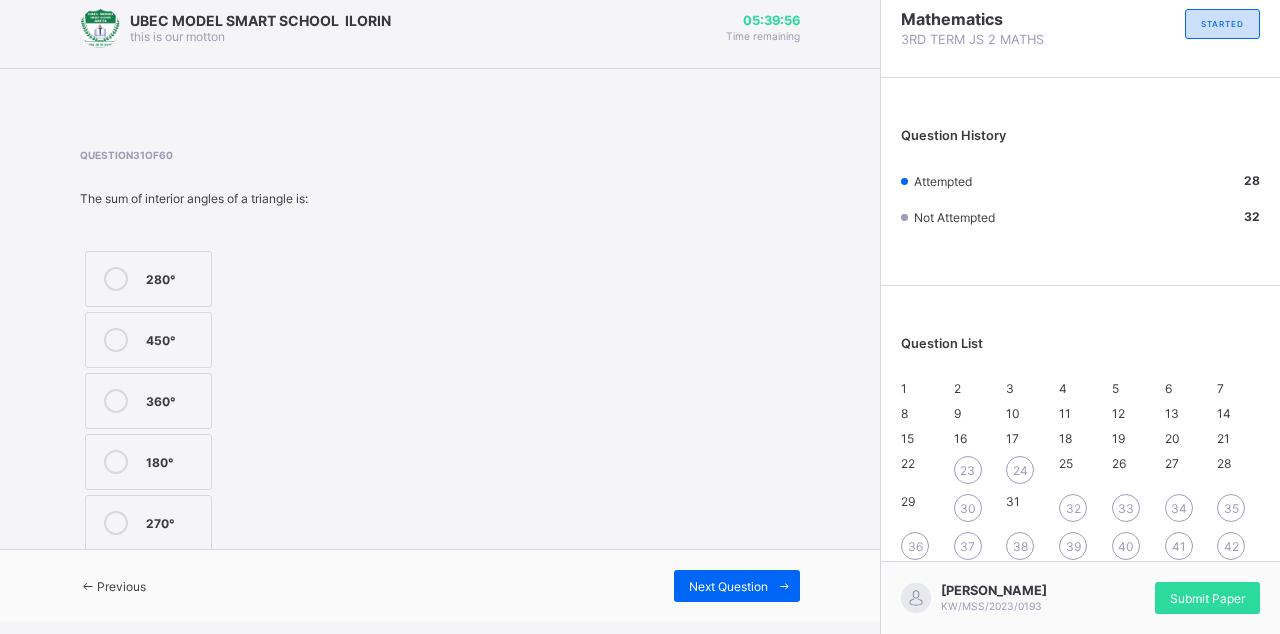 click on "32" at bounding box center [1073, 508] 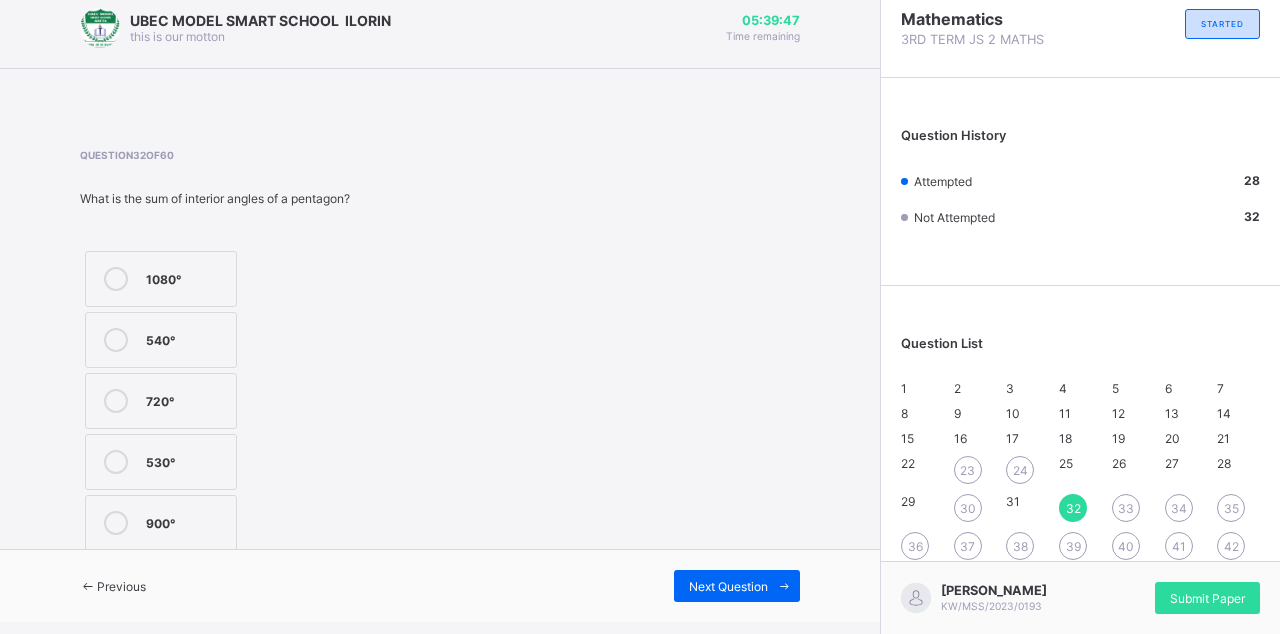 click on "1080°" at bounding box center [161, 279] 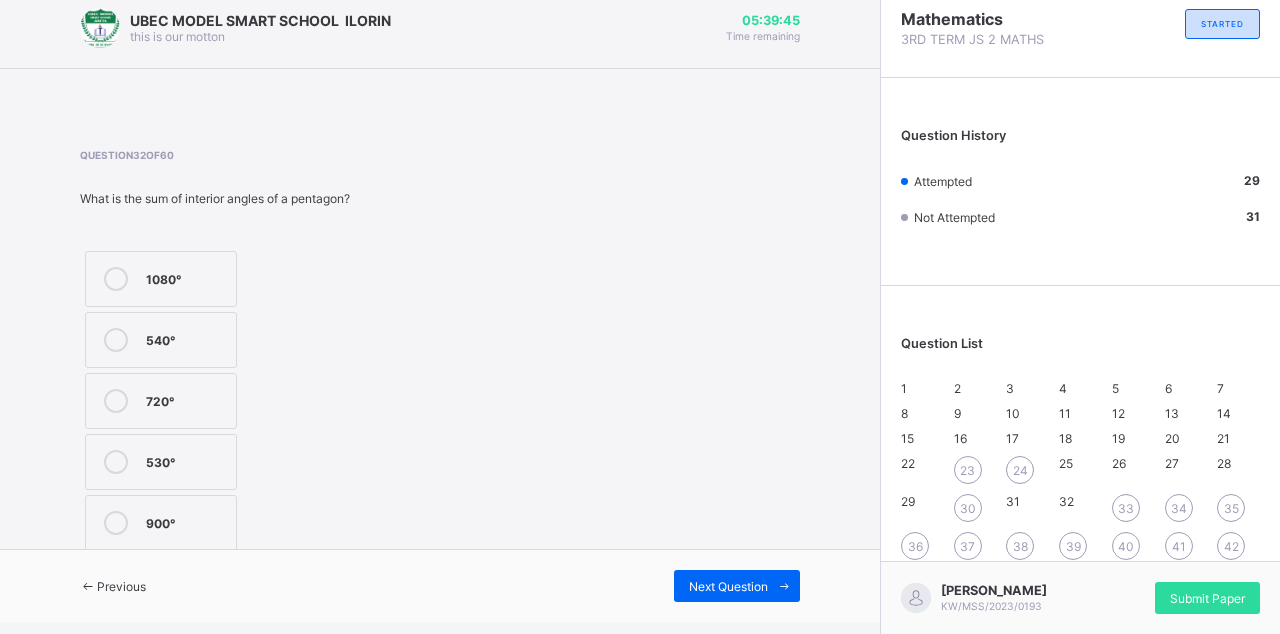 click on "Next Question" at bounding box center (728, 586) 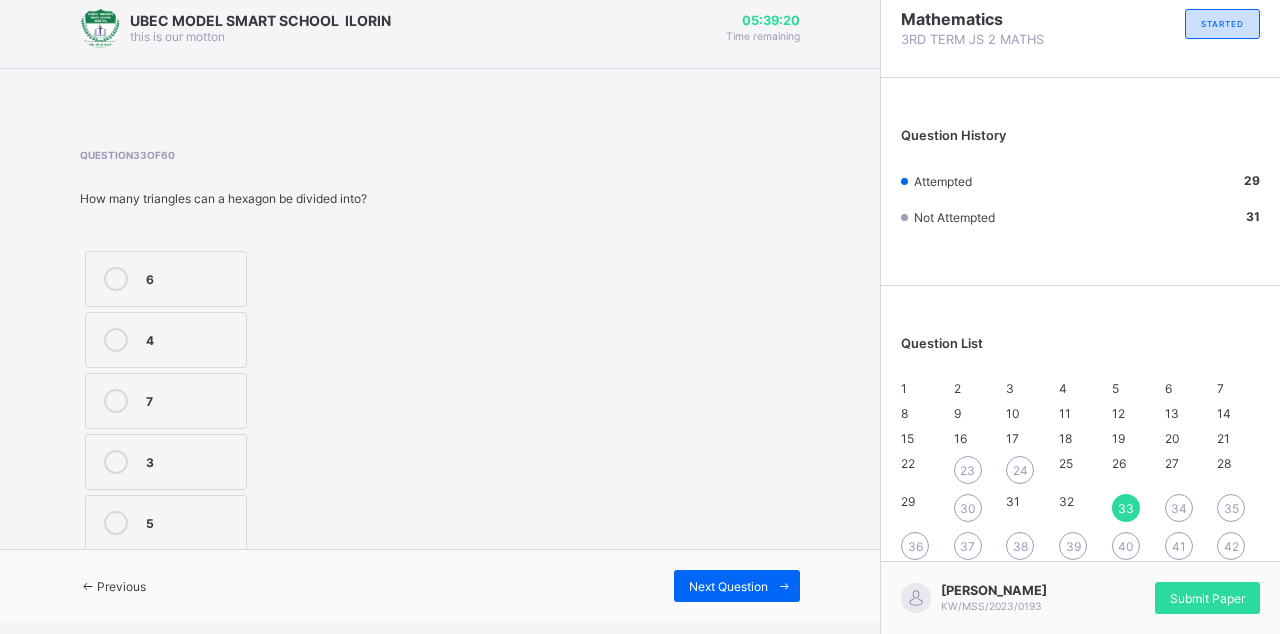 click at bounding box center [784, 586] 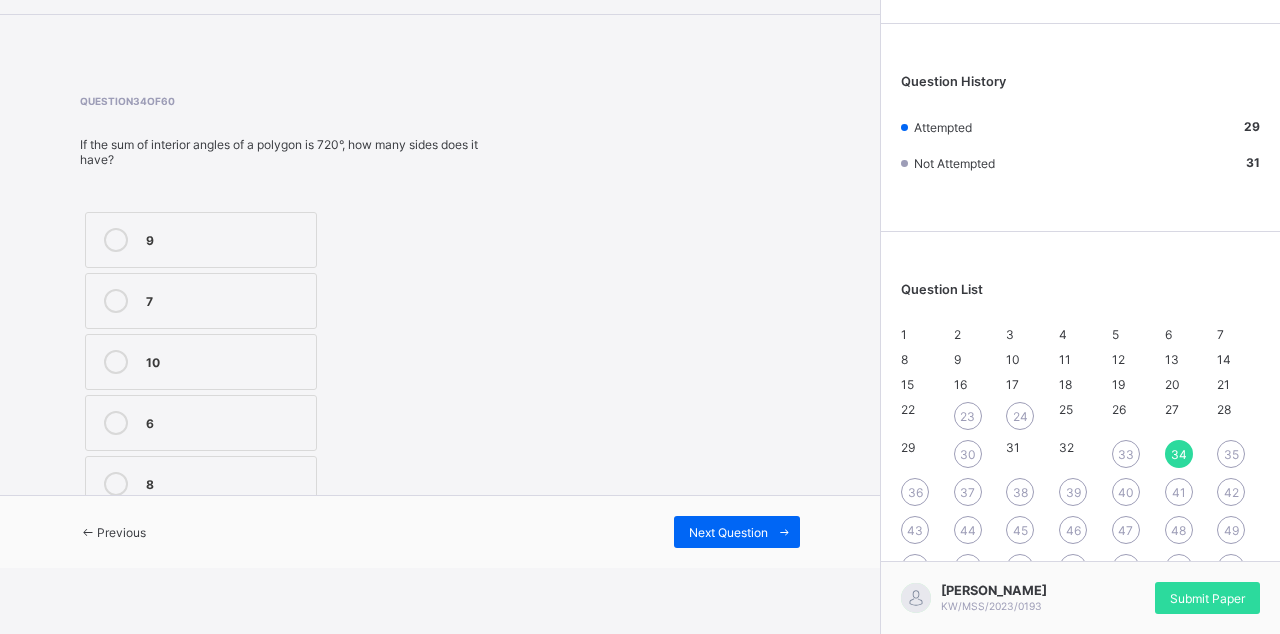 scroll, scrollTop: 108, scrollLeft: 0, axis: vertical 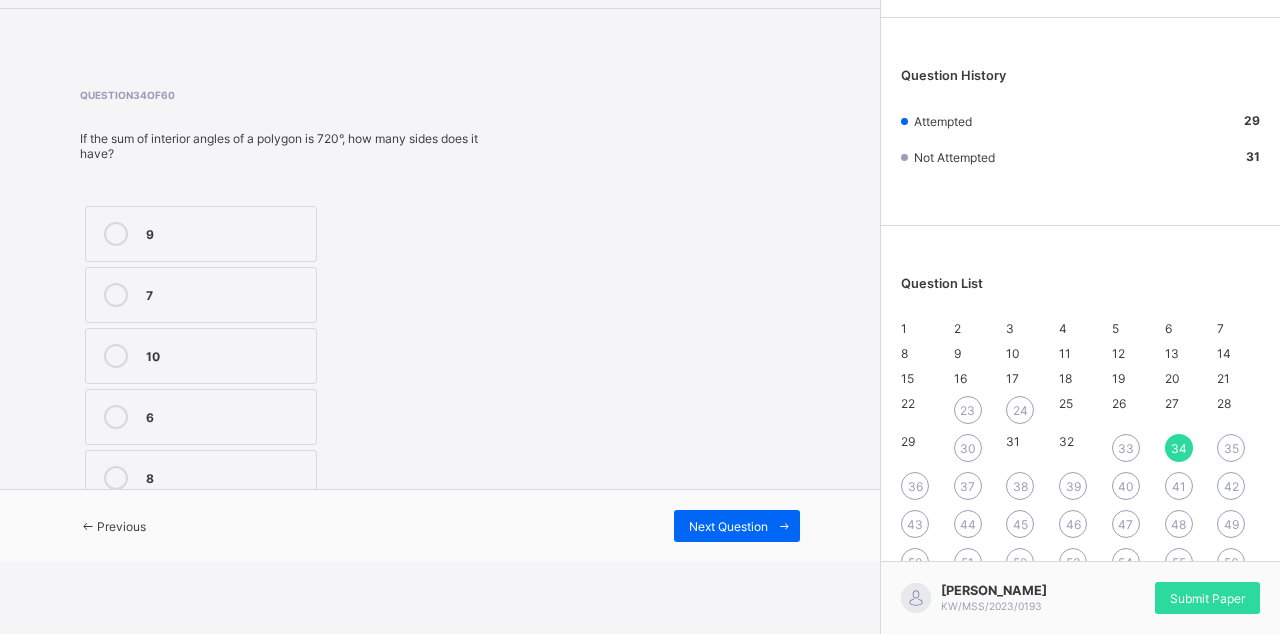 click on "33" at bounding box center (1126, 448) 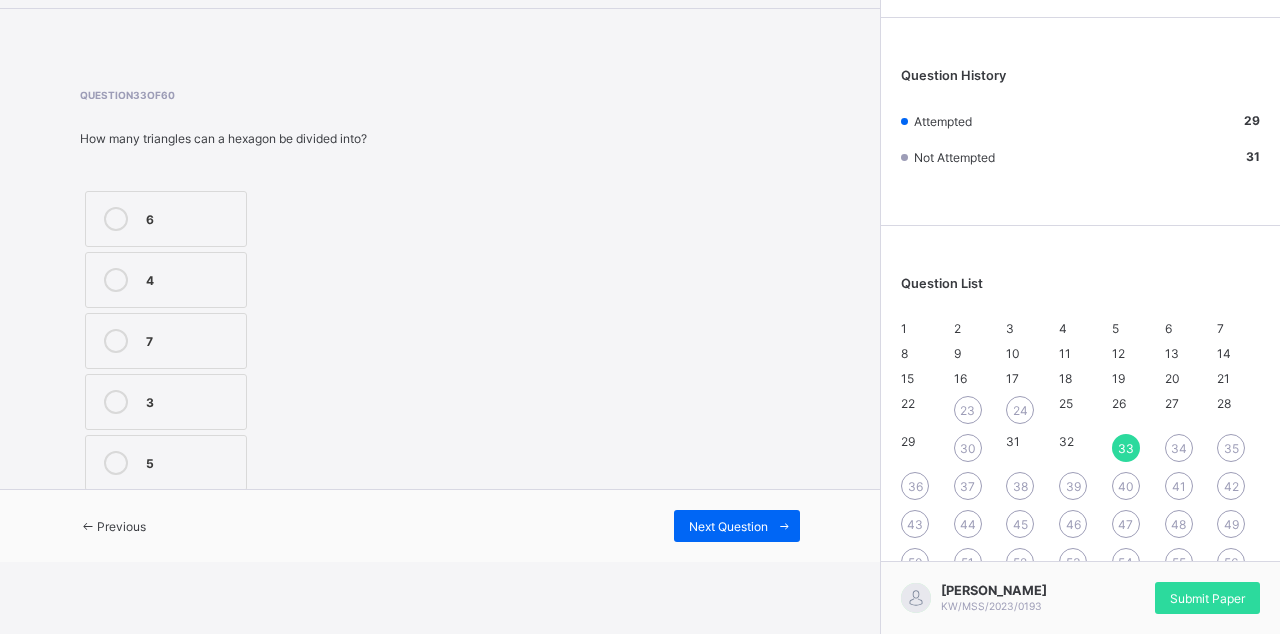 click on "34" at bounding box center [1179, 448] 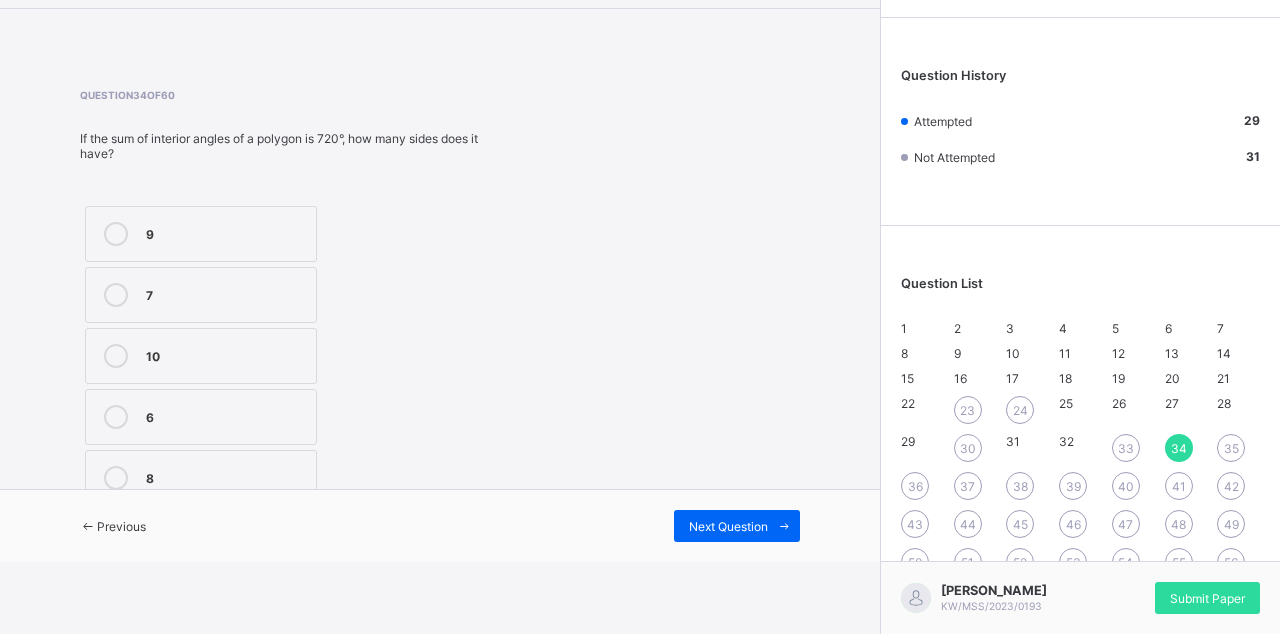 click on "Previous" at bounding box center [113, 526] 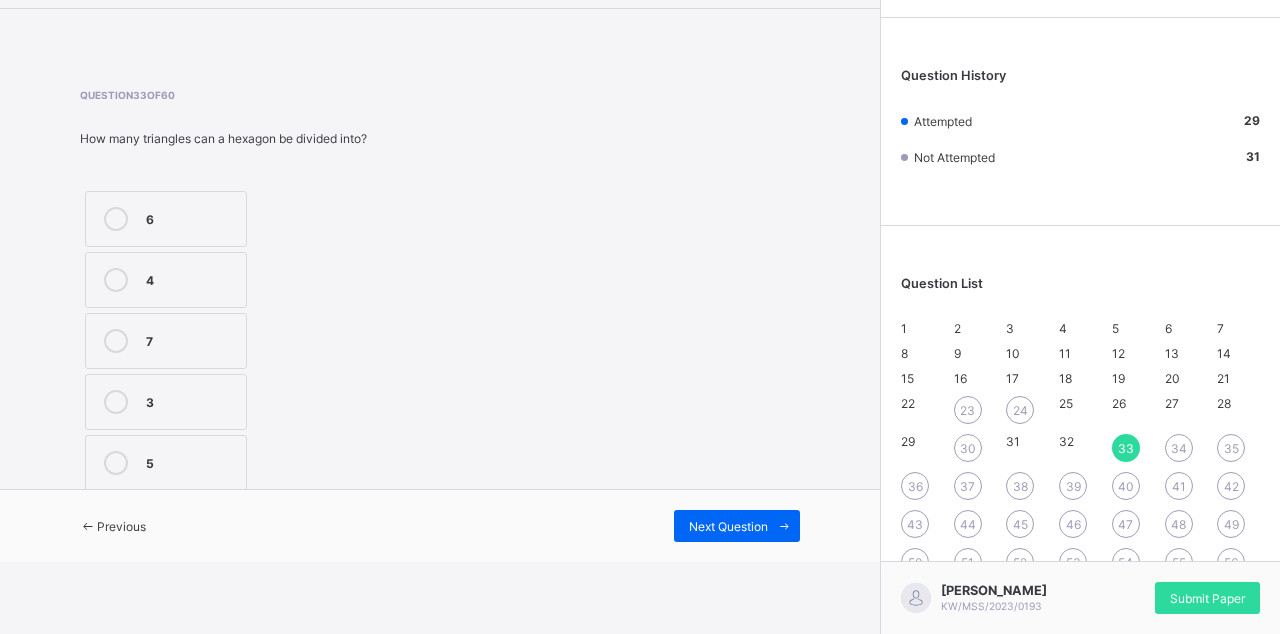 click at bounding box center (116, 219) 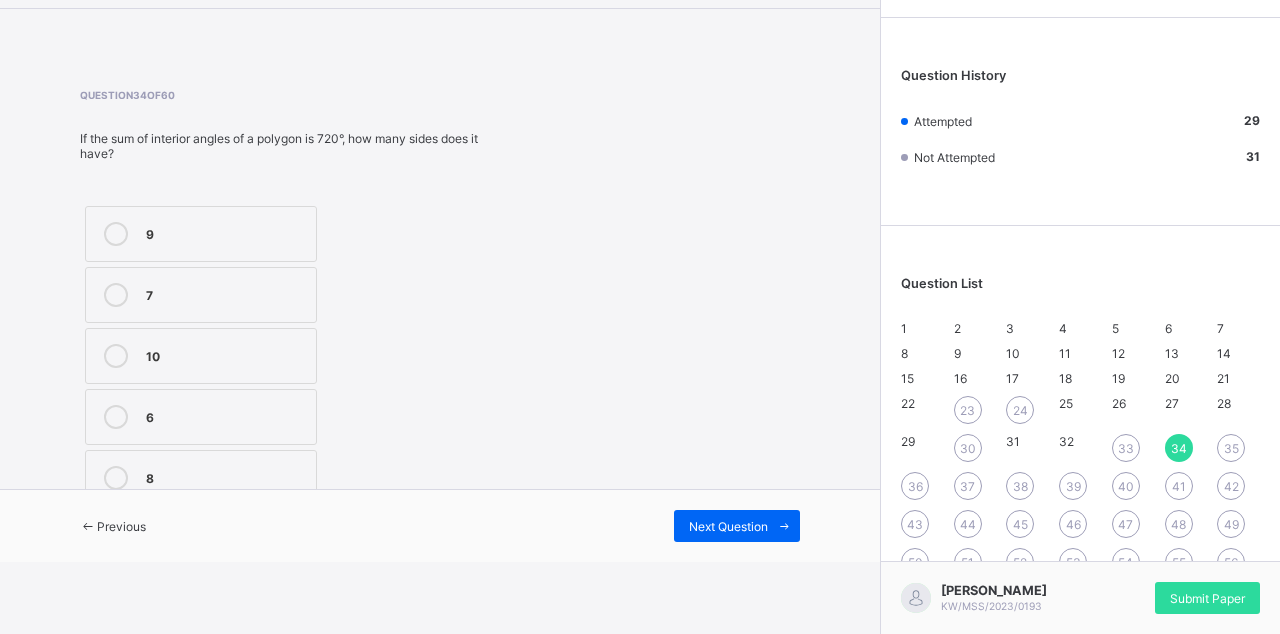 click on "33" at bounding box center (1126, 448) 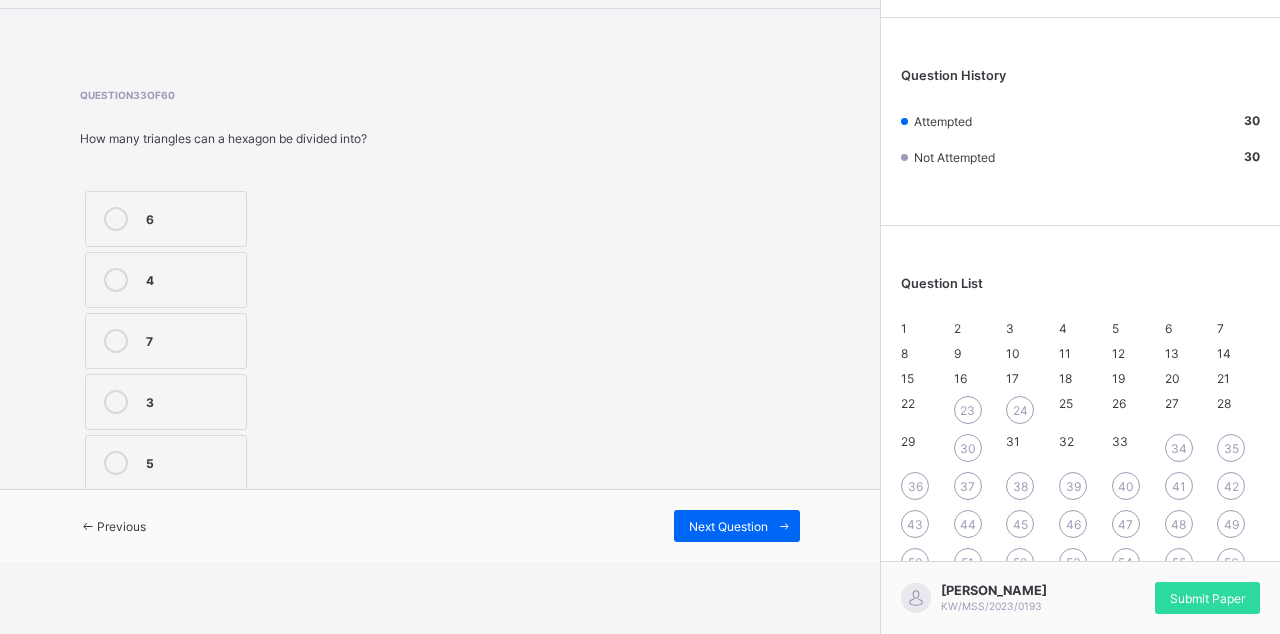 click at bounding box center (116, 219) 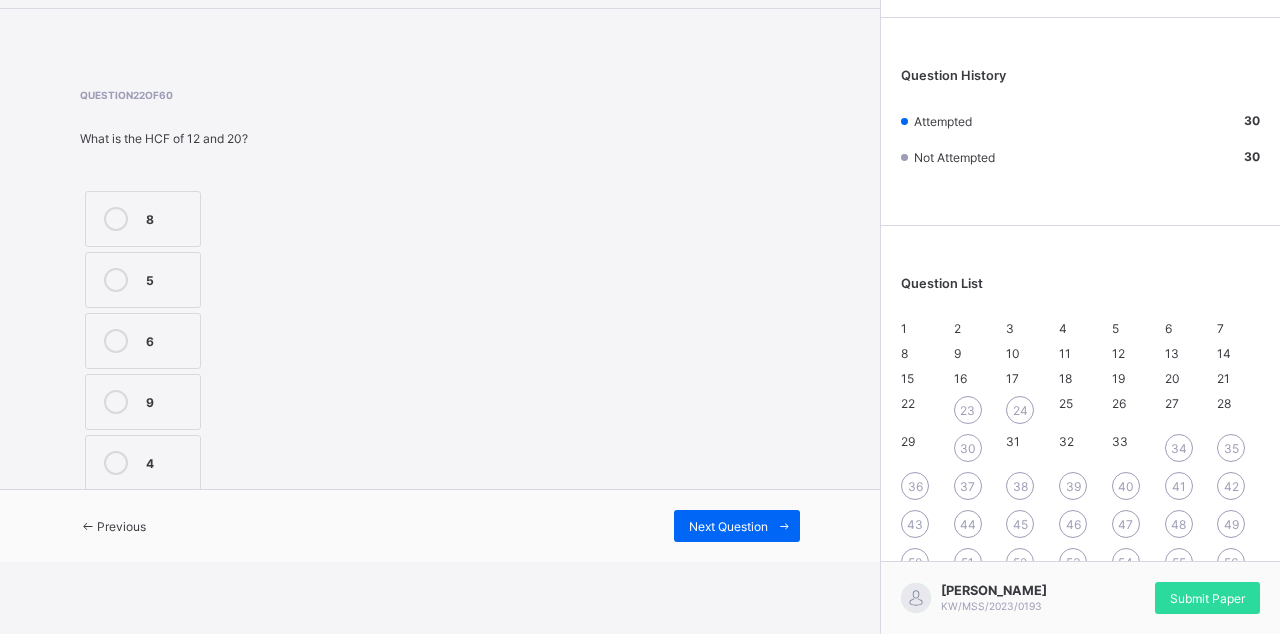 click on "1" at bounding box center [922, 328] 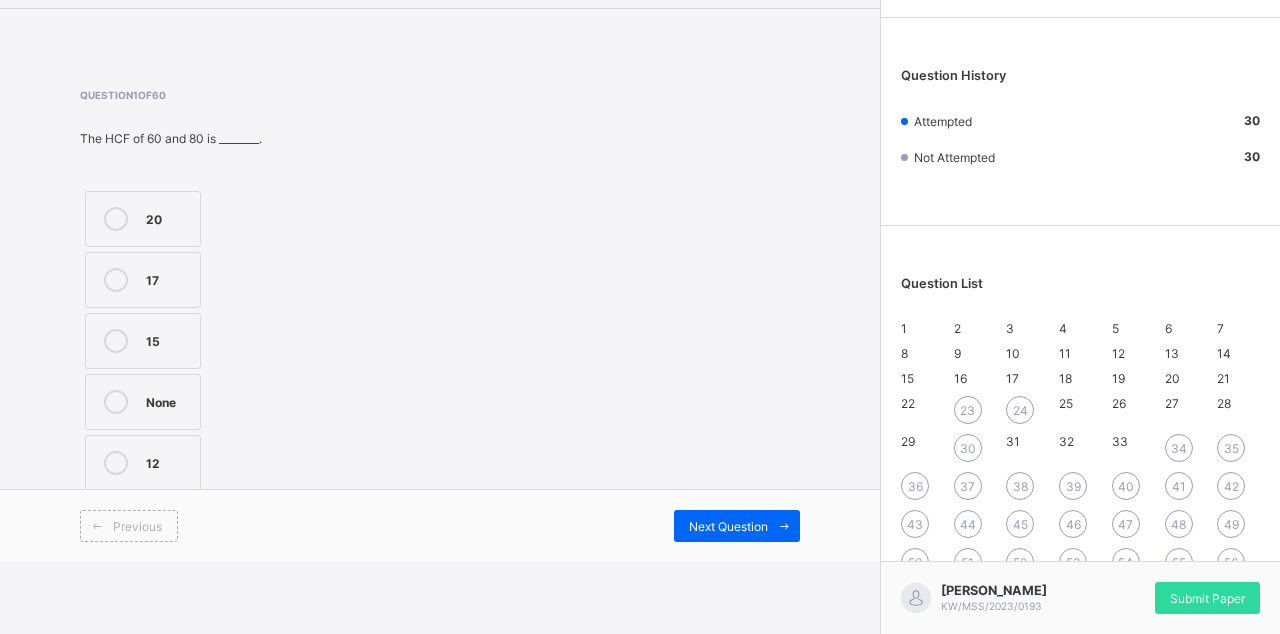 click on "34" at bounding box center [1179, 448] 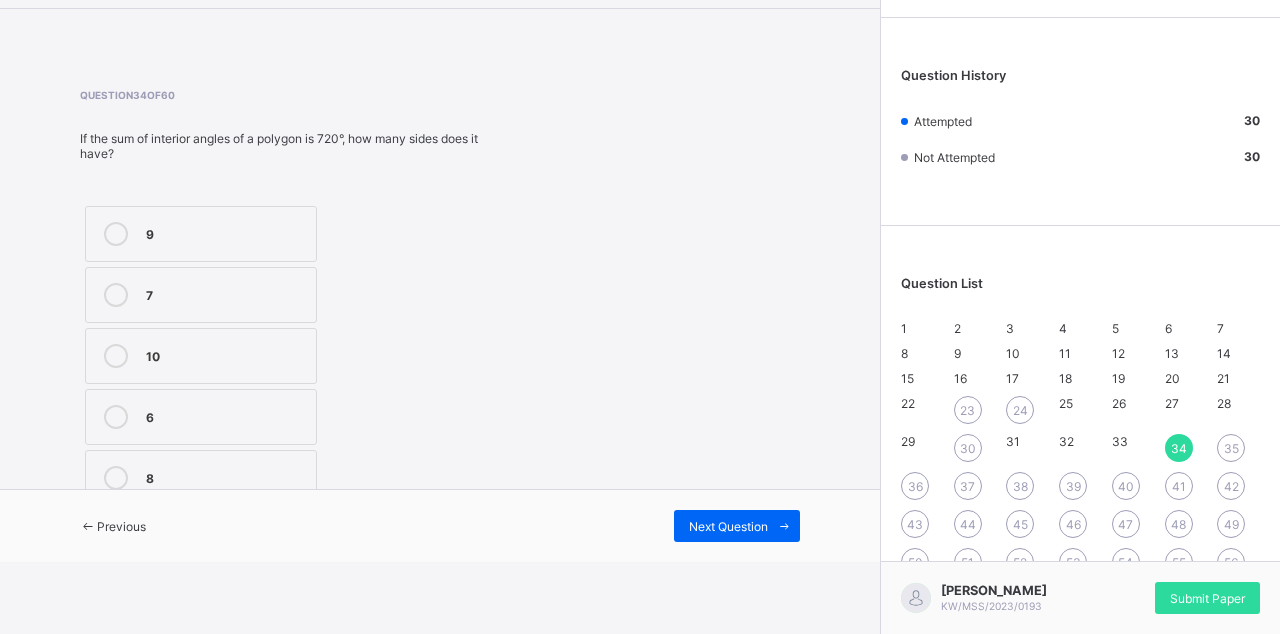 click on "6" at bounding box center [201, 417] 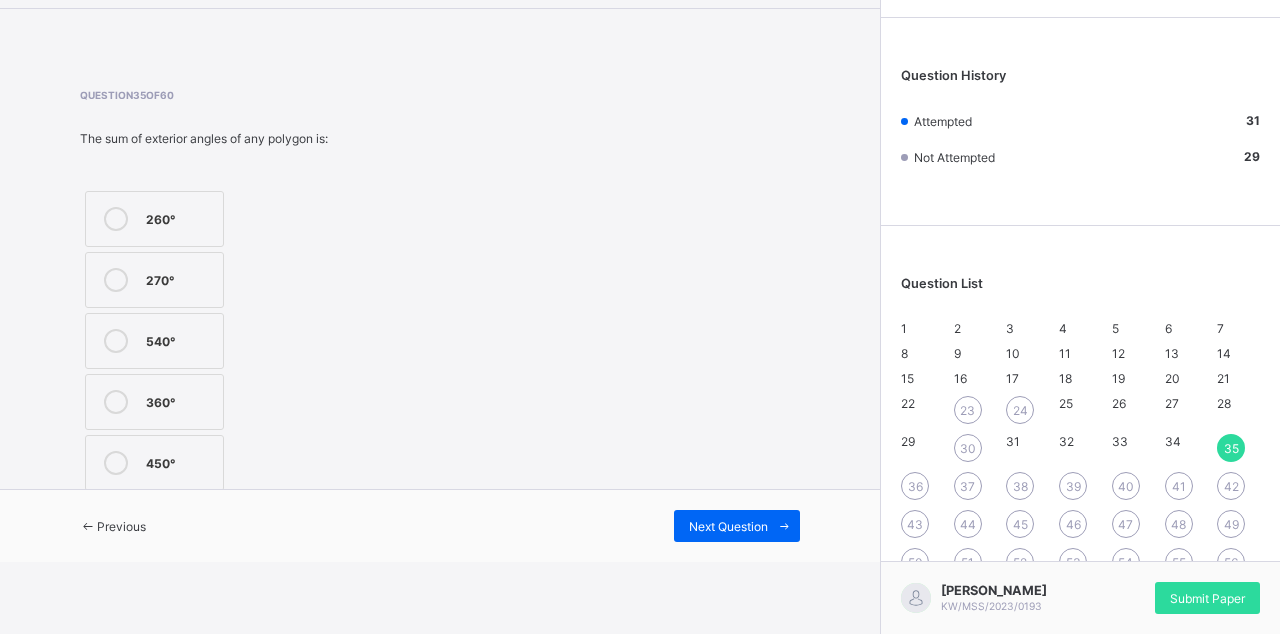 click on "31" at bounding box center (1027, 448) 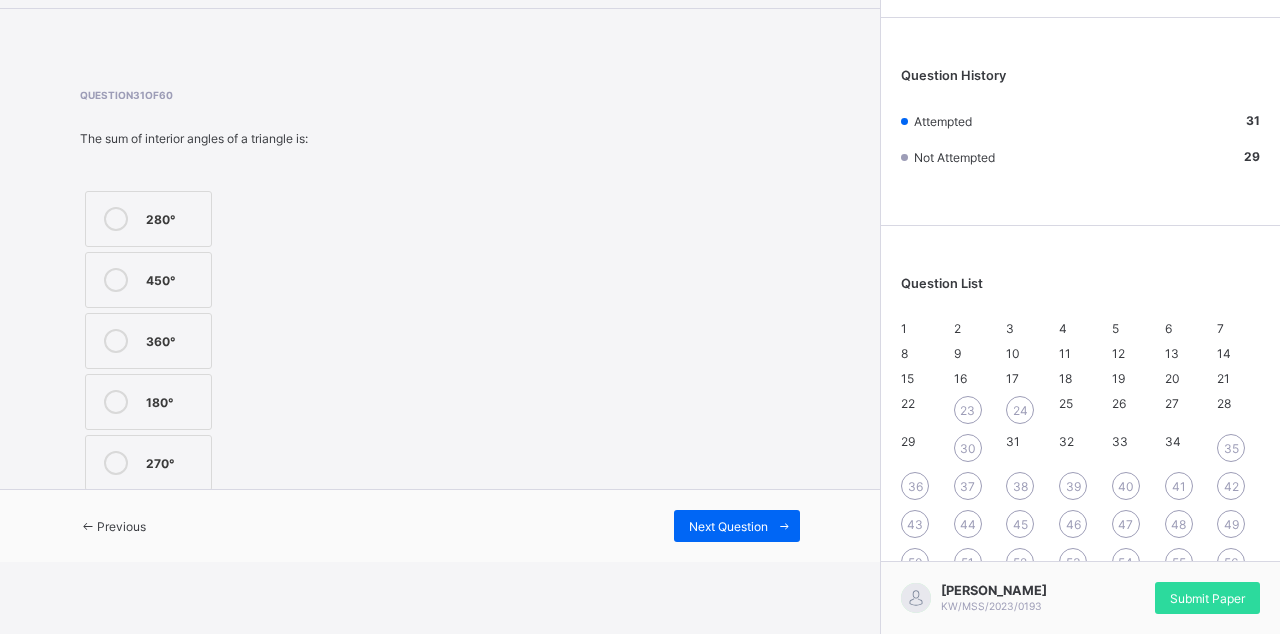 click at bounding box center [116, 341] 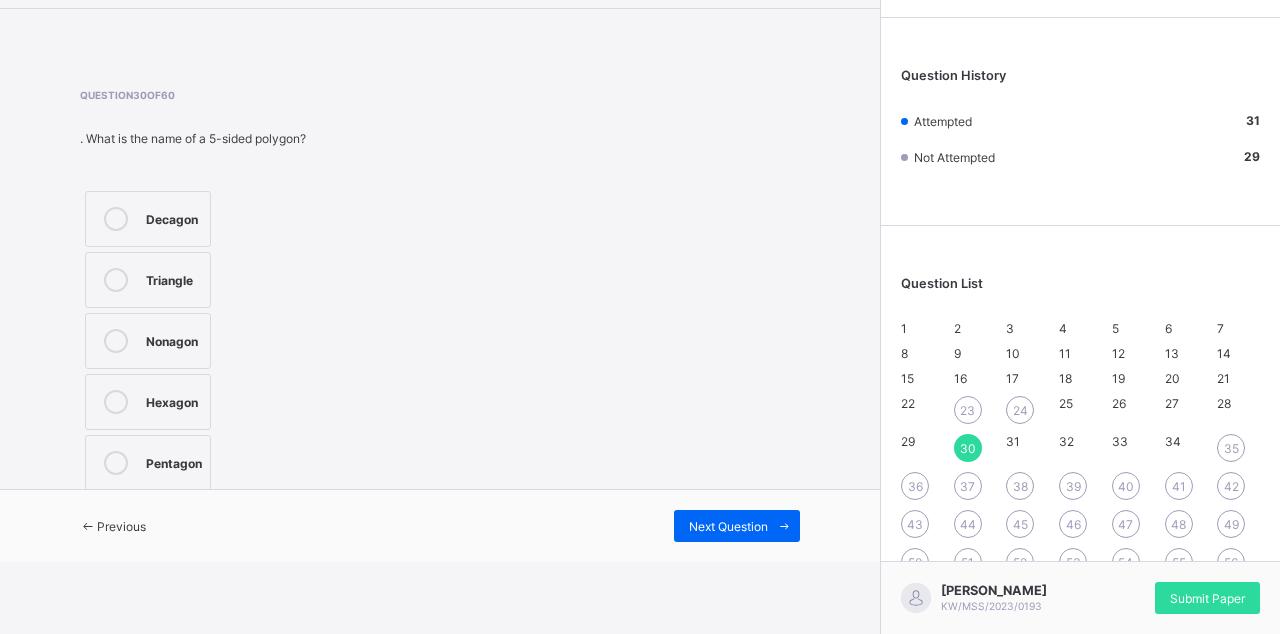 click at bounding box center (116, 463) 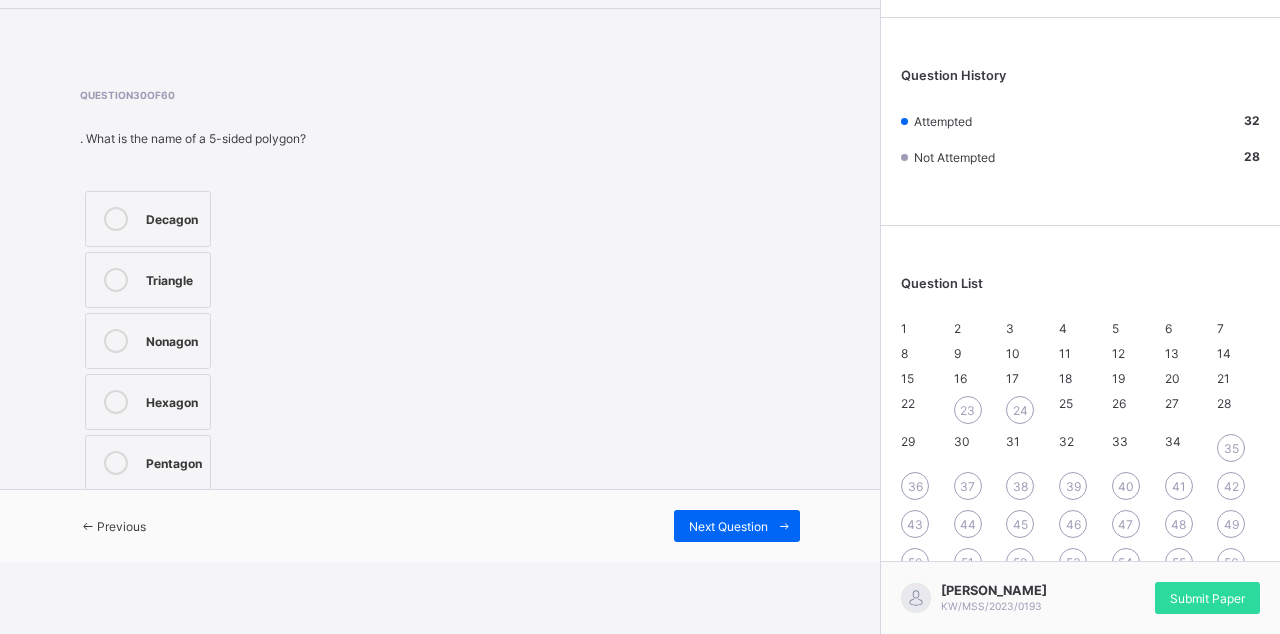 click on "35" at bounding box center [1231, 448] 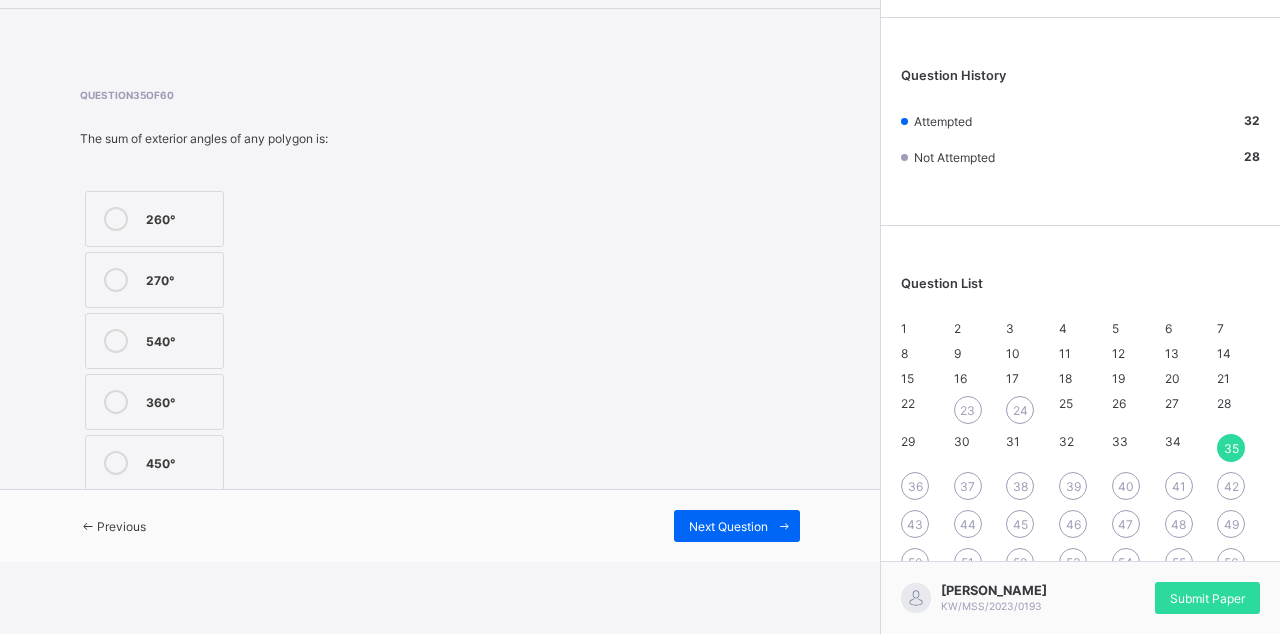 click on "30" at bounding box center (962, 441) 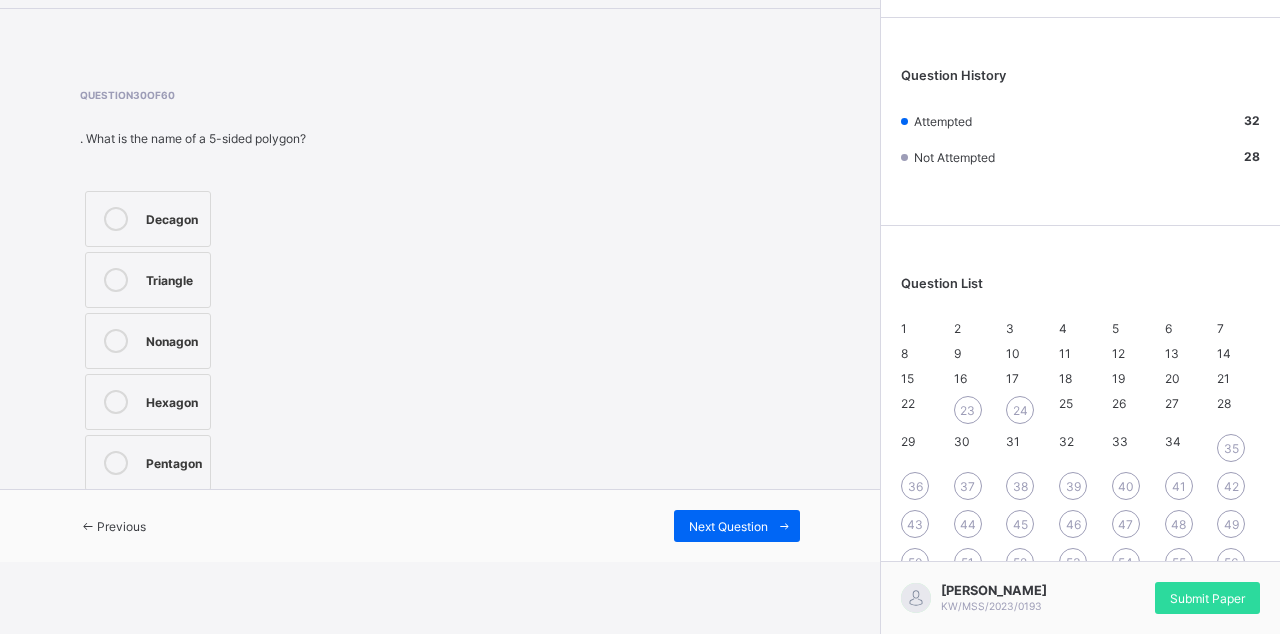 click on "31" at bounding box center (1013, 441) 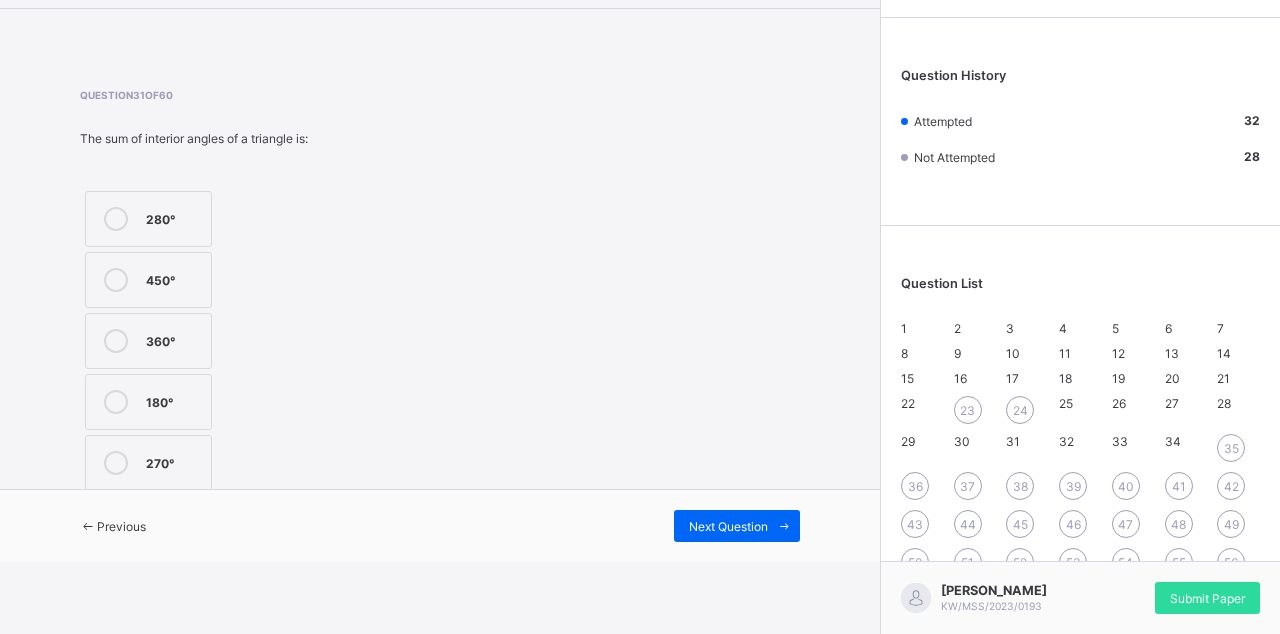 click at bounding box center (116, 402) 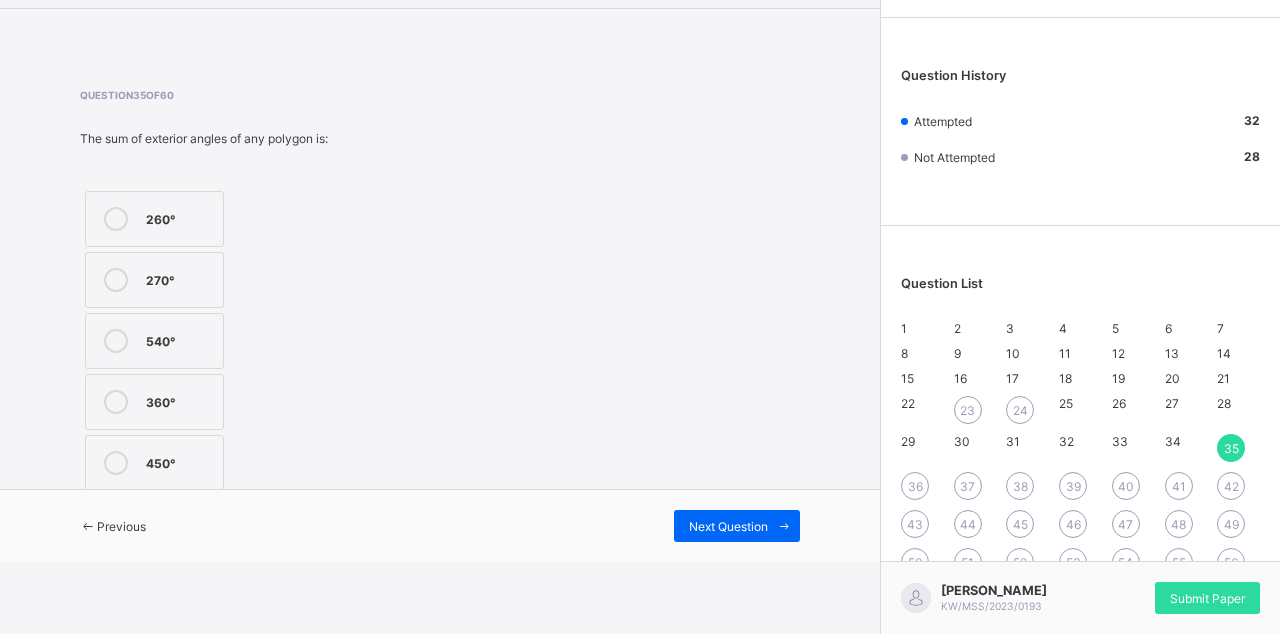 click at bounding box center (116, 402) 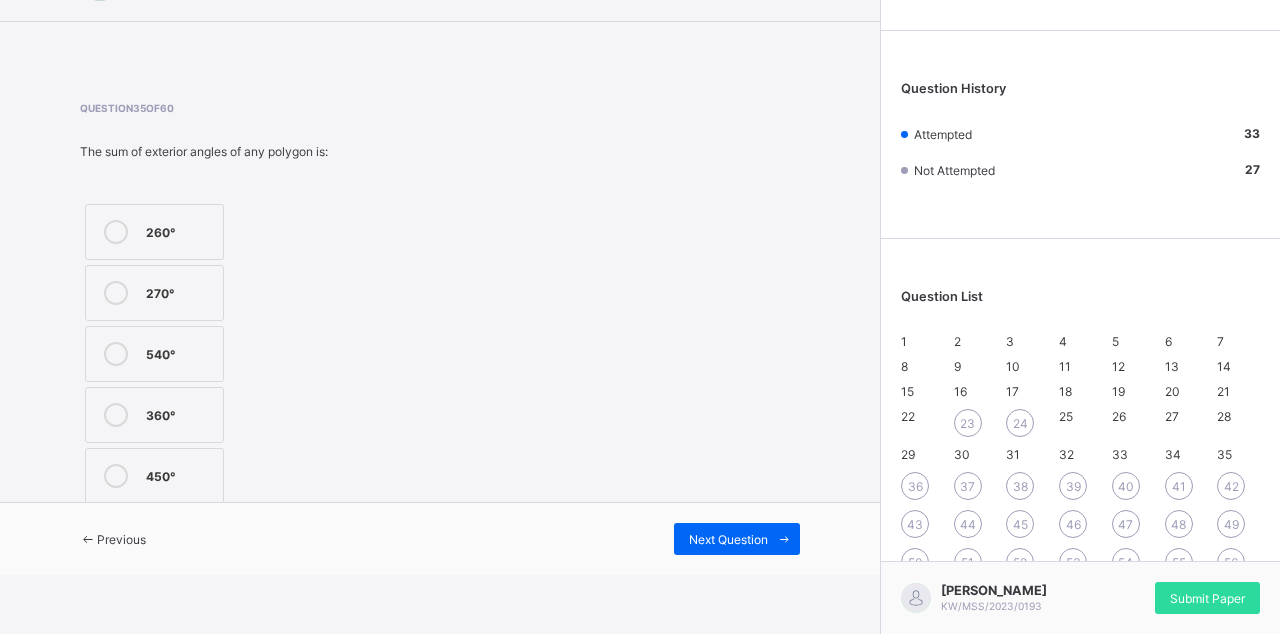 click on "1 2 3 4 5 6 7 8 9 10 11 12 13 14 15 16 17 18 19 20 21 22 23 24 25 26 27 28 29 30 31 32 33 34 35 36 37 38 39 40 41 42 43 44 45 46 47 48 49 50 51 52 53 54 55 56 57 58 59 60" at bounding box center (1080, 474) 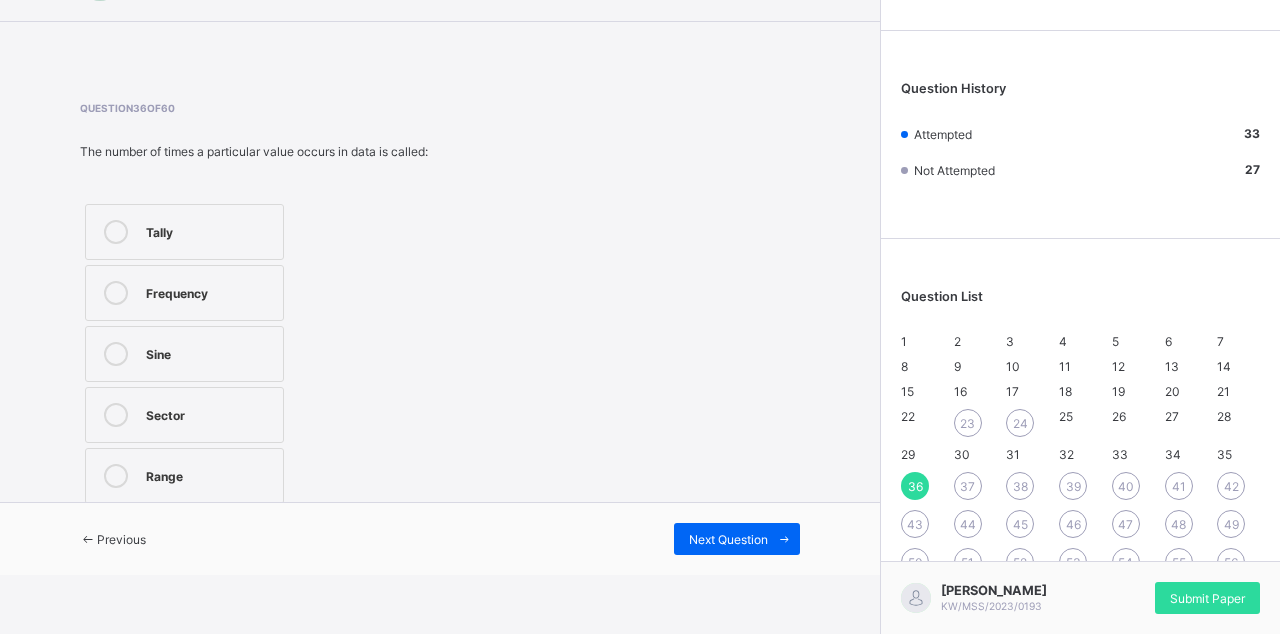 click at bounding box center (116, 293) 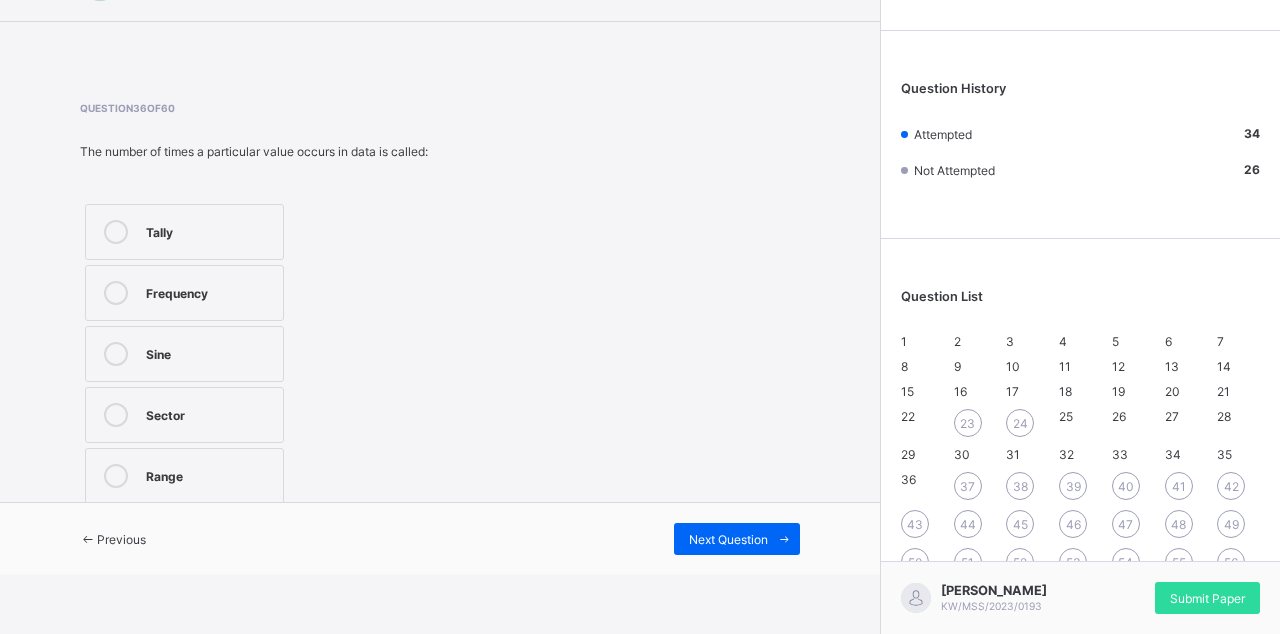 click on "Tally" at bounding box center [184, 232] 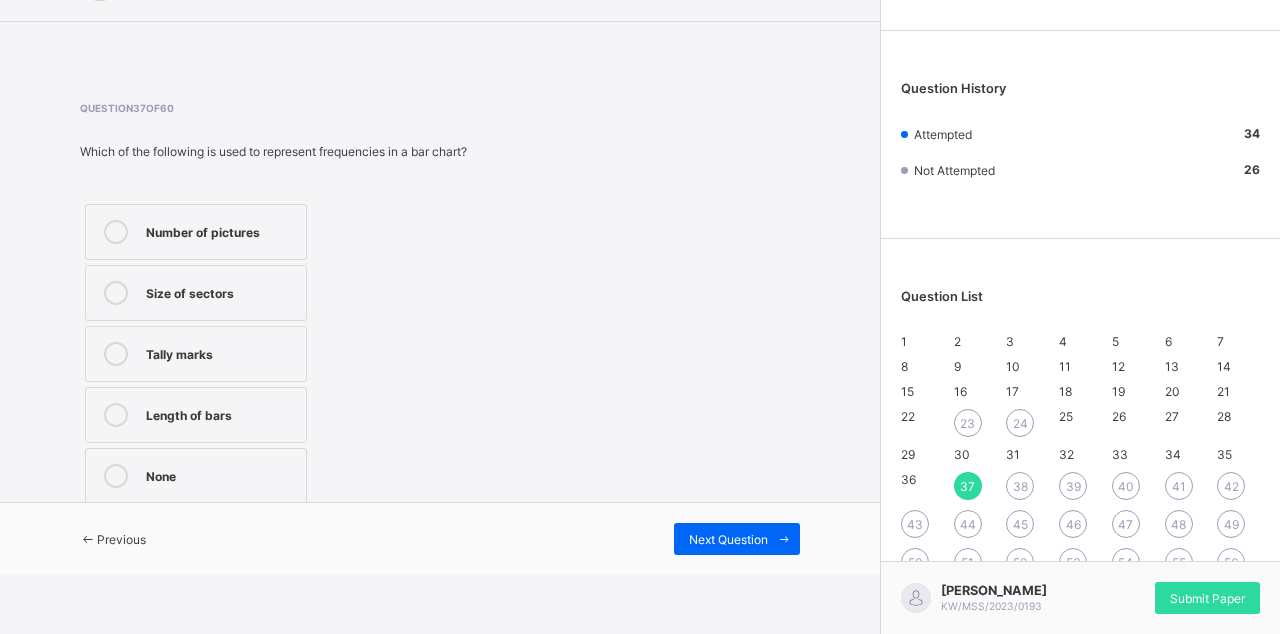 click on "Number of pictures" at bounding box center (196, 232) 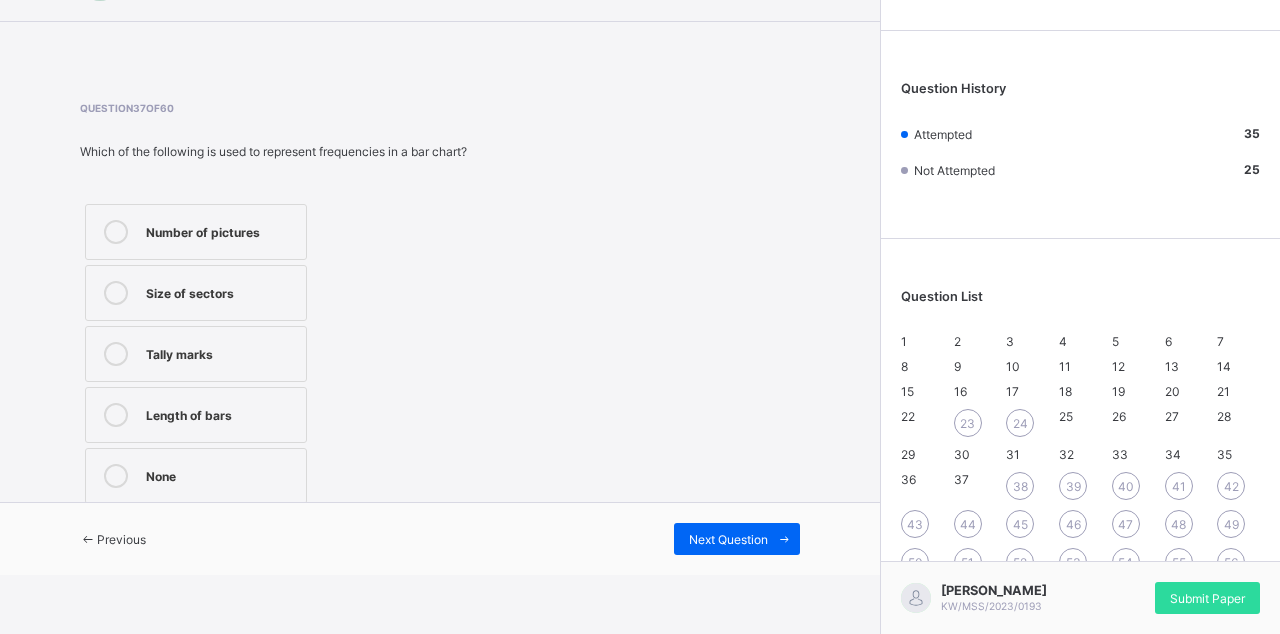 click on "38" at bounding box center [1020, 486] 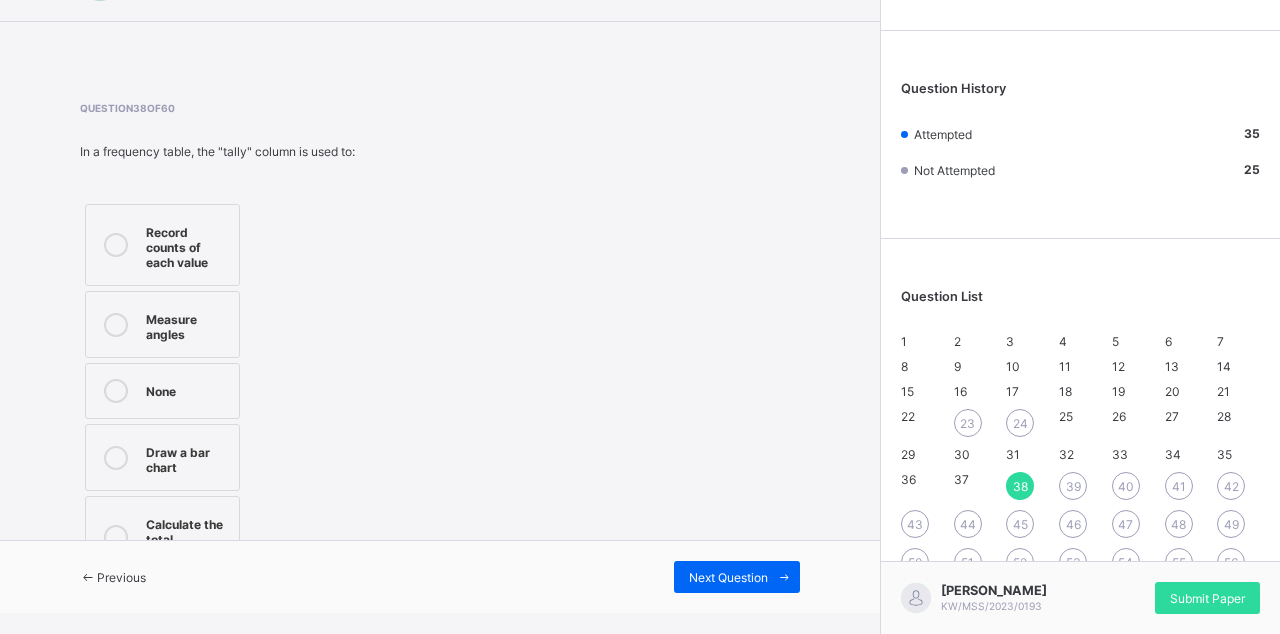 click on "Calculate the total frequency" at bounding box center [162, 537] 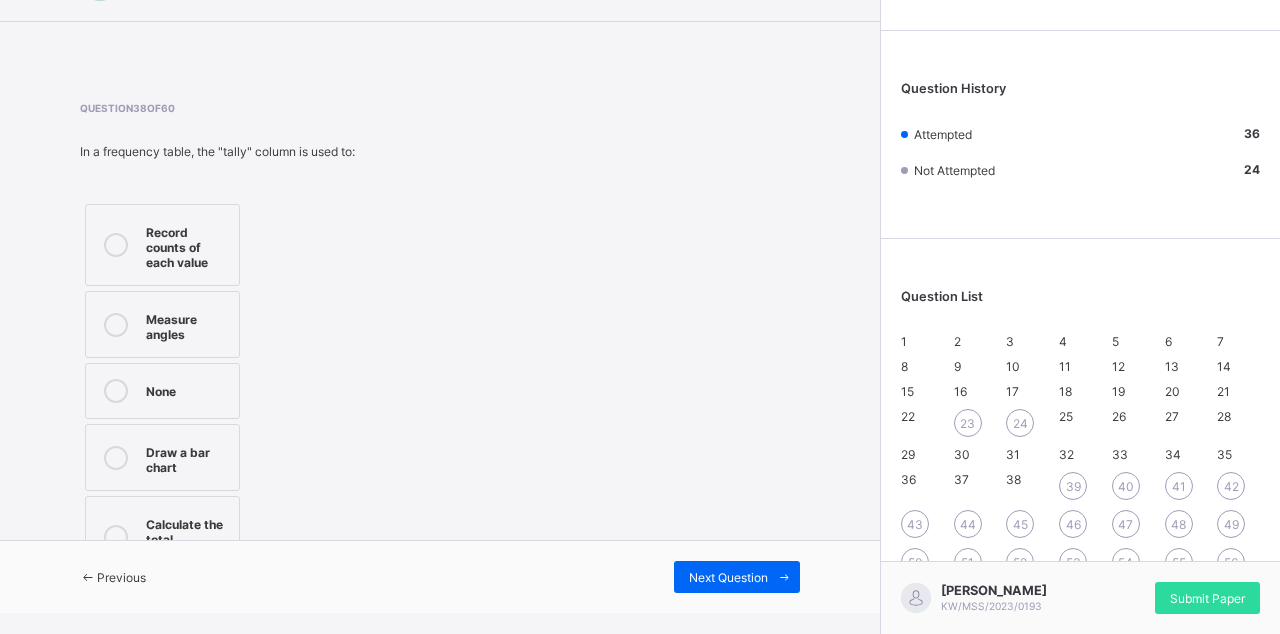click at bounding box center [784, 577] 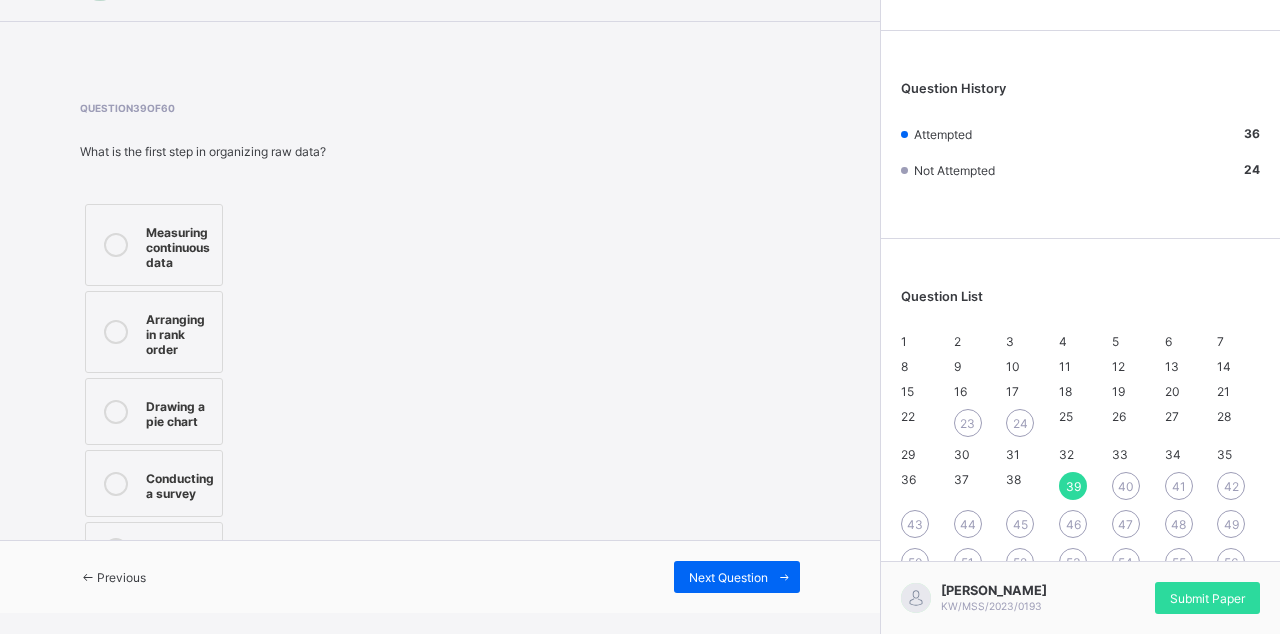click on "23" at bounding box center (967, 423) 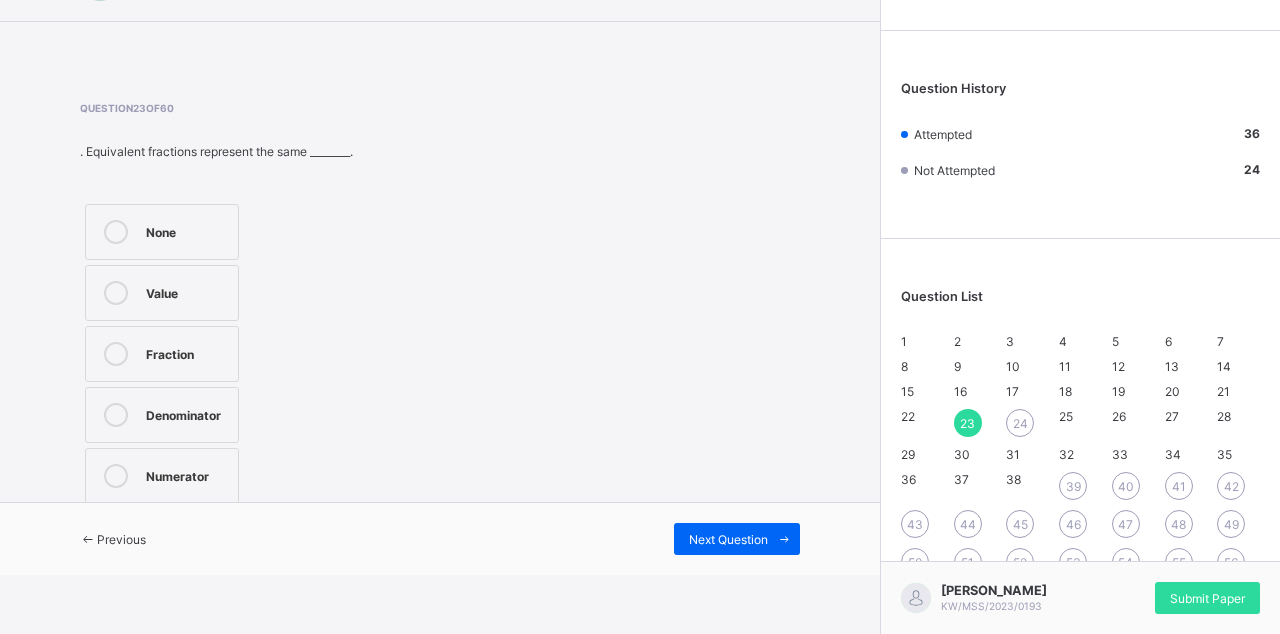 click on "39" at bounding box center (1073, 486) 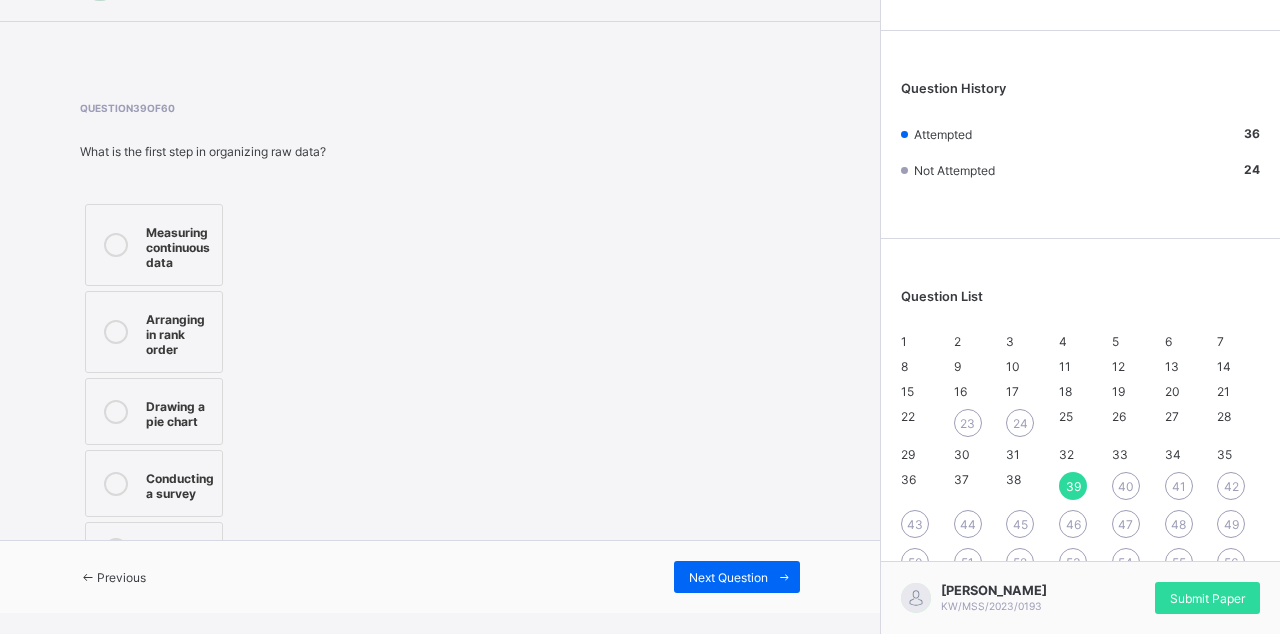 click on "3" at bounding box center [1027, 341] 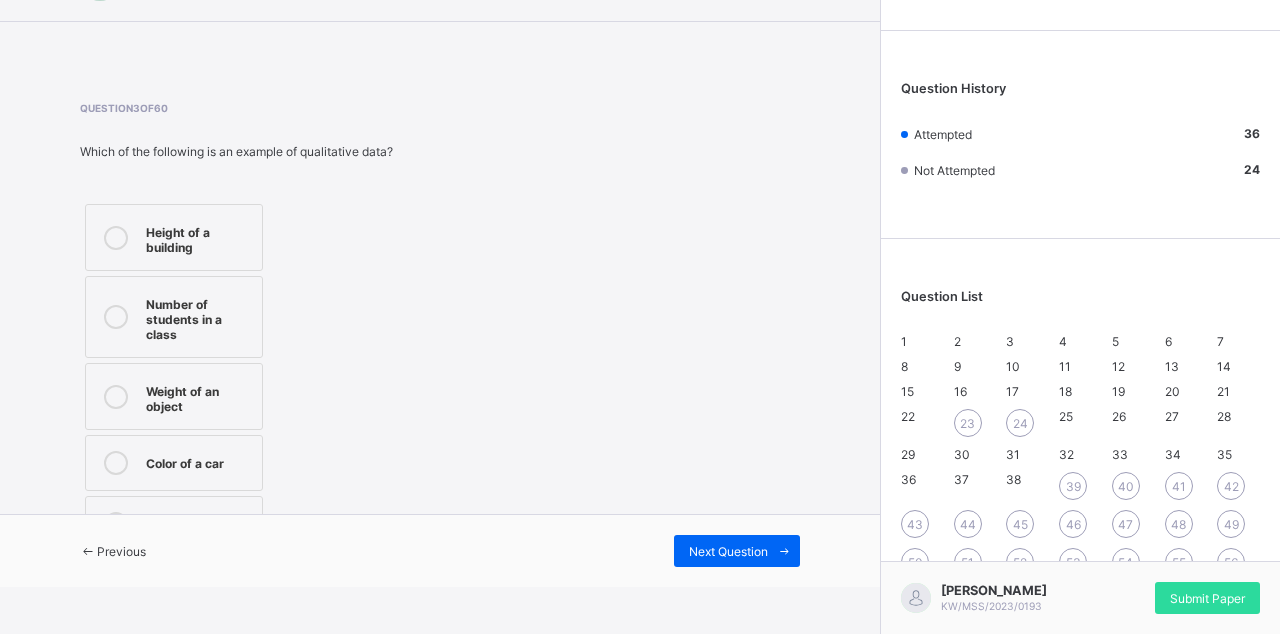 click on "2" at bounding box center [975, 341] 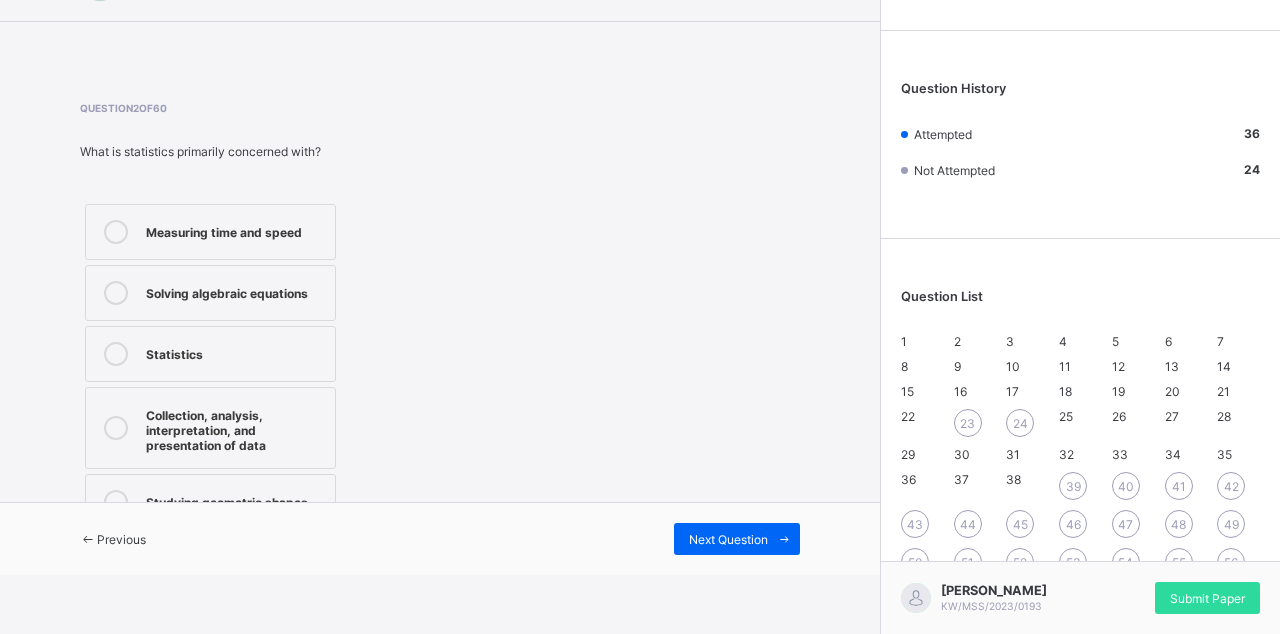 click on "1" at bounding box center (922, 341) 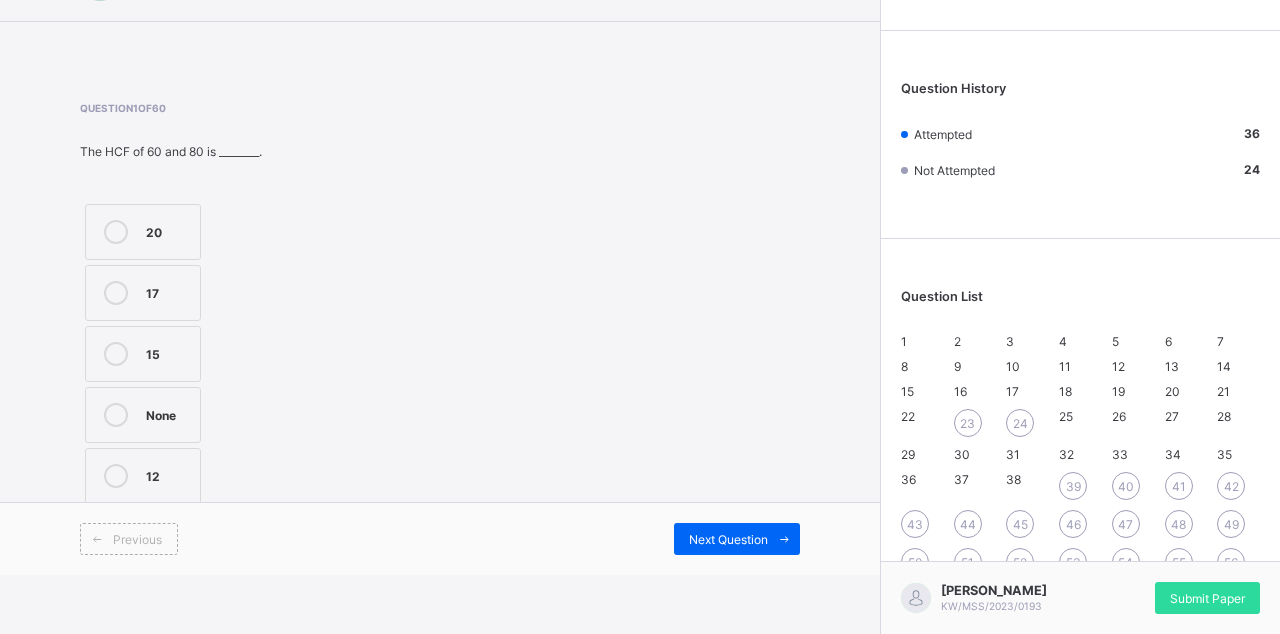 click on "4" at bounding box center [1080, 341] 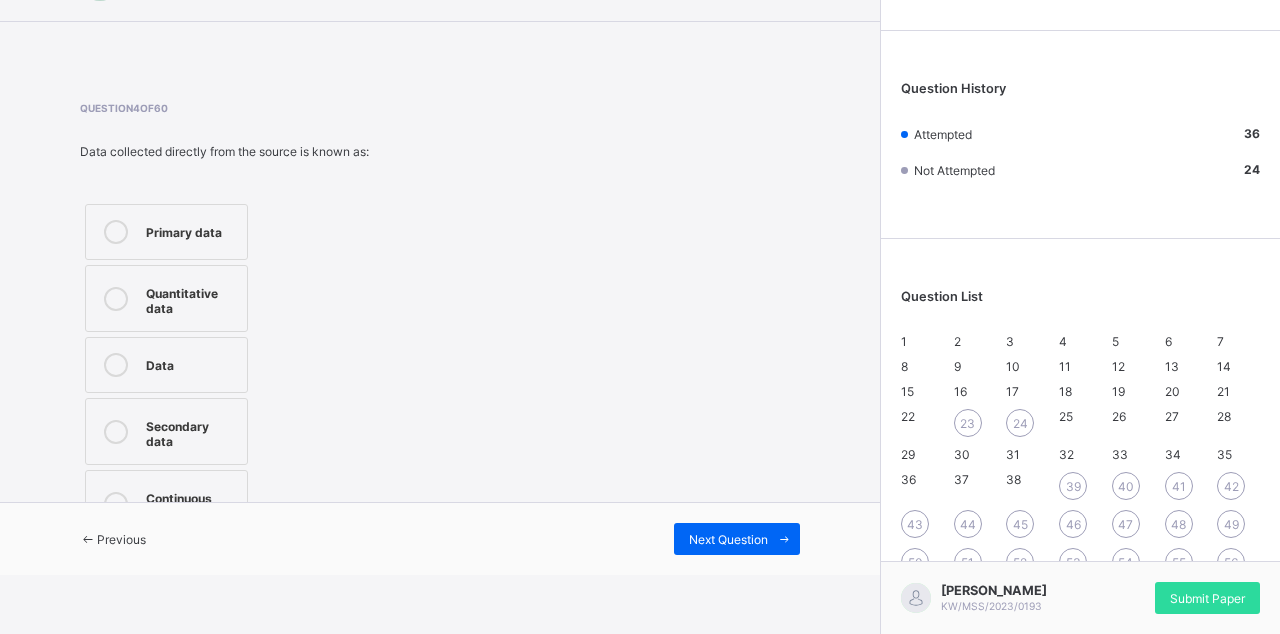 click on "5" at bounding box center [1115, 341] 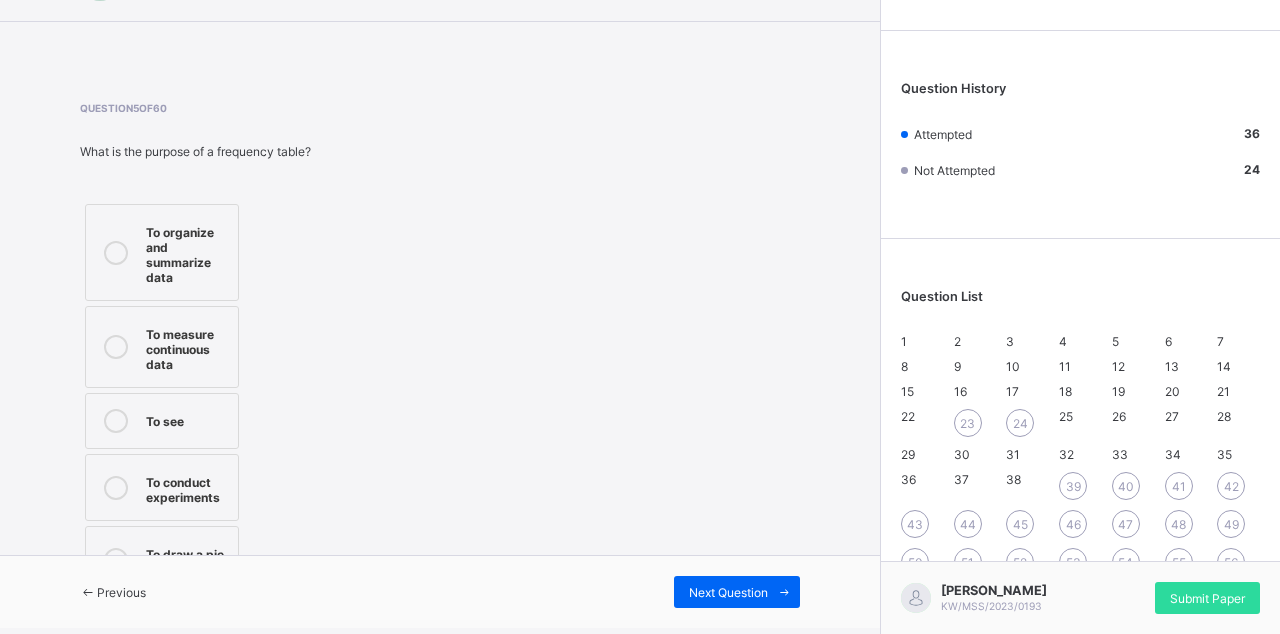 click on "6" at bounding box center (1186, 341) 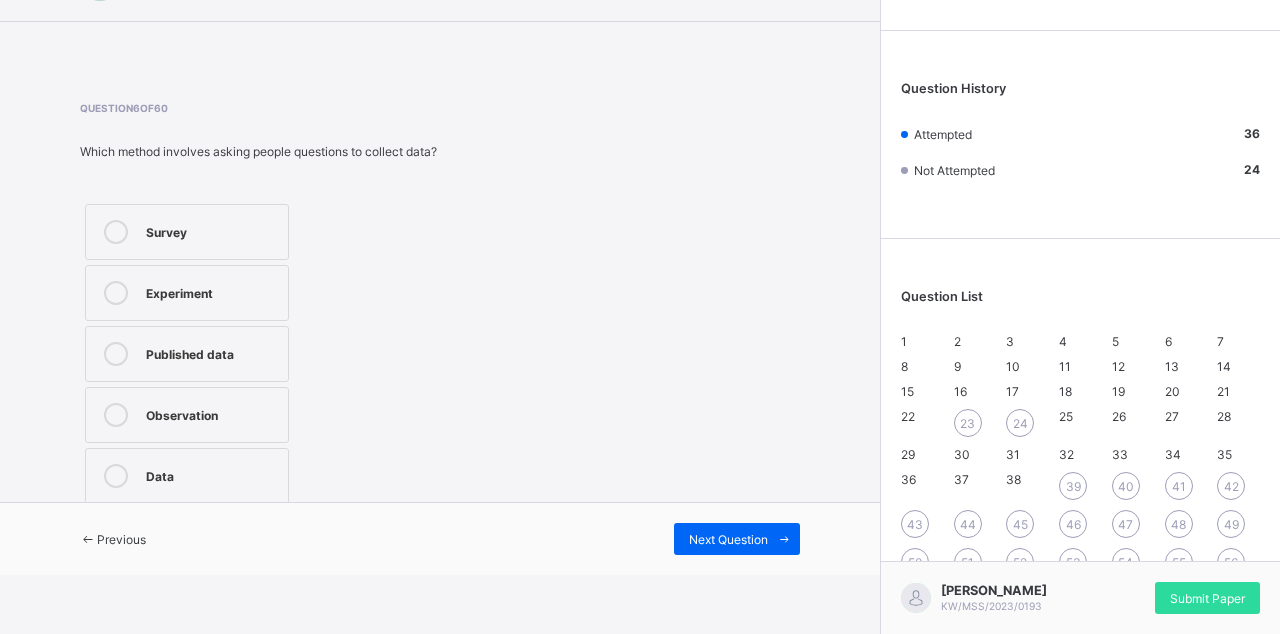 click on "7" at bounding box center (1220, 341) 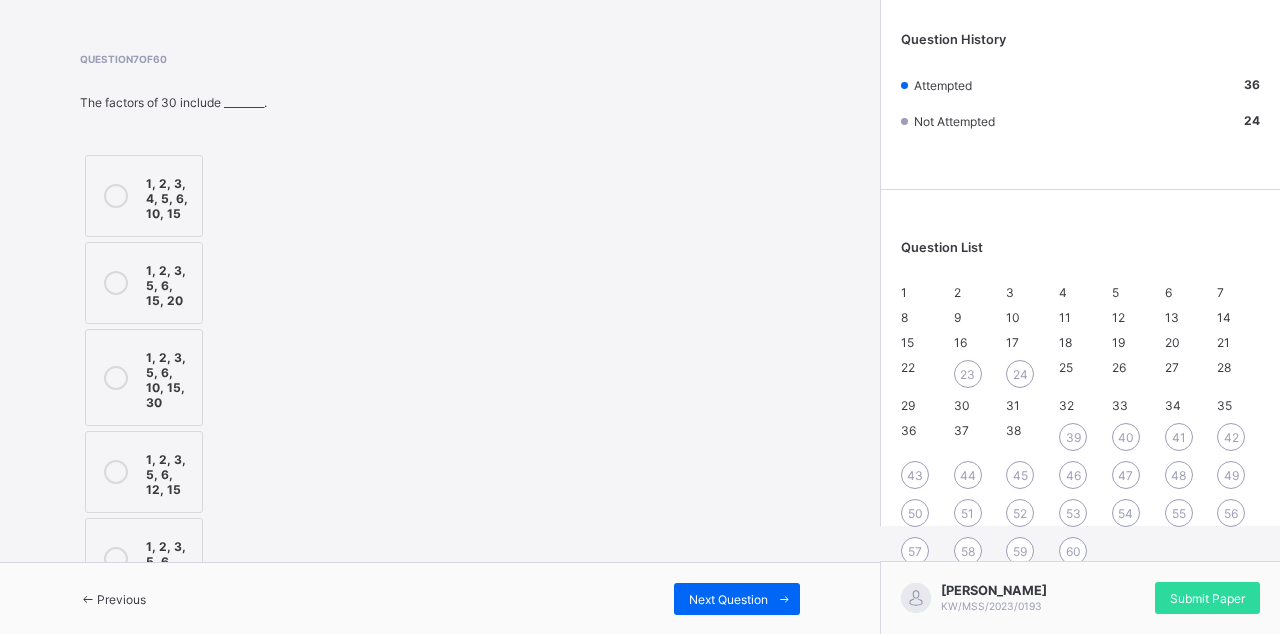 click on "8" at bounding box center [922, 317] 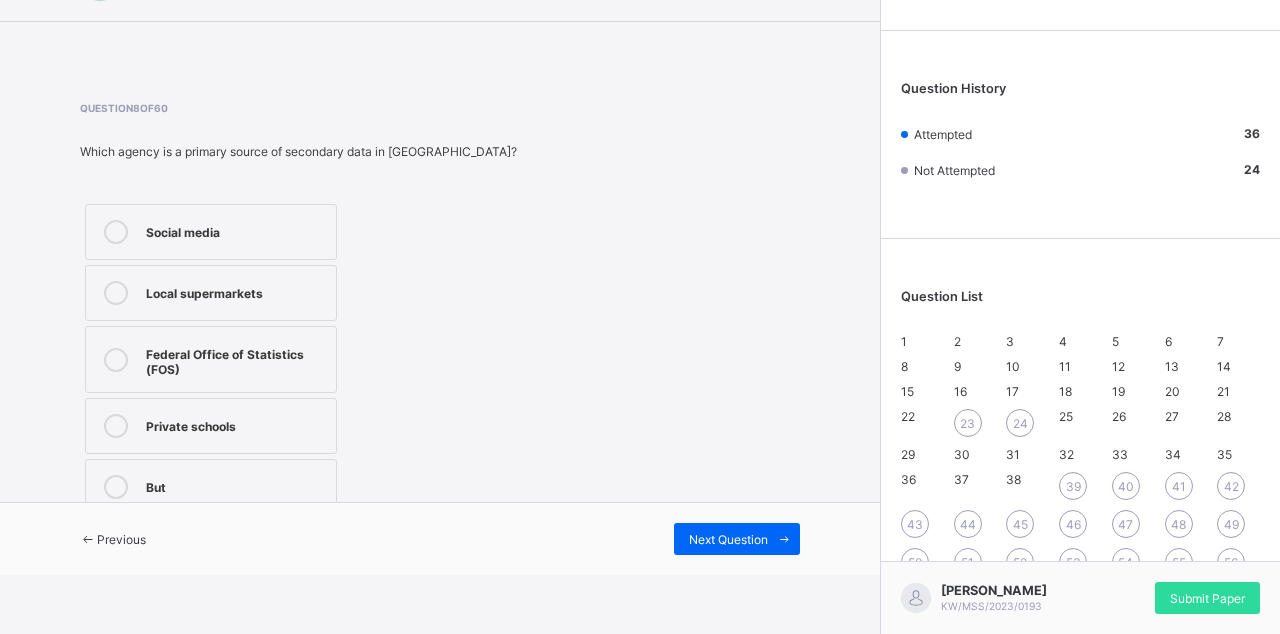 click on "9" at bounding box center (975, 366) 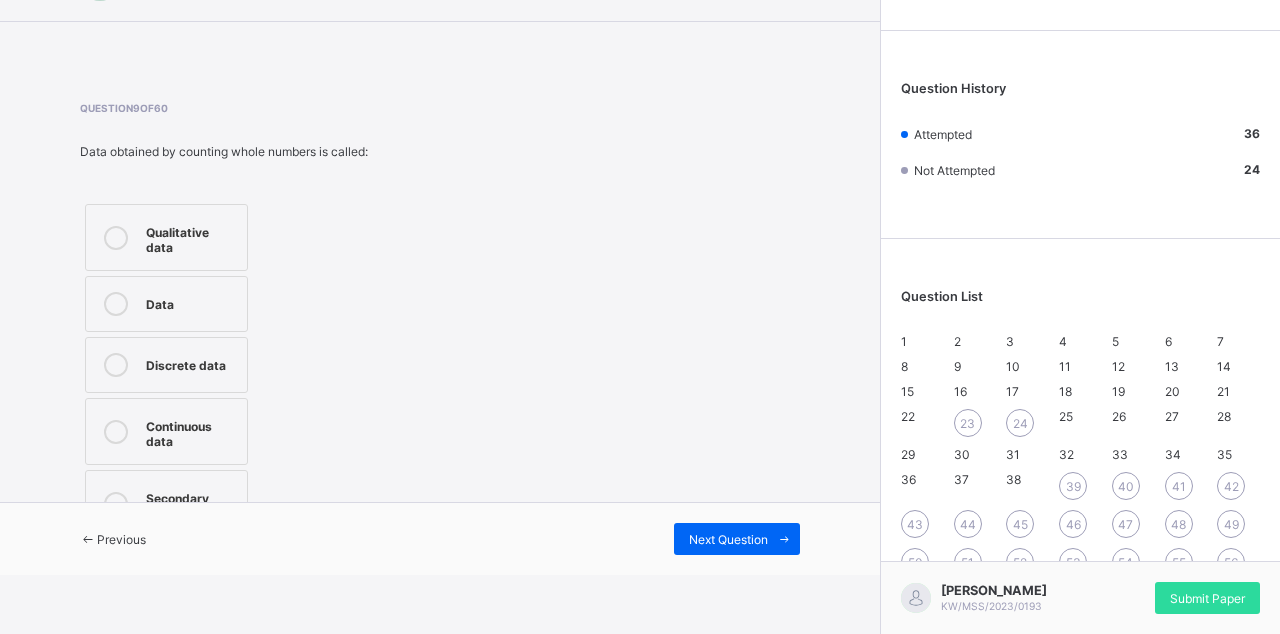 click on "10" at bounding box center (1013, 366) 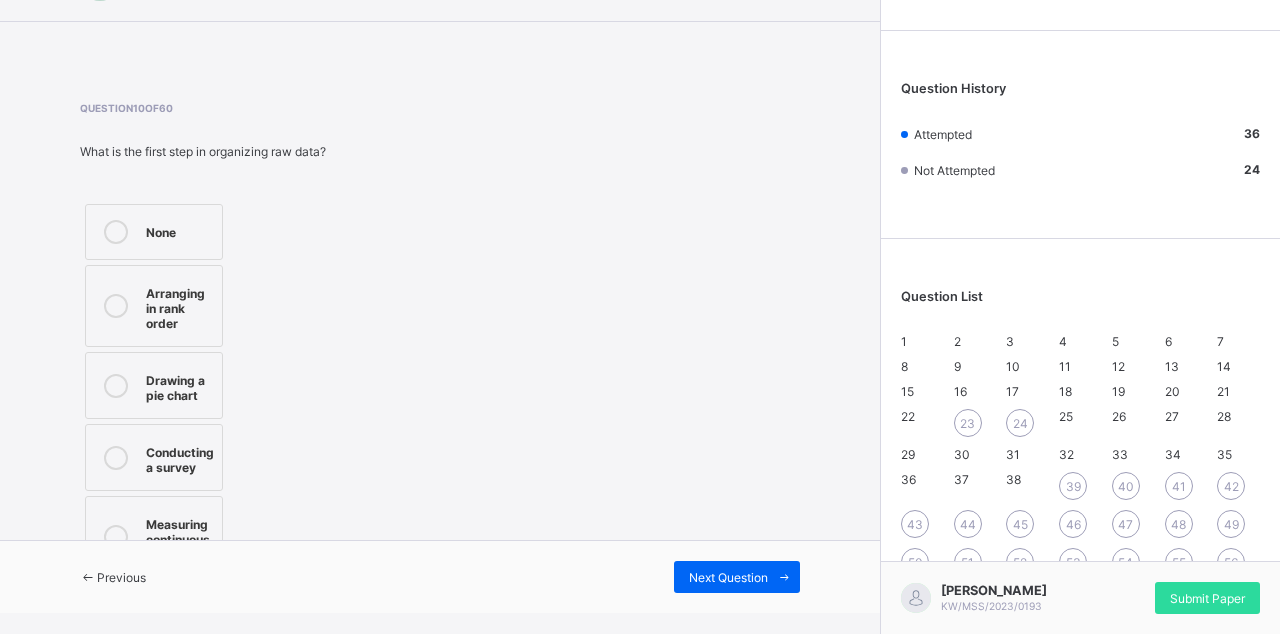 click on "39" at bounding box center (1073, 486) 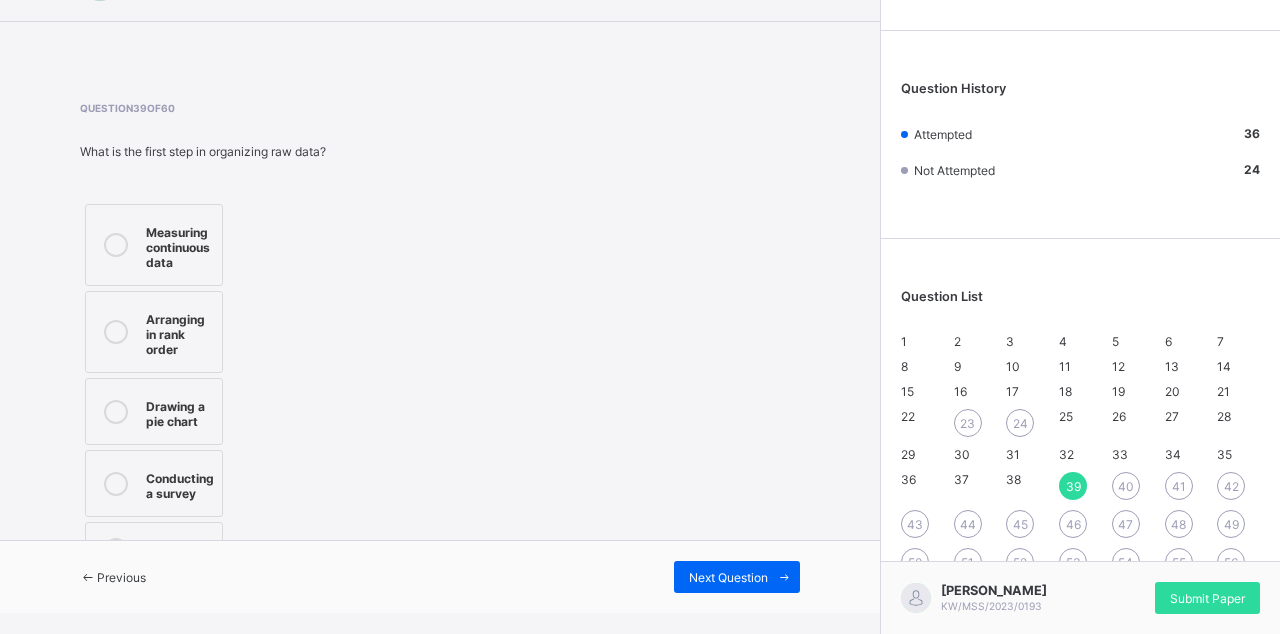 click on "40" at bounding box center [1126, 486] 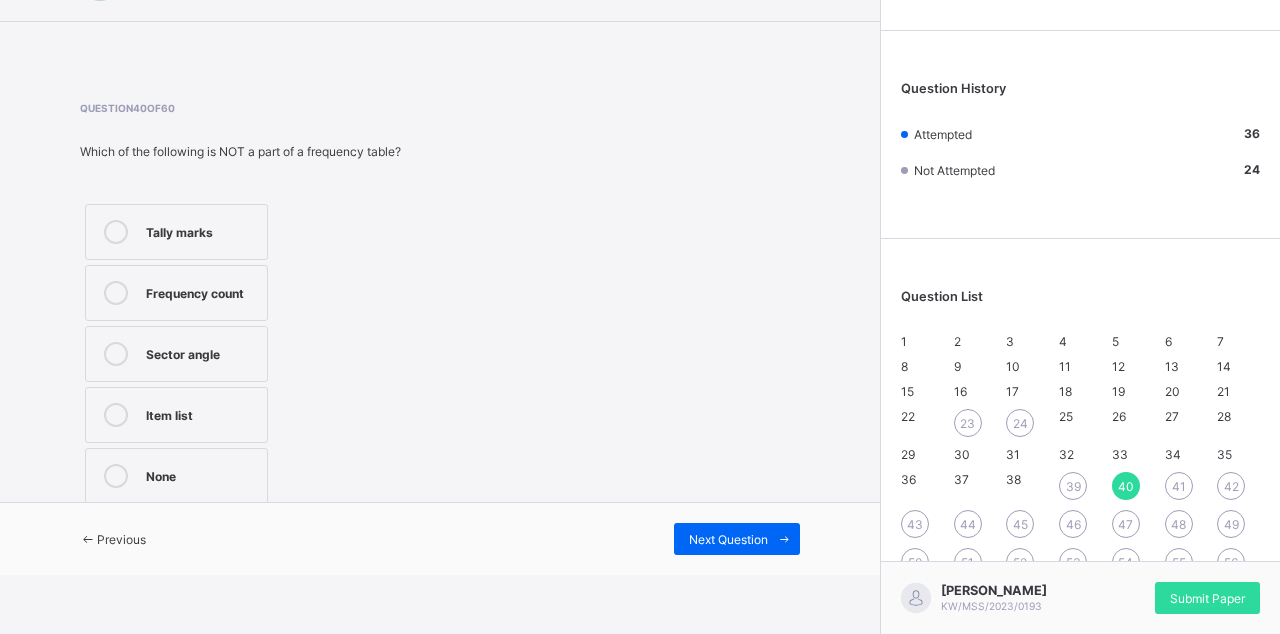 click on "Sector angle" at bounding box center (201, 352) 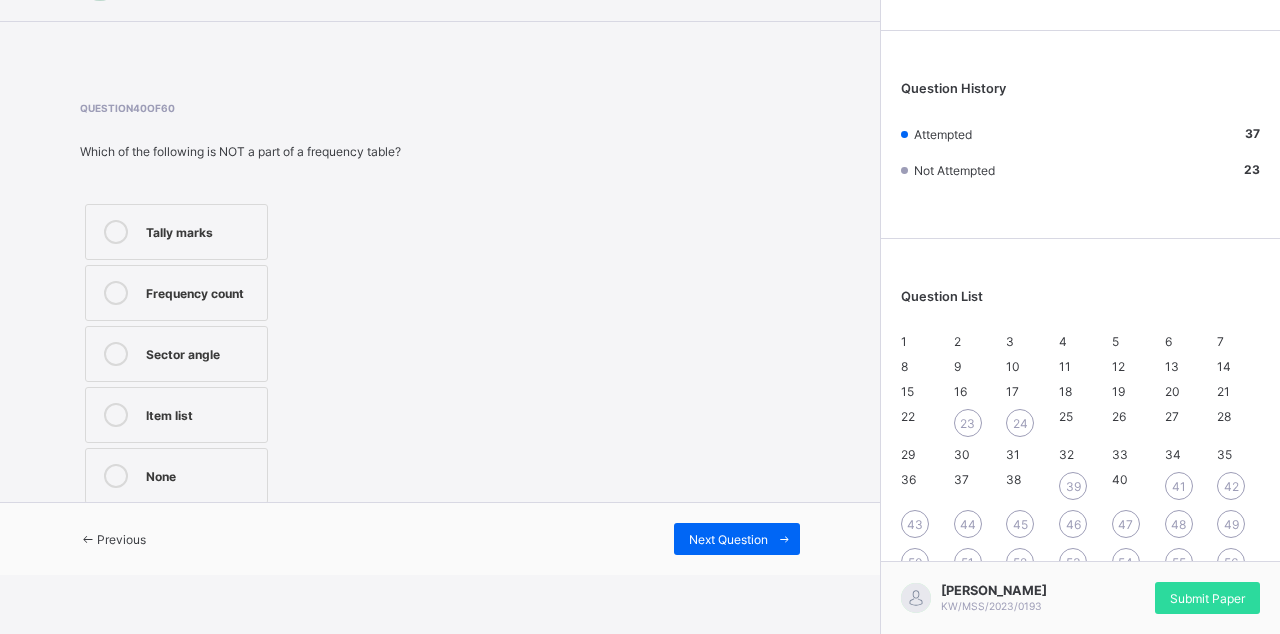 click at bounding box center [784, 539] 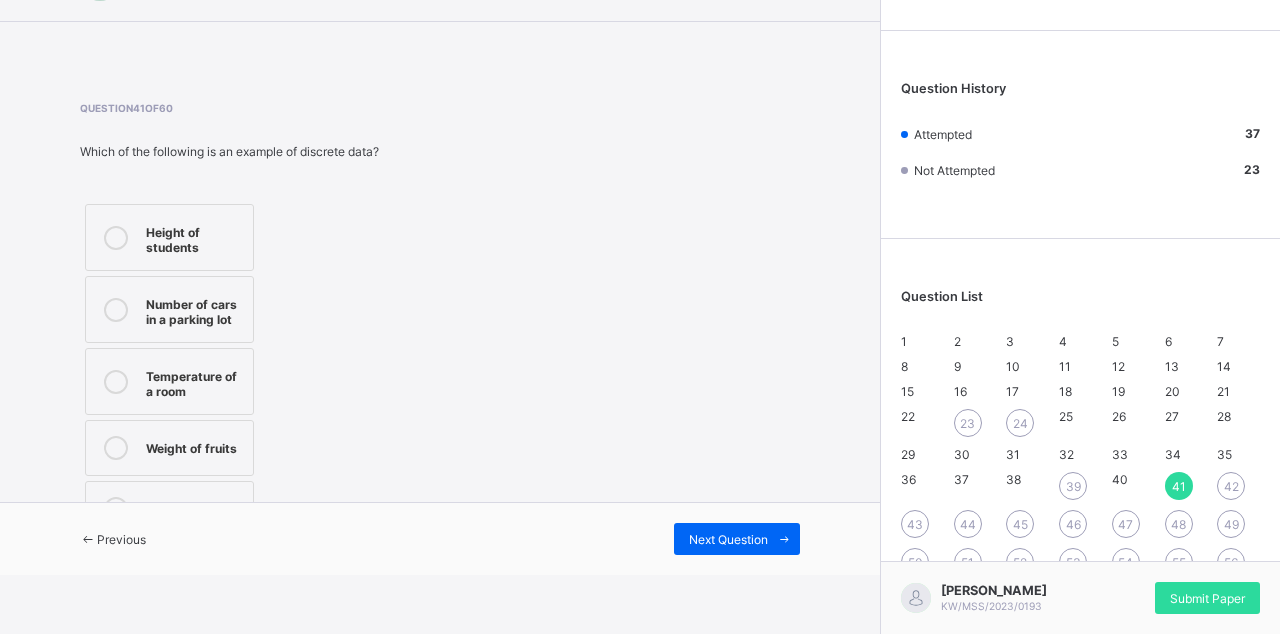click on "Temperature of a room" at bounding box center (194, 381) 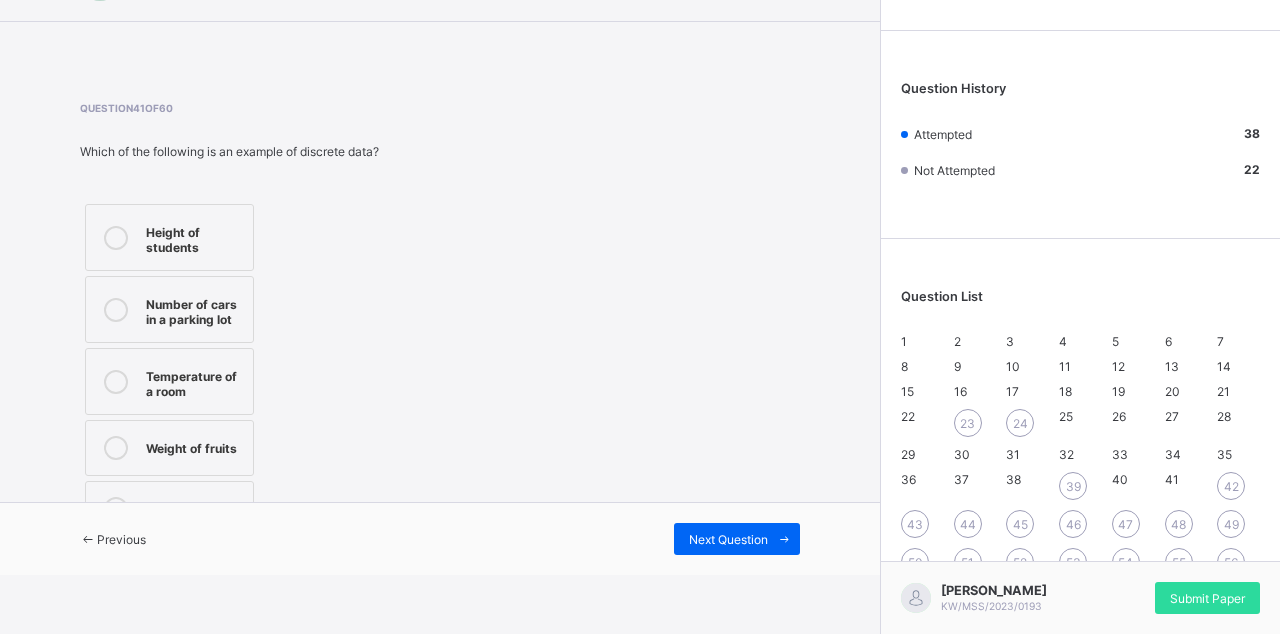 click on "Previous Next Question" at bounding box center (440, 538) 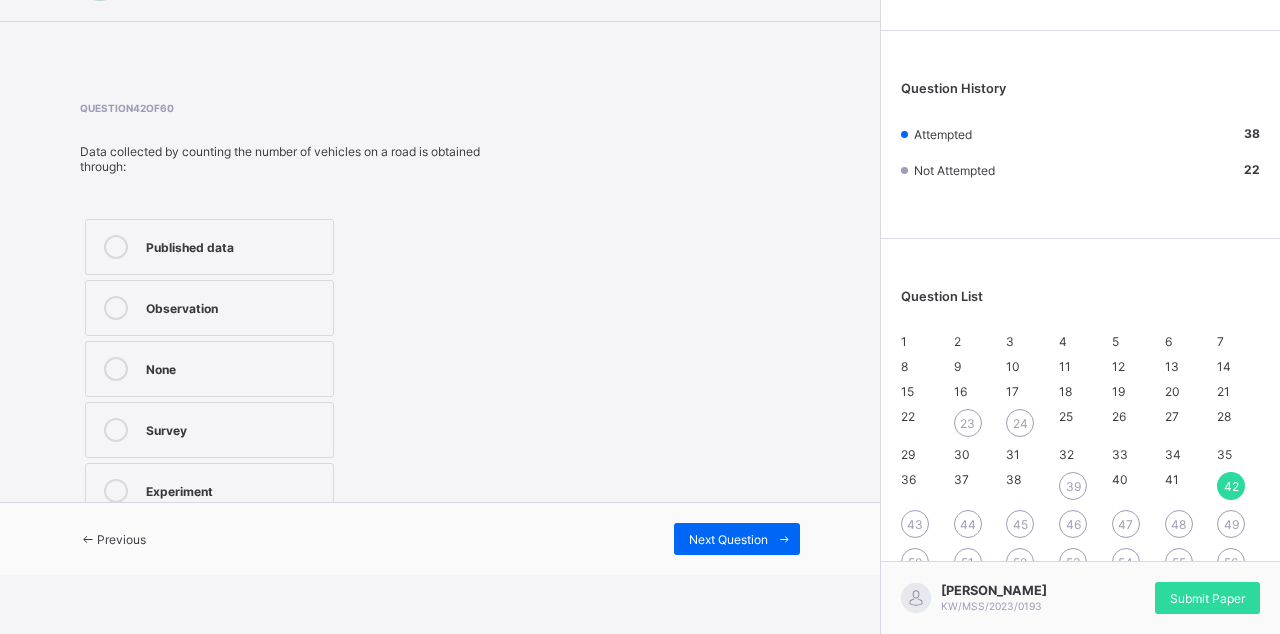click on "Observation" at bounding box center [209, 308] 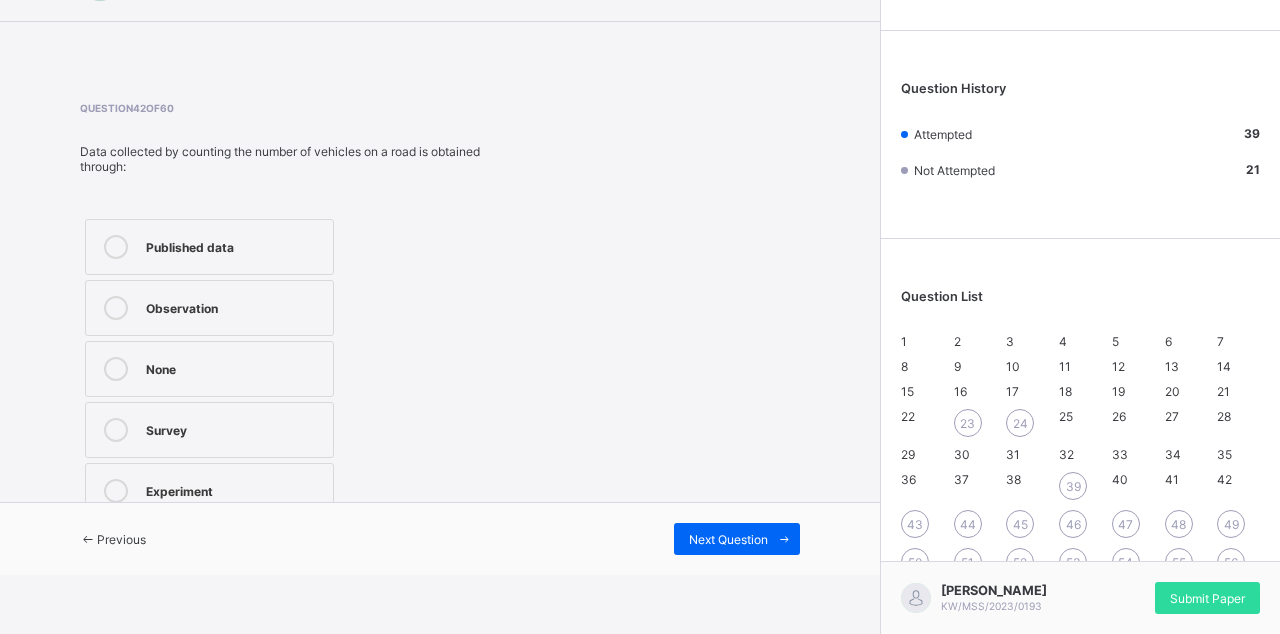 click at bounding box center [116, 247] 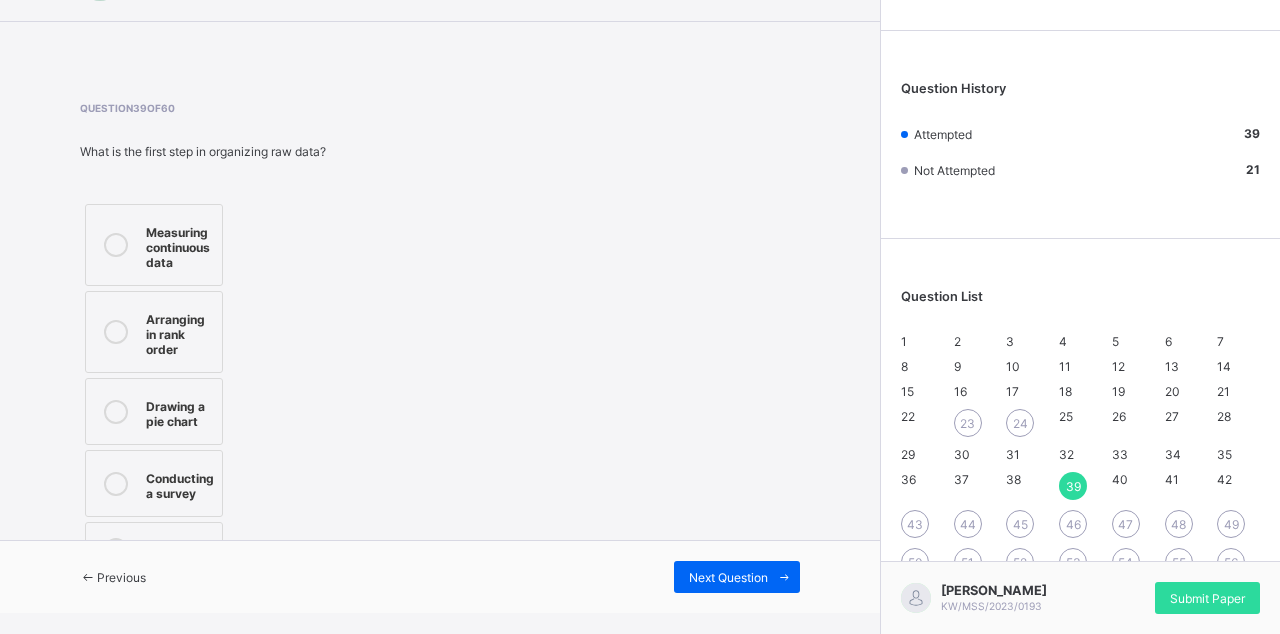 click on "42" at bounding box center (1238, 486) 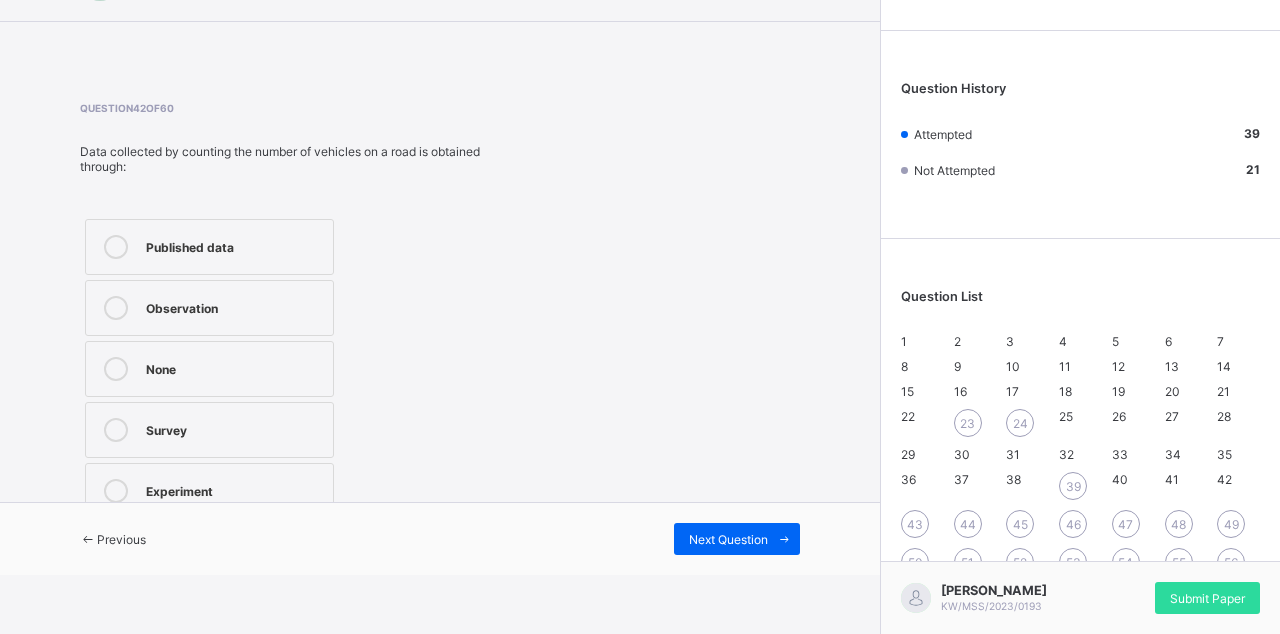 click on "Next Question" at bounding box center [737, 539] 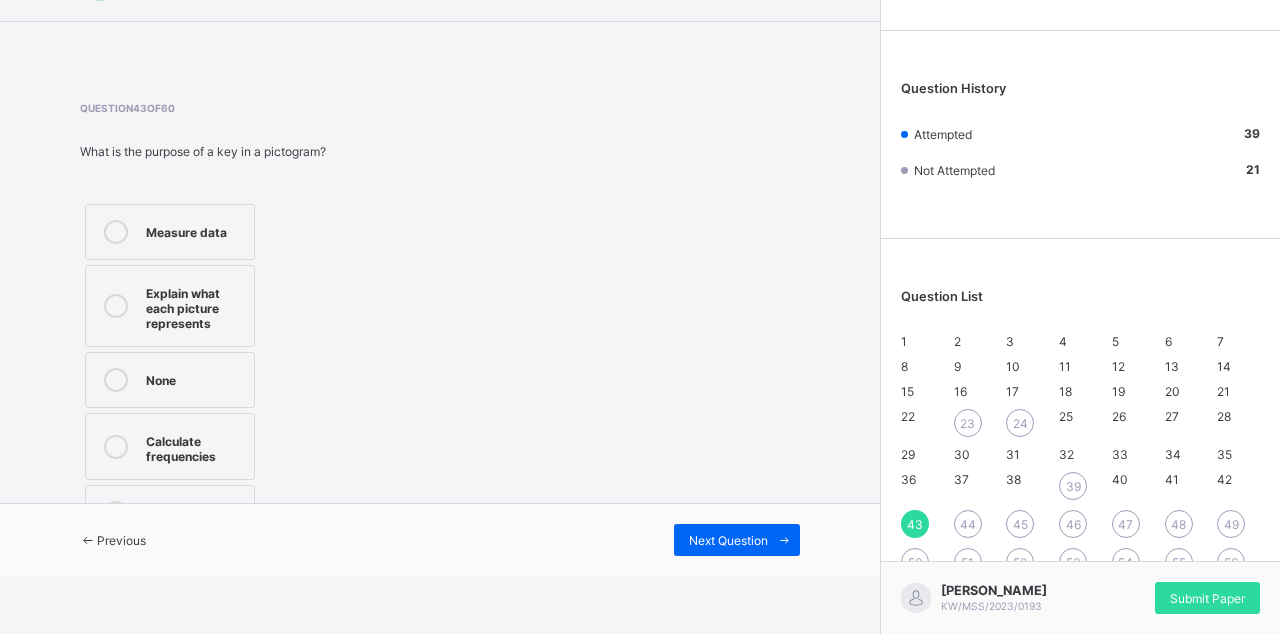 click on "Explain what each picture represents" at bounding box center [195, 306] 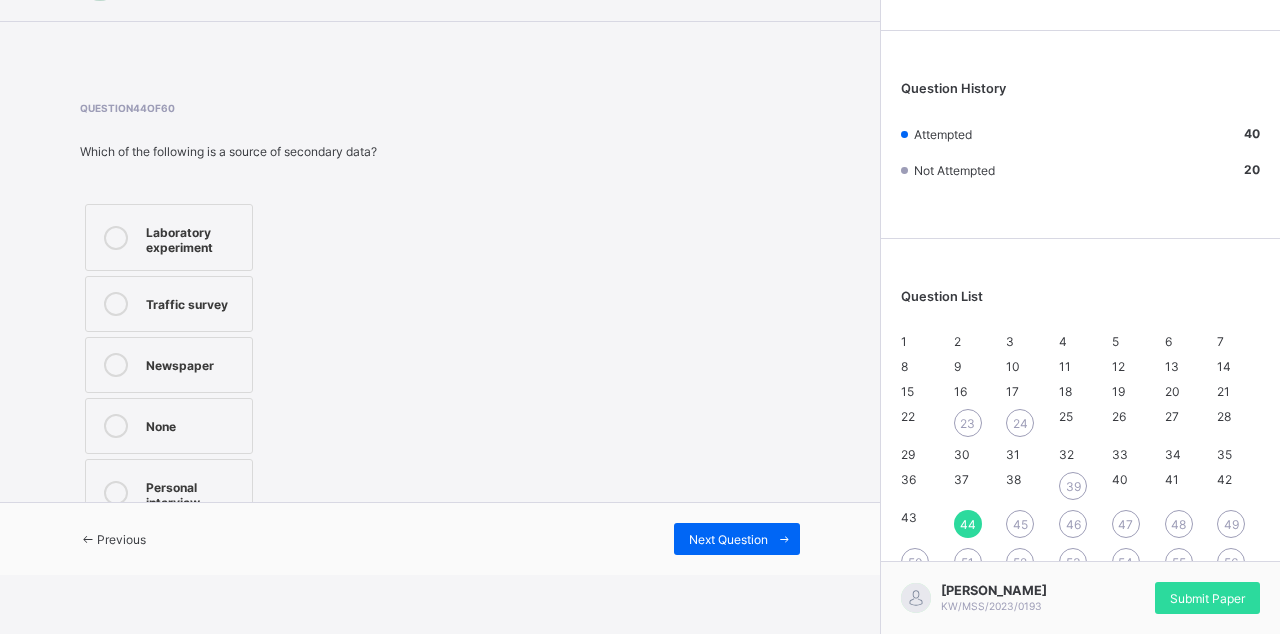 click on "Laboratory experiment" at bounding box center [169, 237] 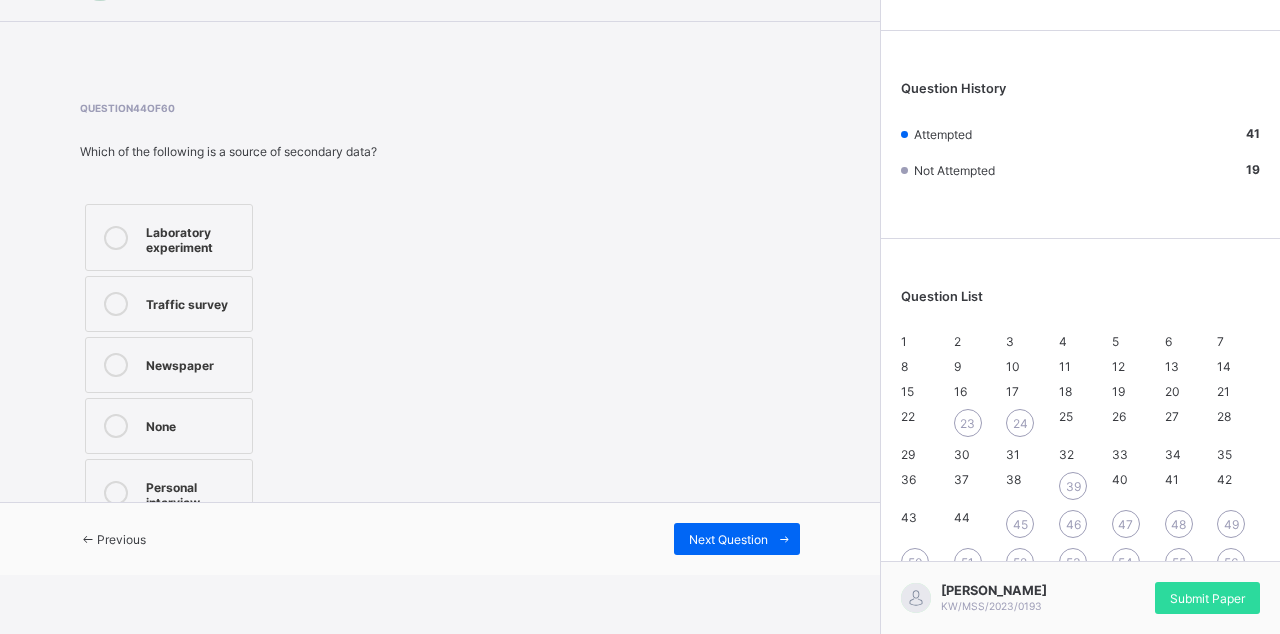 click on "Previous Next Question" at bounding box center (440, 538) 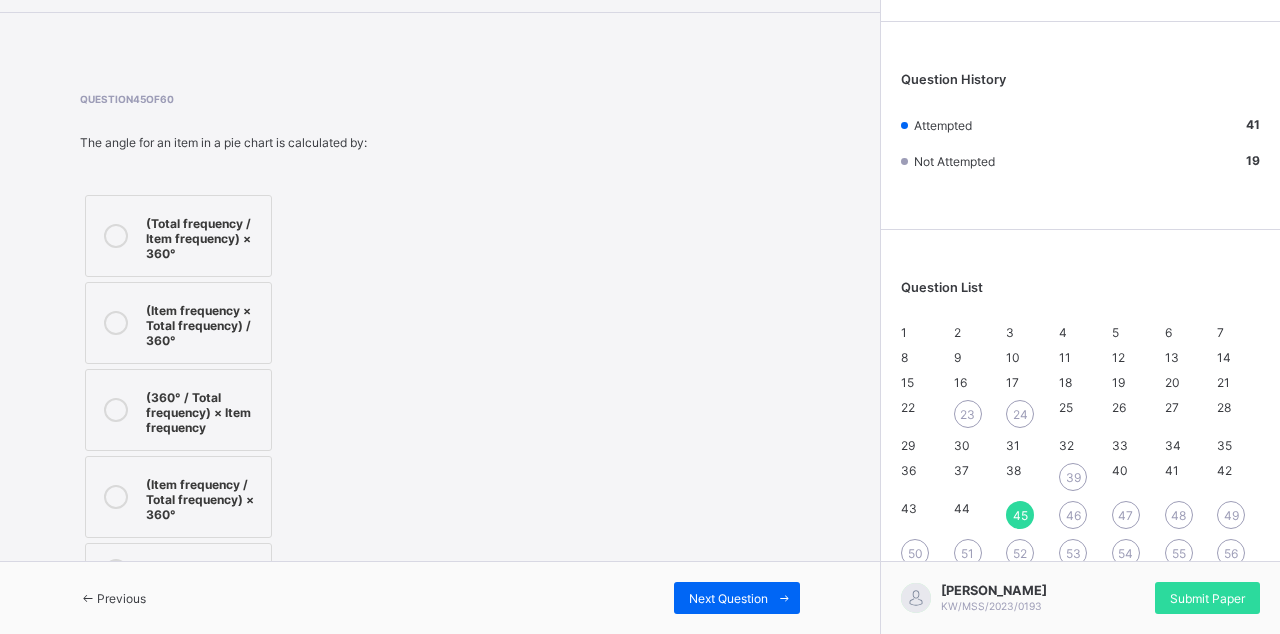 click on "(Item frequency × Total frequency) / 360°" at bounding box center [203, 323] 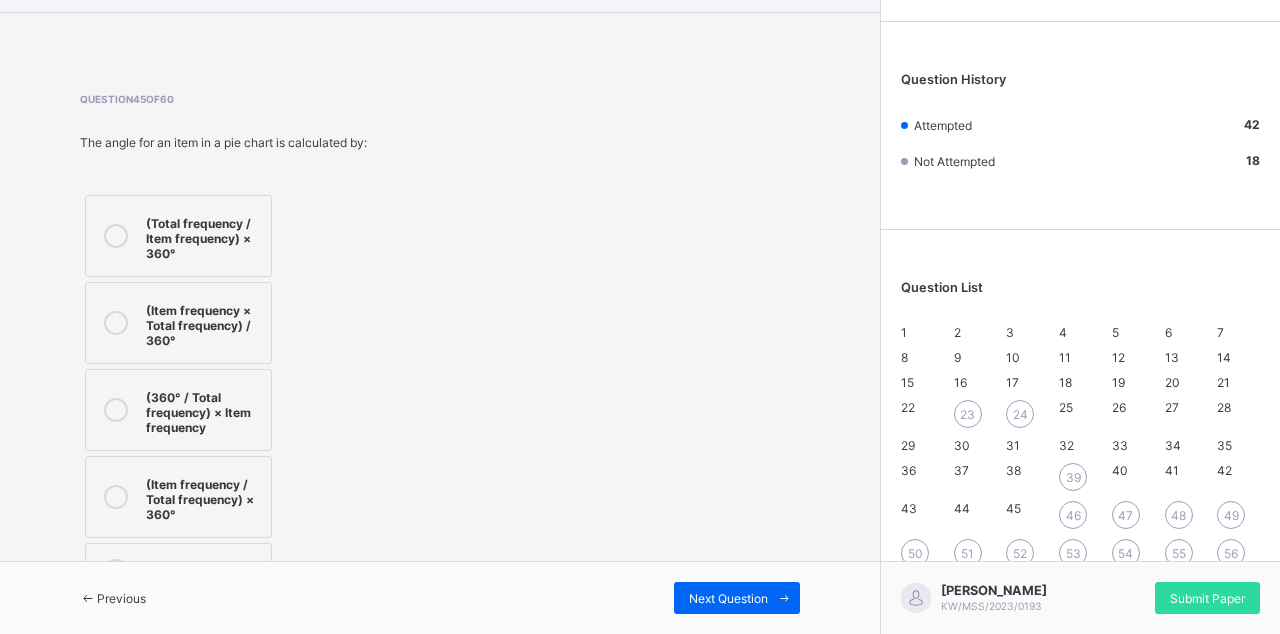 click on "(Total frequency / Item frequency) × 360°" at bounding box center [203, 236] 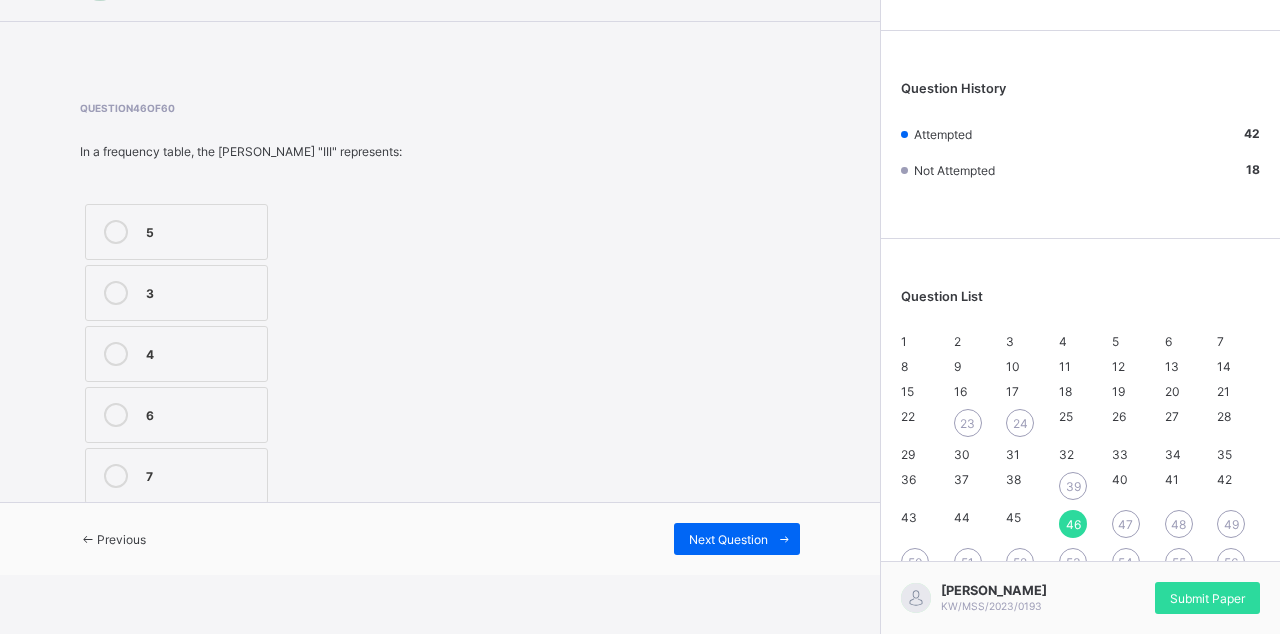 click at bounding box center (116, 293) 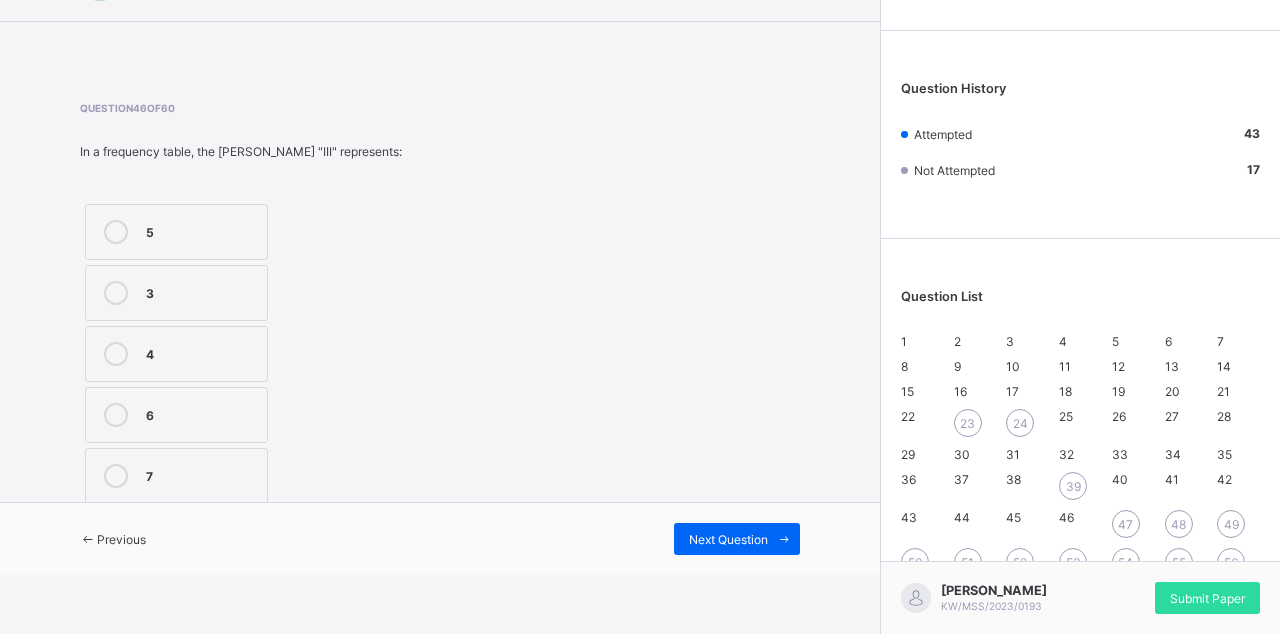 click at bounding box center (784, 539) 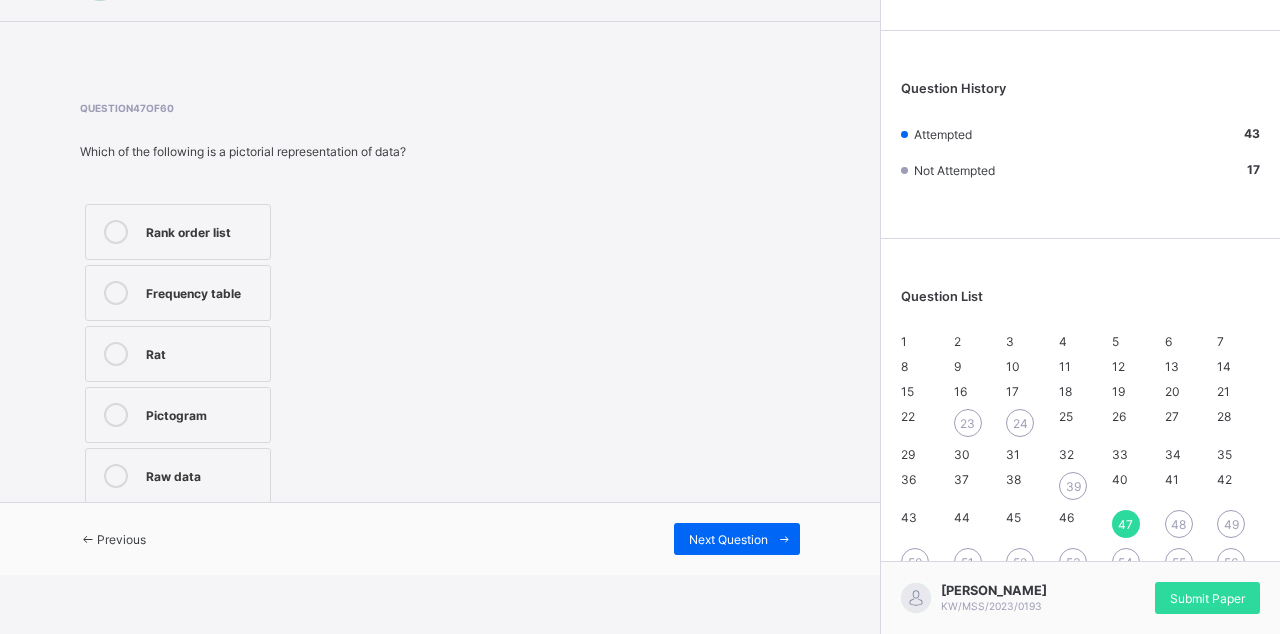 click on "Pictogram" at bounding box center [203, 413] 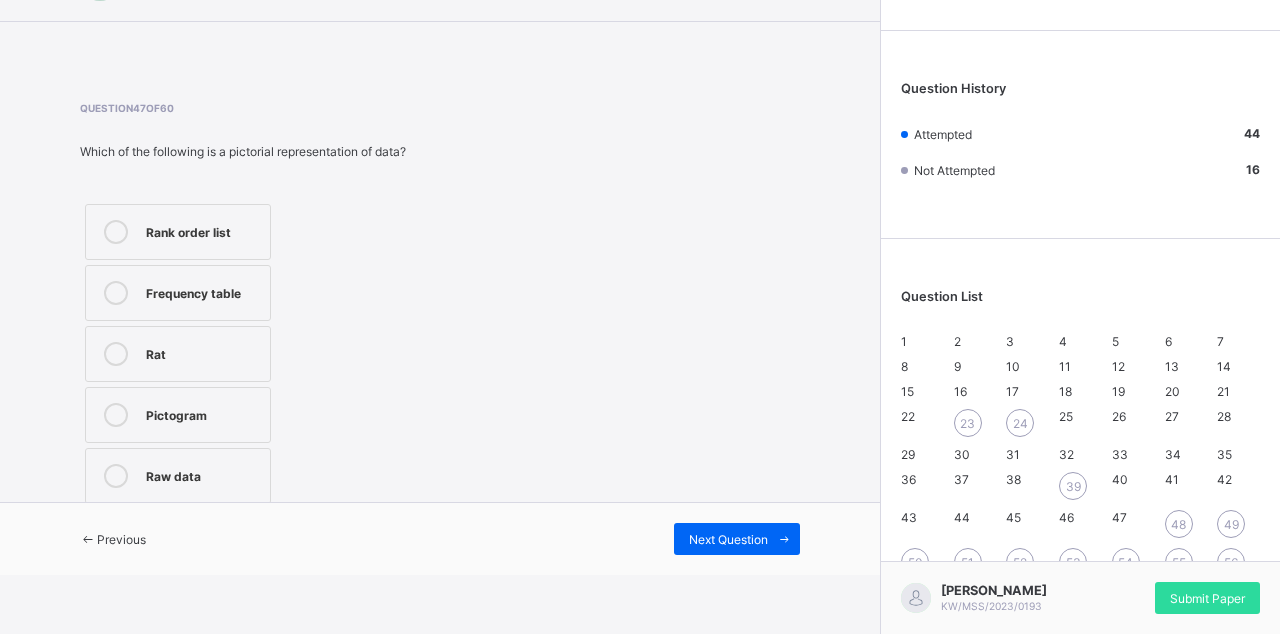 click on "Previous Next Question" at bounding box center [440, 538] 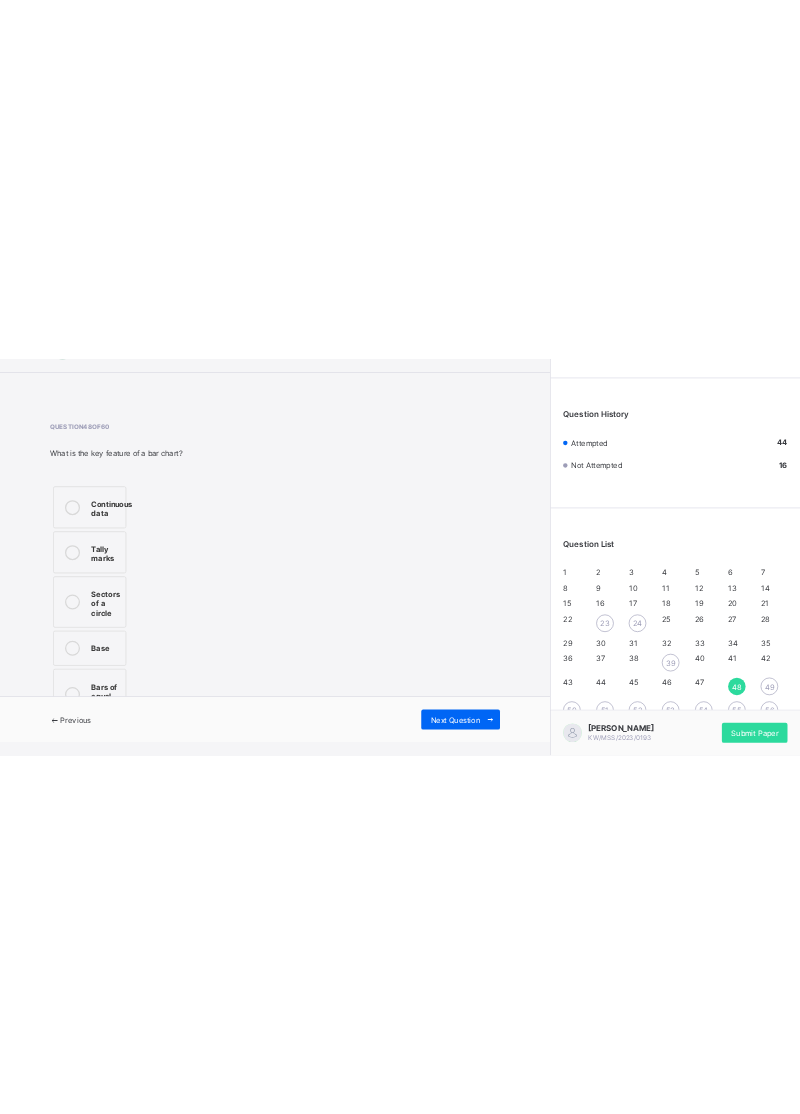 scroll, scrollTop: 96, scrollLeft: 0, axis: vertical 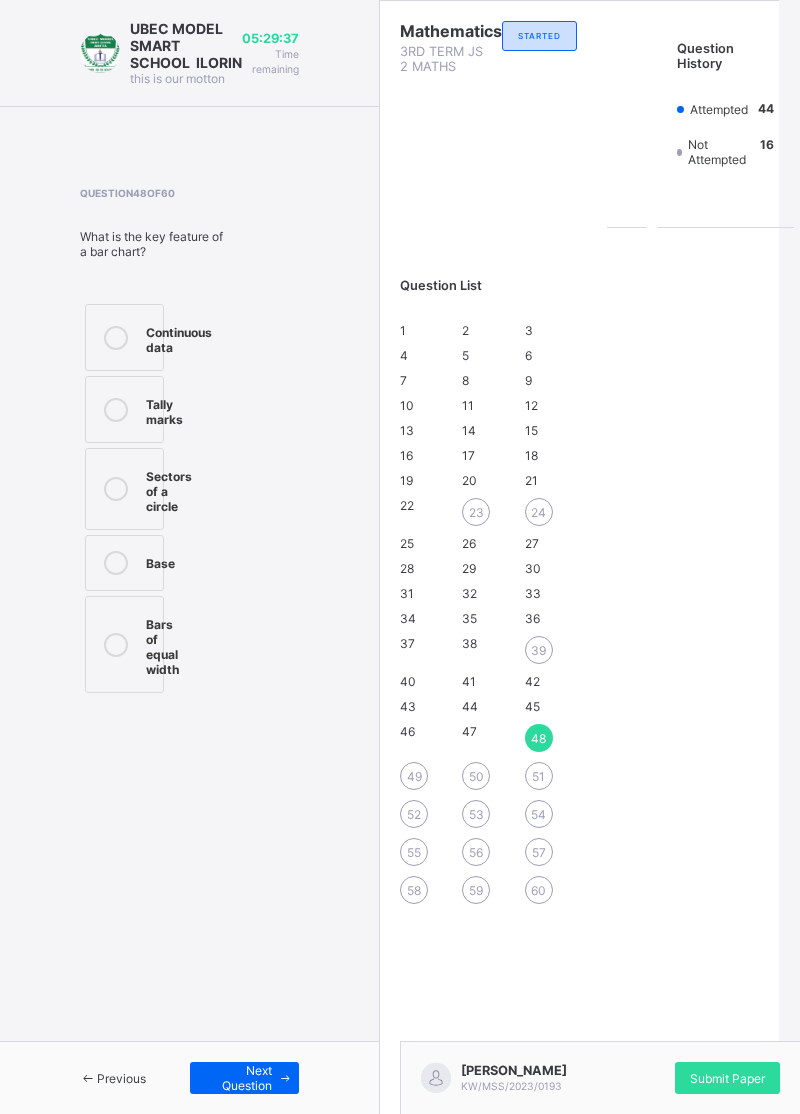 click on "Tally marks" at bounding box center (164, 409) 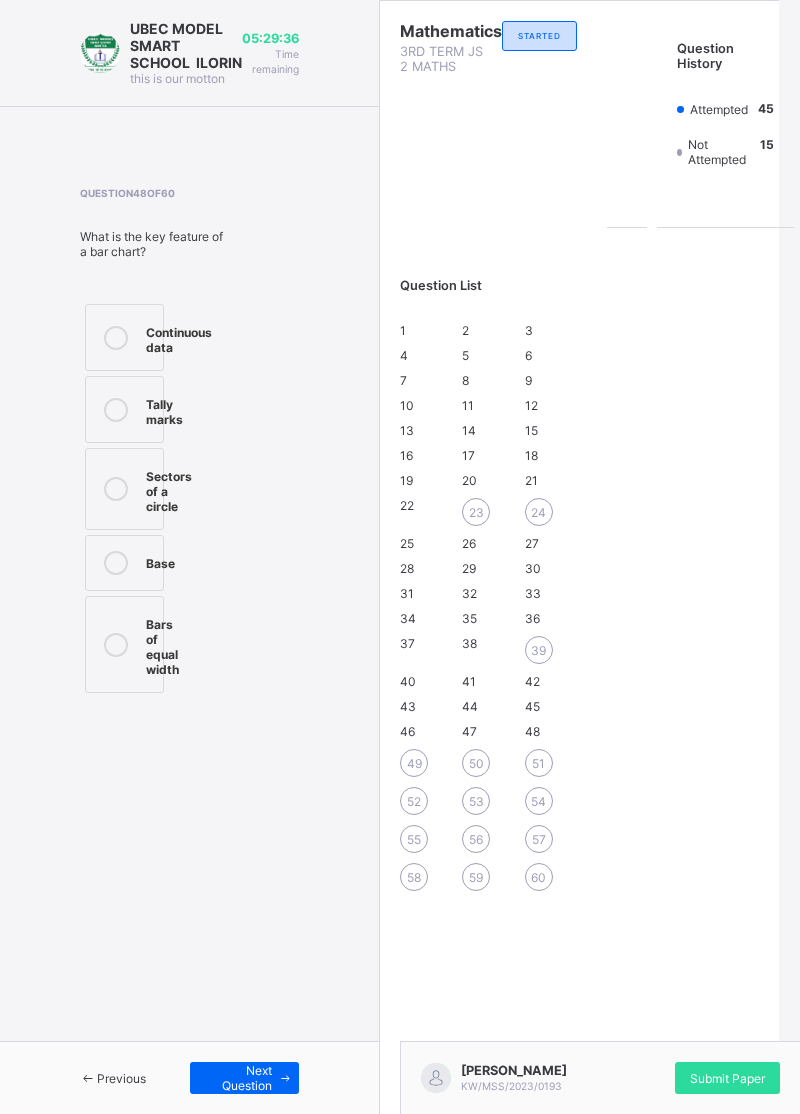 click on "49" at bounding box center (414, 763) 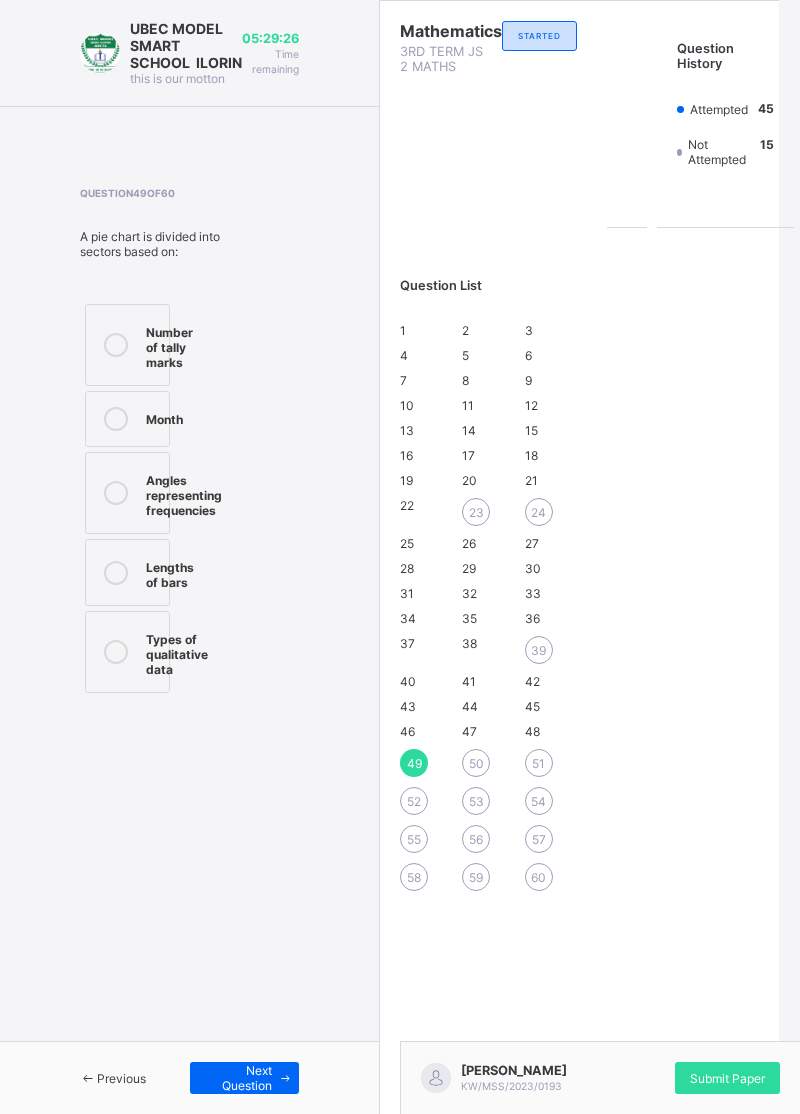 click on "Angles representing frequencies" at bounding box center [184, 493] 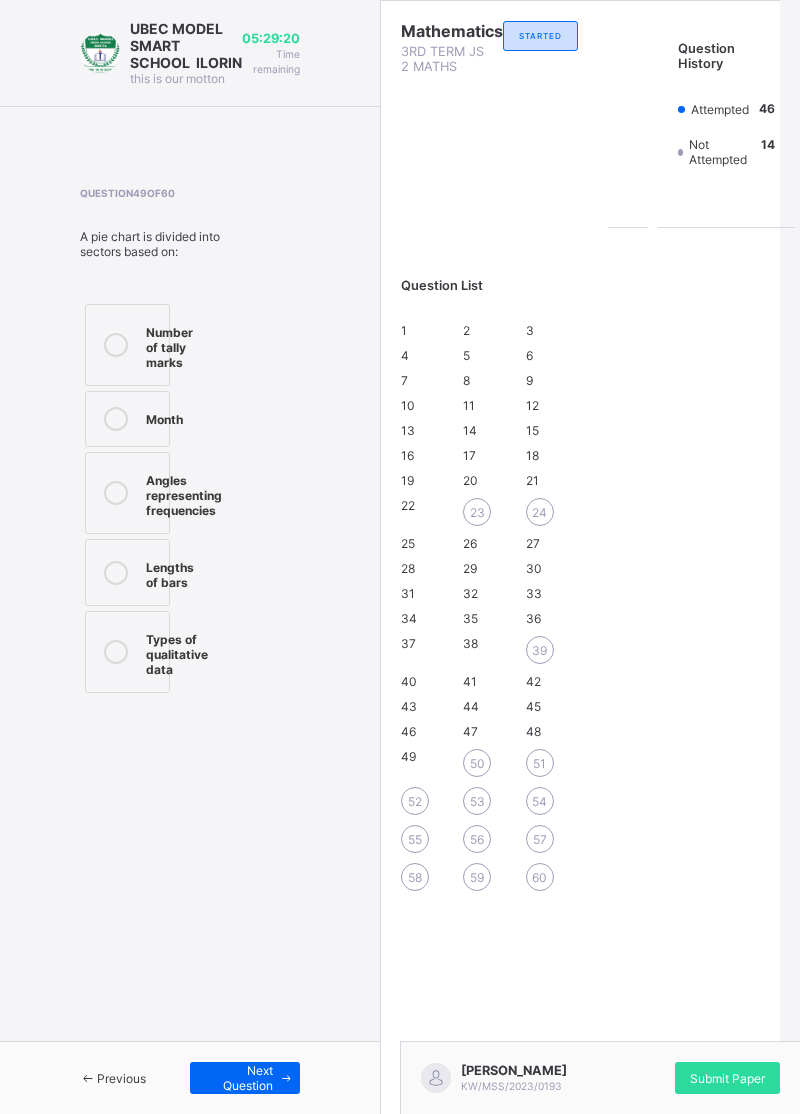 click on "50" at bounding box center [477, 763] 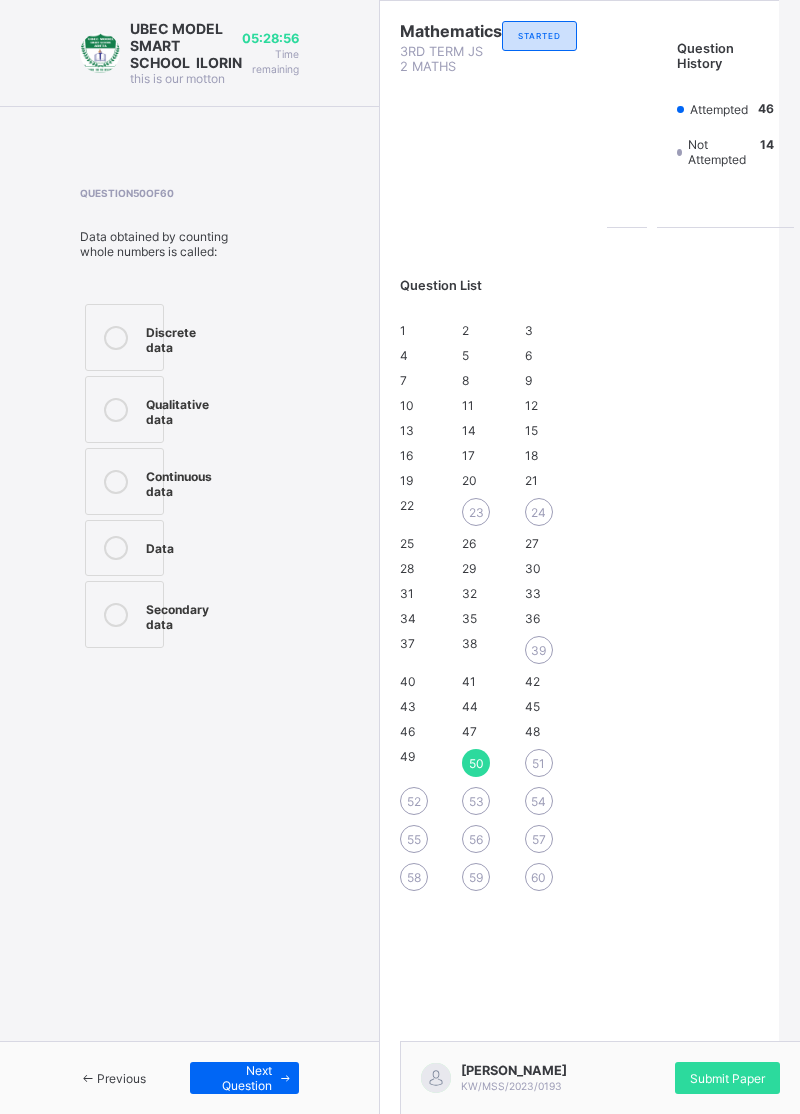 click on "Discrete data" at bounding box center (171, 337) 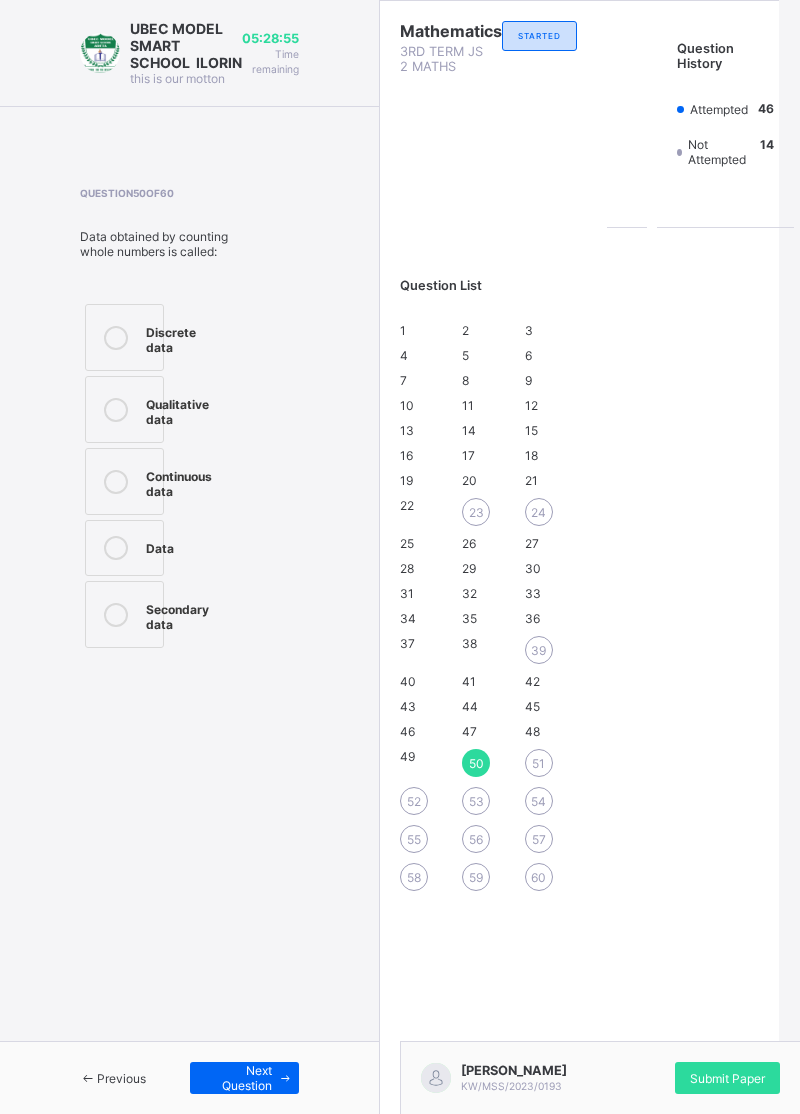 click on "51" at bounding box center (539, 763) 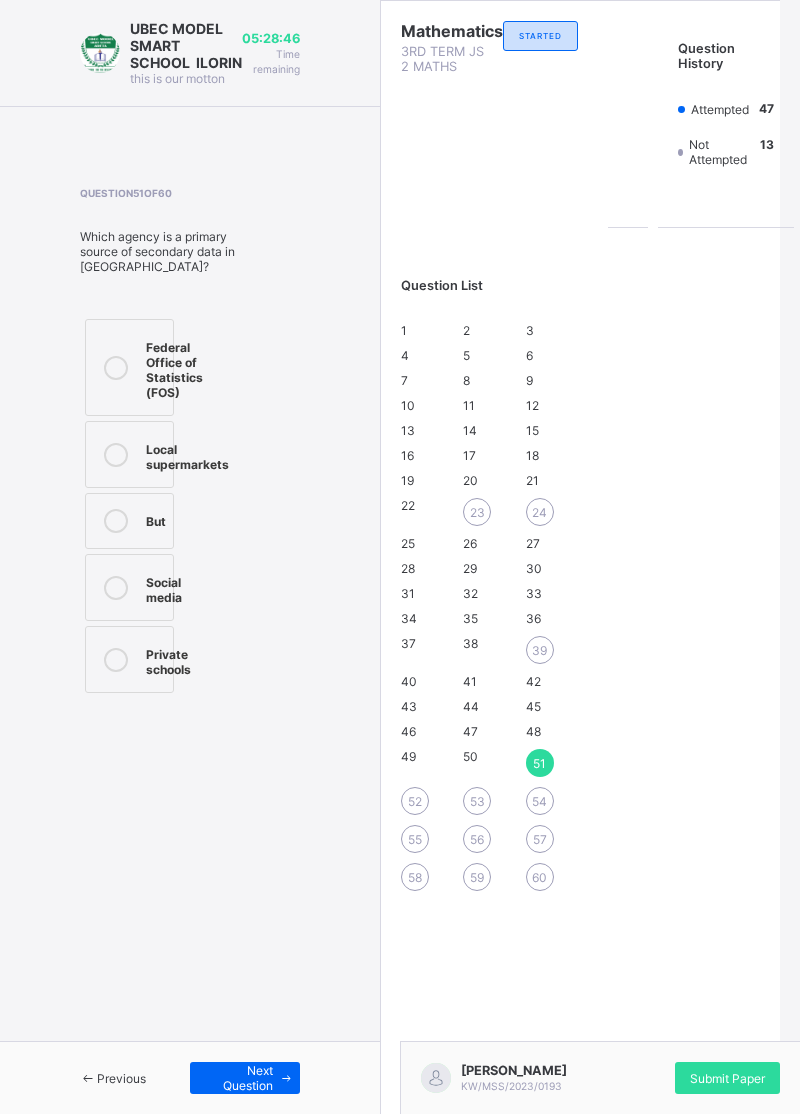 click on "Federal Office of Statistics (FOS)" at bounding box center [129, 367] 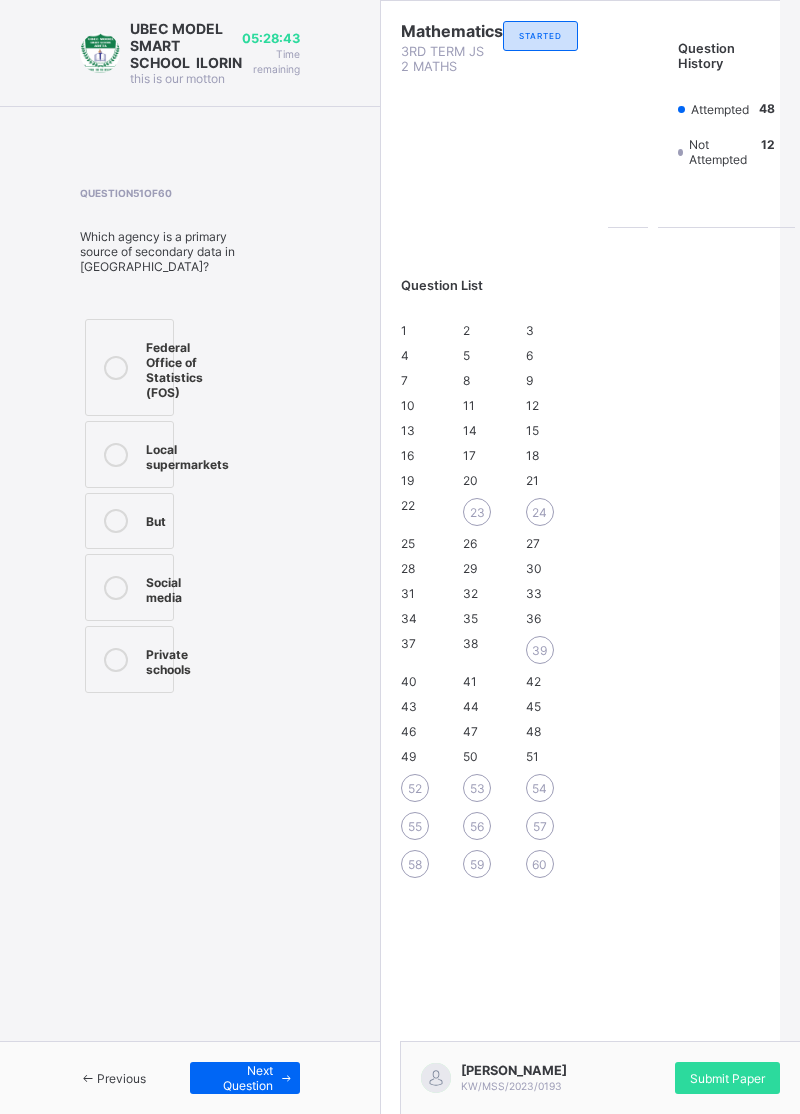 click on "1 2 3 4 5 6 7 8 9 10 11 12 13 14 15 16 17 18 19 20 21 22 23 24 25 26 27 28 29 30 31 32 33 34 35 36 37 38 39 40 41 42 43 44 45 46 47 48 49 50 51 52 53 54 55 56 57 58 59 60" at bounding box center (489, 600) 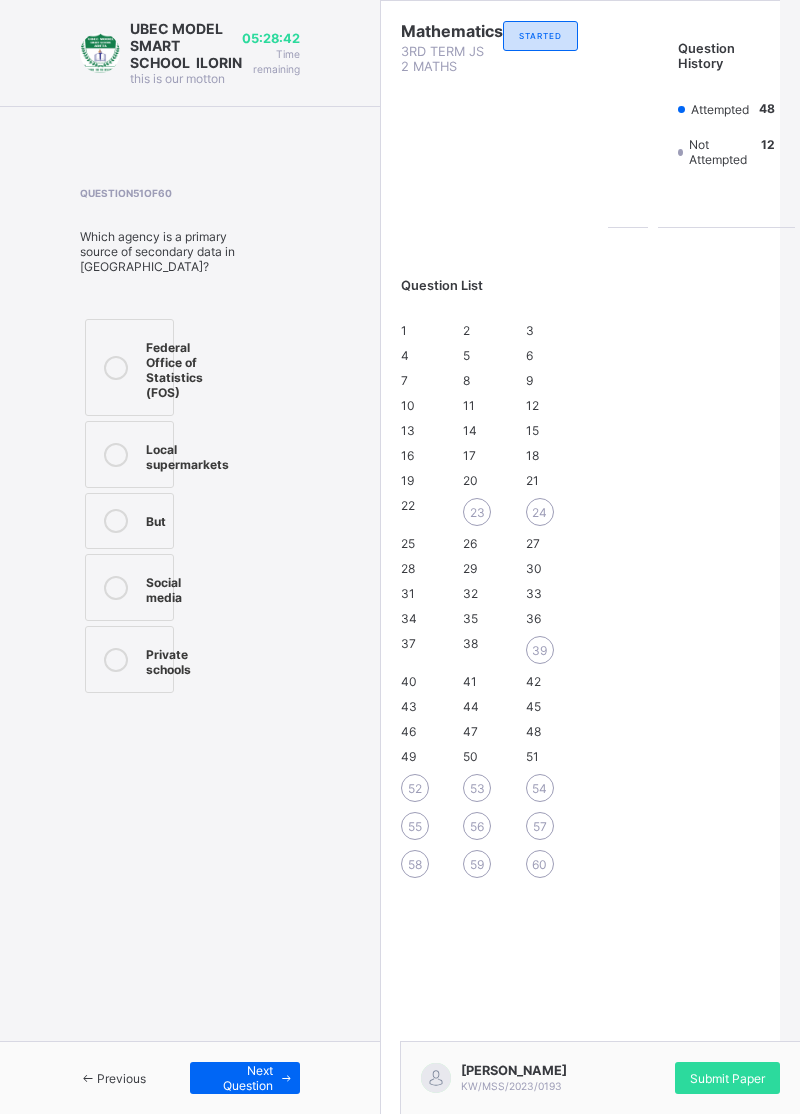 click on "52" at bounding box center [415, 788] 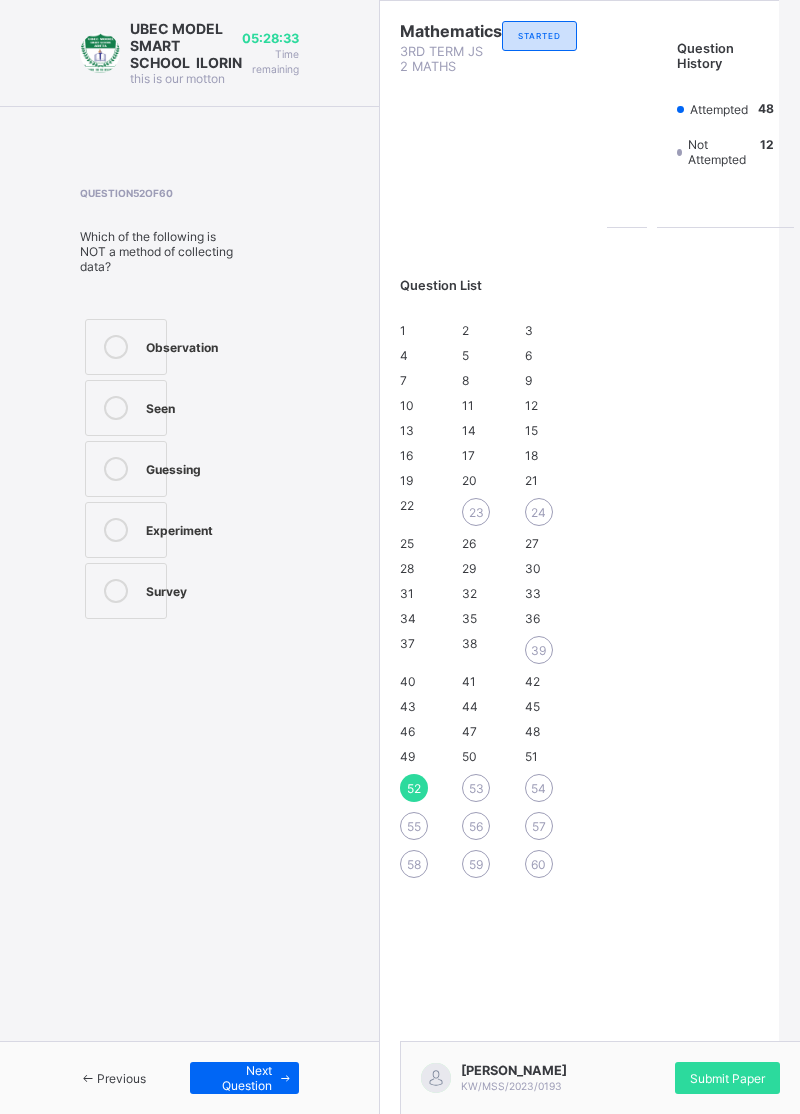 click at bounding box center [116, 408] 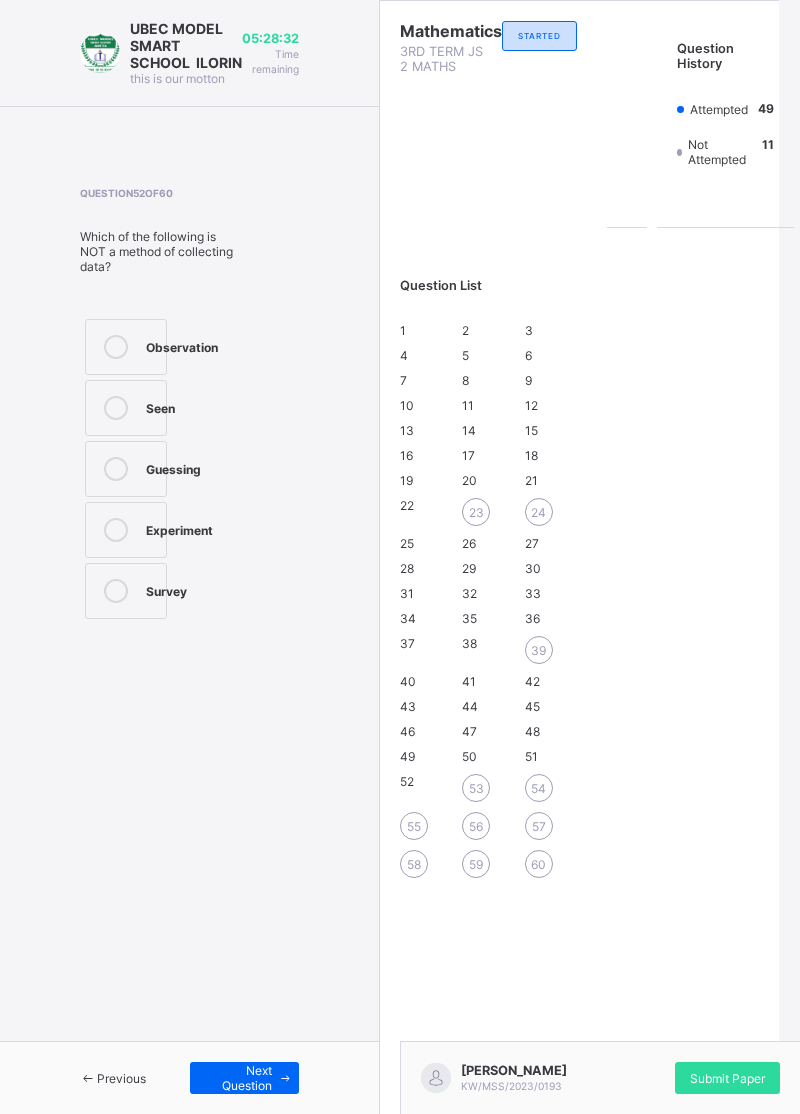 click on "53" at bounding box center (476, 788) 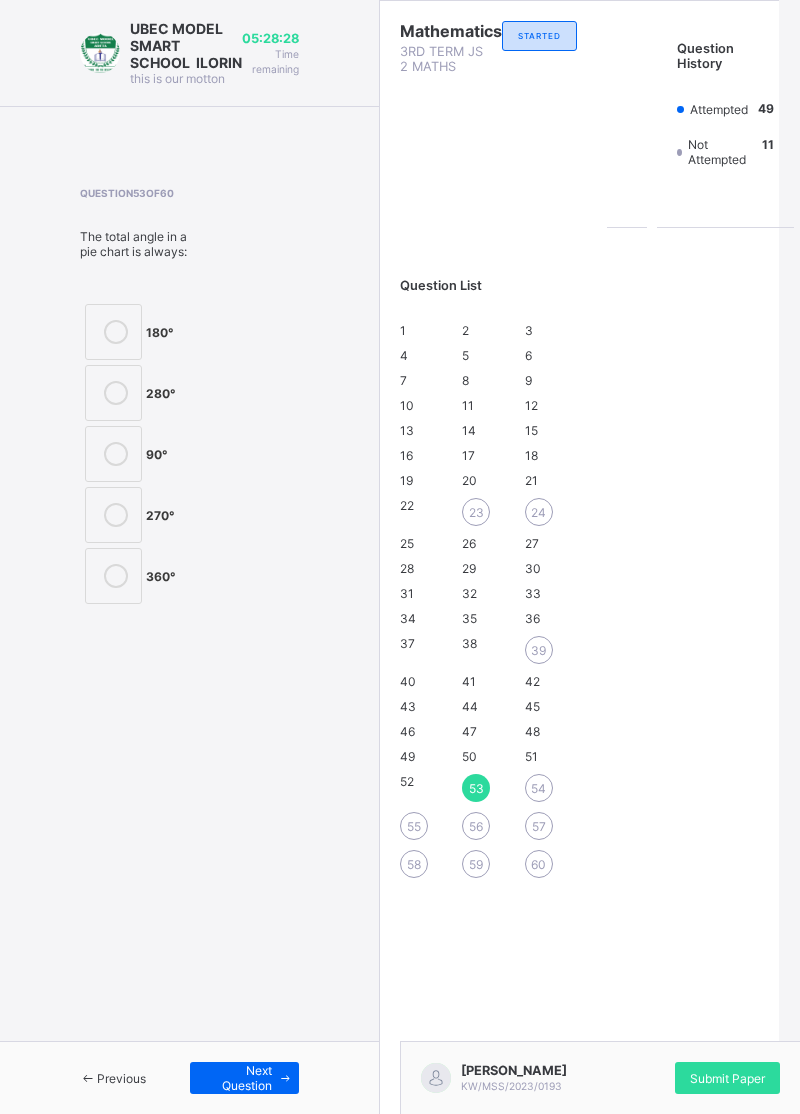 click on "Previous" at bounding box center (113, 1078) 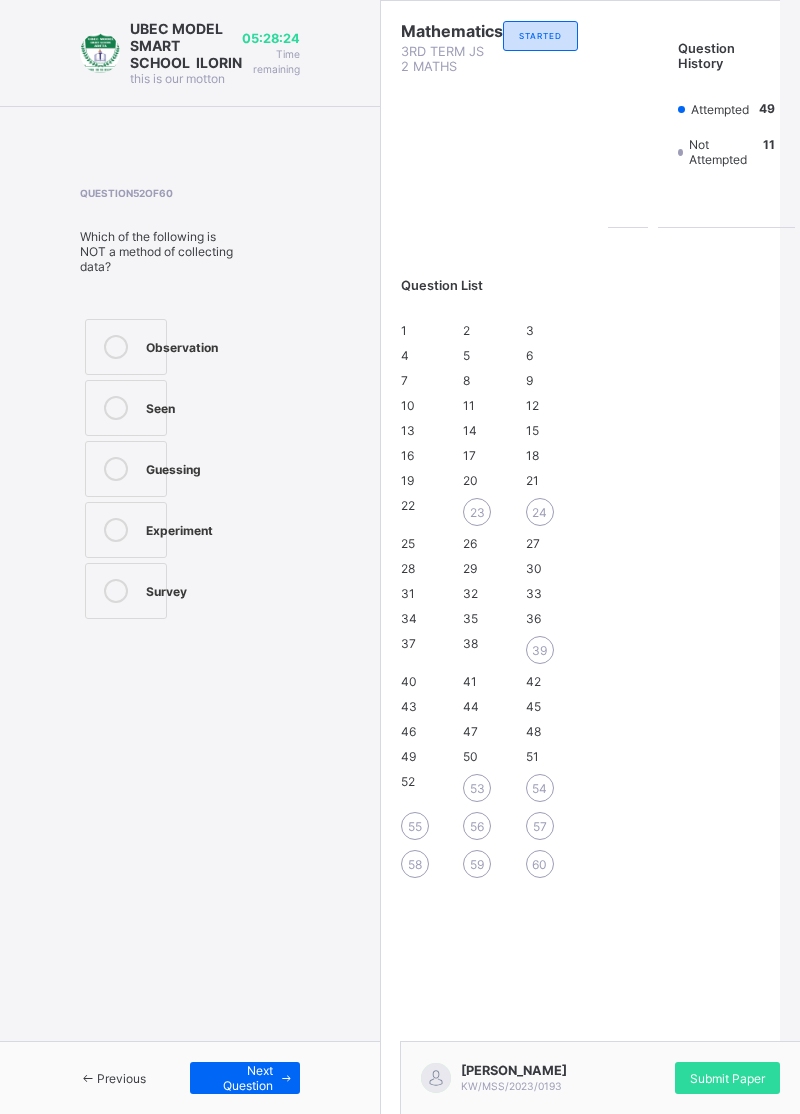 click on "Guessing" at bounding box center (126, 469) 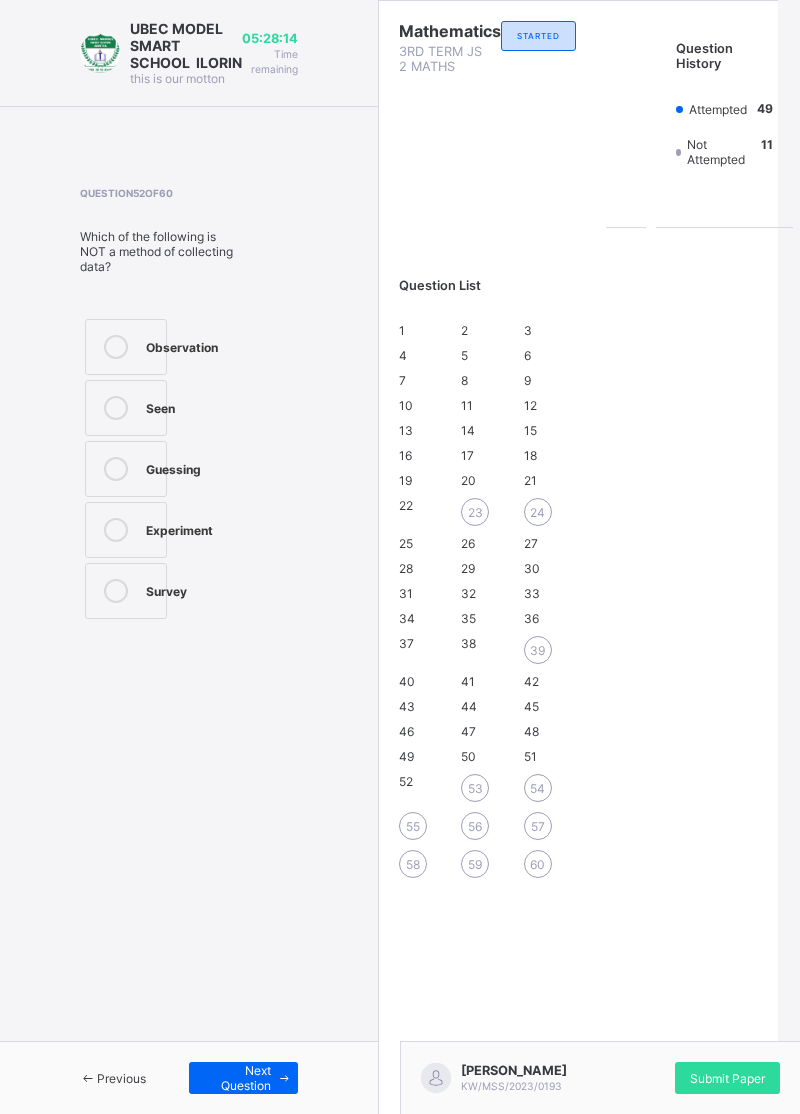 click on "Seen" at bounding box center (126, 408) 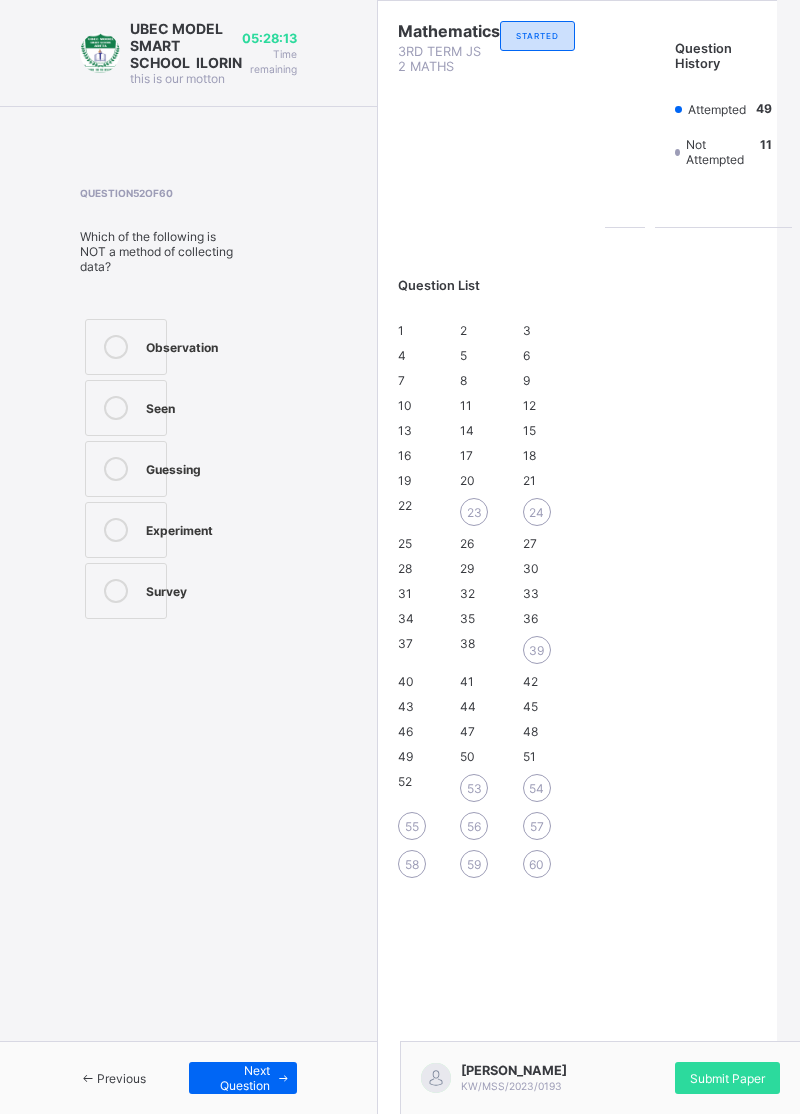 click on "53" at bounding box center (474, 788) 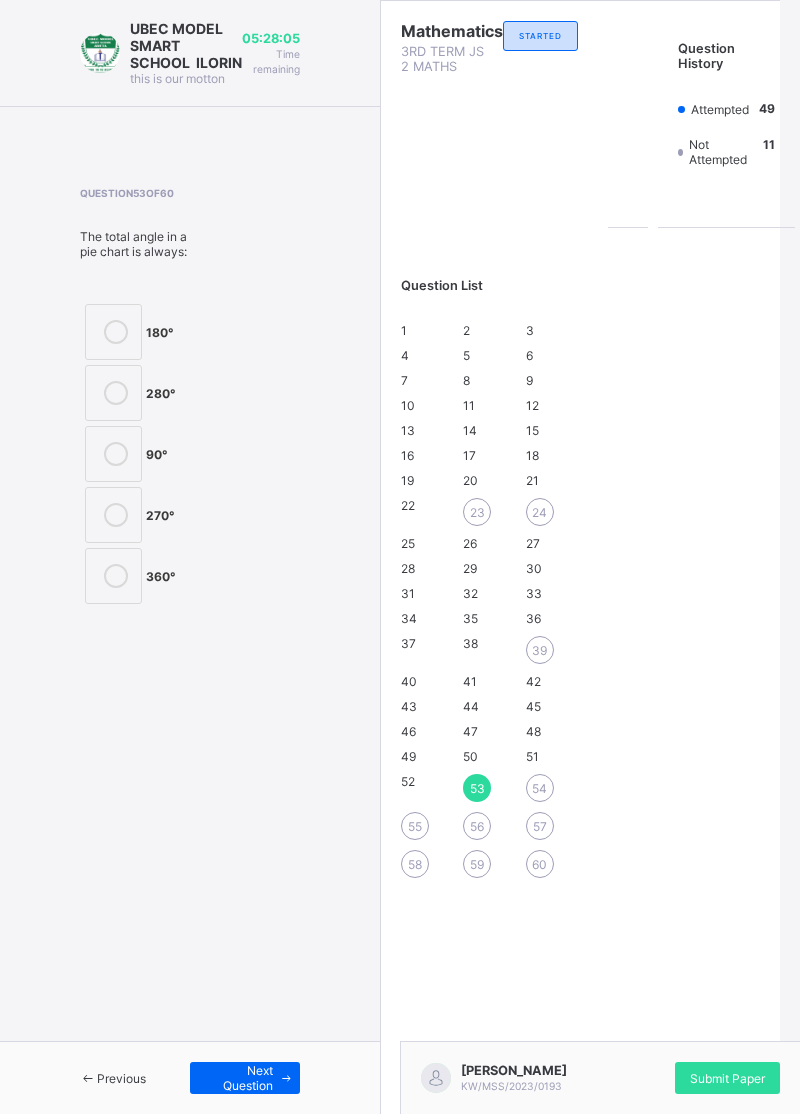 click at bounding box center (116, 393) 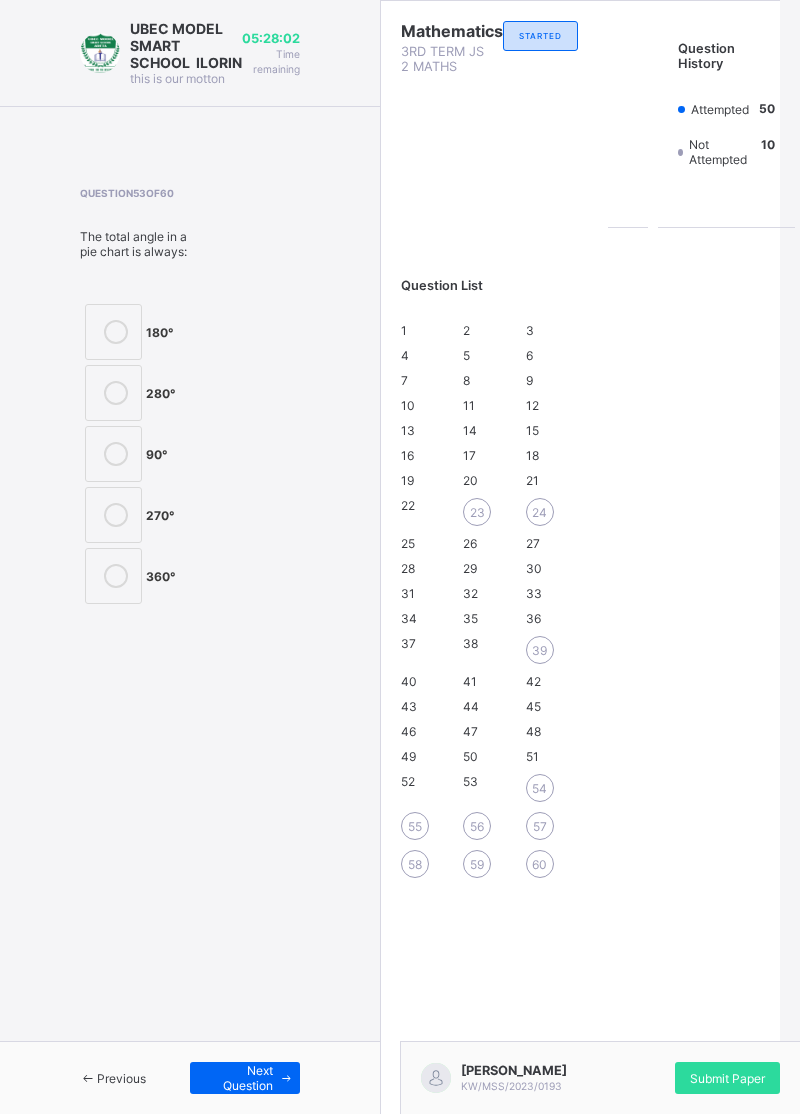 click at bounding box center [116, 454] 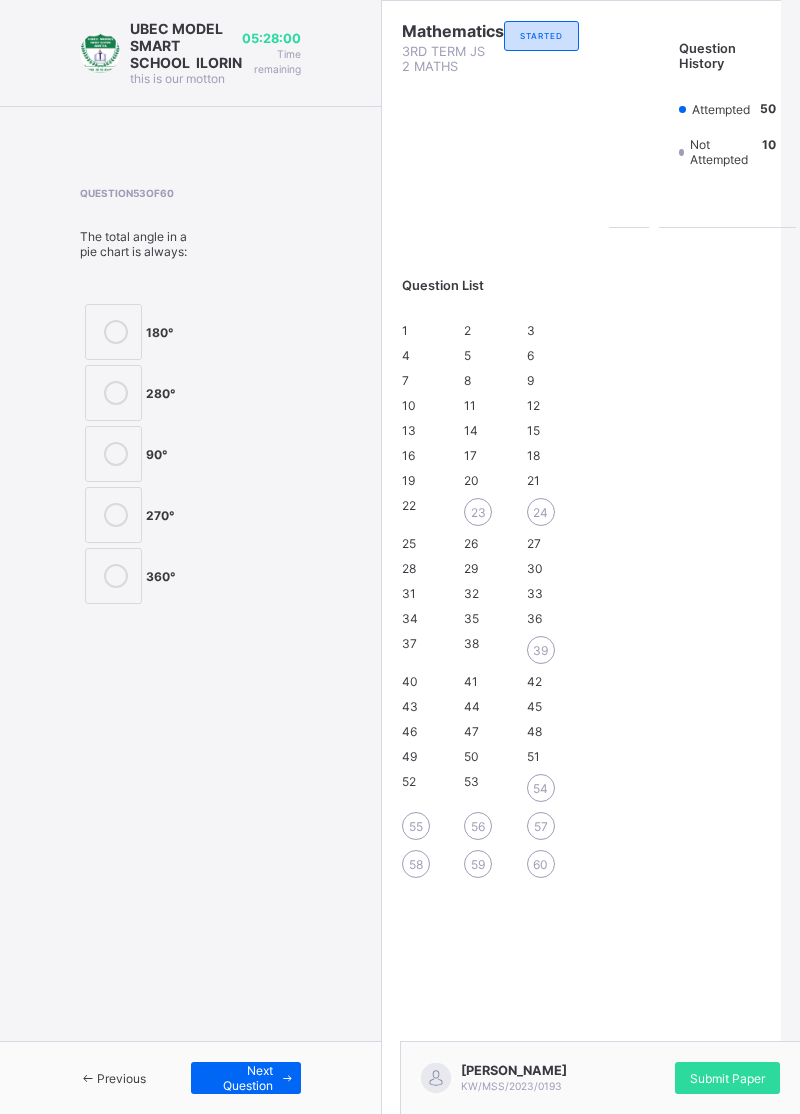 click on "54" at bounding box center (540, 788) 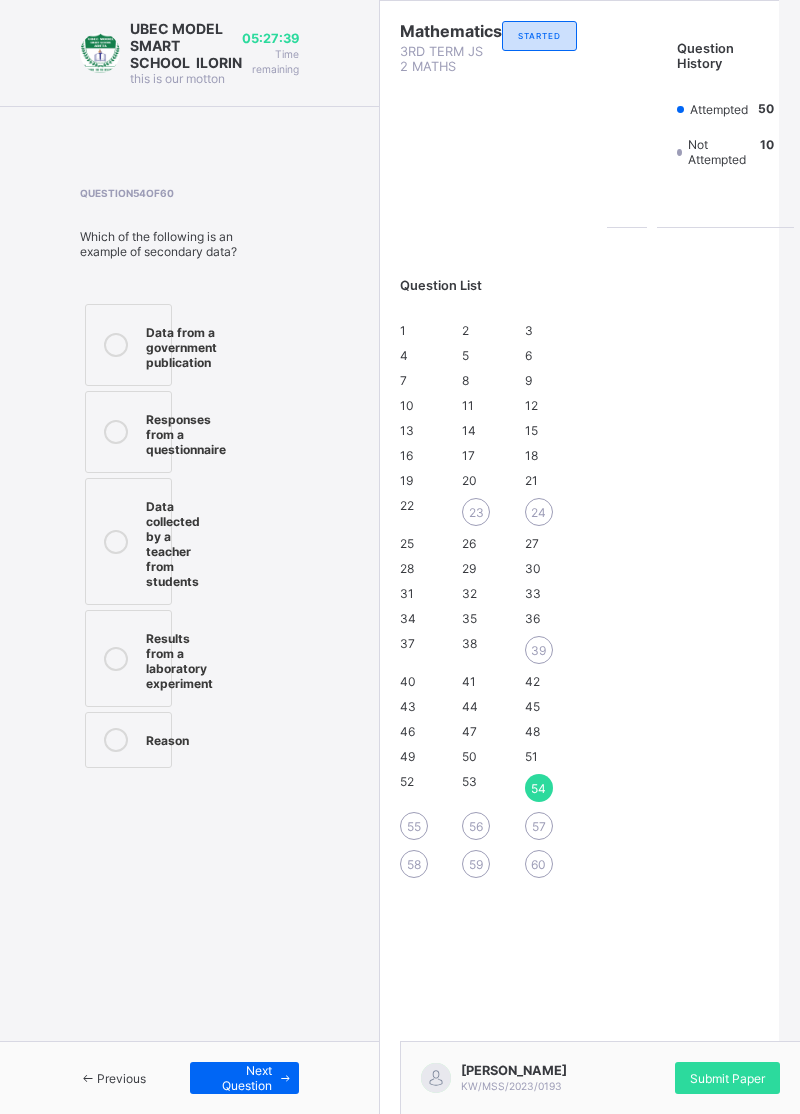 click on "Data collected by a teacher from students" at bounding box center (173, 541) 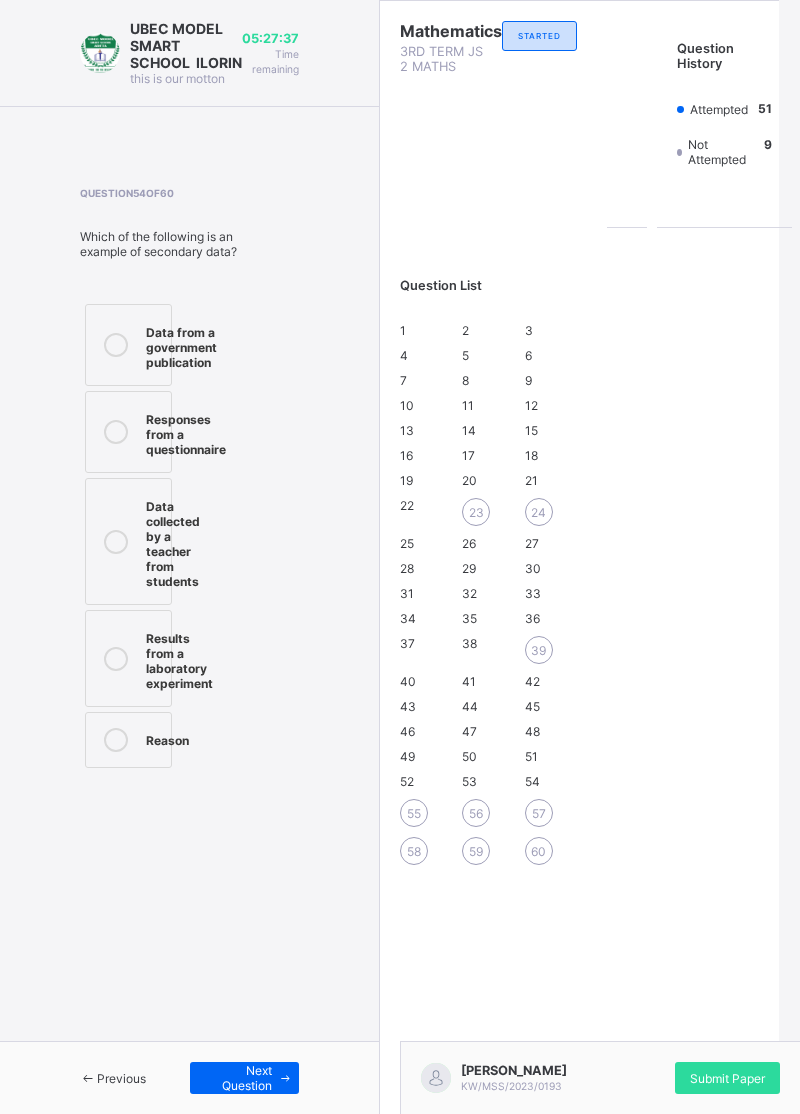 click on "55" at bounding box center (414, 813) 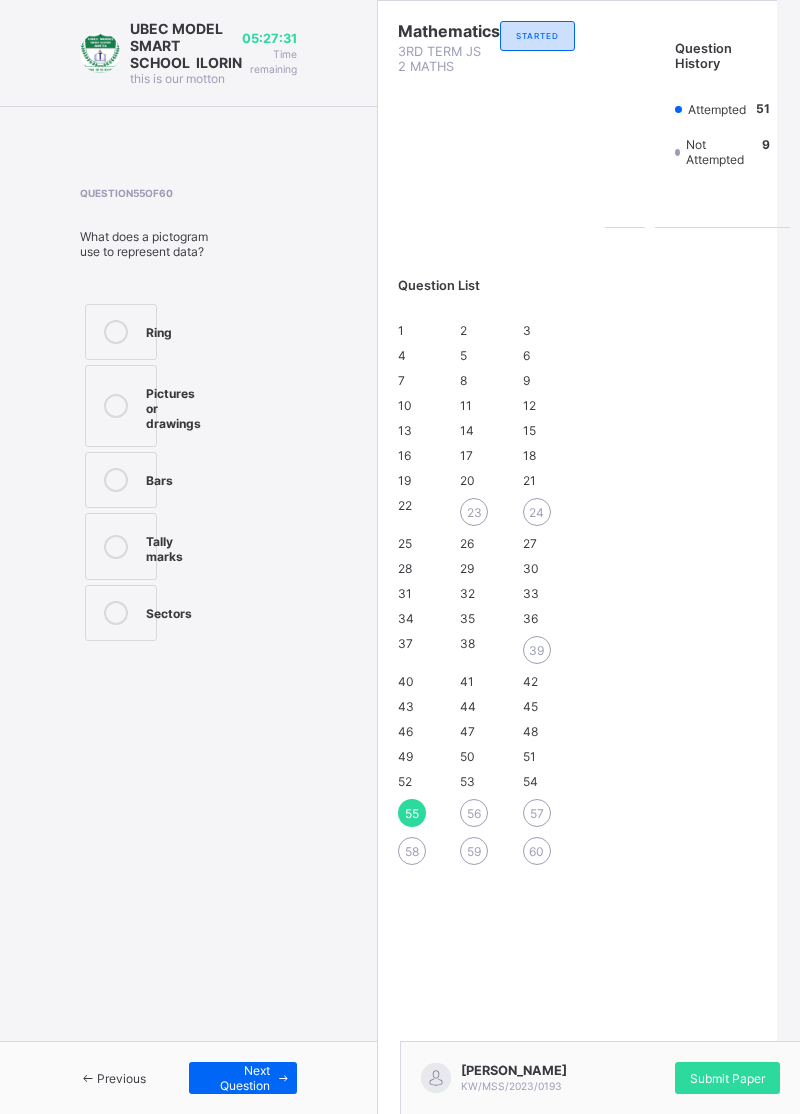 click on "Pictures or drawings" at bounding box center [173, 406] 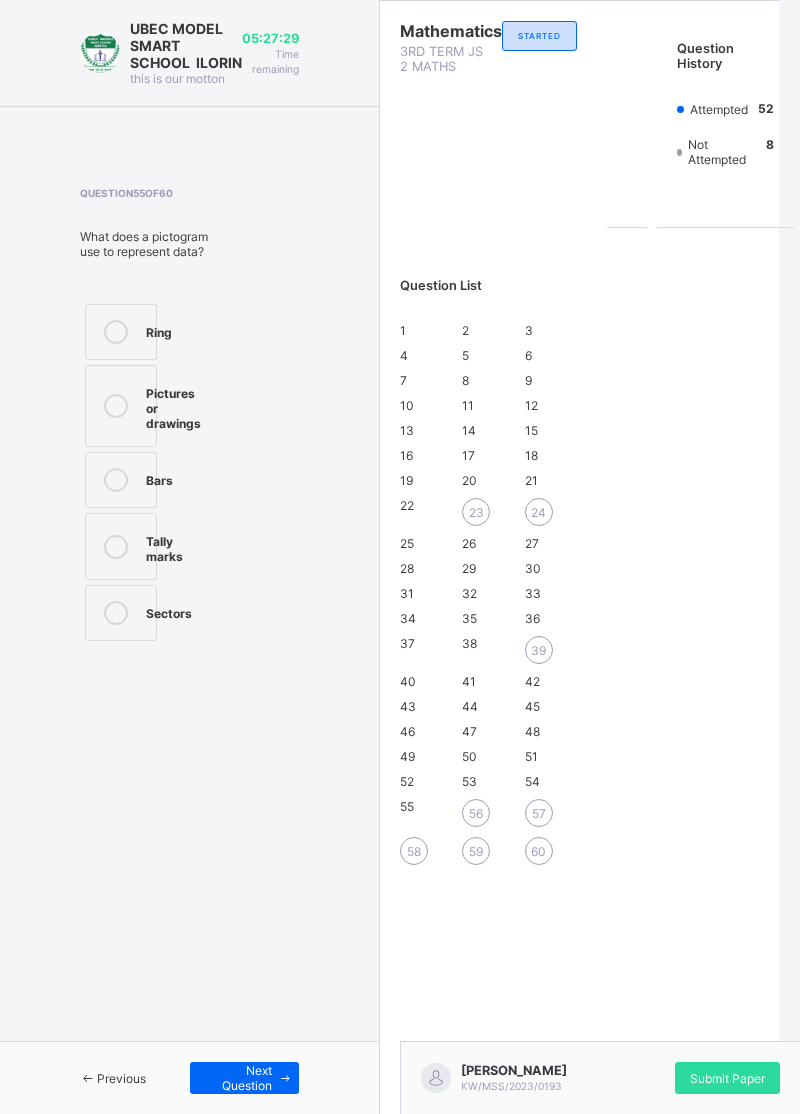 click on "56" at bounding box center [476, 813] 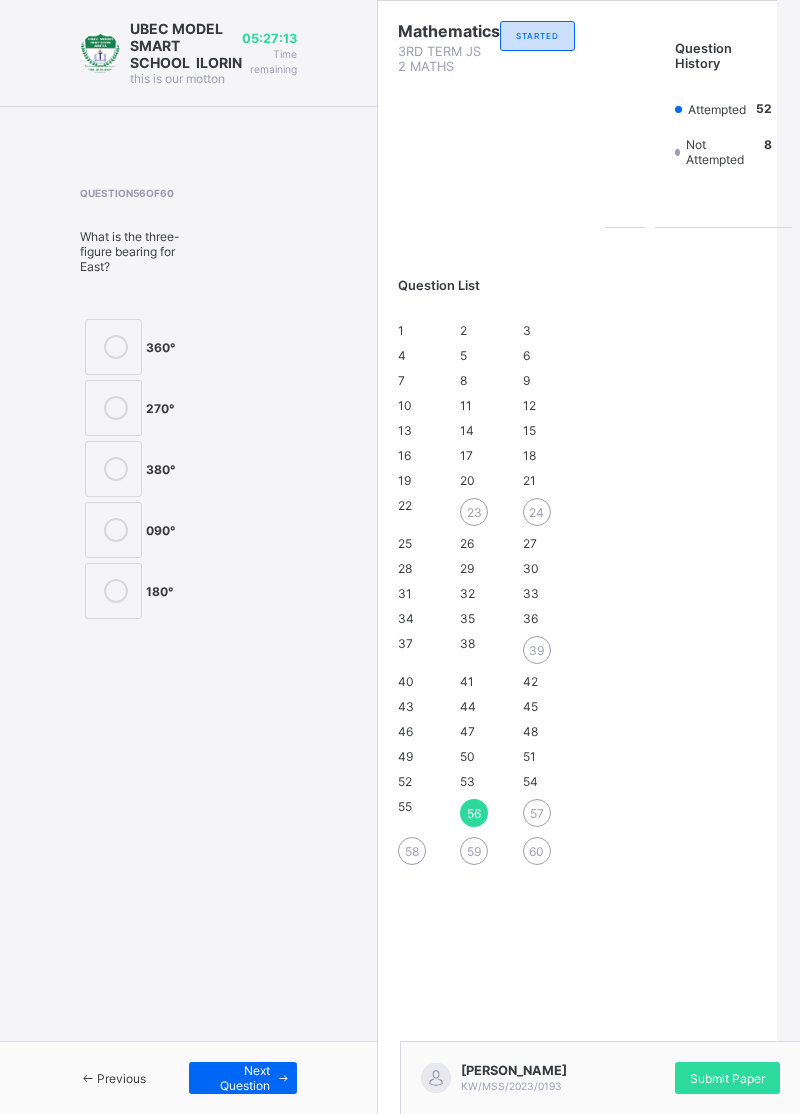 click on "090°" at bounding box center [161, 528] 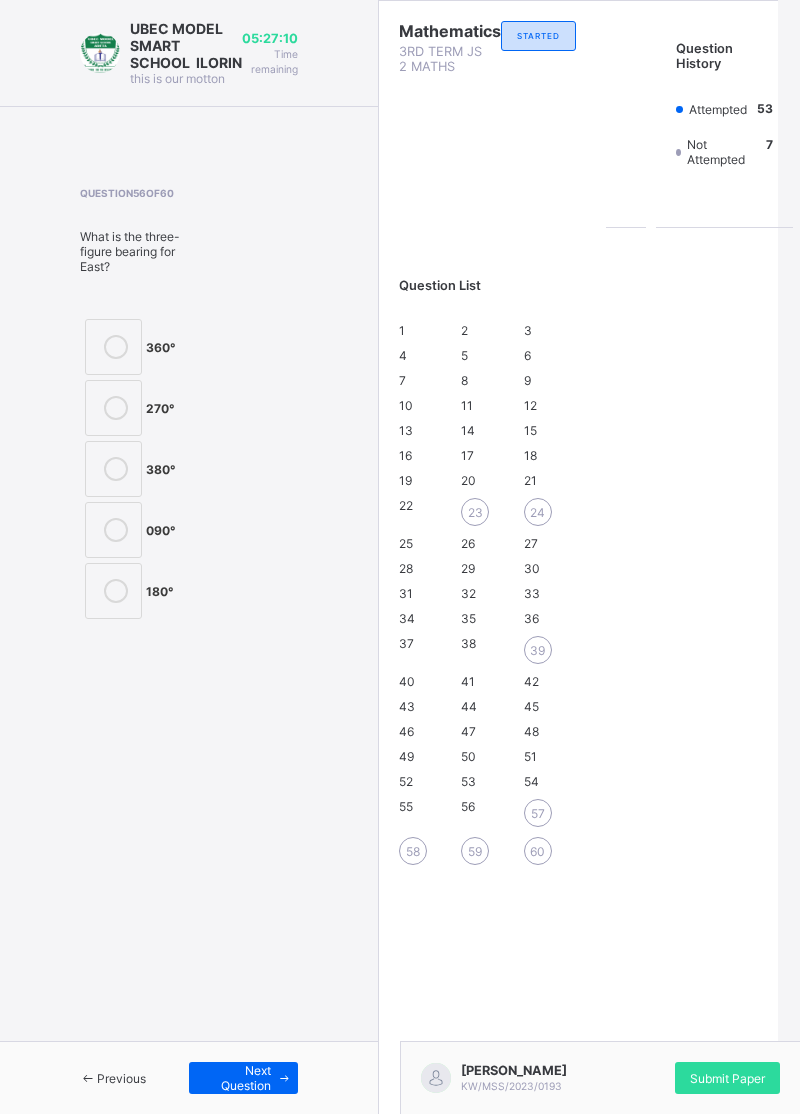 click on "57" at bounding box center (538, 813) 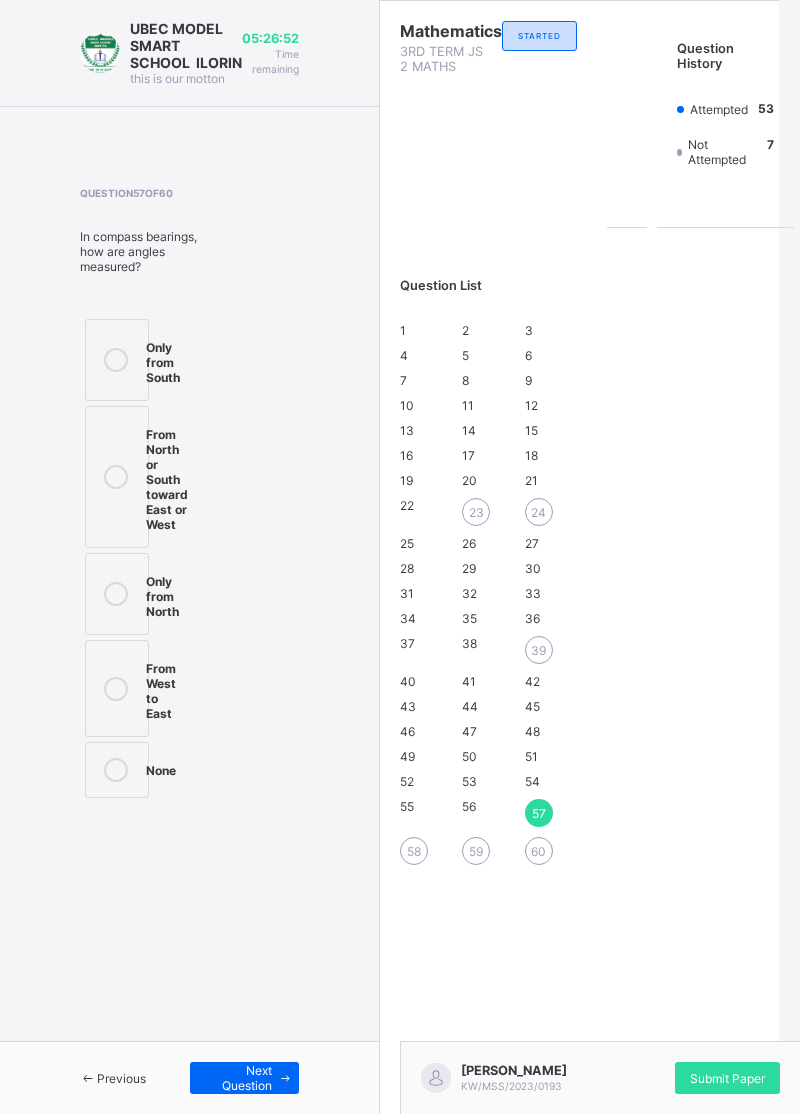 click on "From North or South toward East or West" at bounding box center (167, 477) 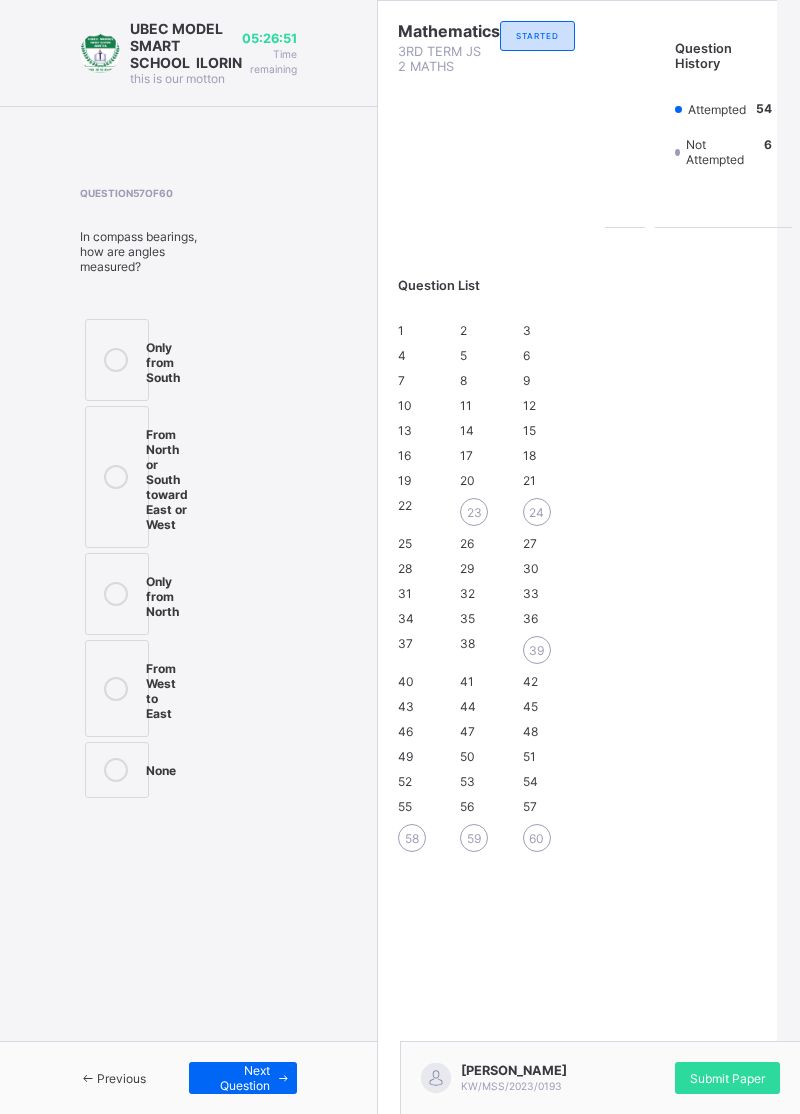 click on "58" at bounding box center [412, 838] 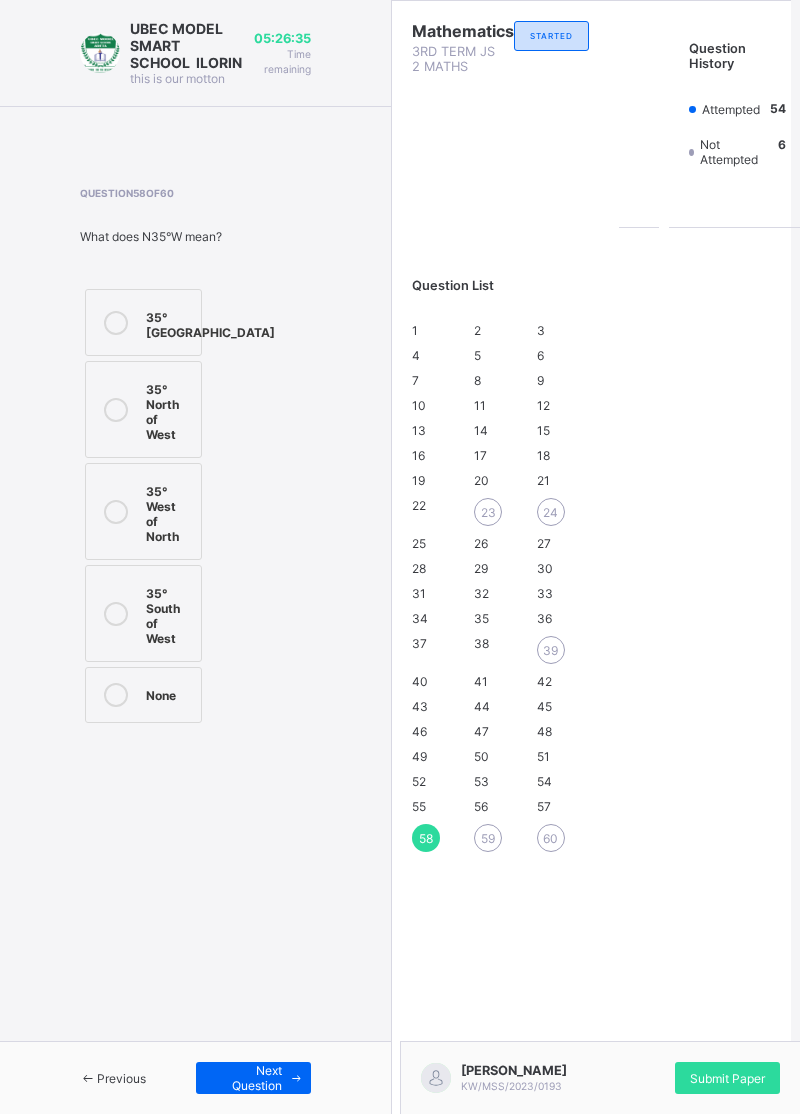 click at bounding box center [116, 409] 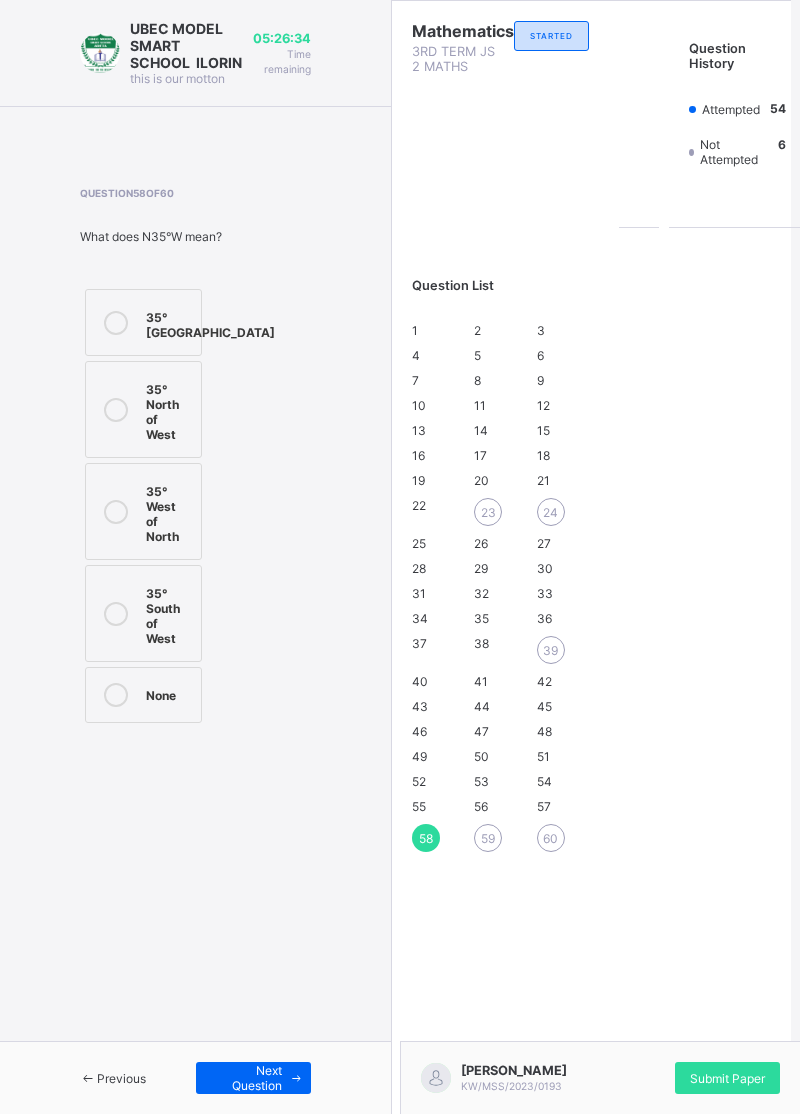 click on "1 2 3 4 5 6 7 8 9 10 11 12 13 14 15 16 17 18 19 20 21 22 23 24 25 26 27 28 29 30 31 32 33 34 35 36 37 38 39 40 41 42 43 44 45 46 47 48 49 50 51 52 53 54 55 56 57 58 59 60" at bounding box center (500, 587) 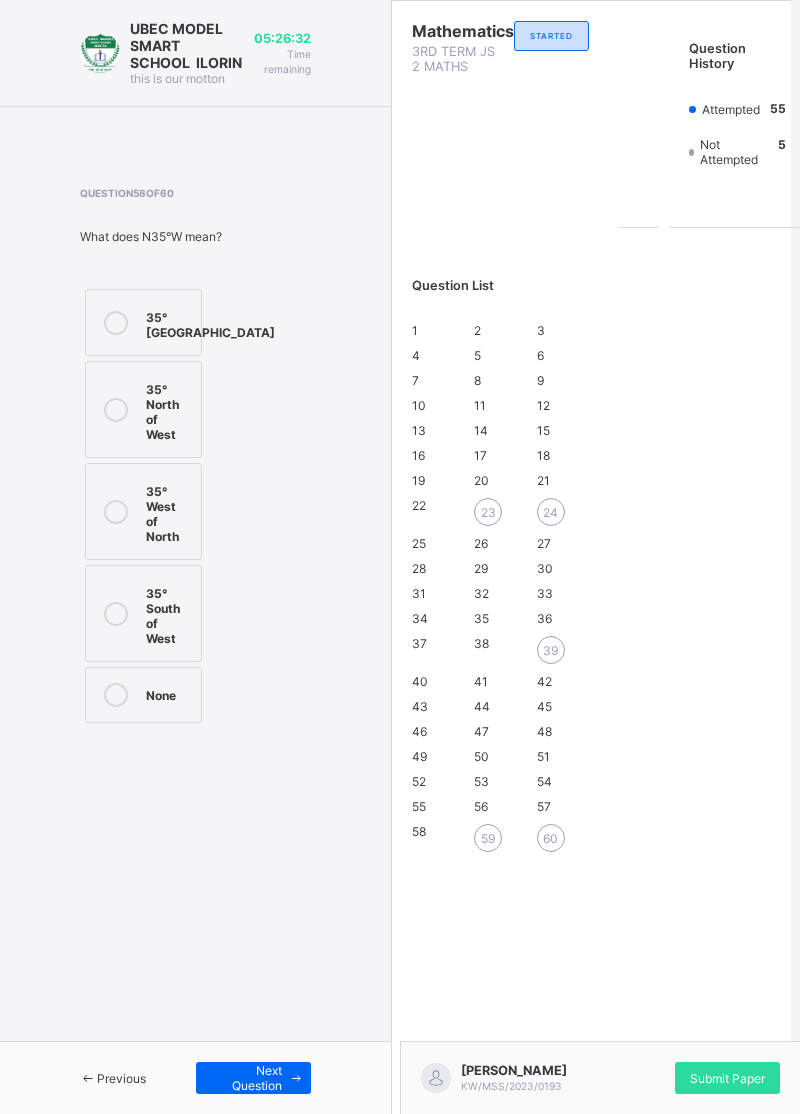 click on "59" at bounding box center (488, 838) 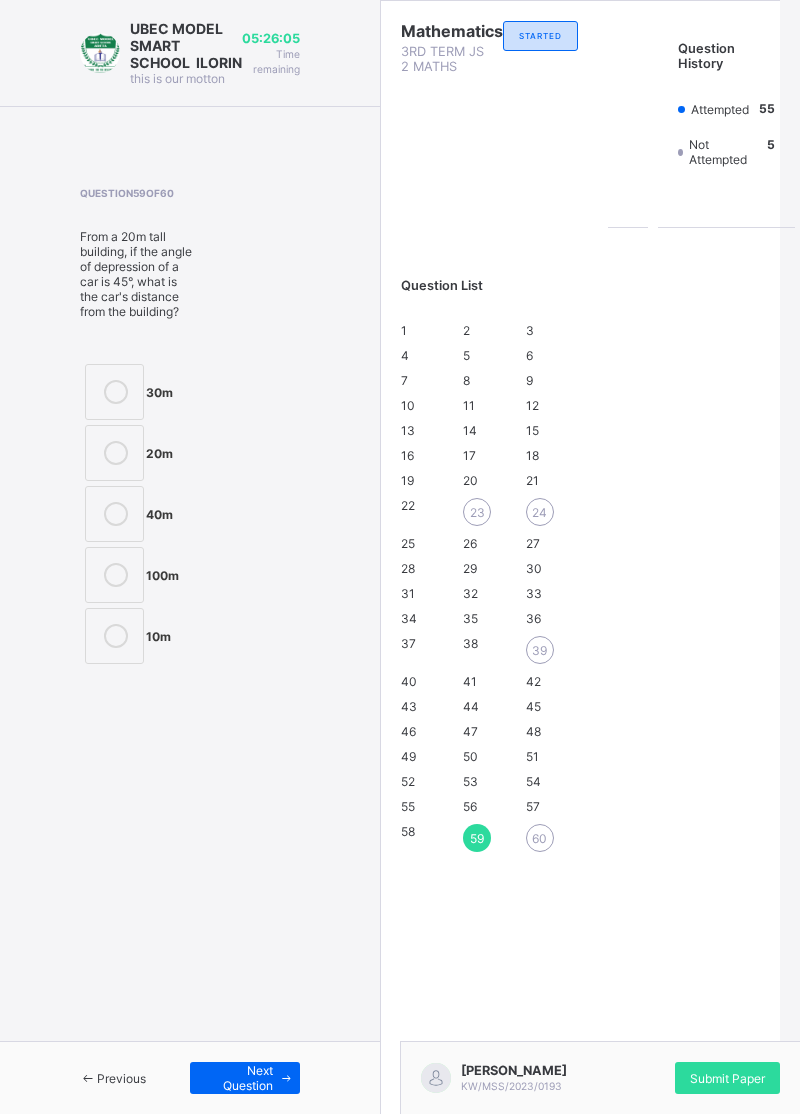 click at bounding box center [116, 575] 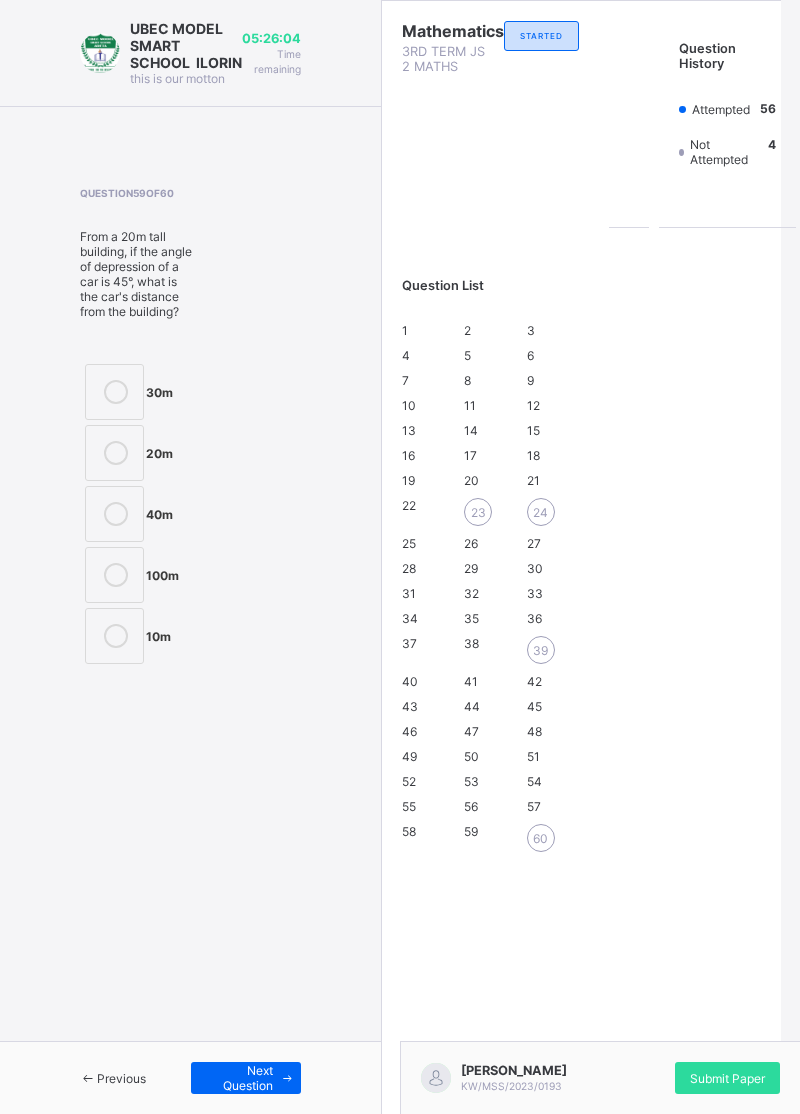 click on "10m" at bounding box center (158, 634) 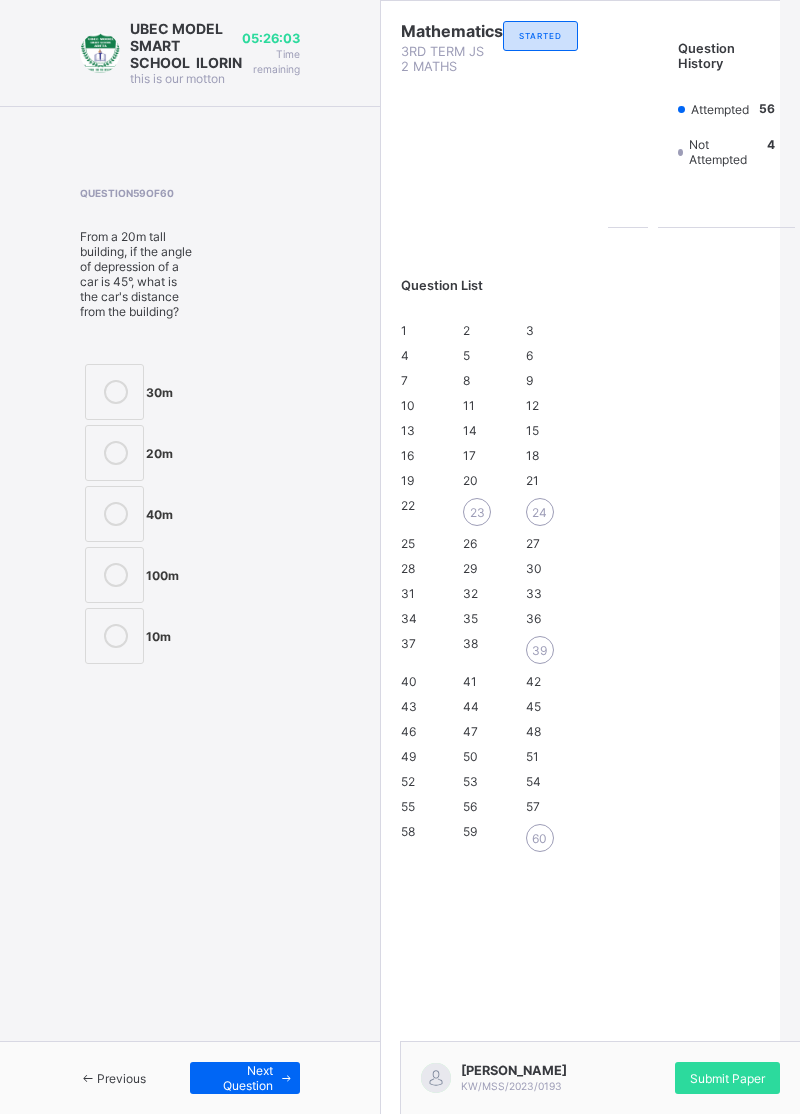 click on "60" at bounding box center (540, 838) 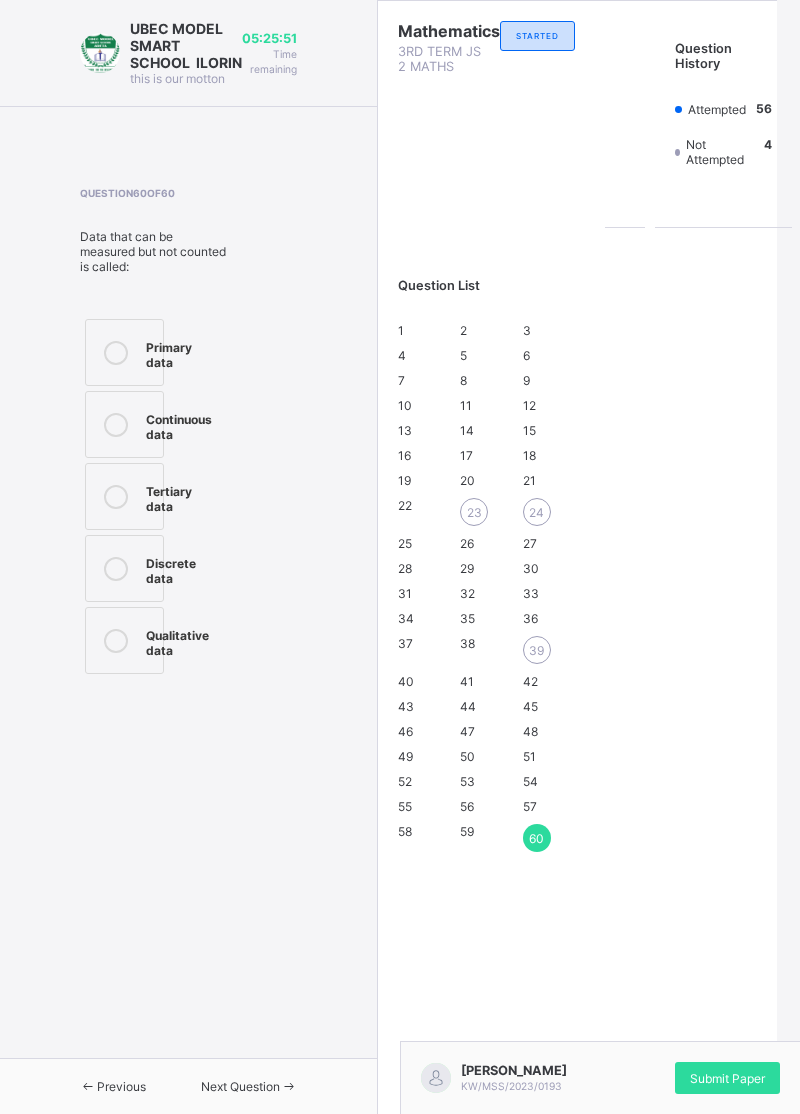 click on "Continuous data" at bounding box center (179, 424) 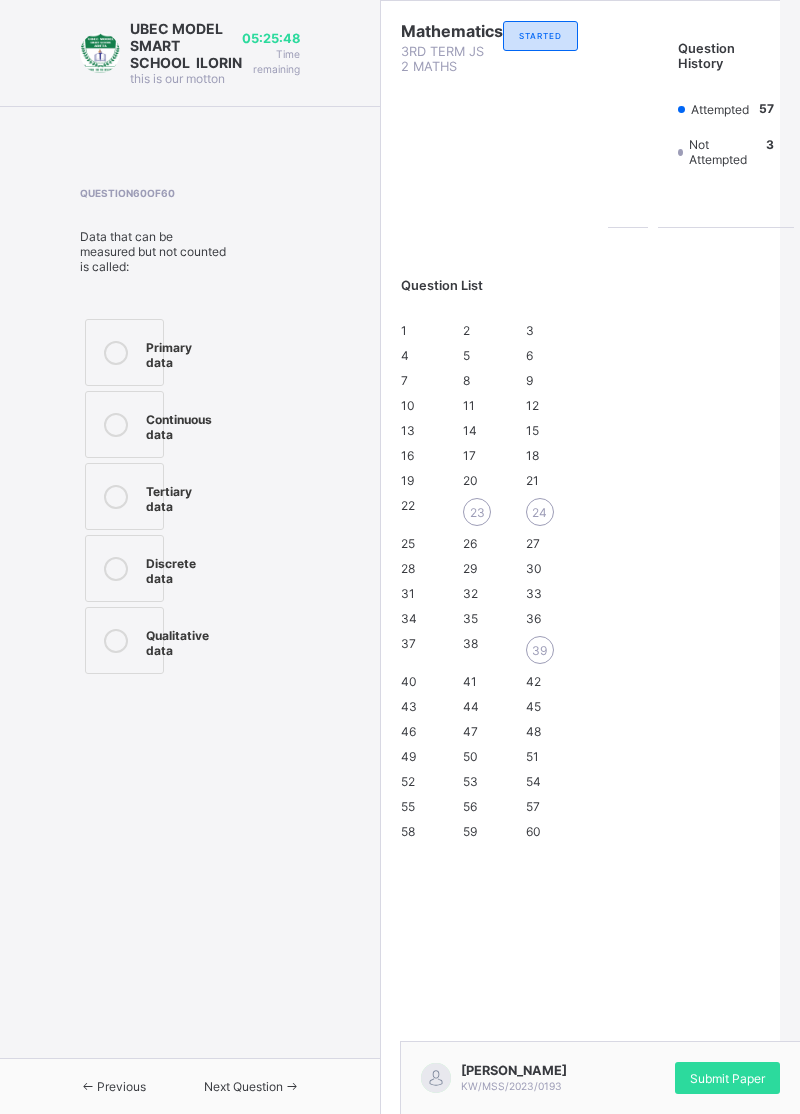 click on "23" at bounding box center (477, 512) 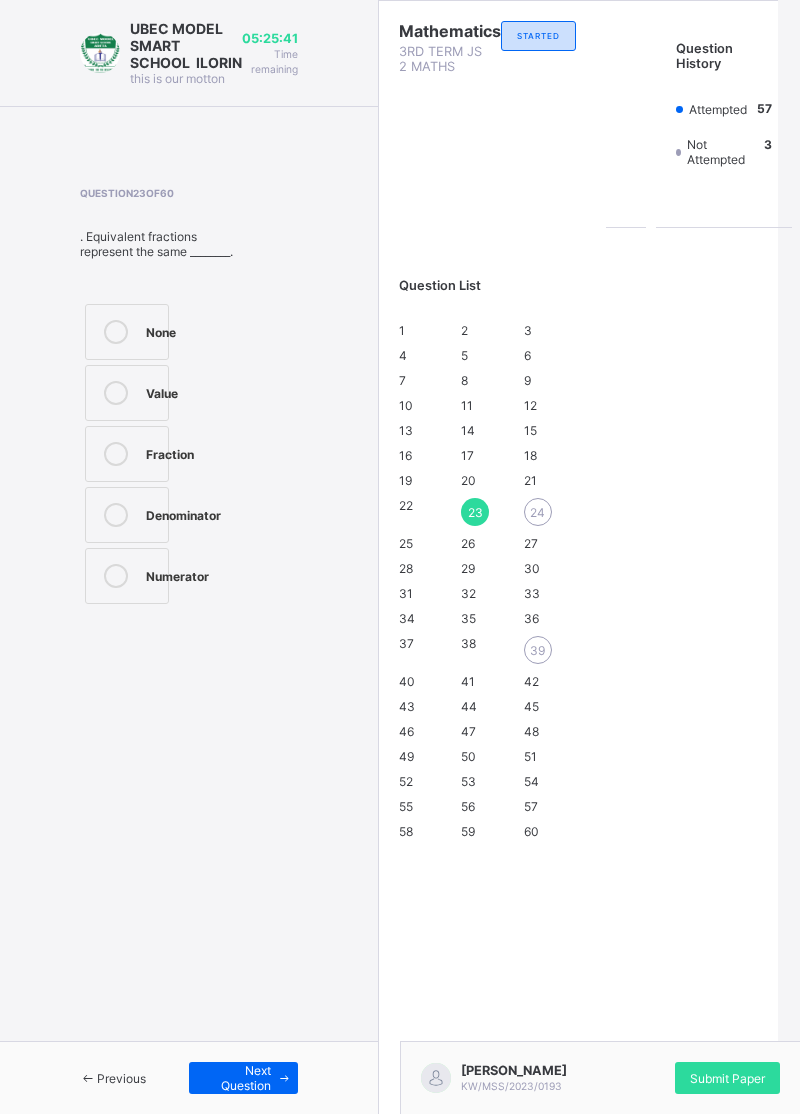 click on "1 2 3 4 5 6 7 8 9 10 11 12 13 14 15 16 17 18 19 20 21 22 23 24 25 26 27 28 29 30 31 32 33 34 35 36 37 38 39 40 41 42 43 44 45 46 47 48 49 50 51 52 53 54 55 56 57 58 59 60" at bounding box center [487, 581] 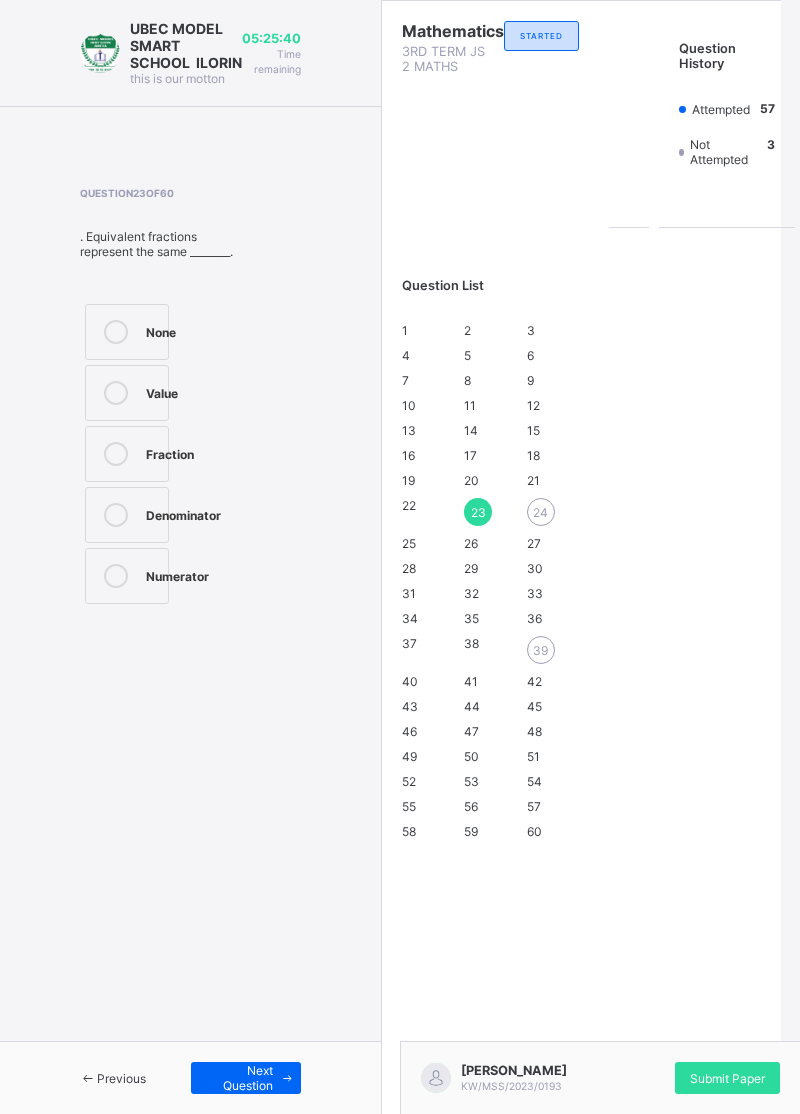 click on "39" at bounding box center (540, 650) 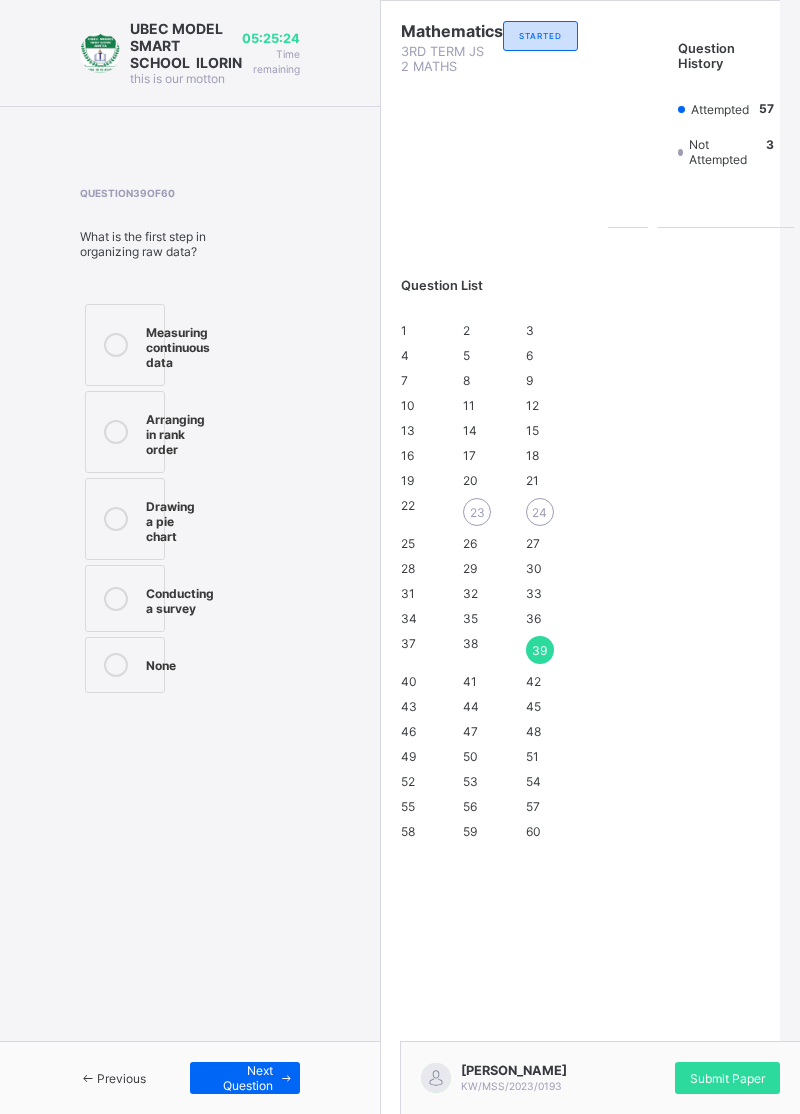 click at bounding box center (116, 432) 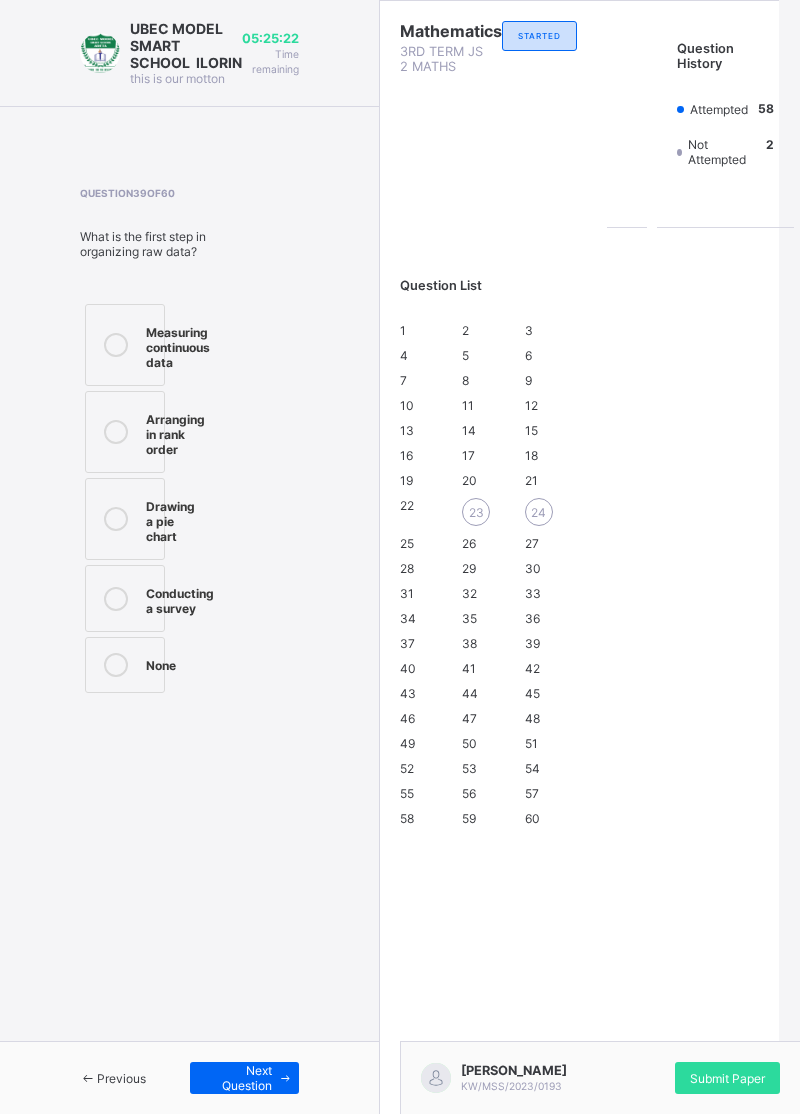 click on "23" at bounding box center (476, 512) 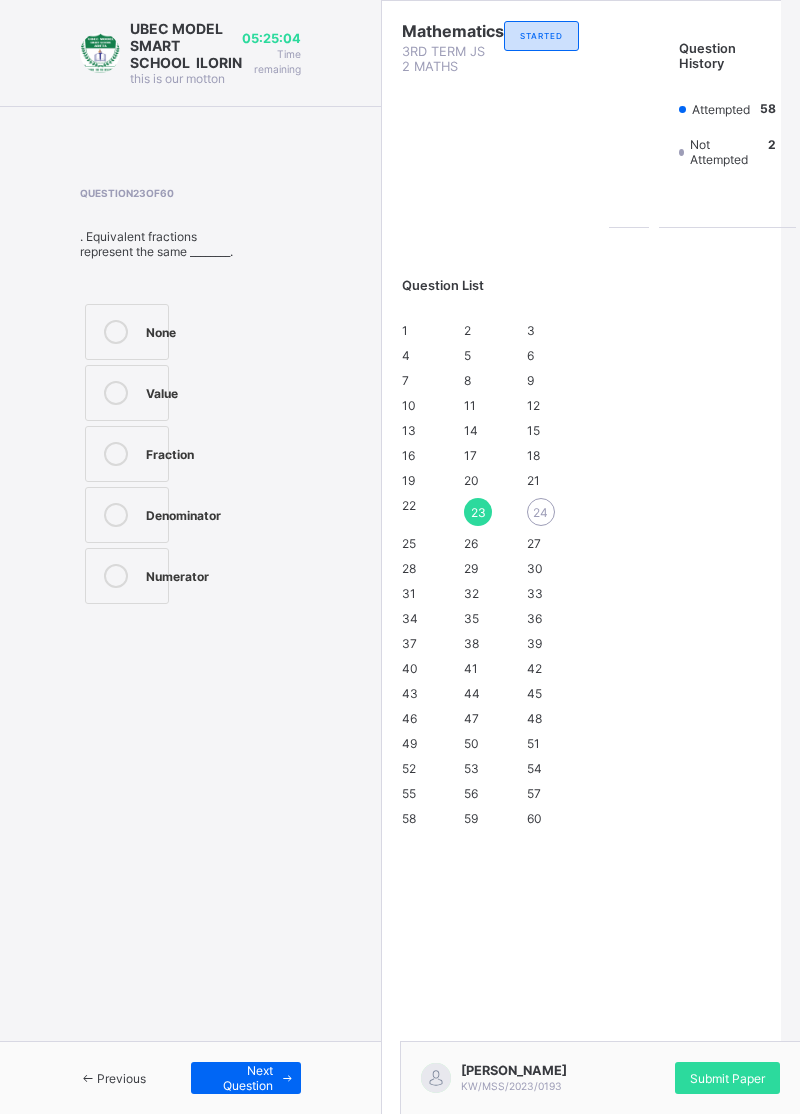 click on "Denominator" at bounding box center (127, 515) 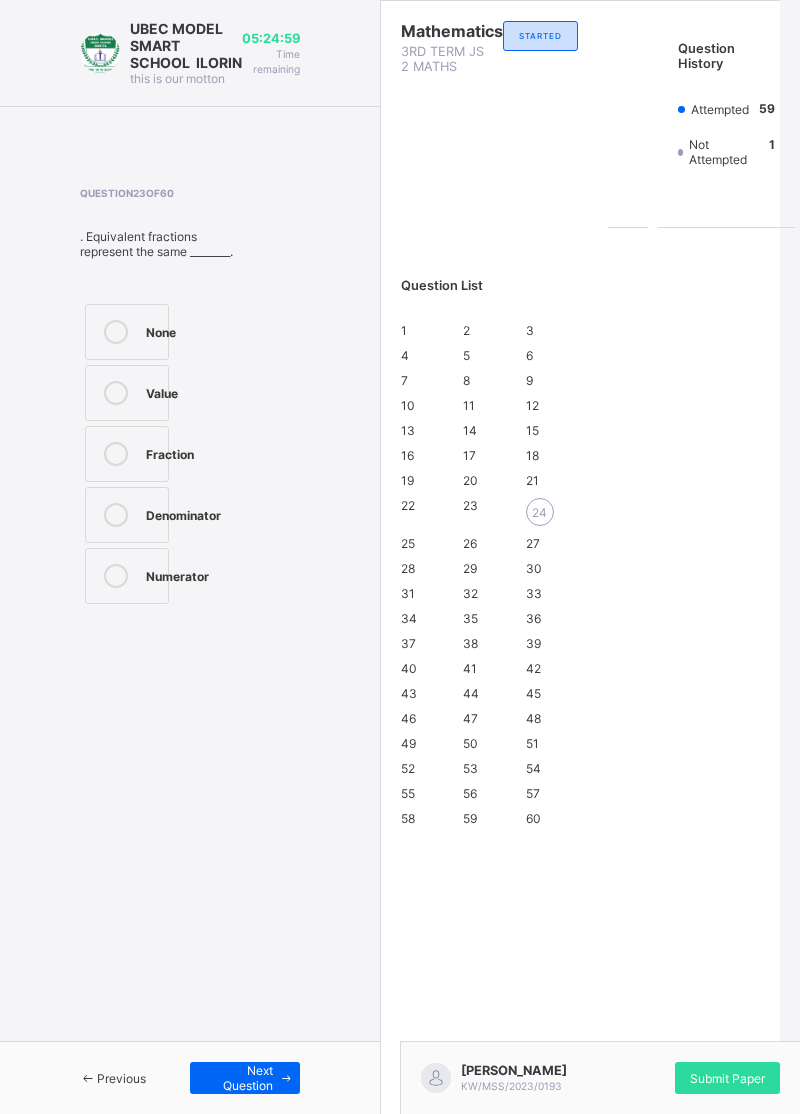 click on "24" at bounding box center [540, 512] 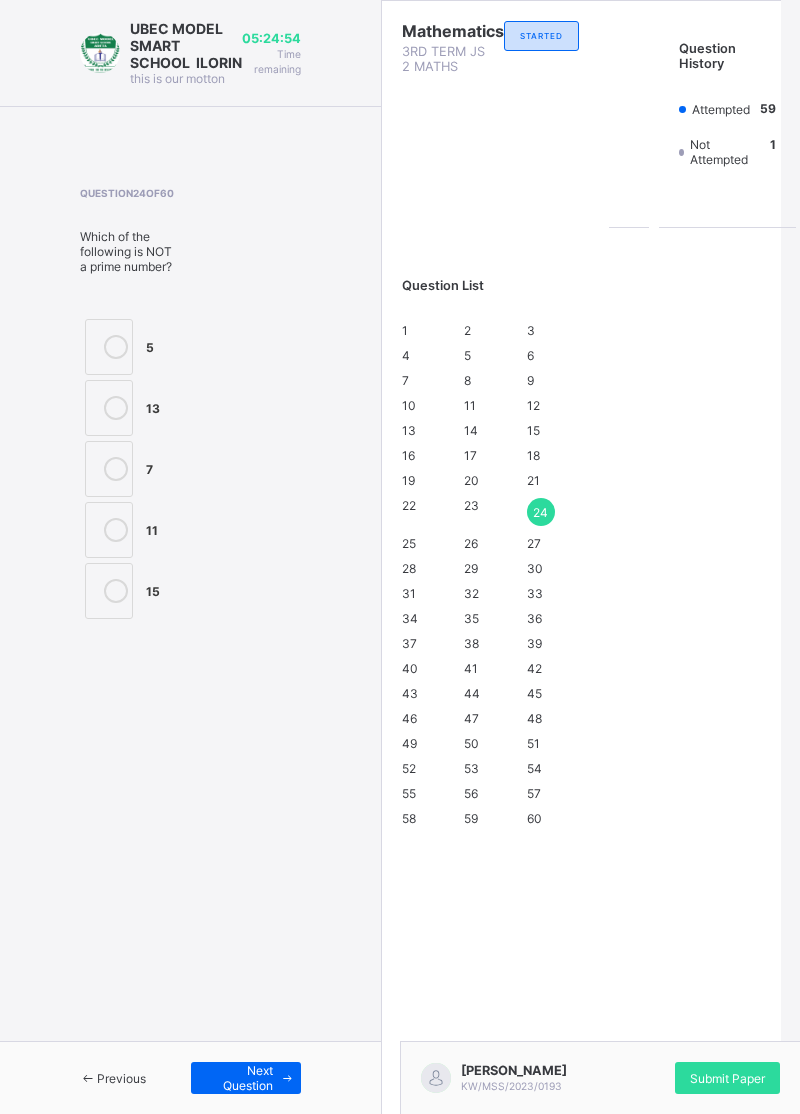 click on "1 2 3 4 5 6 7 8 9 10 11 12 13 14 15 16 17 18 19 20 21 22 23 24 25 26 27 28 29 30 31 32 33 34 35 36 37 38 39 40 41 42 43 44 45 46 47 48 49 50 51 52 53 54 55 56 57 58 59 60" at bounding box center (490, 574) 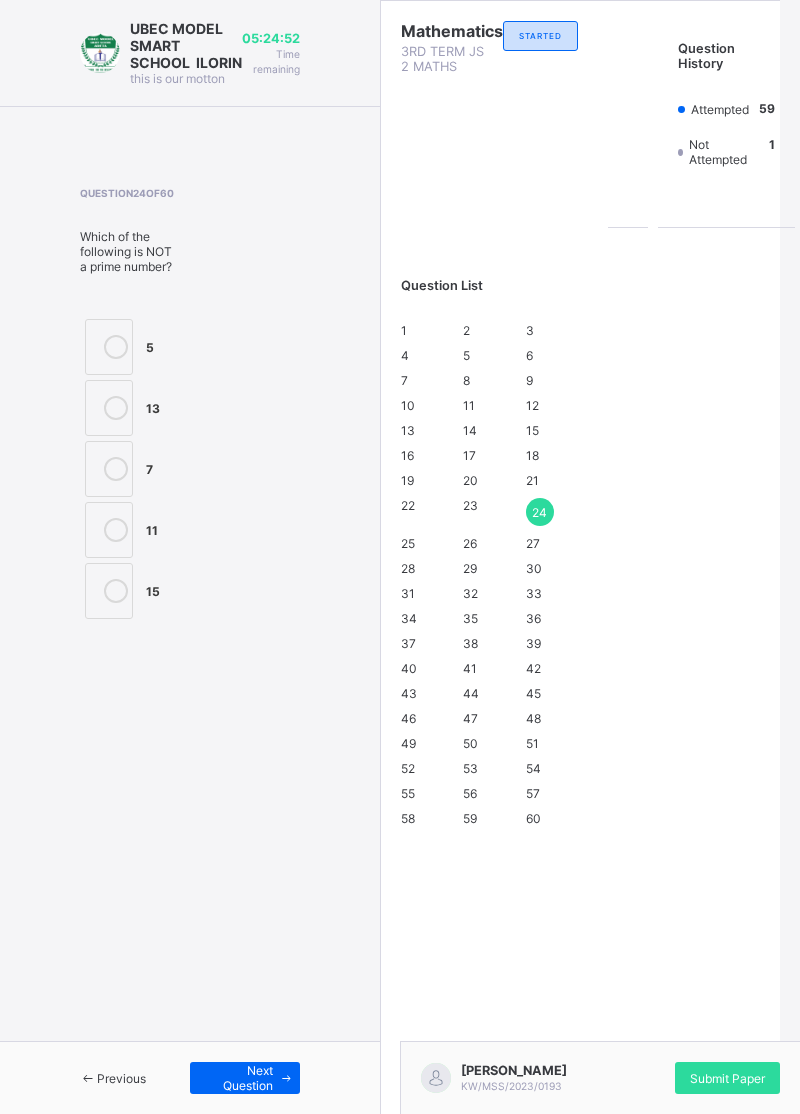 click on "23" at bounding box center (489, 512) 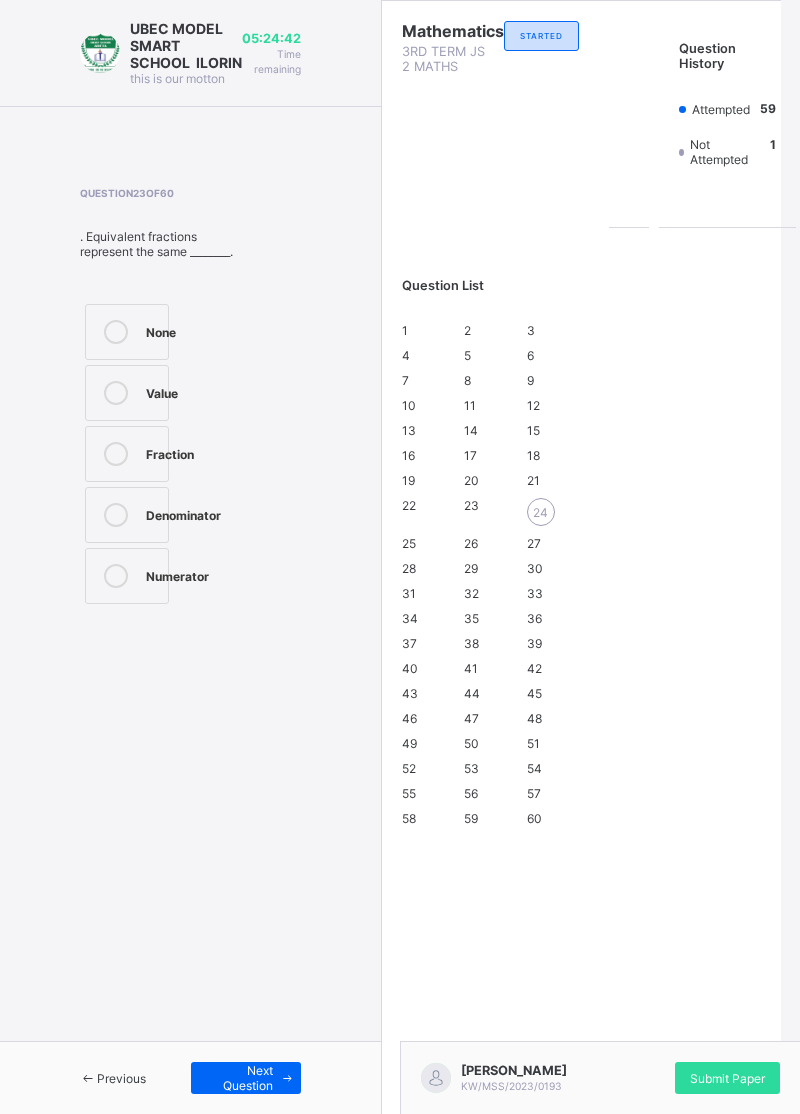 click on "24" at bounding box center [541, 512] 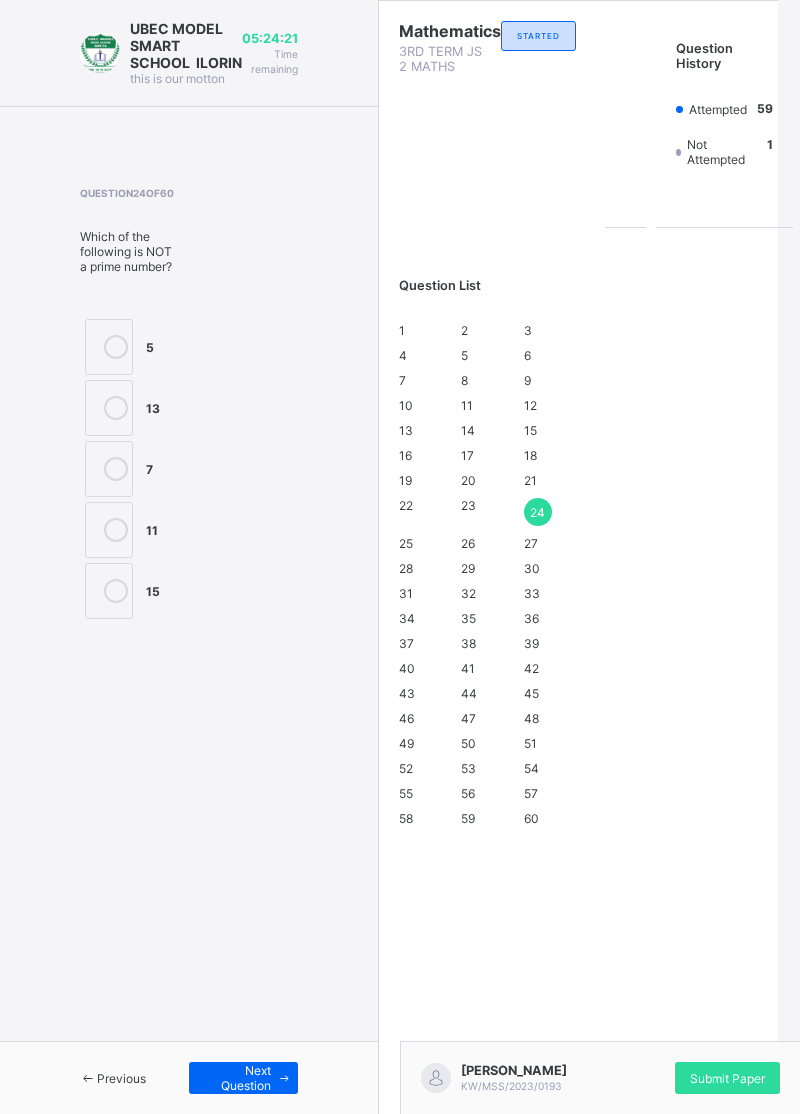 click on "15" at bounding box center (109, 591) 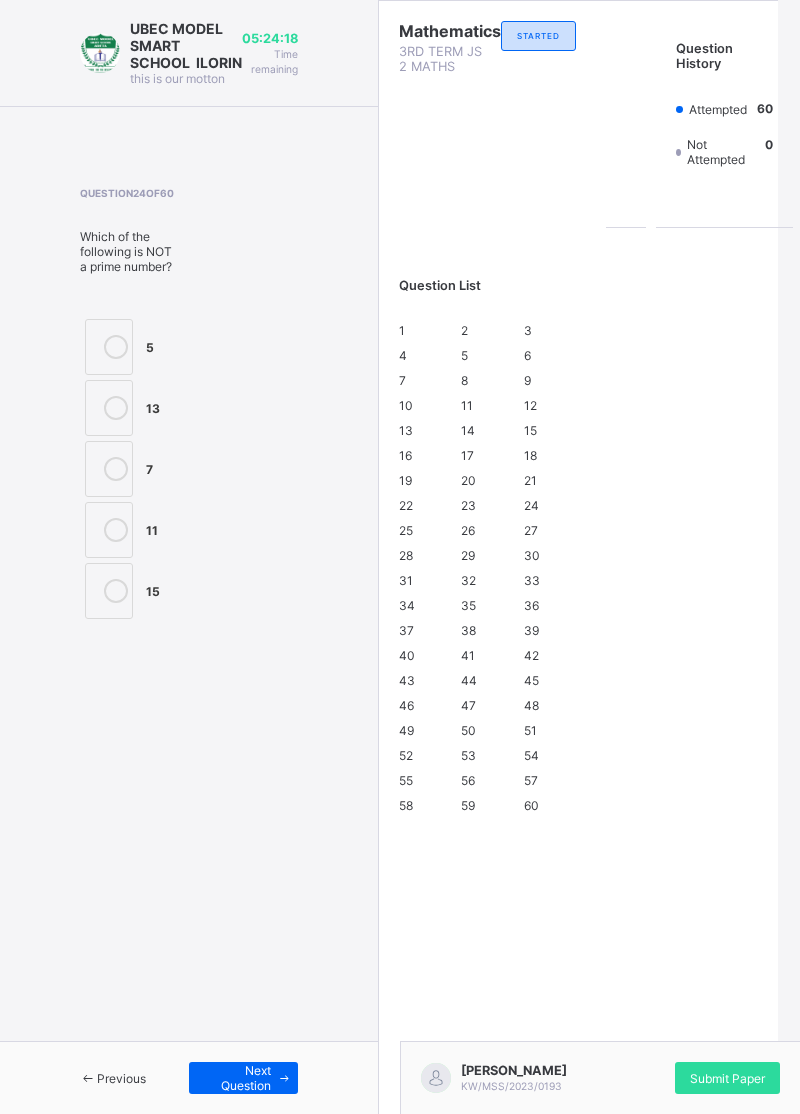 click on "1" at bounding box center [425, 330] 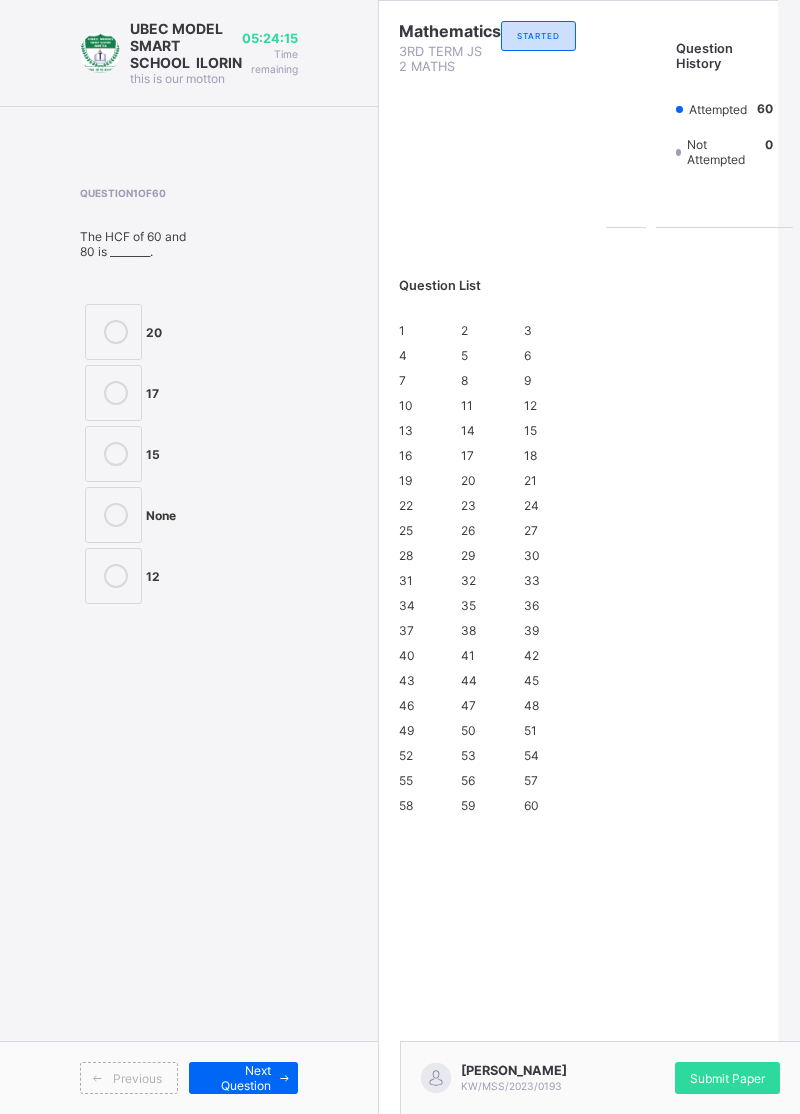 click at bounding box center [284, 1078] 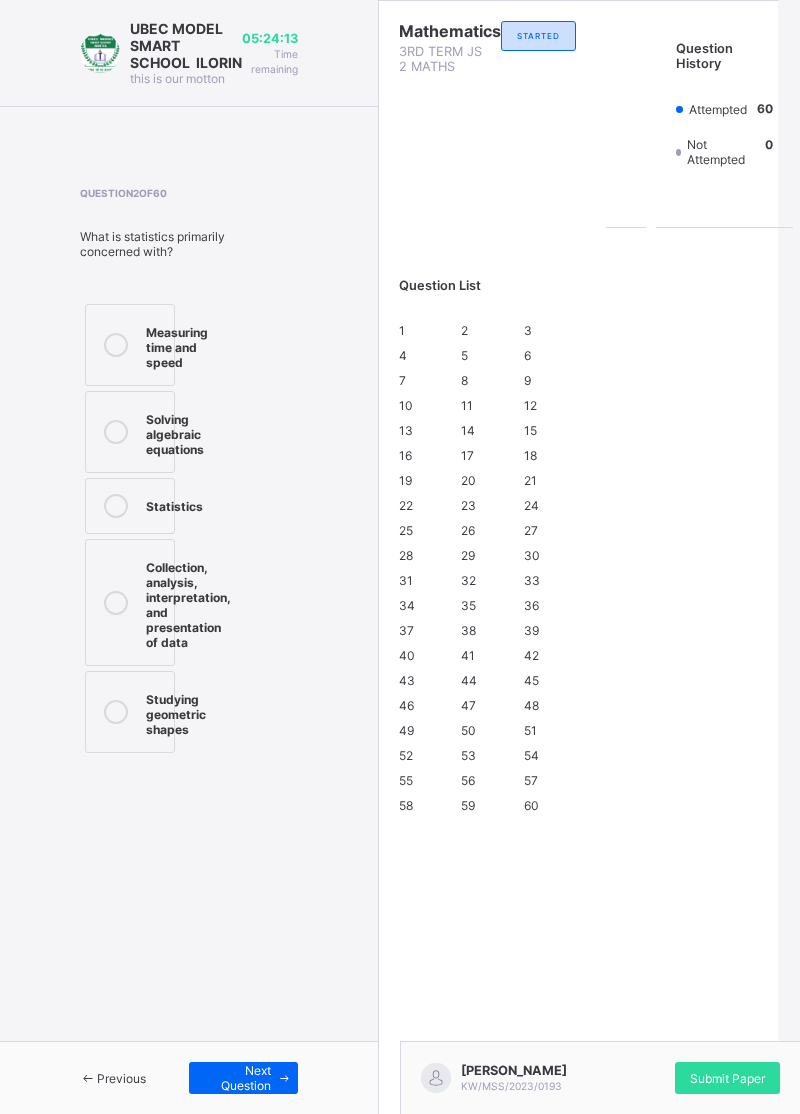 click on "28" at bounding box center (425, 555) 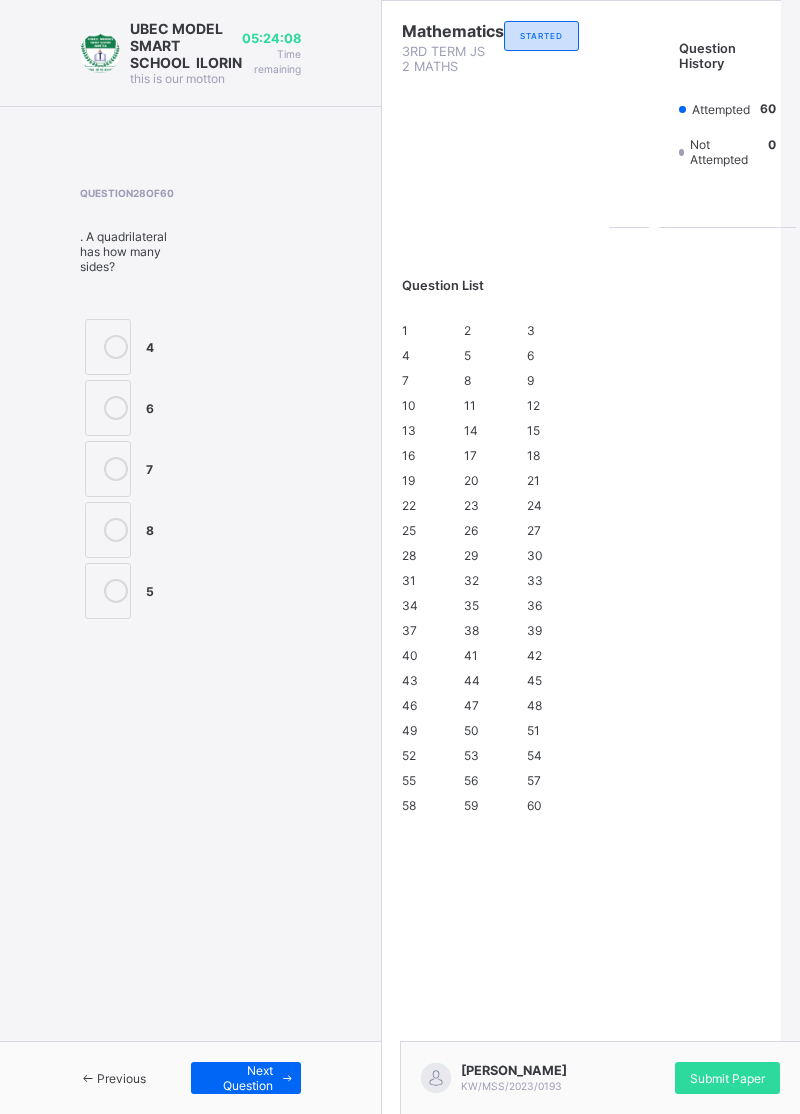 click on "1" at bounding box center [428, 330] 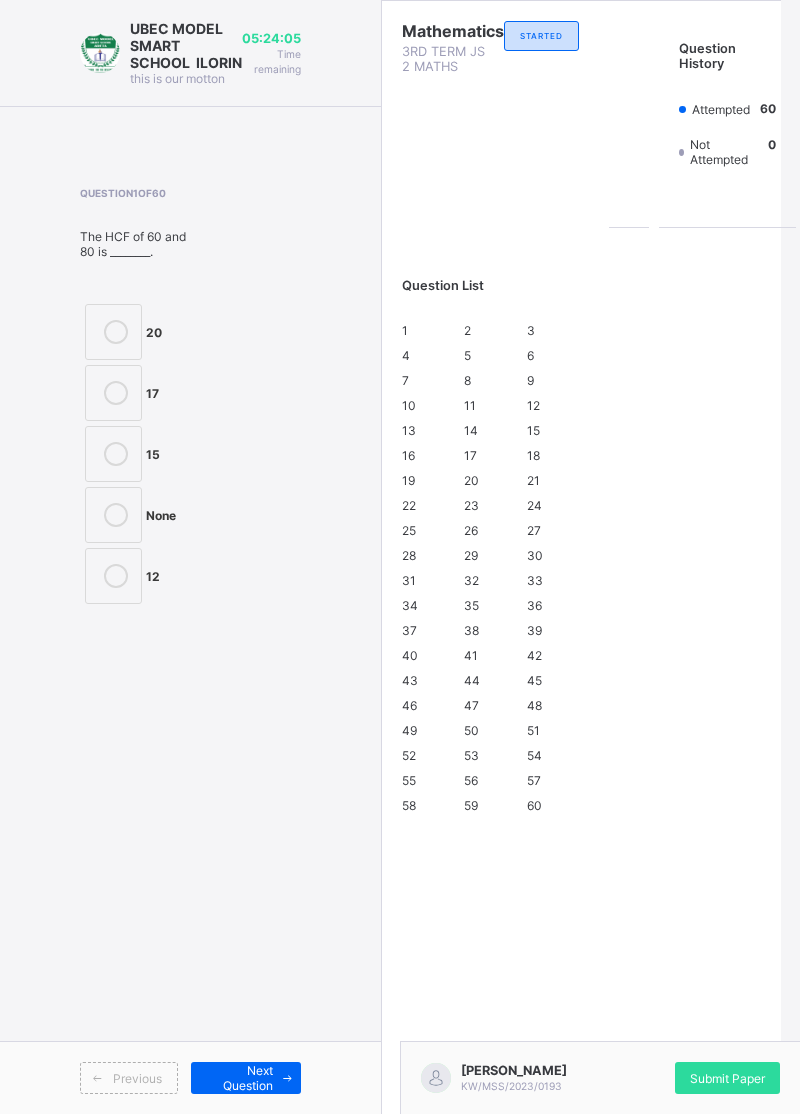 click at bounding box center [287, 1078] 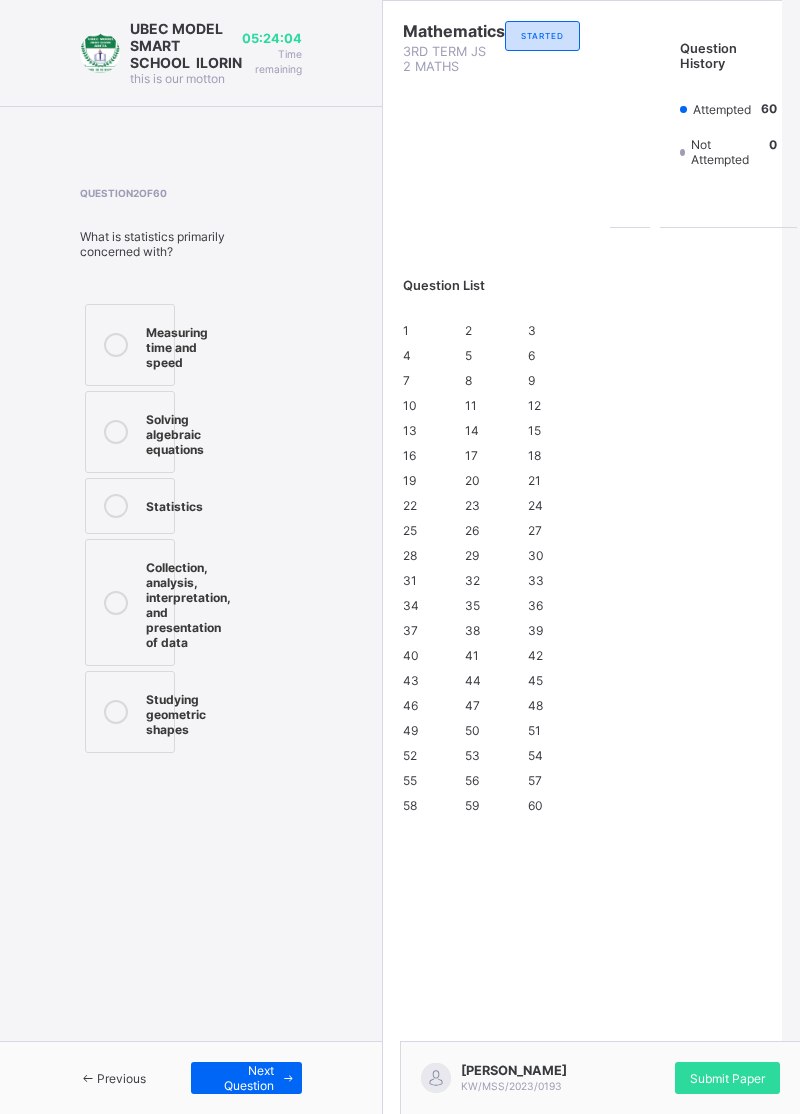 click at bounding box center (288, 1078) 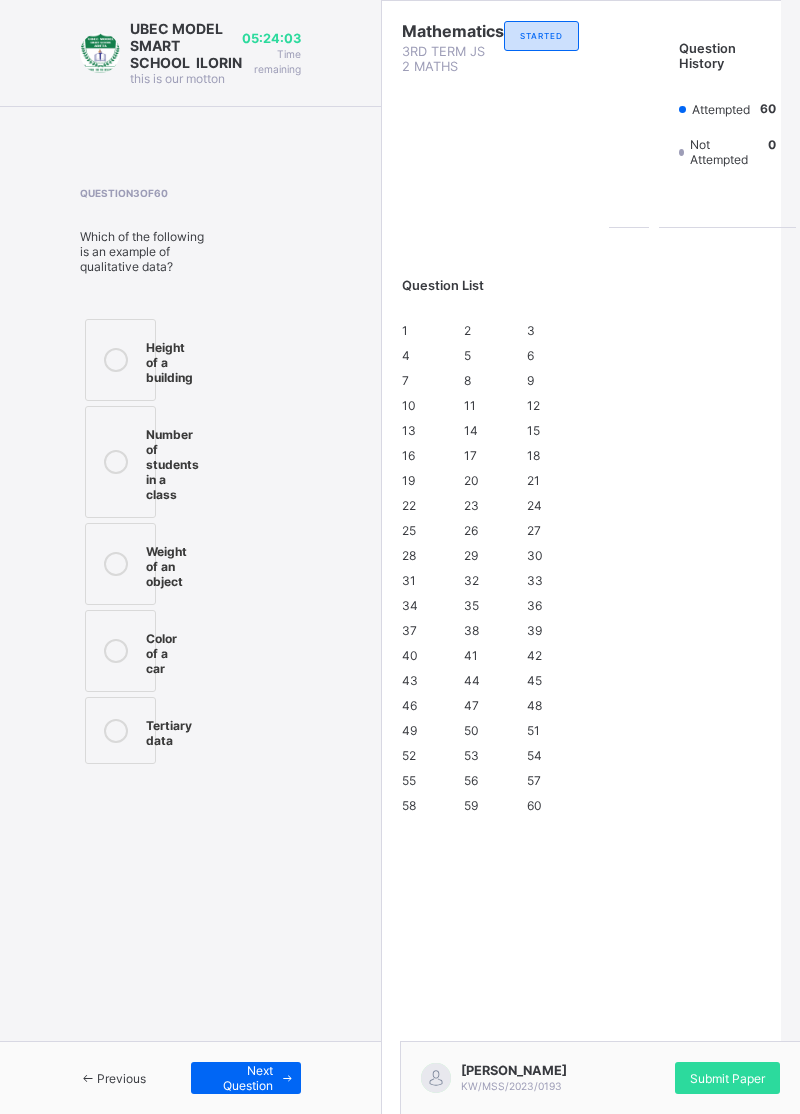 click at bounding box center [287, 1078] 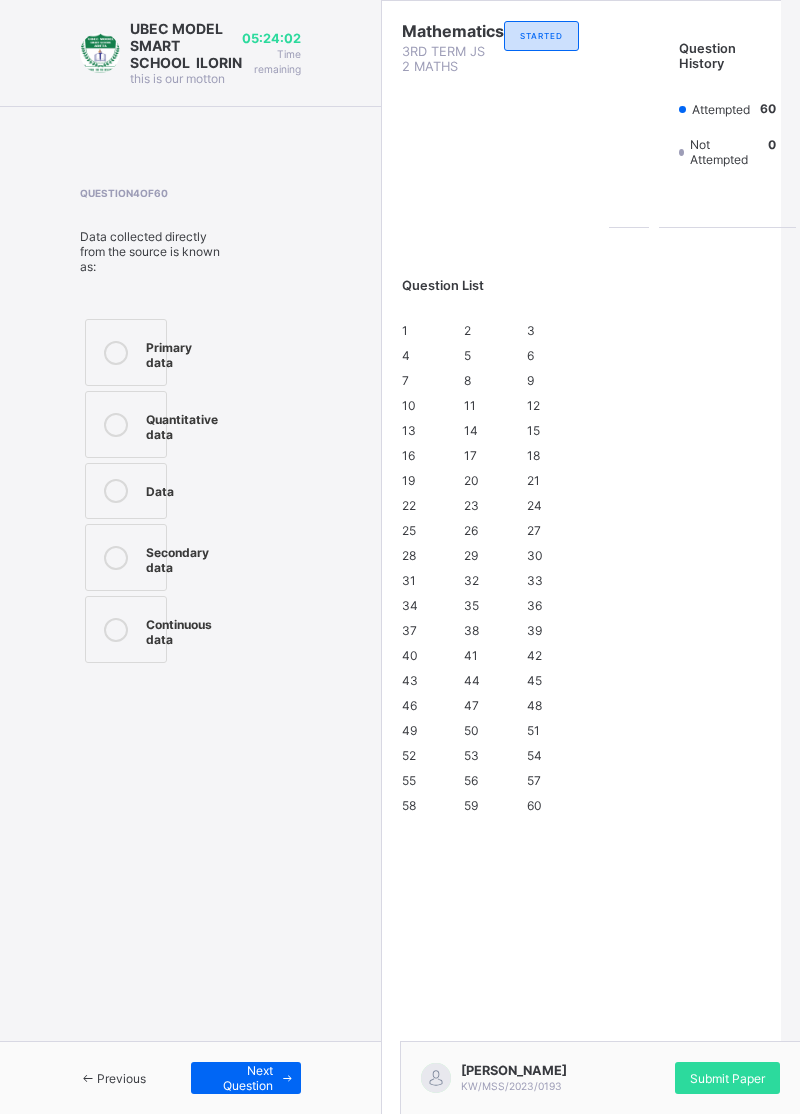 click at bounding box center (287, 1078) 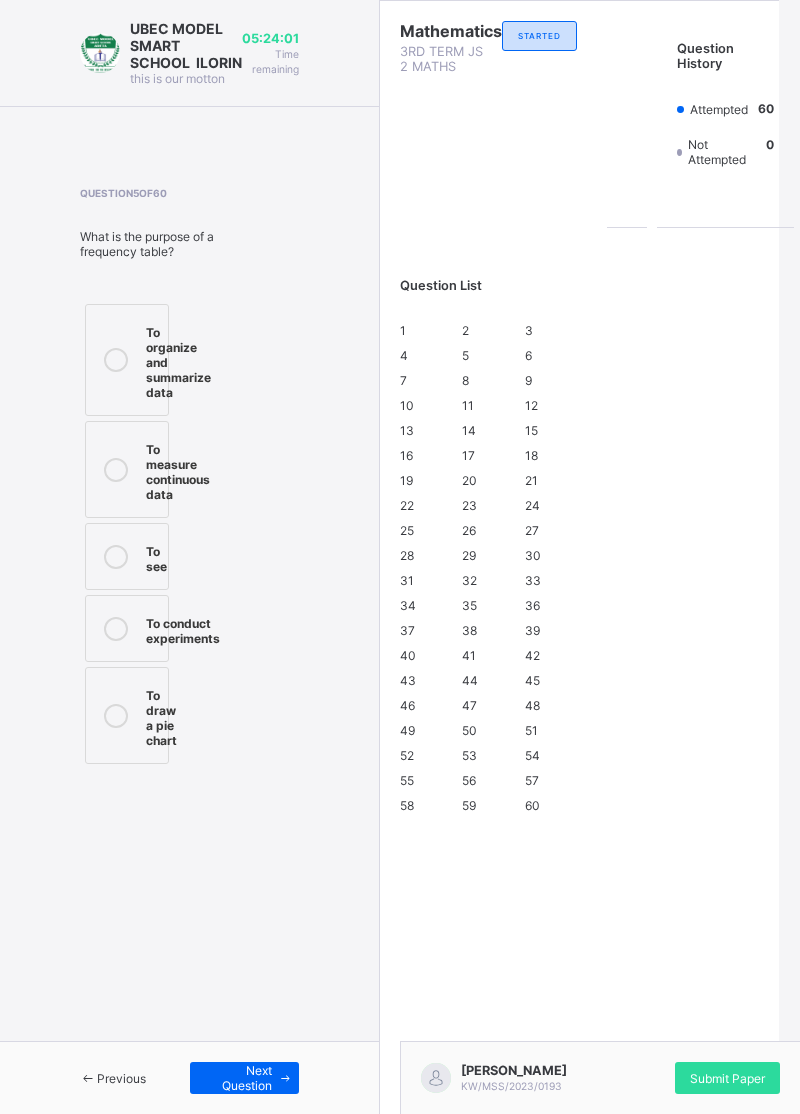 click on "Previous Next Question" at bounding box center (189, 1077) 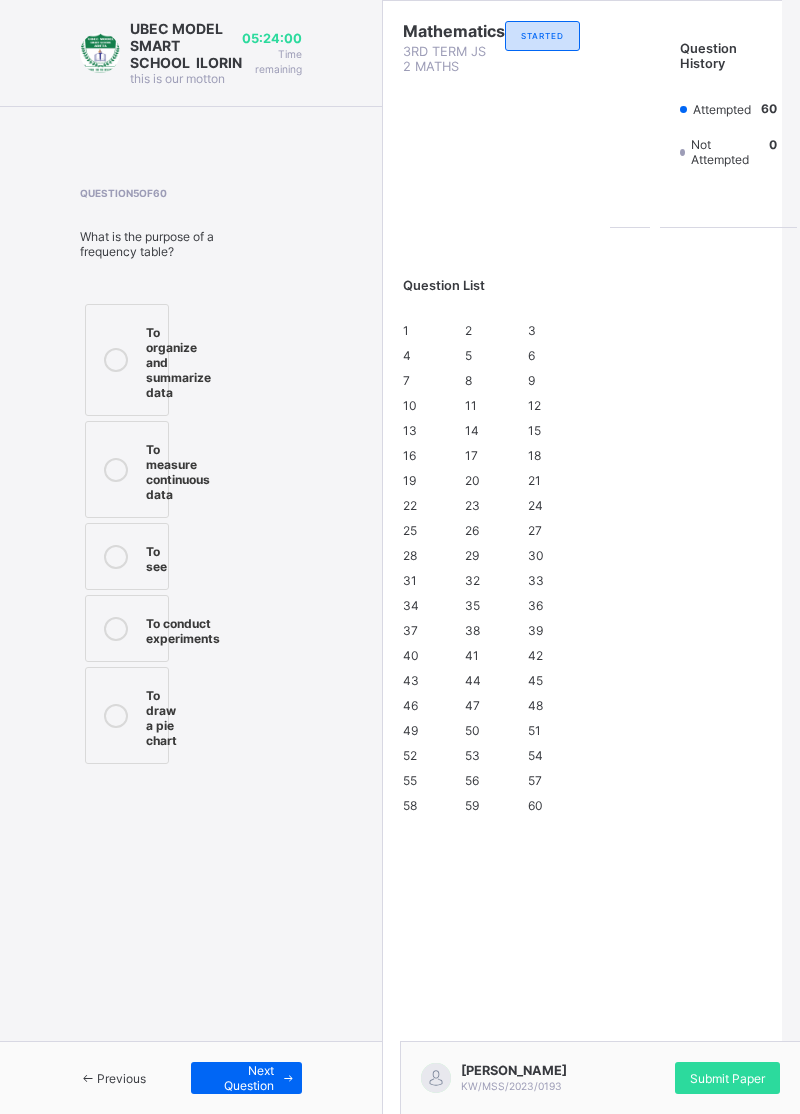 click at bounding box center (288, 1078) 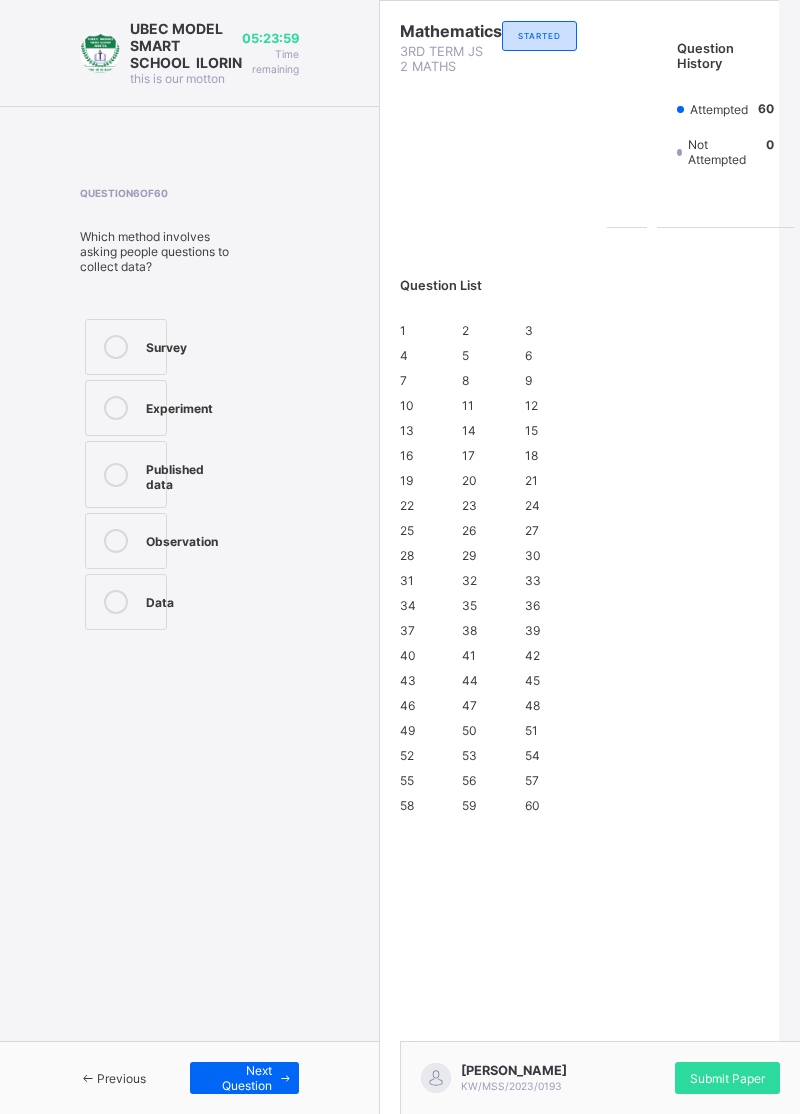 click at bounding box center (285, 1078) 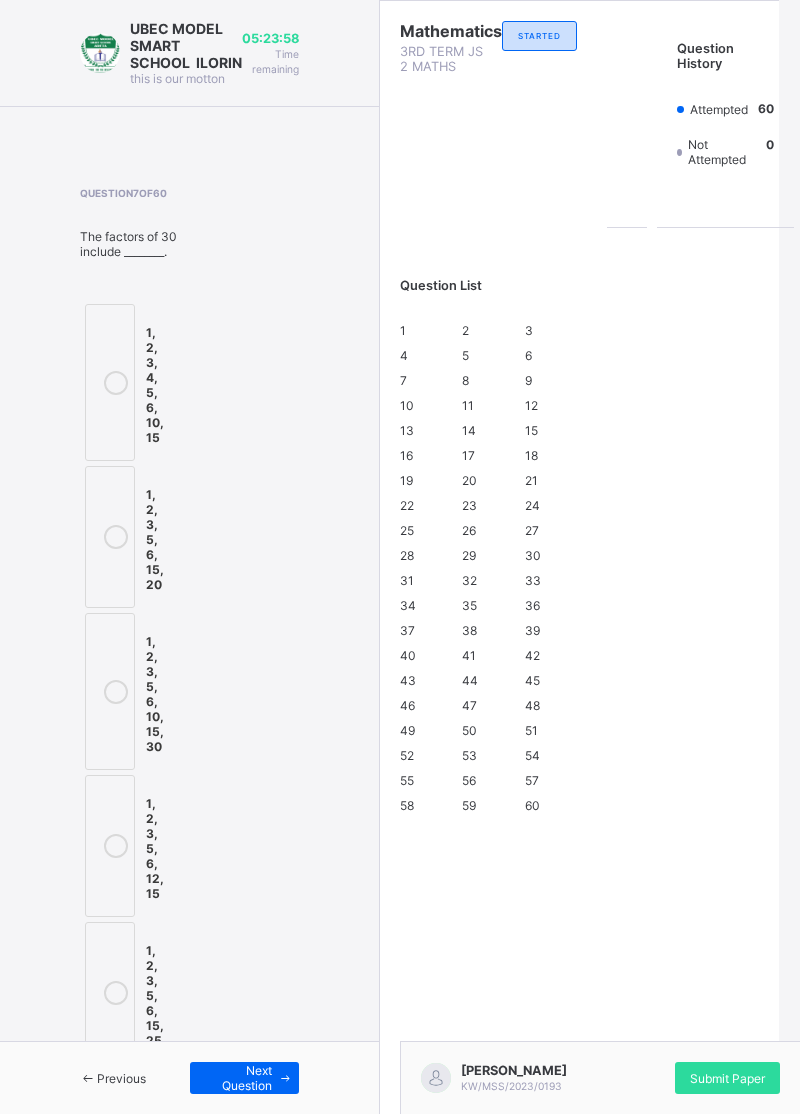 click at bounding box center [285, 1078] 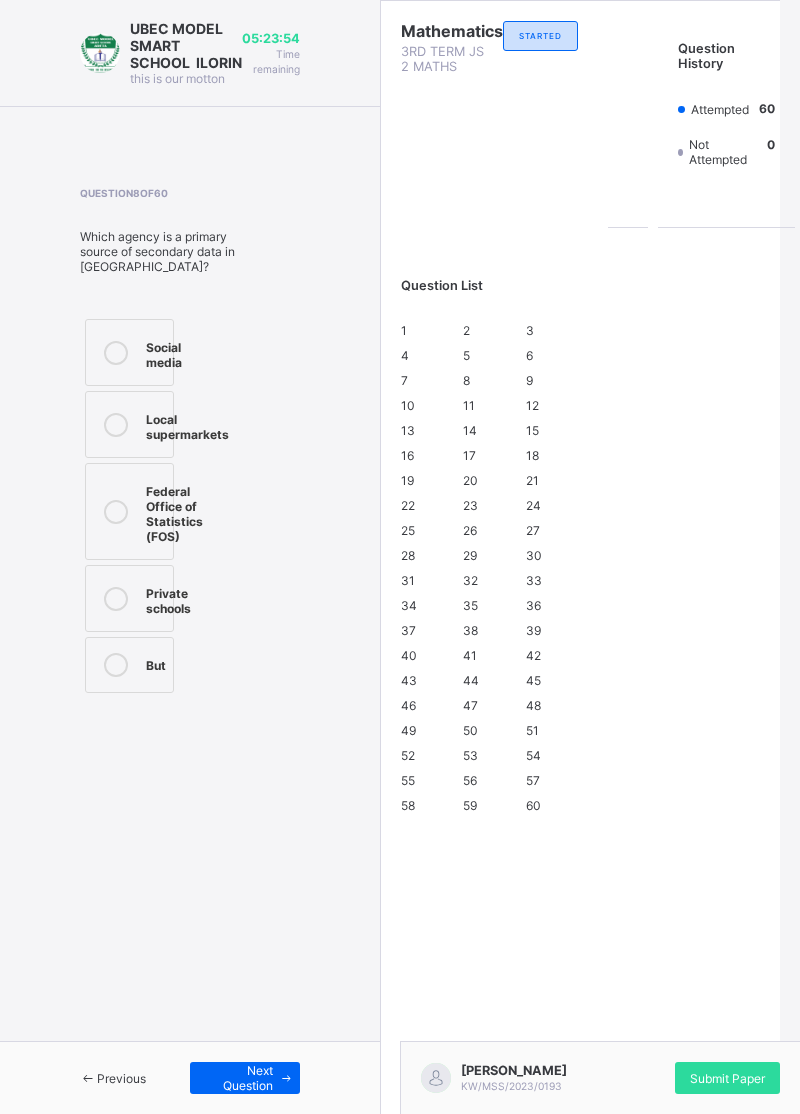 click at bounding box center [286, 1078] 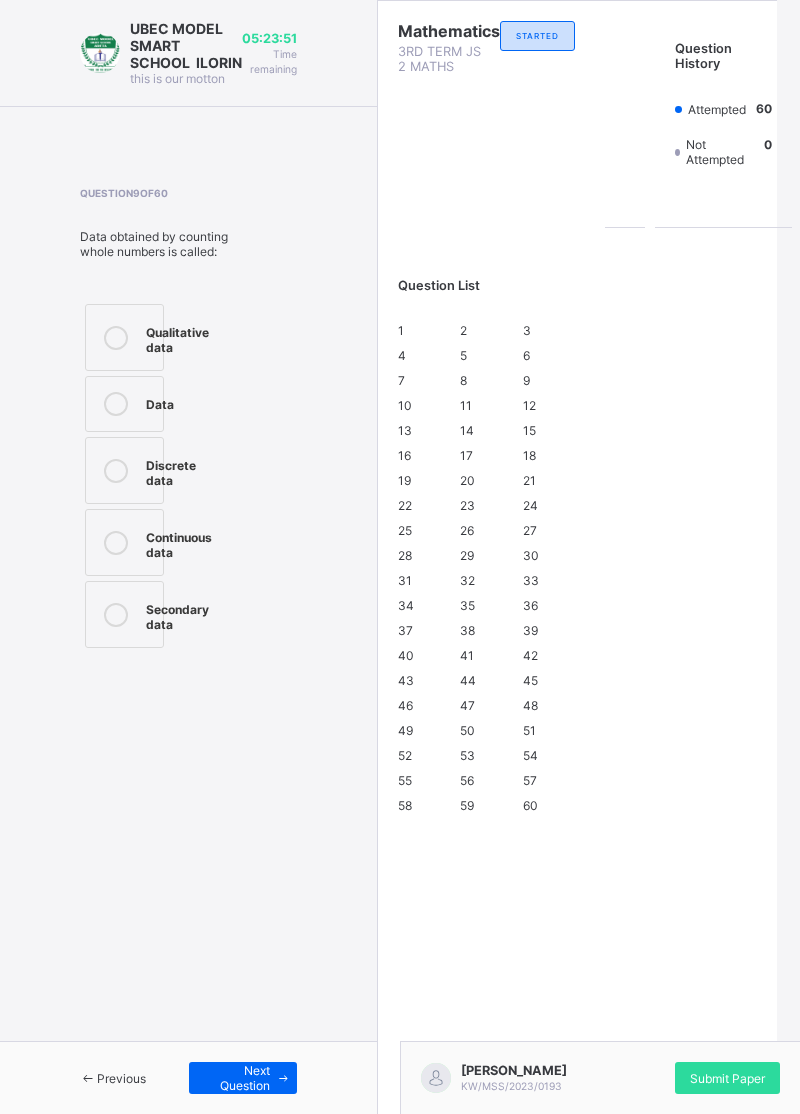 click on "Next Question" at bounding box center (237, 1078) 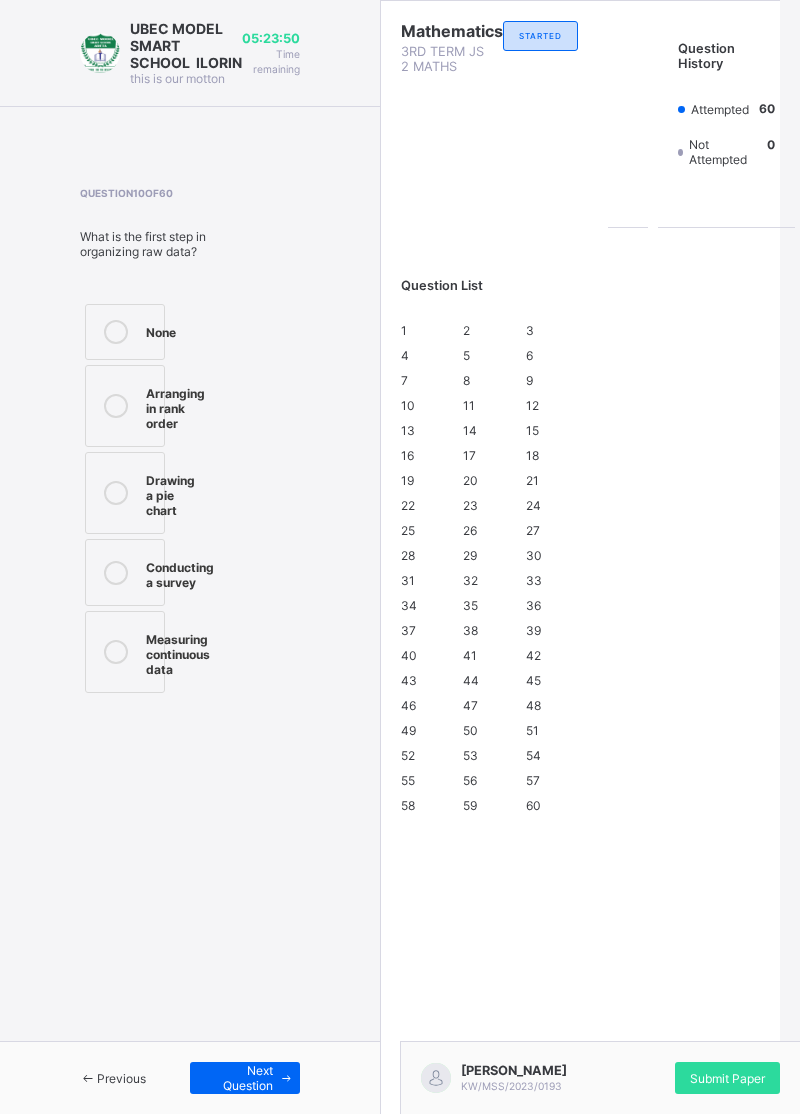 click on "Next Question" at bounding box center (239, 1078) 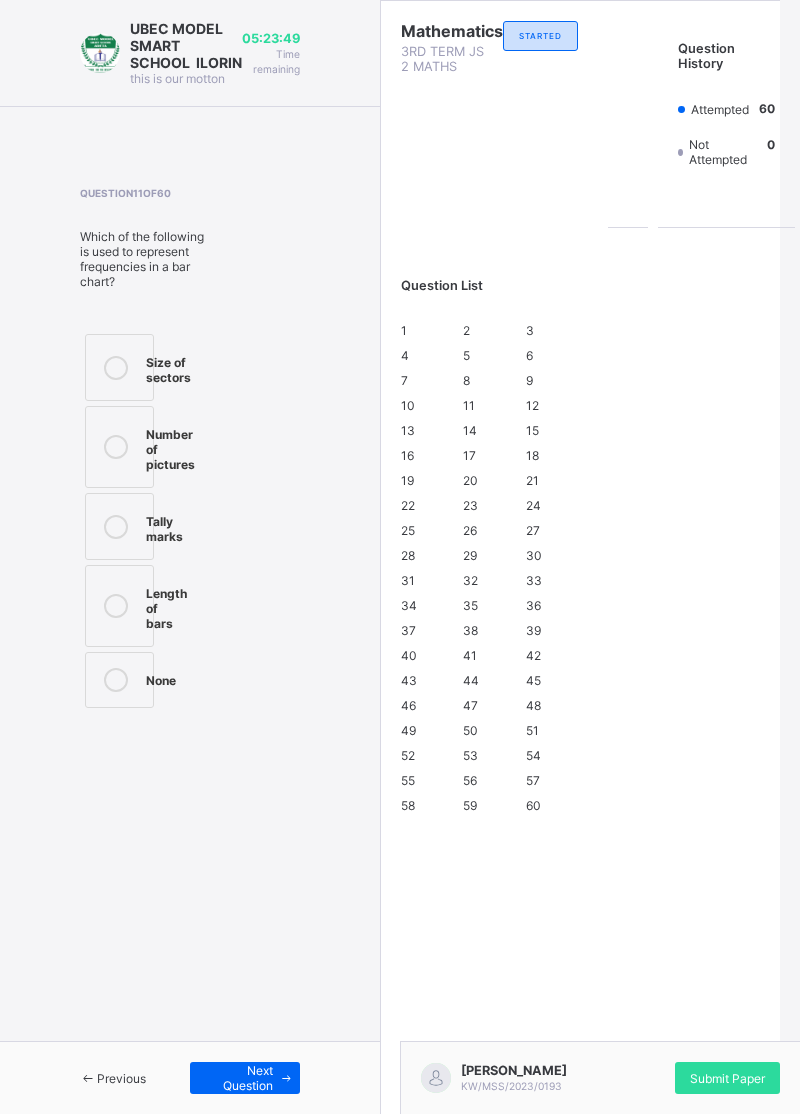 click on "Next Question" at bounding box center (239, 1078) 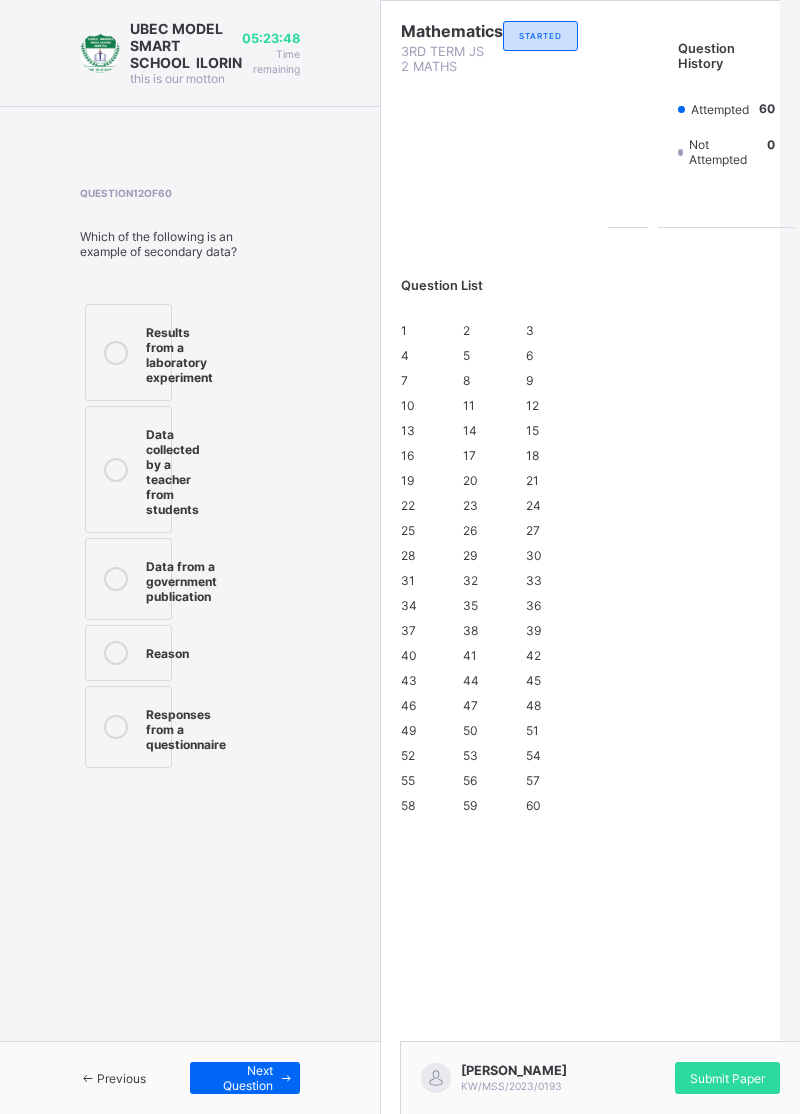 click on "Next Question" at bounding box center [239, 1078] 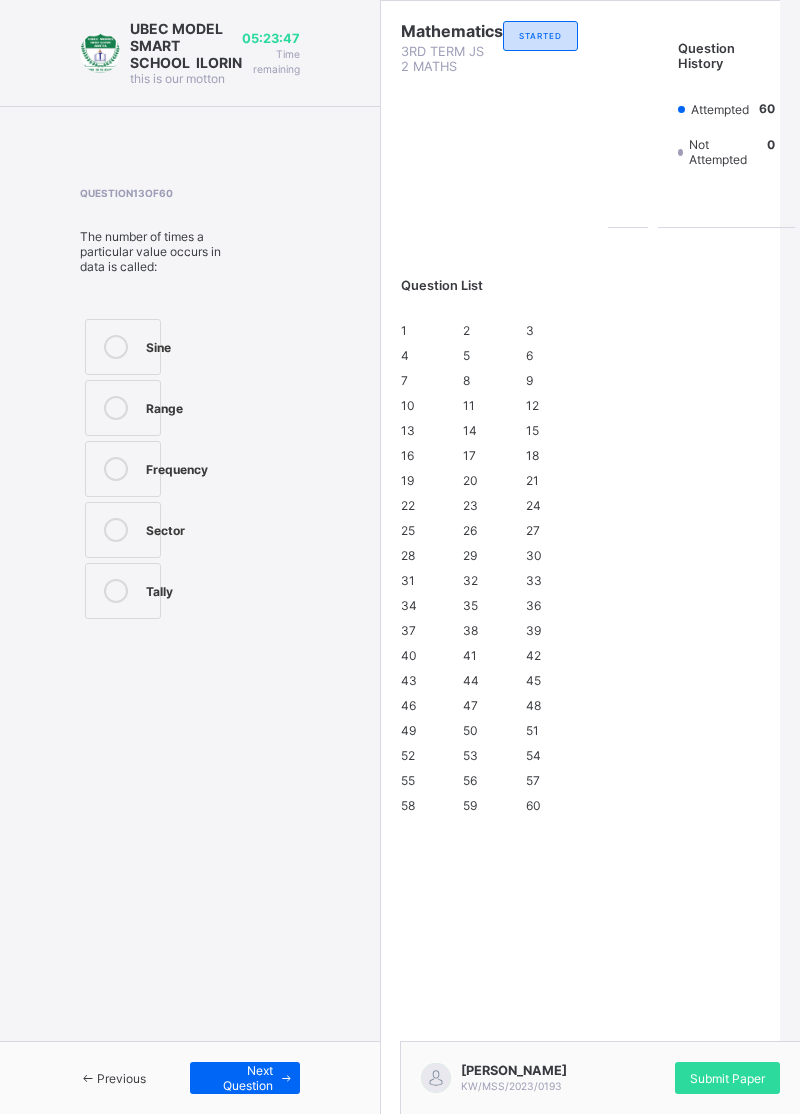 click at bounding box center (286, 1078) 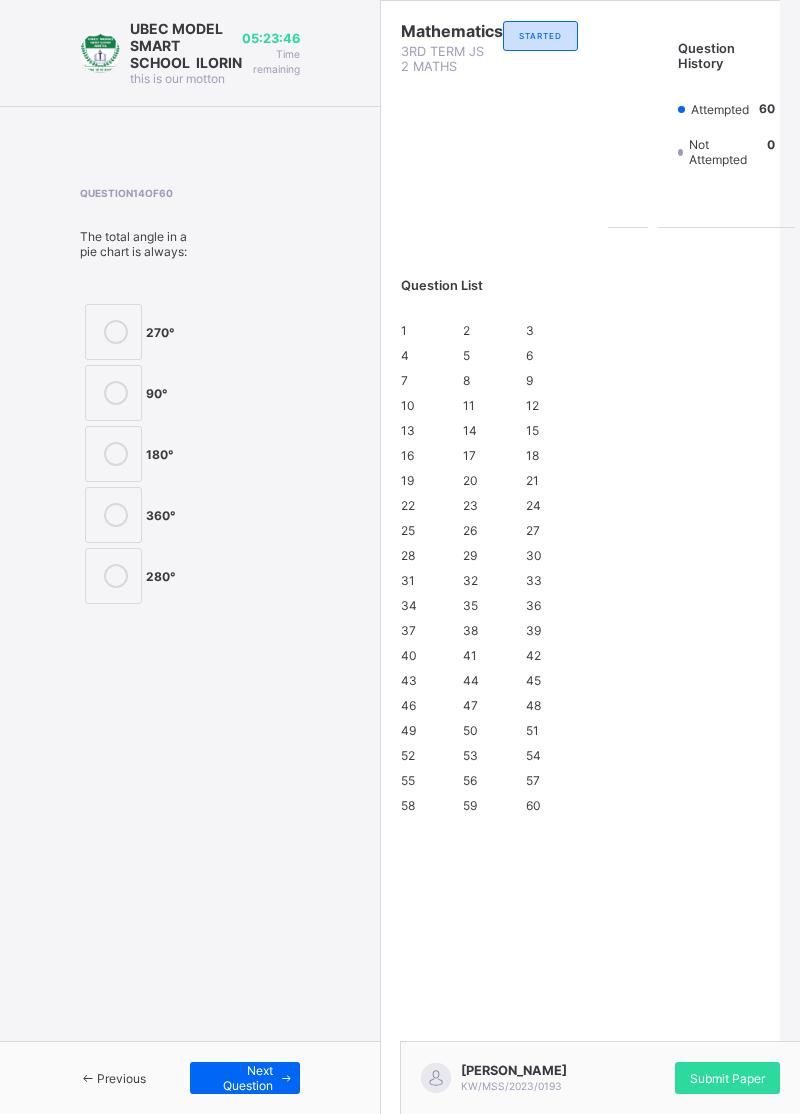 click on "Next Question" at bounding box center [245, 1078] 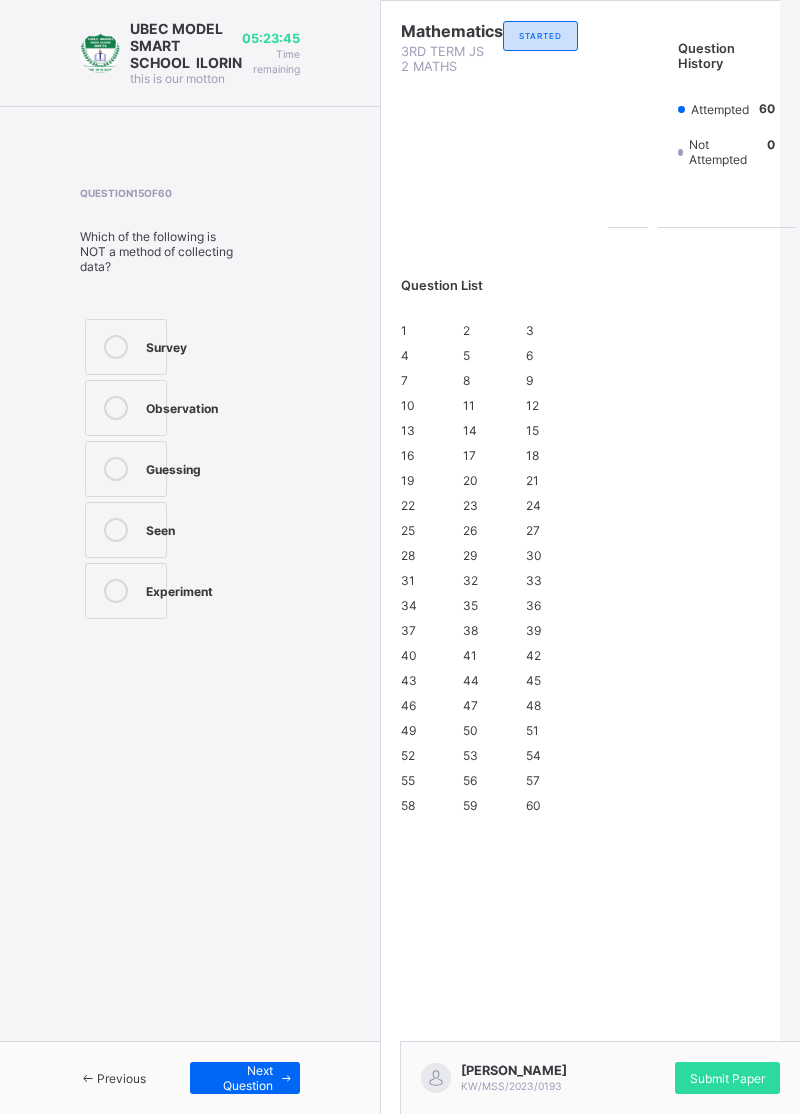 click on "Next Question" at bounding box center (239, 1078) 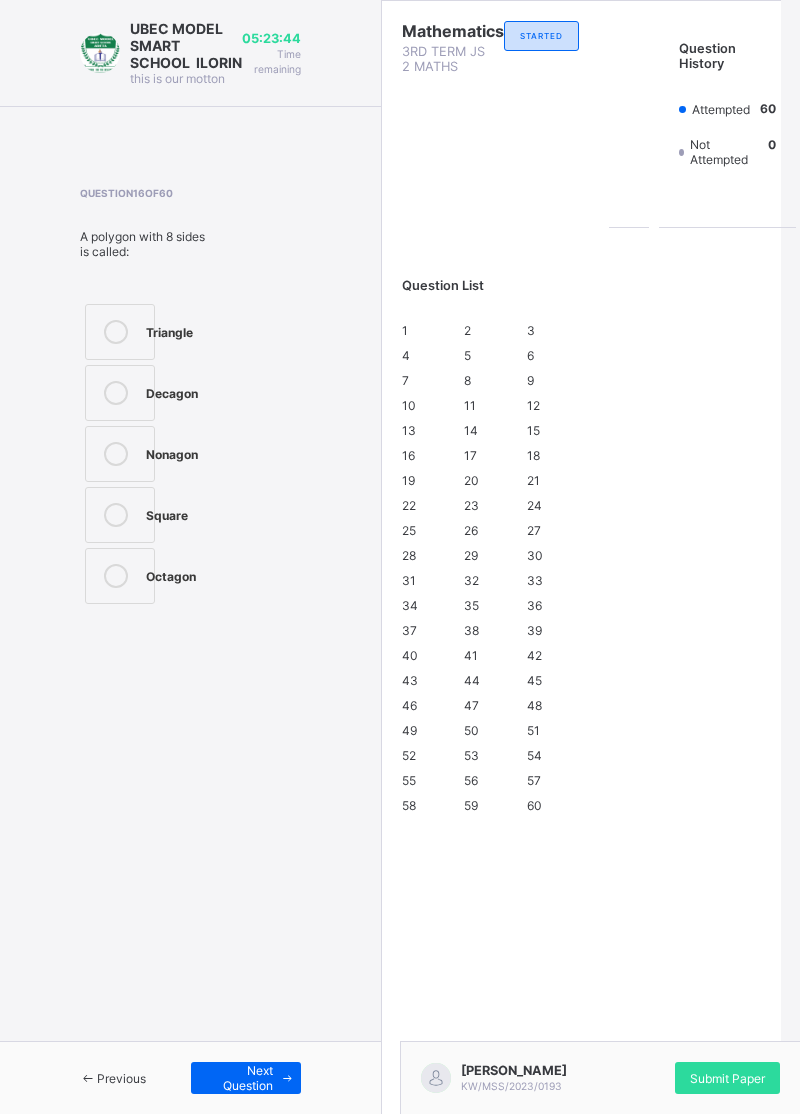 click on "Next Question" at bounding box center (240, 1078) 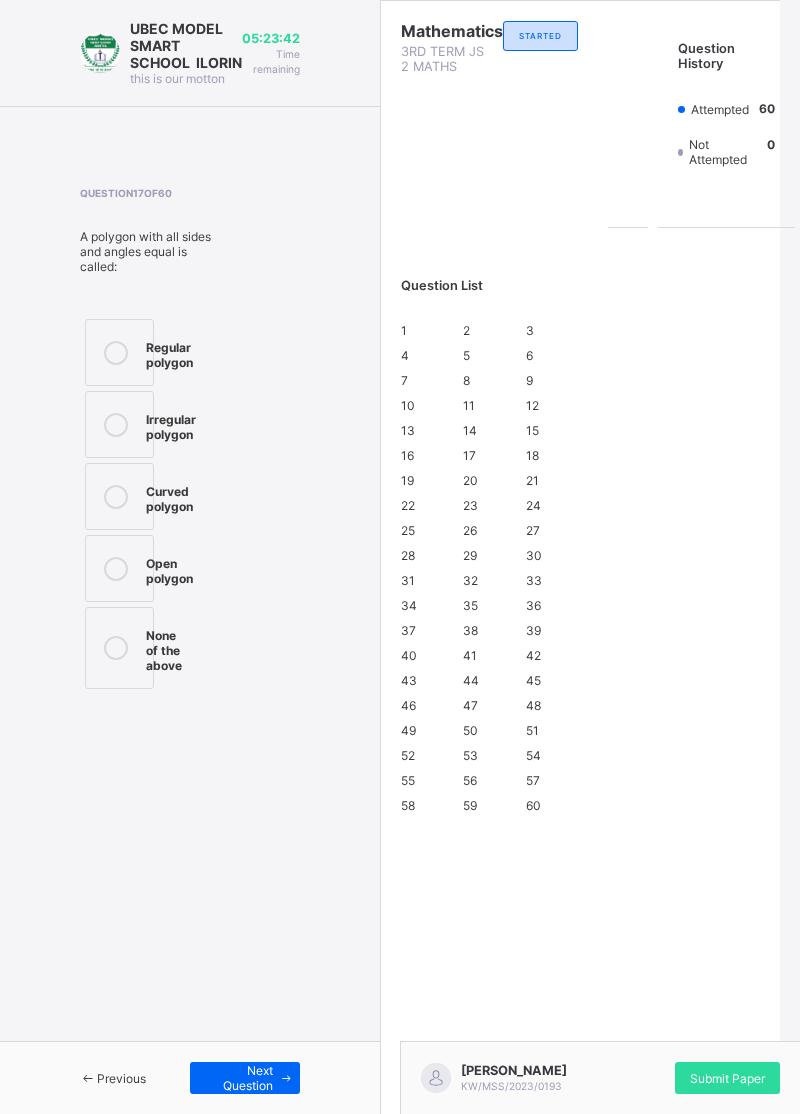 click on "Next Question" at bounding box center (239, 1078) 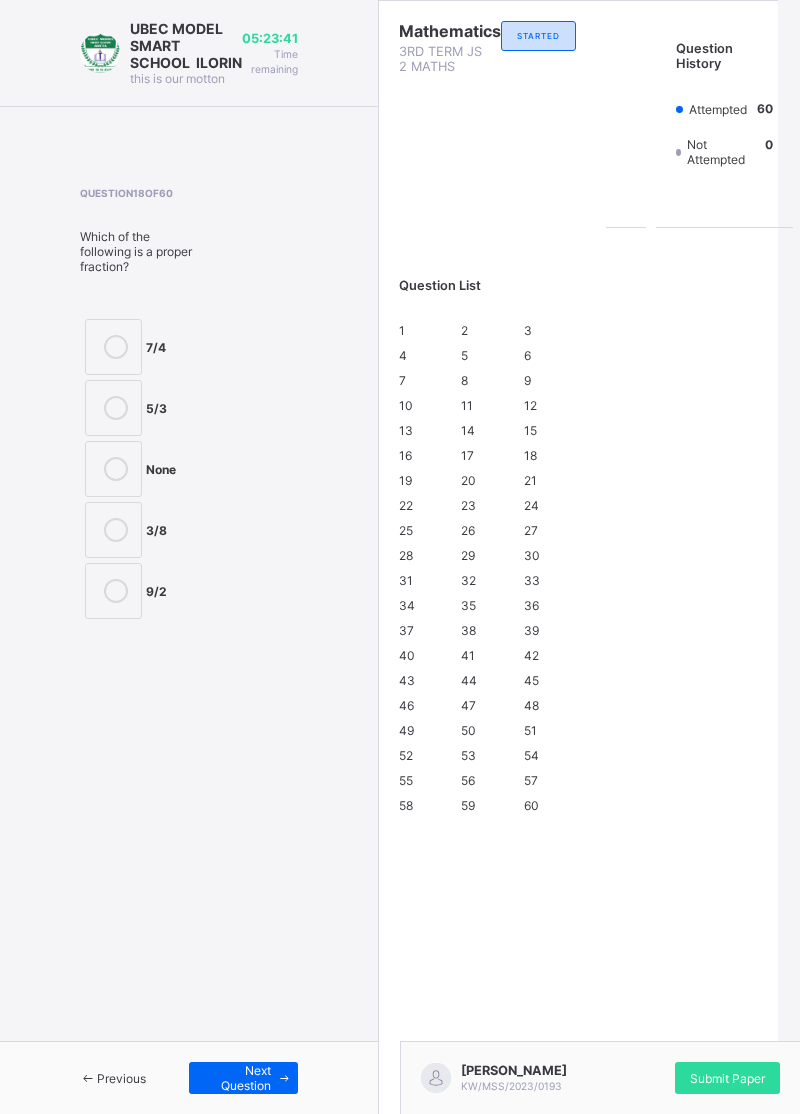 click on "Next Question" at bounding box center (237, 1078) 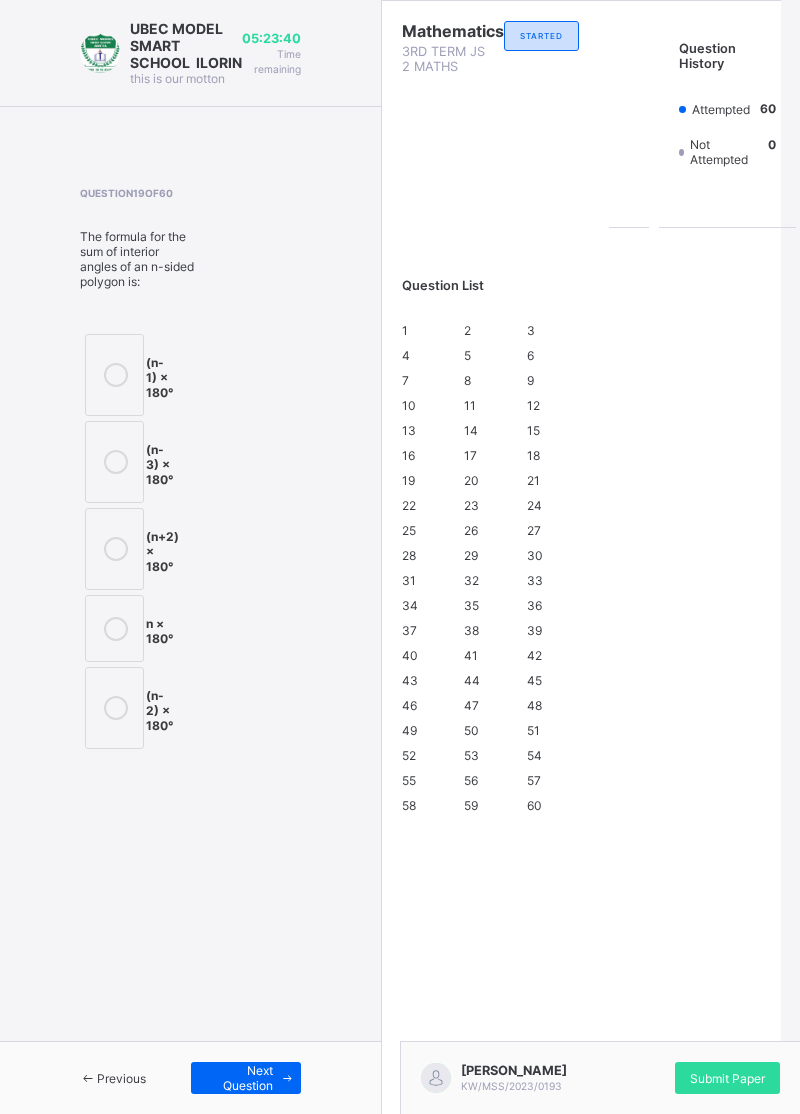 click on "Next Question" at bounding box center (240, 1078) 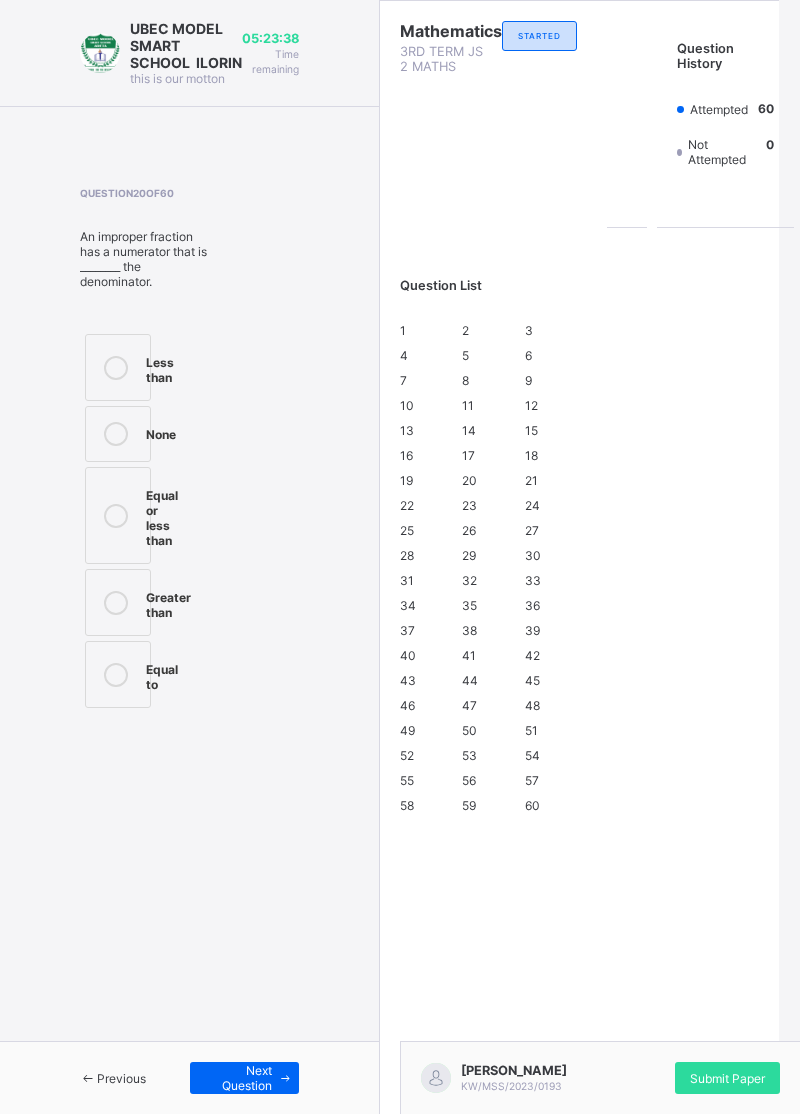 click on "Next Question" at bounding box center [238, 1078] 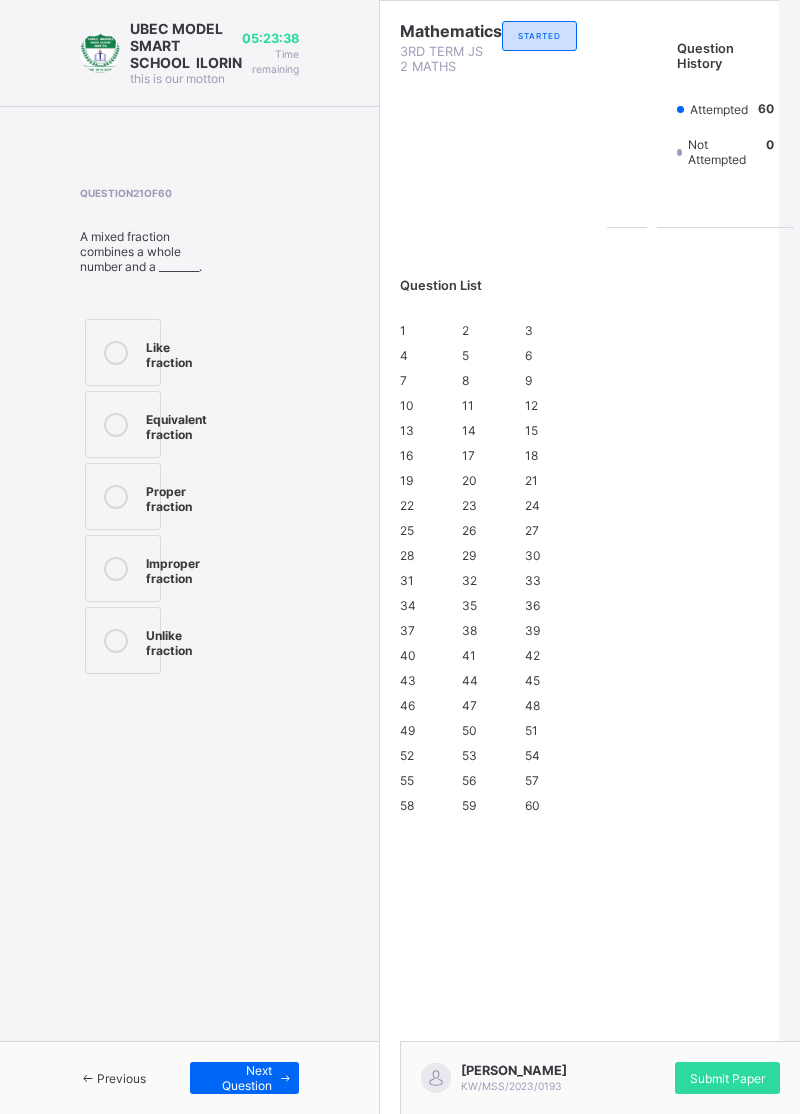 click on "Next Question" at bounding box center (238, 1078) 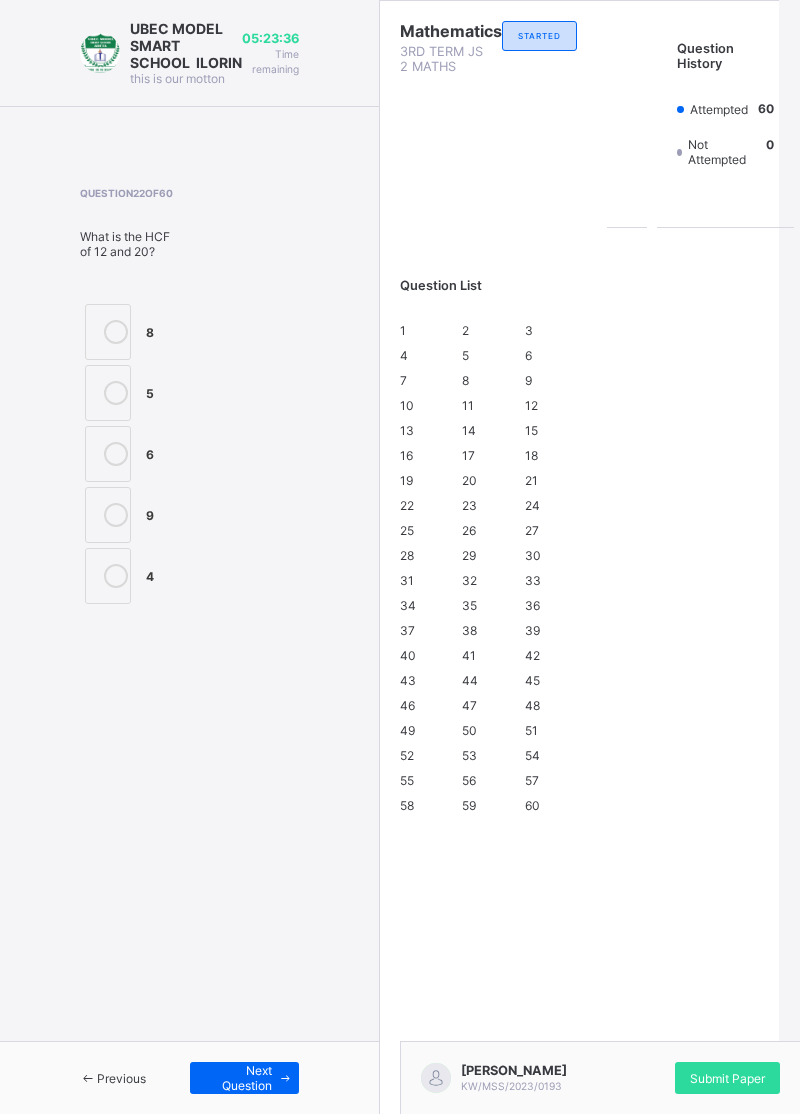 click on "Next Question" at bounding box center [238, 1078] 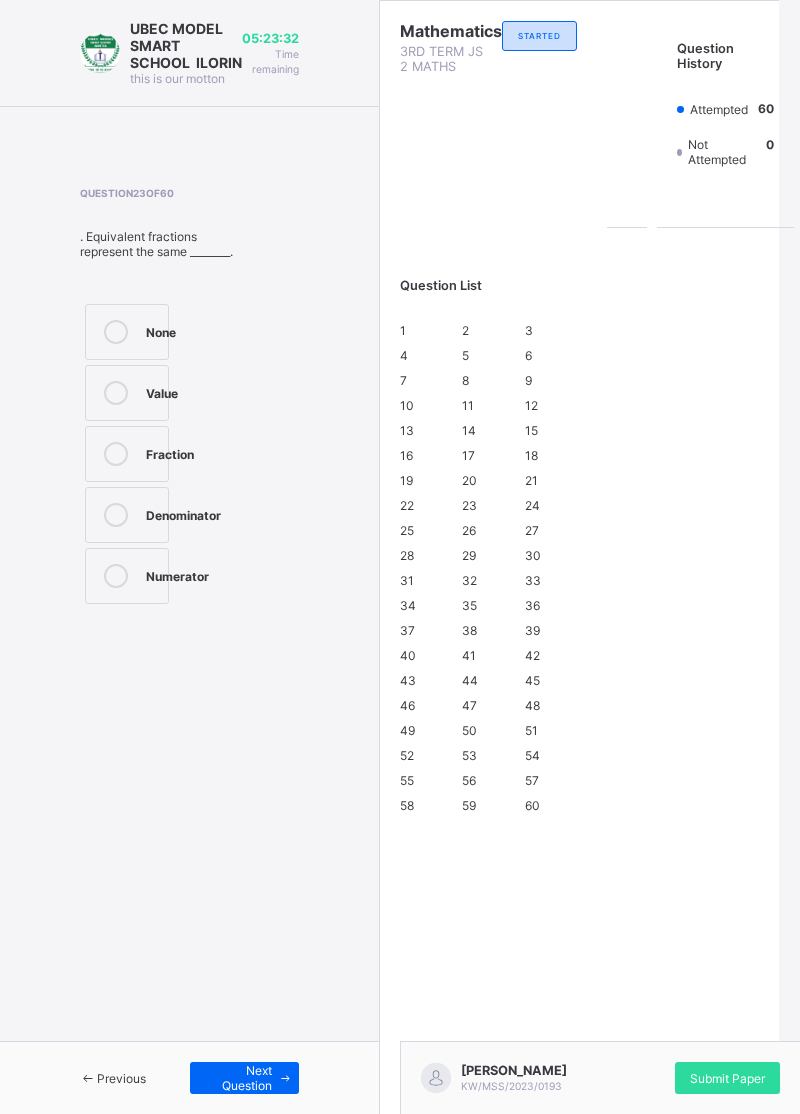 click on "1" at bounding box center (403, 330) 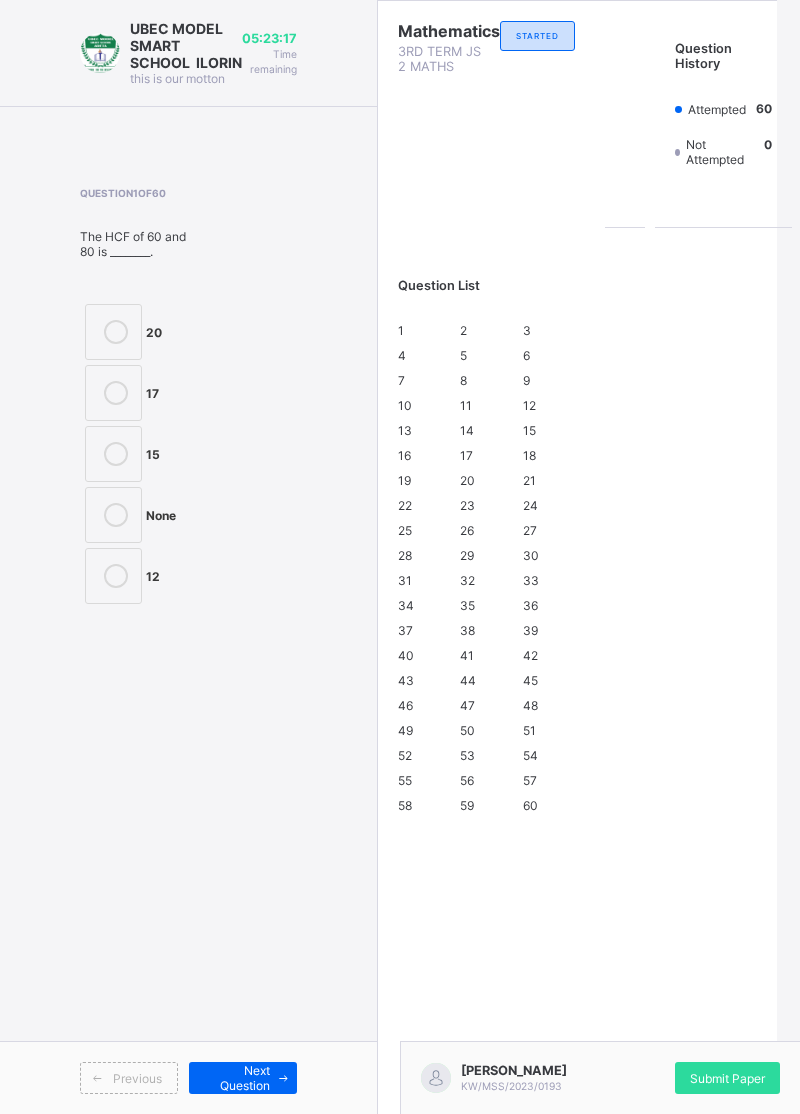 click on "23" at bounding box center [467, 505] 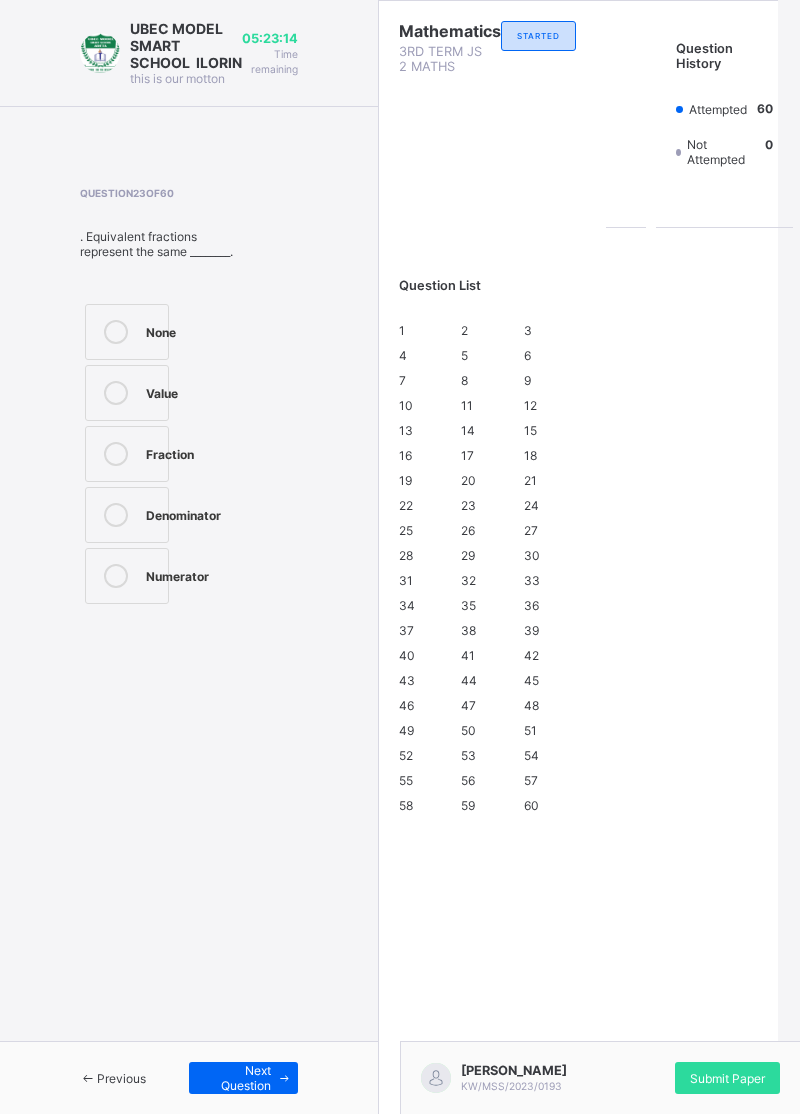 click on "24" at bounding box center [531, 505] 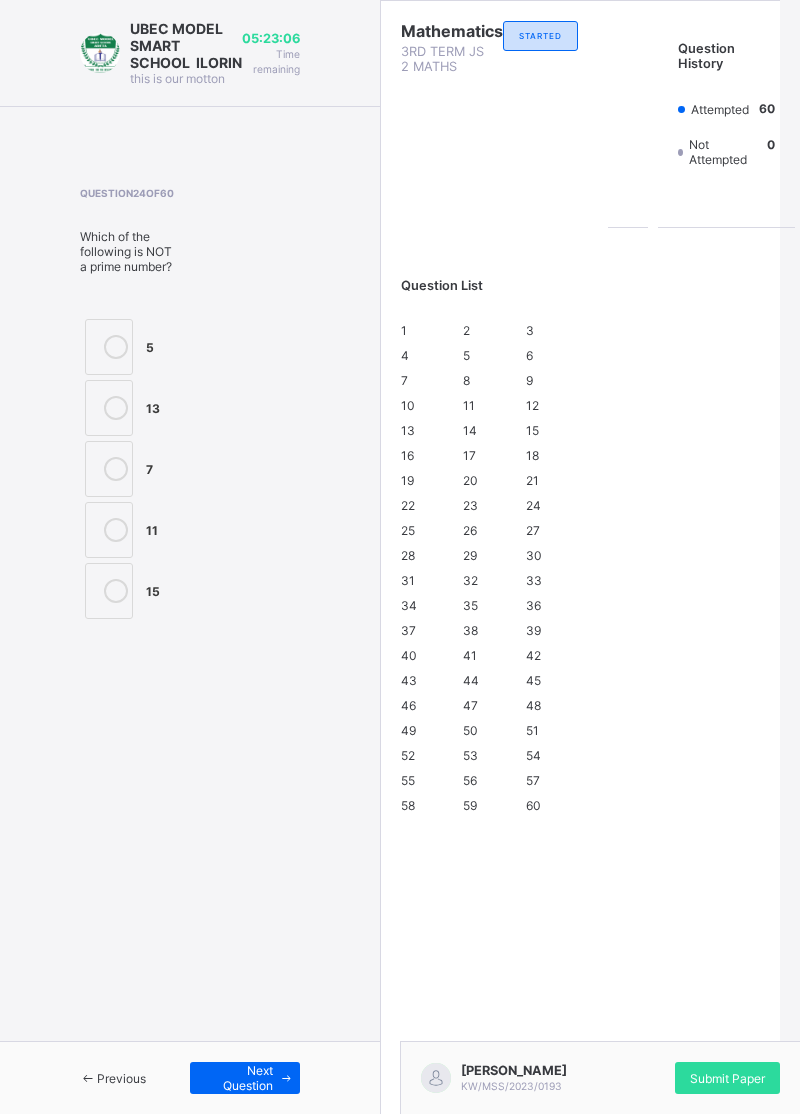 click on "53" at bounding box center [489, 755] 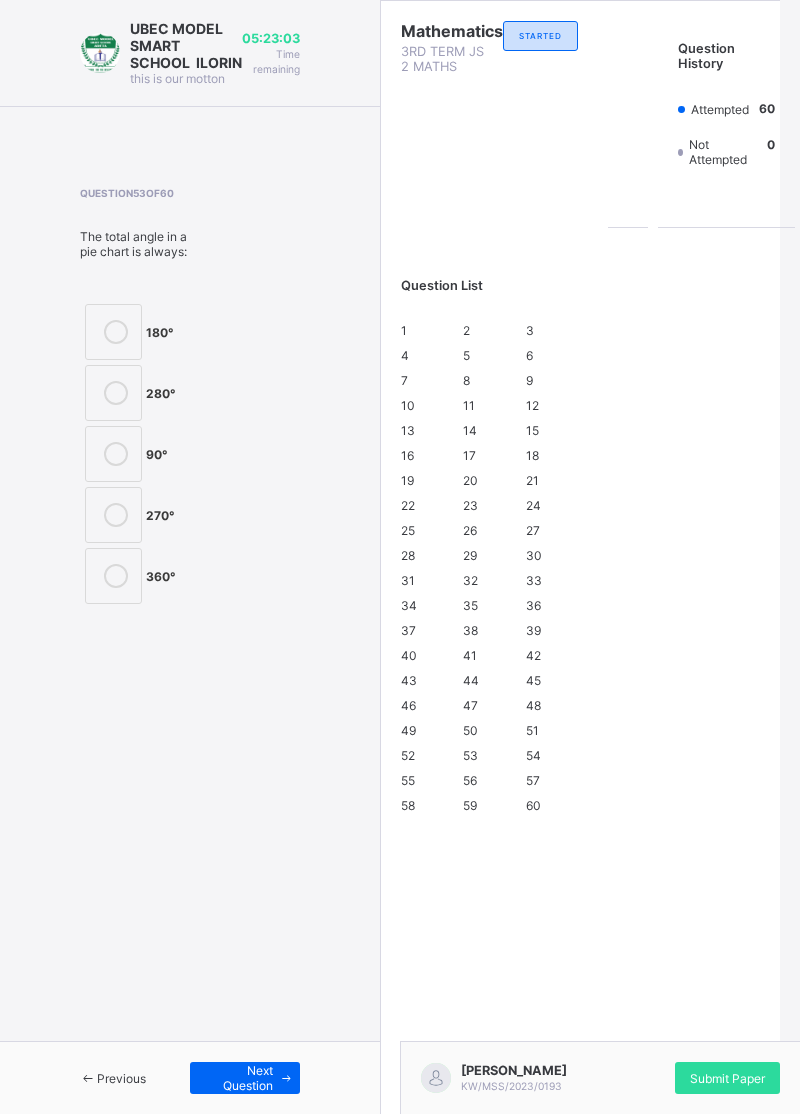 click on "24" at bounding box center (552, 505) 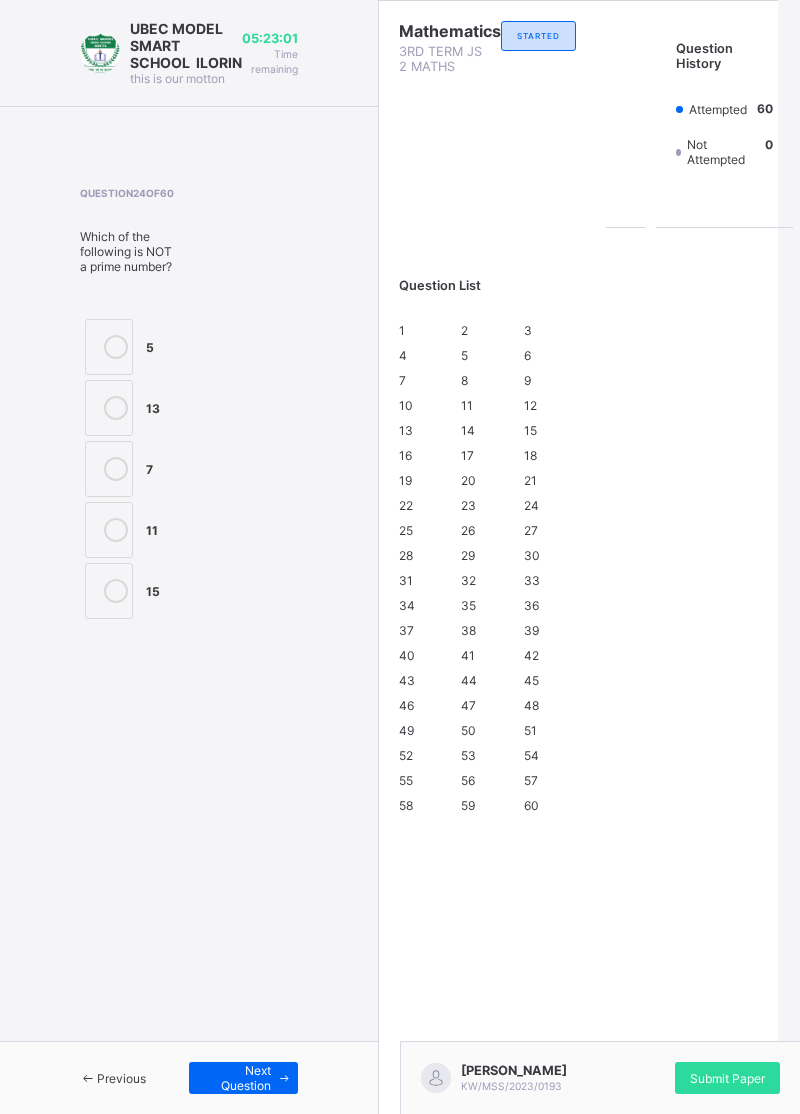 click on "28" at bounding box center [425, 555] 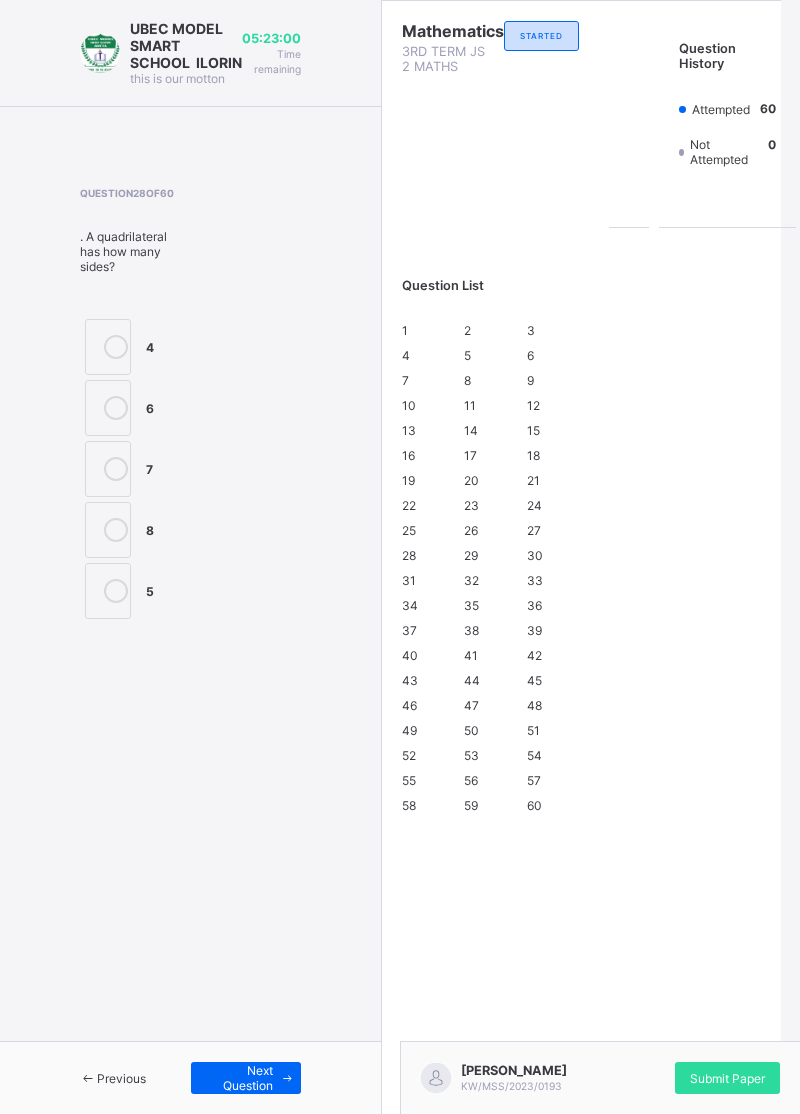 click on "25" at bounding box center (428, 530) 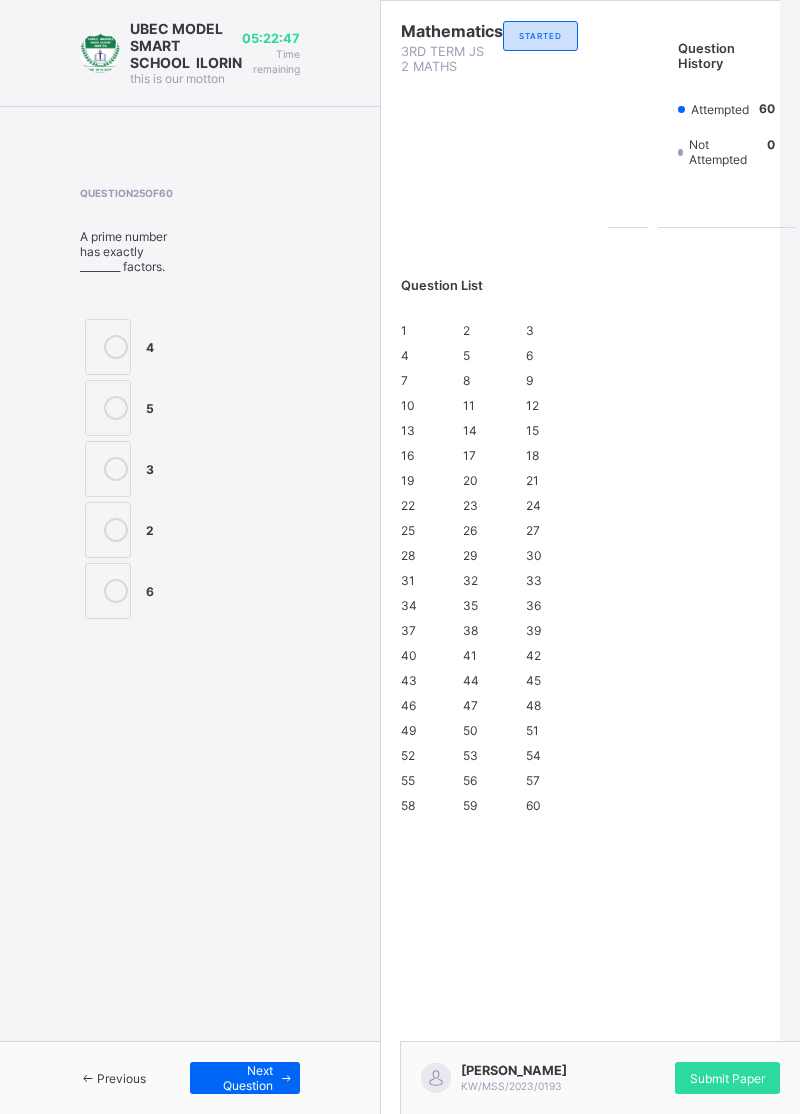 click on "3" at bounding box center (150, 467) 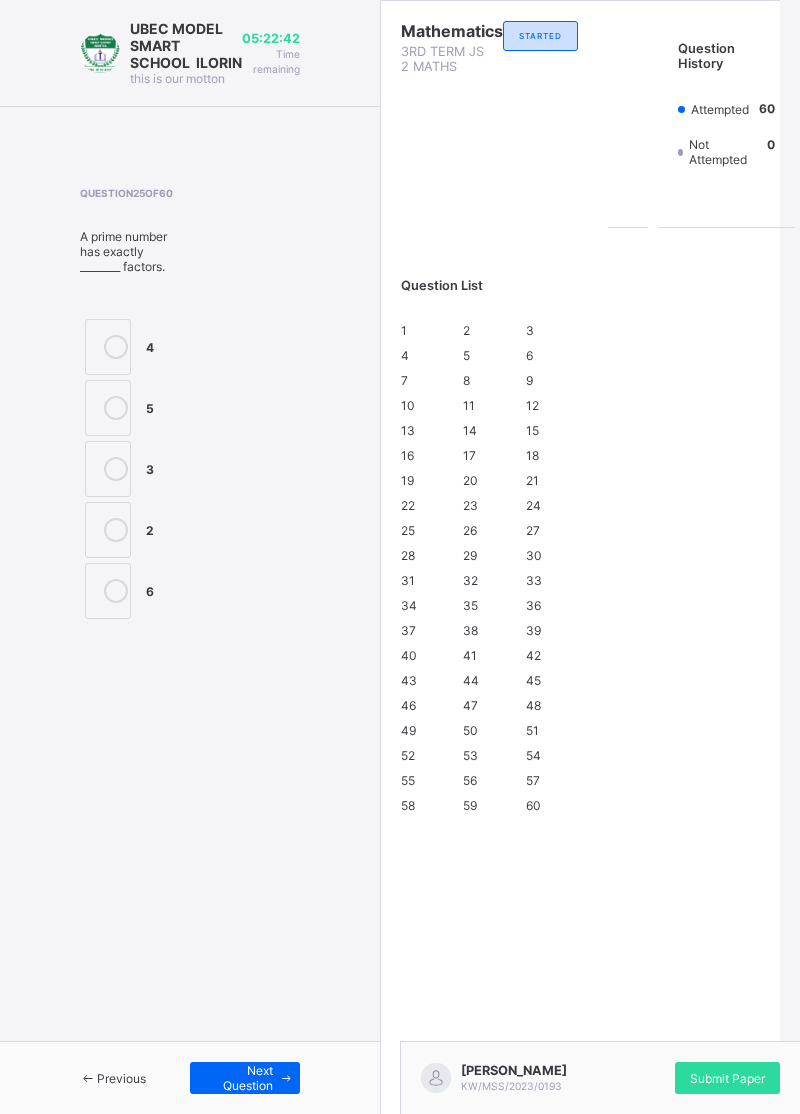 click on "Submit Paper" at bounding box center (727, 1078) 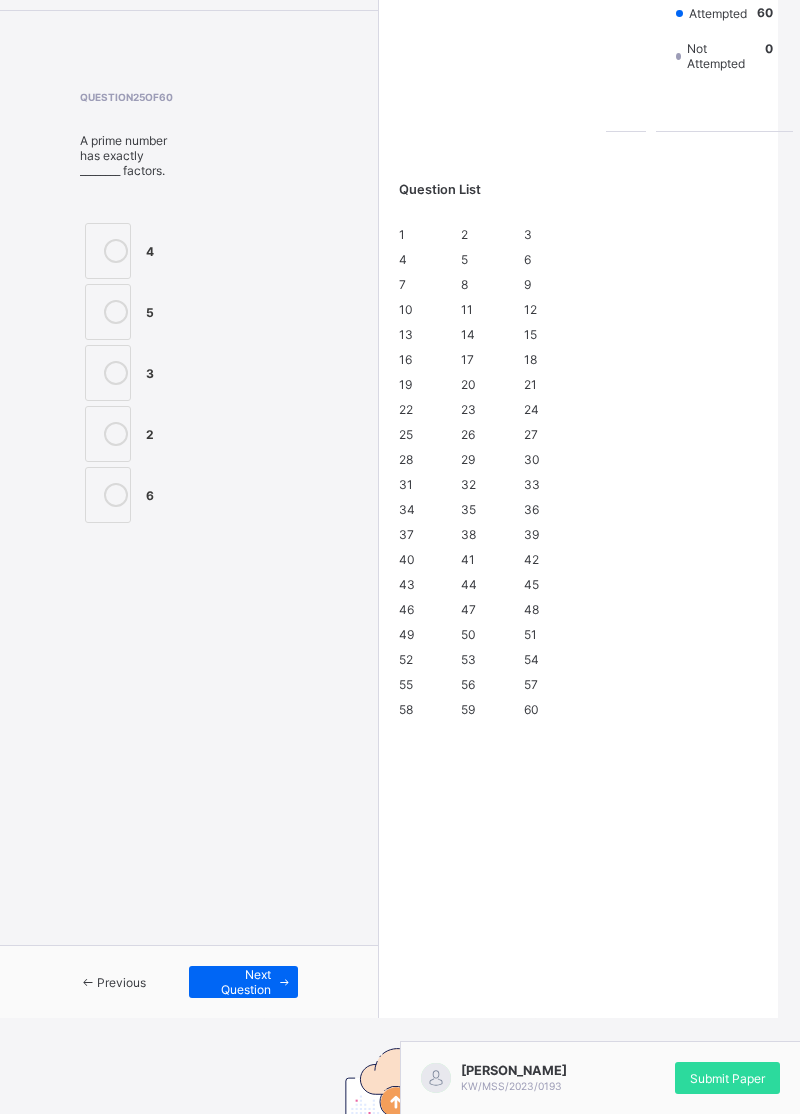 click on "Yes, Submit Paper" at bounding box center (441, 1369) 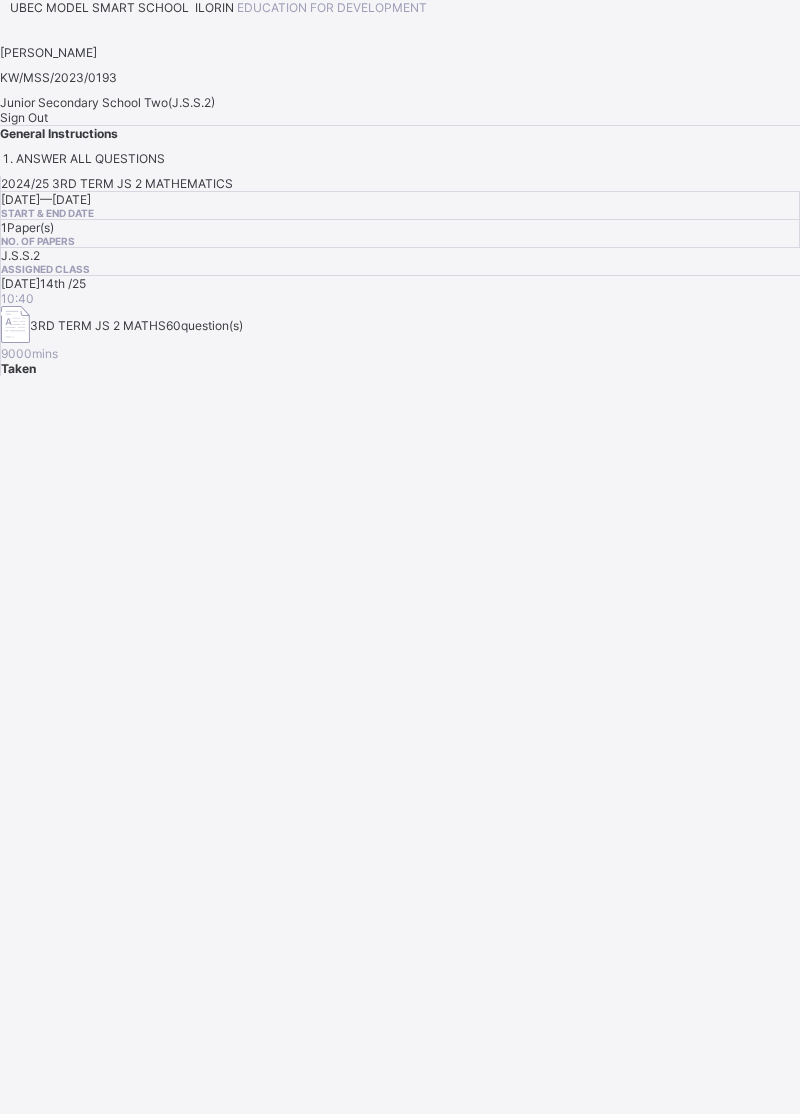 click on "UBEC MODEL SMART SCHOOL  ILORIN   EDUCATION FOR DEVELOPMENT HALEEMAH  HASSAN KW/MSS/2023/0193 Junior Secondary School Two  ( J.S.S.2 )  Sign Out   General Instructions  ANSWER ALL QUESTIONS" at bounding box center (400, 83) 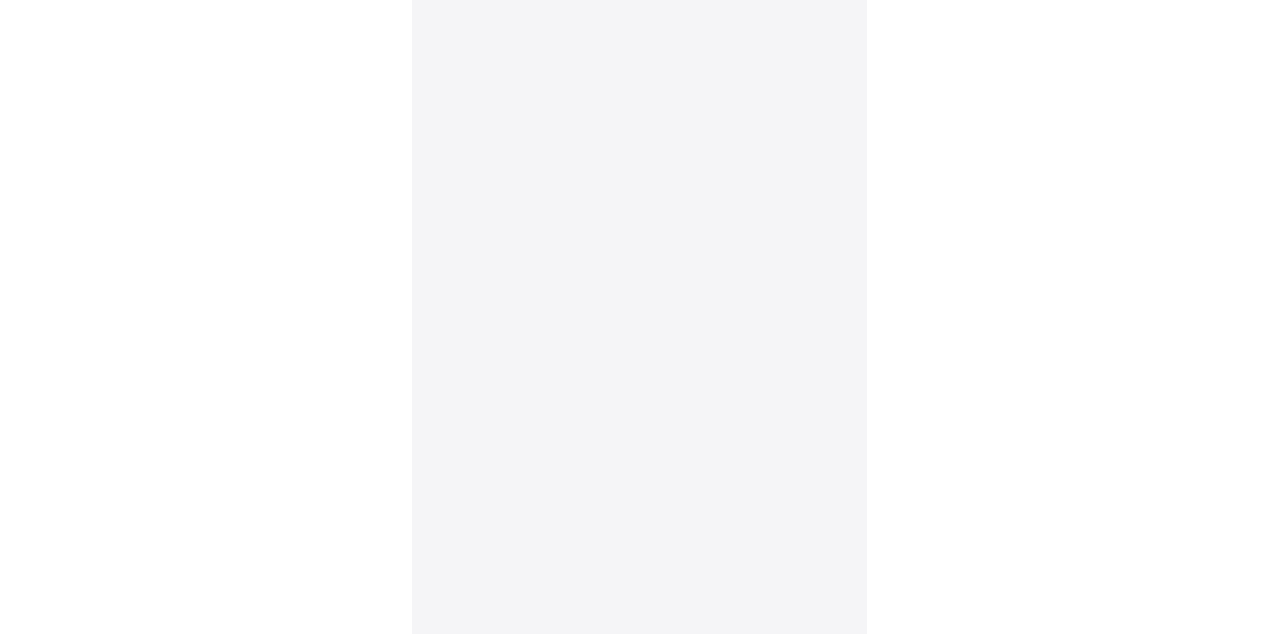 scroll, scrollTop: 57, scrollLeft: 0, axis: vertical 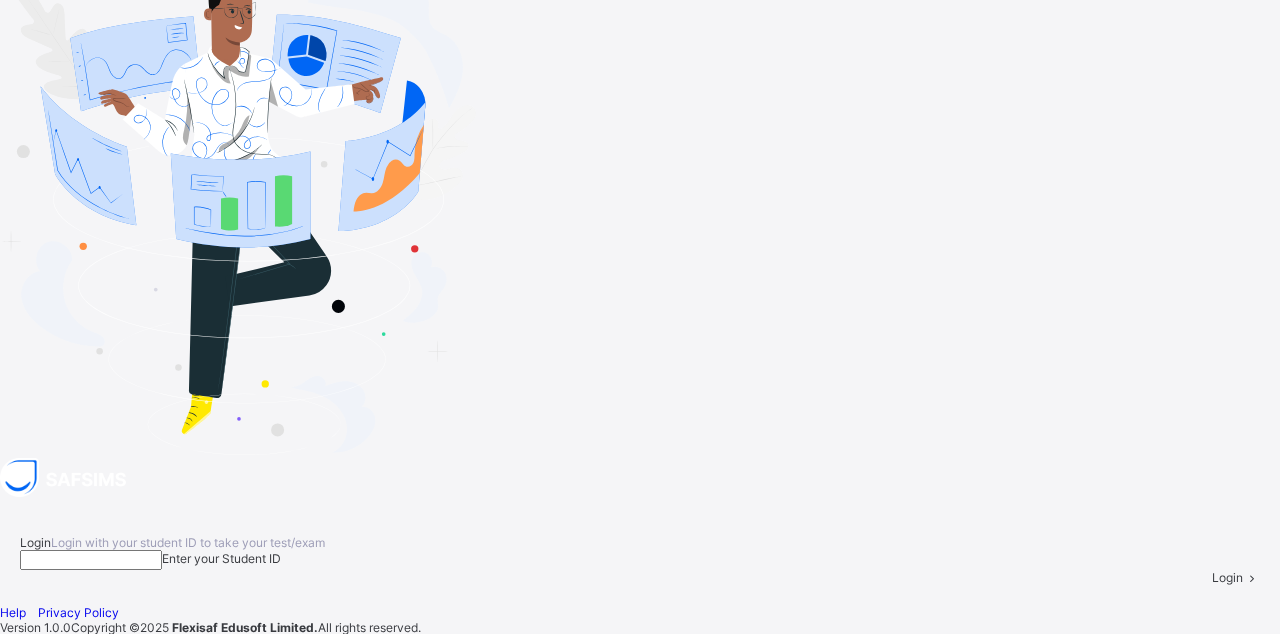 click at bounding box center (91, 560) 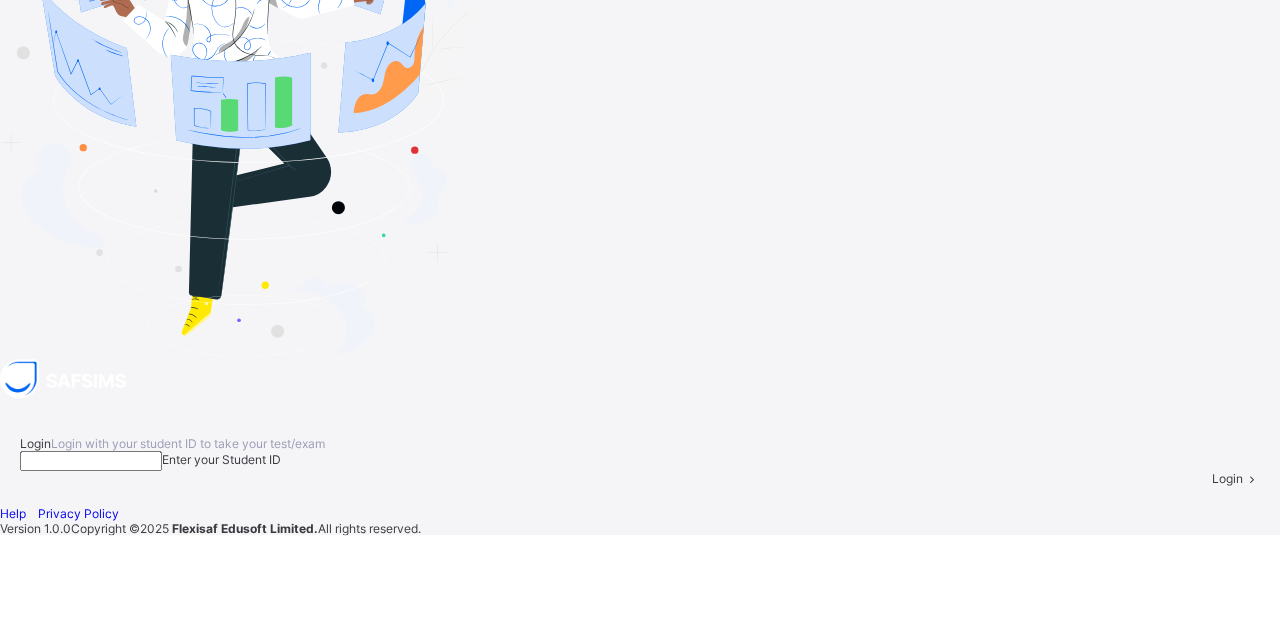 scroll, scrollTop: 57, scrollLeft: 0, axis: vertical 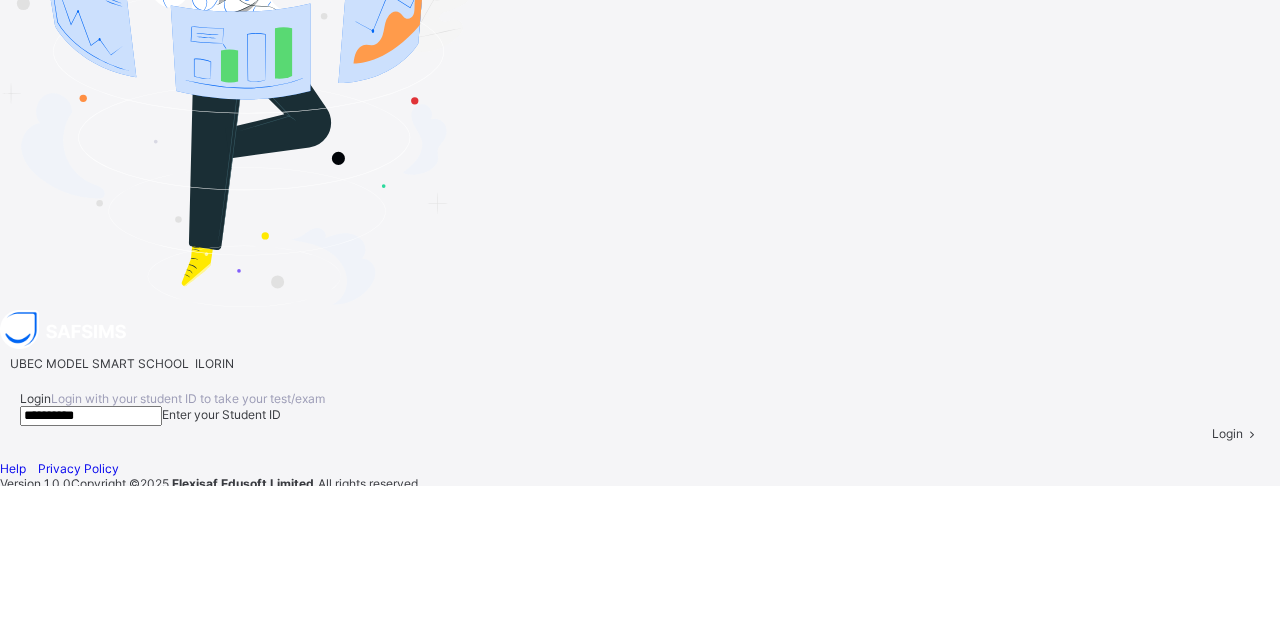 type on "**********" 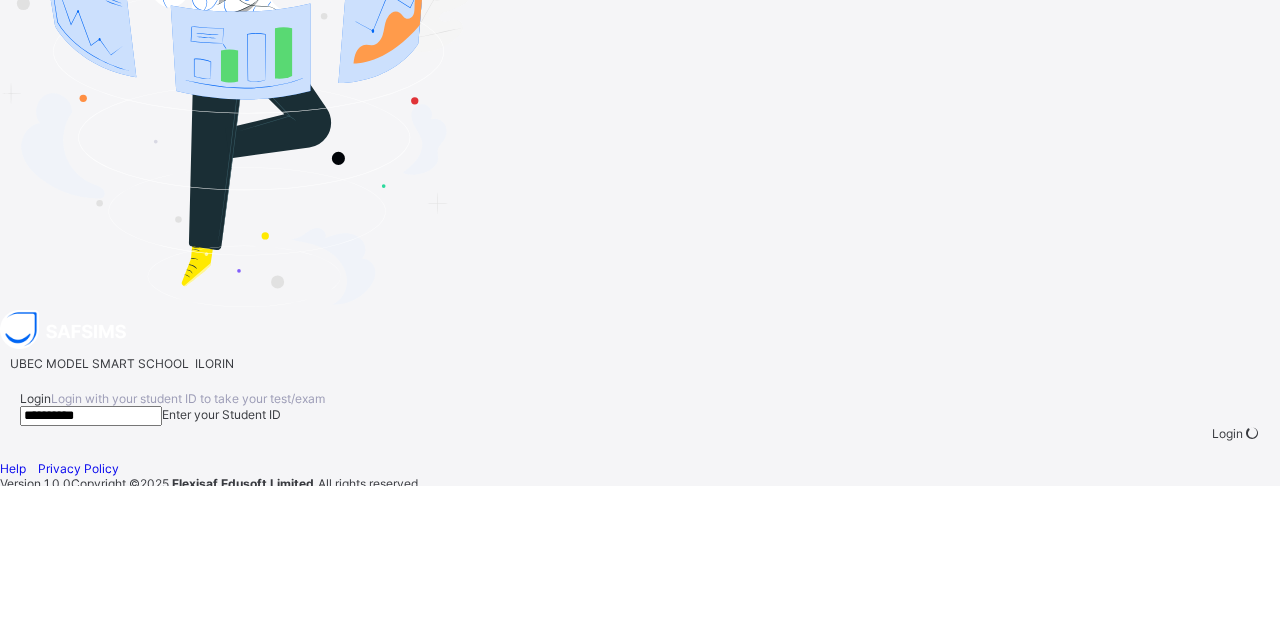 scroll, scrollTop: 57, scrollLeft: 0, axis: vertical 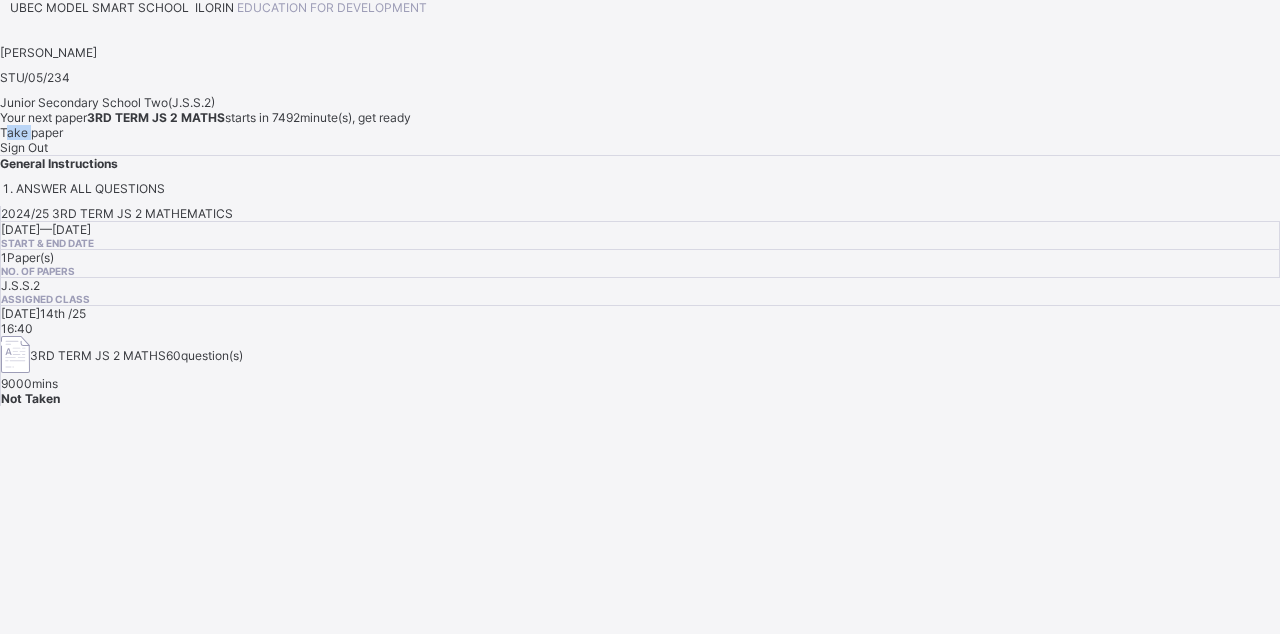click on "UBEC MODEL SMART SCHOOL  ILORIN   EDUCATION FOR DEVELOPMENT ABDULLAHI  KAMALDEEN STU/05/234 Junior Secondary School Two  ( J.S.S.2 ) Your next paper  3RD TERM JS 2 MATHS  starts in   7492  minute(s), get ready  Take paper   Sign Out   General Instructions  ANSWER ALL QUESTIONS" at bounding box center [640, 98] 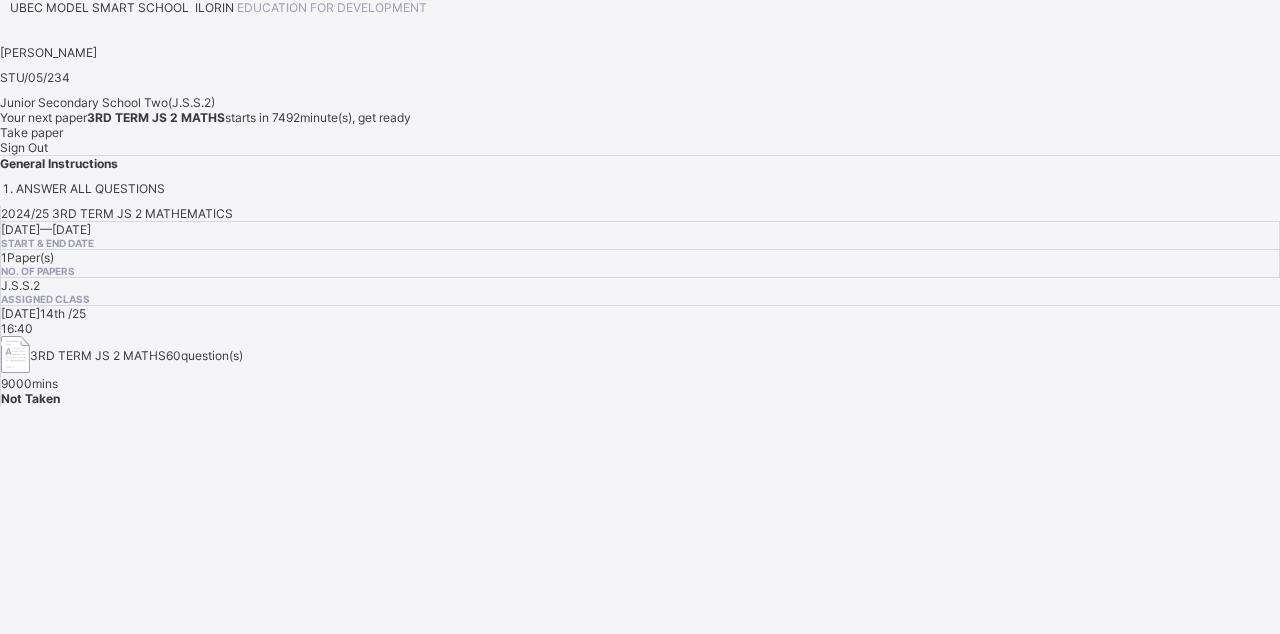 click on "Take paper" at bounding box center (31, 132) 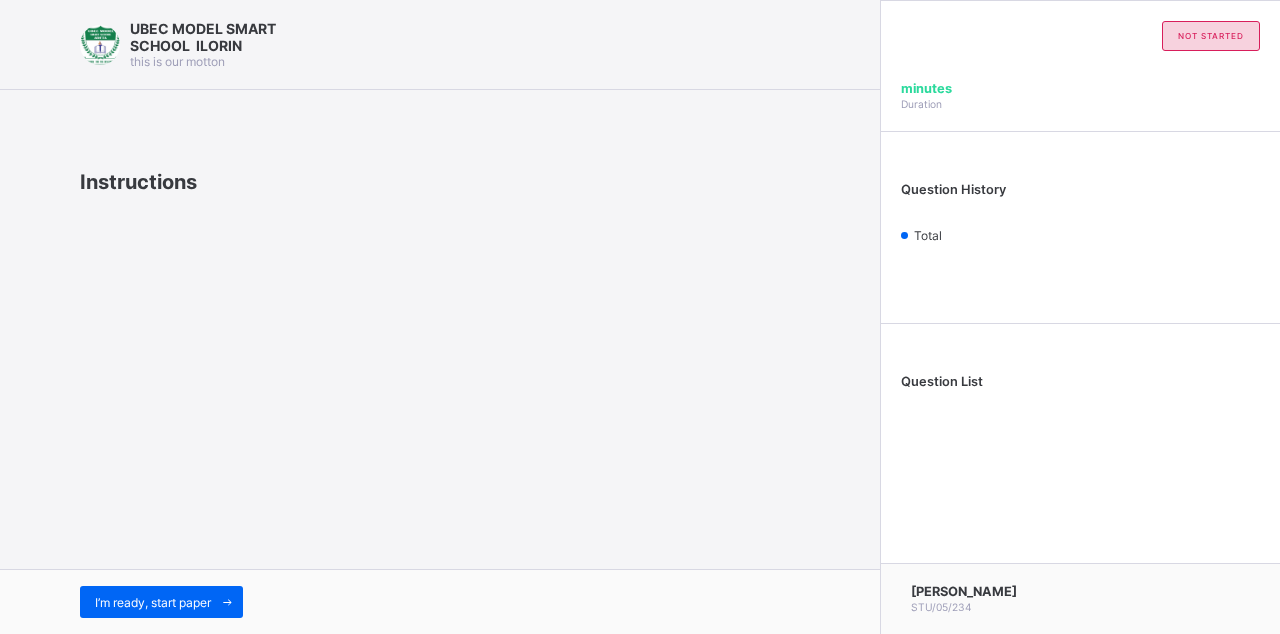 click on "I’m ready, start paper" at bounding box center (161, 602) 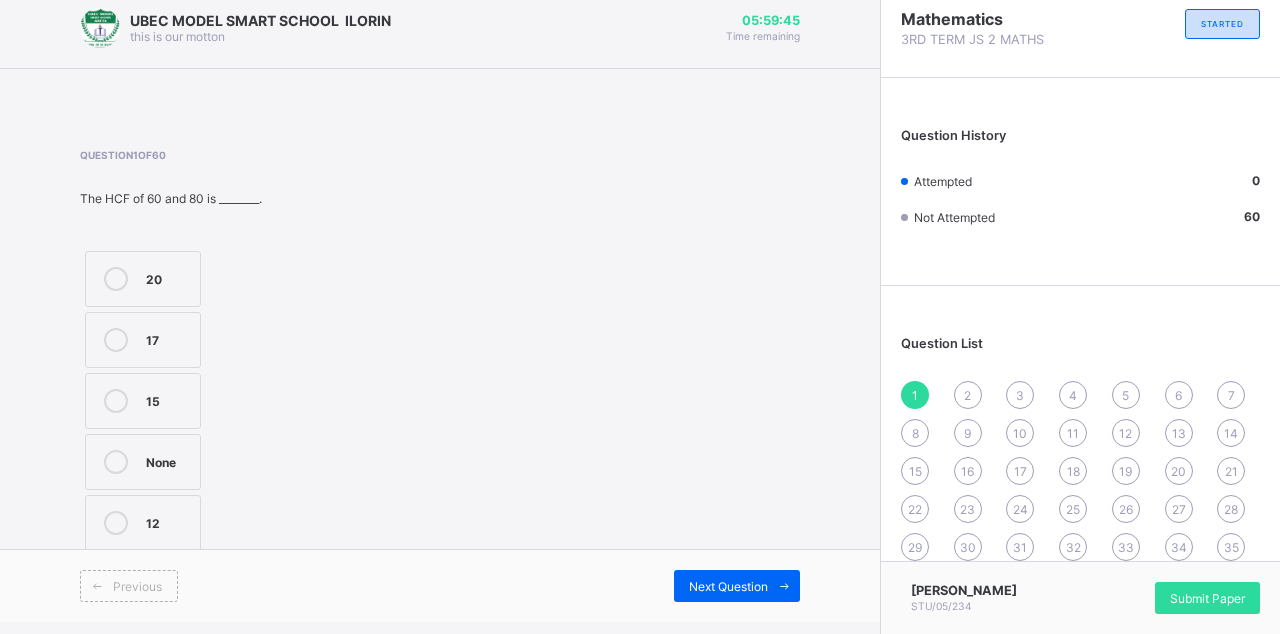 scroll, scrollTop: 0, scrollLeft: 0, axis: both 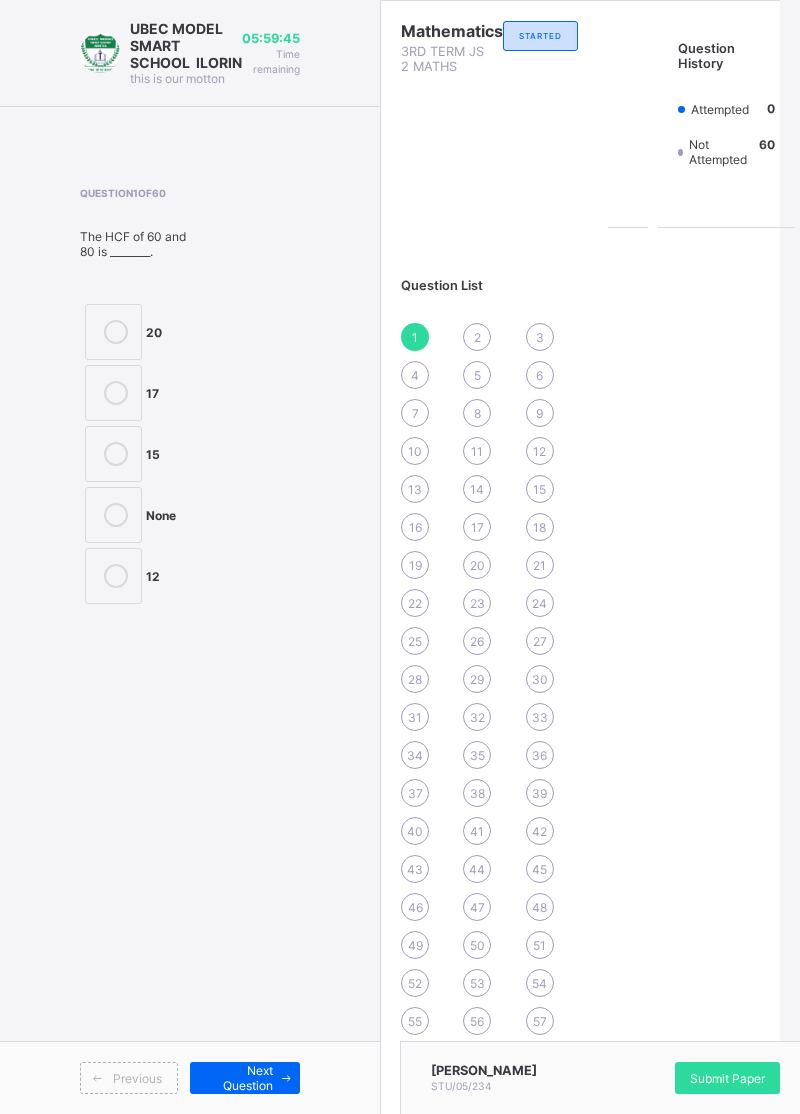 click on "60" at bounding box center [539, 1059] 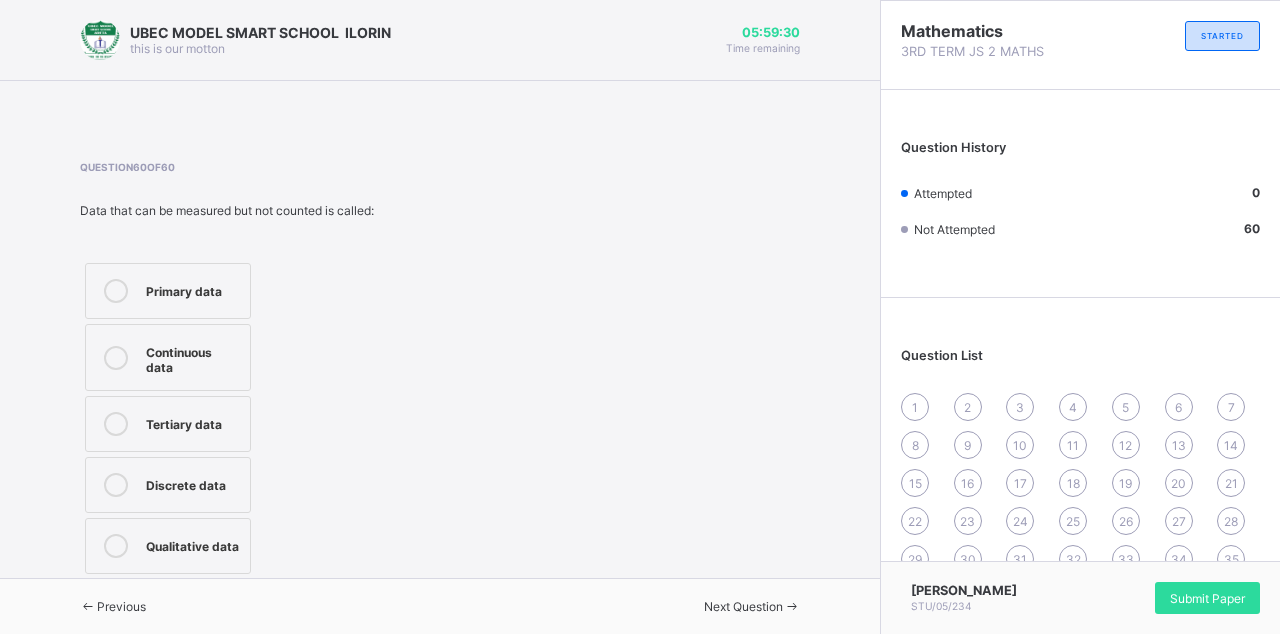 scroll, scrollTop: 12, scrollLeft: 0, axis: vertical 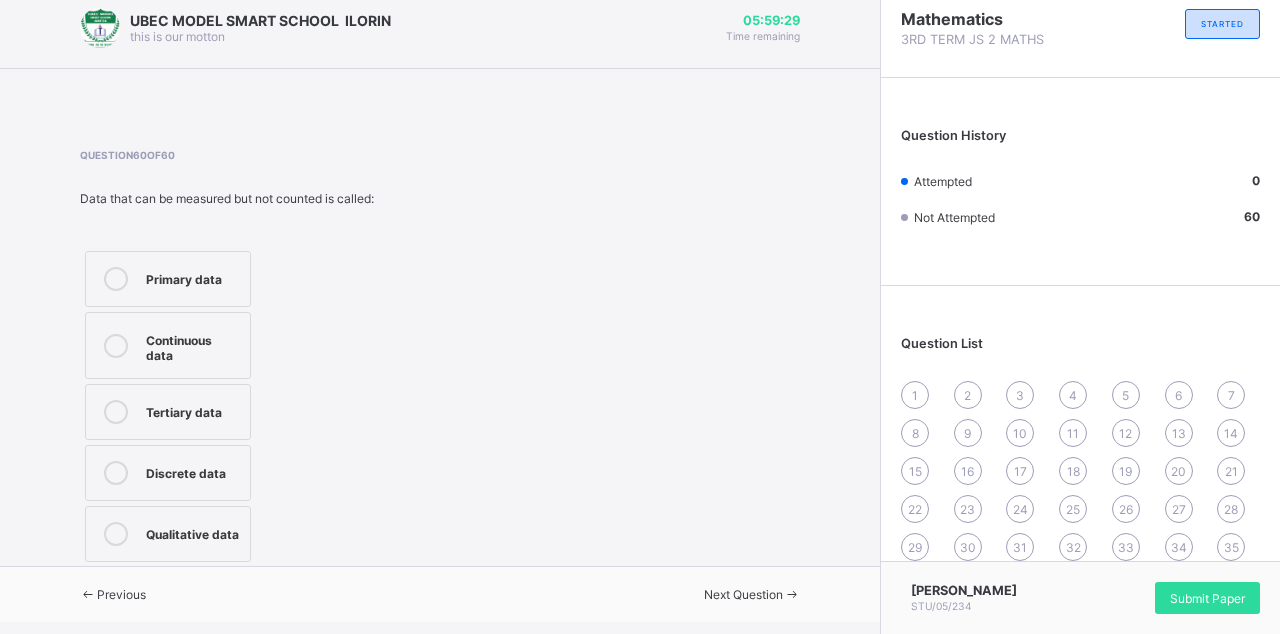 click on "Primary data" at bounding box center (168, 279) 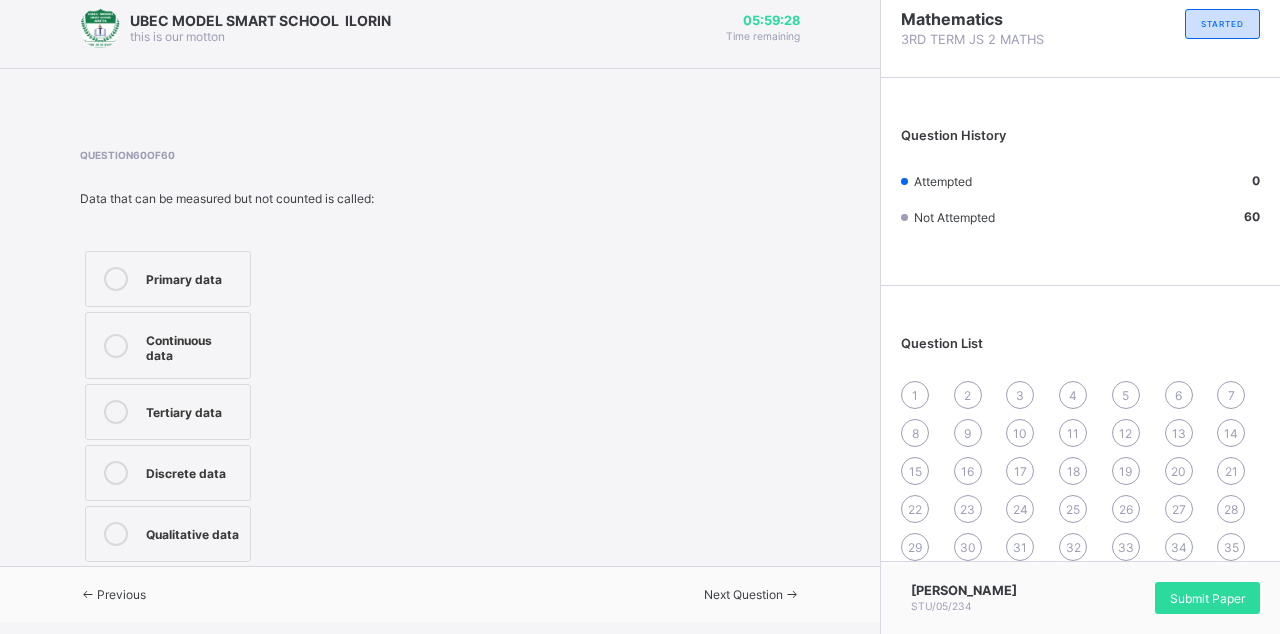 click at bounding box center [88, 594] 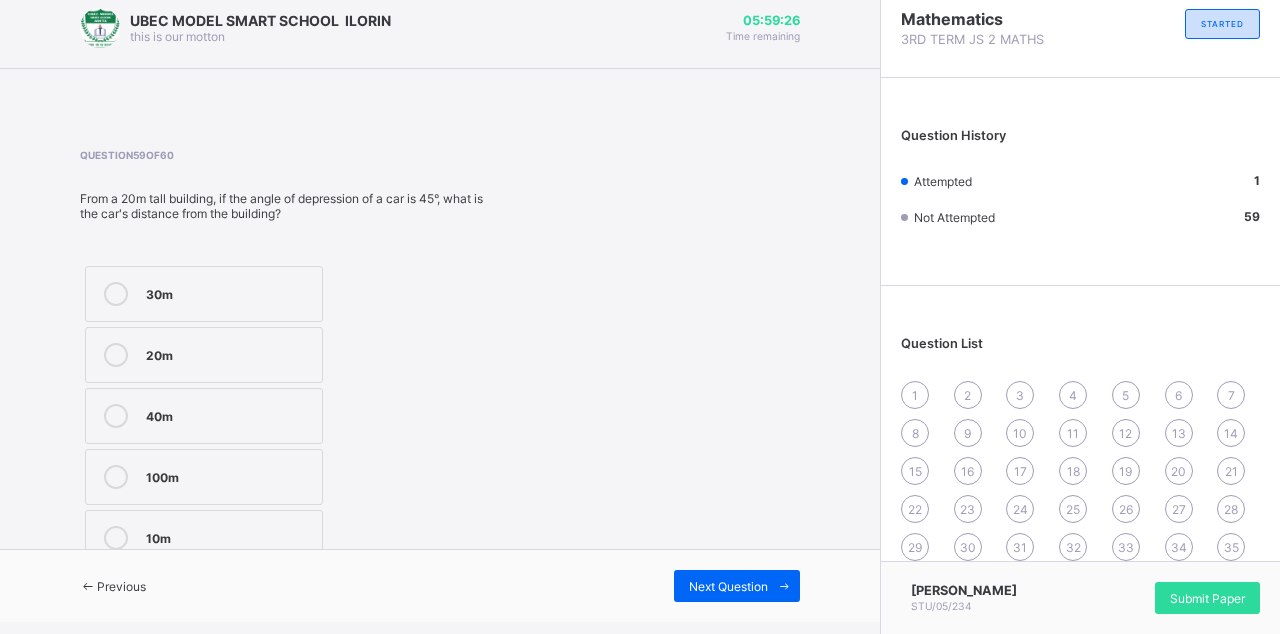click on "UBEC MODEL SMART SCHOOL  ILORIN this is our motton 05:59:26 Time remaining Question  59  of  60 From a 20m tall building, if the angle of depression of a car is 45°, what is the car's distance from the building?  30m    20m    40m    100m    10m   Previous Next Question" at bounding box center [440, 305] 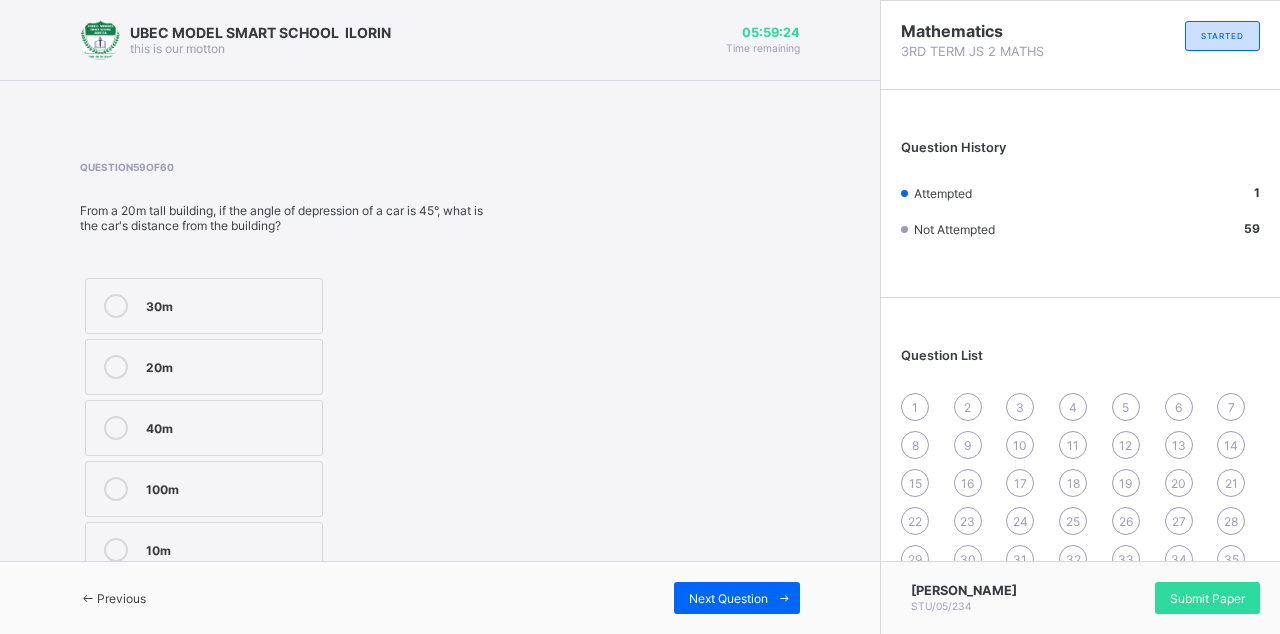 scroll, scrollTop: 12, scrollLeft: 0, axis: vertical 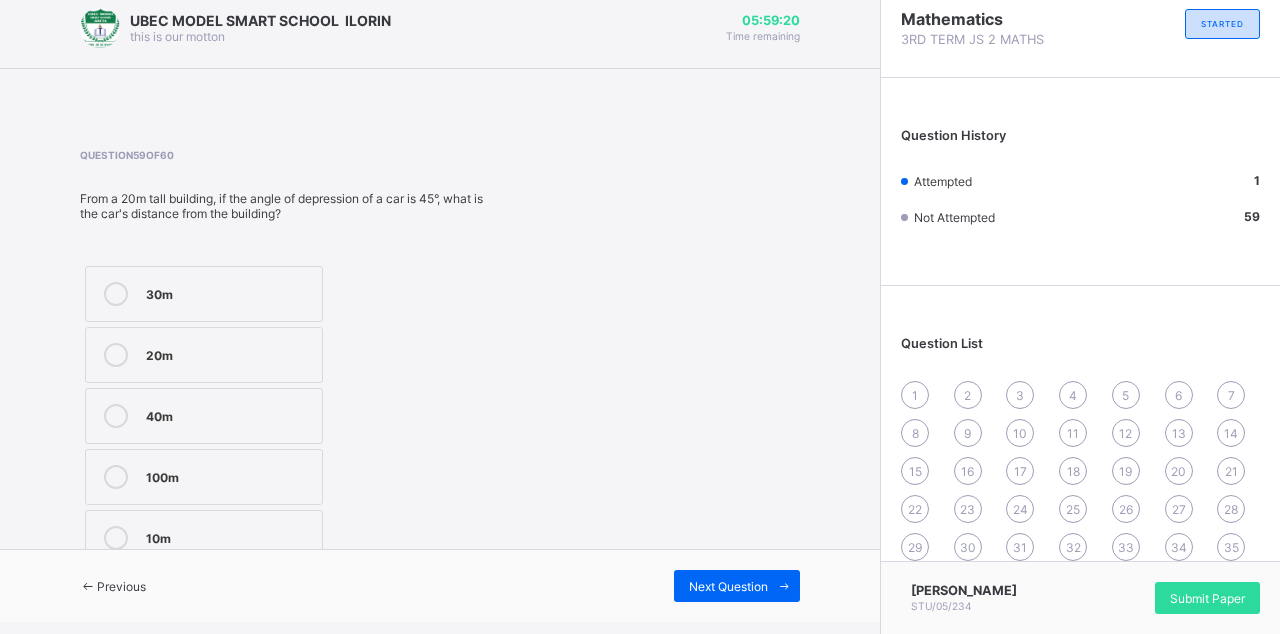 click at bounding box center (116, 416) 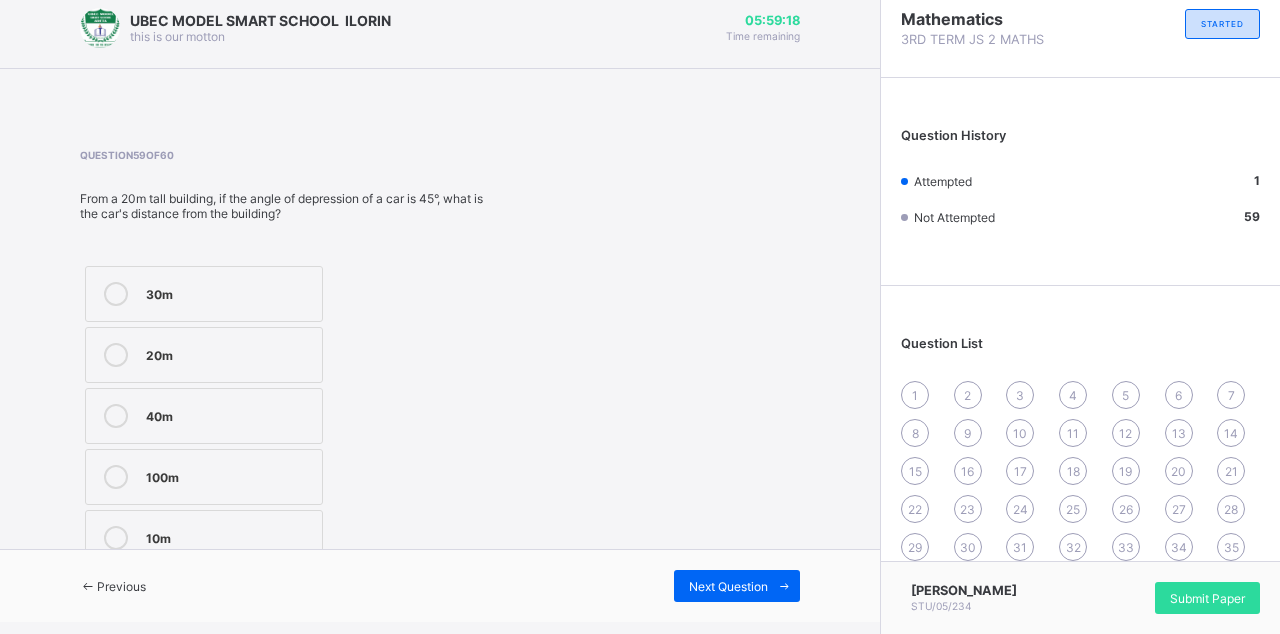 scroll, scrollTop: 0, scrollLeft: 0, axis: both 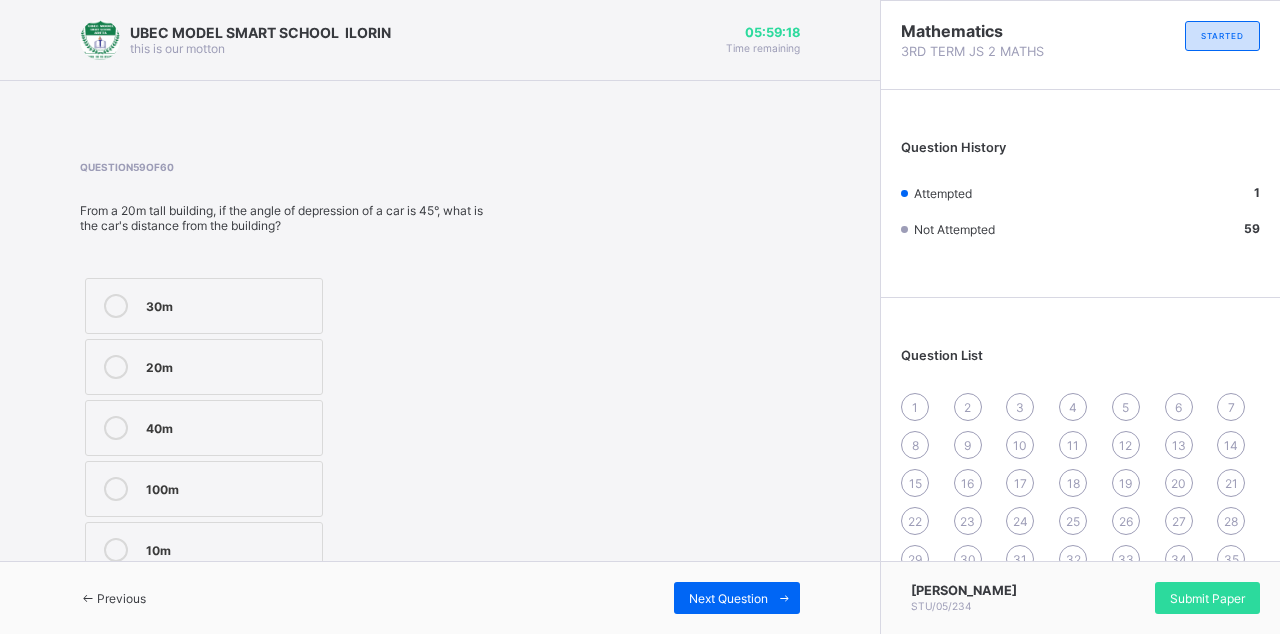 click at bounding box center [88, 598] 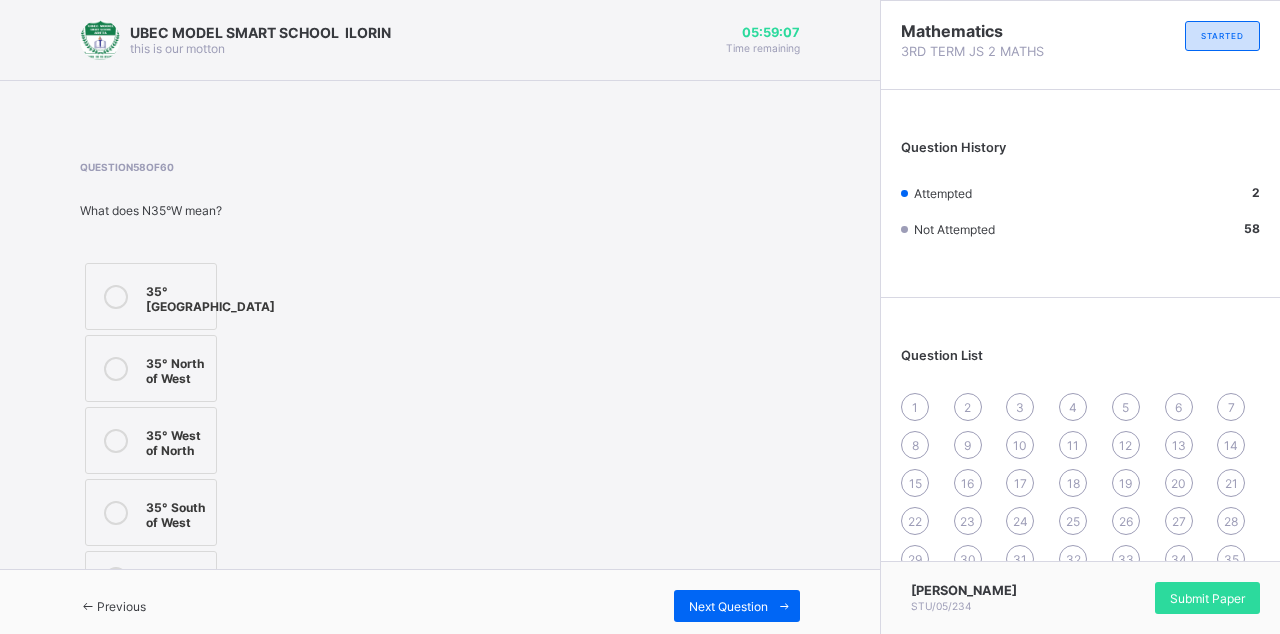 click on "UBEC MODEL SMART SCHOOL  ILORIN this is our motton 05:59:07 Time remaining Question  58  of  60 What does N35°W mean?  35° East of North   35° North of West    35° West of North    35° South of West   None Previous Next Question" at bounding box center [440, 321] 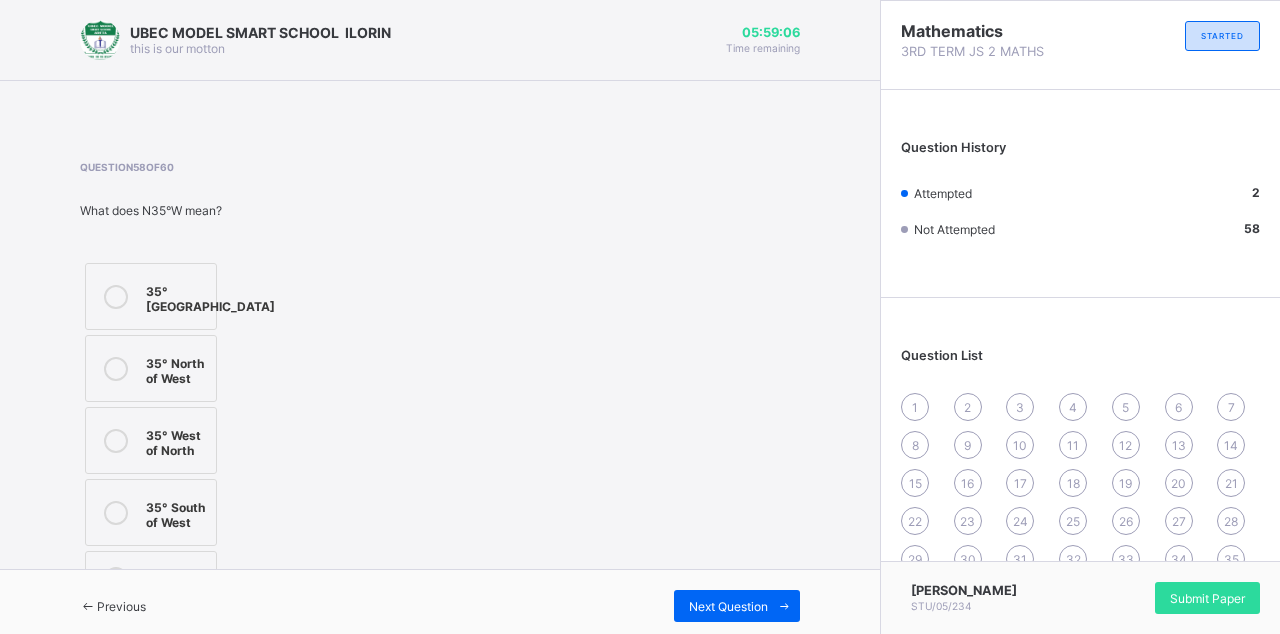 click on "35° West of North" at bounding box center (151, 440) 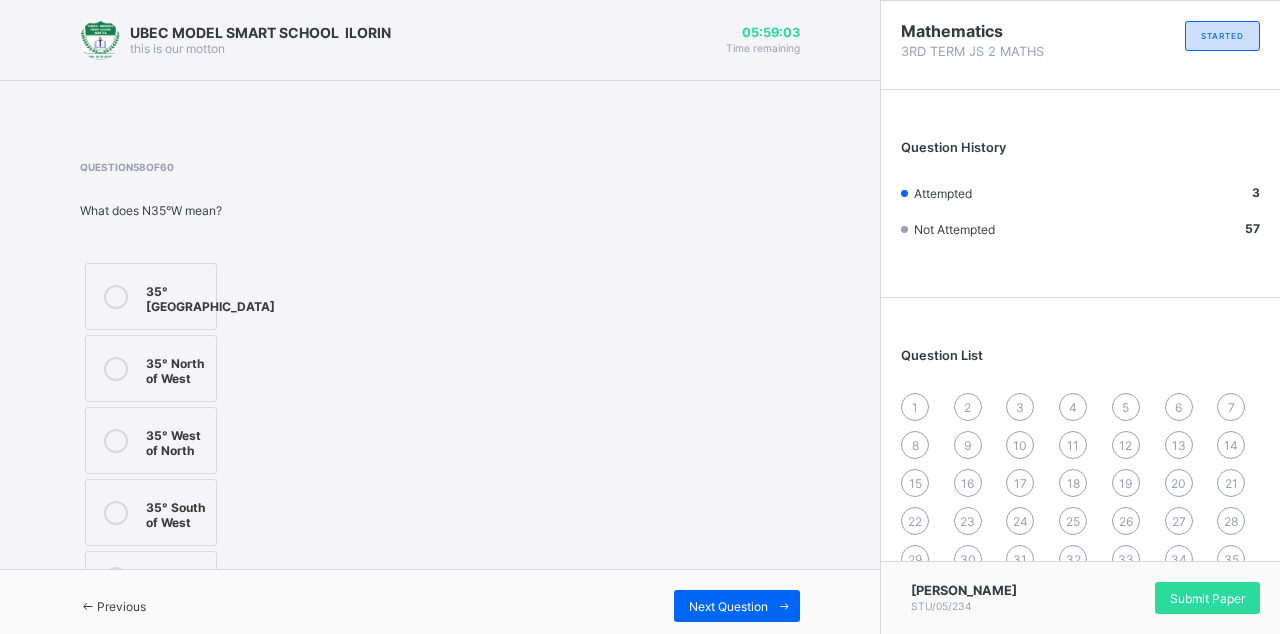click on "Previous Next Question" at bounding box center (440, 605) 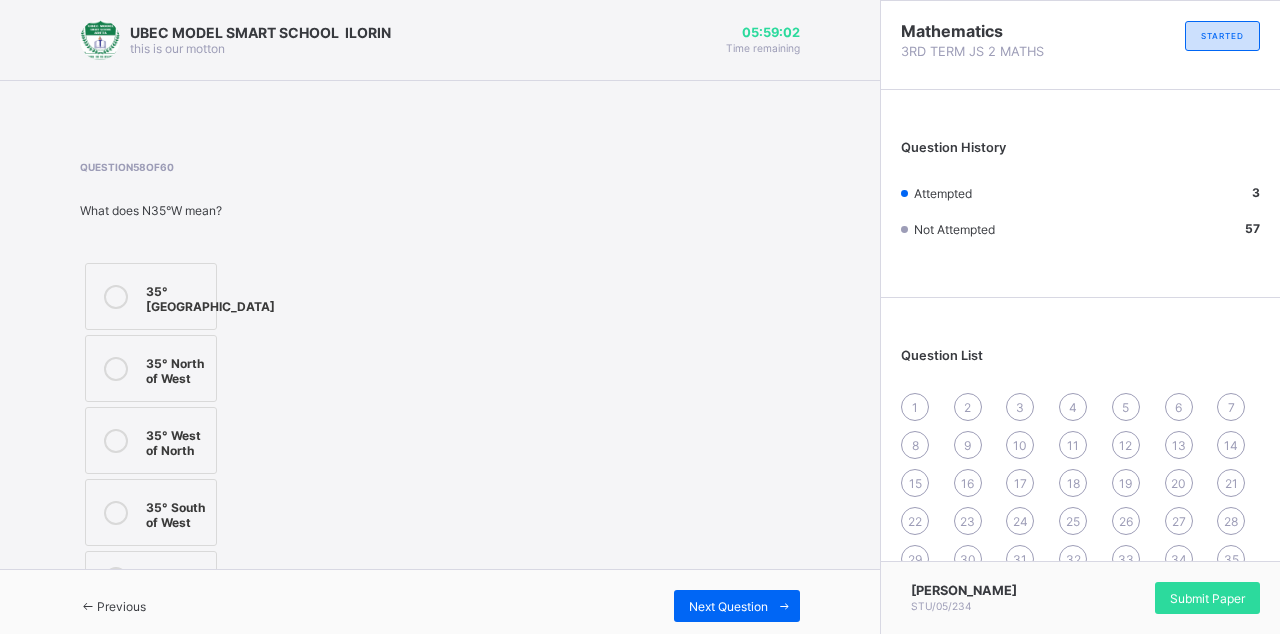 click at bounding box center [88, 606] 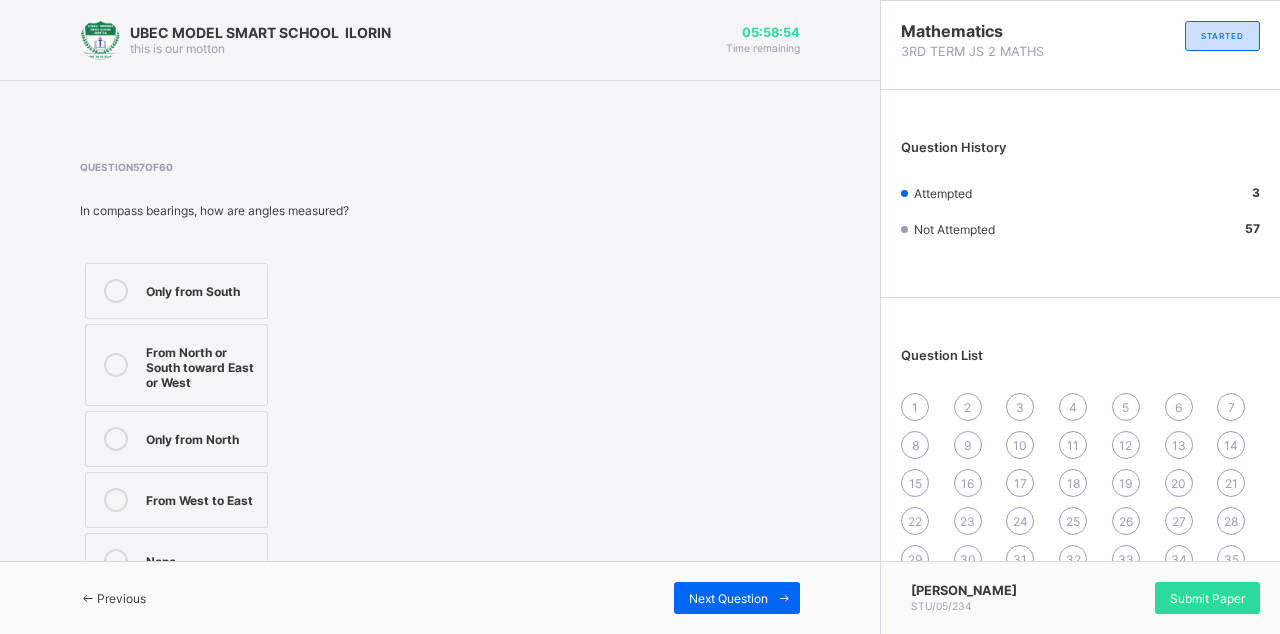 click on "Only from North" at bounding box center (176, 439) 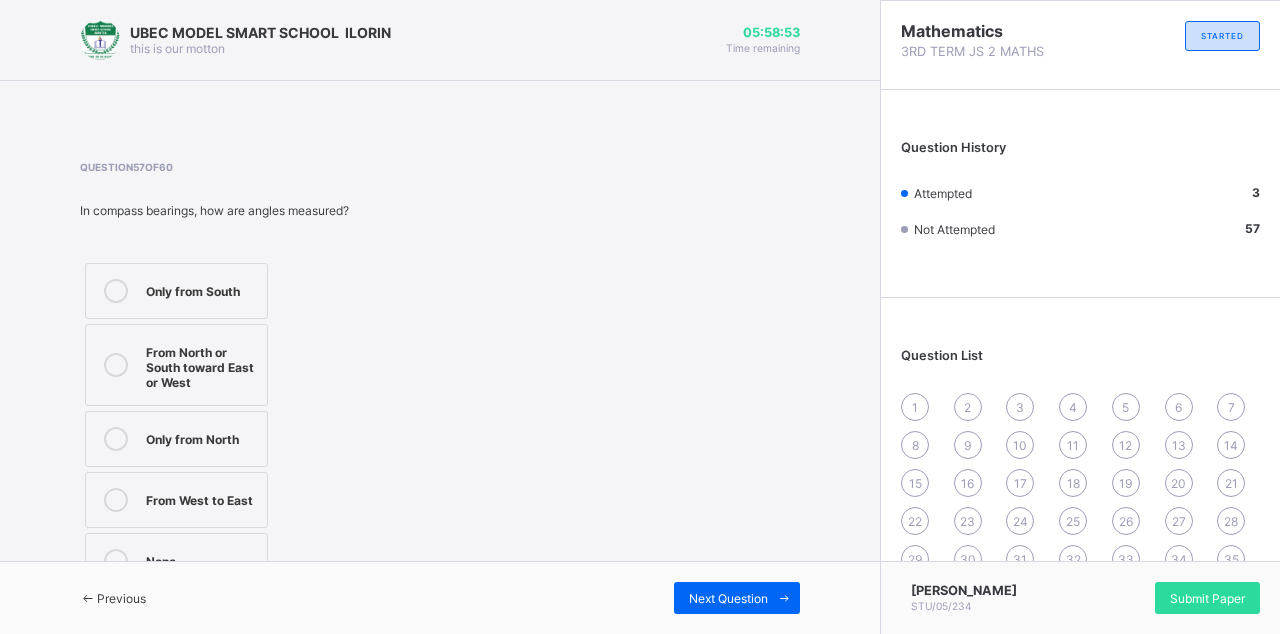 click on "Previous" at bounding box center (113, 598) 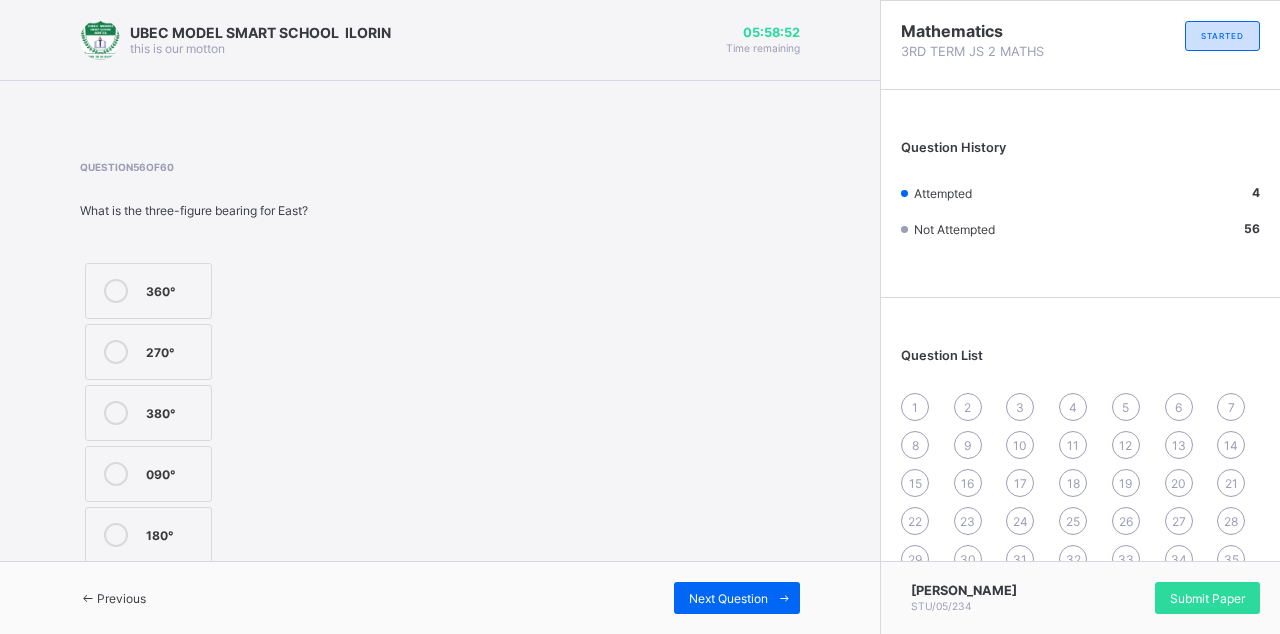 click at bounding box center [116, 535] 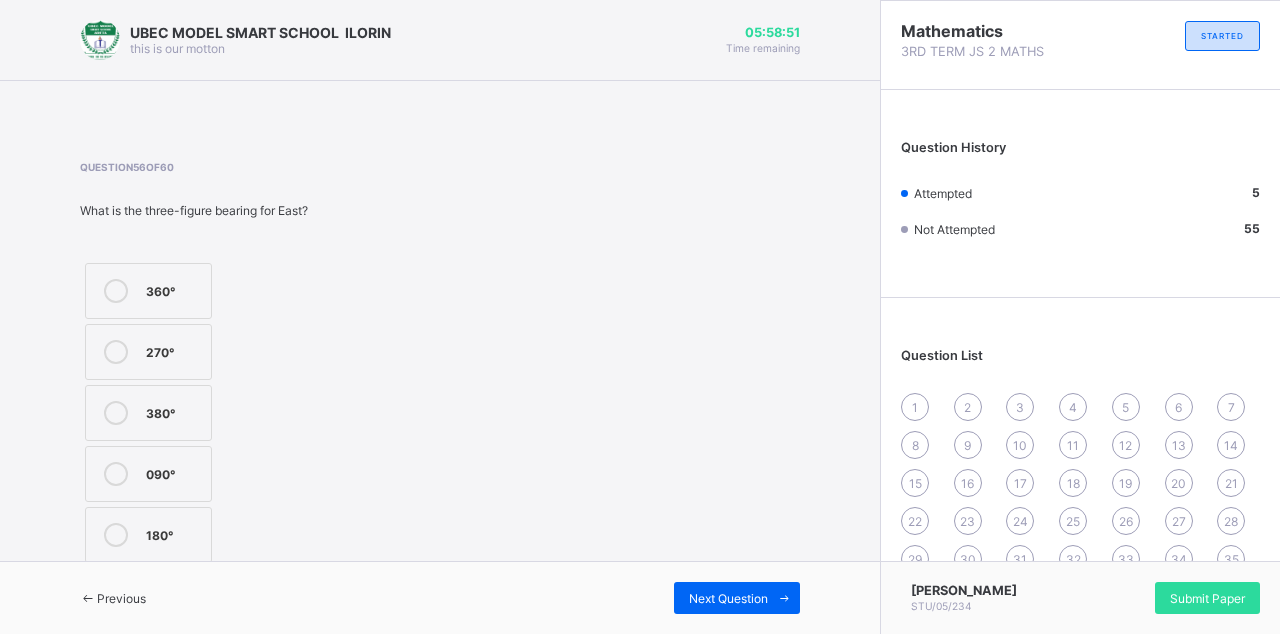 click on "Previous" at bounding box center [113, 598] 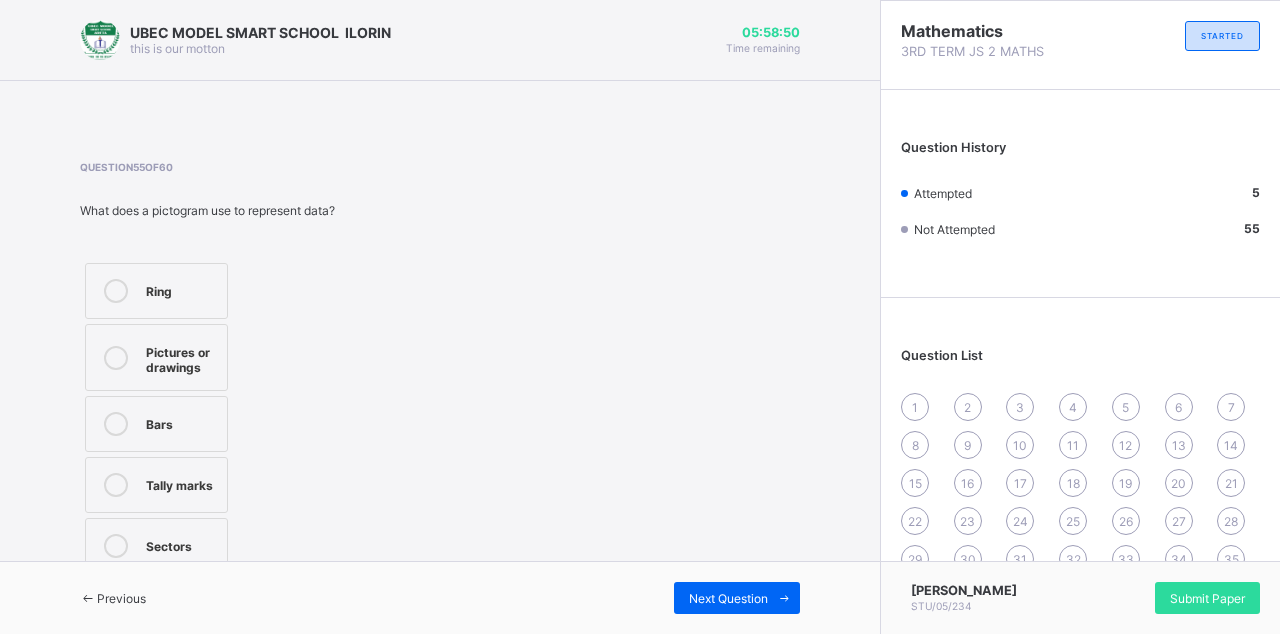 click at bounding box center (784, 598) 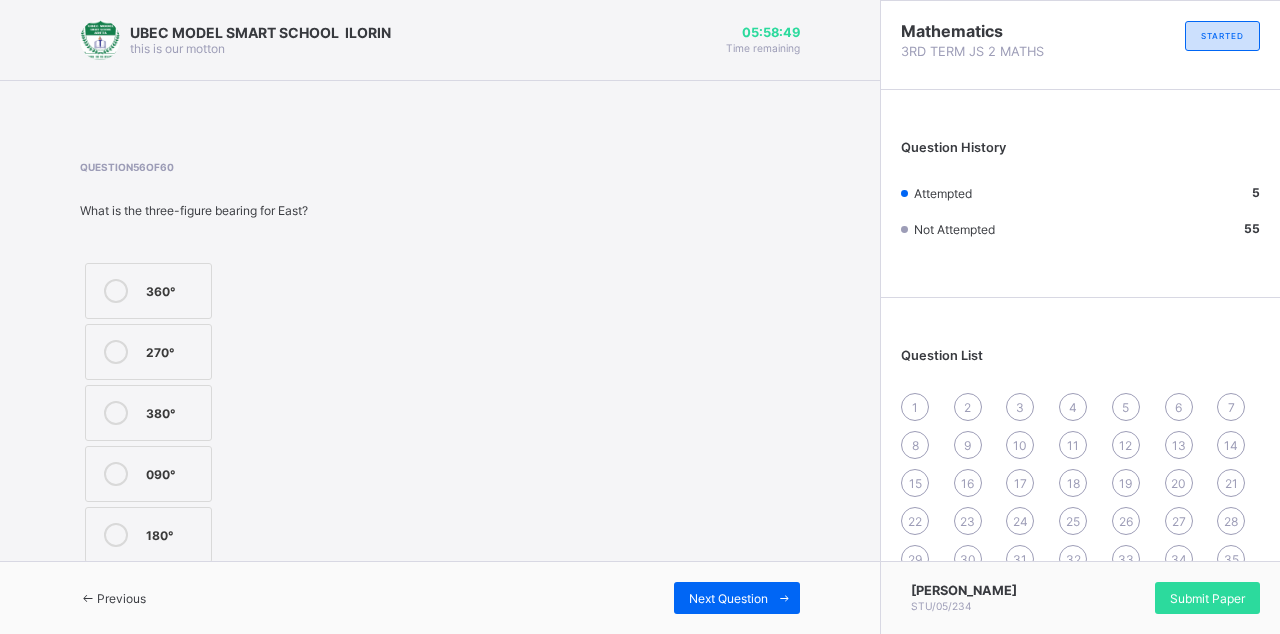 click at bounding box center (784, 598) 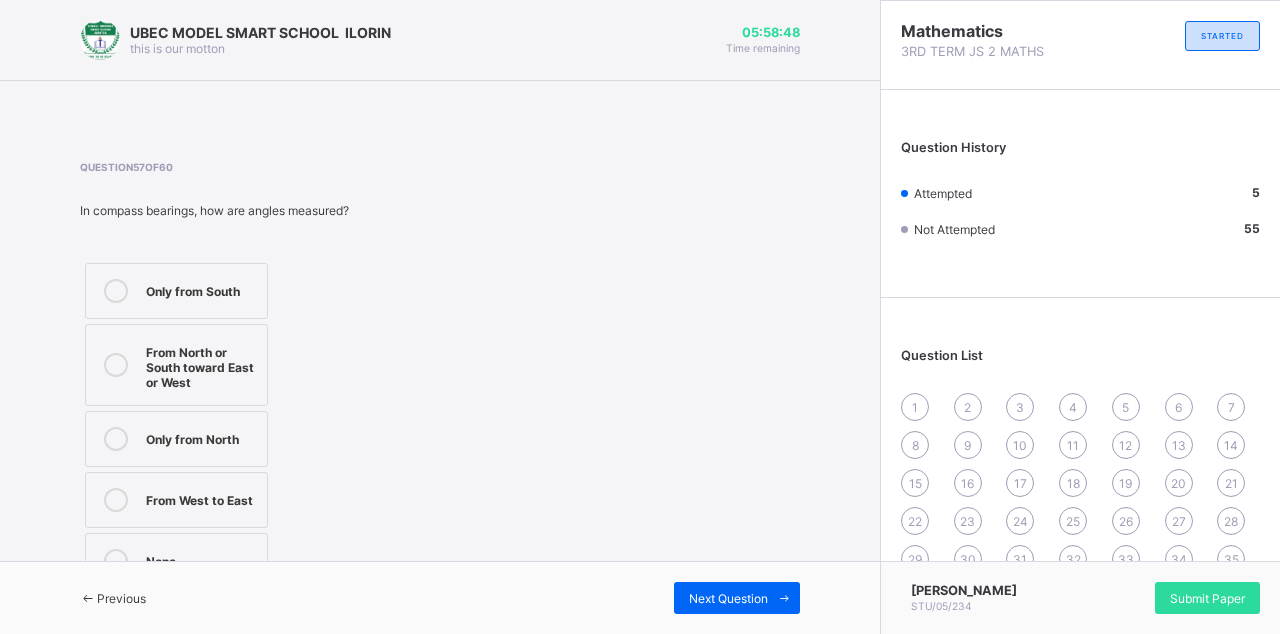 click at bounding box center (88, 598) 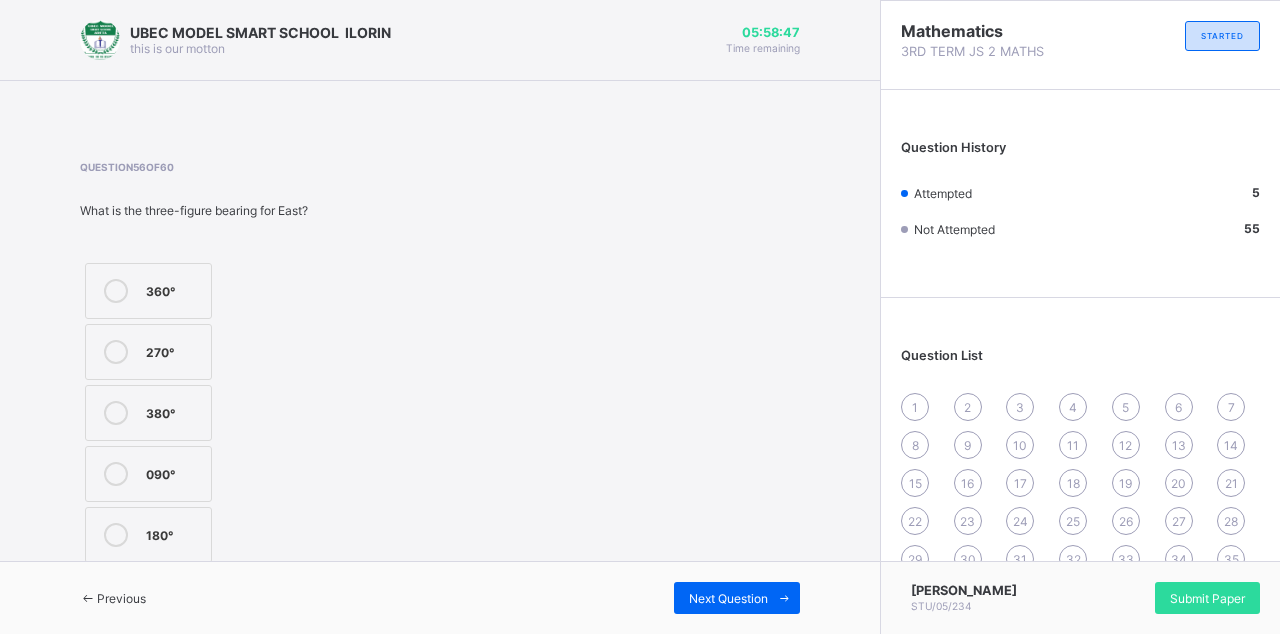 click at bounding box center (116, 291) 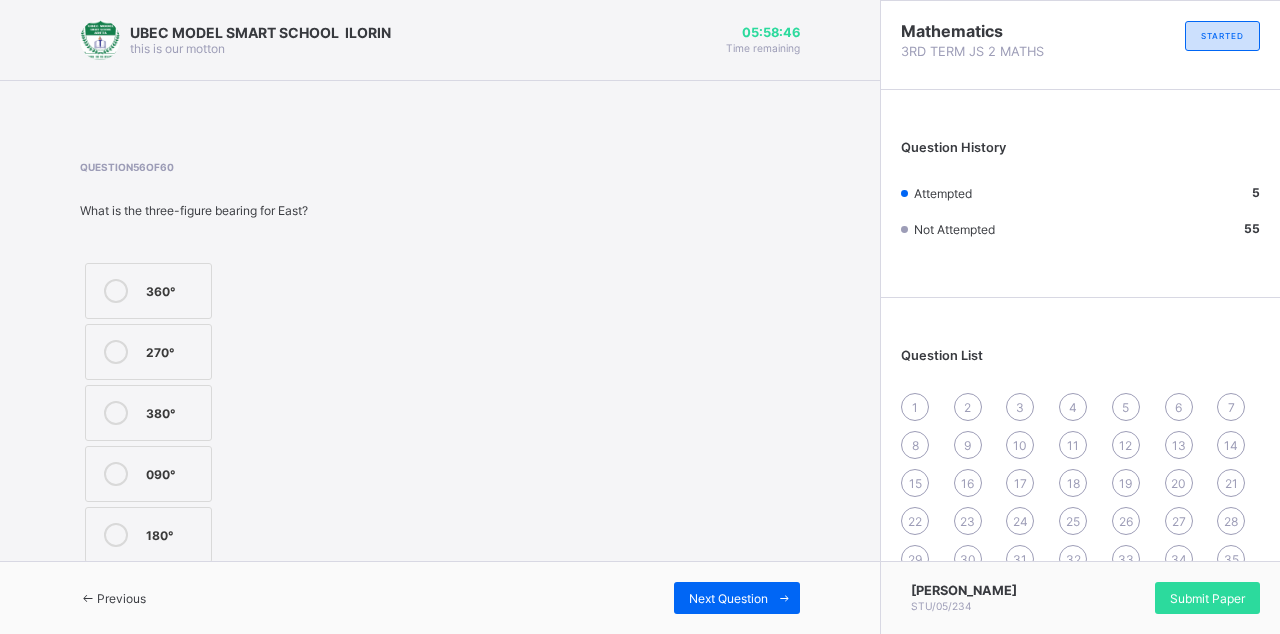 click at bounding box center [88, 598] 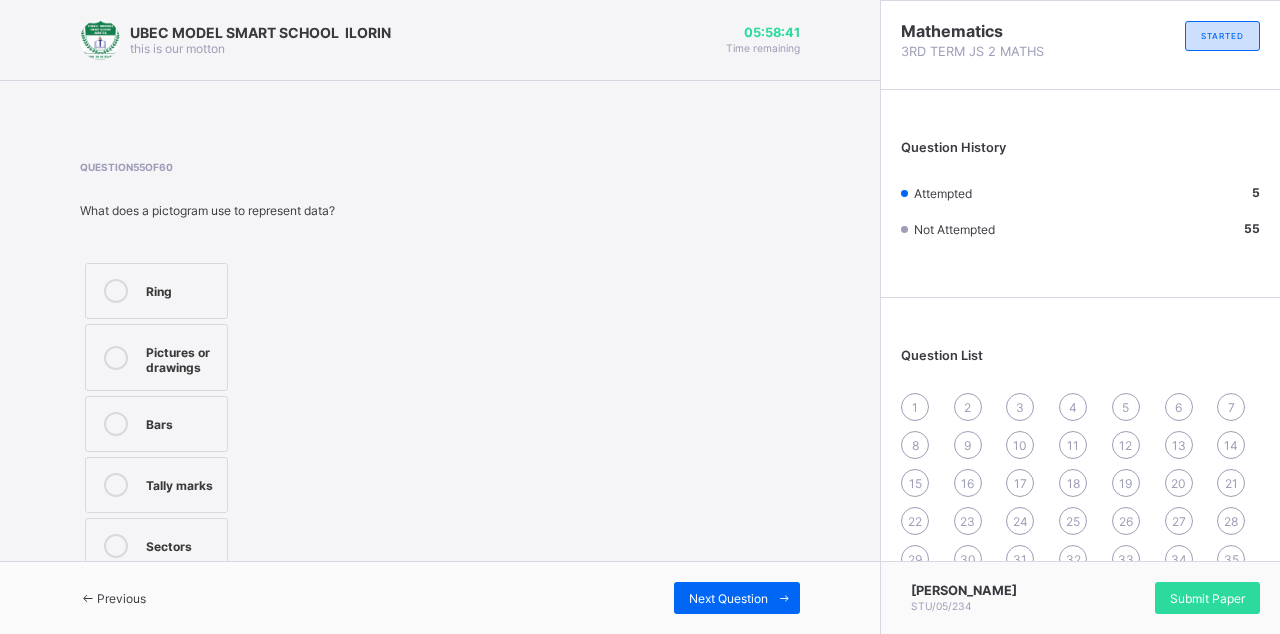 click on "Pictures or drawings" at bounding box center (156, 357) 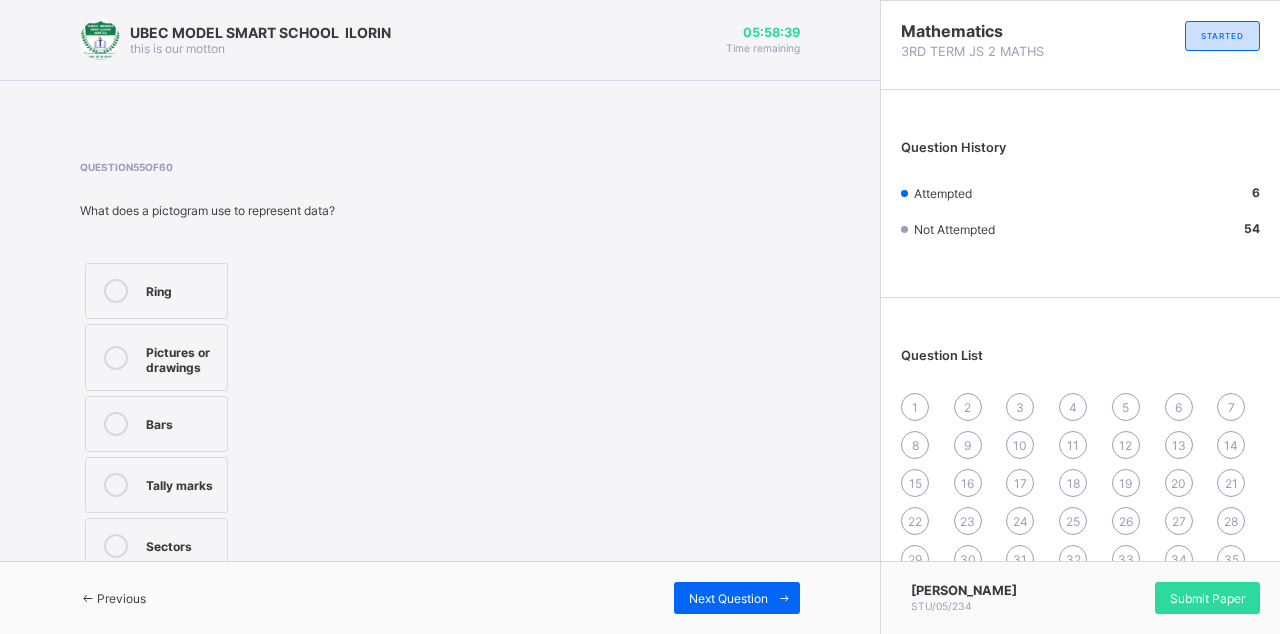 click on "Previous" at bounding box center (113, 598) 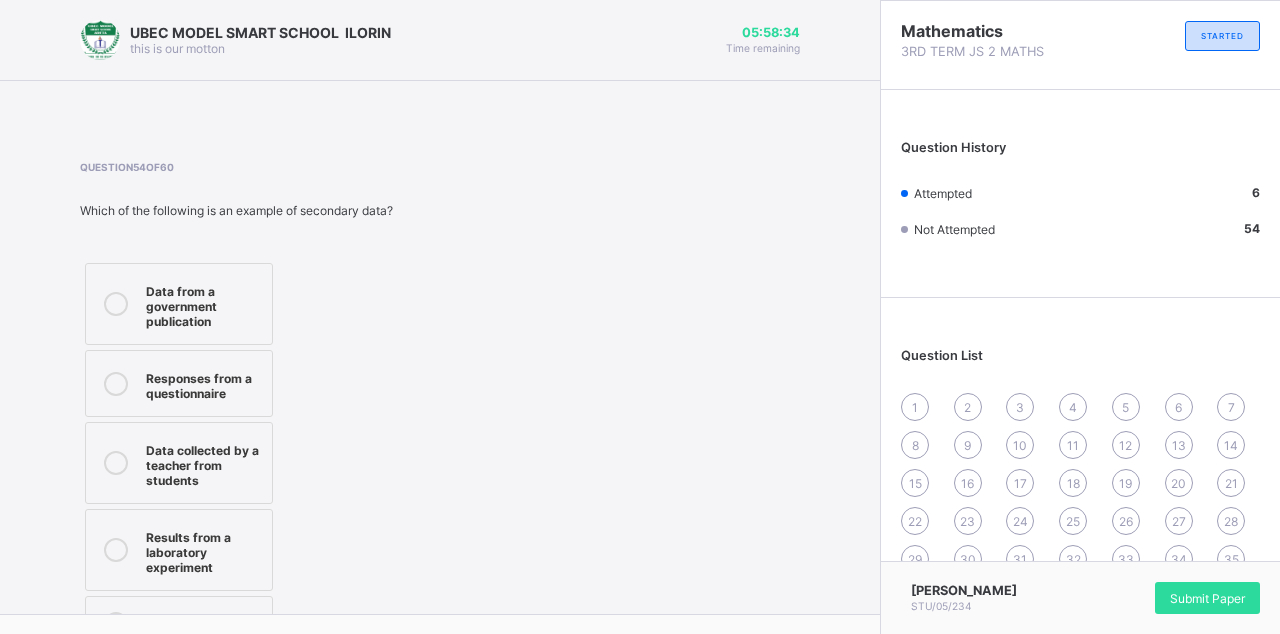 click at bounding box center [116, 304] 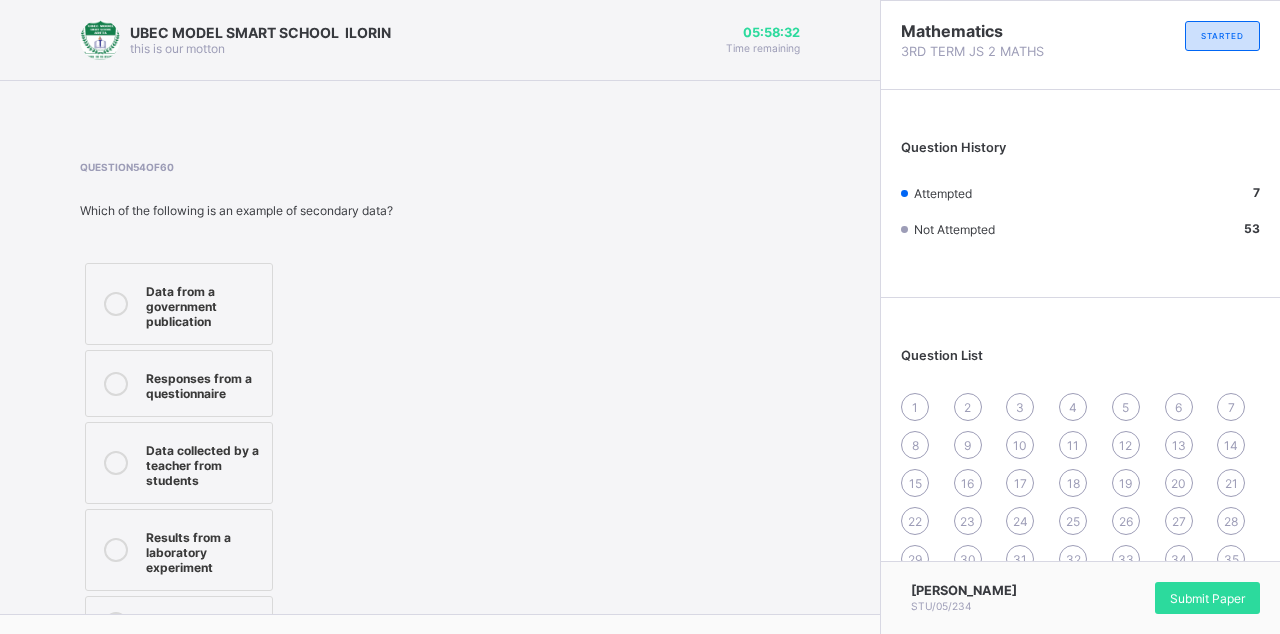 click on "Previous" at bounding box center (113, 651) 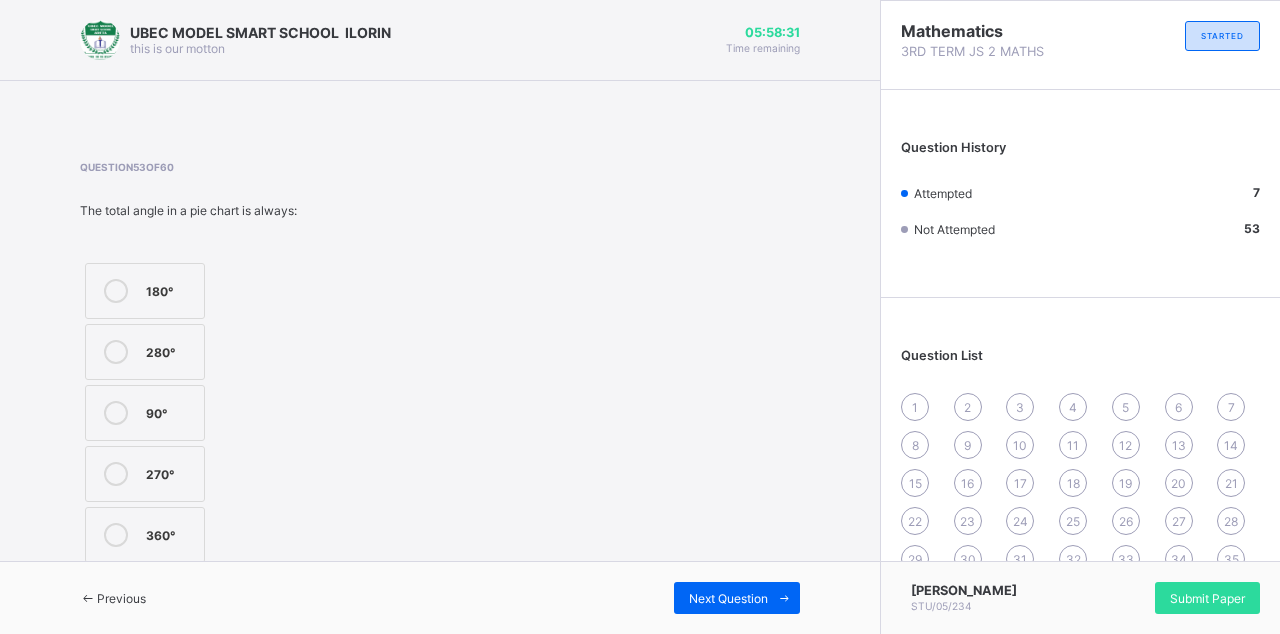 click on "180°" at bounding box center [145, 291] 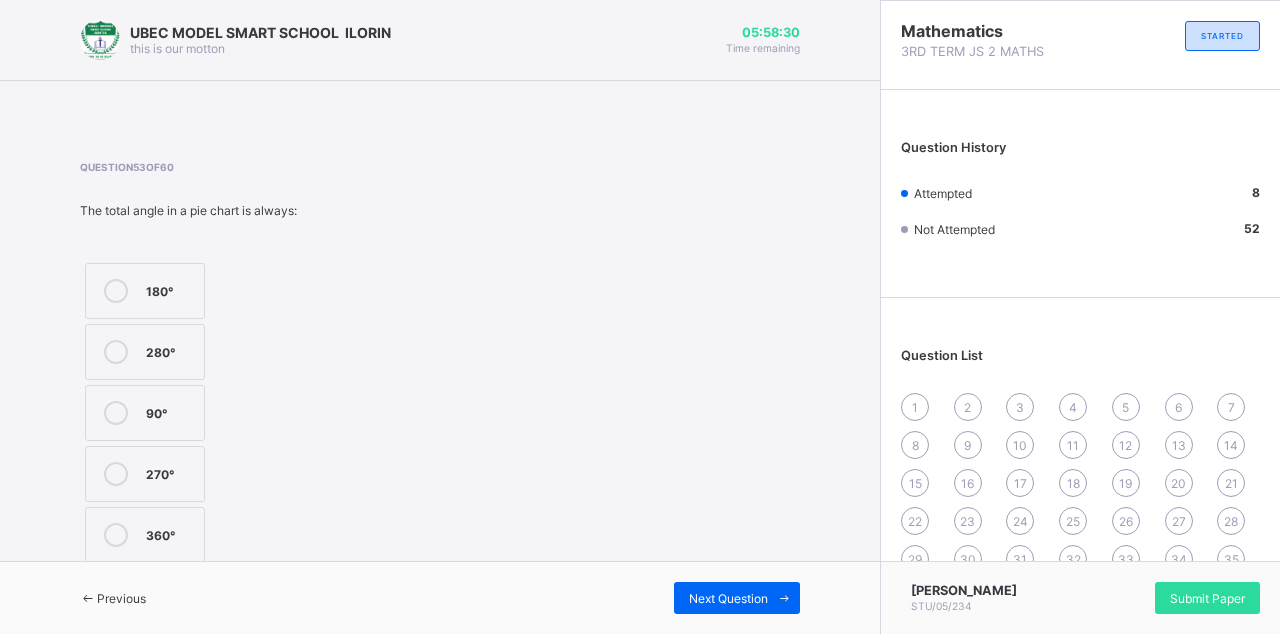 click on "Previous" at bounding box center [113, 598] 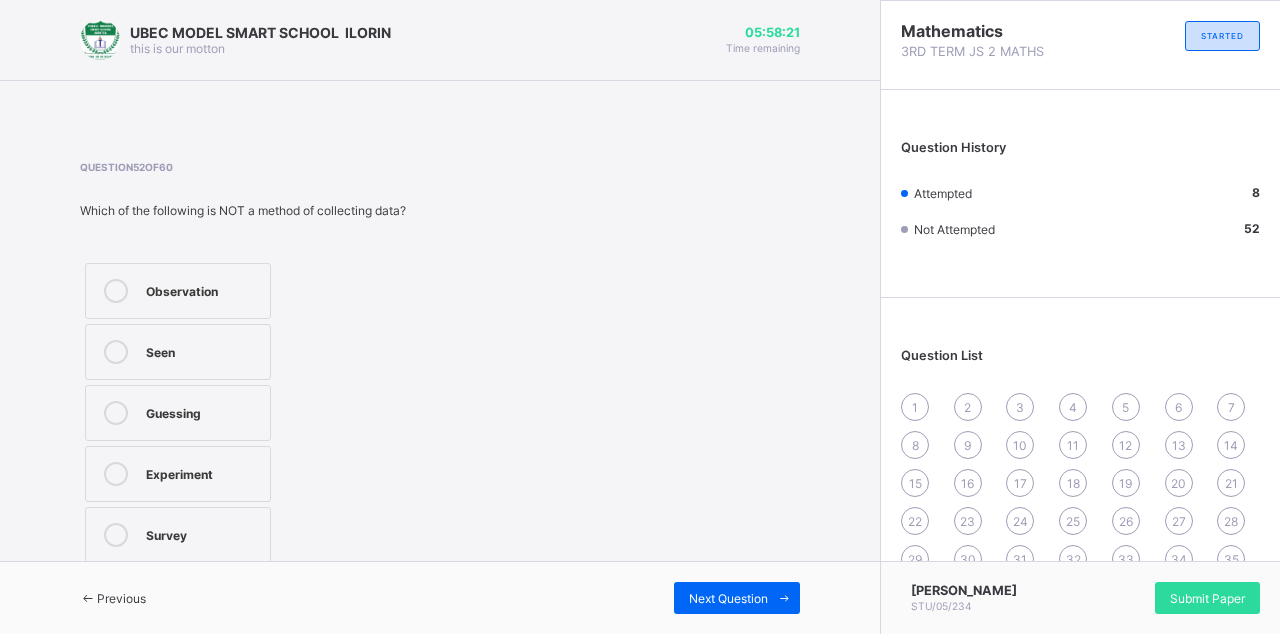 click on "Observation" at bounding box center [178, 291] 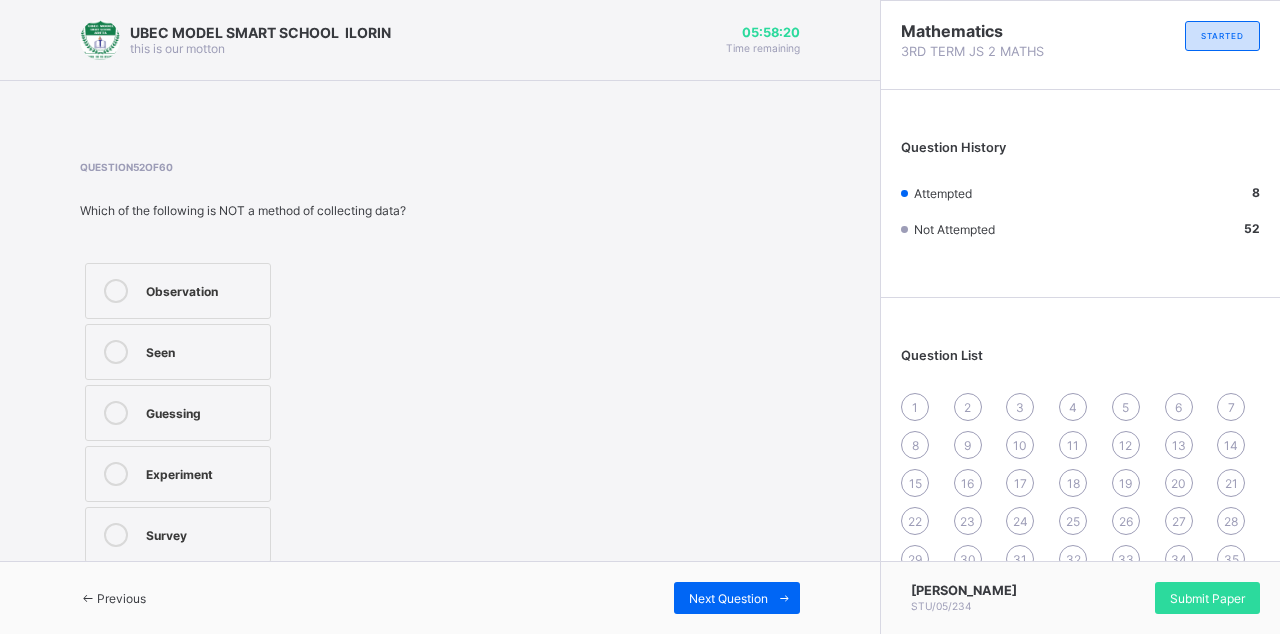 click on "Previous" at bounding box center (113, 598) 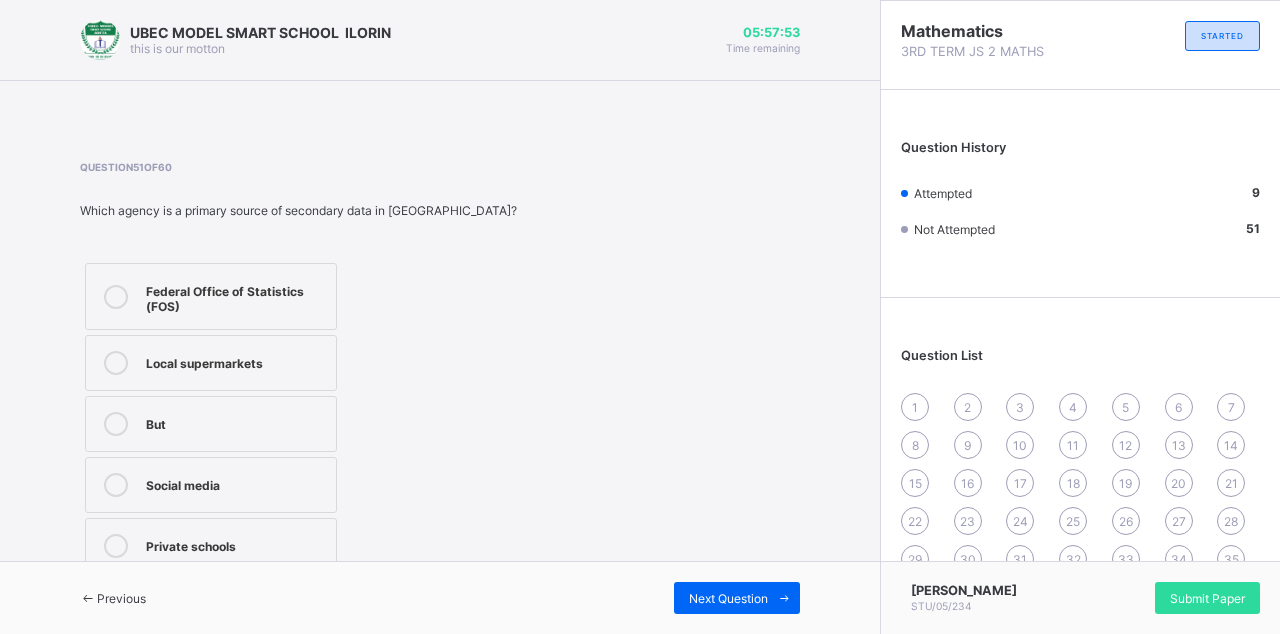 scroll, scrollTop: 12, scrollLeft: 0, axis: vertical 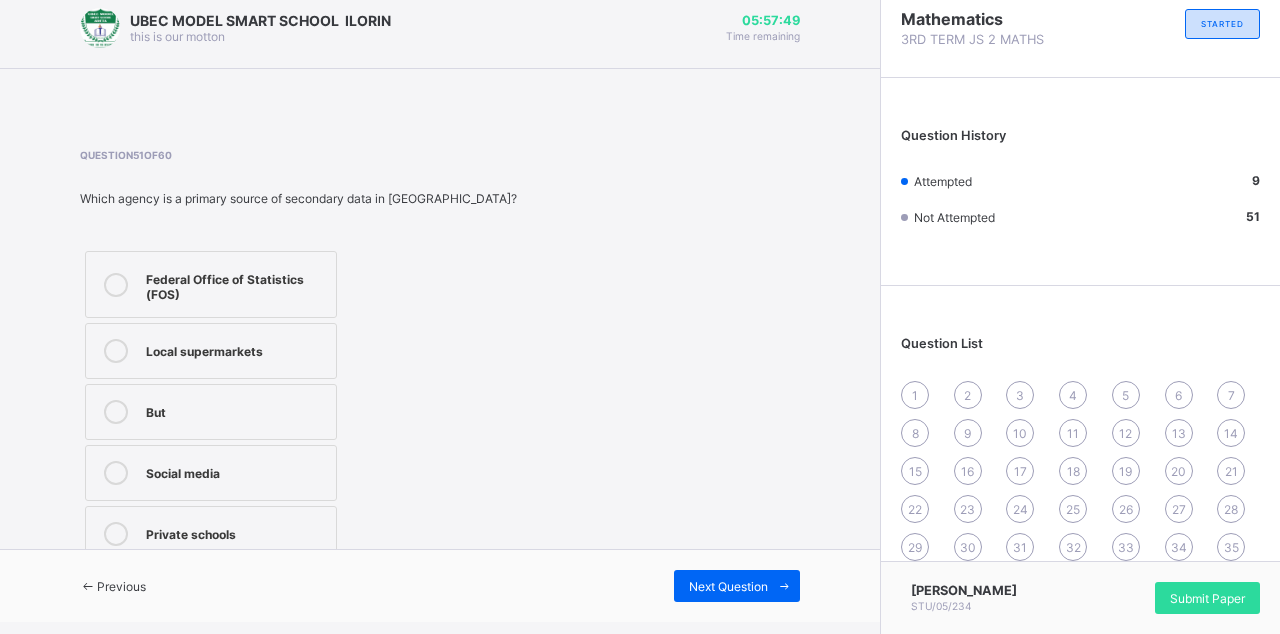 click at bounding box center (116, 473) 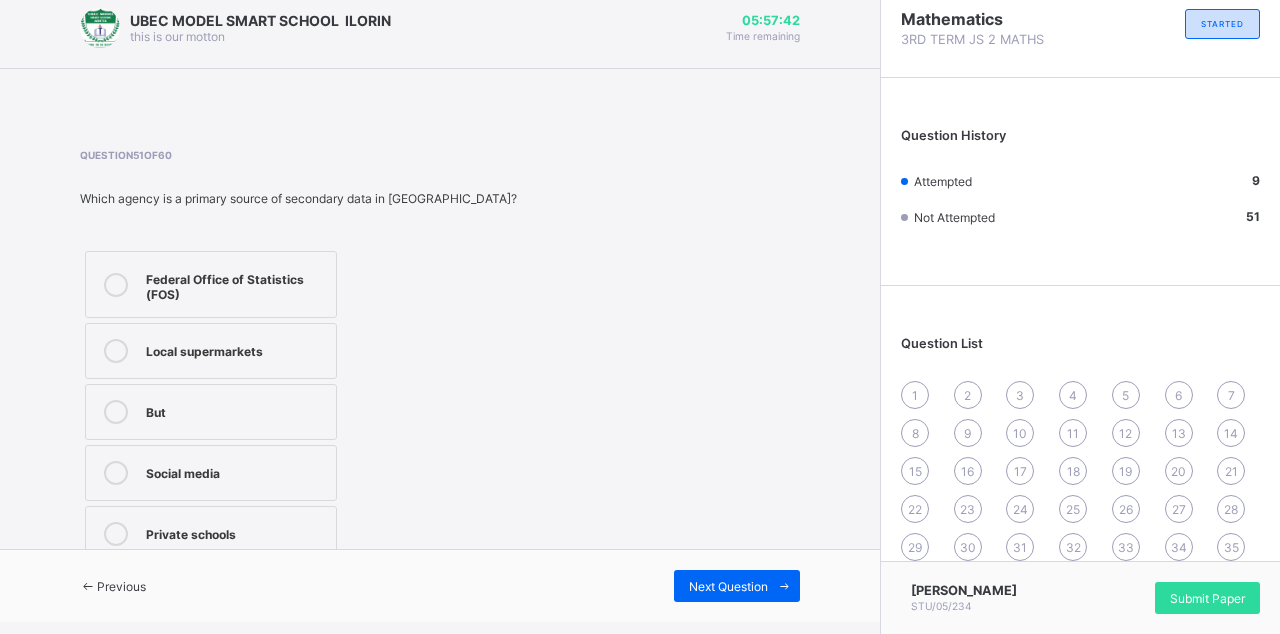 click on "Social media" at bounding box center (211, 473) 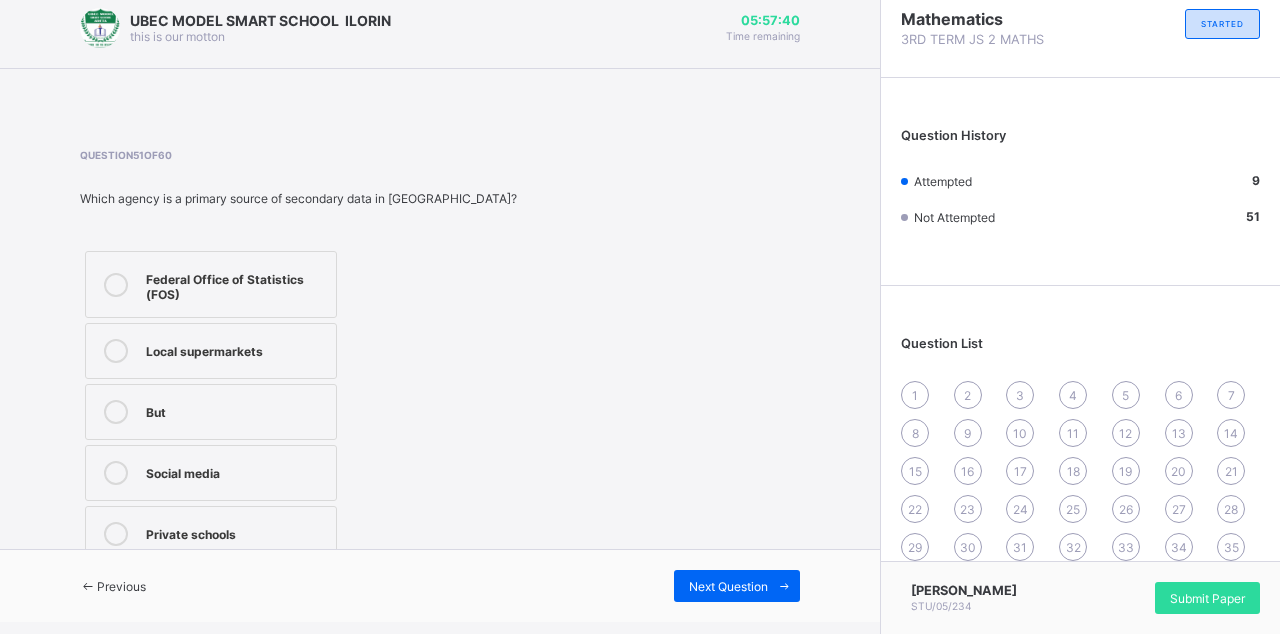click at bounding box center (88, 586) 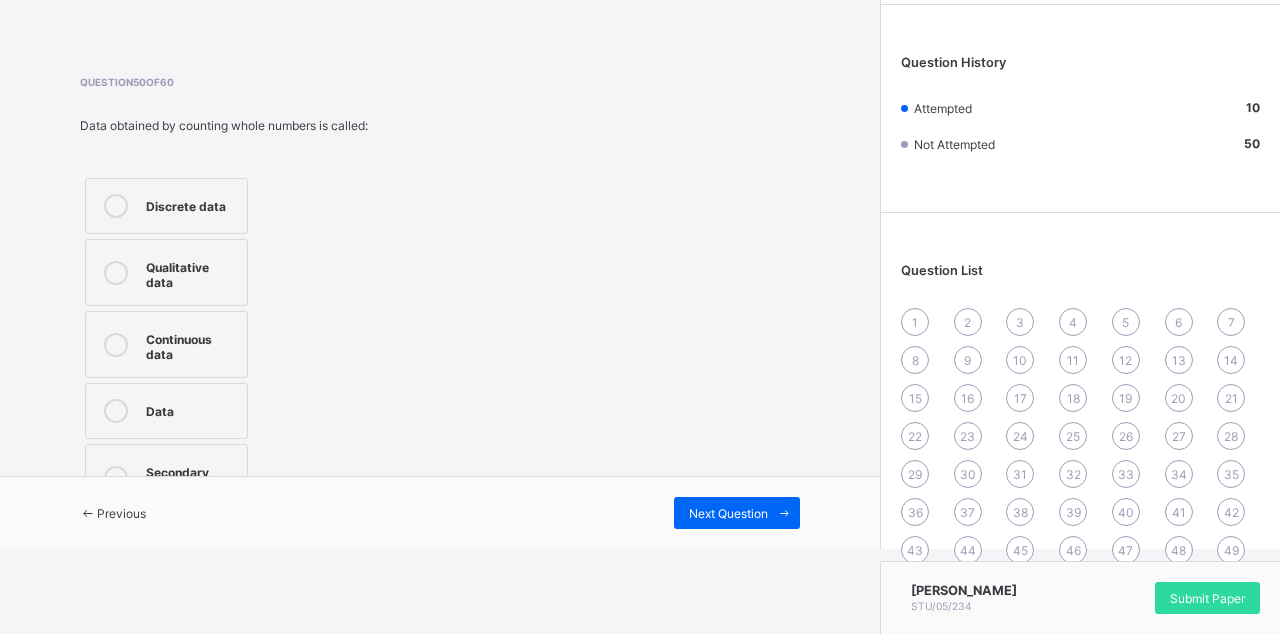 click at bounding box center (116, 344) 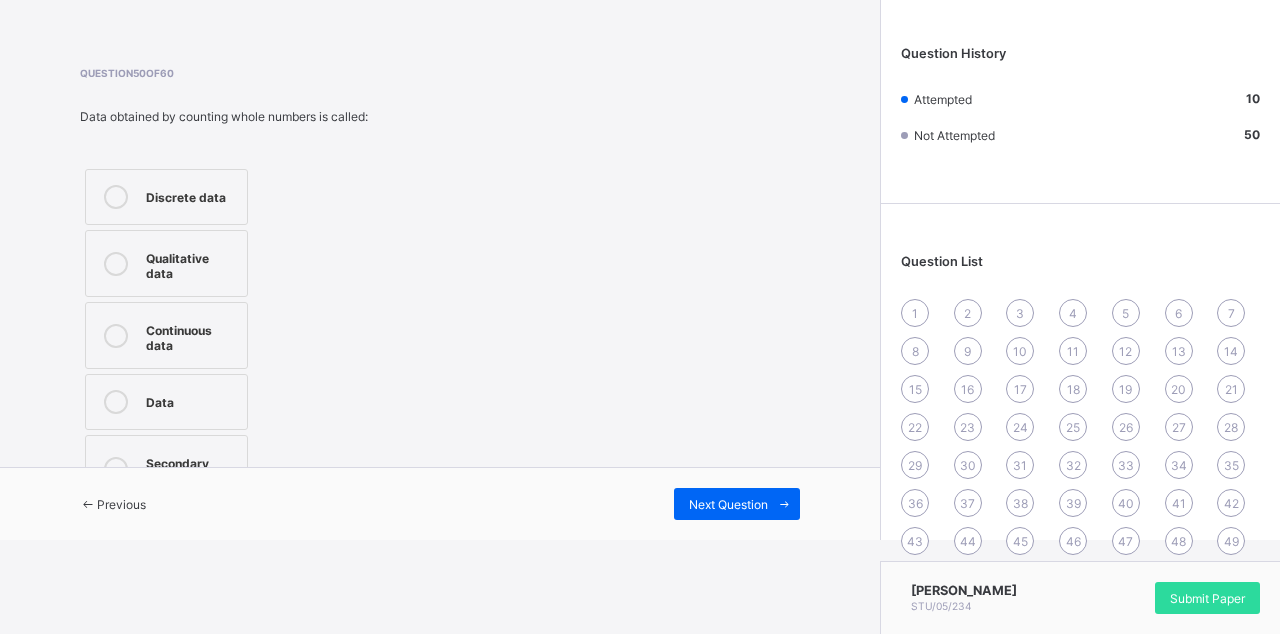 click on "Qualitative data" at bounding box center (166, 263) 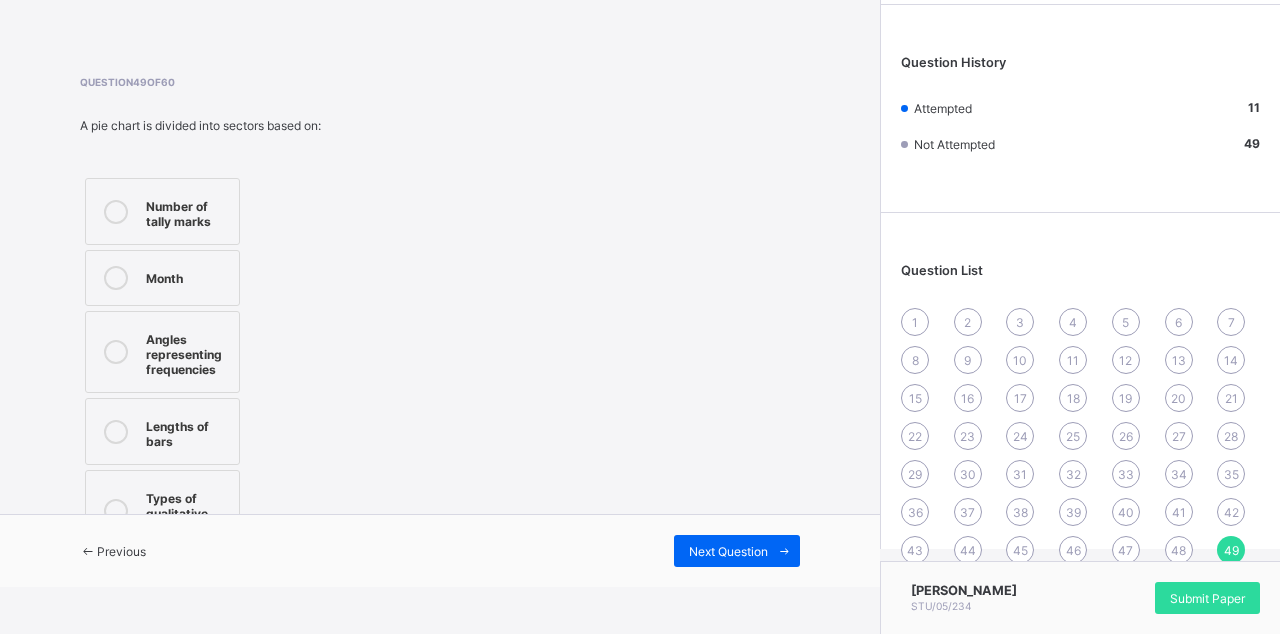 click on "Number of tally marks" at bounding box center (162, 211) 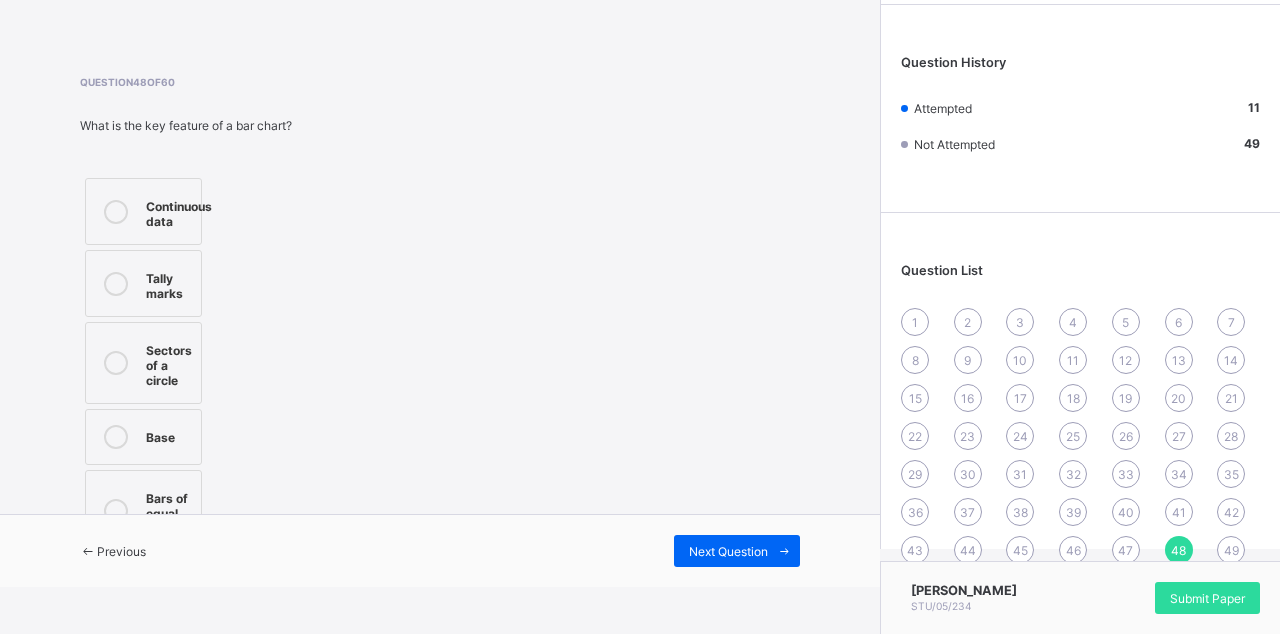 click on "Next Question" at bounding box center [737, 551] 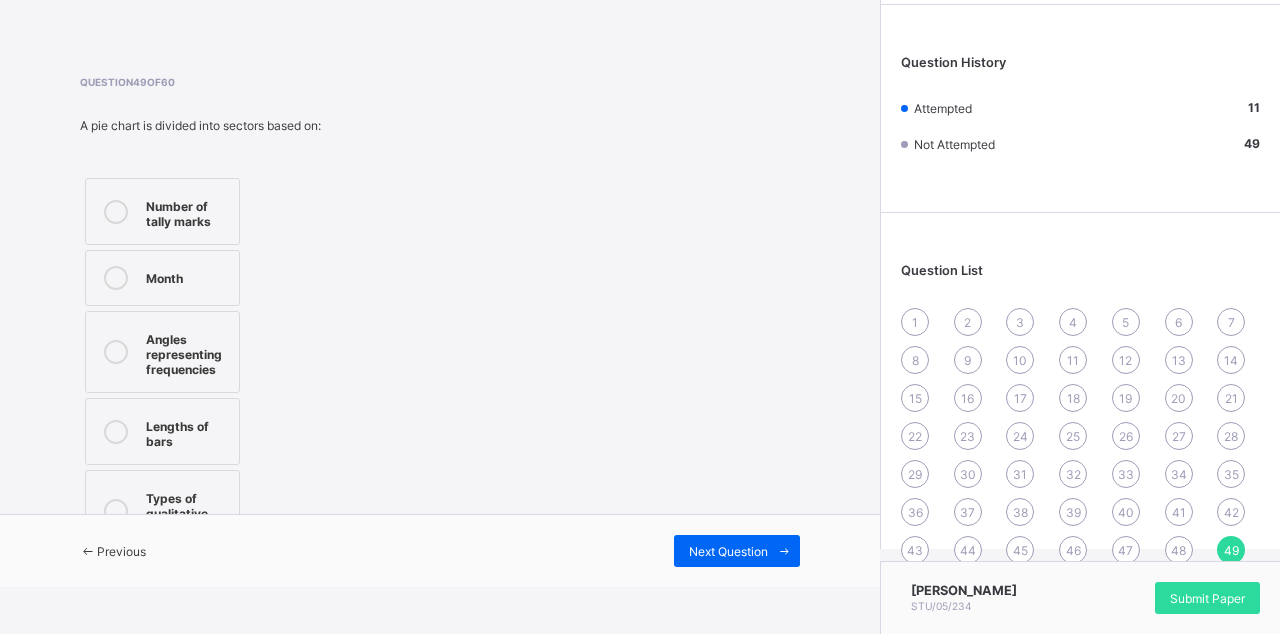 click on "Next Question" at bounding box center (737, 551) 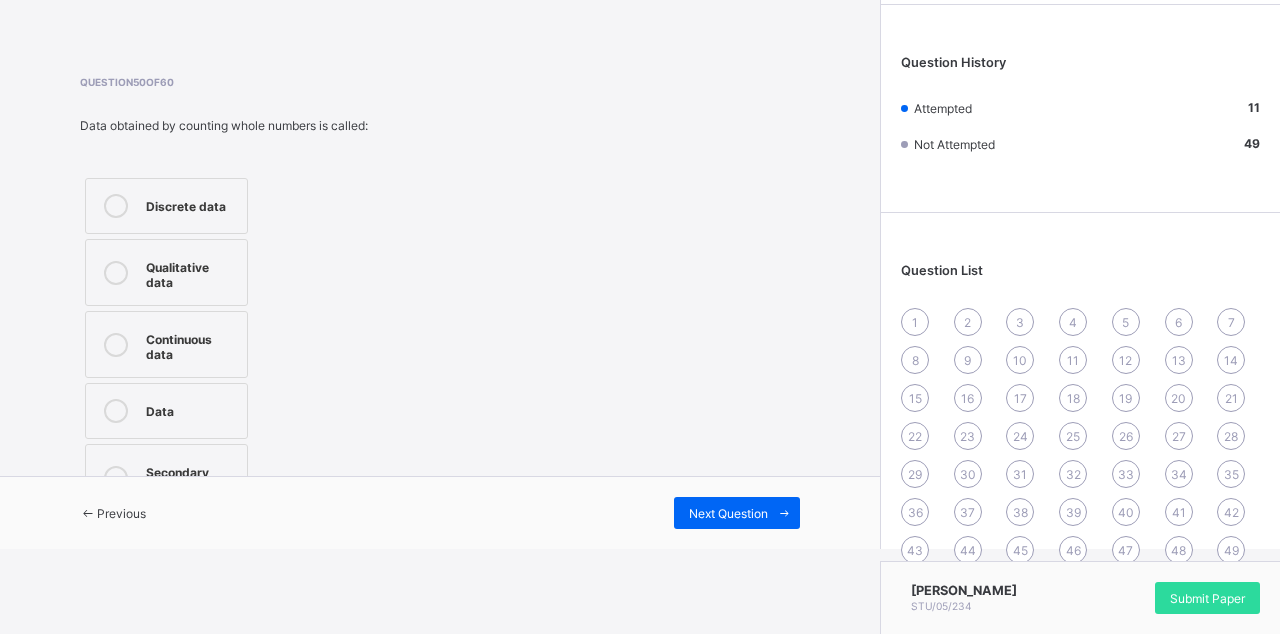 click on "Previous" at bounding box center [121, 513] 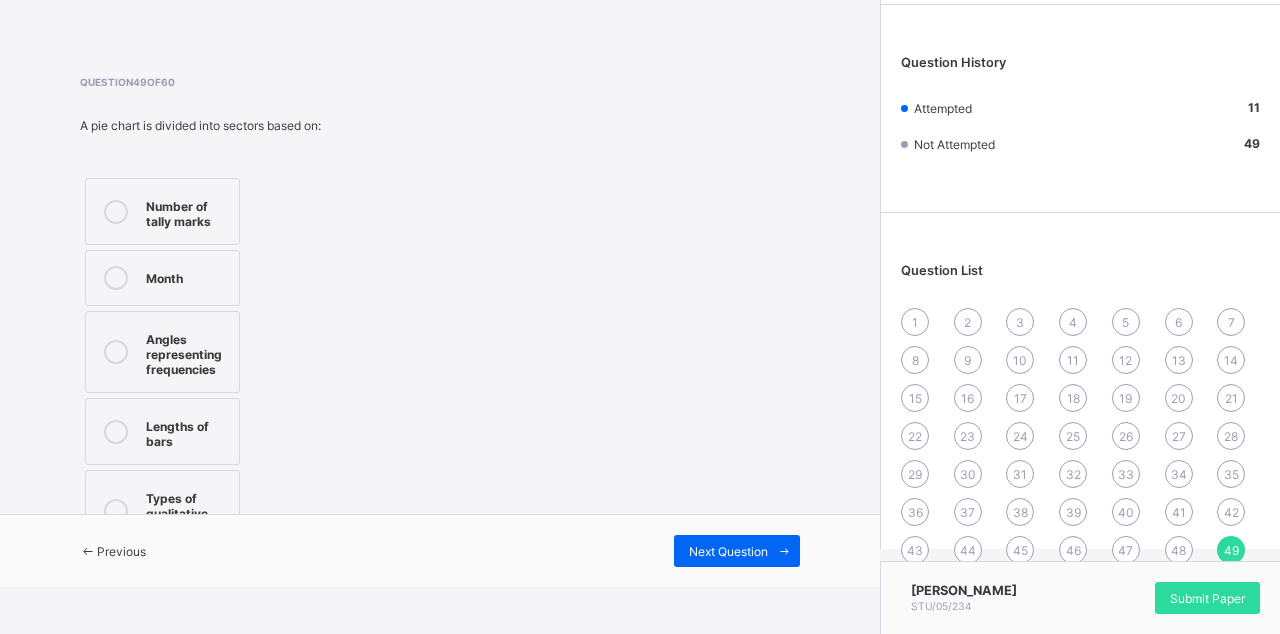 click on "Number of tally marks" at bounding box center [187, 211] 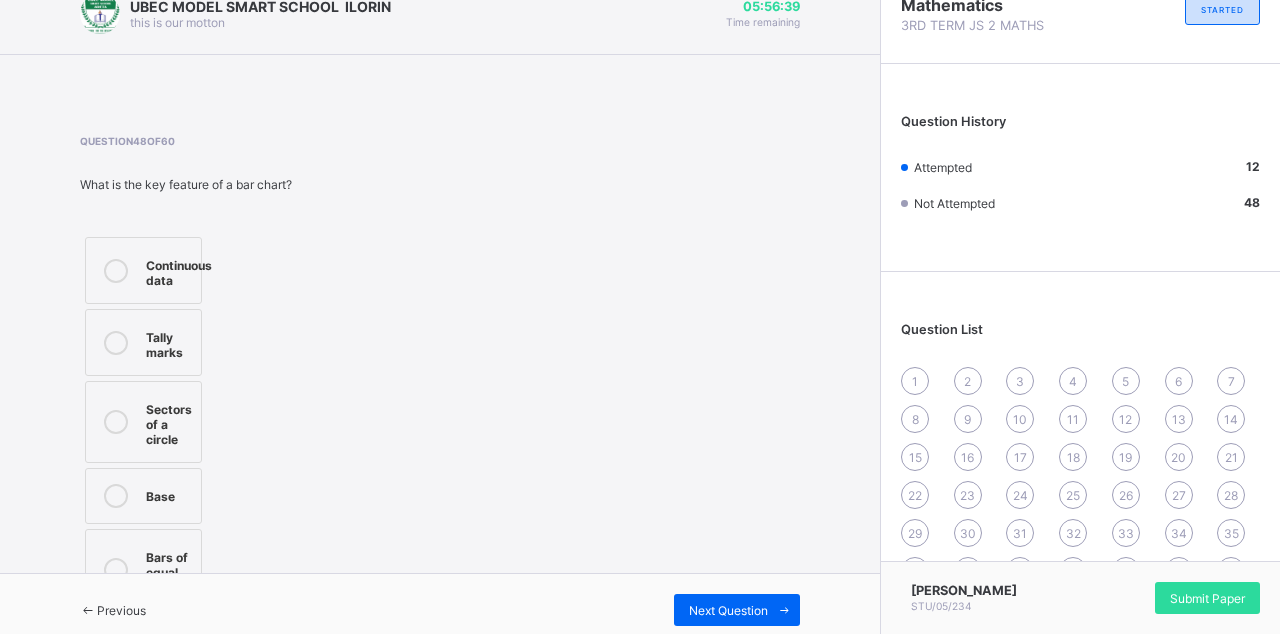 scroll, scrollTop: 108, scrollLeft: 0, axis: vertical 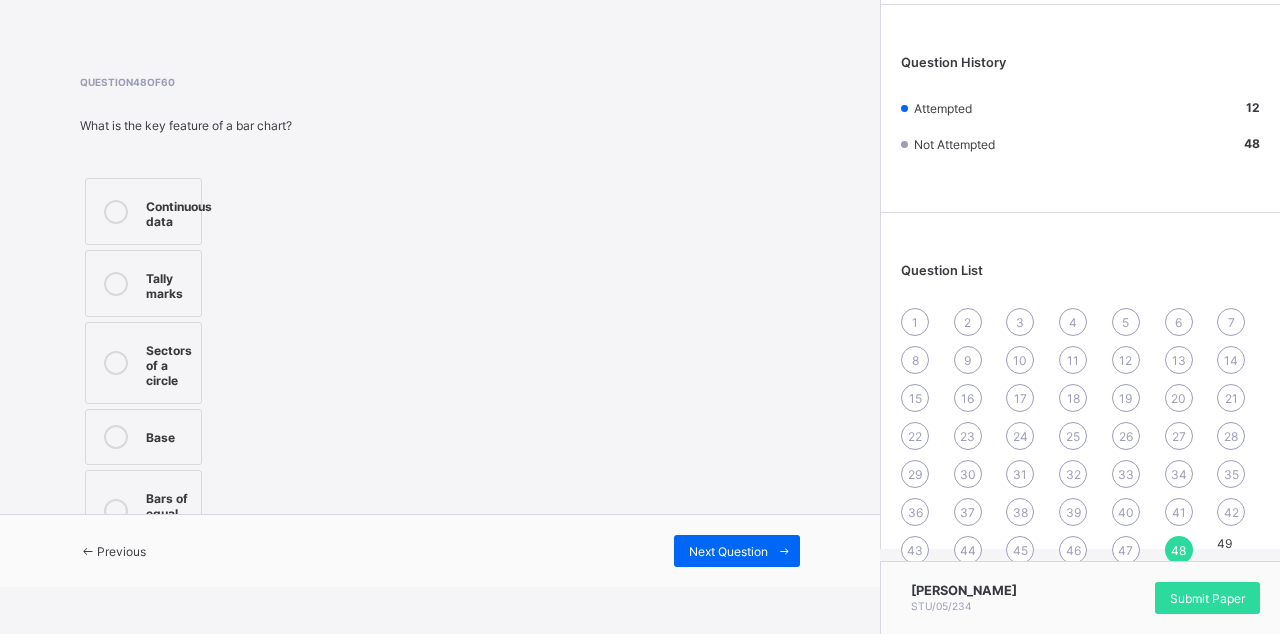 click on "Continuous data" at bounding box center [179, 211] 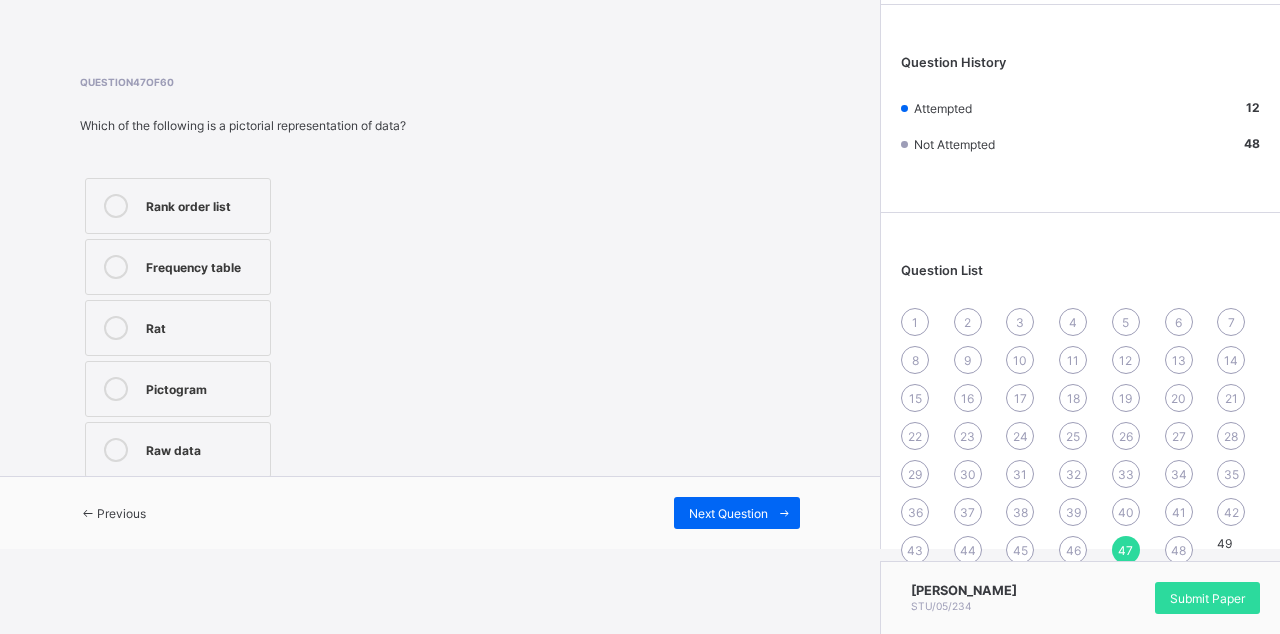 click on "Next Question" at bounding box center [728, 513] 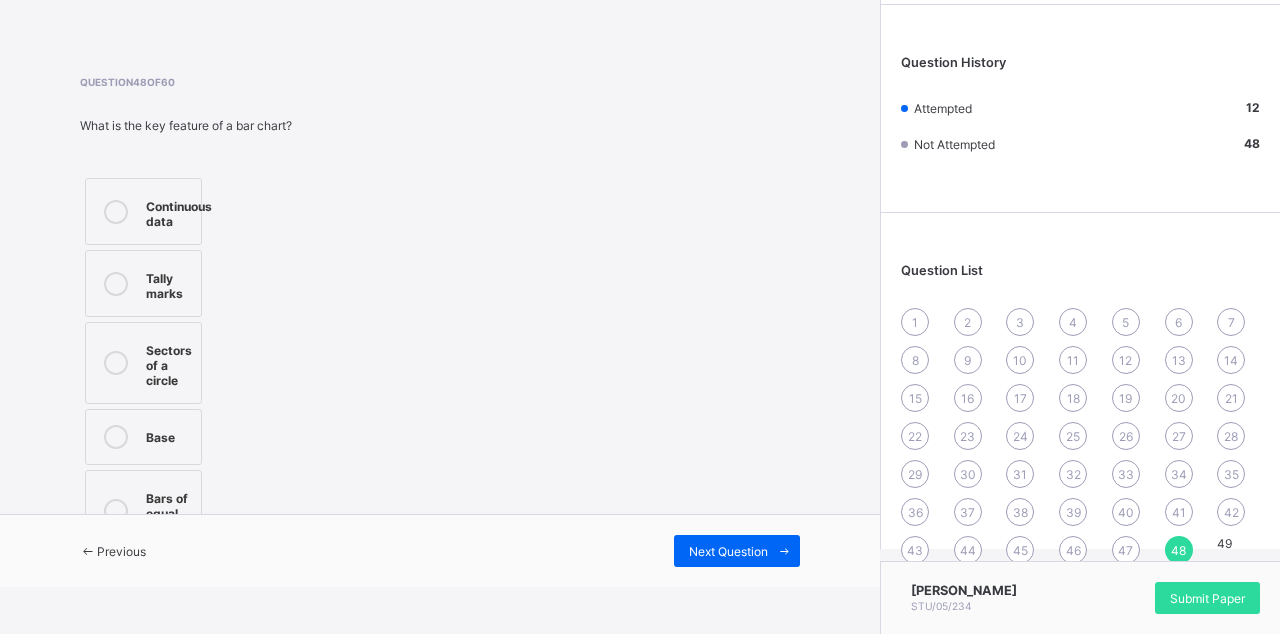 click on "Bars of equal width" at bounding box center (143, 511) 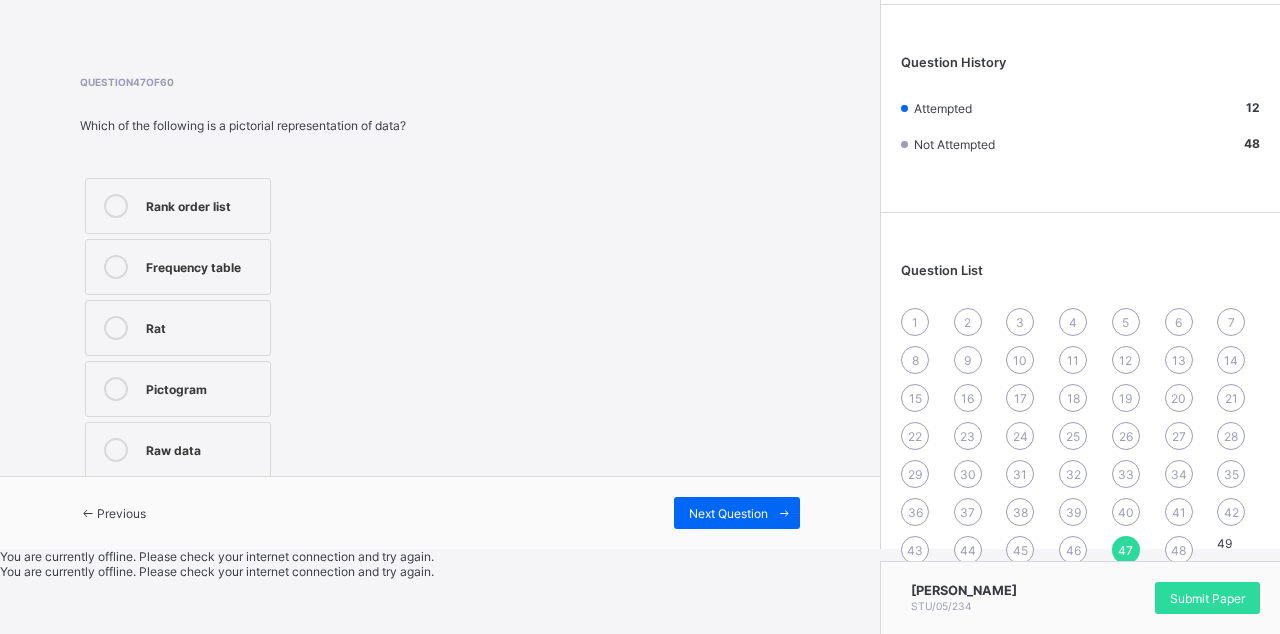 click on "Pictogram" at bounding box center [178, 389] 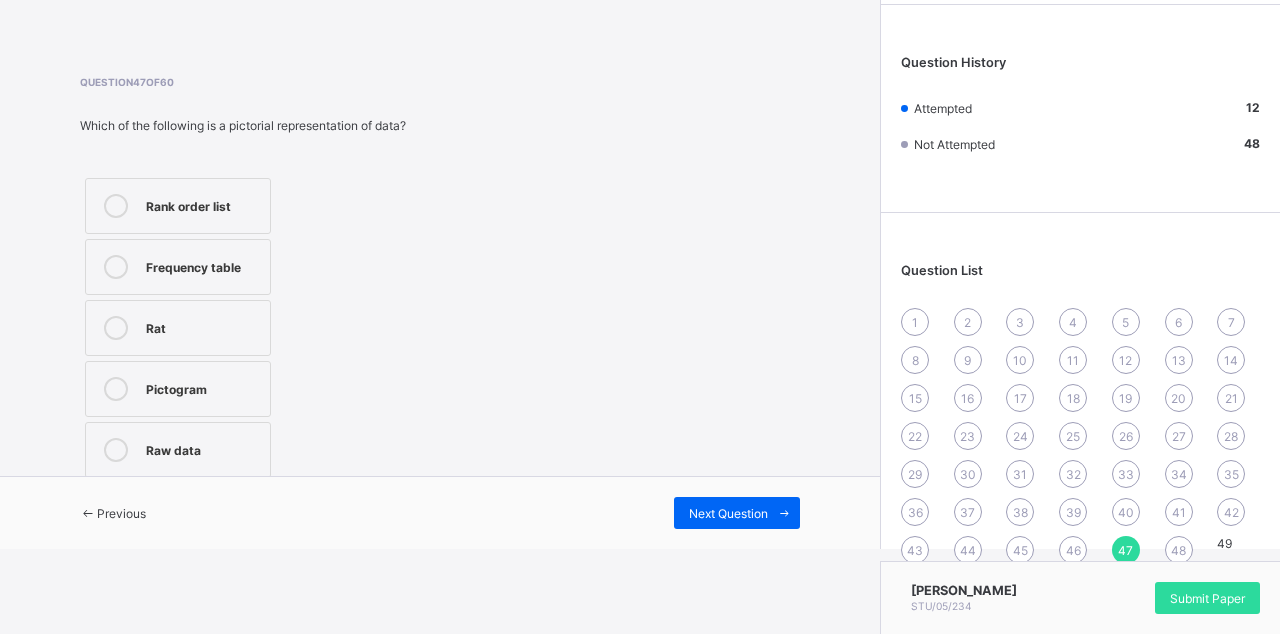 click on "Previous" at bounding box center [113, 513] 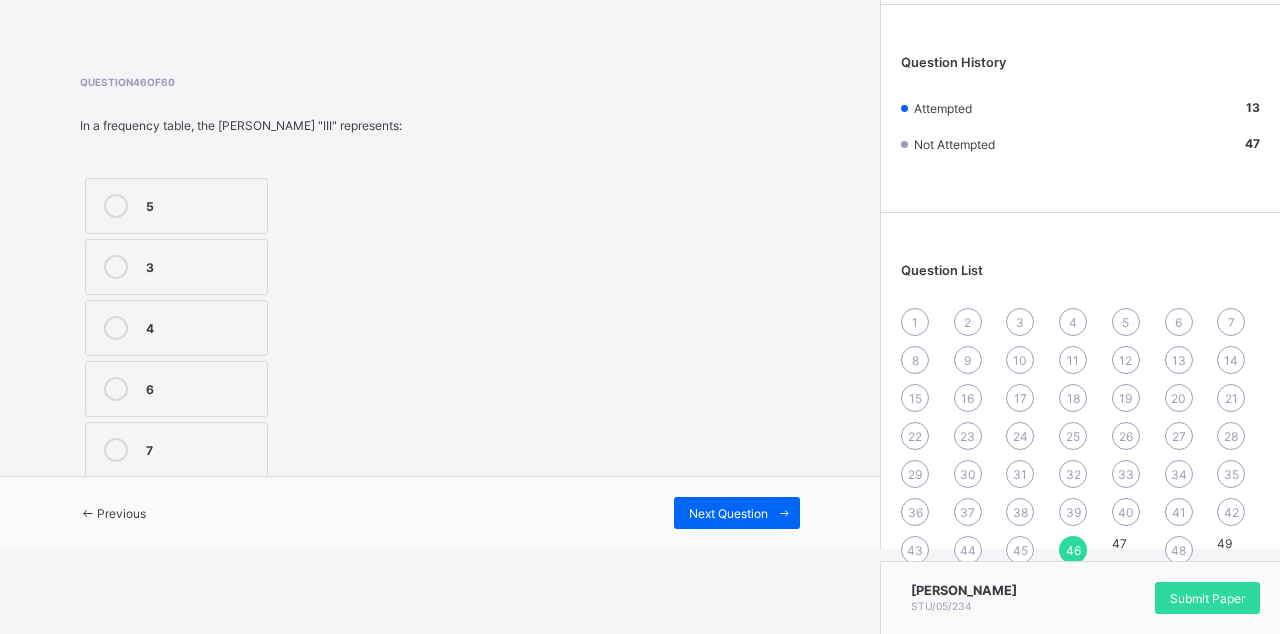 click at bounding box center [116, 206] 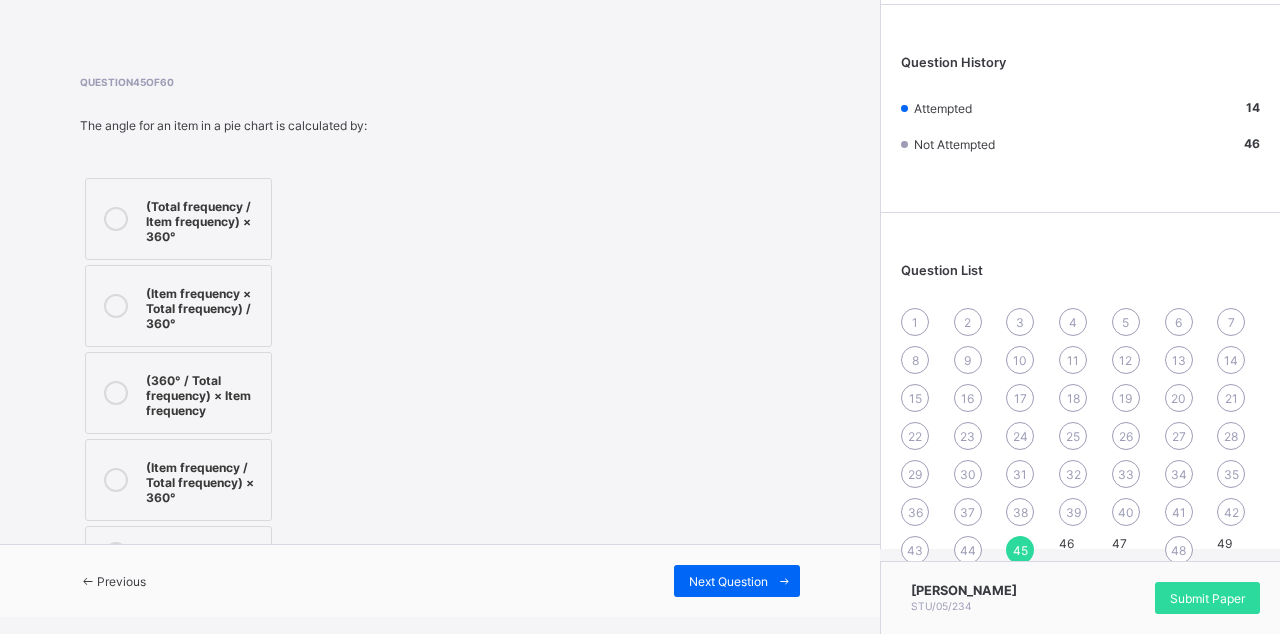 click on "(Total frequency / Item frequency) × 360°" at bounding box center [203, 219] 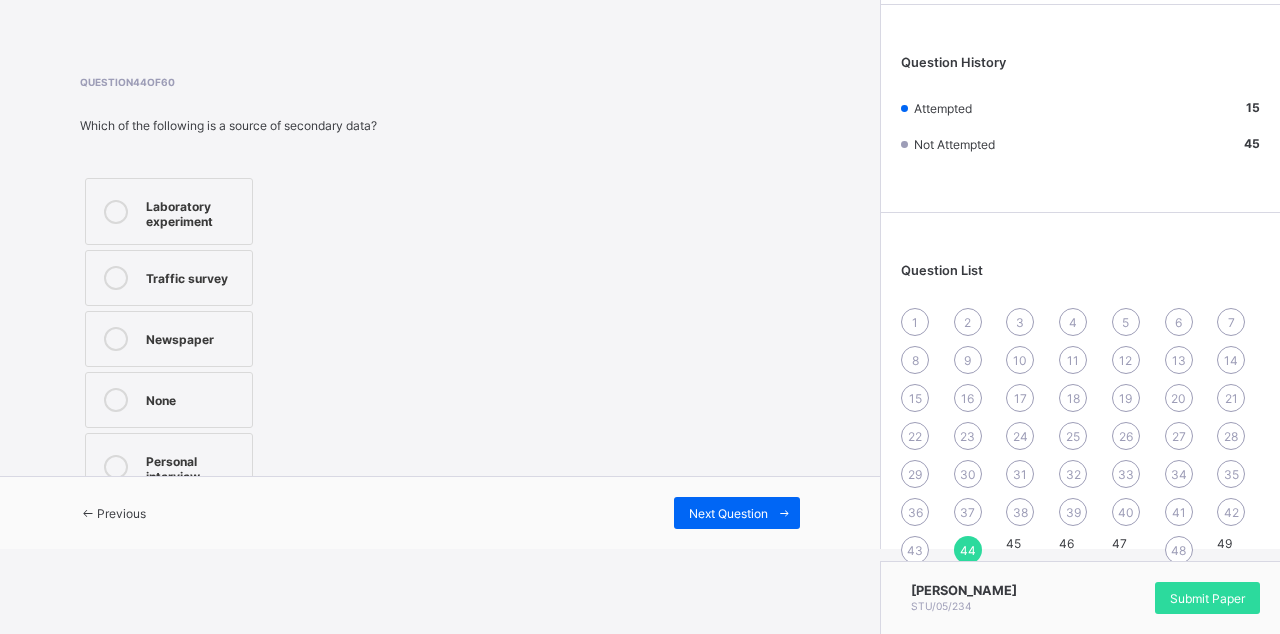click on "Personal interview" at bounding box center (169, 466) 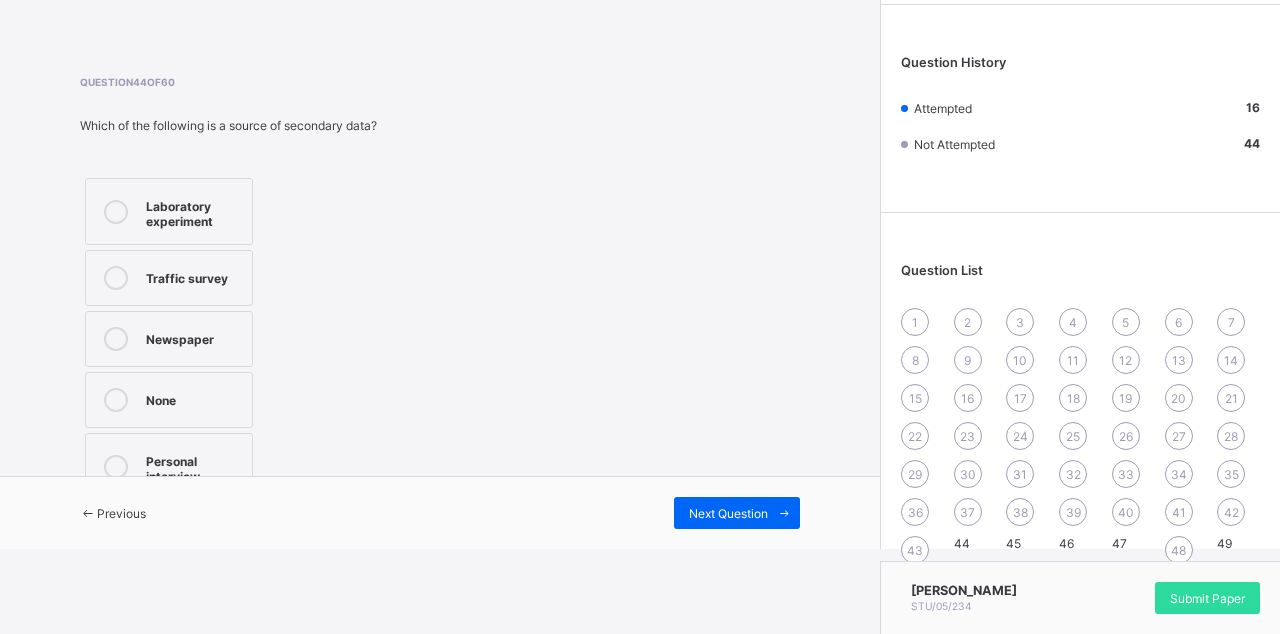 click at bounding box center [88, 513] 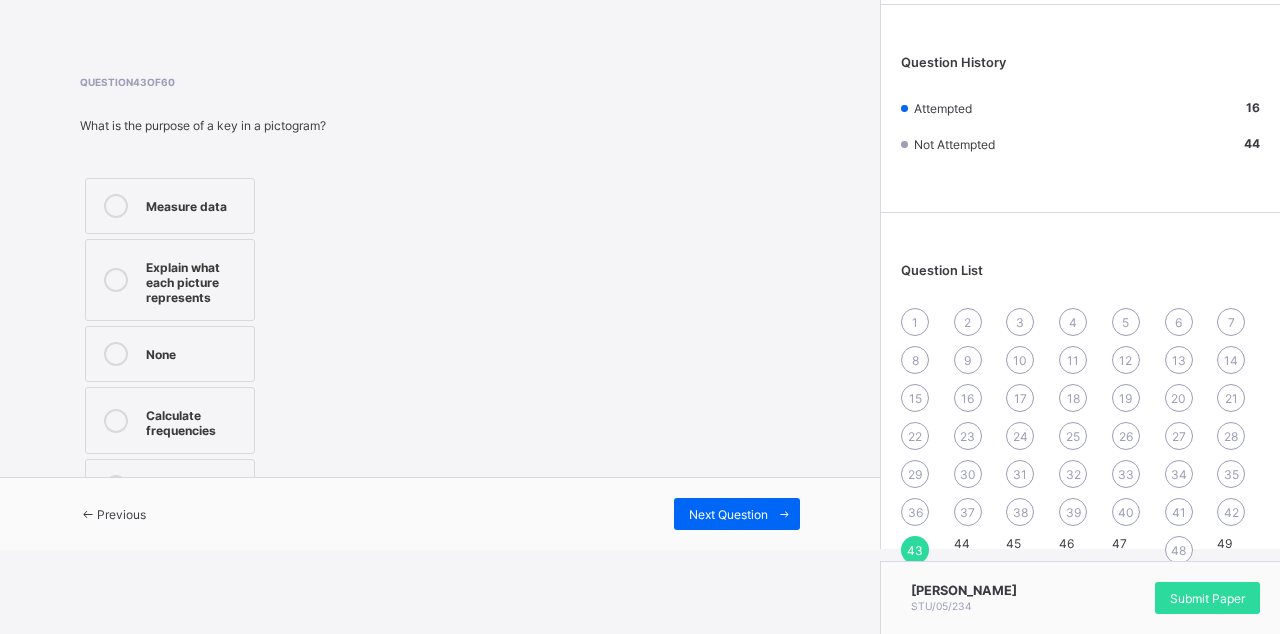 click at bounding box center (116, 280) 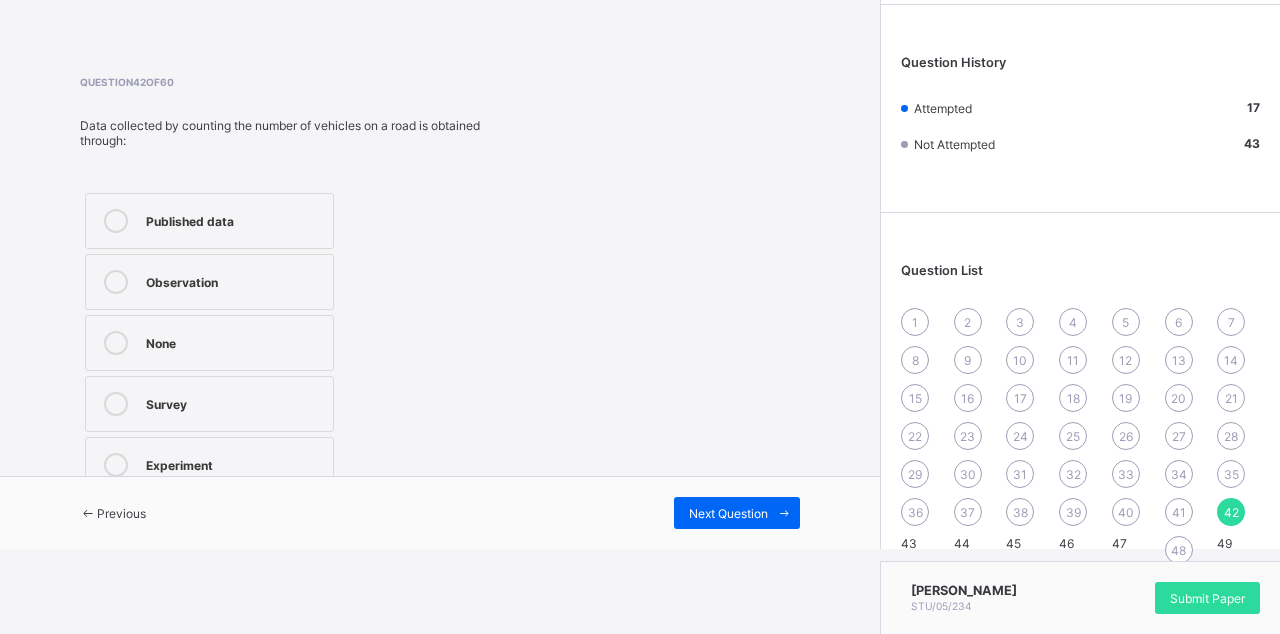 click on "Published data" at bounding box center (209, 221) 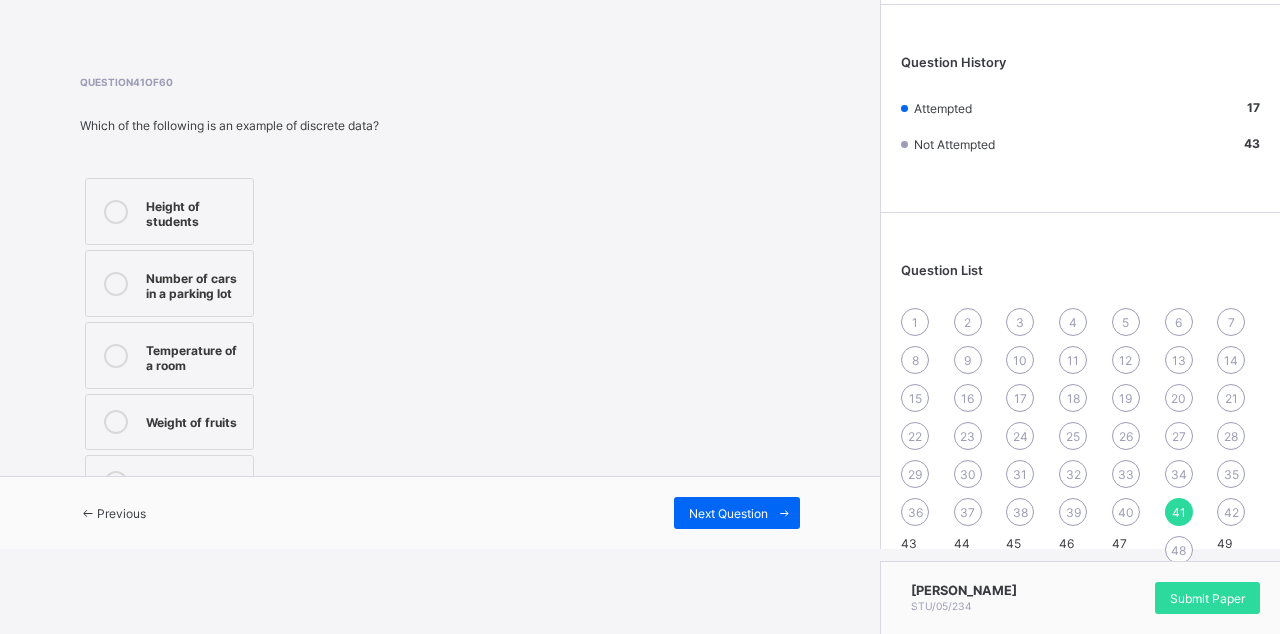 click on "Next Question" at bounding box center (737, 513) 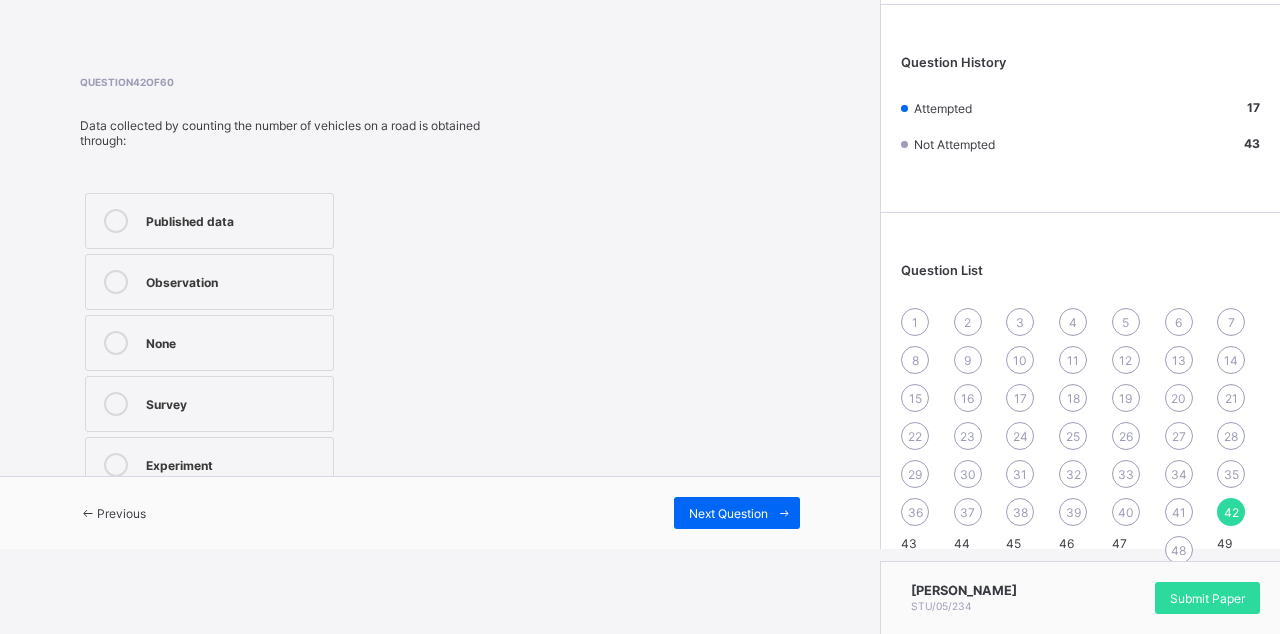 click on "Survey" at bounding box center (209, 404) 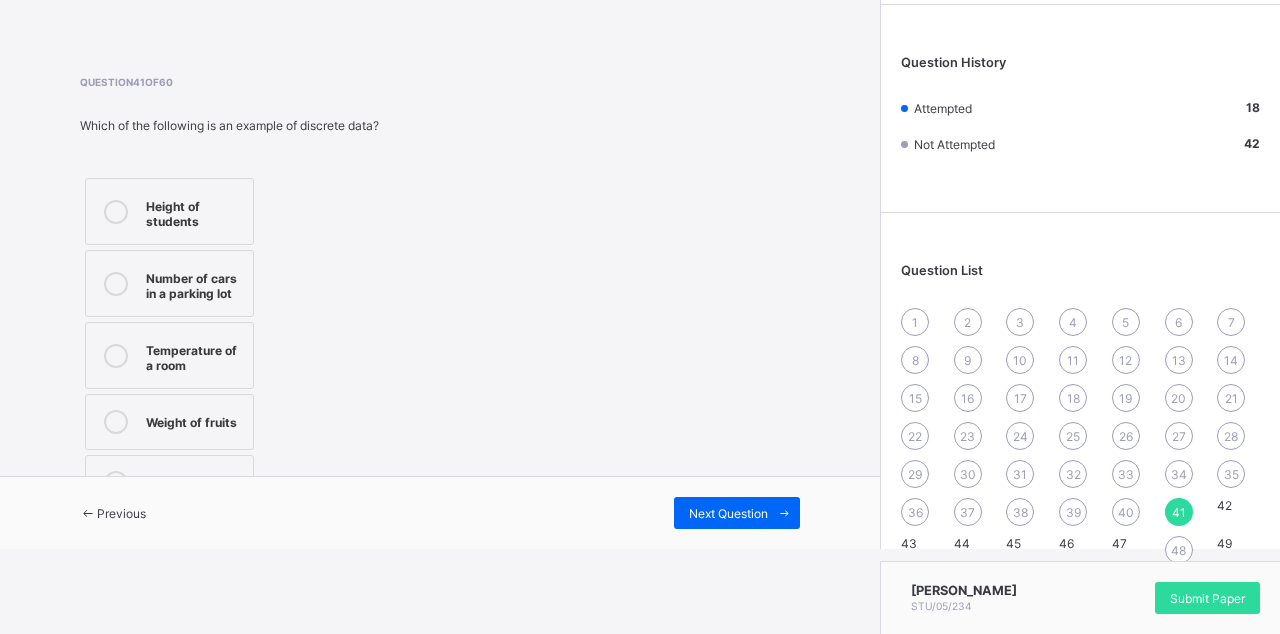 click on "48" at bounding box center (1179, 550) 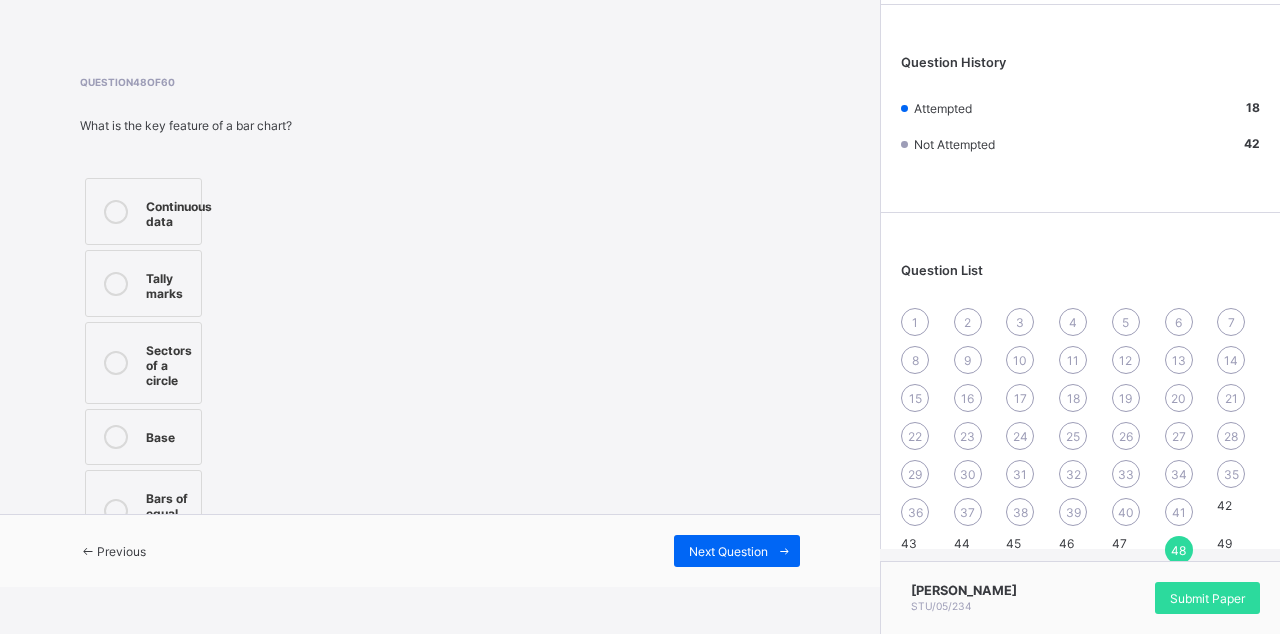 click at bounding box center [116, 211] 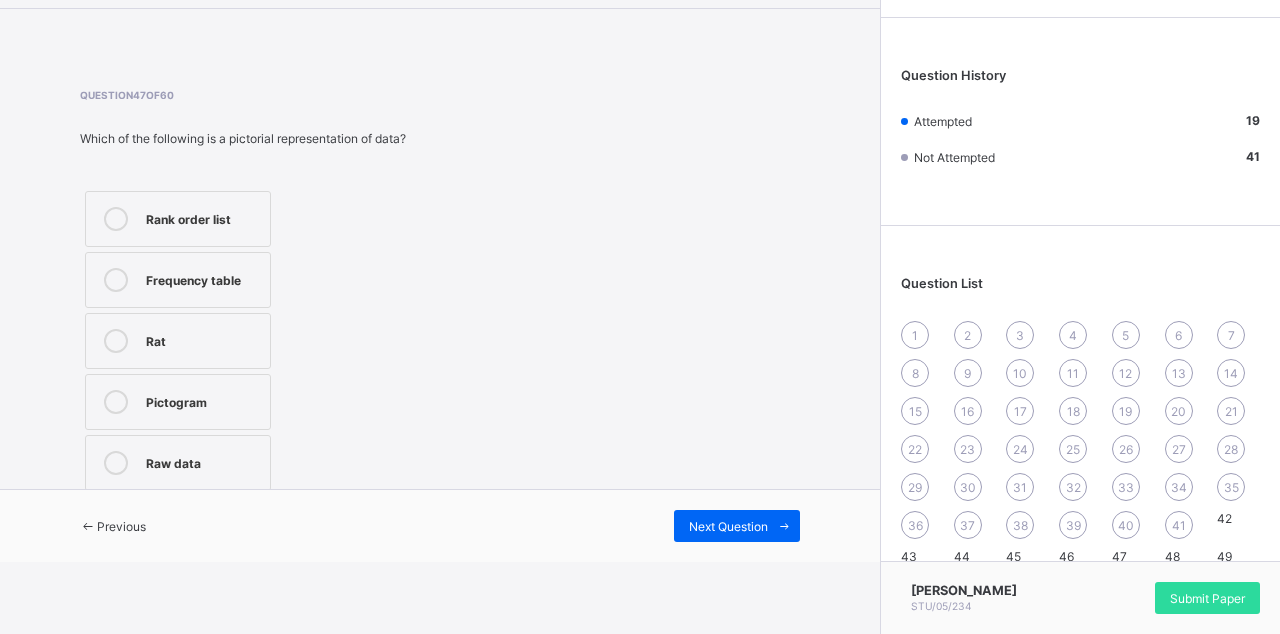 click on "Previous" at bounding box center (121, 526) 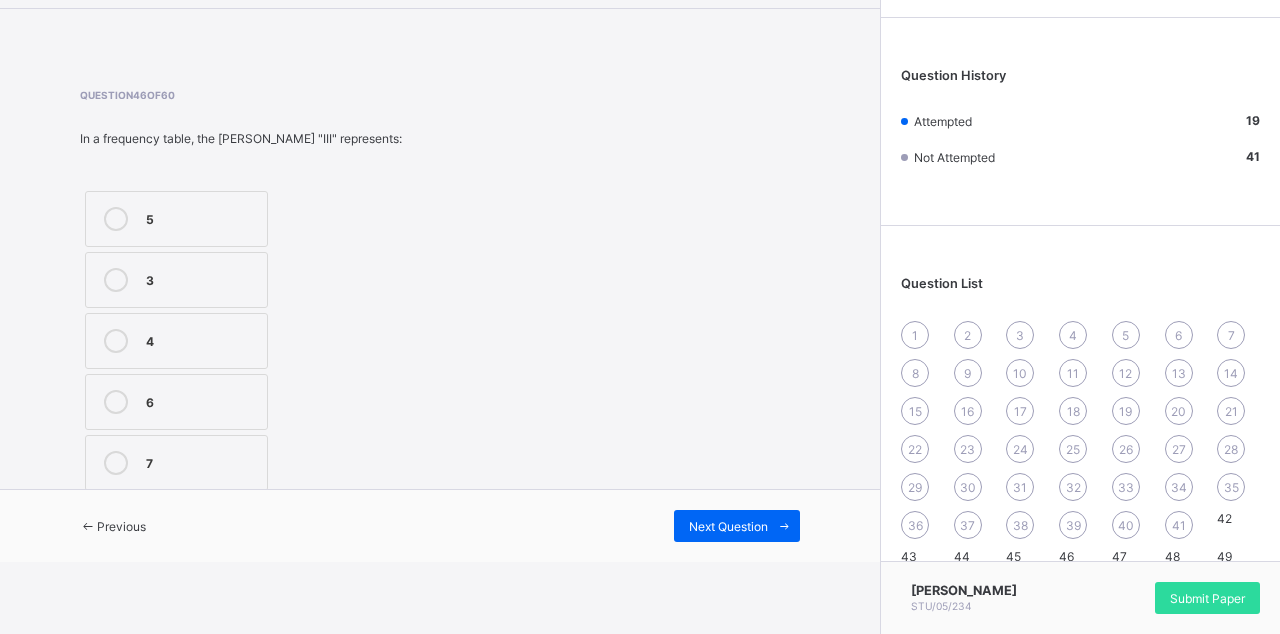 click on "Previous" at bounding box center (113, 526) 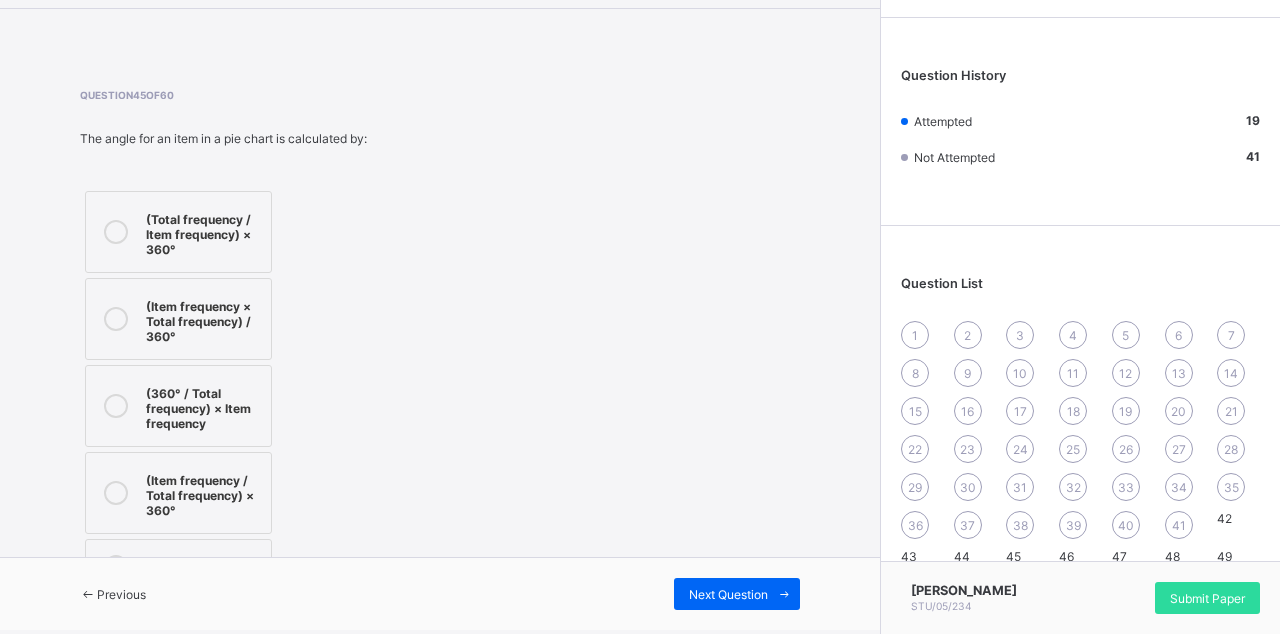 click on "Previous" at bounding box center [121, 594] 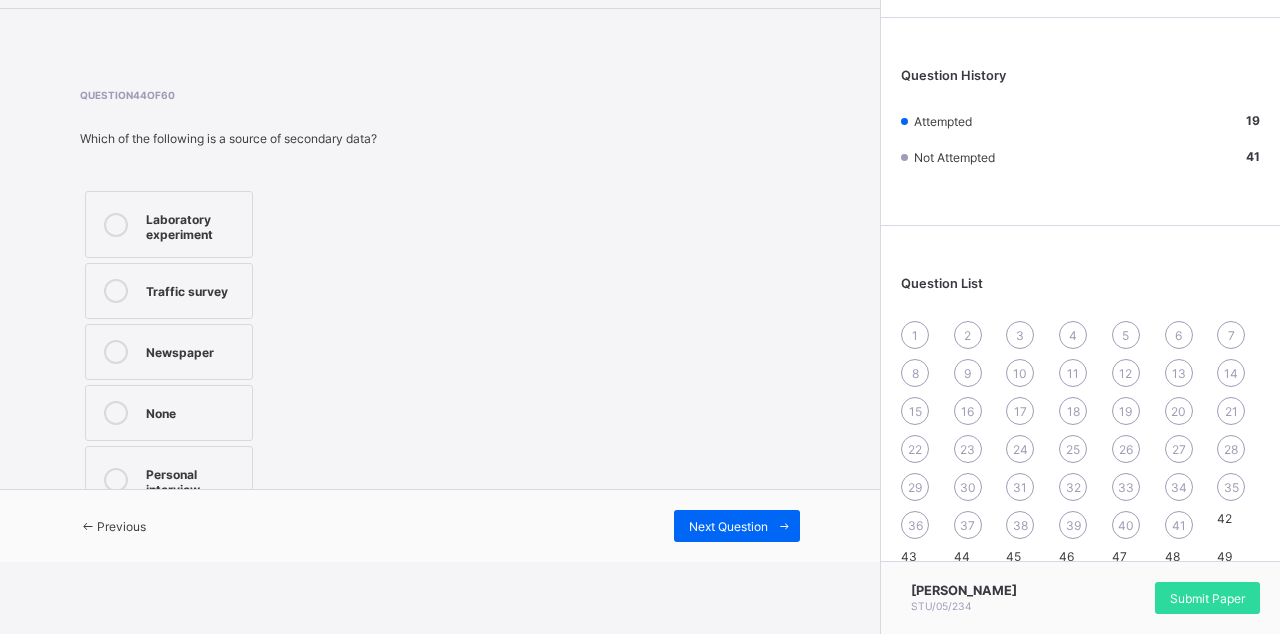 click on "Previous" at bounding box center [121, 526] 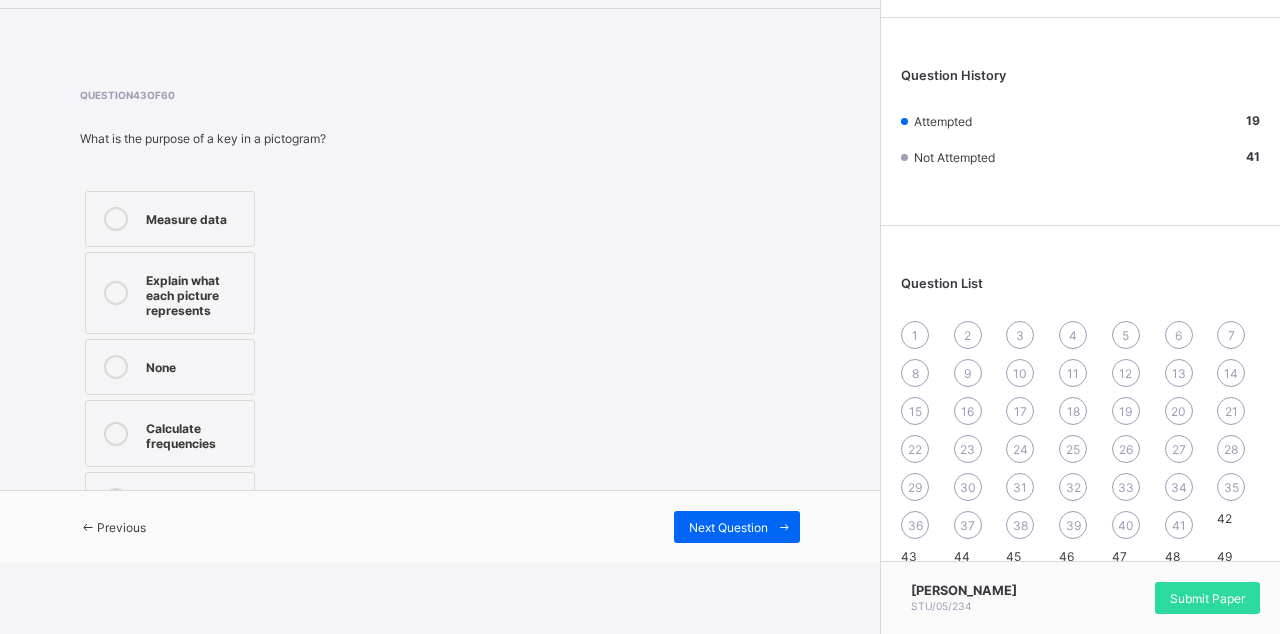 click on "Previous" at bounding box center [121, 527] 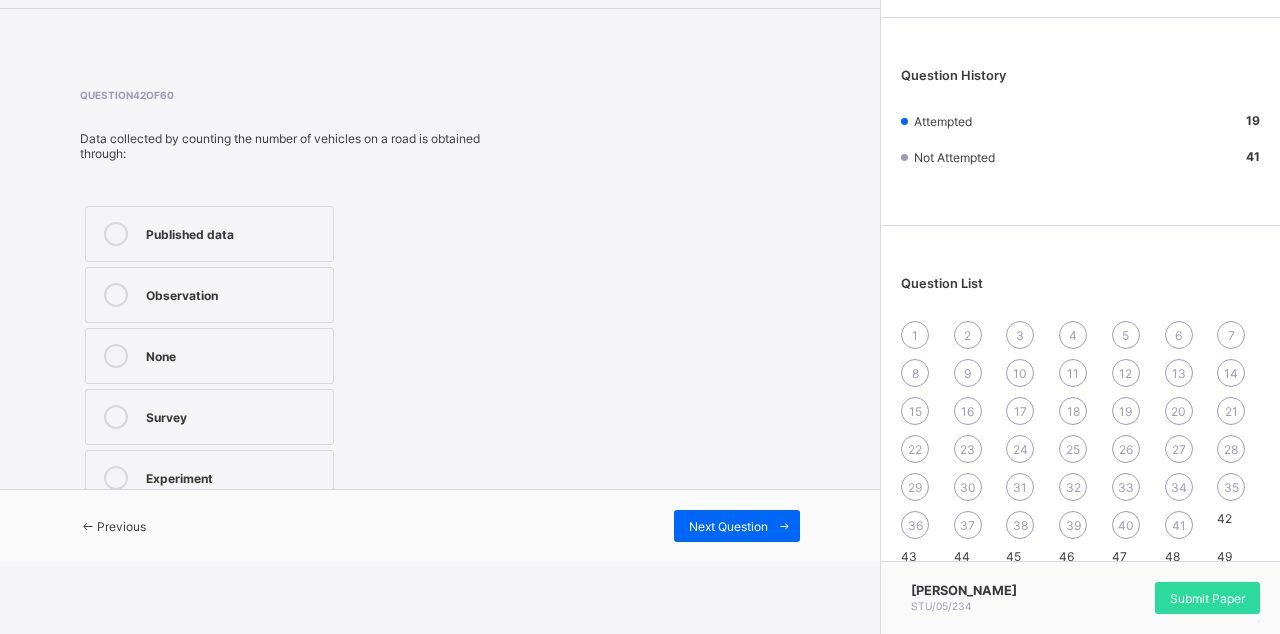 click at bounding box center (88, 526) 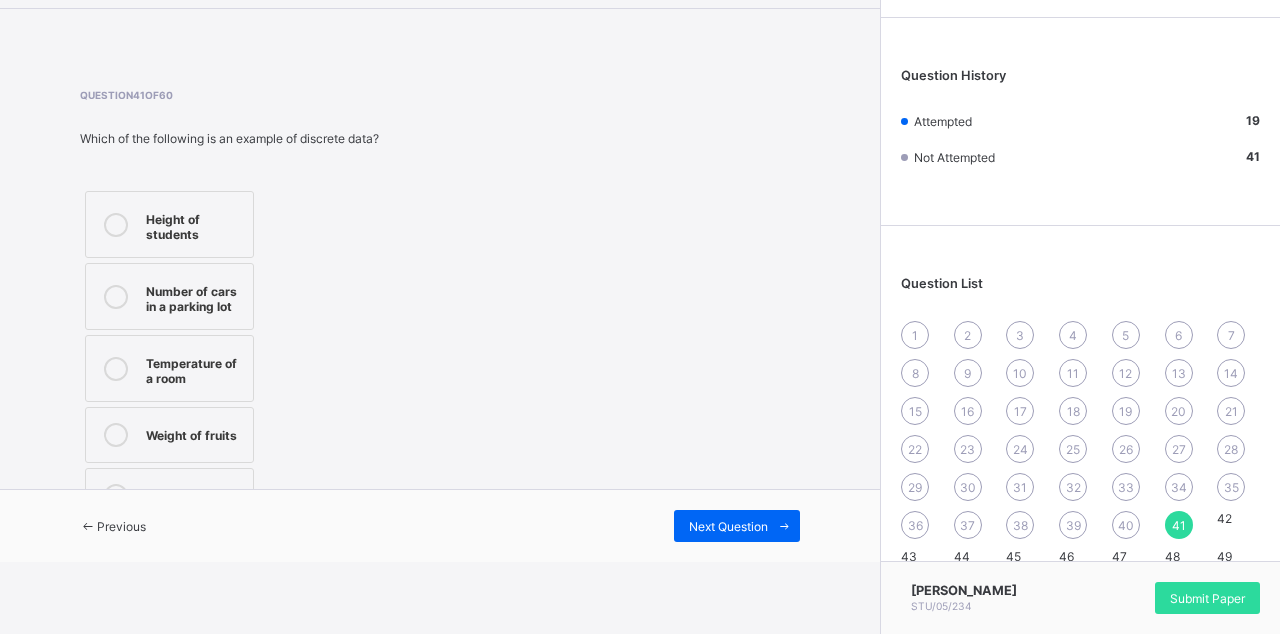 click on "Height of students" at bounding box center [169, 224] 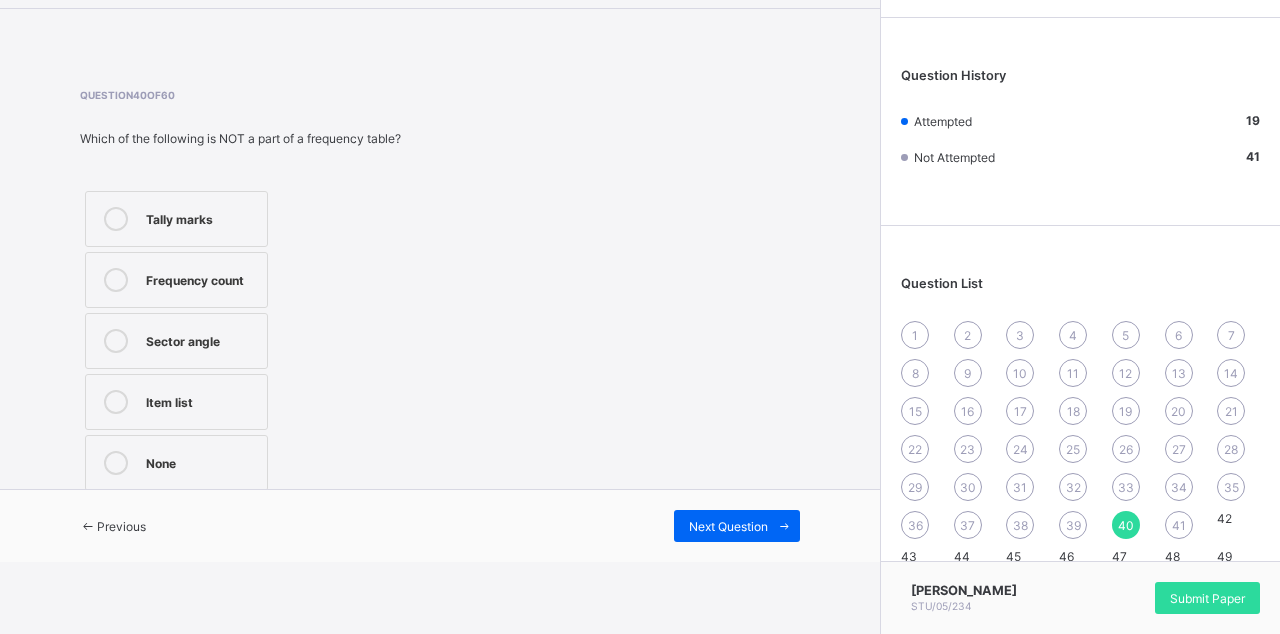 click on "Frequency count" at bounding box center [201, 280] 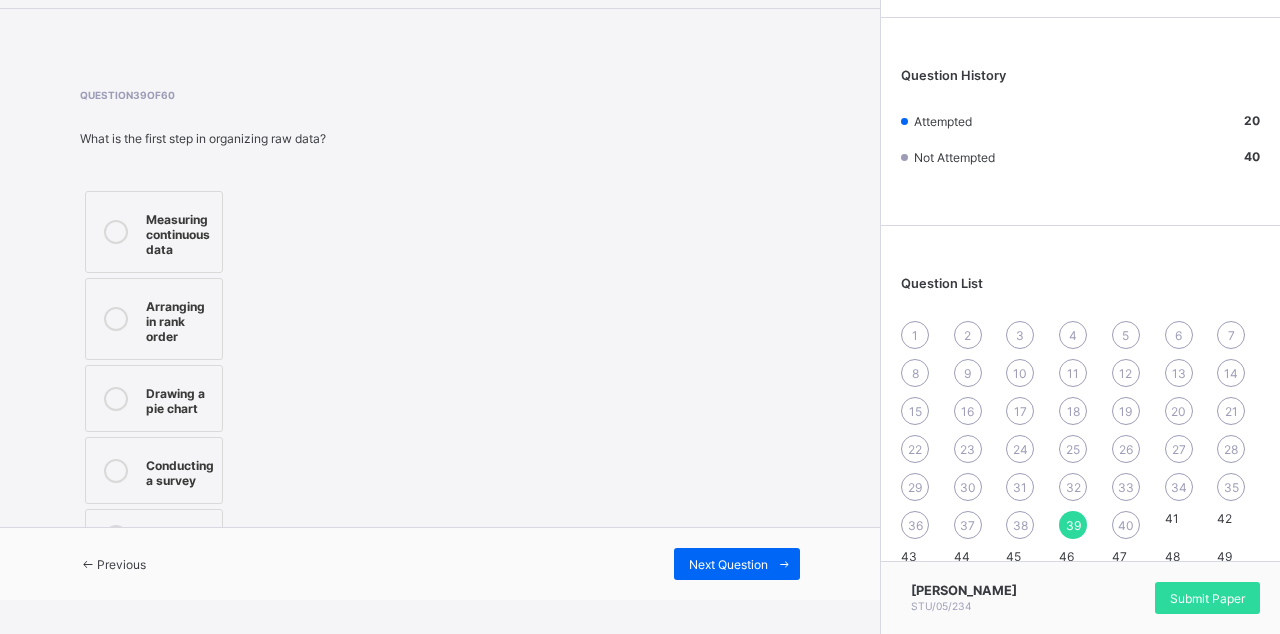 click on "Drawing a pie chart" at bounding box center [154, 398] 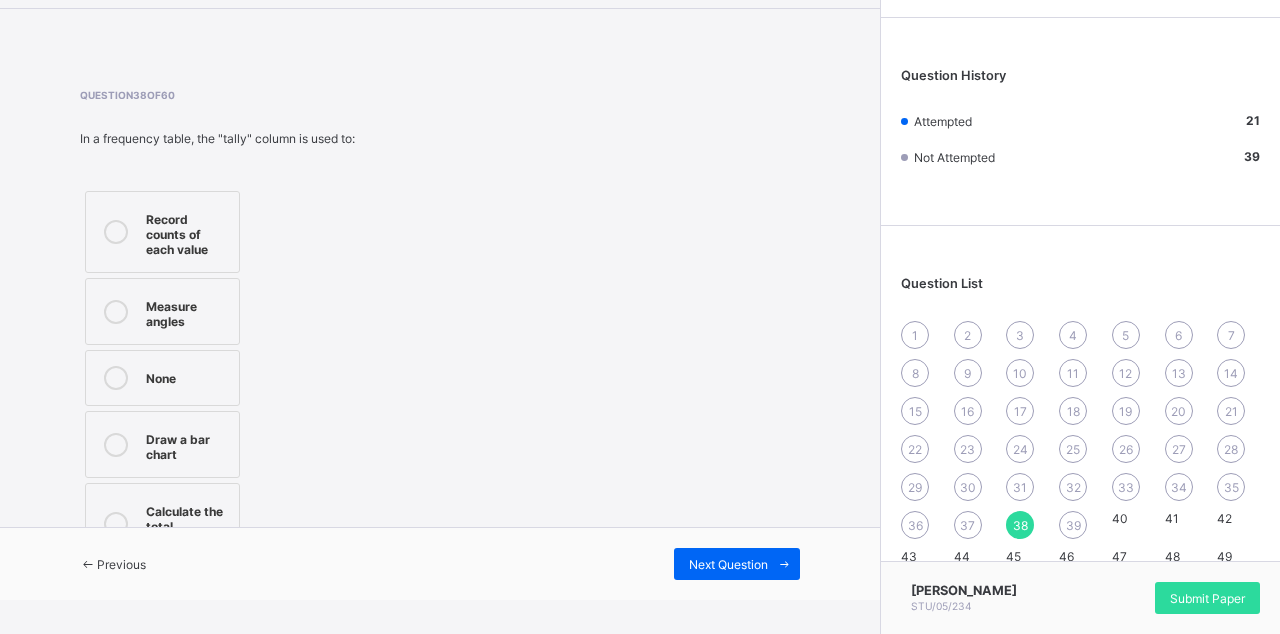 click on "Measure angles" at bounding box center (162, 311) 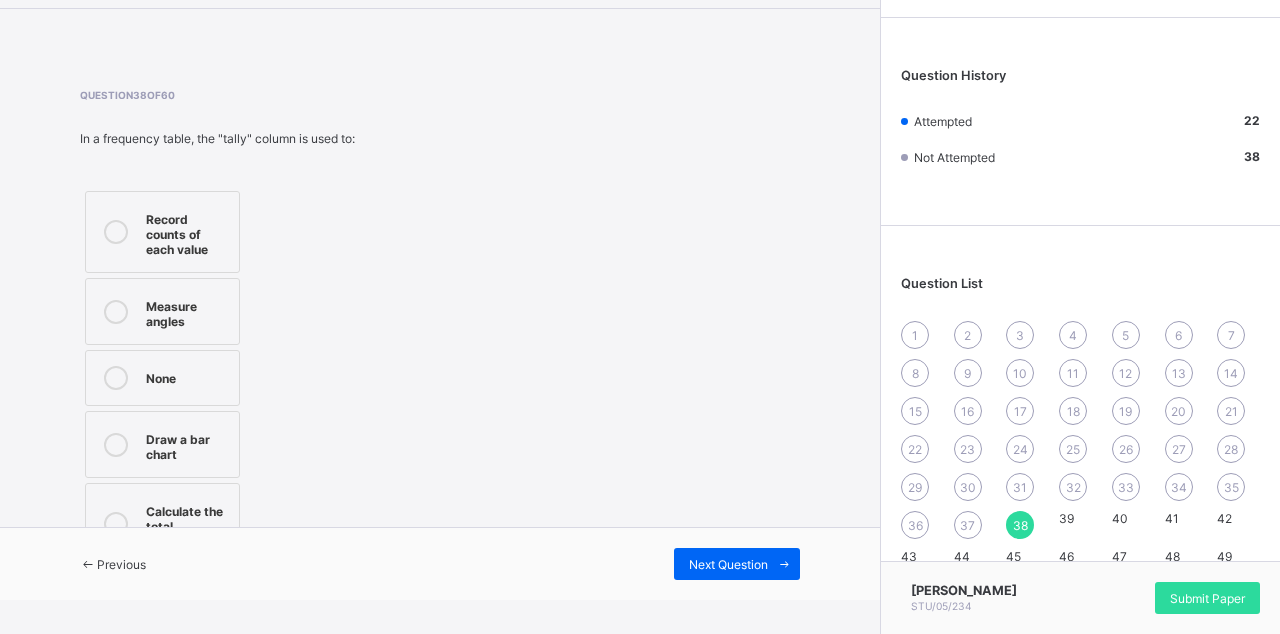 click on "Previous" at bounding box center [113, 564] 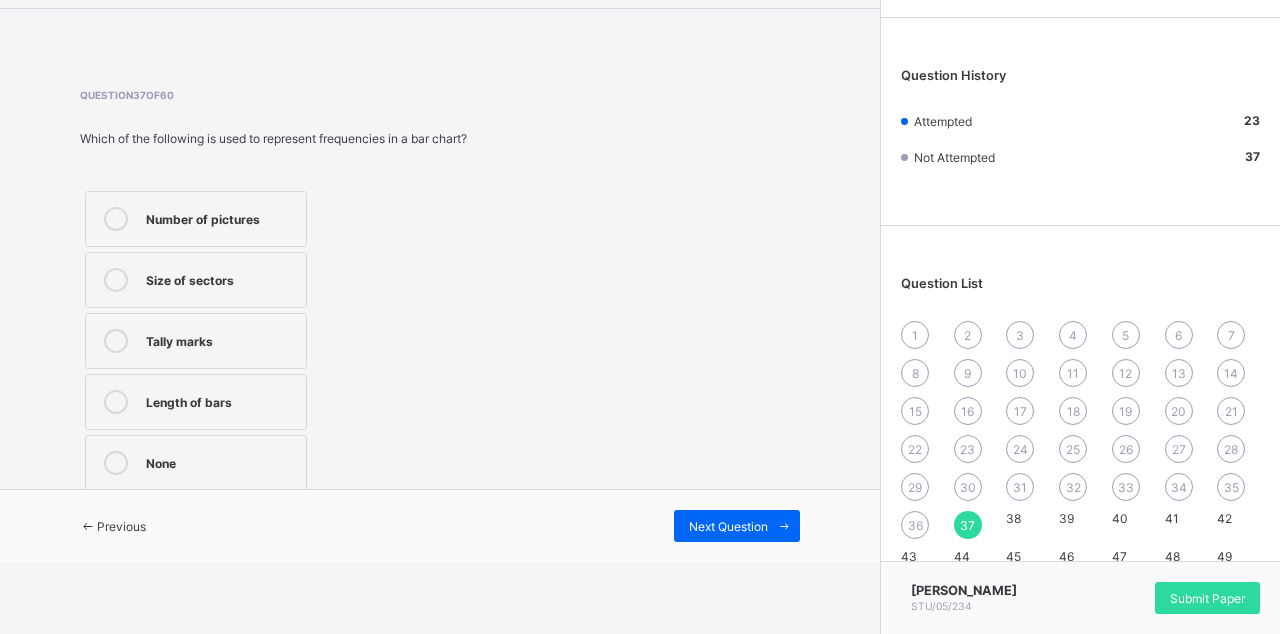 click on "Length of bars" at bounding box center (196, 402) 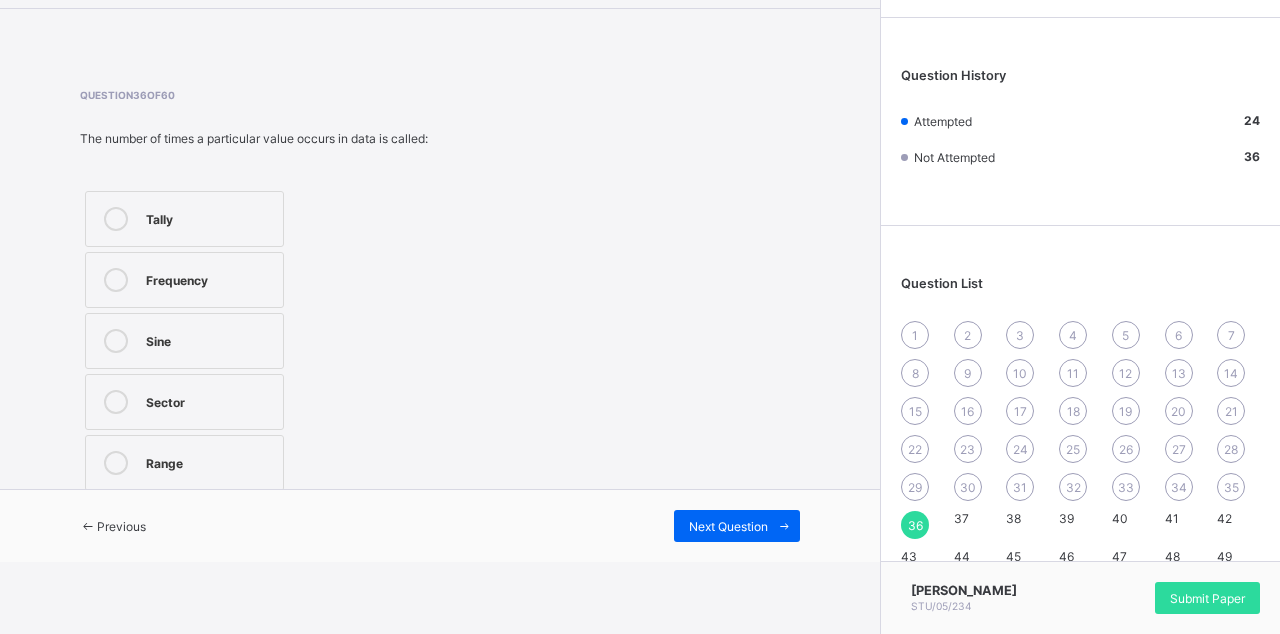 click on "Tally" at bounding box center (184, 219) 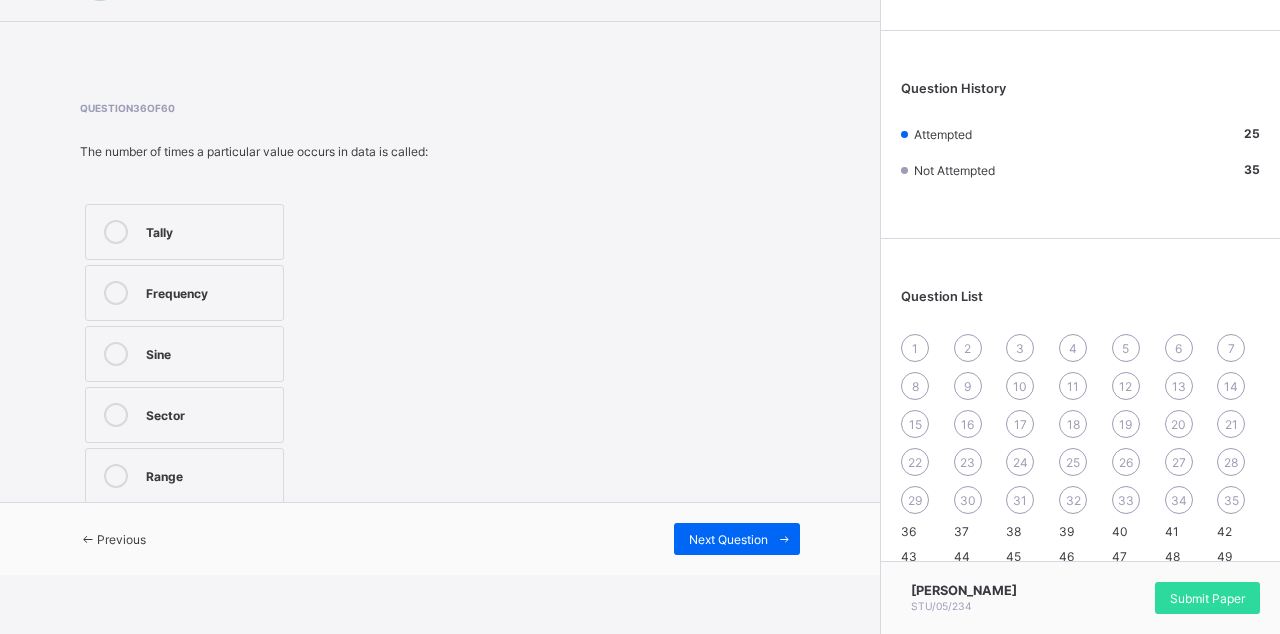 click at bounding box center [88, 539] 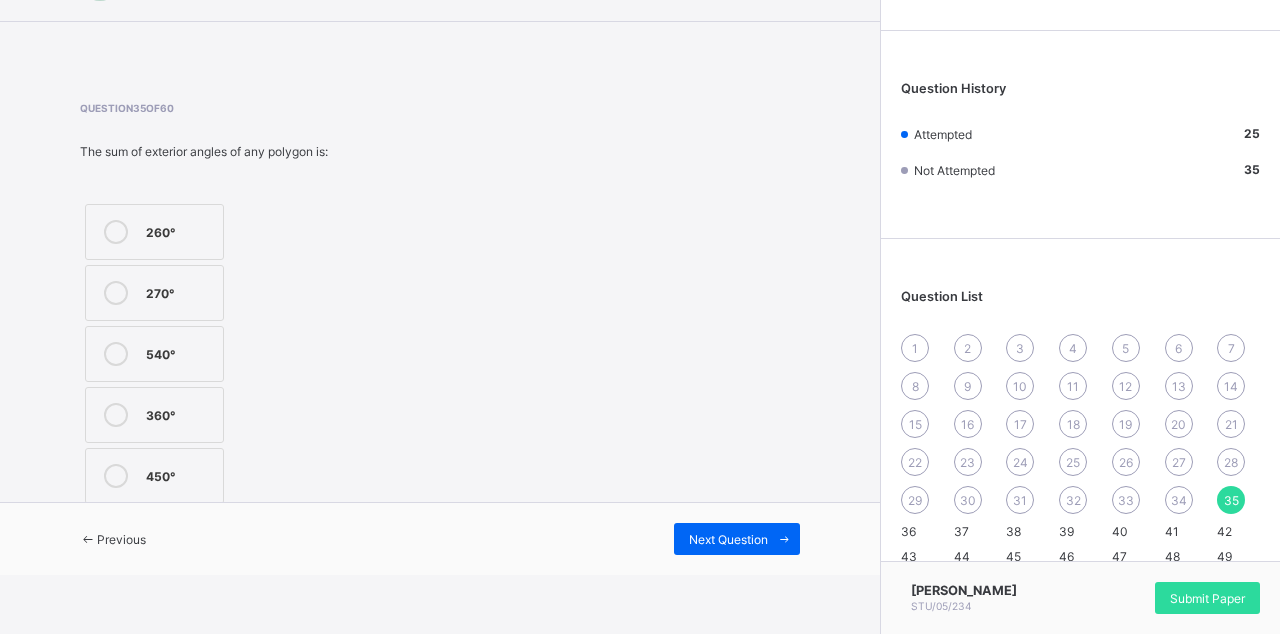 click at bounding box center [116, 232] 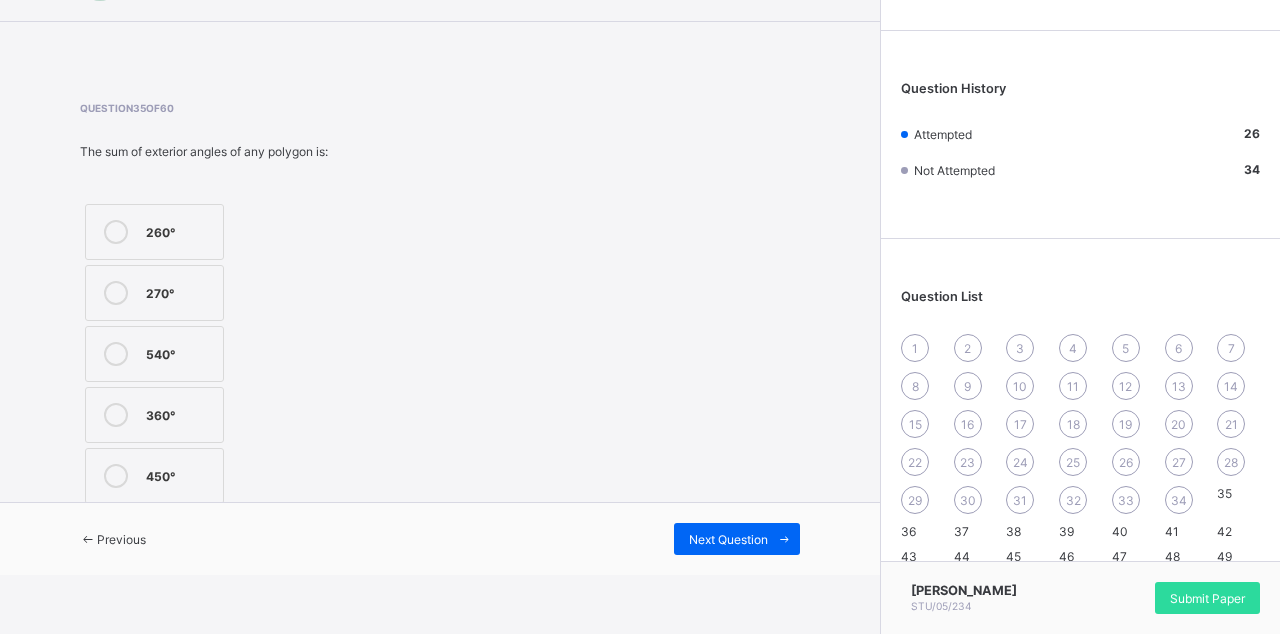 click on "Previous Next Question" at bounding box center [440, 538] 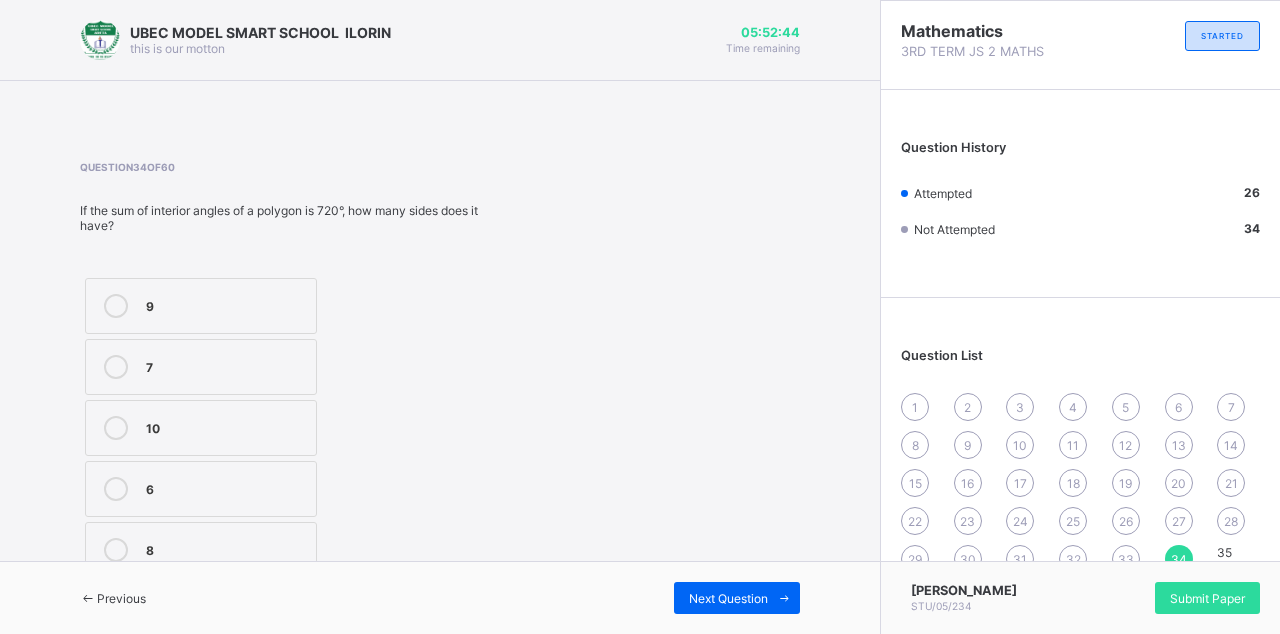 scroll, scrollTop: 12, scrollLeft: 0, axis: vertical 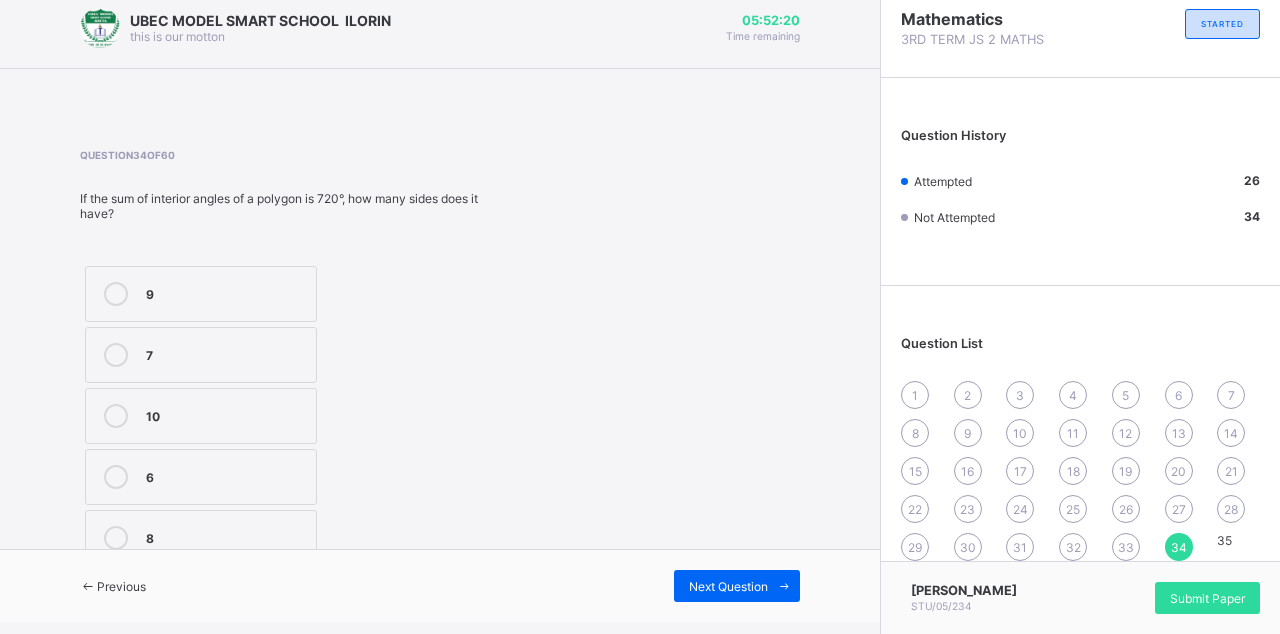 click on "13" at bounding box center (1179, 433) 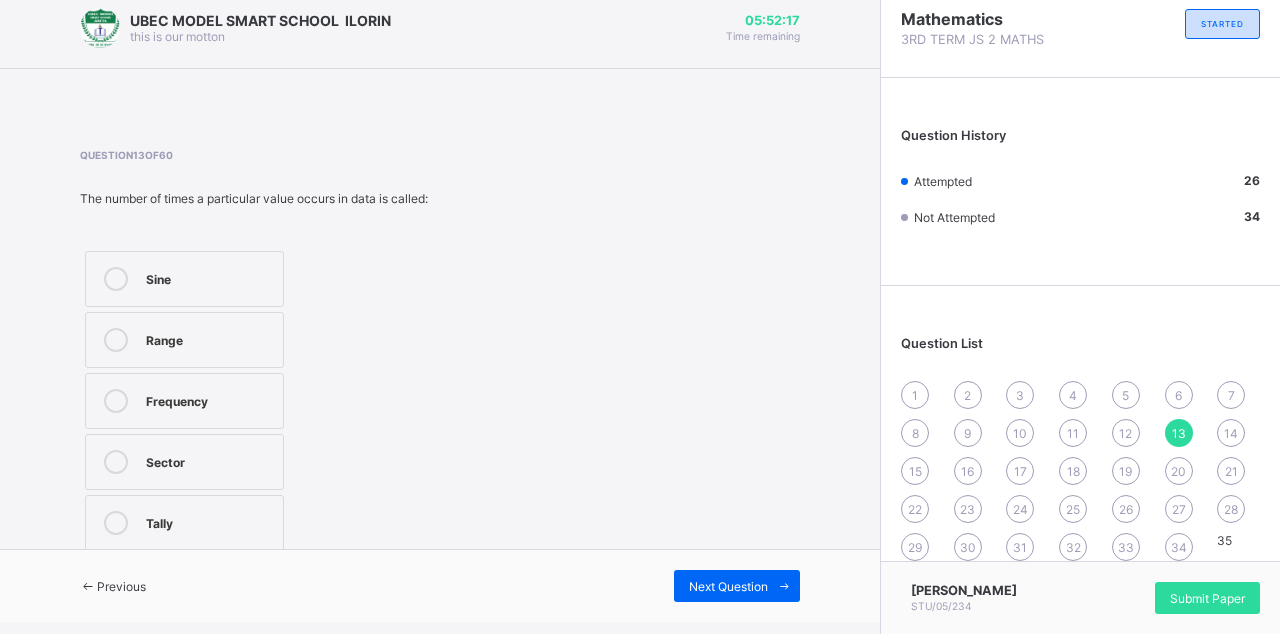 click on "20" at bounding box center [1179, 471] 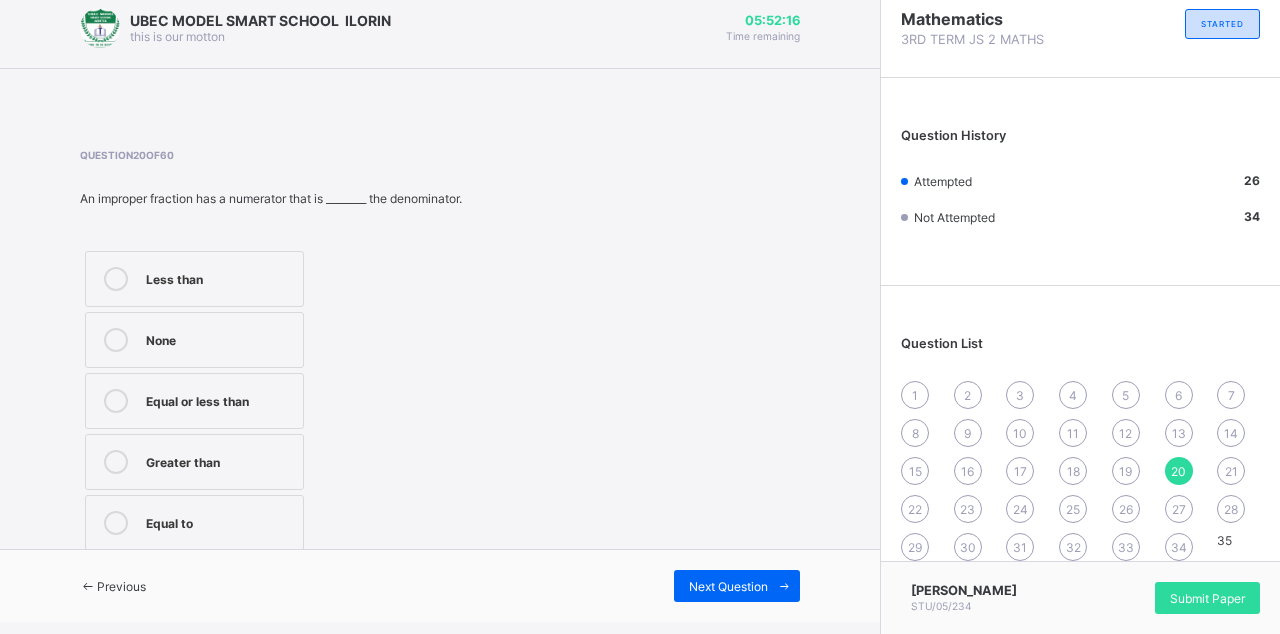 click on "20" at bounding box center (1179, 471) 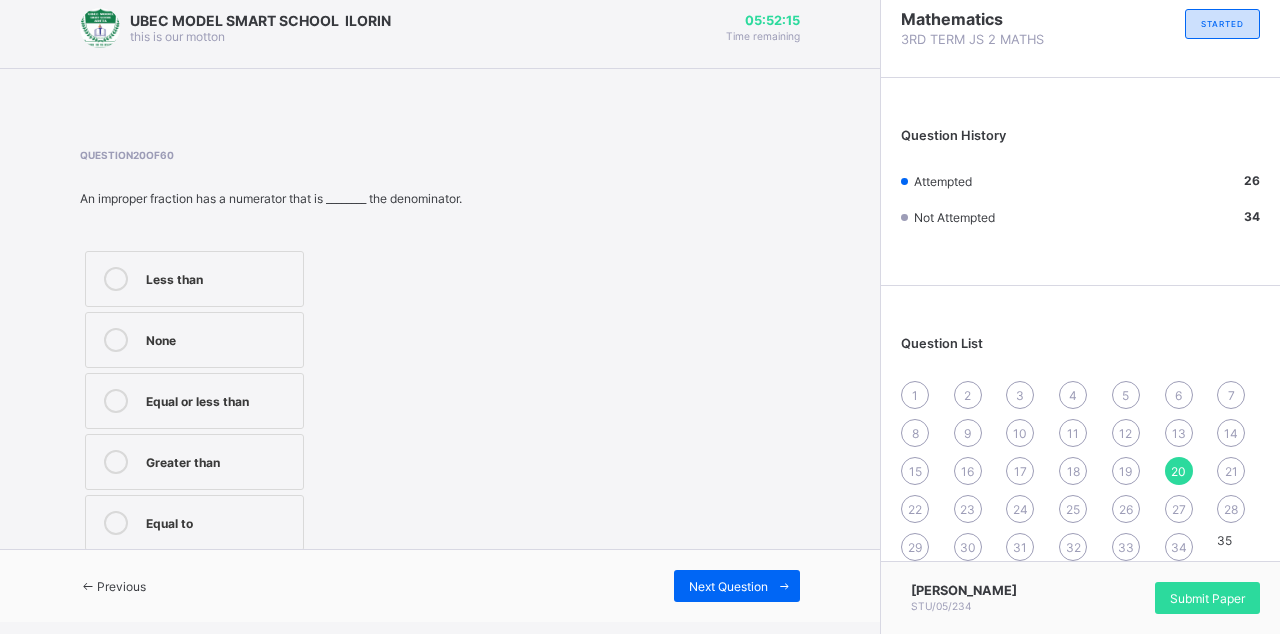 click on "27" at bounding box center (1179, 509) 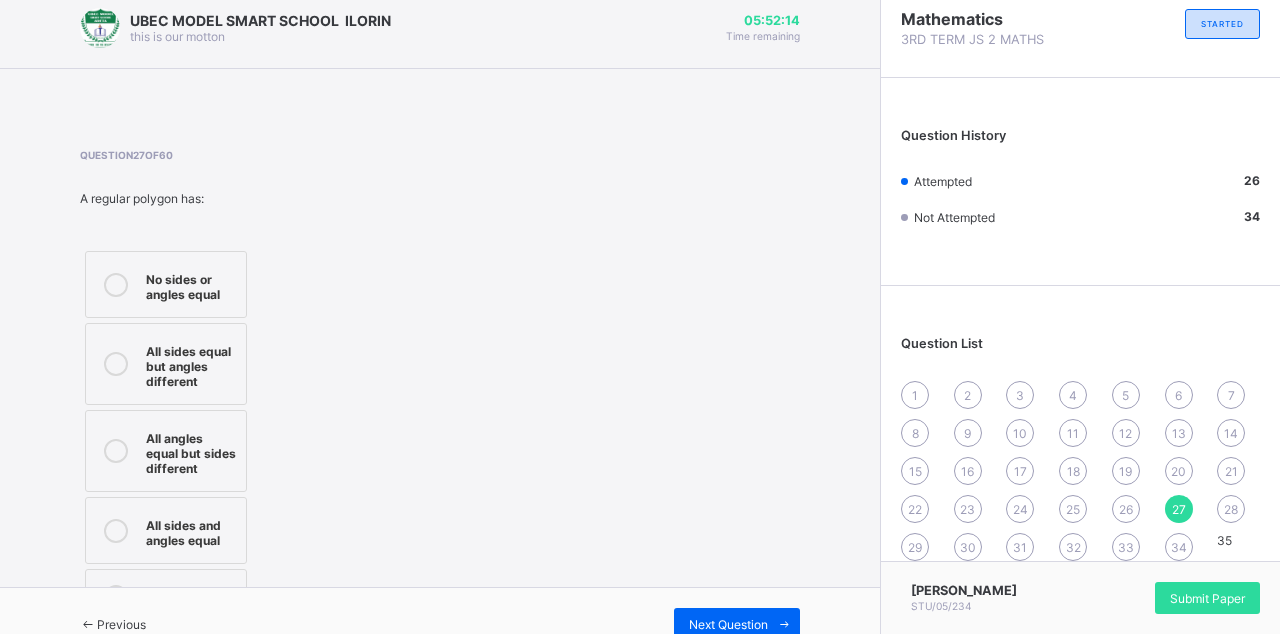 click on "33" at bounding box center [1126, 547] 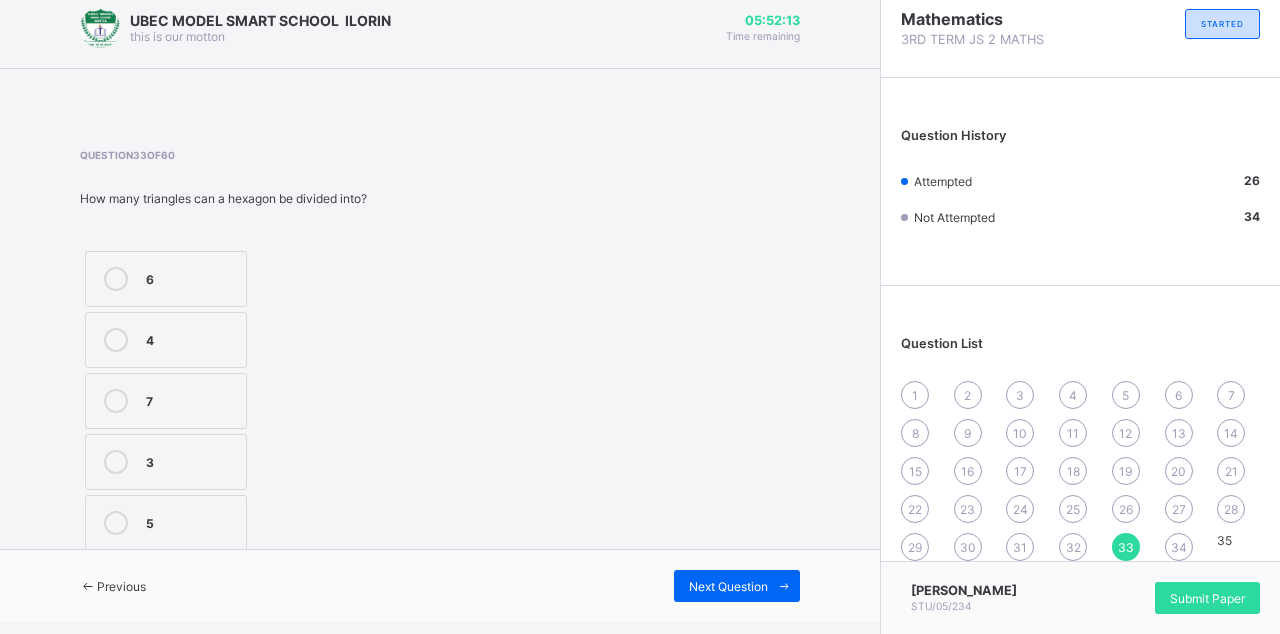 click on "40" at bounding box center [1133, 578] 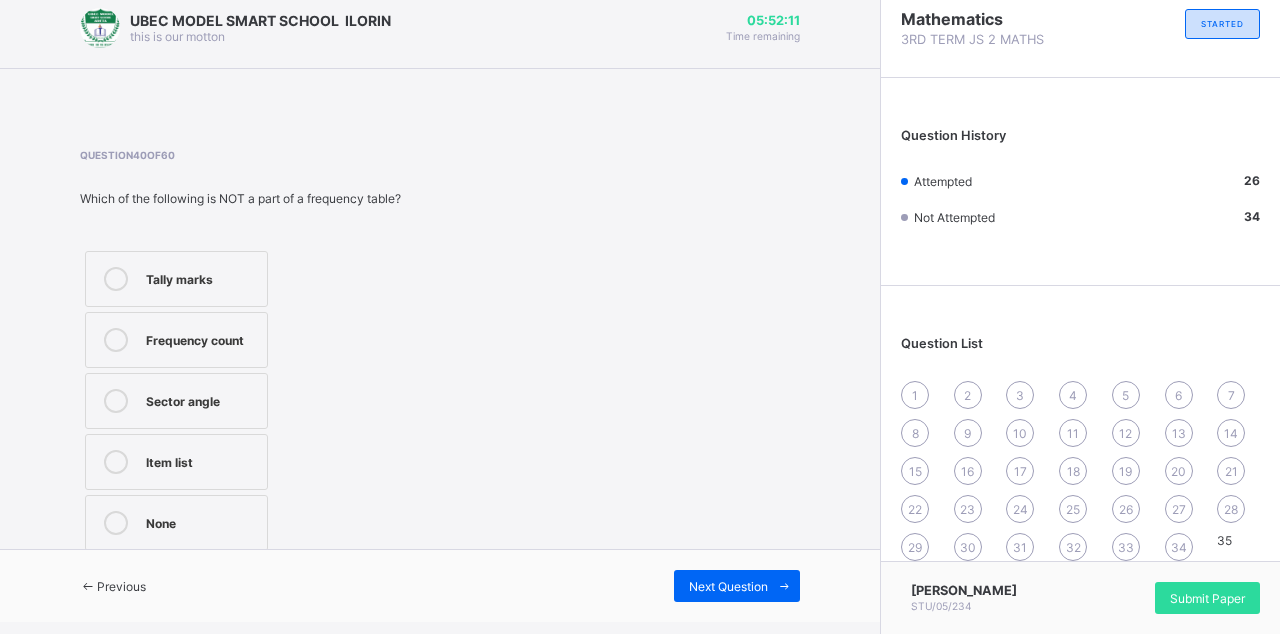 click on "Previous" at bounding box center [113, 586] 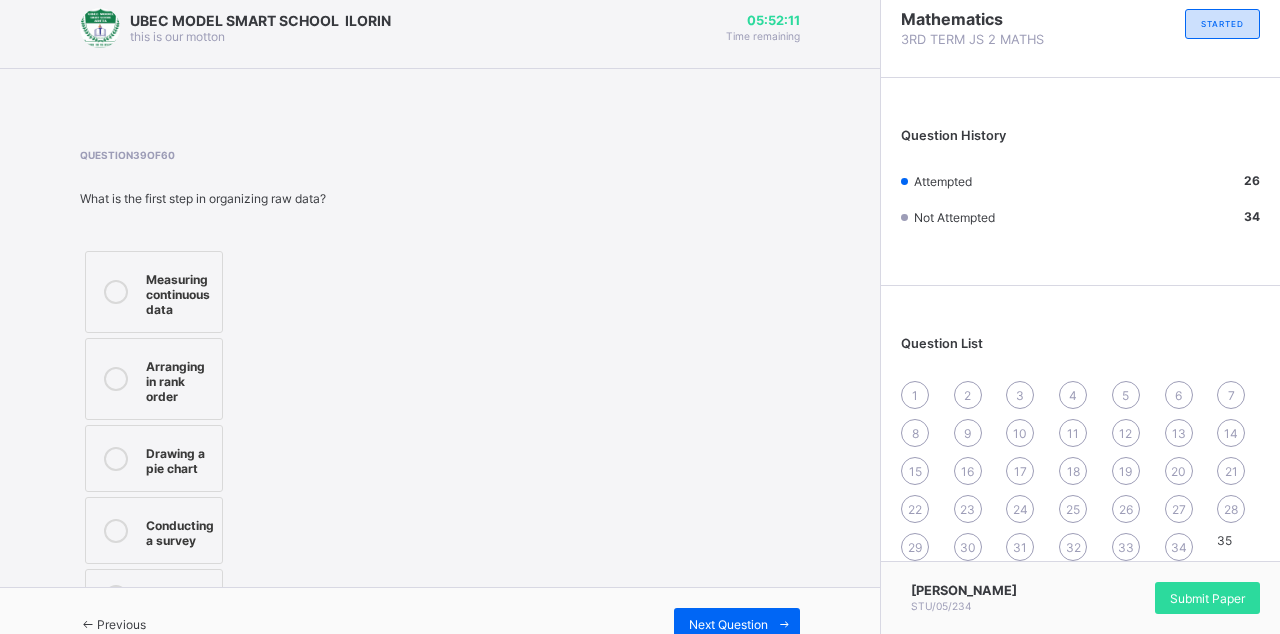 click at bounding box center (88, 624) 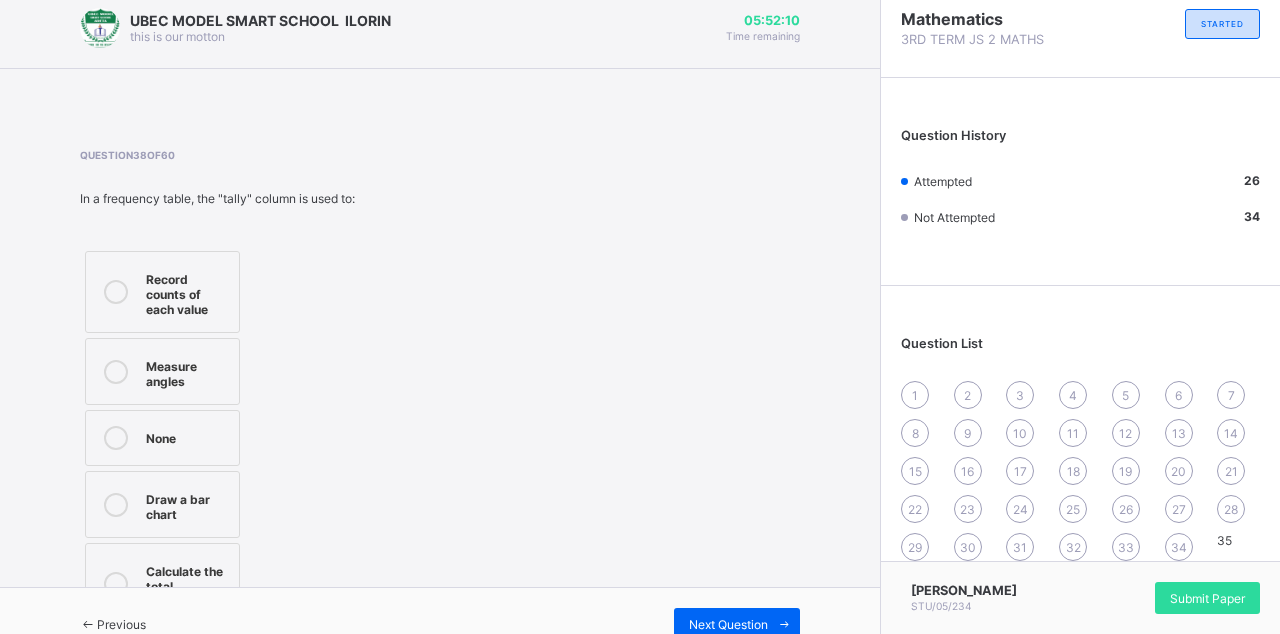 click on "Previous" at bounding box center (121, 624) 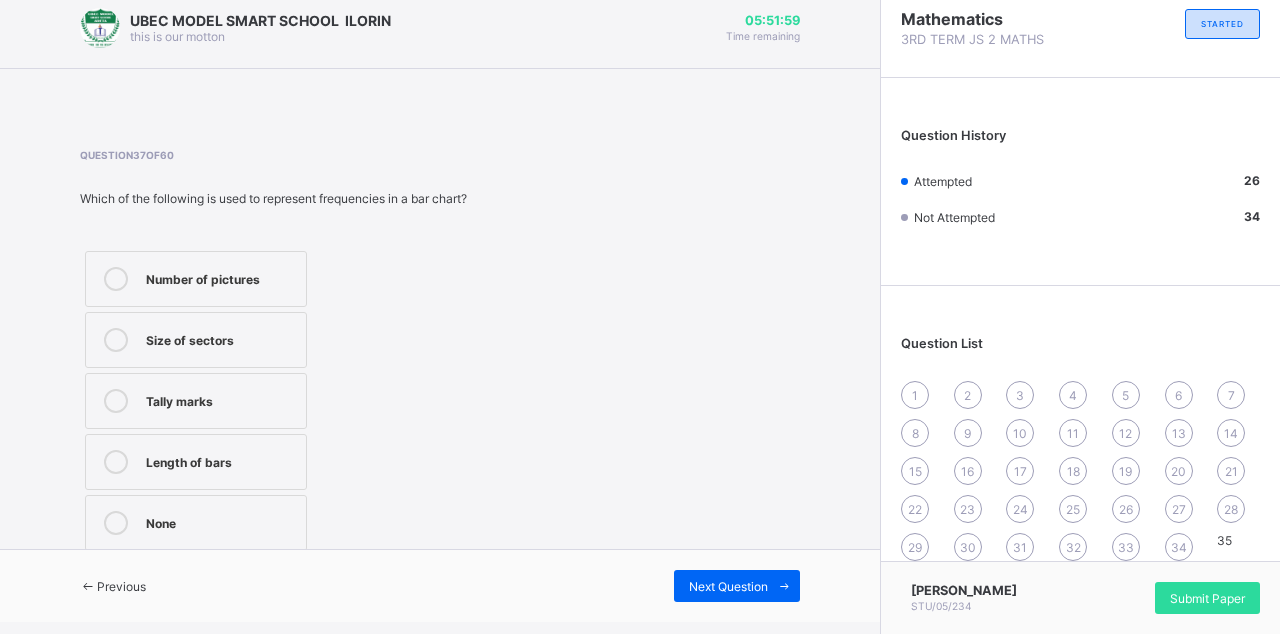 click on "UBEC MODEL SMART SCHOOL  ILORIN this is our motton 05:51:59 Time remaining Question  37  of  60 Which of the following is used to represent frequencies in a bar chart?   Number of pictures   Size of sectors   Tally marks   Length of bars   None Previous Next Question Mathematics 3RD TERM JS 2 MATHS STARTED Question History Attempted   26 Not Attempted 34 Question List 1 2 3 4 5 6 7 8 9 10 11 12 13 14 15 16 17 18 19 20 21 22 23 24 25 26 27 28 29 30 31 32 33 34 35 36 37 38 39 40 41 42 43 44 45 46 47 48 49 50 51 52 53 54 55 56 57 58 59 60 ABDULLAHI  KAMALDEEN STU/05/234 Submit Paper × Submitting Paper This action will submit your paper. You won't have access to make any changes to    your answers afterwards. Unattempted questions   34   Cancel Yes, Submit Paper New Update Available Hello there, You can install SAFSIMS on your device for easier access. Dismiss Update app" at bounding box center (640, 305) 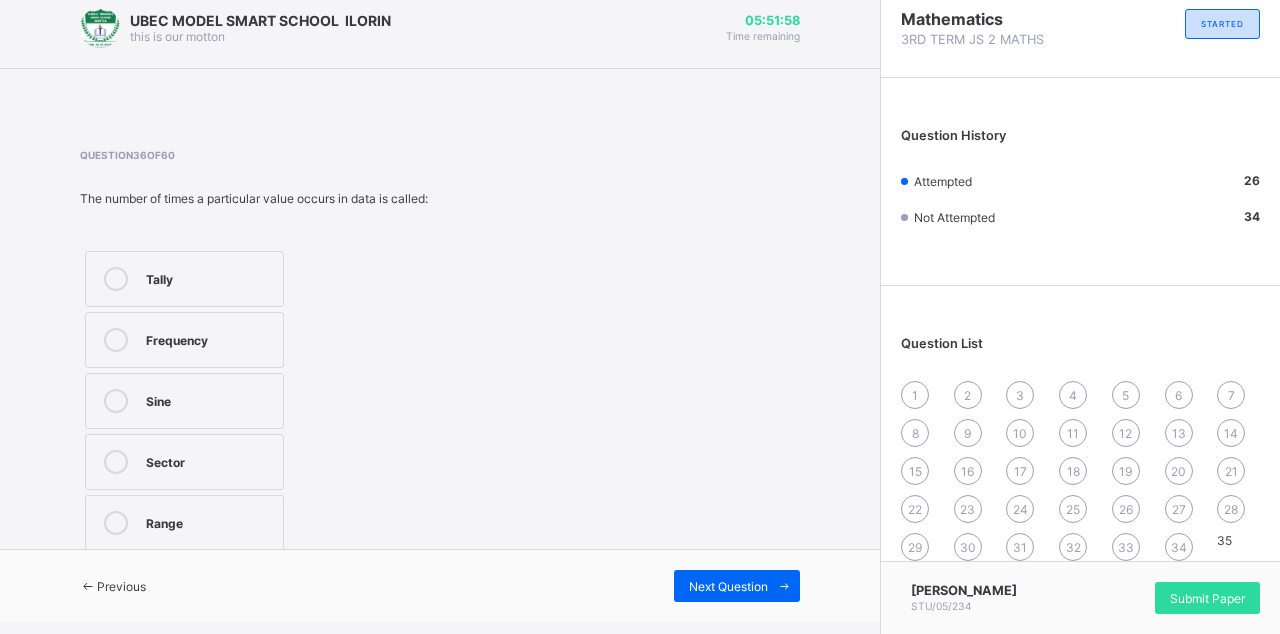 click on "Previous" at bounding box center (113, 586) 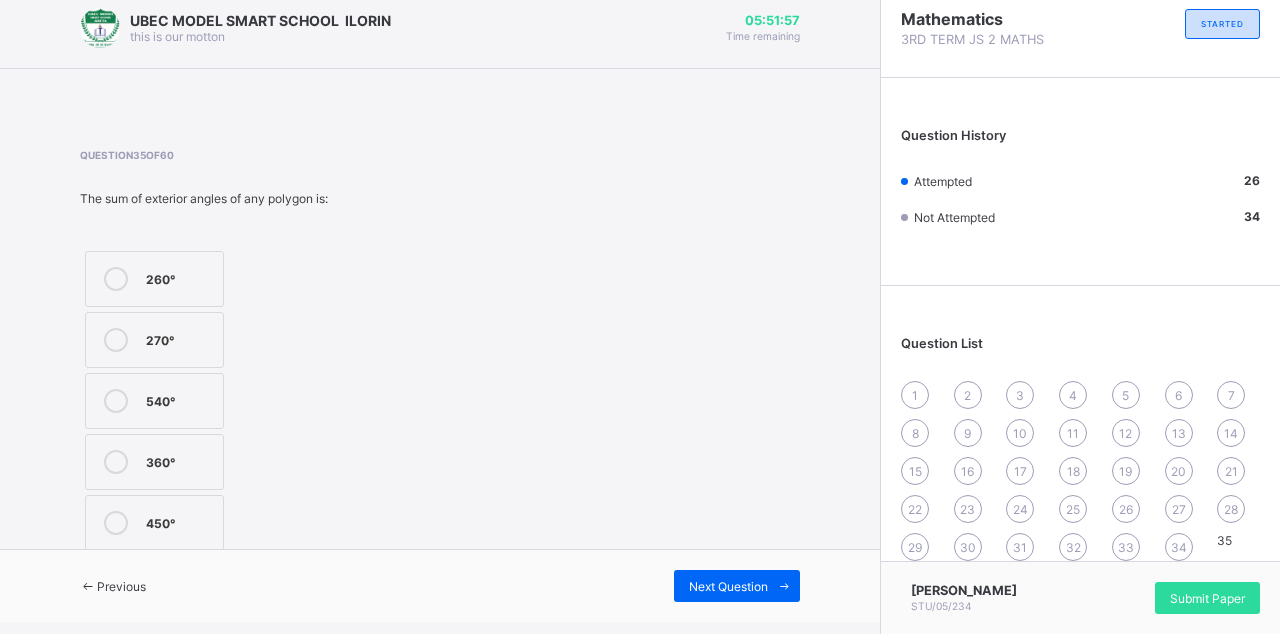 click on "Previous" at bounding box center [113, 586] 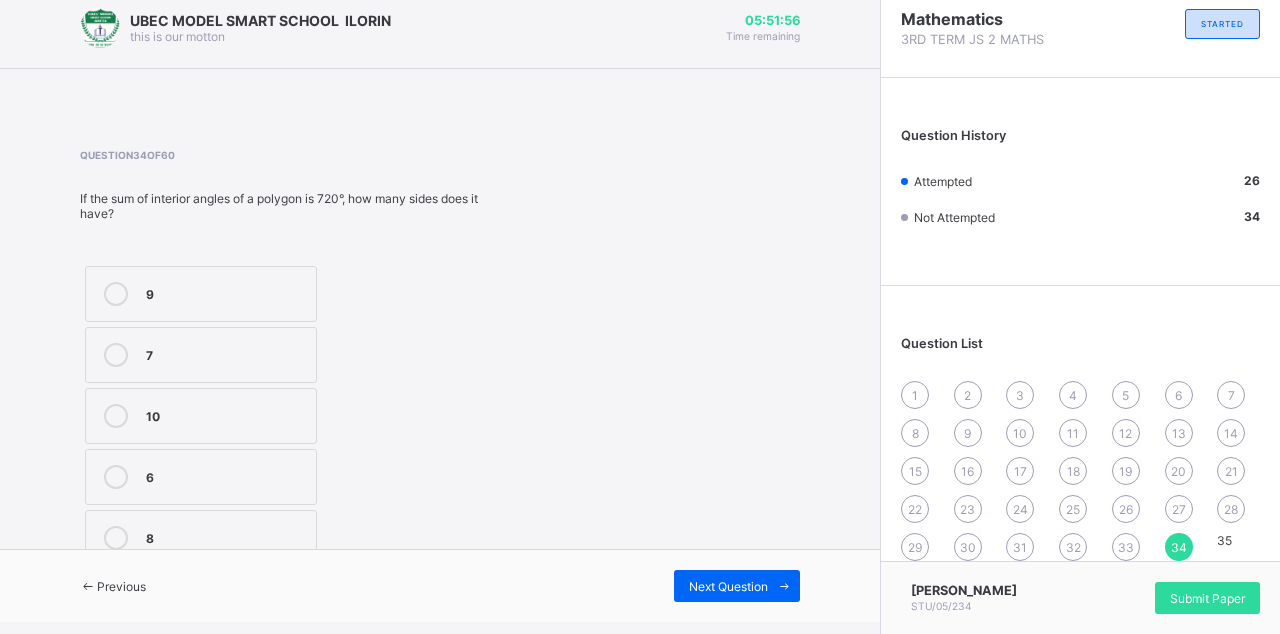 click on "Previous" at bounding box center (113, 586) 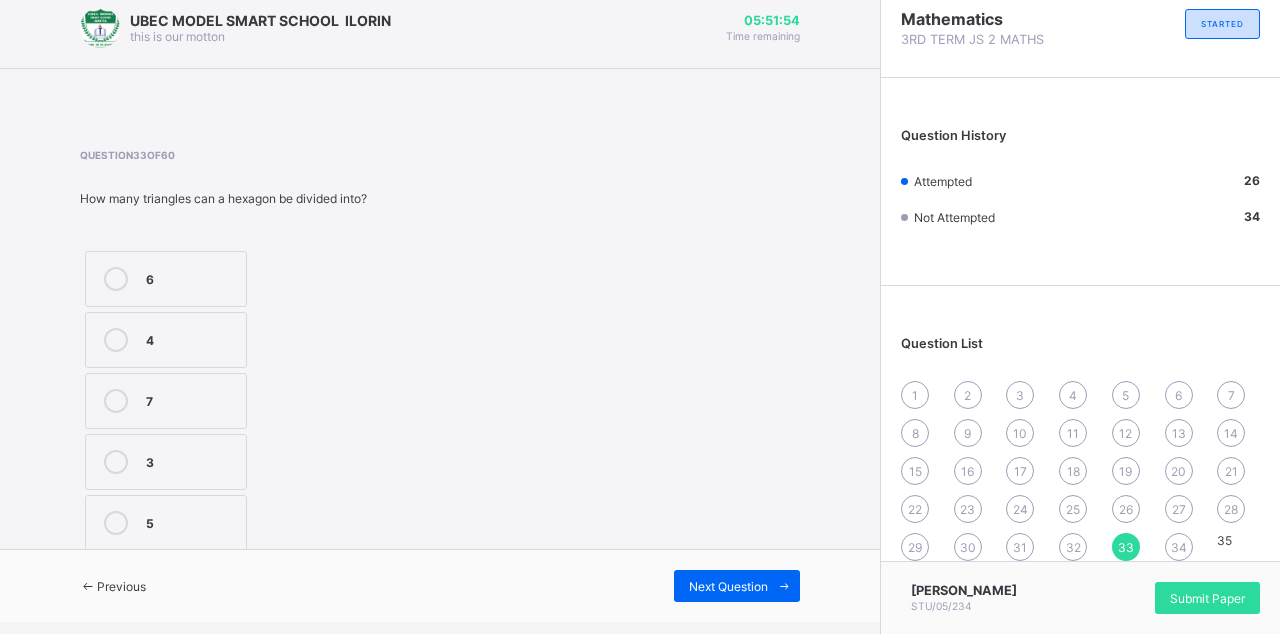 click on "Next Question" at bounding box center [737, 586] 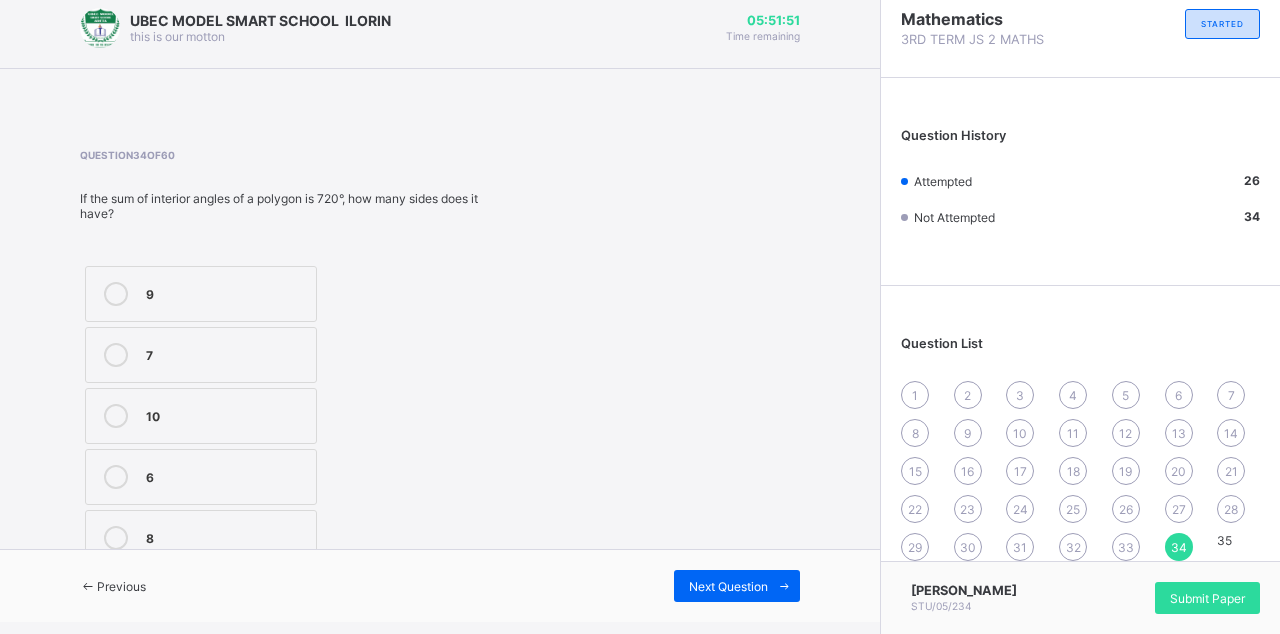 click at bounding box center (116, 294) 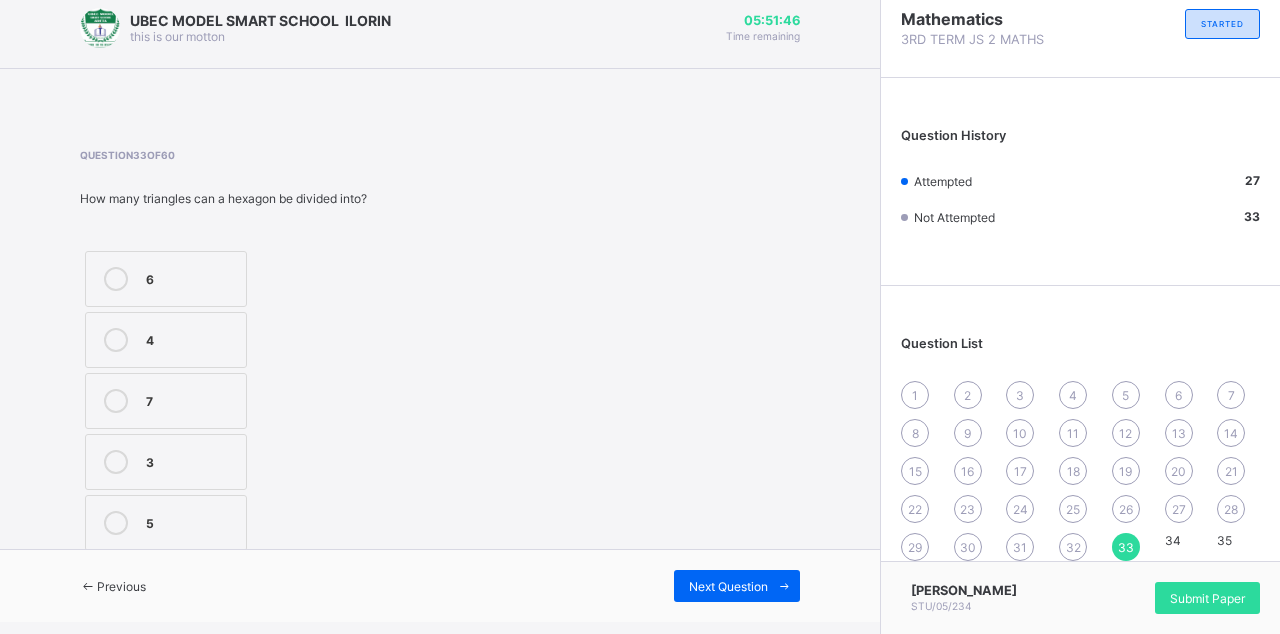 click on "4" at bounding box center [166, 340] 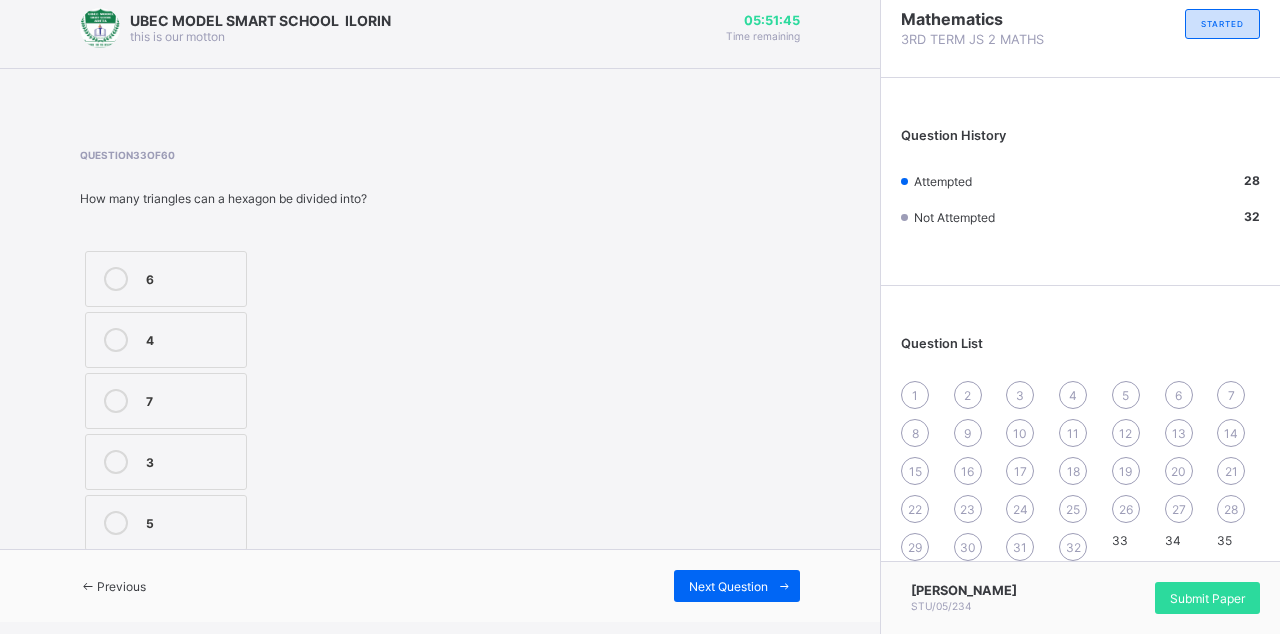 click at bounding box center [88, 586] 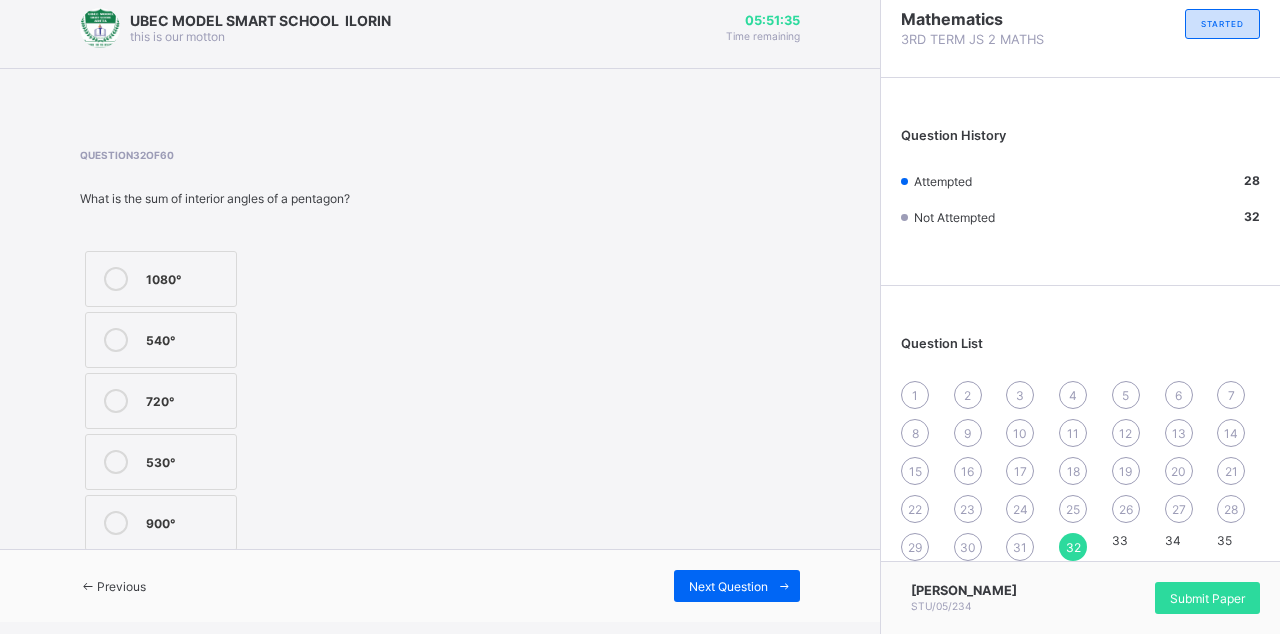 click at bounding box center (116, 340) 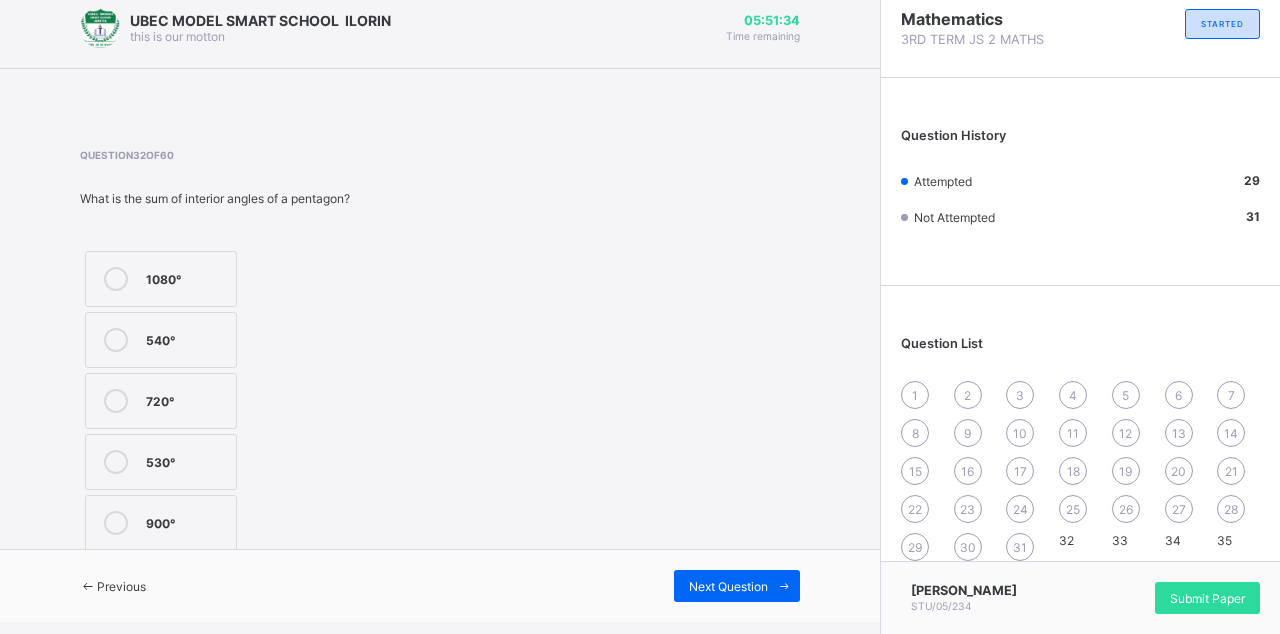 click on "UBEC MODEL SMART SCHOOL  ILORIN this is our motton 05:51:34 Time remaining Question  32  of  60 What is the sum of interior angles of a pentagon?   1080° 540°   720°   530°   900°   Previous Next Question" at bounding box center (440, 305) 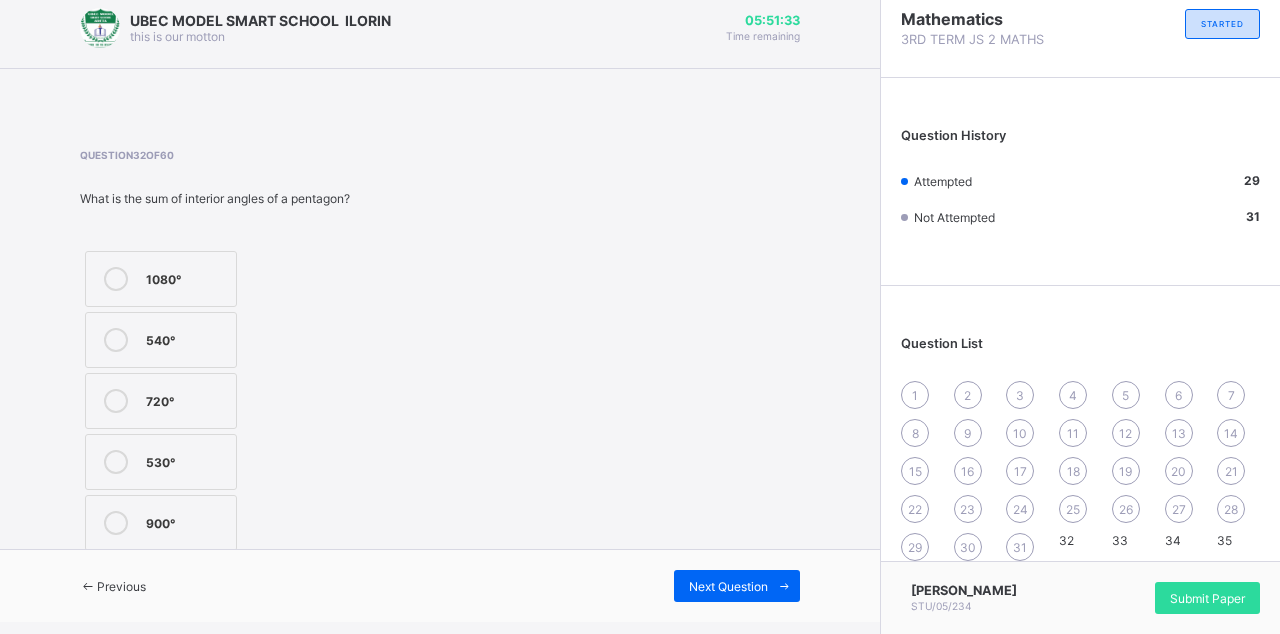 click at bounding box center (116, 401) 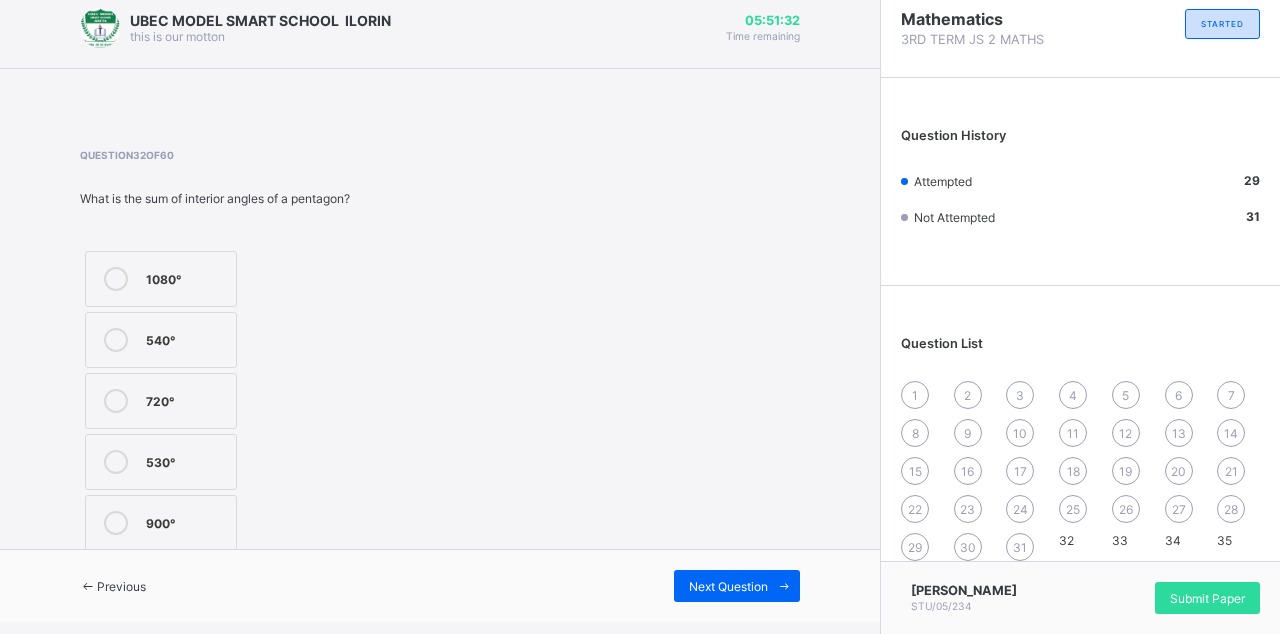 click at bounding box center [88, 586] 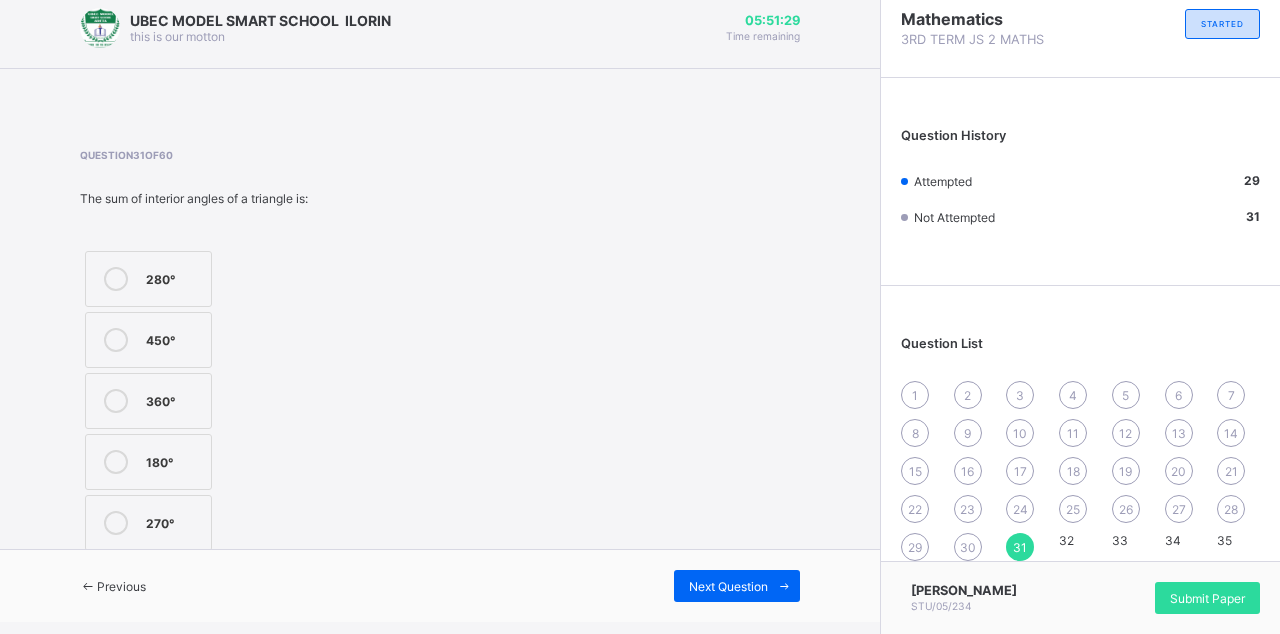 click on "280°" at bounding box center [148, 279] 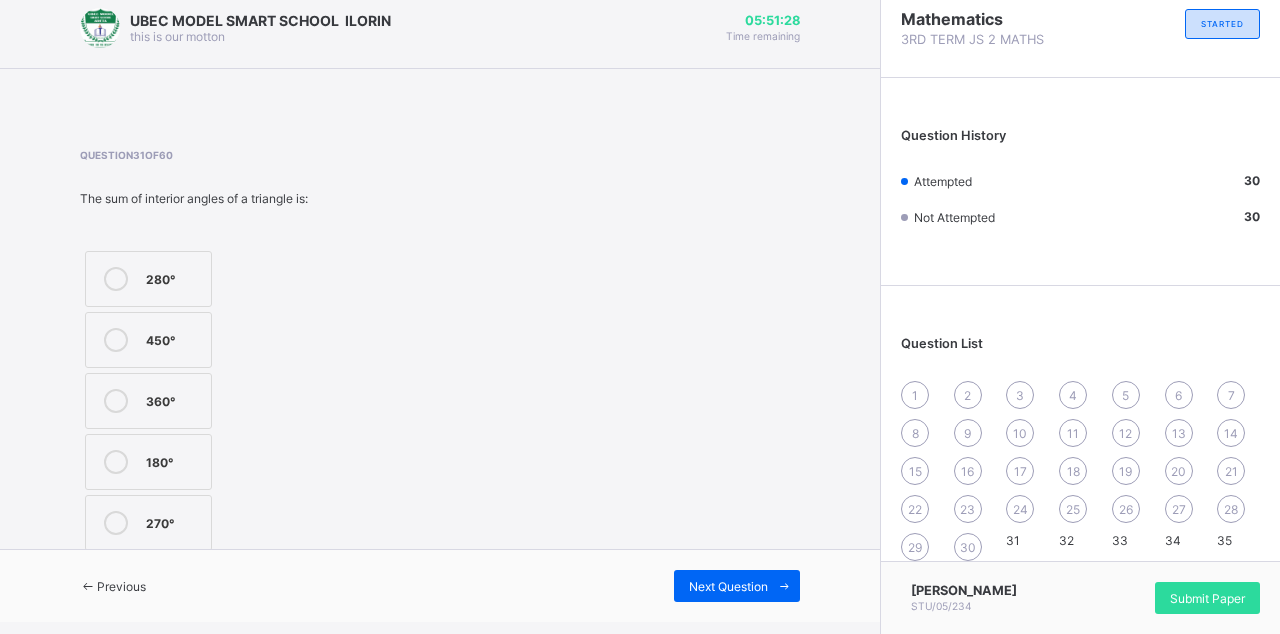 click at bounding box center (88, 586) 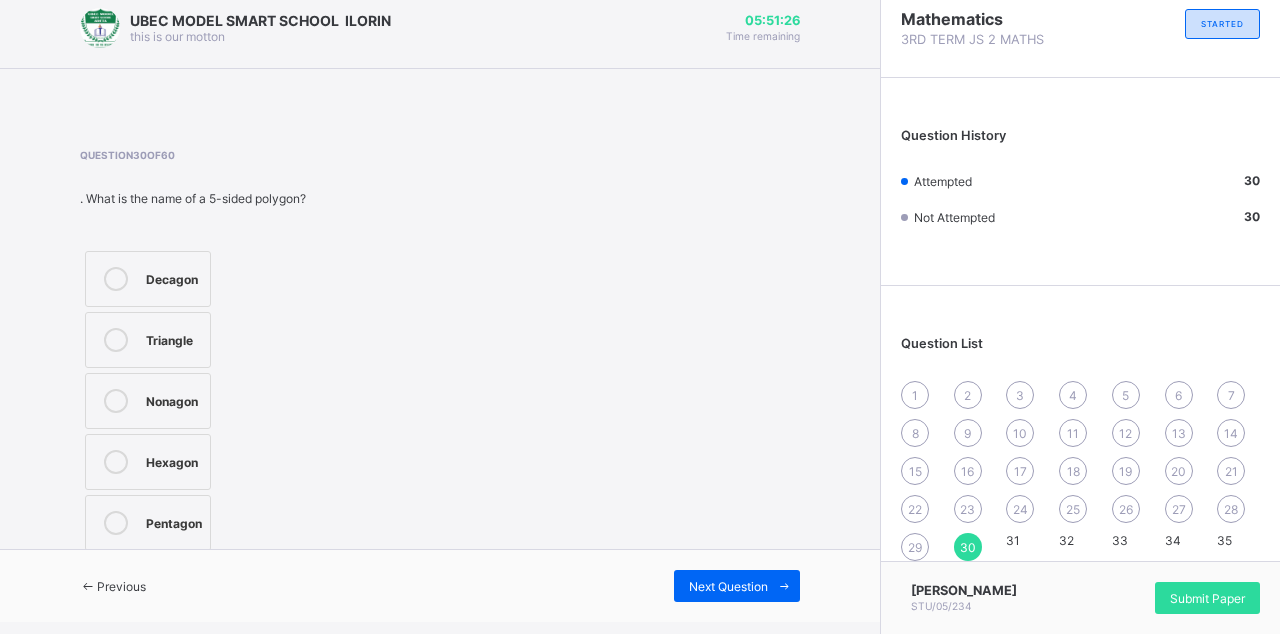 click on "1" at bounding box center (915, 395) 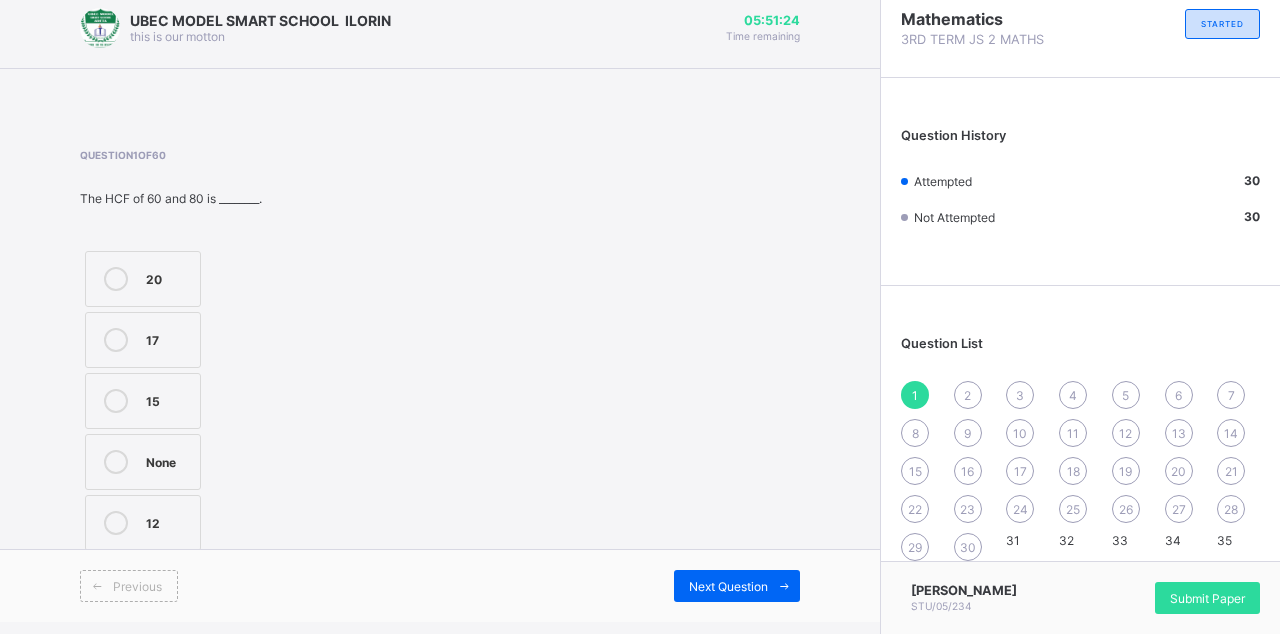click on "30" at bounding box center [968, 547] 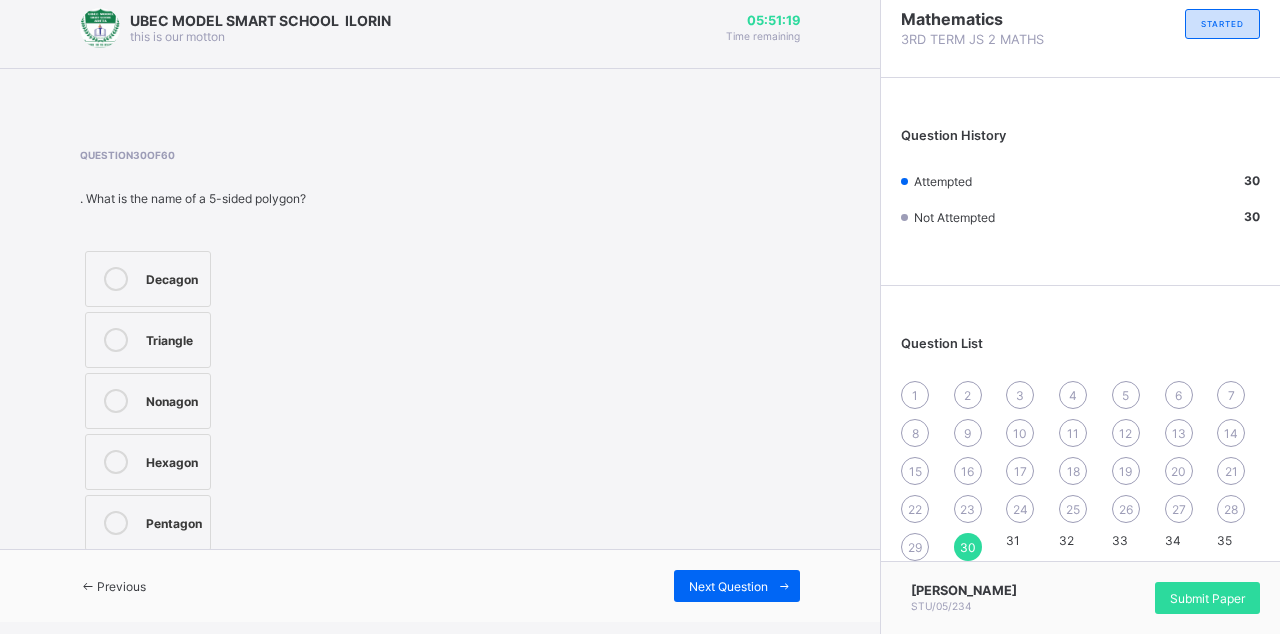 click at bounding box center [116, 279] 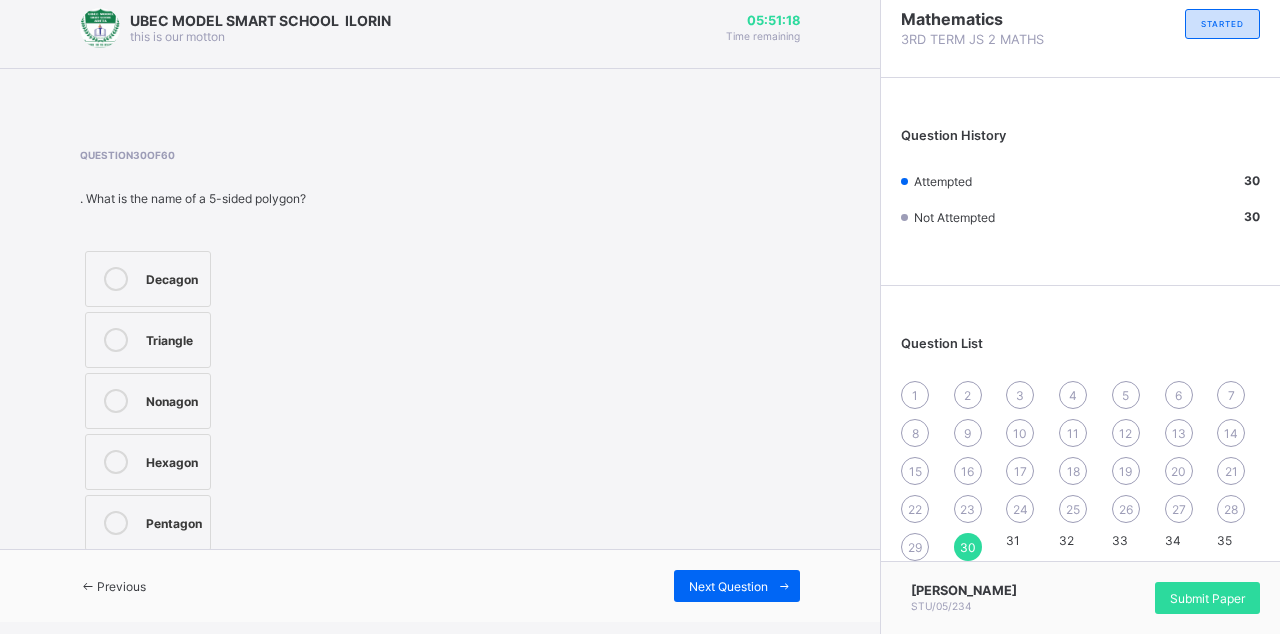 click on "Previous" at bounding box center [121, 586] 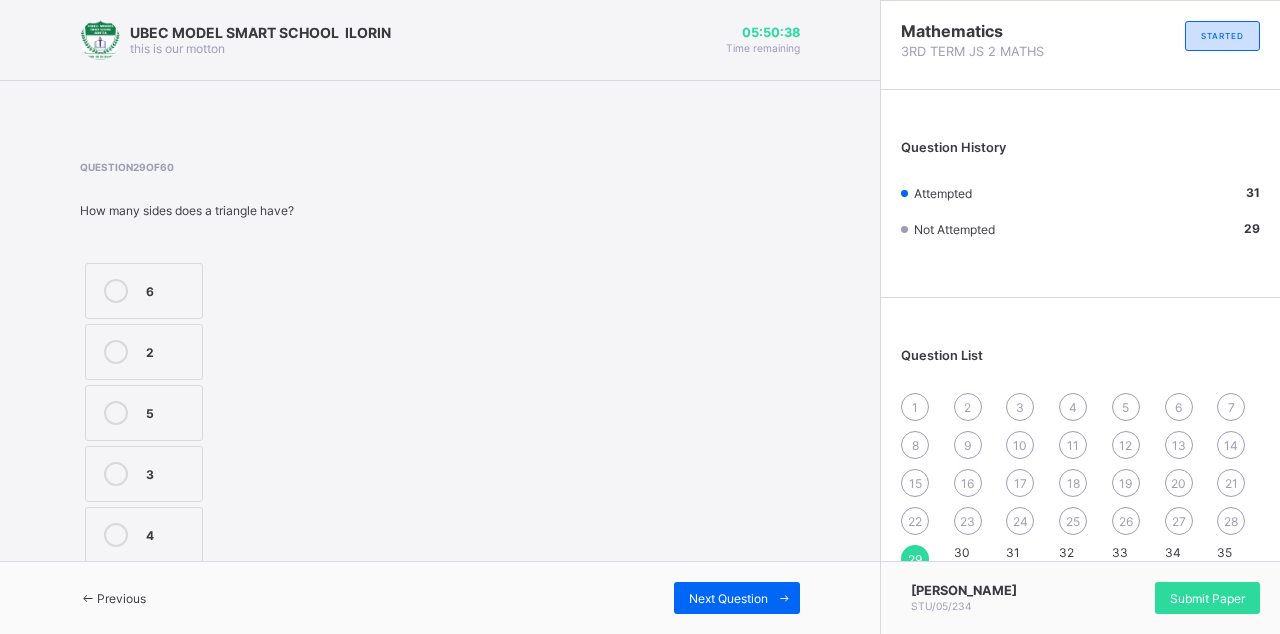 scroll, scrollTop: 12, scrollLeft: 0, axis: vertical 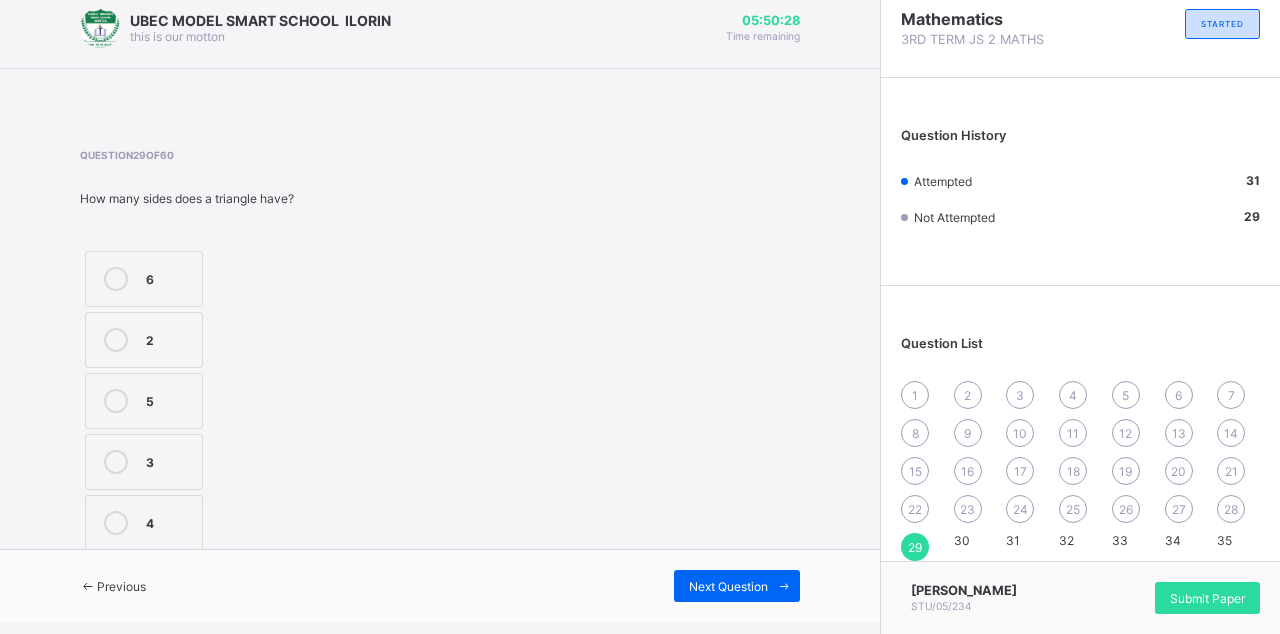 click on "4" at bounding box center [144, 523] 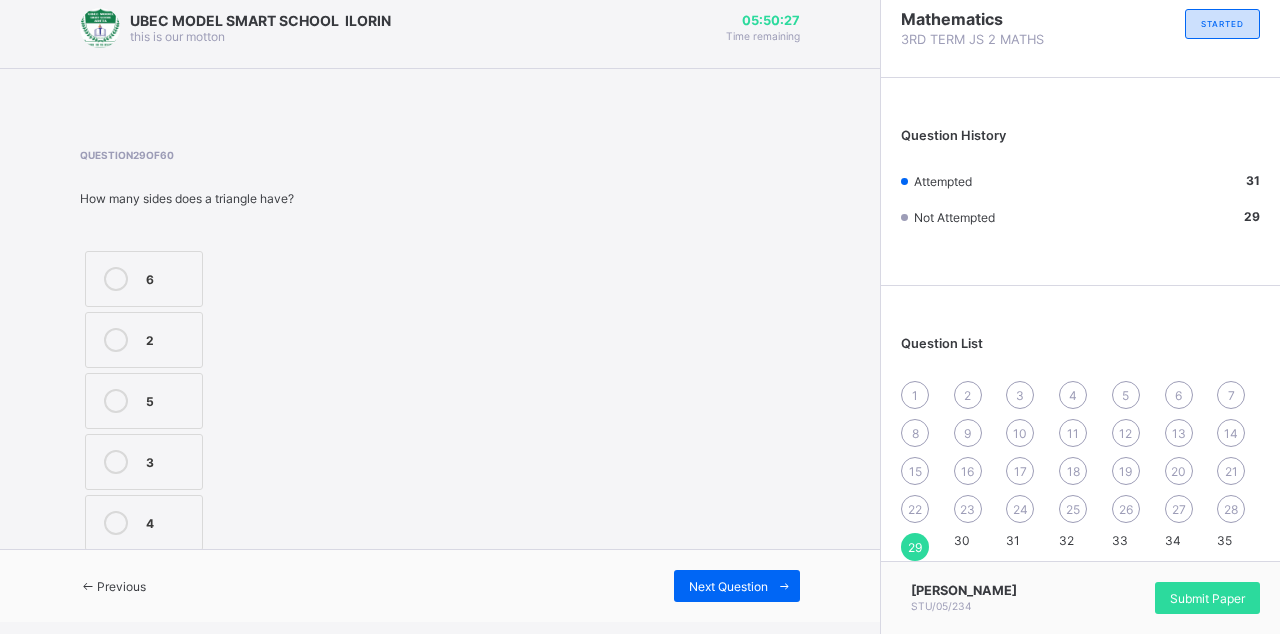click on "Previous" at bounding box center [121, 586] 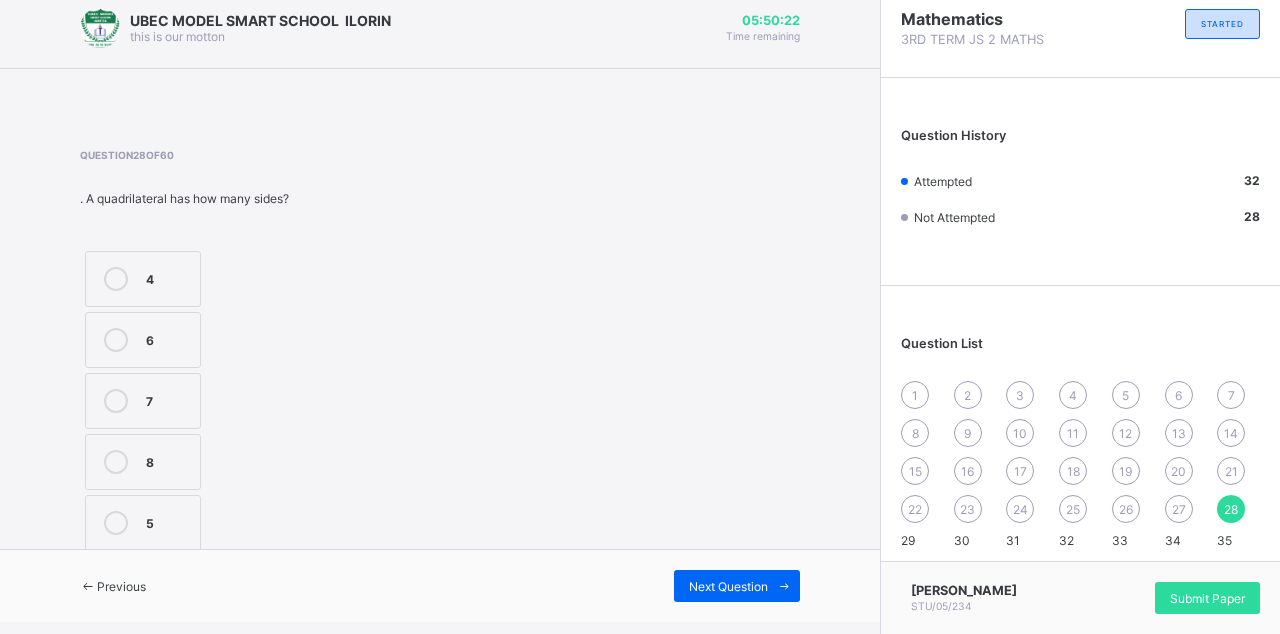 click on "6" at bounding box center (143, 340) 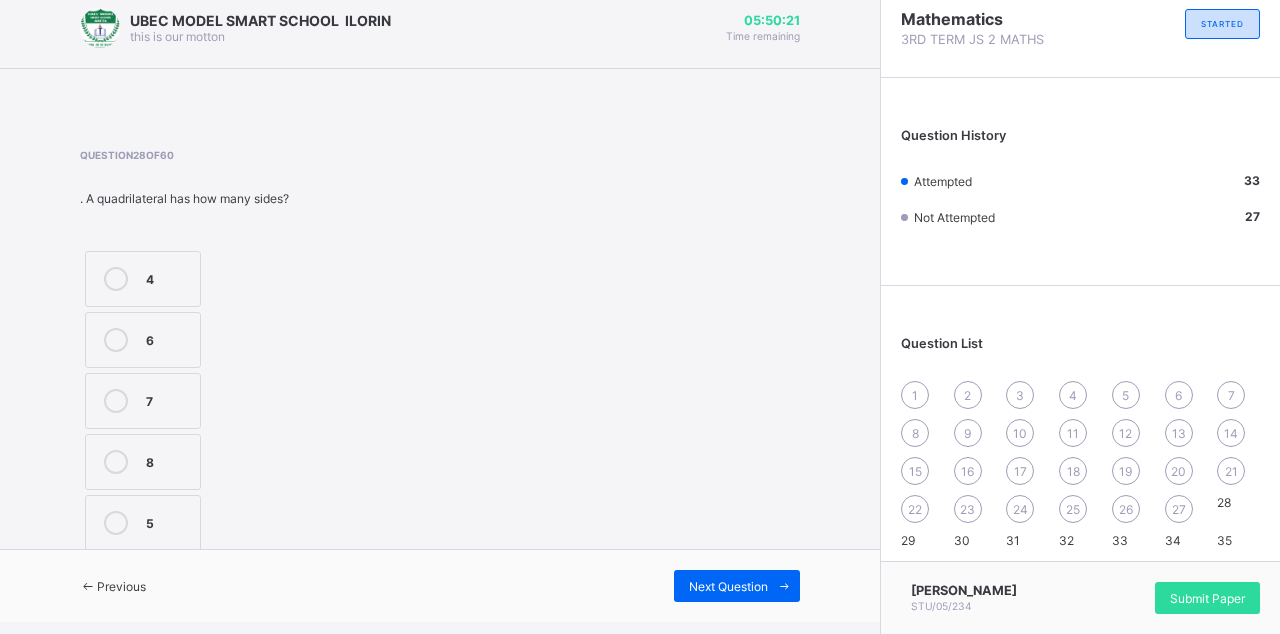 click on "Previous" at bounding box center [113, 586] 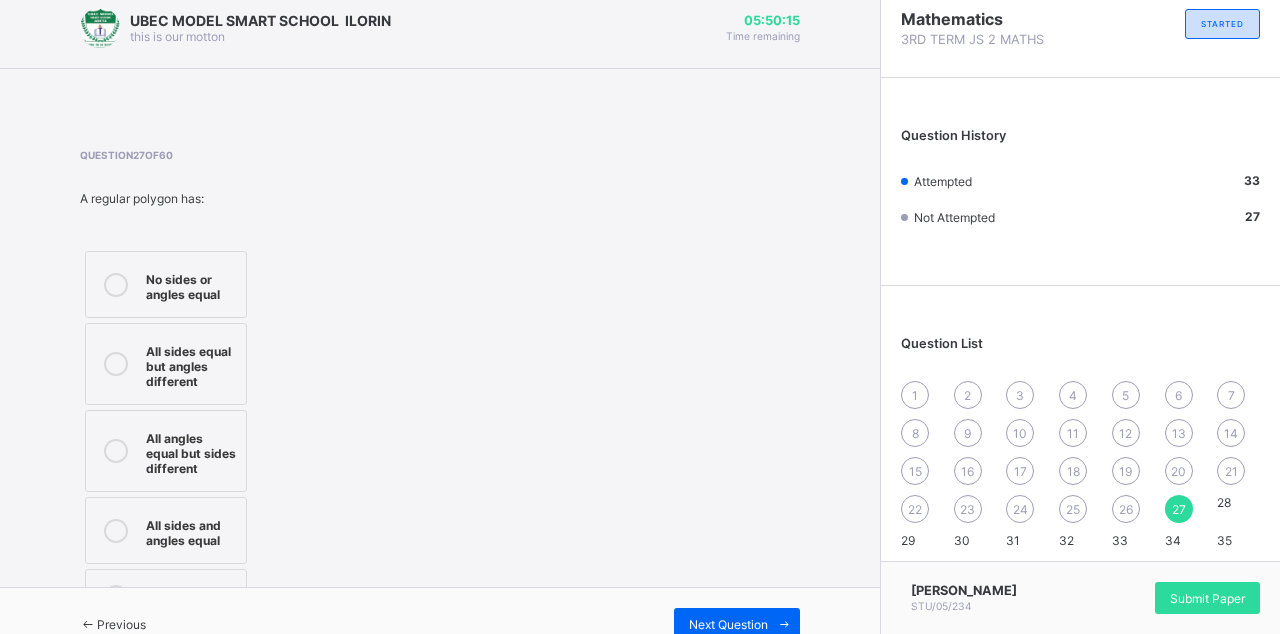 click on "All sides equal but angles different" at bounding box center [191, 364] 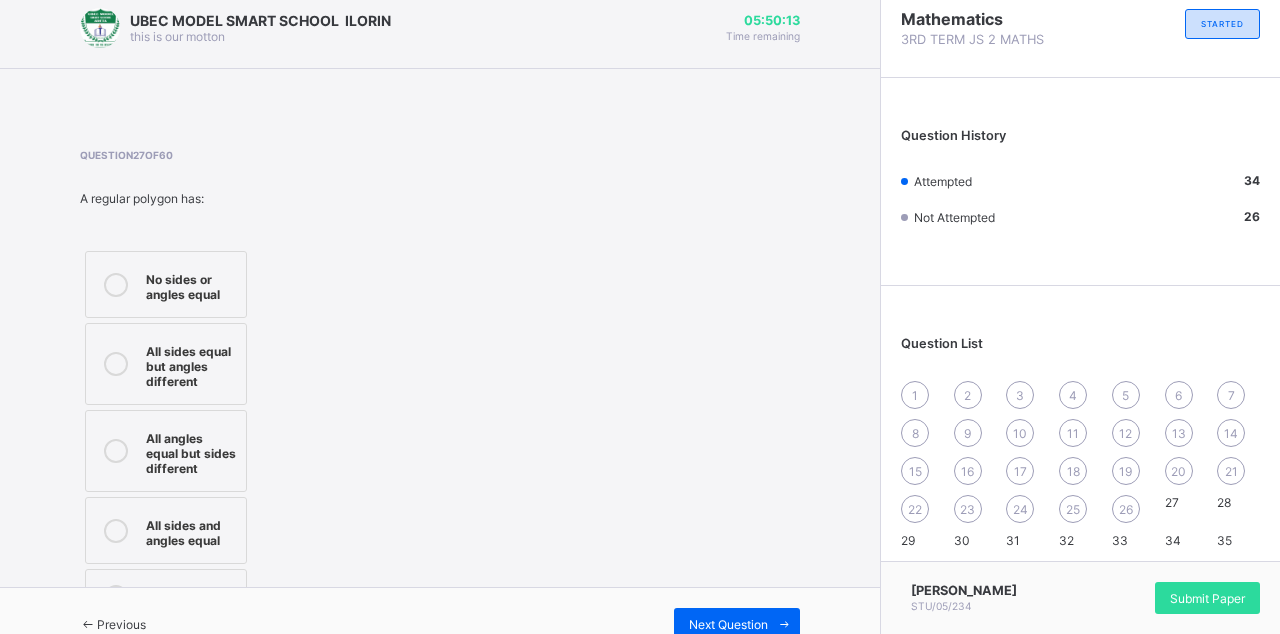 click on "Previous" at bounding box center [113, 624] 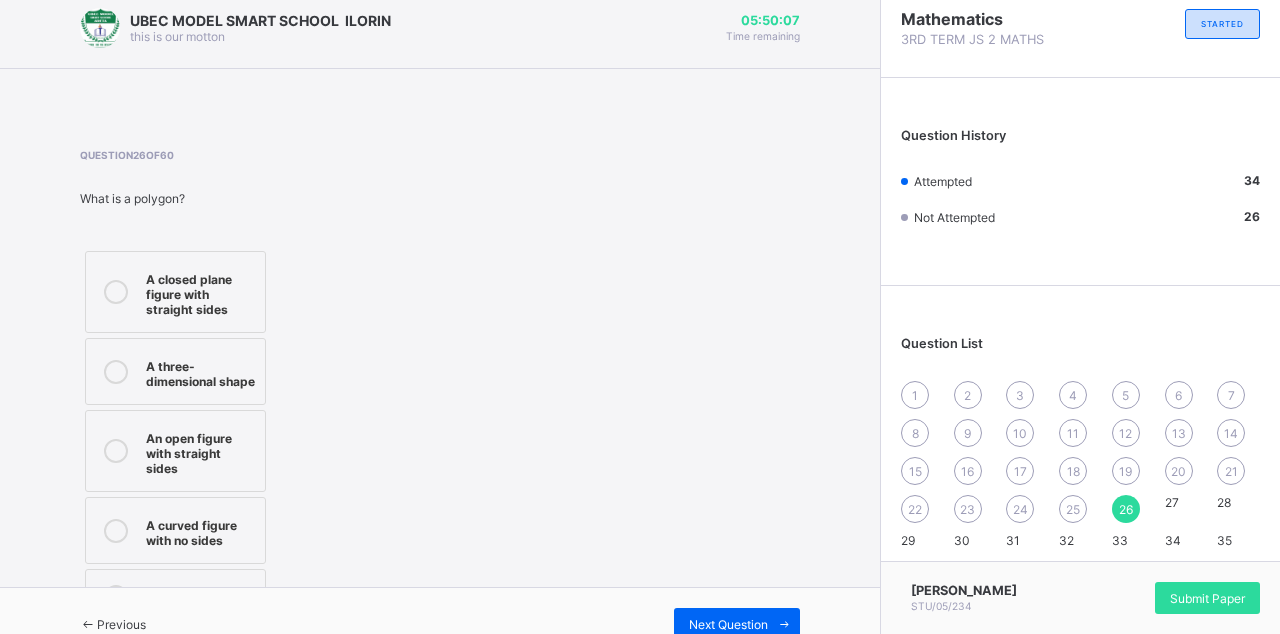 click on "A closed plane figure with straight sides" at bounding box center [200, 292] 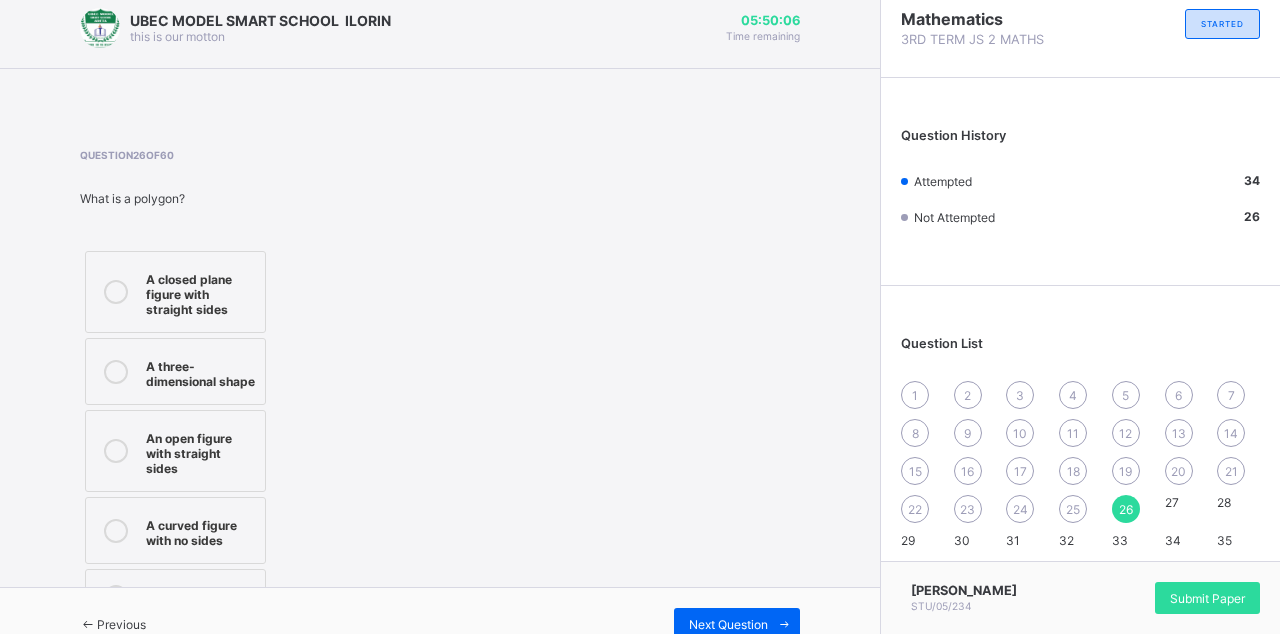click on "Previous" at bounding box center [113, 624] 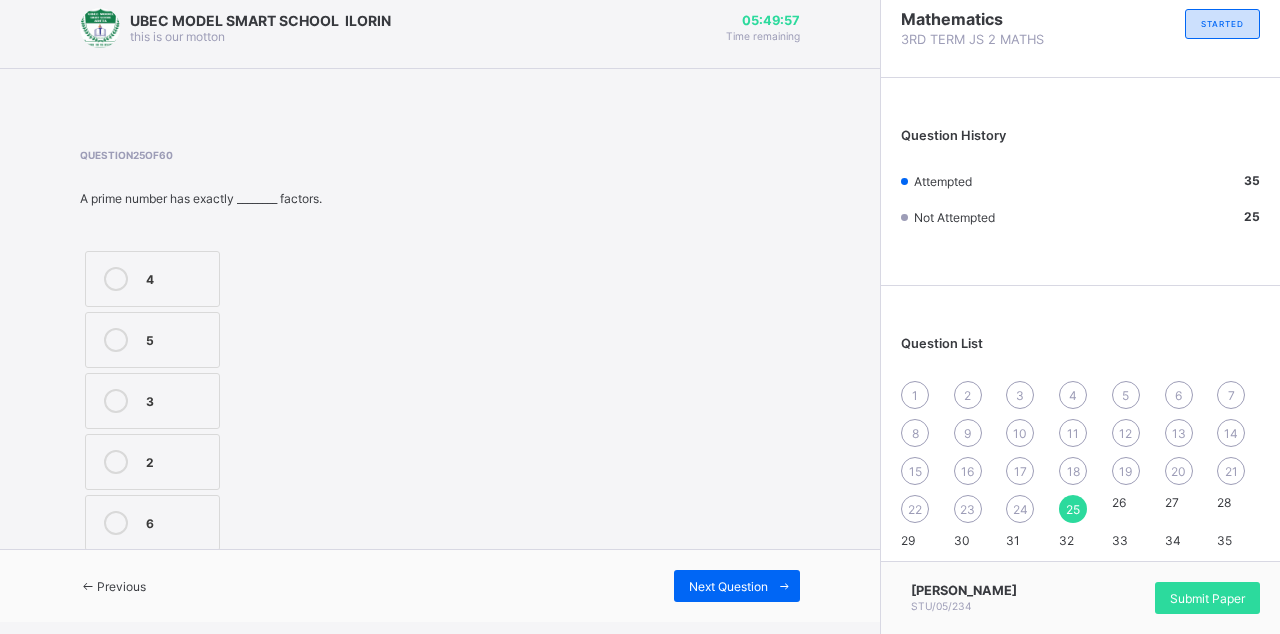 click on "3" at bounding box center [177, 399] 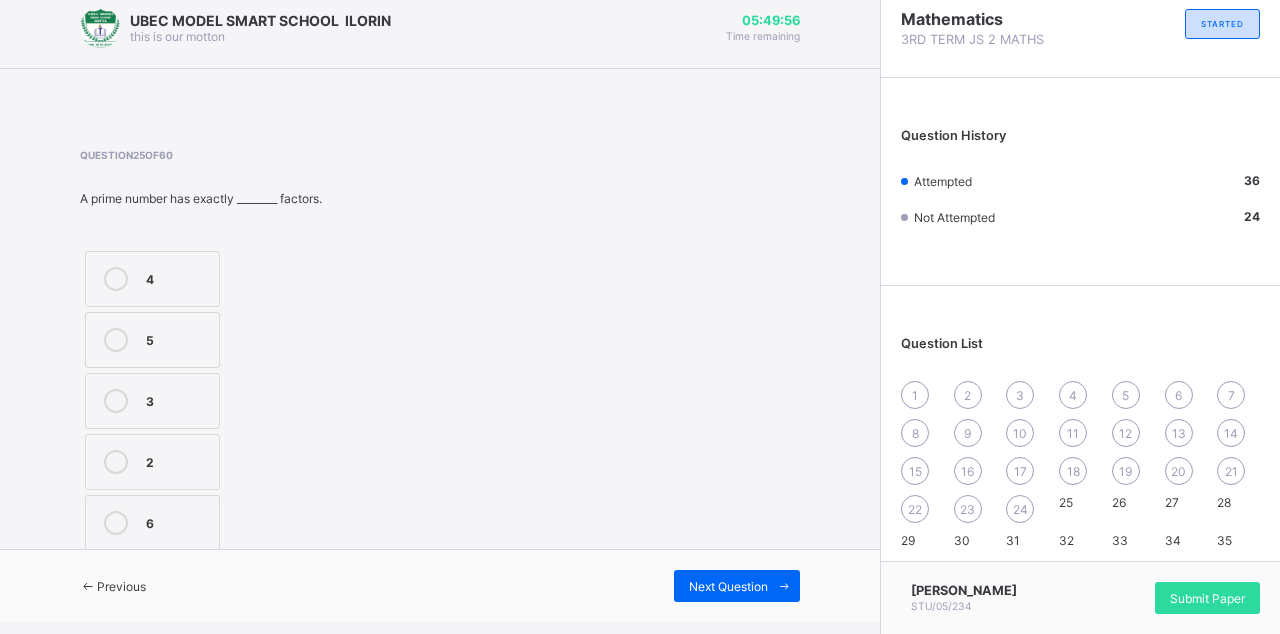 click on "Previous" at bounding box center (113, 586) 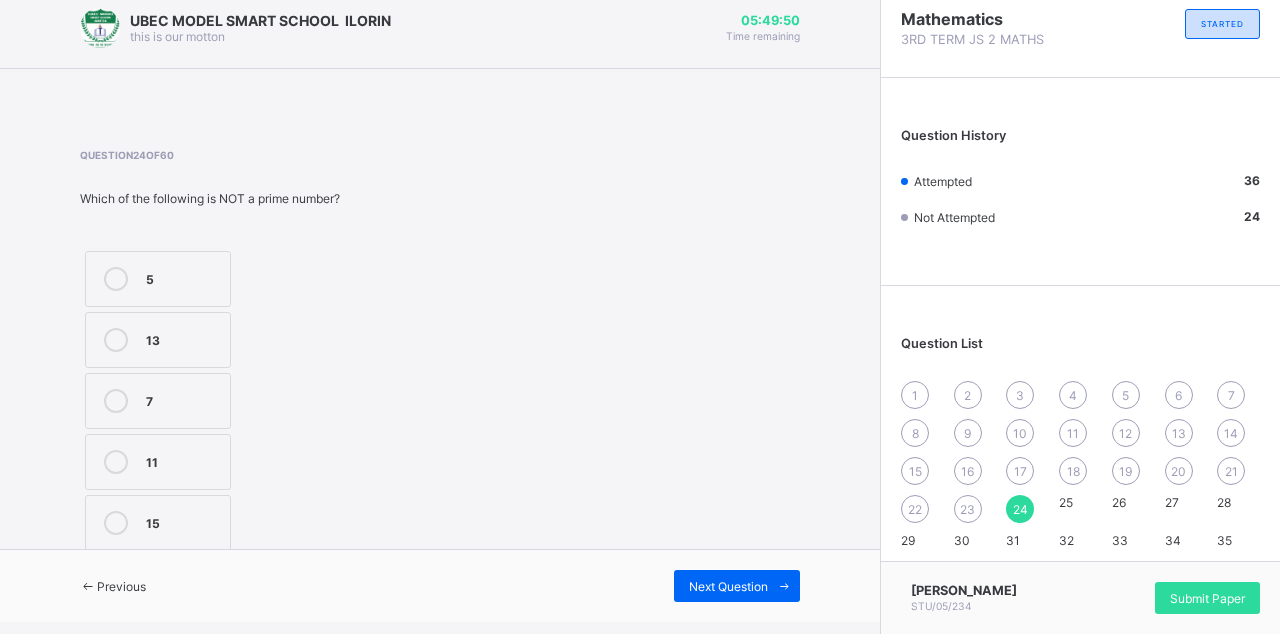 click on "13" at bounding box center (183, 338) 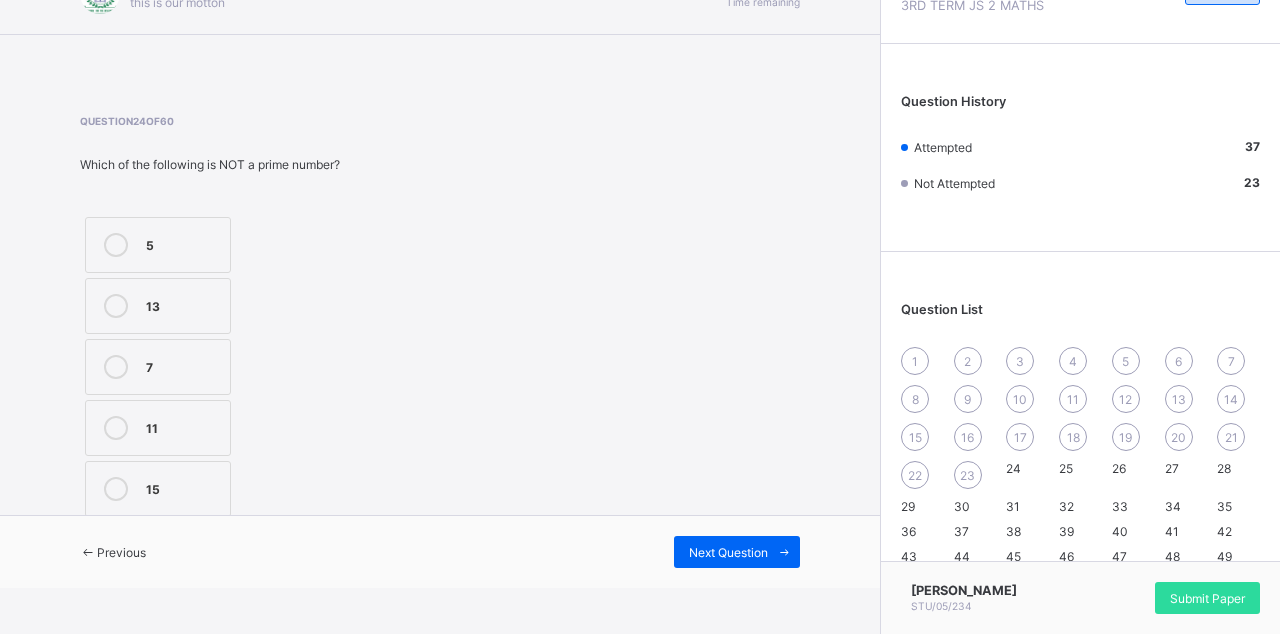 scroll, scrollTop: 76, scrollLeft: 0, axis: vertical 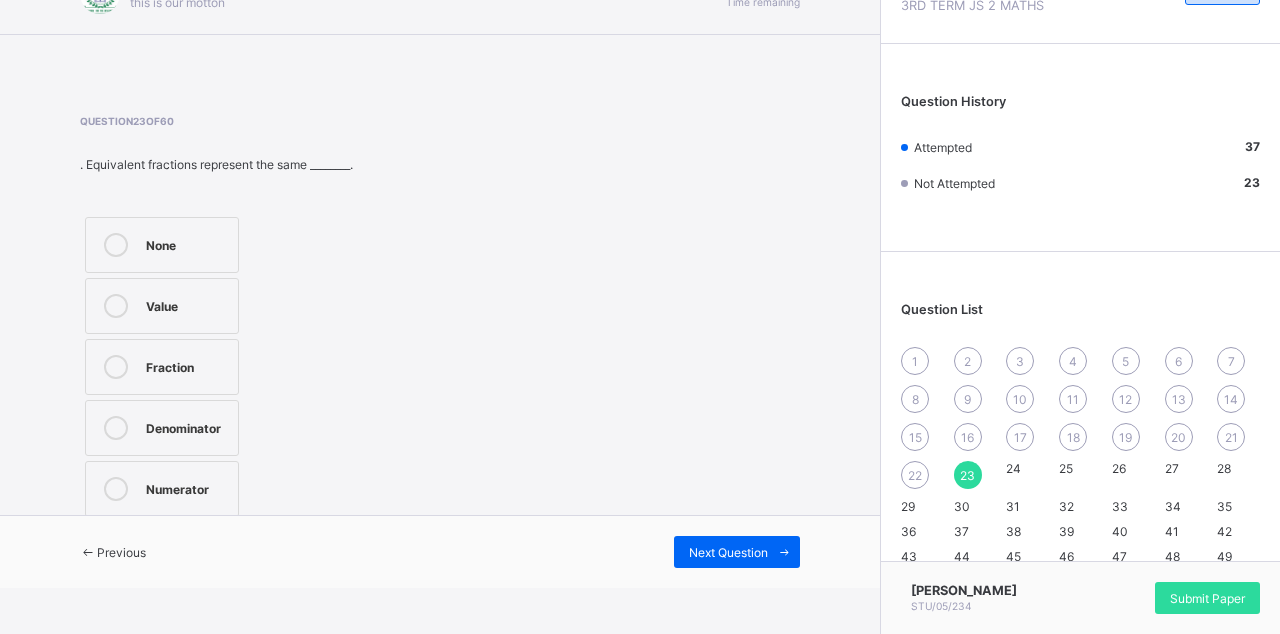 click on "Next Question" at bounding box center [728, 552] 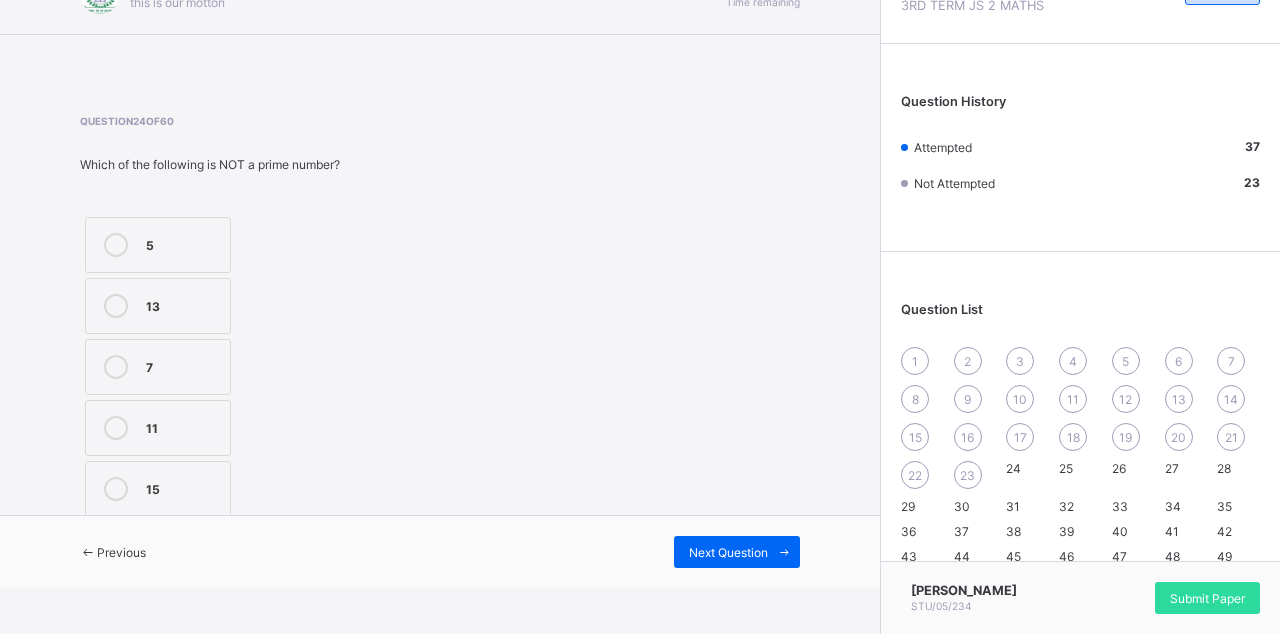 click on "Previous" at bounding box center (113, 552) 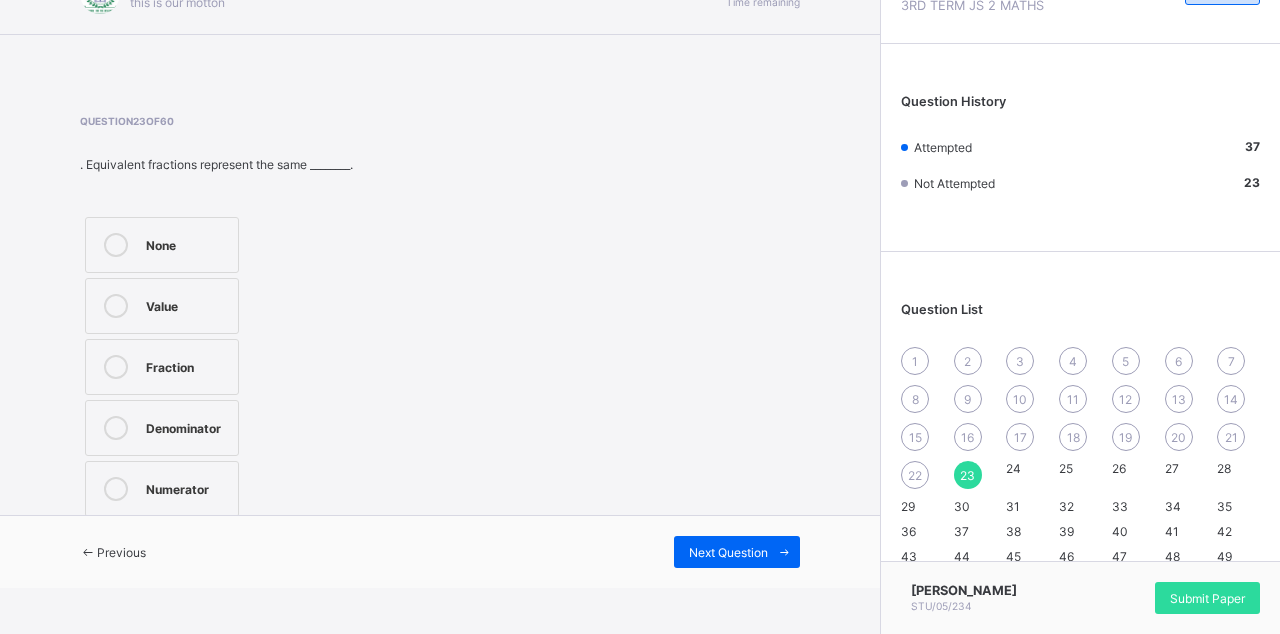 click on "Value" at bounding box center [187, 306] 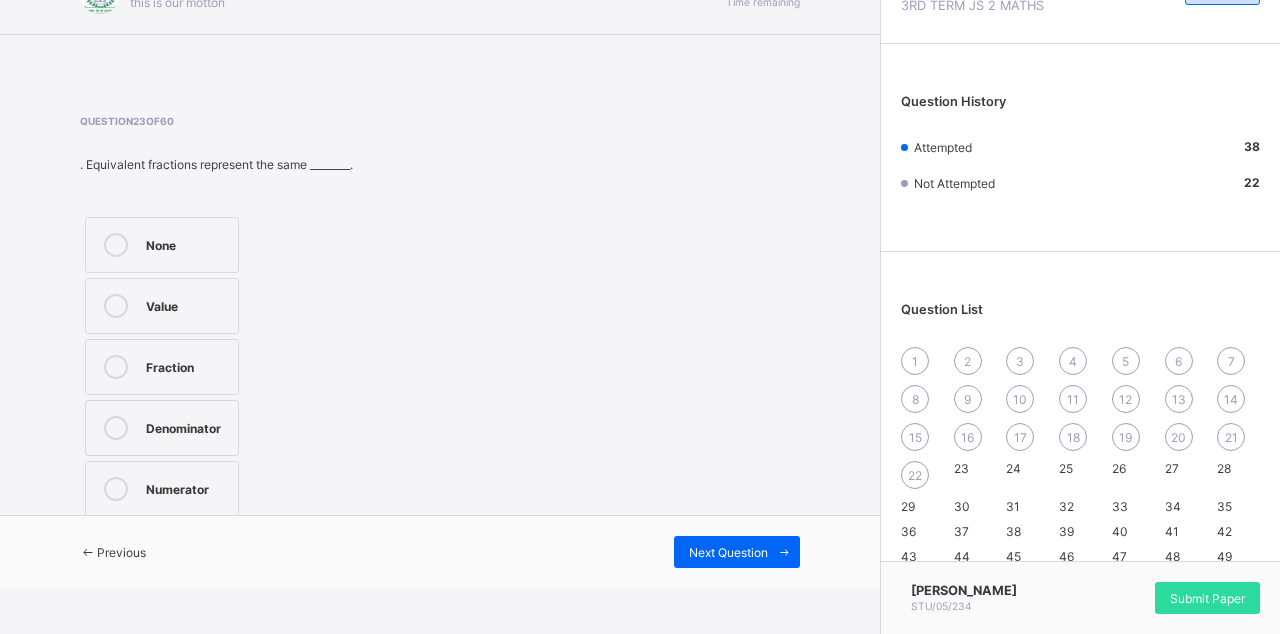 click on "Previous" at bounding box center (113, 552) 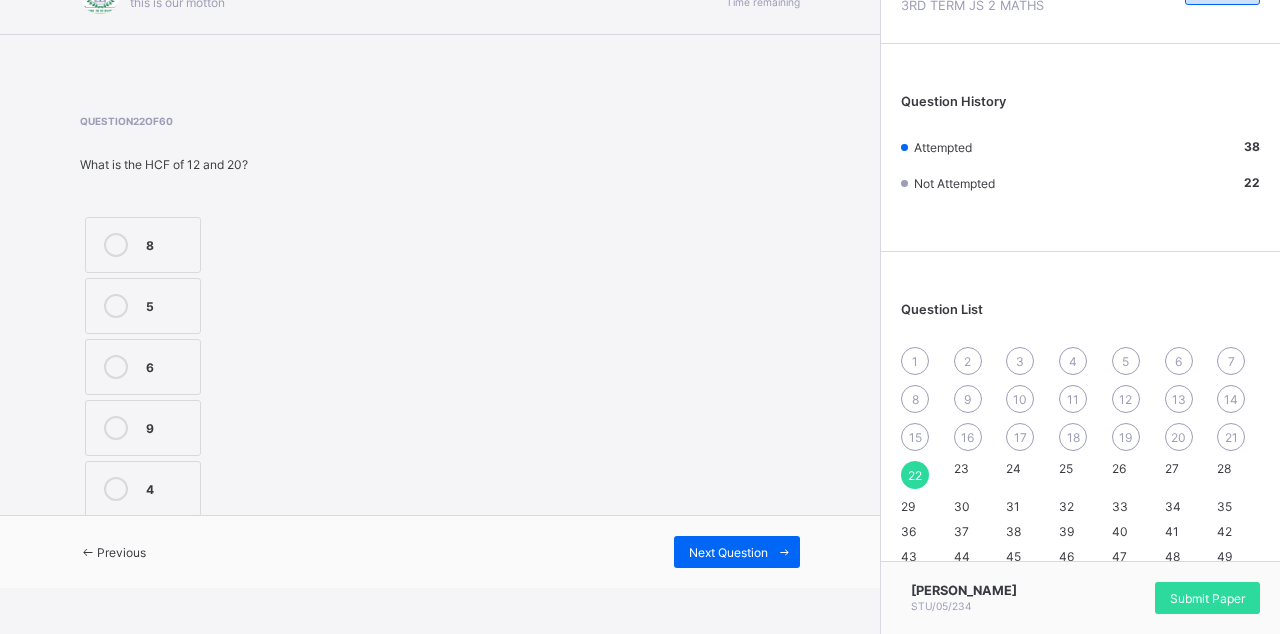 click on "6" at bounding box center (143, 367) 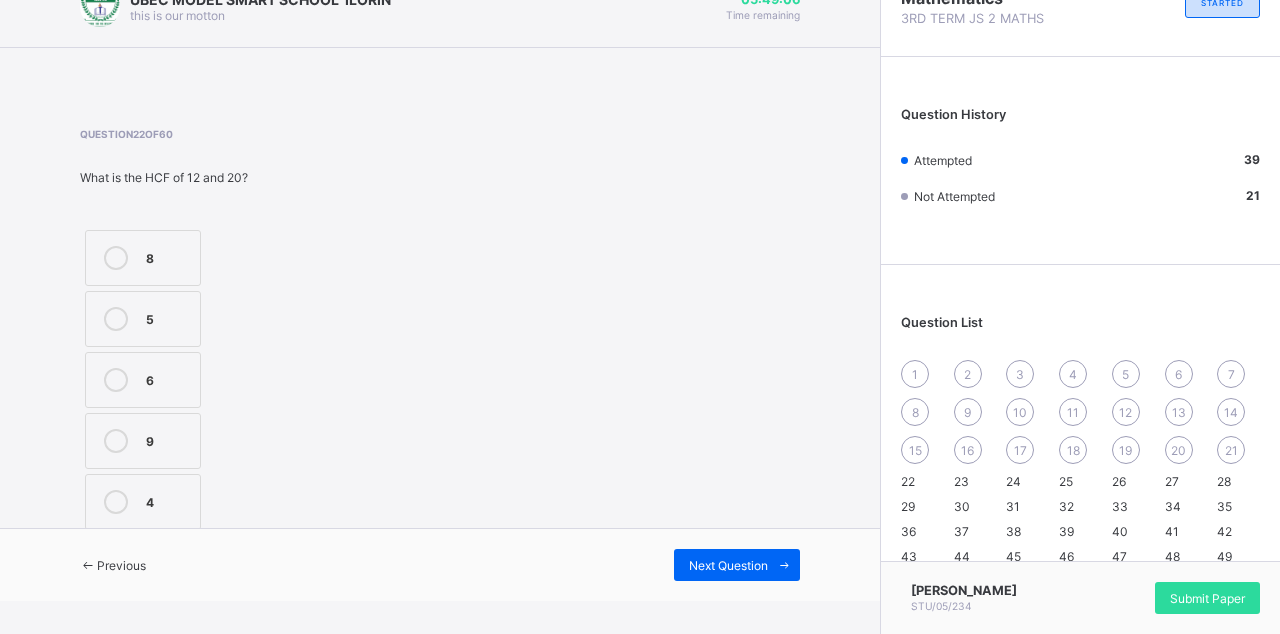 click on "Previous" at bounding box center [113, 565] 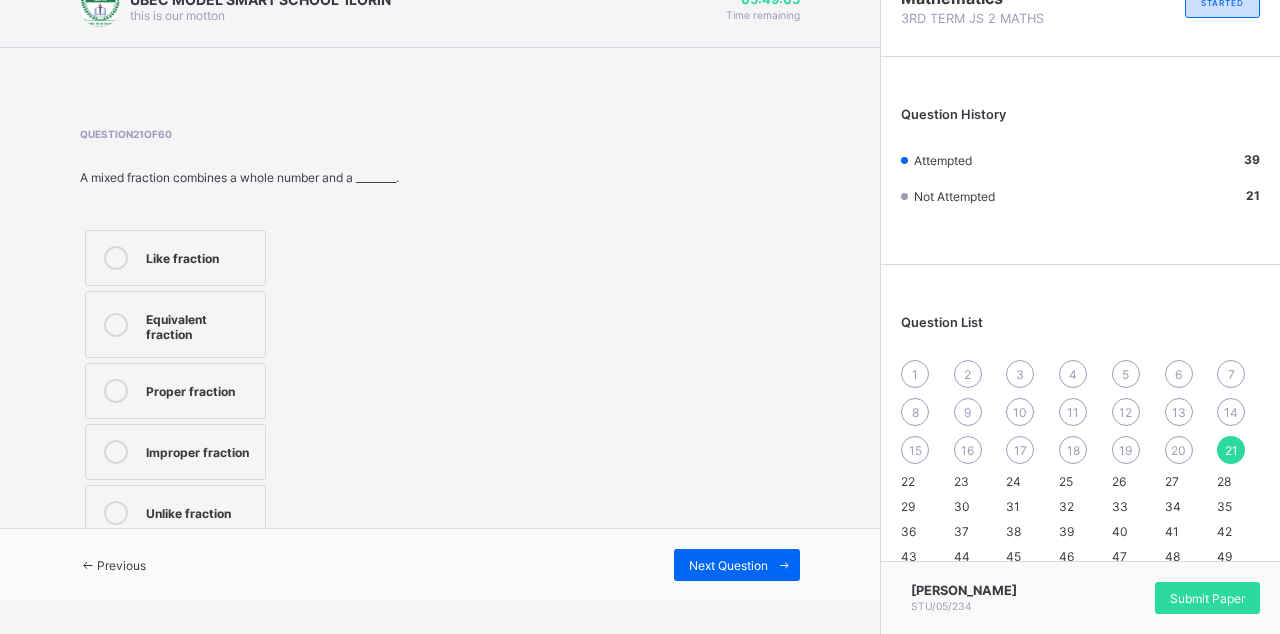 click on "Previous" at bounding box center (121, 565) 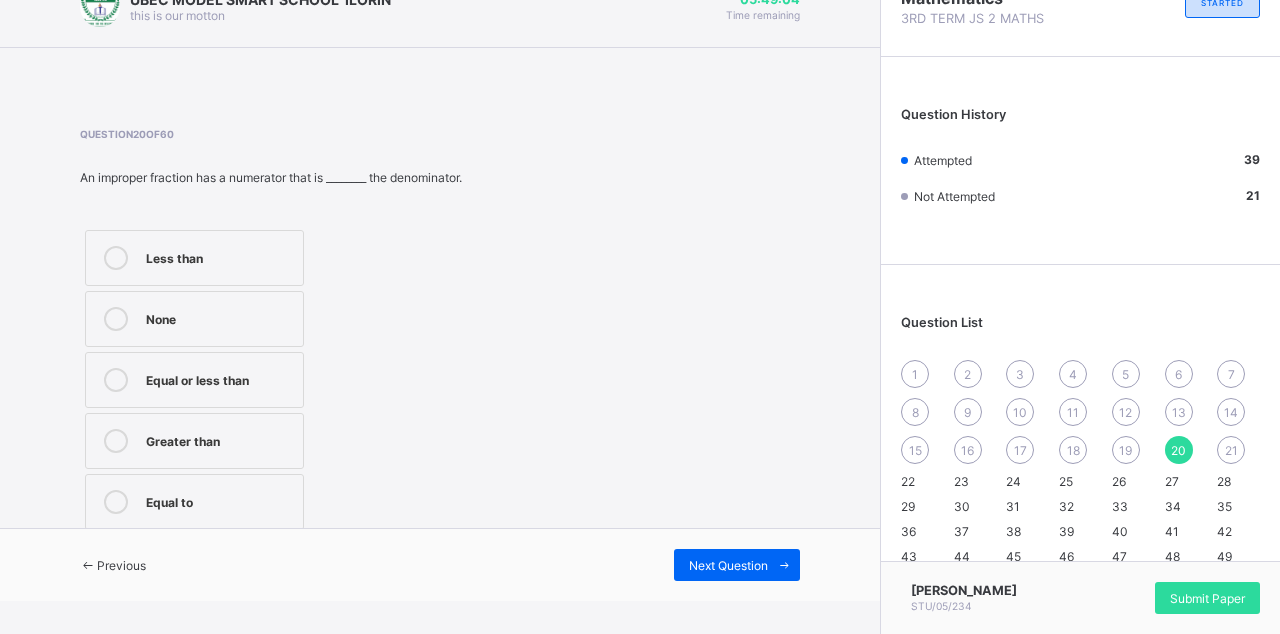 click at bounding box center (784, 565) 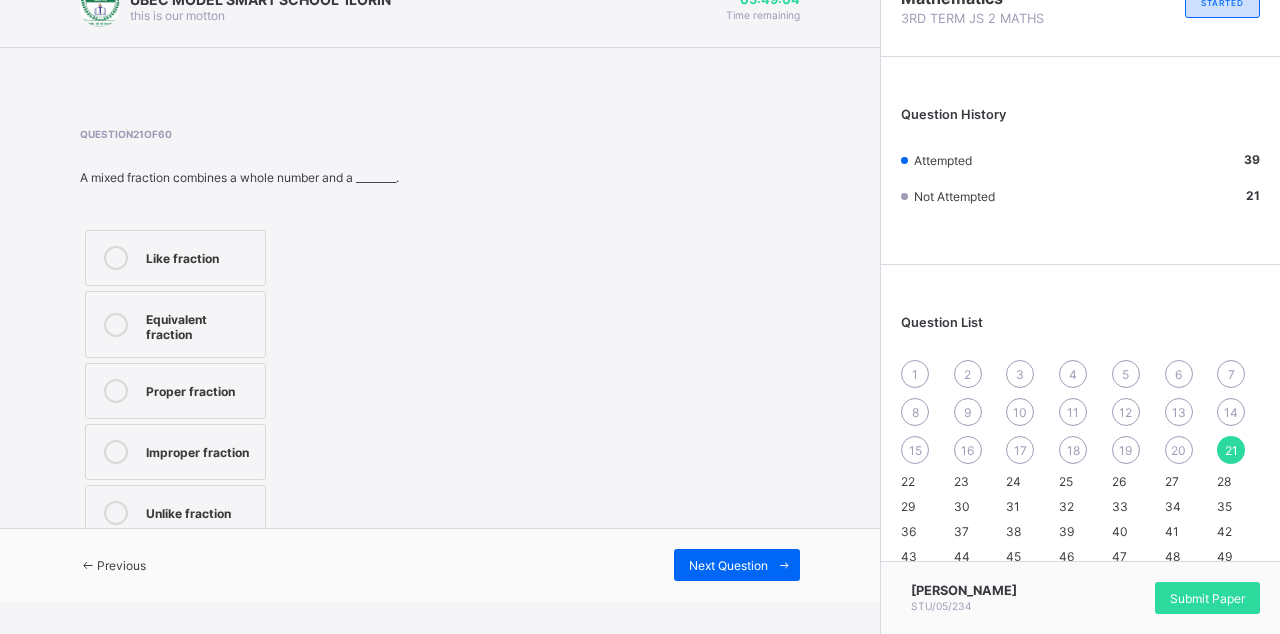 click on "Next Question" at bounding box center (728, 565) 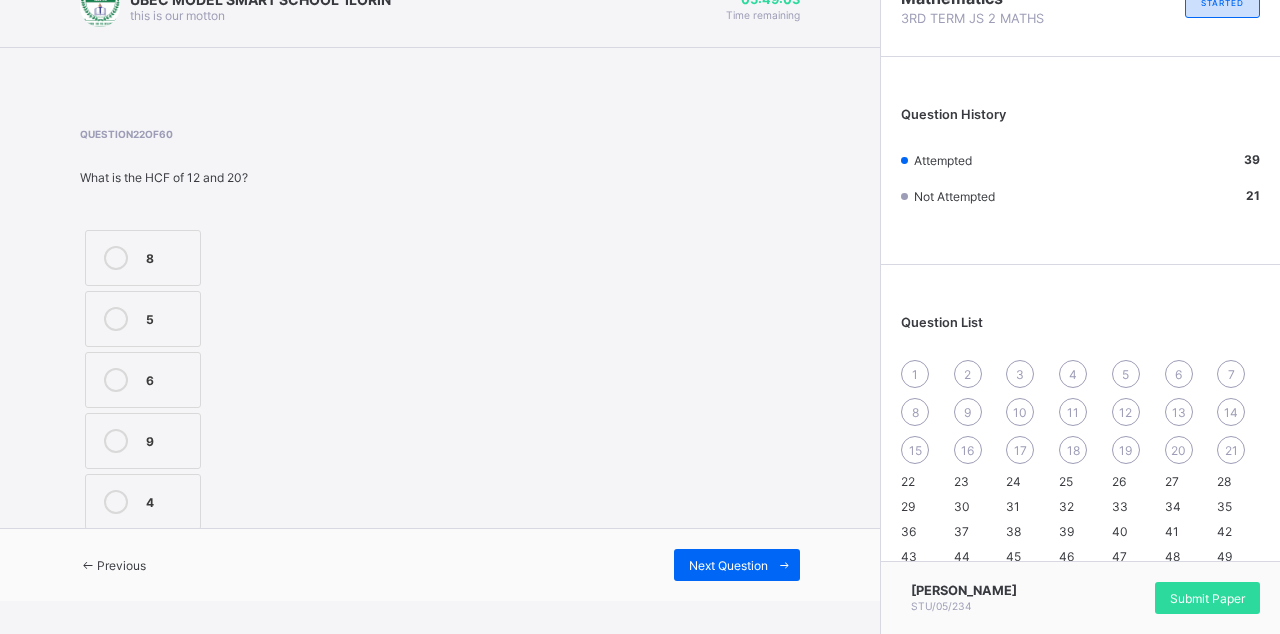 click on "Previous" at bounding box center [121, 565] 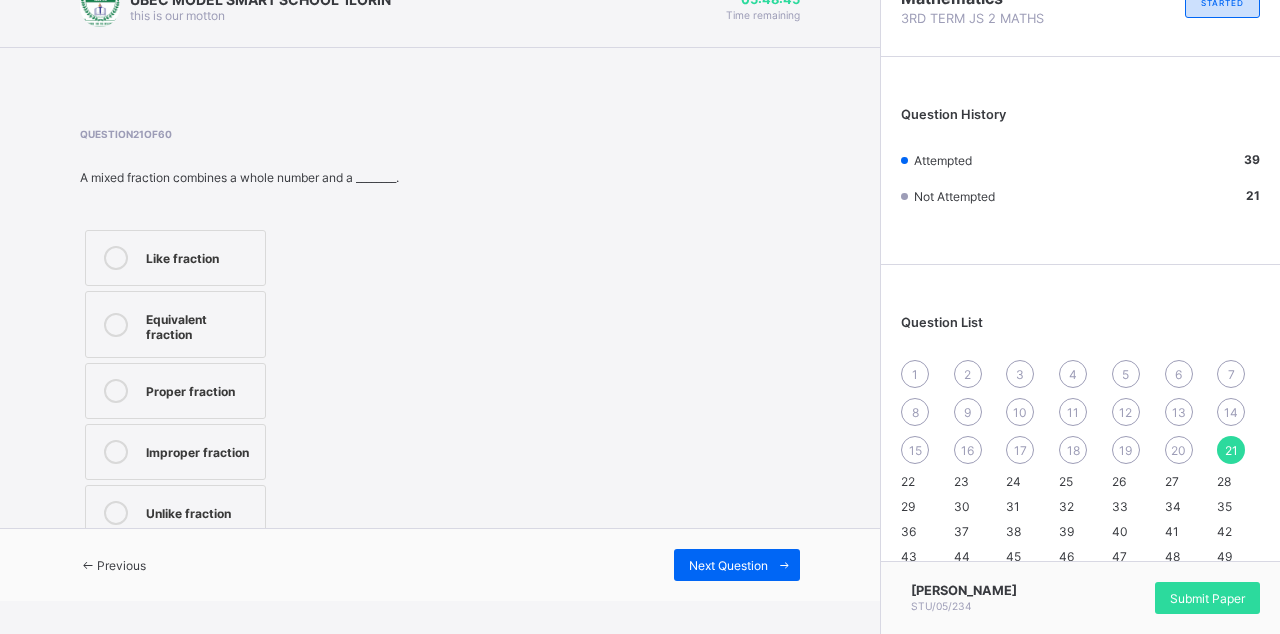 click on "Equivalent fraction" at bounding box center [175, 324] 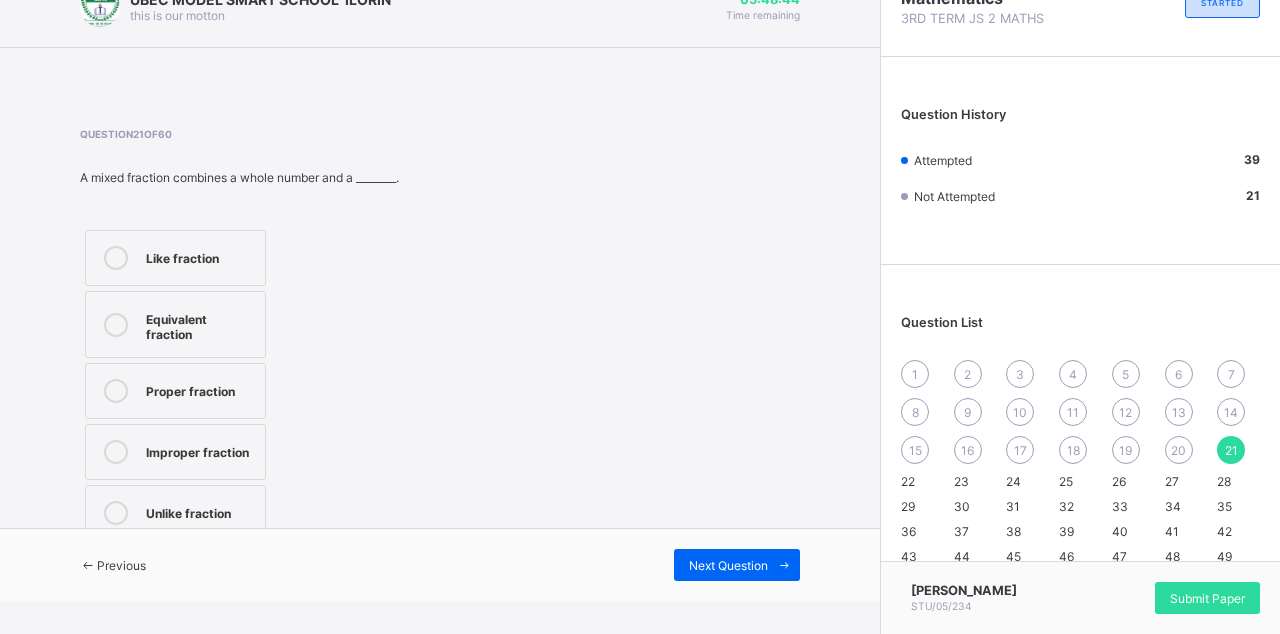 click at bounding box center (88, 565) 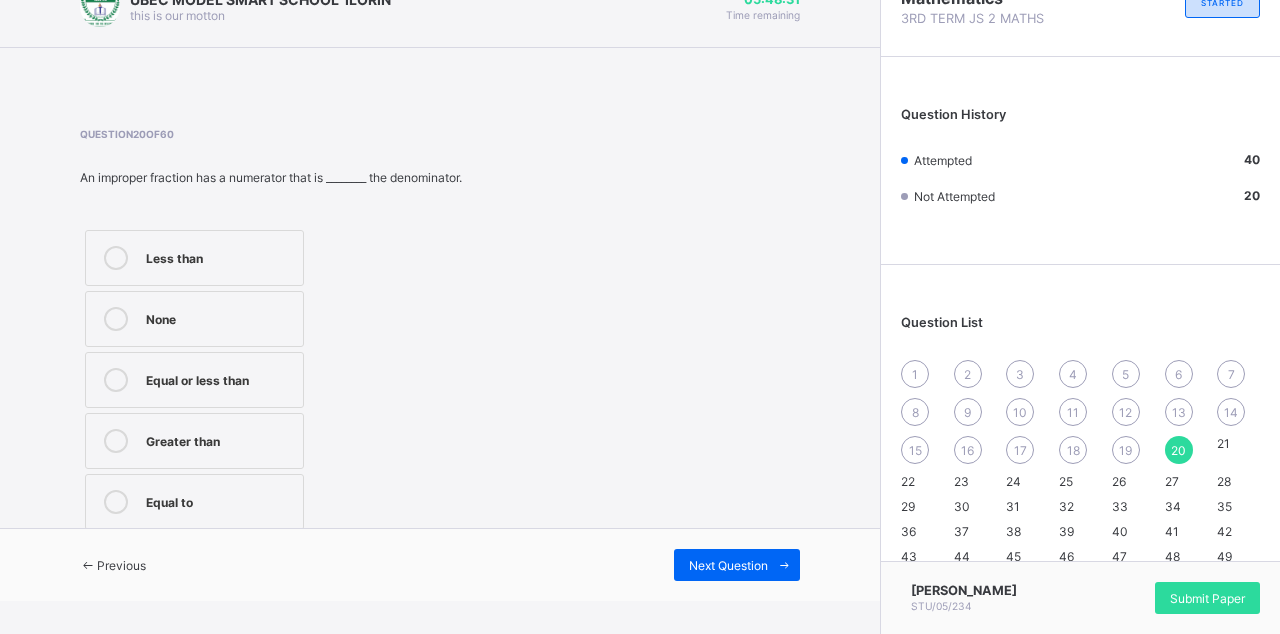 click at bounding box center (116, 258) 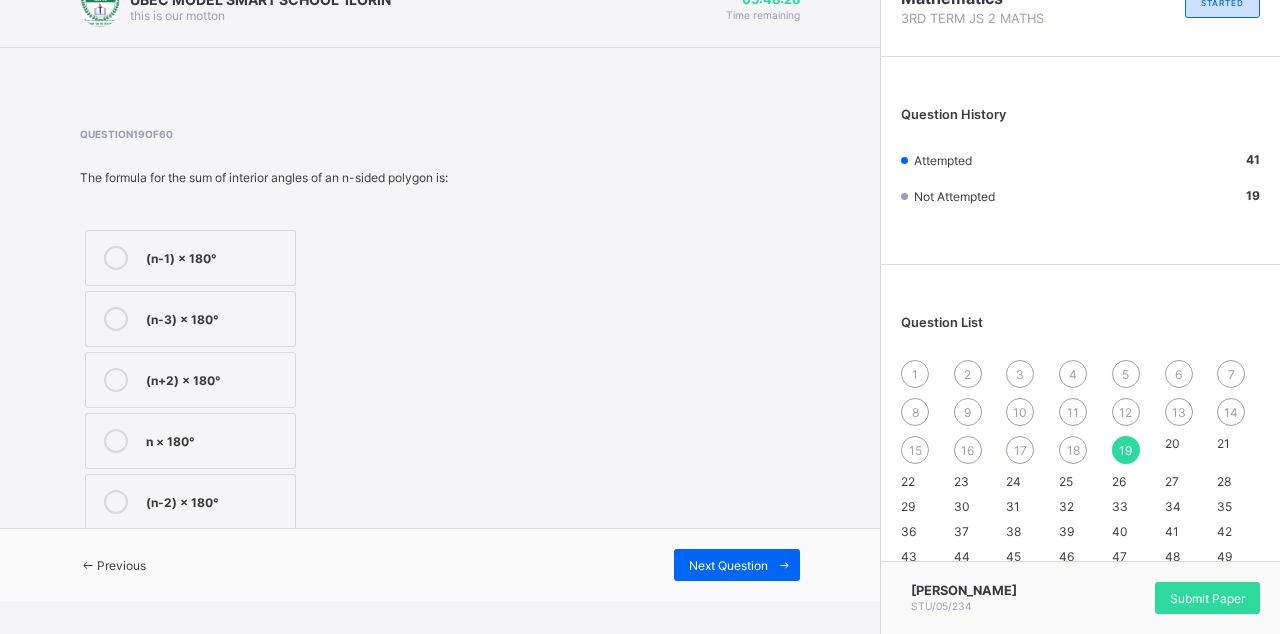 click at bounding box center (116, 258) 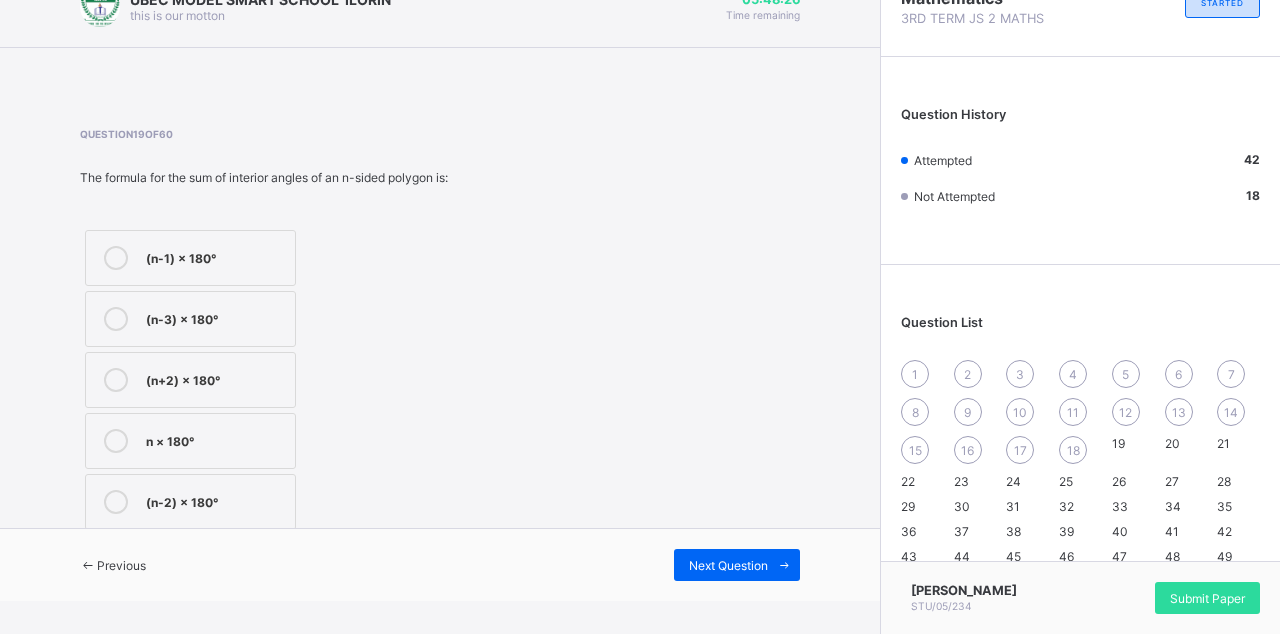 click on "Previous" at bounding box center (113, 565) 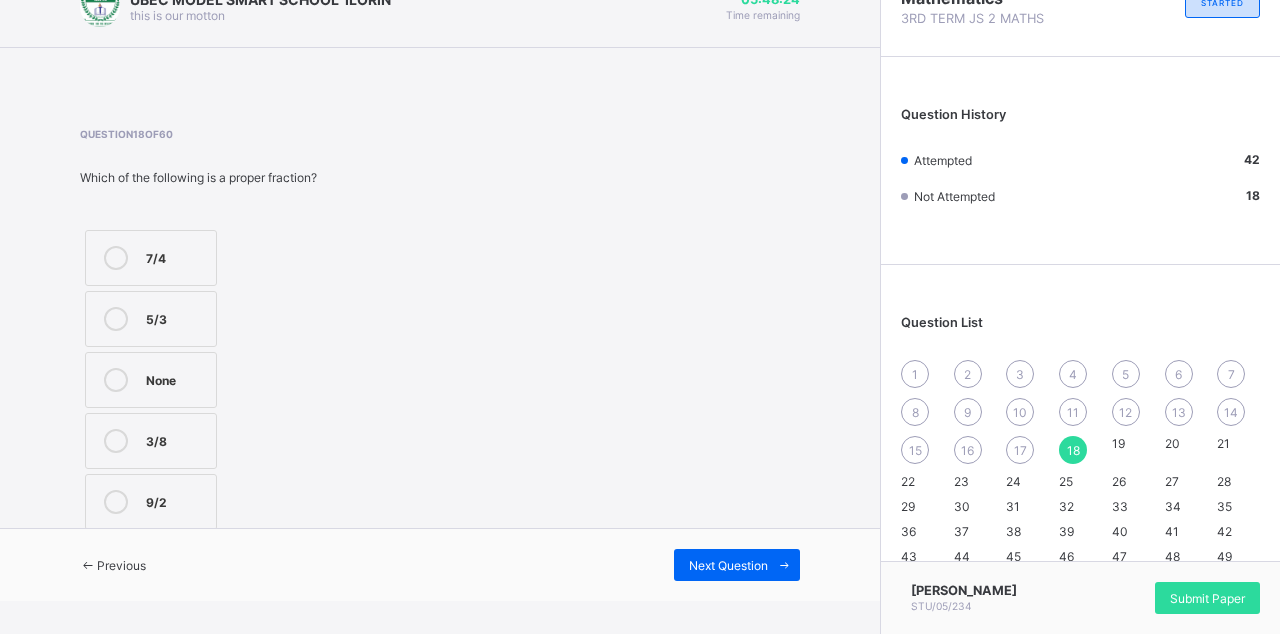 click on "7/4" at bounding box center [151, 258] 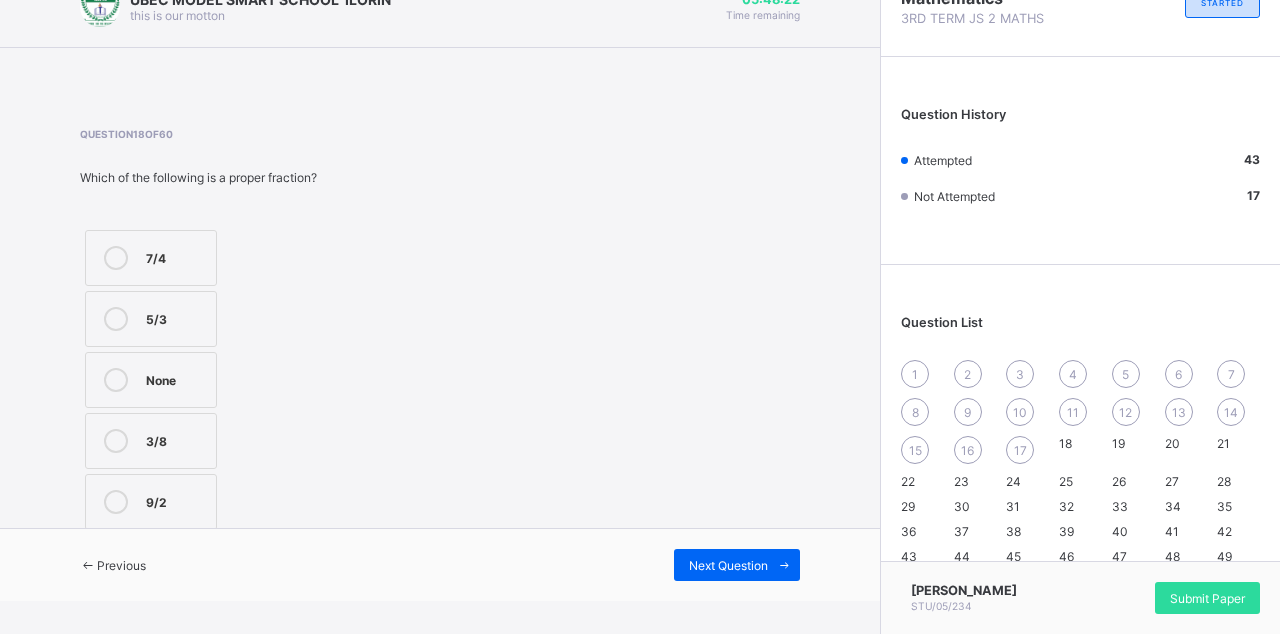 scroll, scrollTop: 74, scrollLeft: 0, axis: vertical 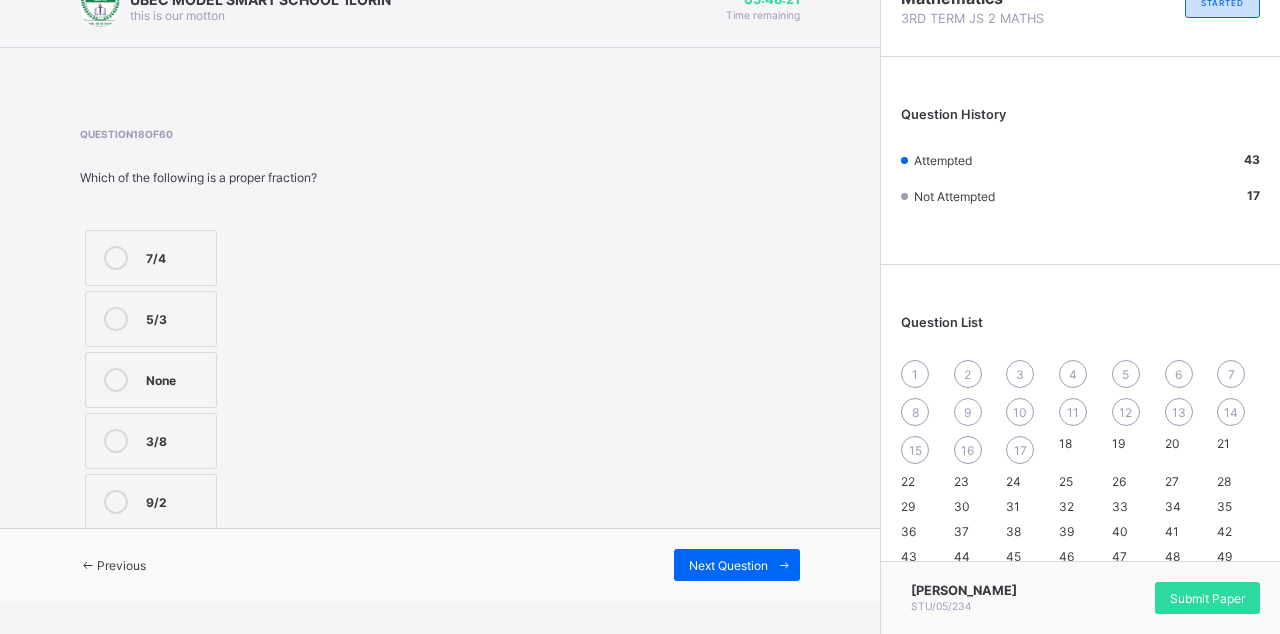 click at bounding box center (88, 565) 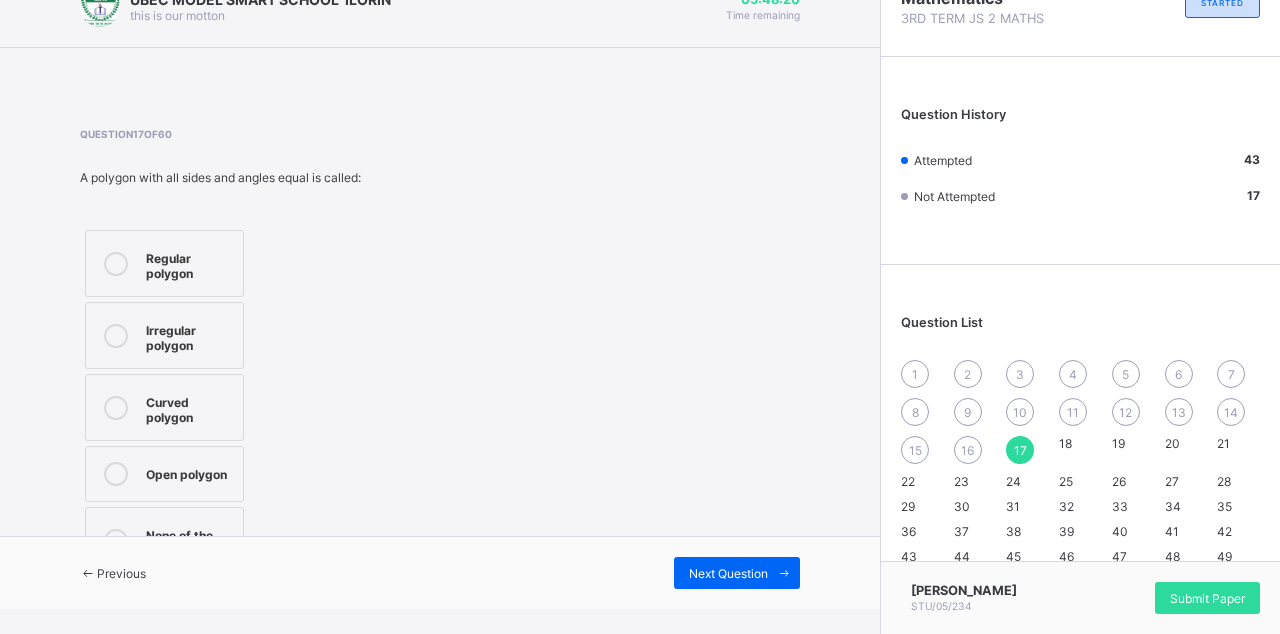 click at bounding box center [784, 573] 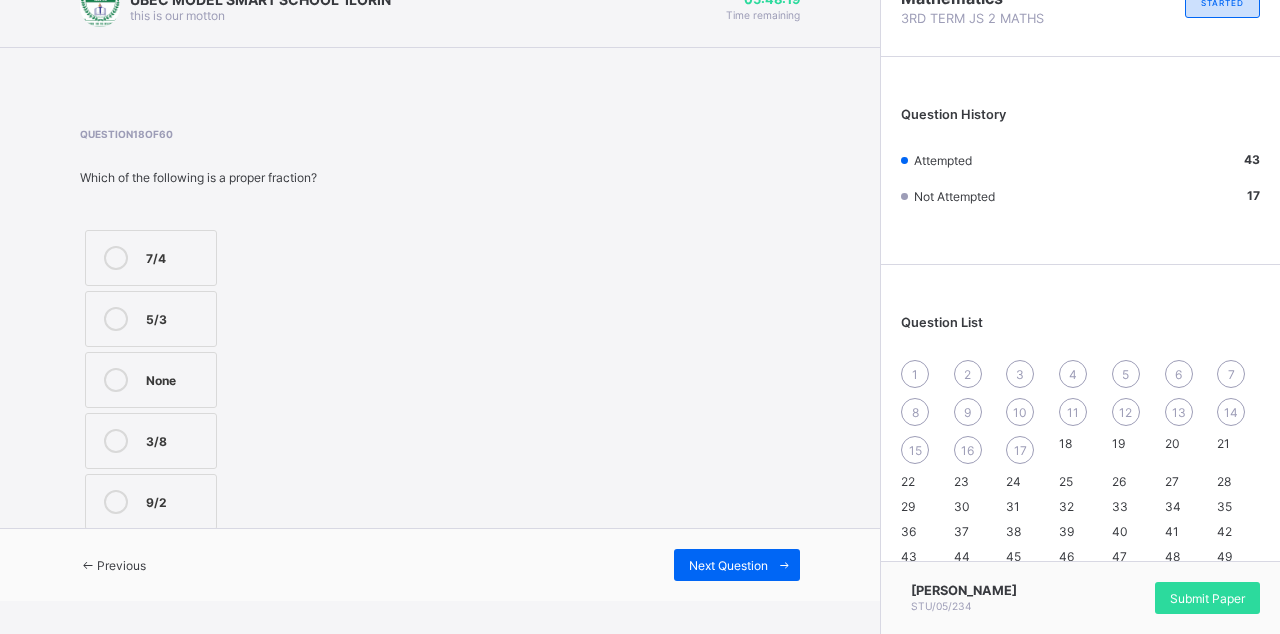 click at bounding box center (88, 565) 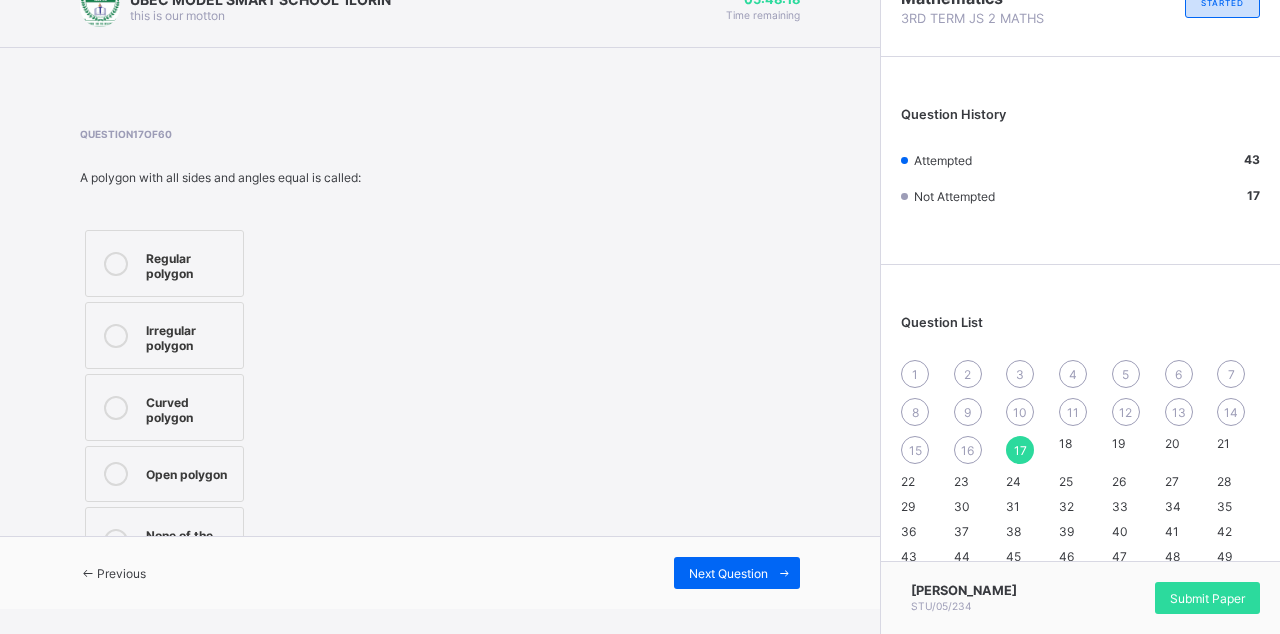 click on "Regular polygon" at bounding box center [164, 263] 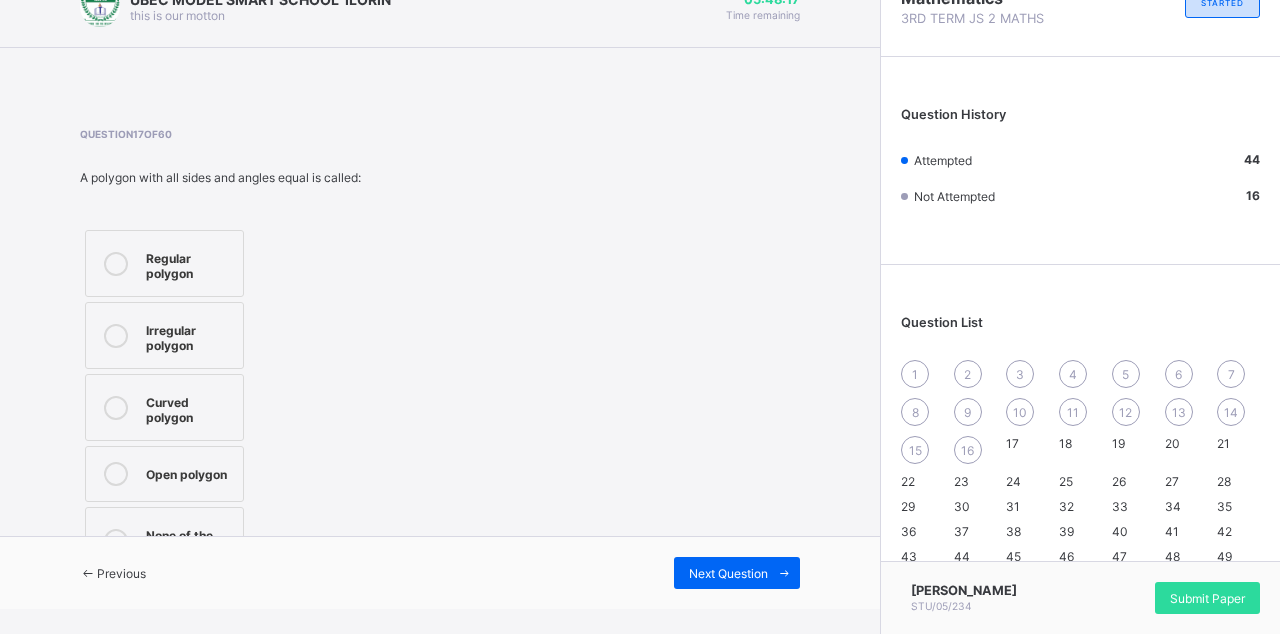 click at bounding box center [88, 573] 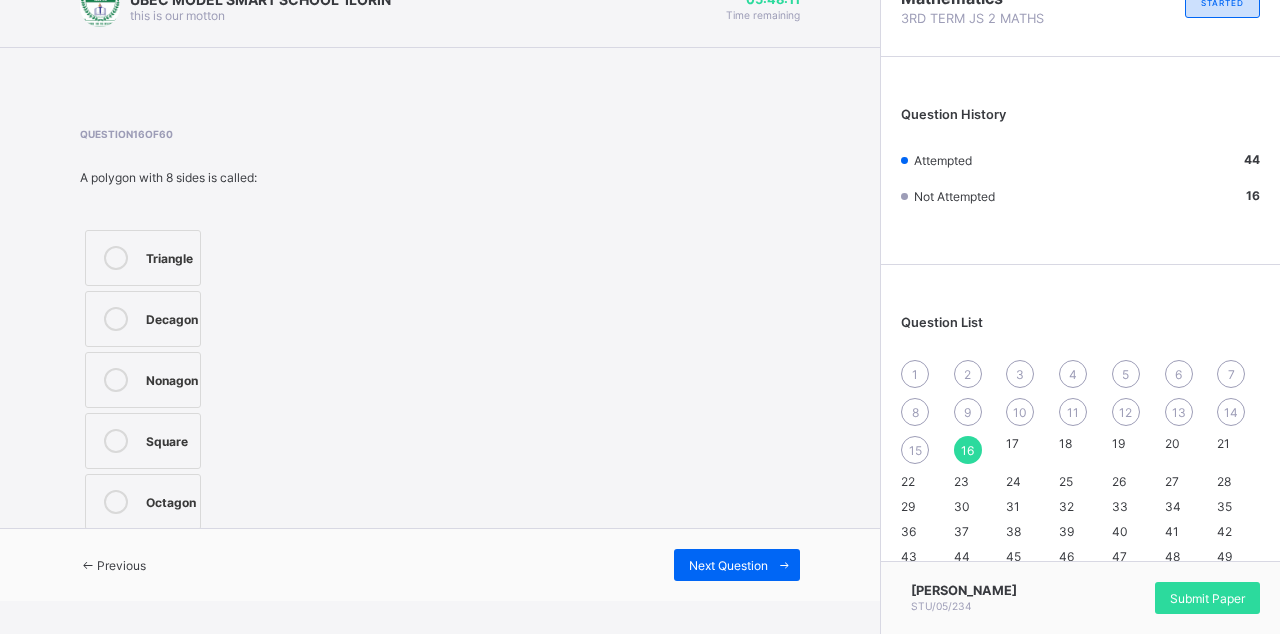 click at bounding box center (116, 258) 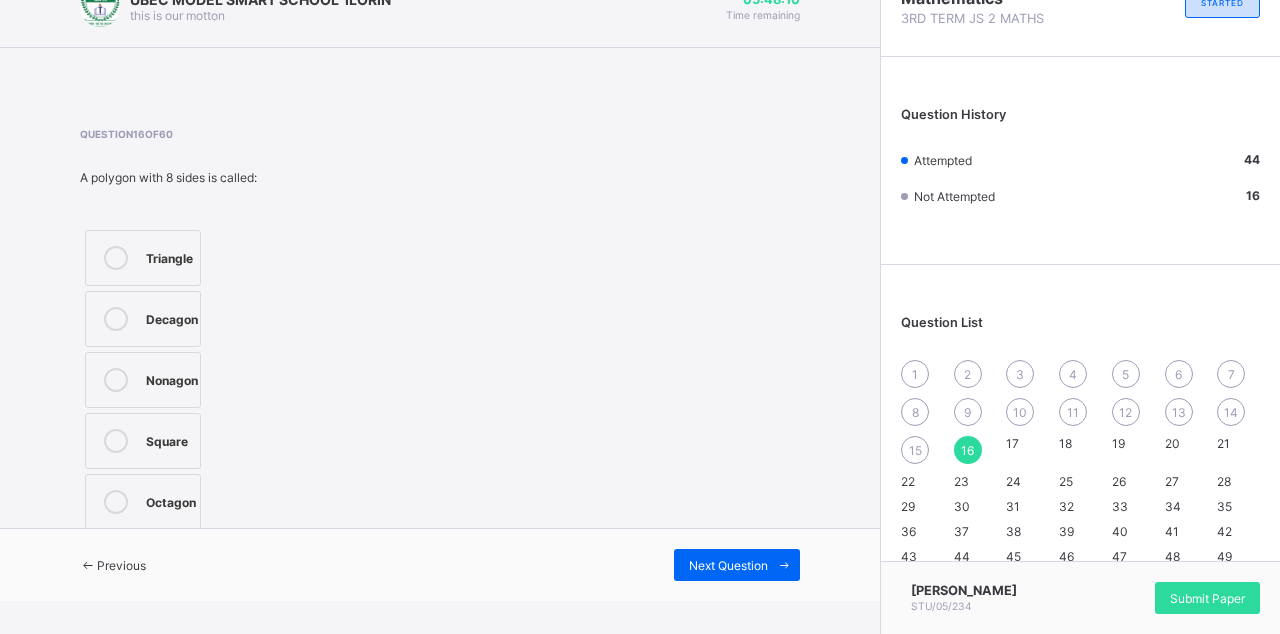 click at bounding box center (88, 565) 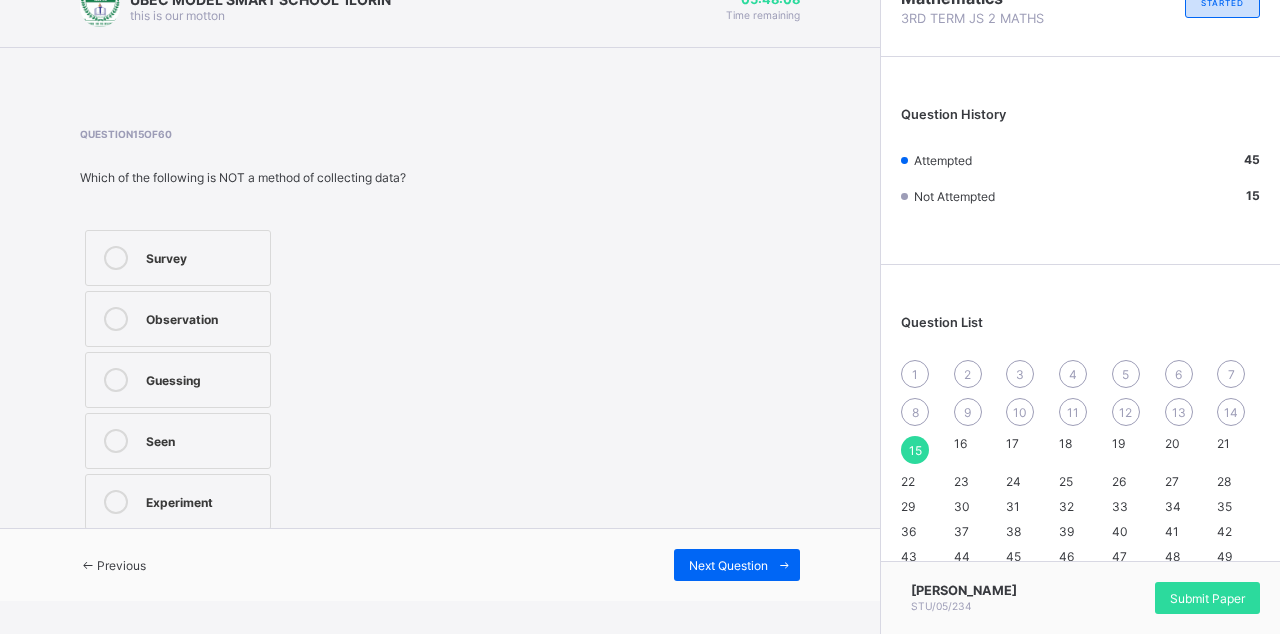 click at bounding box center (116, 258) 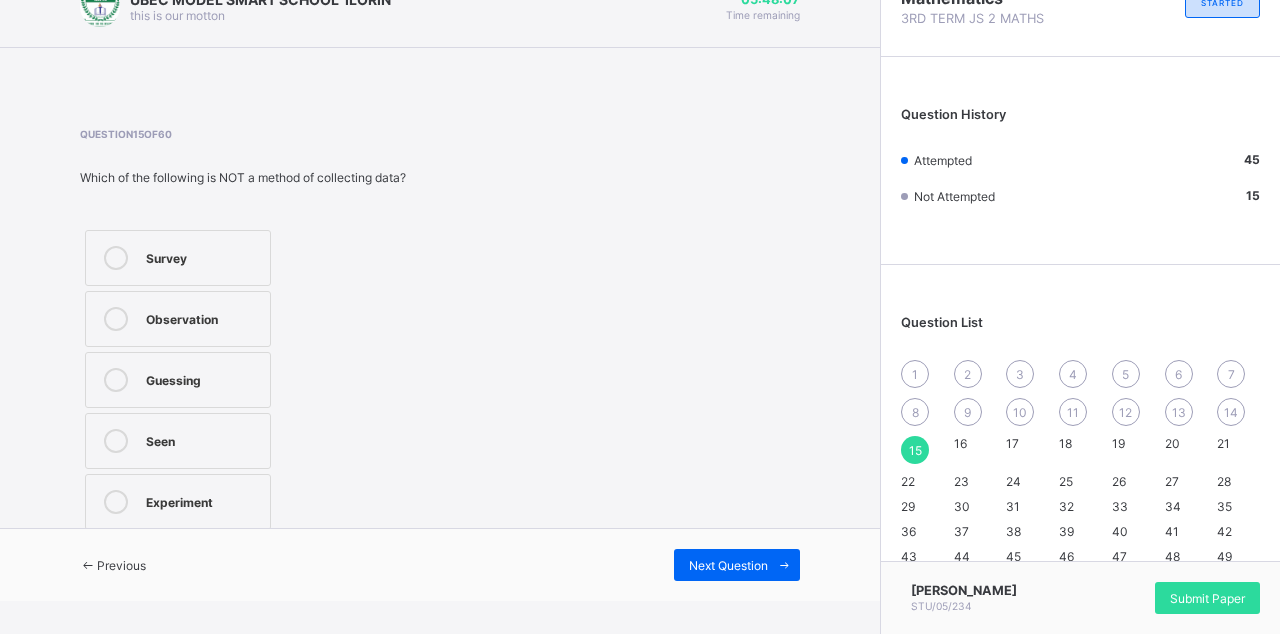 click at bounding box center [88, 565] 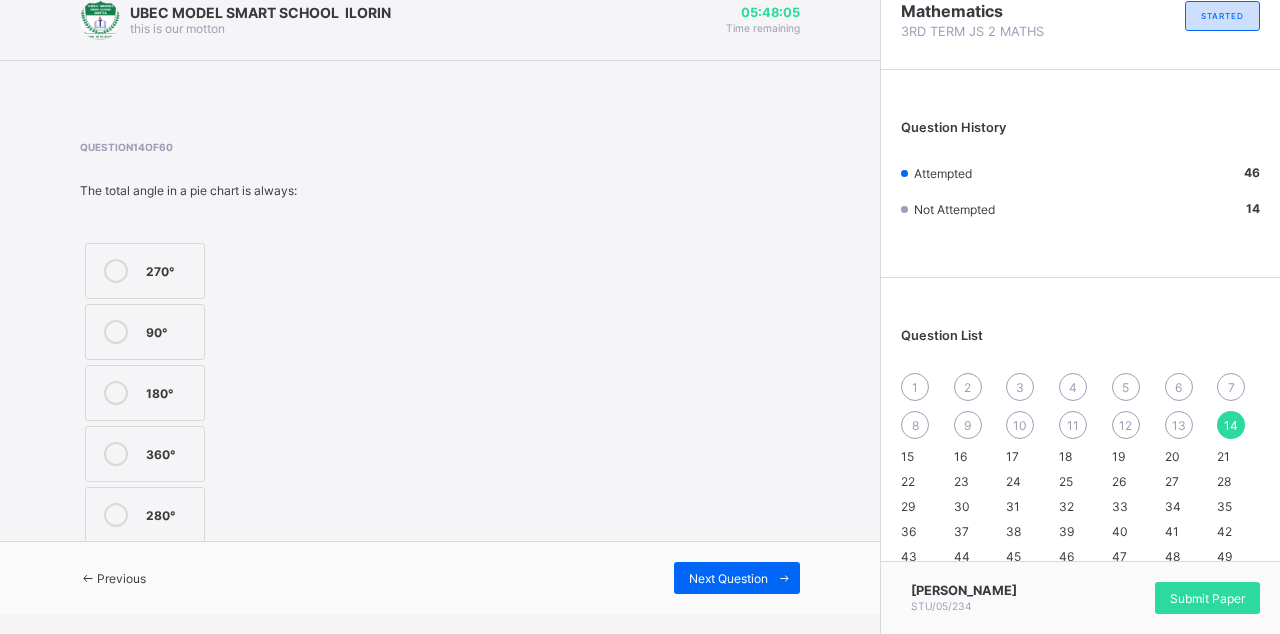 click at bounding box center [116, 271] 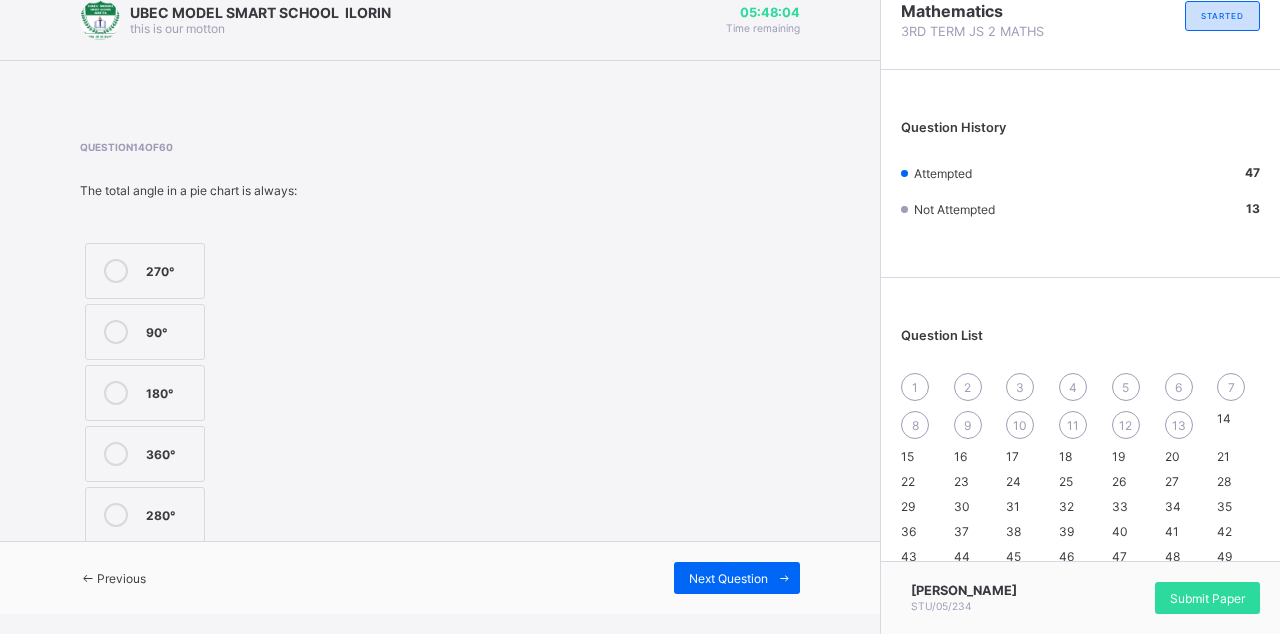click at bounding box center (88, 578) 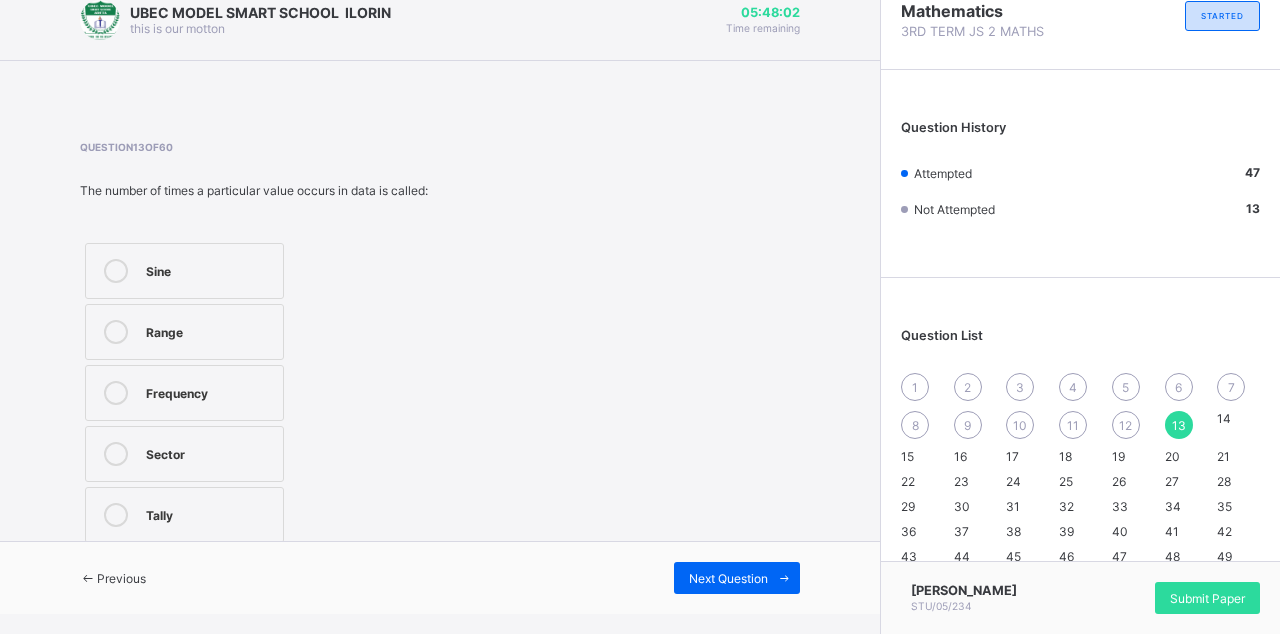 click at bounding box center [116, 393] 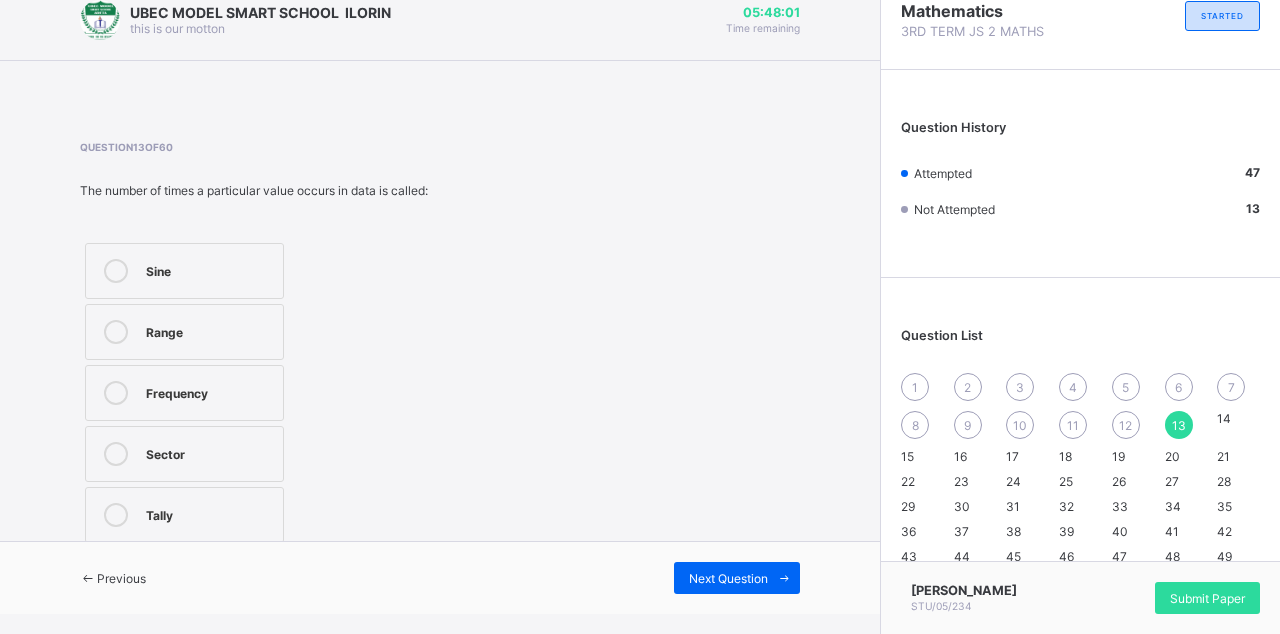 click at bounding box center (116, 393) 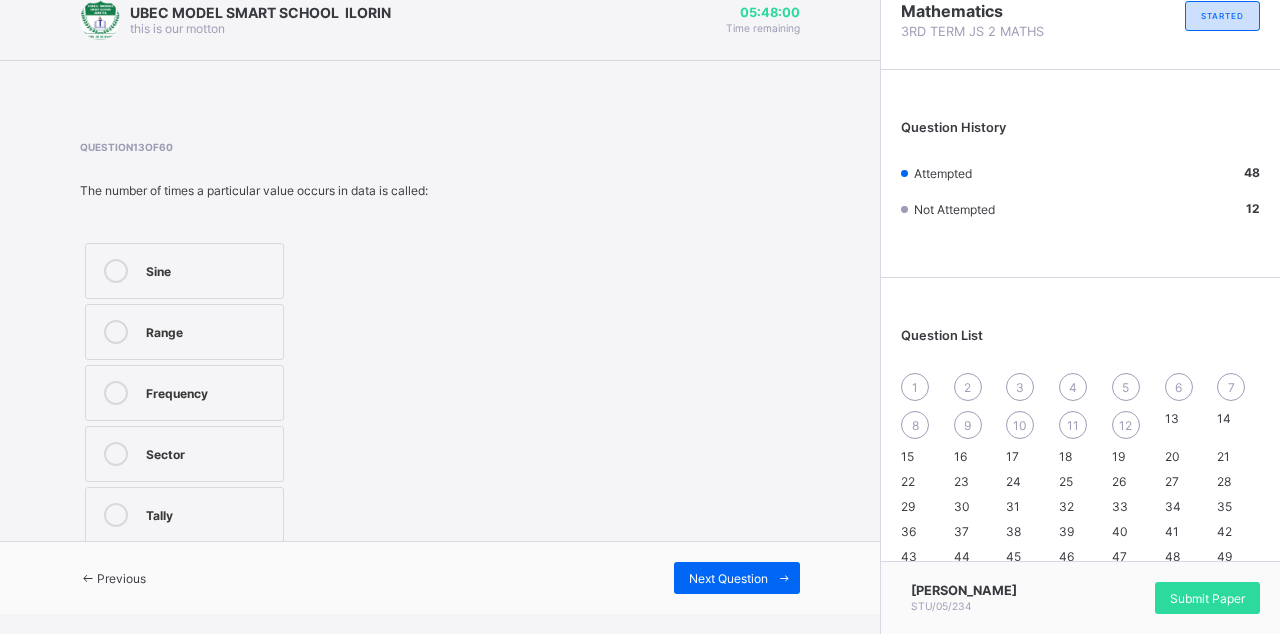 click at bounding box center [88, 578] 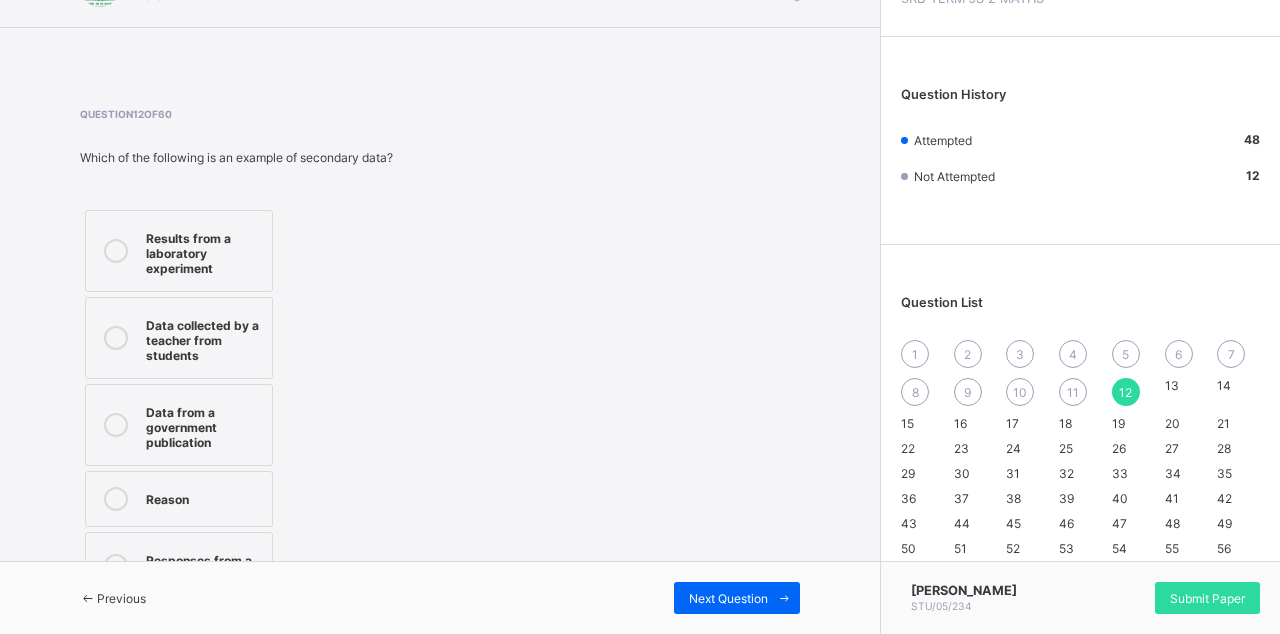 click at bounding box center (116, 251) 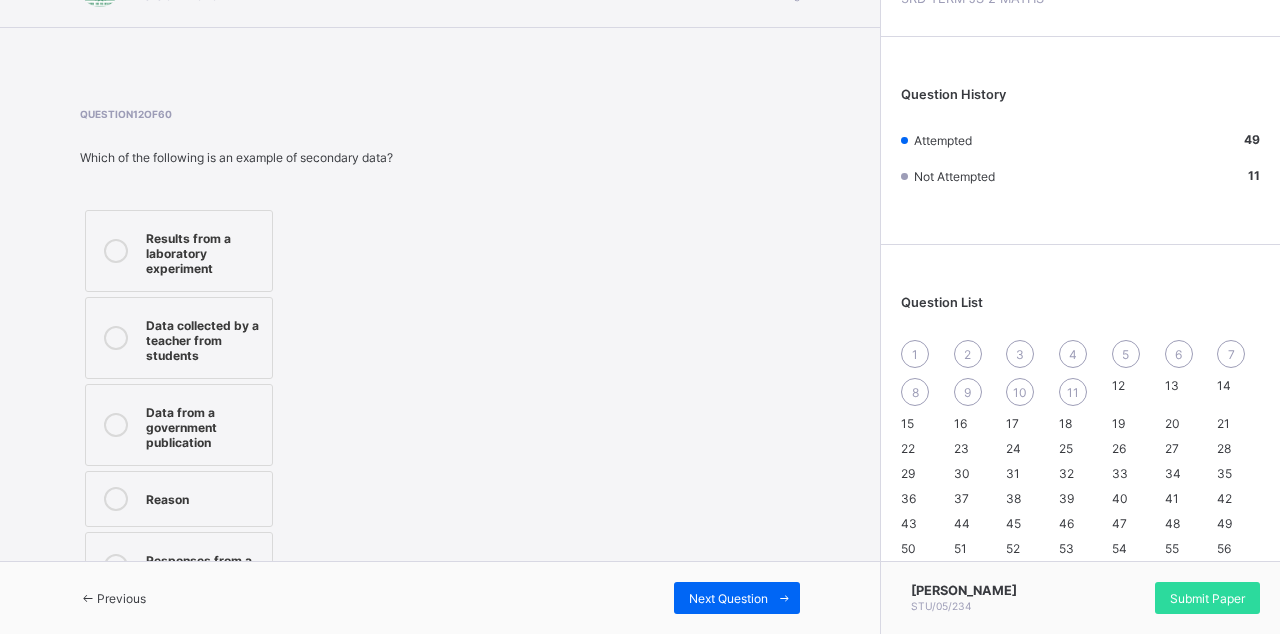 click at bounding box center [88, 598] 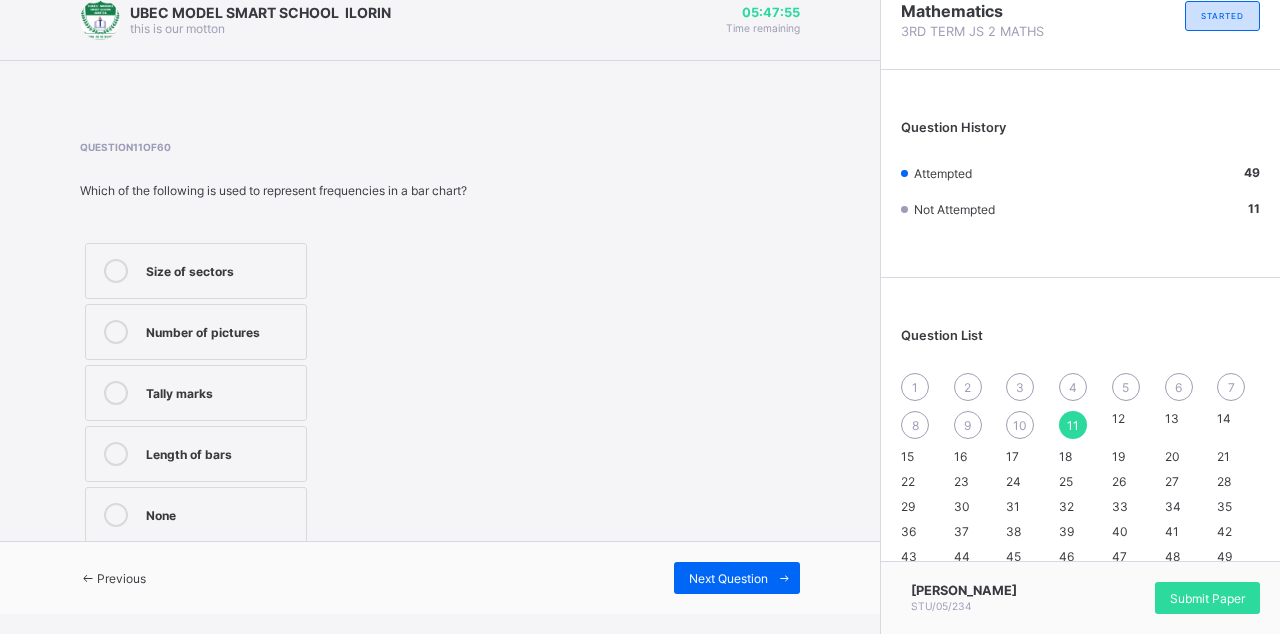 click at bounding box center (116, 271) 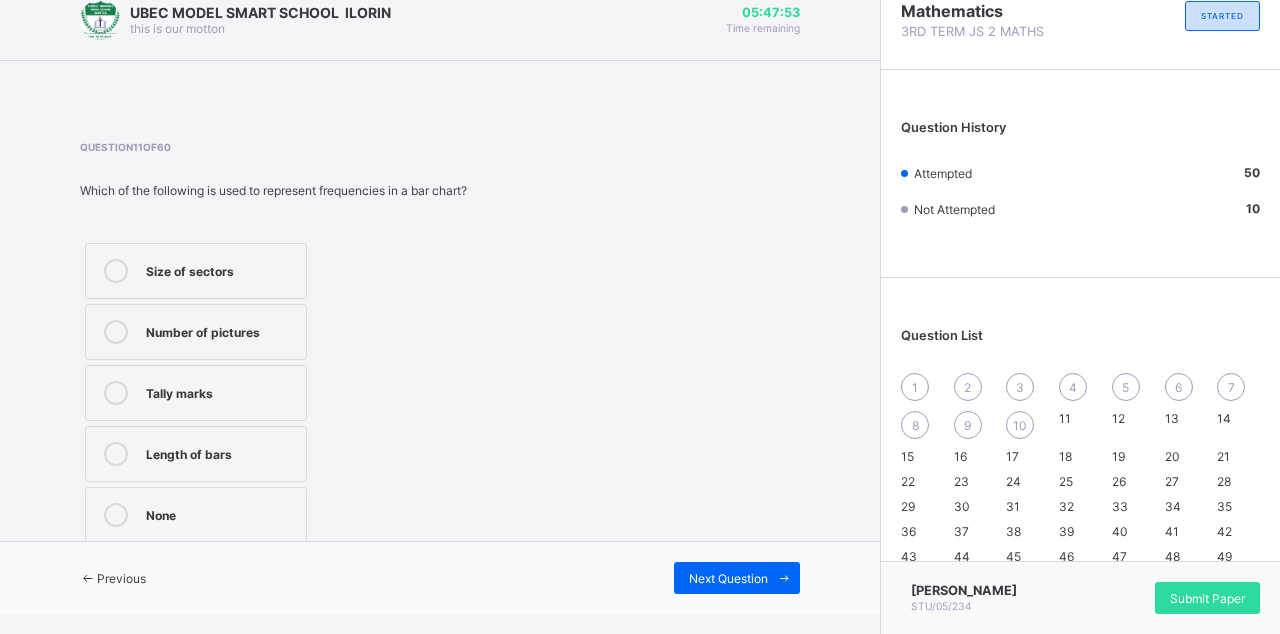 click on "Number of pictures" at bounding box center (196, 332) 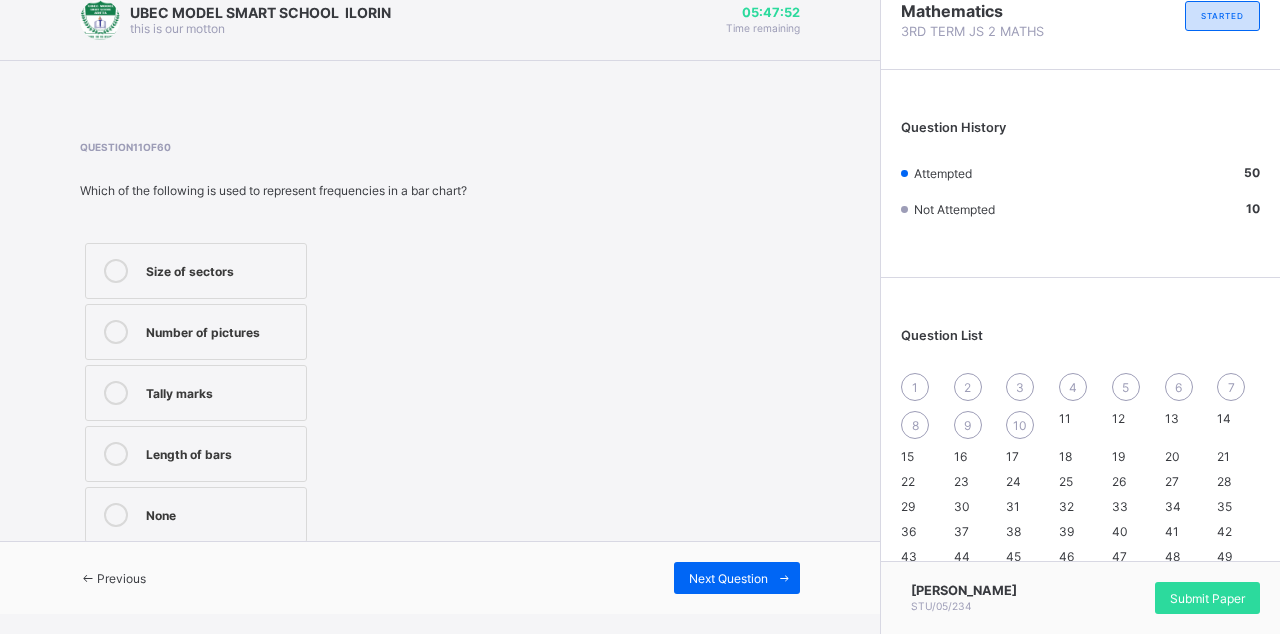 click at bounding box center (88, 578) 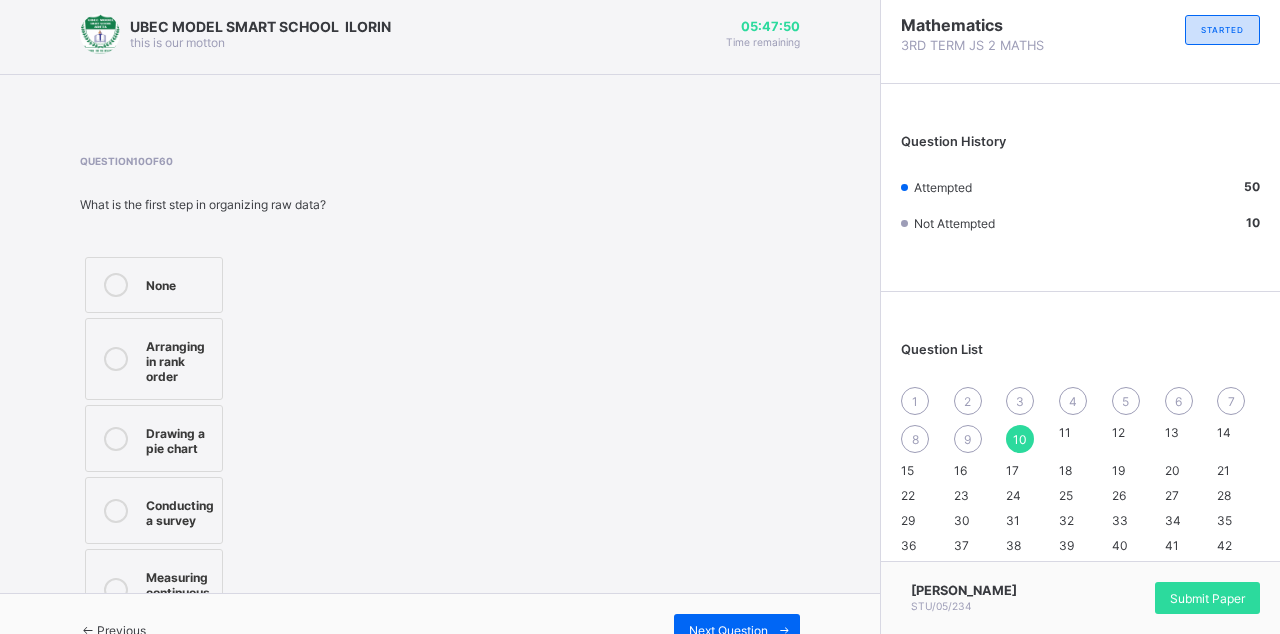 scroll, scrollTop: 4, scrollLeft: 0, axis: vertical 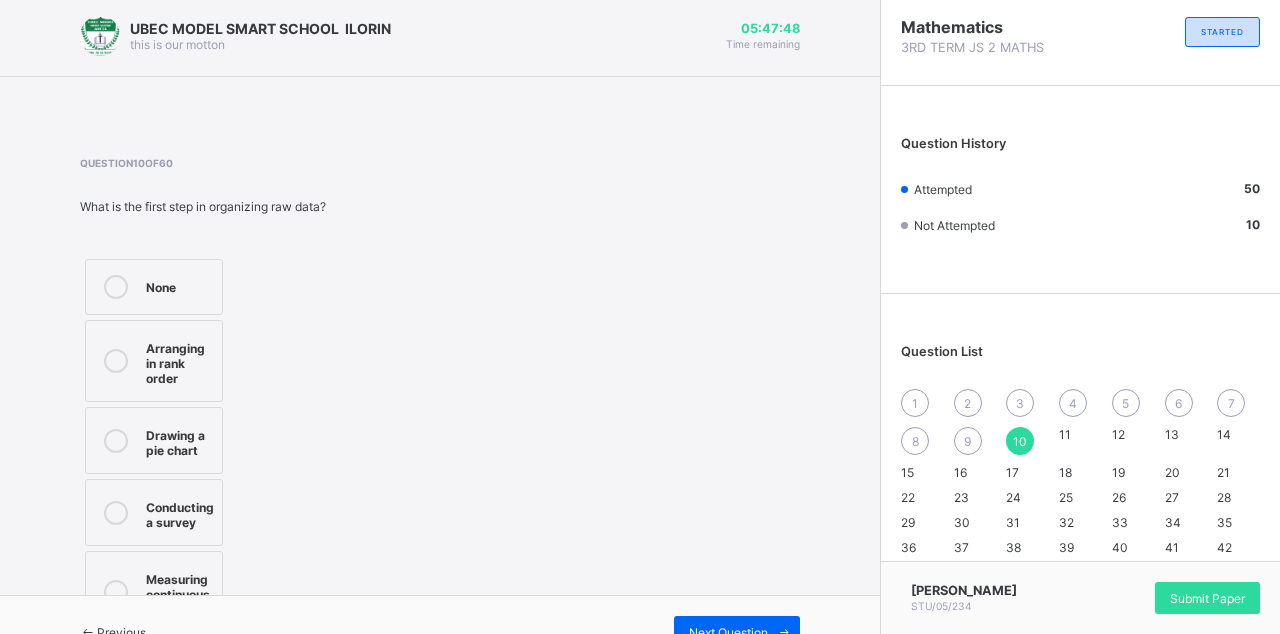 click on "Arranging in rank order" at bounding box center (154, 361) 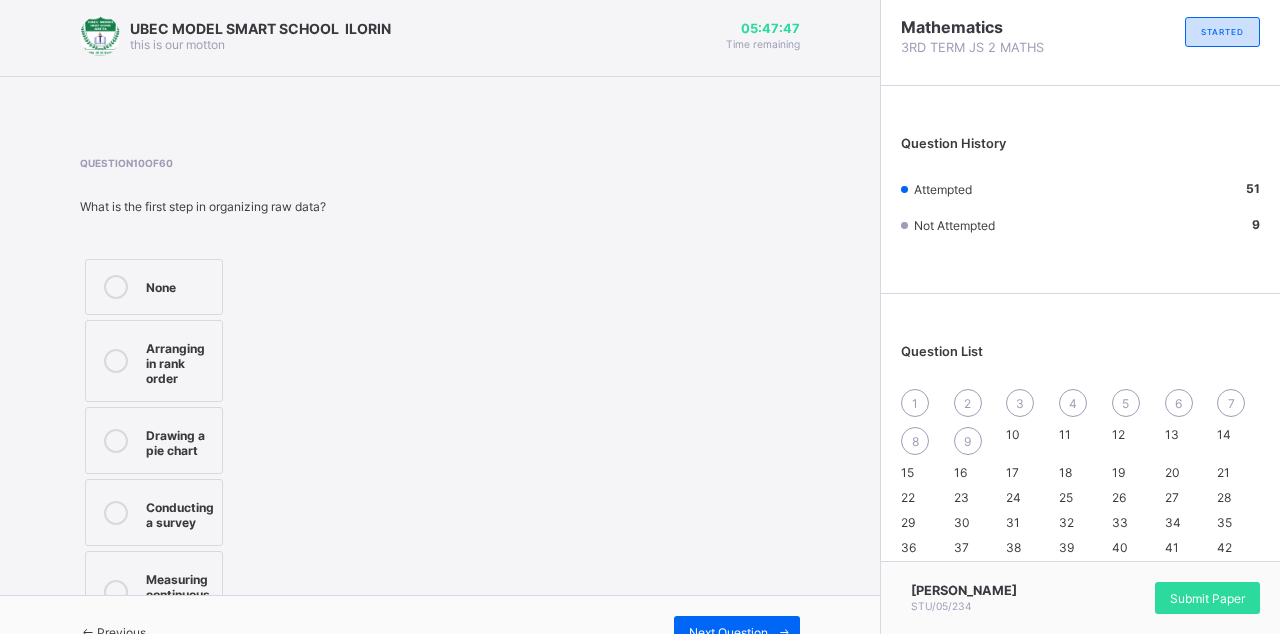 click at bounding box center [88, 632] 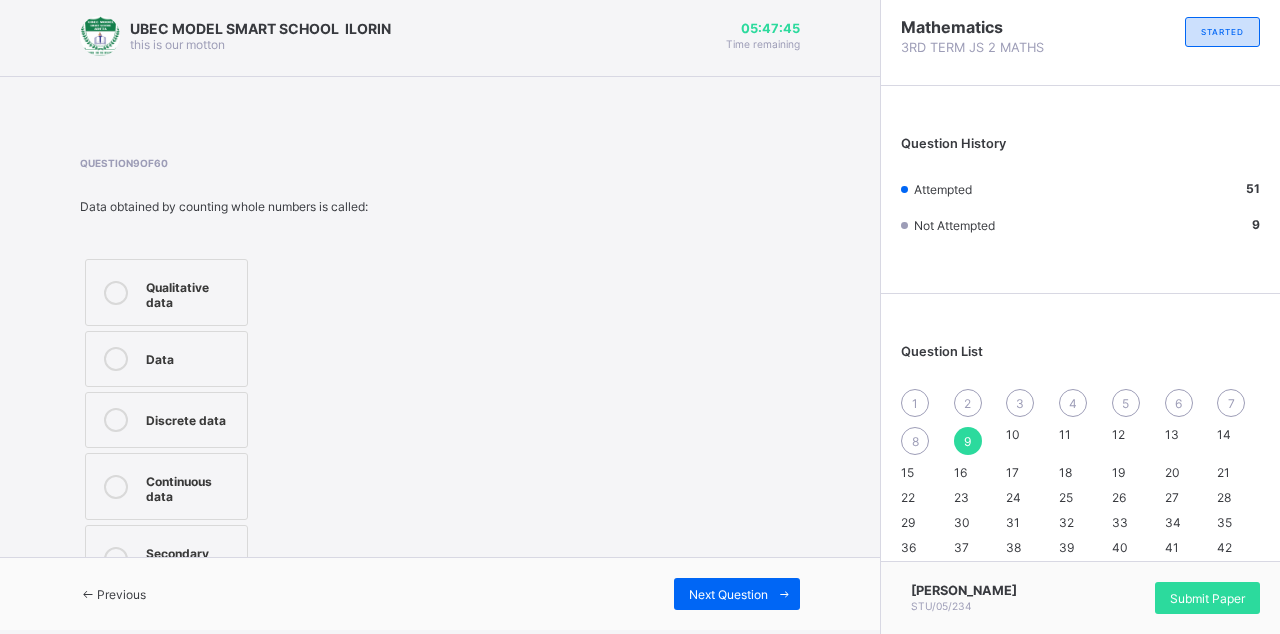 click at bounding box center (116, 558) 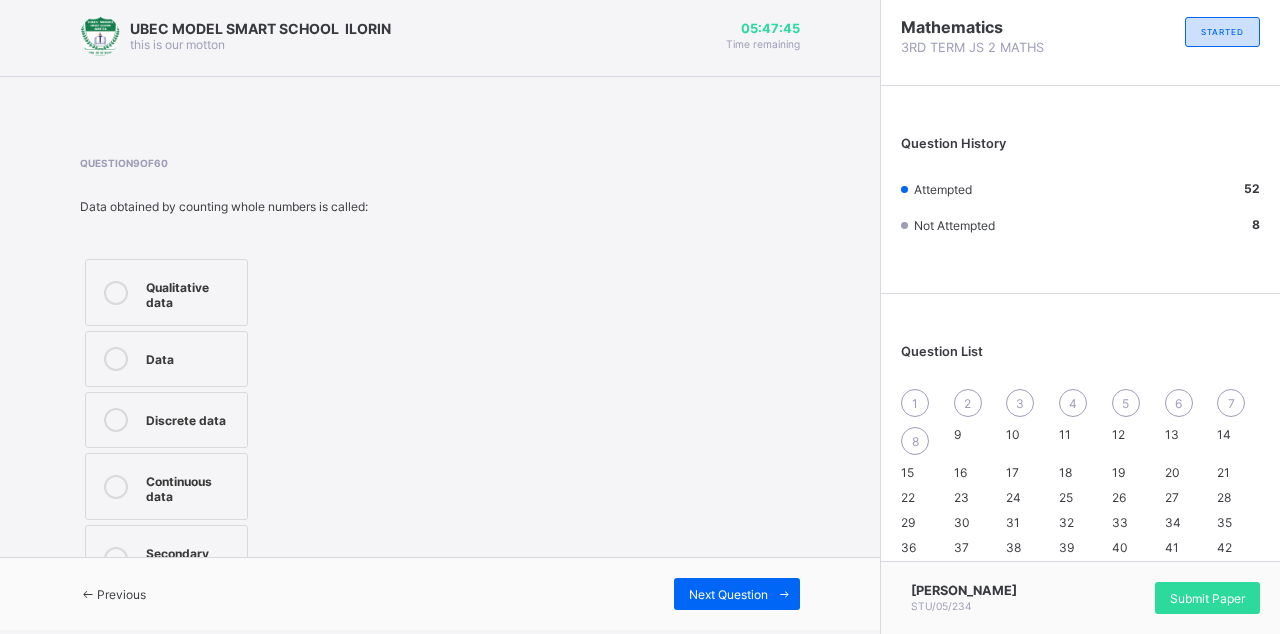 click on "Previous Next Question" at bounding box center (440, 593) 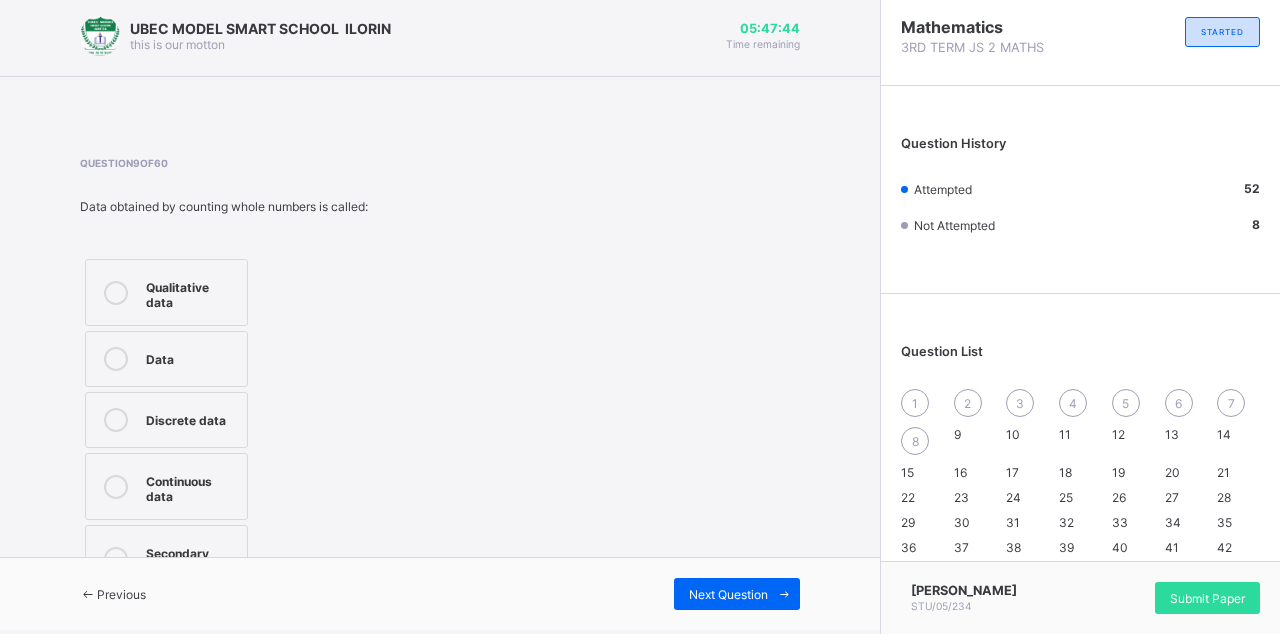 click on "Previous" at bounding box center [113, 594] 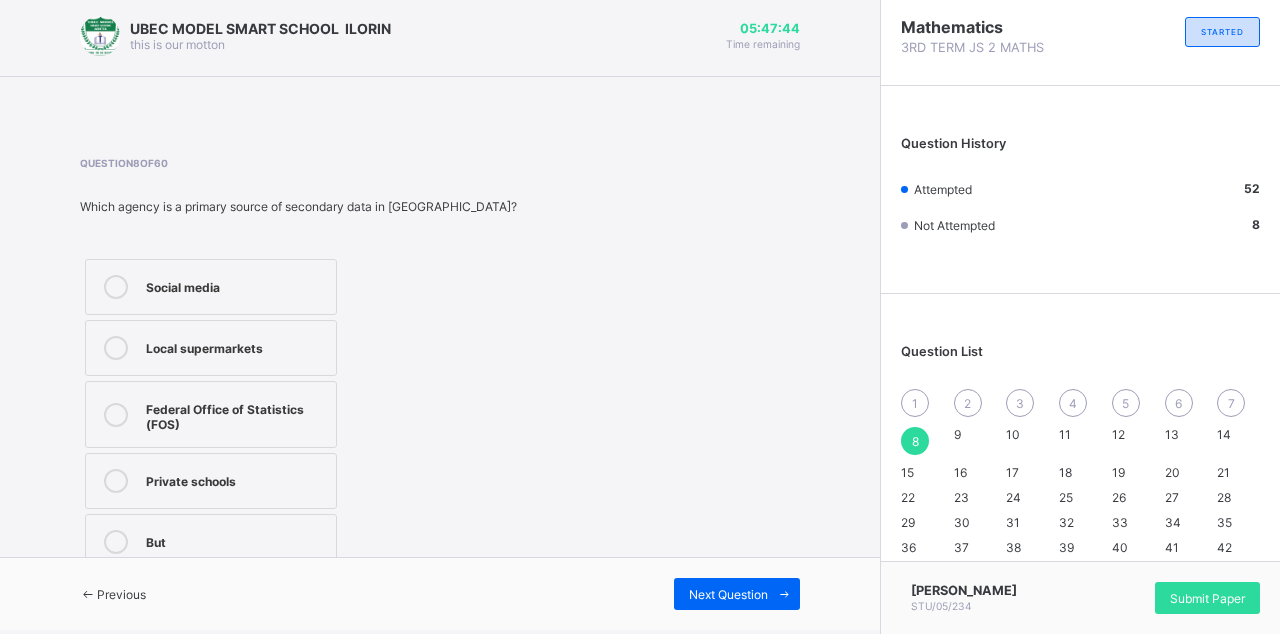click on "Previous" at bounding box center (113, 594) 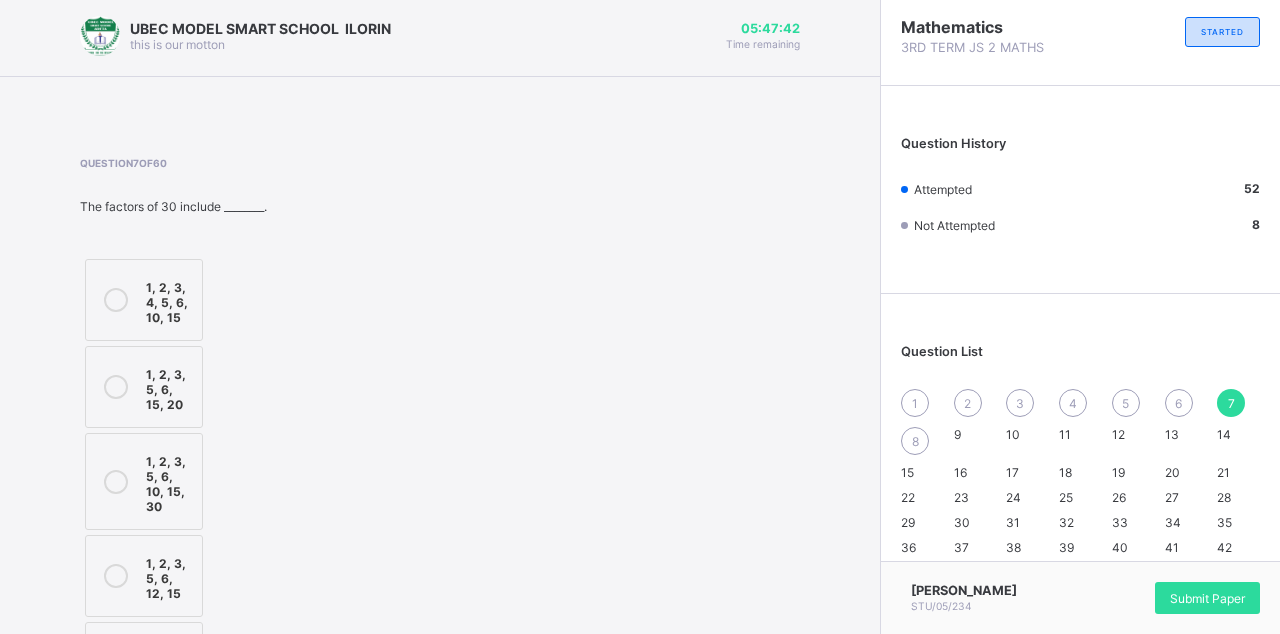 click at bounding box center (784, 703) 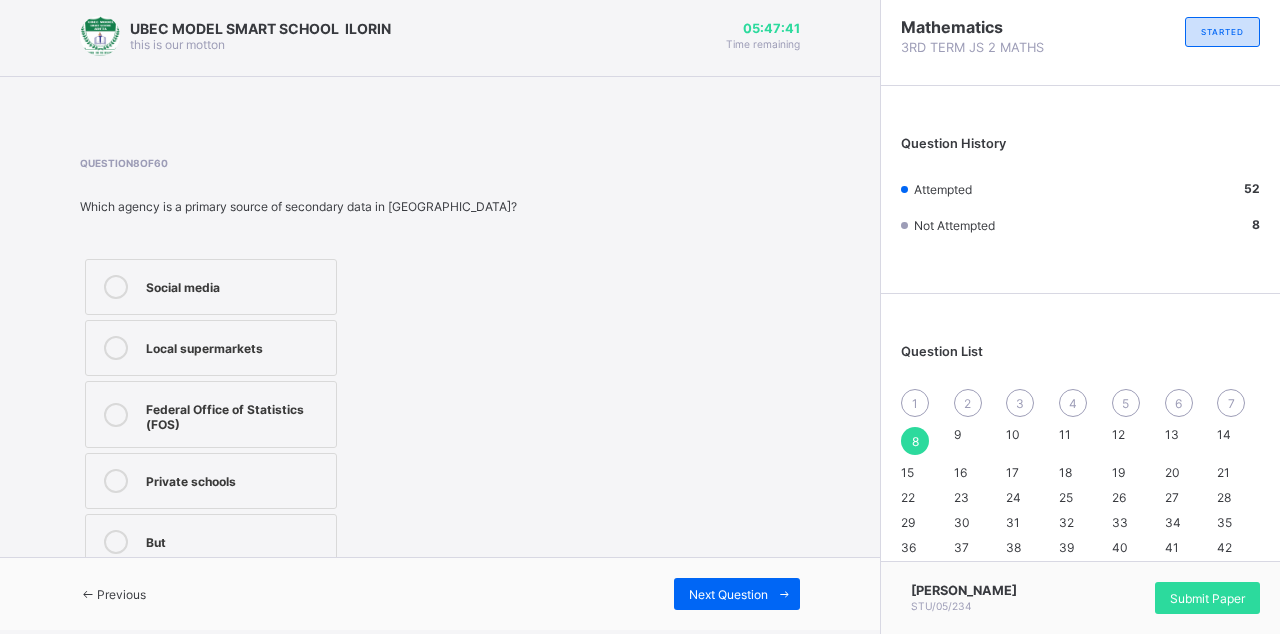 click on "Social media" at bounding box center [211, 287] 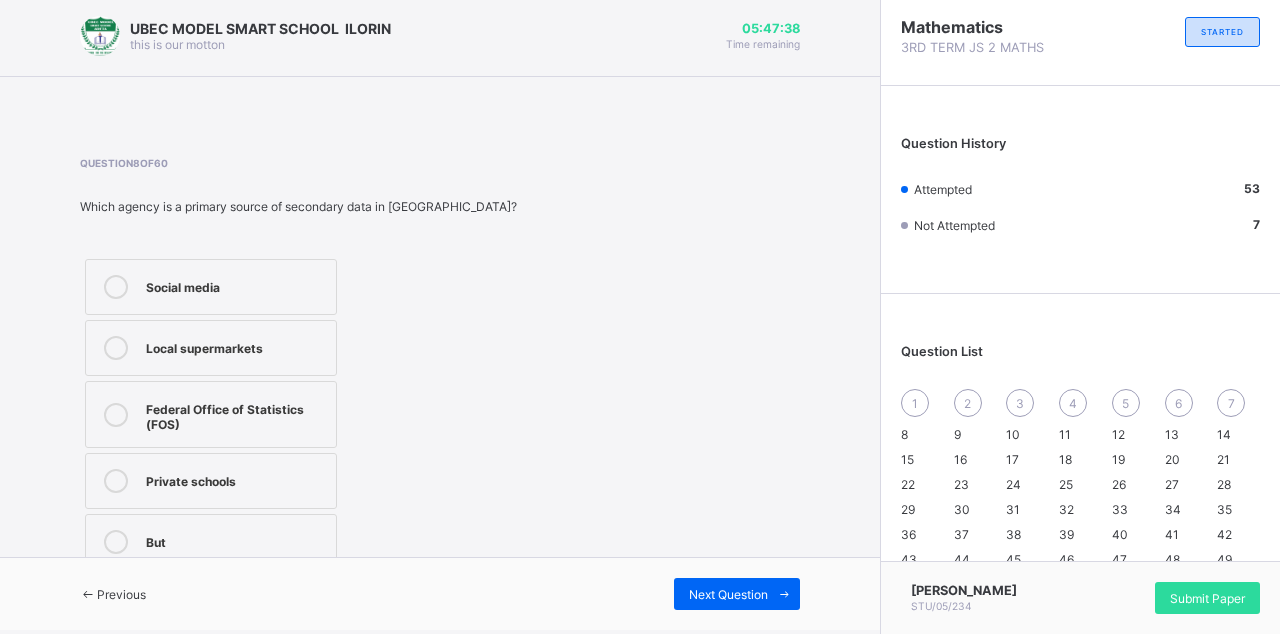 click at bounding box center [116, 414] 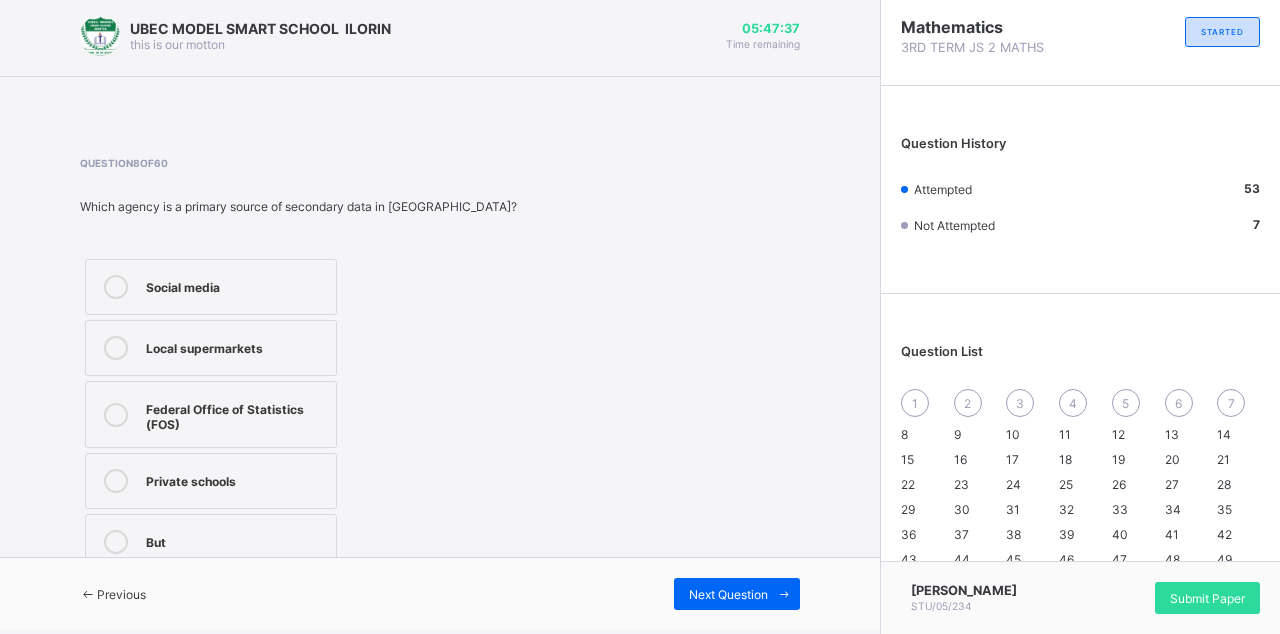click at bounding box center (88, 594) 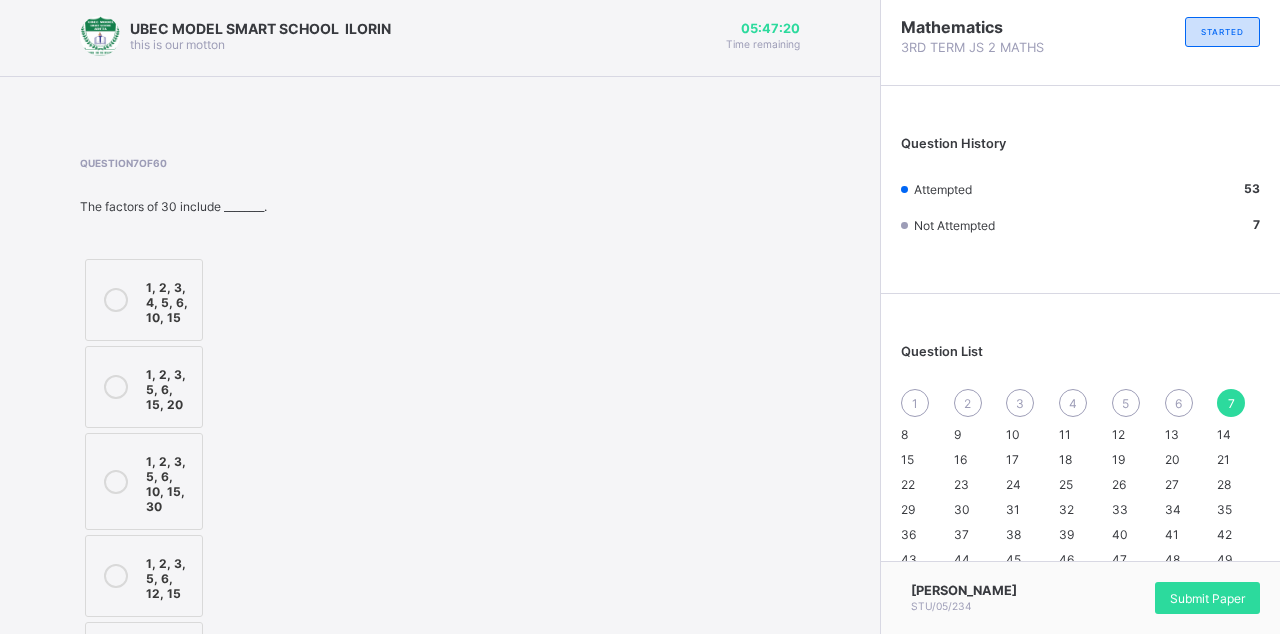 click on "1, 2, 3, 5, 6, 10, 15, 30" at bounding box center [169, 481] 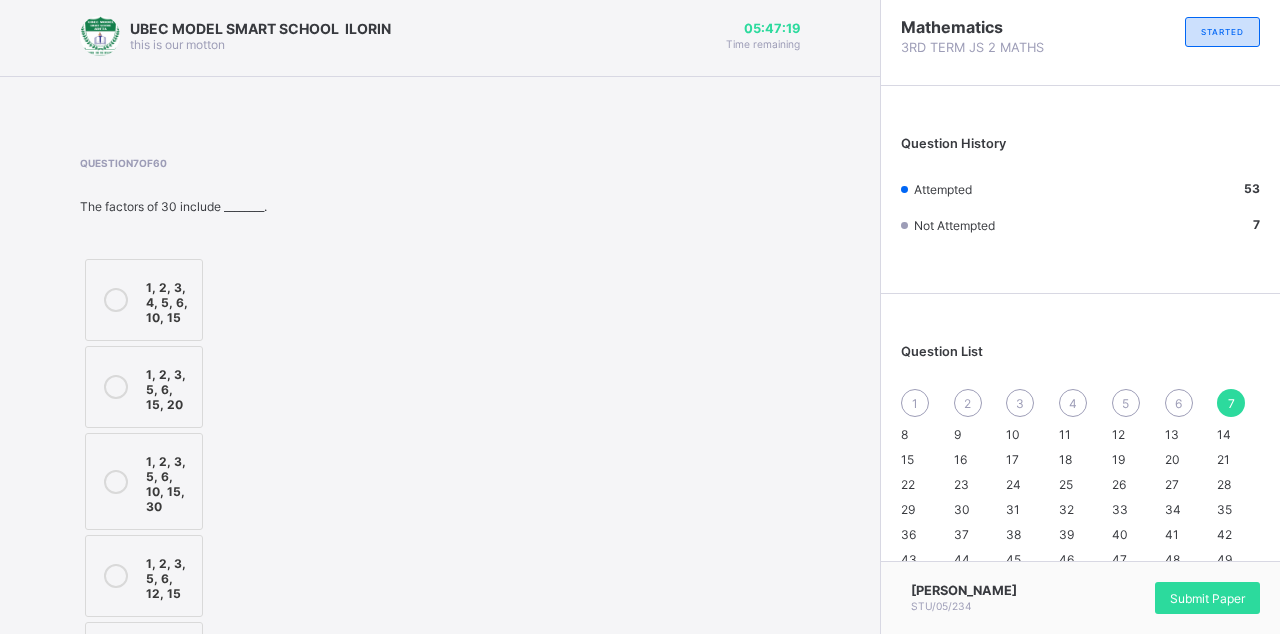 click on "Previous" at bounding box center (121, 703) 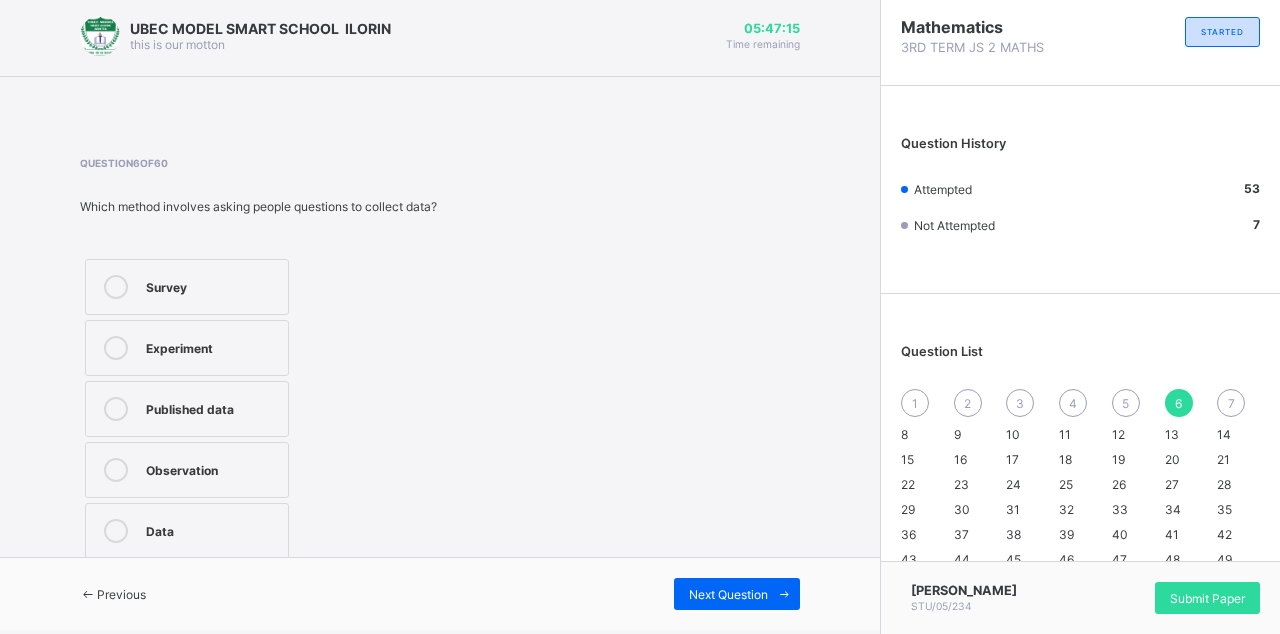click on "Published data" at bounding box center [187, 409] 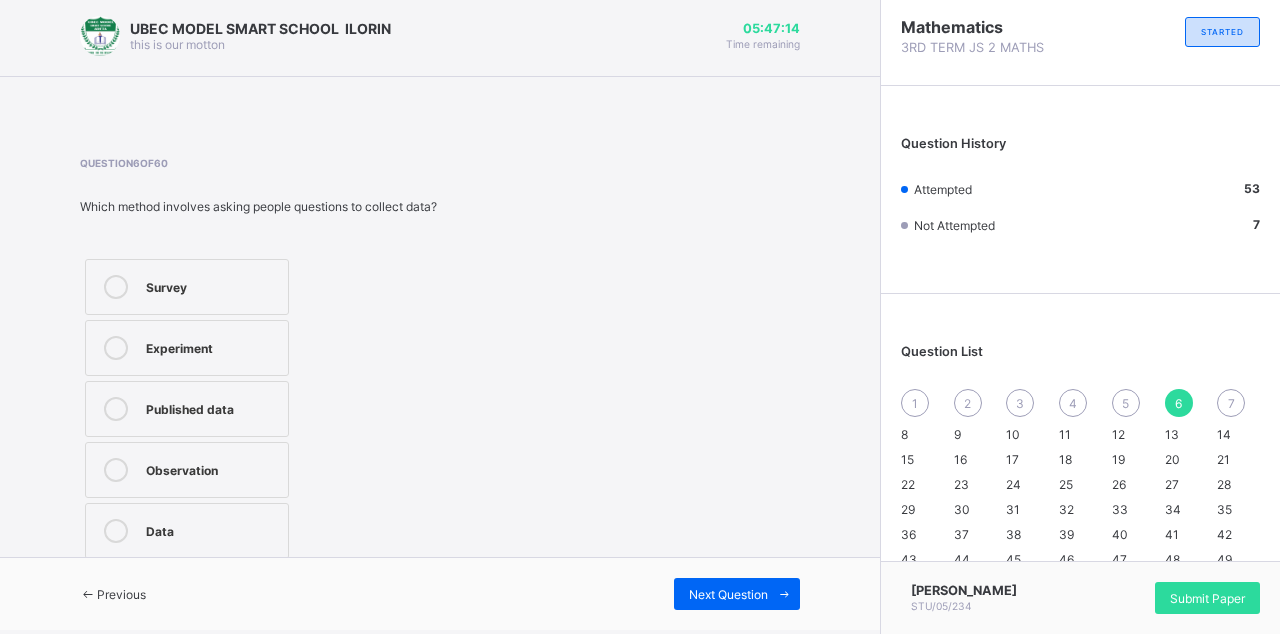 click on "Survey" at bounding box center (187, 287) 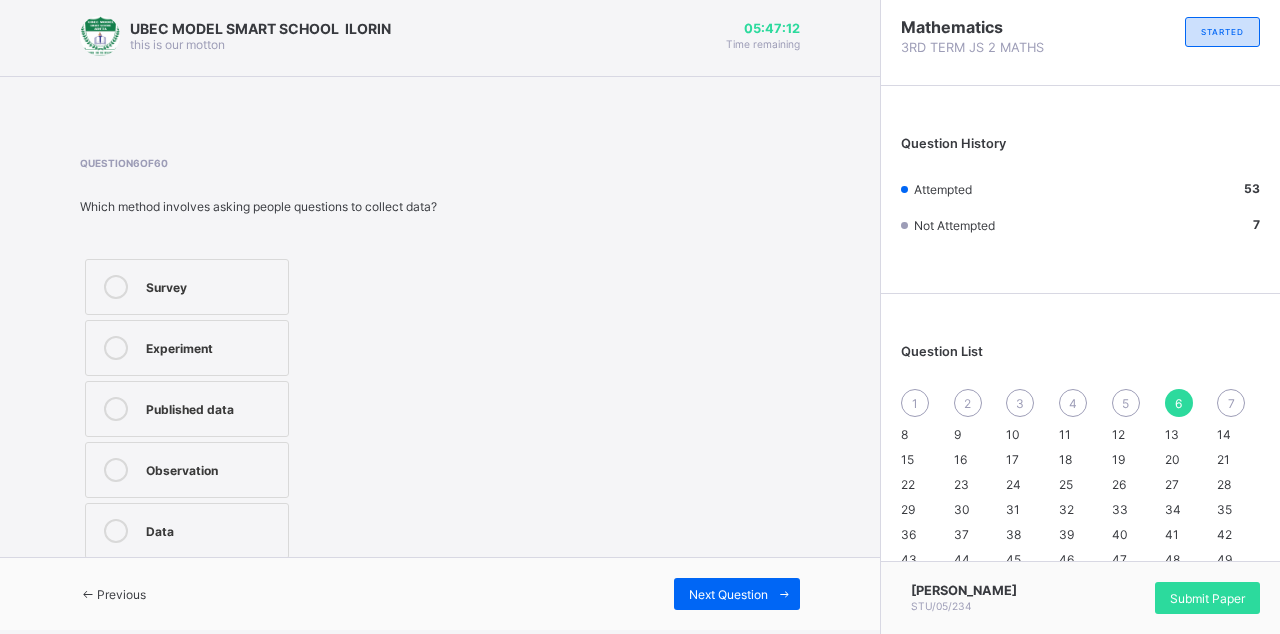 click at bounding box center (88, 594) 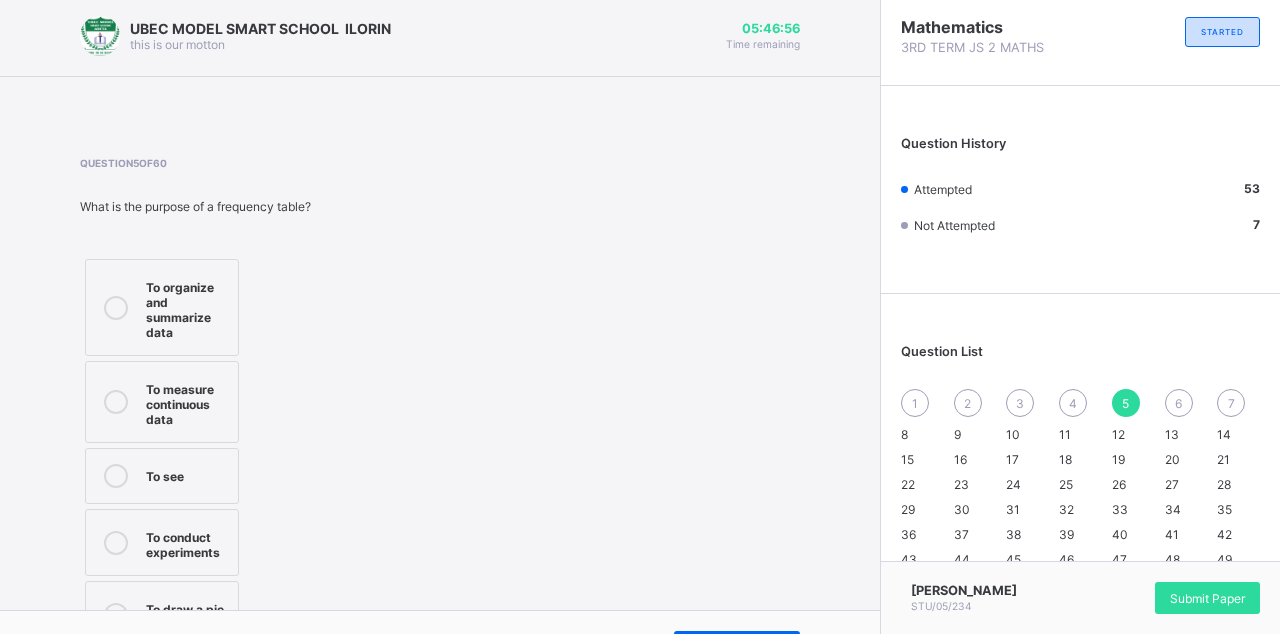 click on "7" at bounding box center [1231, 403] 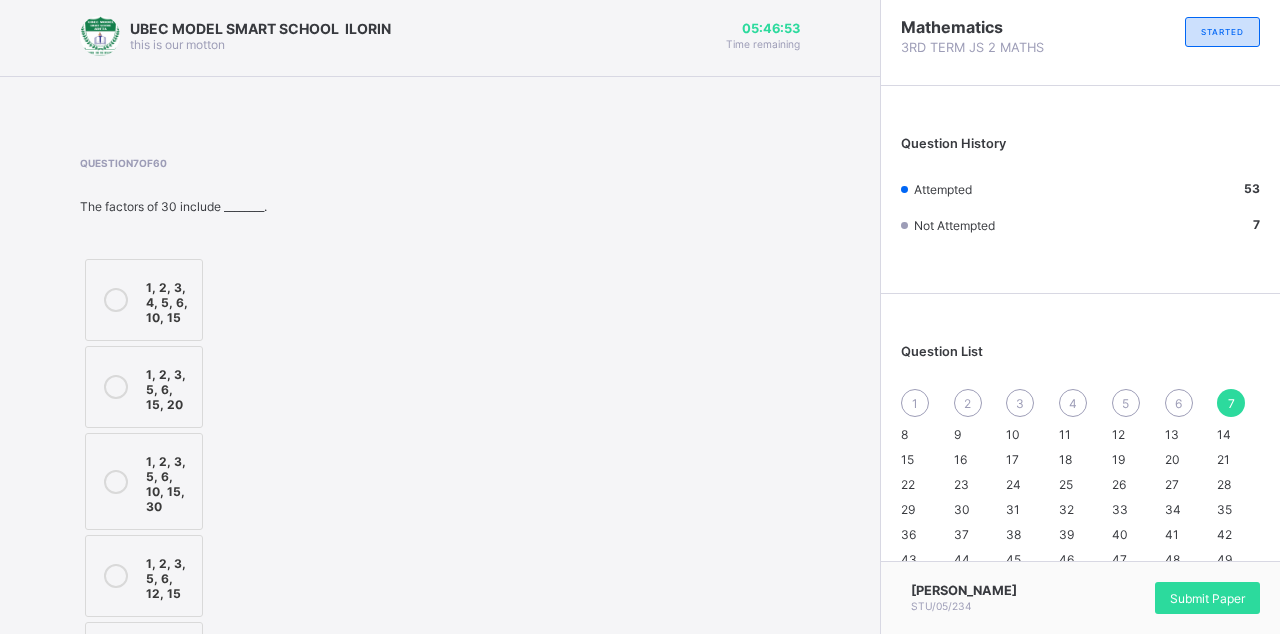 click on "1, 2, 3, 5, 6, 10, 15, 30" at bounding box center [169, 481] 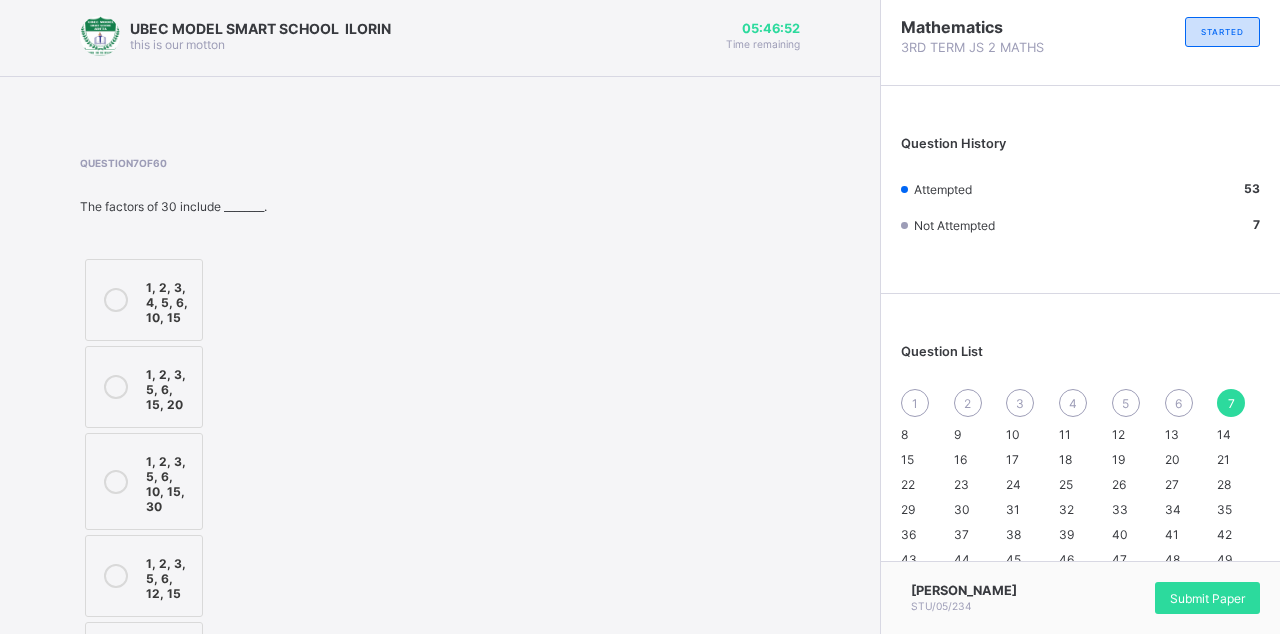 click on "Previous" at bounding box center (121, 703) 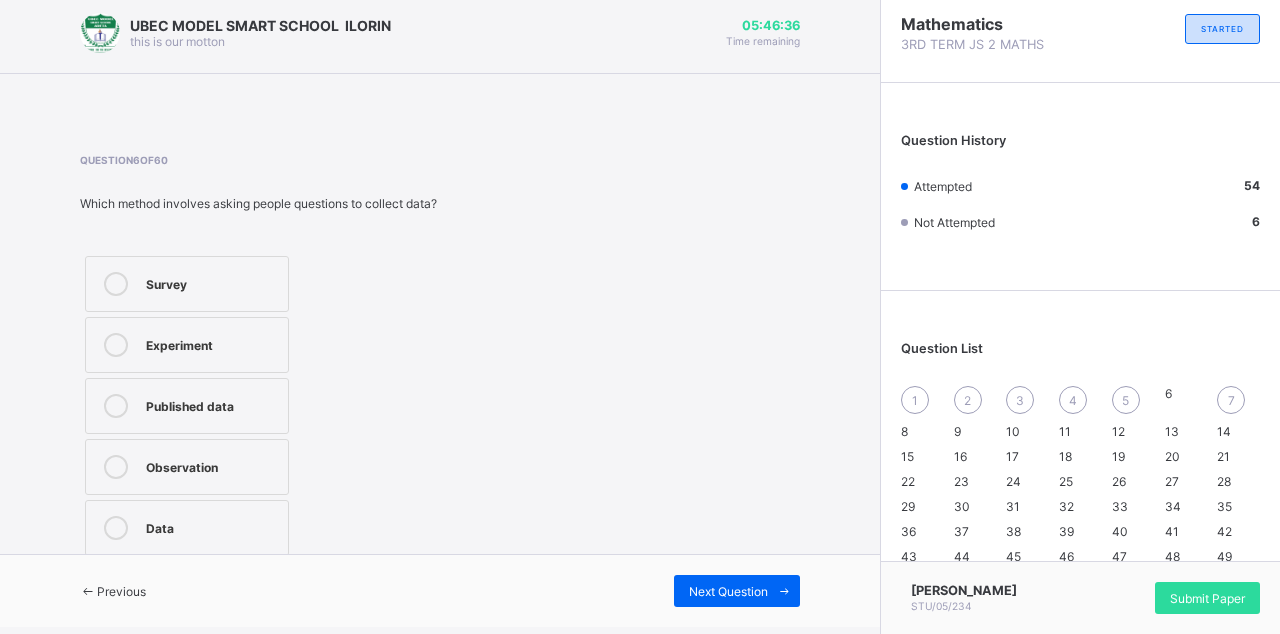 click on "Experiment" at bounding box center (187, 345) 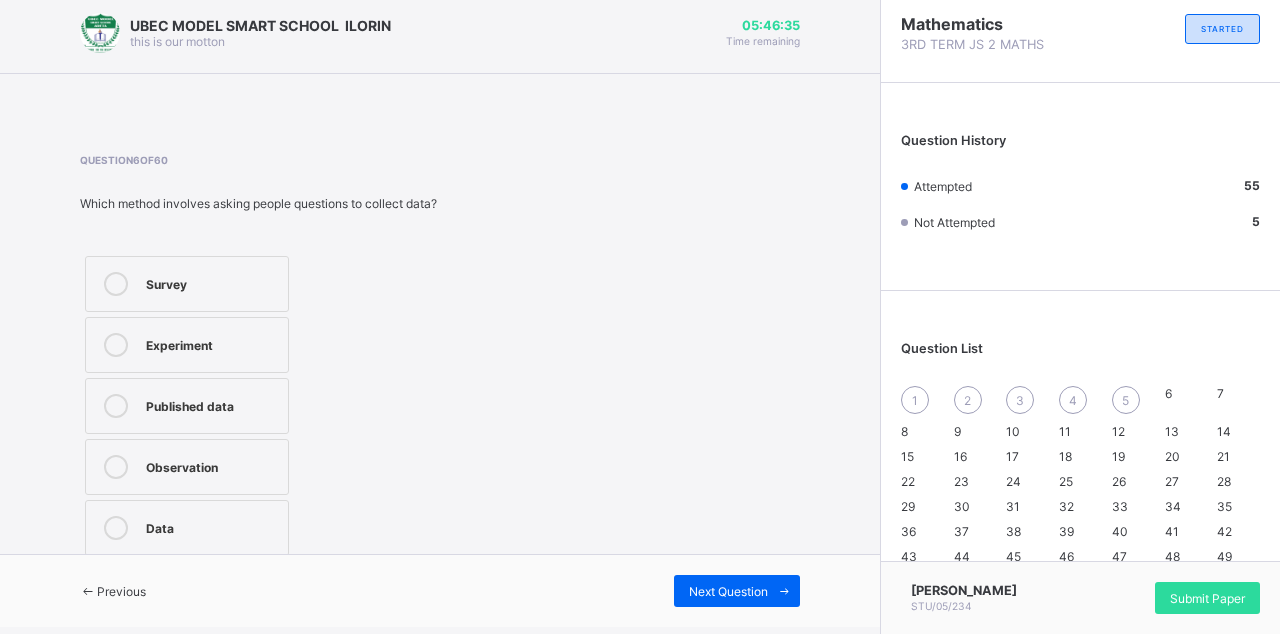 scroll, scrollTop: 100, scrollLeft: 0, axis: vertical 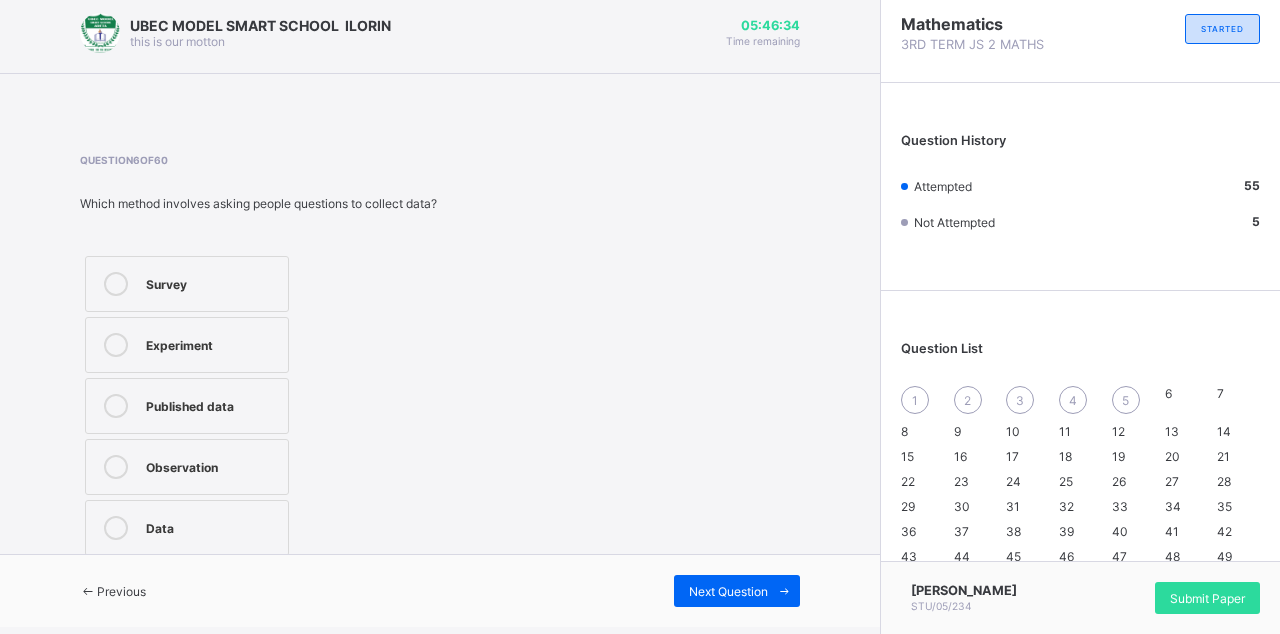 click on "Survey" at bounding box center [187, 284] 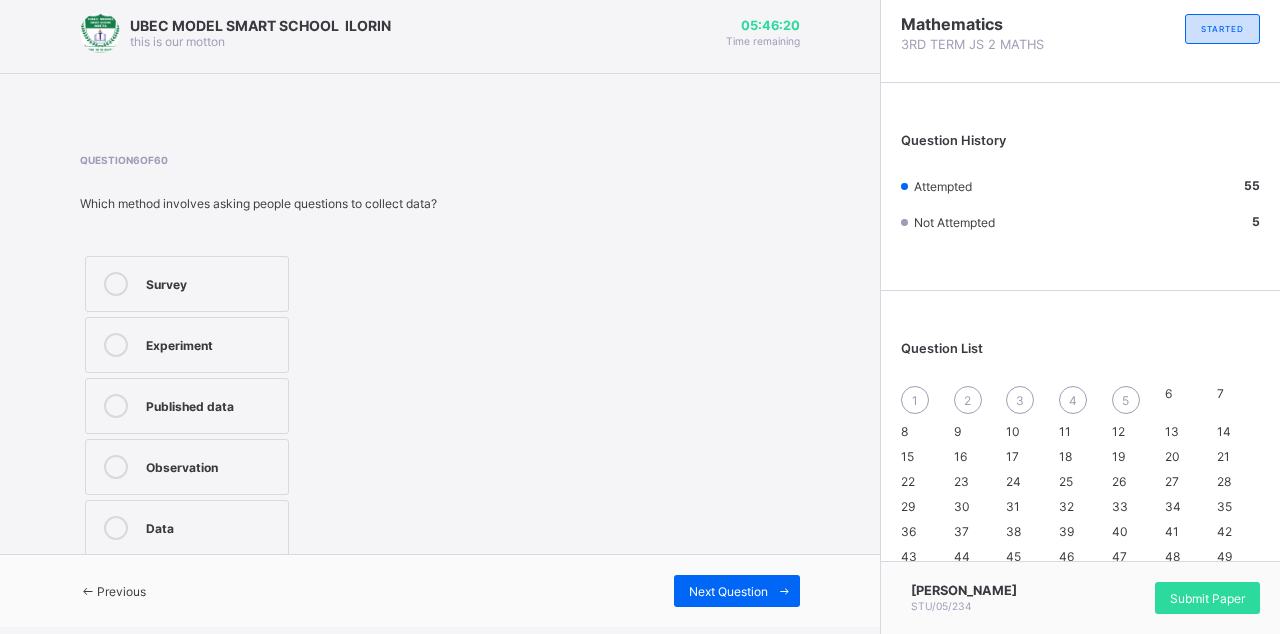 click at bounding box center (88, 591) 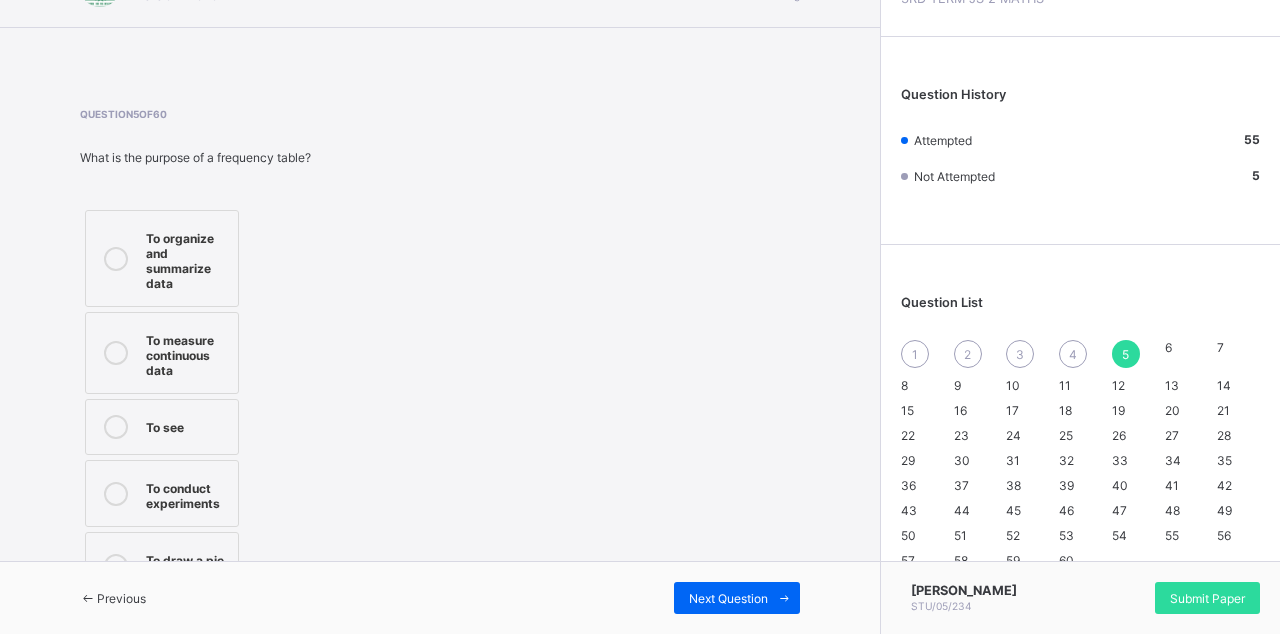 click at bounding box center (116, 258) 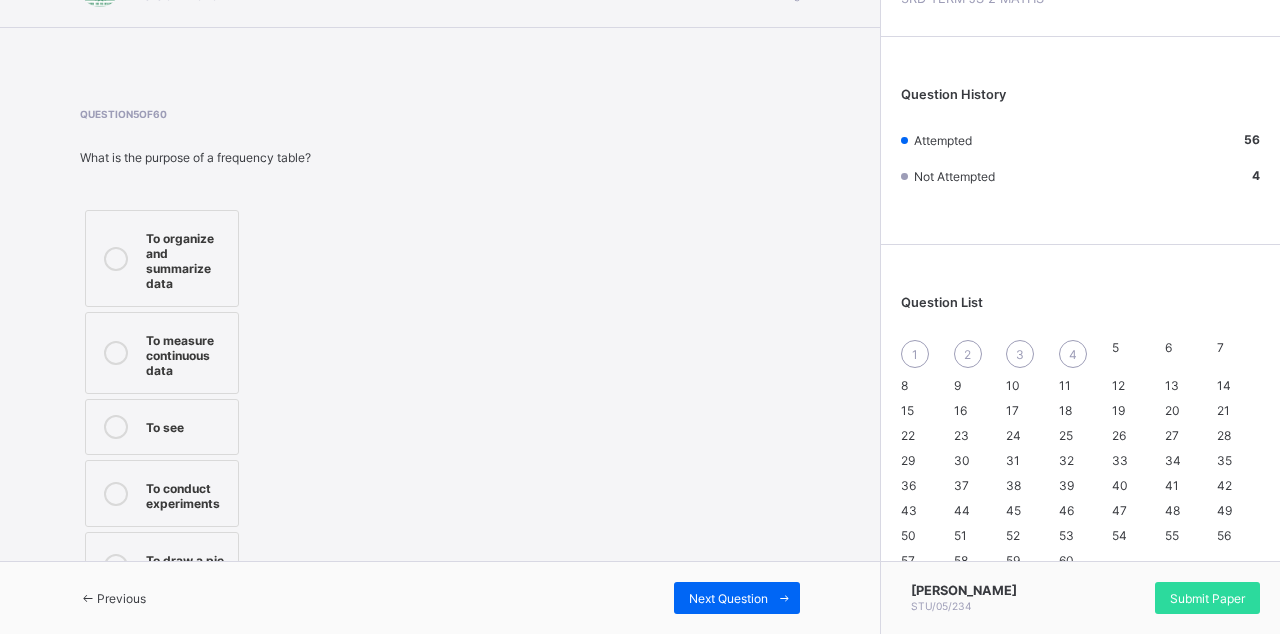click on "Previous" at bounding box center (113, 598) 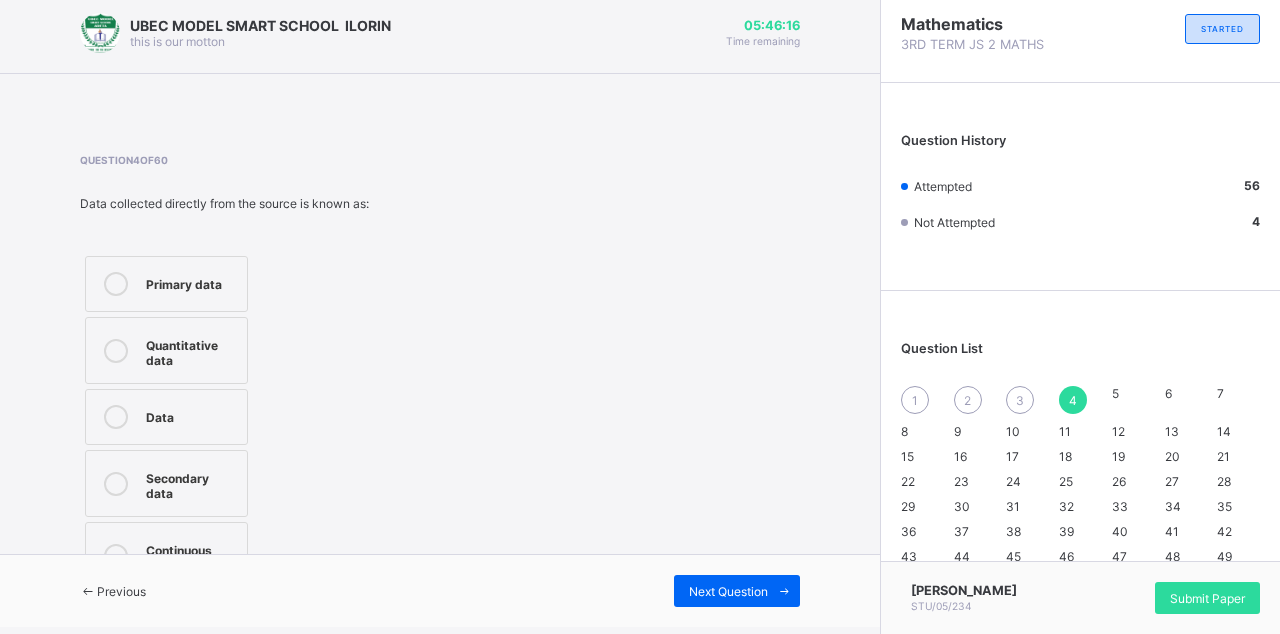 click on "Continuous data" at bounding box center [166, 555] 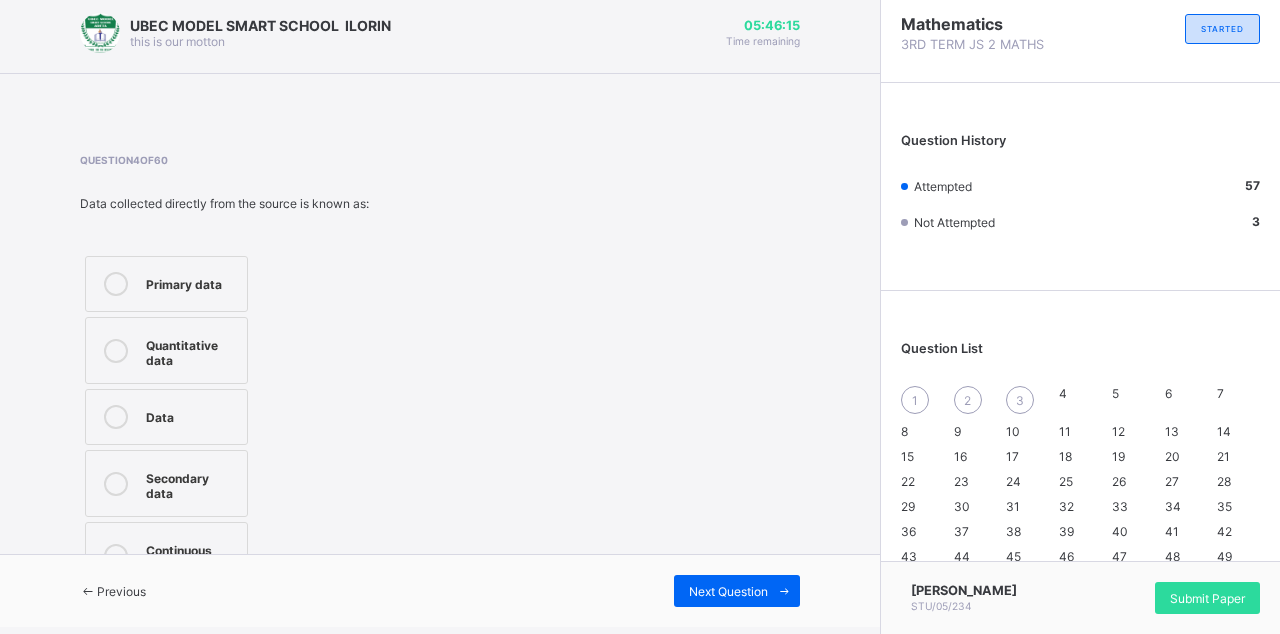click on "Secondary data" at bounding box center (166, 483) 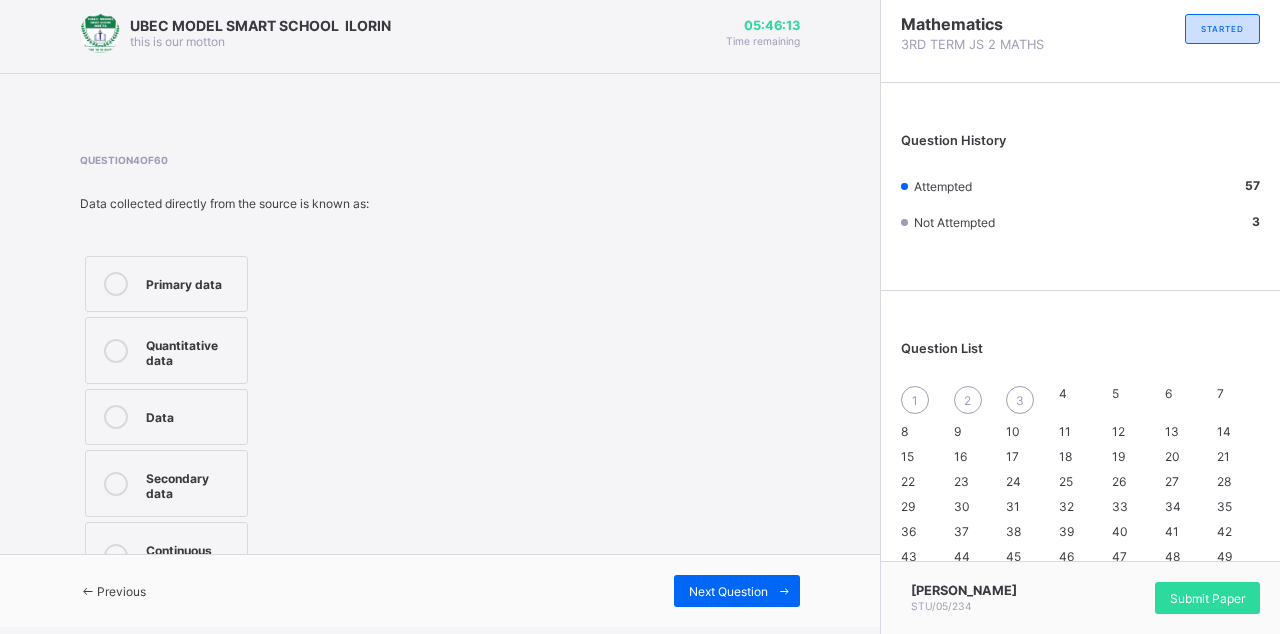 click on "Data" at bounding box center (166, 417) 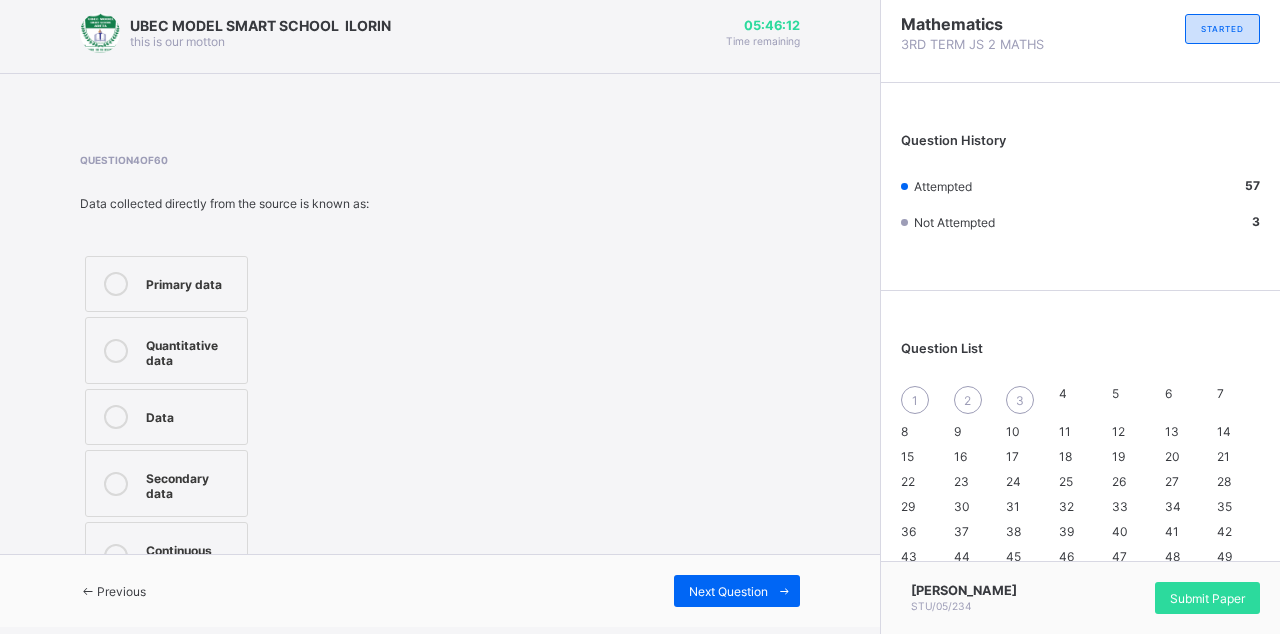 click on "Previous" at bounding box center (121, 591) 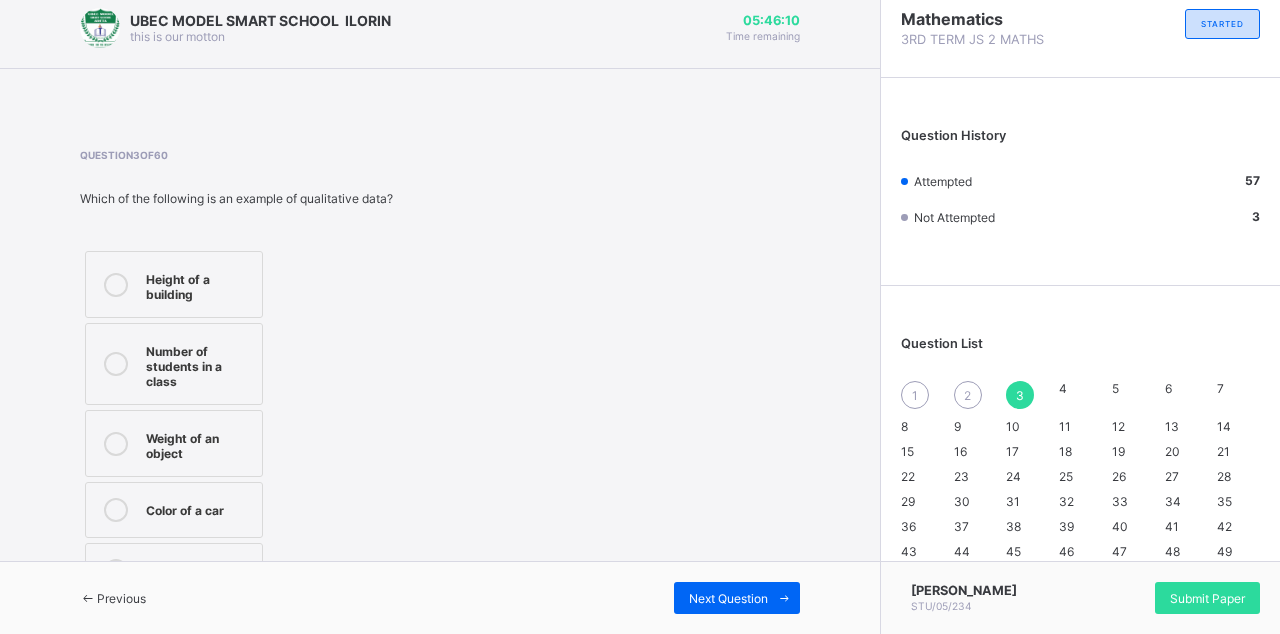click on "Number of students in a class" at bounding box center [174, 364] 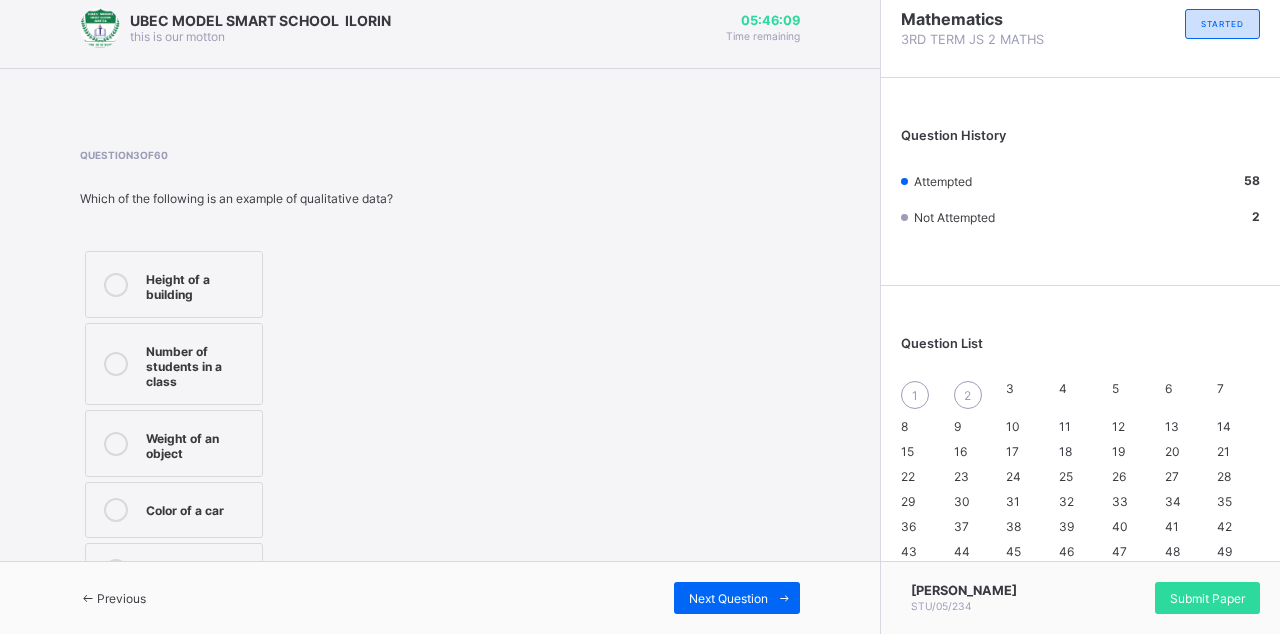 click on "Previous" at bounding box center [113, 598] 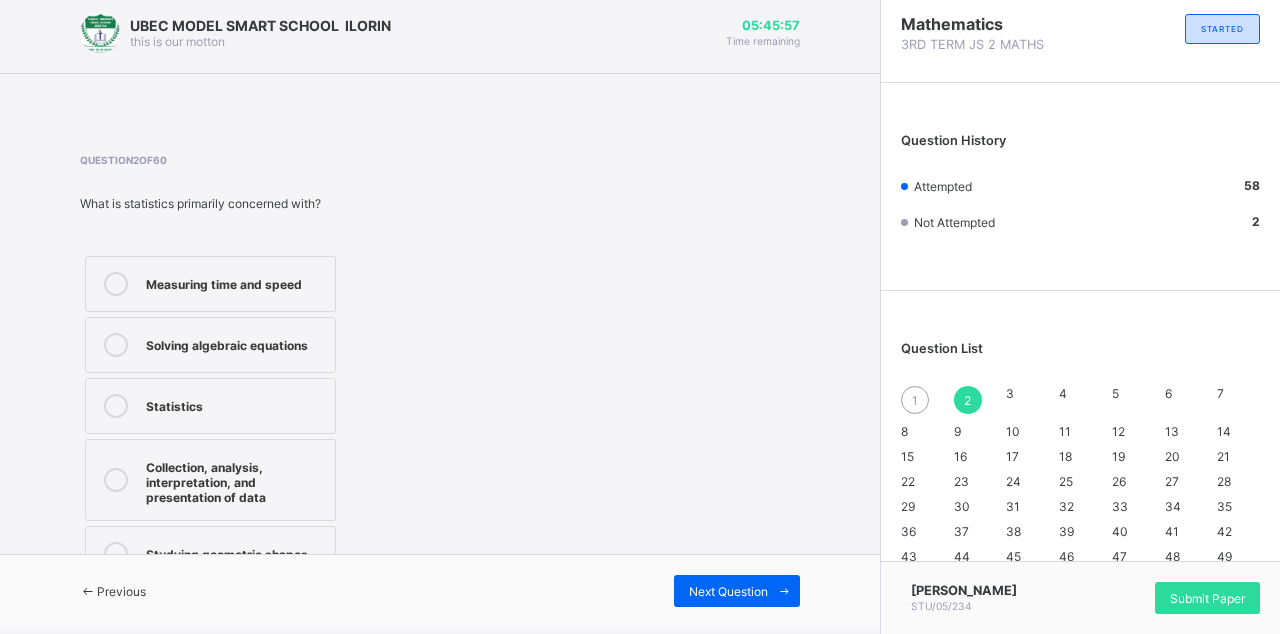 click on "Measuring time and speed" at bounding box center [210, 284] 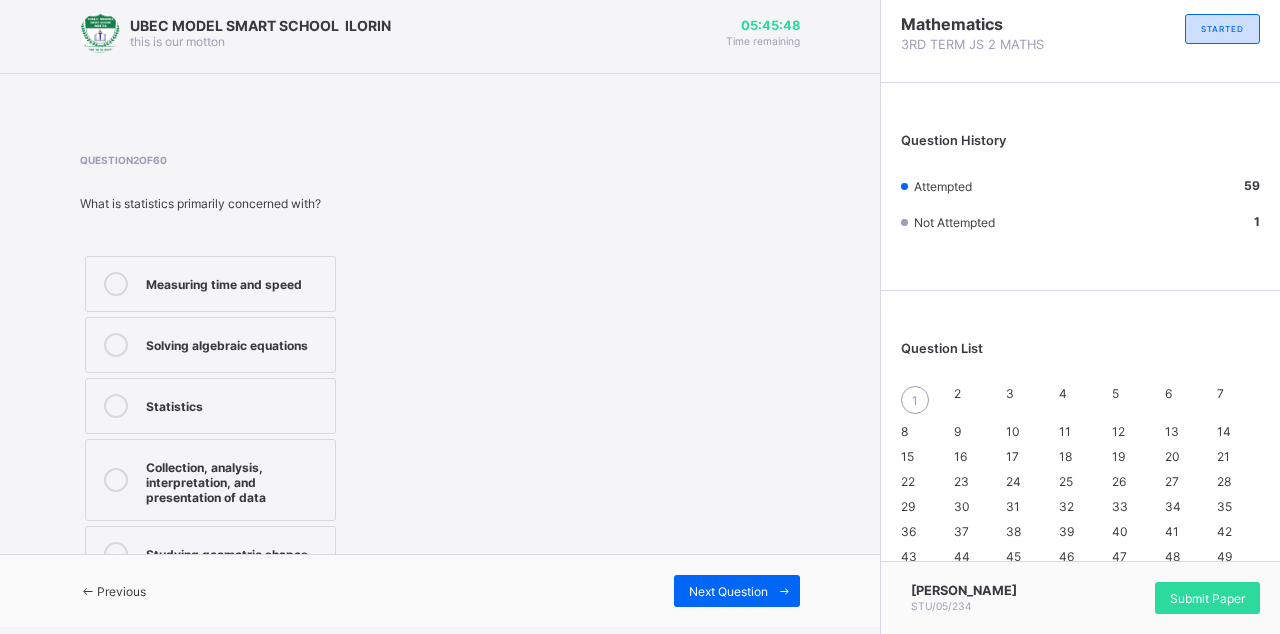 click on "Previous Next Question" at bounding box center [440, 590] 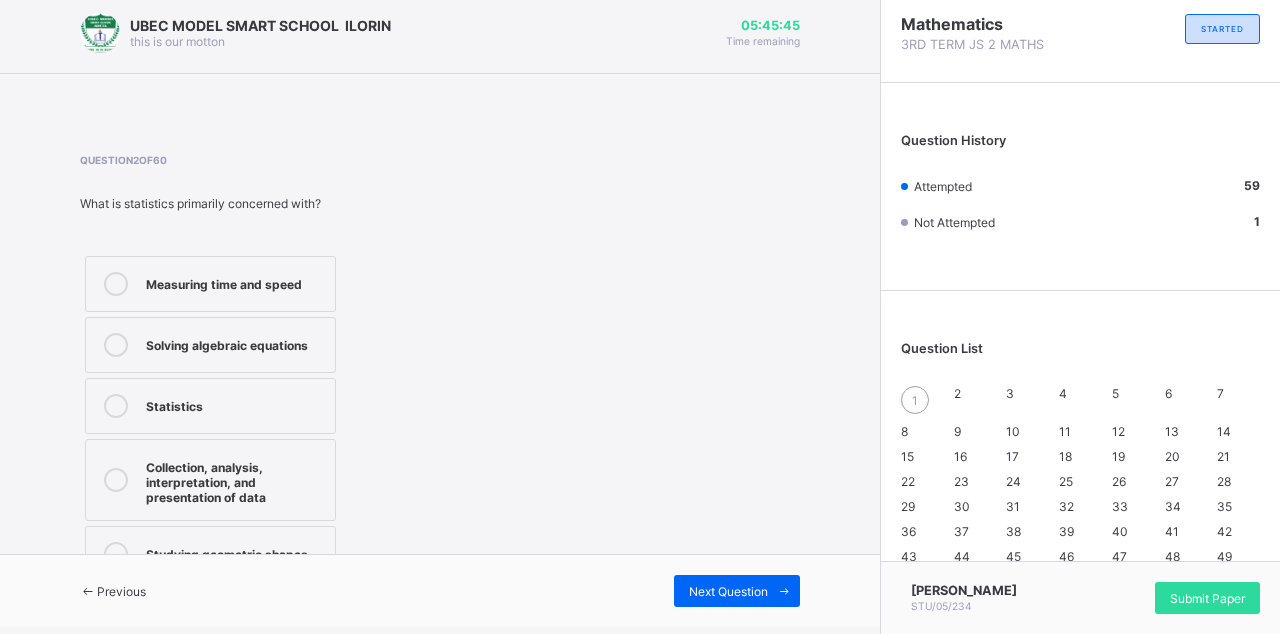 click at bounding box center (88, 591) 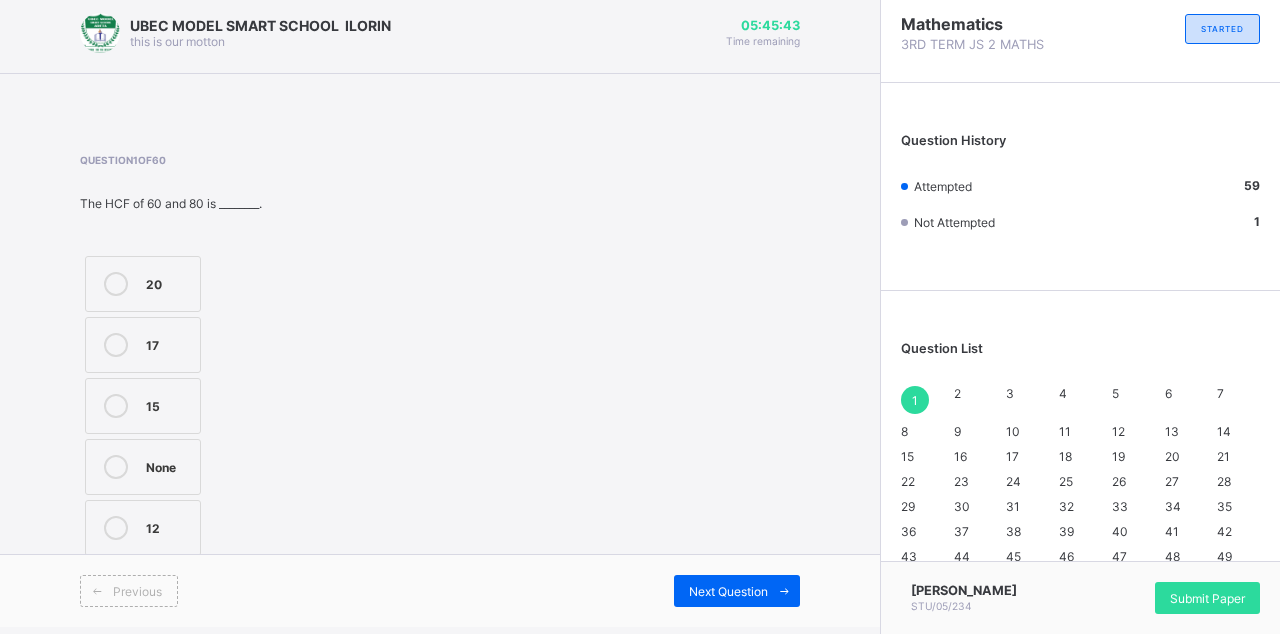 click at bounding box center [116, 284] 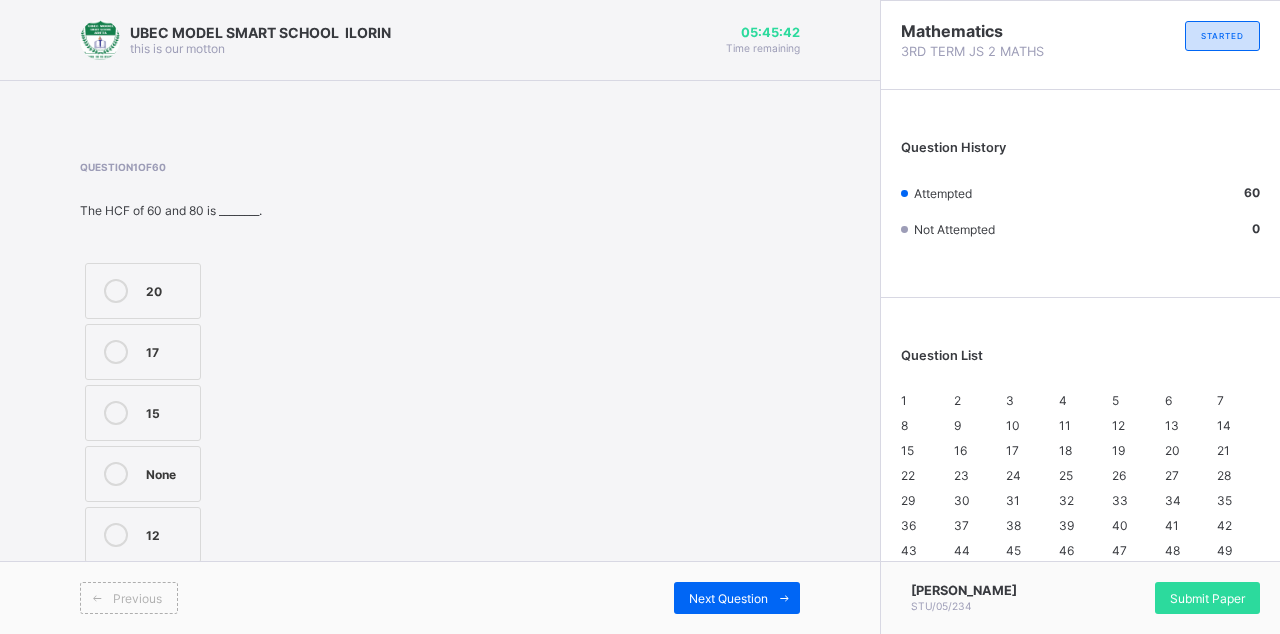 click at bounding box center (97, 598) 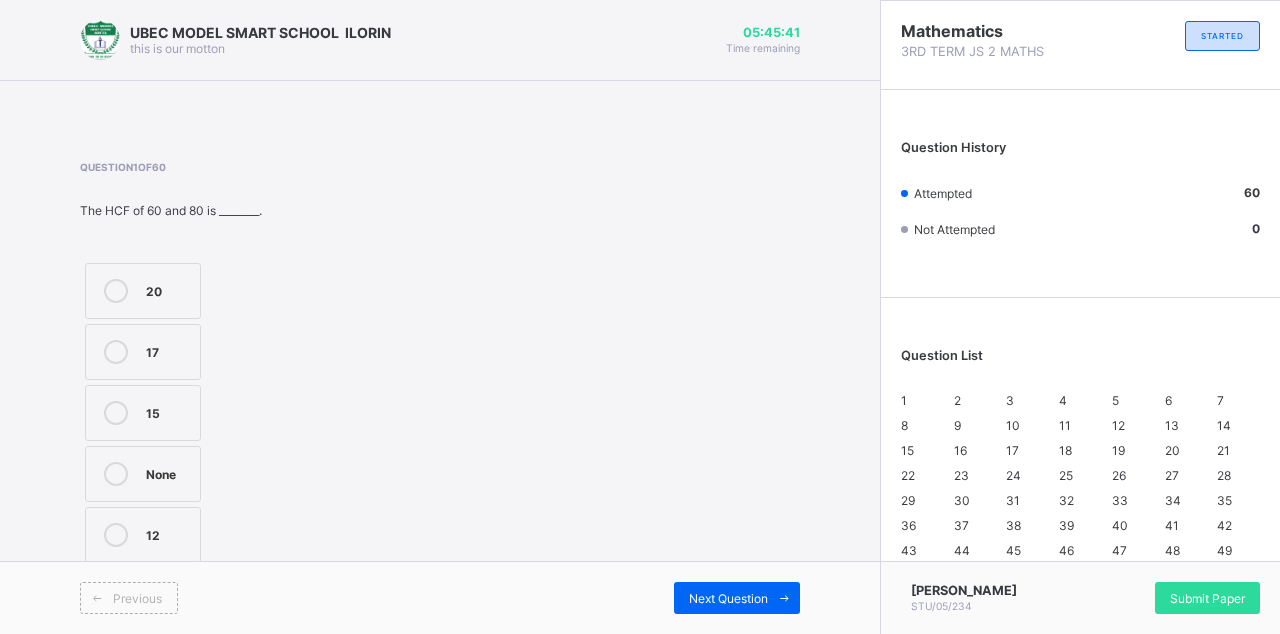 click at bounding box center (784, 598) 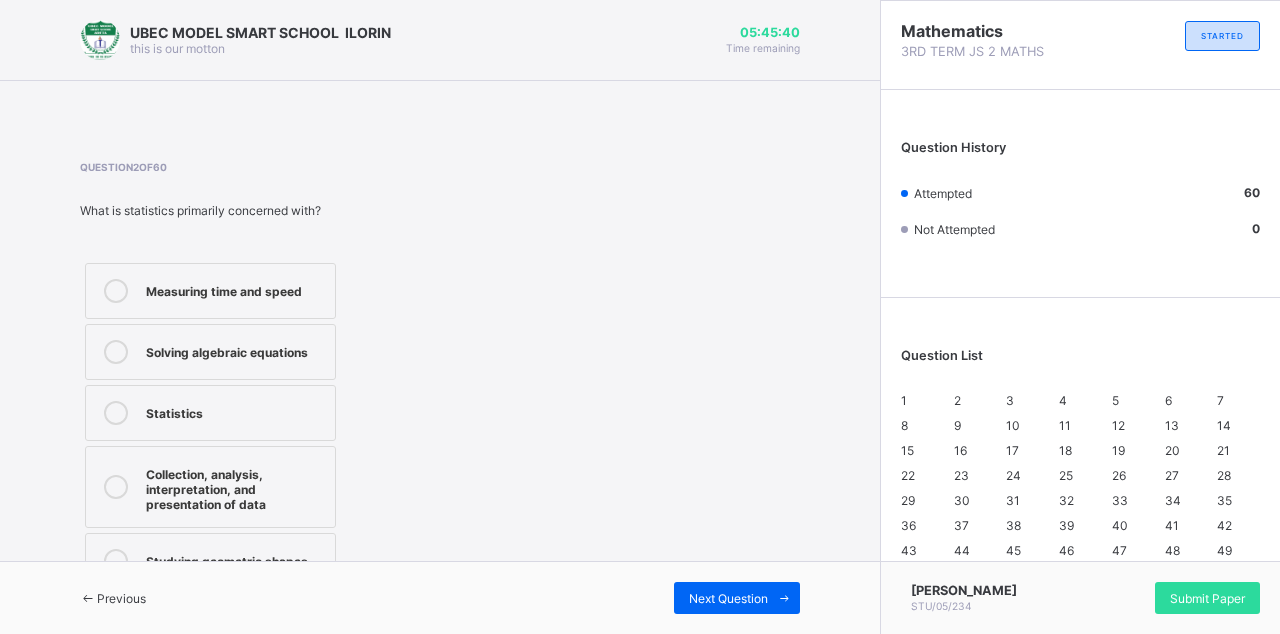 click at bounding box center (784, 598) 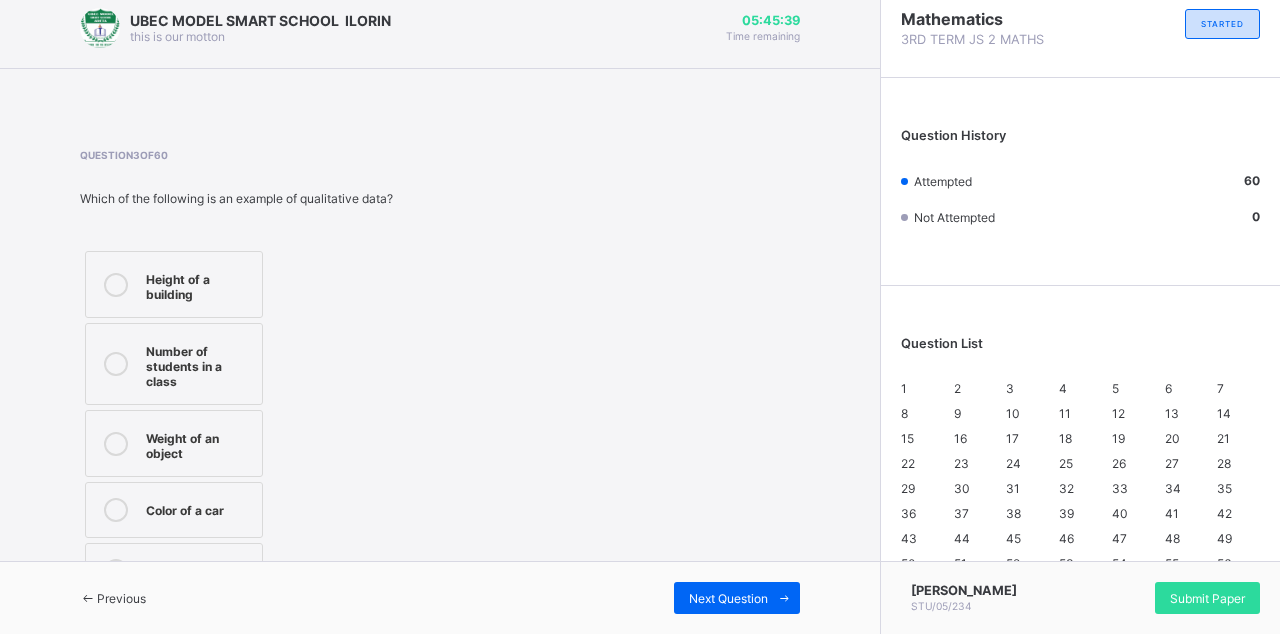 click at bounding box center [784, 598] 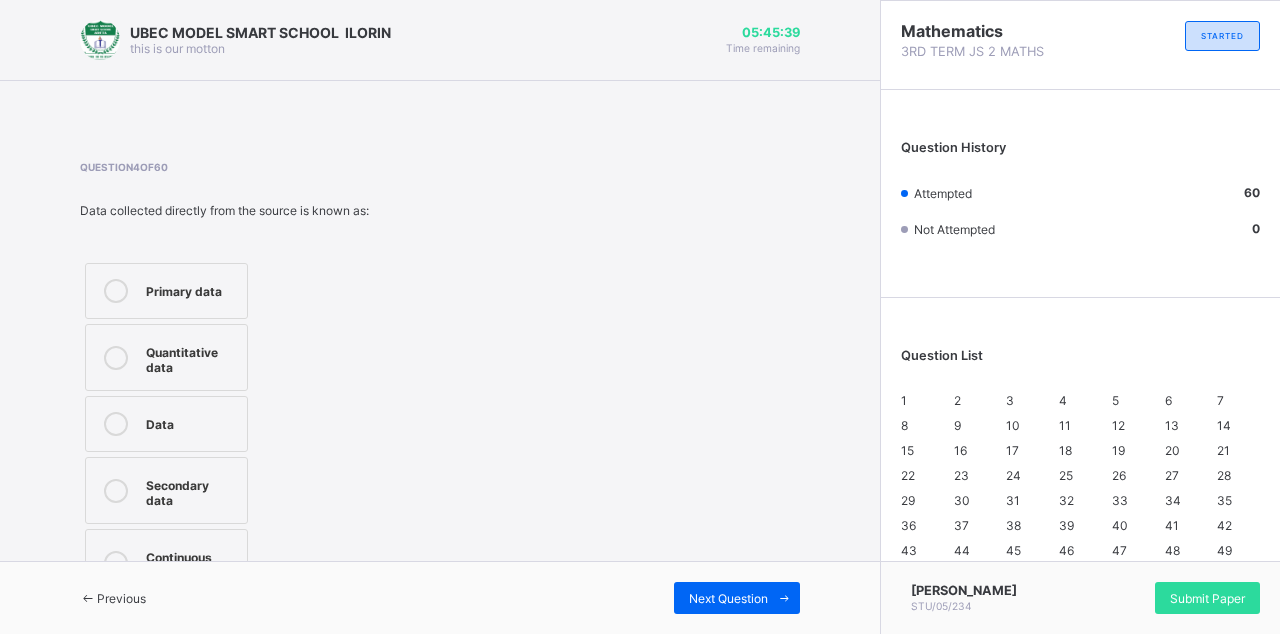 click at bounding box center [784, 598] 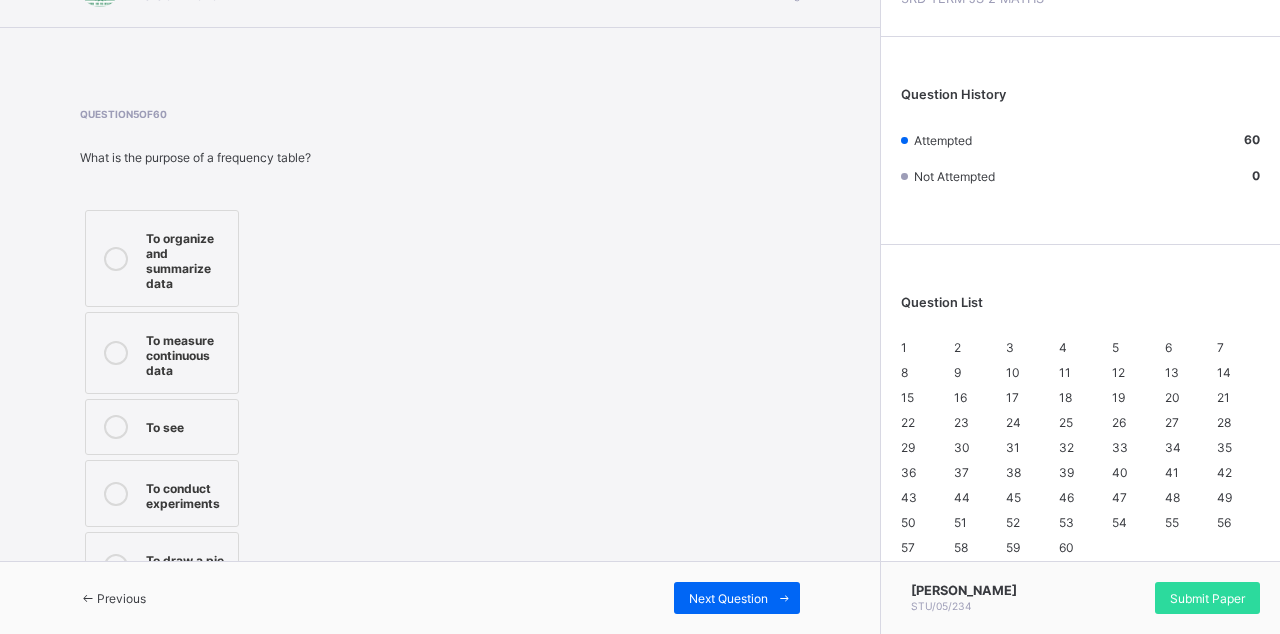 click at bounding box center (784, 598) 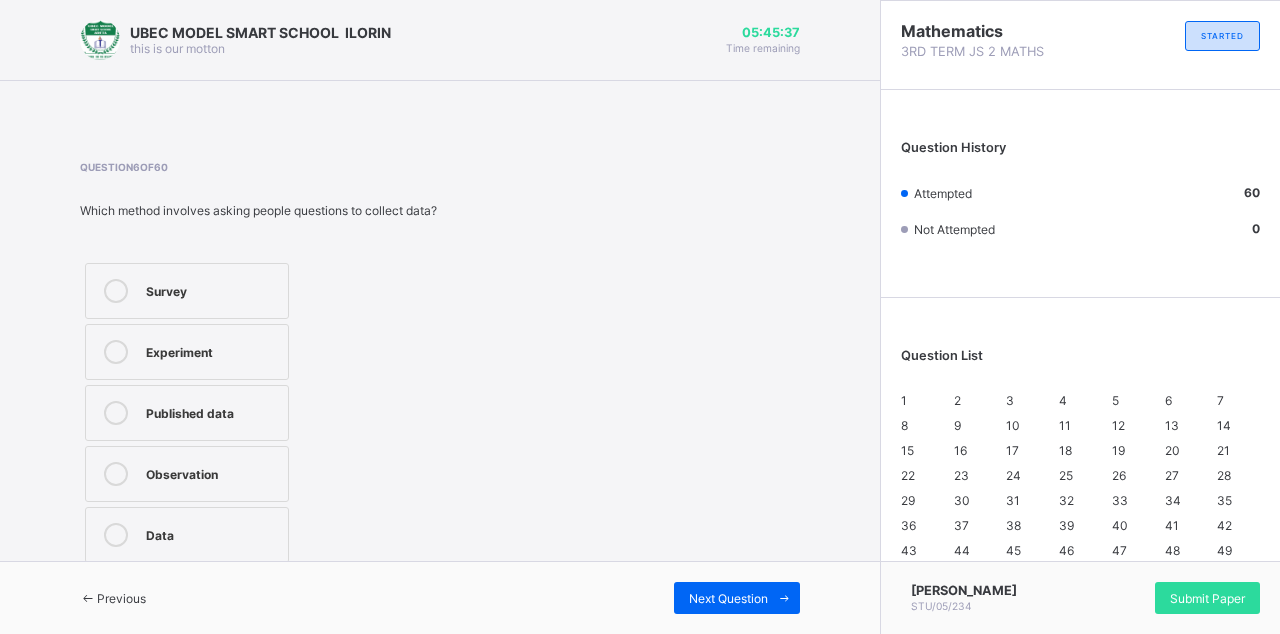 click at bounding box center (784, 598) 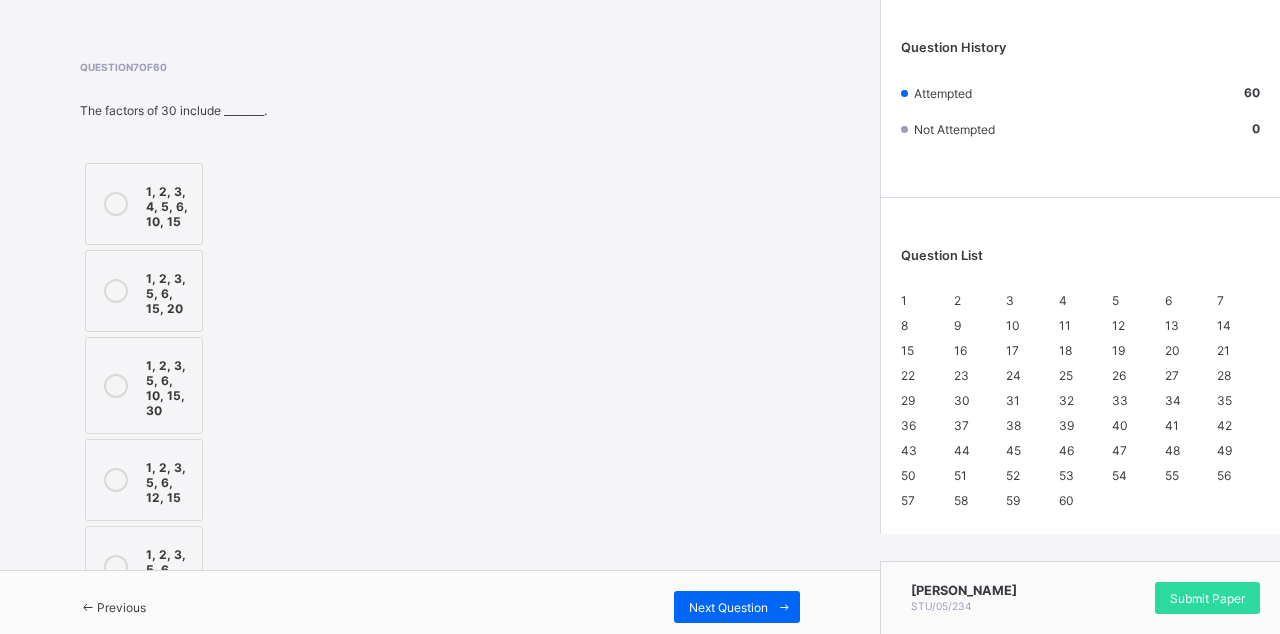 click at bounding box center (784, 607) 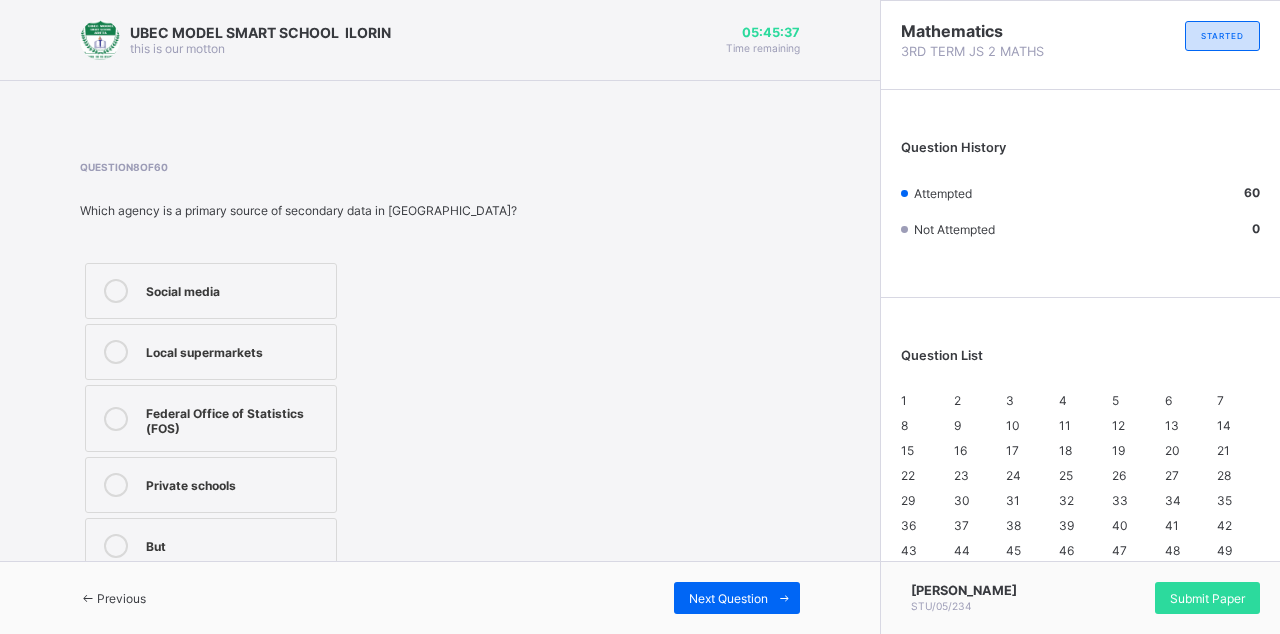 click on "Next Question" at bounding box center (728, 598) 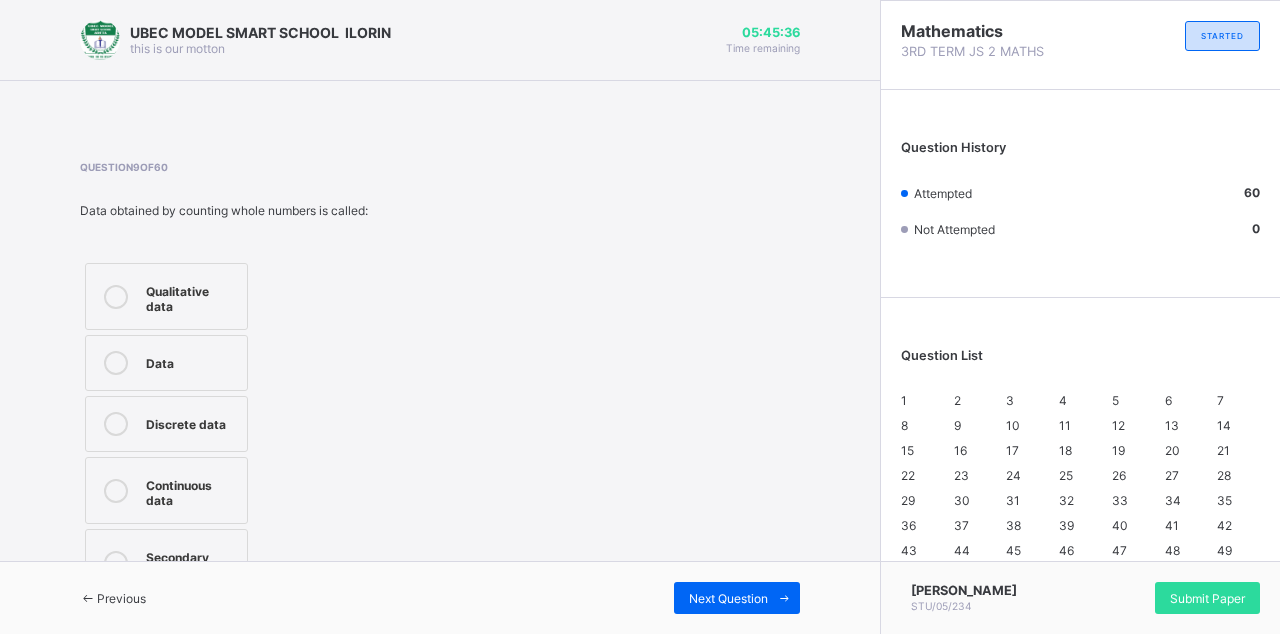 click at bounding box center [784, 598] 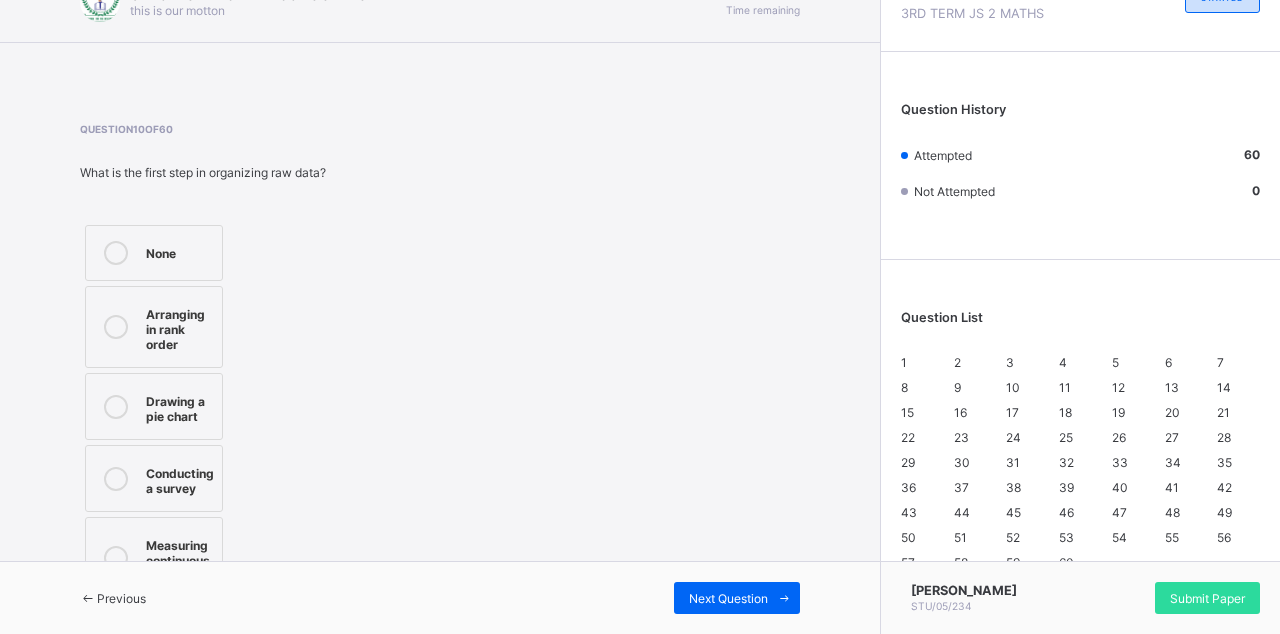 click at bounding box center (784, 598) 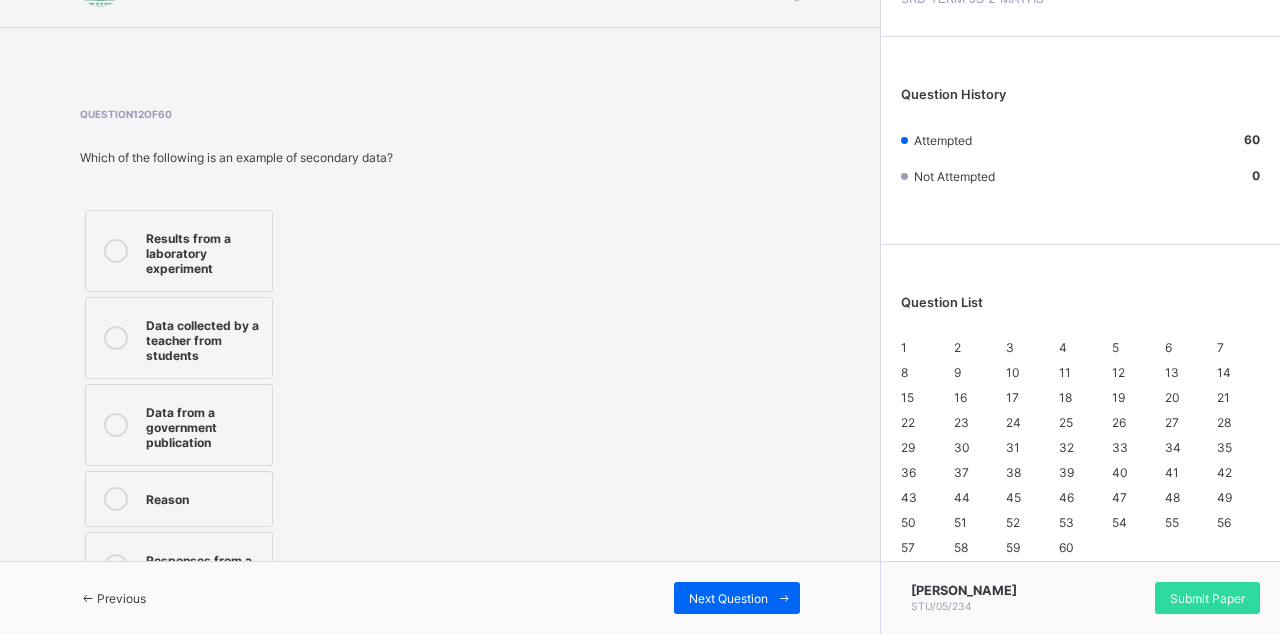 click at bounding box center [784, 598] 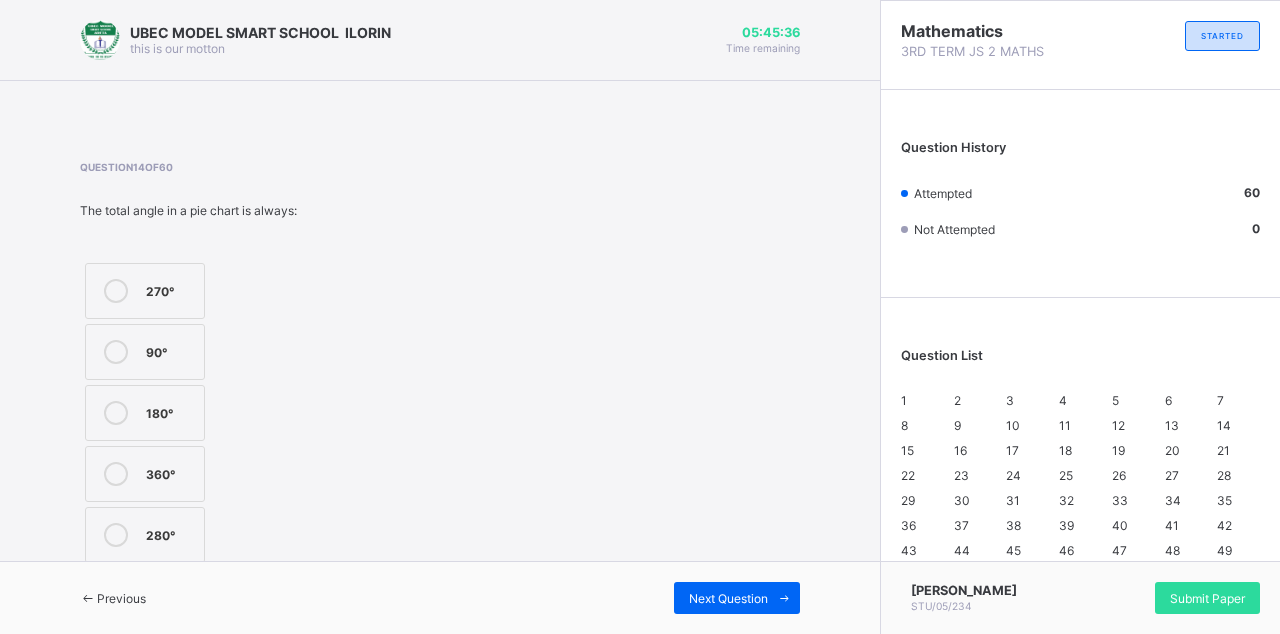 click at bounding box center [784, 598] 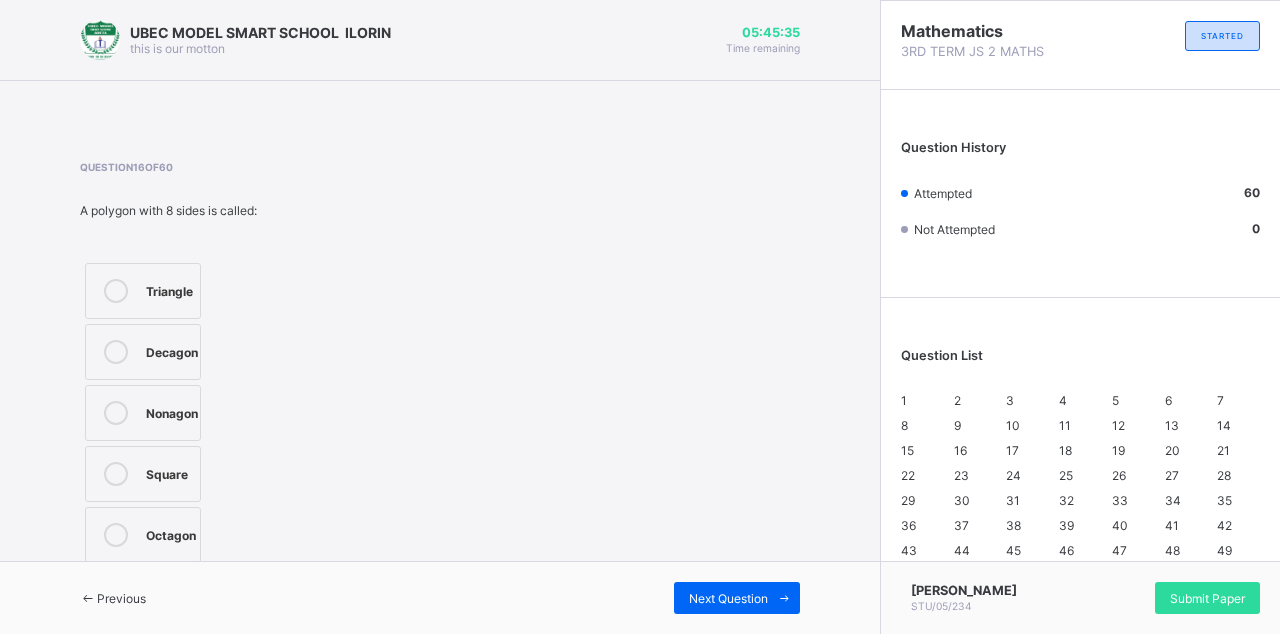 click at bounding box center [784, 598] 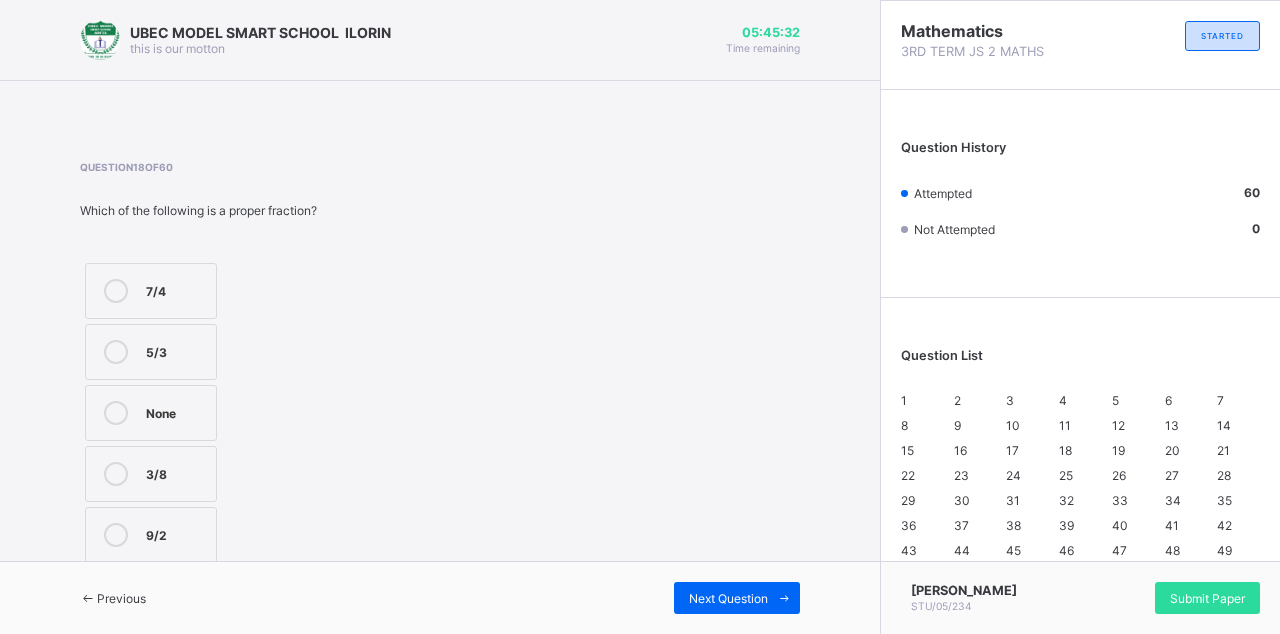 click at bounding box center (784, 598) 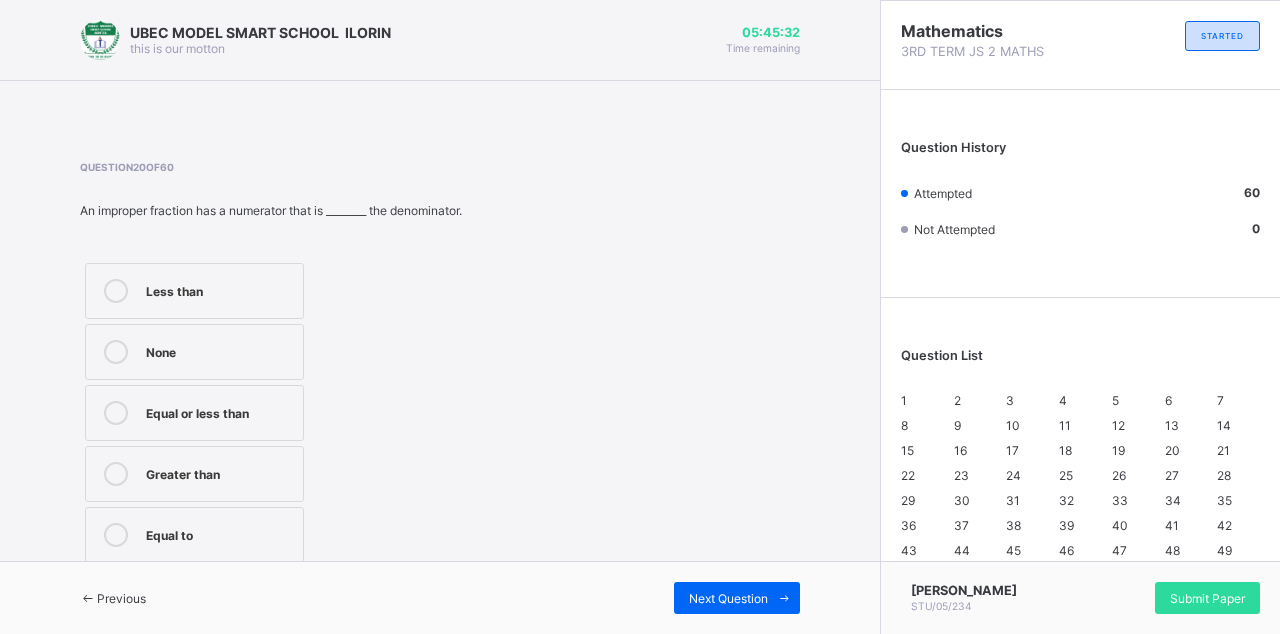 click at bounding box center (784, 598) 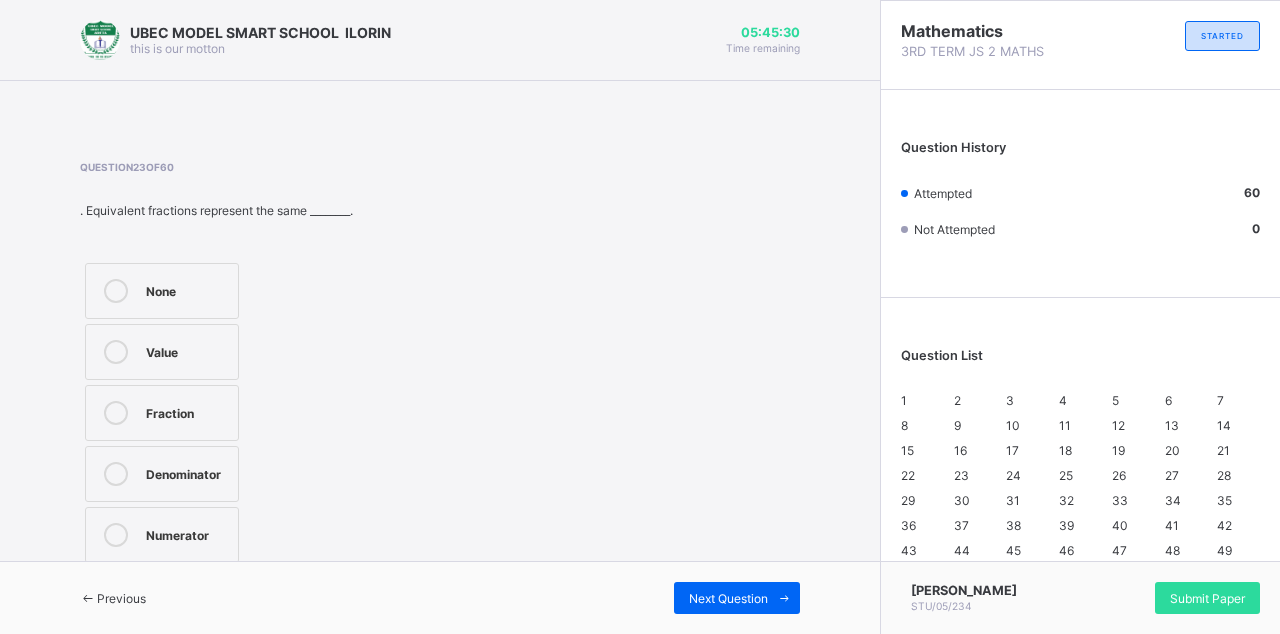 click at bounding box center [88, 598] 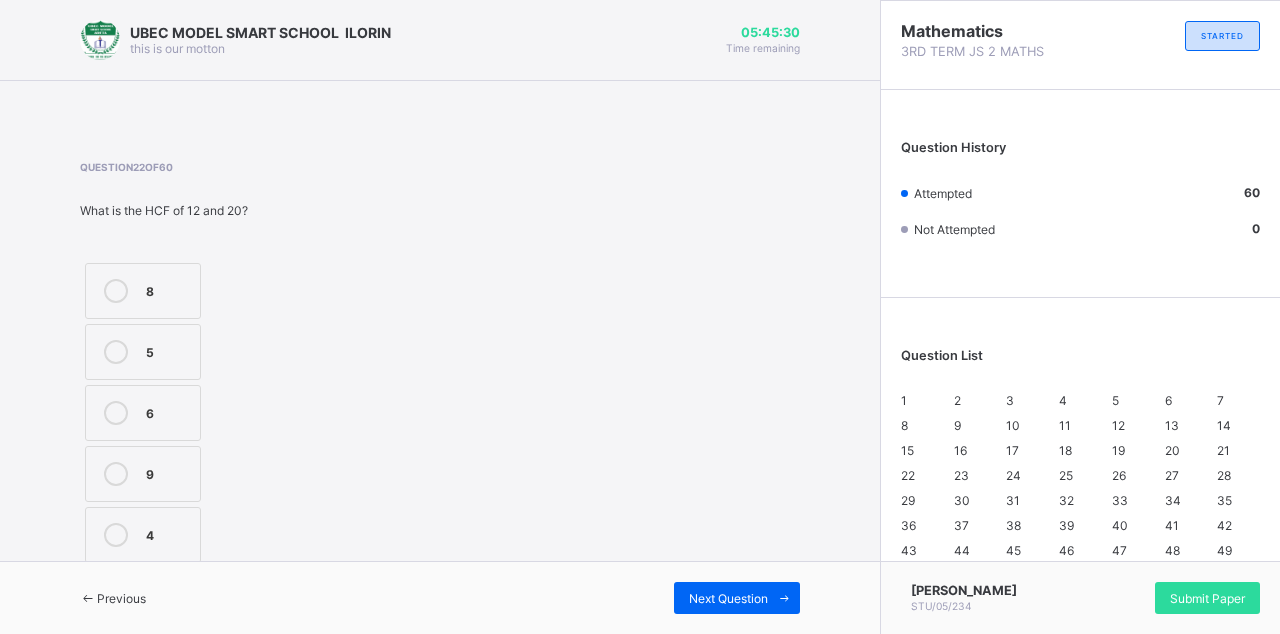 click at bounding box center (88, 598) 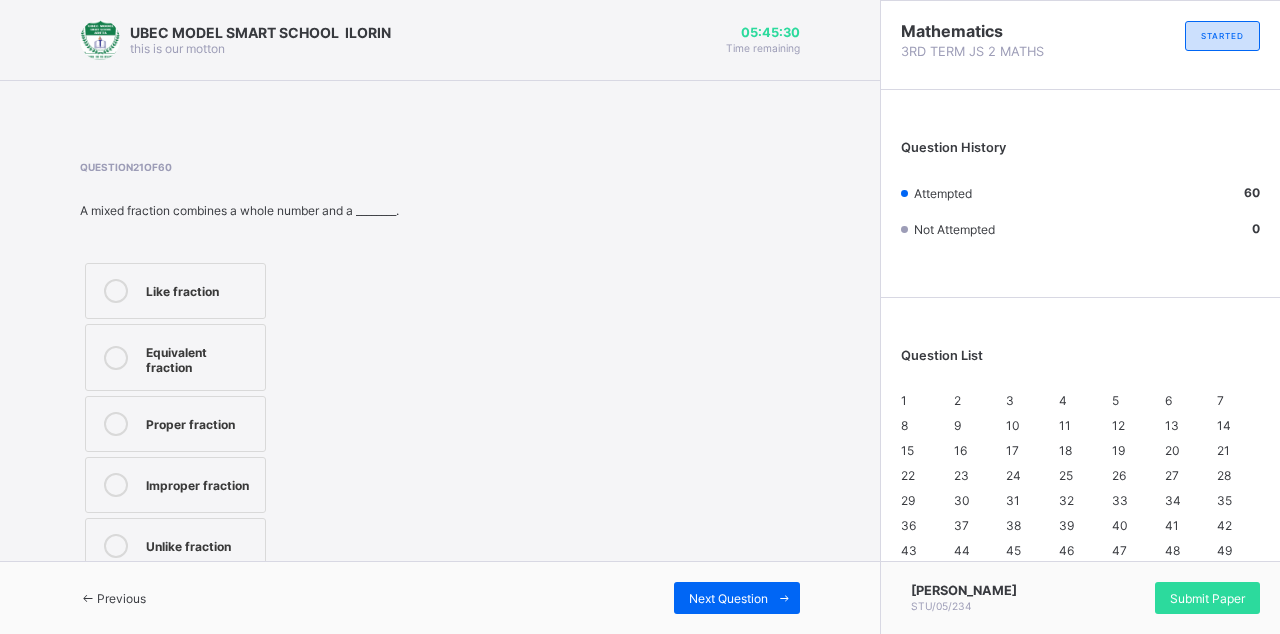 click at bounding box center [88, 598] 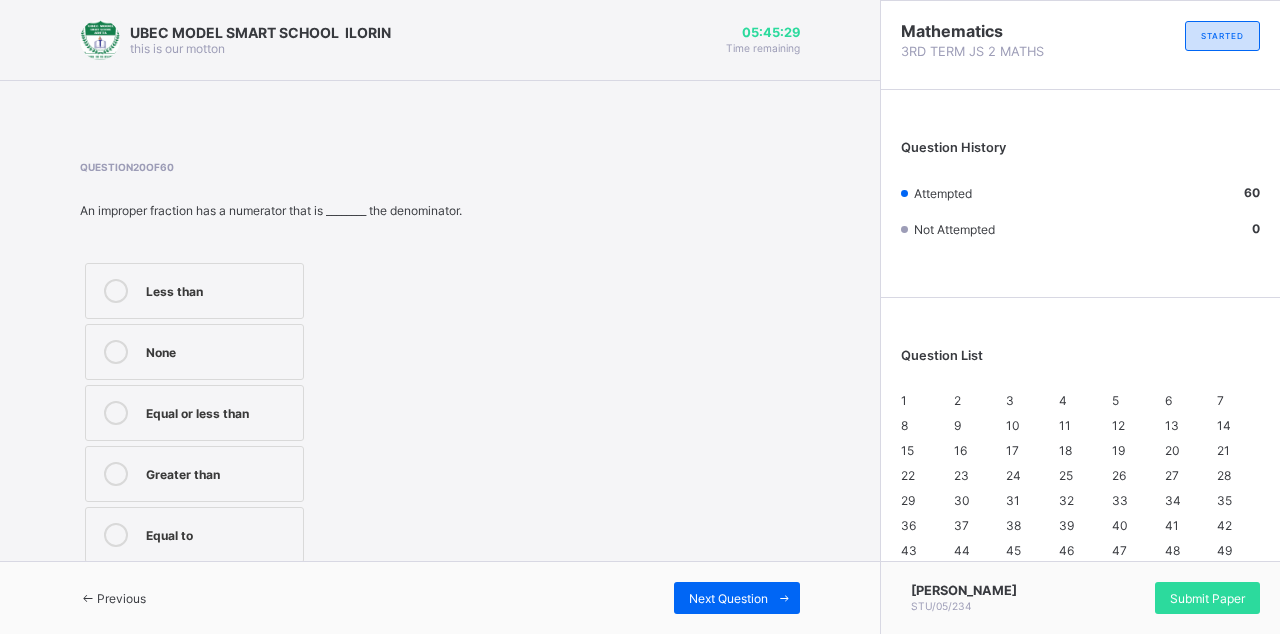 click at bounding box center [88, 598] 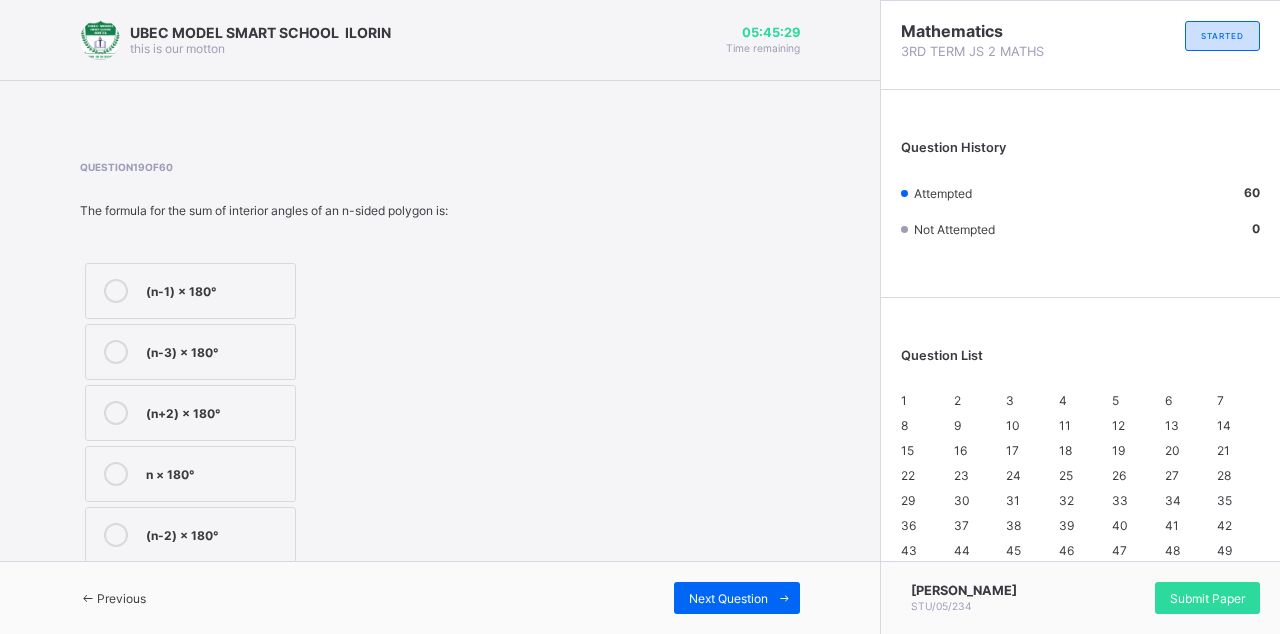 click at bounding box center [88, 598] 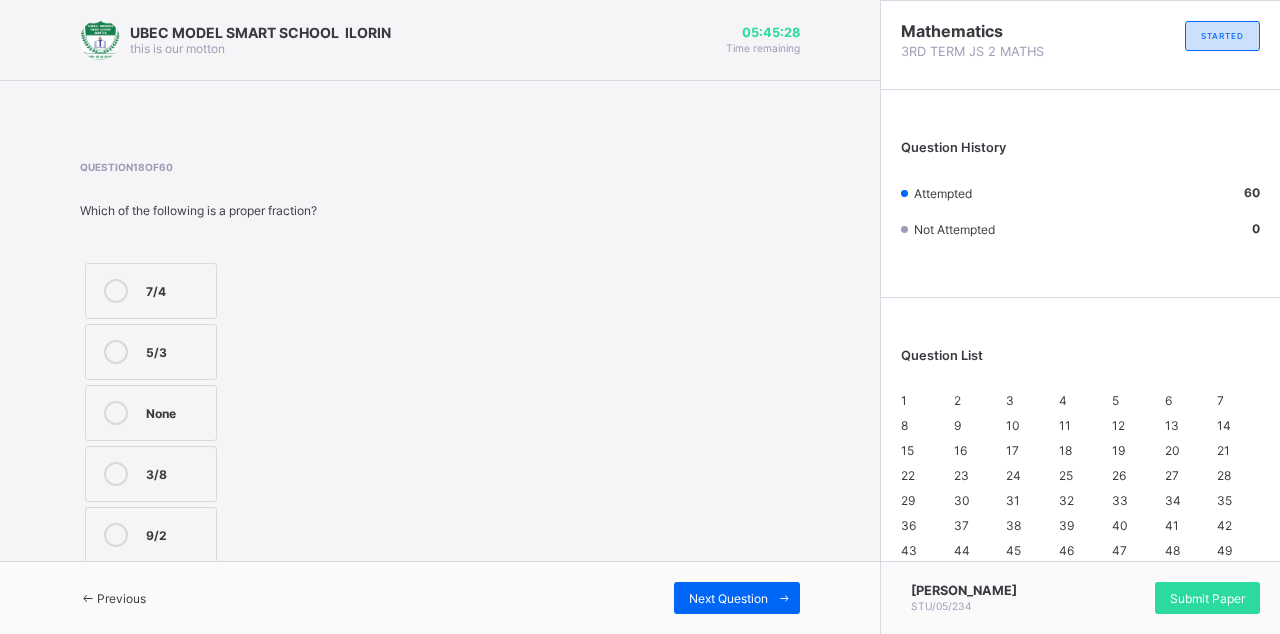 click at bounding box center [88, 598] 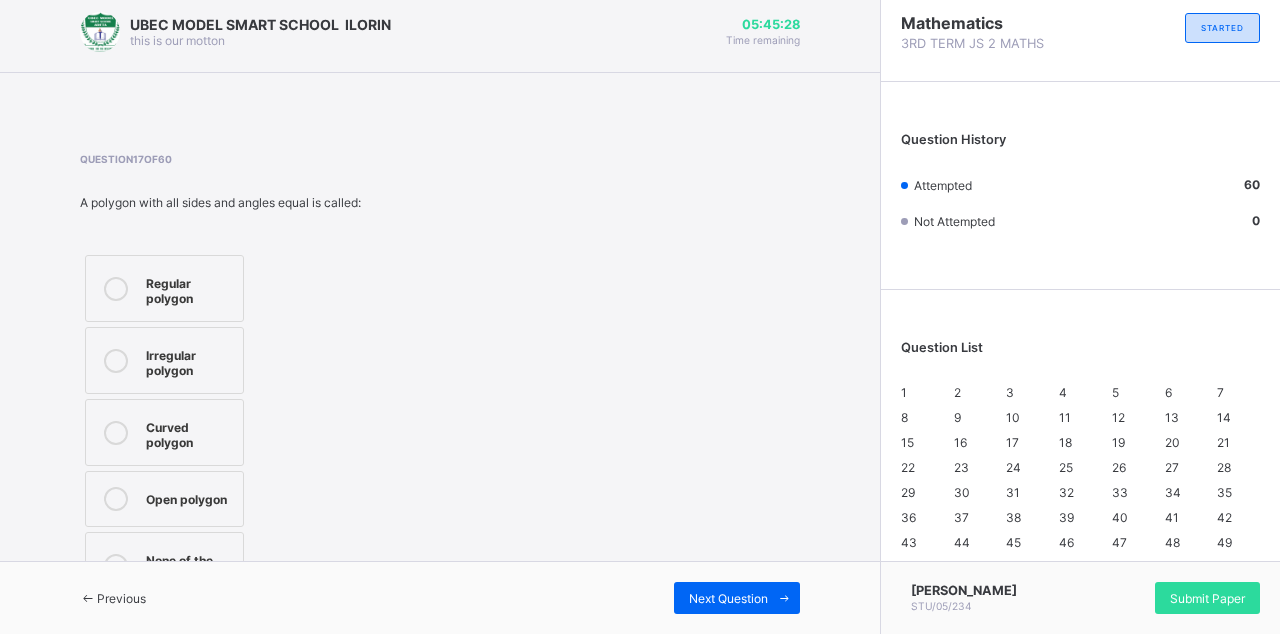 click at bounding box center [88, 598] 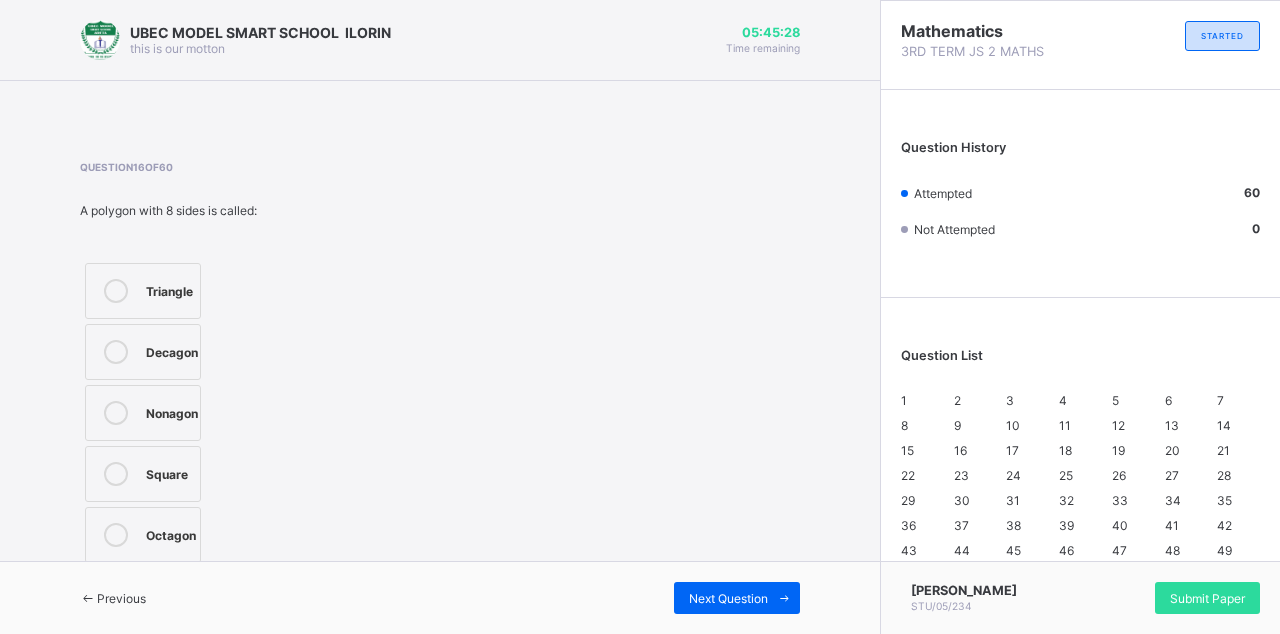 click at bounding box center [88, 598] 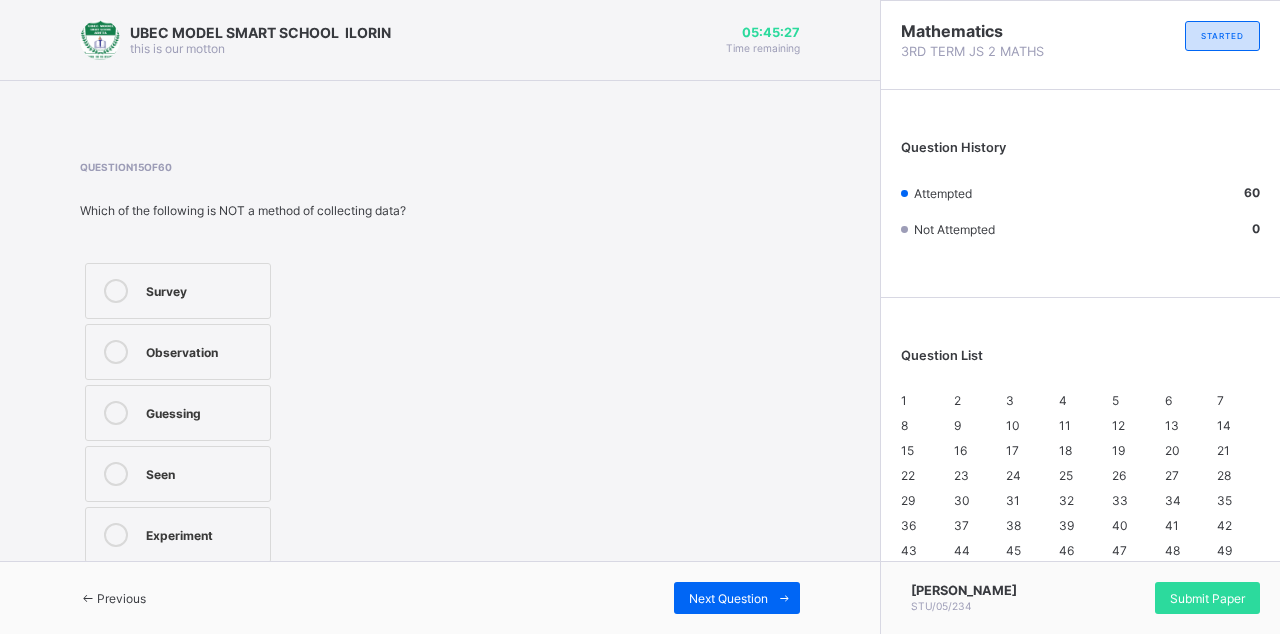 click on "Previous Next Question" at bounding box center (440, 597) 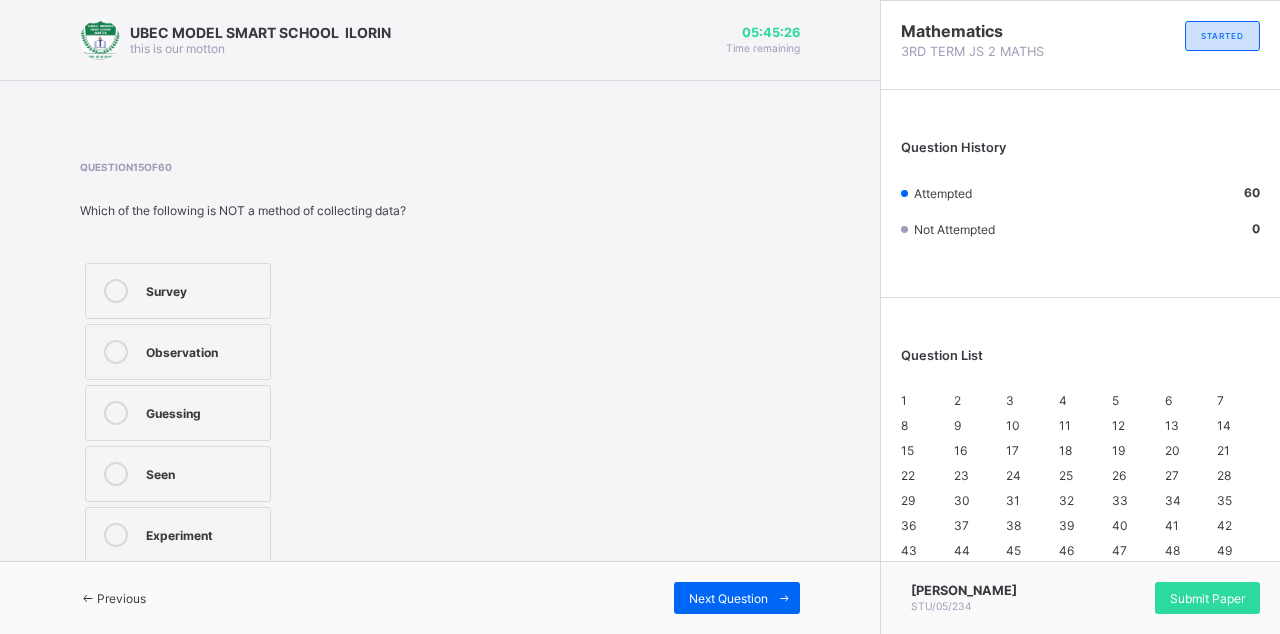 click at bounding box center [784, 598] 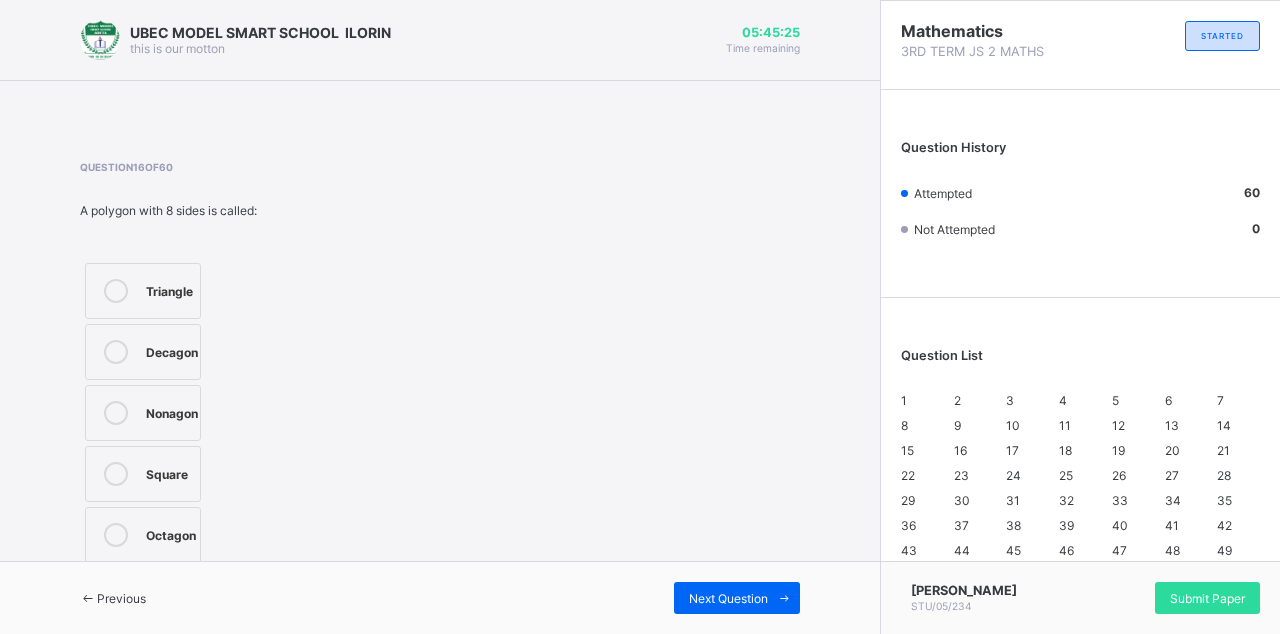 click on "Previous Next Question" at bounding box center (440, 597) 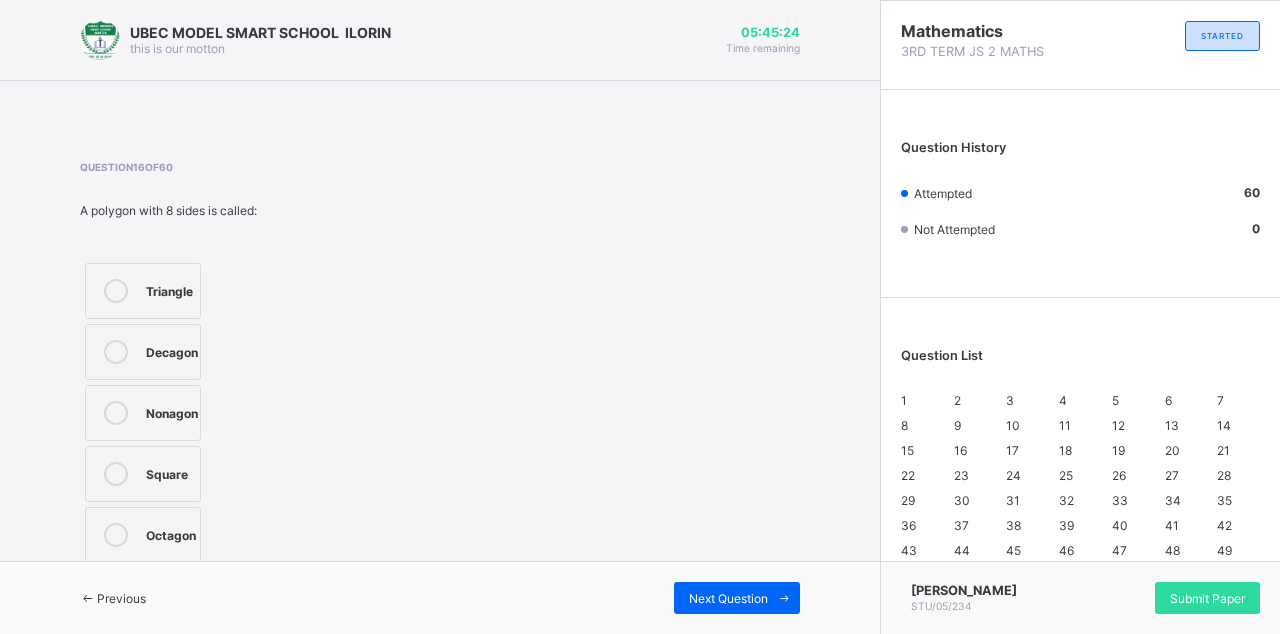 click at bounding box center (784, 598) 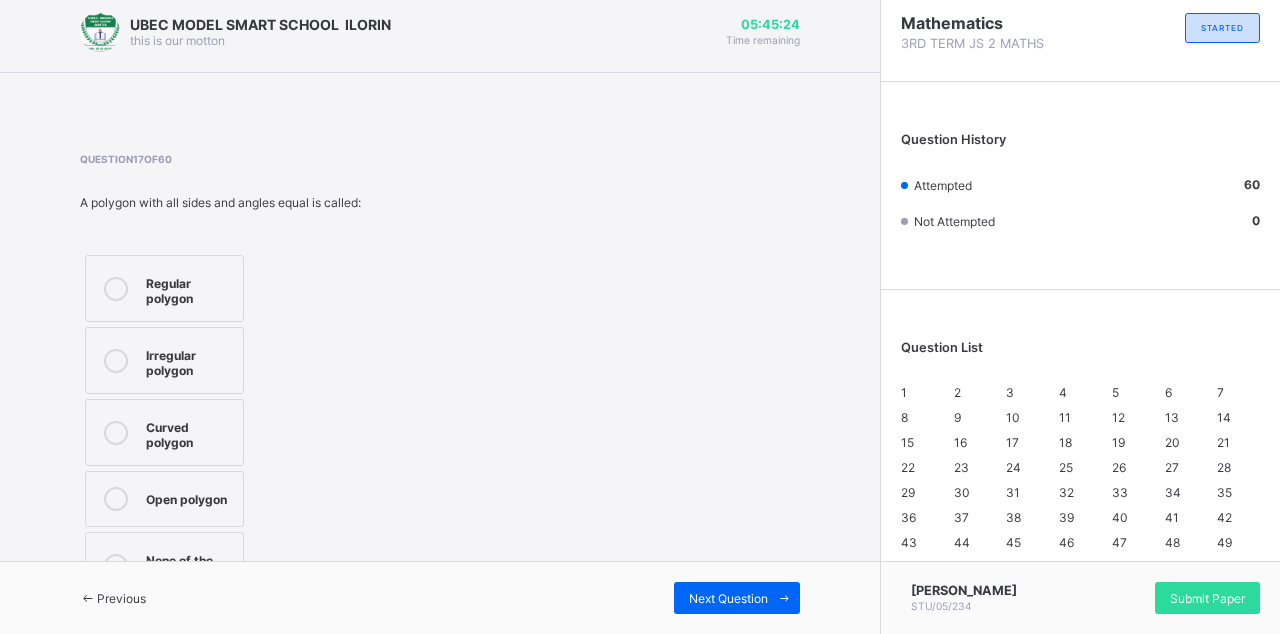 click at bounding box center (784, 598) 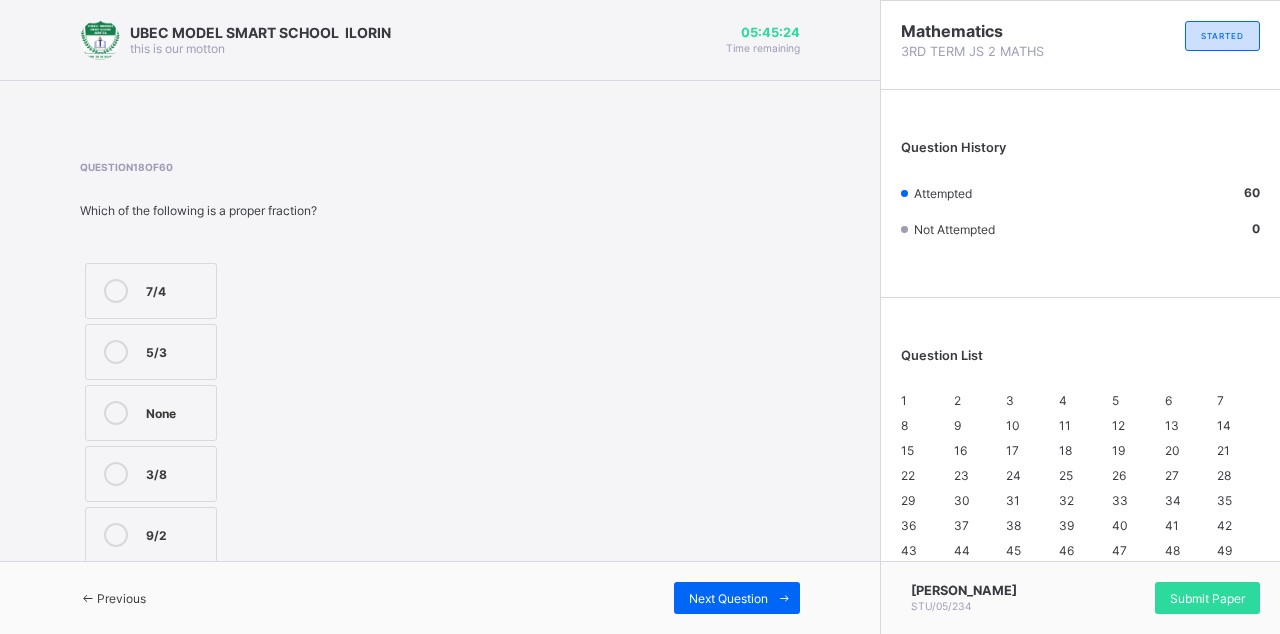 click at bounding box center (784, 598) 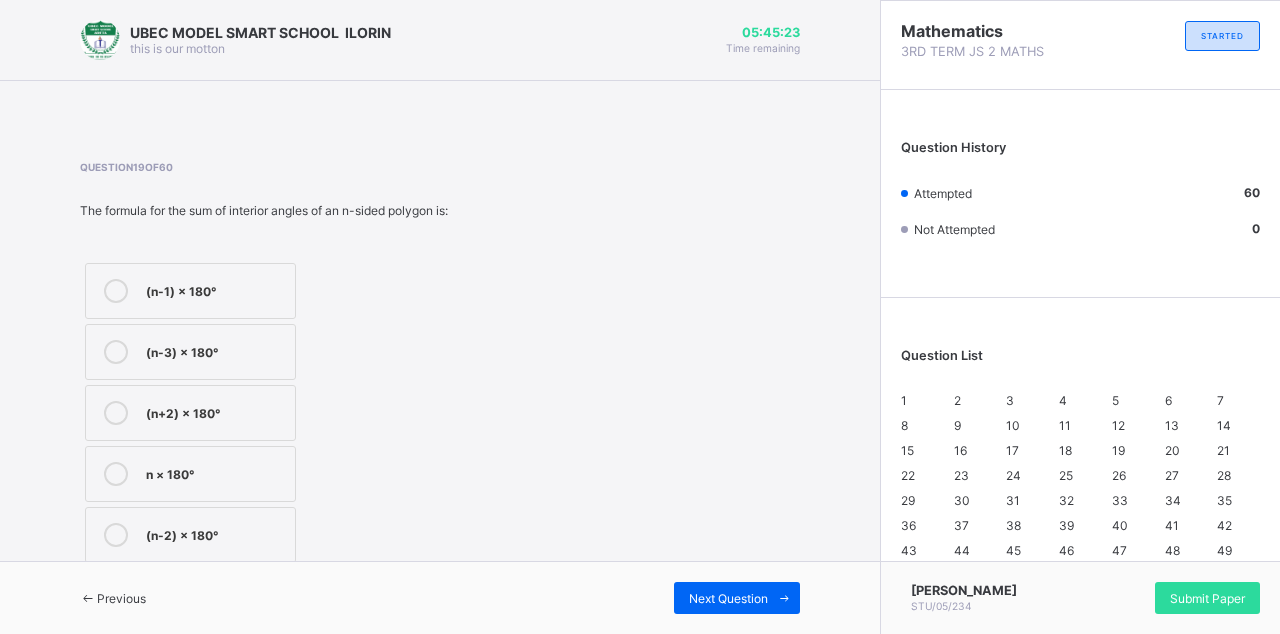 click at bounding box center [784, 598] 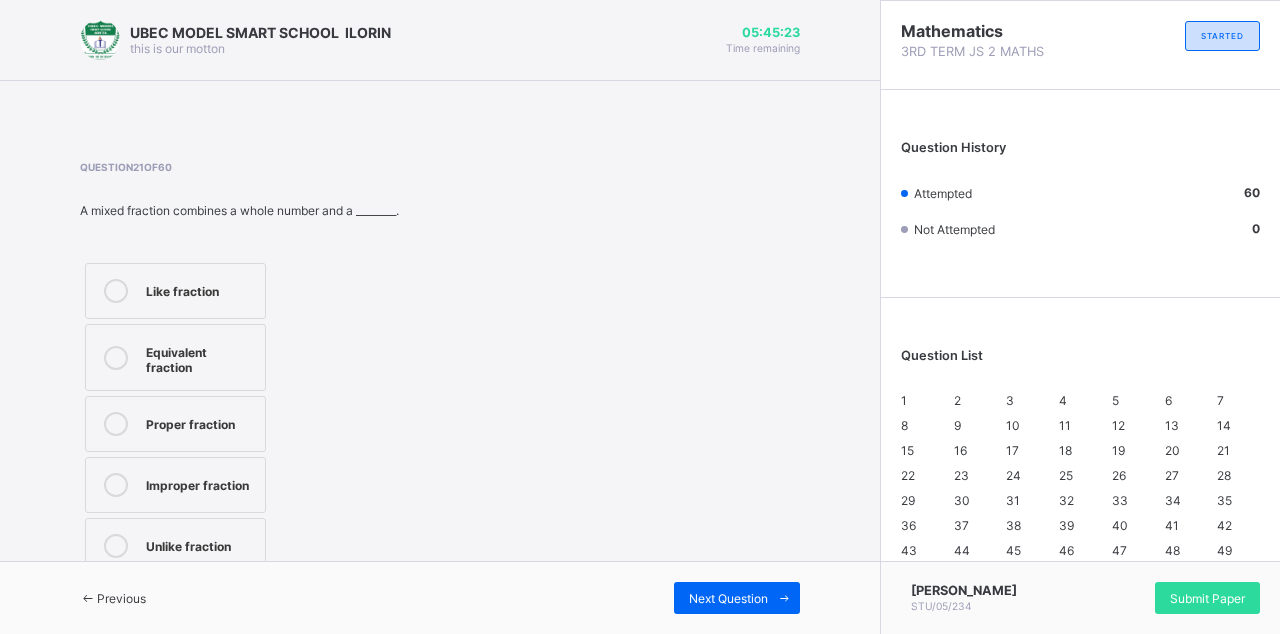 click at bounding box center [784, 598] 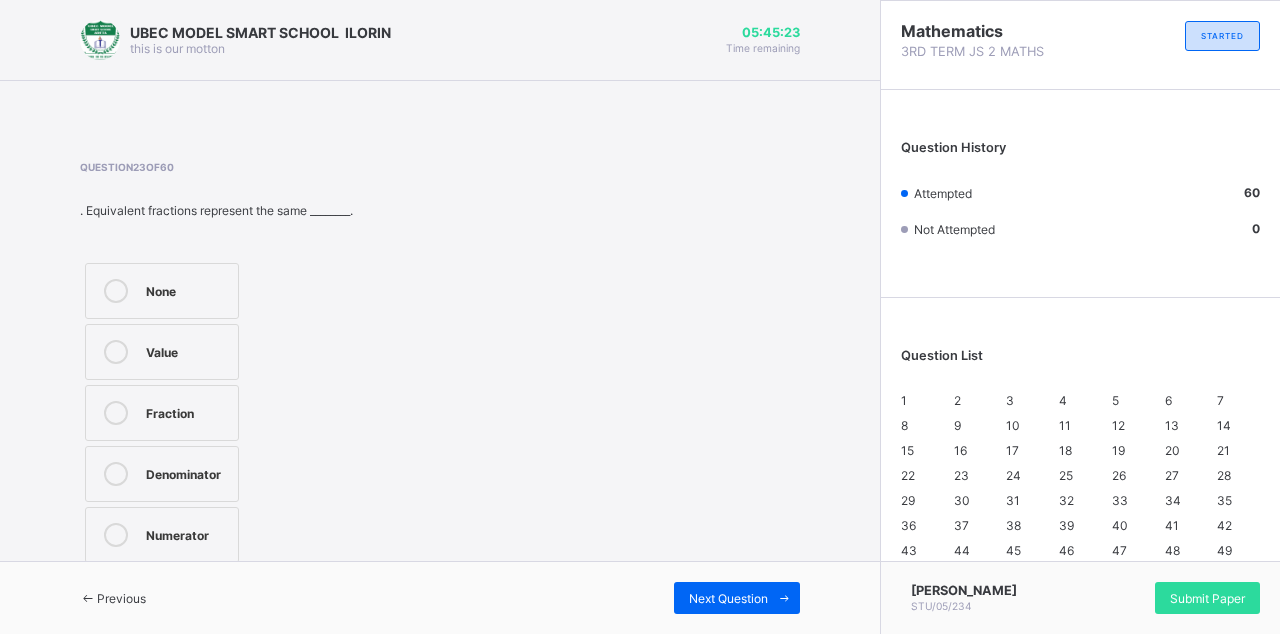 click at bounding box center (784, 598) 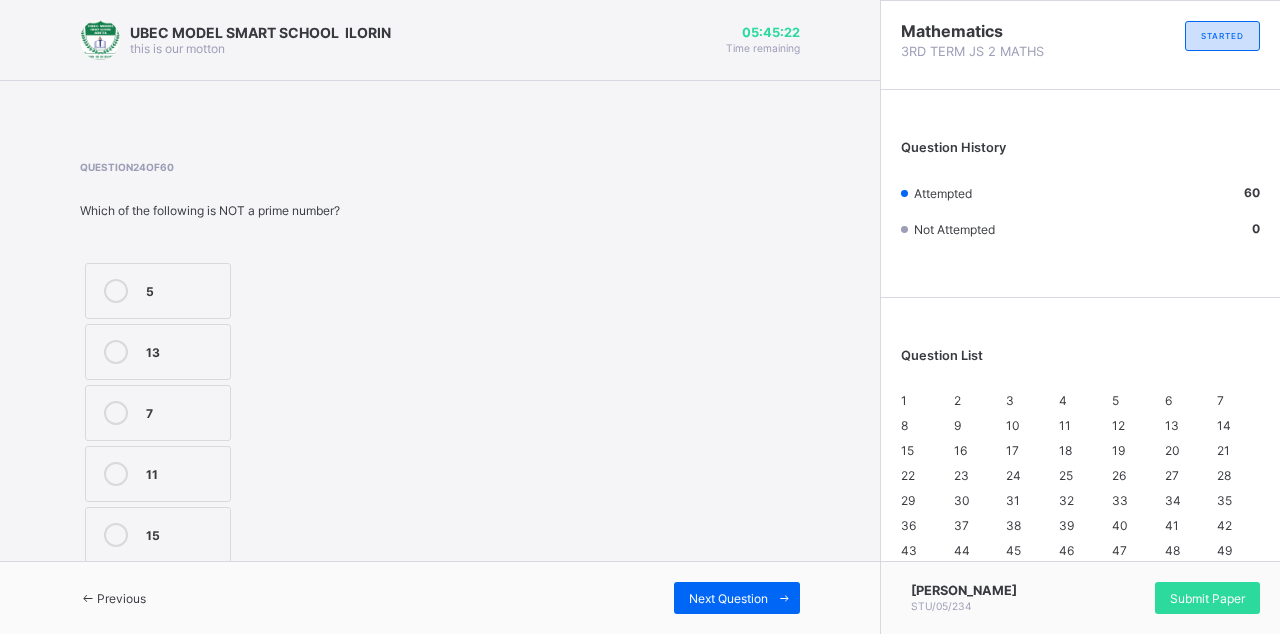 click on "Previous Next Question" at bounding box center [440, 597] 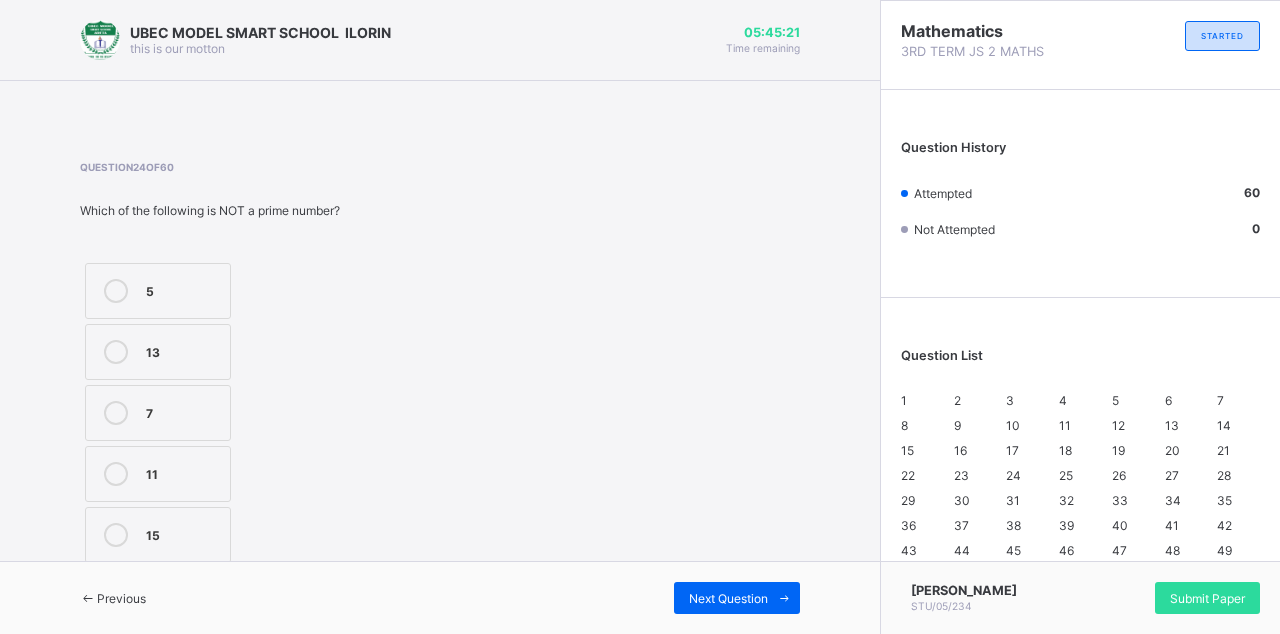 click on "Previous Next Question" at bounding box center [440, 597] 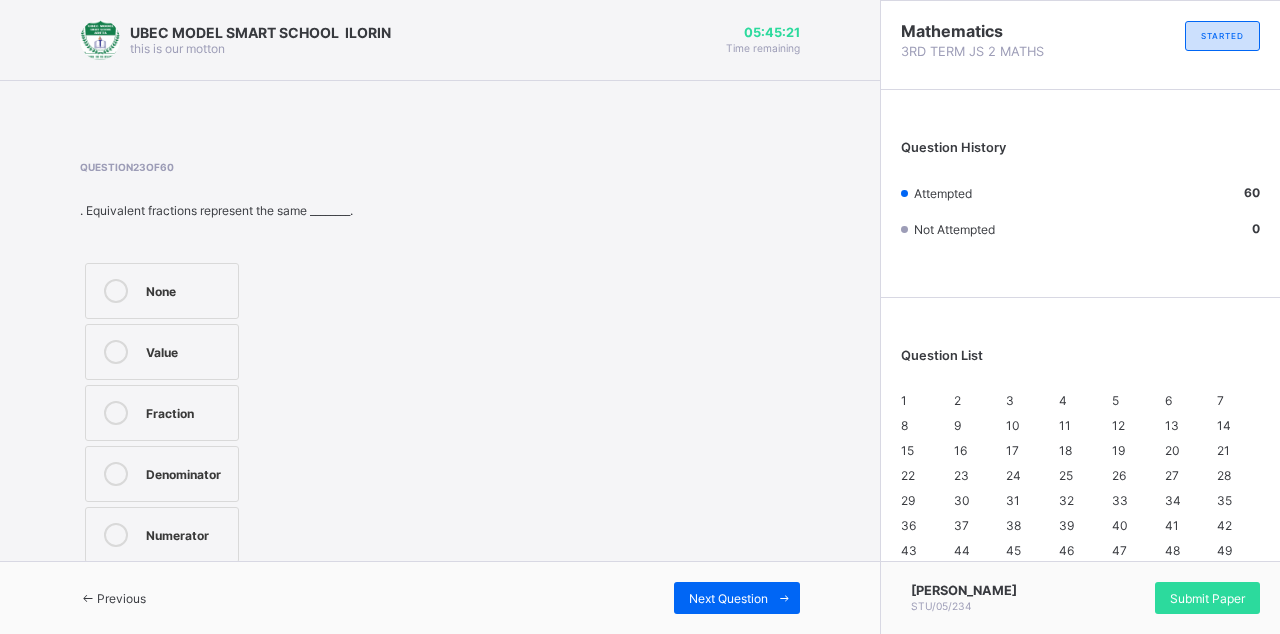 click at bounding box center (88, 598) 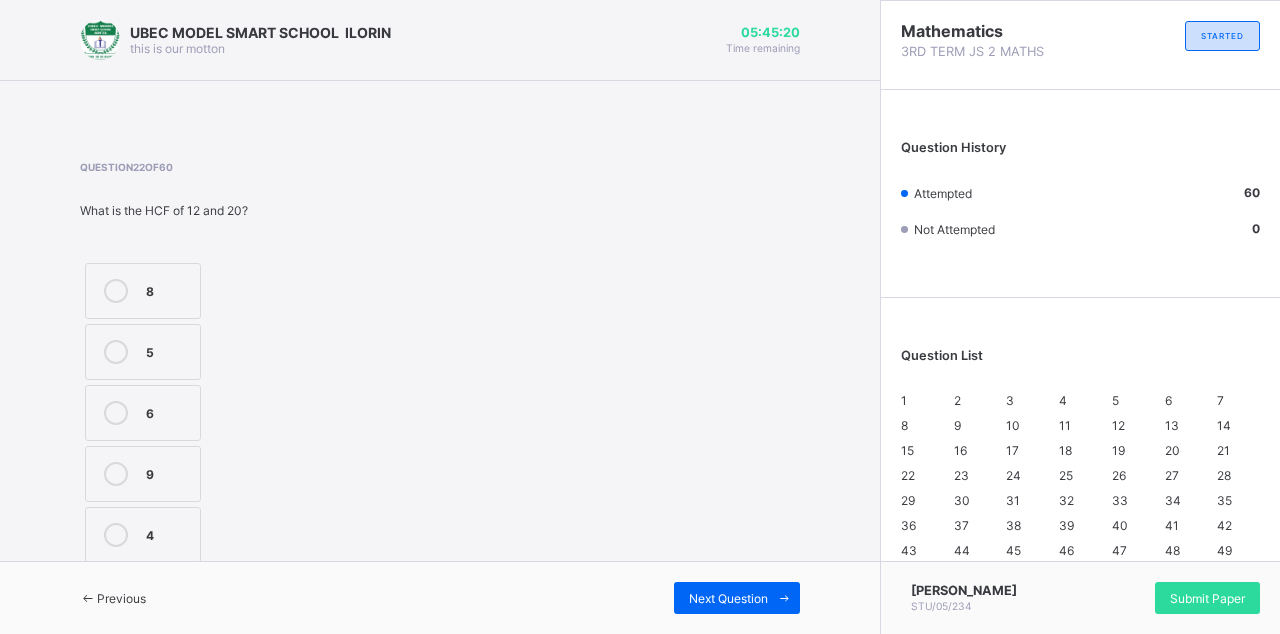 click at bounding box center (88, 598) 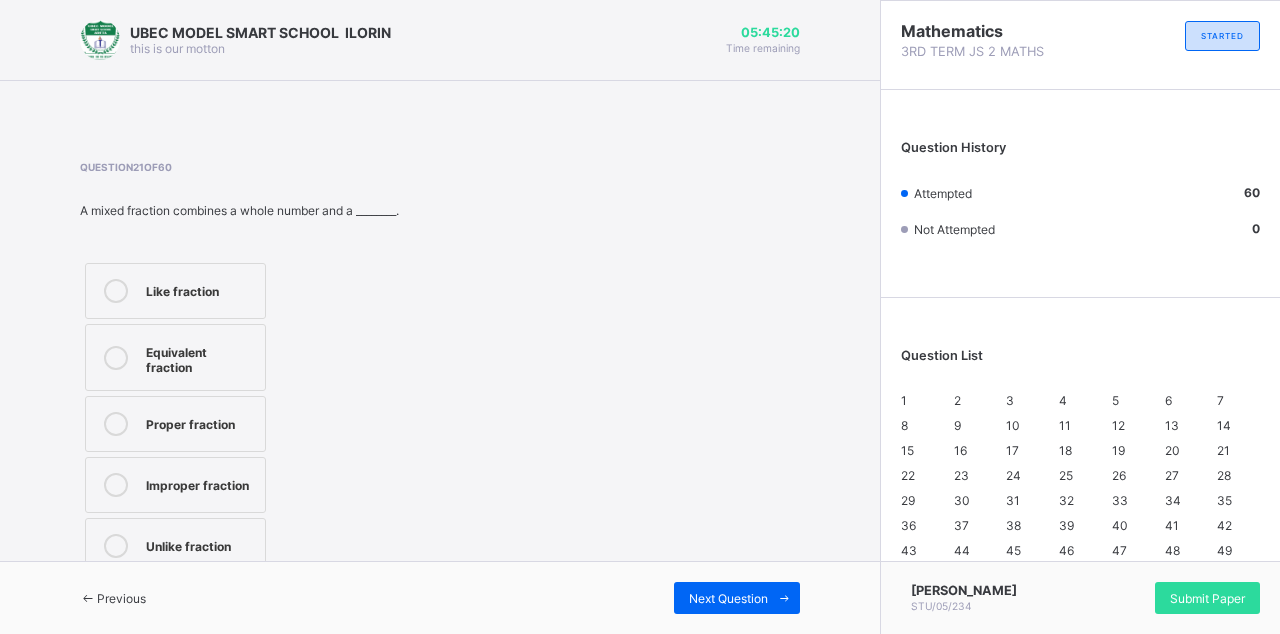 click at bounding box center [88, 598] 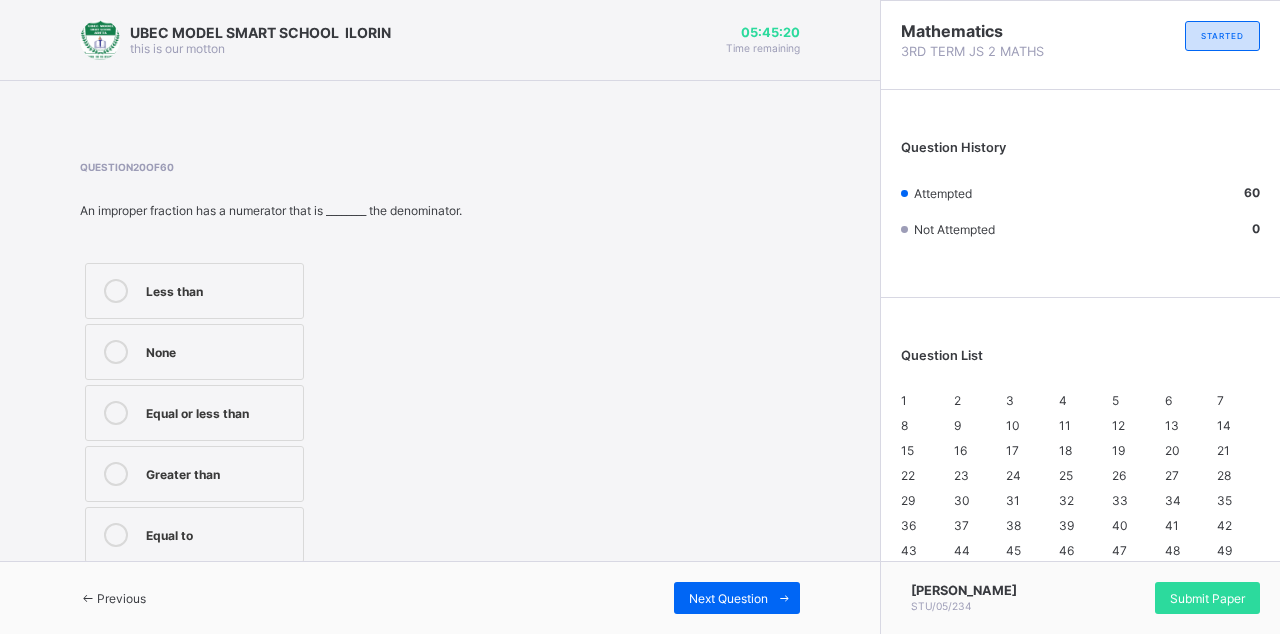 click at bounding box center [88, 598] 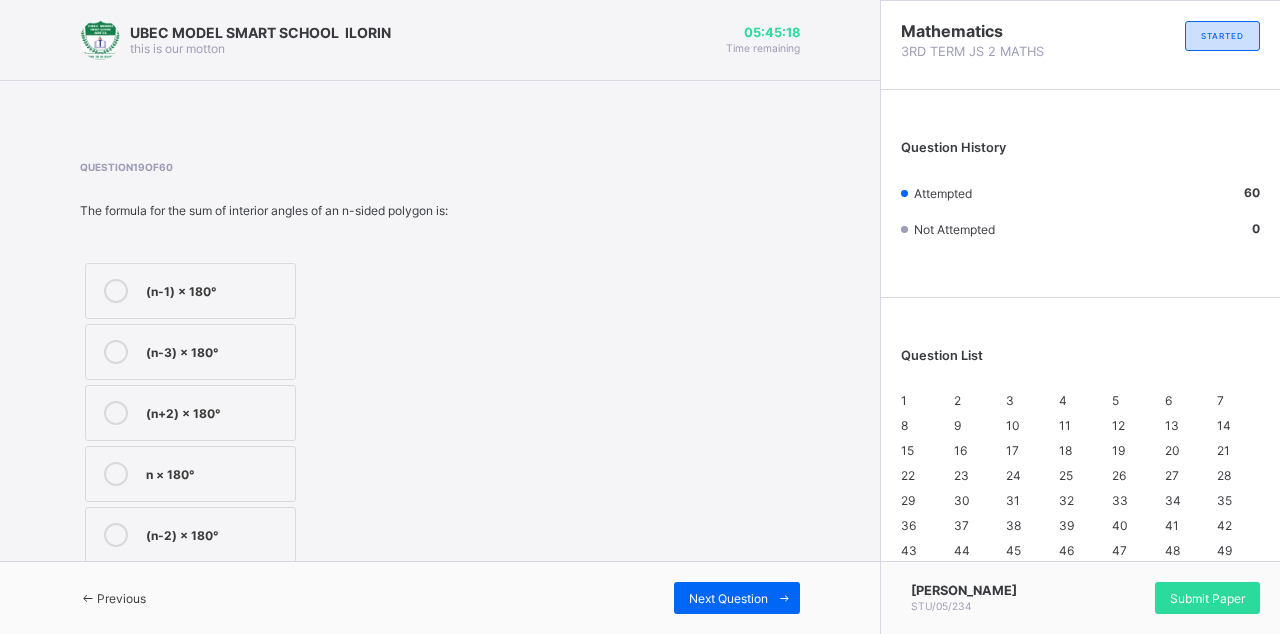 click at bounding box center [784, 598] 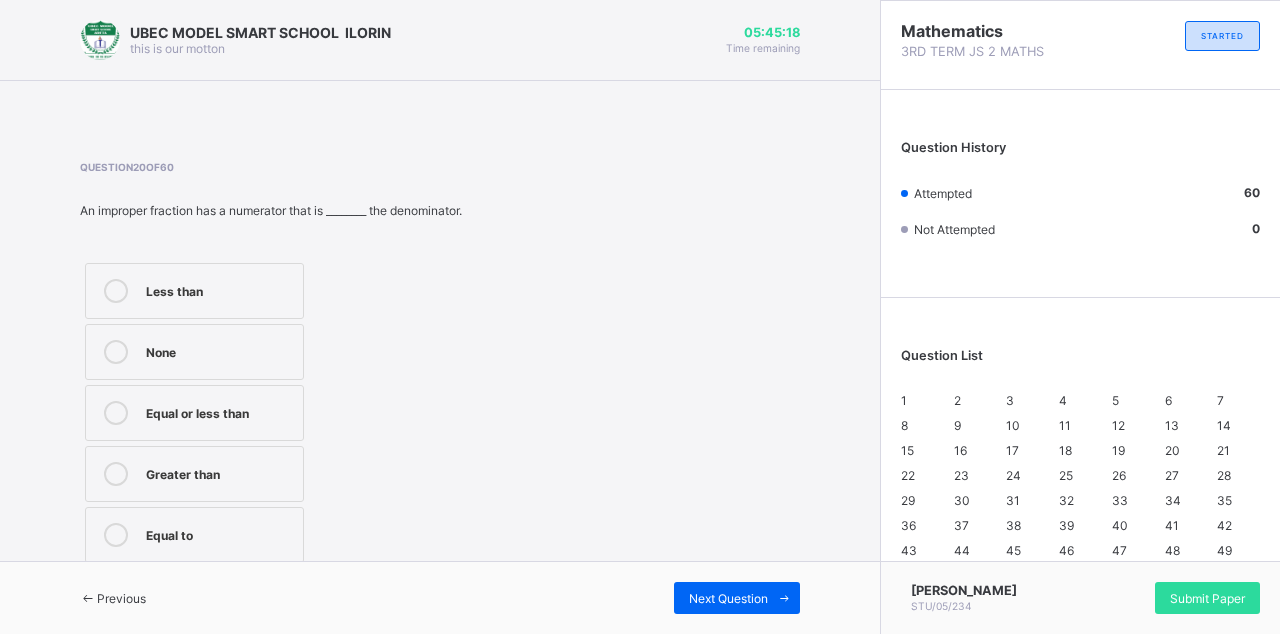 click at bounding box center (784, 598) 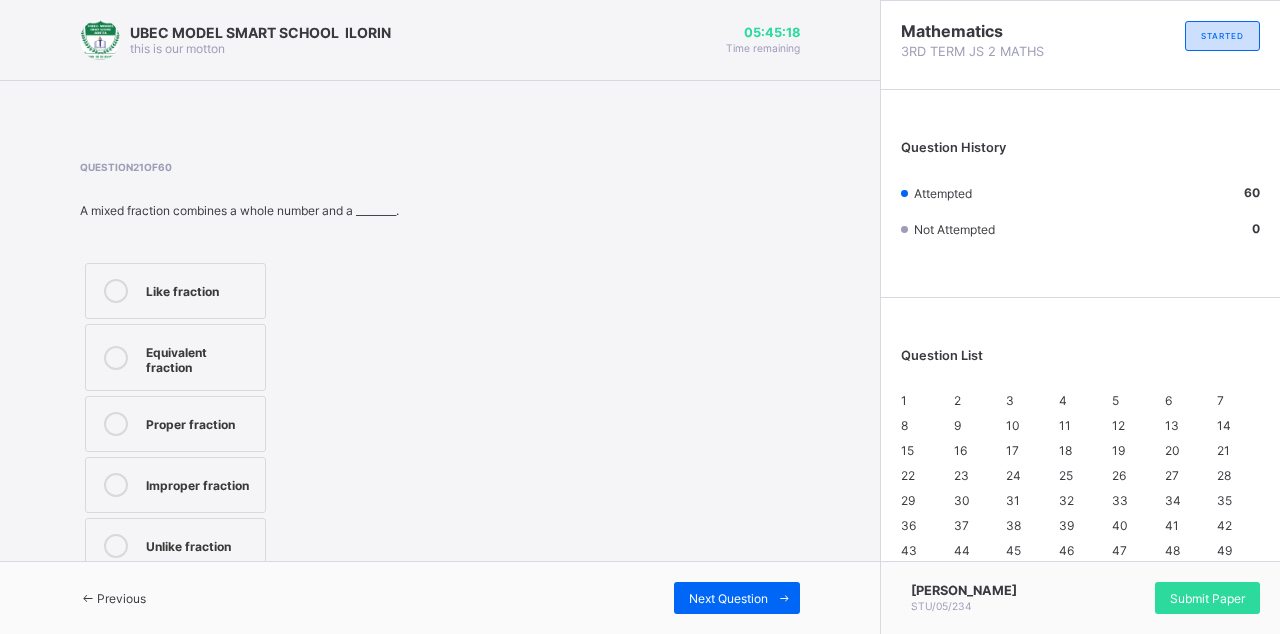click at bounding box center [784, 598] 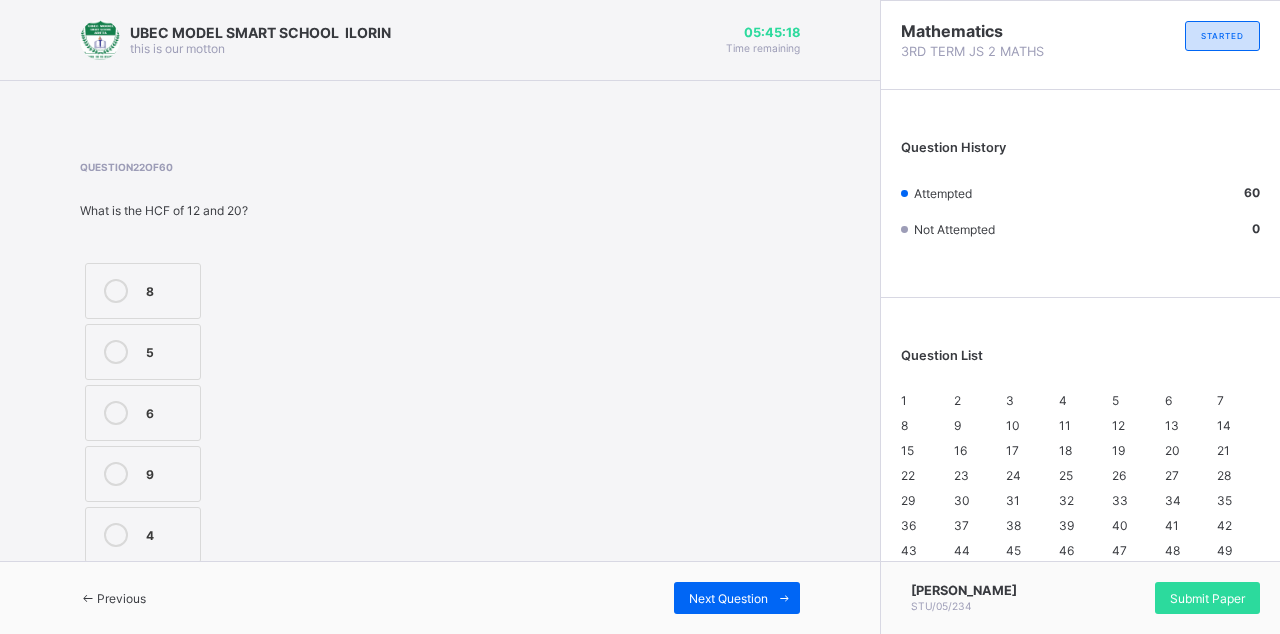 click at bounding box center (784, 598) 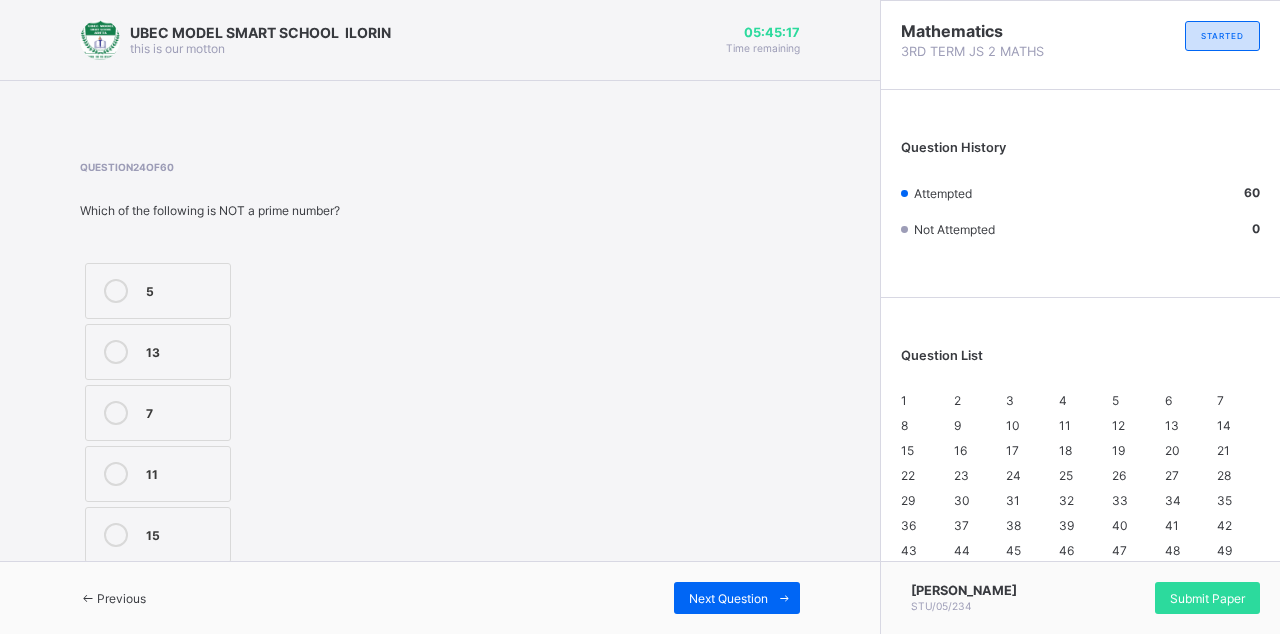 click at bounding box center [784, 598] 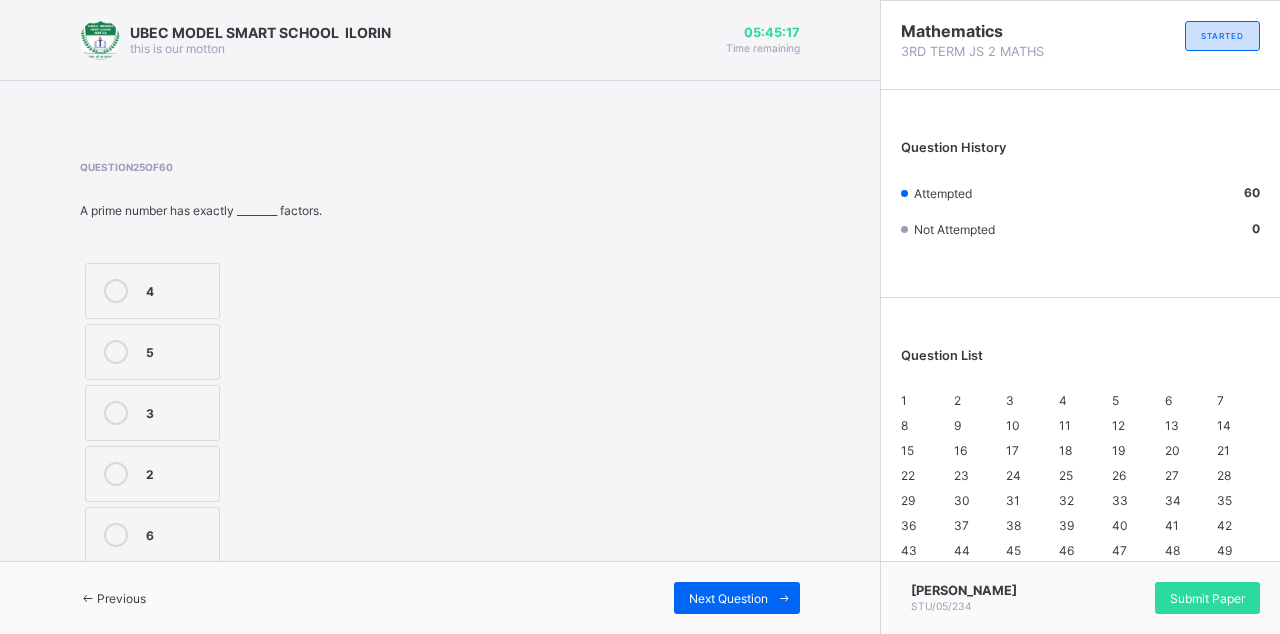 click at bounding box center (784, 598) 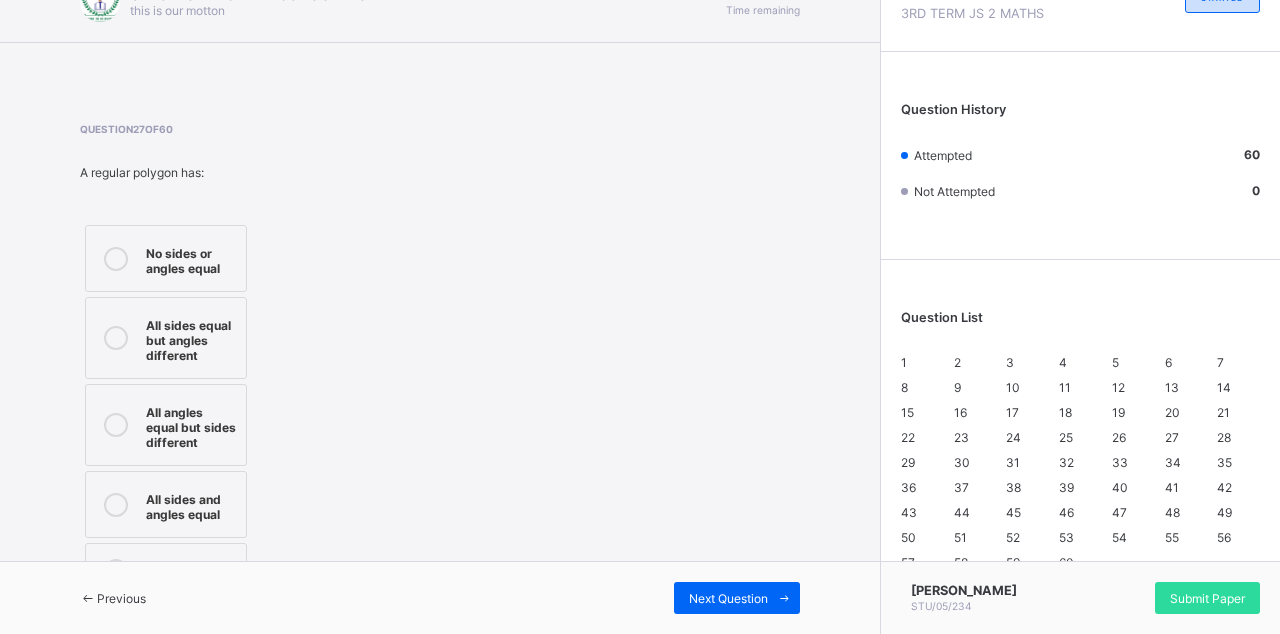 click at bounding box center [784, 598] 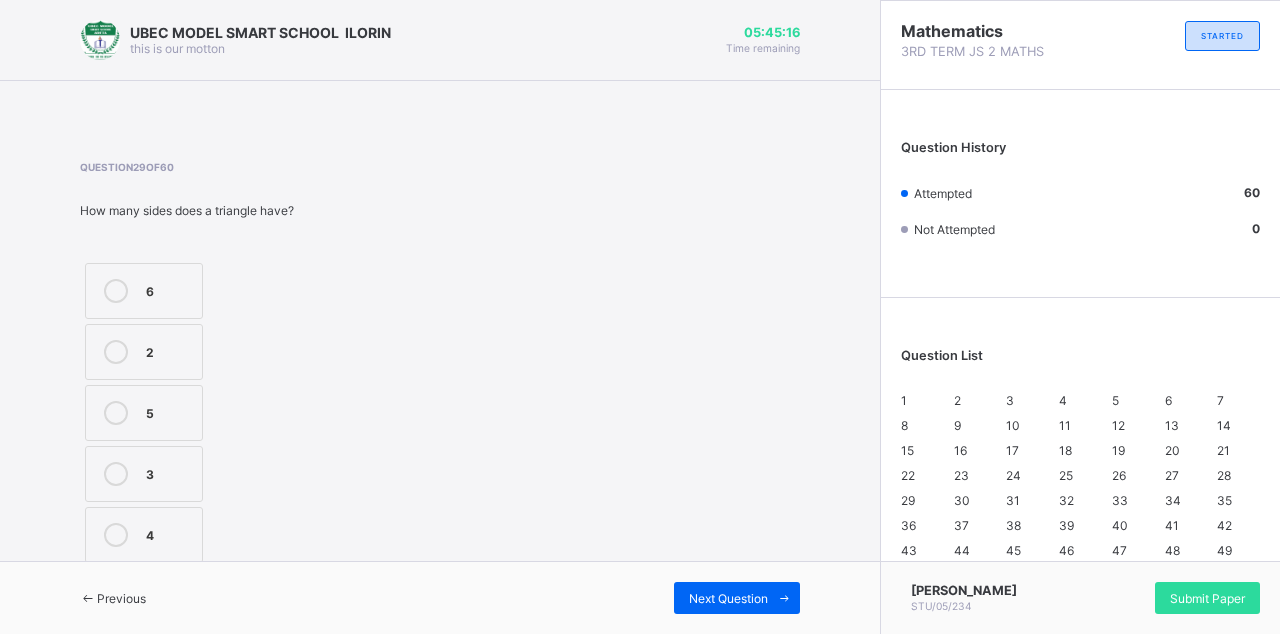 click at bounding box center (784, 598) 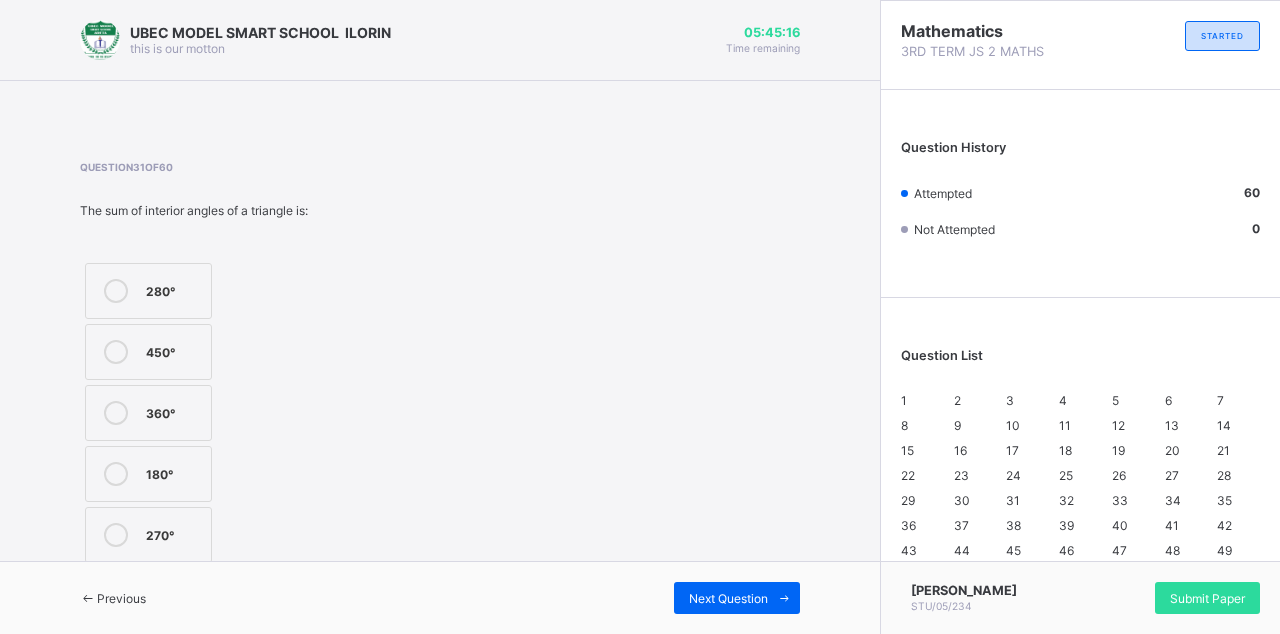 click at bounding box center (784, 598) 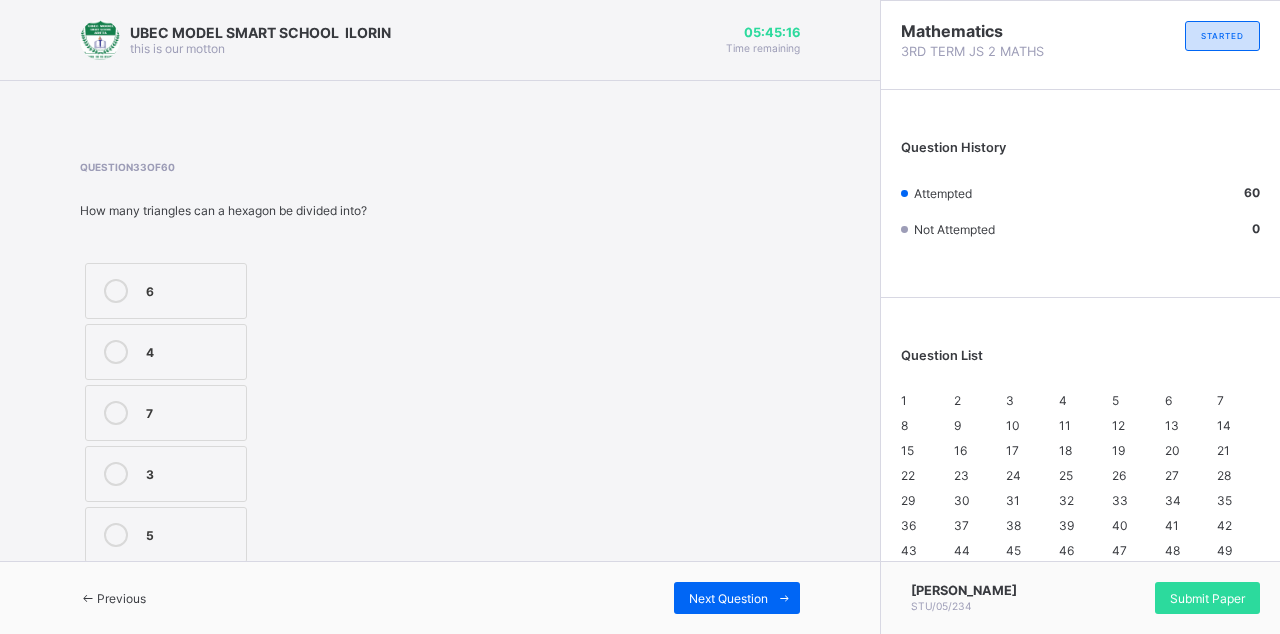 click at bounding box center (784, 598) 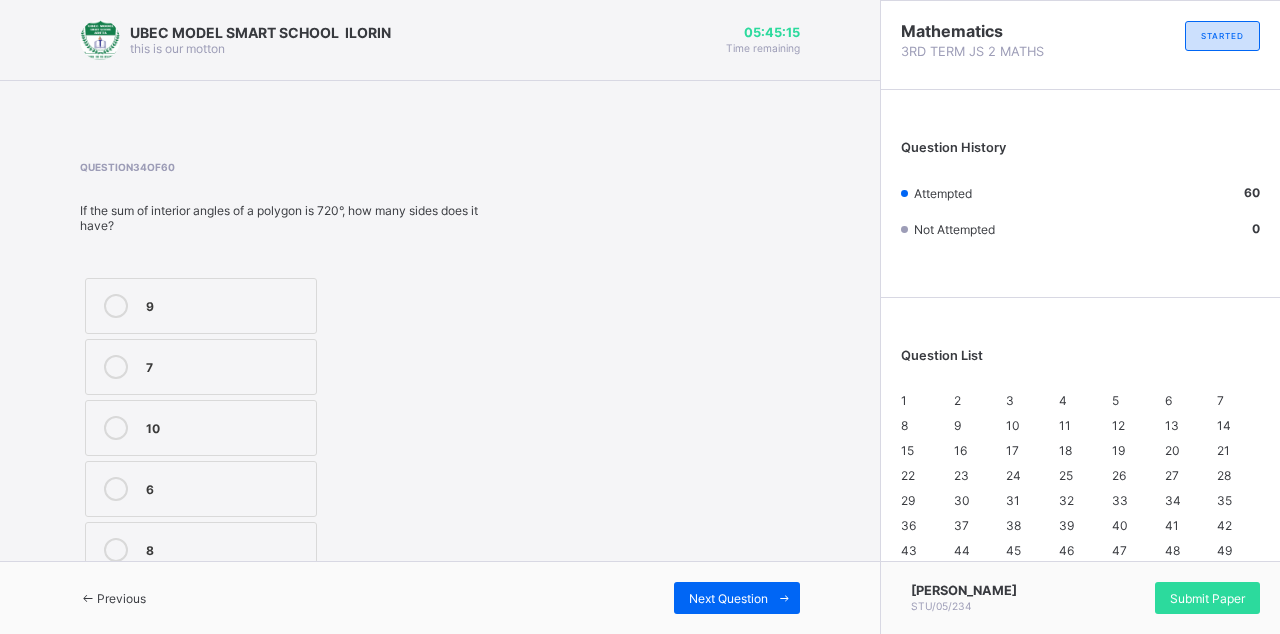 click at bounding box center (784, 598) 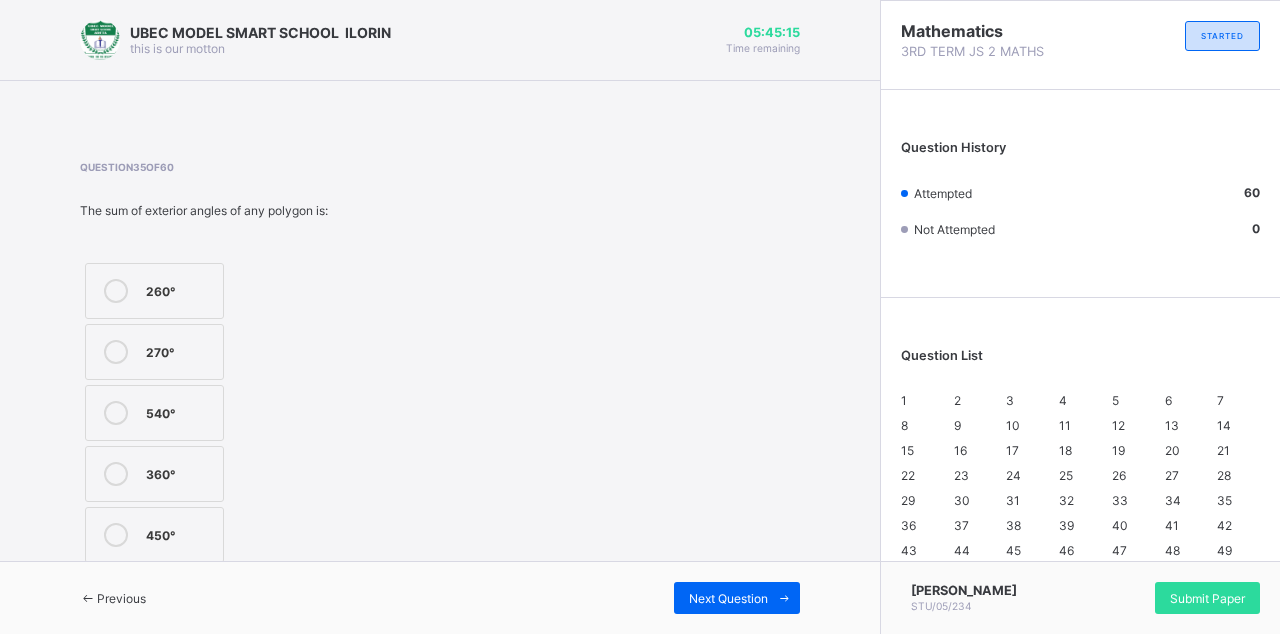click at bounding box center (784, 598) 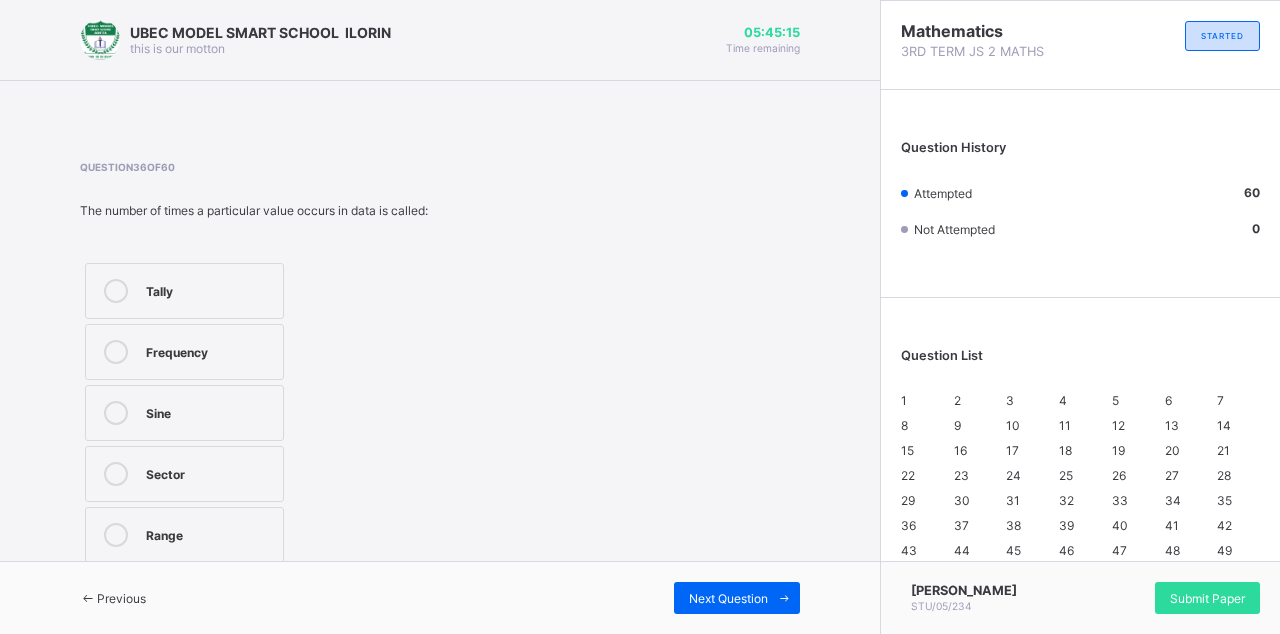 click at bounding box center (784, 598) 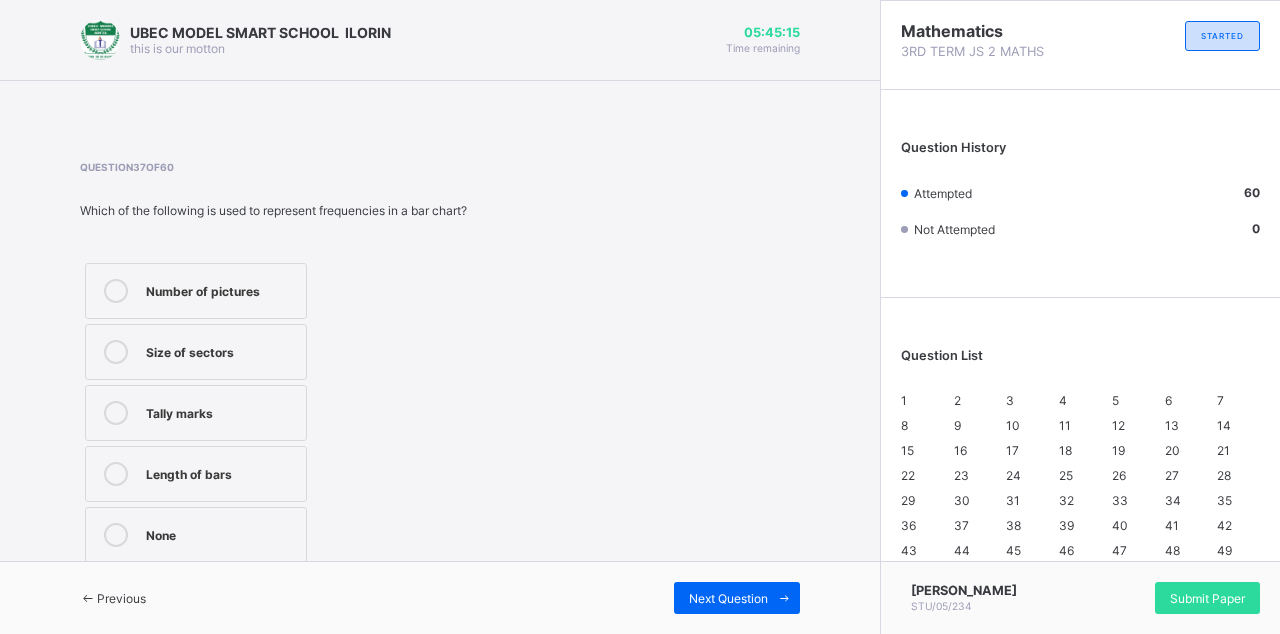 click at bounding box center (784, 598) 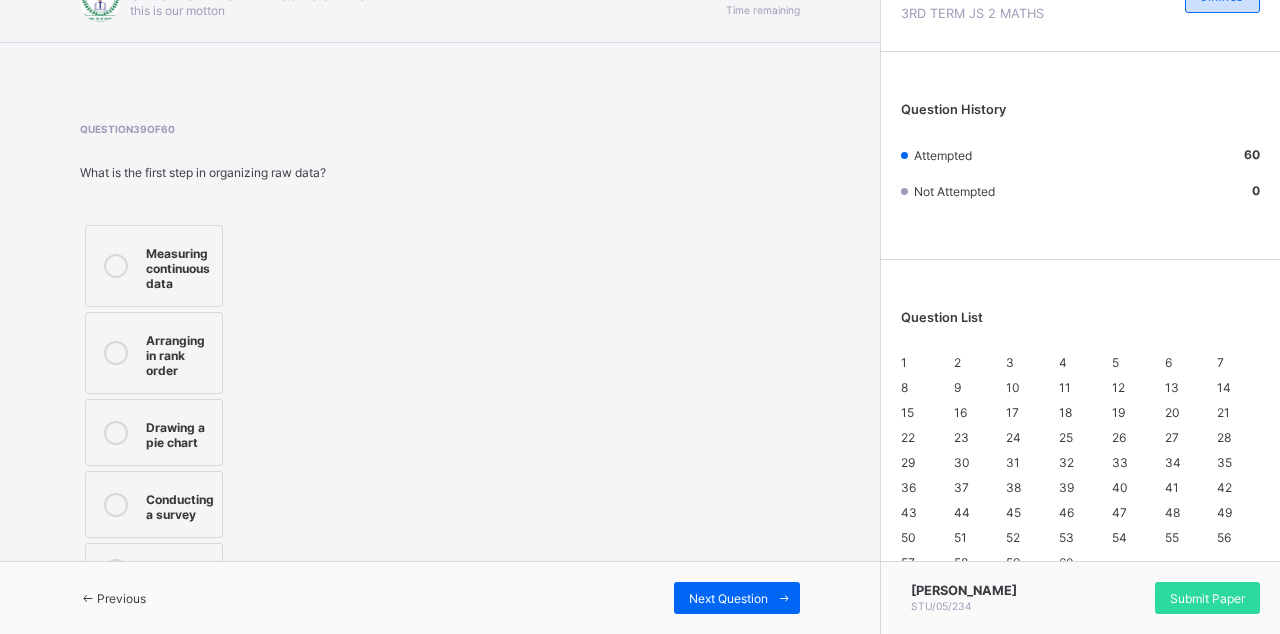 click at bounding box center [784, 598] 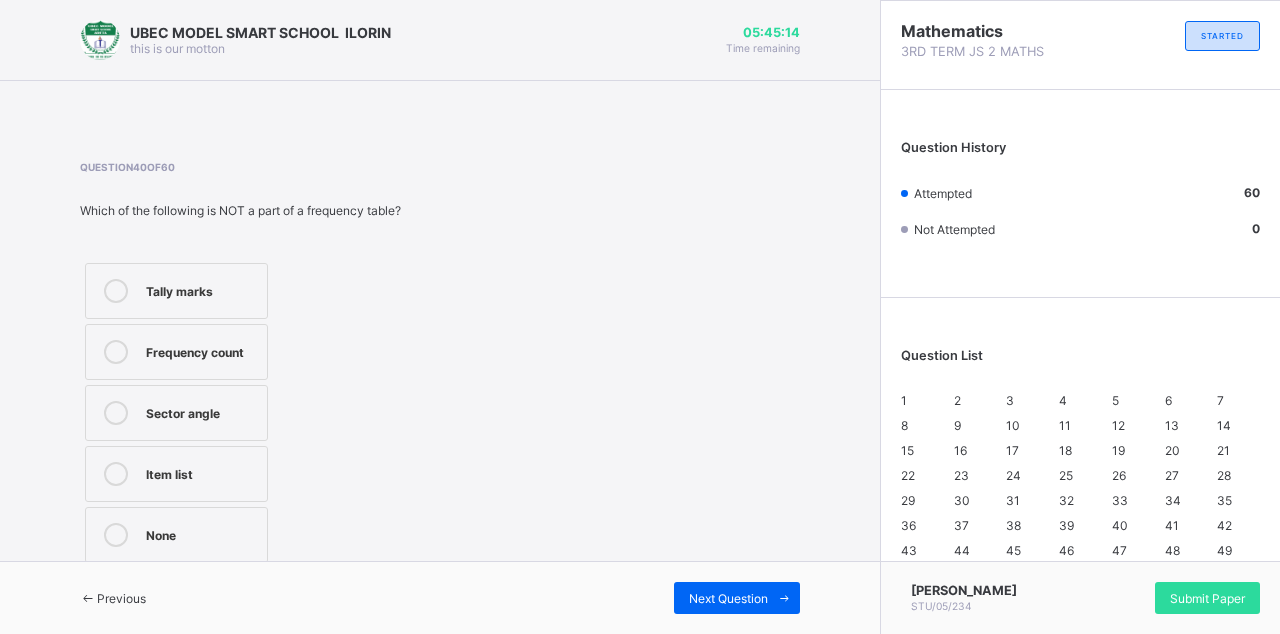 click at bounding box center [784, 598] 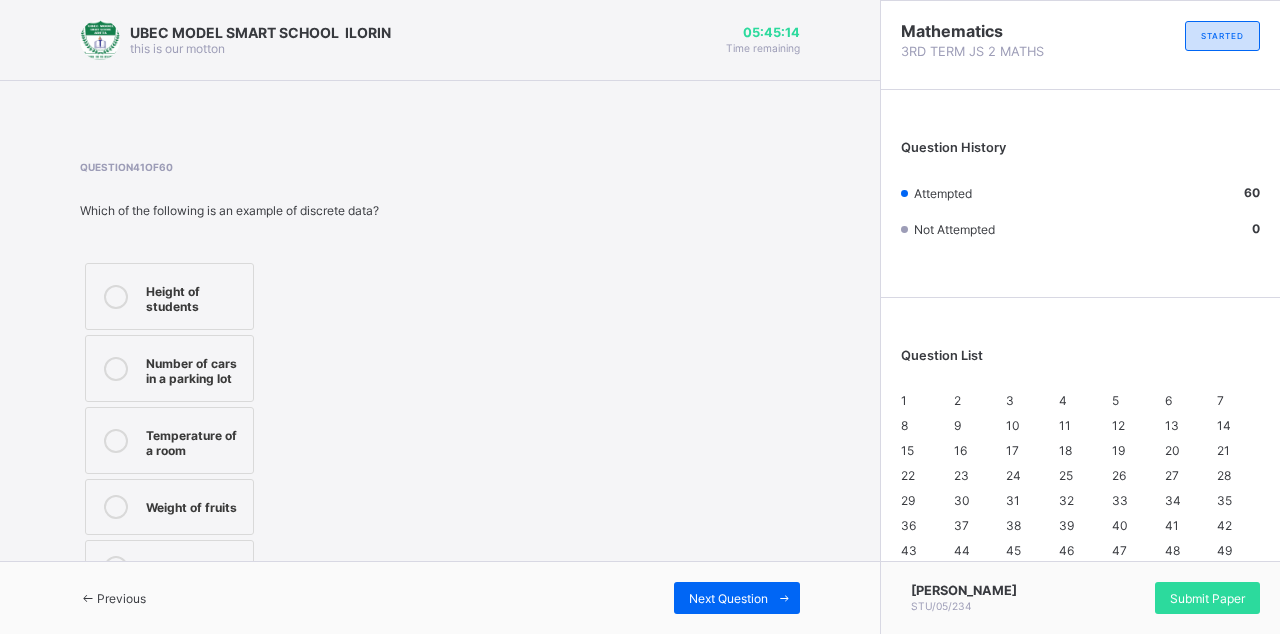 click at bounding box center [784, 598] 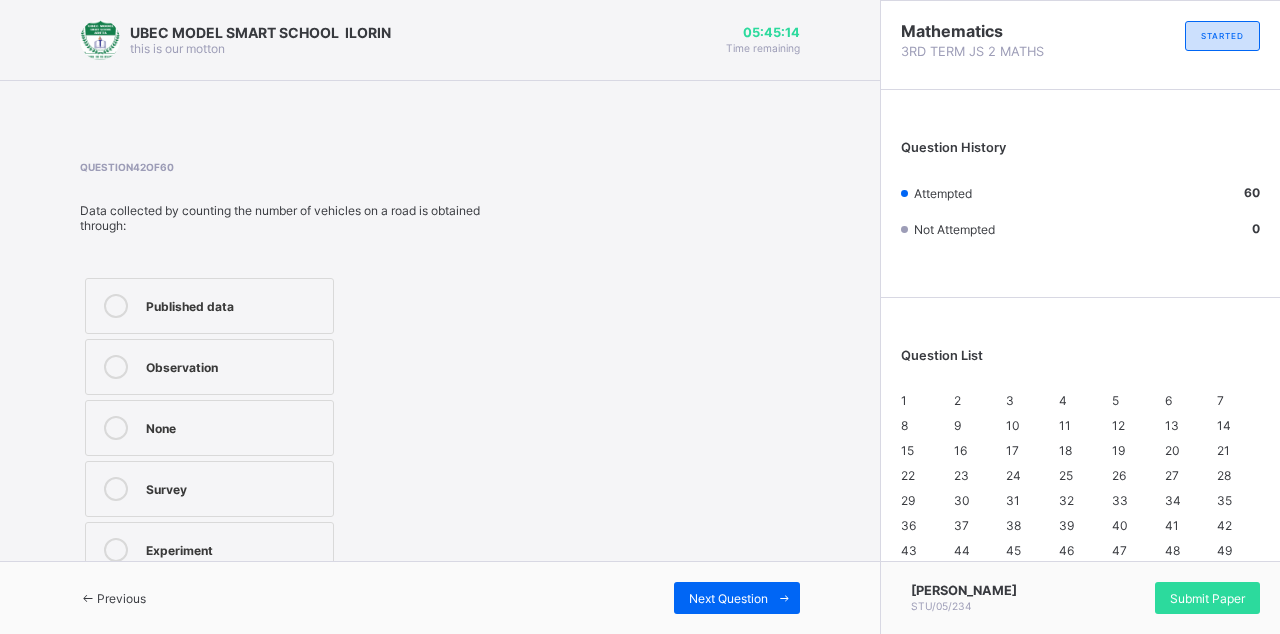 click at bounding box center (784, 598) 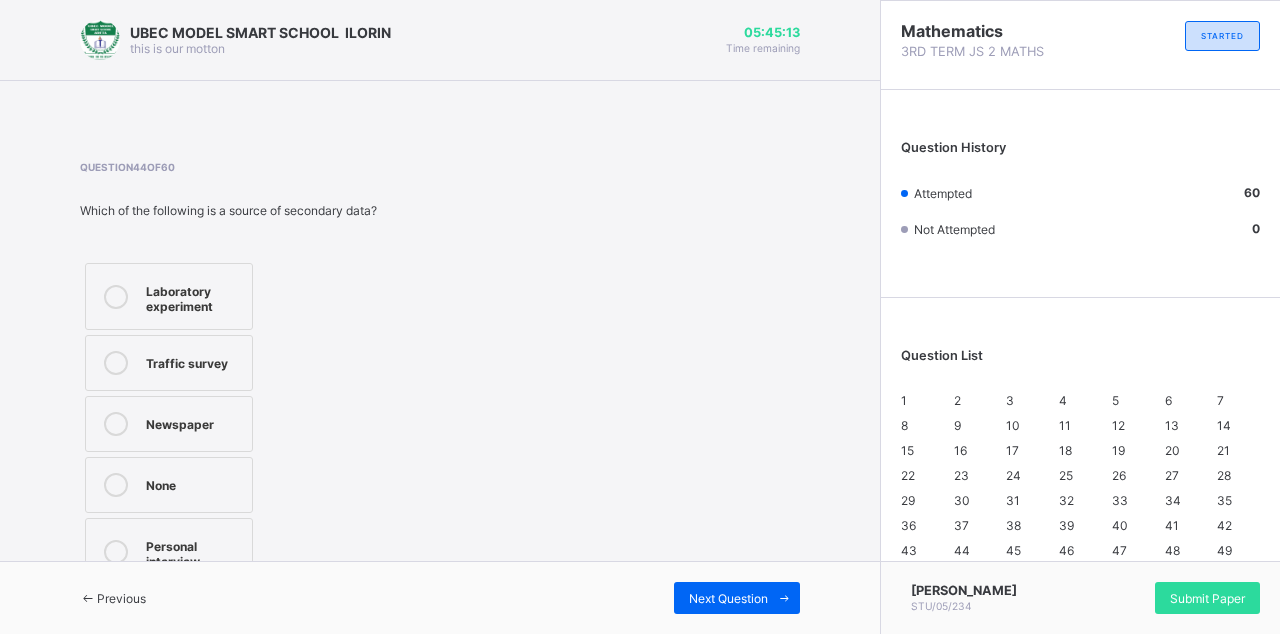 click at bounding box center [784, 598] 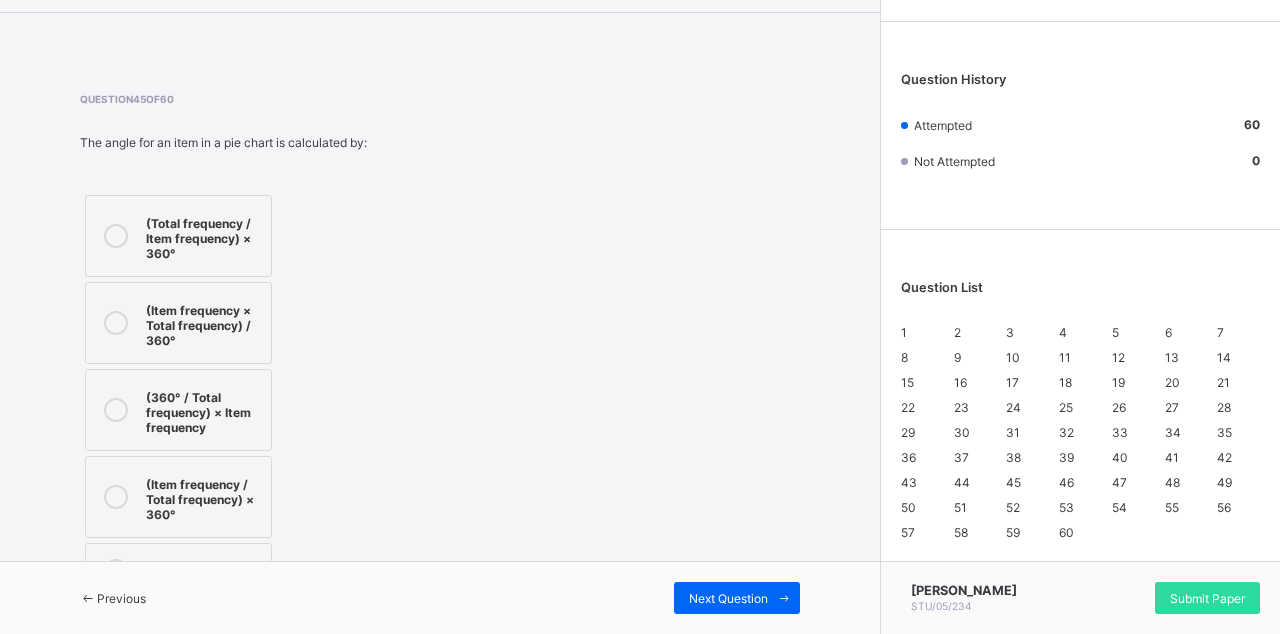 click on "Previous Next Question" at bounding box center (440, 597) 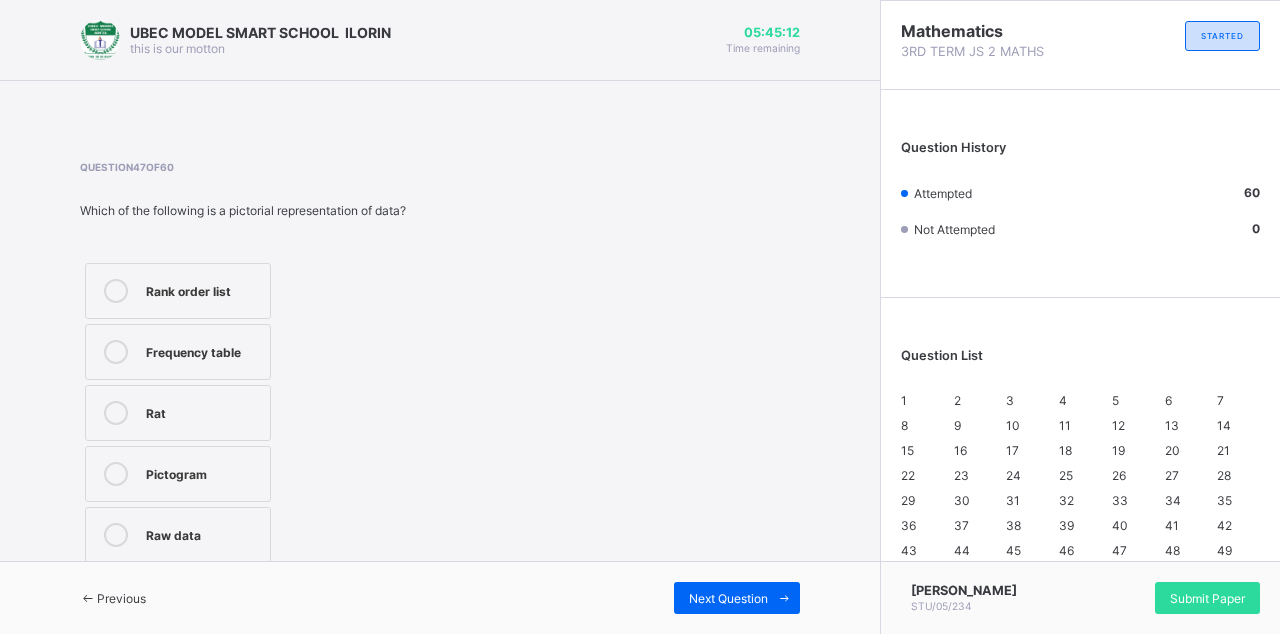 click at bounding box center [784, 598] 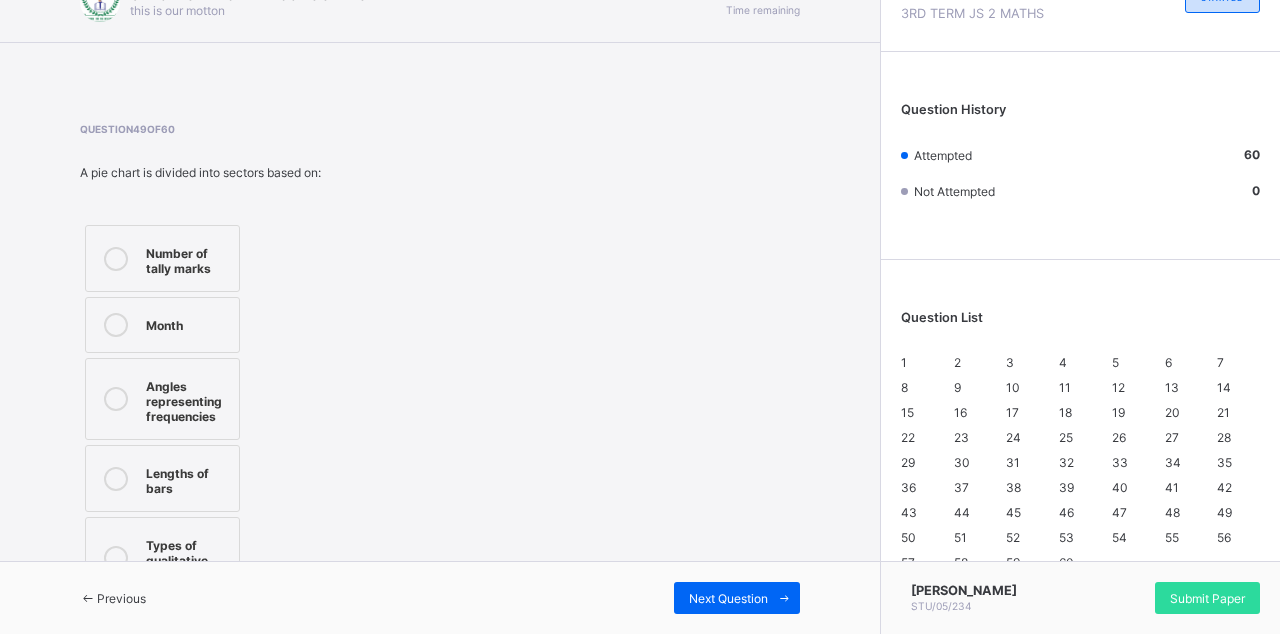 click at bounding box center (784, 598) 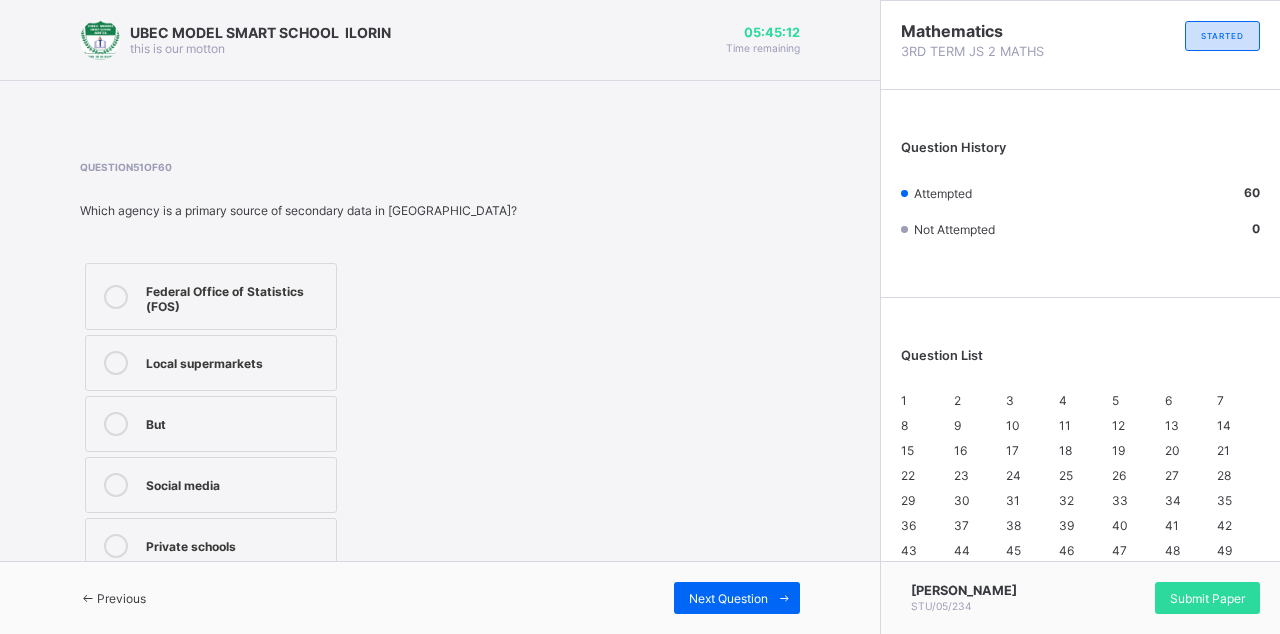 click at bounding box center [784, 598] 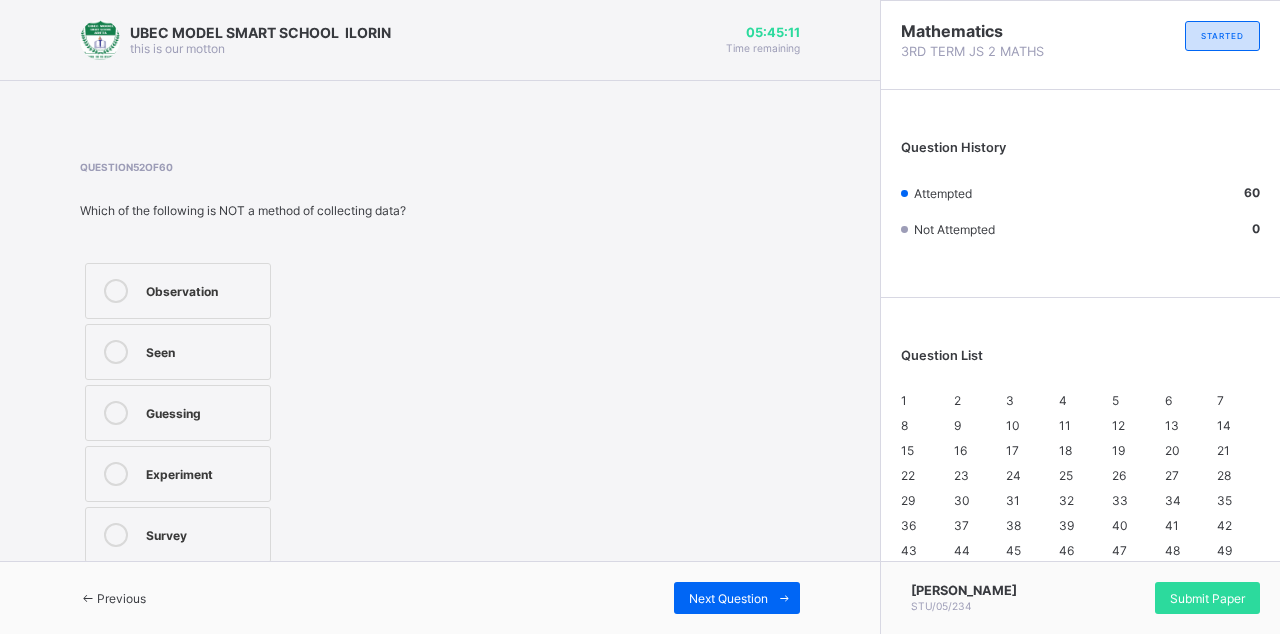 click on "Submit Paper" at bounding box center [1207, 598] 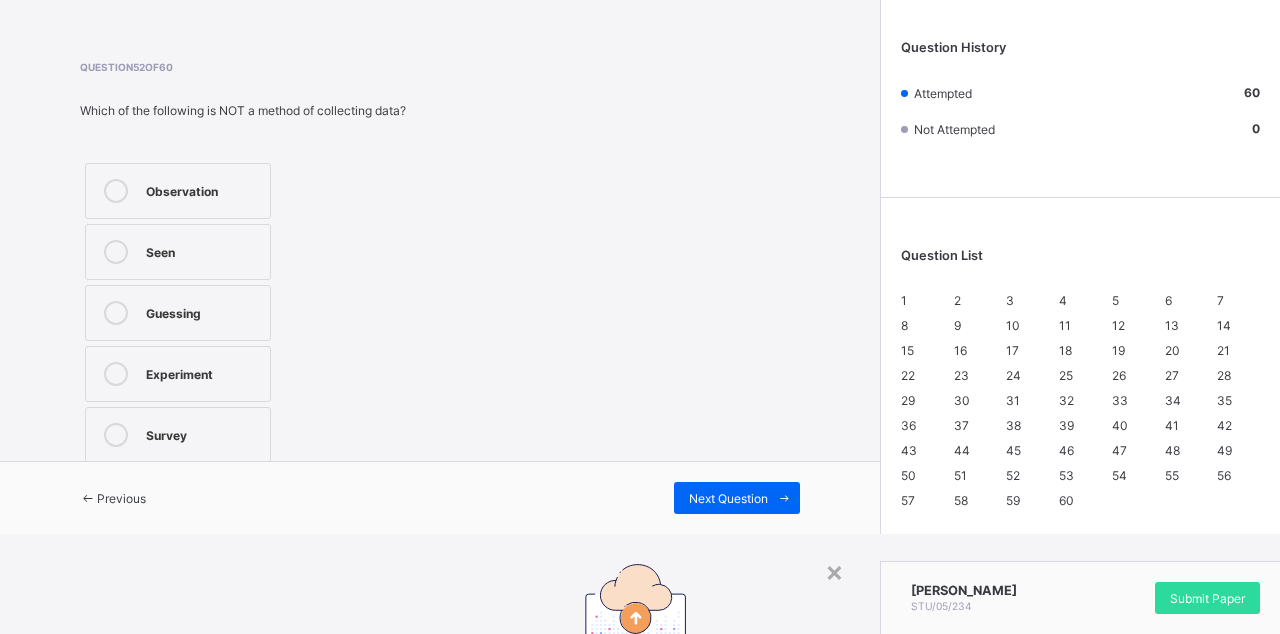 click on "Yes, Submit Paper" at bounding box center [681, 870] 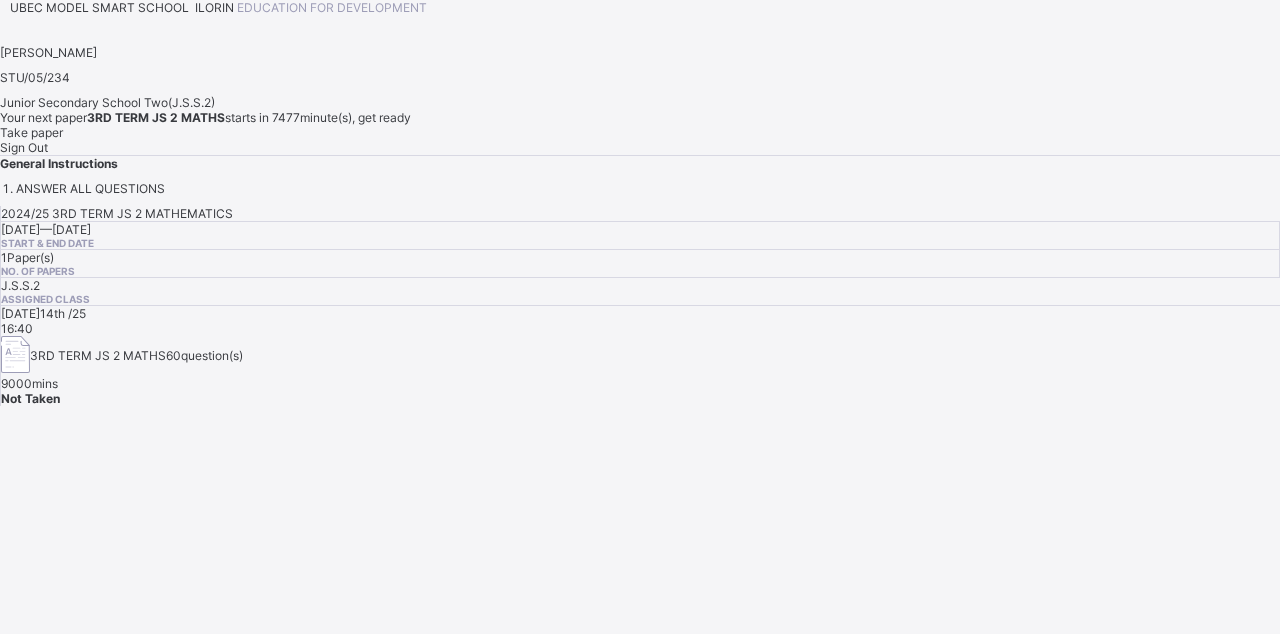 click on "Take paper" at bounding box center (640, 132) 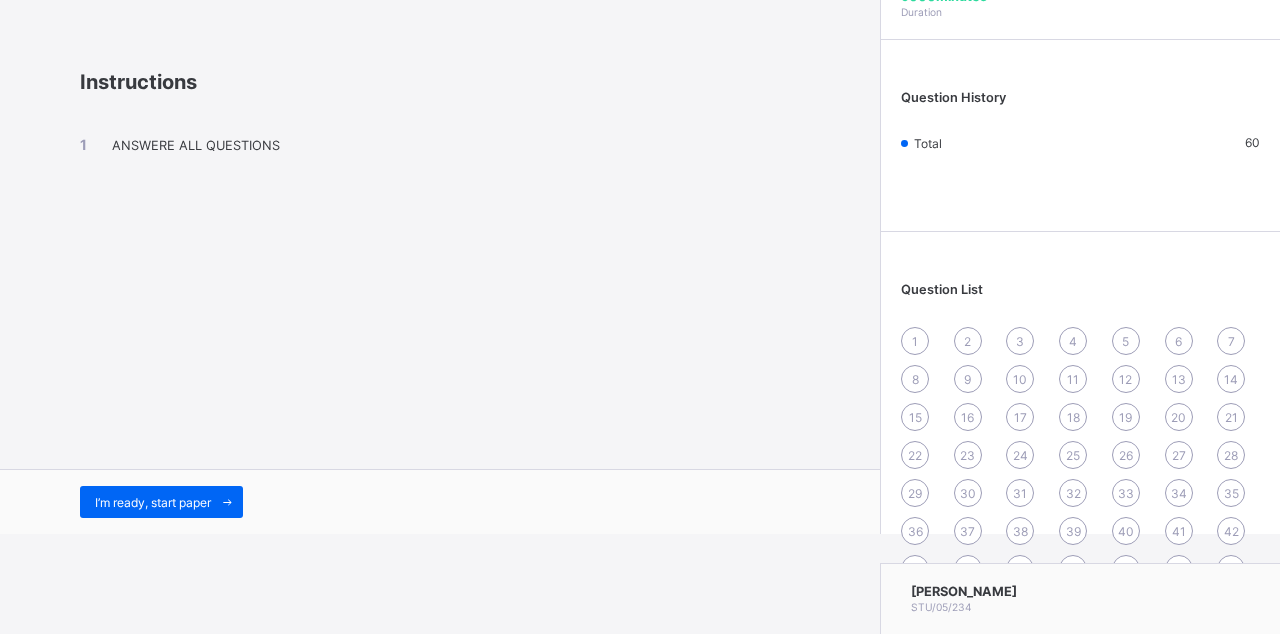 click on "I’m ready, start paper" at bounding box center (161, 502) 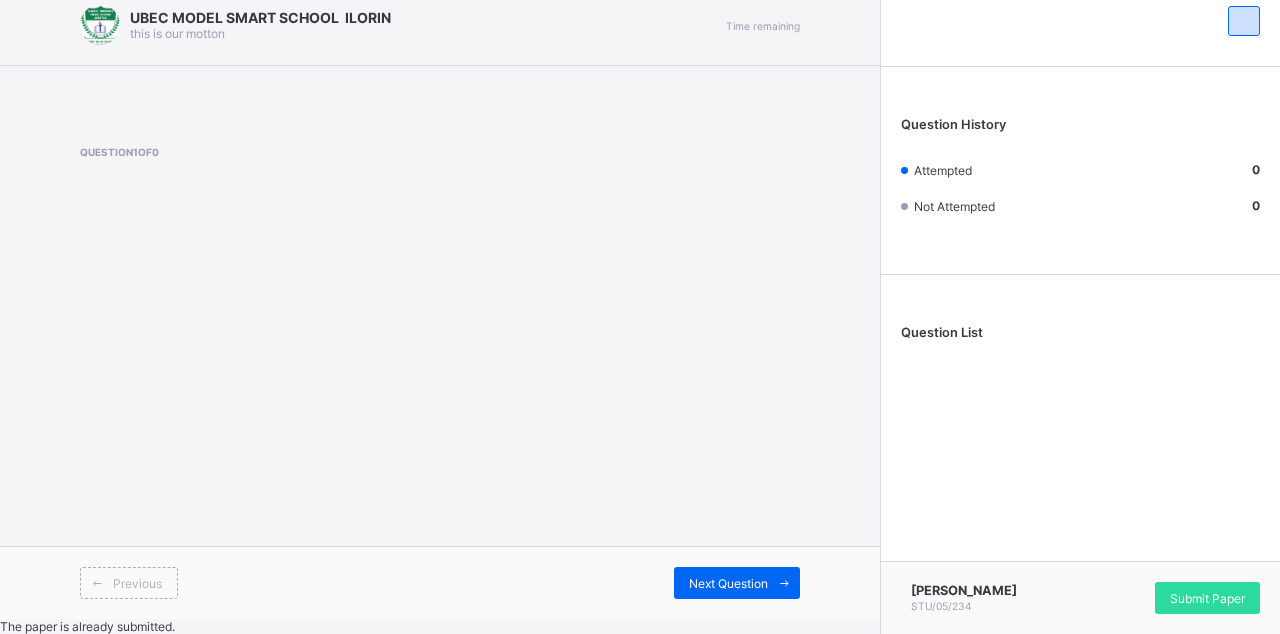scroll, scrollTop: 0, scrollLeft: 0, axis: both 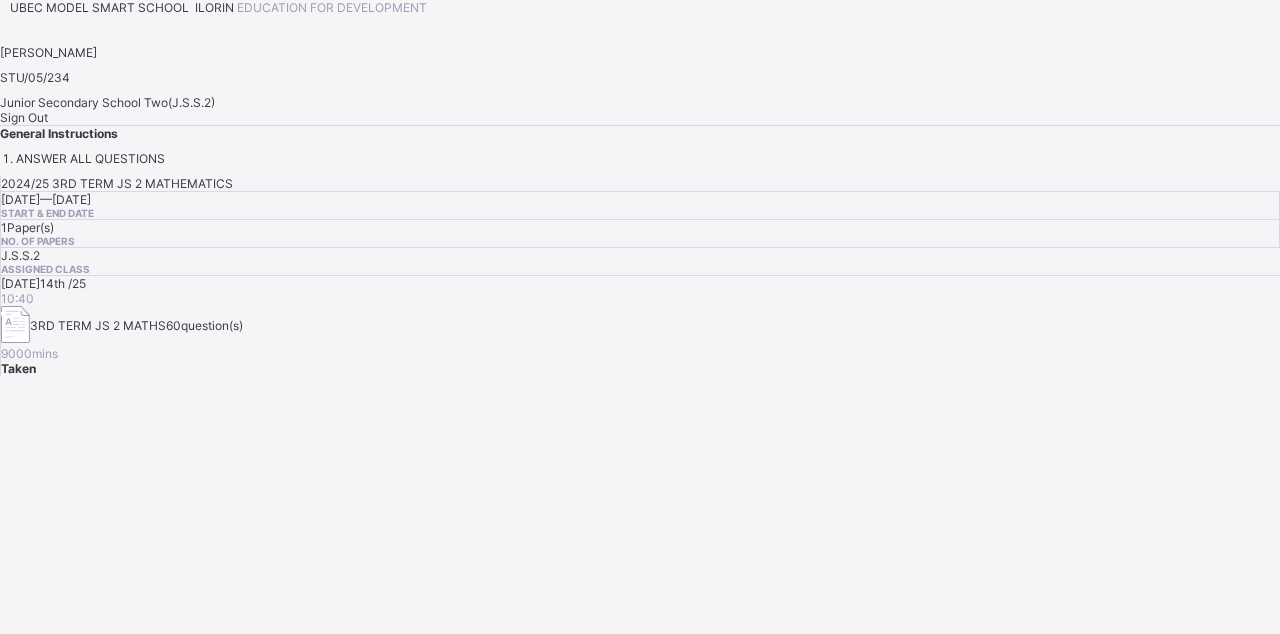 click on "Sign Out" at bounding box center [24, 117] 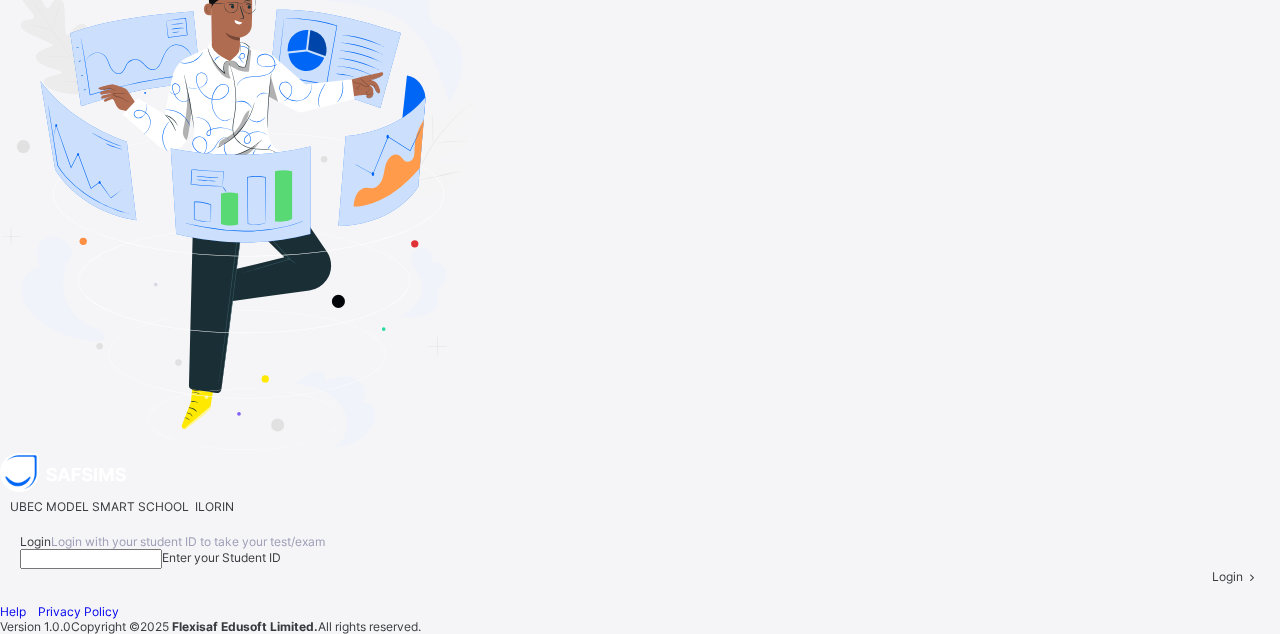 click at bounding box center (91, 559) 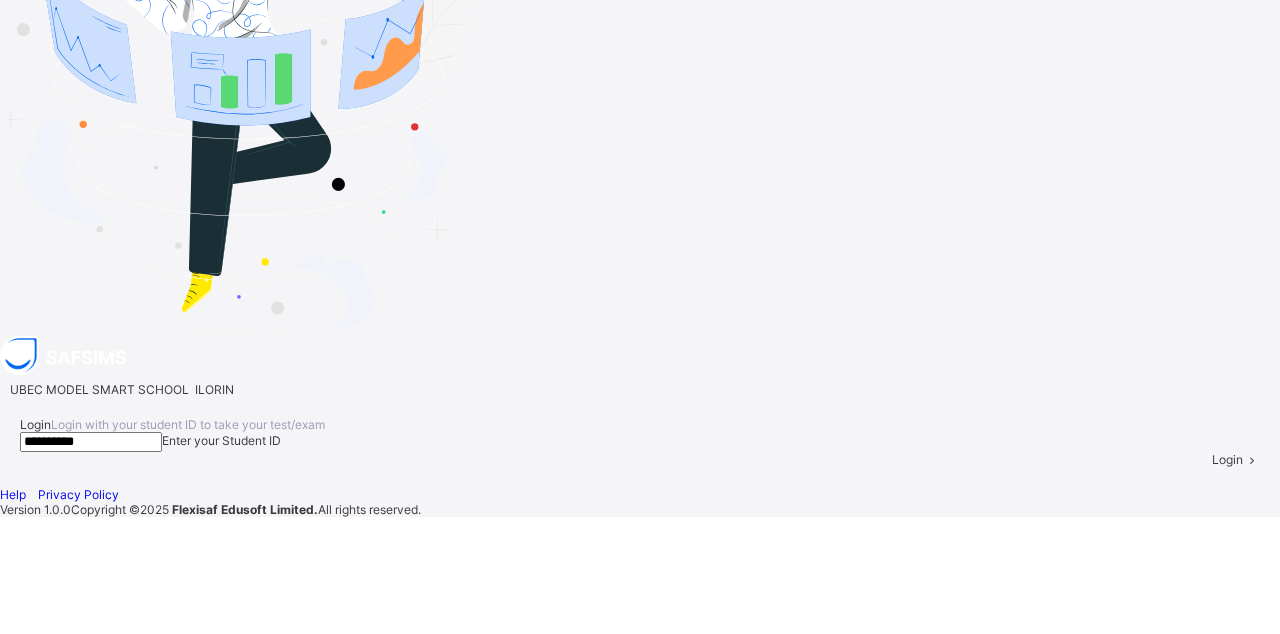 type on "**********" 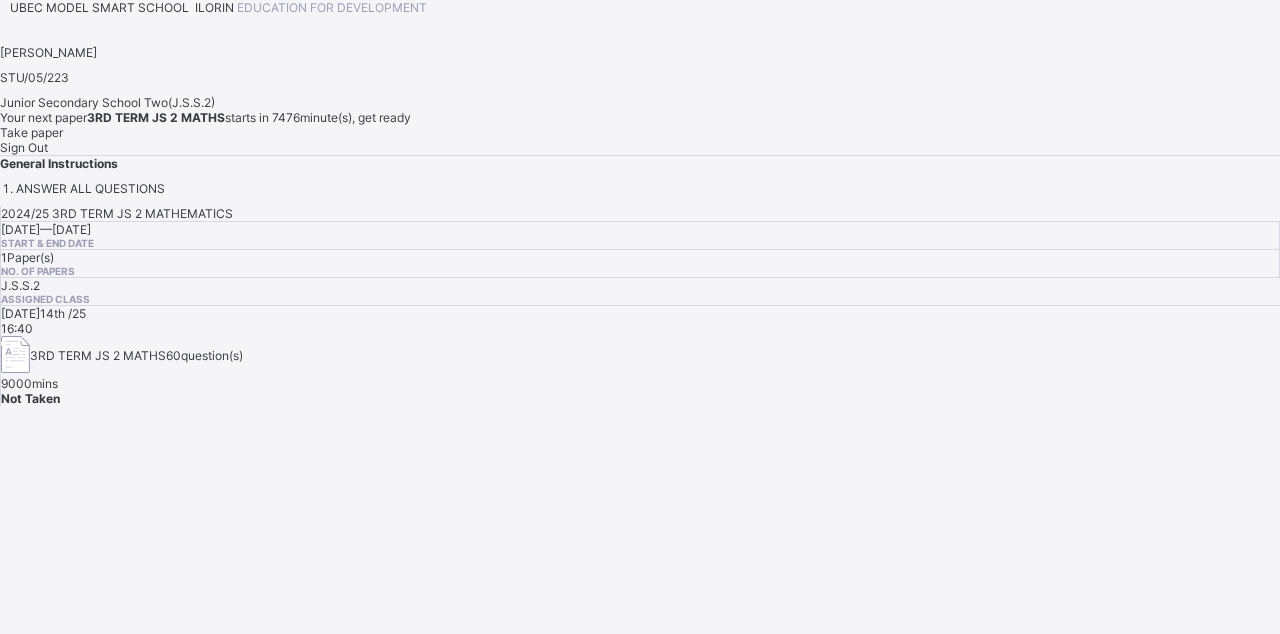 click on "Sign Out" at bounding box center (24, 147) 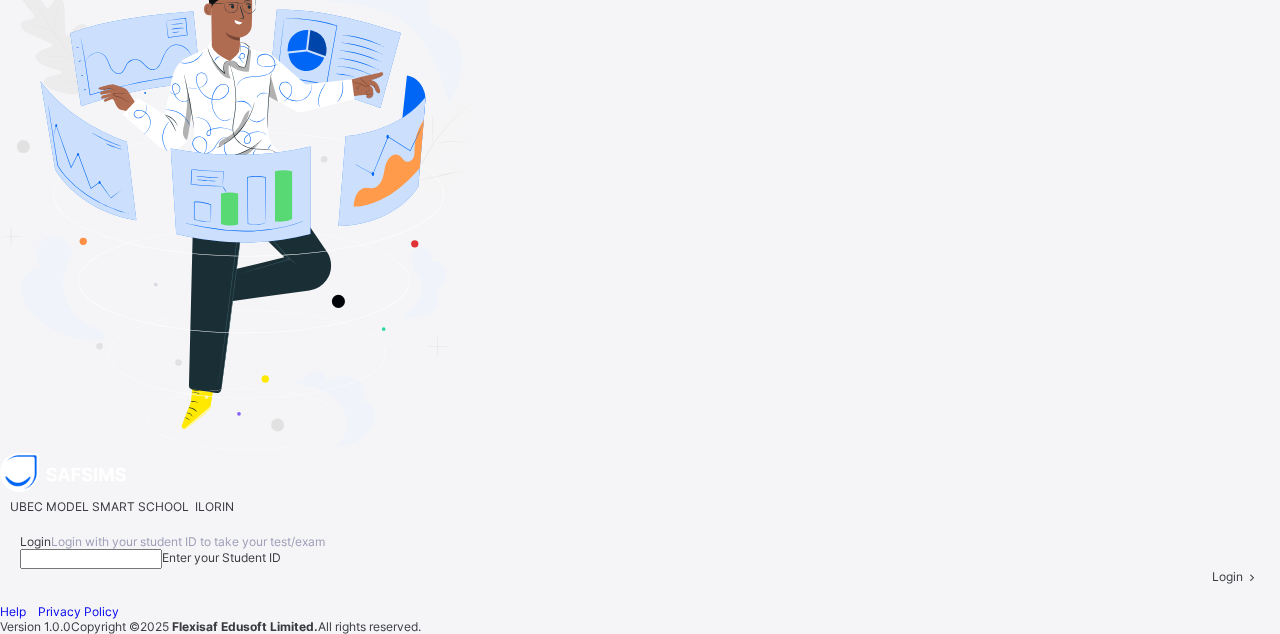 click at bounding box center (91, 559) 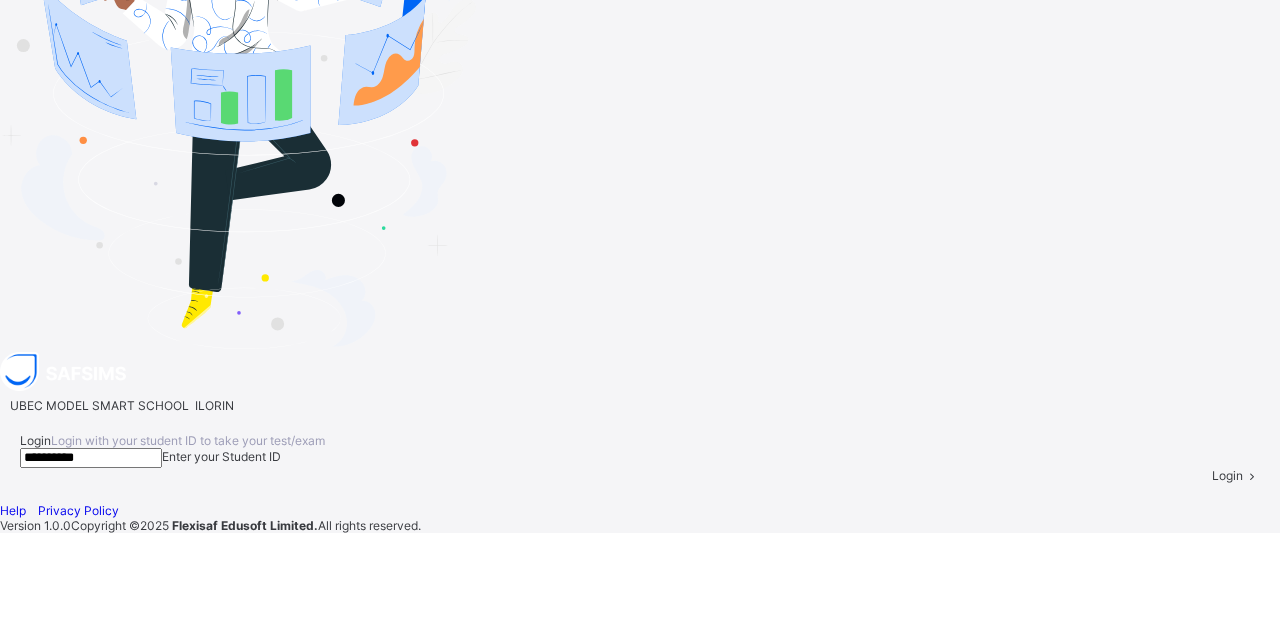 type on "**********" 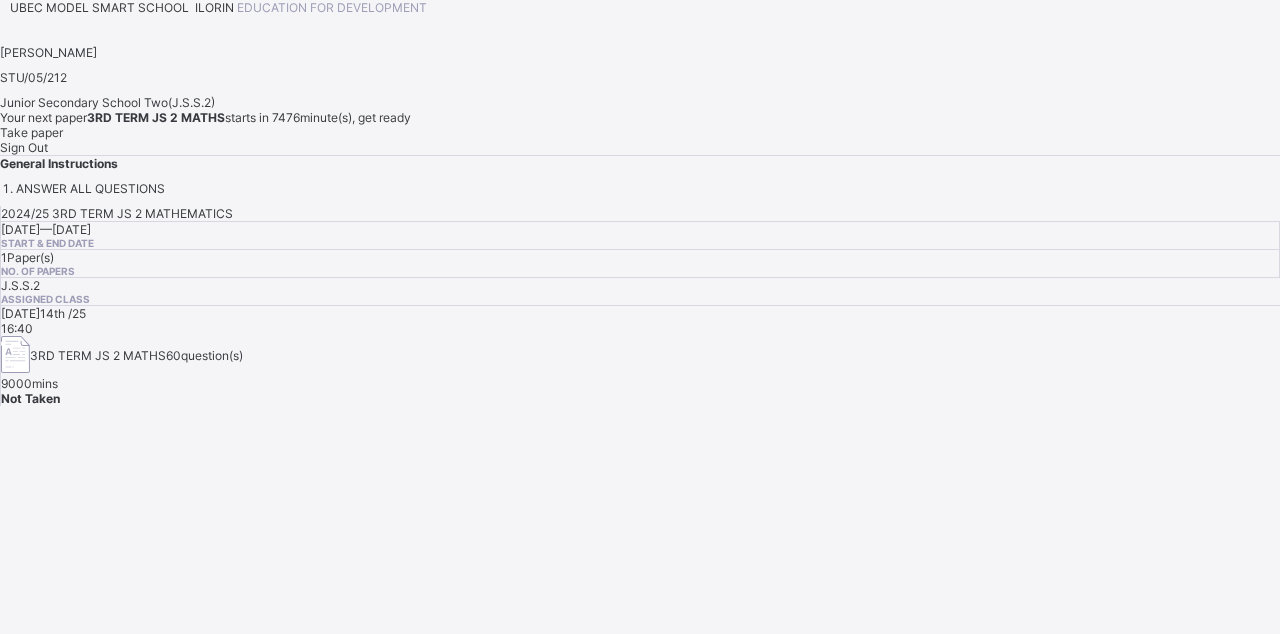 click on "Take paper" at bounding box center [31, 132] 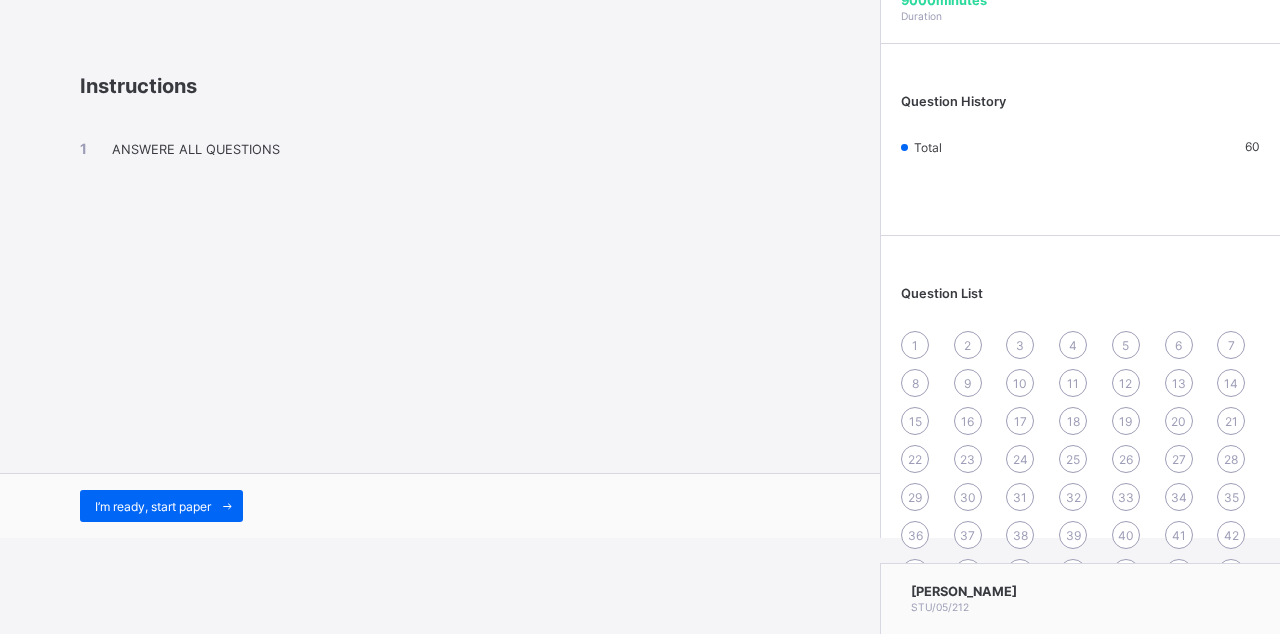 click on "I’m ready, start paper" at bounding box center [153, 506] 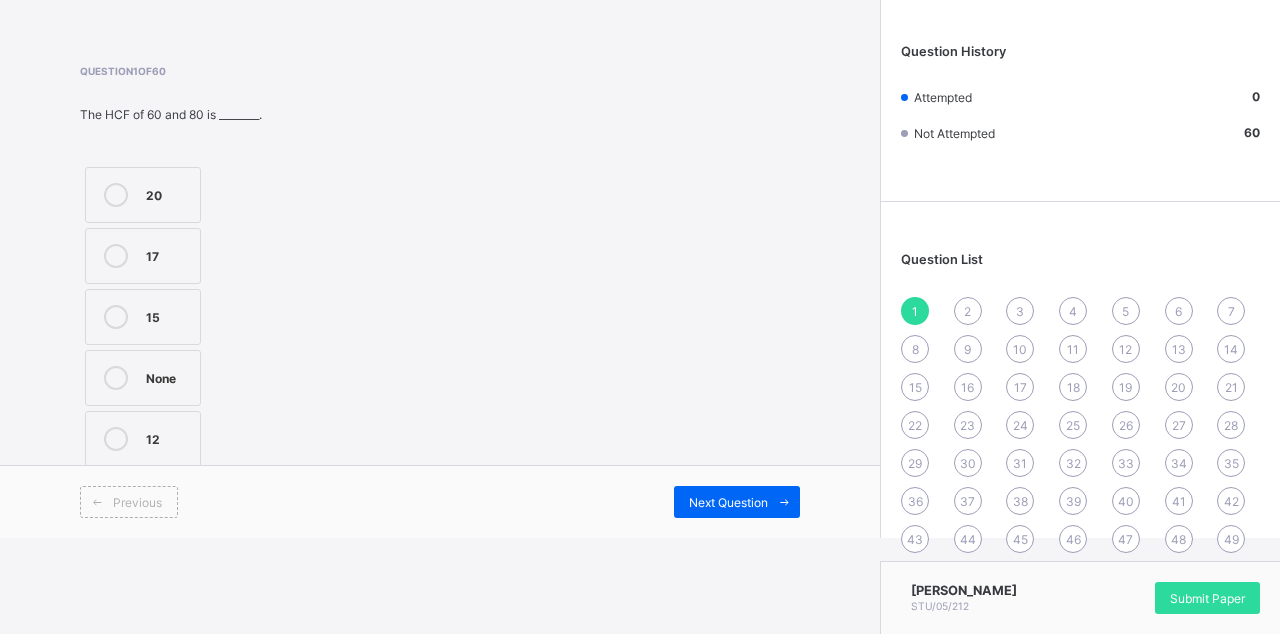 scroll, scrollTop: 97, scrollLeft: 0, axis: vertical 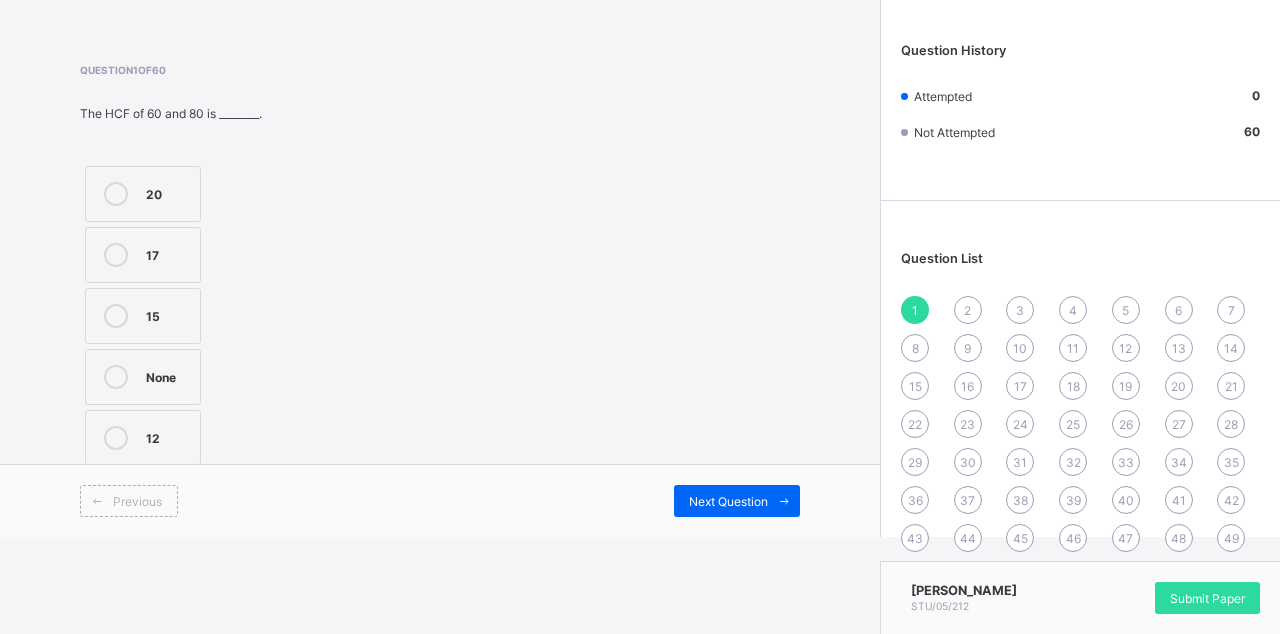 click on "17" at bounding box center (143, 255) 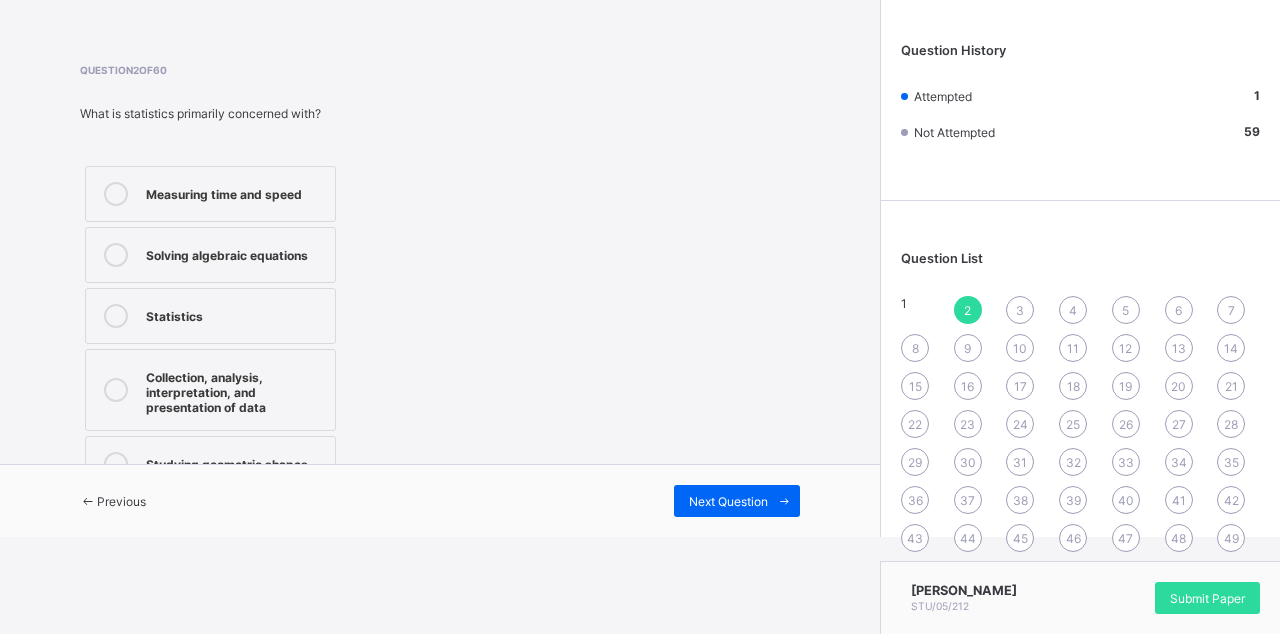 click on "Solving algebraic equations" at bounding box center (210, 255) 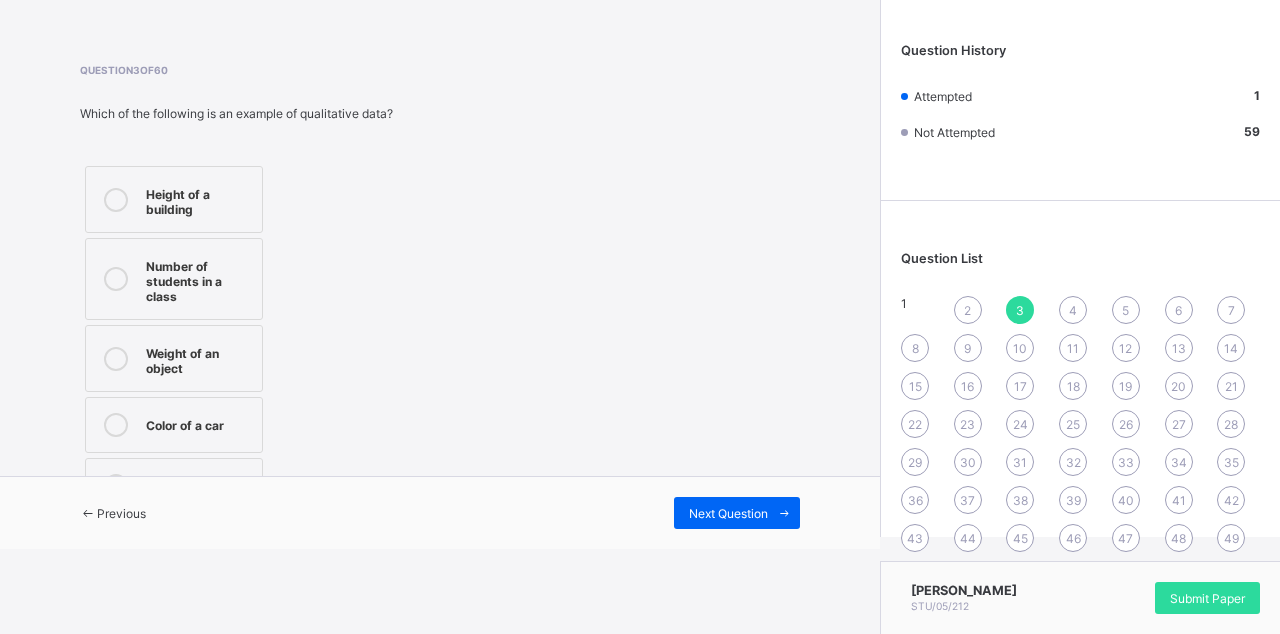 click on "Number of students in a class" at bounding box center [174, 279] 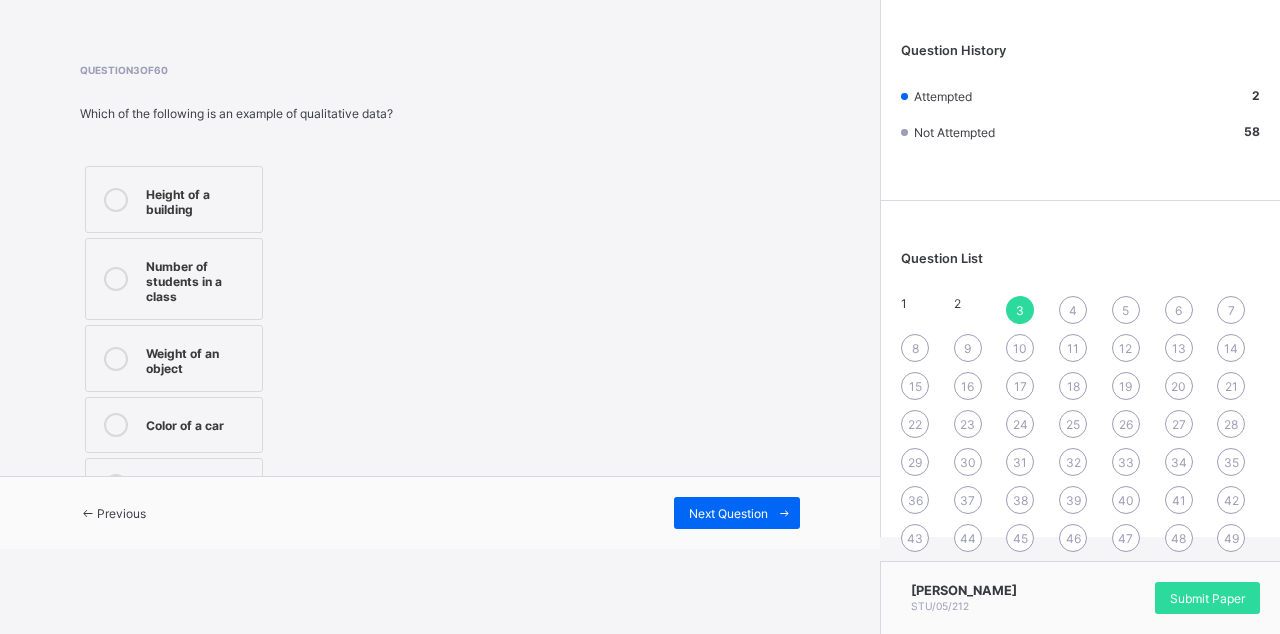 click on "Next Question" at bounding box center [737, 513] 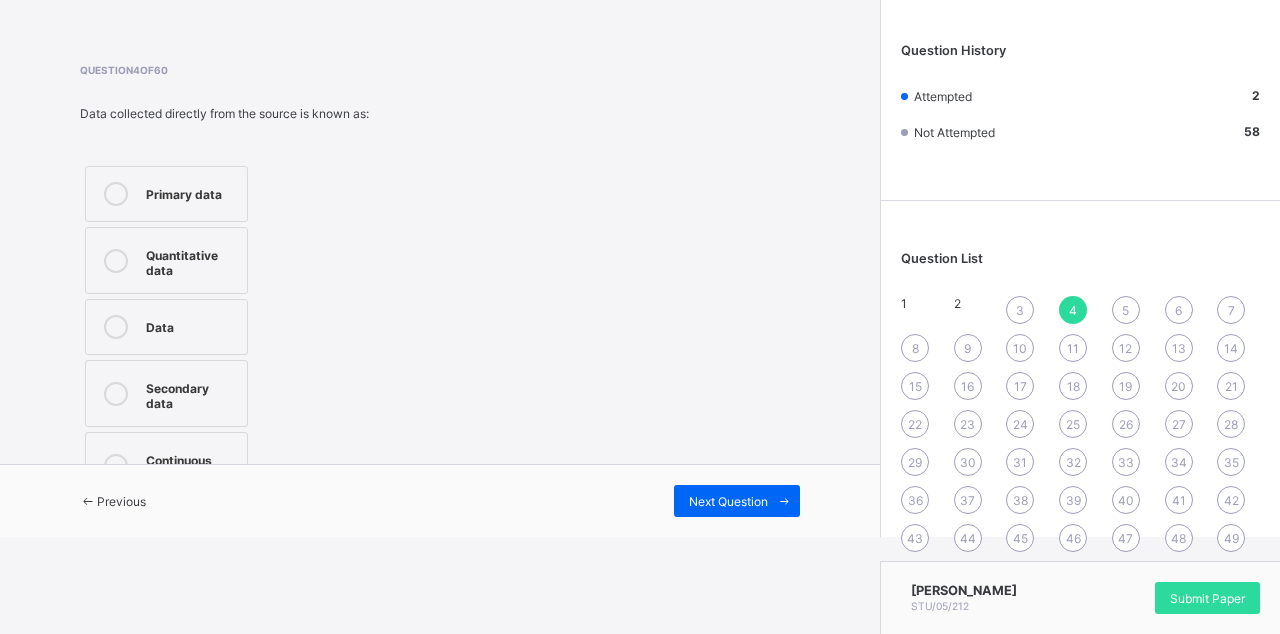 click on "Data" at bounding box center [166, 327] 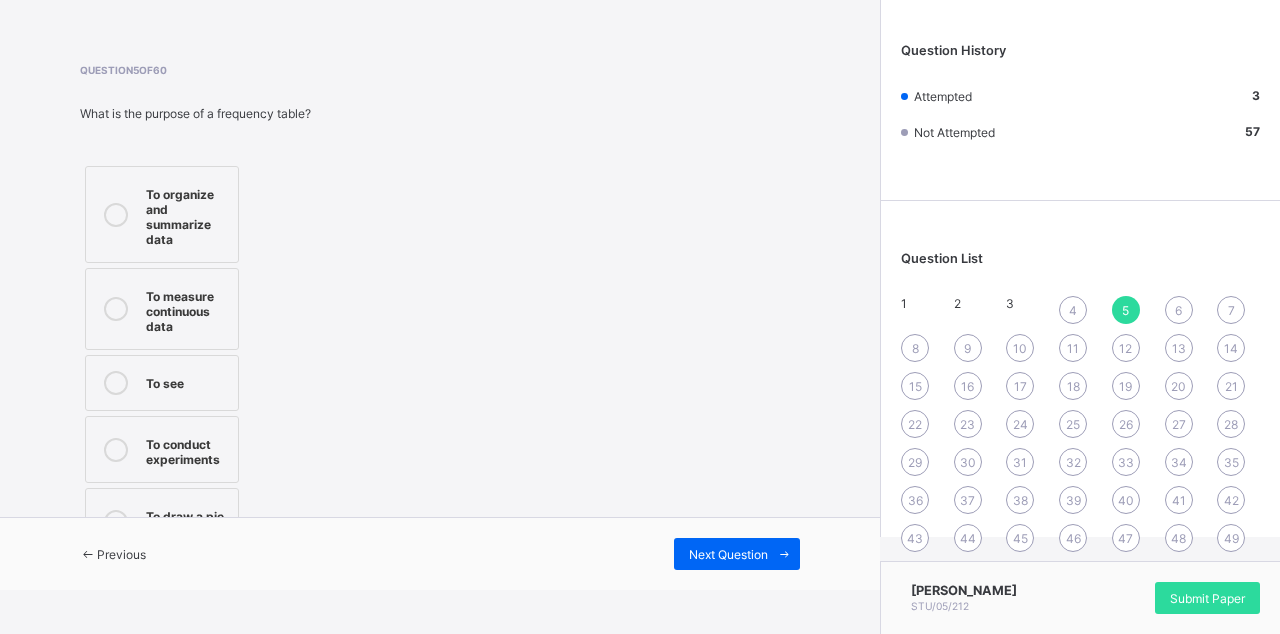 click on "To measure continuous data" at bounding box center [162, 309] 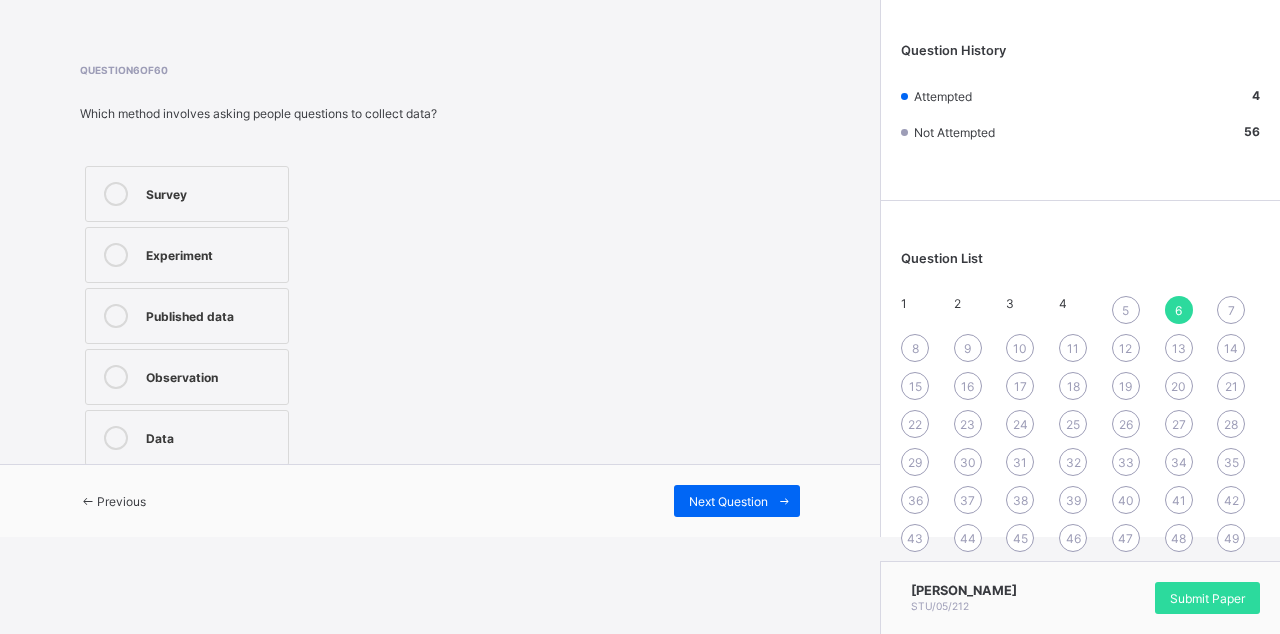 click on "Data" at bounding box center (187, 438) 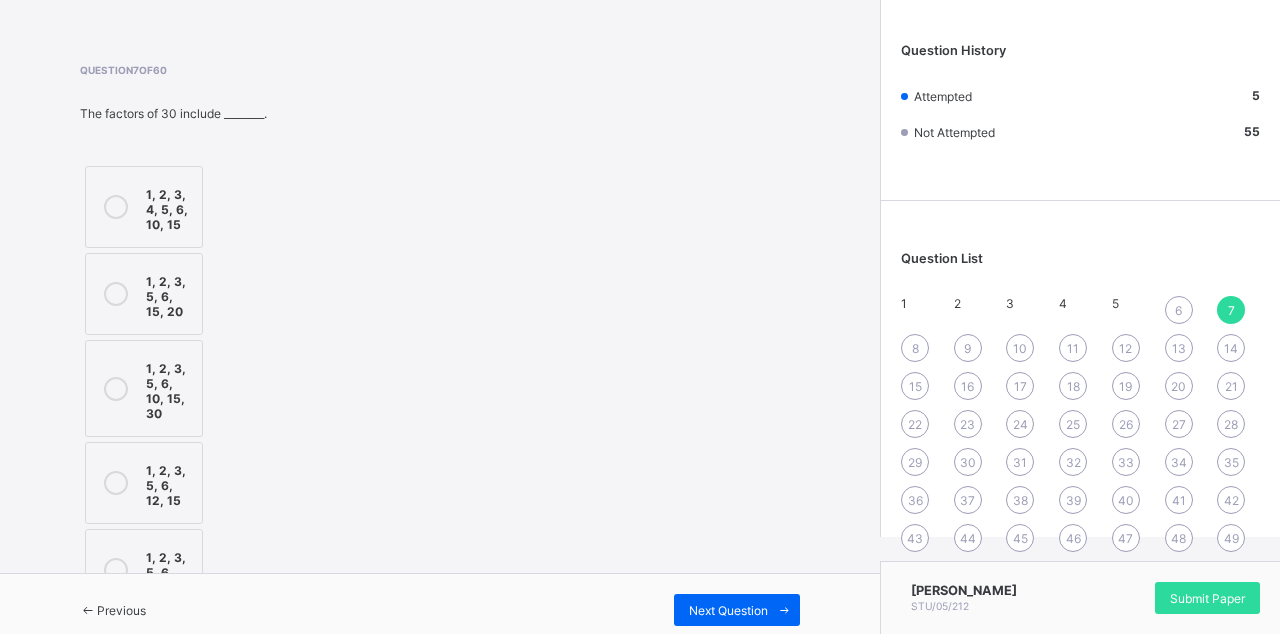 click on "Next Question" at bounding box center [737, 610] 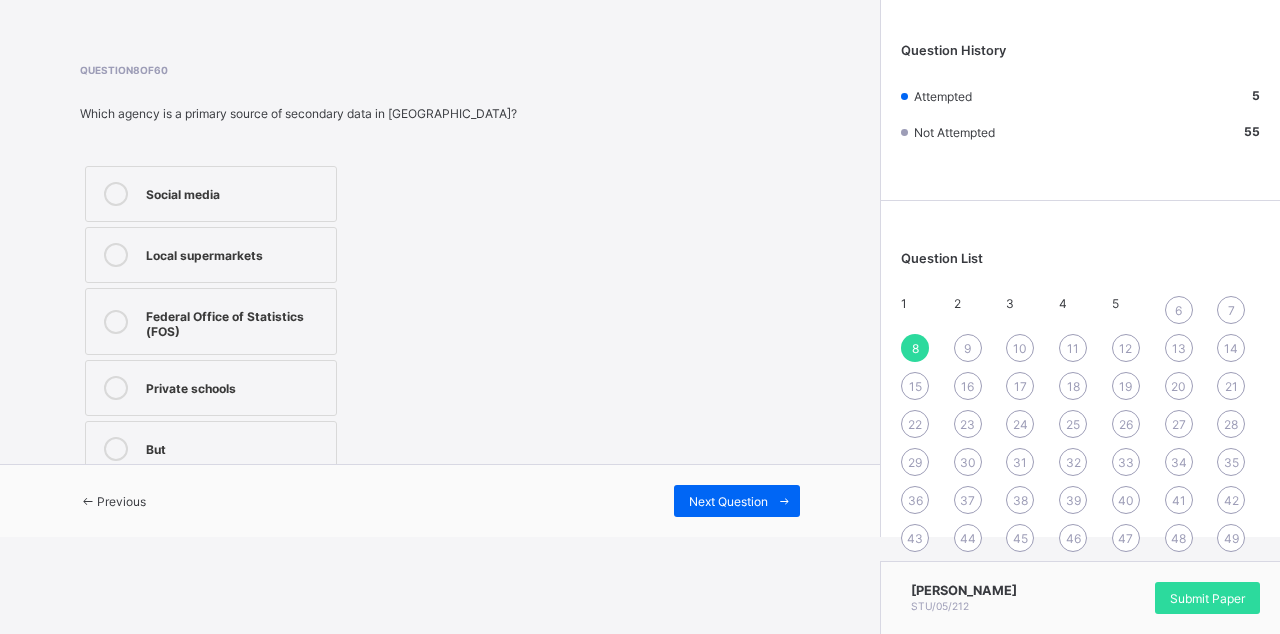 click at bounding box center (116, 322) 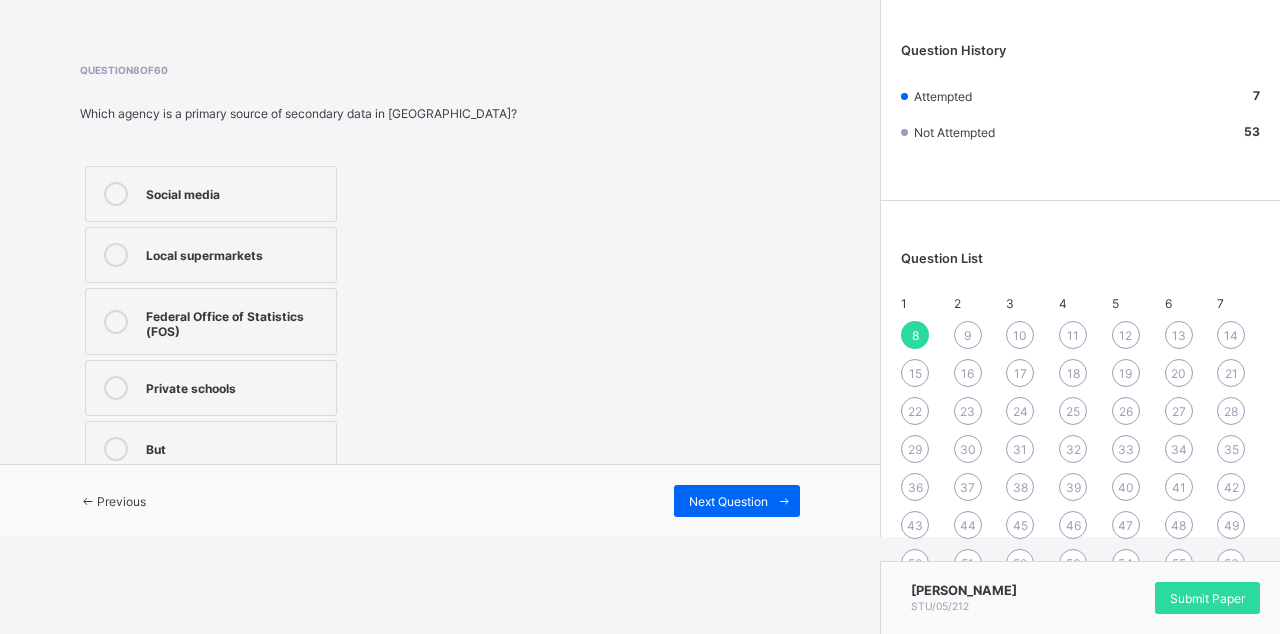 click on "Next Question" at bounding box center (728, 501) 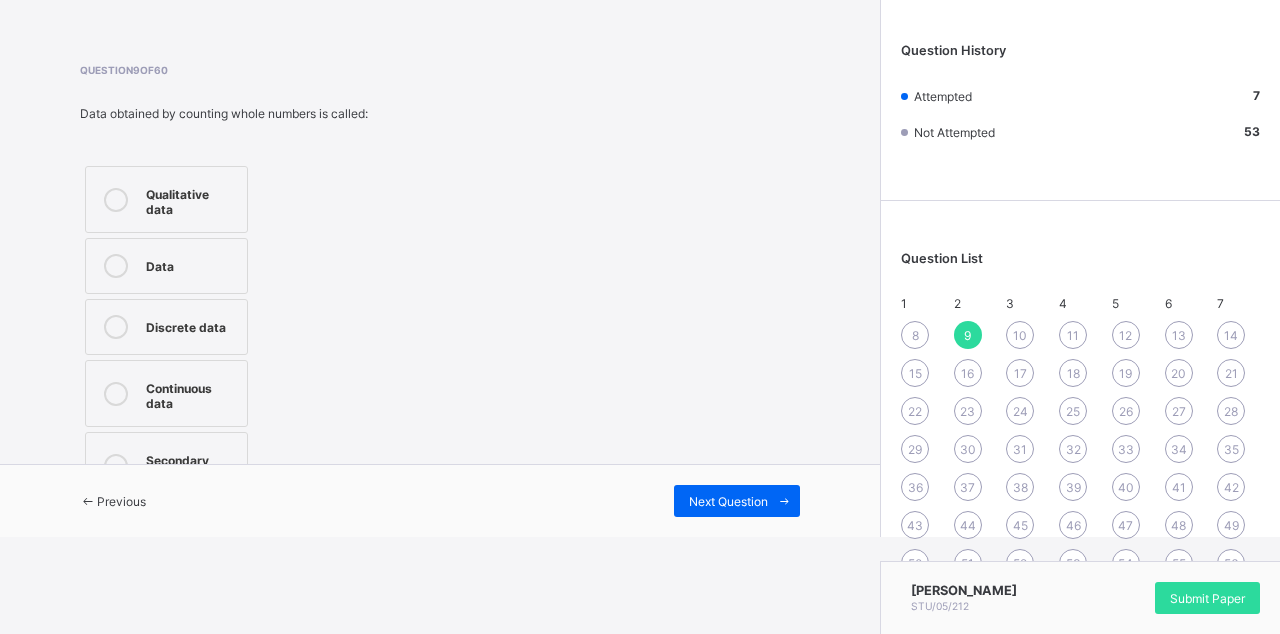 click at bounding box center [784, 501] 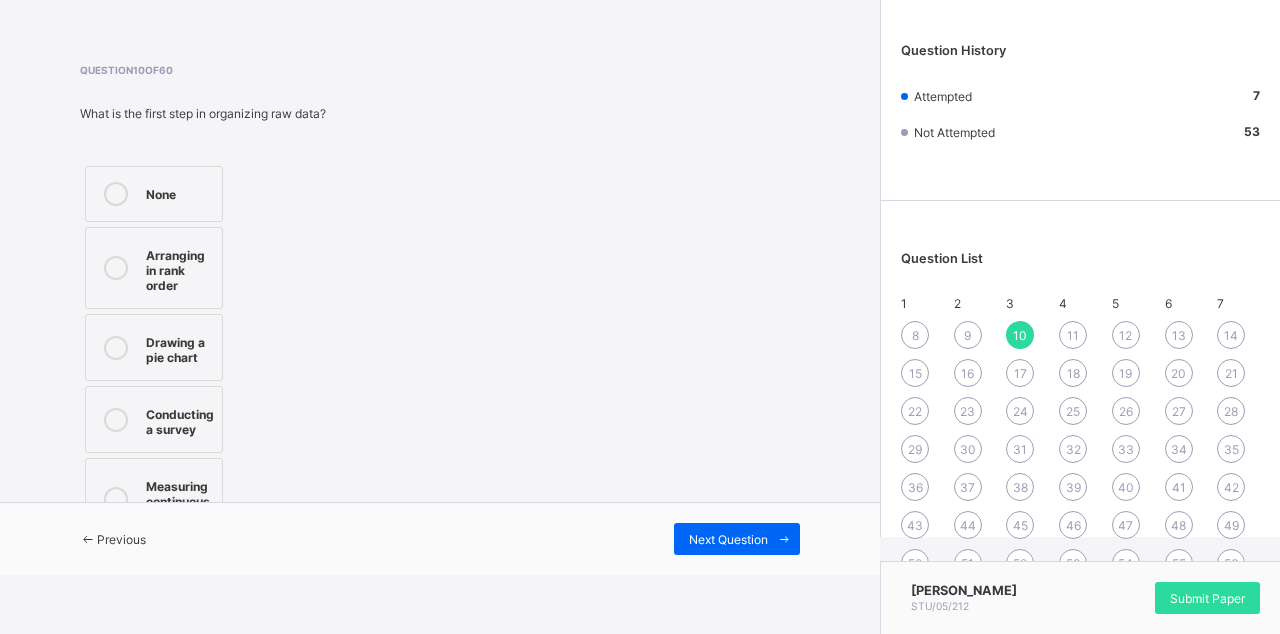 click on "Previous" at bounding box center (121, 539) 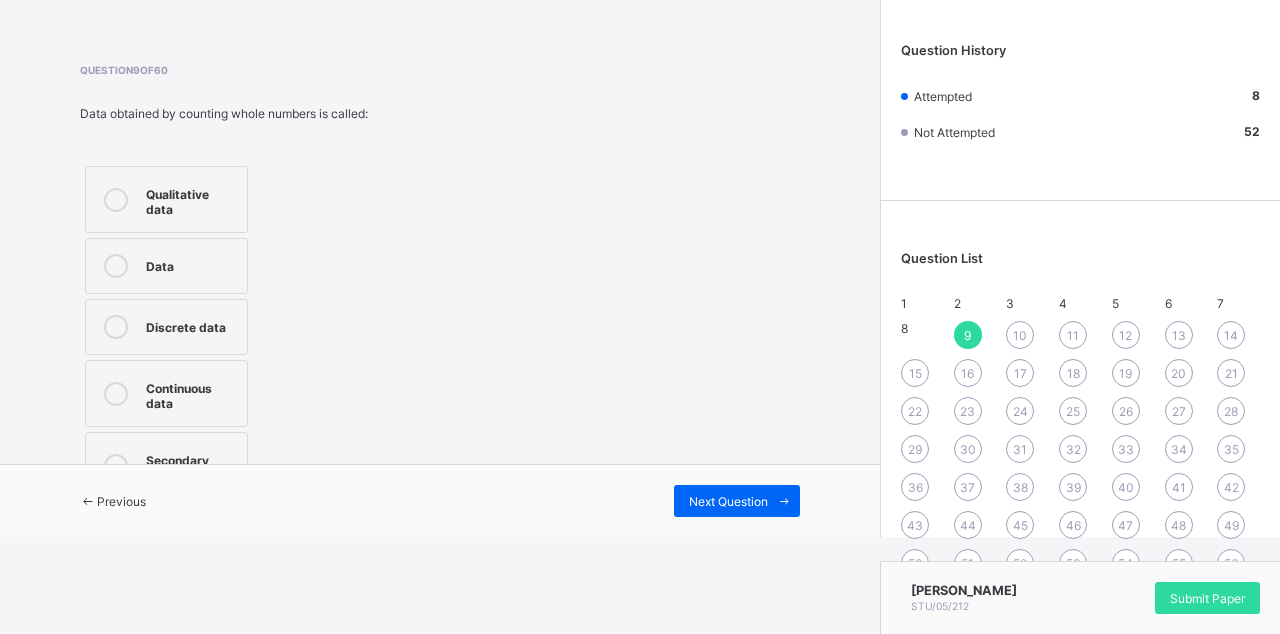 click on "Secondary data" at bounding box center [166, 465] 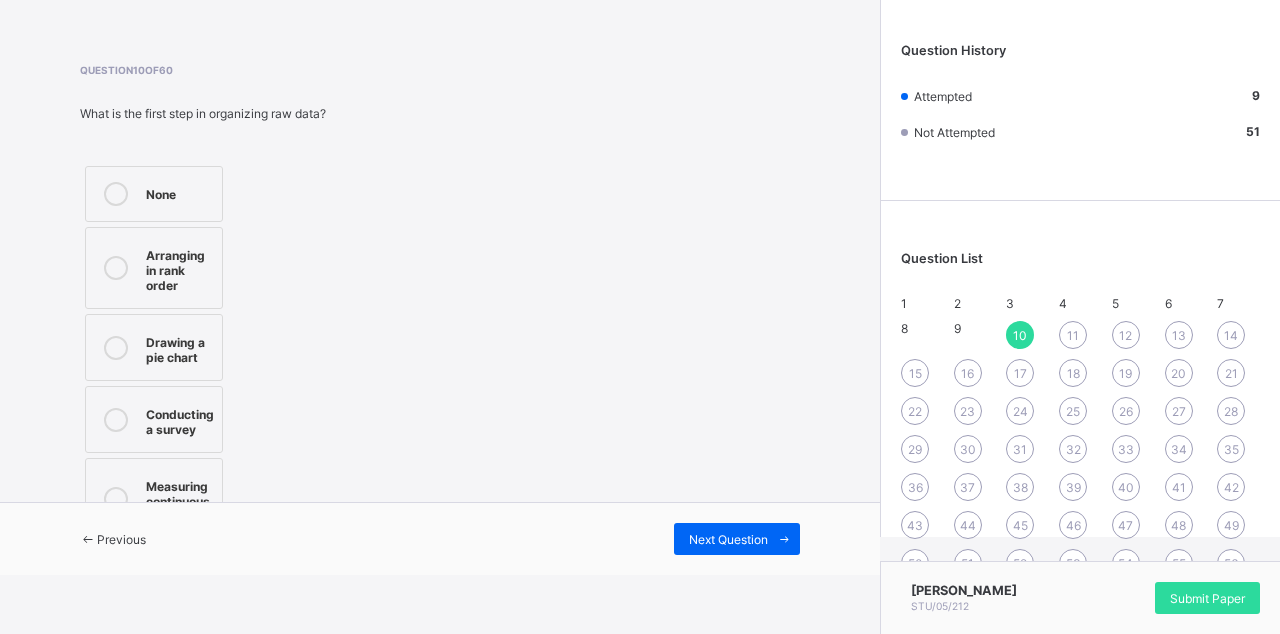 click on "Drawing a pie chart" at bounding box center [154, 347] 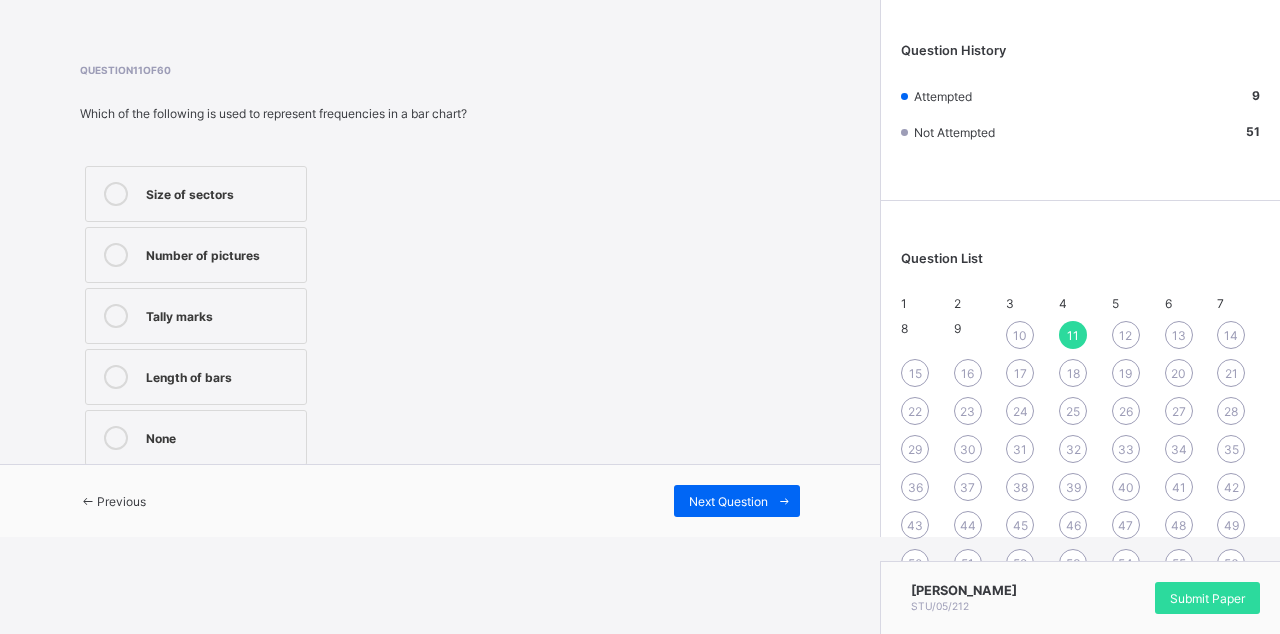 click on "None" at bounding box center (196, 438) 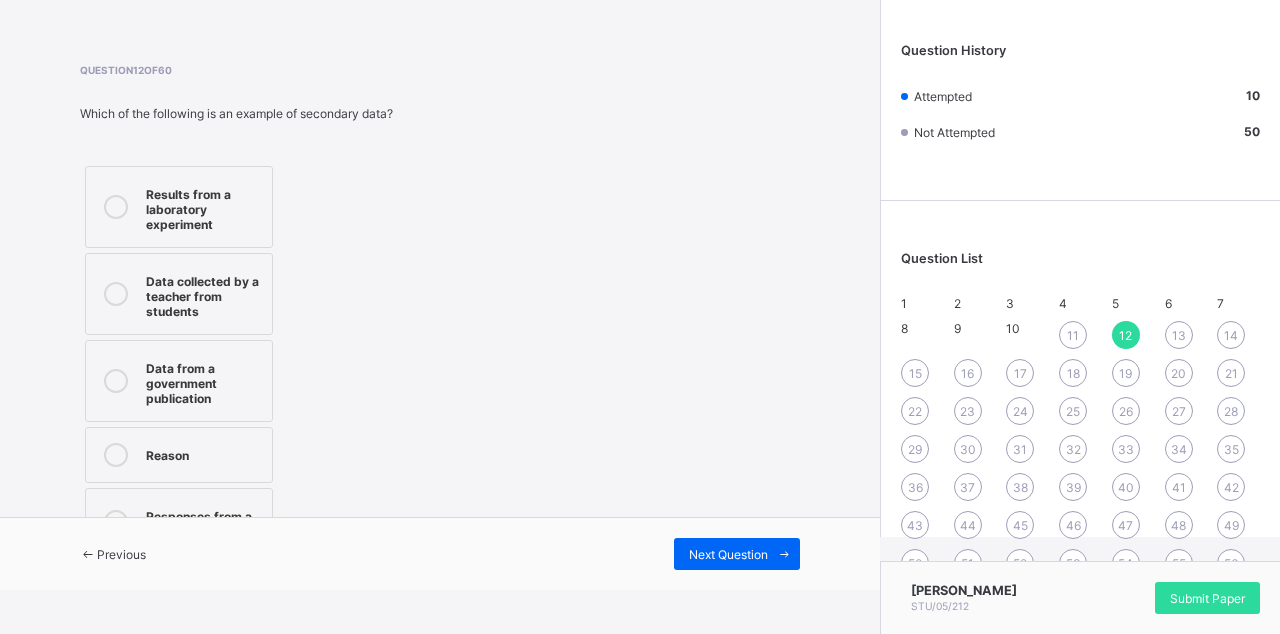 click on "Data from a government publication" at bounding box center (179, 381) 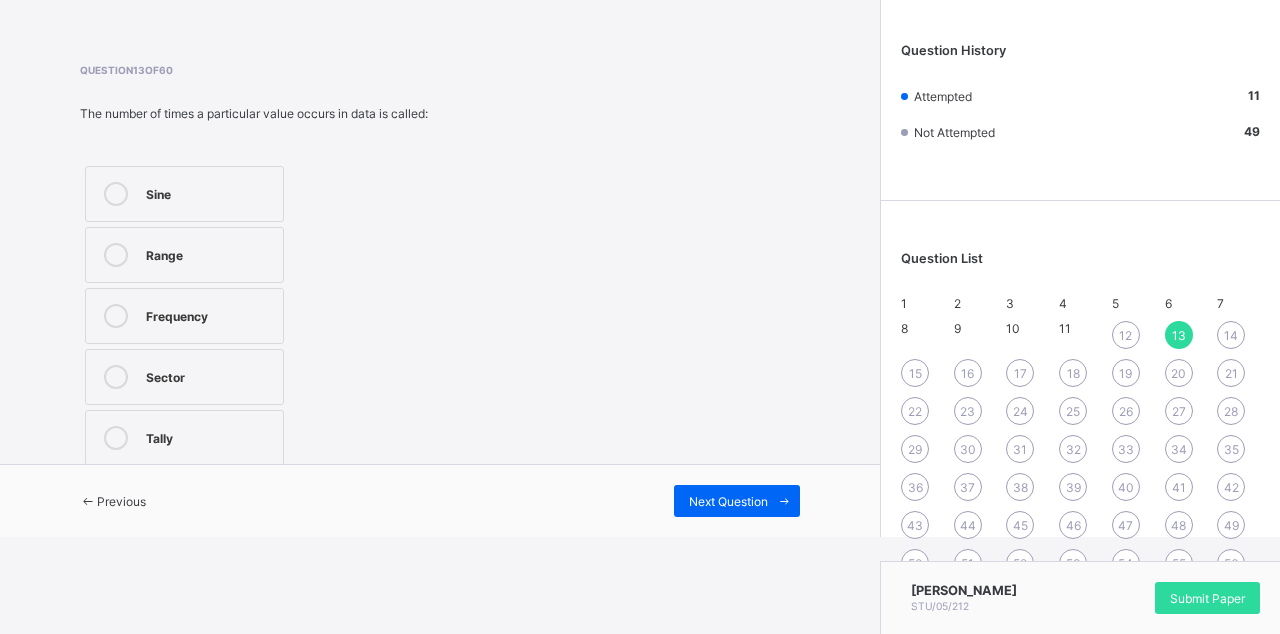click on "Sector" at bounding box center (184, 377) 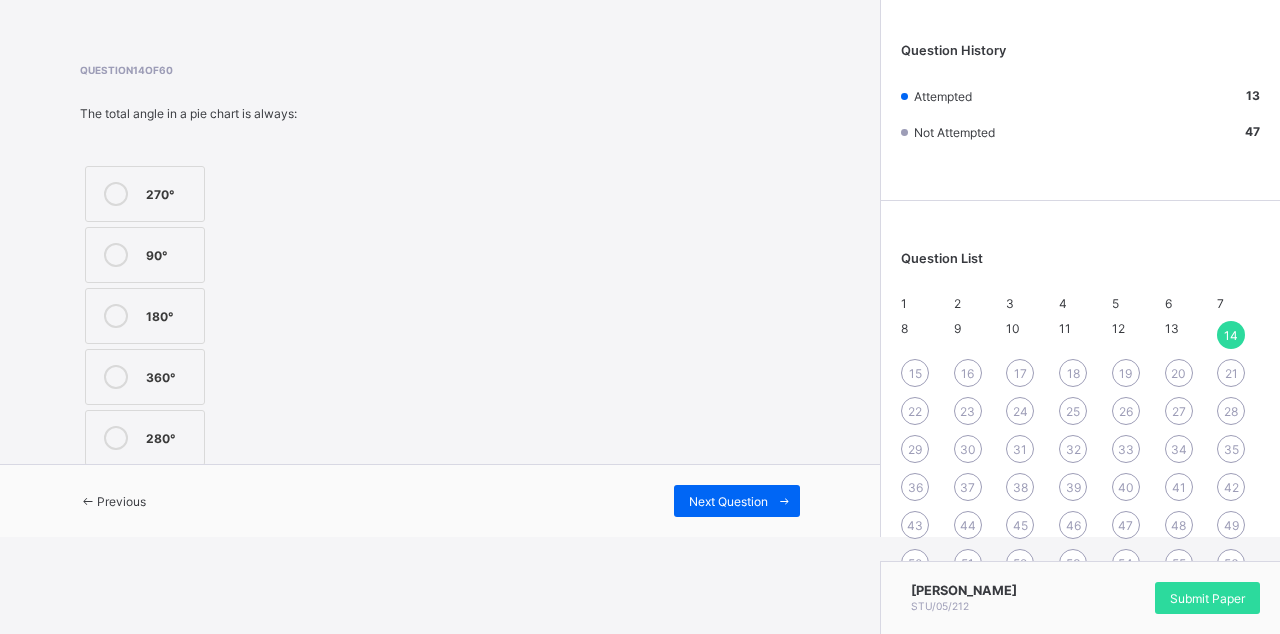 click at bounding box center (116, 438) 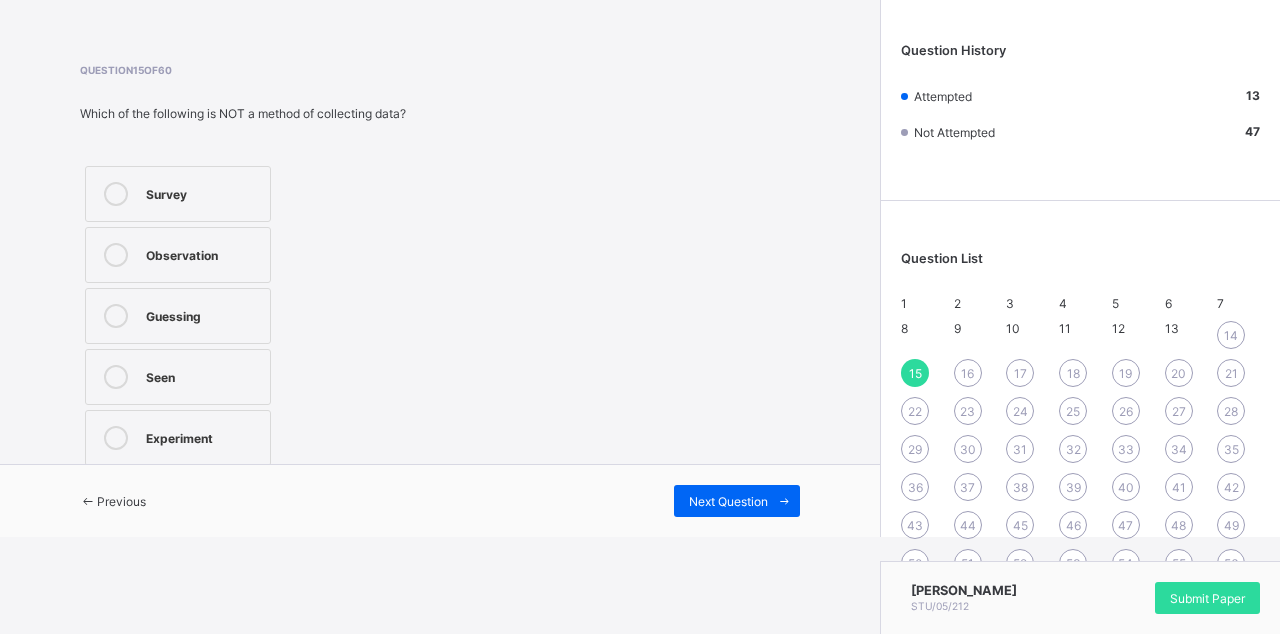 click at bounding box center [116, 377] 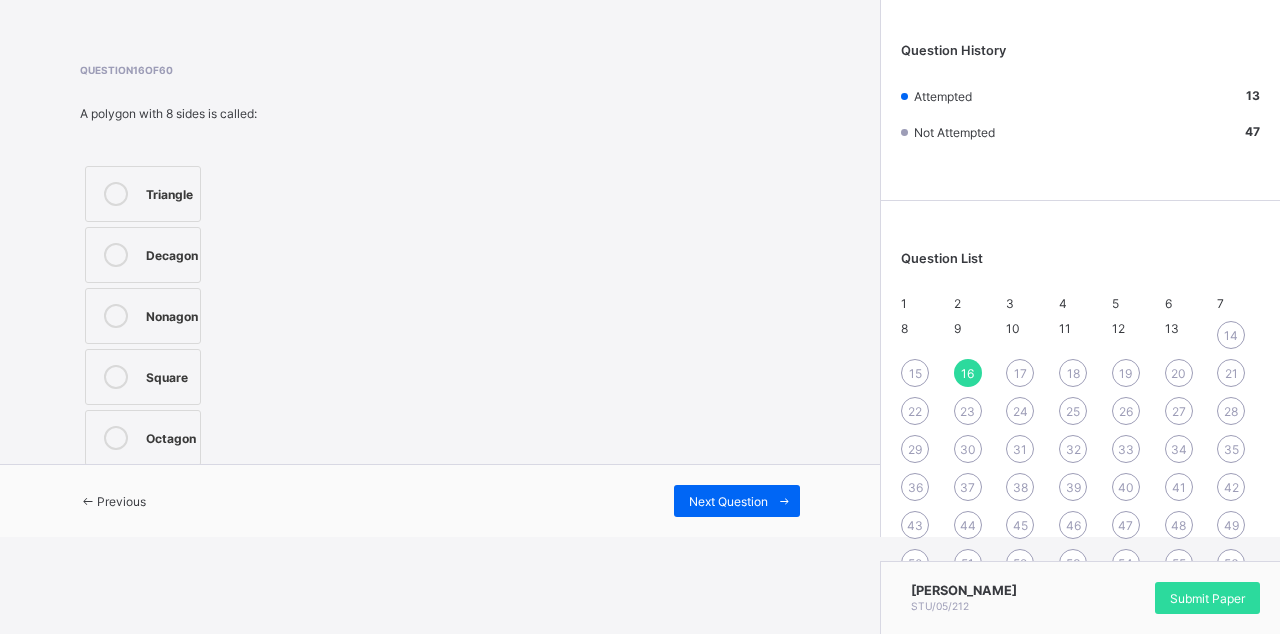 click at bounding box center (116, 377) 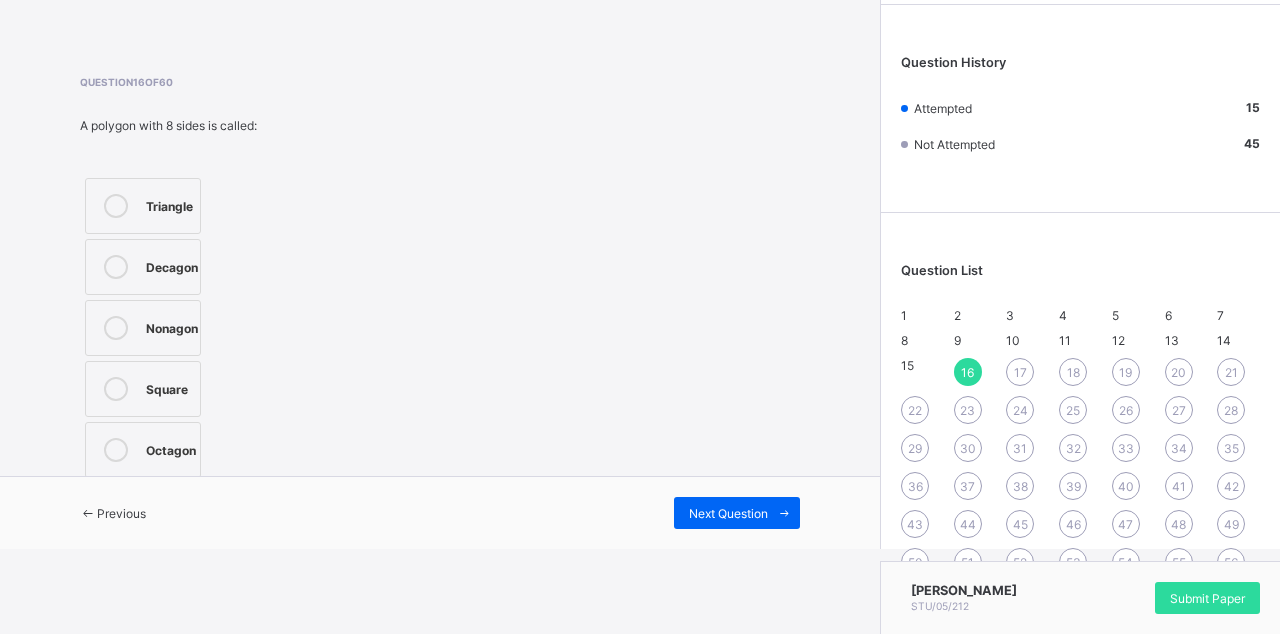 click on "Next Question" at bounding box center [737, 513] 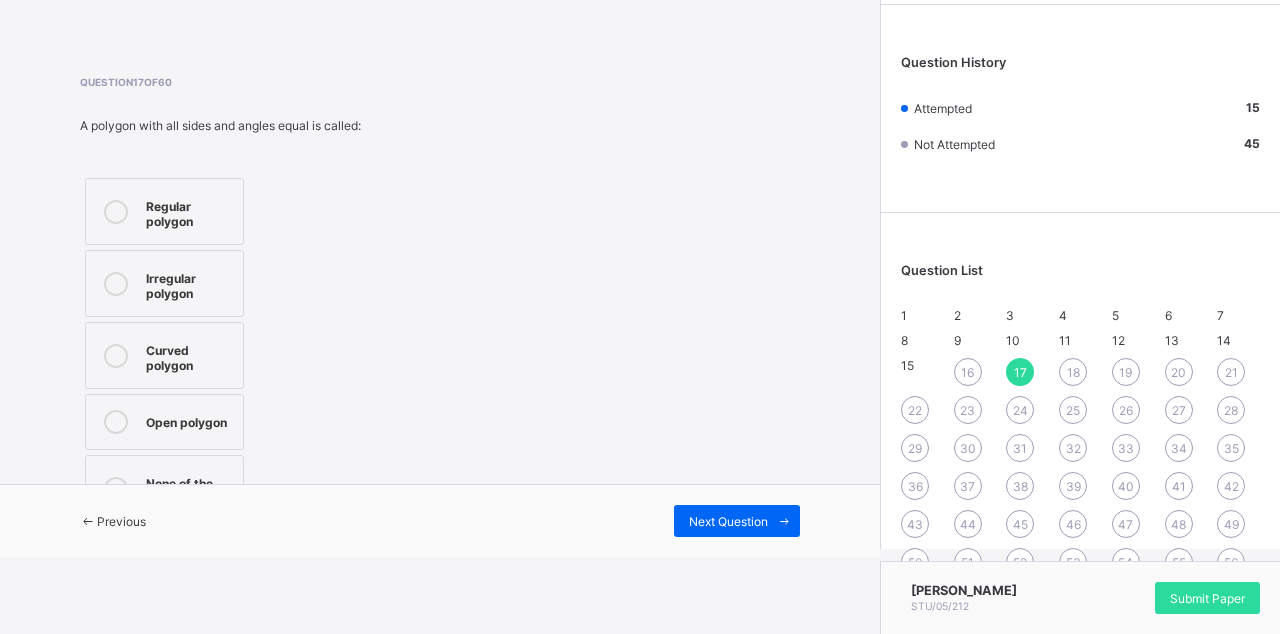 click on "Open polygon" at bounding box center [164, 422] 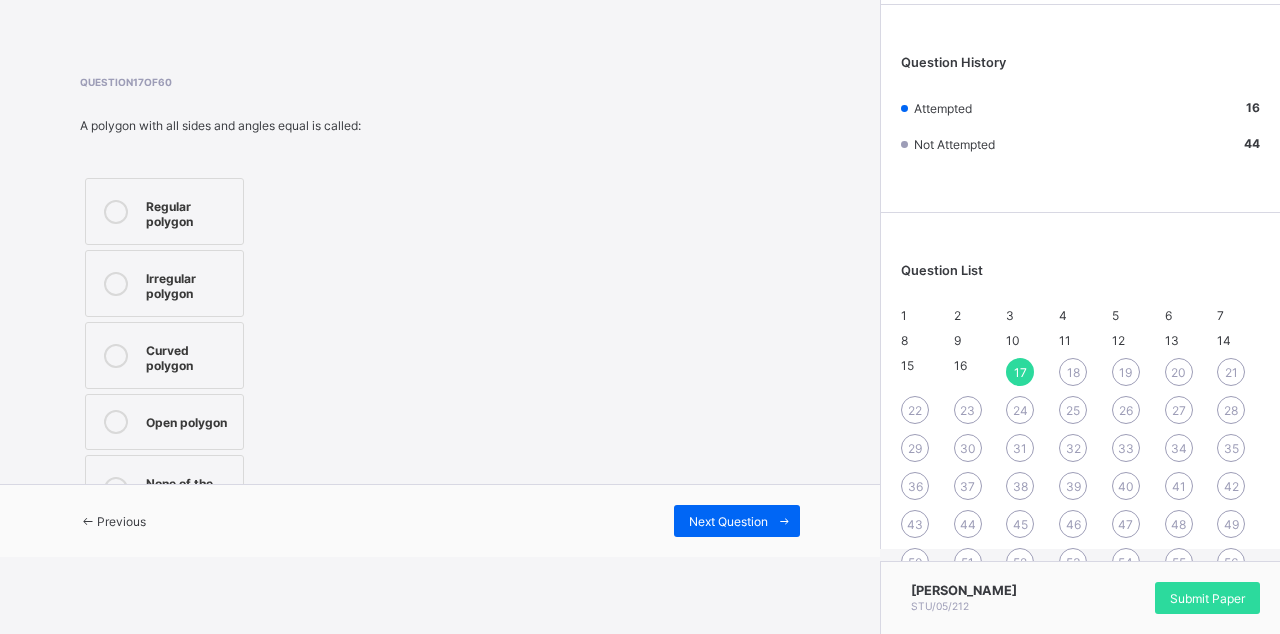 click on "Next Question" at bounding box center [737, 521] 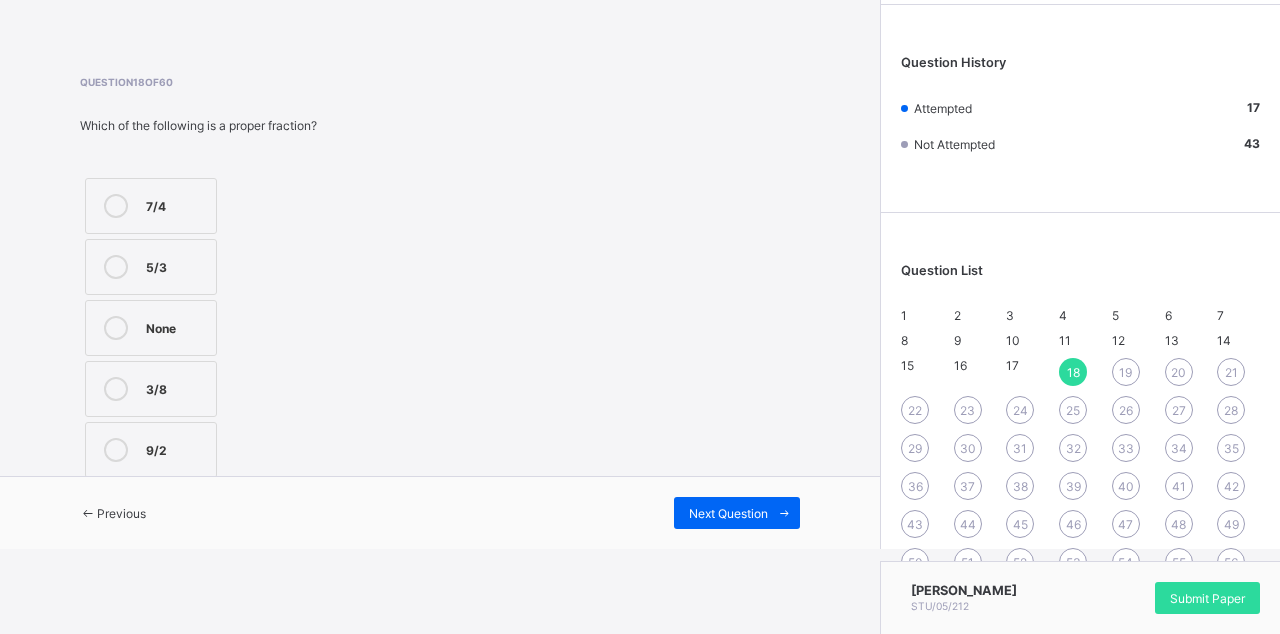 click on "3/8" at bounding box center (151, 389) 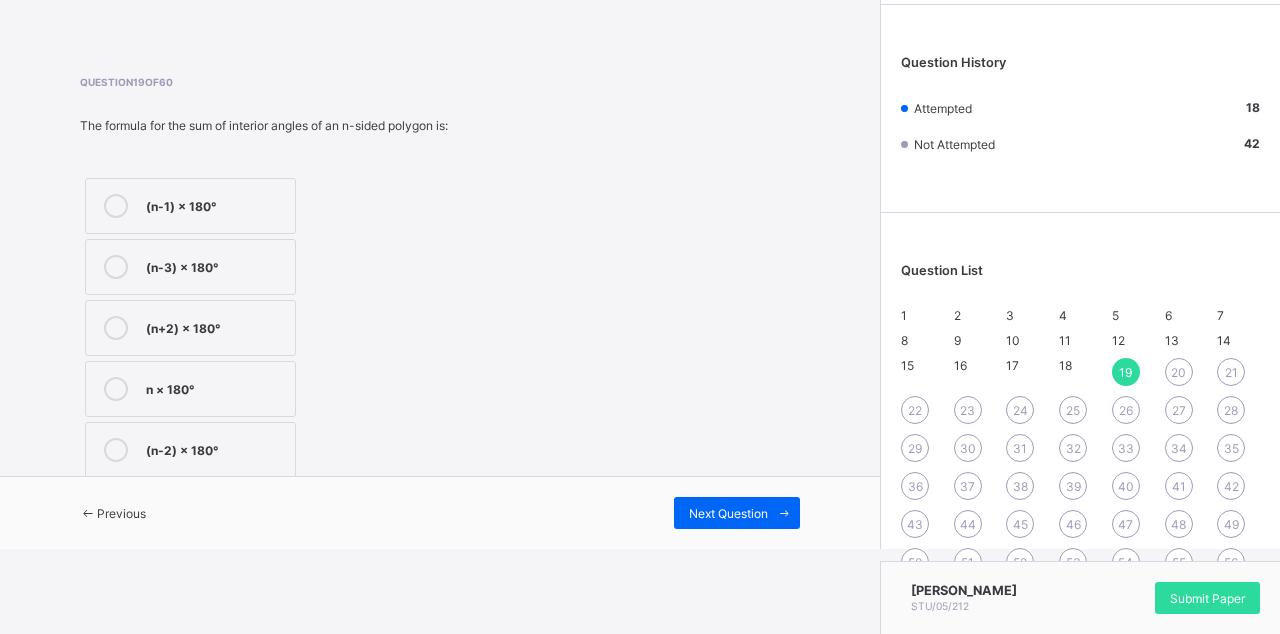 click at bounding box center (116, 450) 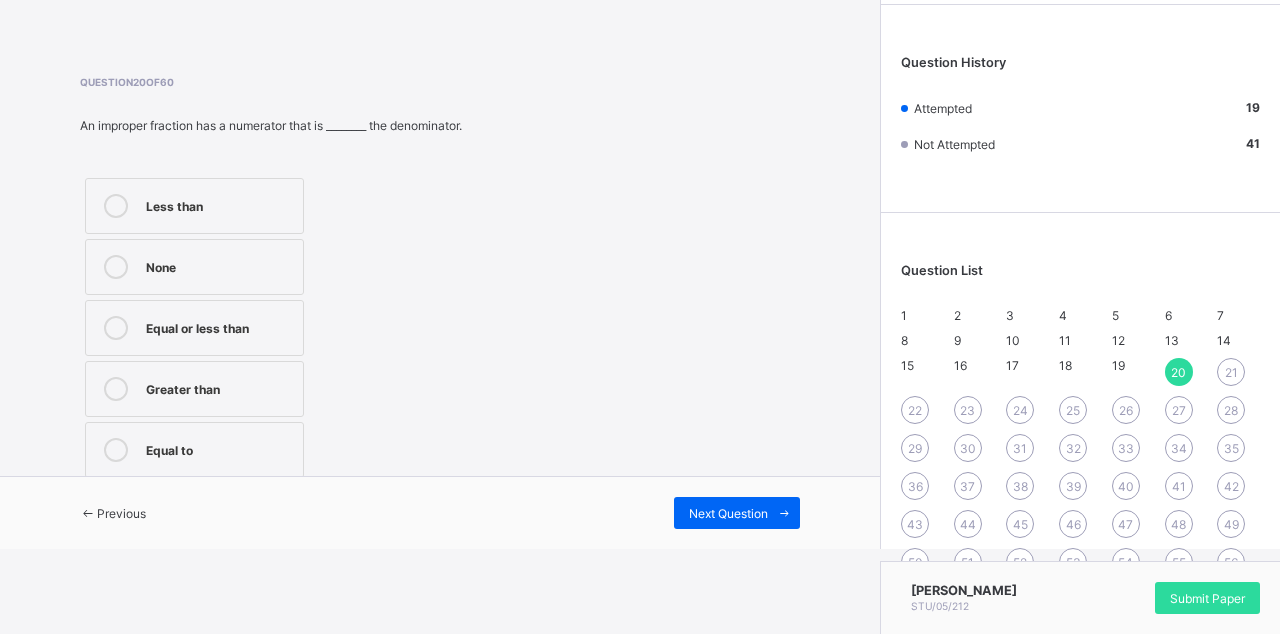 click on "Greater than" at bounding box center [194, 389] 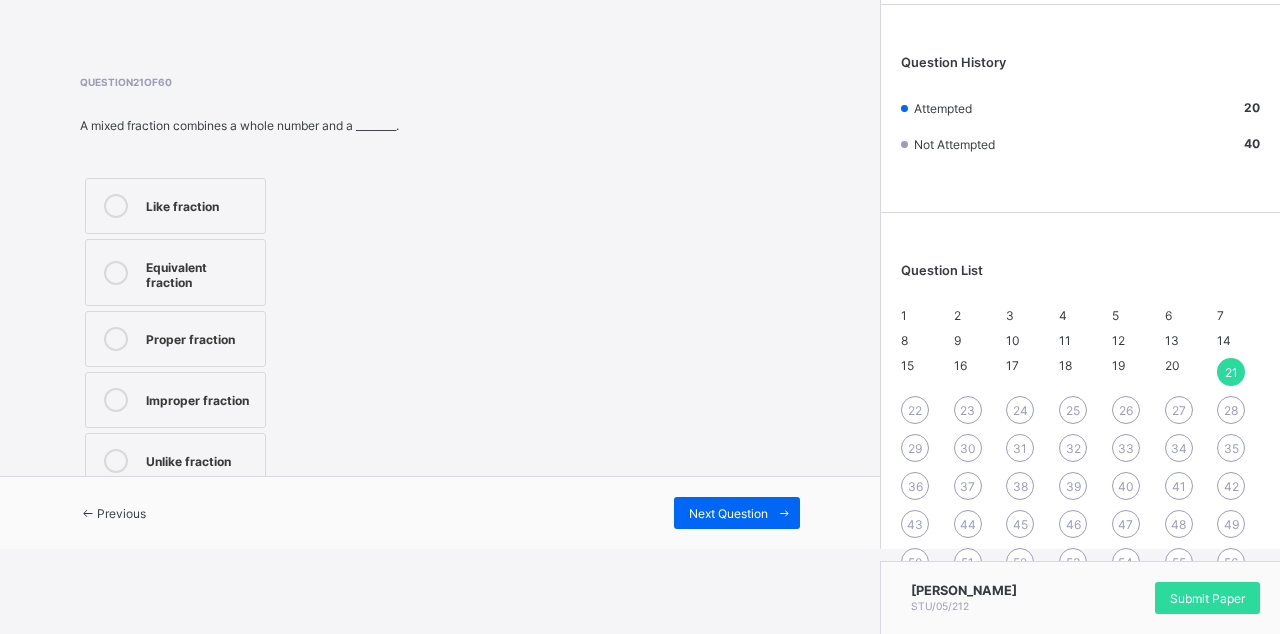 click on "Unlike fraction" at bounding box center (175, 461) 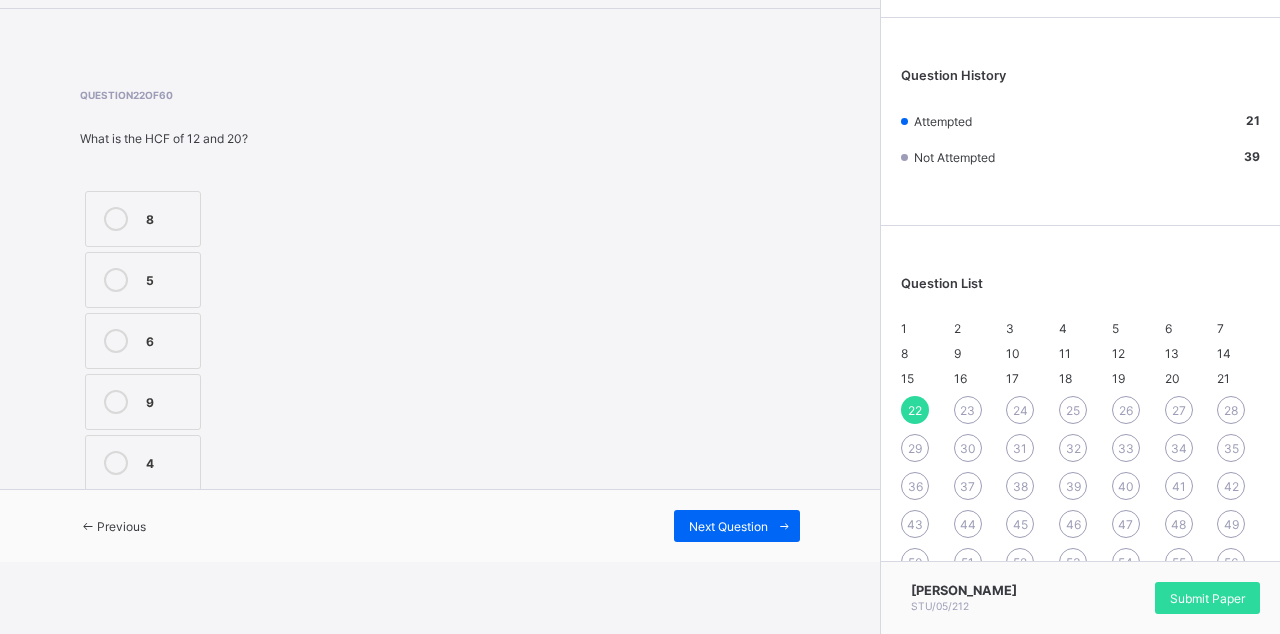 click on "4" at bounding box center (168, 463) 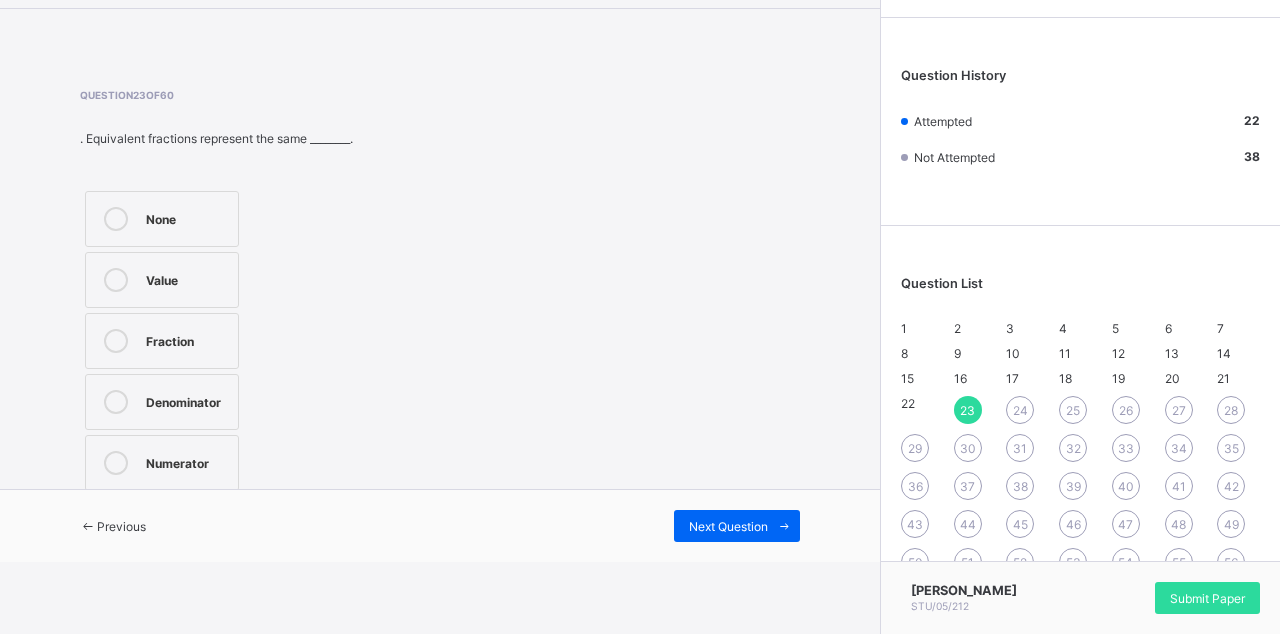 click on "Denominator" at bounding box center [162, 402] 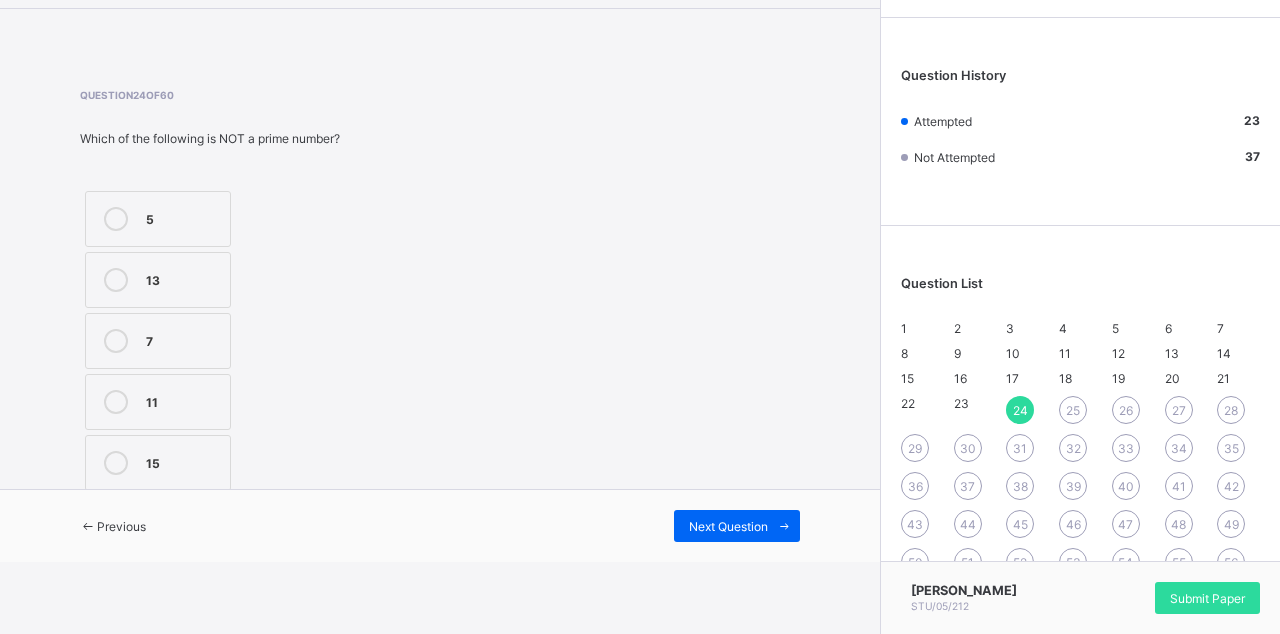 click at bounding box center (116, 402) 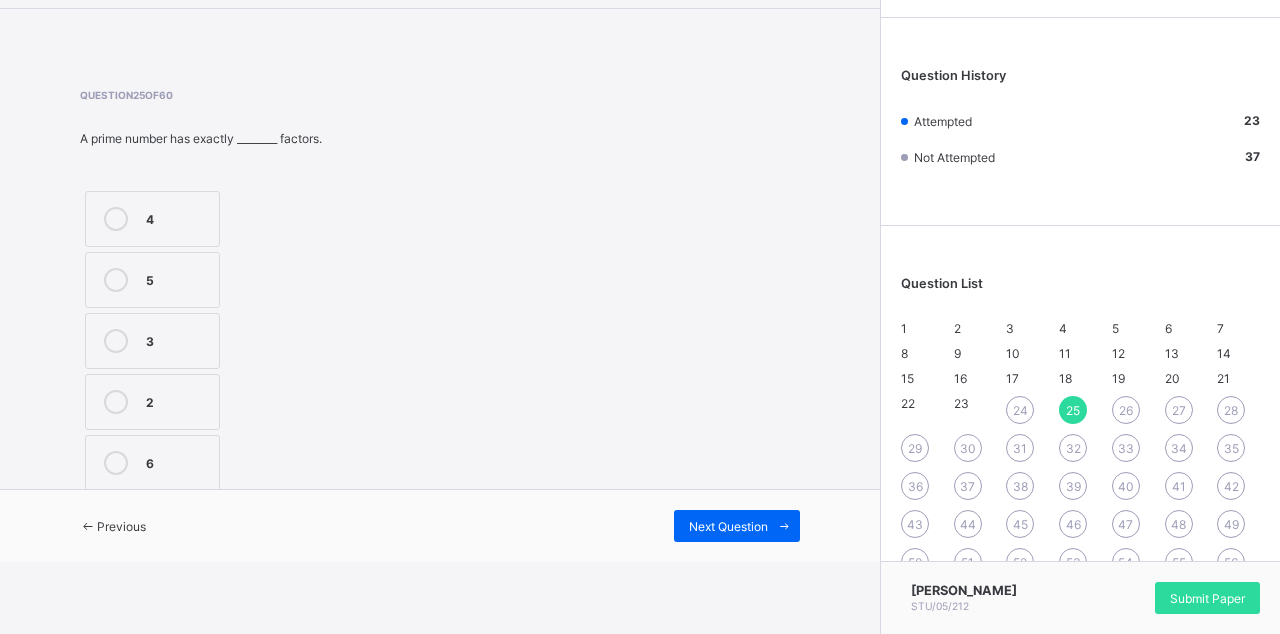 click at bounding box center [116, 402] 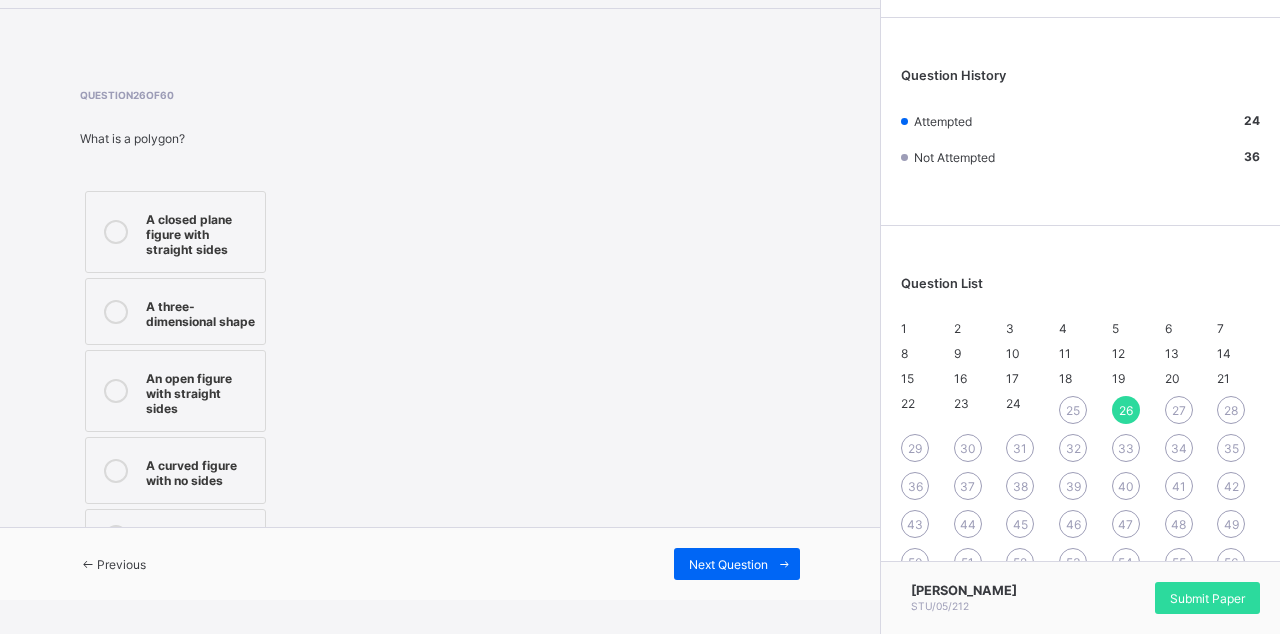 click at bounding box center (116, 311) 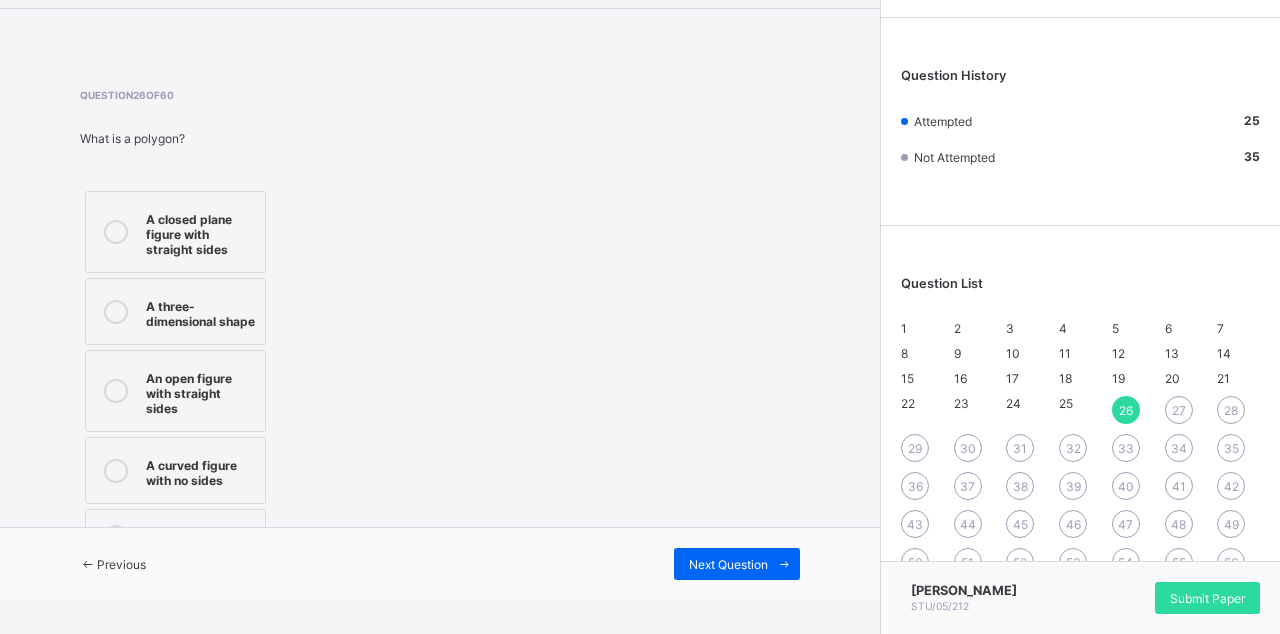 click on "Next Question" at bounding box center (728, 564) 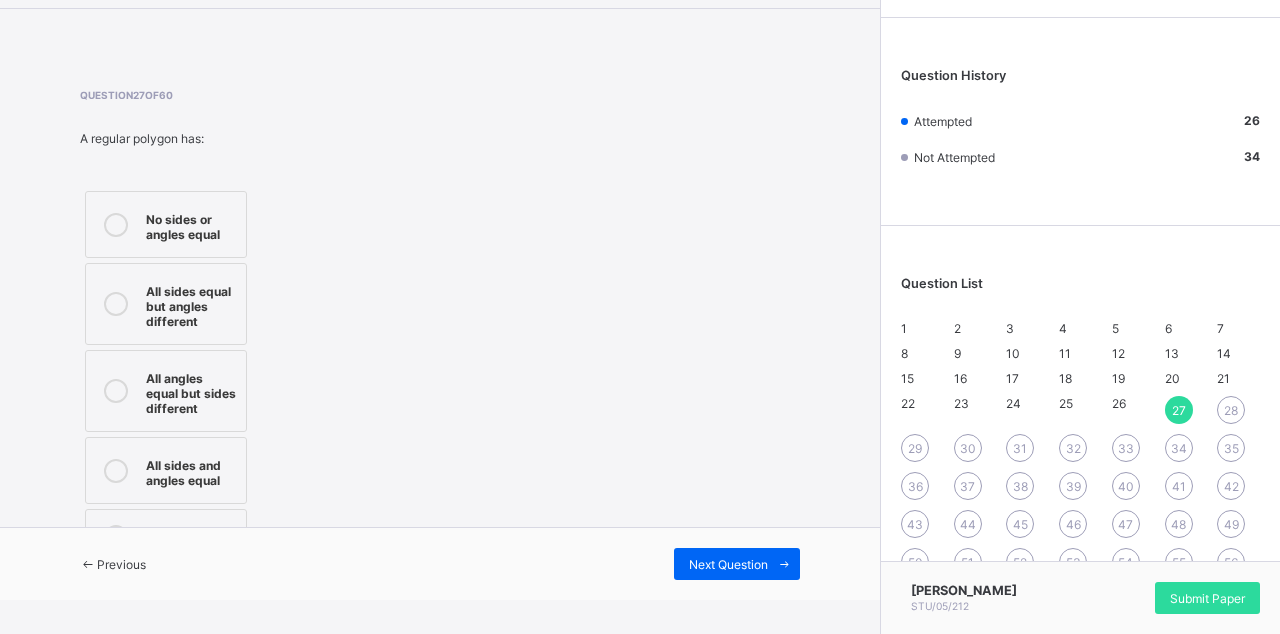 click on "All angles equal but sides different" at bounding box center (166, 391) 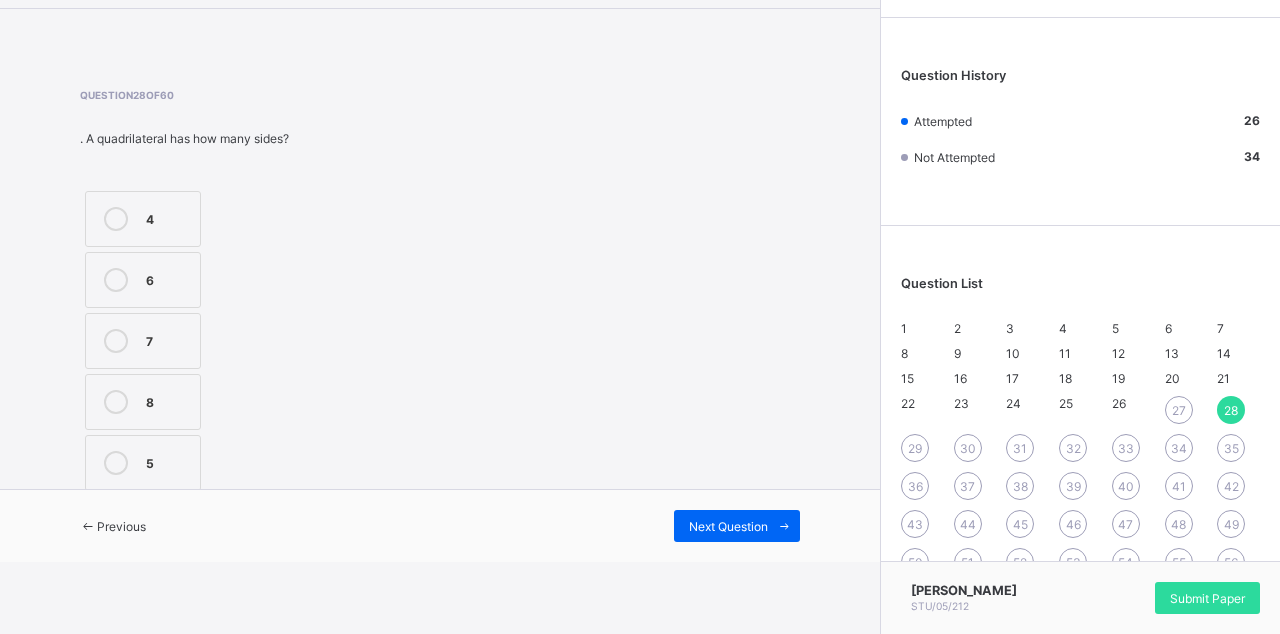 click at bounding box center [116, 402] 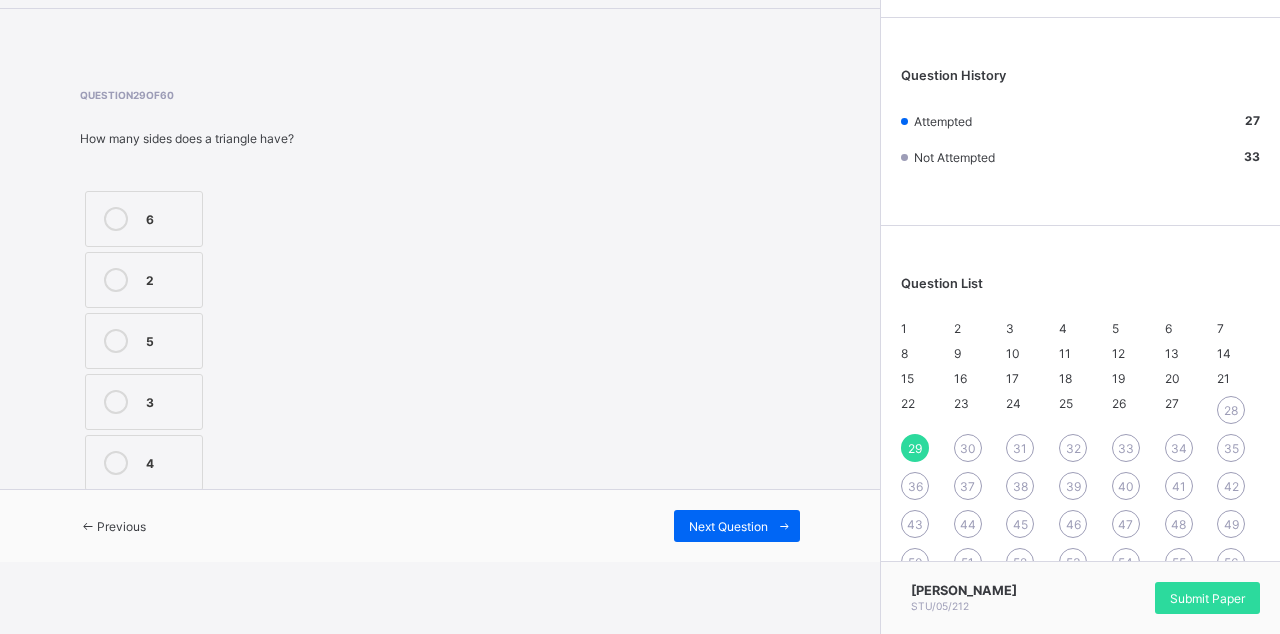 click at bounding box center (116, 463) 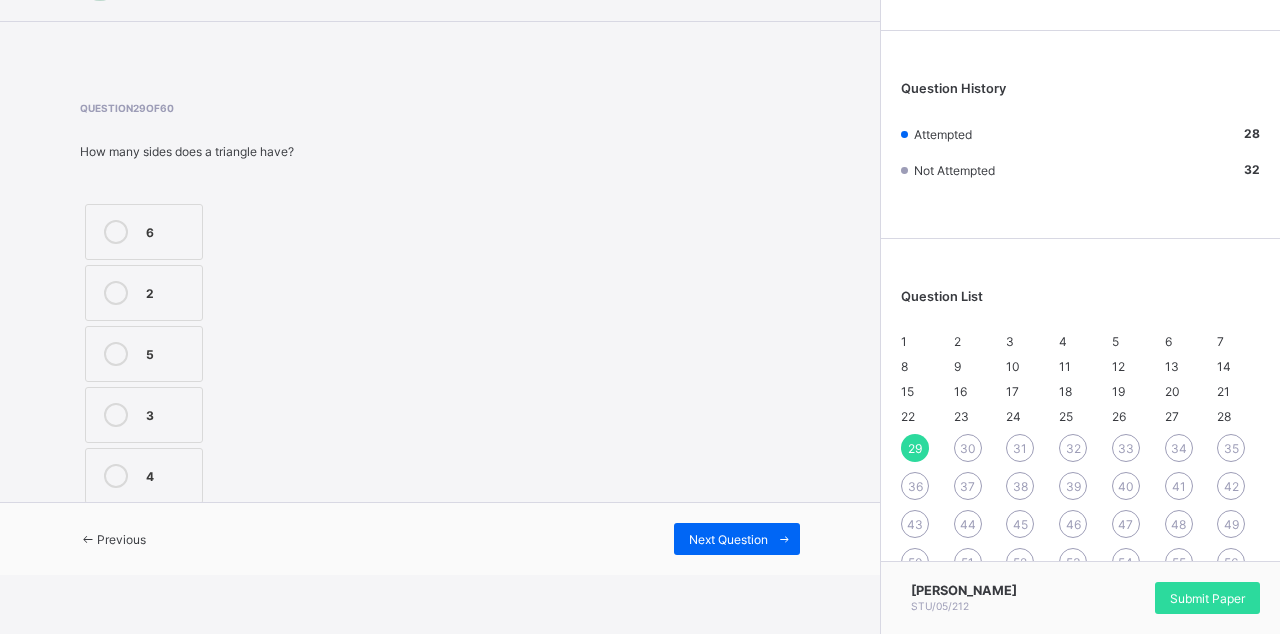 click at bounding box center [784, 539] 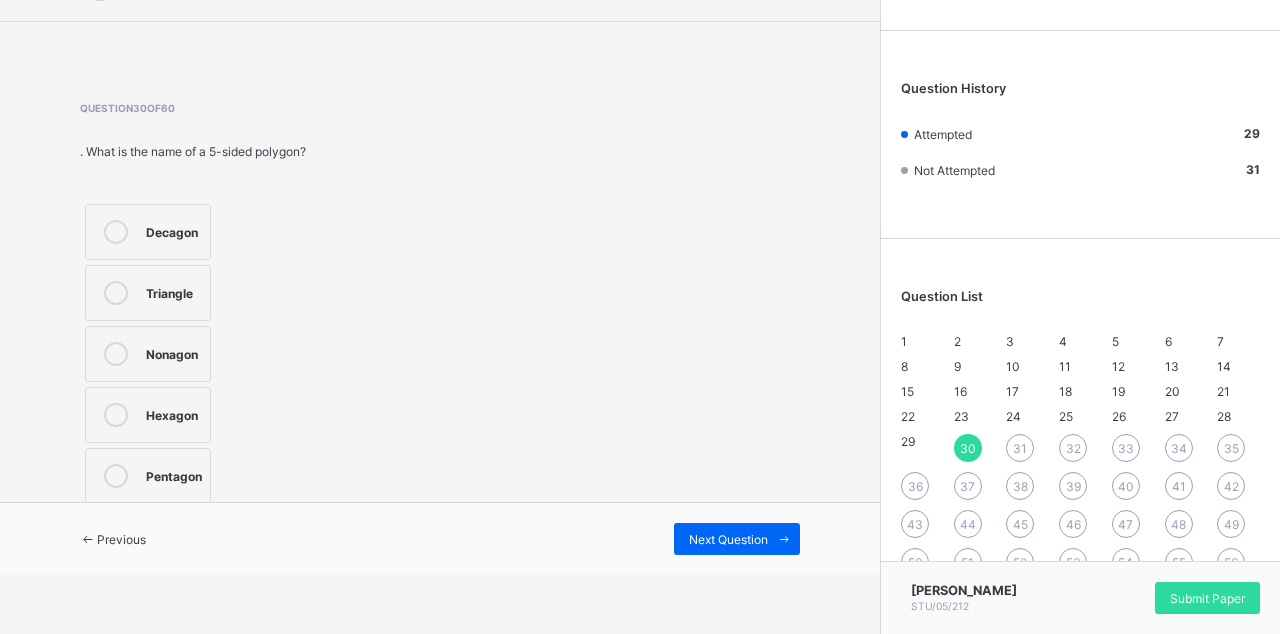 click on "Pentagon" at bounding box center (148, 476) 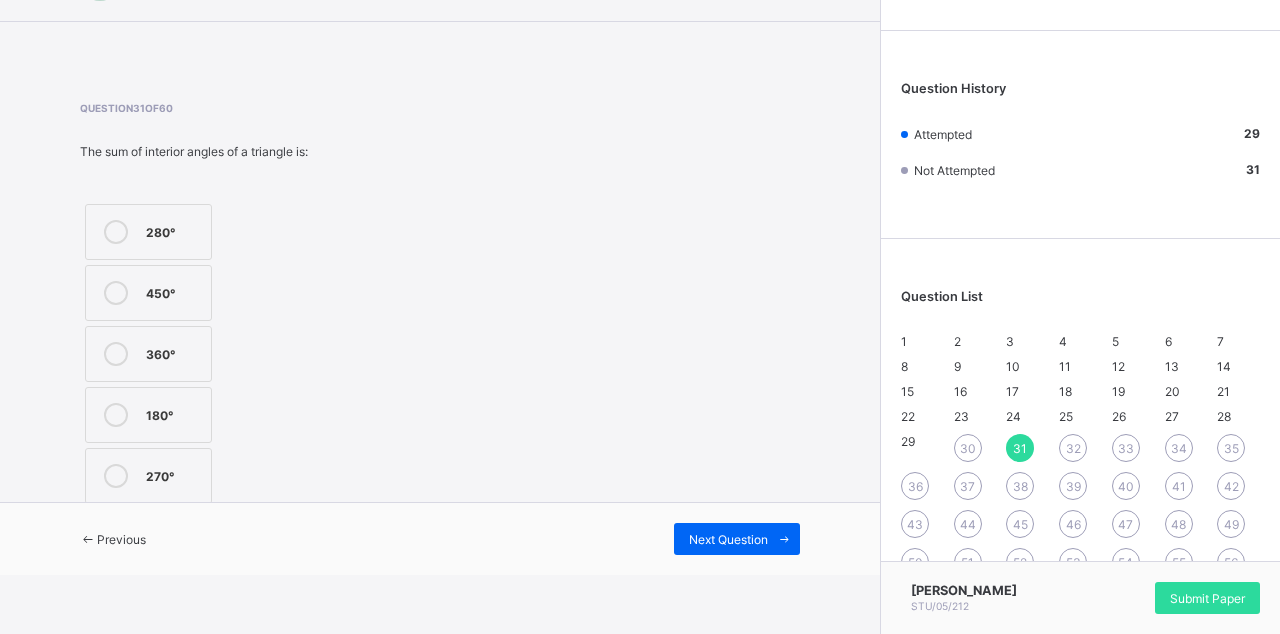 click on "270°" at bounding box center (148, 476) 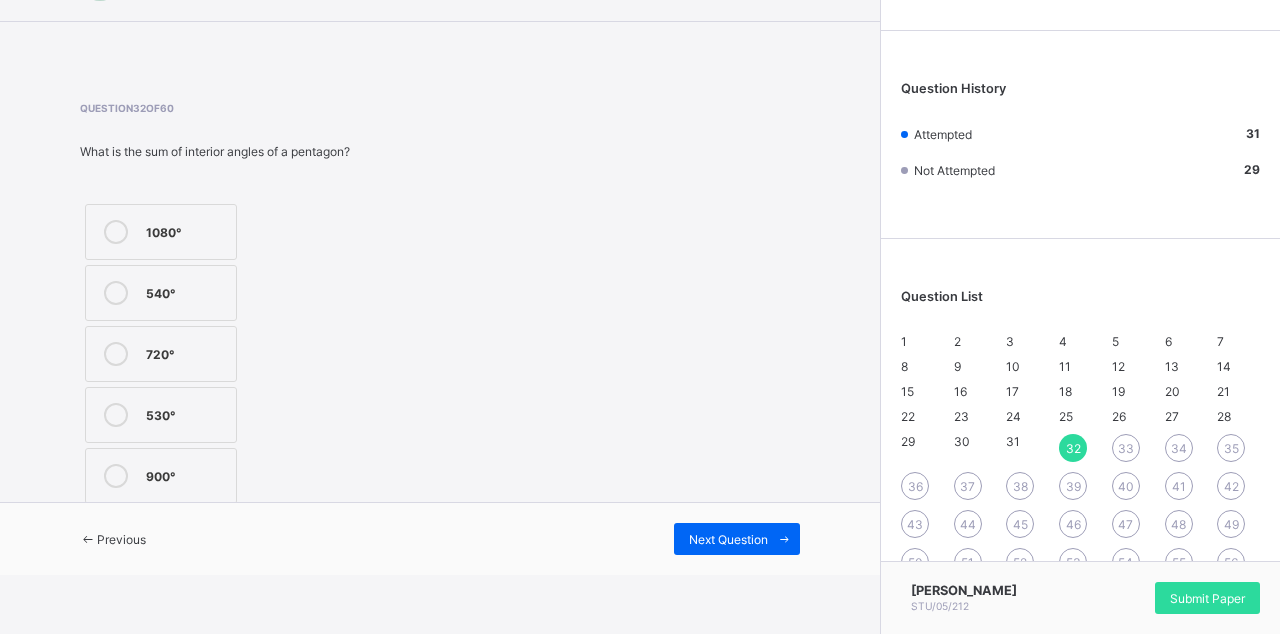 click on "530°" at bounding box center [161, 415] 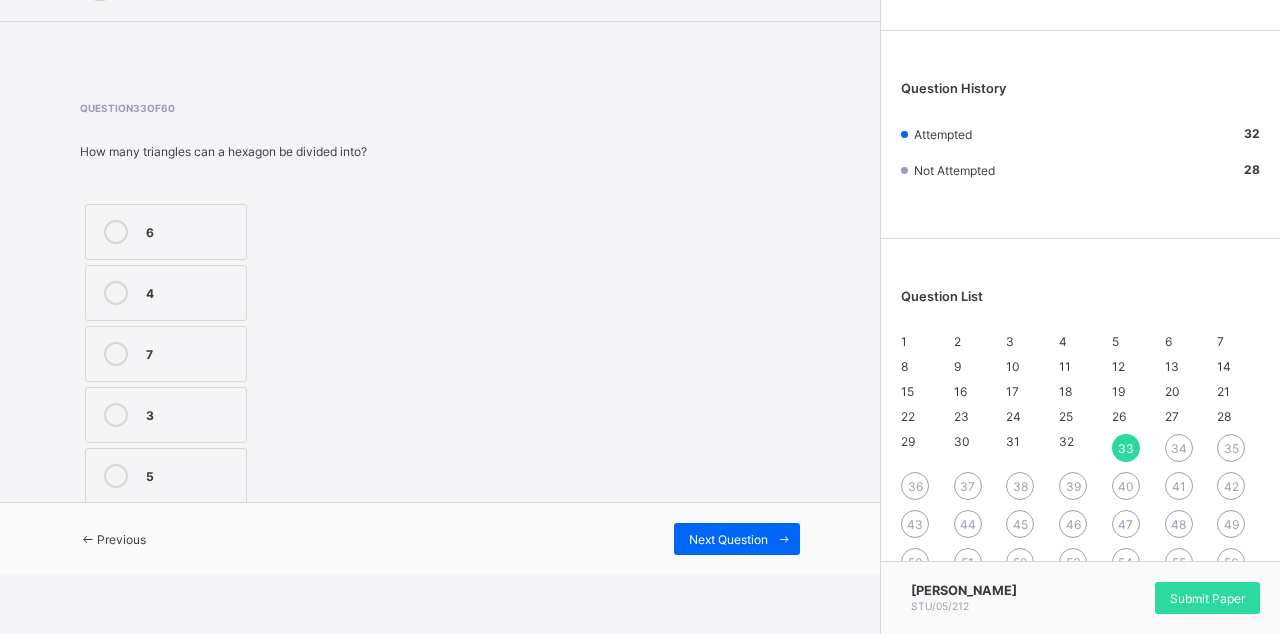 click at bounding box center (116, 415) 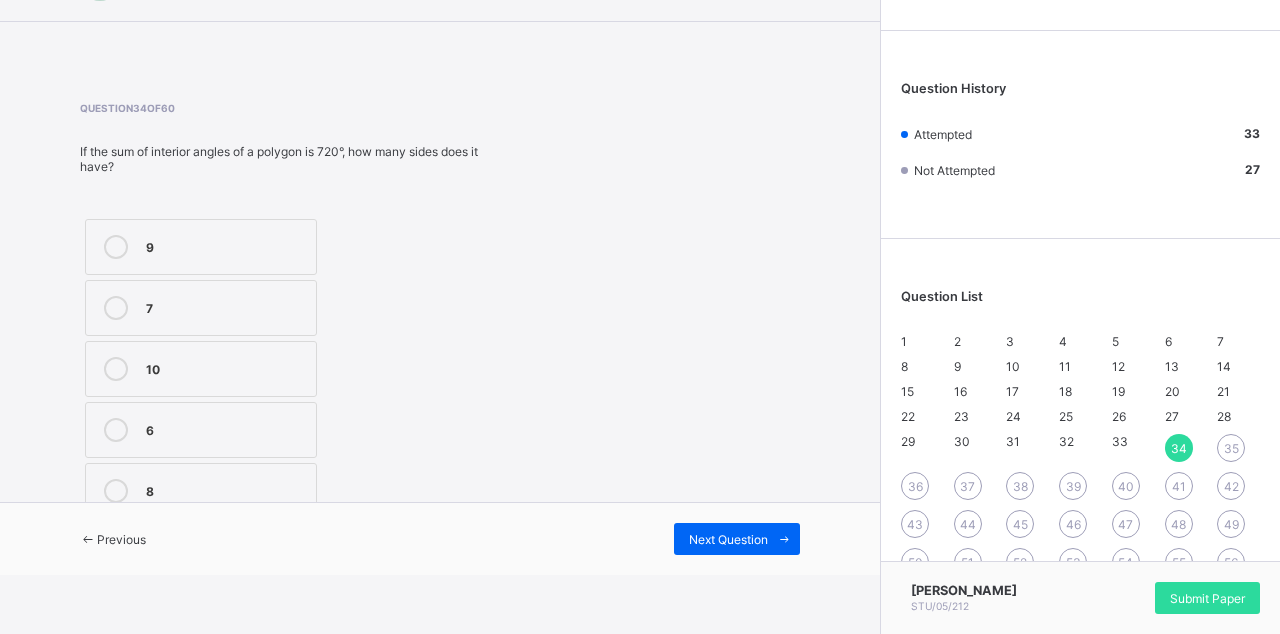 click at bounding box center [116, 430] 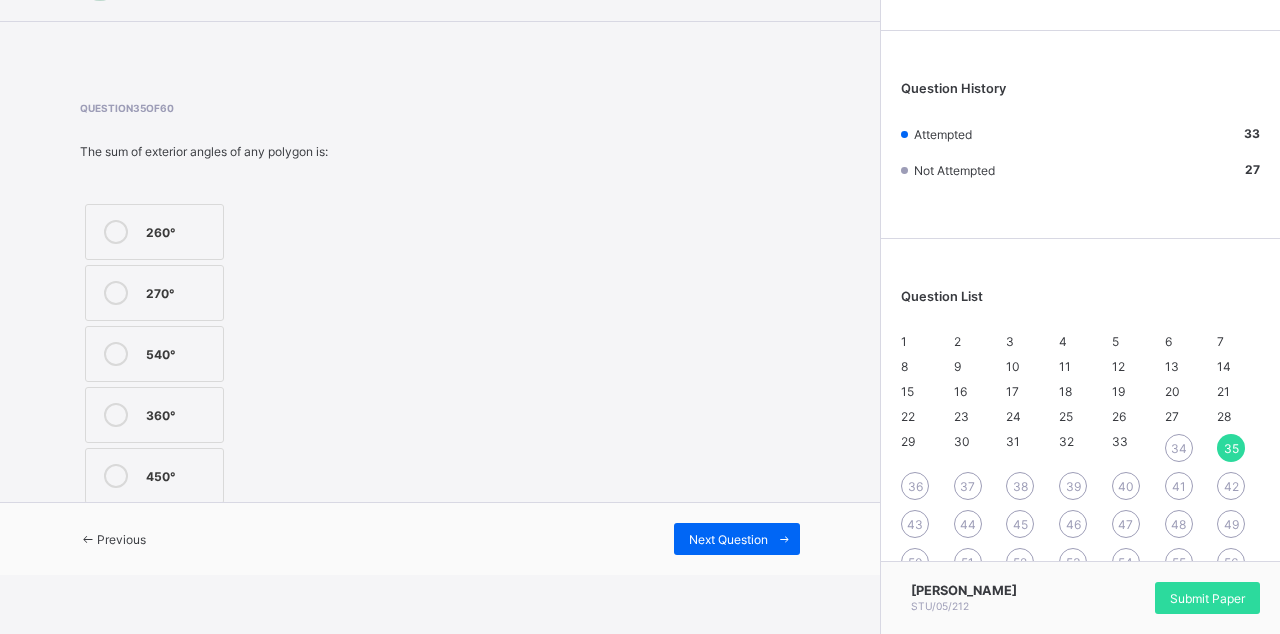 click on "360°" at bounding box center [154, 415] 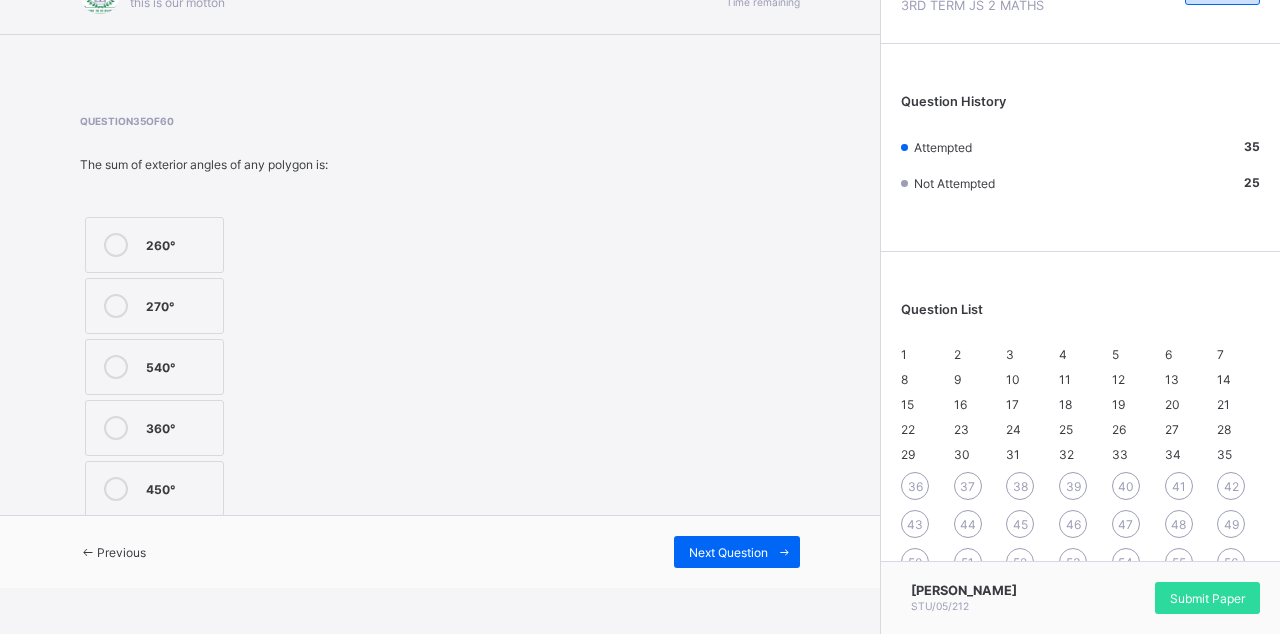 click at bounding box center [784, 552] 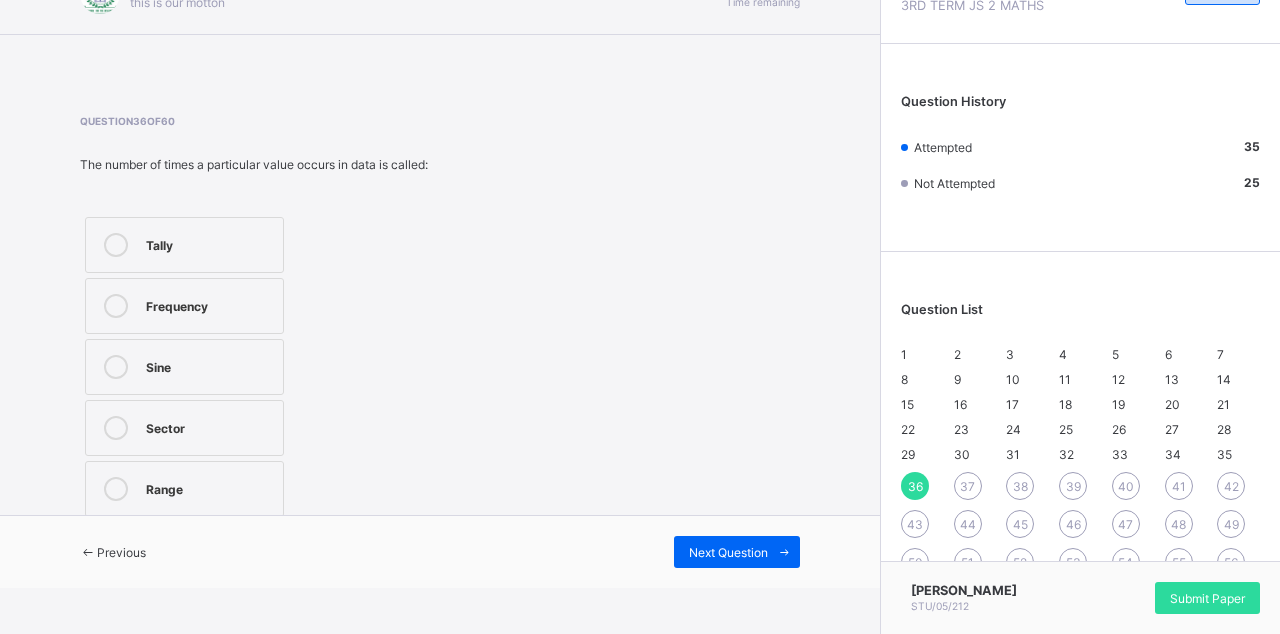 click at bounding box center [116, 367] 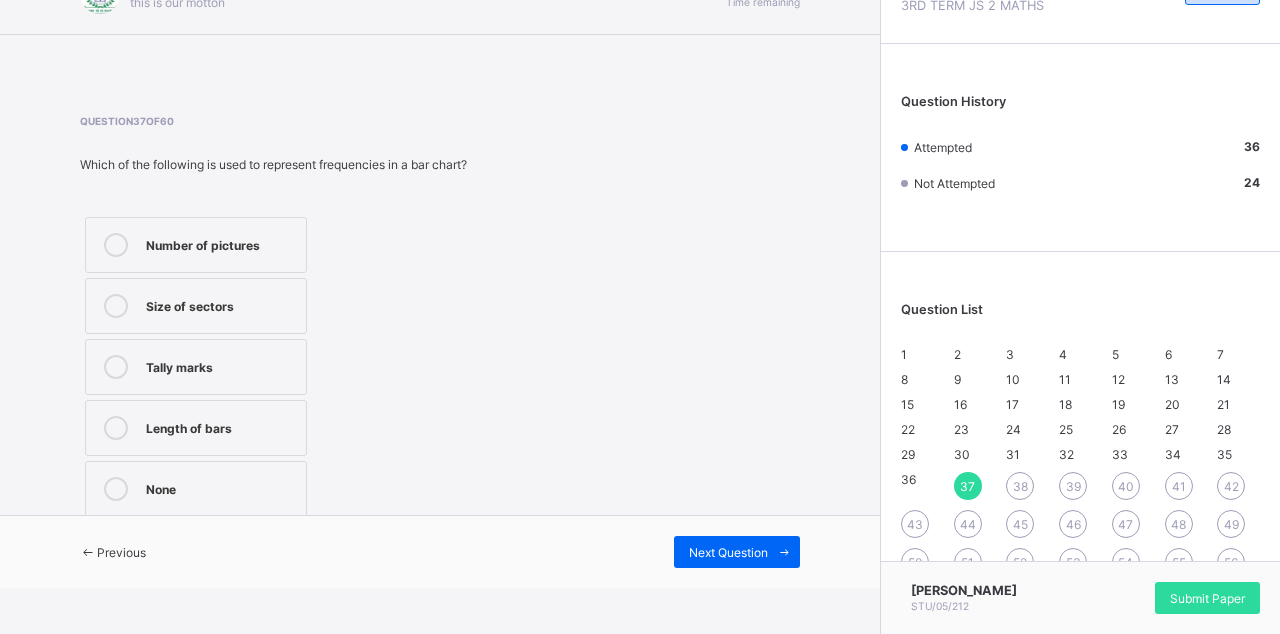 click on "Length of bars" at bounding box center (196, 428) 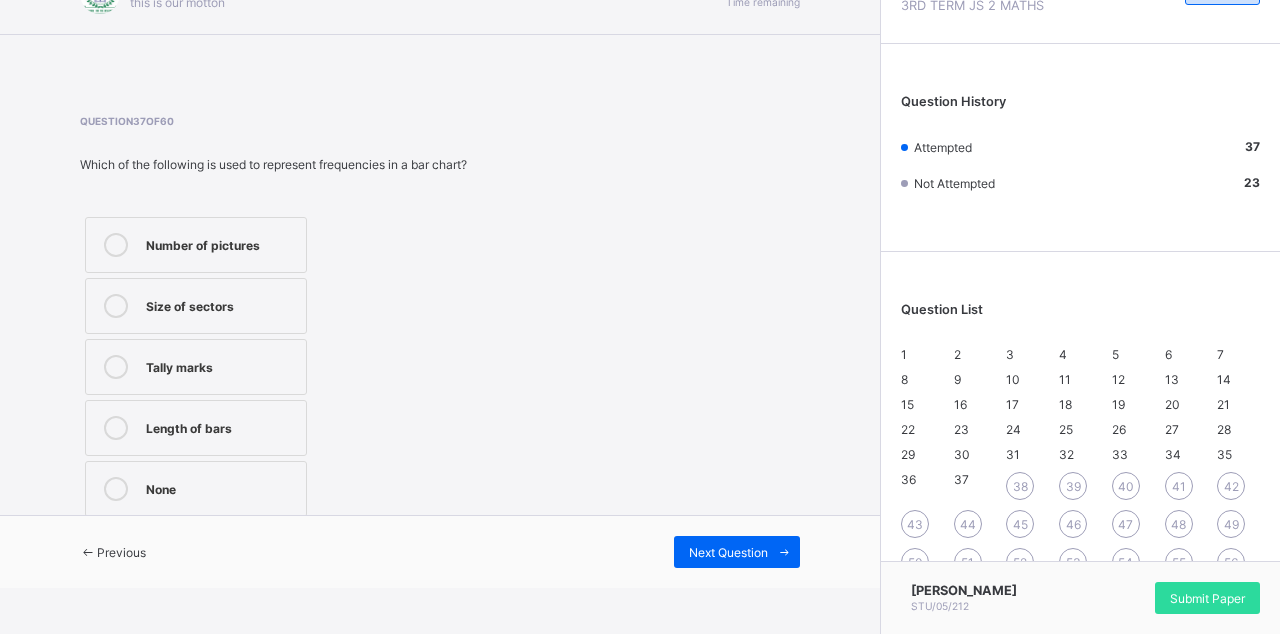 click at bounding box center [784, 552] 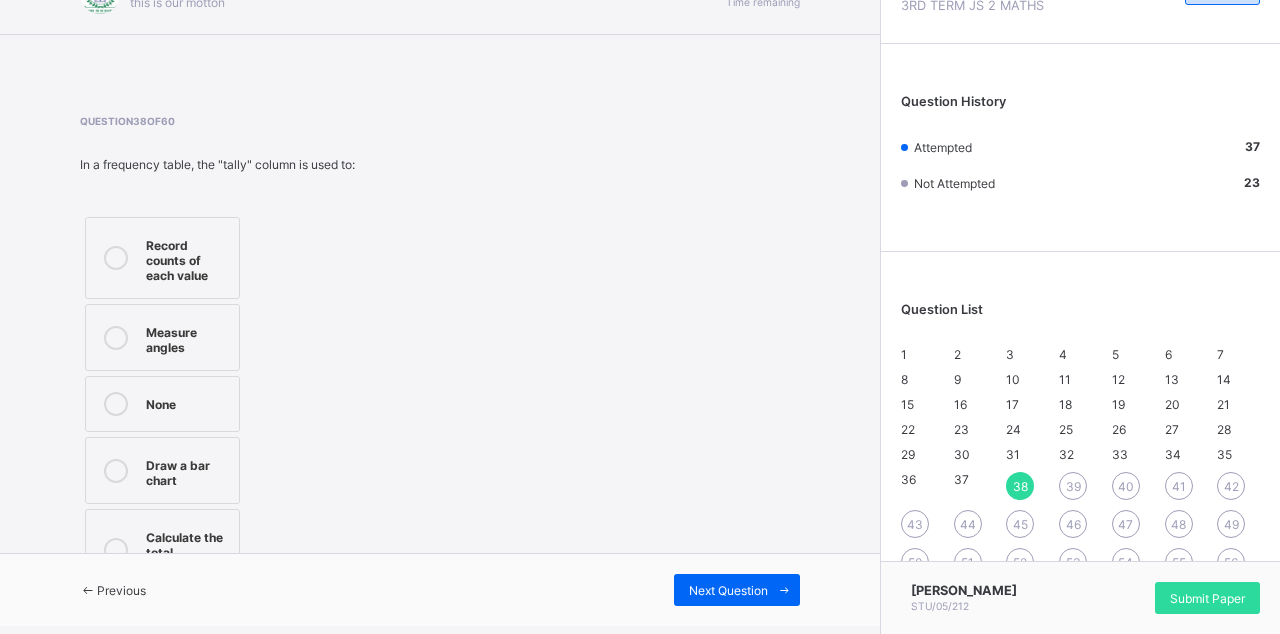 click on "Draw a bar chart" at bounding box center [162, 470] 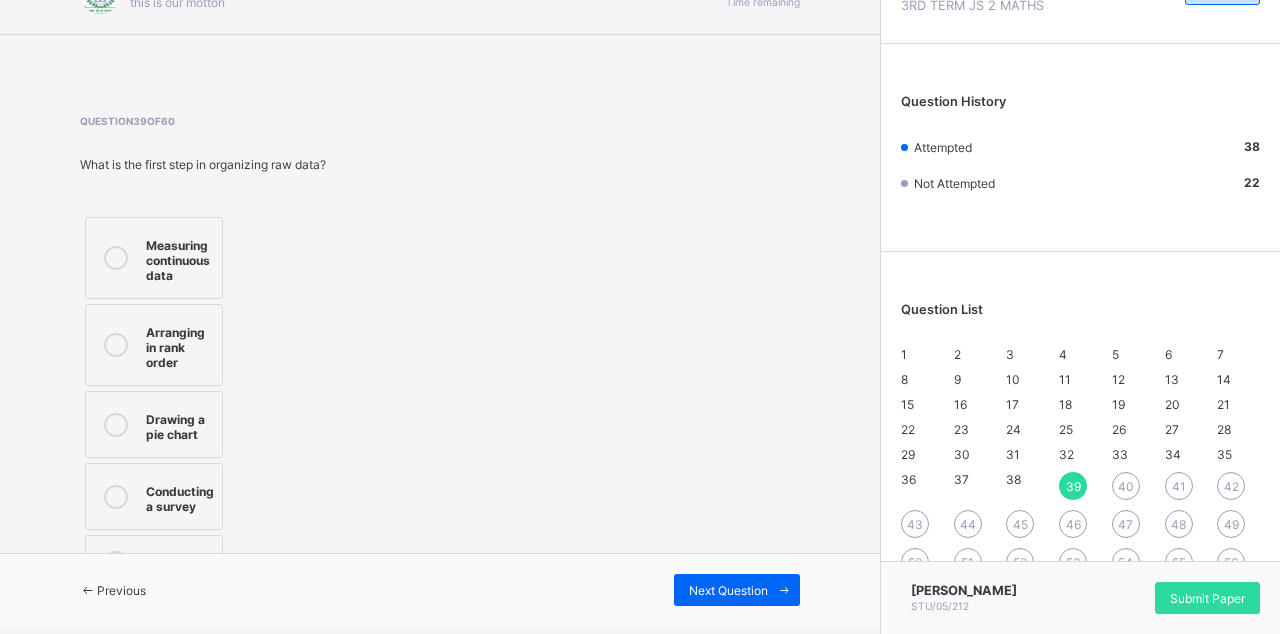 click on "Drawing a pie chart" at bounding box center (154, 424) 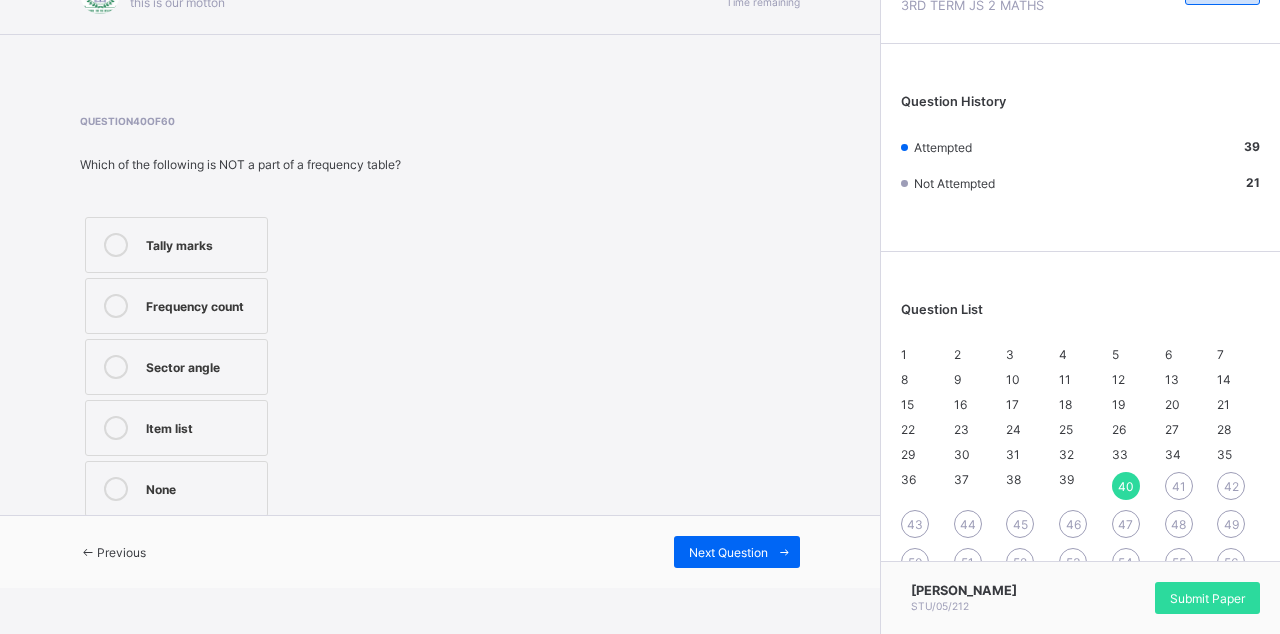 click at bounding box center (116, 428) 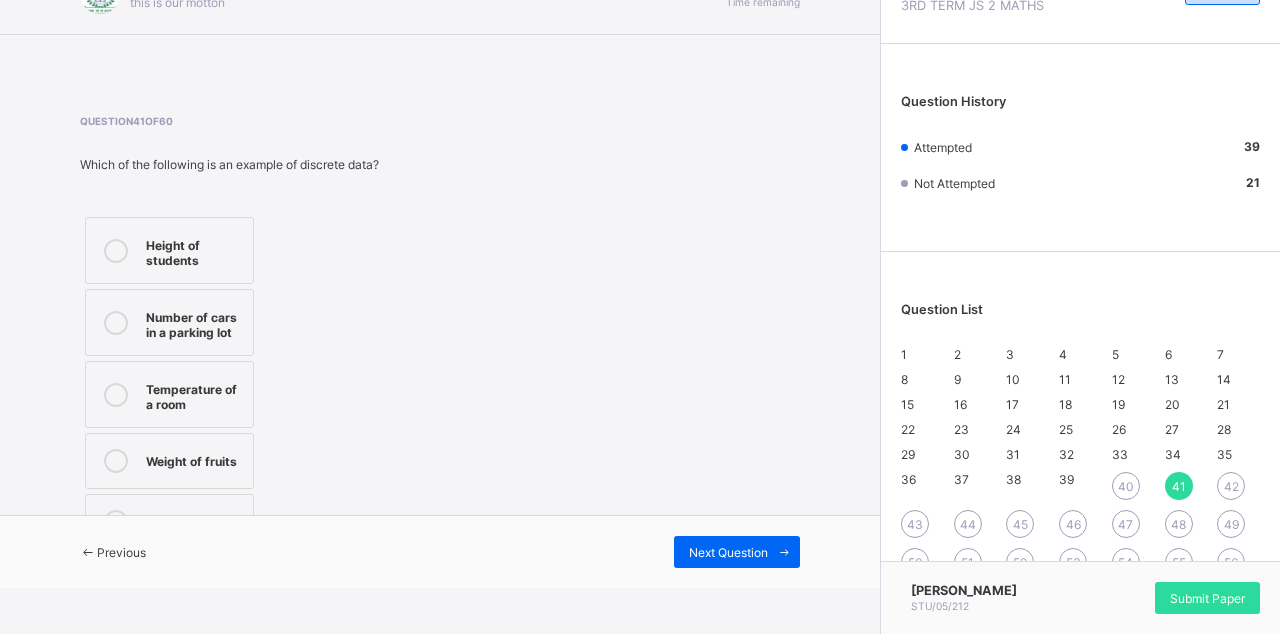 click at bounding box center (116, 461) 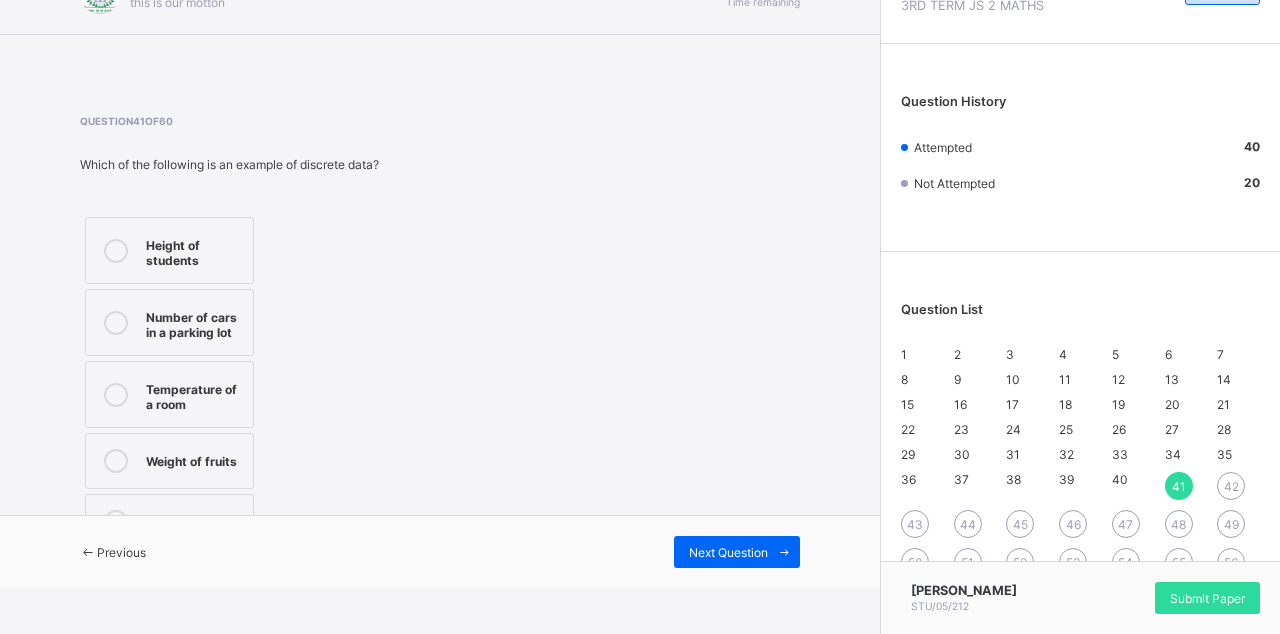 click on "Next Question" at bounding box center (737, 552) 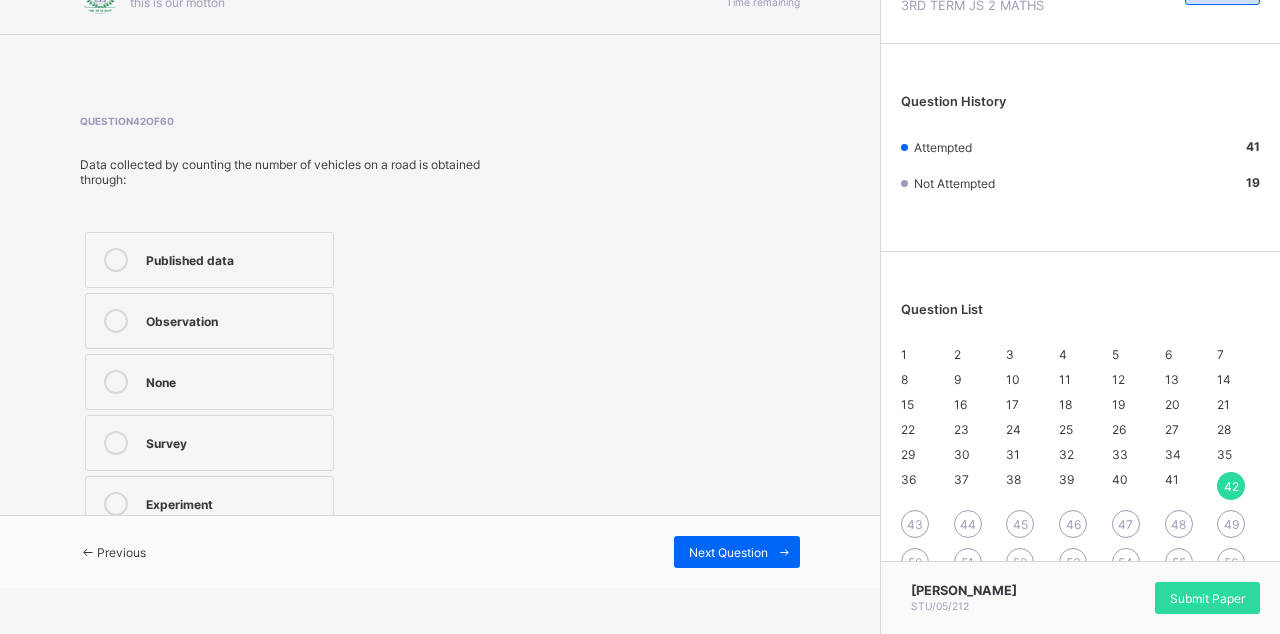 click on "Survey" at bounding box center [209, 443] 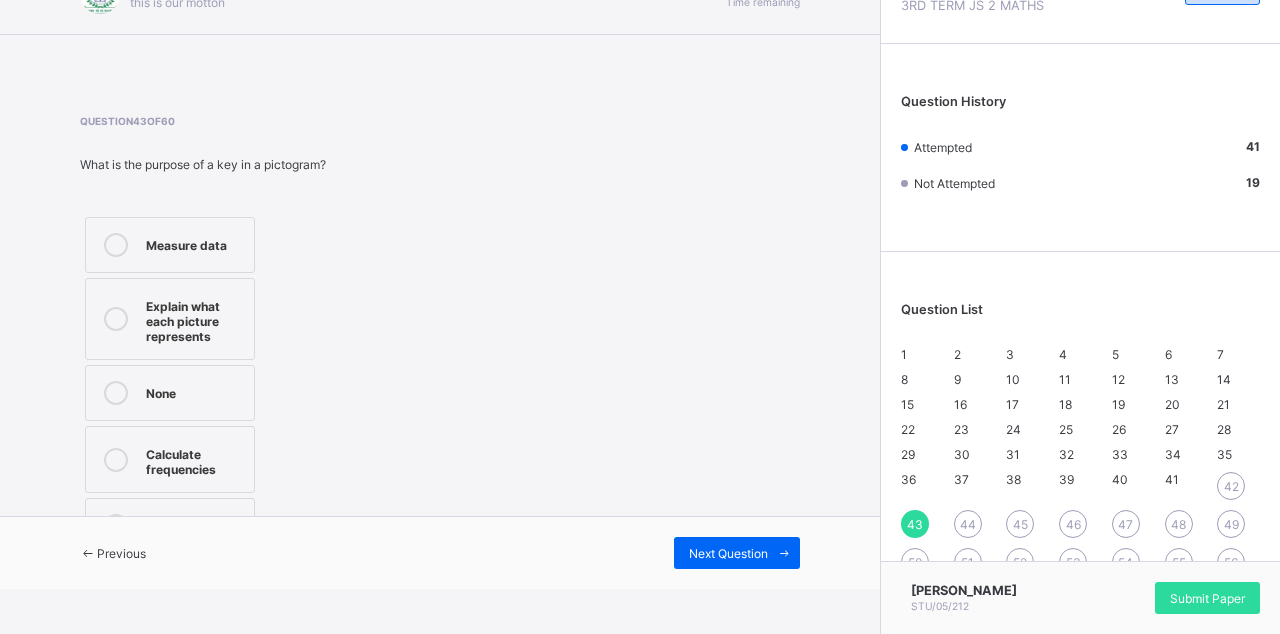 click on "Calculate frequencies" at bounding box center (170, 459) 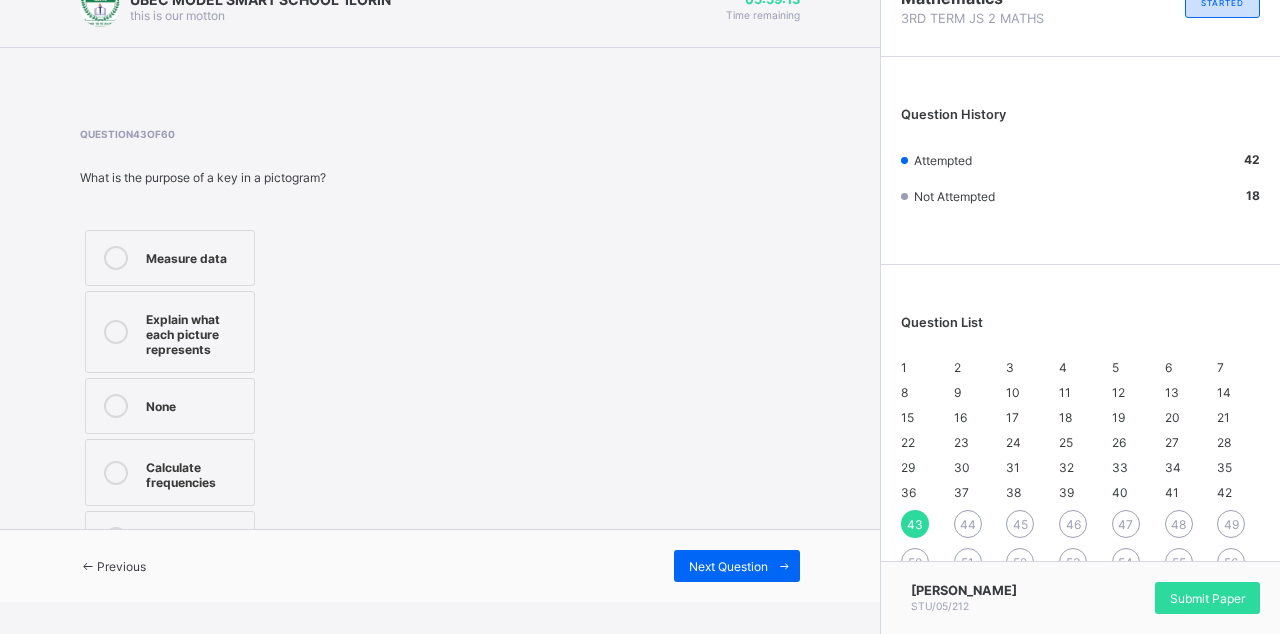 click on "Next Question" at bounding box center (737, 566) 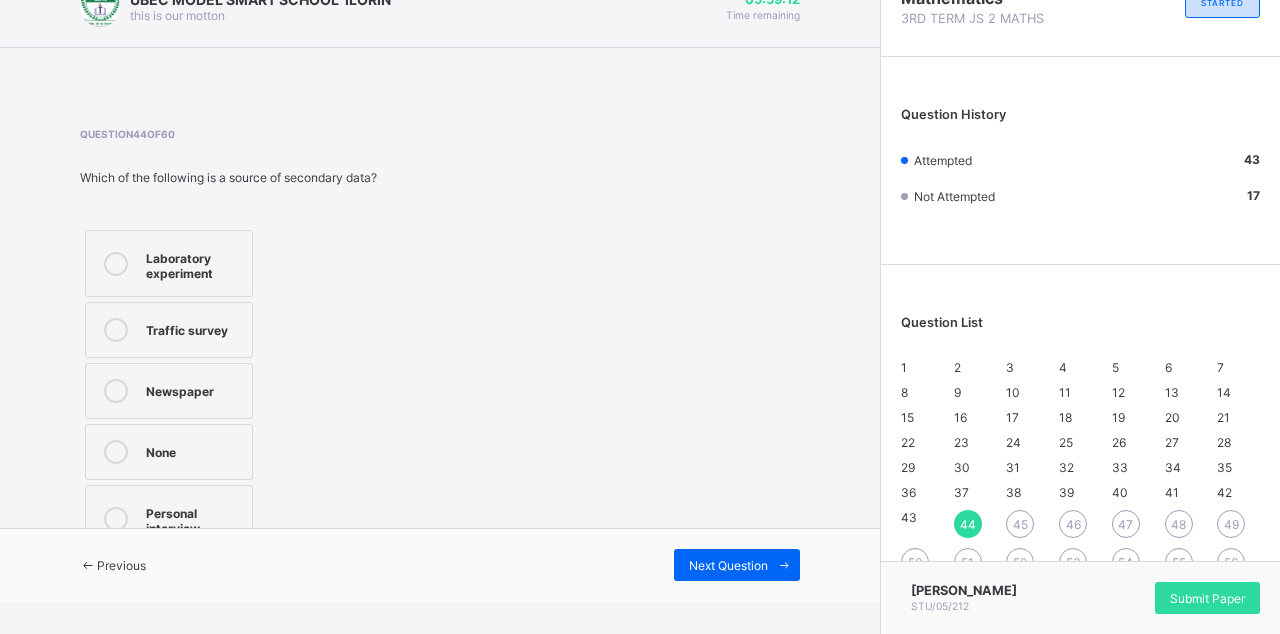 click at bounding box center (116, 452) 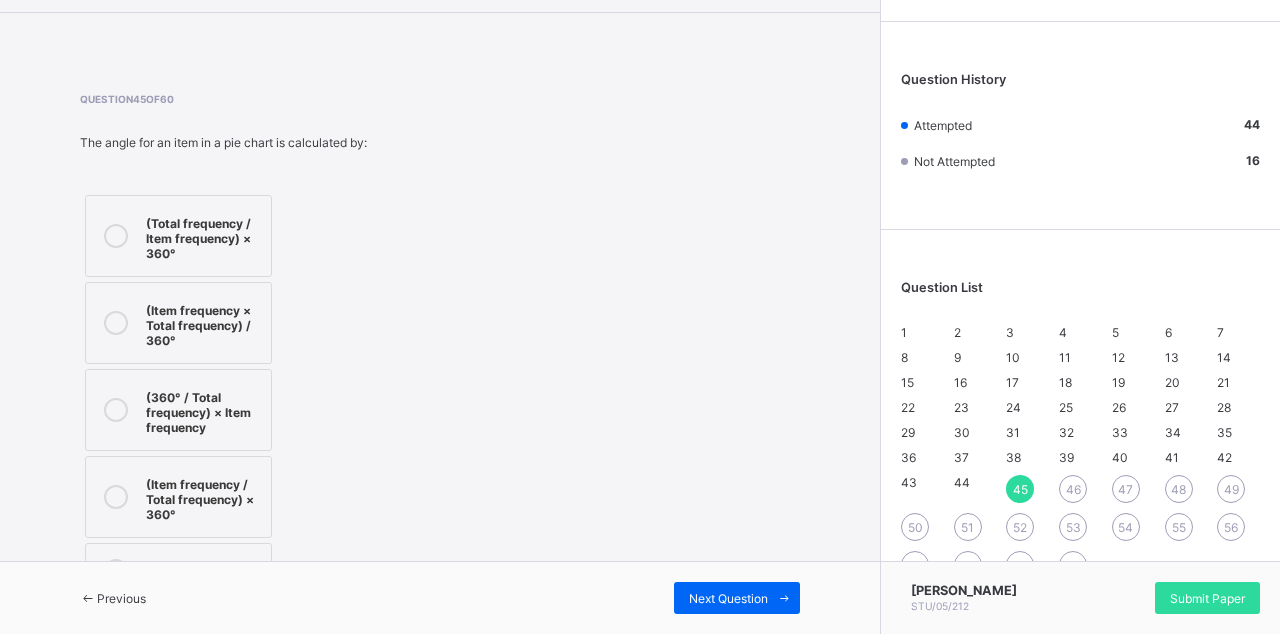 click on "(360° / Total frequency) × Item frequency" at bounding box center (203, 410) 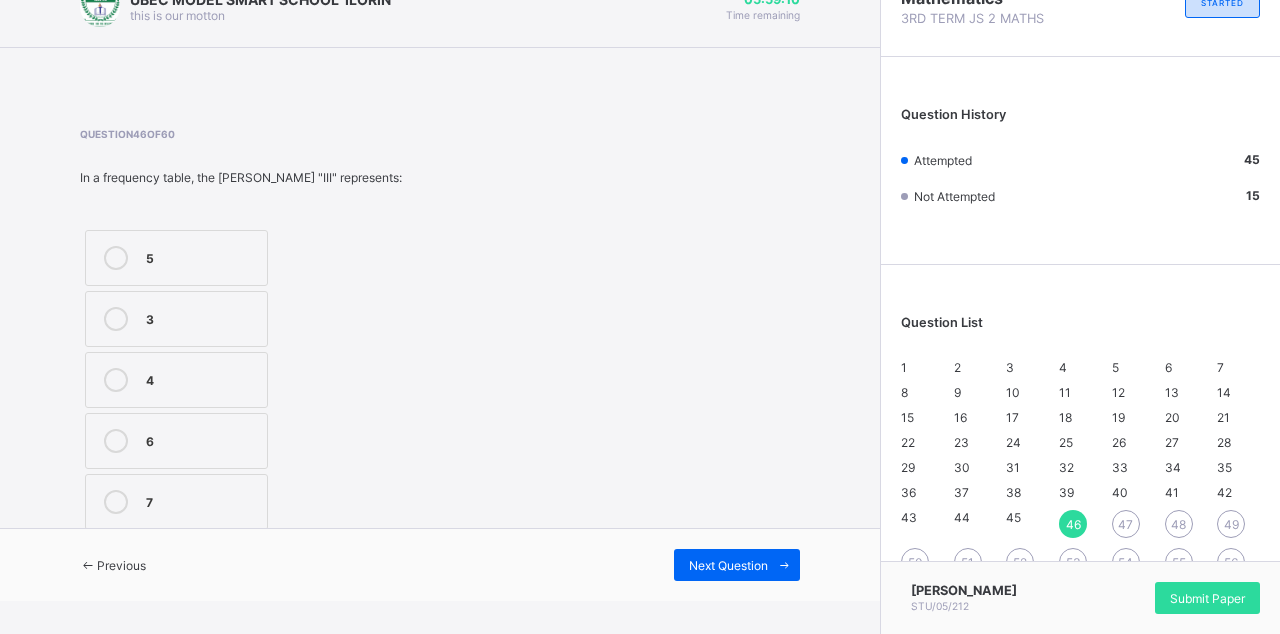 click on "6" at bounding box center (176, 441) 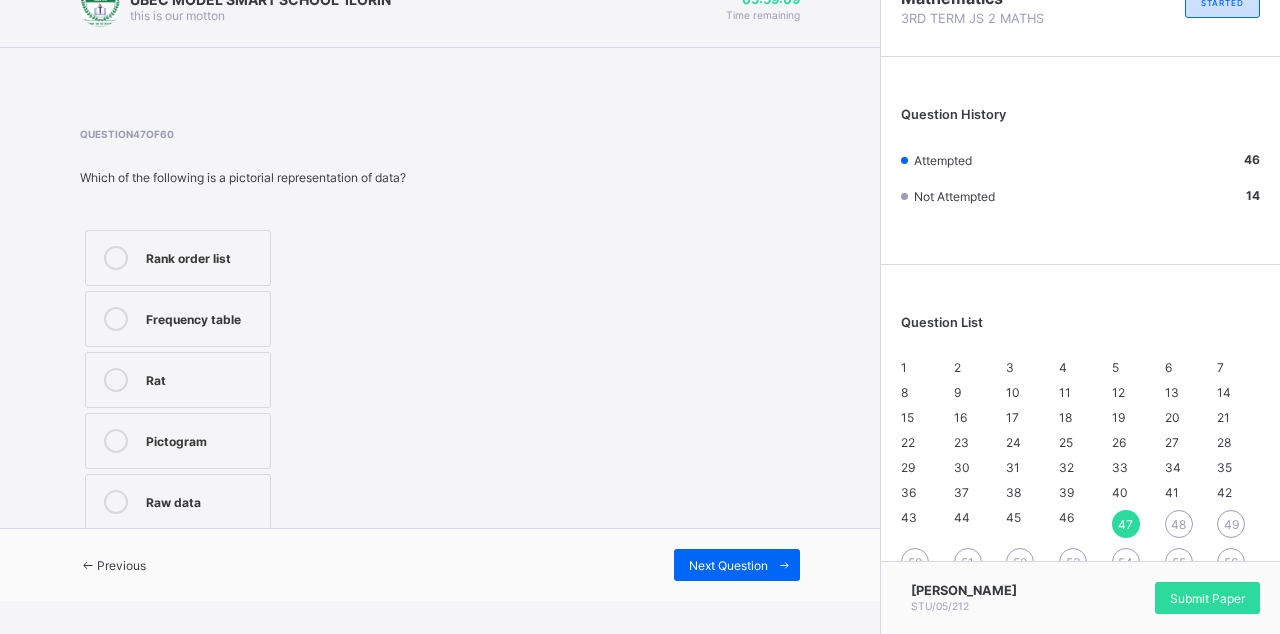 click on "Pictogram" at bounding box center (178, 441) 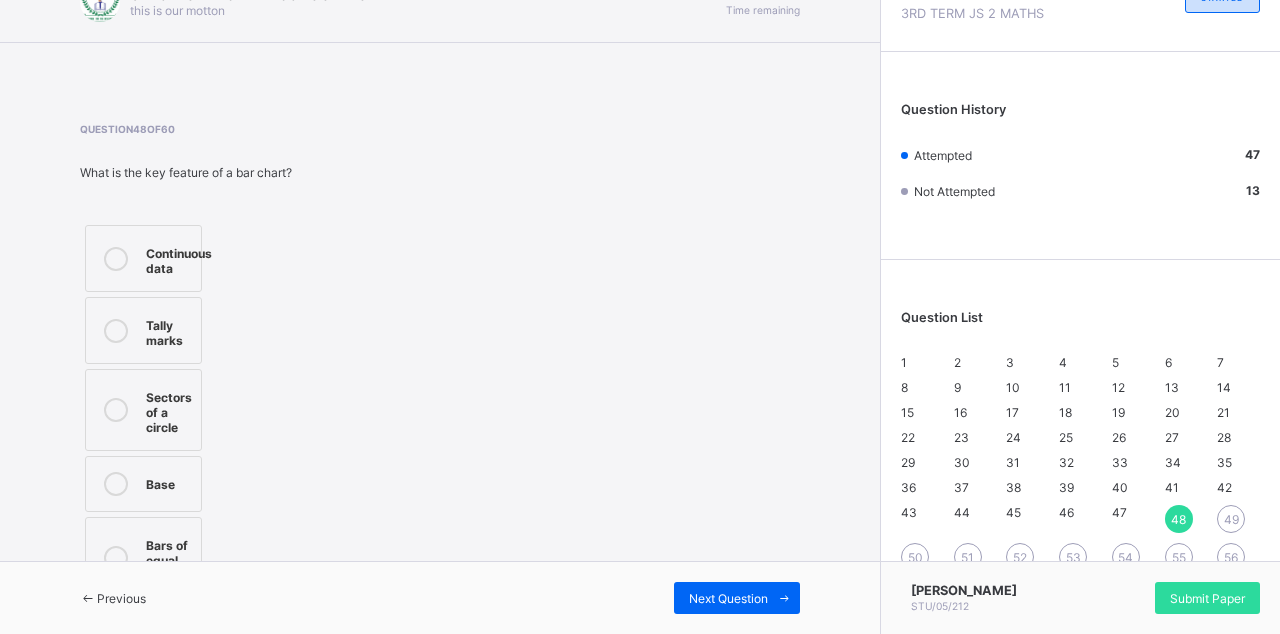 click on "Next Question" at bounding box center (737, 598) 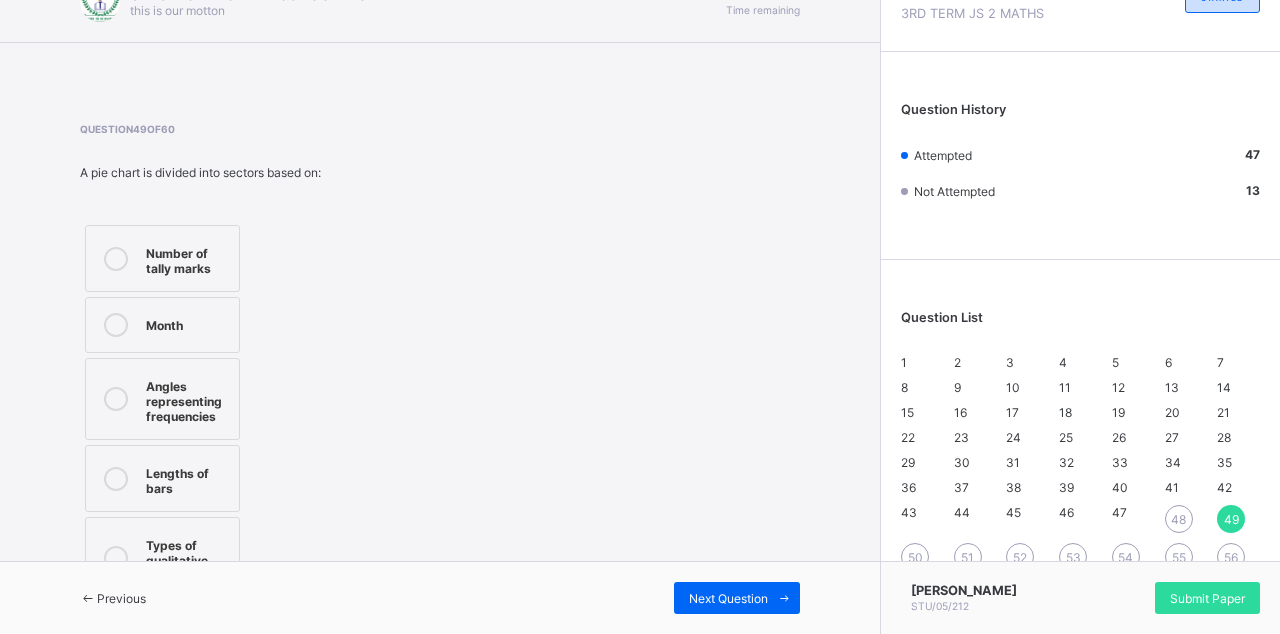 click on "Previous" at bounding box center [113, 598] 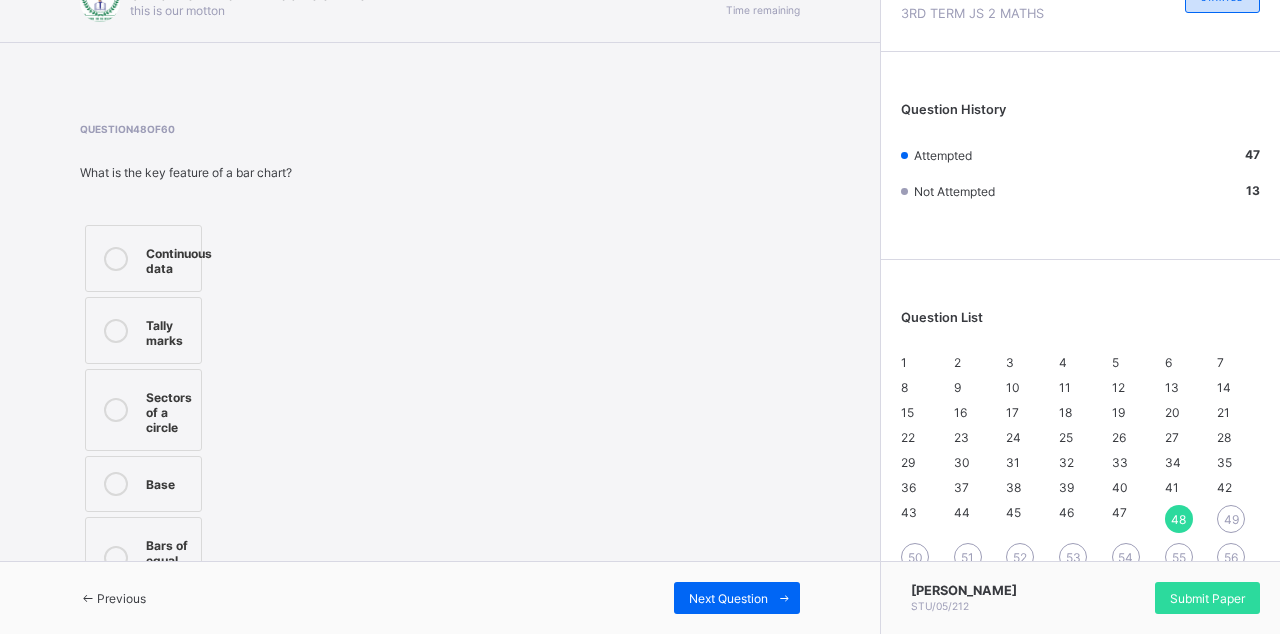 click at bounding box center [116, 484] 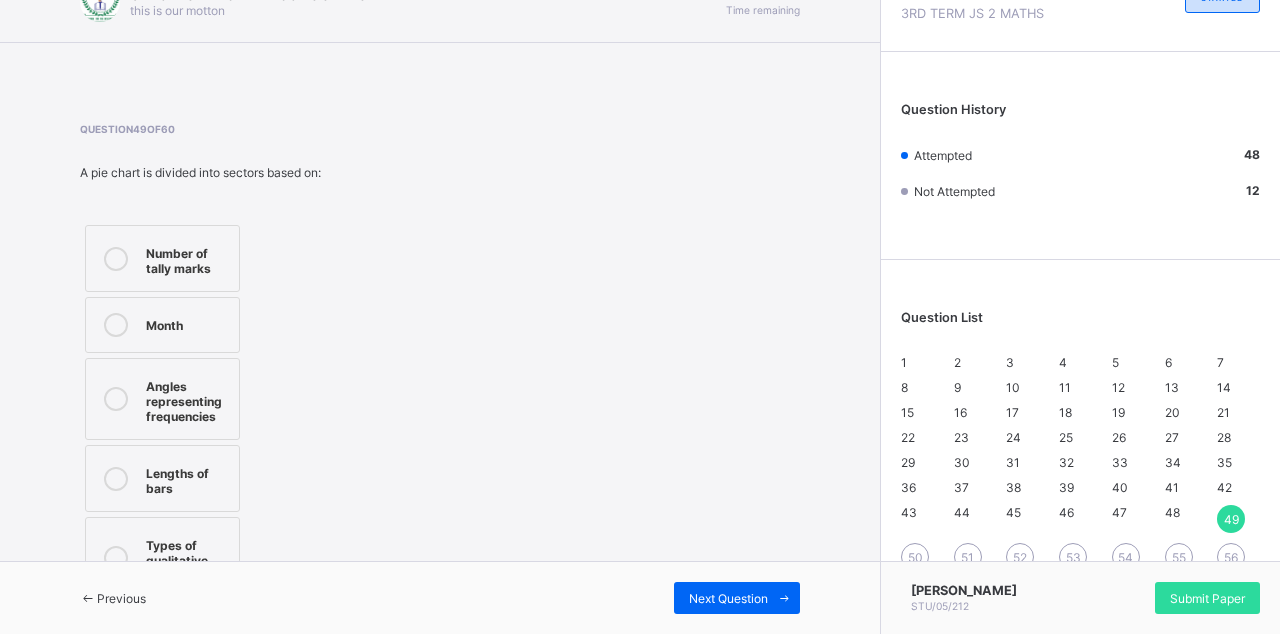 click at bounding box center (116, 478) 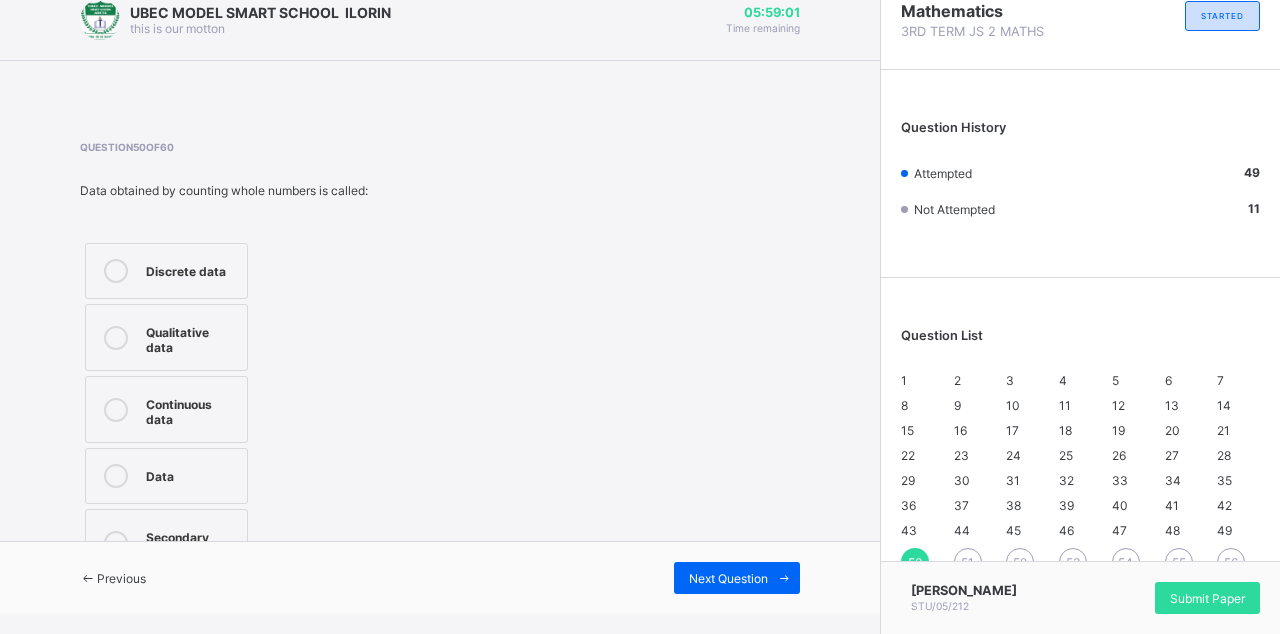 click at bounding box center [116, 476] 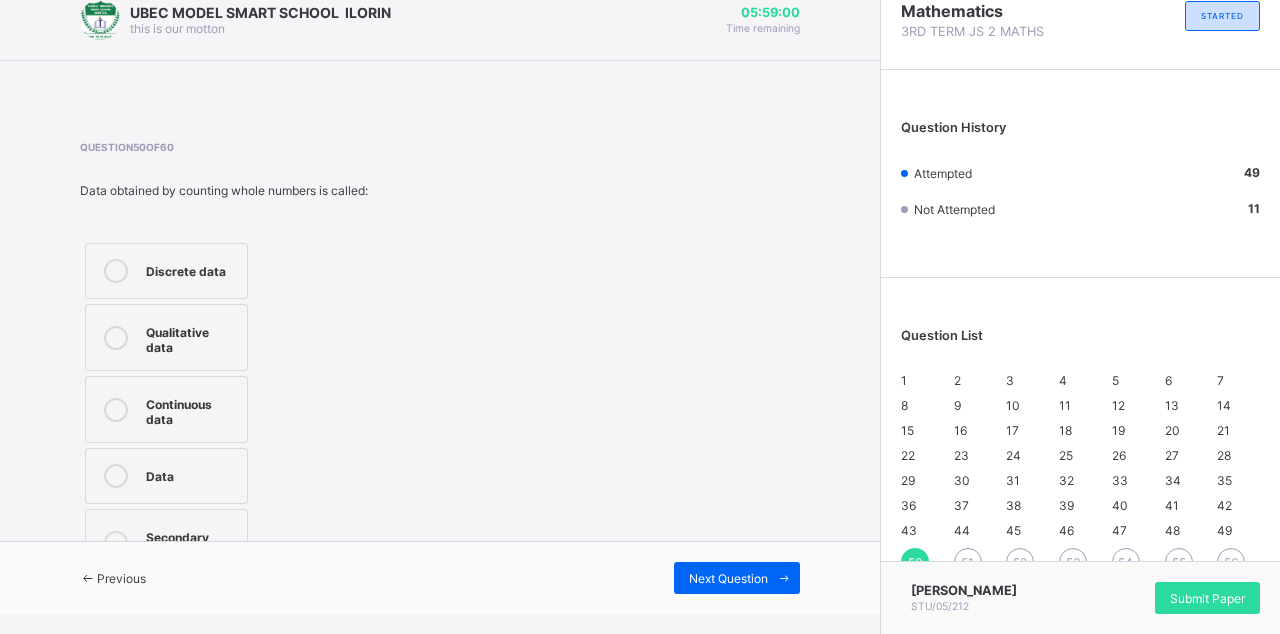 click on "Next Question" at bounding box center (728, 578) 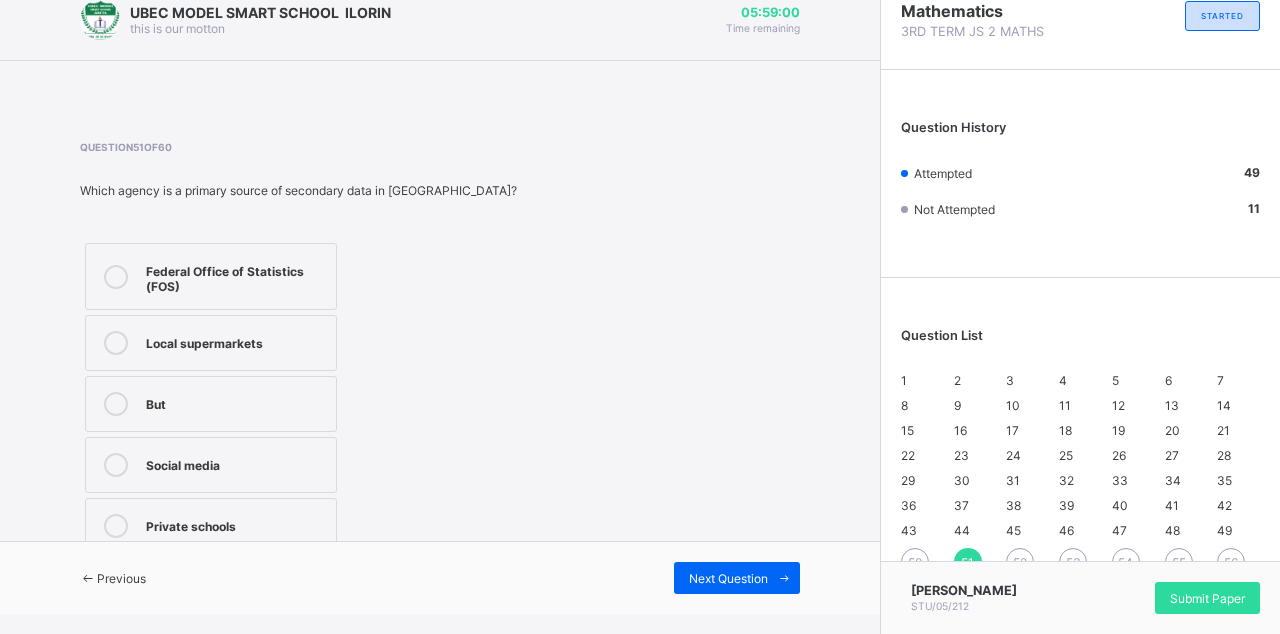 click at bounding box center [116, 465] 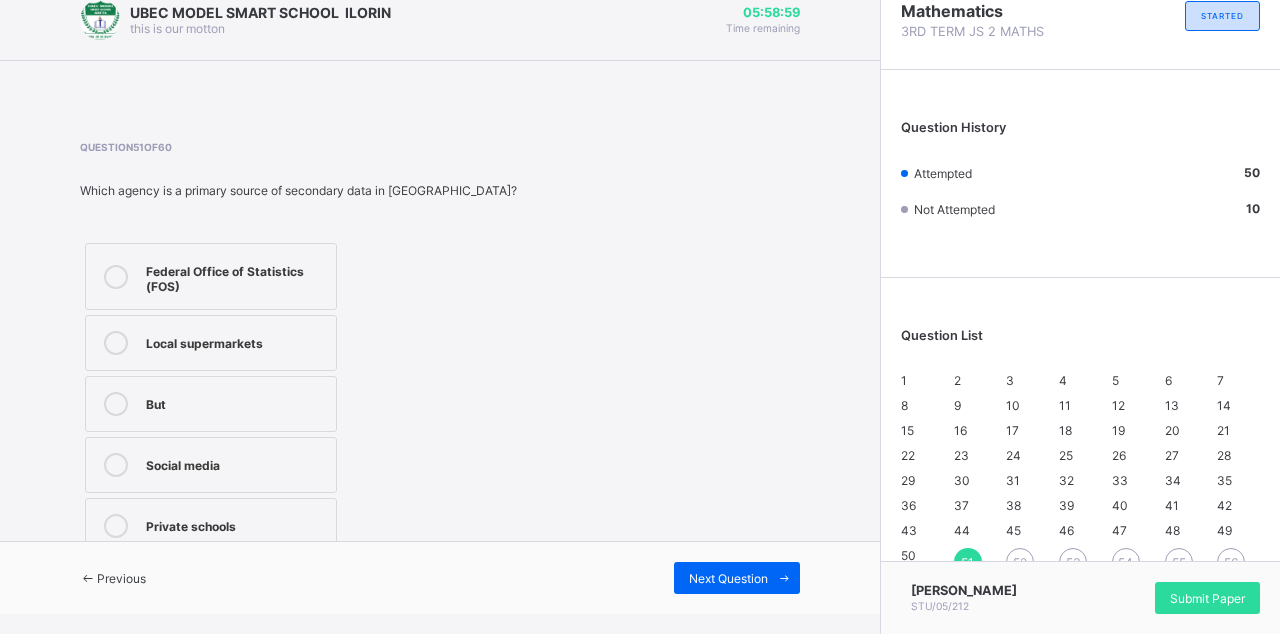 click on "Next Question" at bounding box center [737, 578] 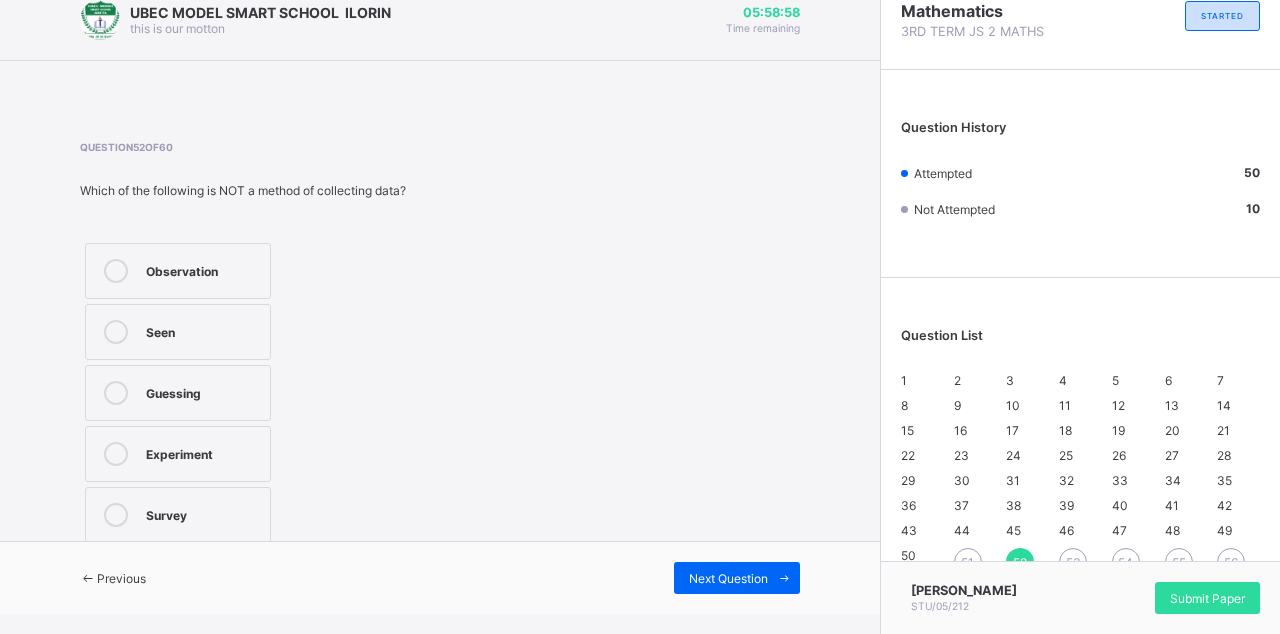click on "Experiment" at bounding box center (178, 454) 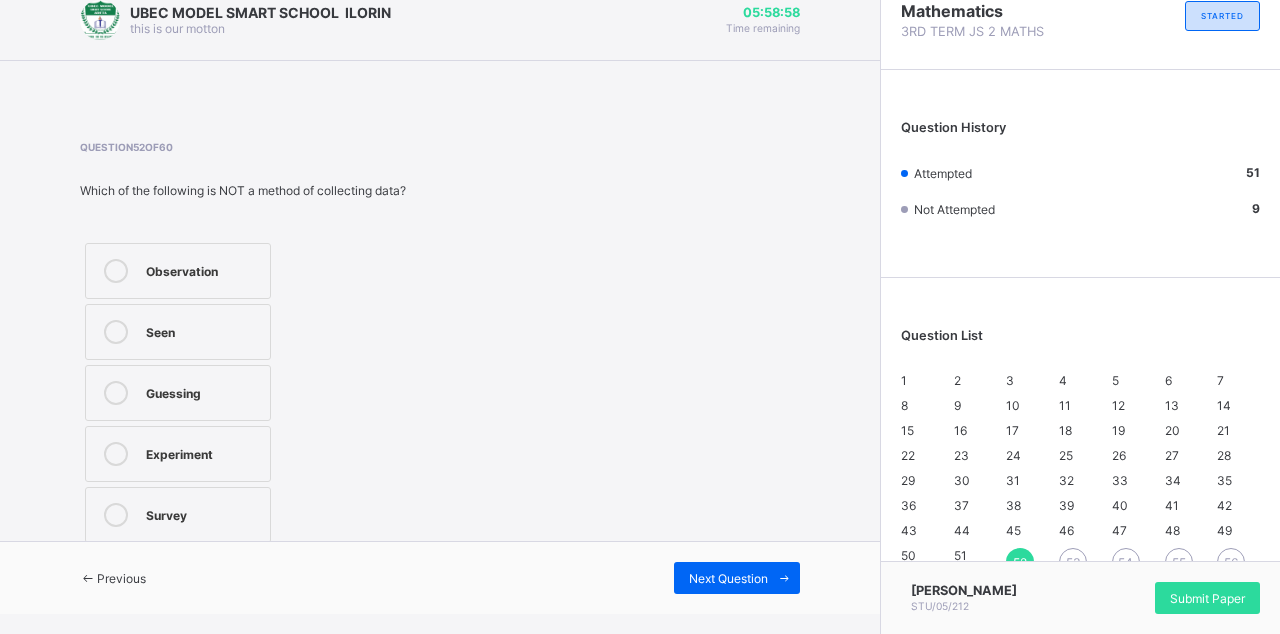 click on "Next Question" at bounding box center (737, 578) 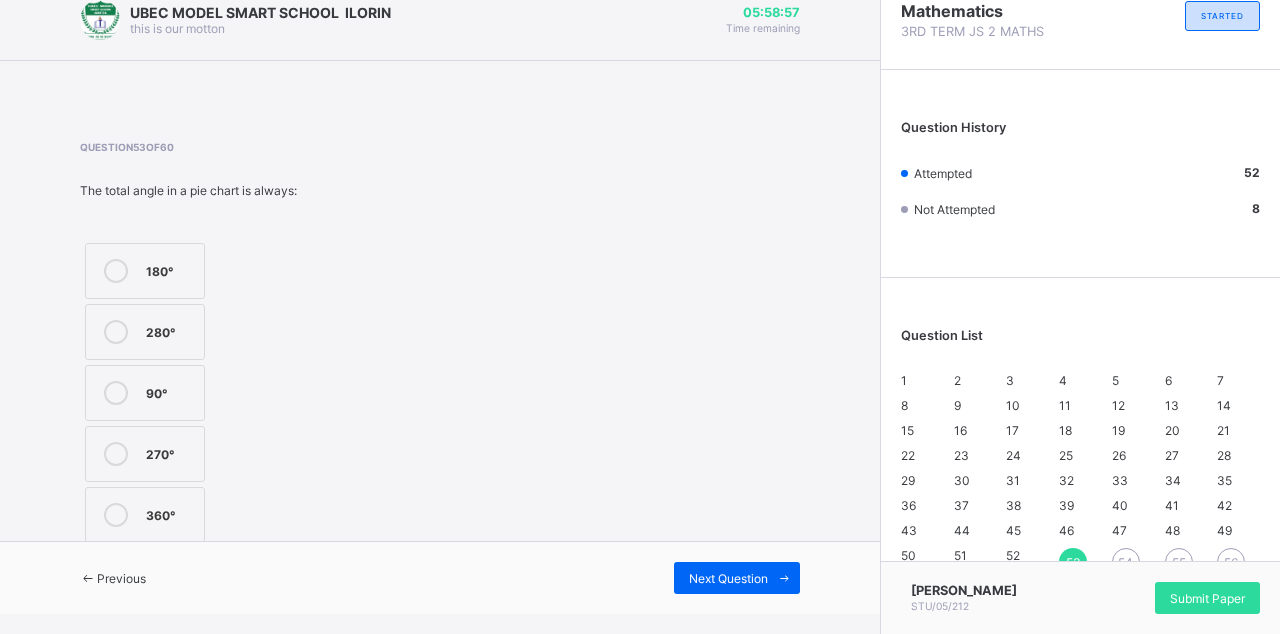 click at bounding box center (116, 454) 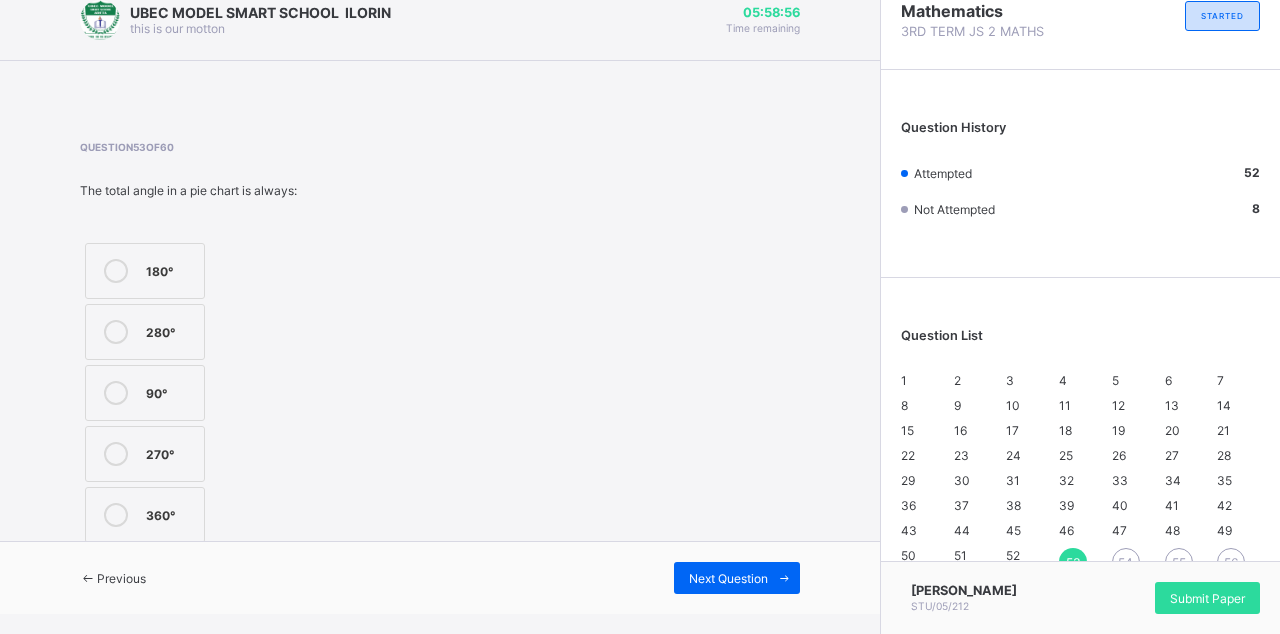 click on "Next Question" at bounding box center [737, 578] 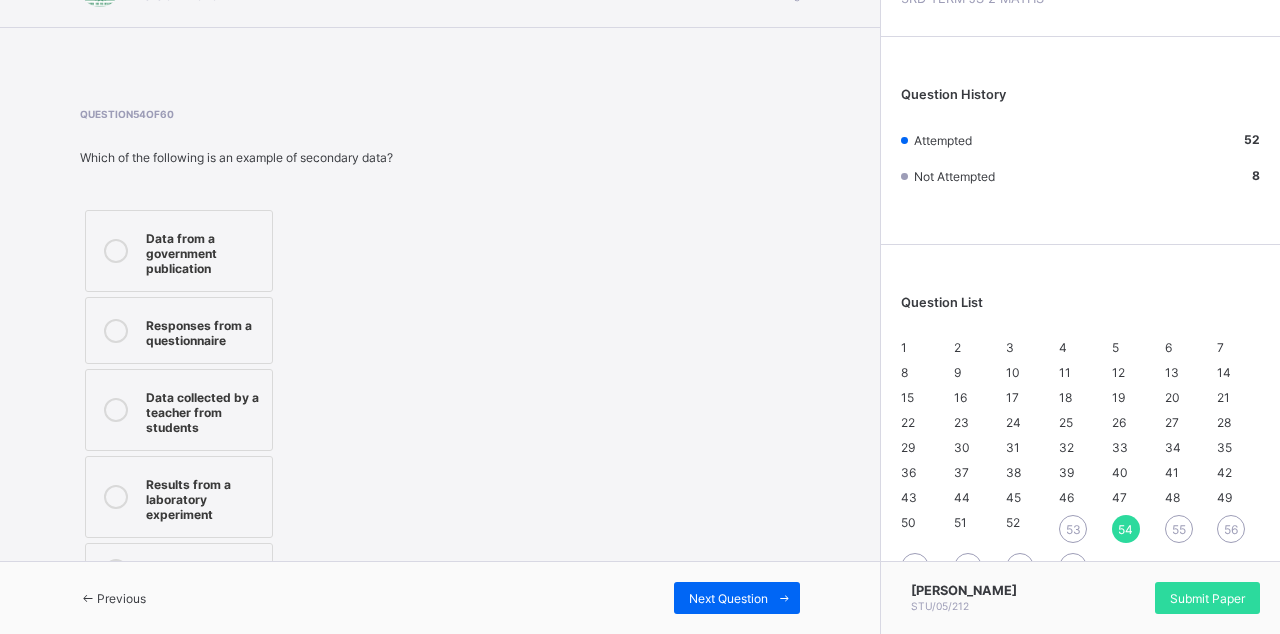 click at bounding box center [116, 410] 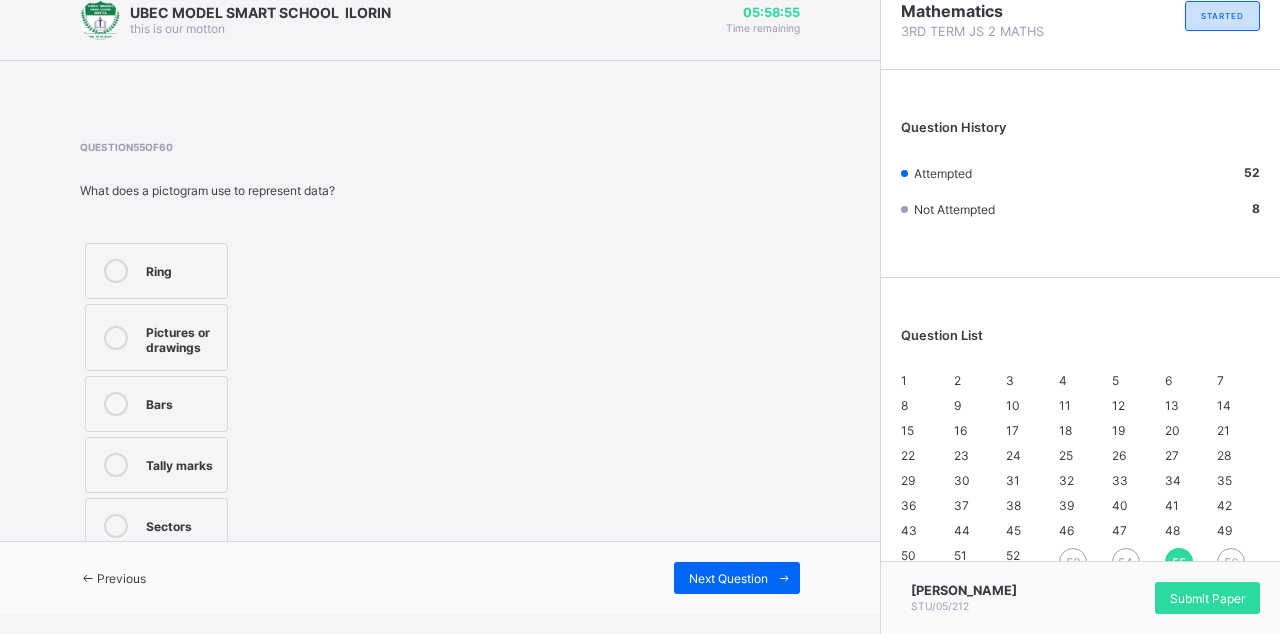 click on "Sectors" at bounding box center (156, 526) 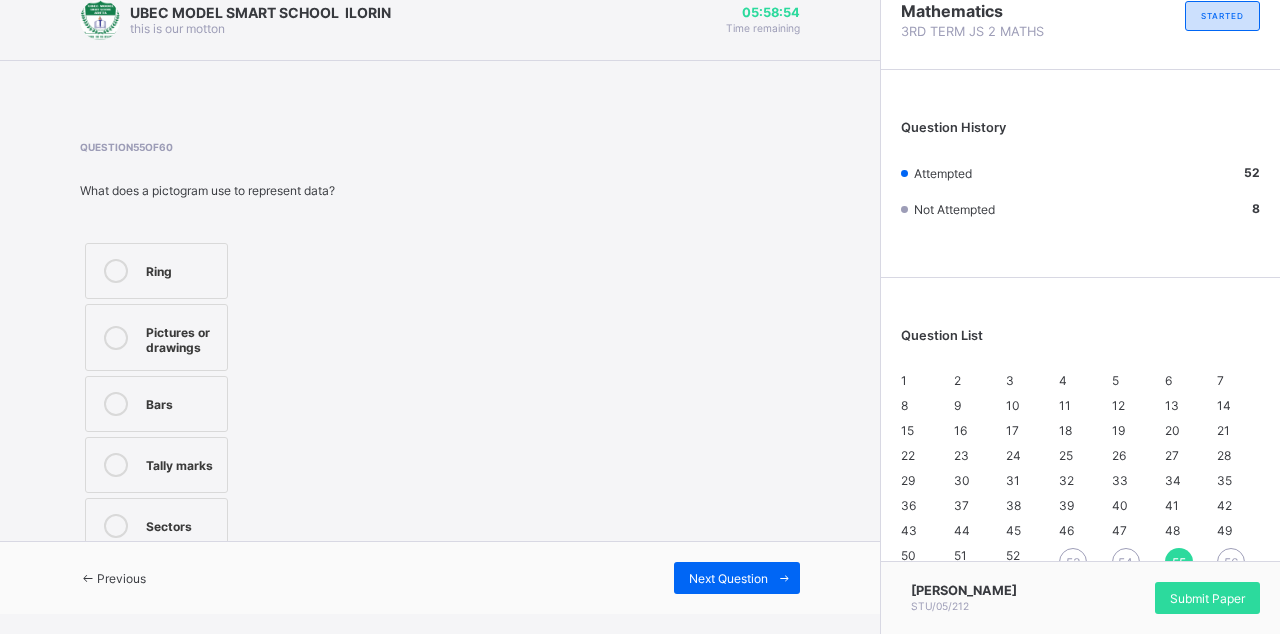 click at bounding box center (784, 578) 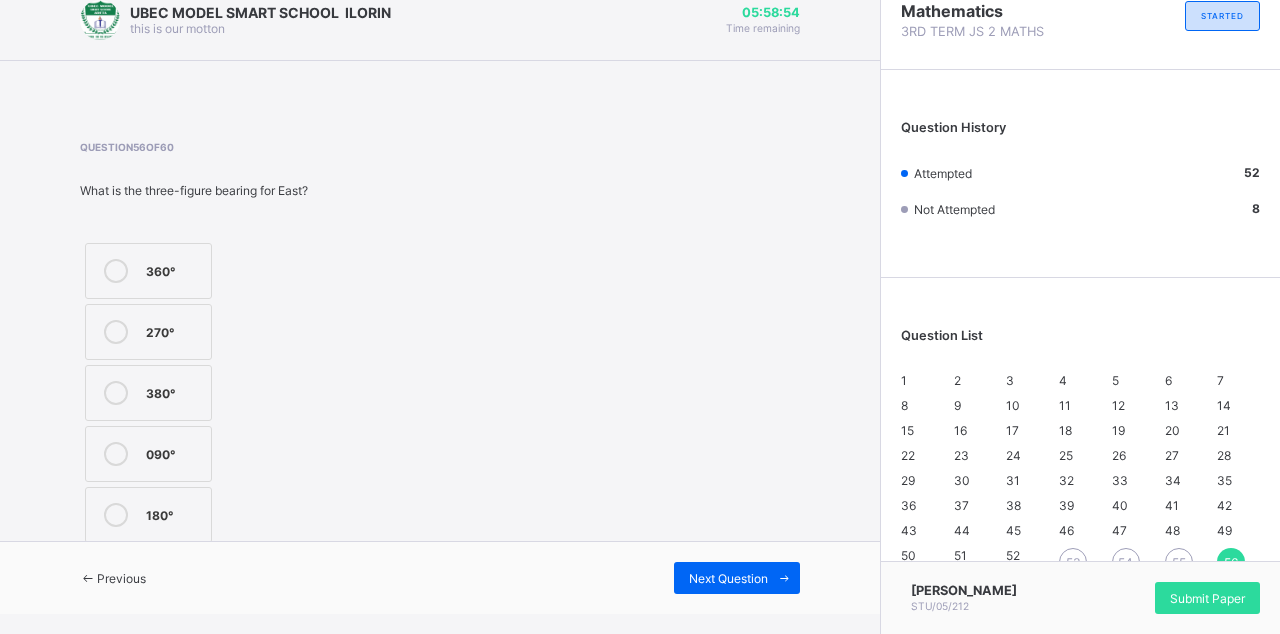 click at bounding box center [116, 515] 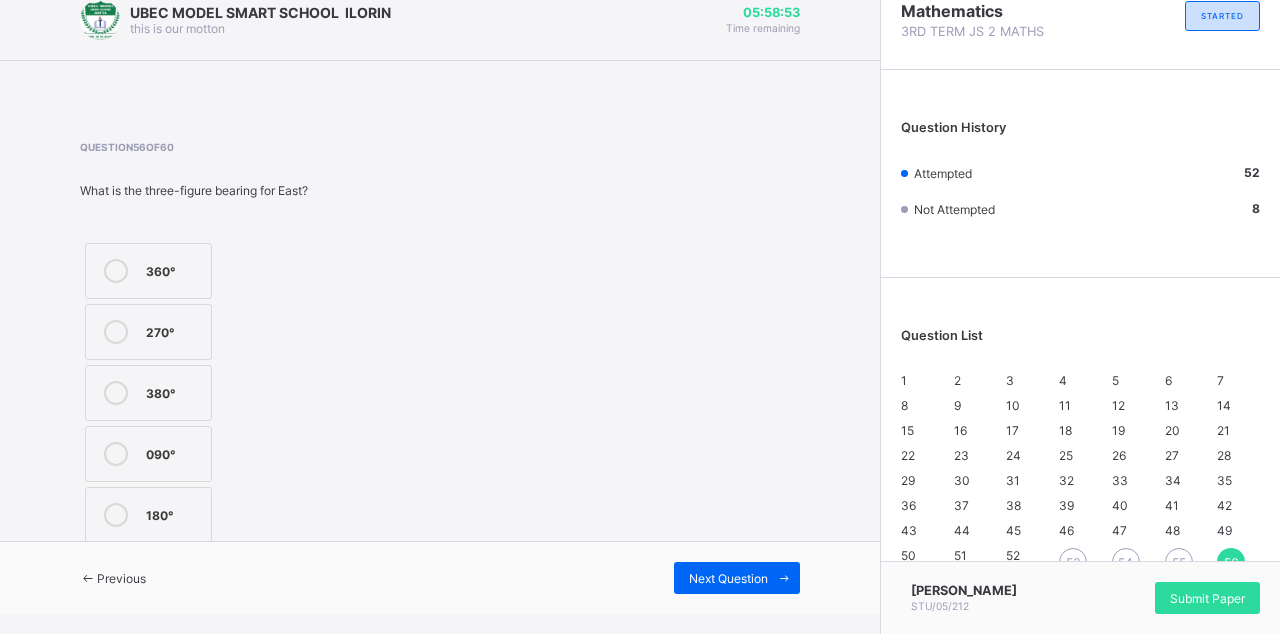 click at bounding box center [784, 578] 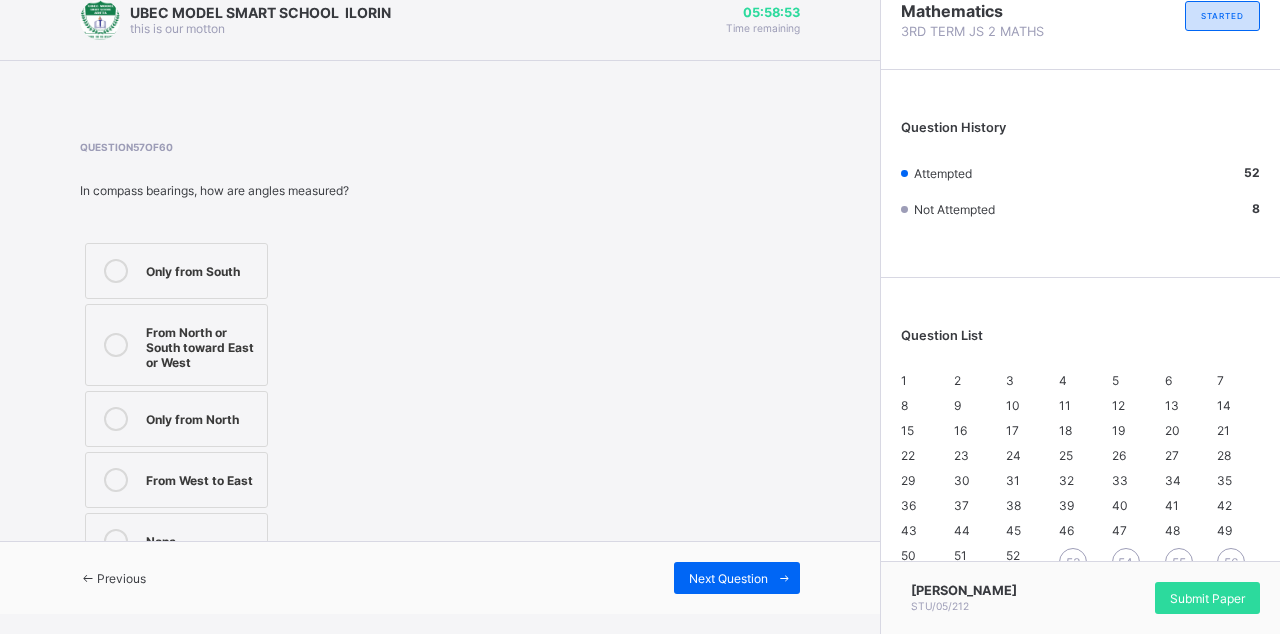 click on "None" at bounding box center (176, 541) 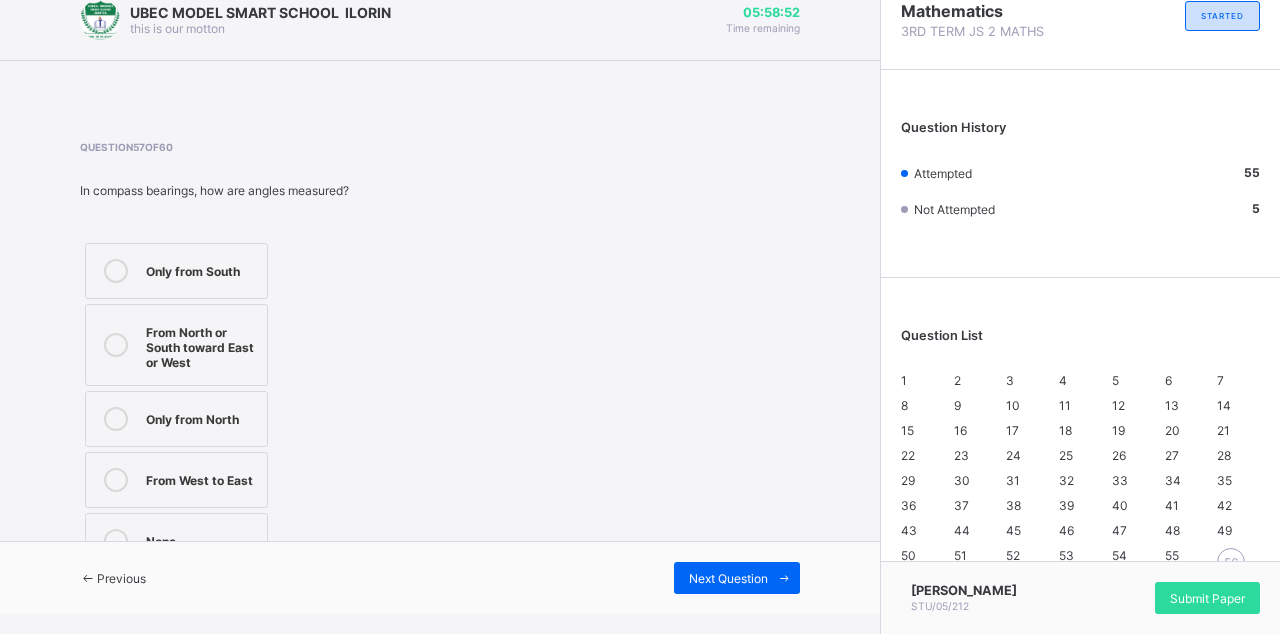 click at bounding box center (784, 578) 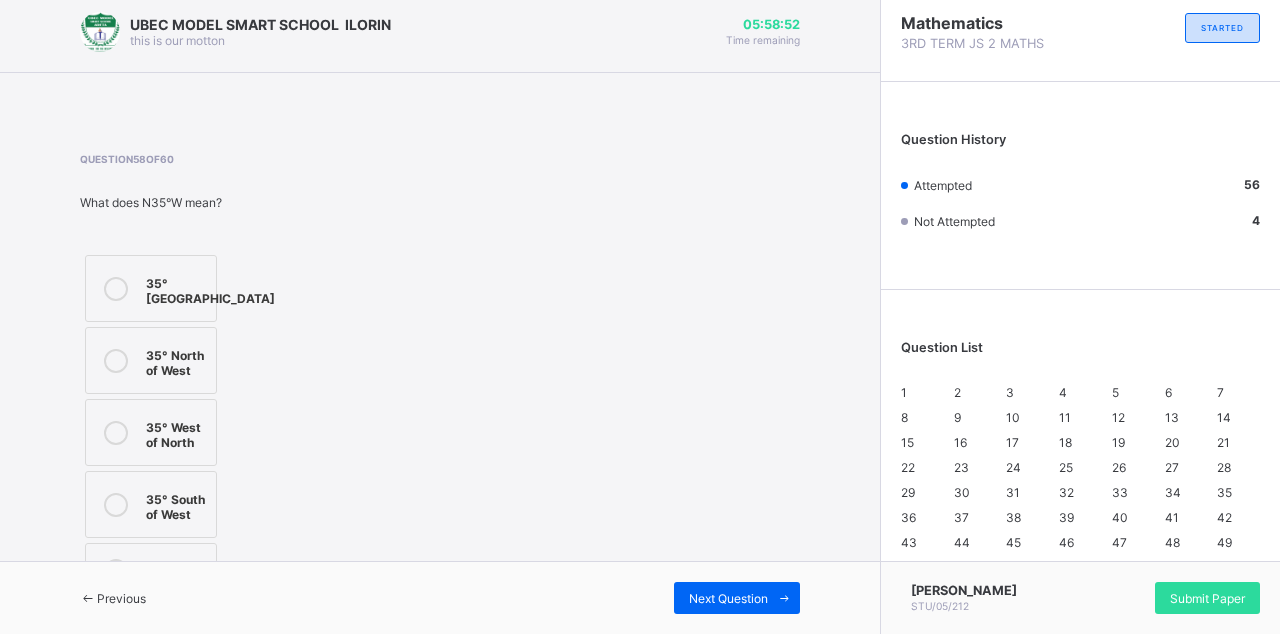 click at bounding box center (116, 432) 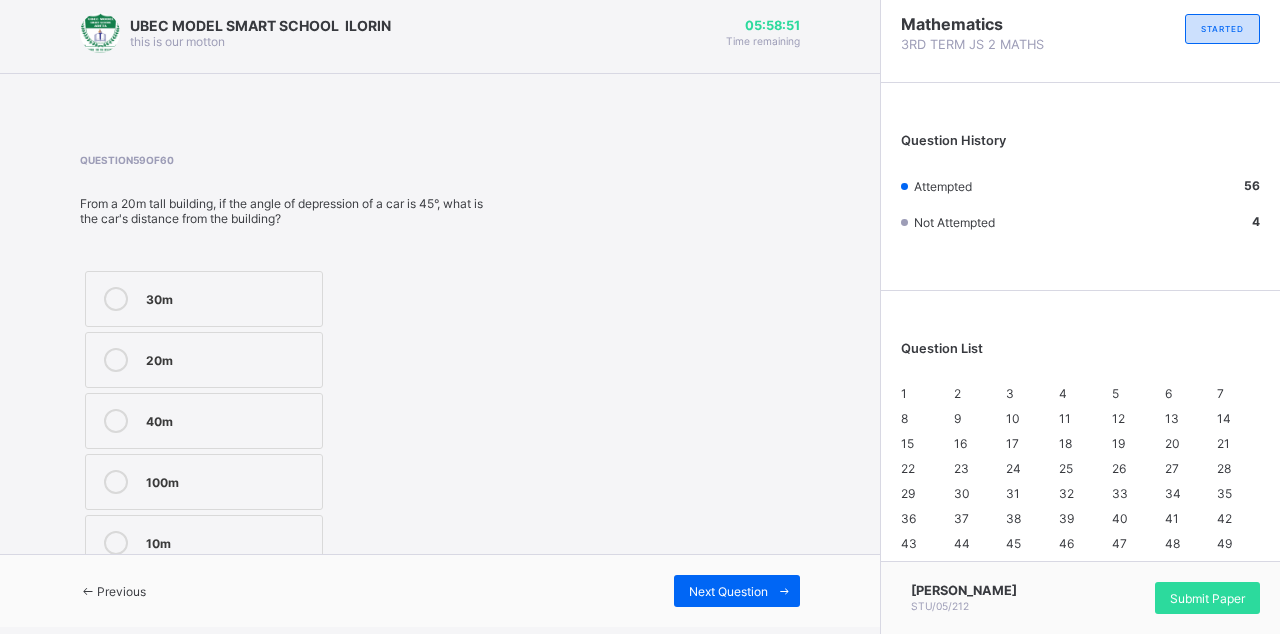 click on "100m" at bounding box center (204, 482) 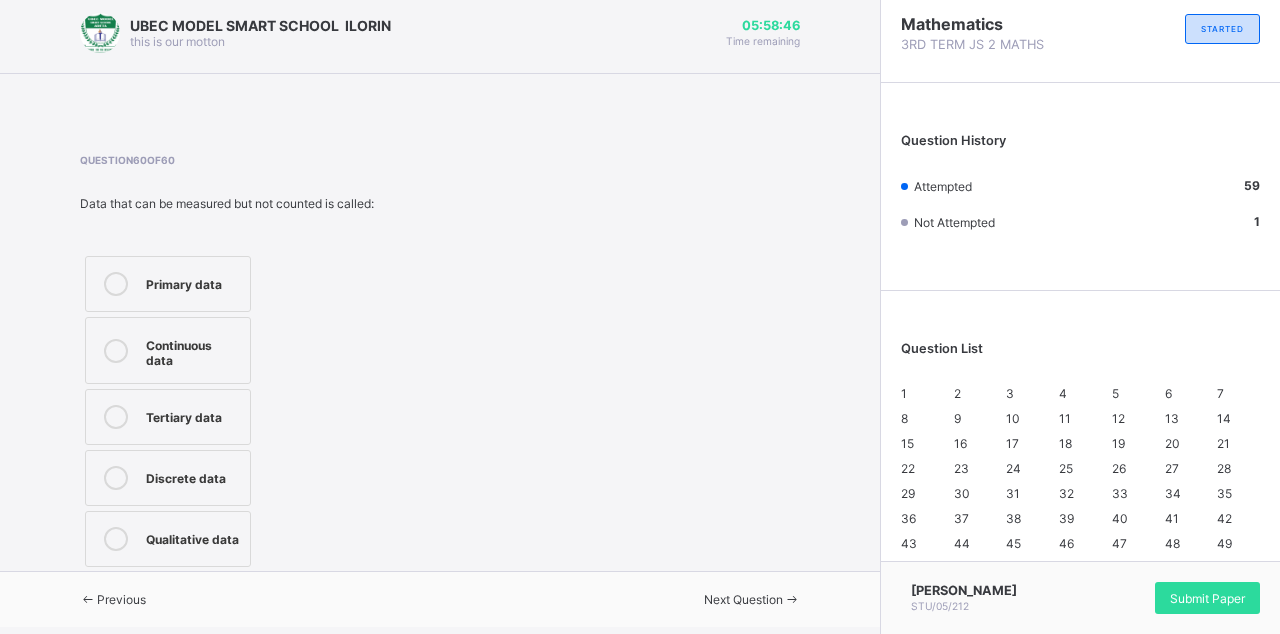 click on "Submit Paper" at bounding box center (1207, 598) 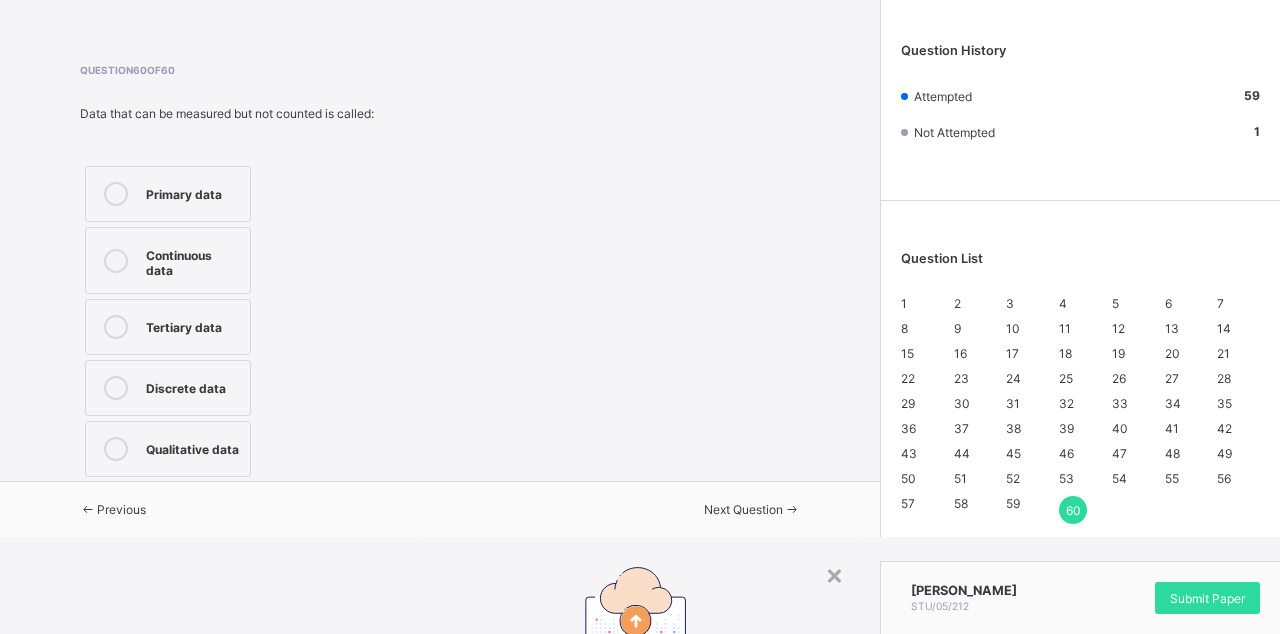 click on "× Submitting Paper This action will submit your paper. You won't have access to make any changes to    your answers afterwards. Unattempted questions   1   Cancel Yes, Submit Paper" at bounding box center (640, 761) 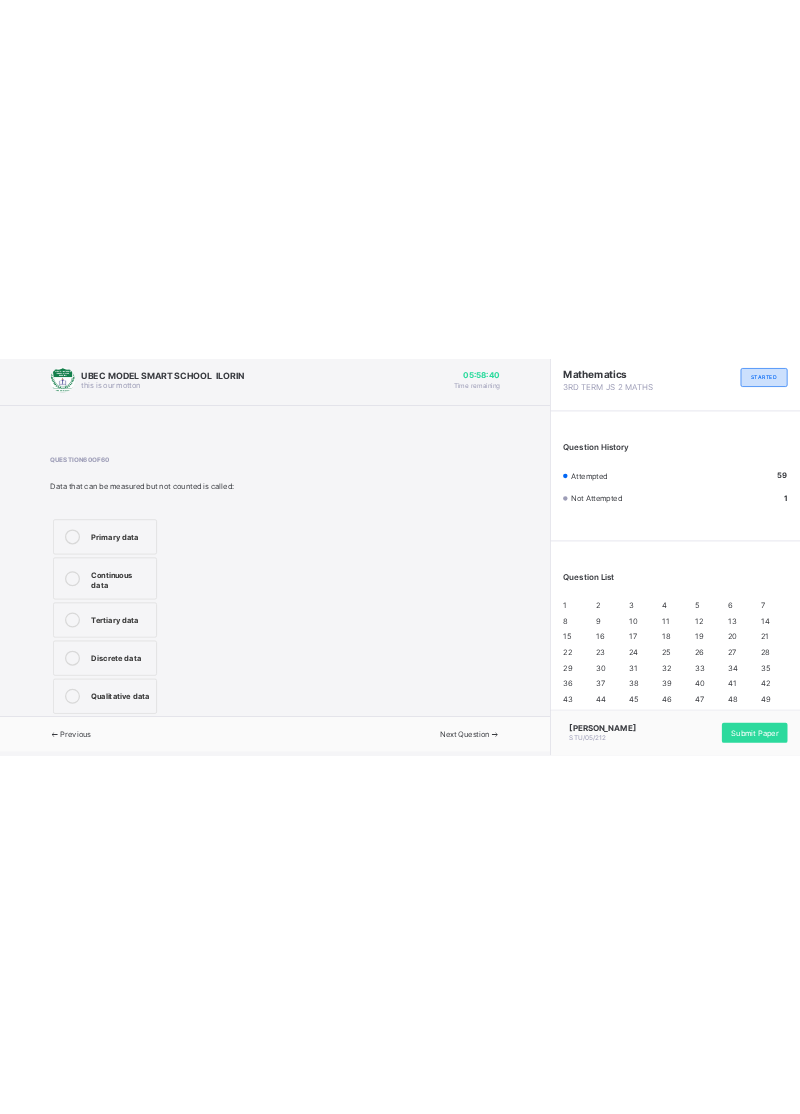 scroll, scrollTop: 96, scrollLeft: 0, axis: vertical 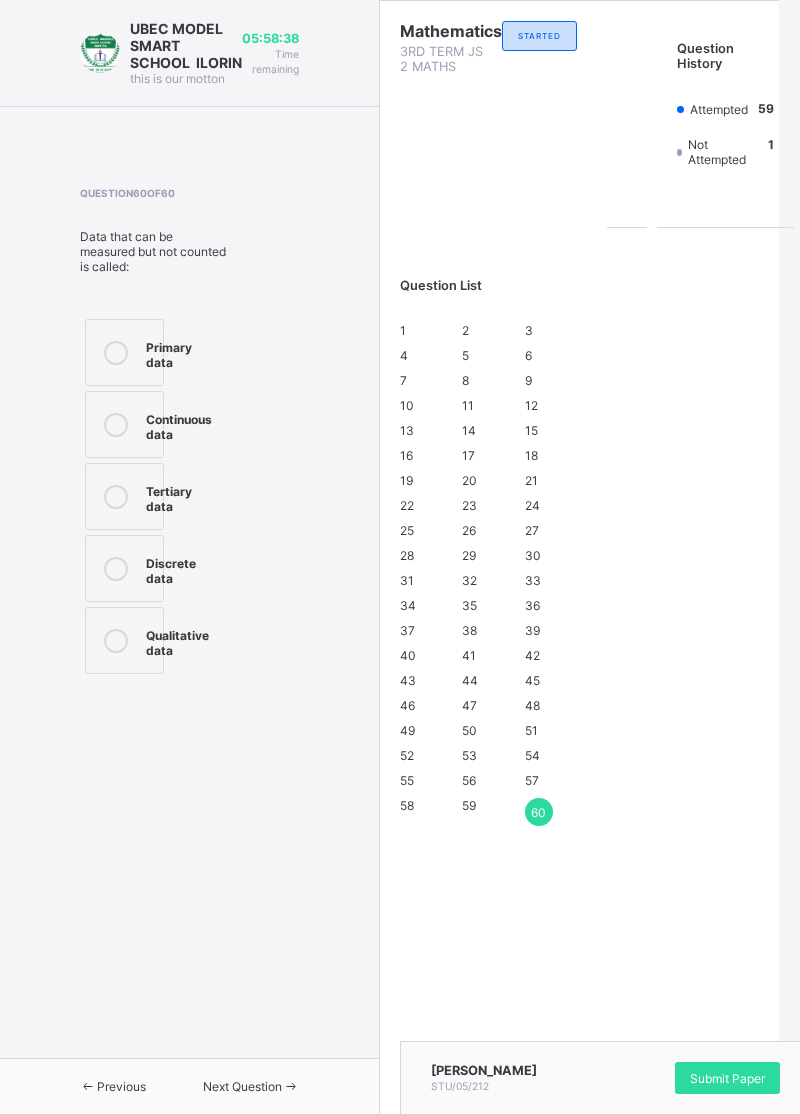 click on "Question  60  of  60 Data that can be measured but not counted is called:    Primary data   Continuous data   Tertiary data  Discrete data   Qualitative data" at bounding box center [189, 433] 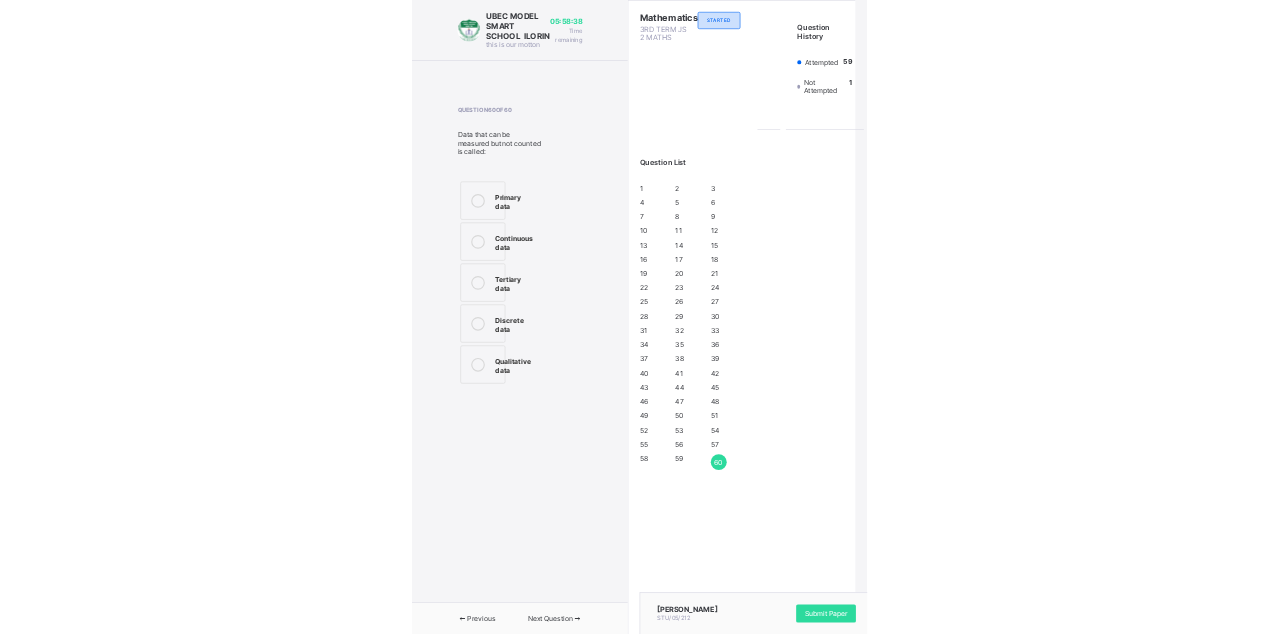 scroll, scrollTop: 33, scrollLeft: 0, axis: vertical 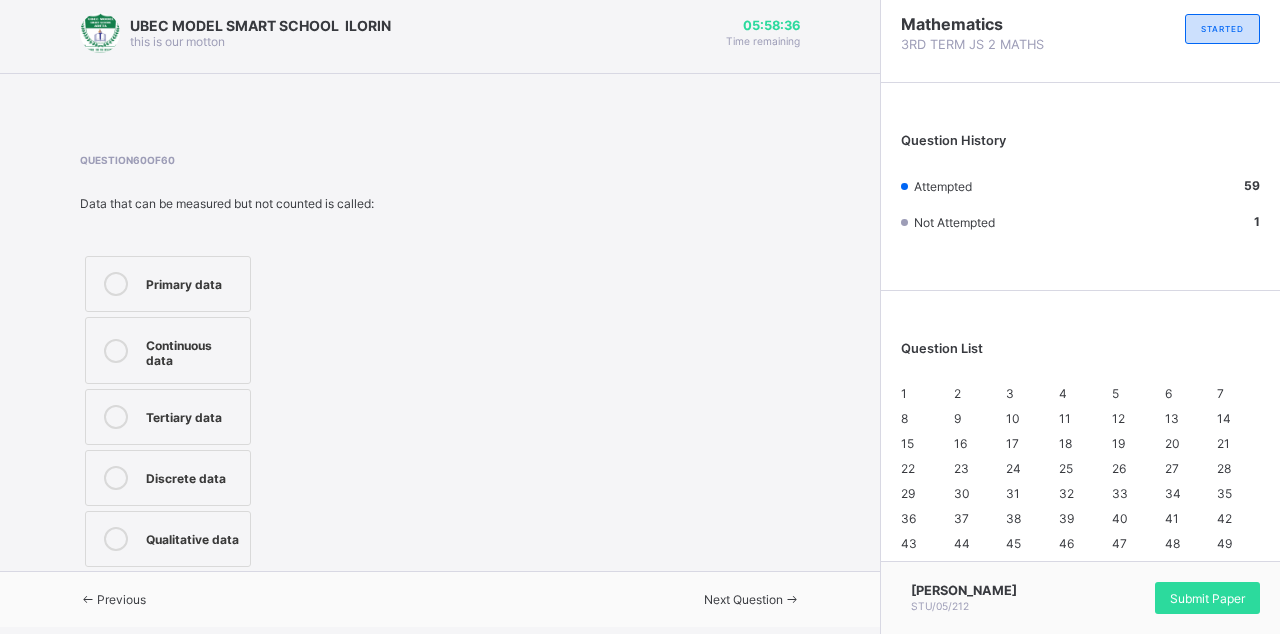 click on "Primary data" at bounding box center [168, 284] 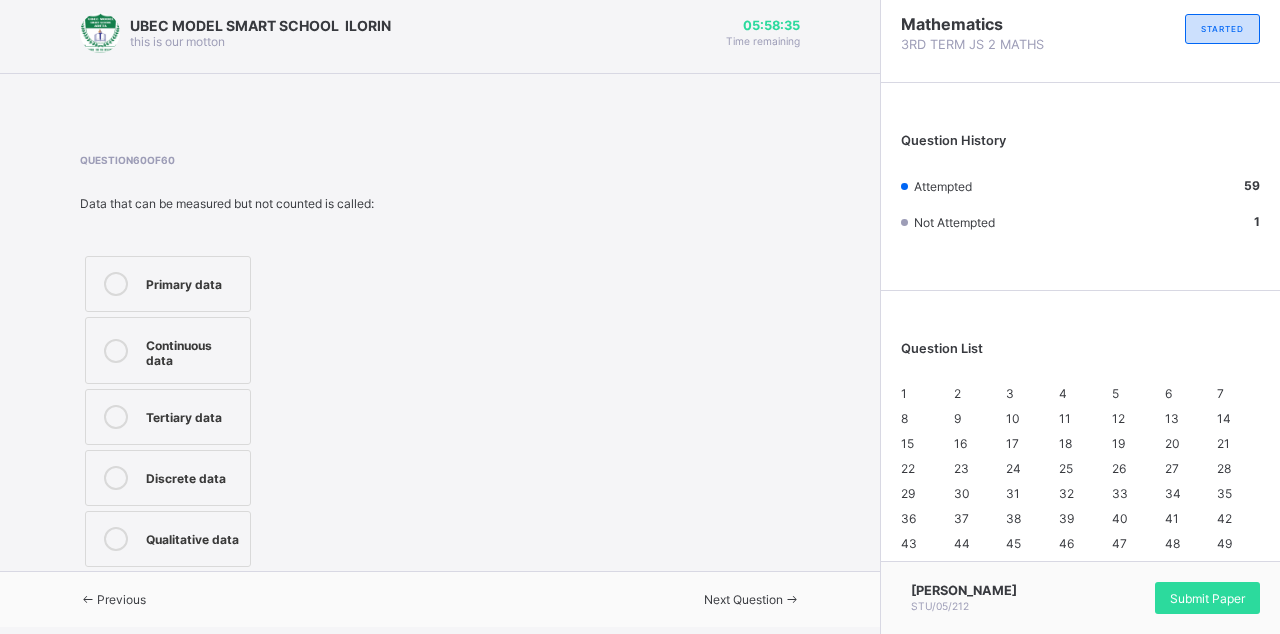 click on "Submit Paper" at bounding box center [1207, 598] 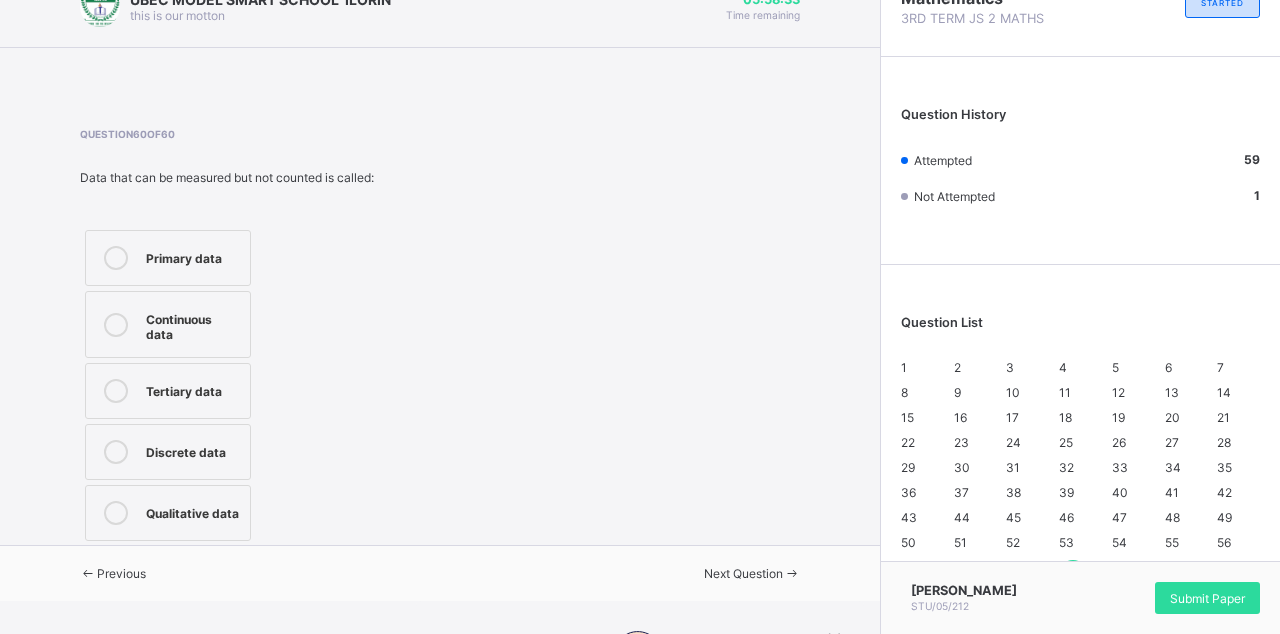 click on "Yes, Submit Paper" at bounding box center (640, 1036) 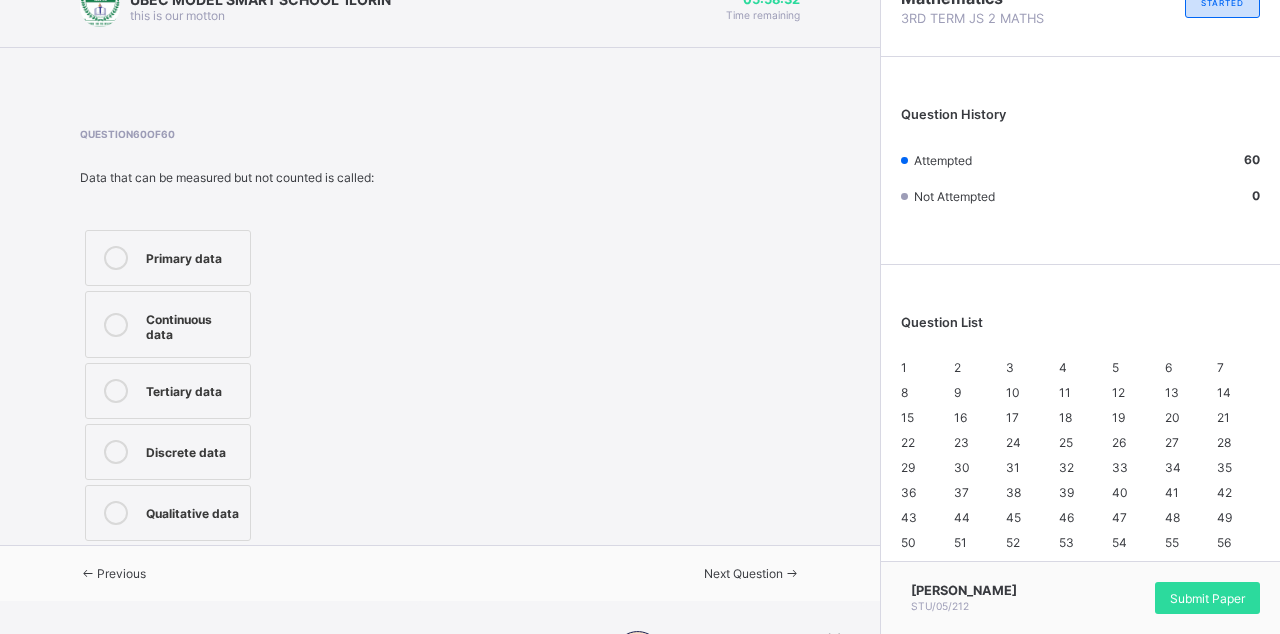 click on "Yes, Submit Paper" at bounding box center [681, 937] 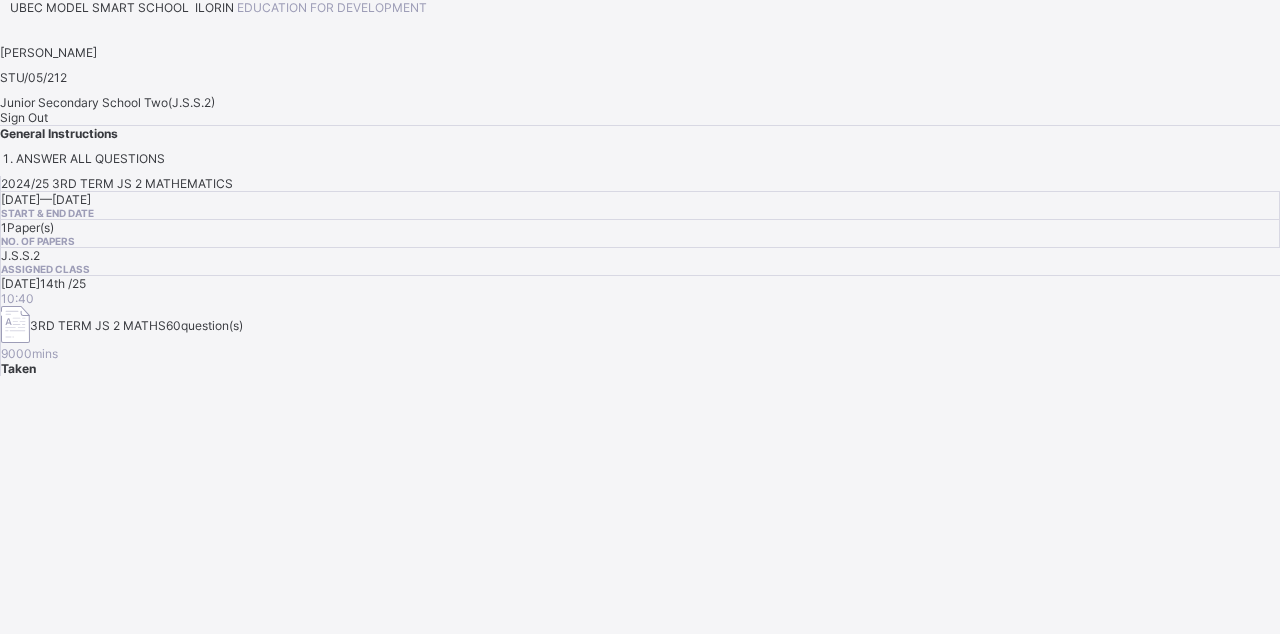 click on "Sign Out" at bounding box center (640, 117) 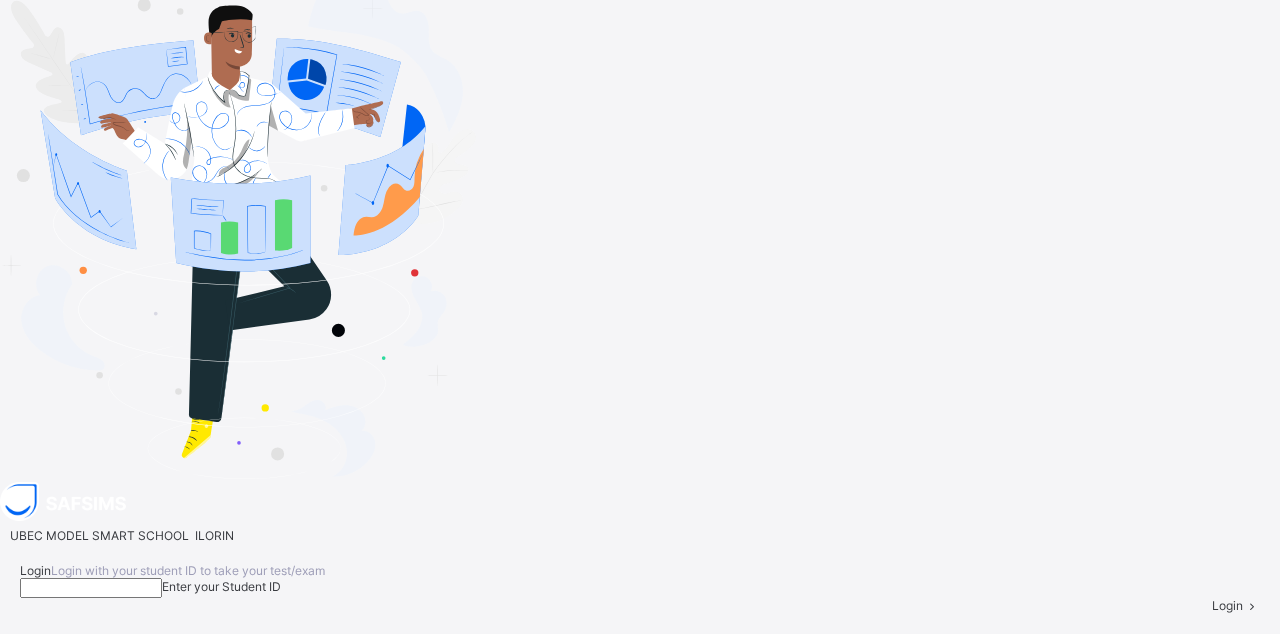 click at bounding box center (91, 588) 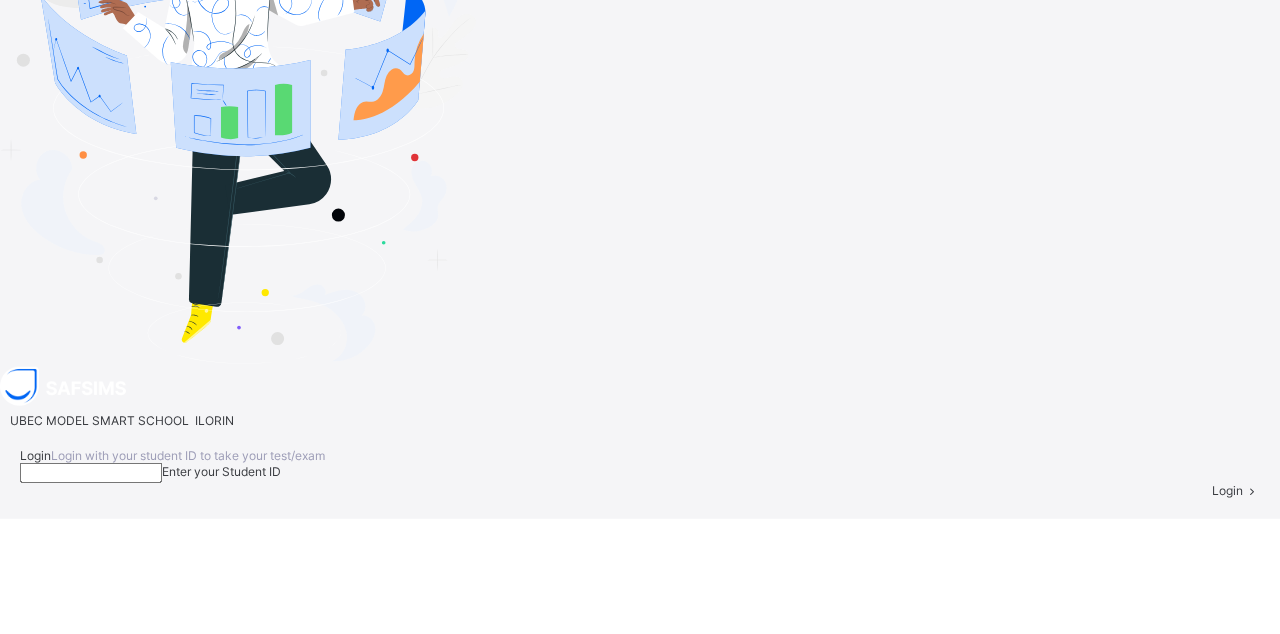scroll, scrollTop: 33, scrollLeft: 0, axis: vertical 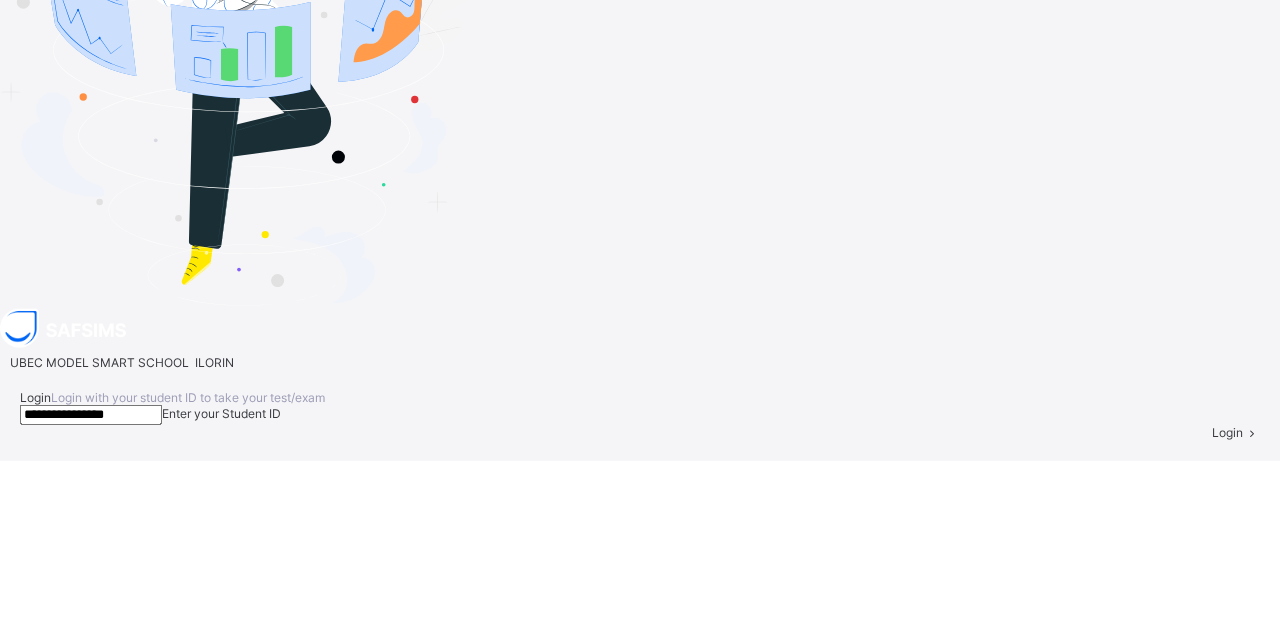 type on "**********" 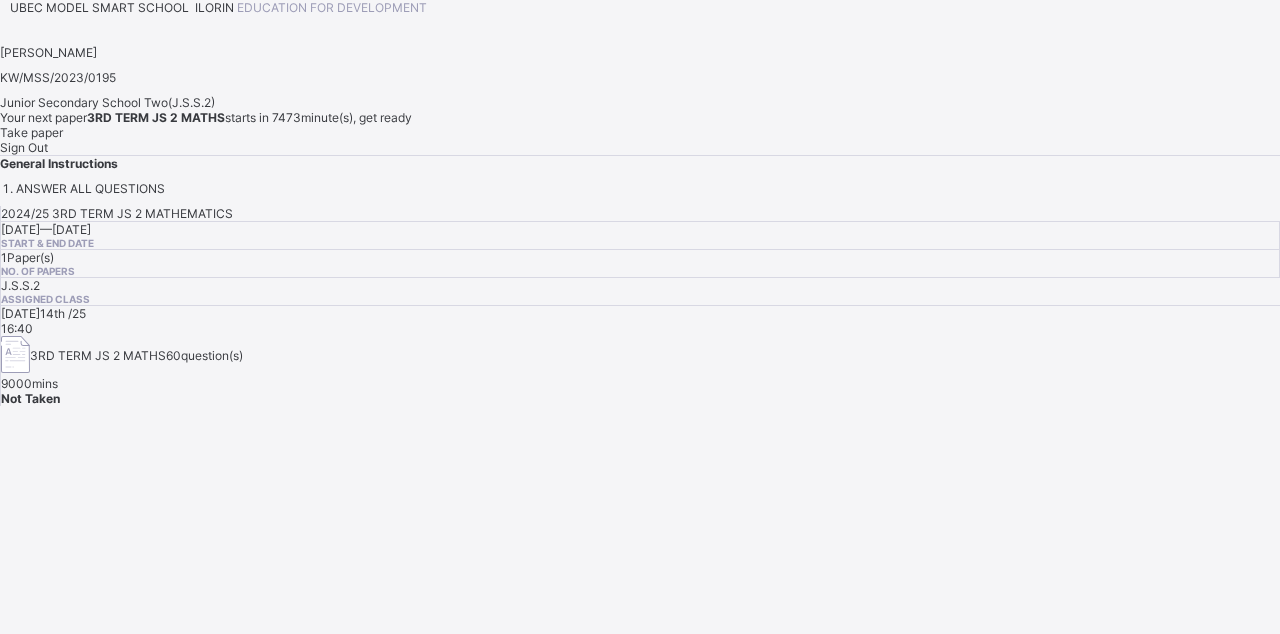 click on "Take paper" at bounding box center (640, 132) 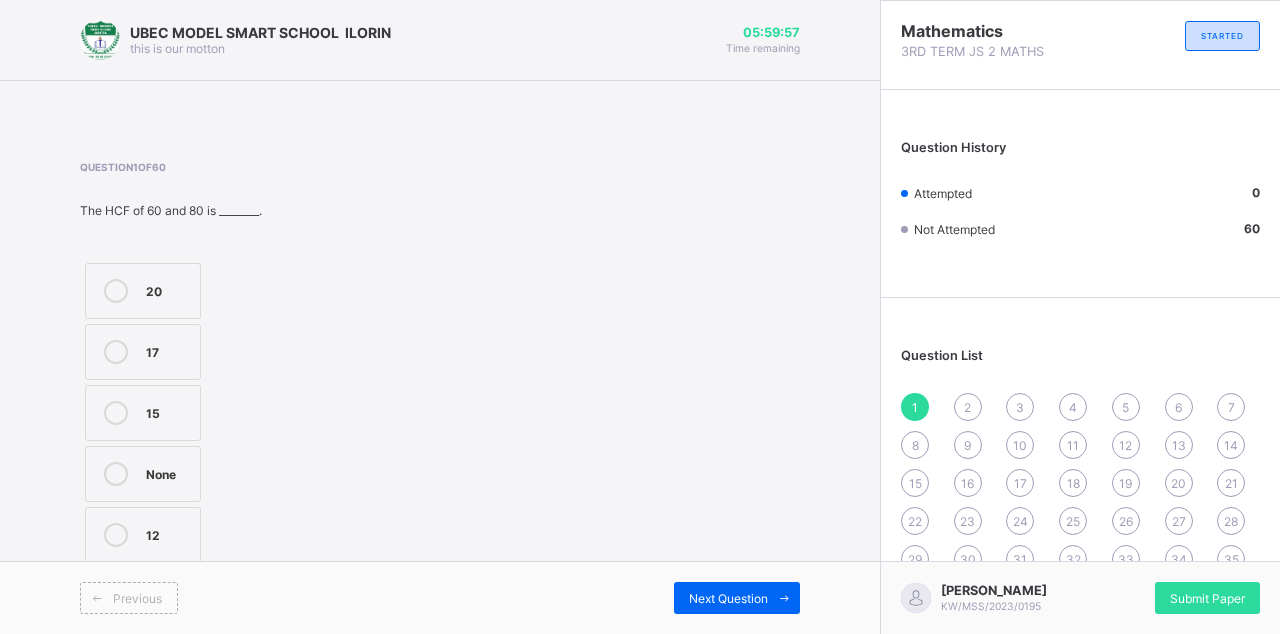 scroll, scrollTop: 0, scrollLeft: 0, axis: both 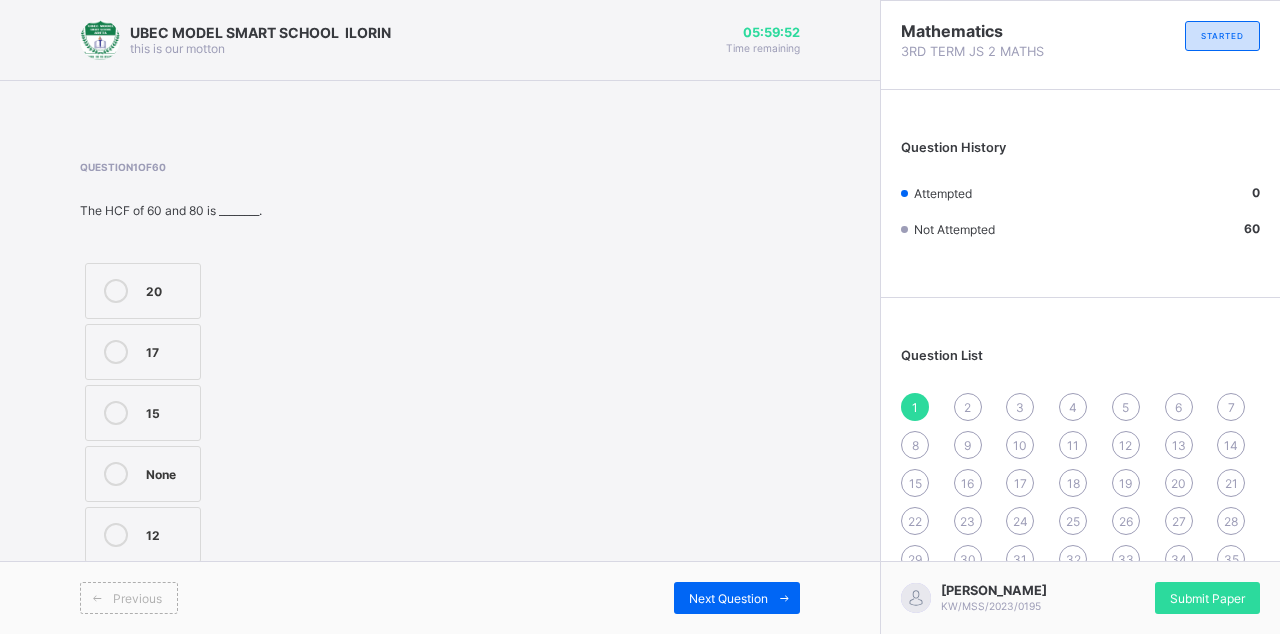 click on "20" at bounding box center (168, 289) 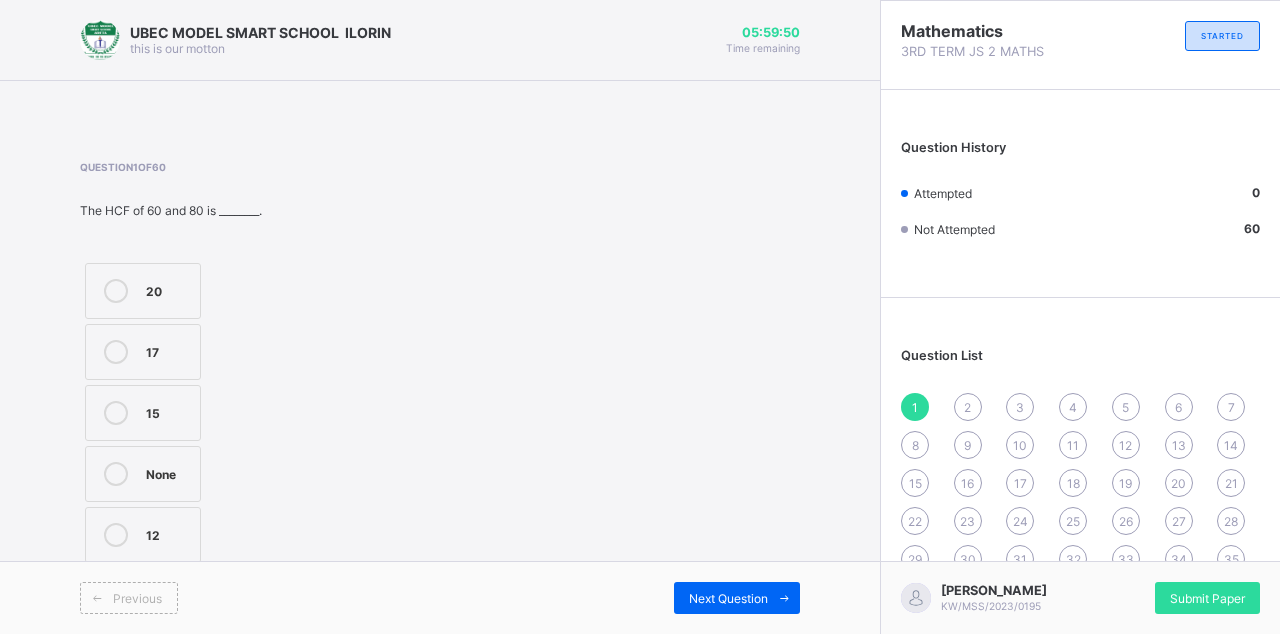 click at bounding box center [784, 598] 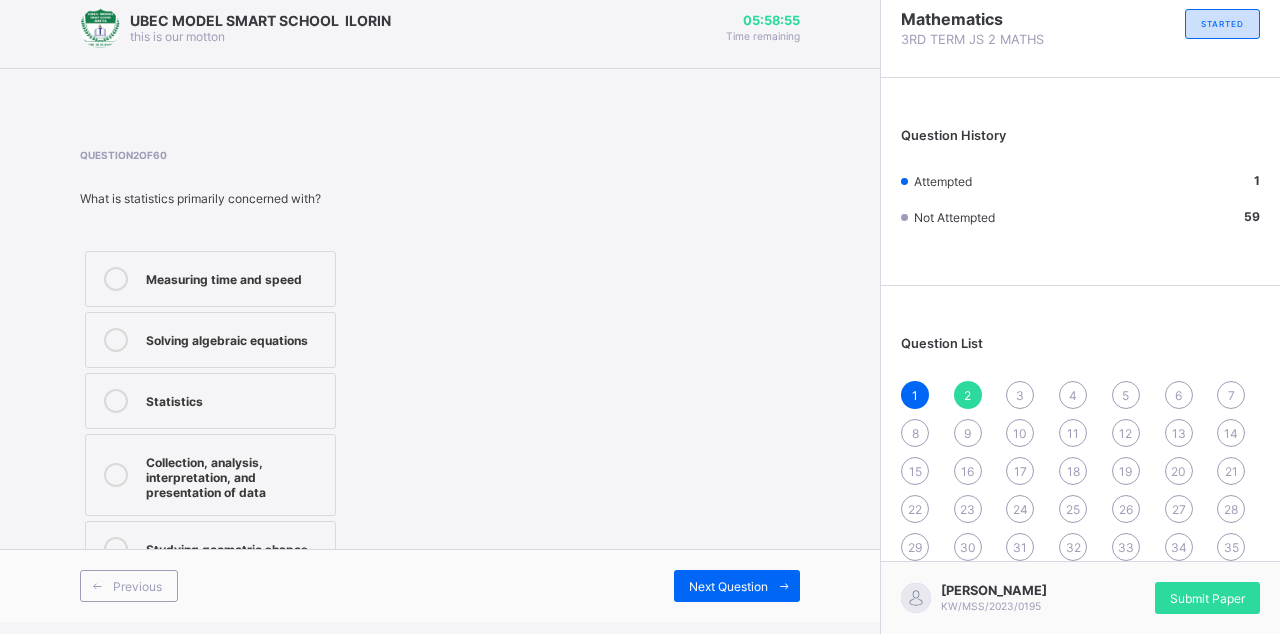 scroll, scrollTop: 0, scrollLeft: 0, axis: both 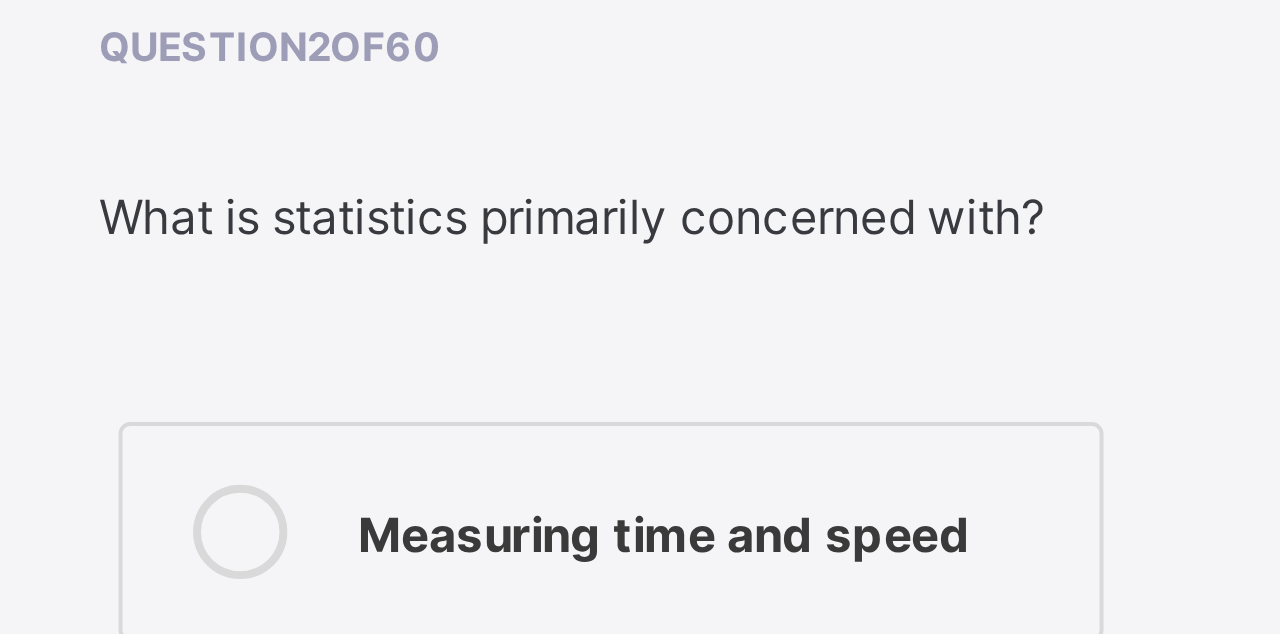 click at bounding box center (297, 188) 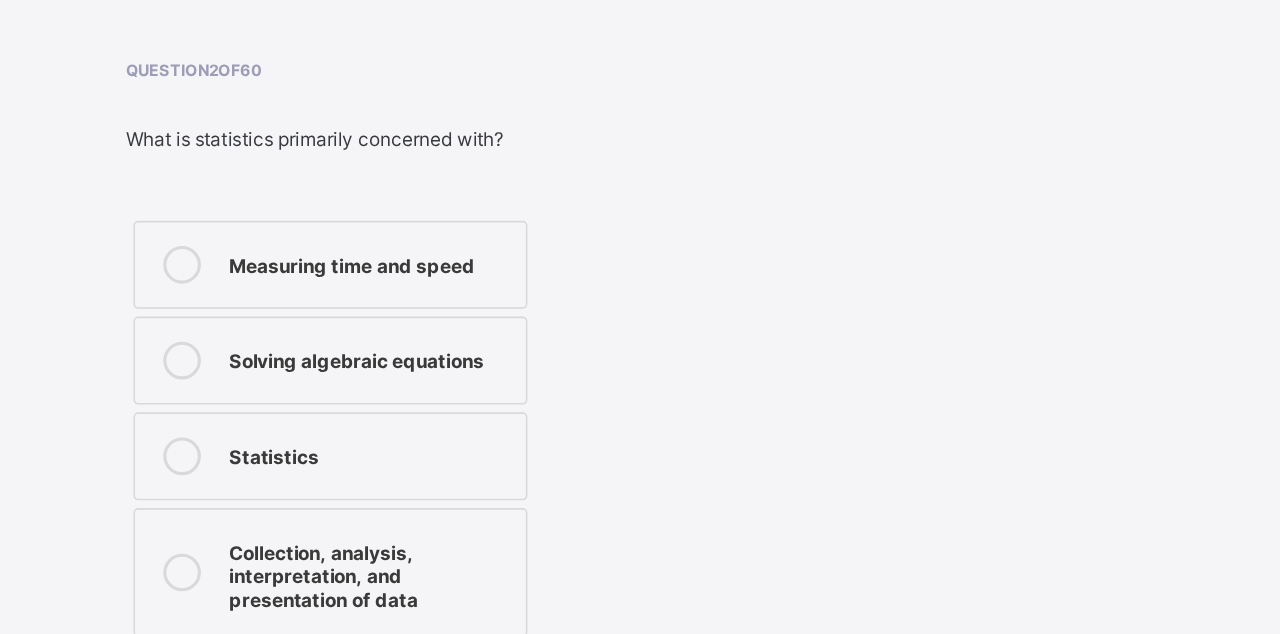 scroll, scrollTop: 12, scrollLeft: 0, axis: vertical 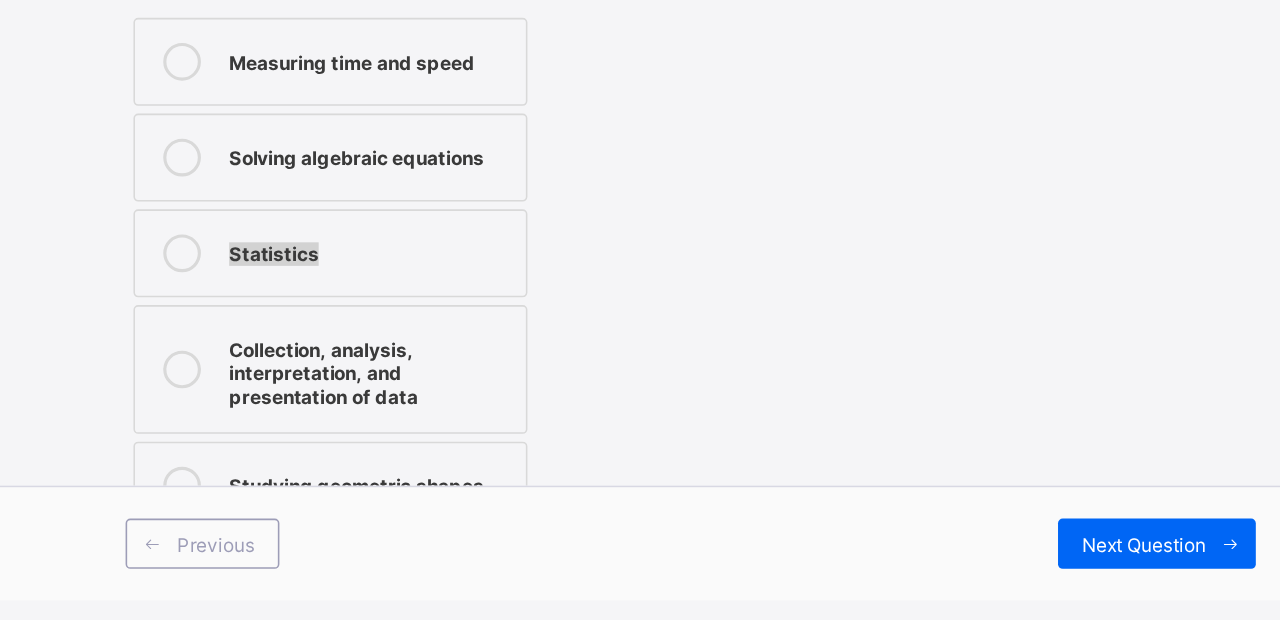 click on "Measuring time and speed   Solving algebraic equations   Statistics Collection, analysis, interpretation, and presentation of data   Studying geometric shapes" at bounding box center (297, 414) 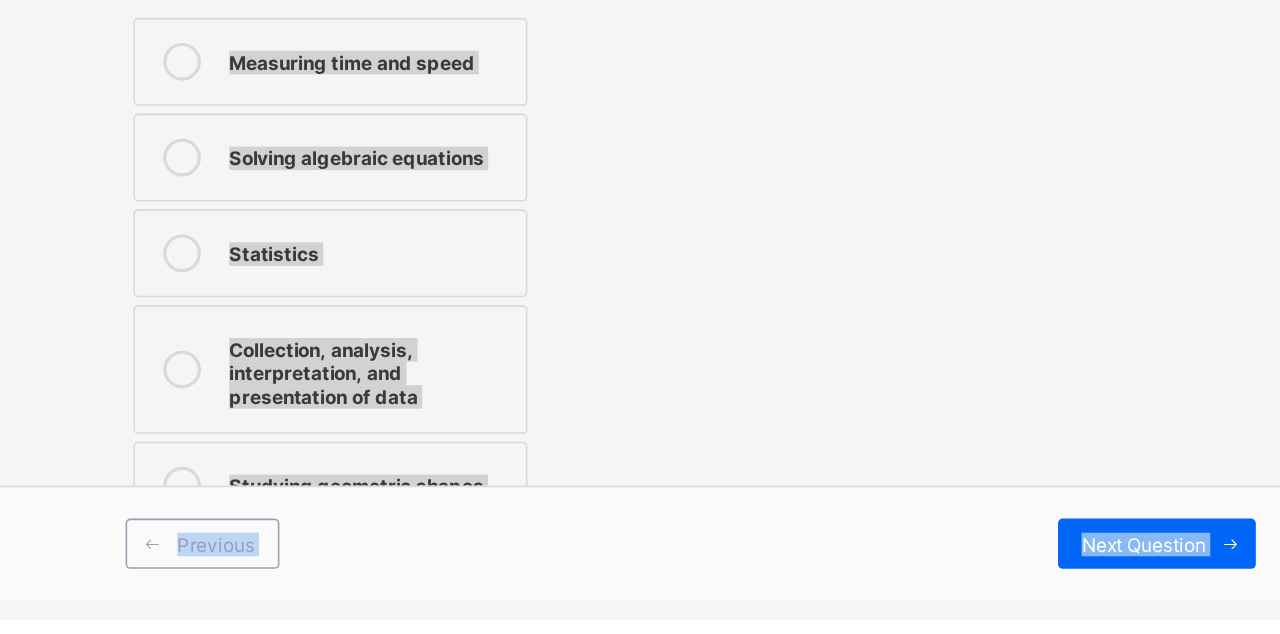 click on "Measuring time and speed   Solving algebraic equations   Statistics Collection, analysis, interpretation, and presentation of data   Studying geometric shapes" at bounding box center (297, 414) 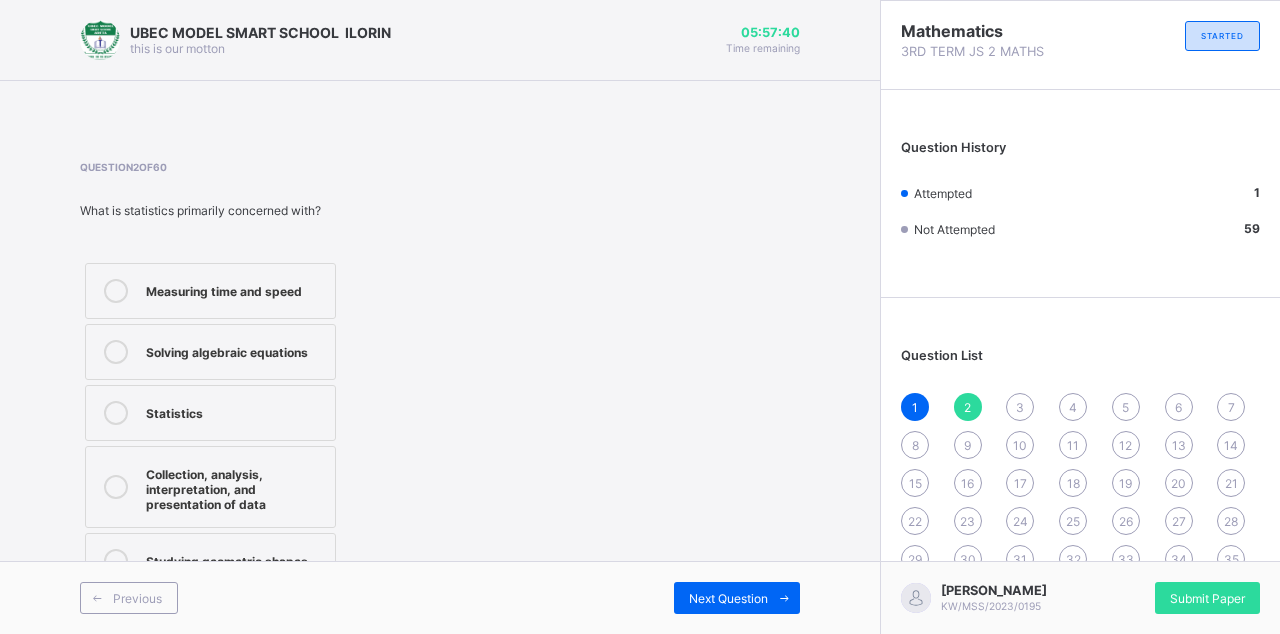 scroll, scrollTop: 10, scrollLeft: 0, axis: vertical 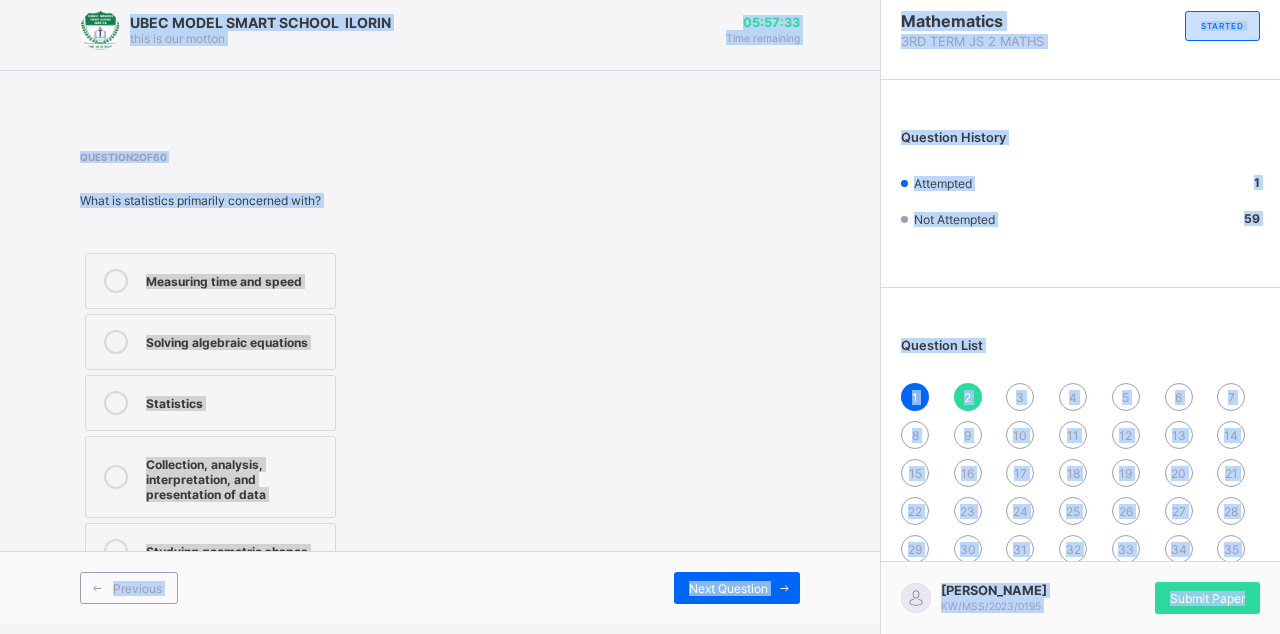 click on "Question  2  of  60 What is statistics primarily concerned with?    Measuring time and speed   Solving algebraic equations   Statistics Collection, analysis, interpretation, and presentation of data   Studying geometric shapes" at bounding box center (440, 367) 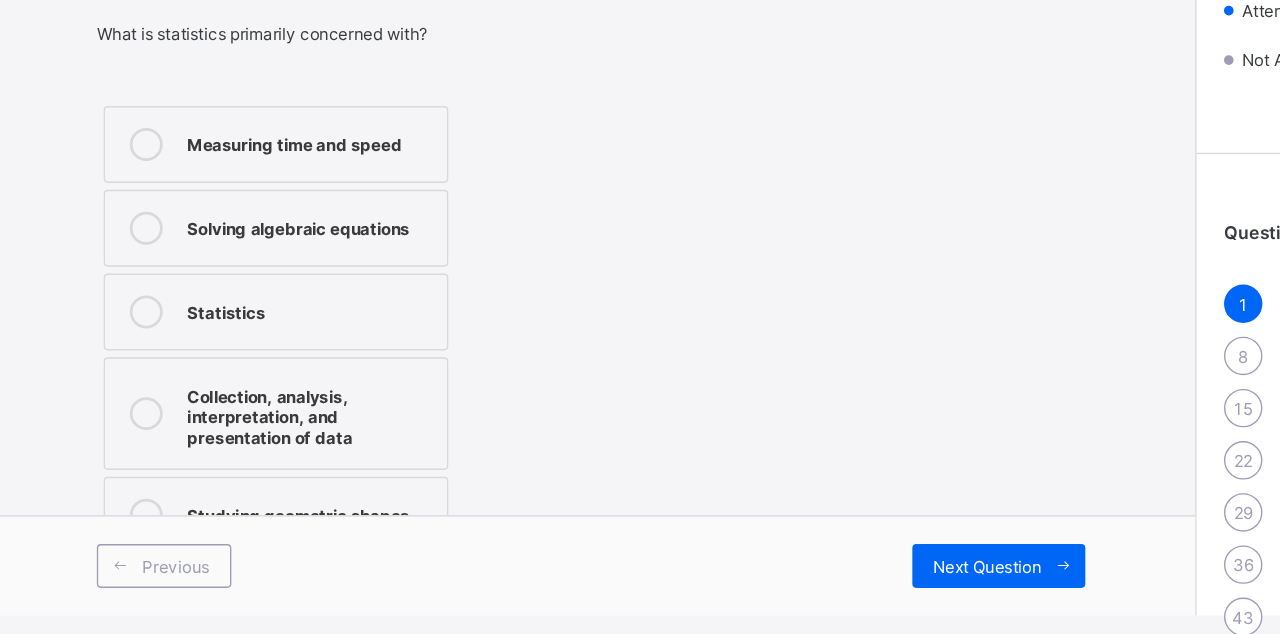 scroll, scrollTop: 96, scrollLeft: 0, axis: vertical 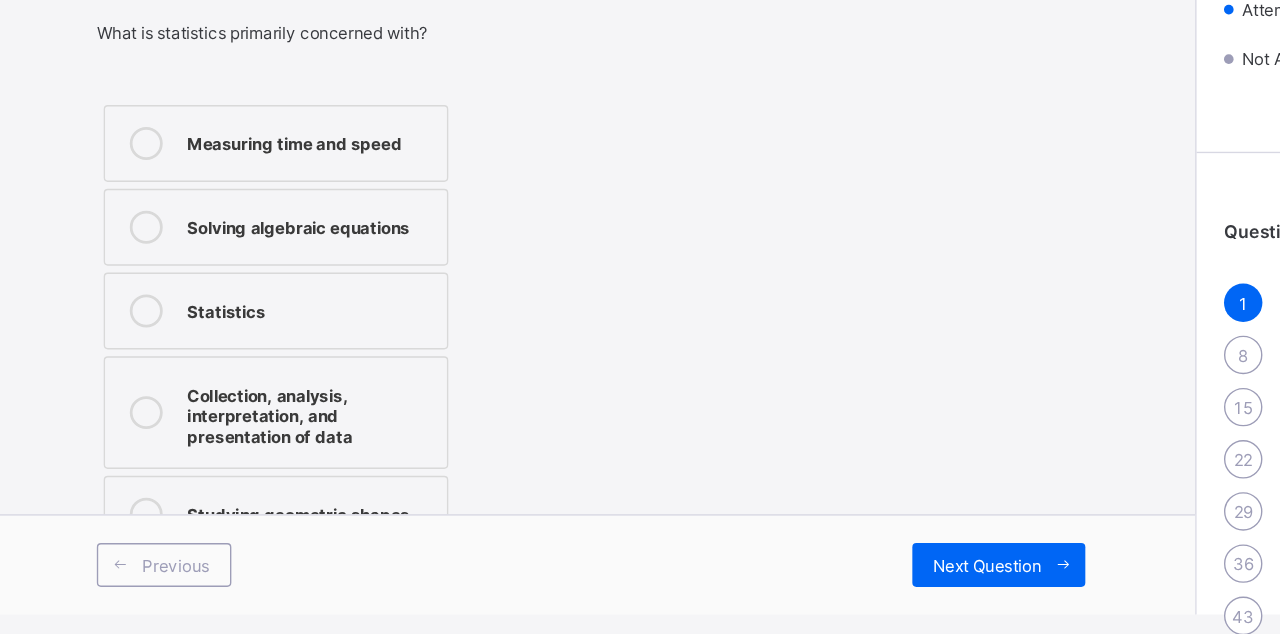click on "Collection, analysis, interpretation, and presentation of data" at bounding box center [235, 391] 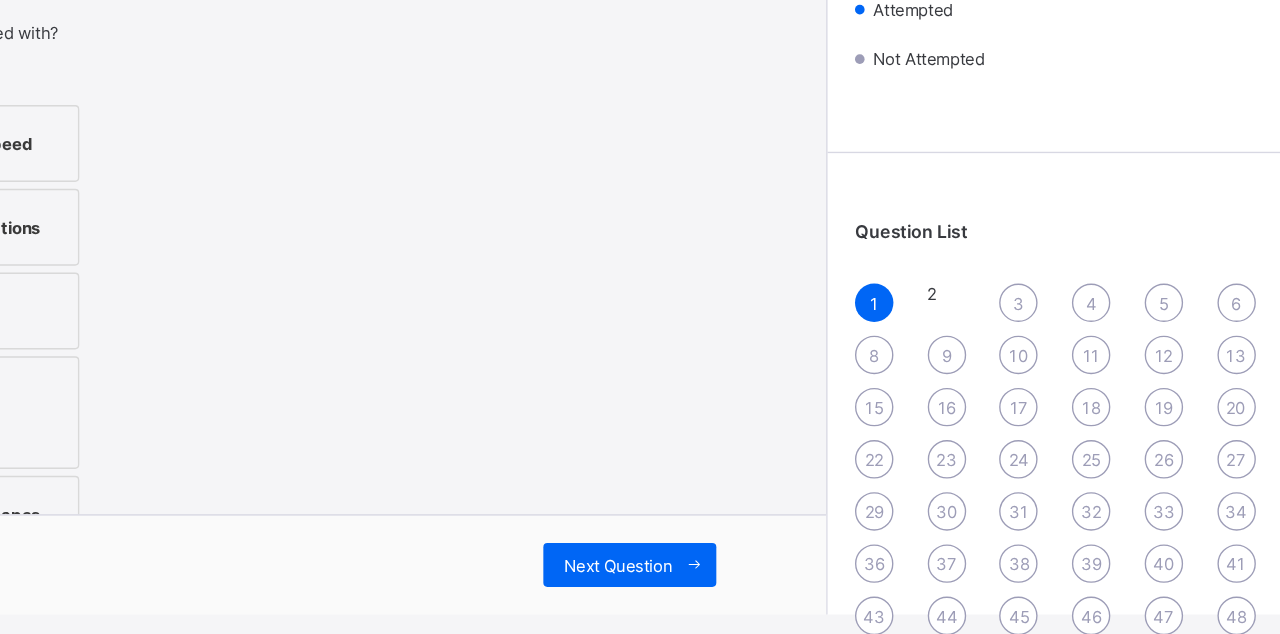 click on "3" at bounding box center [1020, 311] 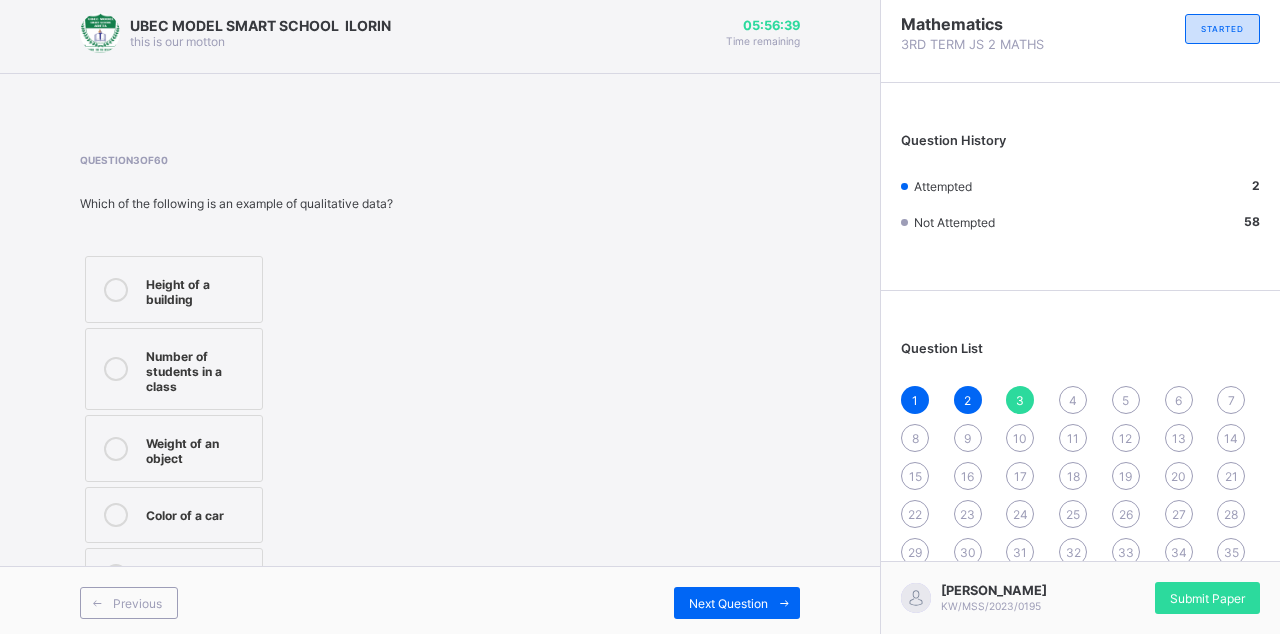 scroll, scrollTop: 0, scrollLeft: 0, axis: both 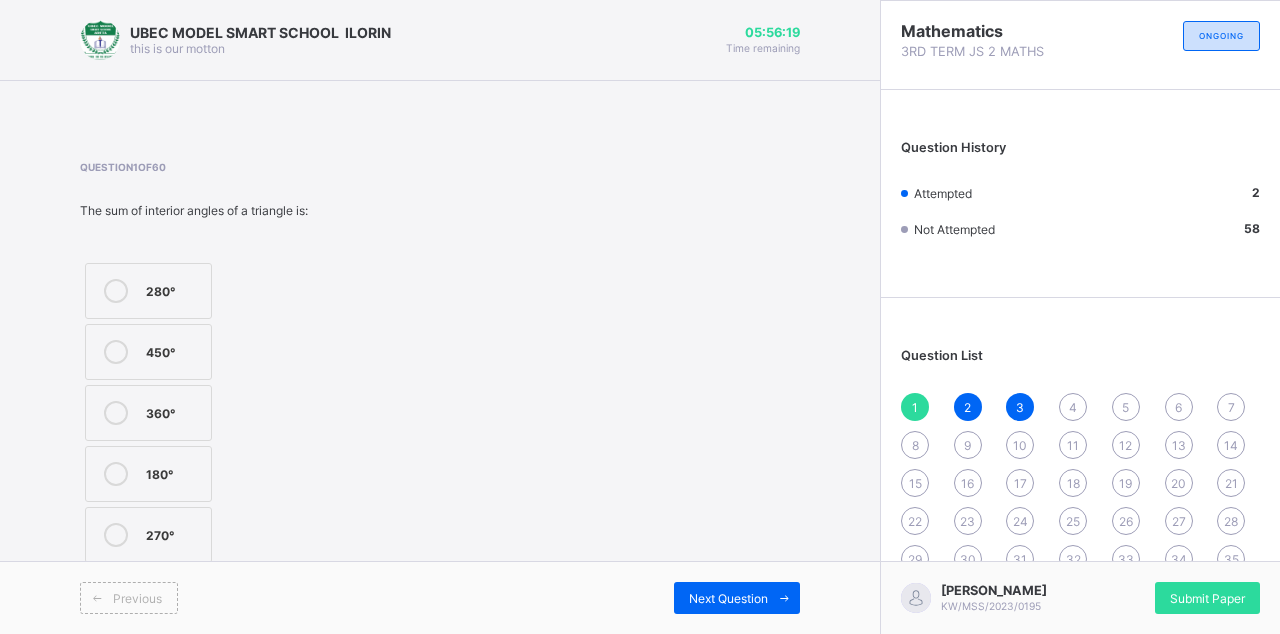 click on "2" at bounding box center (967, 407) 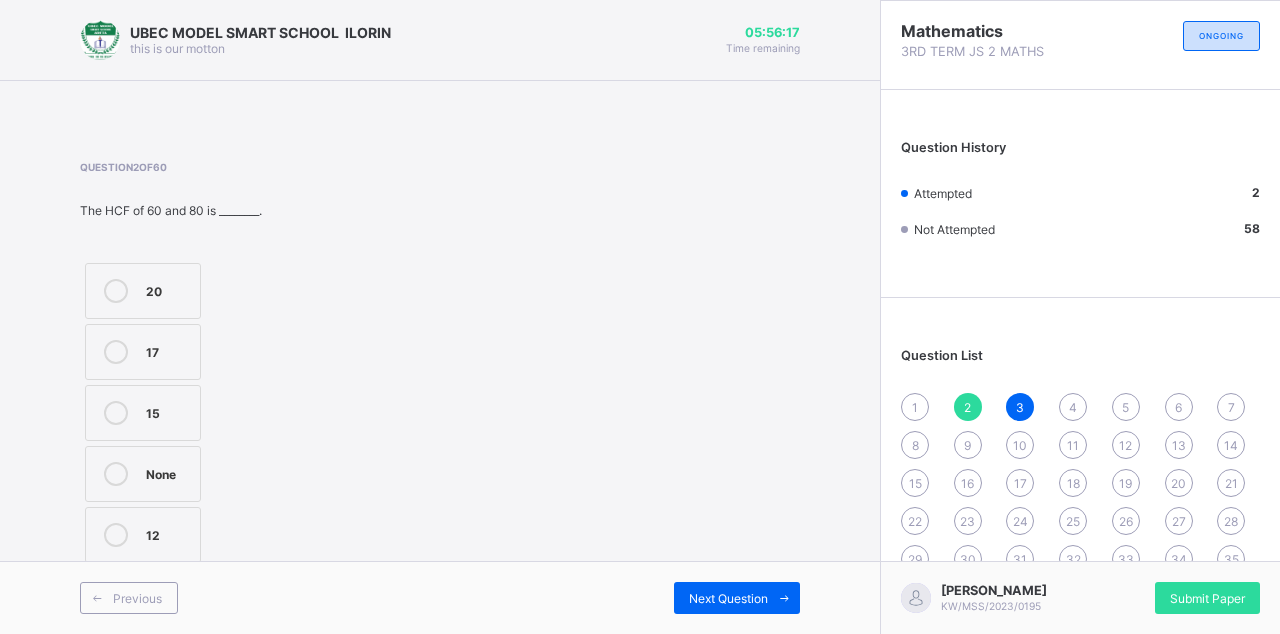 click on "3" at bounding box center (1020, 407) 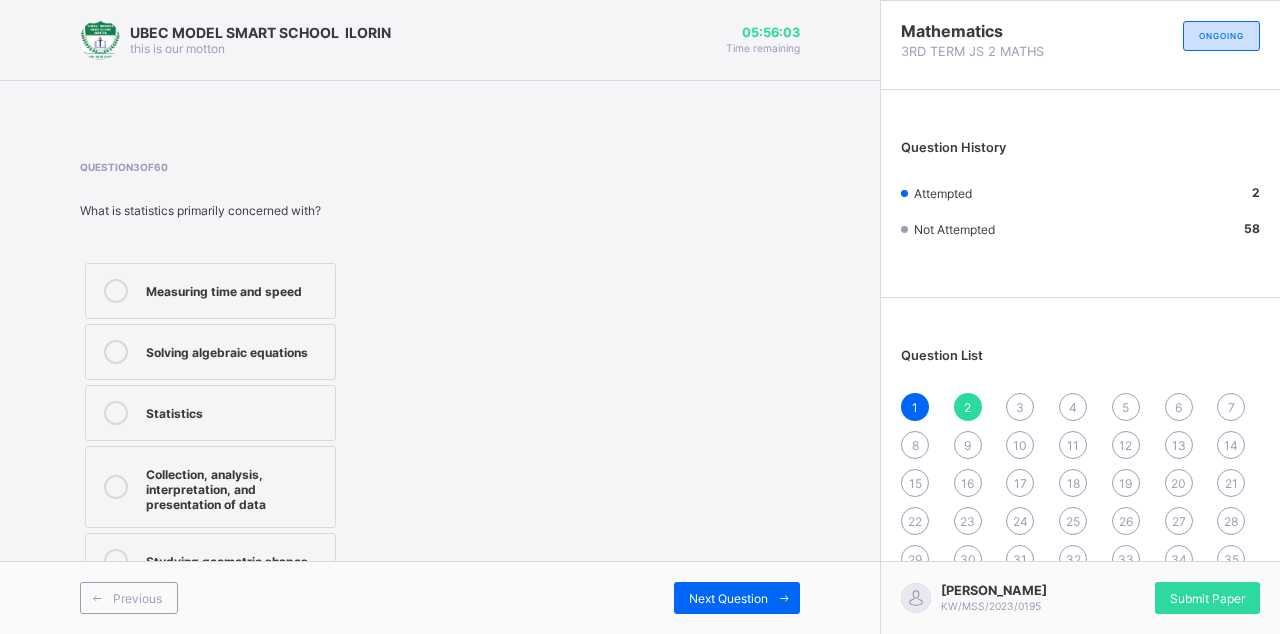 scroll, scrollTop: 0, scrollLeft: 0, axis: both 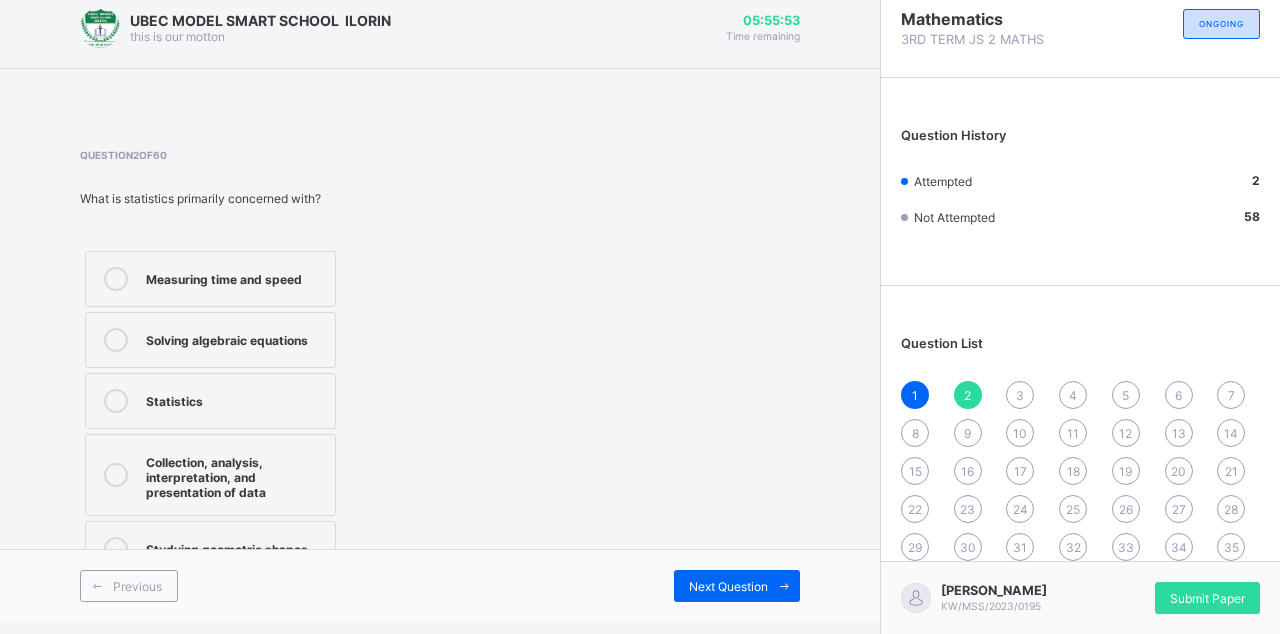 click on "2" at bounding box center (967, 395) 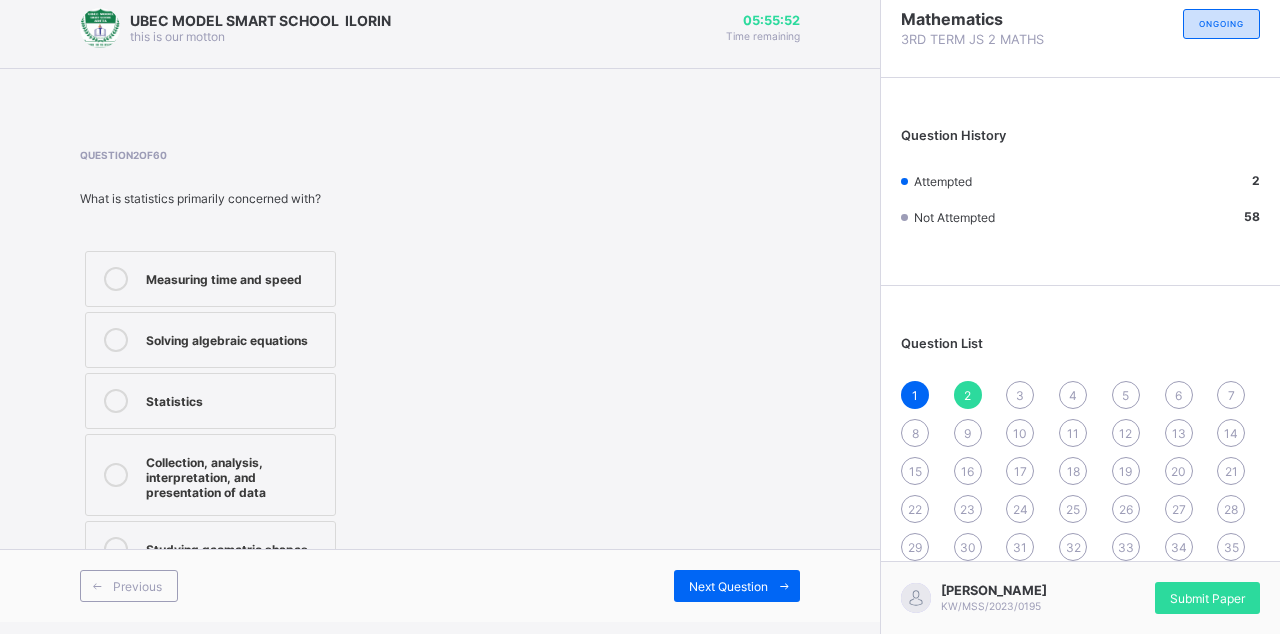 click on "2" at bounding box center (968, 395) 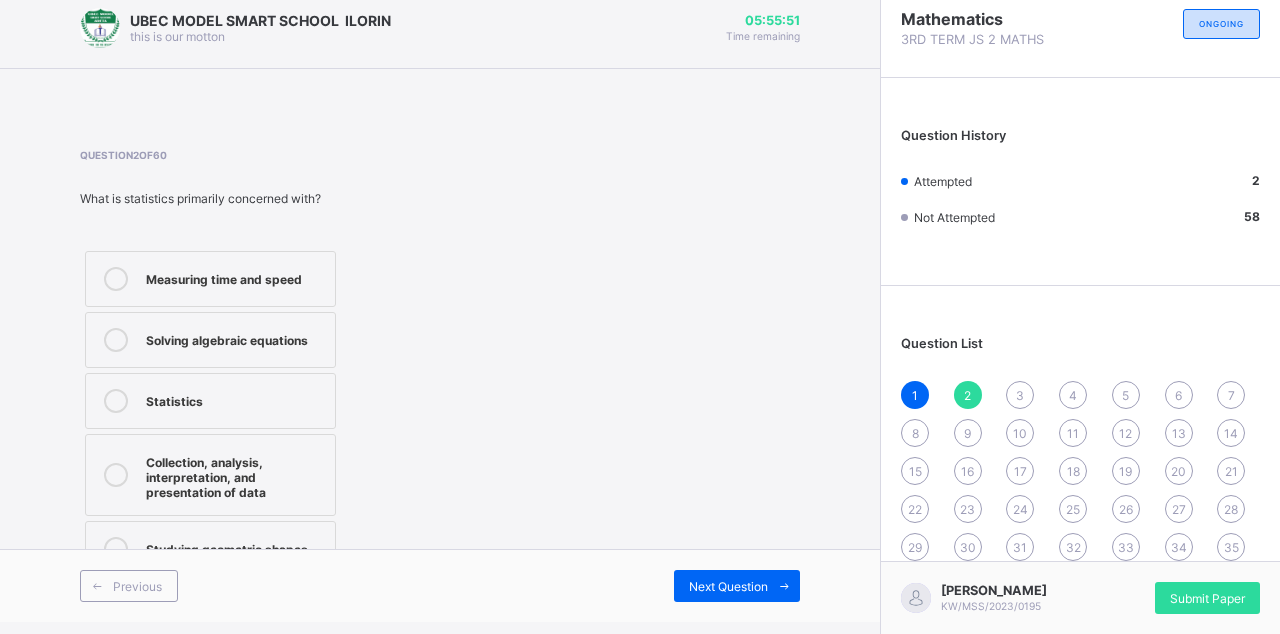 click on "2" at bounding box center [968, 395] 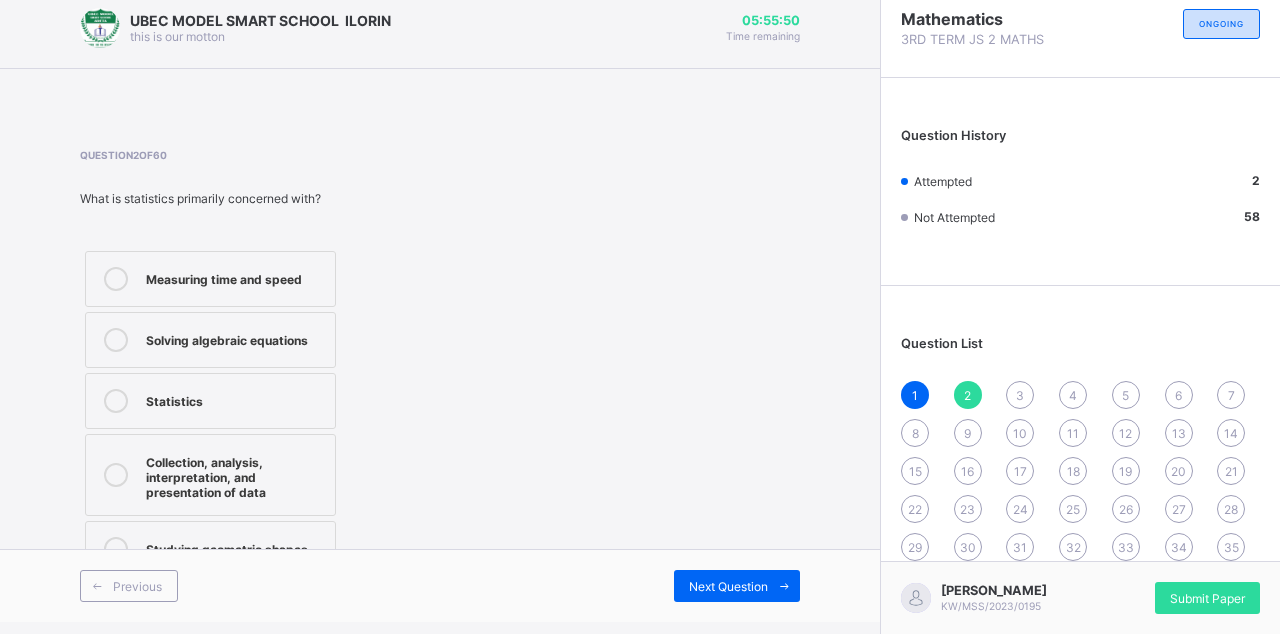 click on "1" at bounding box center (915, 395) 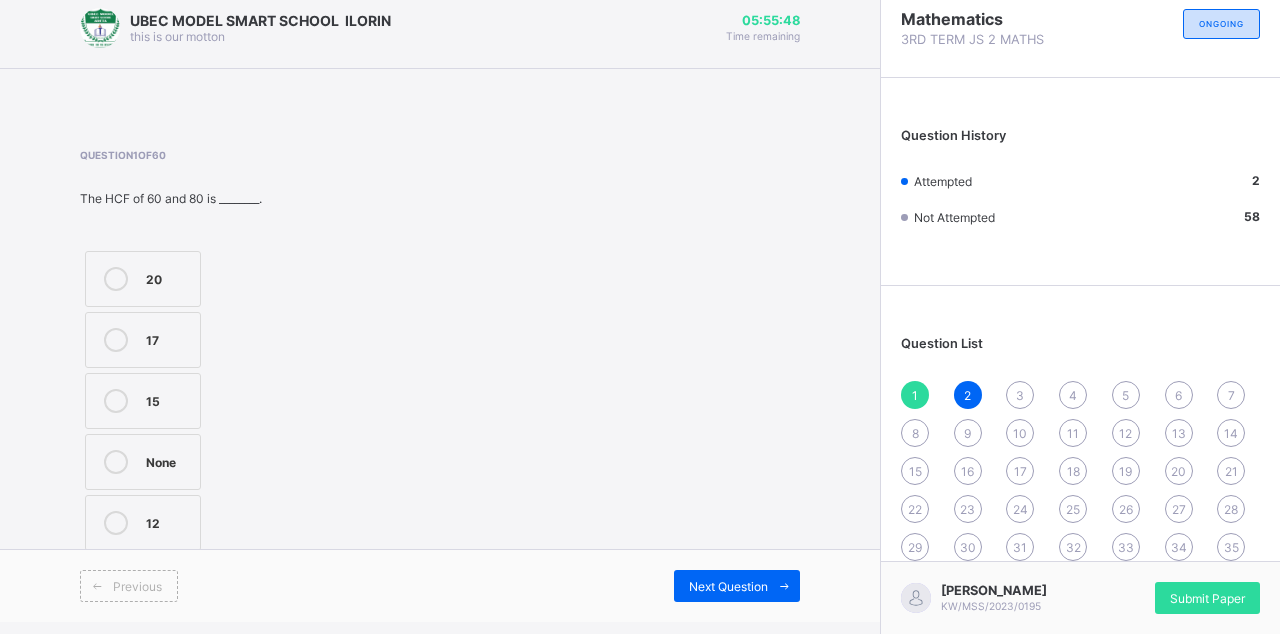 click on "Next Question" at bounding box center (728, 586) 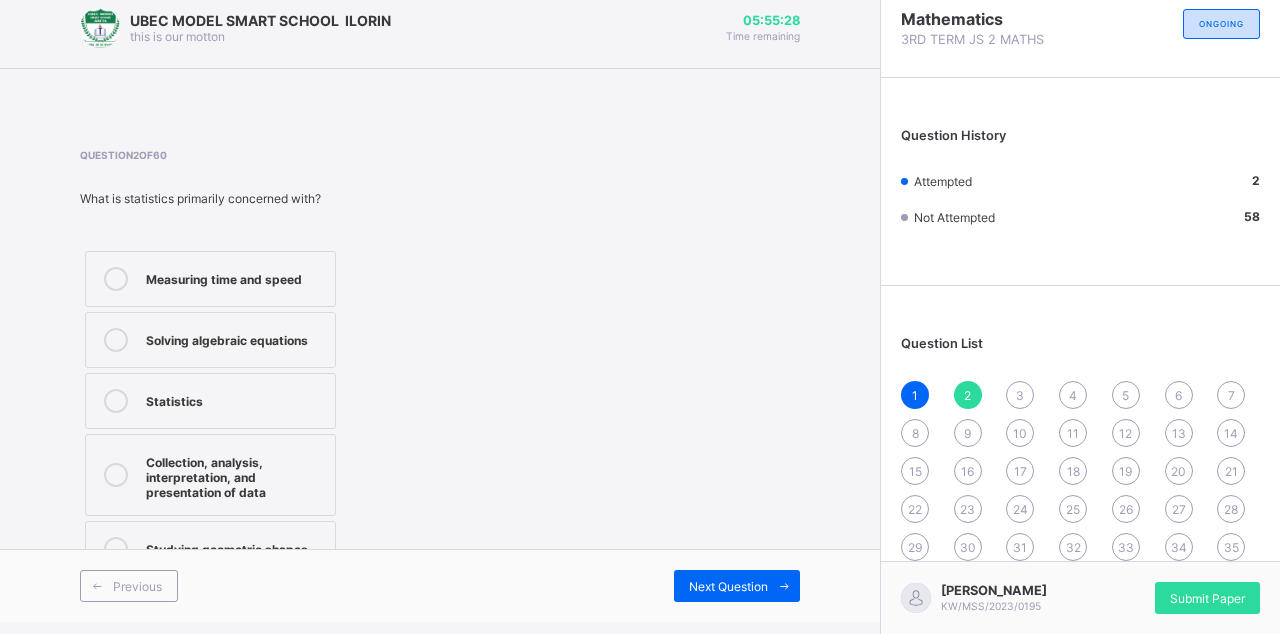 click at bounding box center [784, 586] 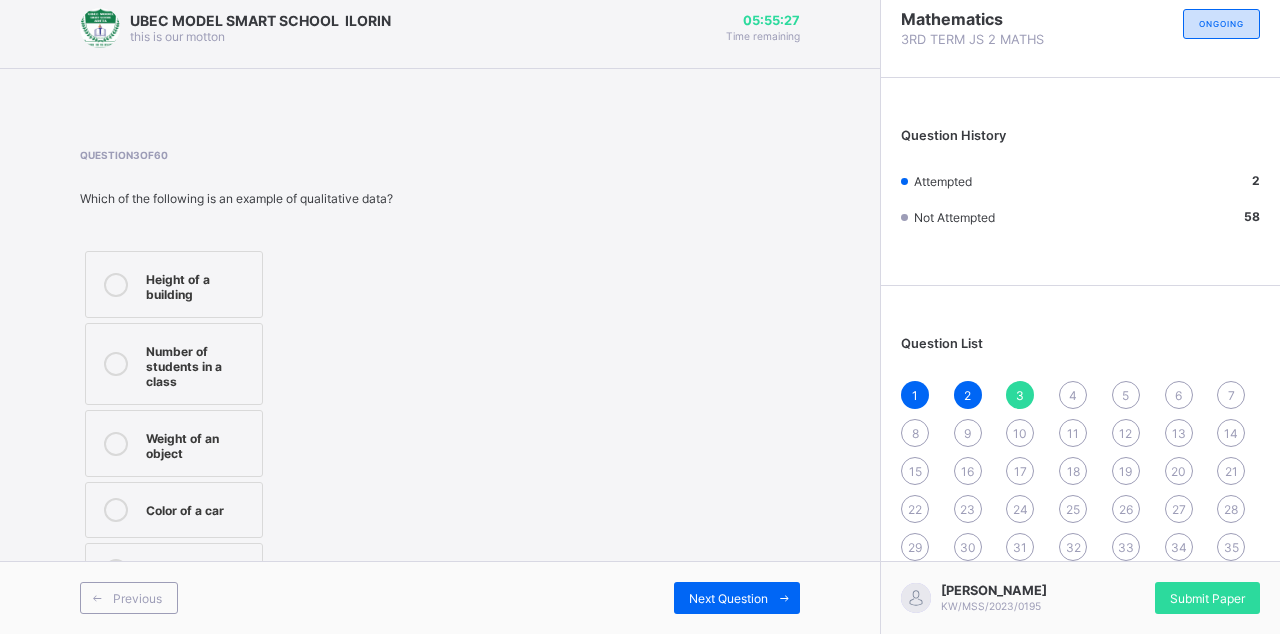 click on "1 2 3 4 5 6 7 8 9 10 11 12 13 14 15 16 17 18 19 20 21 22 23 24 25 26 27 28 29 30 31 32 33 34 35 36 37 38 39 40 41 42 43 44 45 46 47 48 49 50 51 52 53 54 55 56 57 58 59 60" at bounding box center (1080, 547) 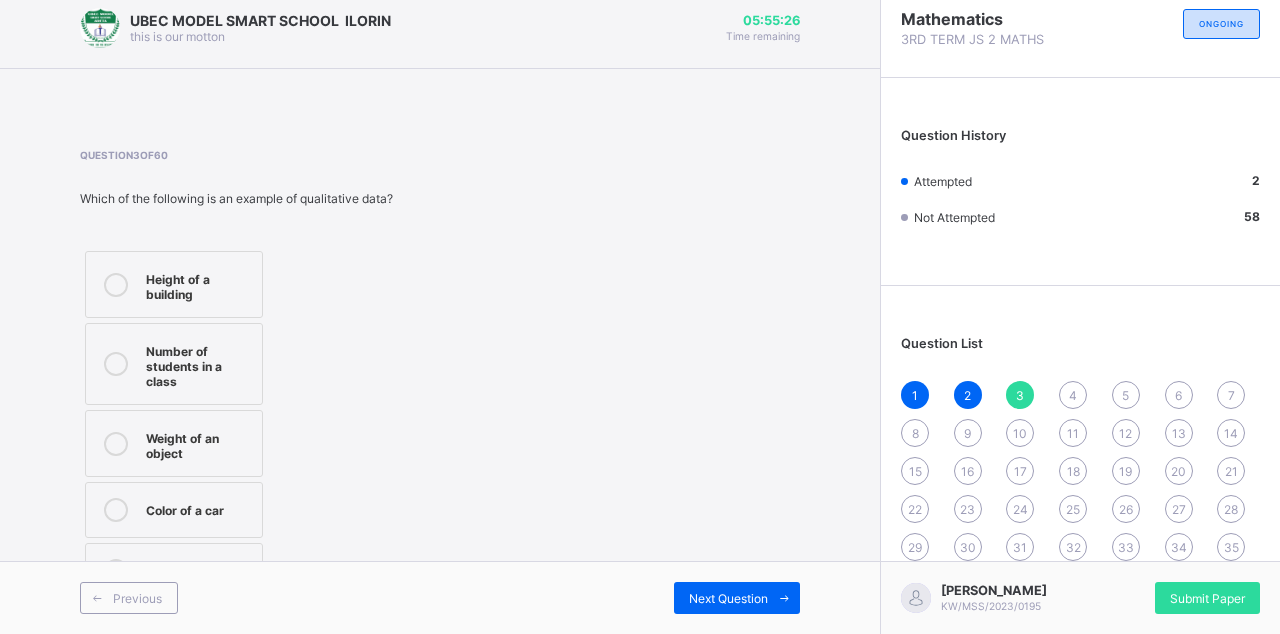 click on "25" at bounding box center [1073, 509] 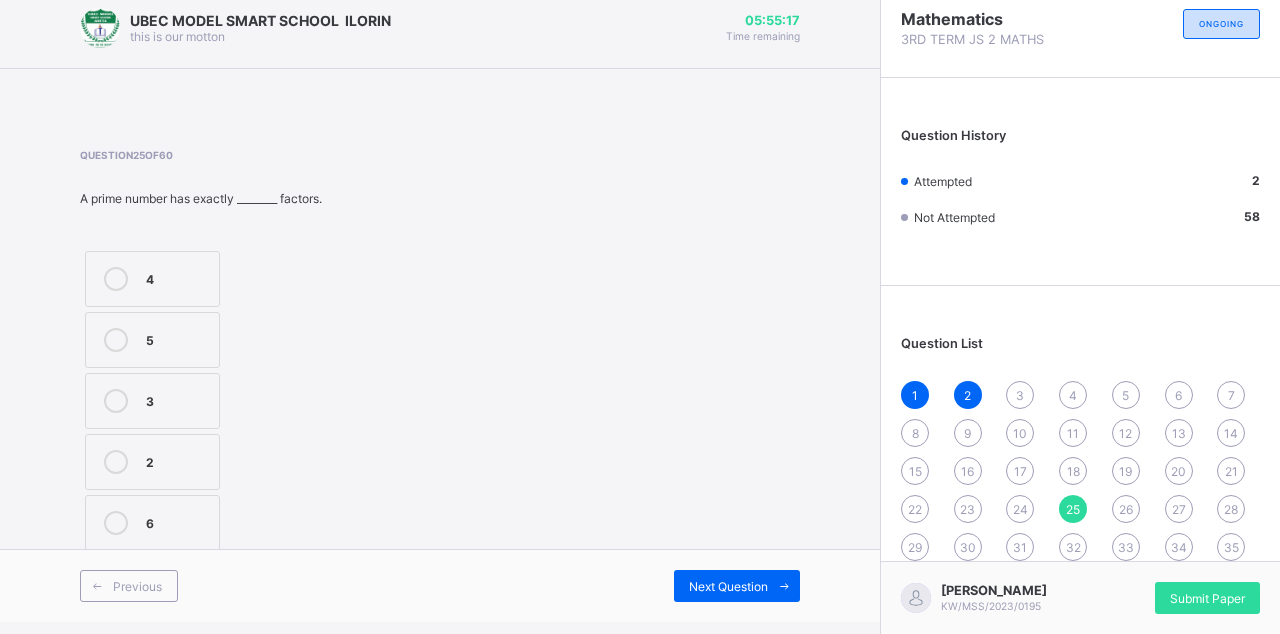 click on "26" at bounding box center (1126, 509) 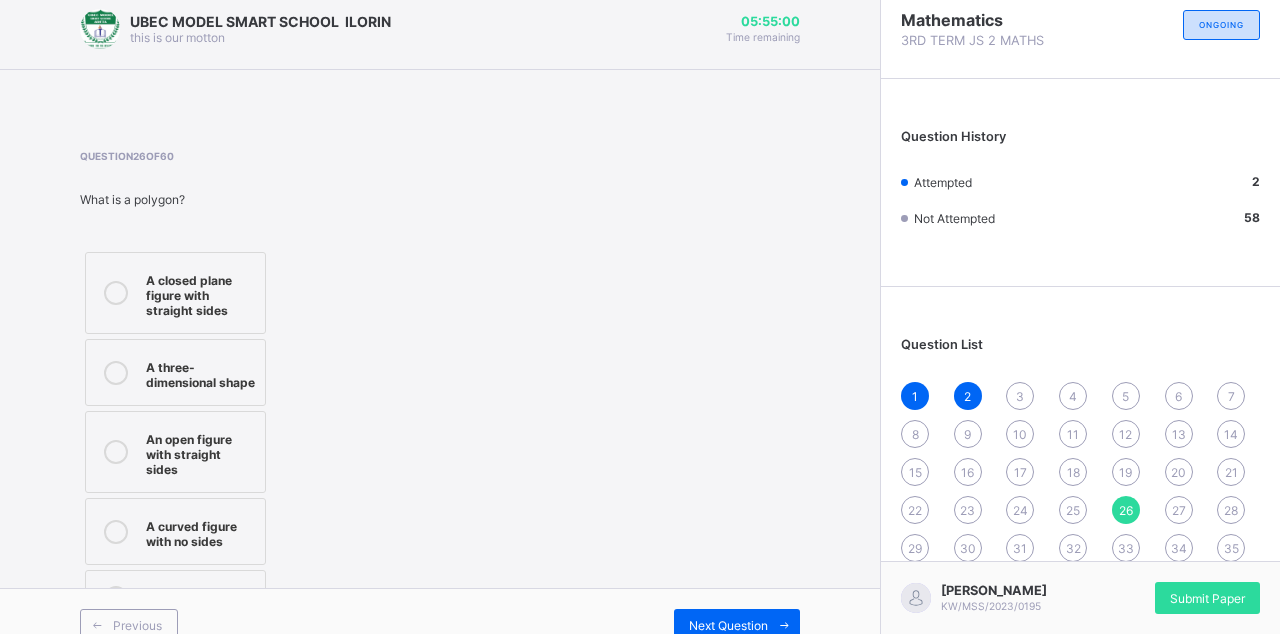 scroll, scrollTop: 0, scrollLeft: 0, axis: both 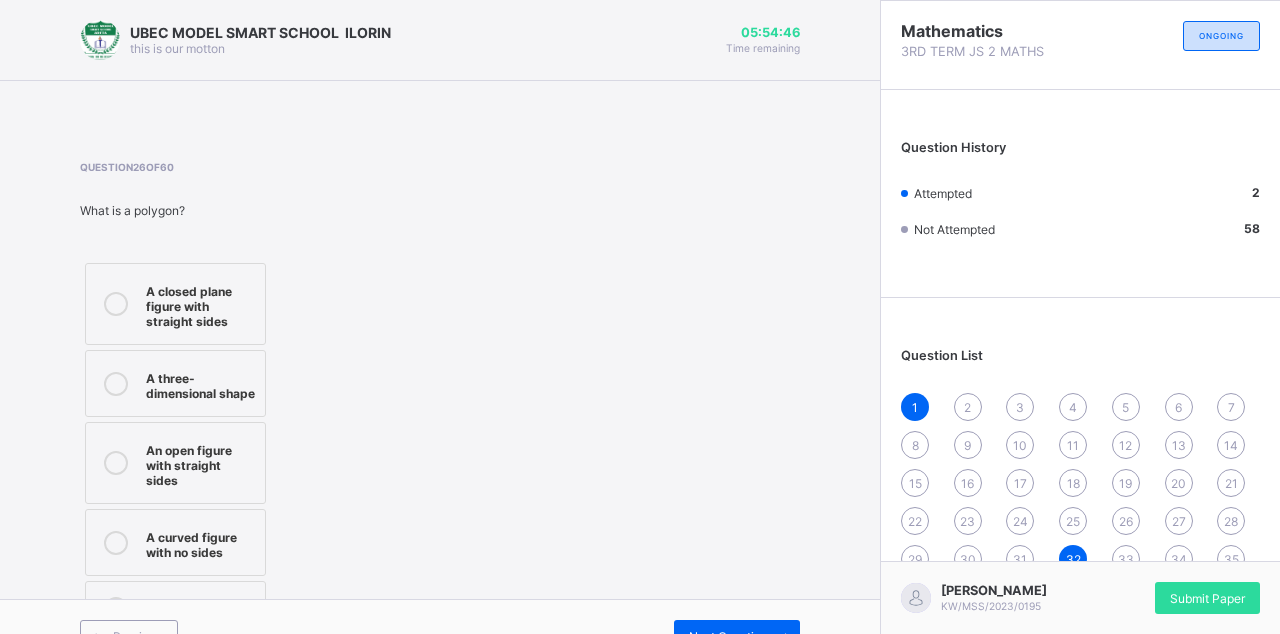 click on "32" at bounding box center (1073, 559) 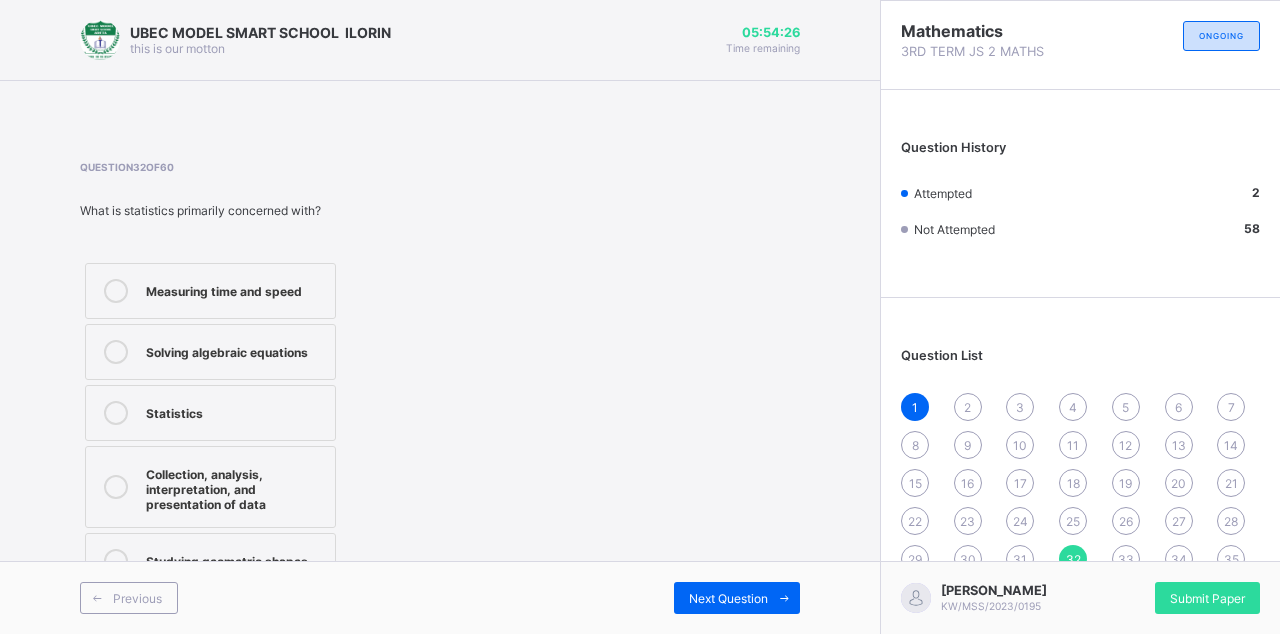 scroll, scrollTop: 12, scrollLeft: 0, axis: vertical 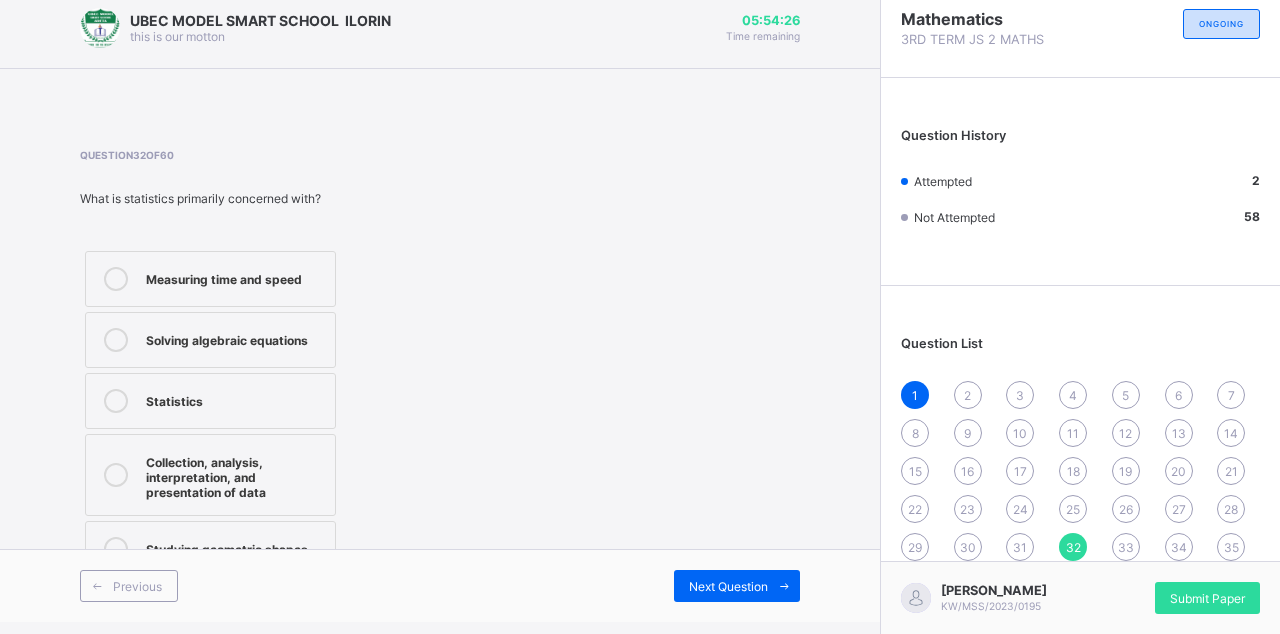 click on "1" at bounding box center (915, 395) 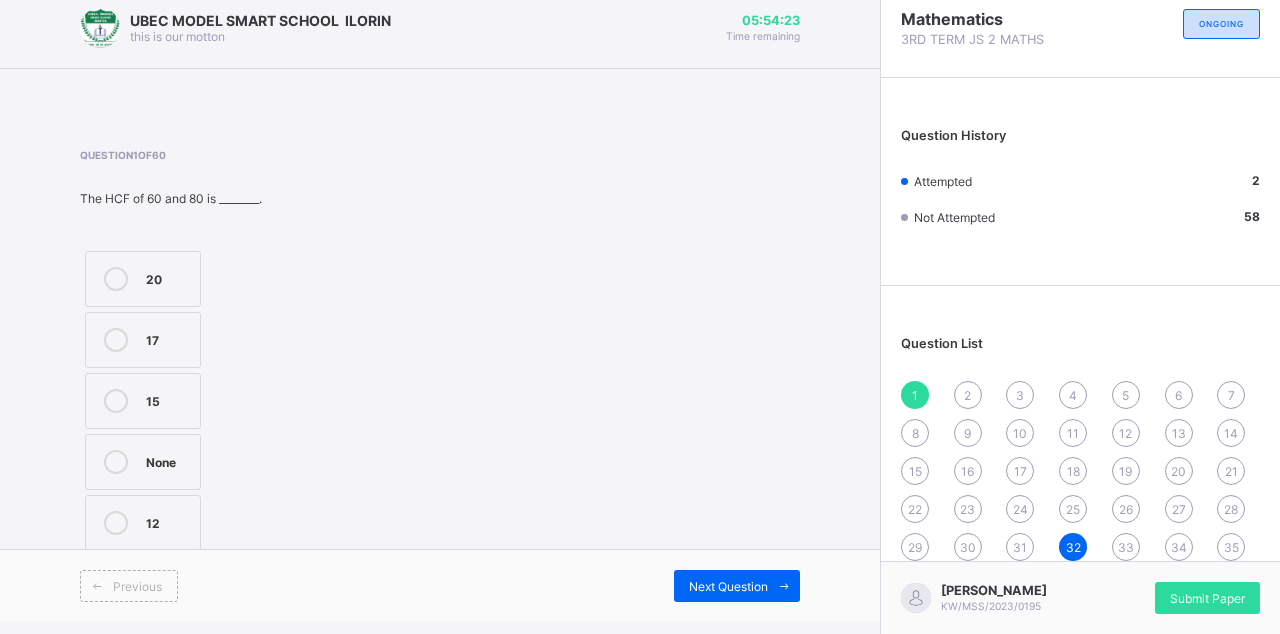click at bounding box center [784, 586] 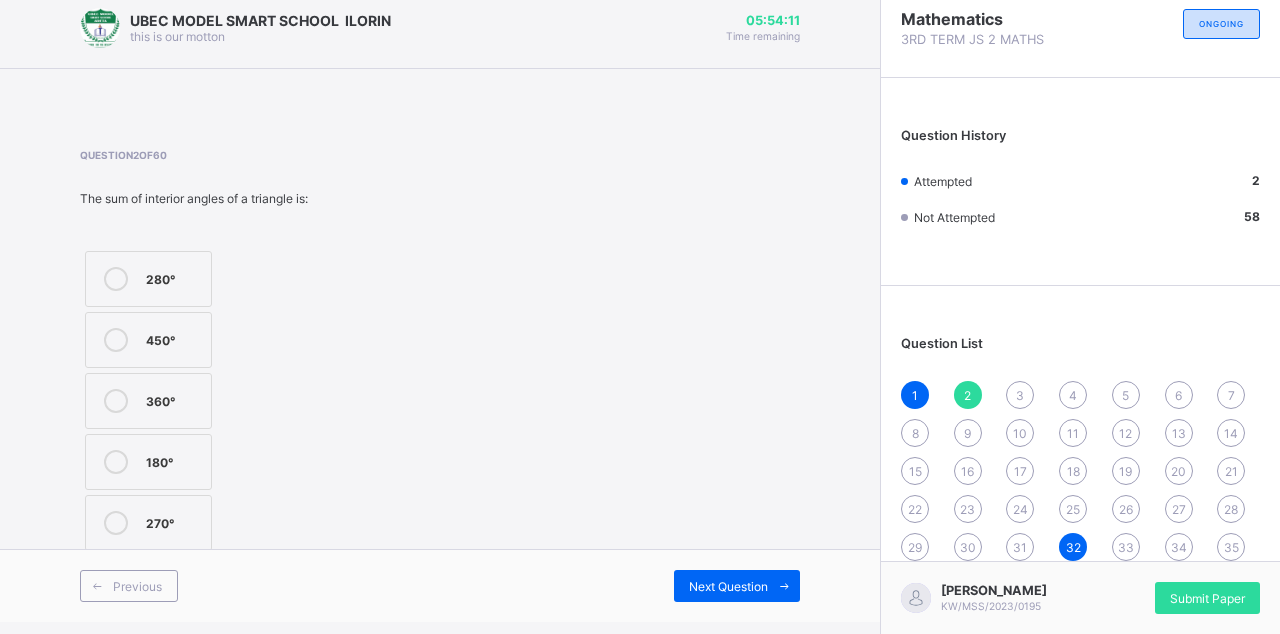 scroll, scrollTop: 0, scrollLeft: 0, axis: both 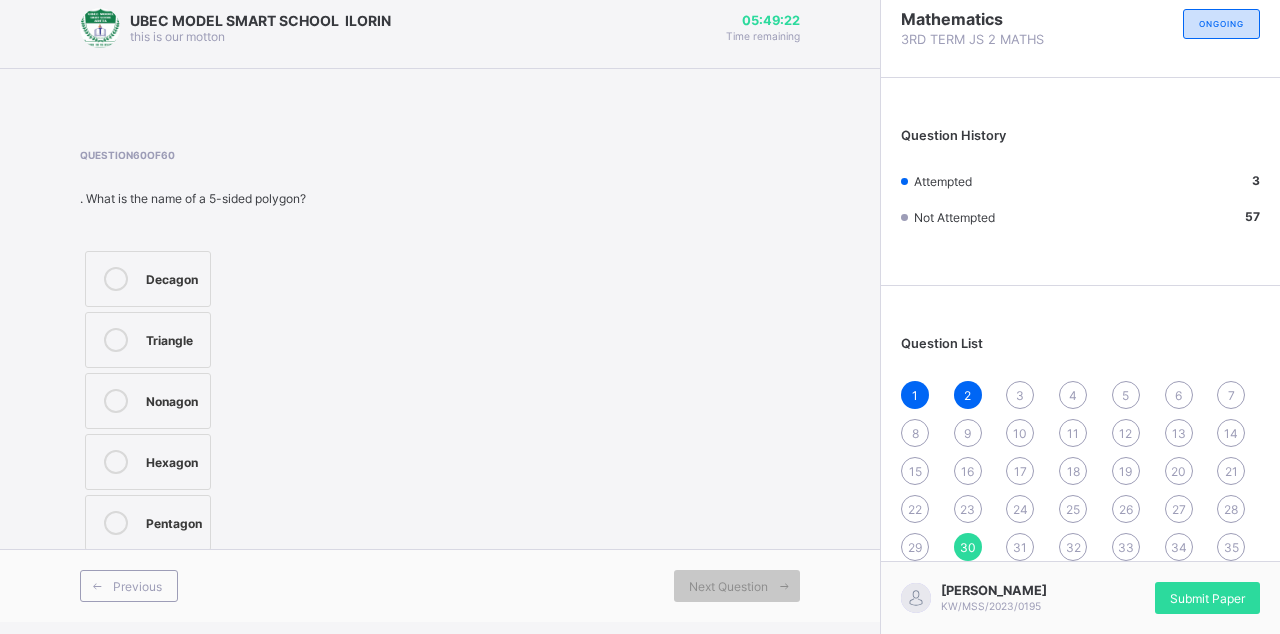 click on "46" at bounding box center (1073, 623) 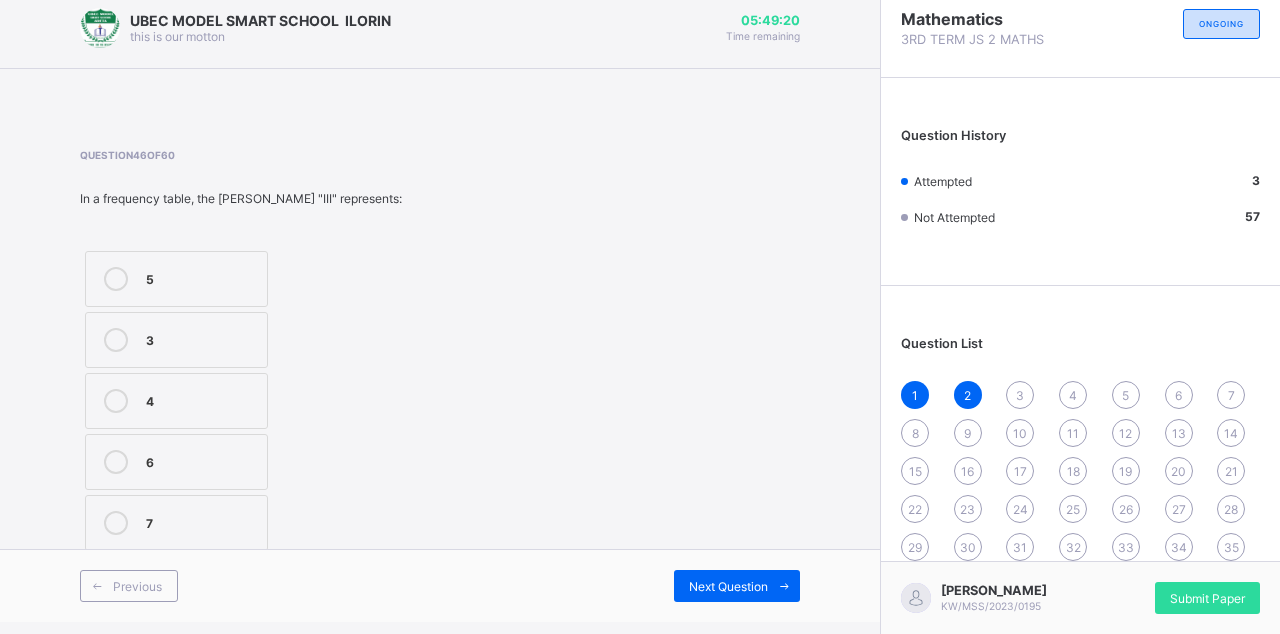 click on "Next Question" at bounding box center [737, 586] 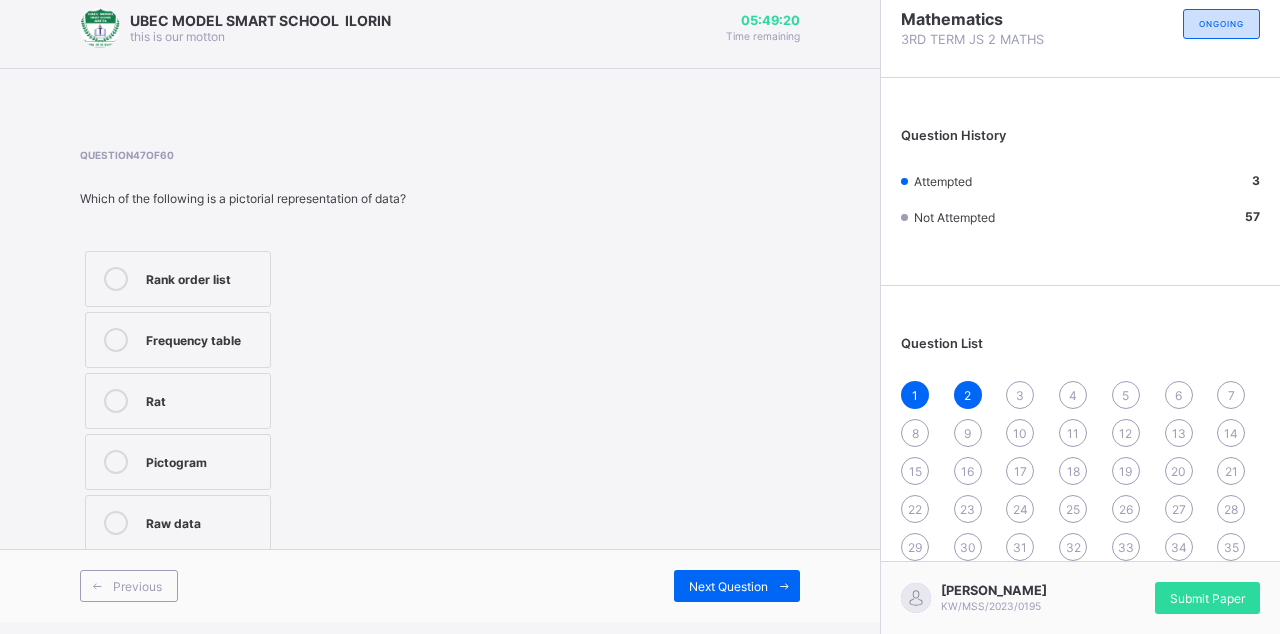 click on "Next Question" at bounding box center [737, 586] 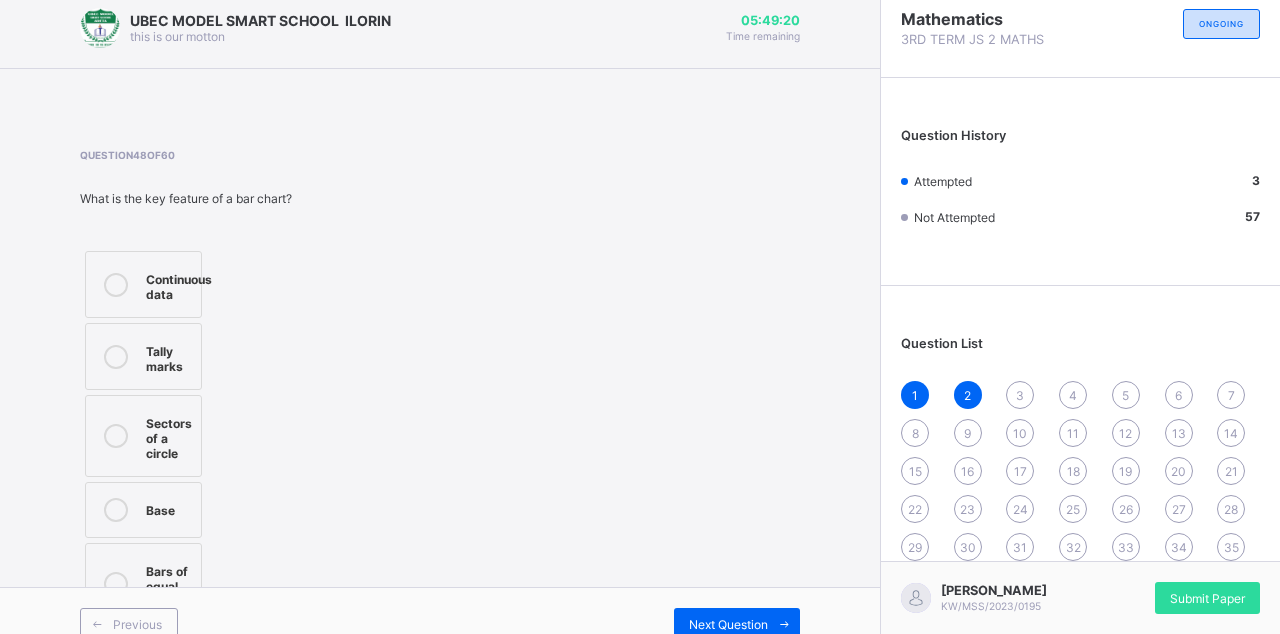 click on "Next Question" at bounding box center (728, 624) 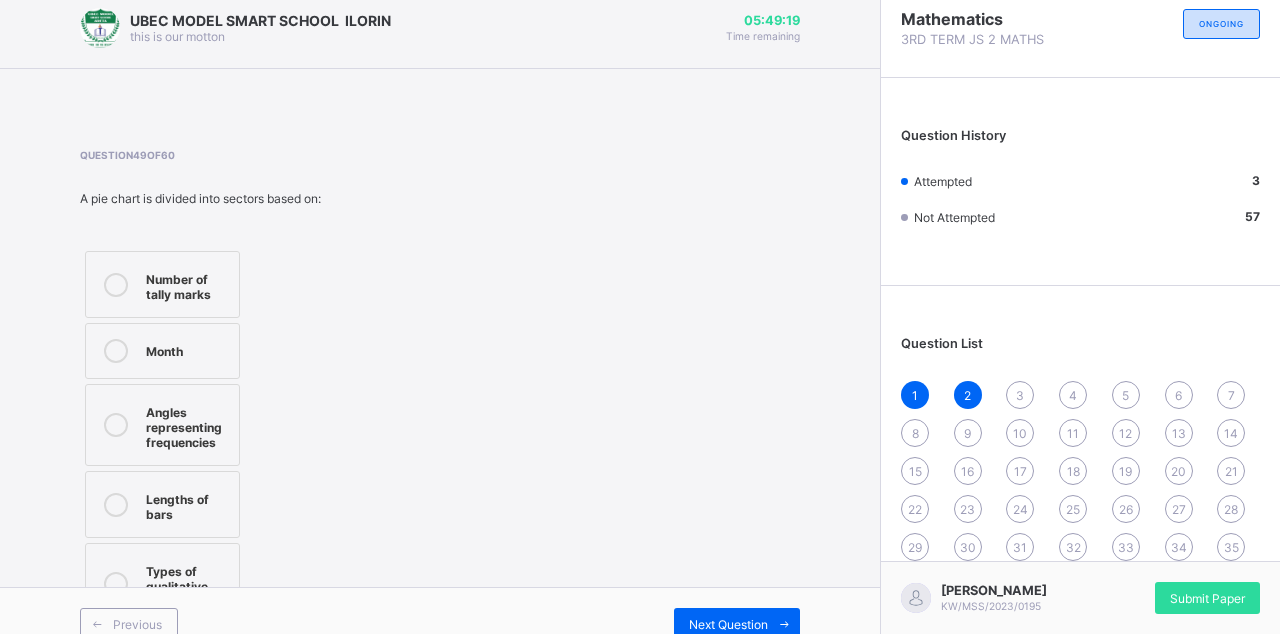 click on "Next Question" at bounding box center [728, 624] 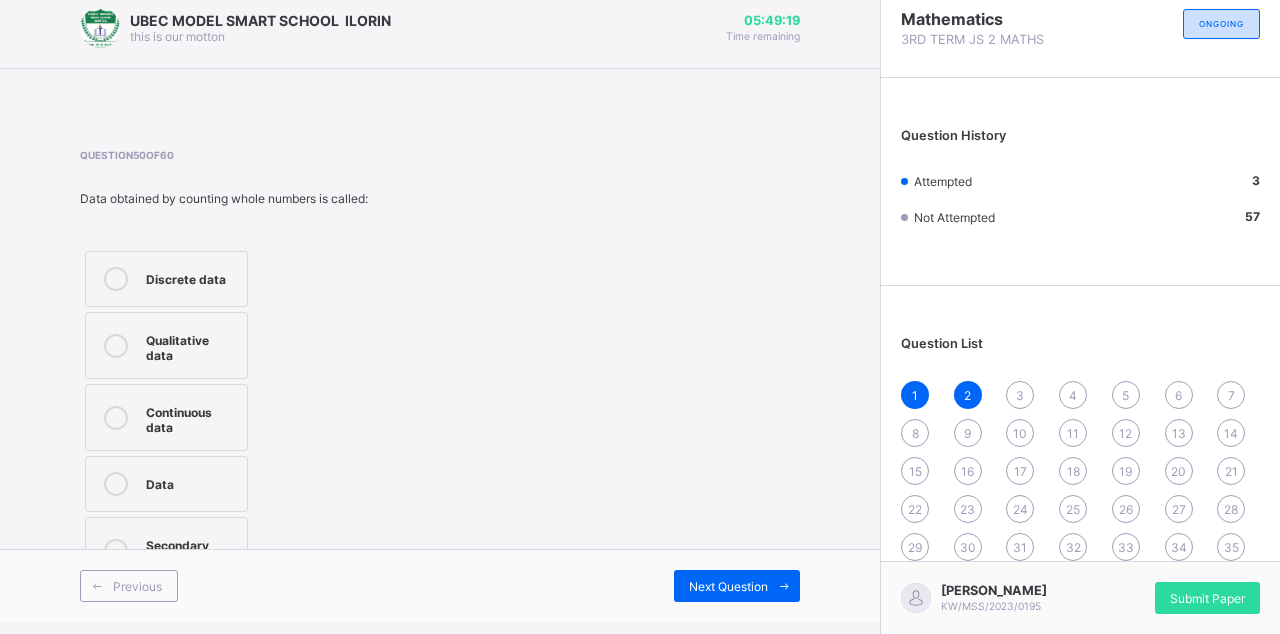 click on "Next Question" at bounding box center [728, 586] 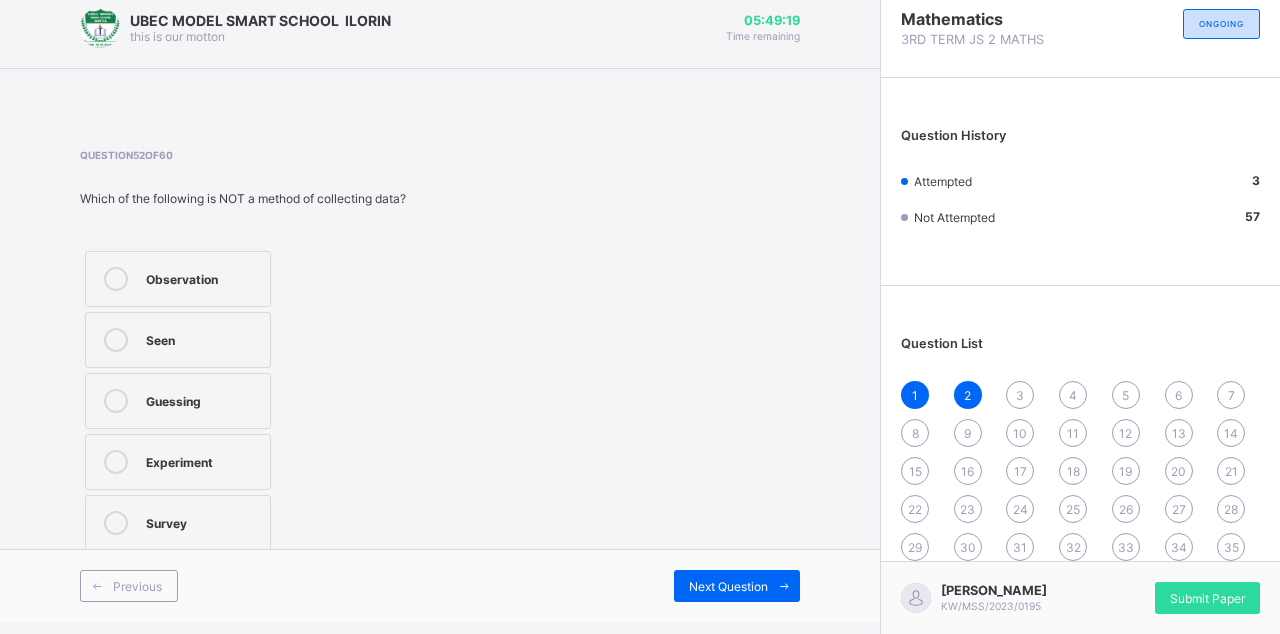 click on "Next Question" at bounding box center (737, 586) 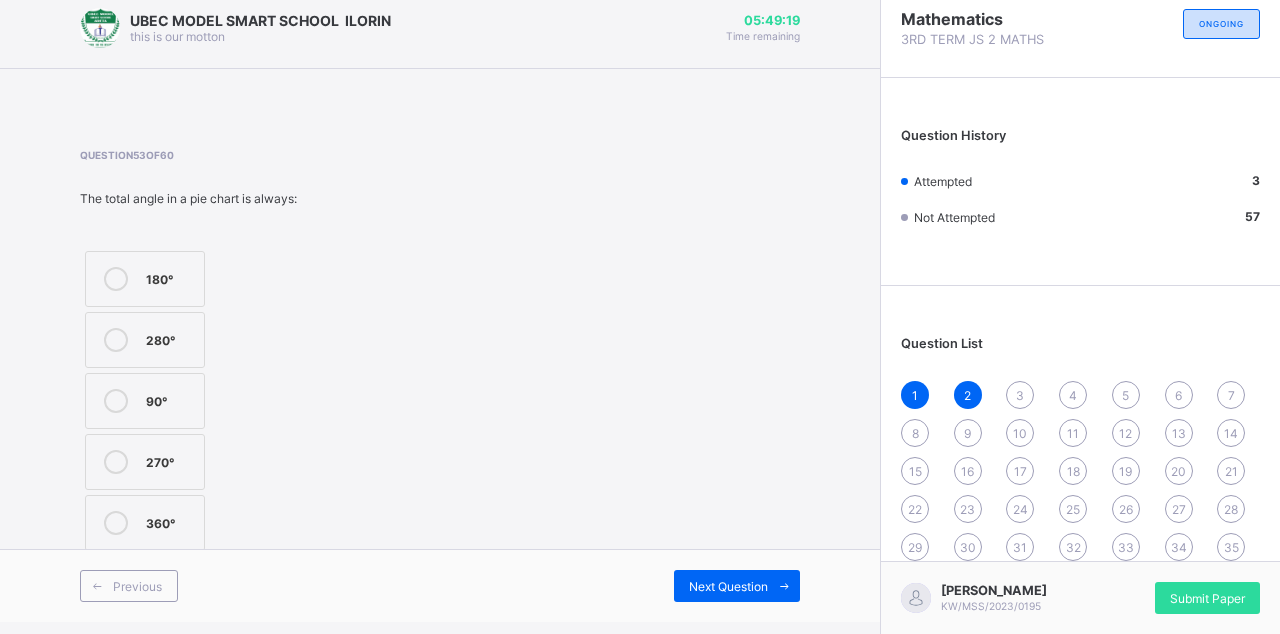 click on "Next Question" at bounding box center [737, 586] 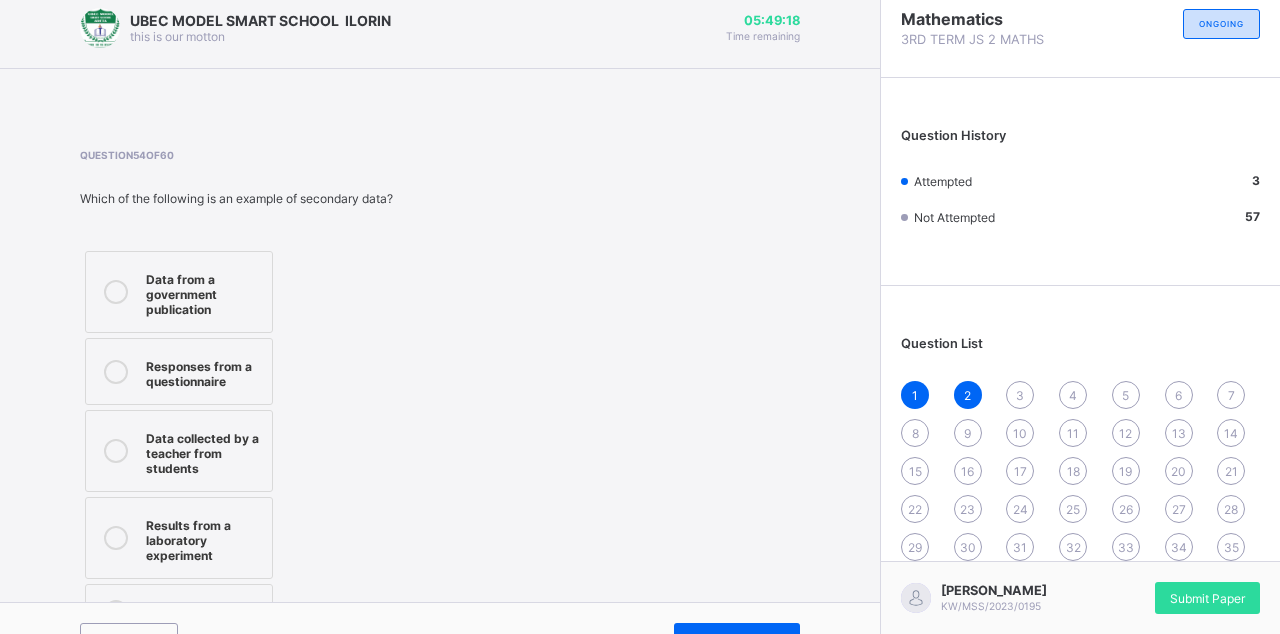 click on "Next Question" at bounding box center (728, 639) 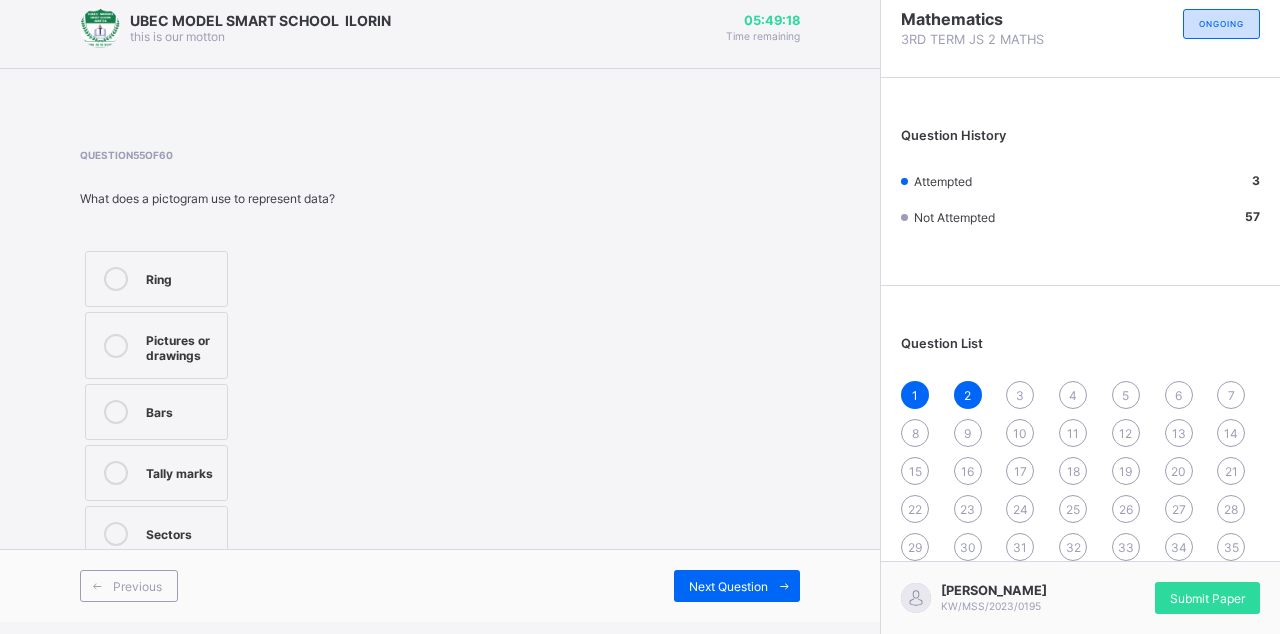 click on "Next Question" at bounding box center (728, 586) 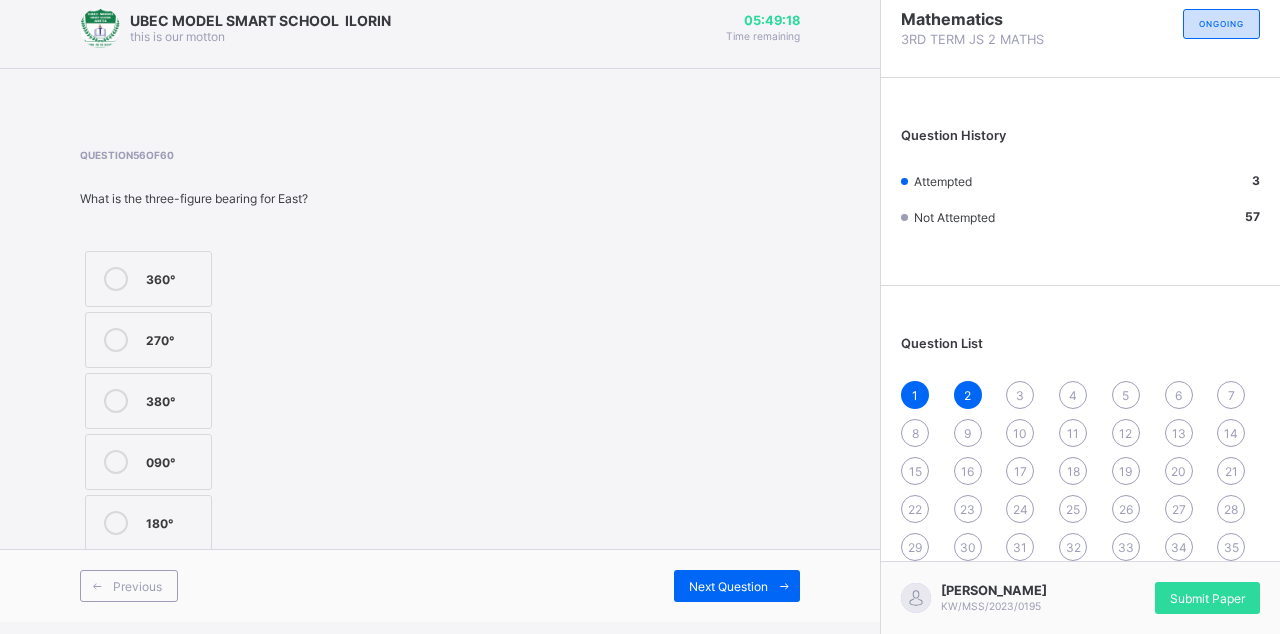 click on "Next Question" at bounding box center [728, 586] 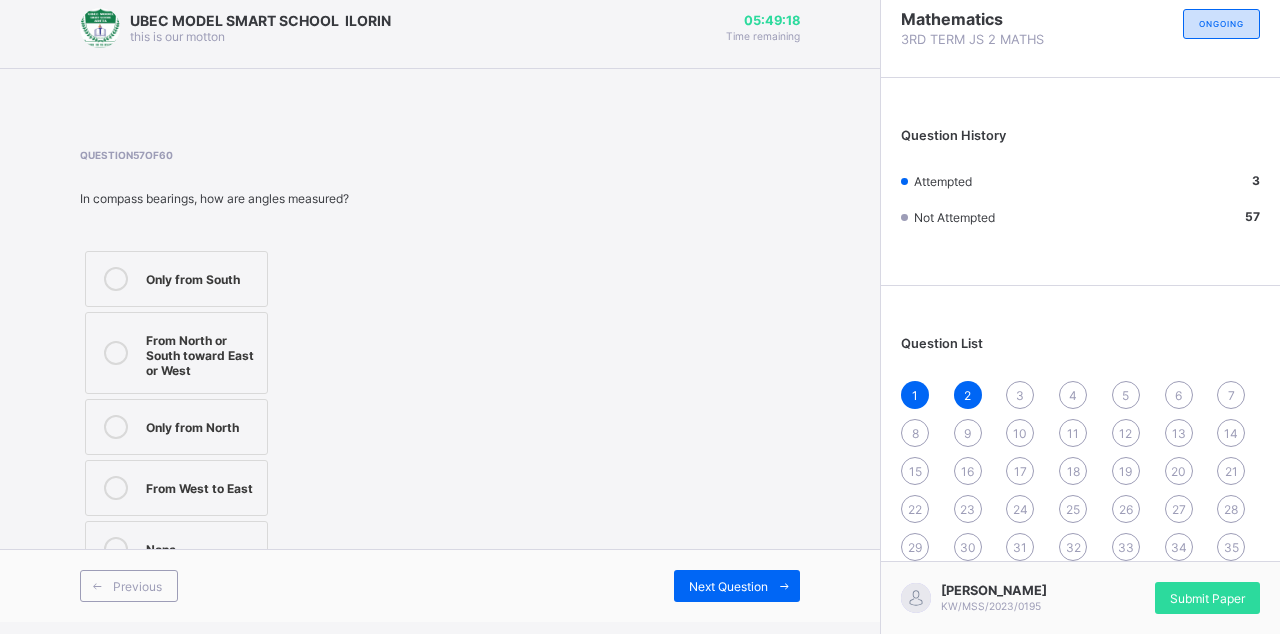 click on "Next Question" at bounding box center [728, 586] 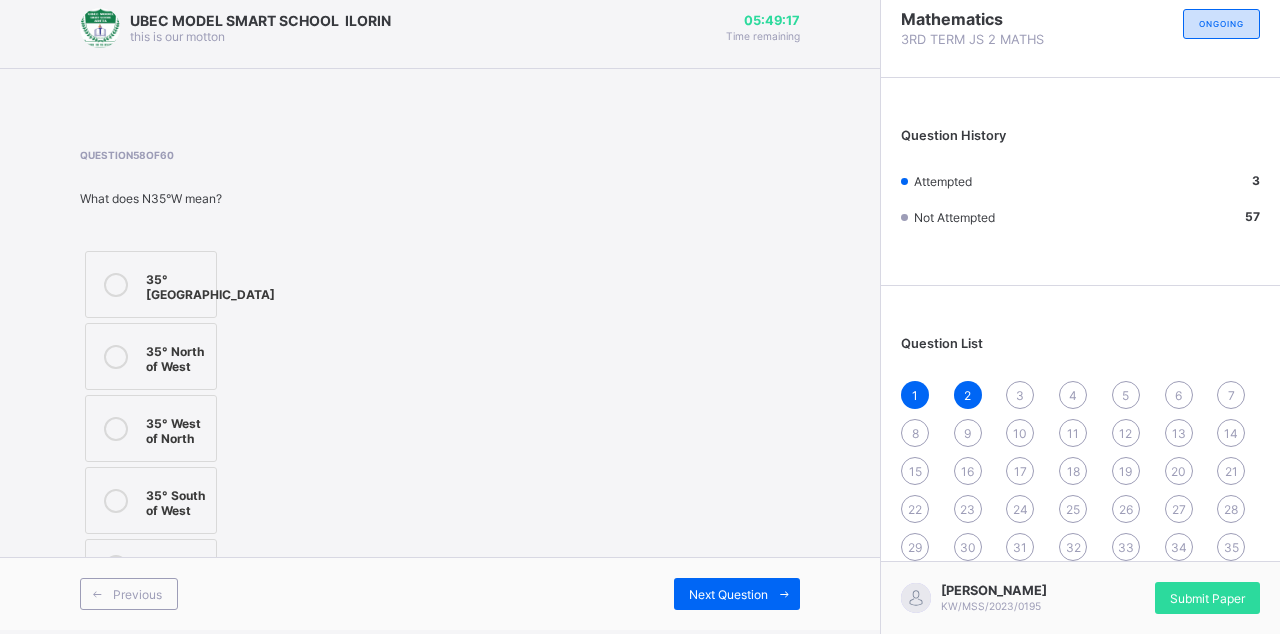click on "Next Question" at bounding box center [728, 594] 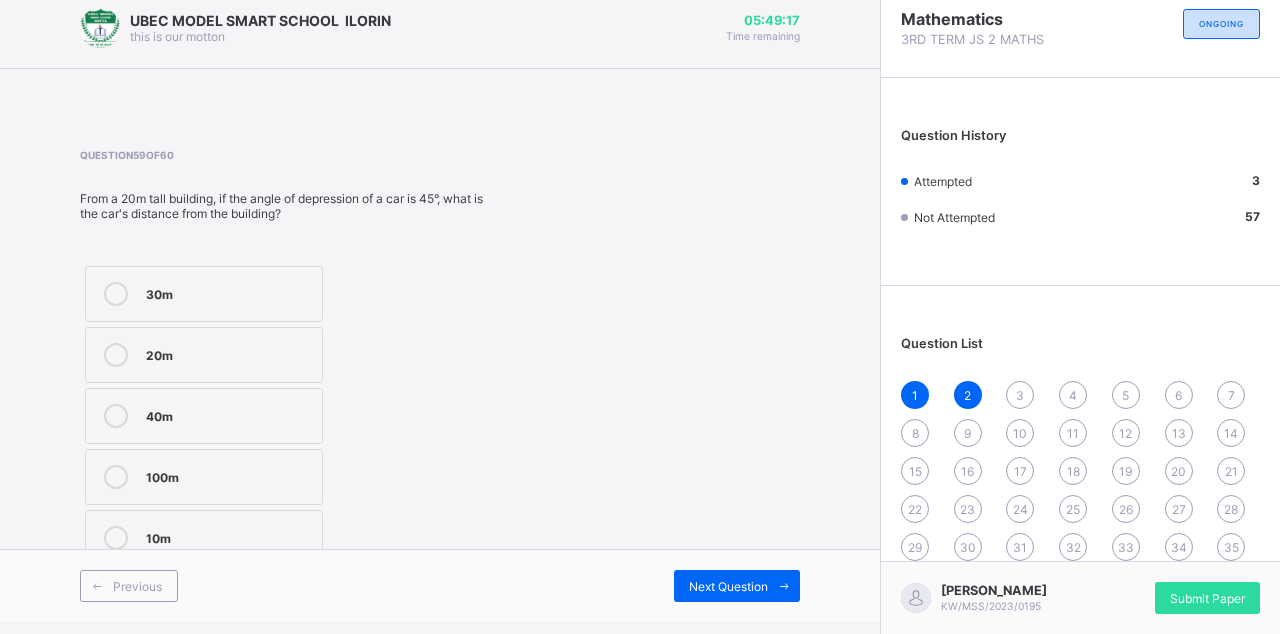 click on "Next Question" at bounding box center [728, 586] 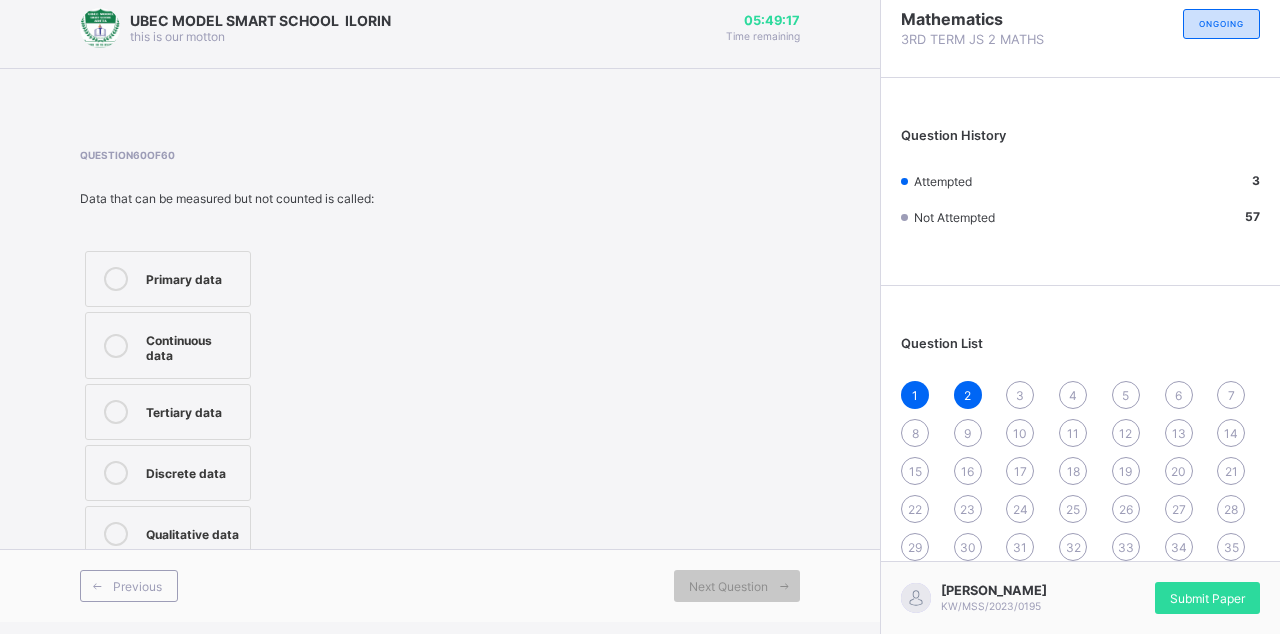 click on "Next Question" at bounding box center (728, 586) 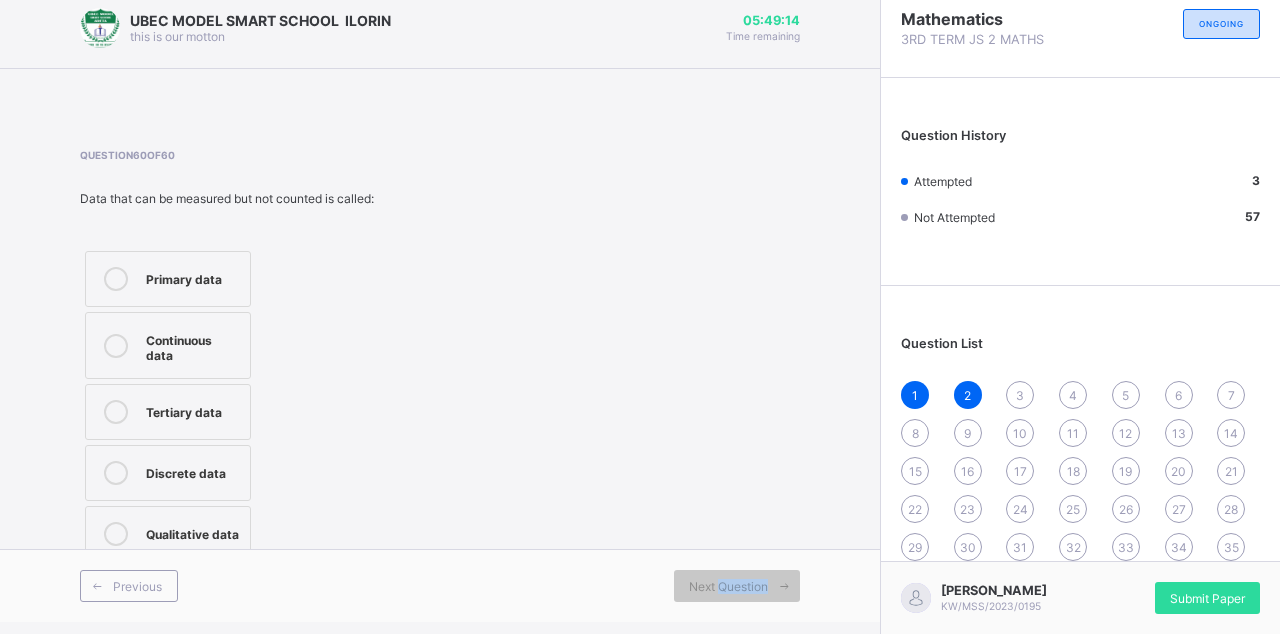 click on "UBEC MODEL SMART SCHOOL  ILORIN this is our [PERSON_NAME] 05:49:14 Time remaining Question  60  of  60 Data that can be measured but not counted is called:    Primary data   Continuous data   Tertiary data  Discrete data   Qualitative data   Previous Next Question" at bounding box center [440, 305] 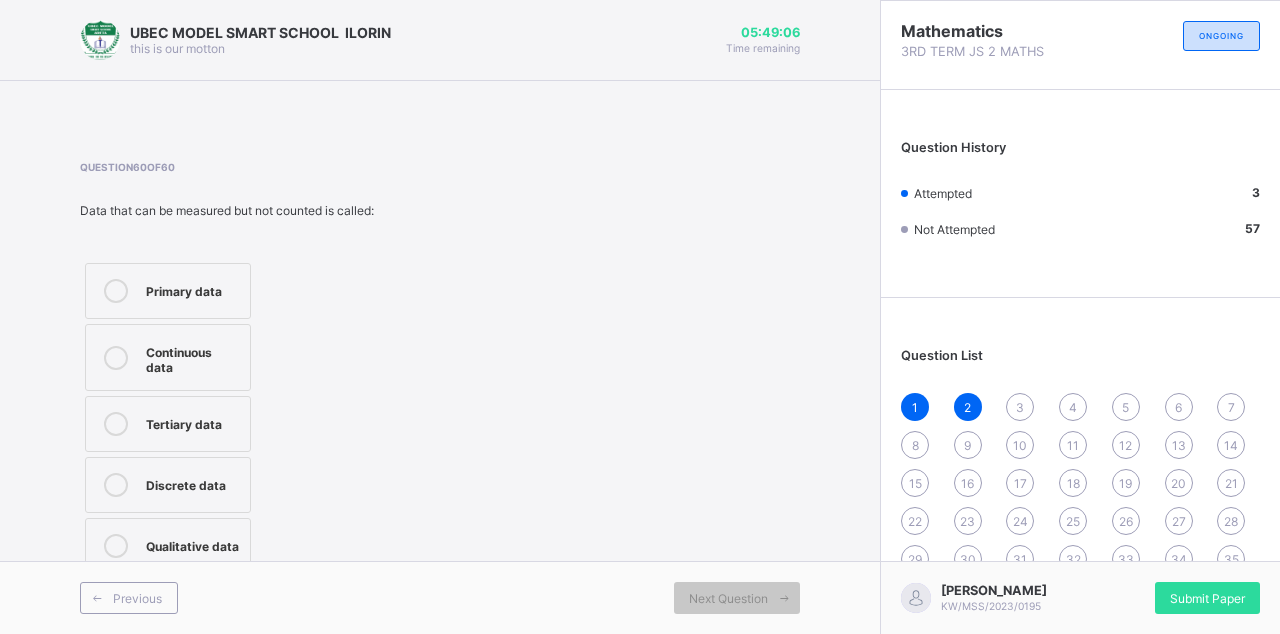 scroll, scrollTop: 12, scrollLeft: 0, axis: vertical 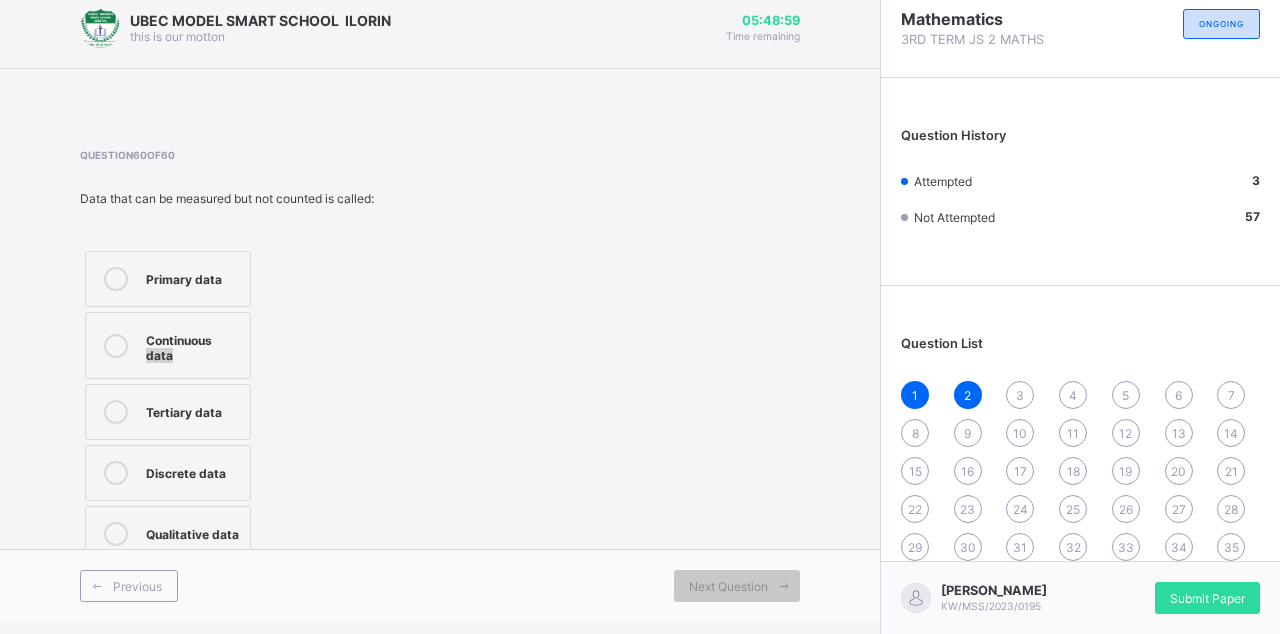 click on "Question  60  of  60 Data that can be measured but not counted is called:    Primary data   Continuous data   Tertiary data  Discrete data   Qualitative data" at bounding box center (440, 358) 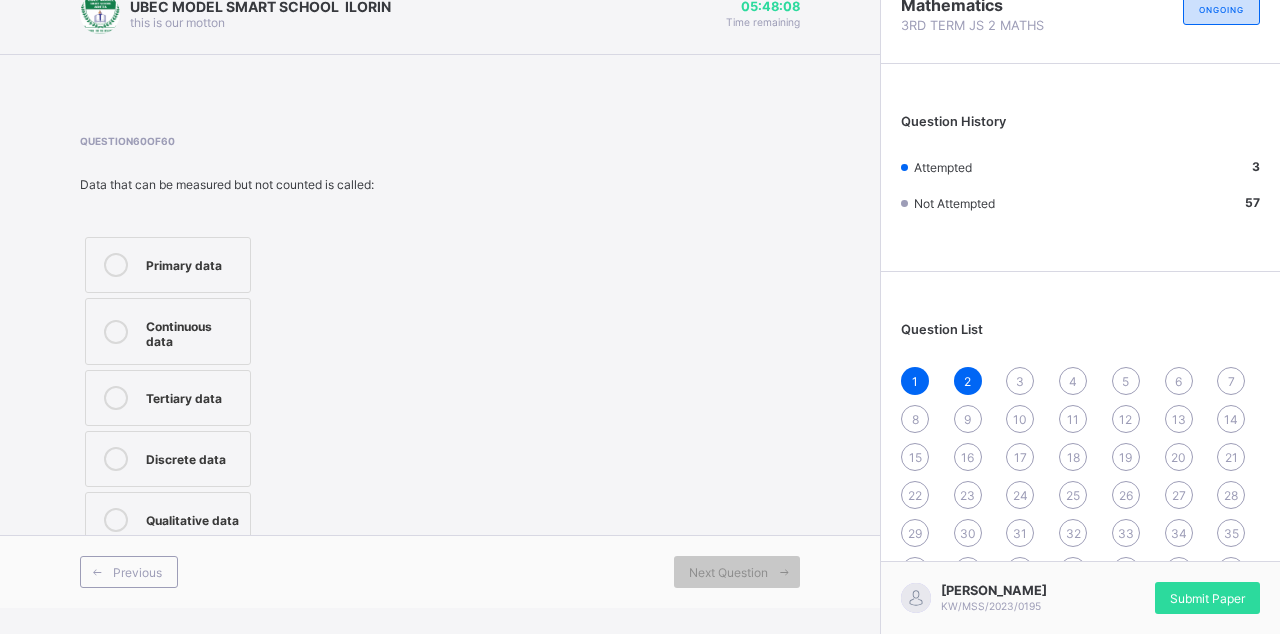 scroll, scrollTop: 4, scrollLeft: 0, axis: vertical 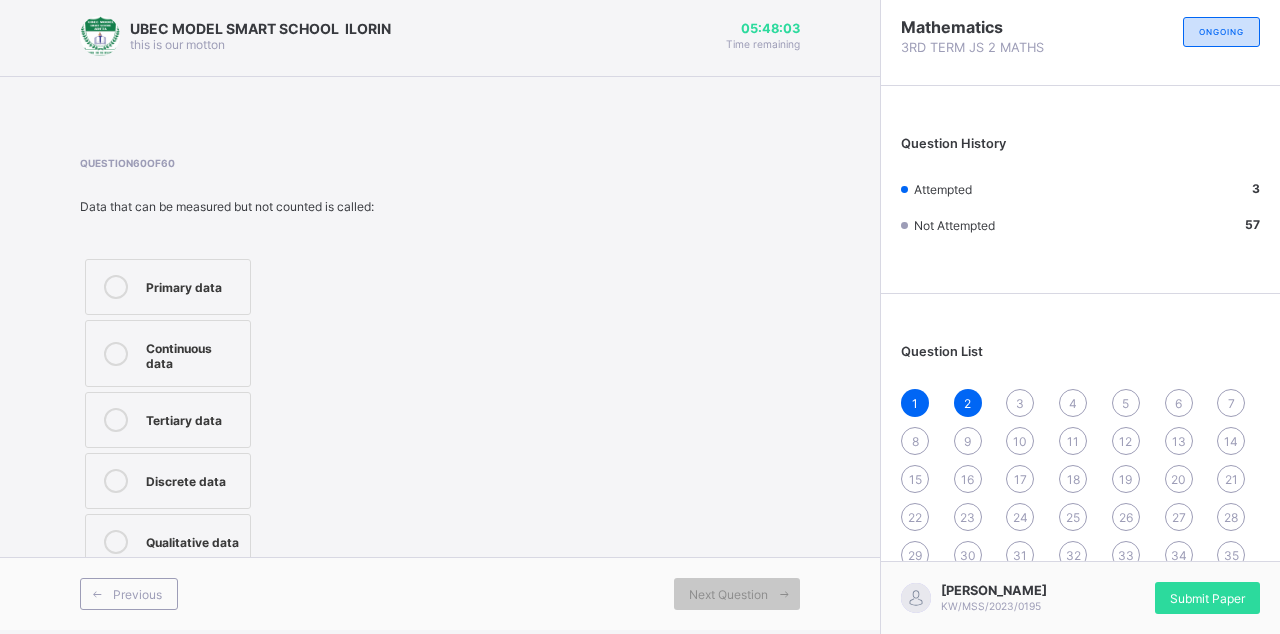 click on "Qualitative data" at bounding box center [168, 542] 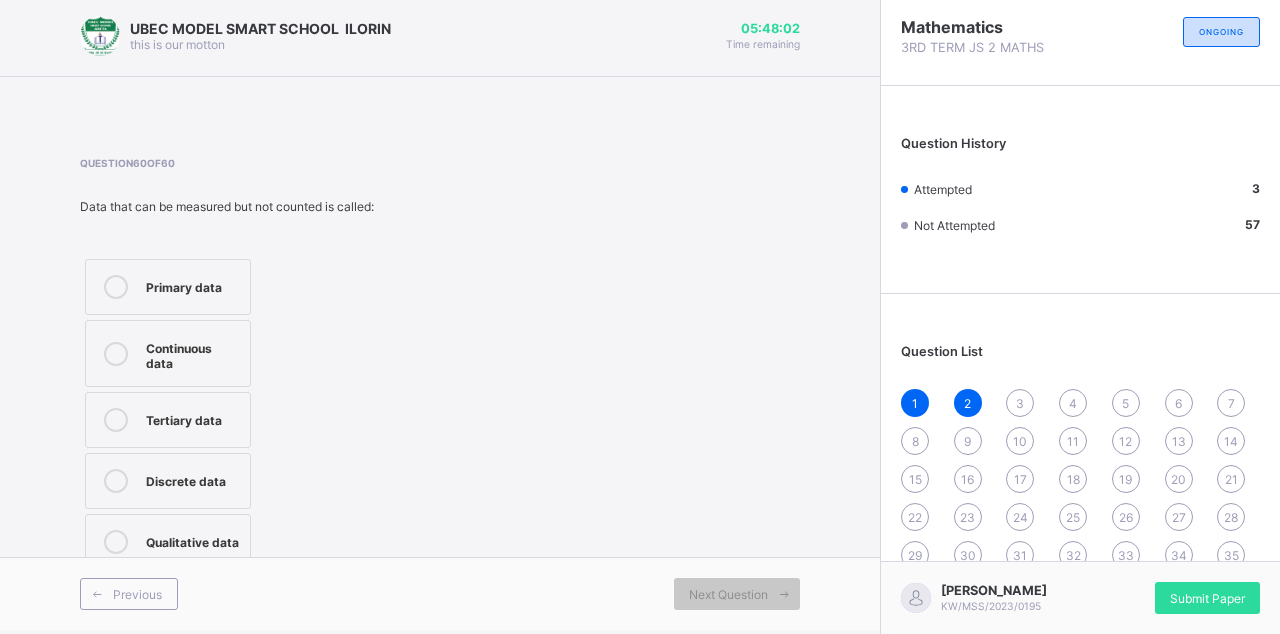click on "Previous" at bounding box center (129, 594) 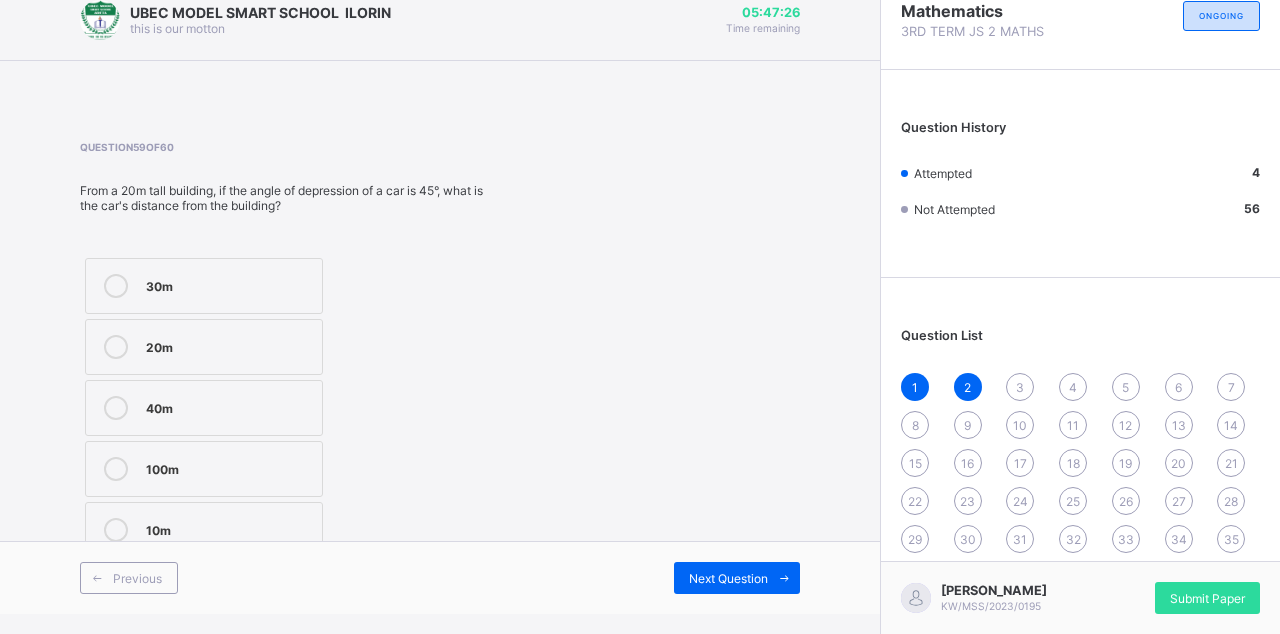 scroll, scrollTop: 0, scrollLeft: 0, axis: both 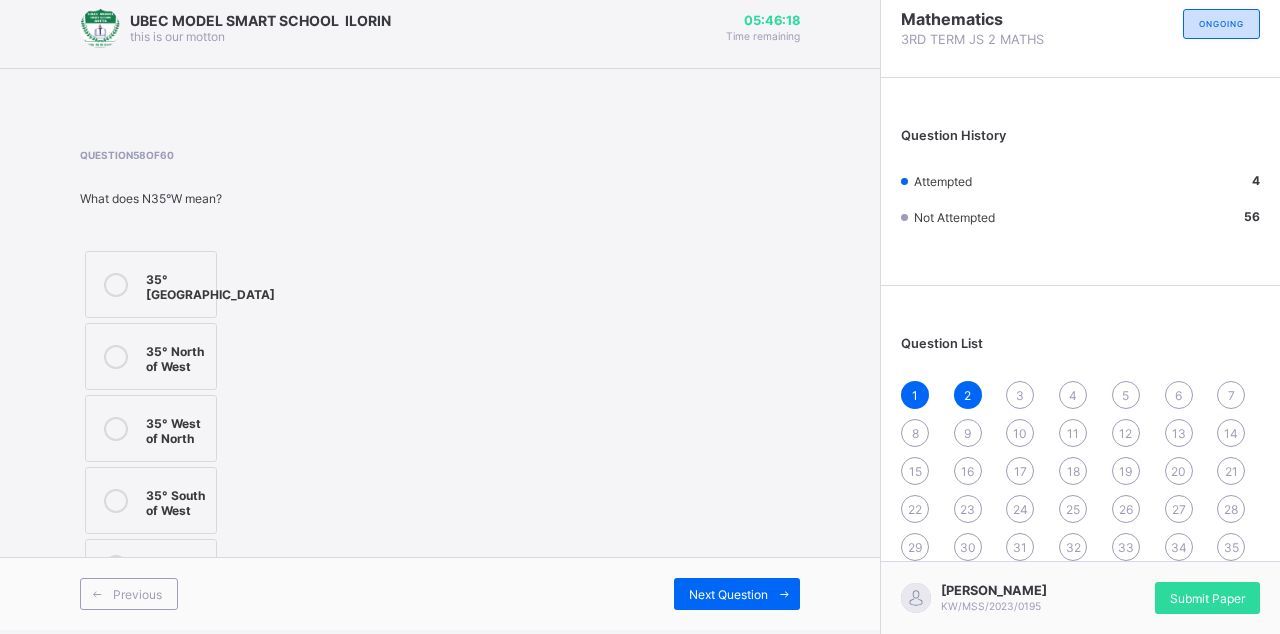 click on "Next Question" at bounding box center [728, 594] 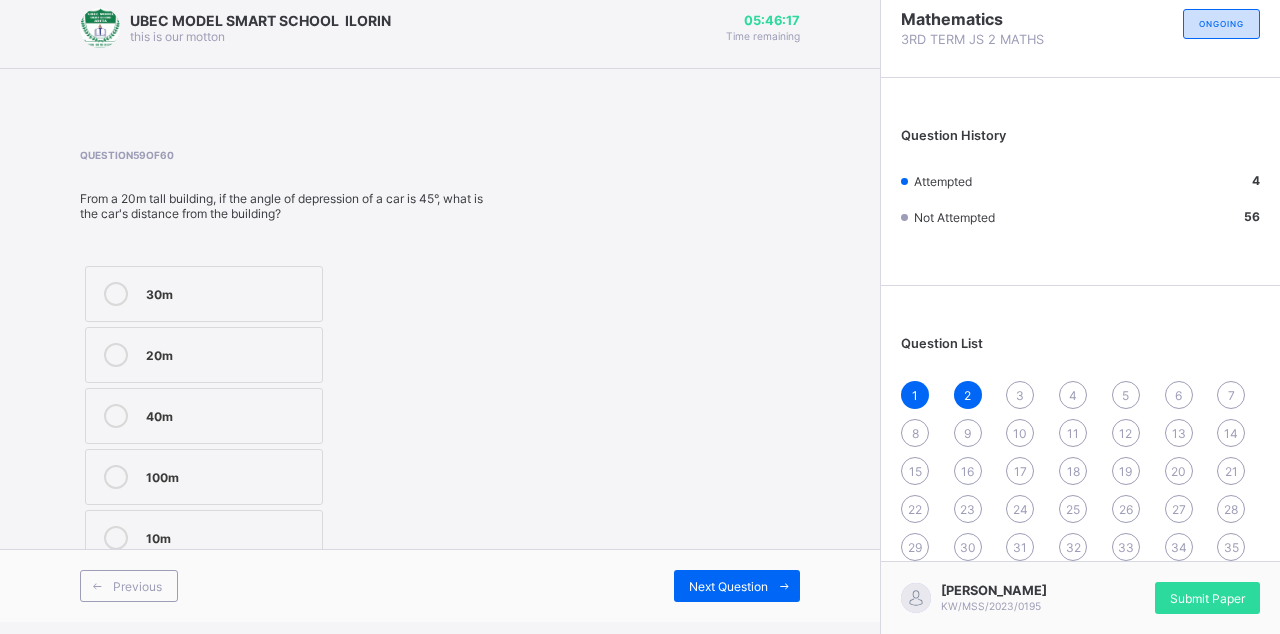 click at bounding box center (784, 586) 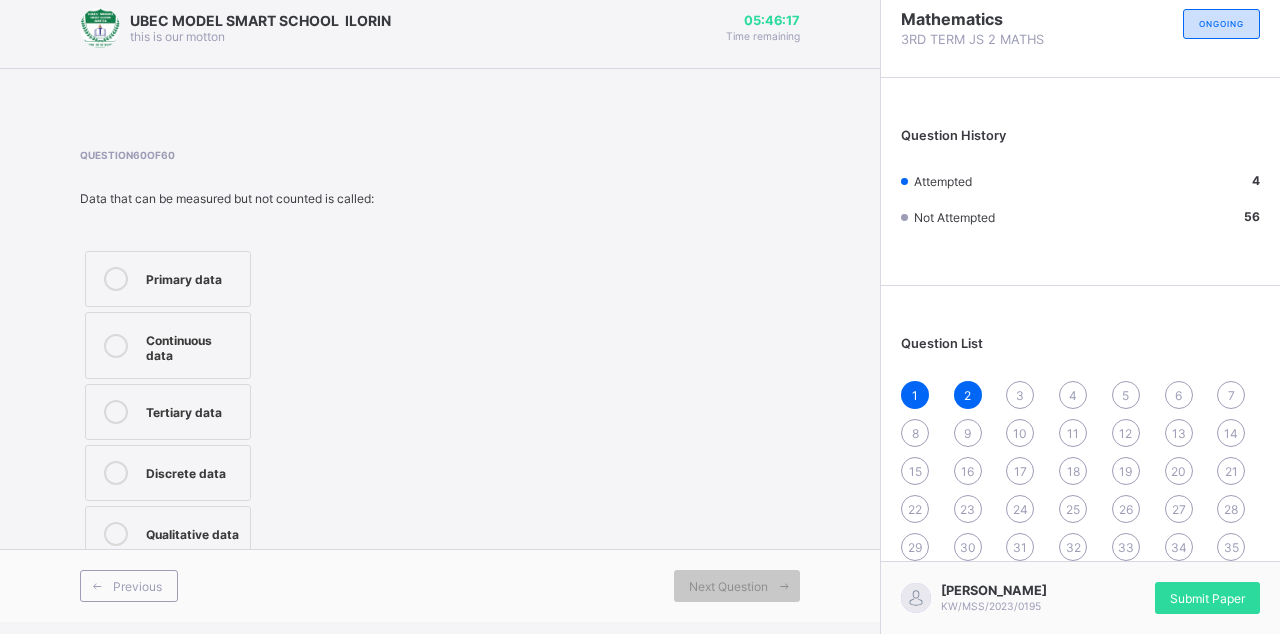 click at bounding box center (784, 586) 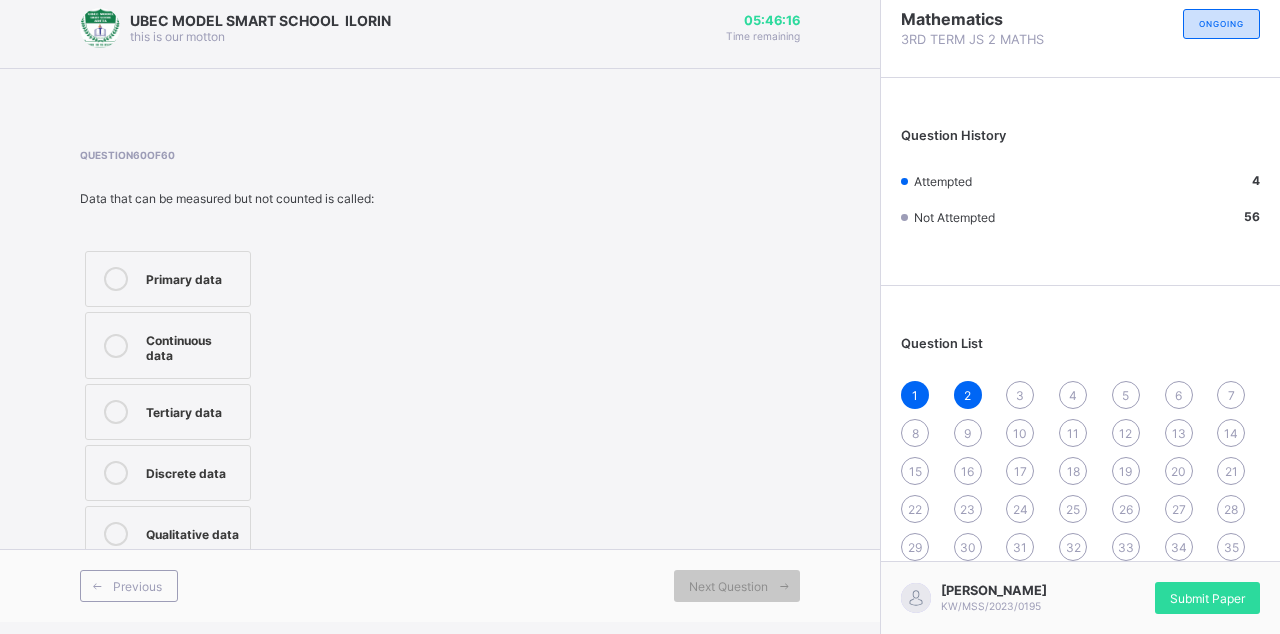 click on "Previous" at bounding box center [137, 586] 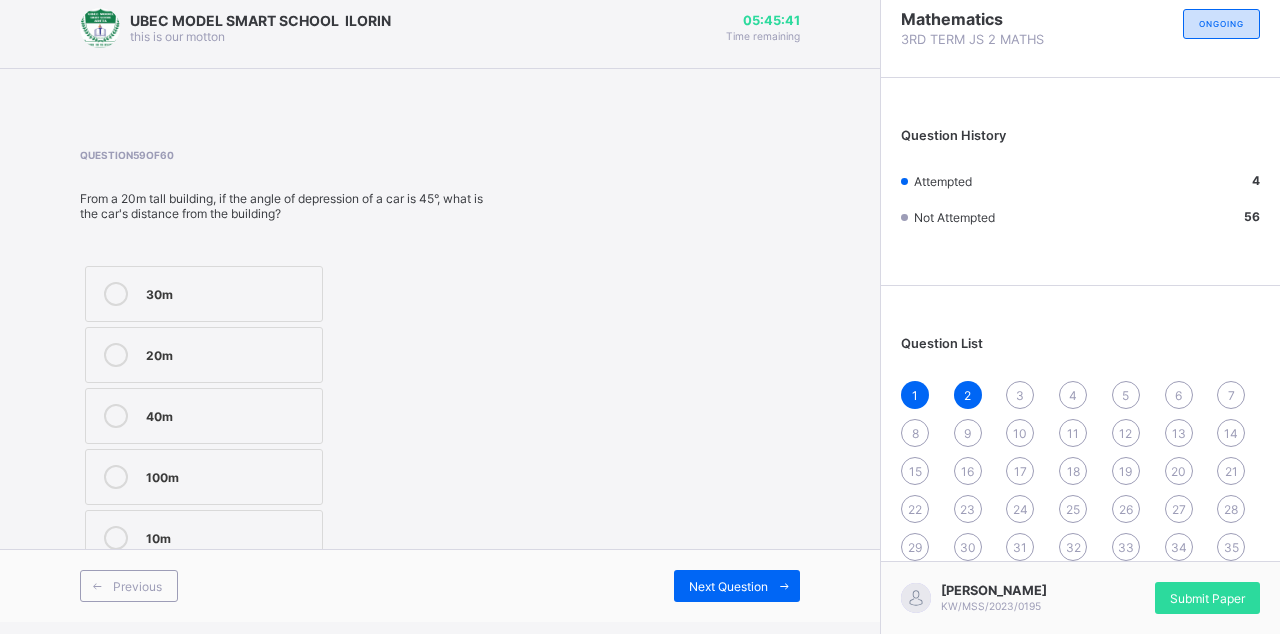 scroll, scrollTop: 23, scrollLeft: 0, axis: vertical 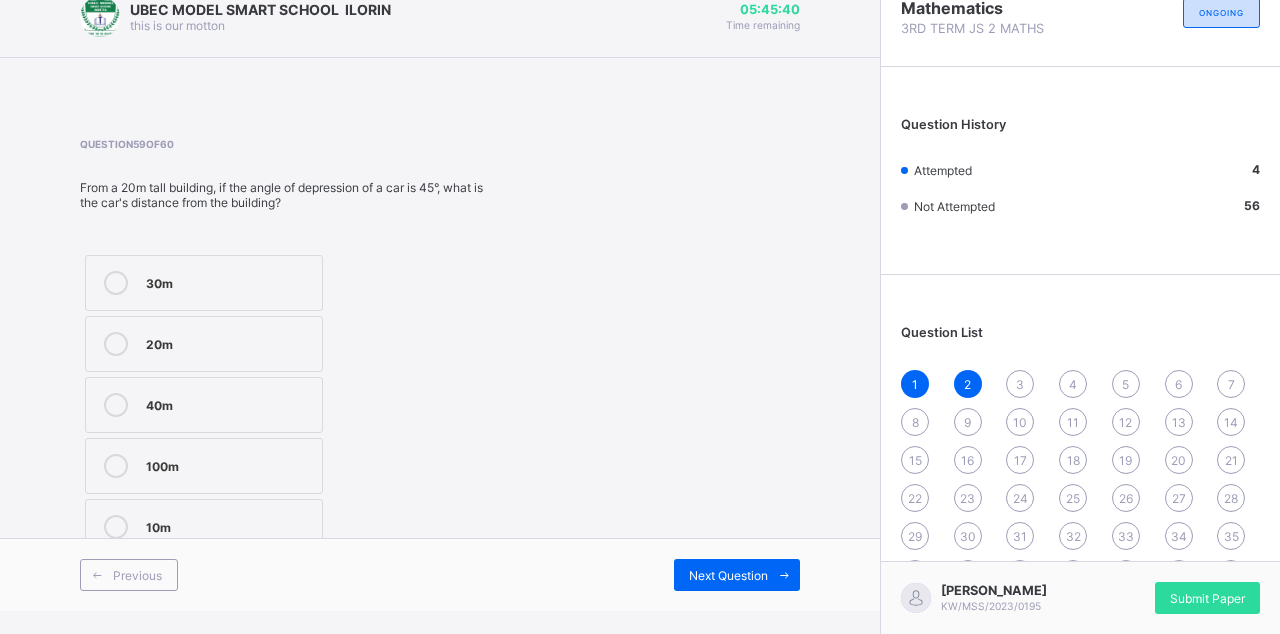 click on "20m" at bounding box center (229, 342) 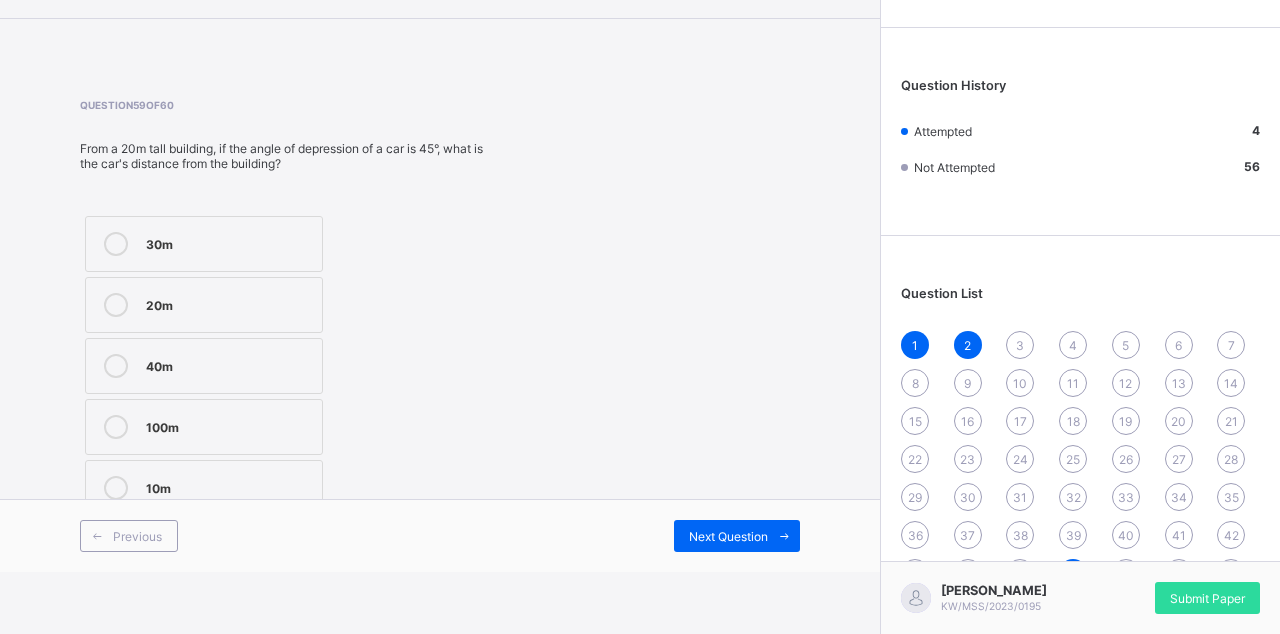 scroll, scrollTop: 108, scrollLeft: 0, axis: vertical 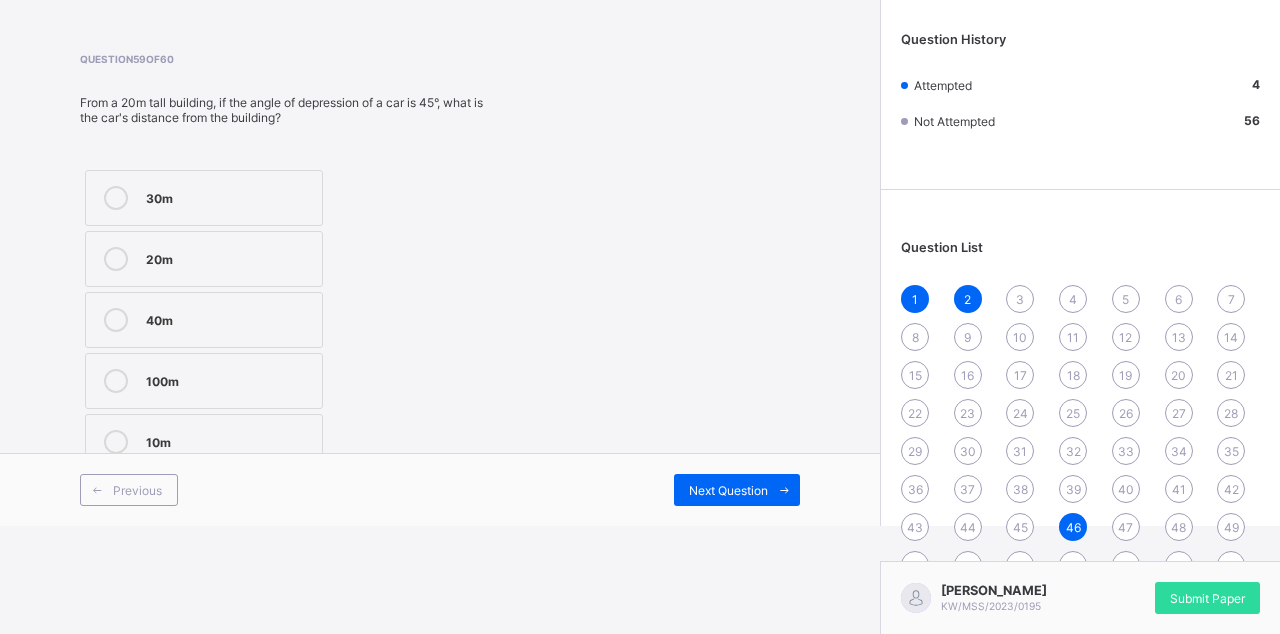 click at bounding box center [784, 490] 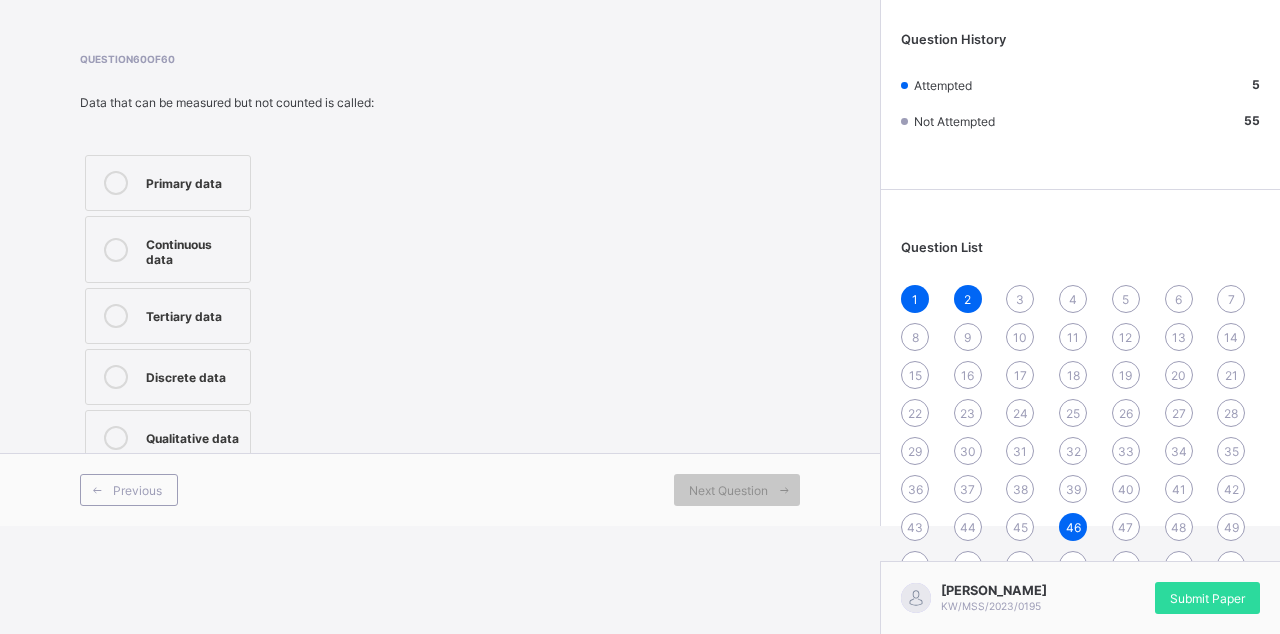 click on "Previous" at bounding box center [137, 490] 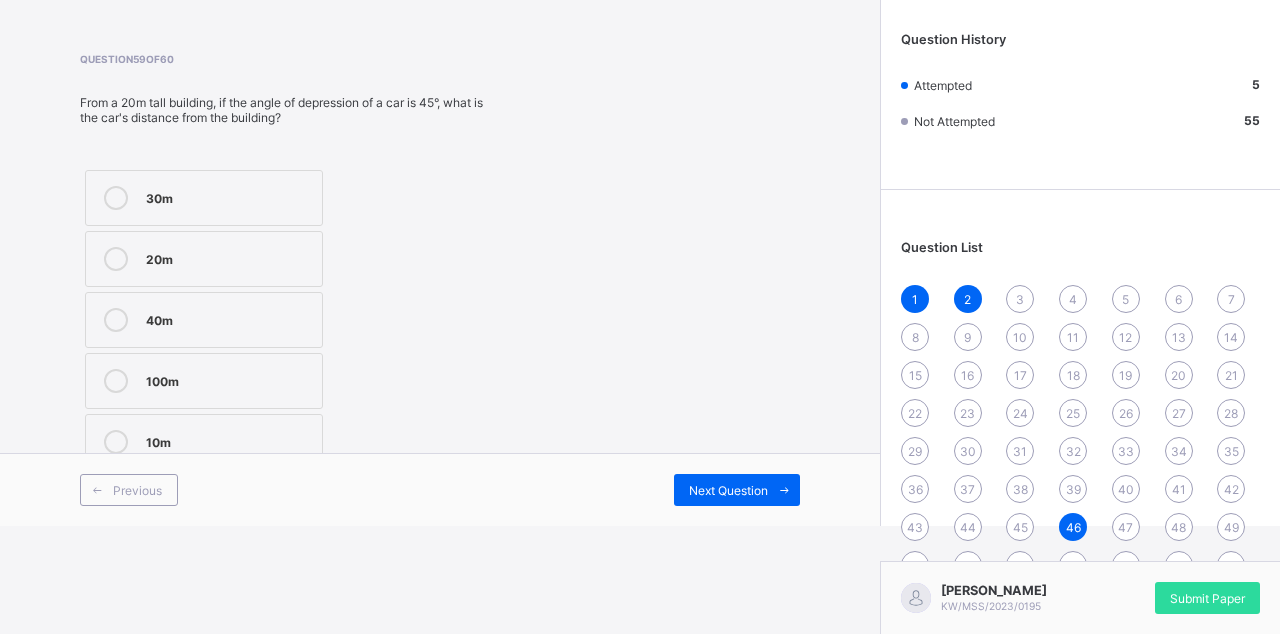 click on "Previous" at bounding box center (129, 490) 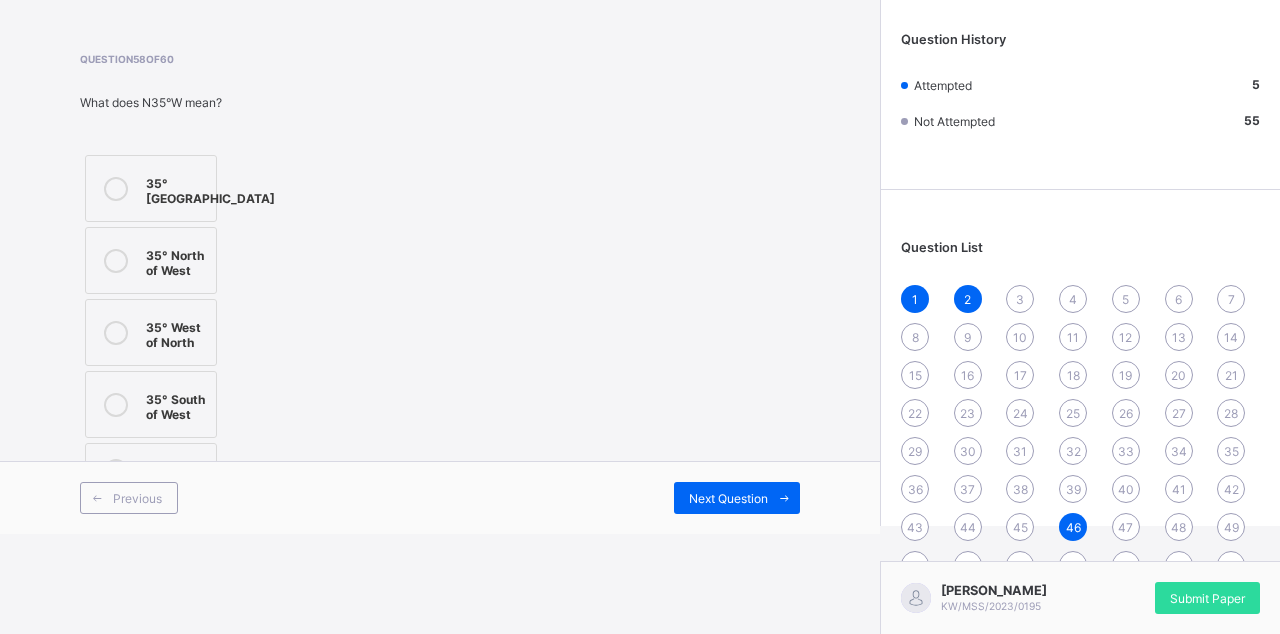 click at bounding box center (116, 260) 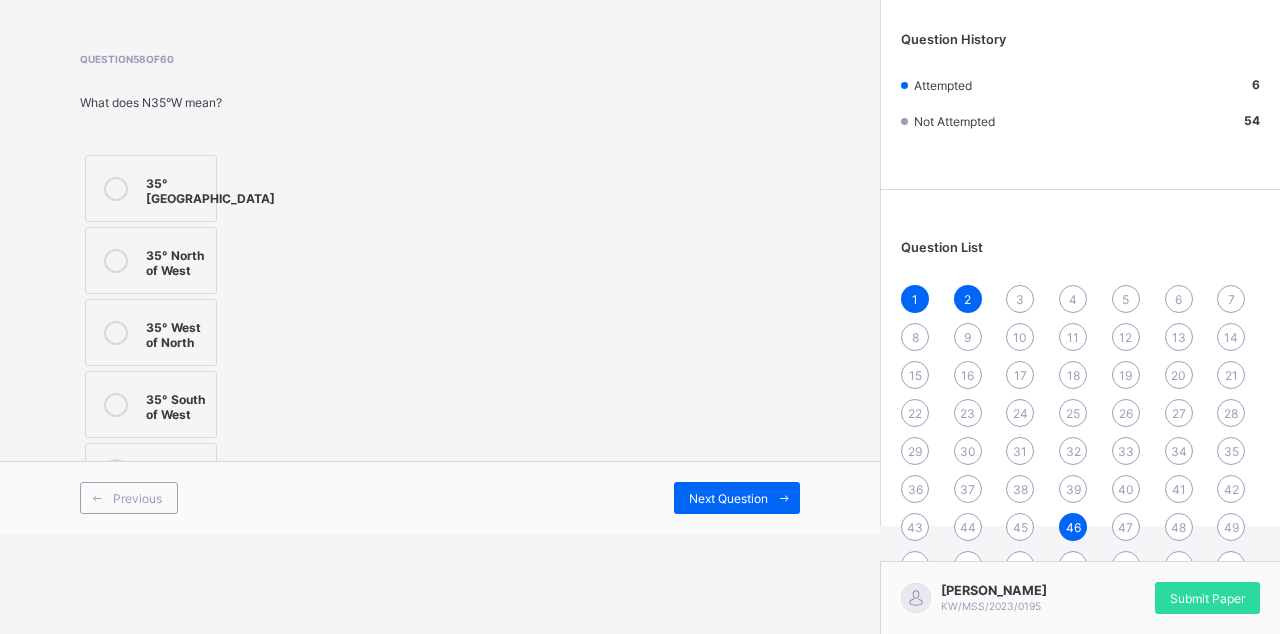 click on "Next Question" at bounding box center [728, 498] 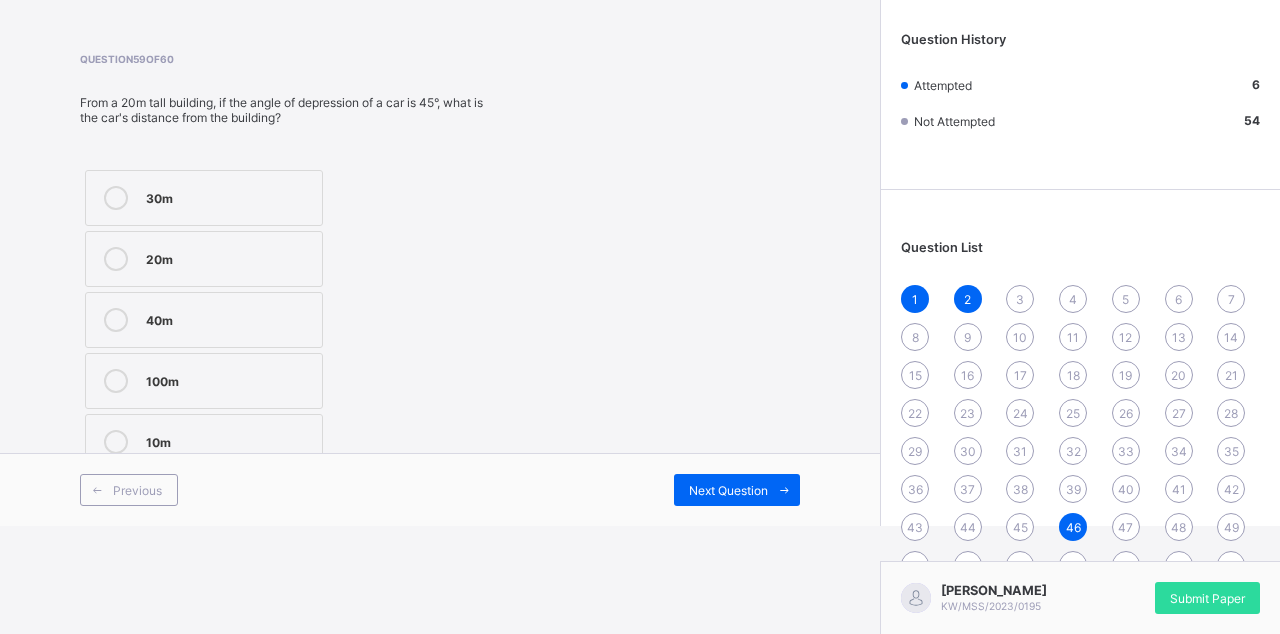 click on "Previous" at bounding box center [129, 490] 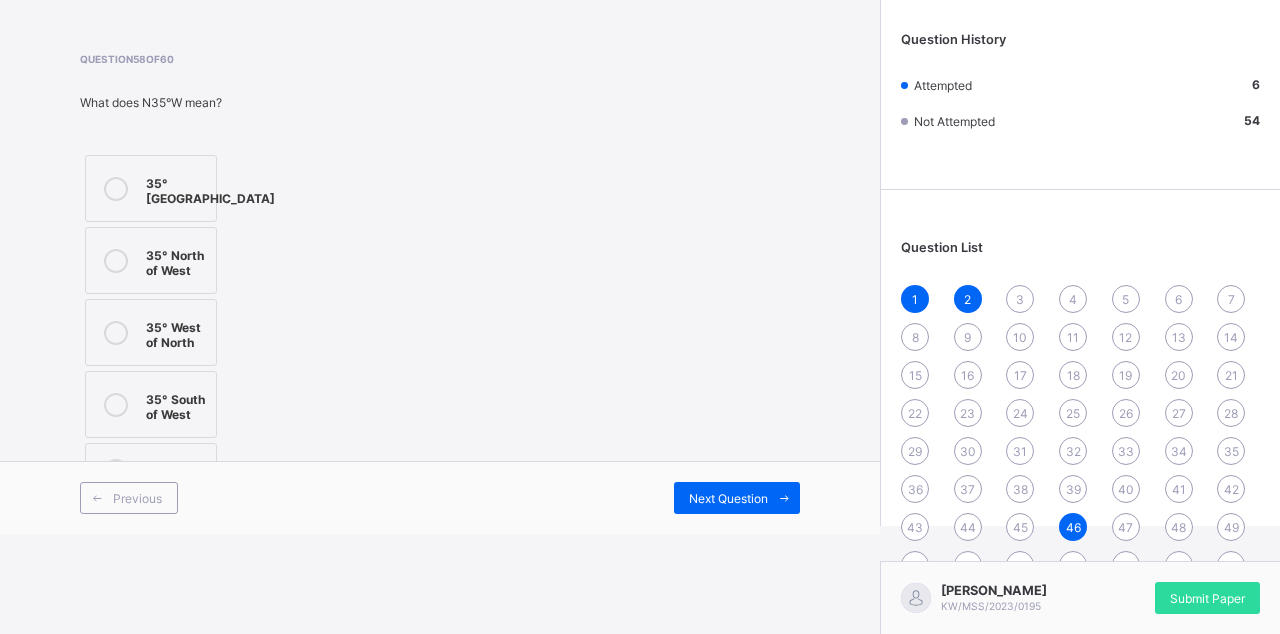 click on "Previous" at bounding box center [129, 498] 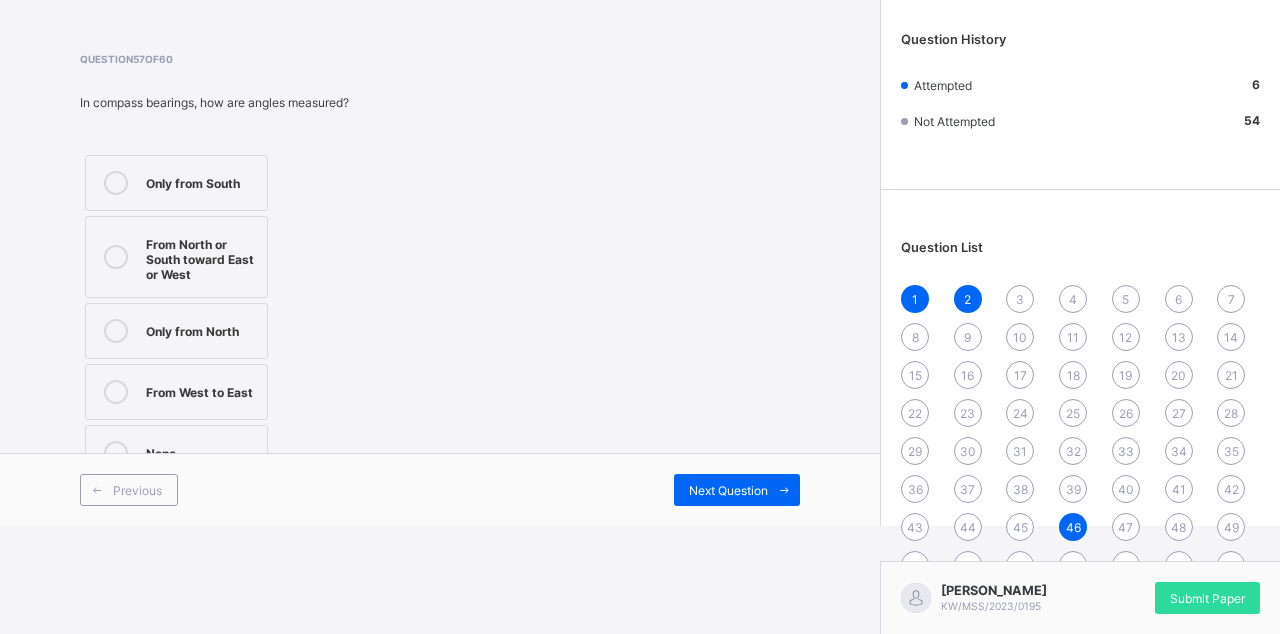 click at bounding box center (116, 257) 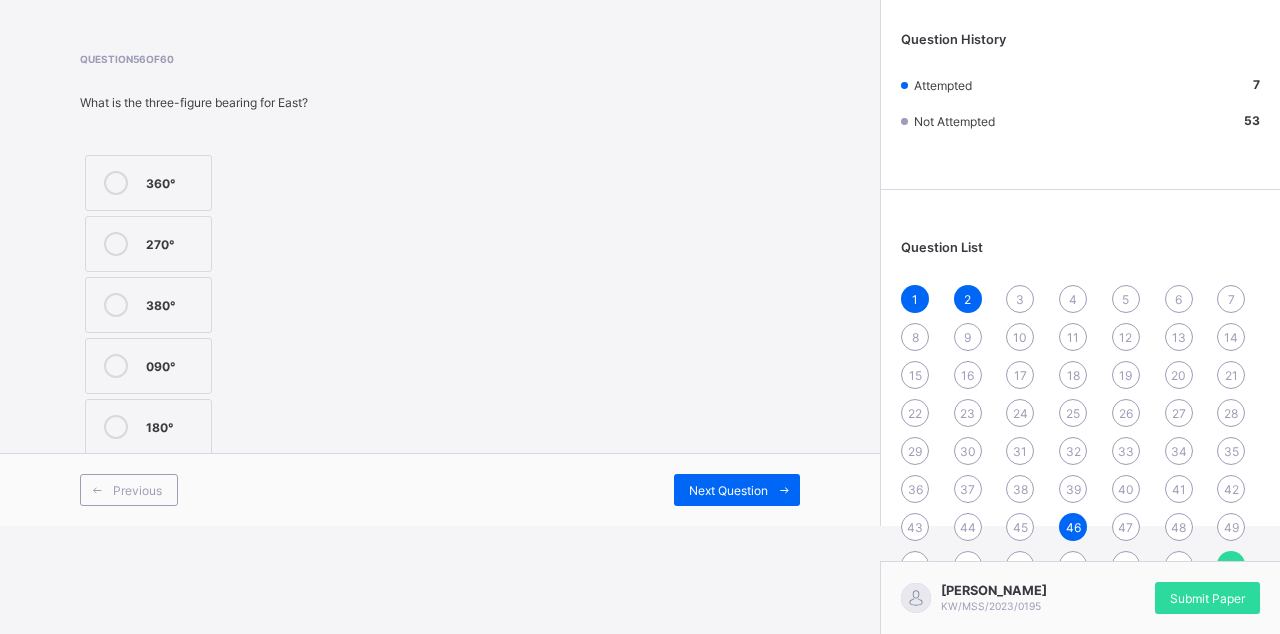 click on "180°" at bounding box center [173, 425] 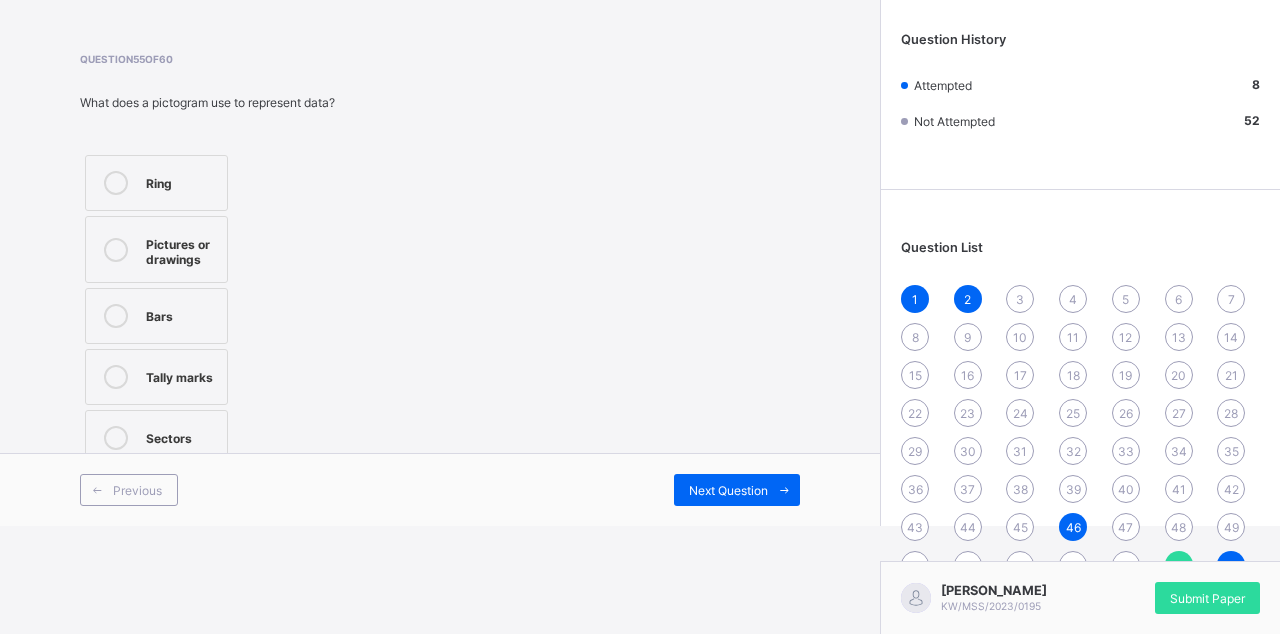 click on "Tally marks" at bounding box center (181, 375) 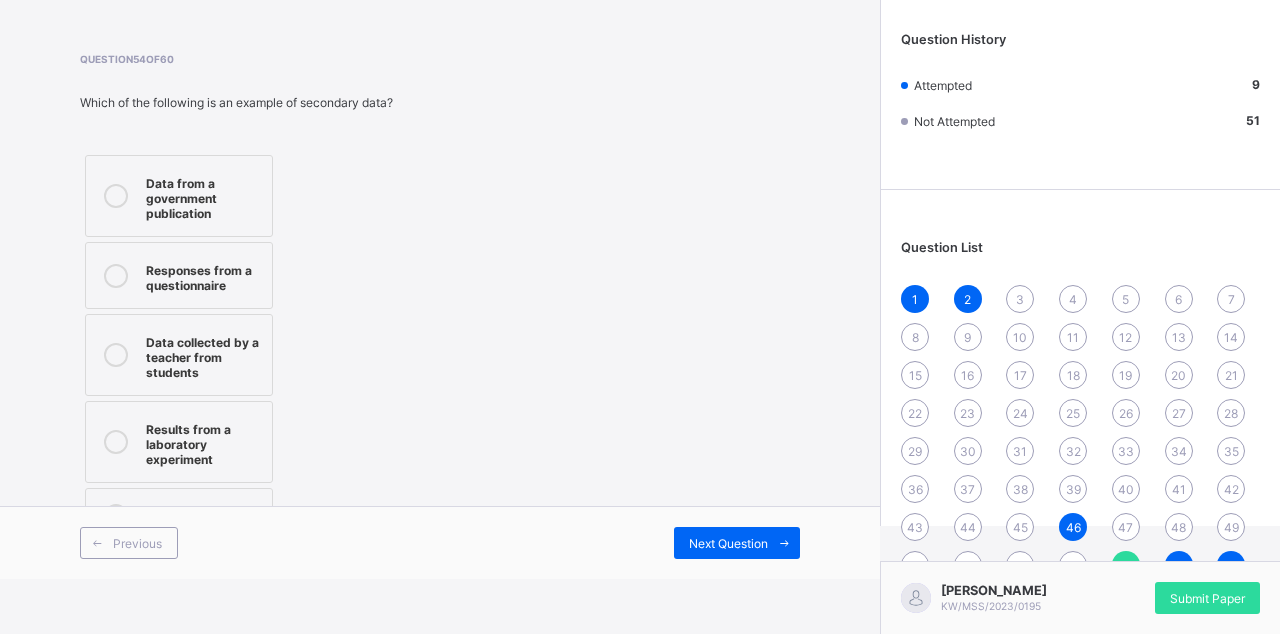 click at bounding box center [116, 196] 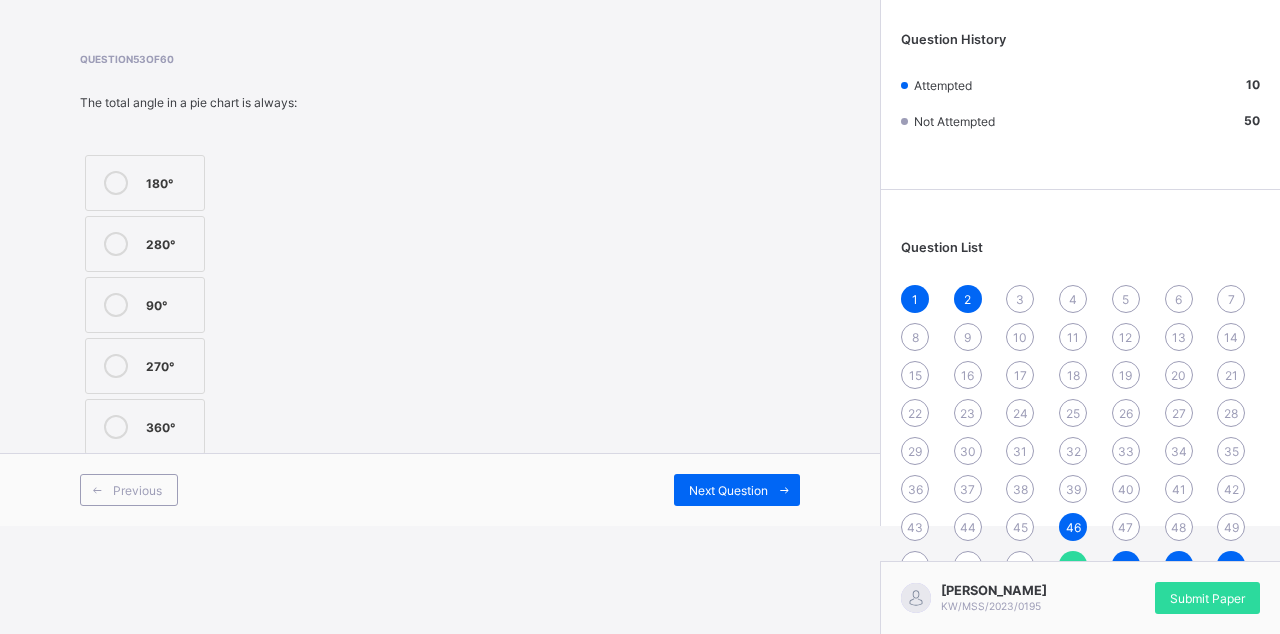 click on "90°" at bounding box center (145, 305) 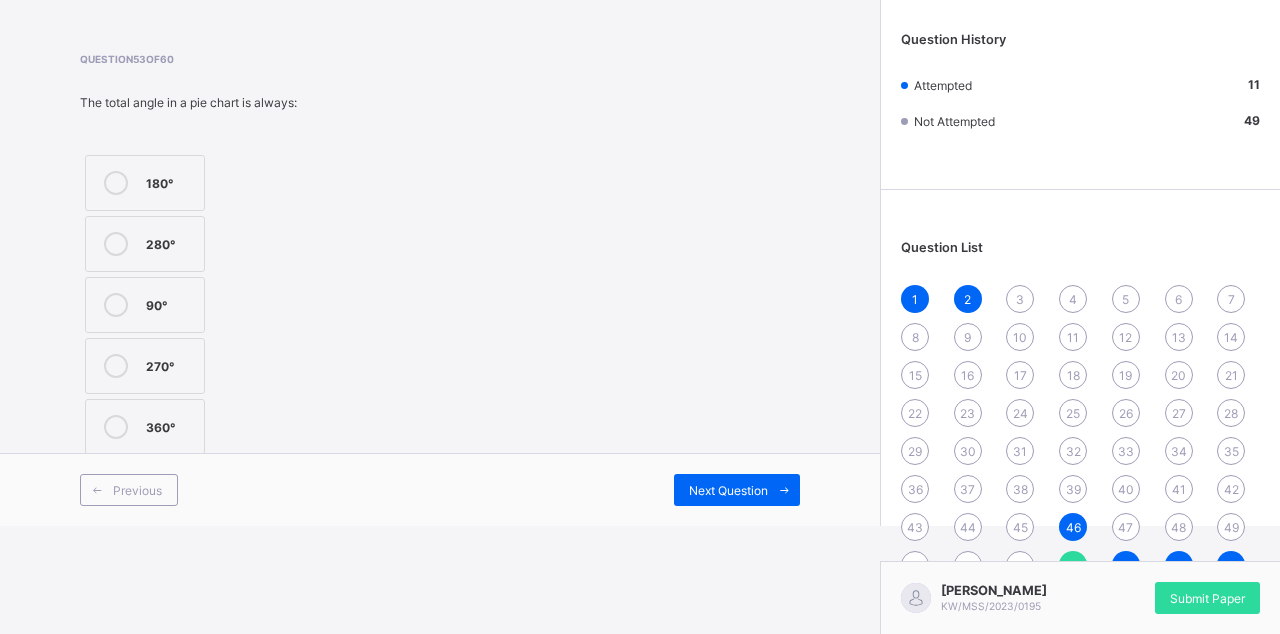 click on "360°" at bounding box center [170, 425] 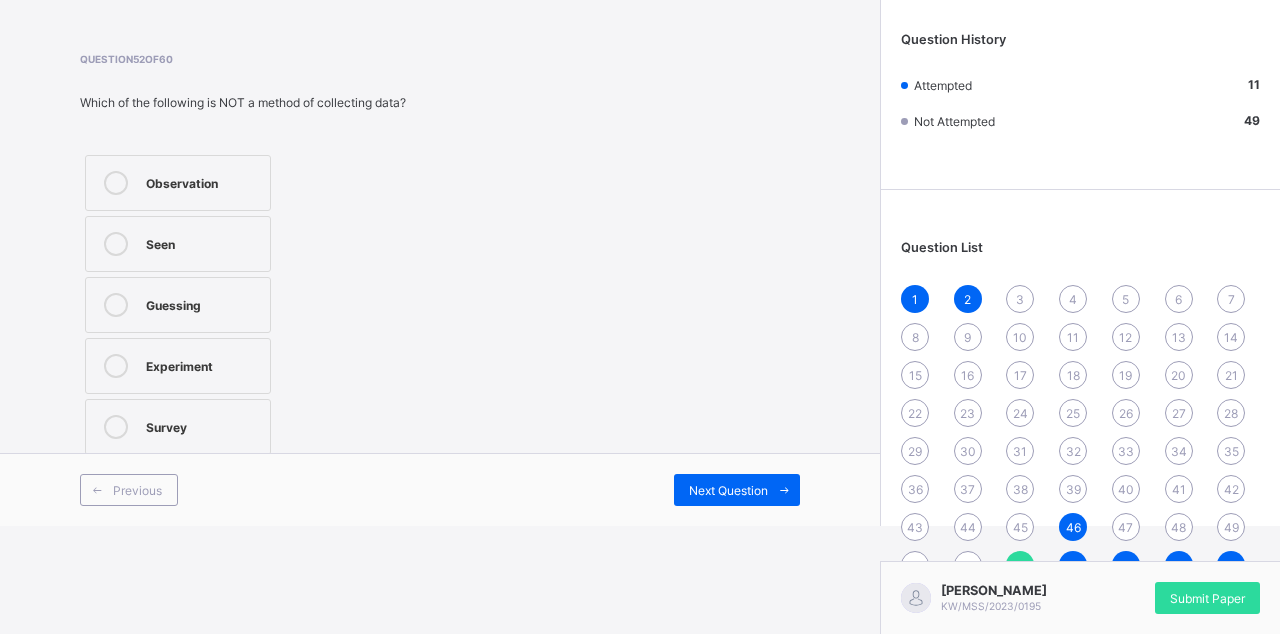 click on "Seen" at bounding box center (178, 244) 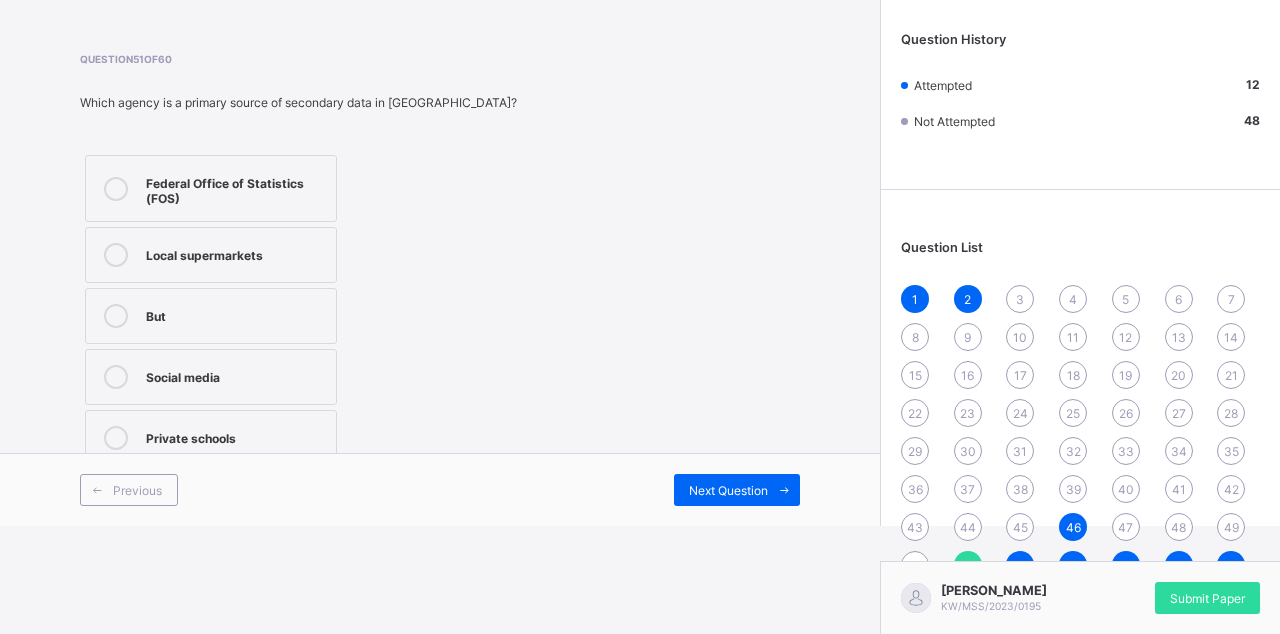click at bounding box center (116, 189) 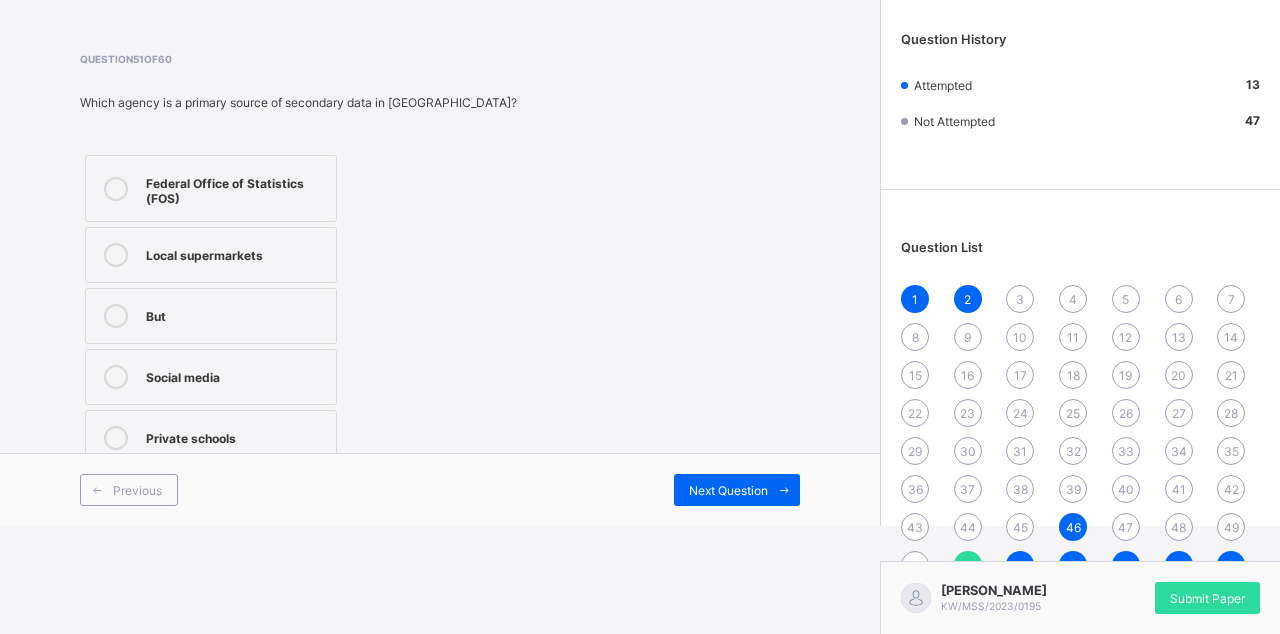 click on "Previous" at bounding box center [129, 490] 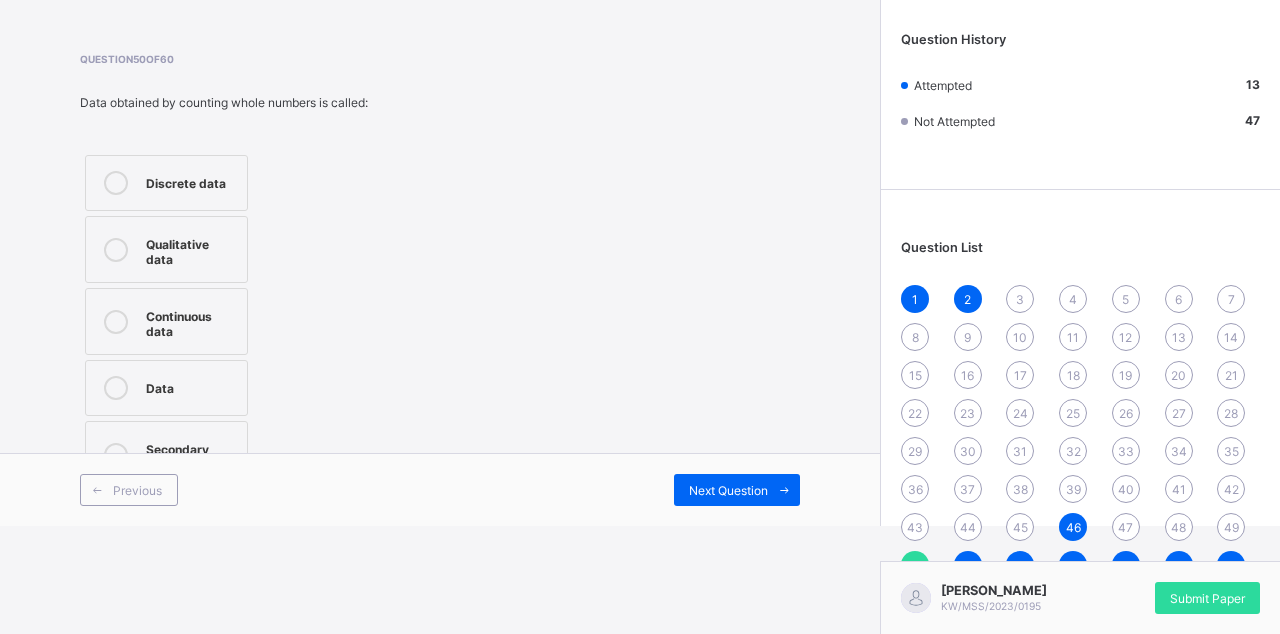 click on "Qualitative data" at bounding box center (191, 249) 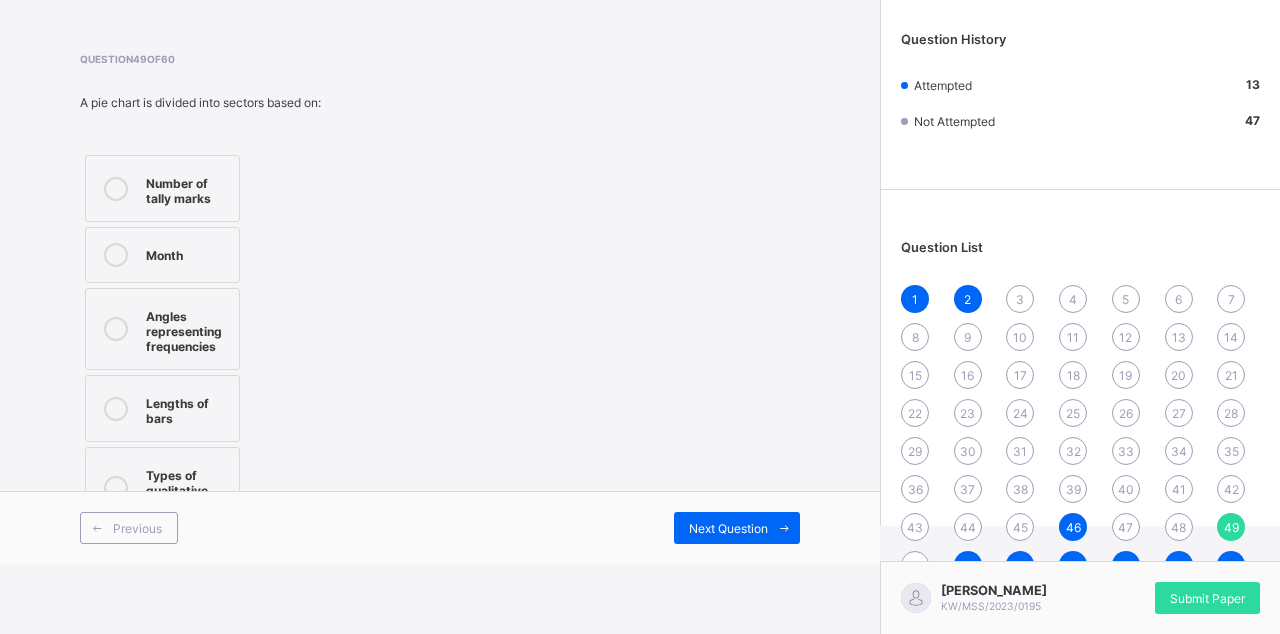 click on "Angles representing frequencies" at bounding box center [187, 329] 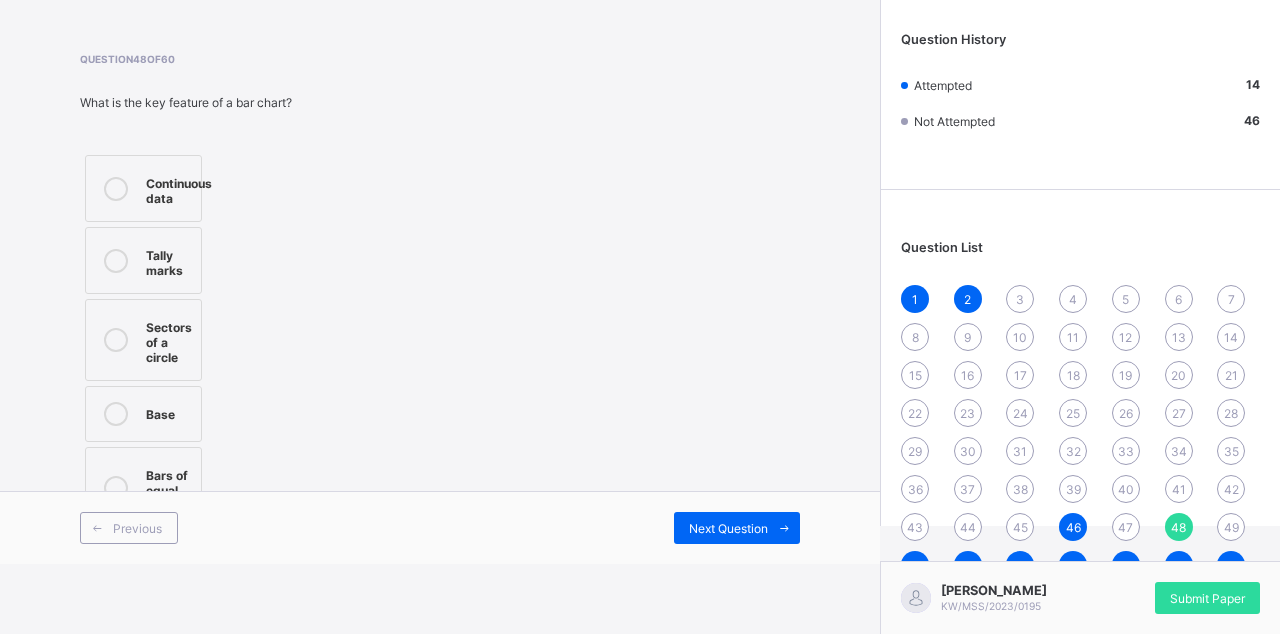 click on "Sectors of a circle" at bounding box center [143, 340] 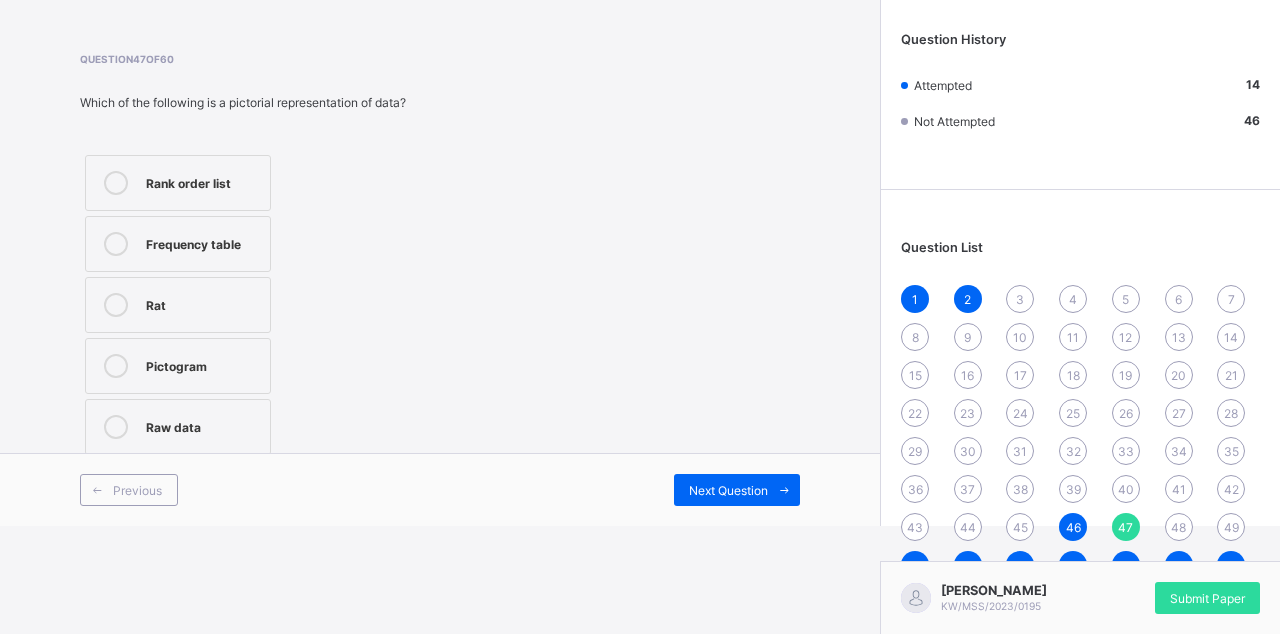 click on "Rat" at bounding box center (178, 305) 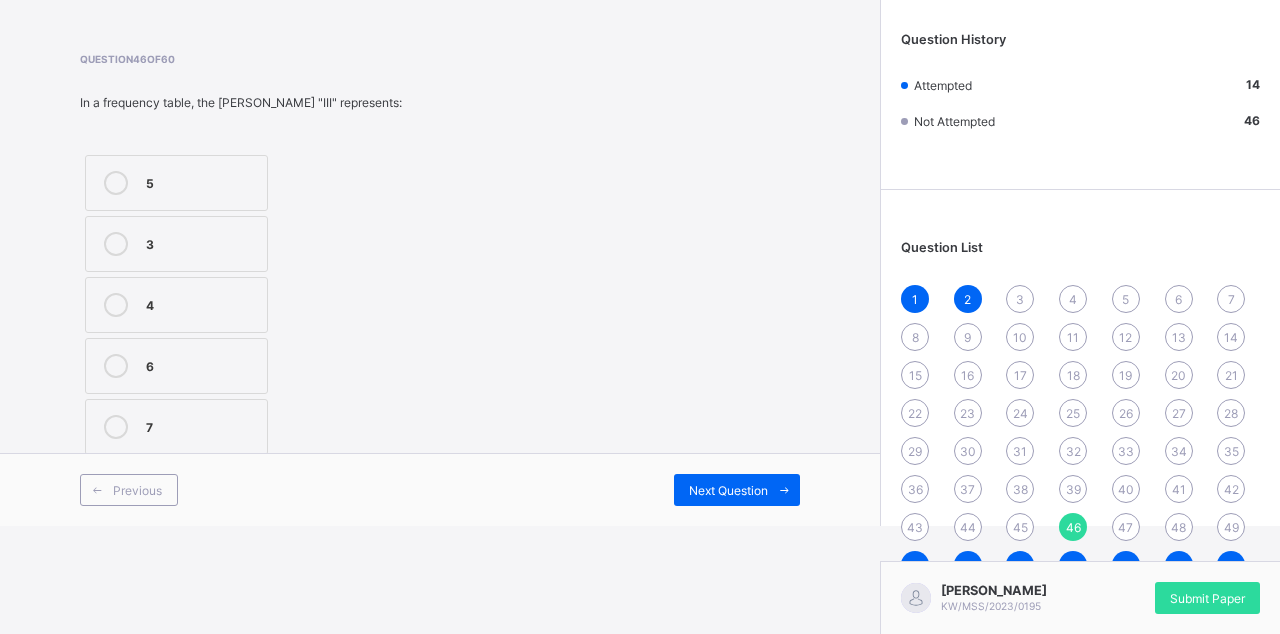 click on "4" at bounding box center (176, 305) 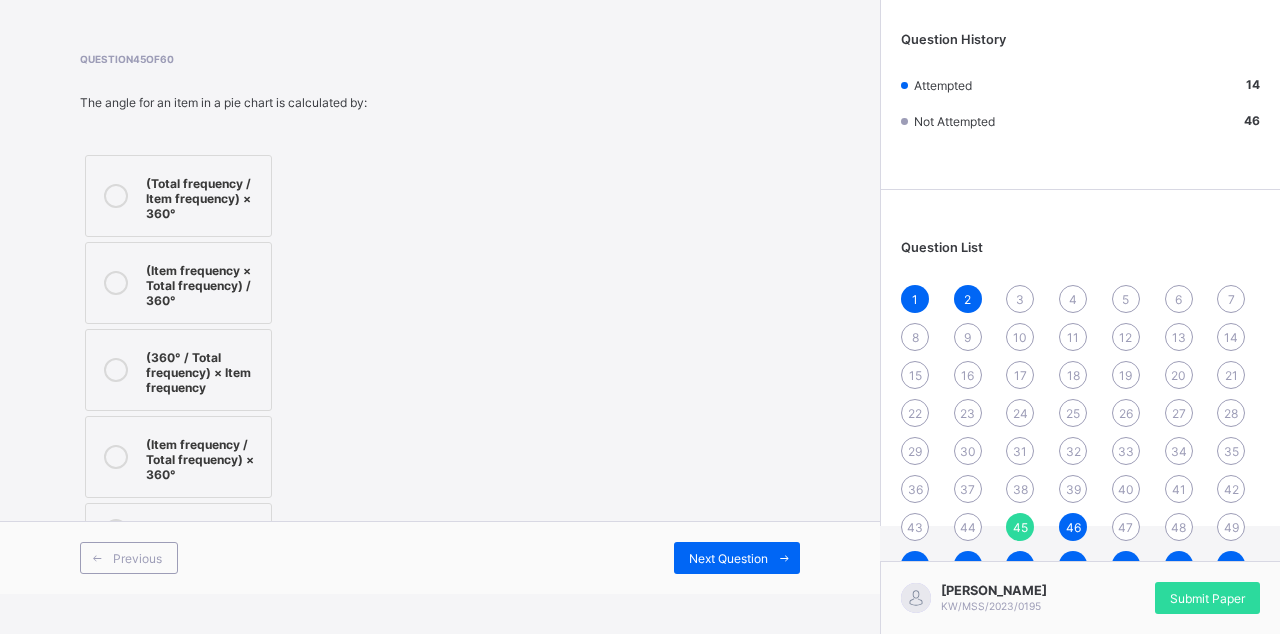 click on "(360° / Total frequency) × Item frequency" at bounding box center (178, 370) 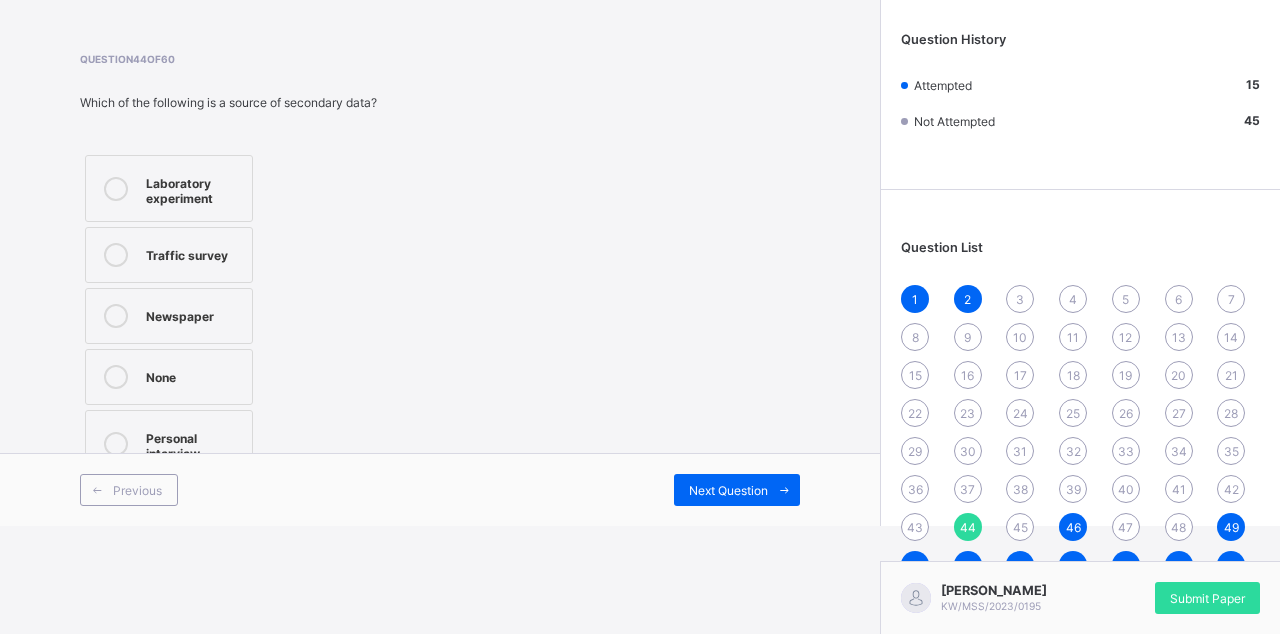 click on "Newspaper" at bounding box center (169, 316) 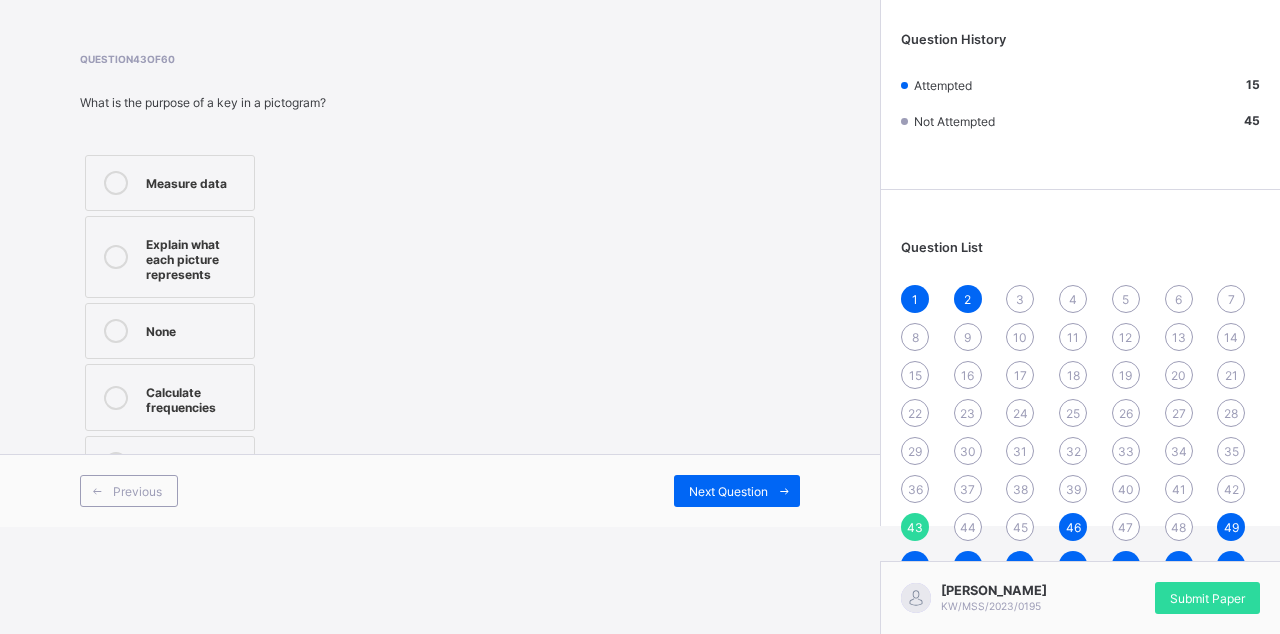 click on "None" at bounding box center (195, 329) 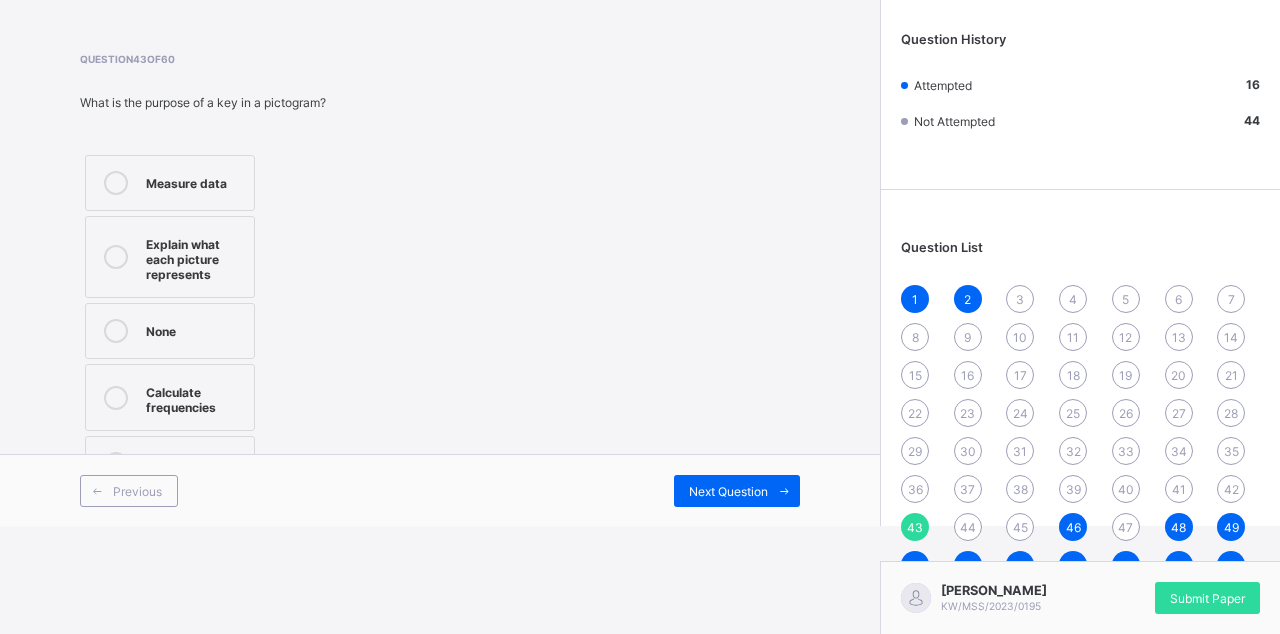 click on "Previous" at bounding box center (129, 491) 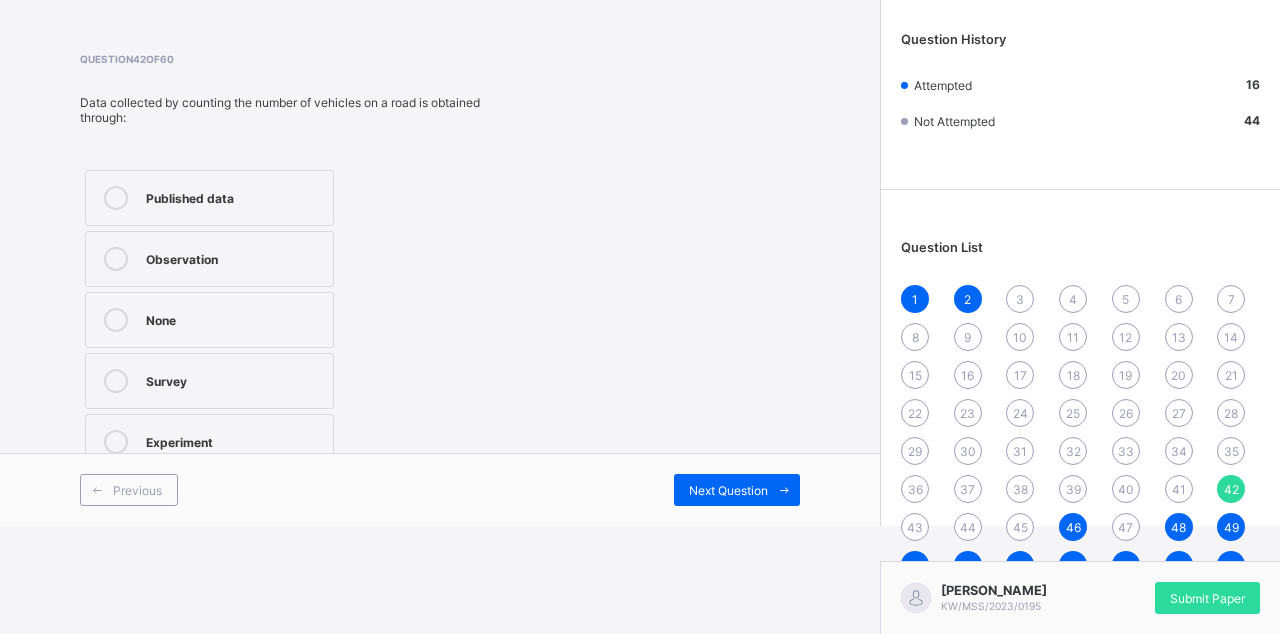 click on "None" at bounding box center (234, 318) 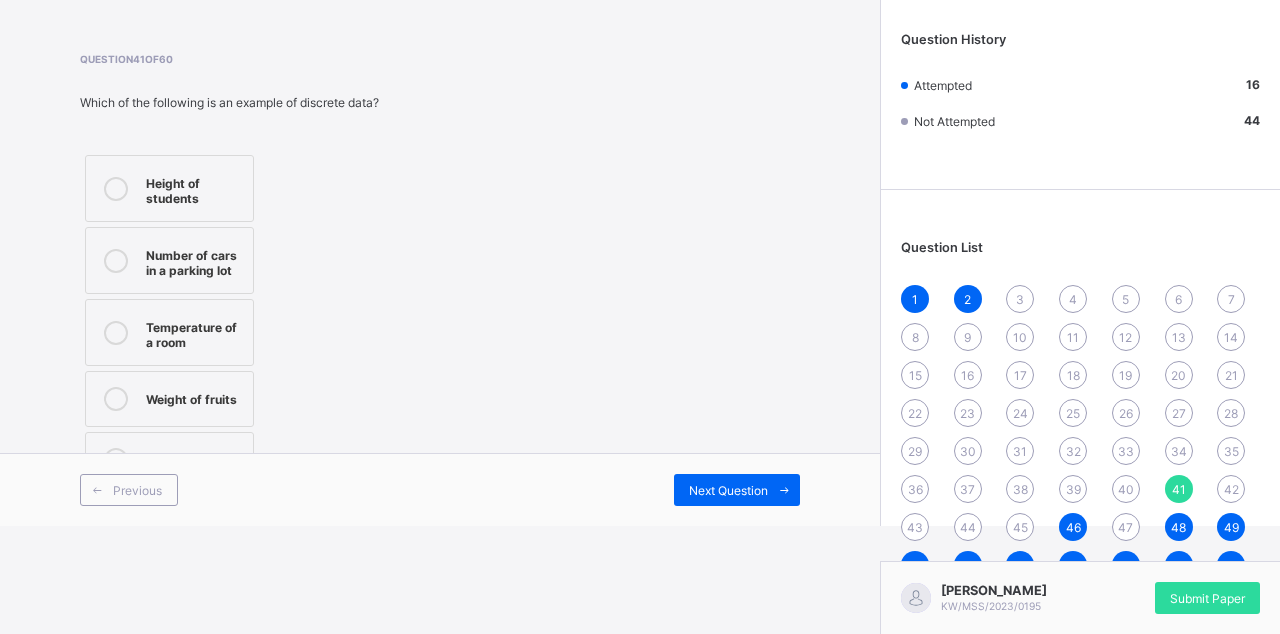 click on "Number of cars in a parking lot" at bounding box center (169, 260) 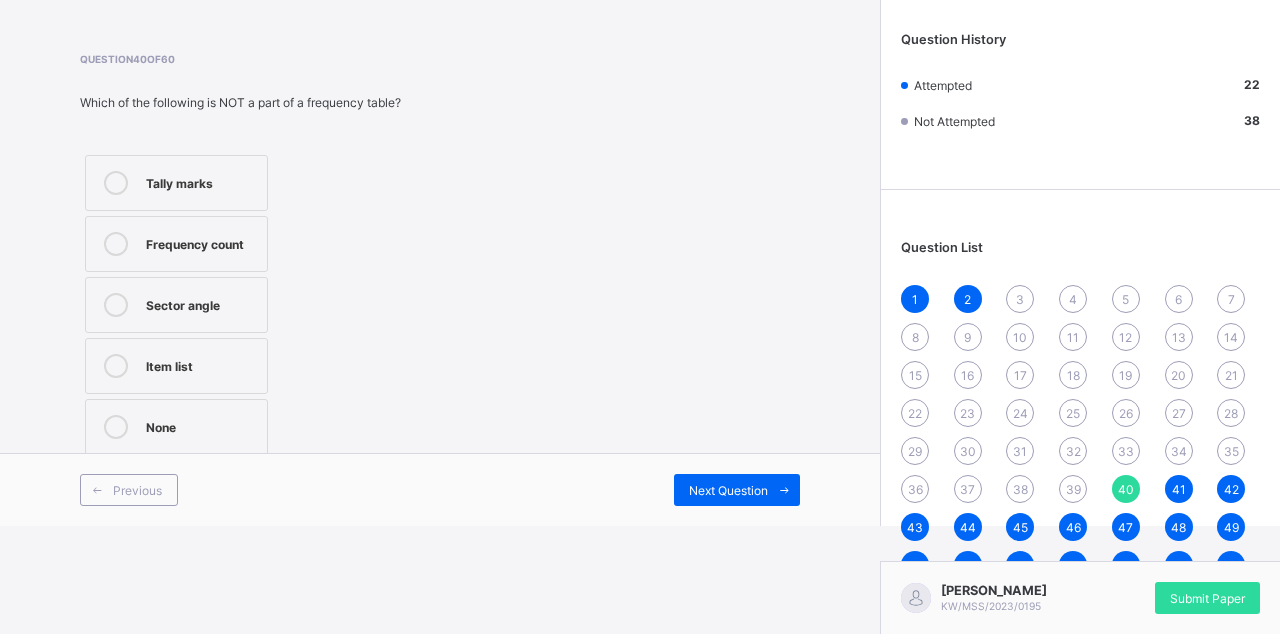 click on "Sector angle" at bounding box center (201, 303) 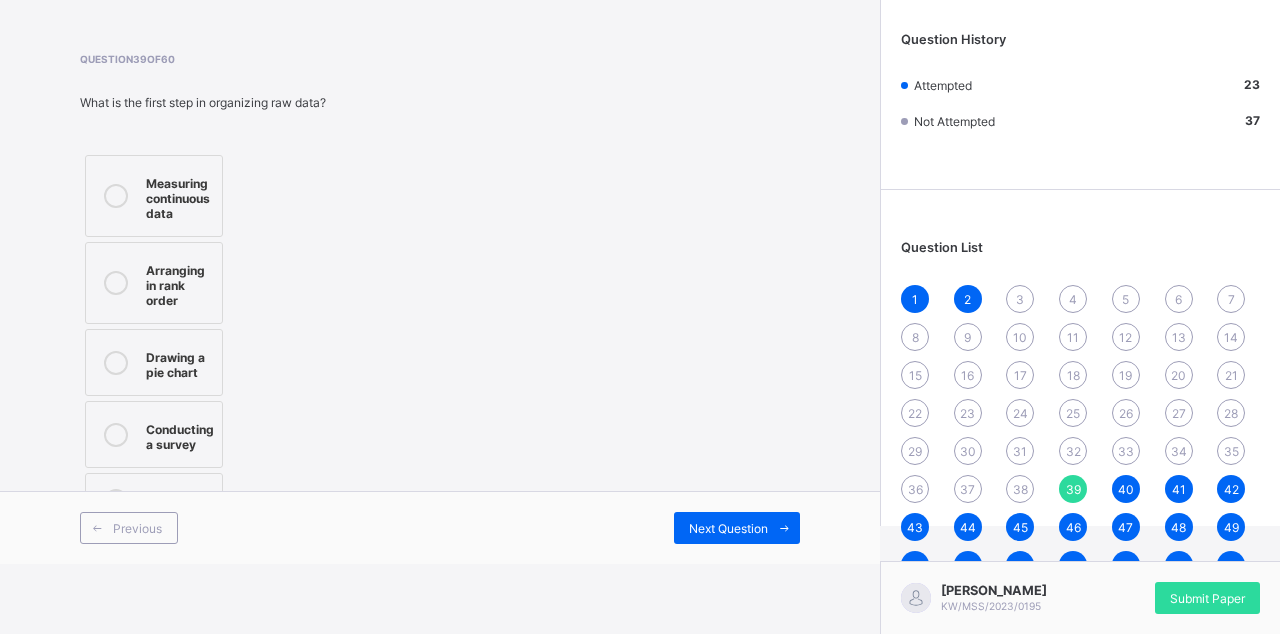 click on "Previous" at bounding box center (129, 528) 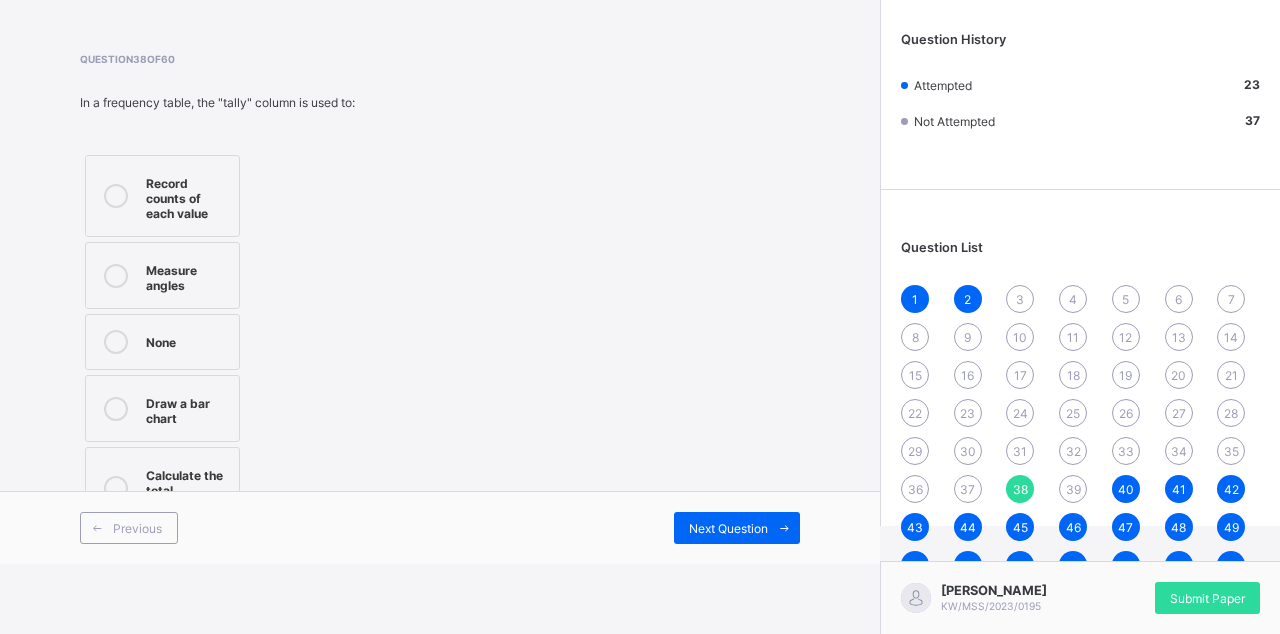 click on "None" at bounding box center [162, 342] 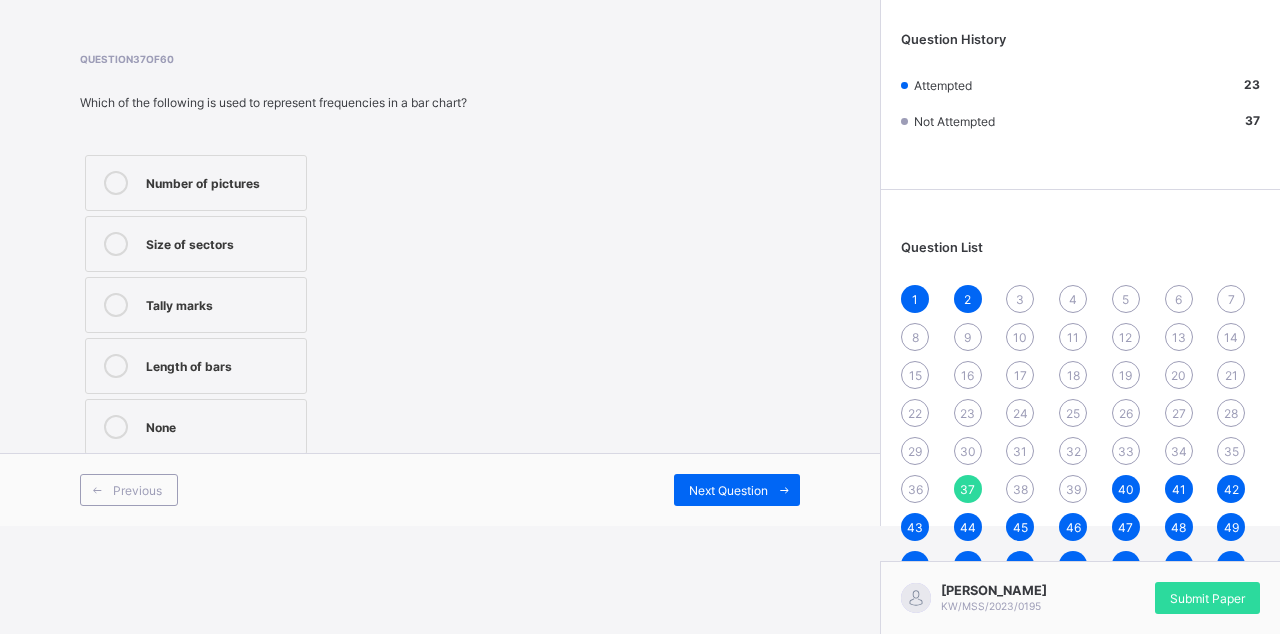 click on "Tally marks" at bounding box center (196, 305) 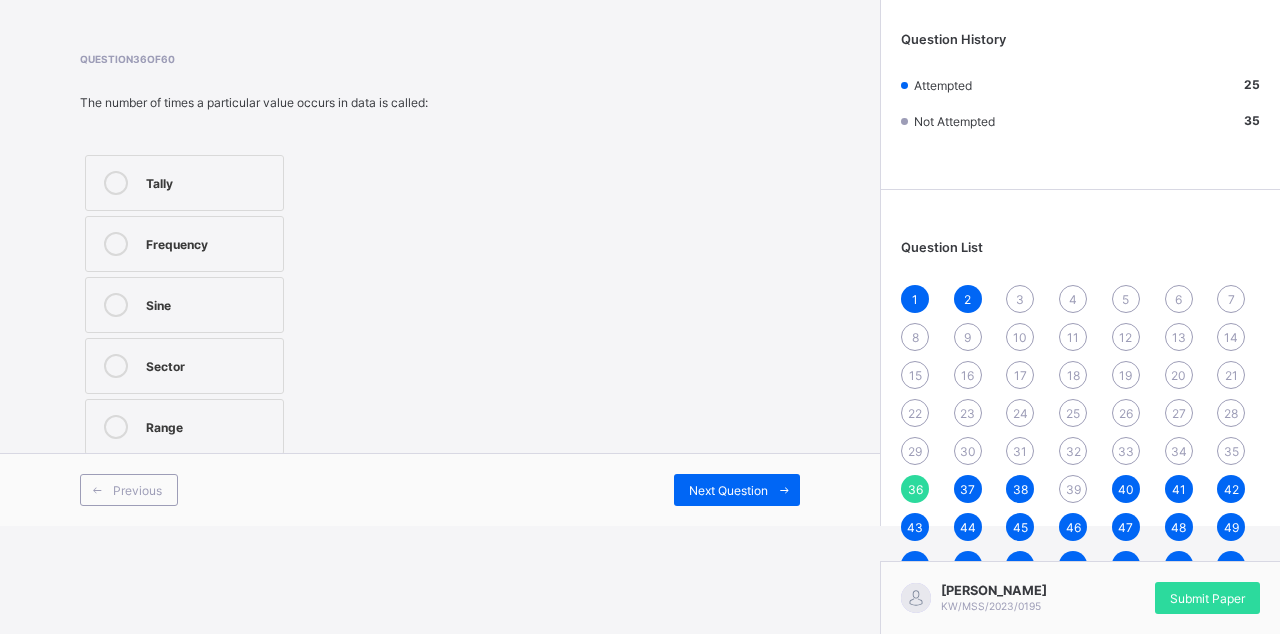 click on "39" at bounding box center [1073, 489] 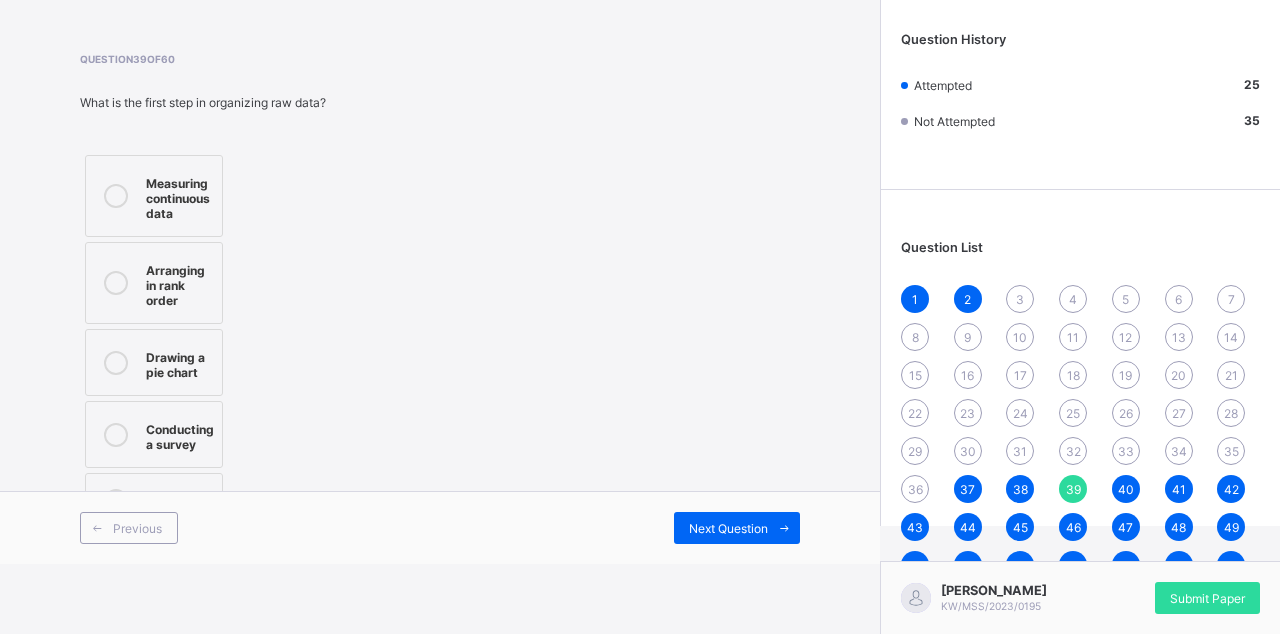 click on "Drawing a pie chart" at bounding box center [179, 362] 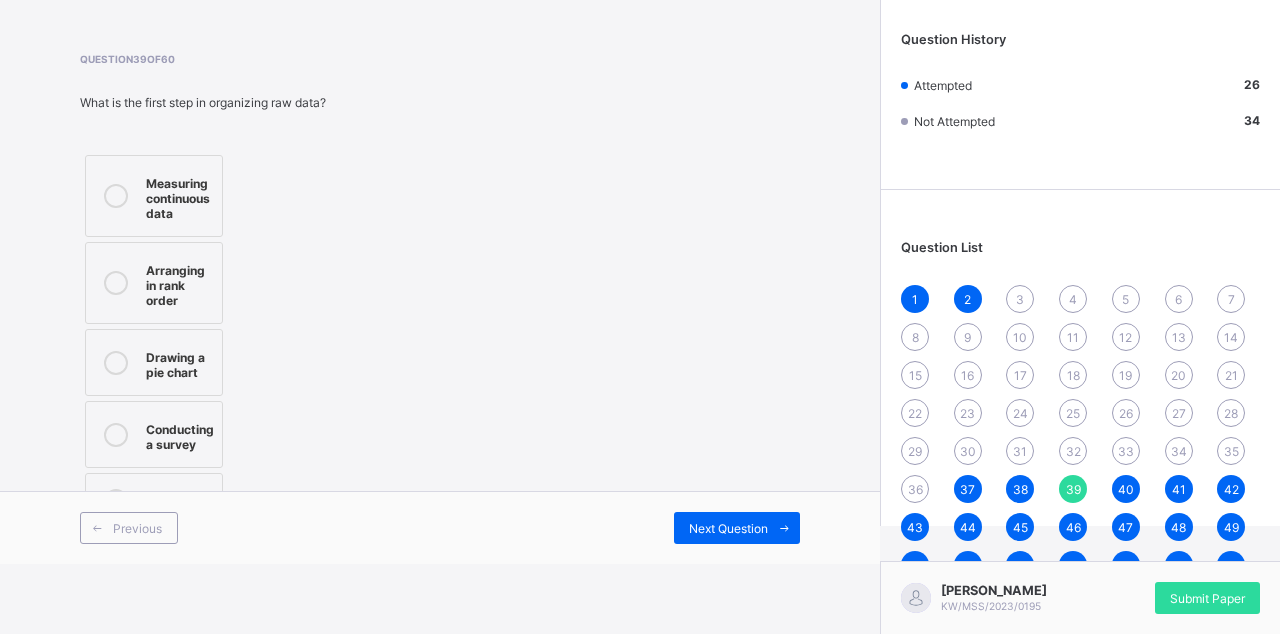 click on "Previous" at bounding box center (137, 528) 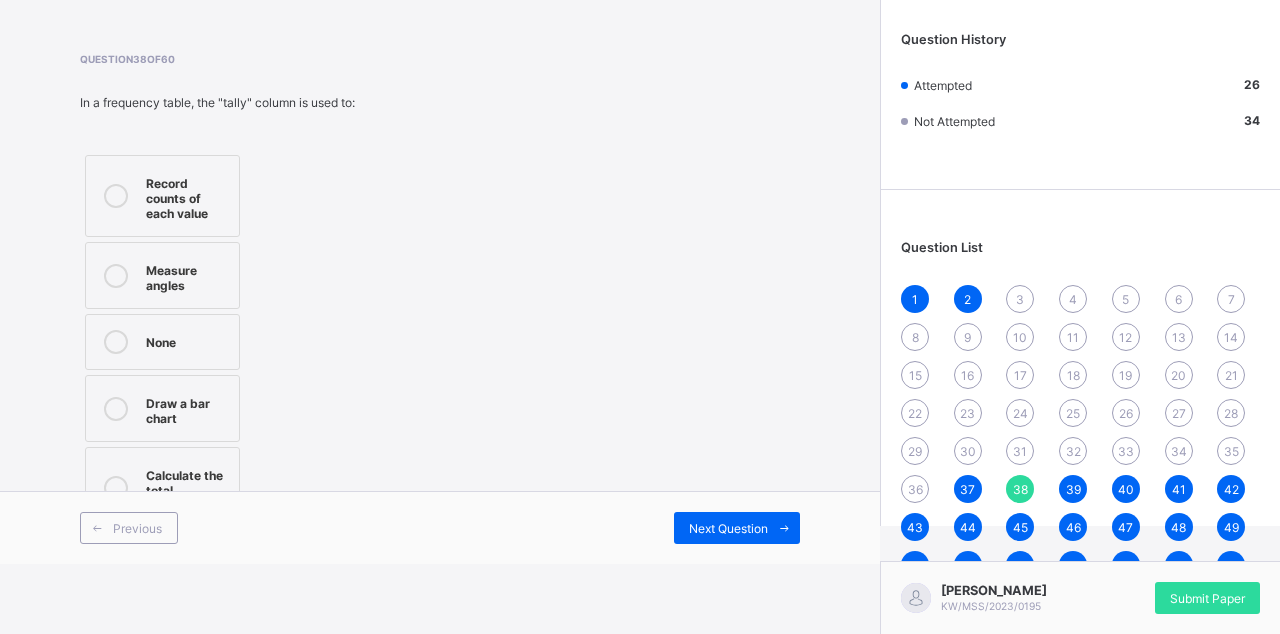 click on "Previous" at bounding box center (137, 528) 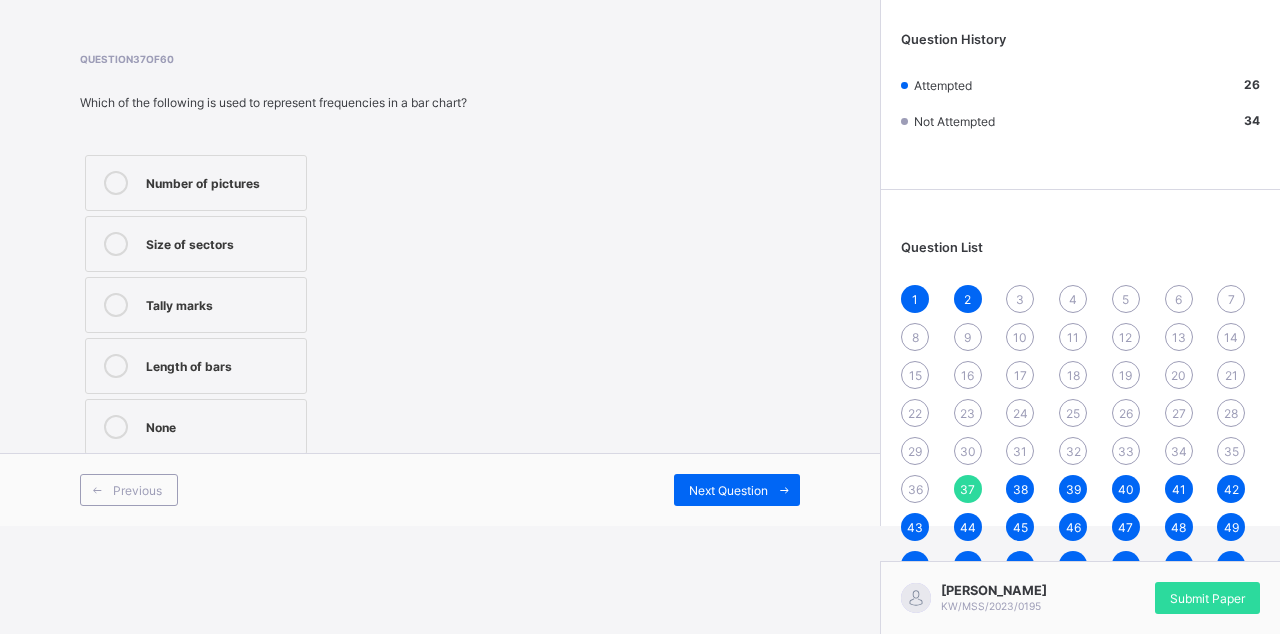 click on "Previous" at bounding box center (137, 490) 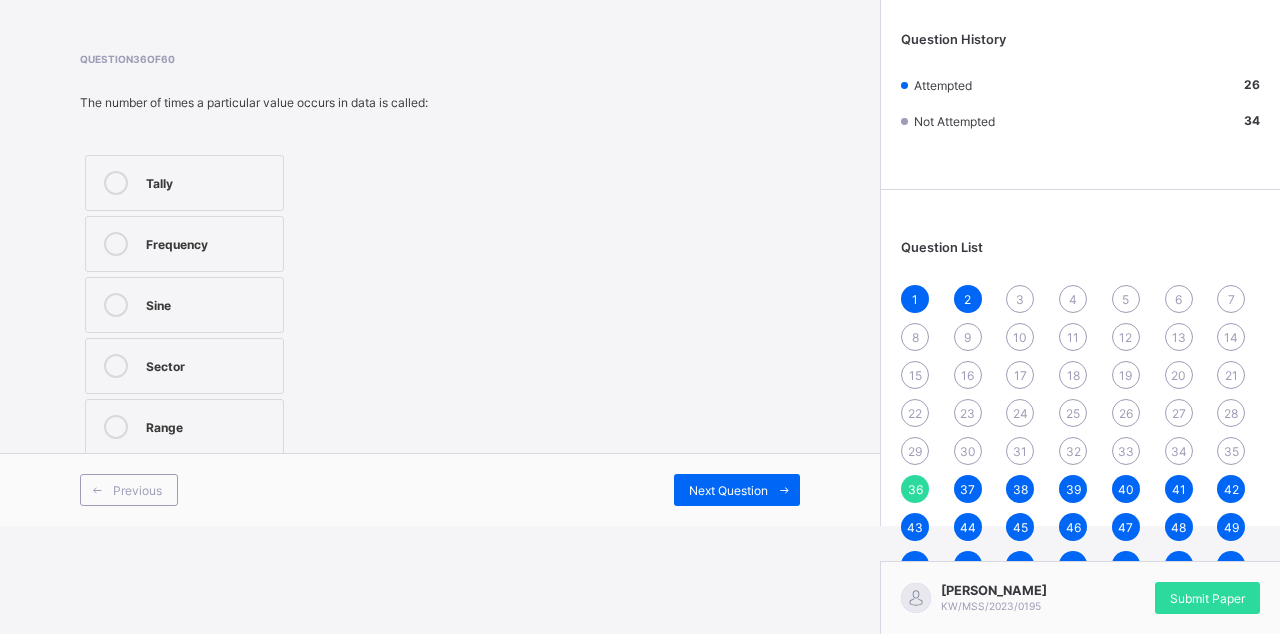 click on "Sine" at bounding box center (209, 303) 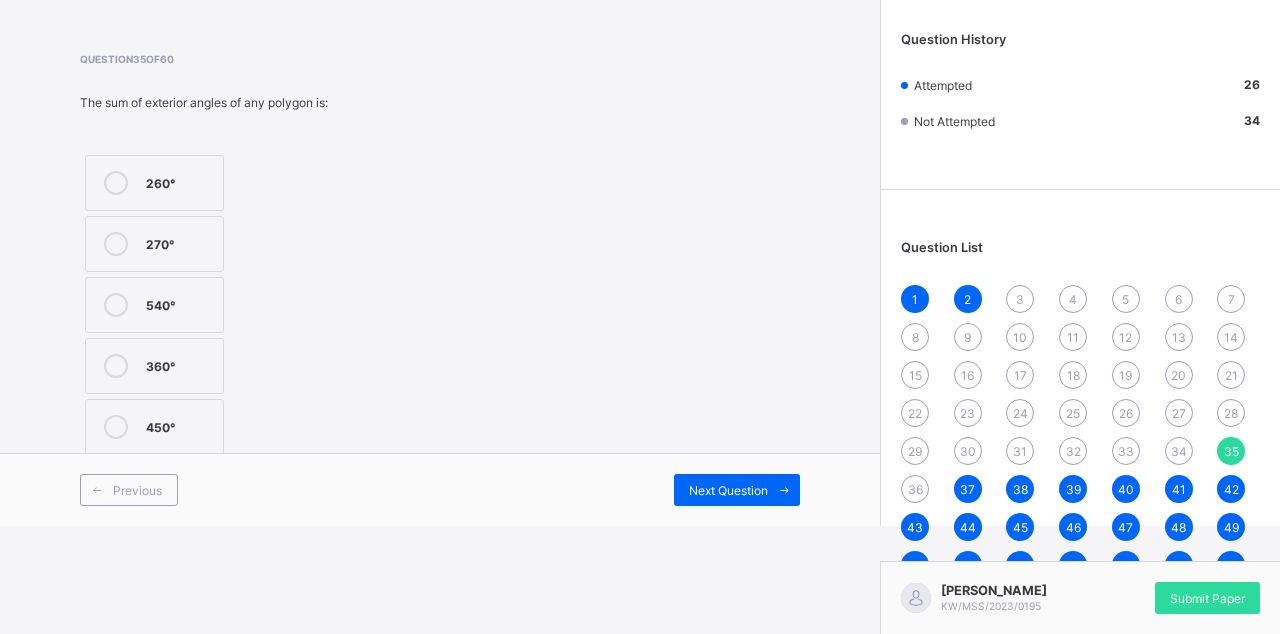 click on "260°   270°   540°   360°   450°" at bounding box center (204, 305) 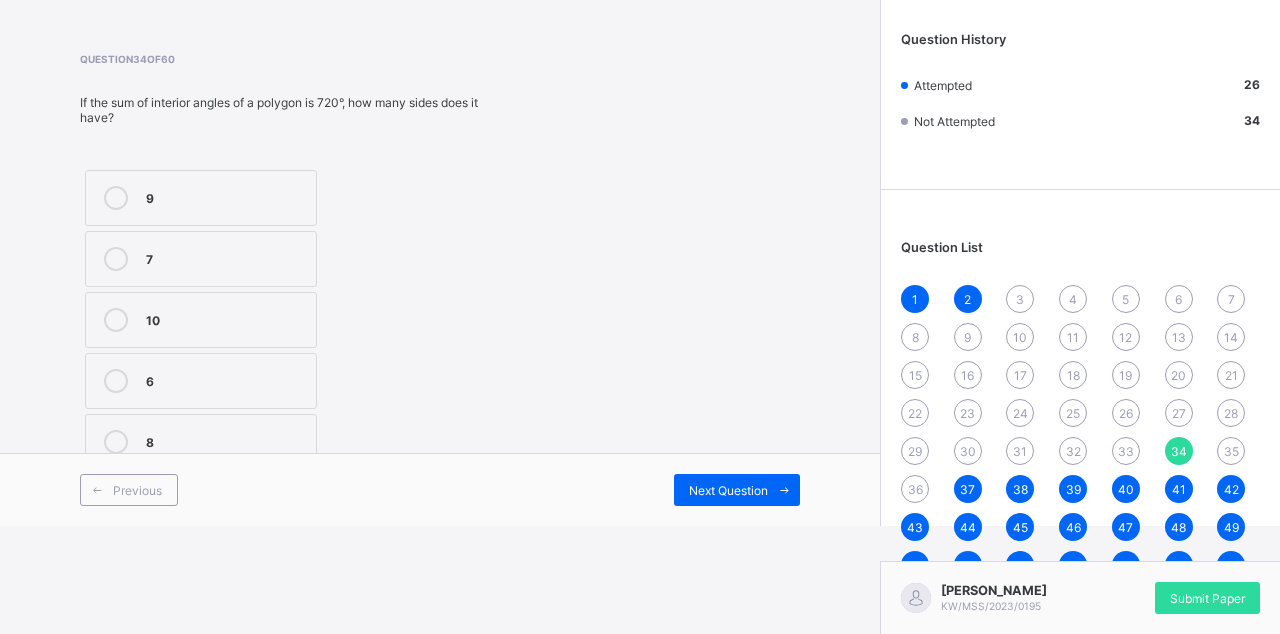 click on "10" at bounding box center [201, 320] 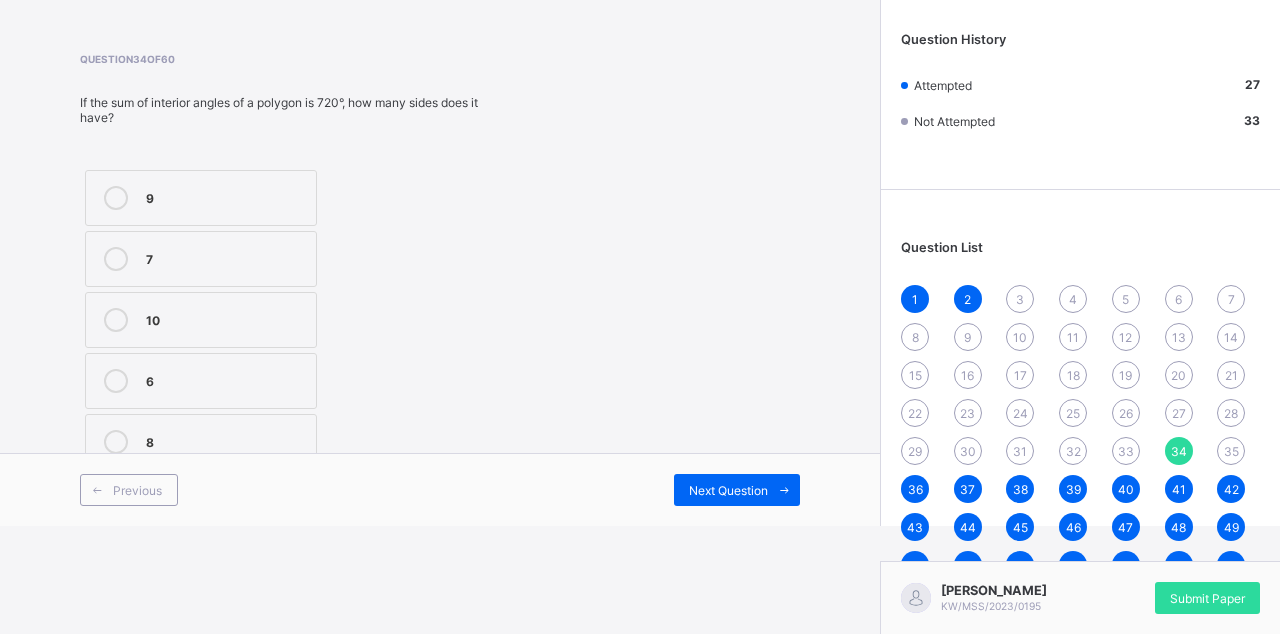 click on "Previous" at bounding box center (129, 490) 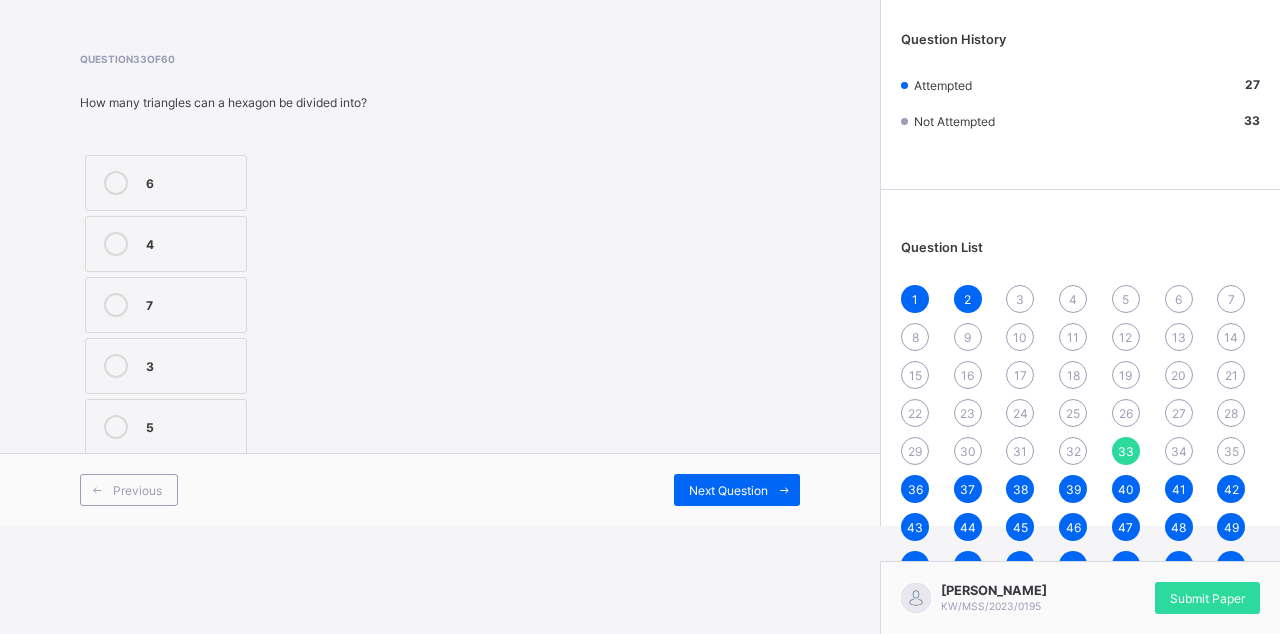 click on "Previous" at bounding box center [137, 490] 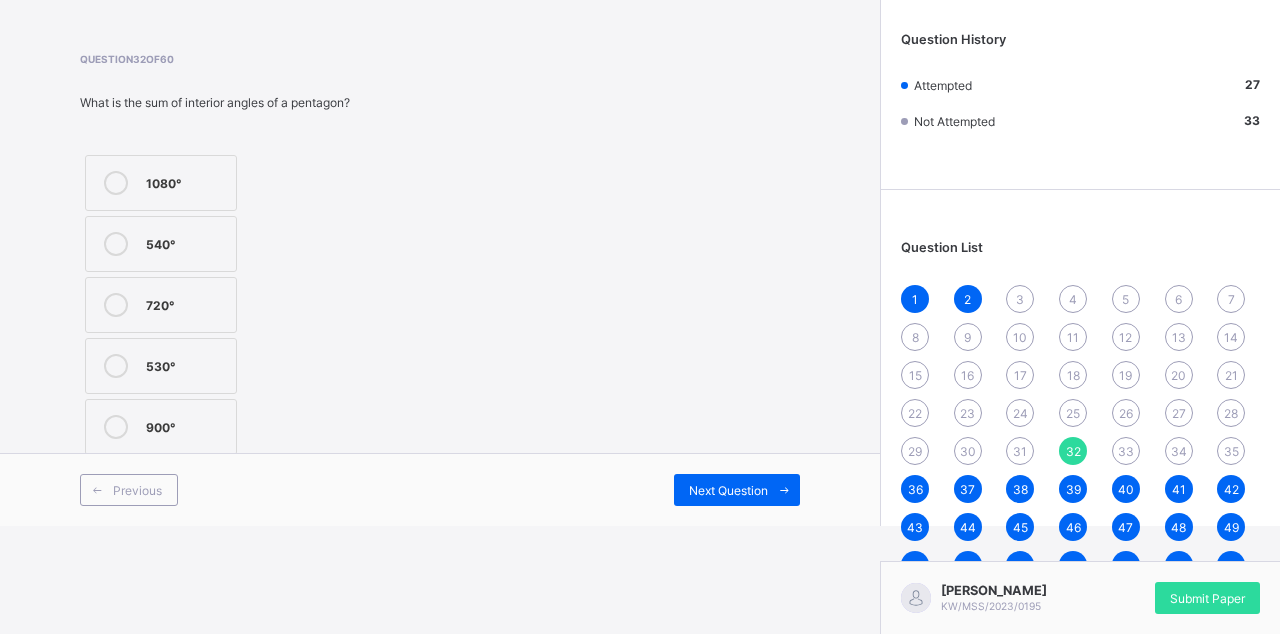 click on "720°" at bounding box center [186, 303] 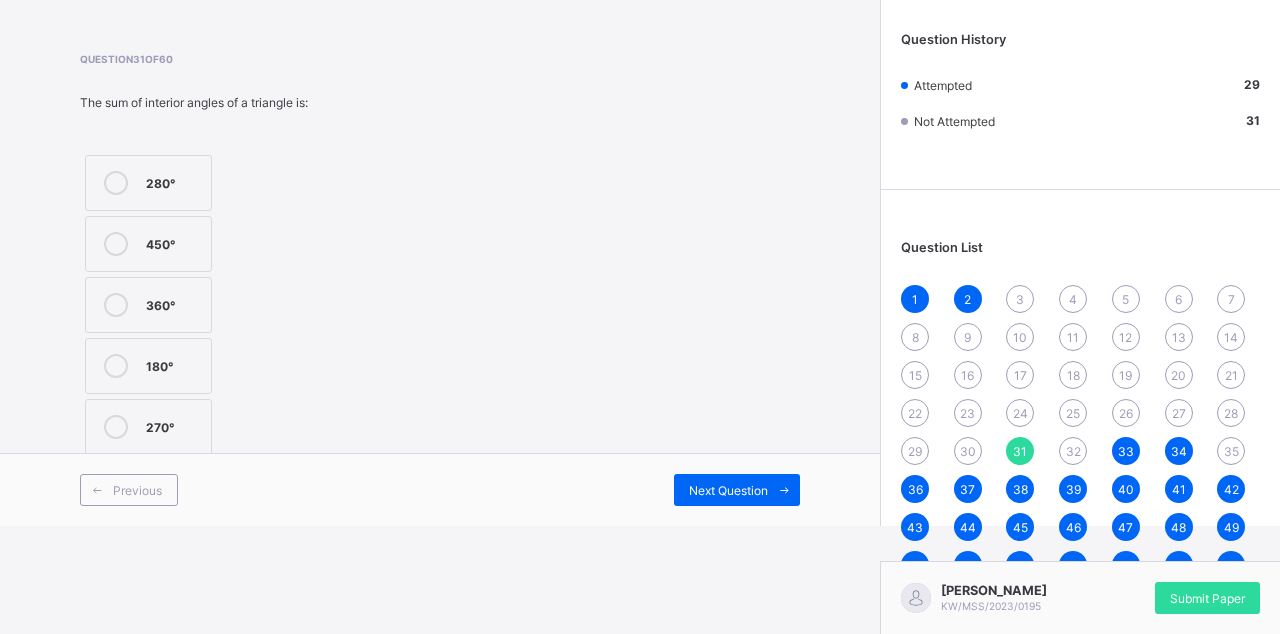 click on "Previous" at bounding box center [137, 490] 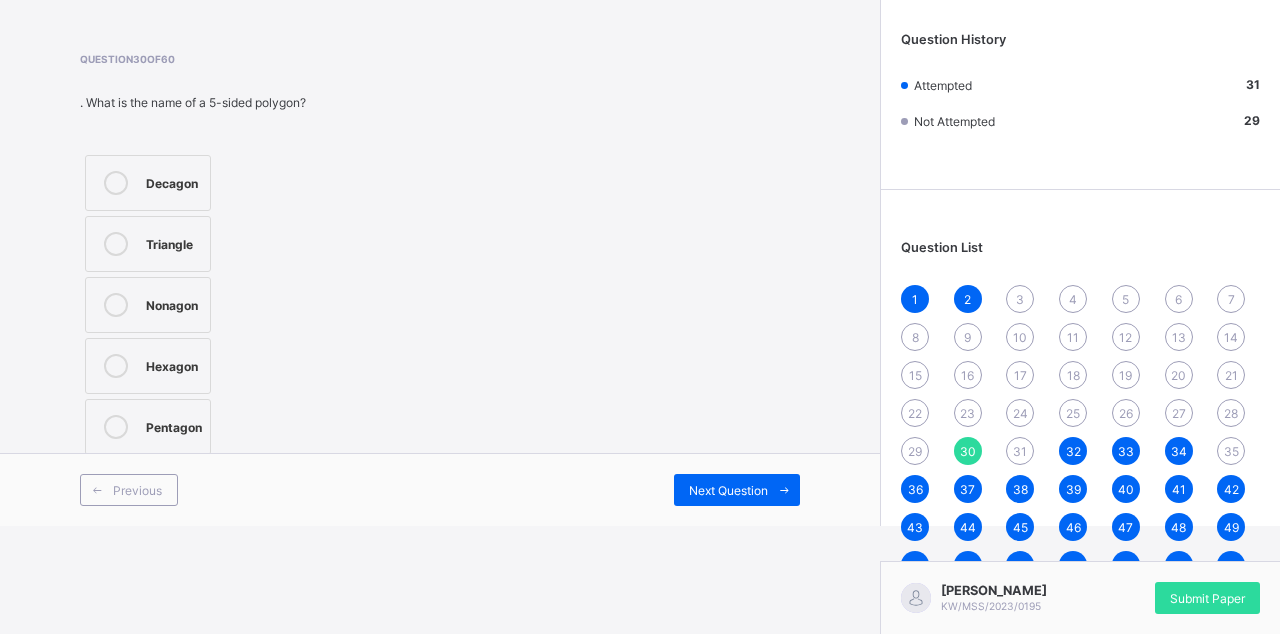 click on "Previous" at bounding box center (137, 490) 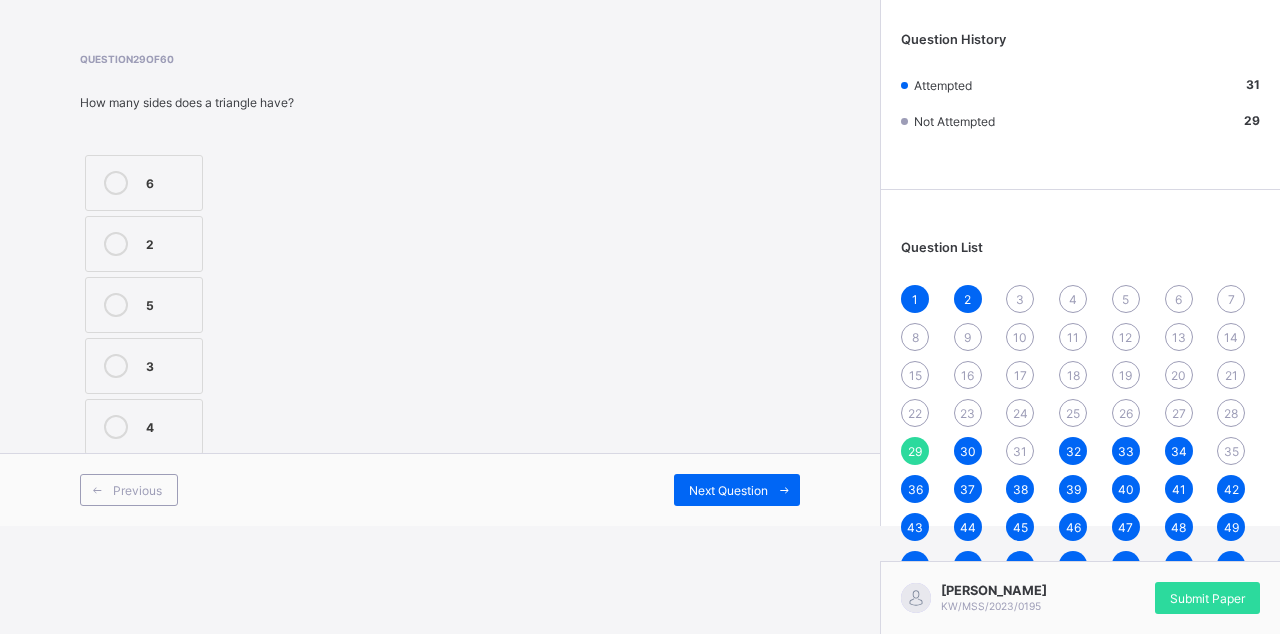 click on "Previous" at bounding box center (137, 490) 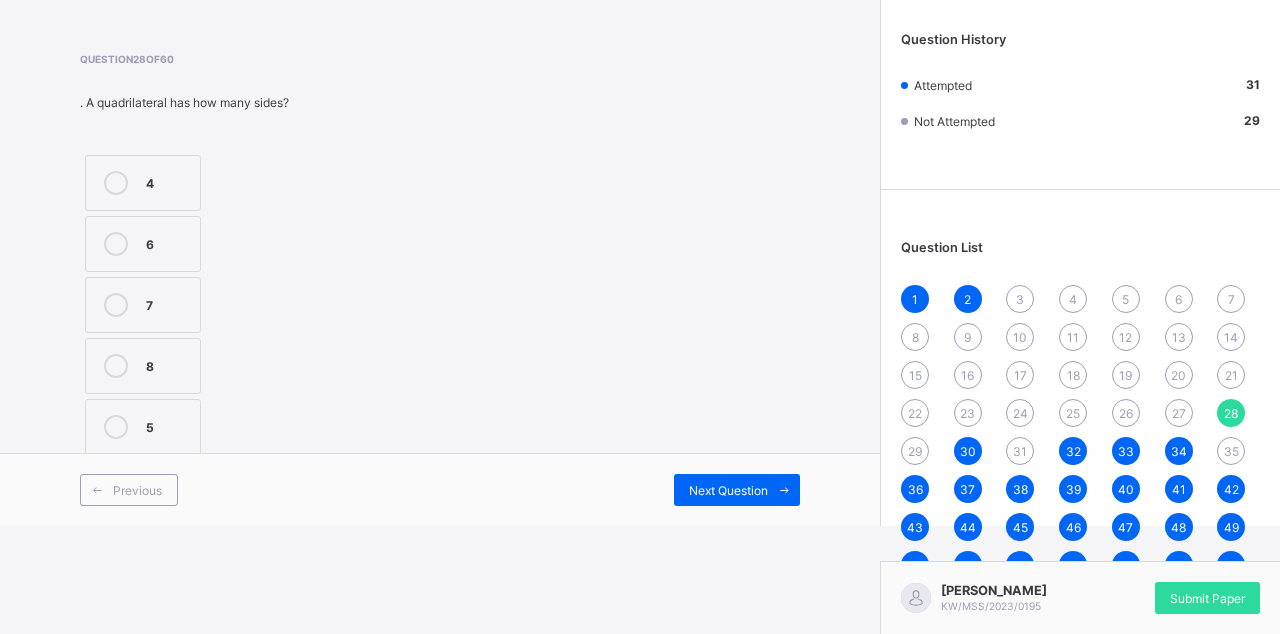 click on "7" at bounding box center (143, 305) 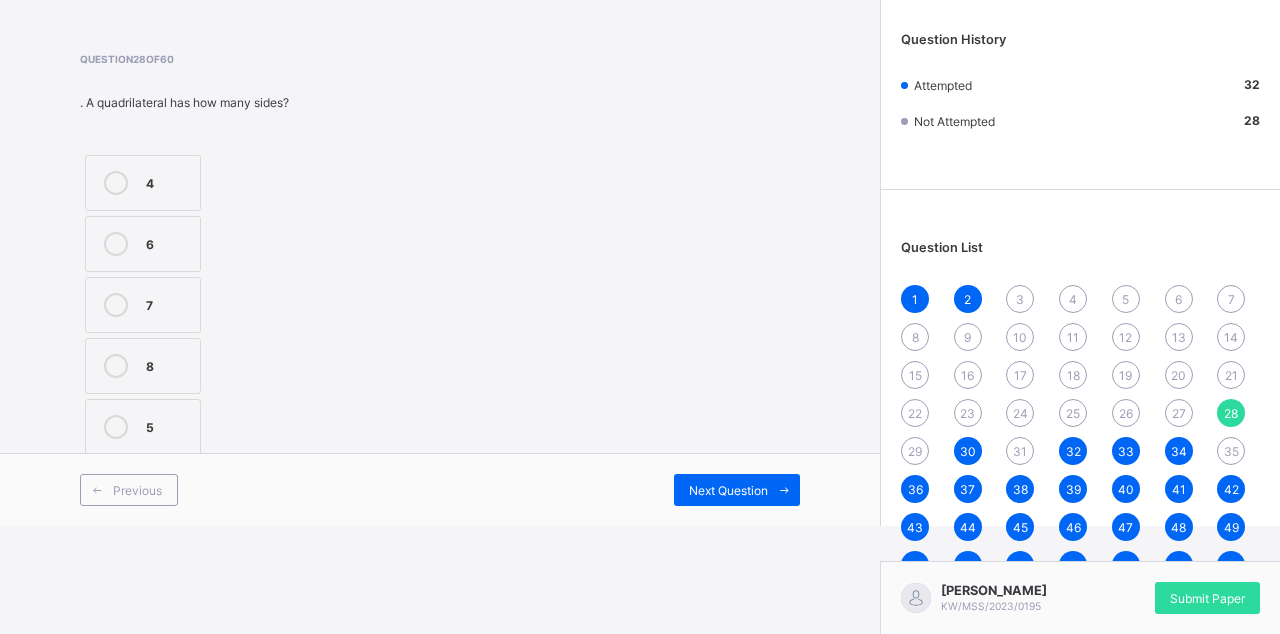 click on "4" at bounding box center [168, 181] 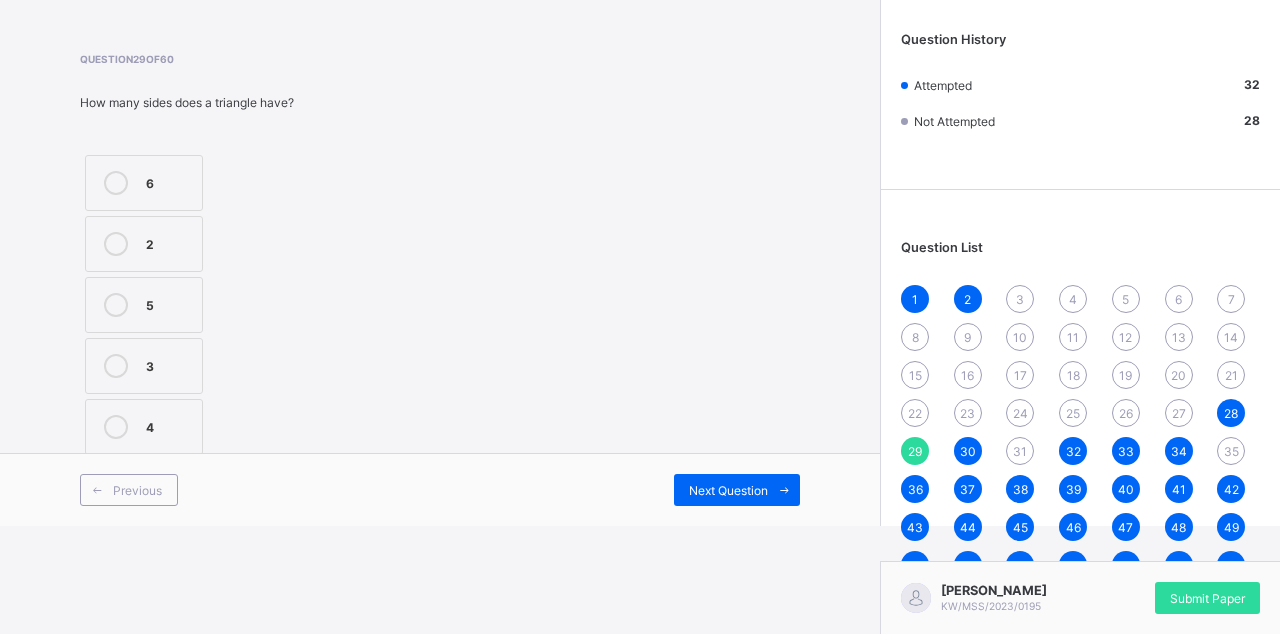 click at bounding box center [116, 366] 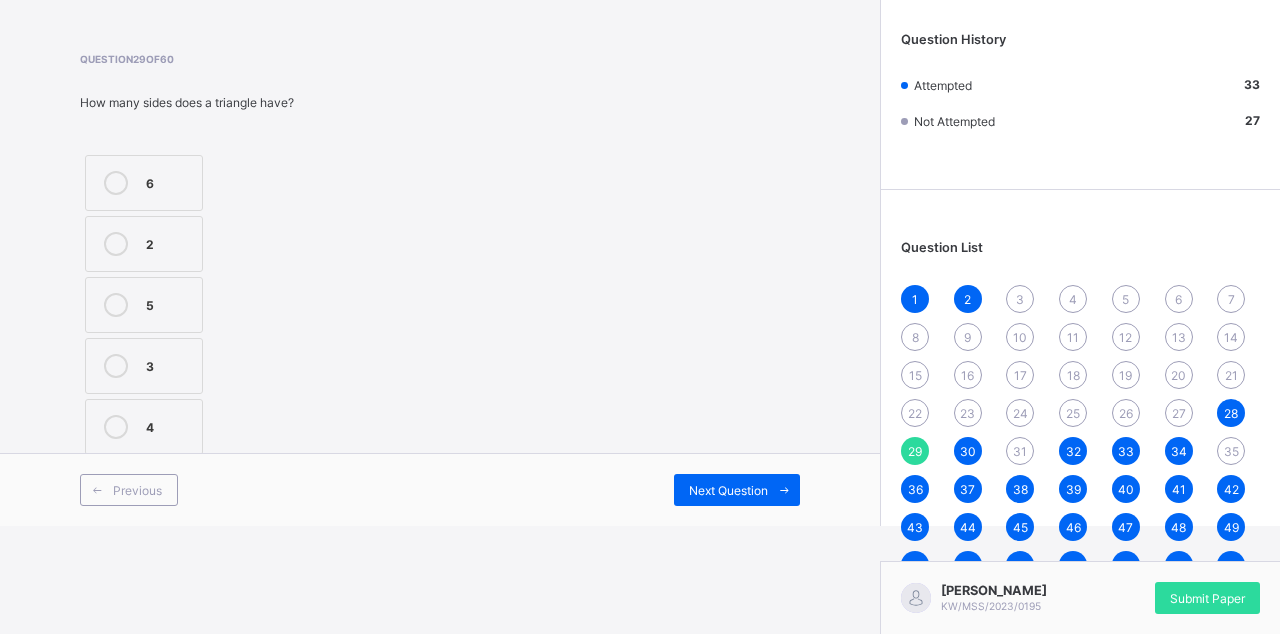 click on "Previous Next Question" at bounding box center [440, 489] 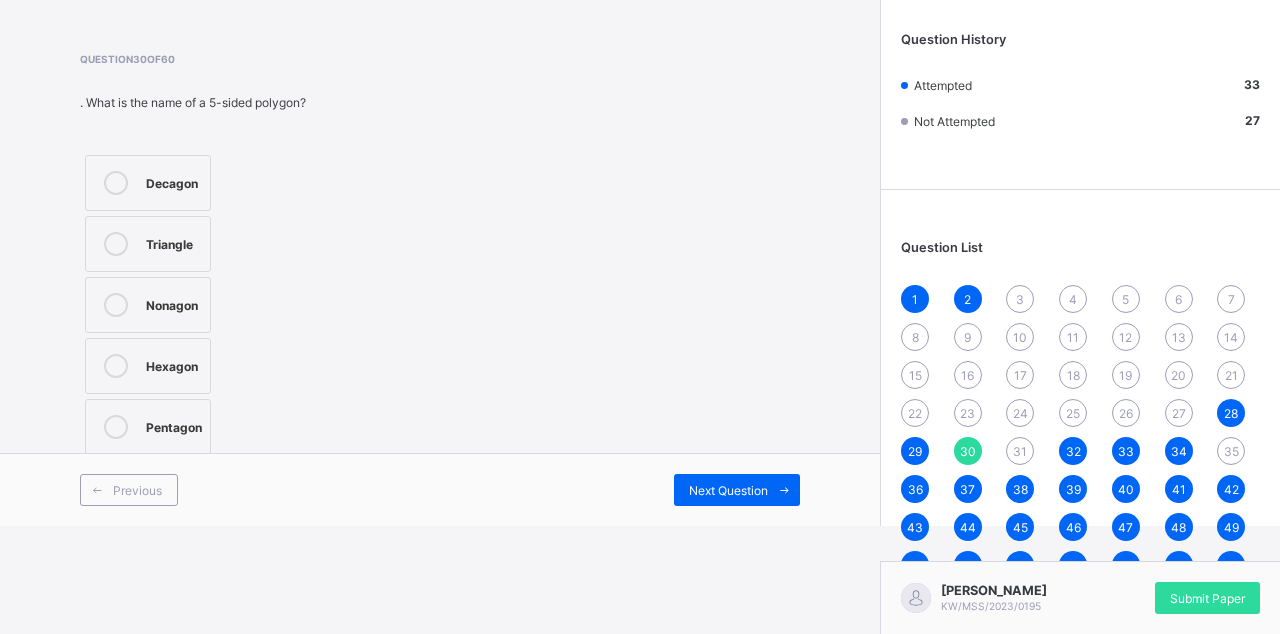 click on "Next Question" at bounding box center [737, 490] 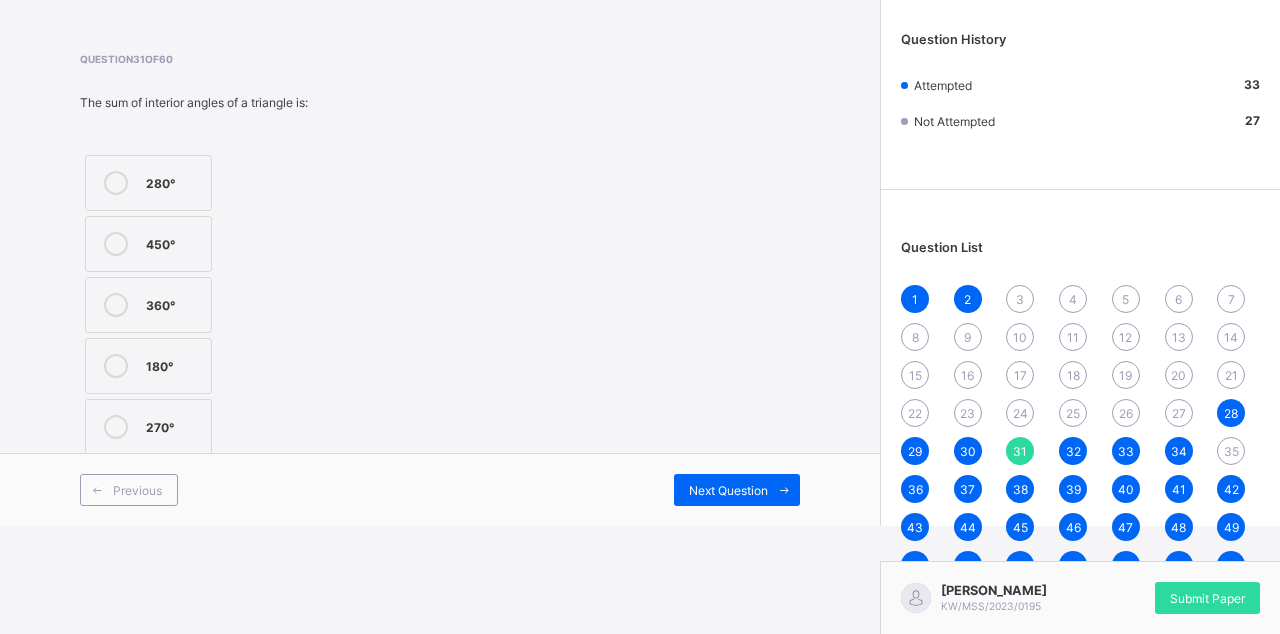 click at bounding box center (116, 366) 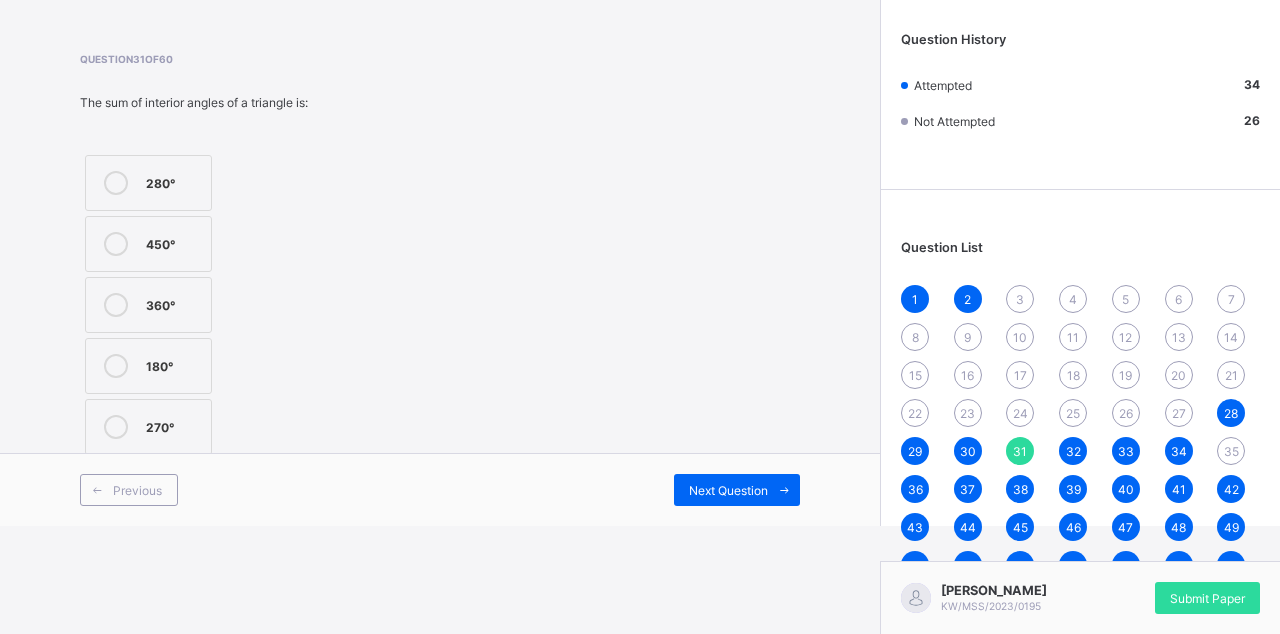 click on "35" at bounding box center (1231, 451) 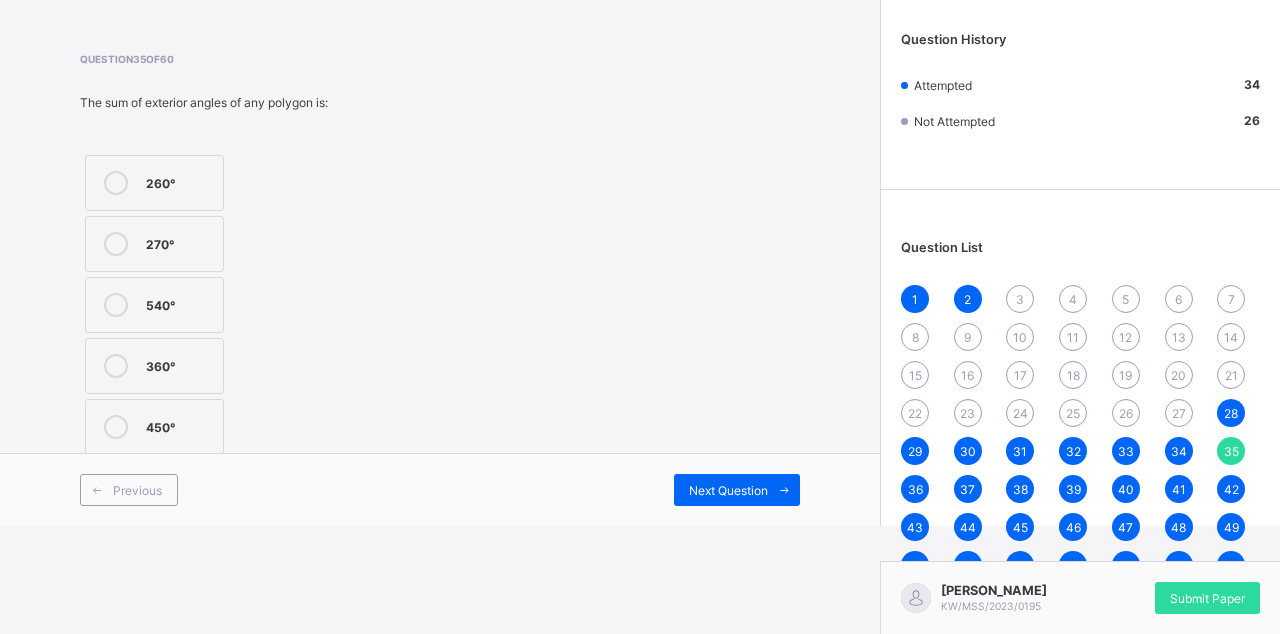 click on "360°" at bounding box center (154, 366) 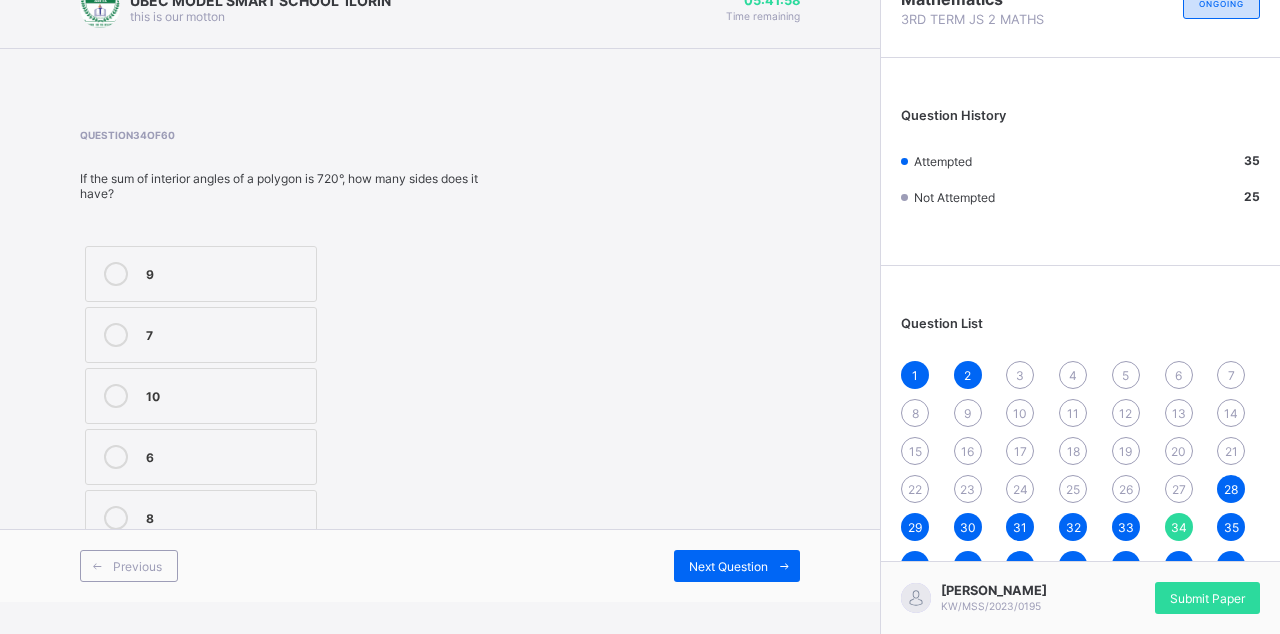 scroll, scrollTop: 4, scrollLeft: 0, axis: vertical 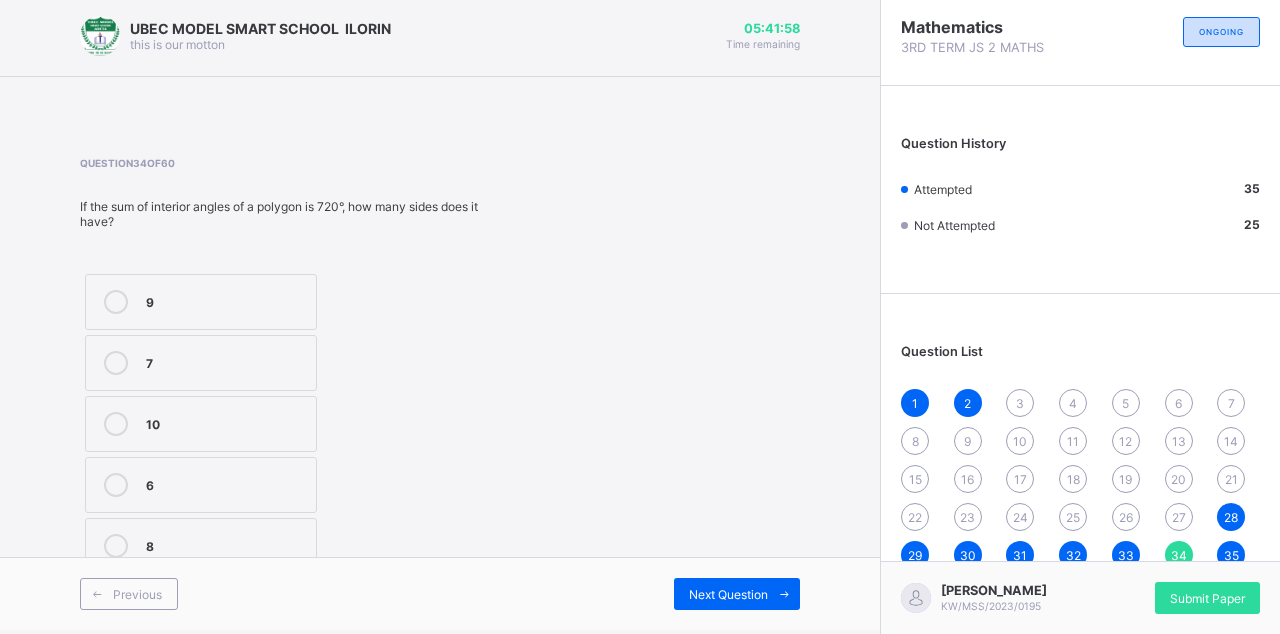 click on "Previous" at bounding box center (129, 594) 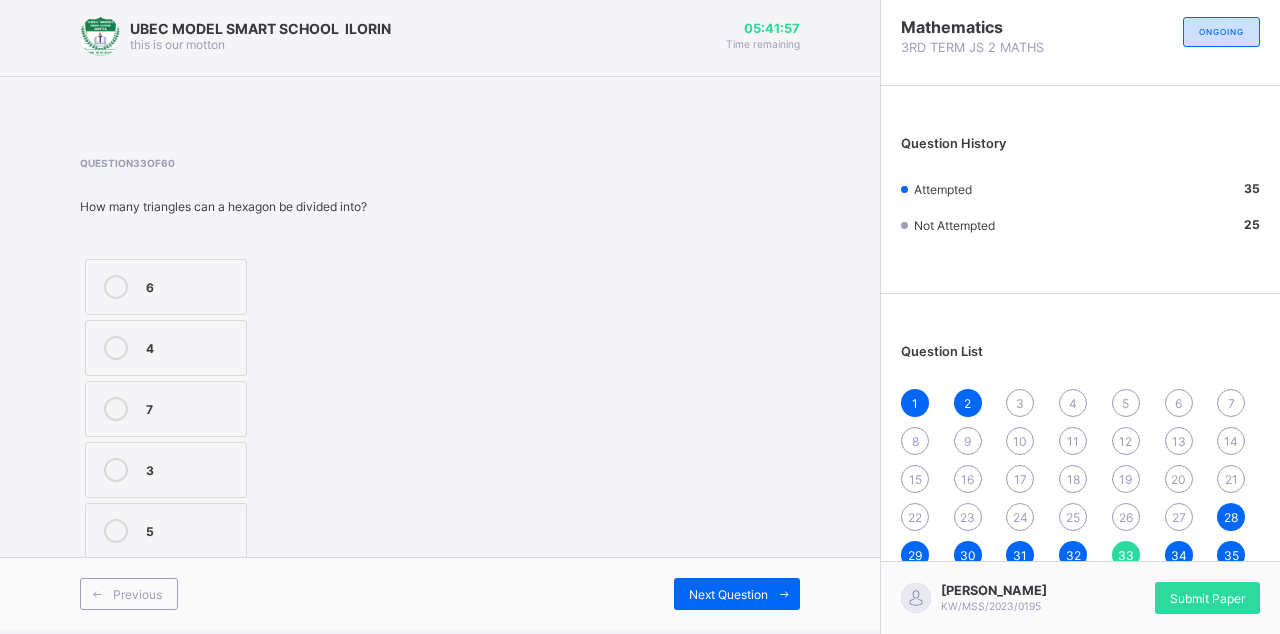 click on "Previous" at bounding box center (129, 594) 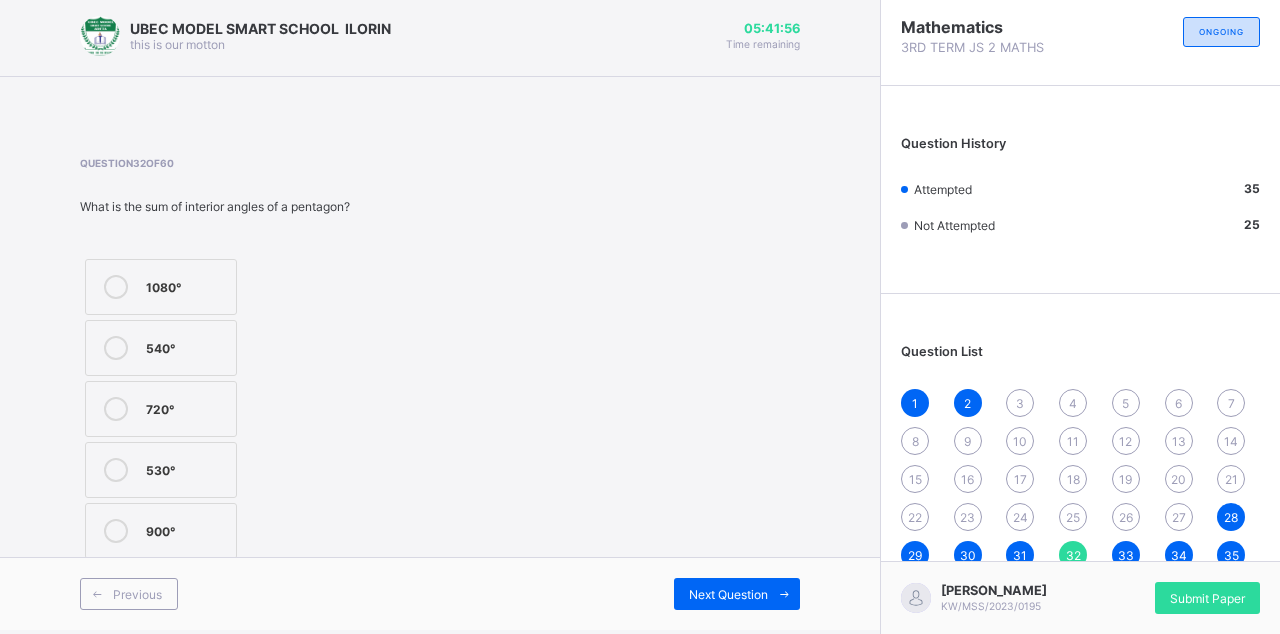 click on "Previous" at bounding box center (137, 594) 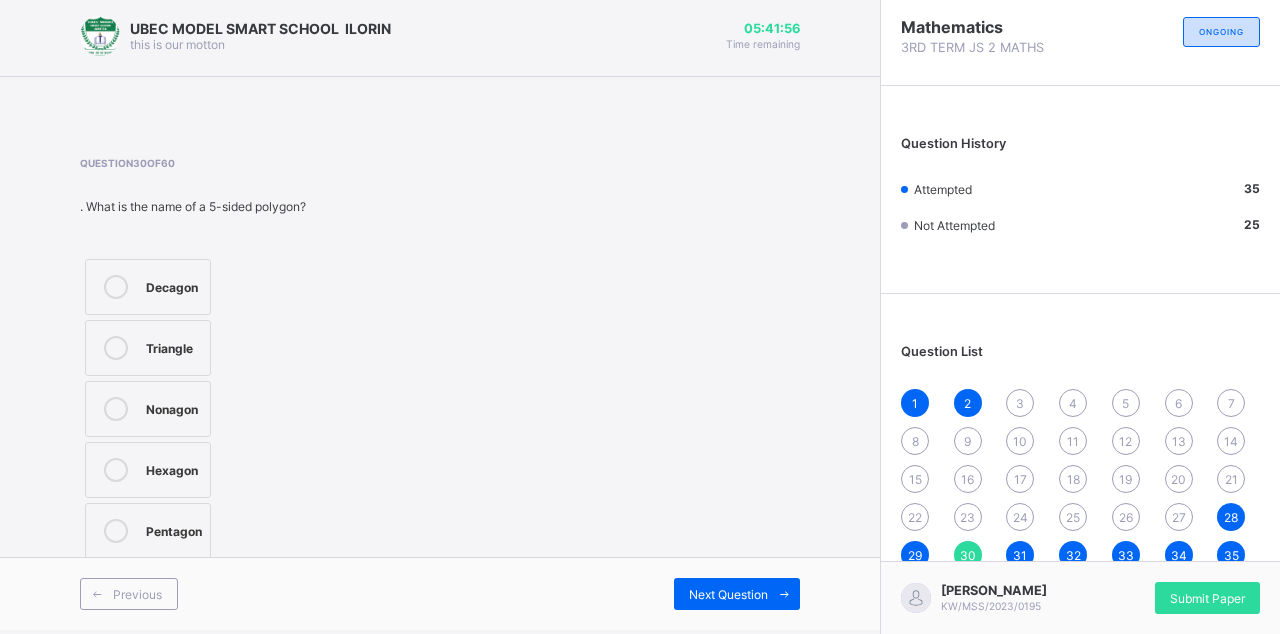 click on "Previous" at bounding box center [129, 594] 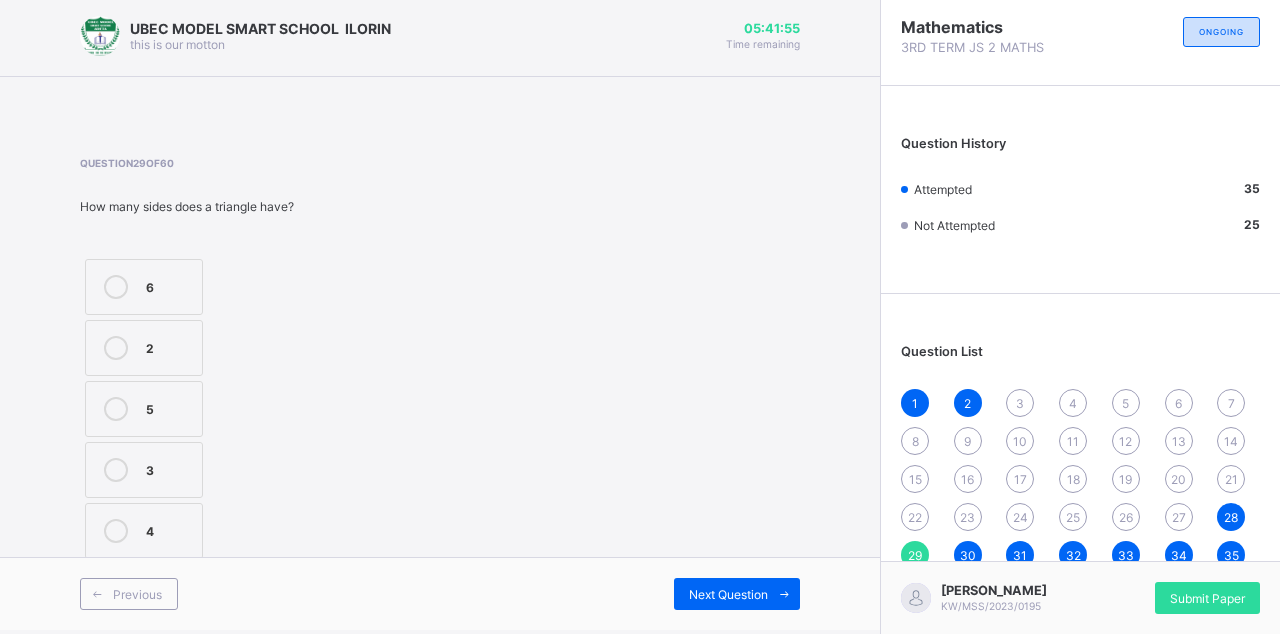 click on "Previous" at bounding box center (129, 594) 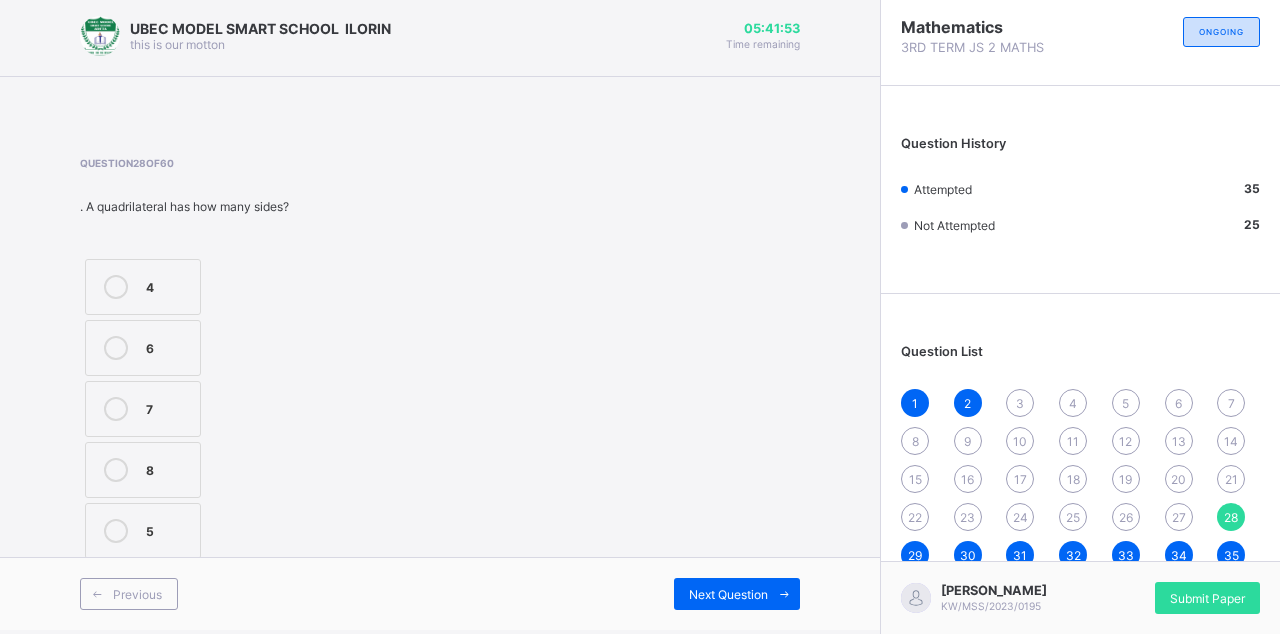 click at bounding box center [97, 594] 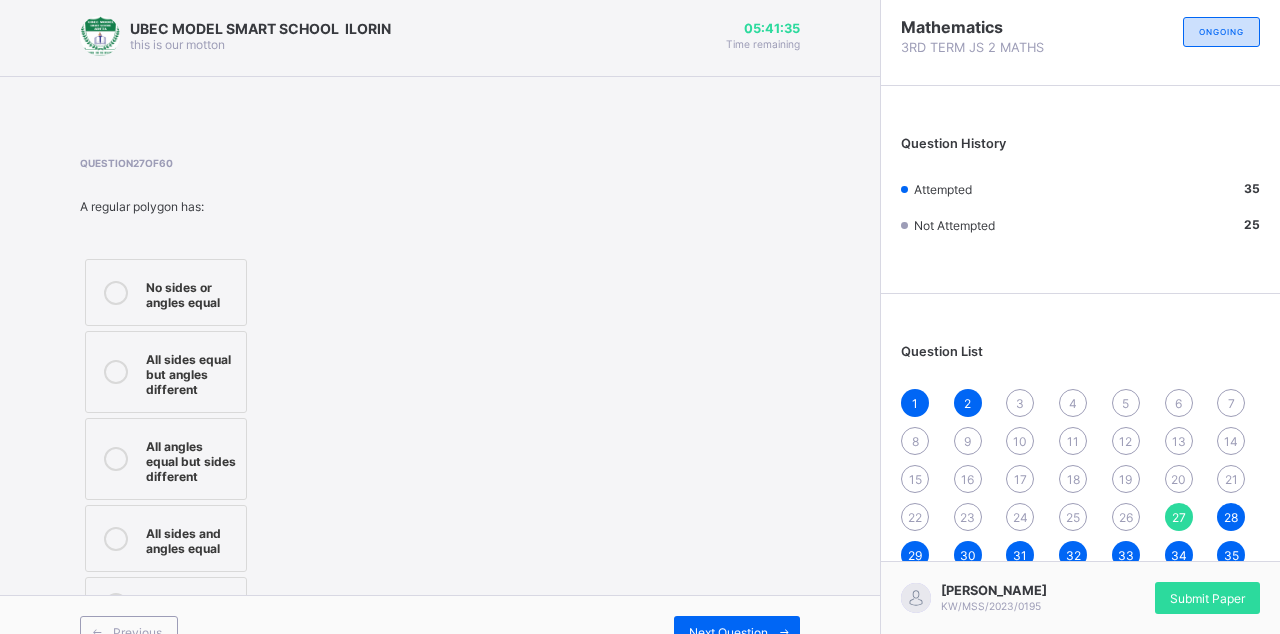 click at bounding box center [116, 459] 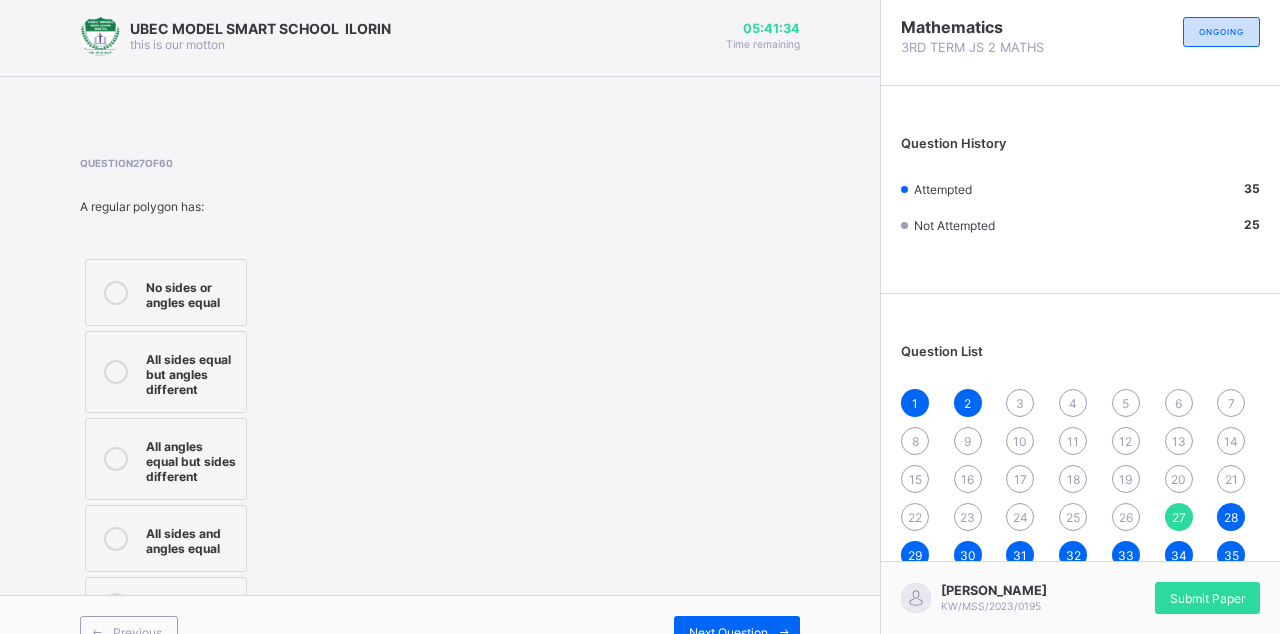 click on "Previous" at bounding box center [137, 632] 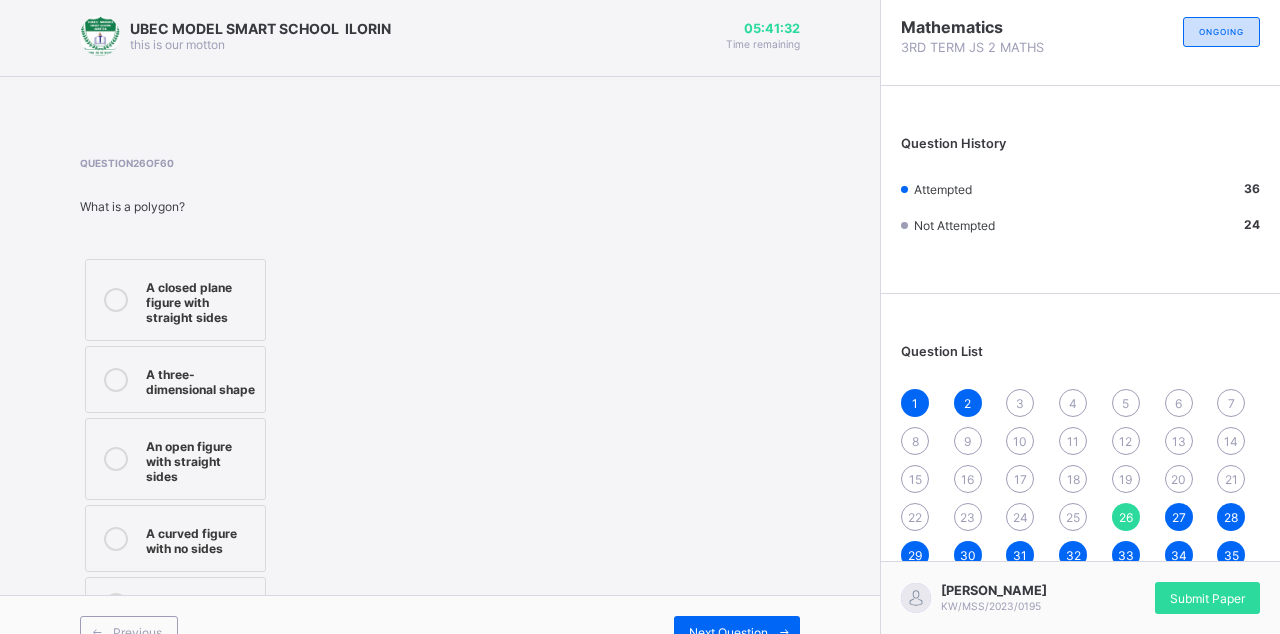 scroll, scrollTop: 12, scrollLeft: 0, axis: vertical 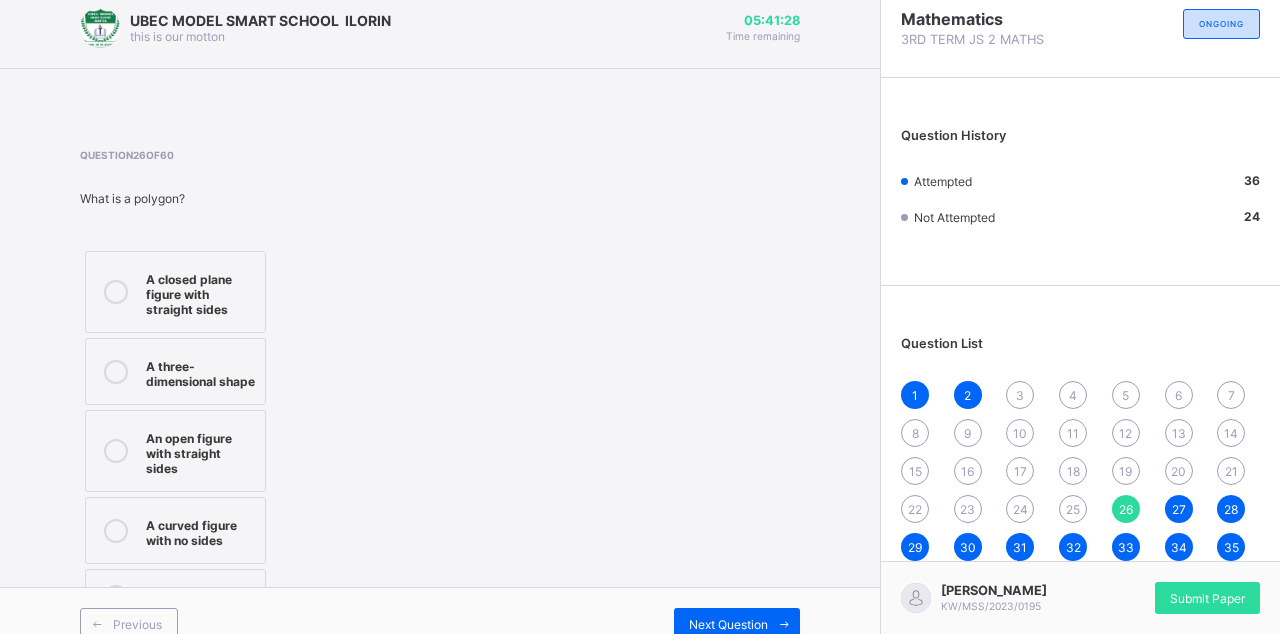 click on "An open figure with straight sides" at bounding box center (175, 451) 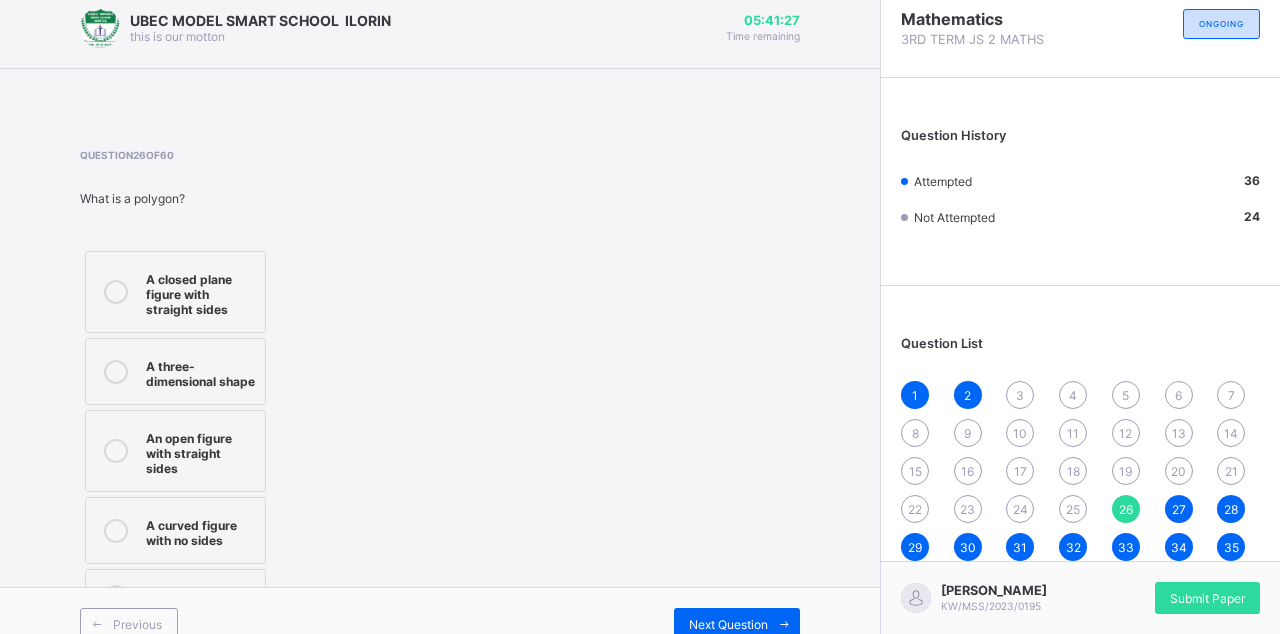 click on "Previous" at bounding box center [129, 624] 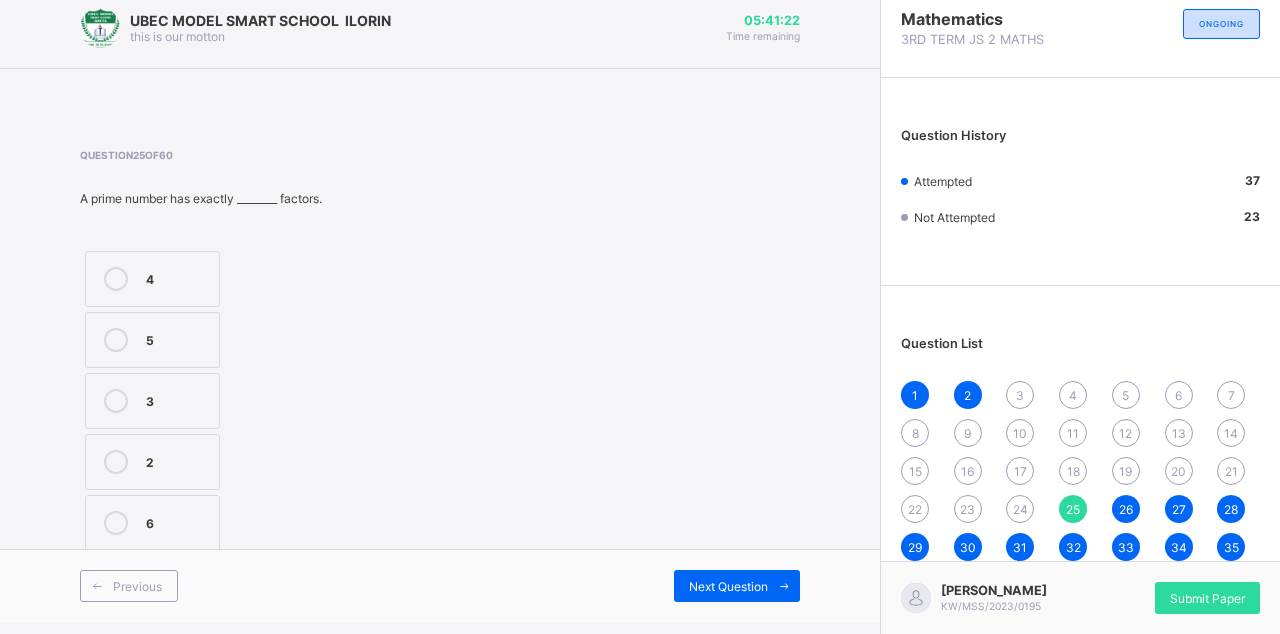 click on "3" at bounding box center (152, 401) 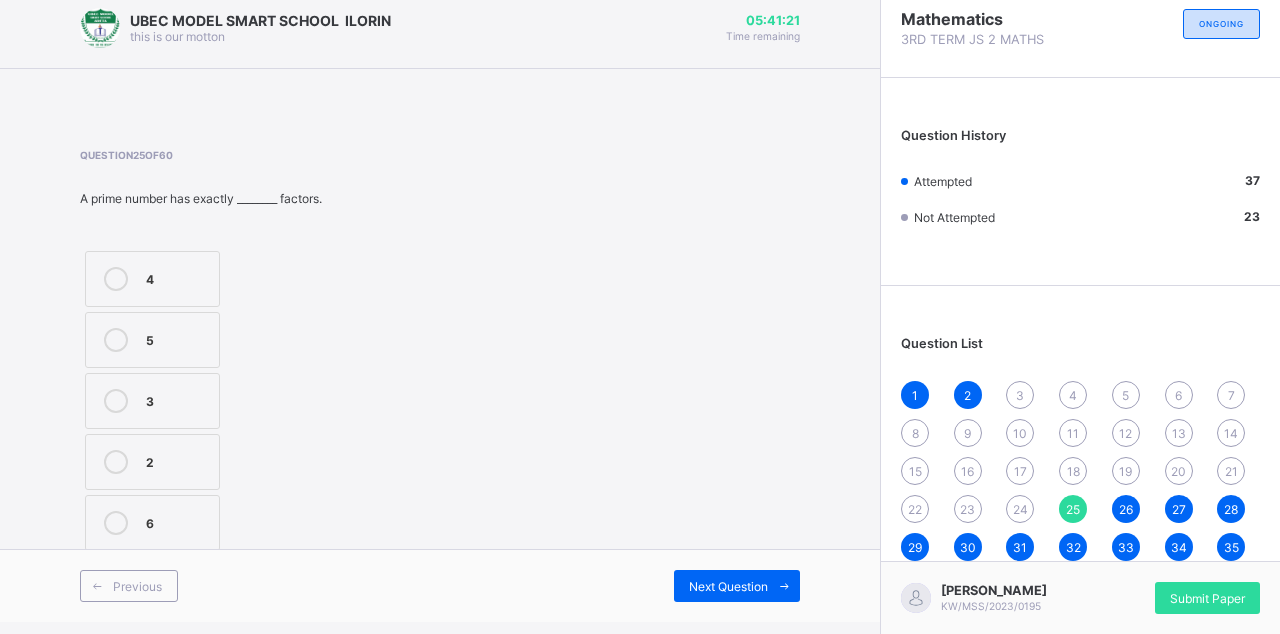 click on "2" at bounding box center [152, 462] 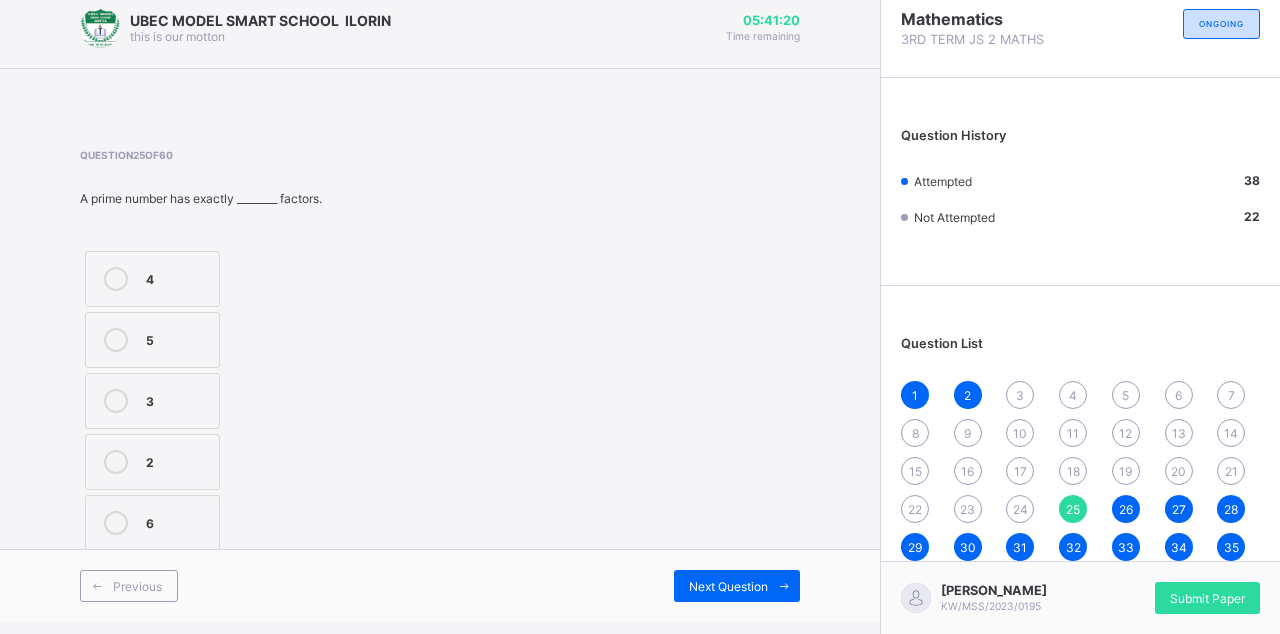 click on "Previous" at bounding box center (137, 586) 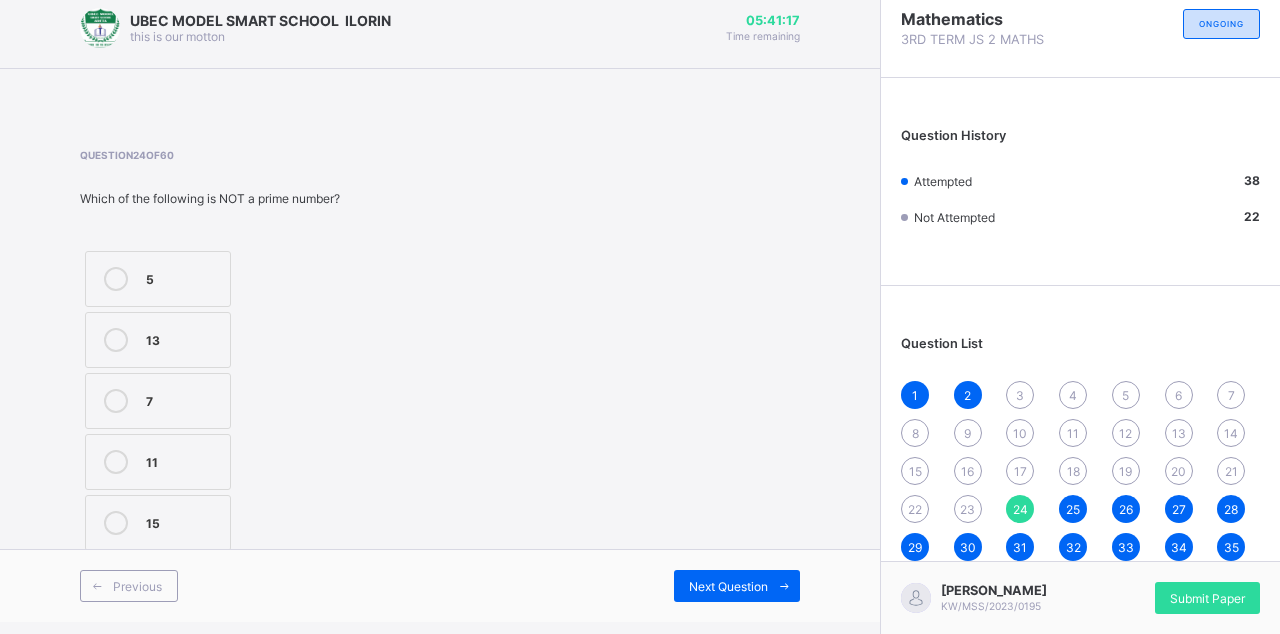 click on "13" at bounding box center (183, 340) 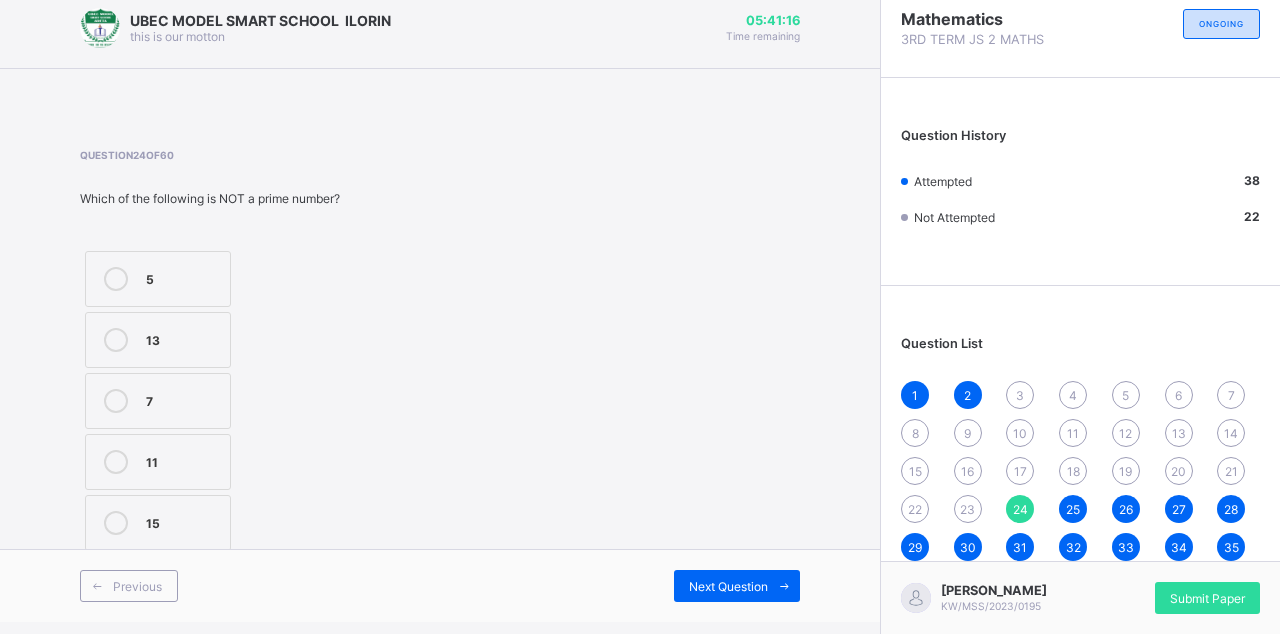 click on "Previous" at bounding box center (137, 586) 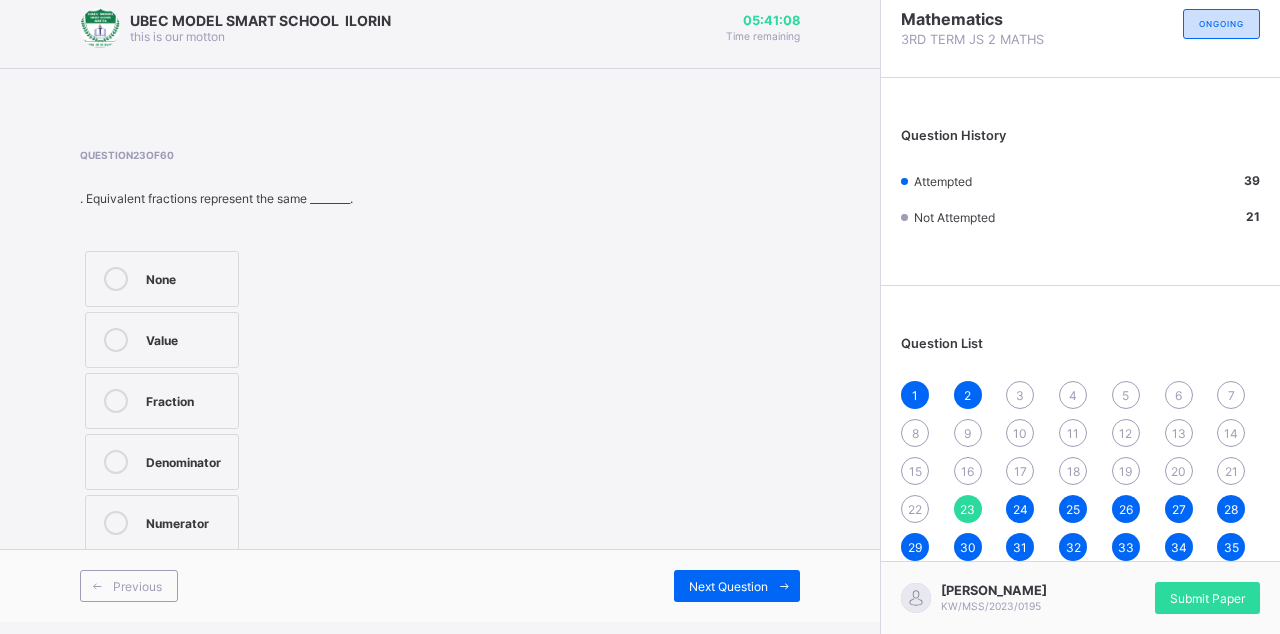 click on "Denominator" at bounding box center (187, 460) 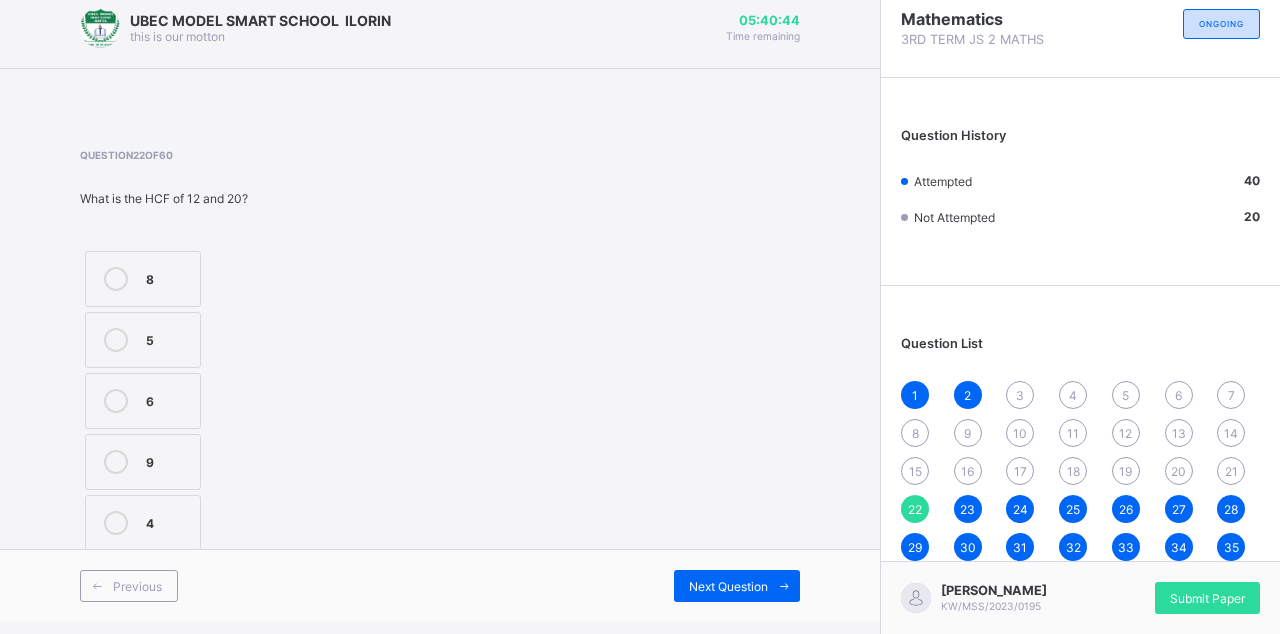 click at bounding box center (116, 523) 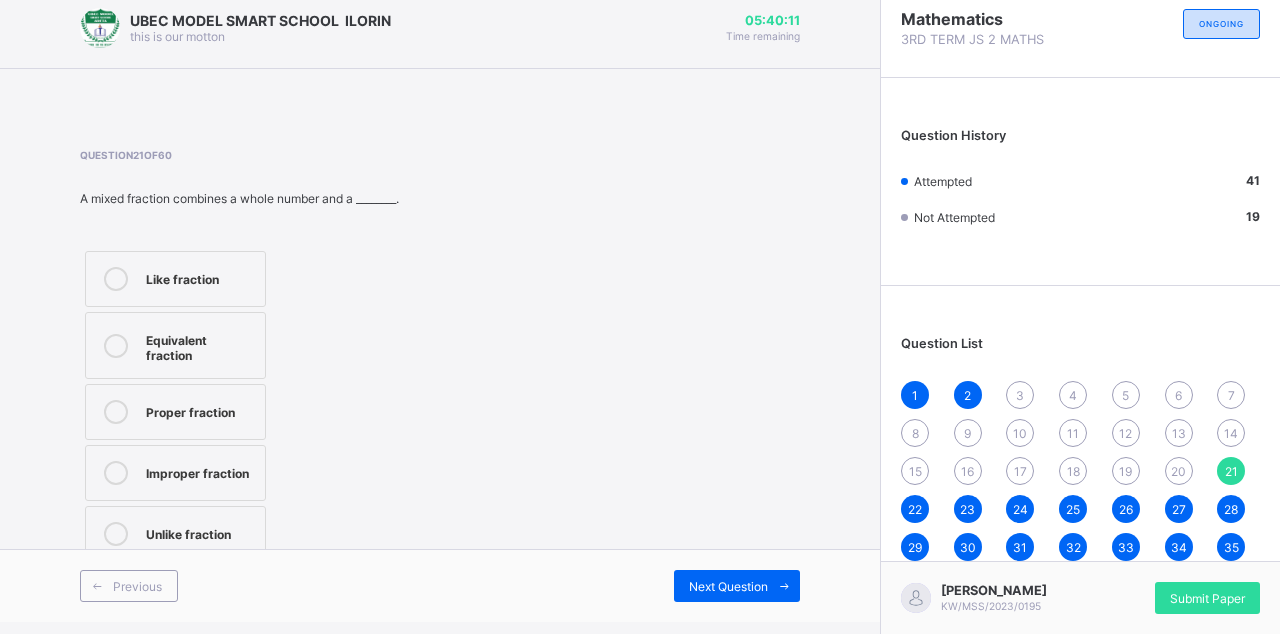 scroll, scrollTop: 20, scrollLeft: 0, axis: vertical 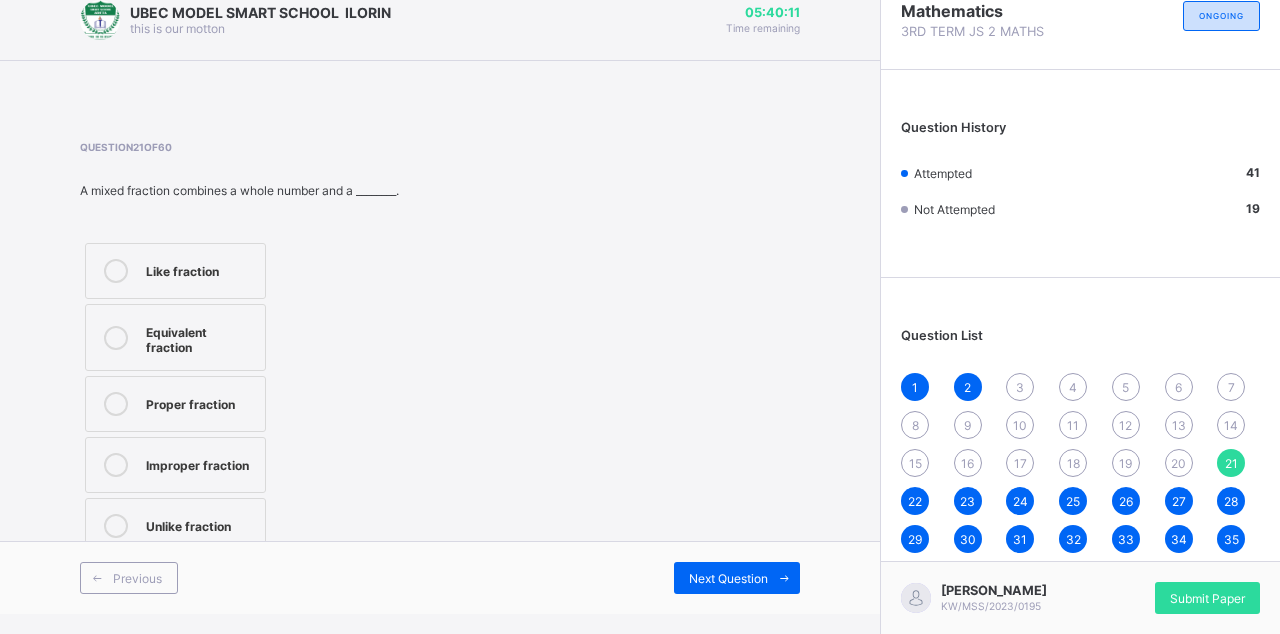 click on "Like fraction" at bounding box center (175, 271) 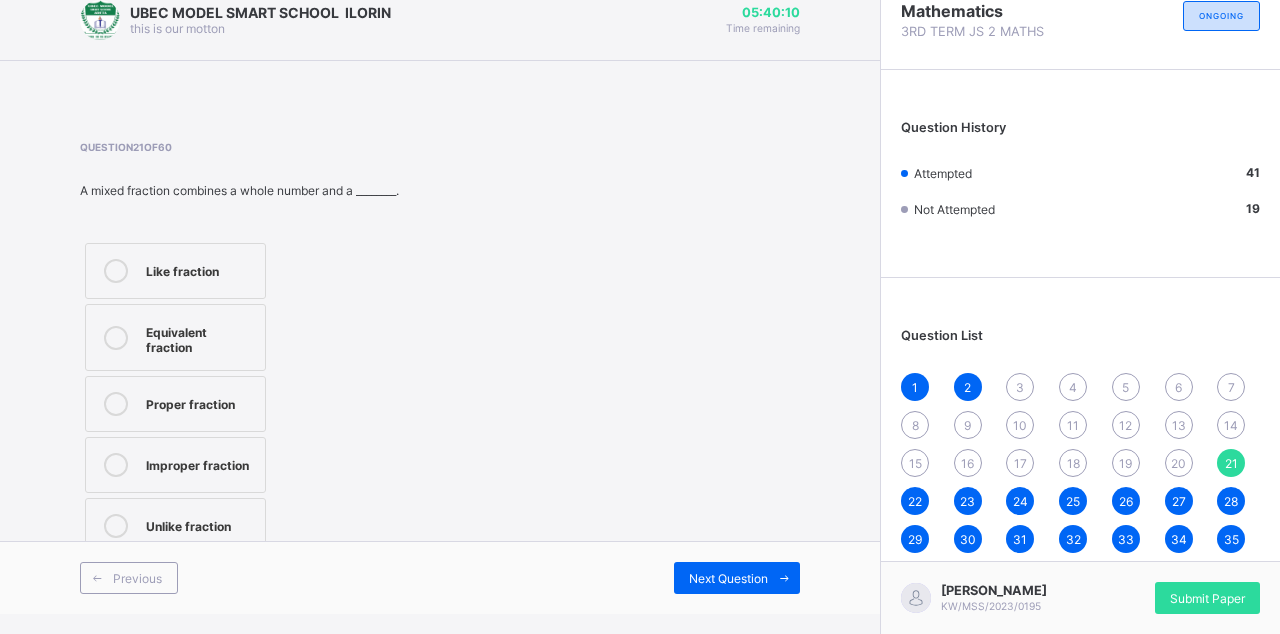 scroll, scrollTop: 108, scrollLeft: 0, axis: vertical 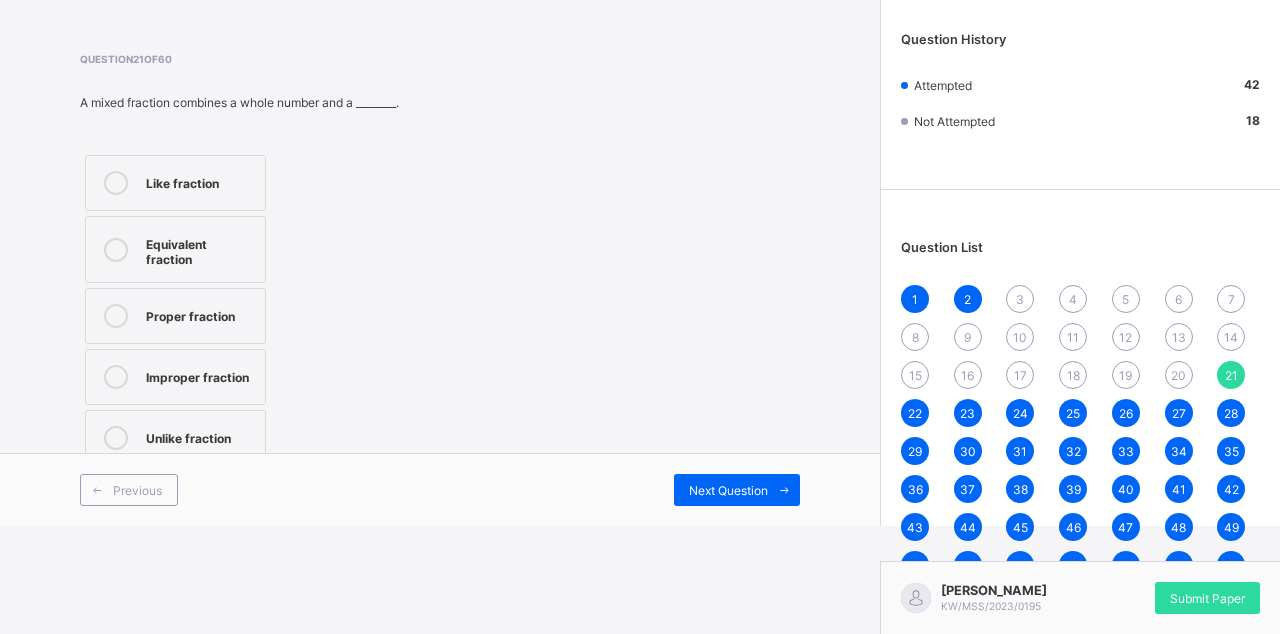 click at bounding box center [97, 490] 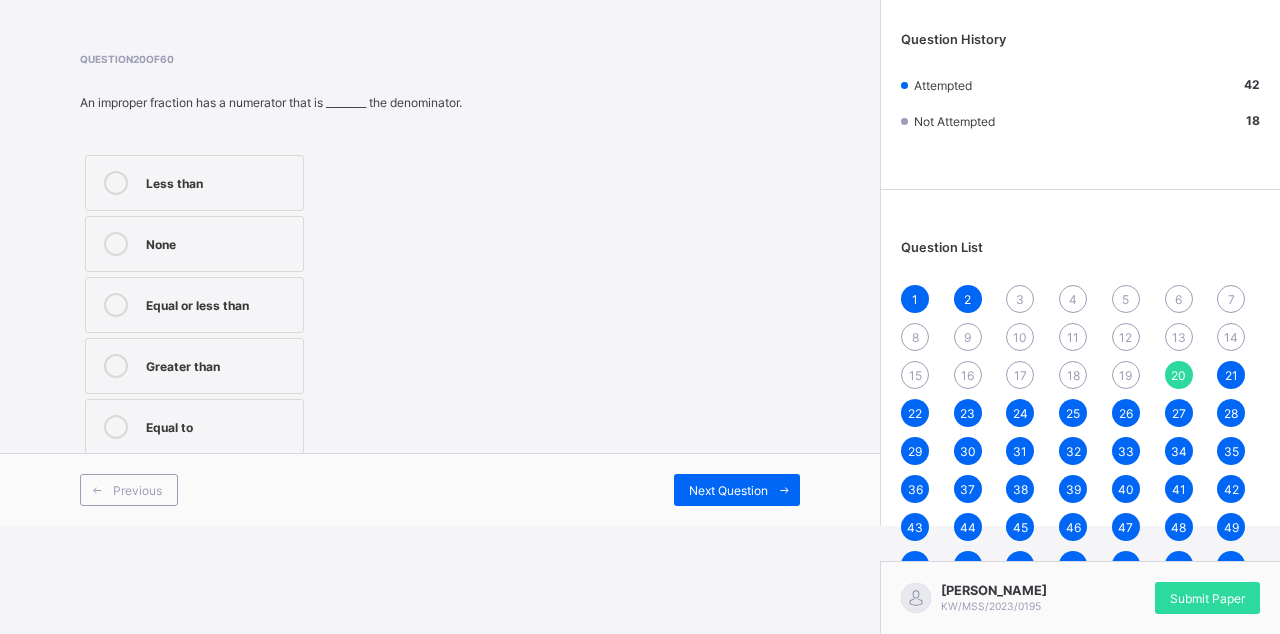 click on "Equal or less than" at bounding box center (194, 305) 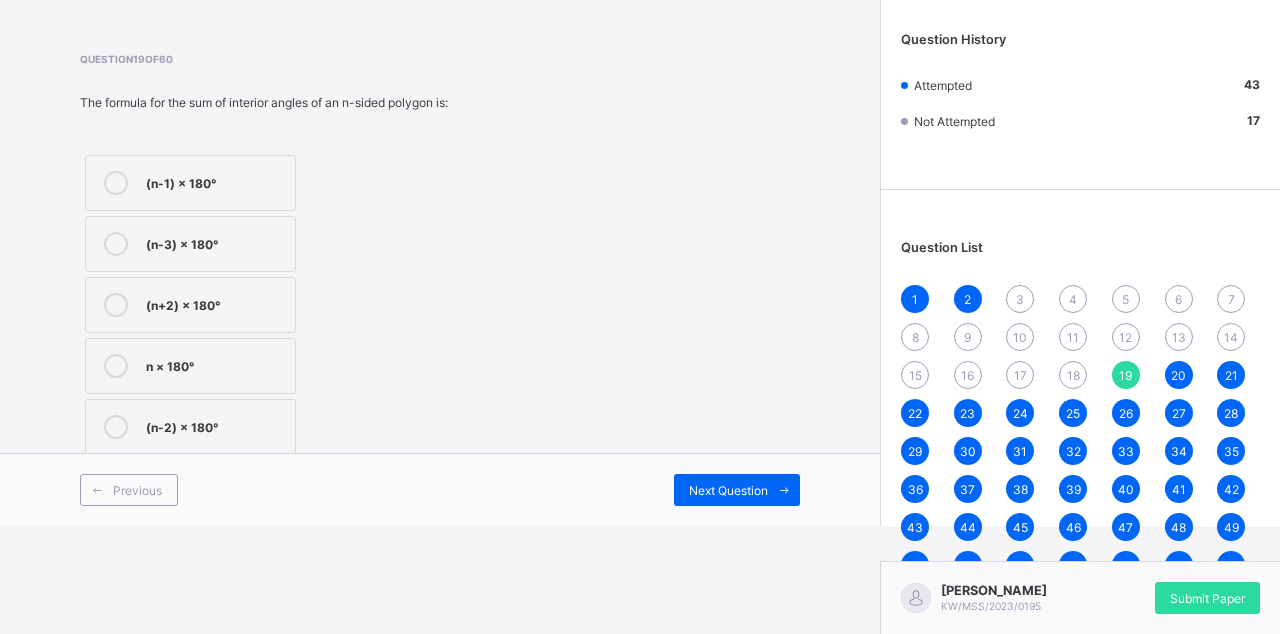 click on "(n-1) × 180°" at bounding box center [190, 183] 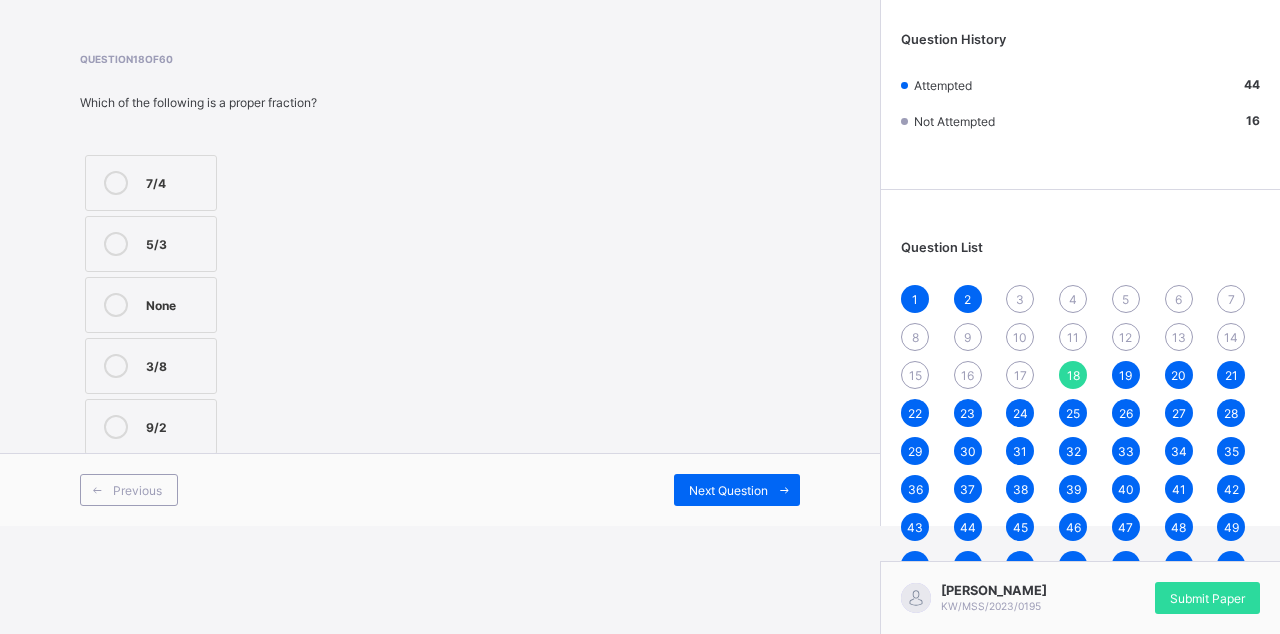 click at bounding box center (784, 490) 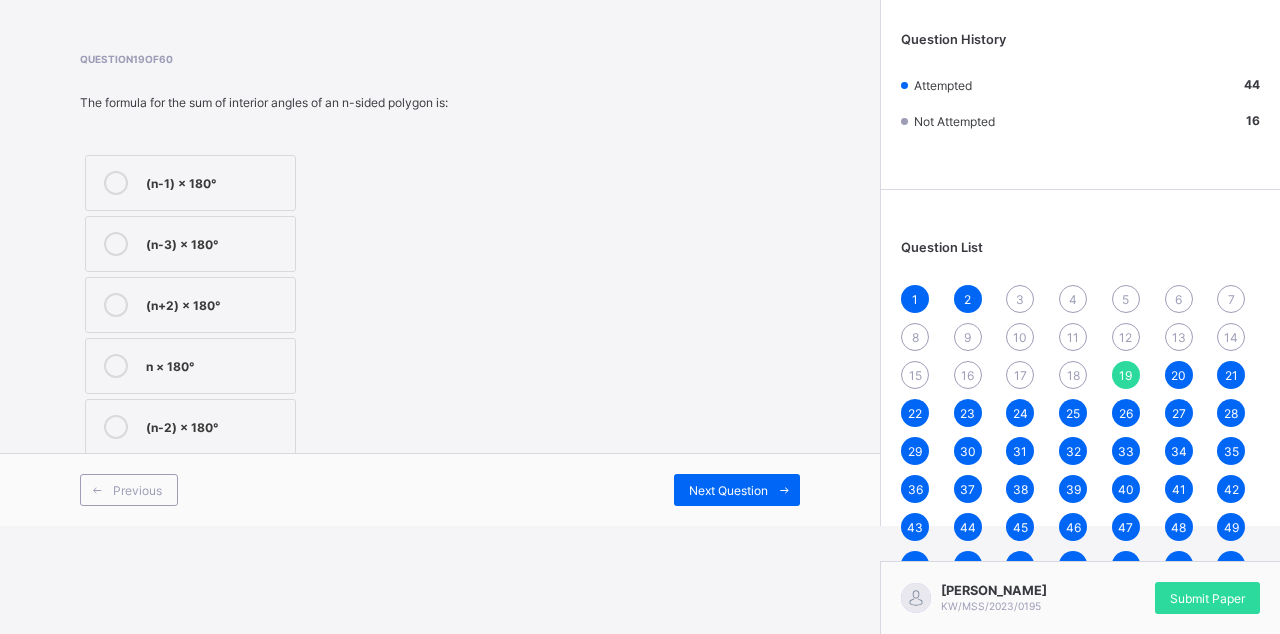 click on "(n-2) × 180°" at bounding box center [190, 427] 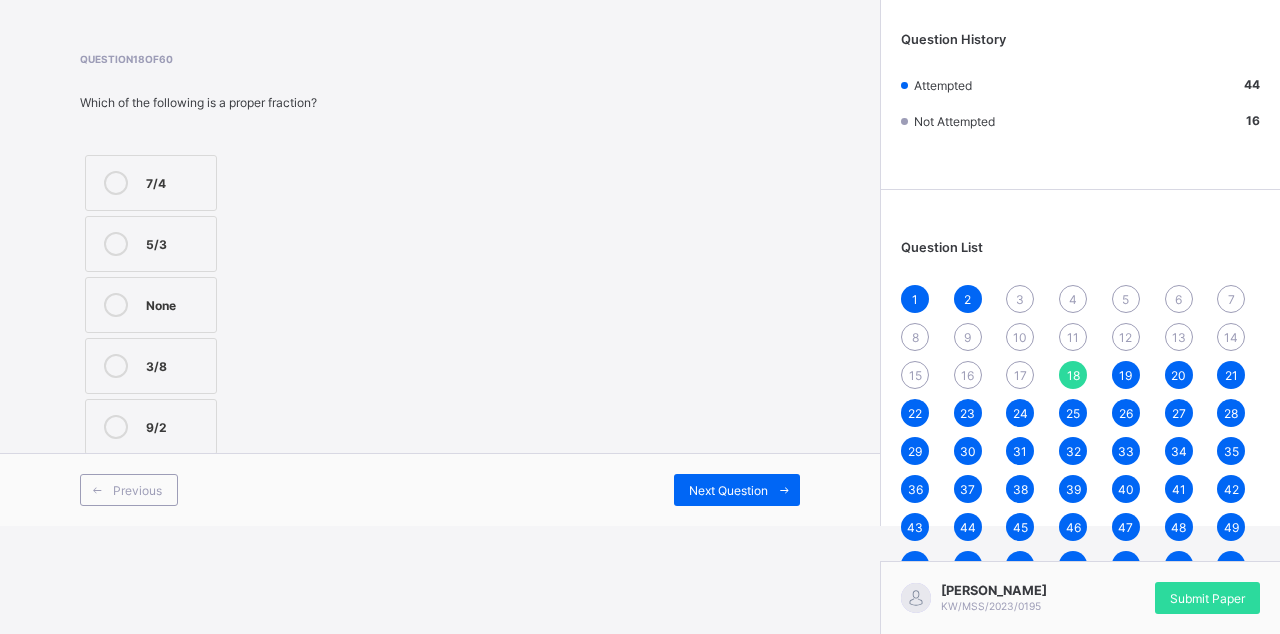 click on "5/3" at bounding box center [151, 244] 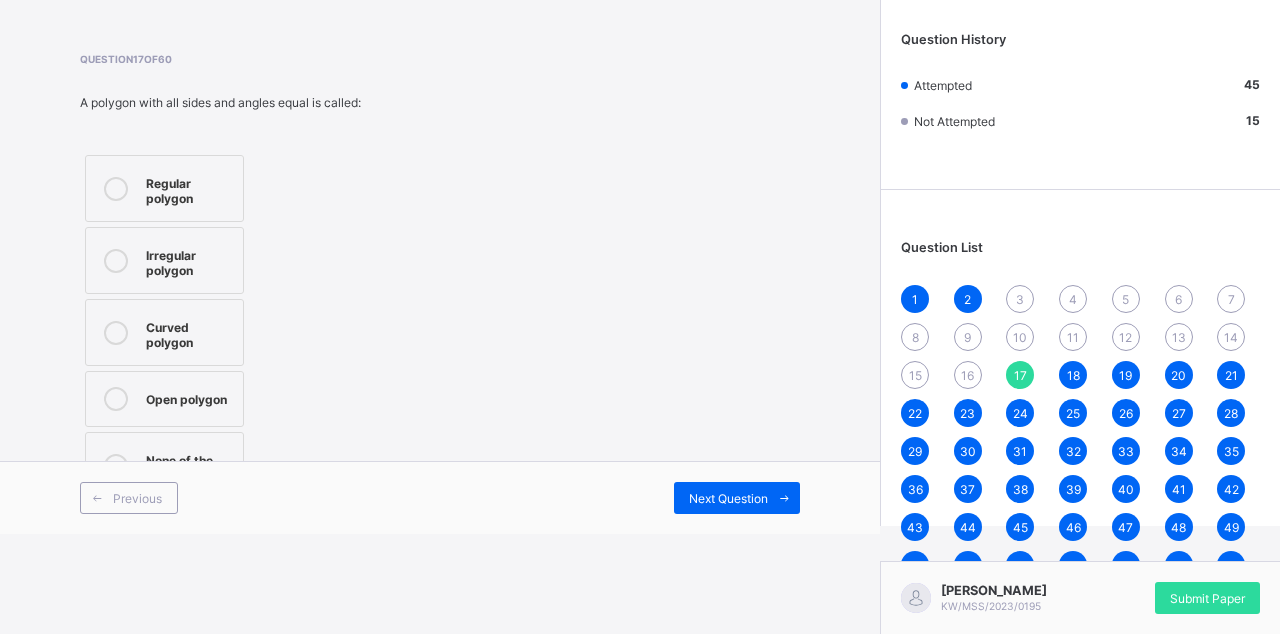 click on "Regular polygon" at bounding box center (164, 188) 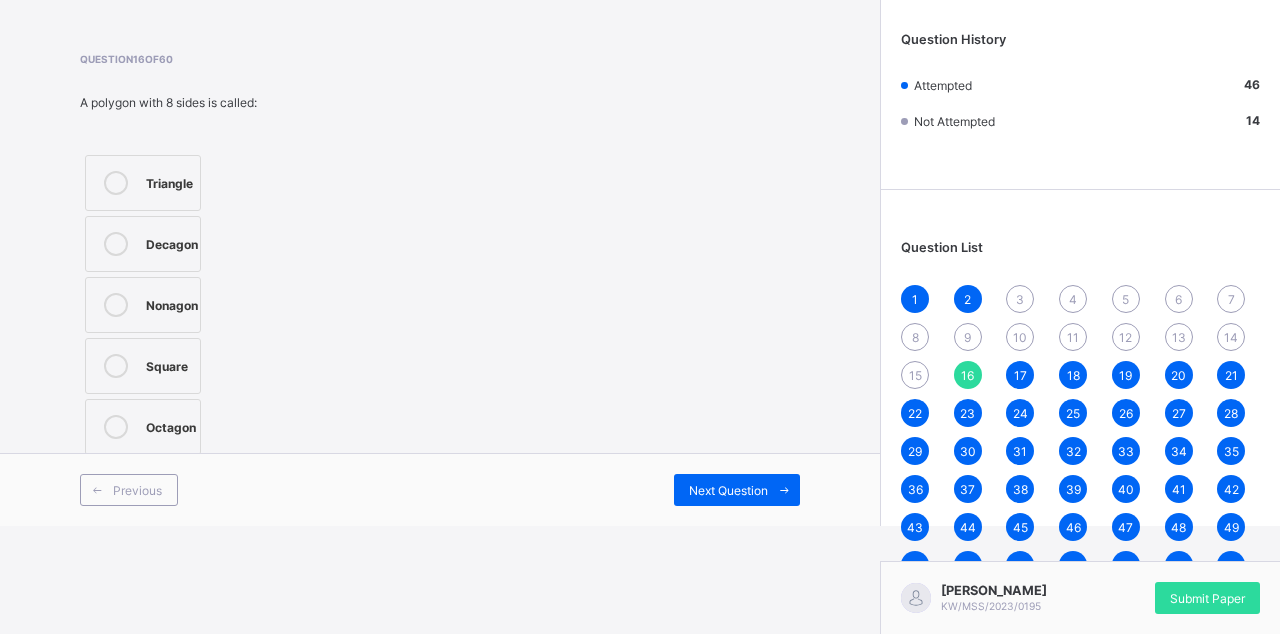 click on "Decagon" at bounding box center [172, 244] 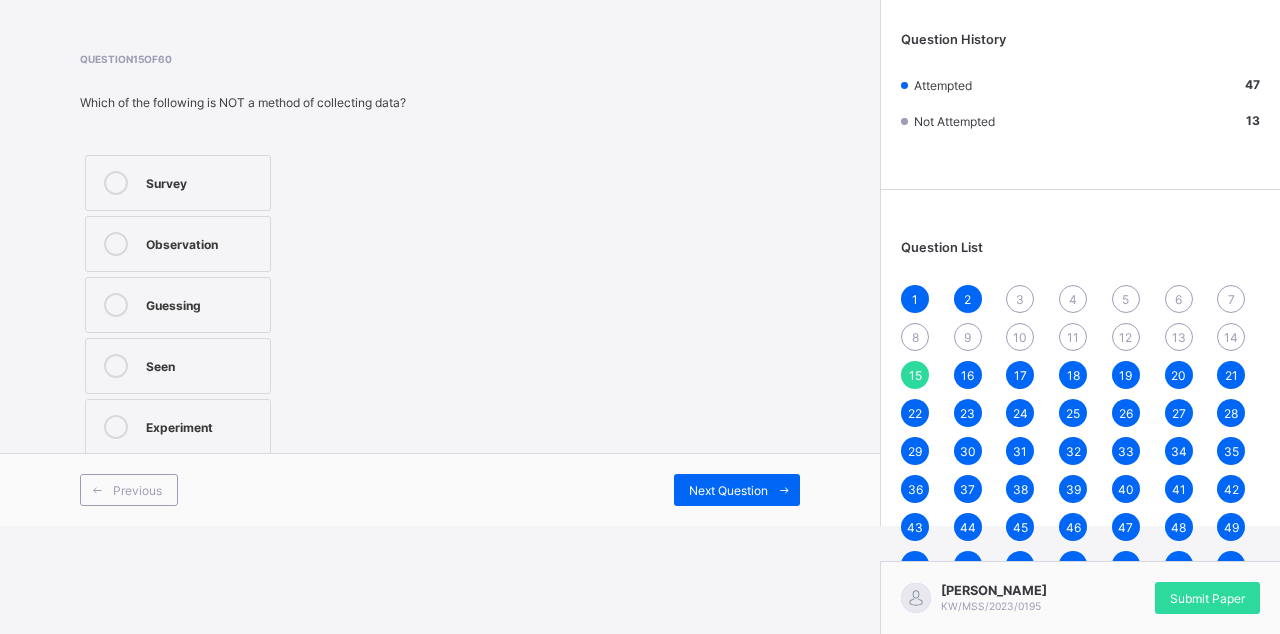 click on "Seen" at bounding box center (203, 364) 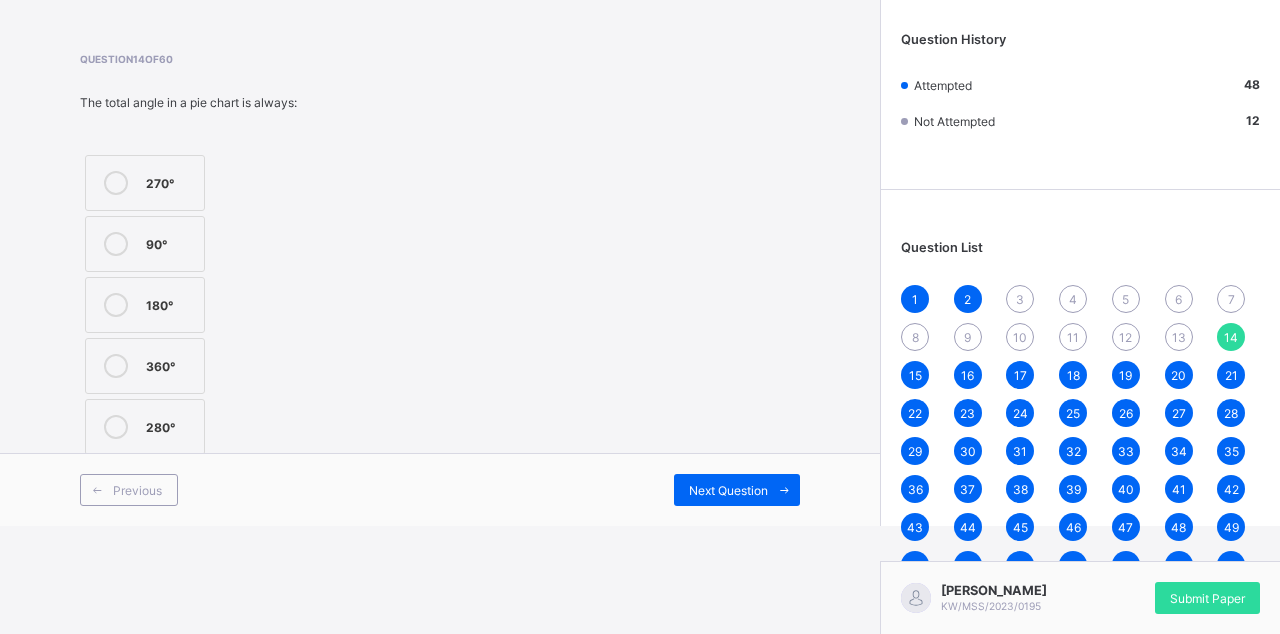 click on "360°" at bounding box center [145, 366] 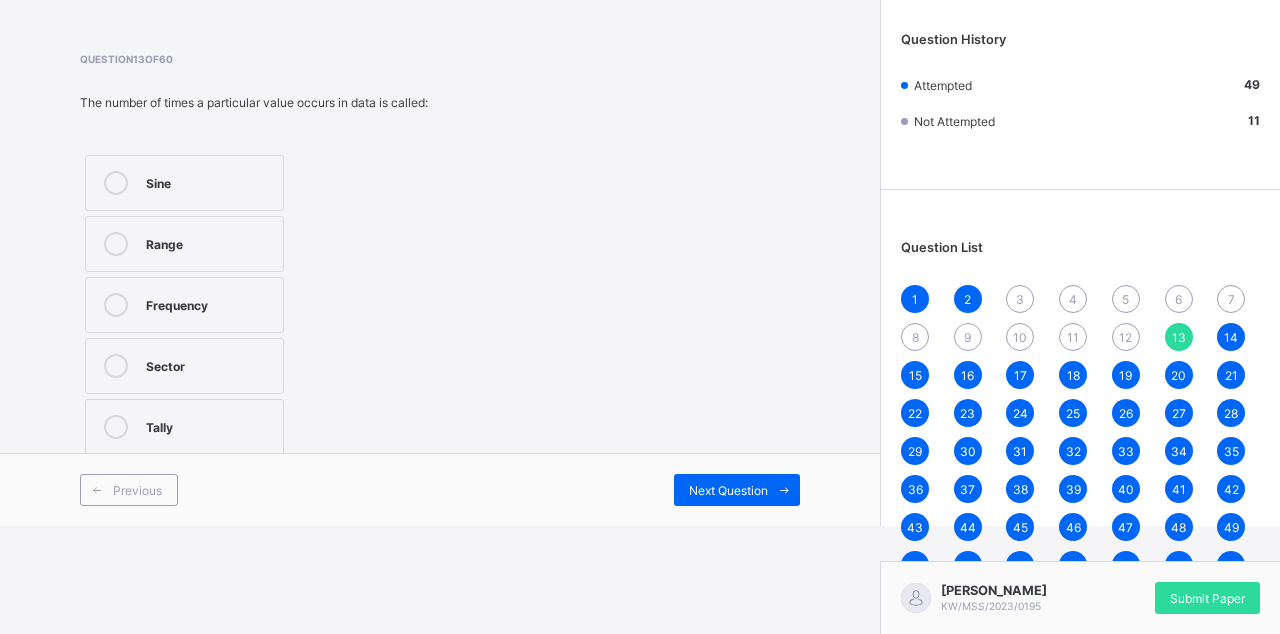 click on "Range" at bounding box center [184, 244] 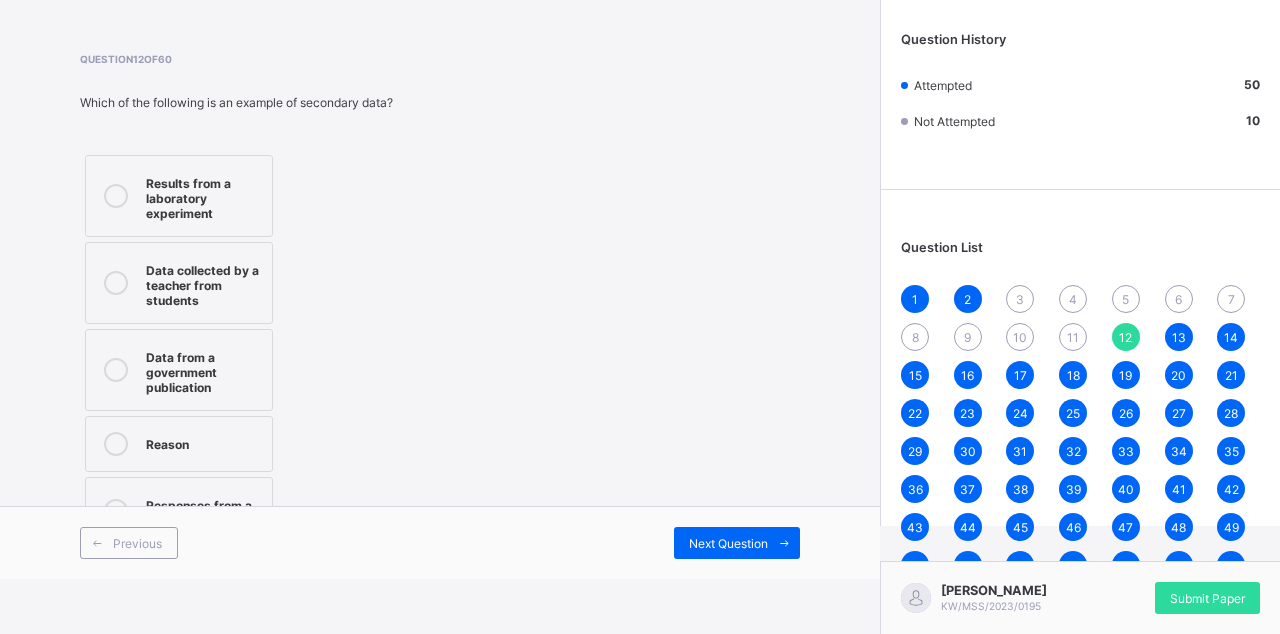 click on "Results from a laboratory experiment" at bounding box center [179, 196] 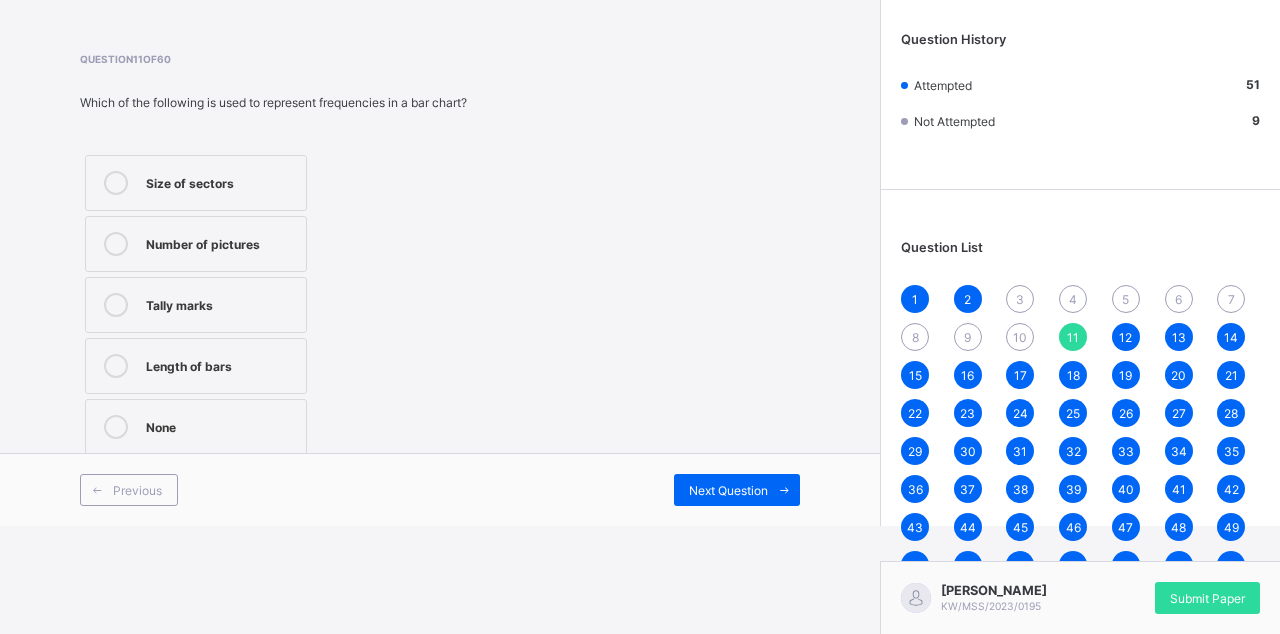 click on "Size of sectors" at bounding box center (221, 183) 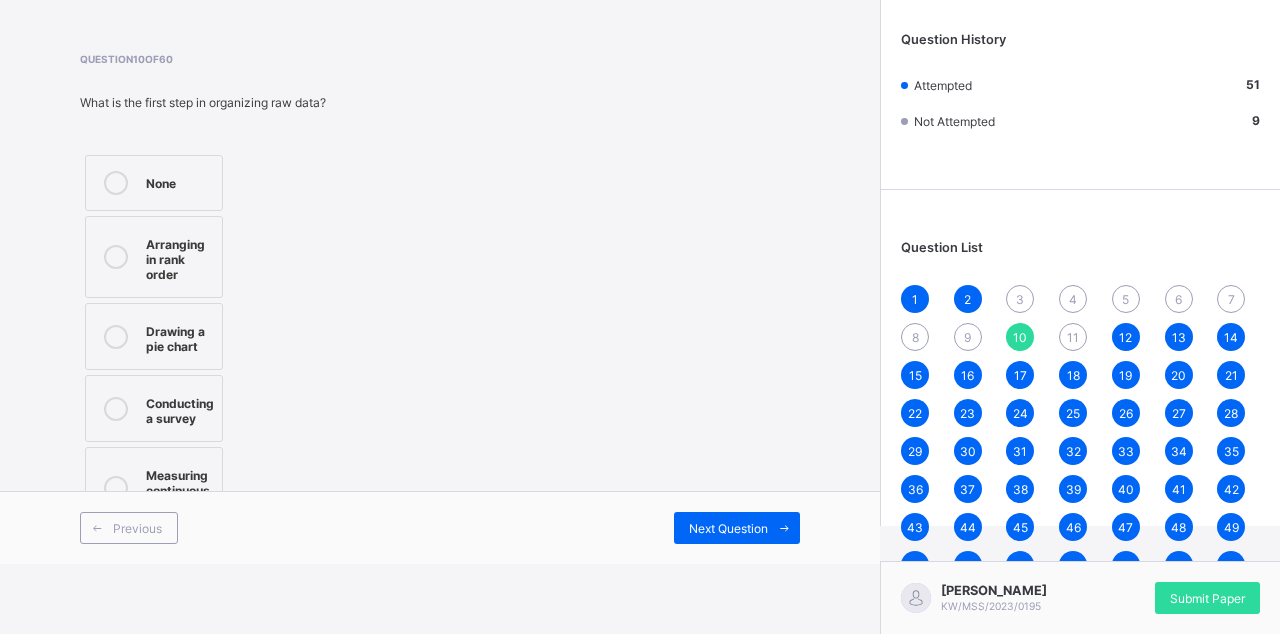 click on "None Arranging in rank order   Drawing a pie chart   Conducting a survey   Measuring continuous data" at bounding box center (203, 342) 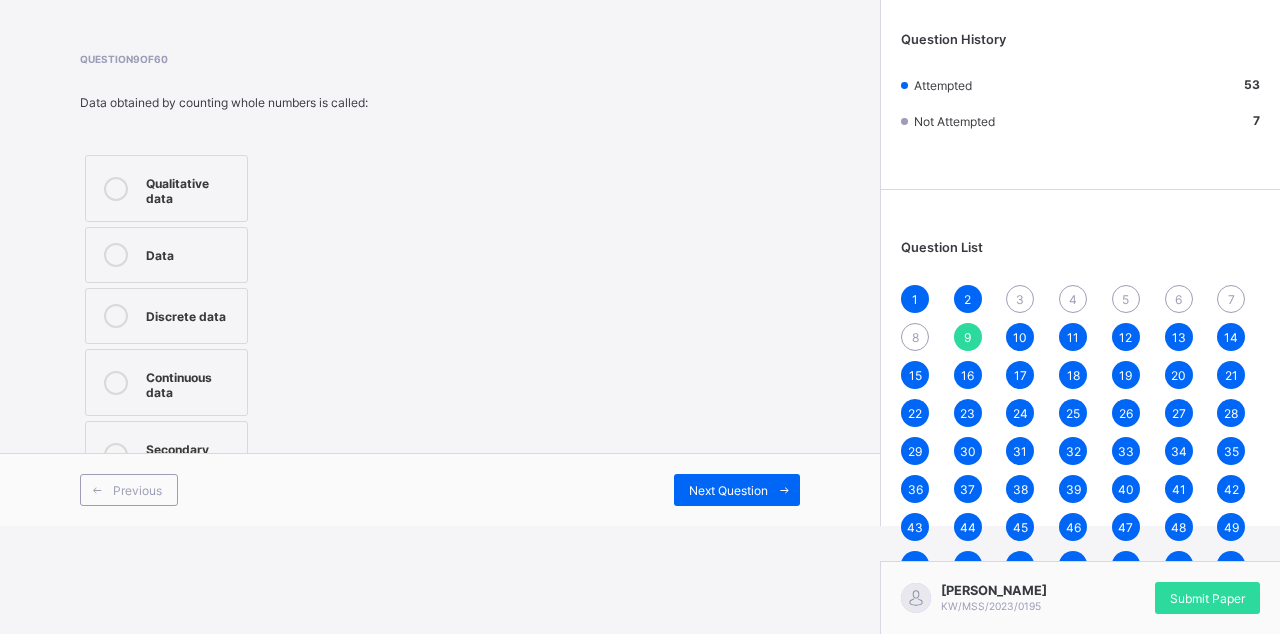 click on "Continuous data" at bounding box center (191, 382) 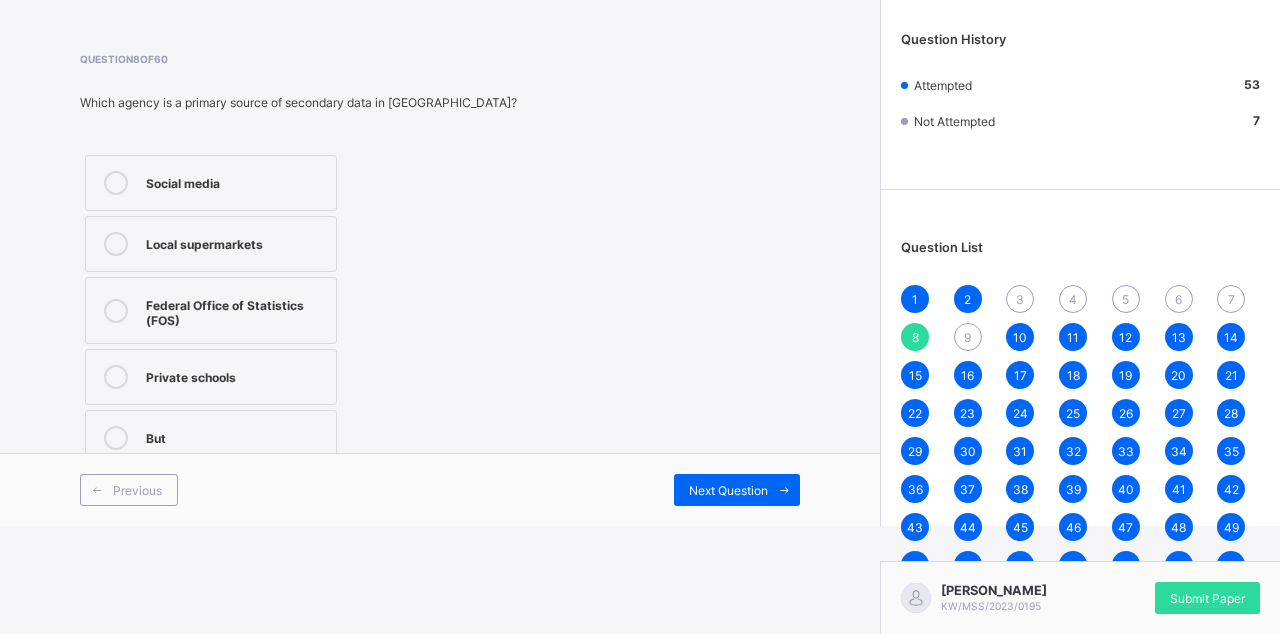 click on "Federal Office of Statistics (FOS)" at bounding box center [236, 310] 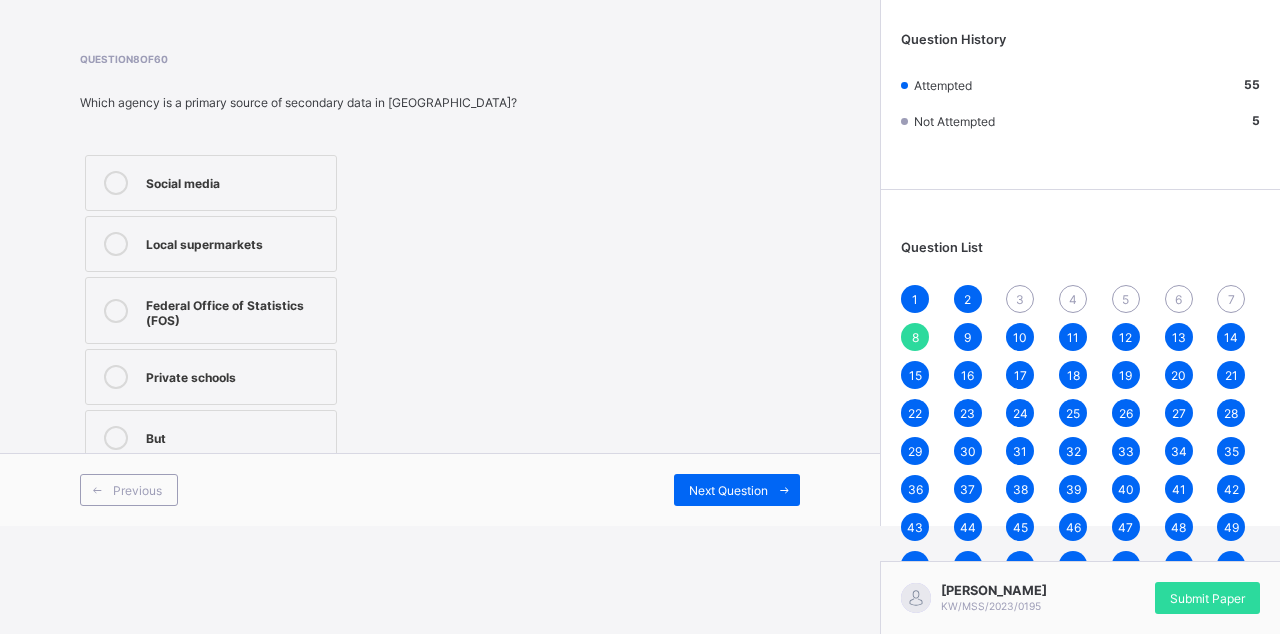 click on "Previous" at bounding box center [129, 490] 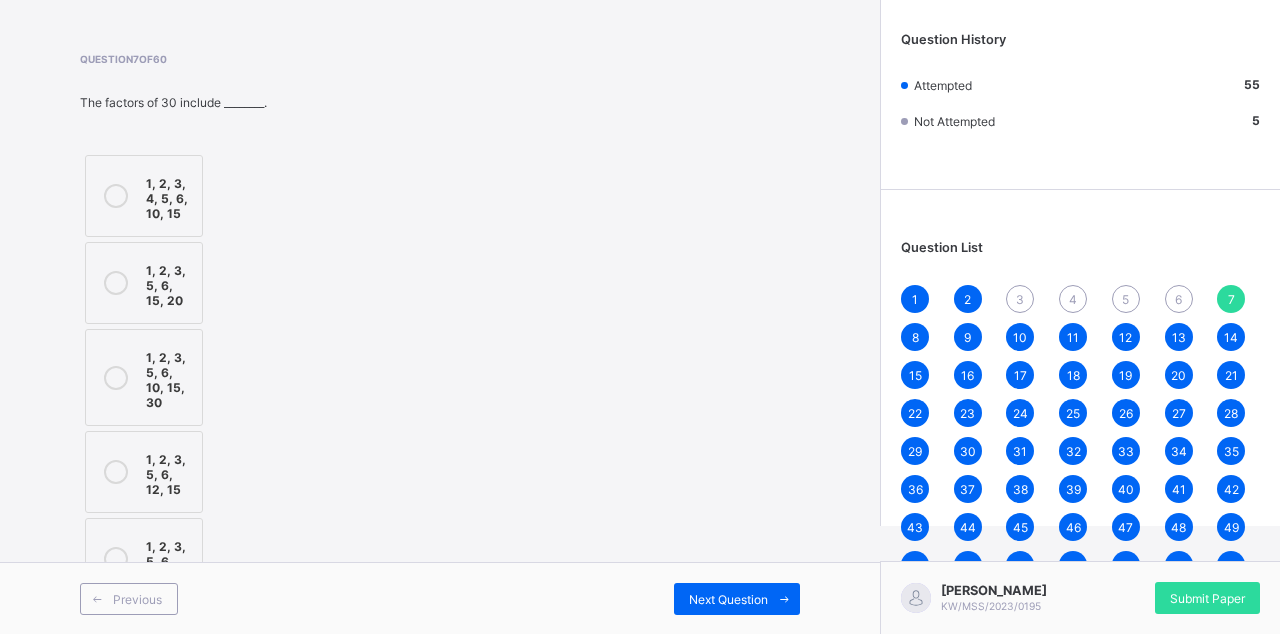 scroll, scrollTop: 108, scrollLeft: 0, axis: vertical 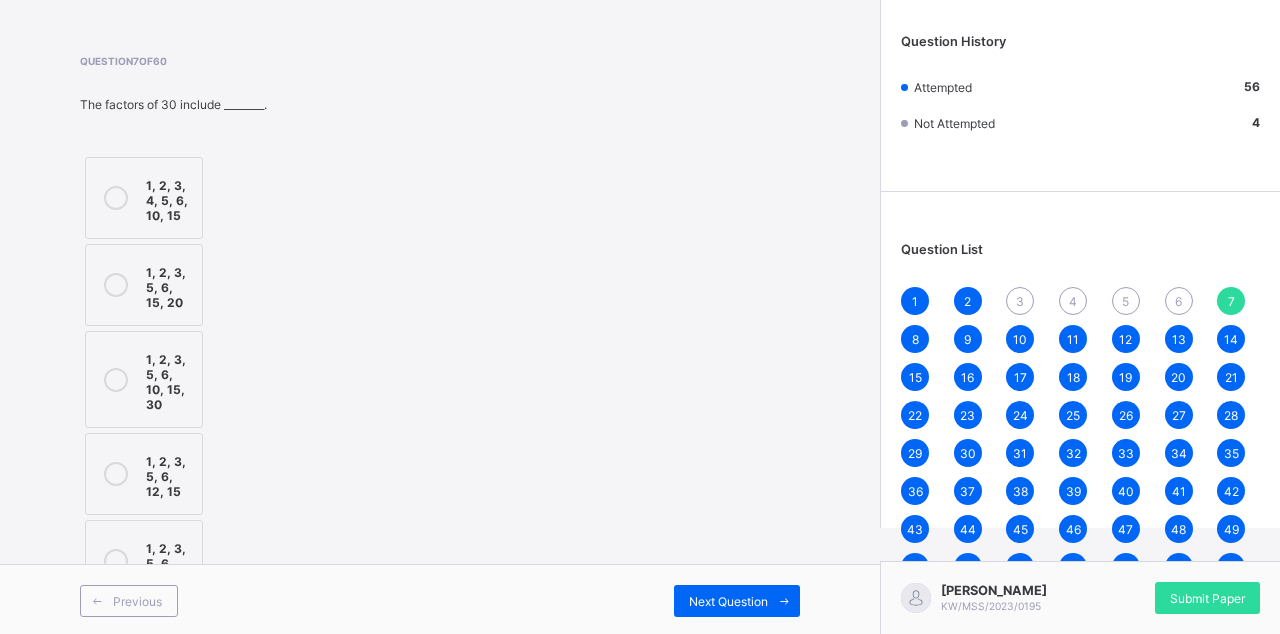 click on "1, 2, 3, 5, 6, 10, 15, 30" at bounding box center [144, 379] 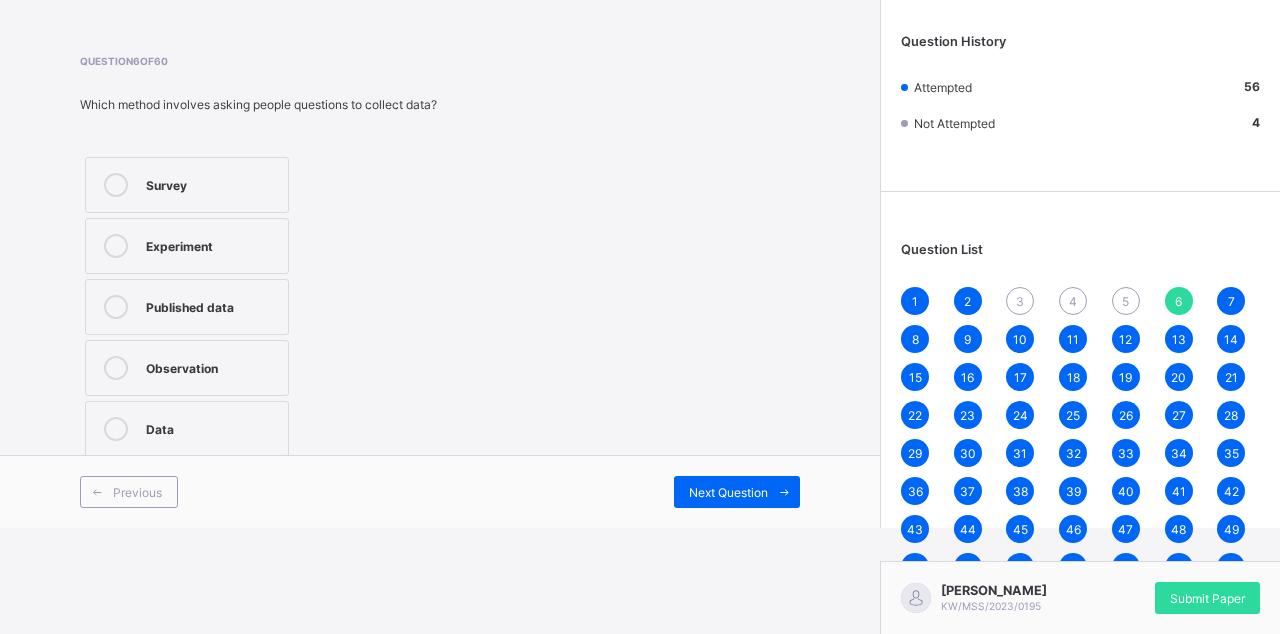 click on "Experiment" at bounding box center (187, 246) 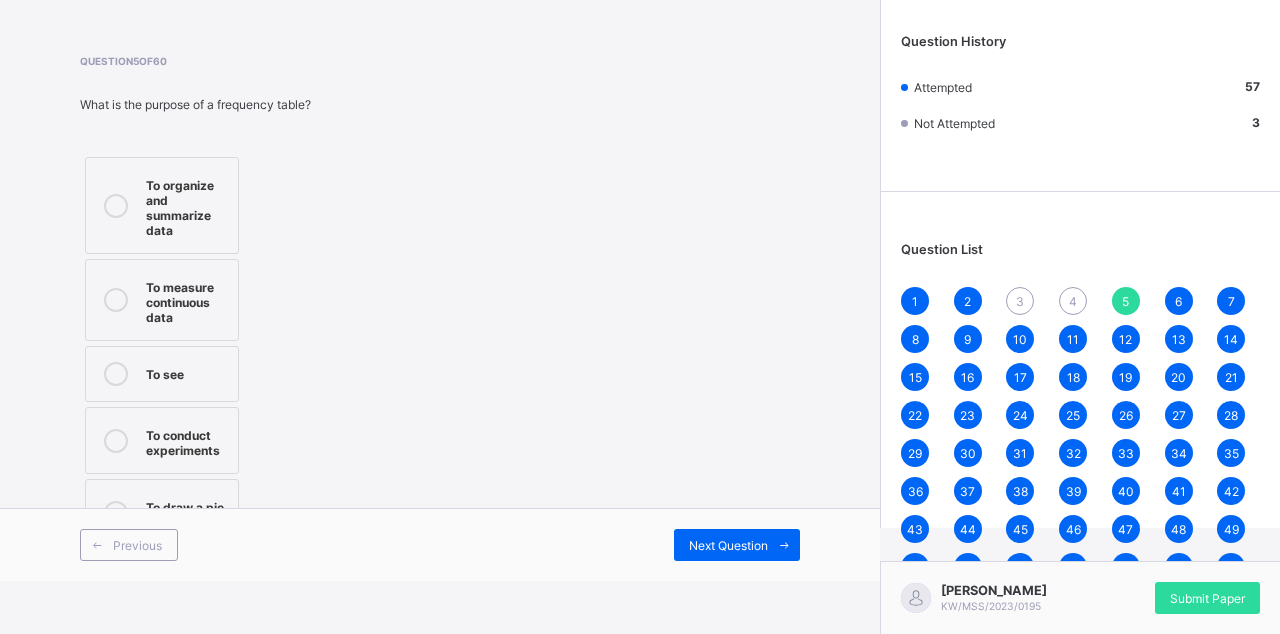 click at bounding box center (116, 205) 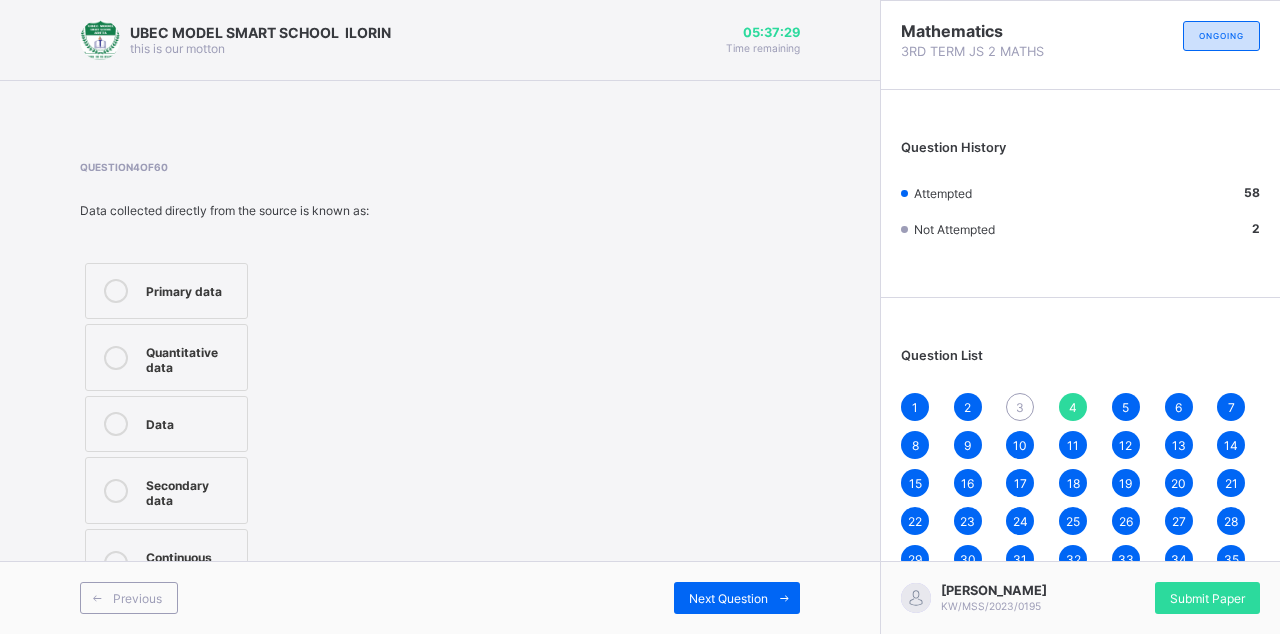 scroll, scrollTop: 12, scrollLeft: 0, axis: vertical 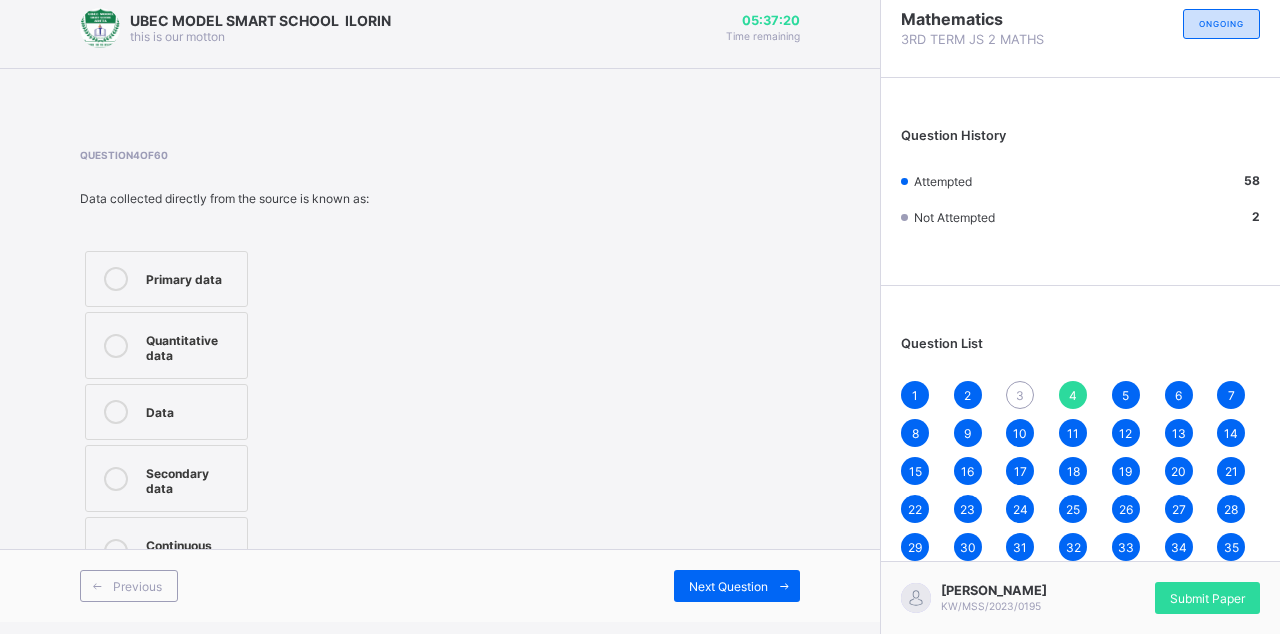 click on "Quantitative data" at bounding box center [191, 345] 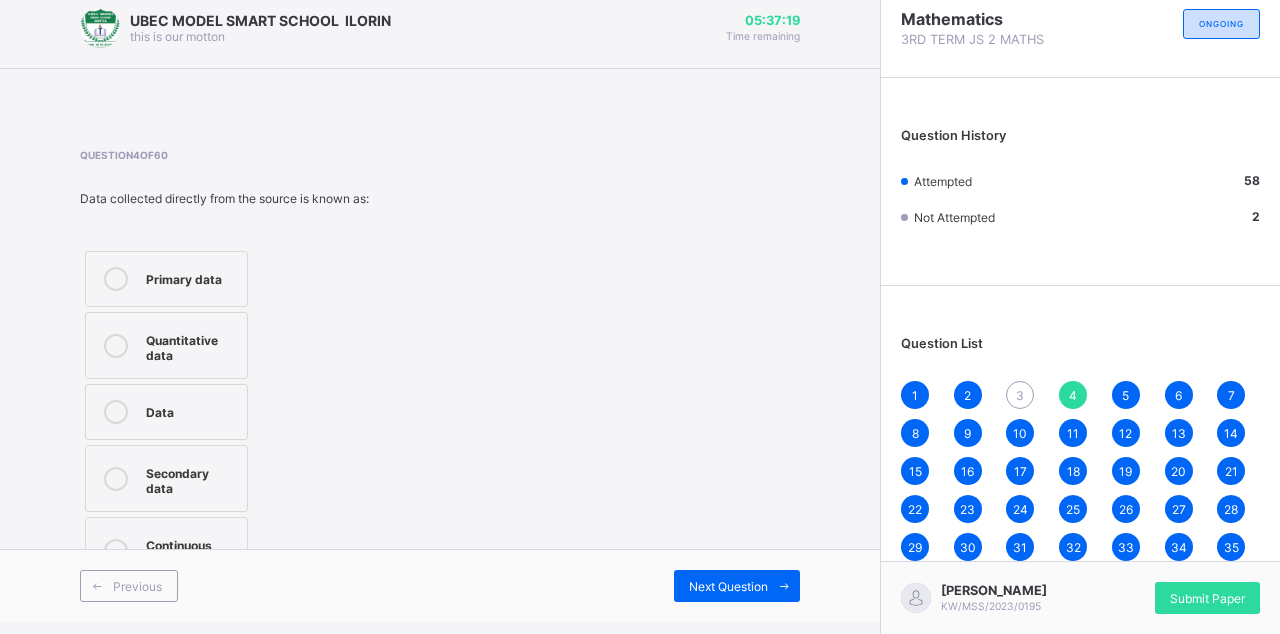 click on "Quantitative data" at bounding box center (166, 345) 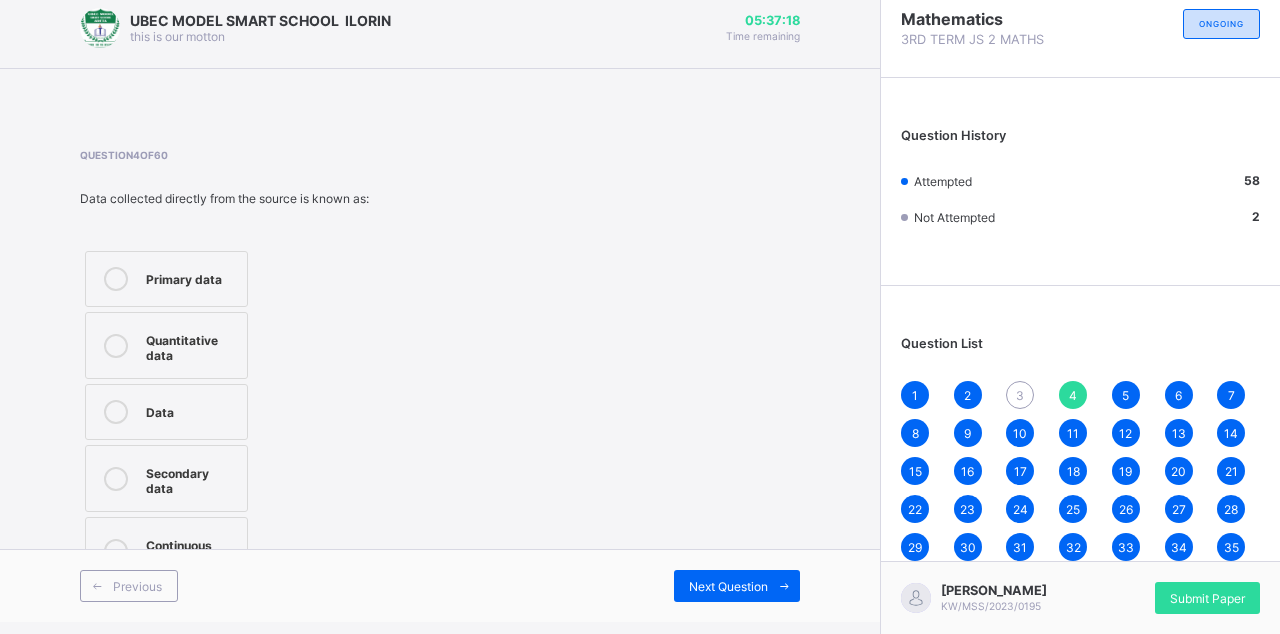 click on "Previous" at bounding box center [129, 586] 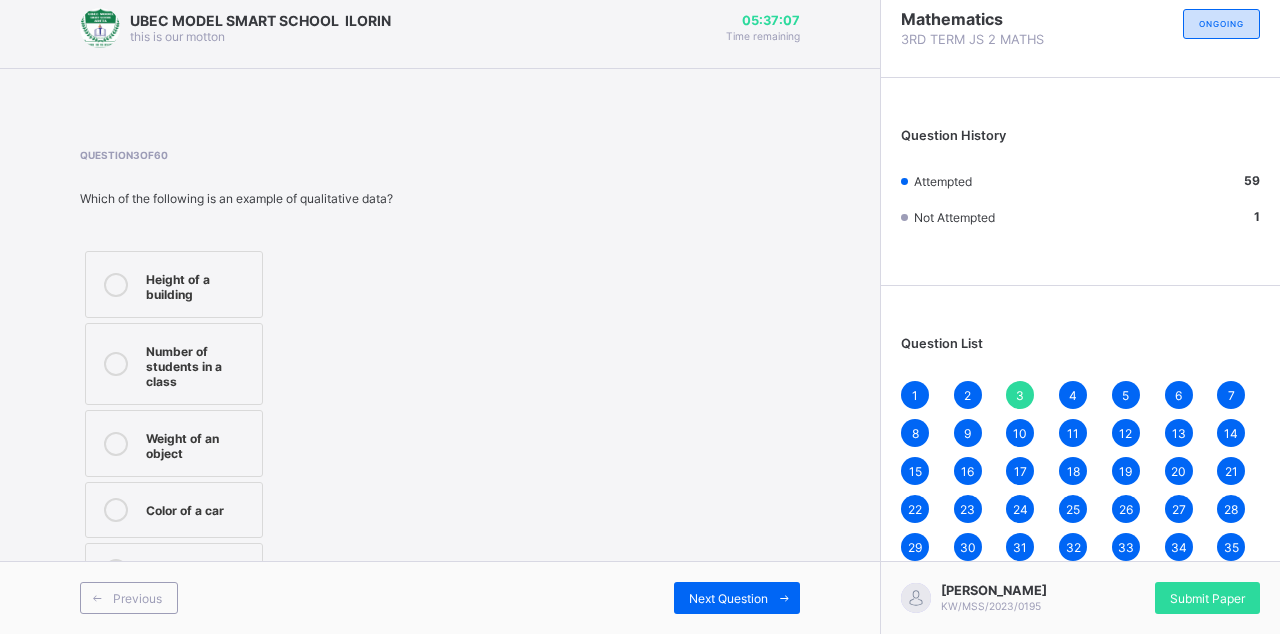 click at bounding box center [116, 284] 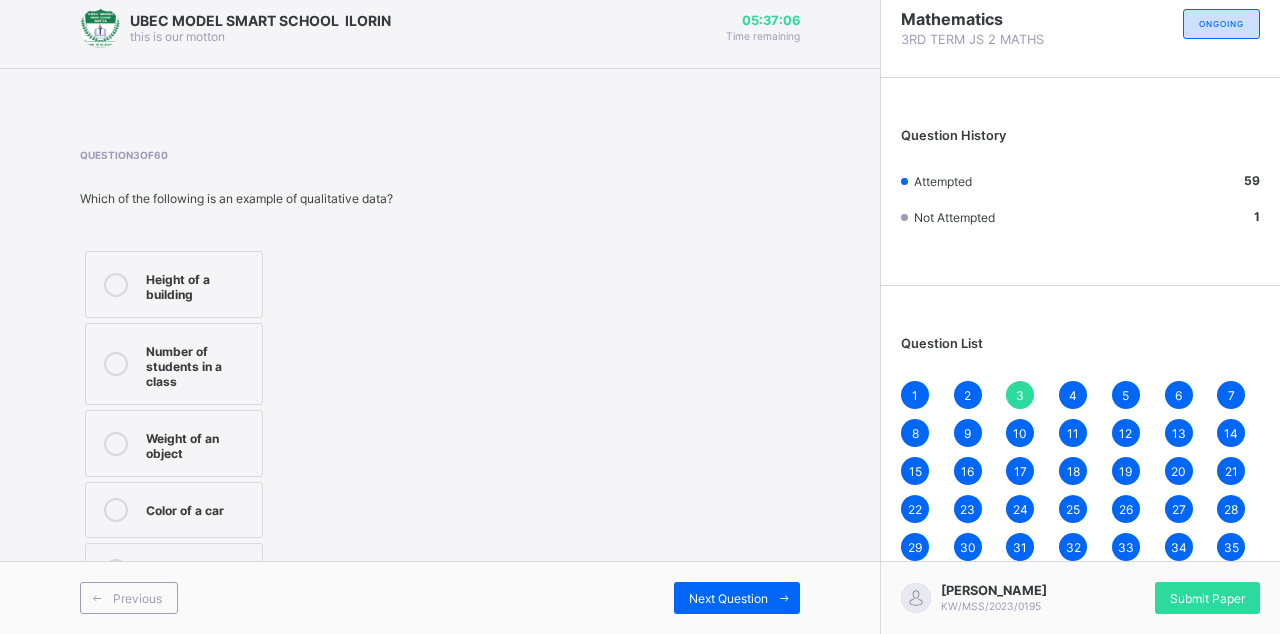 click on "Next Question" at bounding box center (737, 598) 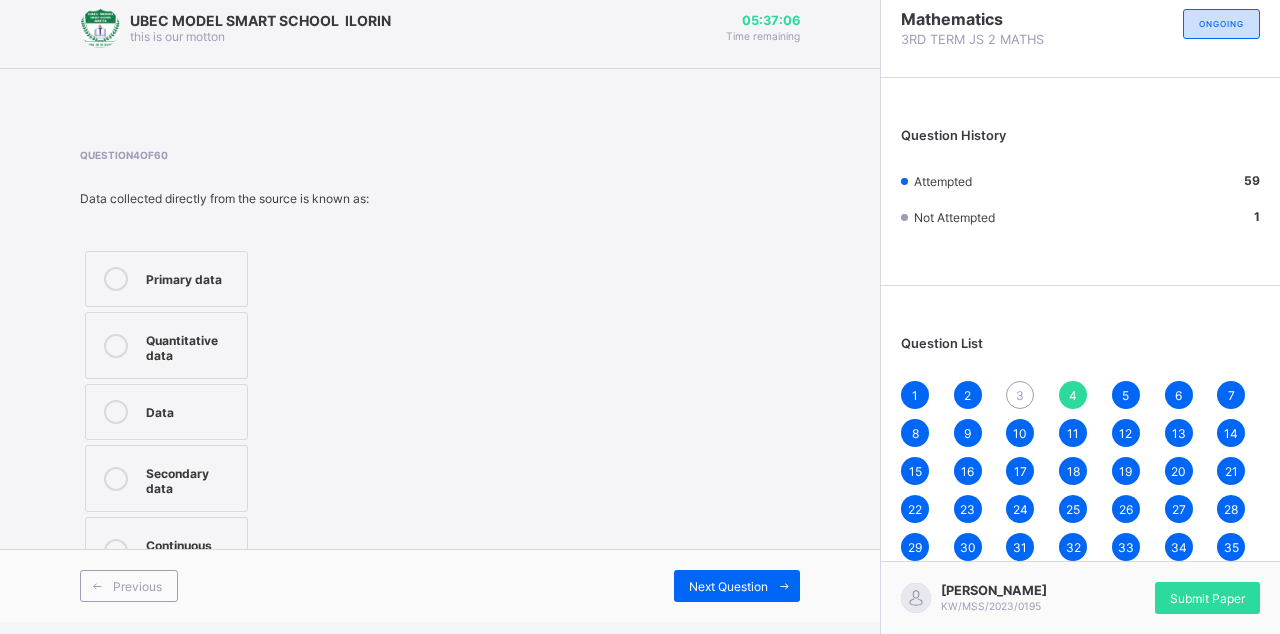 click on "Next Question" at bounding box center (728, 586) 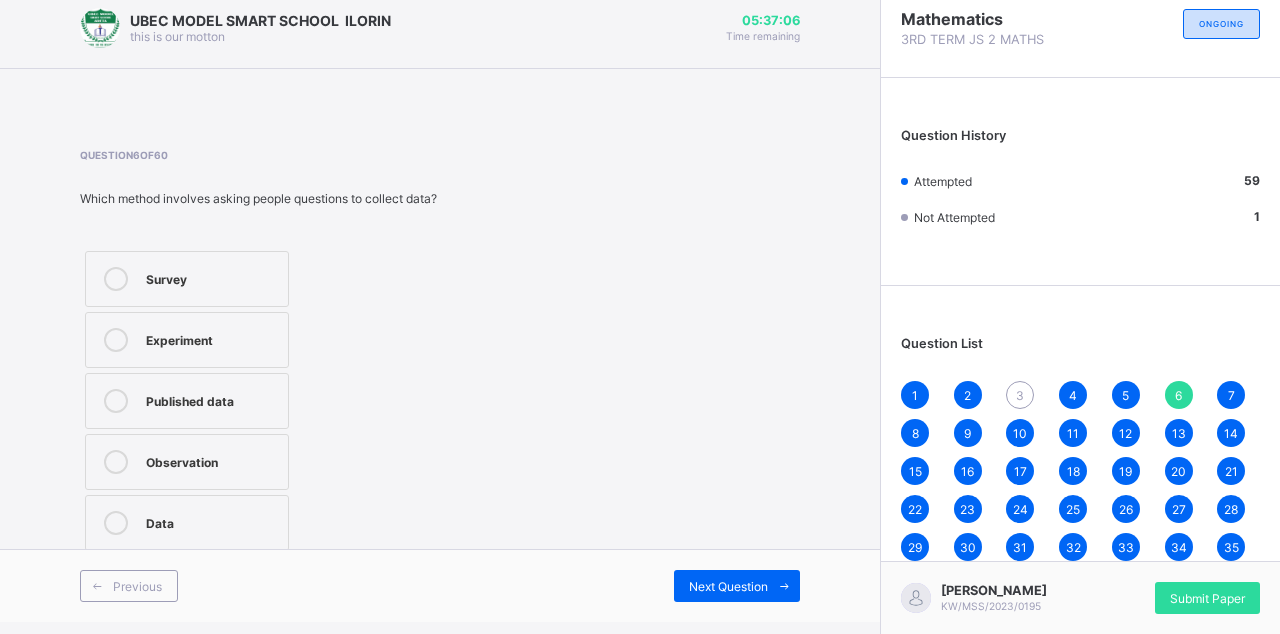 click on "Next Question" at bounding box center (728, 586) 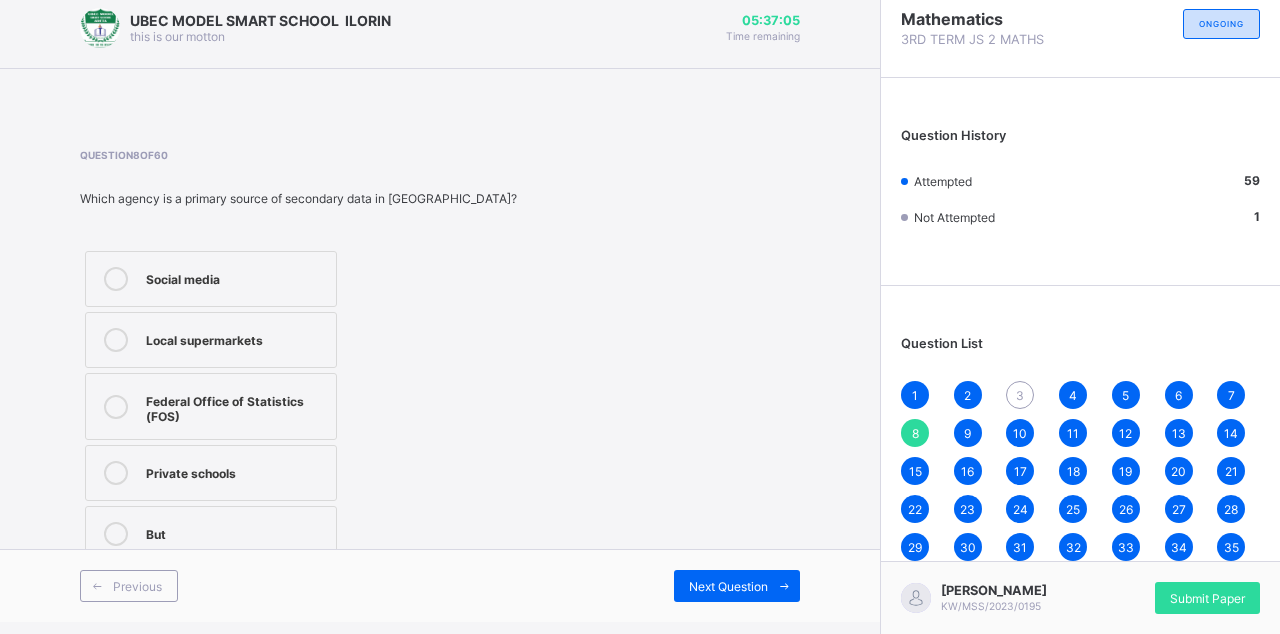 click on "Next Question" at bounding box center (728, 586) 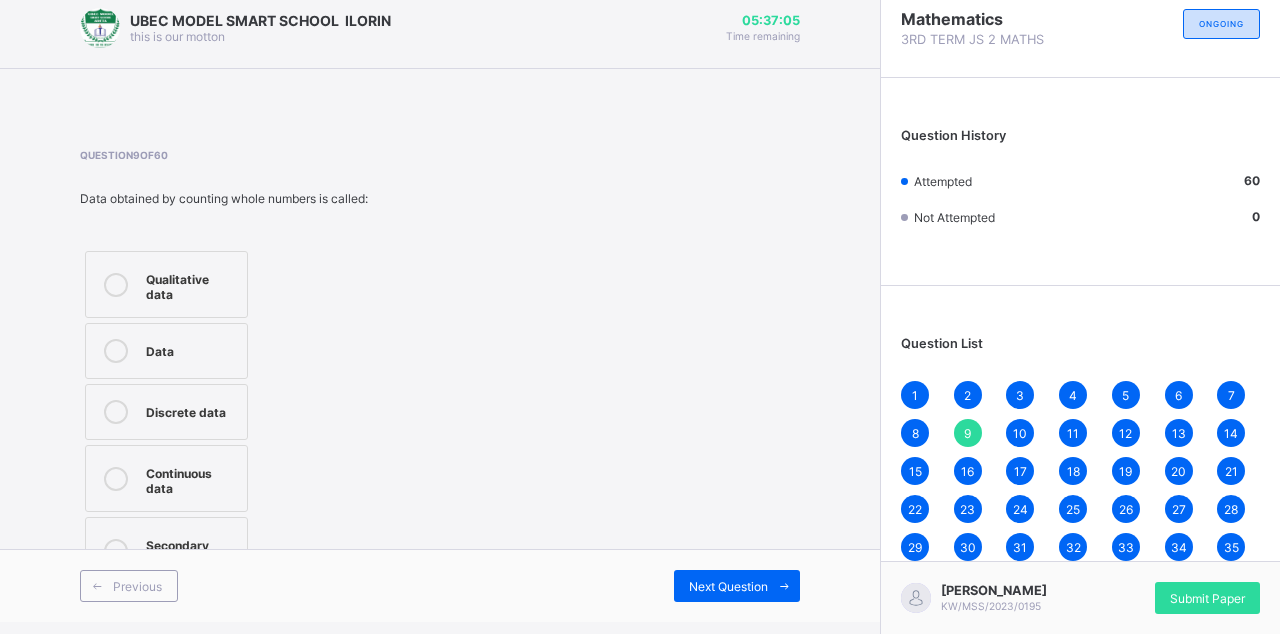 click on "Next Question" at bounding box center (728, 586) 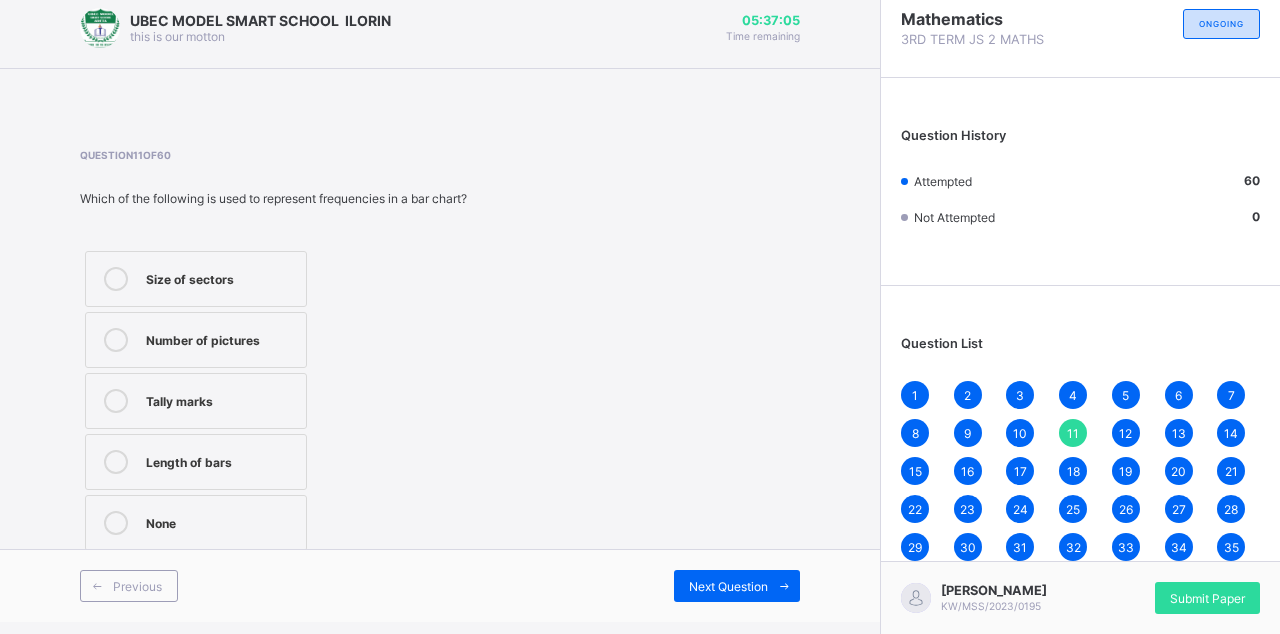 click on "Next Question" at bounding box center (728, 586) 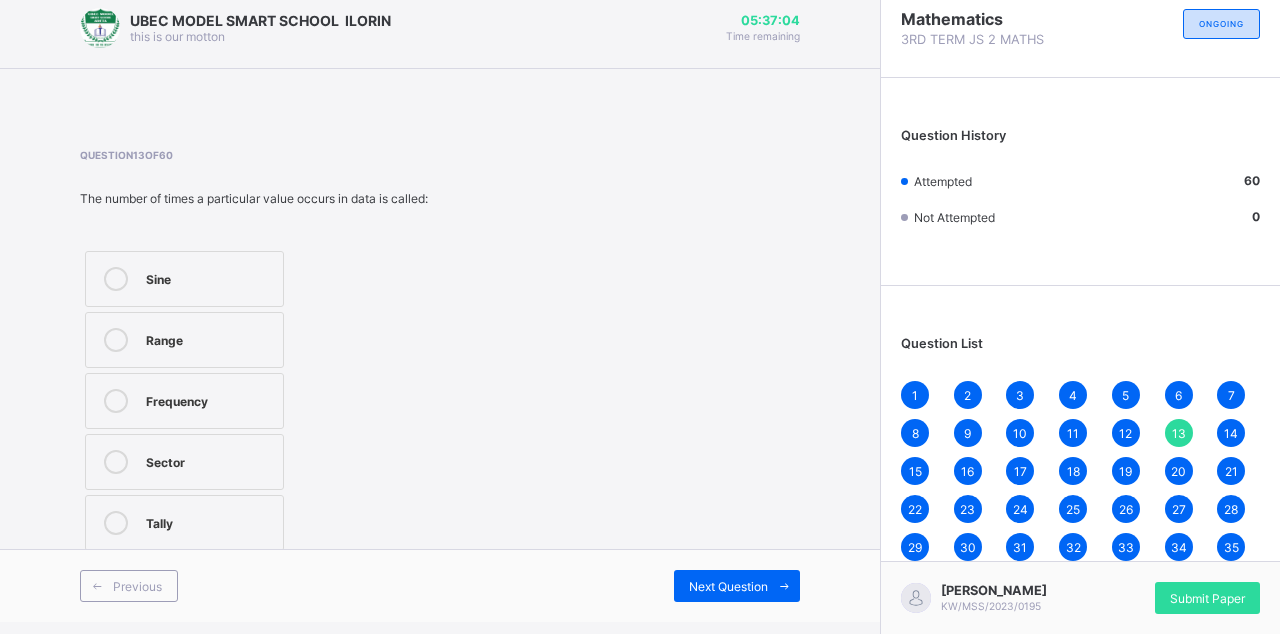 click on "Next Question" at bounding box center (737, 586) 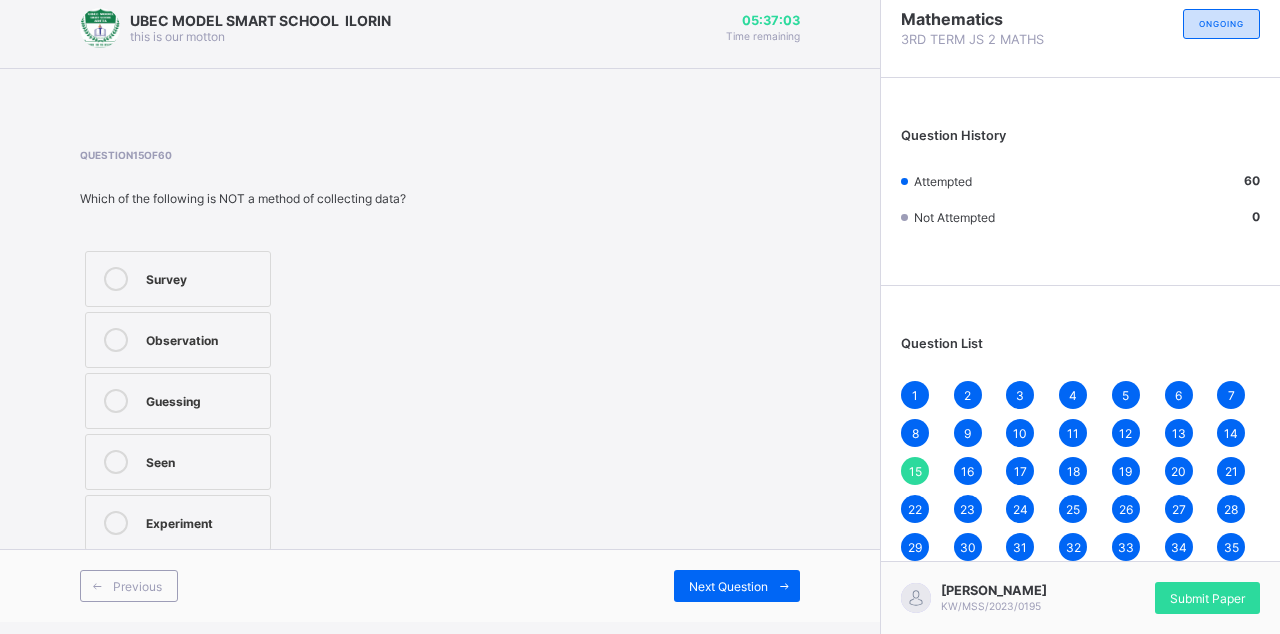 click on "49" at bounding box center [1231, 623] 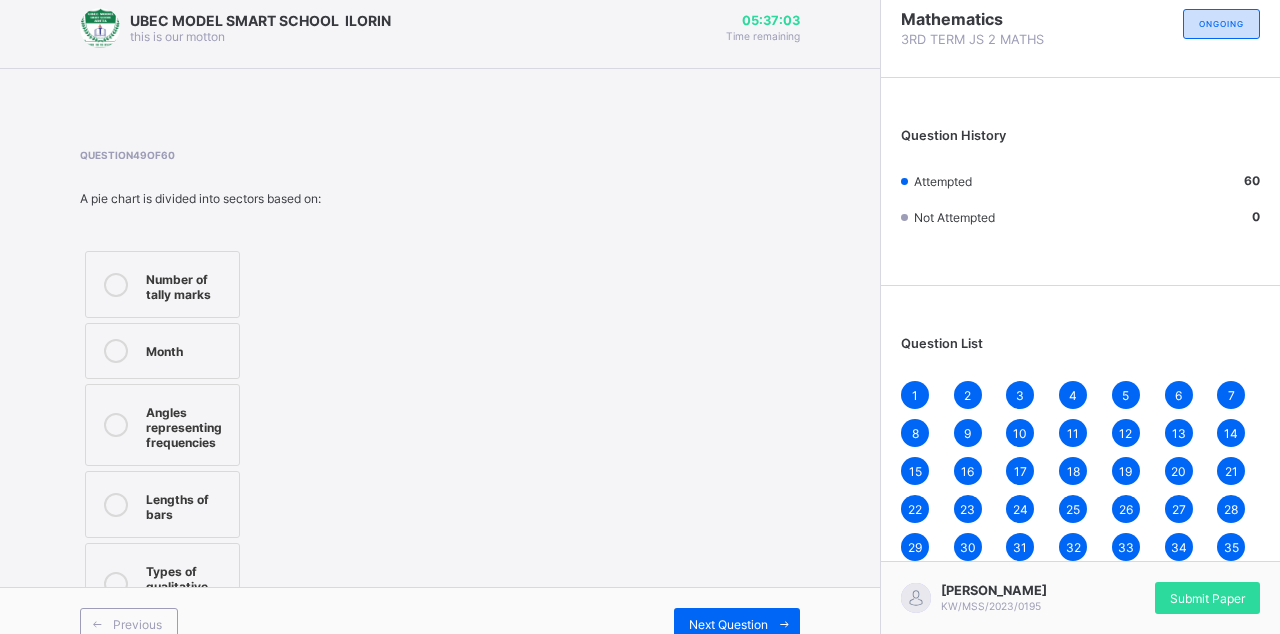 click at bounding box center [784, 624] 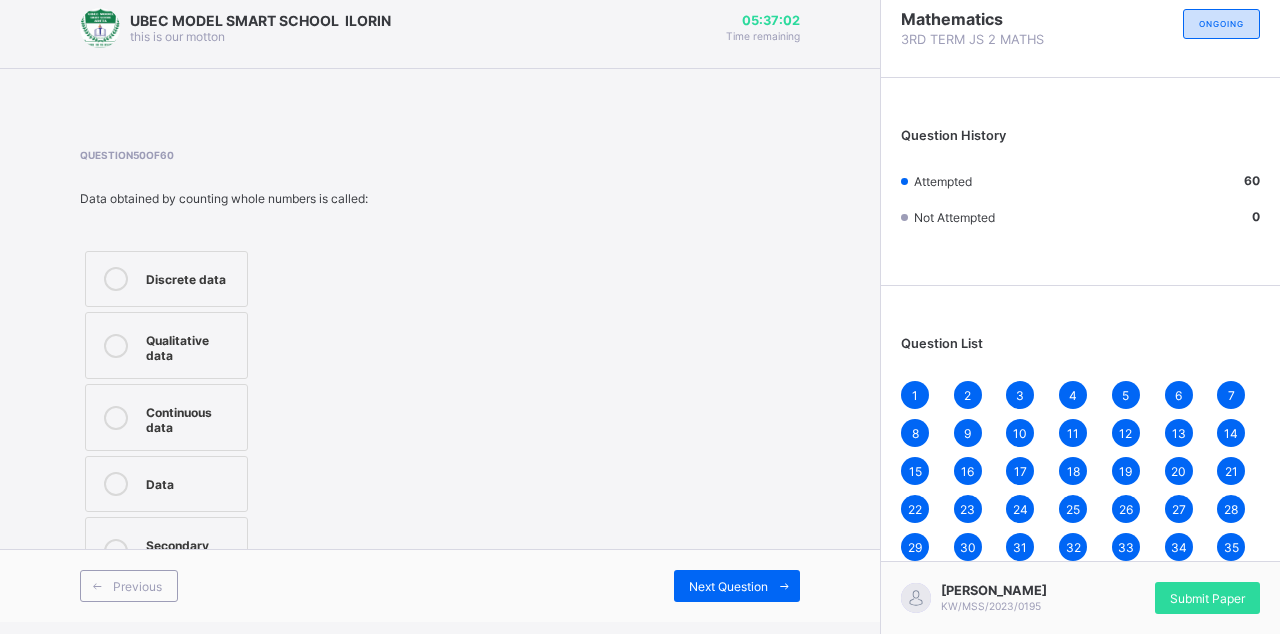 click at bounding box center (784, 586) 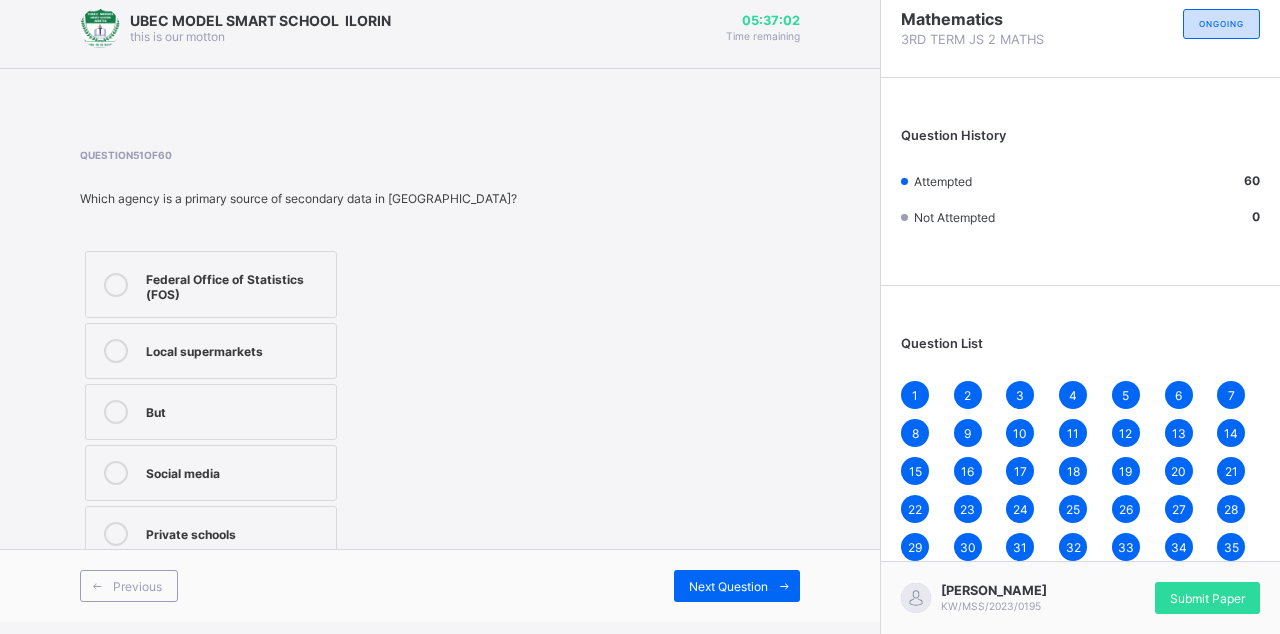click at bounding box center [784, 586] 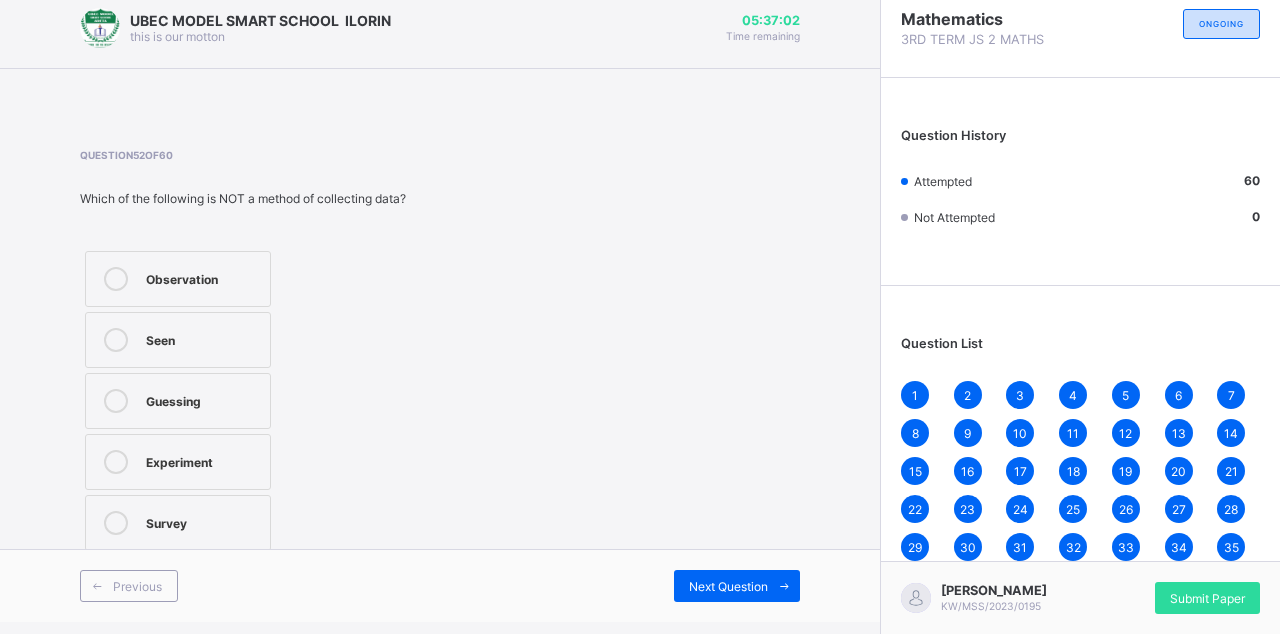 click at bounding box center (784, 586) 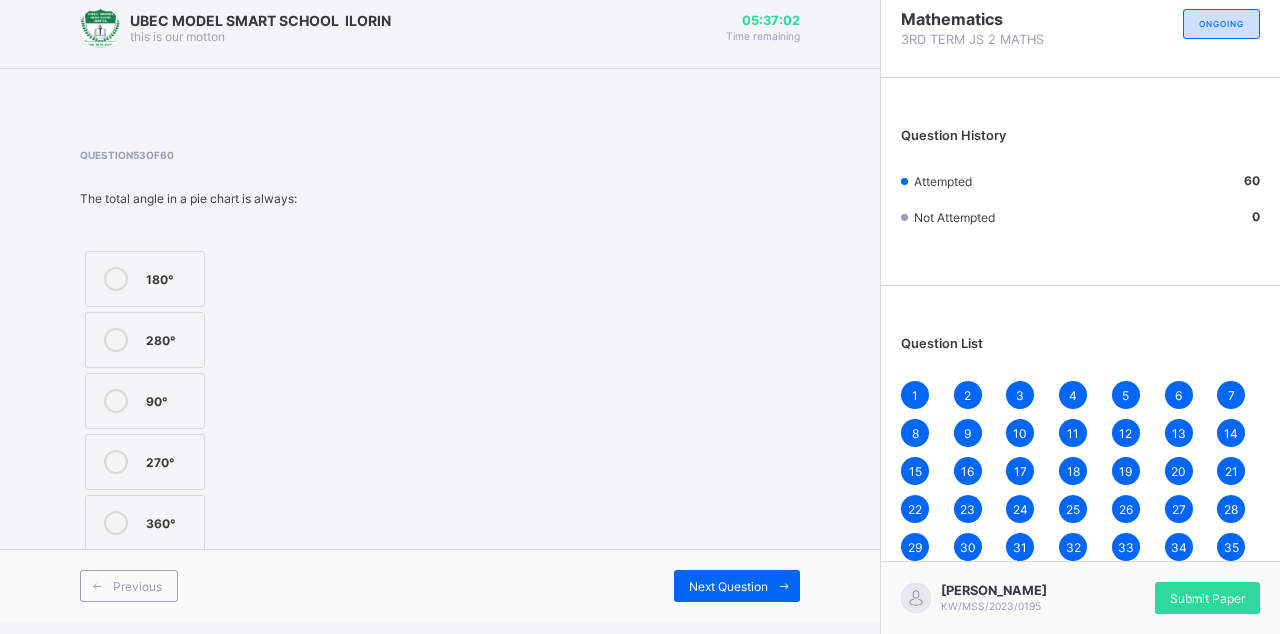 click at bounding box center (784, 586) 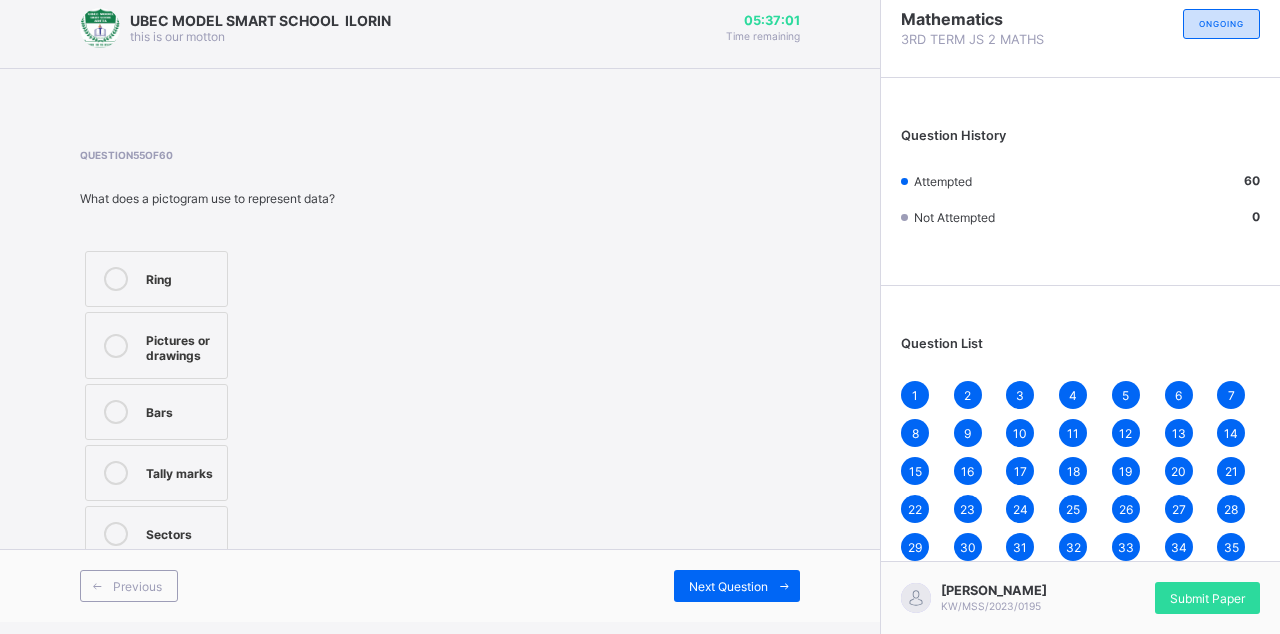 click at bounding box center (784, 586) 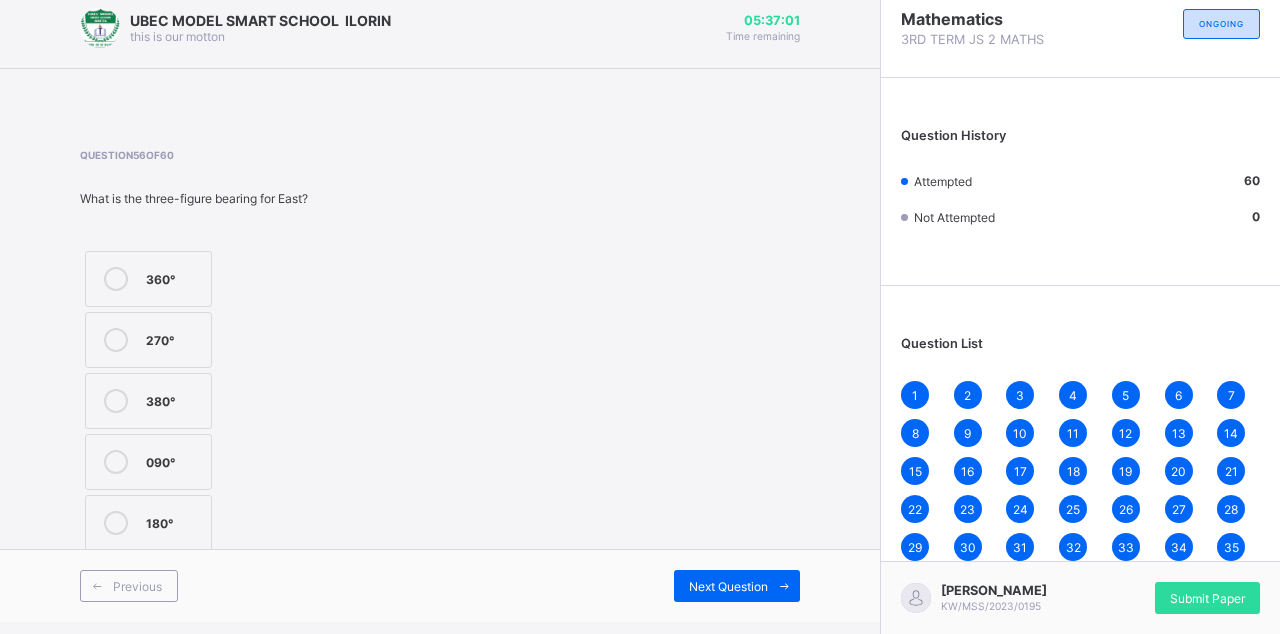 click at bounding box center (784, 586) 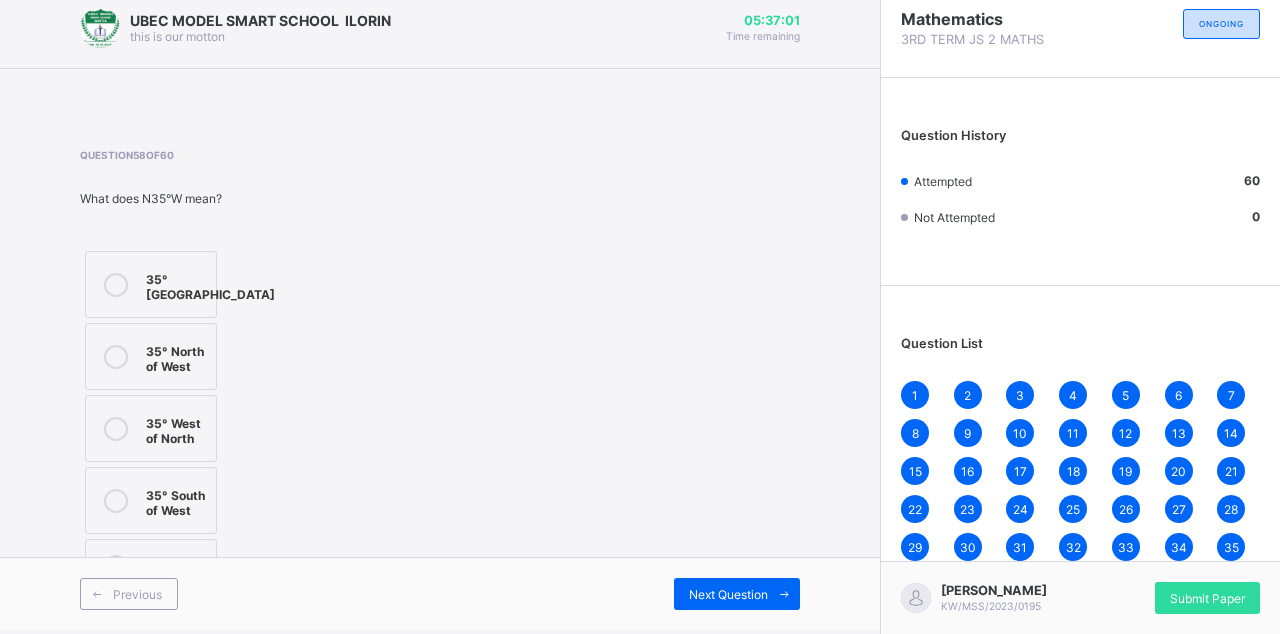 click at bounding box center (784, 594) 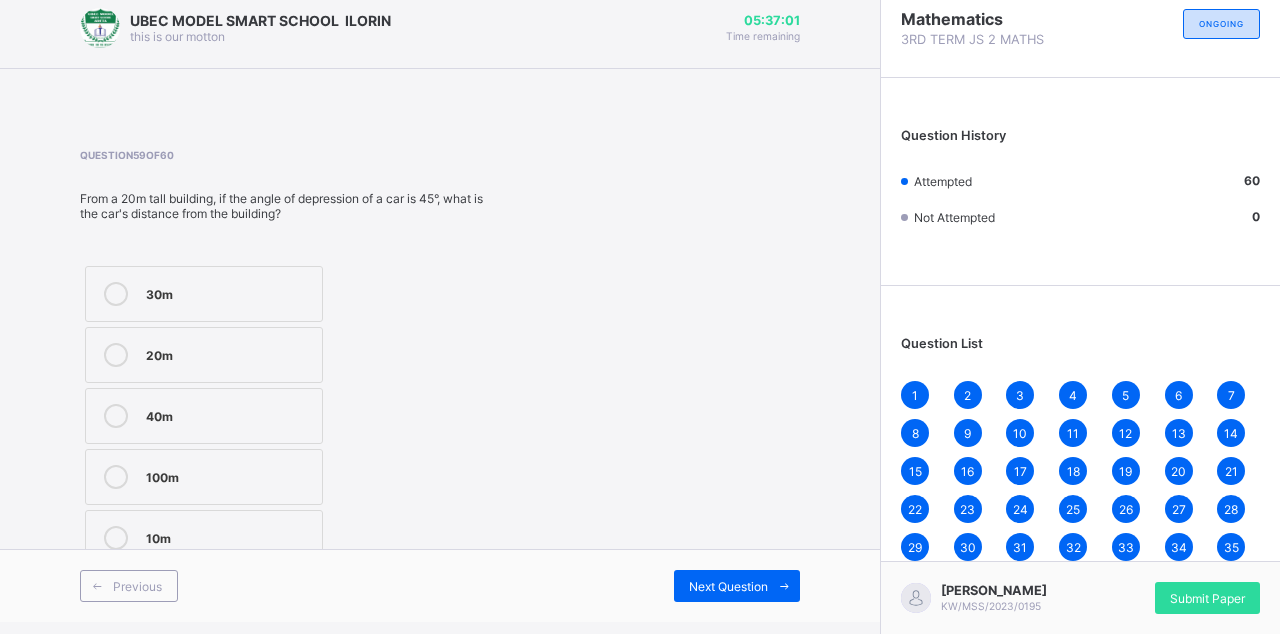 click at bounding box center (784, 586) 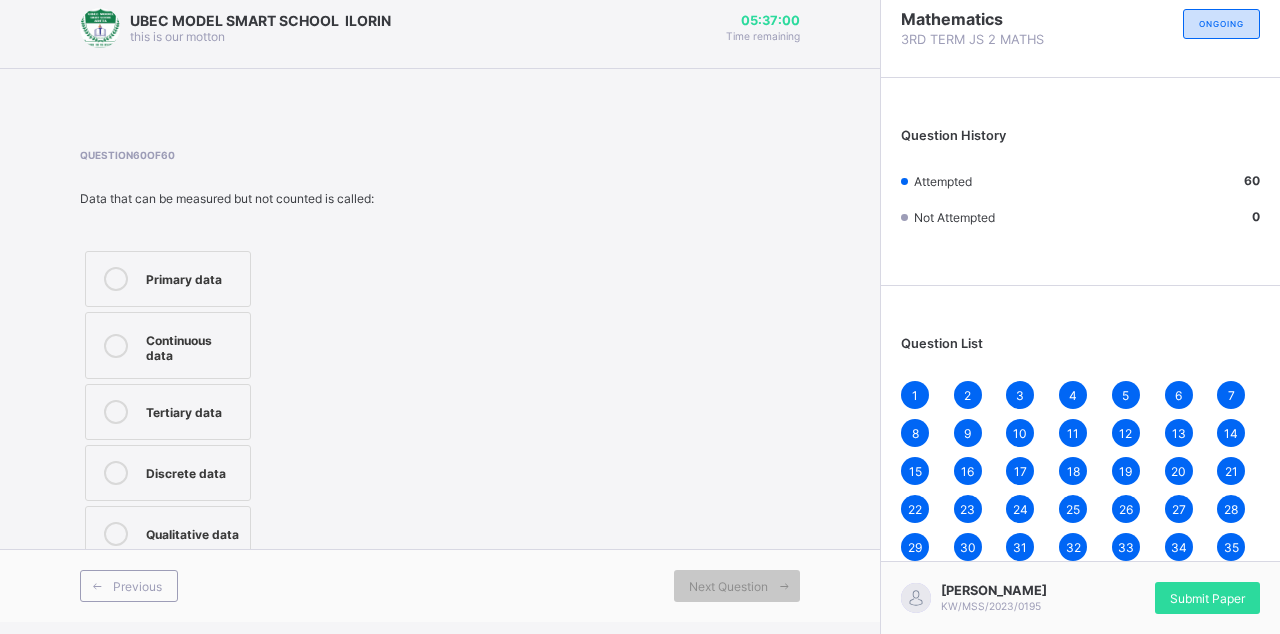 click at bounding box center [784, 586] 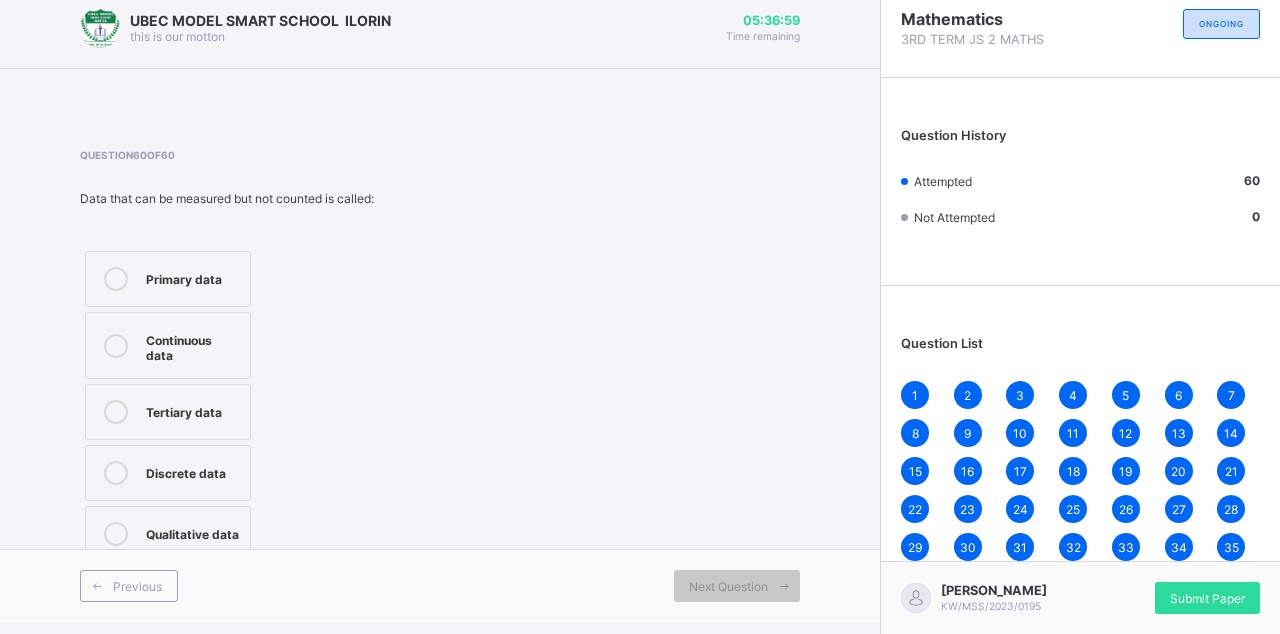click on "Previous Next Question" at bounding box center (440, 585) 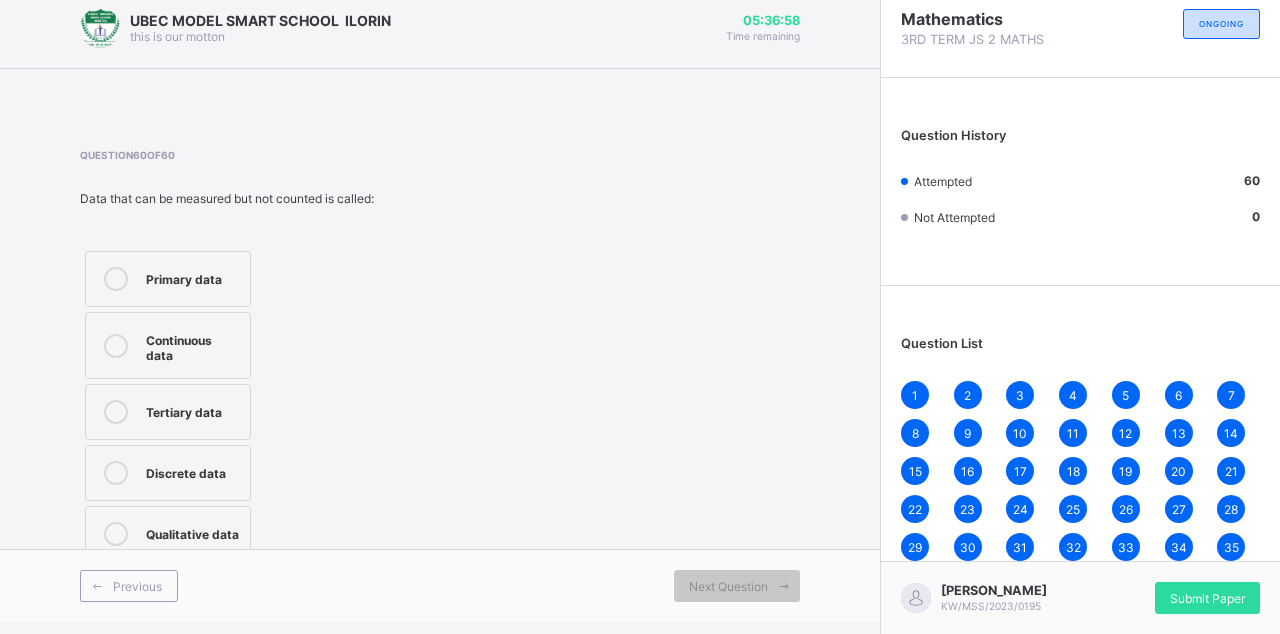 click on "Submit Paper" at bounding box center [1207, 598] 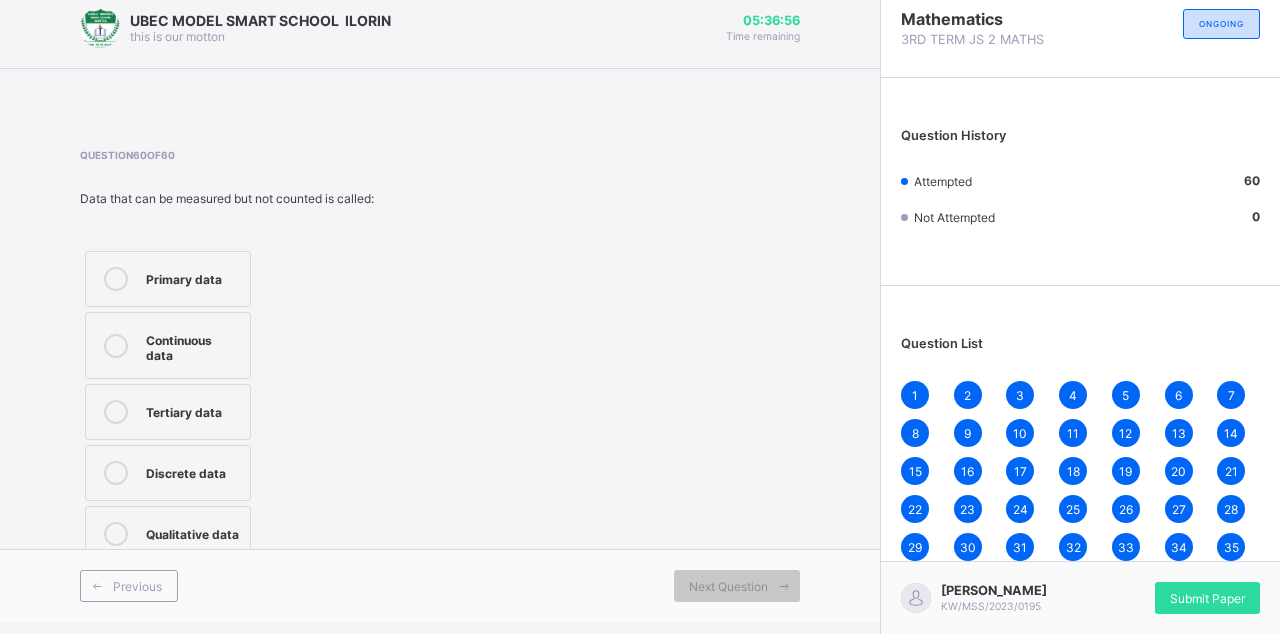 click on "Yes, Submit Paper" at bounding box center [681, 958] 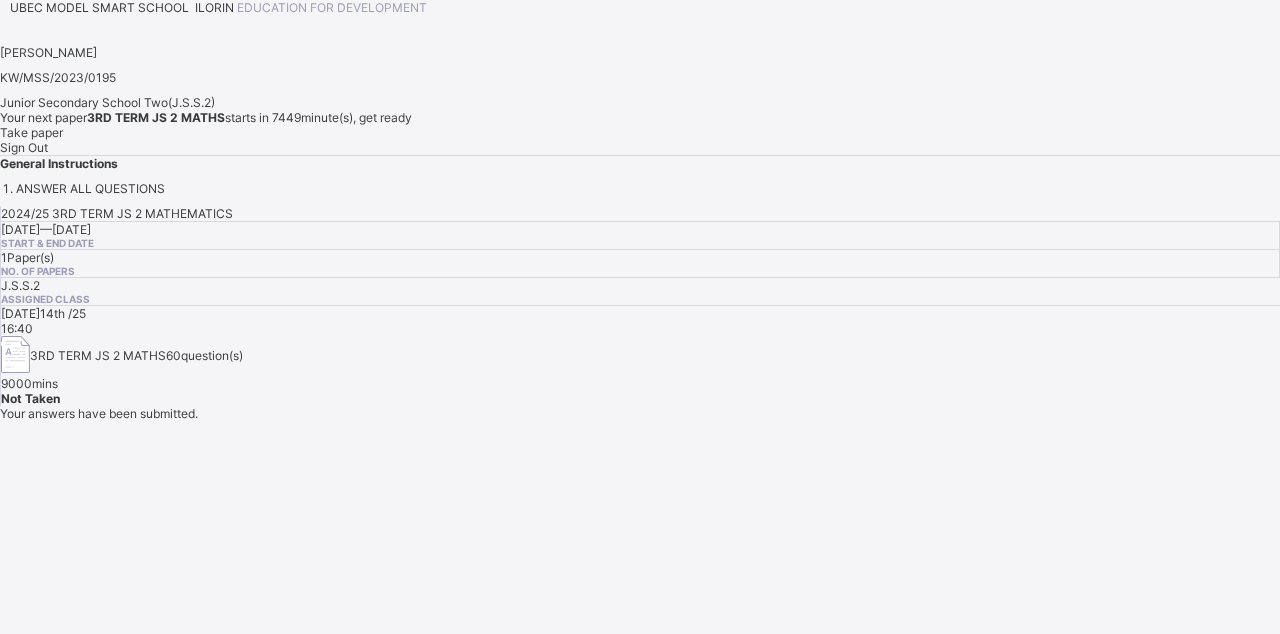 scroll, scrollTop: 0, scrollLeft: 0, axis: both 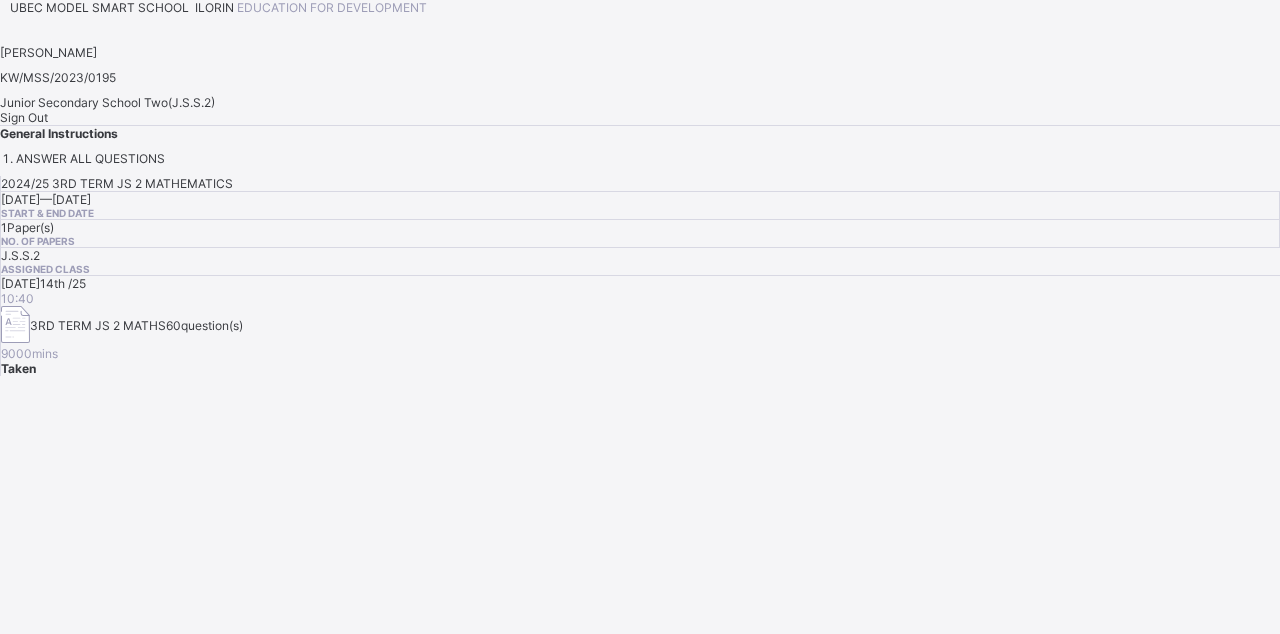 click on "Sign Out" at bounding box center [24, 117] 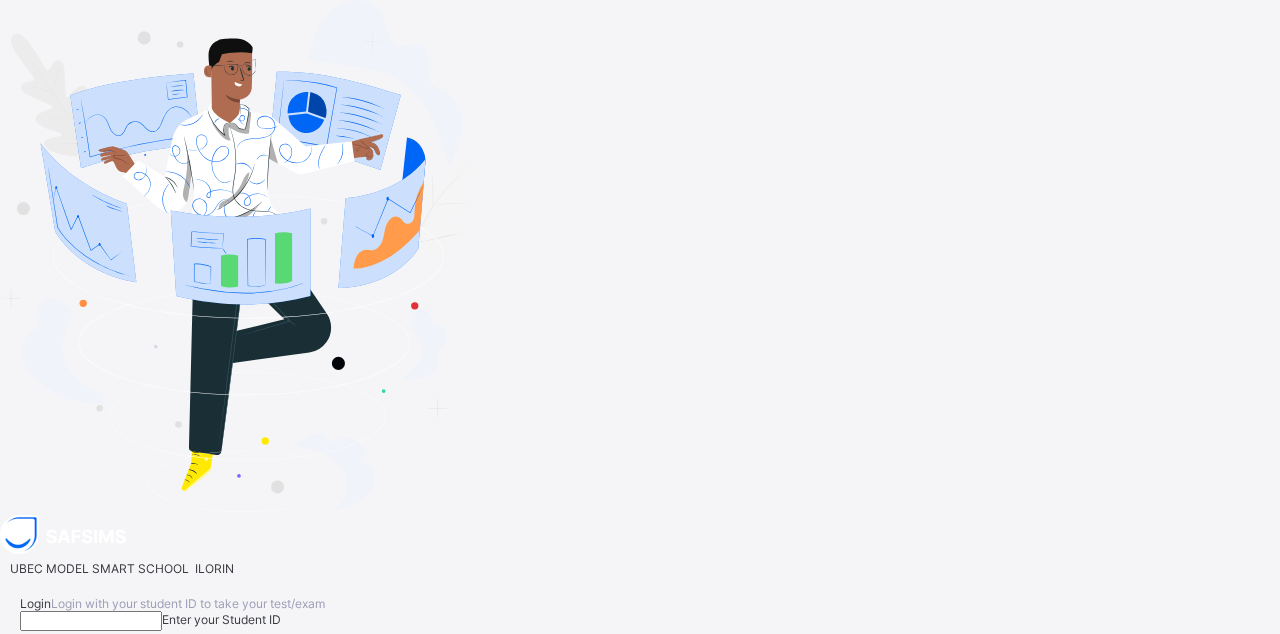 click at bounding box center (91, 621) 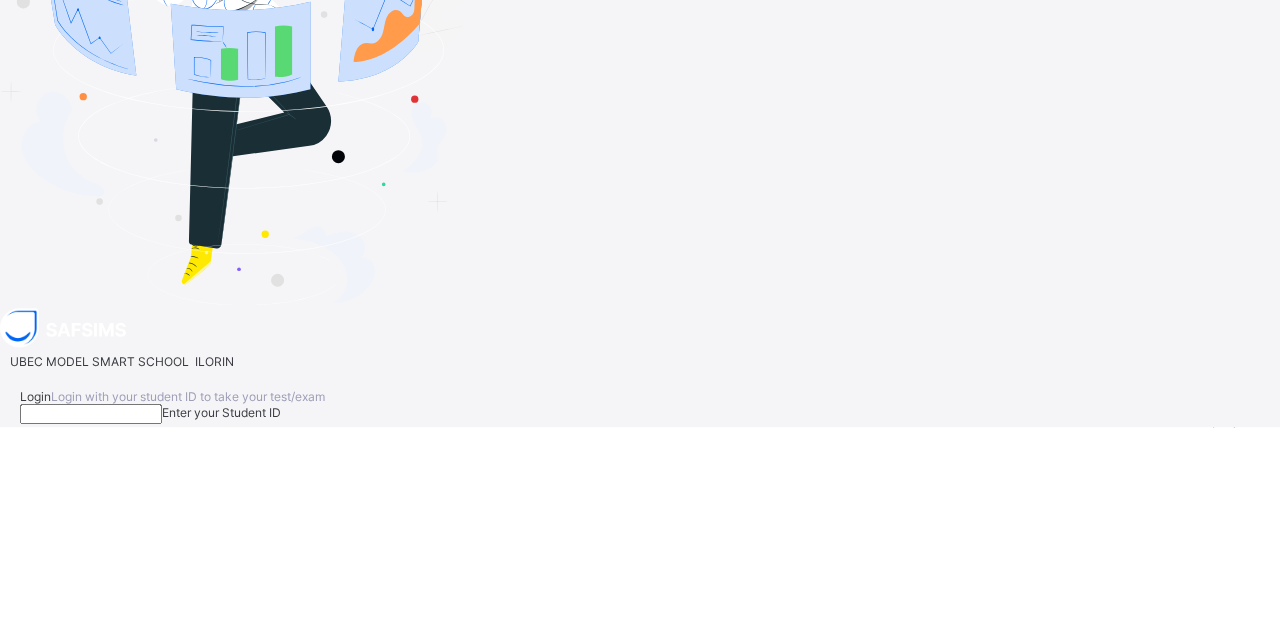 click at bounding box center (91, 621) 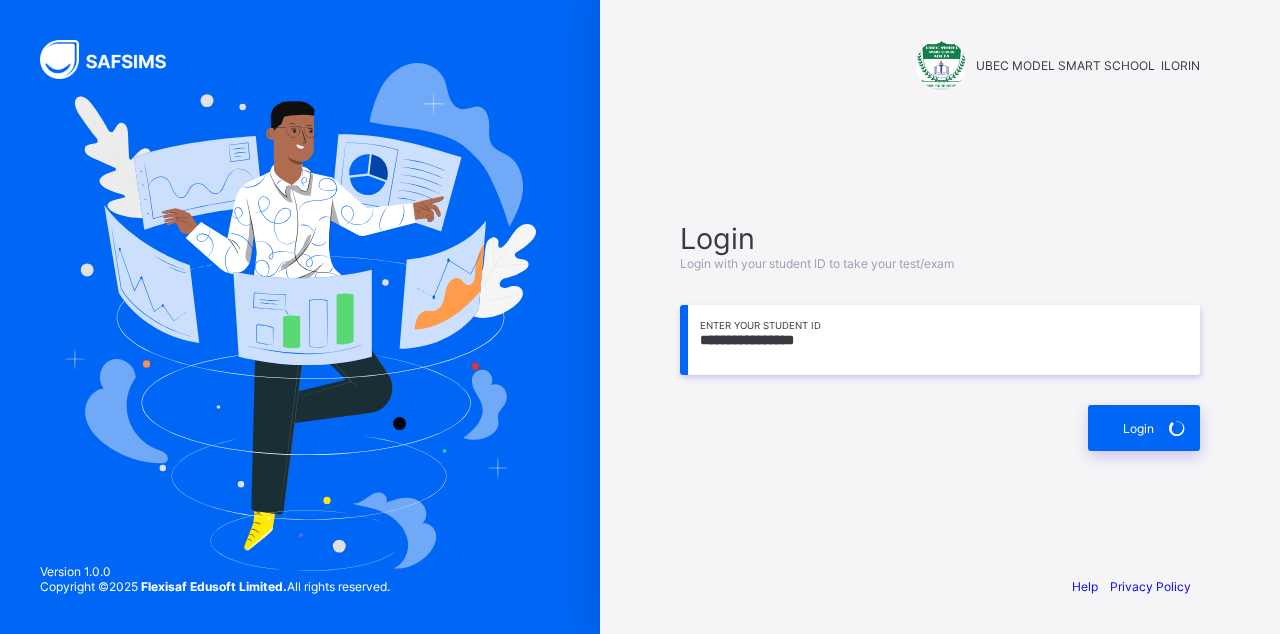 scroll, scrollTop: 0, scrollLeft: 0, axis: both 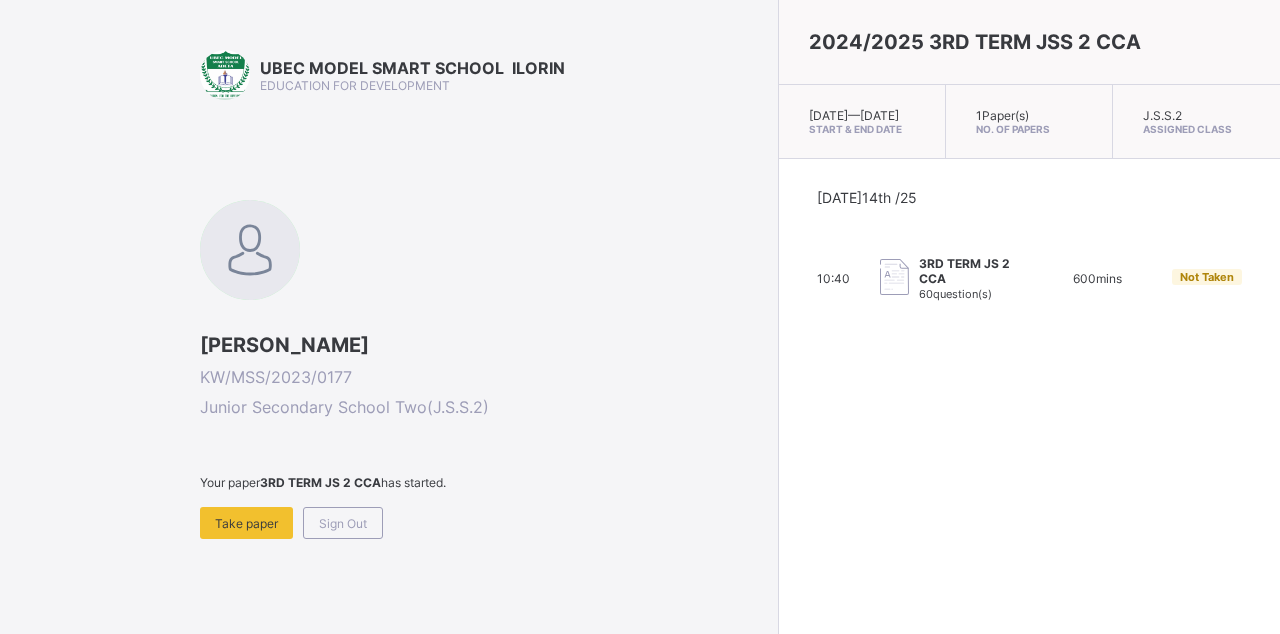 click on "Take paper" at bounding box center [246, 523] 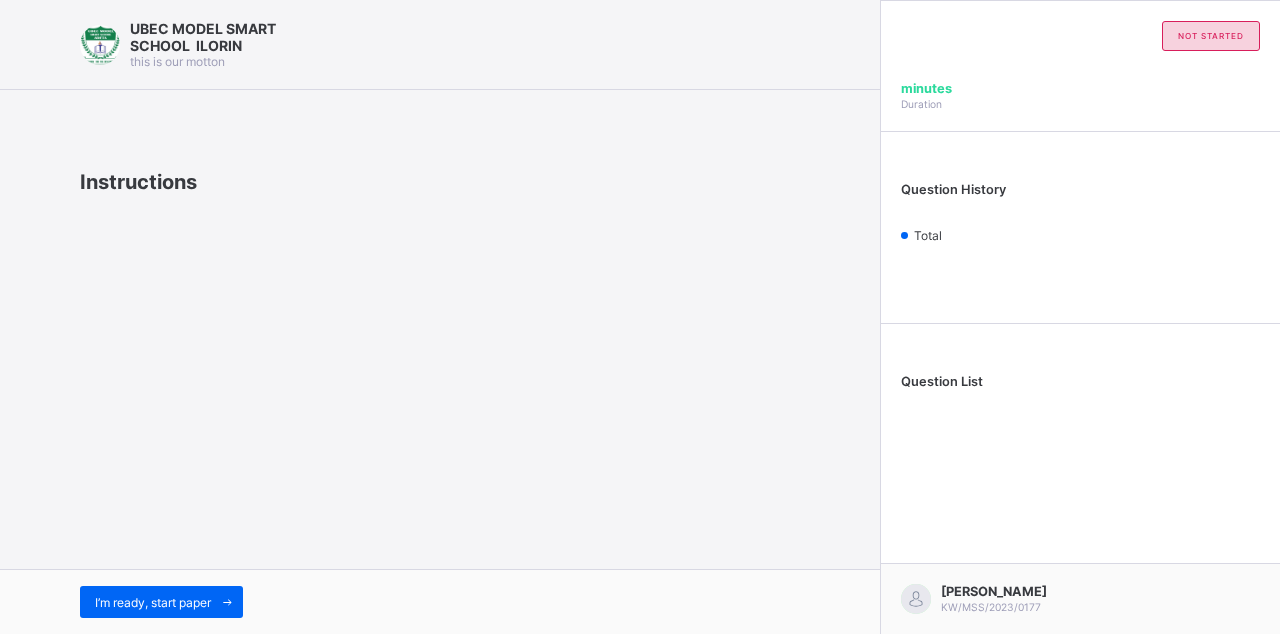scroll, scrollTop: 96, scrollLeft: 0, axis: vertical 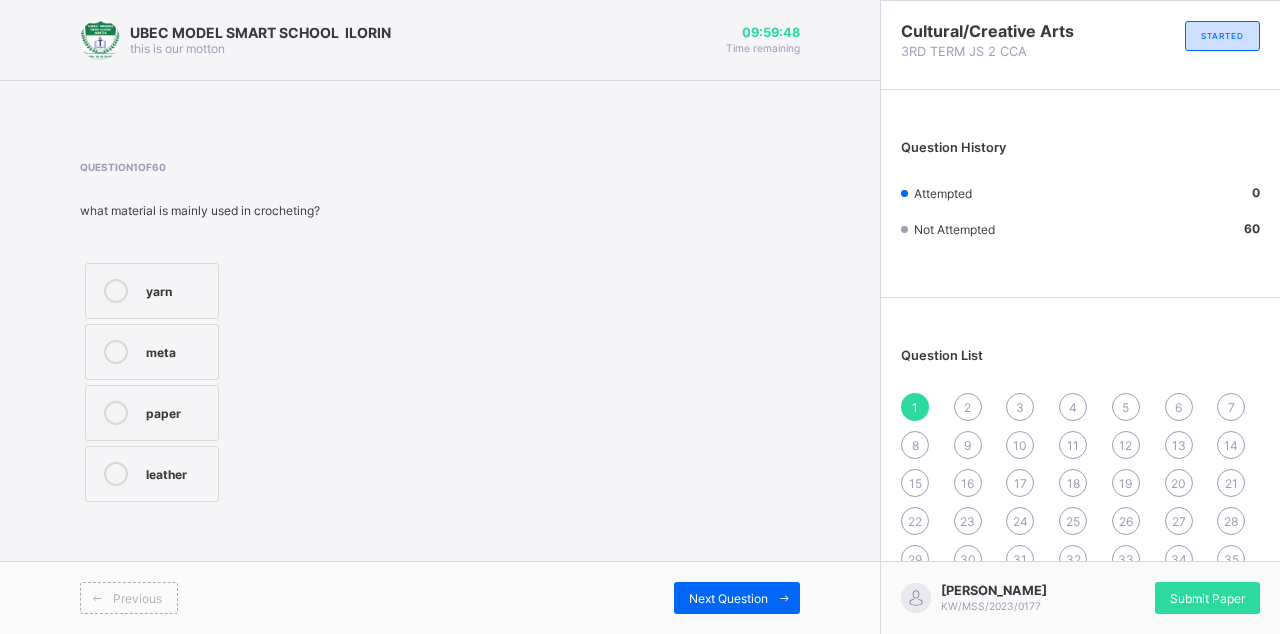 click at bounding box center [116, 291] 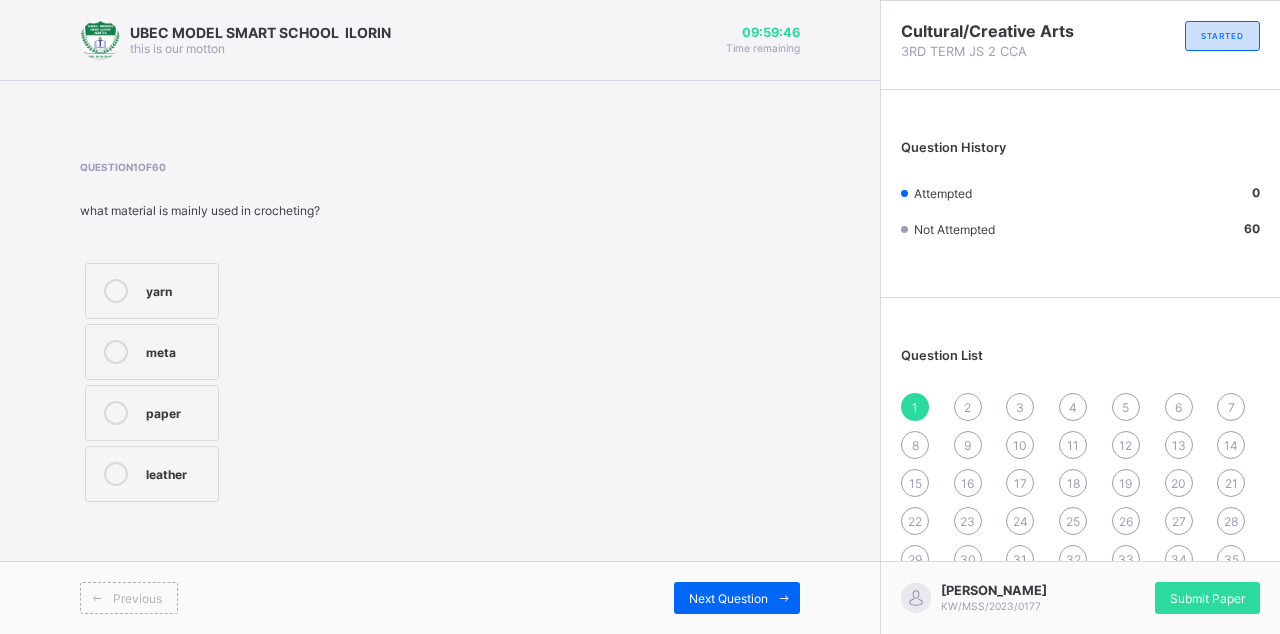 scroll, scrollTop: 12, scrollLeft: 0, axis: vertical 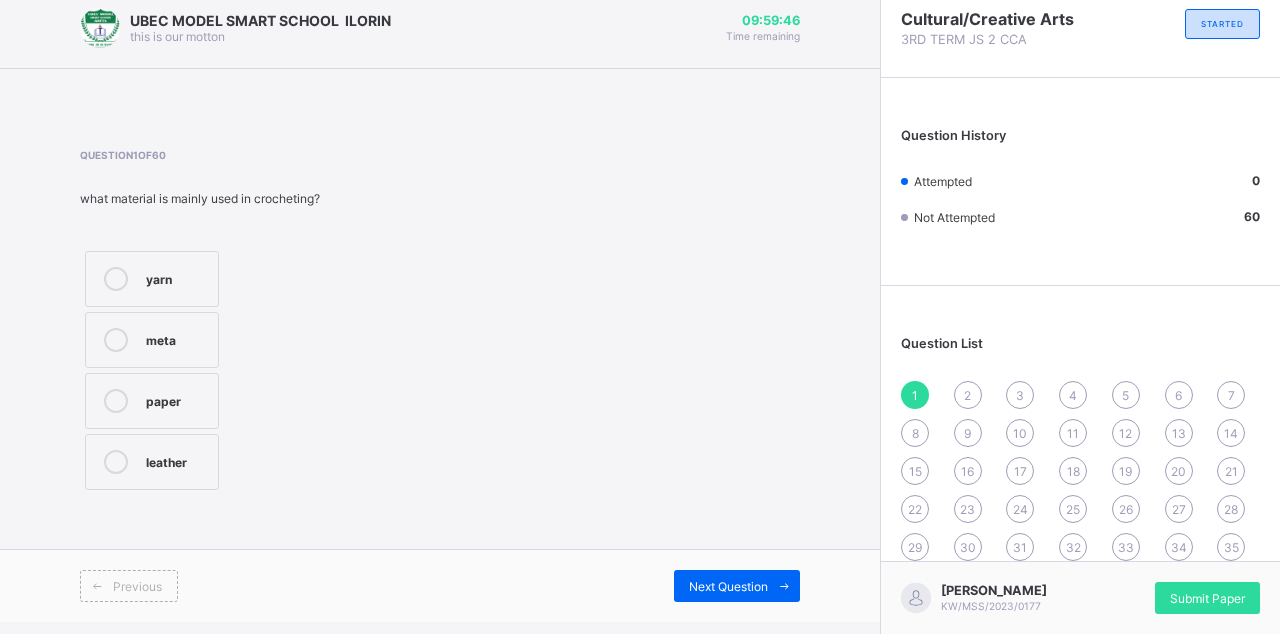 click on "Next Question" at bounding box center [728, 586] 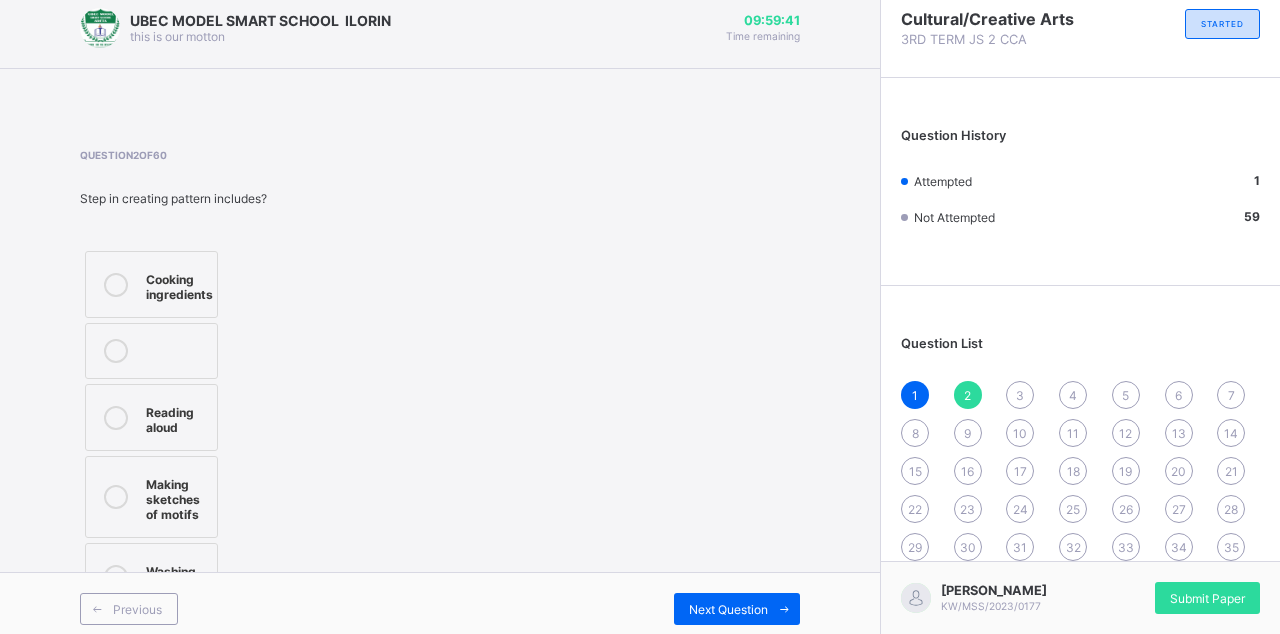 click at bounding box center (116, 497) 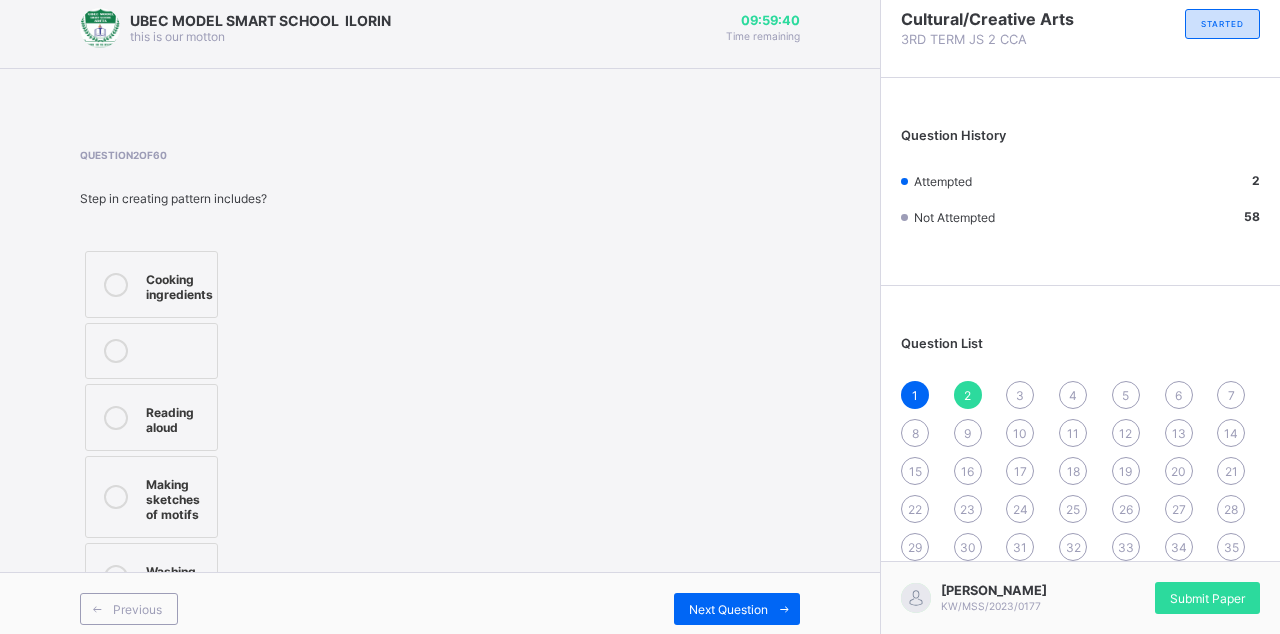 click at bounding box center [784, 609] 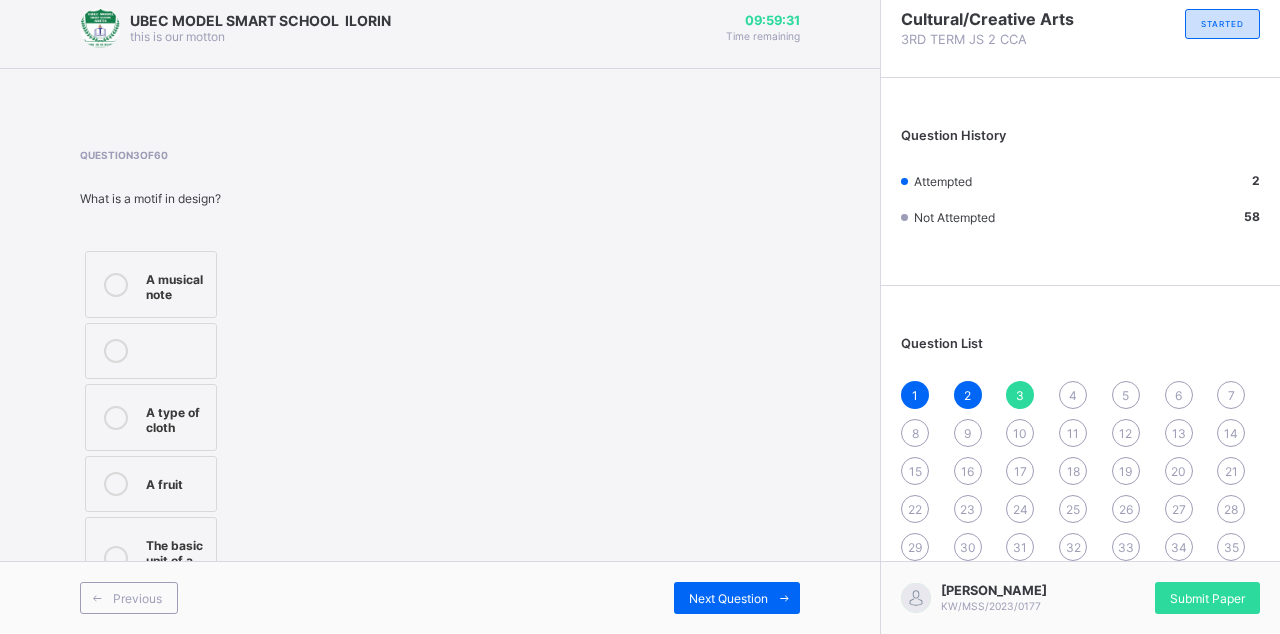 click on "The basic unit of a pattern" at bounding box center [151, 558] 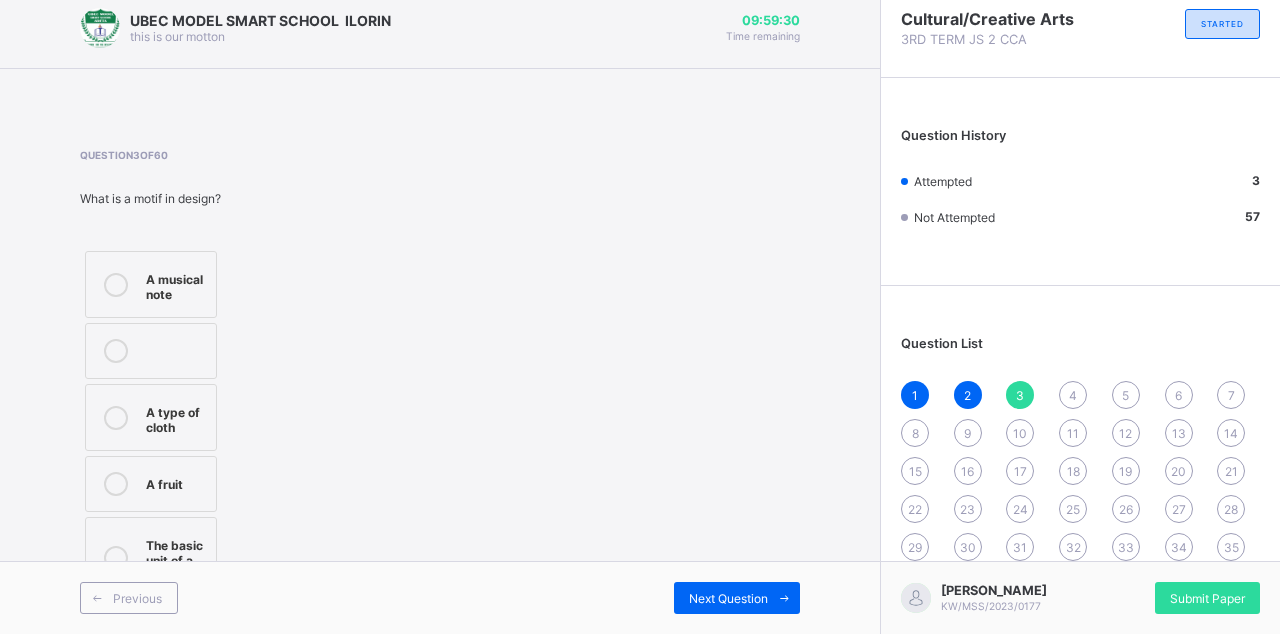 click on "Next Question" at bounding box center [737, 598] 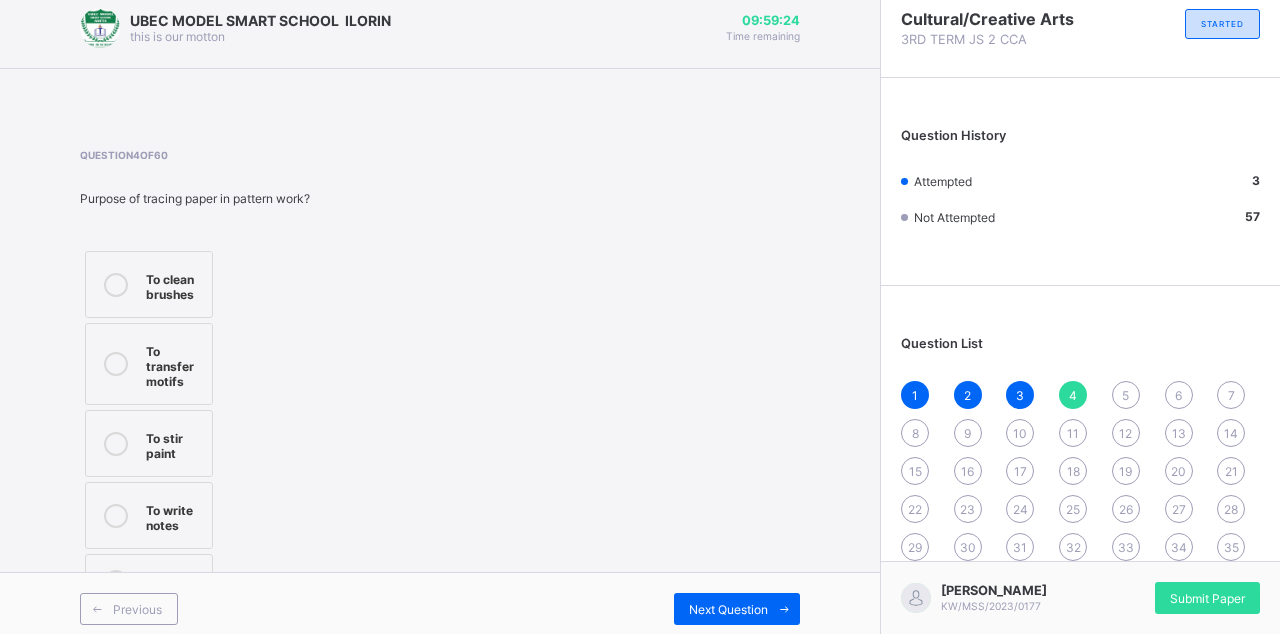 click at bounding box center (116, 285) 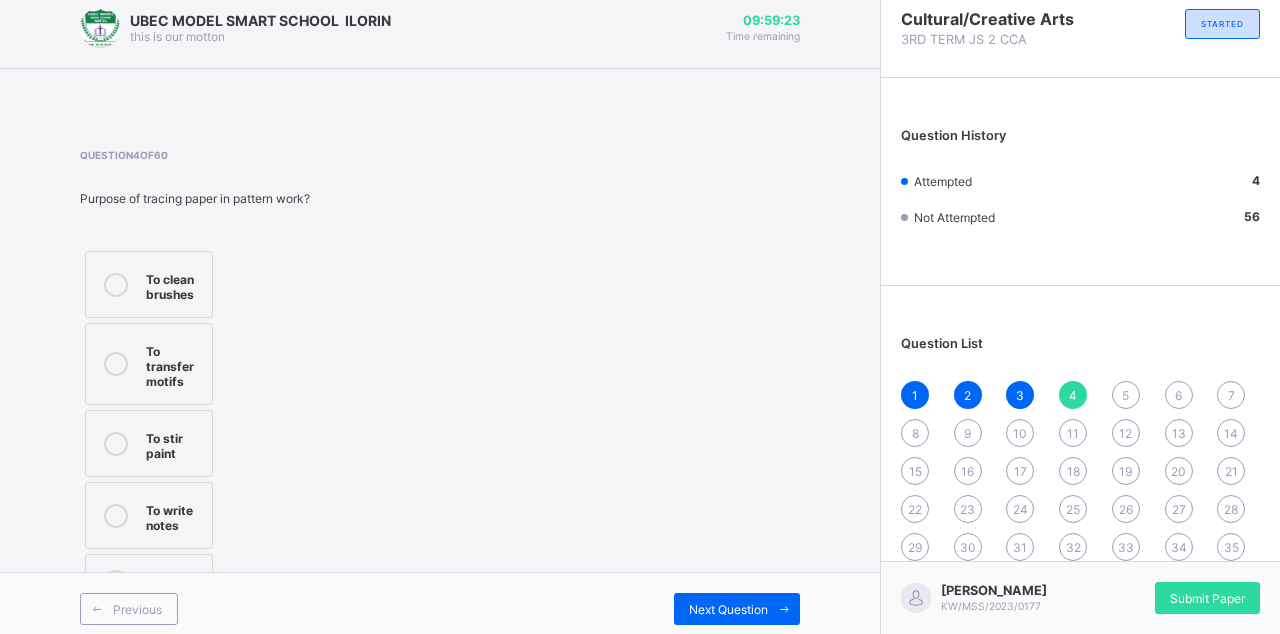 click on "To stir paint" at bounding box center [149, 443] 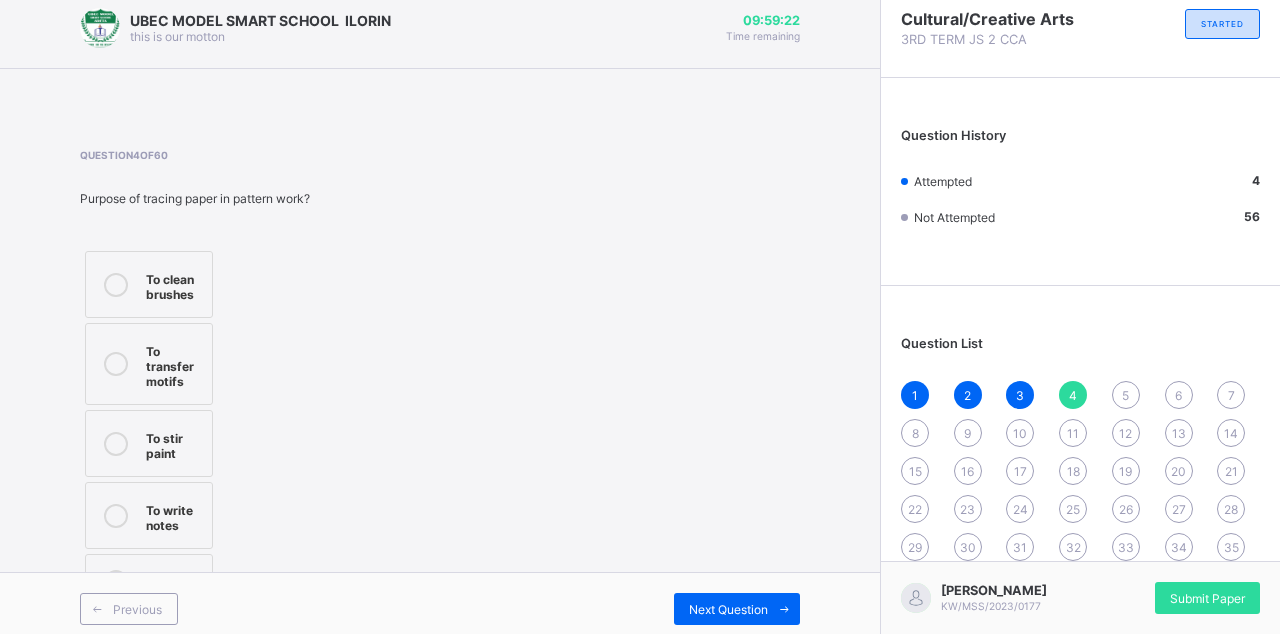 click on "Next Question" at bounding box center [737, 609] 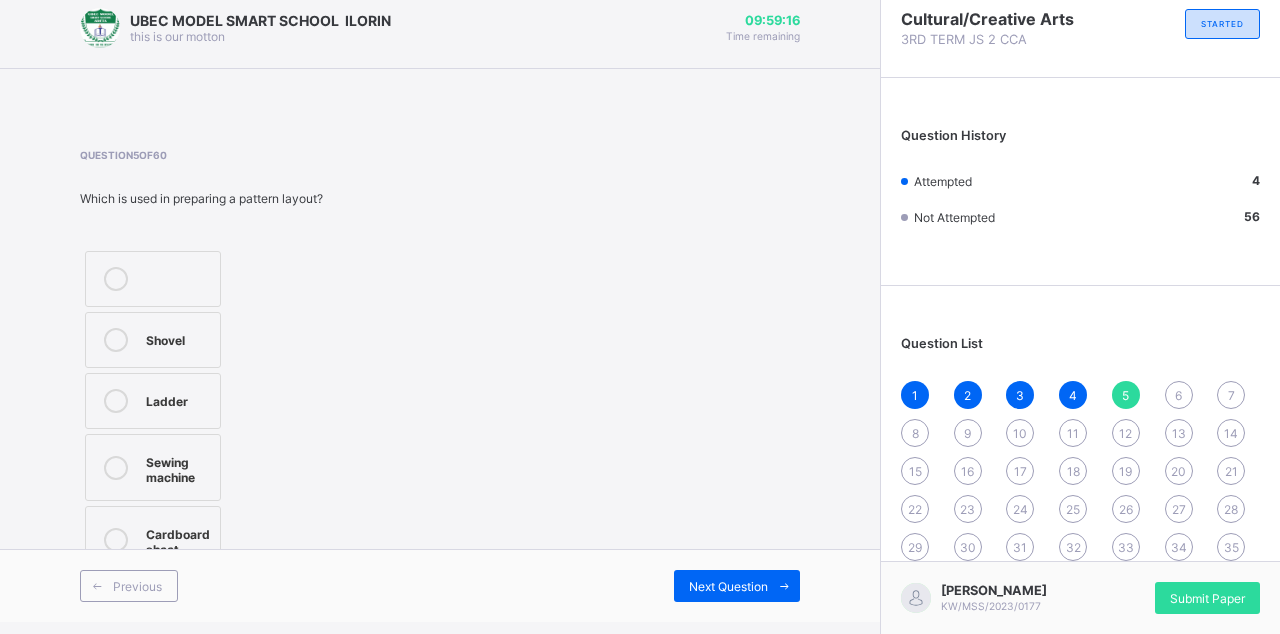 click on "Cardboard sheet" at bounding box center [153, 539] 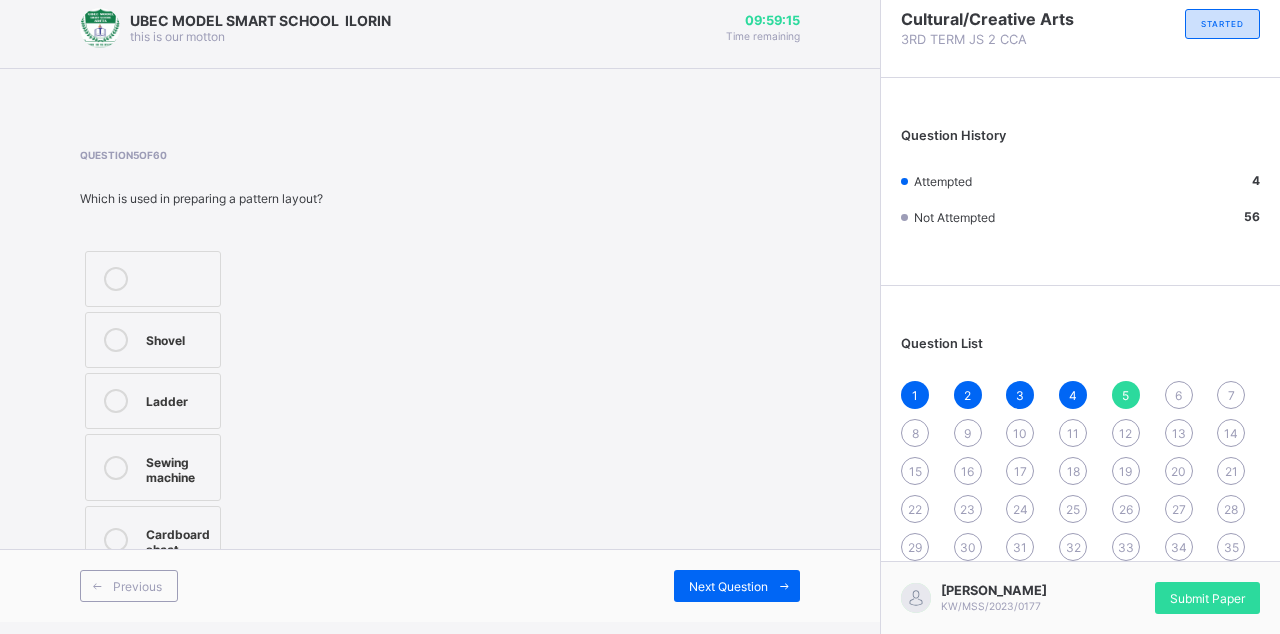 click on "Next Question" at bounding box center (737, 586) 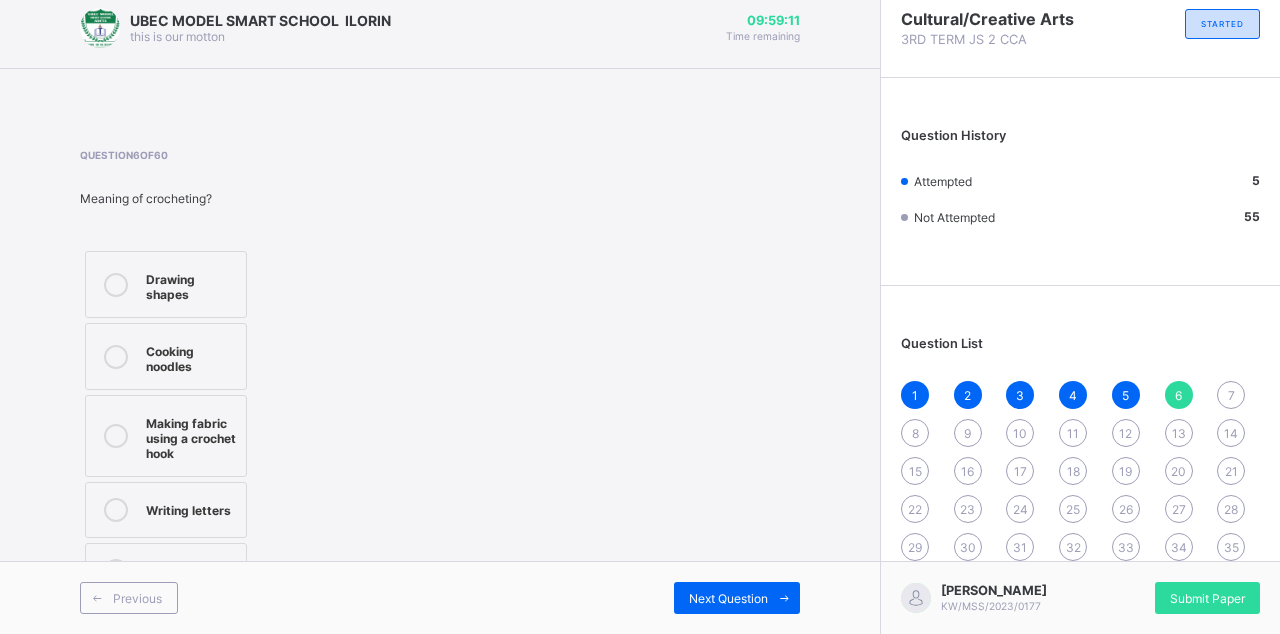 click on "Making fabric using a crochet hook" at bounding box center [191, 436] 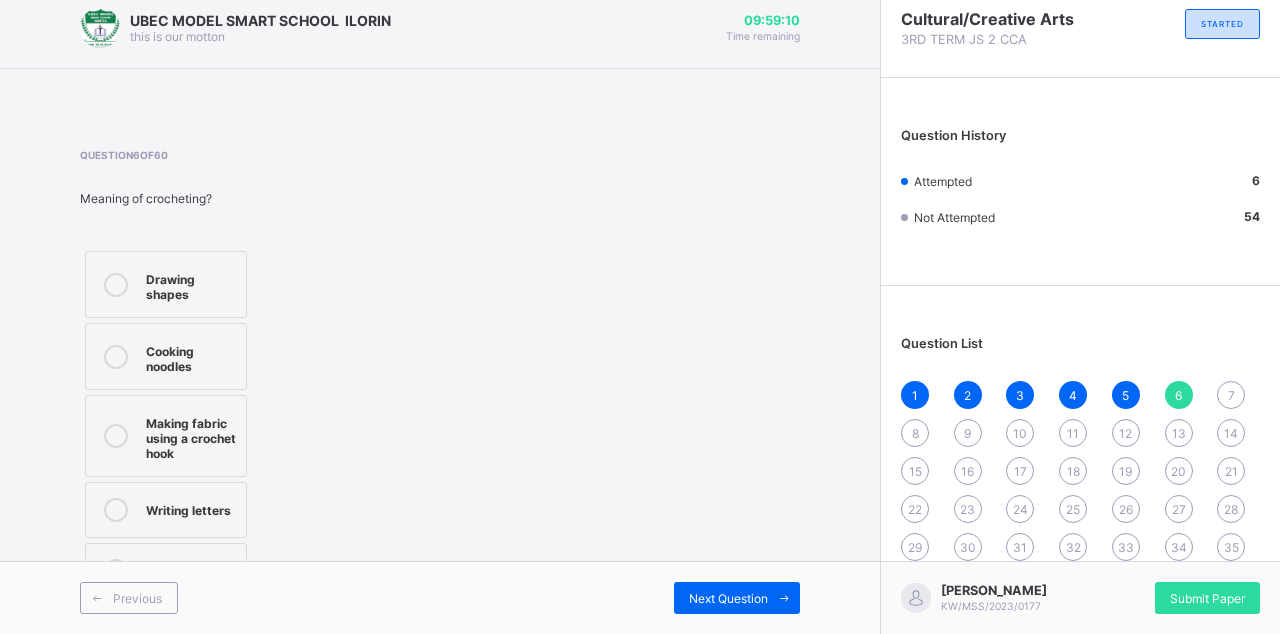 click on "Next Question" at bounding box center [737, 598] 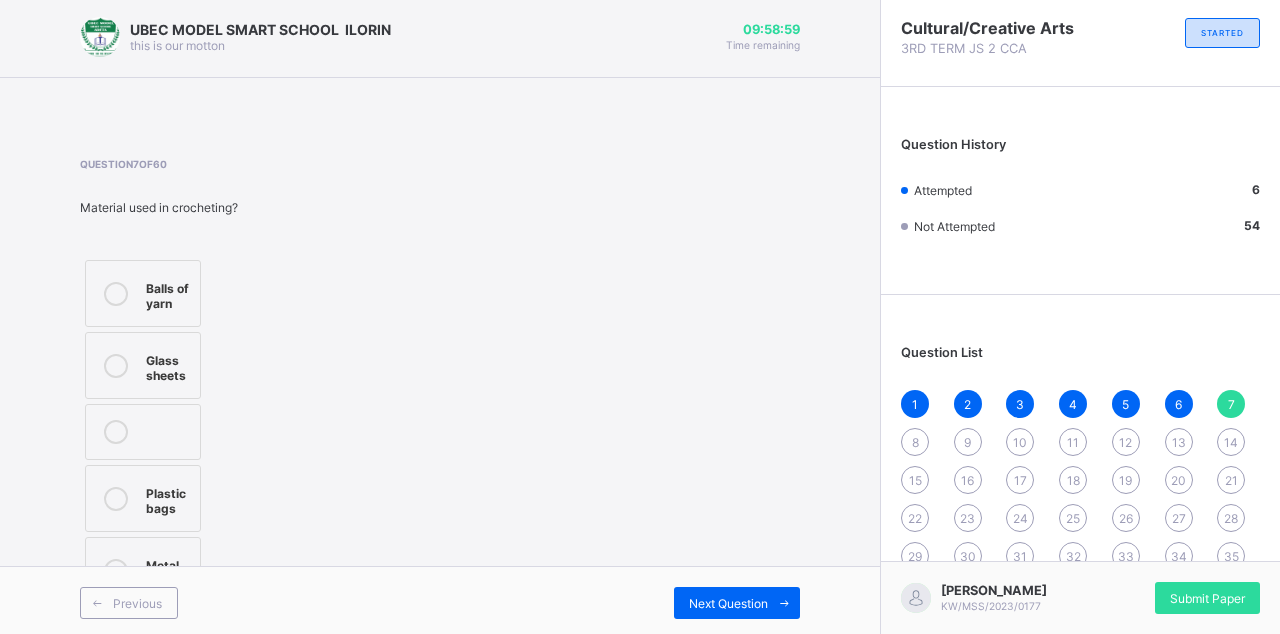 click on "Plastic bags" at bounding box center [143, 498] 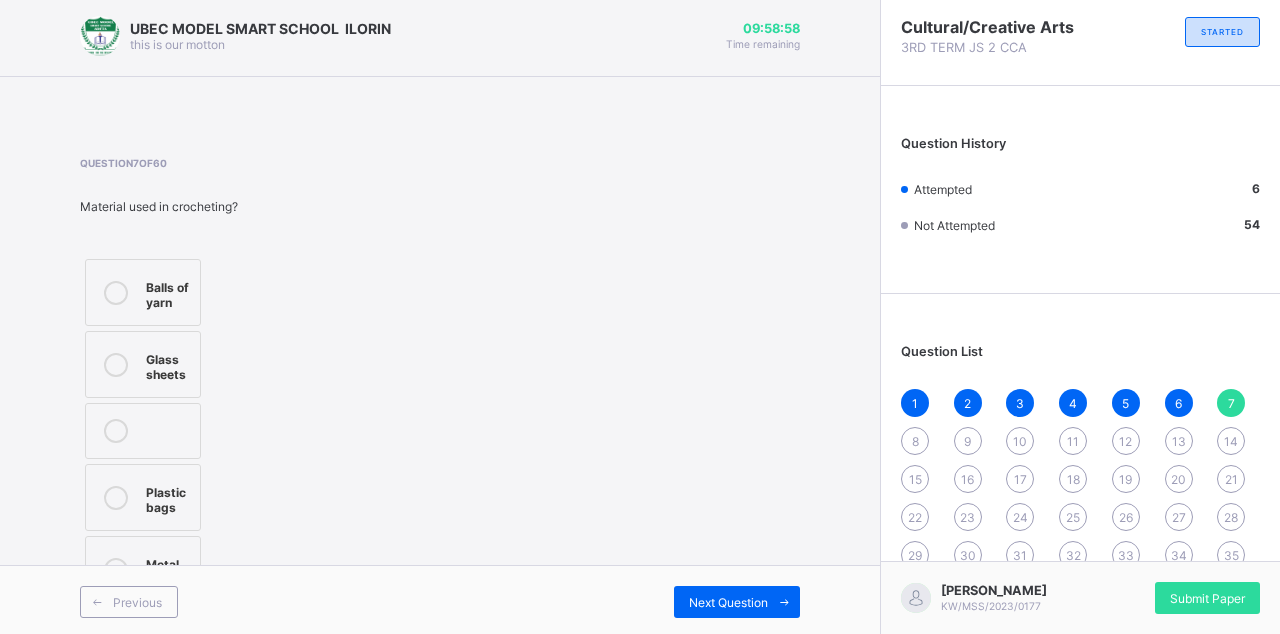 scroll, scrollTop: 4, scrollLeft: 0, axis: vertical 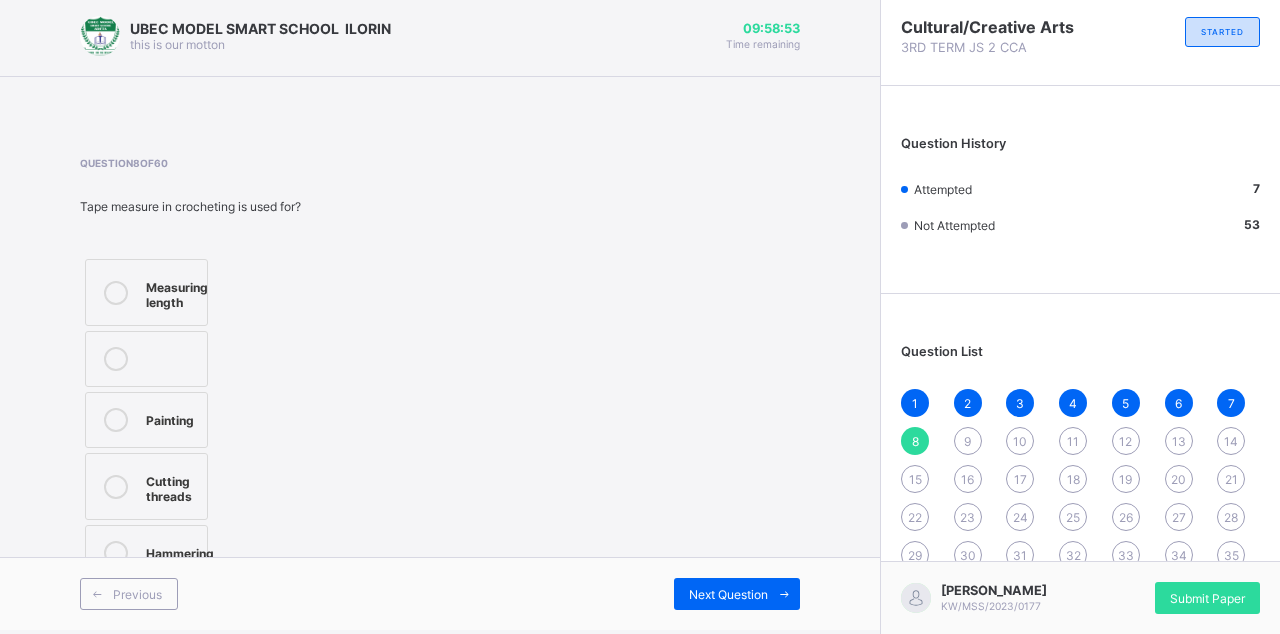 click on "Measuring length" at bounding box center (146, 292) 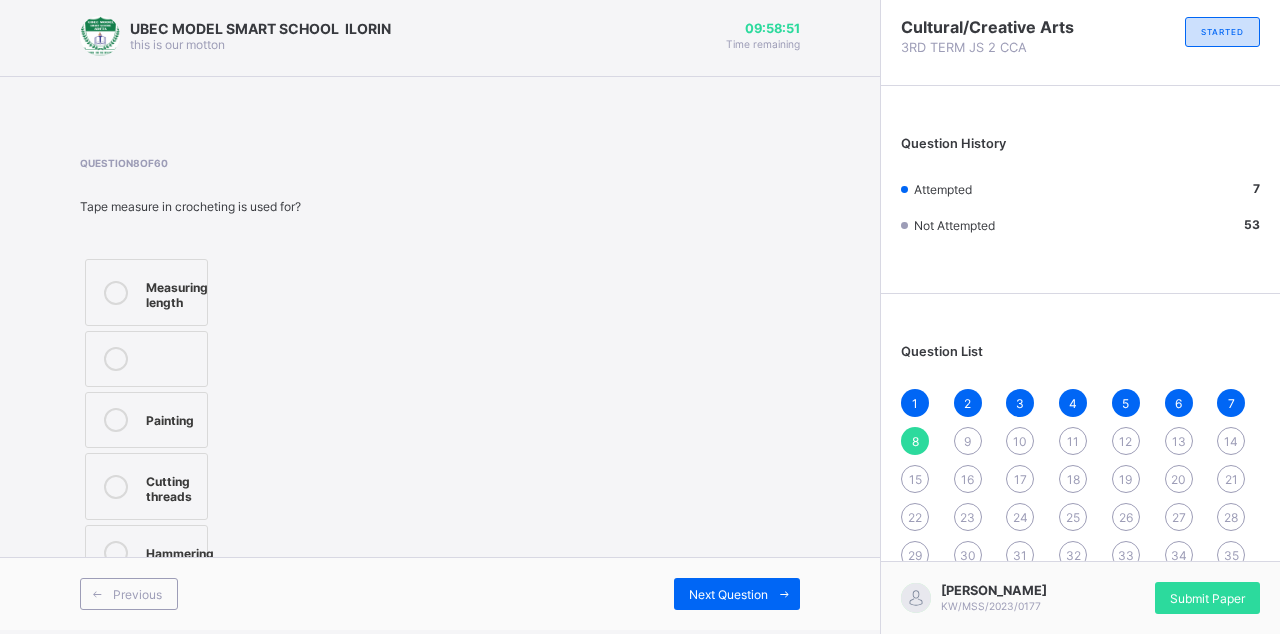 click at bounding box center [116, 487] 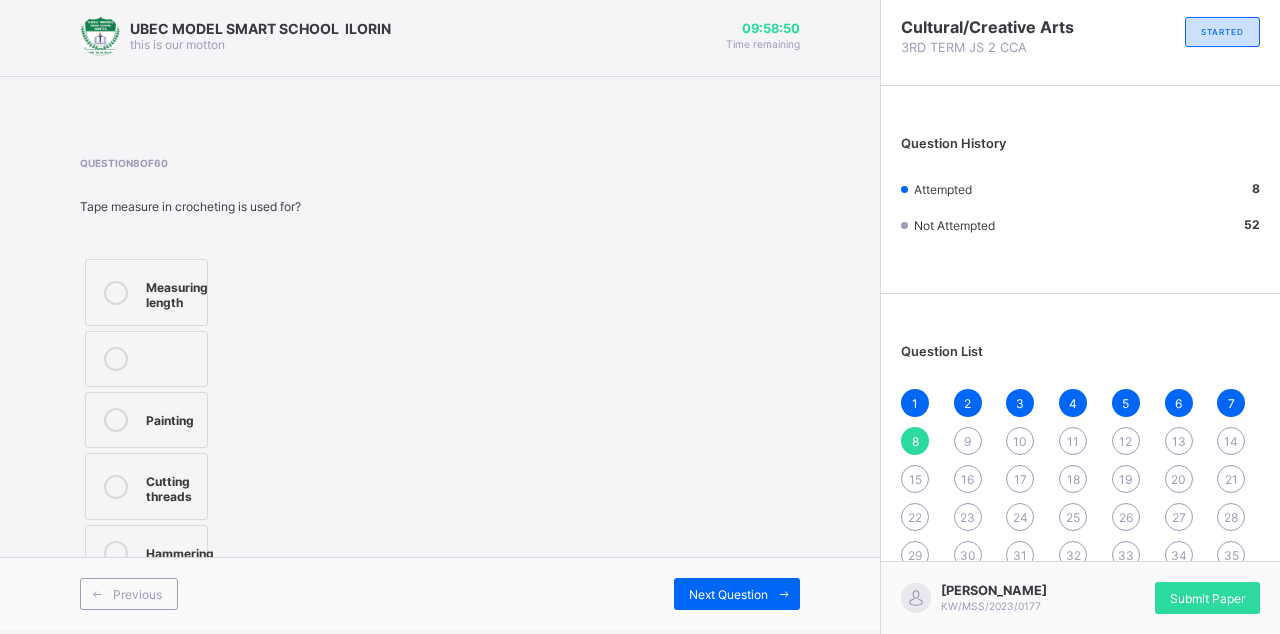 click on "Next Question" at bounding box center [728, 594] 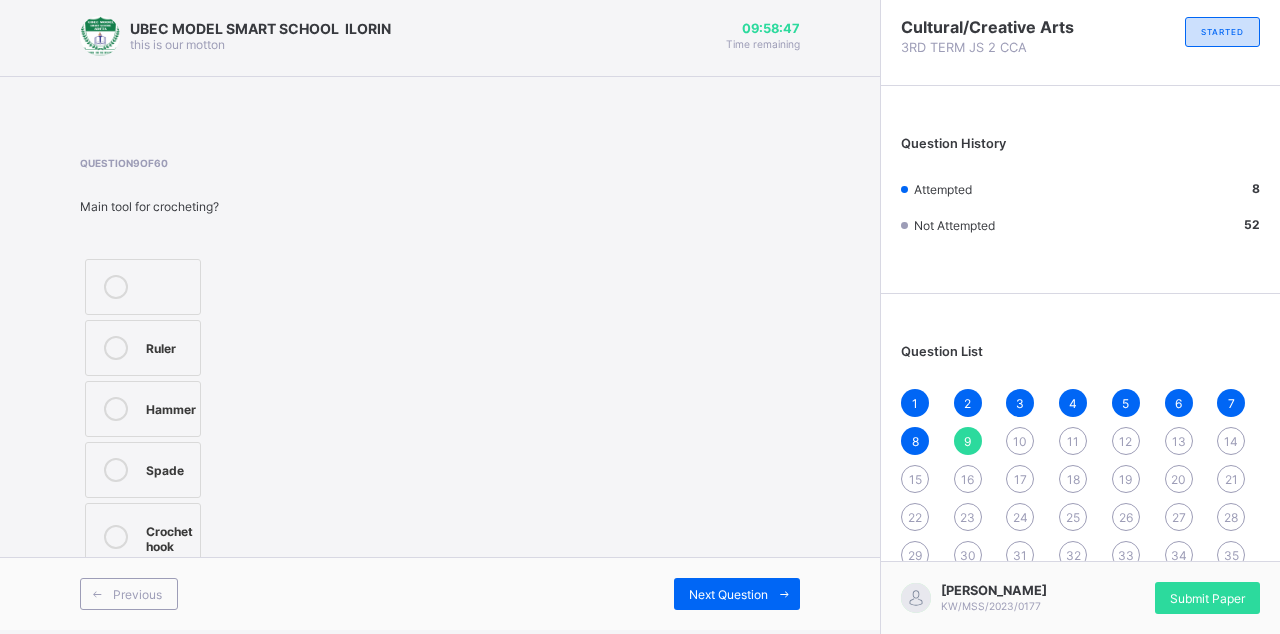 click on "Ruler Hammer Spade Crochet hook" at bounding box center (185, 414) 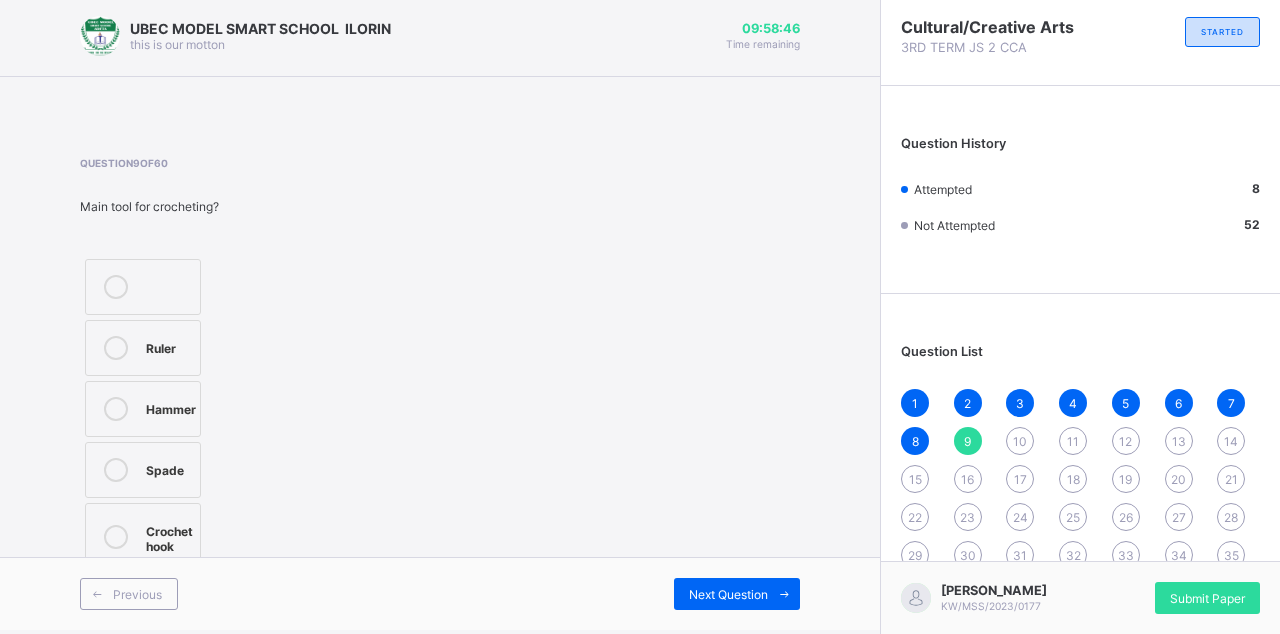 click on "Ruler Hammer Spade Crochet hook" at bounding box center [185, 414] 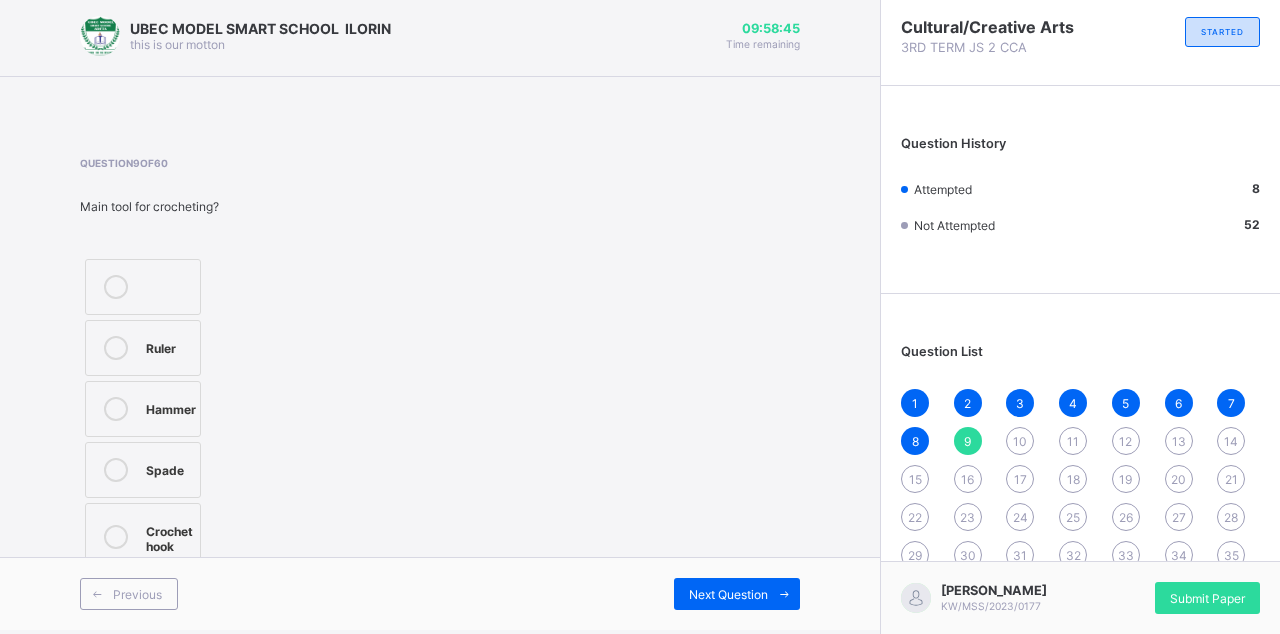 click on "Crochet hook" at bounding box center [169, 536] 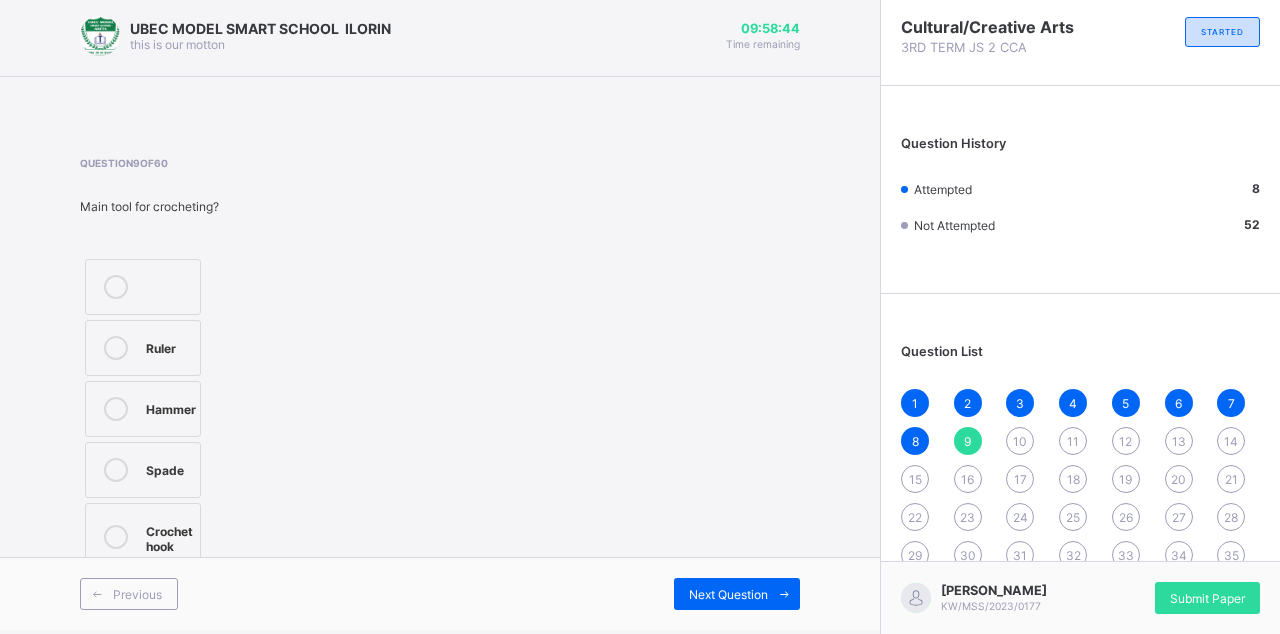 click on "Next Question" at bounding box center (728, 594) 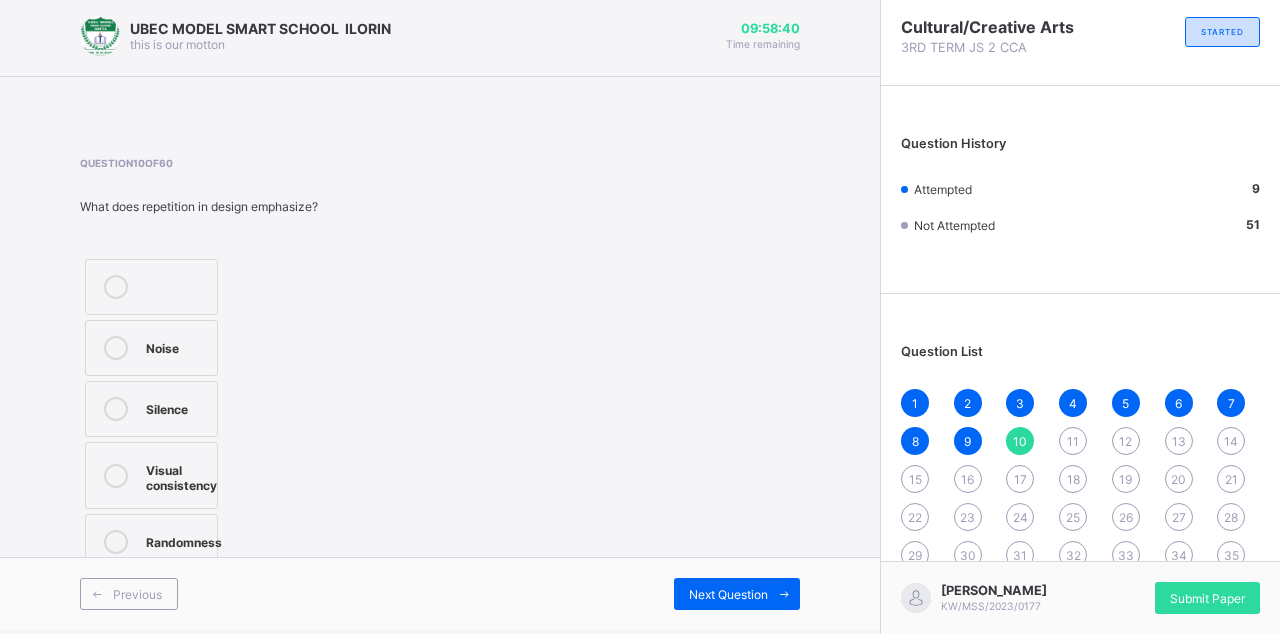 click on "Visual consistency" at bounding box center (181, 475) 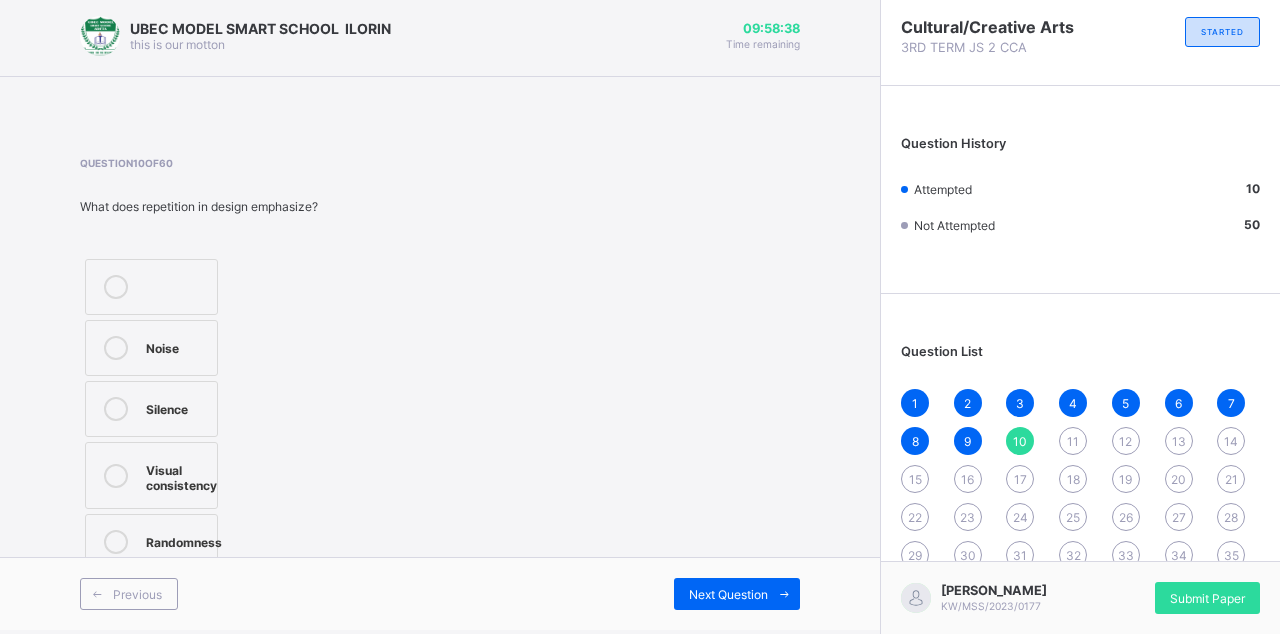 click on "Next Question" at bounding box center (737, 594) 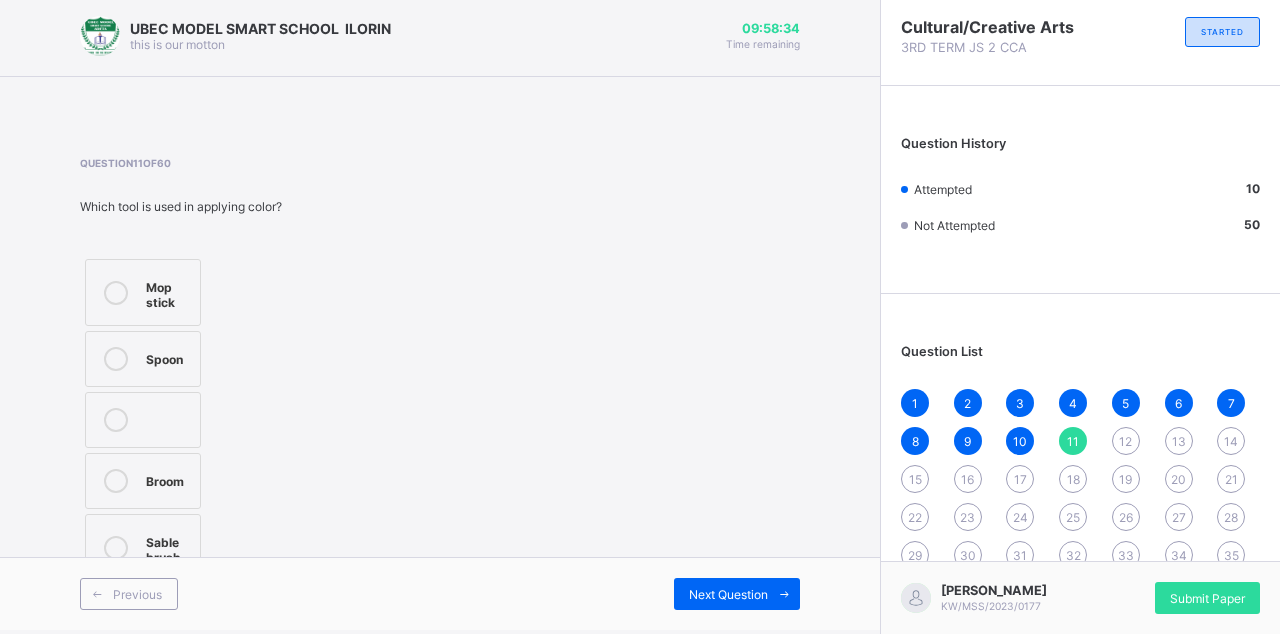 click at bounding box center [116, 548] 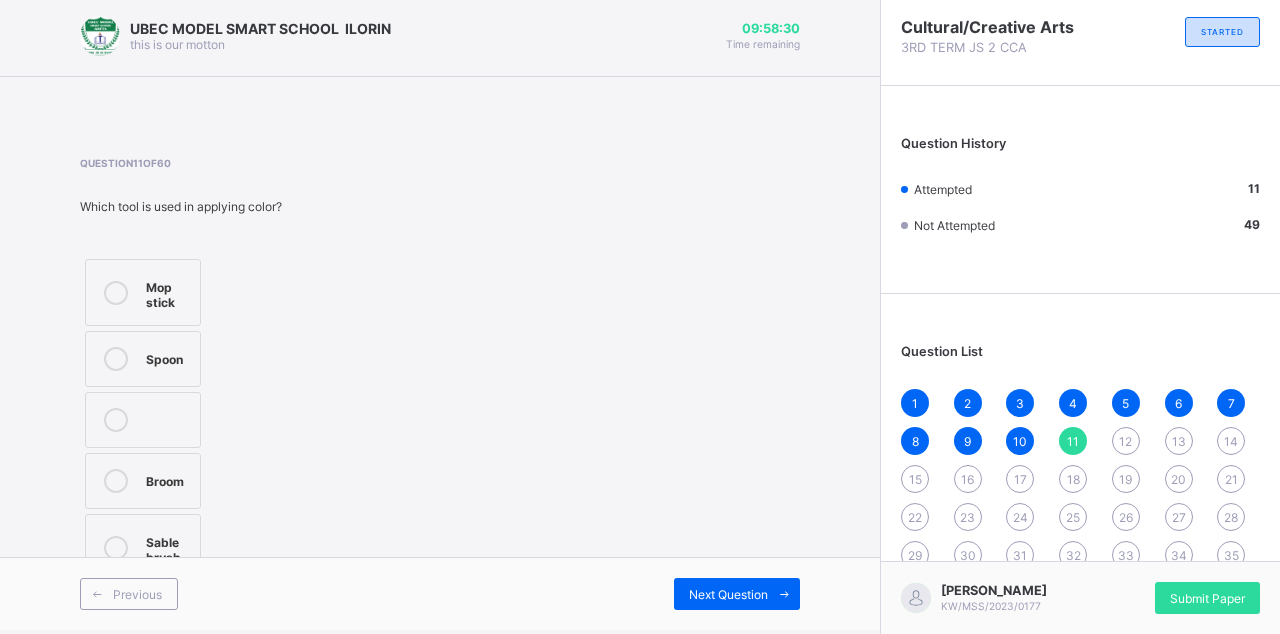 click on "Next Question" at bounding box center [737, 594] 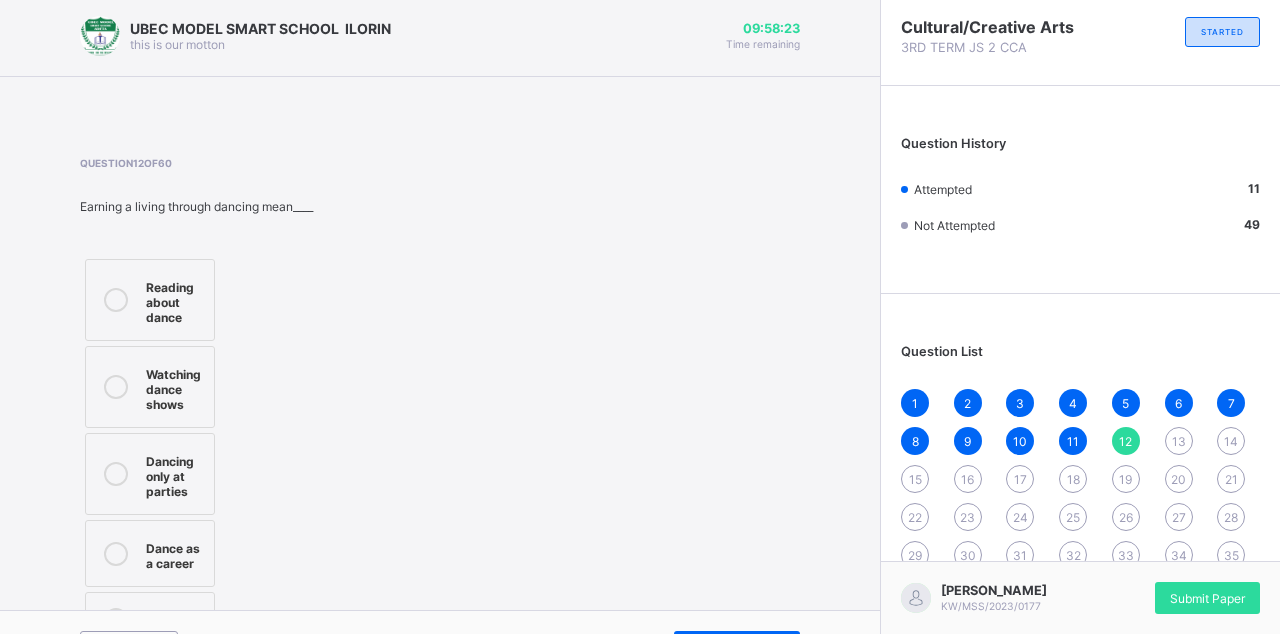 click on "Dance as a career" at bounding box center (150, 553) 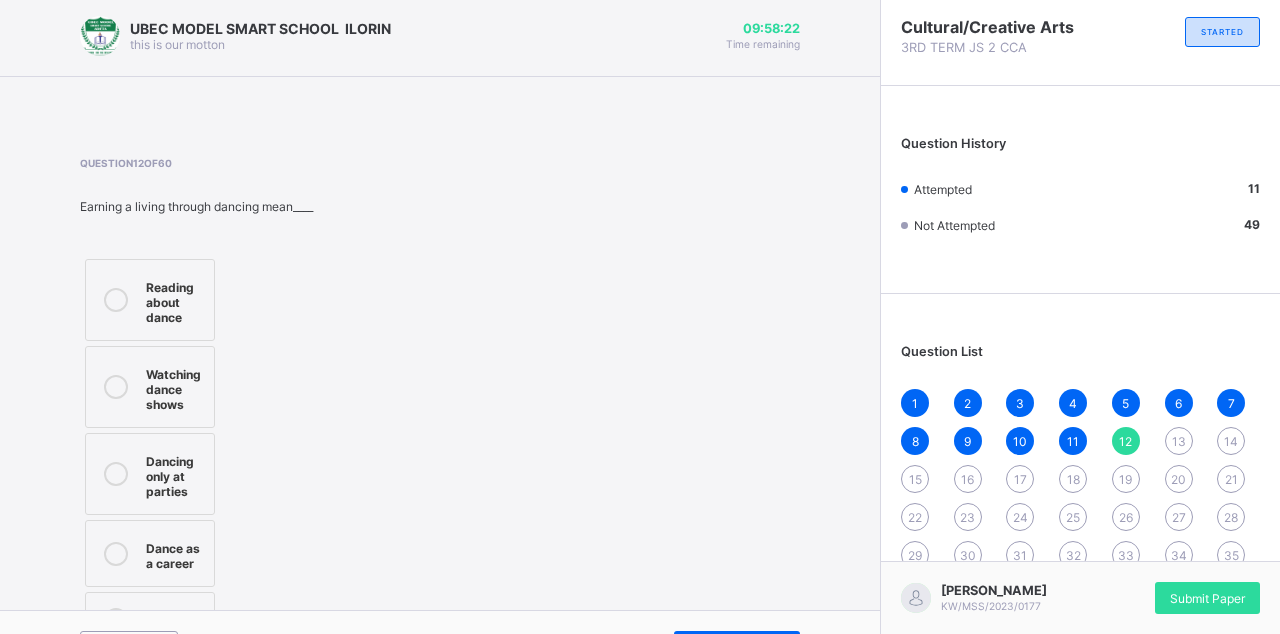click on "Next Question" at bounding box center [728, 647] 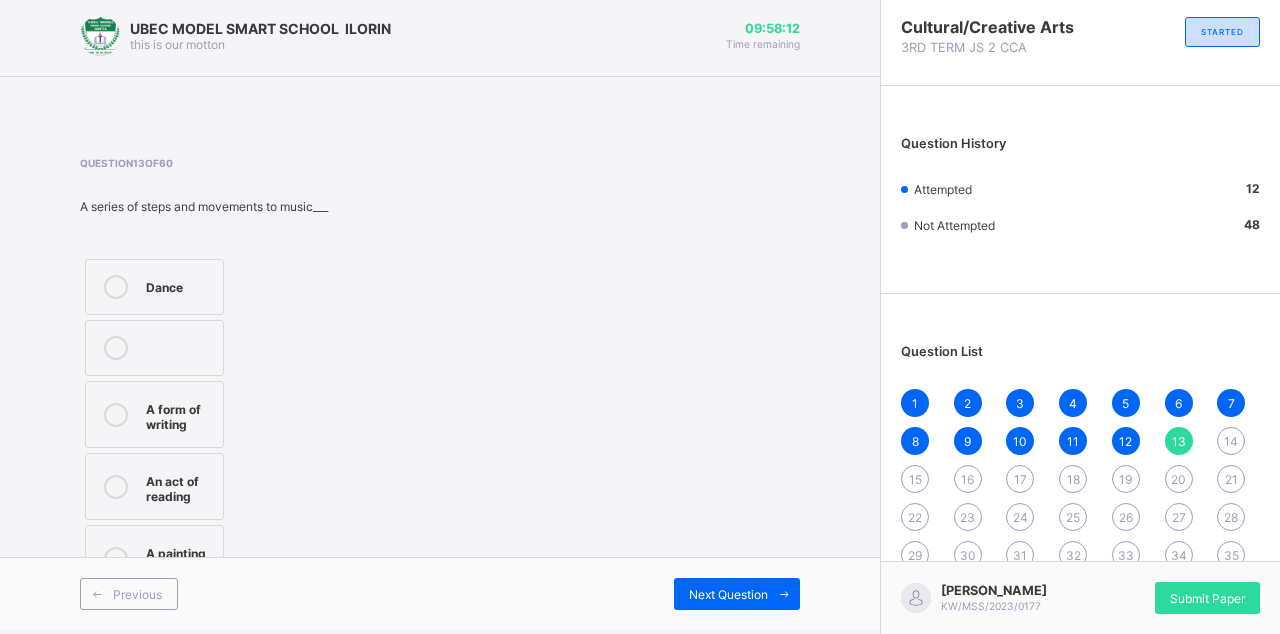 click on "Dance A form of writing An act of reading A painting technique" at bounding box center (204, 425) 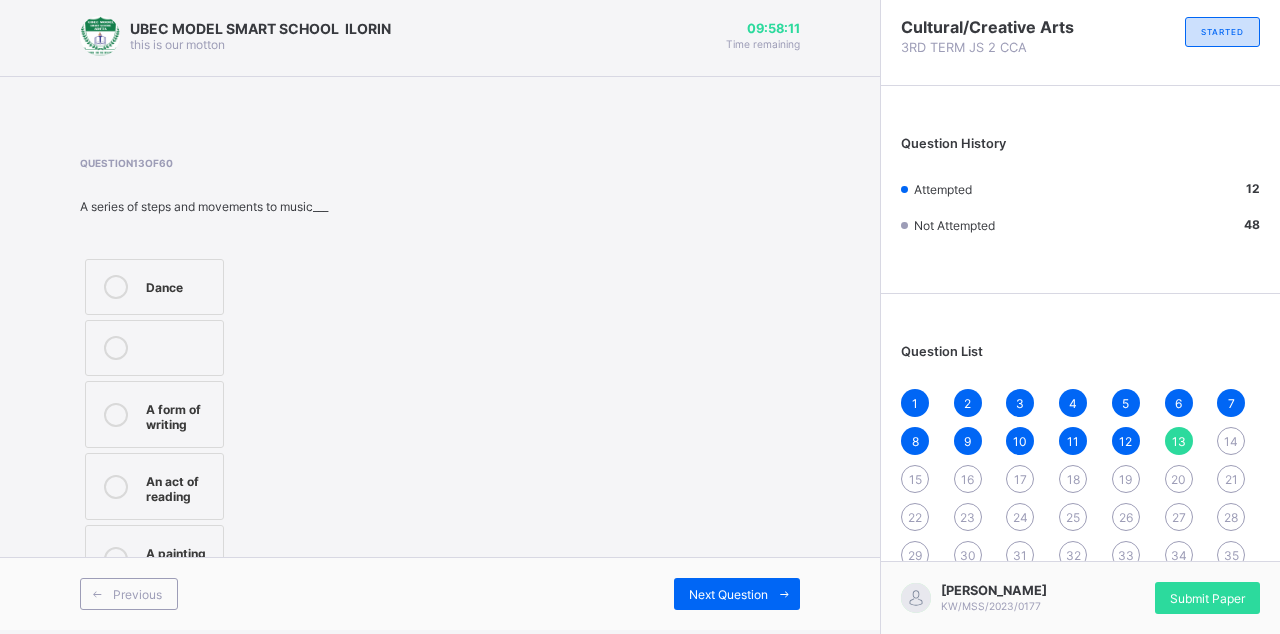 click on "Dance A form of writing An act of reading A painting technique" at bounding box center (204, 425) 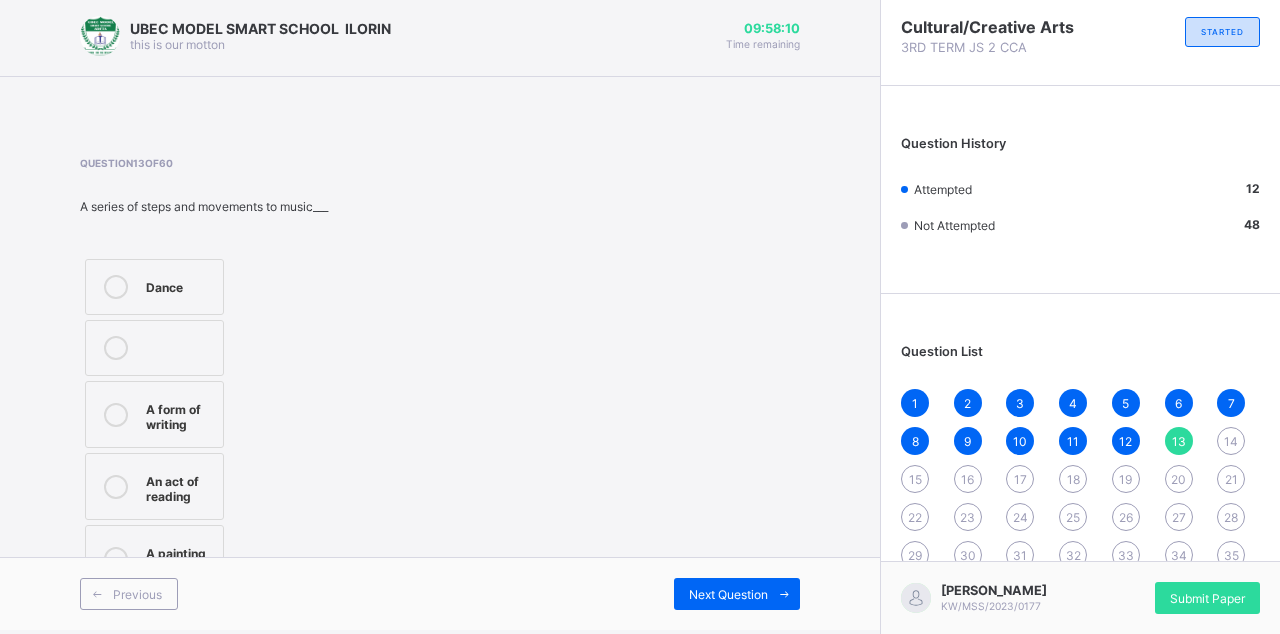 click on "Next Question" at bounding box center (737, 594) 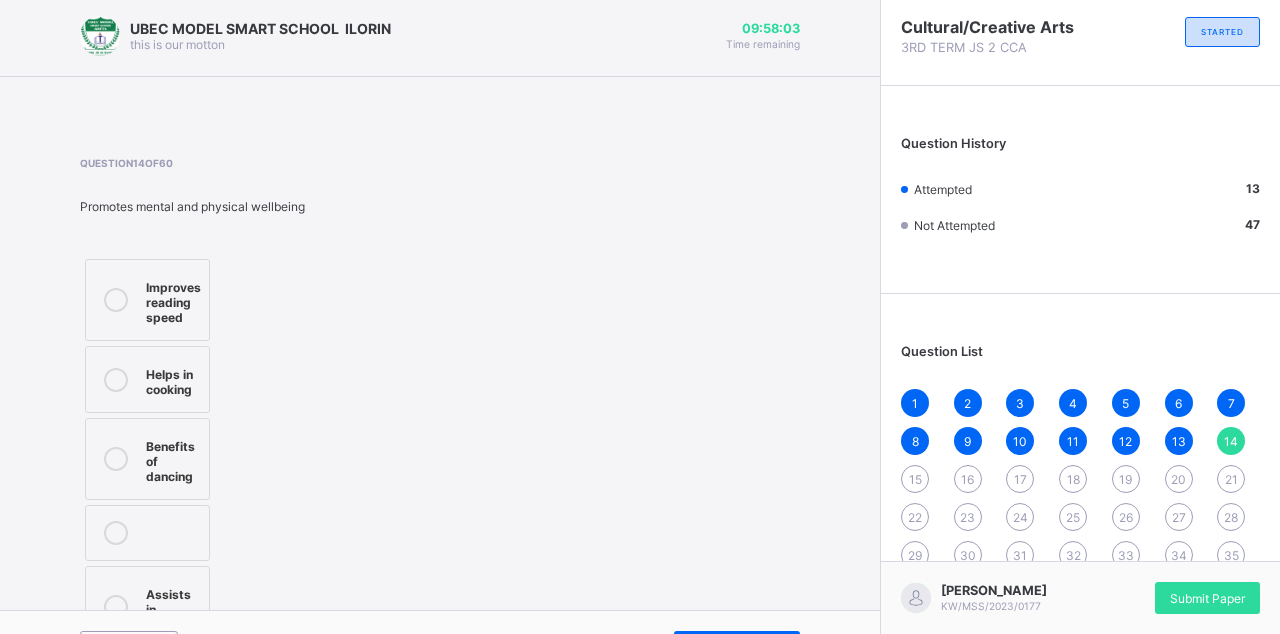 click on "Improves reading speed" at bounding box center (173, 300) 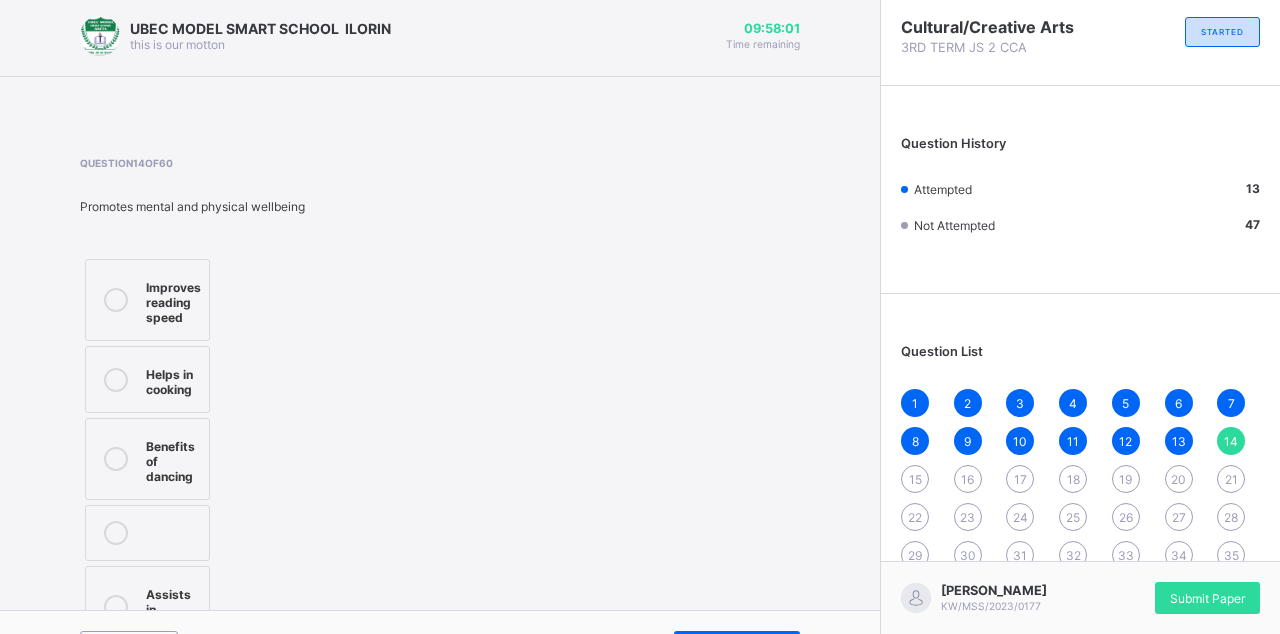 click on "Next Question" at bounding box center (737, 647) 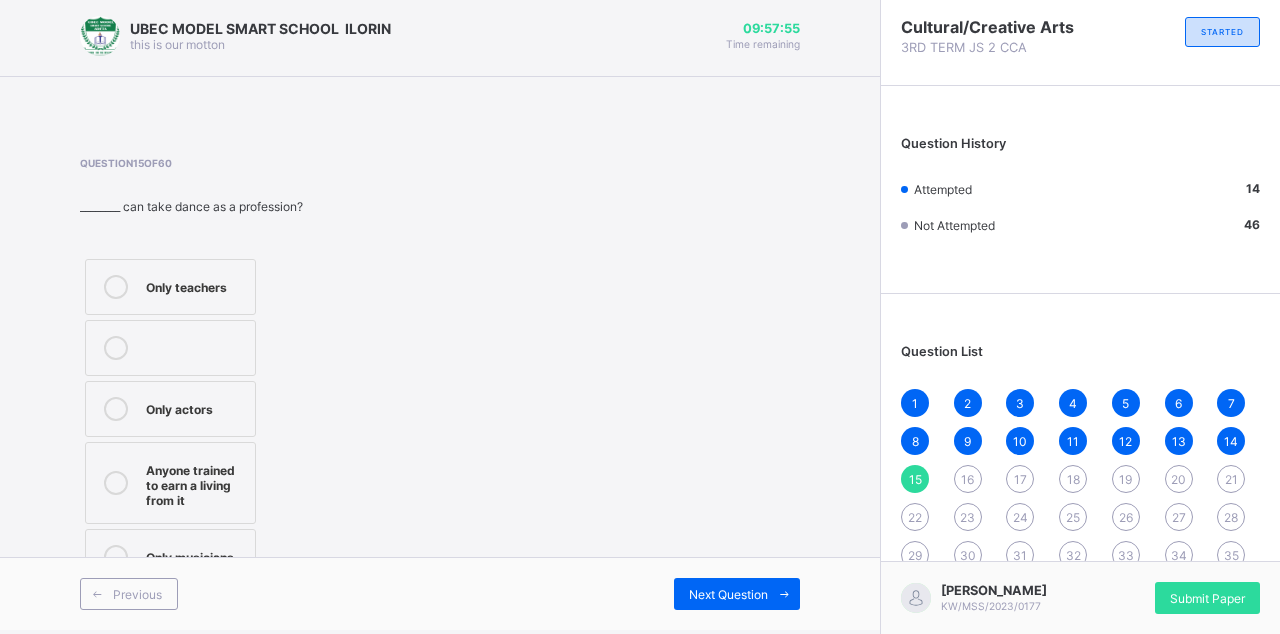 click on "Anyone trained to earn a living from it" at bounding box center (195, 483) 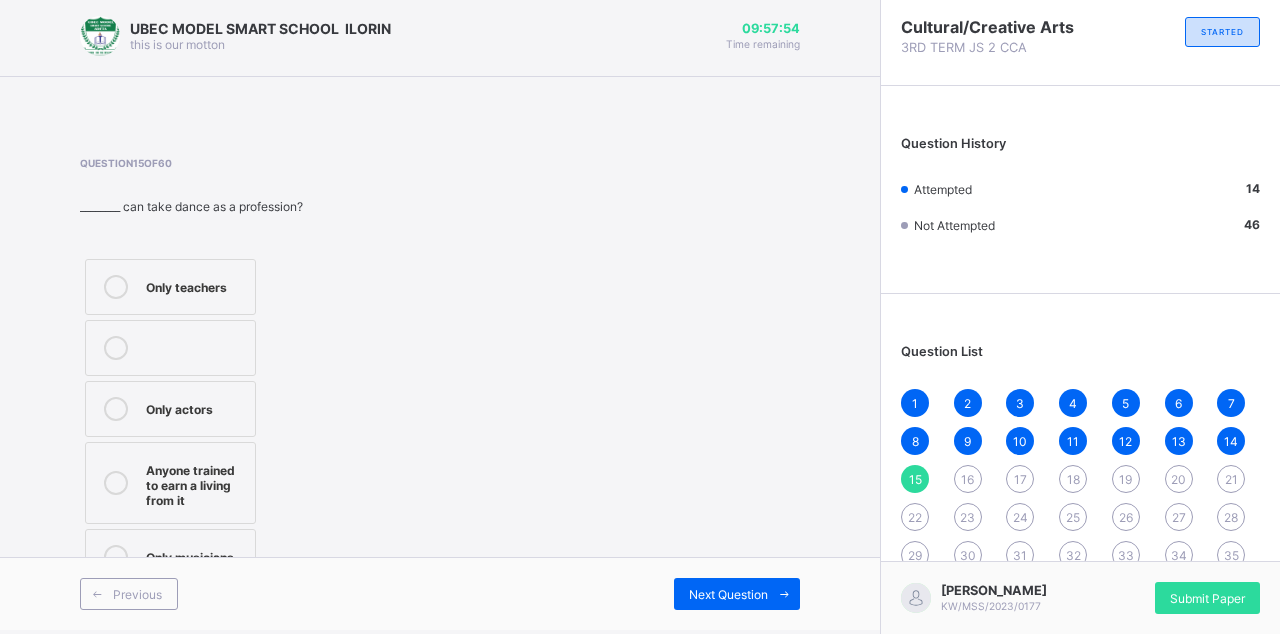 click on "Next Question" at bounding box center (728, 594) 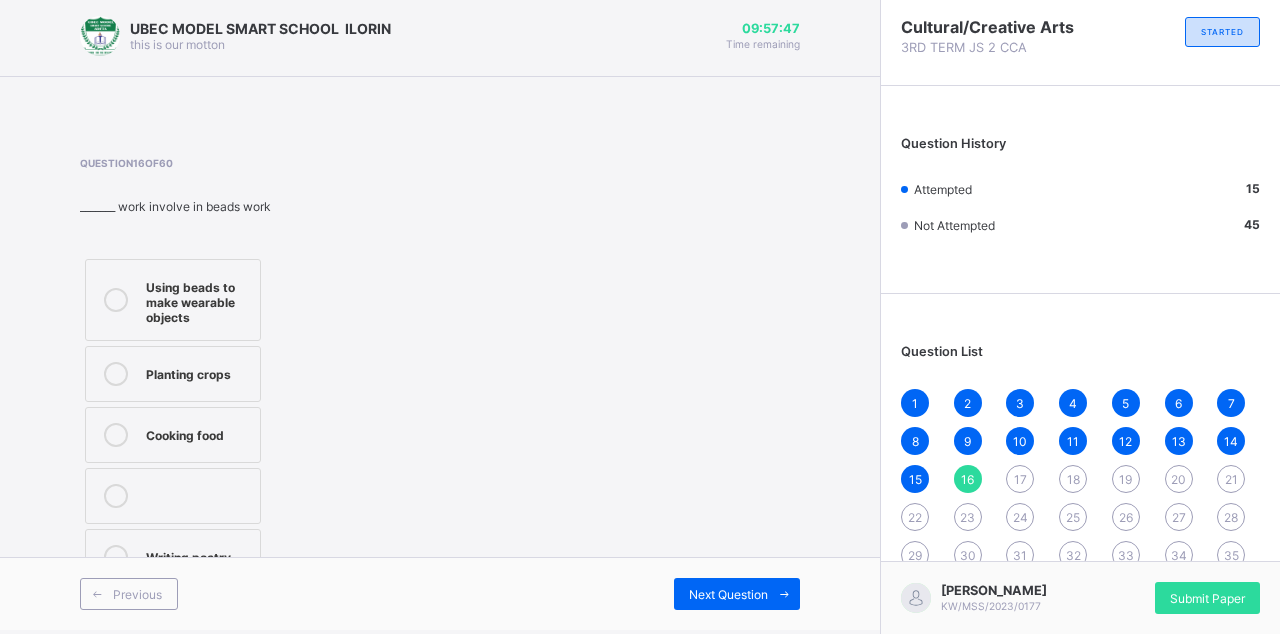 click on "Using beads to make wearable objects" at bounding box center (173, 300) 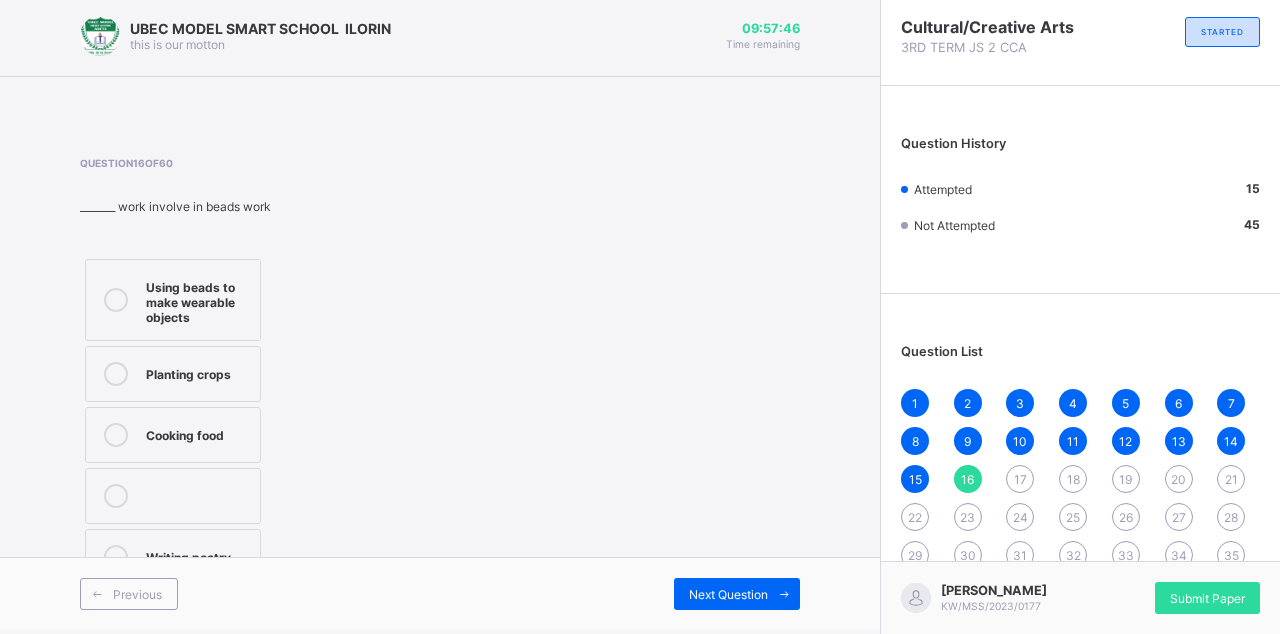click on "Next Question" at bounding box center (728, 594) 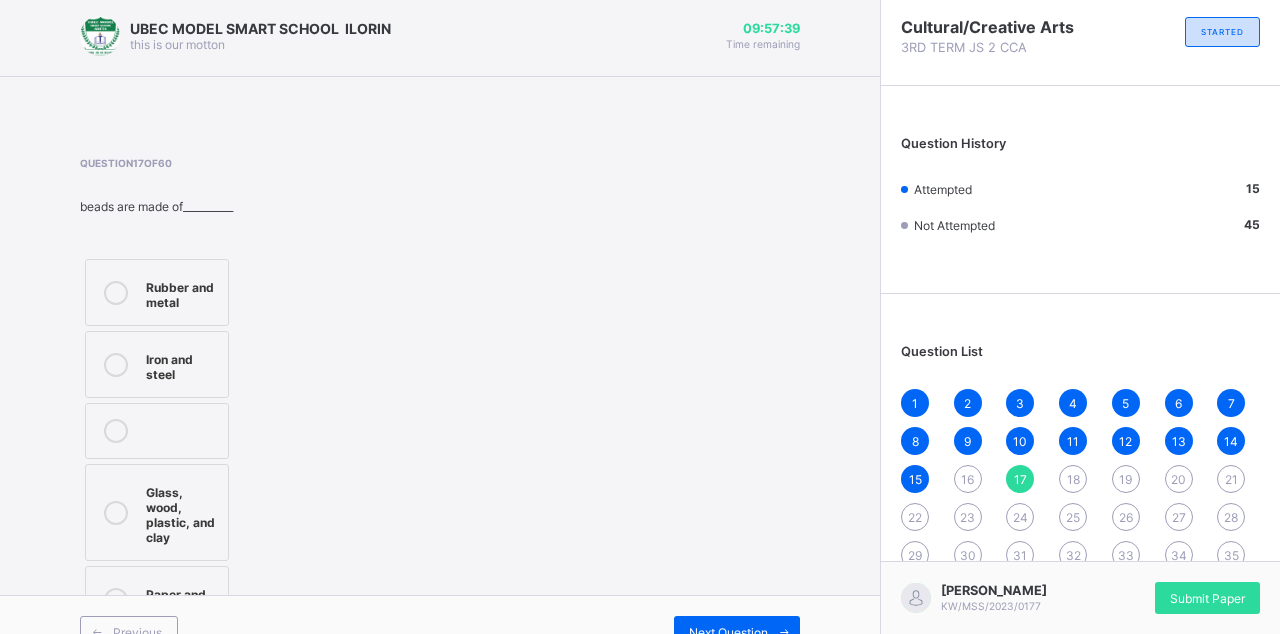 click on "Rubber and metal" at bounding box center (182, 292) 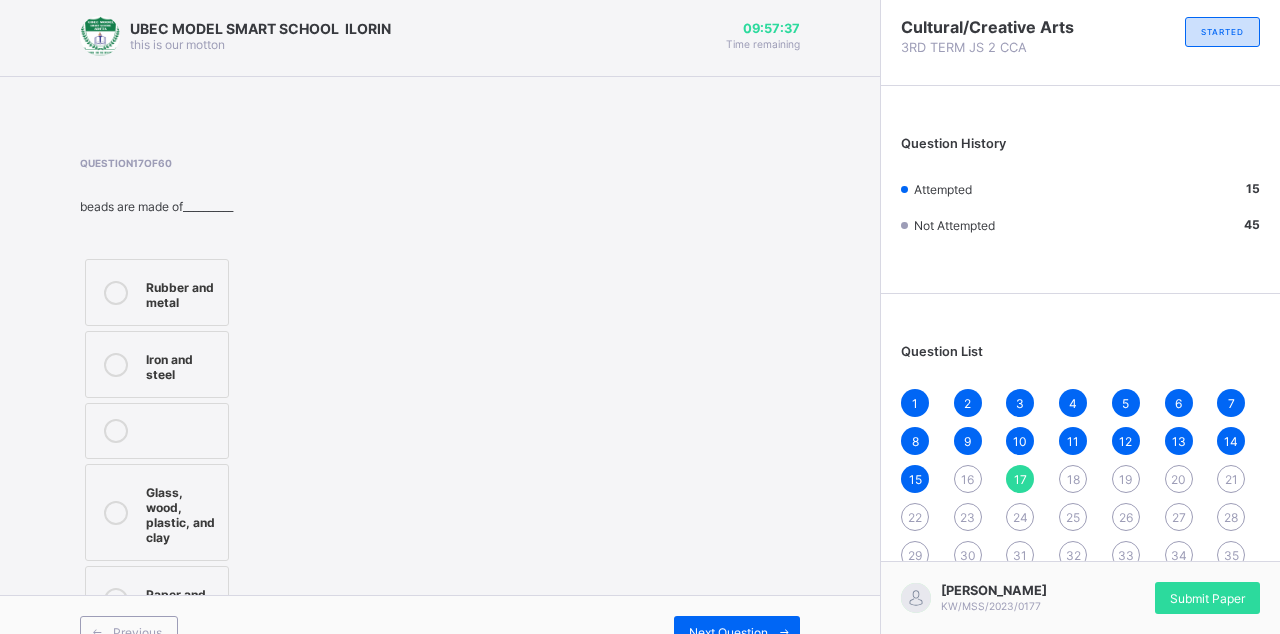 click on "Next Question" at bounding box center (728, 632) 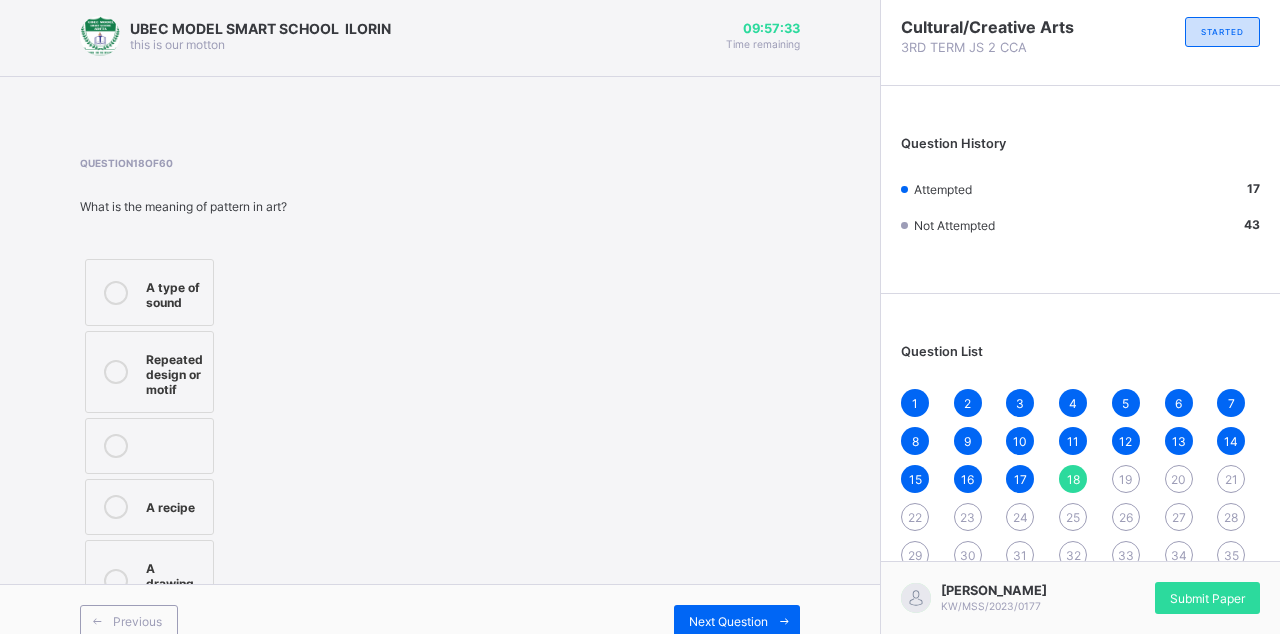 click on "Repeated design or motif" at bounding box center (174, 372) 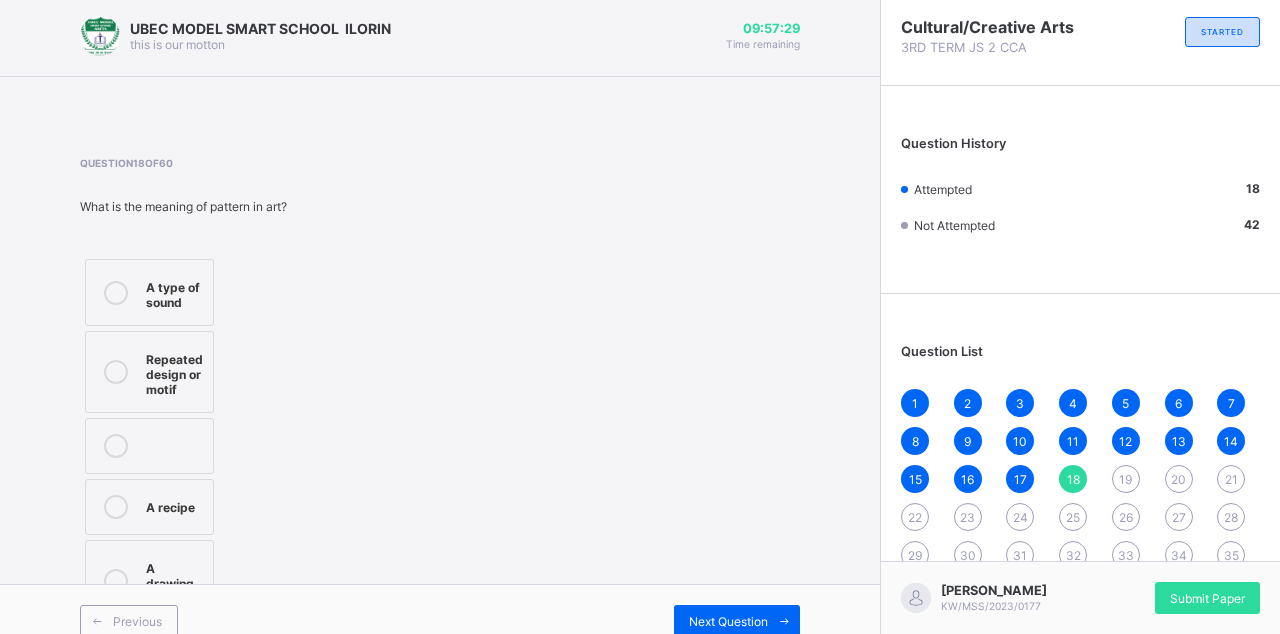 click on "A drawing tool" at bounding box center (174, 581) 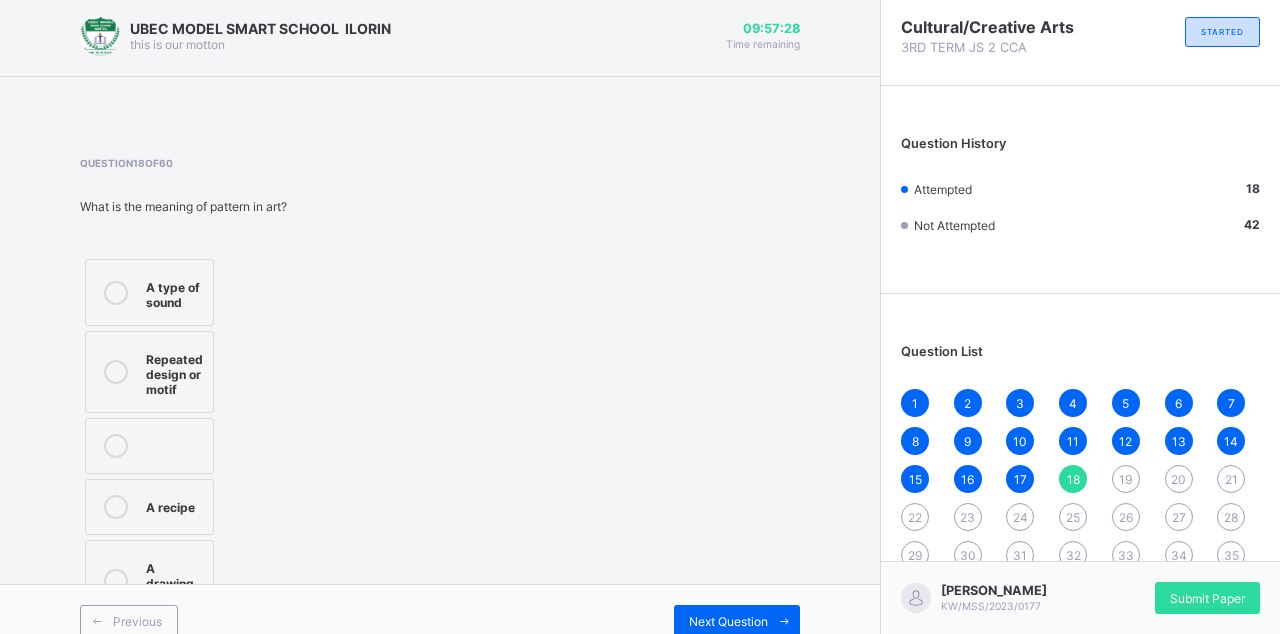 click at bounding box center [116, 507] 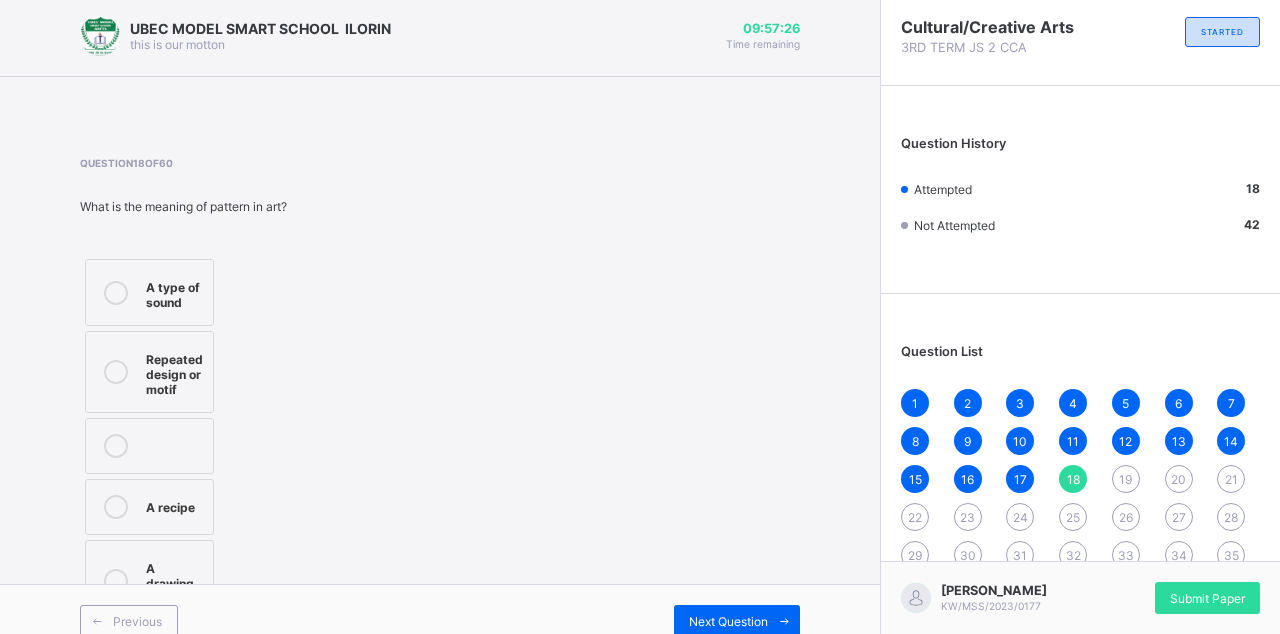 click on "Next Question" at bounding box center (728, 621) 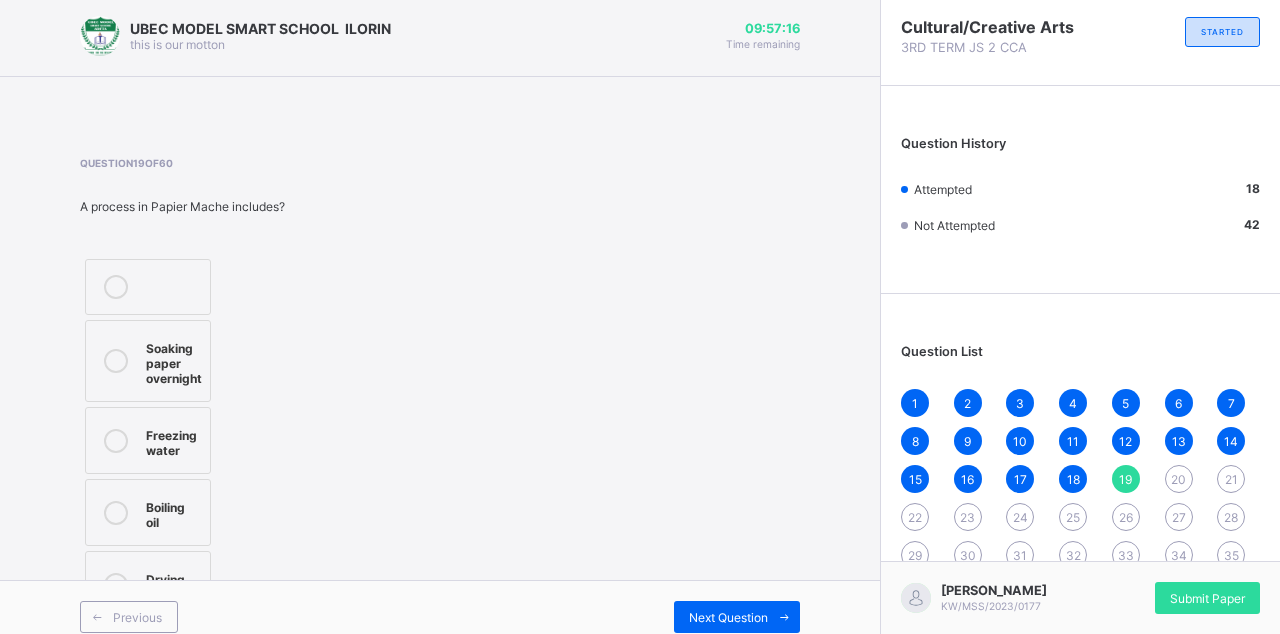 click on "Soaking paper overnight" at bounding box center (174, 361) 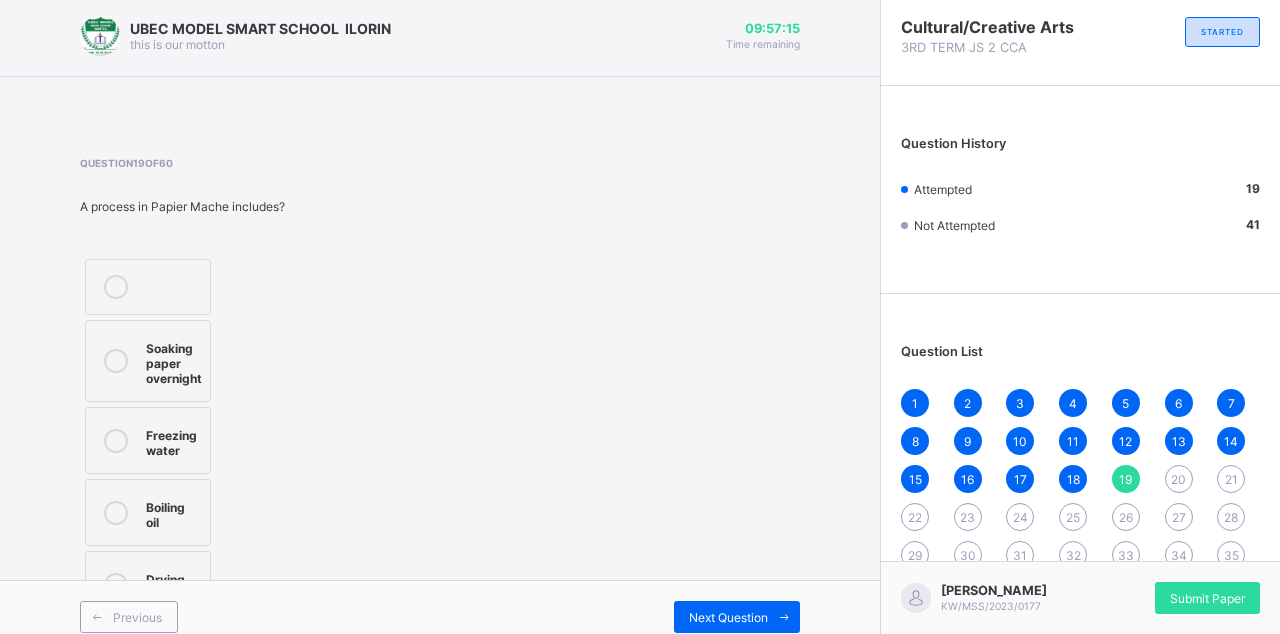 click on "Next Question" at bounding box center (737, 617) 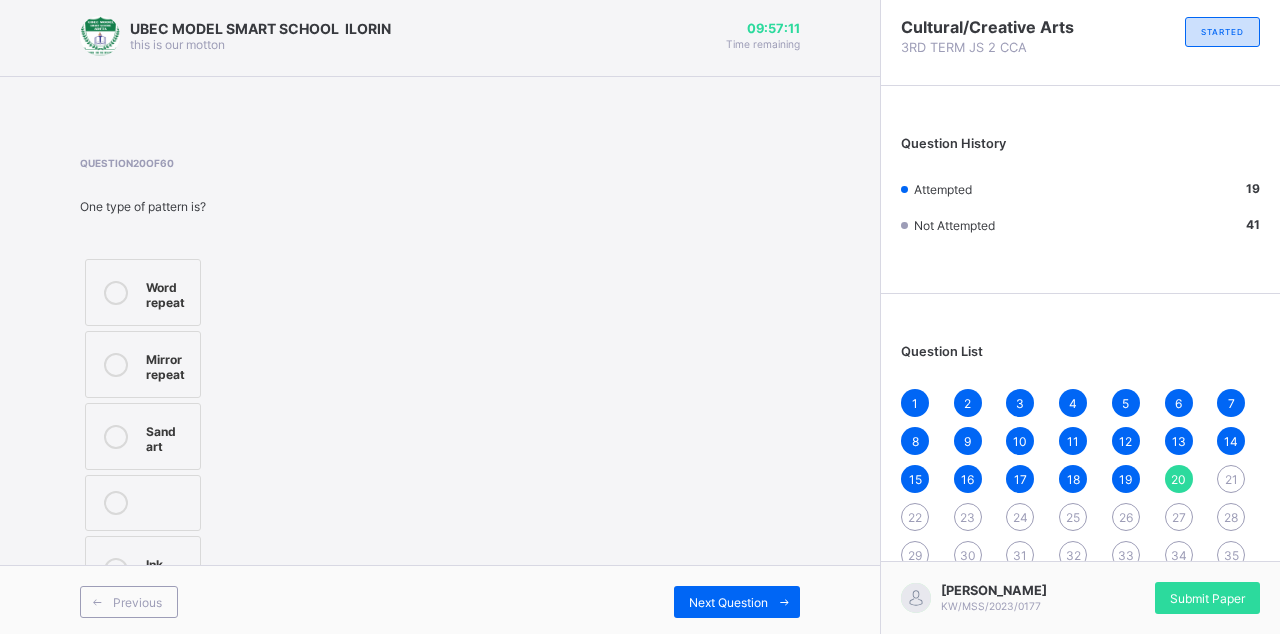 click on "Mirror repeat" at bounding box center [143, 364] 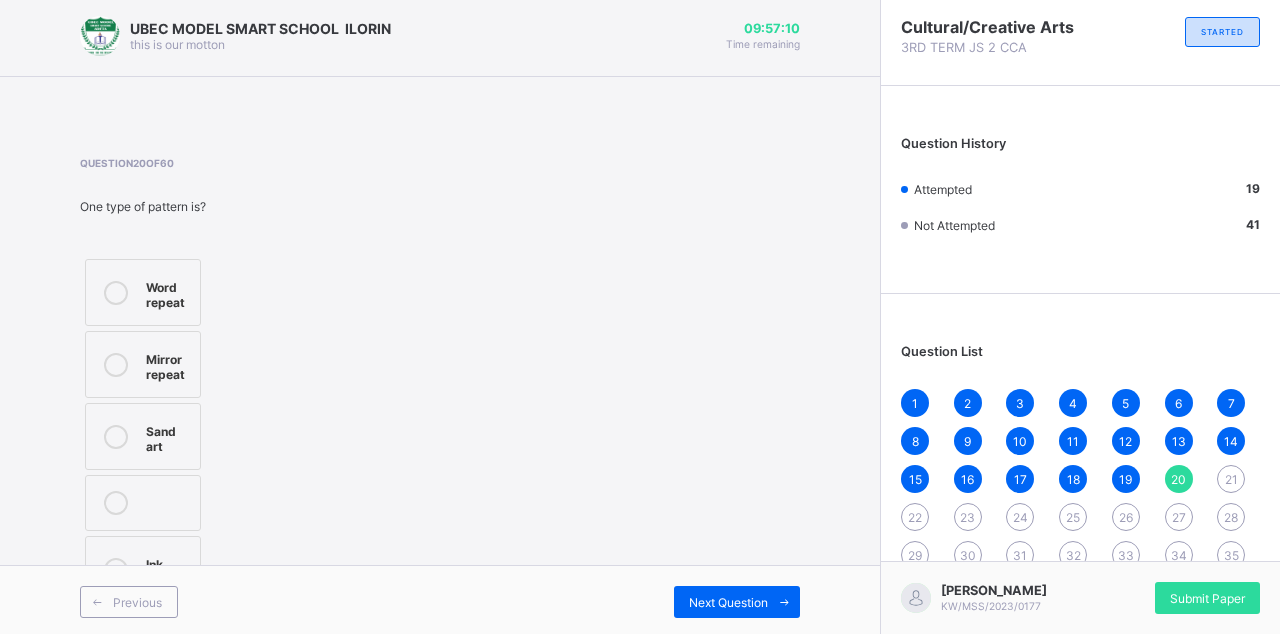 click on "Word repeat" at bounding box center (143, 292) 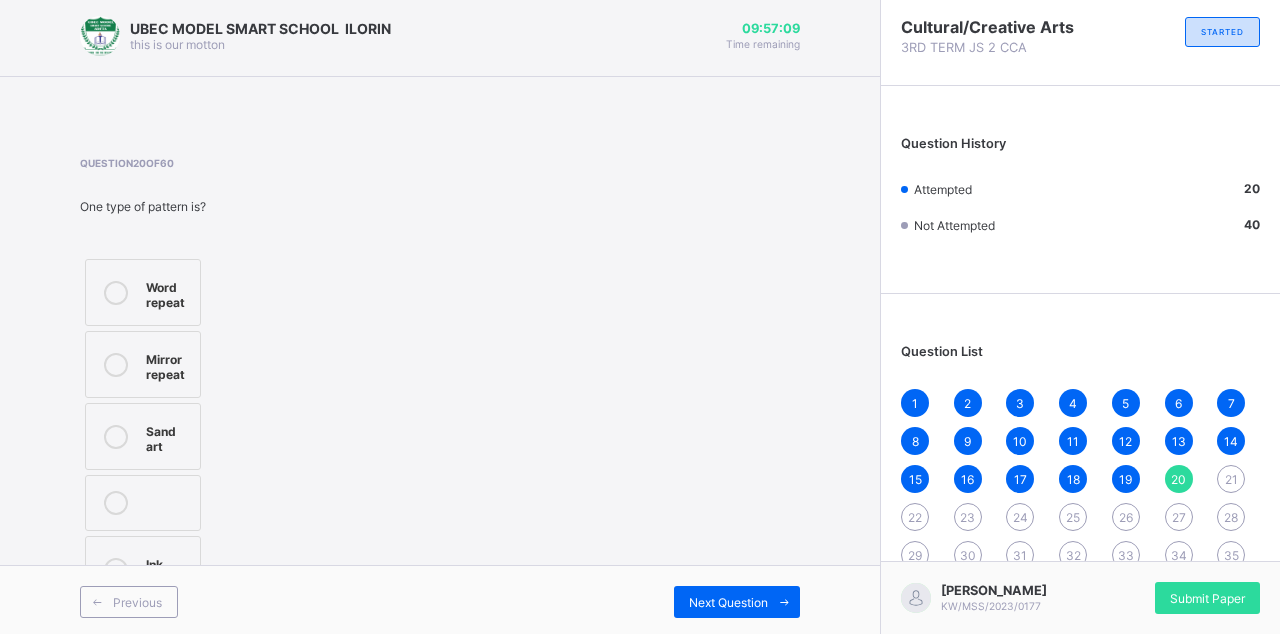 click on "Ink stamp" at bounding box center (143, 569) 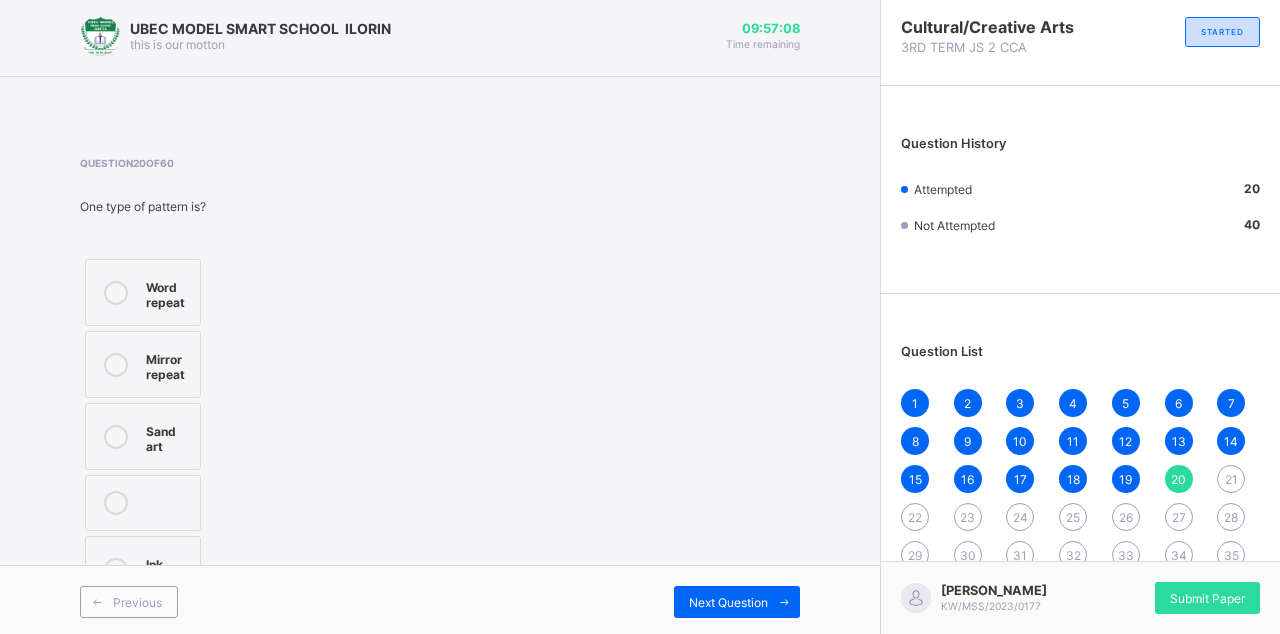 click at bounding box center [784, 602] 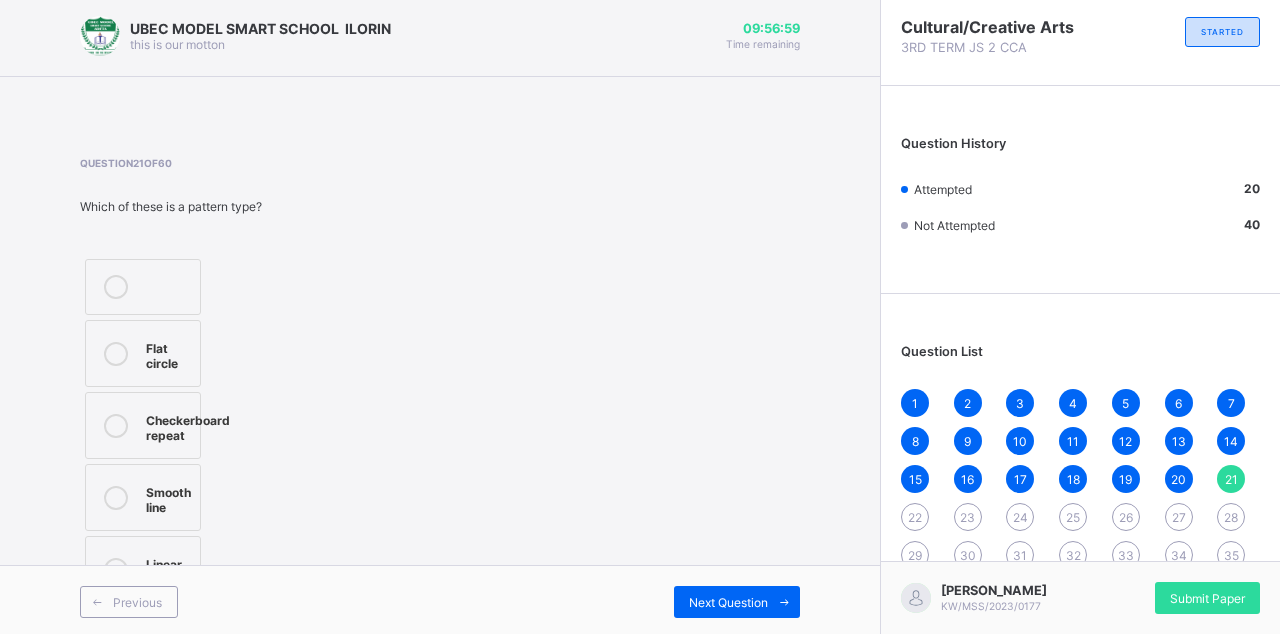 click on "Checkerboard repeat" at bounding box center (188, 425) 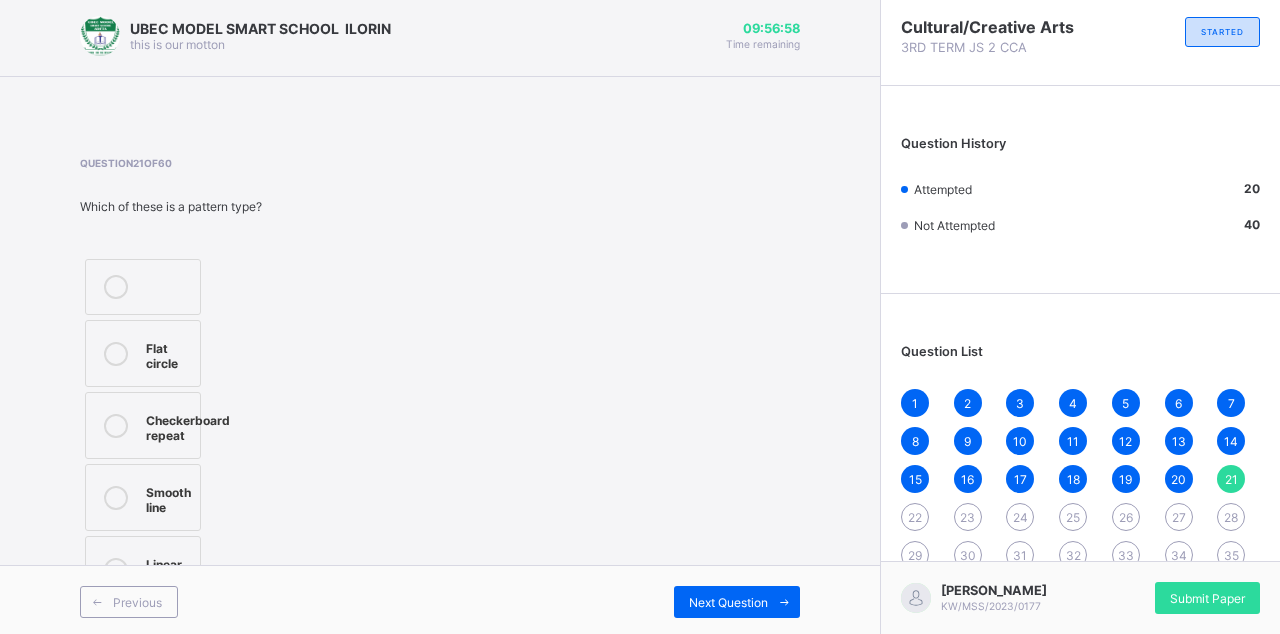 click on "Next Question" at bounding box center [728, 602] 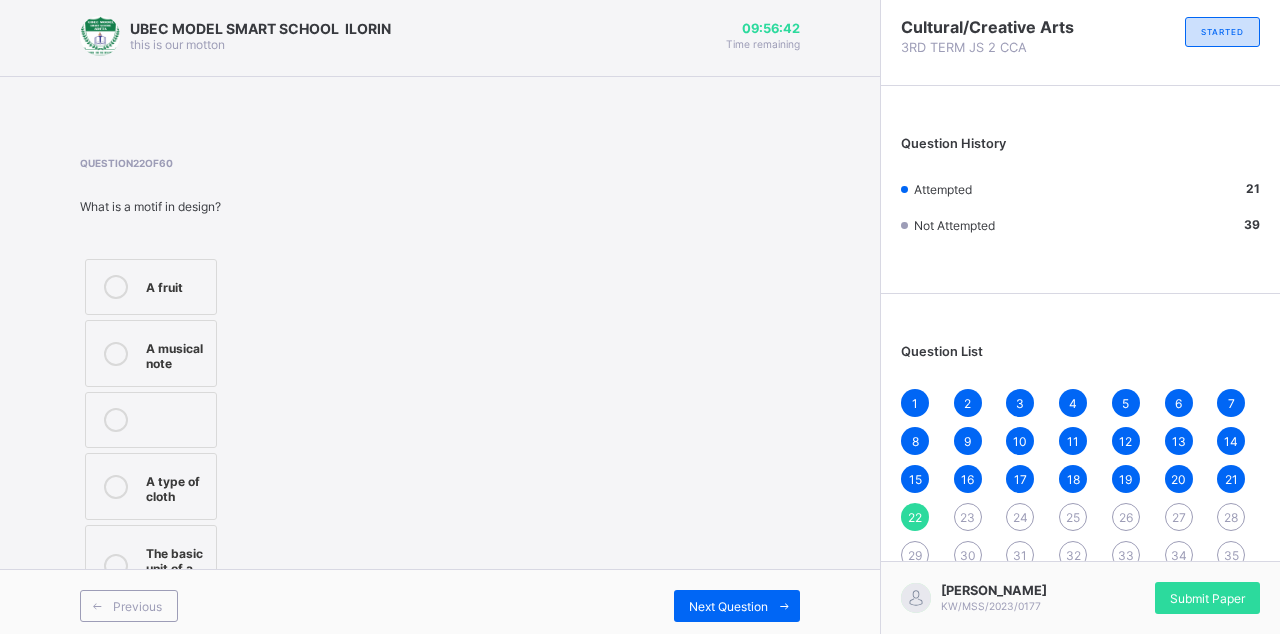 scroll, scrollTop: 12, scrollLeft: 0, axis: vertical 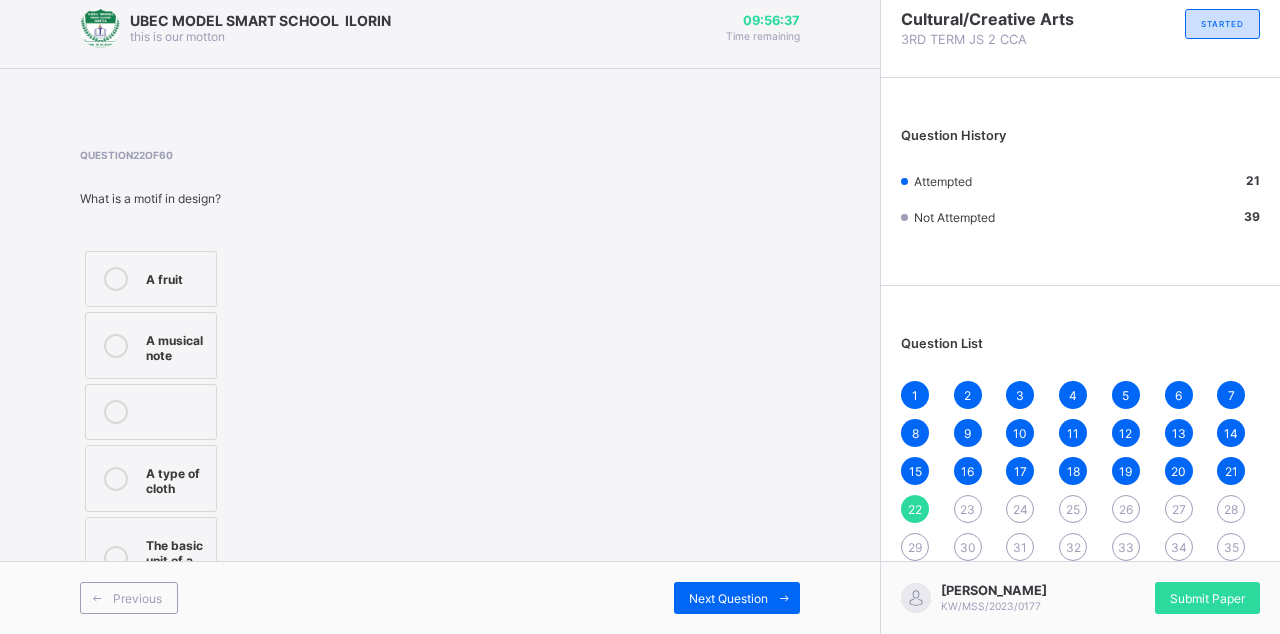 click on "The basic unit of a pattern" at bounding box center (151, 558) 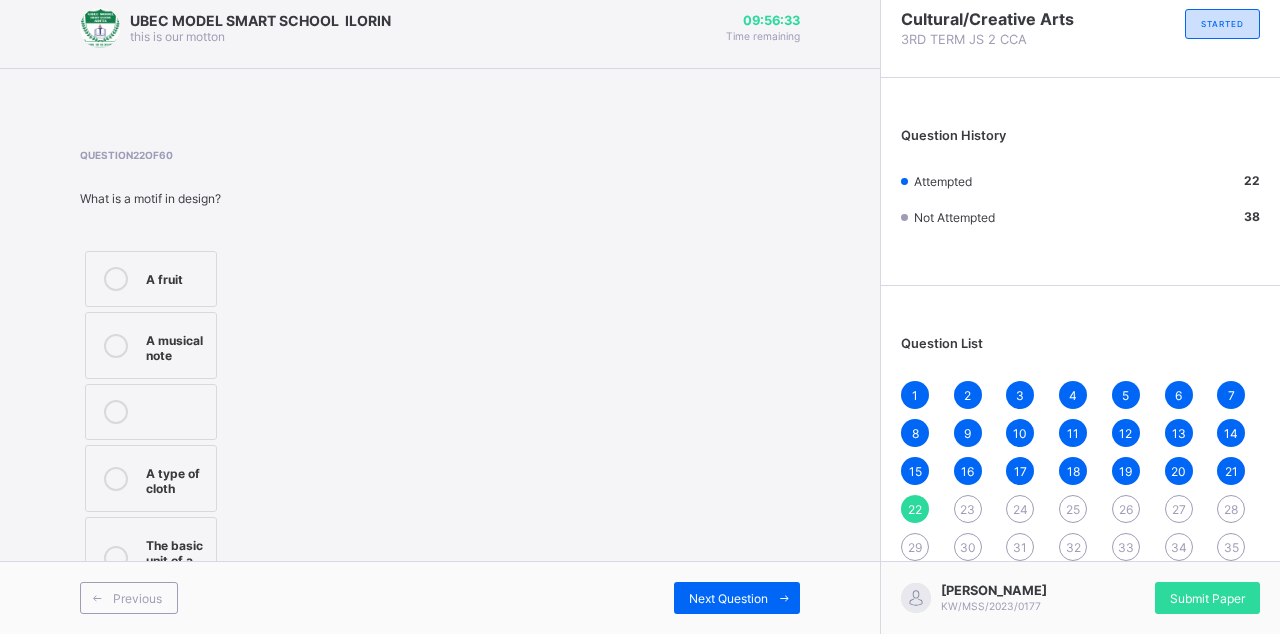 click on "Next Question" at bounding box center [728, 598] 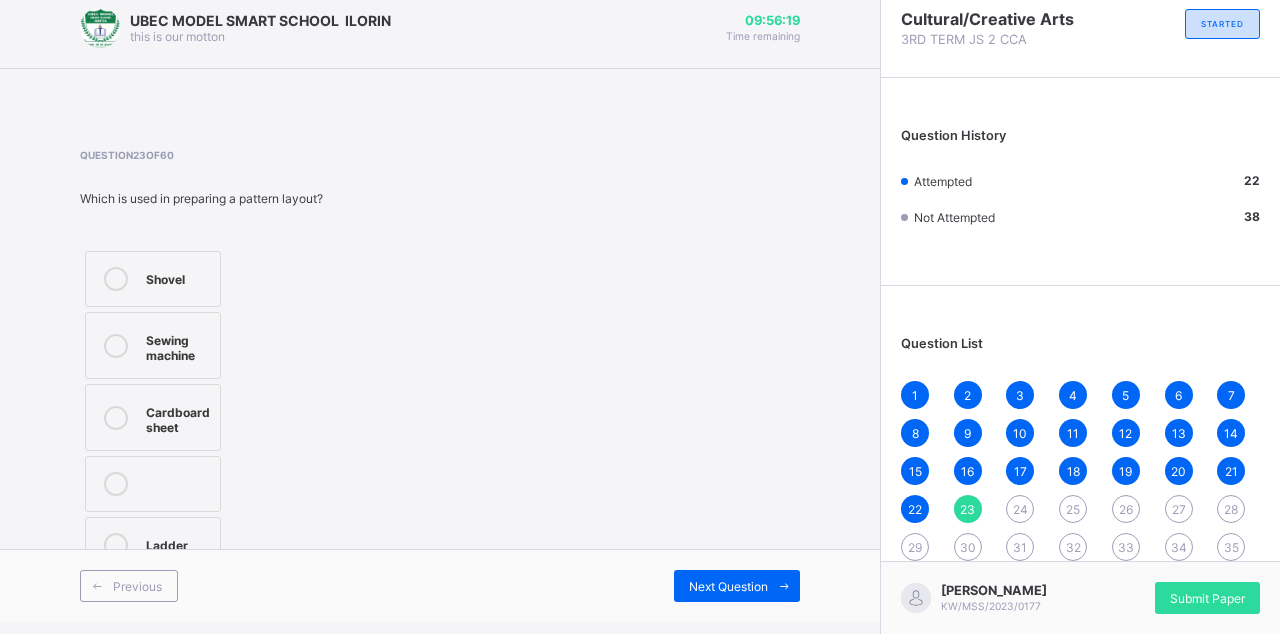 click on "Cardboard sheet" at bounding box center [153, 417] 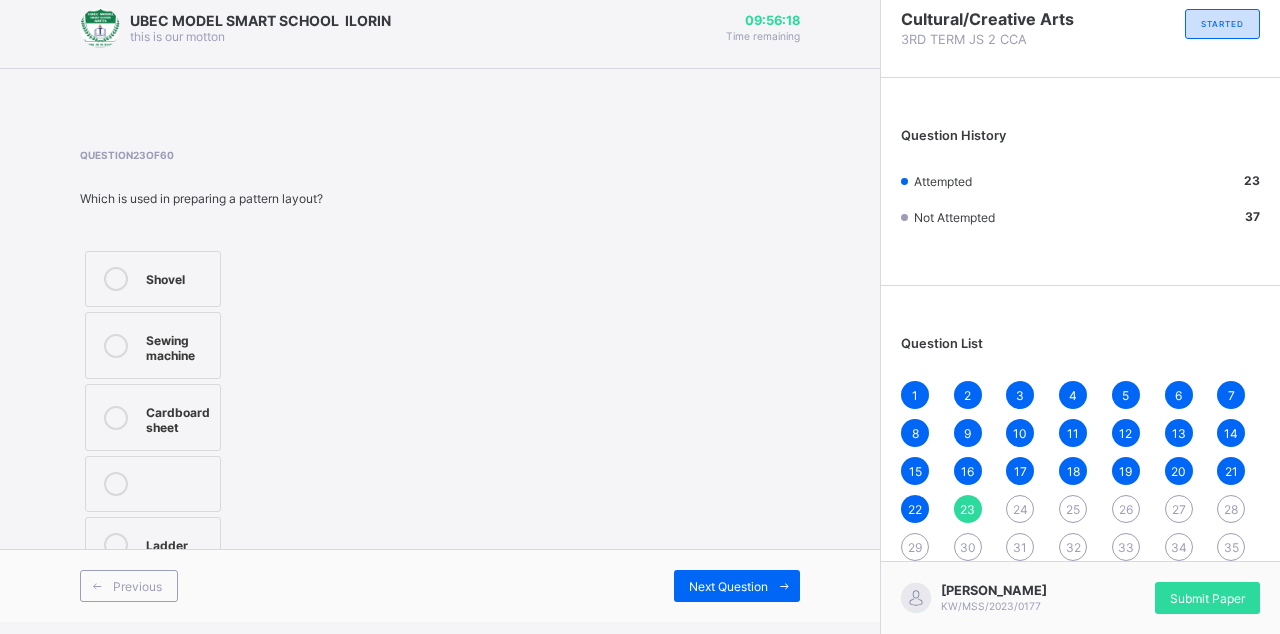 click on "Next Question" at bounding box center [737, 586] 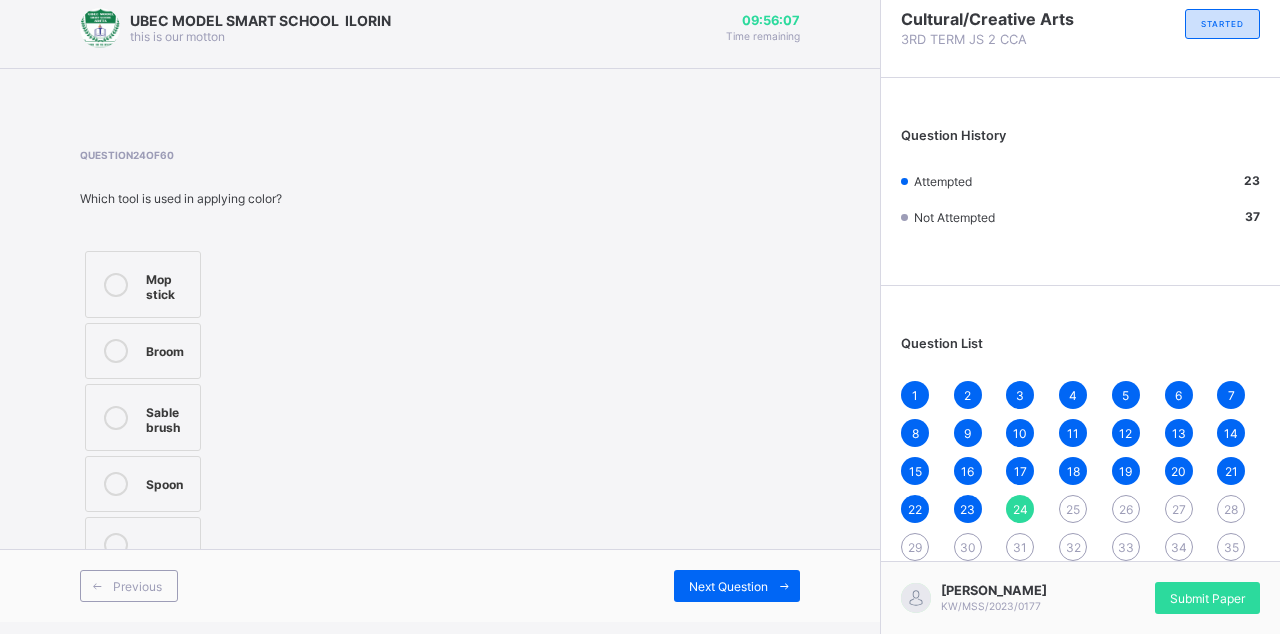 click on "Spoon" at bounding box center (143, 484) 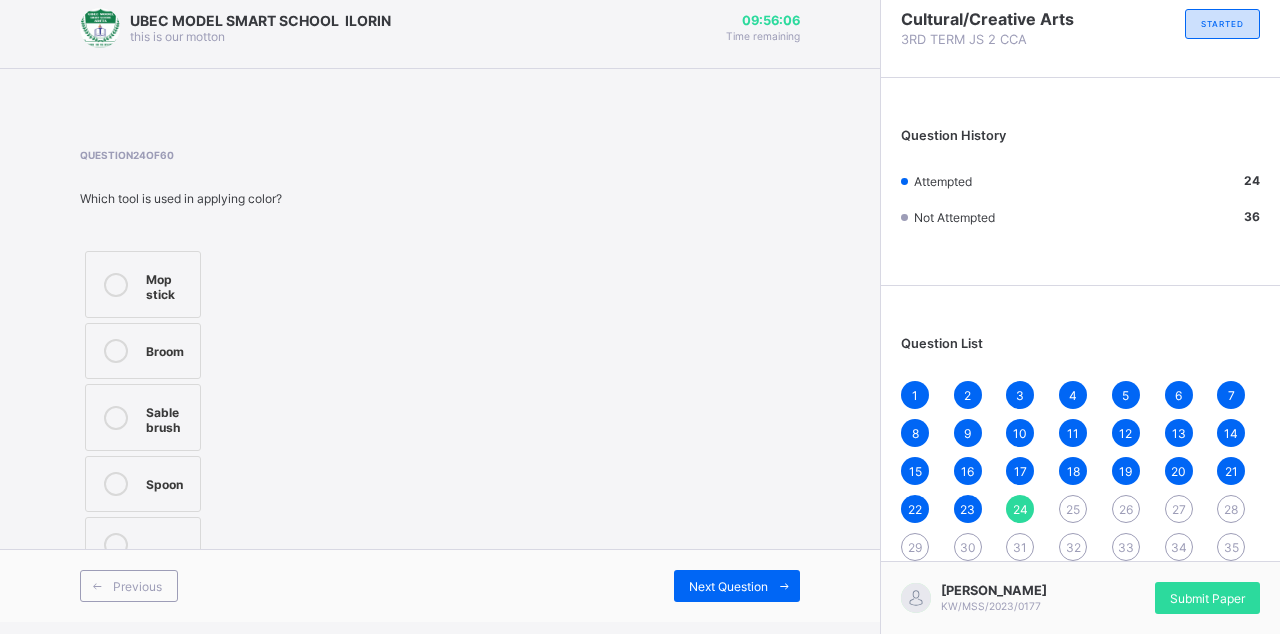 click on "Next Question" at bounding box center (737, 586) 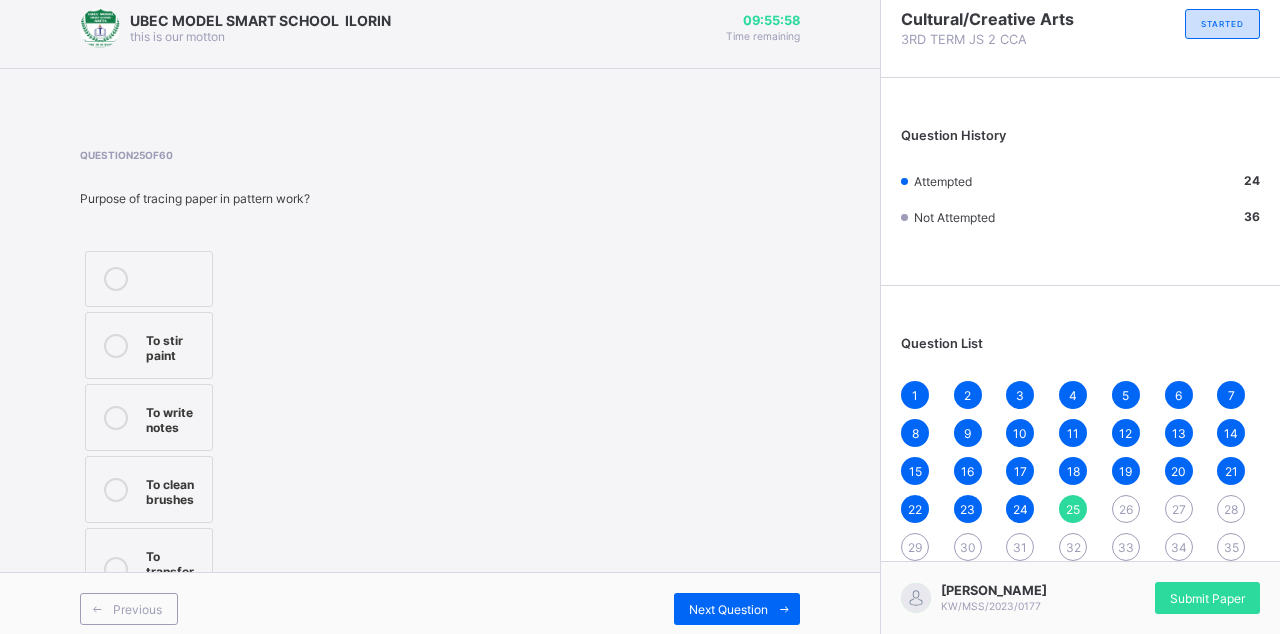 click on "To transfer motifs" at bounding box center [174, 569] 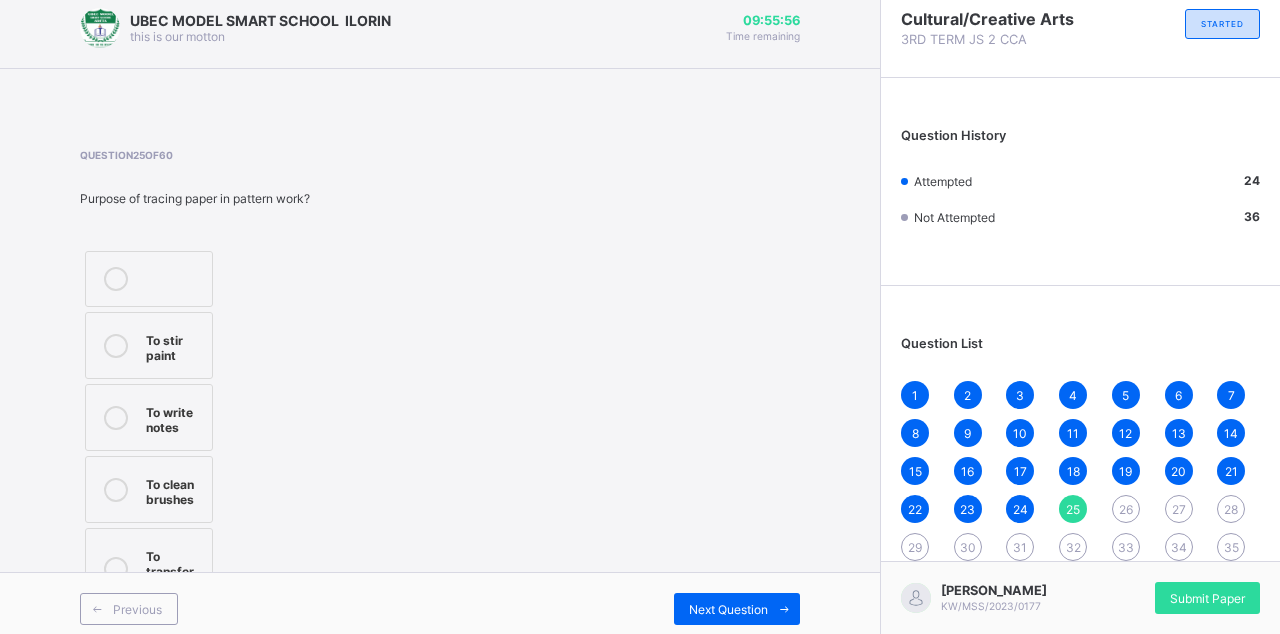 click on "Next Question" at bounding box center (728, 609) 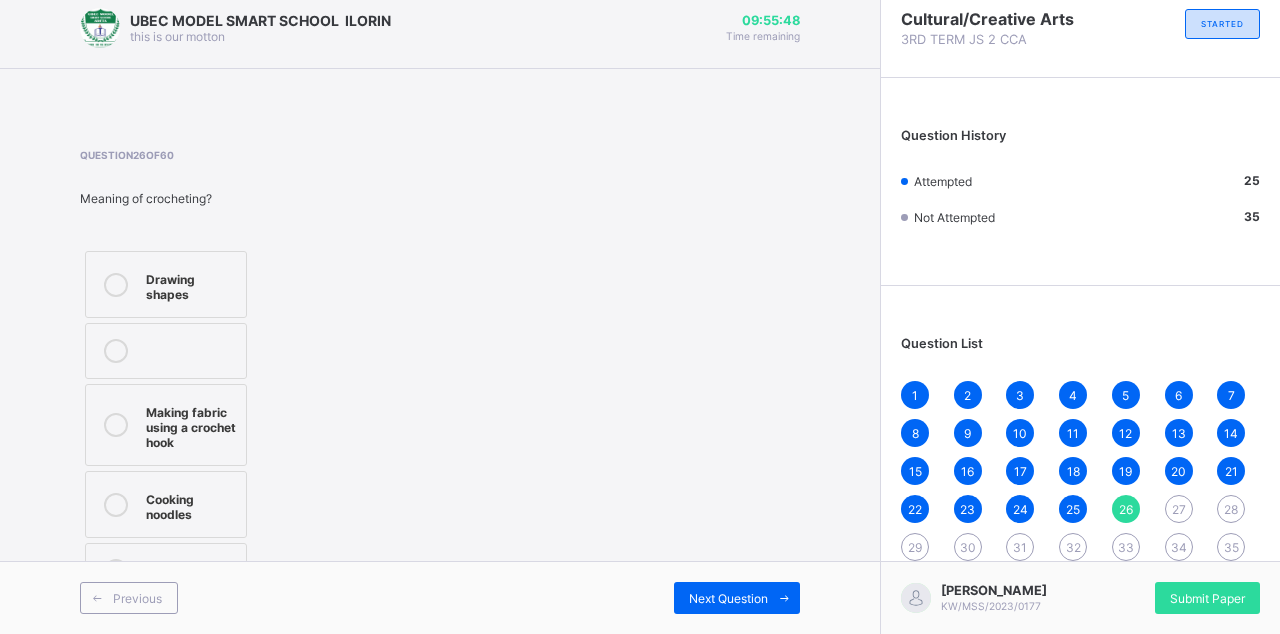 click on "Making fabric using a crochet hook" at bounding box center [191, 425] 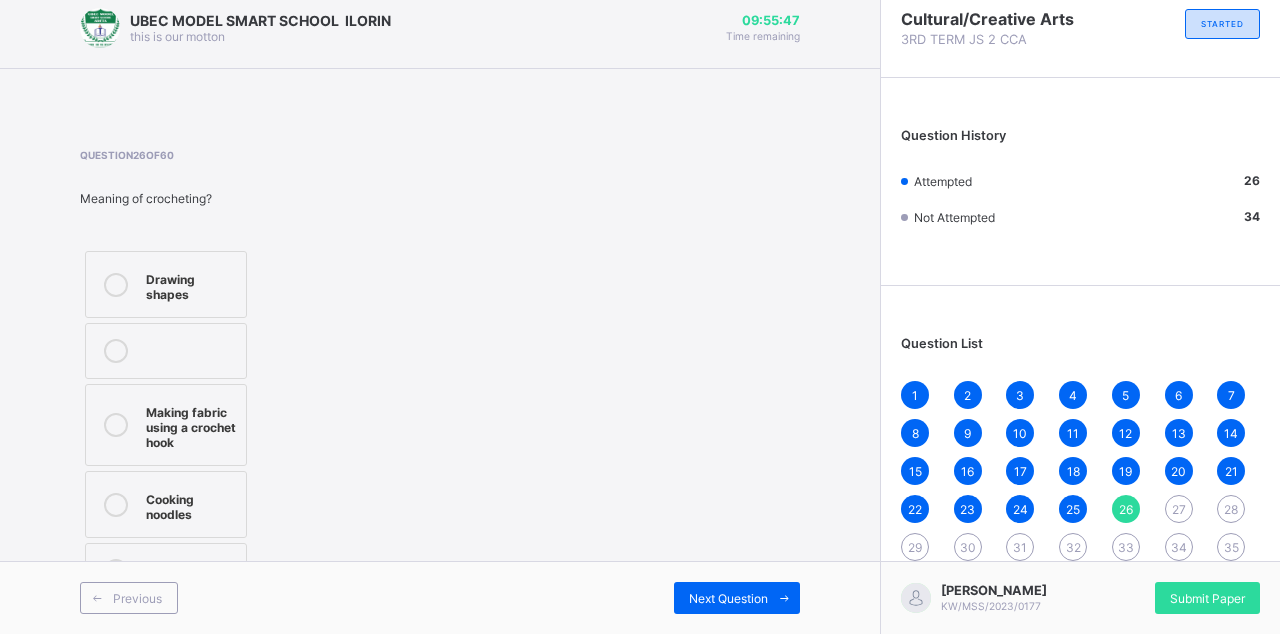 click on "Next Question" at bounding box center (737, 598) 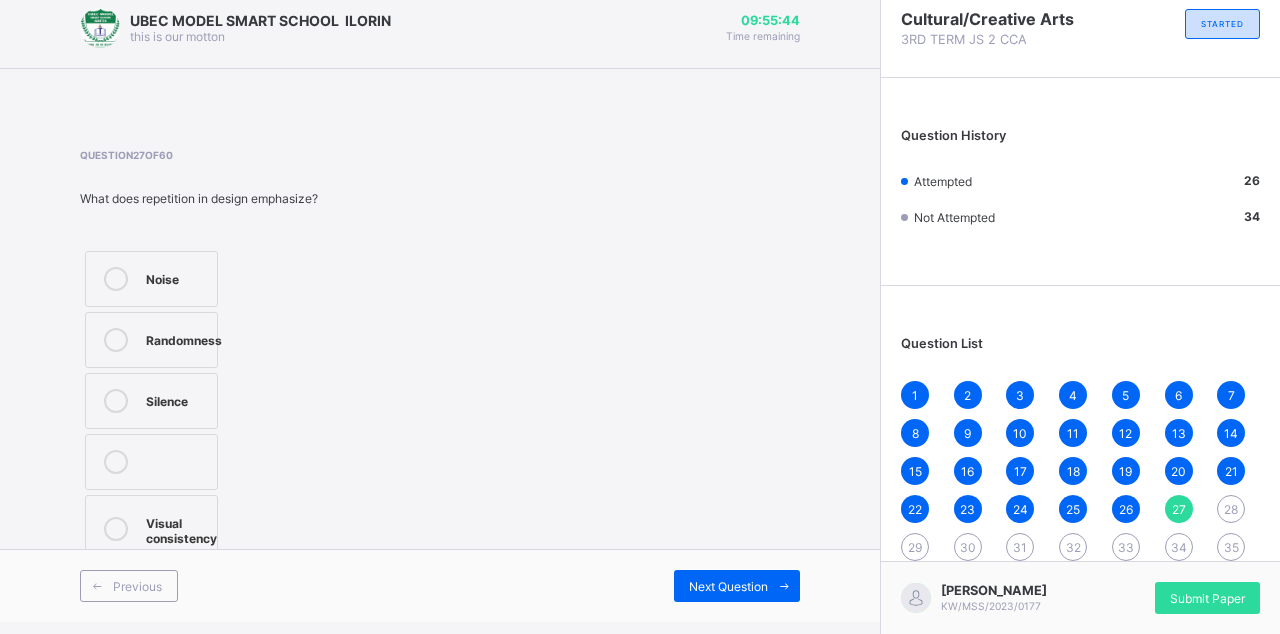 click on "Randomness" at bounding box center [184, 338] 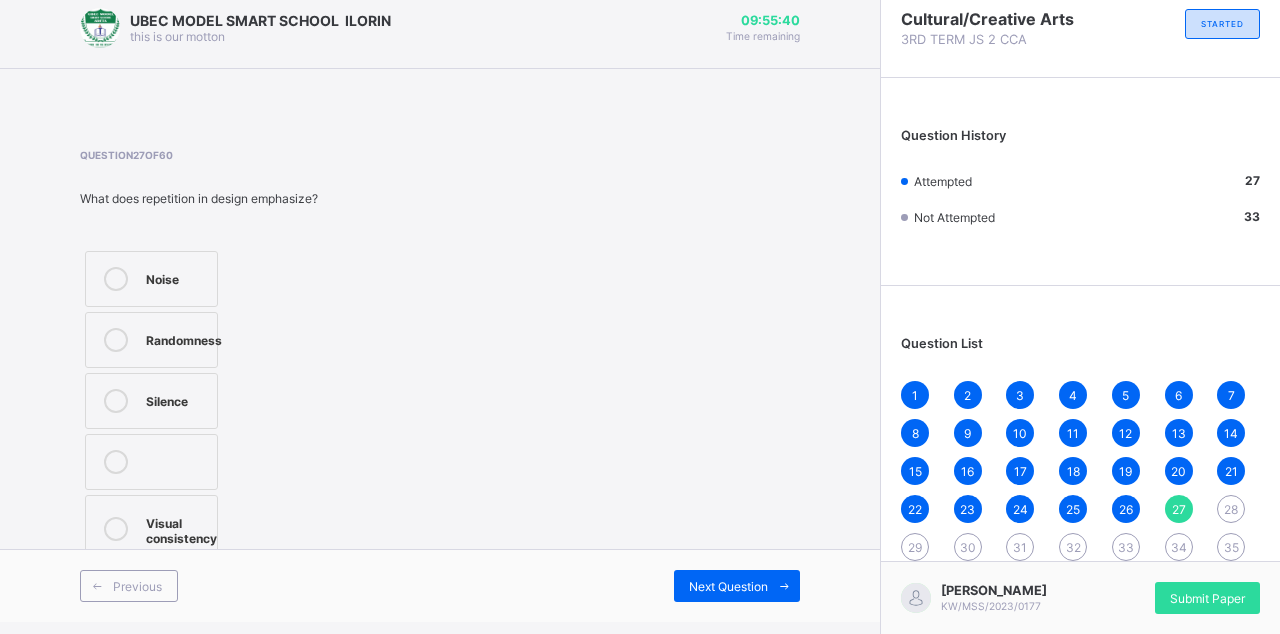 click on "Next Question" at bounding box center (728, 586) 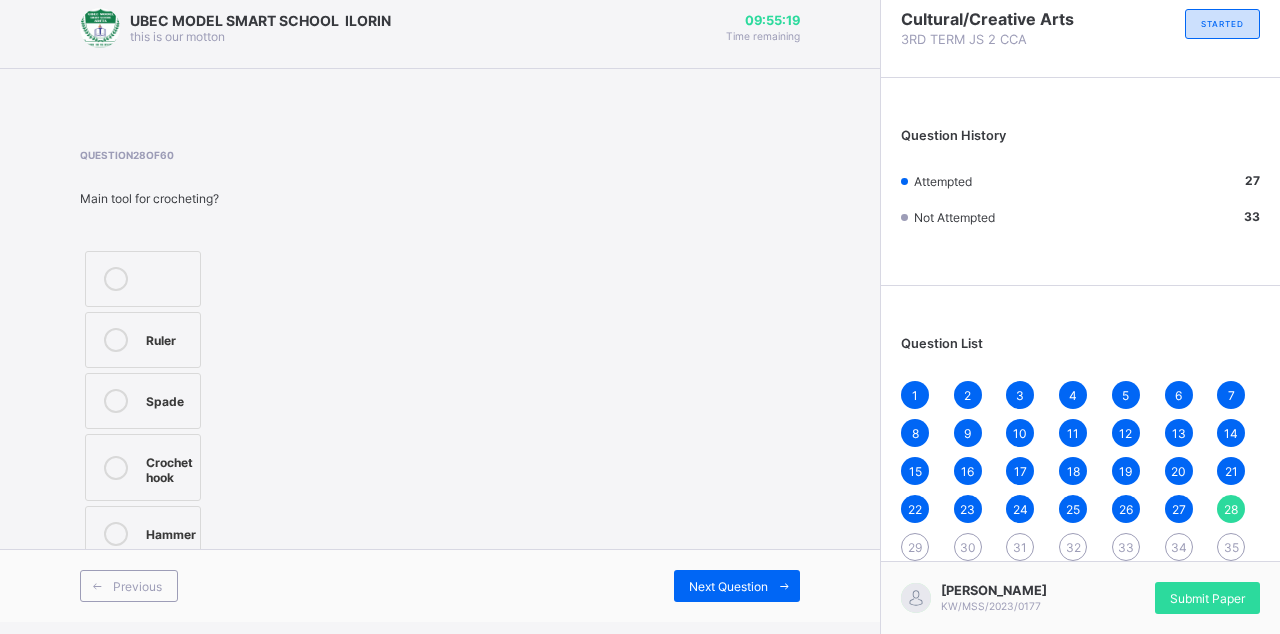 scroll, scrollTop: 12, scrollLeft: 0, axis: vertical 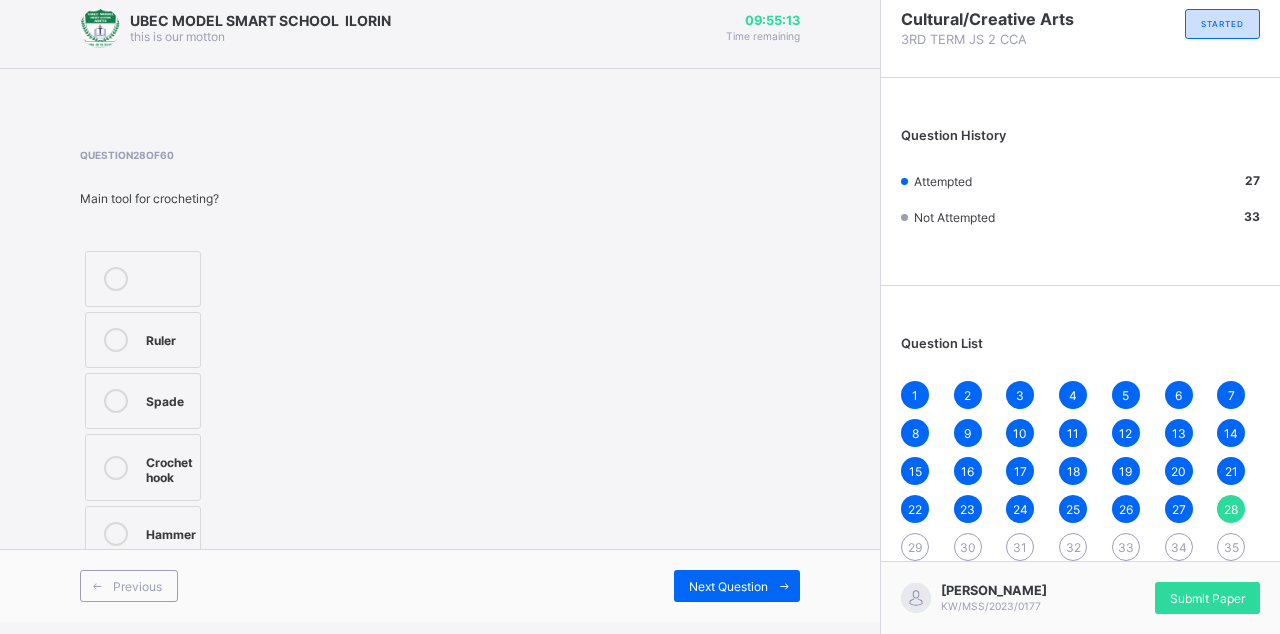 click on "Spade" at bounding box center [143, 401] 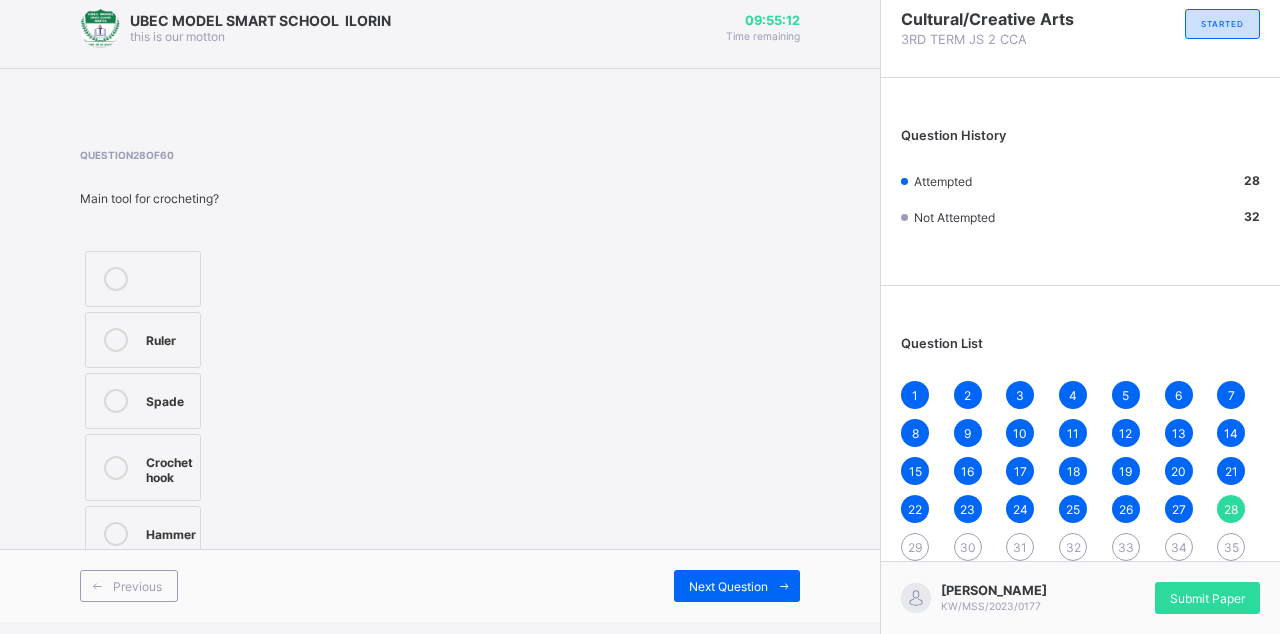 click on "Next Question" at bounding box center [728, 586] 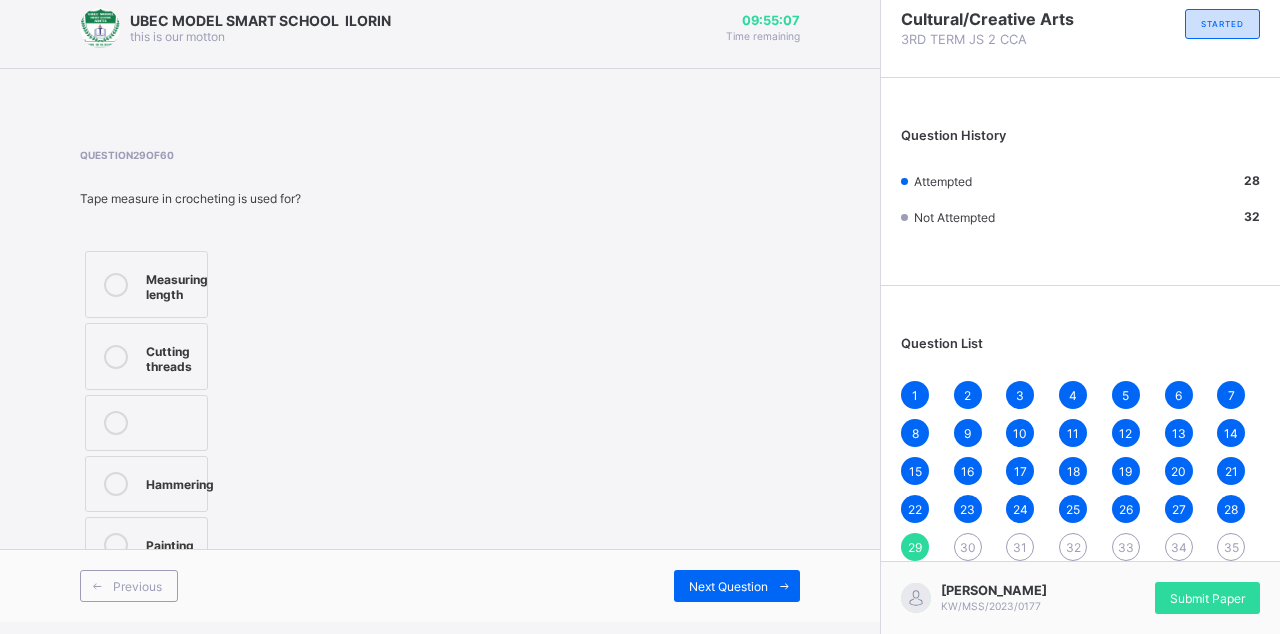 click on "Measuring length" at bounding box center (177, 284) 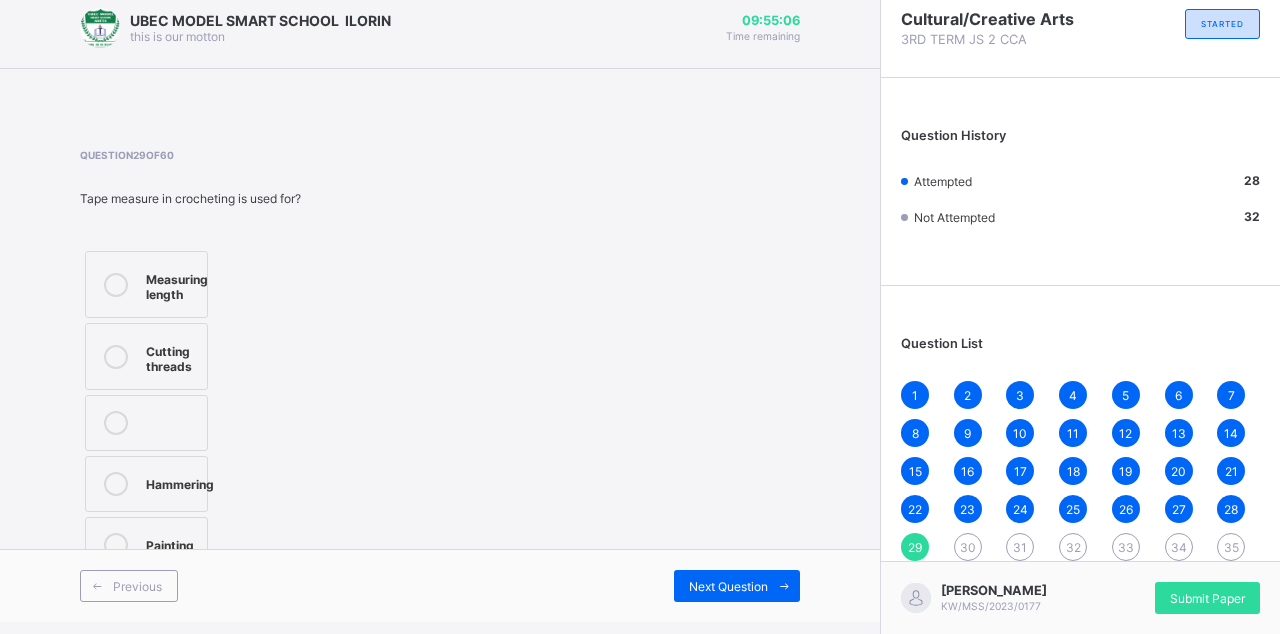 click on "Next Question" at bounding box center (728, 586) 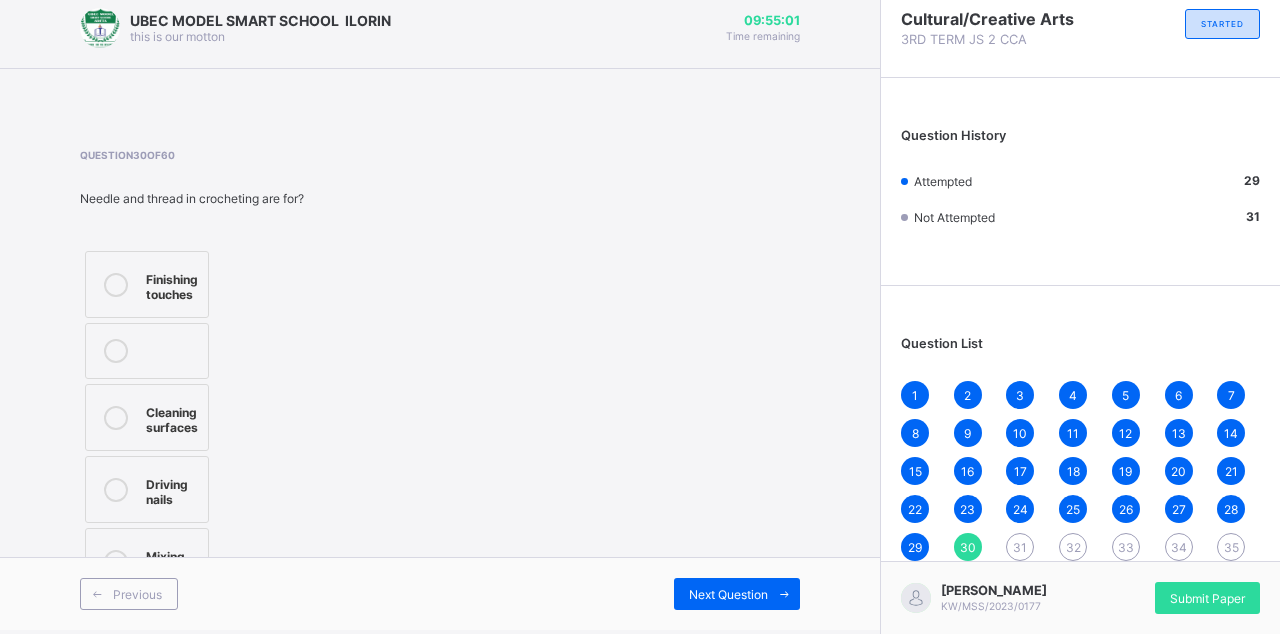 scroll, scrollTop: 12, scrollLeft: 0, axis: vertical 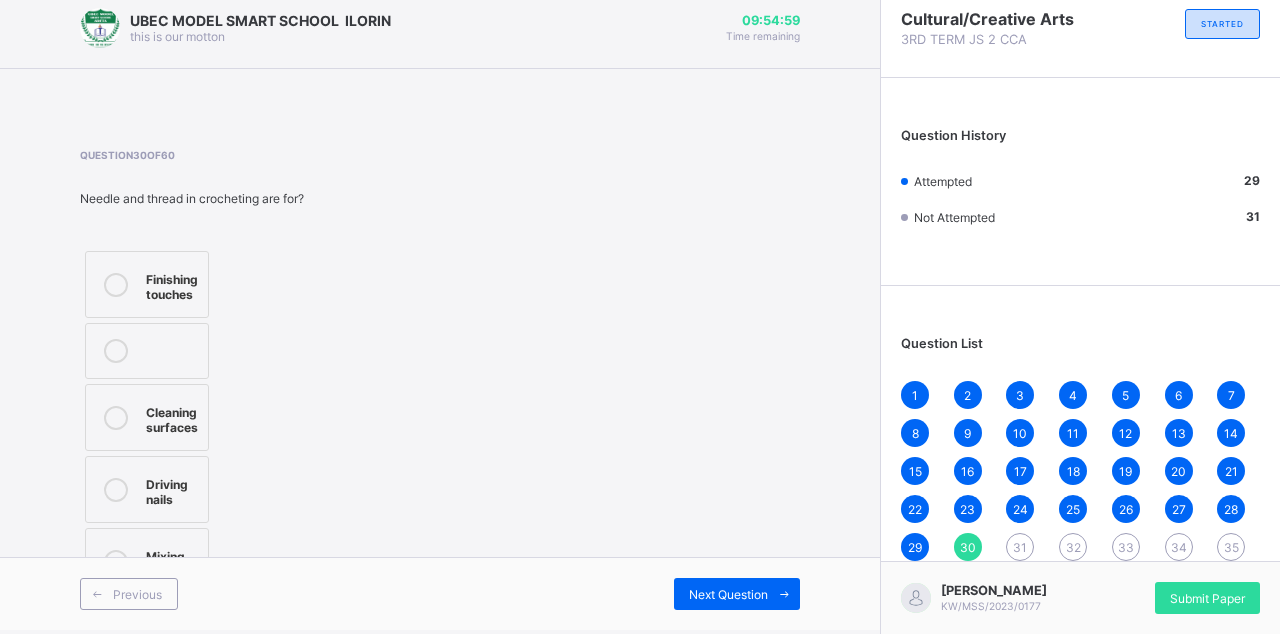click on "Cleaning surfaces" at bounding box center (172, 417) 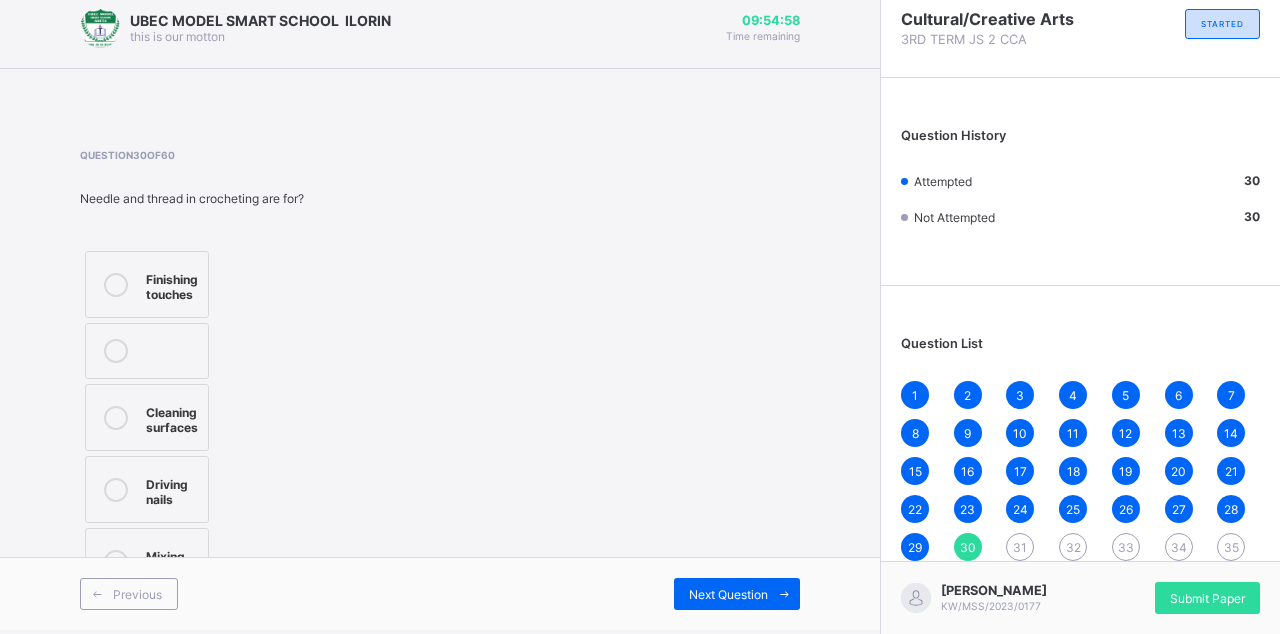 click on "Next Question" at bounding box center [737, 594] 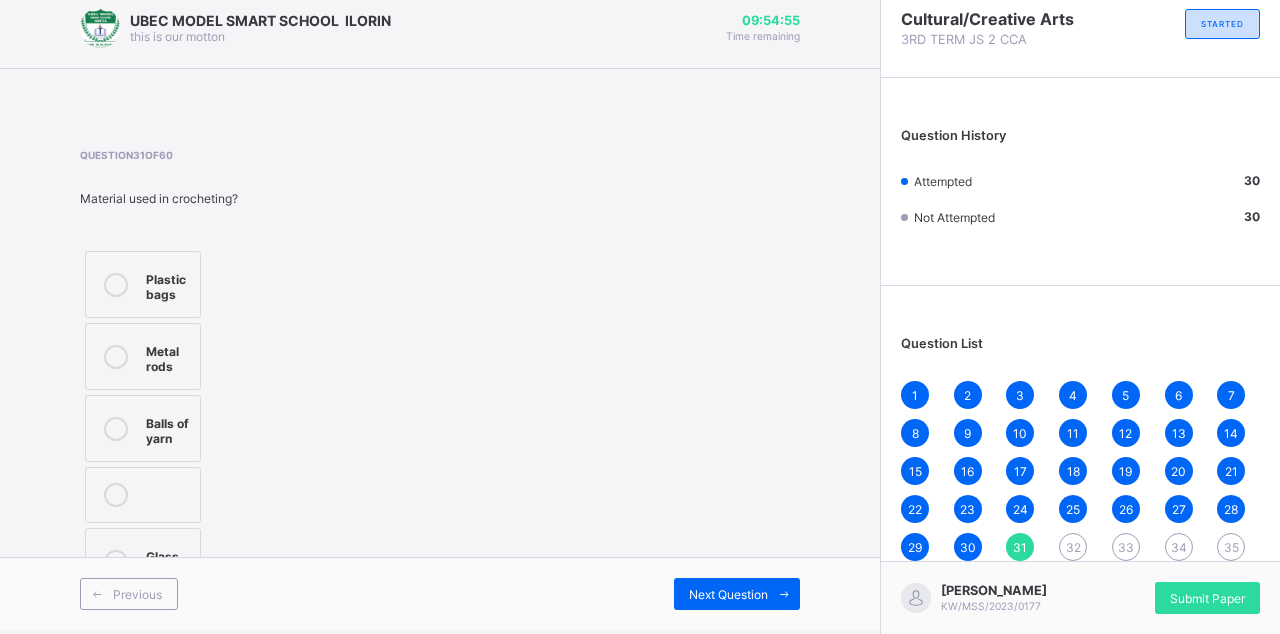 click on "Plastic bags Metal rods Balls of yarn Glass sheets" at bounding box center (185, 423) 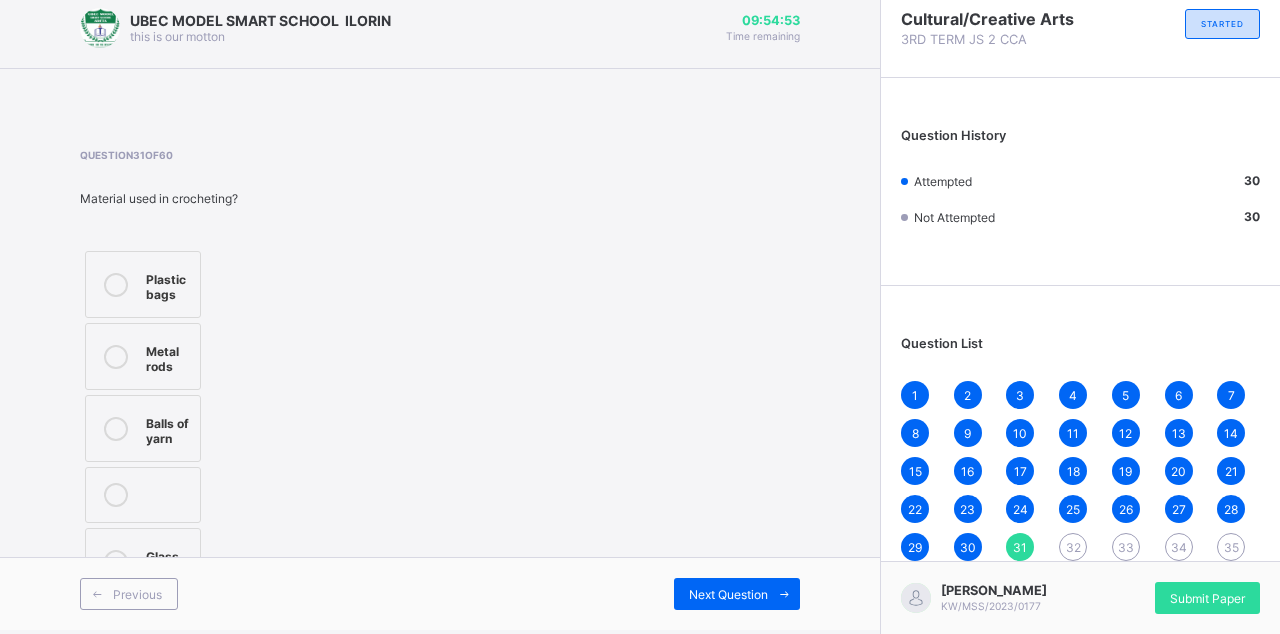 click on "Metal rods" at bounding box center (143, 356) 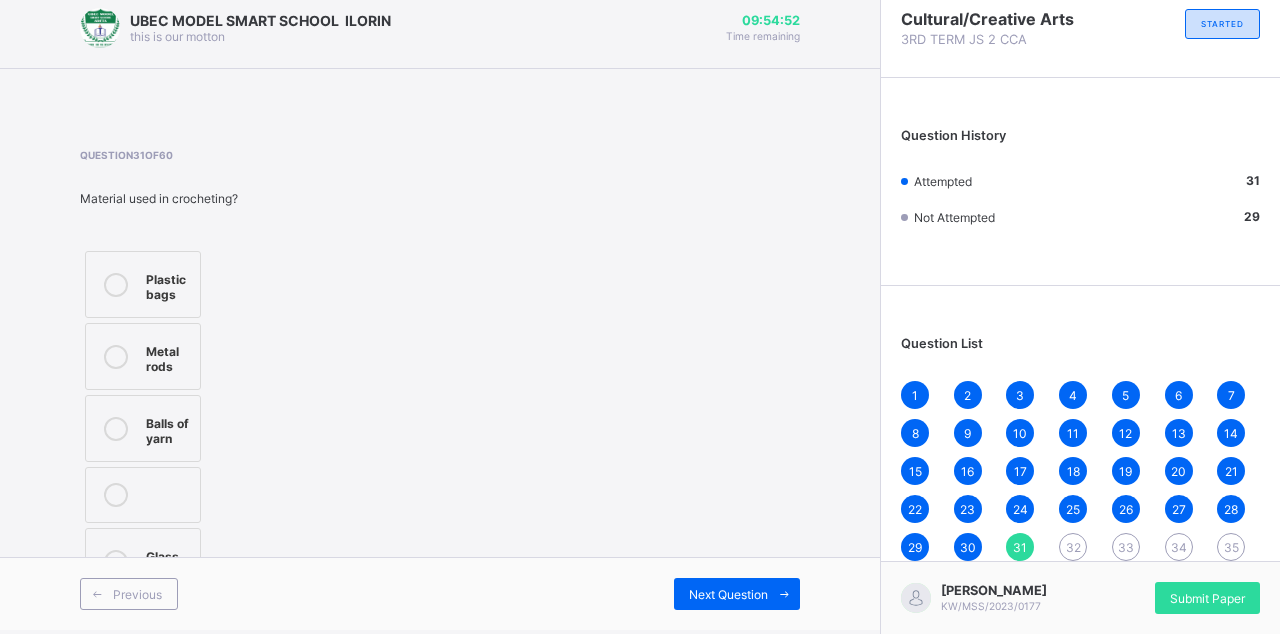 click on "Next Question" at bounding box center [728, 594] 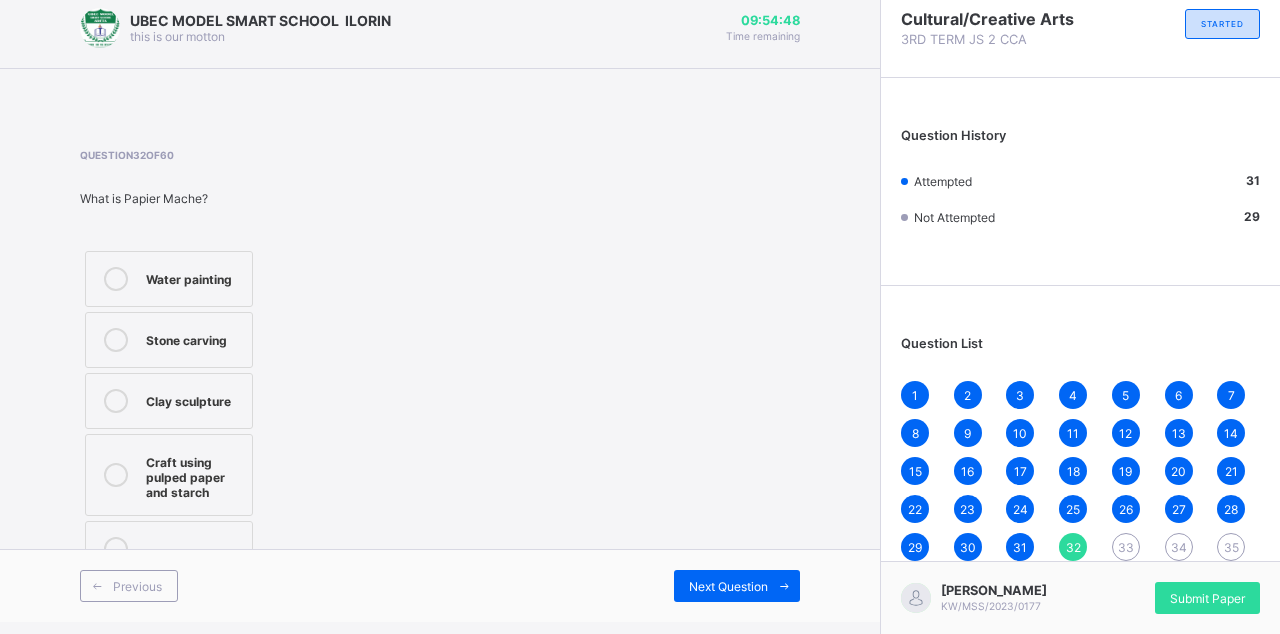 click on "Craft using pulped paper and starch" at bounding box center [169, 475] 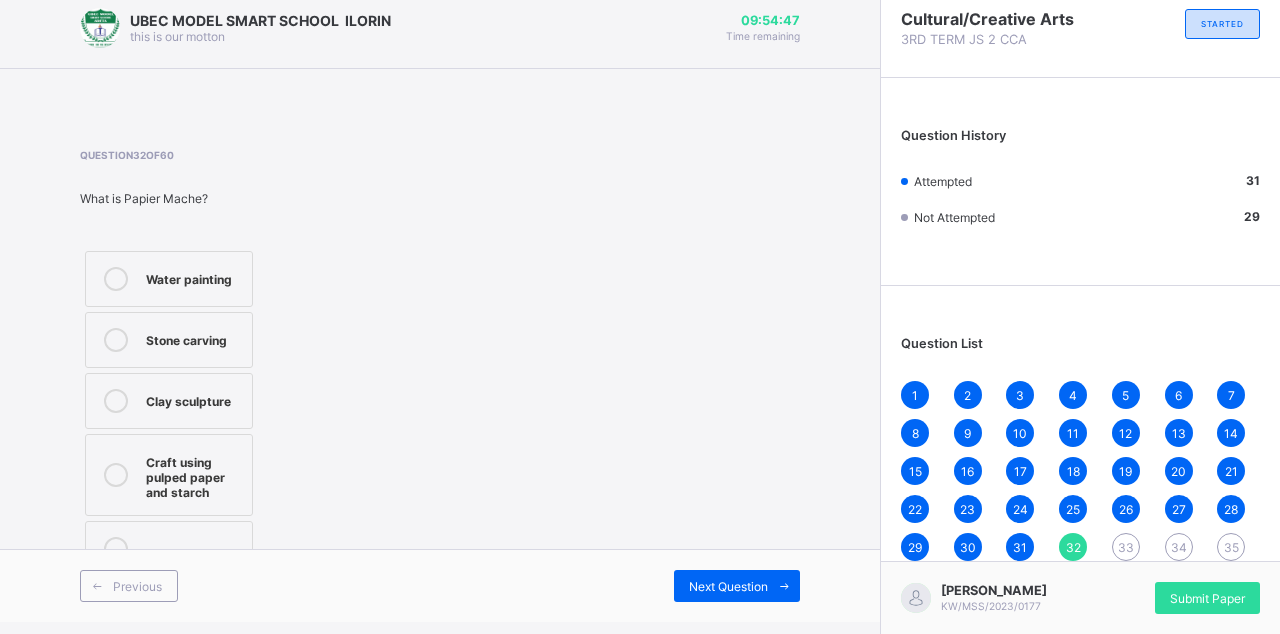 click on "Next Question" at bounding box center [728, 586] 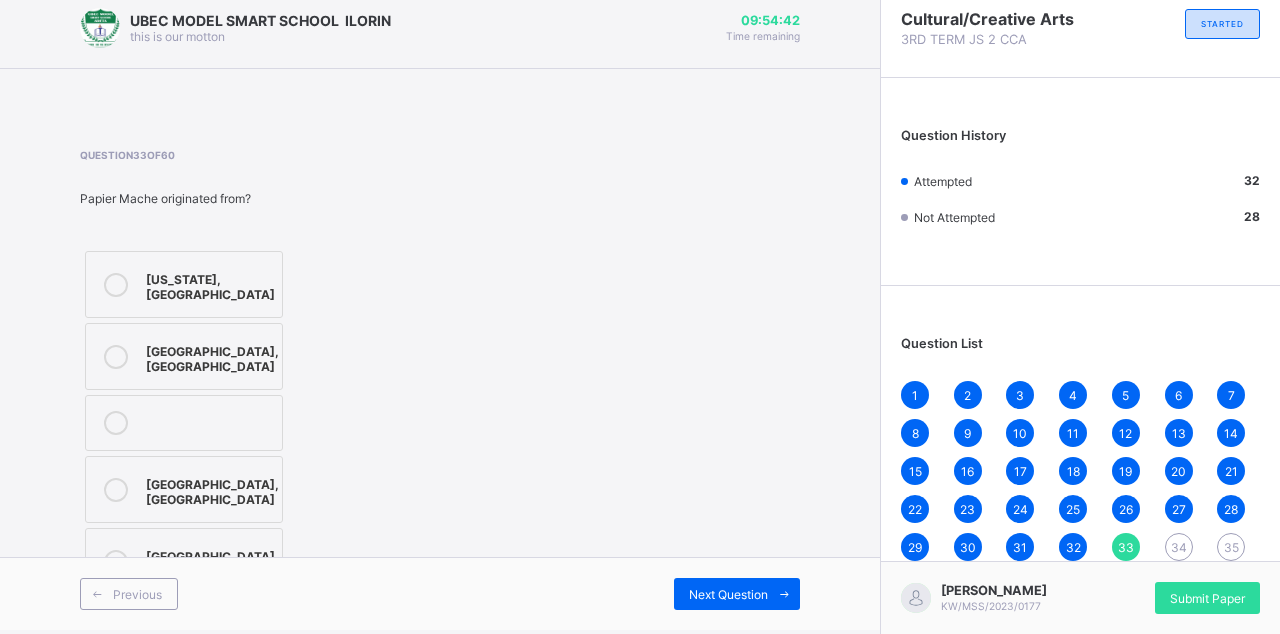 click on "[US_STATE], [GEOGRAPHIC_DATA] [GEOGRAPHIC_DATA], [GEOGRAPHIC_DATA] [GEOGRAPHIC_DATA], [GEOGRAPHIC_DATA] [GEOGRAPHIC_DATA], [GEOGRAPHIC_DATA]" at bounding box center [253, 423] 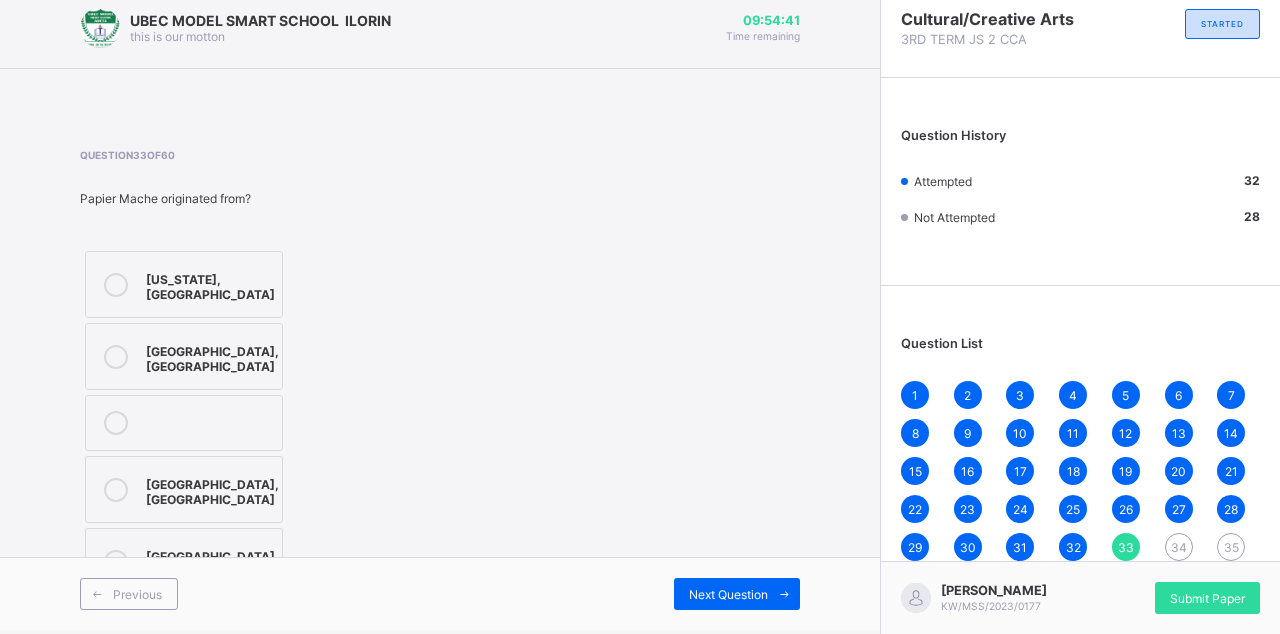 click on "[GEOGRAPHIC_DATA], [GEOGRAPHIC_DATA]" at bounding box center (212, 356) 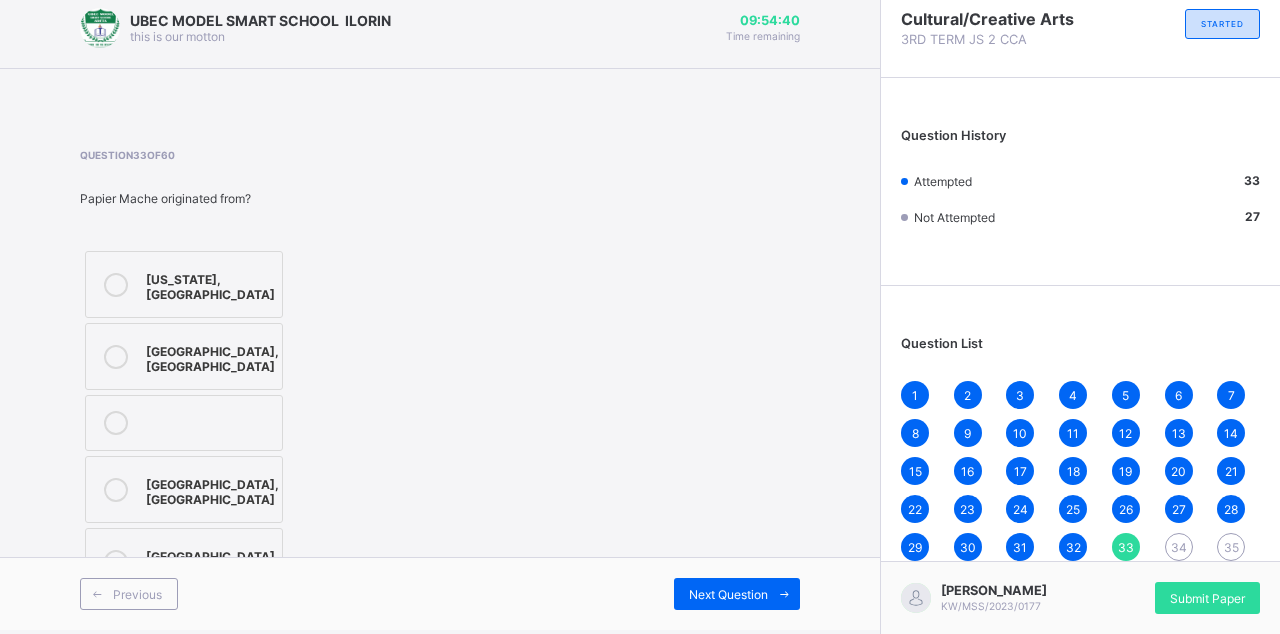 click on "[US_STATE], [GEOGRAPHIC_DATA]" at bounding box center [184, 284] 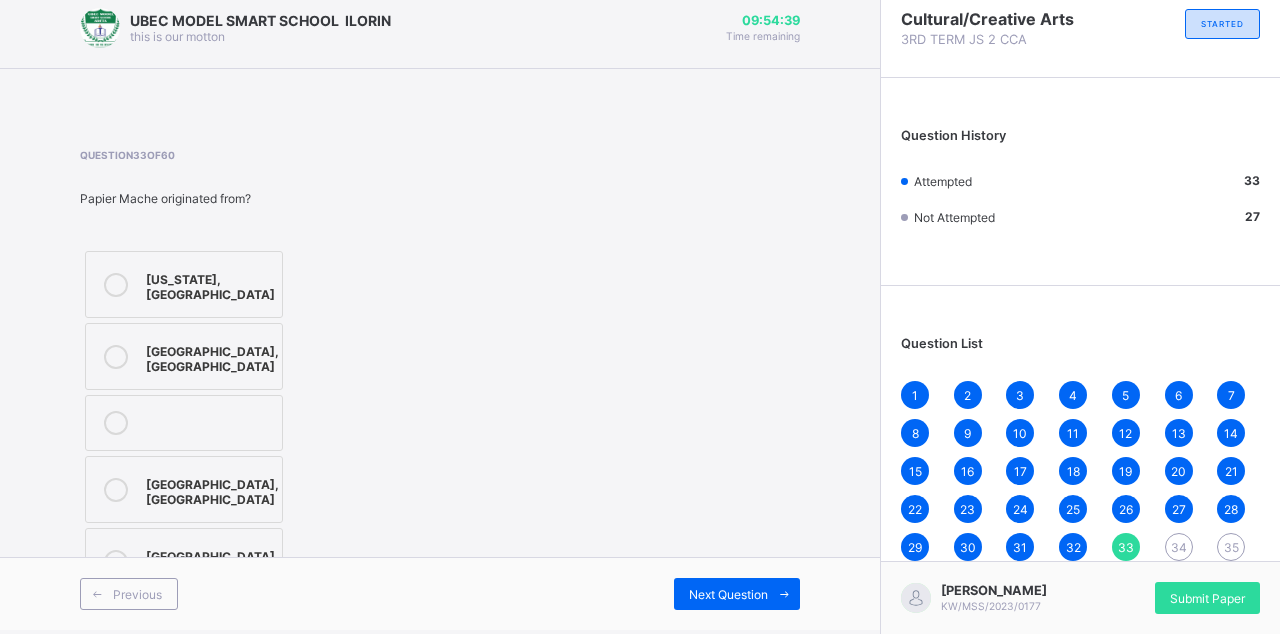 click on "Next Question" at bounding box center (737, 594) 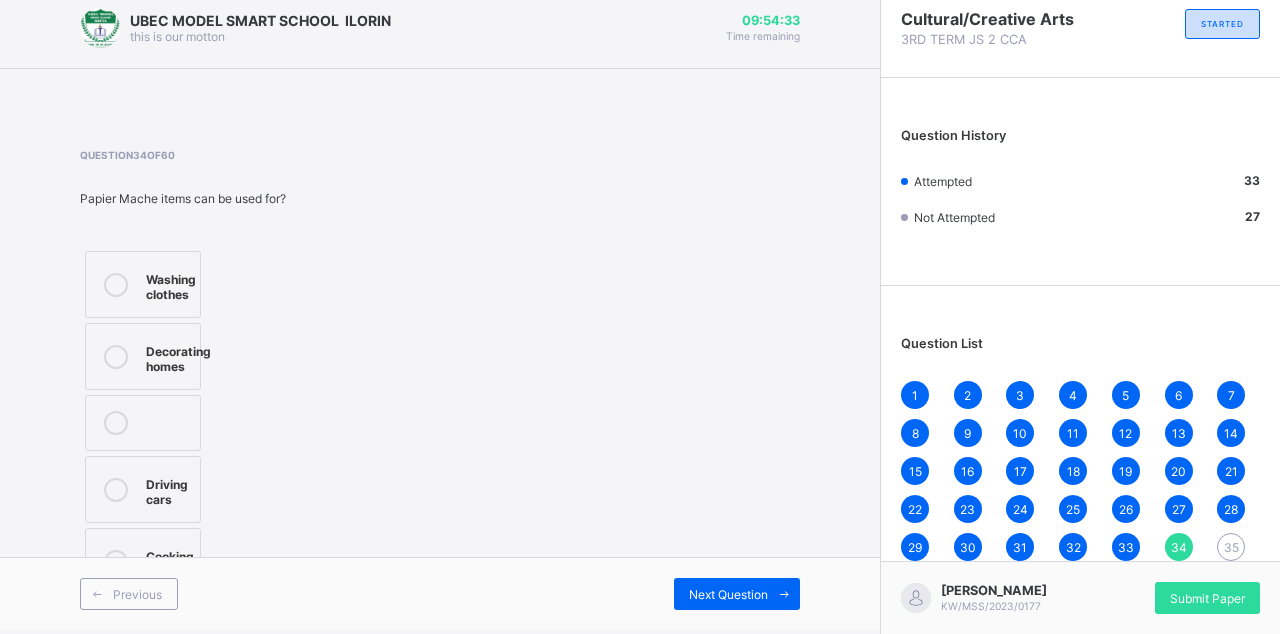 click on "Washing clothes Decorating homes Driving cars Cooking meals" at bounding box center [185, 423] 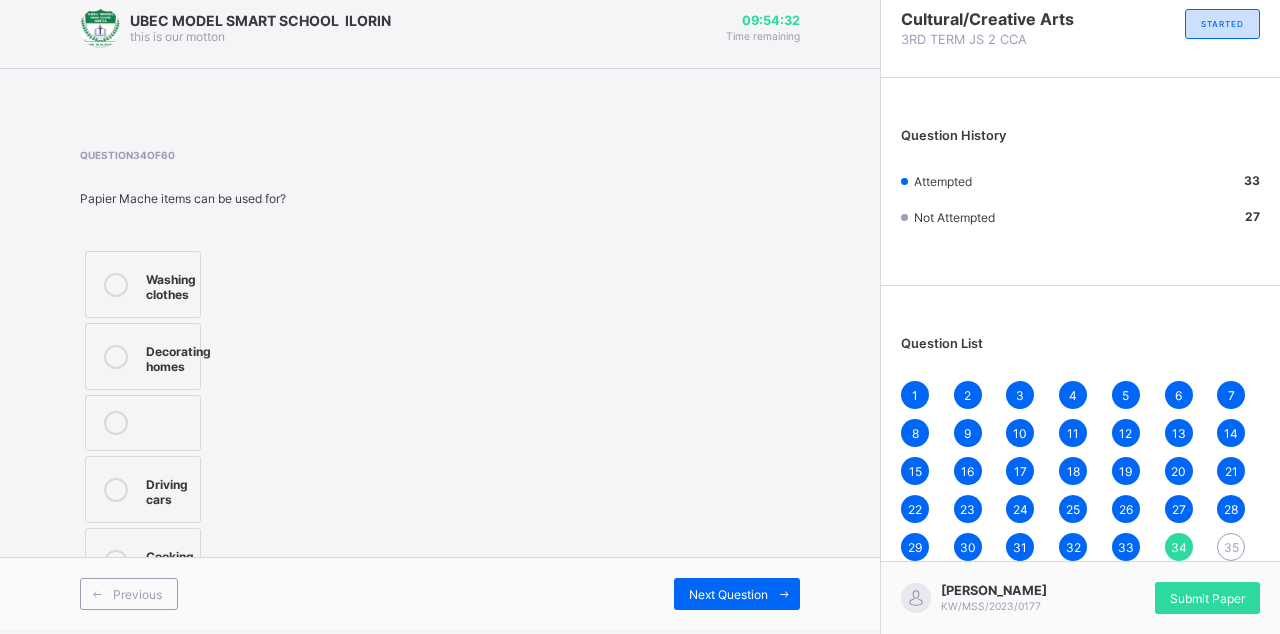 click on "Decorating homes" at bounding box center [143, 356] 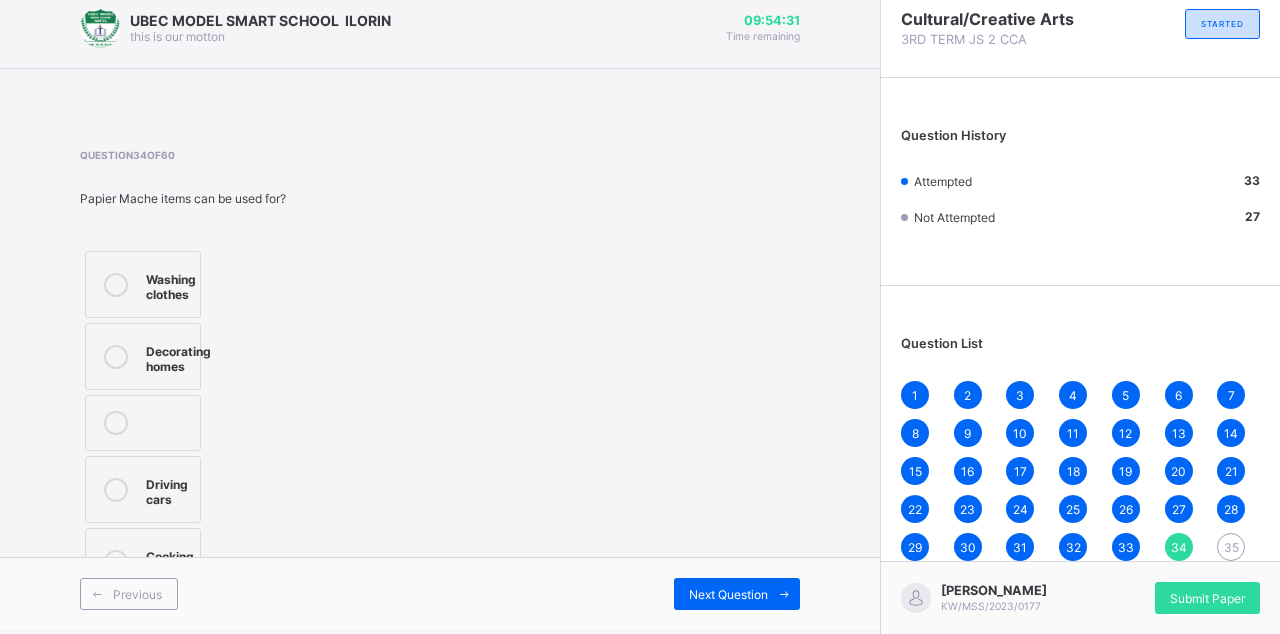 click on "Next Question" at bounding box center (737, 594) 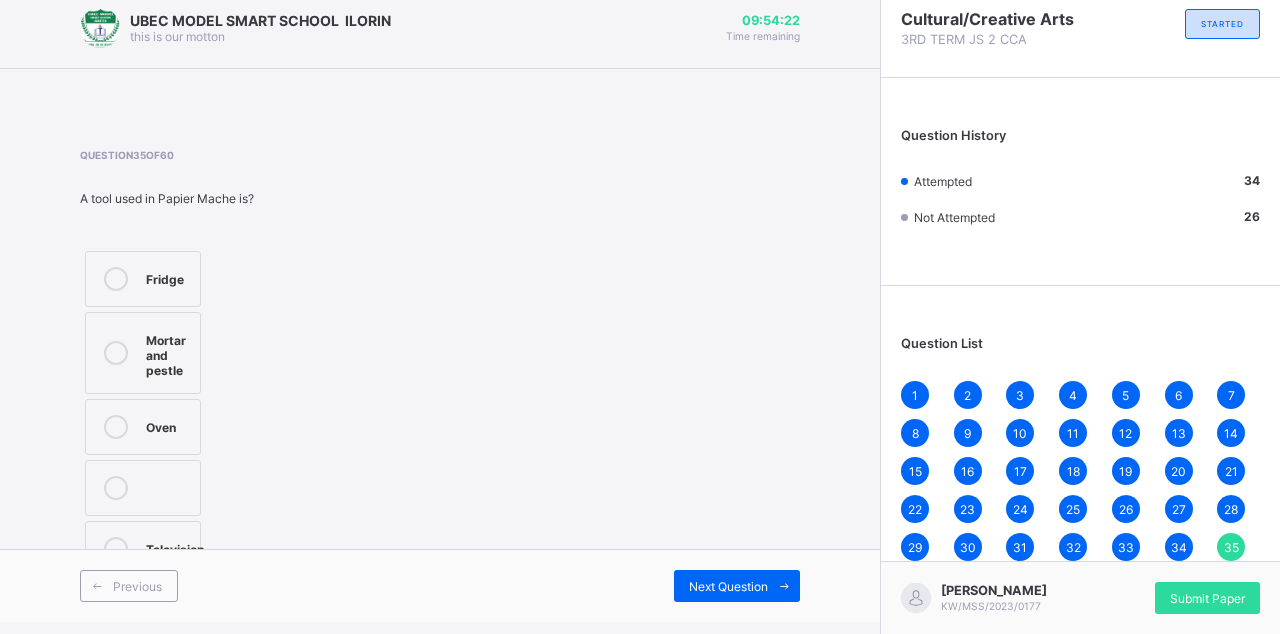 click on "Fridge Mortar and pestle Oven Television" at bounding box center (185, 414) 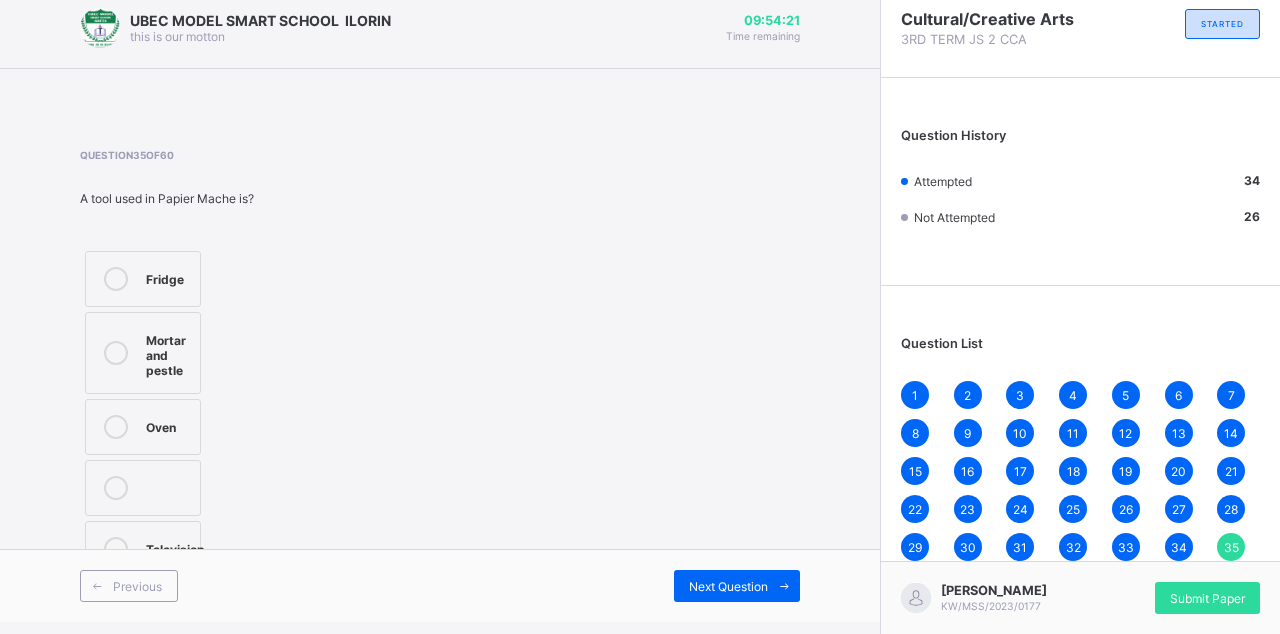 click on "Mortar and pestle" at bounding box center (143, 353) 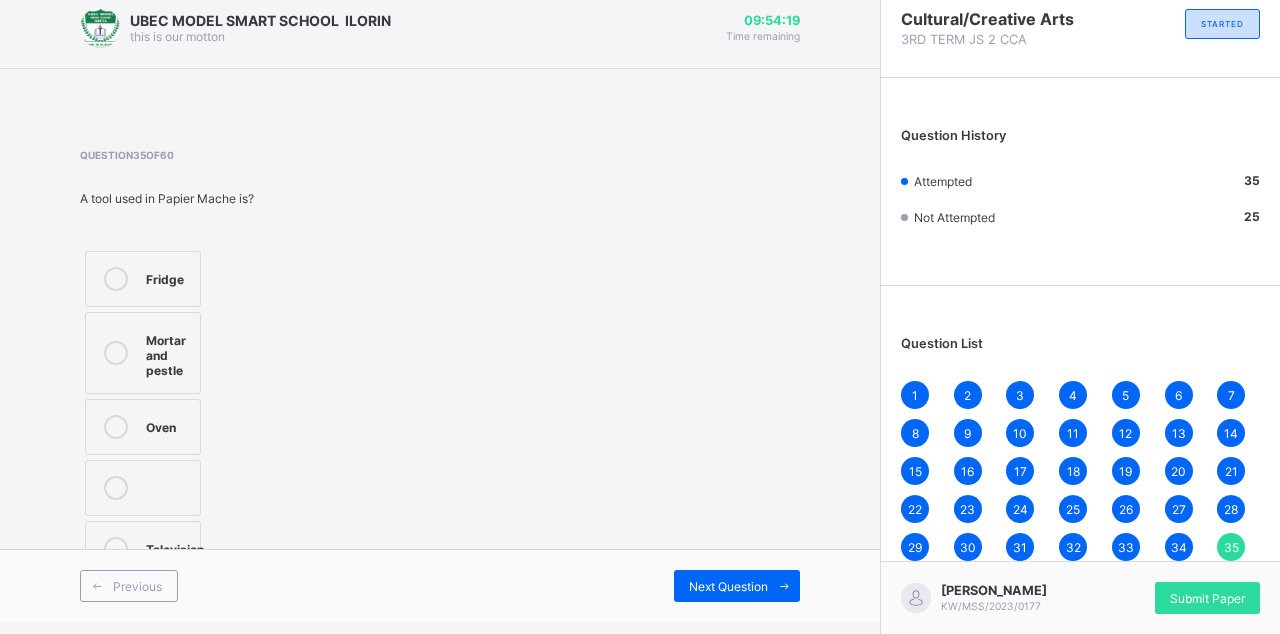 scroll, scrollTop: 12, scrollLeft: 0, axis: vertical 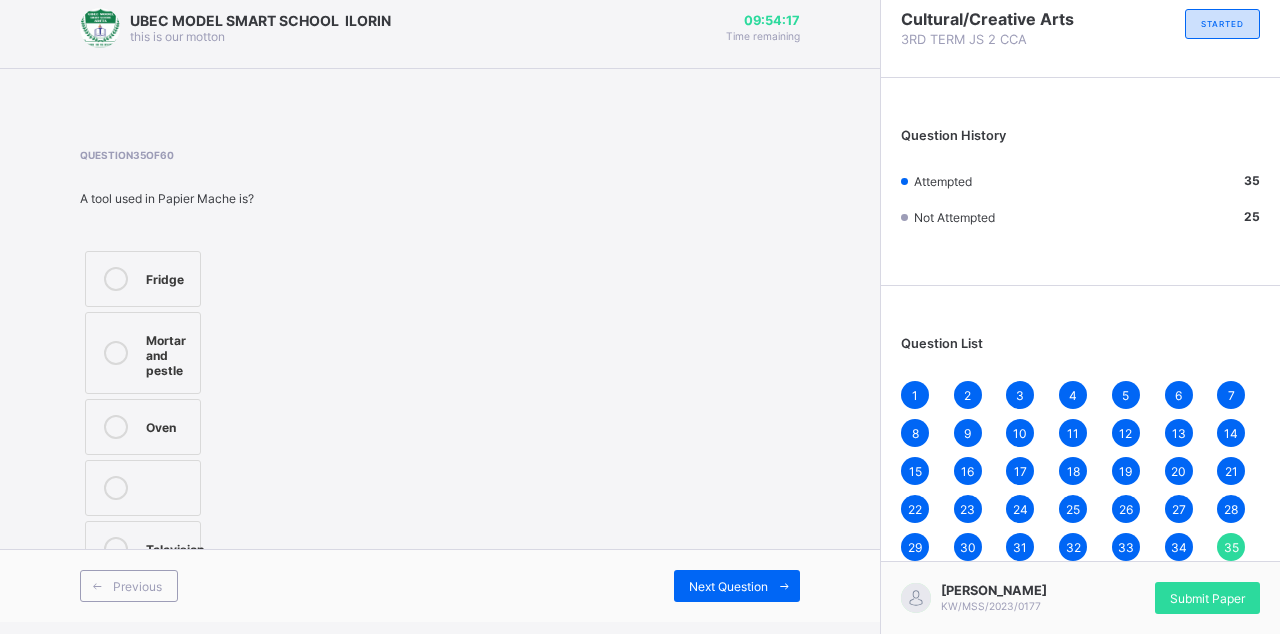 click on "Fridge Mortar and pestle Oven Television" at bounding box center (185, 414) 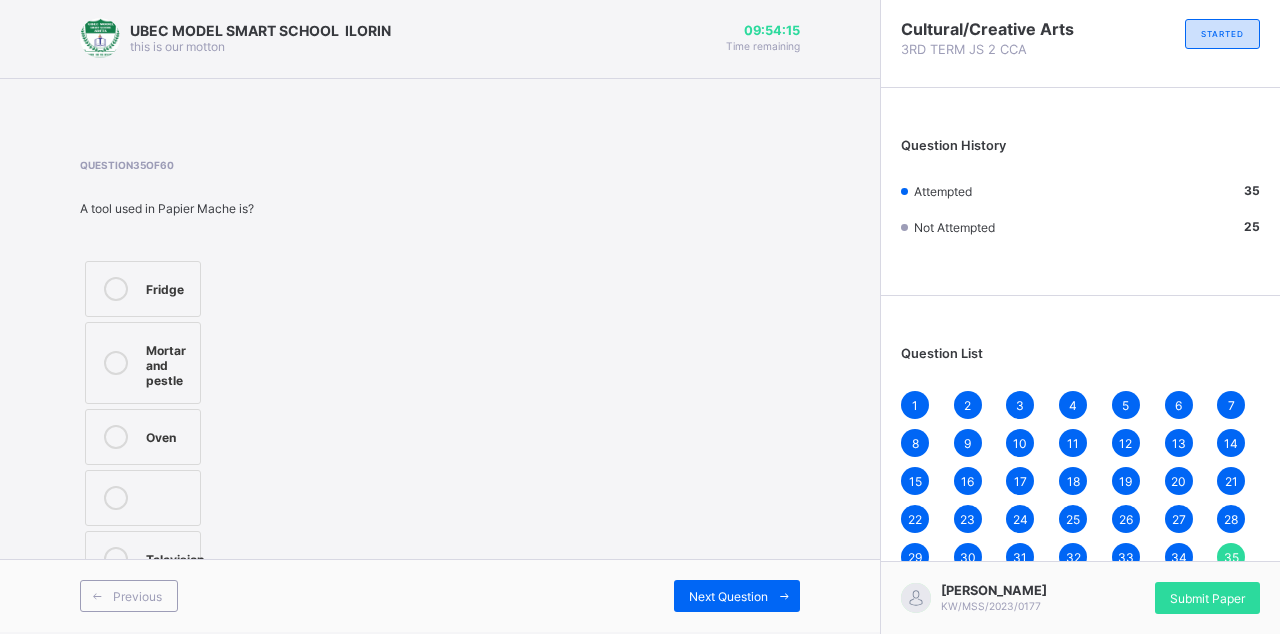 scroll, scrollTop: 4, scrollLeft: 0, axis: vertical 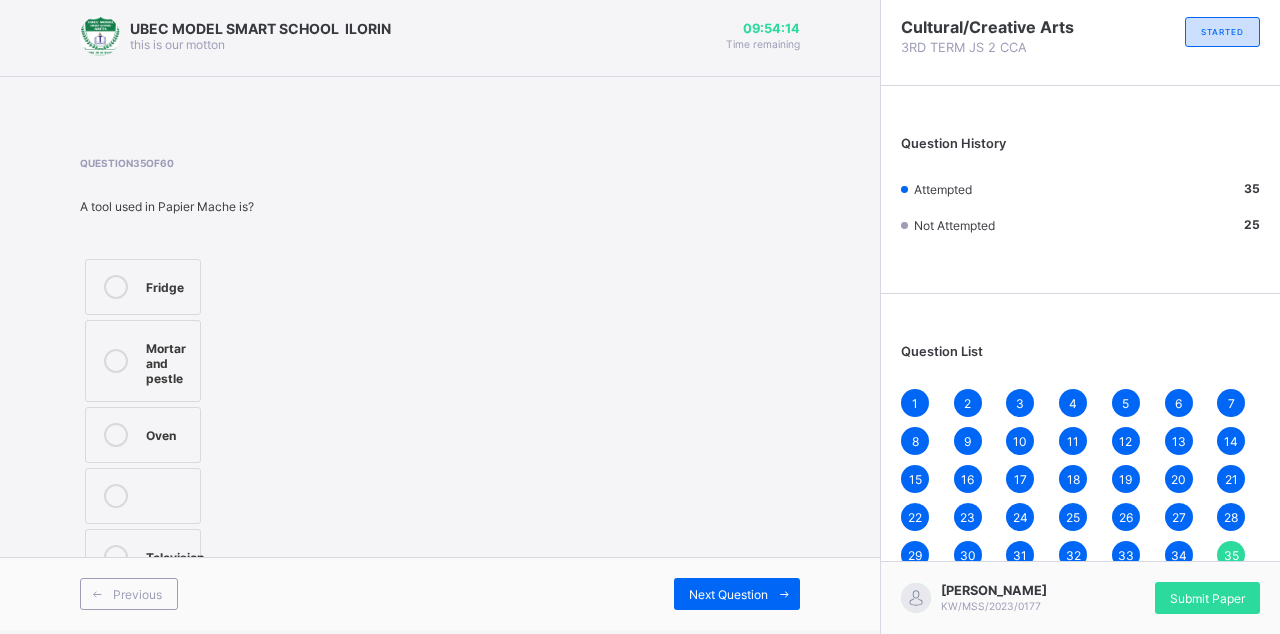 click on "Fridge" at bounding box center [168, 285] 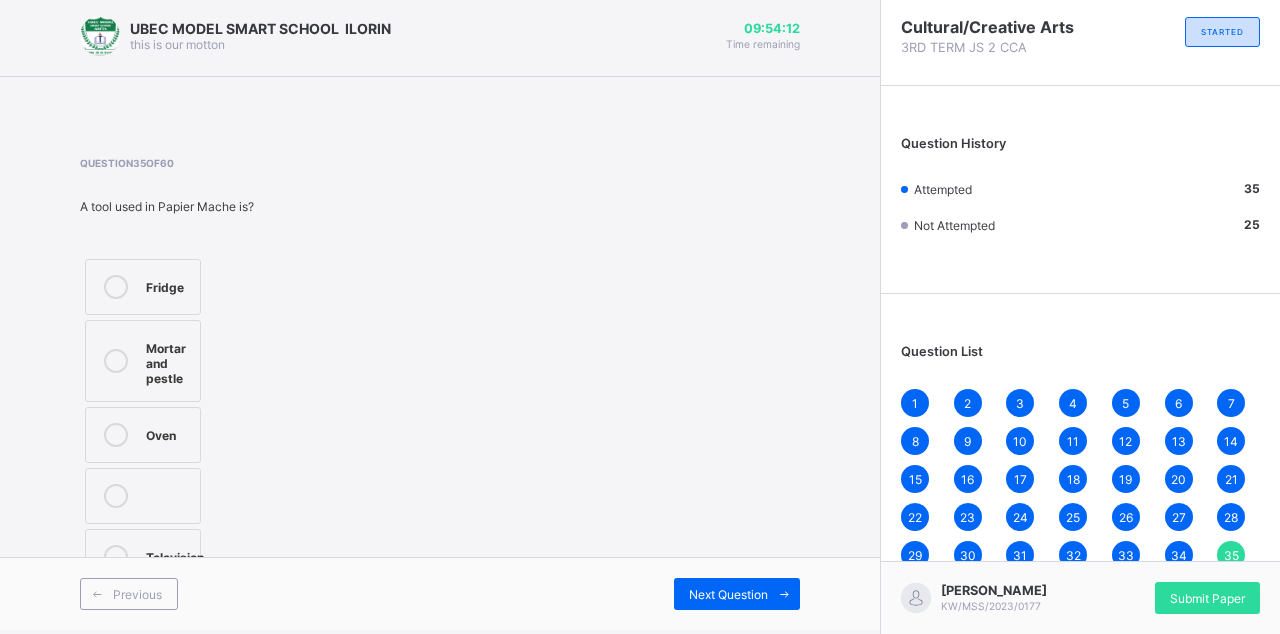 click on "Mortar and pestle" at bounding box center (143, 361) 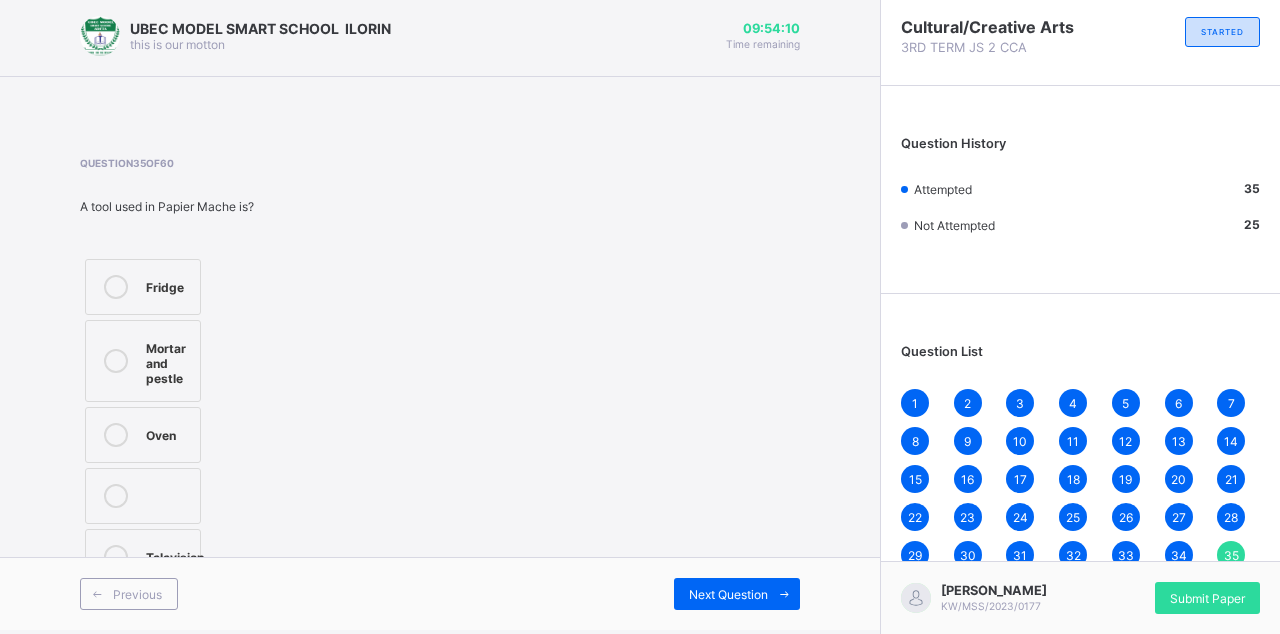 click on "Oven" at bounding box center [168, 433] 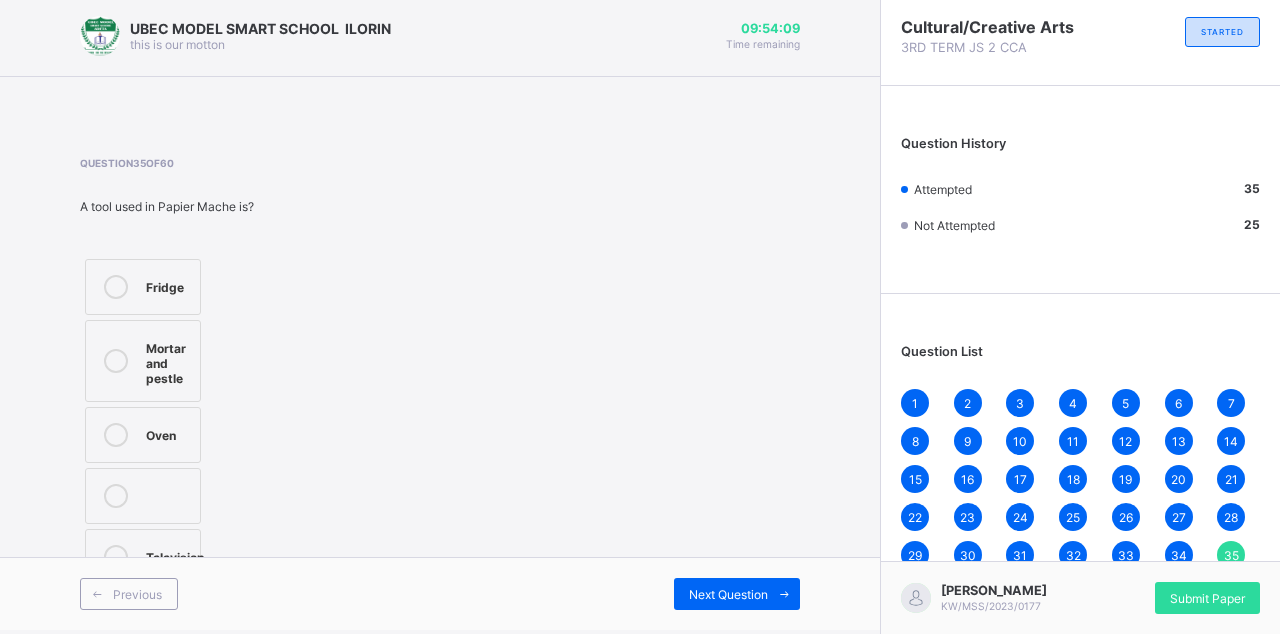 click at bounding box center (784, 594) 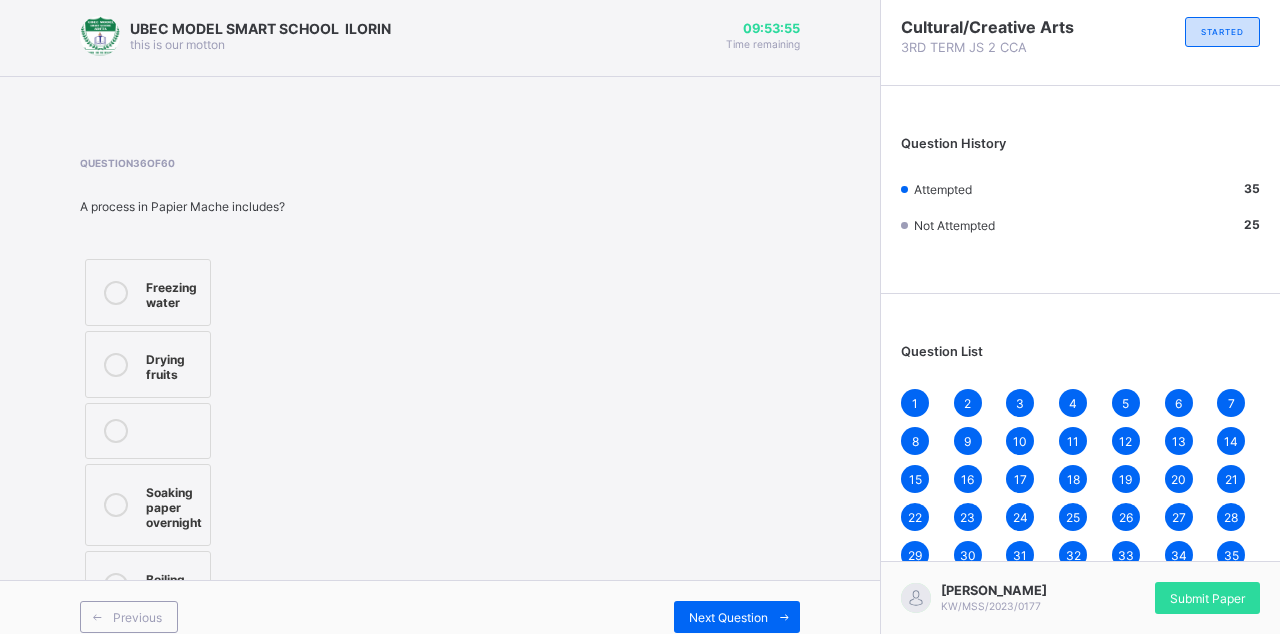 click on "Soaking paper overnight" at bounding box center [174, 505] 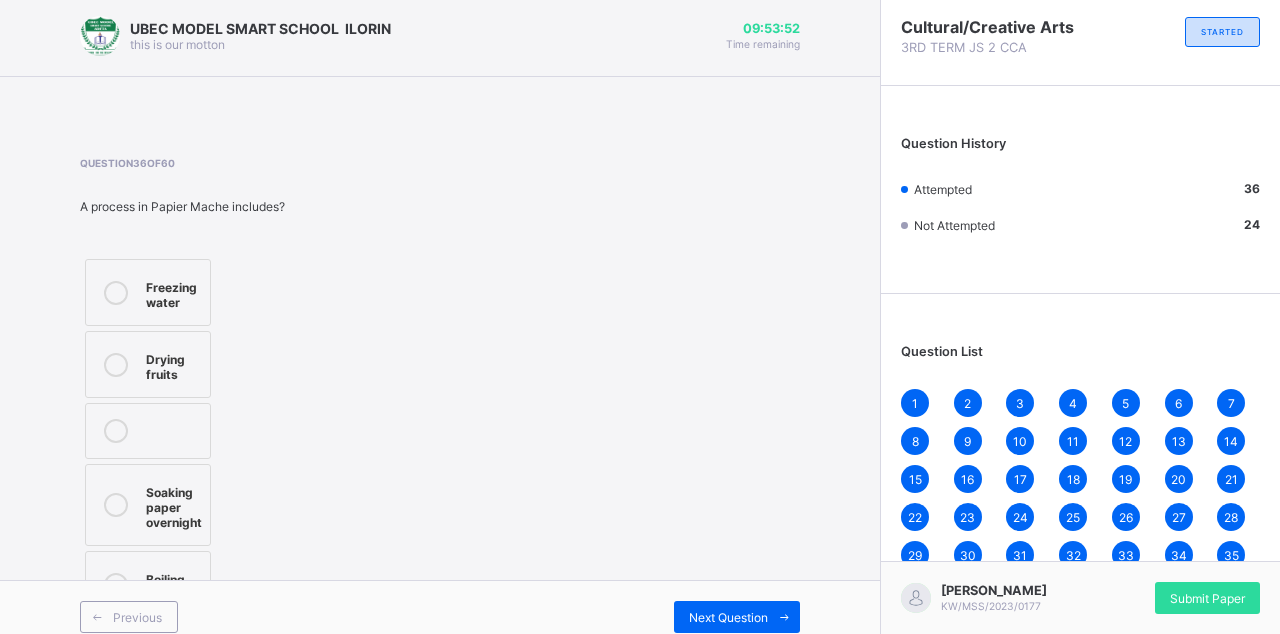 click on "Next Question" at bounding box center [737, 617] 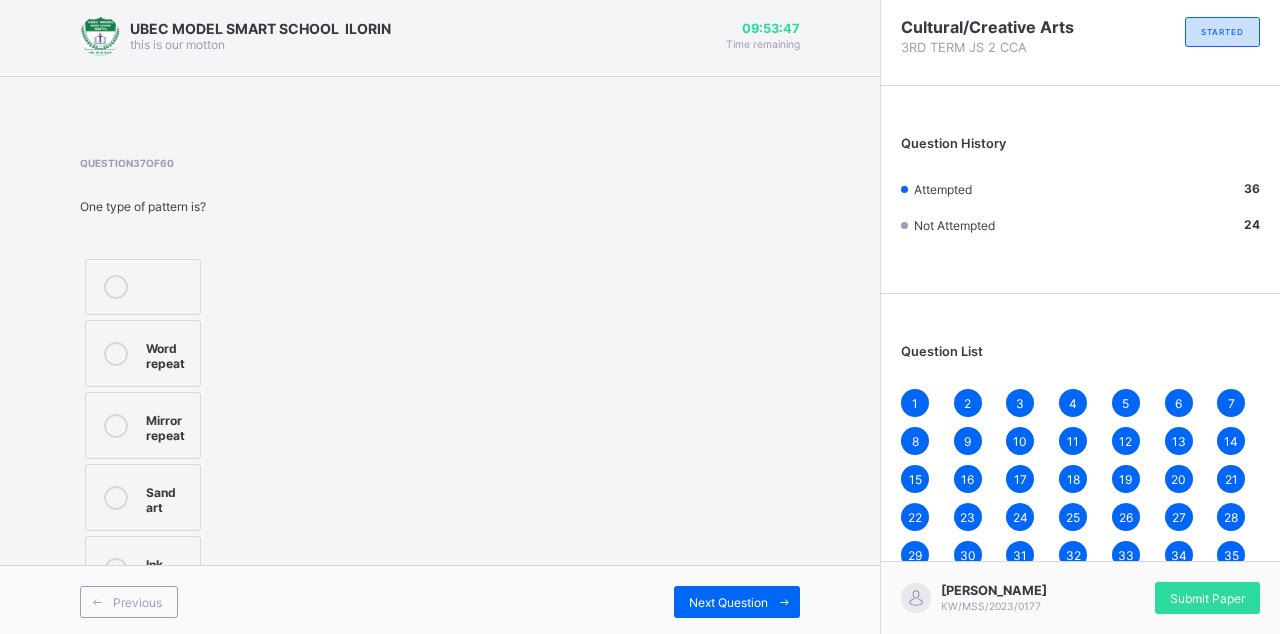 click at bounding box center [116, 569] 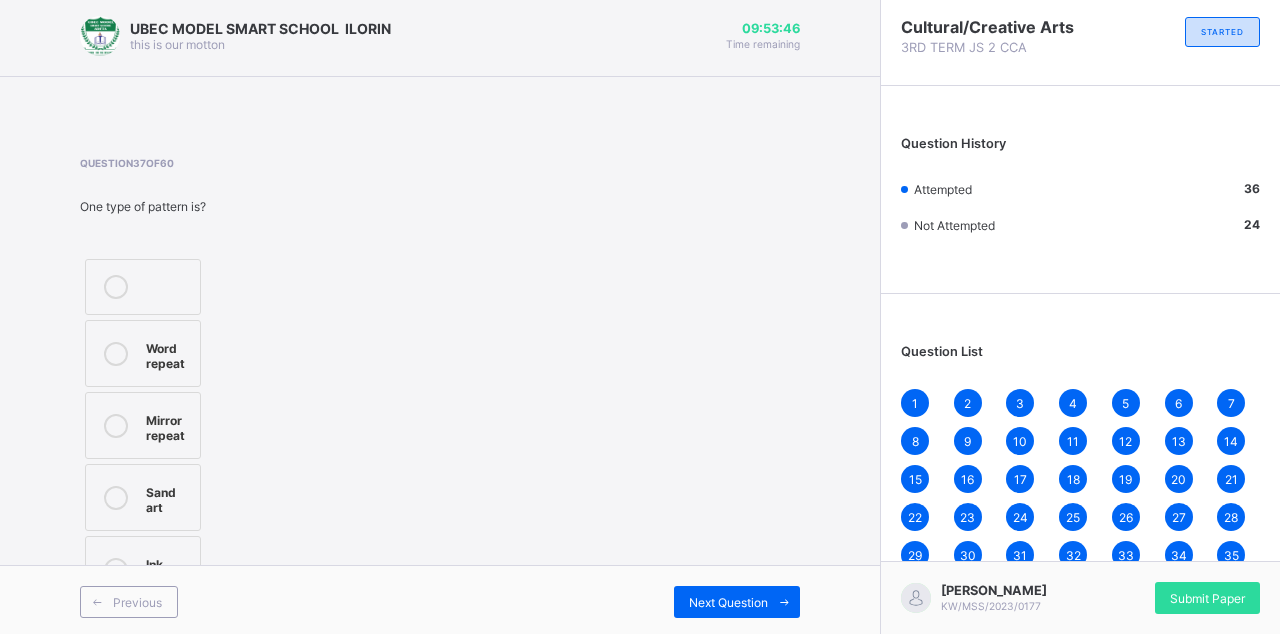 click on "Next Question" at bounding box center [737, 602] 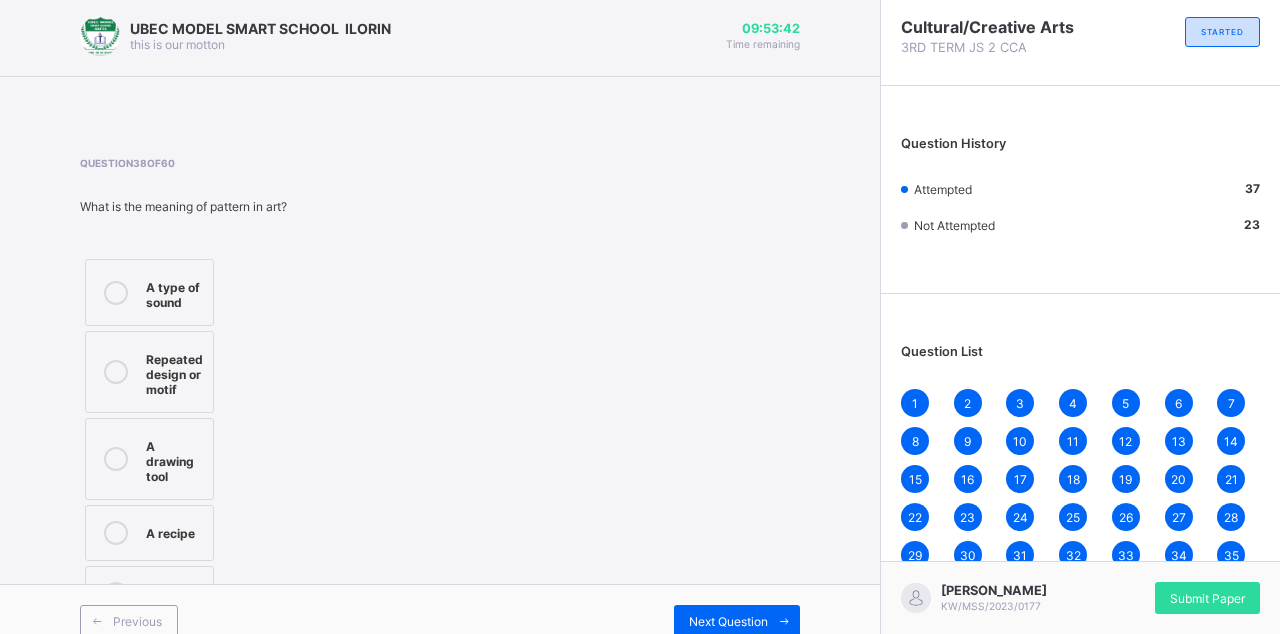 click on "Repeated design or motif" at bounding box center (149, 372) 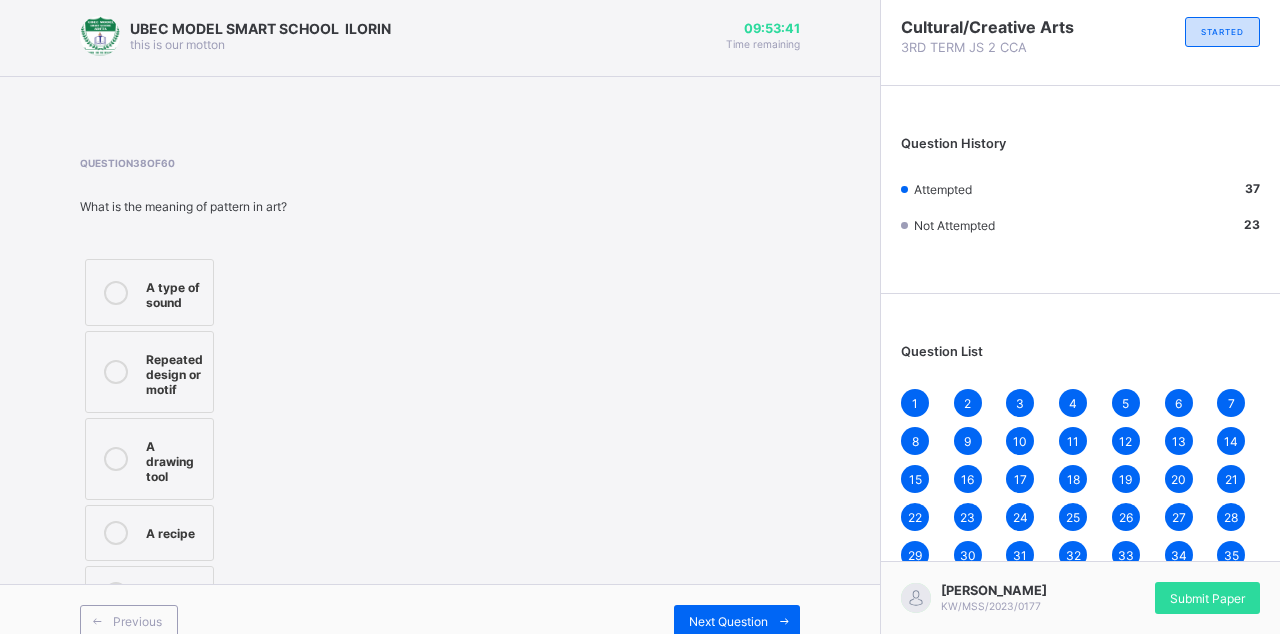 click on "Next Question" at bounding box center [728, 621] 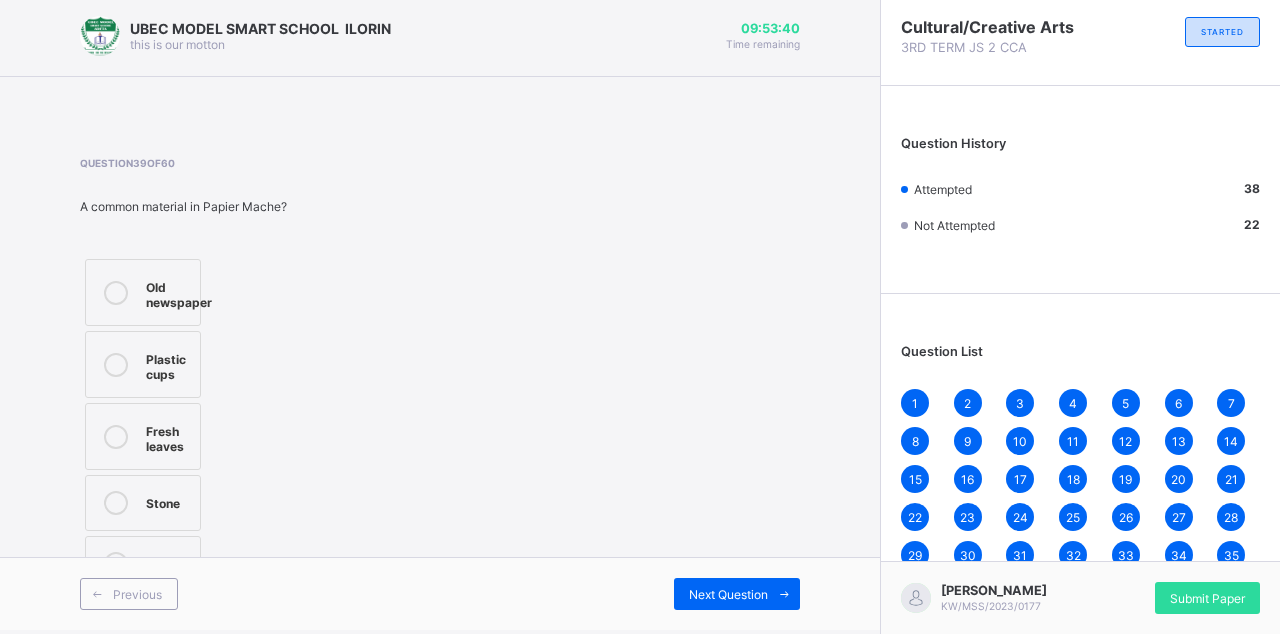click at bounding box center [97, 594] 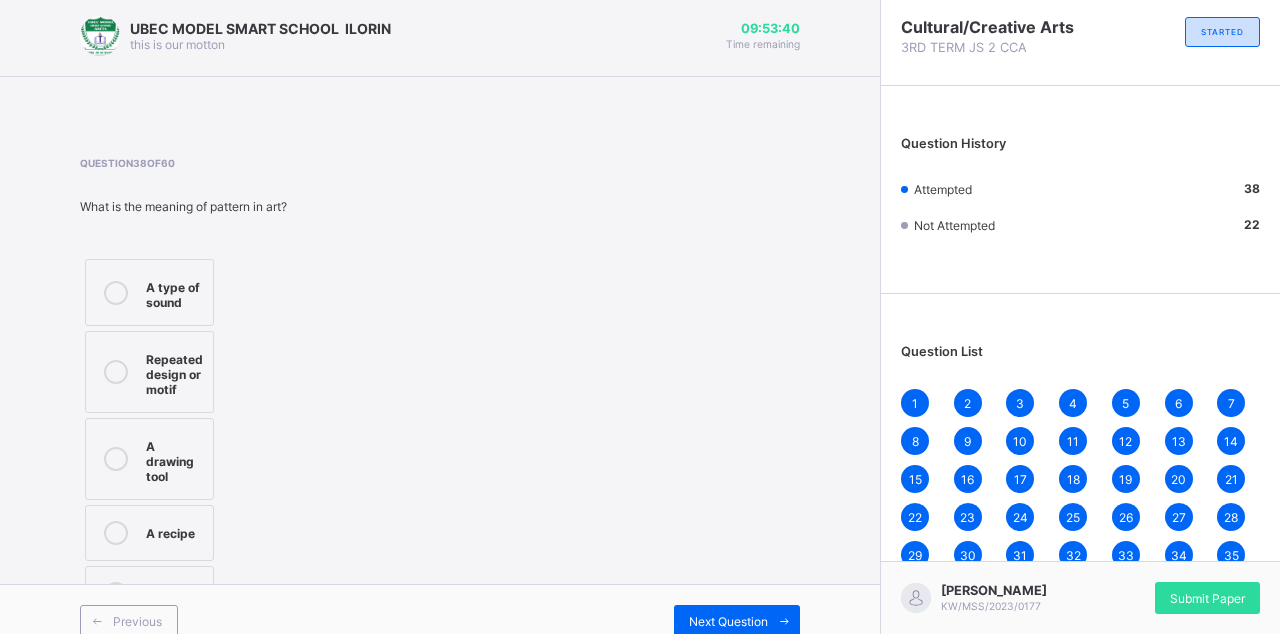 click at bounding box center (116, 293) 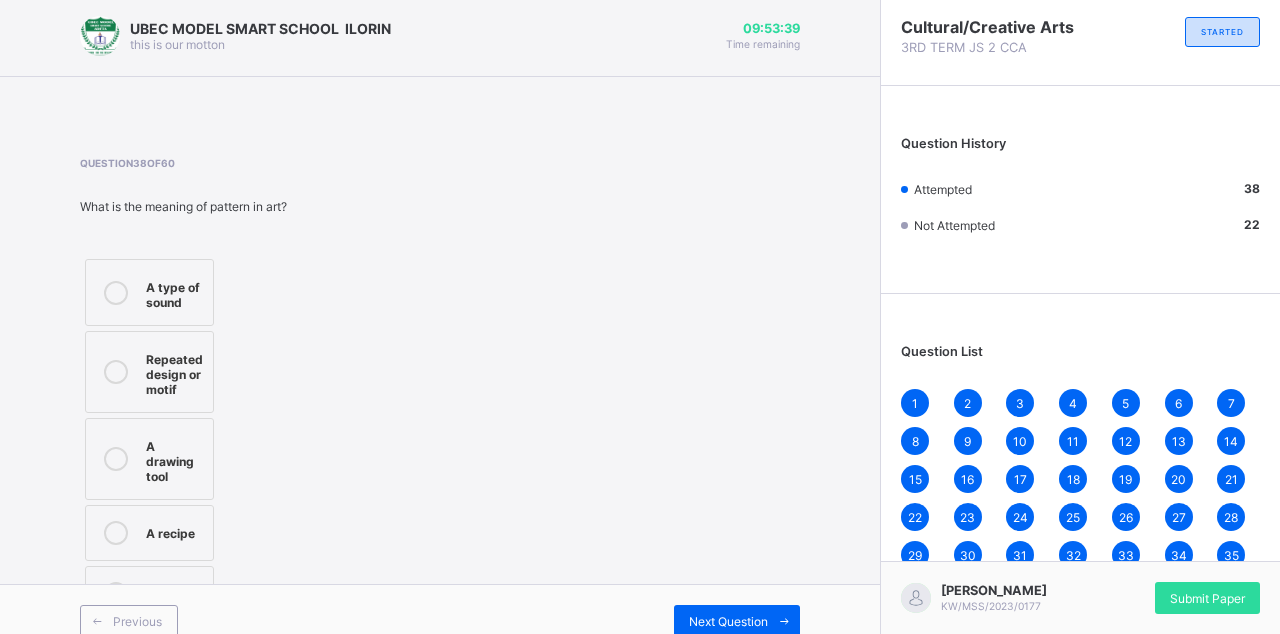 click on "Next Question" at bounding box center (737, 621) 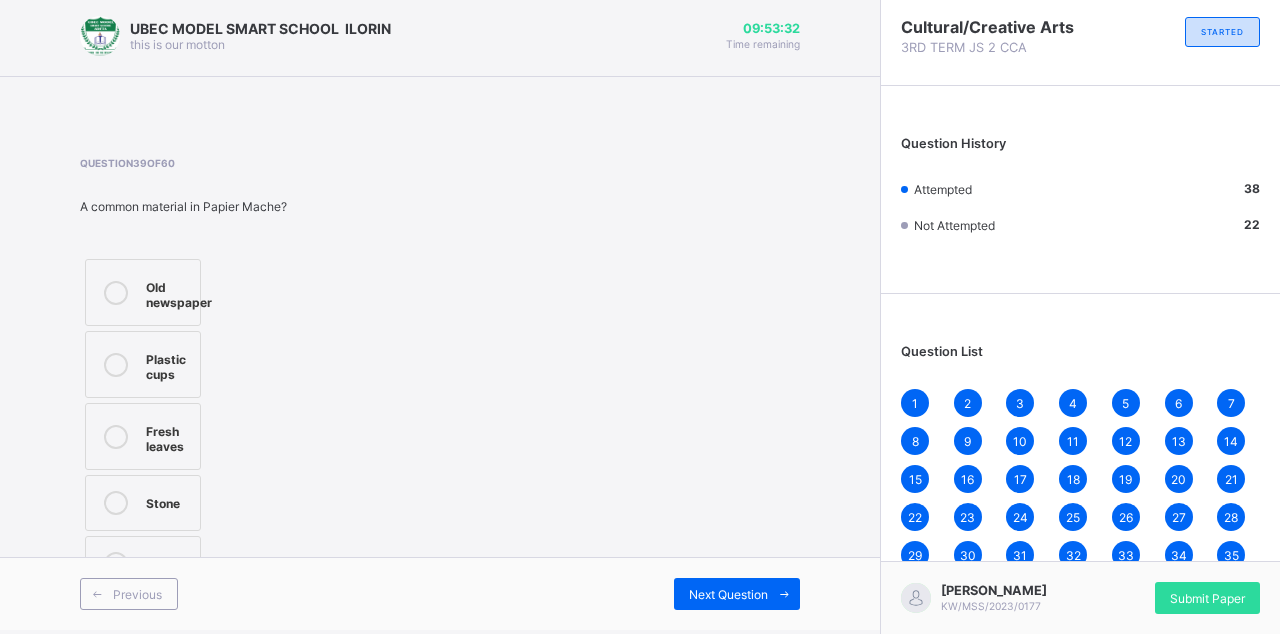 click on "Old newspaper" at bounding box center (179, 292) 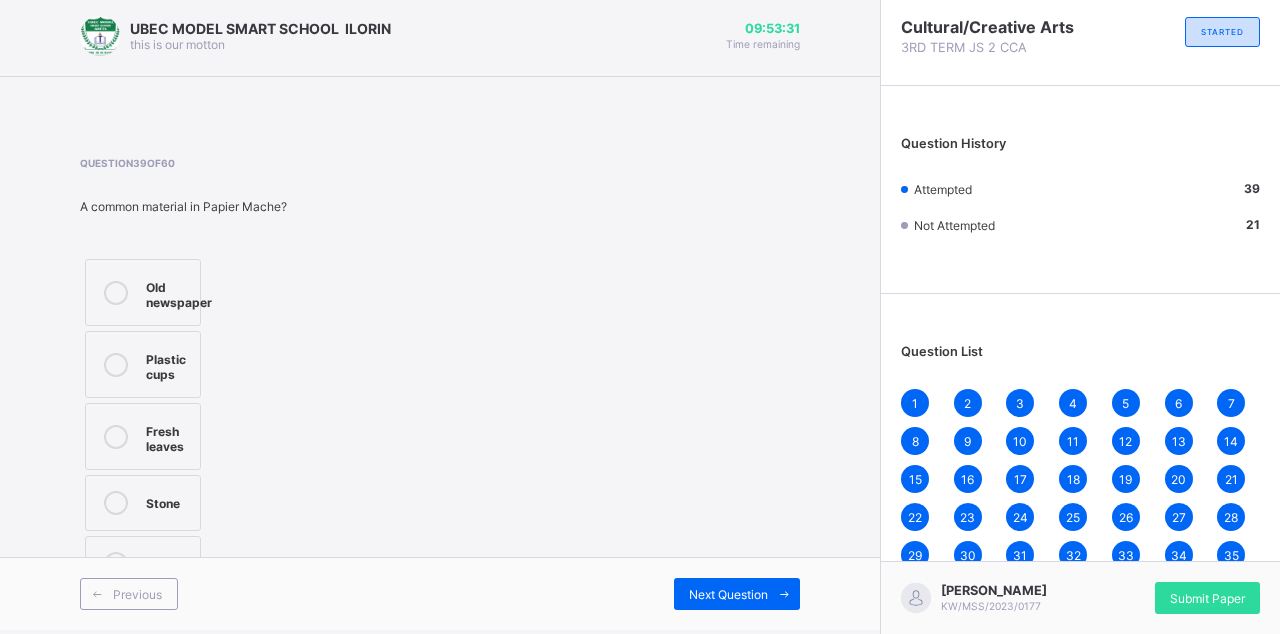 click at bounding box center (784, 594) 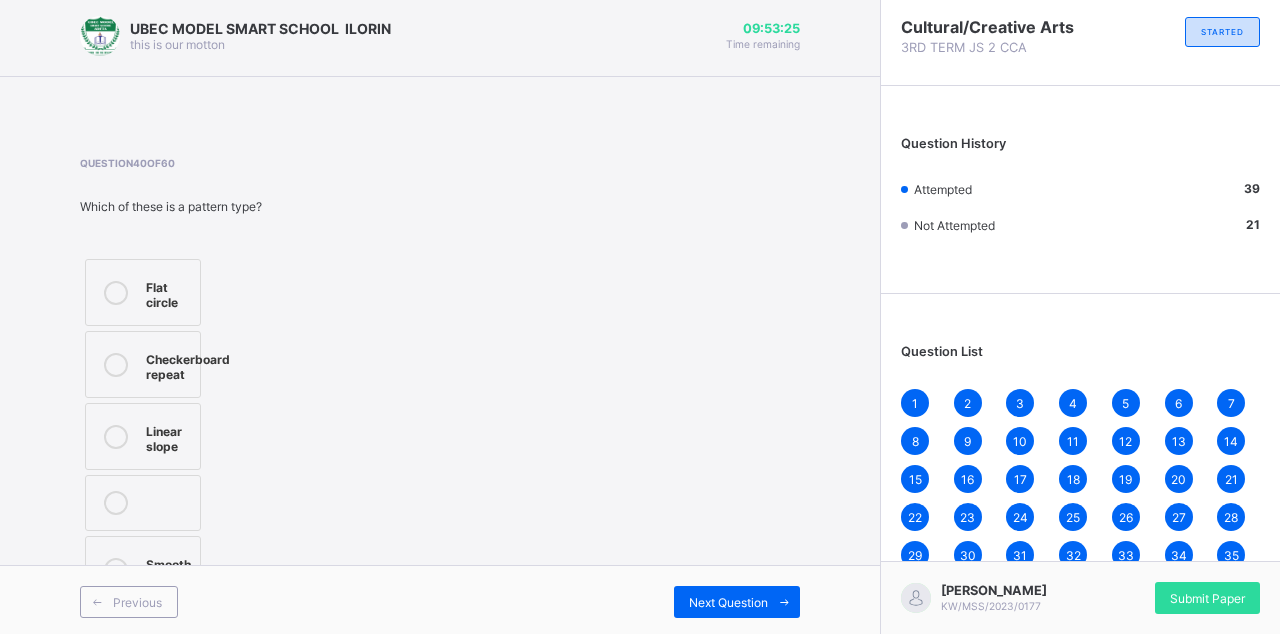 click on "Smooth line" at bounding box center [143, 569] 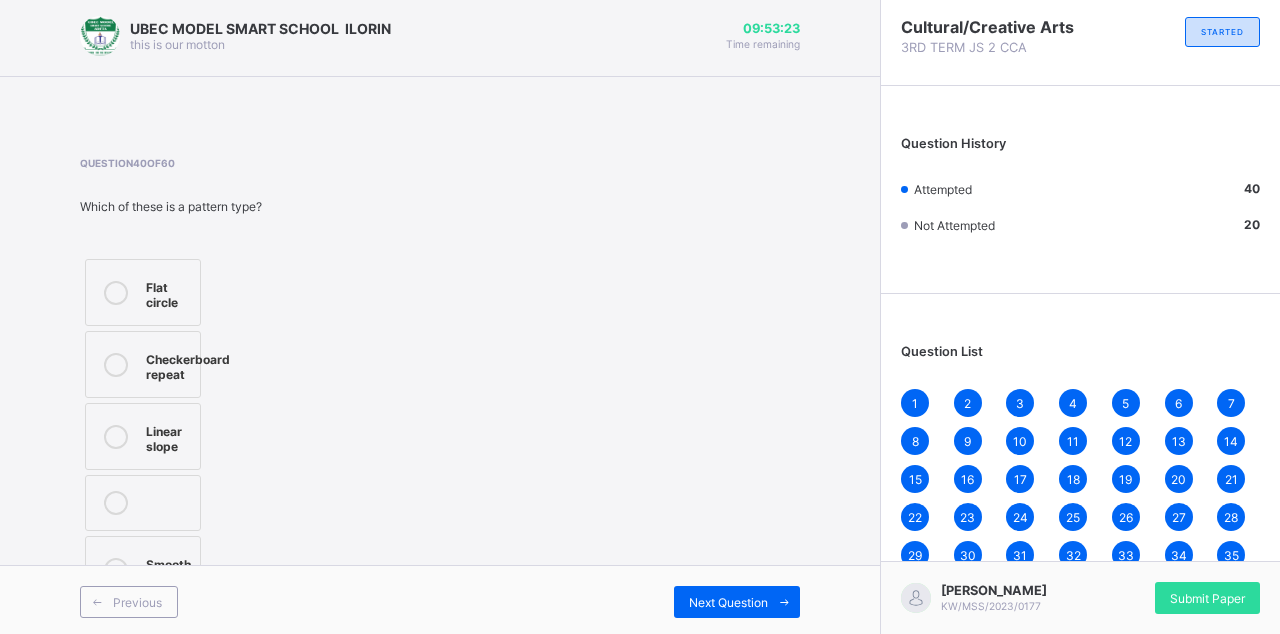 click on "Next Question" at bounding box center [728, 602] 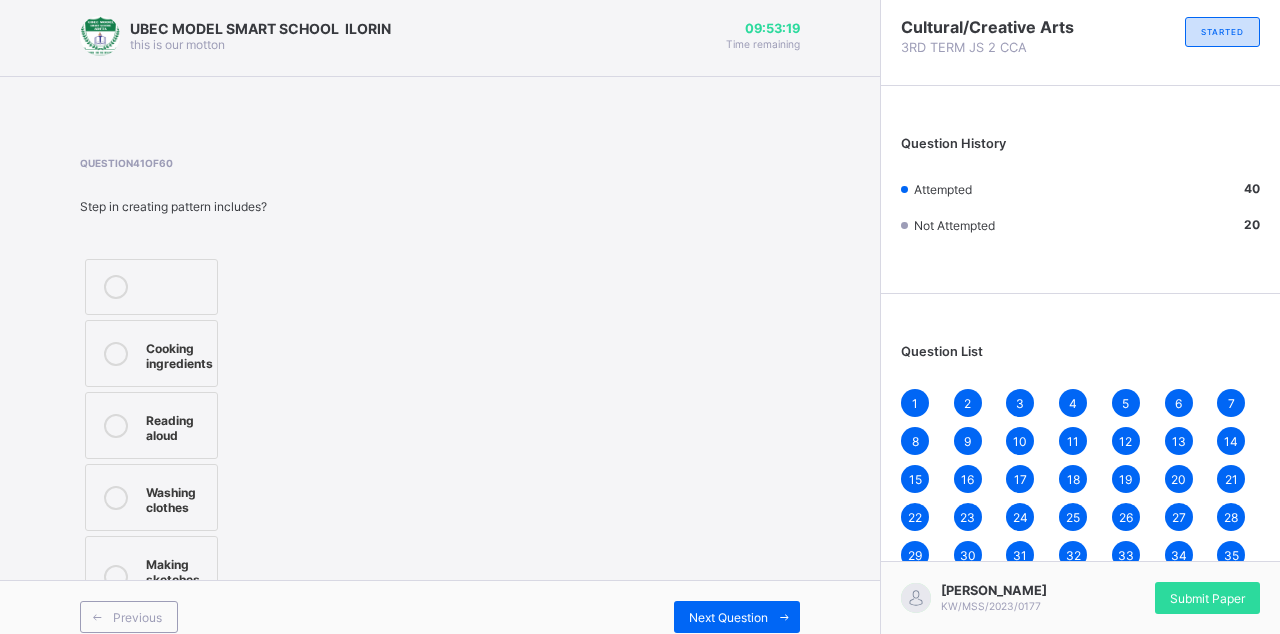 click at bounding box center (116, 353) 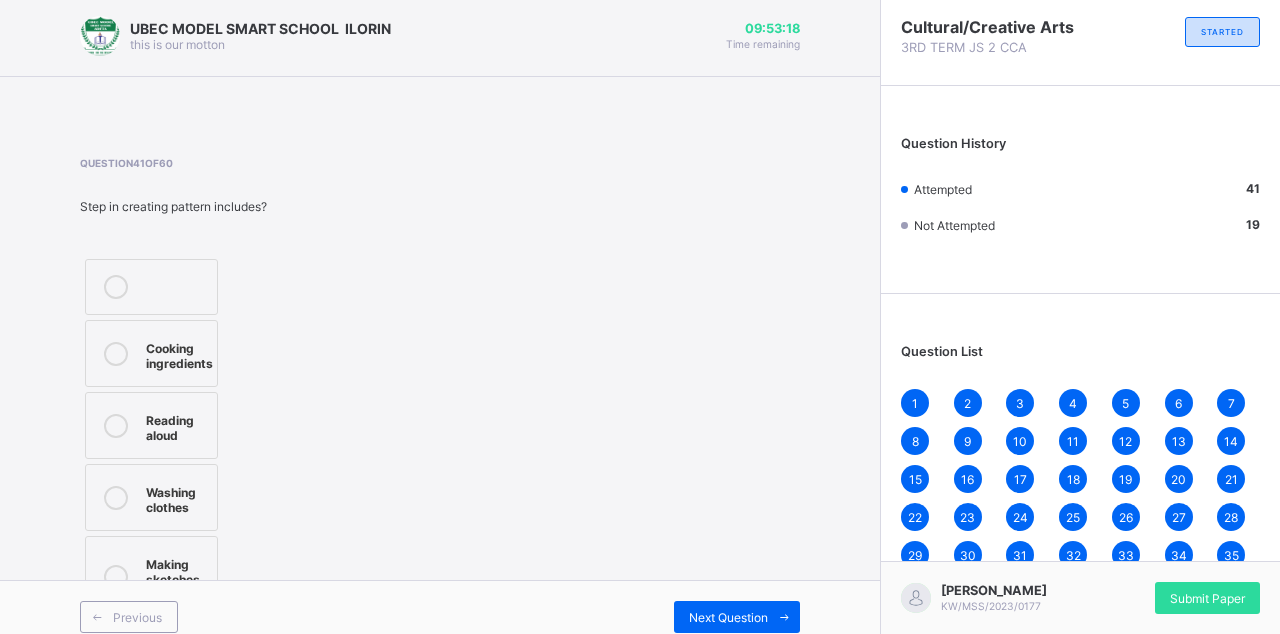 click on "Next Question" at bounding box center (737, 617) 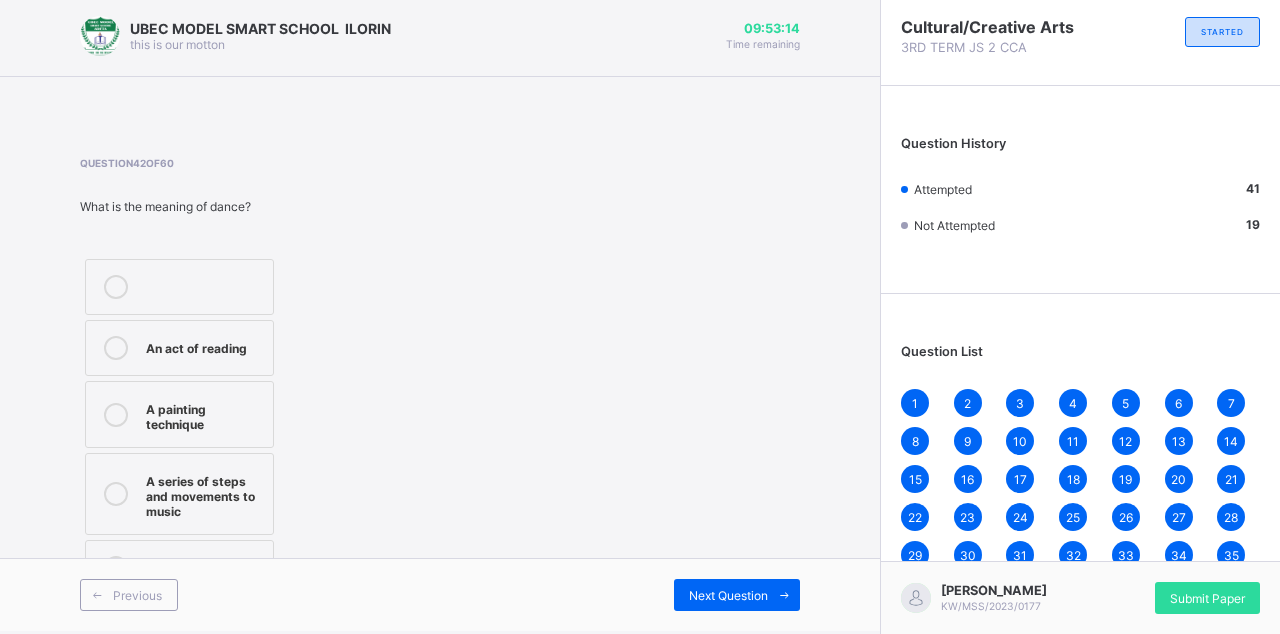 scroll, scrollTop: 12, scrollLeft: 0, axis: vertical 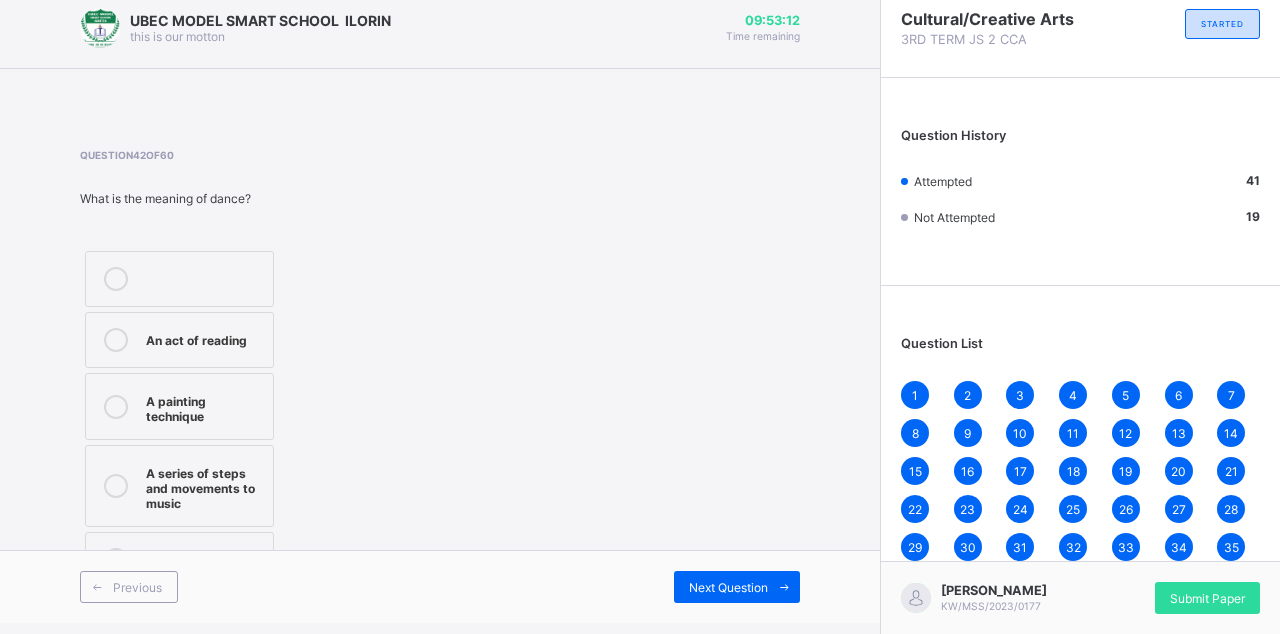 click on "A series of steps and movements to music" at bounding box center (204, 486) 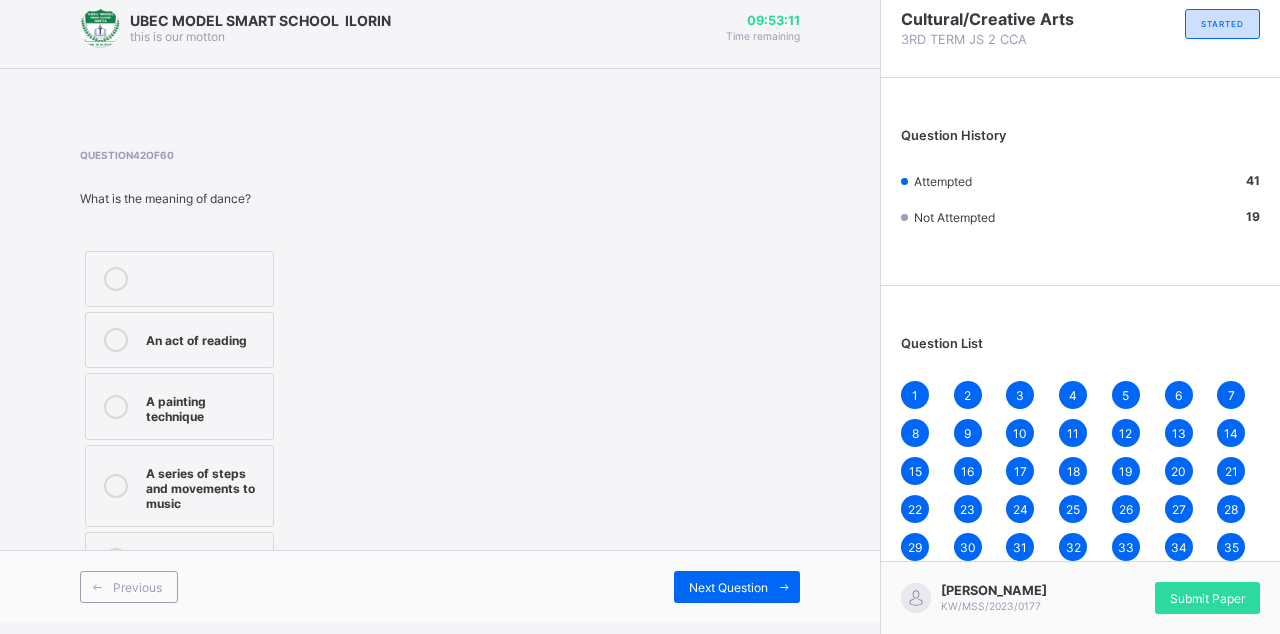 click on "Next Question" at bounding box center [728, 587] 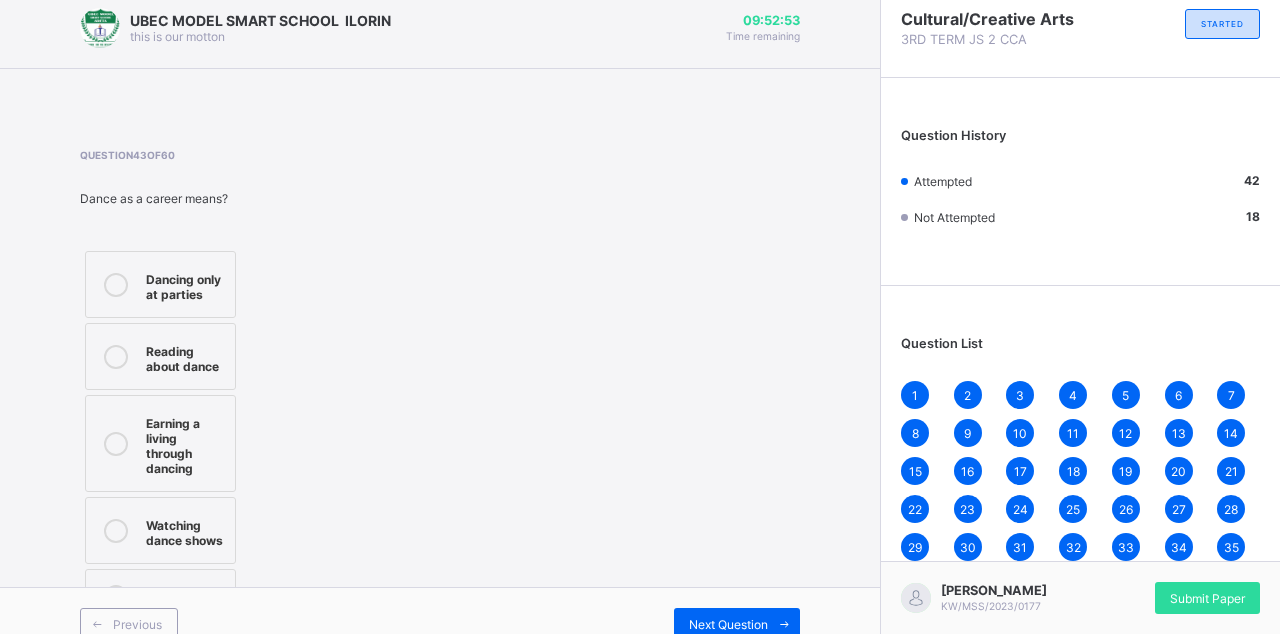 click on "Earning a living through dancing" at bounding box center (185, 443) 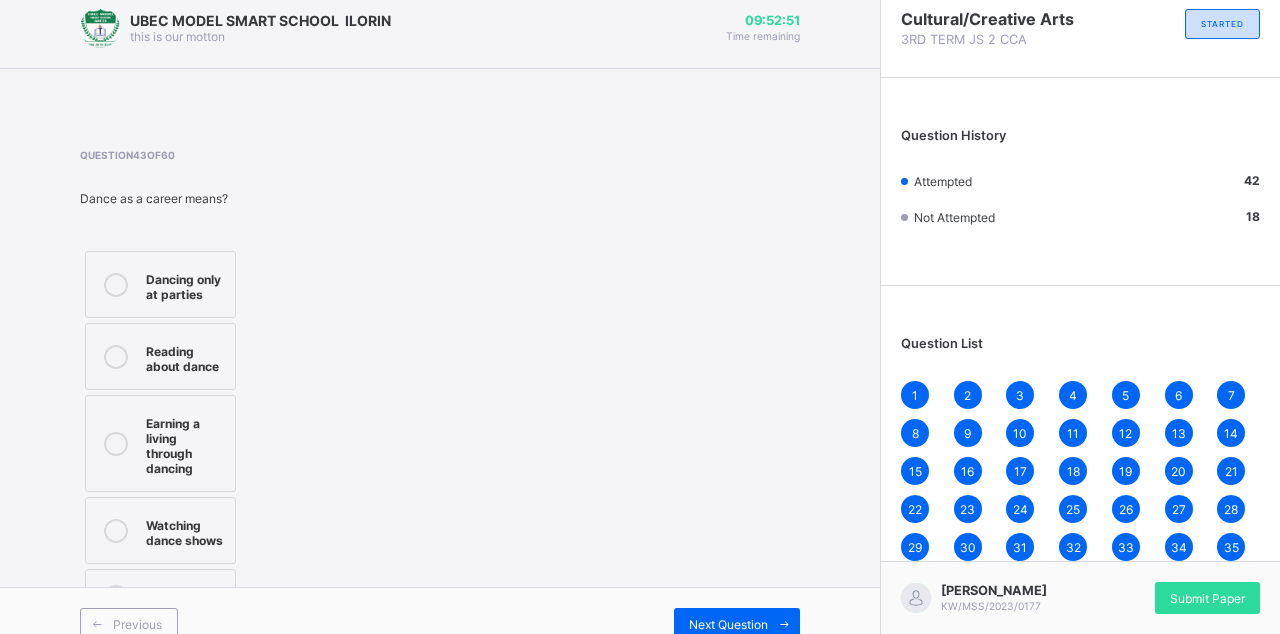 click on "Next Question" at bounding box center (728, 624) 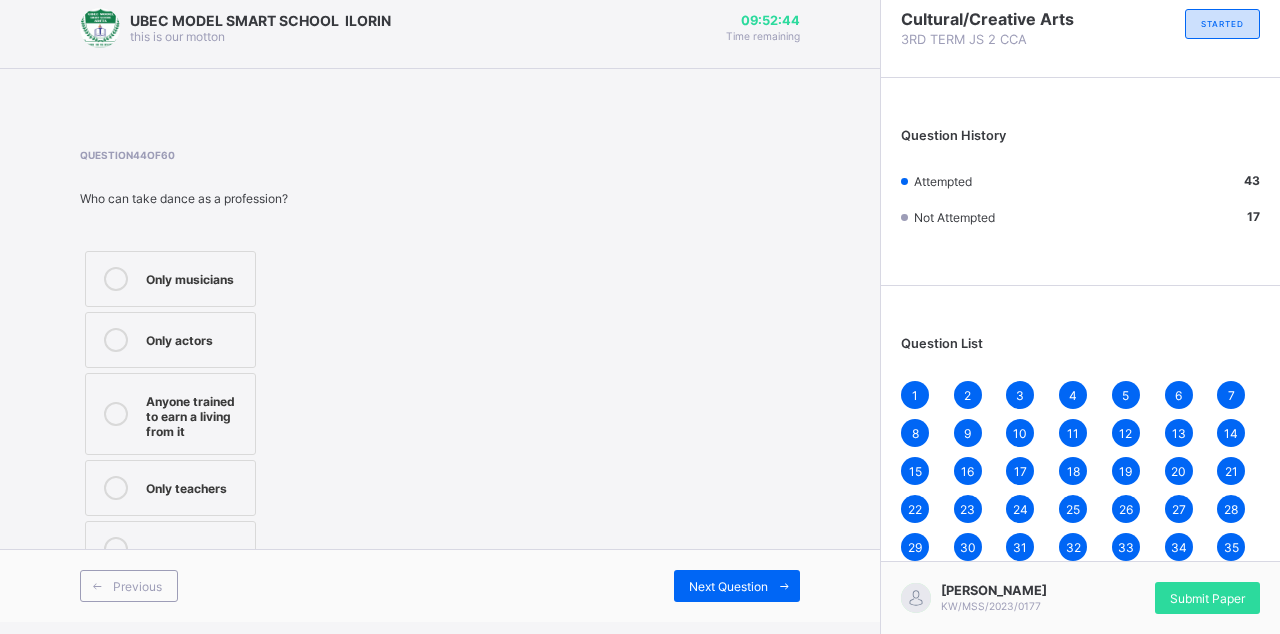 click on "Anyone trained to earn a living from it" at bounding box center (195, 414) 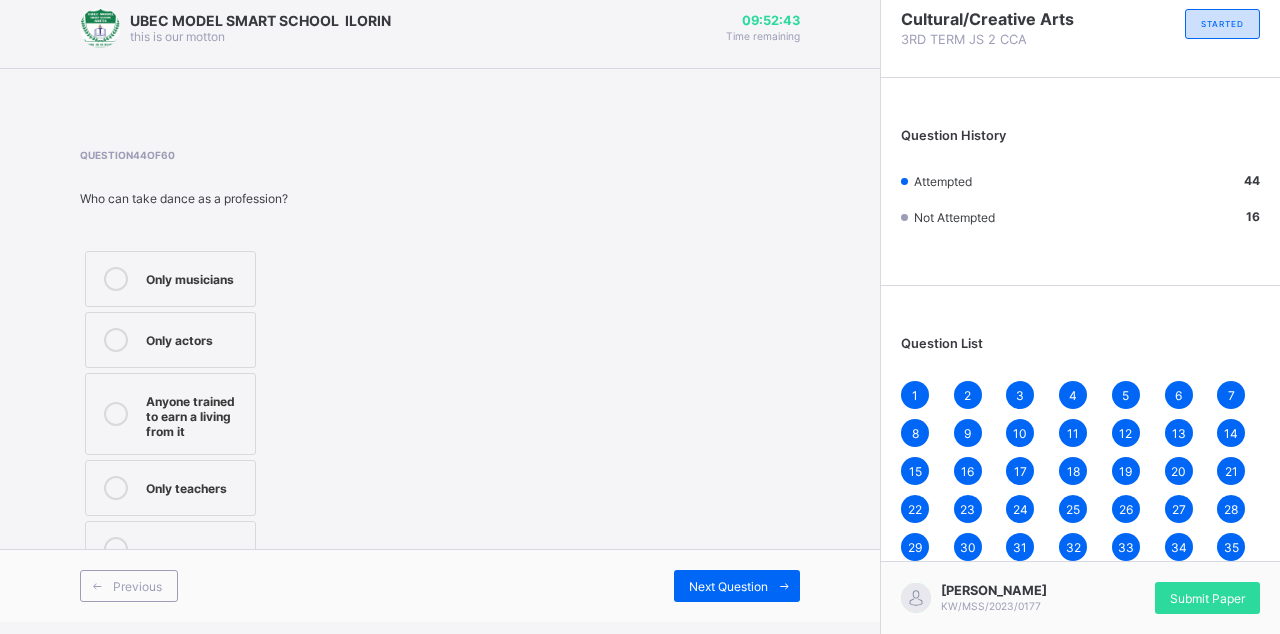 click on "Next Question" at bounding box center (737, 586) 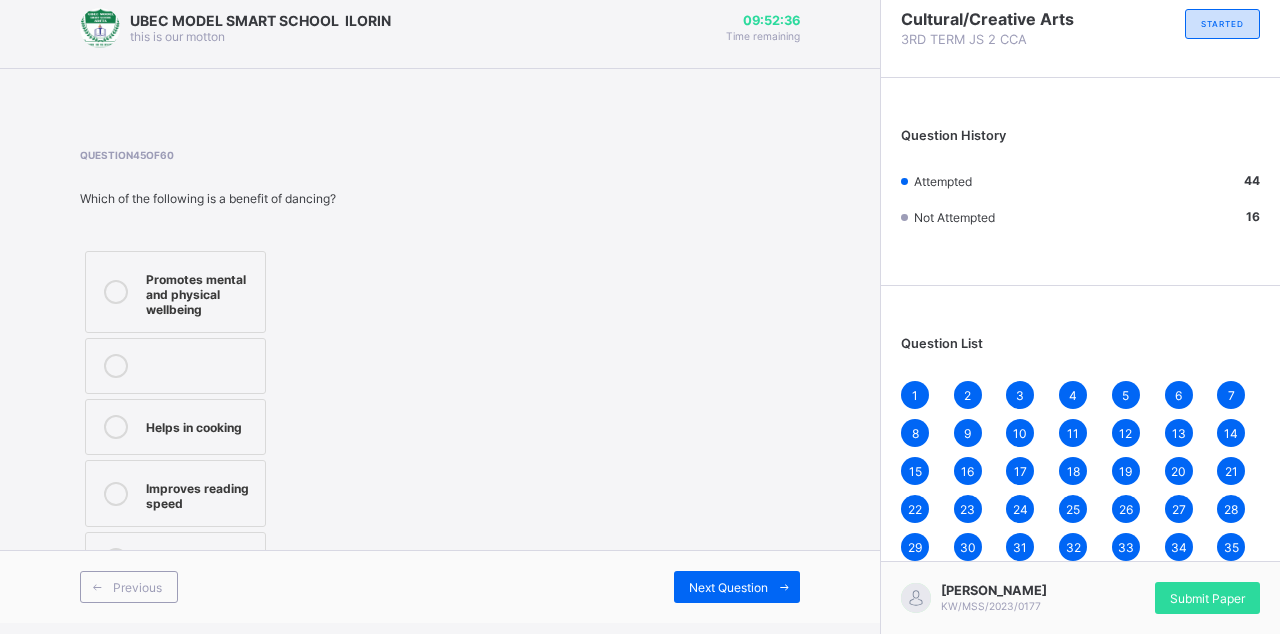 click on "Promotes mental and physical wellbeing Helps in cooking Improves reading speed Assists in farming" at bounding box center [239, 419] 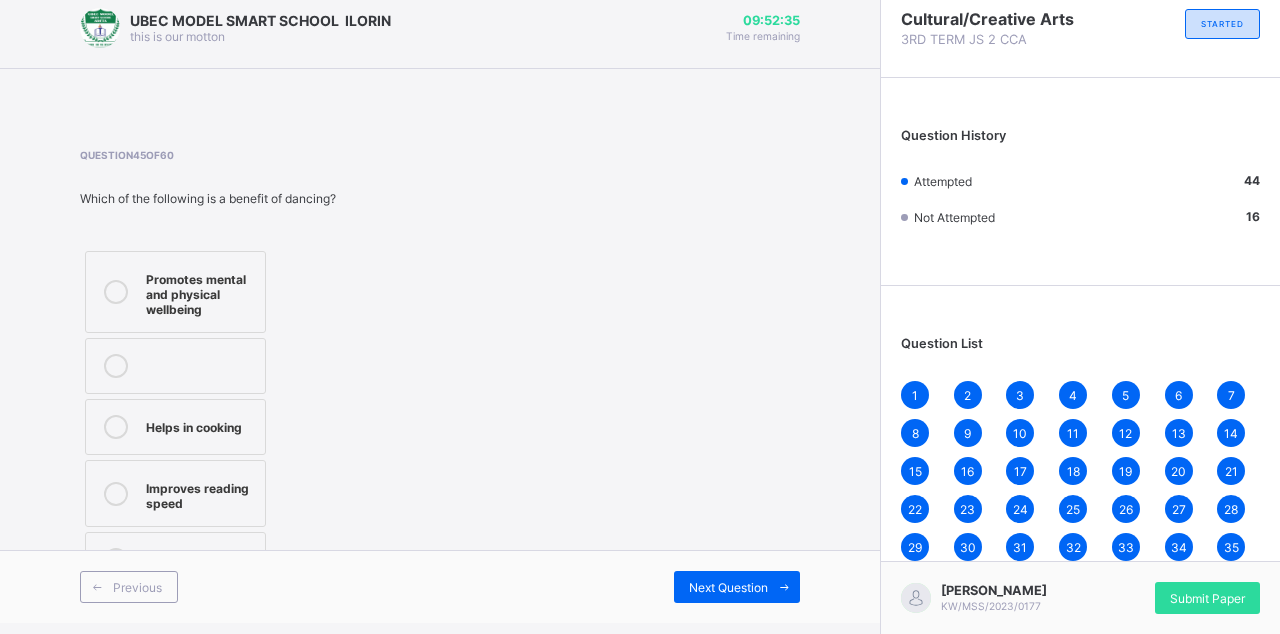 click on "Previous Next Question" at bounding box center (440, 586) 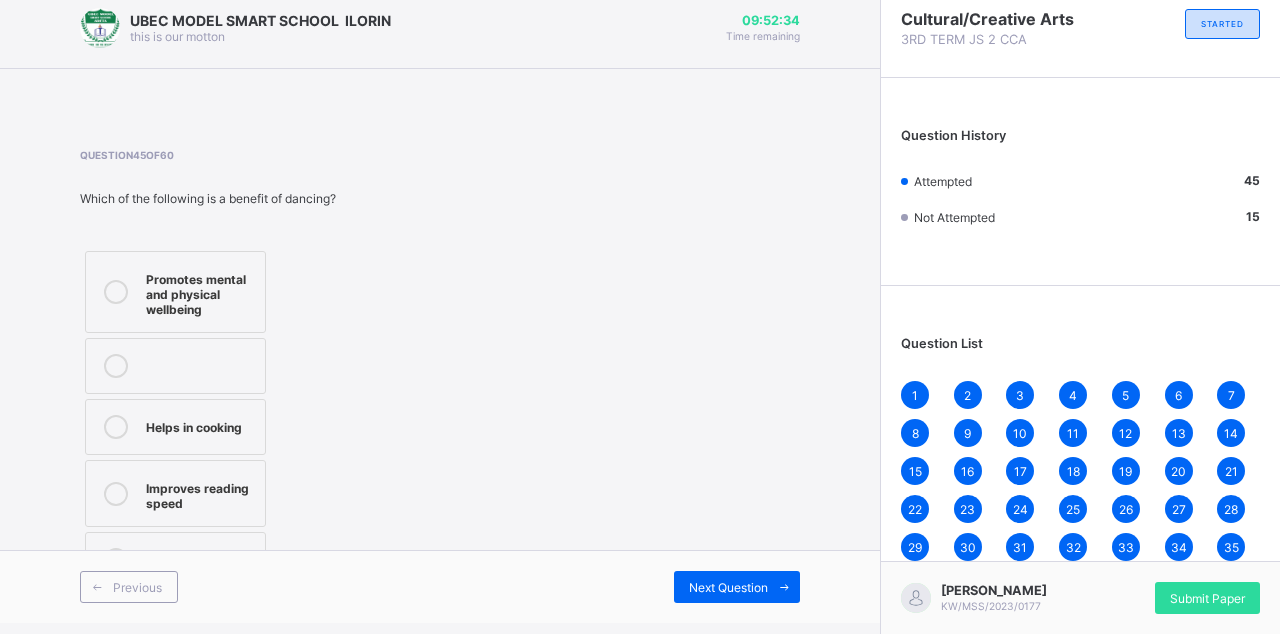 click on "Next Question" at bounding box center (737, 587) 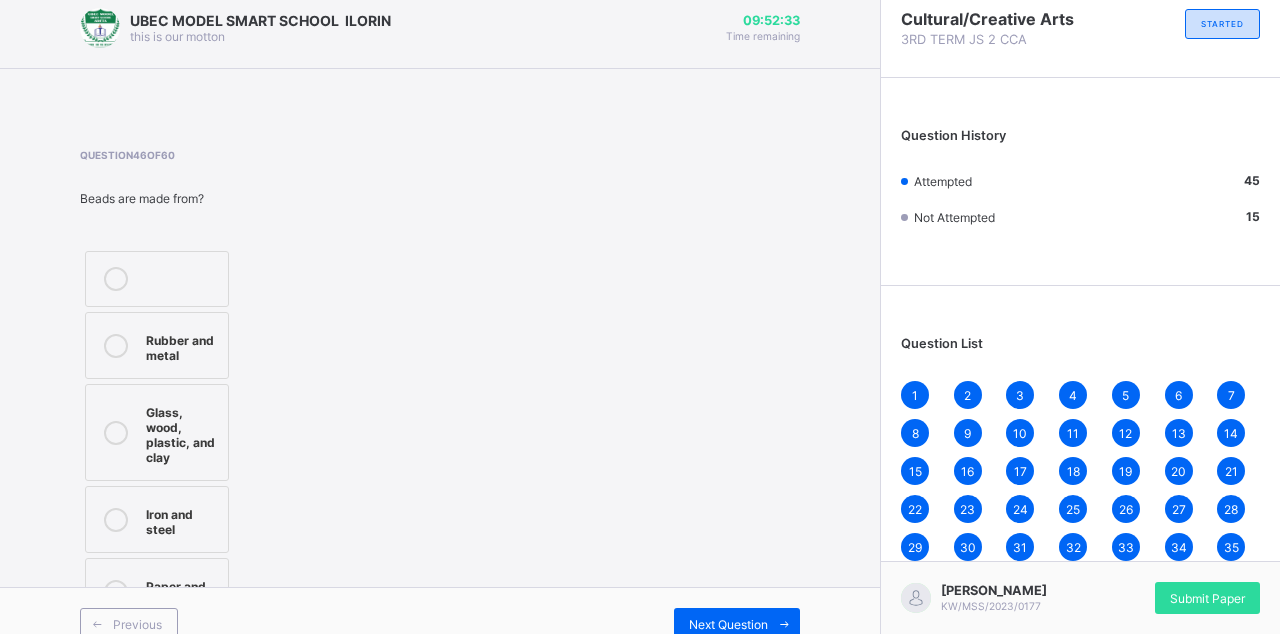 click on "Rubber and metal Glass, wood, plastic, and clay Iron and steel Paper and stone" at bounding box center (208, 438) 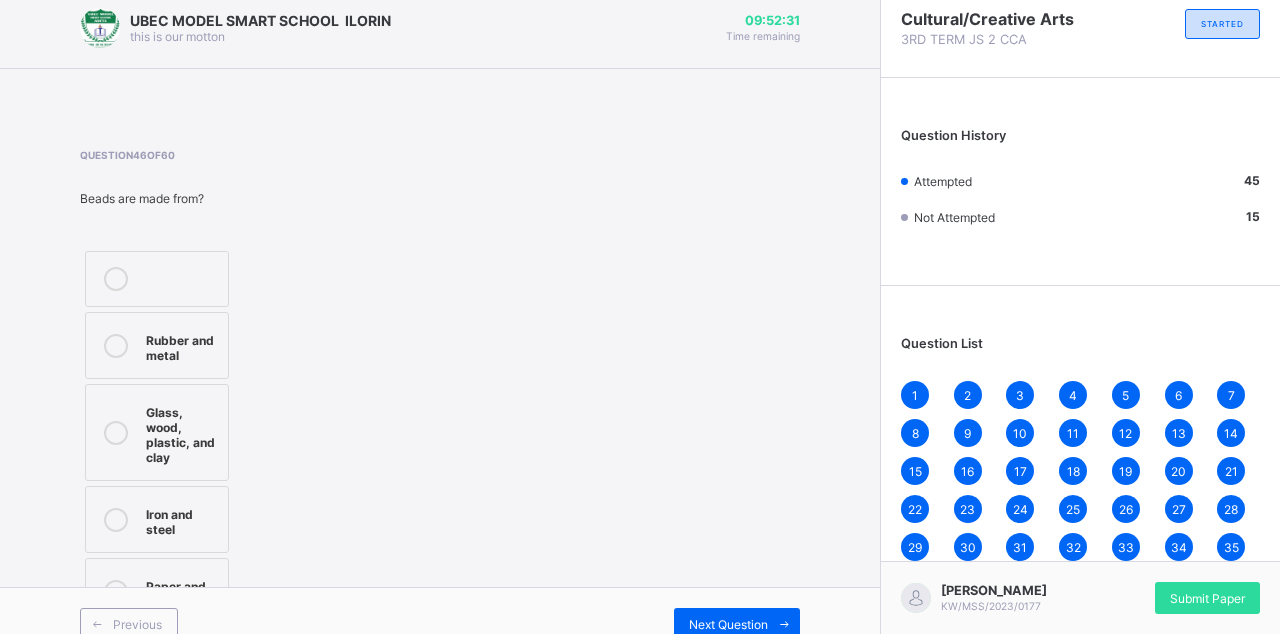 scroll, scrollTop: 5, scrollLeft: 0, axis: vertical 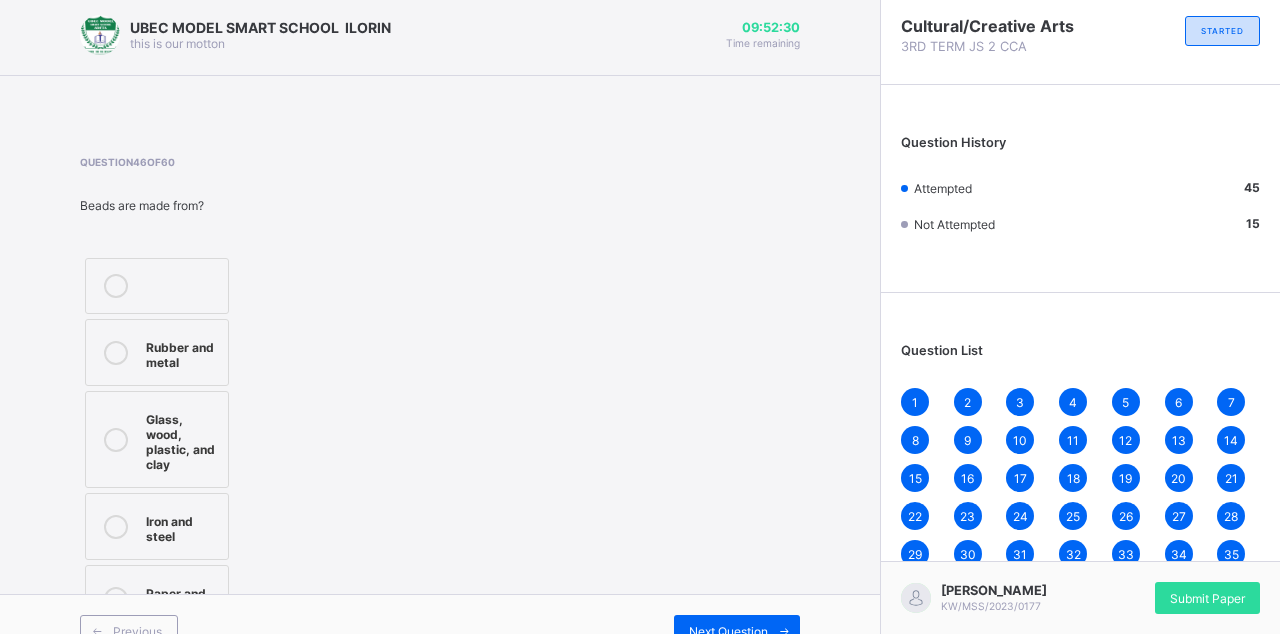 click on "Rubber and metal" at bounding box center [182, 352] 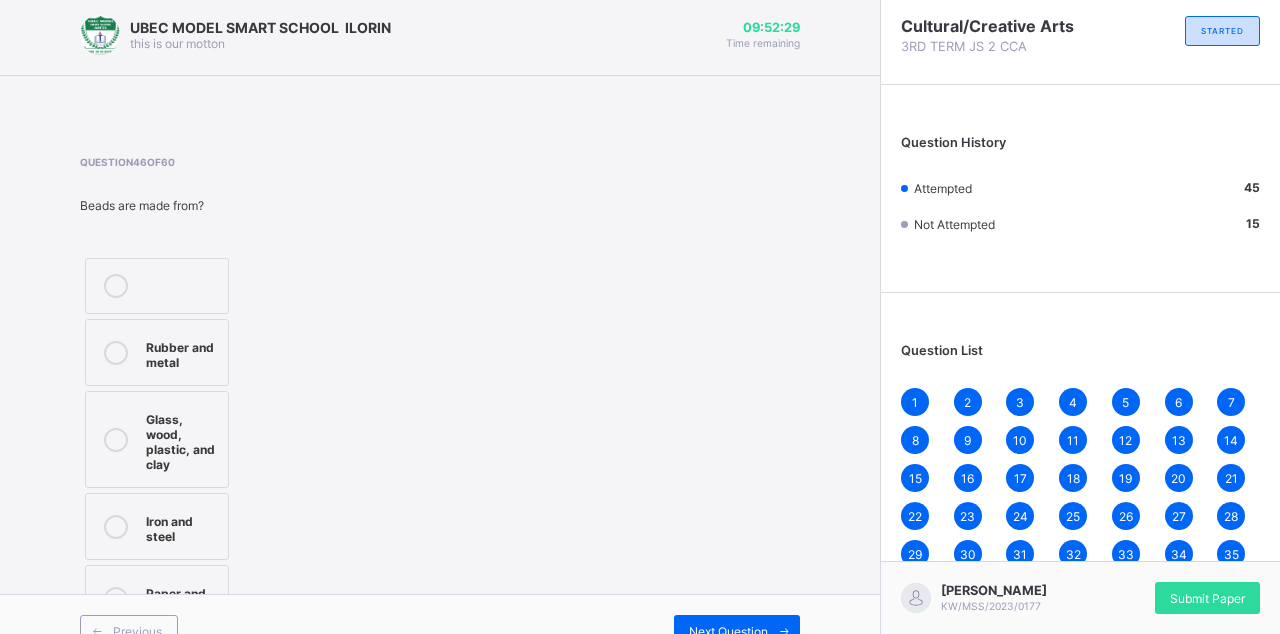click on "Next Question" at bounding box center (737, 631) 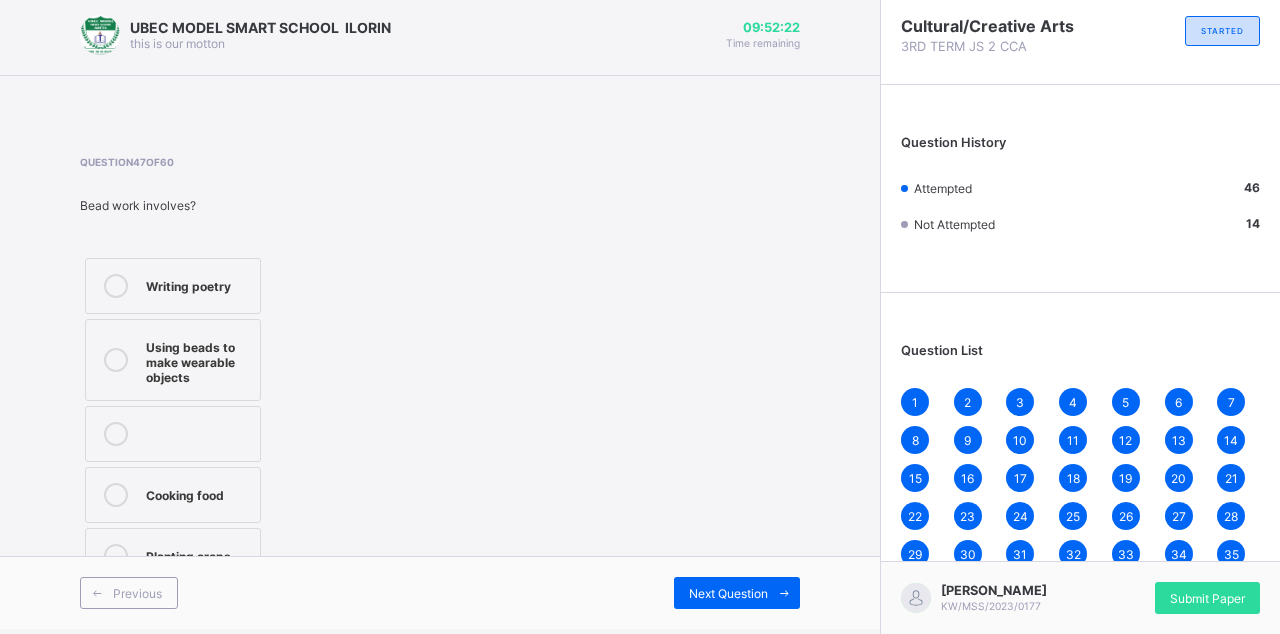 click on "Using beads to make wearable objects" at bounding box center [198, 360] 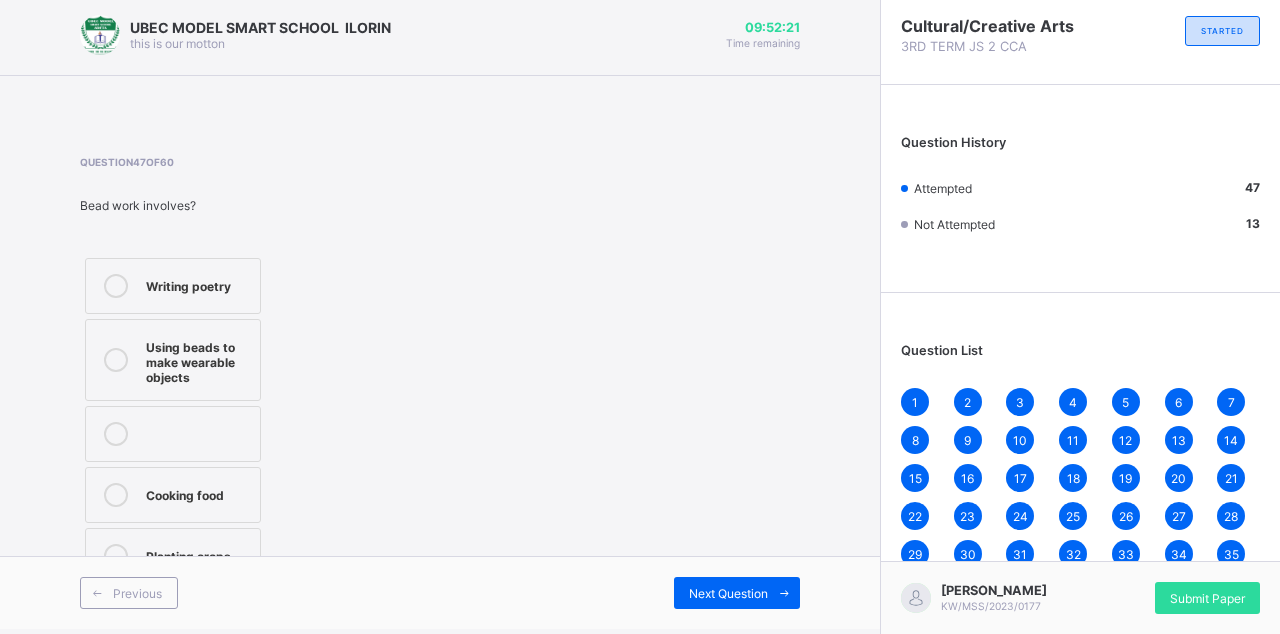 click on "Next Question" at bounding box center [728, 593] 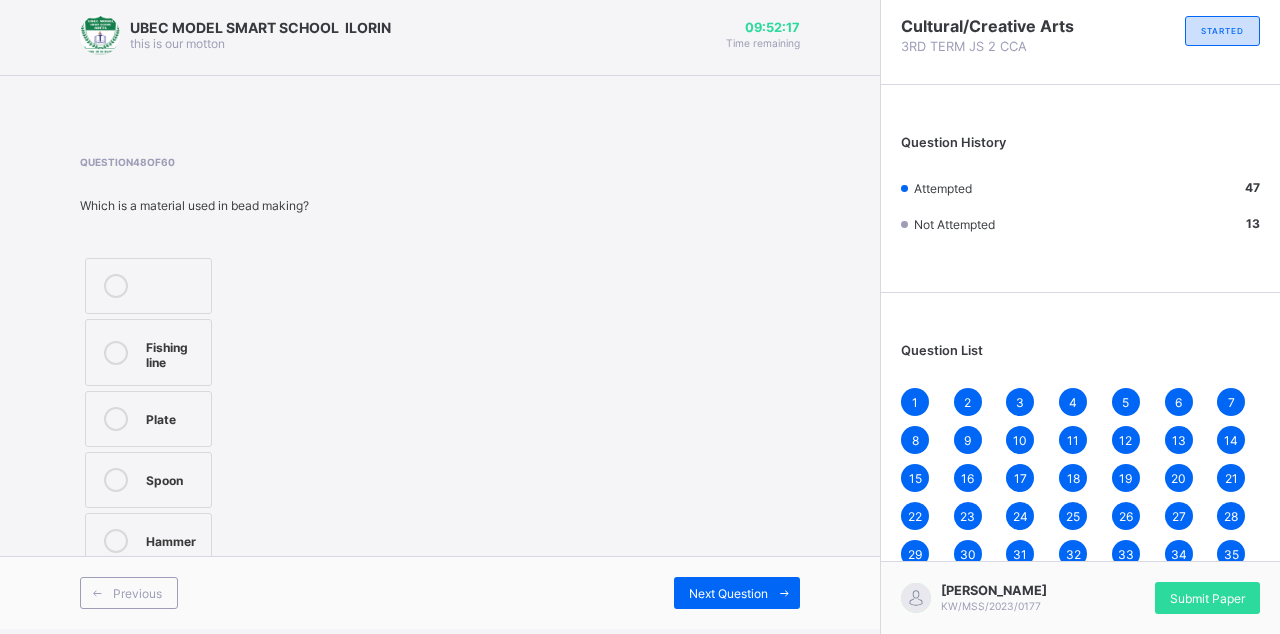 click on "Fishing line Plate Spoon Hammer" at bounding box center [194, 413] 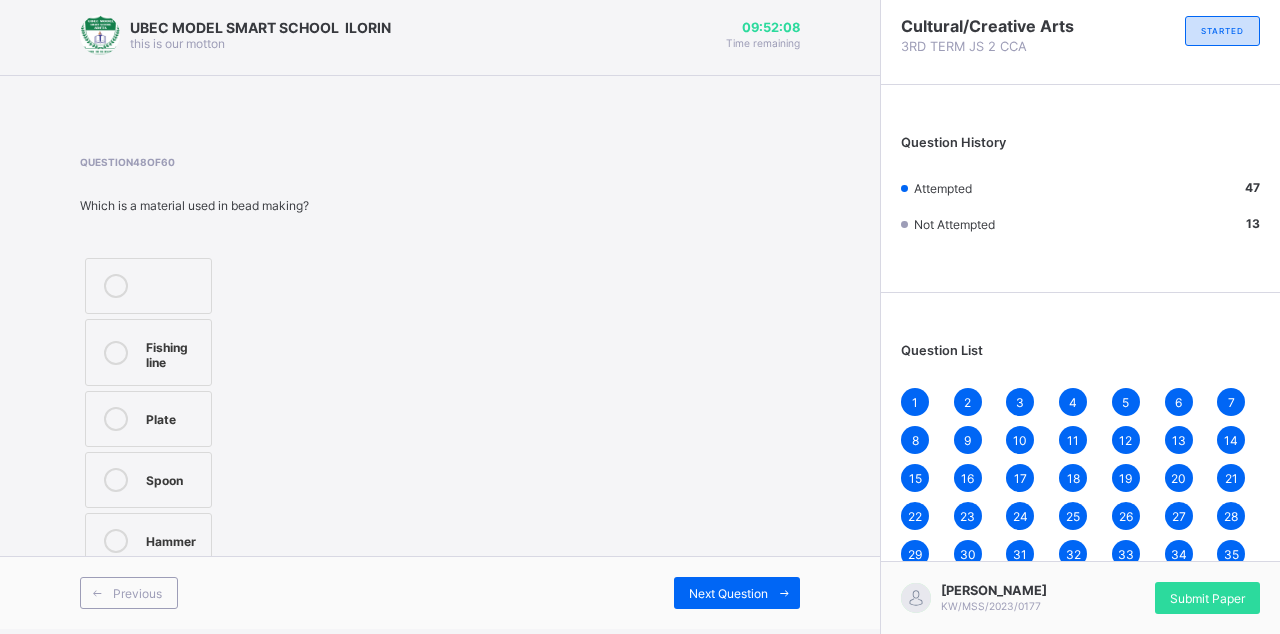 click on "Plate" at bounding box center (148, 419) 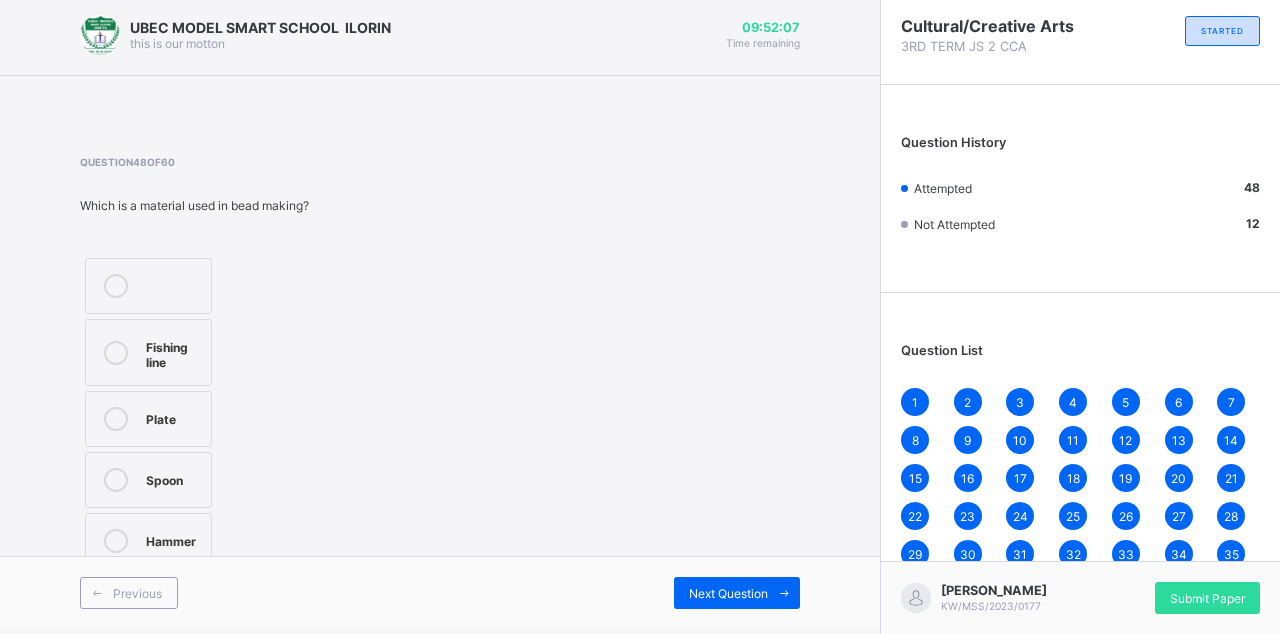 click on "Next Question" at bounding box center [737, 593] 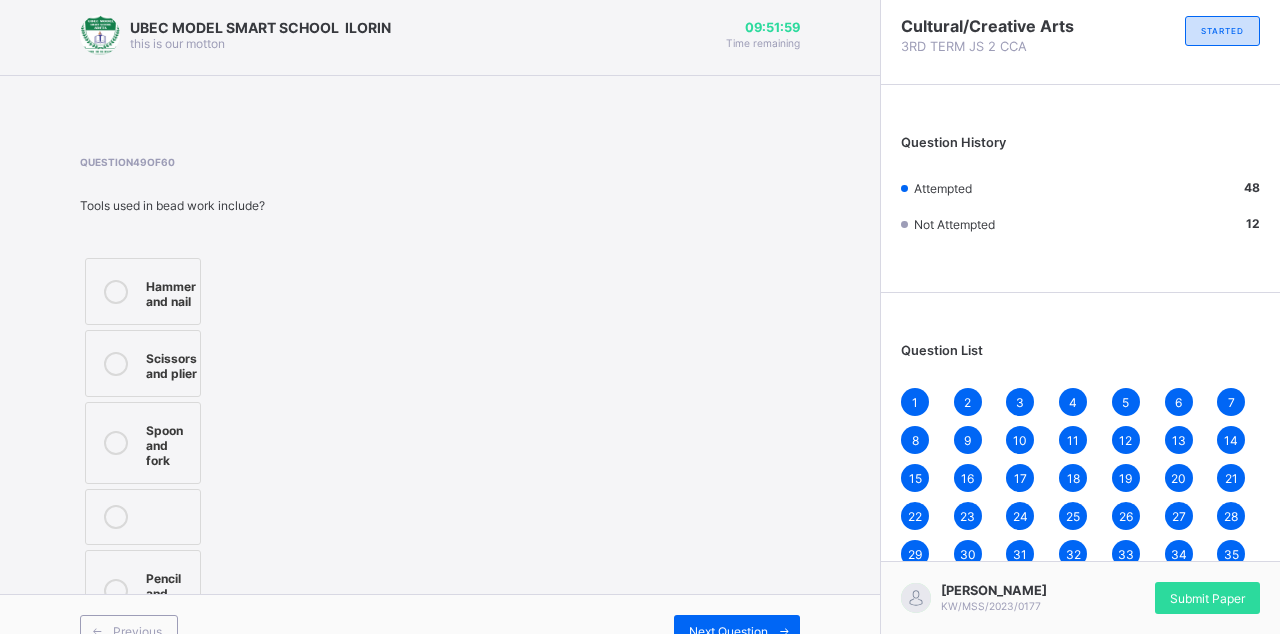 click on "Scissors and plier" at bounding box center [171, 363] 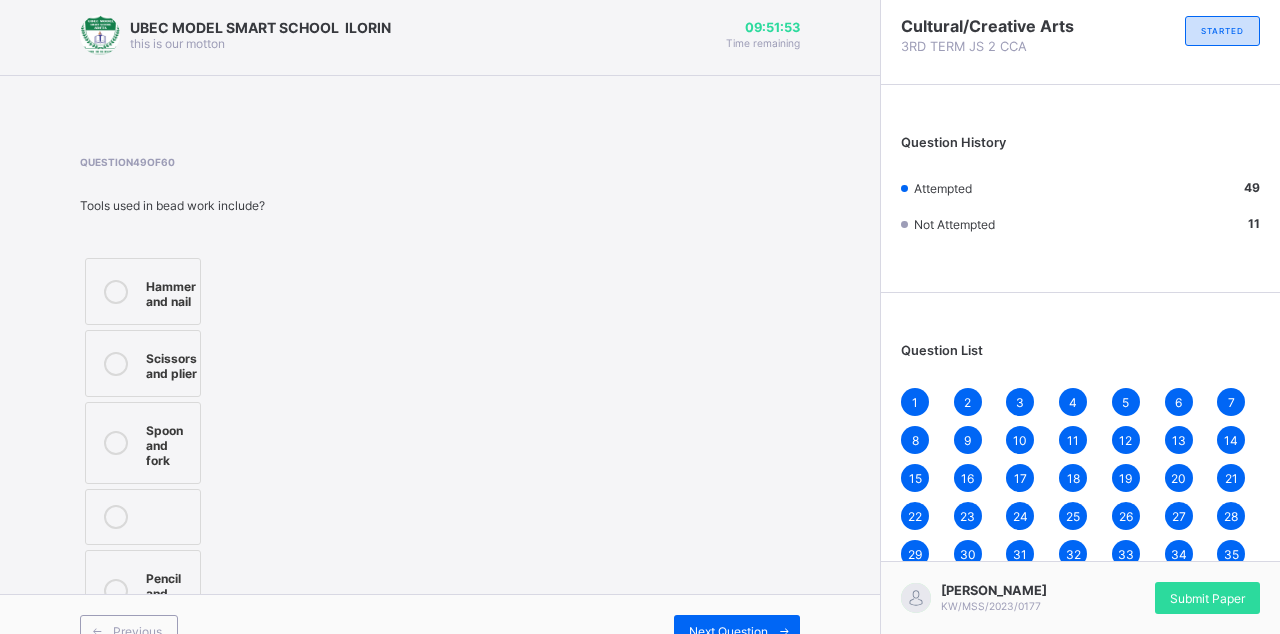 click on "Next Question" at bounding box center (728, 631) 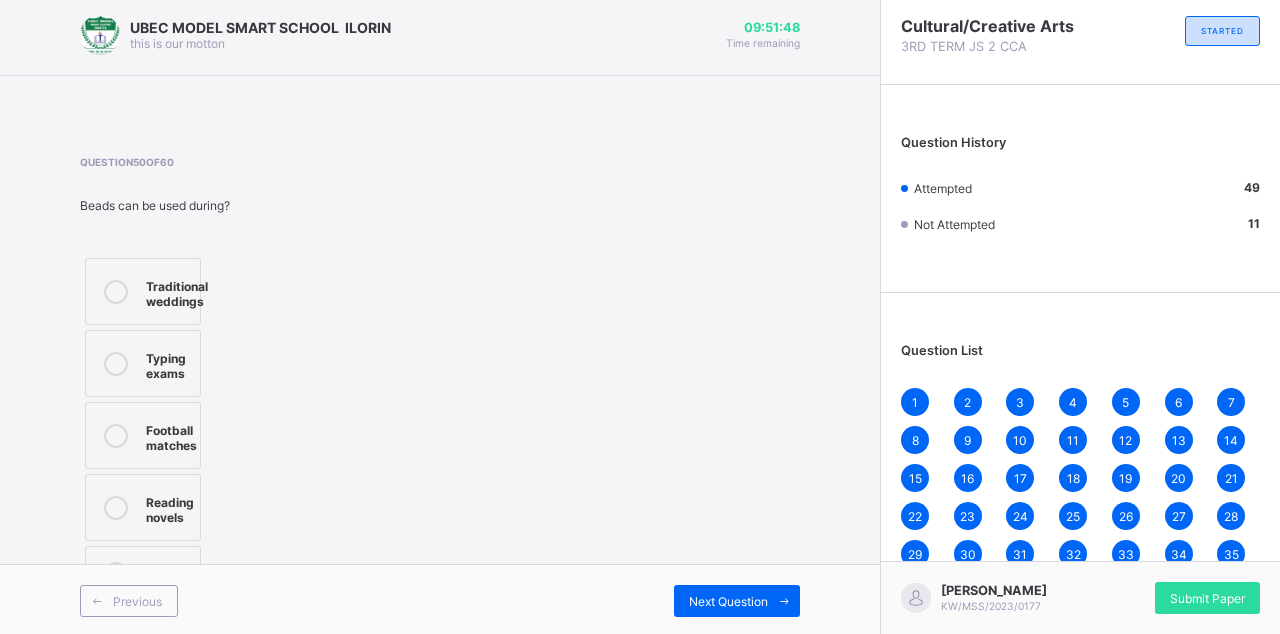 click on "Traditional weddings" at bounding box center (177, 291) 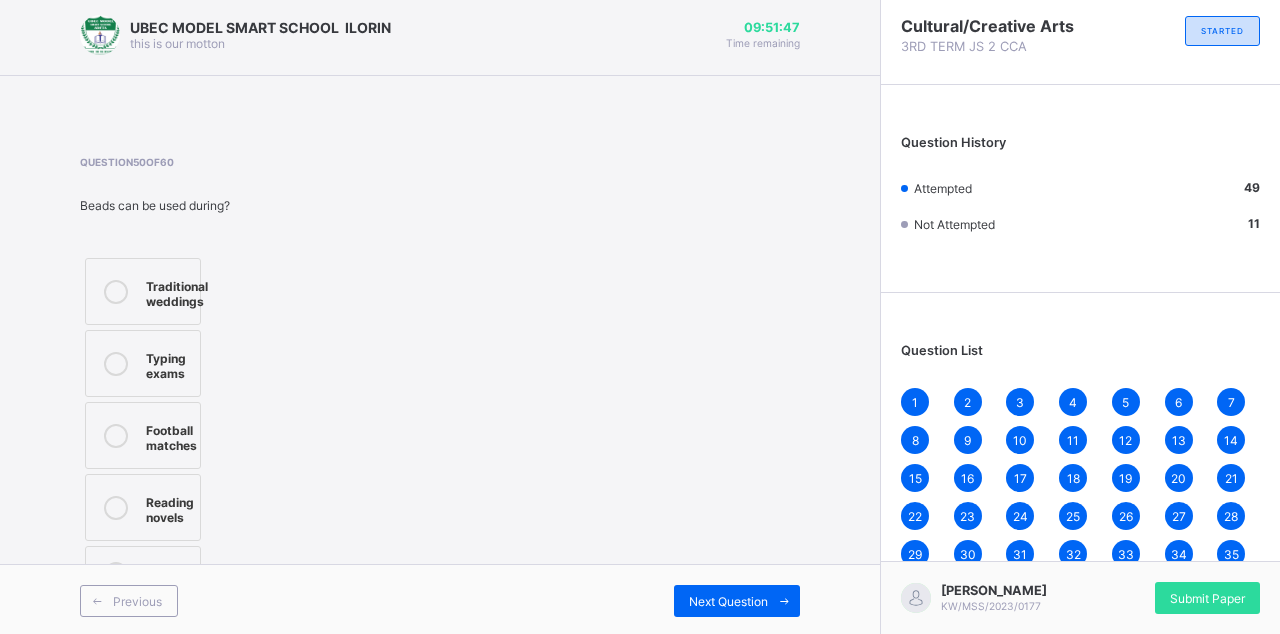 click on "Next Question" at bounding box center (728, 601) 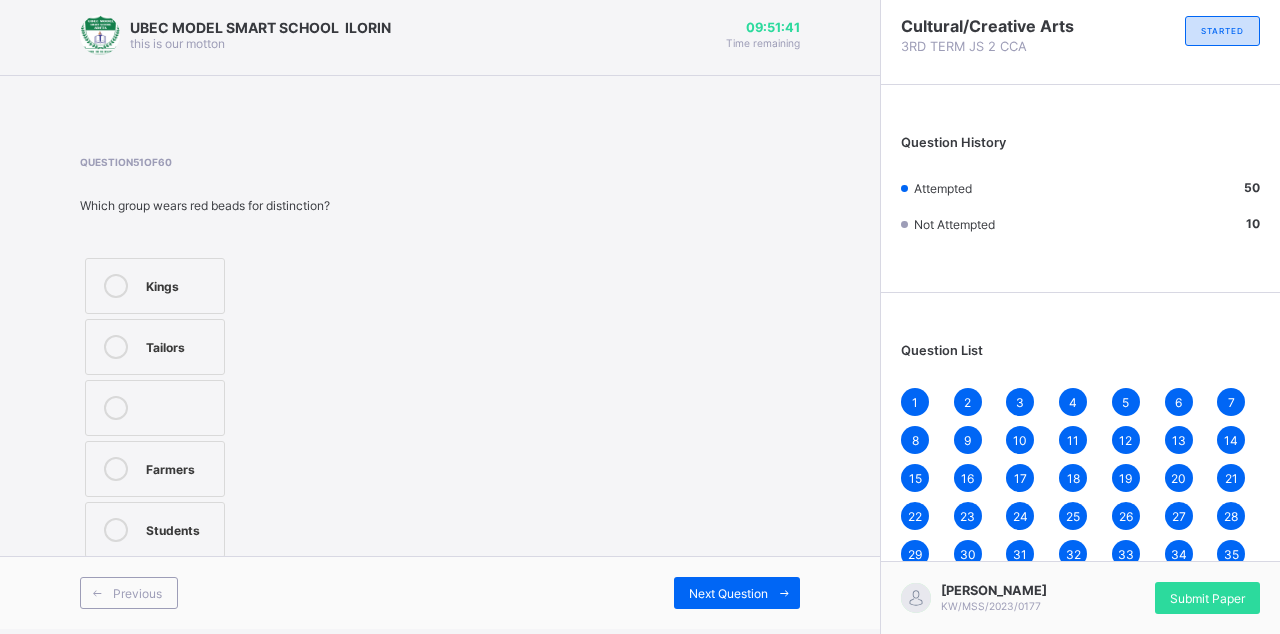 click on "Kings Tailors Farmers Students" at bounding box center [205, 408] 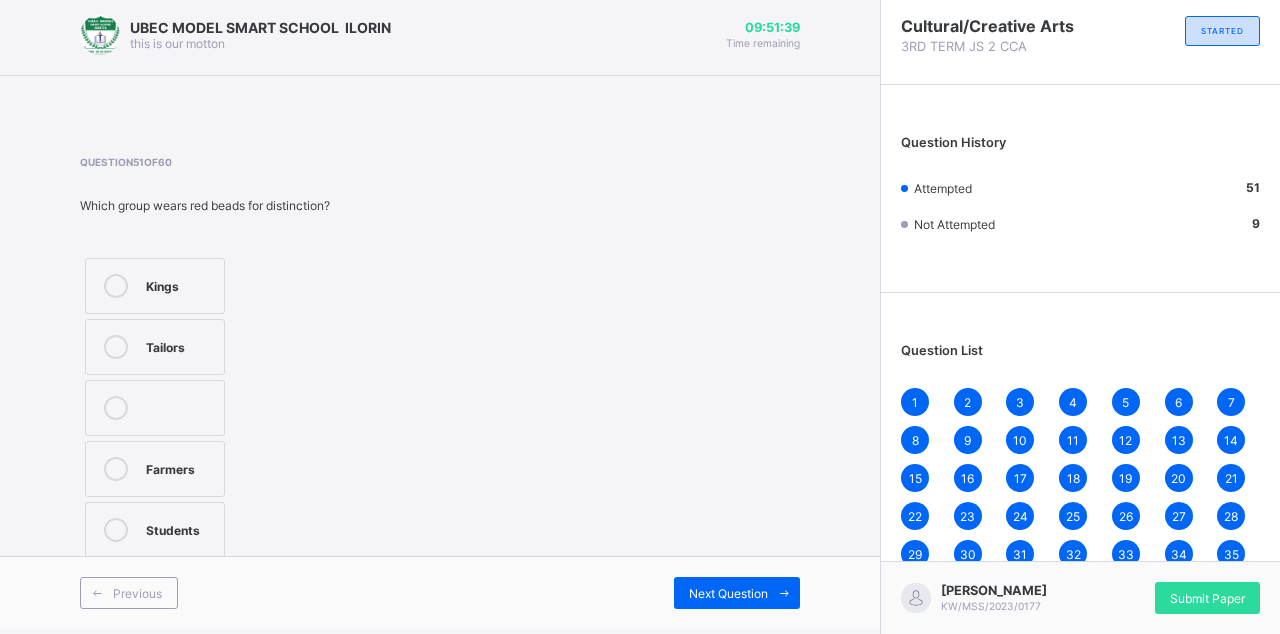 click on "Next Question" at bounding box center [728, 593] 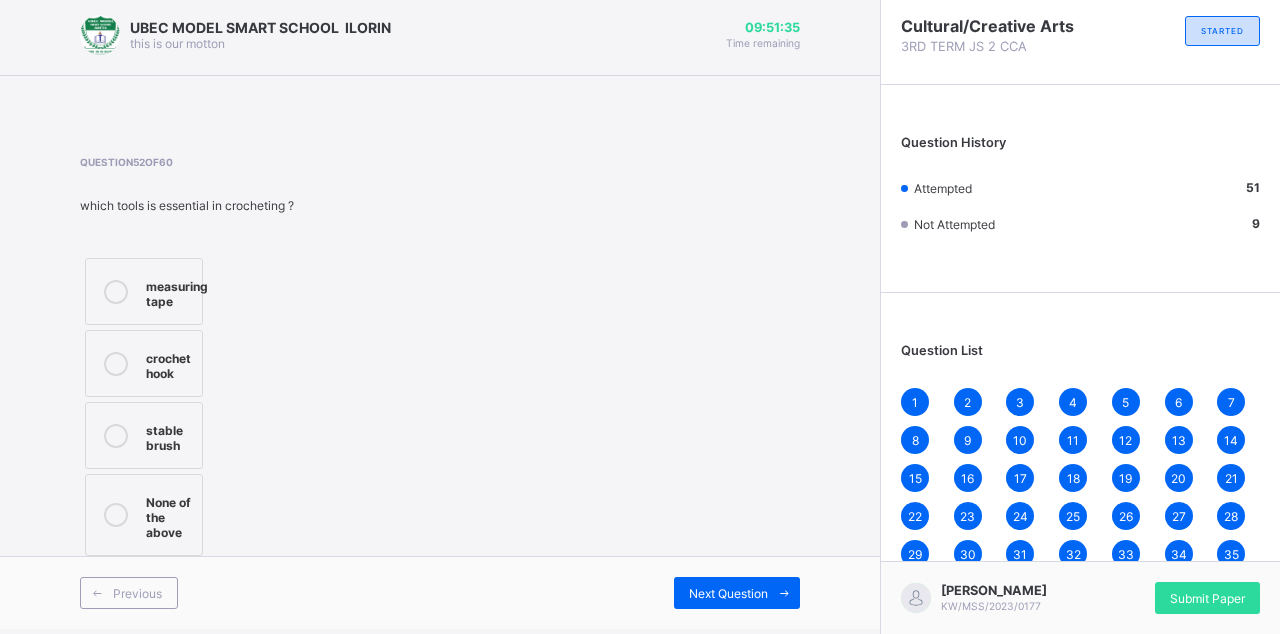 click on "stable brush" at bounding box center (144, 435) 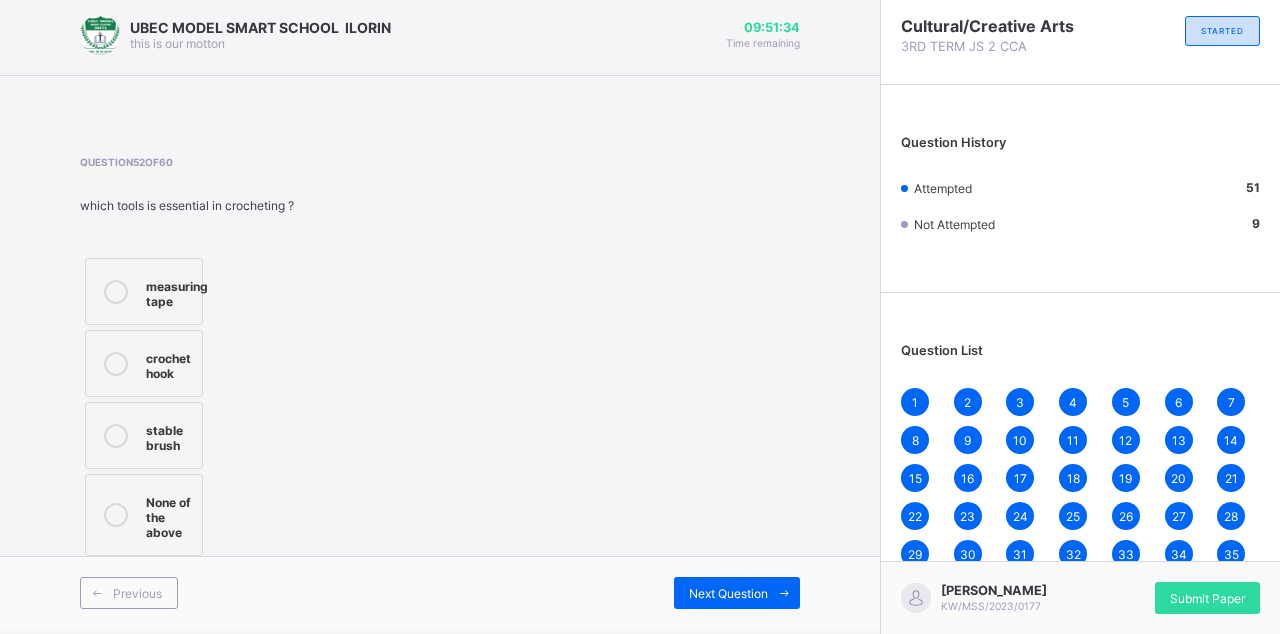 click on "crochet hook" at bounding box center [144, 363] 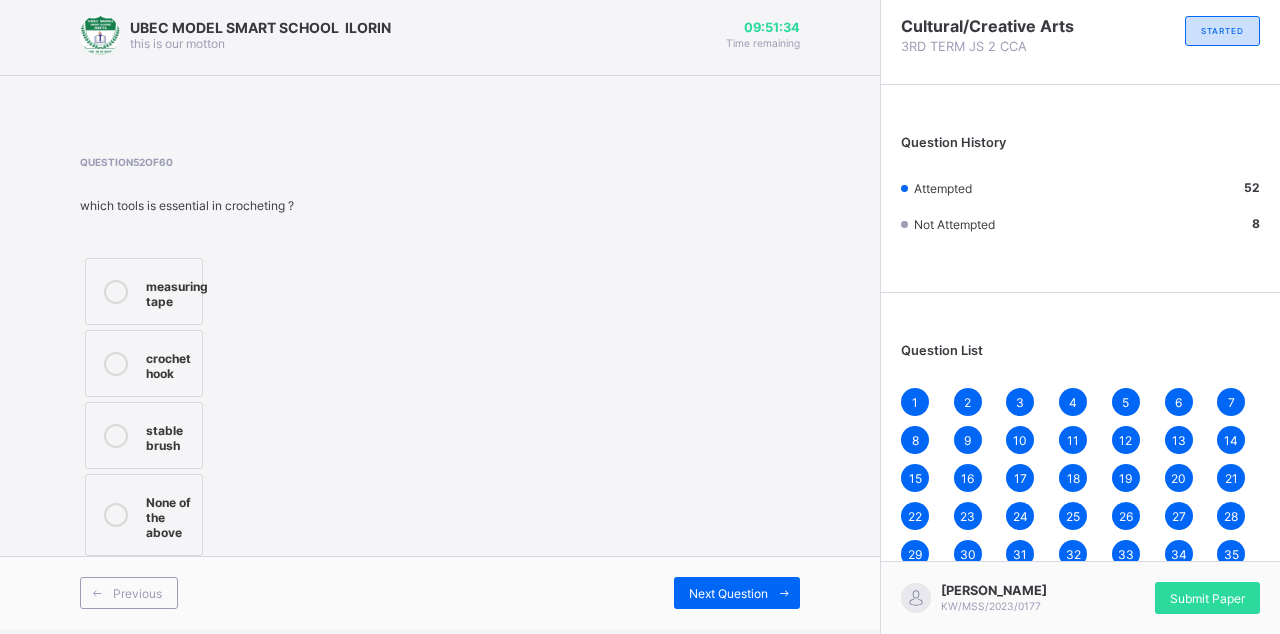 click on "measuring tape" at bounding box center [177, 291] 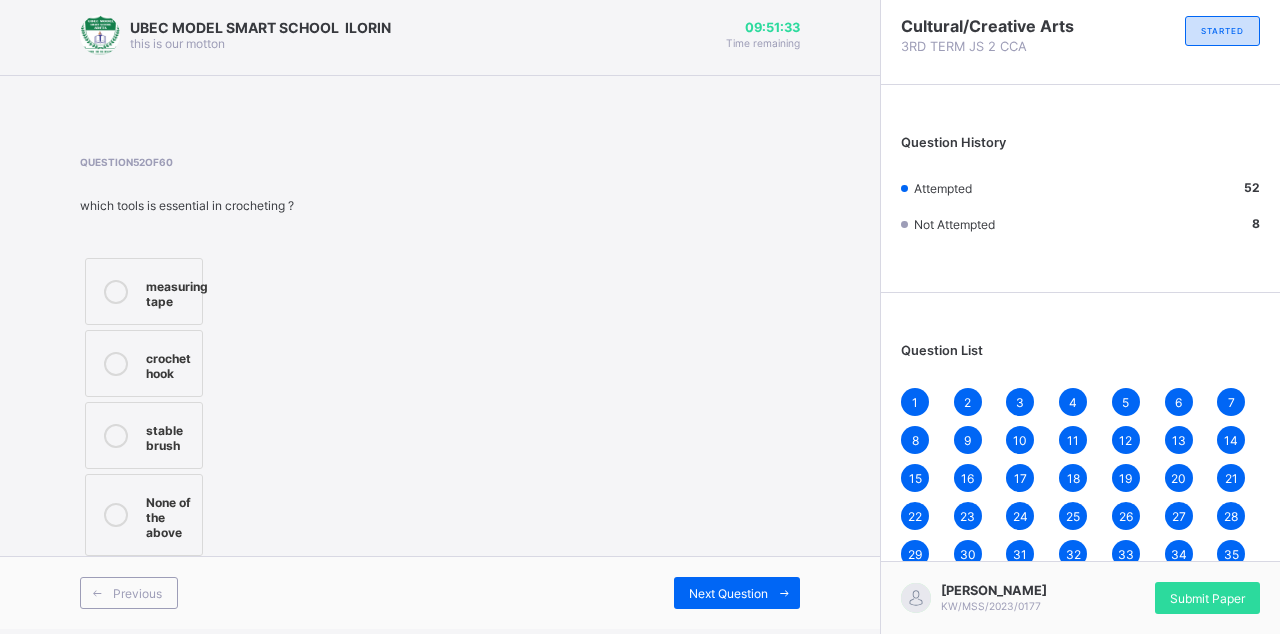 click on "Next Question" at bounding box center (737, 593) 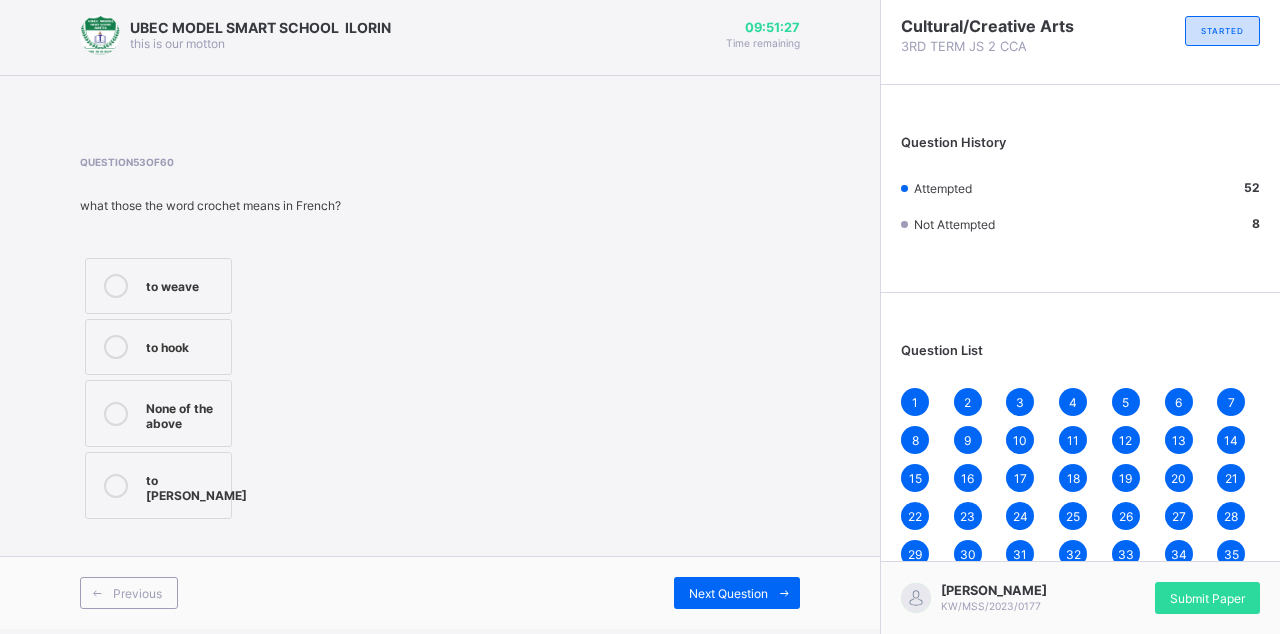 click on "to weave" at bounding box center [158, 286] 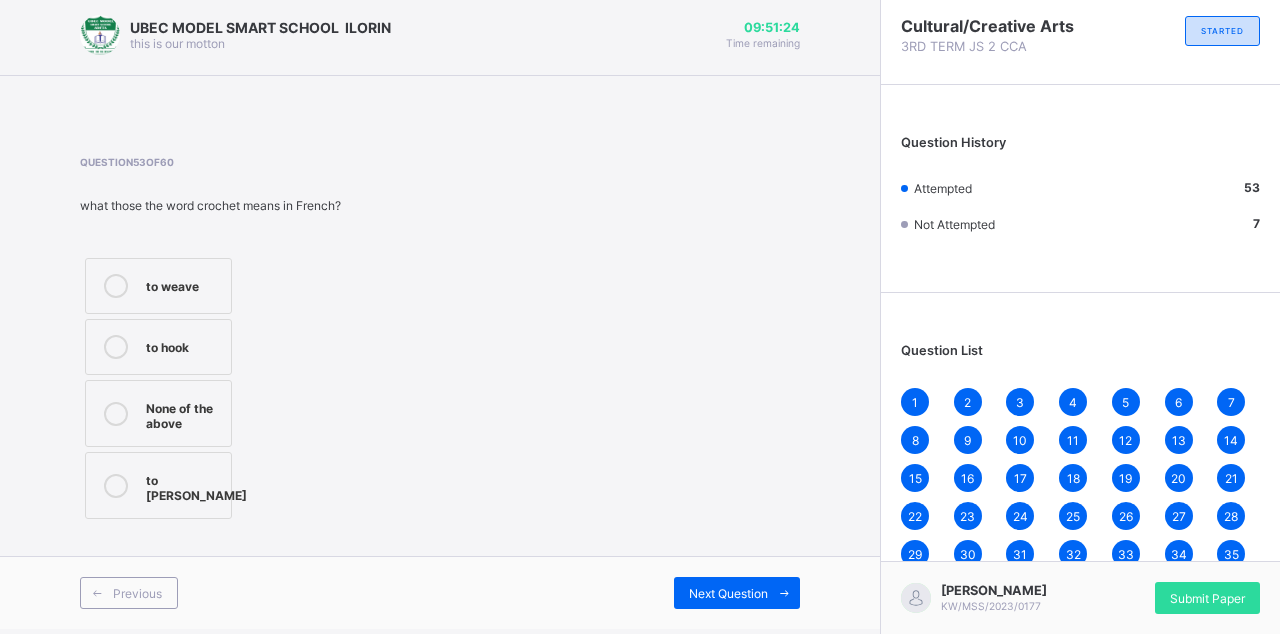 click on "Next Question" at bounding box center [737, 593] 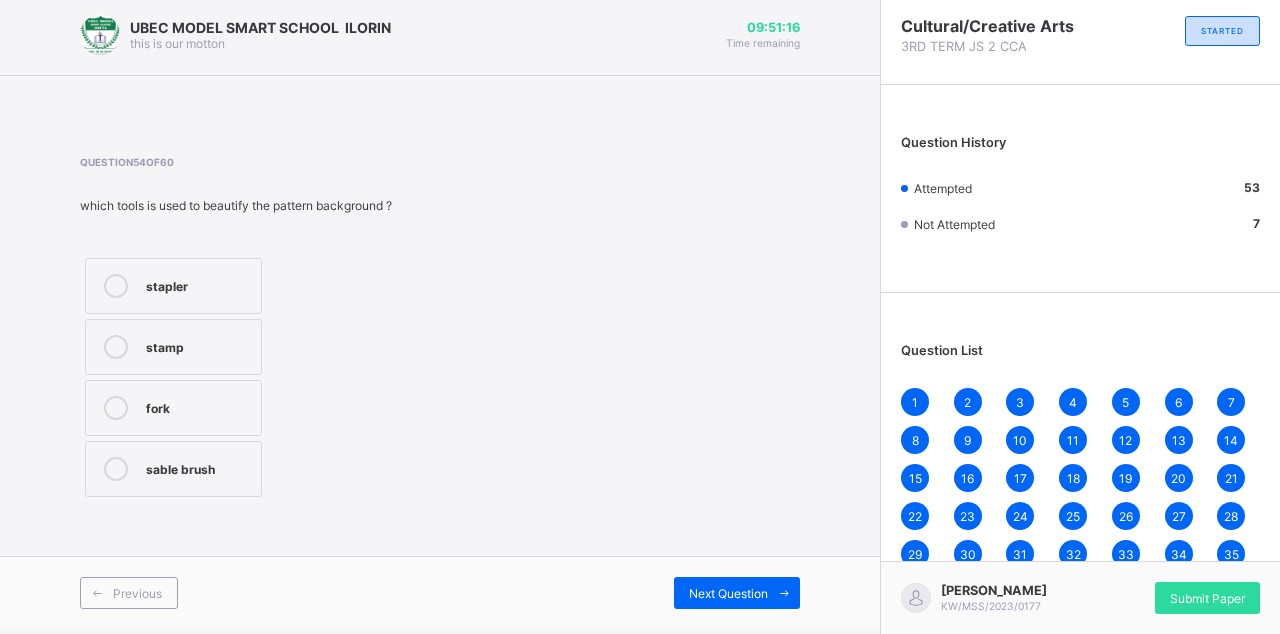 click on "stamp" at bounding box center [173, 347] 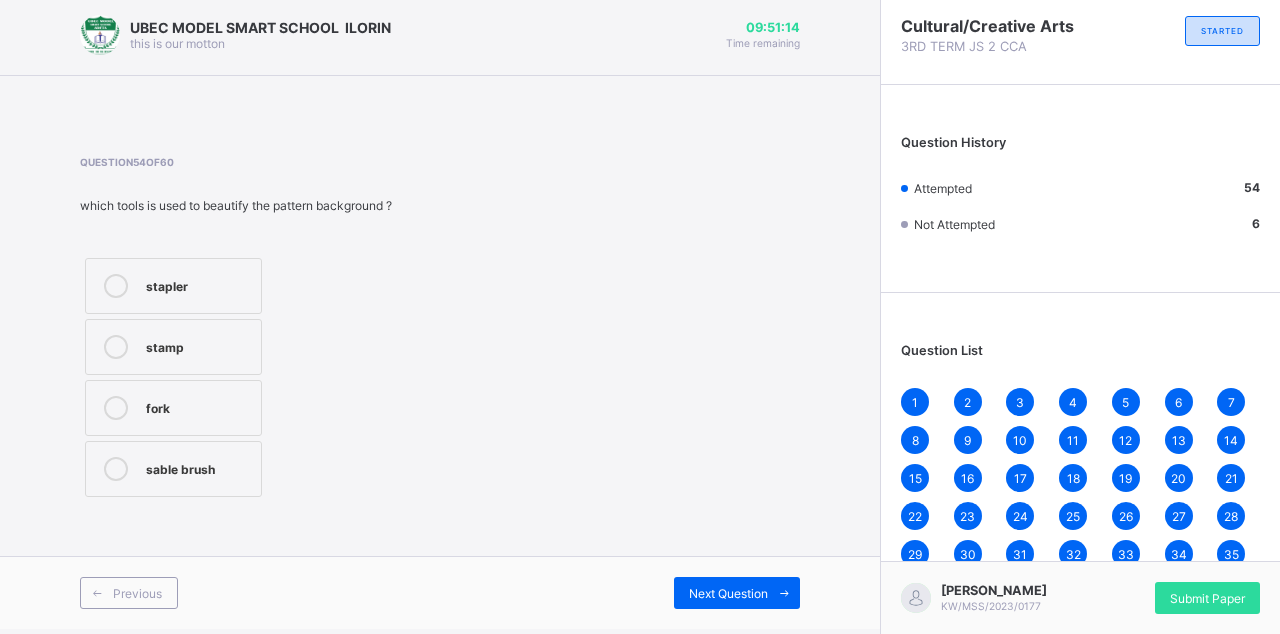 click on "Next Question" at bounding box center [728, 593] 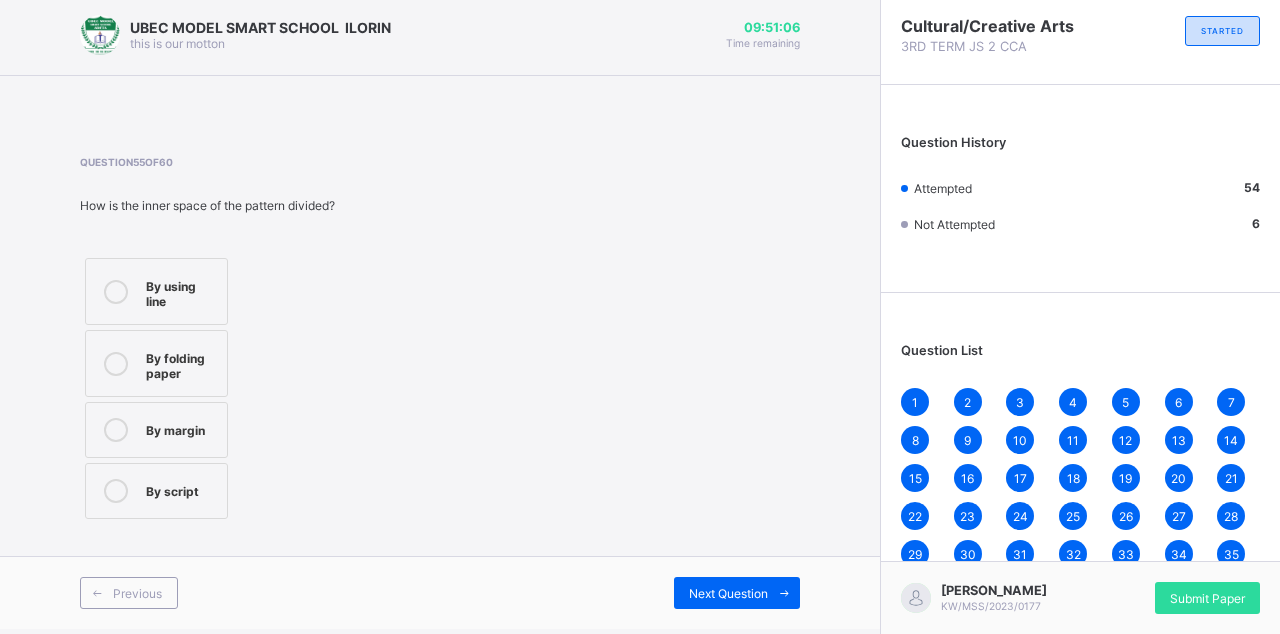 click on "By folding paper" at bounding box center (156, 363) 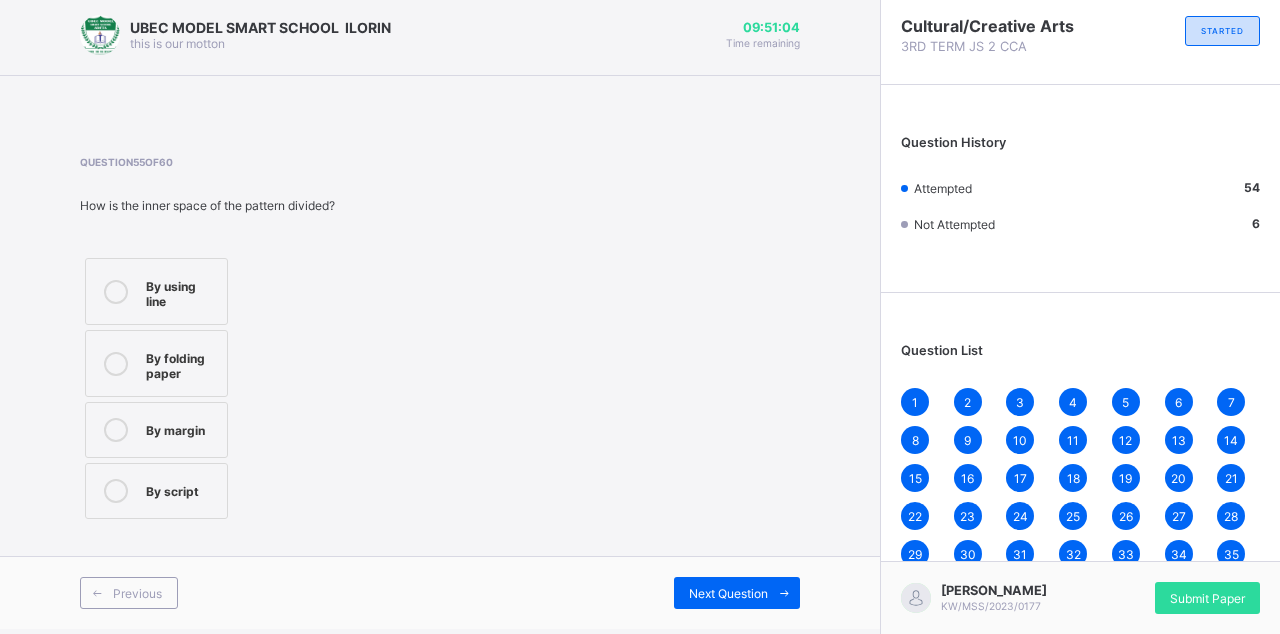 click on "Next Question" at bounding box center [737, 593] 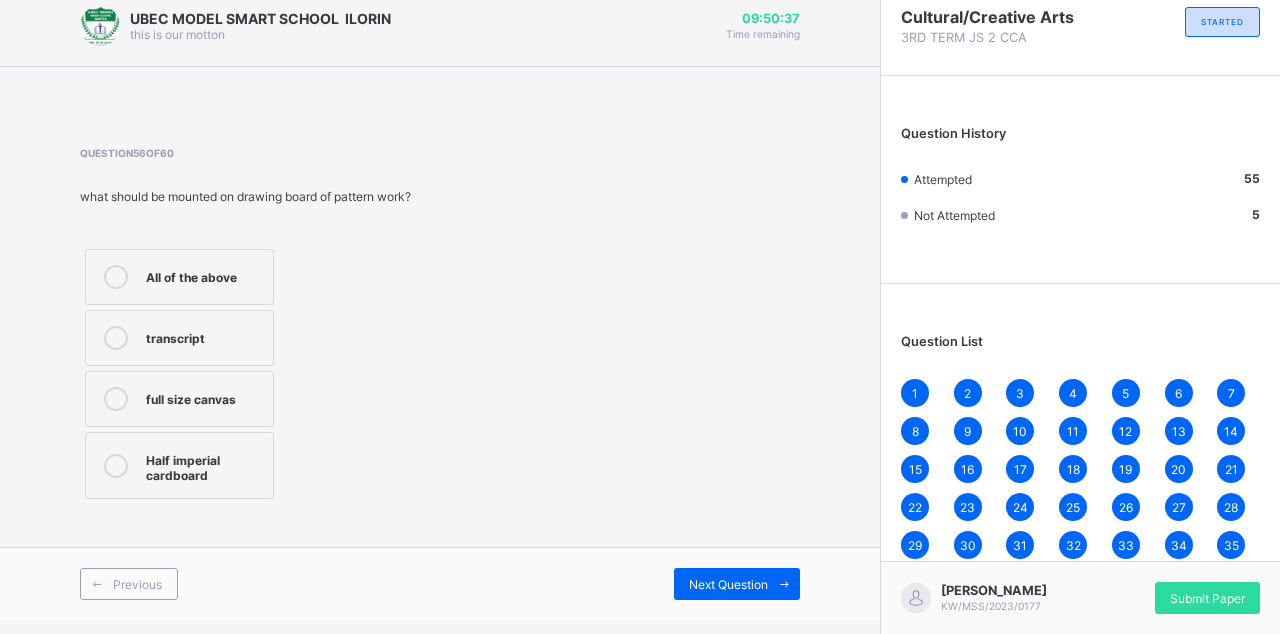 scroll, scrollTop: 12, scrollLeft: 0, axis: vertical 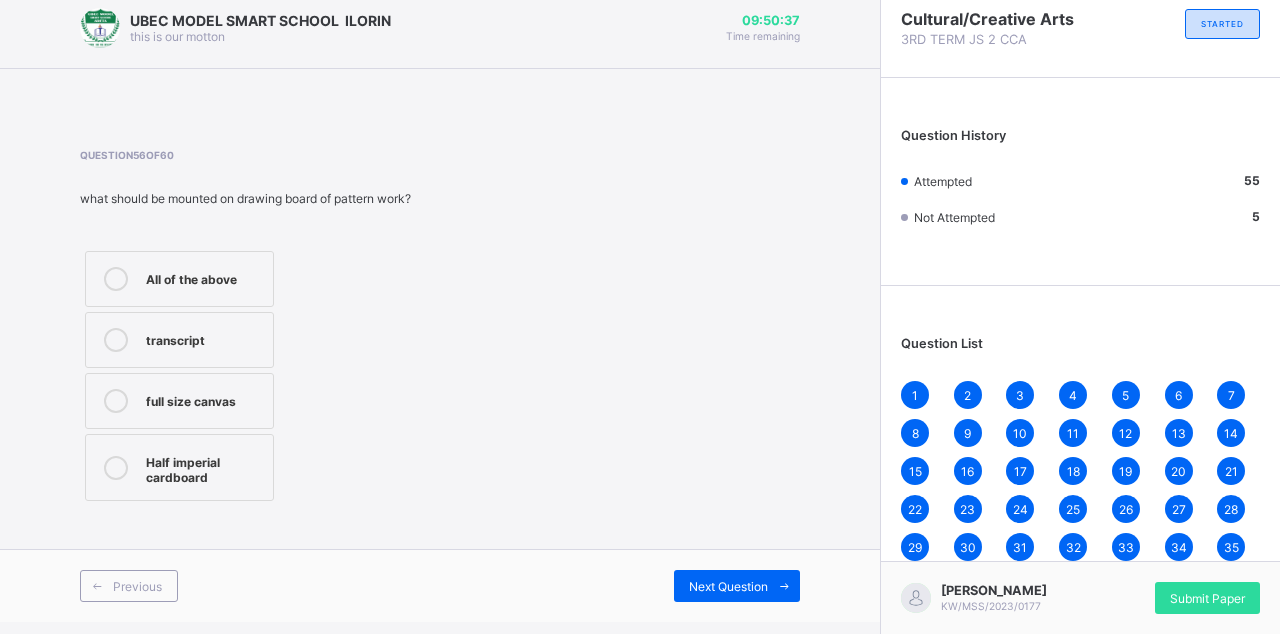 click on "All of the above" at bounding box center (204, 279) 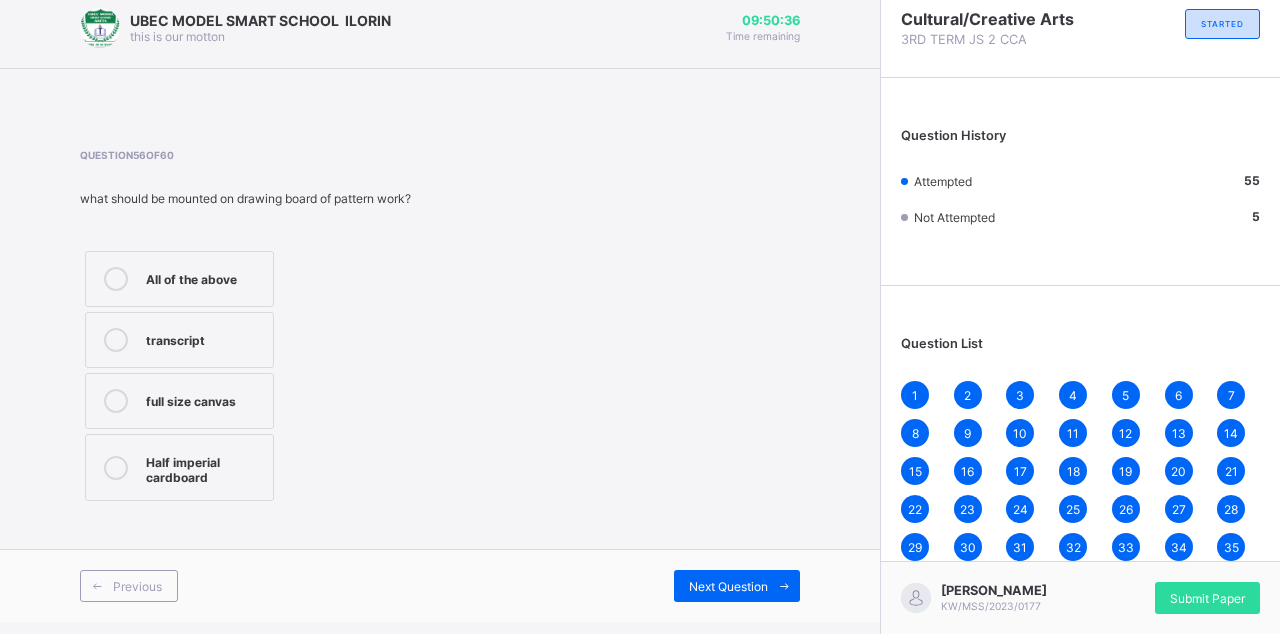 click on "Half imperial cardboard" at bounding box center (204, 467) 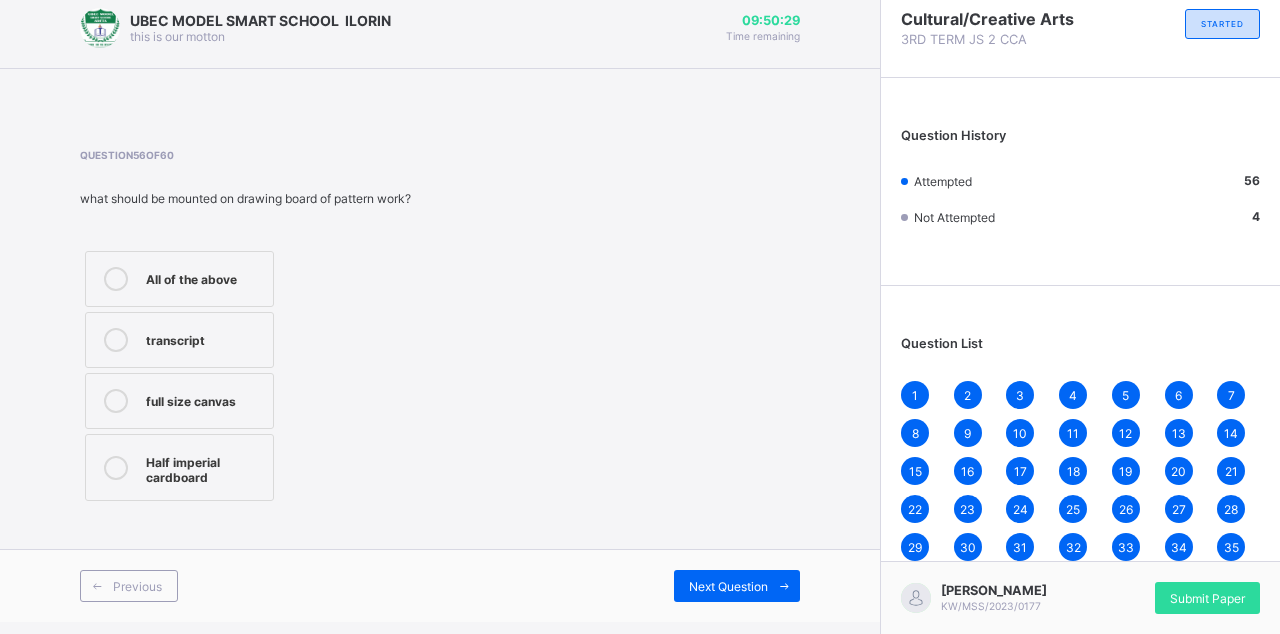 click on "Next Question" at bounding box center (728, 586) 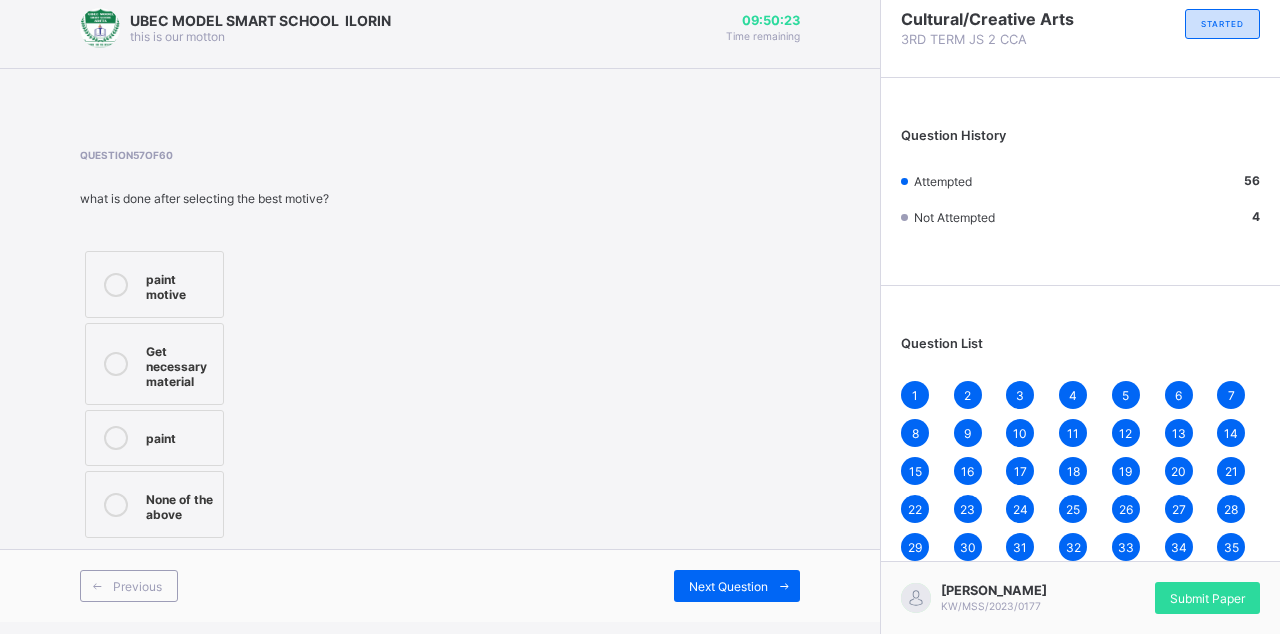 click on "paint motive" at bounding box center (179, 284) 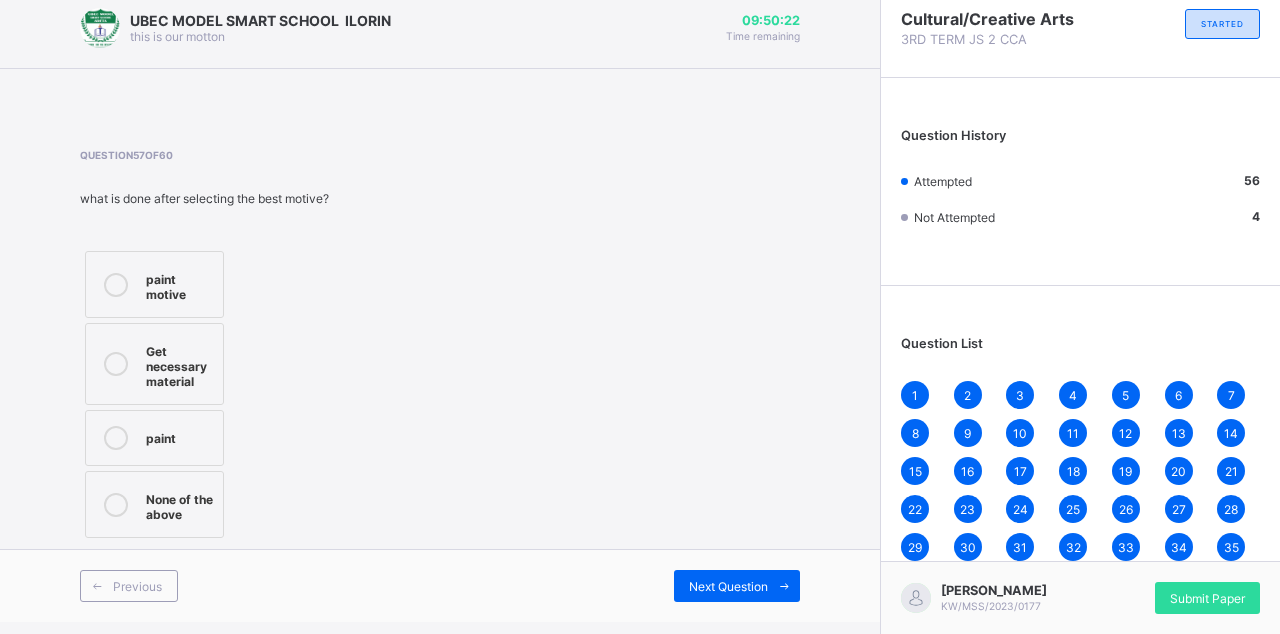 click on "Get necessary material" at bounding box center [179, 364] 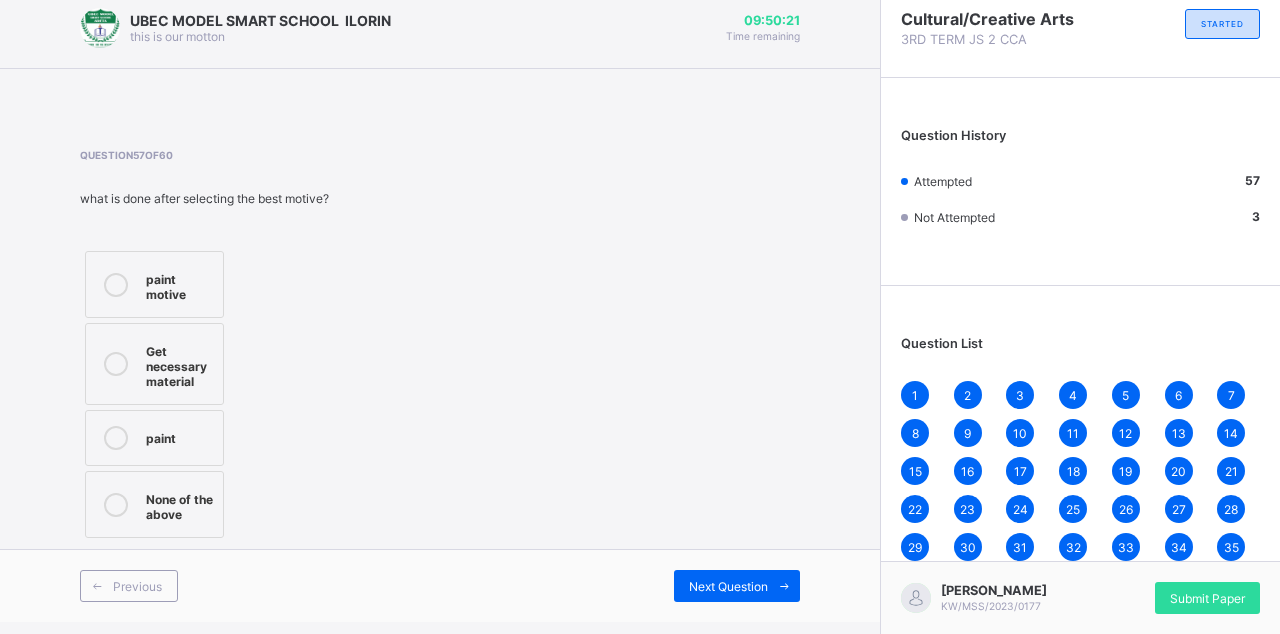 click on "paint motive" at bounding box center (154, 284) 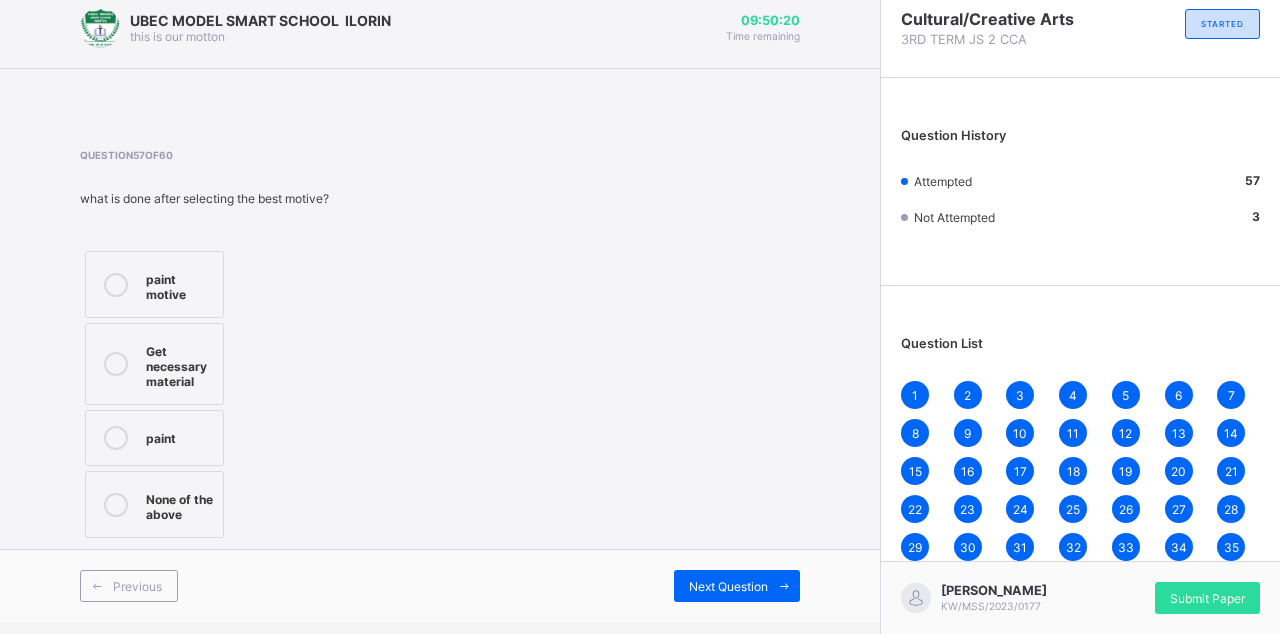 click on "Get necessary material" at bounding box center (179, 364) 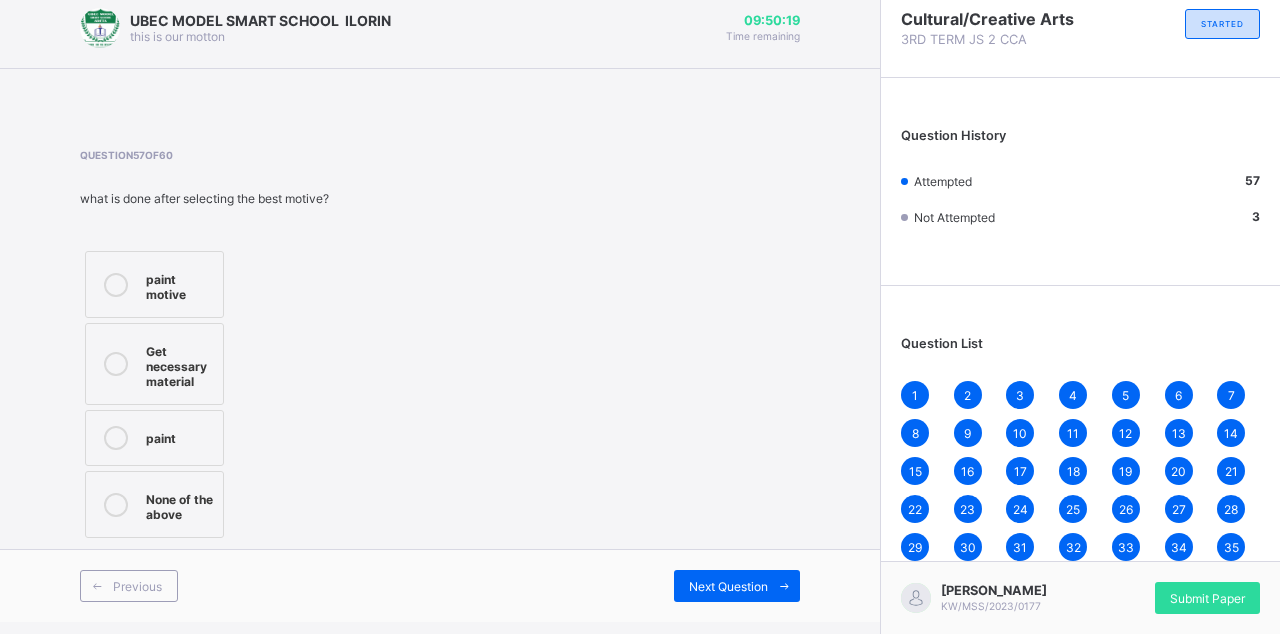 click on "Next Question" at bounding box center (737, 586) 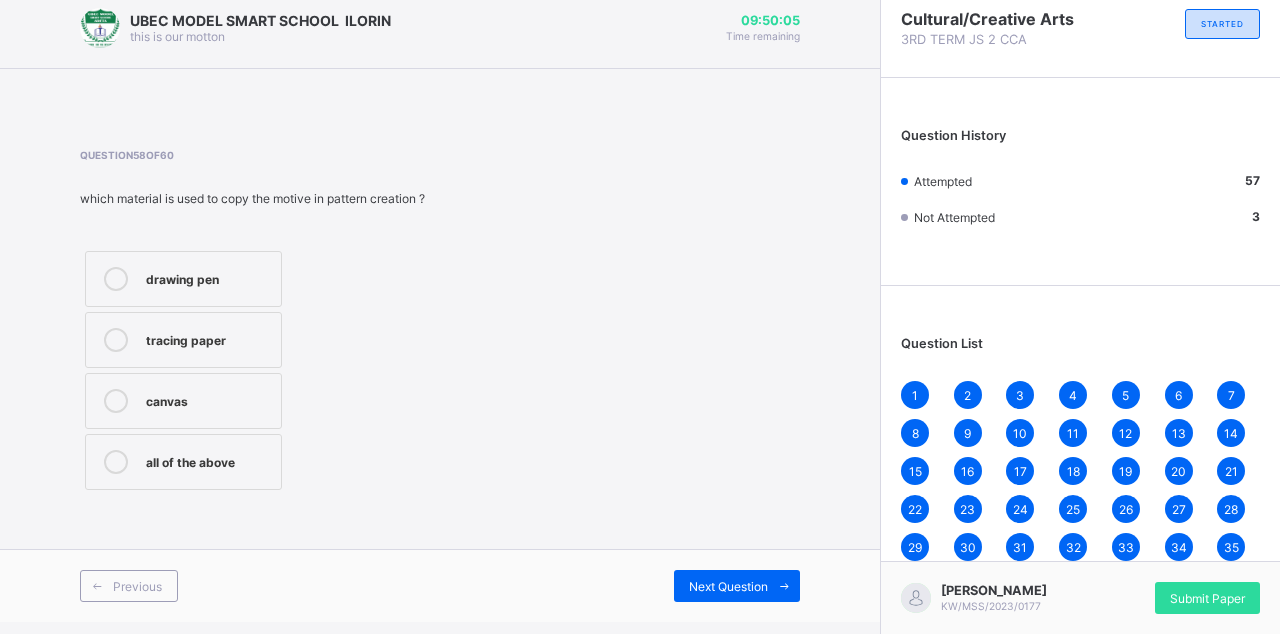 click on "drawing pen" at bounding box center [183, 279] 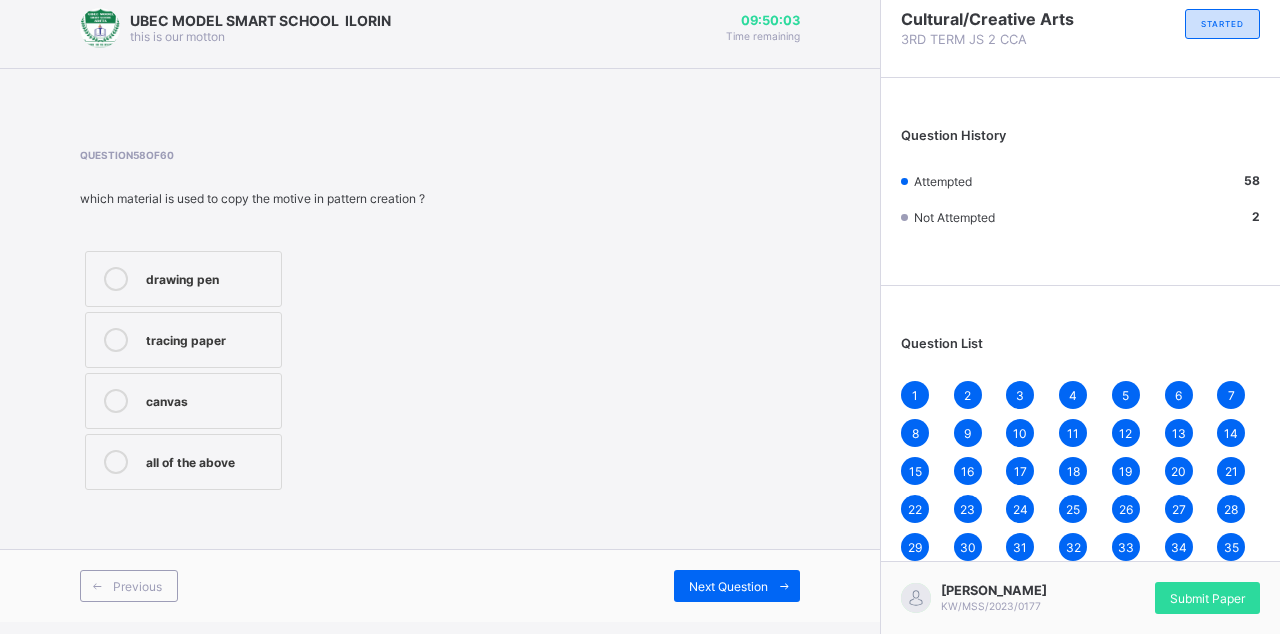 click on "Next Question" at bounding box center (737, 586) 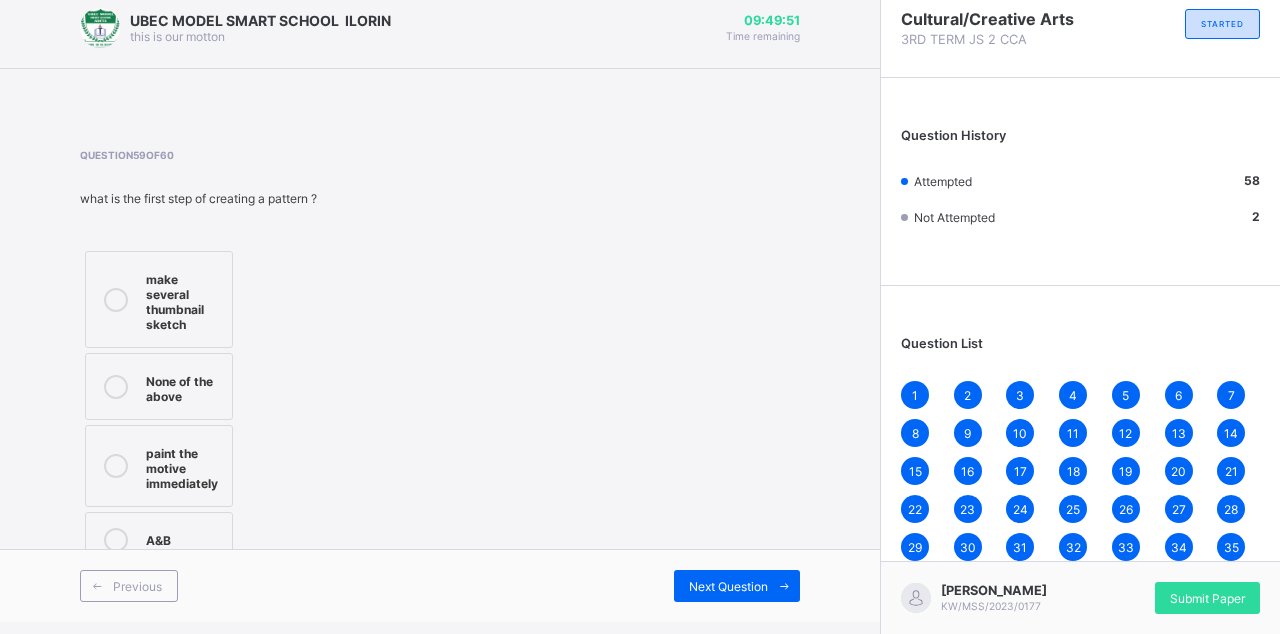 click on "paint the motive immediately" at bounding box center (184, 466) 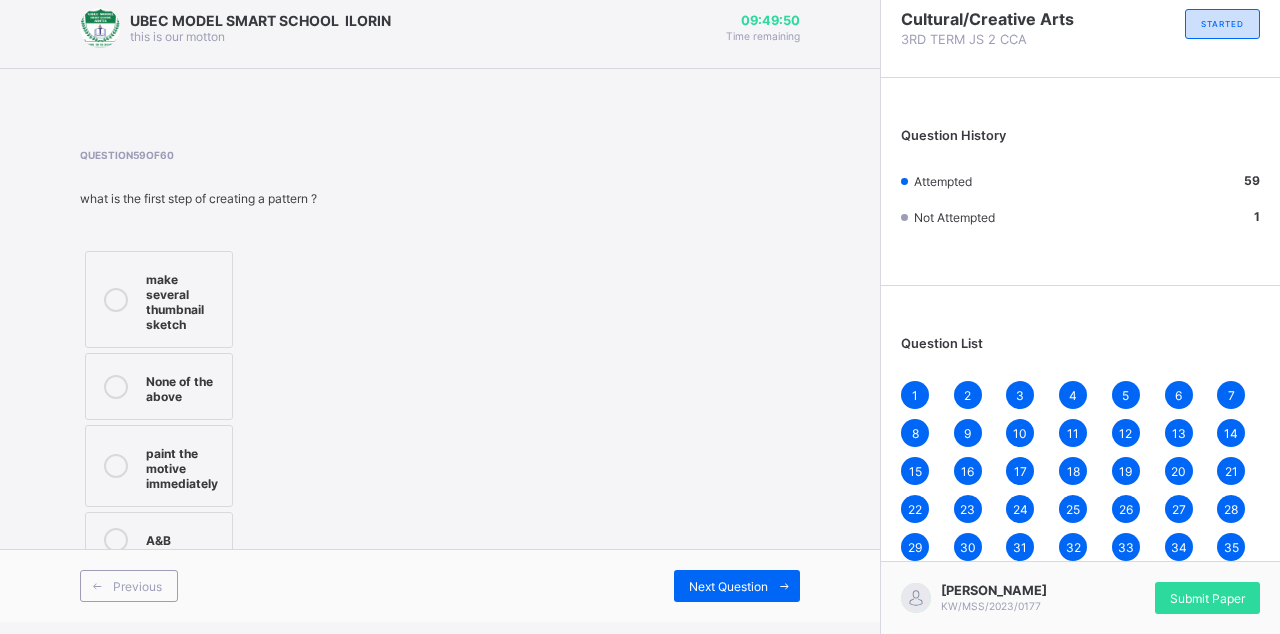 click on "Previous Next Question" at bounding box center [440, 585] 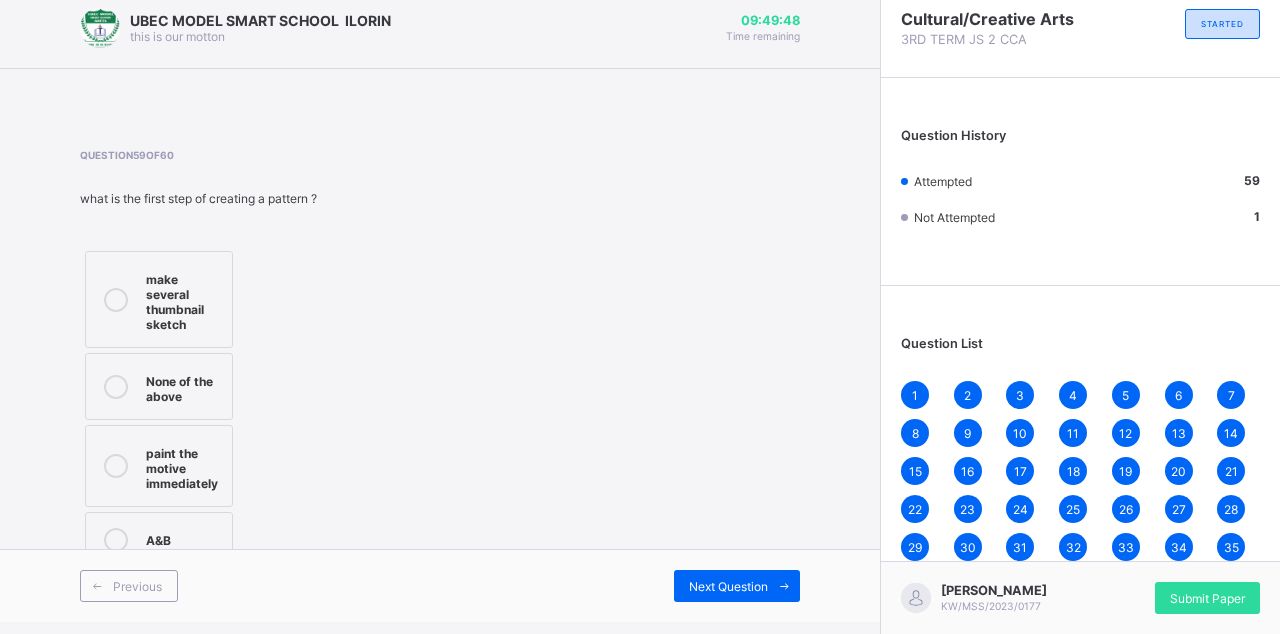 click on "Next Question" at bounding box center [737, 586] 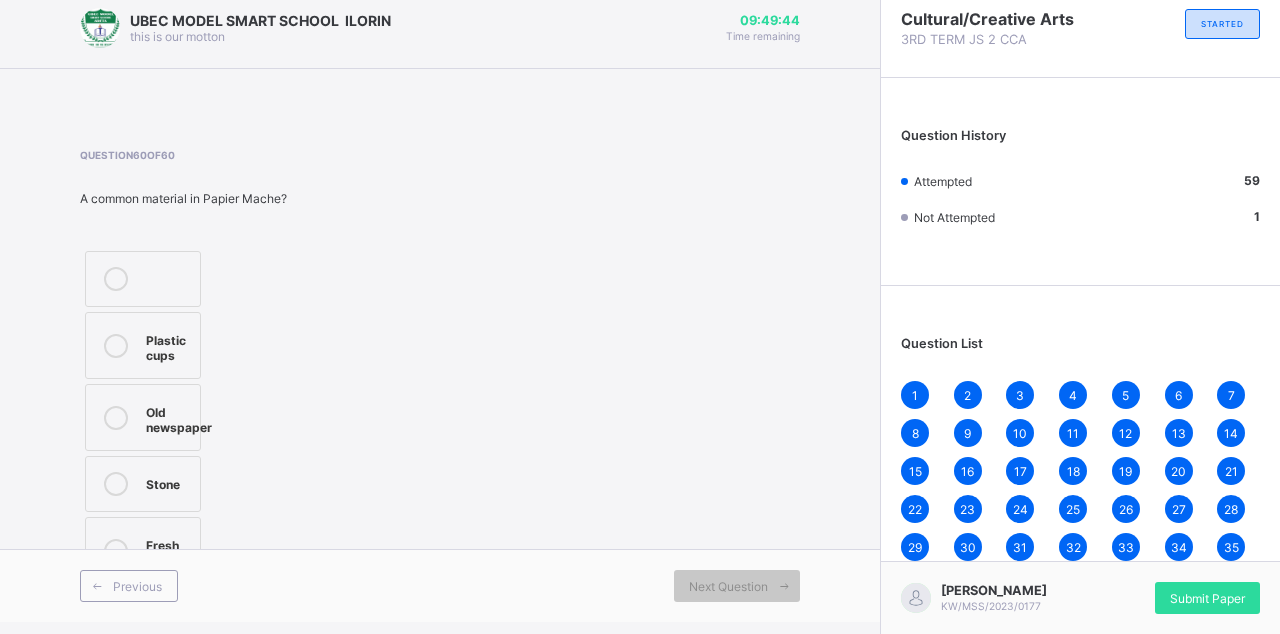 scroll, scrollTop: 0, scrollLeft: 0, axis: both 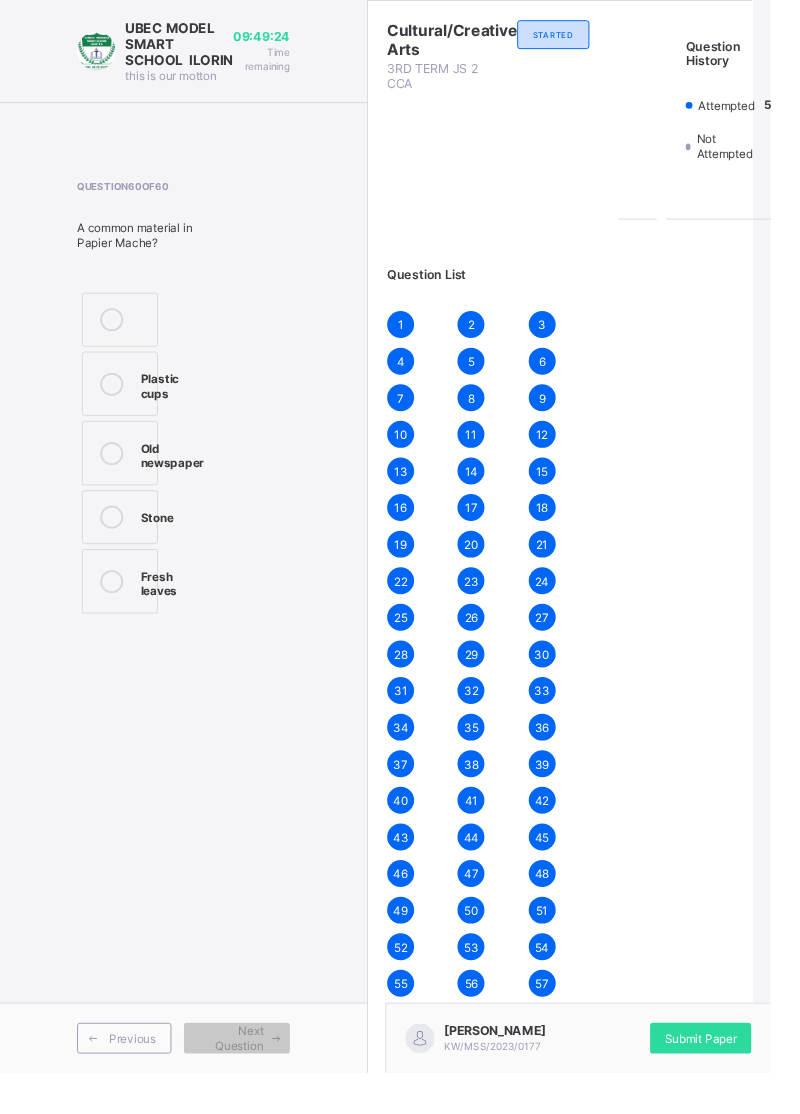 click on "Plastic cups" at bounding box center (124, 398) 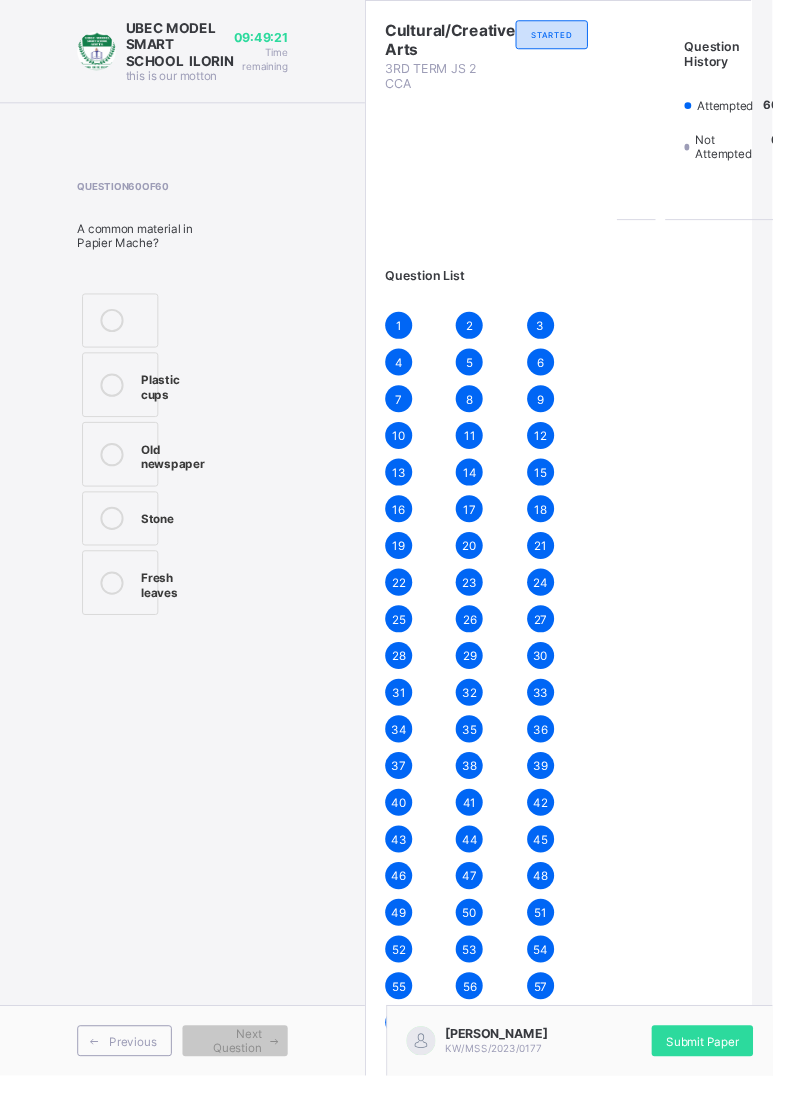click on "Submit Paper" at bounding box center [727, 1078] 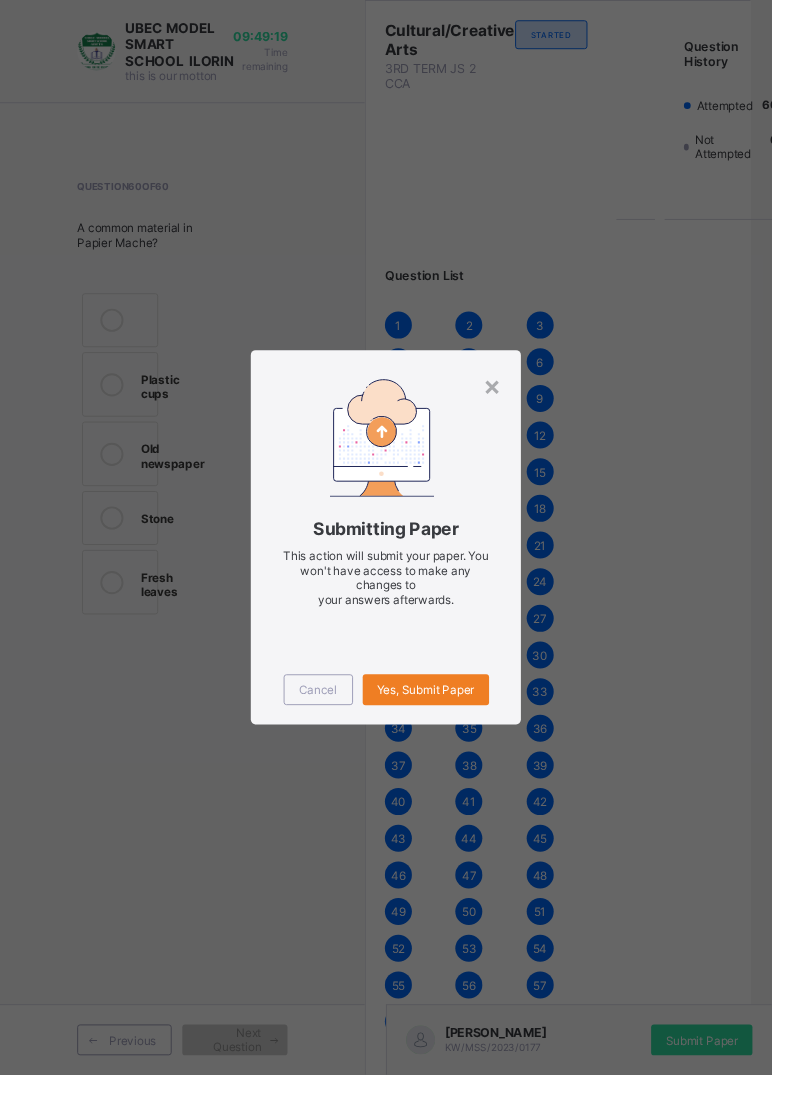 click on "Yes, Submit Paper" at bounding box center (441, 715) 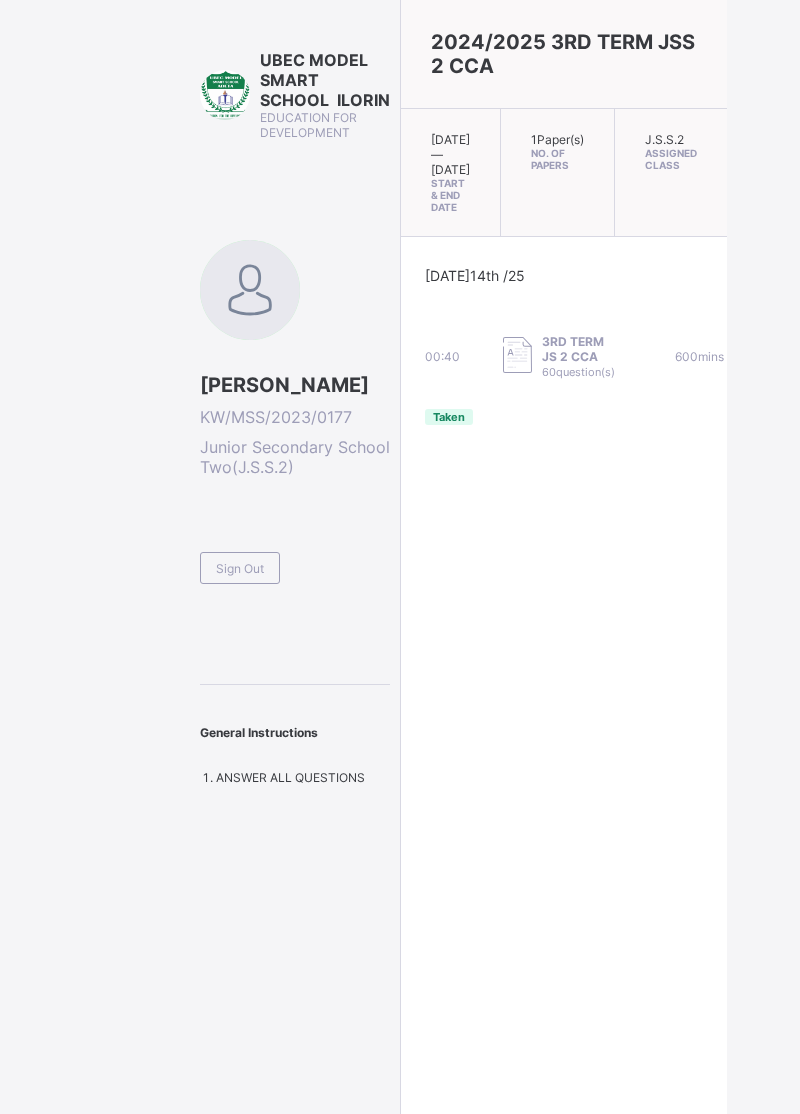 click on "Sign Out" at bounding box center (240, 568) 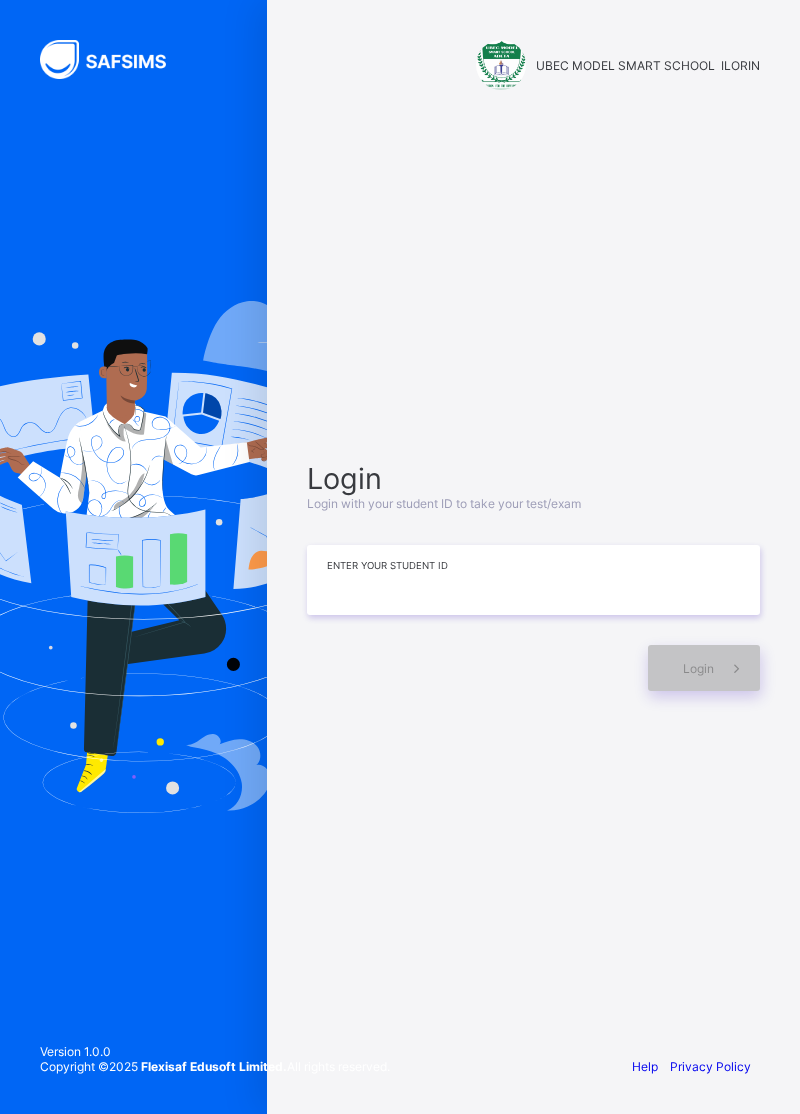 click at bounding box center [533, 580] 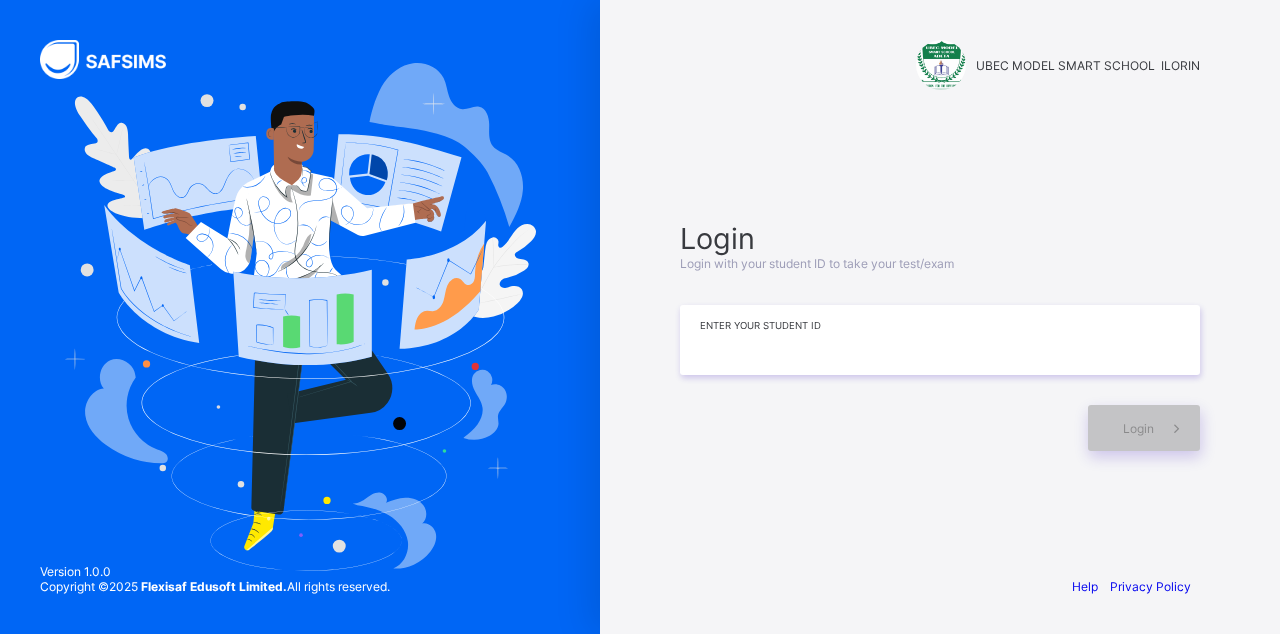 click at bounding box center (940, 340) 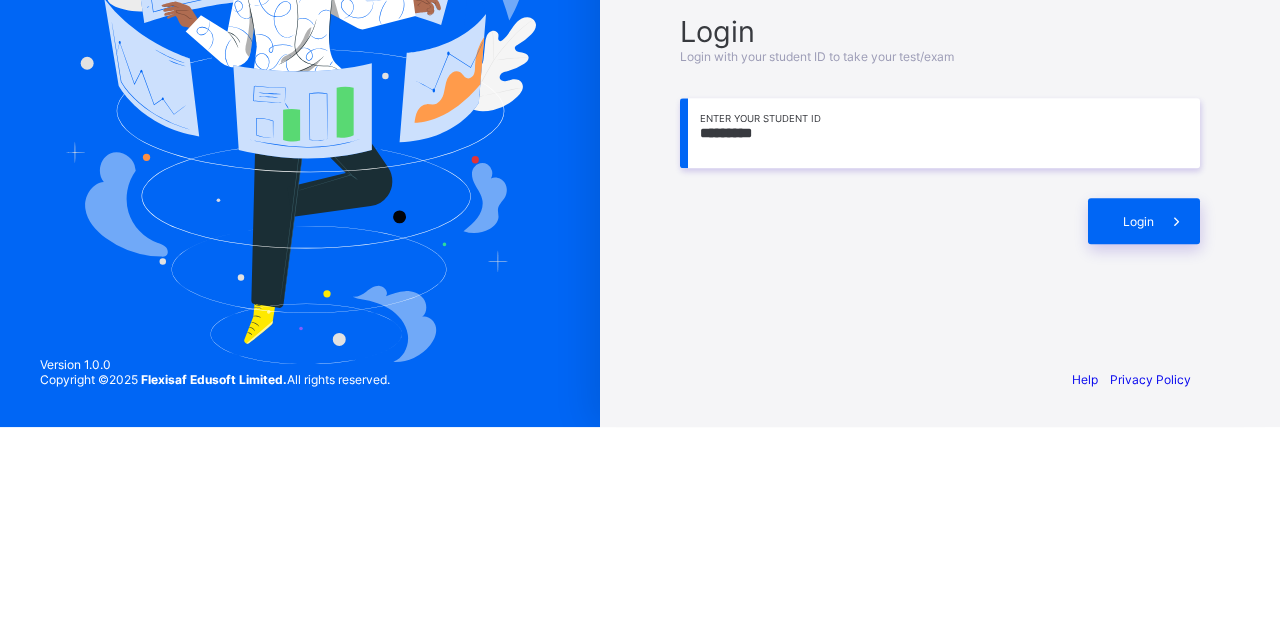 click at bounding box center [1177, 428] 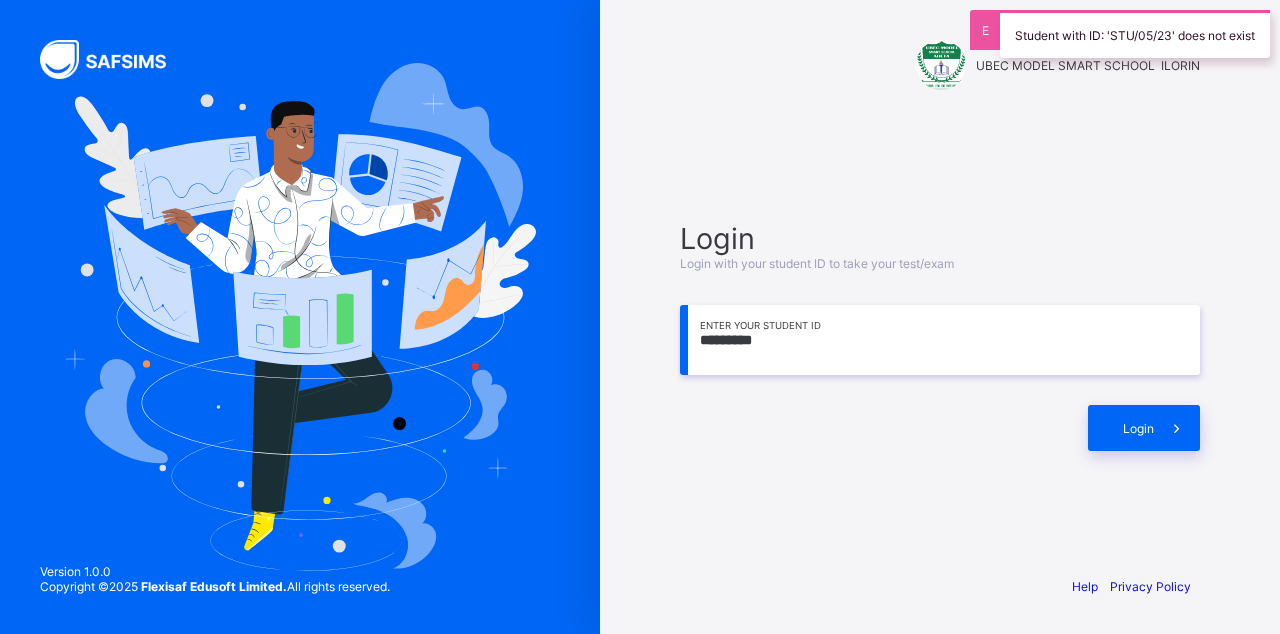 click on "*********" at bounding box center [940, 340] 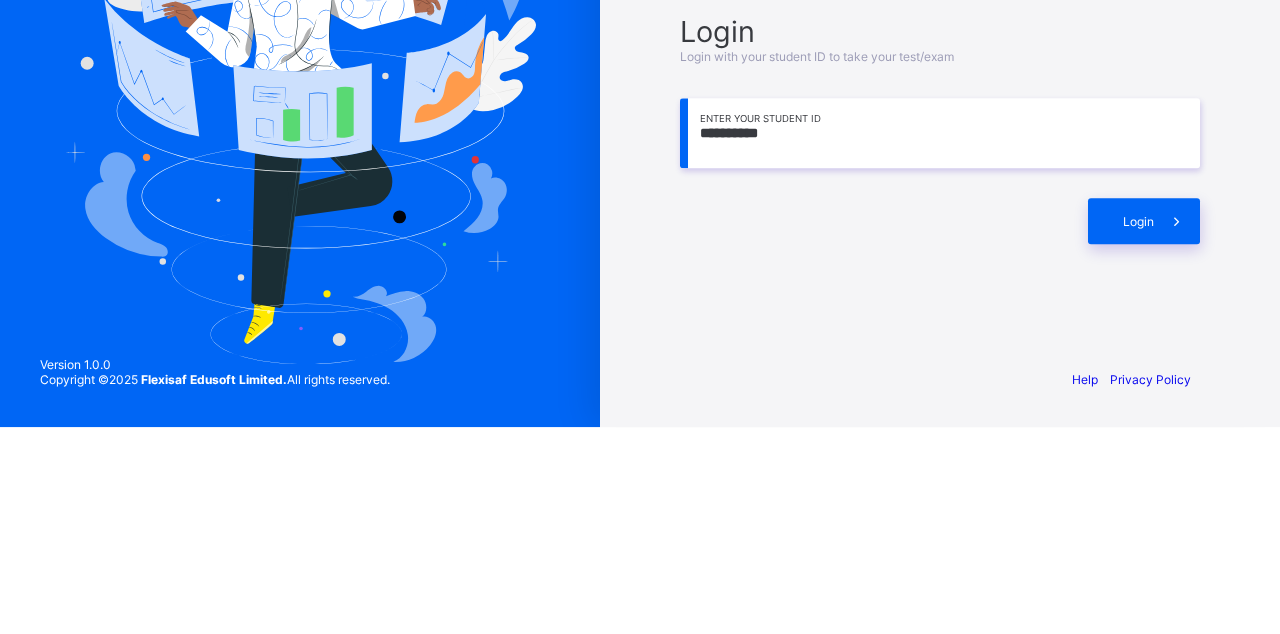 type on "**********" 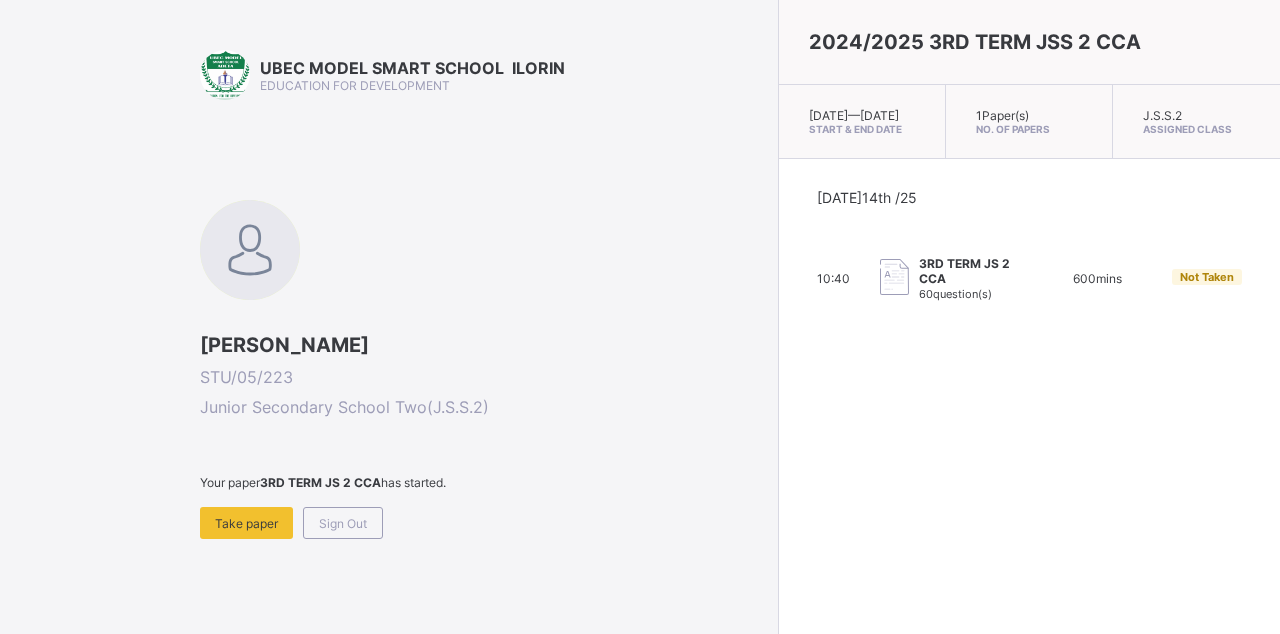 click on "Take paper" at bounding box center (246, 523) 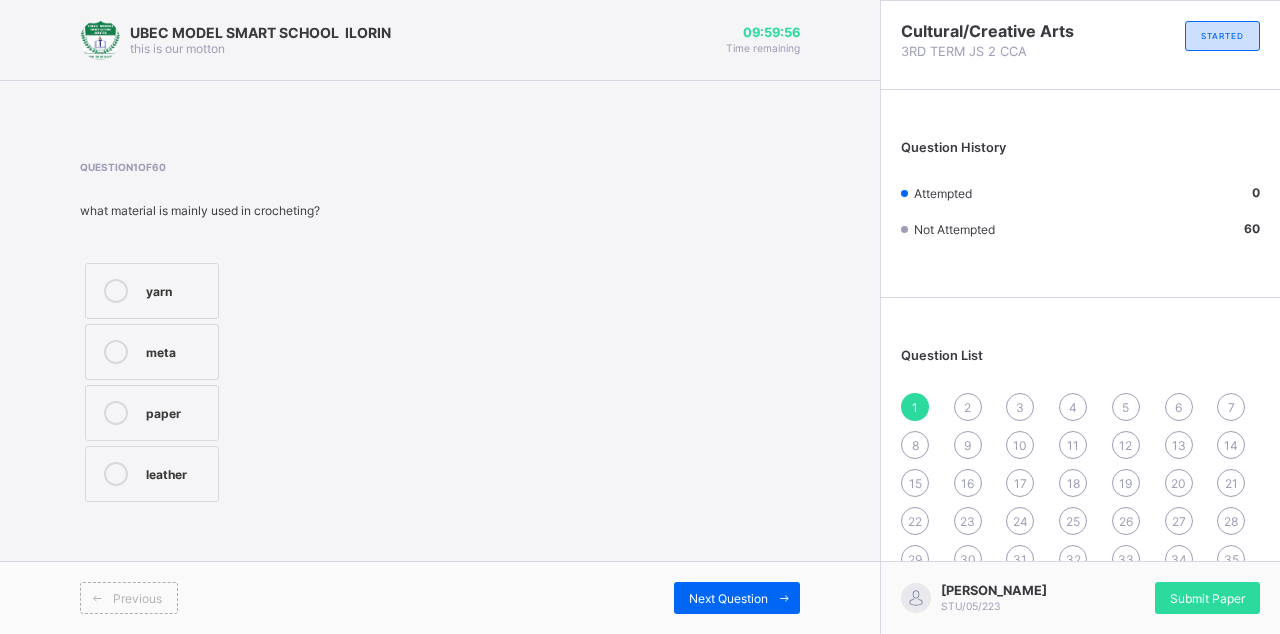 scroll, scrollTop: 0, scrollLeft: 0, axis: both 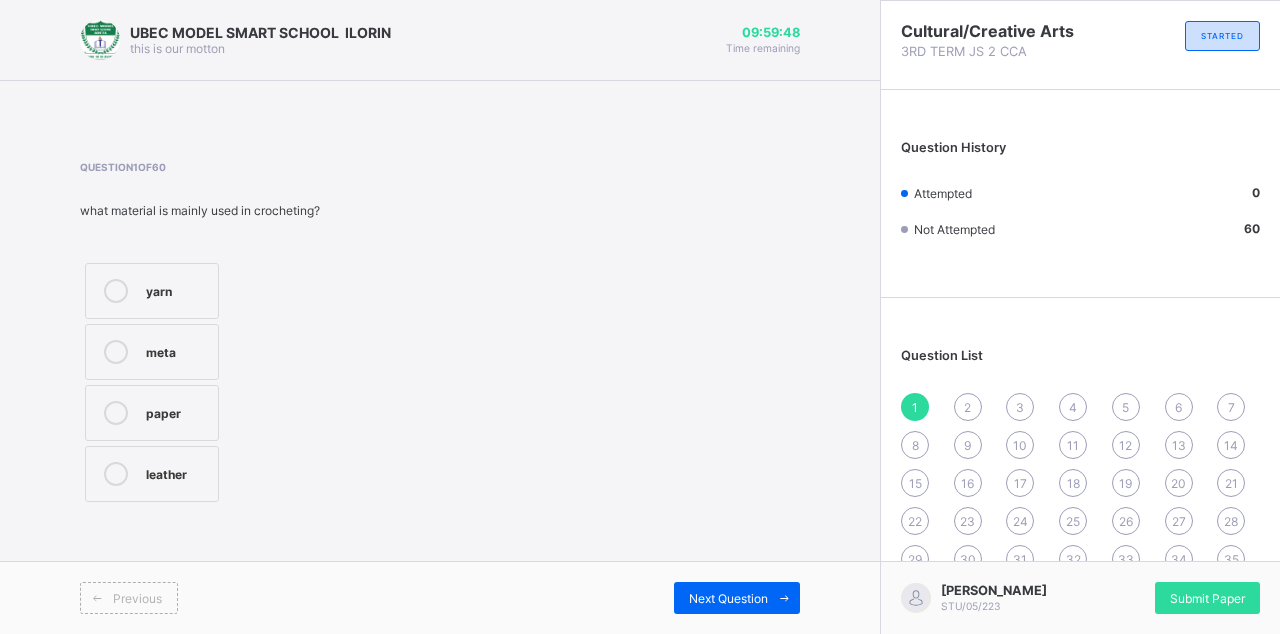 click at bounding box center [116, 352] 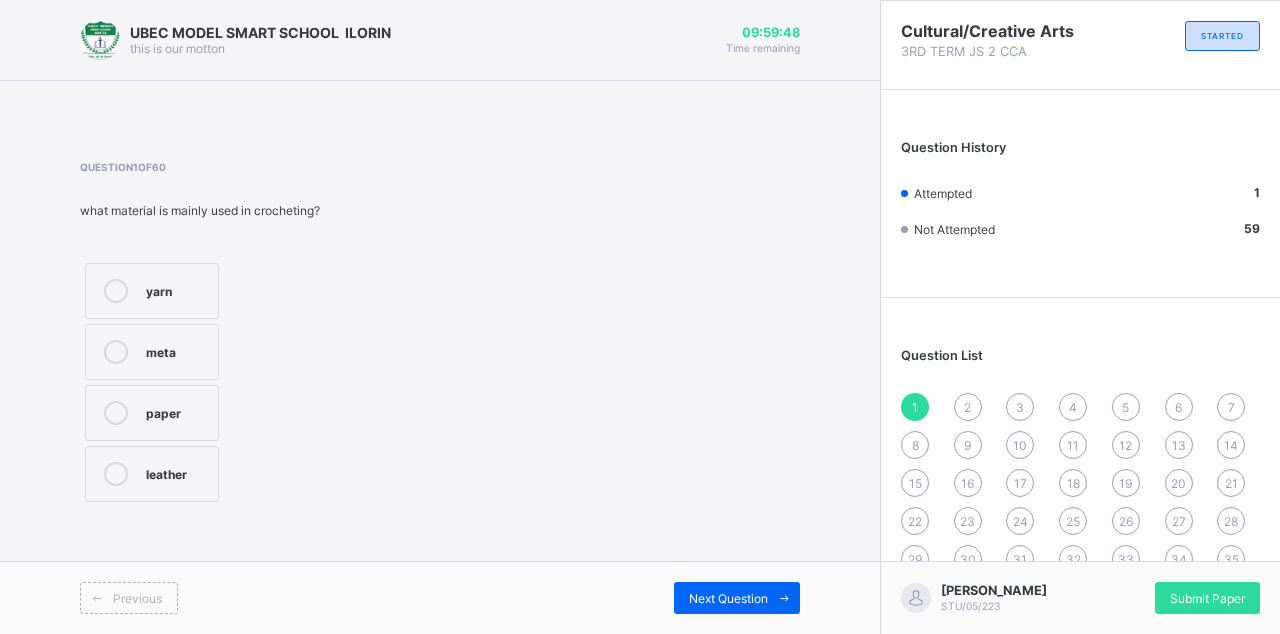 click on "Next Question" at bounding box center [737, 598] 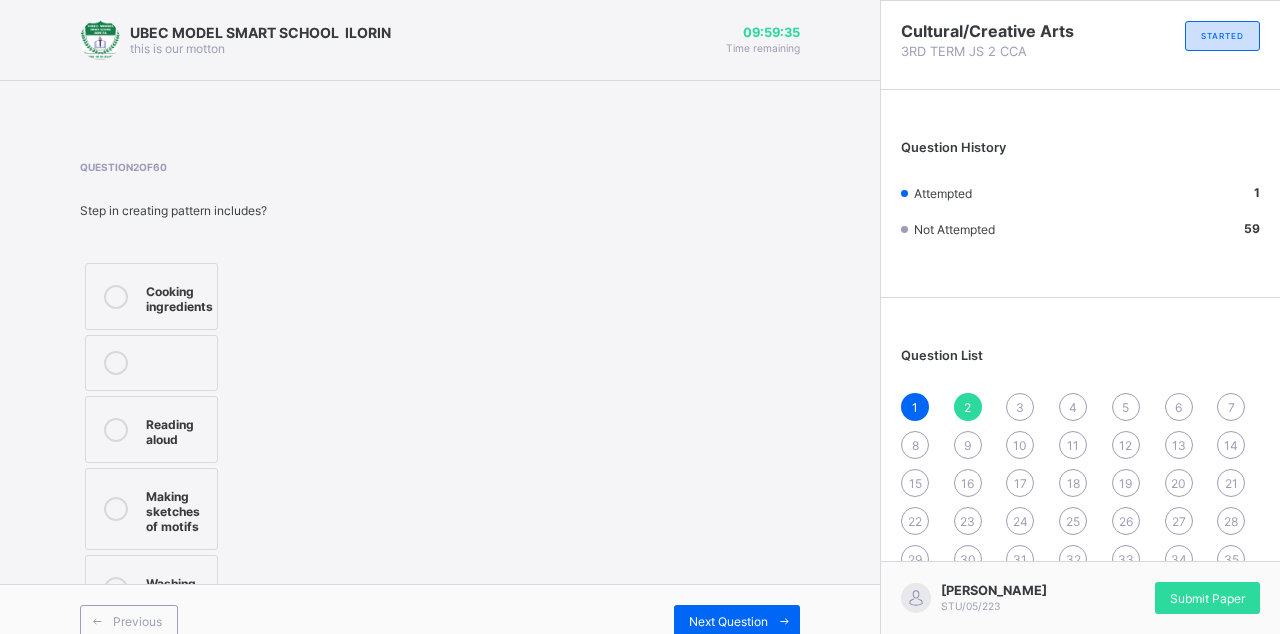 click on "Making sketches of motifs" at bounding box center (176, 509) 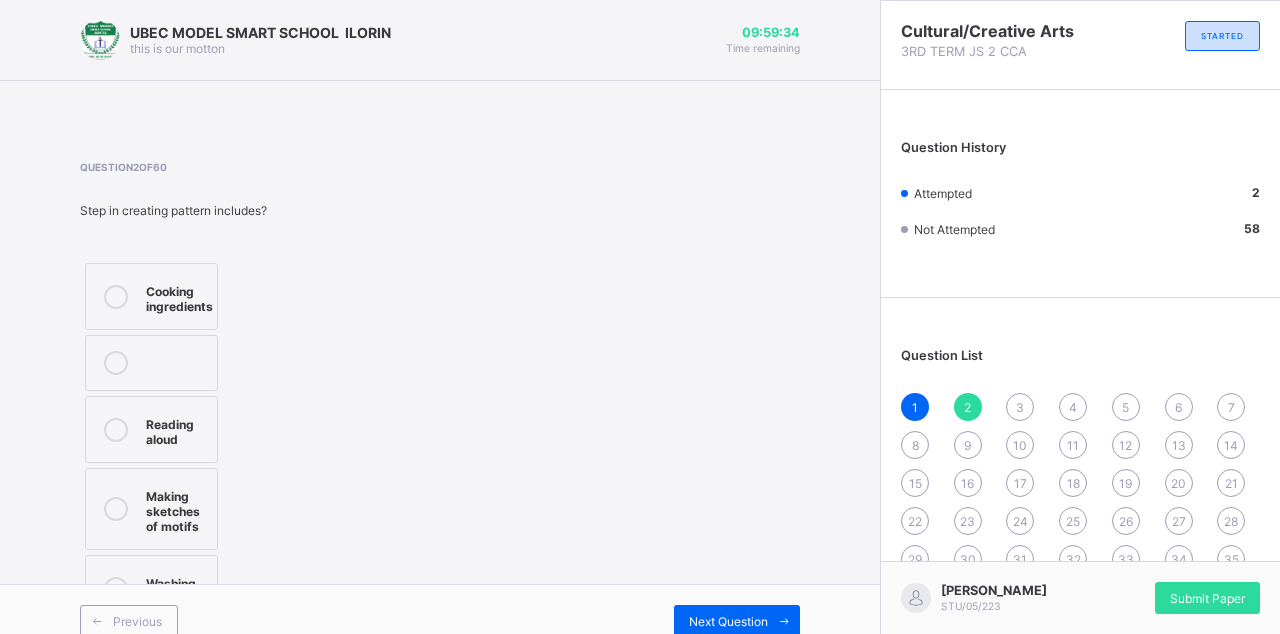 click on "Previous Next Question" at bounding box center (440, 620) 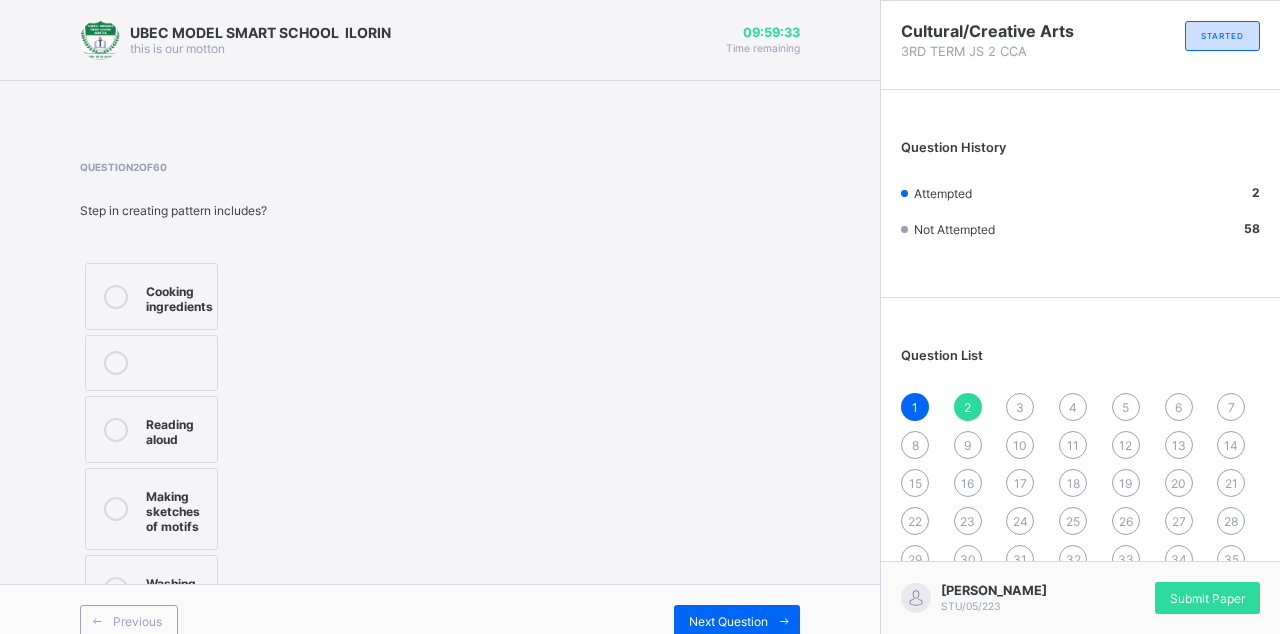click on "Next Question" at bounding box center [728, 621] 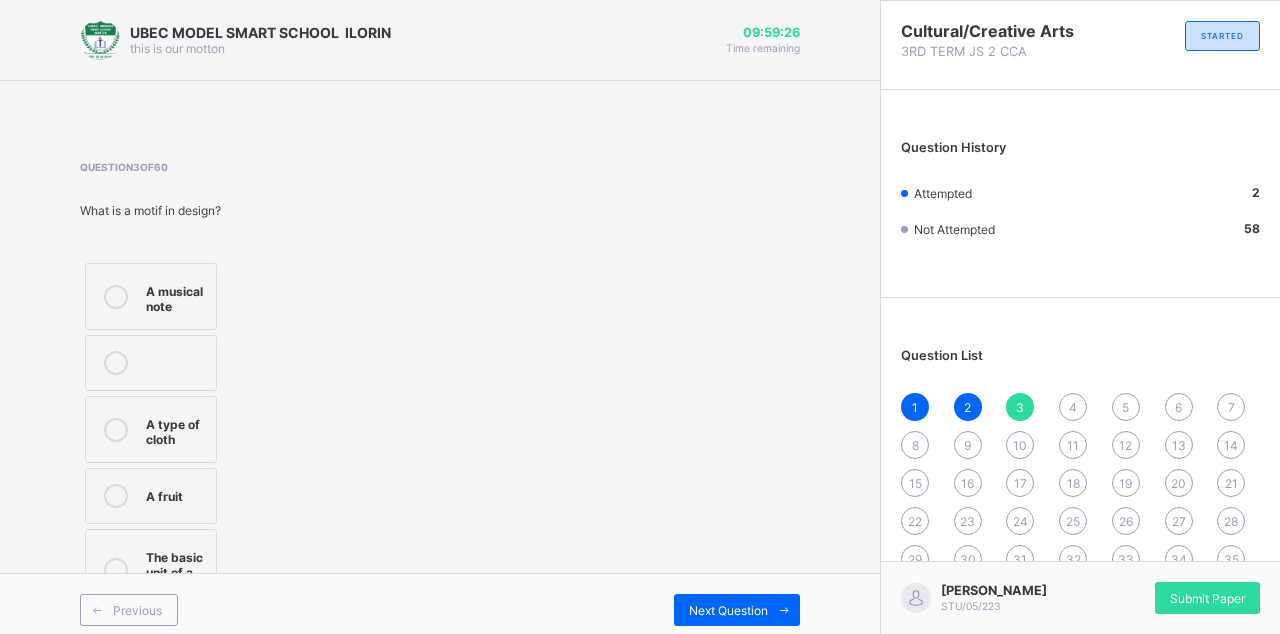 click on "A type of cloth" at bounding box center (151, 429) 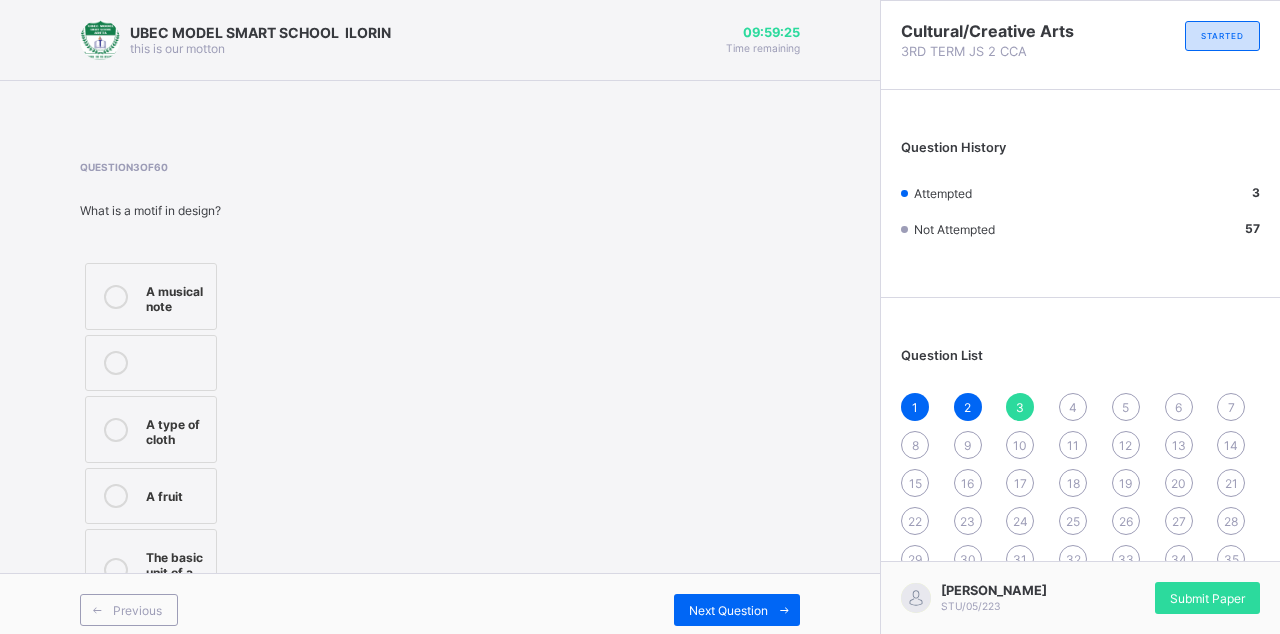 click at bounding box center [784, 610] 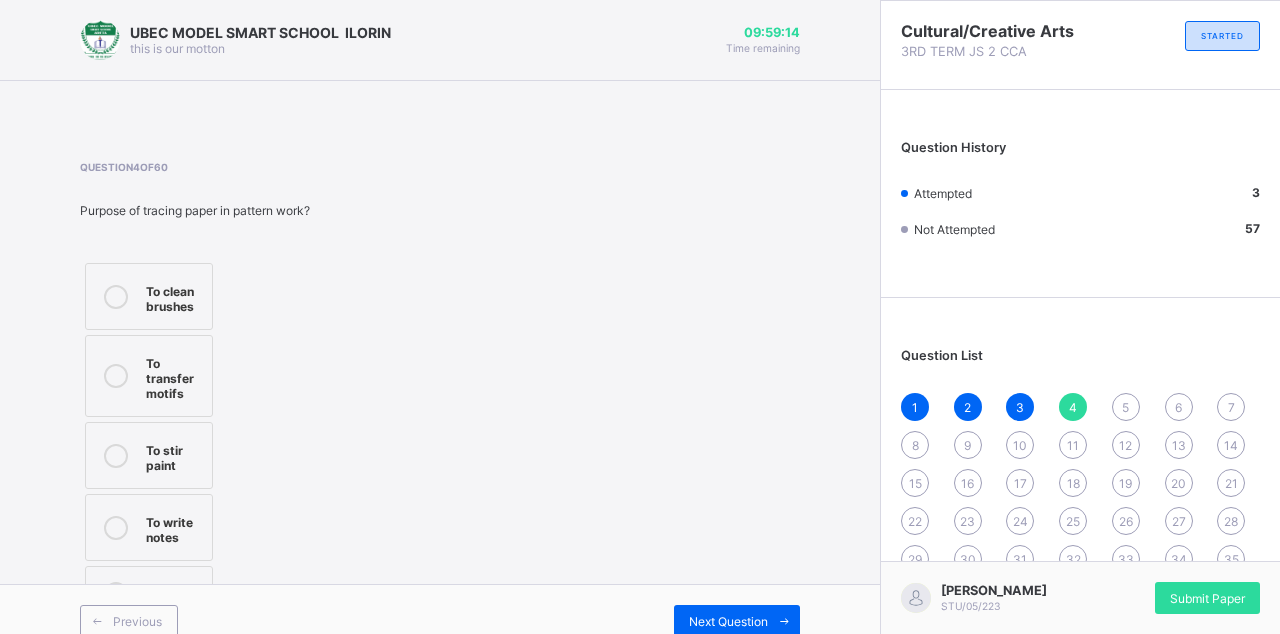 click at bounding box center [116, 528] 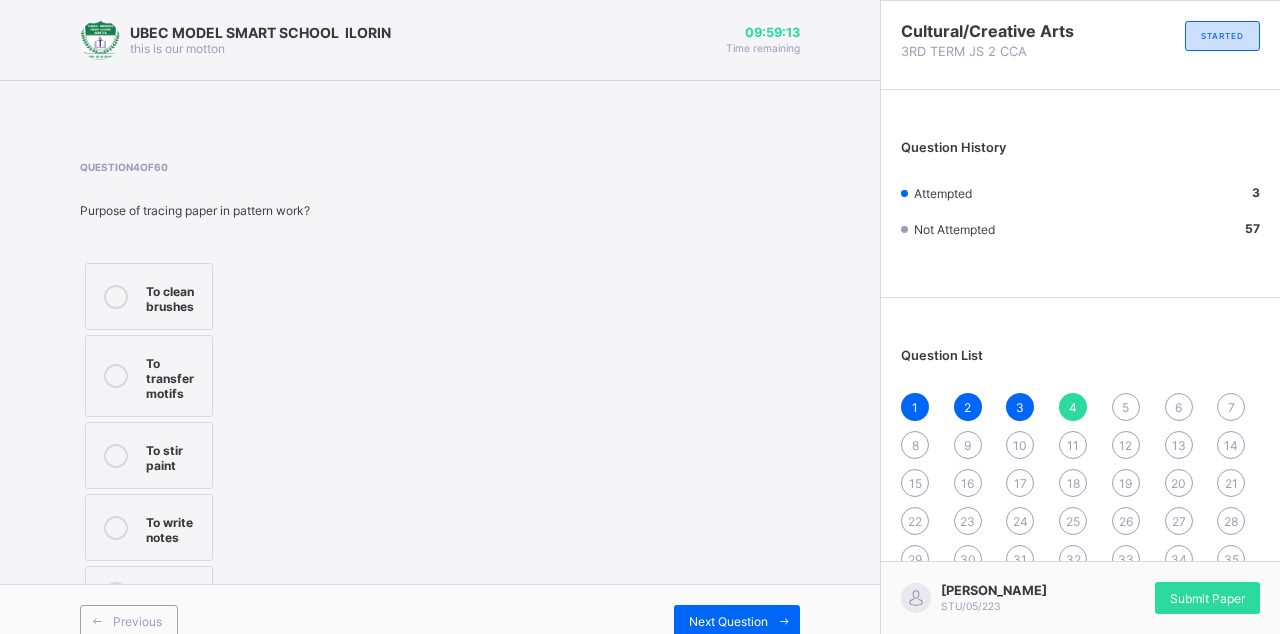 click on "Next Question" at bounding box center (728, 621) 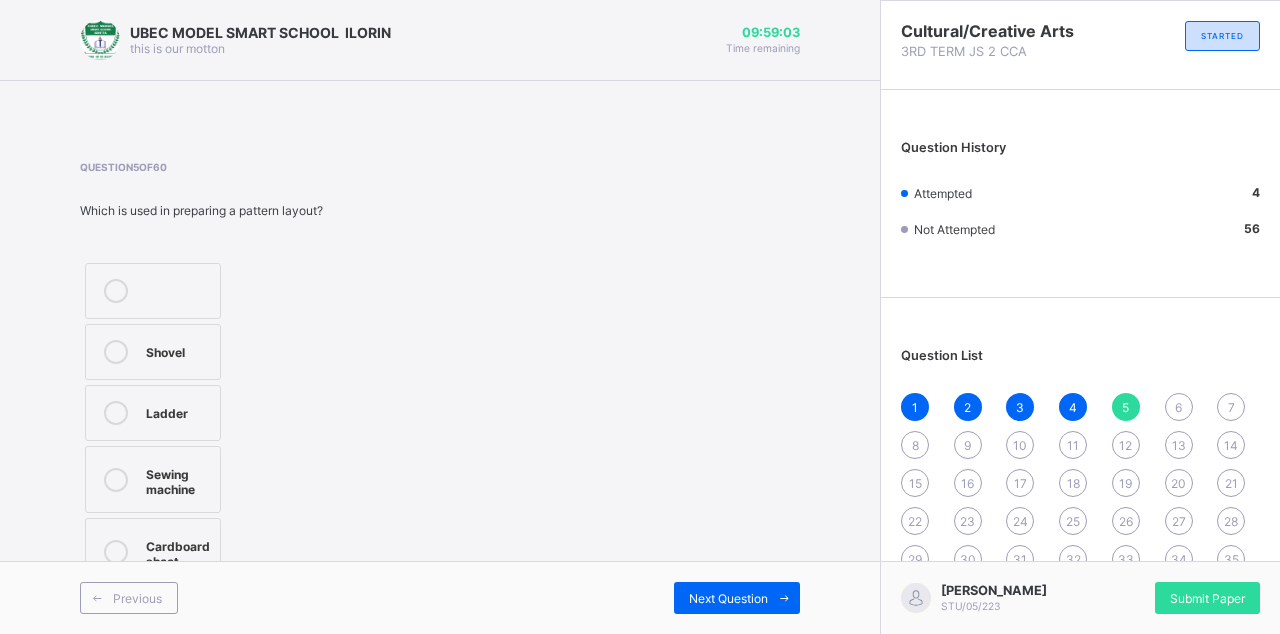 scroll, scrollTop: 12, scrollLeft: 0, axis: vertical 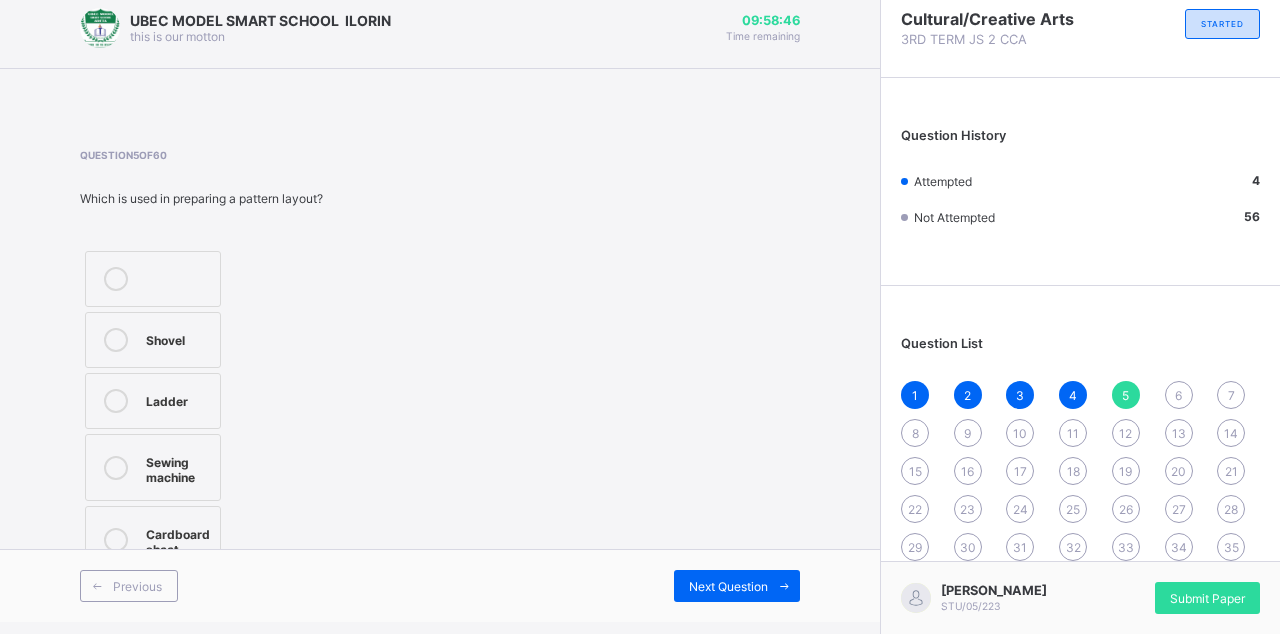click on "Cardboard sheet" at bounding box center (178, 539) 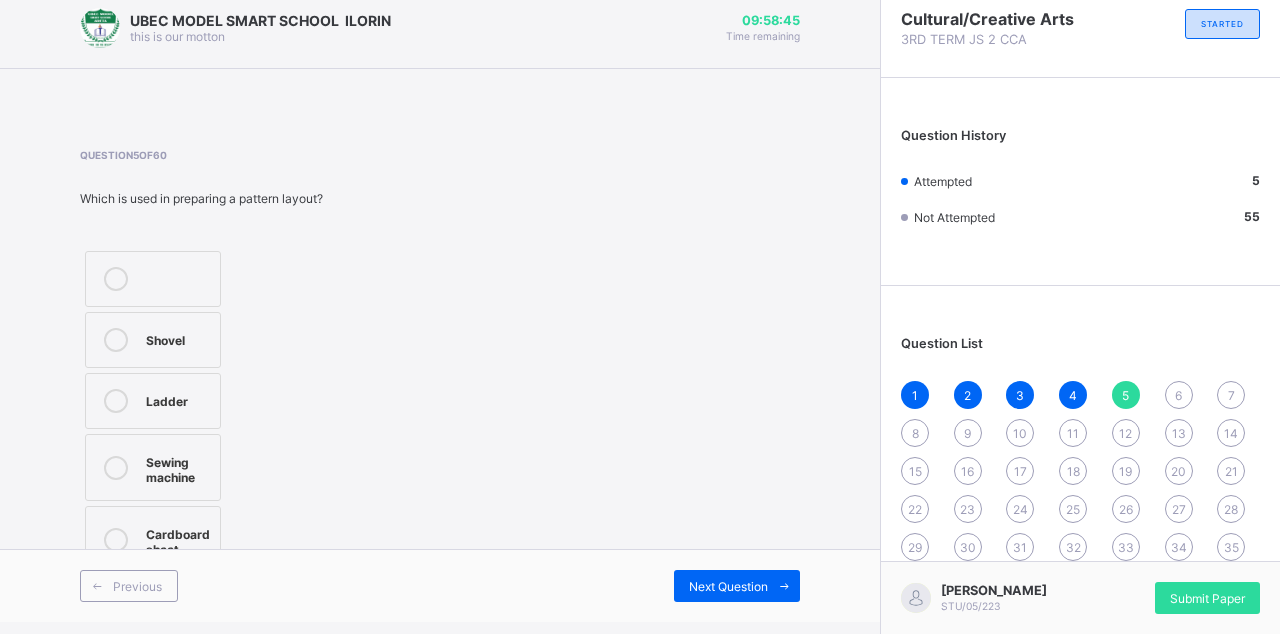 click on "Next Question" at bounding box center [737, 586] 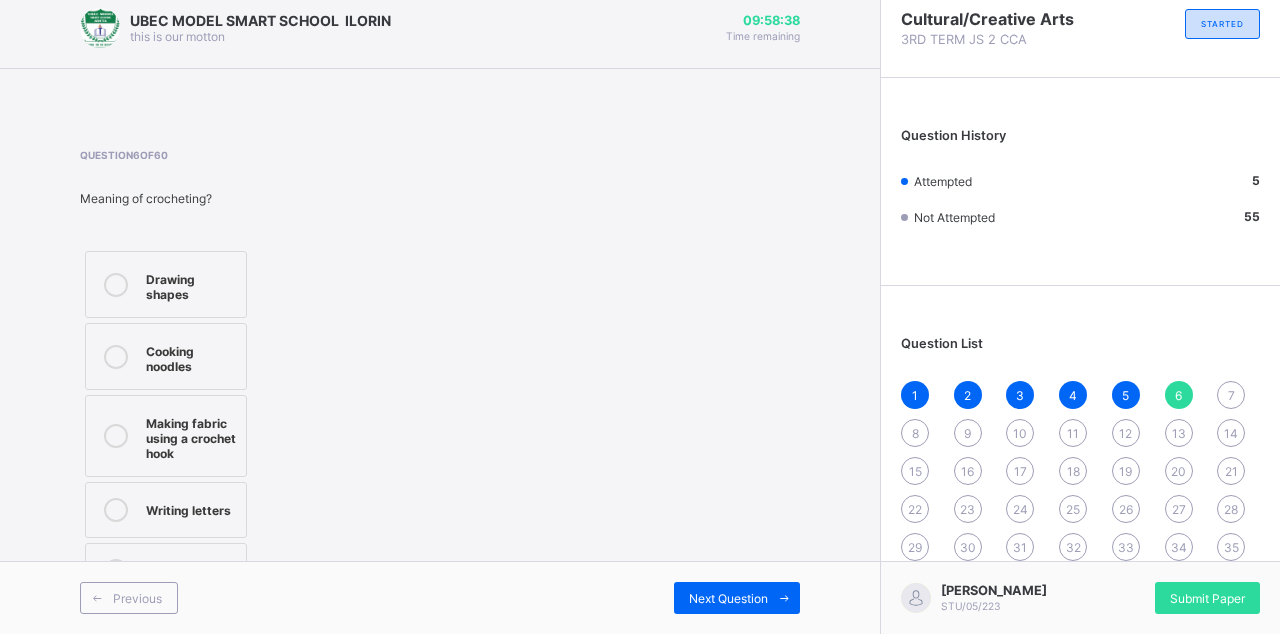 click on "Making fabric using a crochet hook" at bounding box center [166, 436] 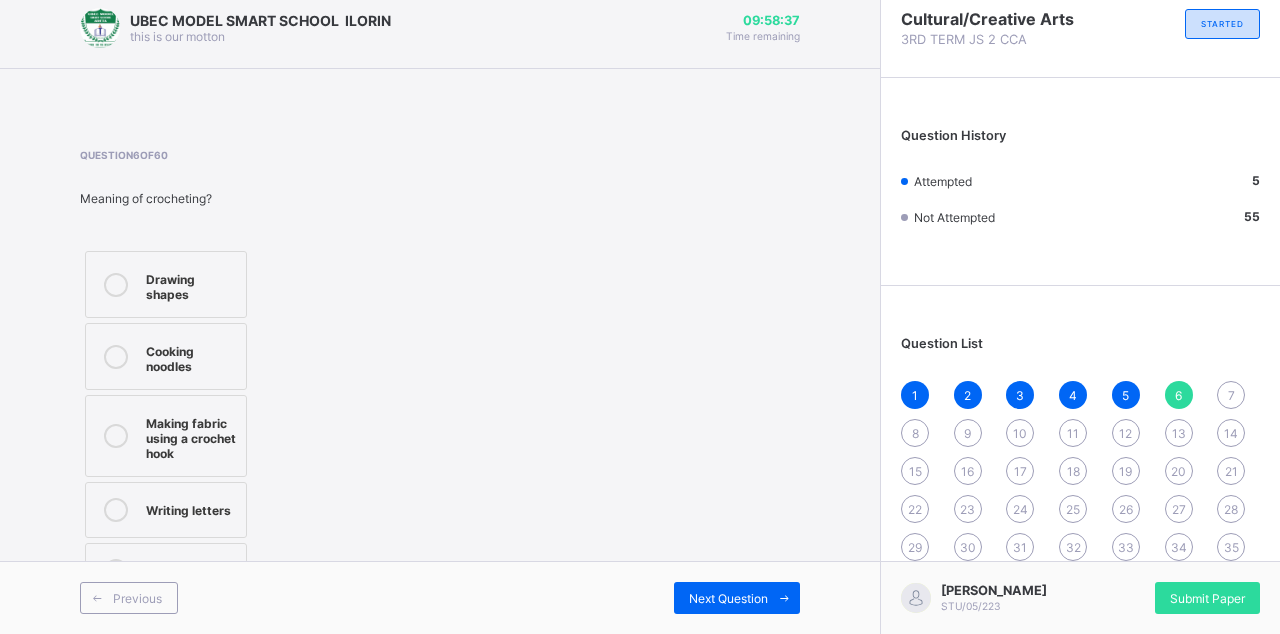 click on "Next Question" at bounding box center [728, 598] 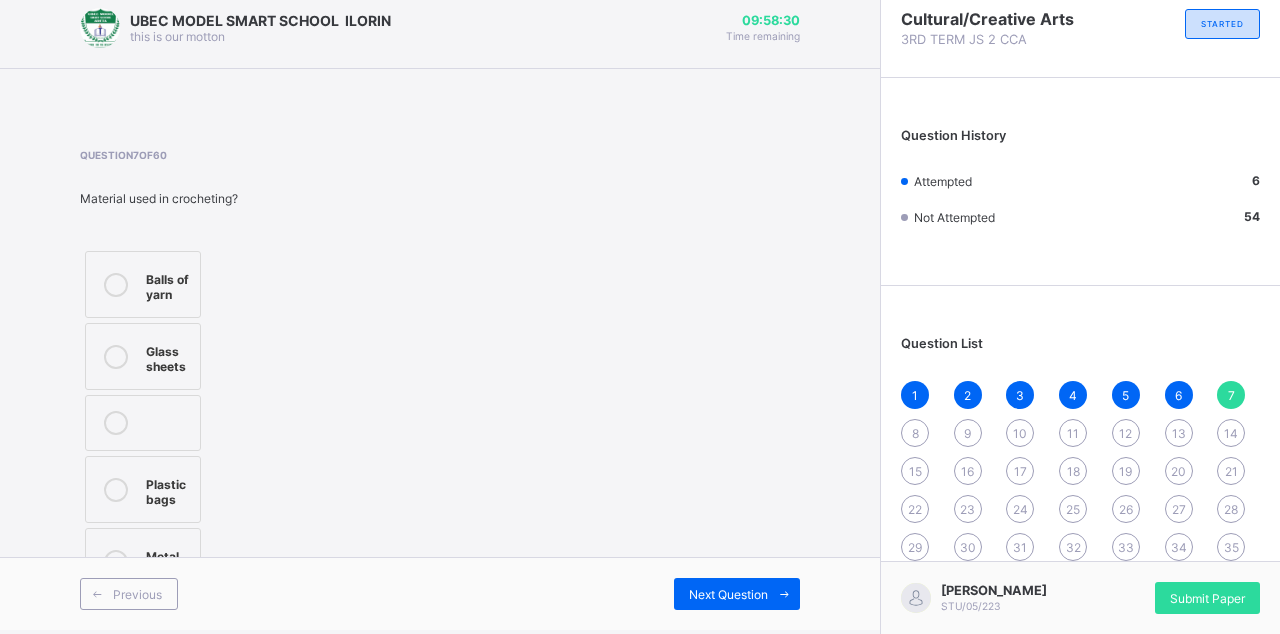 click on "Metal rods" at bounding box center [143, 561] 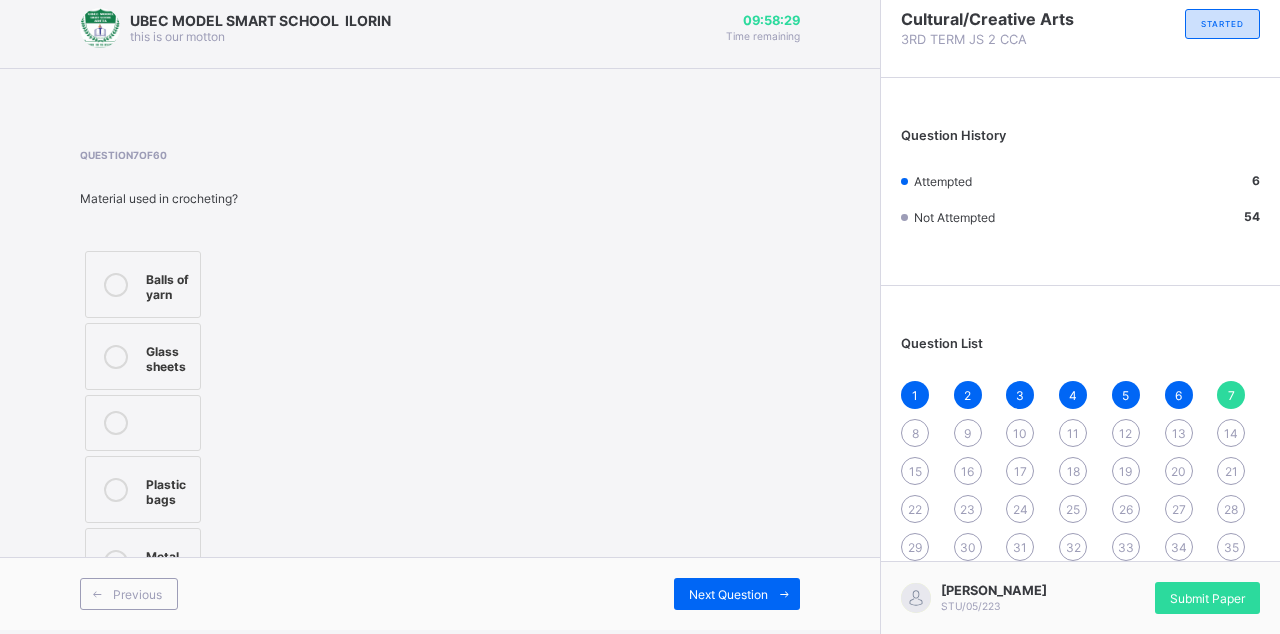 click on "Next Question" at bounding box center [728, 594] 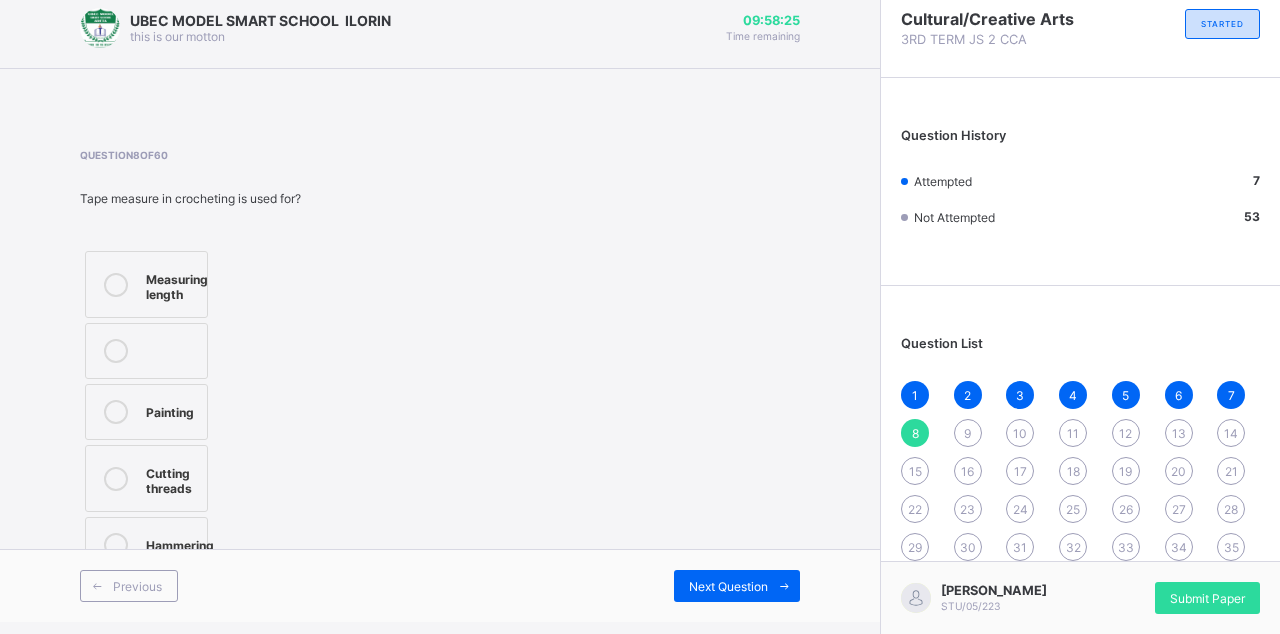 click on "Measuring length" at bounding box center (177, 284) 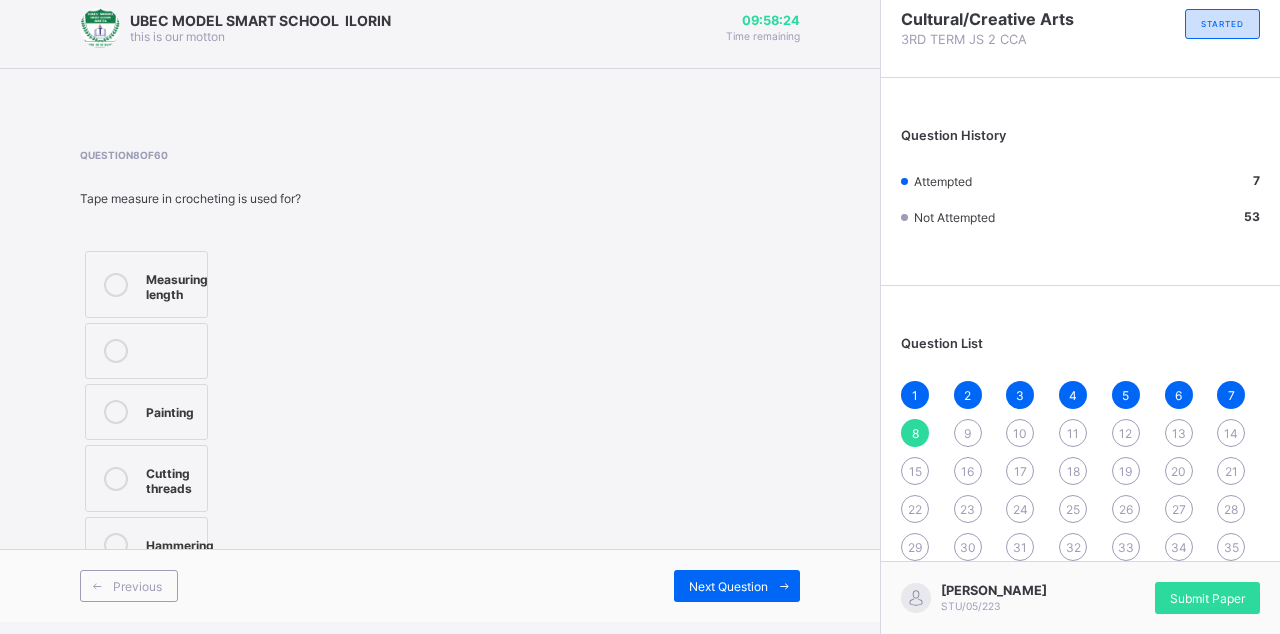 click on "Next Question" at bounding box center [737, 586] 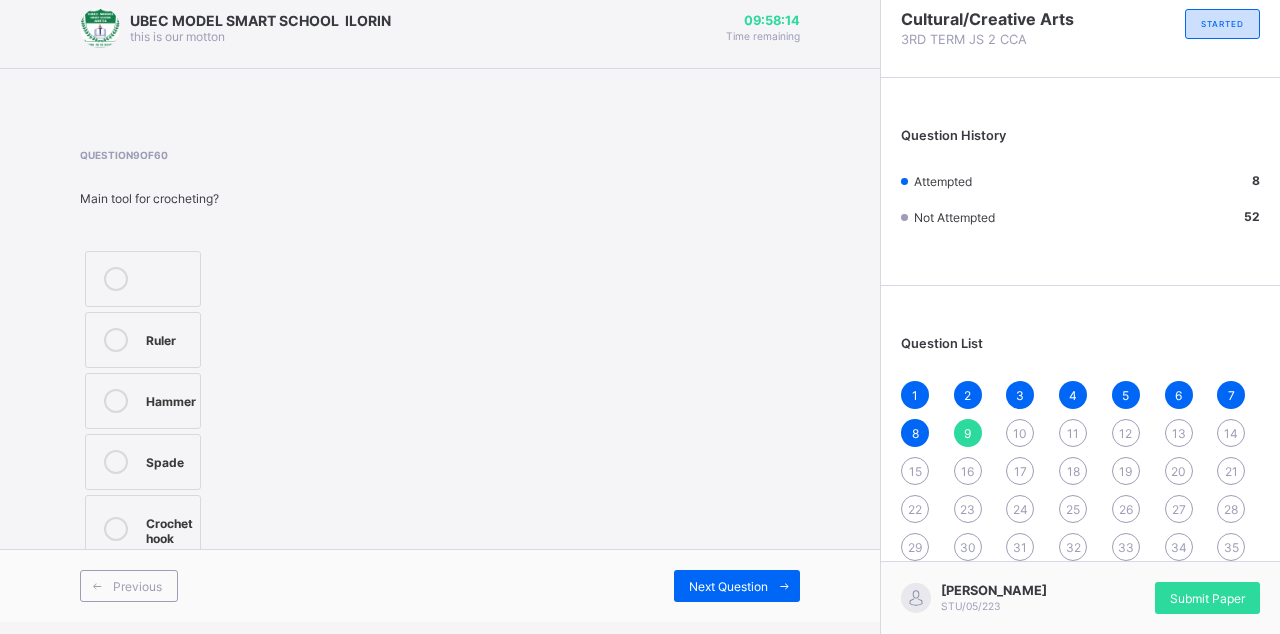 click on "Crochet hook" at bounding box center [169, 528] 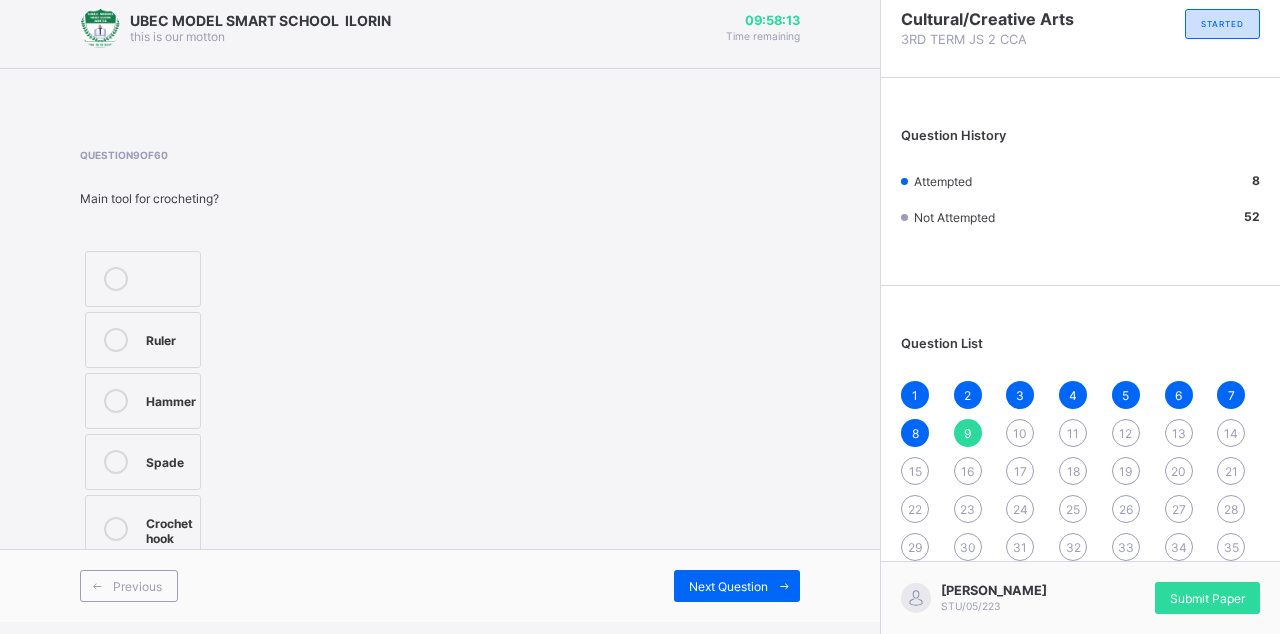 click on "Next Question" at bounding box center [737, 586] 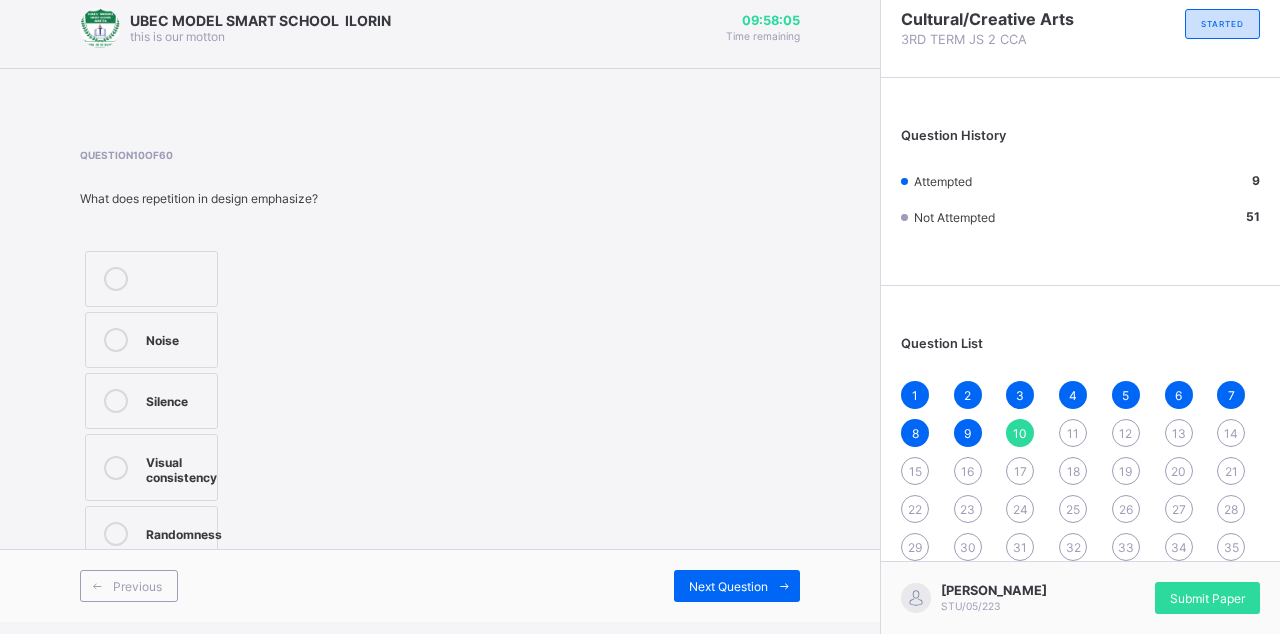 click on "Visual consistency" at bounding box center [181, 467] 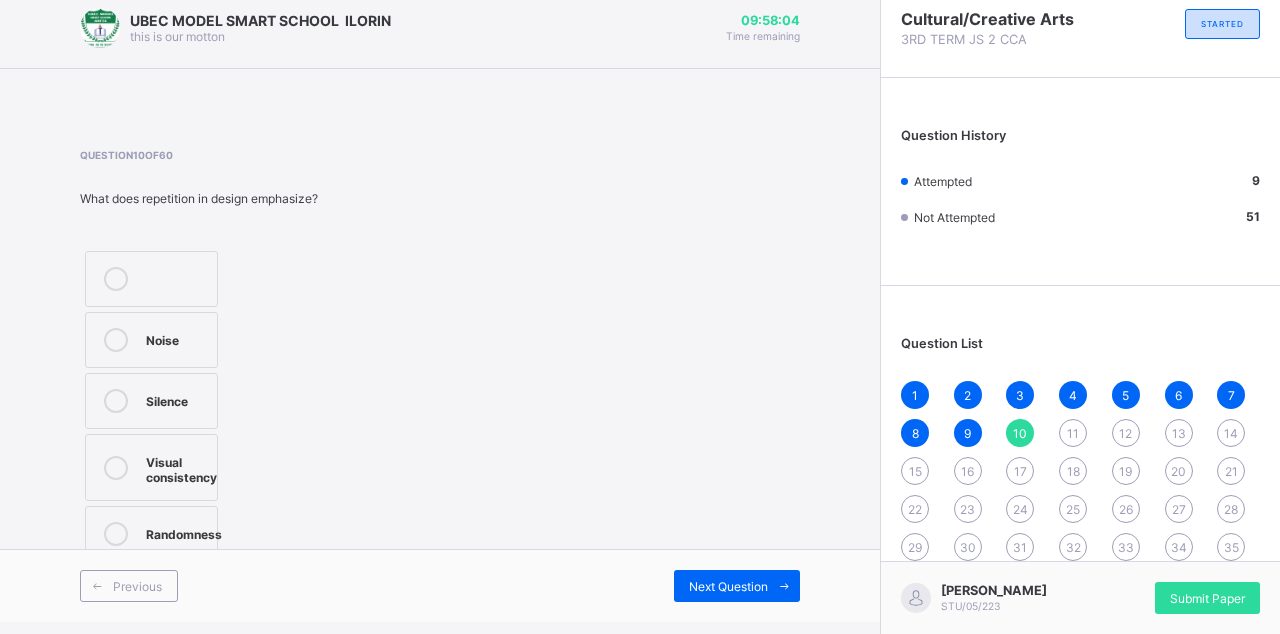 click on "Next Question" at bounding box center (737, 586) 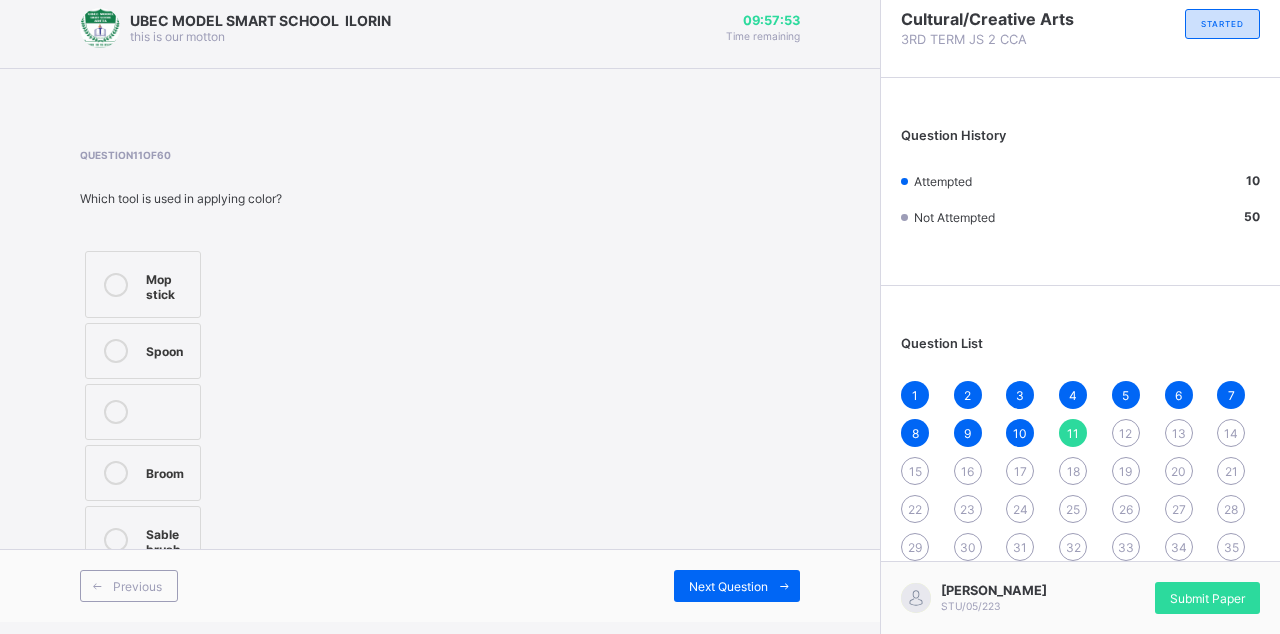 click on "Sable brush" at bounding box center [168, 539] 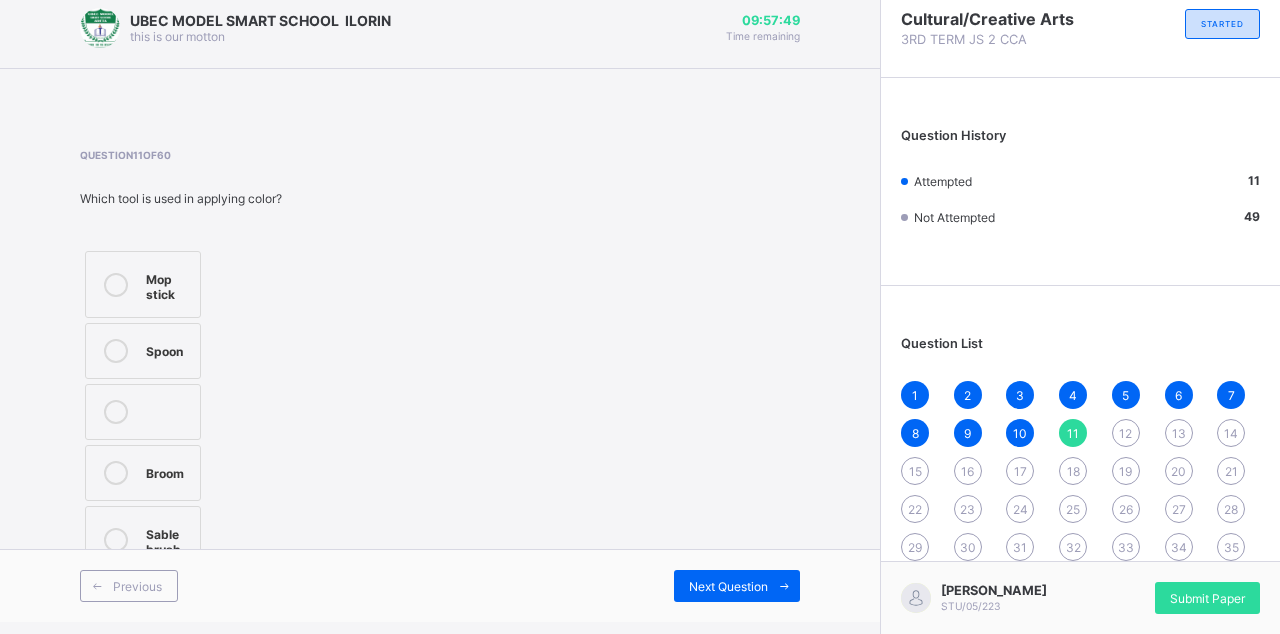 click on "Next Question" at bounding box center [737, 586] 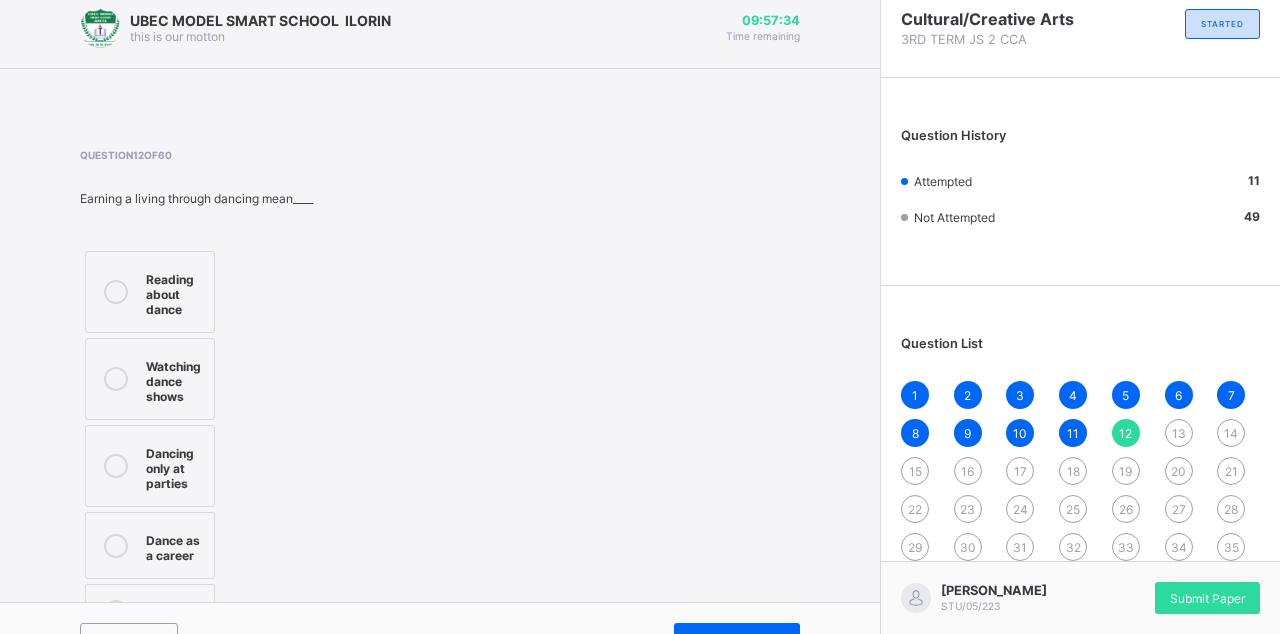 click on "Dance as a career" at bounding box center (150, 545) 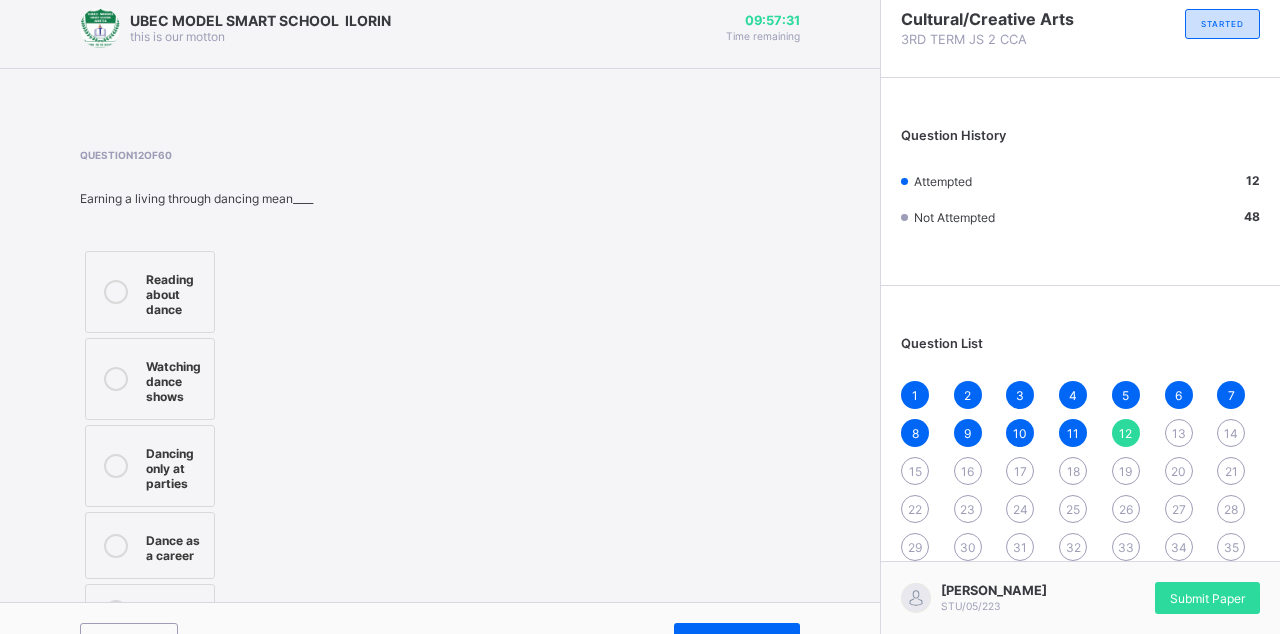 click on "Next Question" at bounding box center (728, 639) 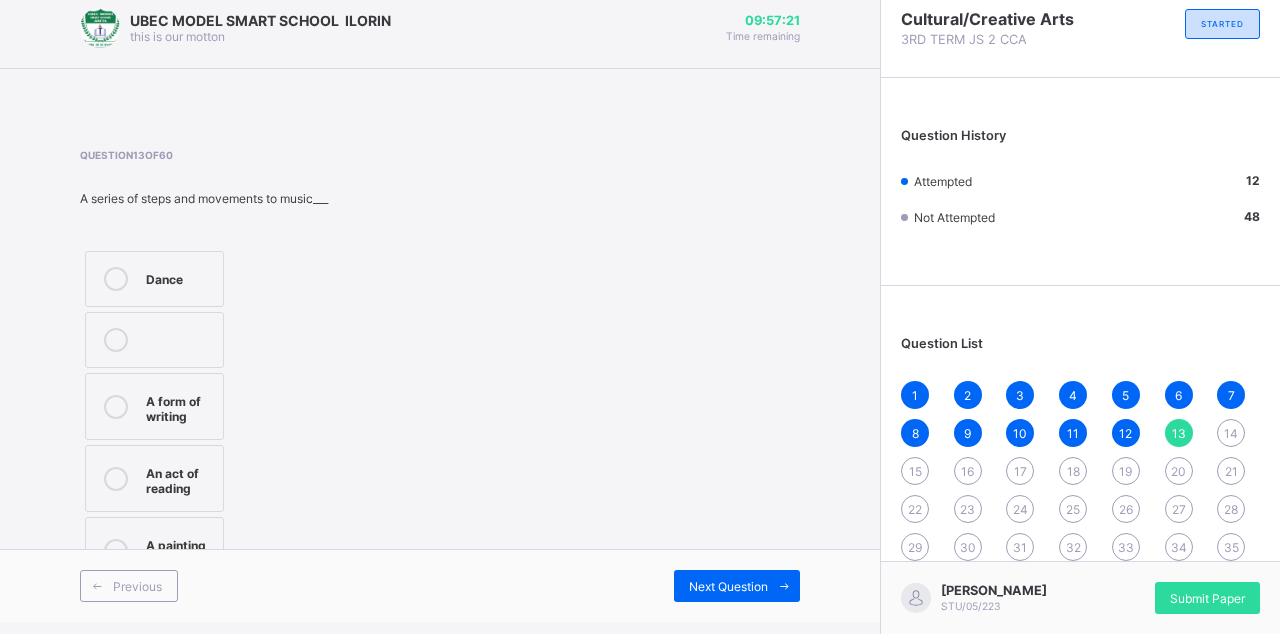 click on "Dance" at bounding box center [179, 277] 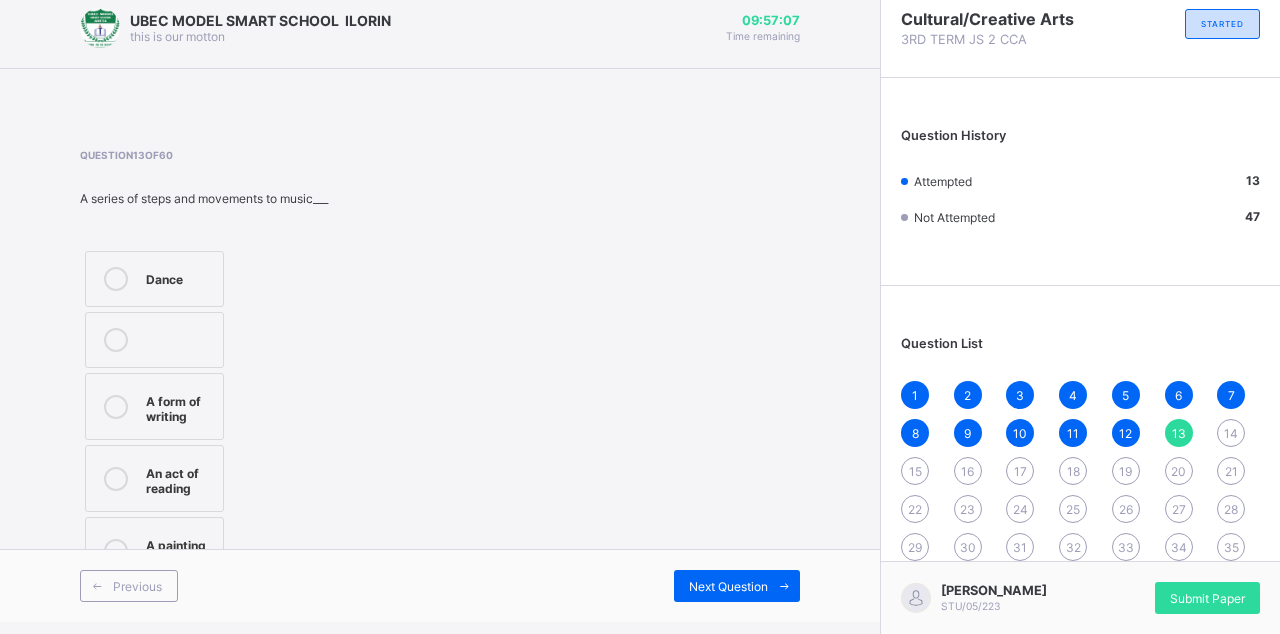 click at bounding box center [784, 586] 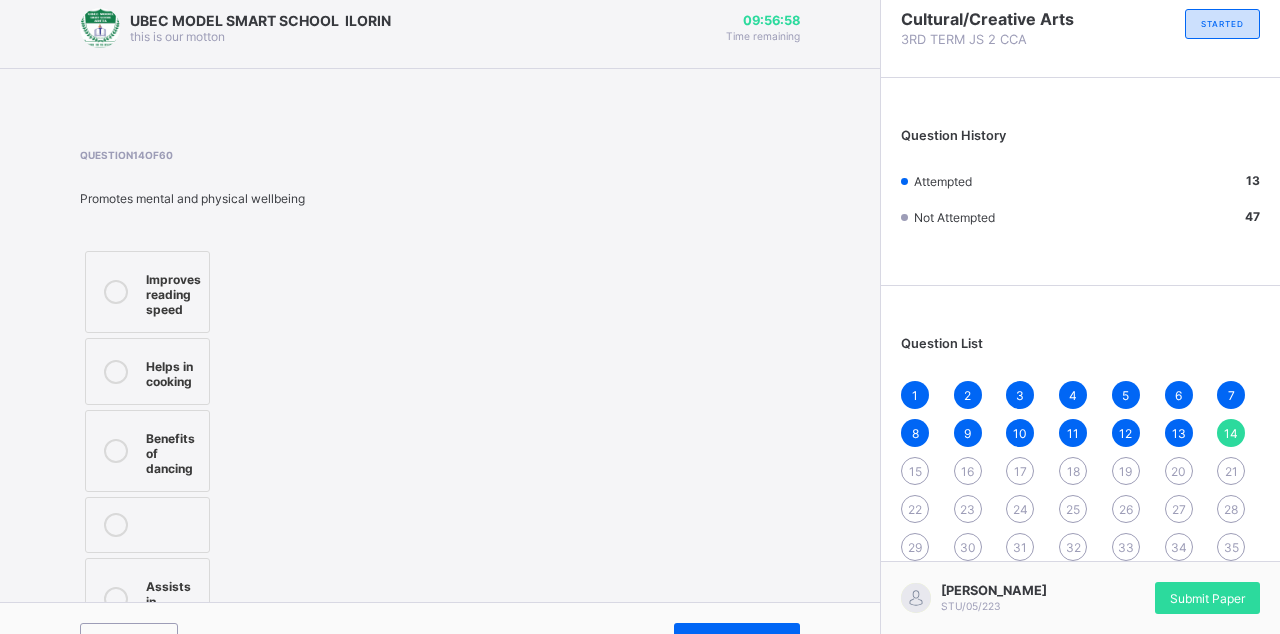 click on "Benefits of dancing" at bounding box center (172, 451) 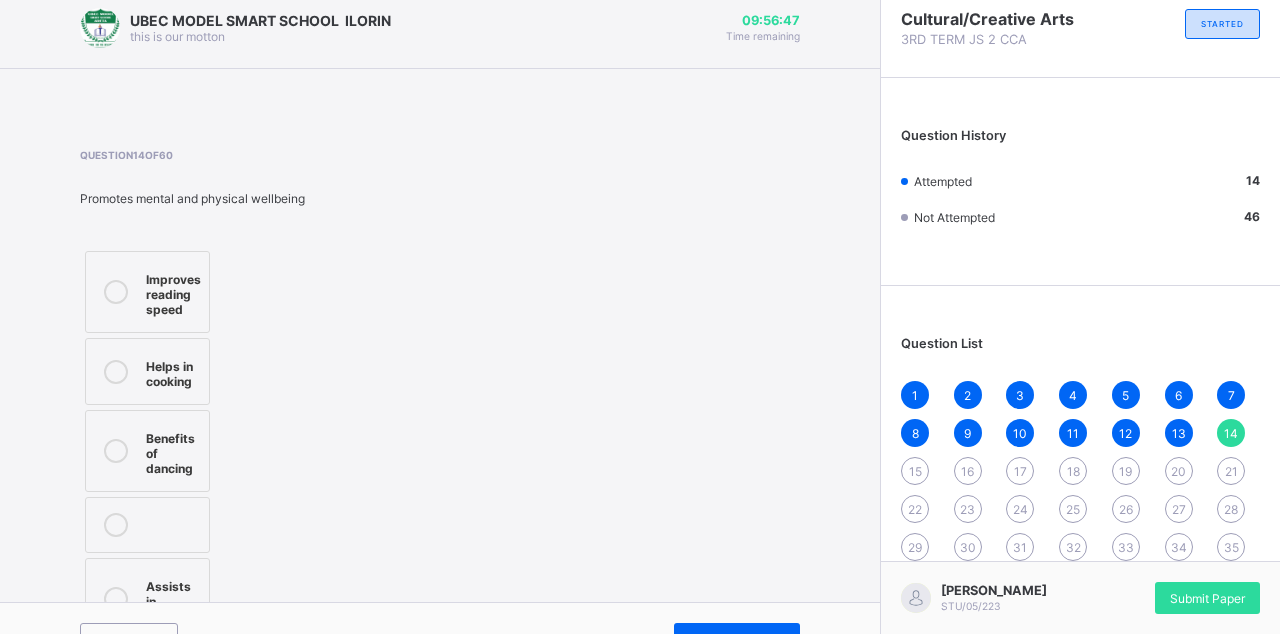 click at bounding box center (784, 639) 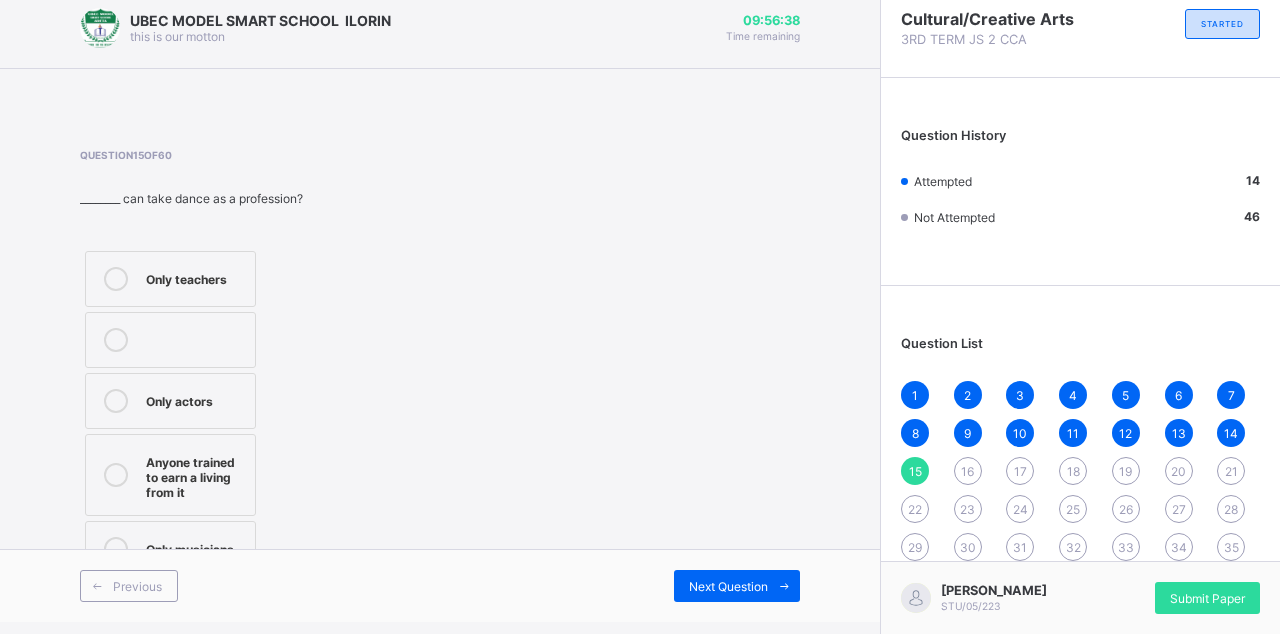 click on "Anyone trained to earn a living from it" at bounding box center (195, 475) 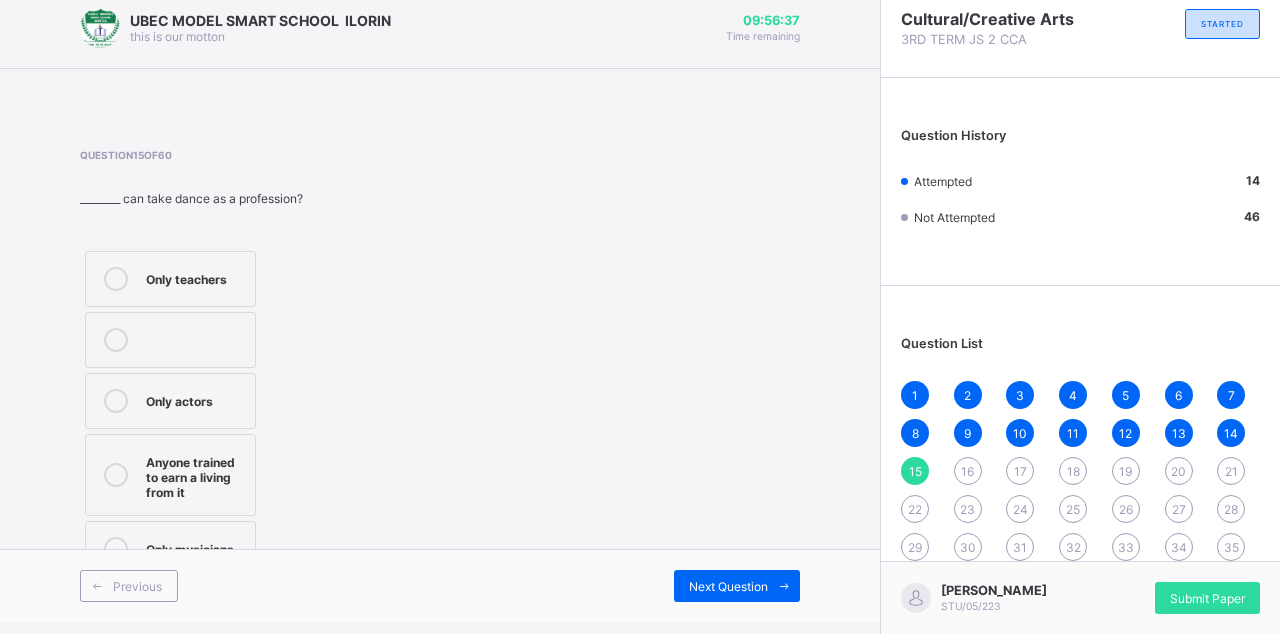click at bounding box center (784, 586) 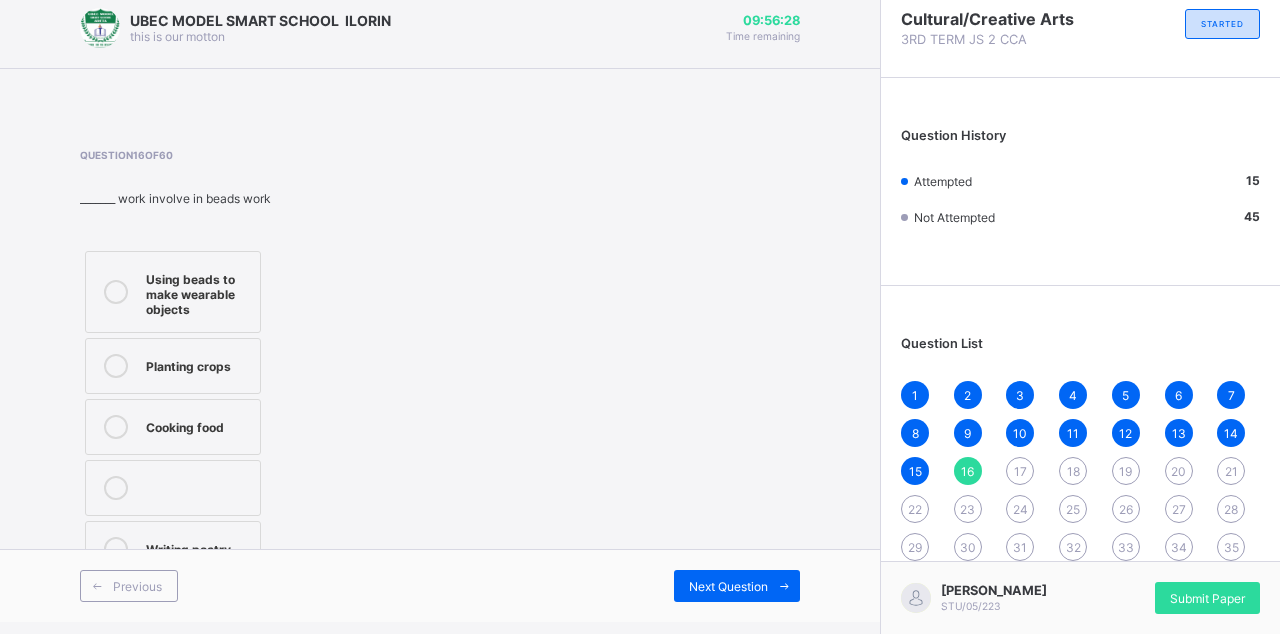 click on "Using beads to make wearable objects" at bounding box center [173, 292] 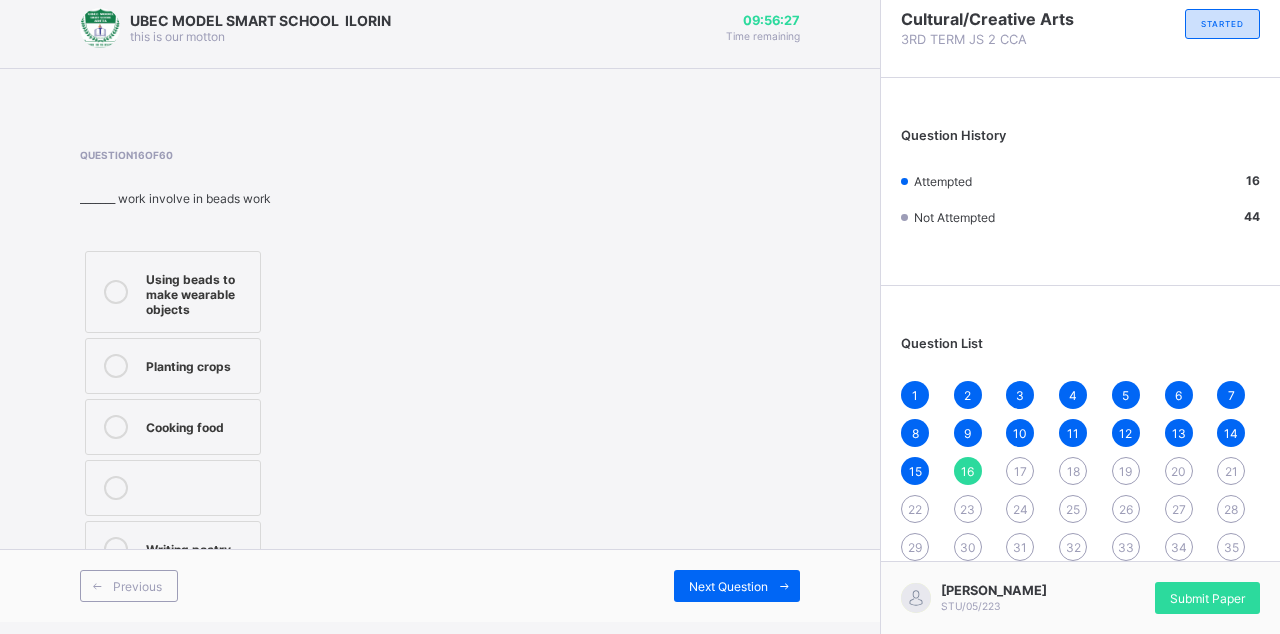 click on "Next Question" at bounding box center [728, 586] 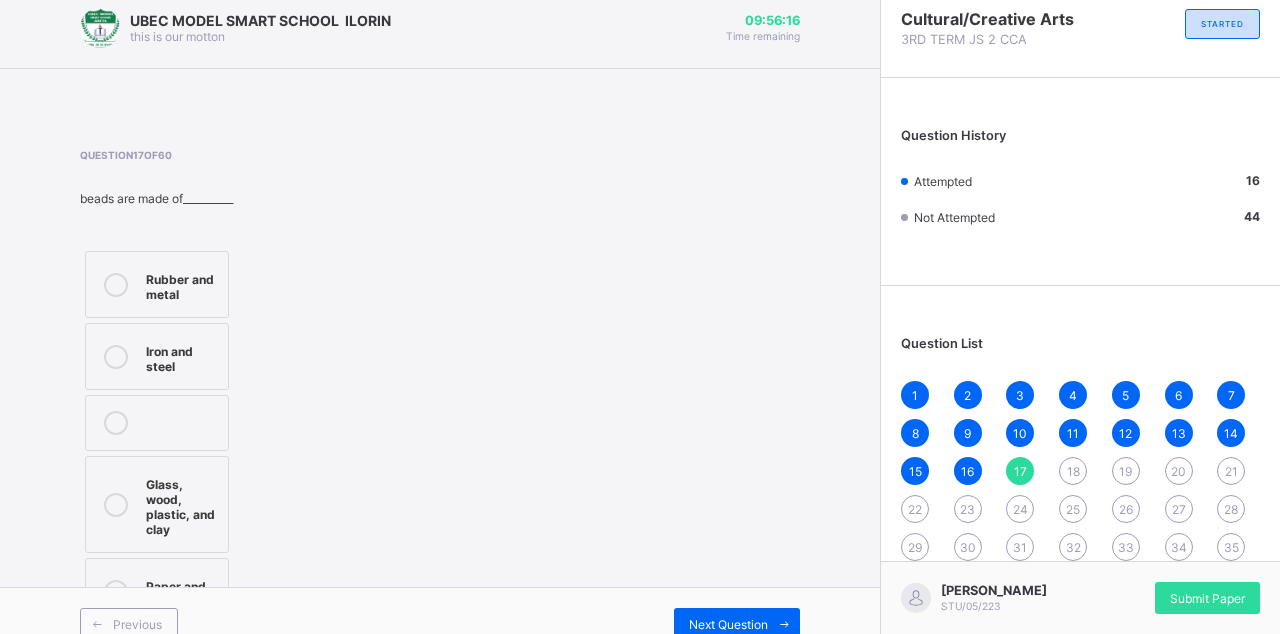 click on "Rubber and metal" at bounding box center [157, 284] 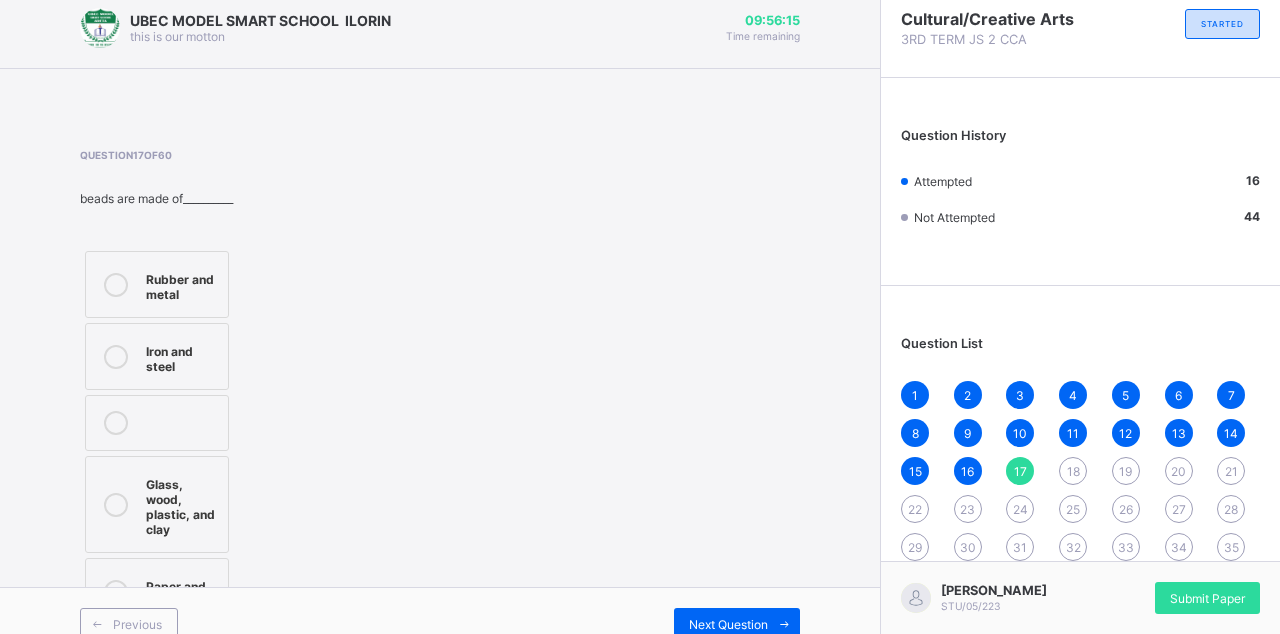 click on "Next Question" at bounding box center (728, 624) 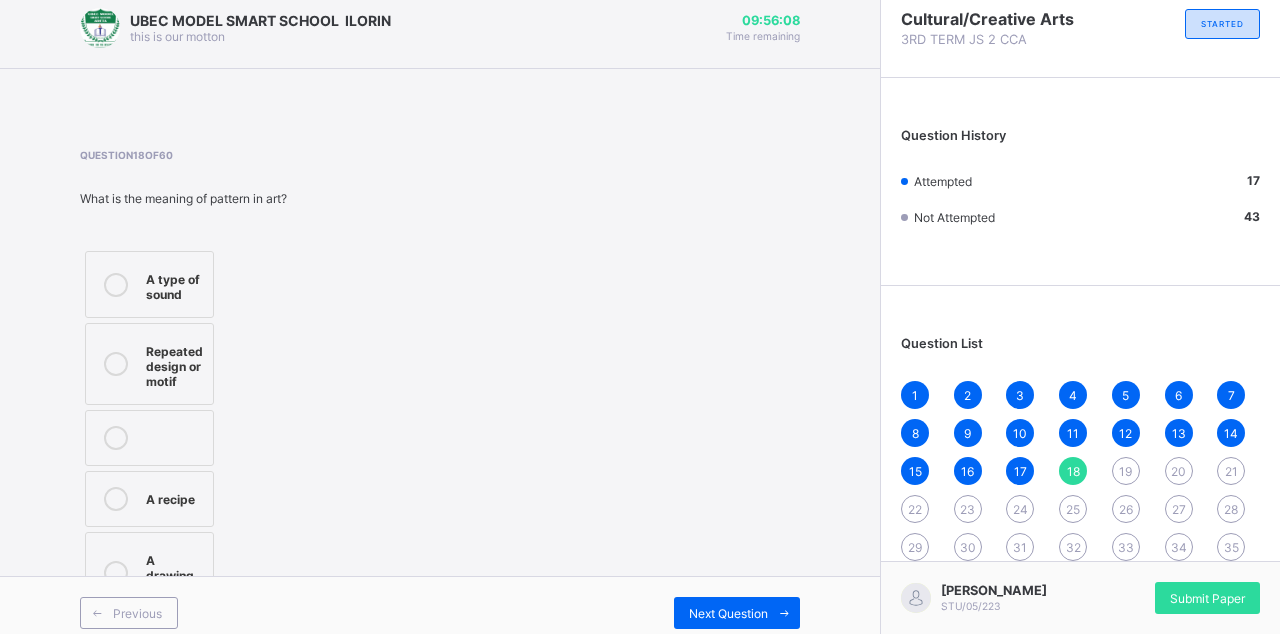 click on "Repeated design or motif" at bounding box center [174, 364] 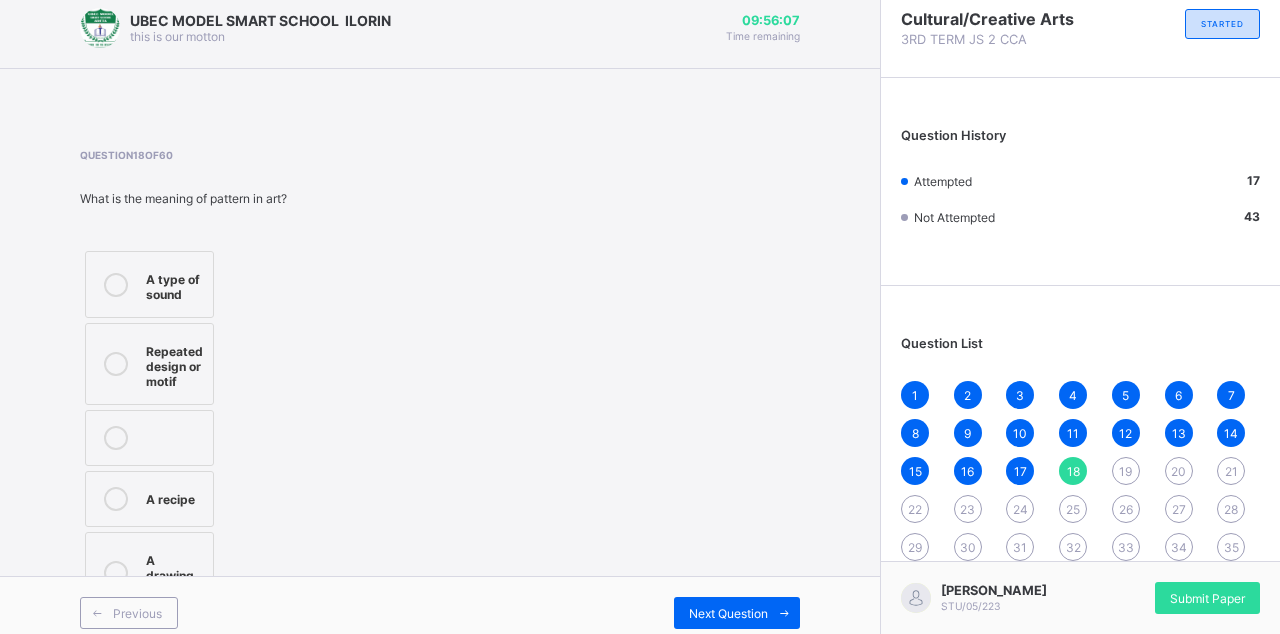 click on "Next Question" at bounding box center [728, 613] 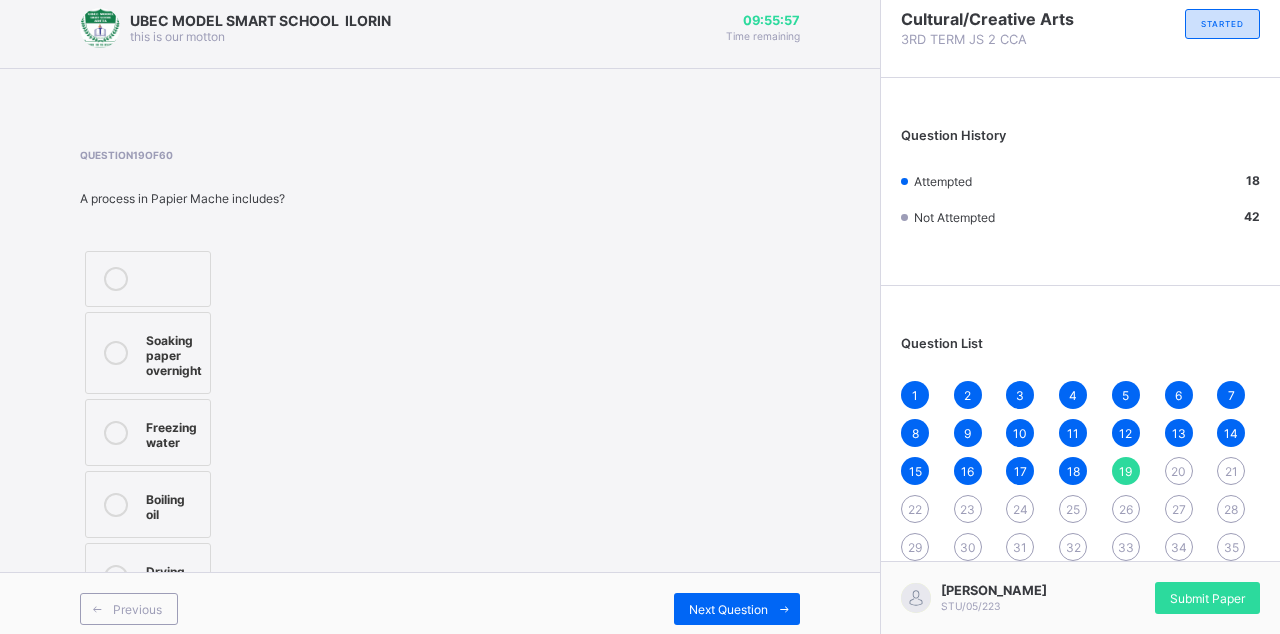 click on "Soaking paper overnight" at bounding box center [174, 353] 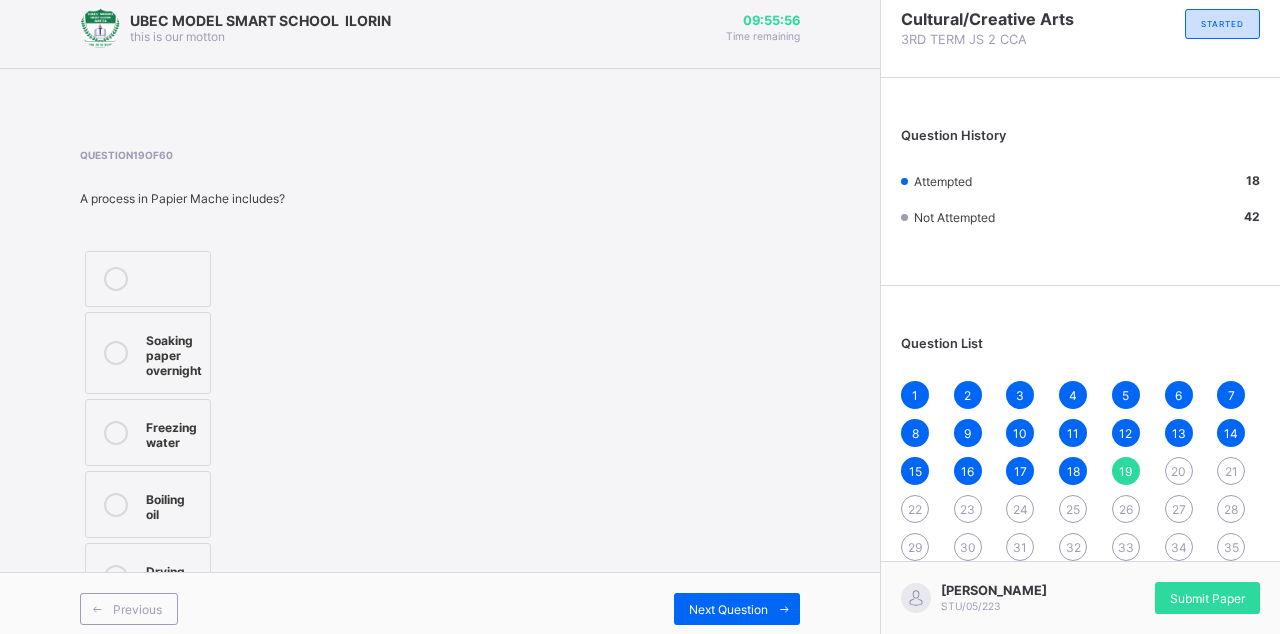 click on "Next Question" at bounding box center [737, 609] 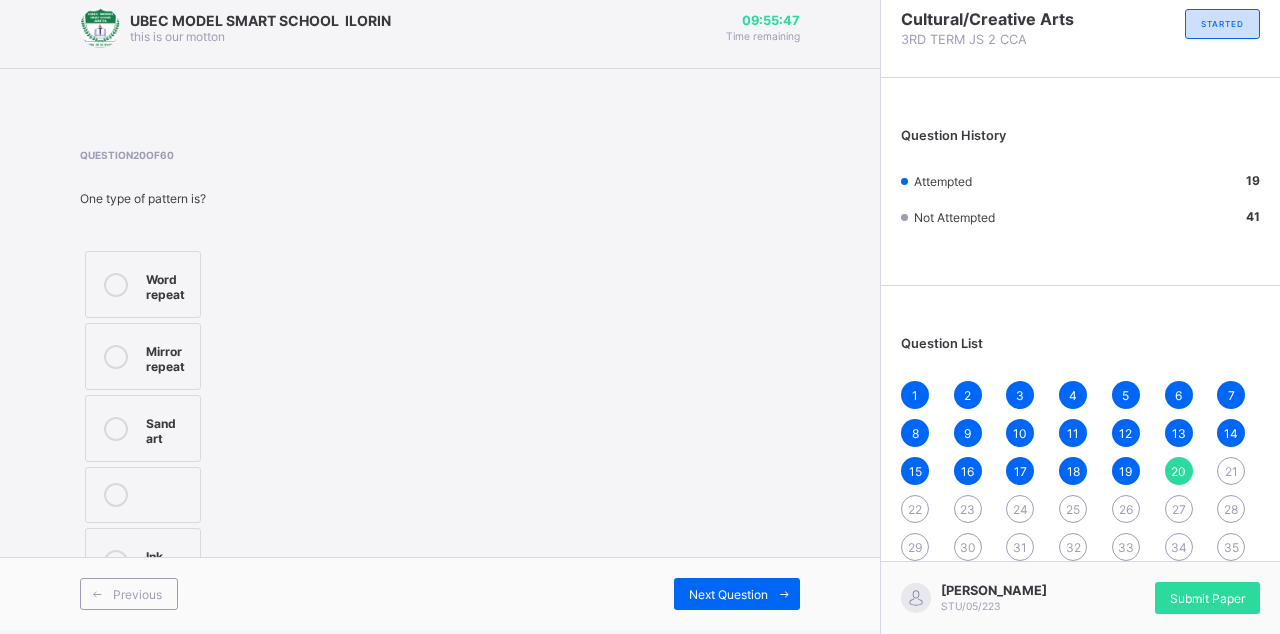 click on "Mirror repeat" at bounding box center [168, 356] 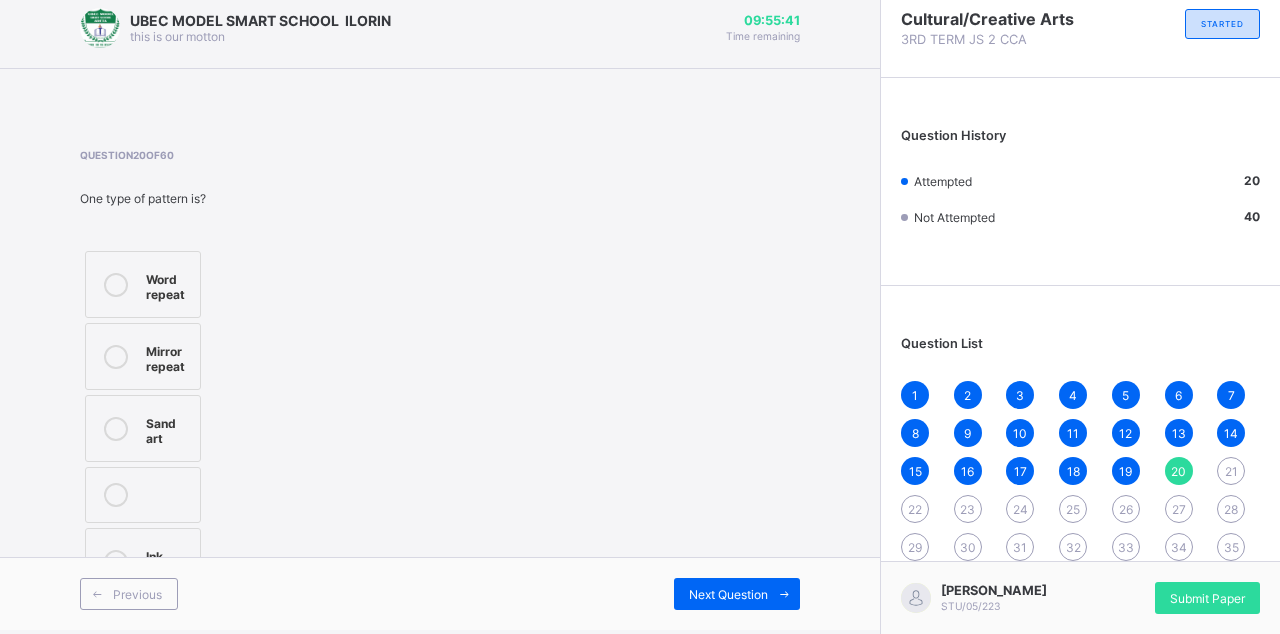 click on "Next Question" at bounding box center (737, 594) 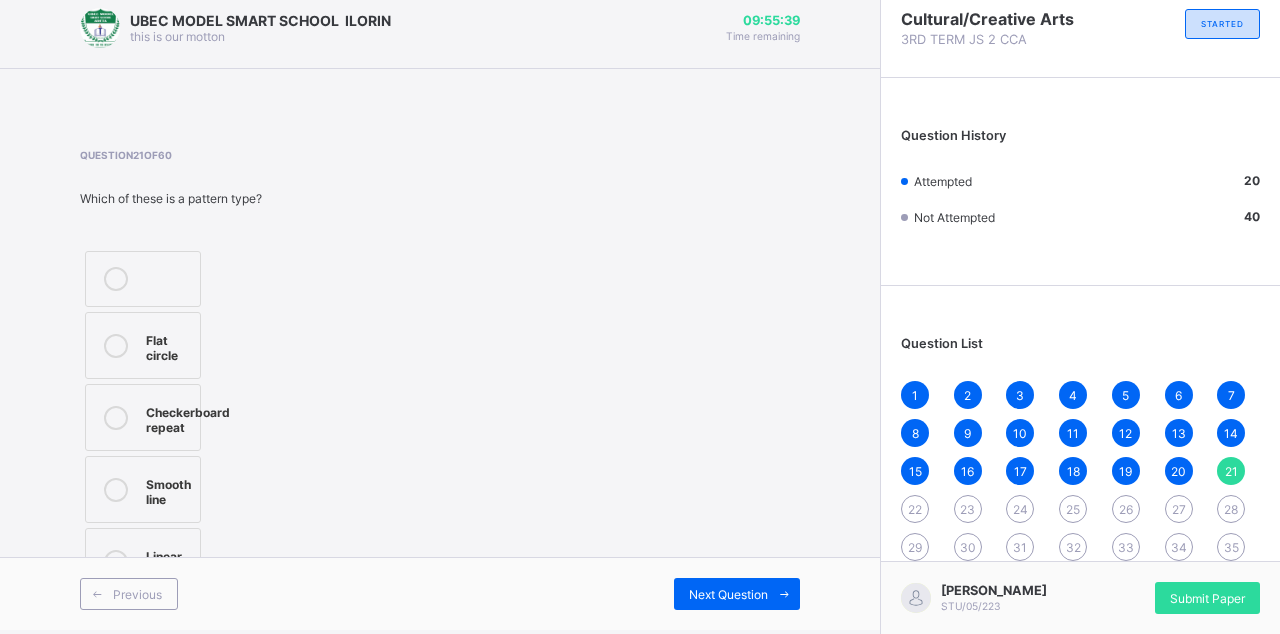 click on "Next Question" at bounding box center [728, 594] 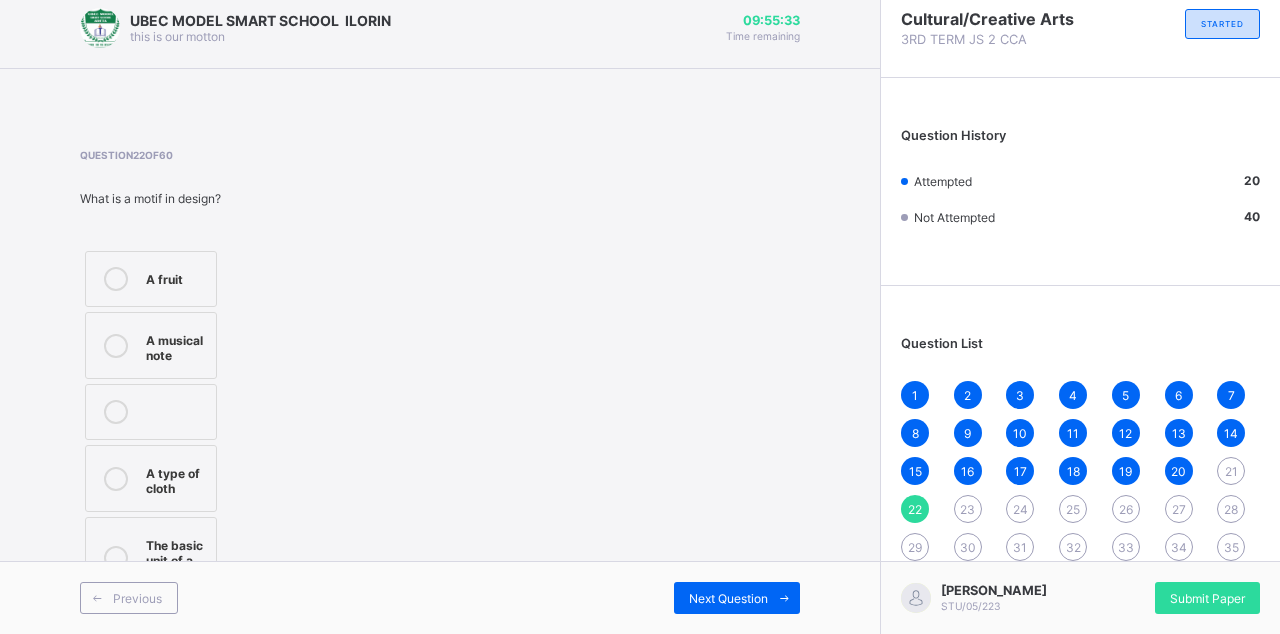click on "The basic unit of a pattern" at bounding box center (151, 558) 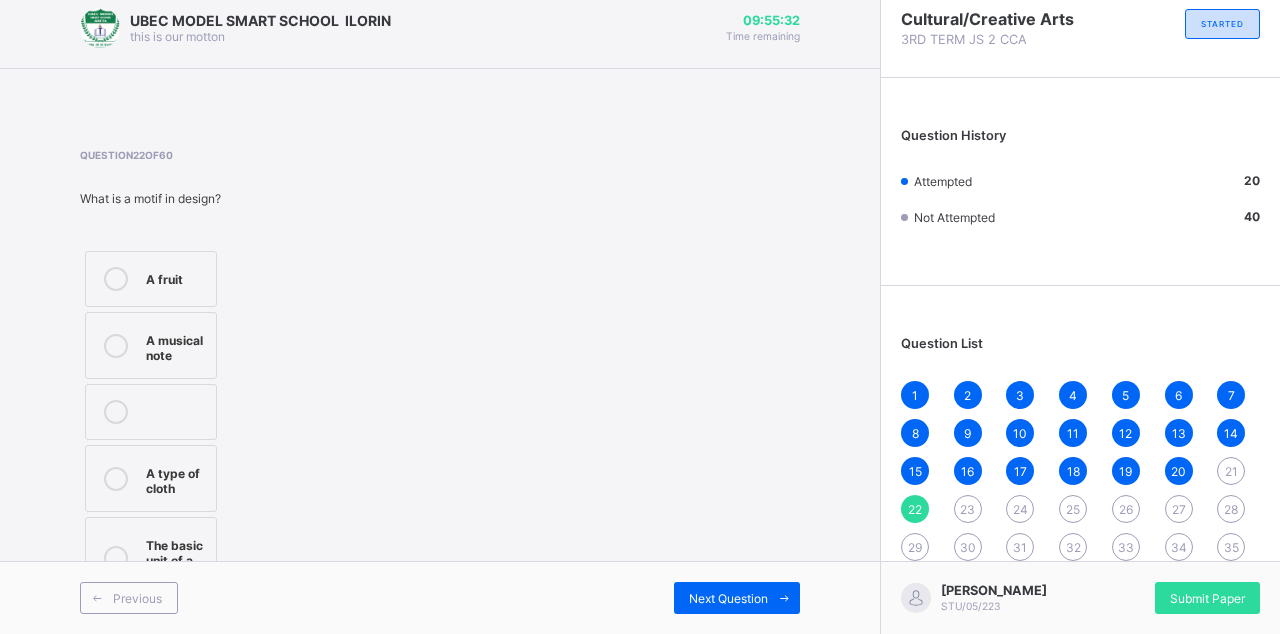 click at bounding box center [784, 598] 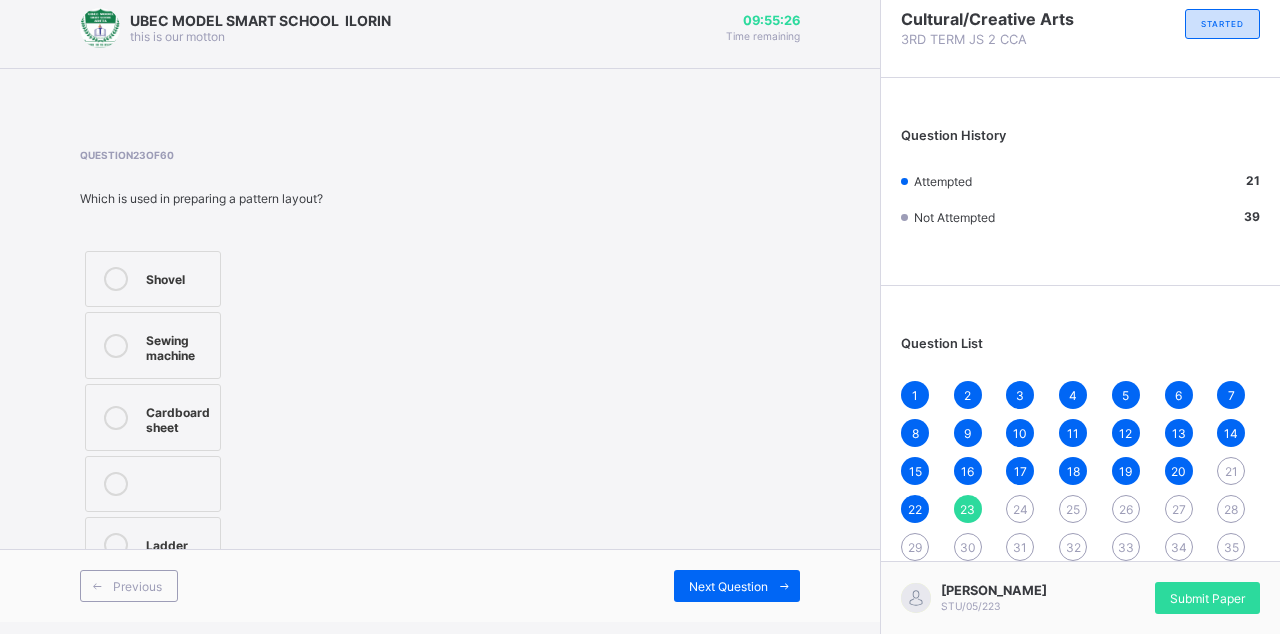 click on "Cardboard sheet" at bounding box center (178, 417) 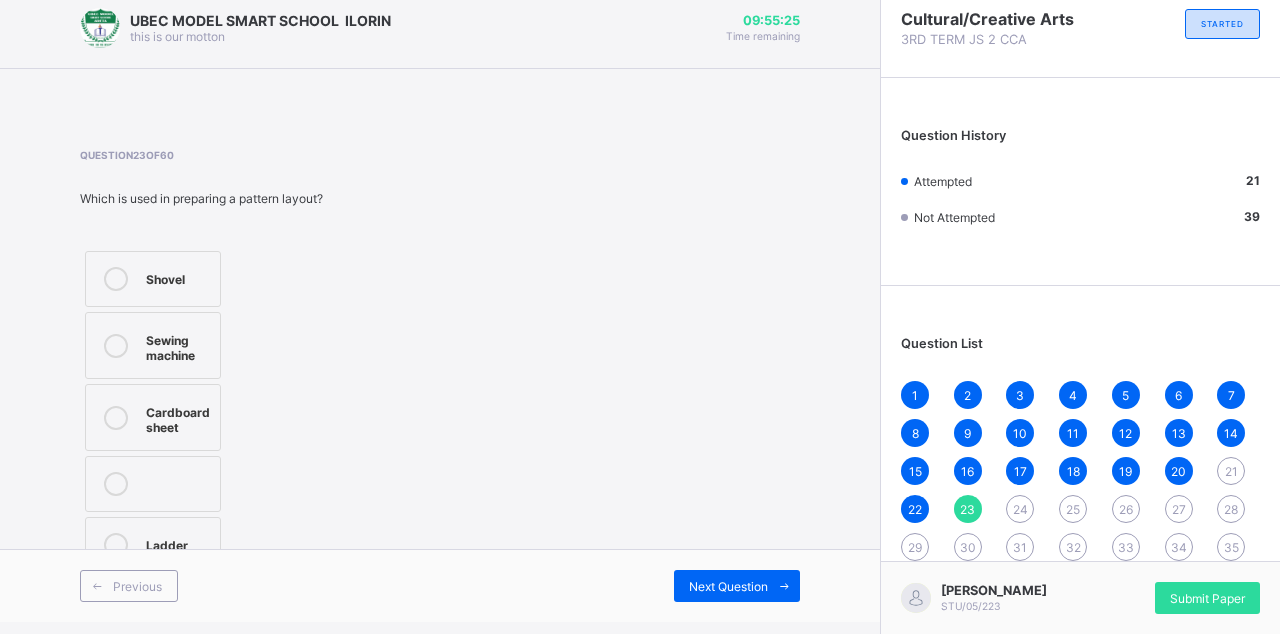 click on "Next Question" at bounding box center (737, 586) 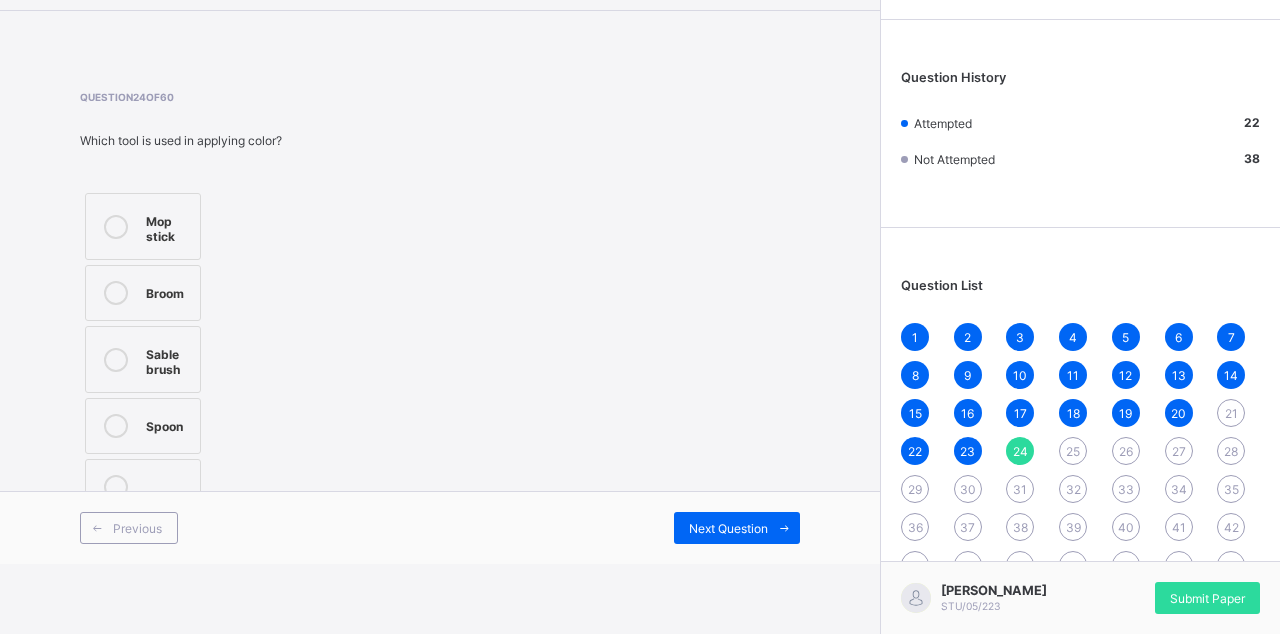 scroll, scrollTop: 74, scrollLeft: 0, axis: vertical 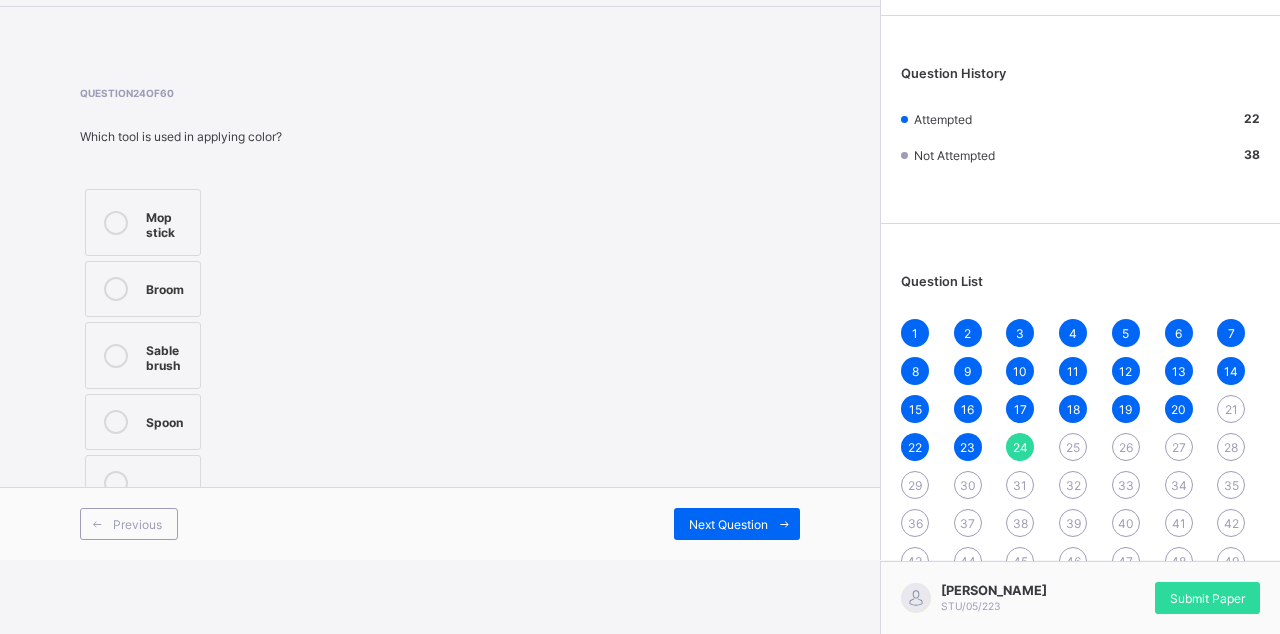 click on "Sable brush" at bounding box center [168, 355] 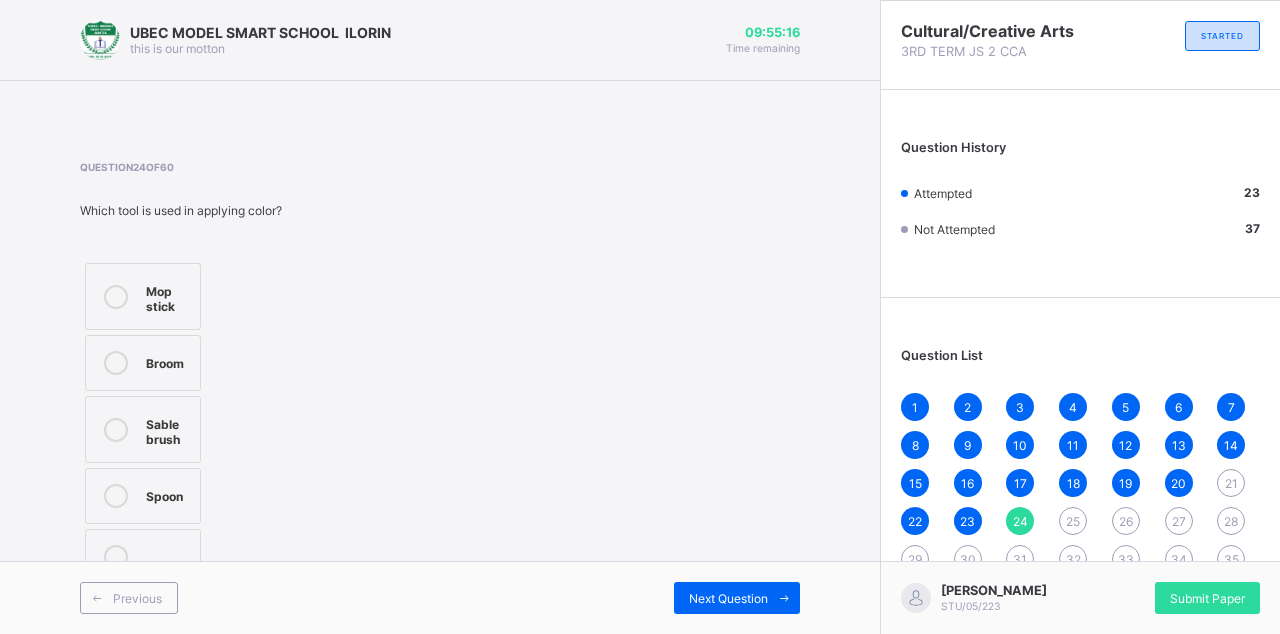 scroll, scrollTop: 12, scrollLeft: 0, axis: vertical 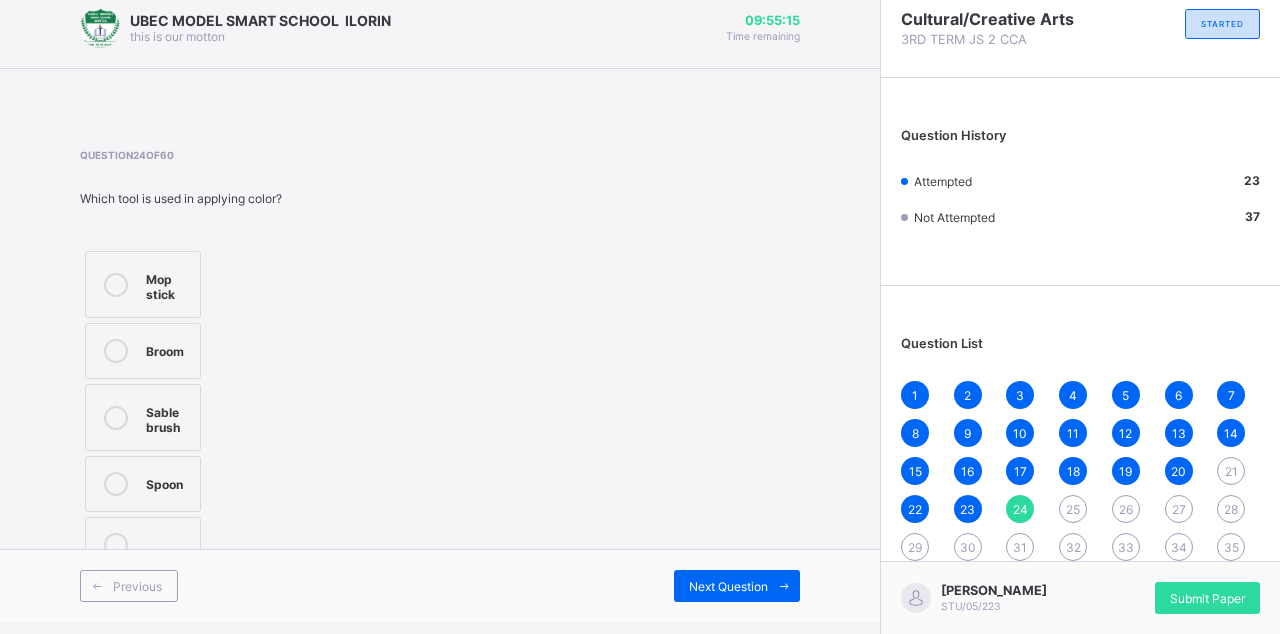 click at bounding box center [784, 586] 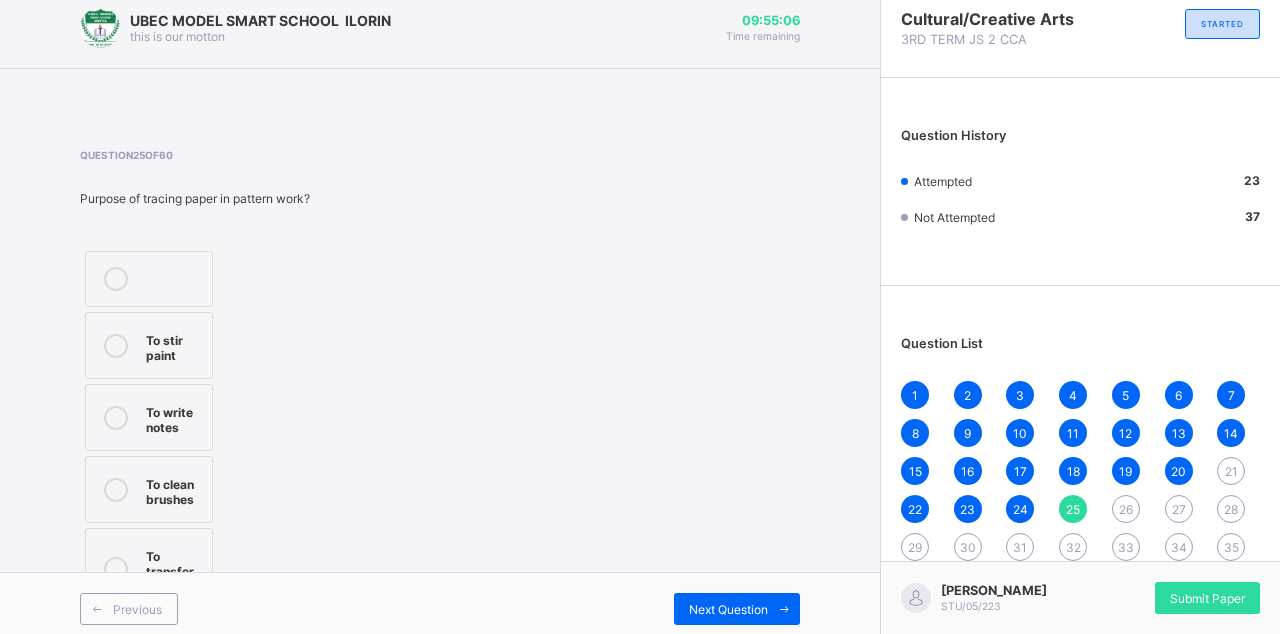 click on "To transfer motifs" at bounding box center (174, 569) 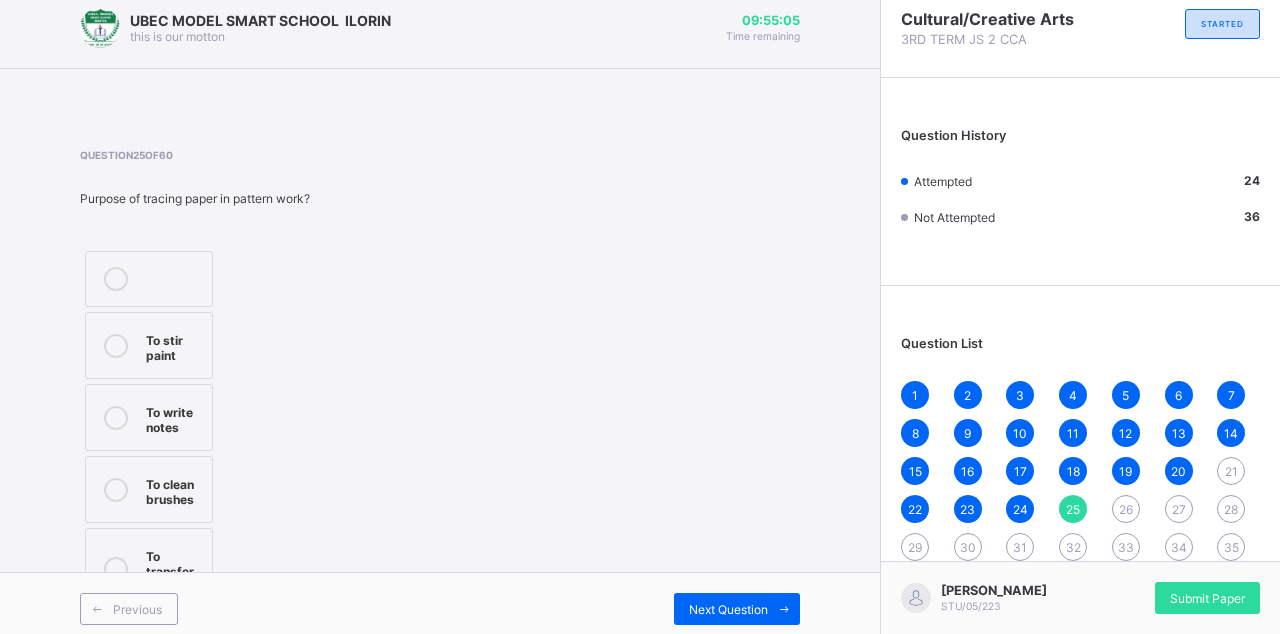click at bounding box center (784, 609) 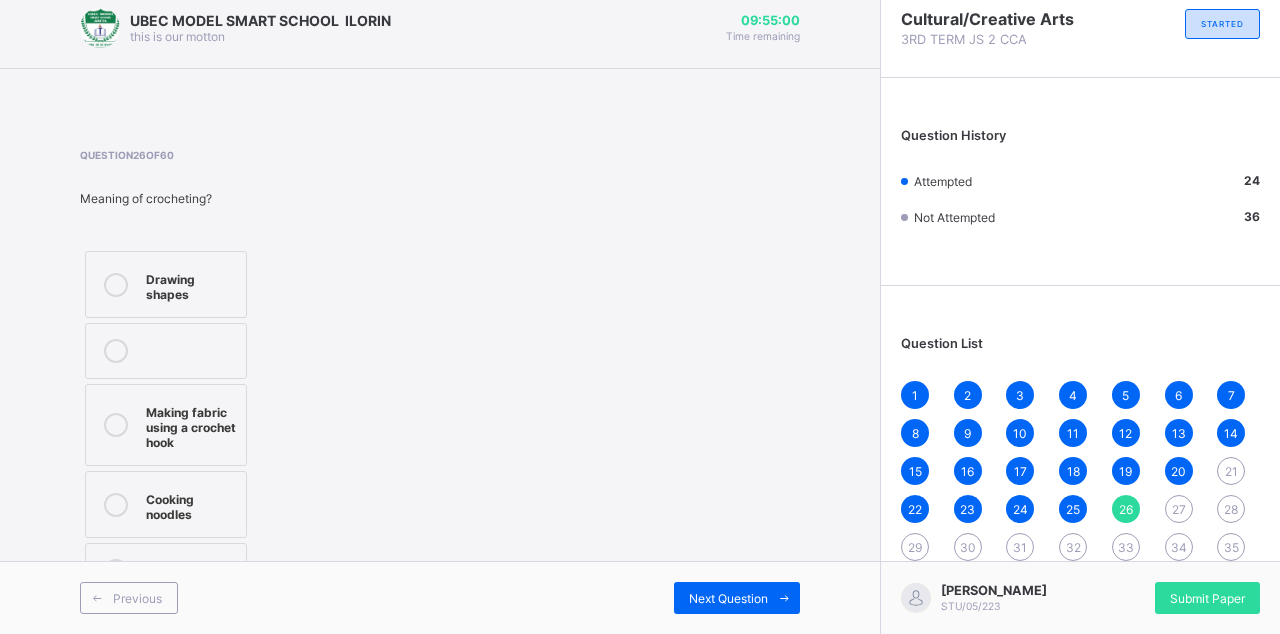 click on "Making fabric using a crochet hook" at bounding box center (191, 425) 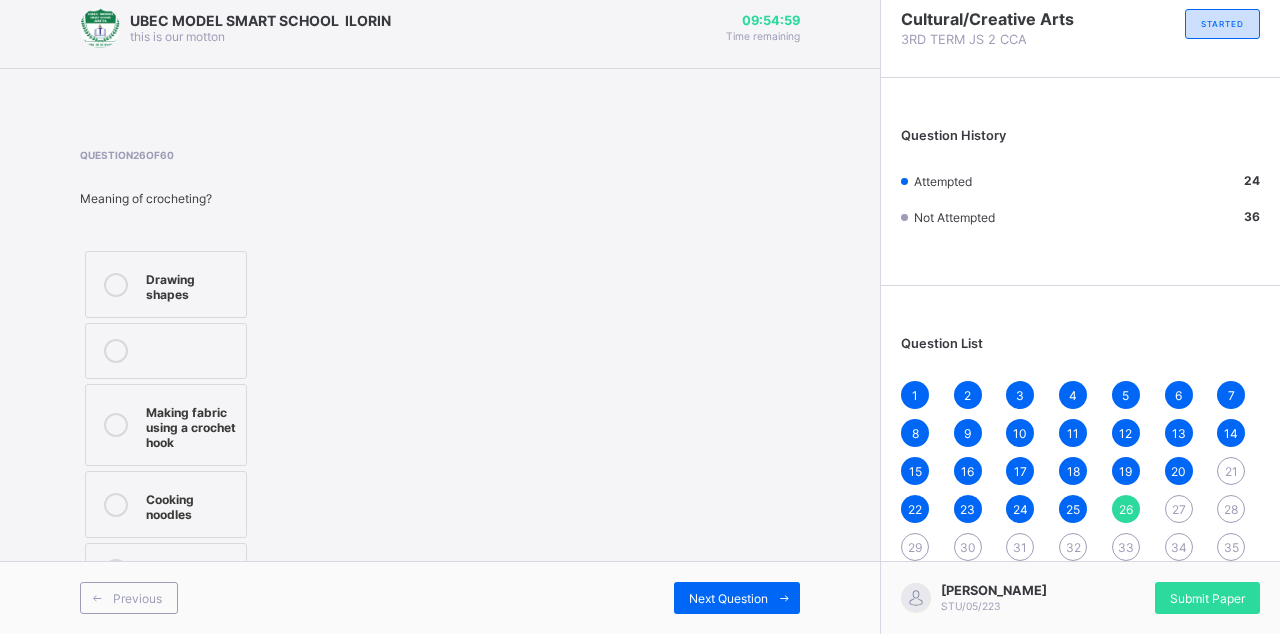 click on "Next Question" at bounding box center [728, 598] 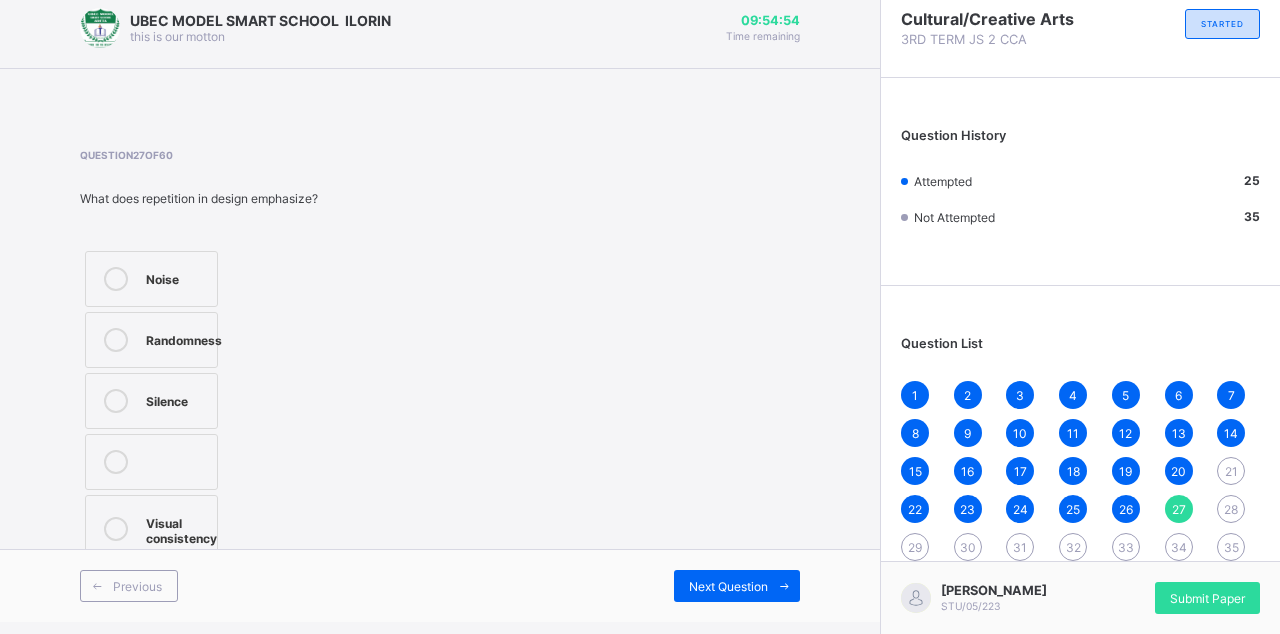 click on "Visual consistency" at bounding box center [181, 528] 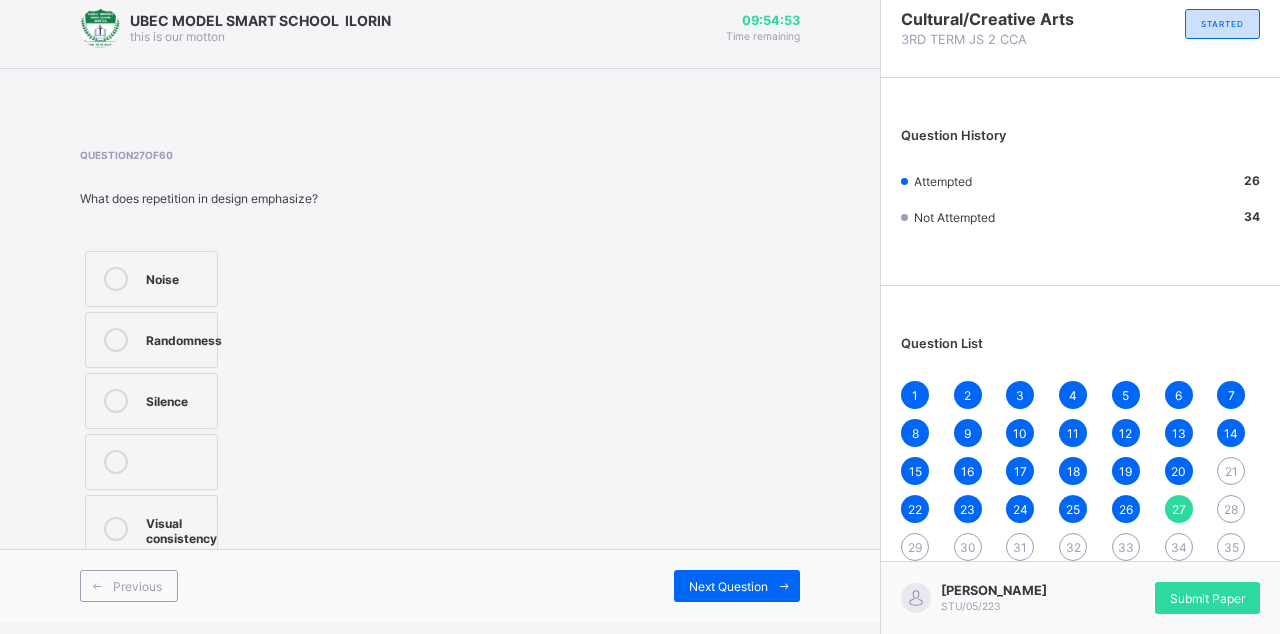 click on "Next Question" at bounding box center (728, 586) 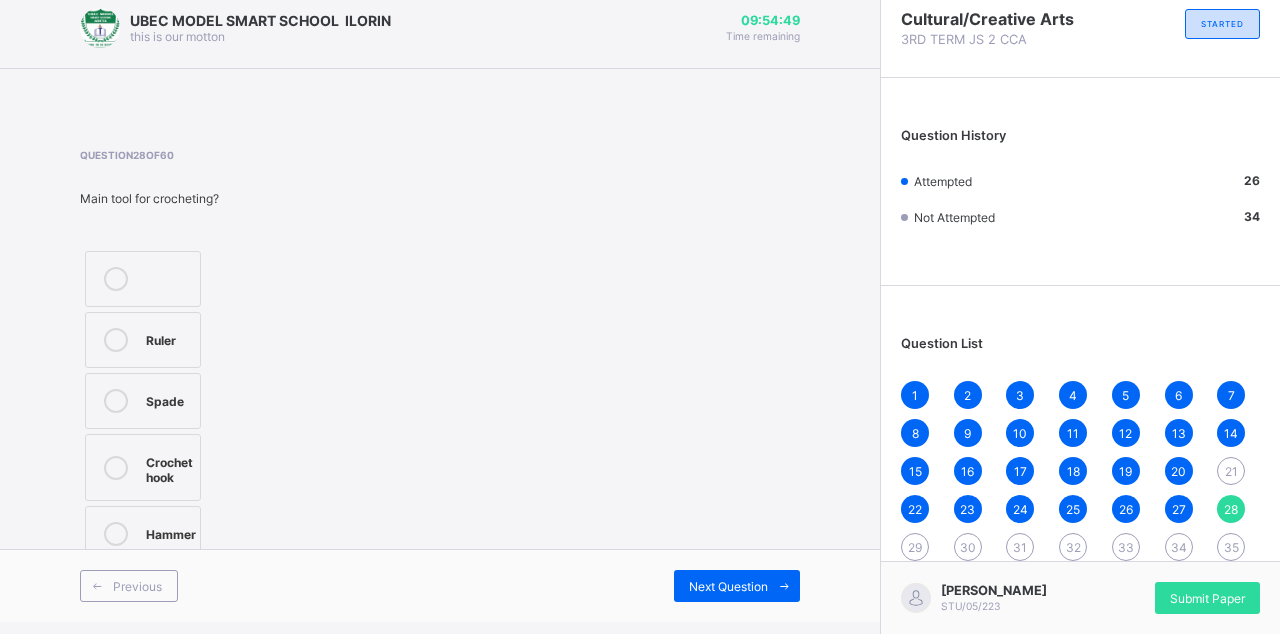 click on "Crochet hook" at bounding box center [169, 467] 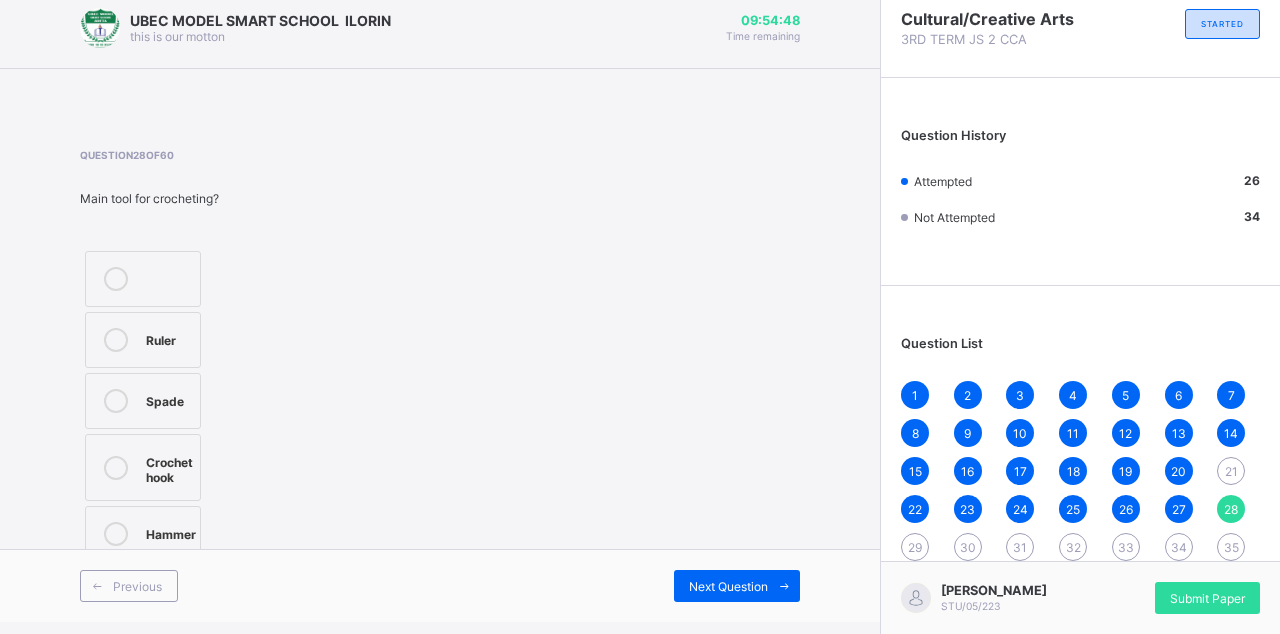 click on "Next Question" at bounding box center [728, 586] 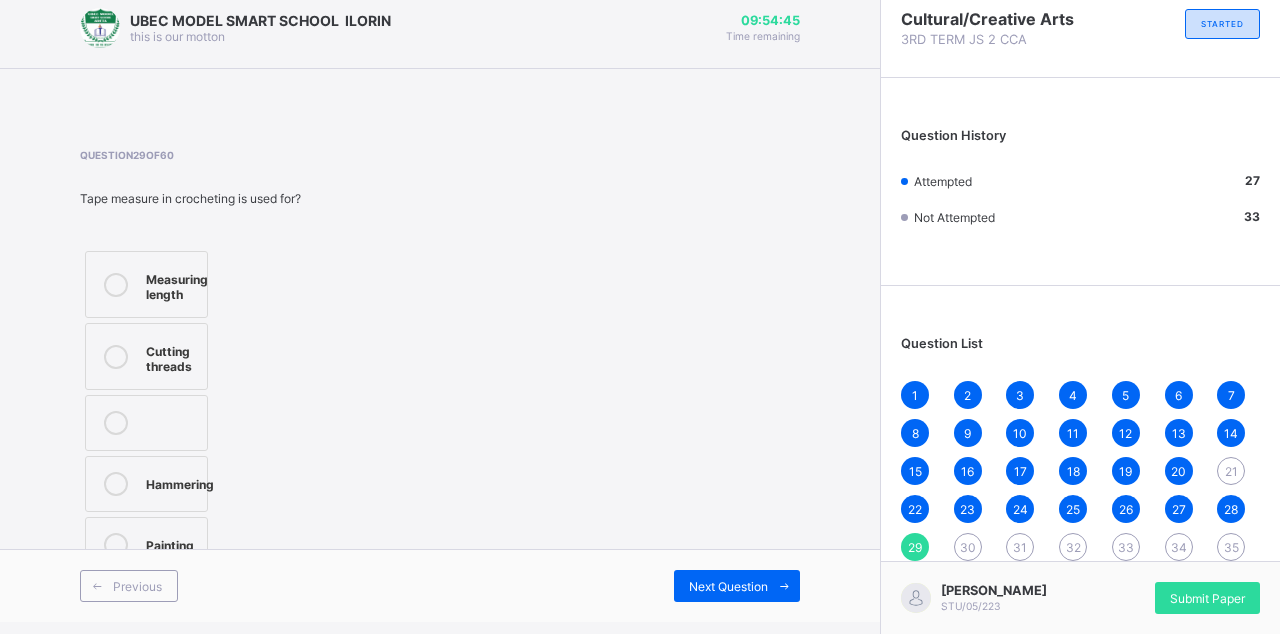 click on "Measuring length" at bounding box center (177, 284) 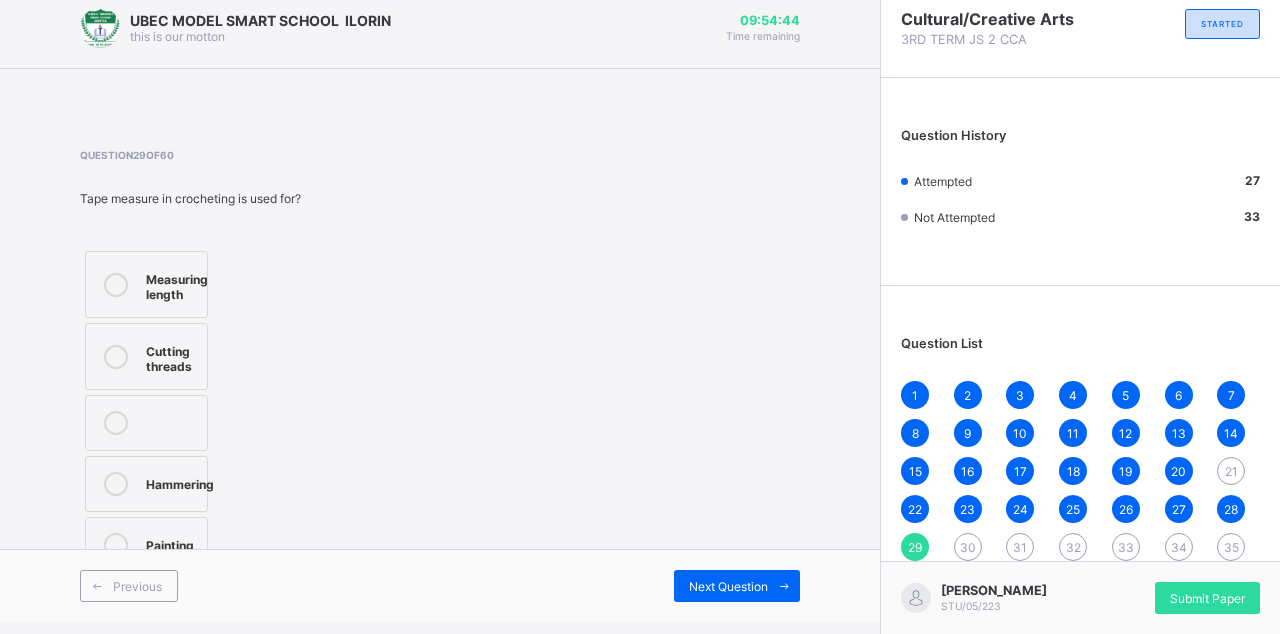click on "Next Question" at bounding box center [728, 586] 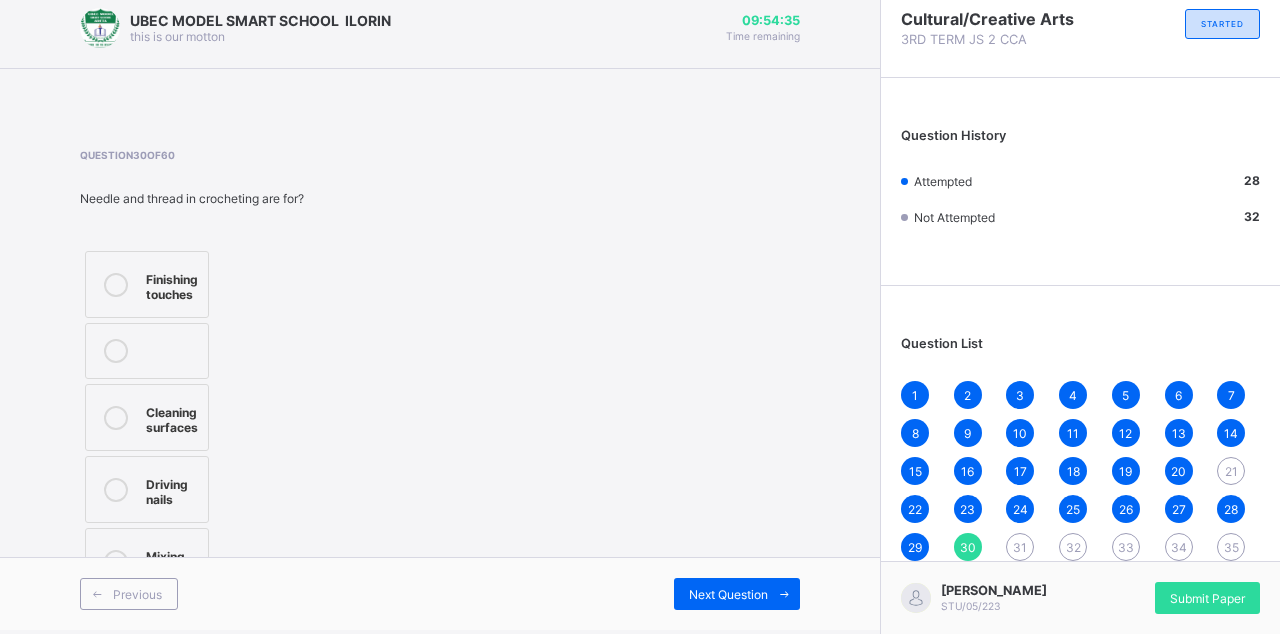 click on "Driving nails" at bounding box center (172, 489) 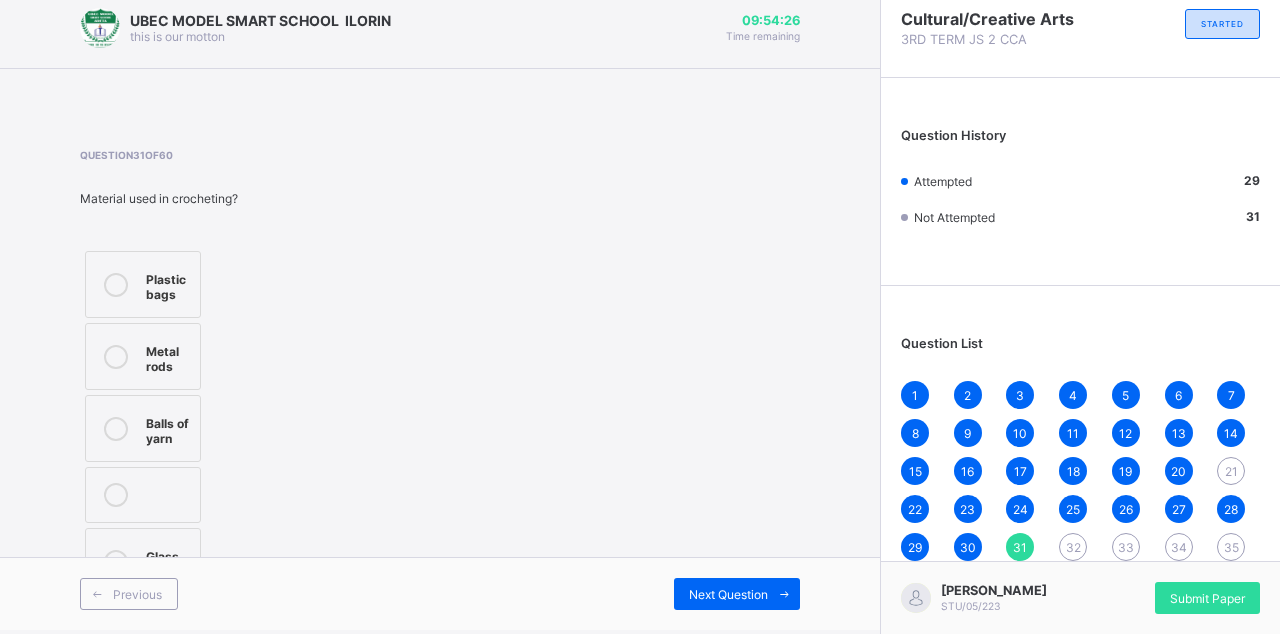 click on "Metal rods" at bounding box center (168, 356) 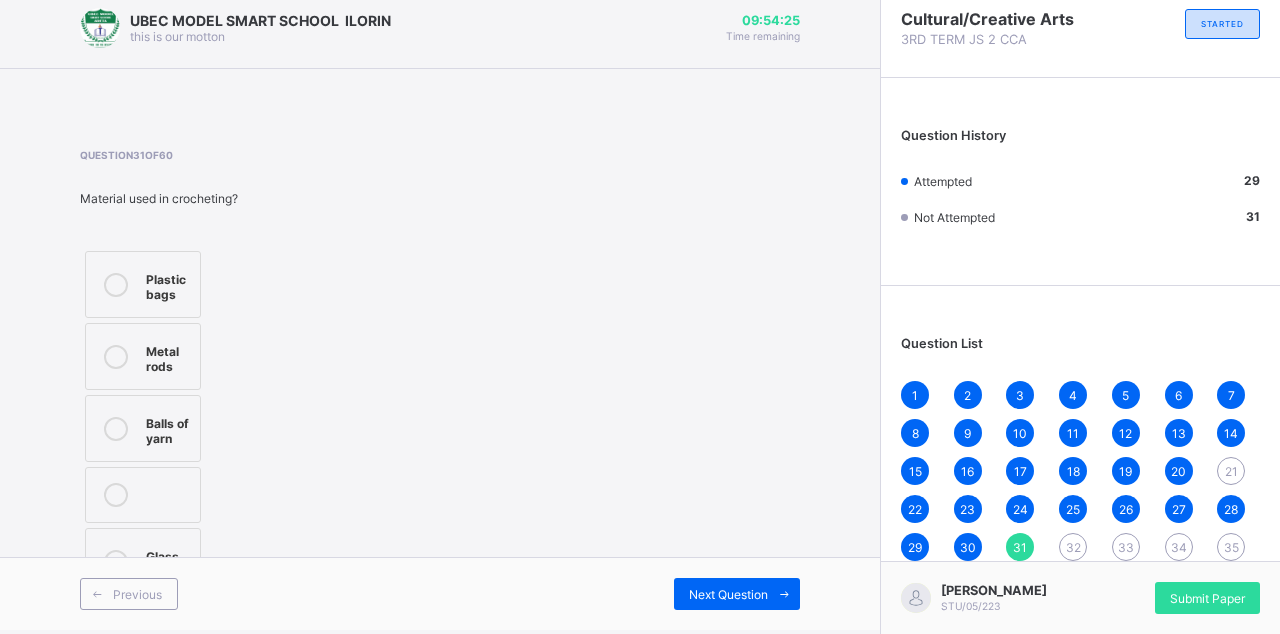 click at bounding box center [784, 594] 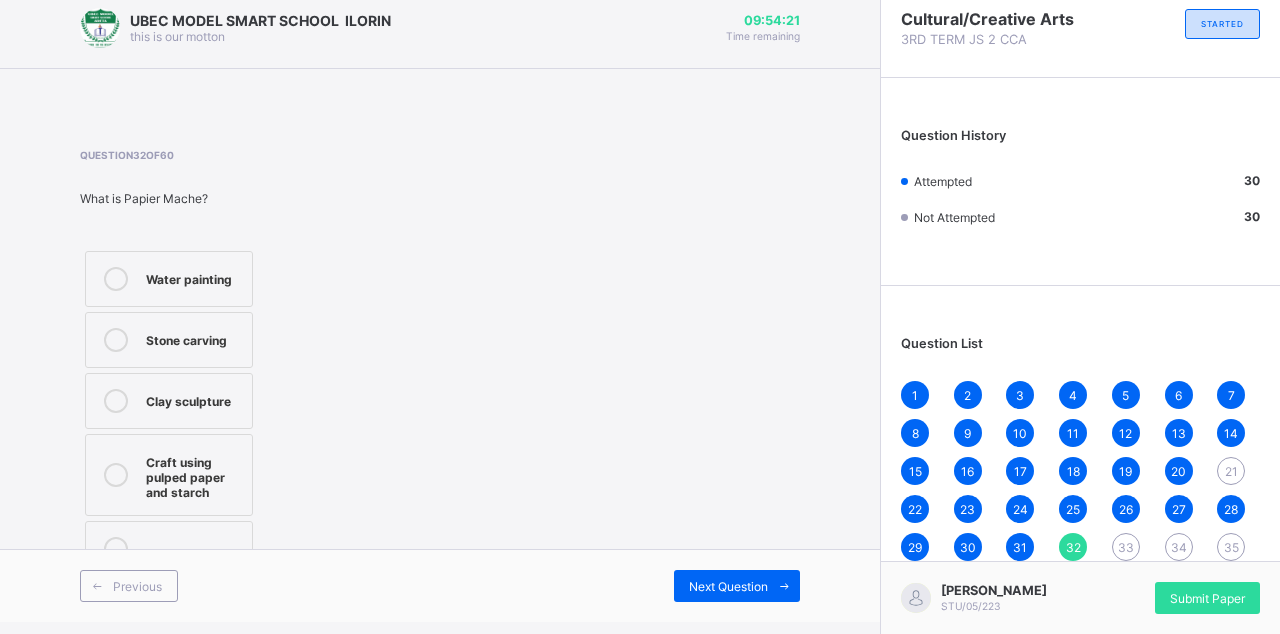 click on "Craft using pulped paper and starch" at bounding box center (194, 475) 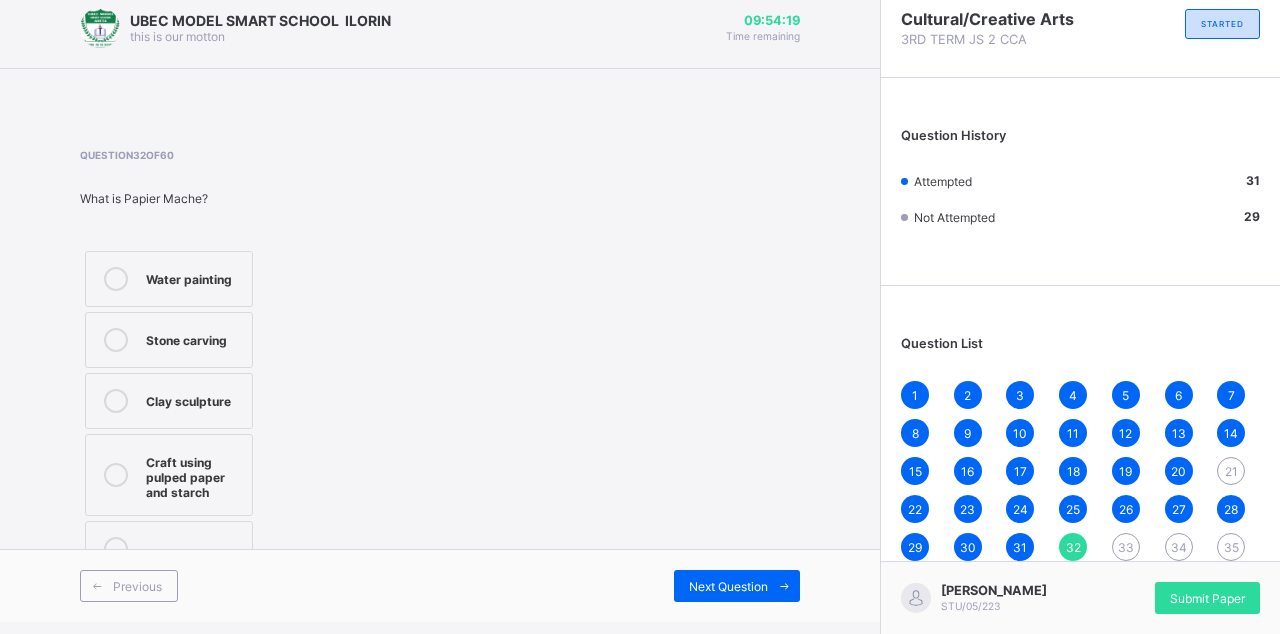 click on "Next Question" at bounding box center (728, 586) 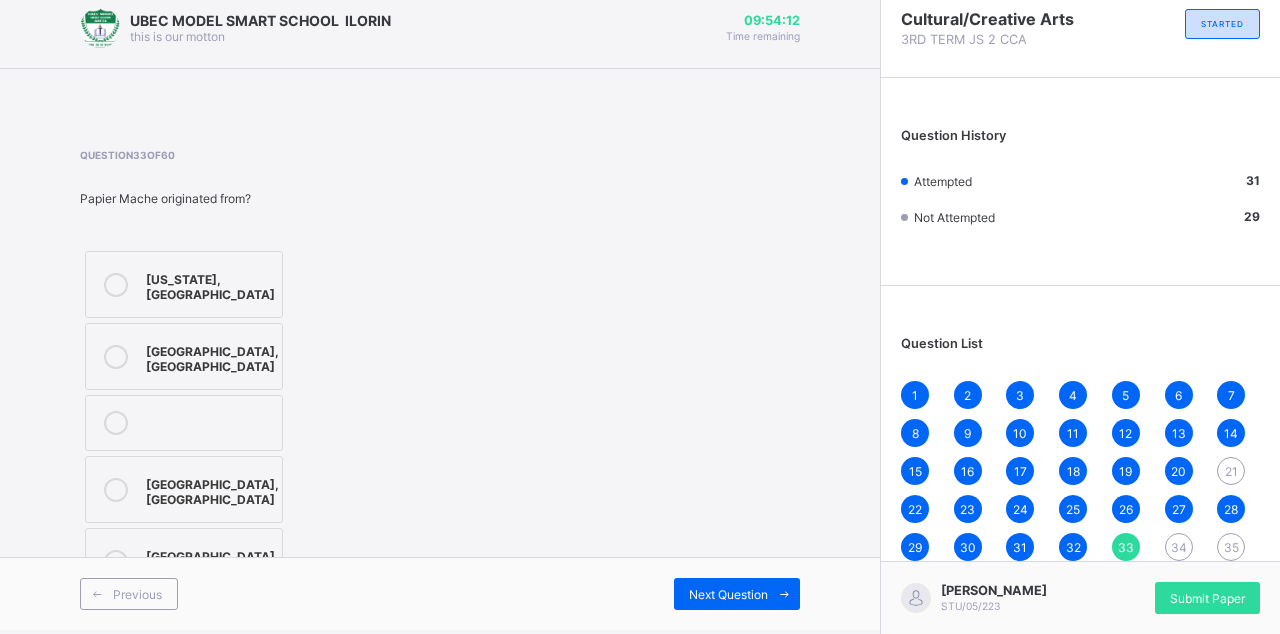 click on "[US_STATE], [GEOGRAPHIC_DATA]" at bounding box center (210, 284) 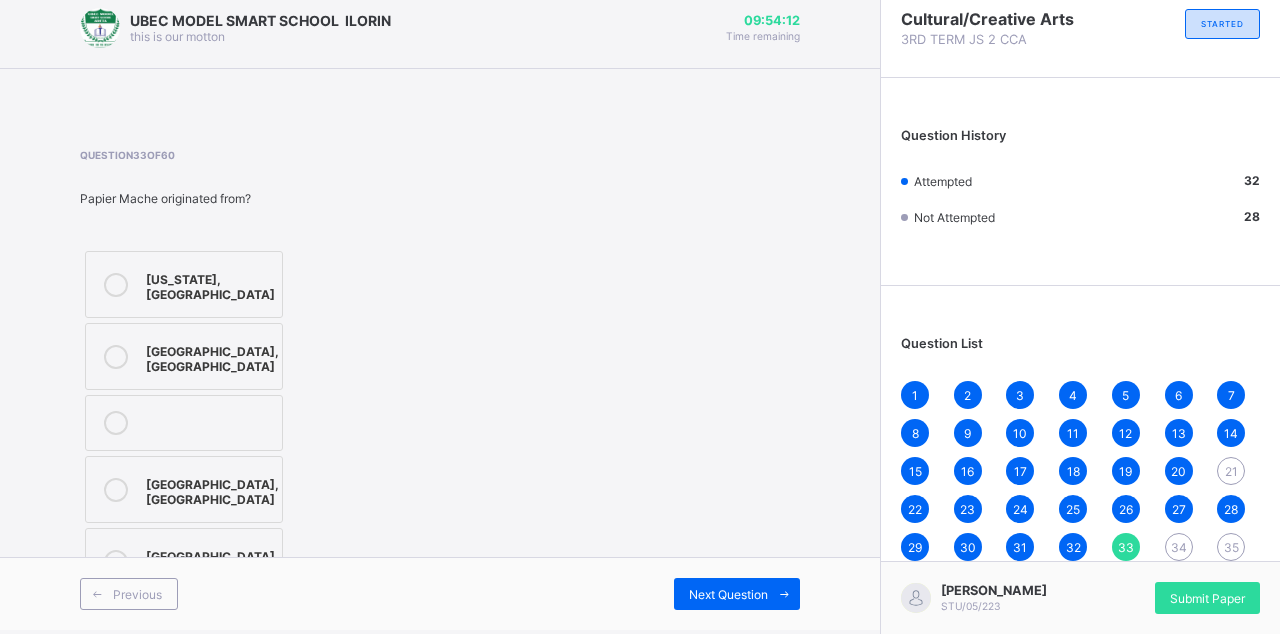 click at bounding box center (784, 594) 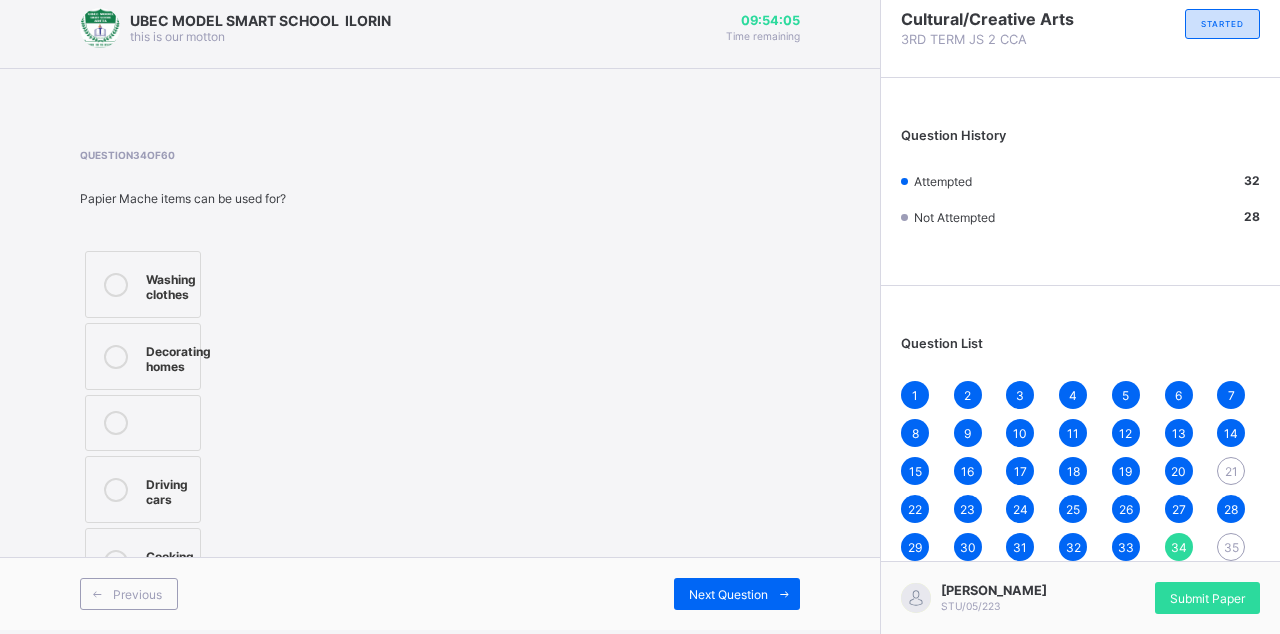 click on "Decorating homes" at bounding box center [143, 356] 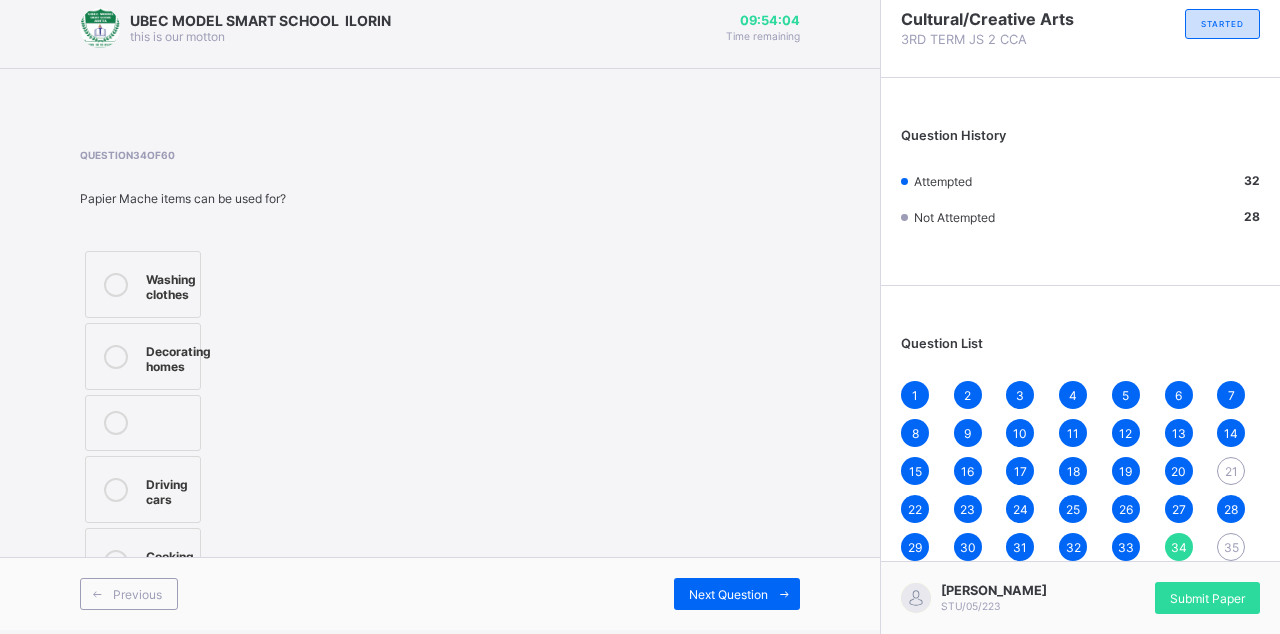 click on "Next Question" at bounding box center [728, 594] 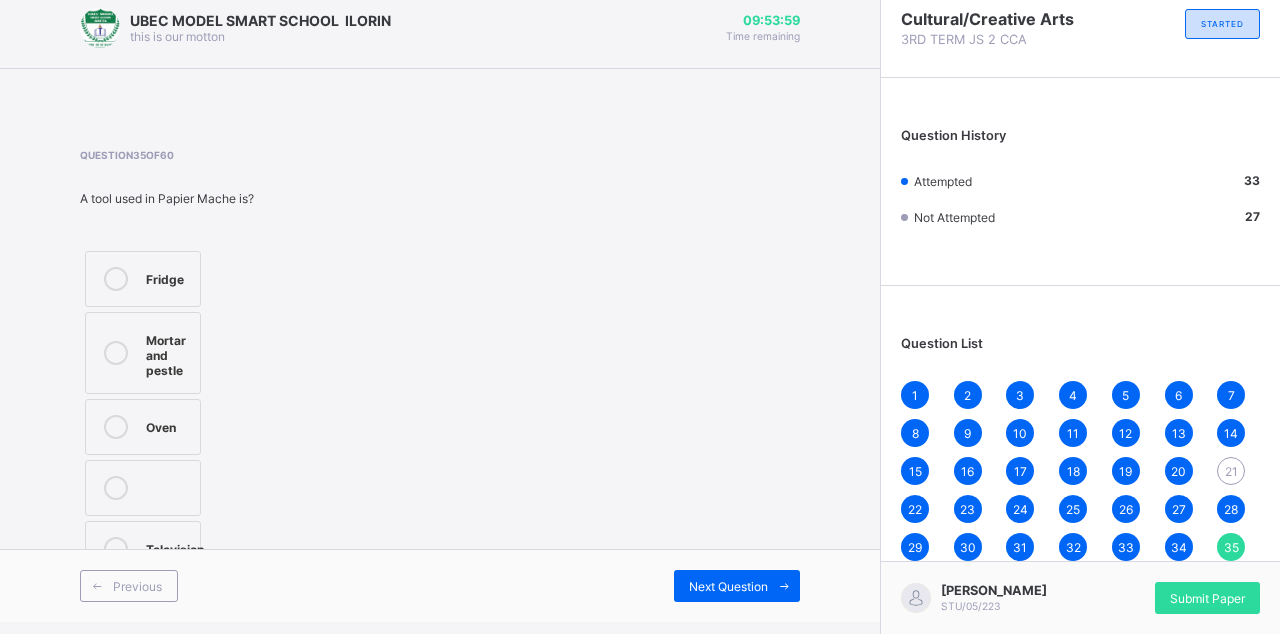 click on "Mortar and pestle" at bounding box center [168, 353] 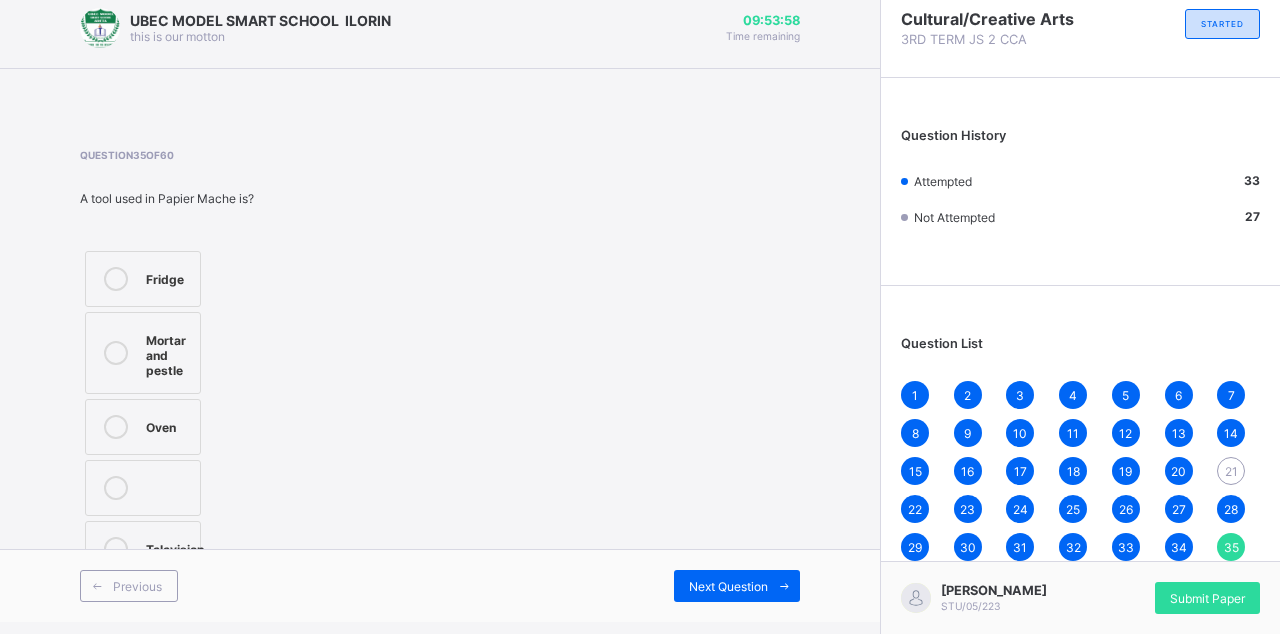 click on "Next Question" at bounding box center (728, 586) 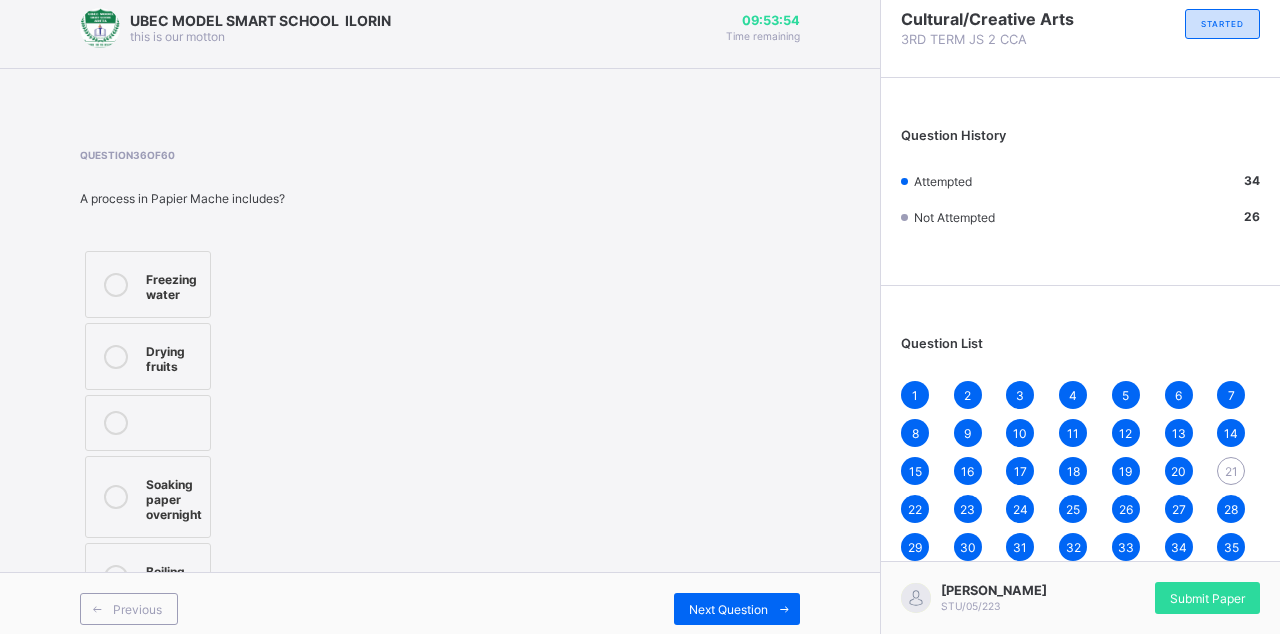 click on "Soaking paper overnight" at bounding box center (174, 497) 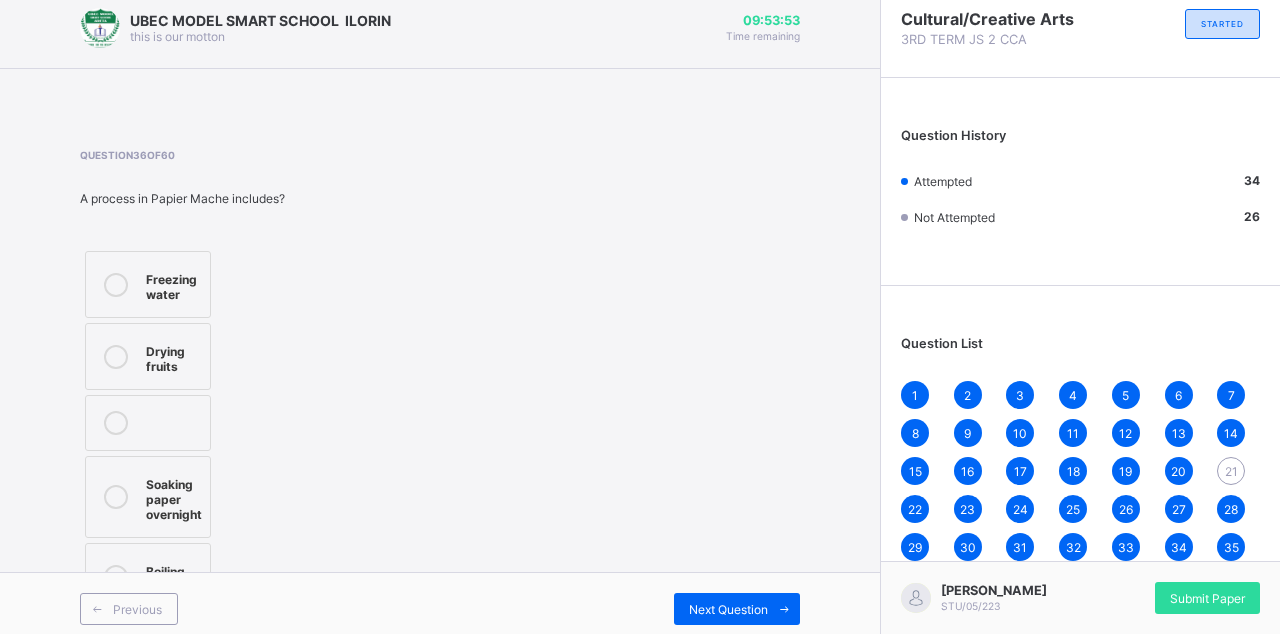 click on "Next Question" at bounding box center (728, 609) 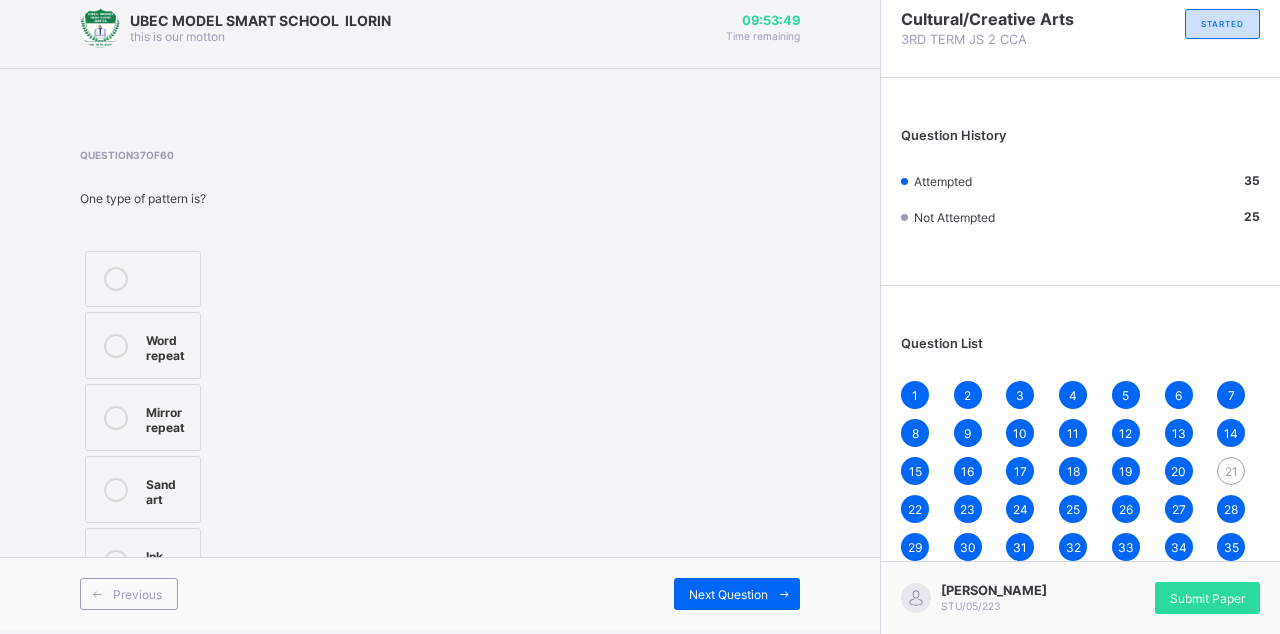 click on "Mirror repeat" at bounding box center (143, 417) 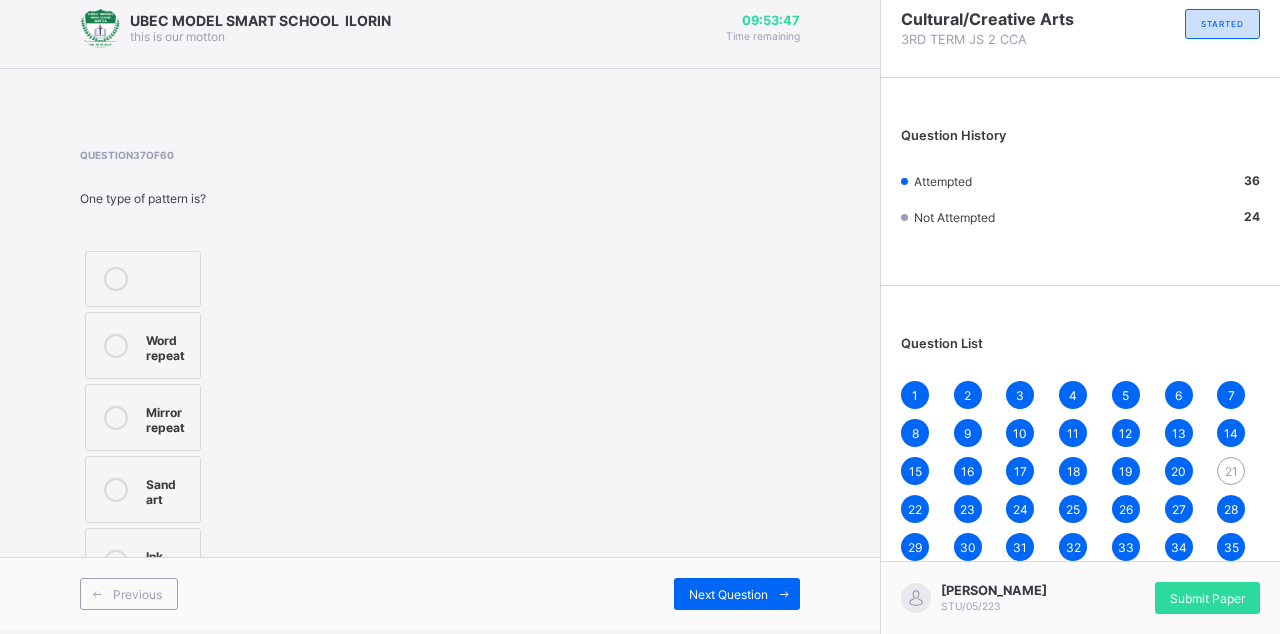 click on "Next Question" at bounding box center (728, 594) 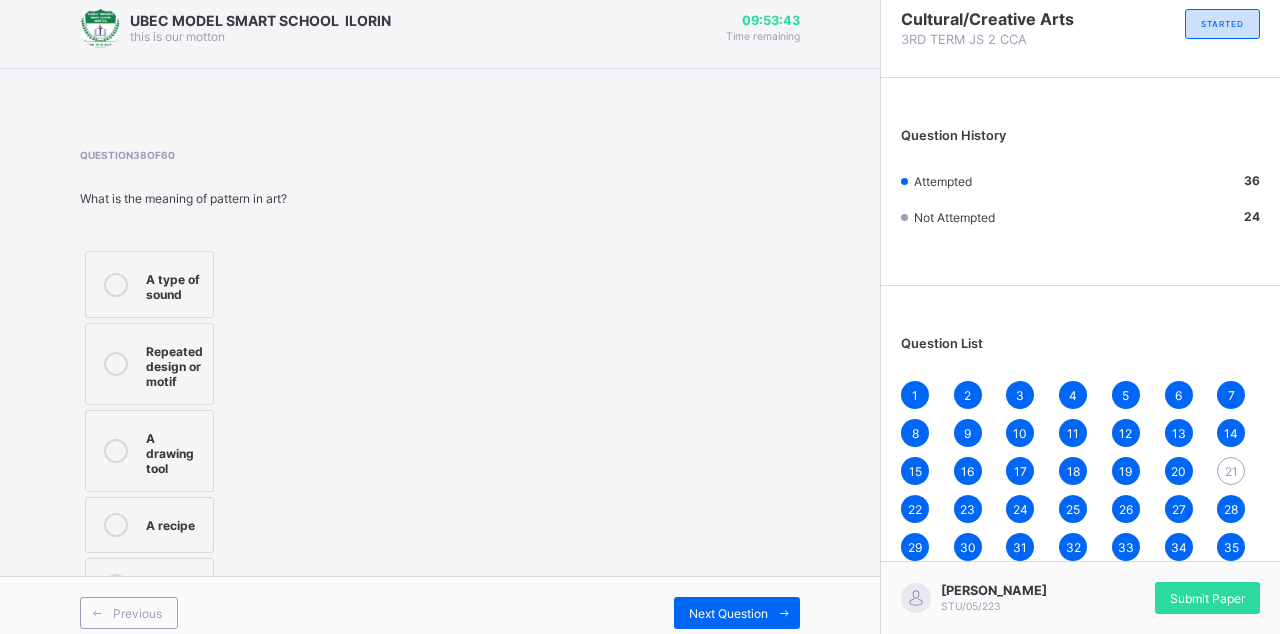 click on "Repeated design or motif" at bounding box center [149, 364] 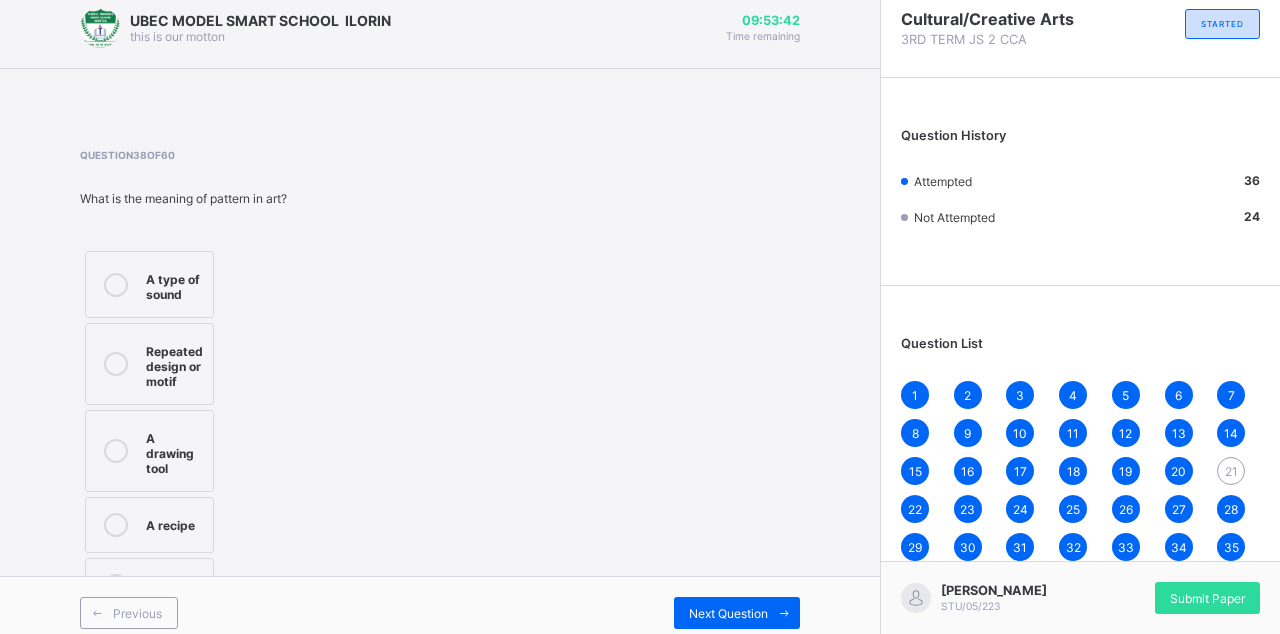 click on "Next Question" at bounding box center (737, 613) 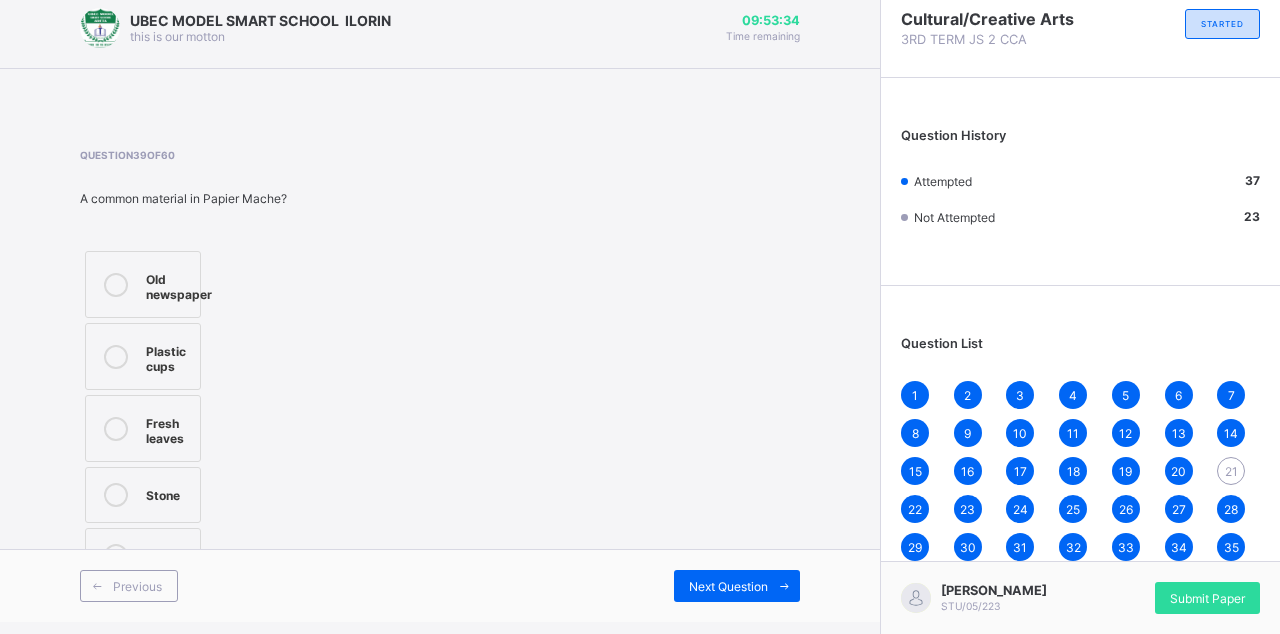 click on "Plastic cups" at bounding box center [168, 356] 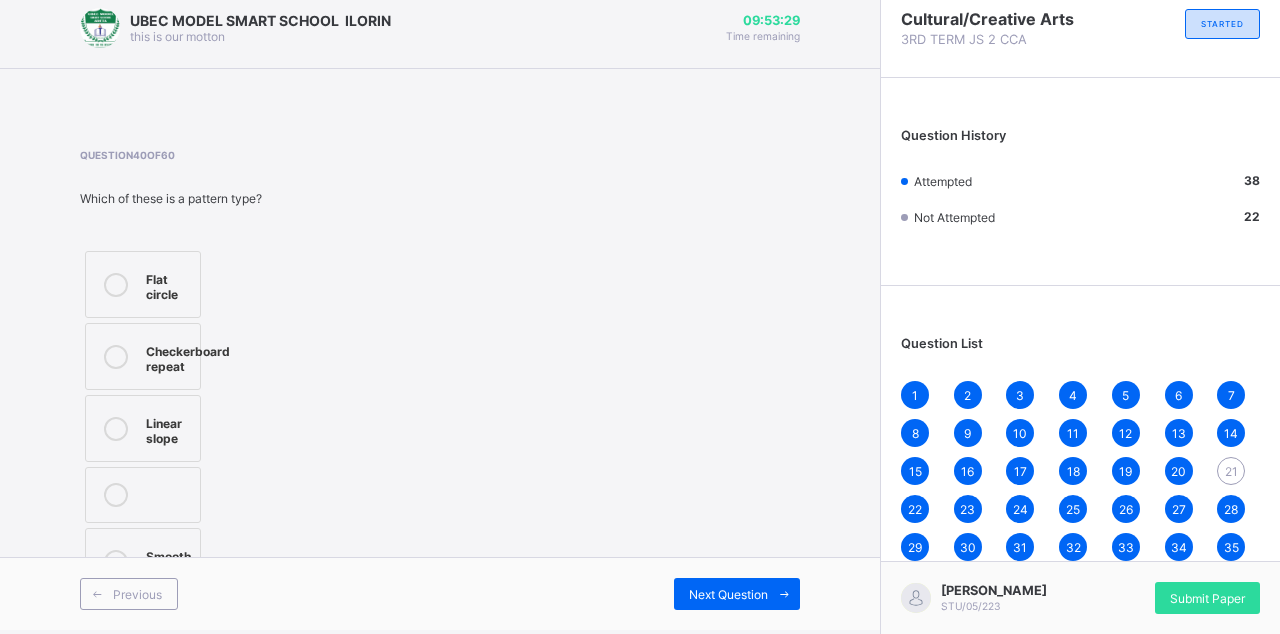 click on "Checkerboard repeat" at bounding box center [188, 356] 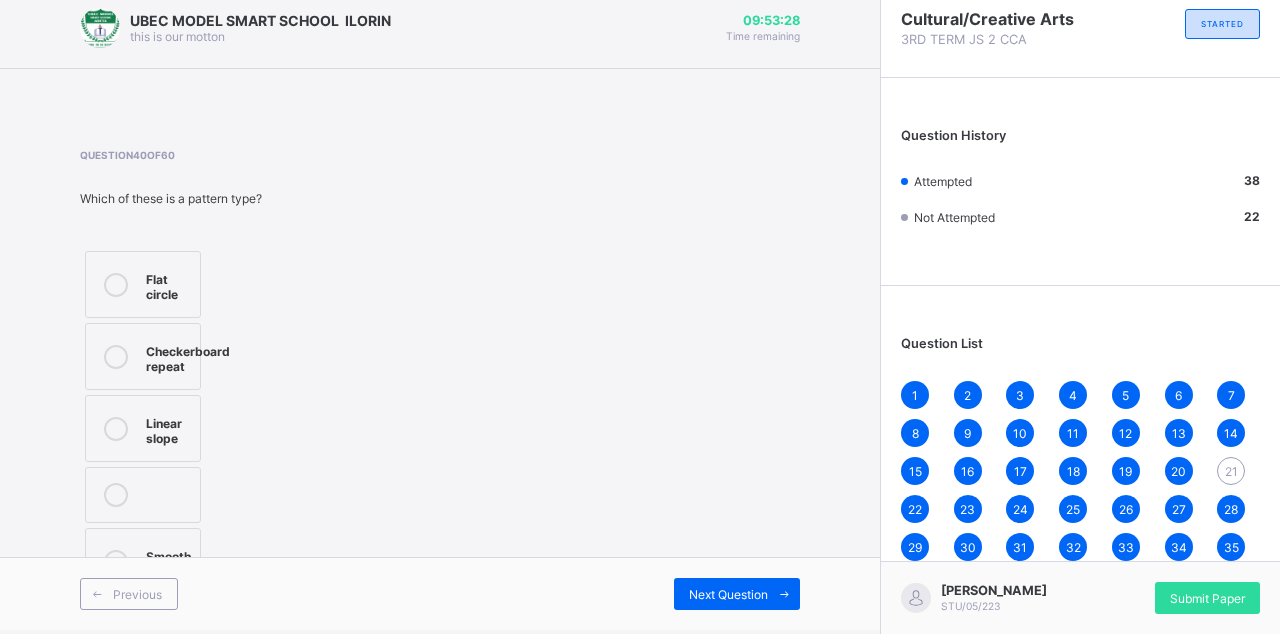 click on "Next Question" at bounding box center [728, 594] 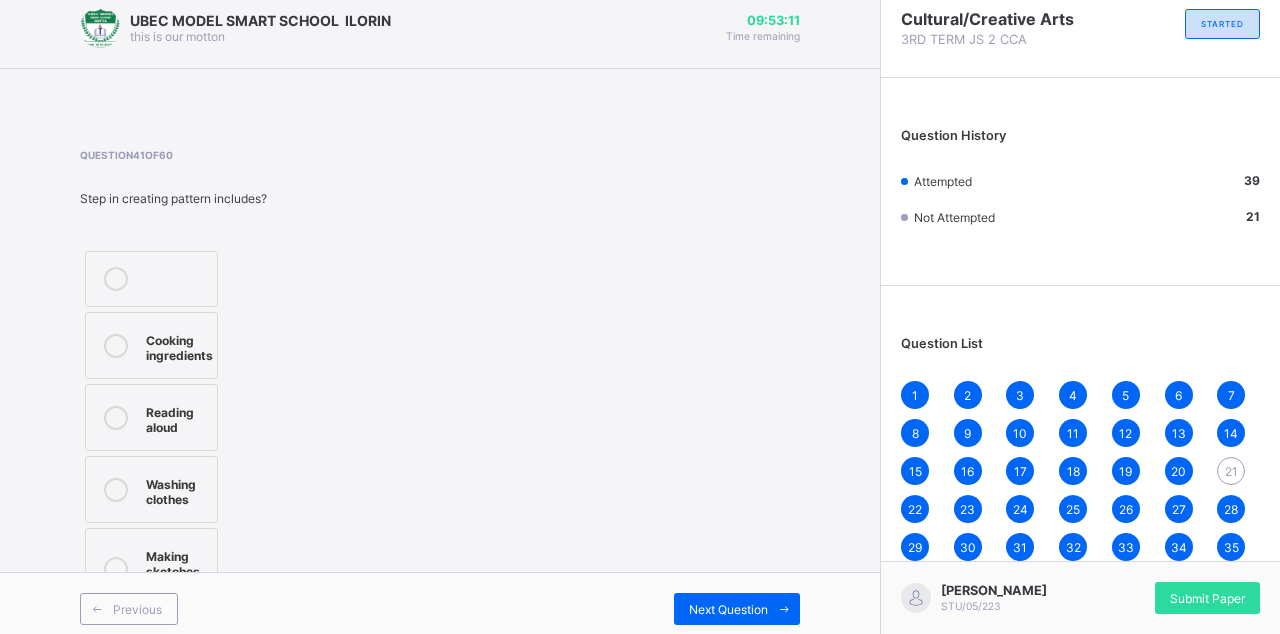 click on "Making sketches of motifs" at bounding box center [176, 569] 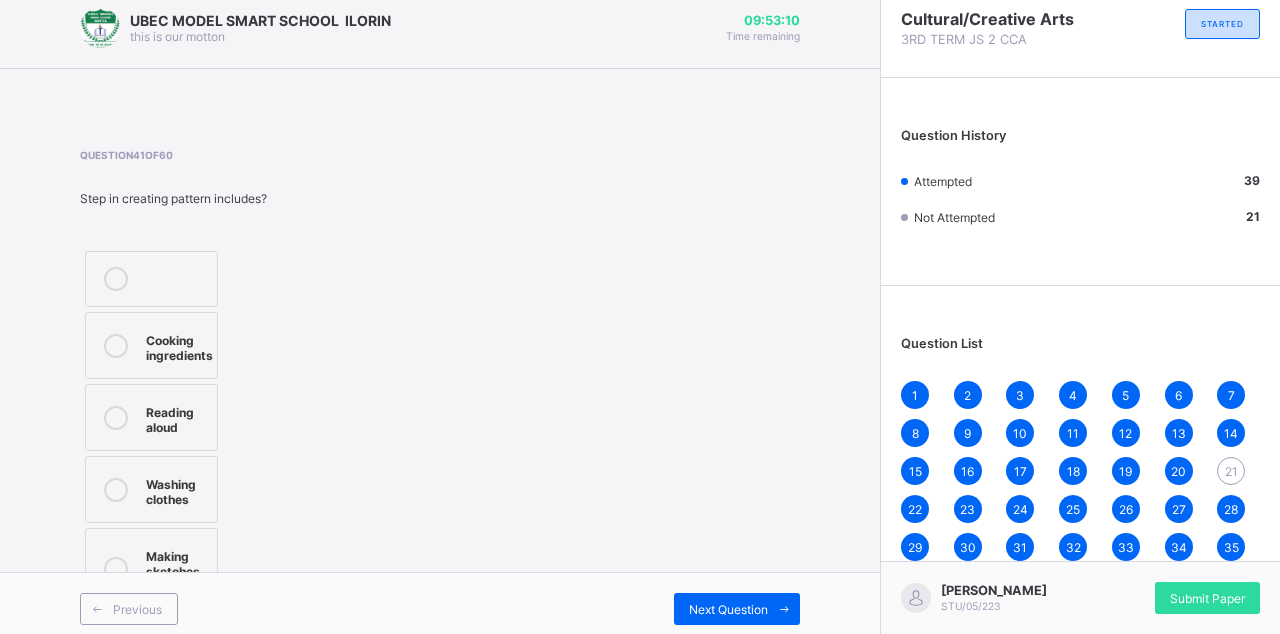 click on "Next Question" at bounding box center (728, 609) 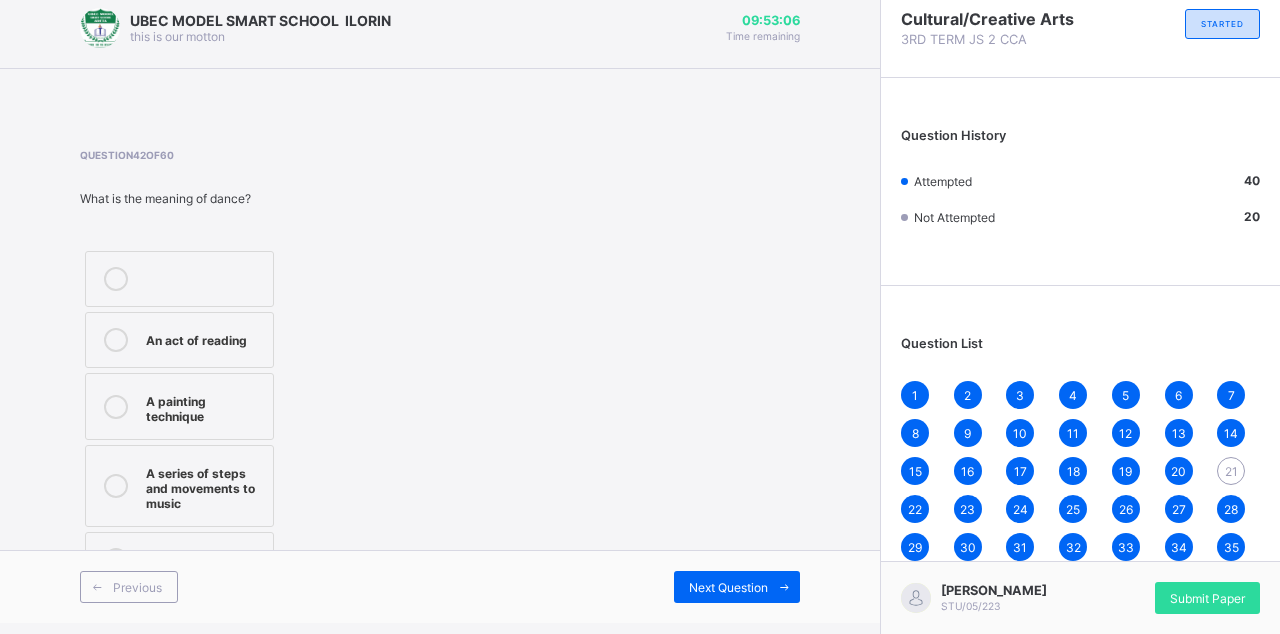 click on "A series of steps and movements to music" at bounding box center [204, 486] 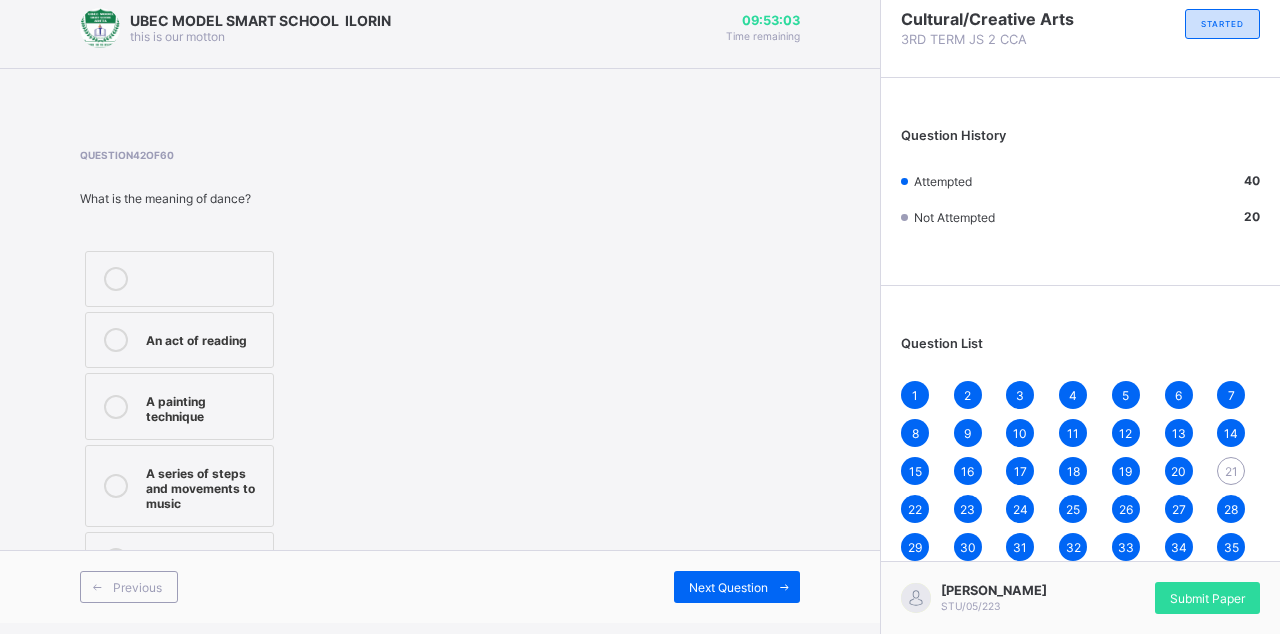 click on "Next Question" at bounding box center (728, 587) 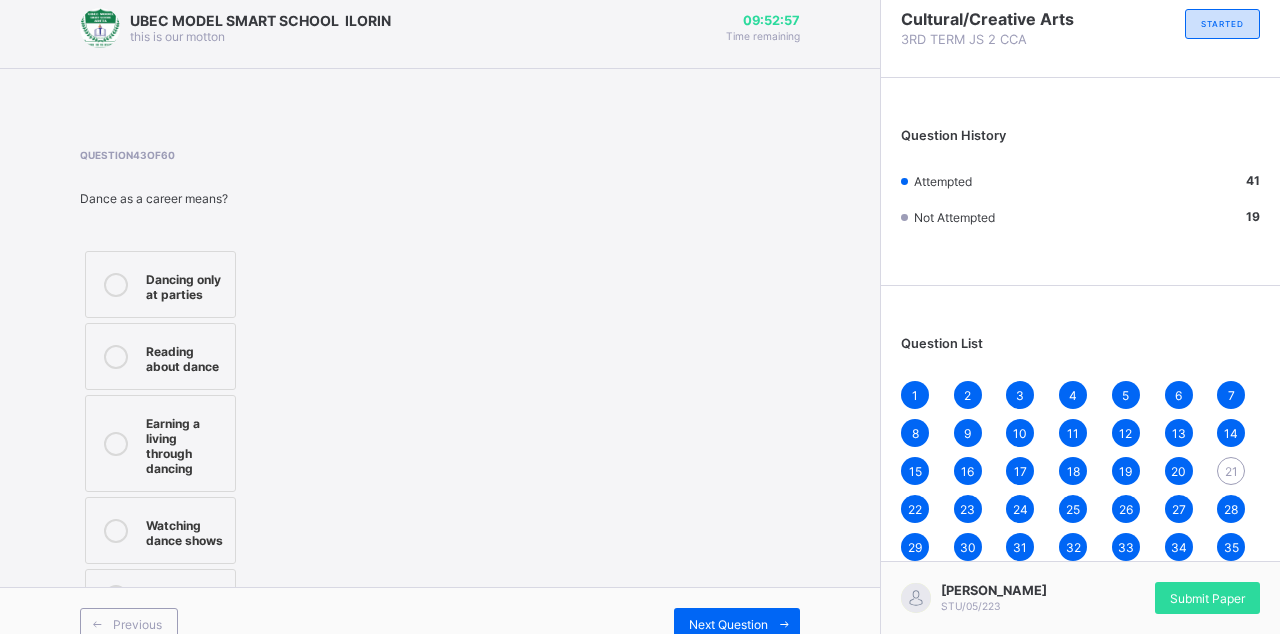 click on "Earning a living through dancing" at bounding box center (185, 443) 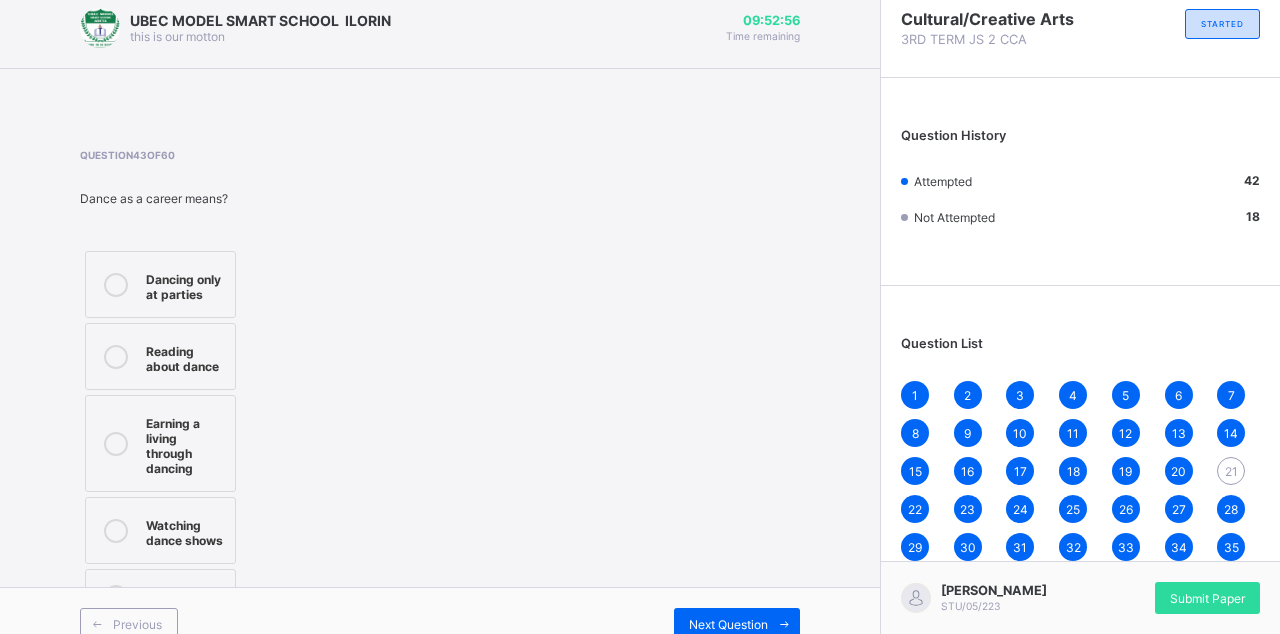 click on "Next Question" at bounding box center [737, 624] 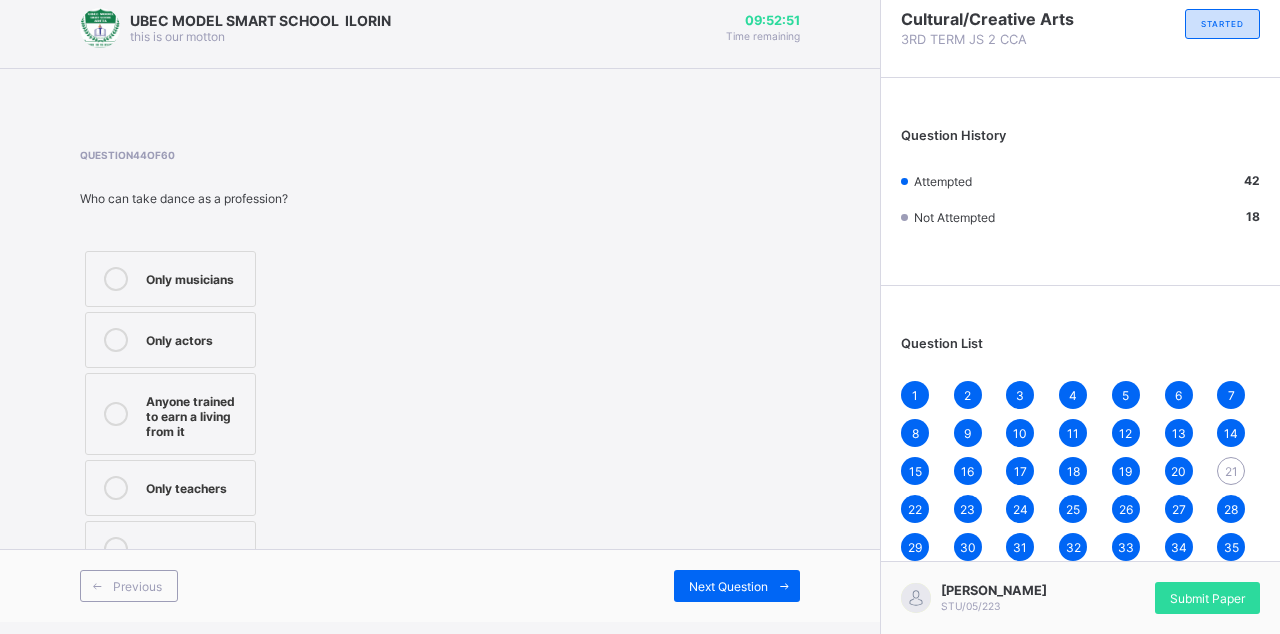 click on "Anyone trained to earn a living from it" at bounding box center [195, 414] 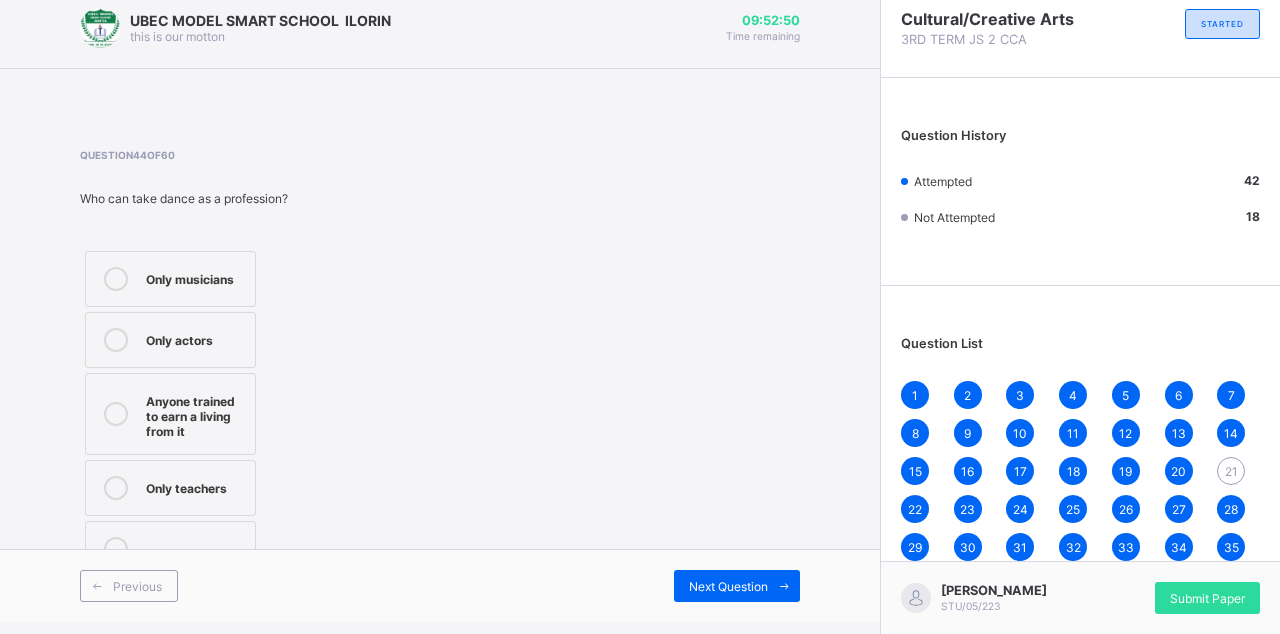 click on "Next Question" at bounding box center [728, 586] 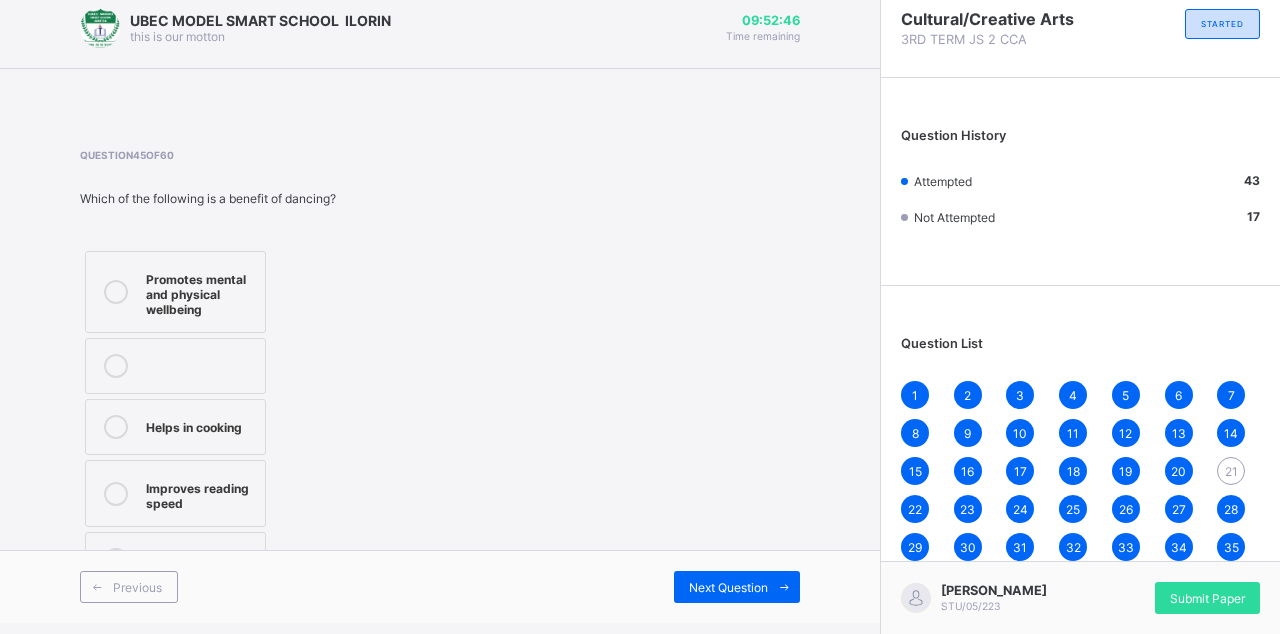 click on "Promotes mental and physical wellbeing" at bounding box center (200, 292) 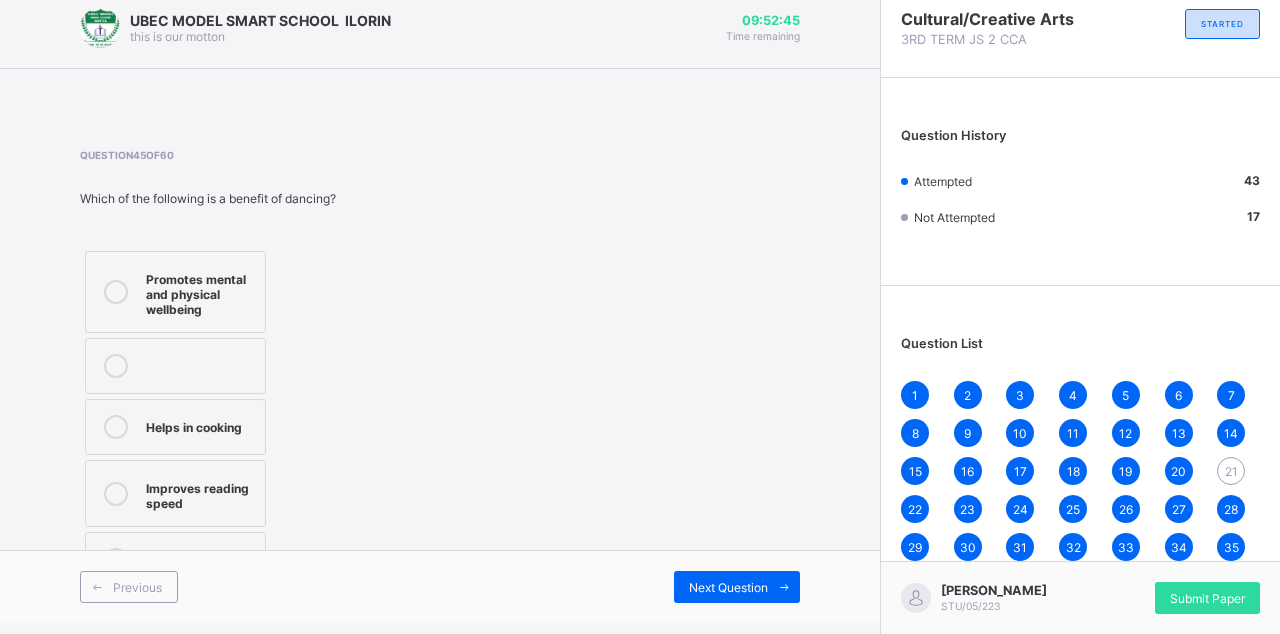 click on "Next Question" at bounding box center [737, 587] 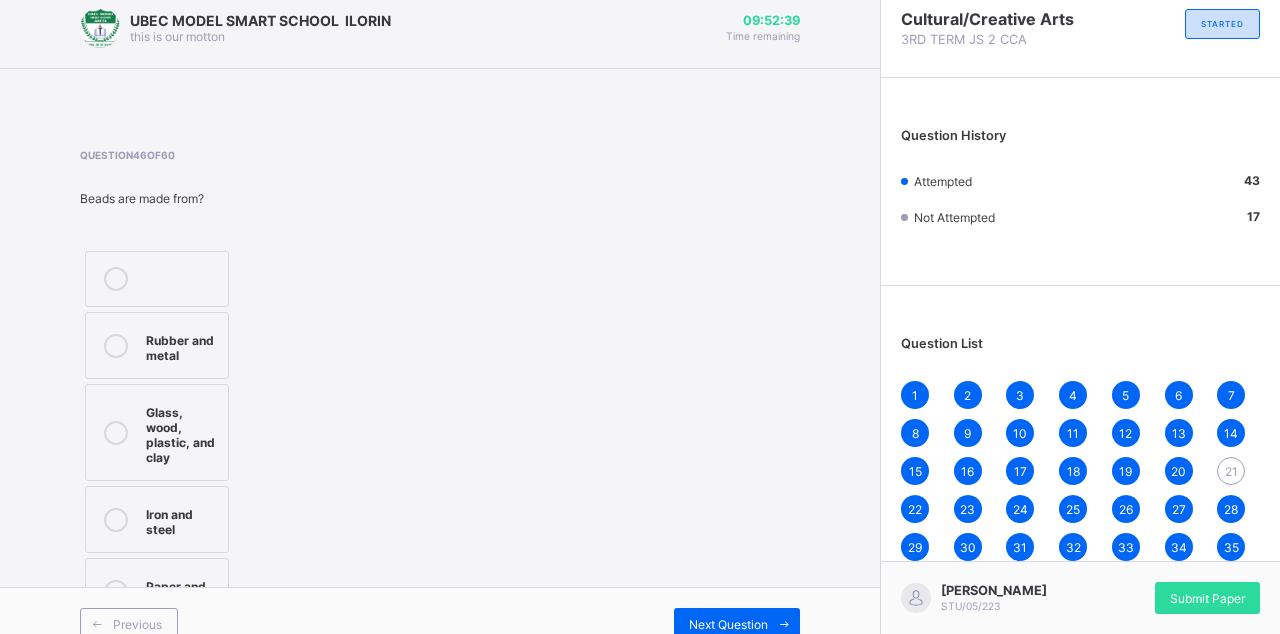 click on "Rubber and metal" at bounding box center [182, 345] 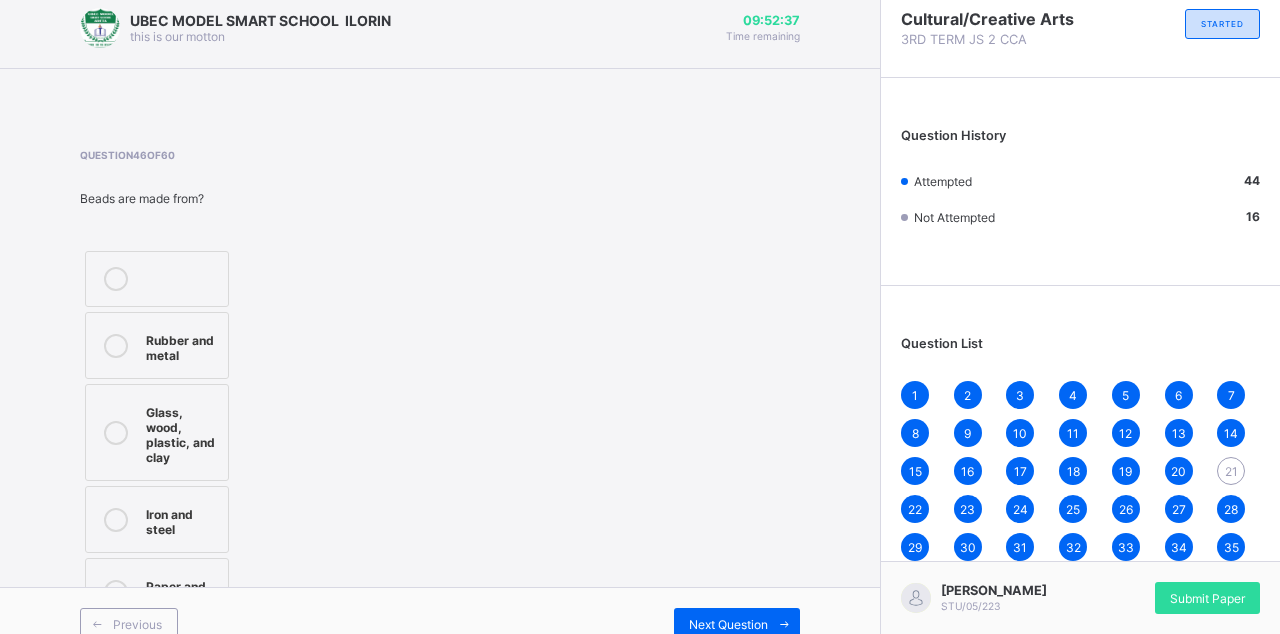 click on "Next Question" at bounding box center (737, 624) 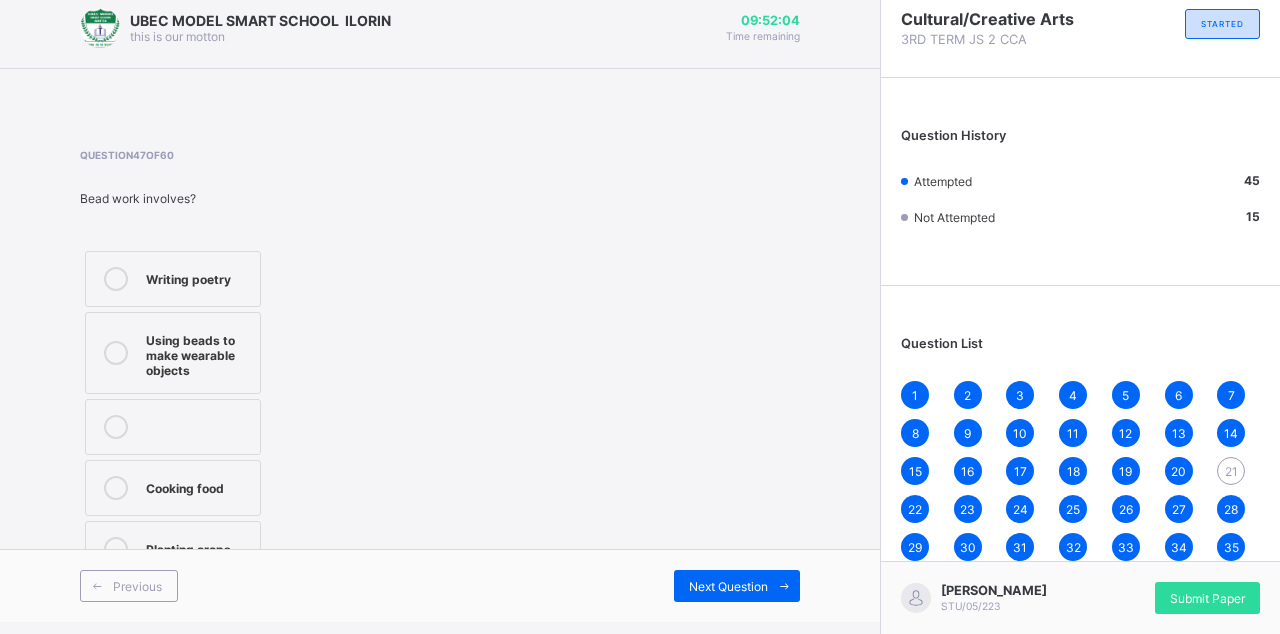 scroll, scrollTop: 12, scrollLeft: 0, axis: vertical 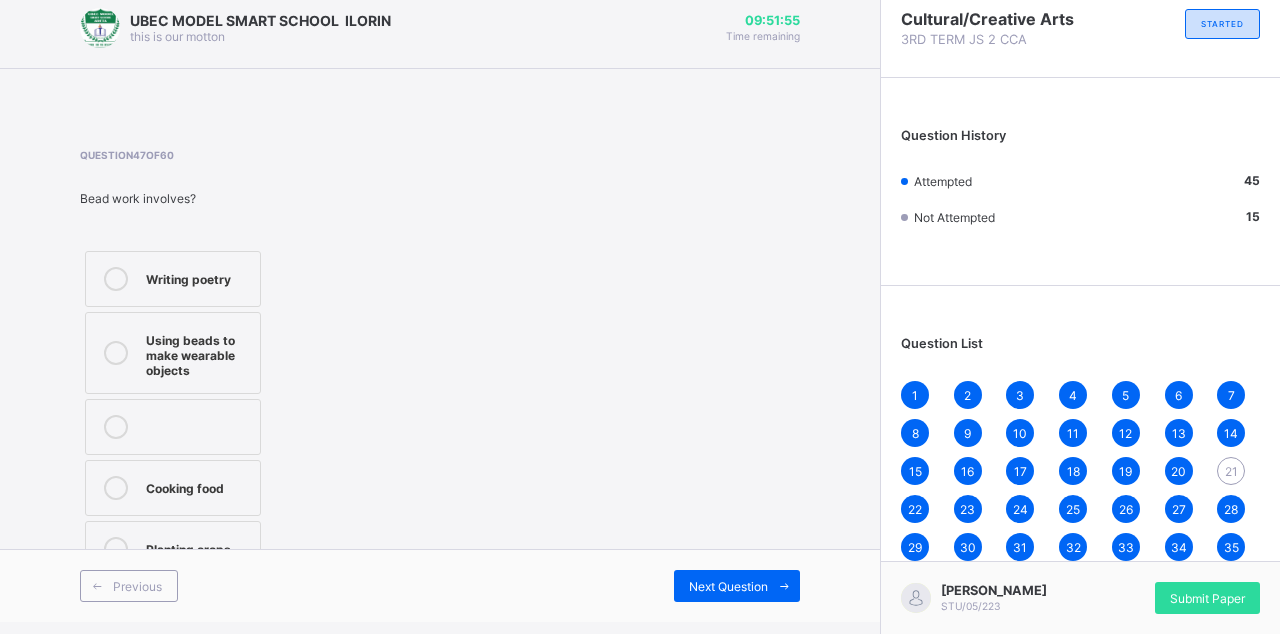 click on "Using beads to make wearable objects" at bounding box center [198, 353] 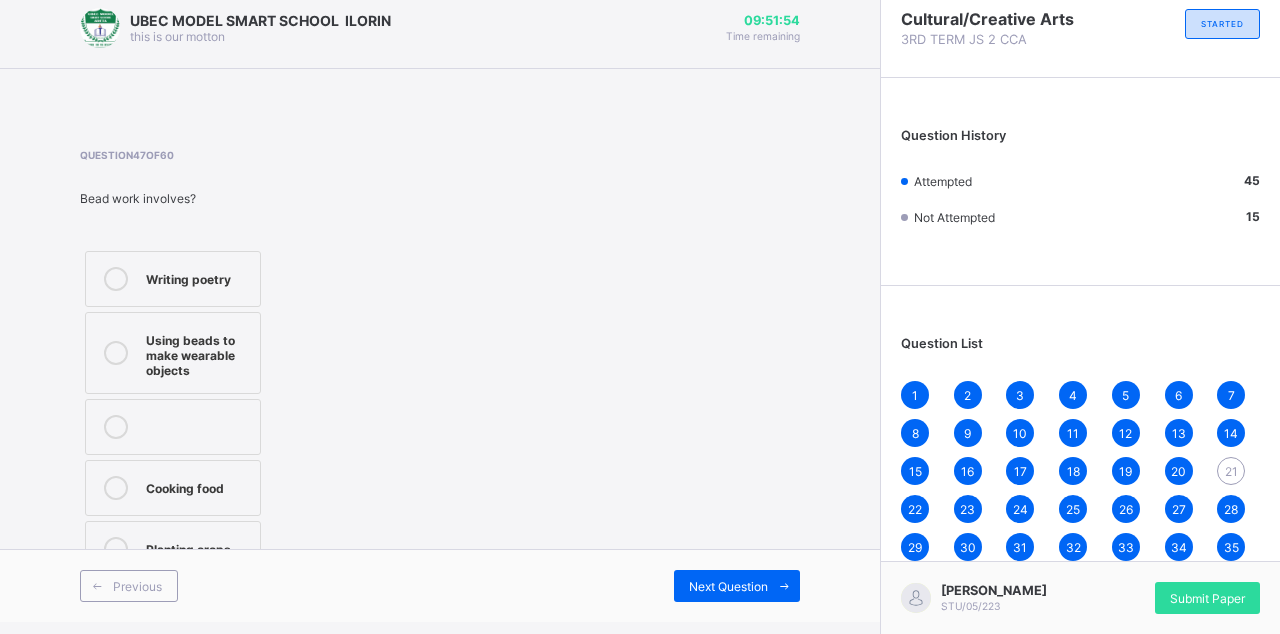 click on "Next Question" at bounding box center (737, 586) 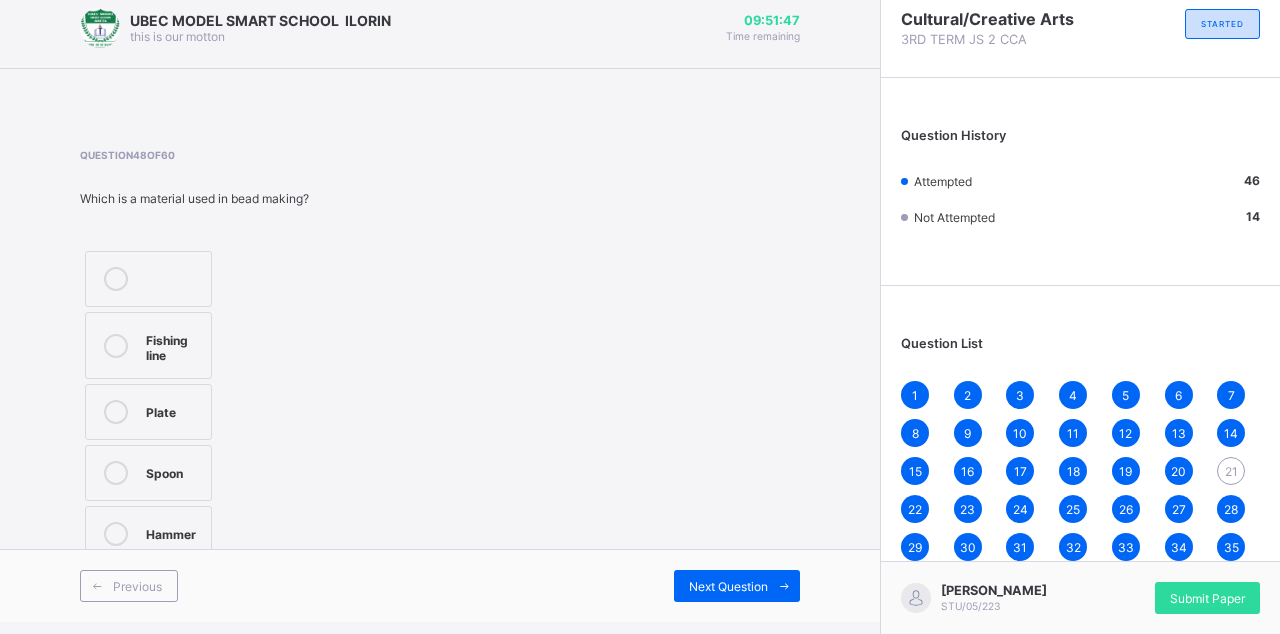 click at bounding box center (116, 346) 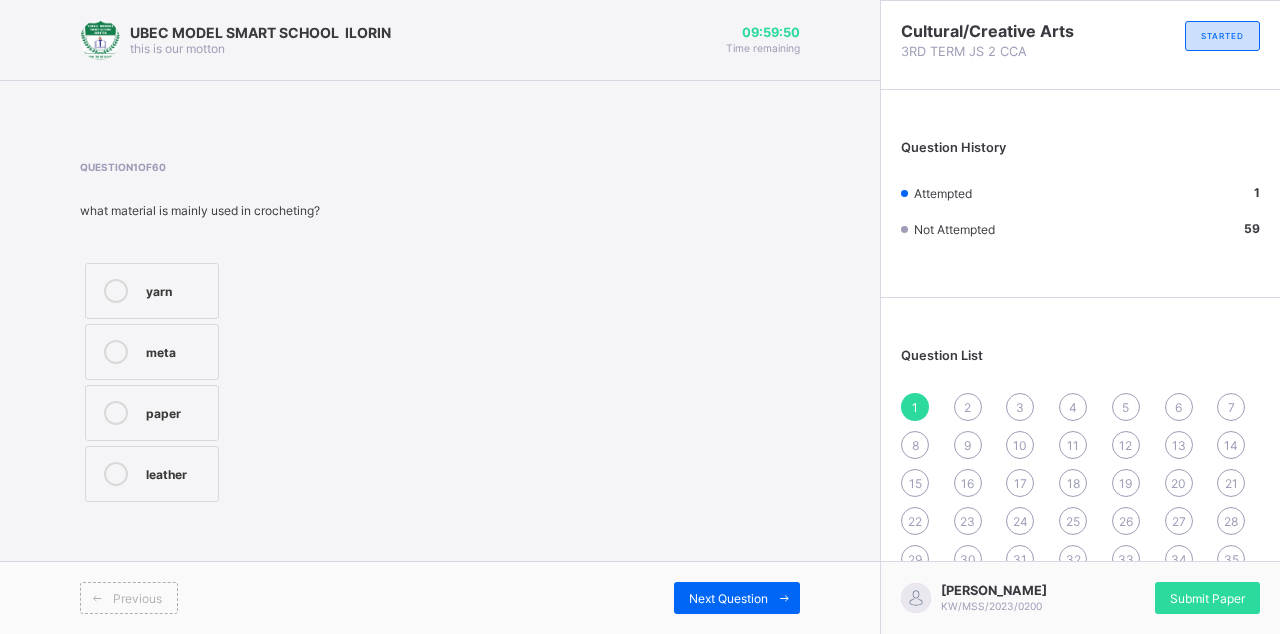 scroll, scrollTop: 4, scrollLeft: 0, axis: vertical 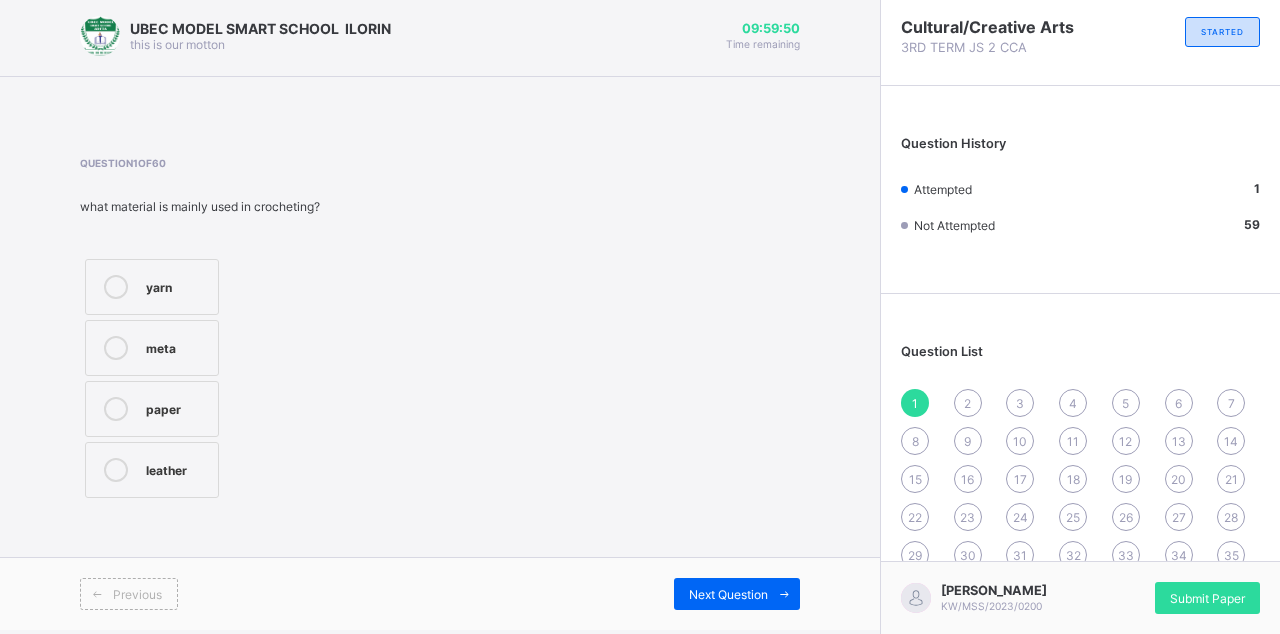 click at bounding box center [784, 594] 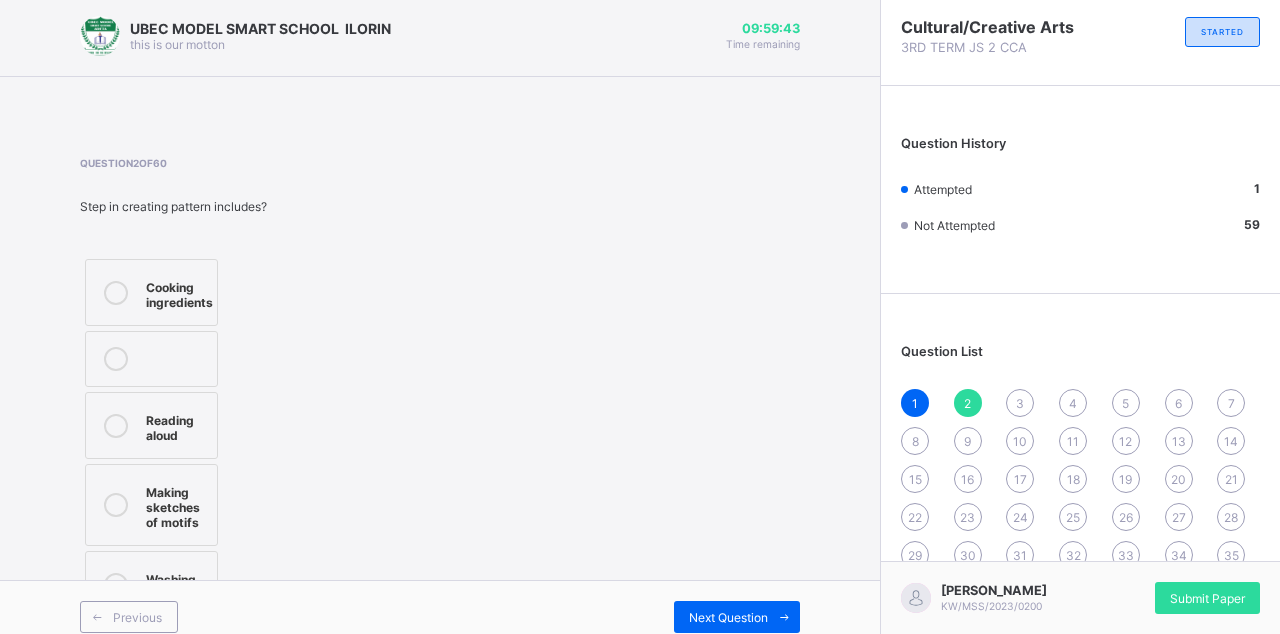 click at bounding box center (116, 505) 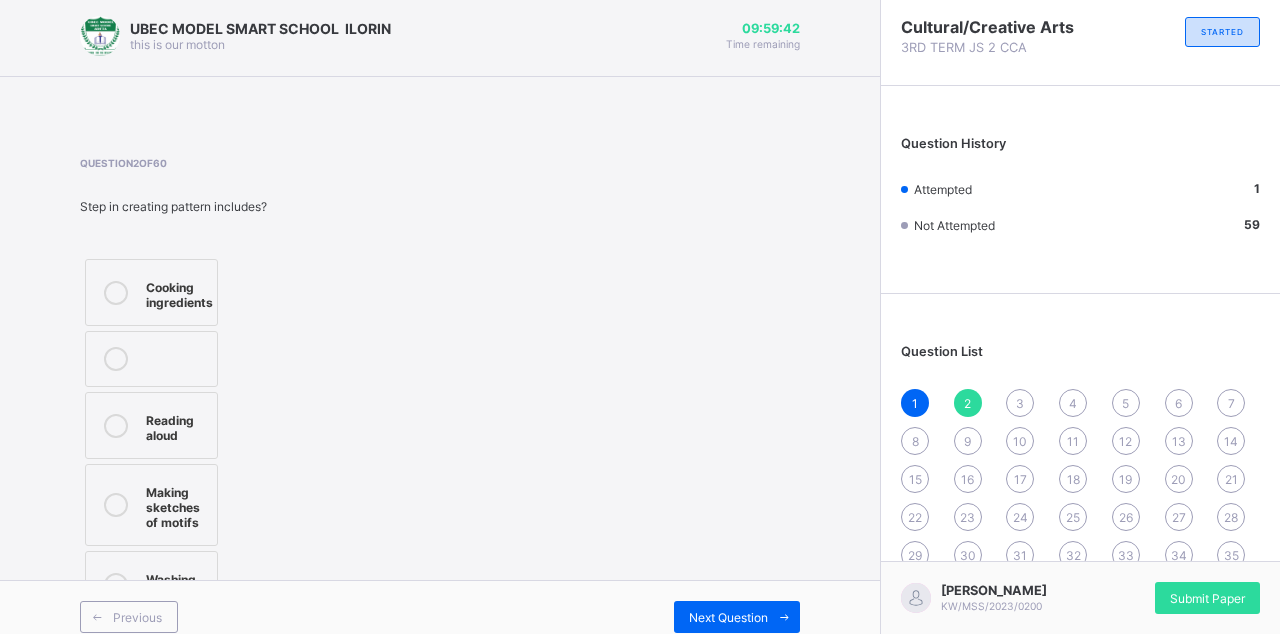 click on "Next Question" at bounding box center [728, 617] 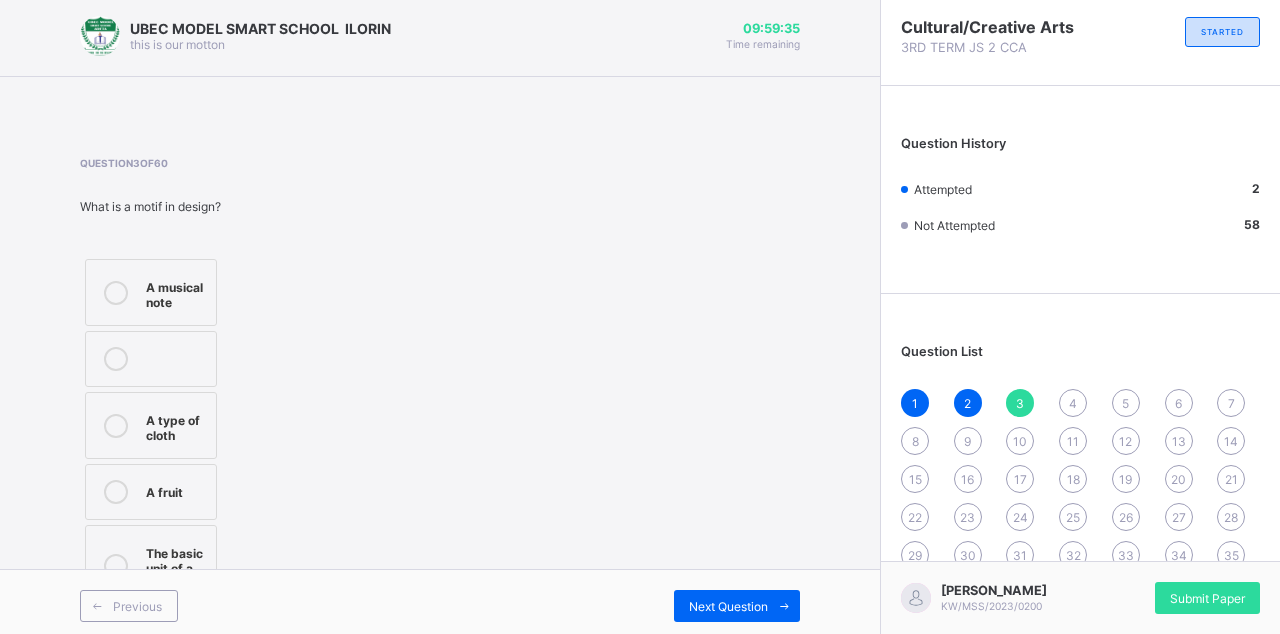 click at bounding box center (116, 566) 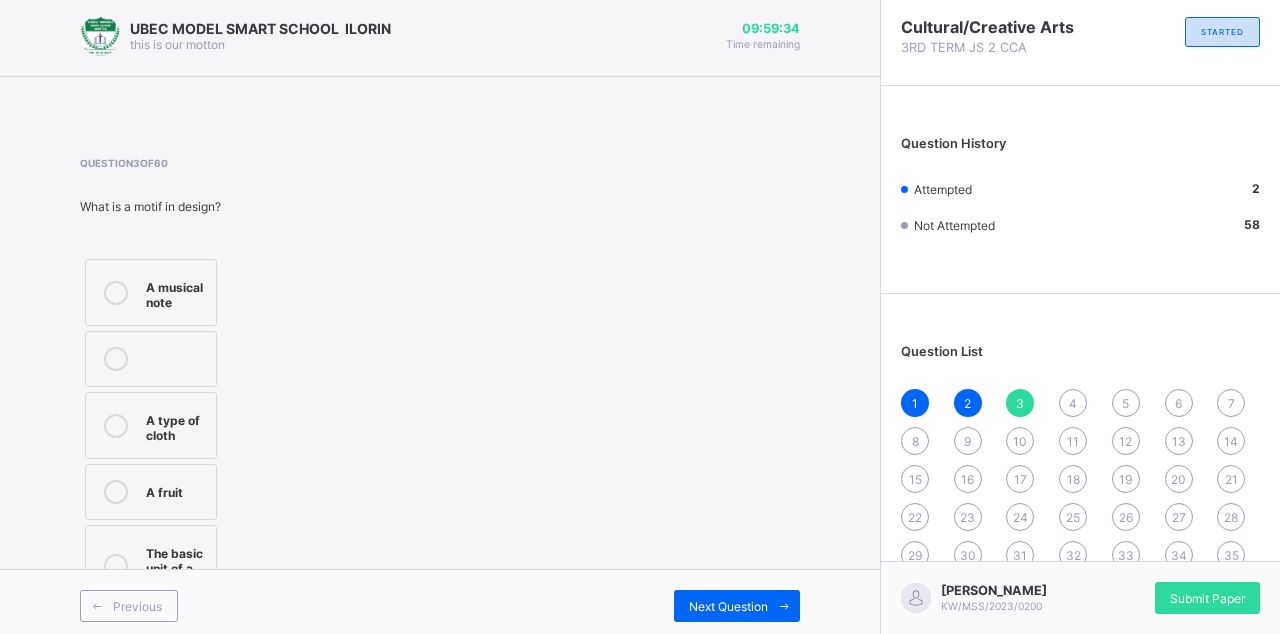click on "Next Question" at bounding box center (737, 606) 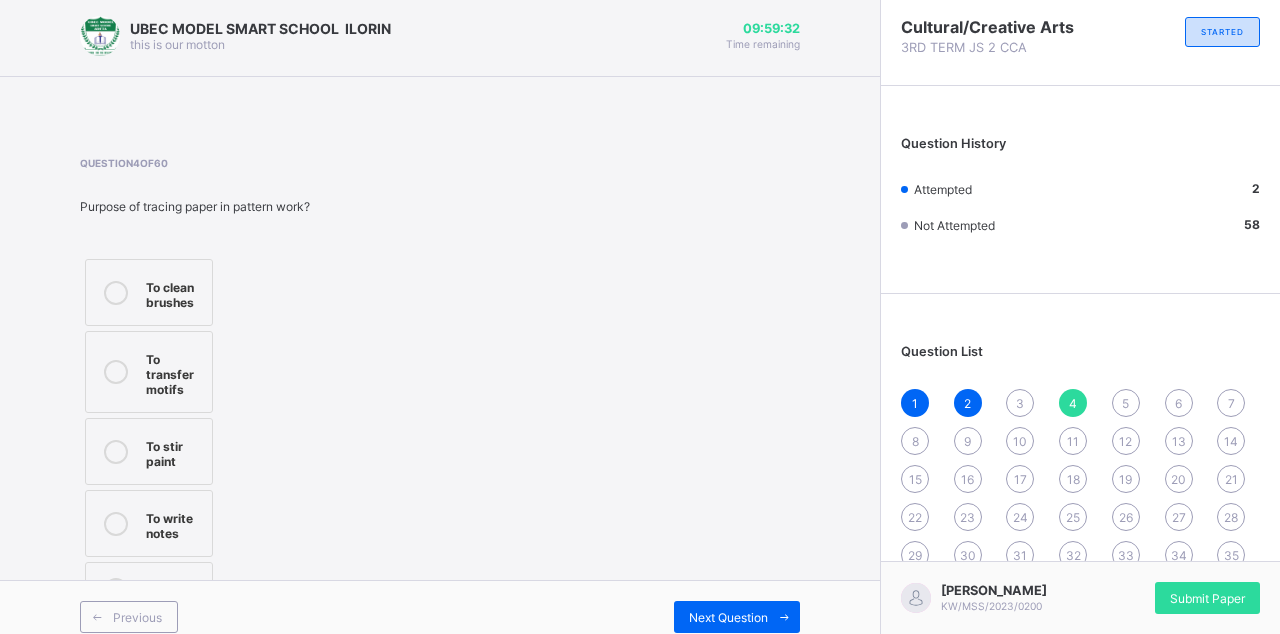click on "Previous" at bounding box center (137, 617) 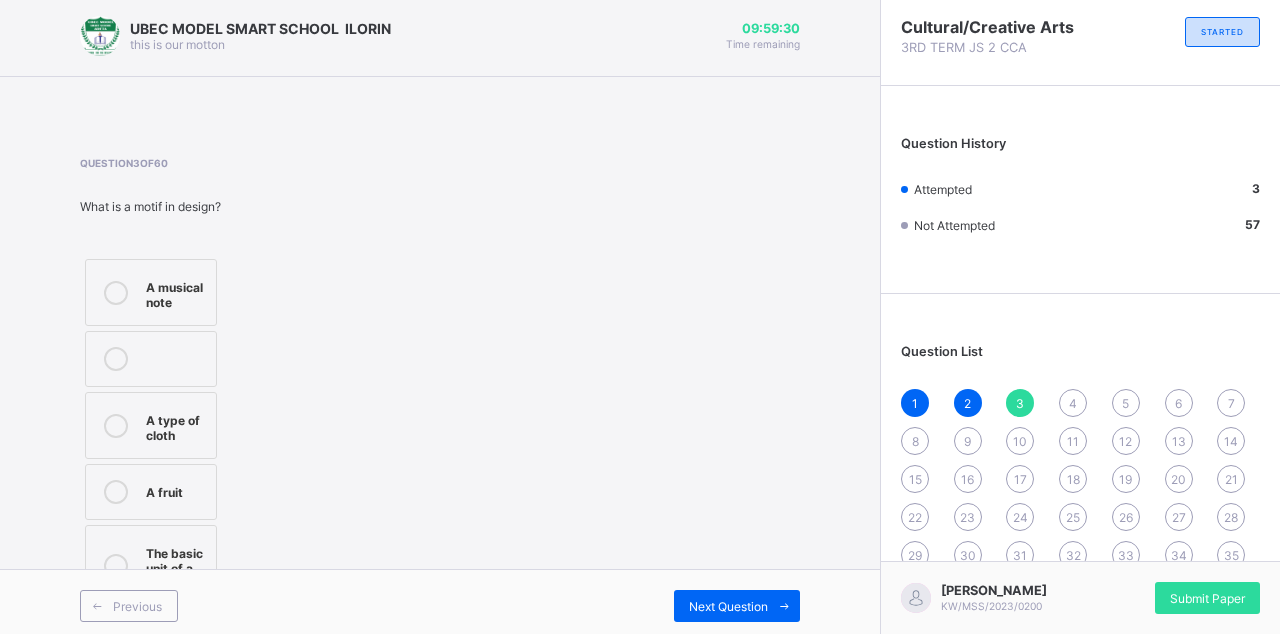 click at bounding box center [116, 566] 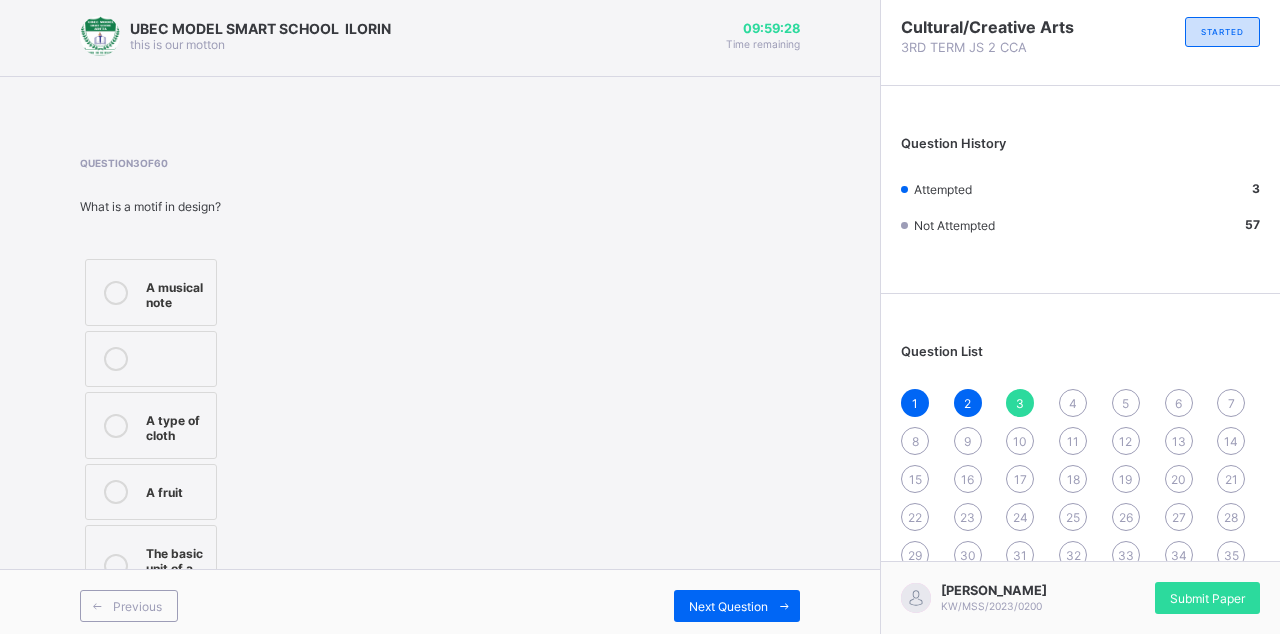 click on "Next Question" at bounding box center [728, 606] 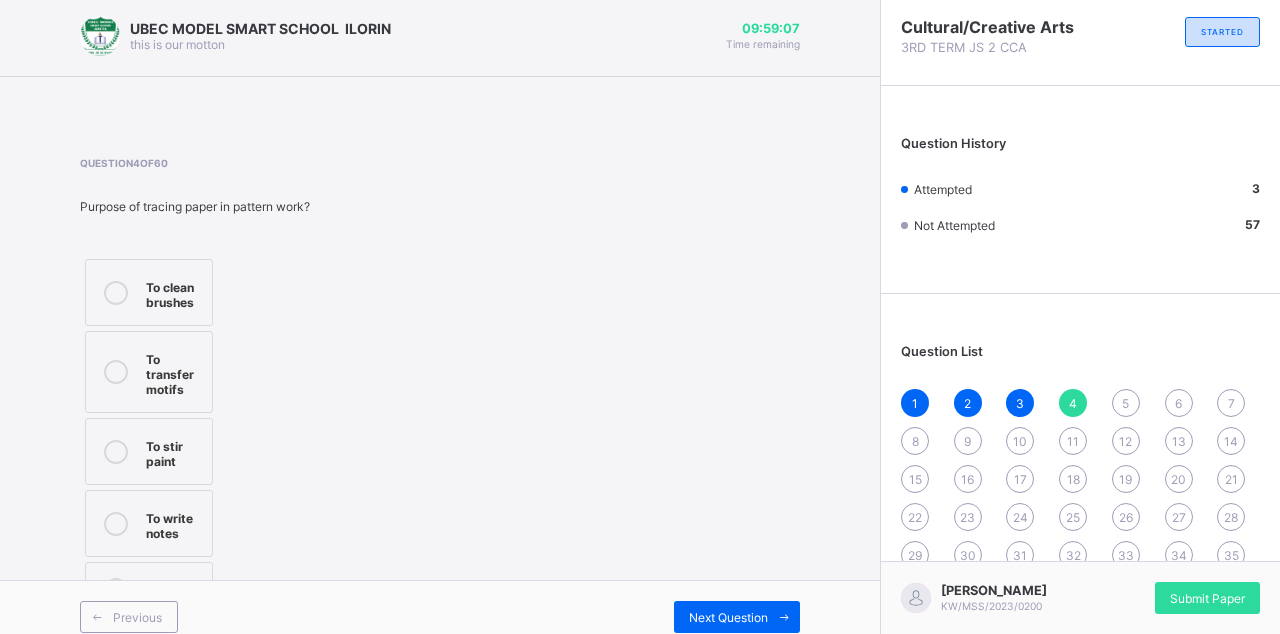 click on "UBEC MODEL SMART SCHOOL  ILORIN this is our [PERSON_NAME] 09:59:07 Time remaining Question  4  of  60 Purpose of tracing paper in pattern work? To clean brushes To transfer motifs To stir paint To write notes Previous Next Question" at bounding box center (440, 324) 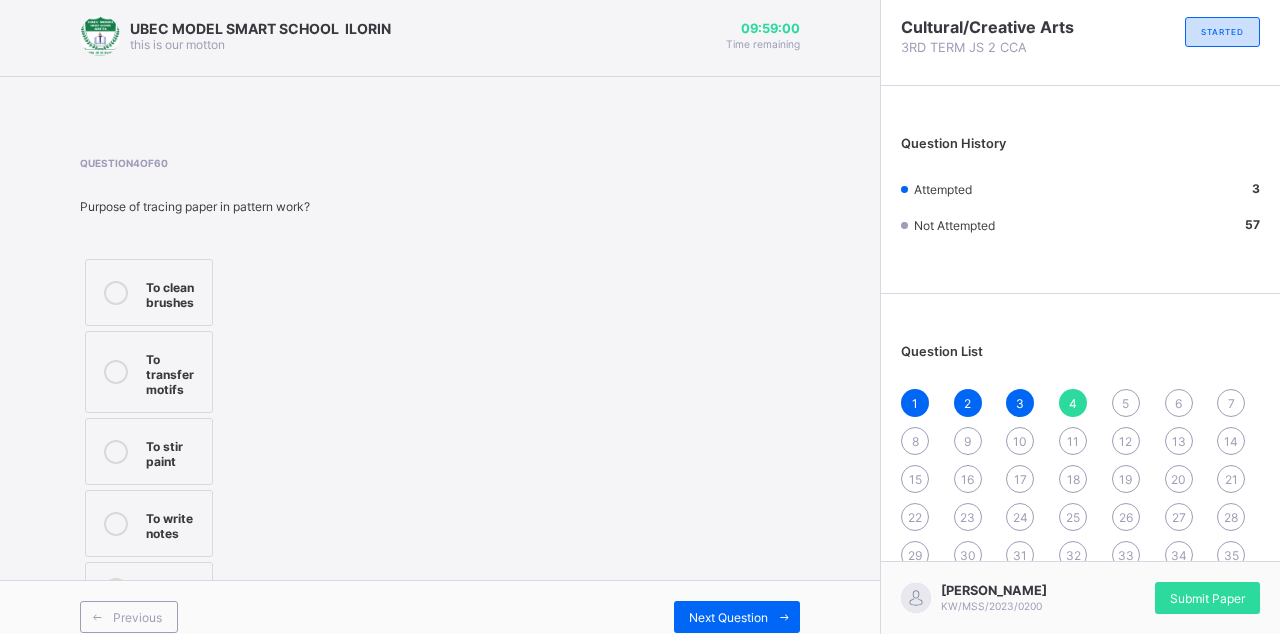 click on "49" at bounding box center (1231, 631) 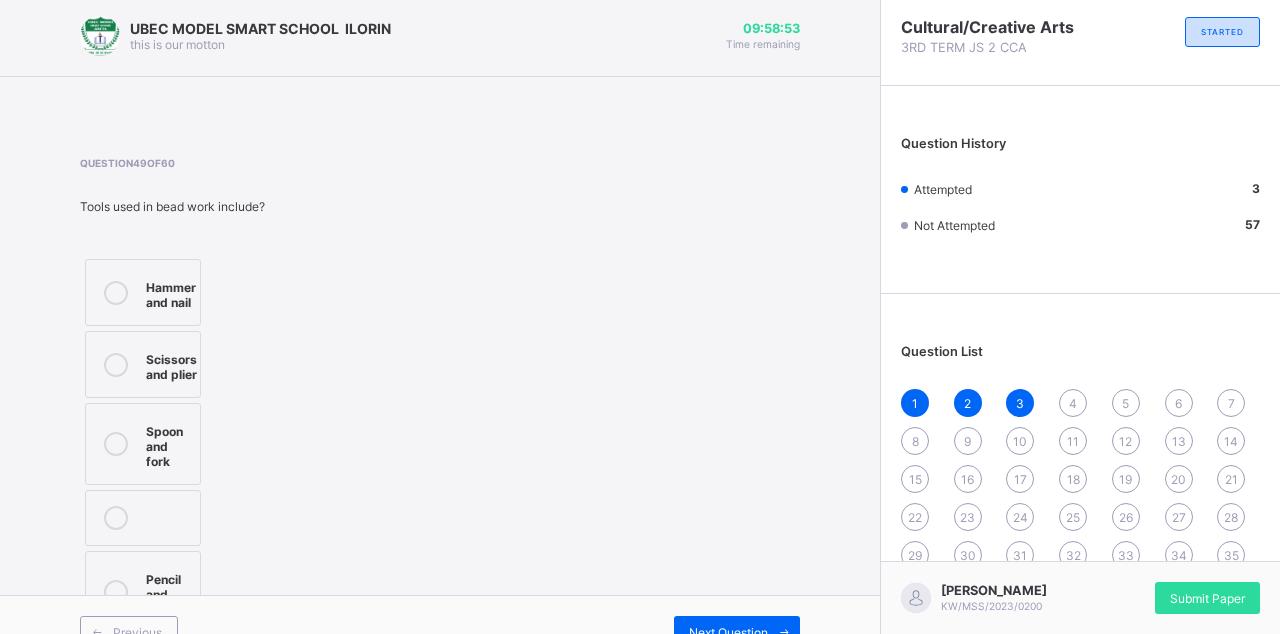click on "4" at bounding box center [1073, 403] 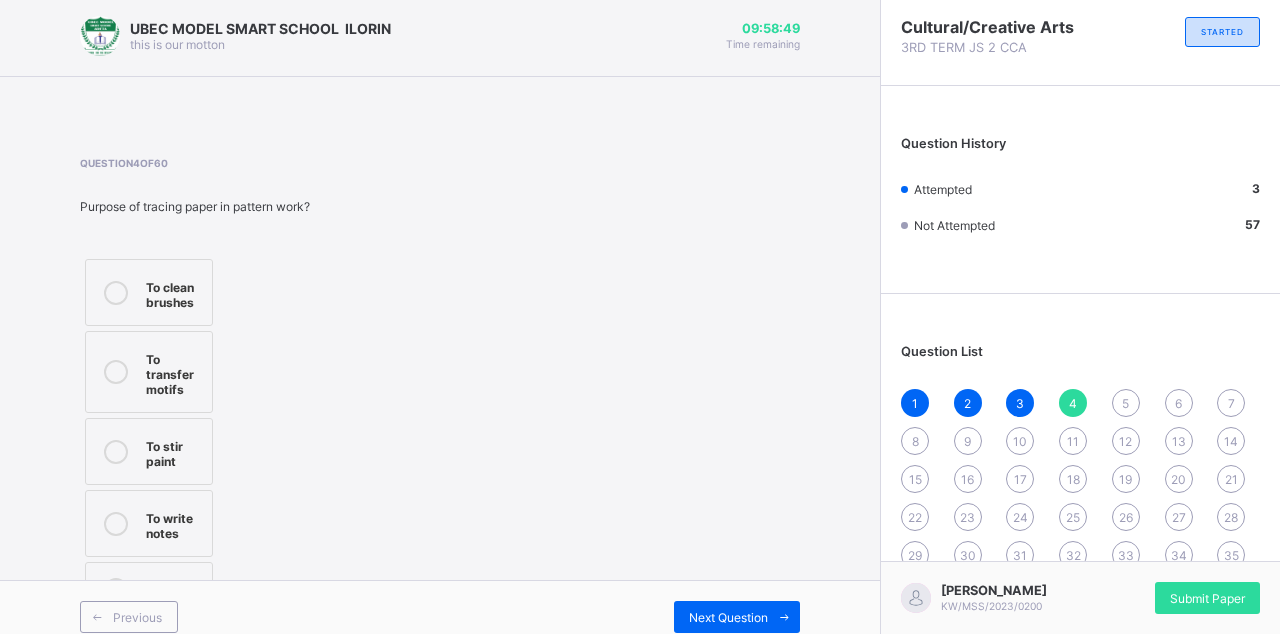 click at bounding box center (116, 372) 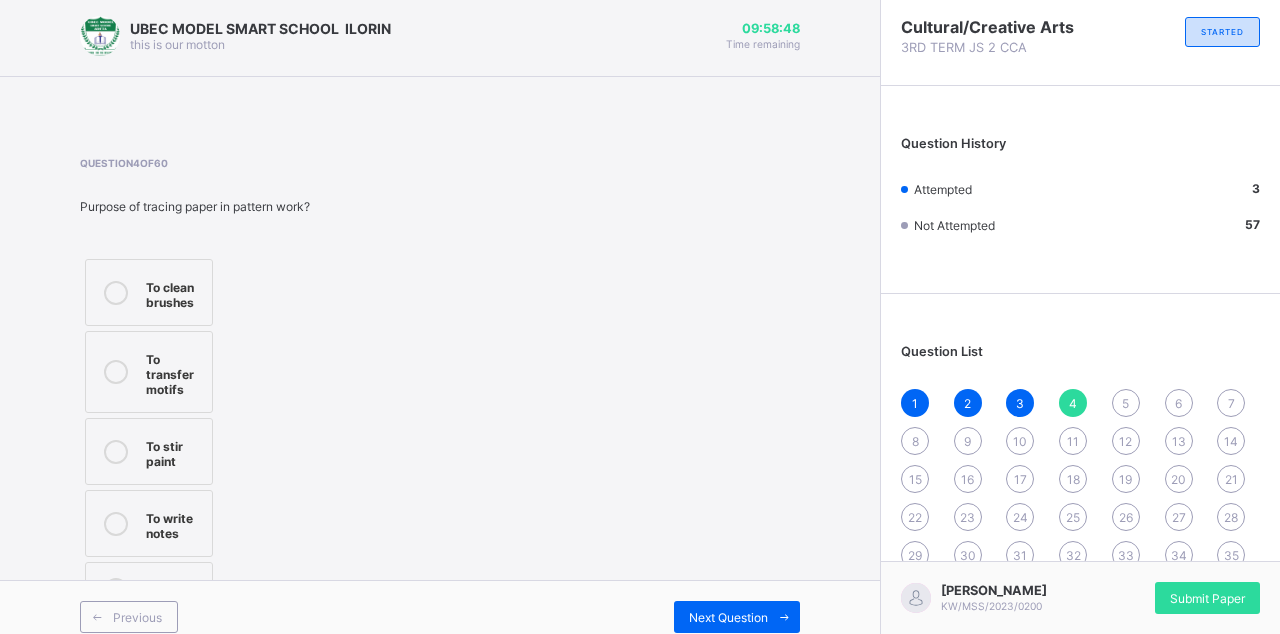click on "Next Question" at bounding box center (728, 617) 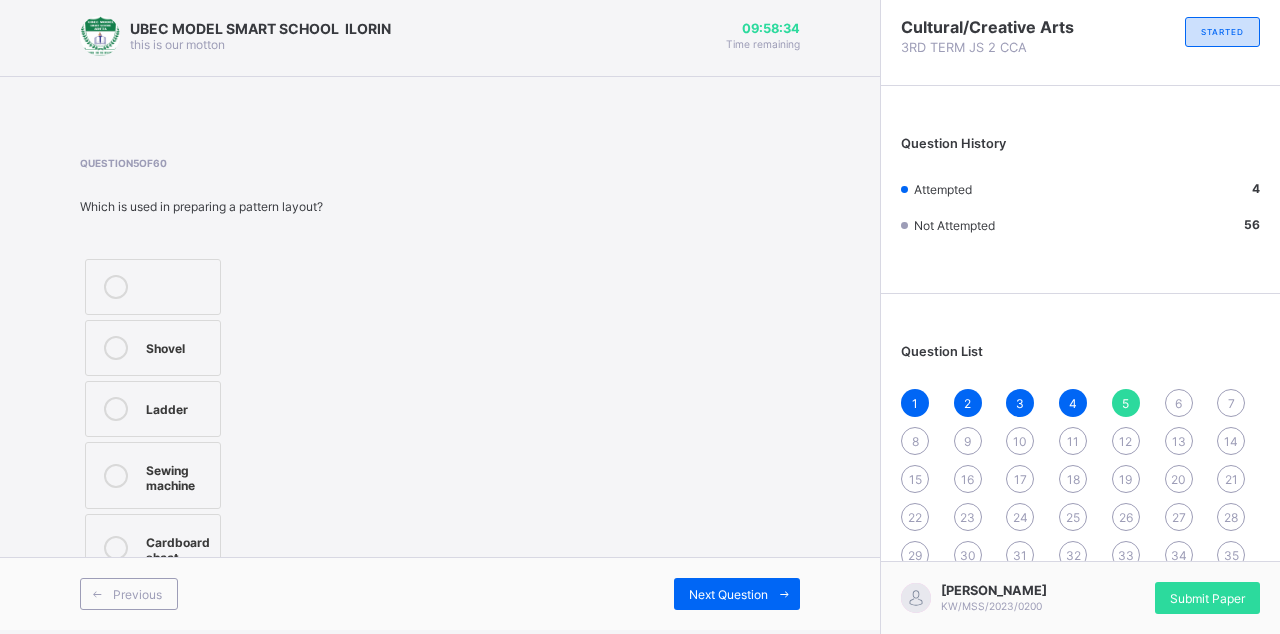 click at bounding box center (116, 548) 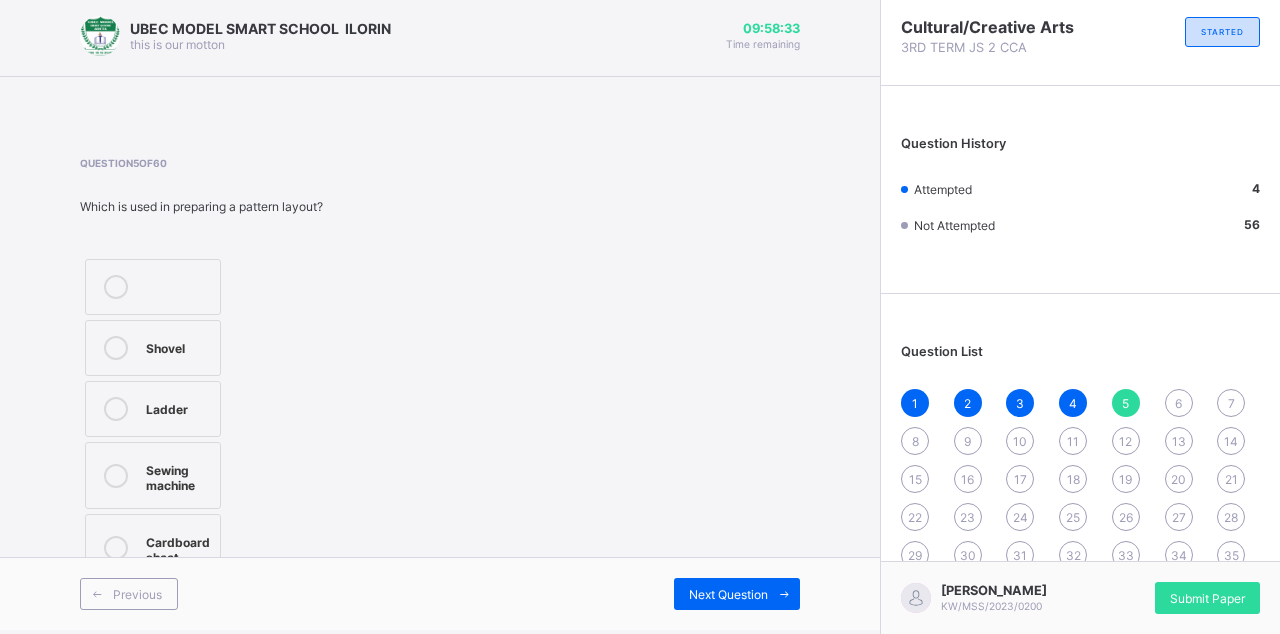 click on "Next Question" at bounding box center [728, 594] 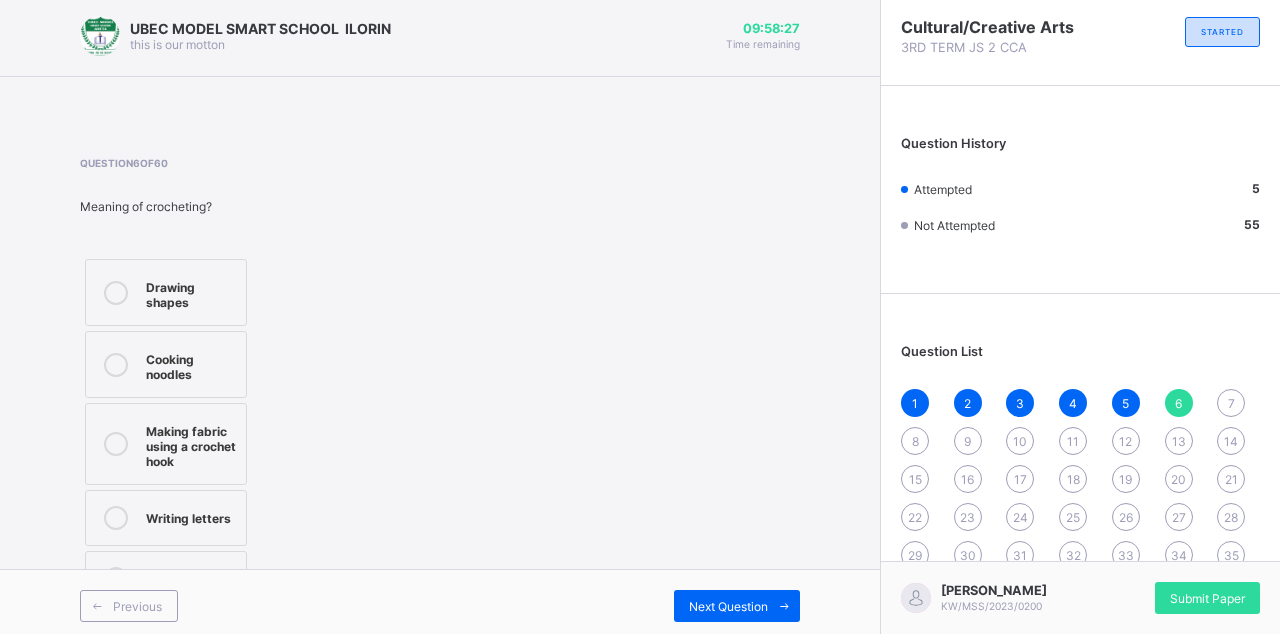 click at bounding box center (116, 444) 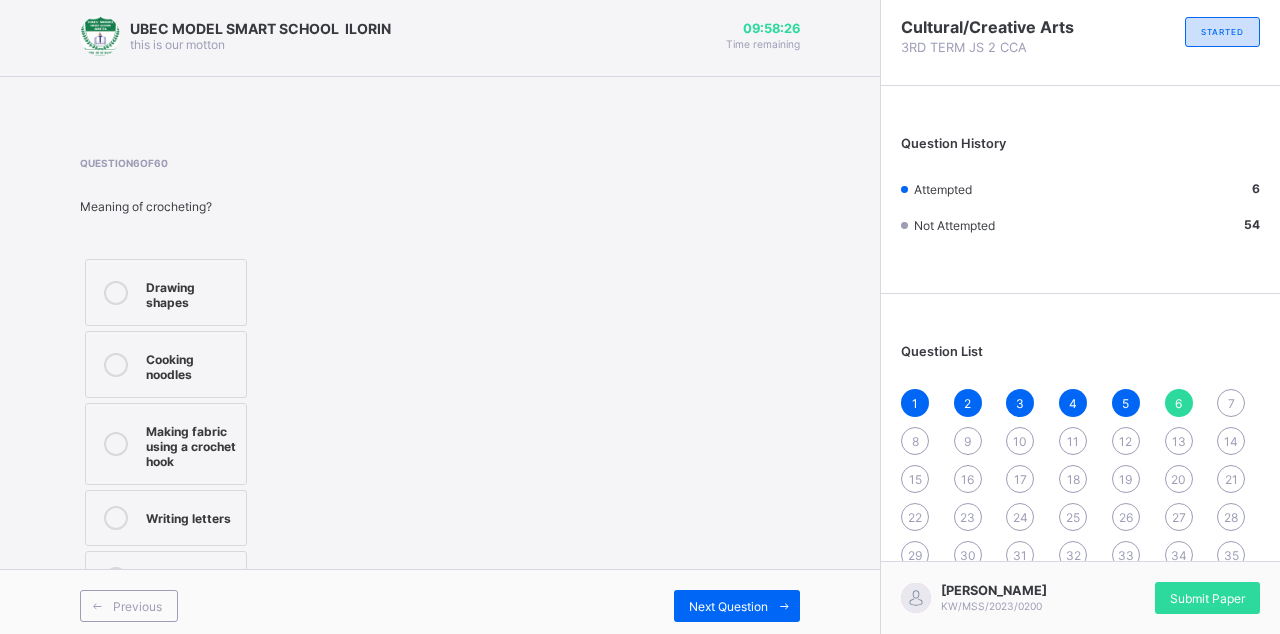 click on "Next Question" at bounding box center [728, 606] 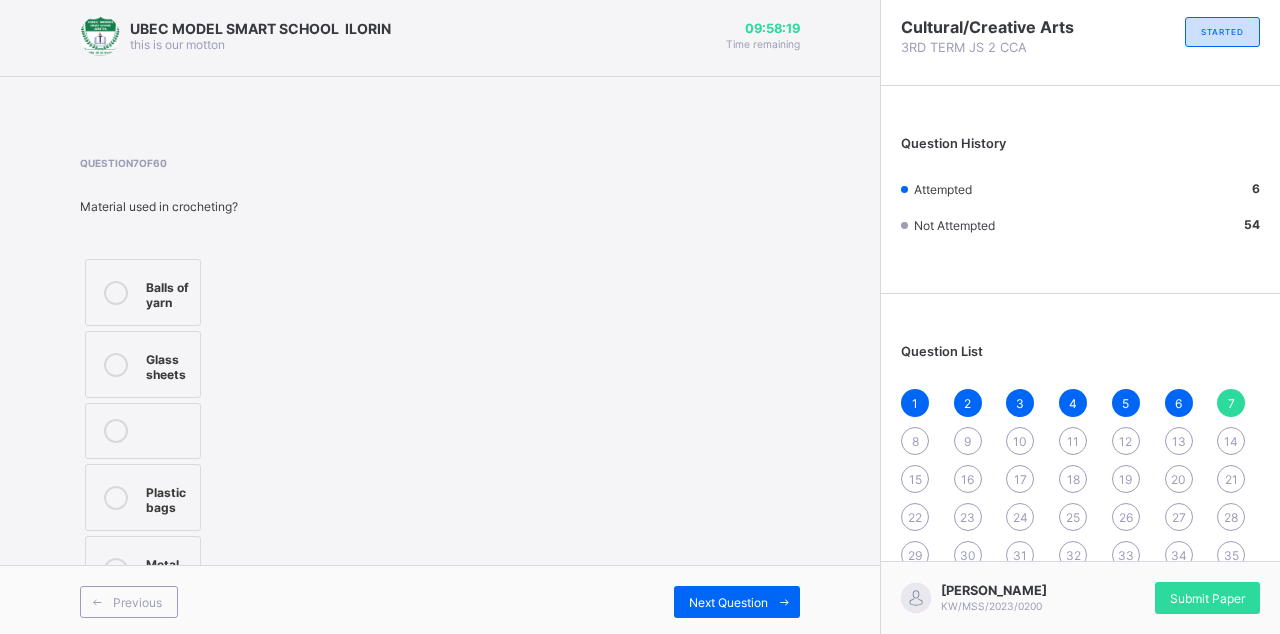 click at bounding box center [116, 292] 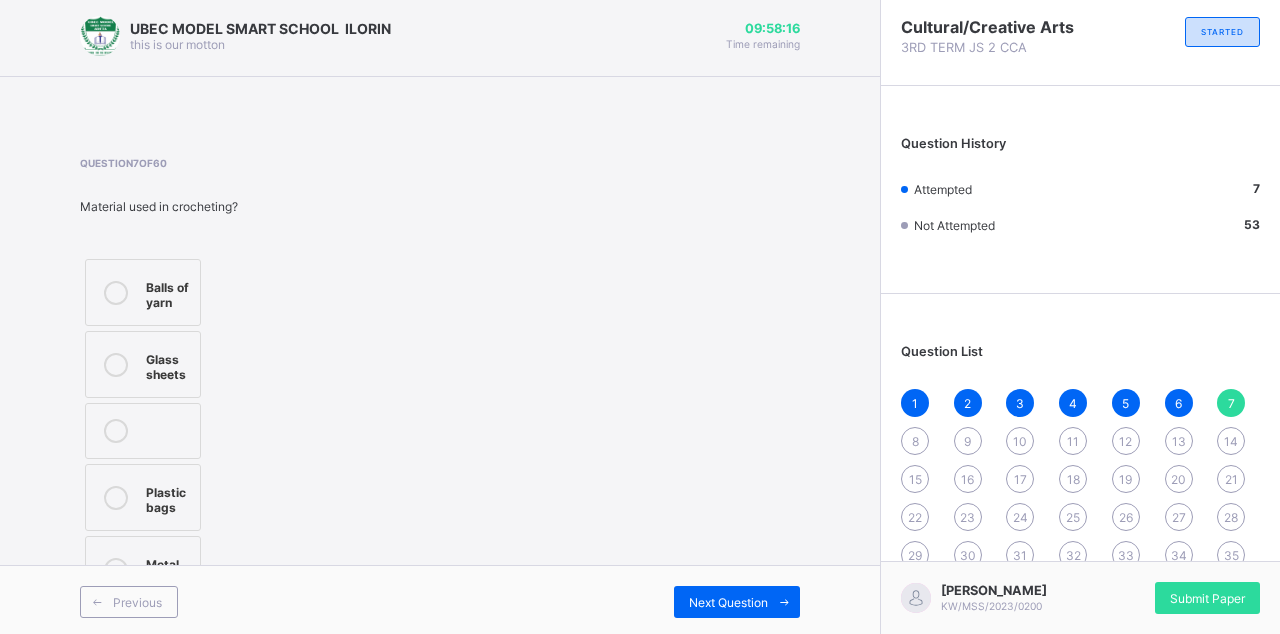 click on "Next Question" at bounding box center [737, 602] 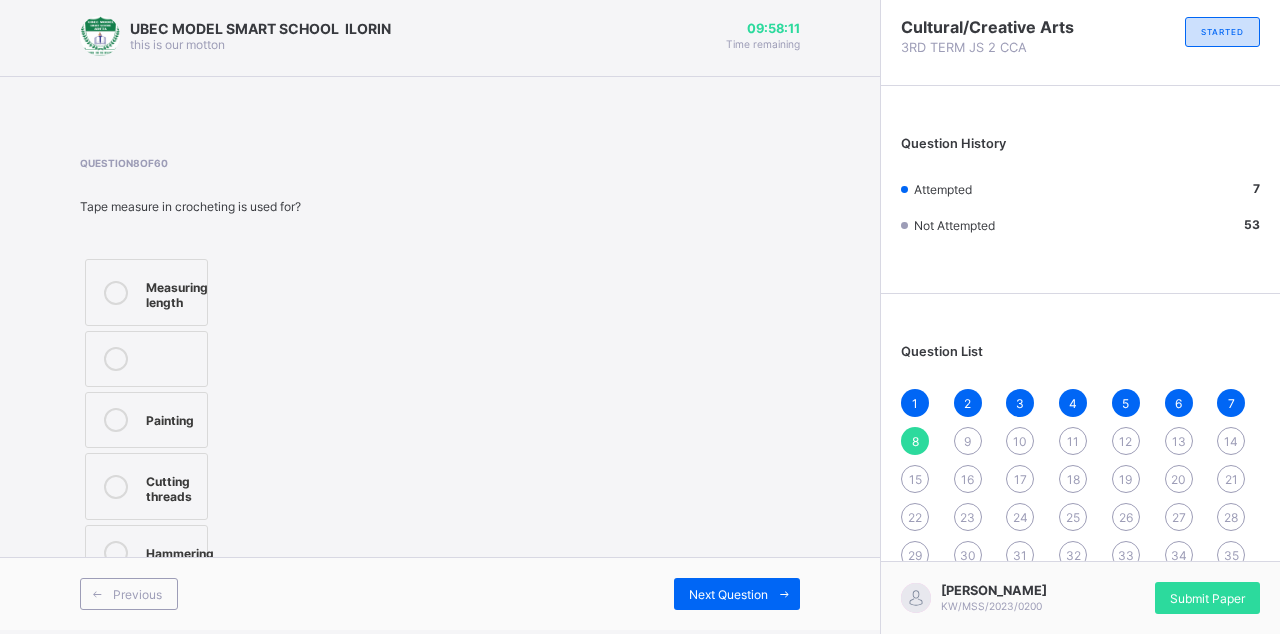 click on "Measuring length" at bounding box center (177, 292) 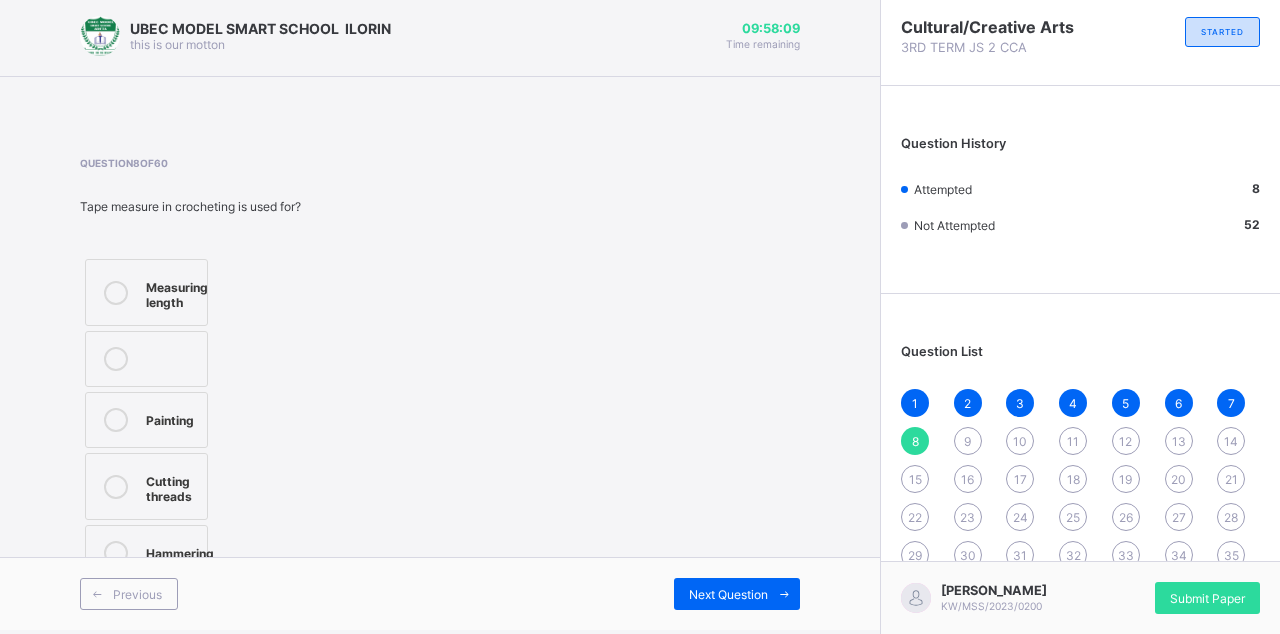 click on "UBEC MODEL SMART SCHOOL  ILORIN this is our [PERSON_NAME] 09:58:09 Time remaining Question  8  of  60 Tape measure in crocheting is used for? Measuring length Painting Cutting threads Hammering Previous Next Question" at bounding box center (440, 313) 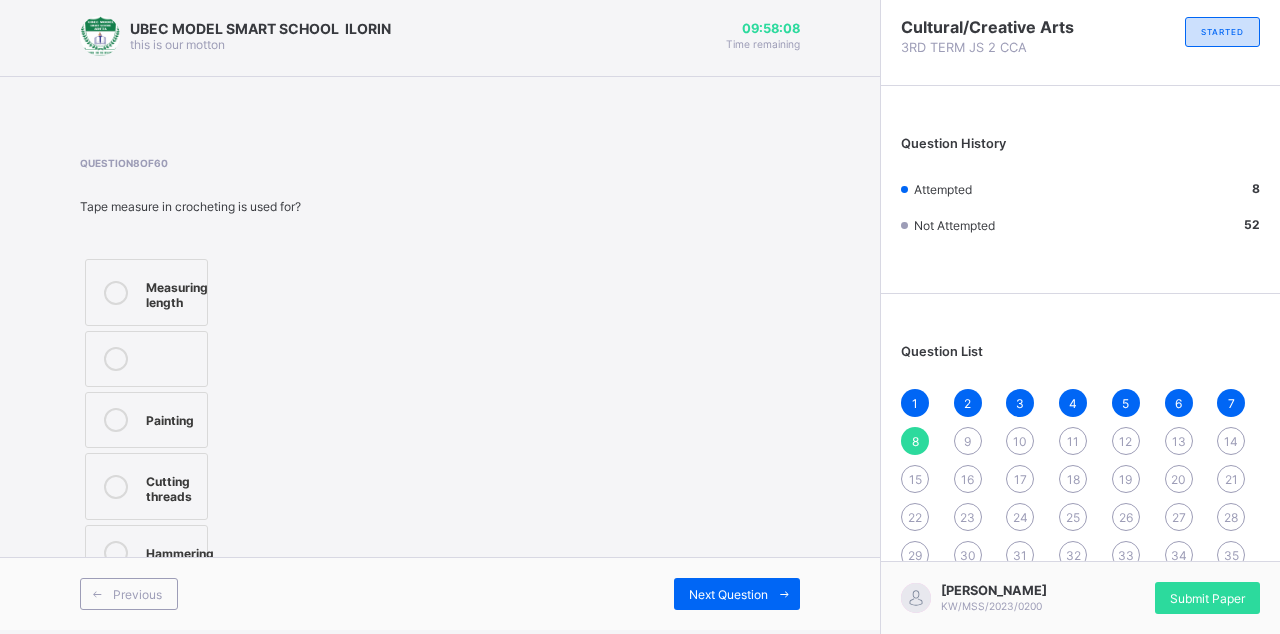 click on "Next Question" at bounding box center [737, 594] 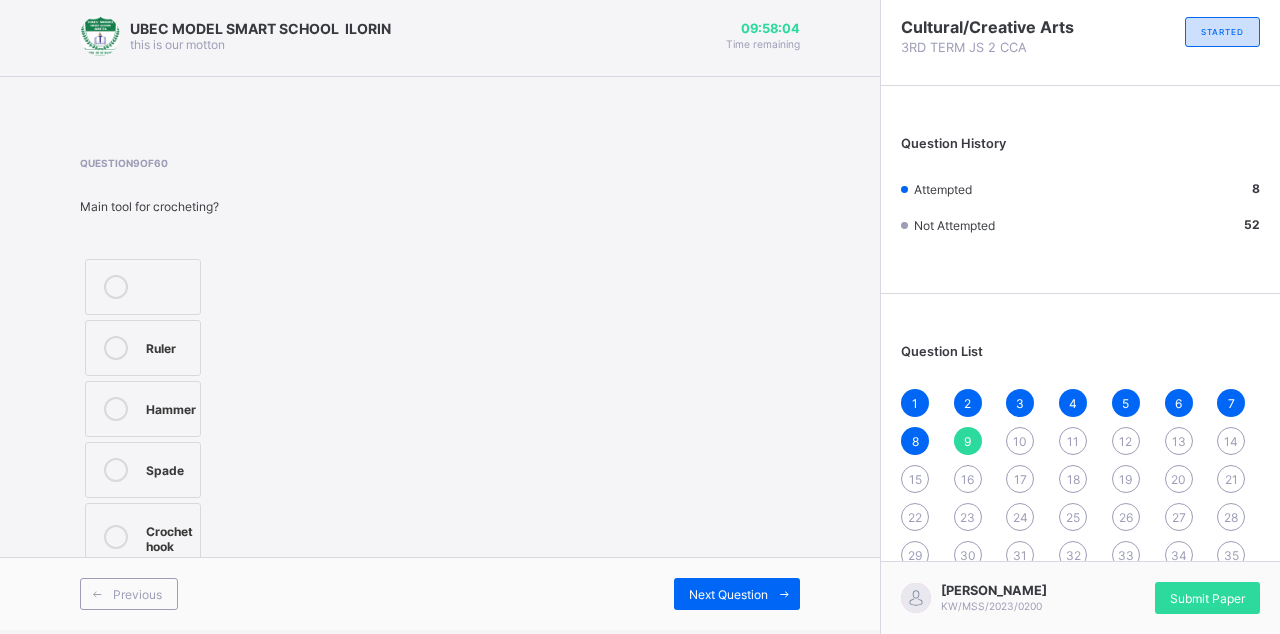 click on "Crochet hook" at bounding box center (143, 536) 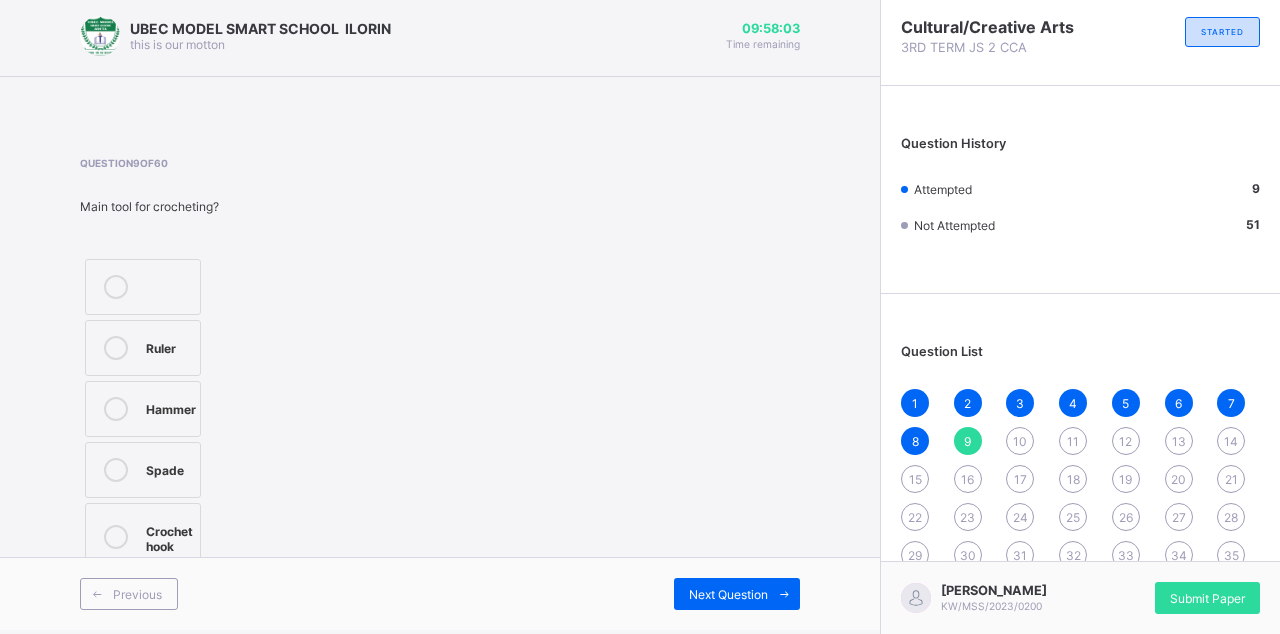 click on "Next Question" at bounding box center (728, 594) 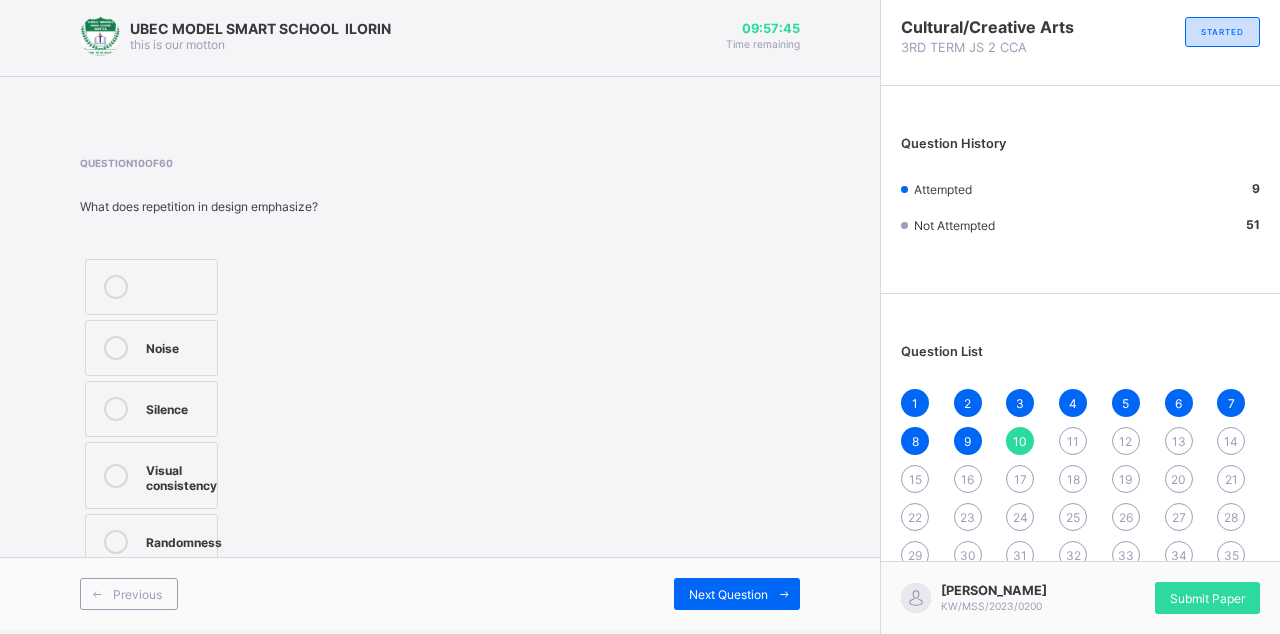 click at bounding box center (116, 475) 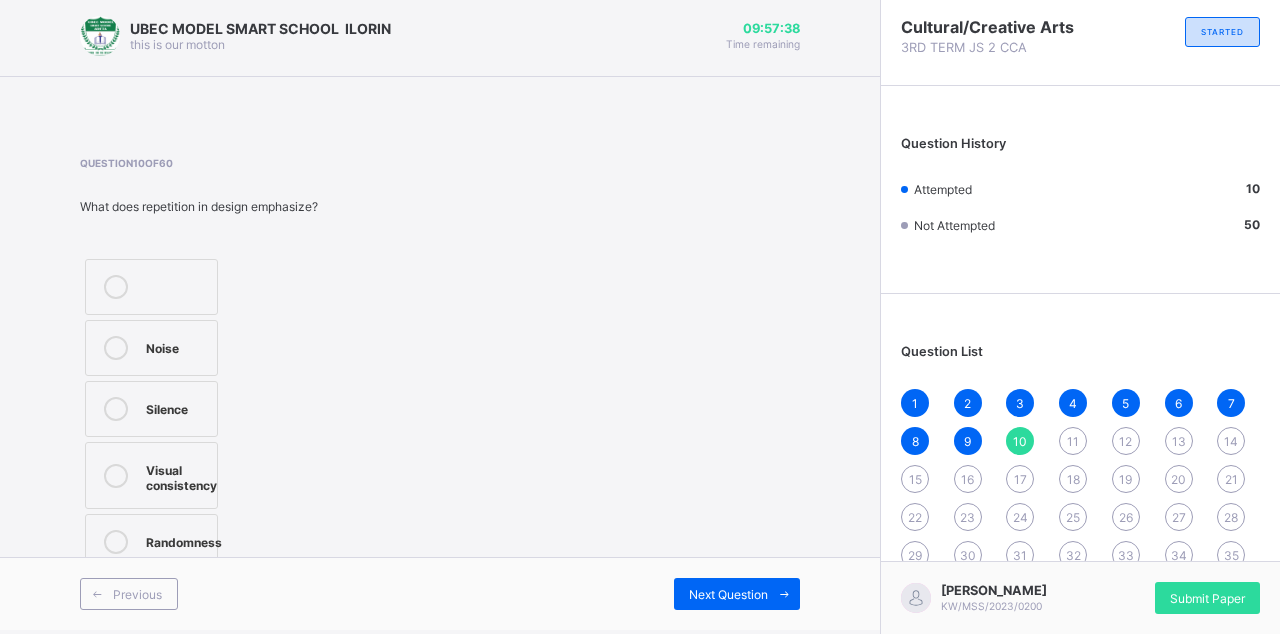 click on "Next Question" at bounding box center [737, 594] 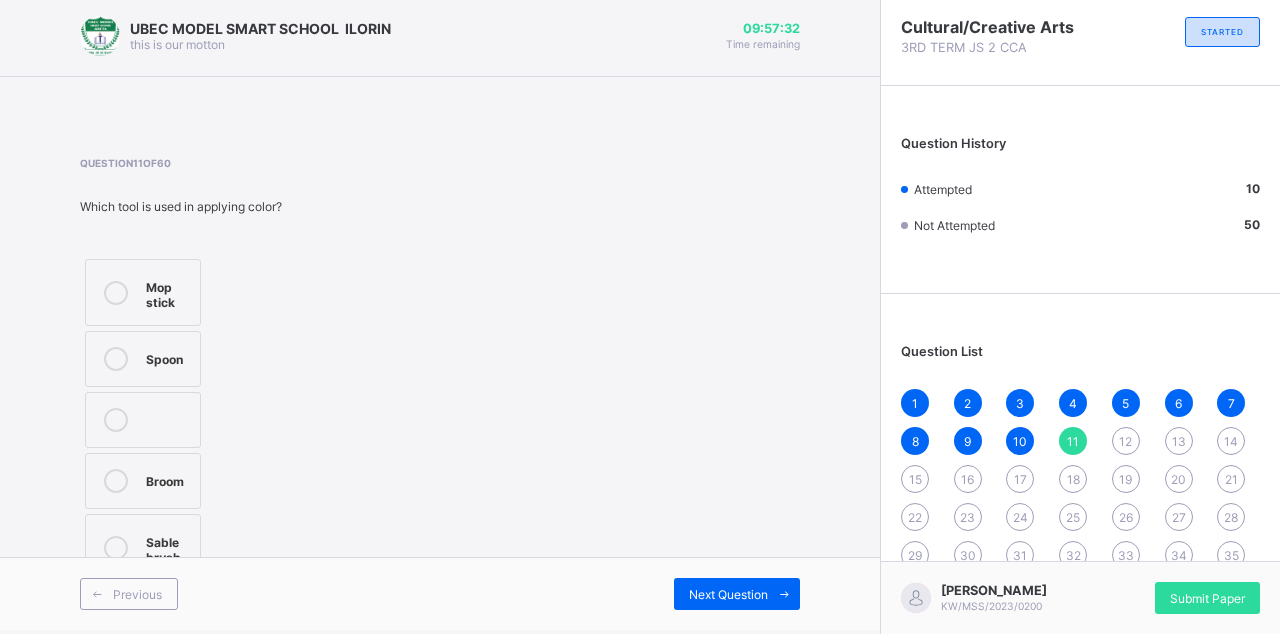 click at bounding box center (116, 548) 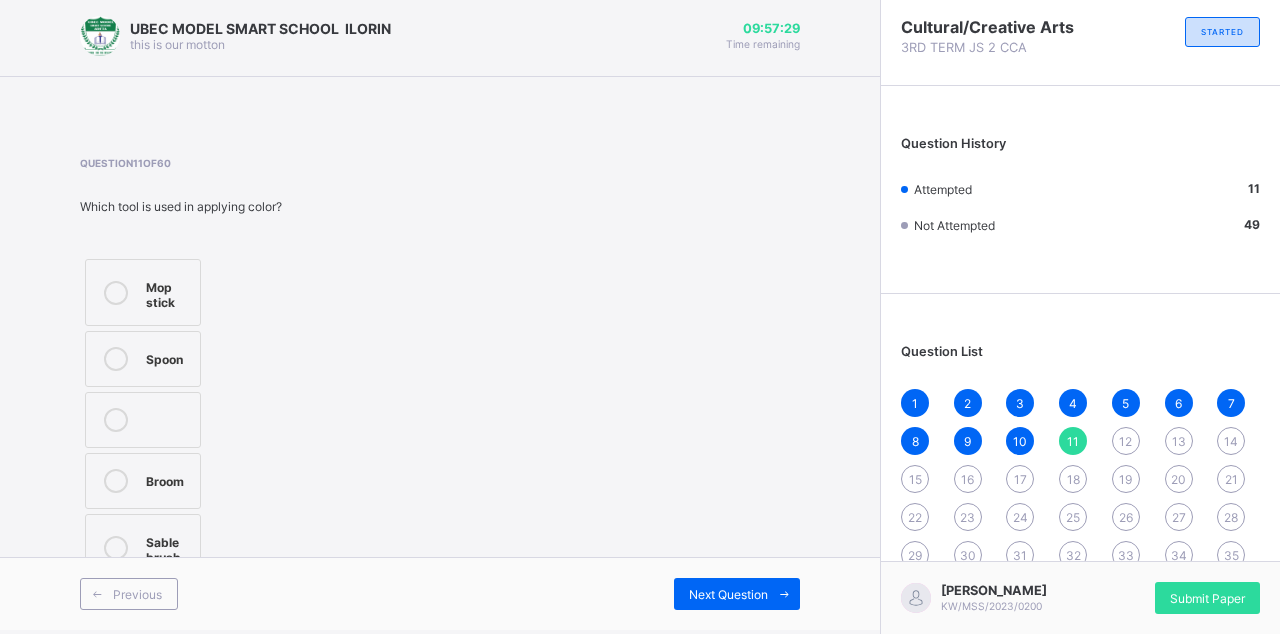 click on "Next Question" at bounding box center [737, 594] 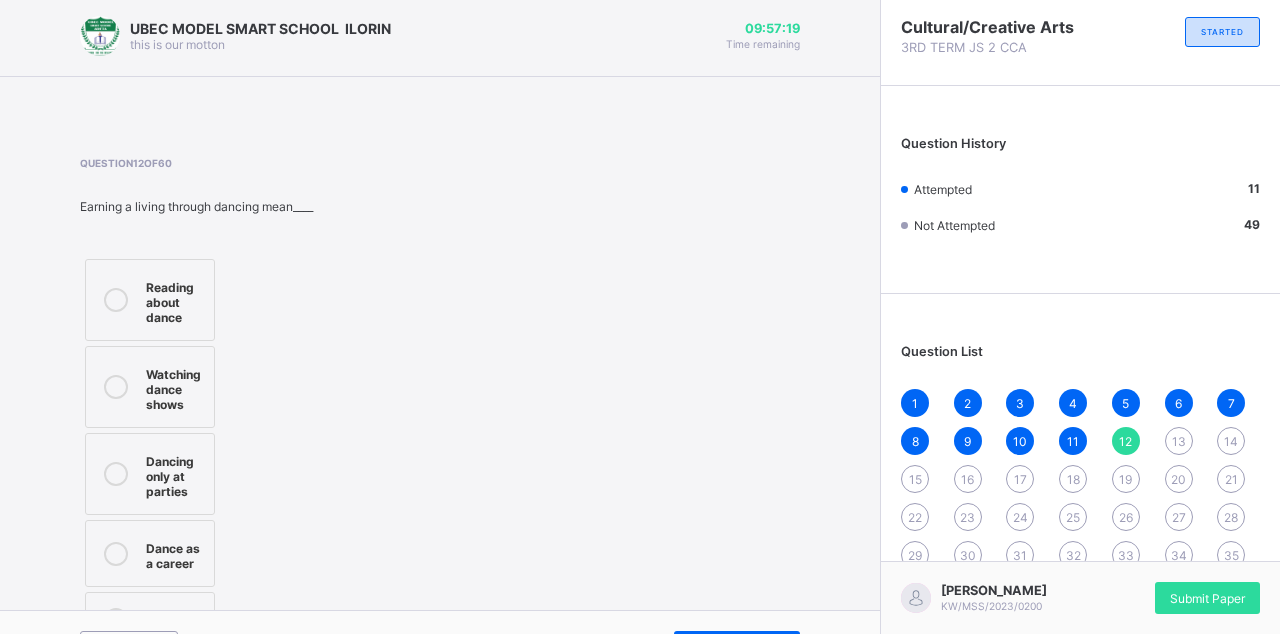click on "Dance as a career" at bounding box center (150, 553) 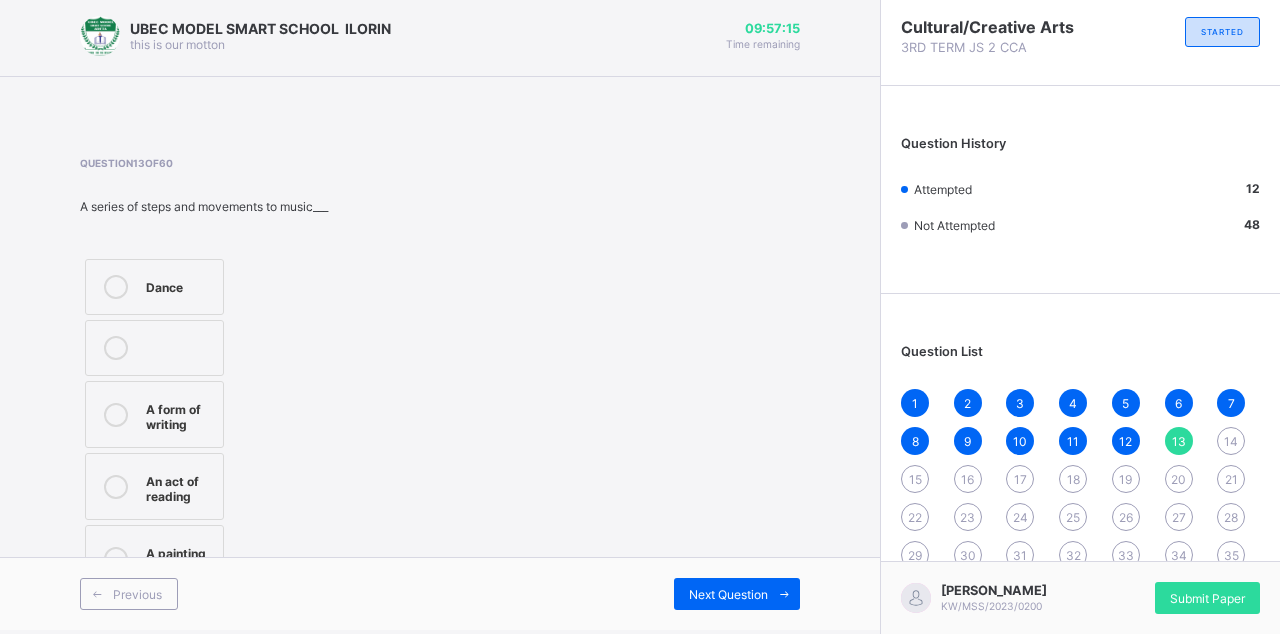 click on "Dance" at bounding box center [154, 287] 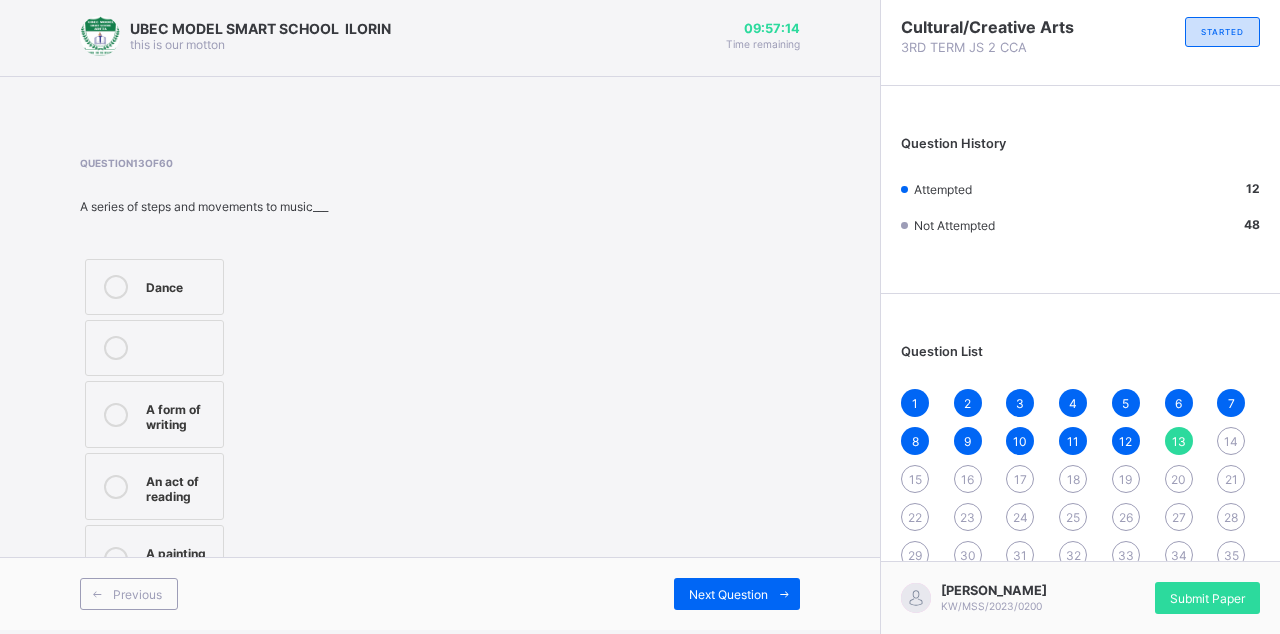 click on "Next Question" at bounding box center [737, 594] 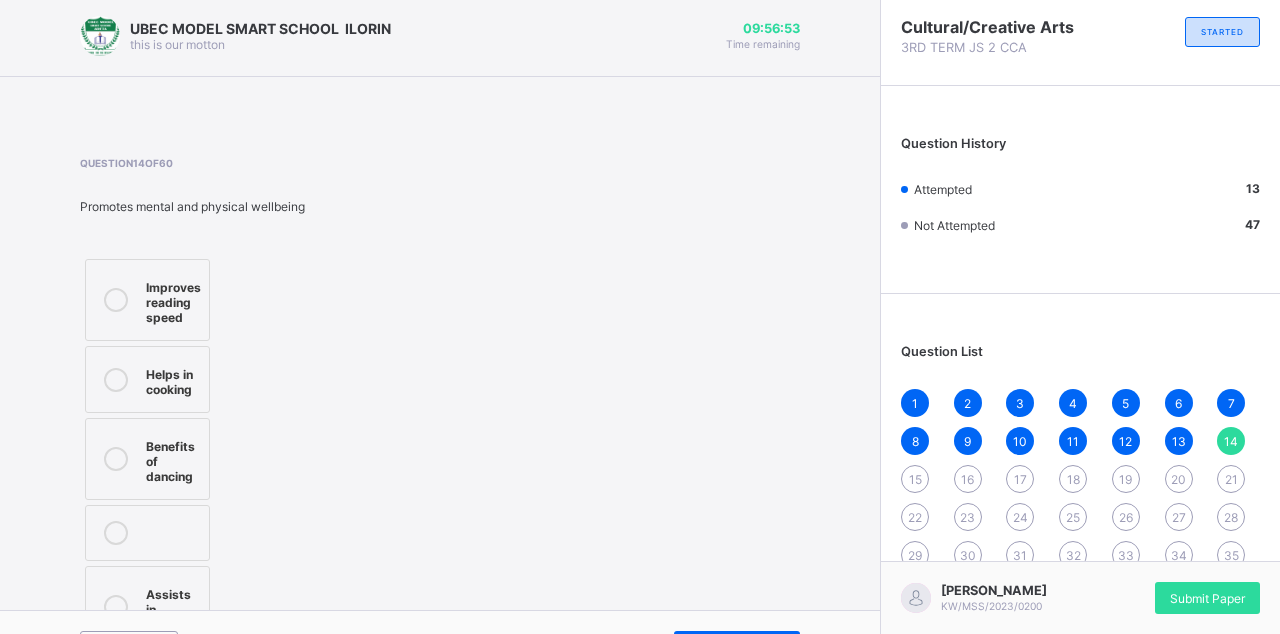 click at bounding box center [116, 459] 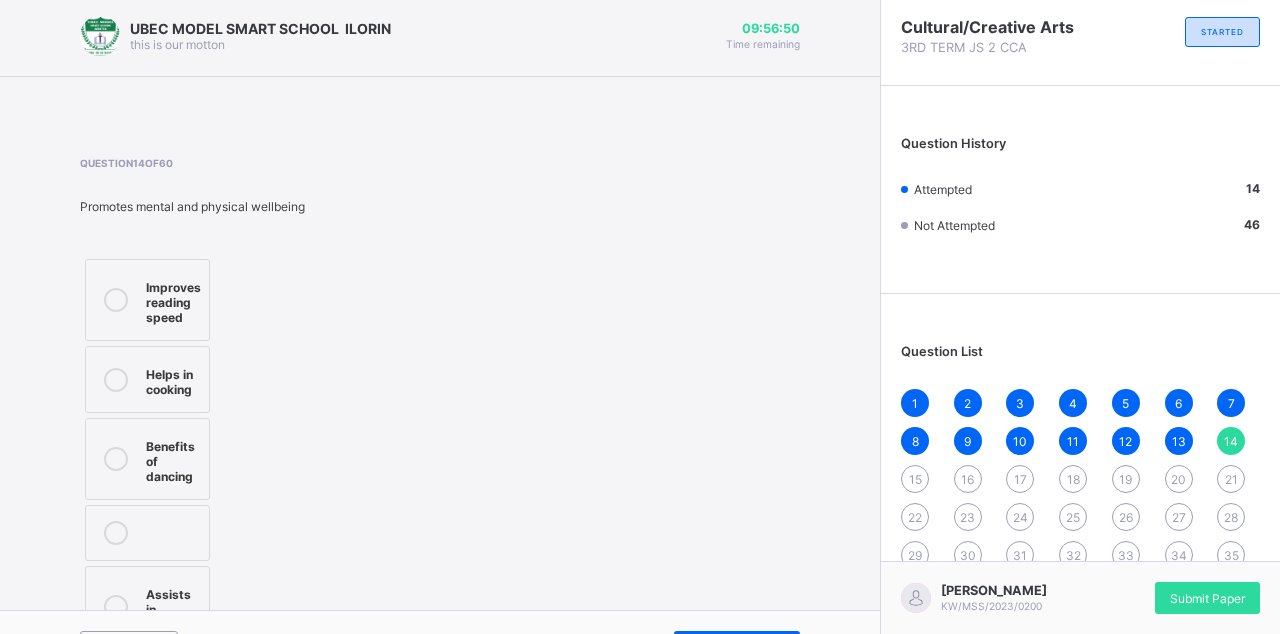 click on "Next Question" at bounding box center (728, 647) 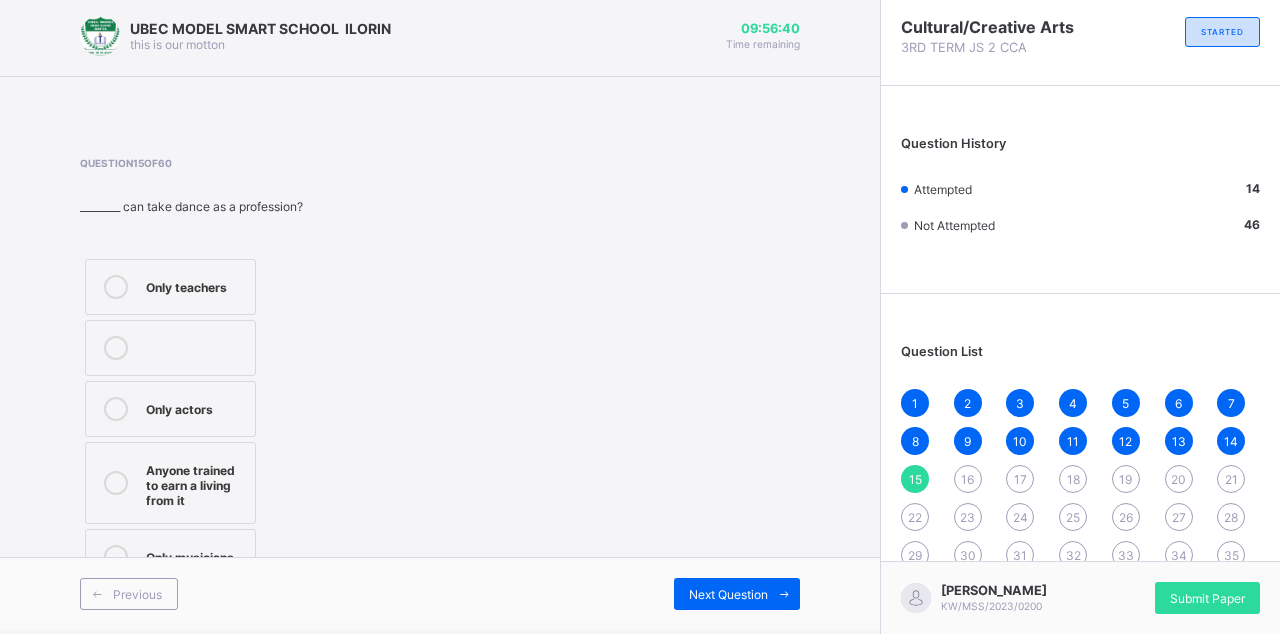 click on "Anyone trained to earn a living from it" at bounding box center (170, 483) 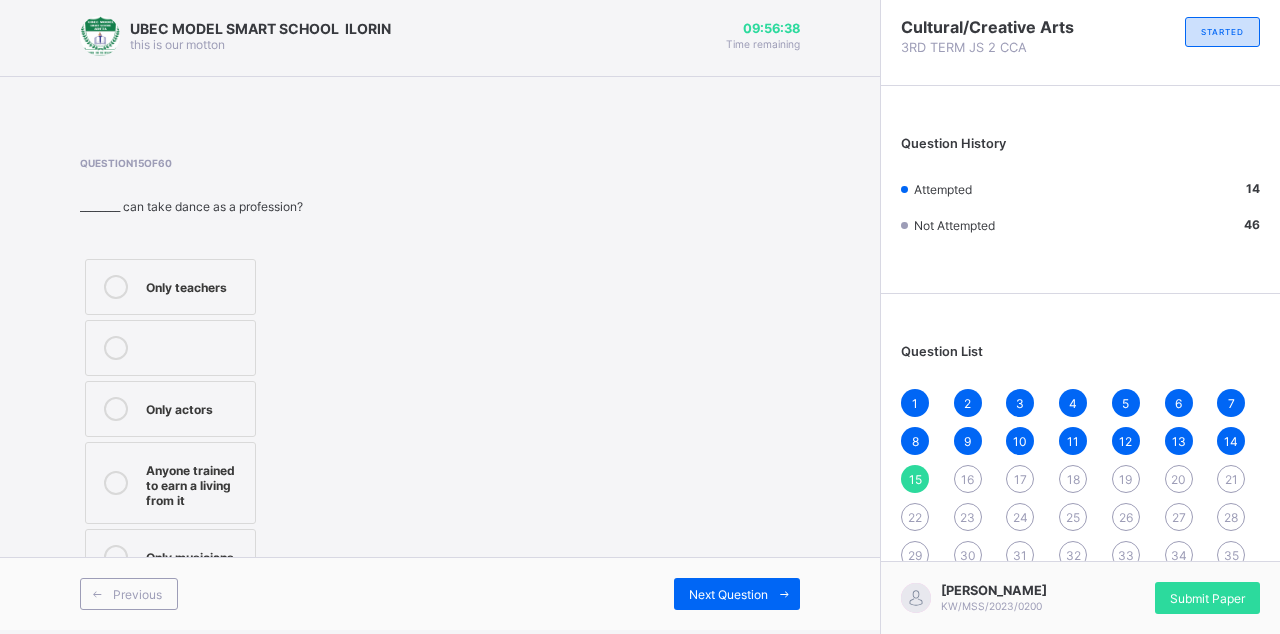 click on "UBEC MODEL SMART SCHOOL  ILORIN this is our motton 09:56:38 Time remaining Question  15  of  60 ________ can take dance as a profession? Only teachers Only actors Anyone trained to earn a living from it Only musicians Previous Next Question" at bounding box center (440, 313) 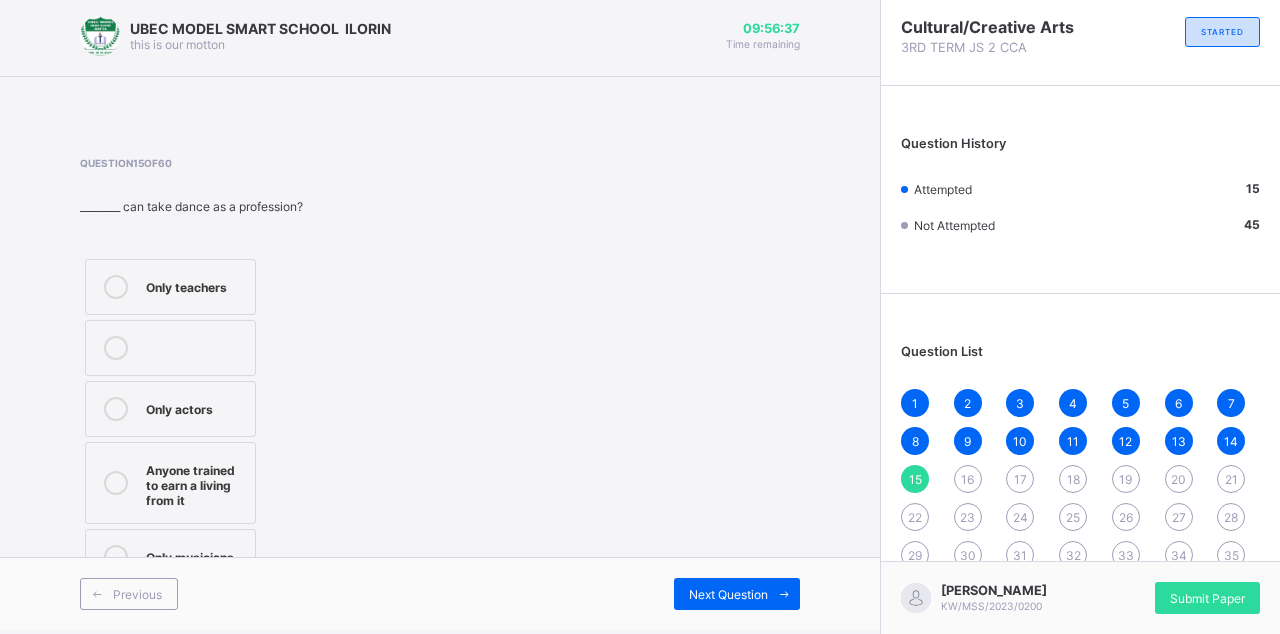 click on "Next Question" at bounding box center [728, 594] 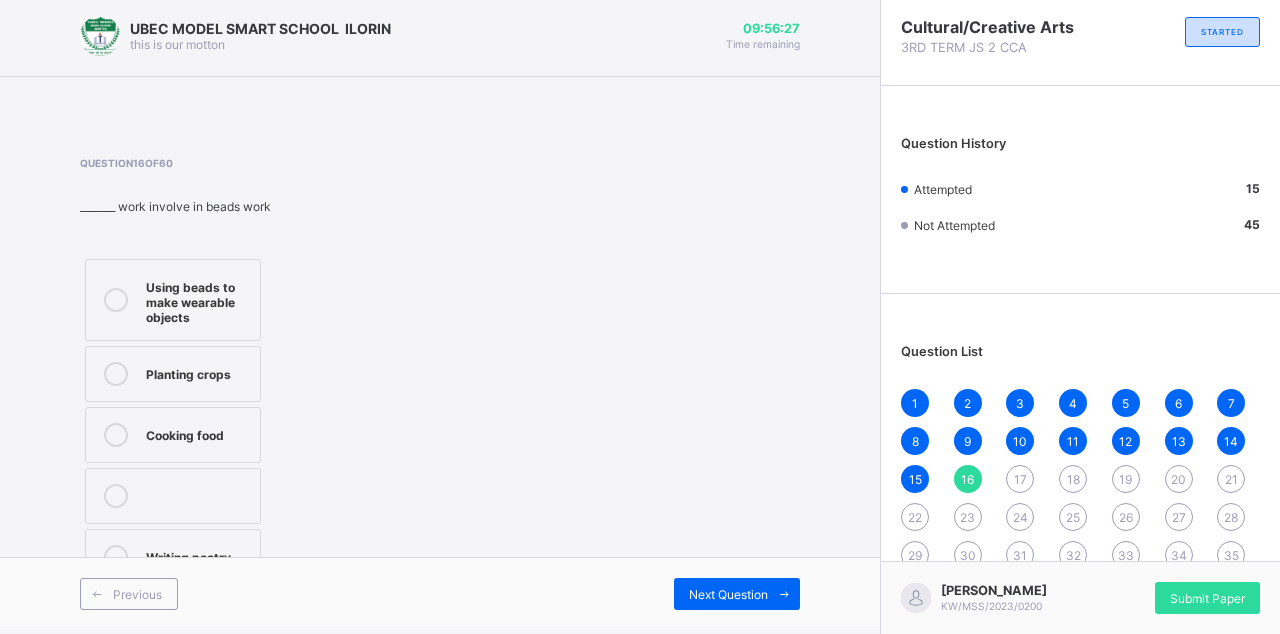 click at bounding box center [116, 300] 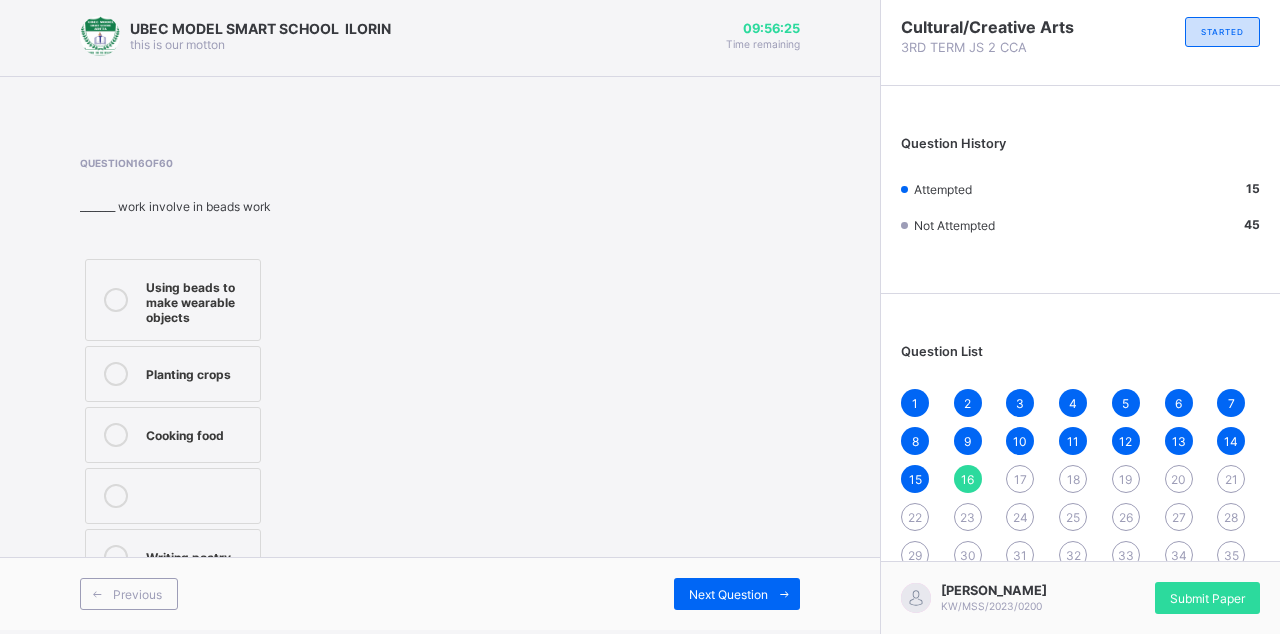 click on "Next Question" at bounding box center [737, 594] 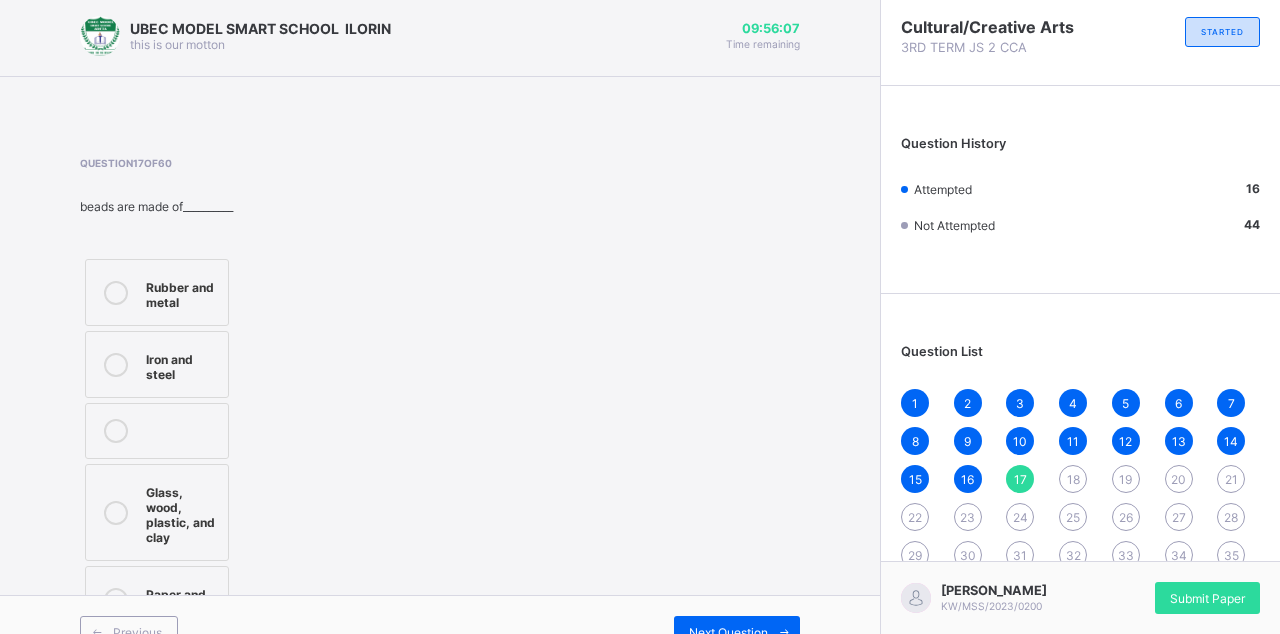 click at bounding box center [116, 512] 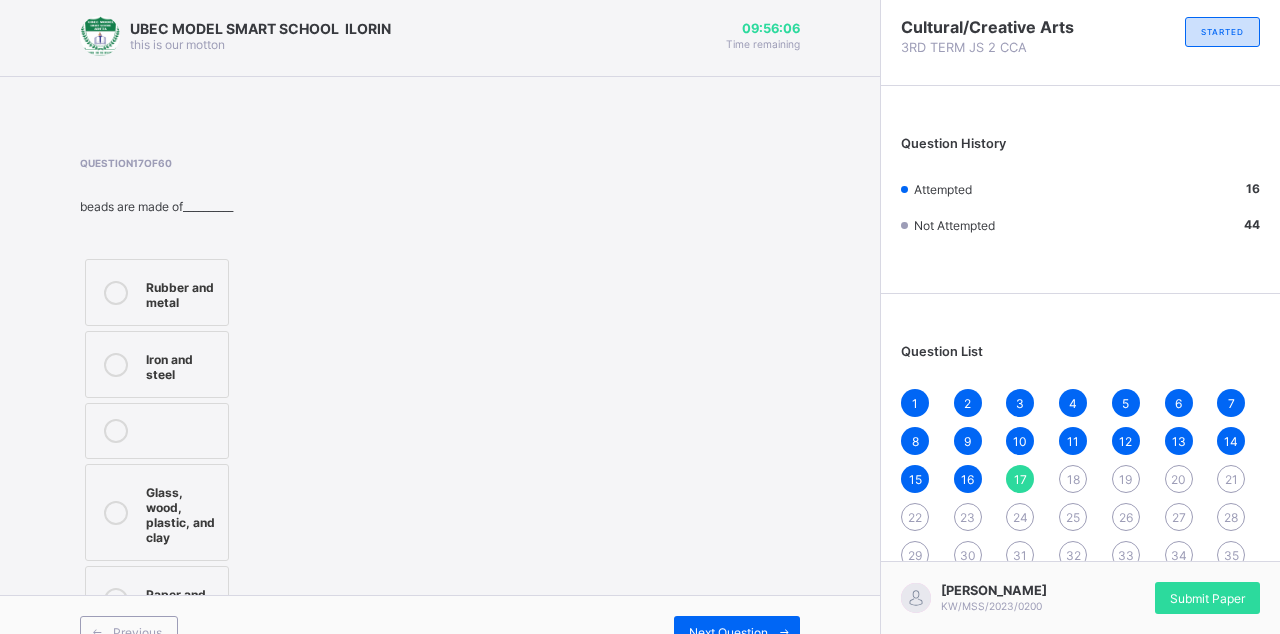 click on "Next Question" at bounding box center [728, 632] 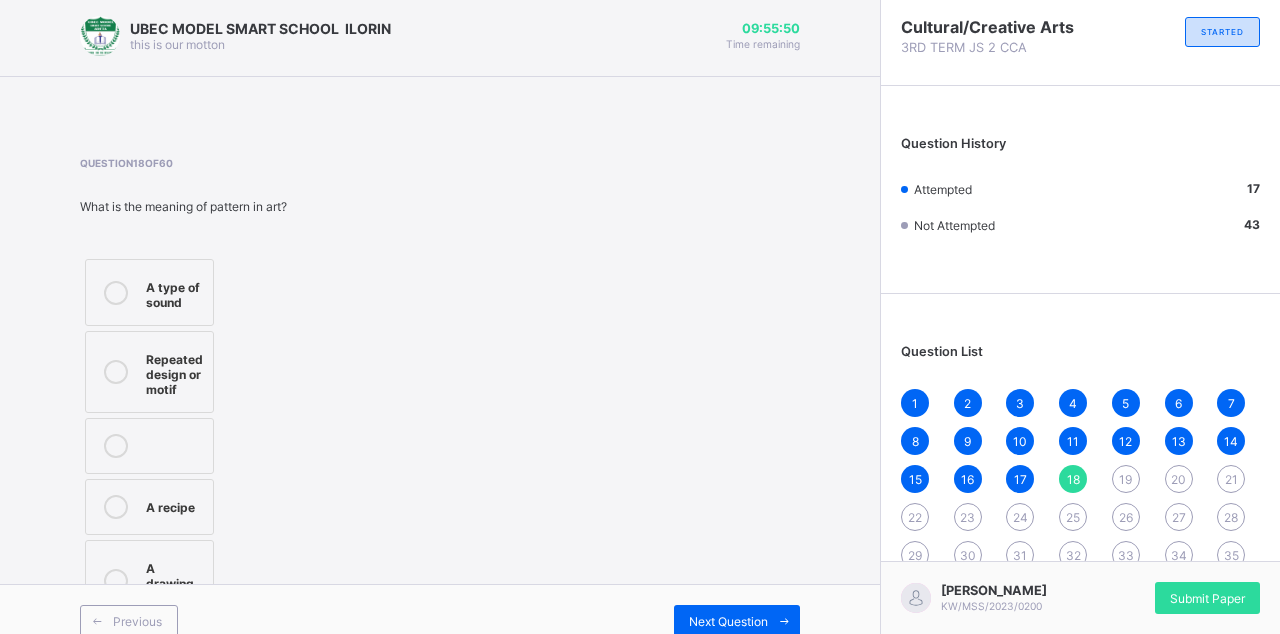 click at bounding box center [116, 372] 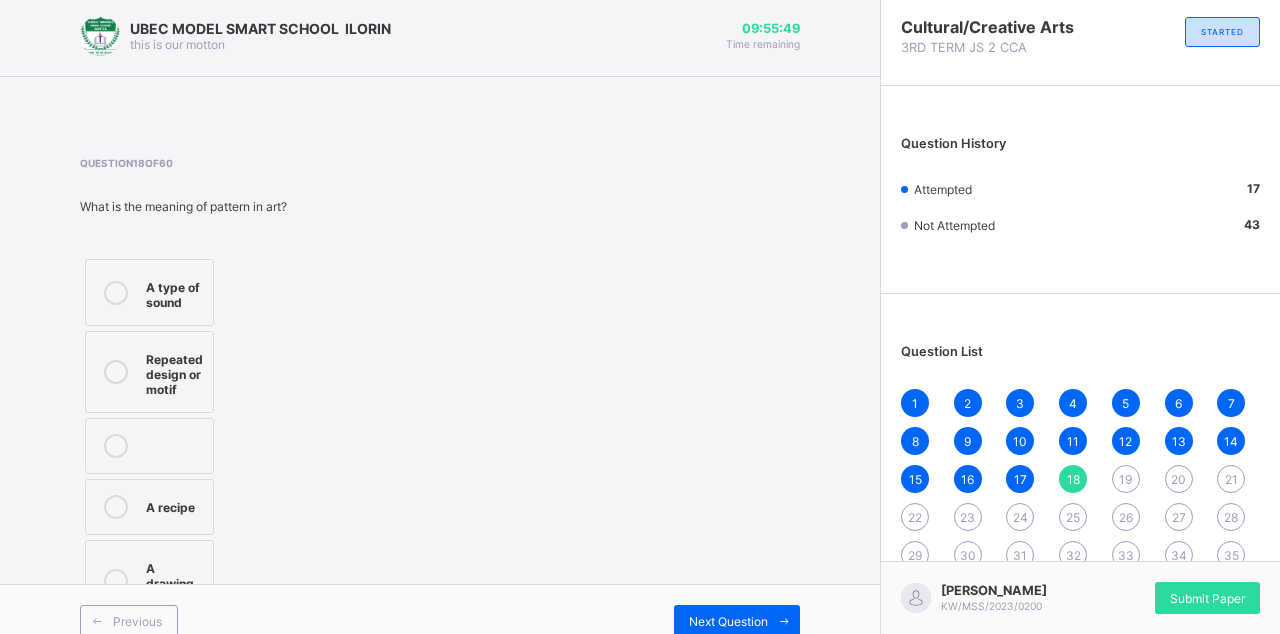 click on "Next Question" at bounding box center (728, 621) 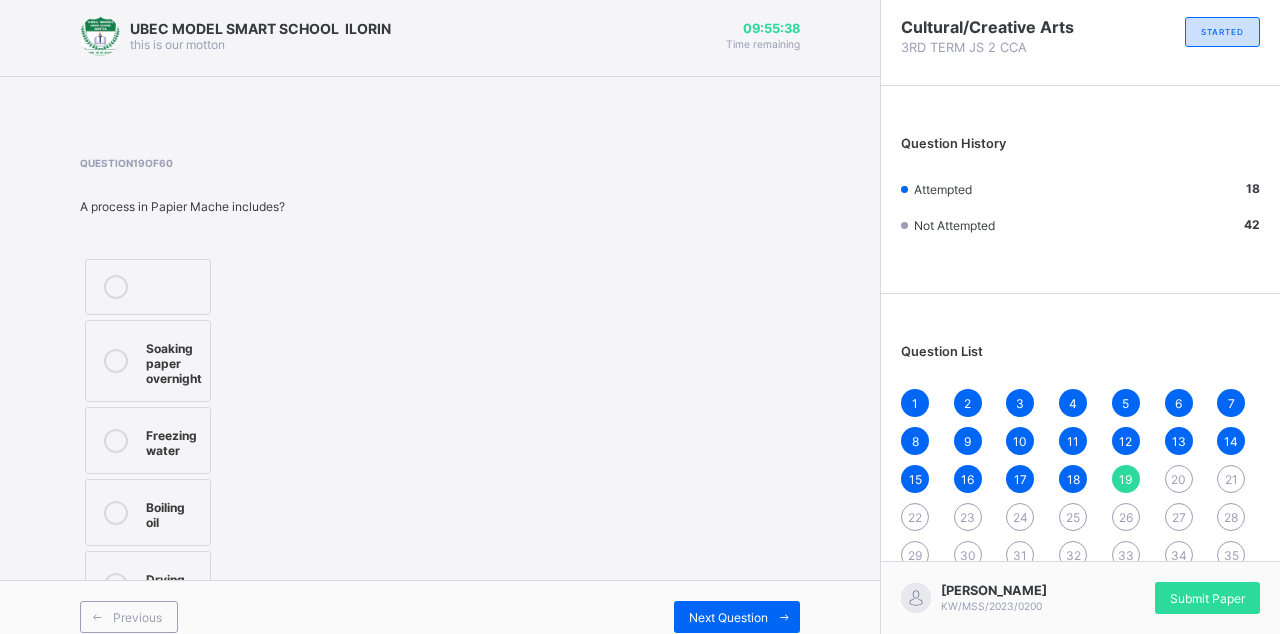 click on "Soaking paper overnight" at bounding box center [174, 361] 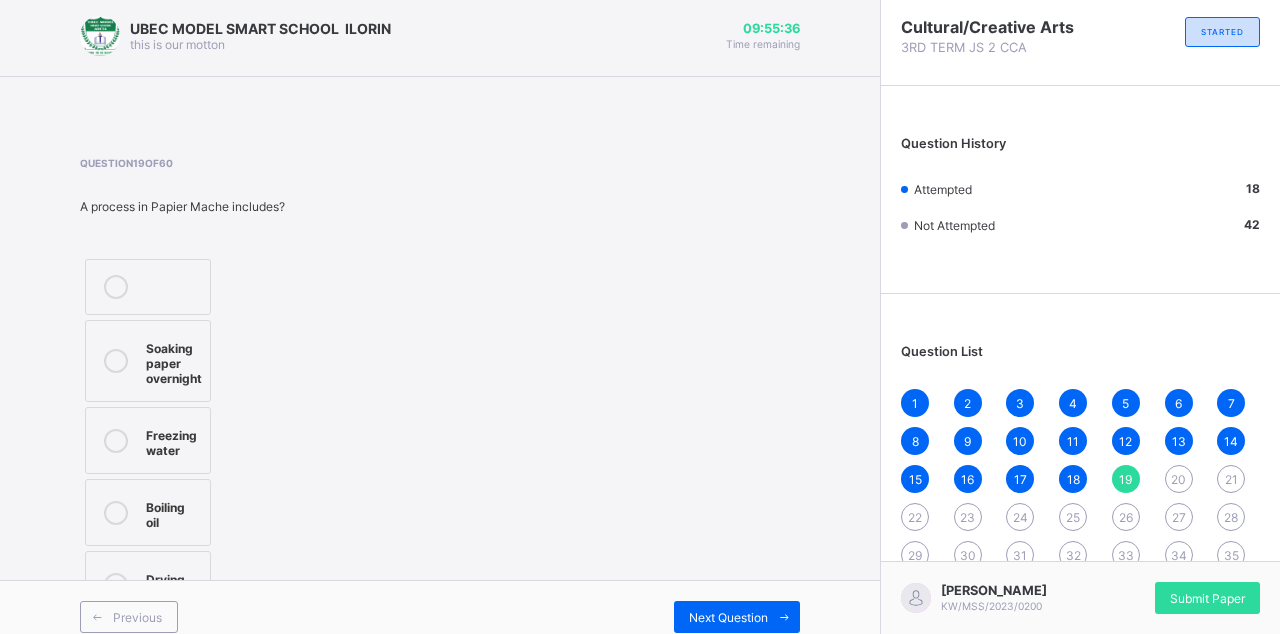 click on "Previous Next Question" at bounding box center [440, 616] 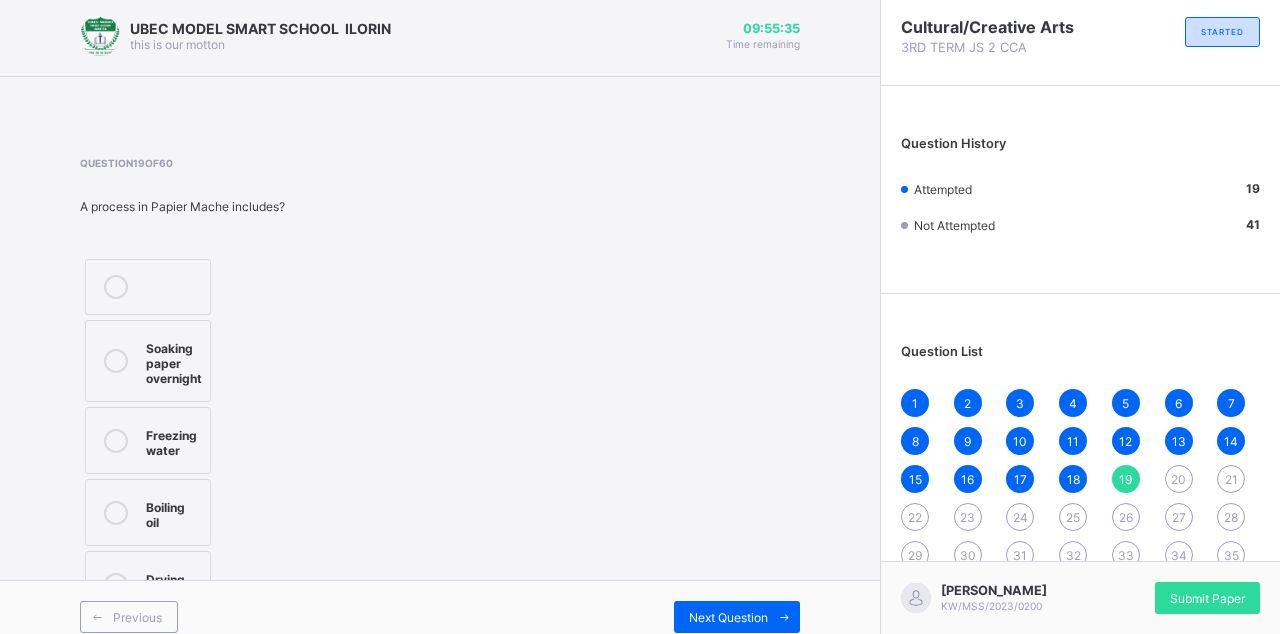 click on "Next Question" at bounding box center [737, 617] 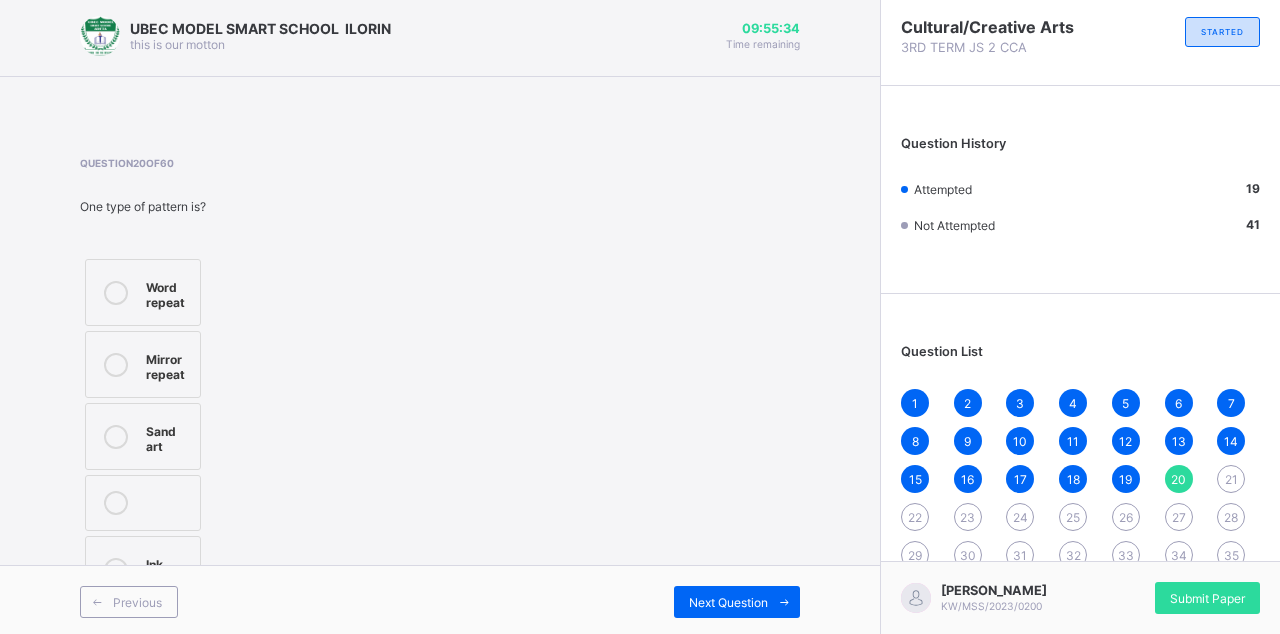 click on "Next Question" at bounding box center (728, 602) 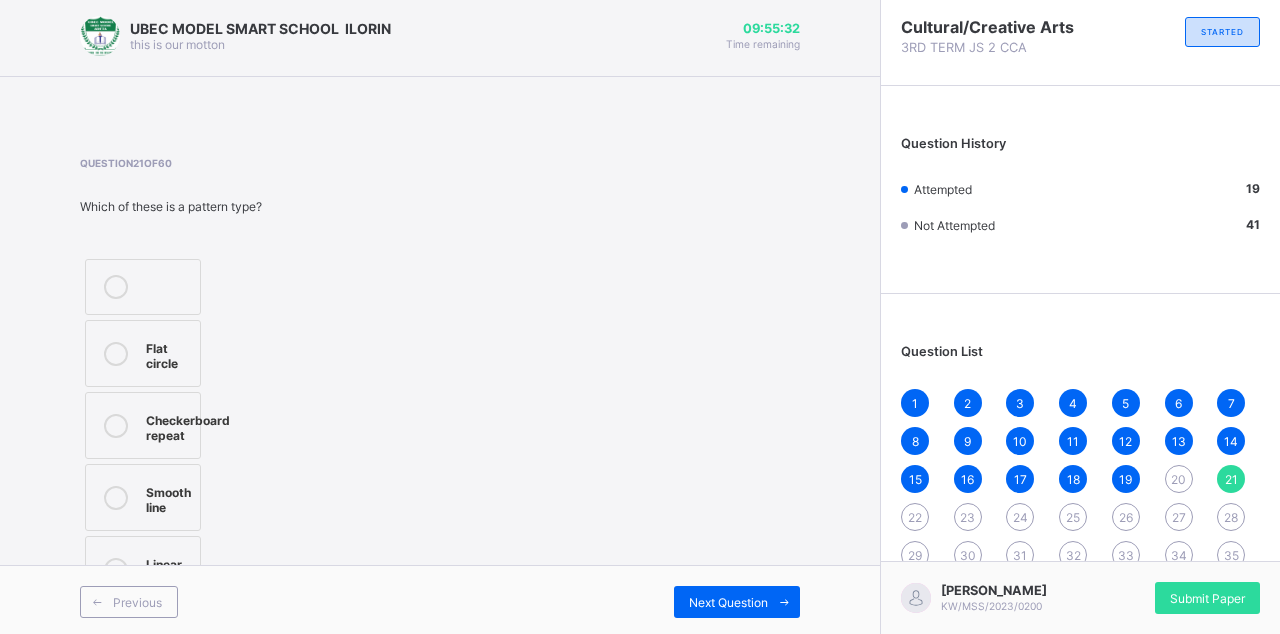 click on "Previous Next Question" at bounding box center [440, 601] 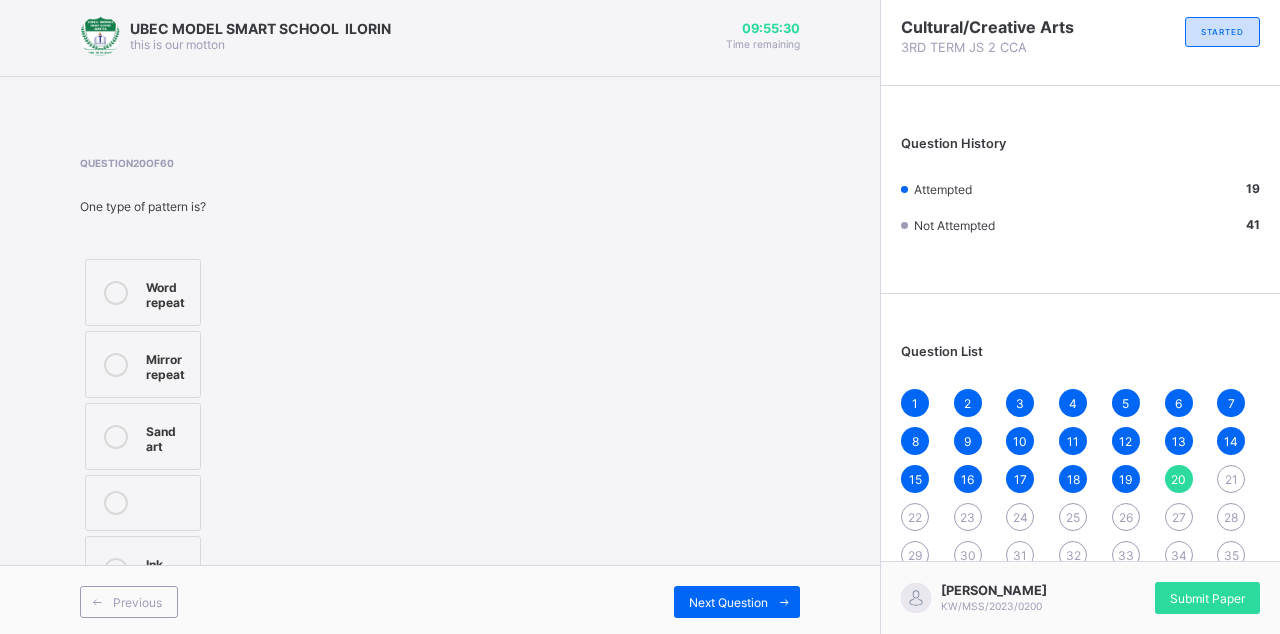 click on "Previous" at bounding box center (129, 602) 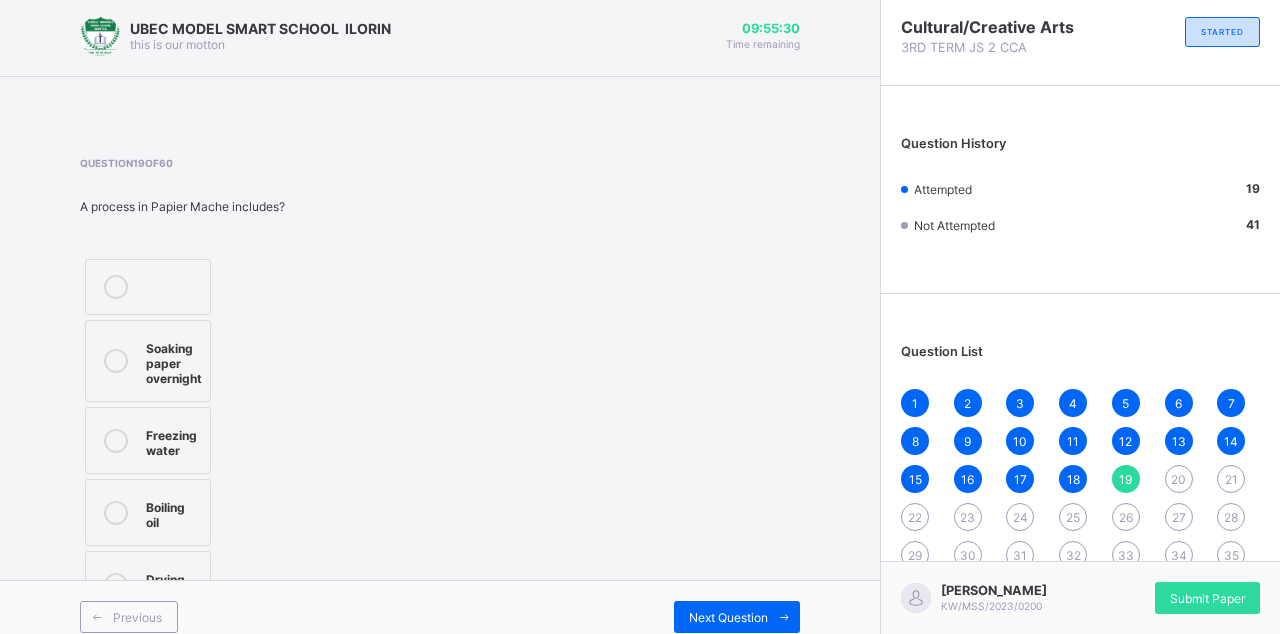 click on "Next Question" at bounding box center [737, 617] 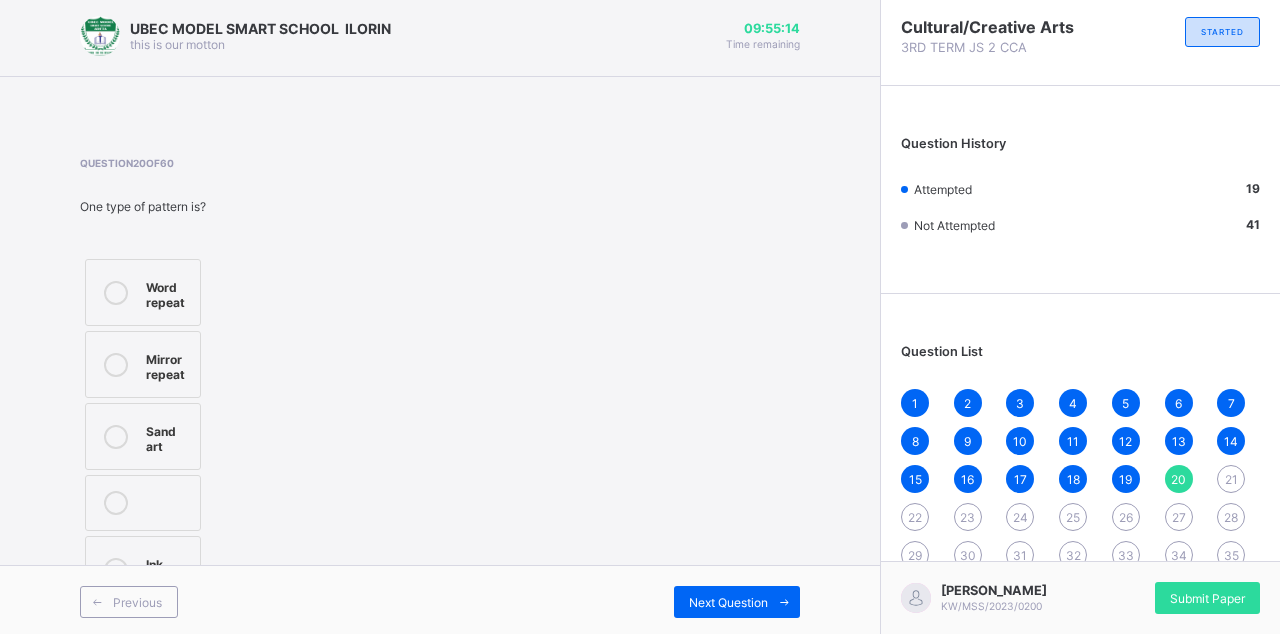 click at bounding box center (116, 569) 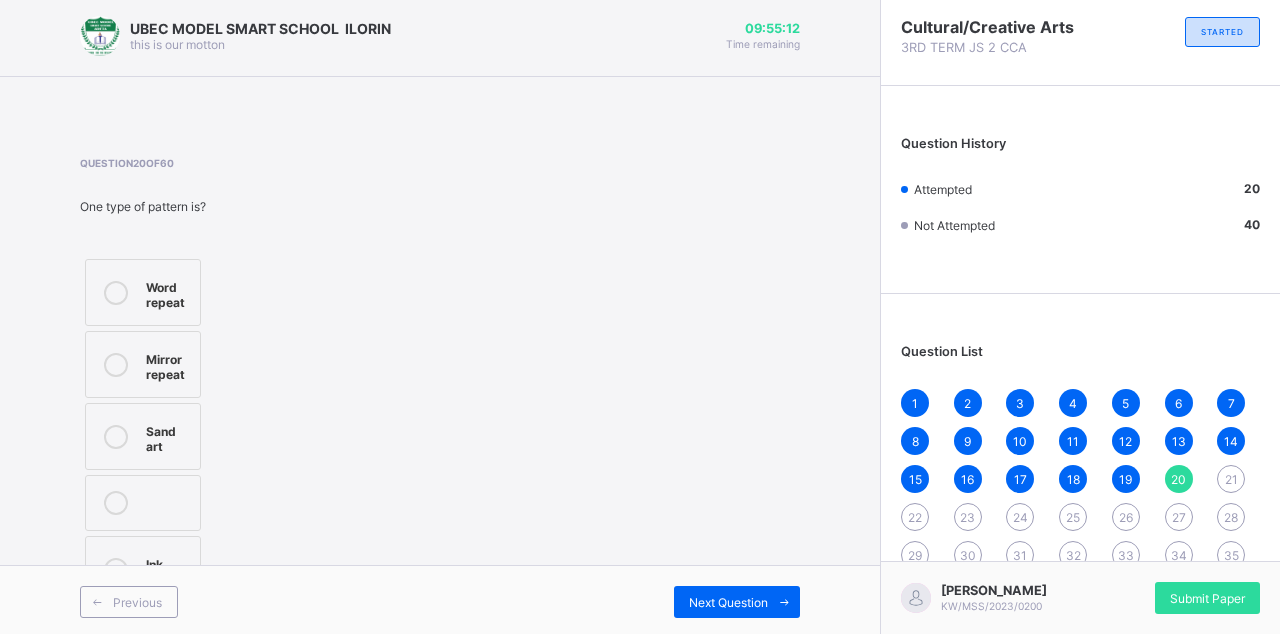 click on "18" at bounding box center (1073, 479) 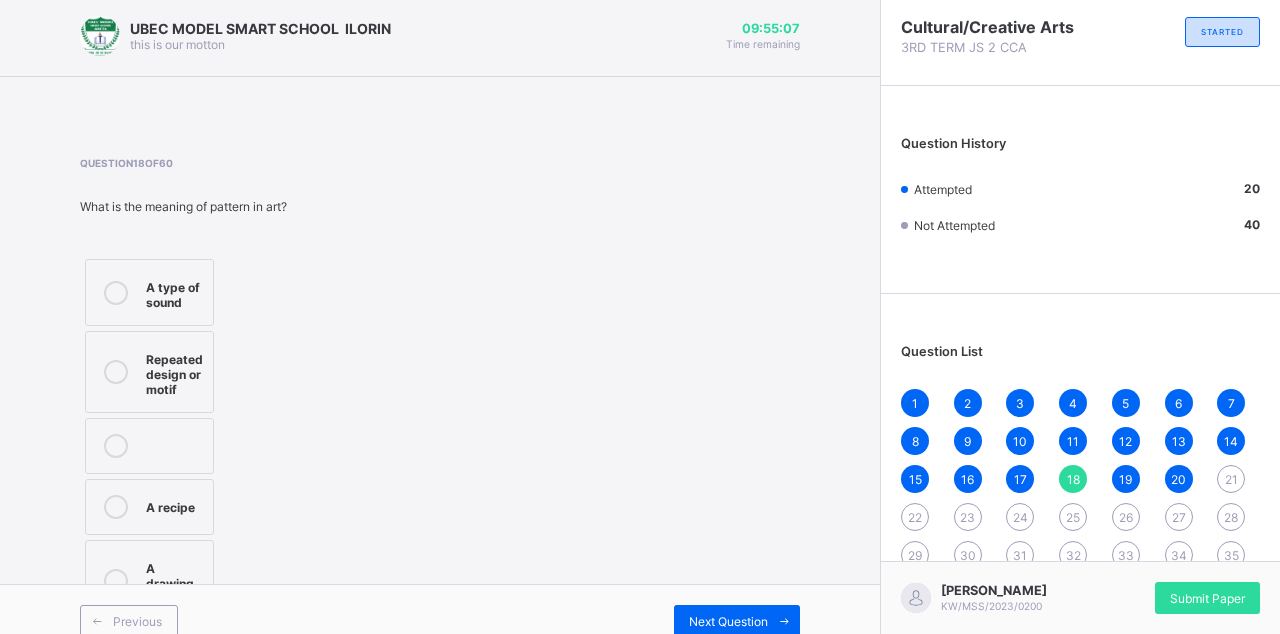 click on "1 2 3 4 5 6 7 8 9 10 11 12 13 14 15 16 17 18 19 20 21 22 23 24 25 26 27 28 29 30 31 32 33 34 35 36 37 38 39 40 41 42 43 44 45 46 47 48 49 50 51 52 53 54 55 56 57 58 59 60" at bounding box center (1080, 555) 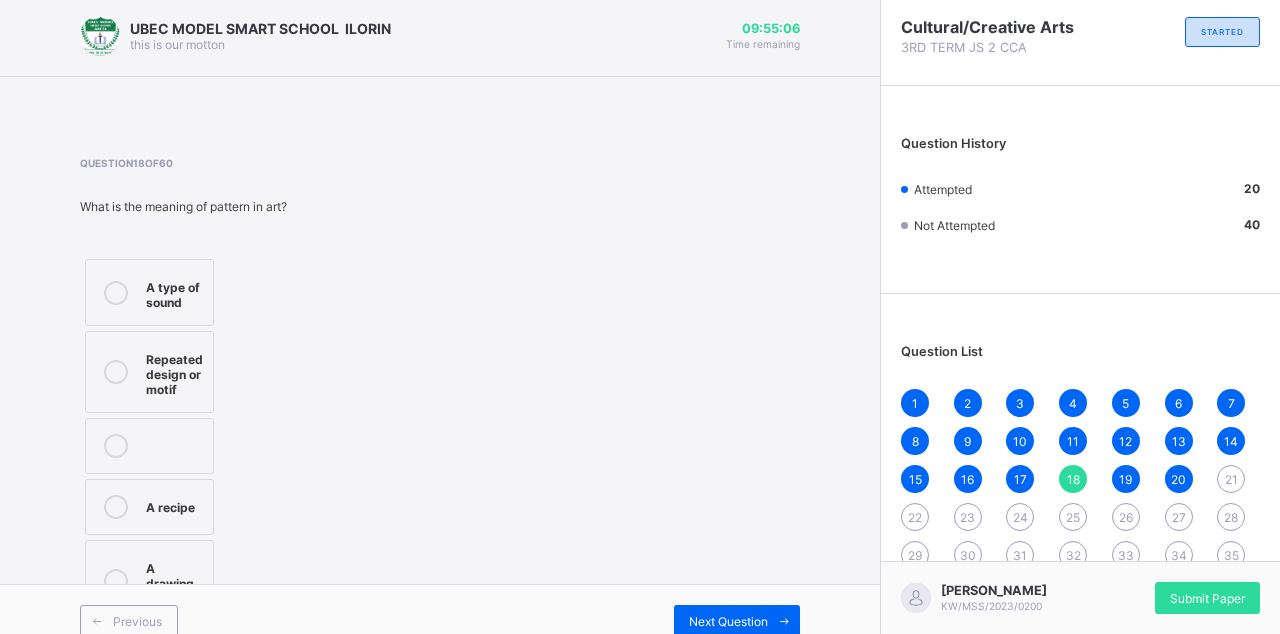 click on "27" at bounding box center [1179, 517] 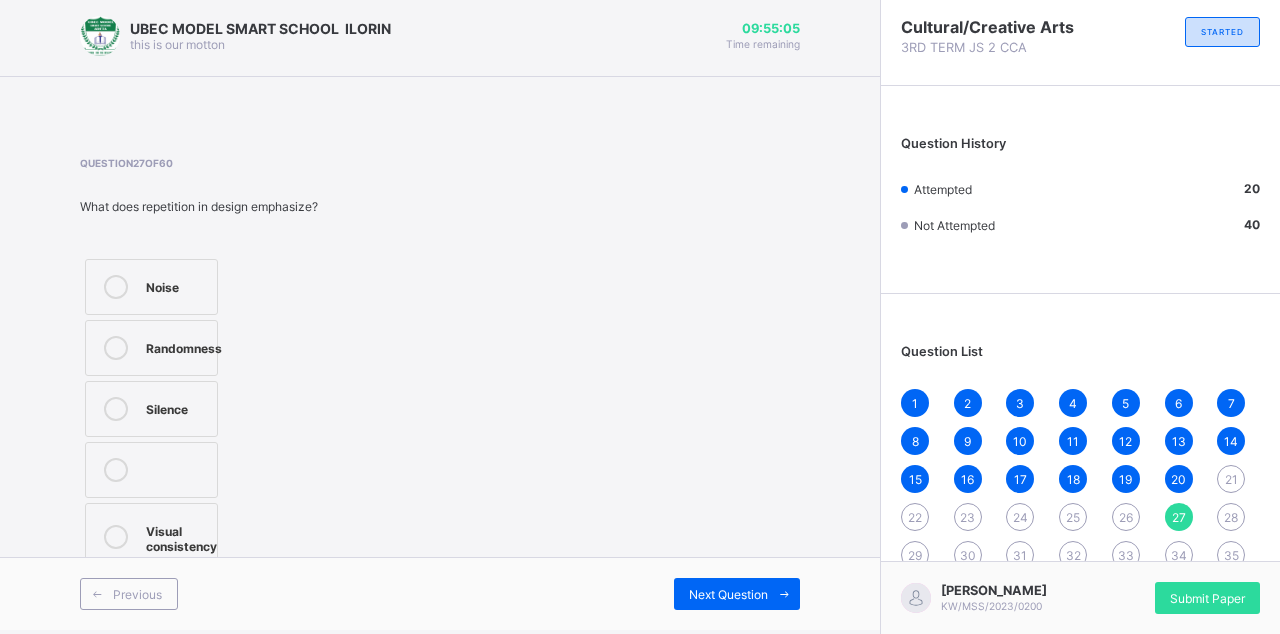 click on "20" at bounding box center (1179, 479) 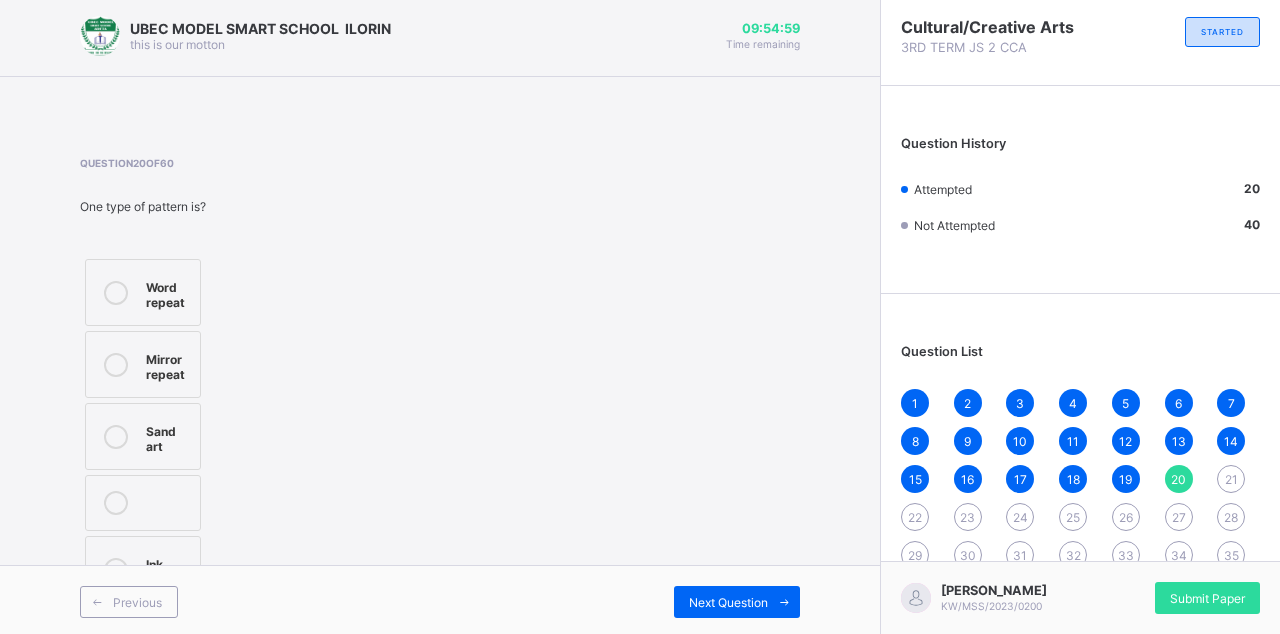 click on "Next Question" at bounding box center [737, 602] 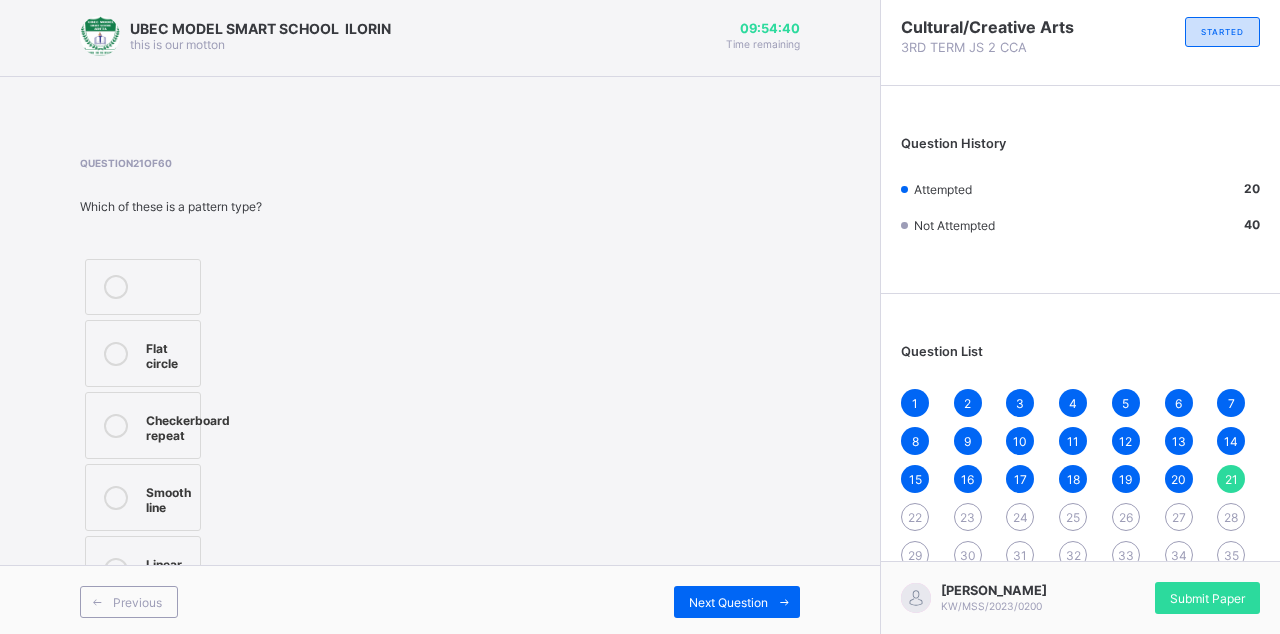 click on "Flat circle Checkerboard repeat Smooth line Linear slope" at bounding box center [185, 431] 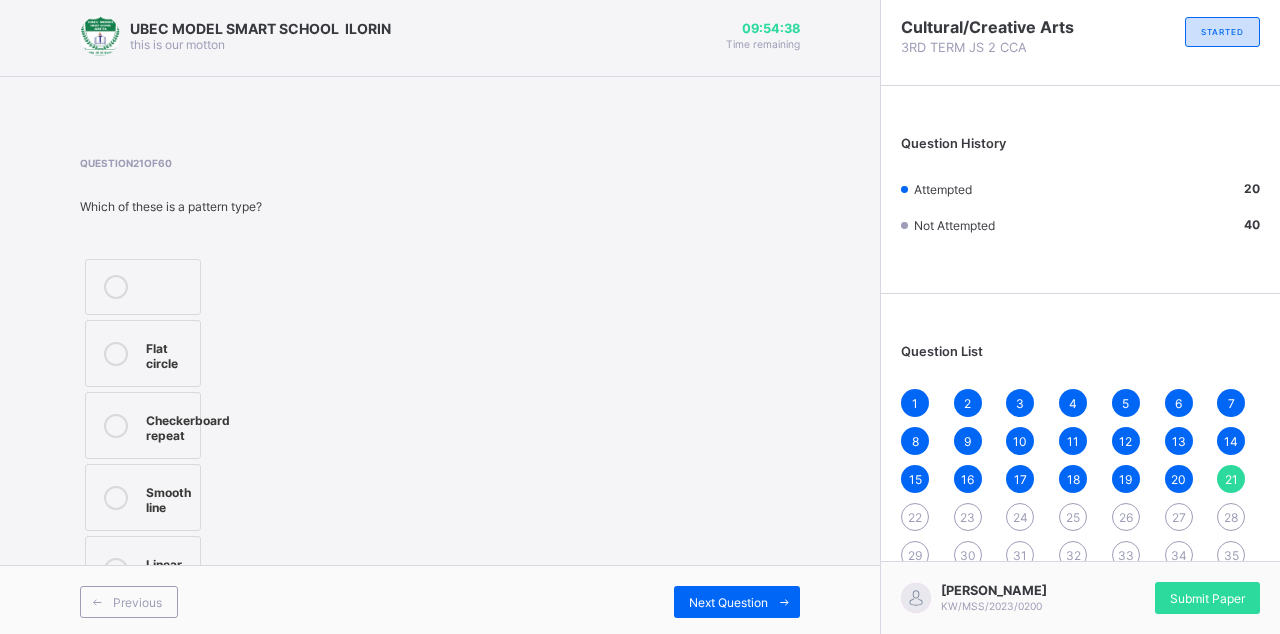 click on "Next Question" at bounding box center (737, 602) 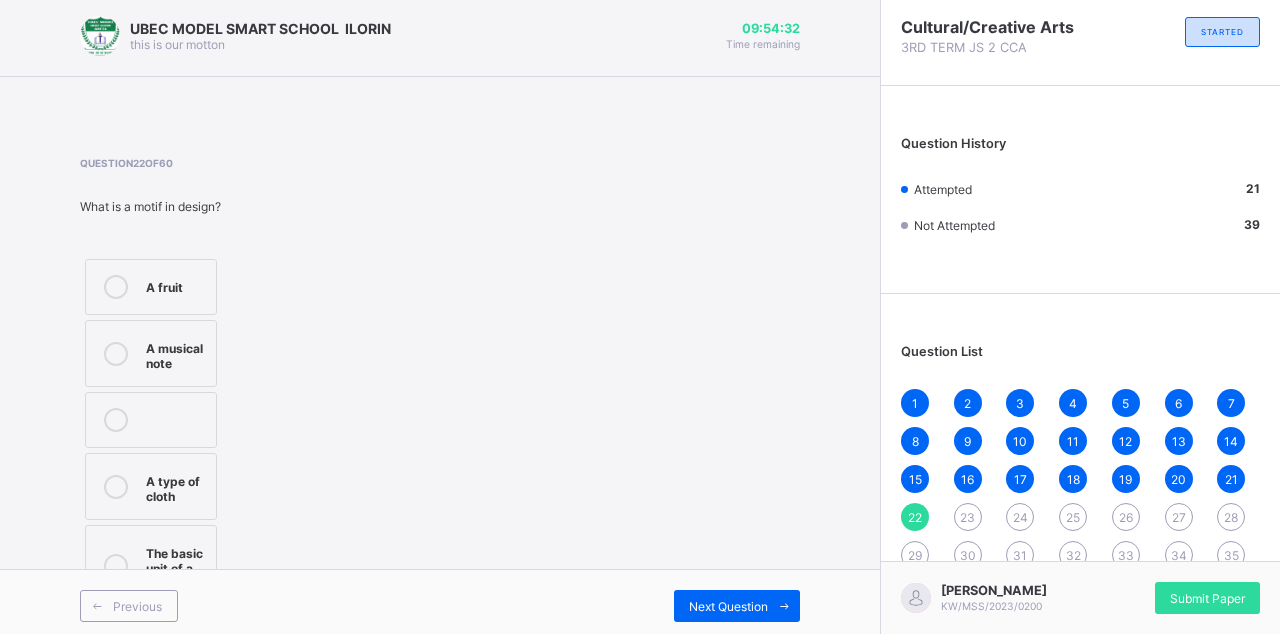 click on "The basic unit of a pattern" at bounding box center [176, 566] 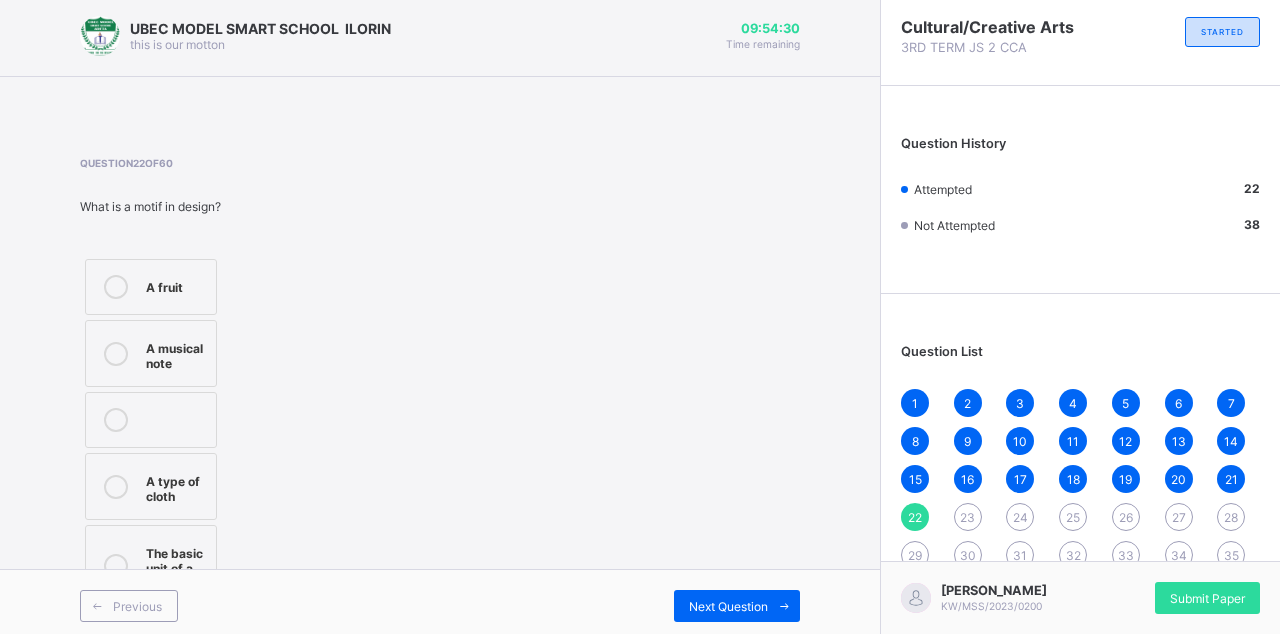 click on "Next Question" at bounding box center [737, 606] 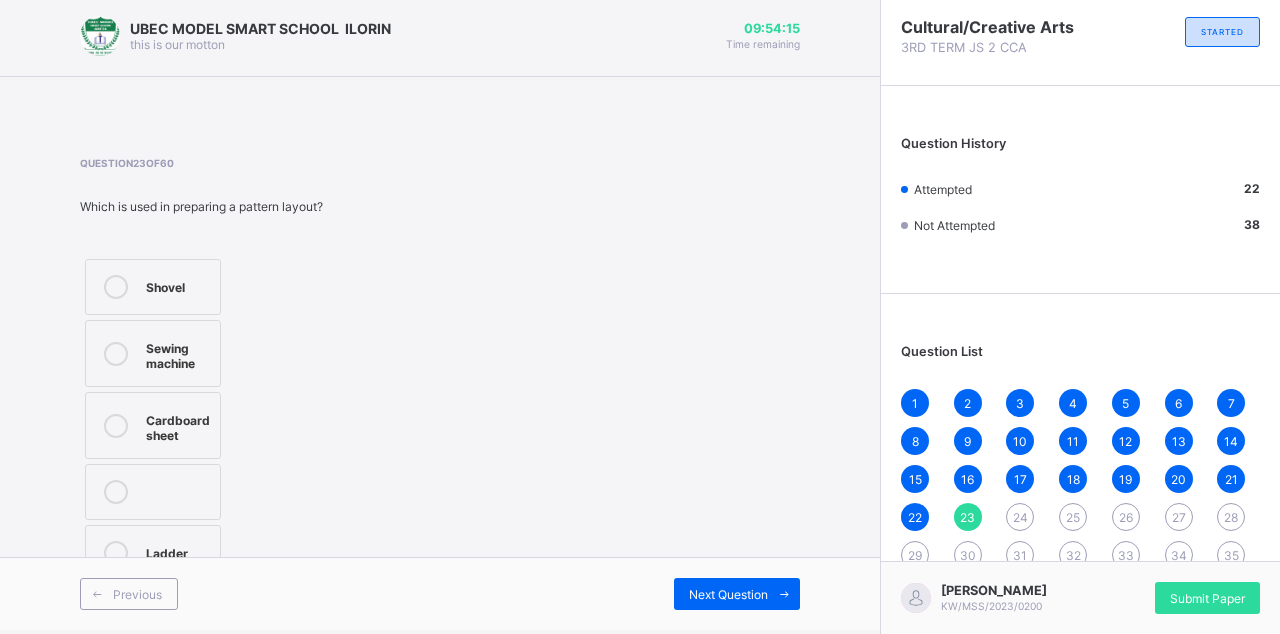 click on "Cardboard sheet" at bounding box center (178, 425) 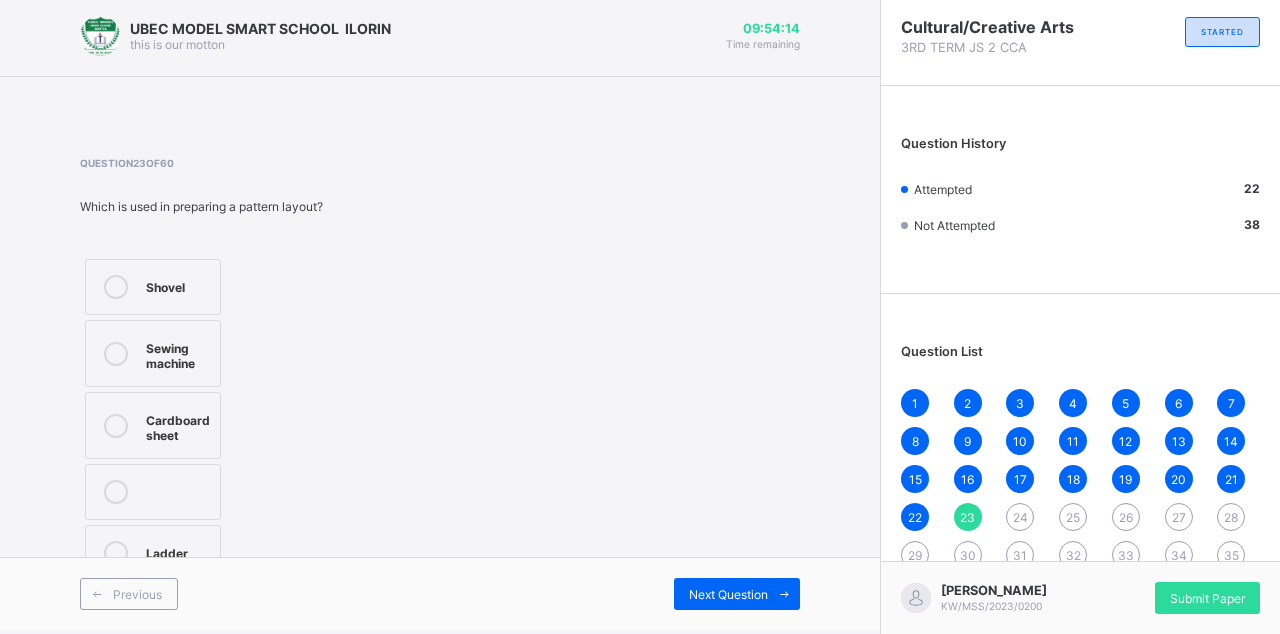 click on "Next Question" at bounding box center (728, 594) 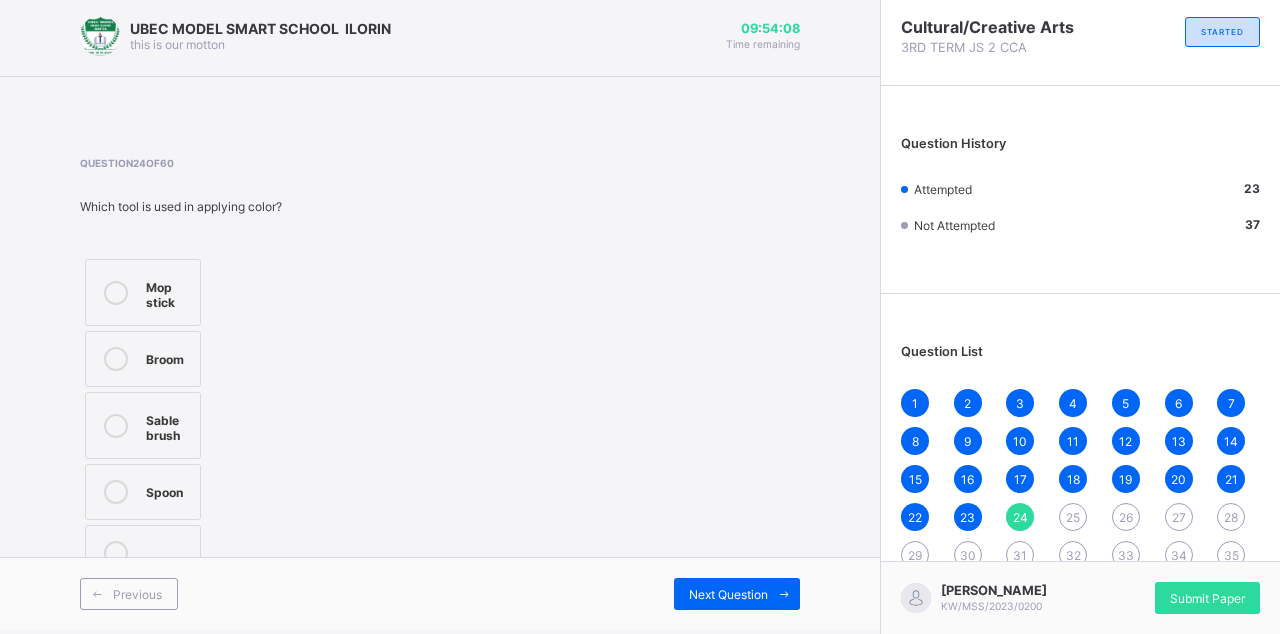click on "Sable brush" at bounding box center (168, 425) 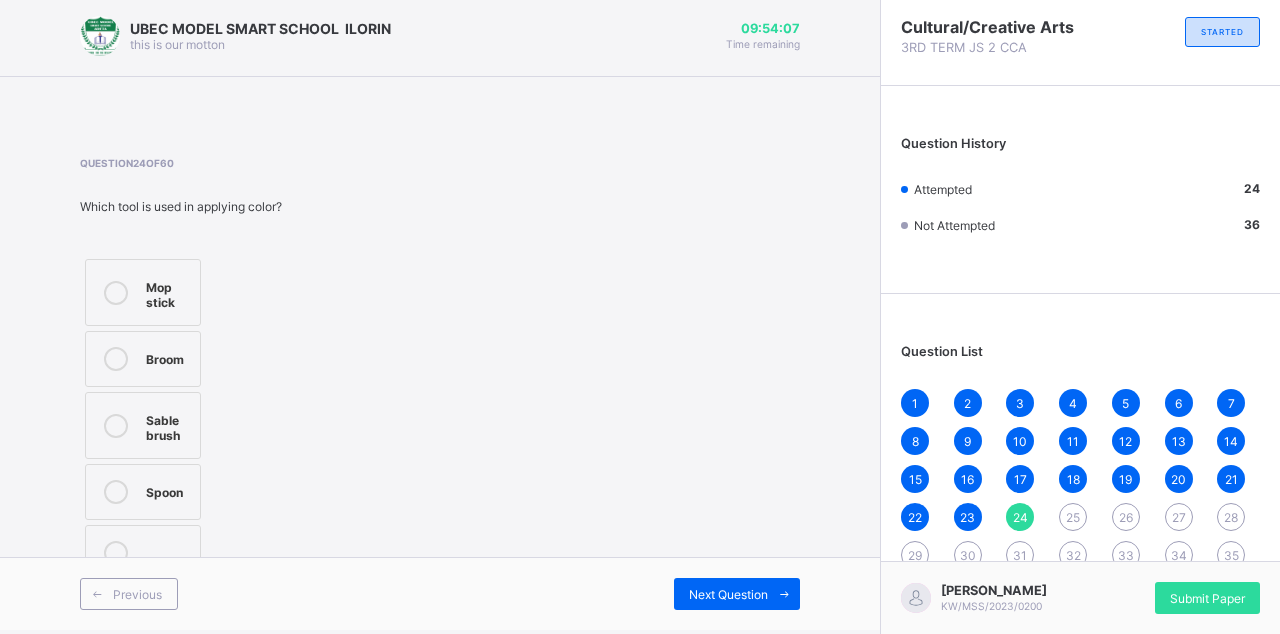 click on "Next Question" at bounding box center [728, 594] 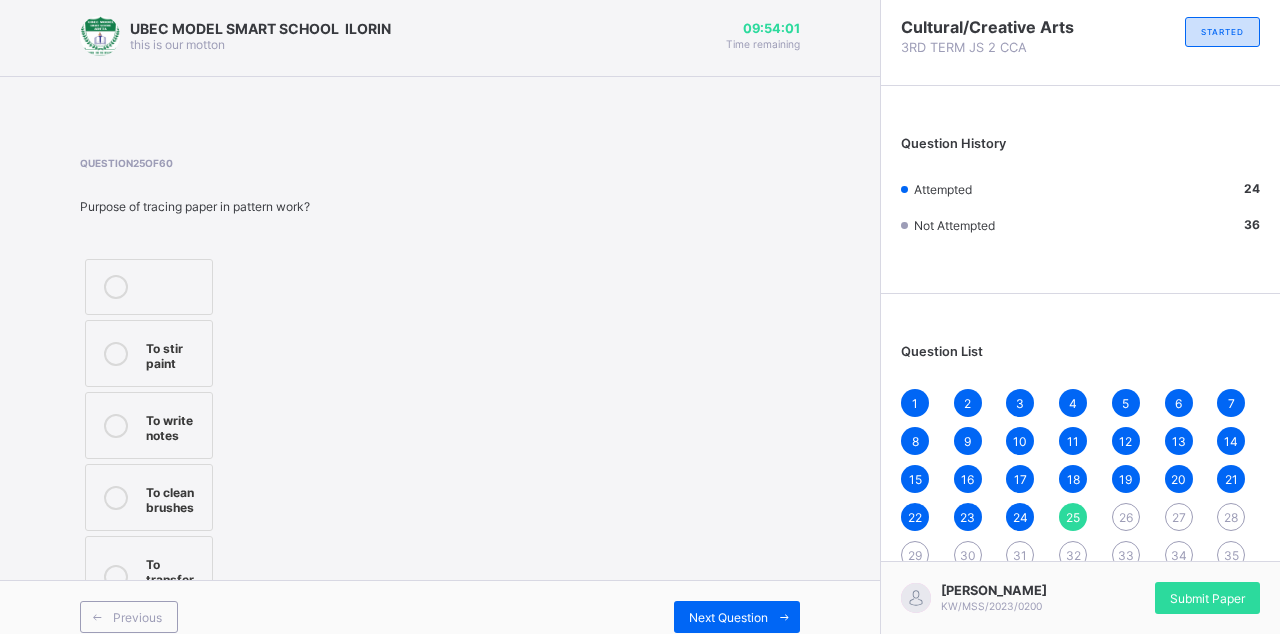 click on "To transfer motifs" at bounding box center [174, 577] 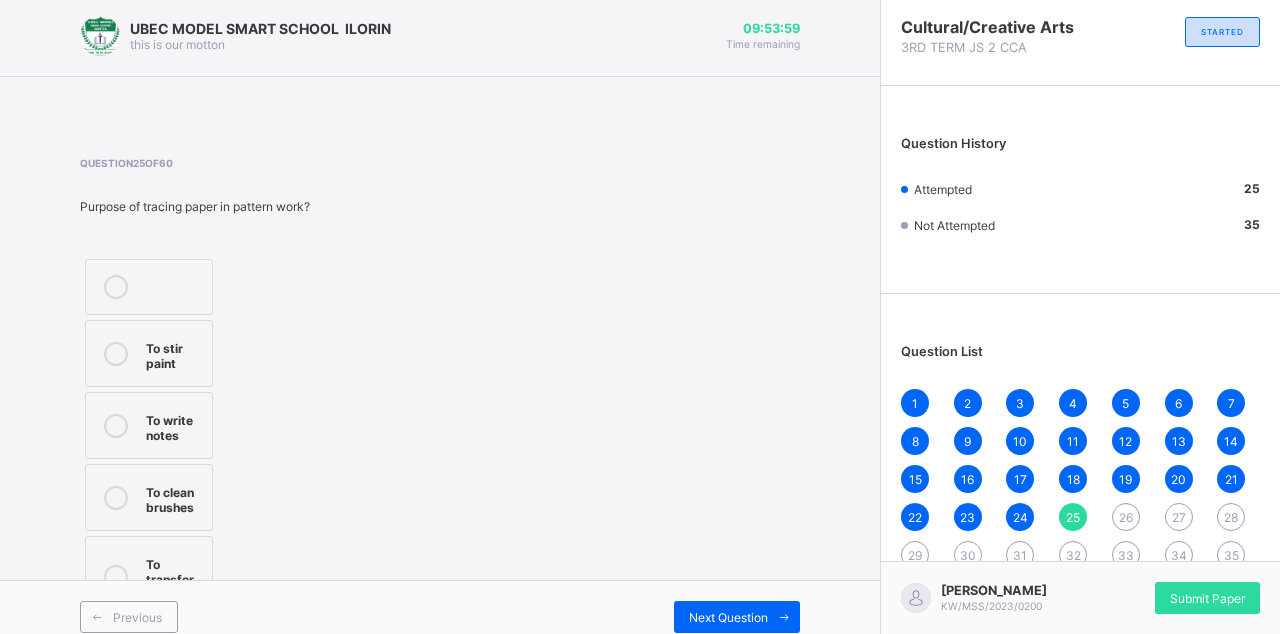 click on "24" at bounding box center (1020, 517) 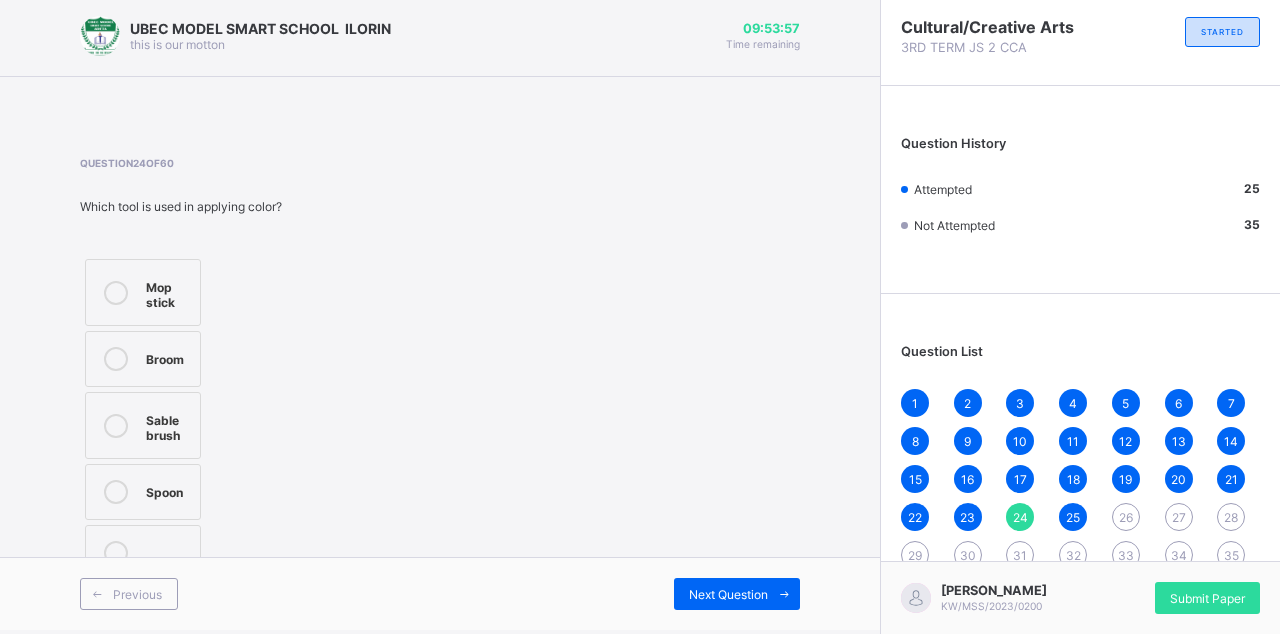 click on "22" at bounding box center [915, 517] 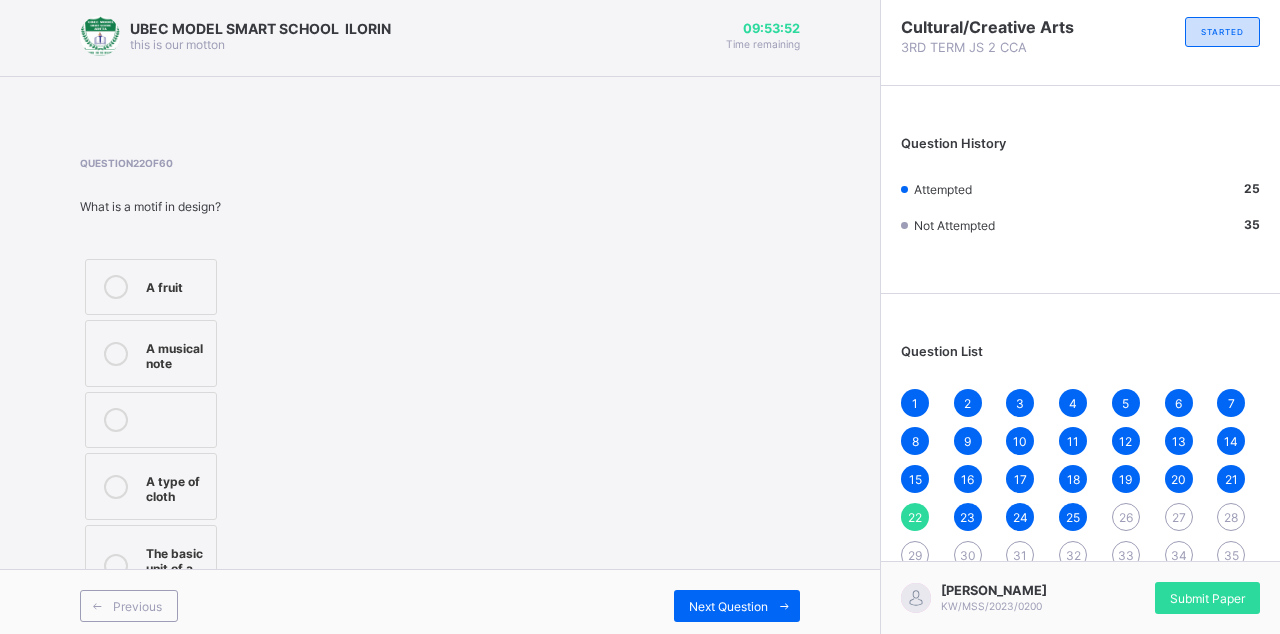 click on "1 2 3 4 5 6 7 8 9 10 11 12 13 14 15 16 17 18 19 20 21 22 23 24 25 26 27 28 29 30 31 32 33 34 35 36 37 38 39 40 41 42 43 44 45 46 47 48 49 50 51 52 53 54 55 56 57 58 59 60" at bounding box center (1080, 555) 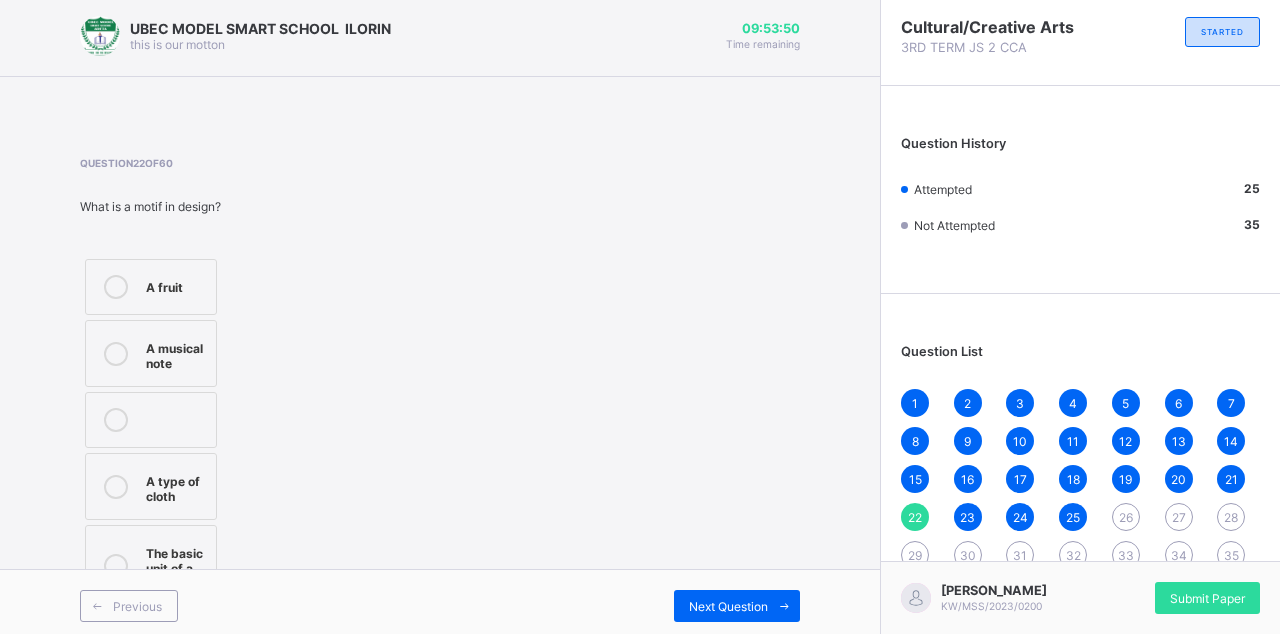 click on "21" at bounding box center (1231, 479) 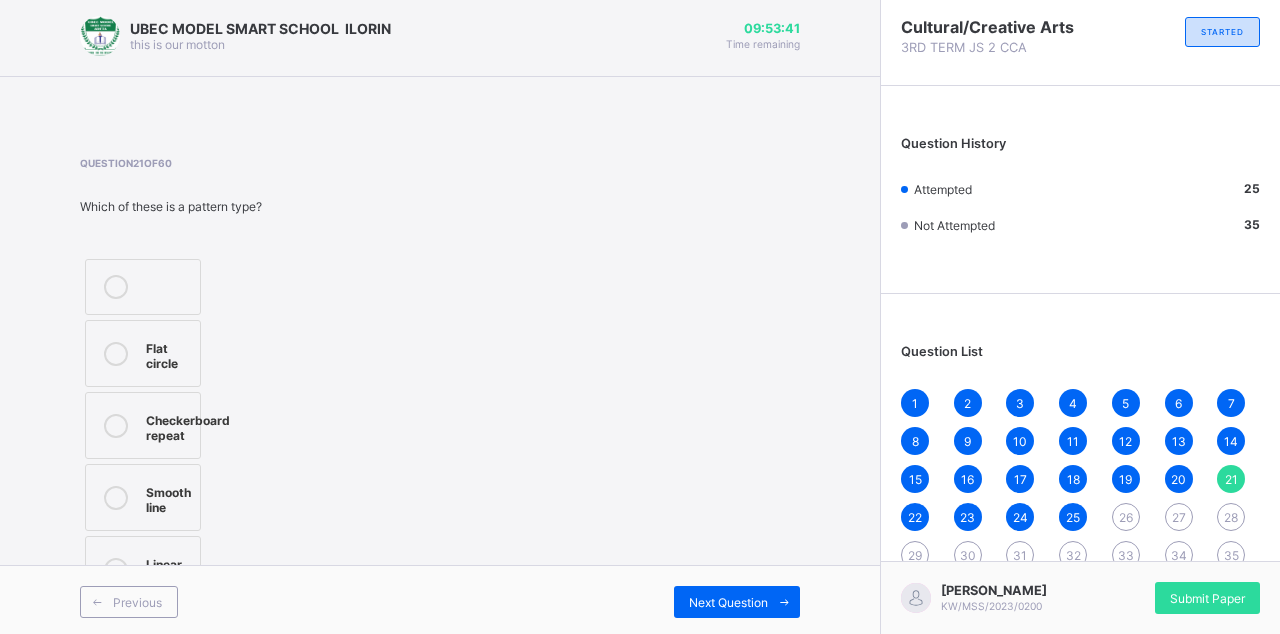 click on "18" at bounding box center [1073, 479] 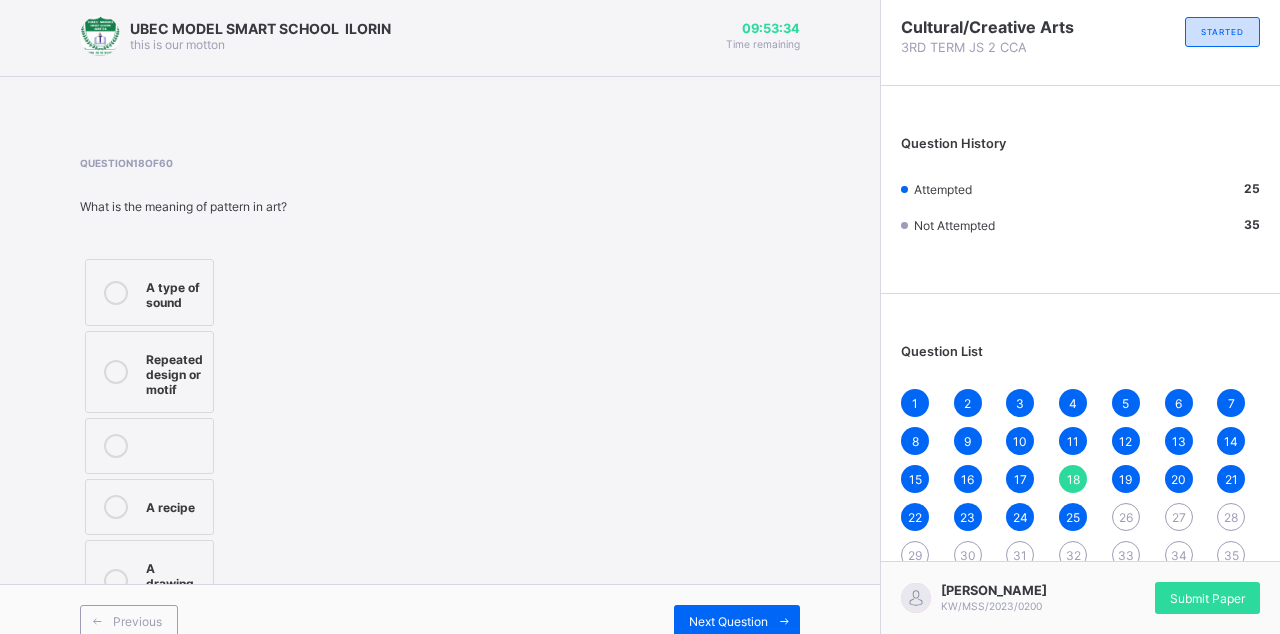 click on "26" at bounding box center (1126, 517) 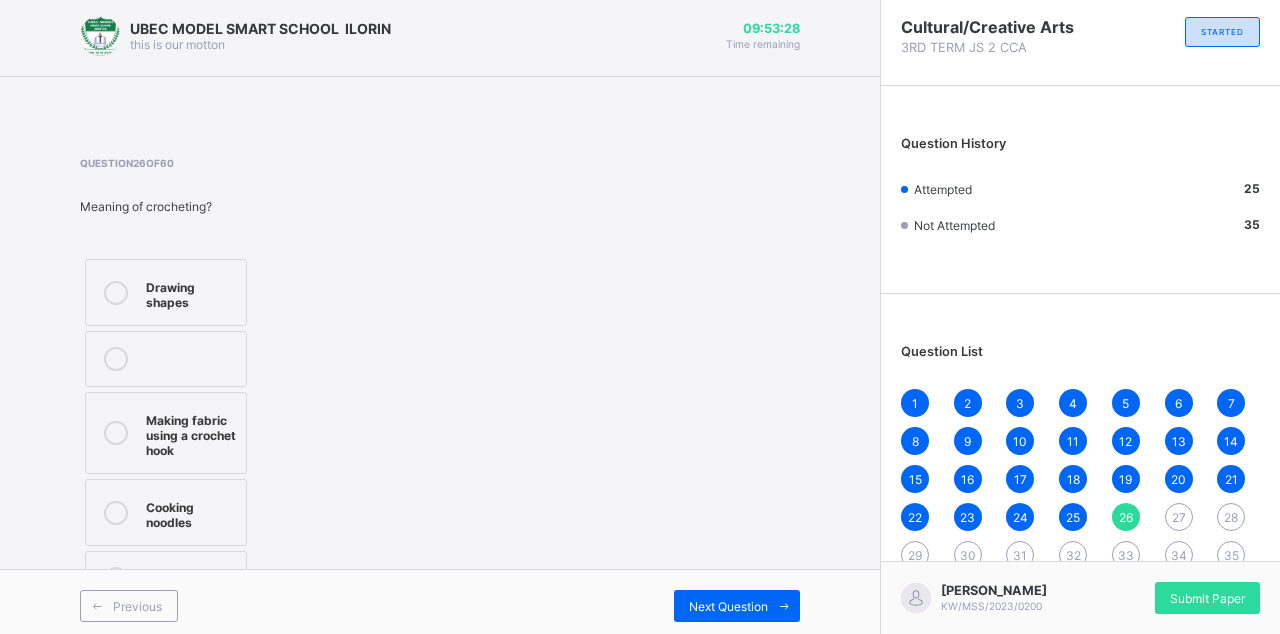 click on "Making fabric using a crochet hook" at bounding box center [166, 433] 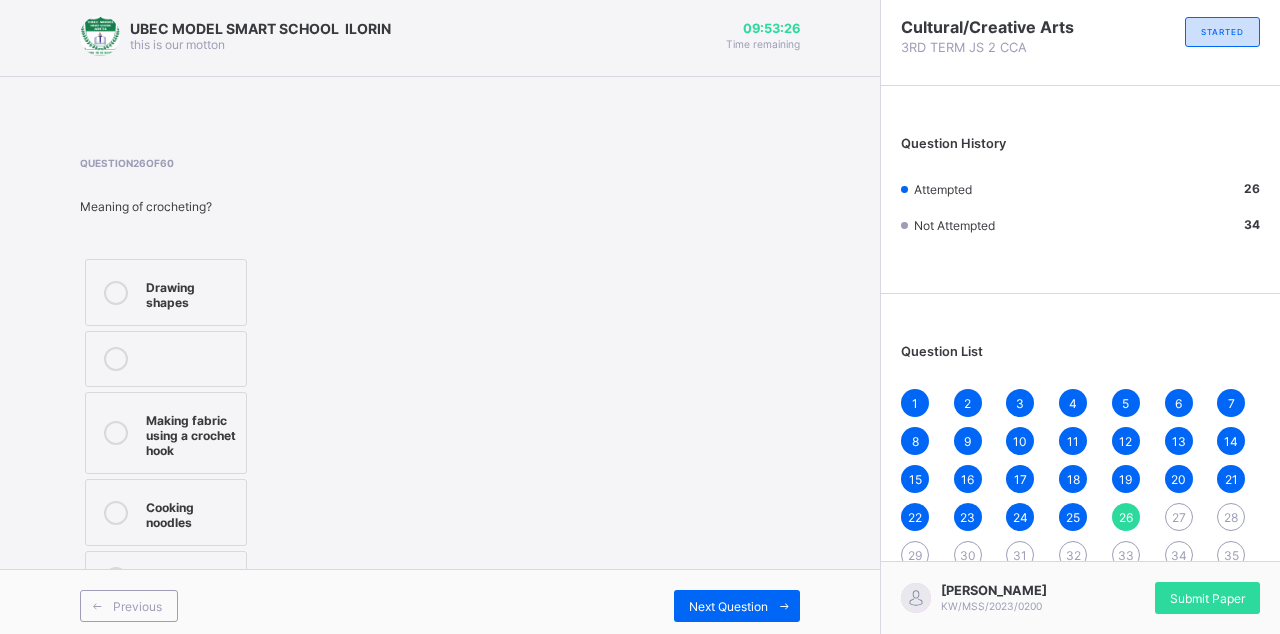 click on "Next Question" at bounding box center (728, 606) 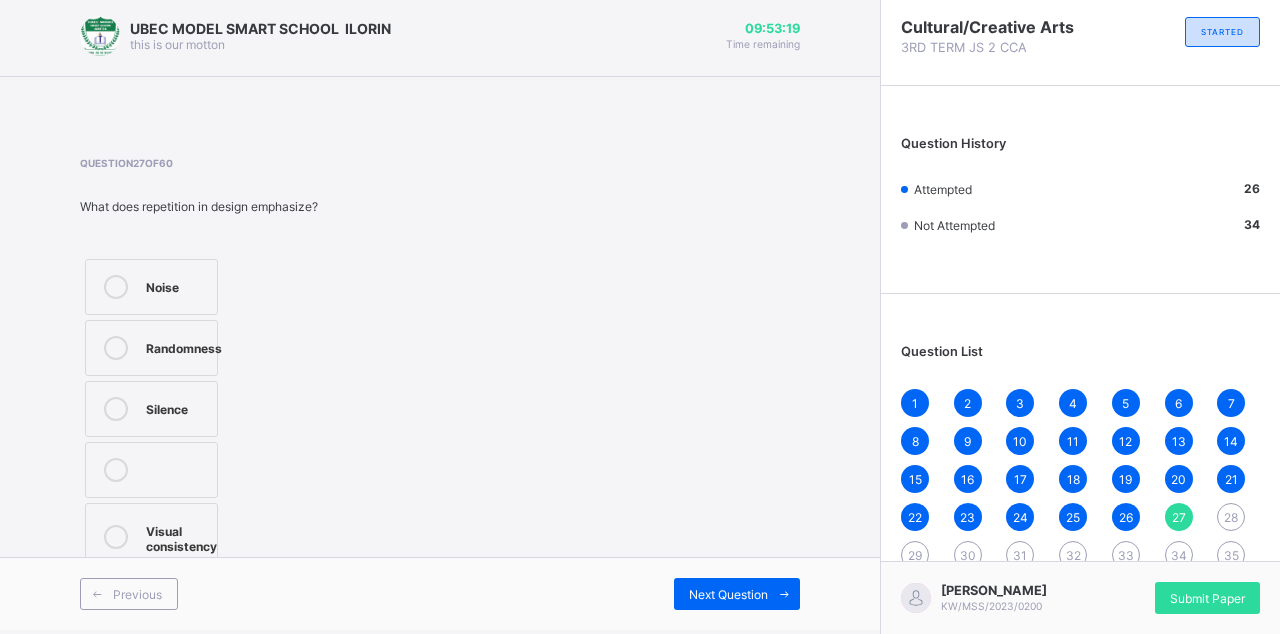 click on "Randomness" at bounding box center [151, 348] 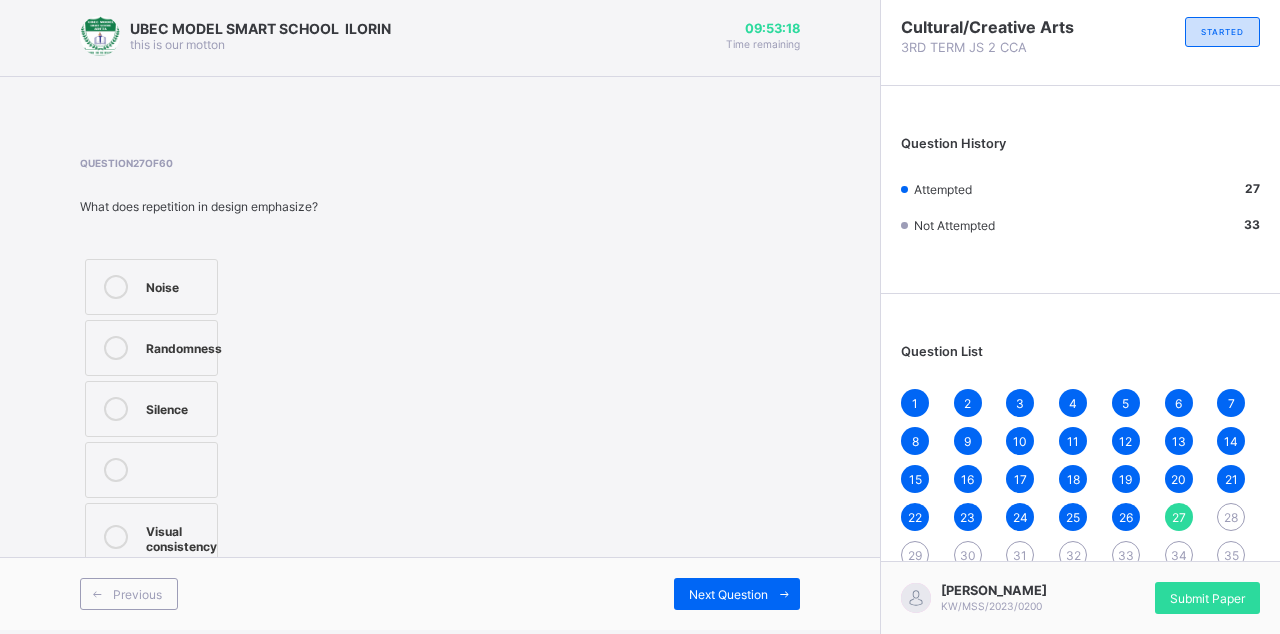 click on "Previous Next Question" at bounding box center [440, 593] 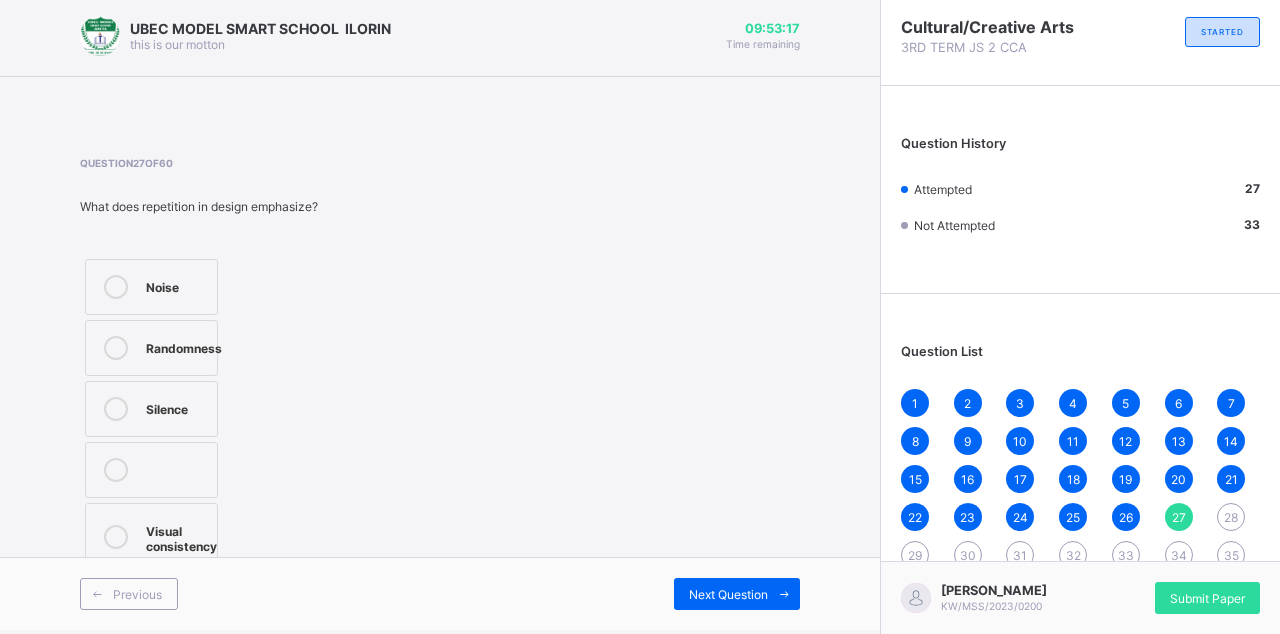 click on "Next Question" at bounding box center (728, 594) 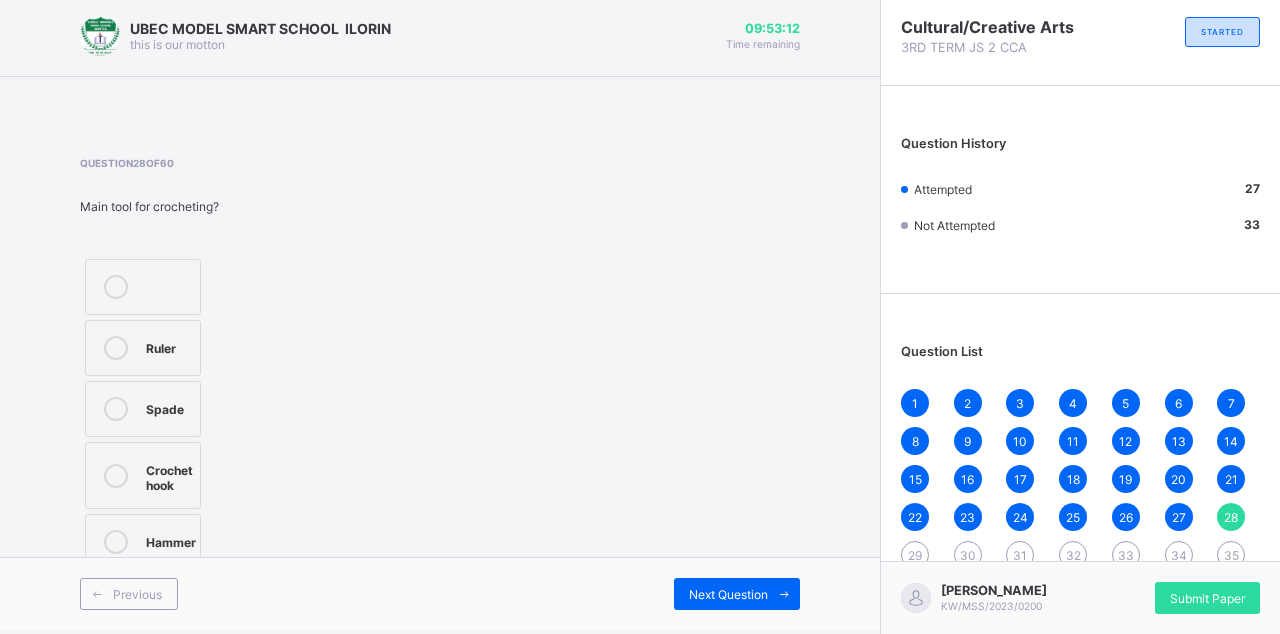 click on "Crochet hook" at bounding box center (169, 475) 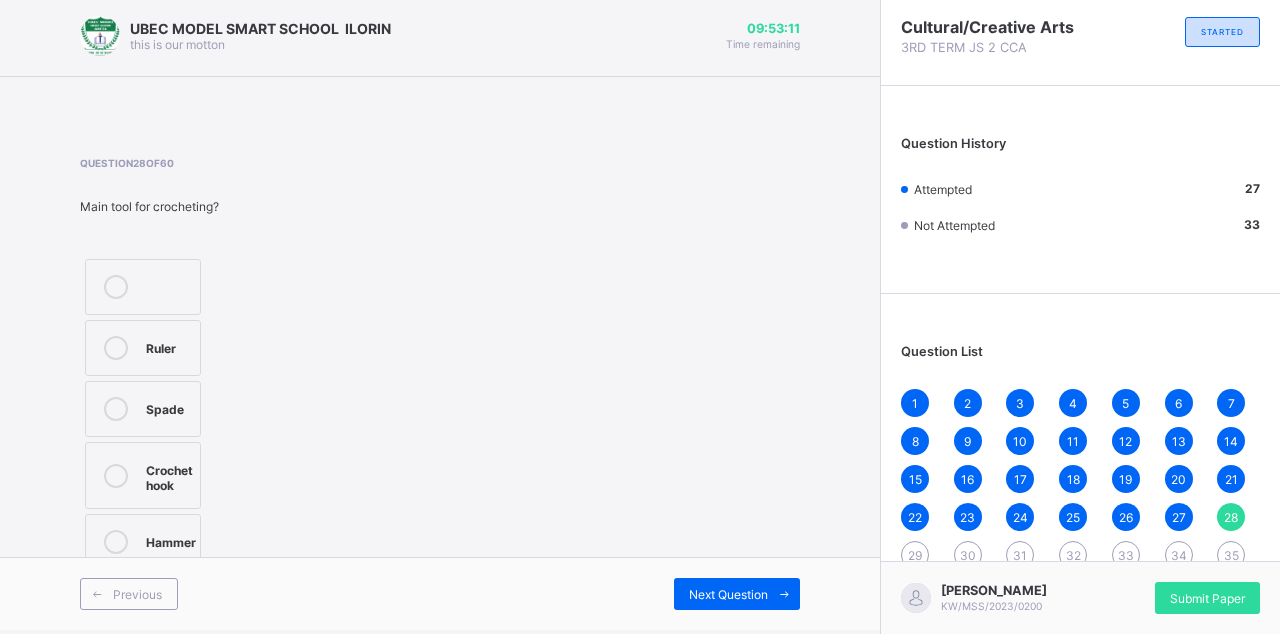 click on "Next Question" at bounding box center (737, 594) 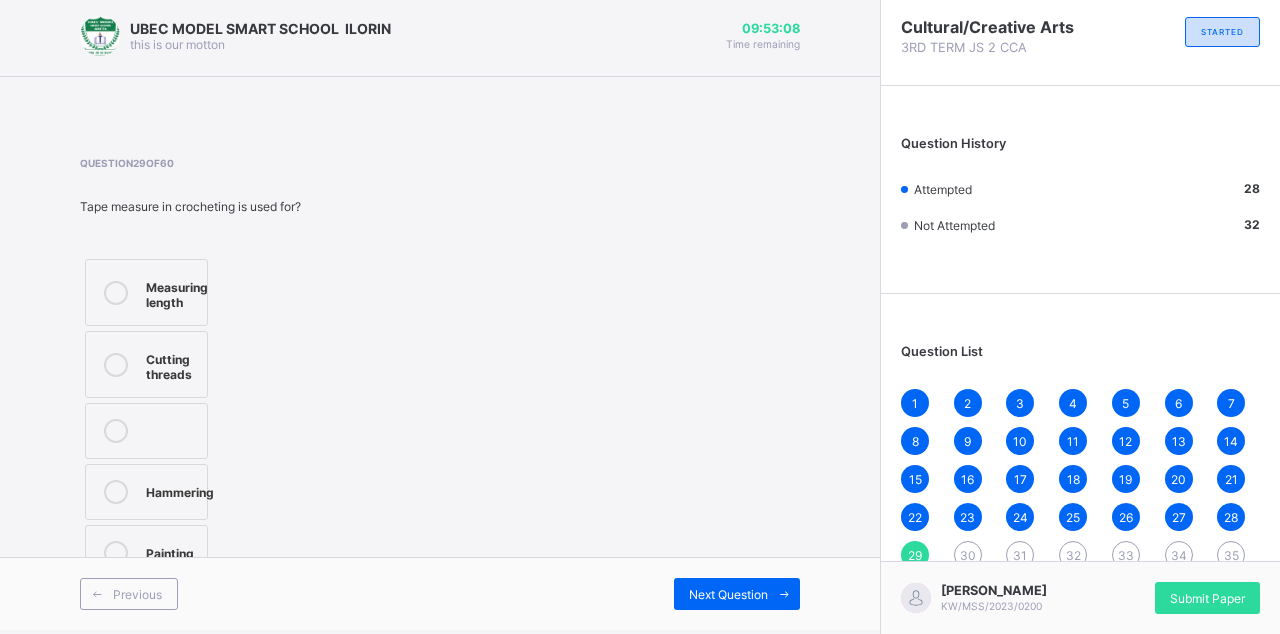 click on "Measuring length" at bounding box center [177, 292] 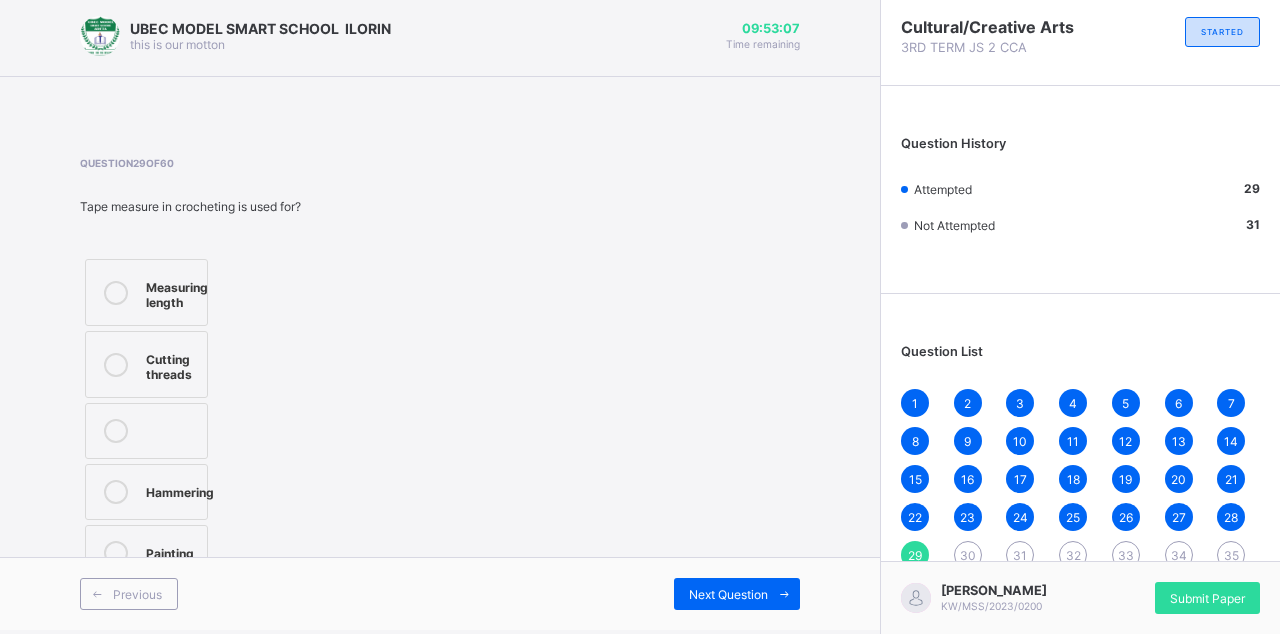 click on "Next Question" at bounding box center [728, 594] 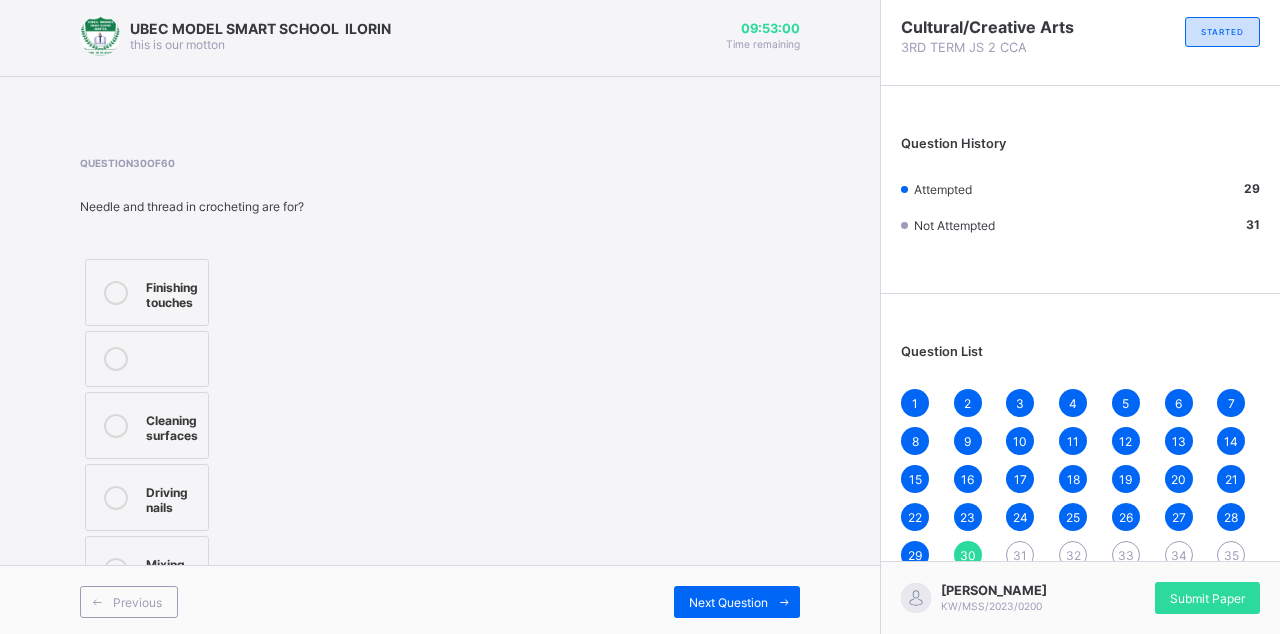 click on "Finishing touches" at bounding box center [172, 292] 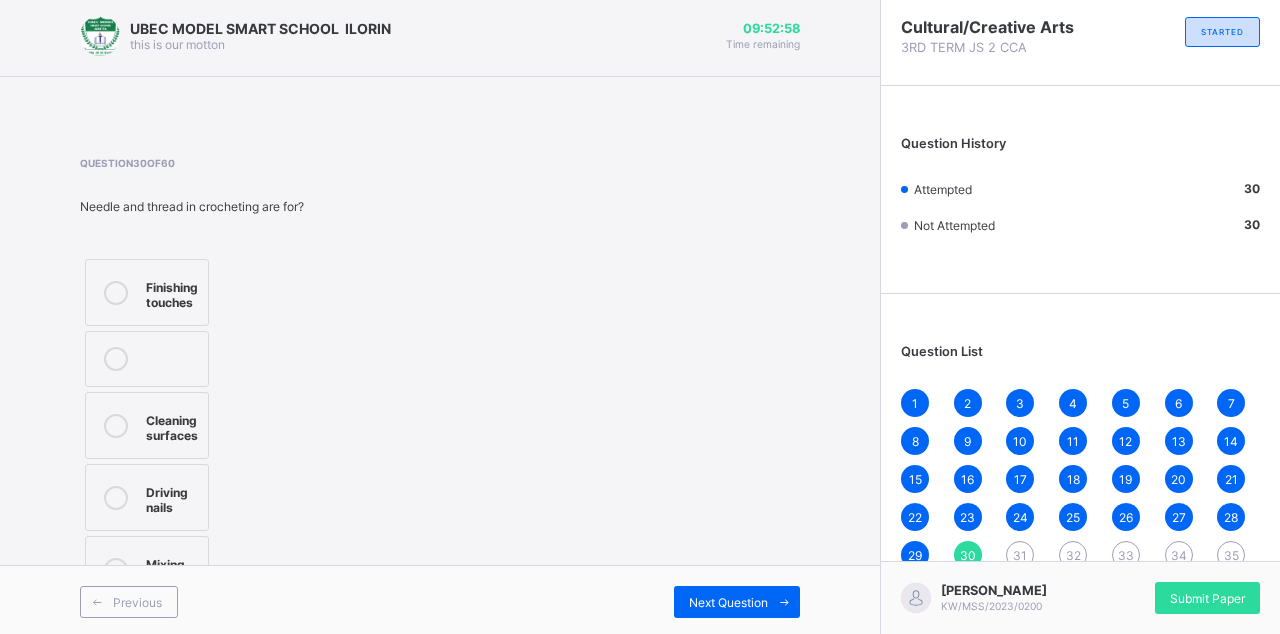 click at bounding box center (784, 602) 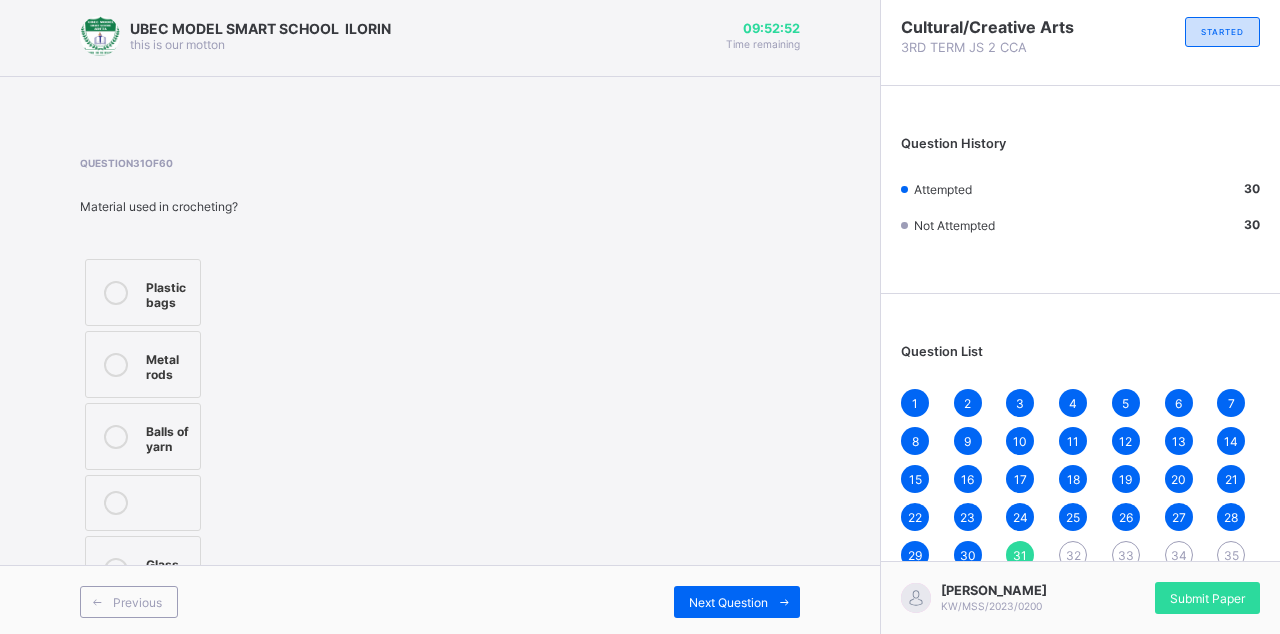 click on "Balls of yarn" at bounding box center [168, 436] 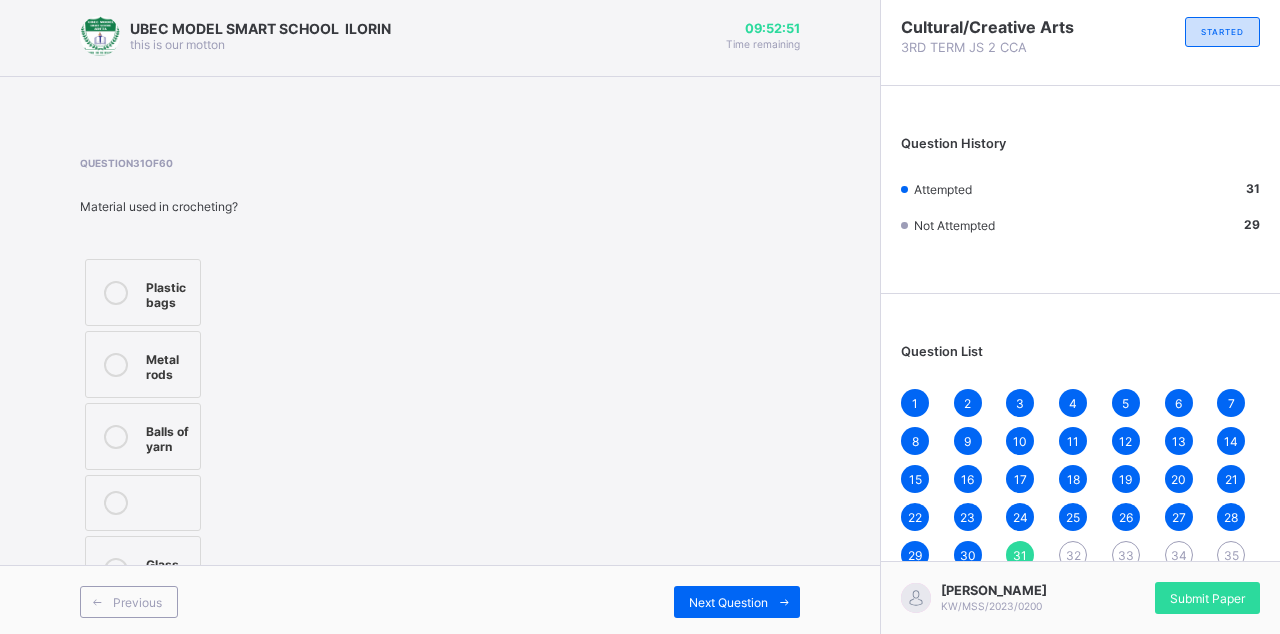 click on "Next Question" at bounding box center [737, 602] 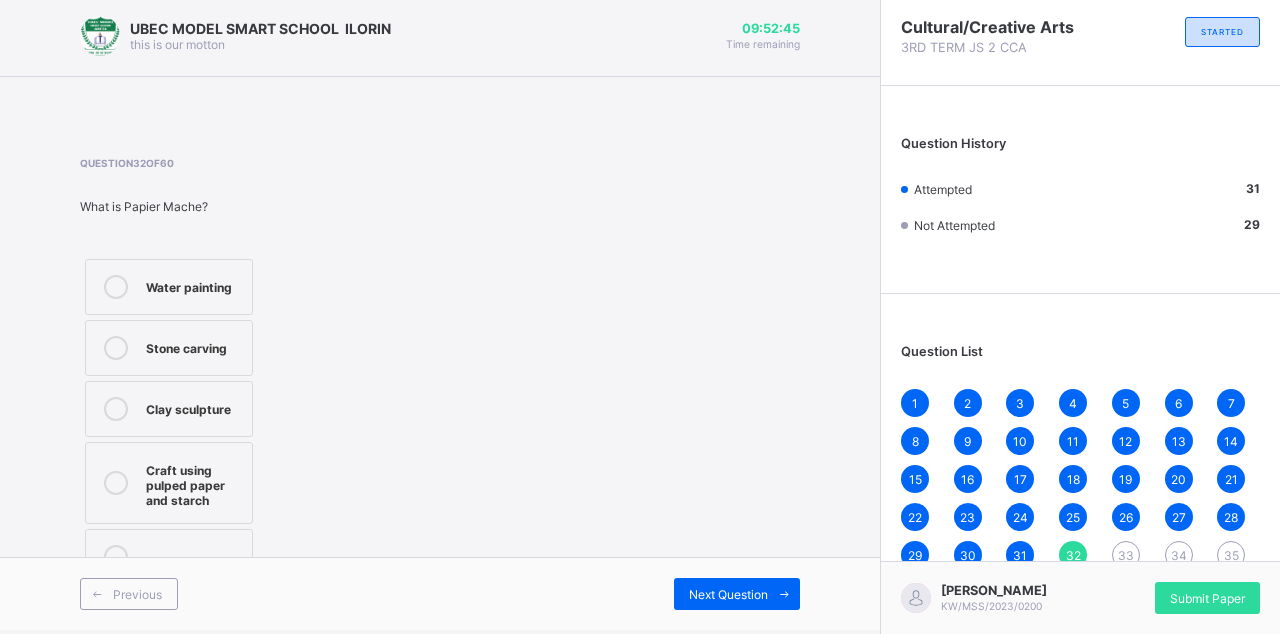 click on "Craft using pulped paper and starch" at bounding box center [194, 483] 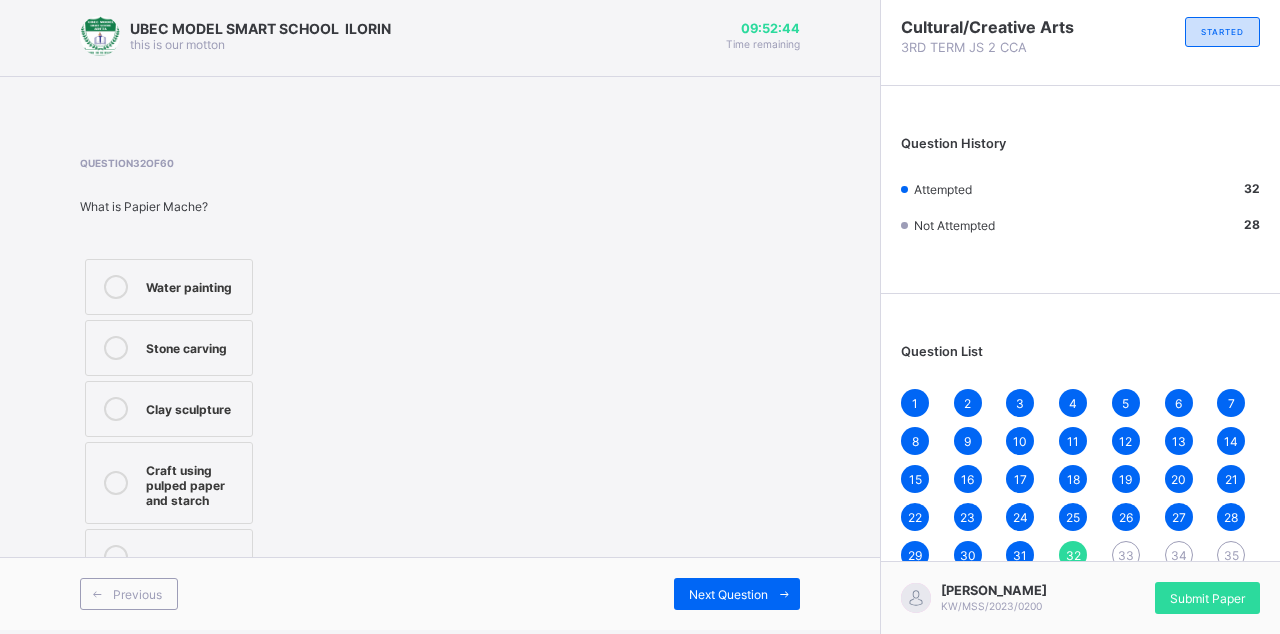 click on "Next Question" at bounding box center (737, 594) 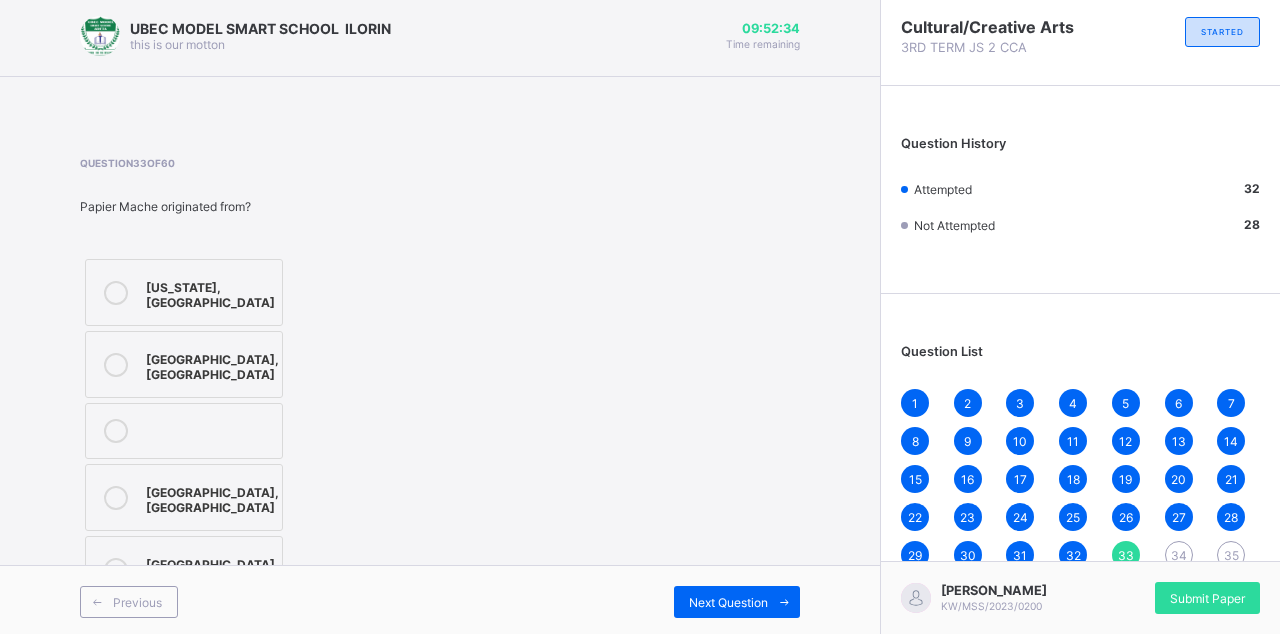 click on "[GEOGRAPHIC_DATA], [GEOGRAPHIC_DATA]" at bounding box center (184, 569) 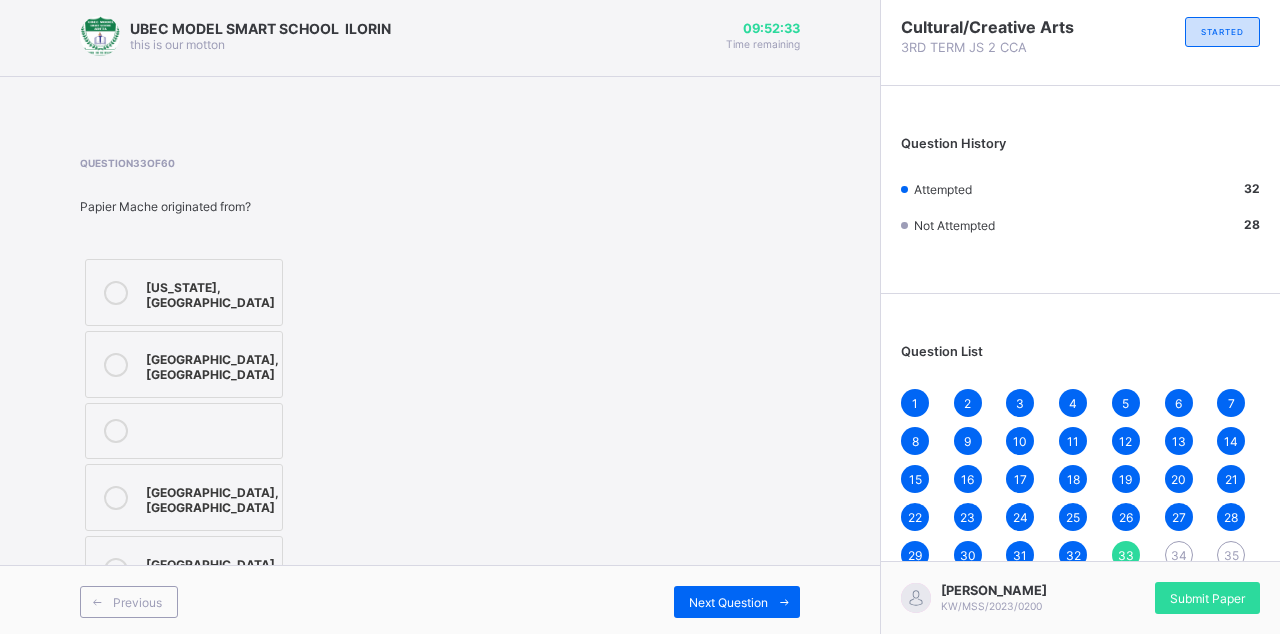 click at bounding box center (784, 602) 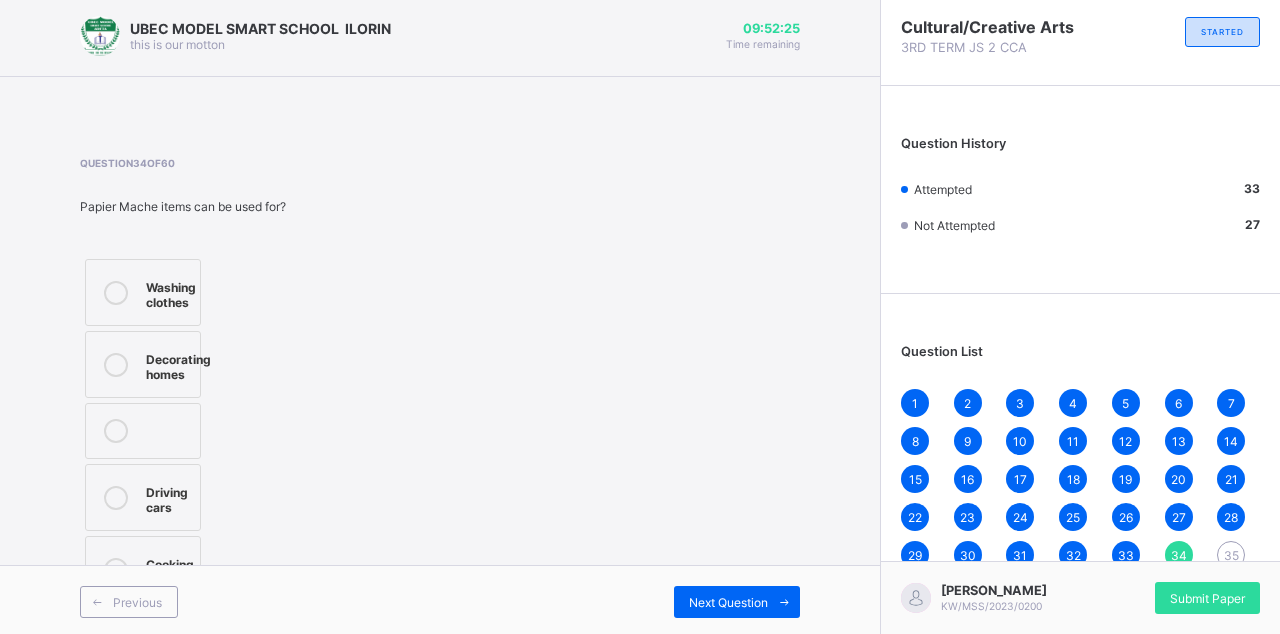 click on "Decorating homes" at bounding box center (178, 364) 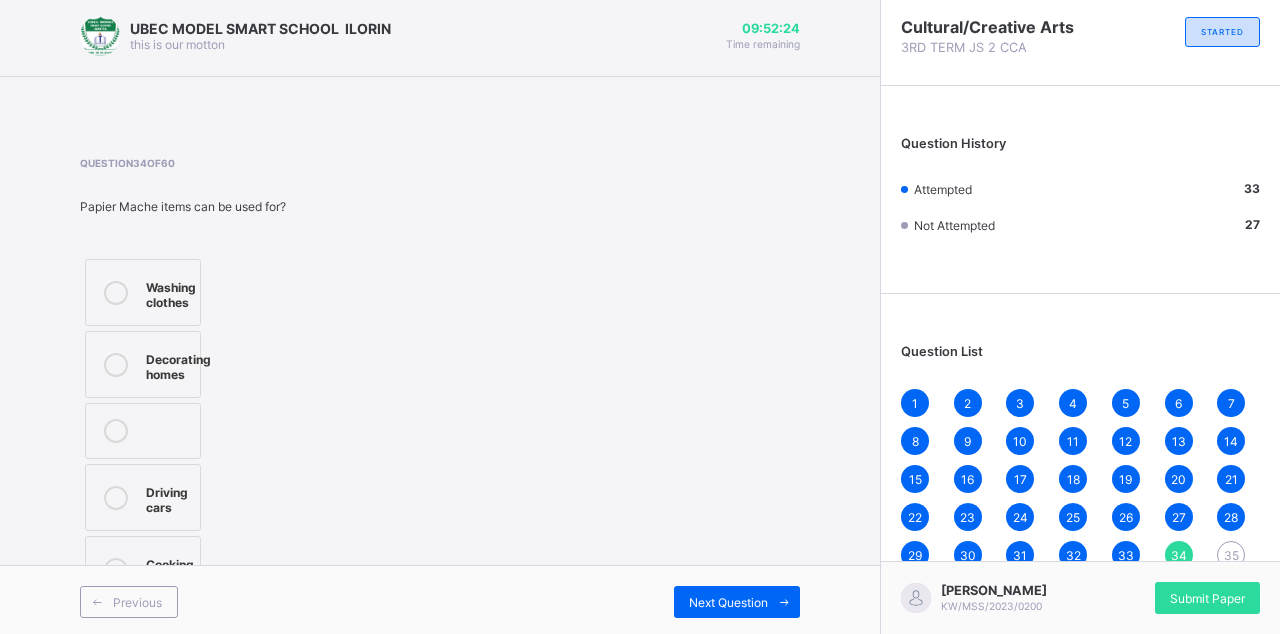 click on "Next Question" at bounding box center [728, 602] 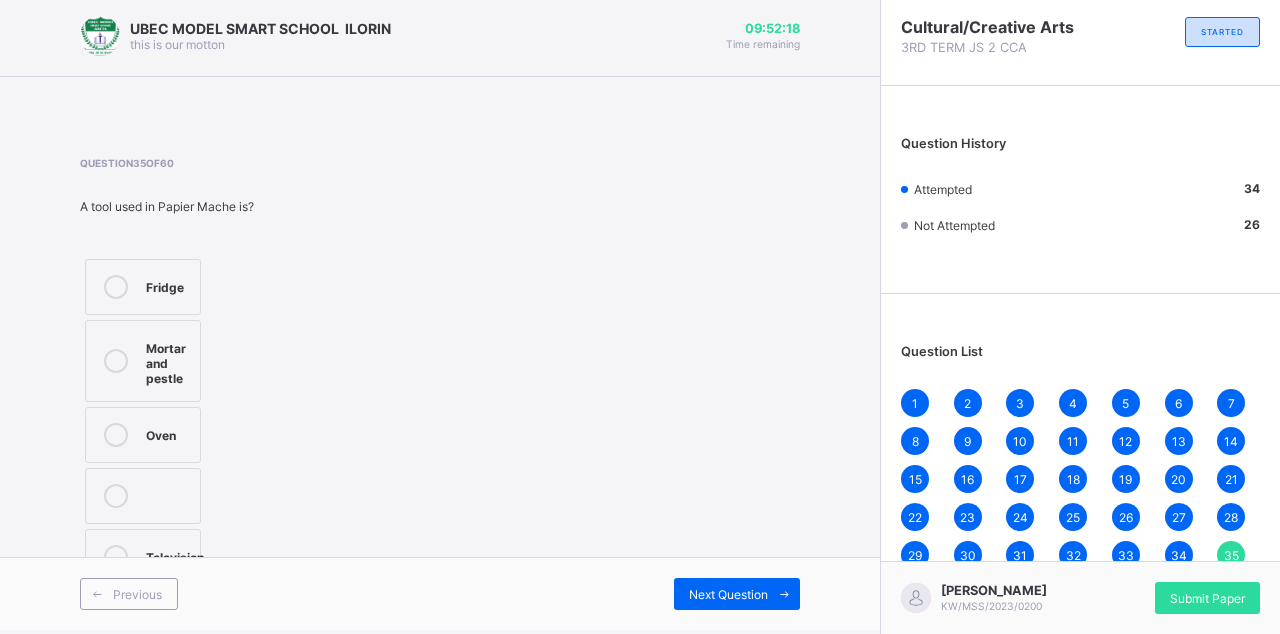 click on "Mortar and pestle" at bounding box center [168, 361] 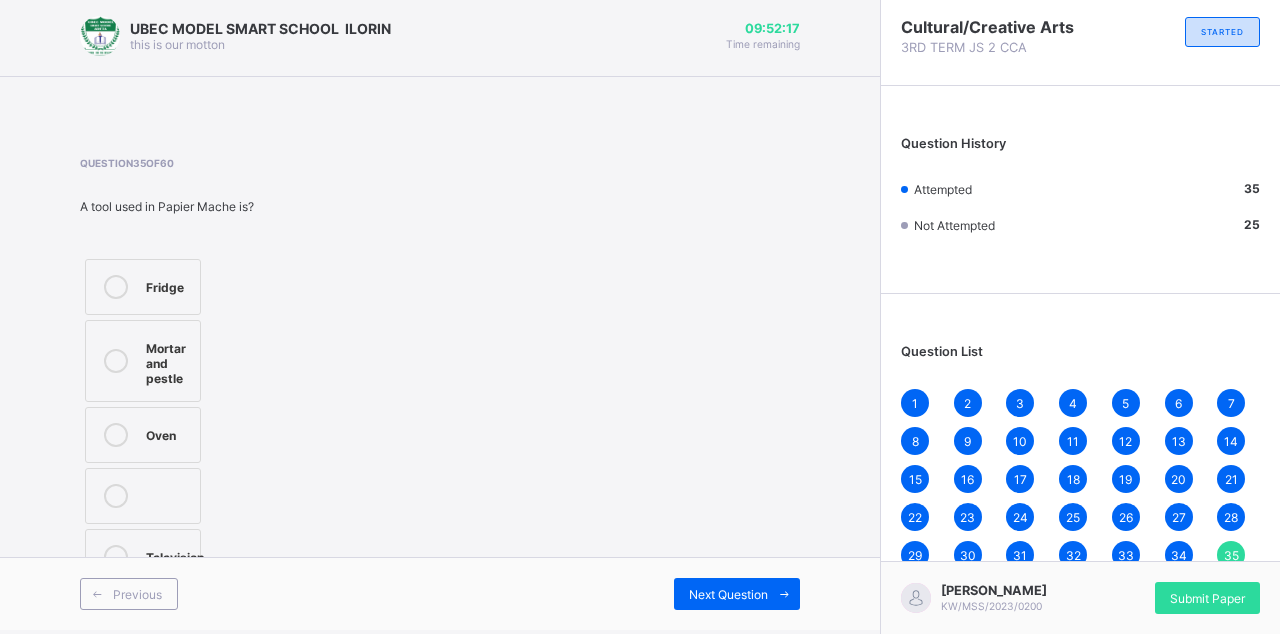 click on "Next Question" at bounding box center (737, 594) 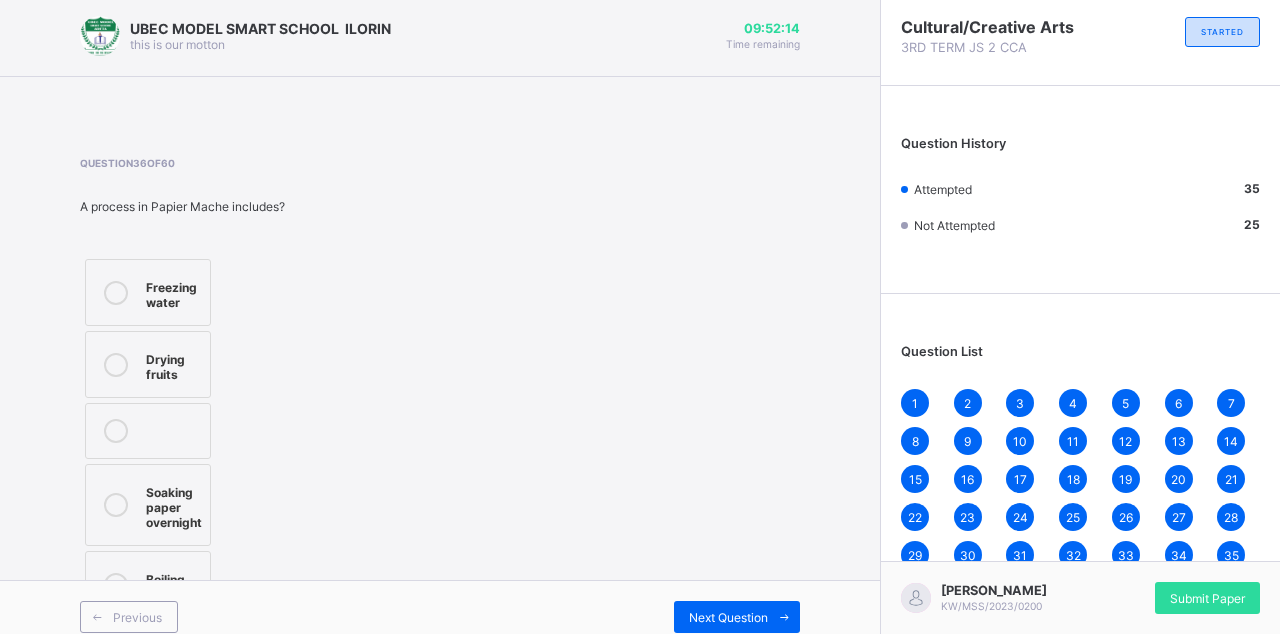 click on "Previous" at bounding box center [137, 617] 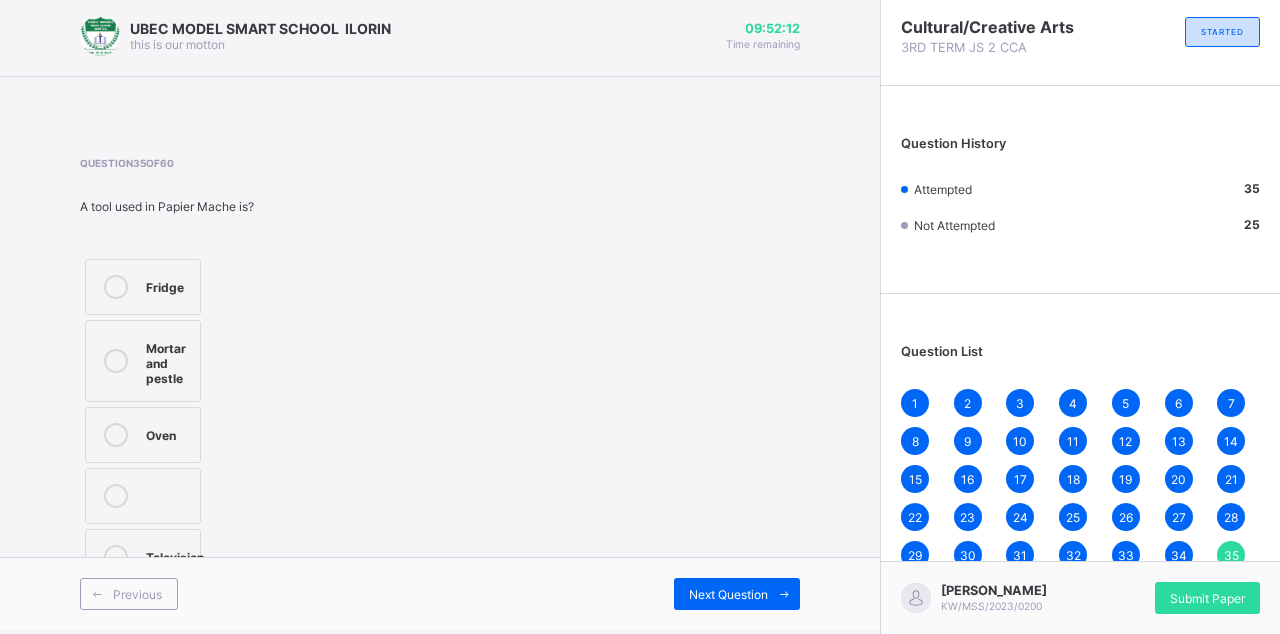 click on "Next Question" at bounding box center [737, 594] 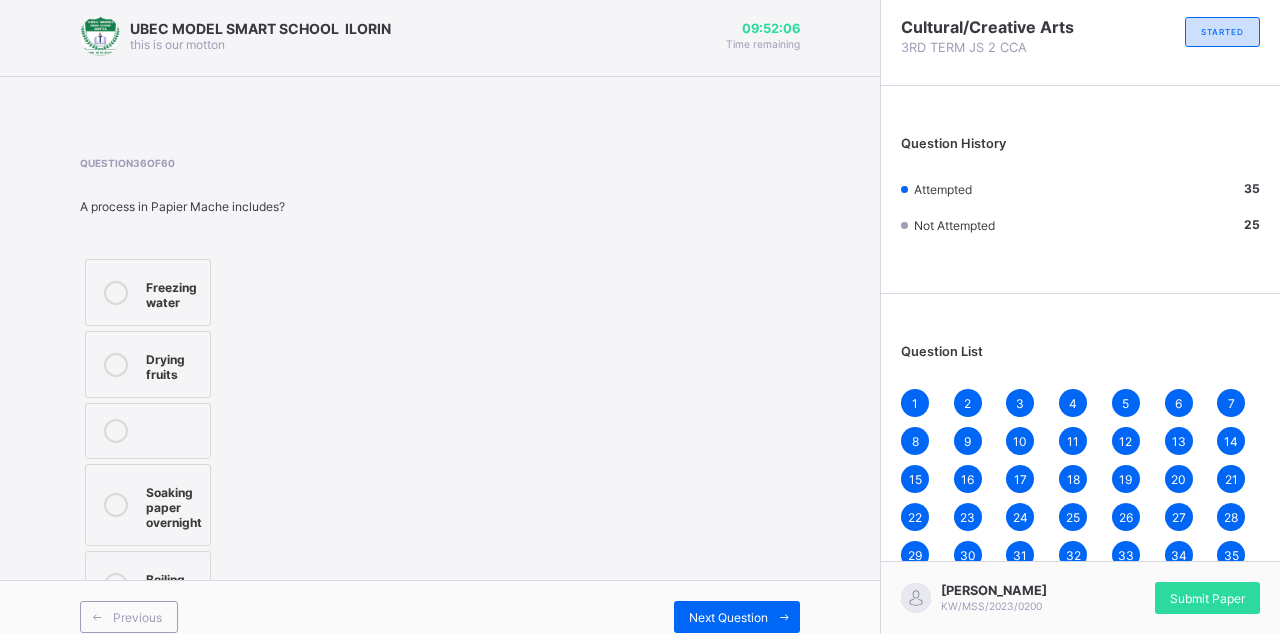 click on "Soaking paper overnight" at bounding box center (174, 505) 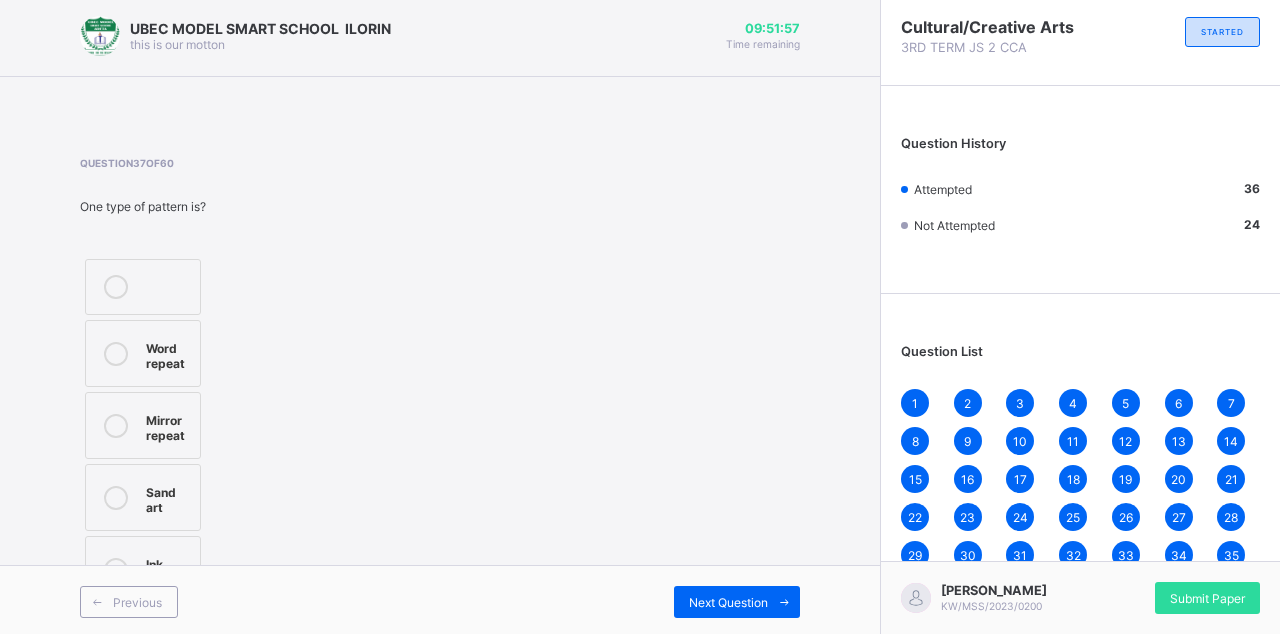click on "Sand art" at bounding box center [168, 497] 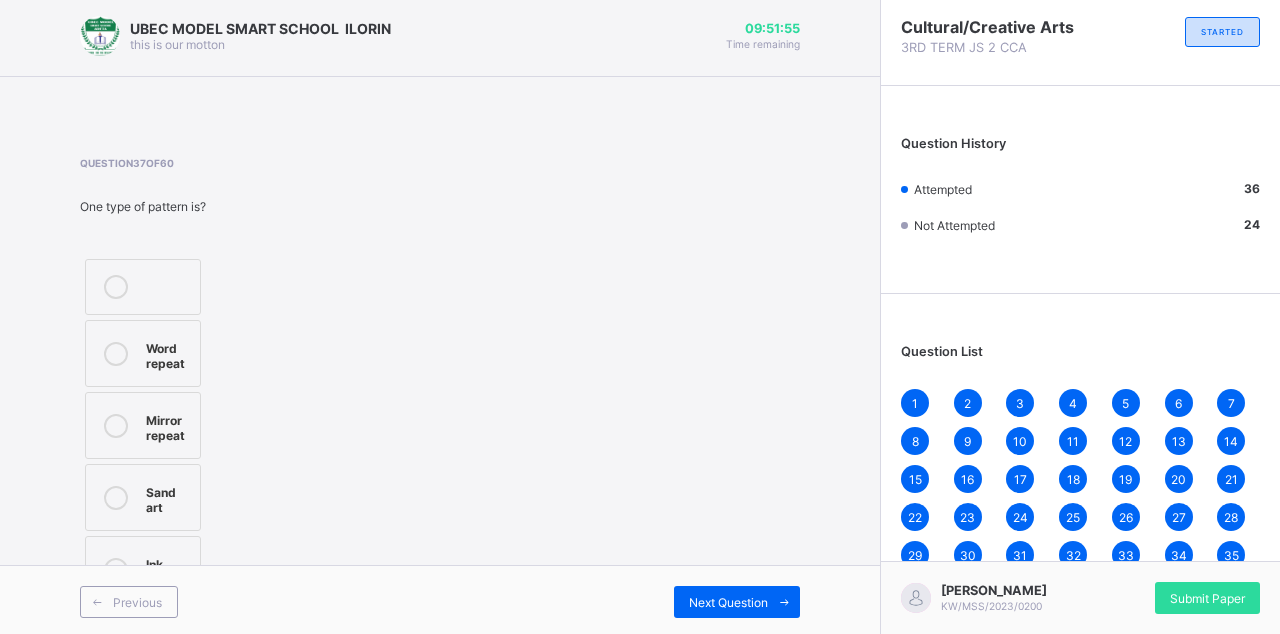click on "Previous Next Question" at bounding box center [440, 601] 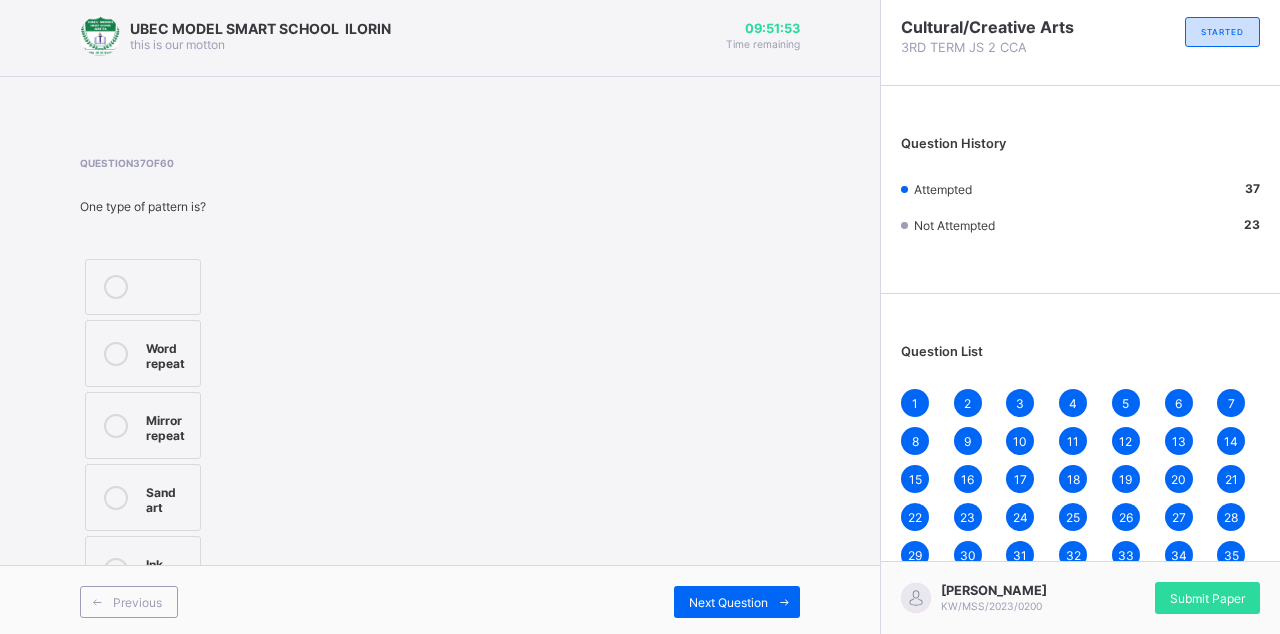 click on "17" at bounding box center [1020, 479] 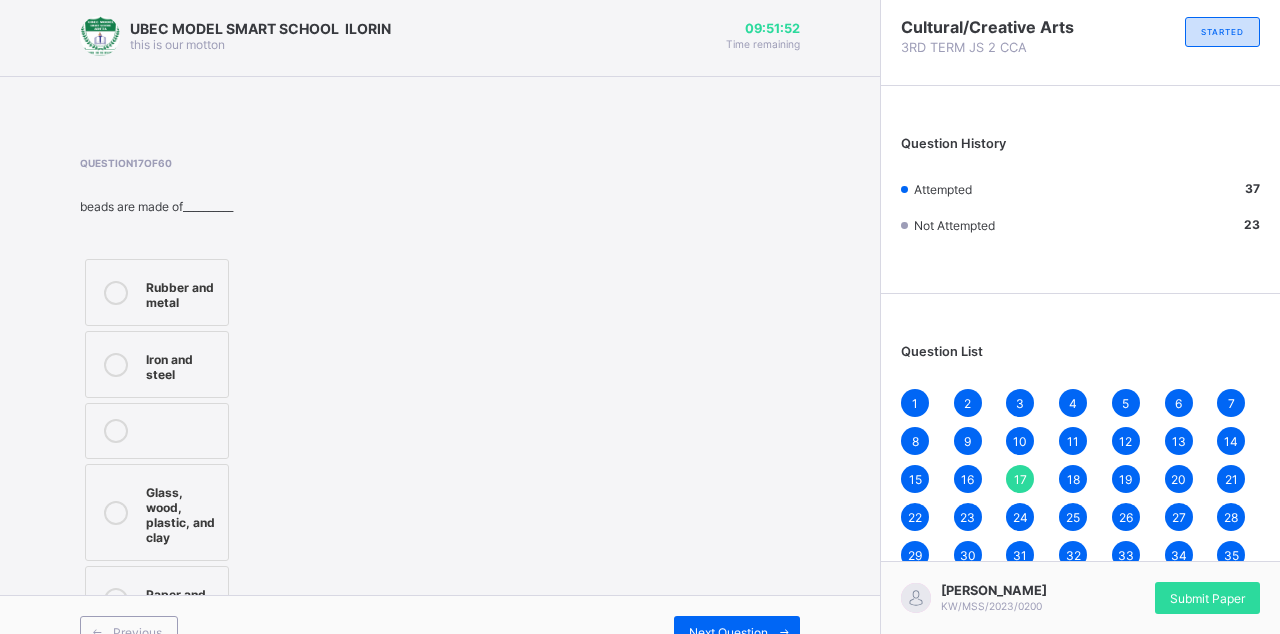 click on "19" at bounding box center [1126, 479] 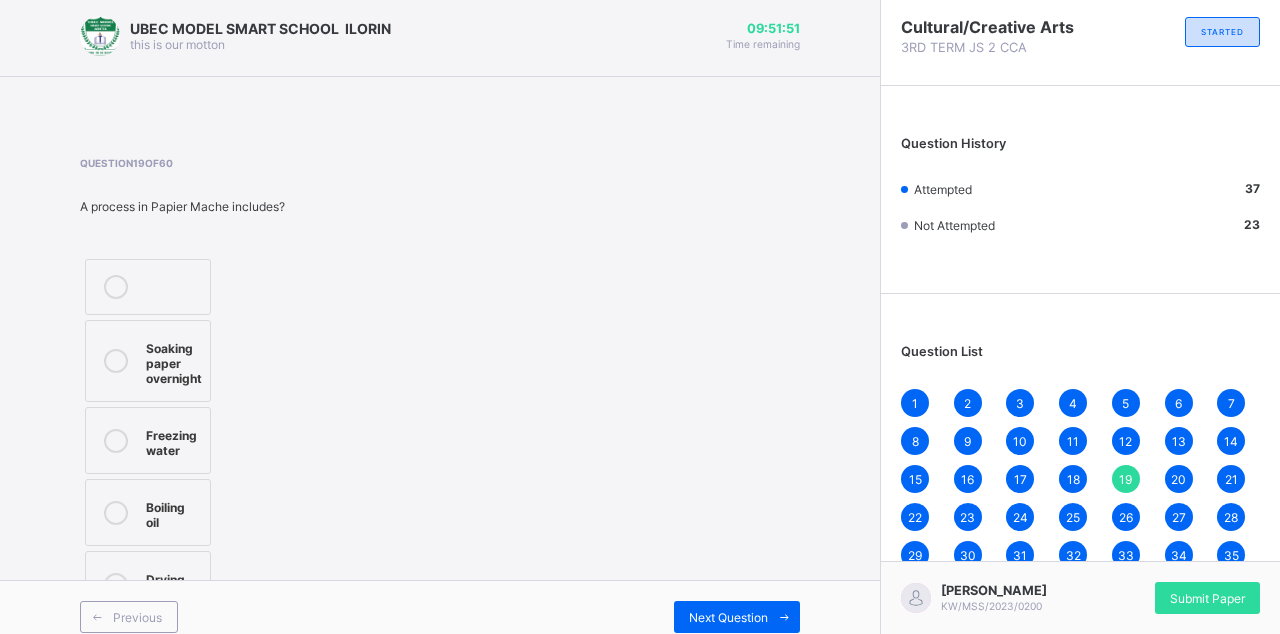 click on "19" at bounding box center [1126, 479] 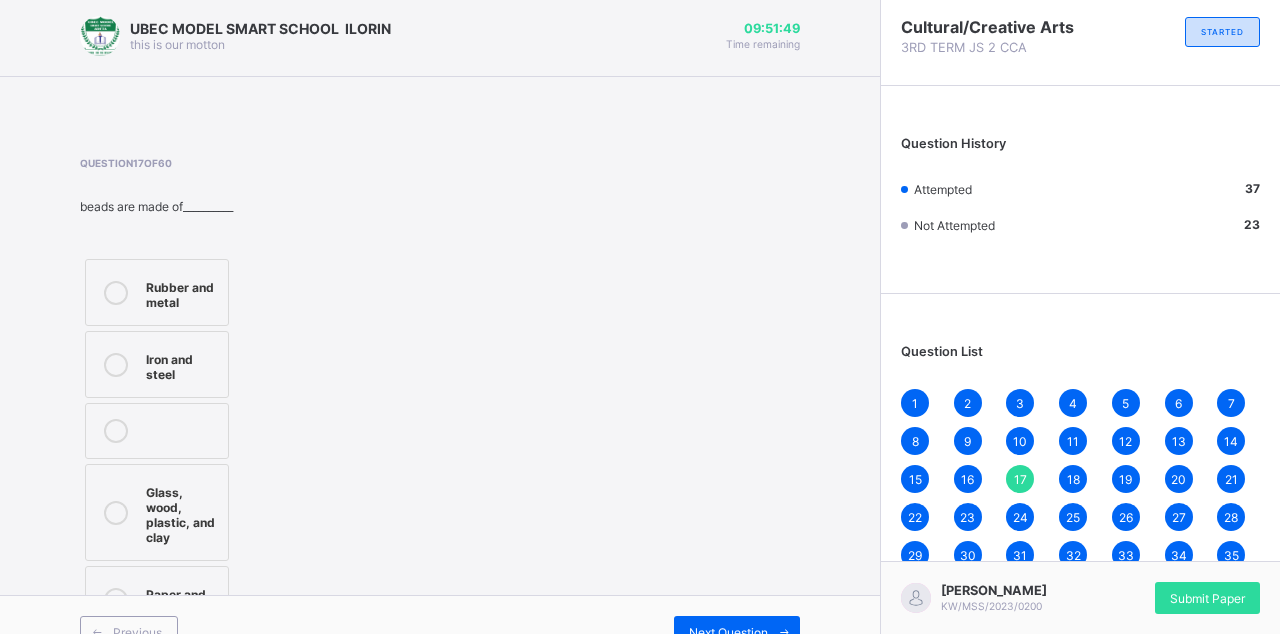 click on "18" at bounding box center (1073, 479) 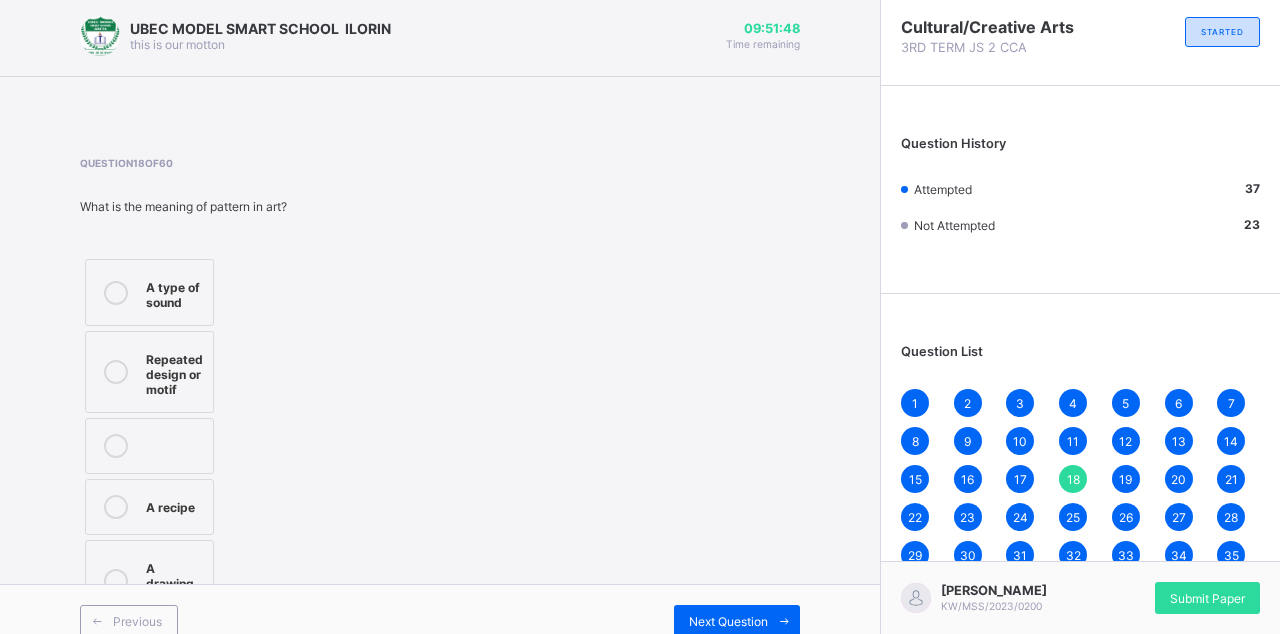 click on "10" at bounding box center (1020, 441) 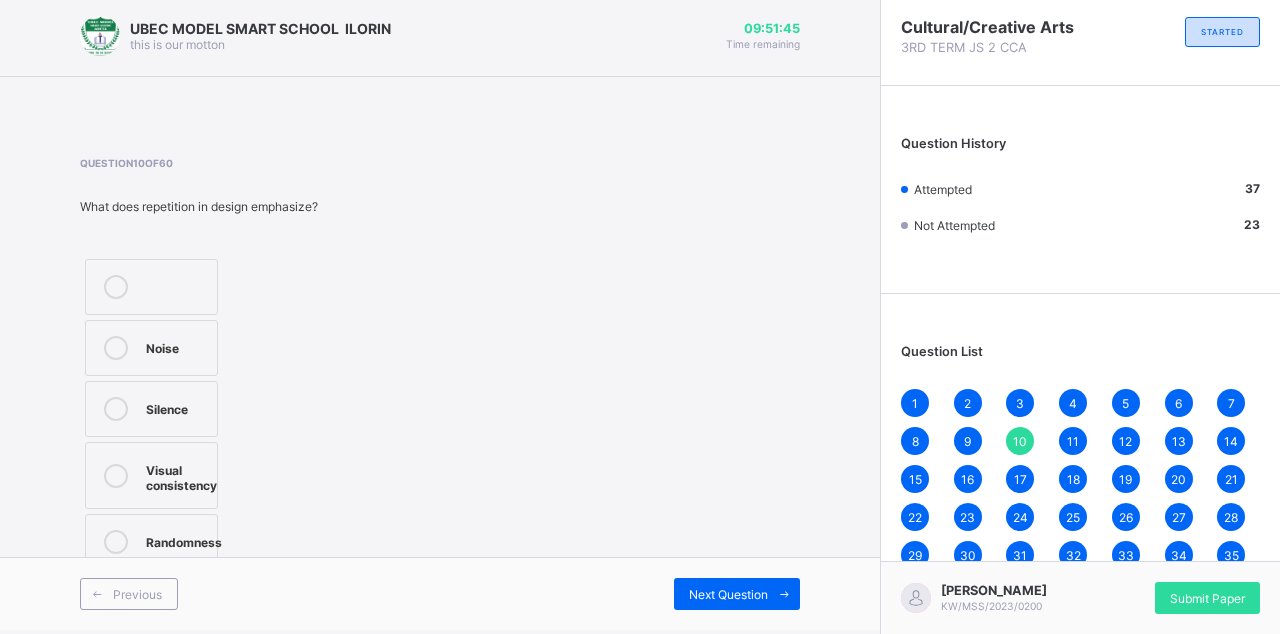click on "1 2 3 4 5 6 7 8 9 10 11 12 13 14 15 16 17 18 19 20 21 22 23 24 25 26 27 28 29 30 31 32 33 34 35 36 37 38 39 40 41 42 43 44 45 46 47 48 49 50 51 52 53 54 55 56 57 58 59 60" at bounding box center (1080, 555) 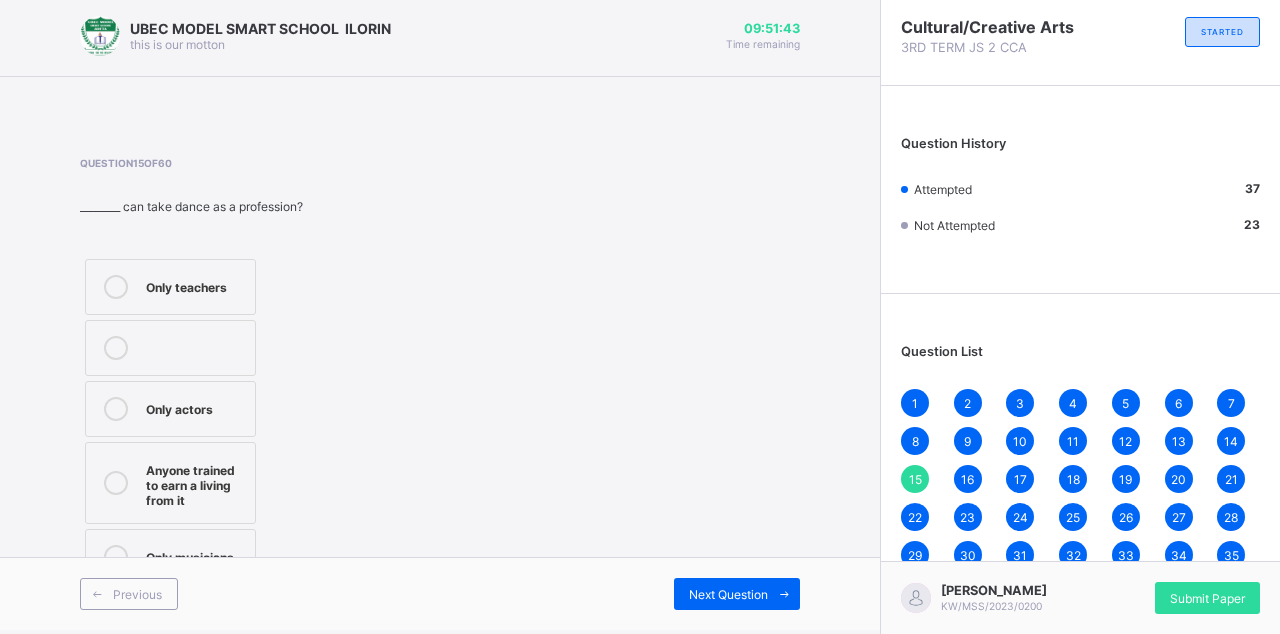 click on "9" at bounding box center [968, 441] 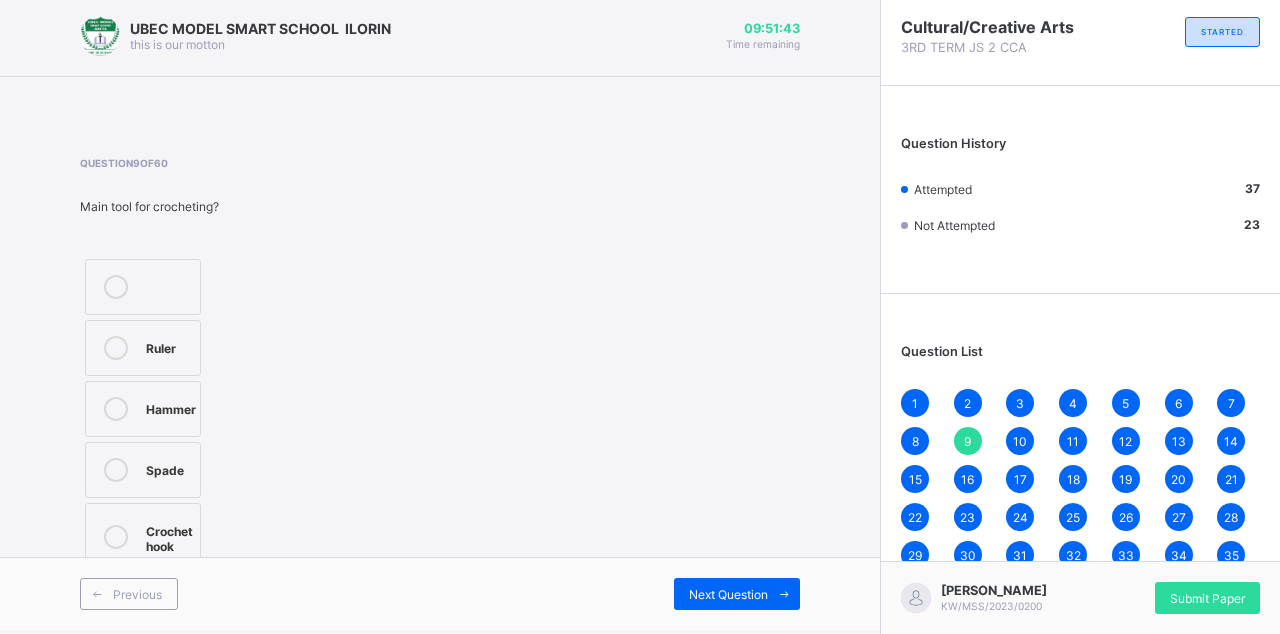 click on "10" at bounding box center [1020, 441] 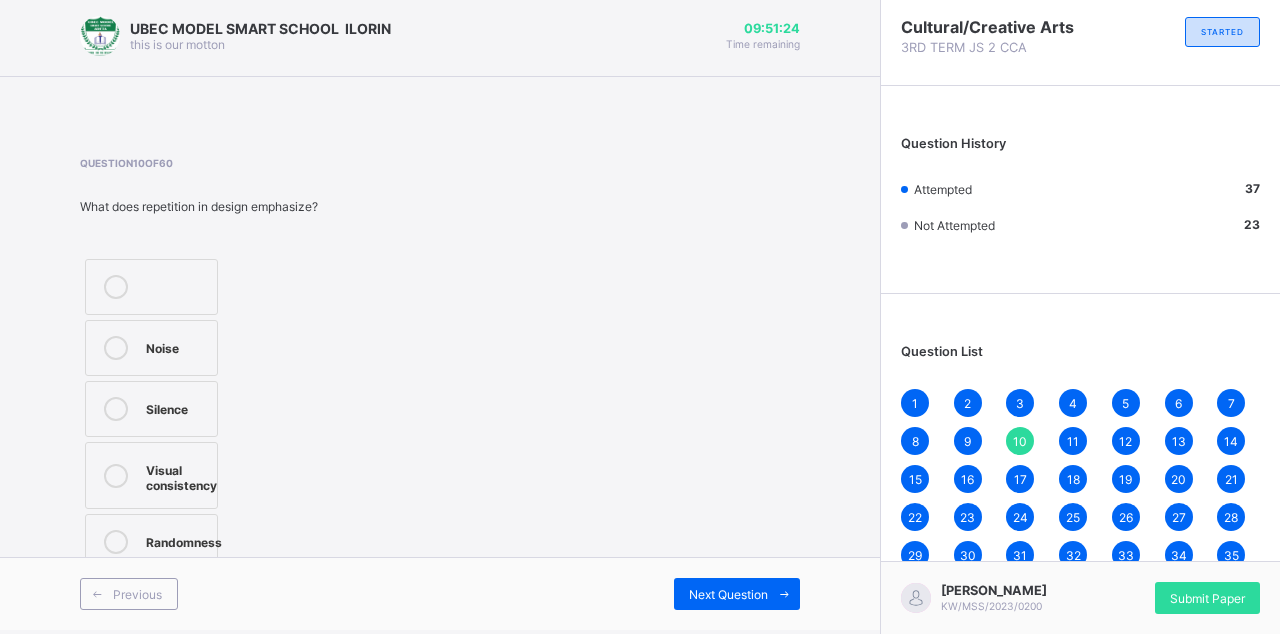 click on "38" at bounding box center [1020, 593] 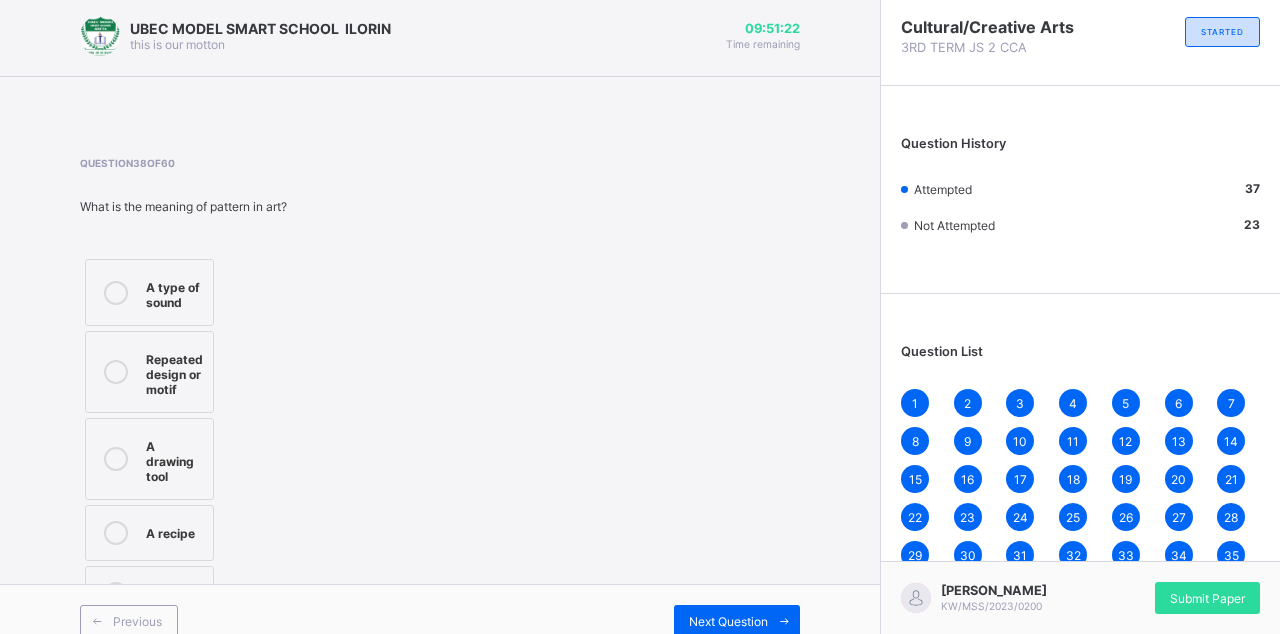 click on "37" at bounding box center (967, 593) 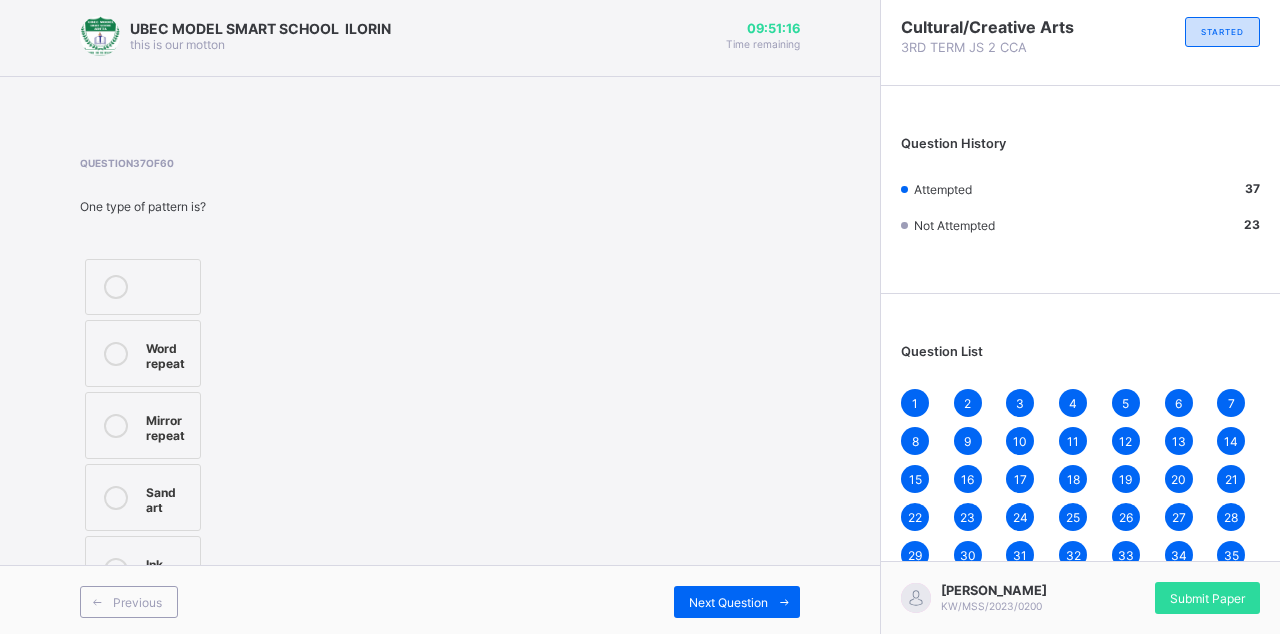 click on "1 2 3 4 5 6 7 8 9 10 11 12 13 14 15 16 17 18 19 20 21 22 23 24 25 26 27 28 29 30 31 32 33 34 35 36 37 38 39 40 41 42 43 44 45 46 47 48 49 50 51 52 53 54 55 56 57 58 59 60" at bounding box center [1080, 555] 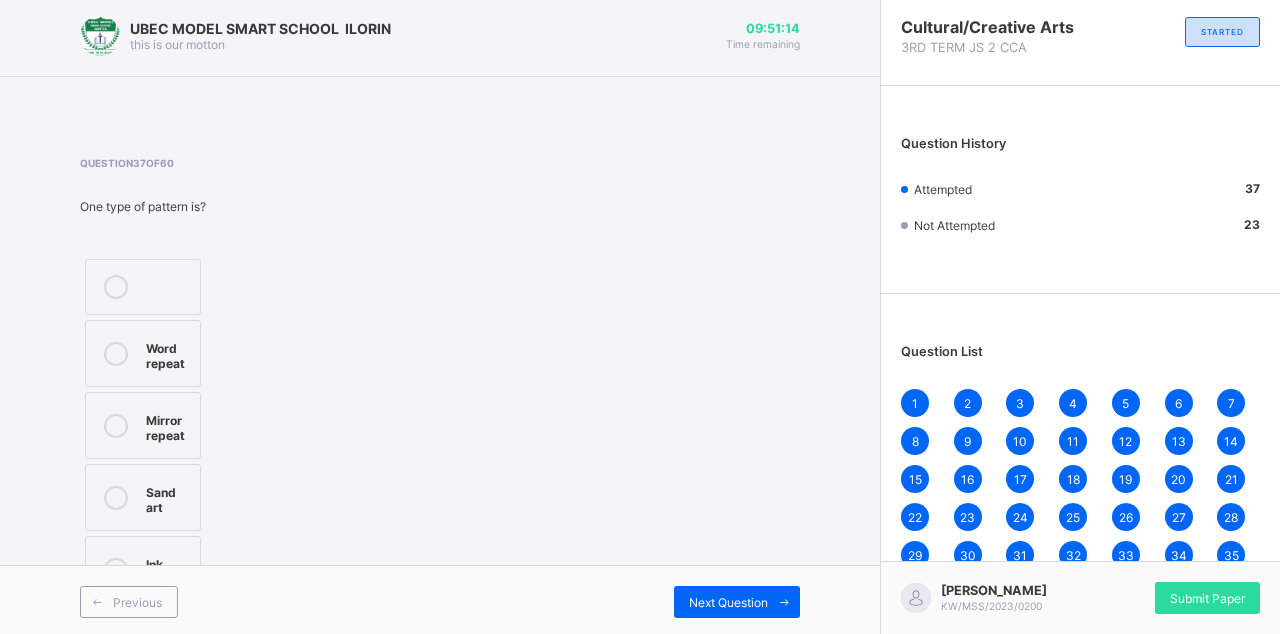 click on "1 2 3 4 5 6 7 8 9 10 11 12 13 14 15 16 17 18 19 20 21 22 23 24 25 26 27 28 29 30 31 32 33 34 35 36 37 38 39 40 41 42 43 44 45 46 47 48 49 50 51 52 53 54 55 56 57 58 59 60" at bounding box center (1080, 555) 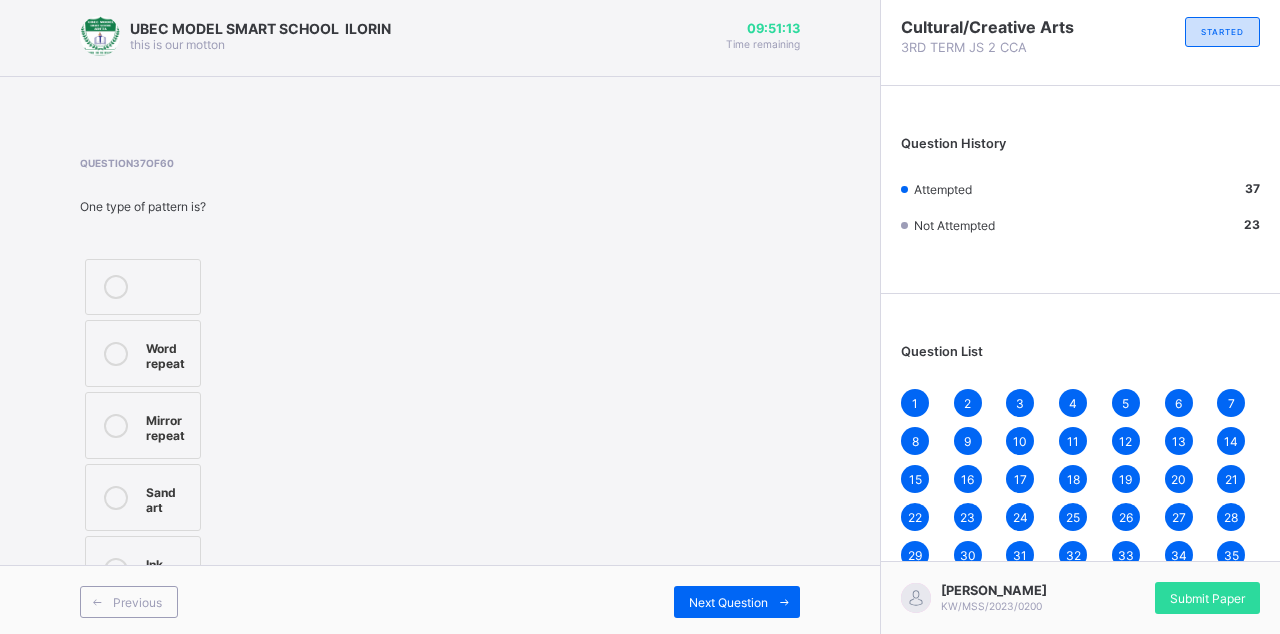 click on "17" at bounding box center [1020, 479] 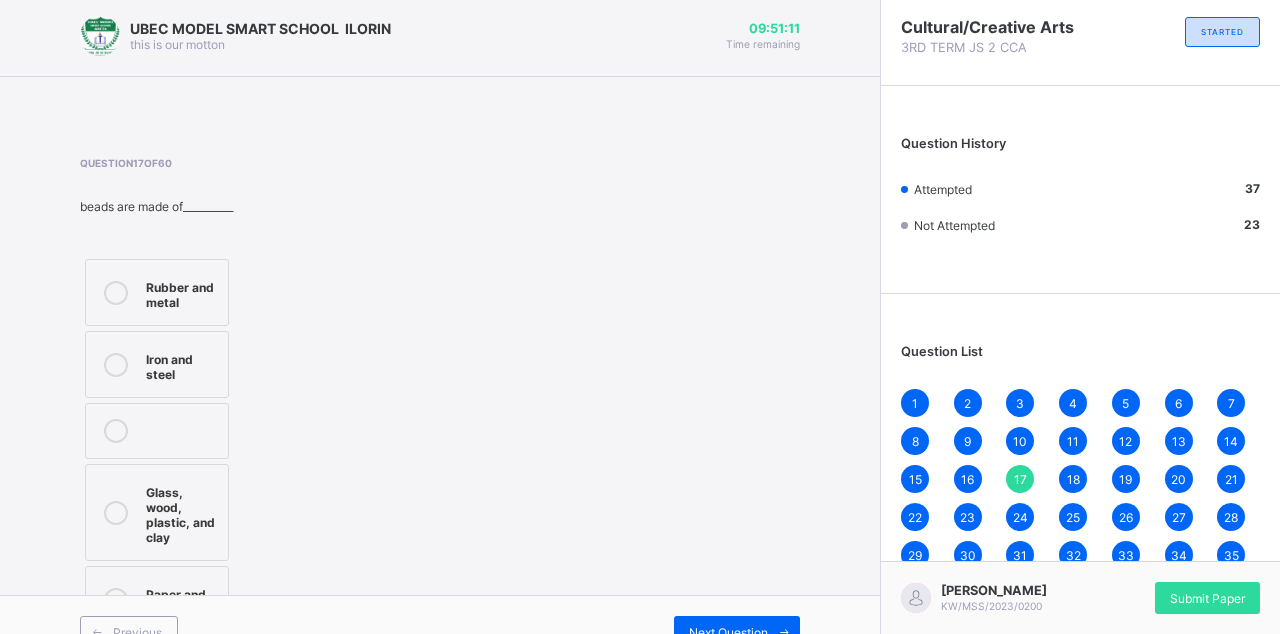 click on "19" at bounding box center [1126, 479] 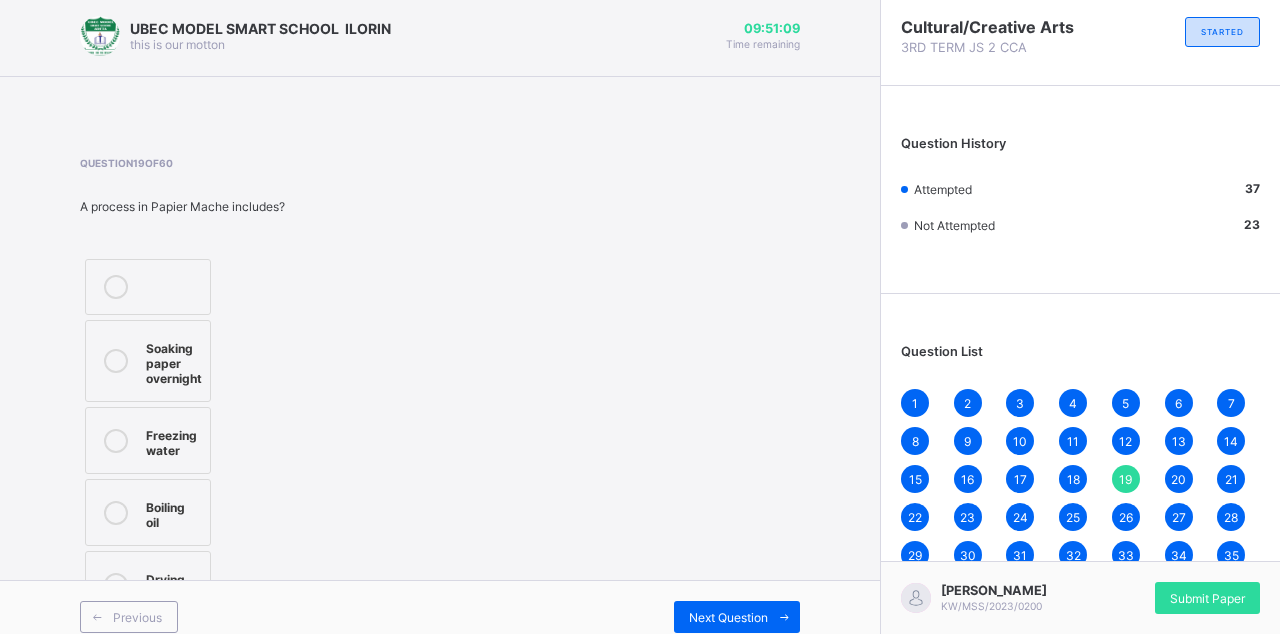 click on "24" at bounding box center (1020, 517) 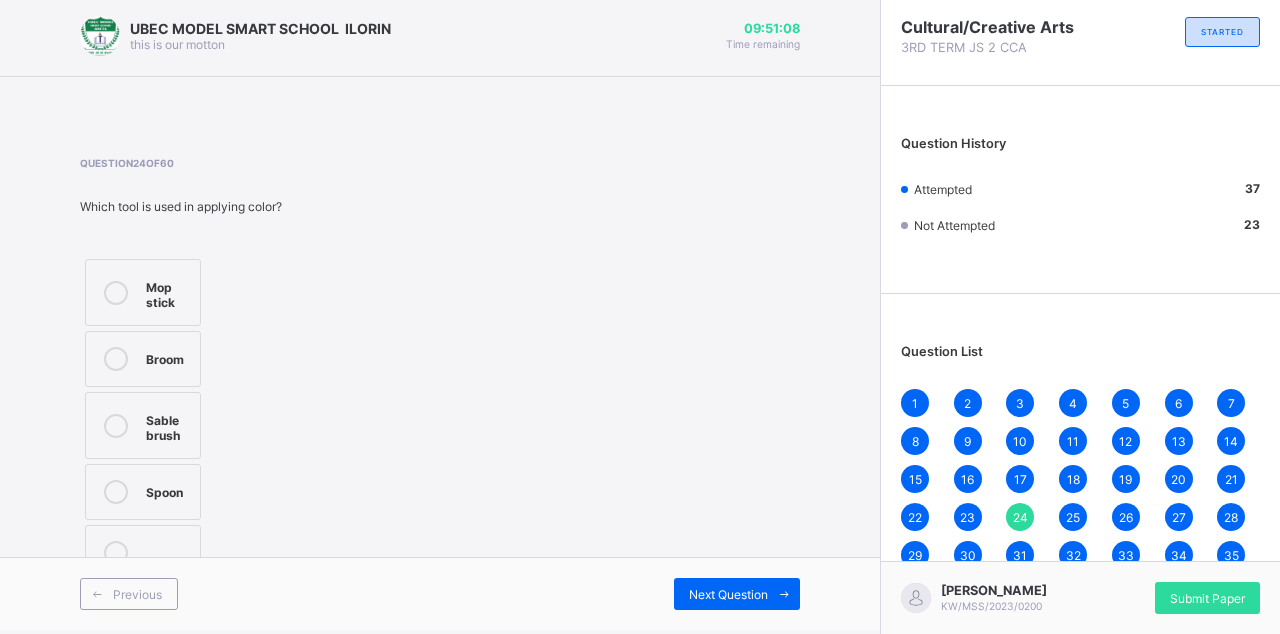 click on "23" at bounding box center (968, 517) 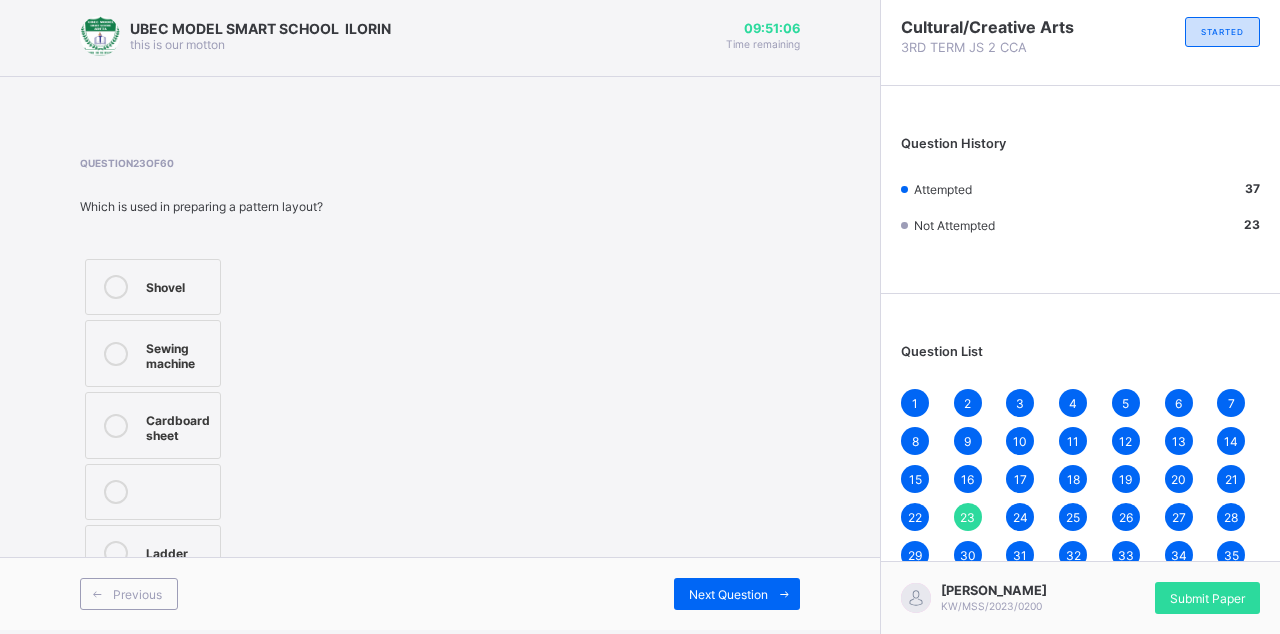 click on "16" at bounding box center [968, 479] 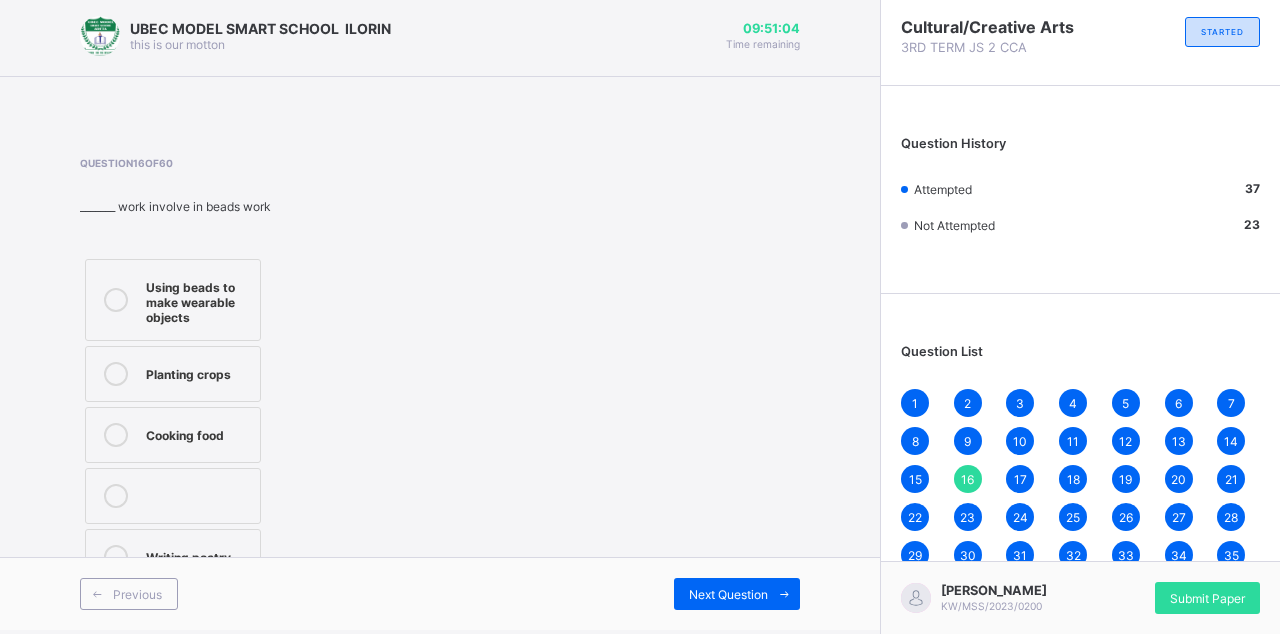click on "15" at bounding box center (915, 479) 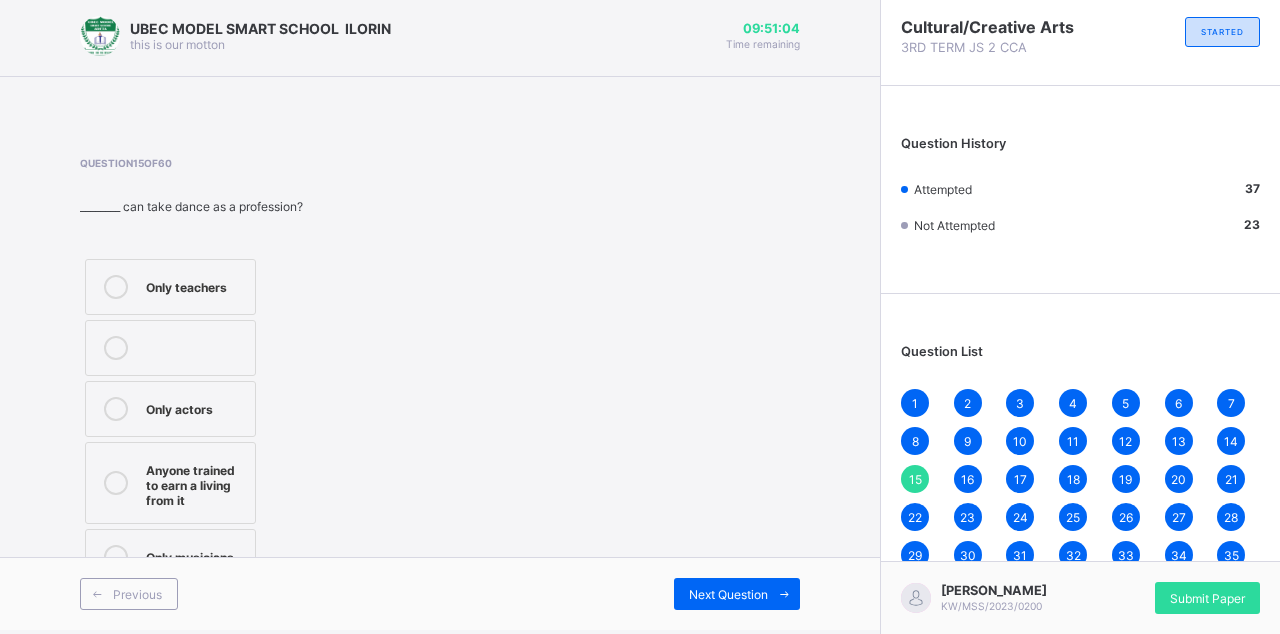 click on "15" at bounding box center (915, 479) 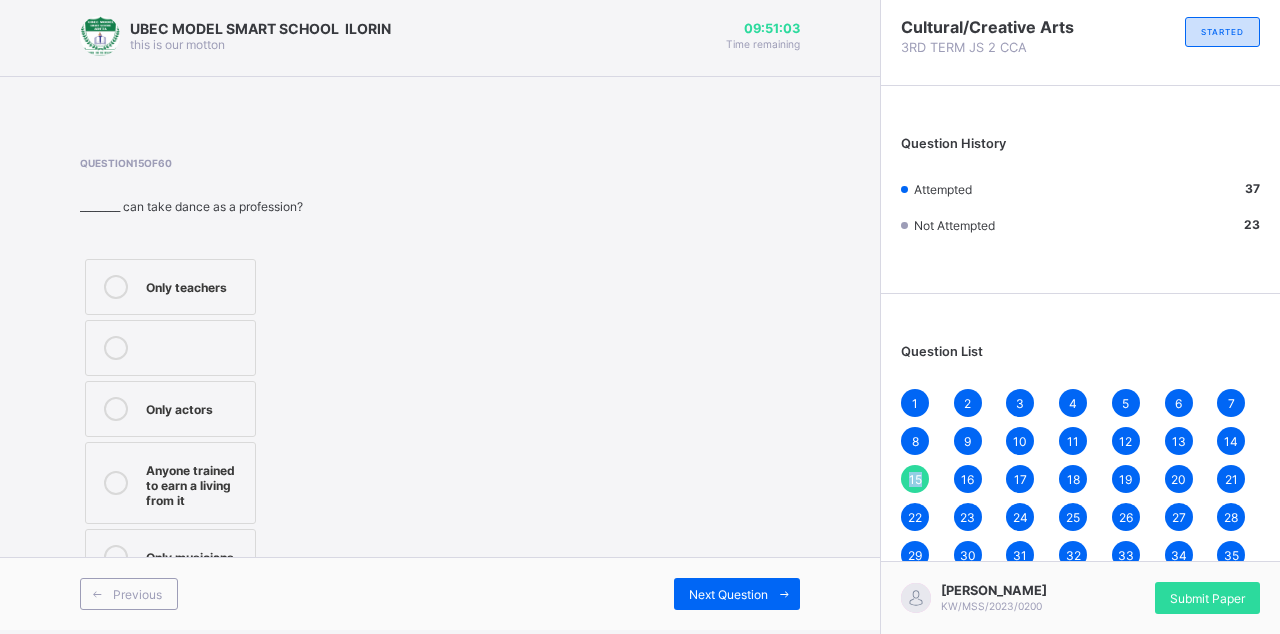 click on "12" at bounding box center (1126, 441) 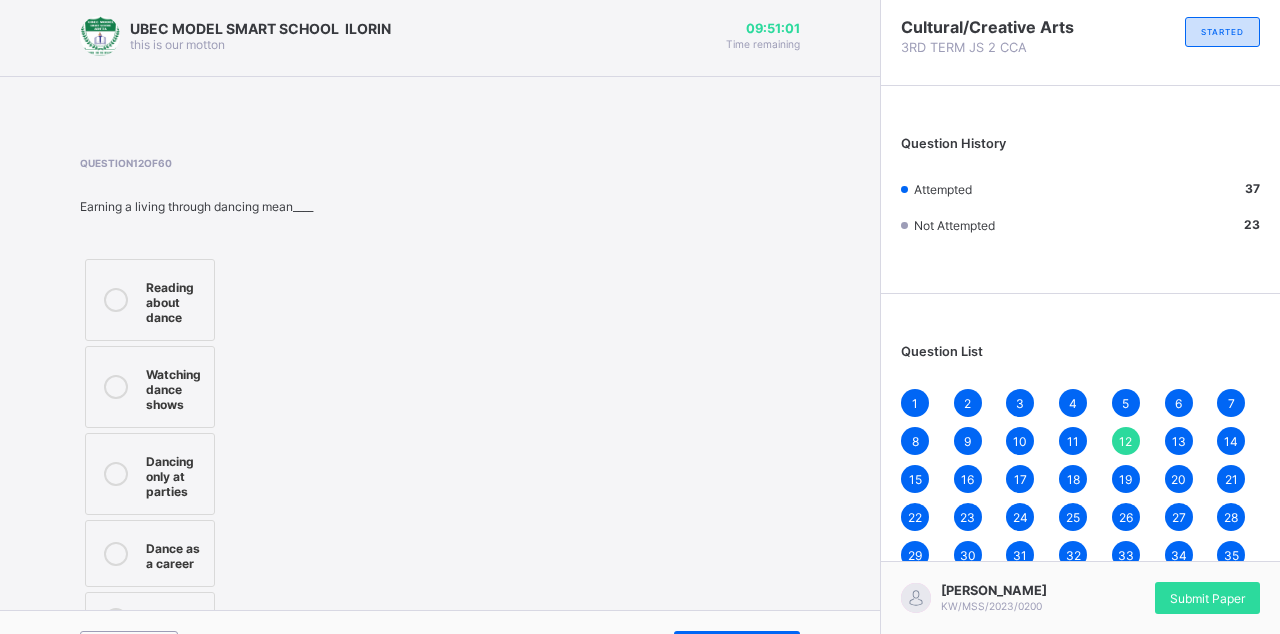 click on "12" at bounding box center (1125, 441) 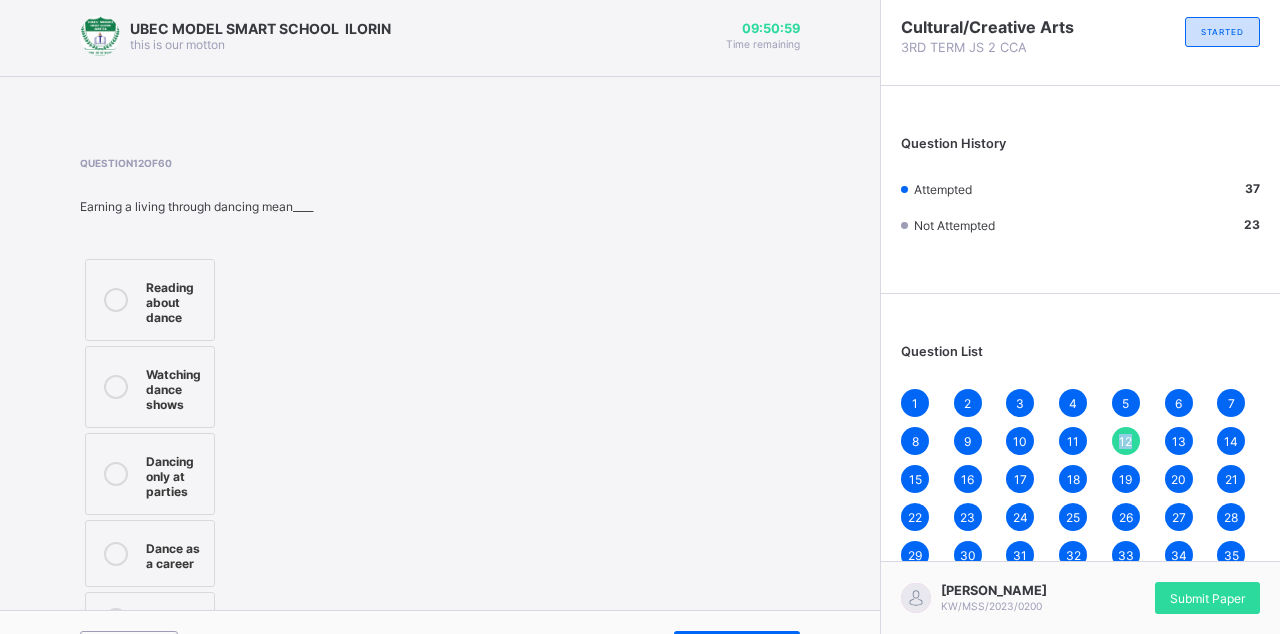 click on "1 2 3 4 5 6 7 8 9 10 11 12 13 14 15 16 17 18 19 20 21 22 23 24 25 26 27 28 29 30 31 32 33 34 35 36 37 38 39 40 41 42 43 44 45 46 47 48 49 50 51 52 53 54 55 56 57 58 59 60" at bounding box center (1080, 555) 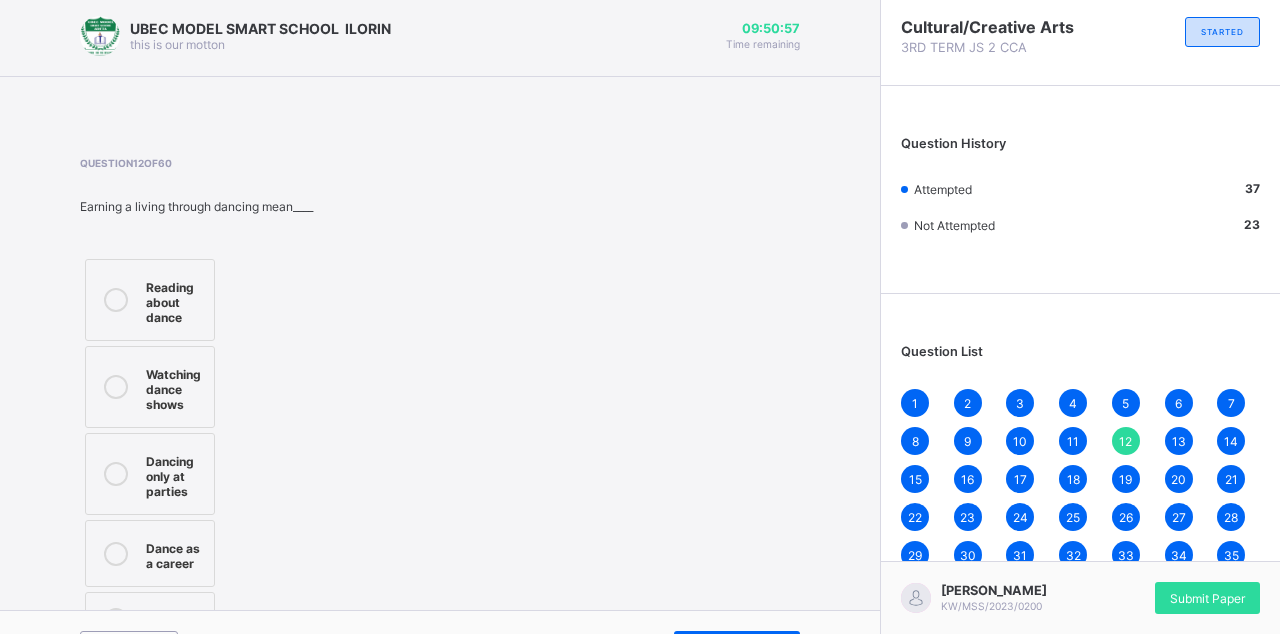 click on "11" at bounding box center (1073, 441) 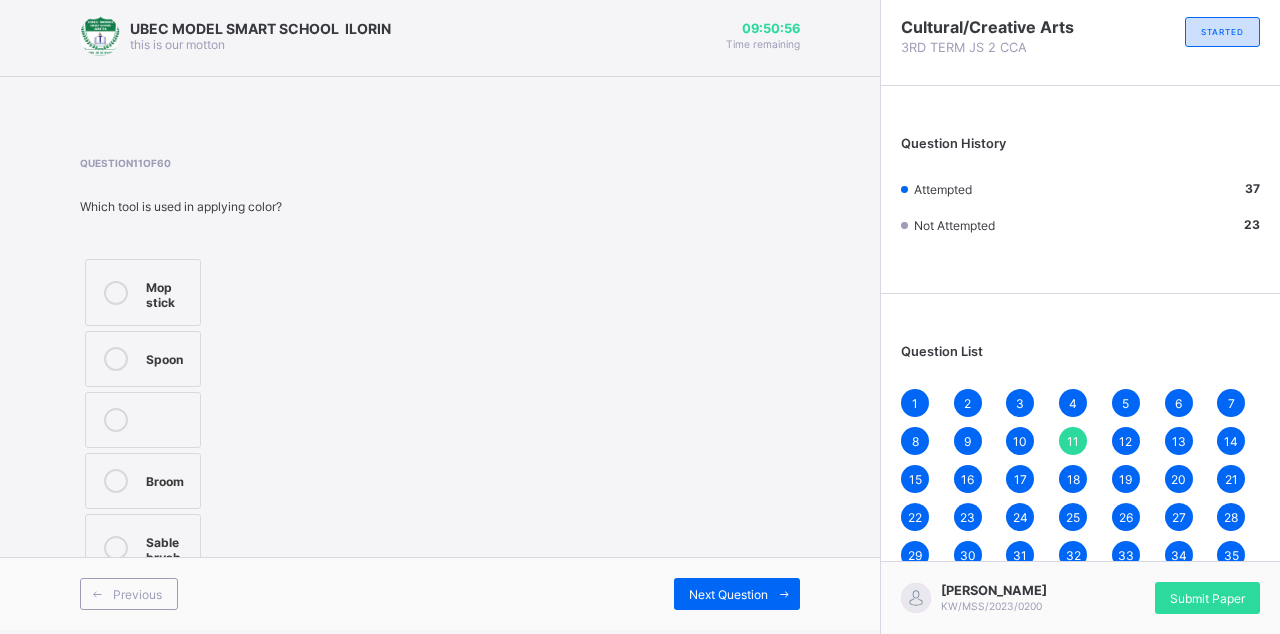 click on "17" at bounding box center (1020, 479) 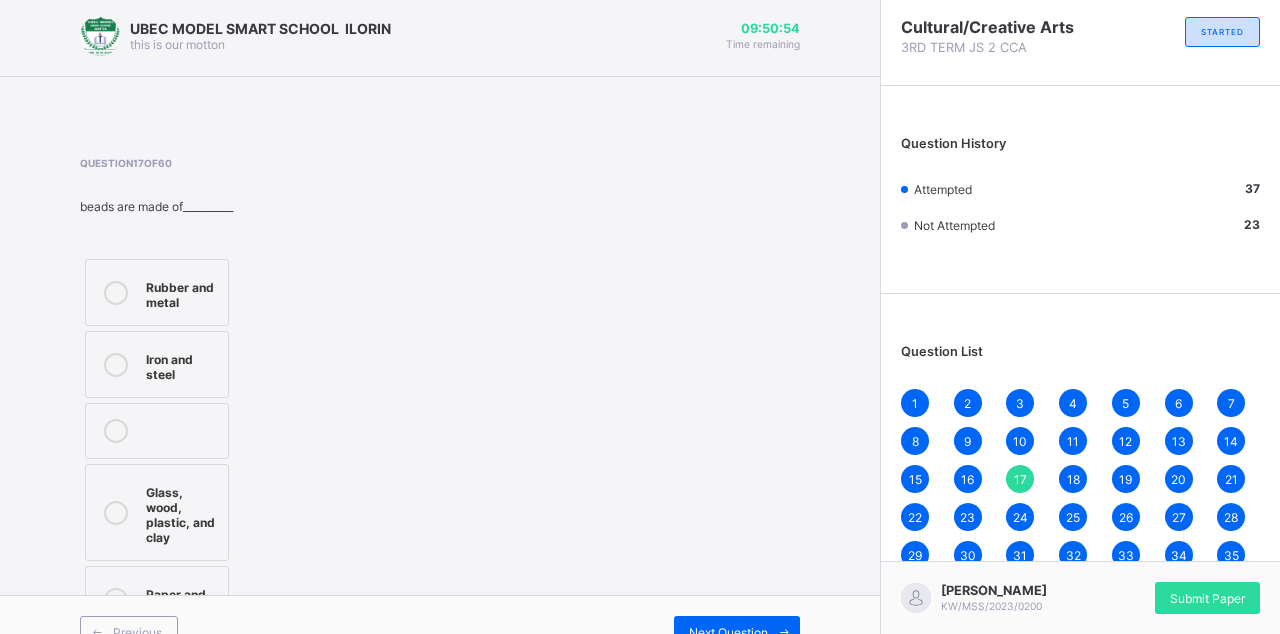 click on "1 2 3 4 5 6 7 8 9 10 11 12 13 14 15 16 17 18 19 20 21 22 23 24 25 26 27 28 29 30 31 32 33 34 35 36 37 38 39 40 41 42 43 44 45 46 47 48 49 50 51 52 53 54 55 56 57 58 59 60" at bounding box center [1080, 555] 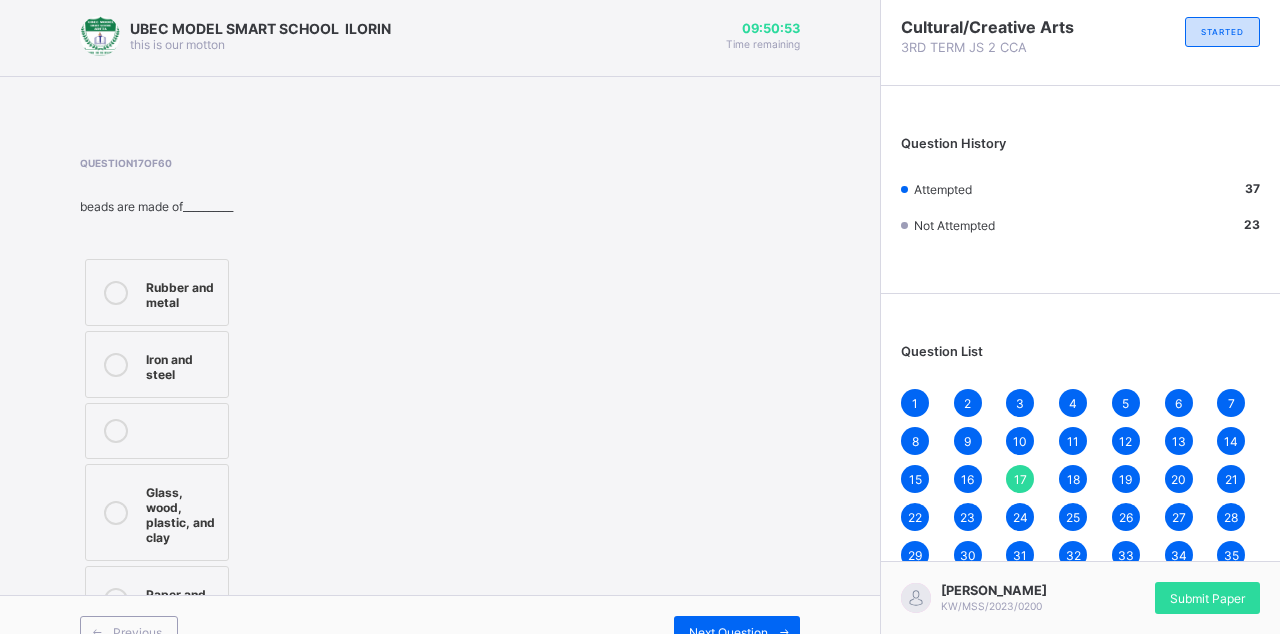 click on "37" at bounding box center [968, 593] 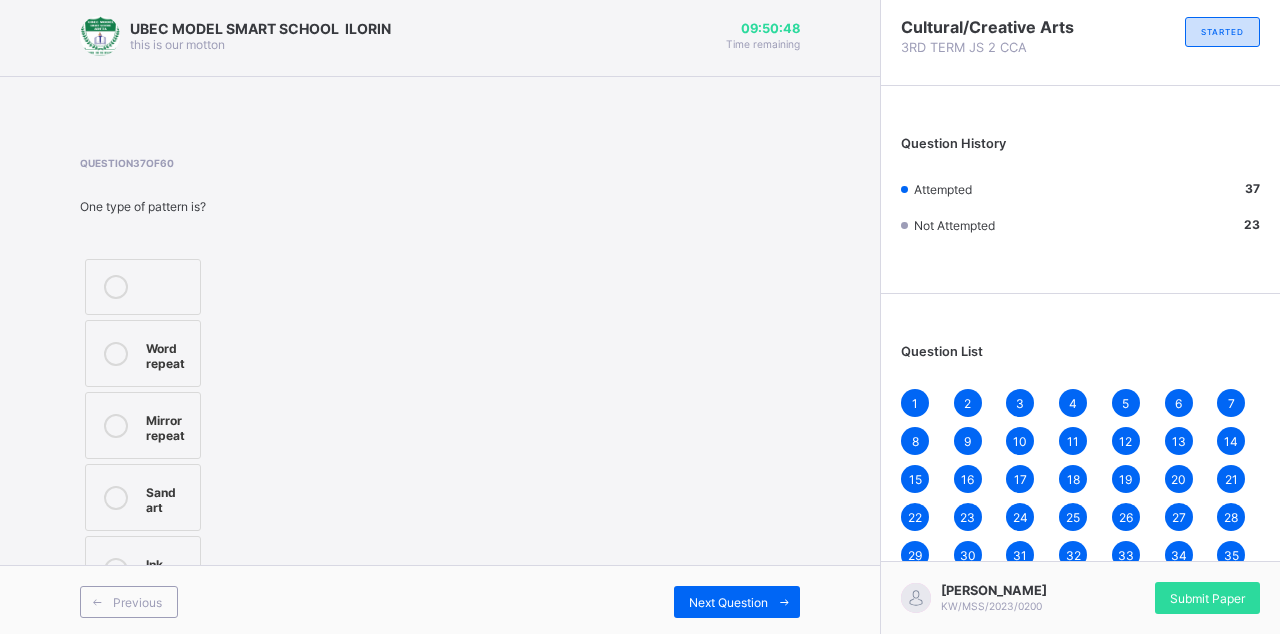 click on "19" at bounding box center (1126, 479) 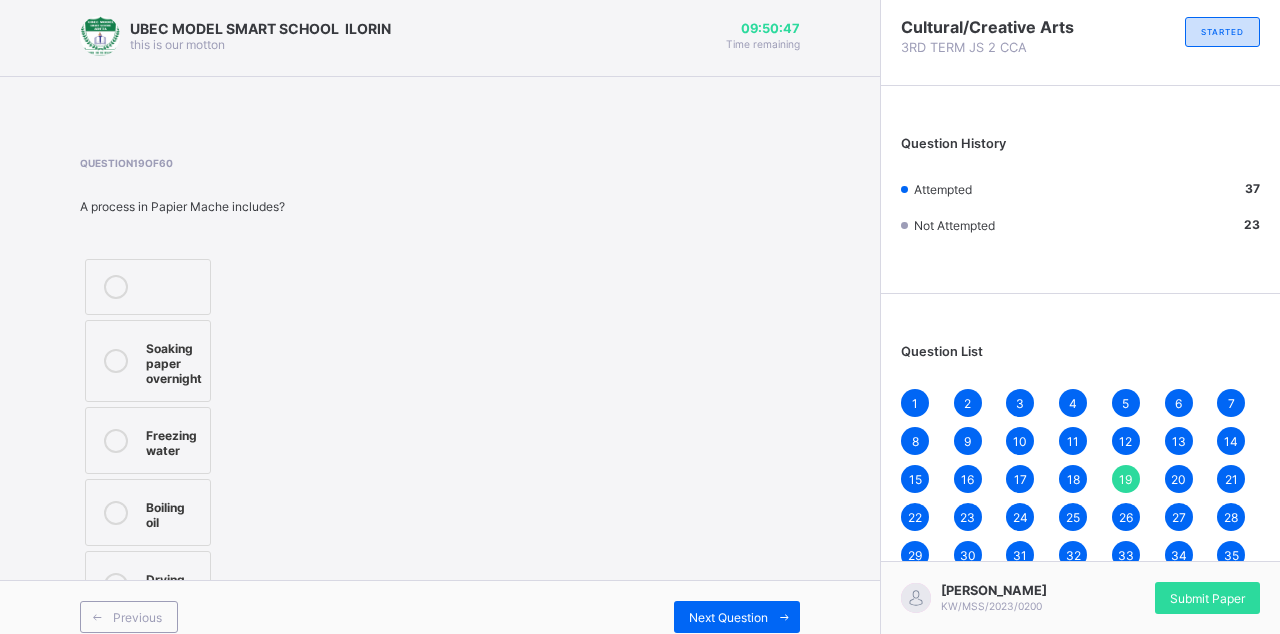 click on "20" at bounding box center (1178, 479) 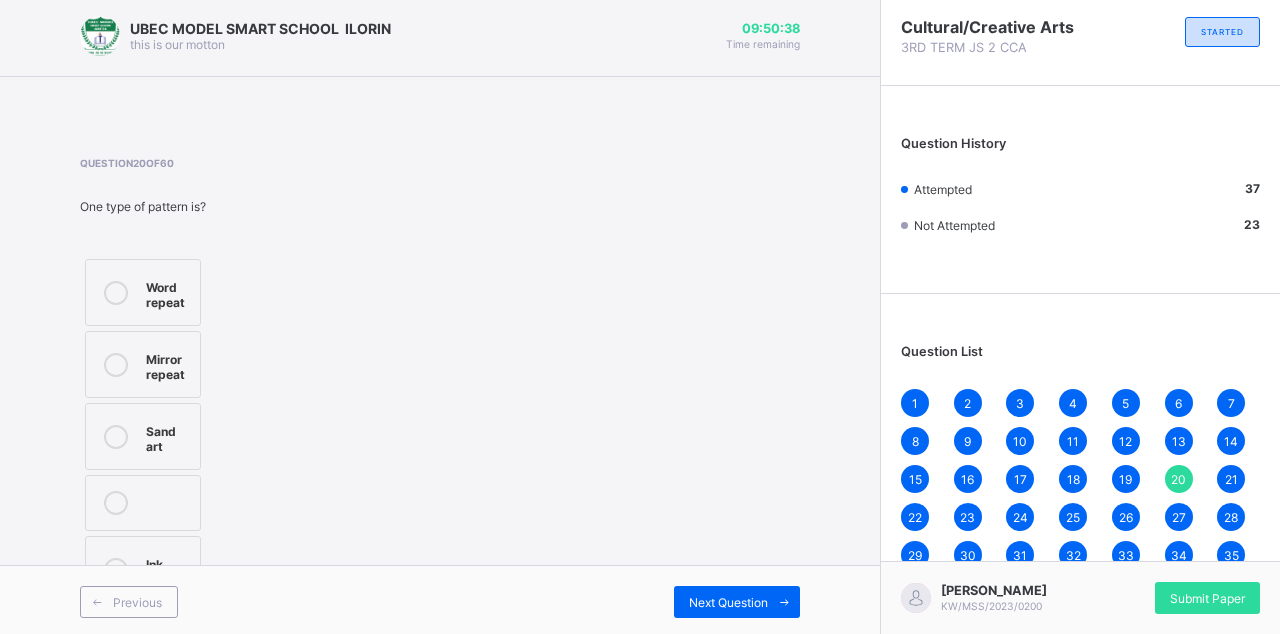 click on "38" at bounding box center [1020, 593] 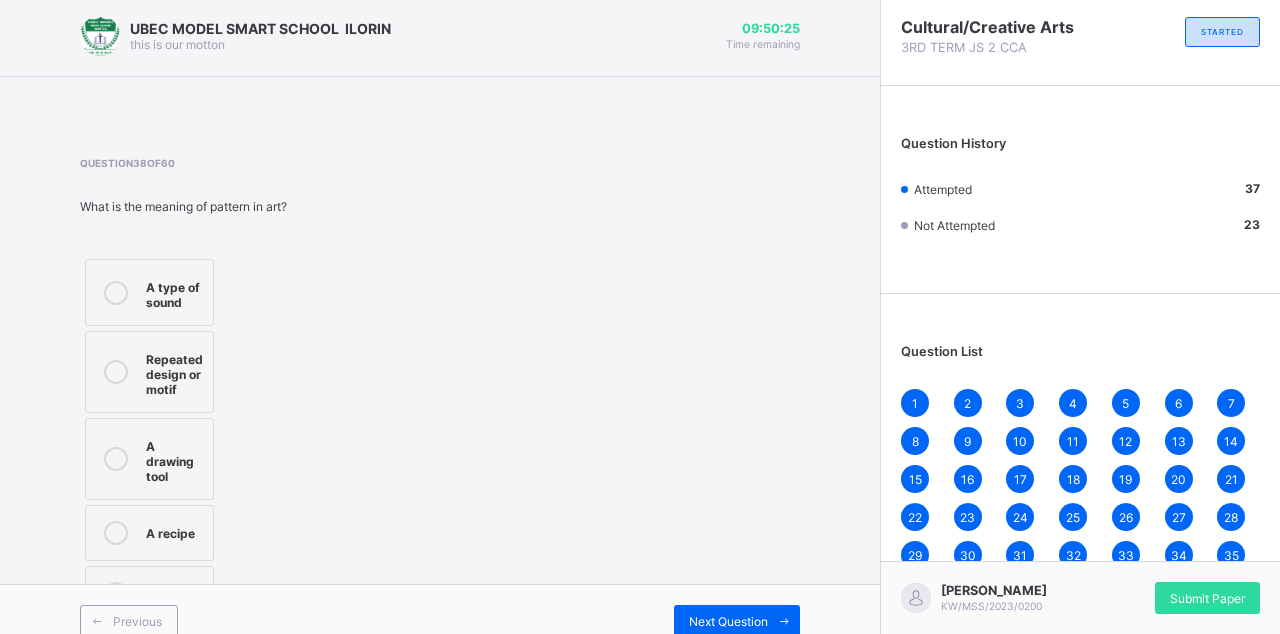 click at bounding box center [116, 372] 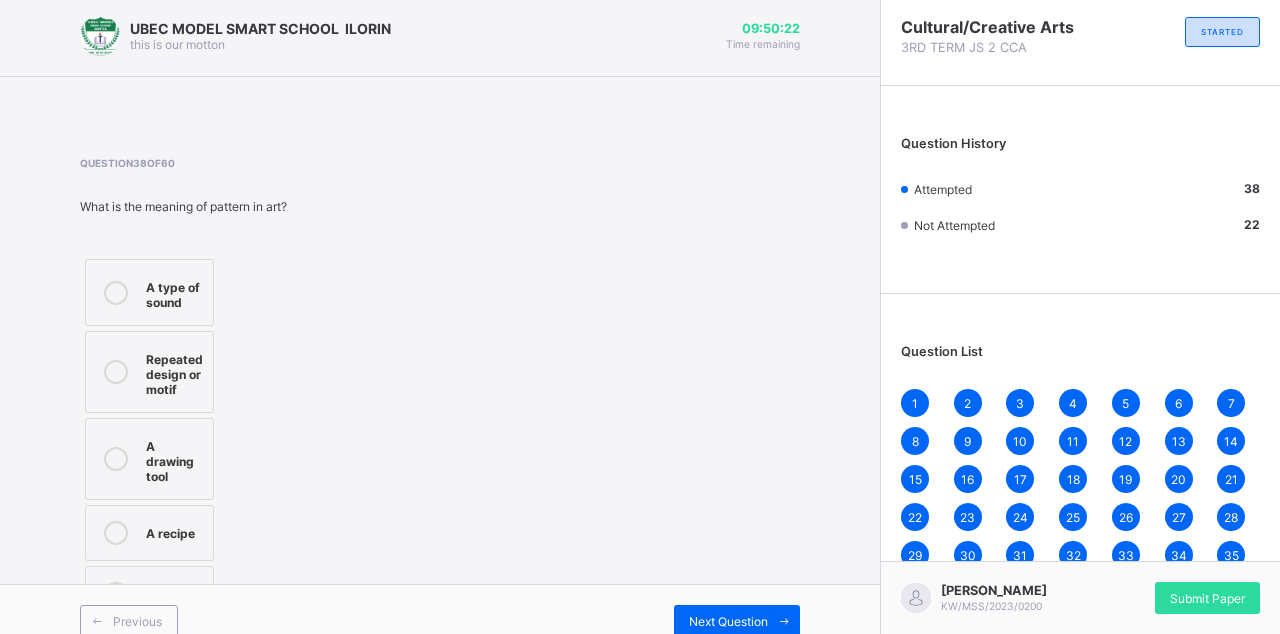 click on "Next Question" at bounding box center (737, 621) 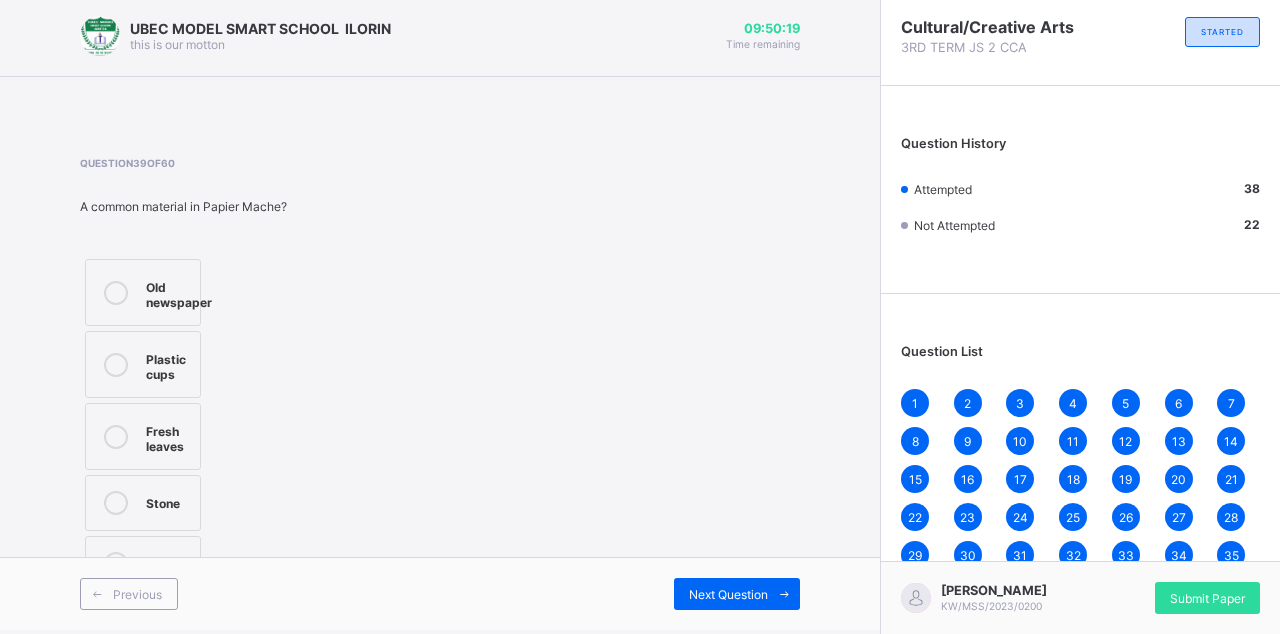 click on "Old newspaper" at bounding box center (179, 292) 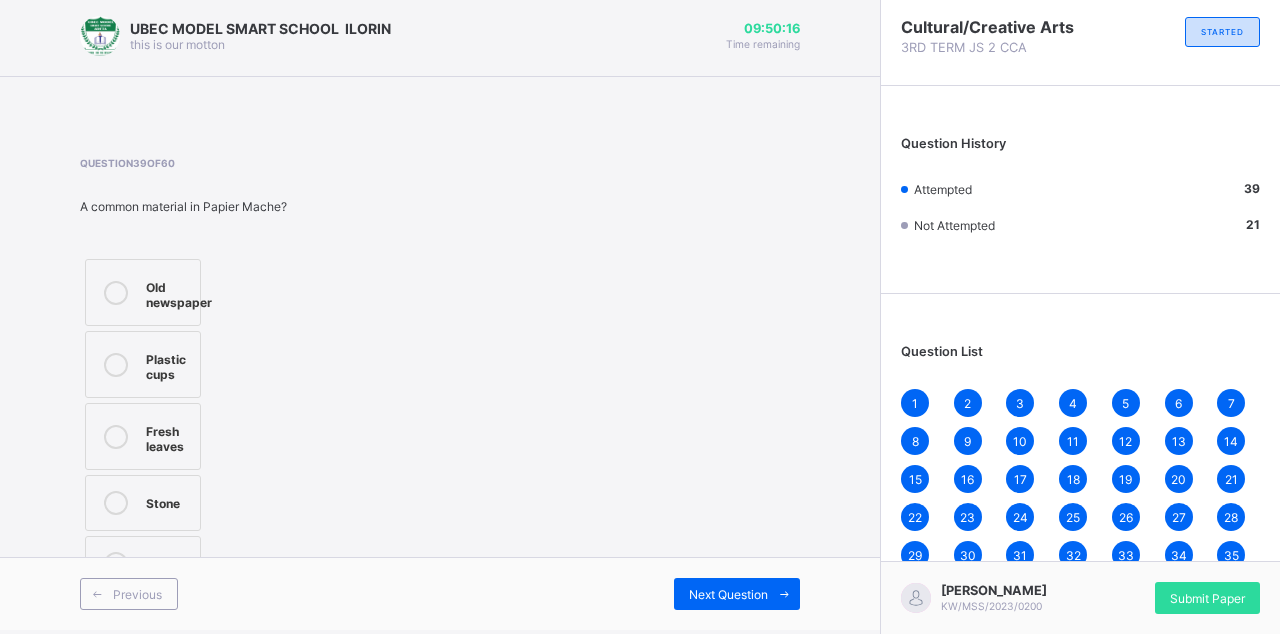 click on "Next Question" at bounding box center (737, 594) 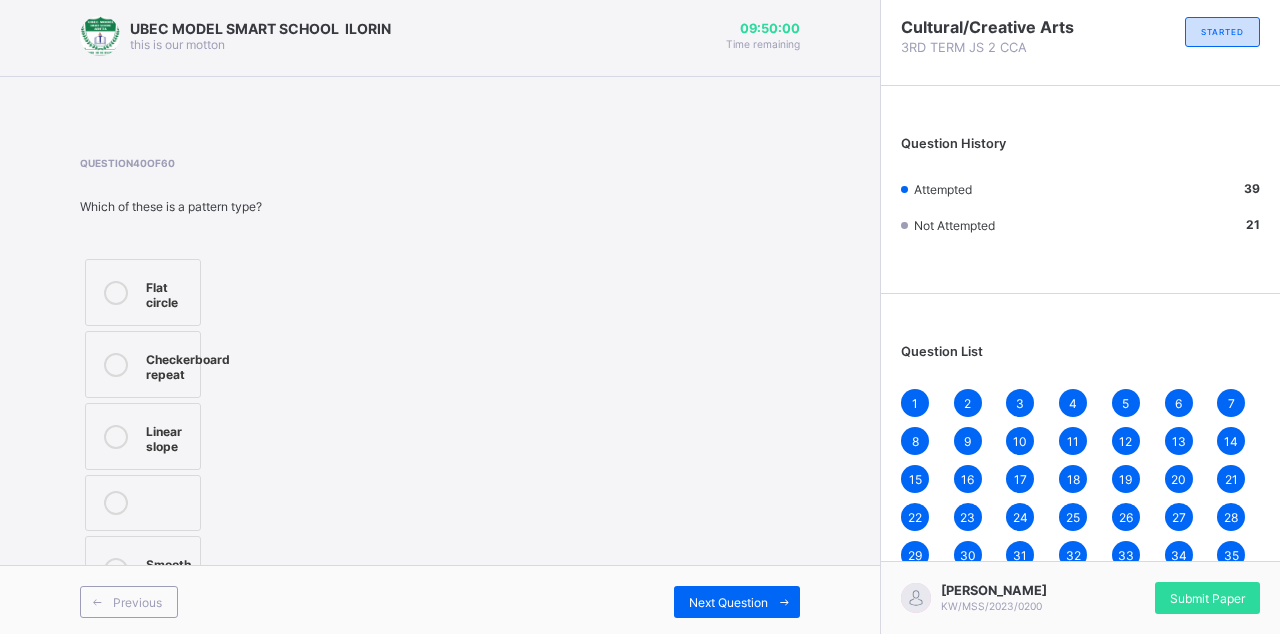 click on "Flat circle" at bounding box center [168, 292] 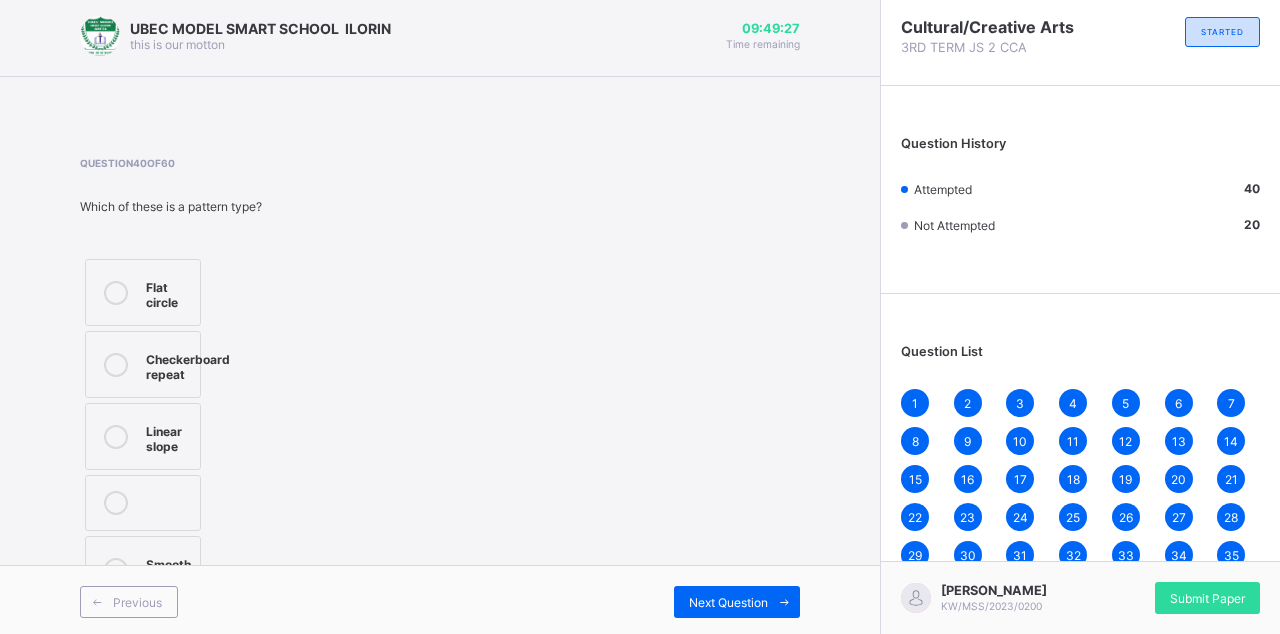 scroll, scrollTop: 20, scrollLeft: 0, axis: vertical 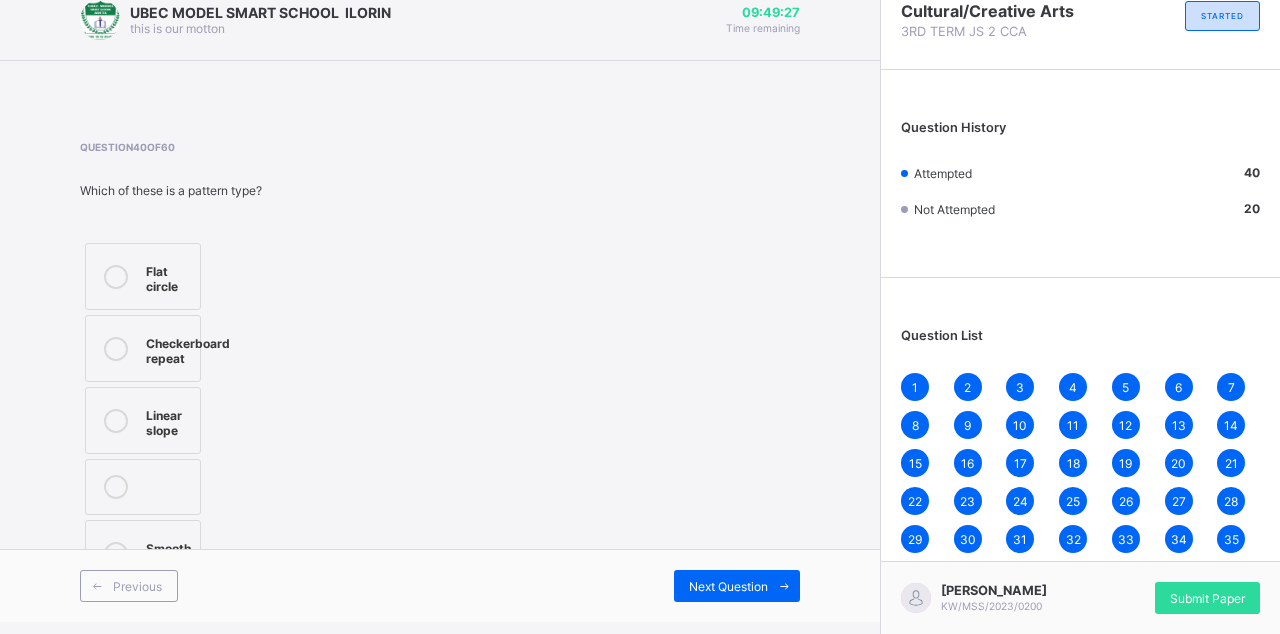 click on "18" at bounding box center [1073, 463] 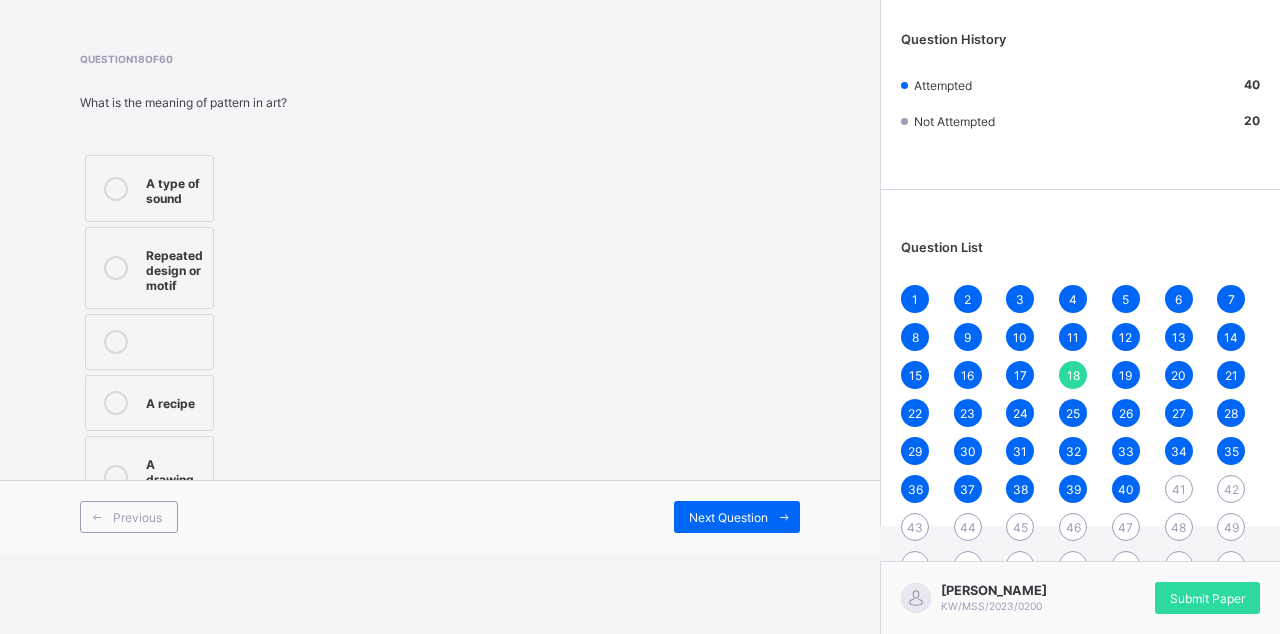 scroll, scrollTop: 108, scrollLeft: 0, axis: vertical 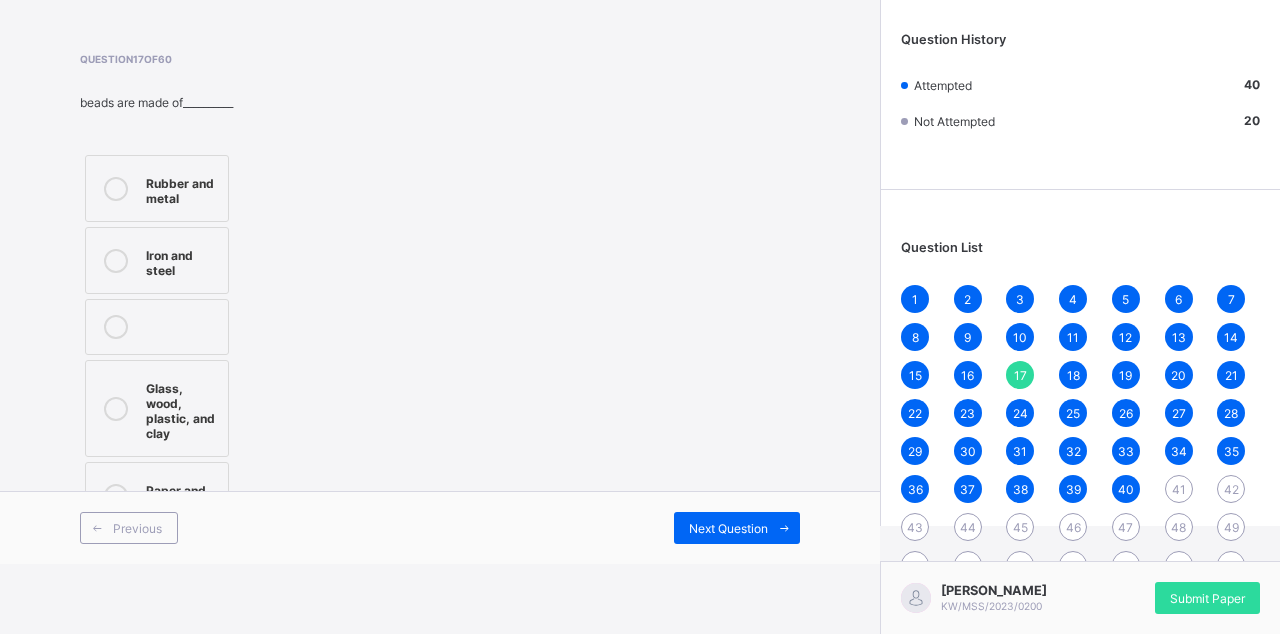 click on "19" at bounding box center [1126, 375] 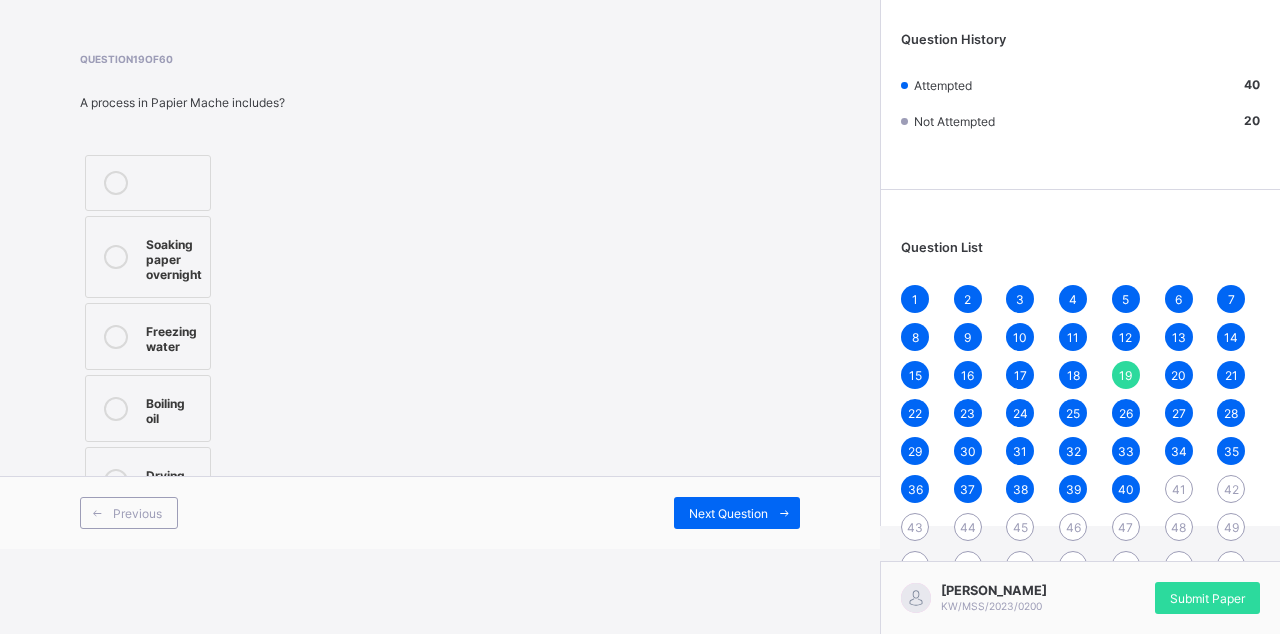 click on "19" at bounding box center [1126, 375] 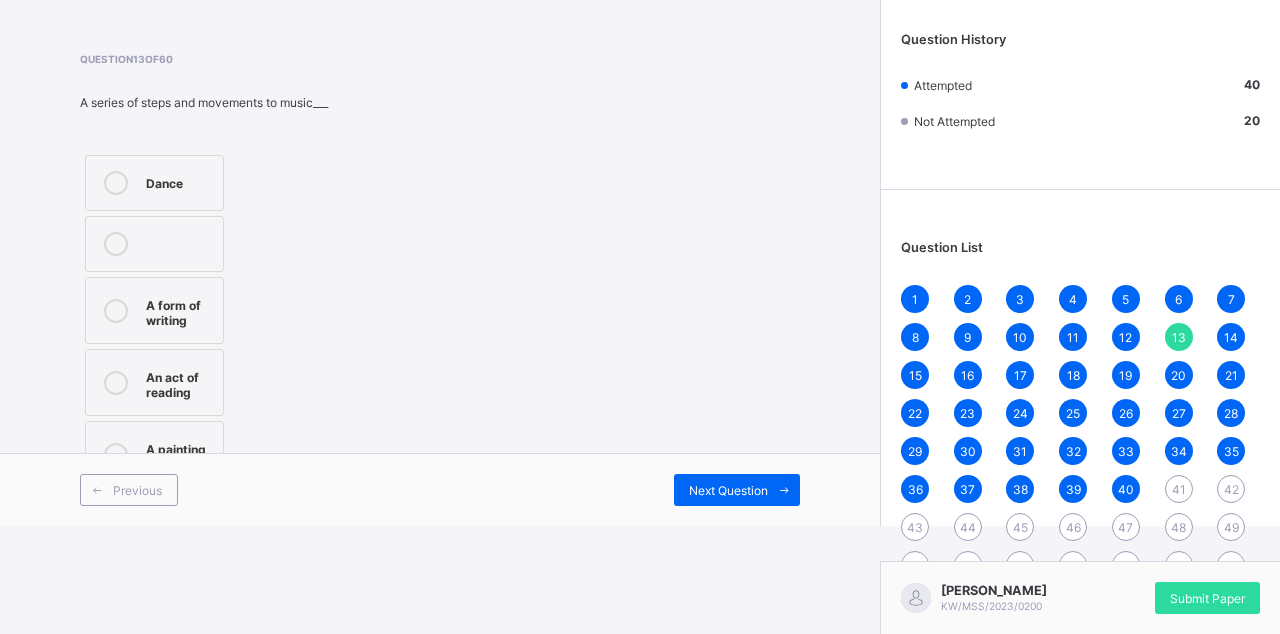 click on "20" at bounding box center [1179, 375] 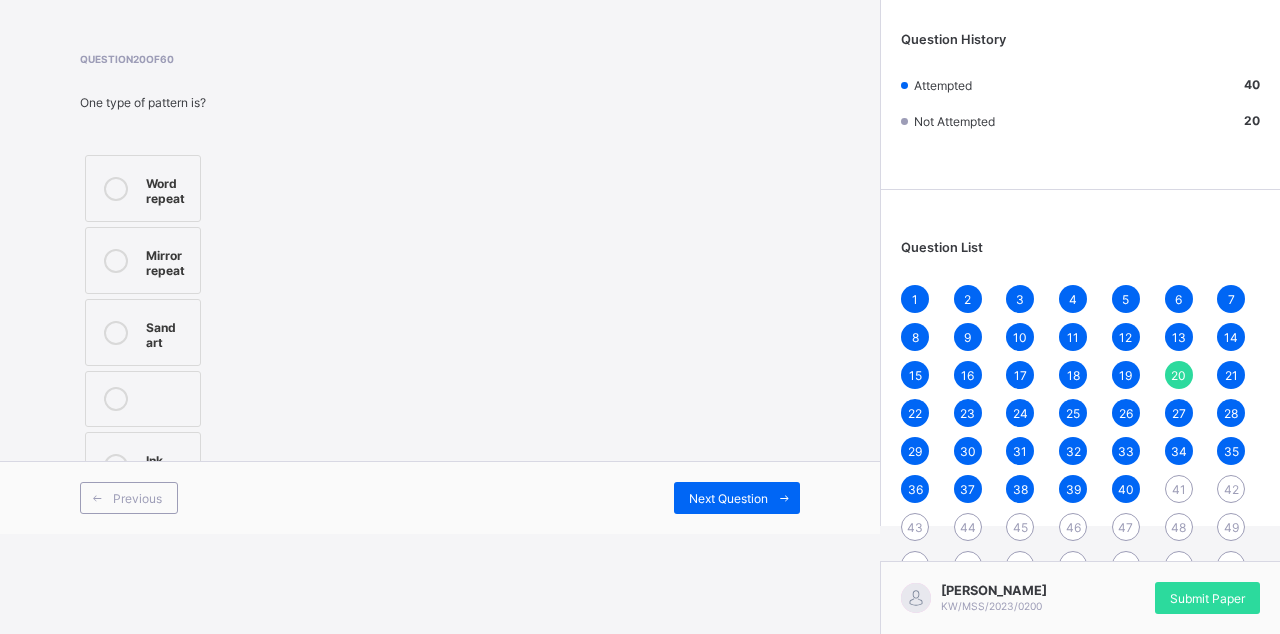 click on "18" at bounding box center (1073, 375) 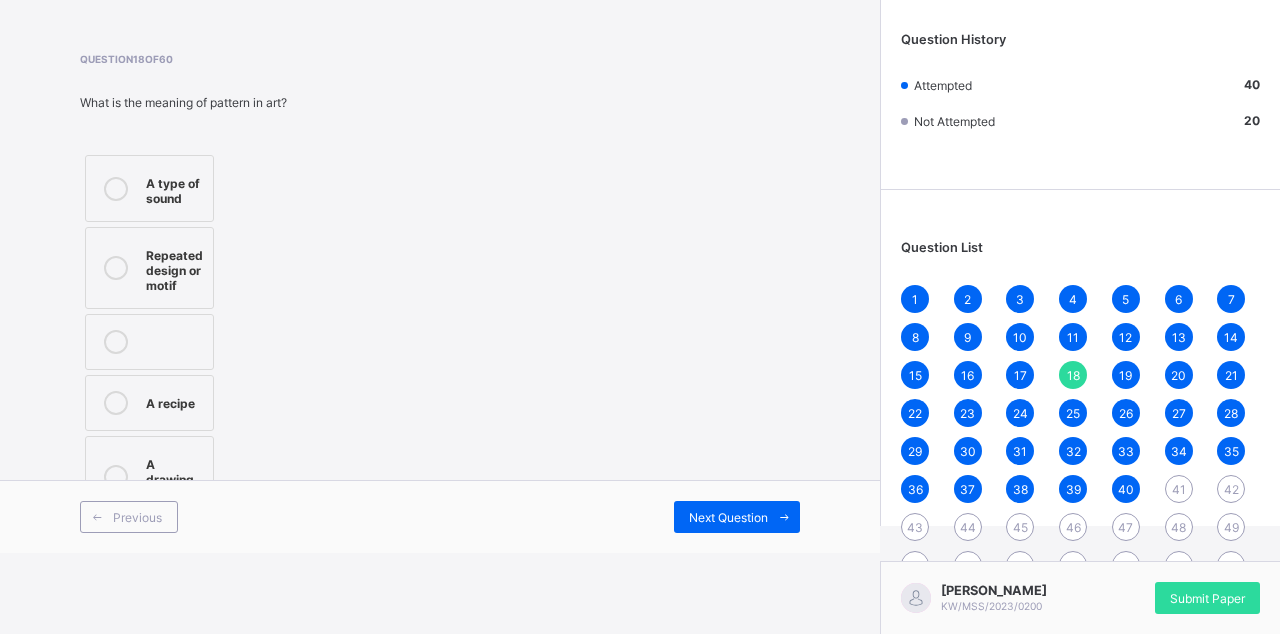 click on "19" at bounding box center (1125, 375) 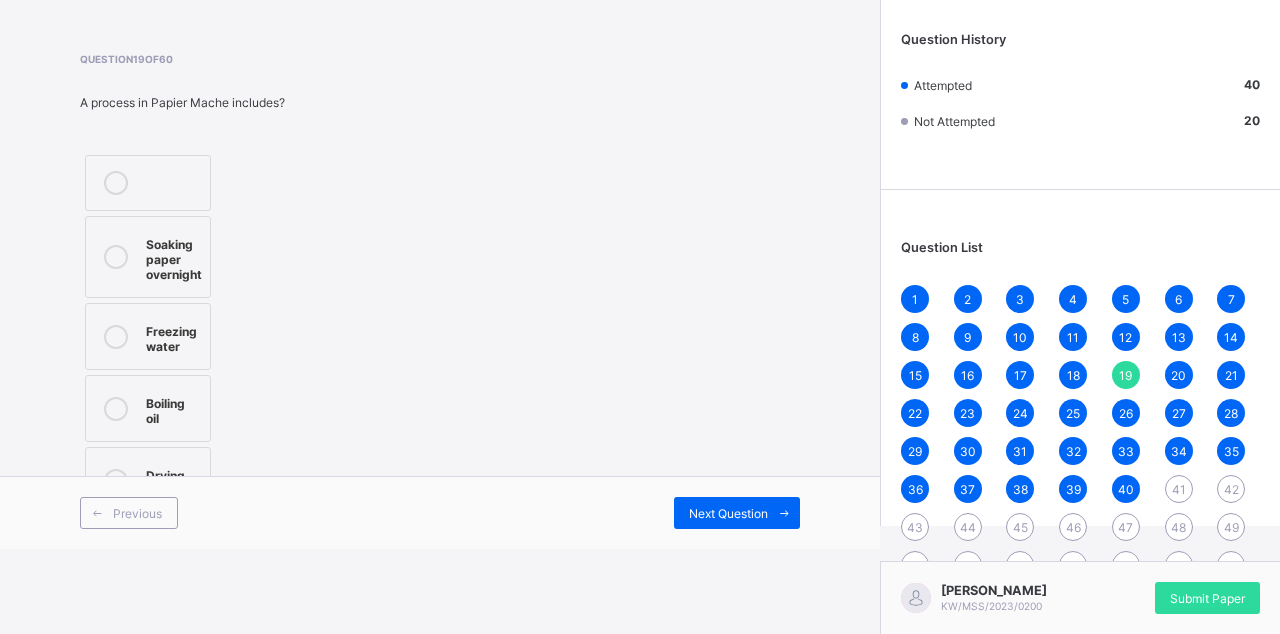 click on "17" at bounding box center (1020, 375) 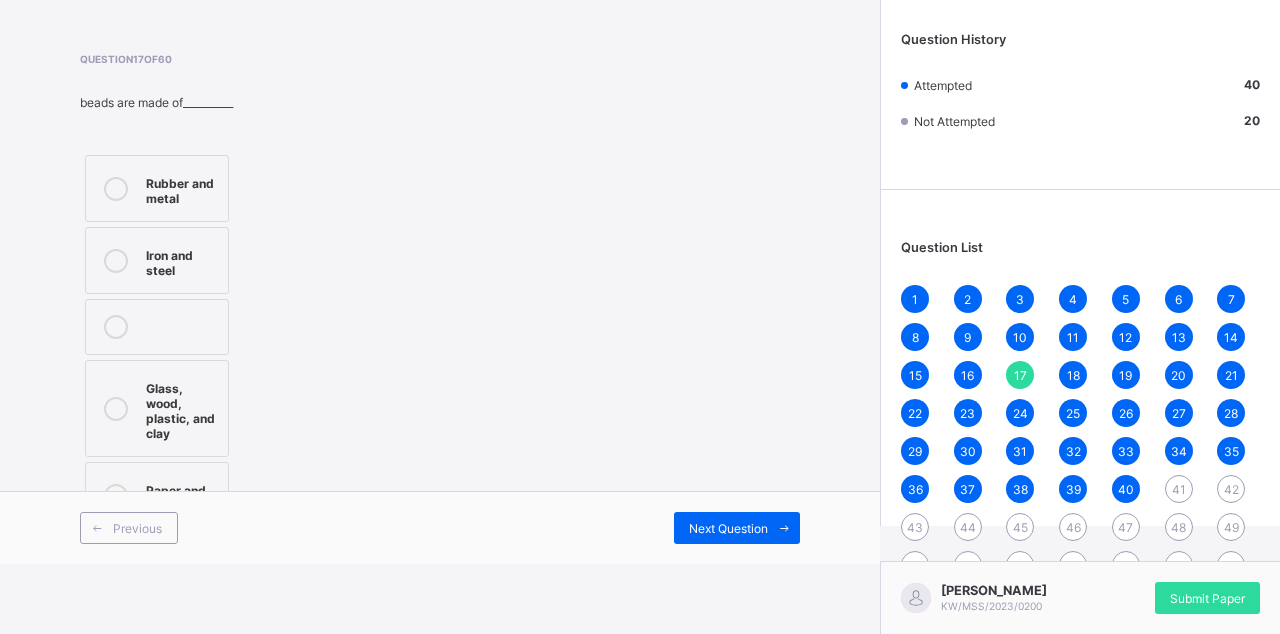 click on "1 2 3 4 5 6 7 8 9 10 11 12 13 14 15 16 17 18 19 20 21 22 23 24 25 26 27 28 29 30 31 32 33 34 35 36 37 38 39 40 41 42 43 44 45 46 47 48 49 50 51 52 53 54 55 56 57 58 59 60" at bounding box center (1080, 451) 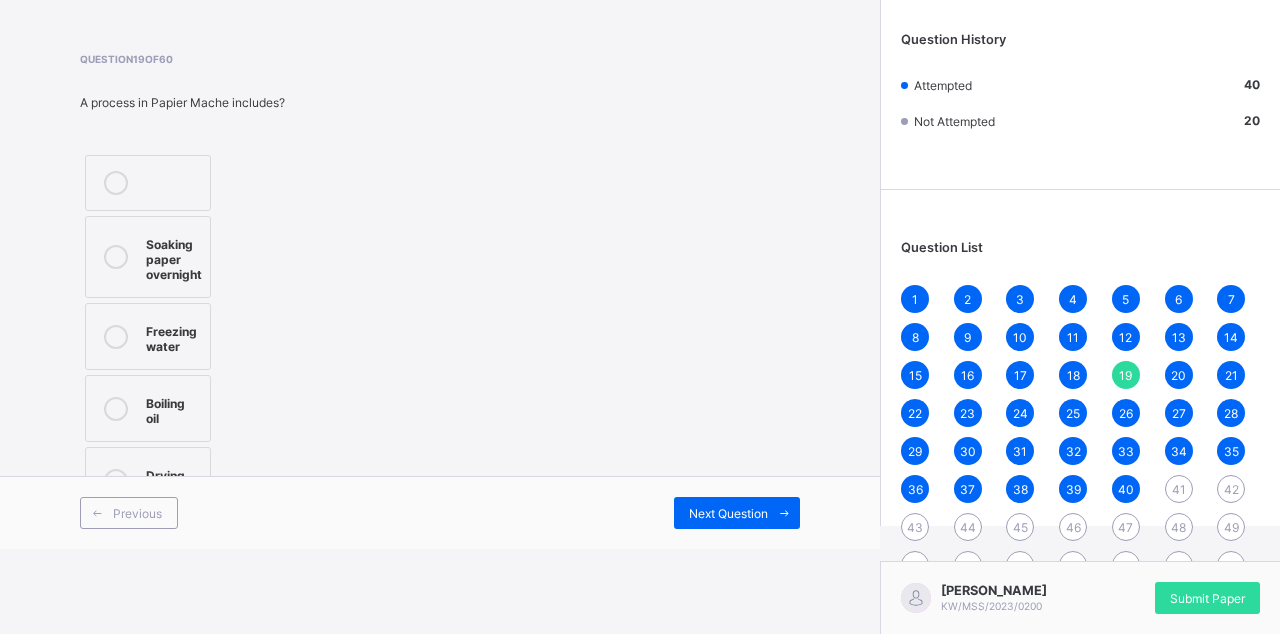 click on "20" at bounding box center [1179, 375] 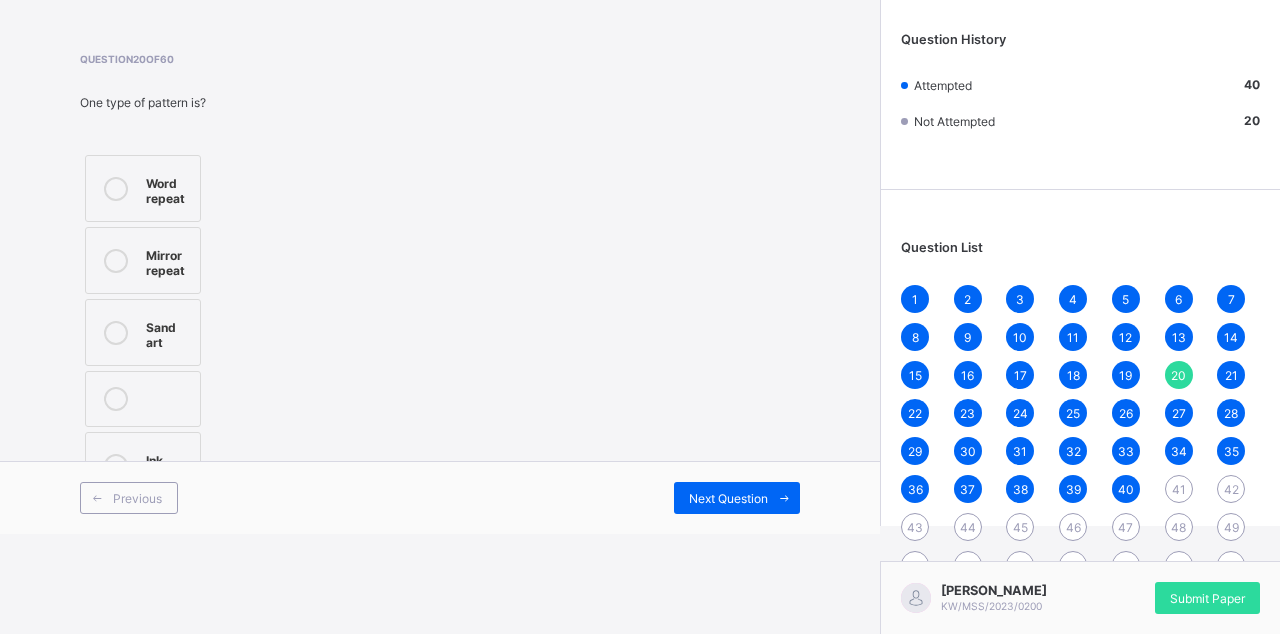 click on "40" at bounding box center (1126, 489) 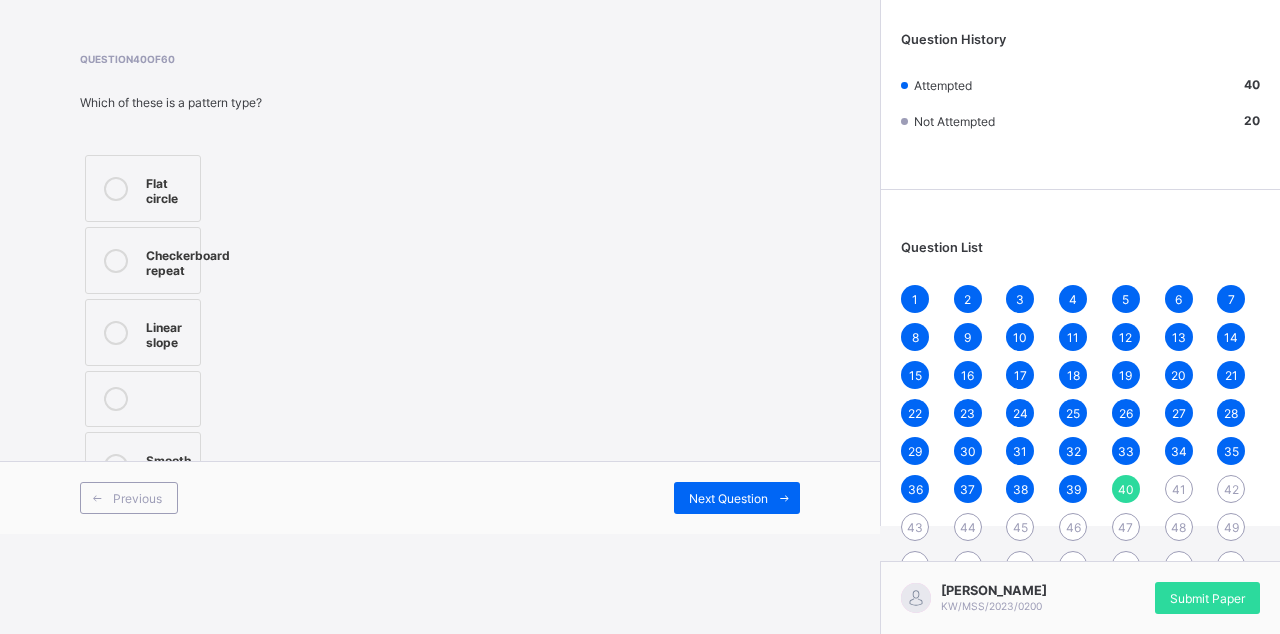click on "26" at bounding box center [1126, 413] 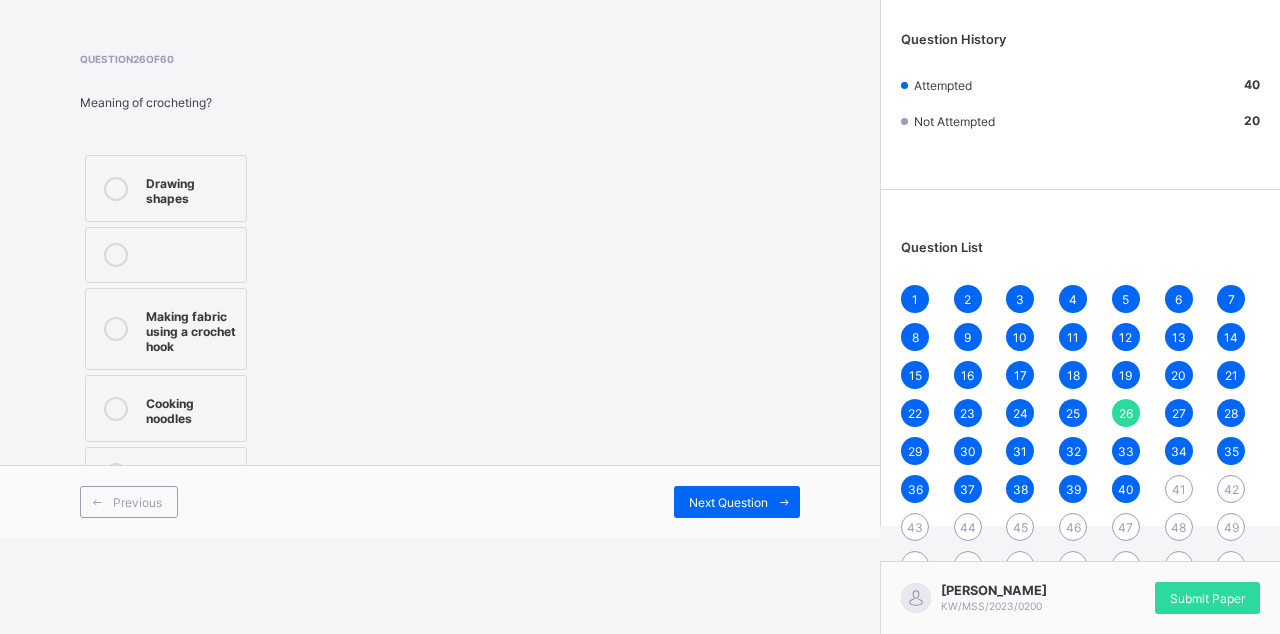 click on "19" at bounding box center (1126, 375) 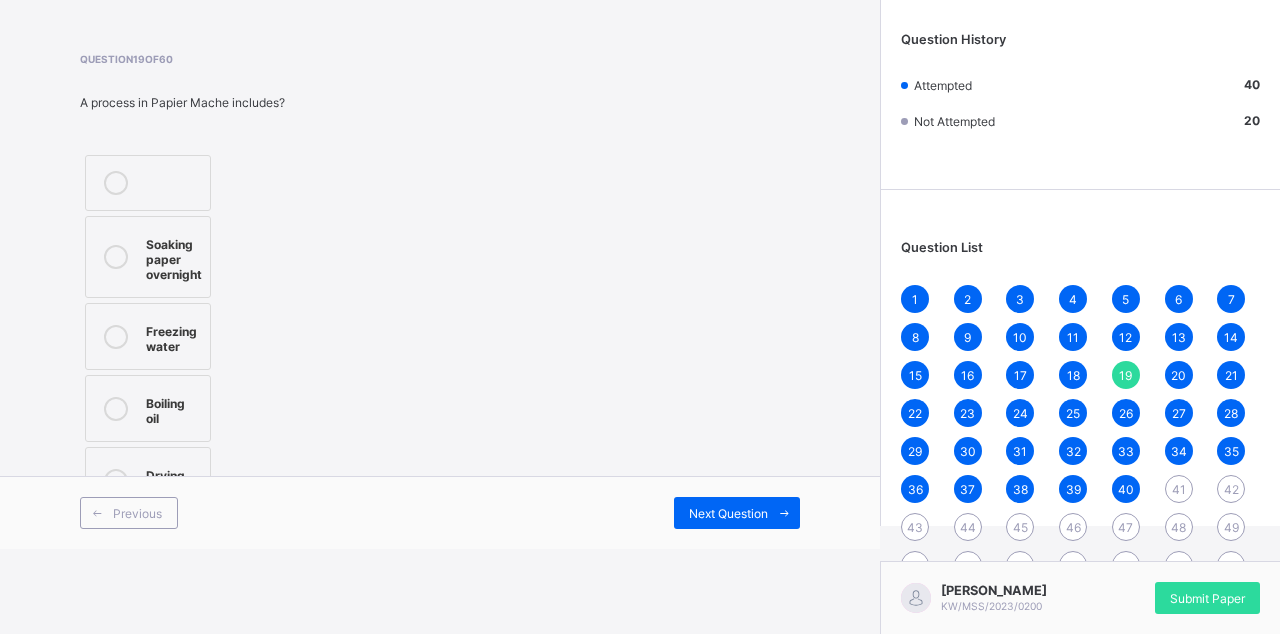 click on "19" at bounding box center [1126, 375] 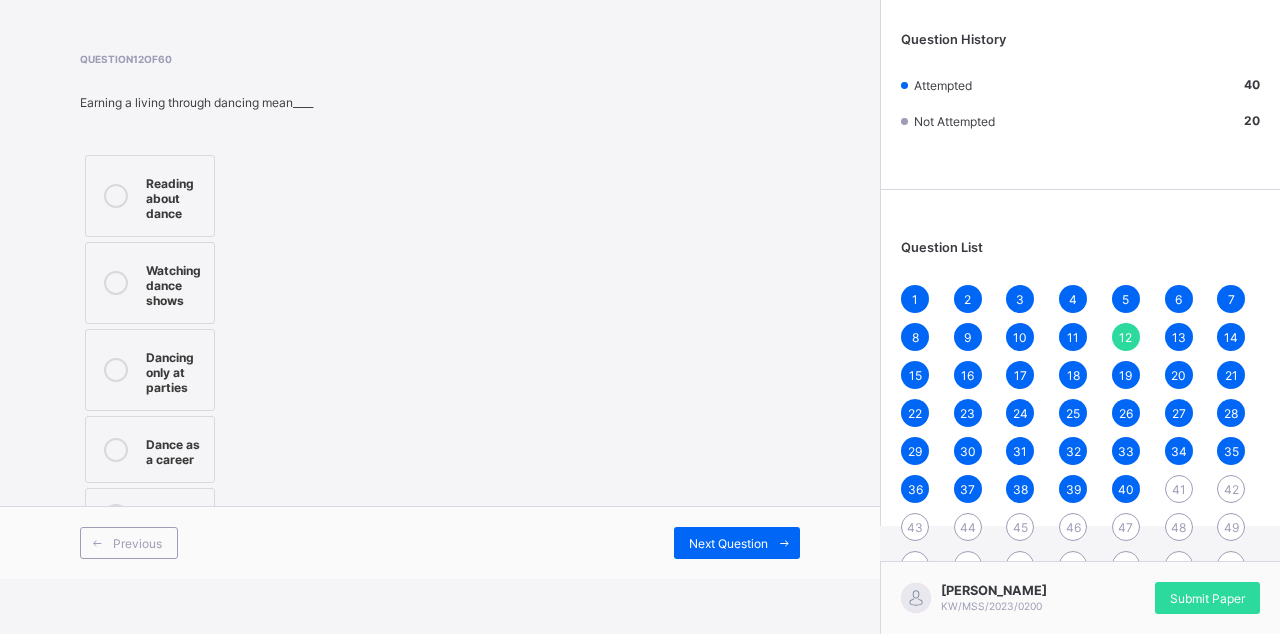 click on "41" at bounding box center (1179, 489) 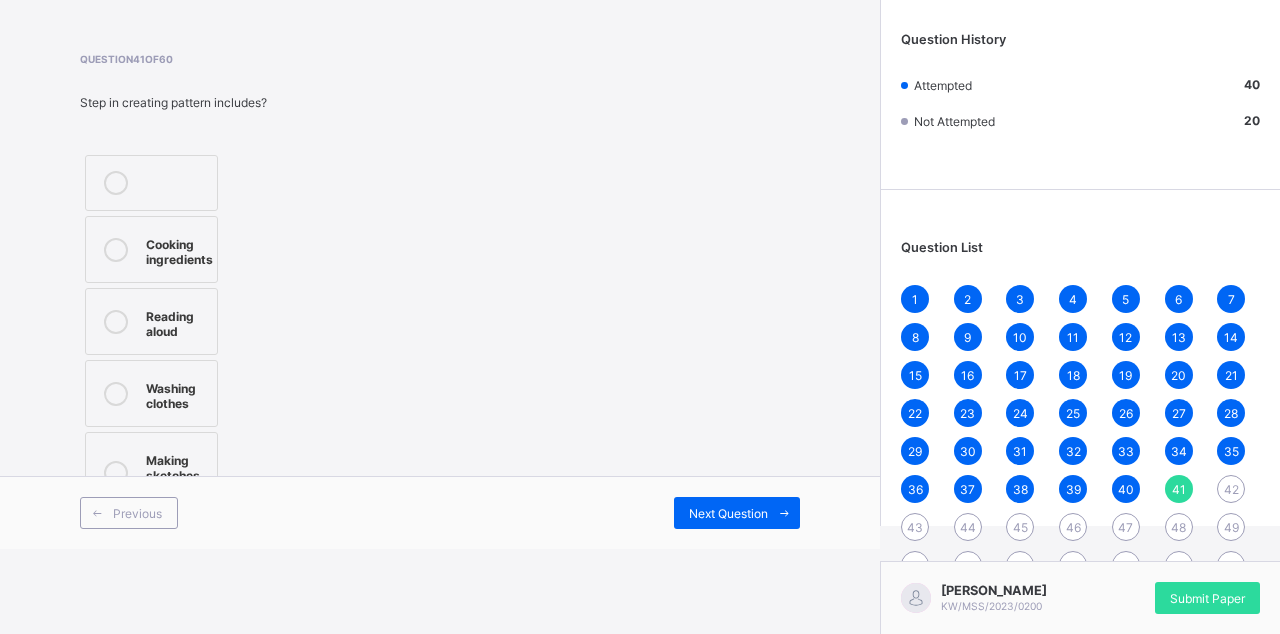 click at bounding box center [116, 473] 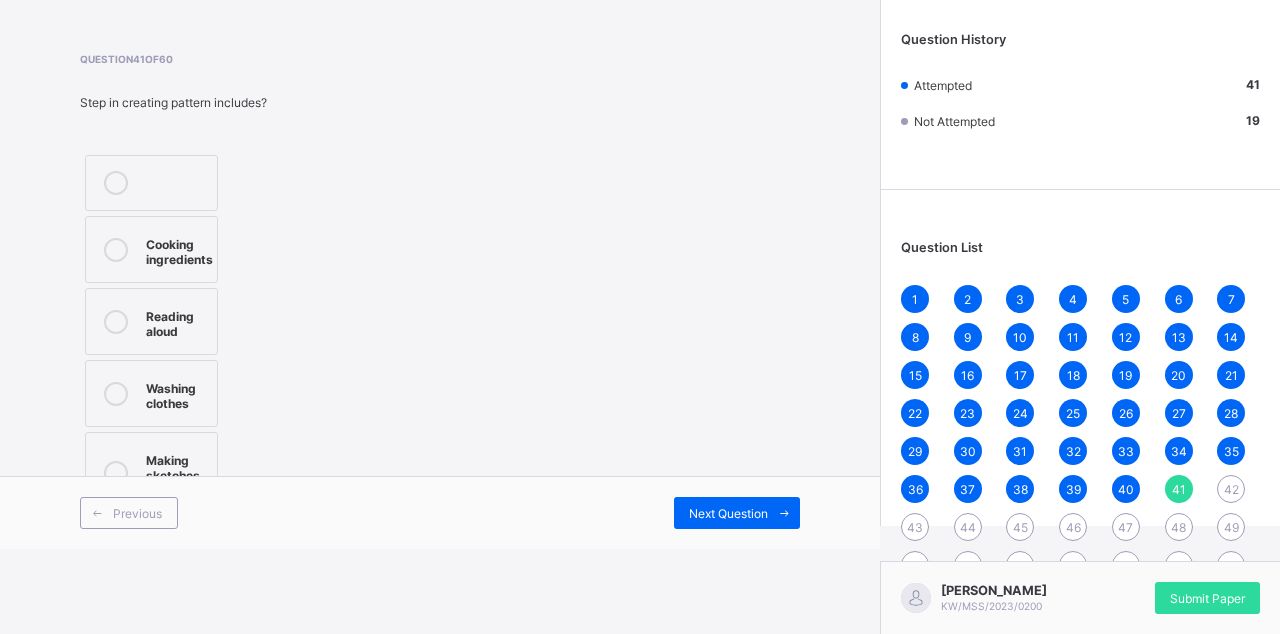 click on "Next Question" at bounding box center [737, 513] 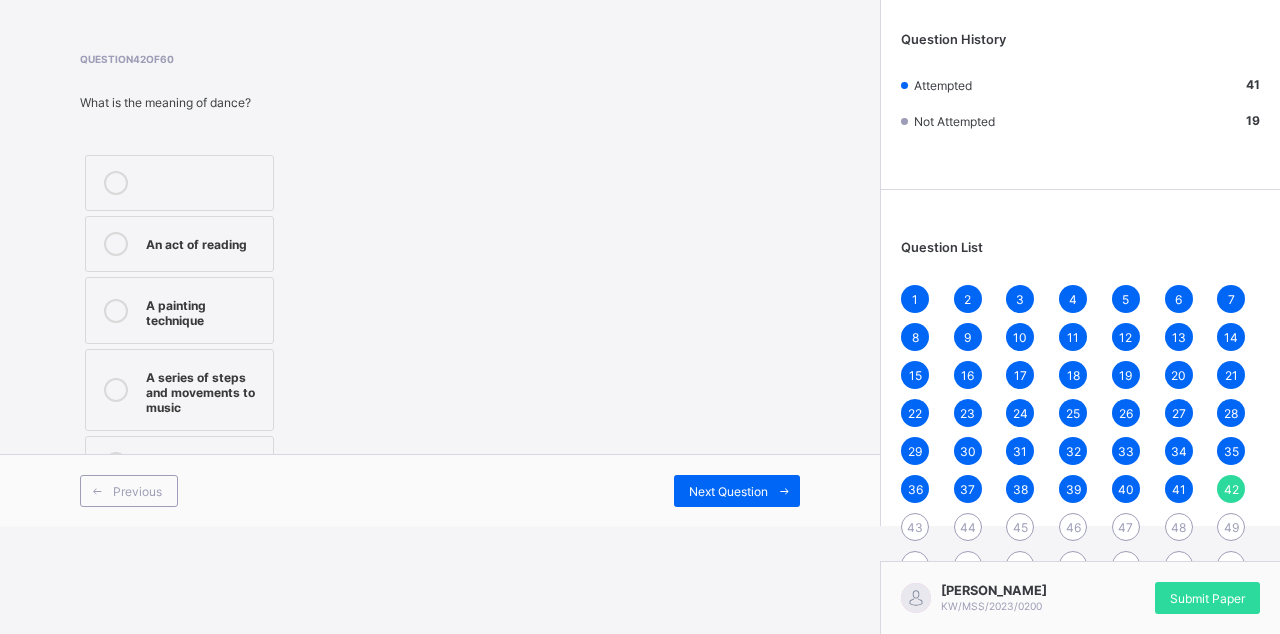 click on "1 2 3 4 5 6 7 8 9 10 11 12 13 14 15 16 17 18 19 20 21 22 23 24 25 26 27 28 29 30 31 32 33 34 35 36 37 38 39 40 41 42 43 44 45 46 47 48 49 50 51 52 53 54 55 56 57 58 59 60" at bounding box center [1080, 451] 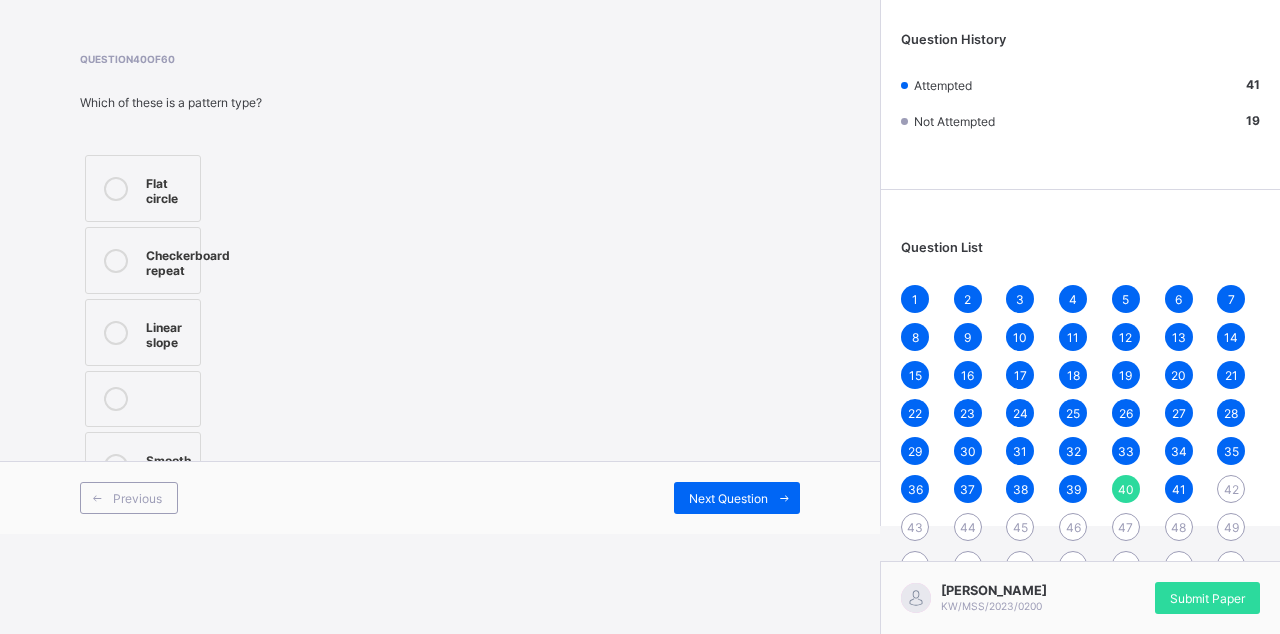 click on "38" at bounding box center [1020, 489] 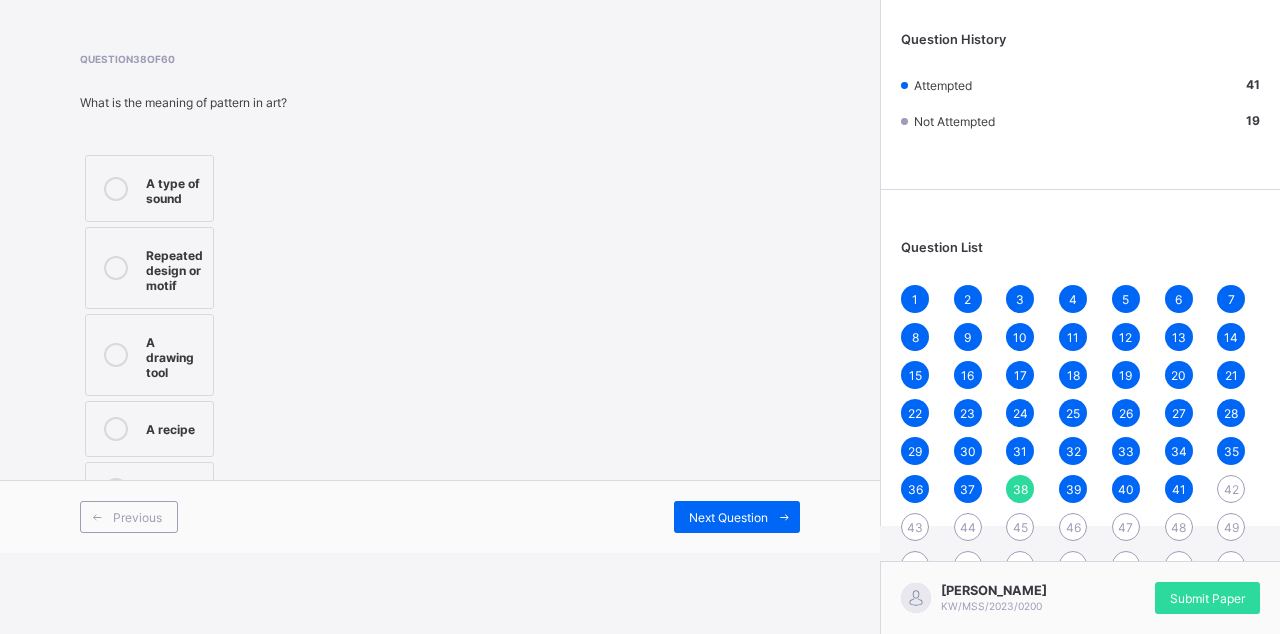 click on "37" at bounding box center [968, 489] 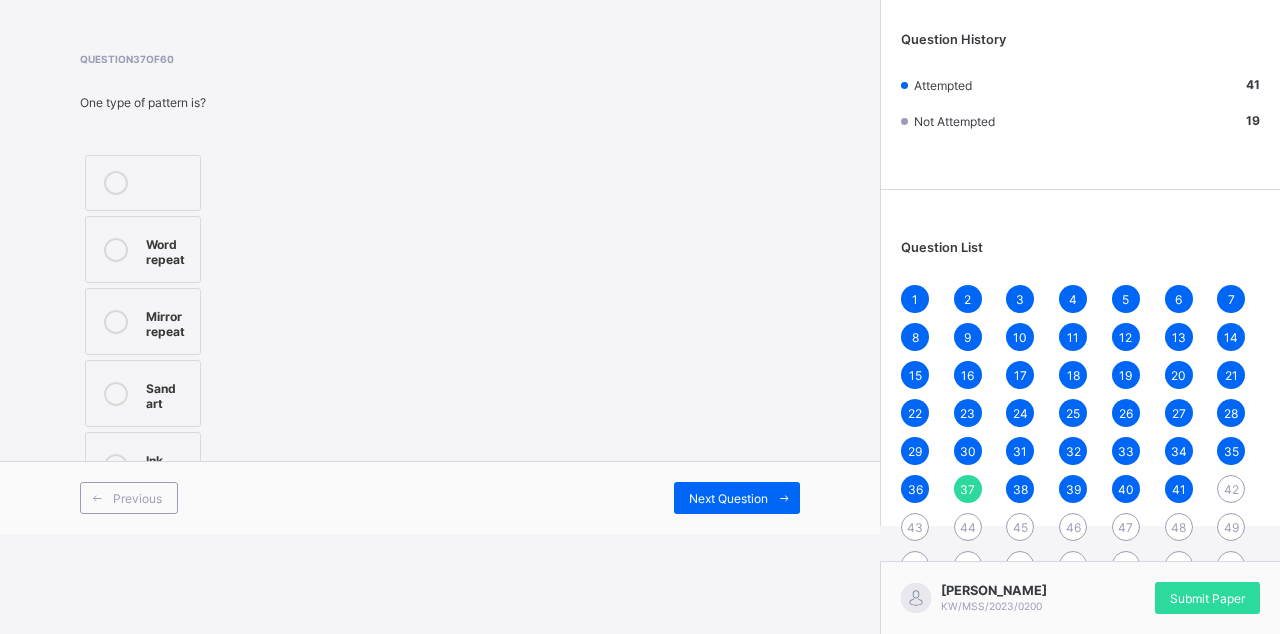 click on "1 2 3 4 5 6 7 8 9 10 11 12 13 14 15 16 17 18 19 20 21 22 23 24 25 26 27 28 29 30 31 32 33 34 35 36 37 38 39 40 41 42 43 44 45 46 47 48 49 50 51 52 53 54 55 56 57 58 59 60" at bounding box center (1080, 451) 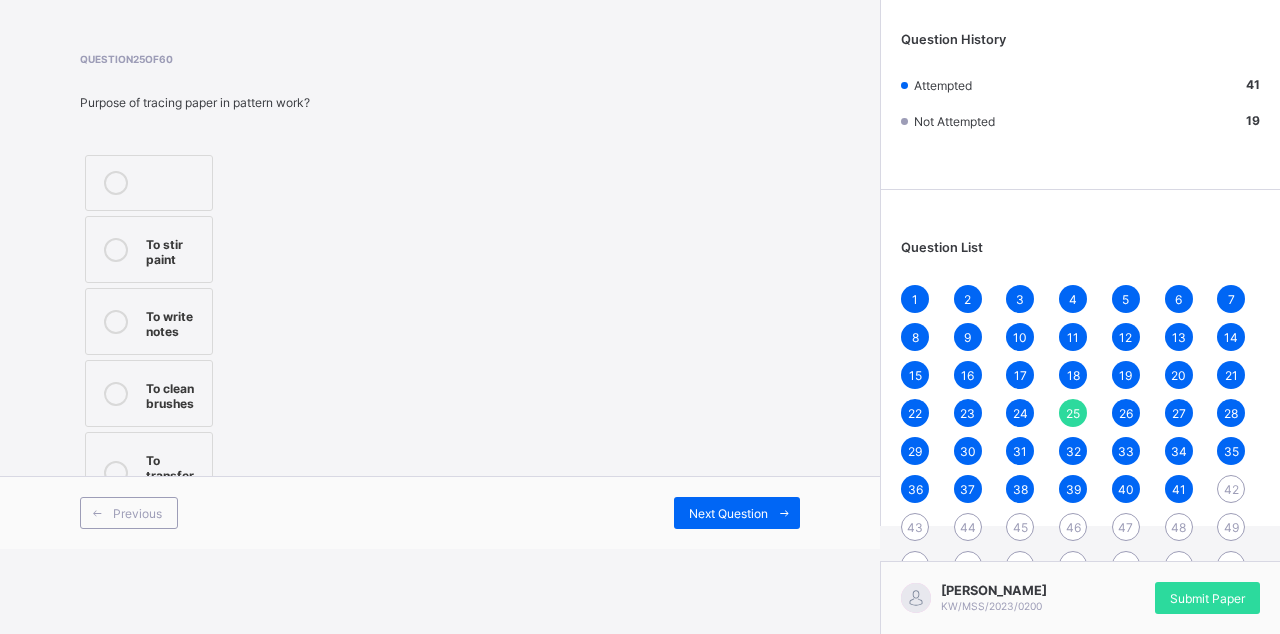 click on "42" at bounding box center [1231, 489] 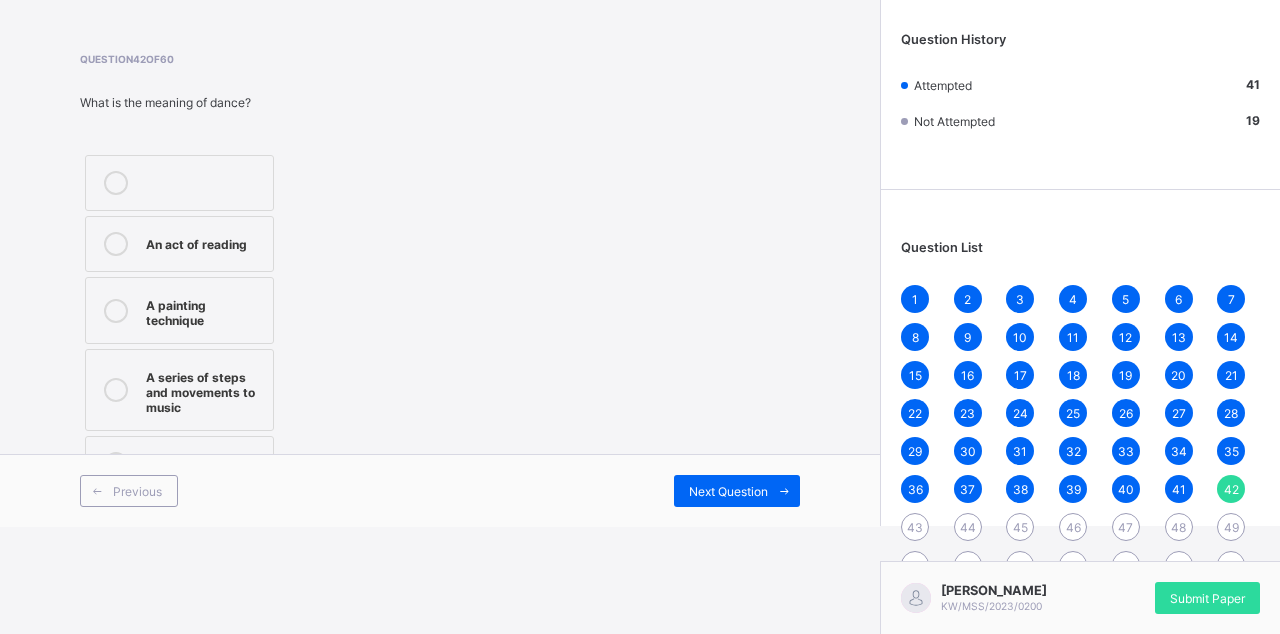 click at bounding box center (116, 390) 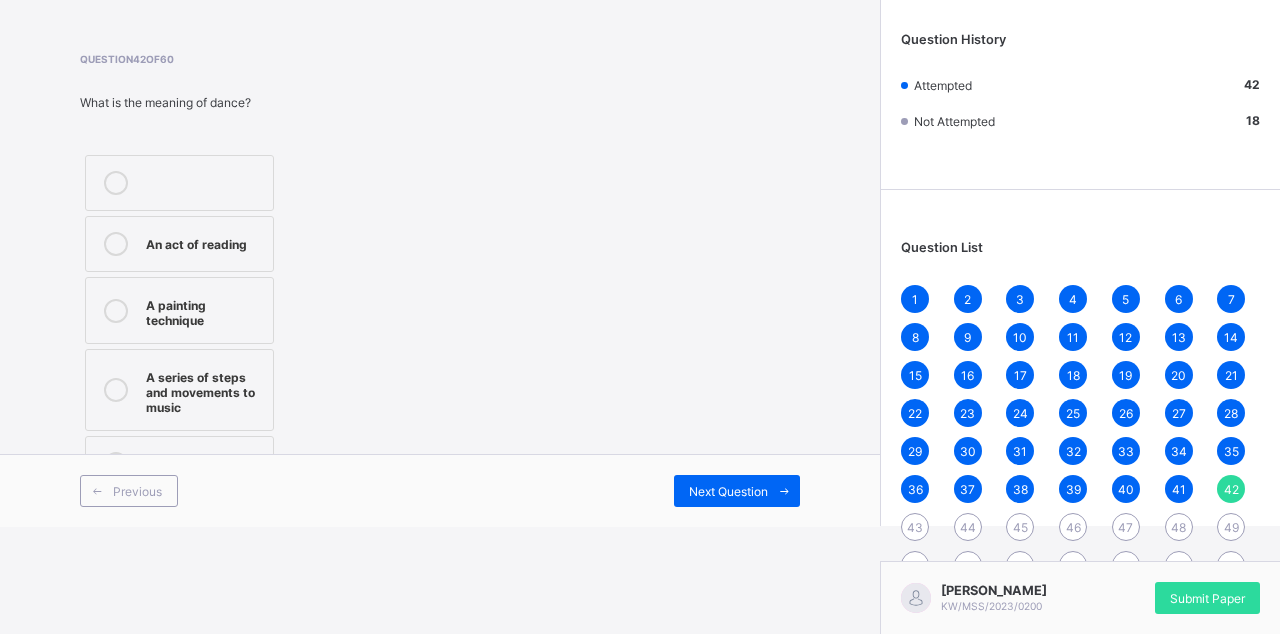 click on "Next Question" at bounding box center (737, 491) 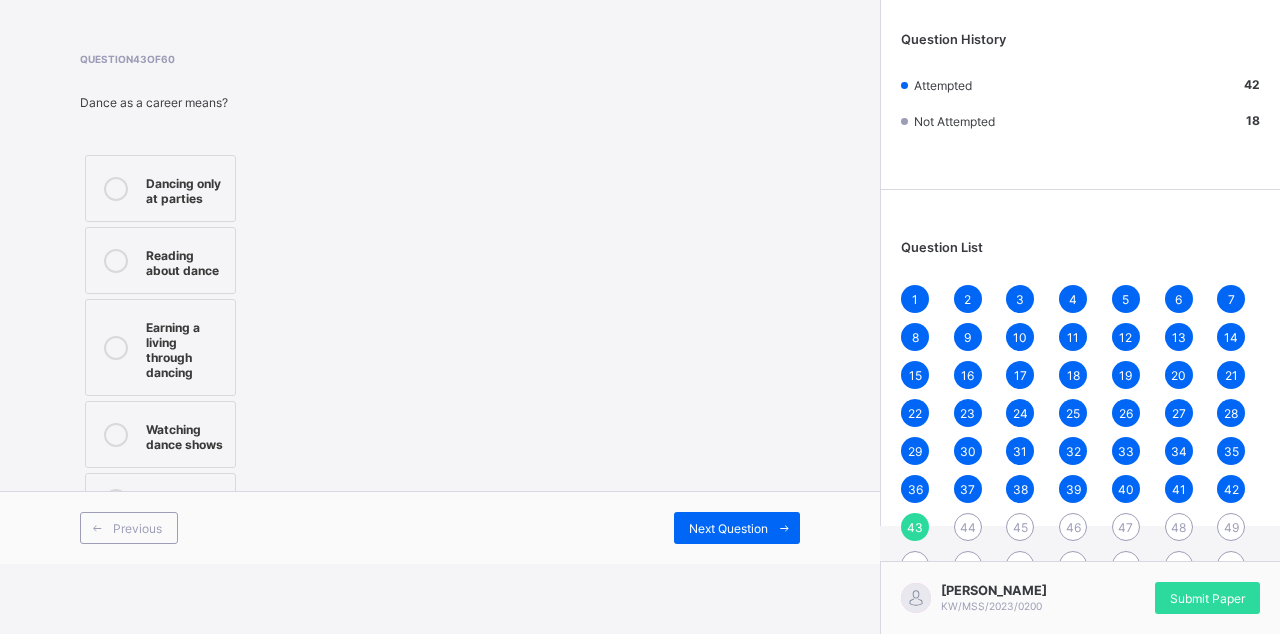 click at bounding box center [116, 348] 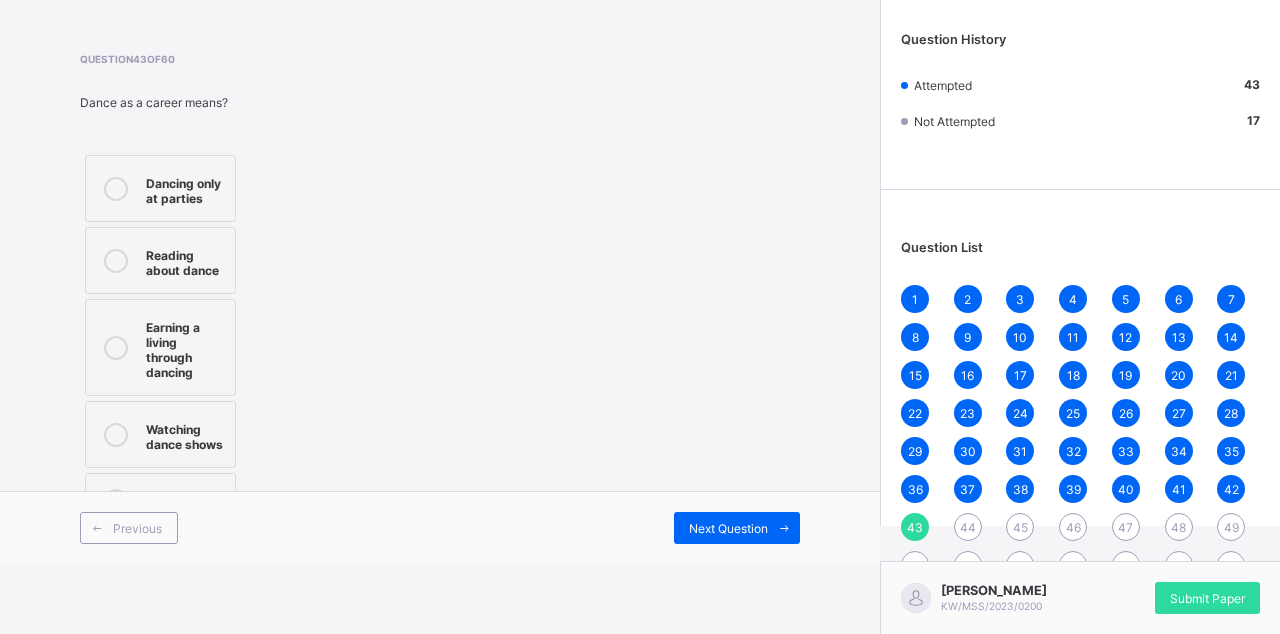 click on "Next Question" at bounding box center [737, 528] 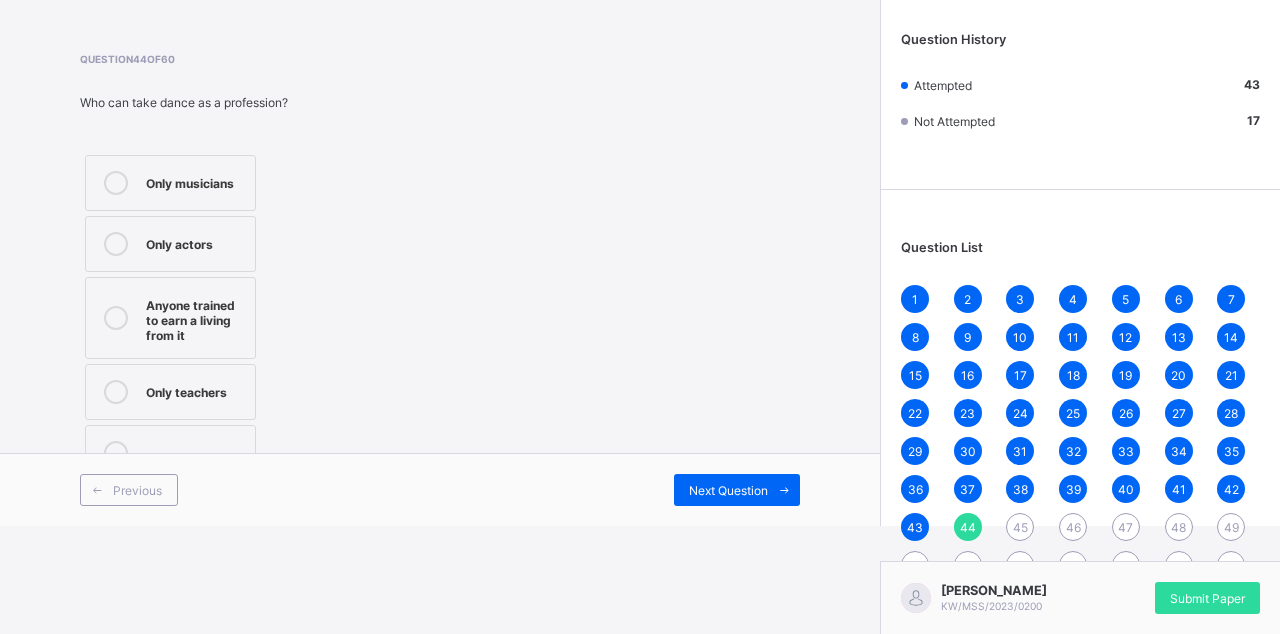 click at bounding box center [116, 318] 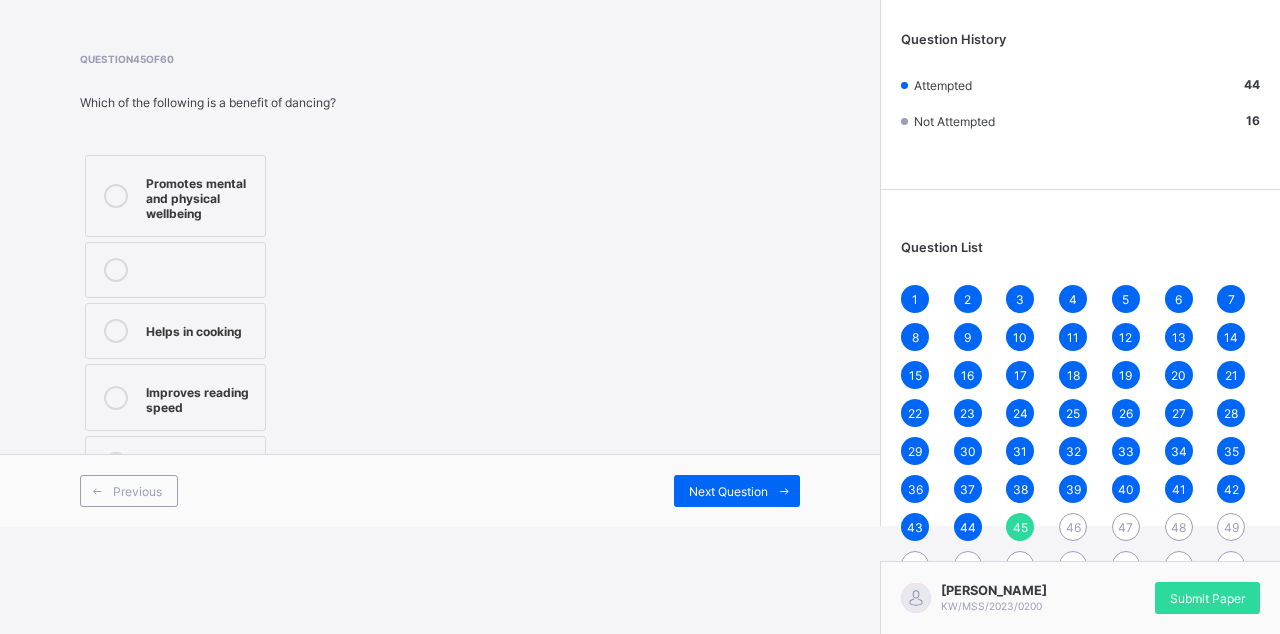 click on "Promotes mental and physical wellbeing" at bounding box center [200, 196] 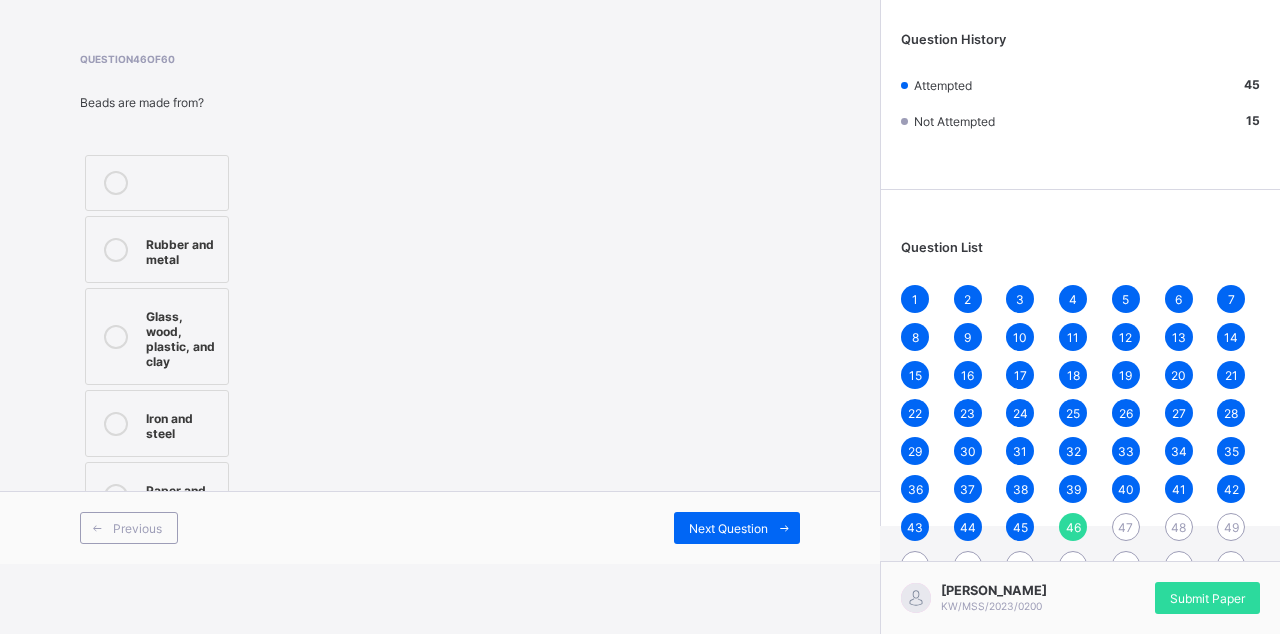click at bounding box center (116, 336) 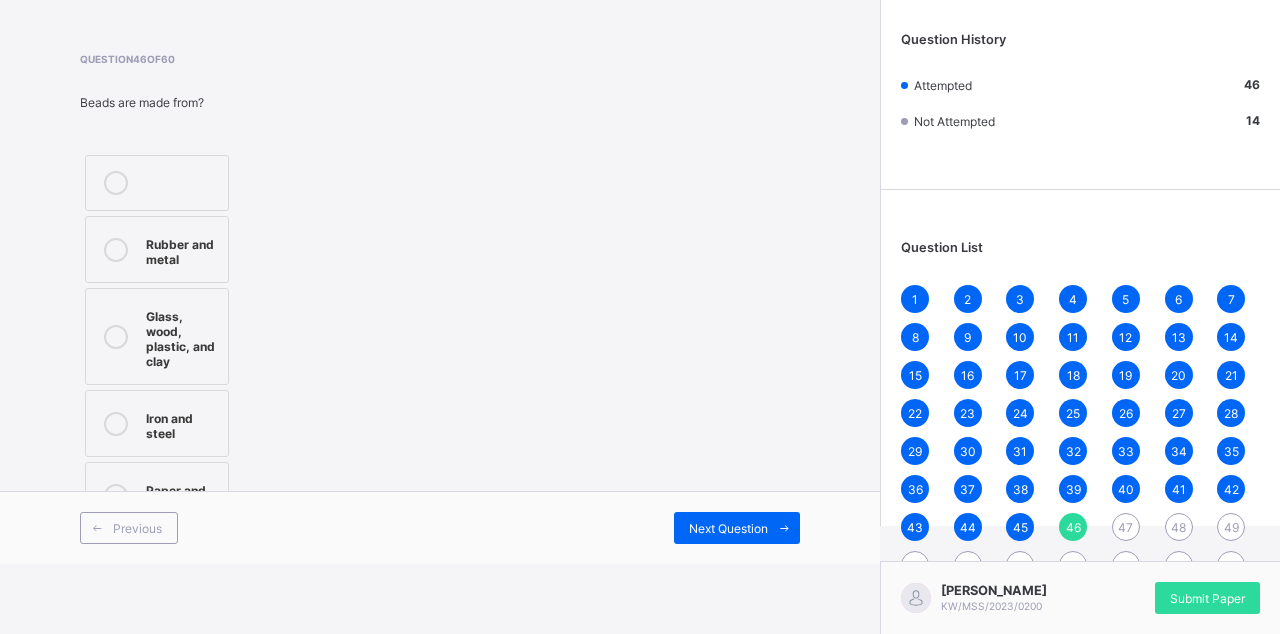 click on "Next Question" at bounding box center [728, 528] 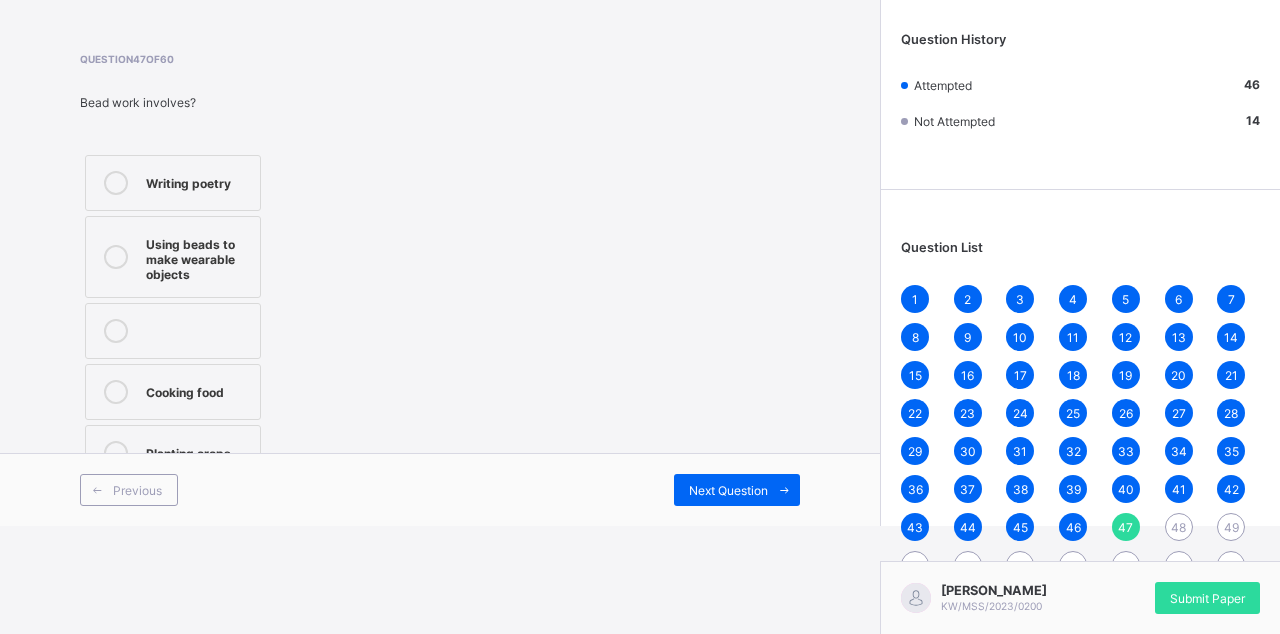 click on "Using beads to make wearable objects" at bounding box center [198, 257] 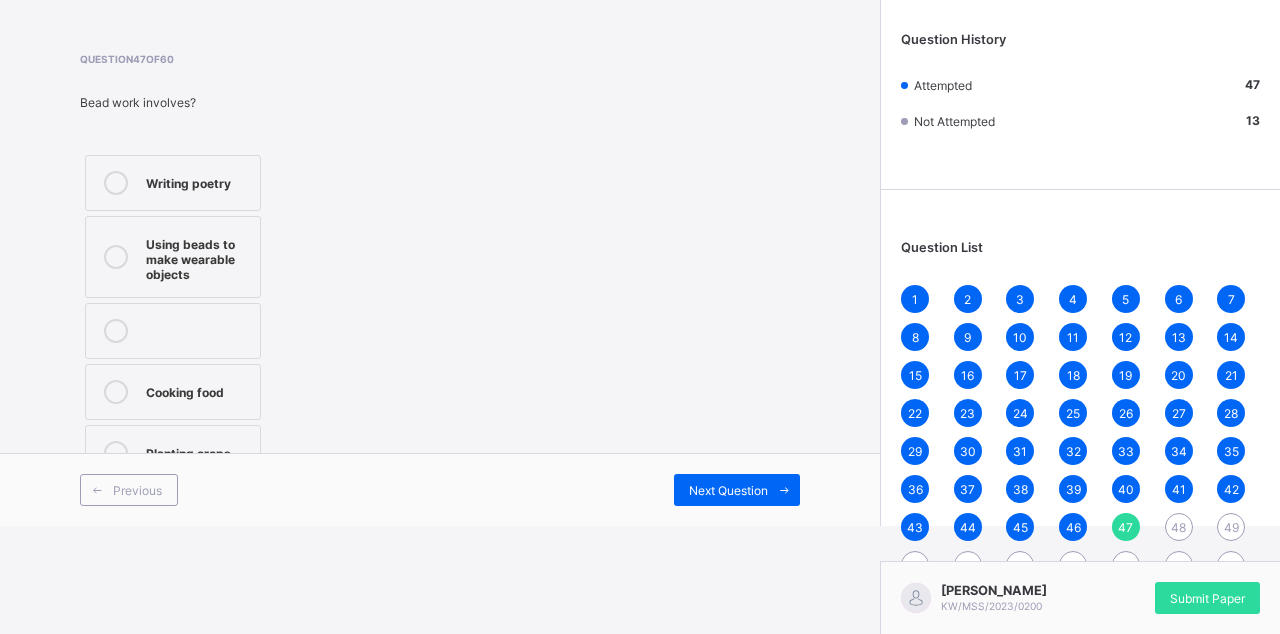 click on "Next Question" at bounding box center (728, 490) 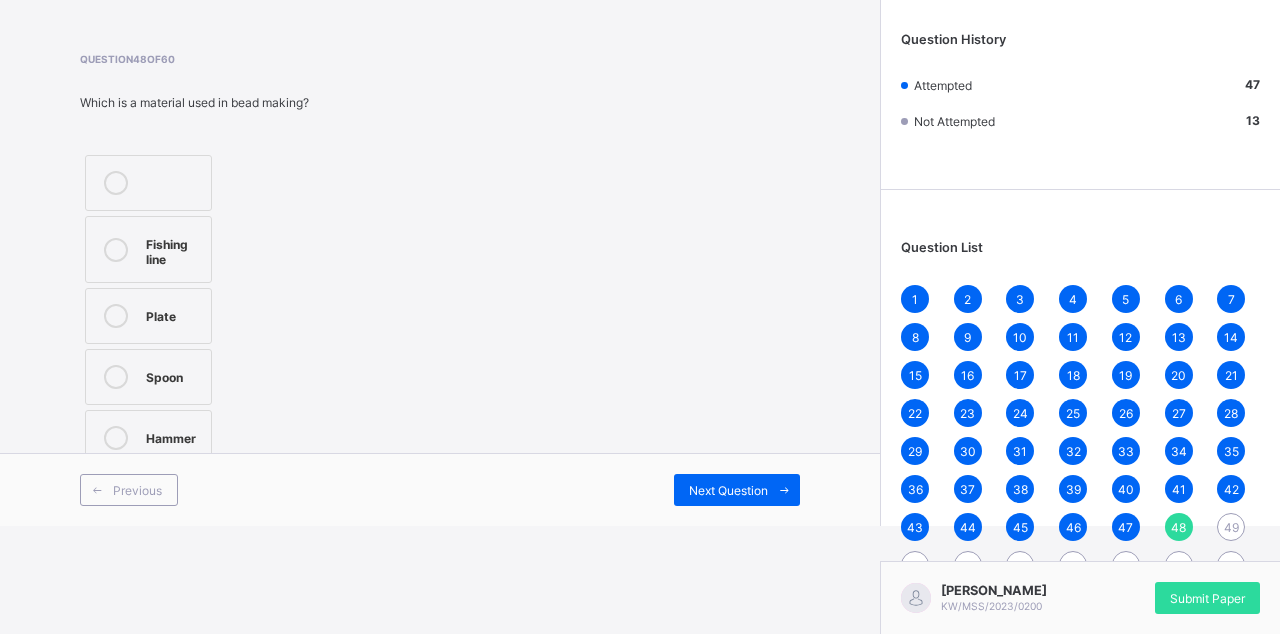 click at bounding box center [116, 249] 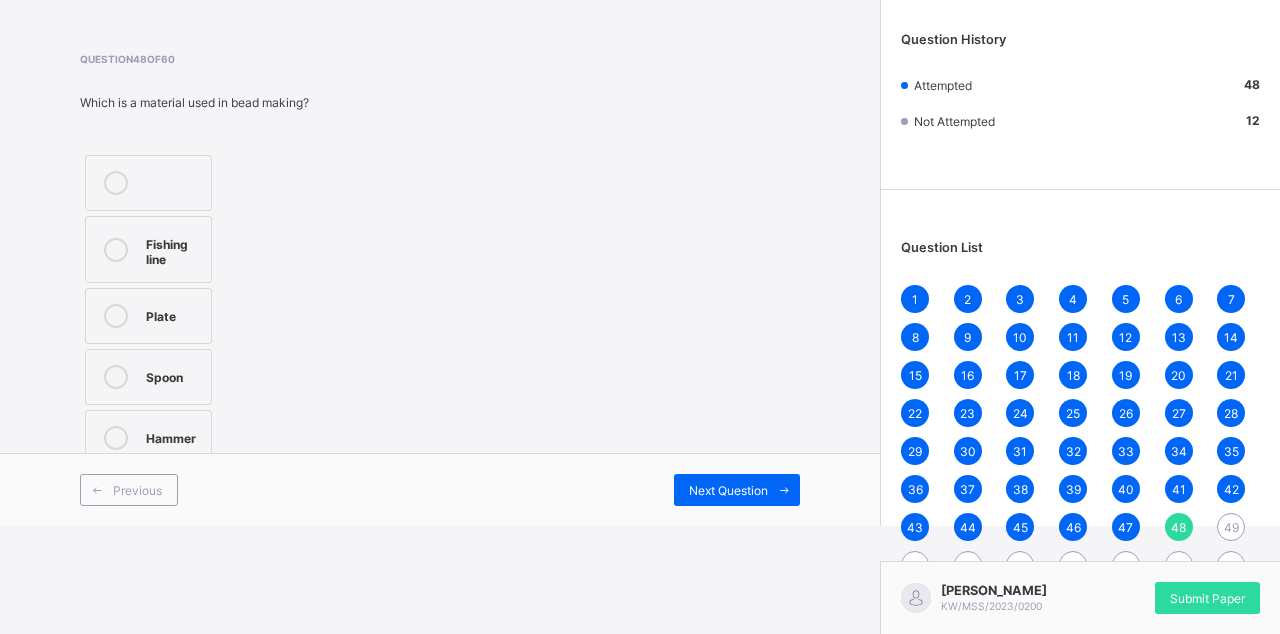 click on "Next Question" at bounding box center [737, 490] 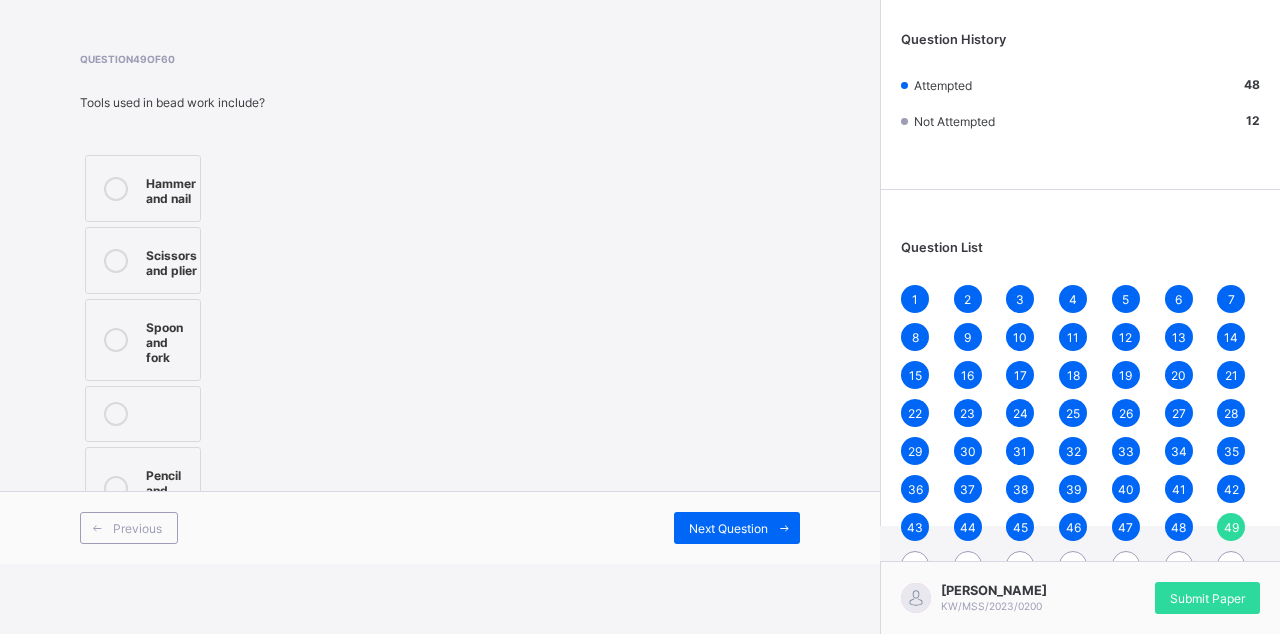 scroll, scrollTop: 107, scrollLeft: 0, axis: vertical 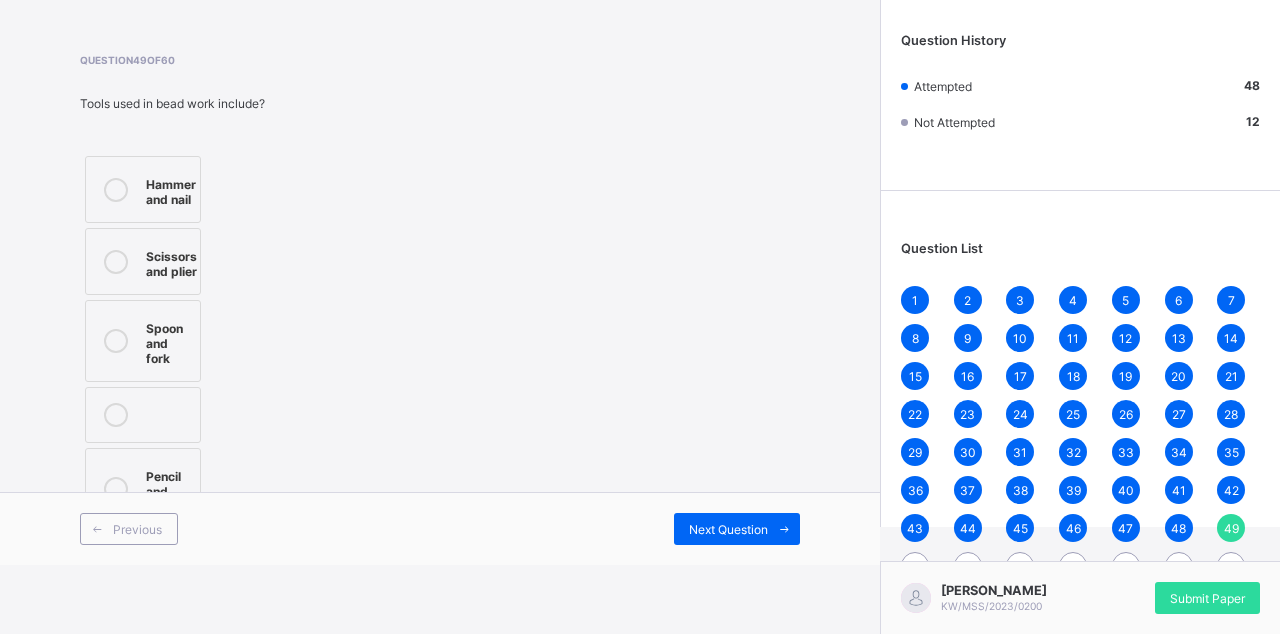 click at bounding box center [116, 262] 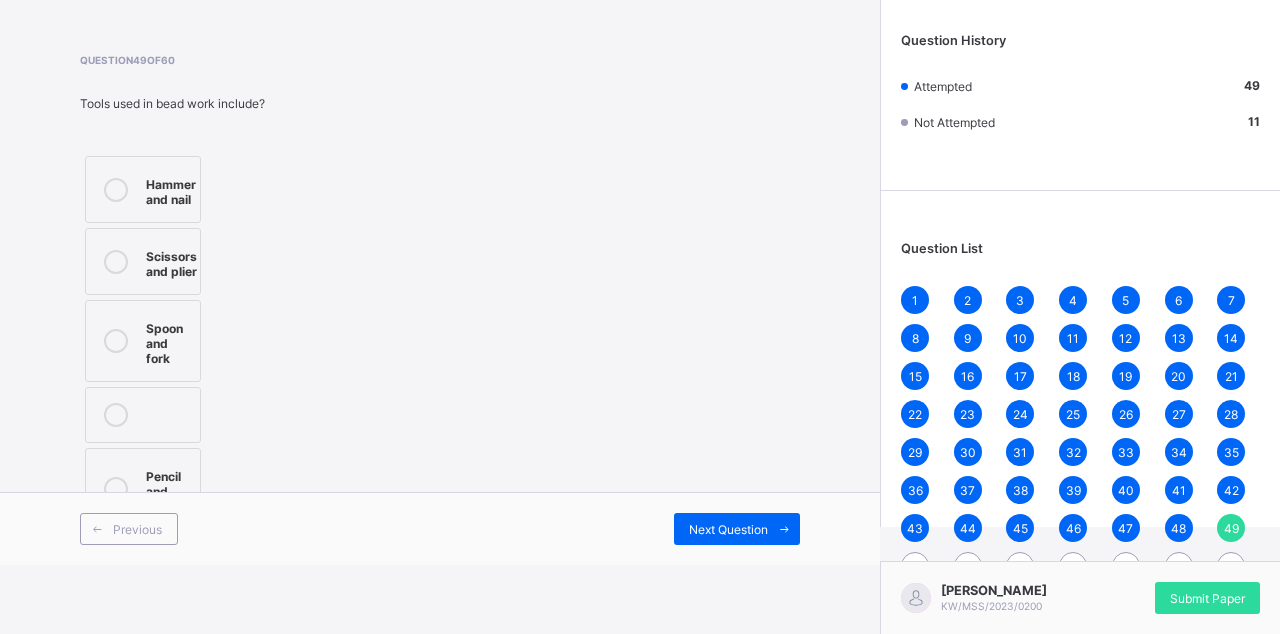 click on "Next Question" at bounding box center (737, 529) 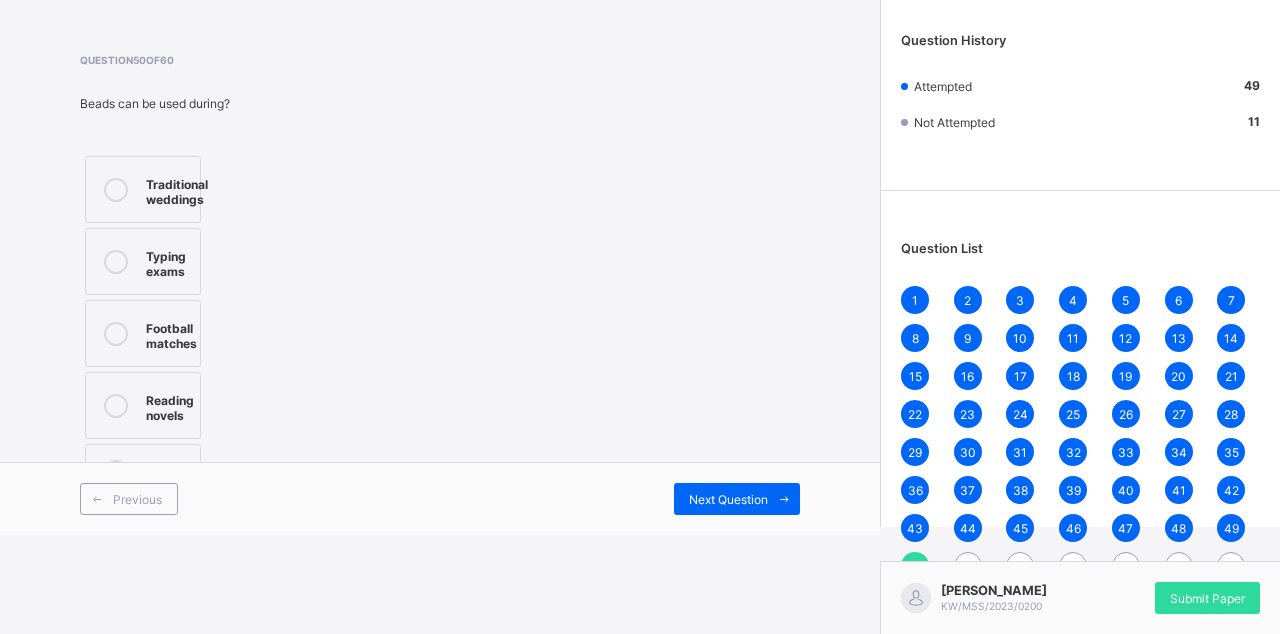 click on "Traditional weddings" at bounding box center (143, 189) 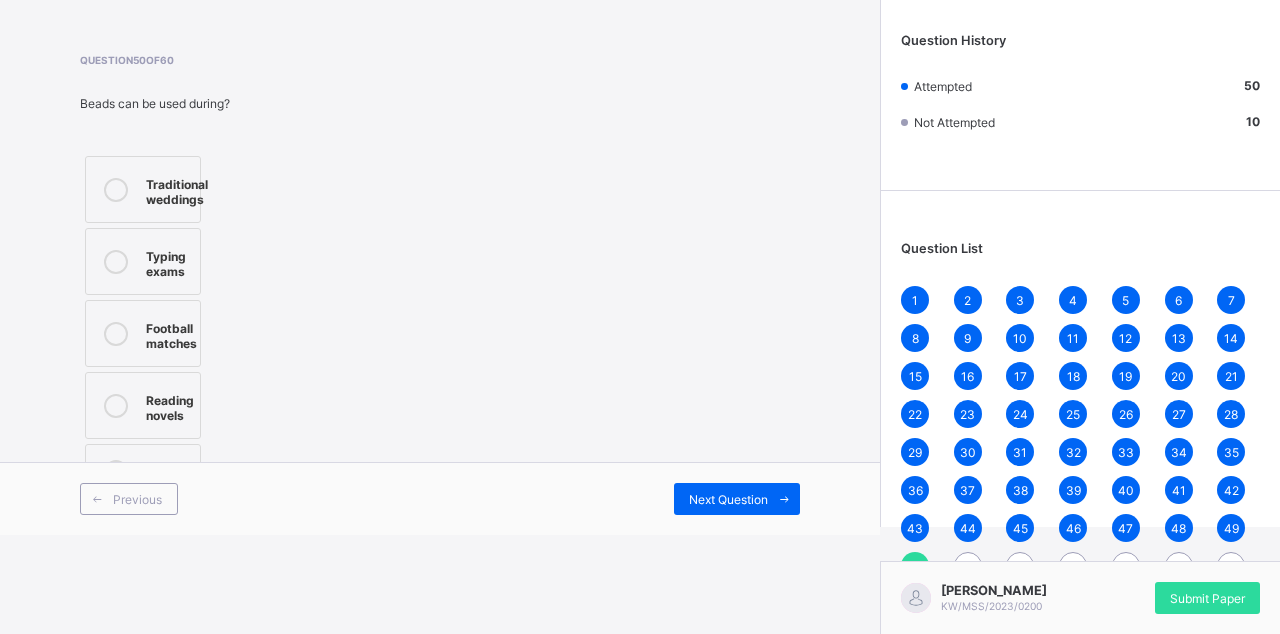 click on "Next Question" at bounding box center [737, 499] 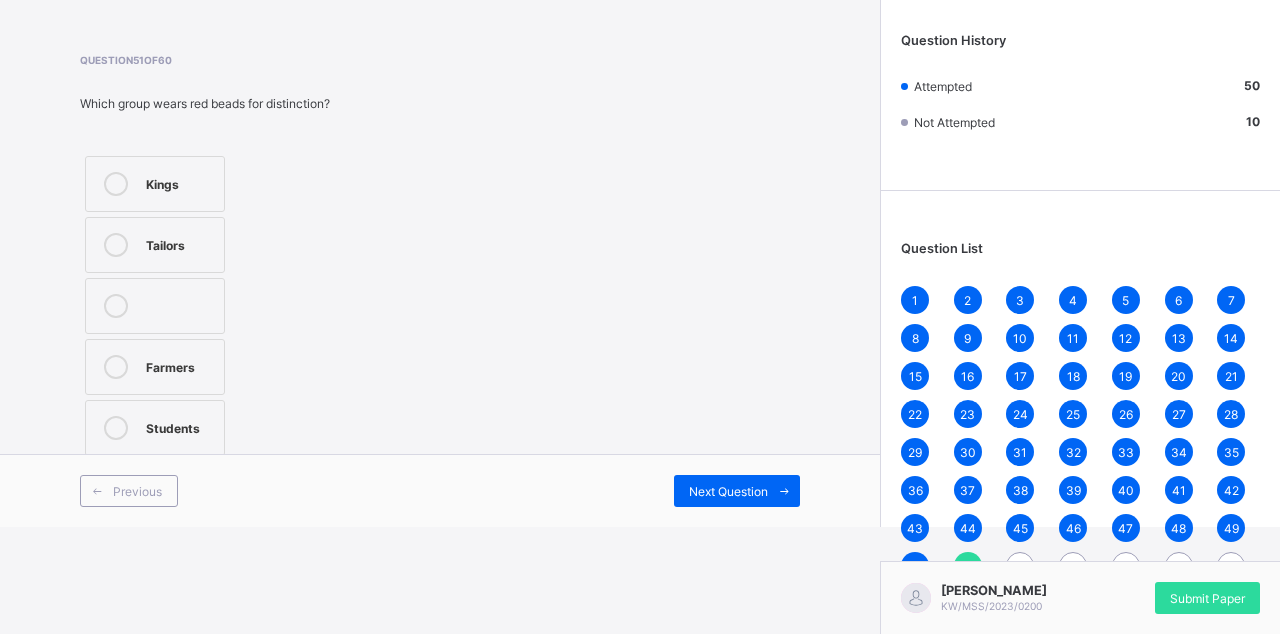 click on "Kings" at bounding box center [155, 184] 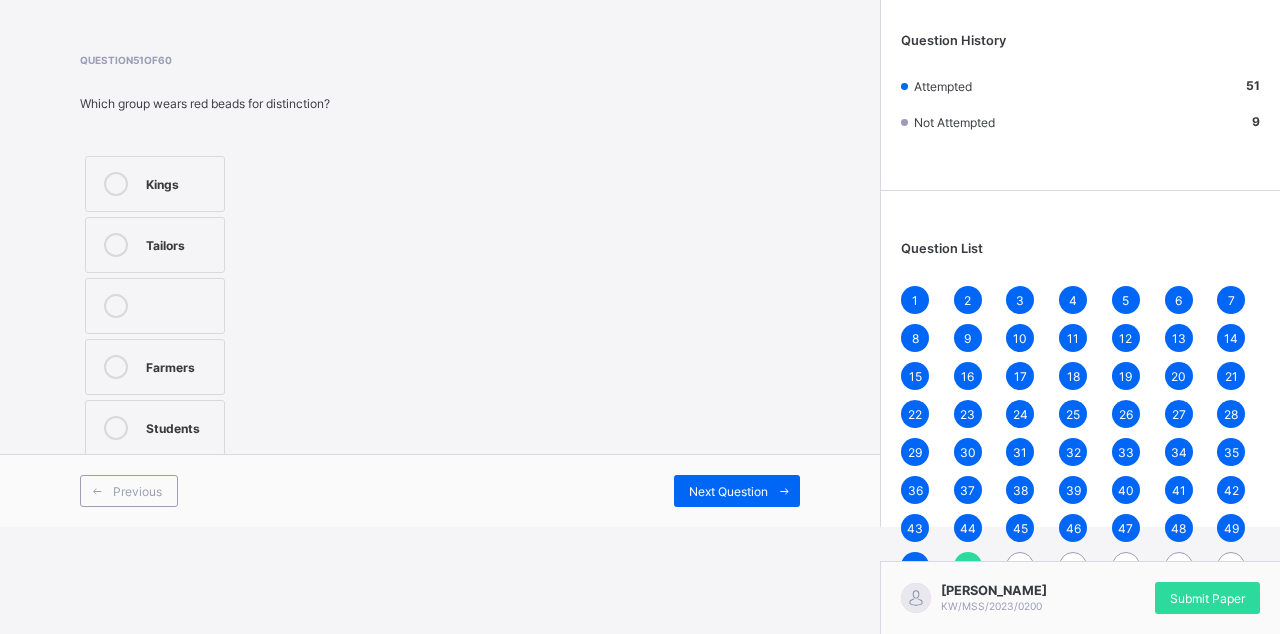 click on "Next Question" at bounding box center [737, 491] 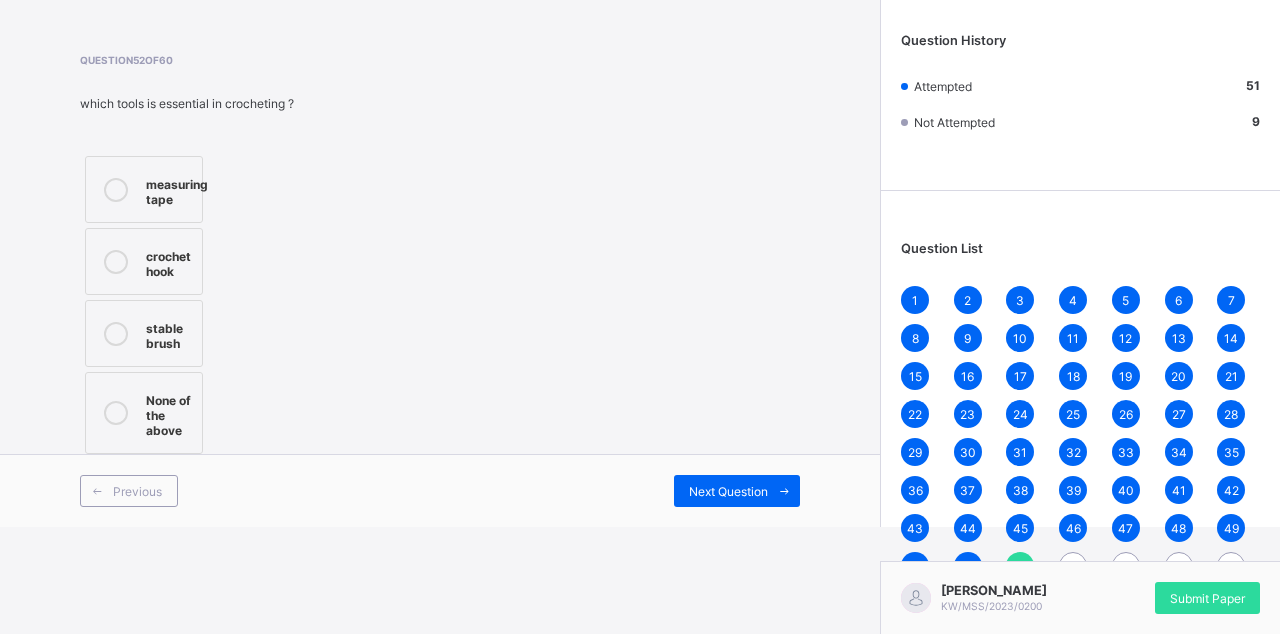 click at bounding box center (116, 261) 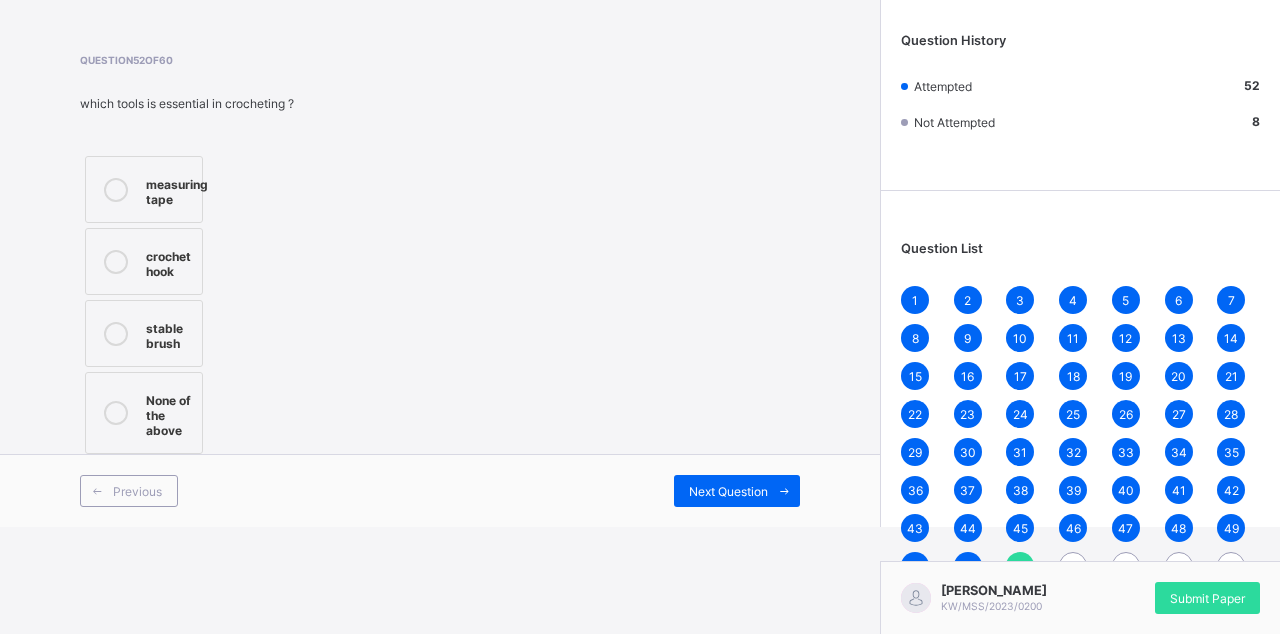 click on "Next Question" at bounding box center [737, 491] 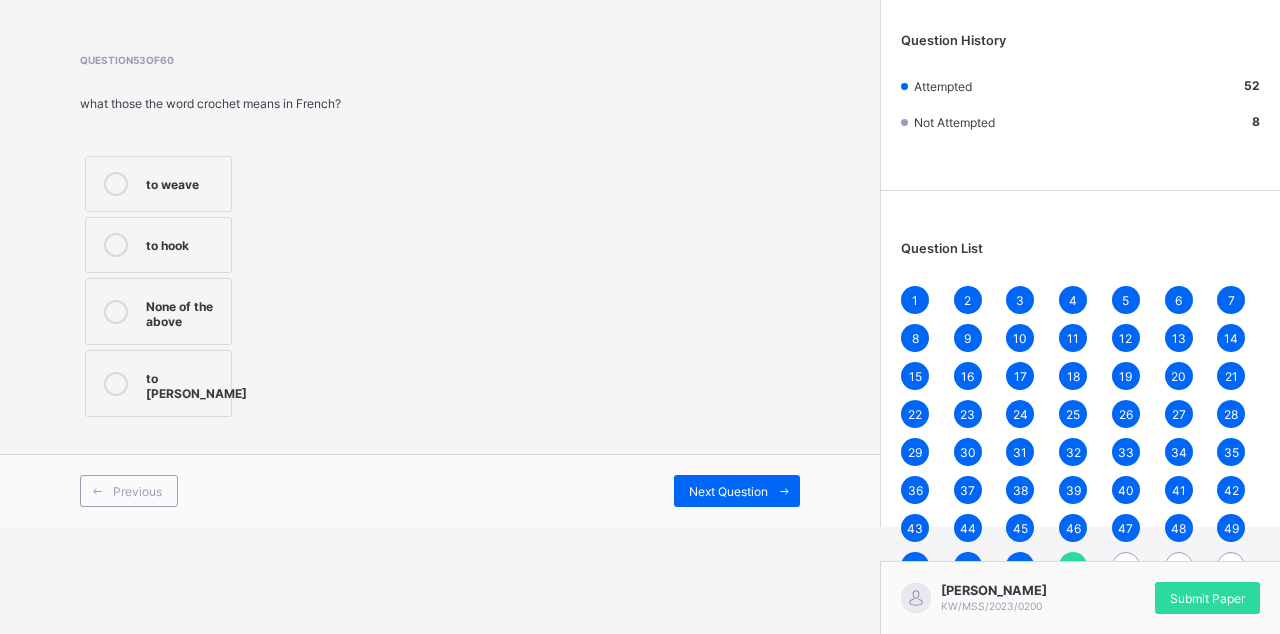 click at bounding box center (116, 184) 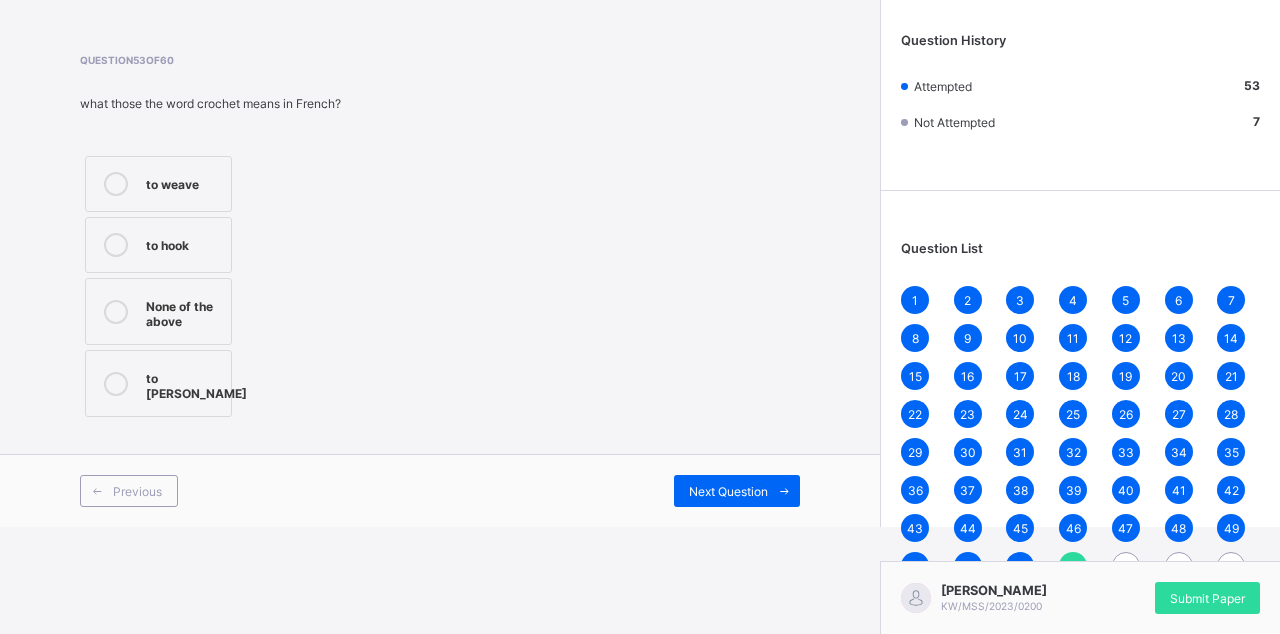 click on "Next Question" at bounding box center (737, 491) 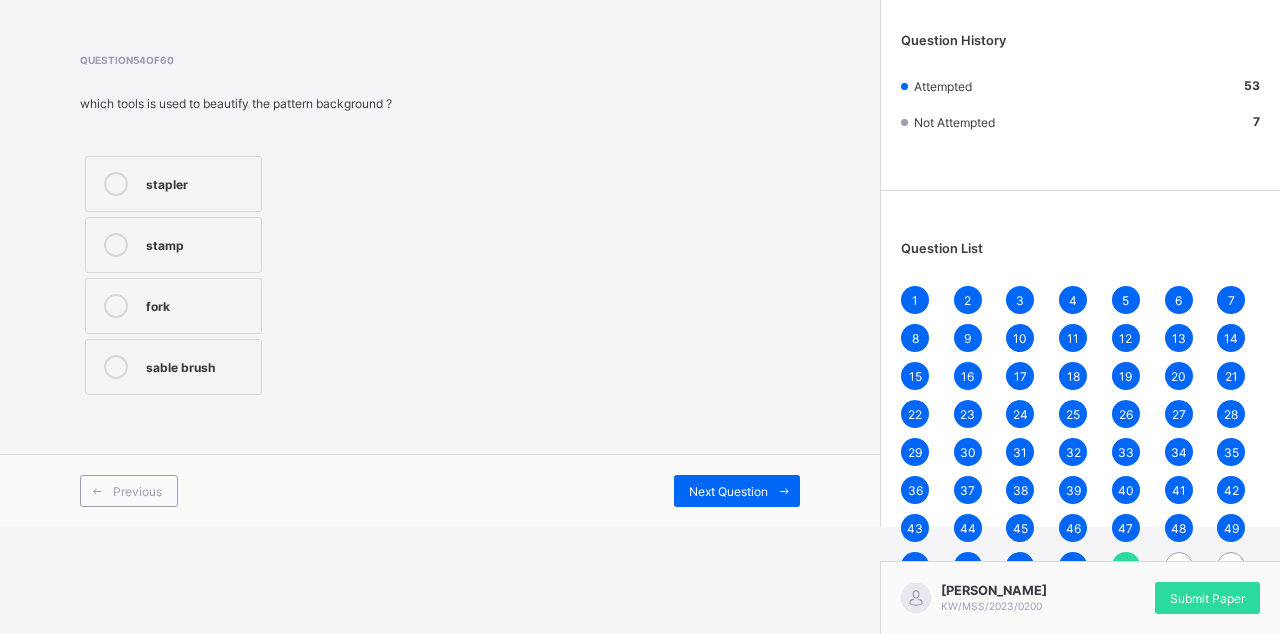 click at bounding box center (116, 245) 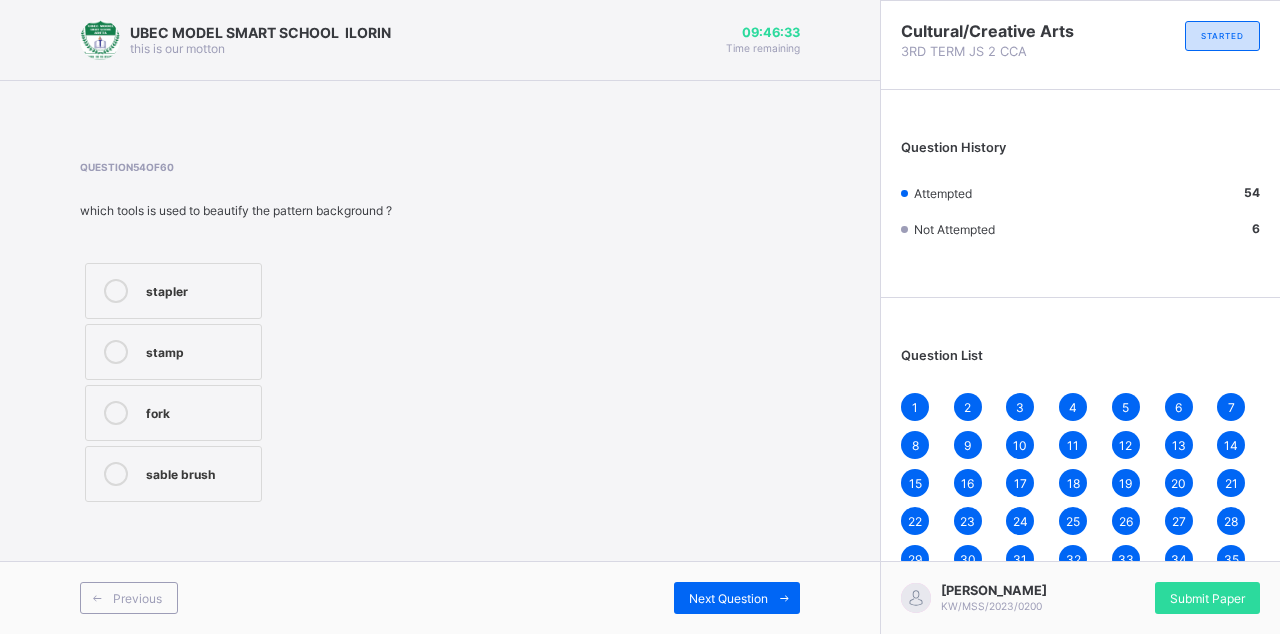scroll, scrollTop: 12, scrollLeft: 0, axis: vertical 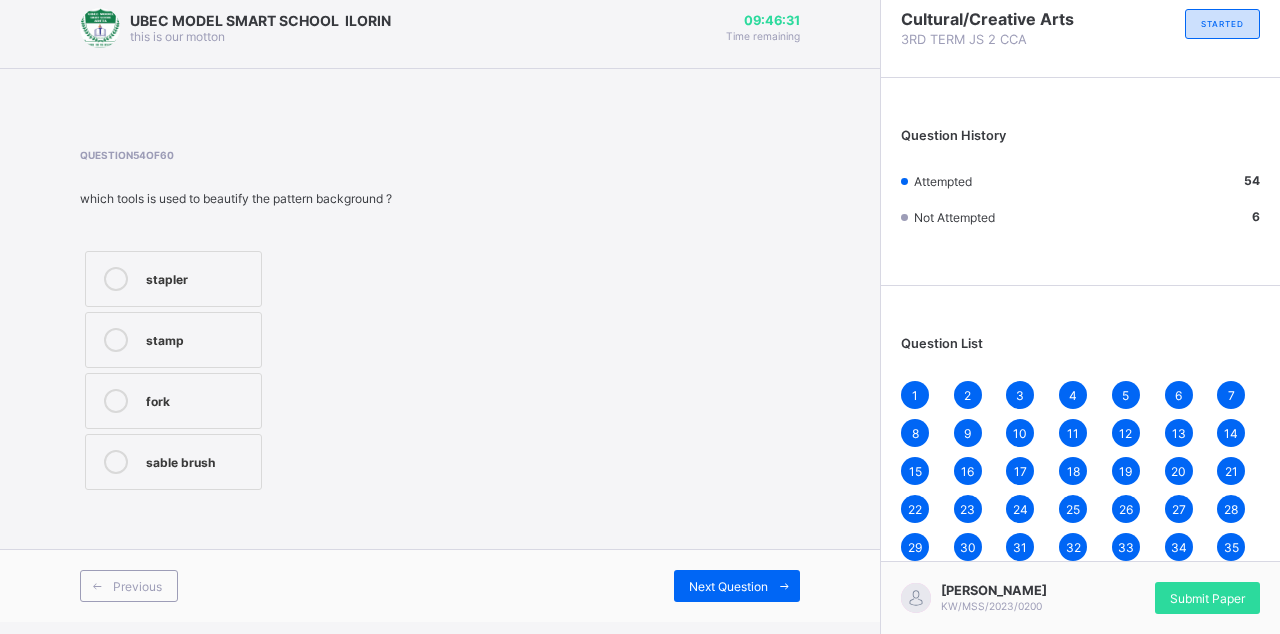 click on "46" at bounding box center [1073, 623] 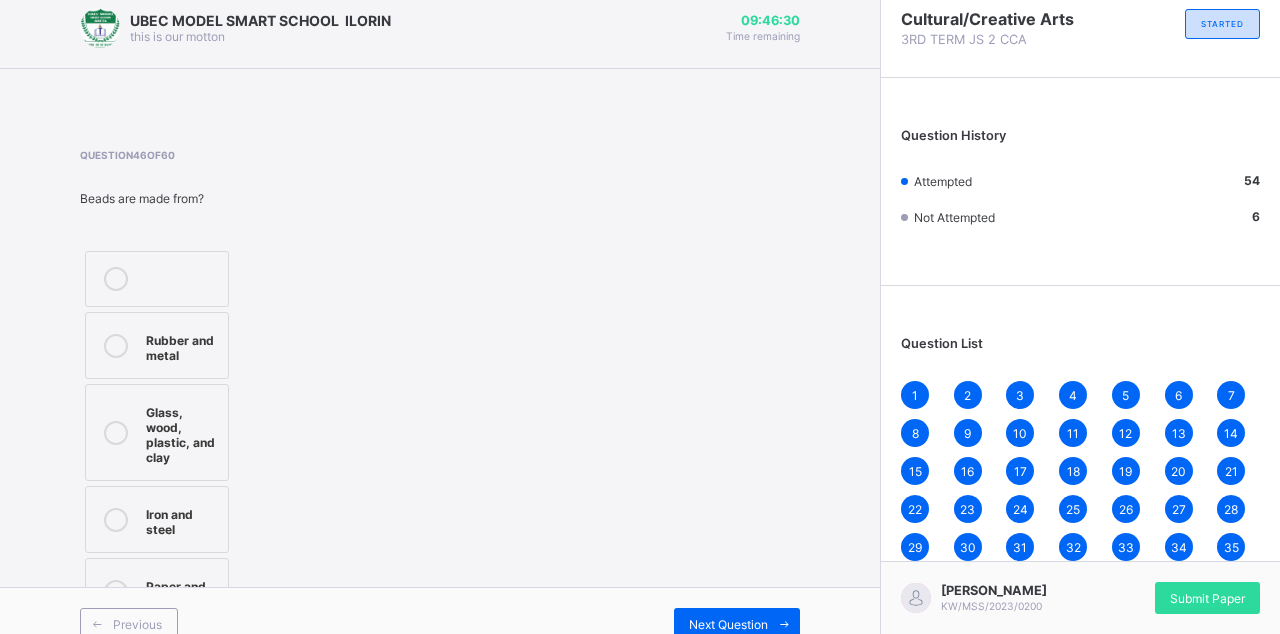 click on "1 2 3 4 5 6 7 8 9 10 11 12 13 14 15 16 17 18 19 20 21 22 23 24 25 26 27 28 29 30 31 32 33 34 35 36 37 38 39 40 41 42 43 44 45 46 47 48 49 50 51 52 53 54 55 56 57 58 59 60" at bounding box center [1080, 547] 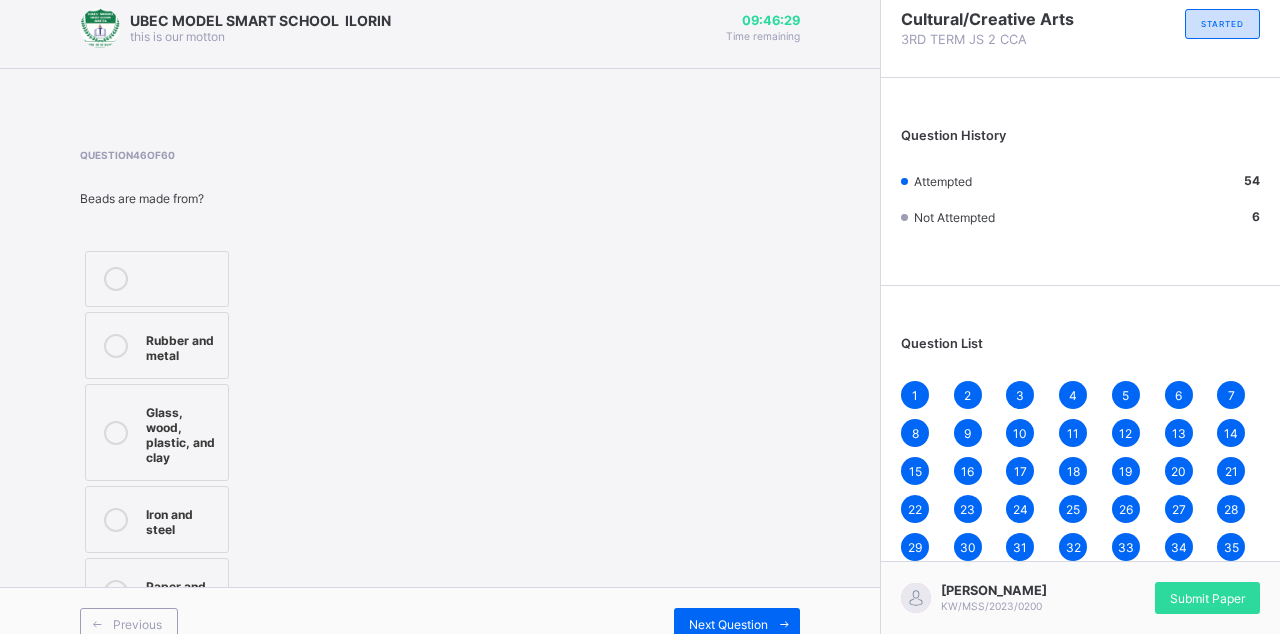 click on "45" at bounding box center [1020, 623] 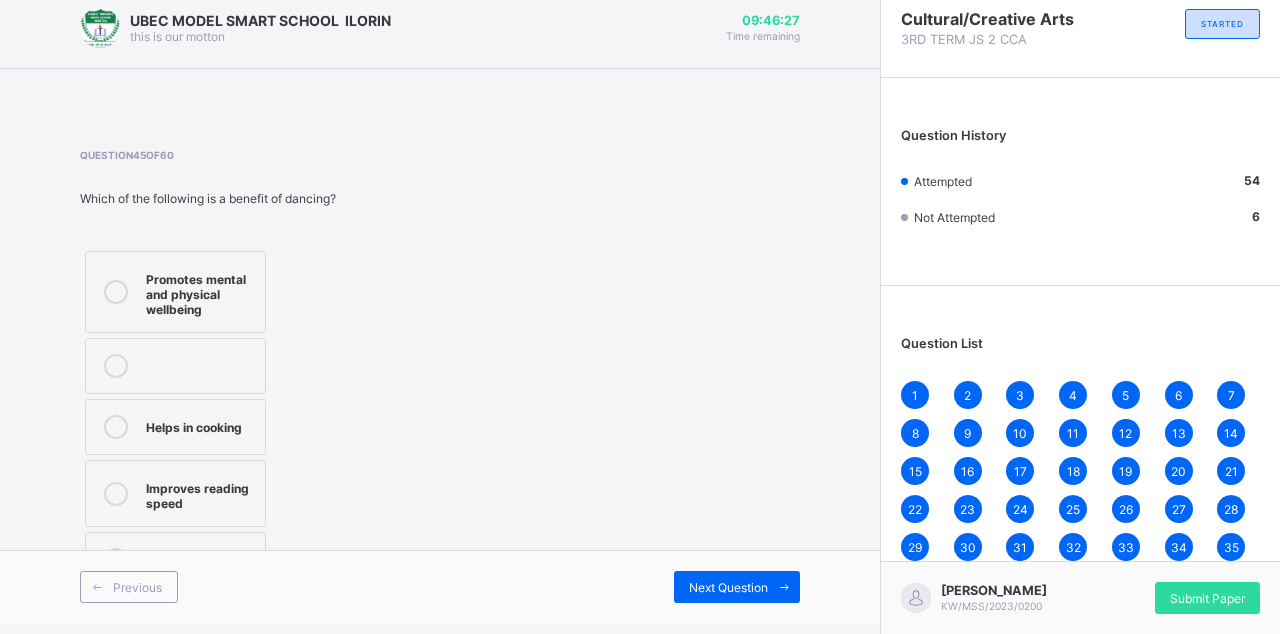 click on "44" at bounding box center (968, 623) 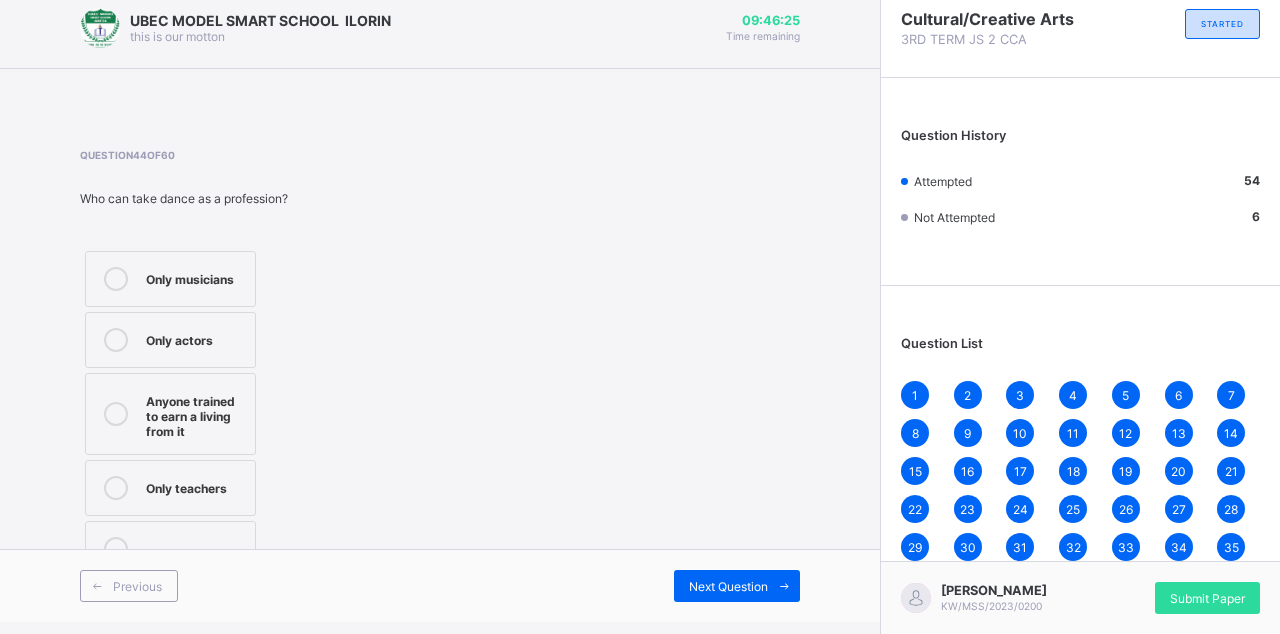 click on "44" at bounding box center [968, 623] 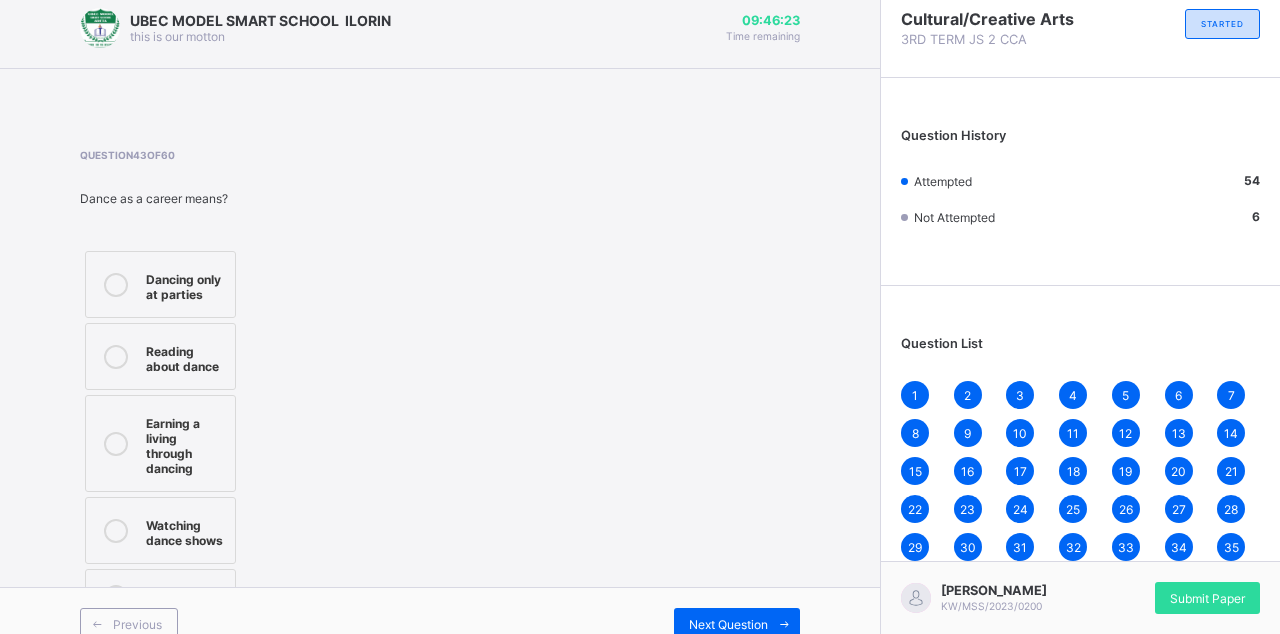 click on "42" at bounding box center (1231, 585) 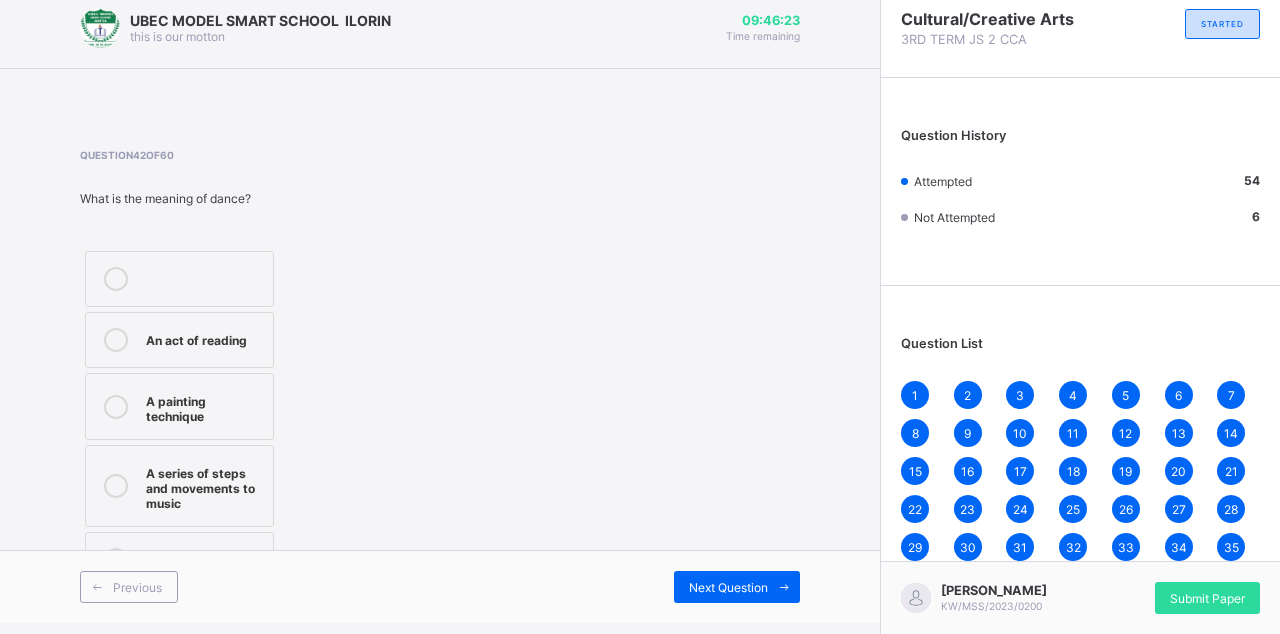 click on "41" at bounding box center [1179, 585] 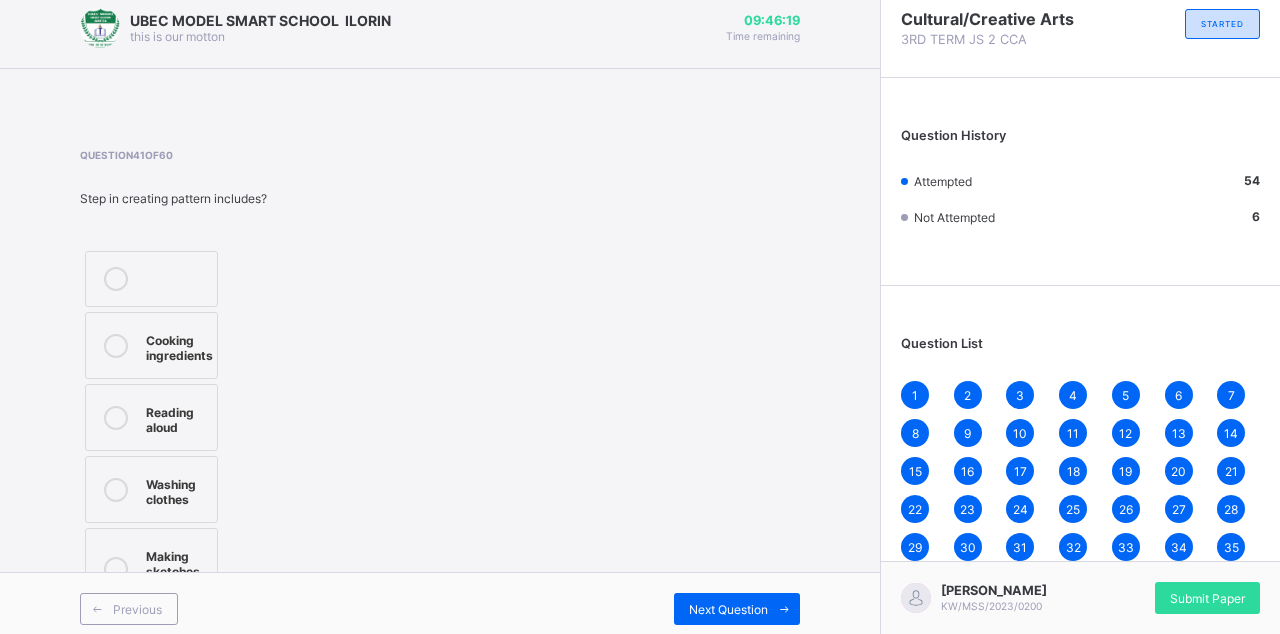 click on "1 2 3 4 5 6 7 8 9 10 11 12 13 14 15 16 17 18 19 20 21 22 23 24 25 26 27 28 29 30 31 32 33 34 35 36 37 38 39 40 41 42 43 44 45 46 47 48 49 50 51 52 53 54 55 56 57 58 59 60" at bounding box center [1080, 547] 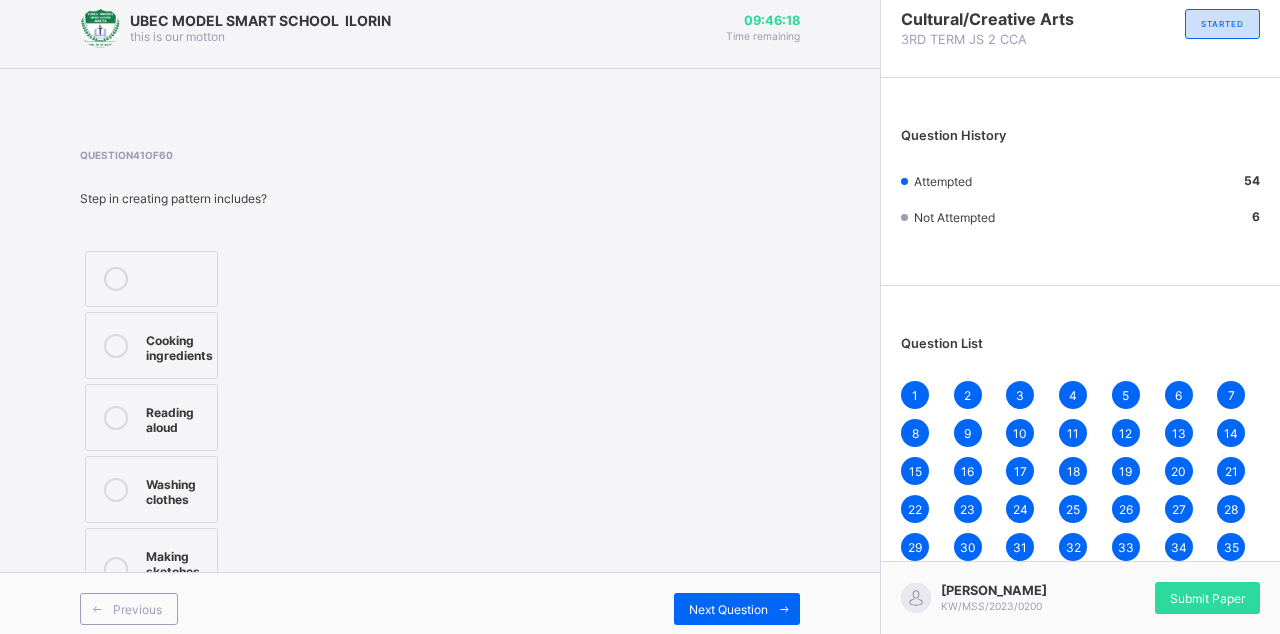 click on "40" at bounding box center [1126, 585] 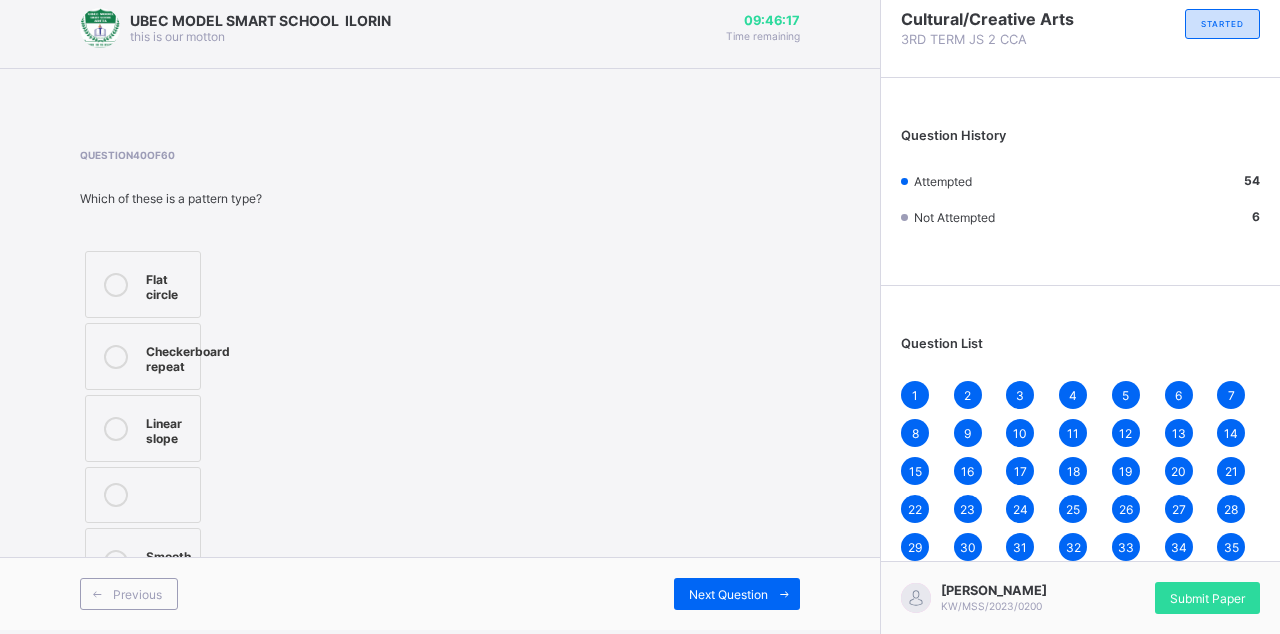 click on "1 2 3 4 5 6 7 8 9 10 11 12 13 14 15 16 17 18 19 20 21 22 23 24 25 26 27 28 29 30 31 32 33 34 35 36 37 38 39 40 41 42 43 44 45 46 47 48 49 50 51 52 53 54 55 56 57 58 59 60" at bounding box center [1080, 547] 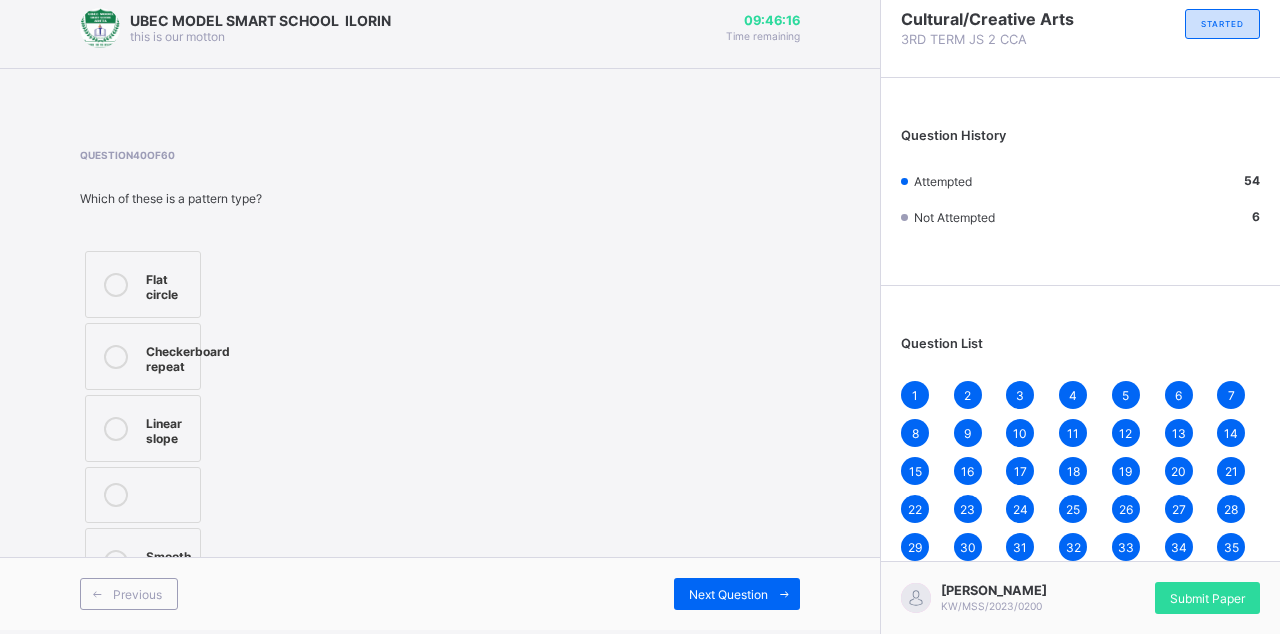 click on "39" at bounding box center [1073, 585] 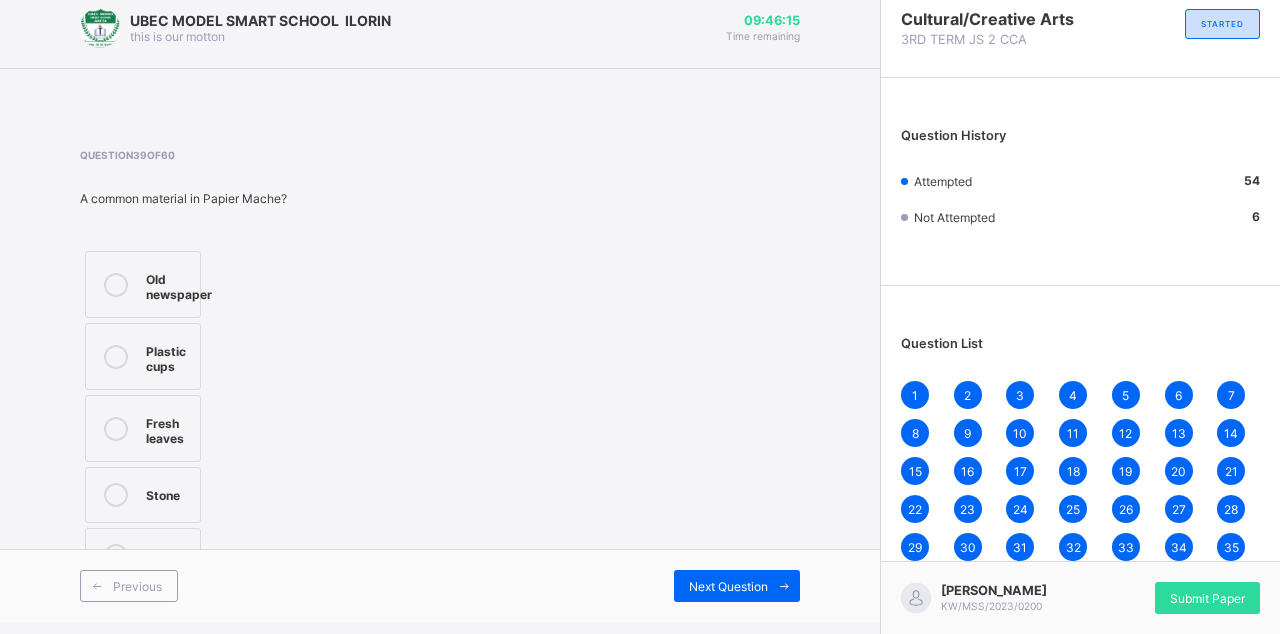 click on "38" at bounding box center (1020, 585) 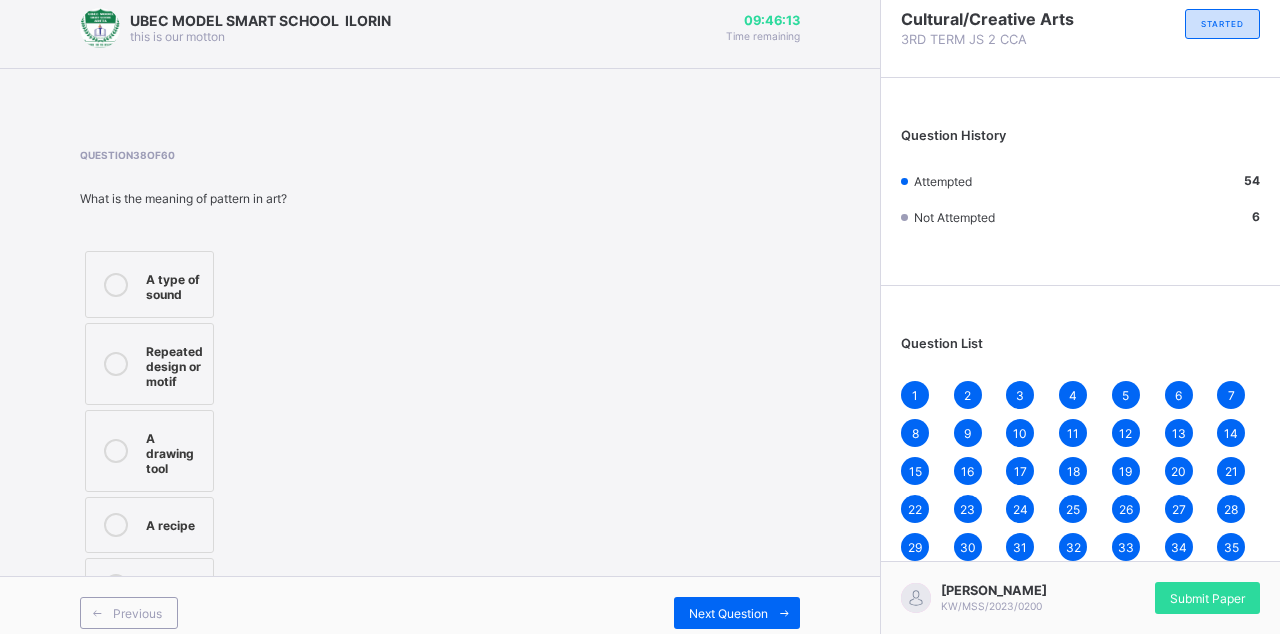 click on "37" at bounding box center (968, 585) 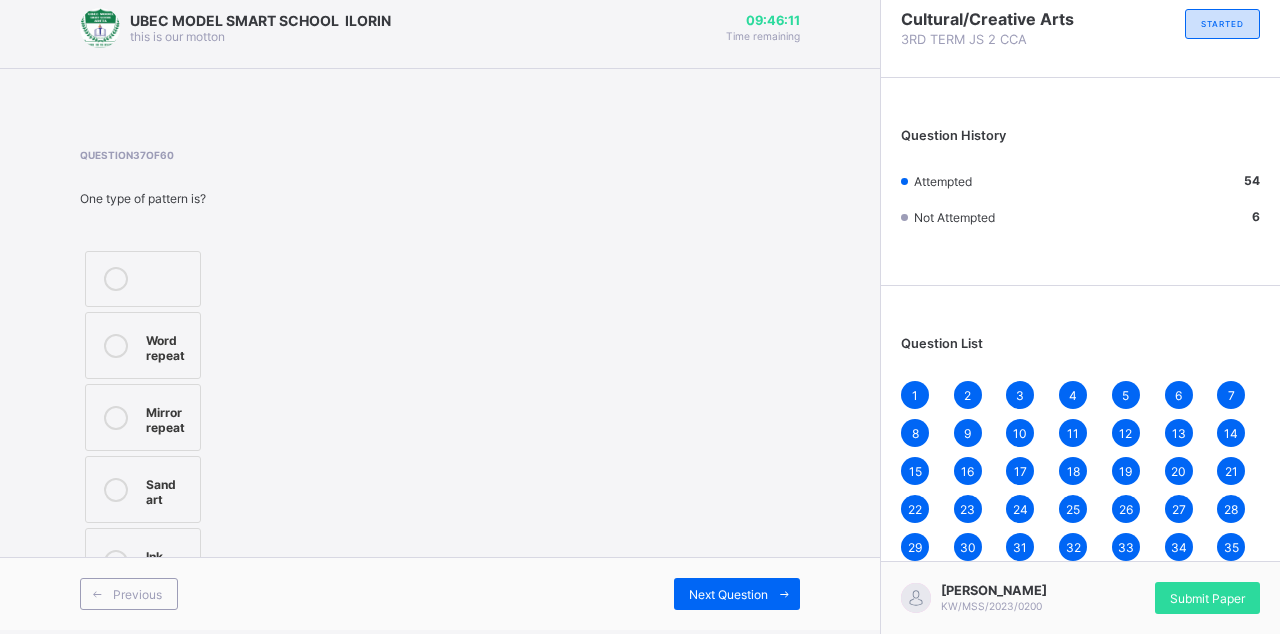 click at bounding box center [116, 562] 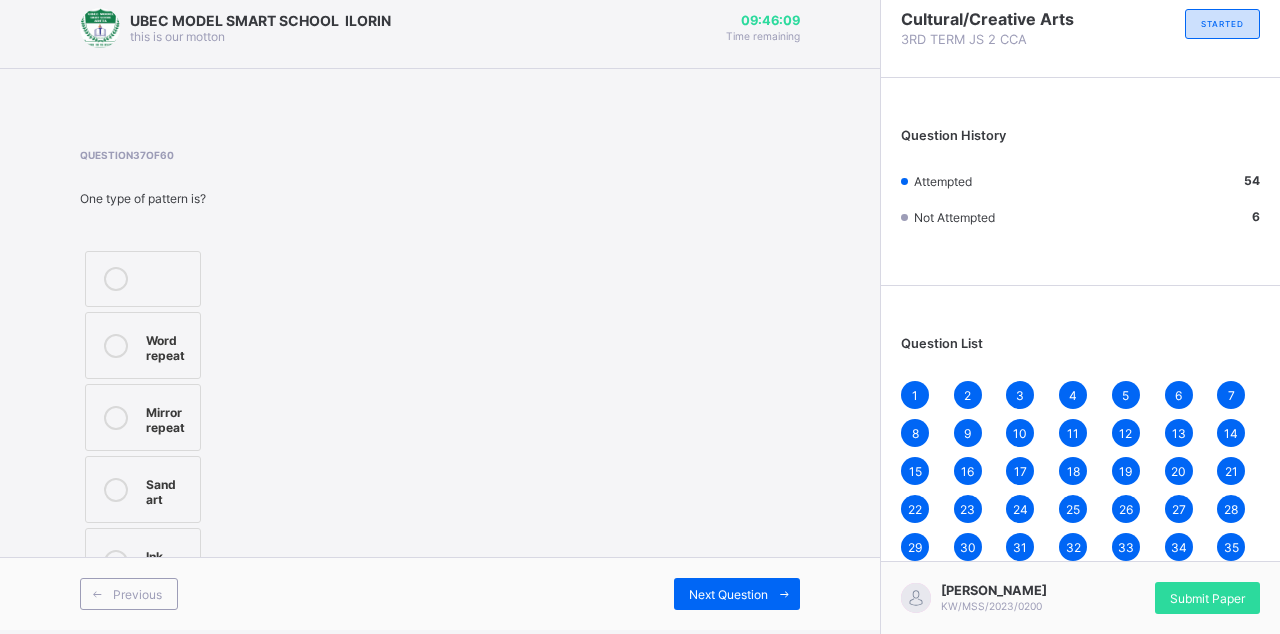 click on "Previous Next Question" at bounding box center [440, 593] 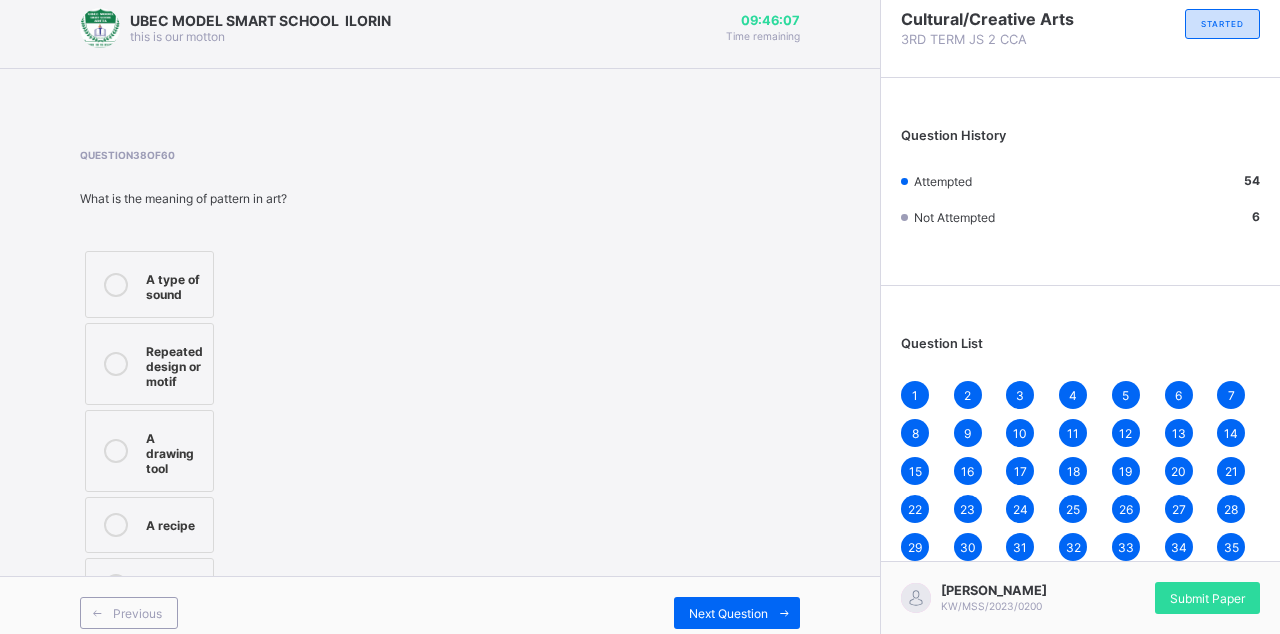 click at bounding box center [97, 613] 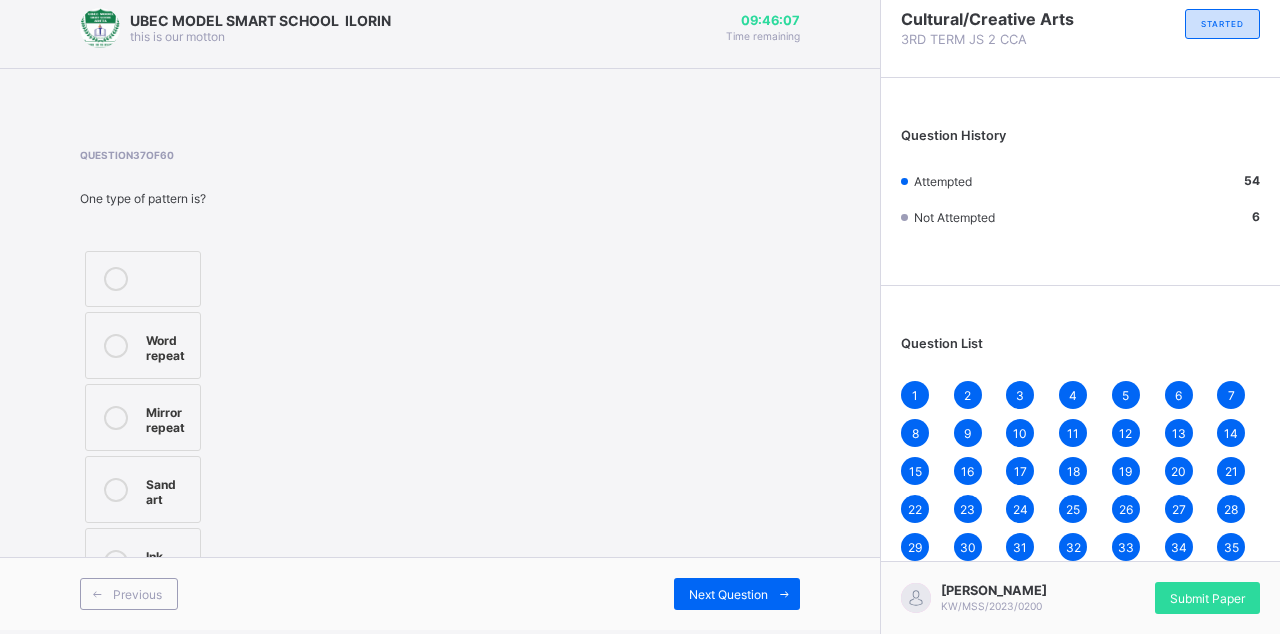 click on "1 2 3 4 5 6 7 8 9 10 11 12 13 14 15 16 17 18 19 20 21 22 23 24 25 26 27 28 29 30 31 32 33 34 35 36 37 38 39 40 41 42 43 44 45 46 47 48 49 50 51 52 53 54 55 56 57 58 59 60" at bounding box center [1080, 547] 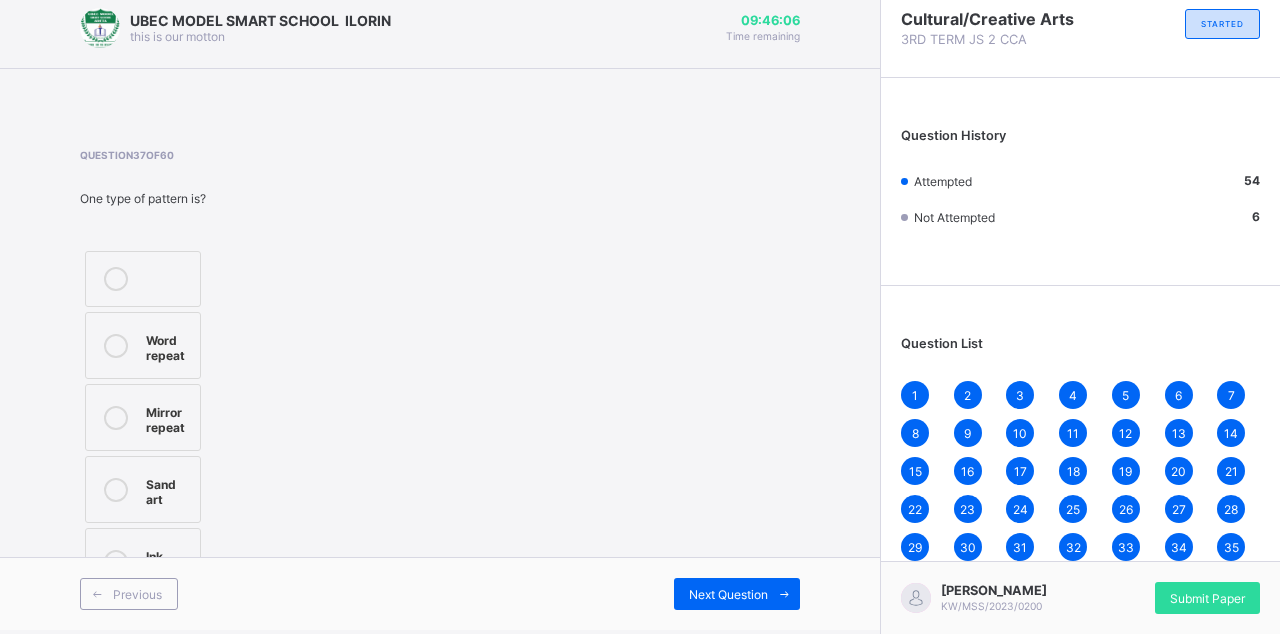 click on "18" at bounding box center [1073, 471] 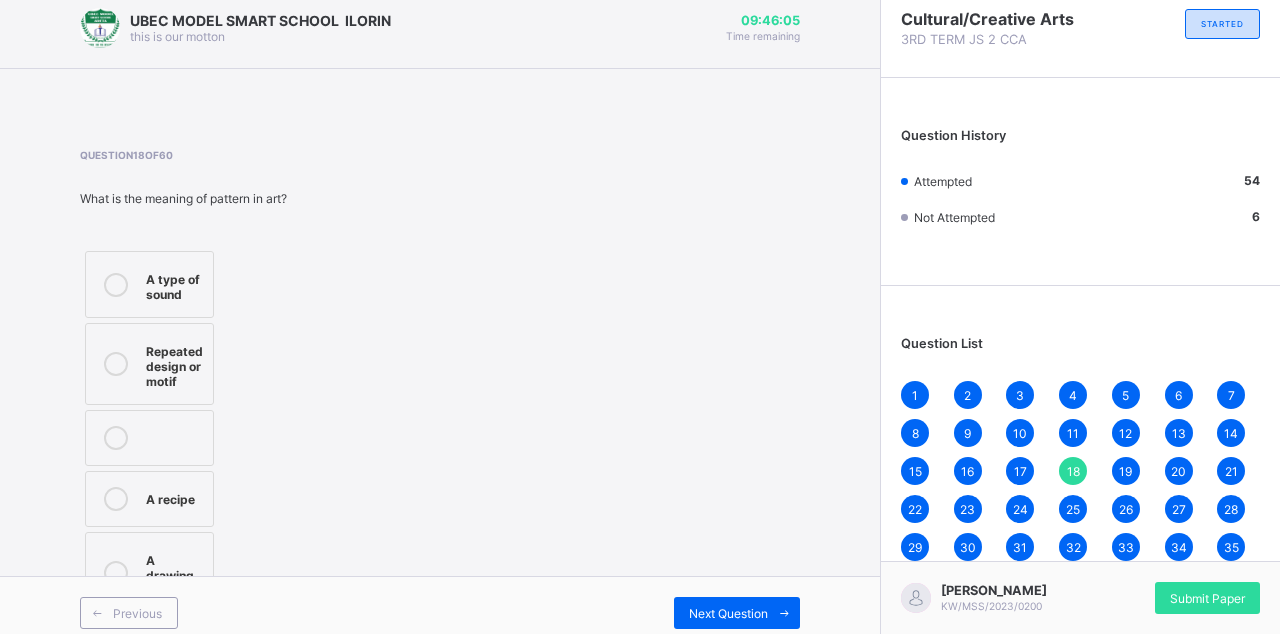 click on "19" at bounding box center (1126, 471) 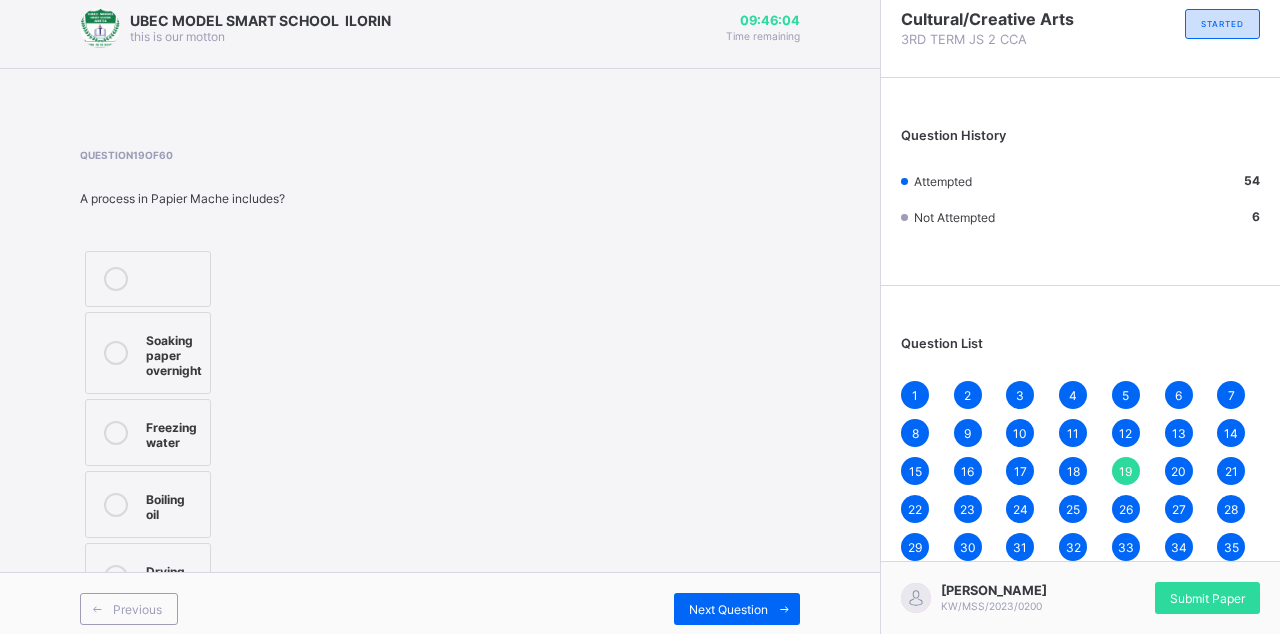 click on "Previous Next Question" at bounding box center (440, 608) 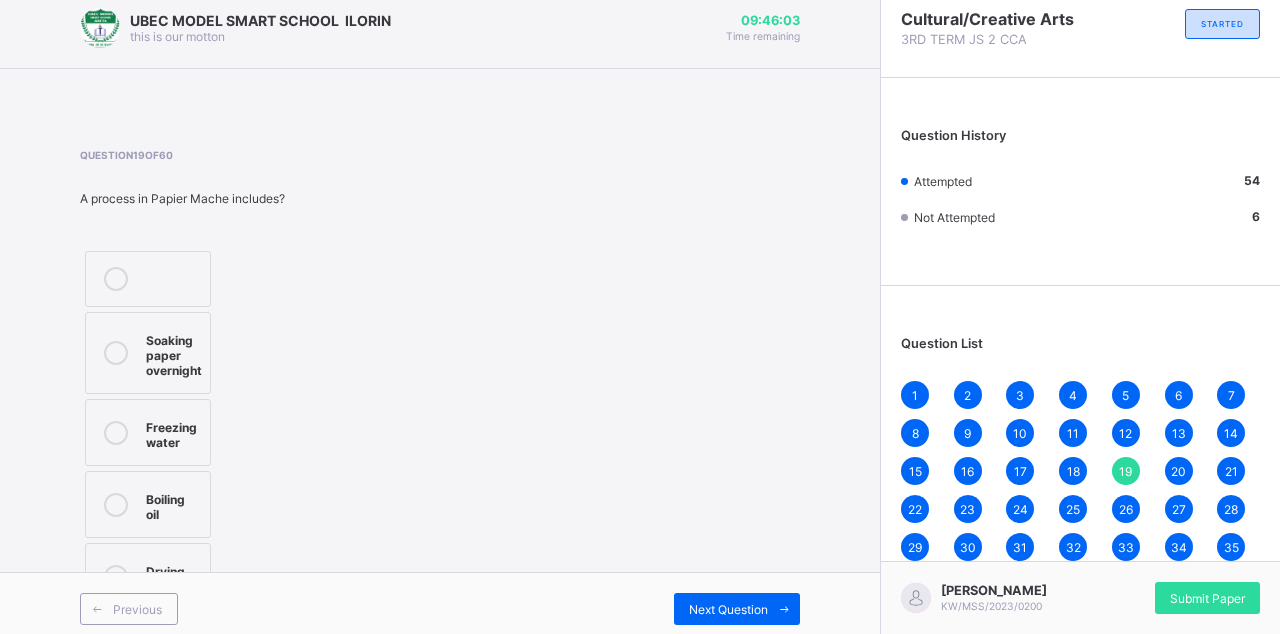 click on "26" at bounding box center (1126, 509) 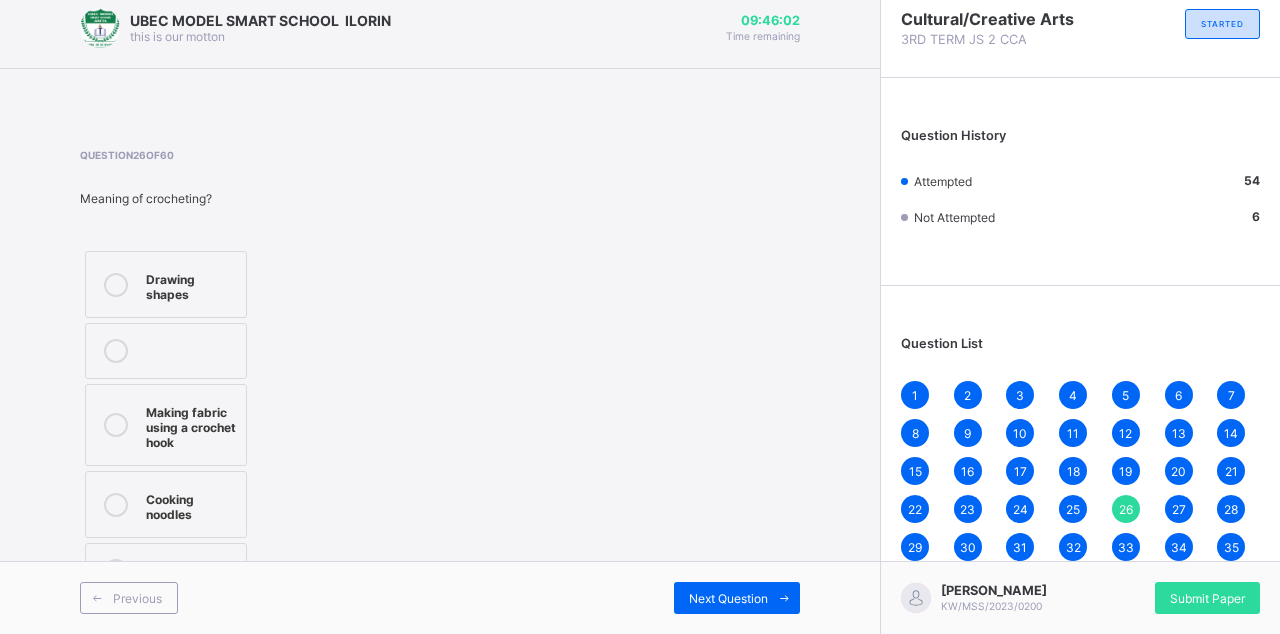 click on "24" at bounding box center [1020, 509] 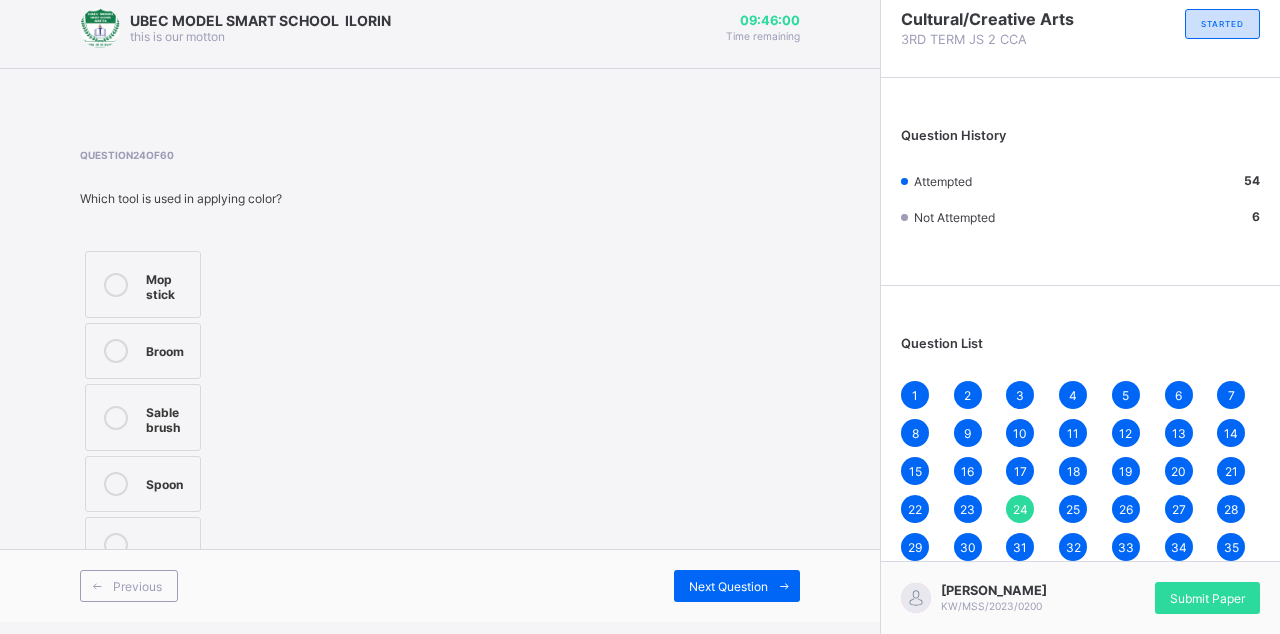 click on "24" at bounding box center [1020, 509] 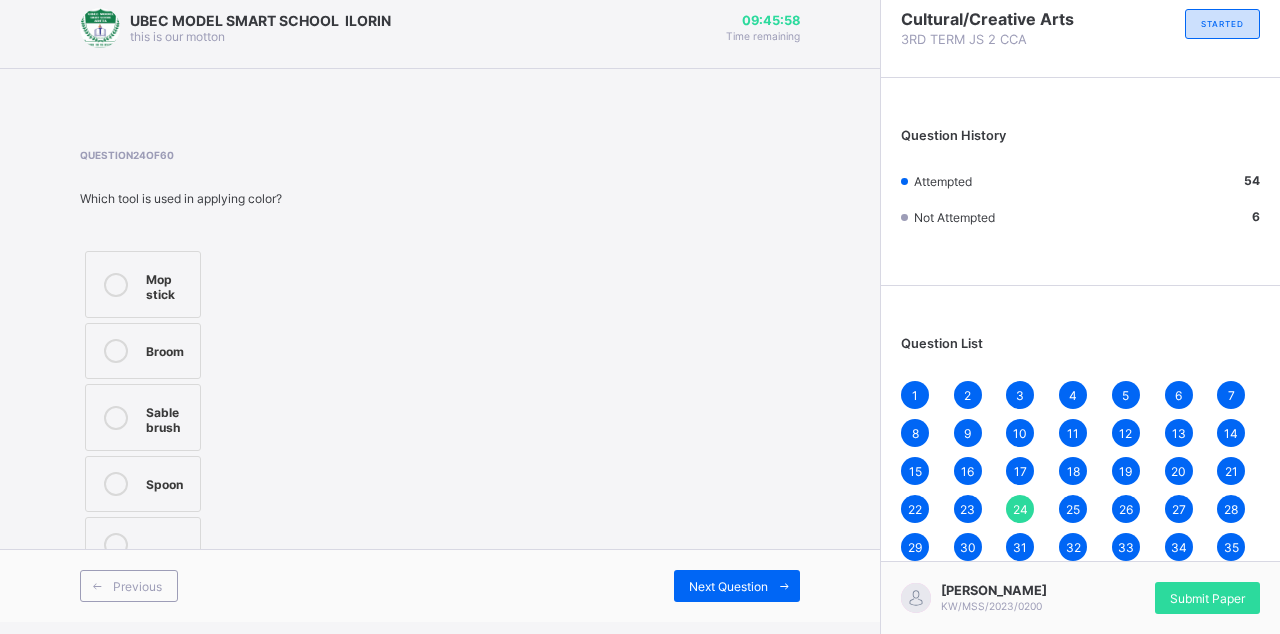 click on "17" at bounding box center [1020, 471] 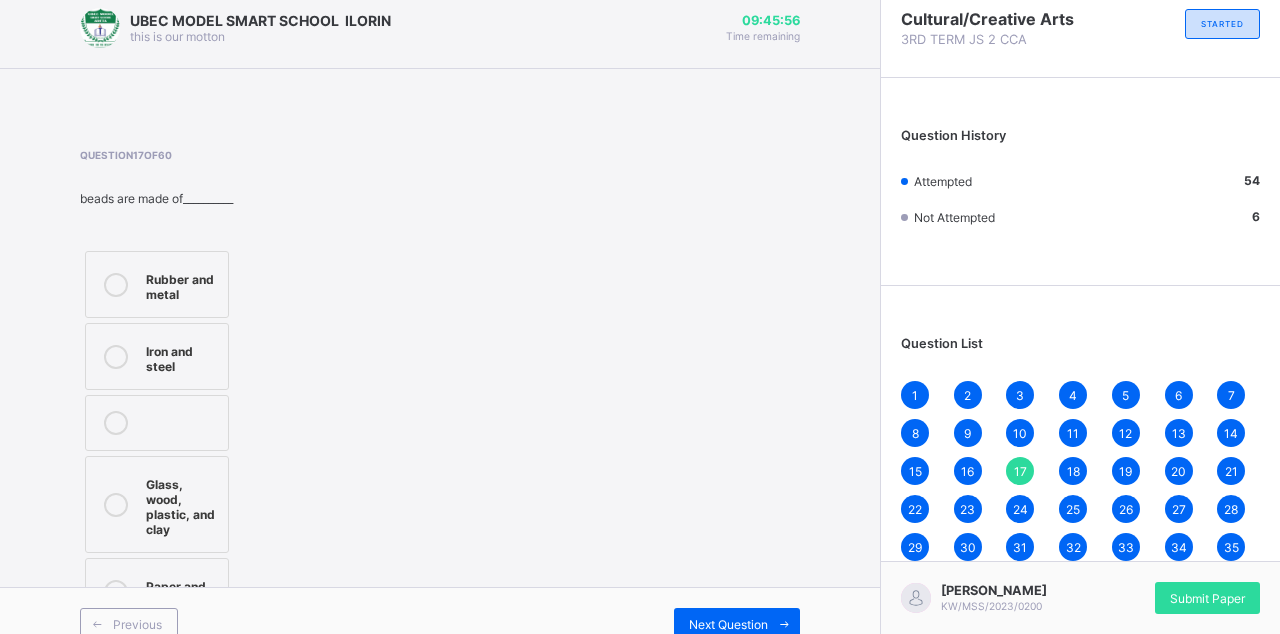 click on "1 2 3 4 5 6 7 8 9 10 11 12 13 14 15 16 17 18 19 20 21 22 23 24 25 26 27 28 29 30 31 32 33 34 35 36 37 38 39 40 41 42 43 44 45 46 47 48 49 50 51 52 53 54 55 56 57 58 59 60" at bounding box center (1080, 547) 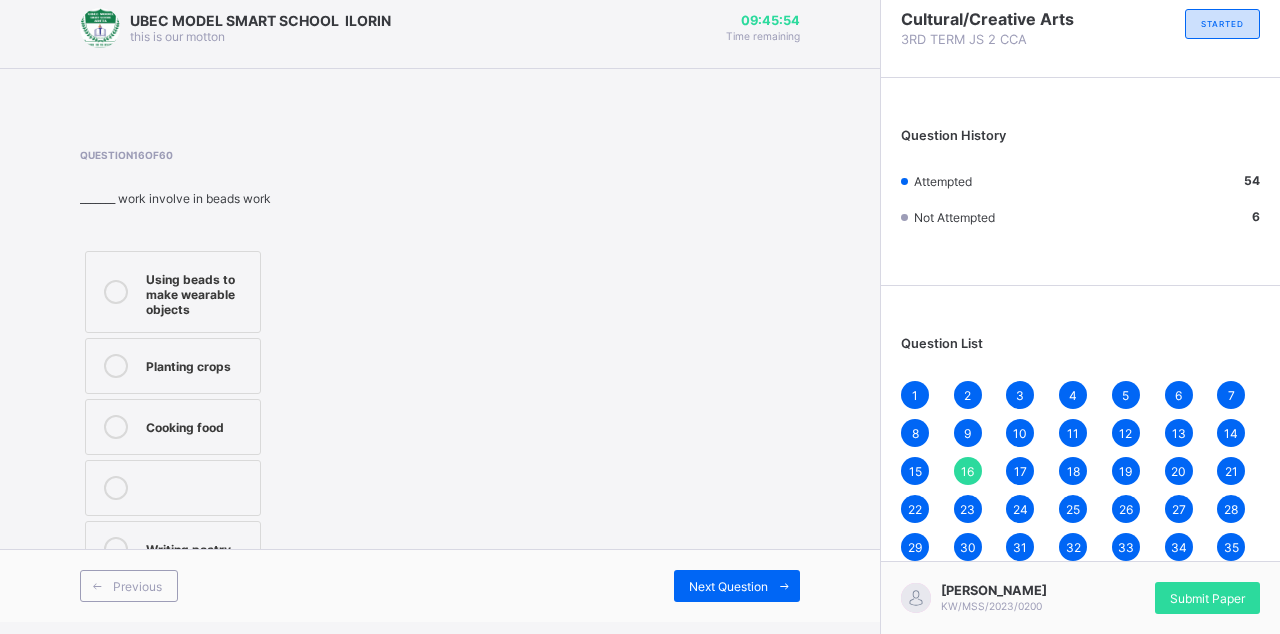 click on "19" at bounding box center [1126, 471] 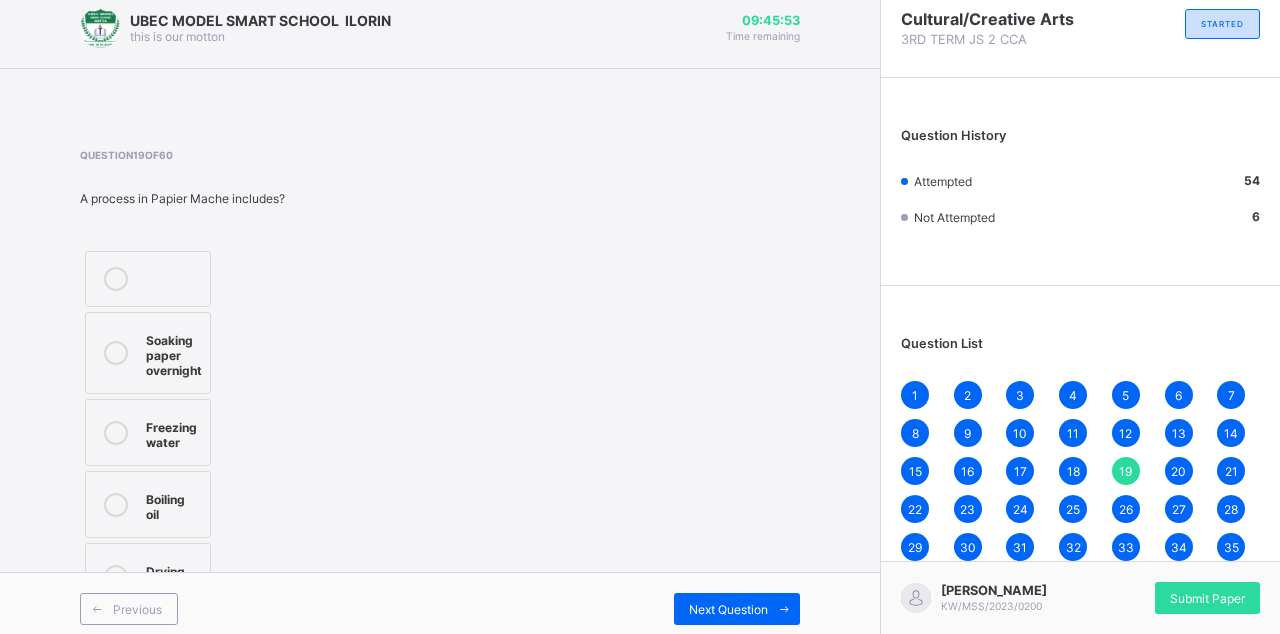 click on "20" at bounding box center (1179, 471) 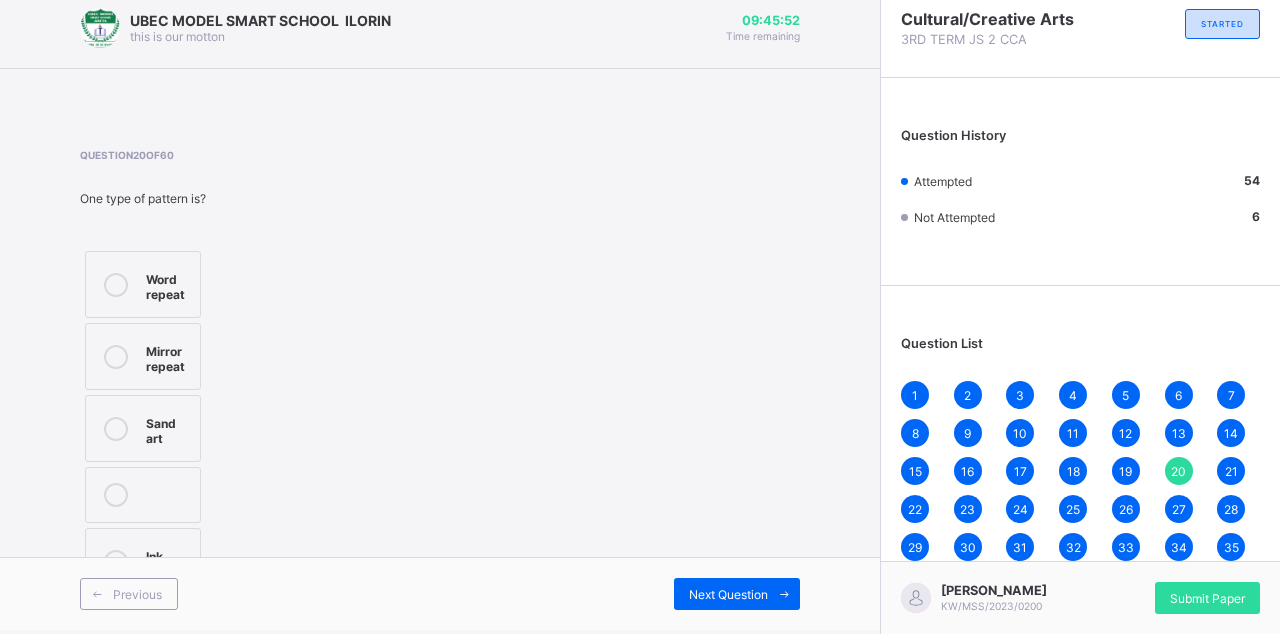 click on "13" at bounding box center (1179, 433) 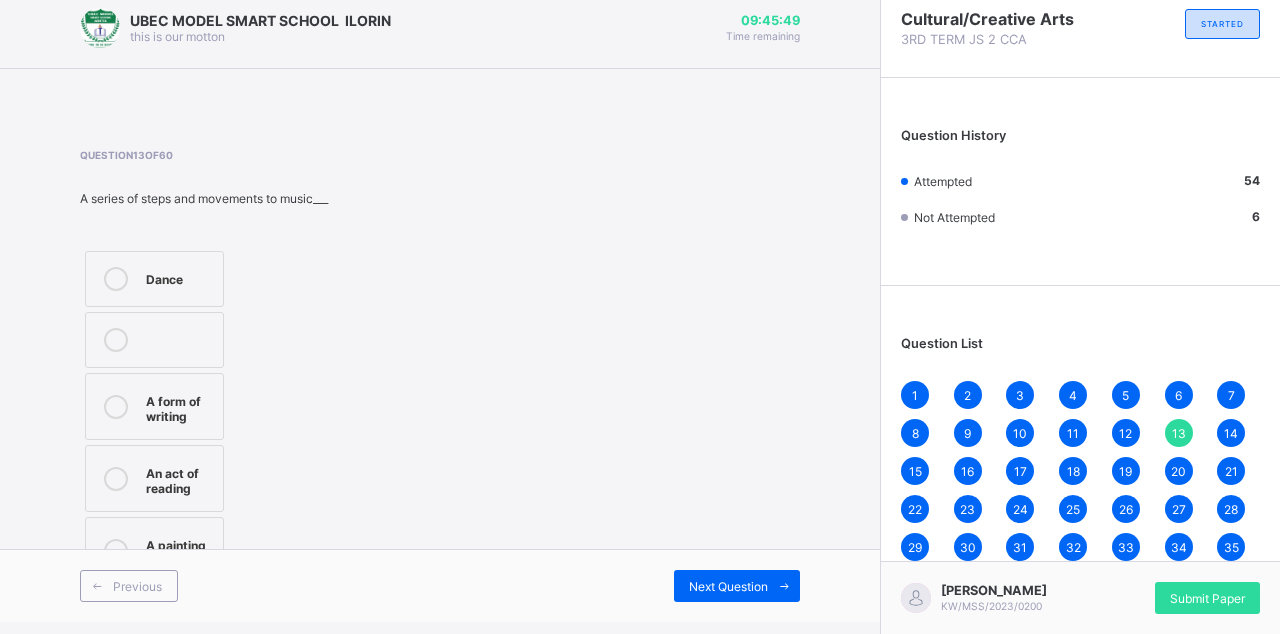 click on "49" at bounding box center (1231, 623) 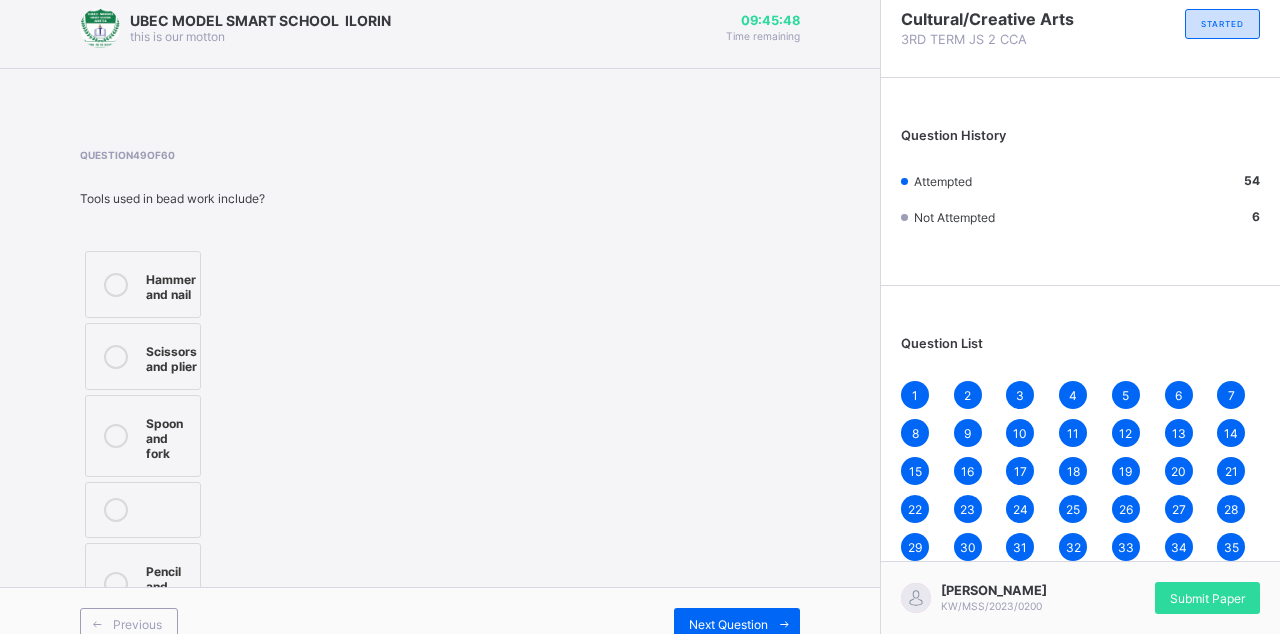 click on "Next Question" at bounding box center [737, 624] 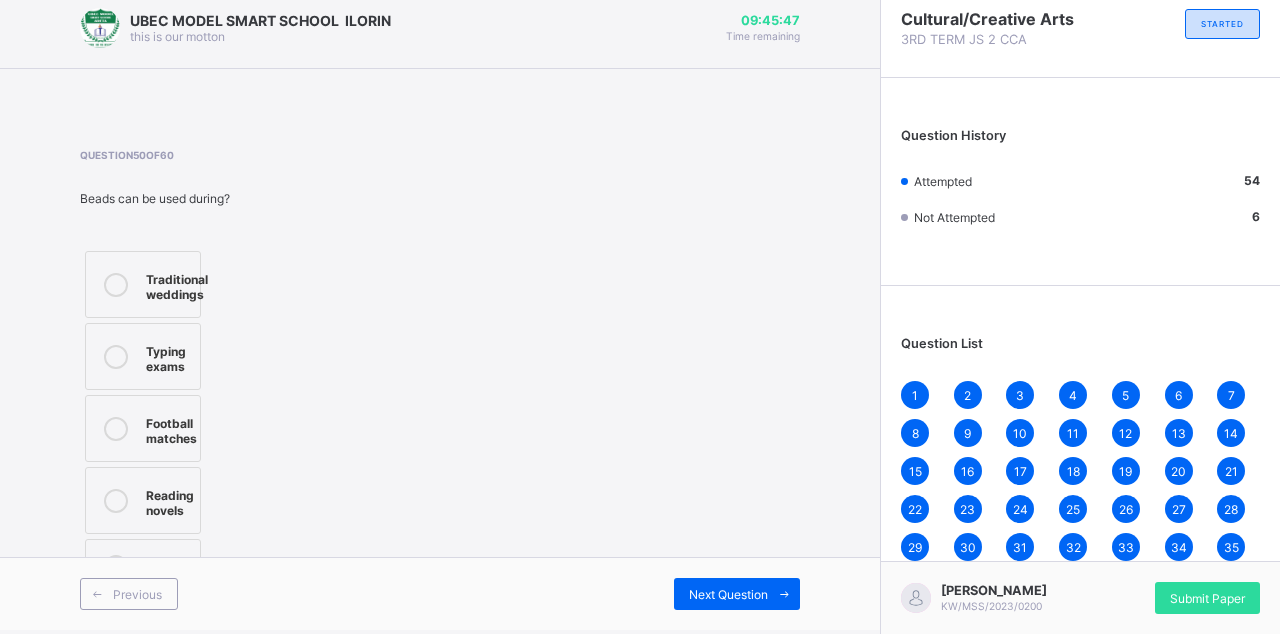 click at bounding box center [784, 594] 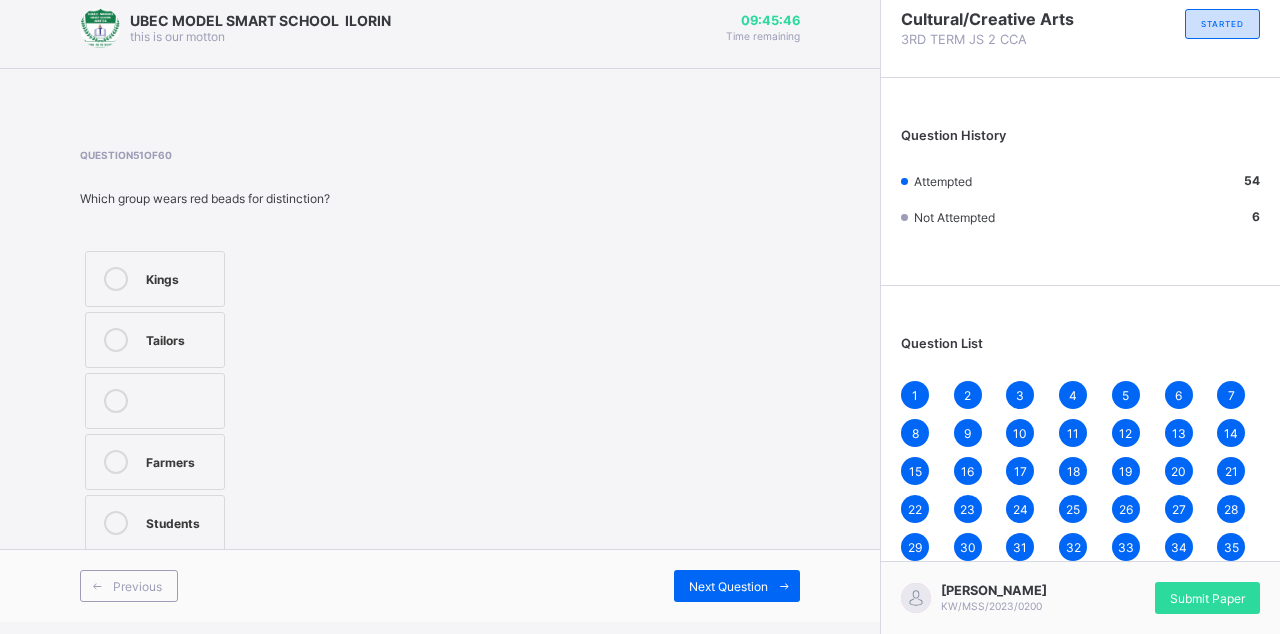 click on "Next Question" at bounding box center (737, 586) 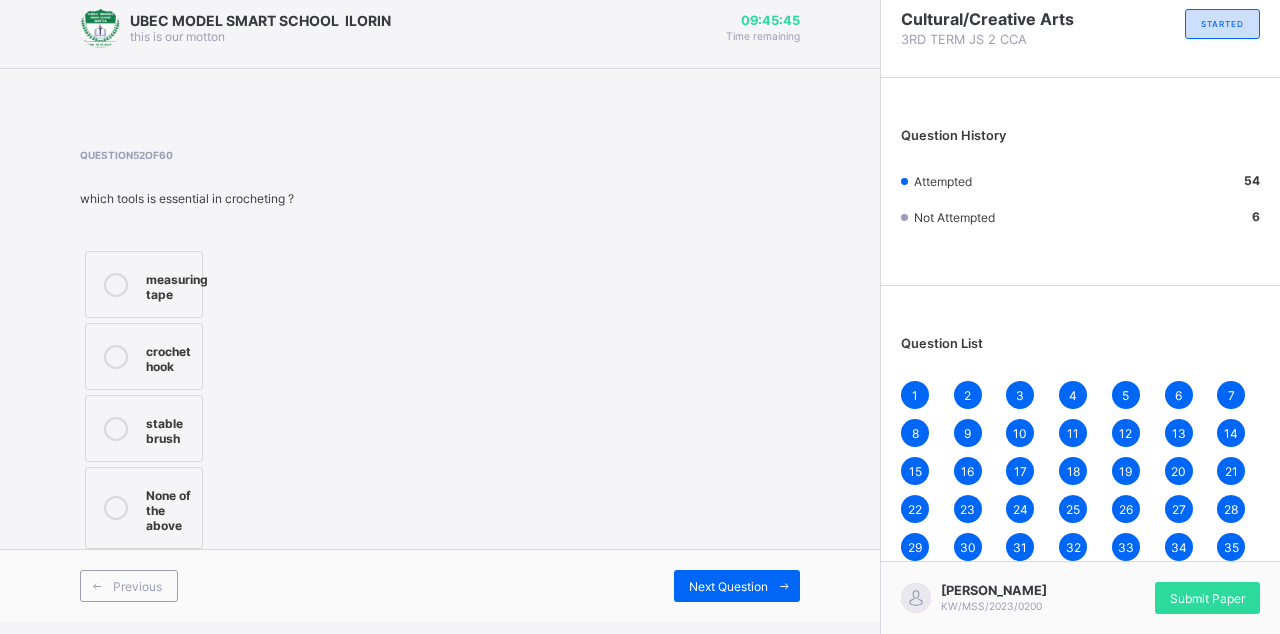 click at bounding box center (784, 586) 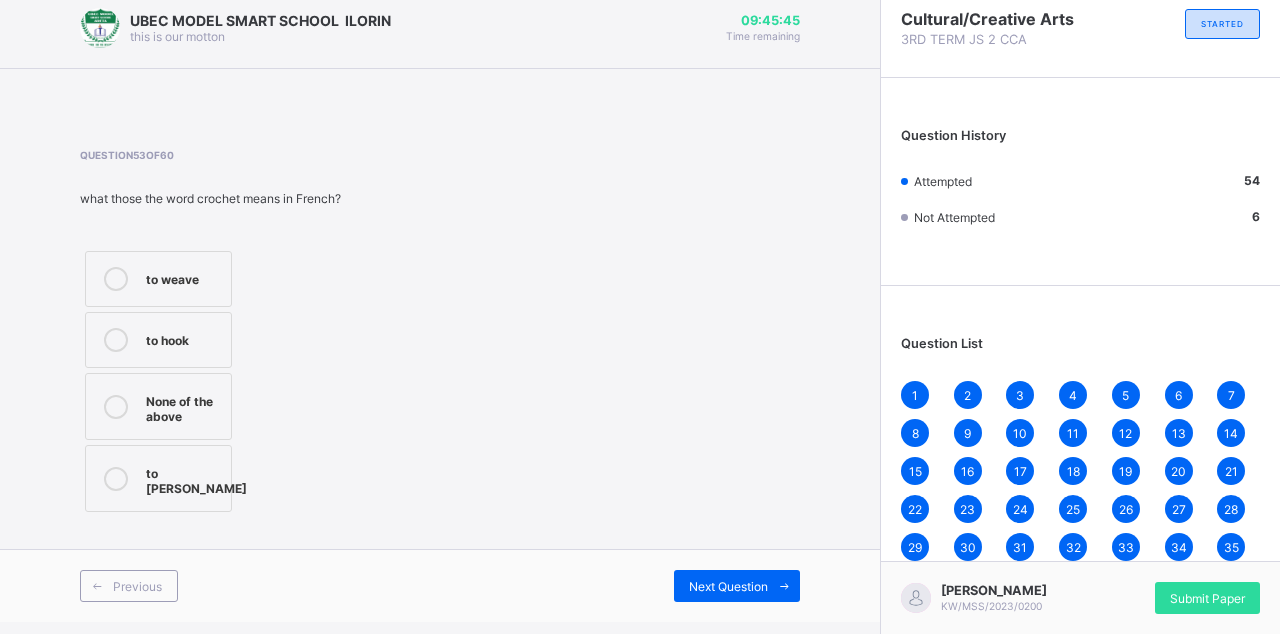 click on "Next Question" at bounding box center (737, 586) 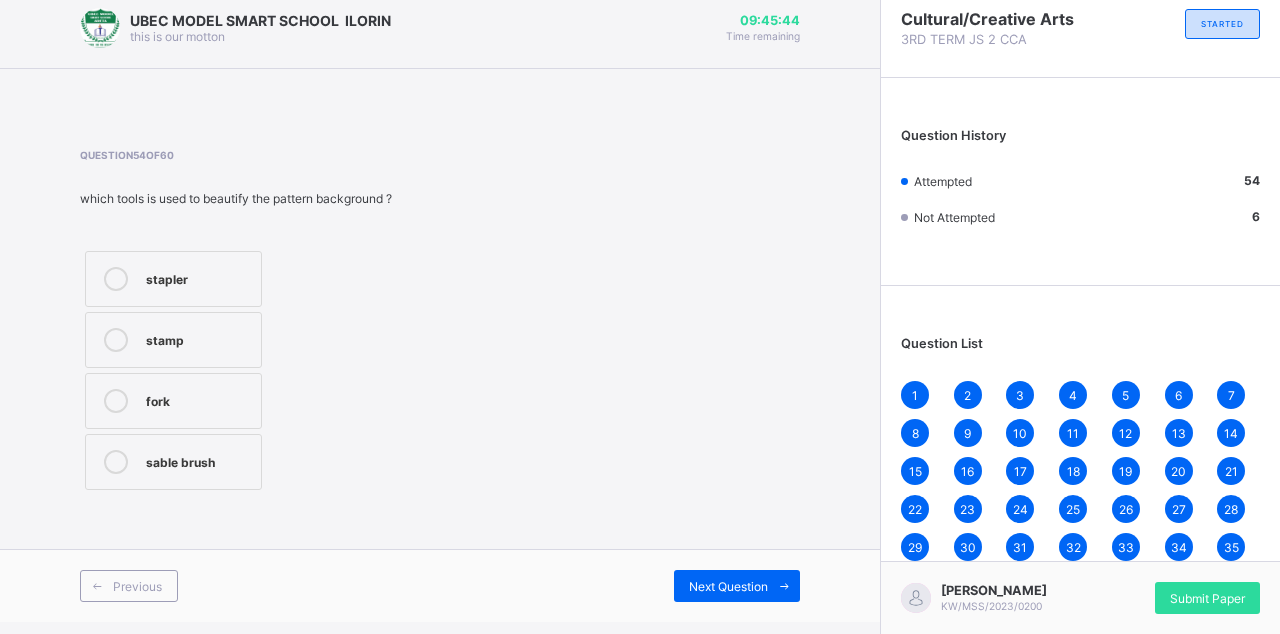 click on "Previous Next Question" at bounding box center [440, 585] 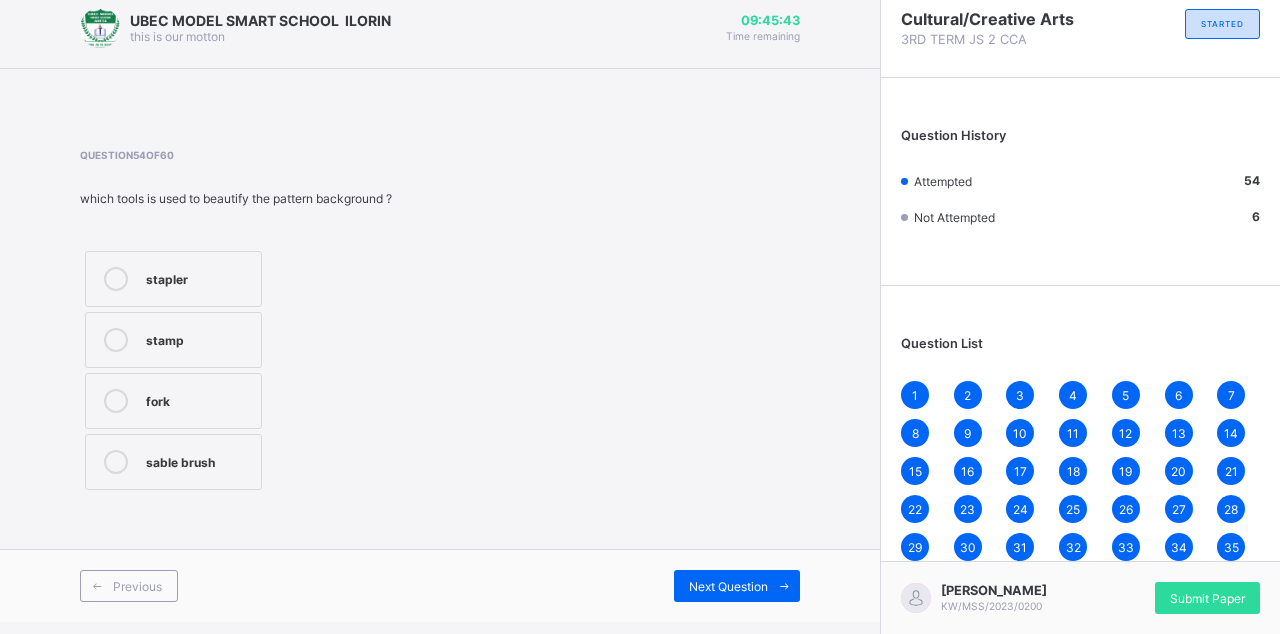 click on "Next Question" at bounding box center (728, 586) 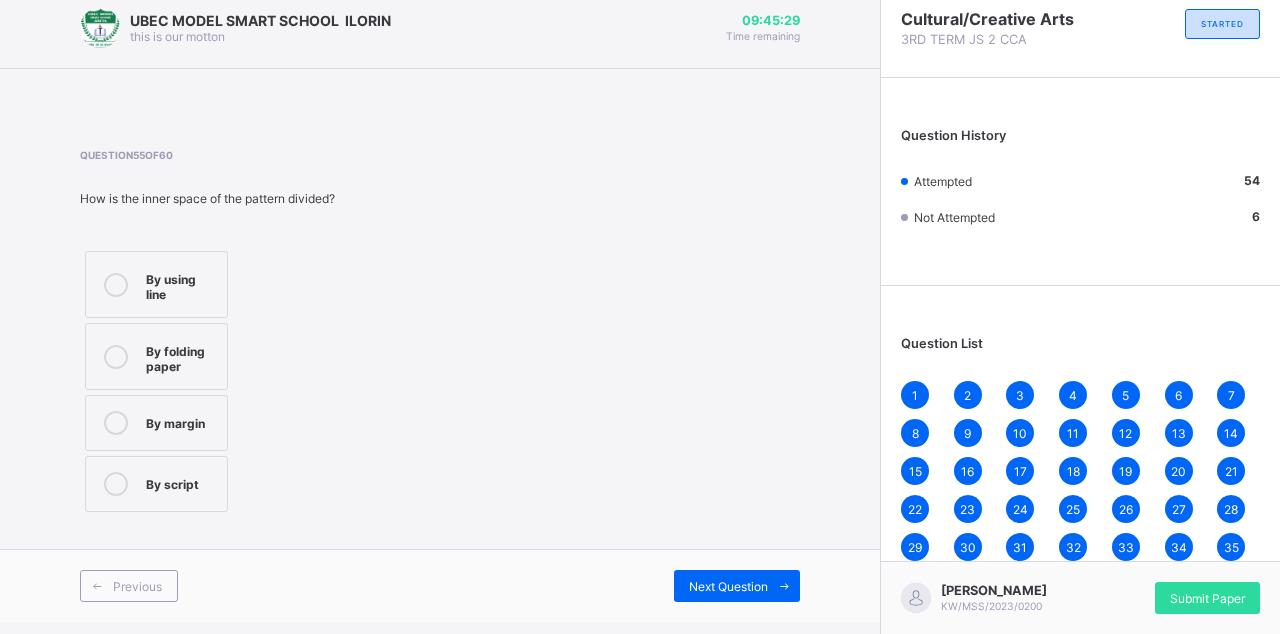 click on "By using line" at bounding box center [181, 284] 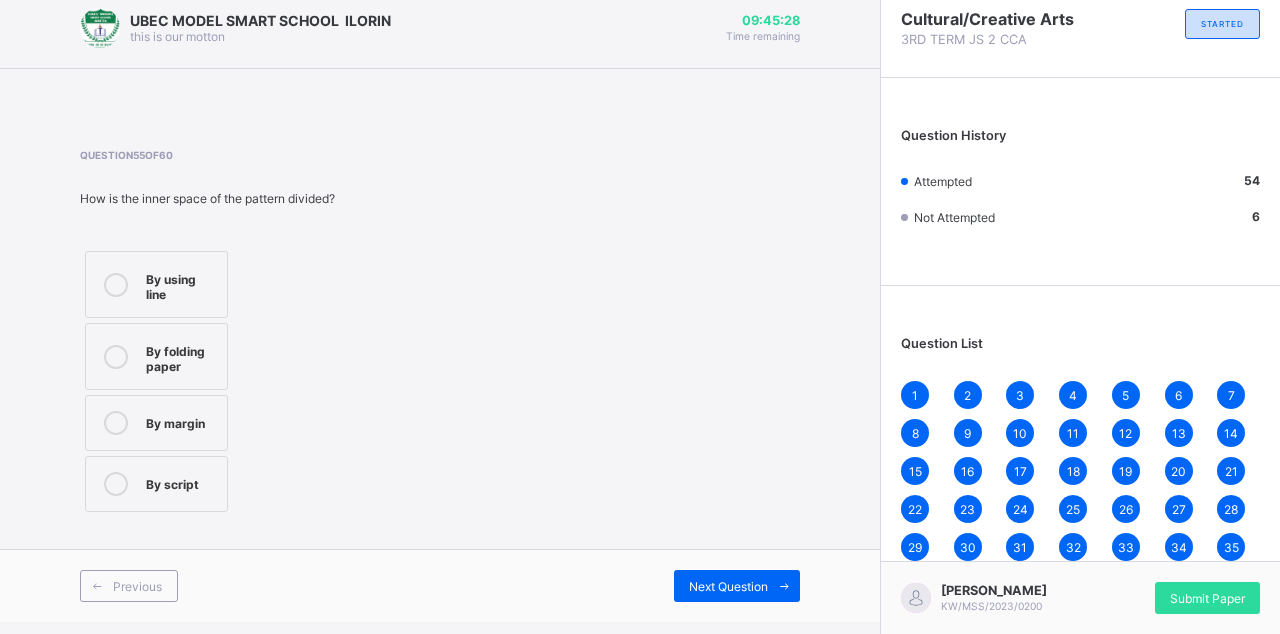 click on "Next Question" at bounding box center [737, 586] 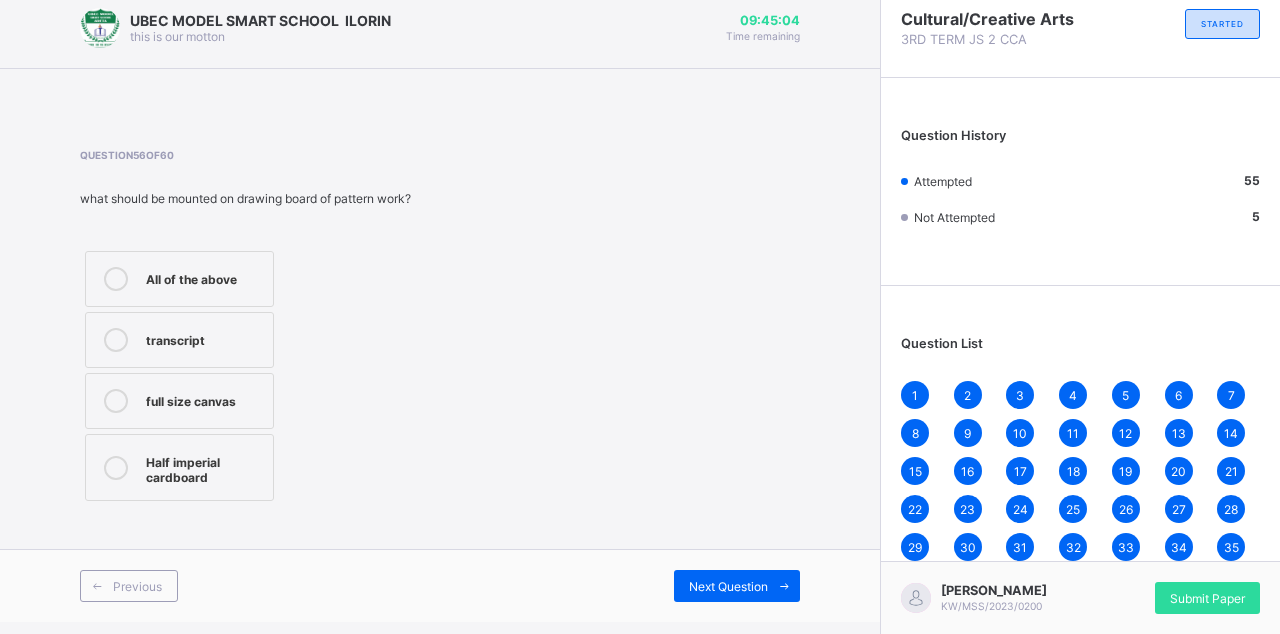 click on "Half imperial cardboard" at bounding box center (204, 467) 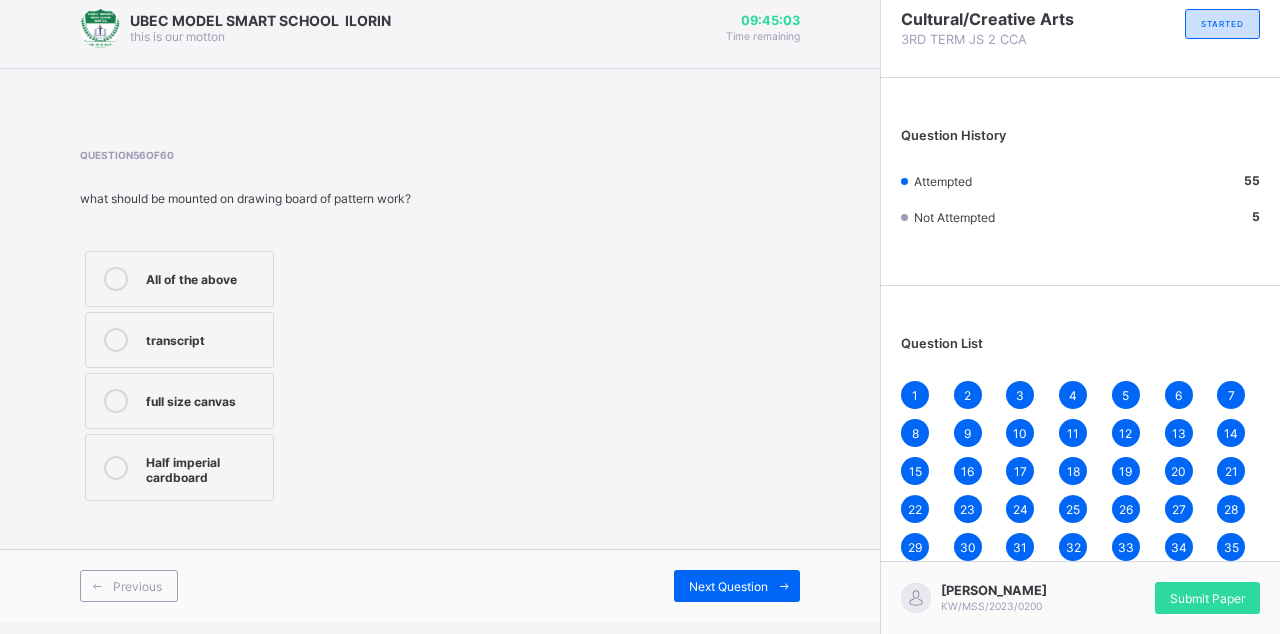 click on "Next Question" at bounding box center [728, 586] 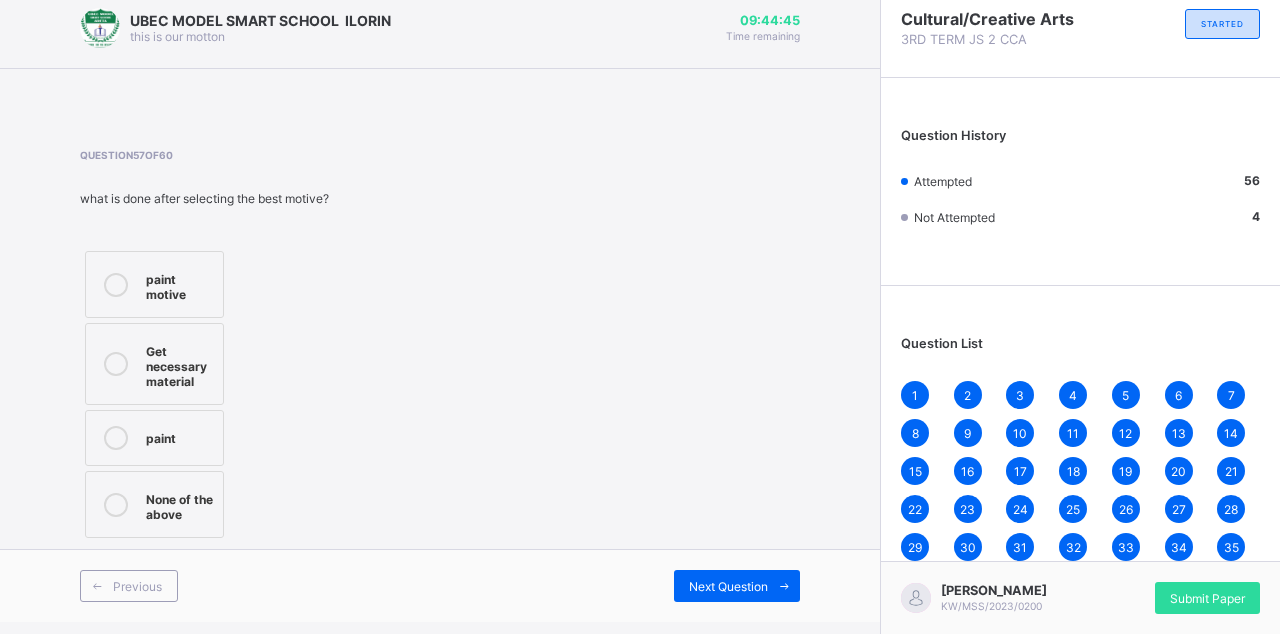 click on "paint" at bounding box center [179, 436] 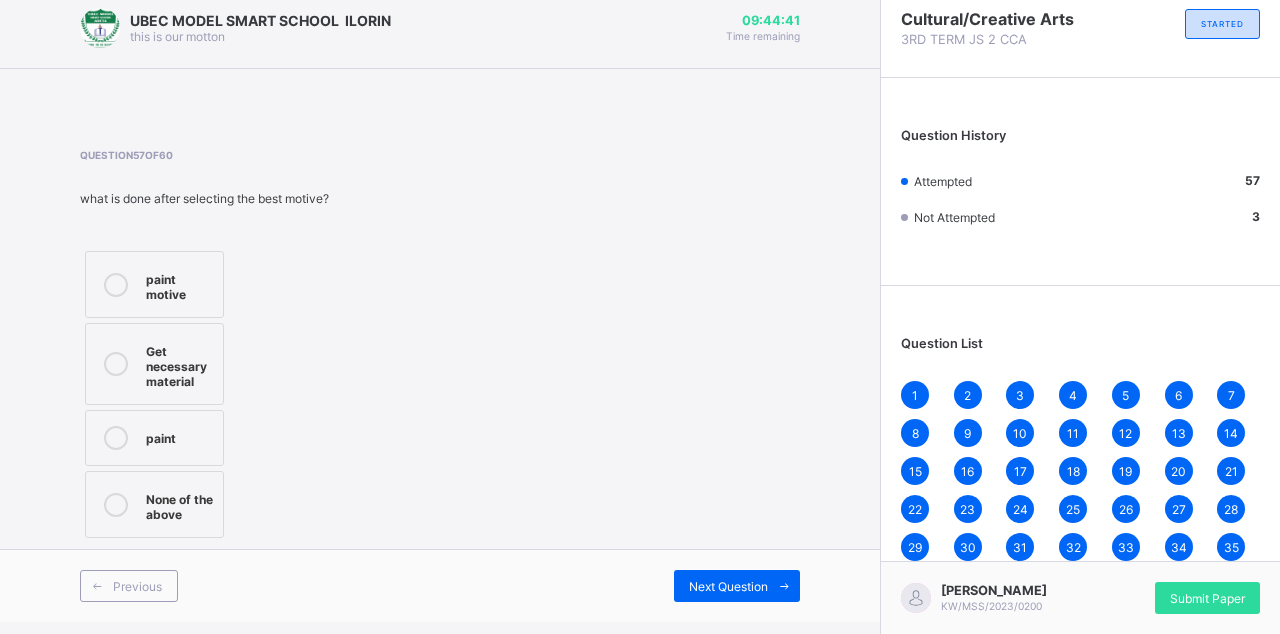 click on "Get necessary material" at bounding box center [179, 364] 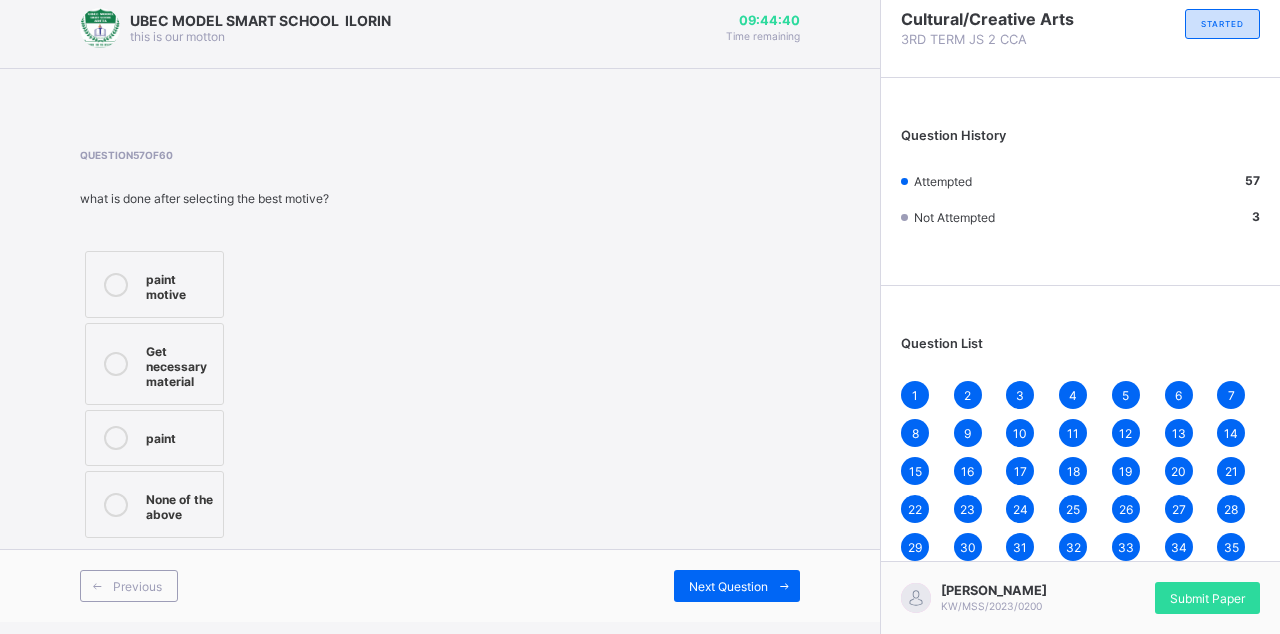 click on "Next Question" at bounding box center [728, 586] 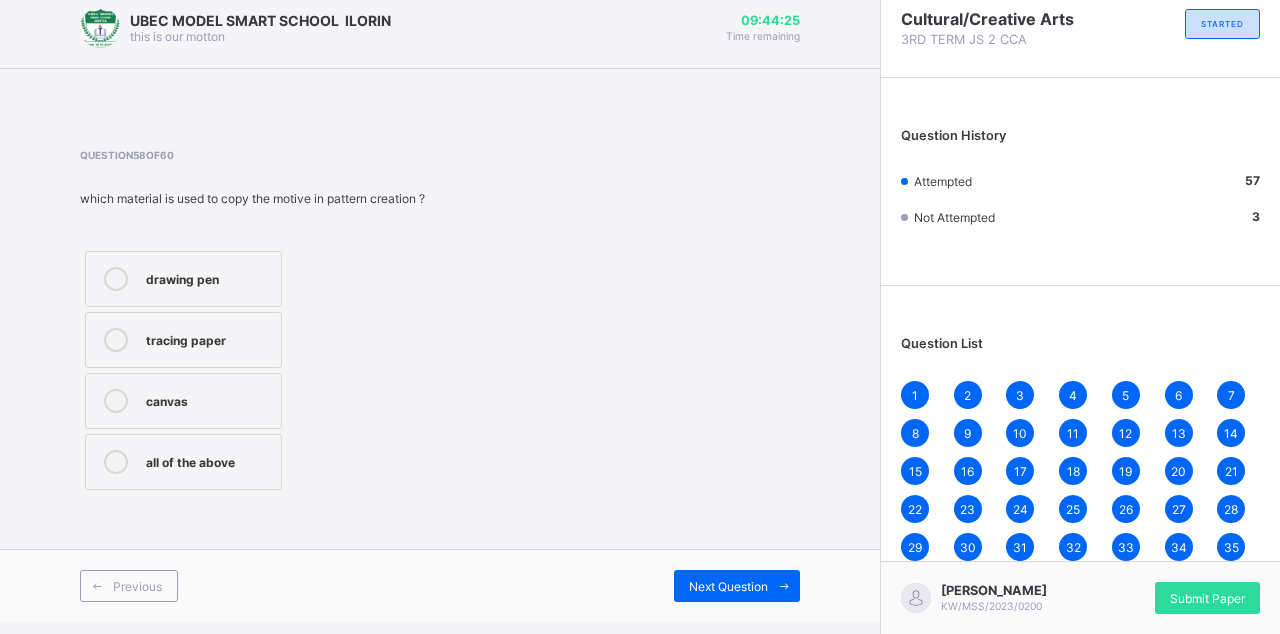 click on "tracing paper" at bounding box center [183, 340] 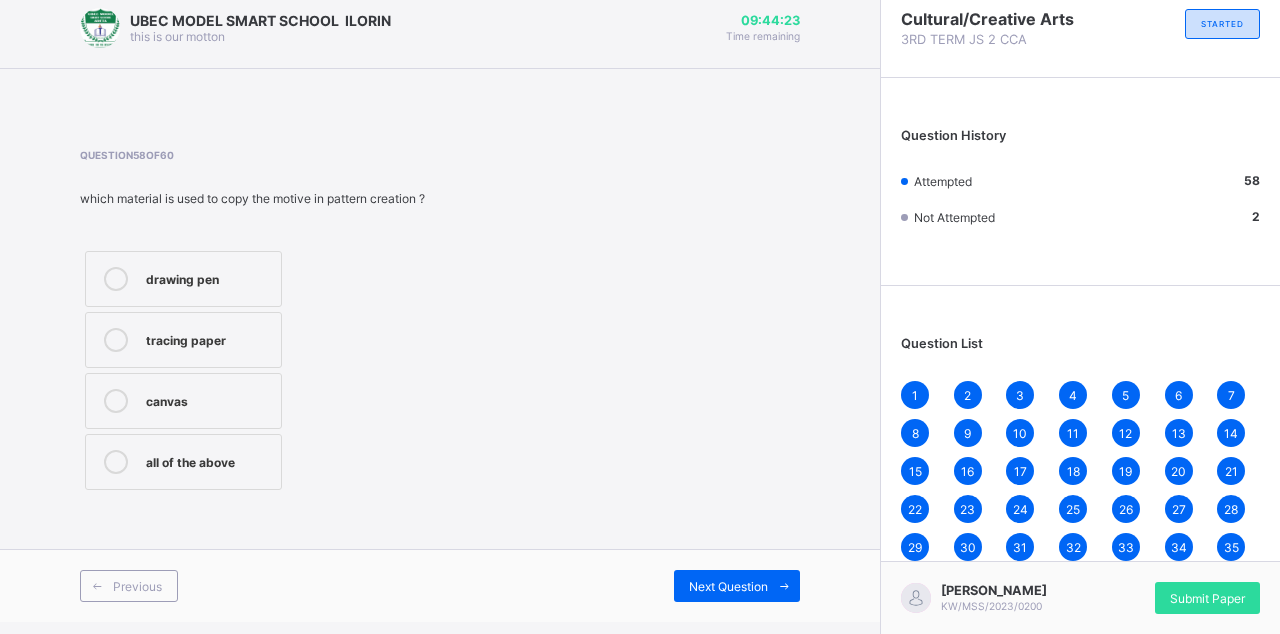 click on "Next Question" at bounding box center (728, 586) 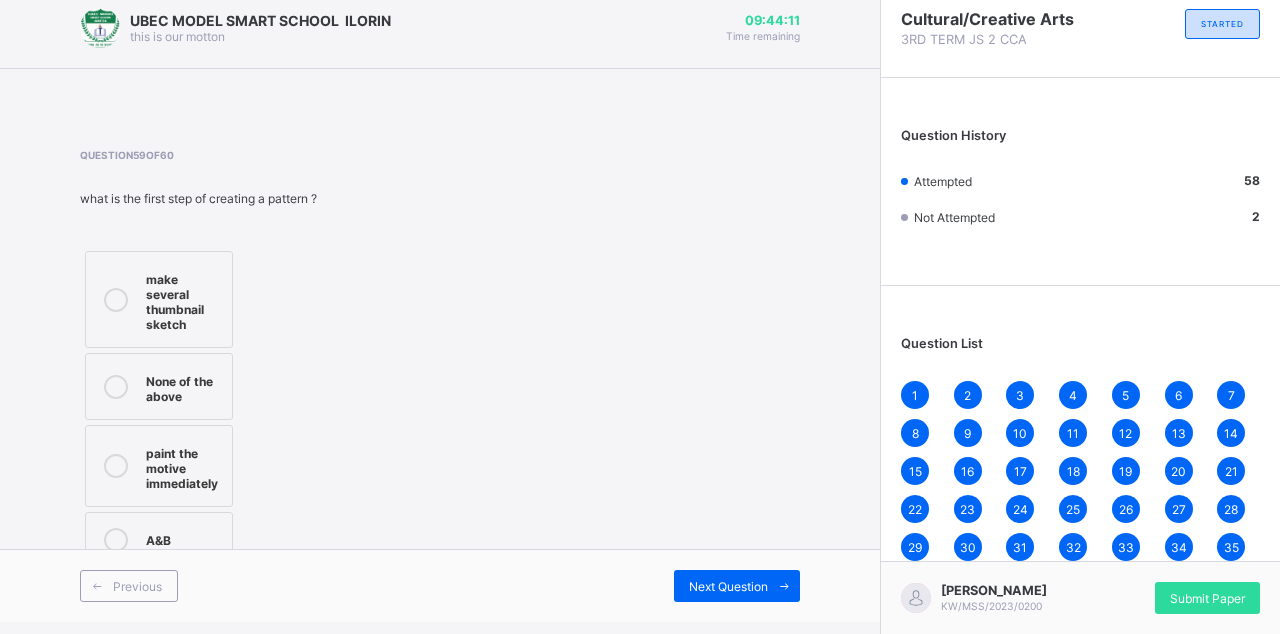 click on "make several thumbnail sketch" at bounding box center [184, 299] 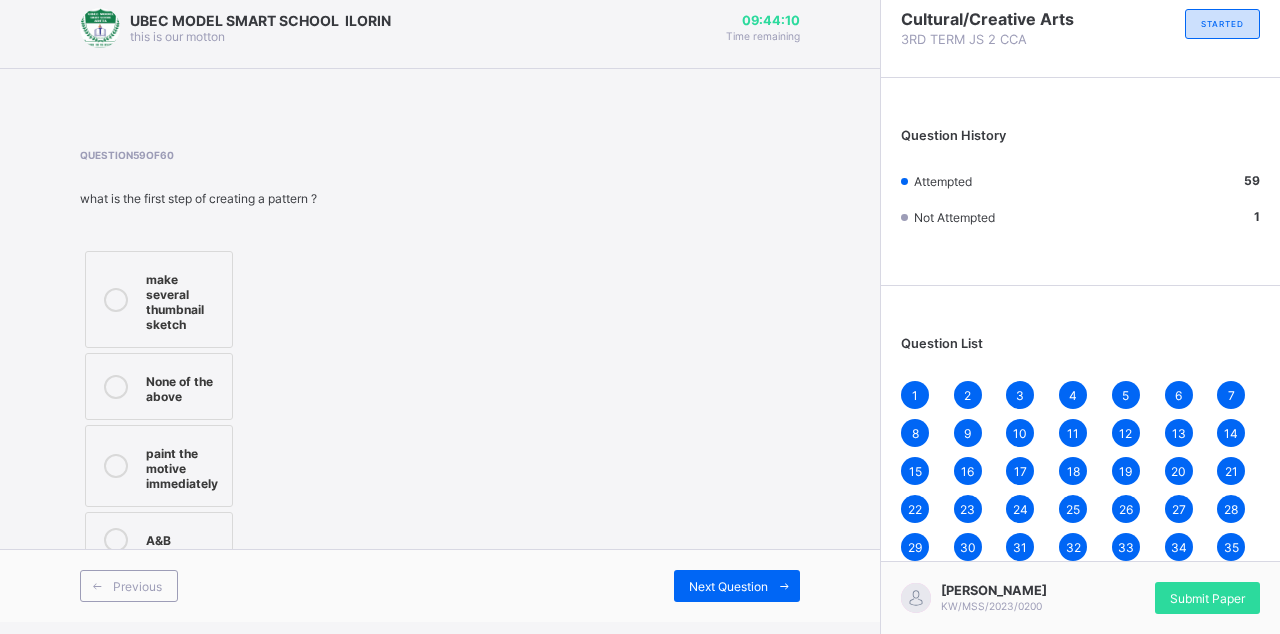click on "Next Question" at bounding box center [728, 586] 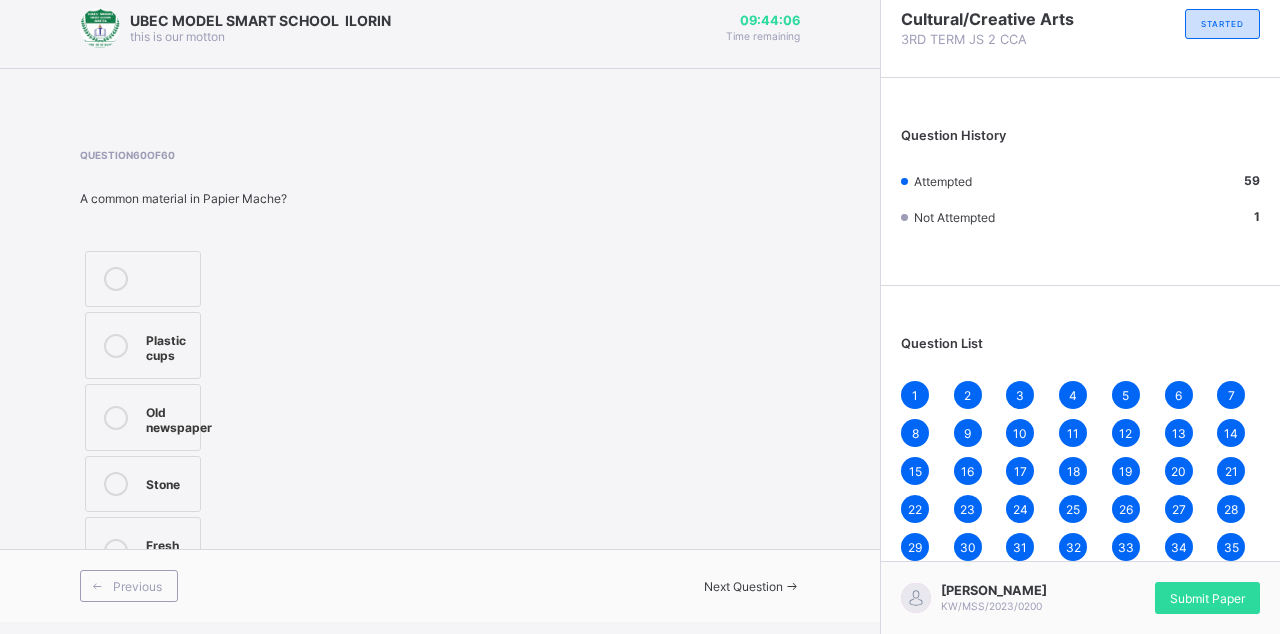 click on "Old newspaper" at bounding box center [179, 417] 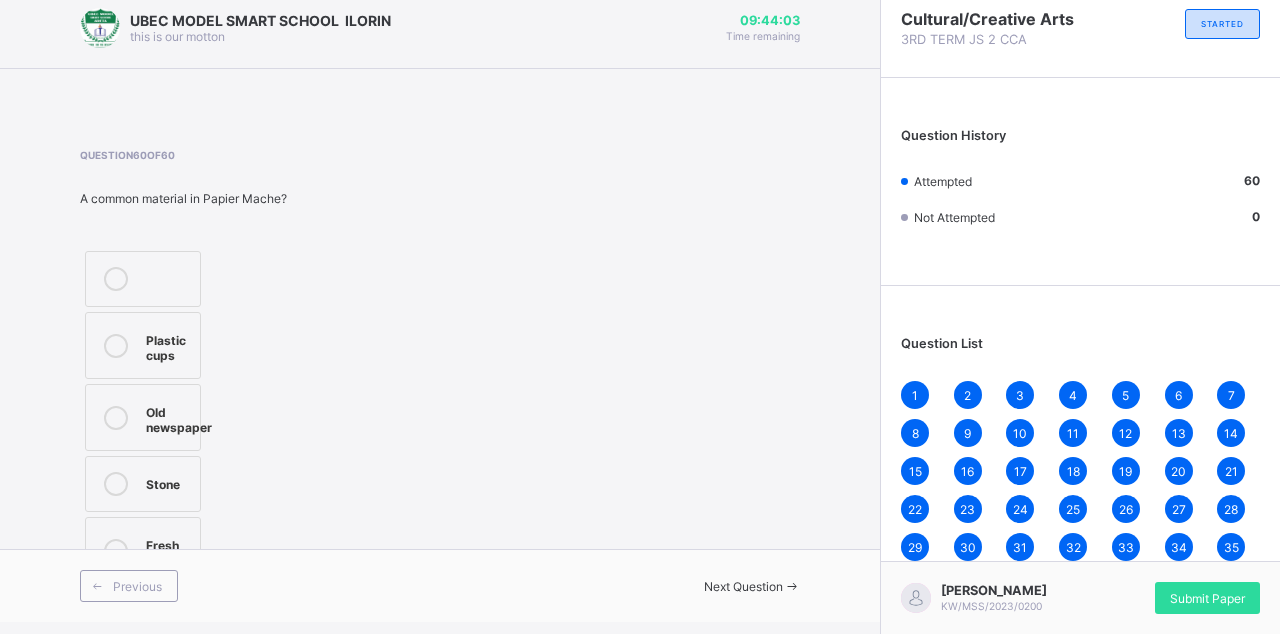 click on "49" at bounding box center (1231, 623) 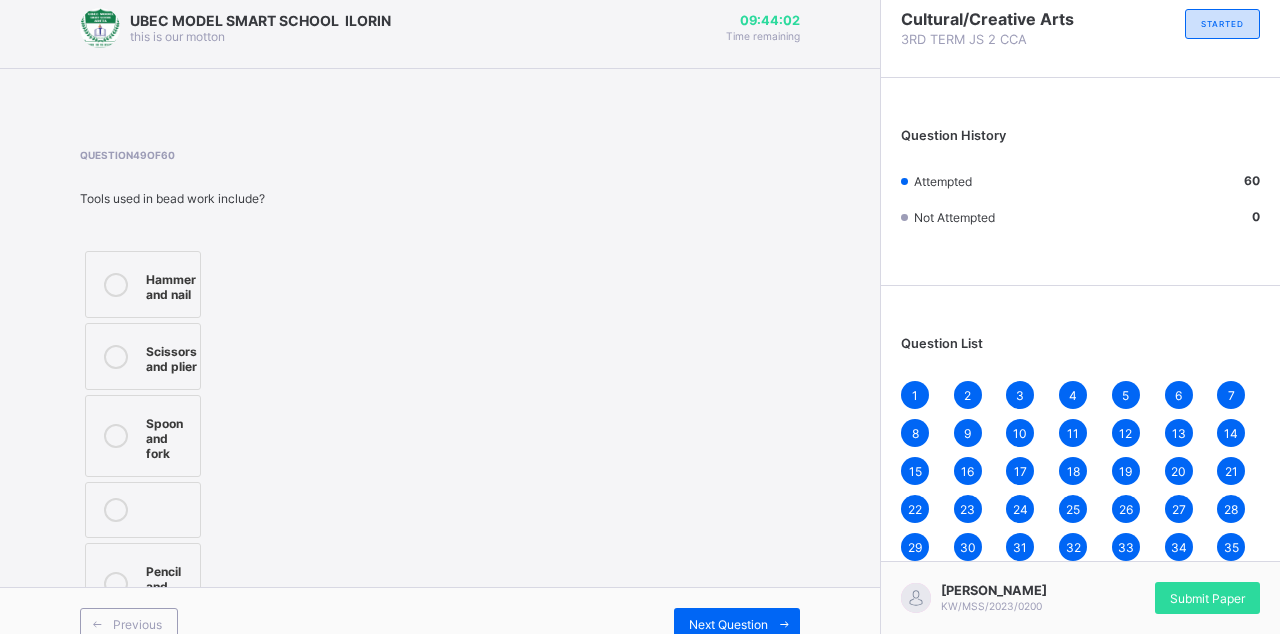 click on "Previous" at bounding box center (137, 624) 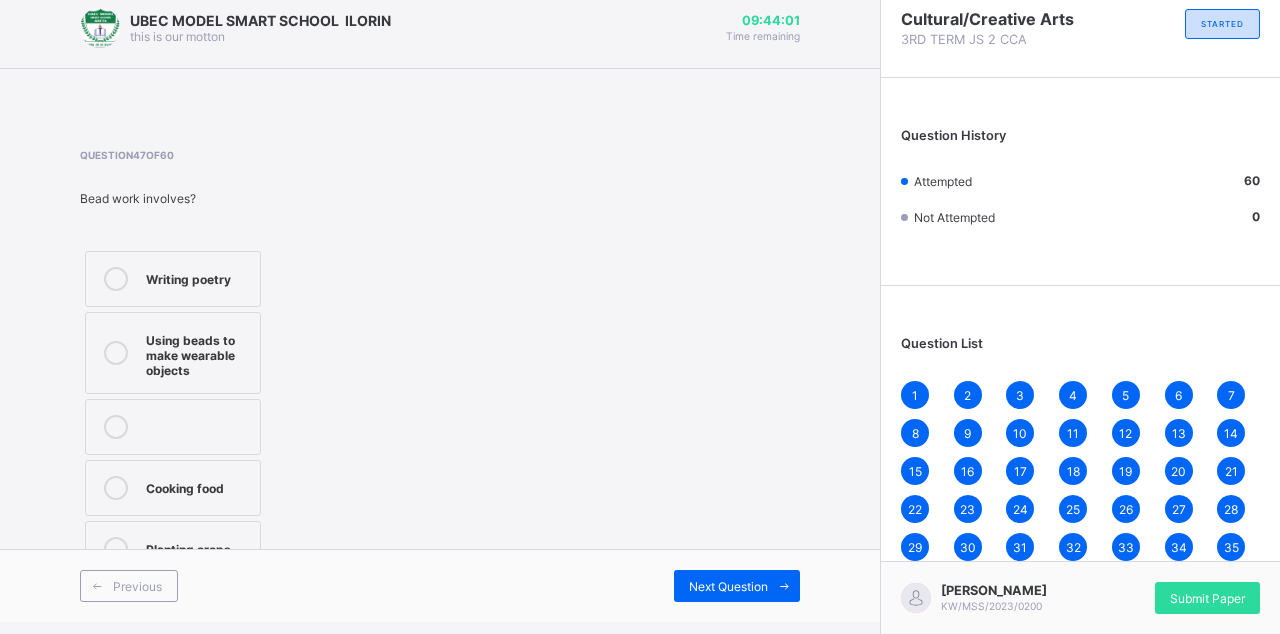 click on "Next Question" at bounding box center [728, 586] 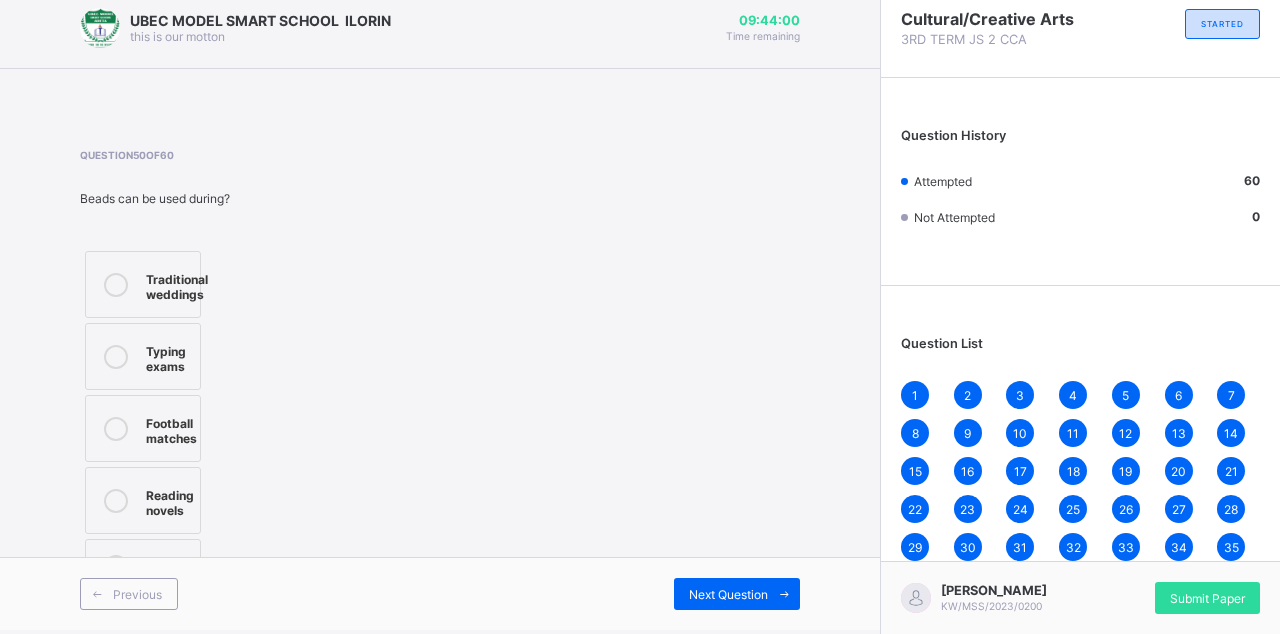 click on "Next Question" at bounding box center [737, 594] 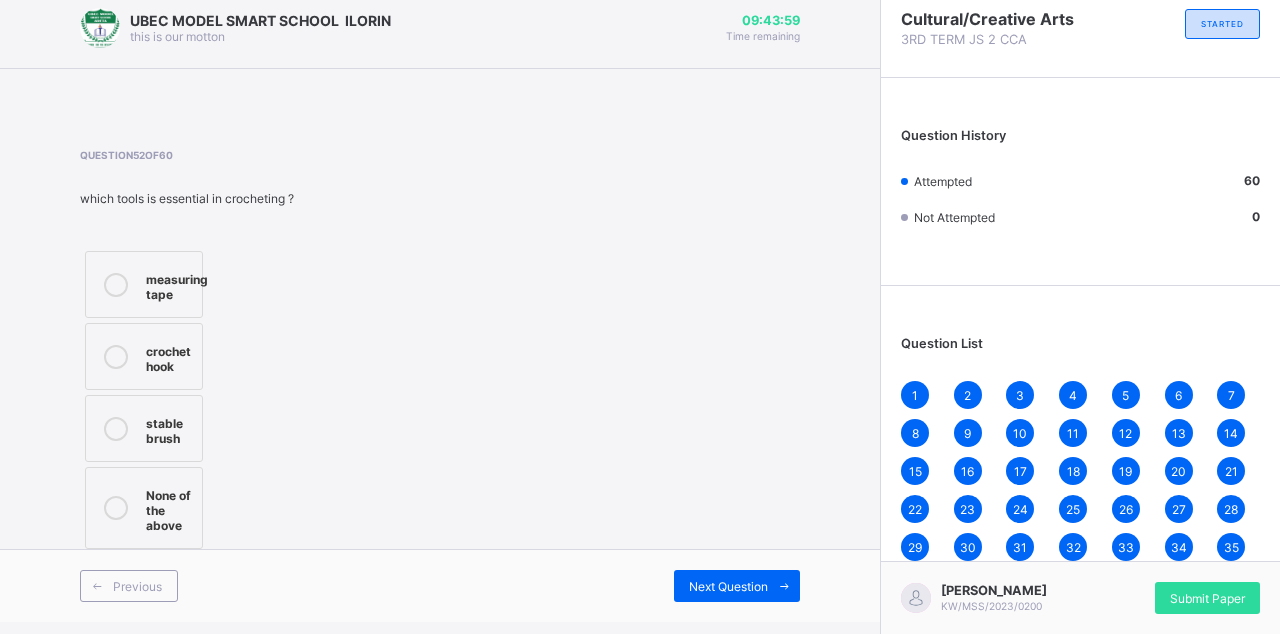 click on "Next Question" at bounding box center [728, 586] 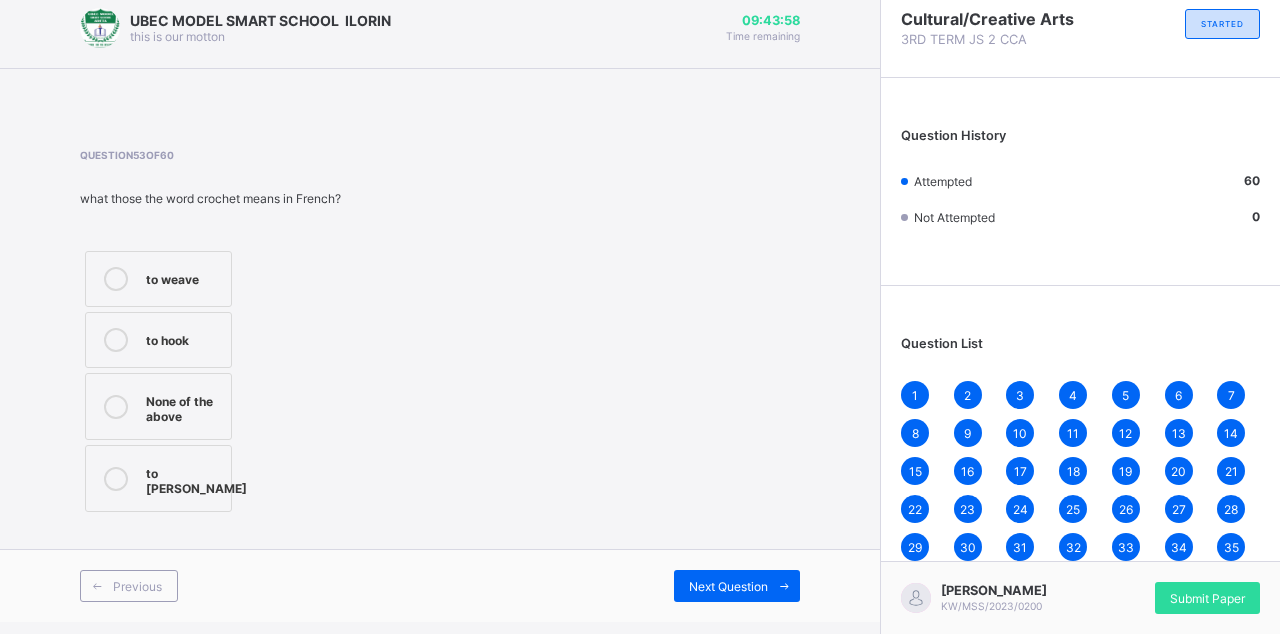 click on "Next Question" at bounding box center (728, 586) 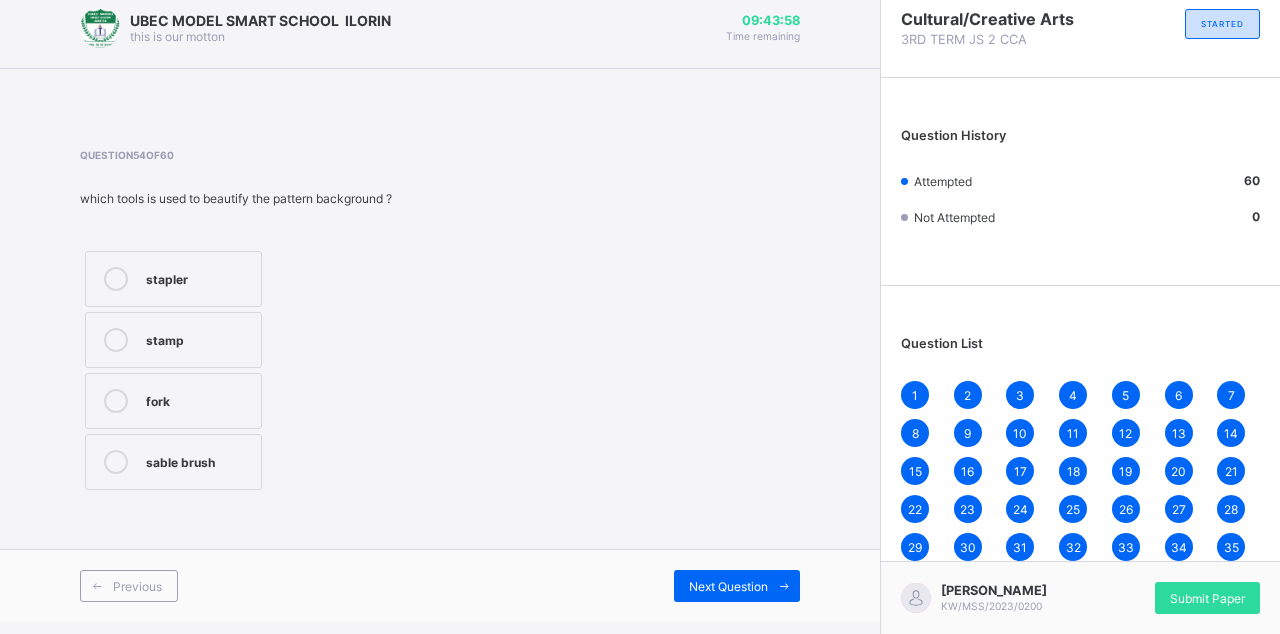 click on "Next Question" at bounding box center [728, 586] 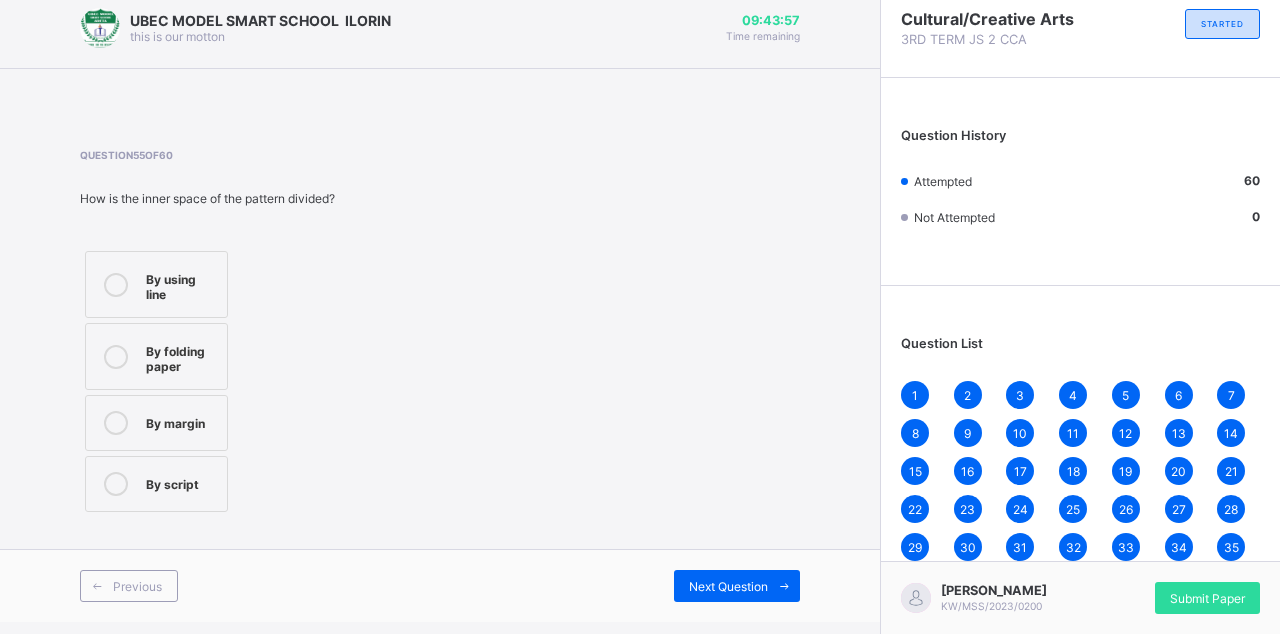 click on "Next Question" at bounding box center (728, 586) 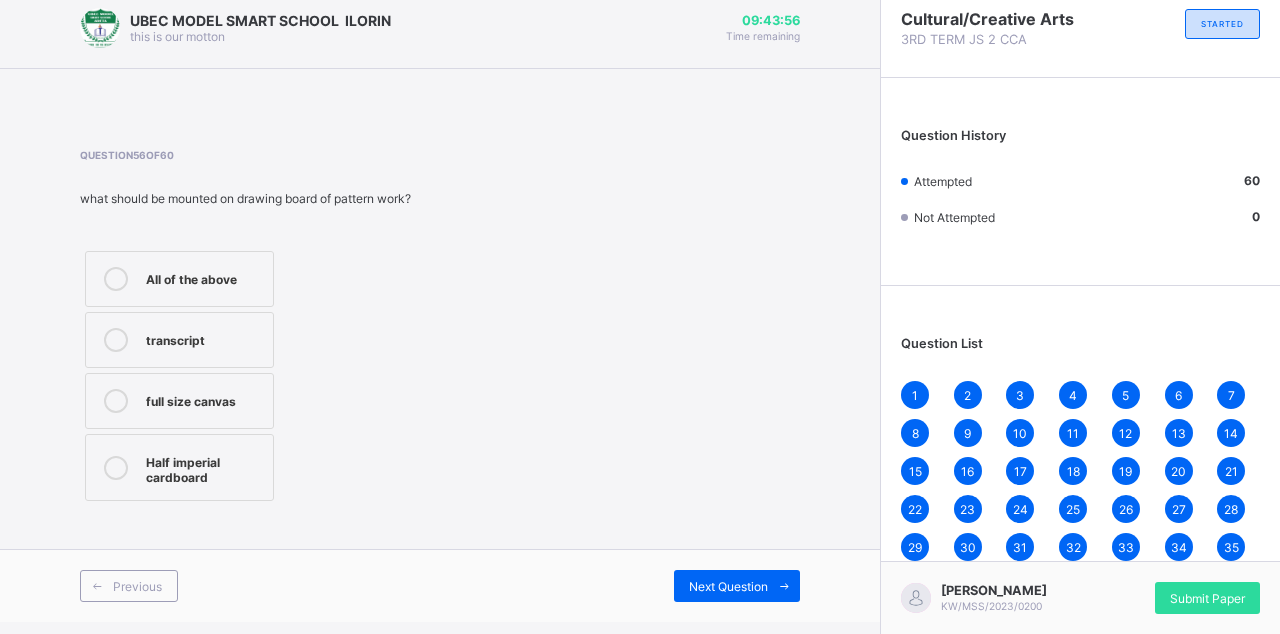click on "Next Question" at bounding box center [728, 586] 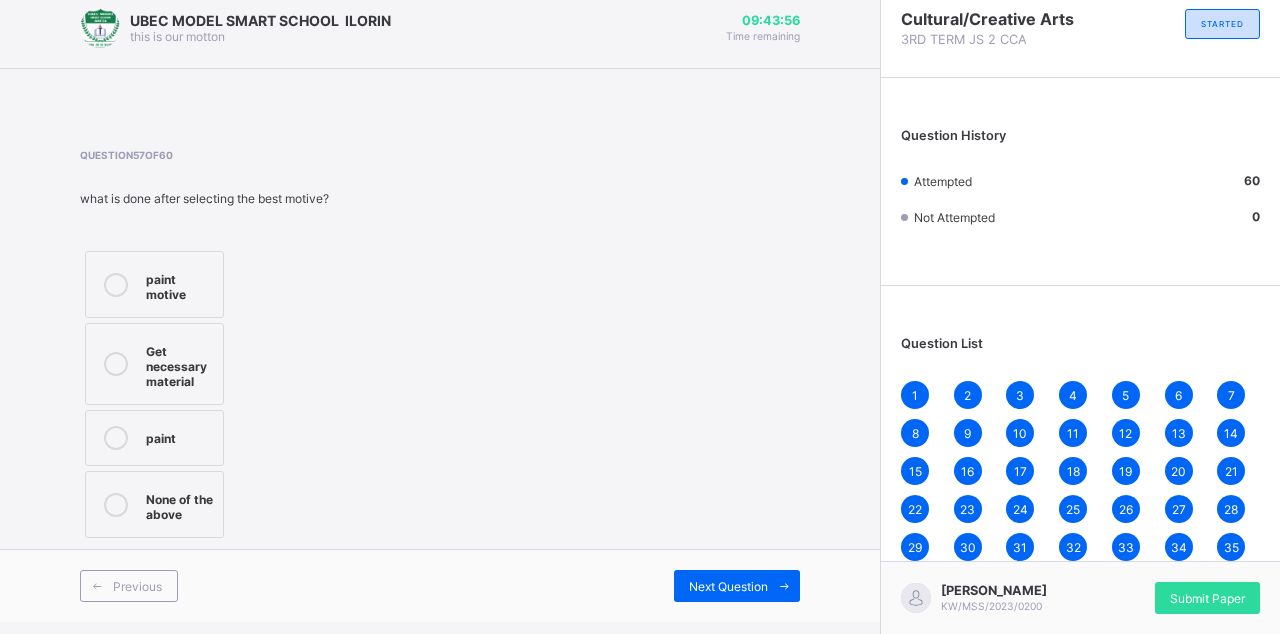 click on "Next Question" at bounding box center (728, 586) 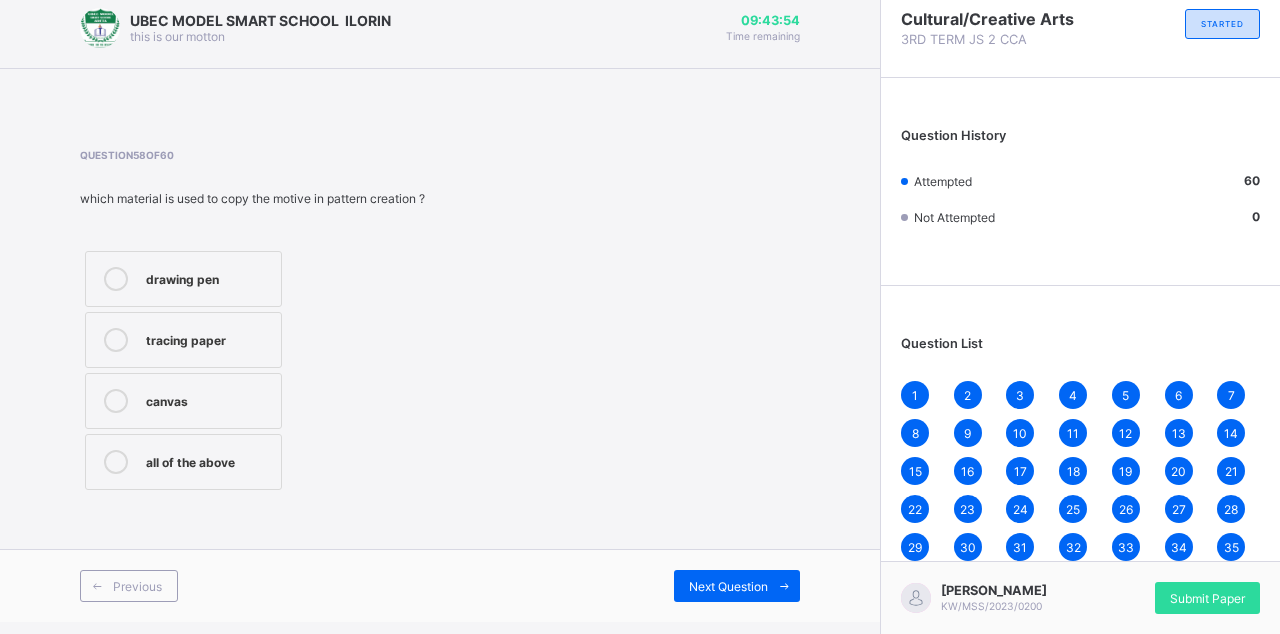 click on "Next Question" at bounding box center [728, 586] 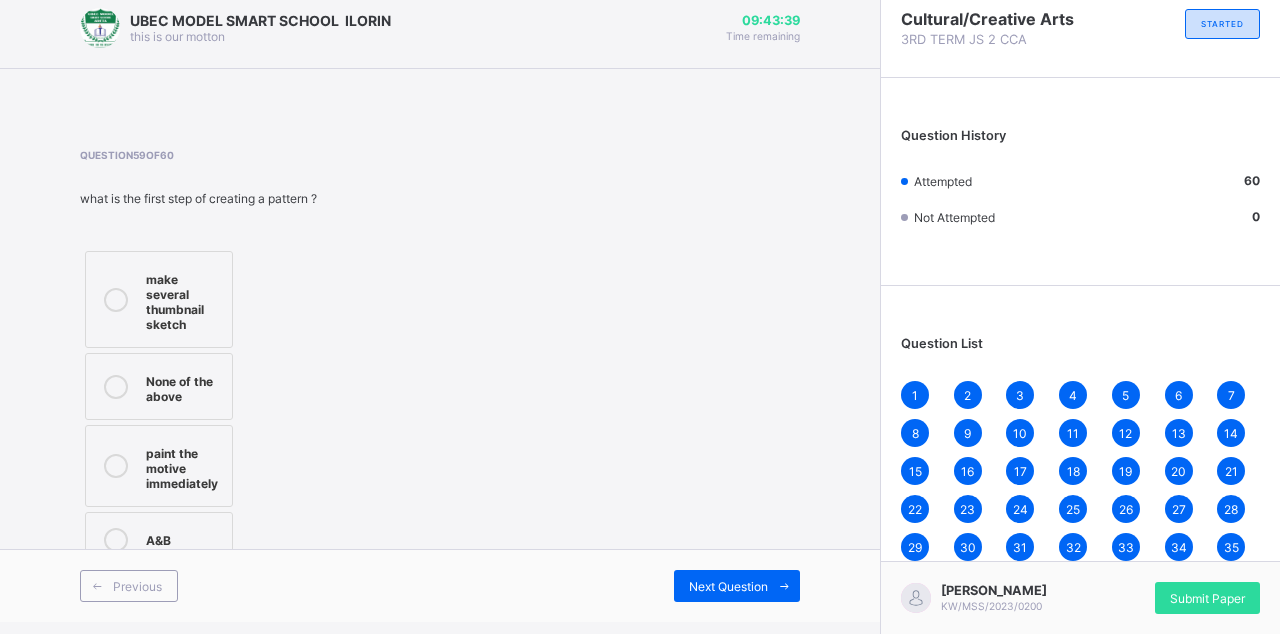 click on "Submit Paper" at bounding box center (1207, 598) 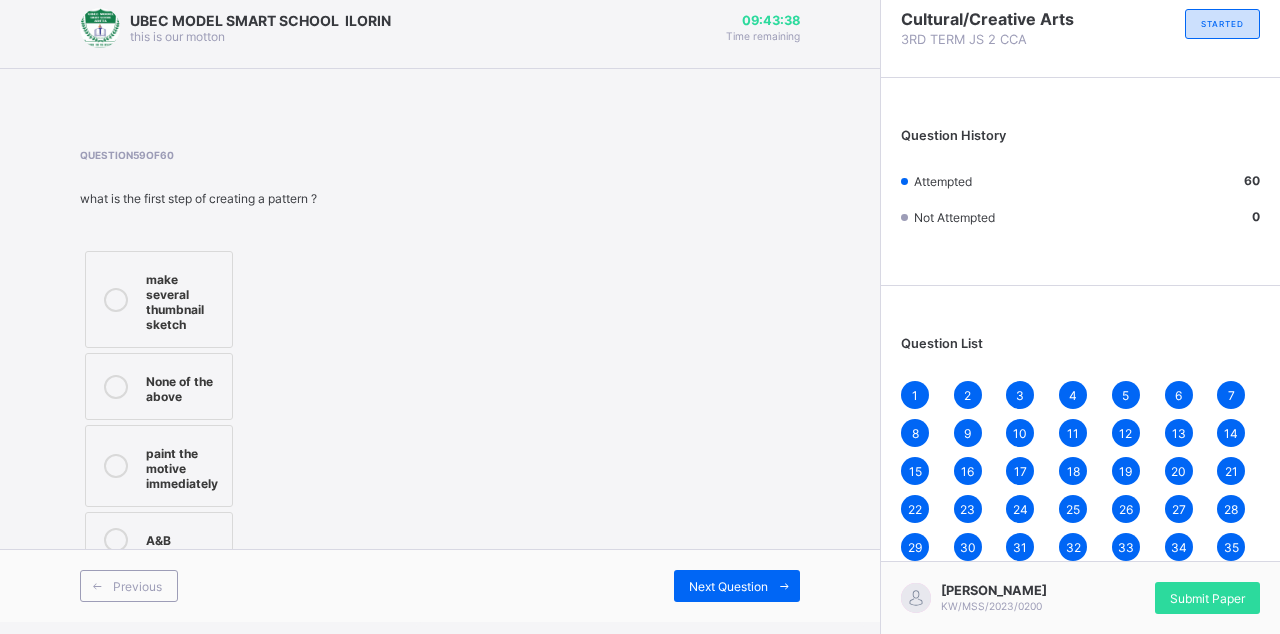 click on "Yes, Submit Paper" at bounding box center (681, 958) 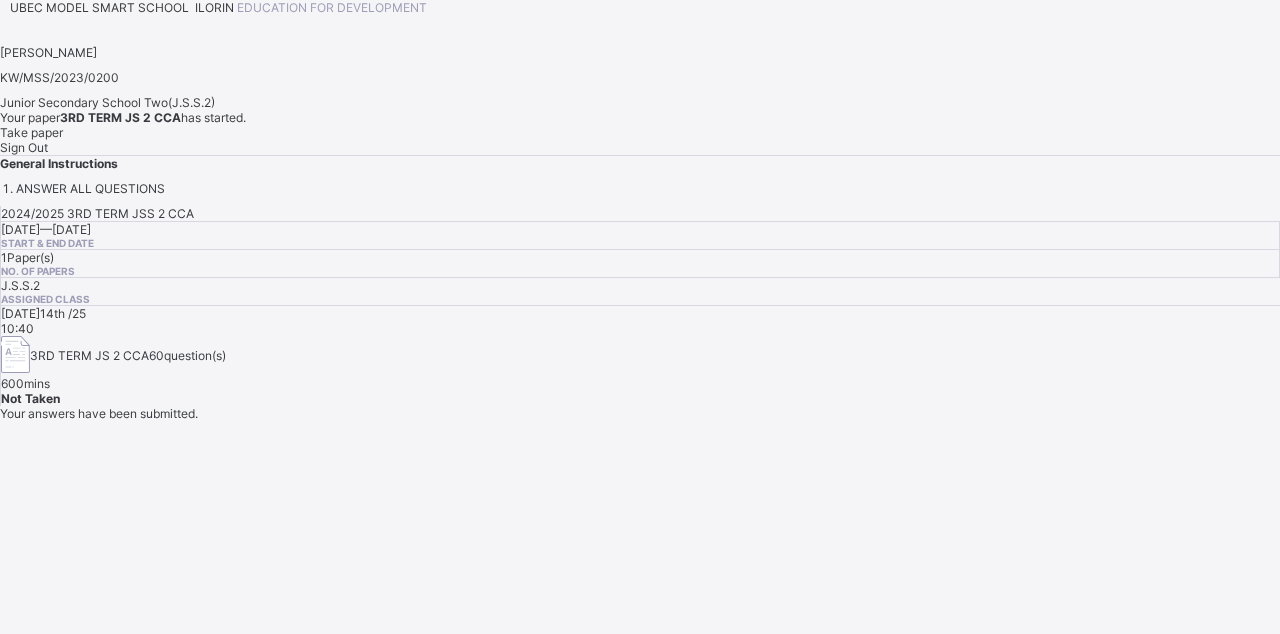 scroll, scrollTop: 0, scrollLeft: 0, axis: both 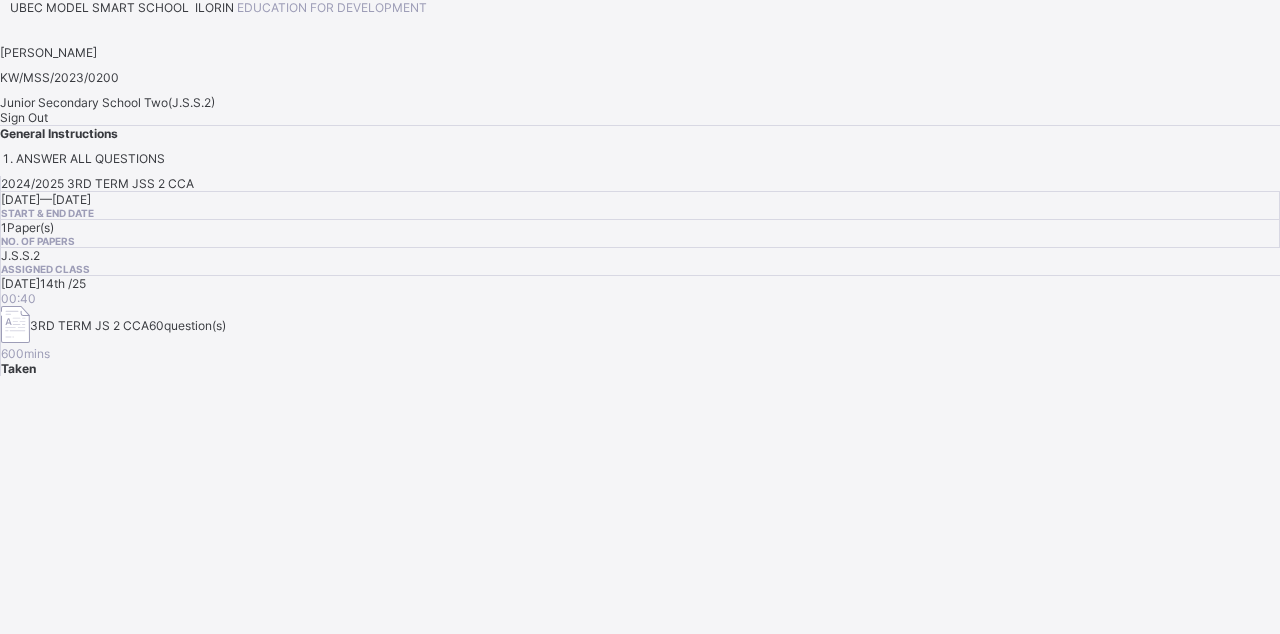 click on "Sign Out" at bounding box center [24, 117] 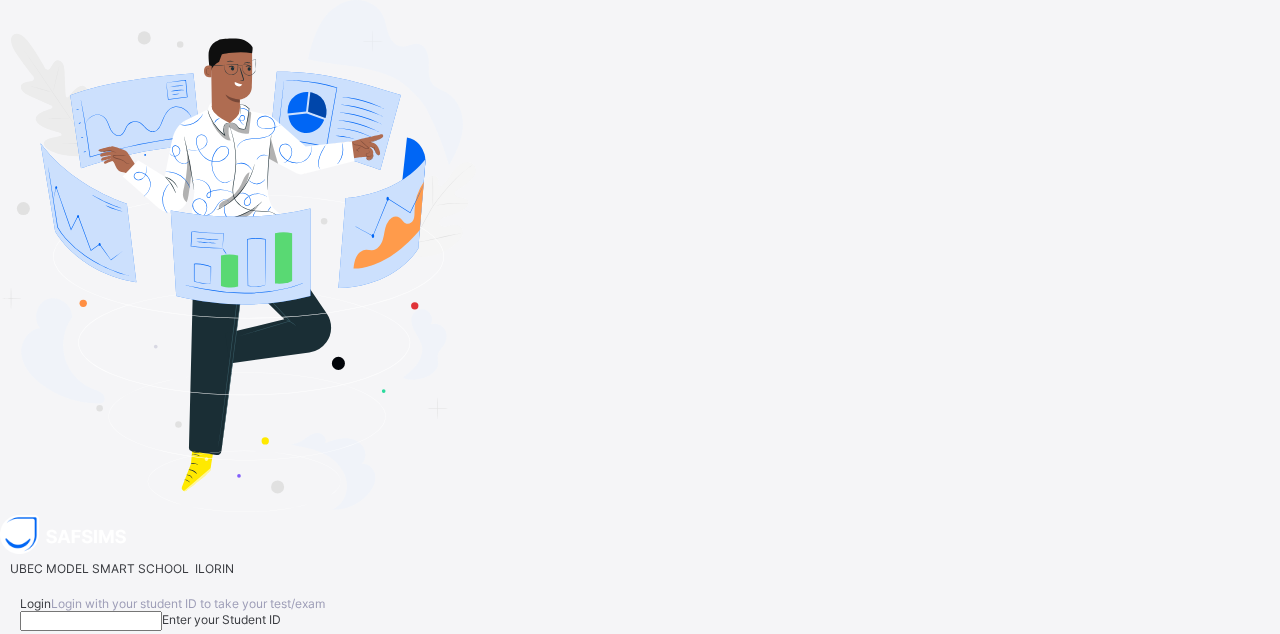 click at bounding box center (91, 621) 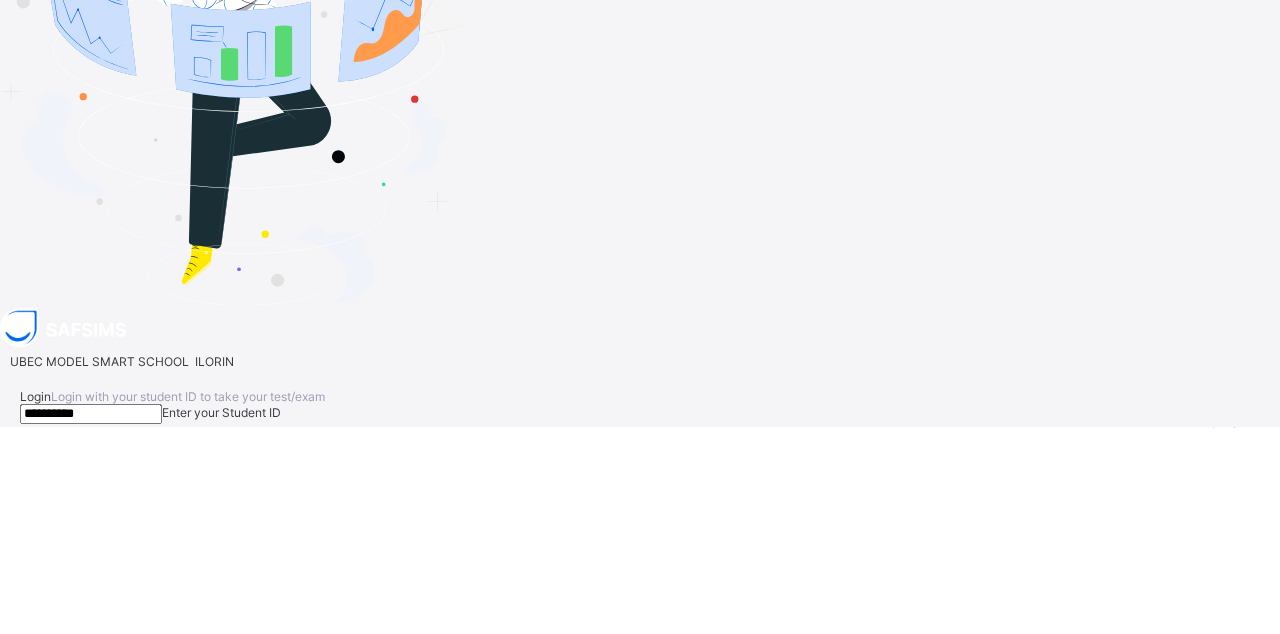 type on "**********" 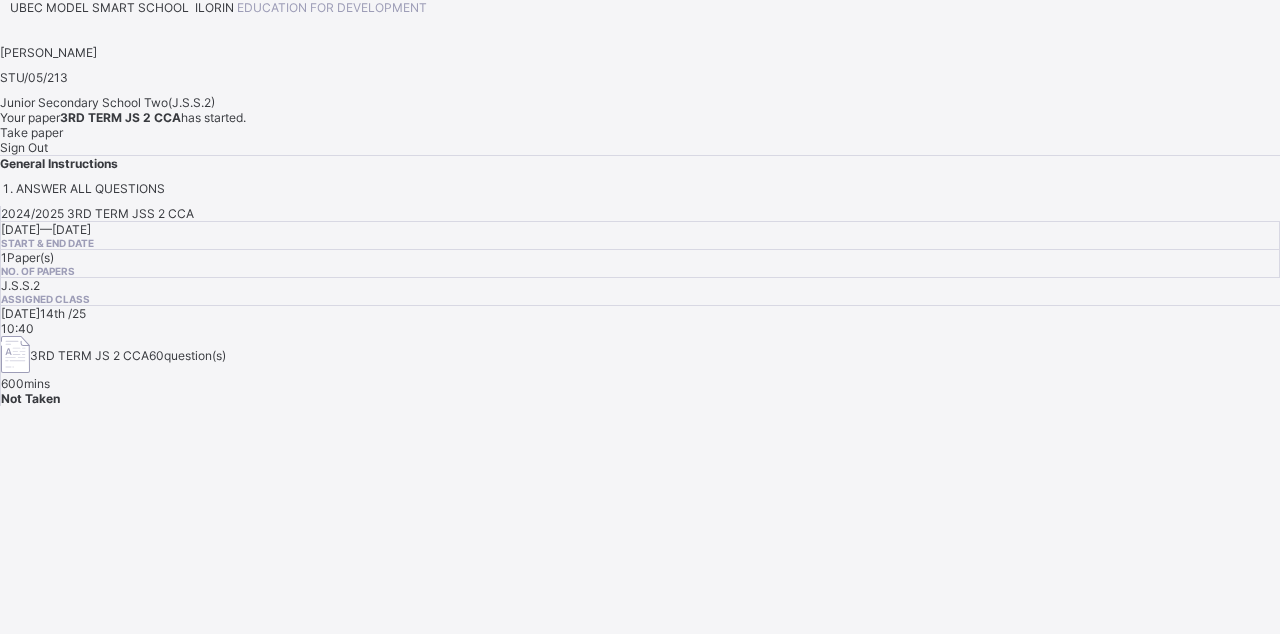 click on "Take paper" at bounding box center [31, 132] 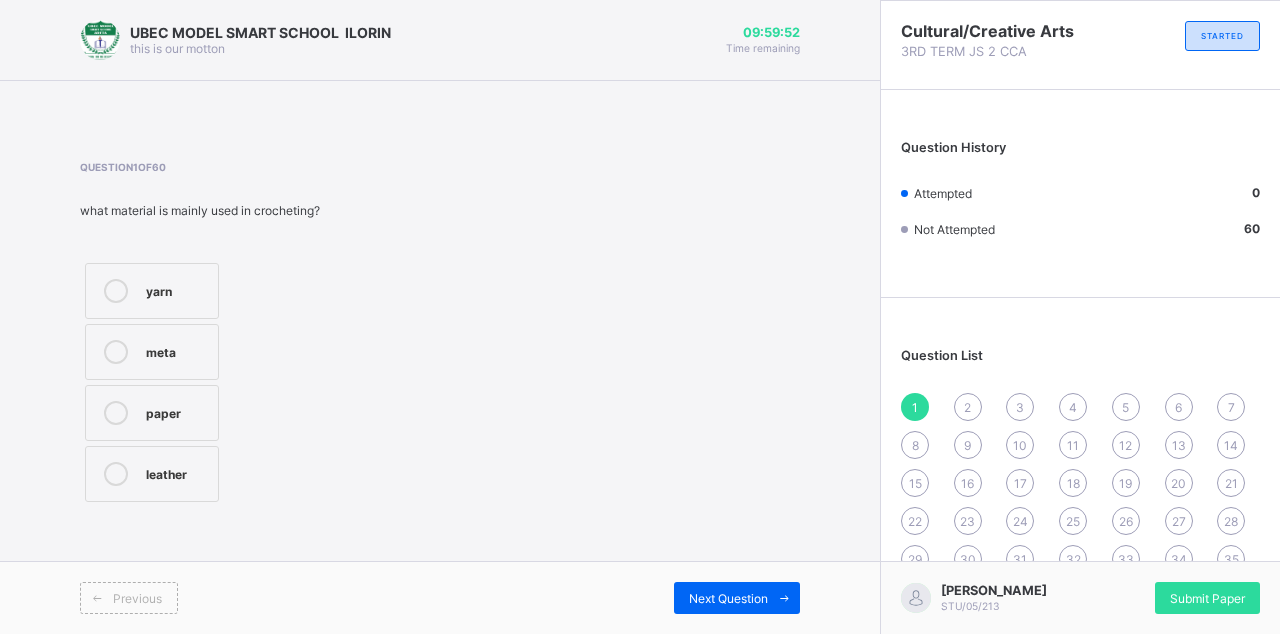 scroll, scrollTop: 0, scrollLeft: 0, axis: both 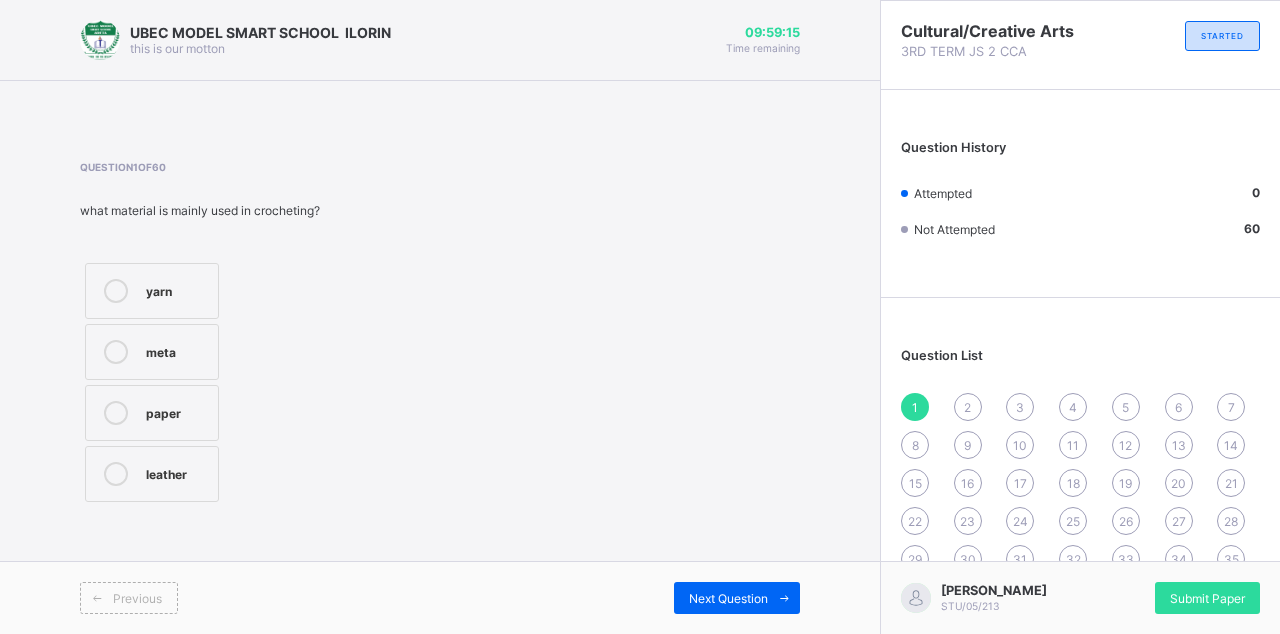 click on "yarn meta paper leather" at bounding box center (200, 382) 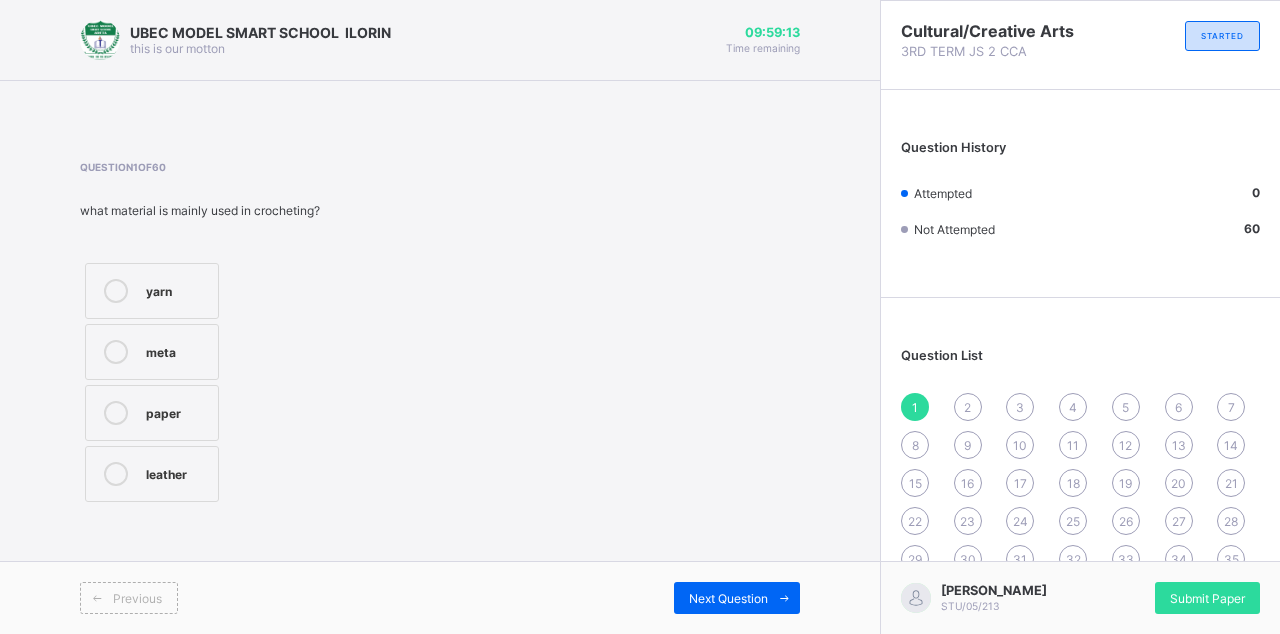 click at bounding box center [116, 291] 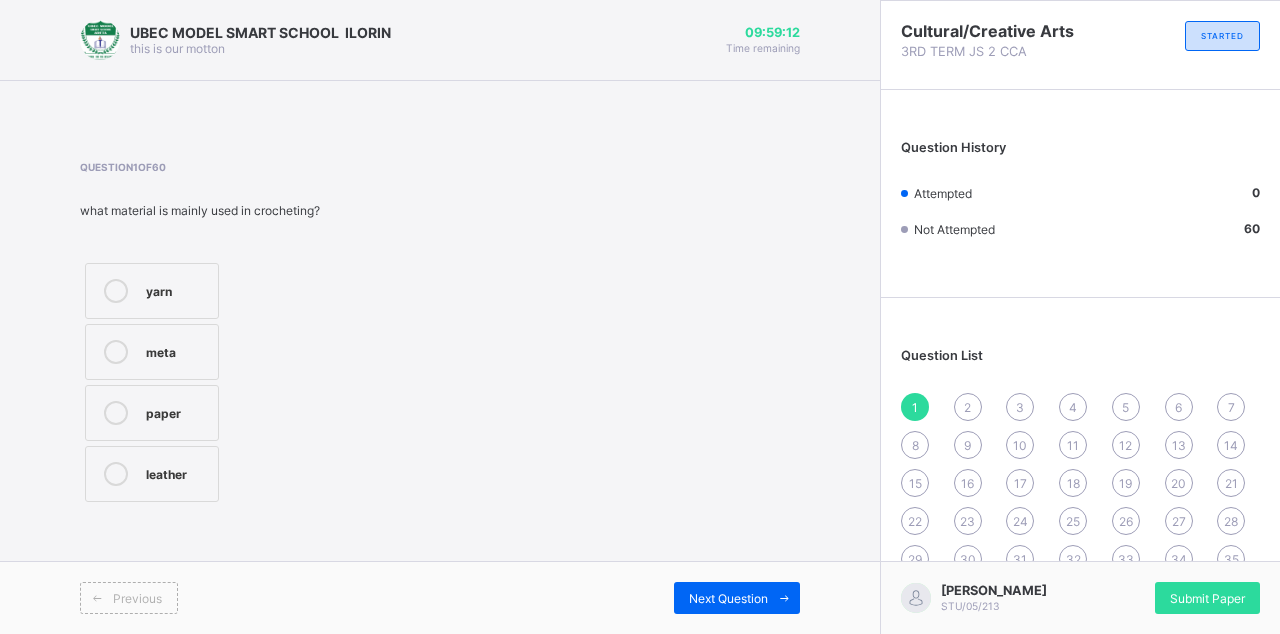 scroll, scrollTop: 12, scrollLeft: 0, axis: vertical 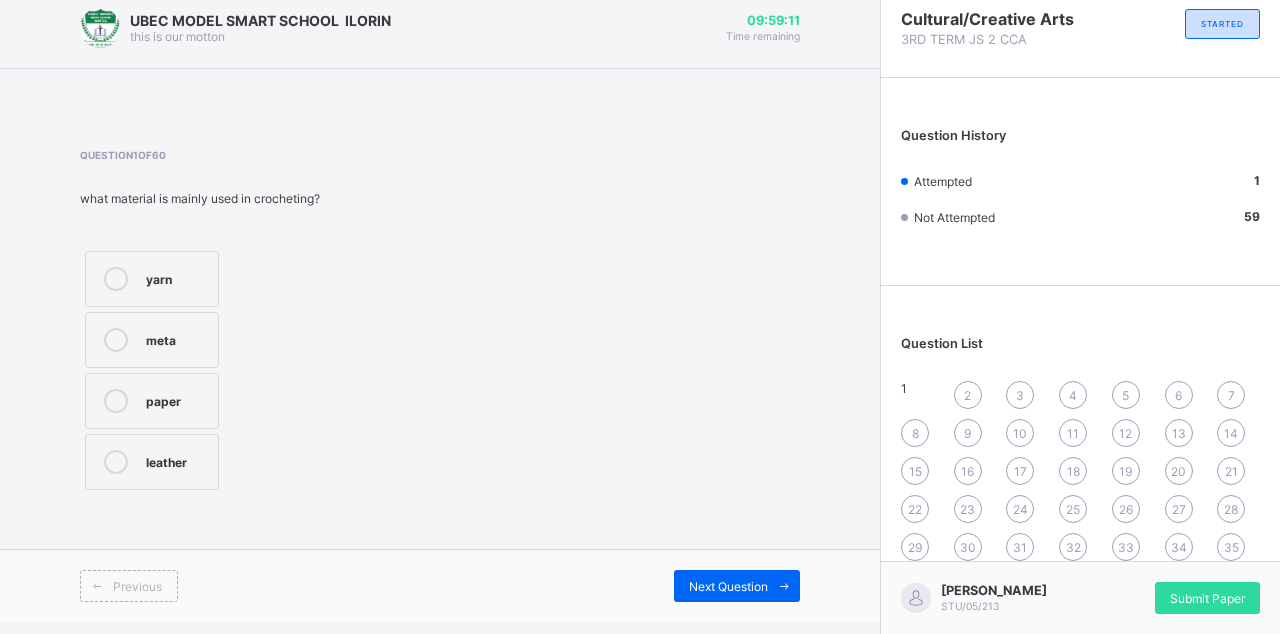 click on "Next Question" at bounding box center (737, 586) 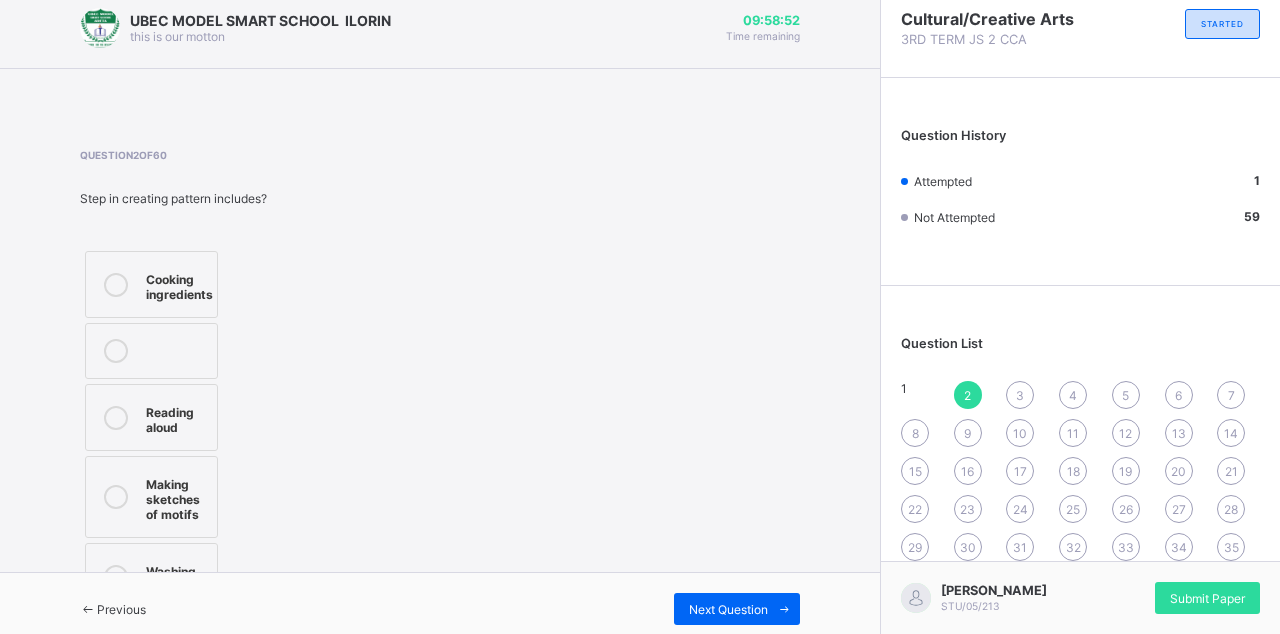 click on "Cooking ingredients Reading aloud Making sketches of motifs Washing clothes" at bounding box center (199, 430) 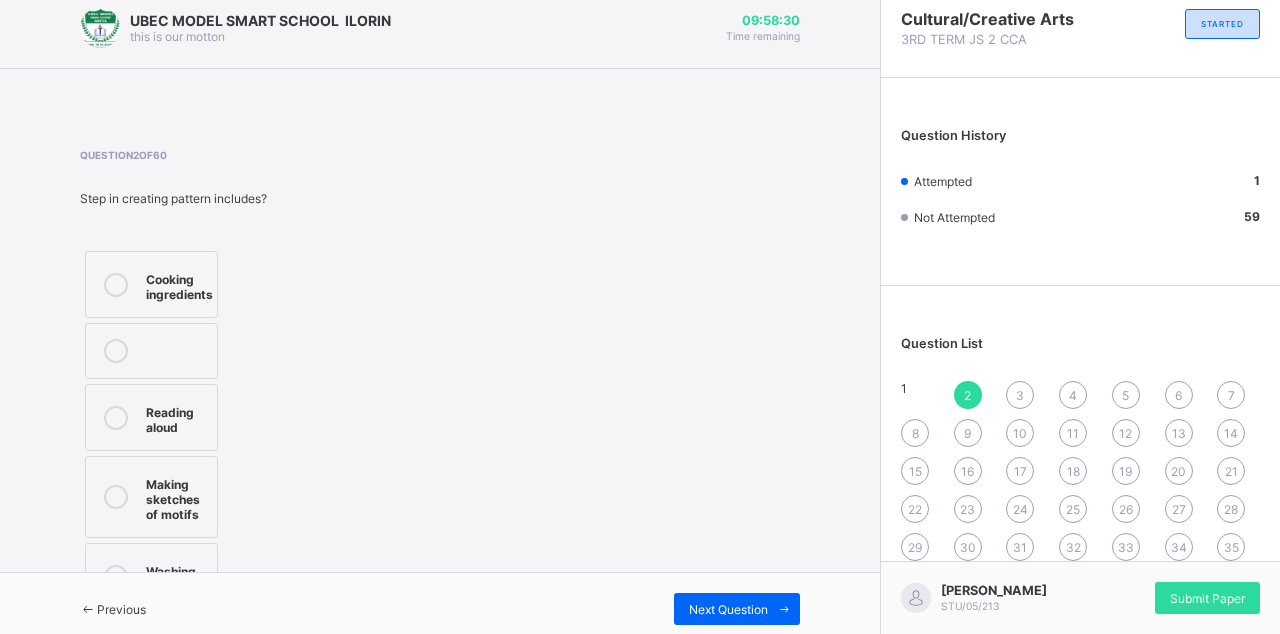 click at bounding box center (116, 497) 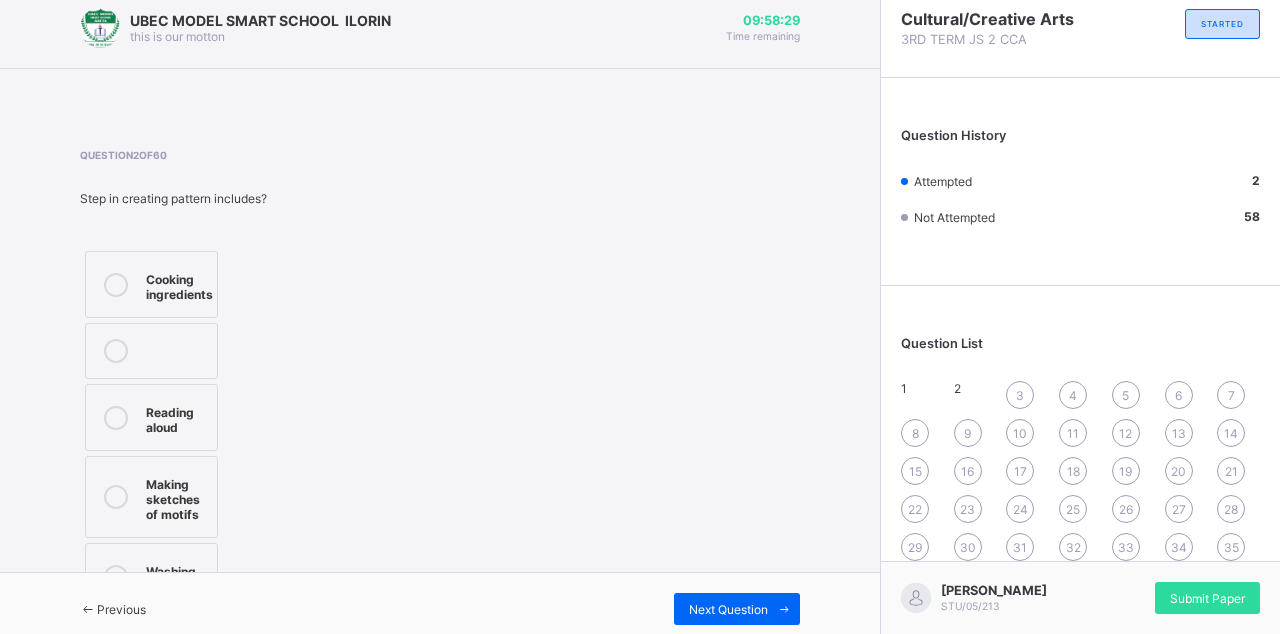 click at bounding box center [784, 609] 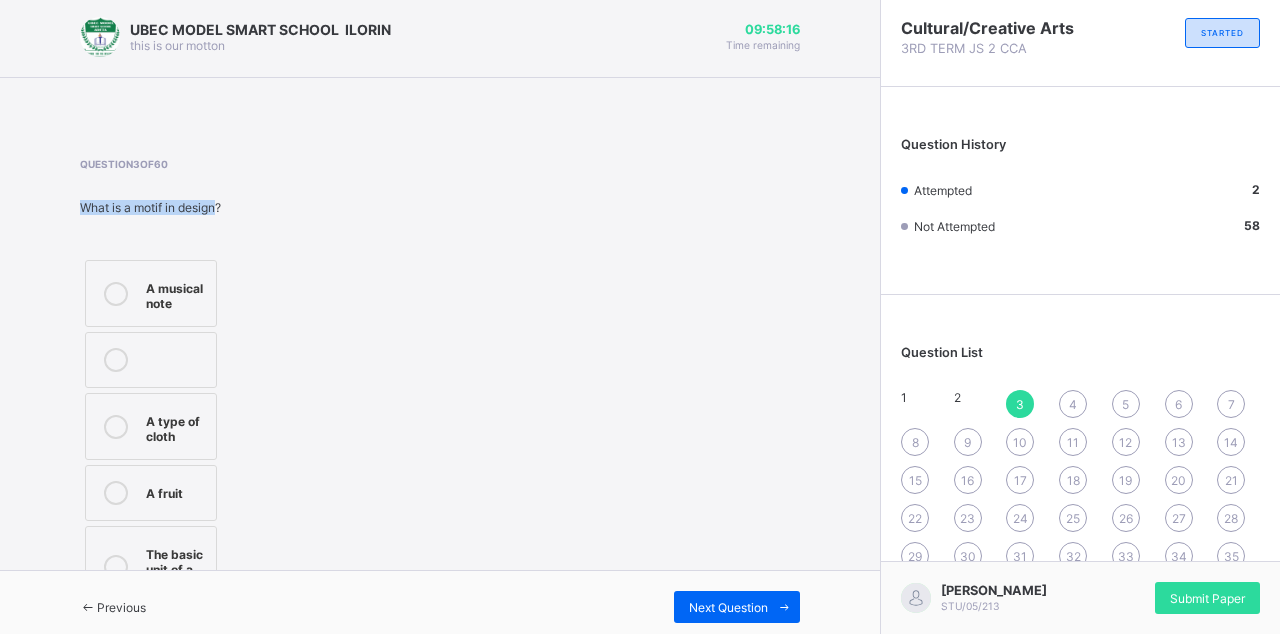 scroll, scrollTop: 19, scrollLeft: 0, axis: vertical 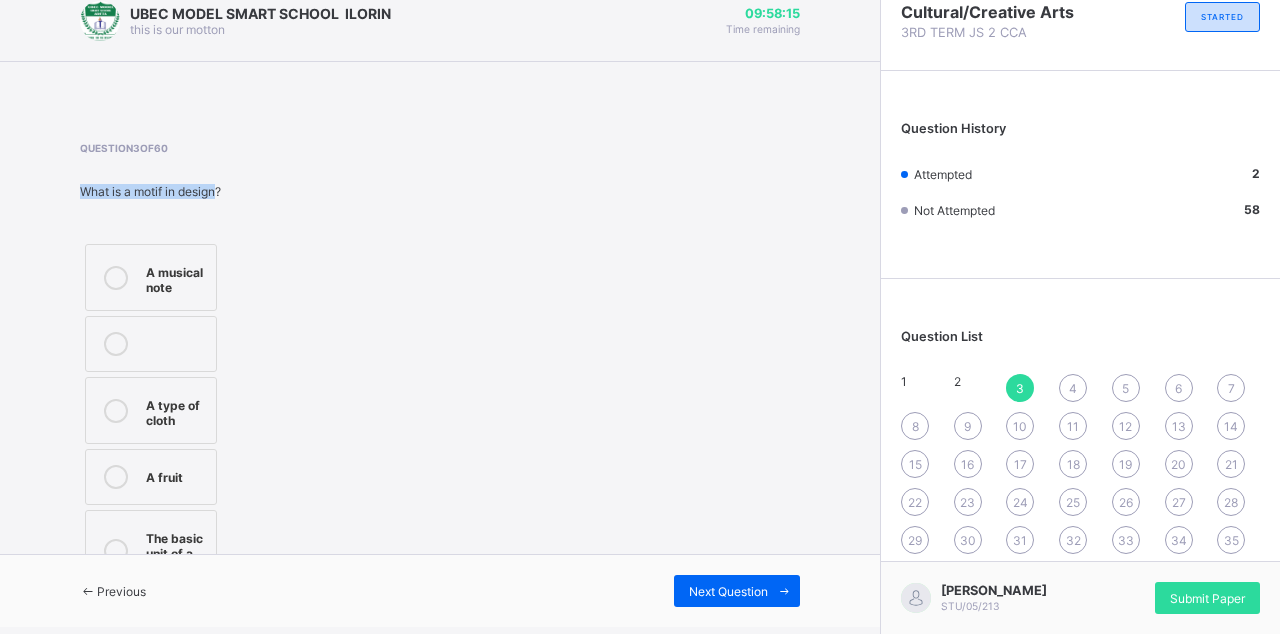 click on "Question  3  of  60 What is a motif in design? A musical note A type of cloth A fruit The basic unit of a pattern" at bounding box center [440, 369] 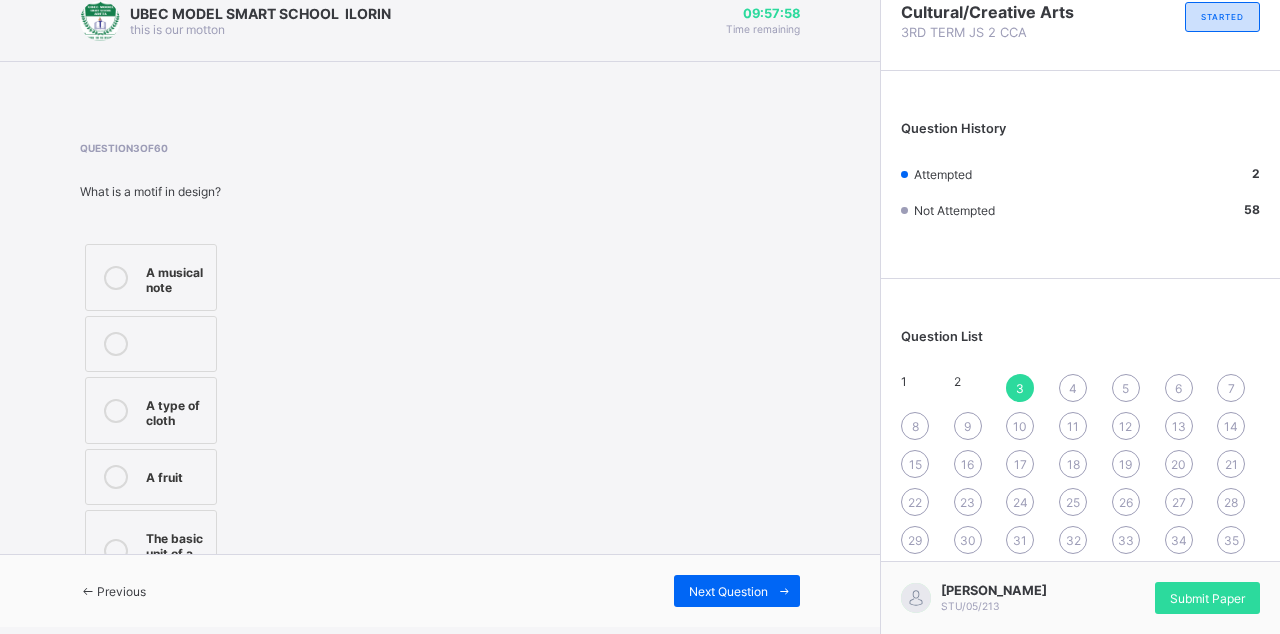 click at bounding box center (116, 551) 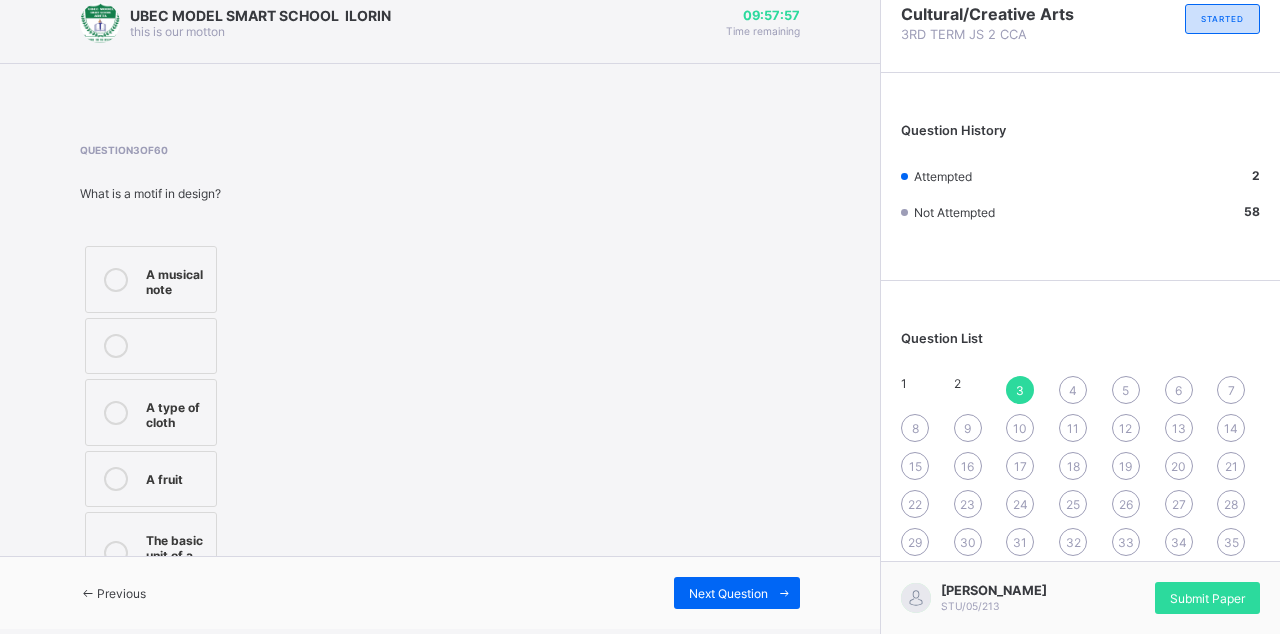 scroll, scrollTop: 7, scrollLeft: 0, axis: vertical 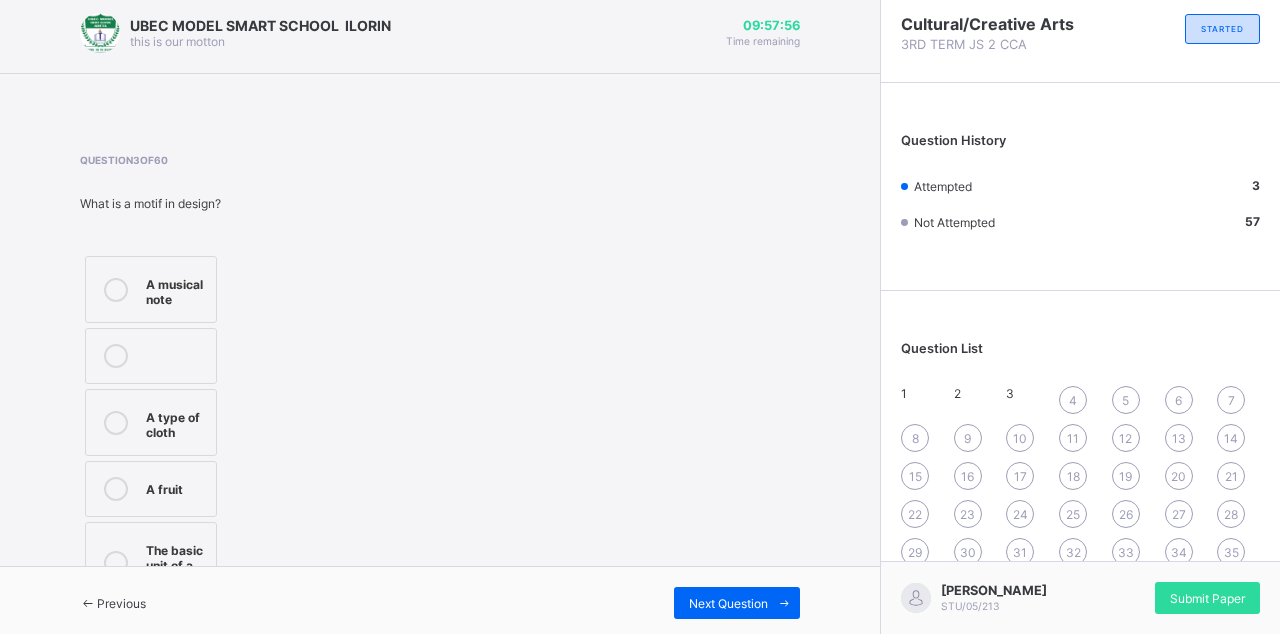 click on "Next Question" at bounding box center (737, 603) 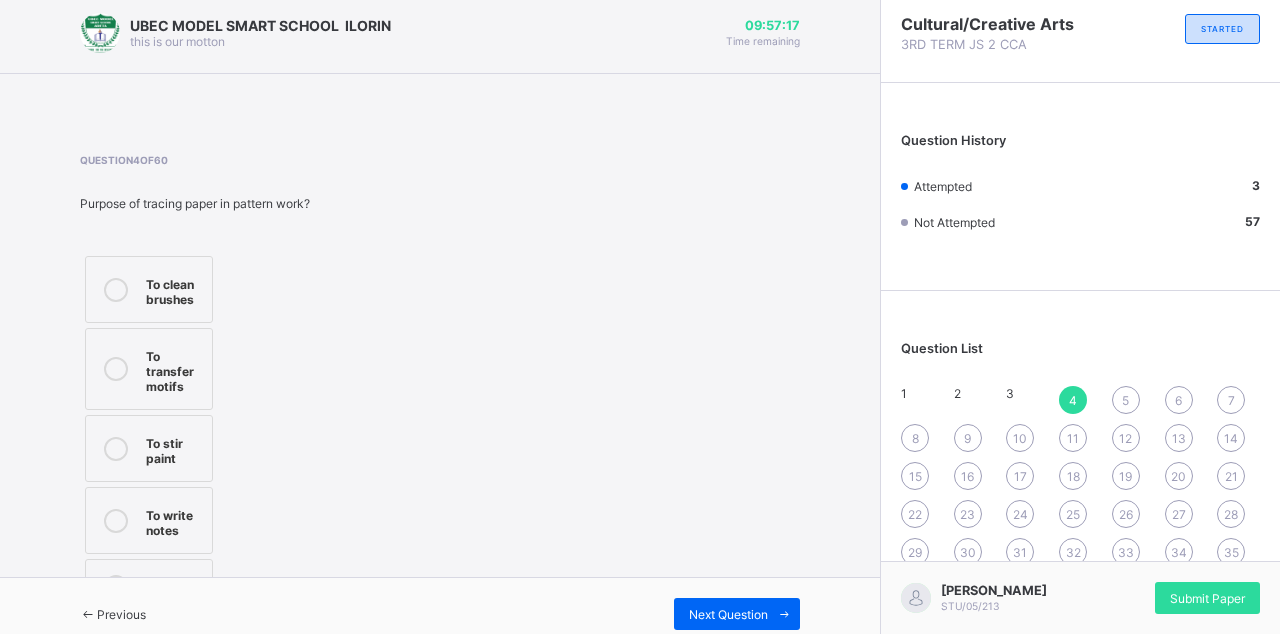 click on "12" at bounding box center [1125, 438] 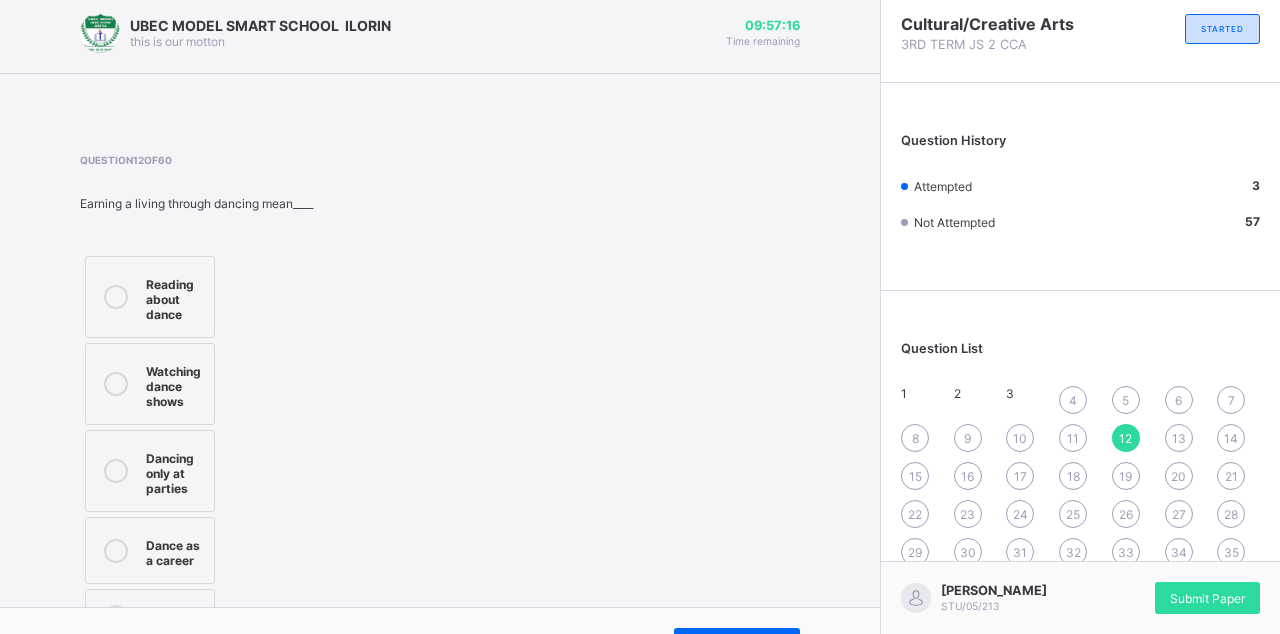 click at bounding box center [88, 644] 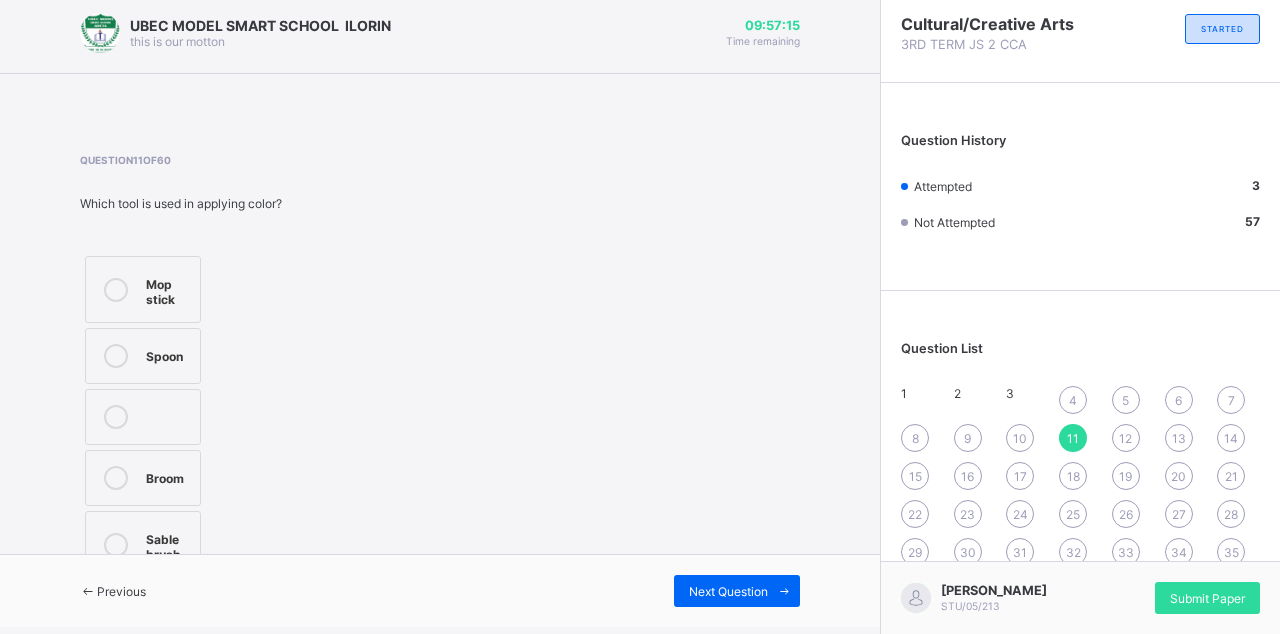 click on "4" at bounding box center [1073, 400] 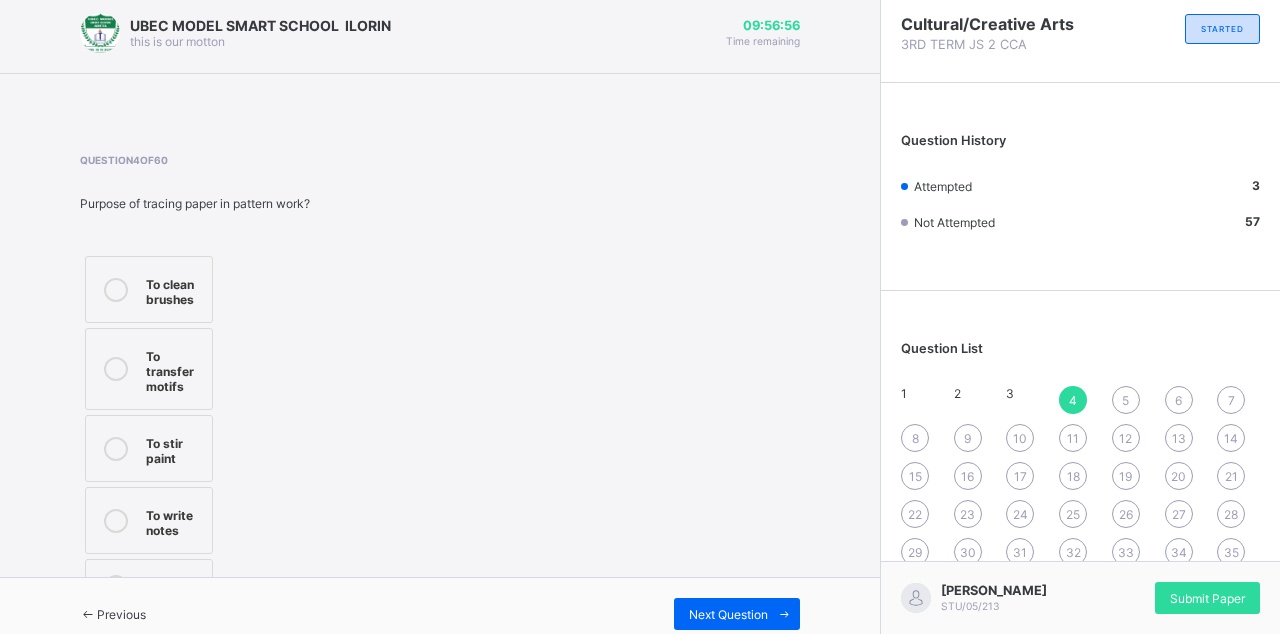 click at bounding box center [116, 369] 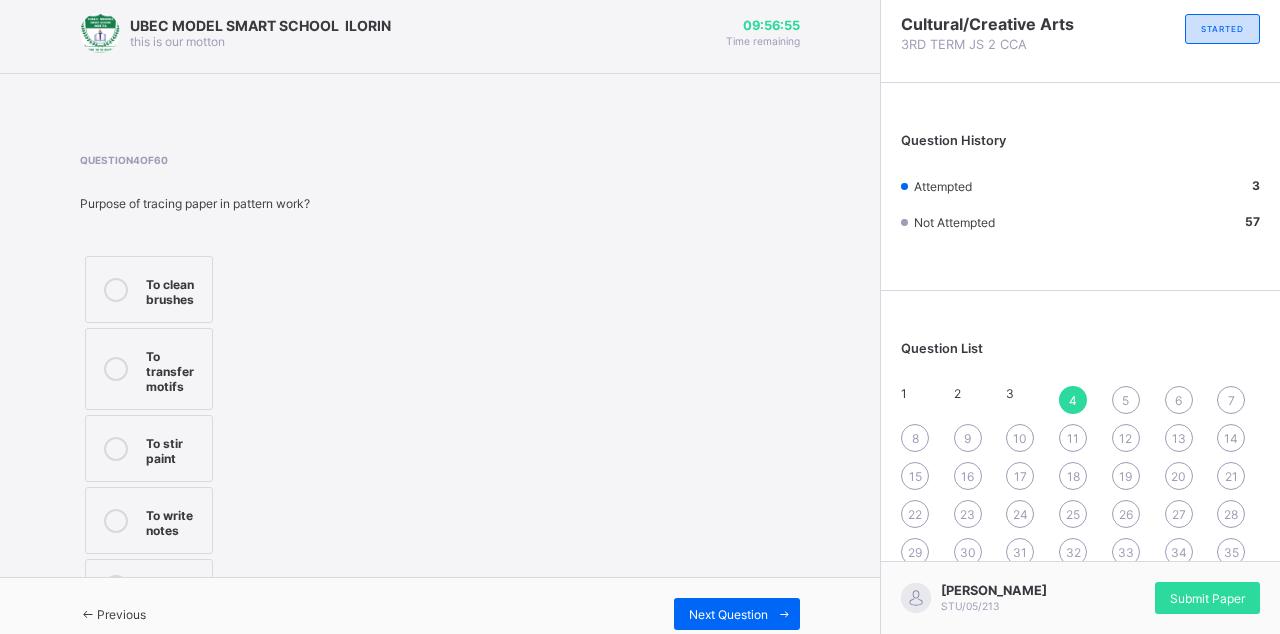click on "Next Question" at bounding box center (737, 614) 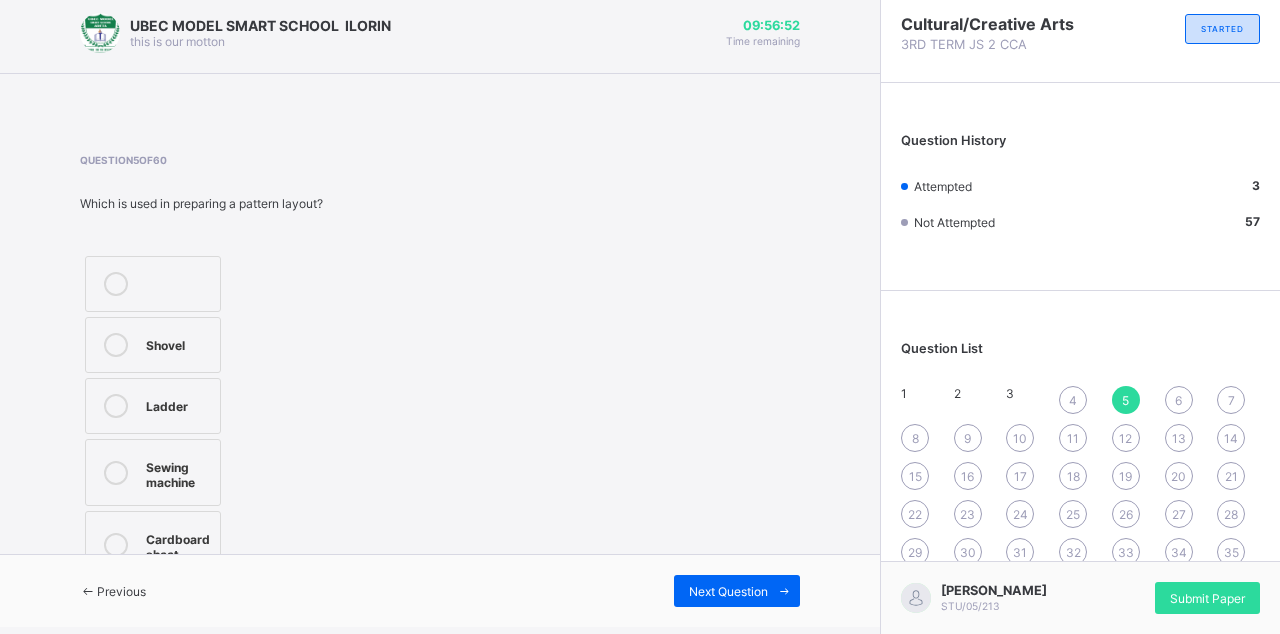 click on "4" at bounding box center [1073, 400] 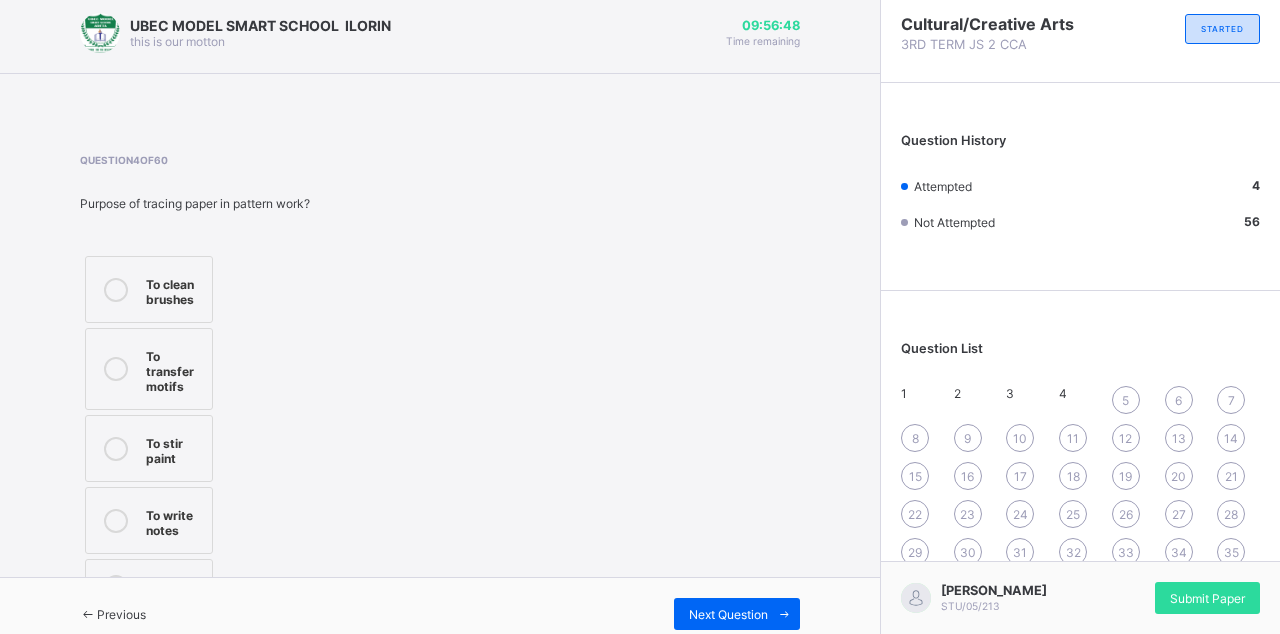 click at bounding box center (116, 289) 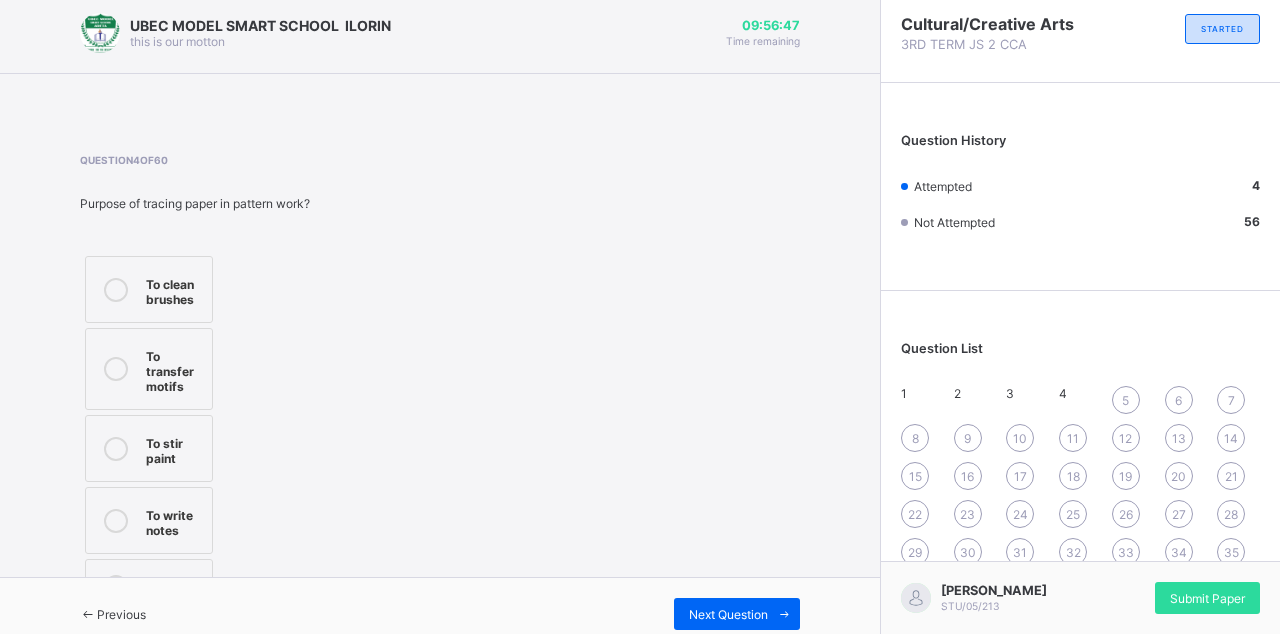 click at bounding box center (784, 614) 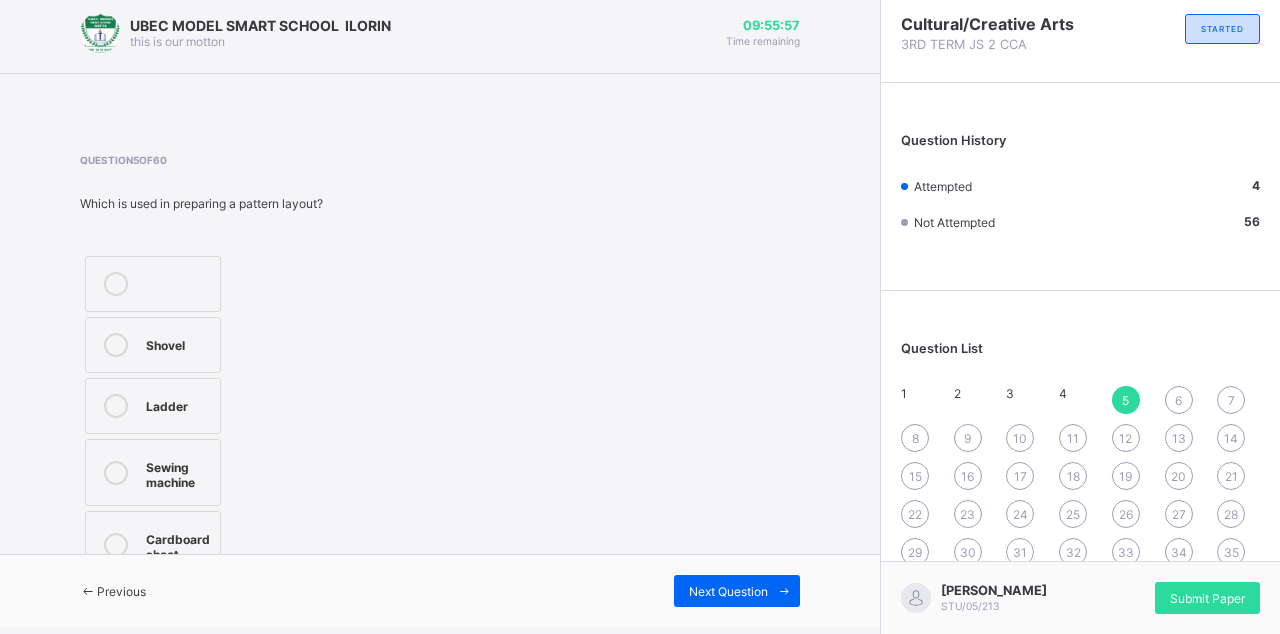 click at bounding box center (116, 472) 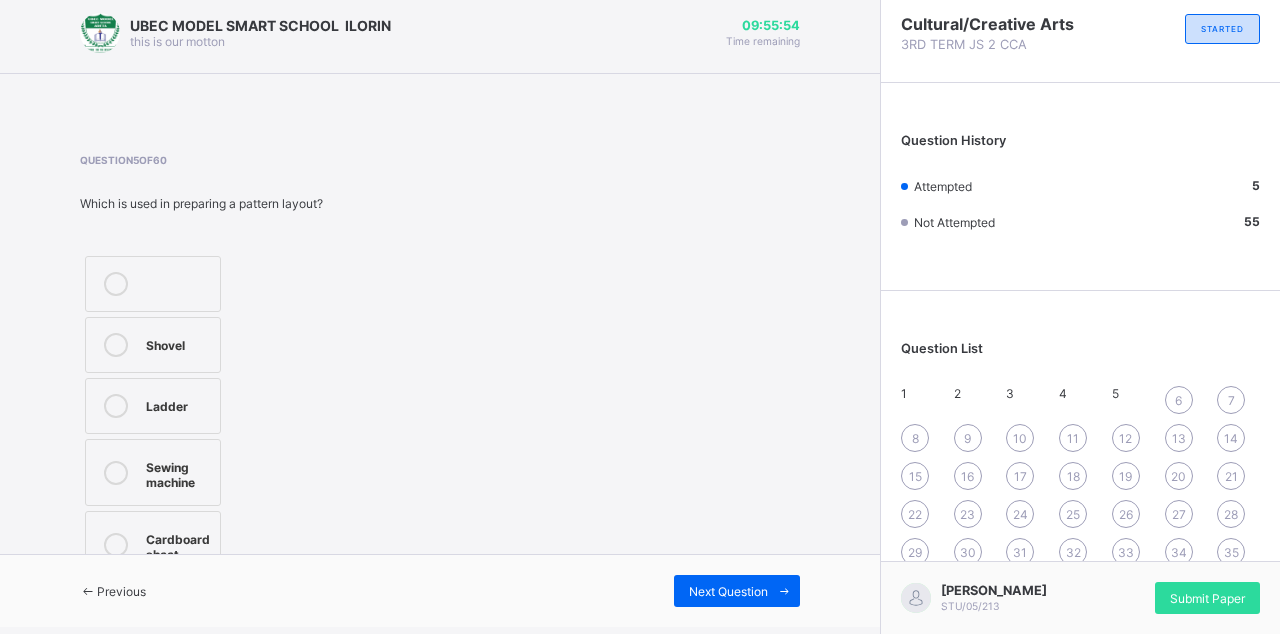 click at bounding box center (784, 591) 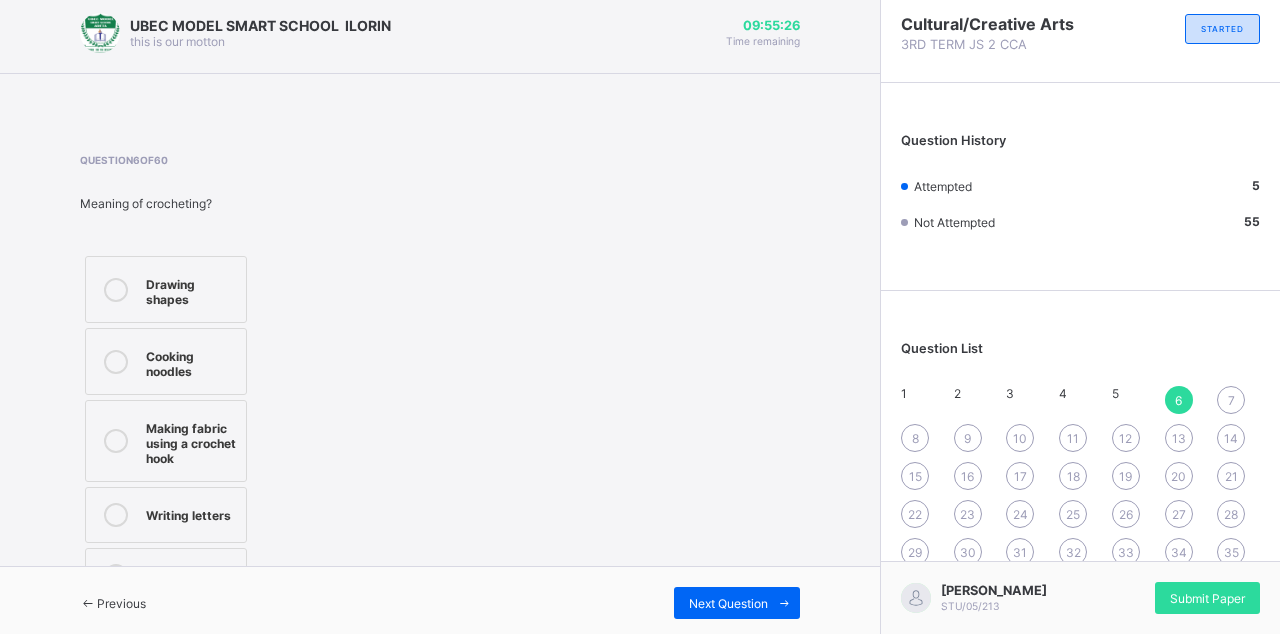 click at bounding box center [116, 441] 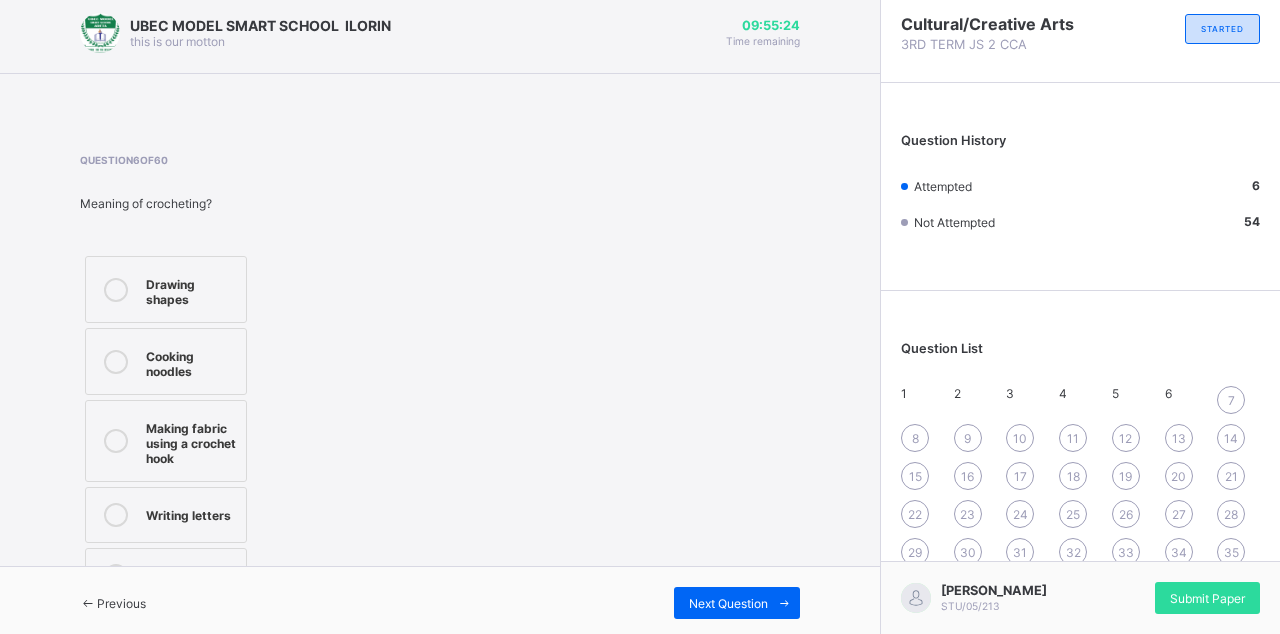 click at bounding box center (784, 603) 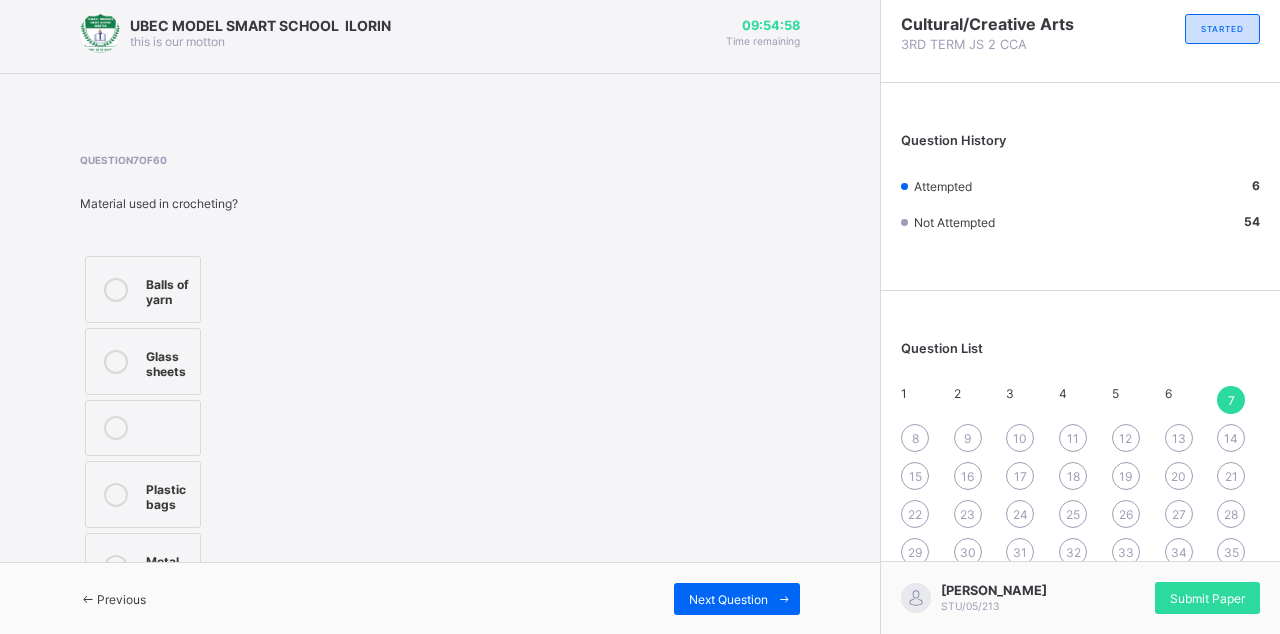 click at bounding box center (116, 289) 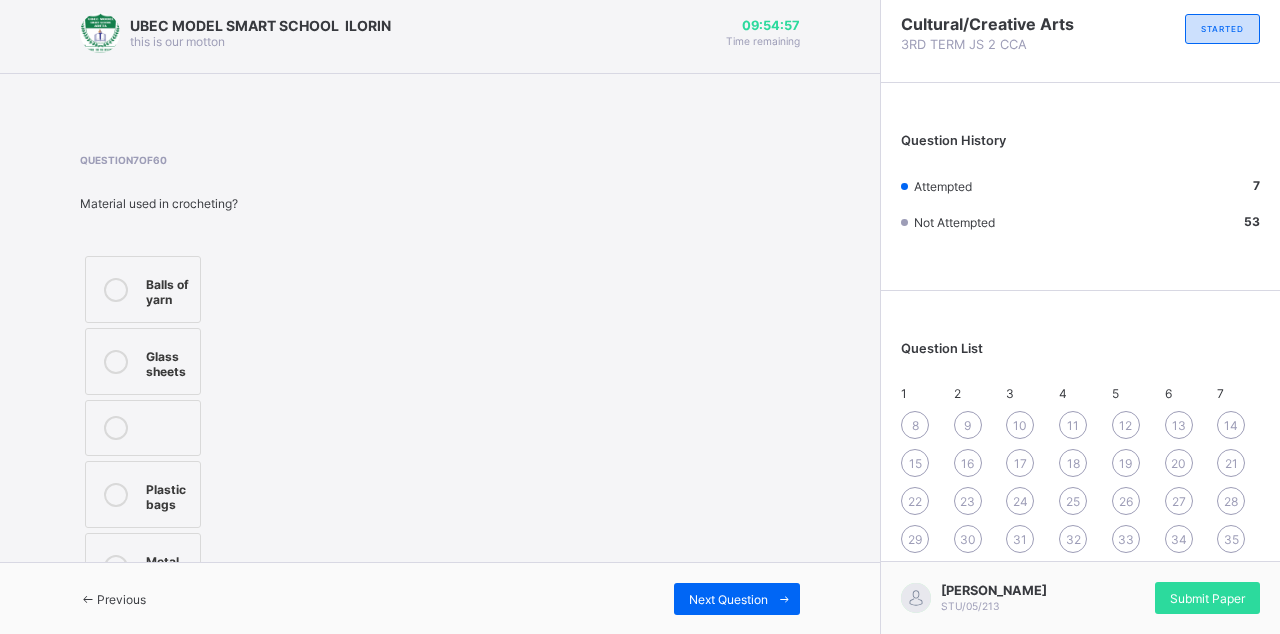 click on "Next Question" at bounding box center (737, 599) 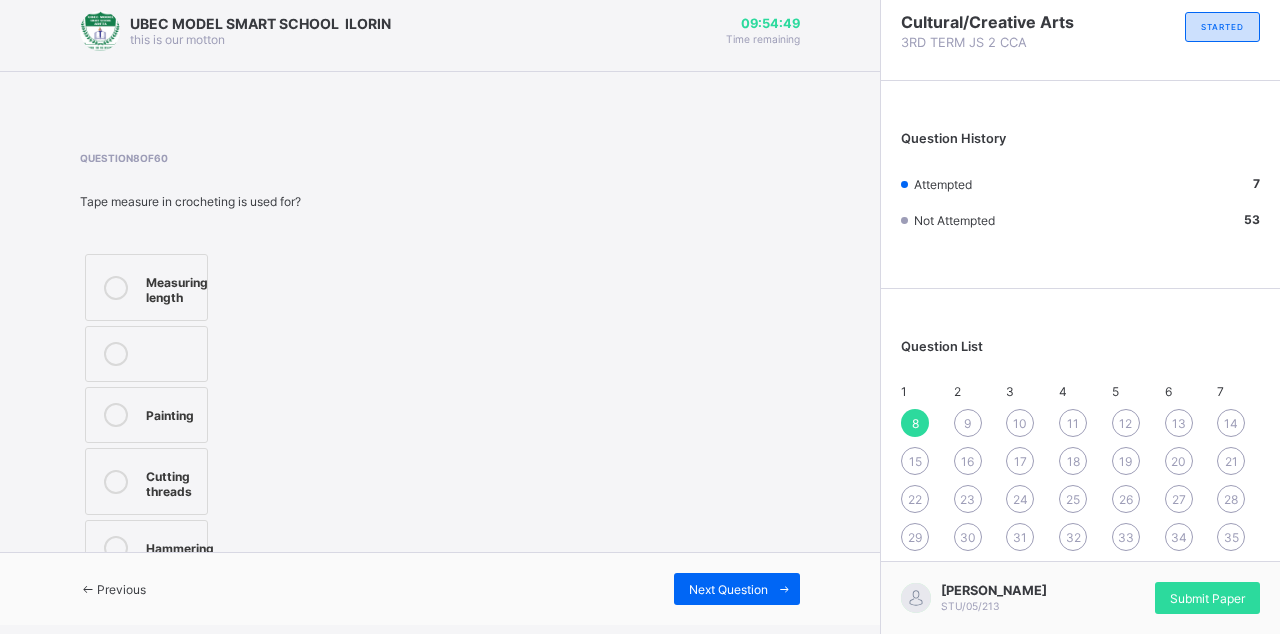 scroll, scrollTop: 10, scrollLeft: 0, axis: vertical 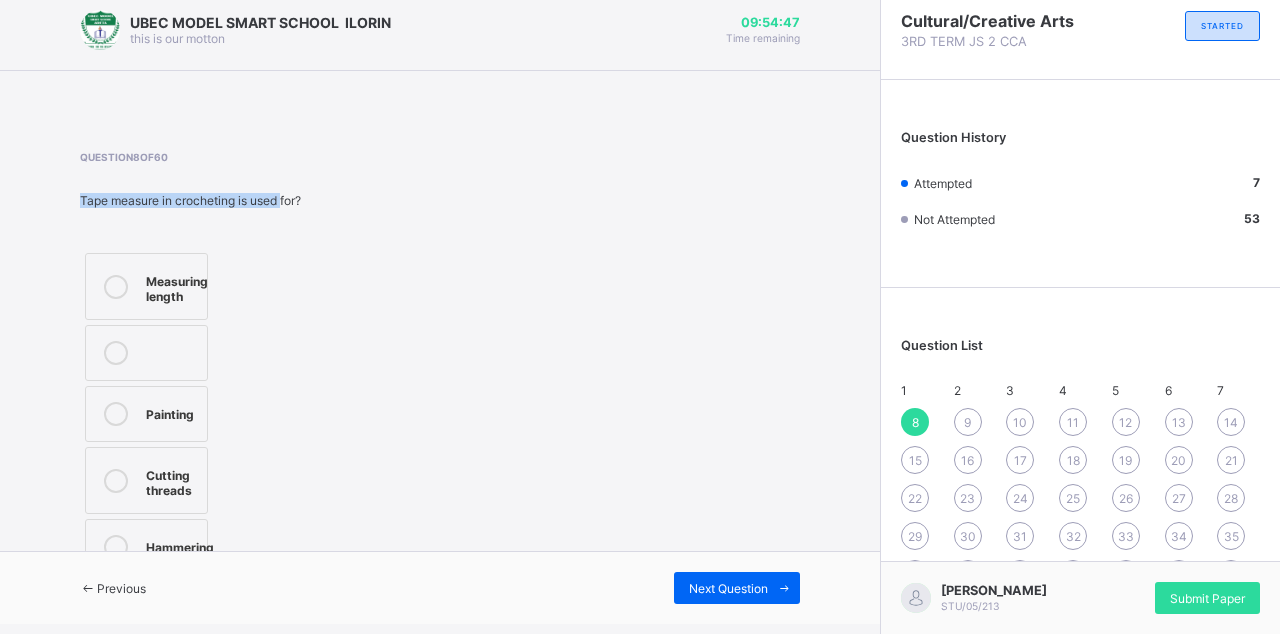 click on "Tape measure in crocheting is used for?" at bounding box center [190, 200] 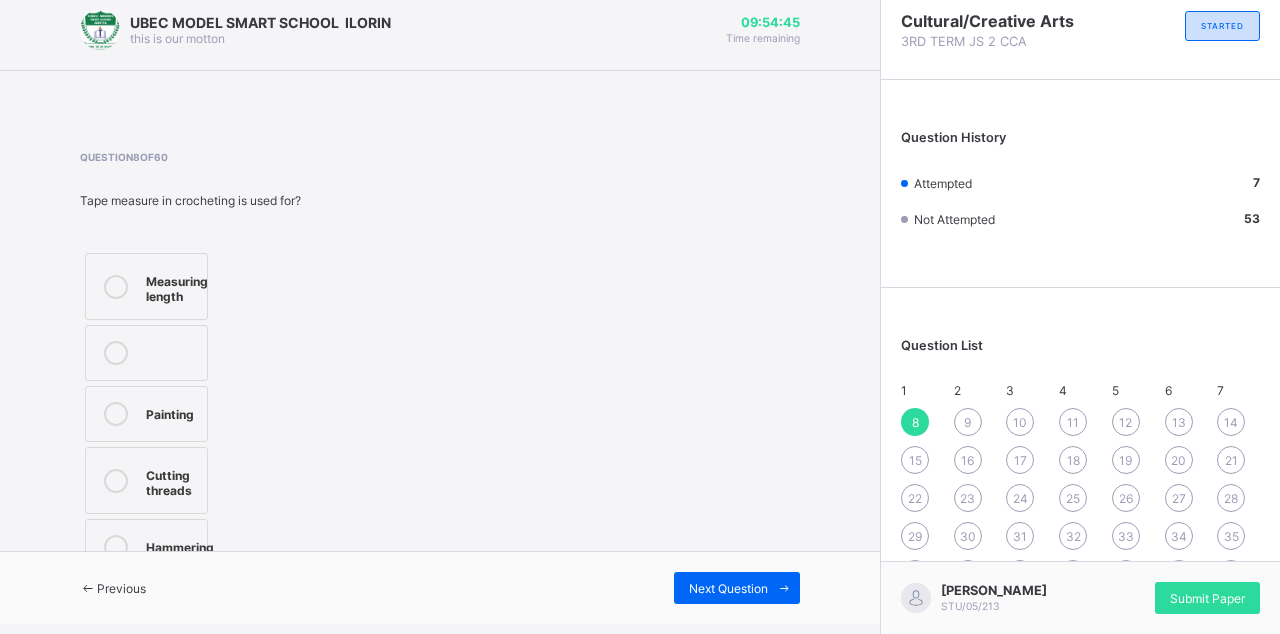 scroll, scrollTop: 12, scrollLeft: 0, axis: vertical 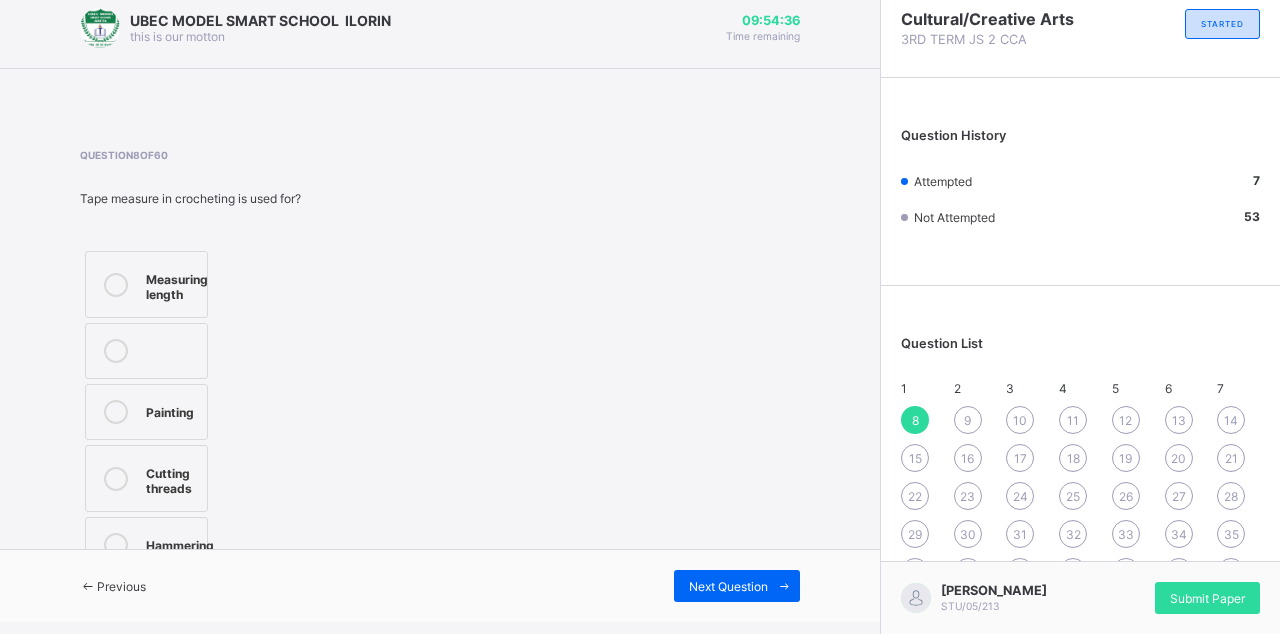 click on "UBEC MODEL SMART SCHOOL  ILORIN this is our [PERSON_NAME] 09:54:36 Time remaining Question  8  of  60 Tape measure in crocheting is used for? Measuring length Painting Cutting threads Hammering Previous Next Question" at bounding box center (440, 305) 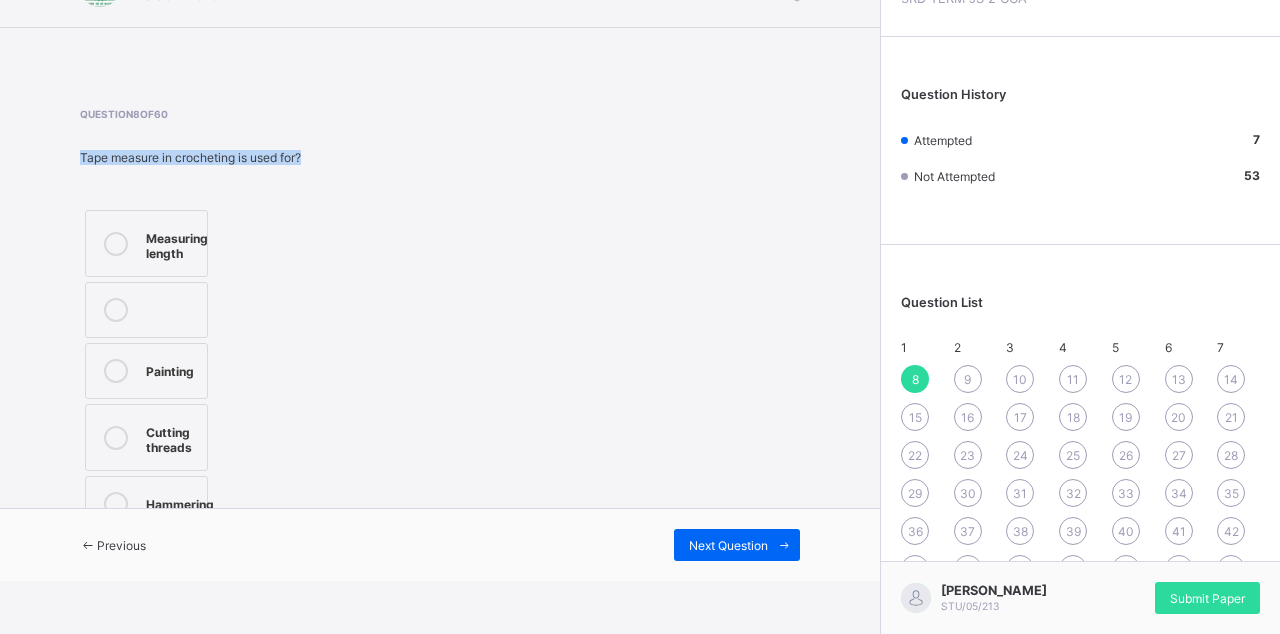 scroll, scrollTop: 55, scrollLeft: 0, axis: vertical 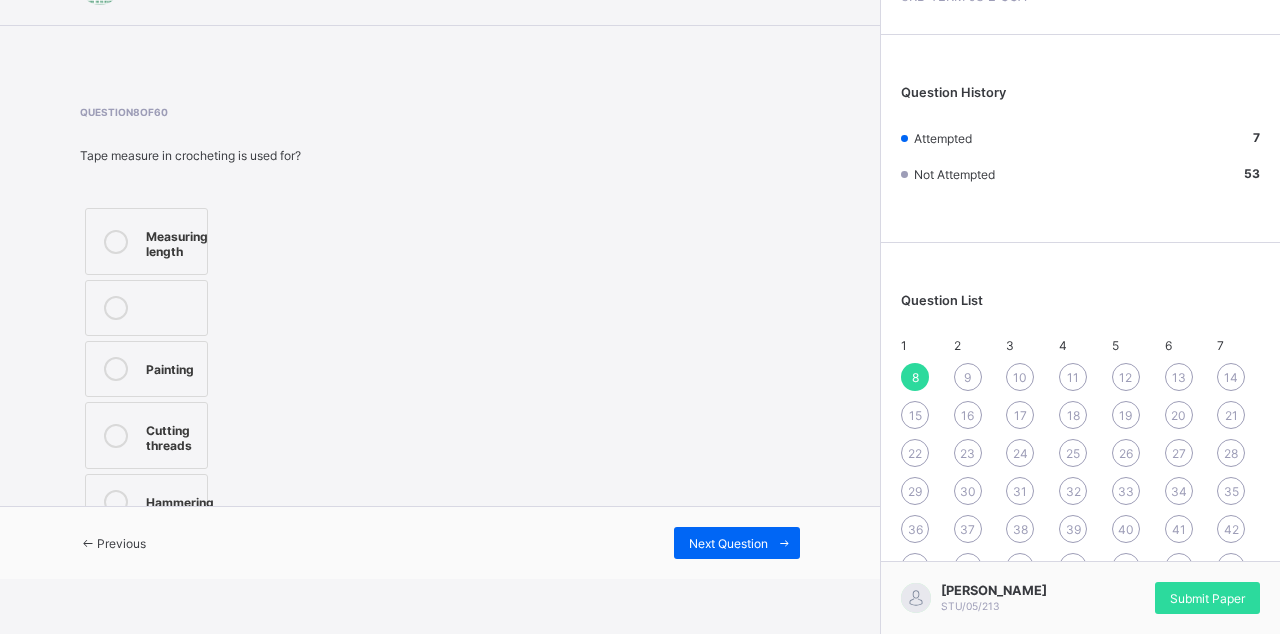 click on "Measuring length" at bounding box center [146, 241] 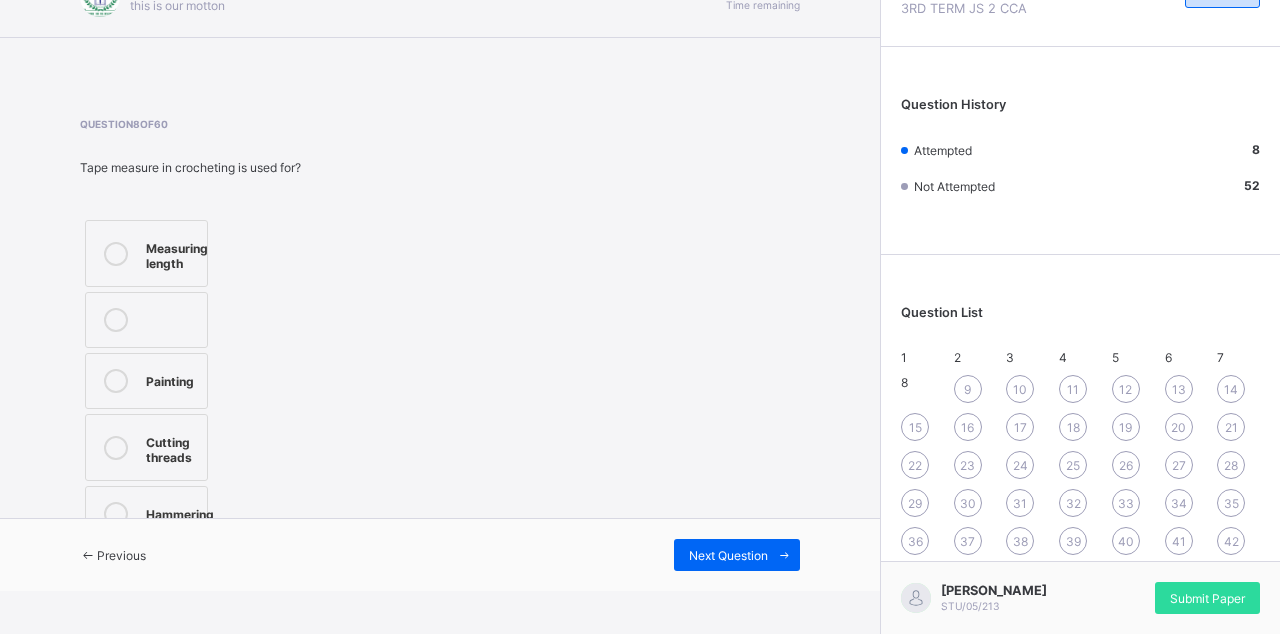 scroll, scrollTop: 4, scrollLeft: 0, axis: vertical 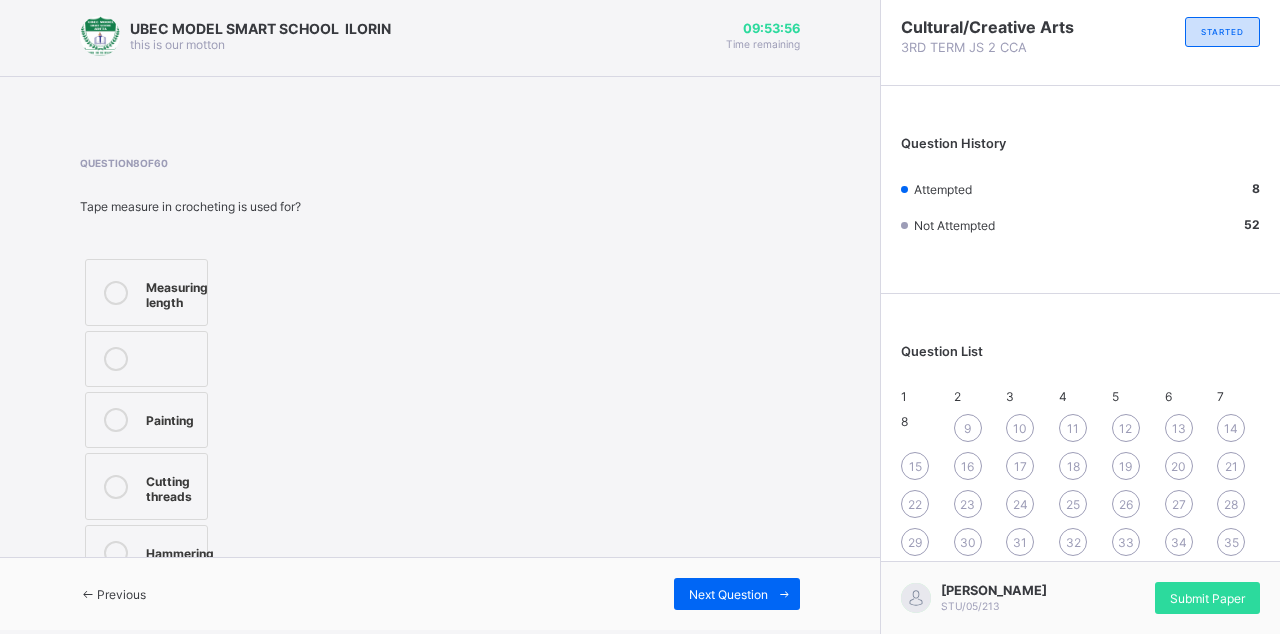 click on "Previous Next Question" at bounding box center [440, 593] 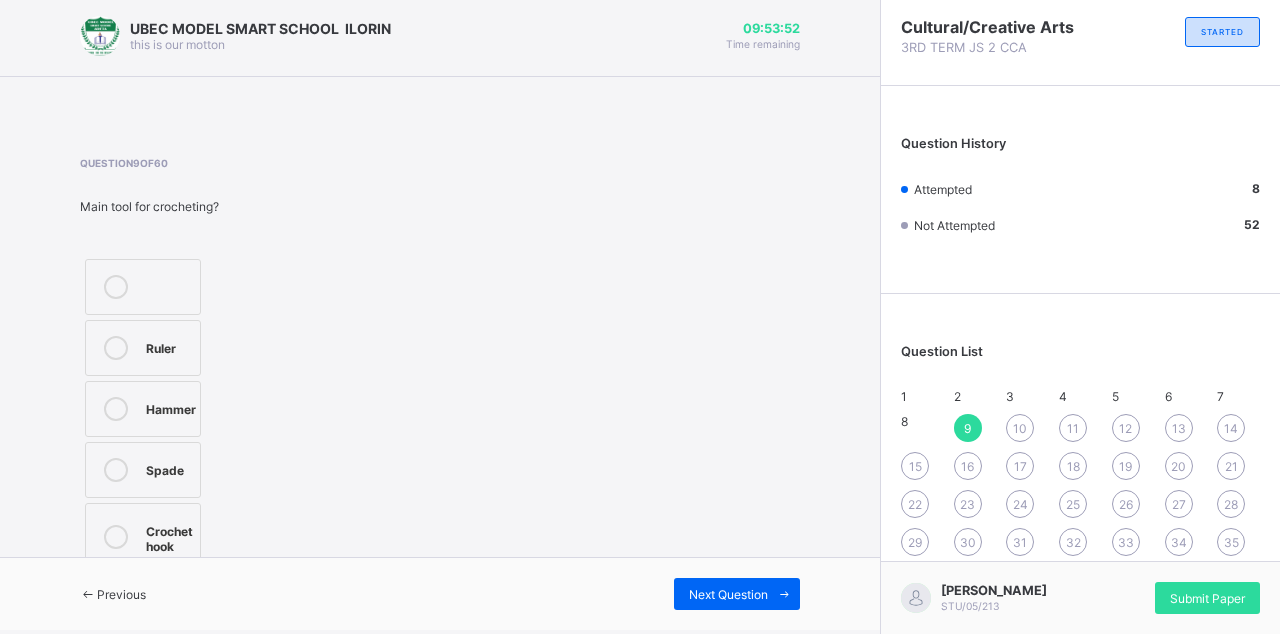 click on "Ruler" at bounding box center (143, 348) 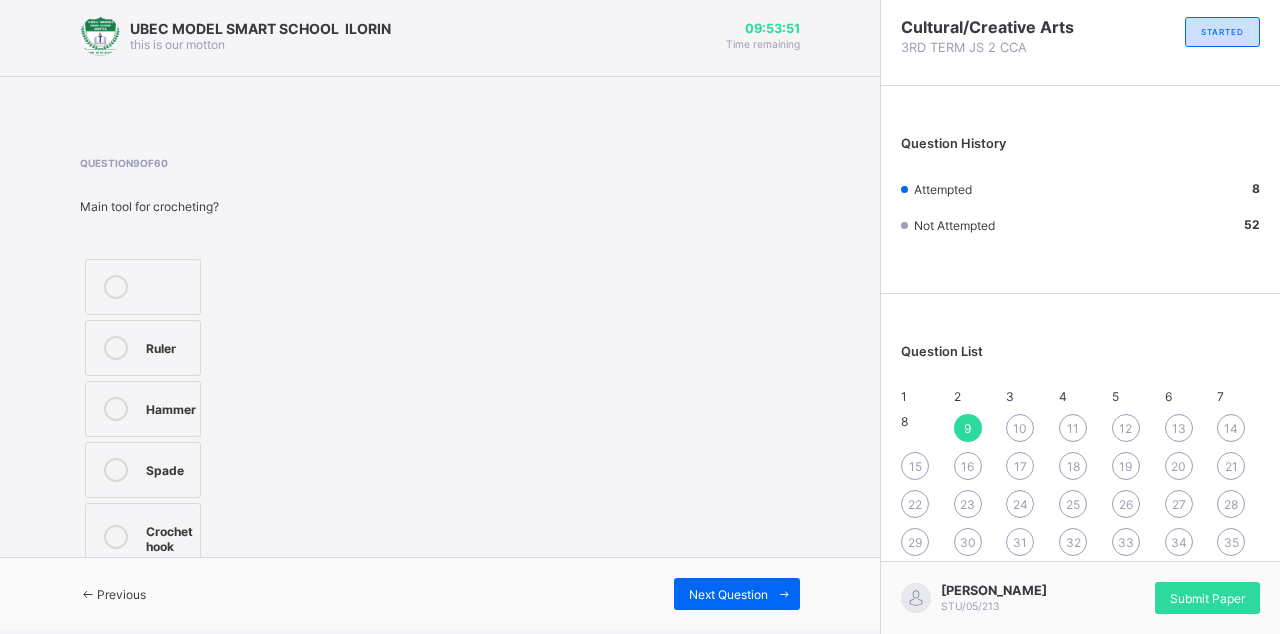 click on "Crochet hook" at bounding box center [143, 536] 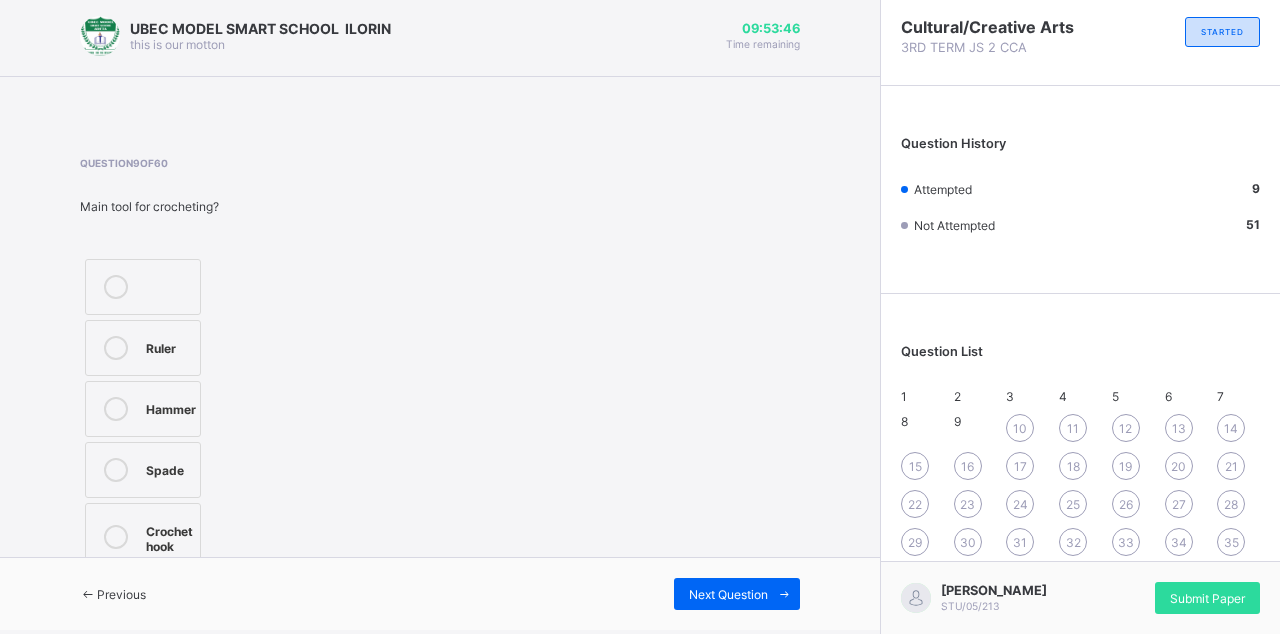 click on "Next Question" at bounding box center (728, 594) 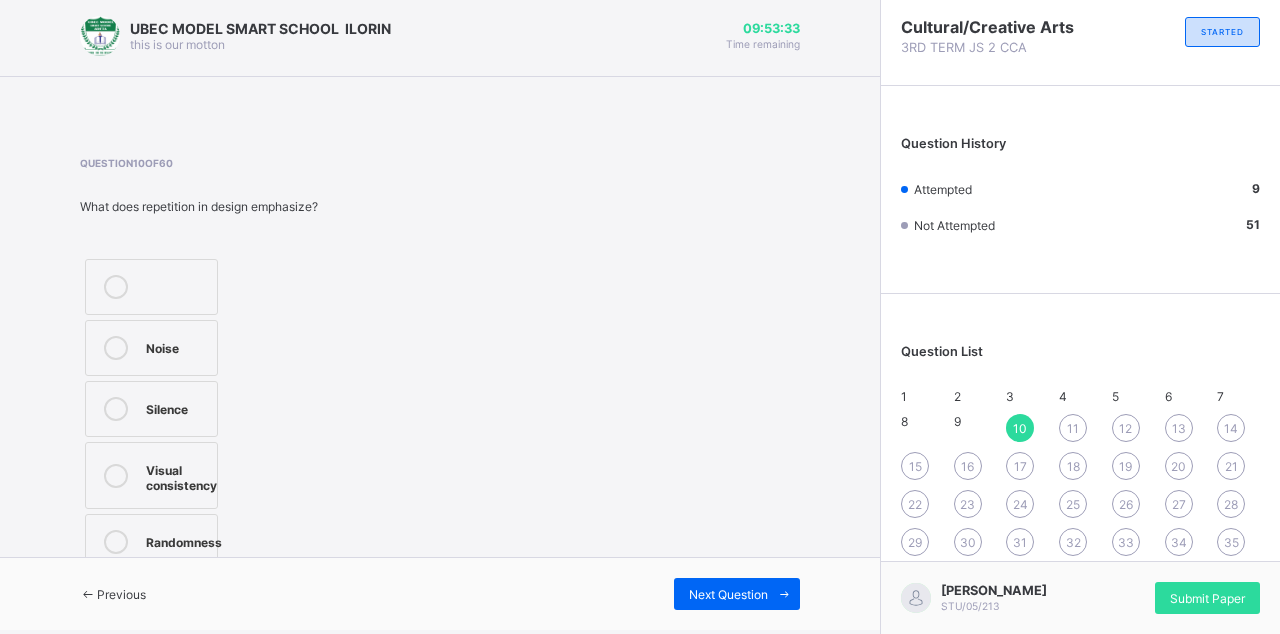 scroll, scrollTop: 2, scrollLeft: 0, axis: vertical 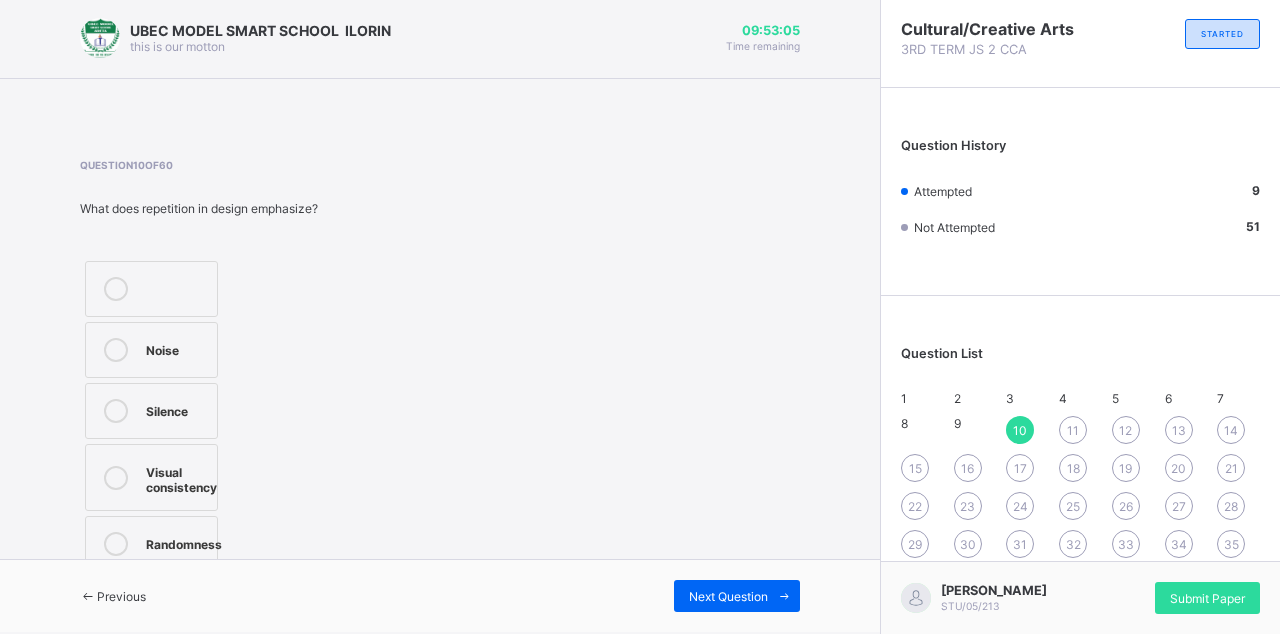 click on "Visual consistency" at bounding box center [181, 477] 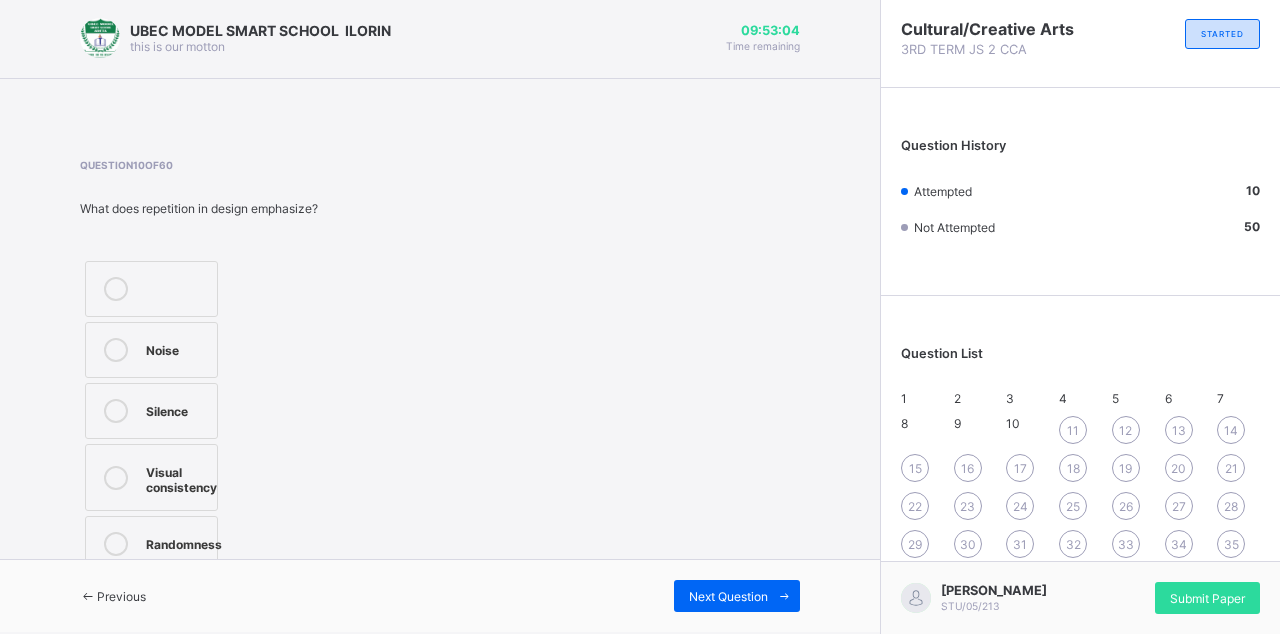 click at bounding box center [784, 596] 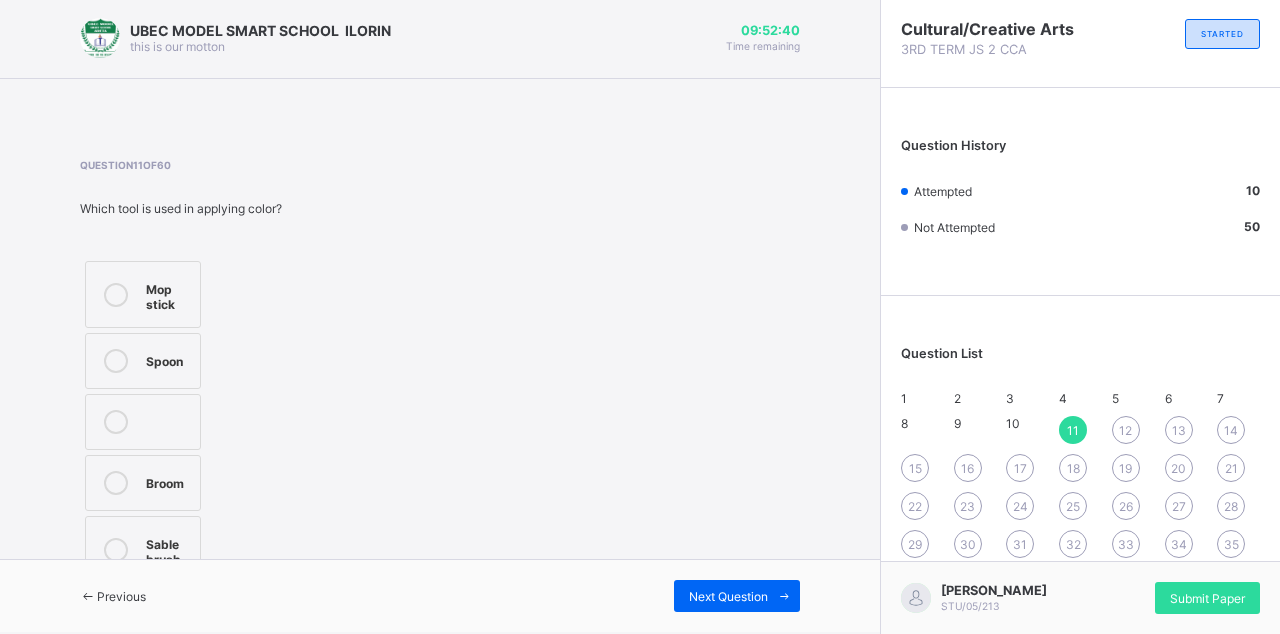click on "Mop stick" at bounding box center [143, 294] 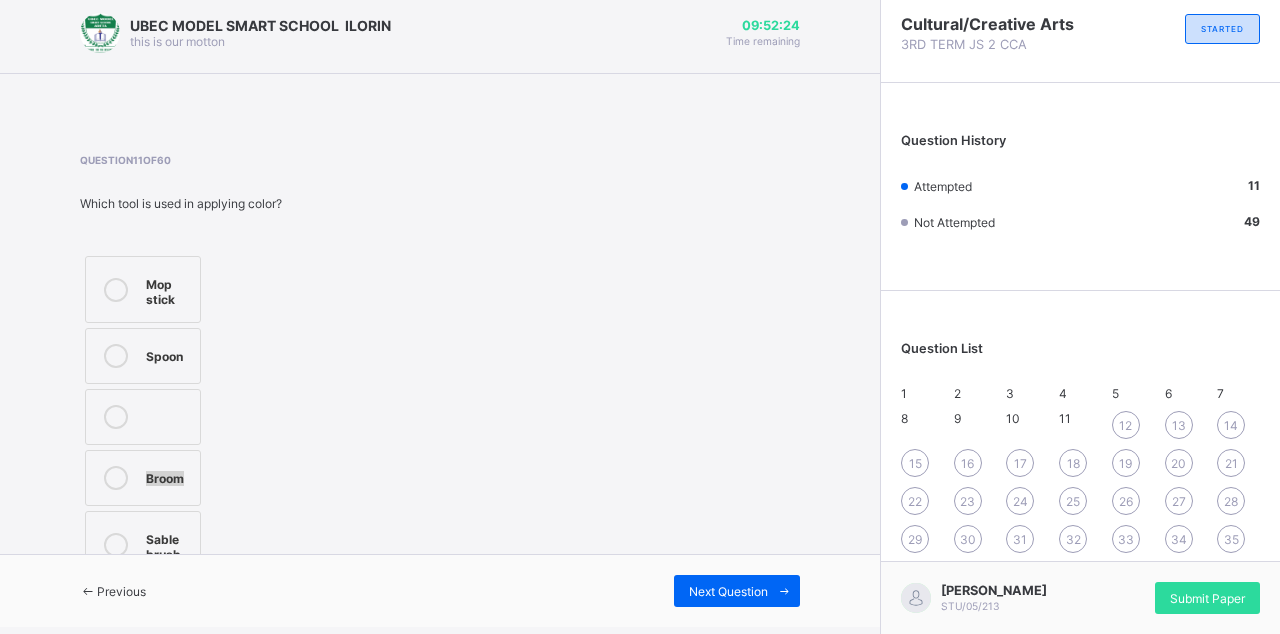 scroll, scrollTop: 0, scrollLeft: 0, axis: both 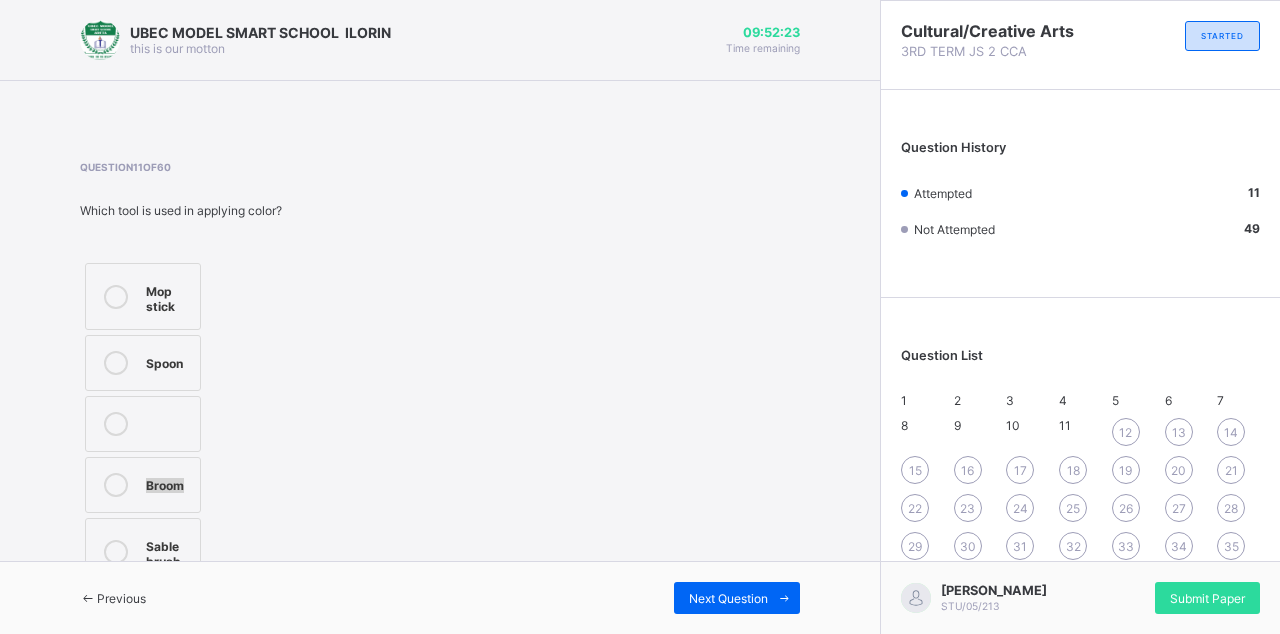click on "Mop stick Spoon Broom Sable brush" at bounding box center [185, 424] 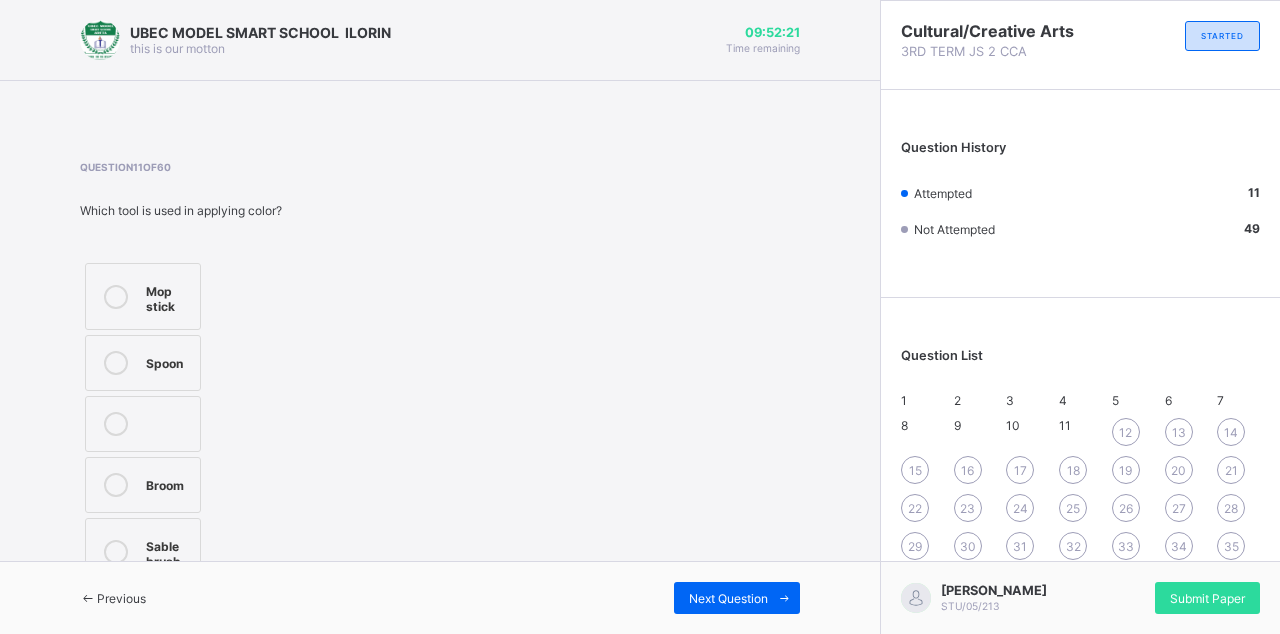 click at bounding box center (116, 551) 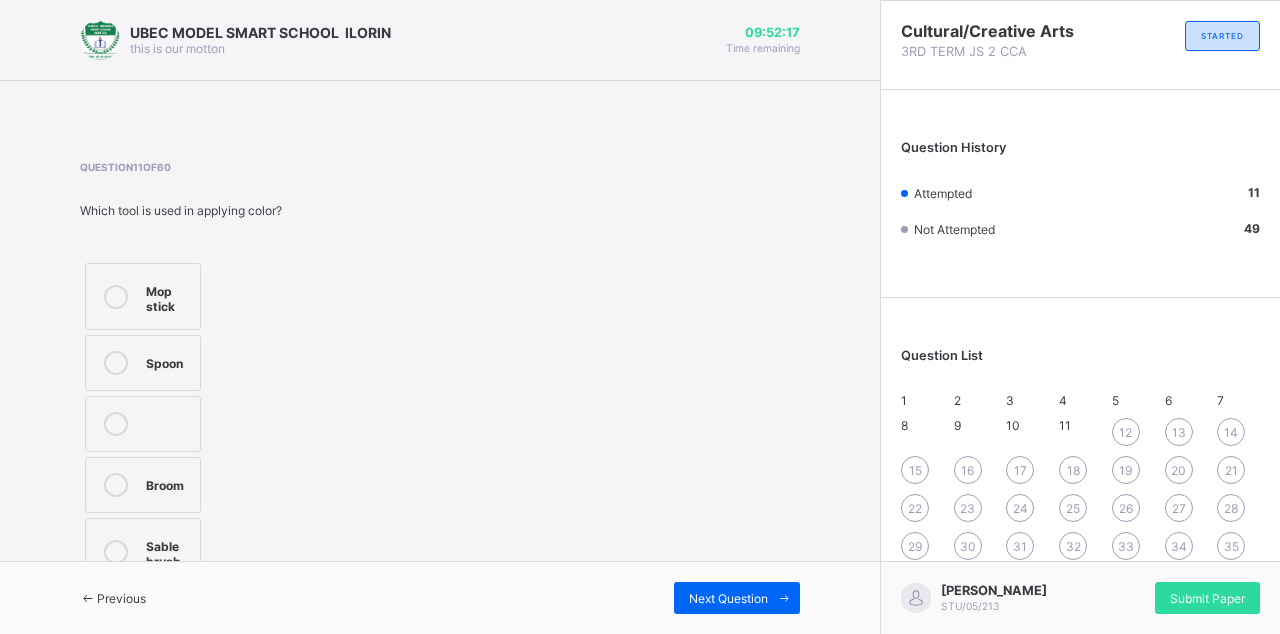 scroll, scrollTop: 12, scrollLeft: 0, axis: vertical 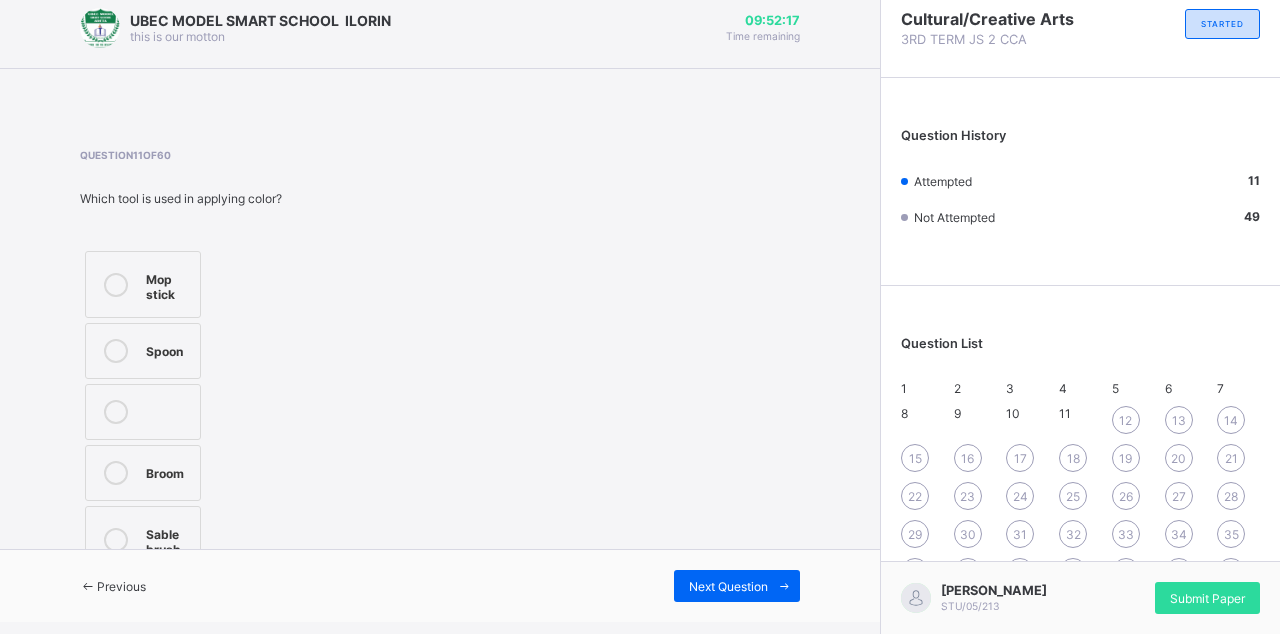 click at bounding box center (784, 586) 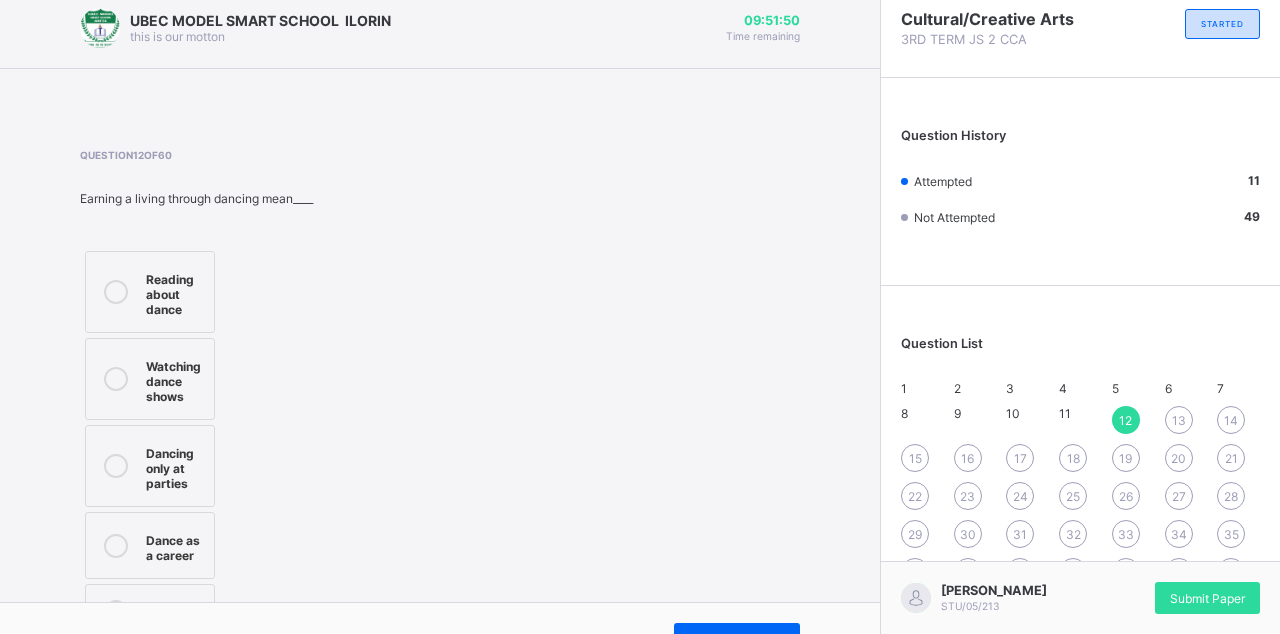 click at bounding box center (116, 546) 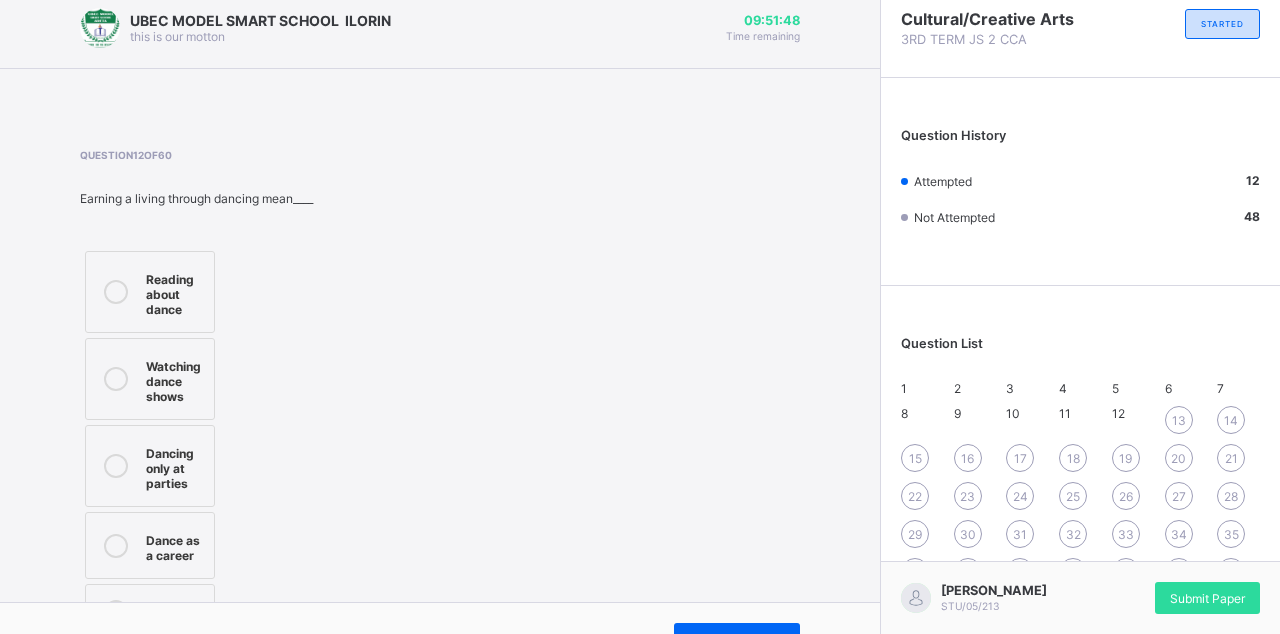click on "Next Question" at bounding box center (728, 639) 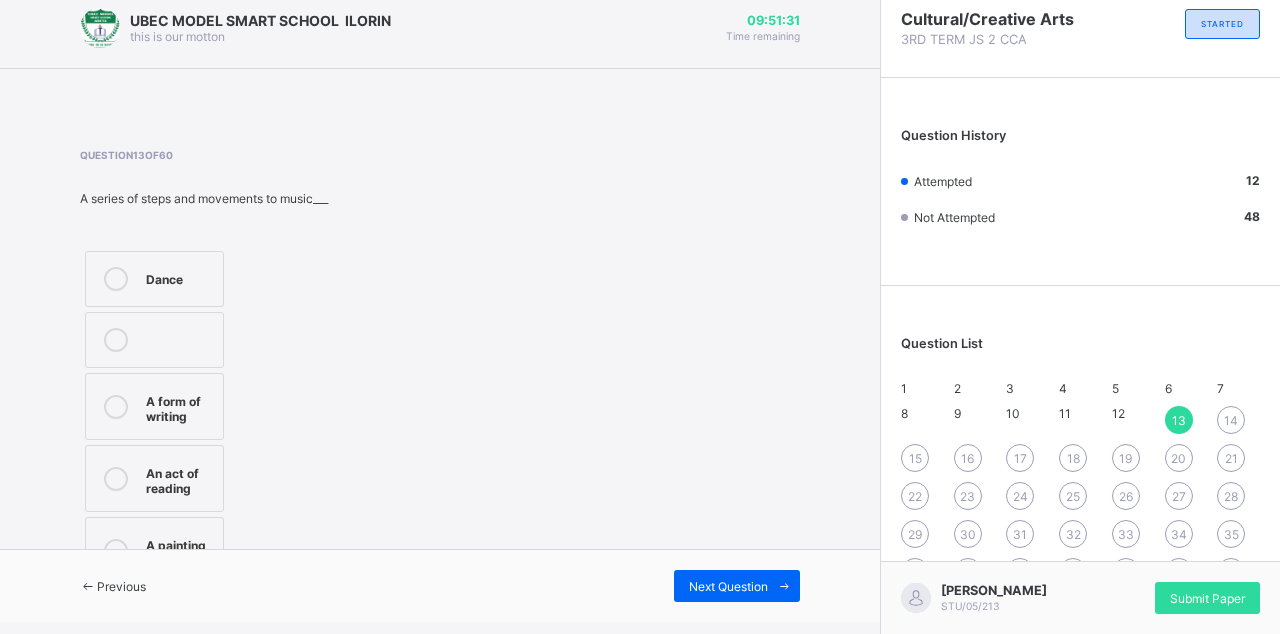 click on "A painting technique" at bounding box center [179, 550] 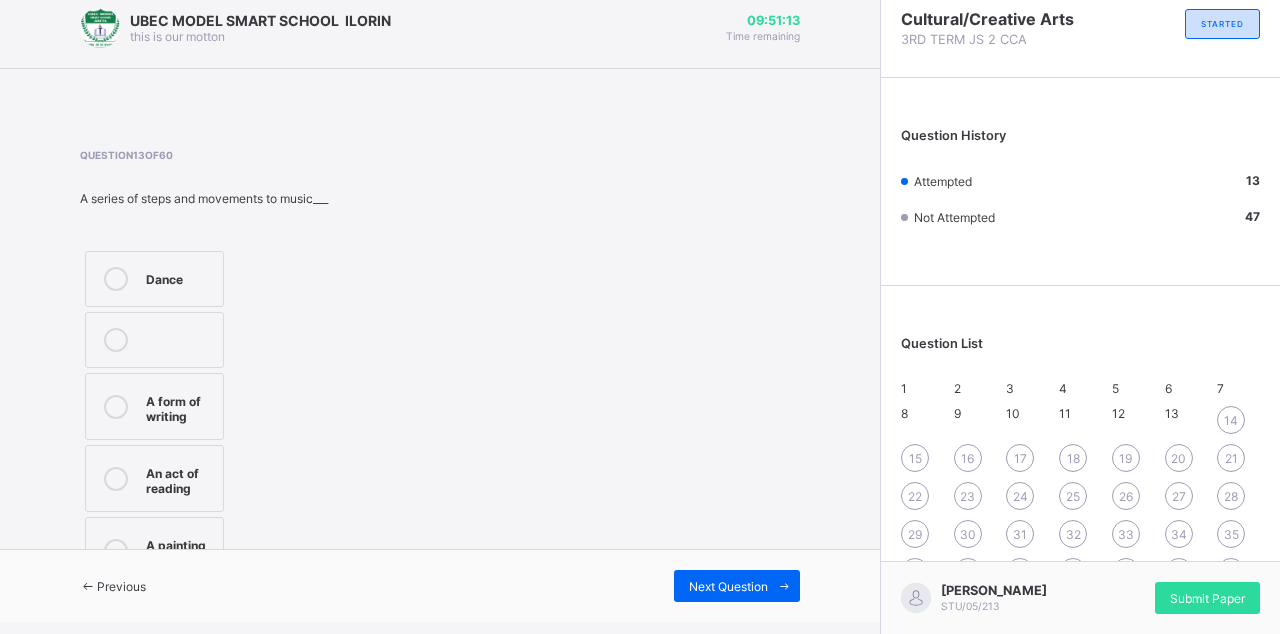click on "Dance" at bounding box center [154, 279] 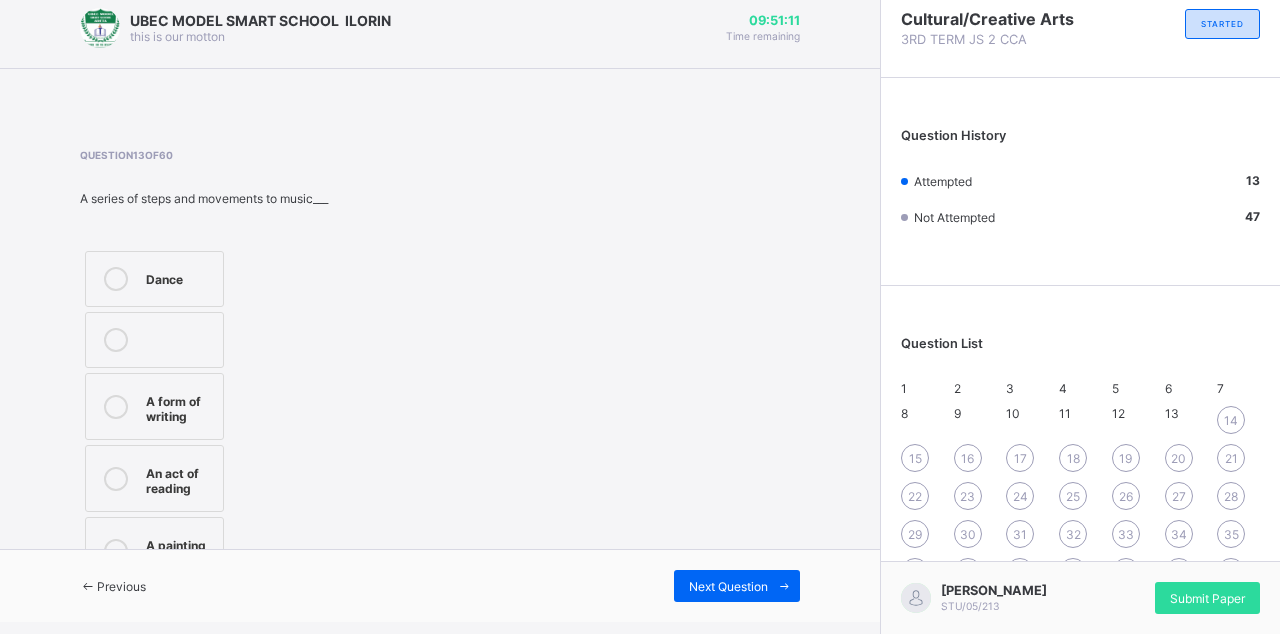 click at bounding box center (784, 586) 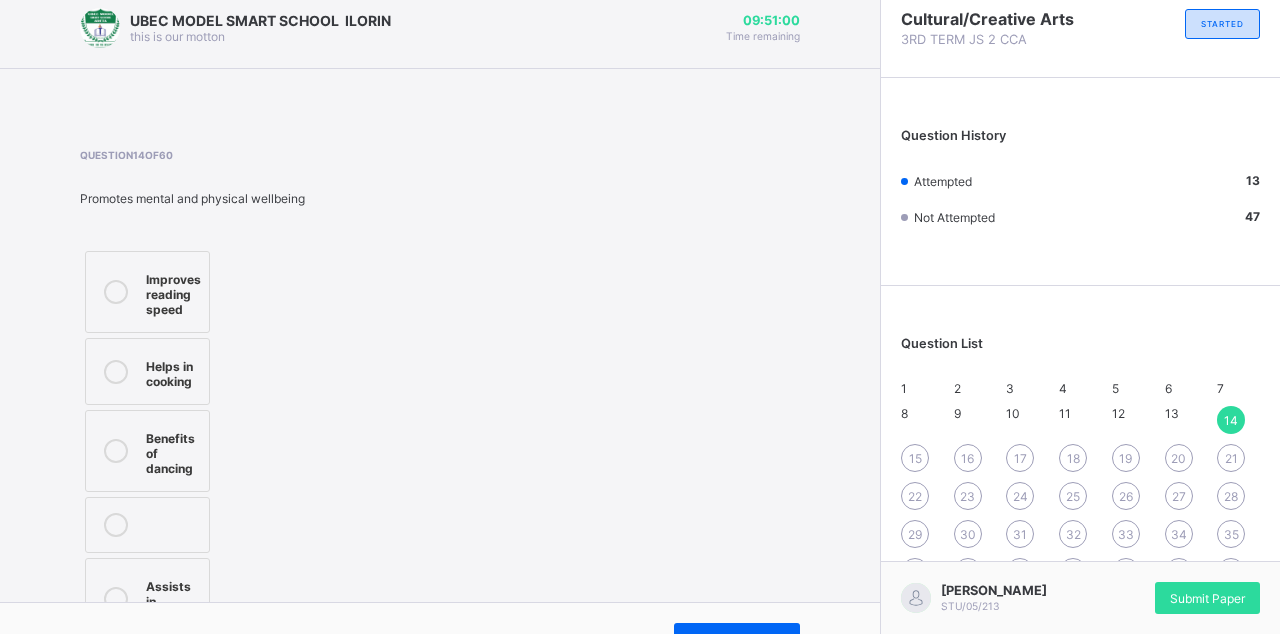 click on "Benefits of dancing" at bounding box center [147, 451] 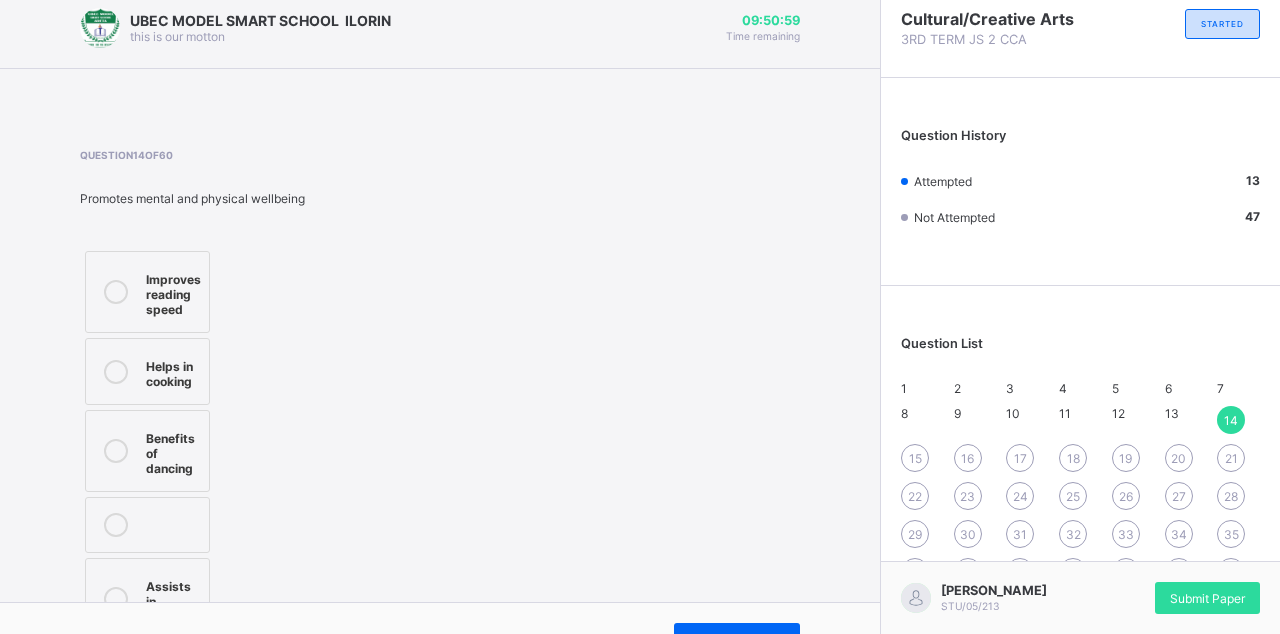 click at bounding box center (784, 639) 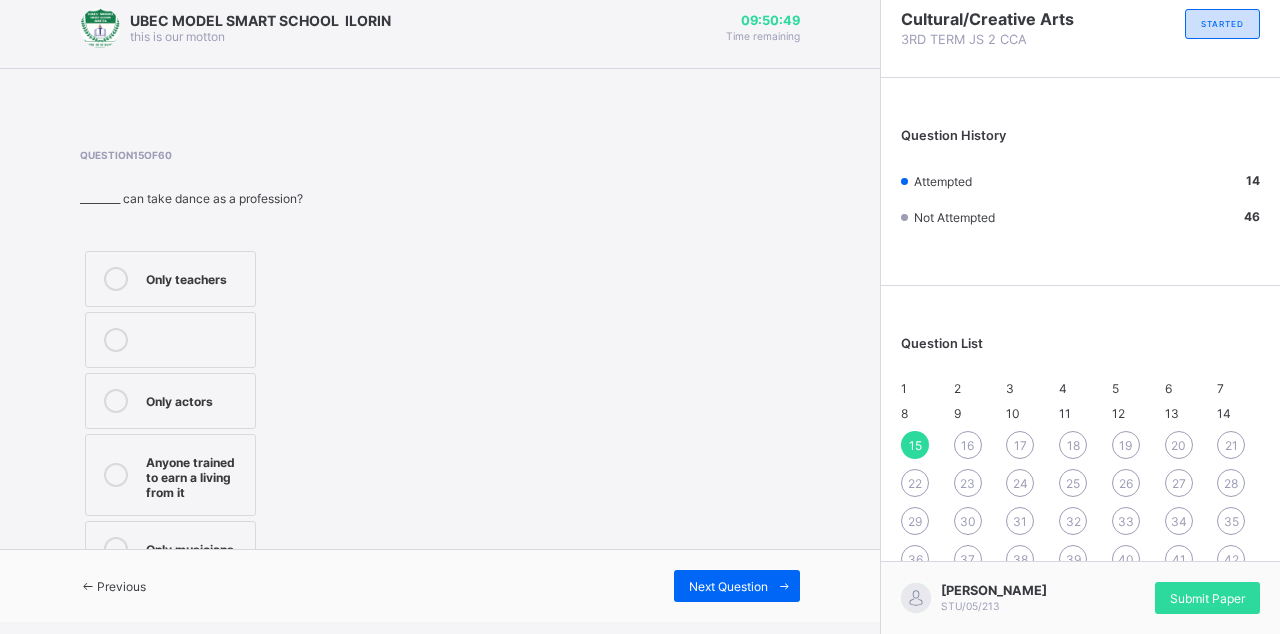 click on "Anyone trained to earn a living from it" at bounding box center [170, 475] 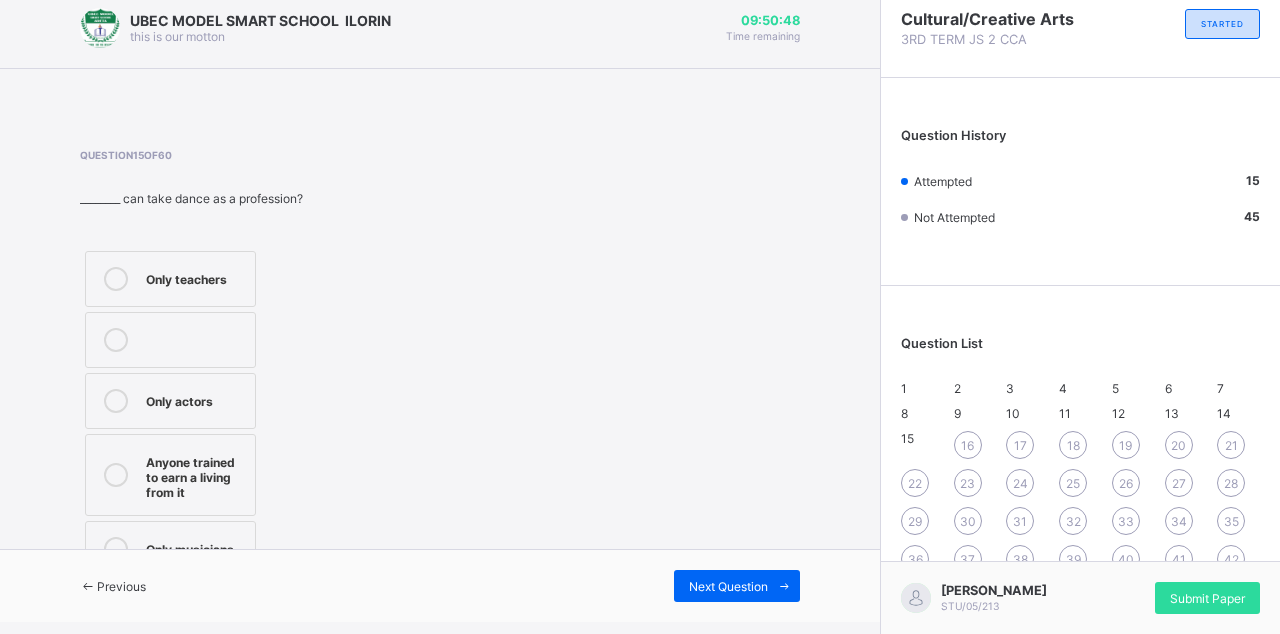 click on "Next Question" at bounding box center (728, 586) 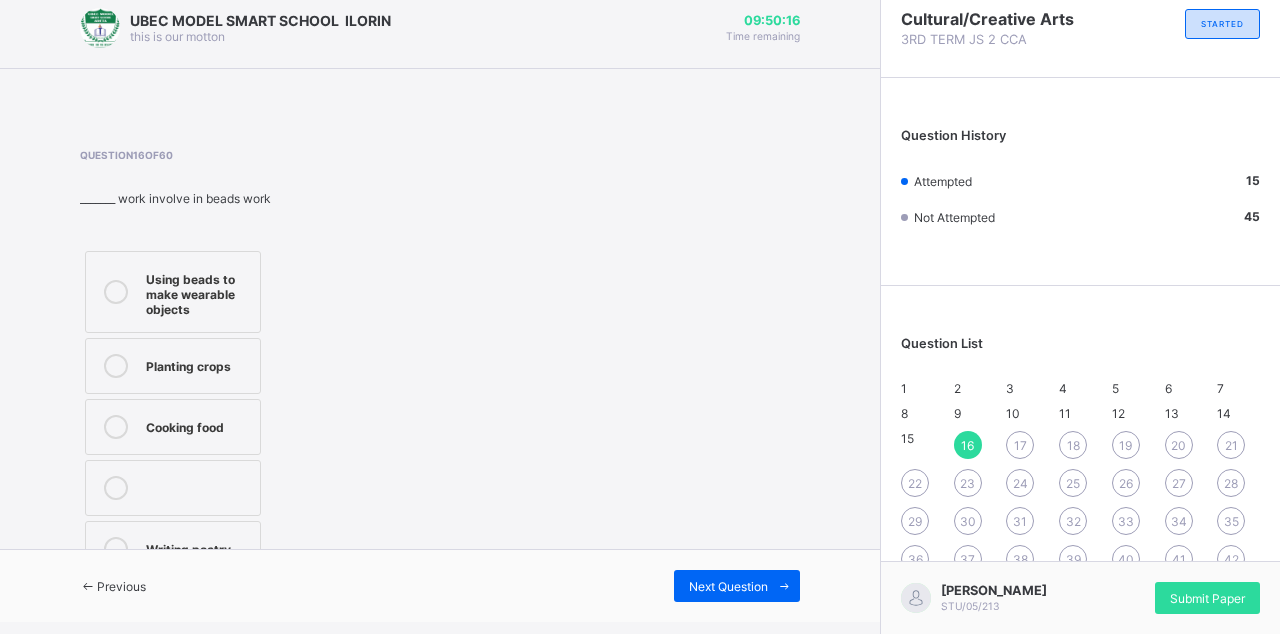 scroll, scrollTop: 20, scrollLeft: 0, axis: vertical 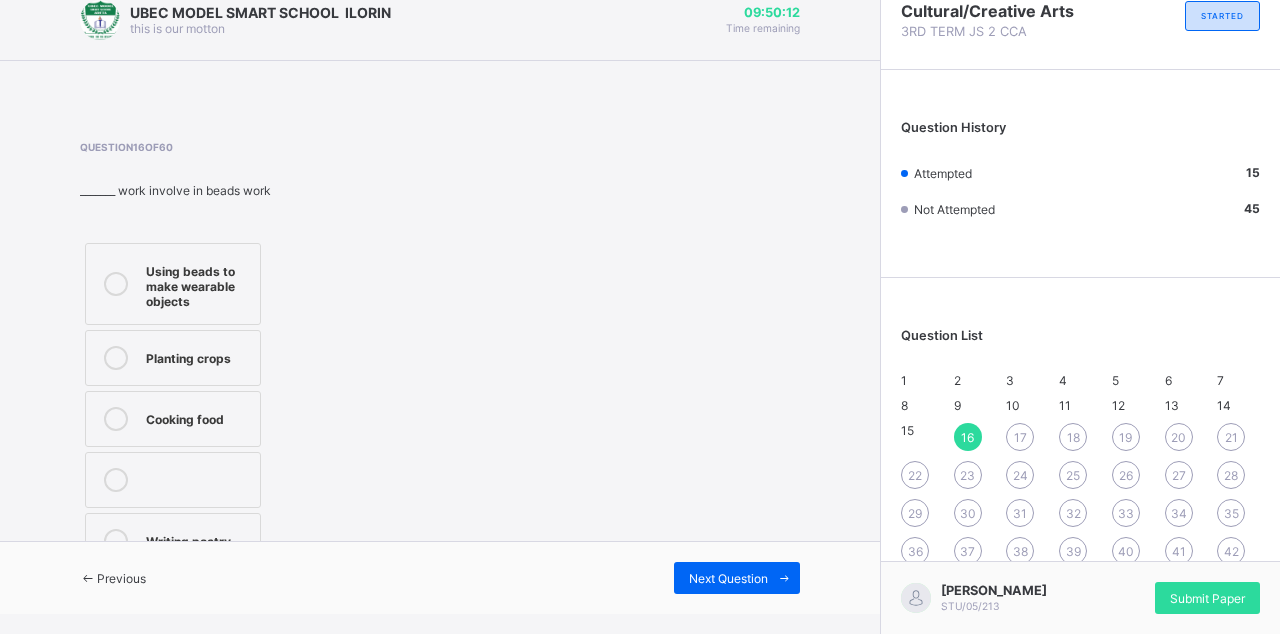 click on "Using beads to make wearable objects" at bounding box center (198, 284) 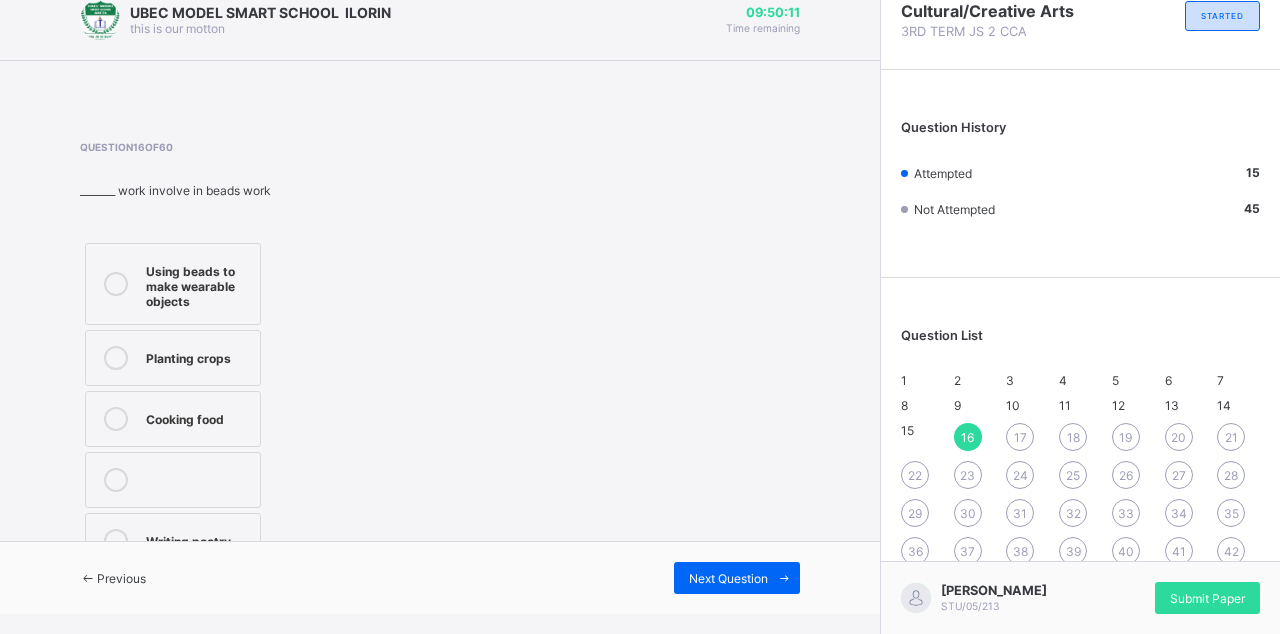 scroll, scrollTop: 12, scrollLeft: 0, axis: vertical 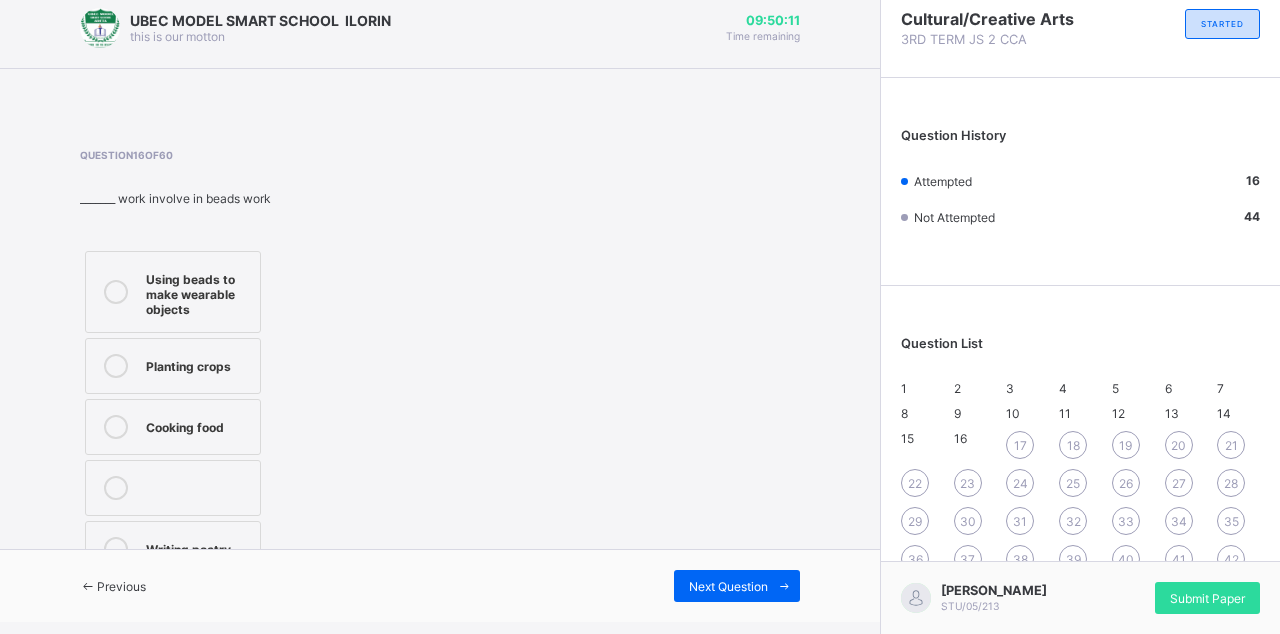 click on "Next Question" at bounding box center [737, 586] 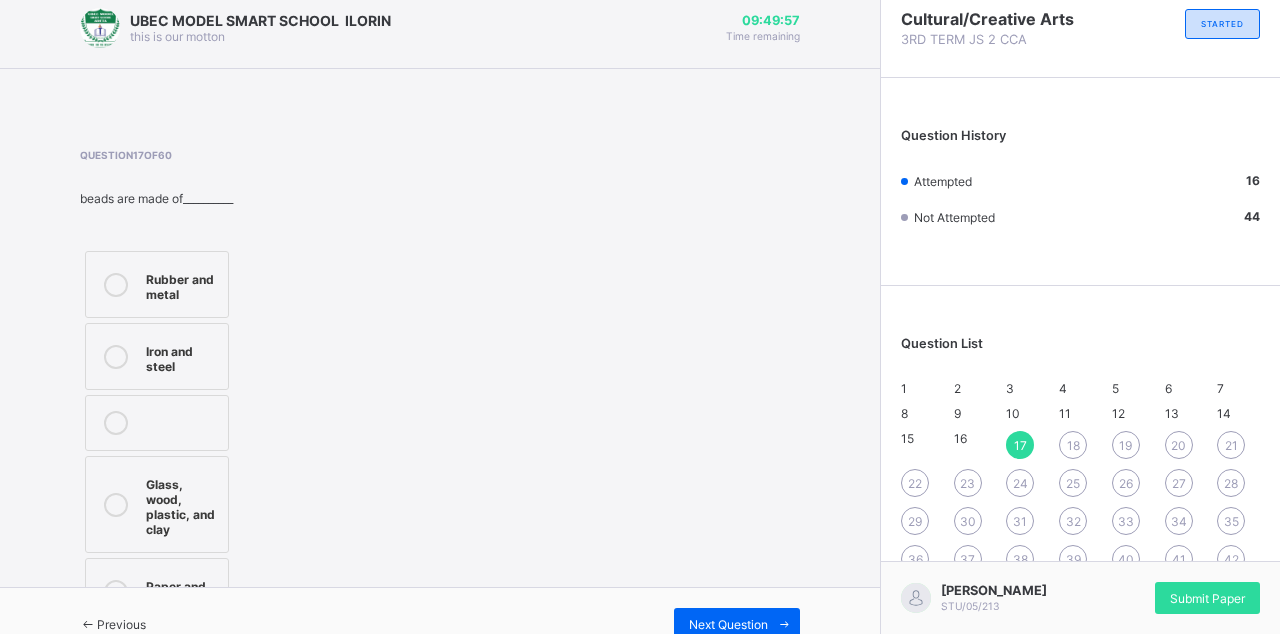 click on "Rubber and metal" at bounding box center [157, 284] 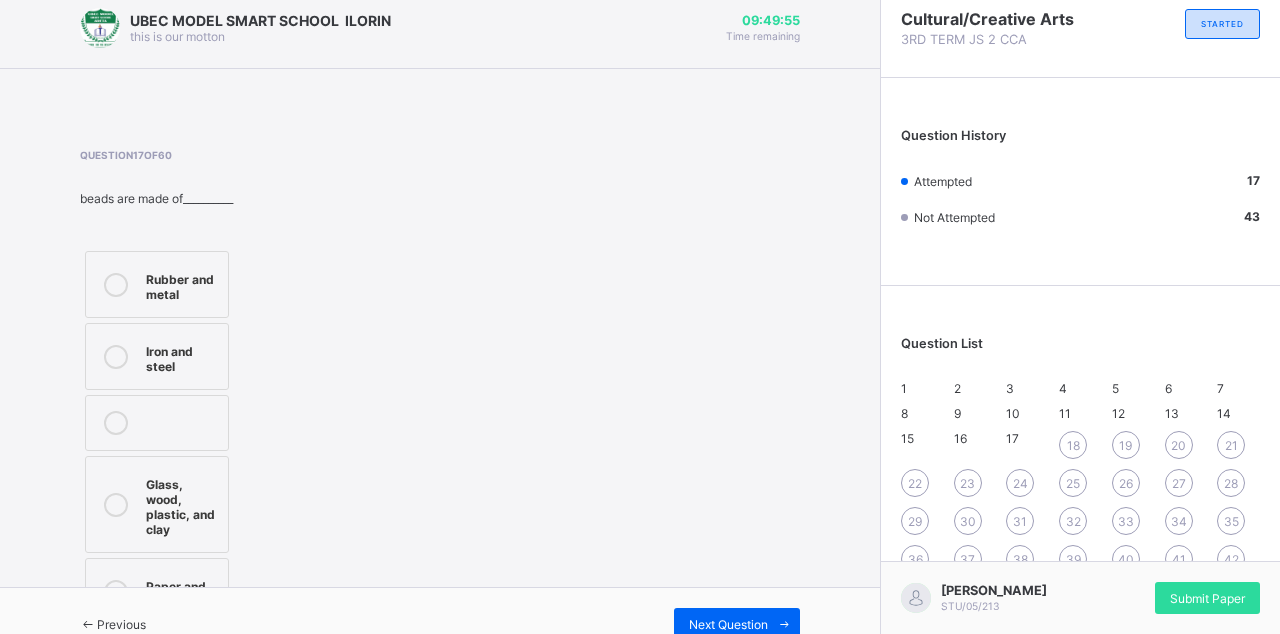 click on "Next Question" at bounding box center [737, 624] 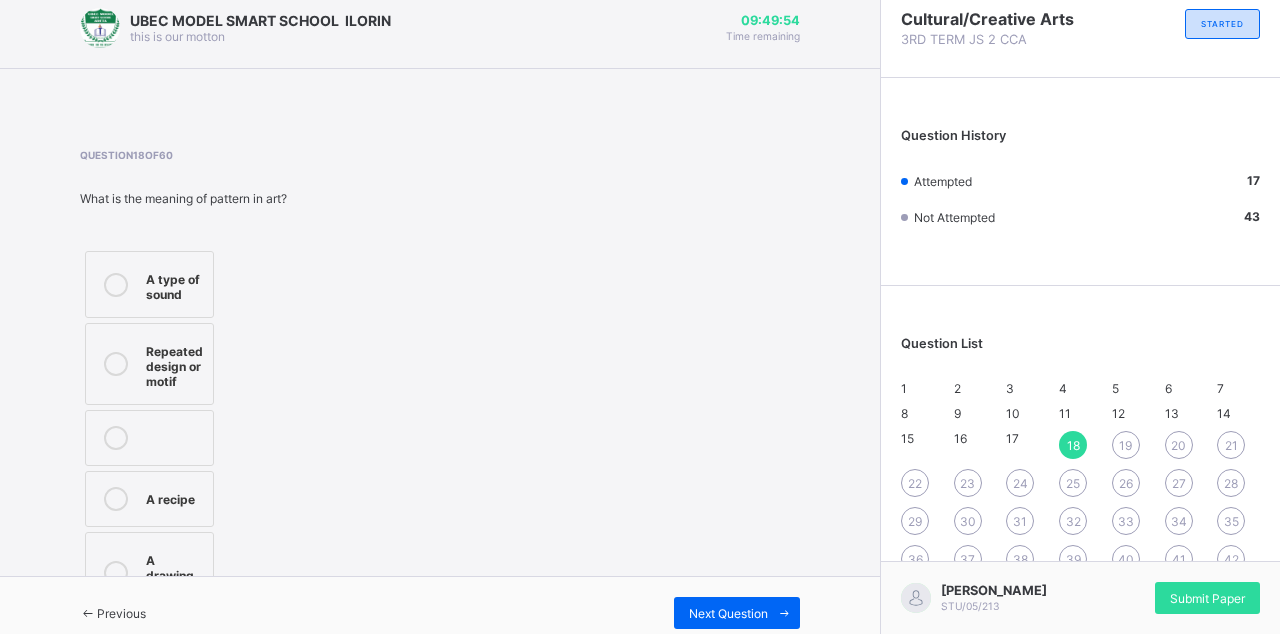 click at bounding box center [784, 613] 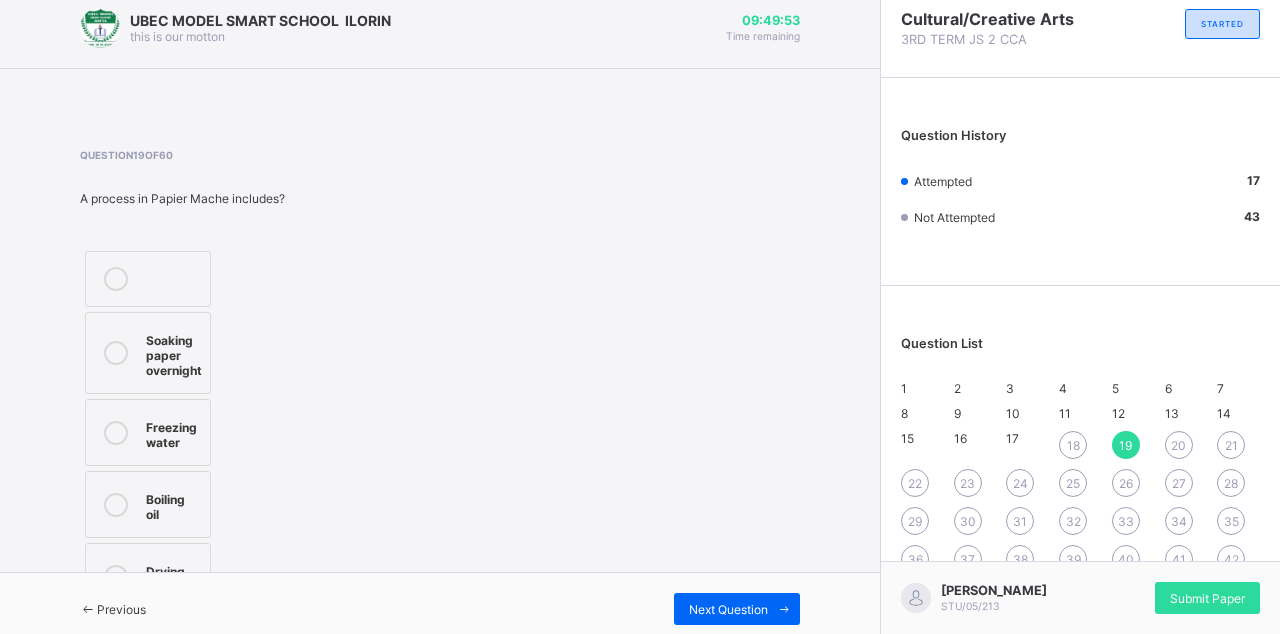click at bounding box center [784, 609] 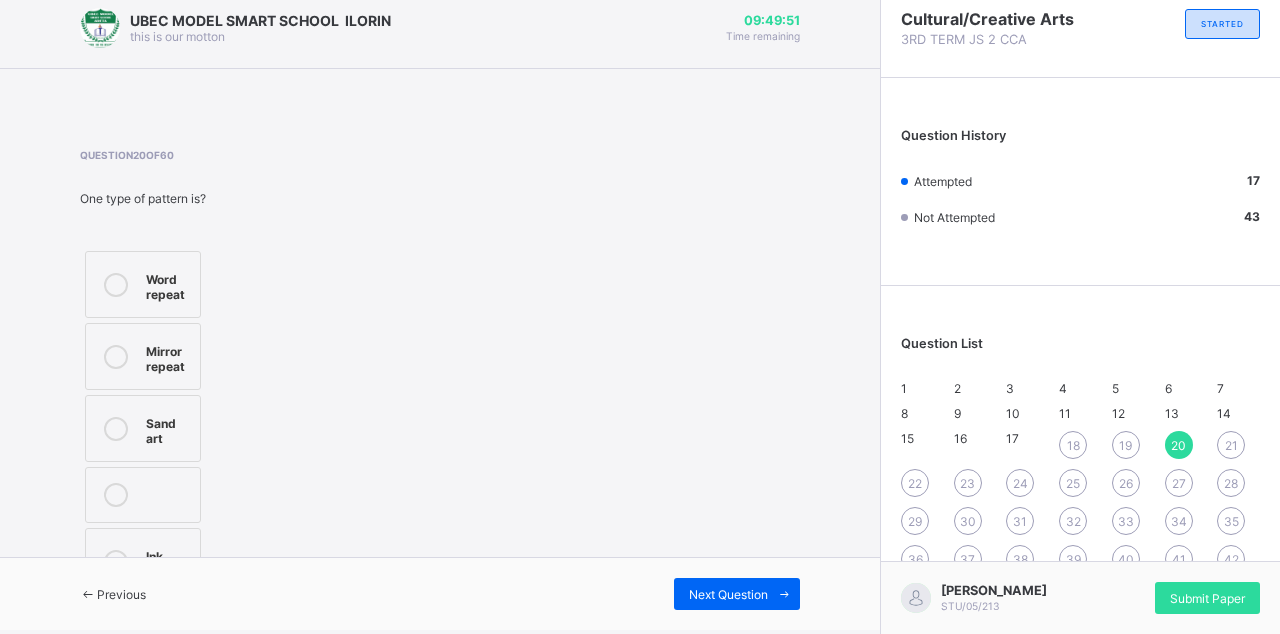 click on "18" at bounding box center (1073, 445) 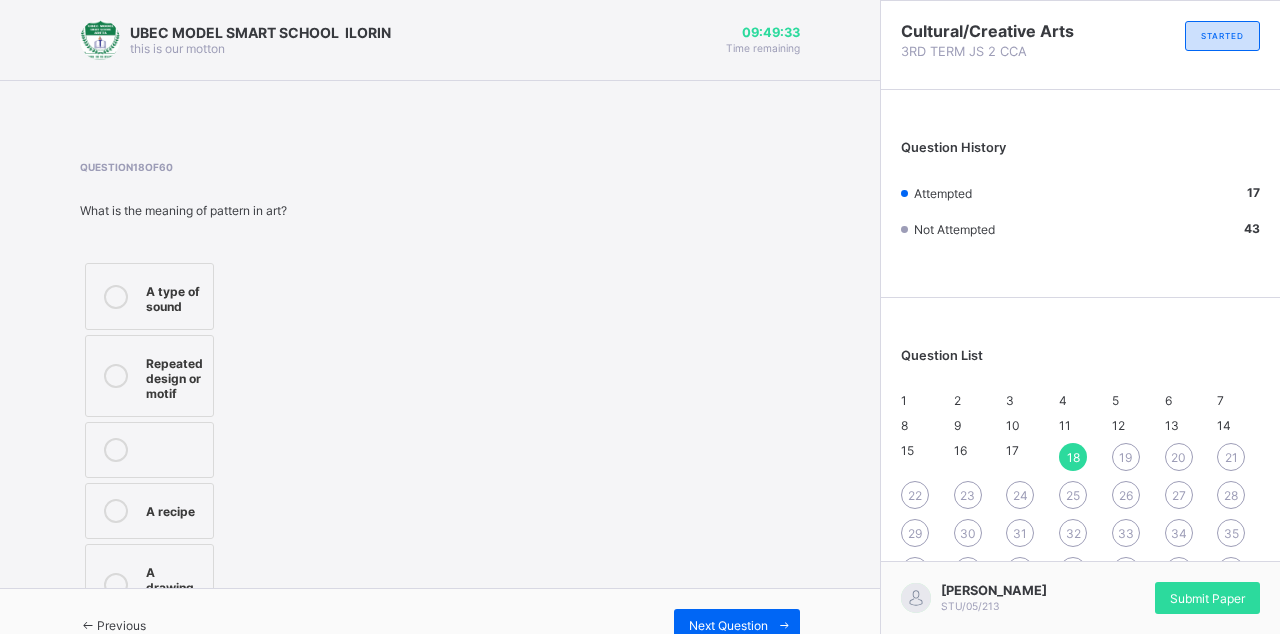 scroll, scrollTop: 12, scrollLeft: 0, axis: vertical 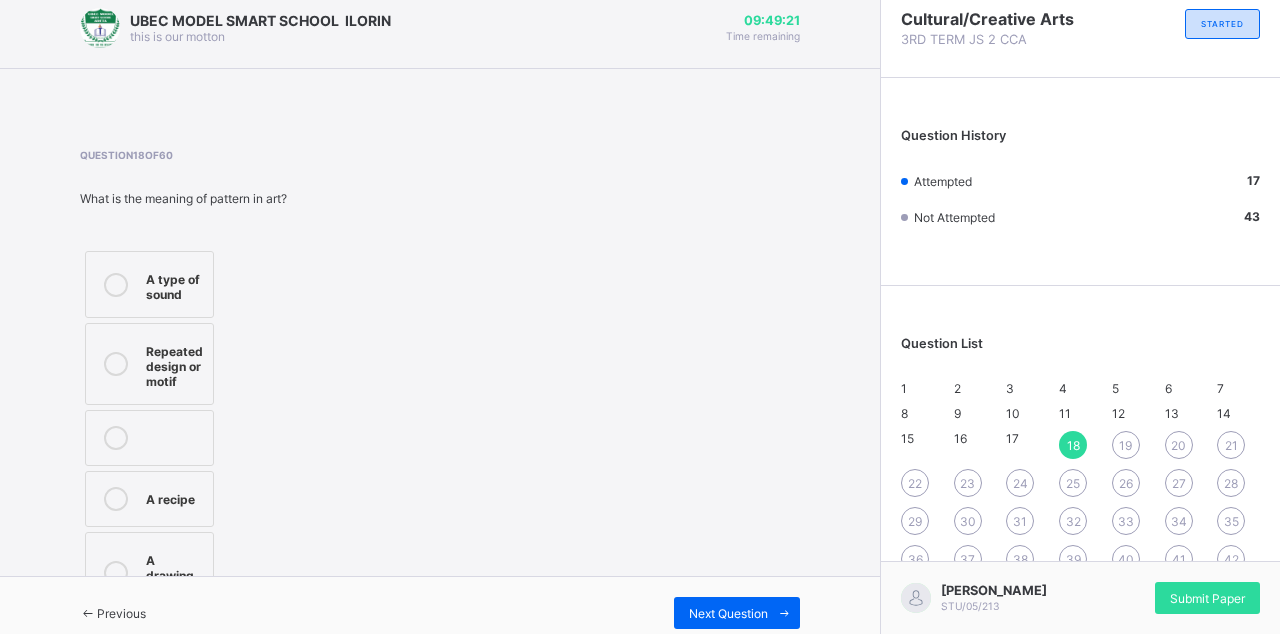click on "A type of sound Repeated design or motif A recipe A drawing tool" at bounding box center [195, 432] 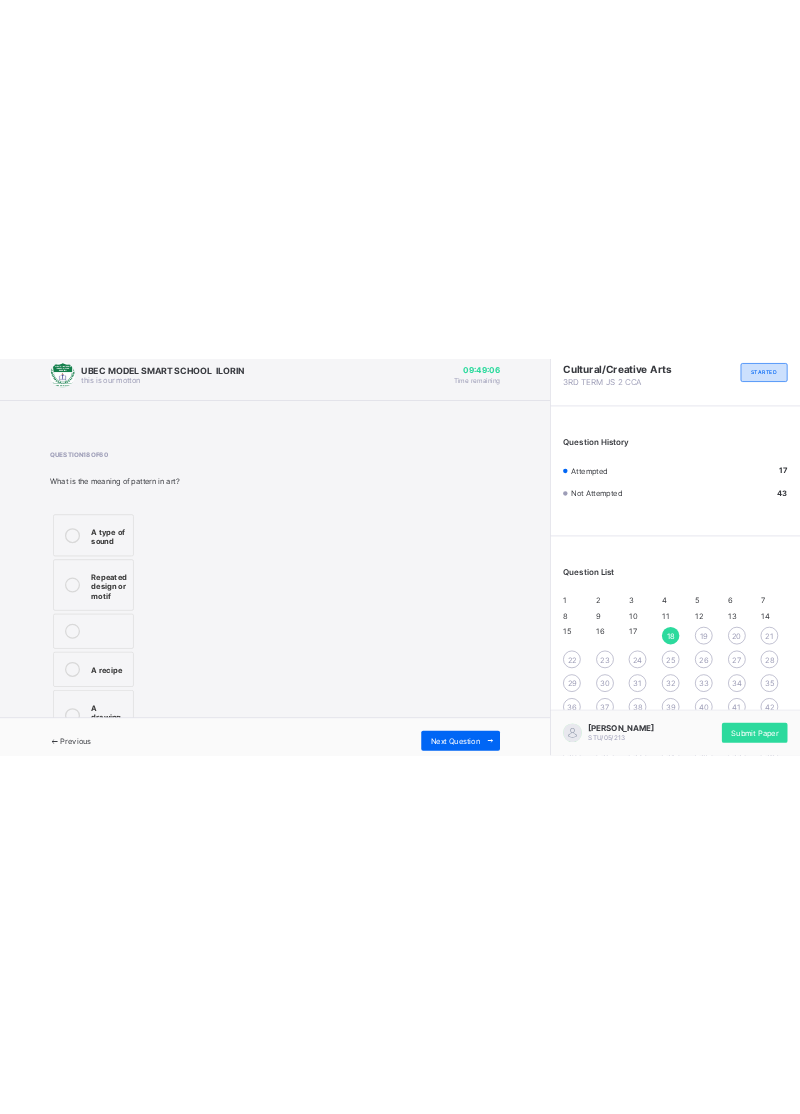 scroll, scrollTop: 19, scrollLeft: 0, axis: vertical 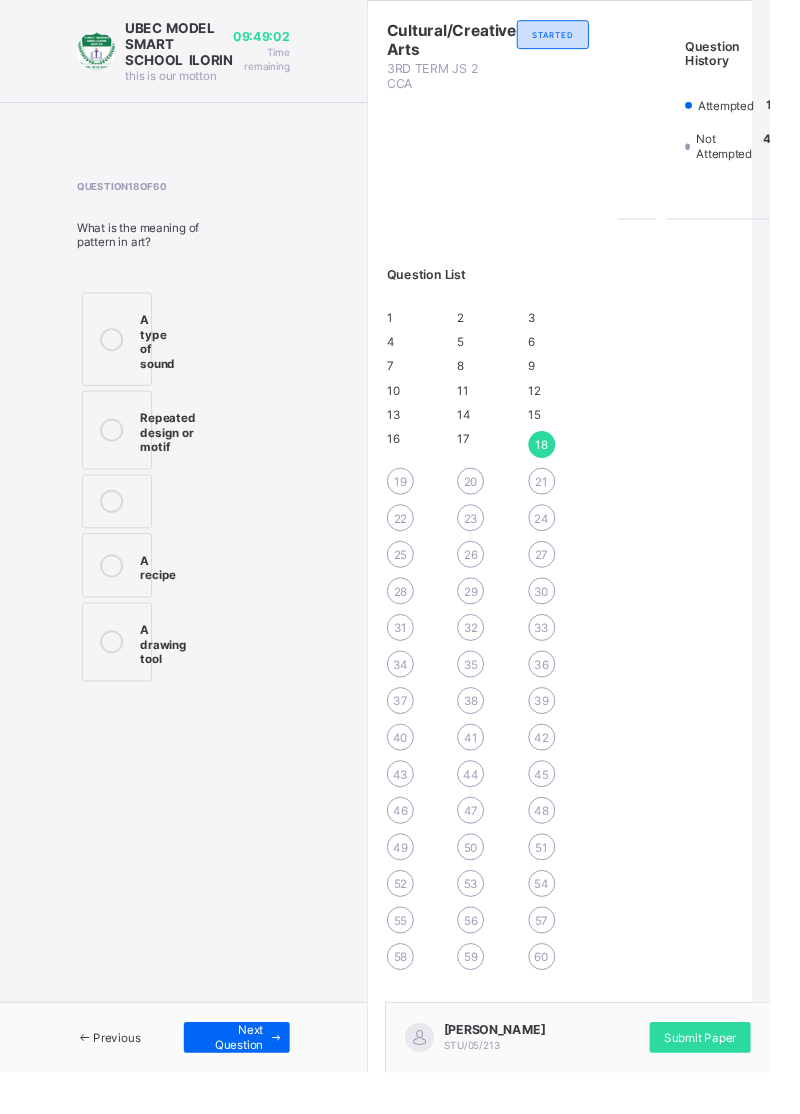 click on "Question  18  of  60 What is the meaning of pattern in art? A type of sound Repeated design or motif A recipe A drawing tool" at bounding box center (190, 450) 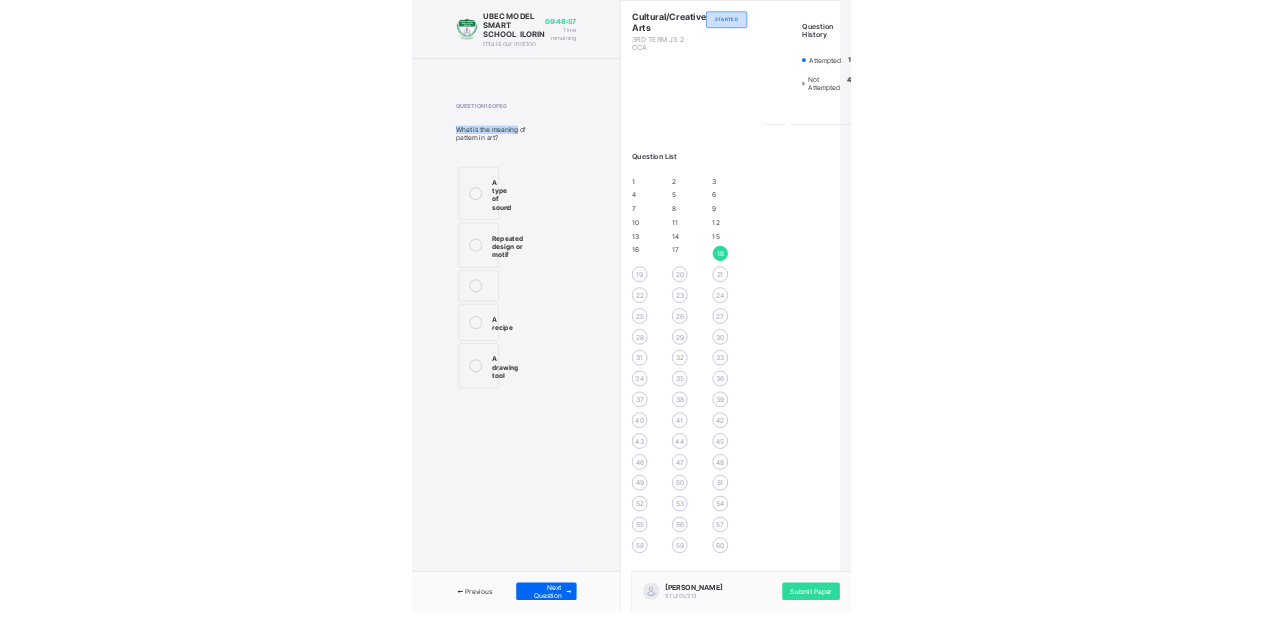 scroll, scrollTop: 0, scrollLeft: 0, axis: both 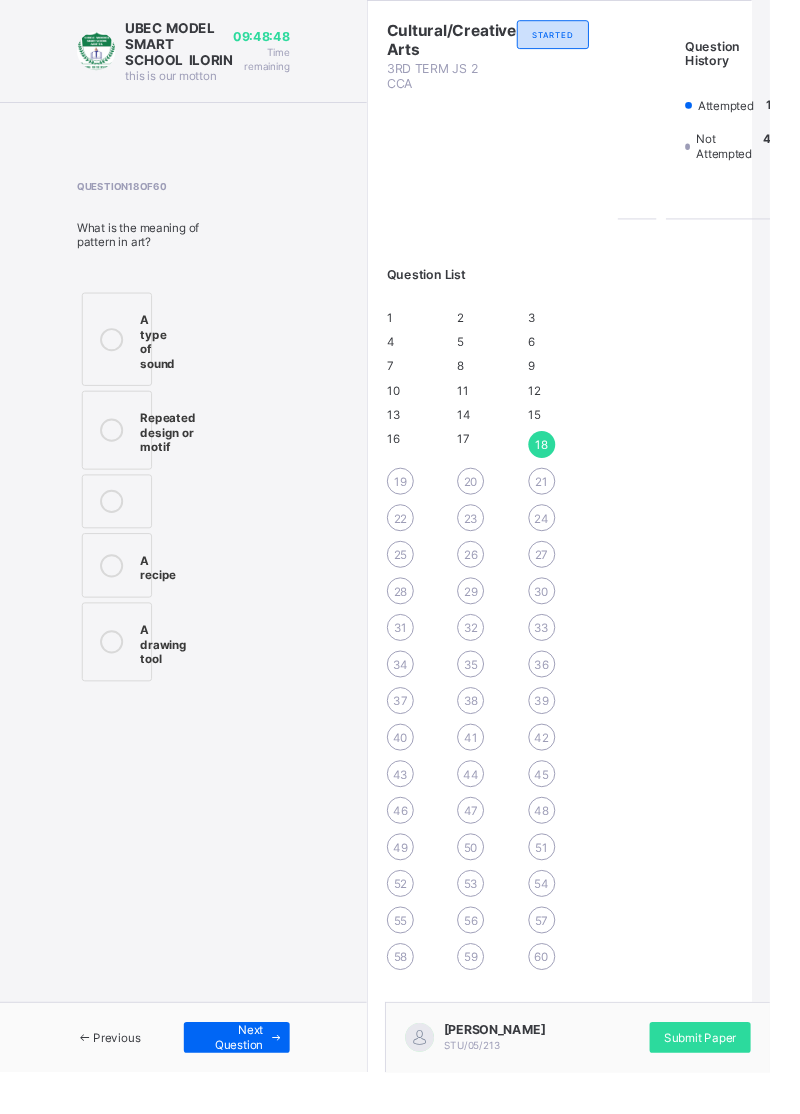click on "Repeated design or motif" at bounding box center [121, 447] 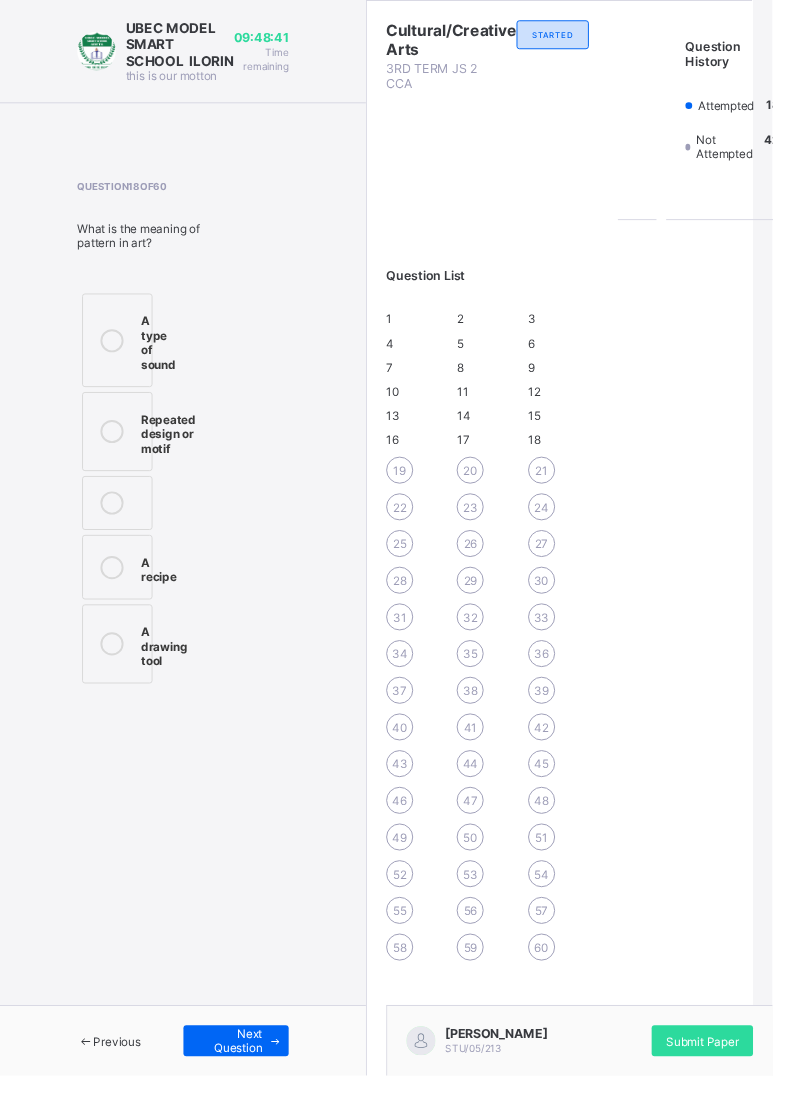 click on "Next Question" at bounding box center (238, 1078) 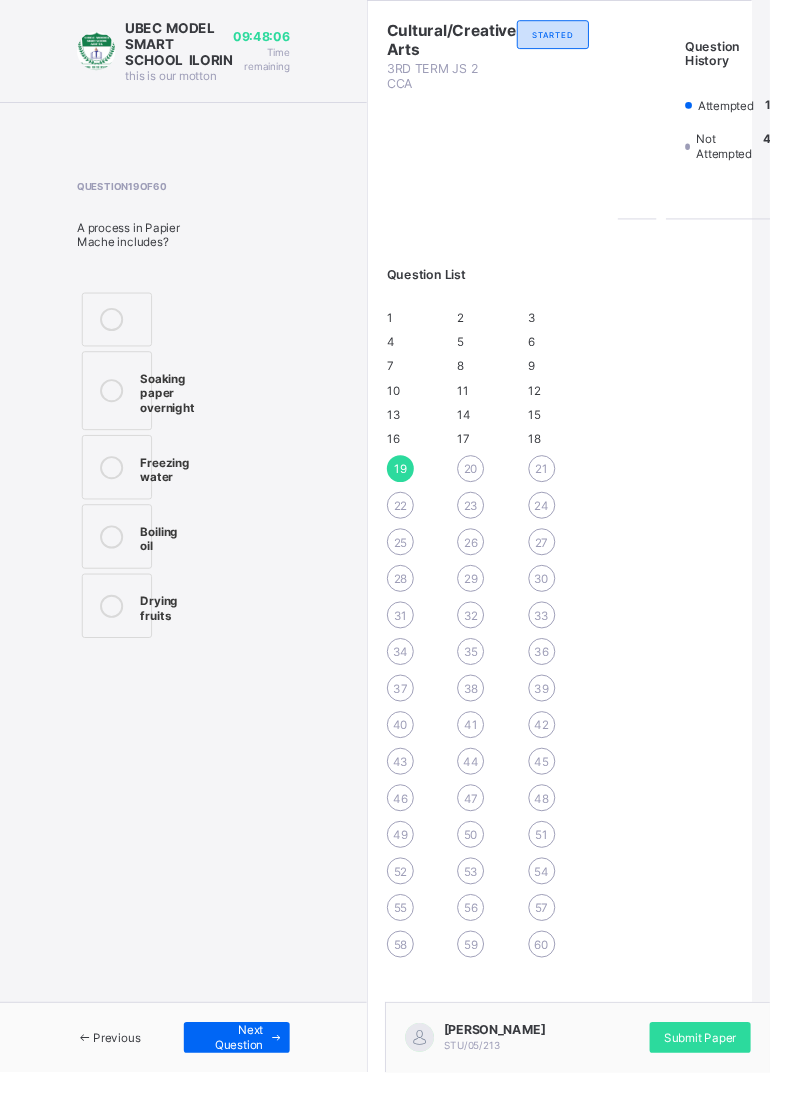 click on "Soaking paper overnight" at bounding box center (174, 406) 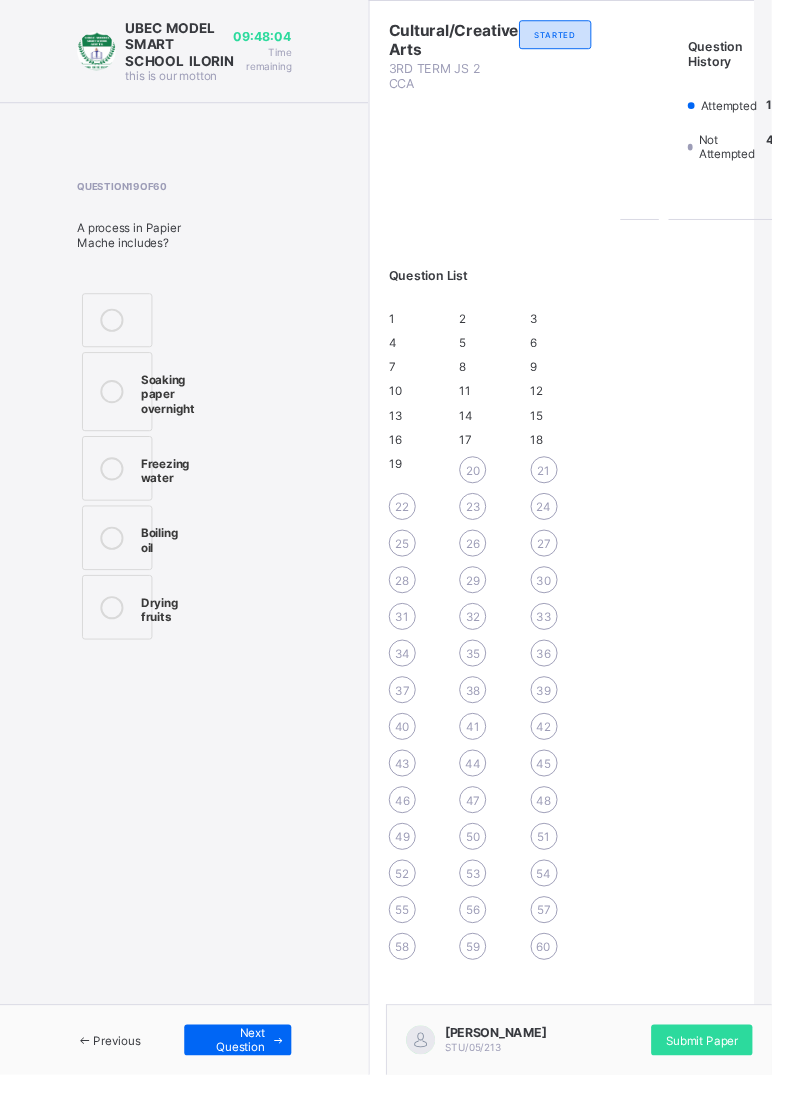 click on "Next Question" at bounding box center (240, 1078) 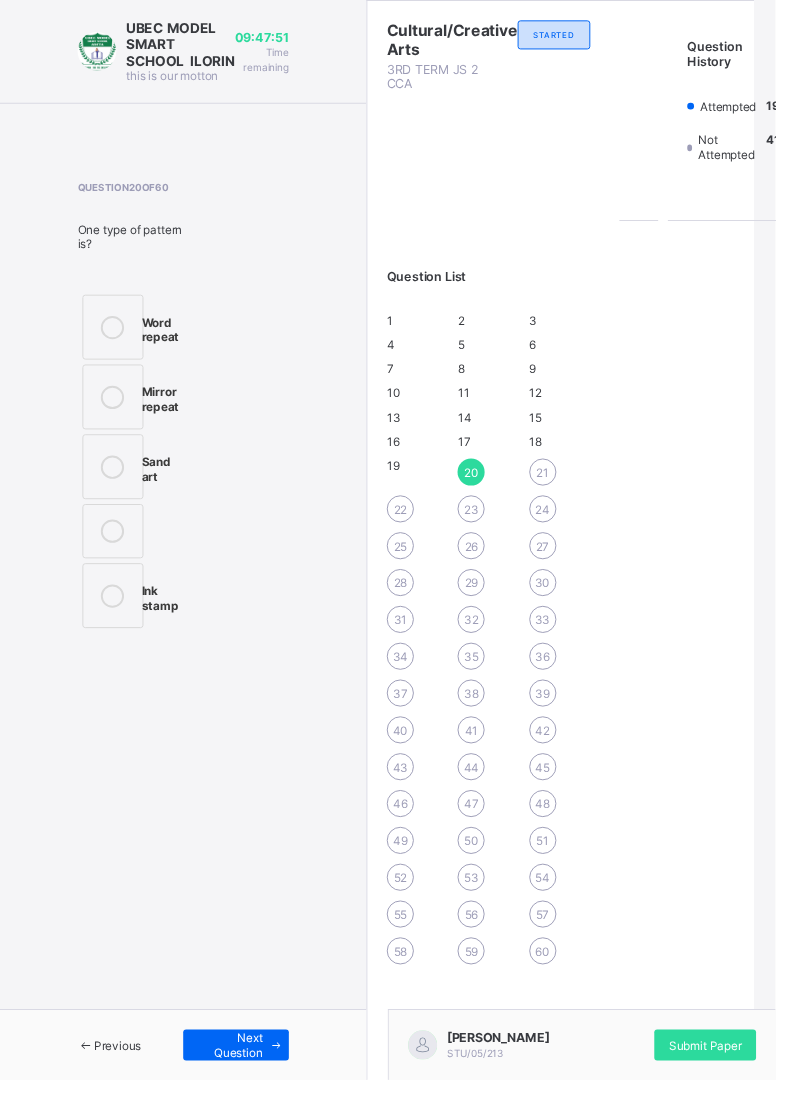click on "Mirror repeat" at bounding box center [165, 409] 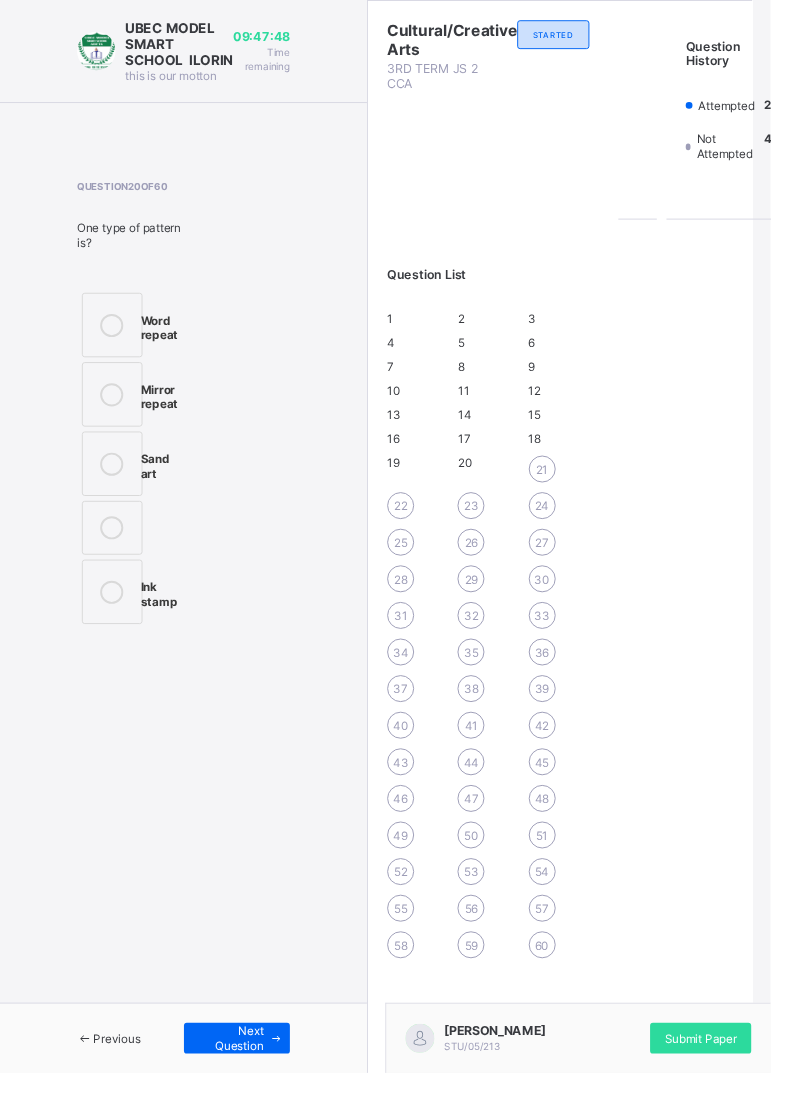 click on "Next Question" at bounding box center [240, 1078] 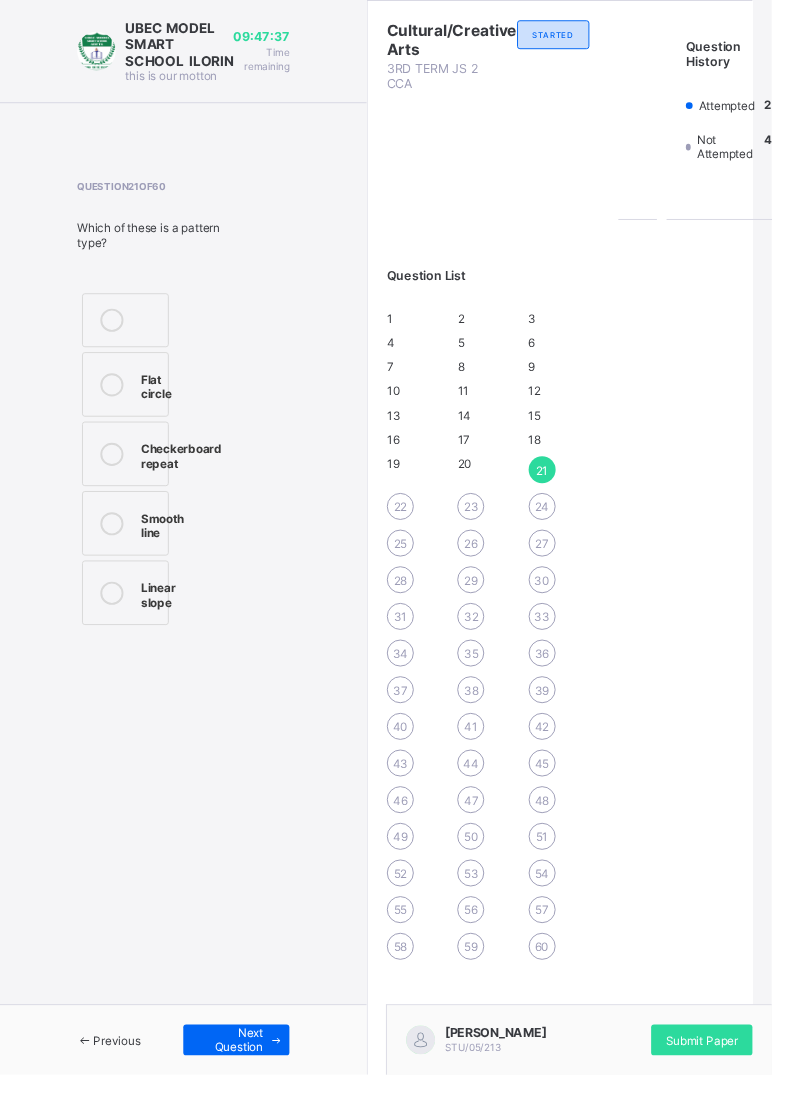 click on "Which of these is a pattern type?" at bounding box center [163, 244] 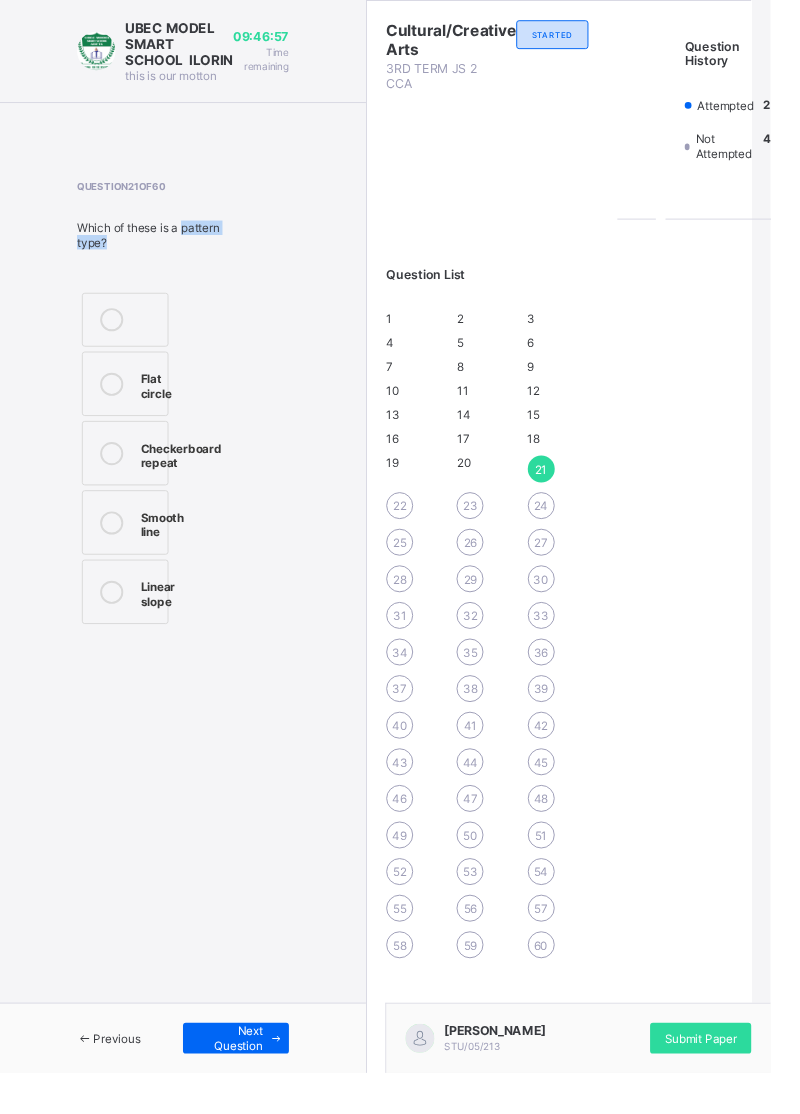 click on "Question  21  of  60 Which of these is a pattern type? Flat circle Checkerboard repeat Smooth line Linear slope" at bounding box center [190, 420] 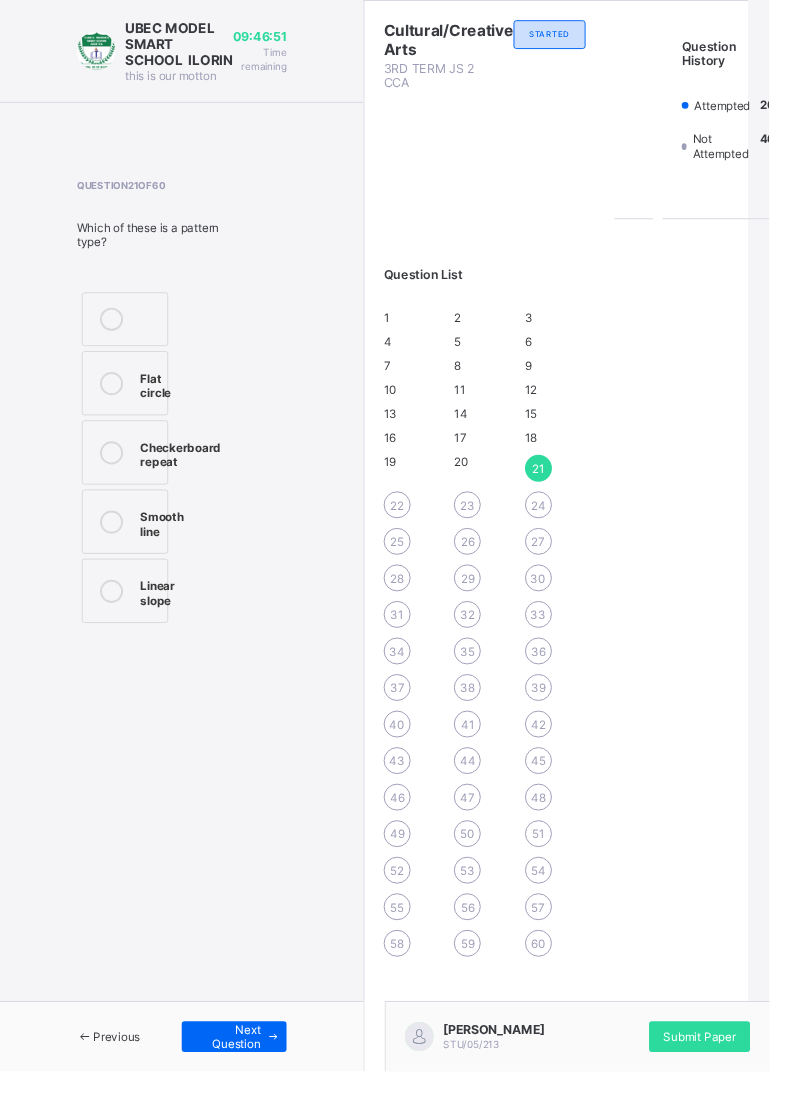 click at bounding box center (116, 615) 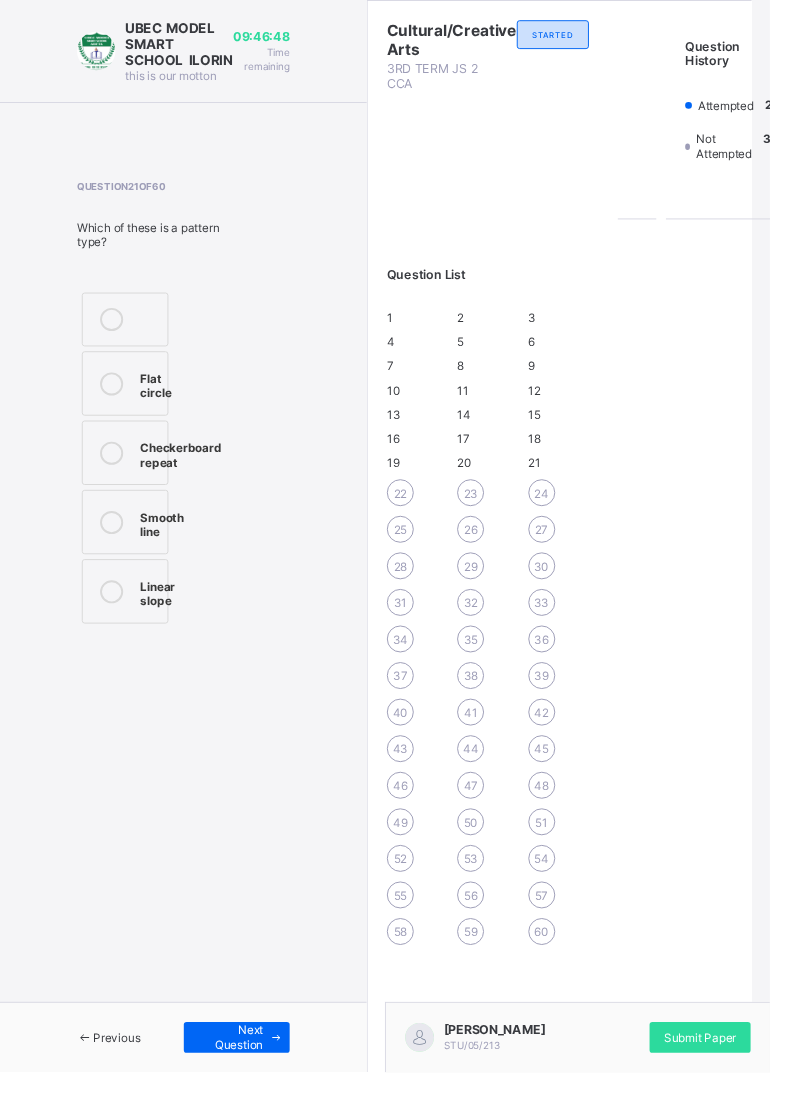 click on "Next Question" at bounding box center [240, 1078] 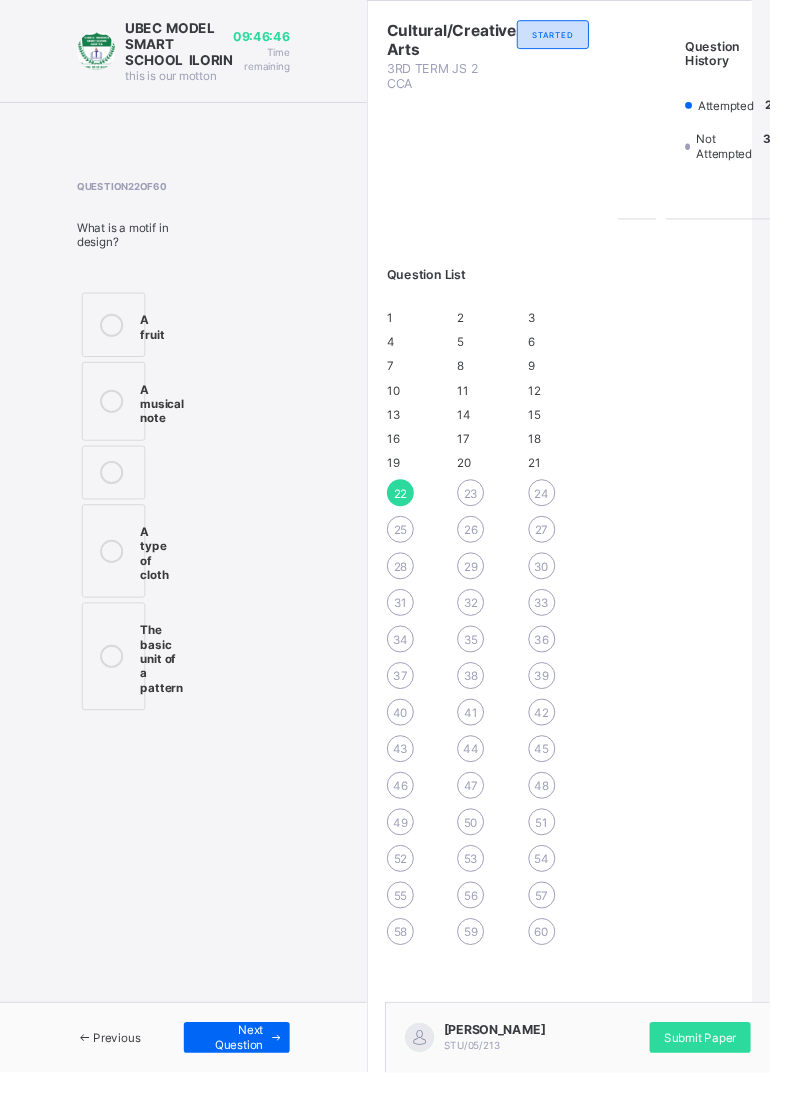 click on "60" at bounding box center [563, 968] 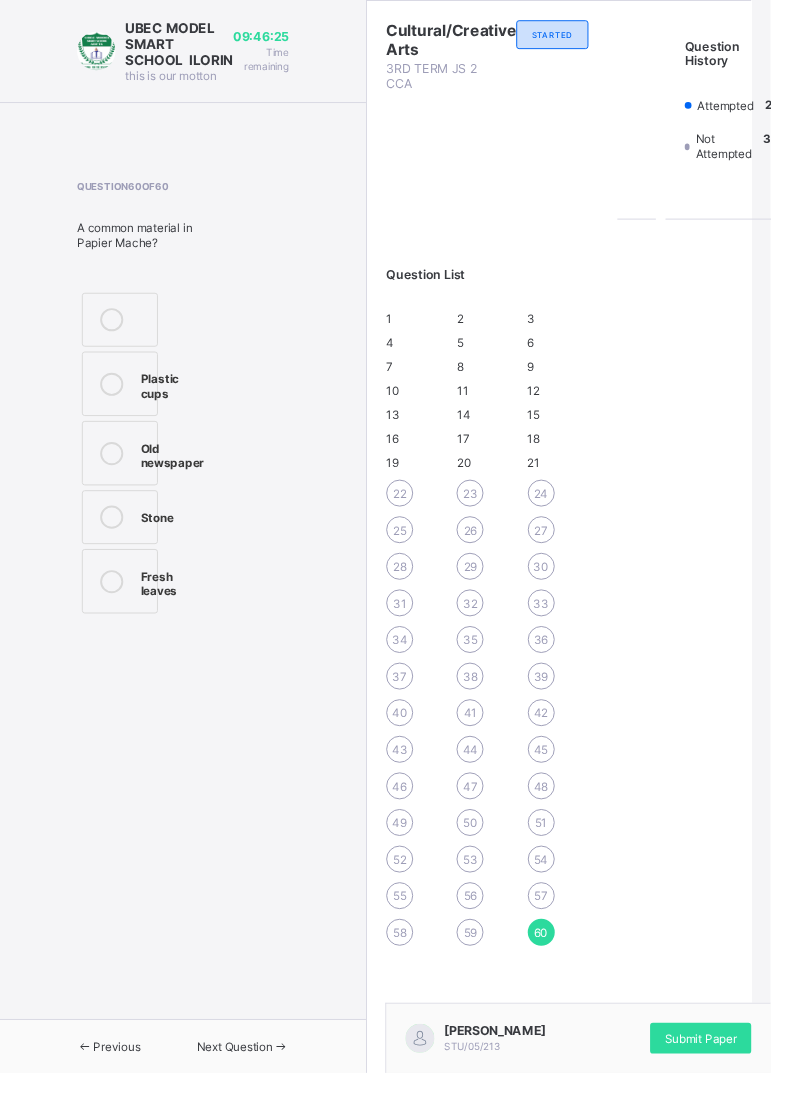 click on "Old newspaper" at bounding box center [124, 470] 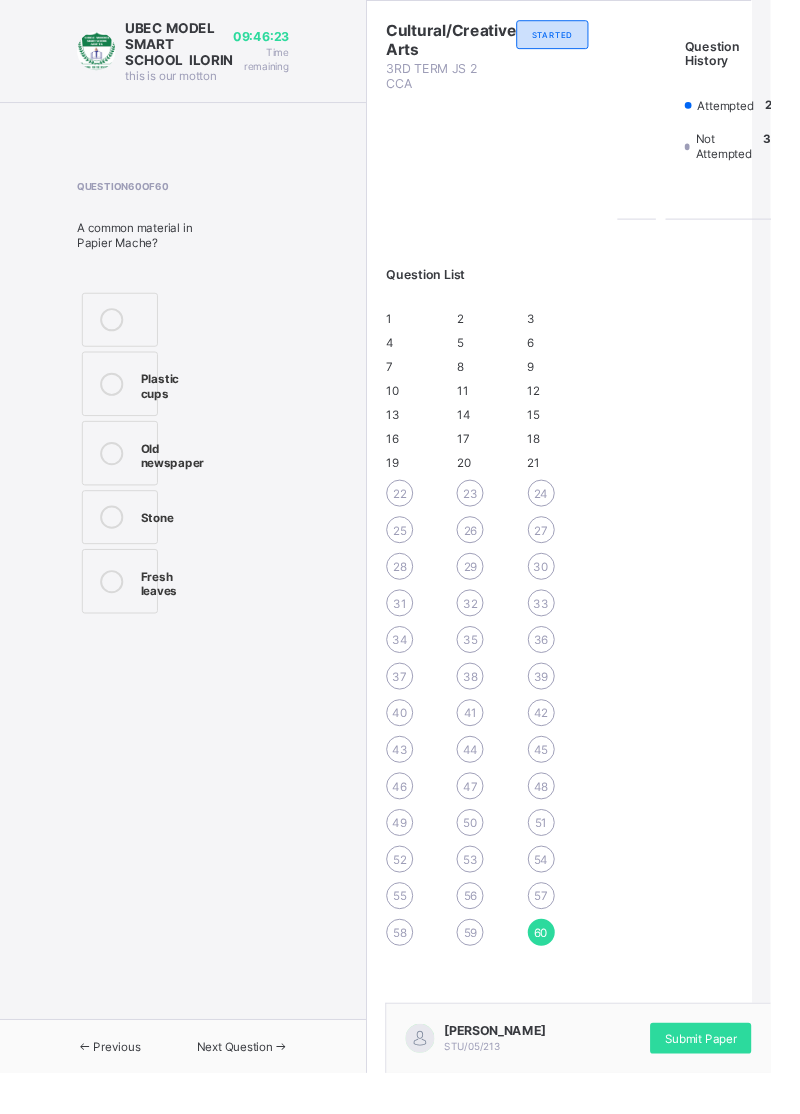 click on "Previous" at bounding box center (113, 1086) 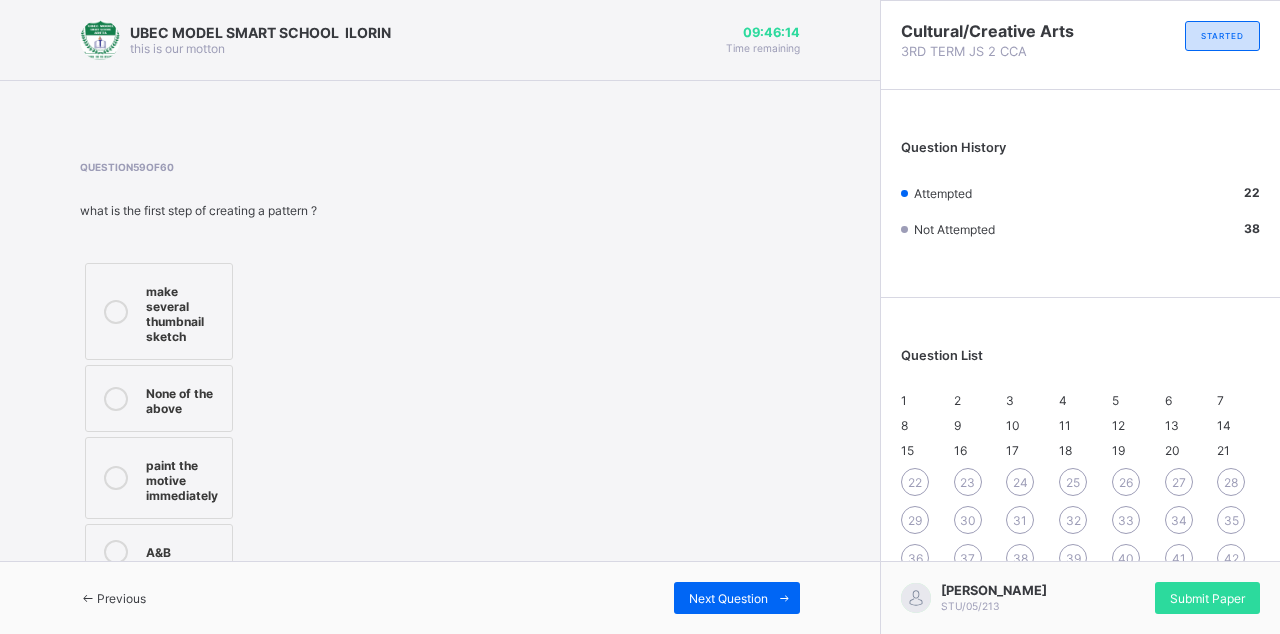 scroll, scrollTop: 12, scrollLeft: 0, axis: vertical 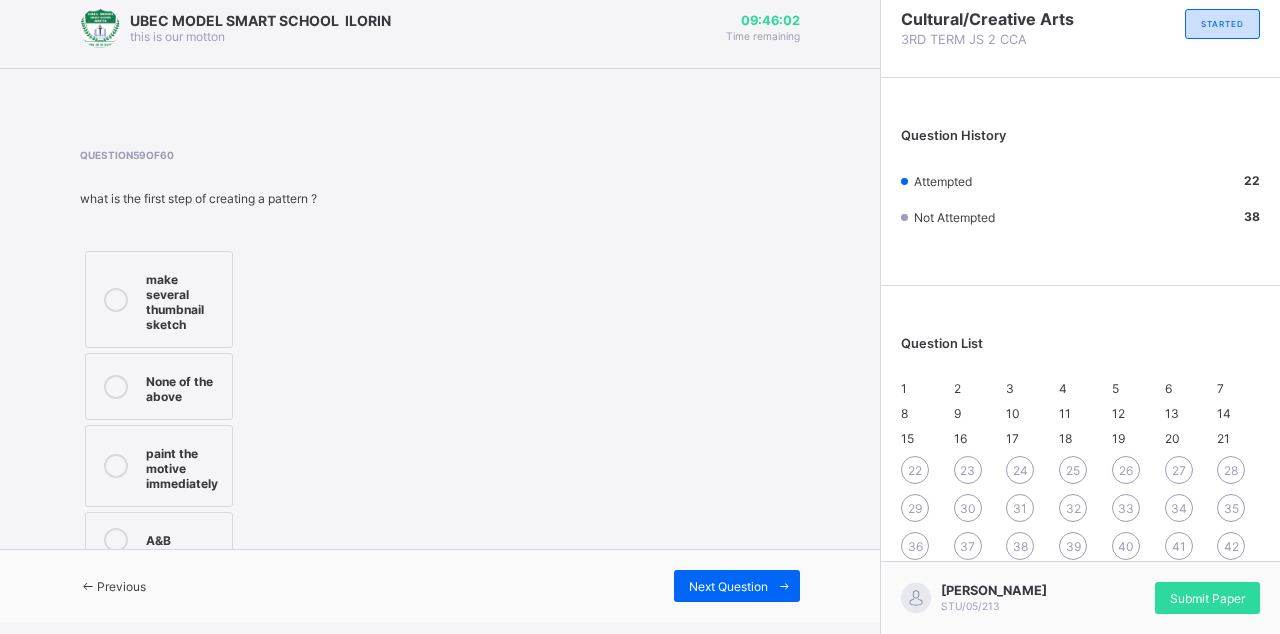 click on "Question List 1 2 3 4 5 6 7 8 9 10 11 12 13 14 15 16 17 18 19 20 21 22 23 24 25 26 27 28 29 30 31 32 33 34 35 36 37 38 39 40 41 42 43 44 45 46 47 48 49 50 51 52 53 54 55 56 57 58 59 60" at bounding box center (1080, 495) 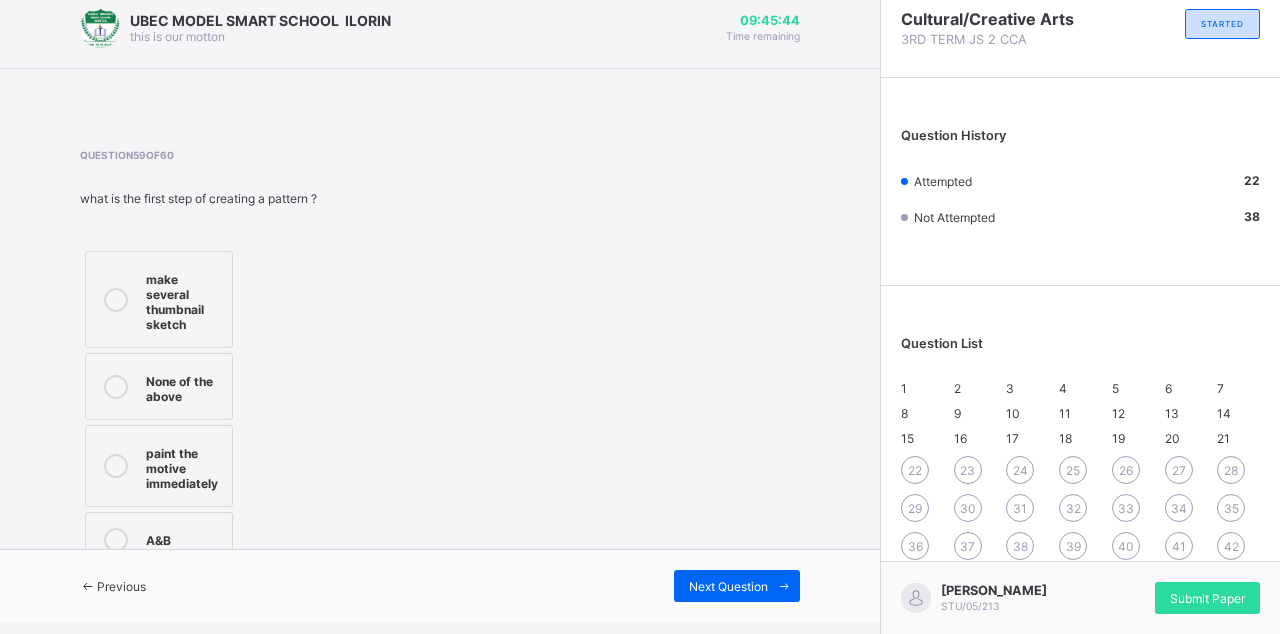 click at bounding box center [116, 299] 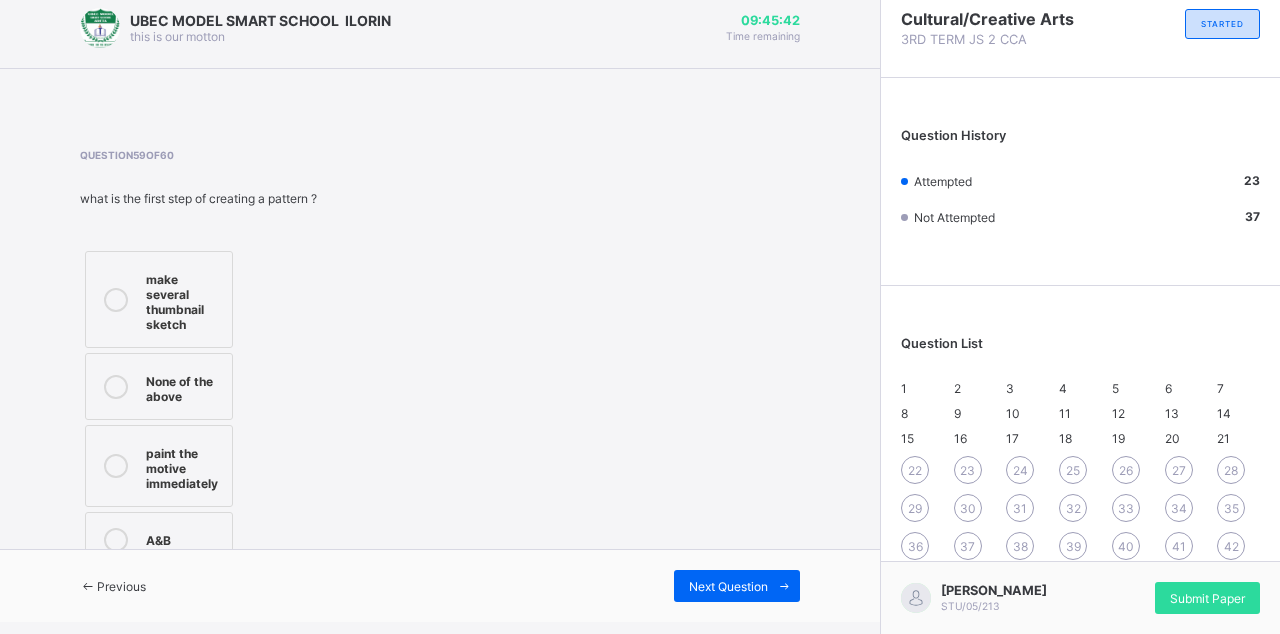 click at bounding box center [784, 586] 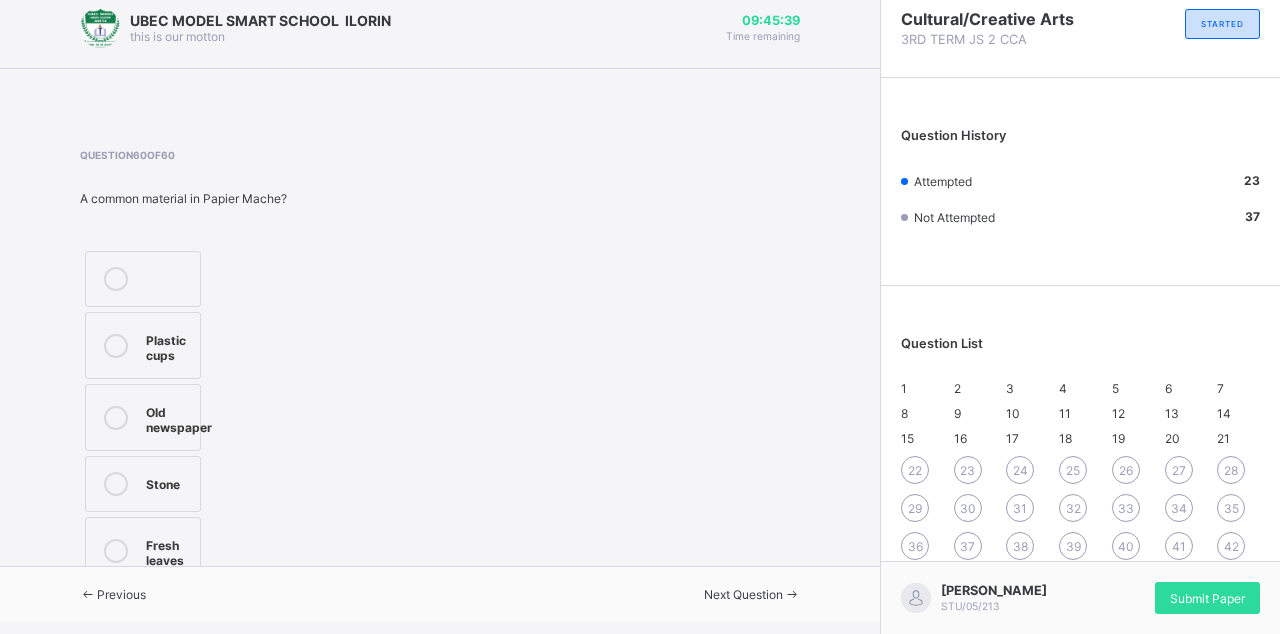 click on "Previous Next Question" at bounding box center [440, 594] 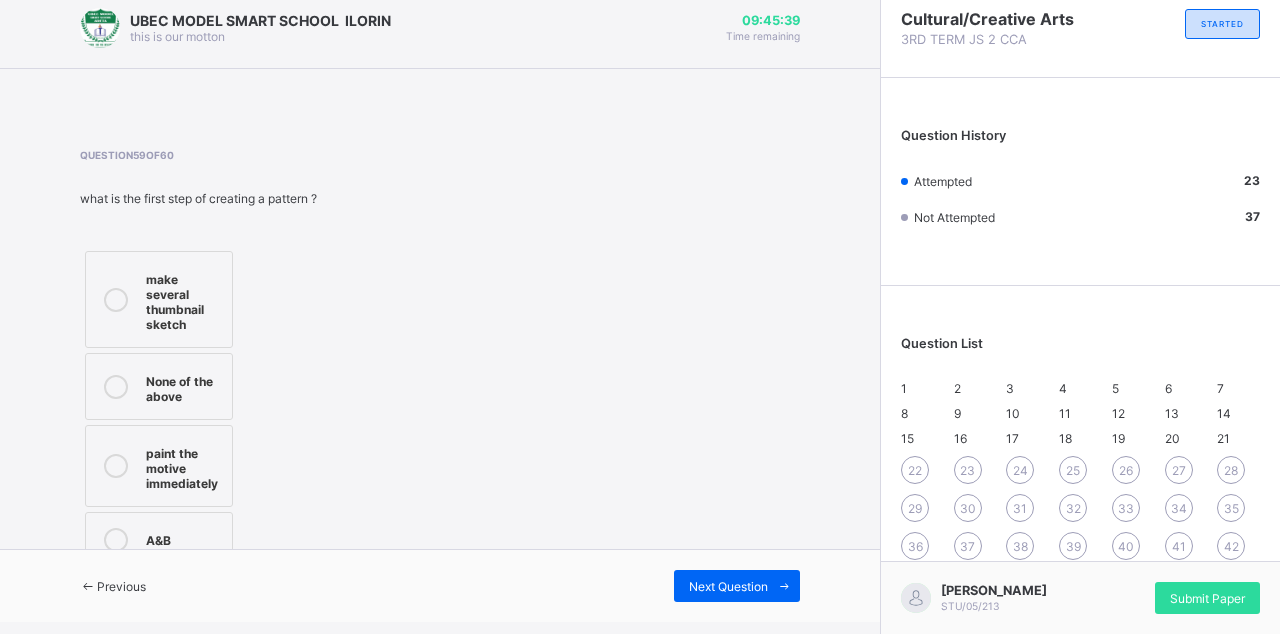 click at bounding box center (88, 586) 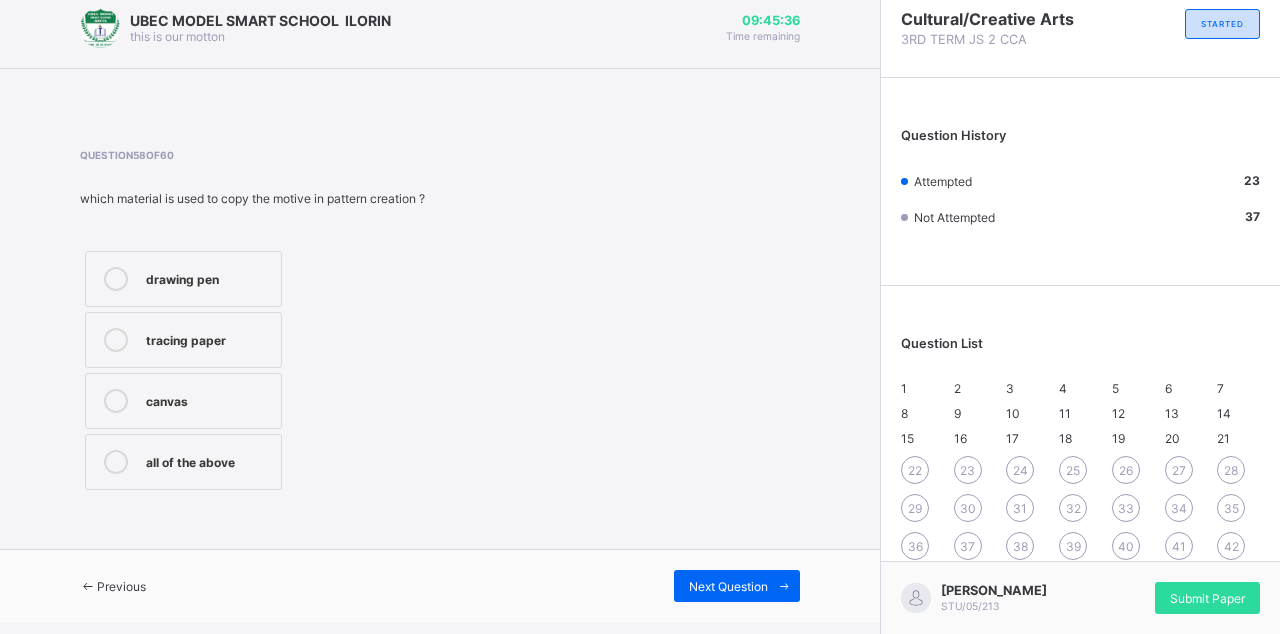 click on "Next Question" at bounding box center (737, 586) 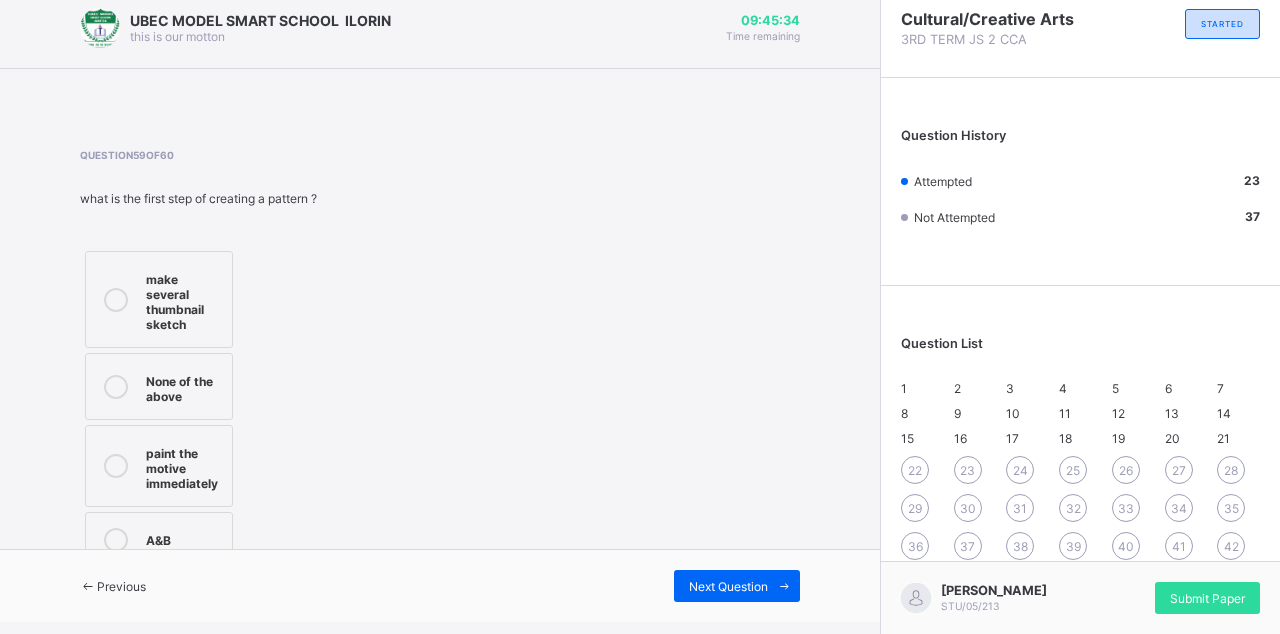 click on "Previous" at bounding box center (113, 586) 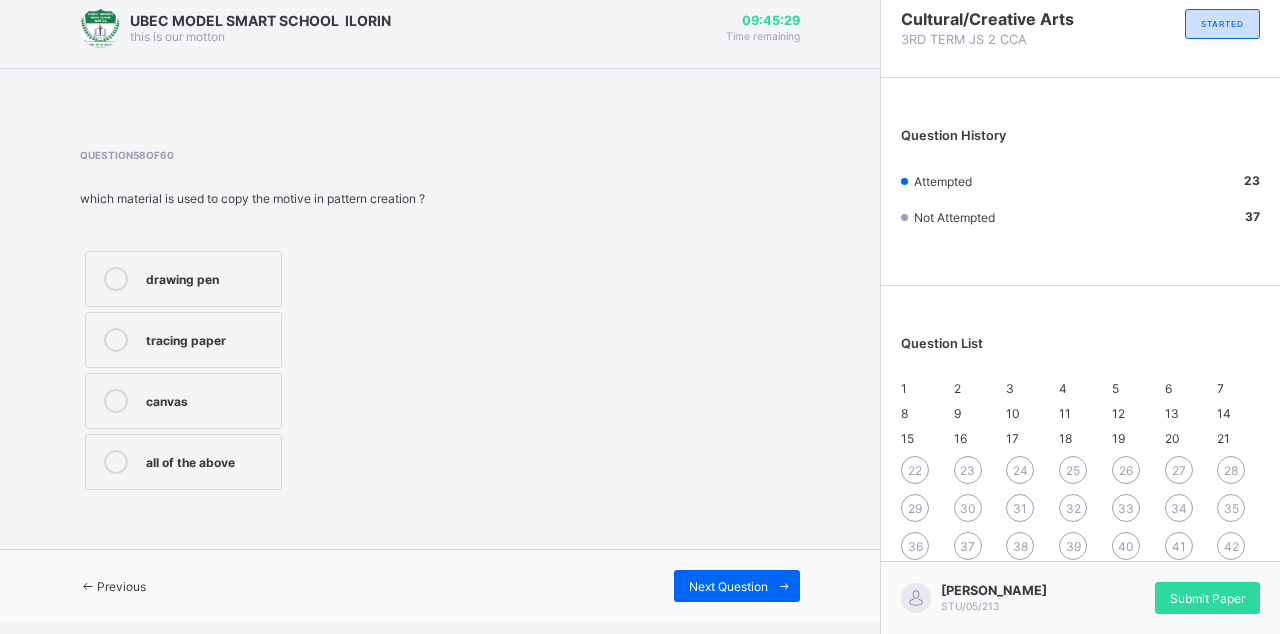 scroll, scrollTop: 0, scrollLeft: 0, axis: both 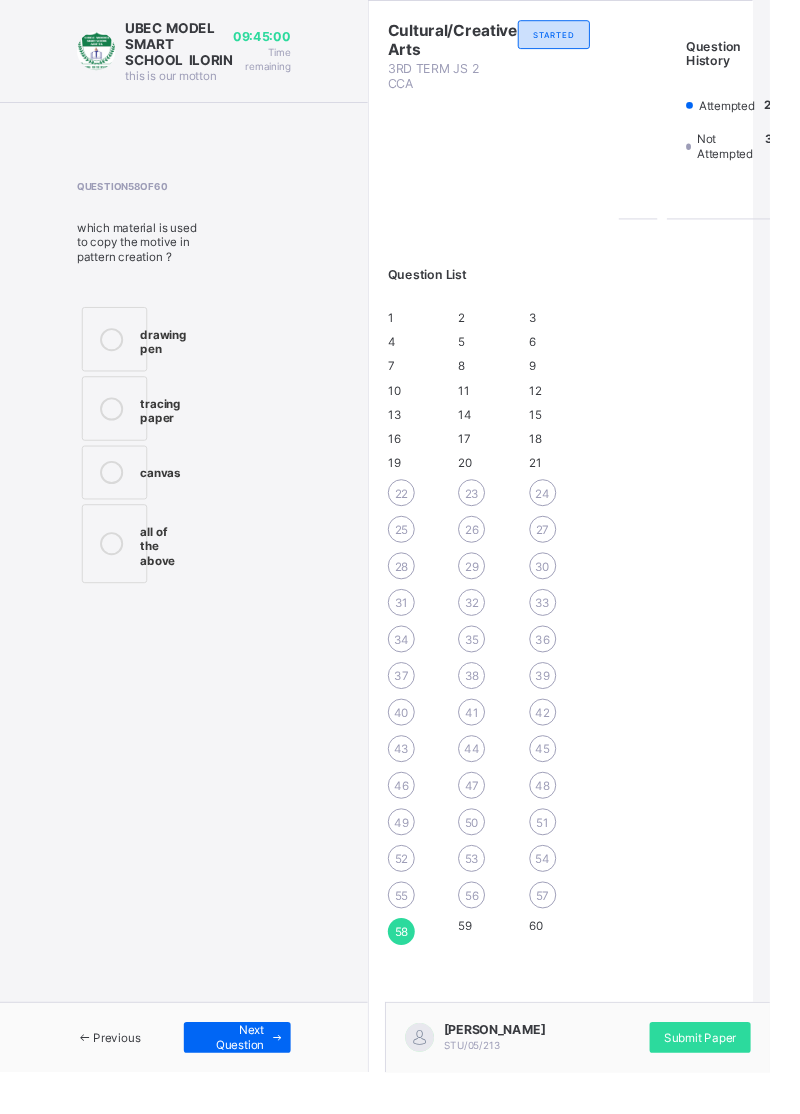 click at bounding box center [116, 424] 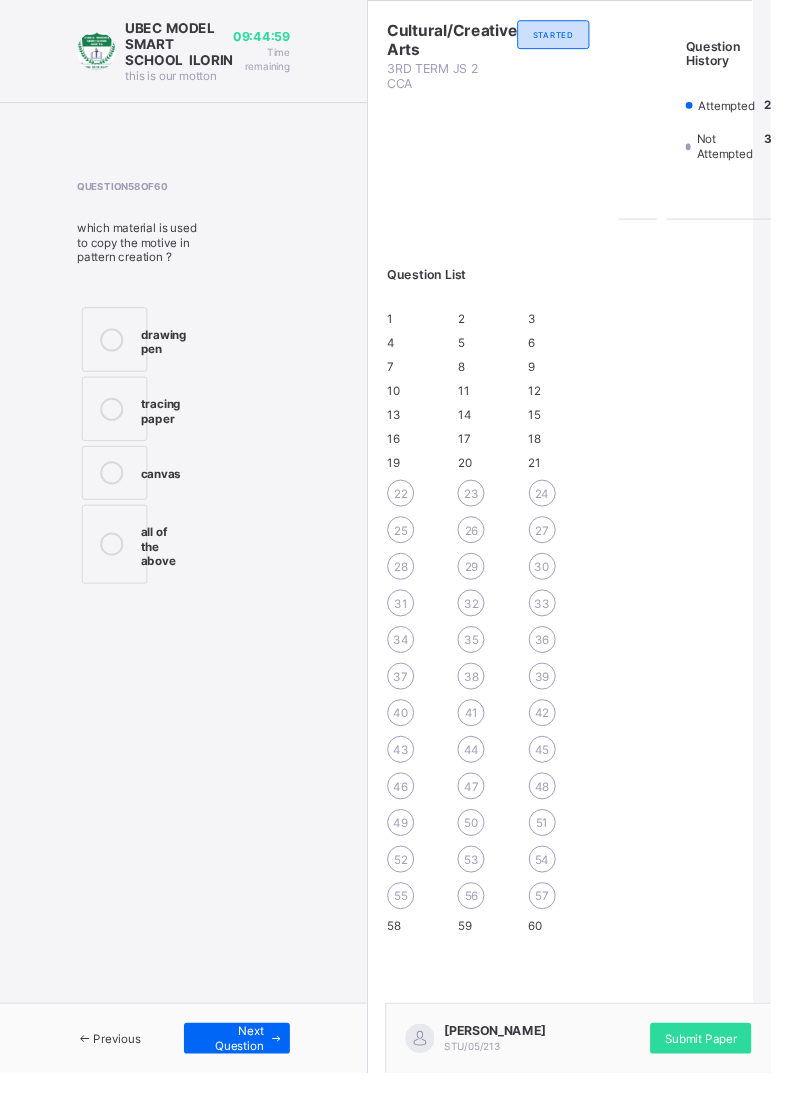 click on "Previous" at bounding box center [113, 1078] 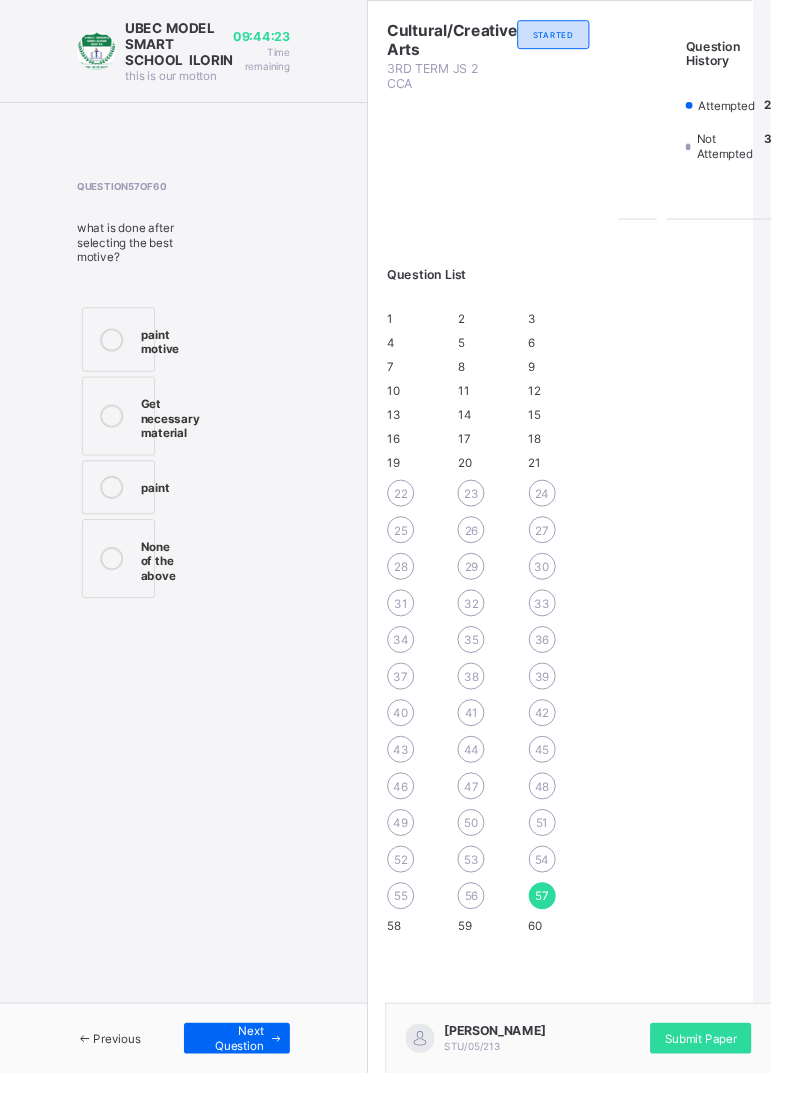 click on "Get necessary material" at bounding box center [176, 432] 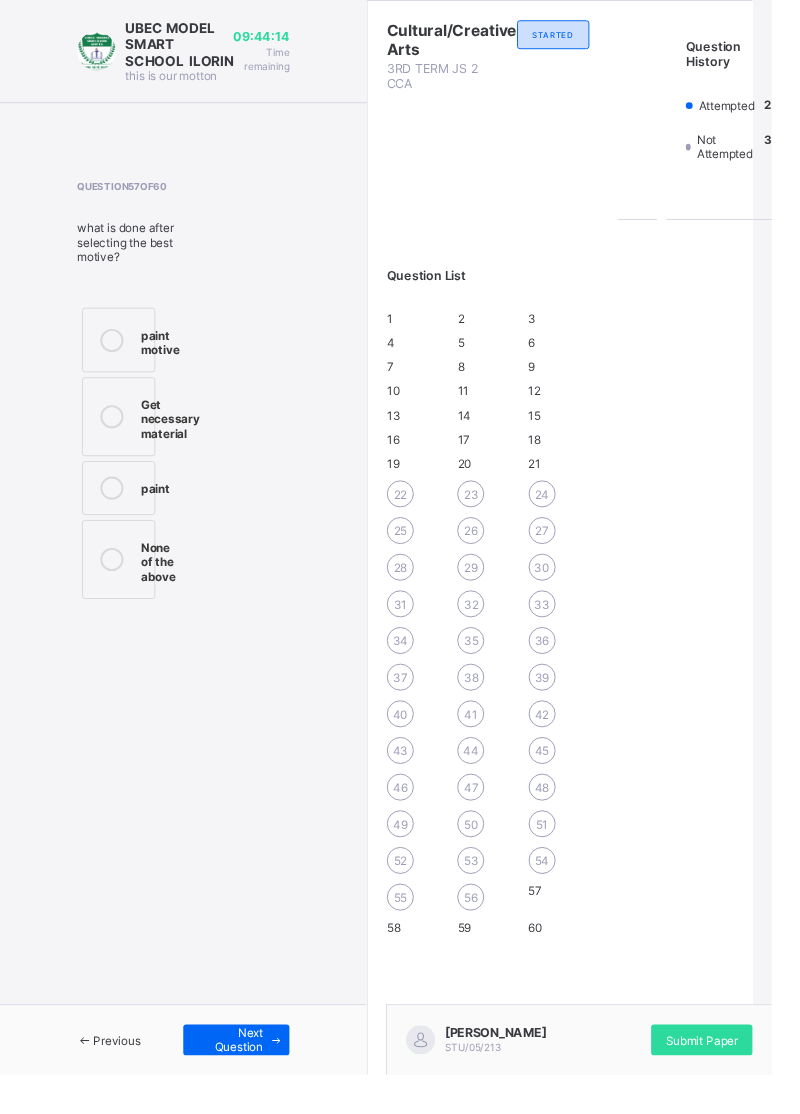 click on "Previous" at bounding box center [121, 1078] 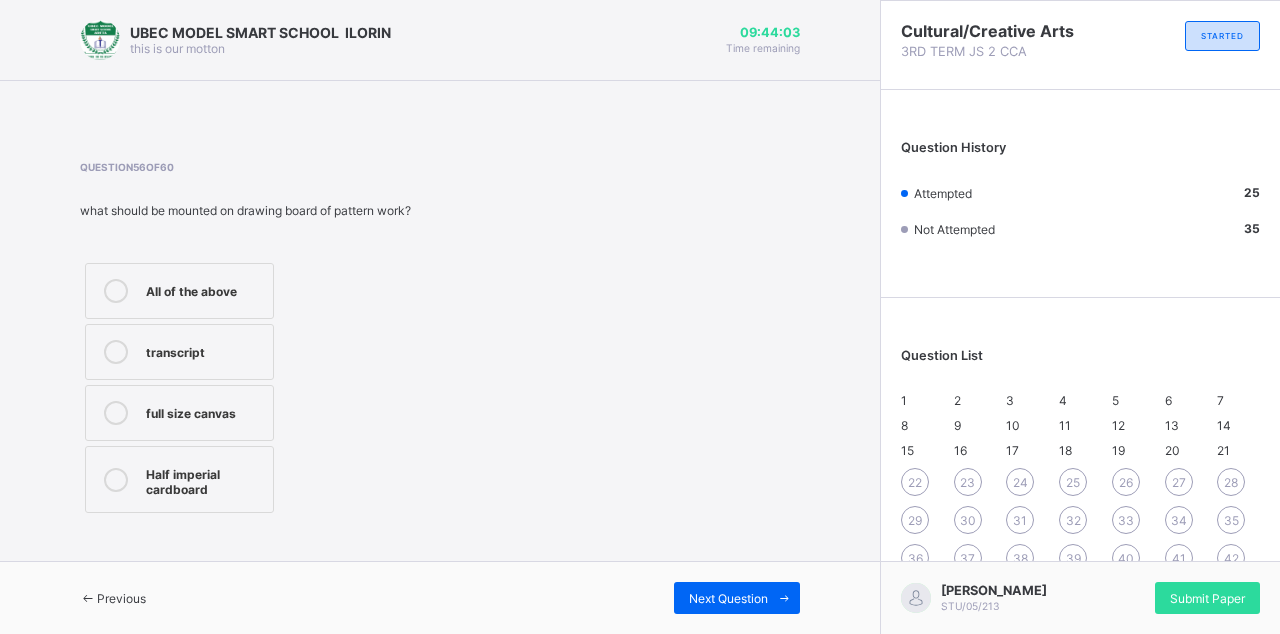 click at bounding box center (245, 188) 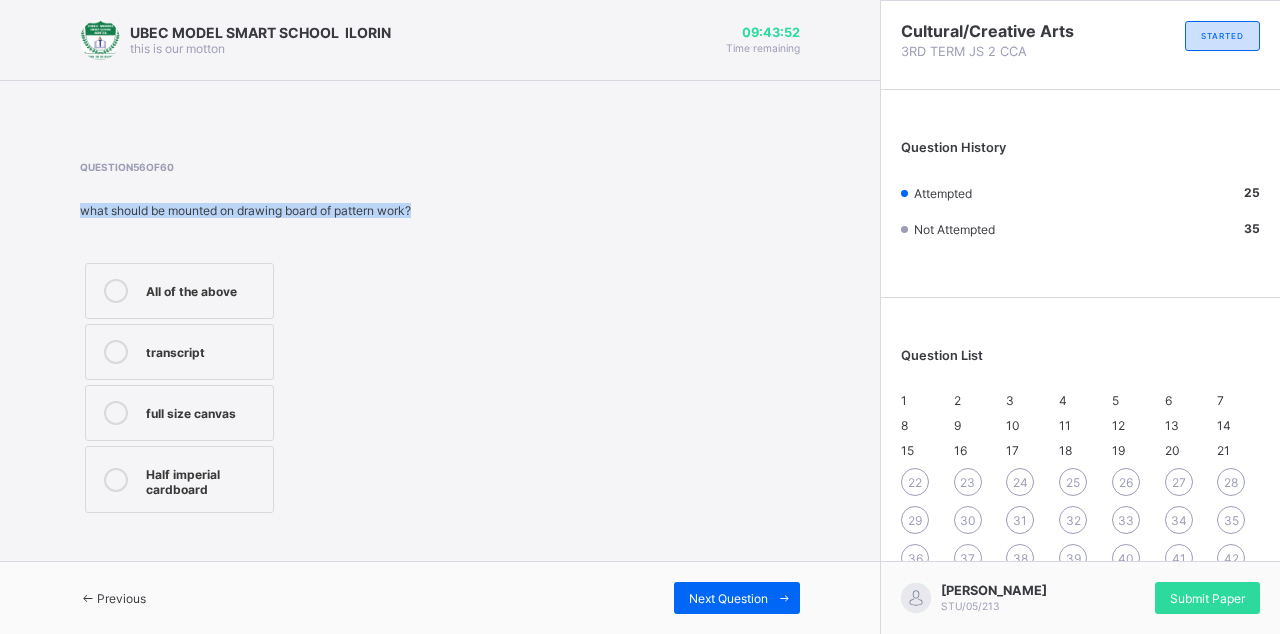 click on "Question  56  of  60 what should be mounted on drawing board of pattern work? All of the above transcript  full size canvas Half imperial cardboard" at bounding box center (440, 339) 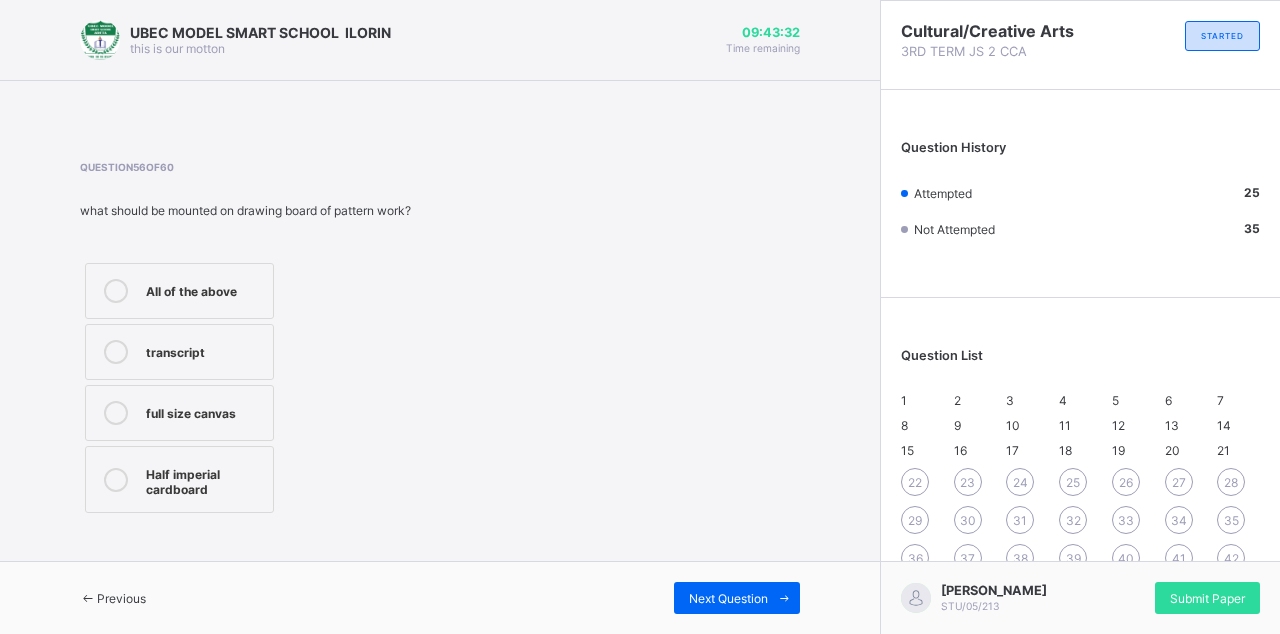 click on "transcript" at bounding box center (179, 352) 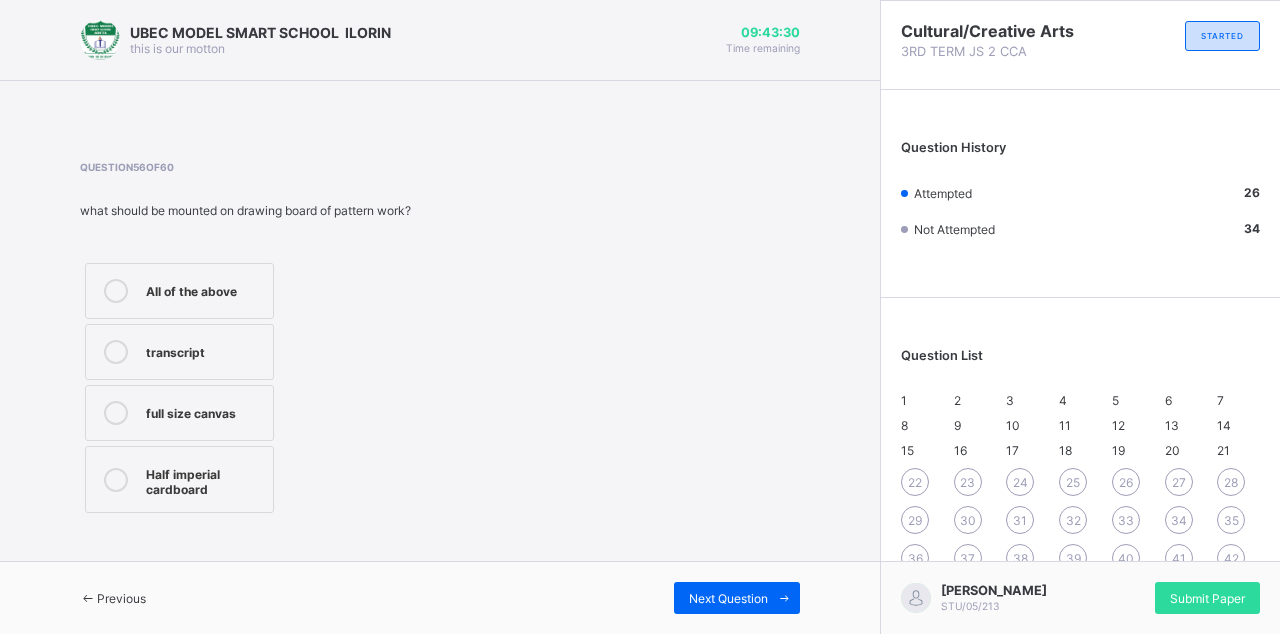 click on "Previous" at bounding box center [113, 598] 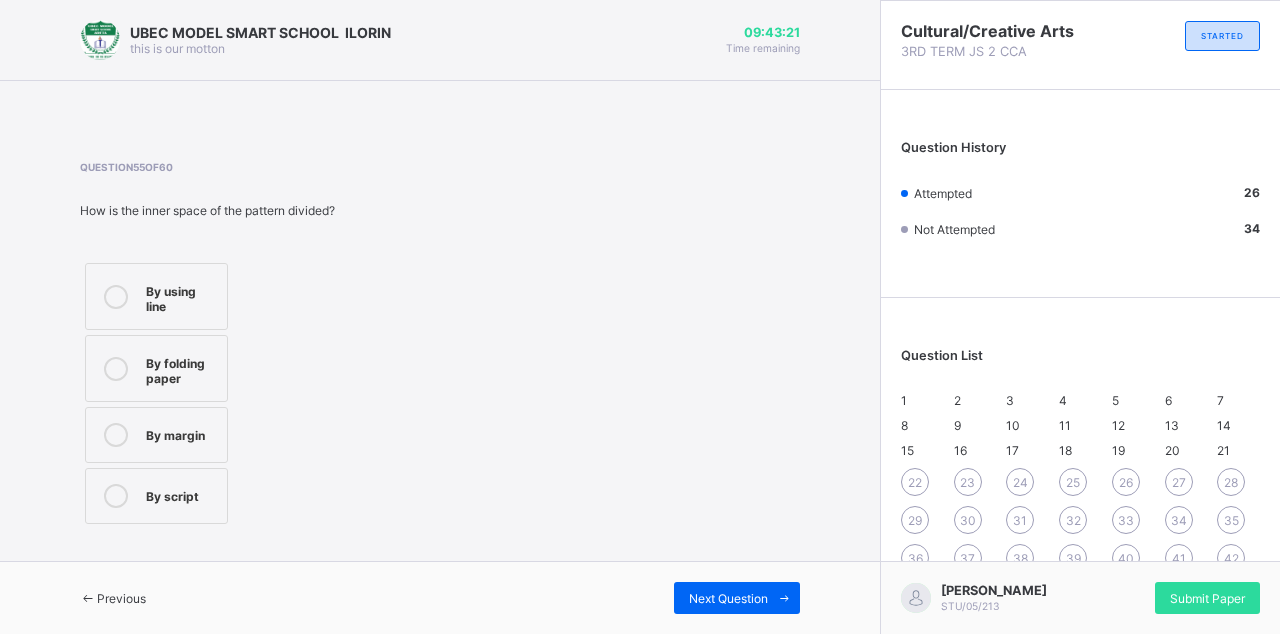 click at bounding box center [116, 369] 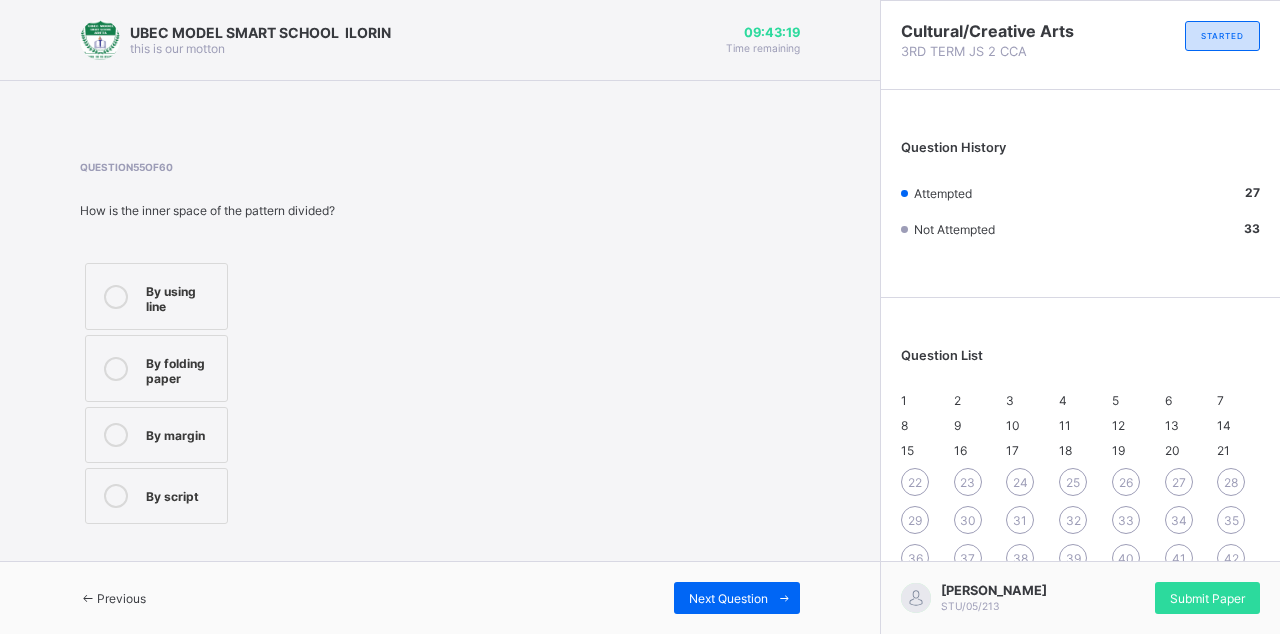 click on "Previous" at bounding box center [121, 598] 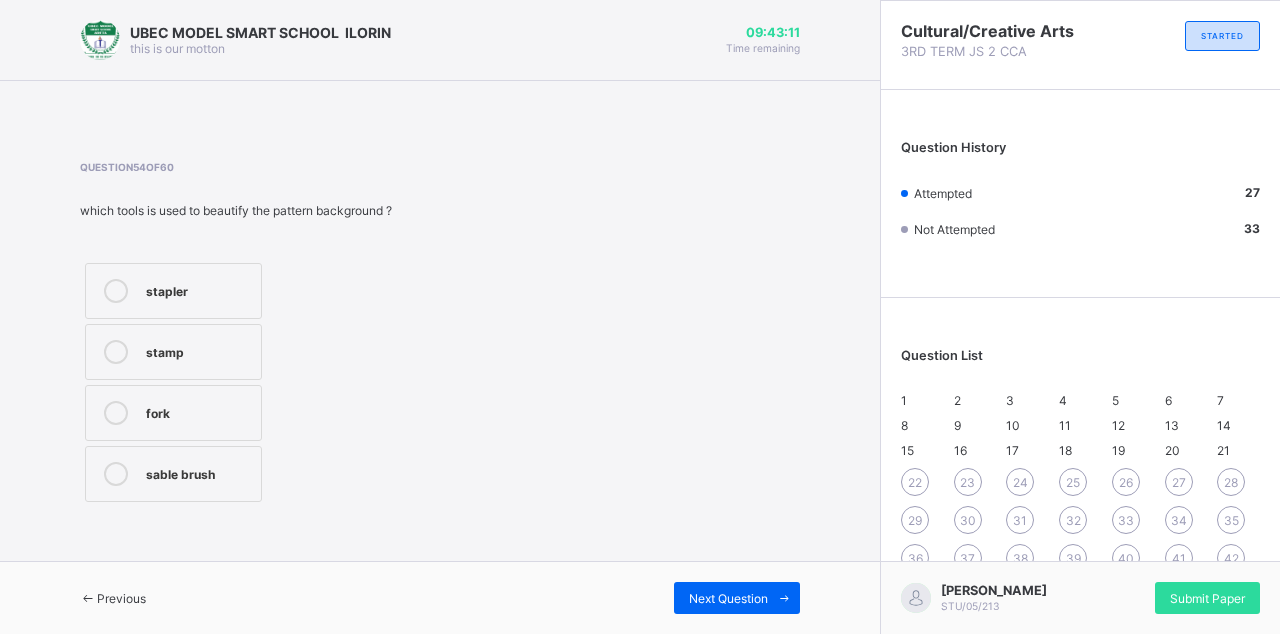 click on "sable brush" at bounding box center (198, 472) 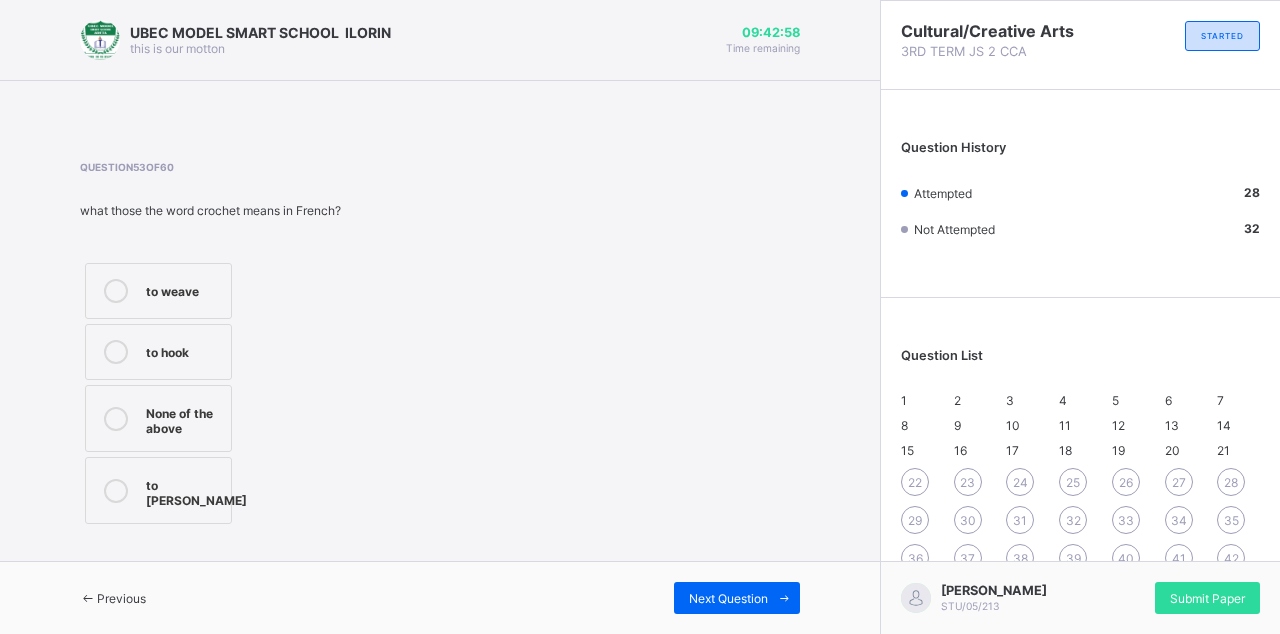 click on "to [PERSON_NAME]" at bounding box center [158, 490] 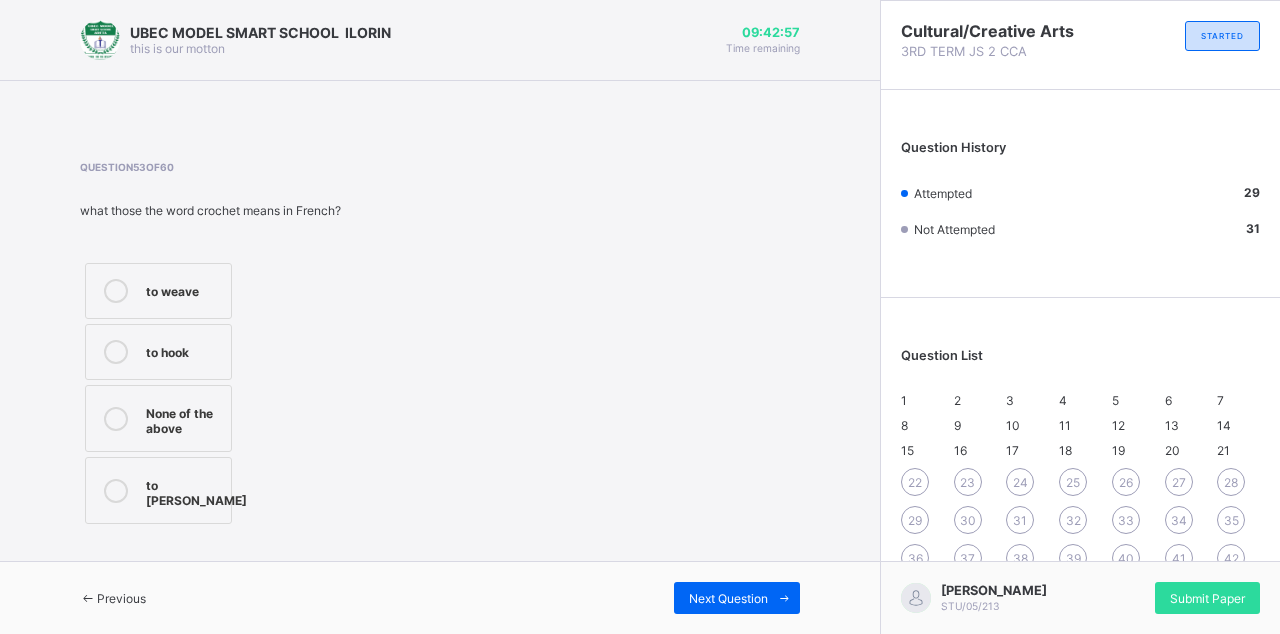 click on "to weave" at bounding box center (183, 289) 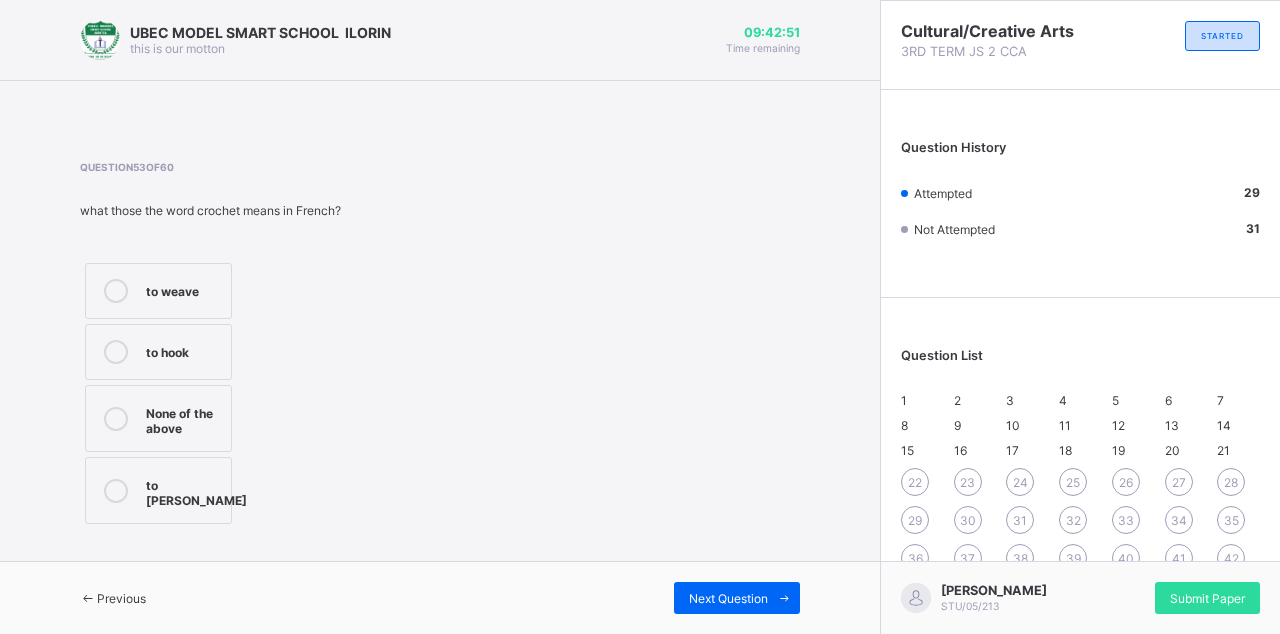 click on "Previous" at bounding box center (121, 598) 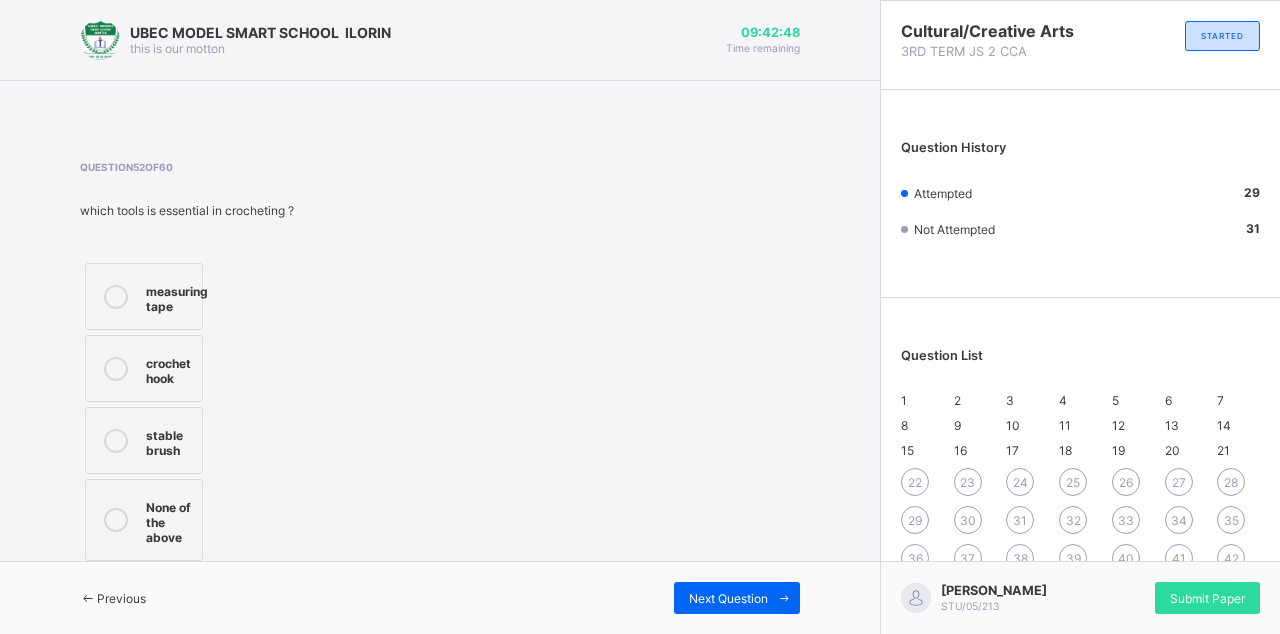 click at bounding box center (784, 598) 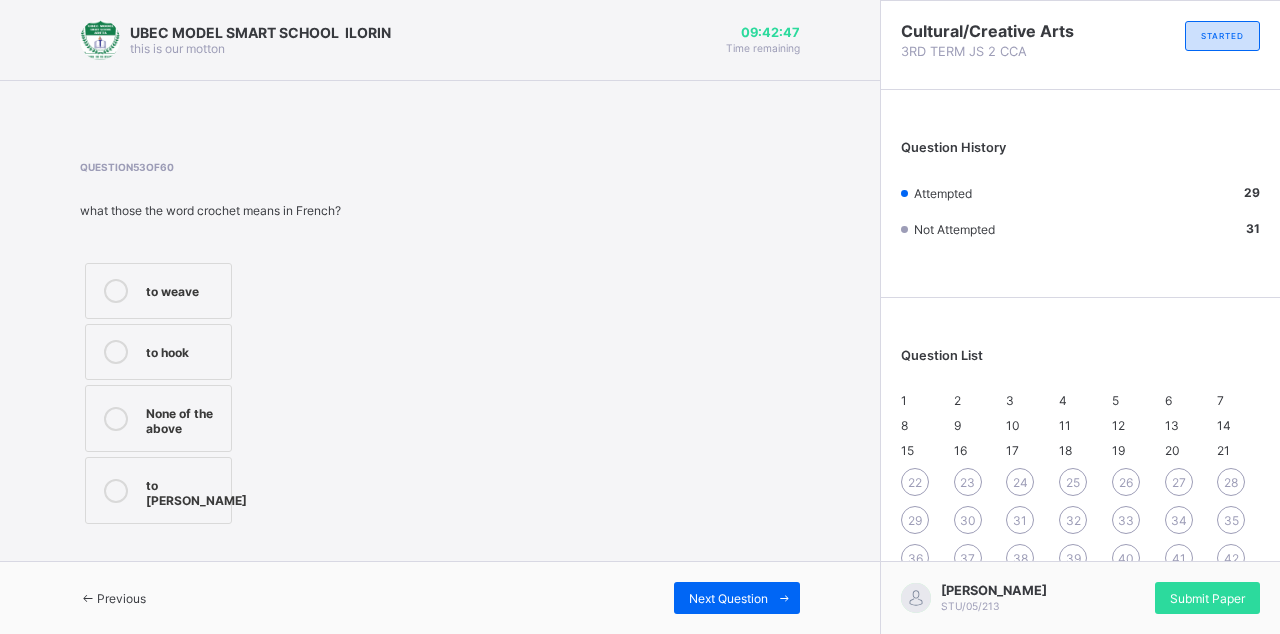 click on "to [PERSON_NAME]" at bounding box center (196, 490) 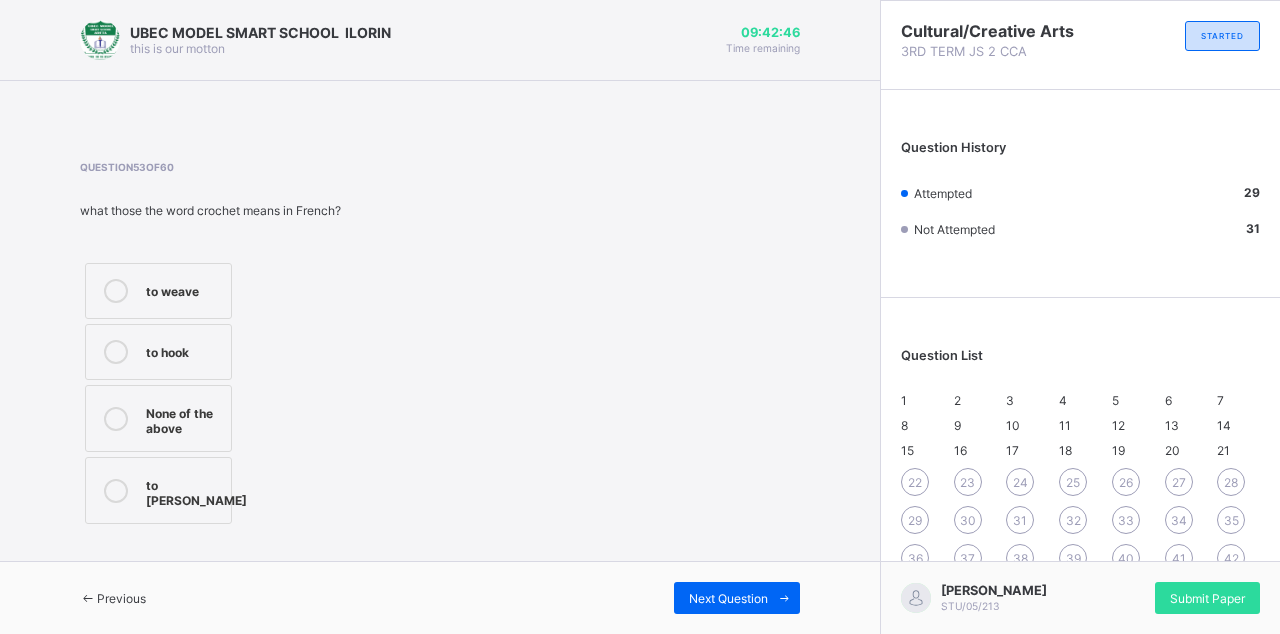 click on "Previous" at bounding box center [121, 598] 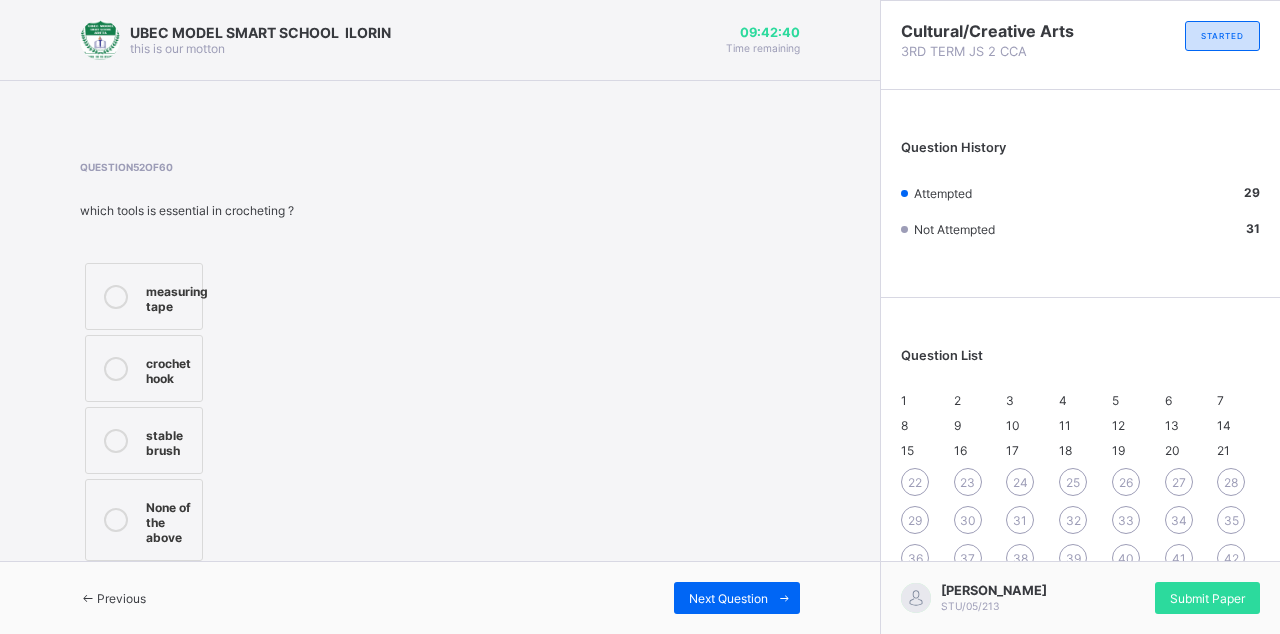 click on "measuring tape" at bounding box center [144, 296] 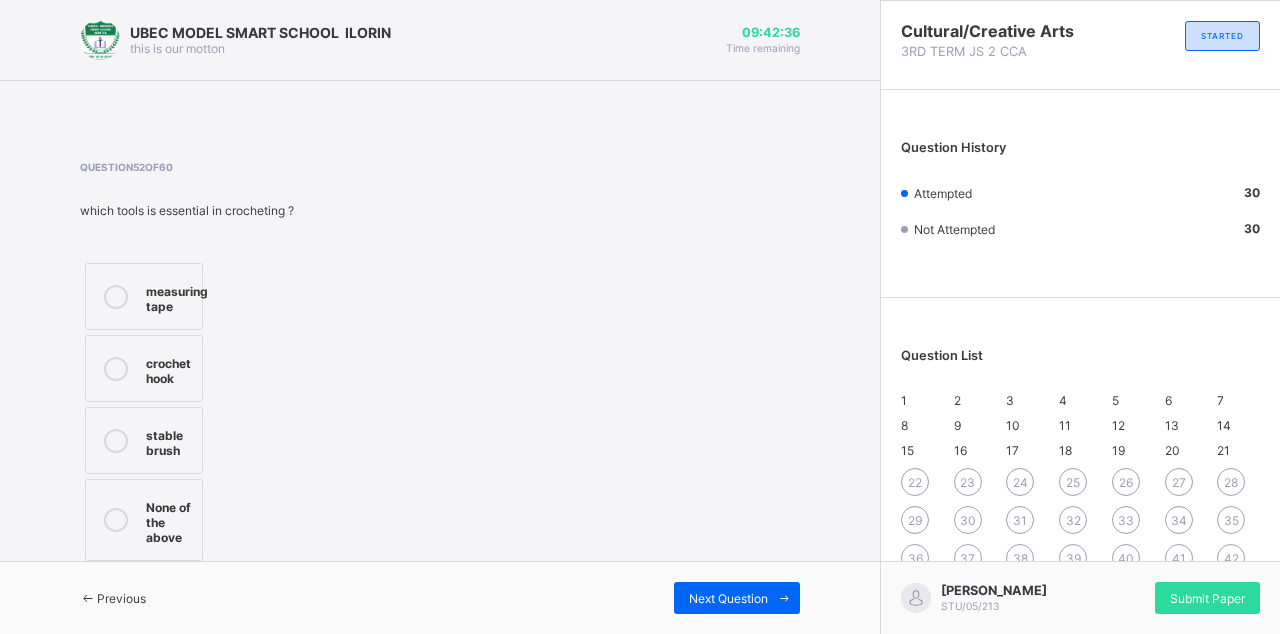 click on "Previous" at bounding box center [121, 598] 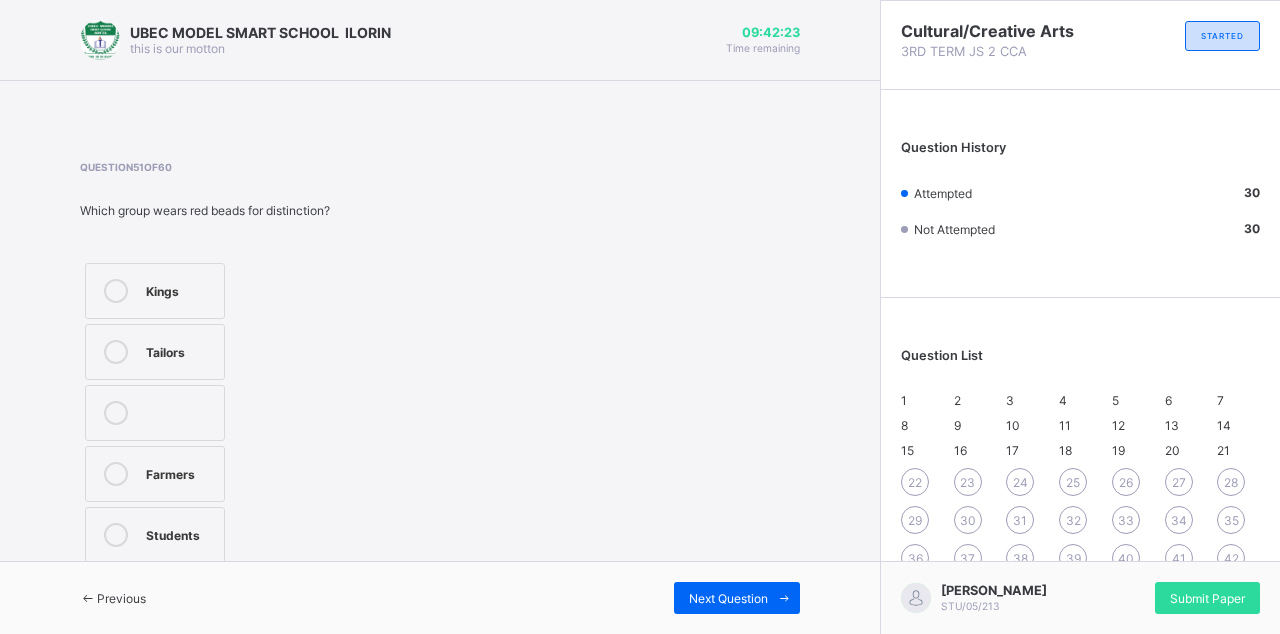 click on "Kings" at bounding box center (180, 289) 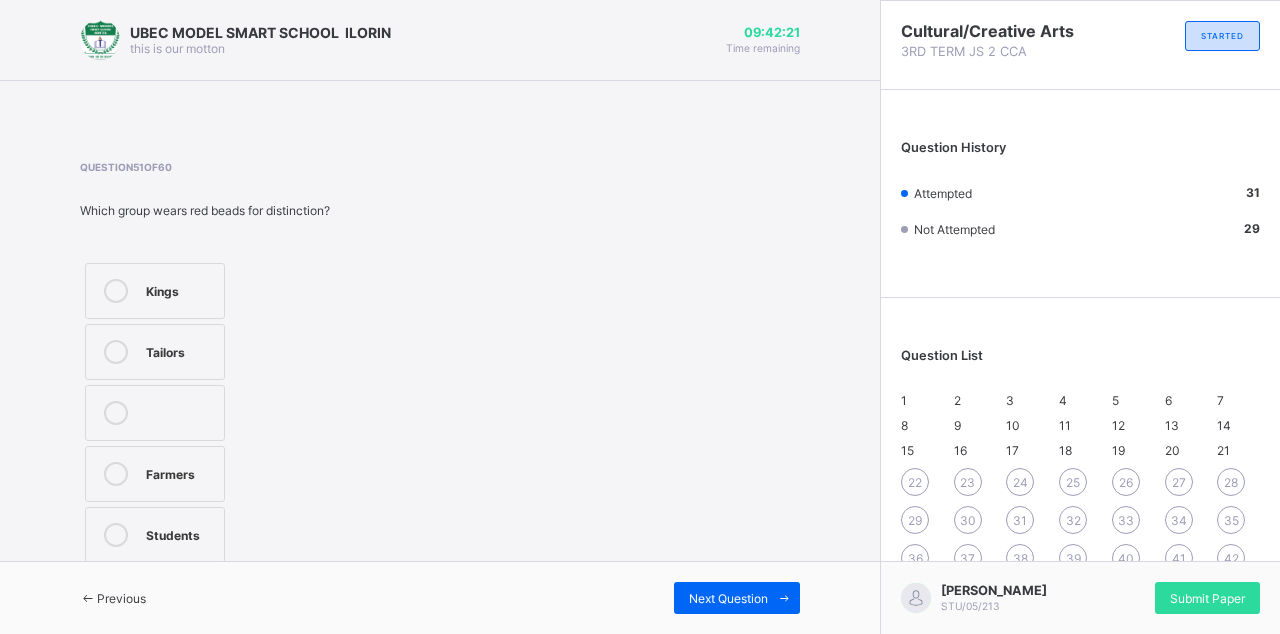 click at bounding box center [88, 598] 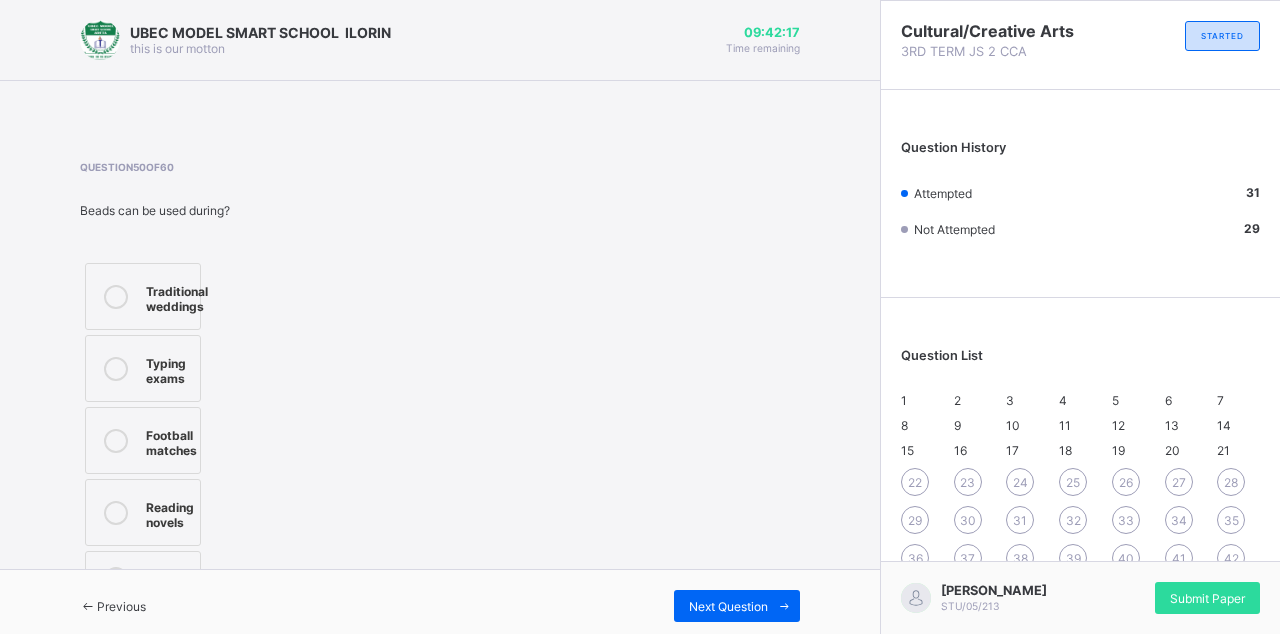 click on "Traditional weddings" at bounding box center (143, 296) 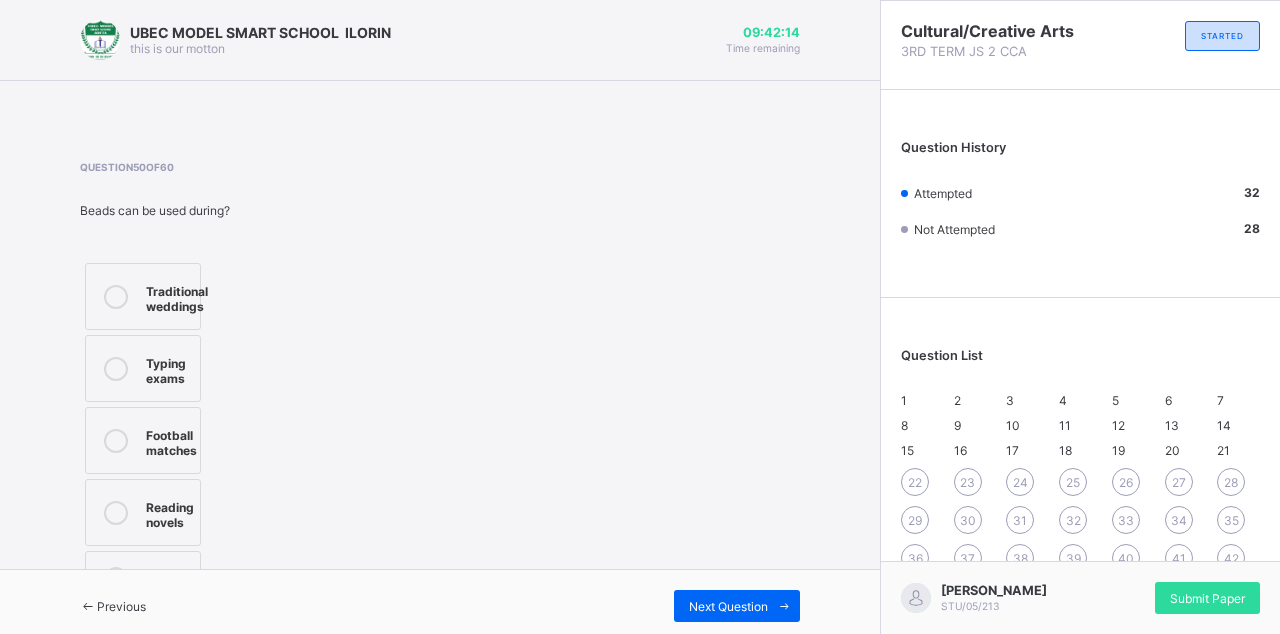 click on "Previous" at bounding box center (113, 606) 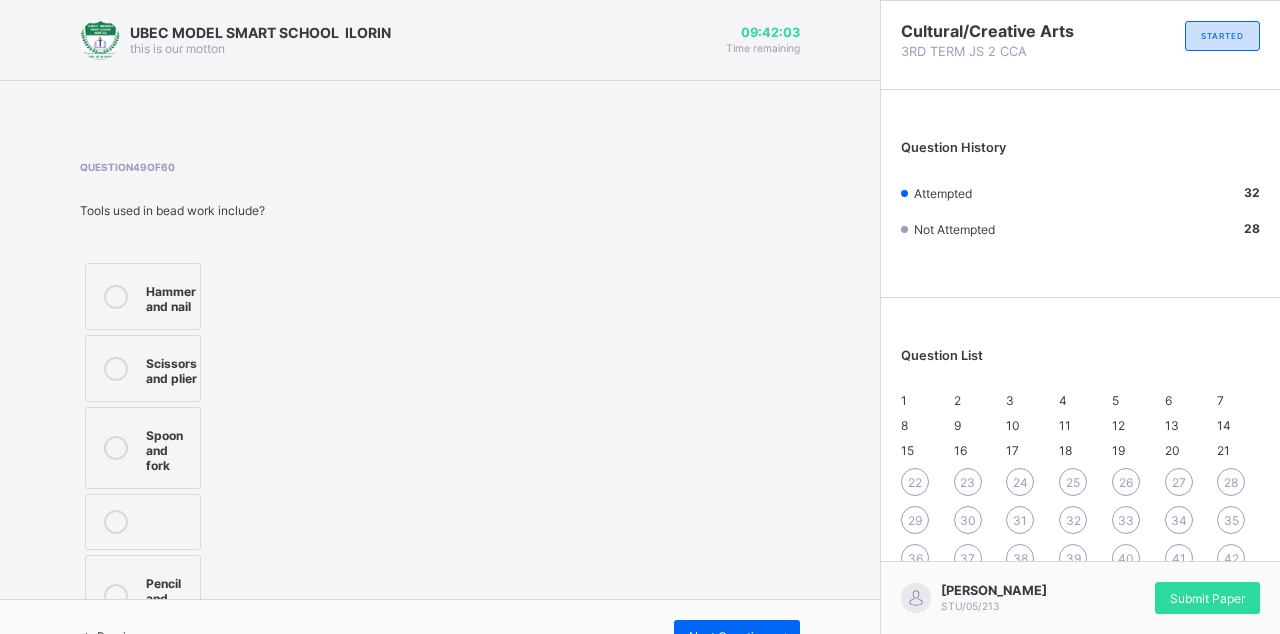 click on "Pencil and eraser" at bounding box center (143, 596) 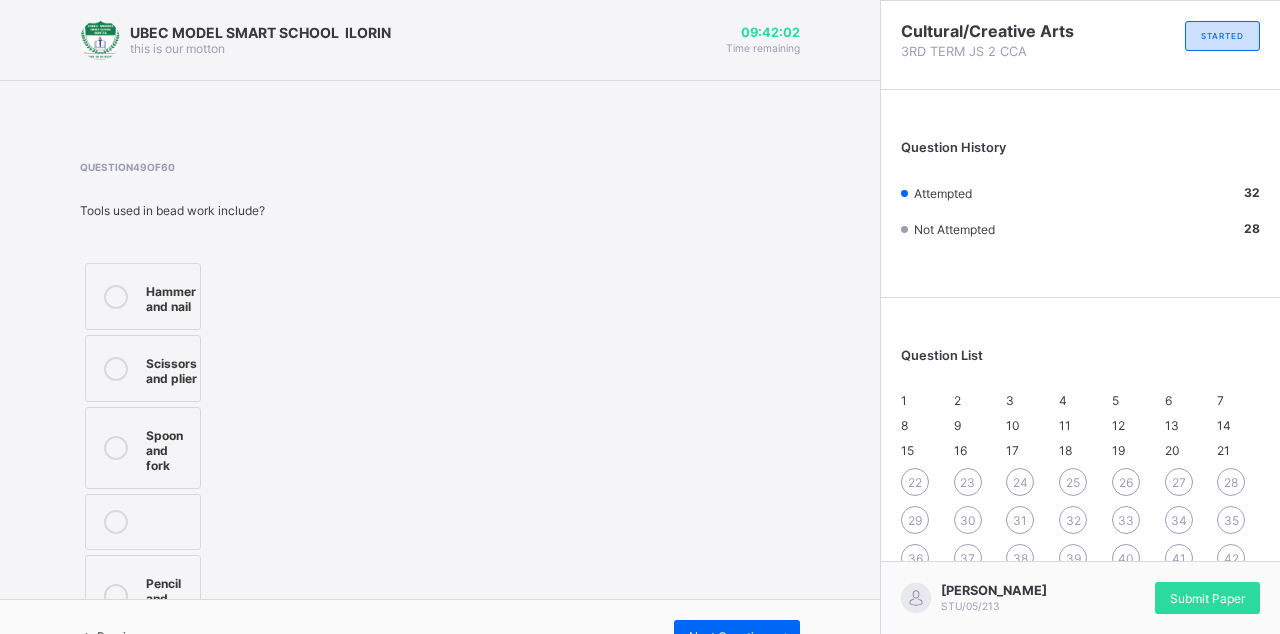 click on "Previous" at bounding box center [113, 636] 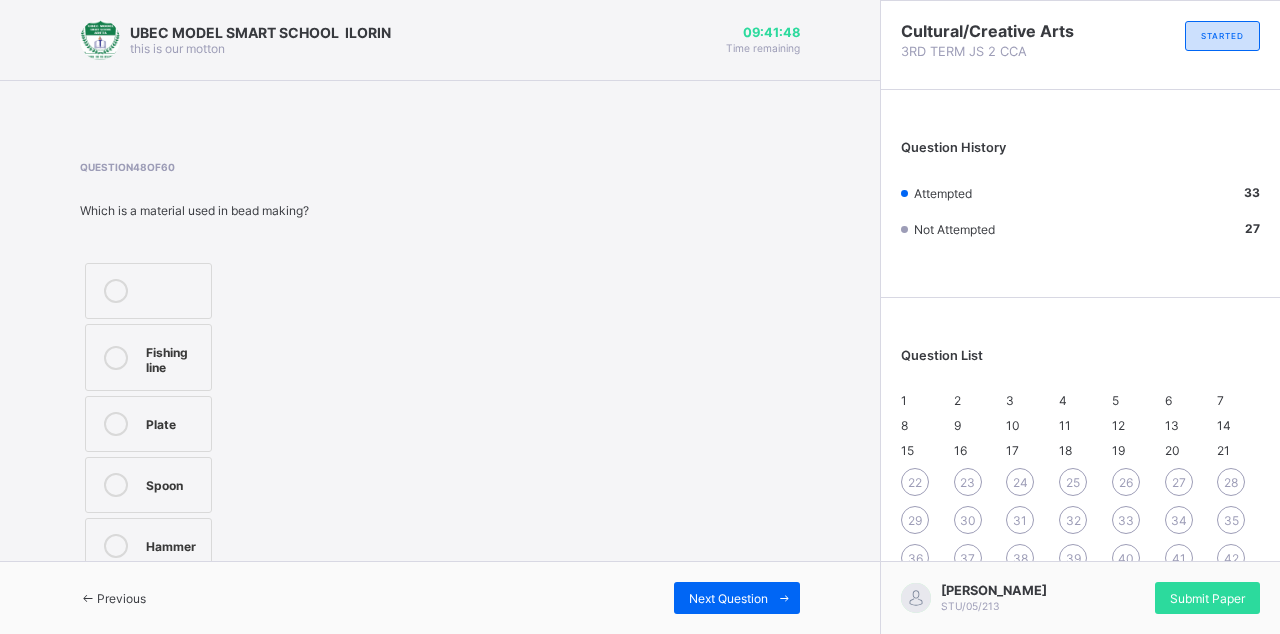 click on "Fishing line" at bounding box center [173, 357] 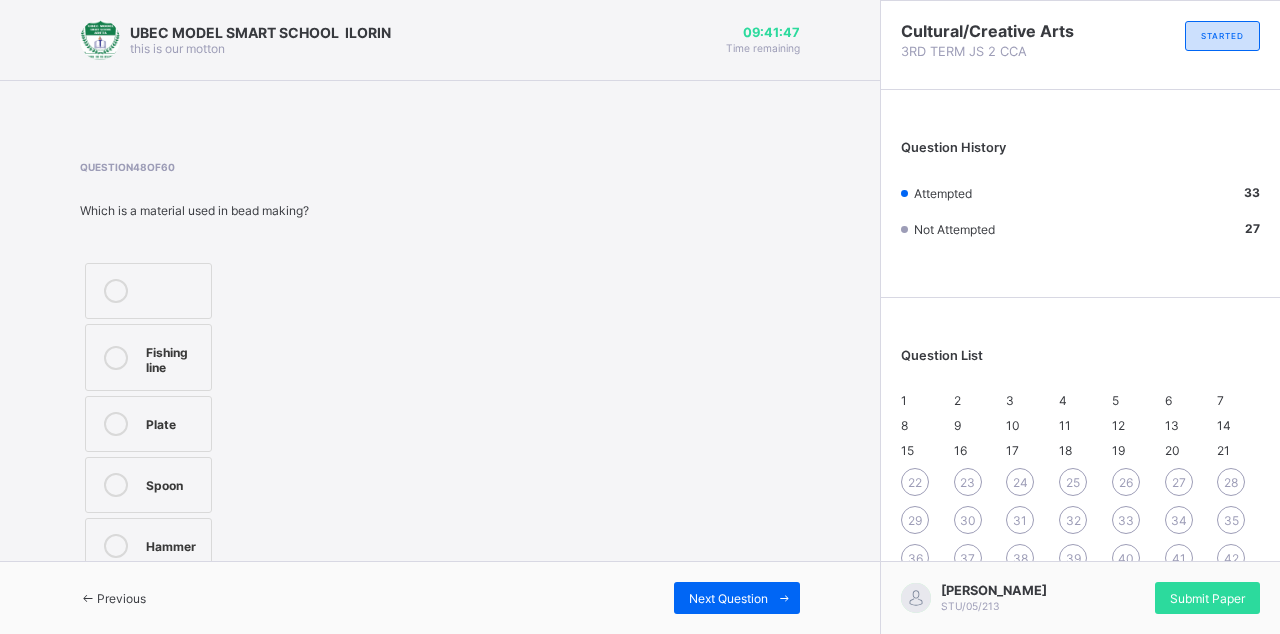 click on "Previous" at bounding box center (121, 598) 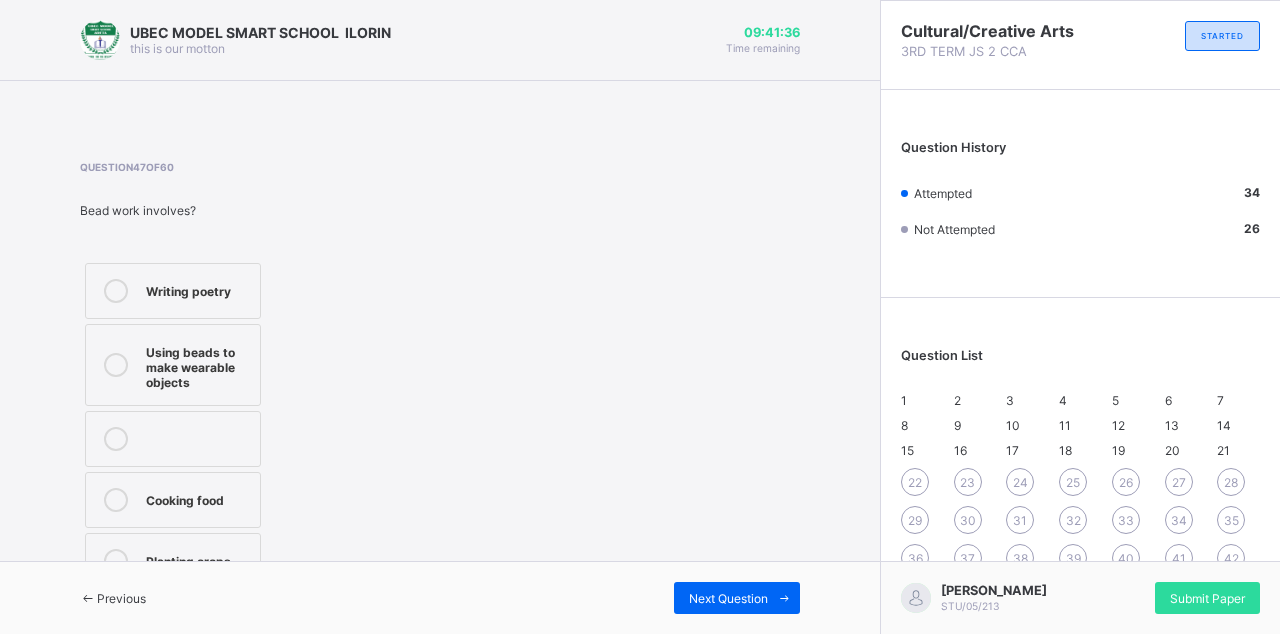 click on "Using beads to make wearable objects" at bounding box center (173, 365) 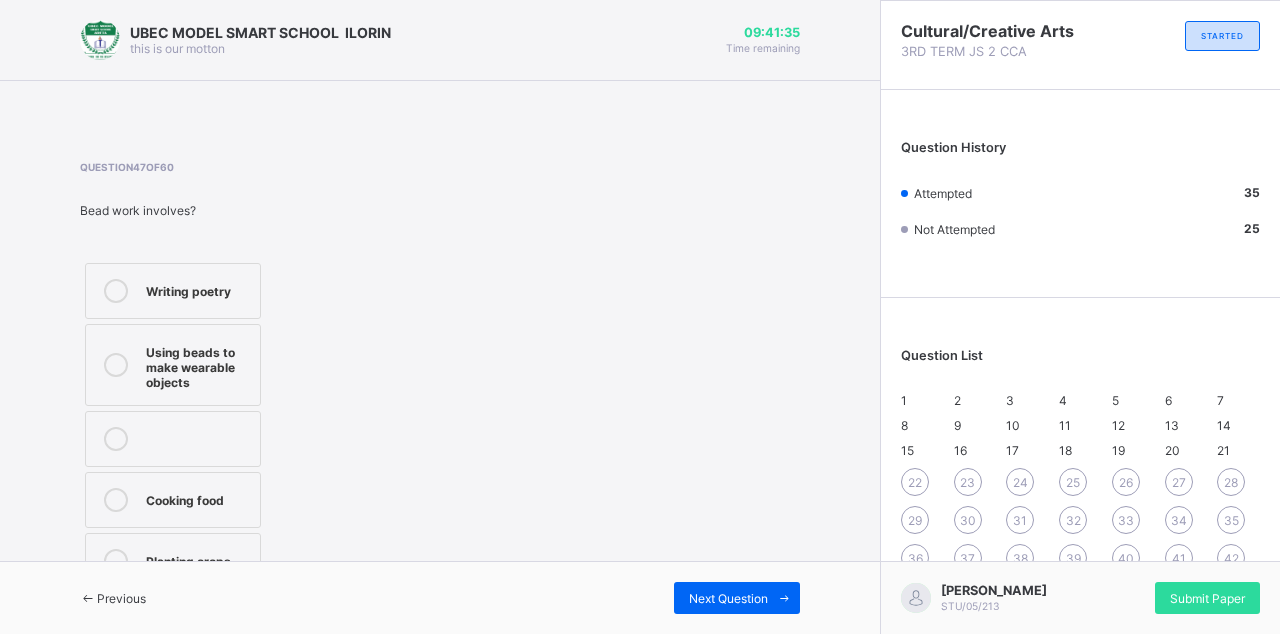 click on "Previous" at bounding box center (121, 598) 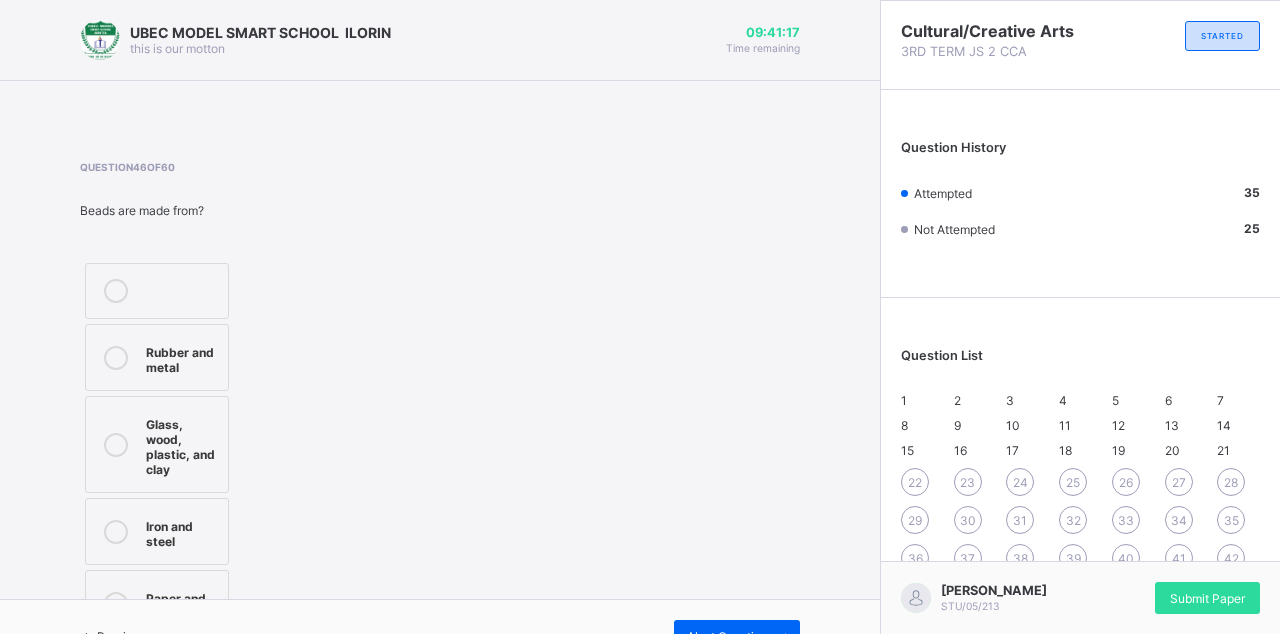 click on "Glass, wood, plastic, and clay" at bounding box center (182, 444) 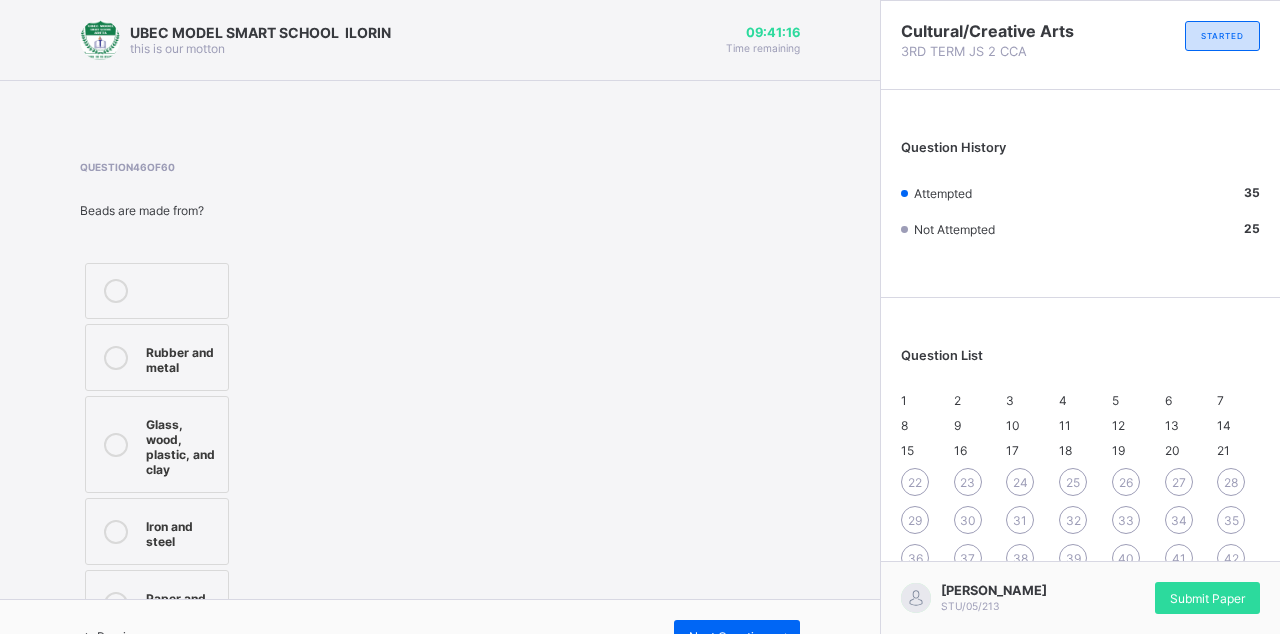 click on "Previous" at bounding box center [113, 636] 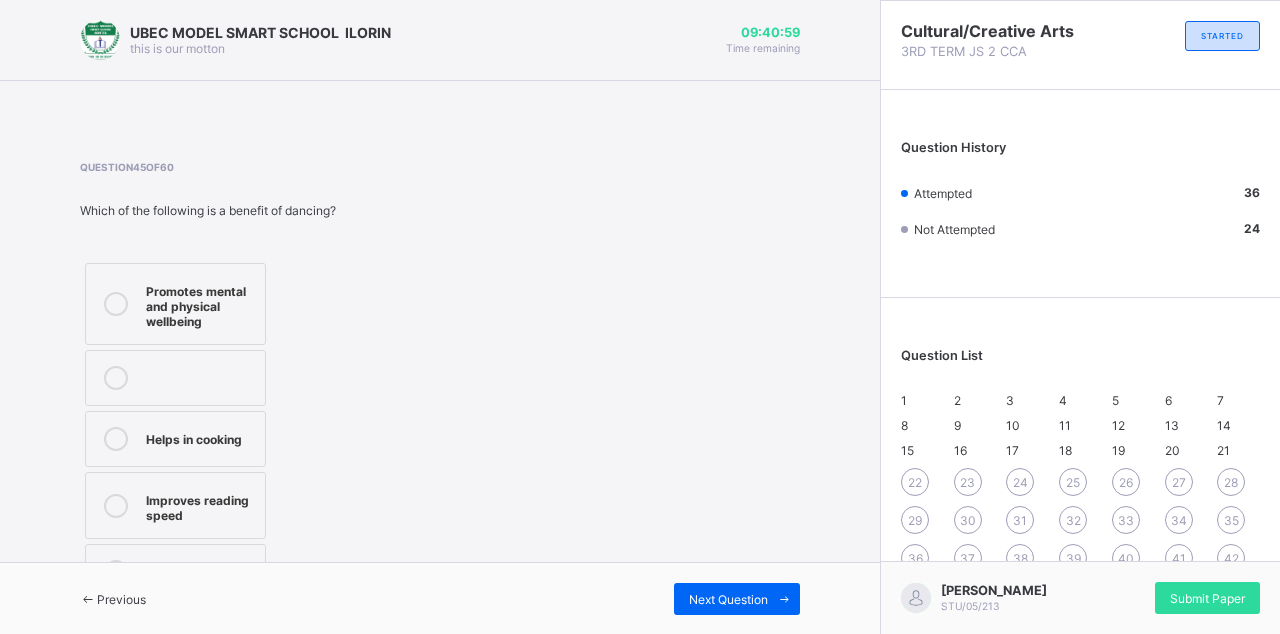 click on "Promotes mental and physical wellbeing" at bounding box center (200, 304) 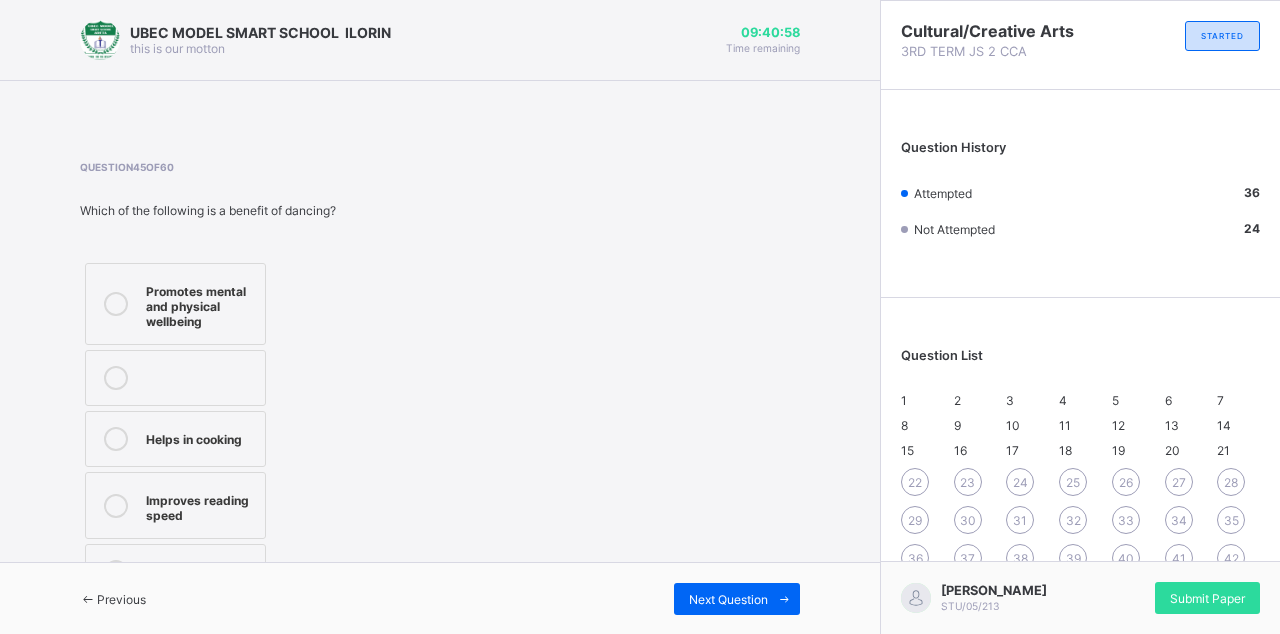 click on "Previous" at bounding box center [113, 599] 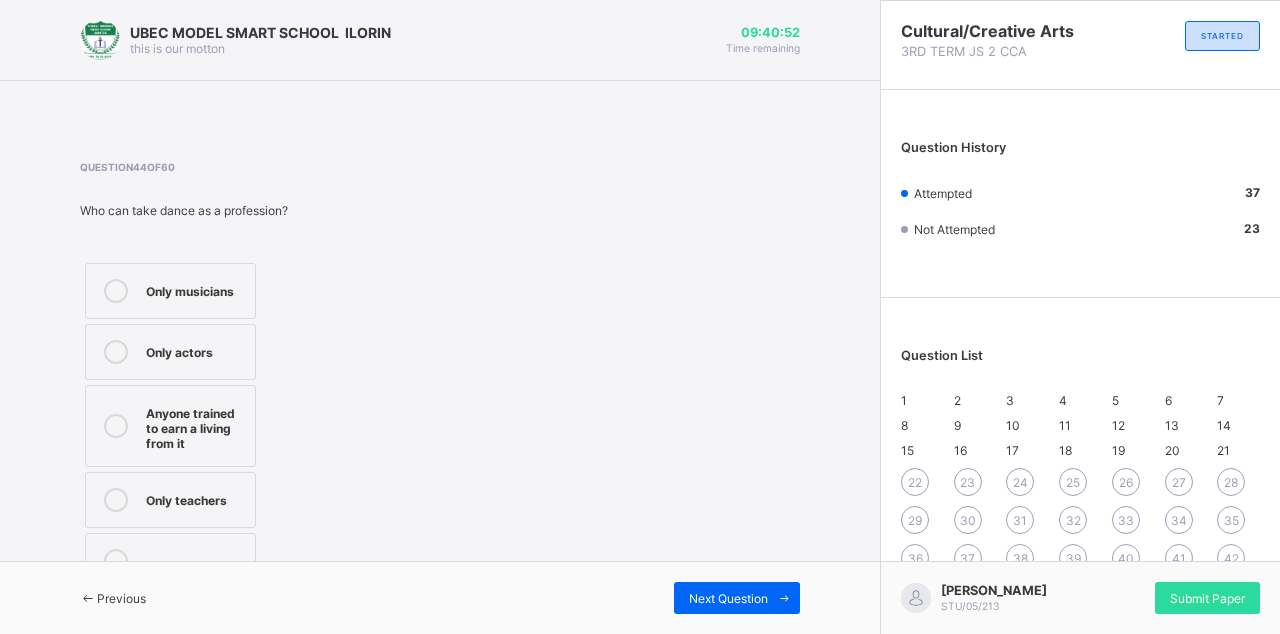 click on "Anyone trained to earn a living from it" at bounding box center (170, 426) 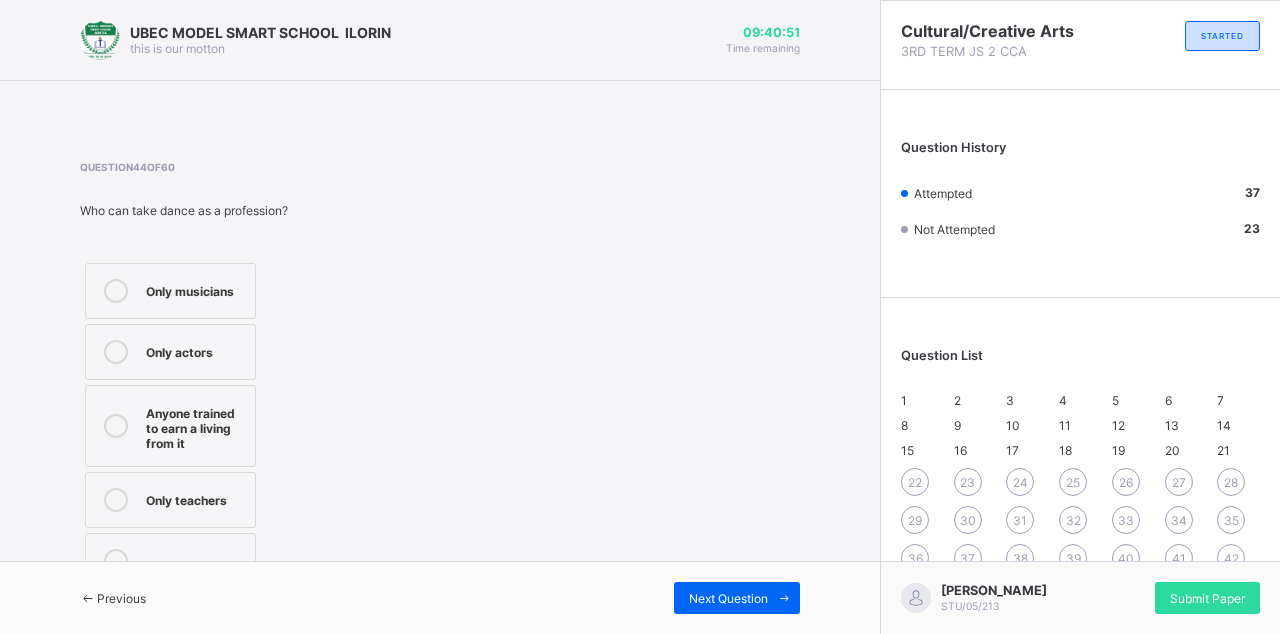 click on "Previous" at bounding box center [121, 598] 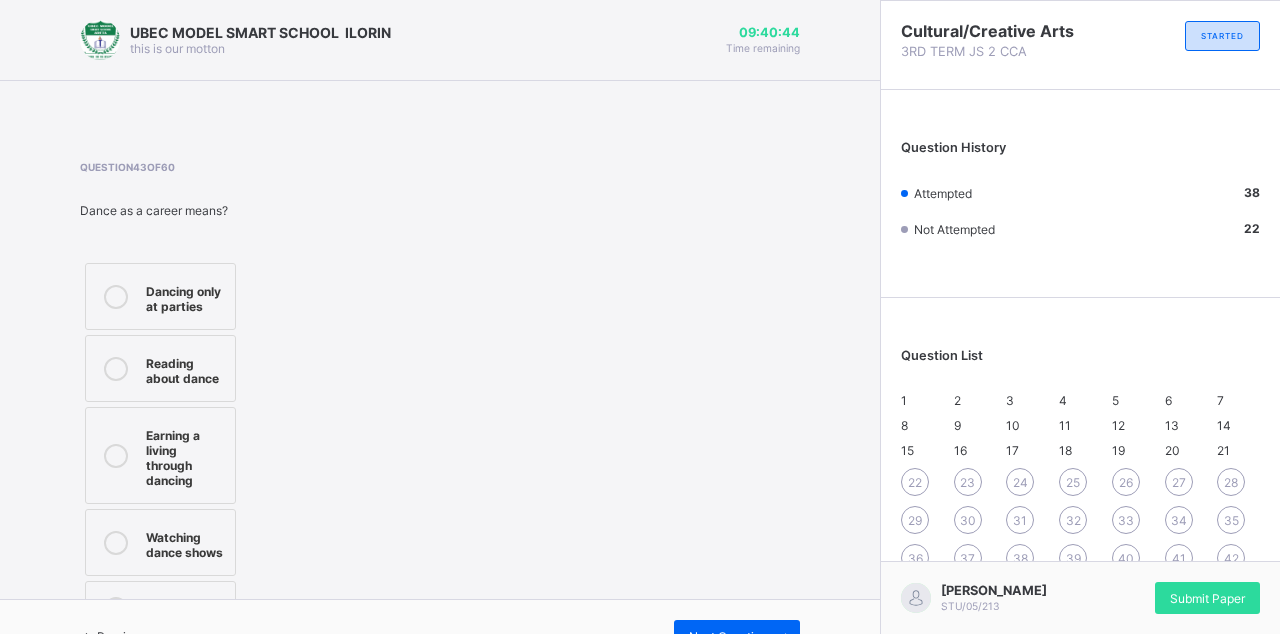 click on "Earning a living through dancing" at bounding box center (185, 455) 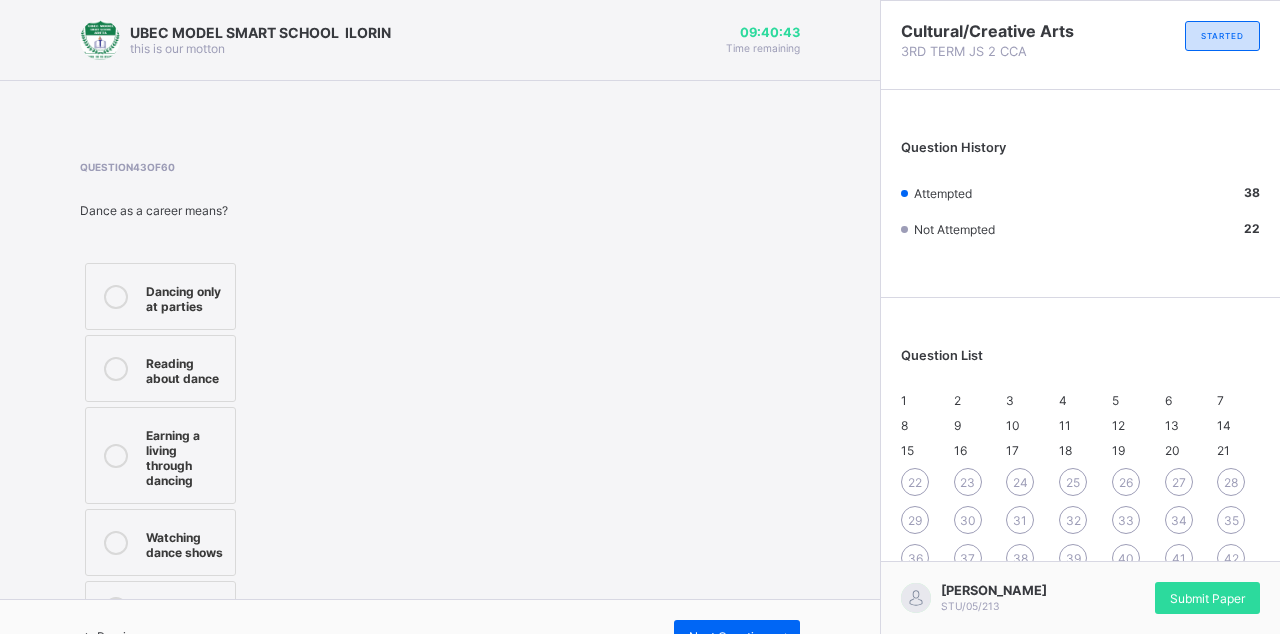 click on "Previous" at bounding box center [113, 636] 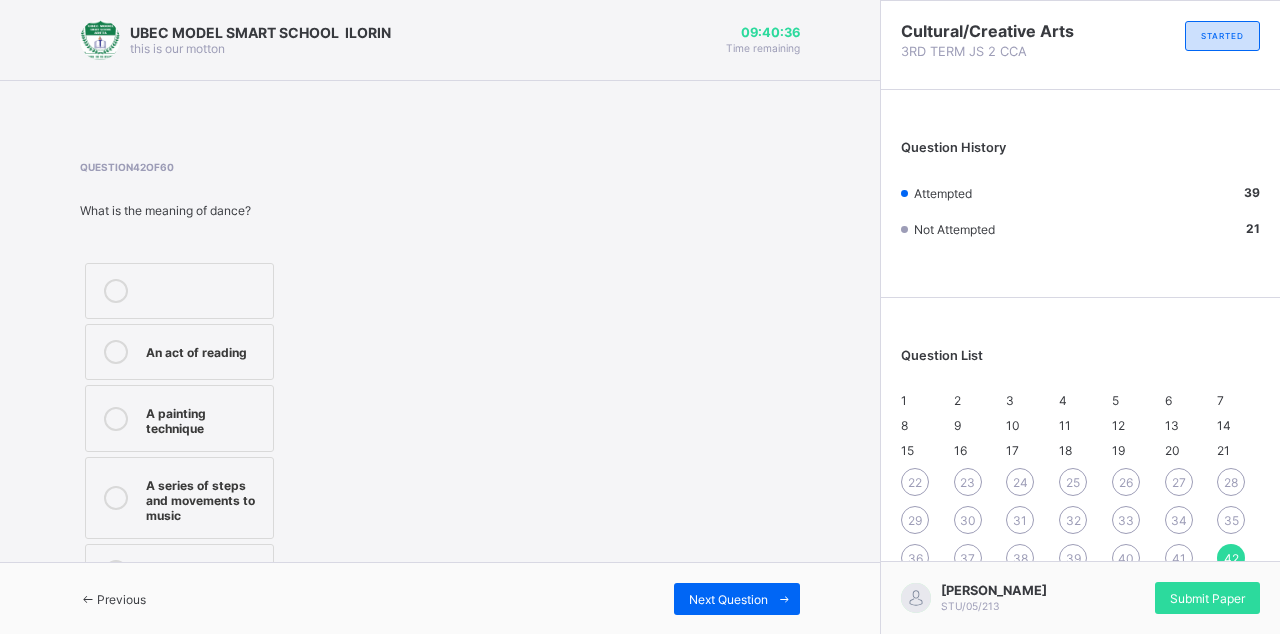 click on "A series of steps and movements to music" at bounding box center (204, 498) 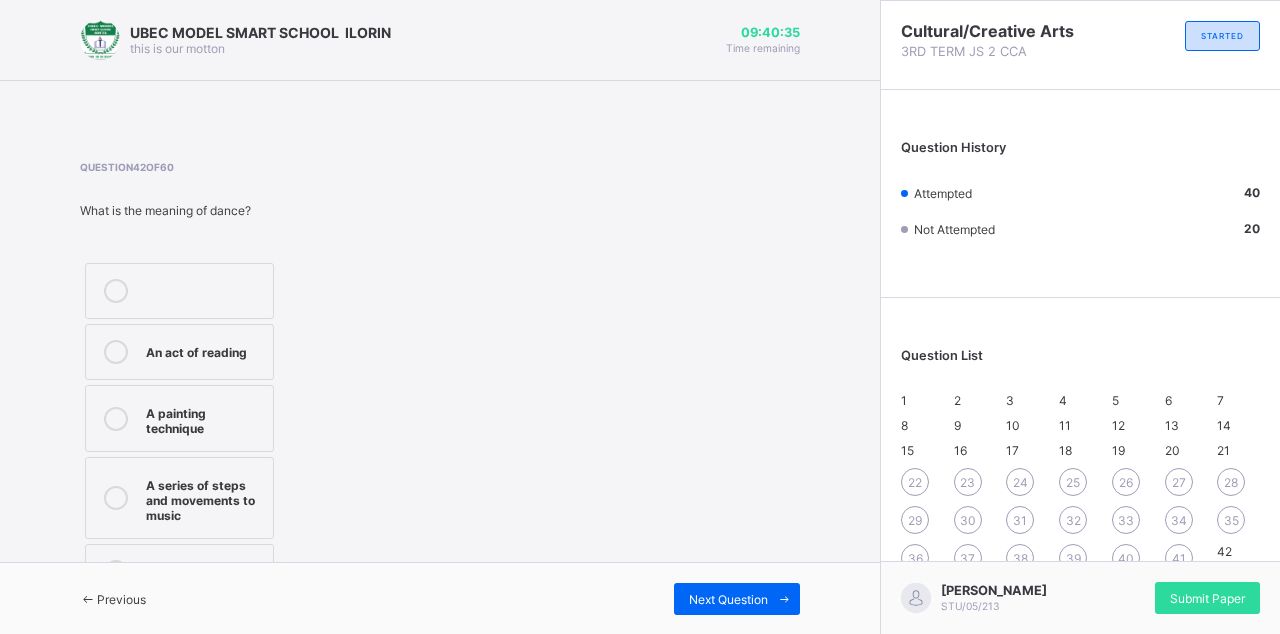 click on "Previous" at bounding box center (113, 599) 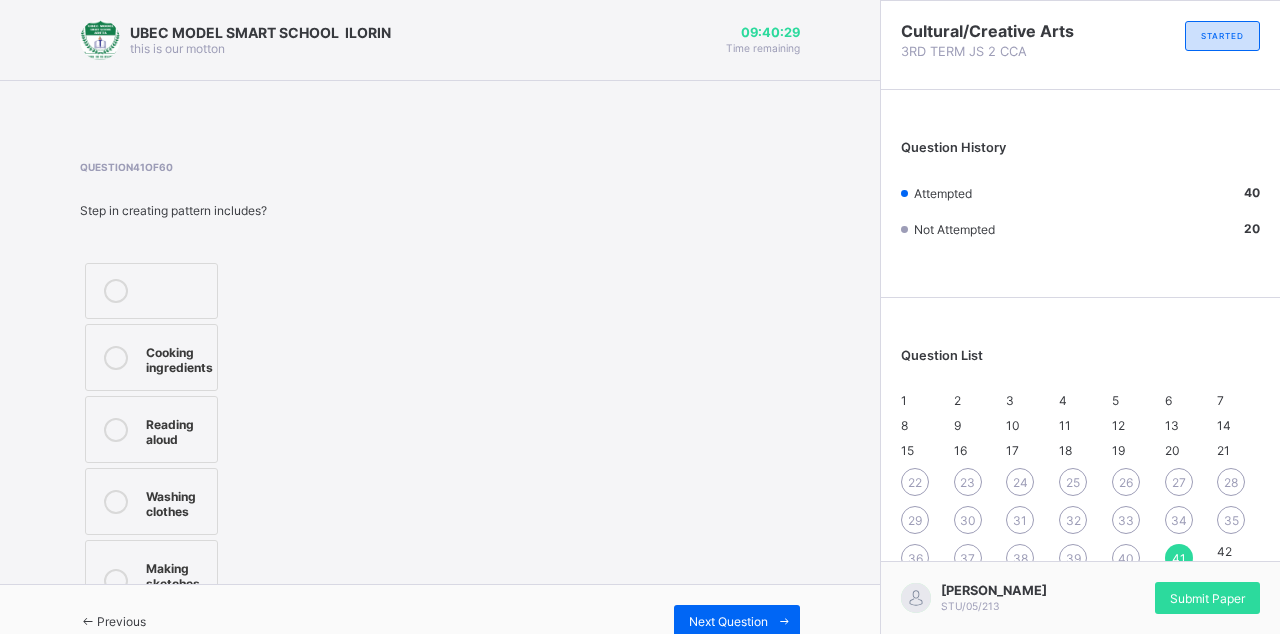 click on "Making sketches of motifs" at bounding box center [151, 581] 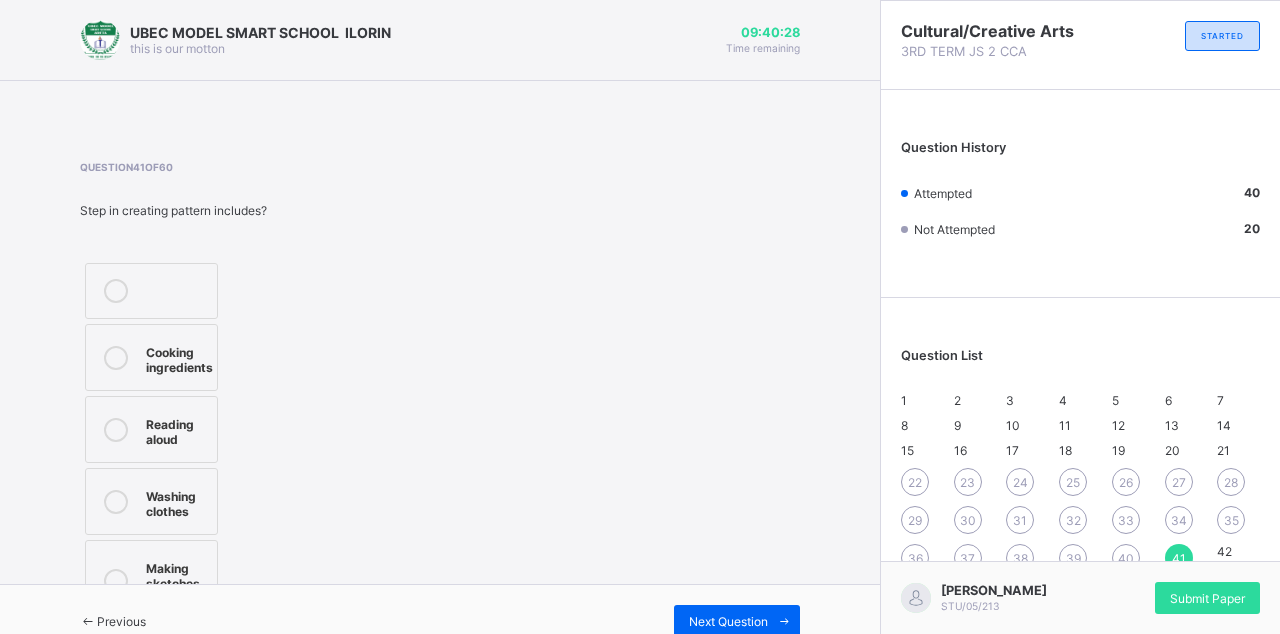 click on "Previous" at bounding box center [113, 621] 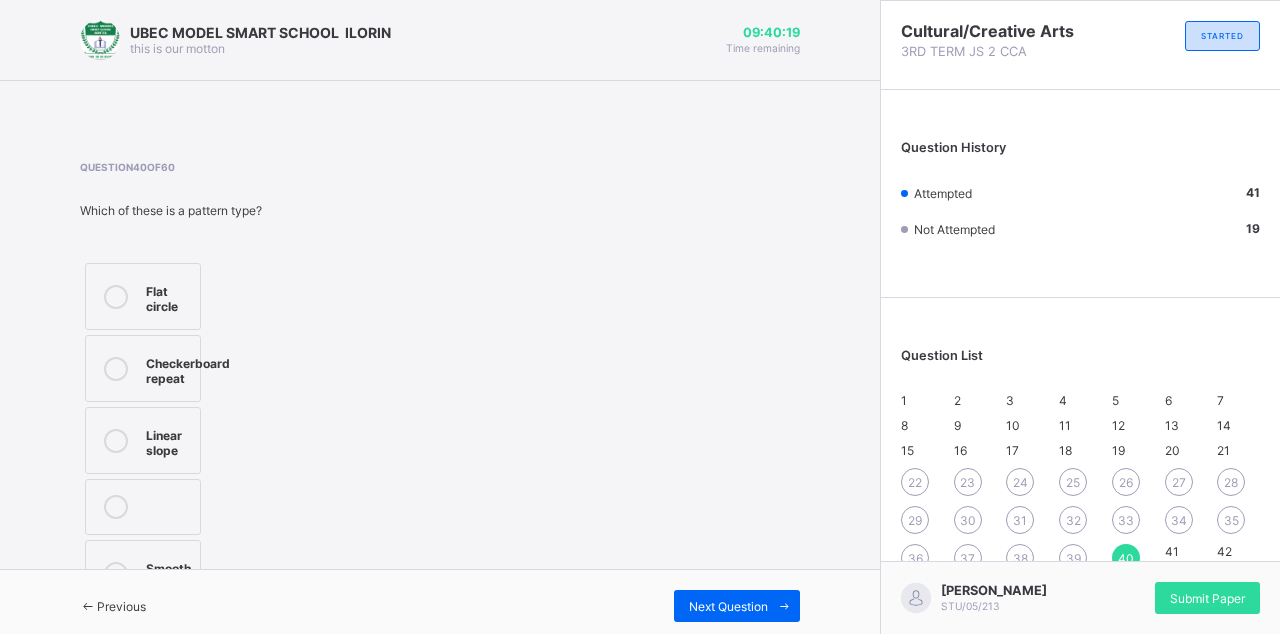 click on "Flat circle" at bounding box center [143, 296] 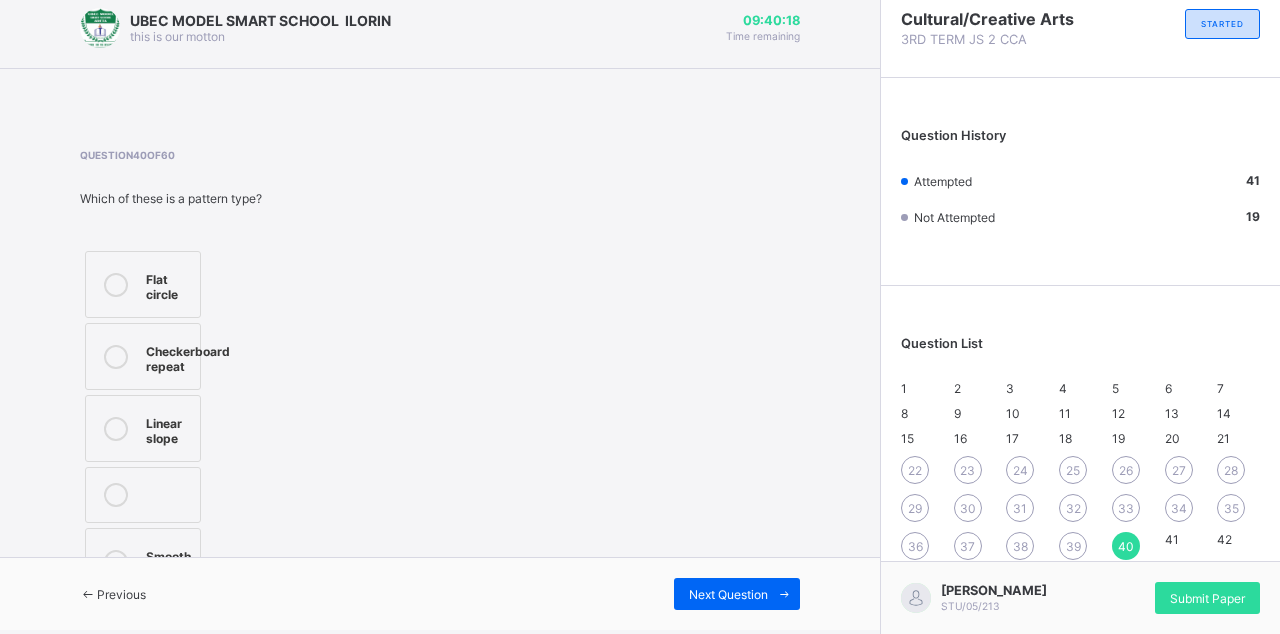 click on "Previous" at bounding box center [121, 594] 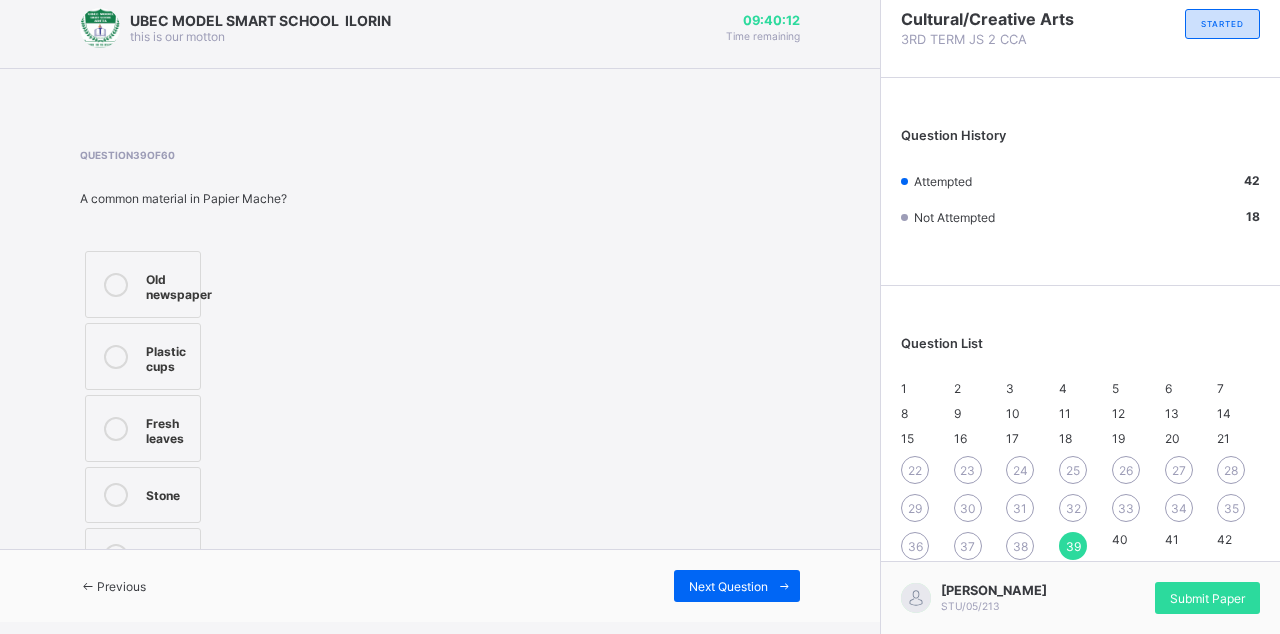 click on "Old newspaper" at bounding box center (179, 284) 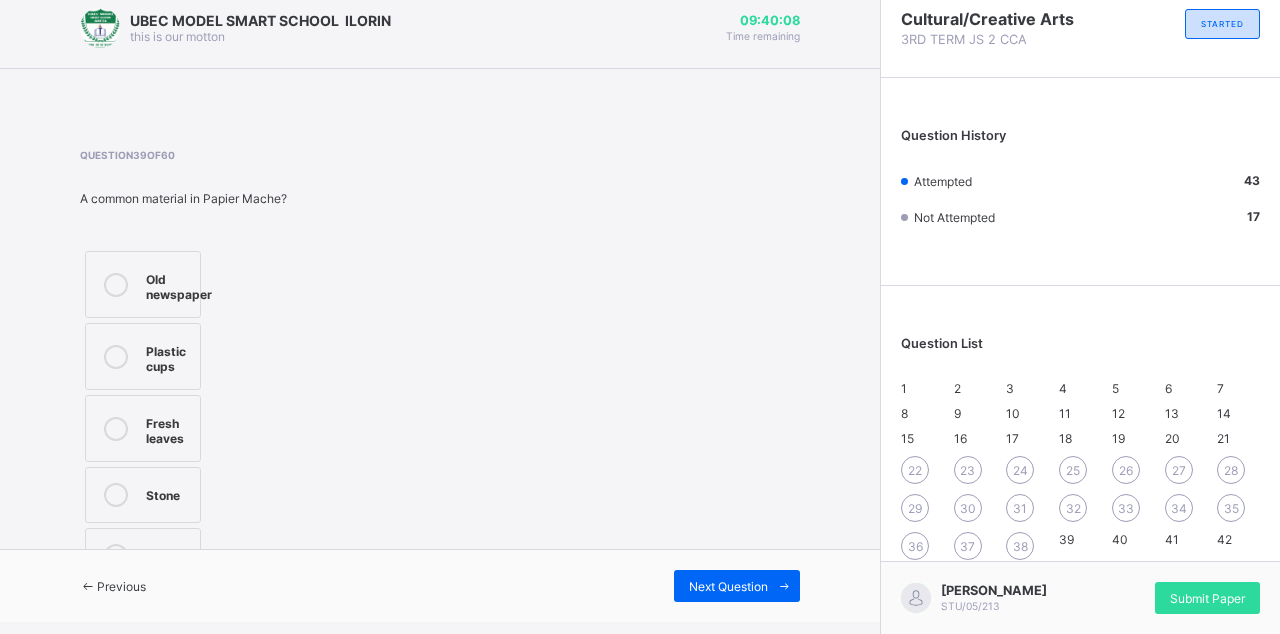 click at bounding box center [88, 586] 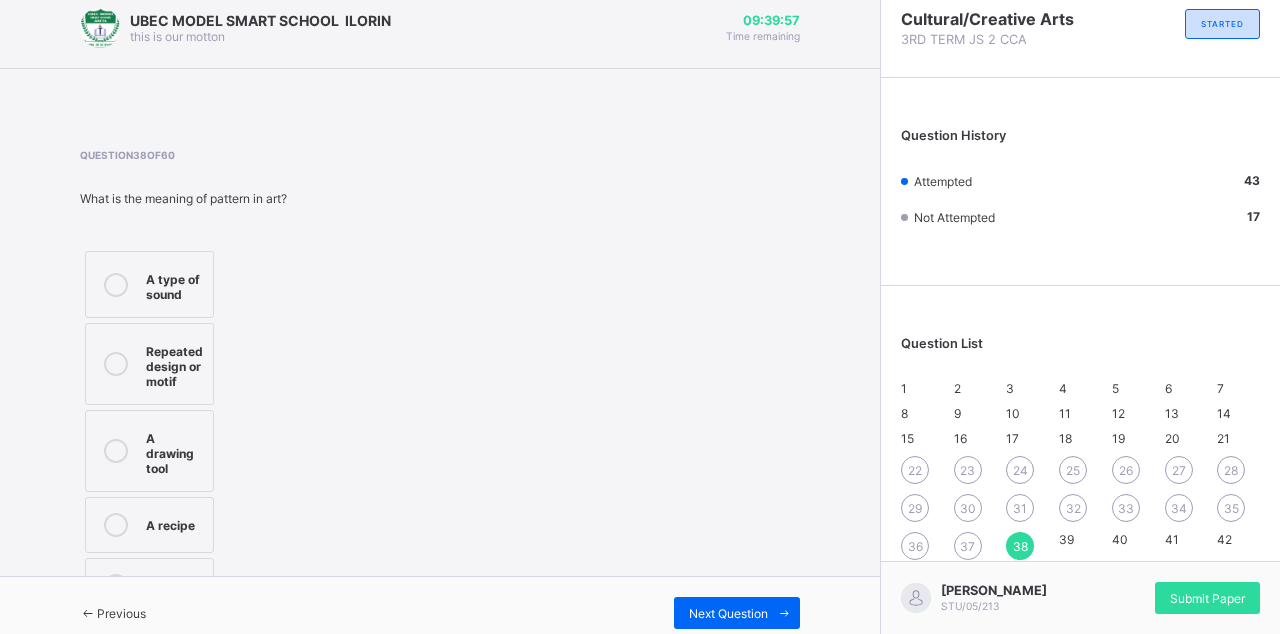 click on "Repeated design or motif" at bounding box center (174, 364) 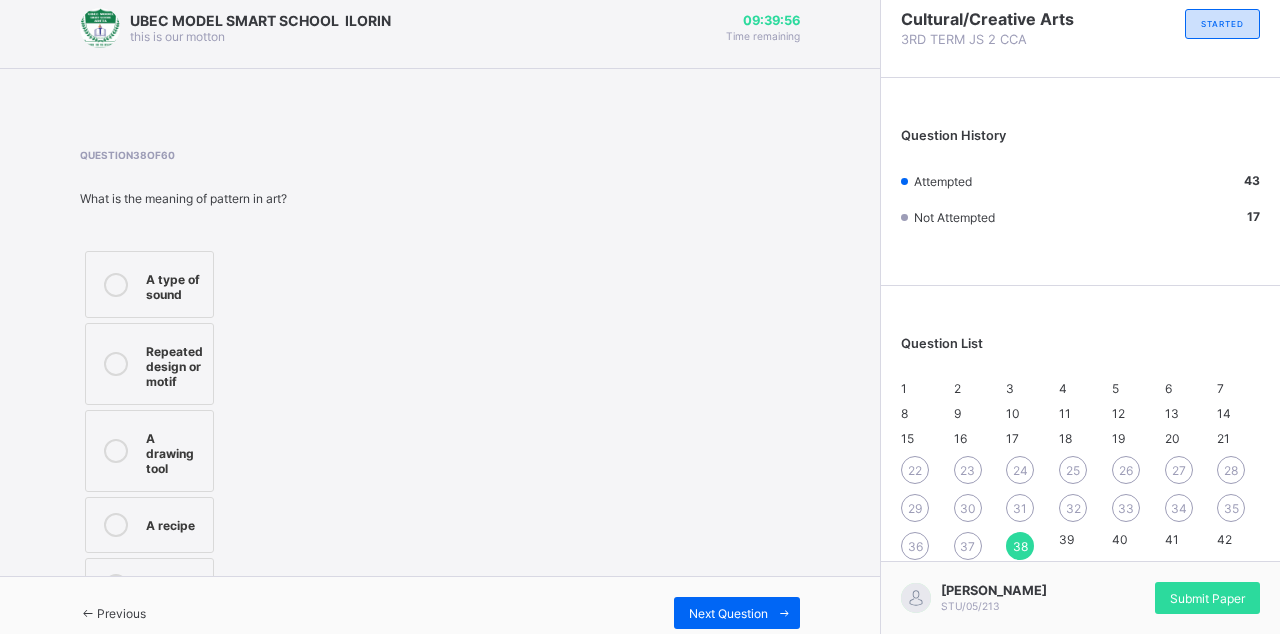 click on "Previous" at bounding box center (121, 613) 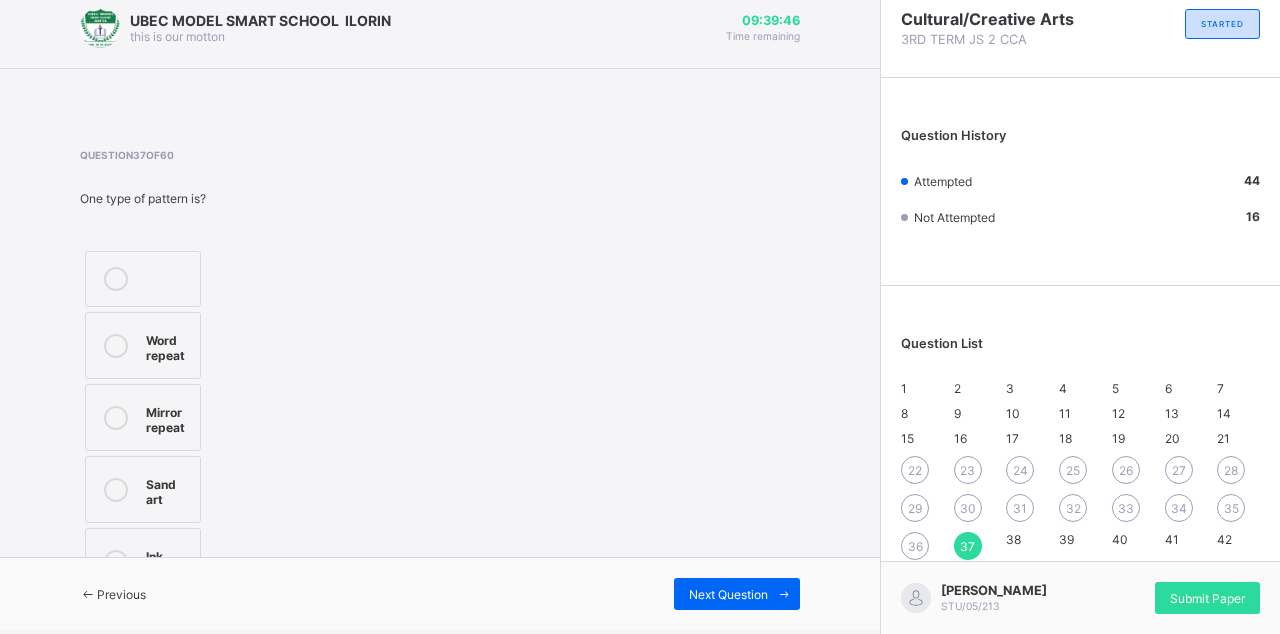 click on "Mirror repeat" at bounding box center [168, 417] 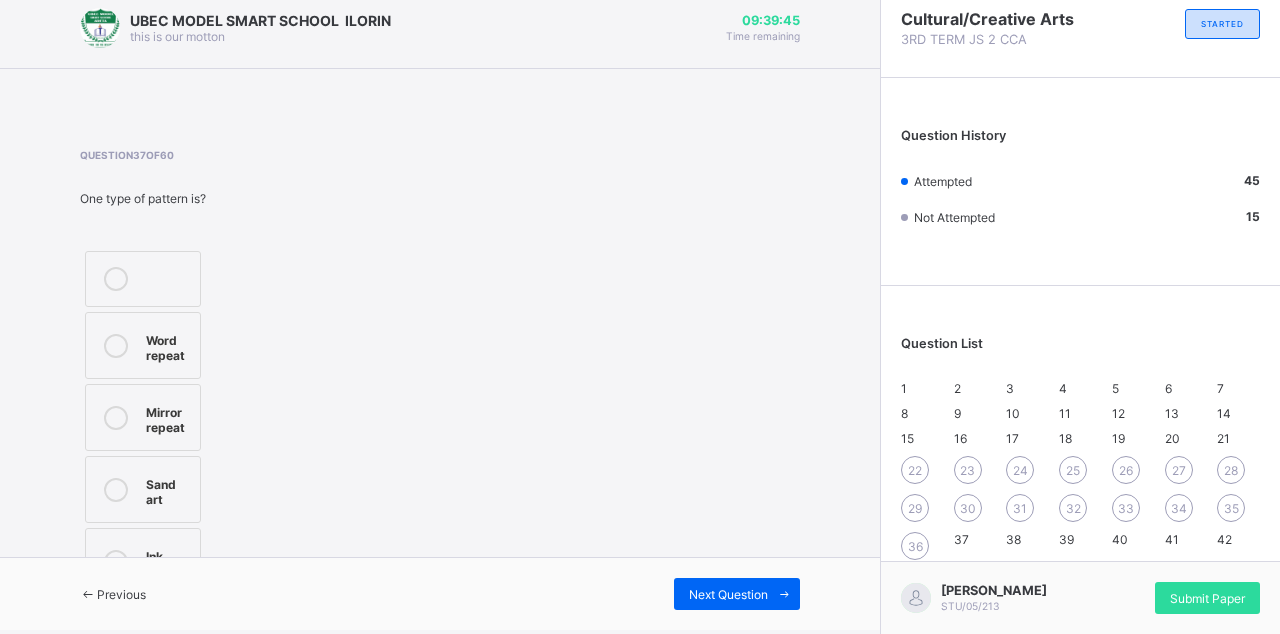 click on "Previous" at bounding box center (121, 594) 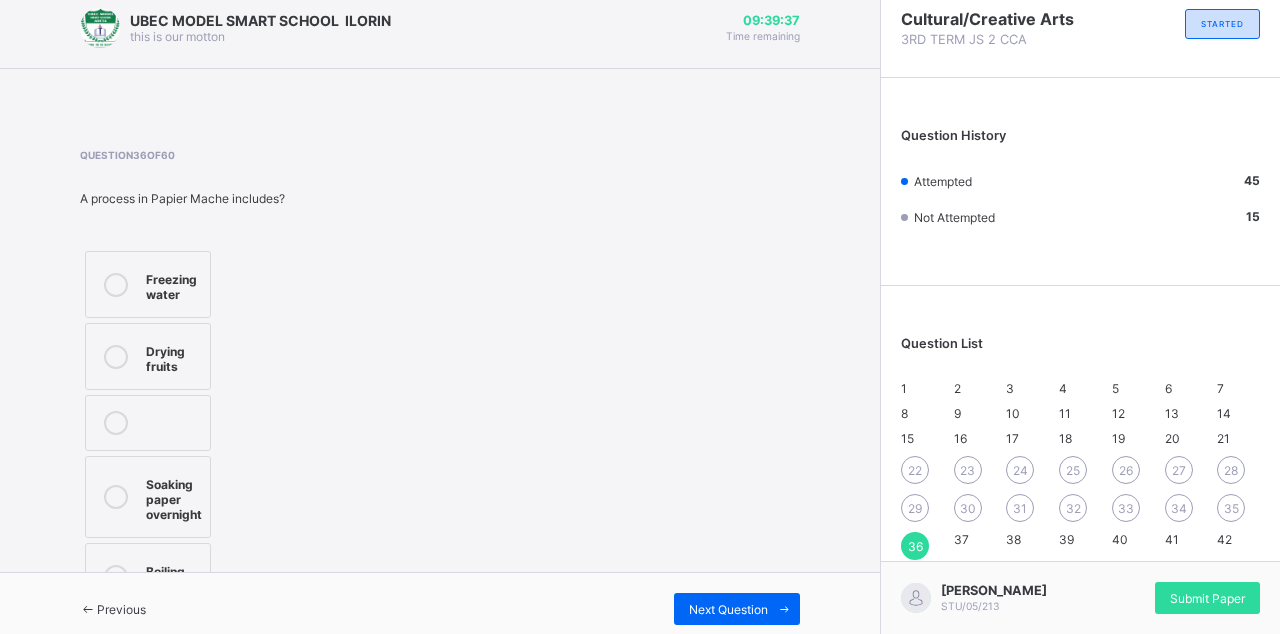 click on "Soaking paper overnight" at bounding box center [174, 497] 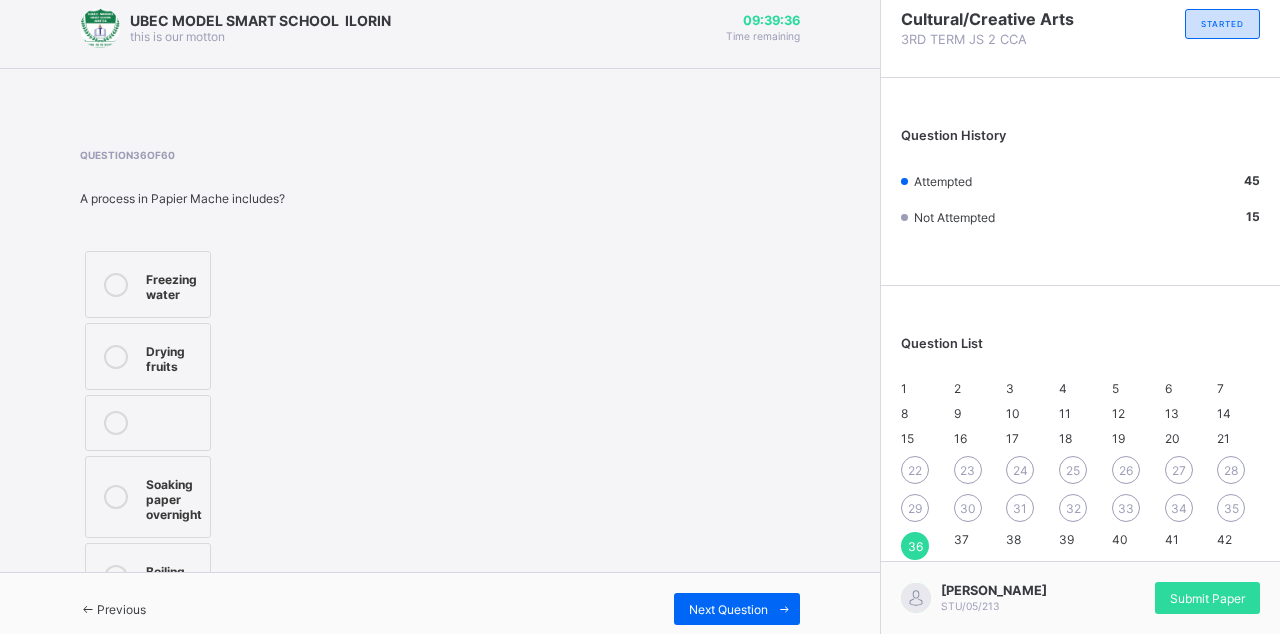 click on "Previous" at bounding box center [121, 609] 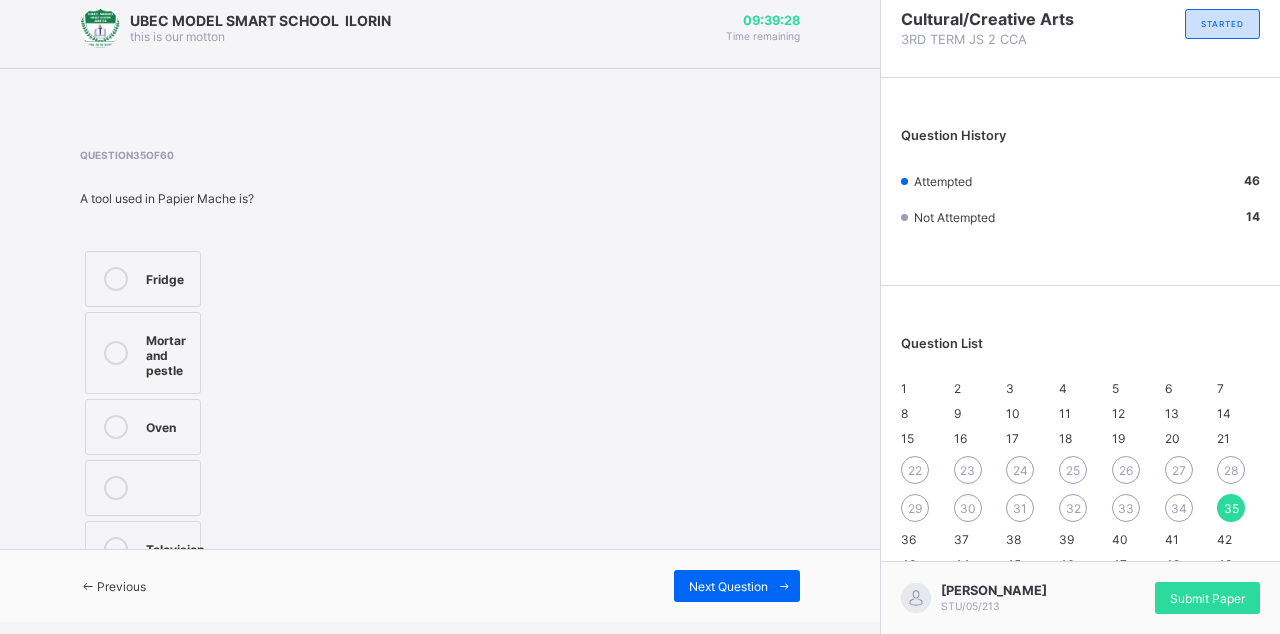 click on "Mortar and pestle" at bounding box center [168, 353] 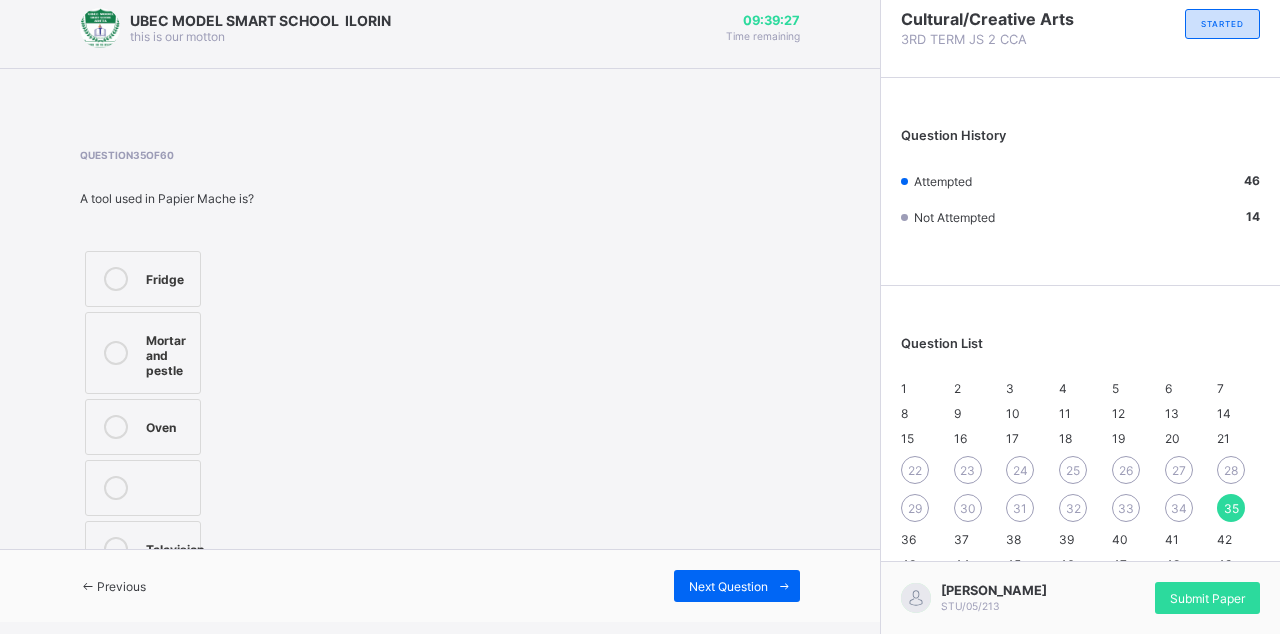 click on "Previous" at bounding box center (121, 586) 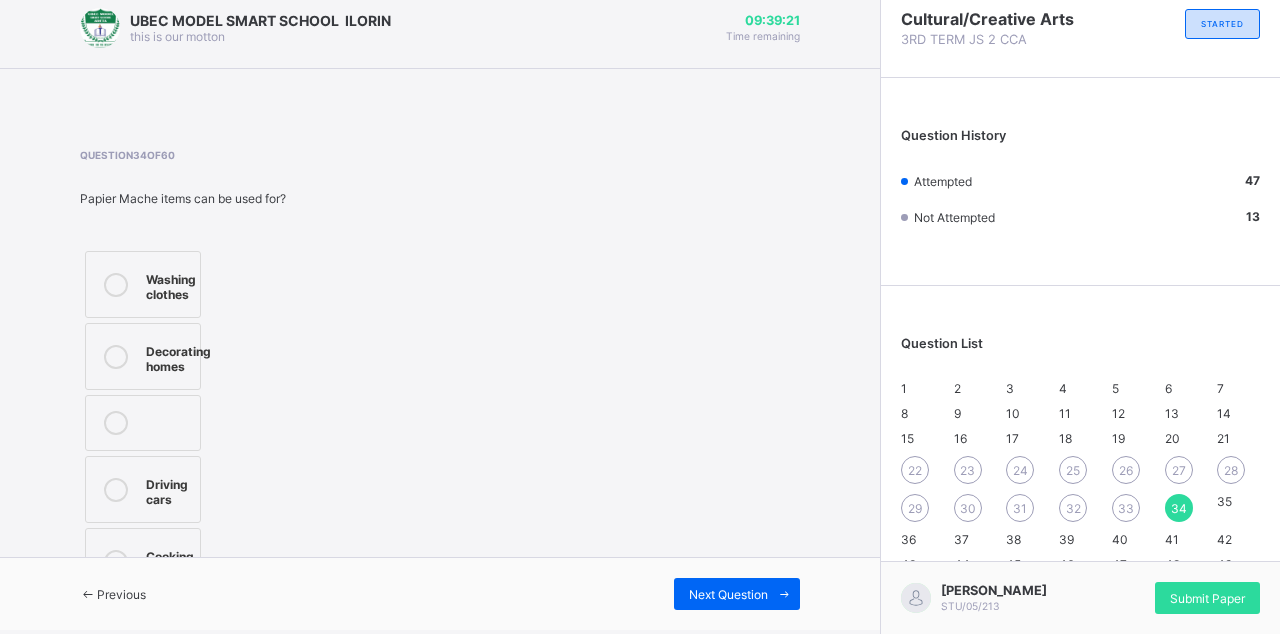 click on "Decorating homes" at bounding box center [178, 356] 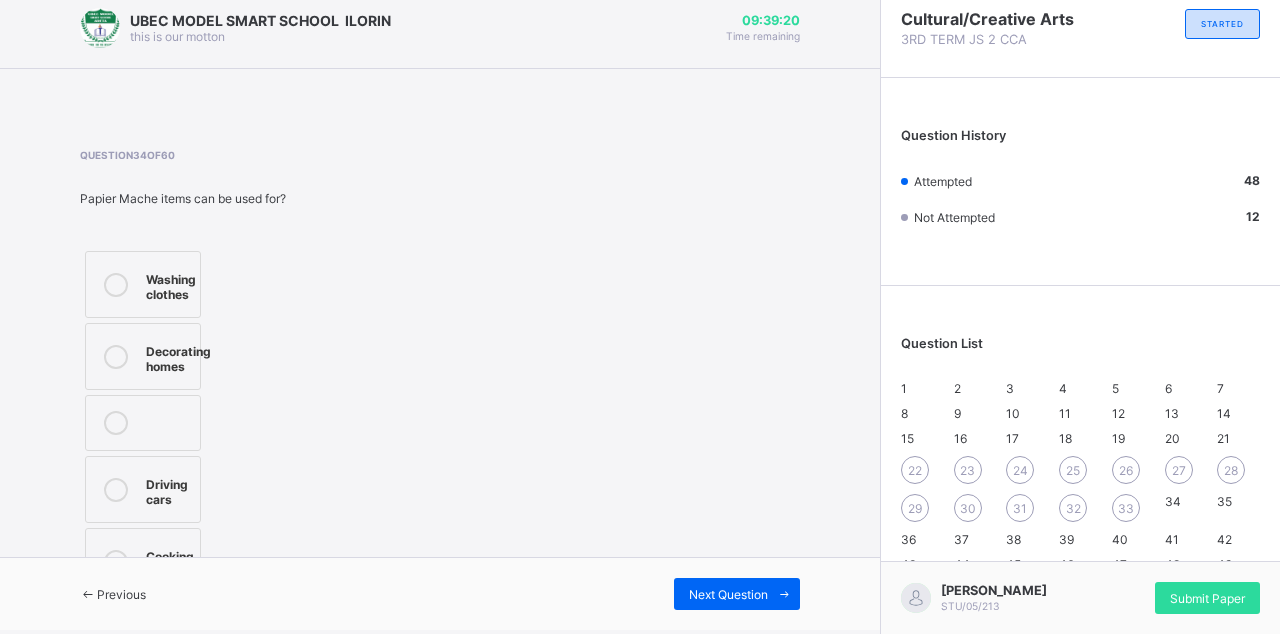 click on "Previous" at bounding box center (113, 594) 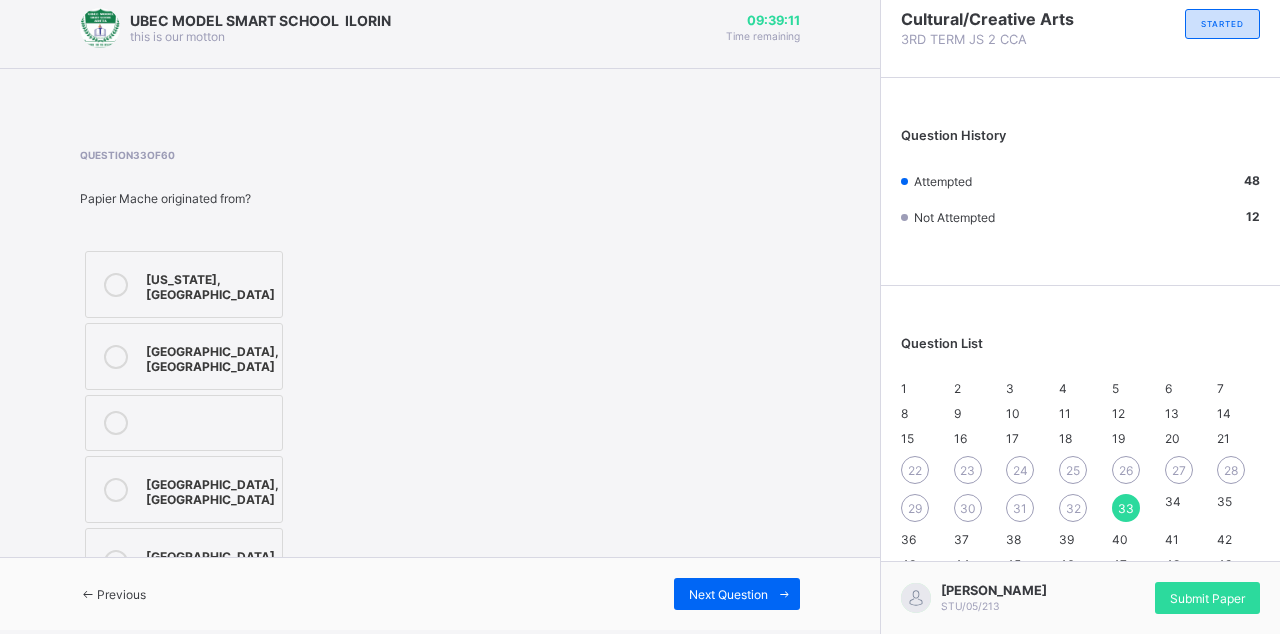 click on "[GEOGRAPHIC_DATA], [GEOGRAPHIC_DATA]" at bounding box center [184, 356] 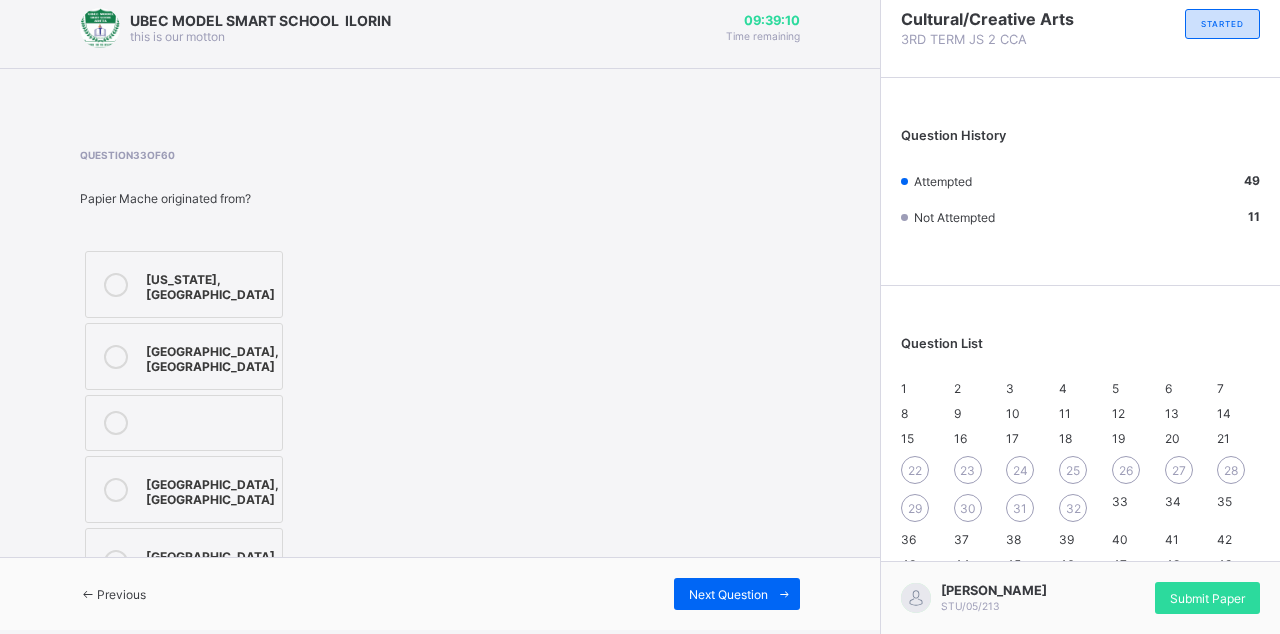 click at bounding box center [88, 594] 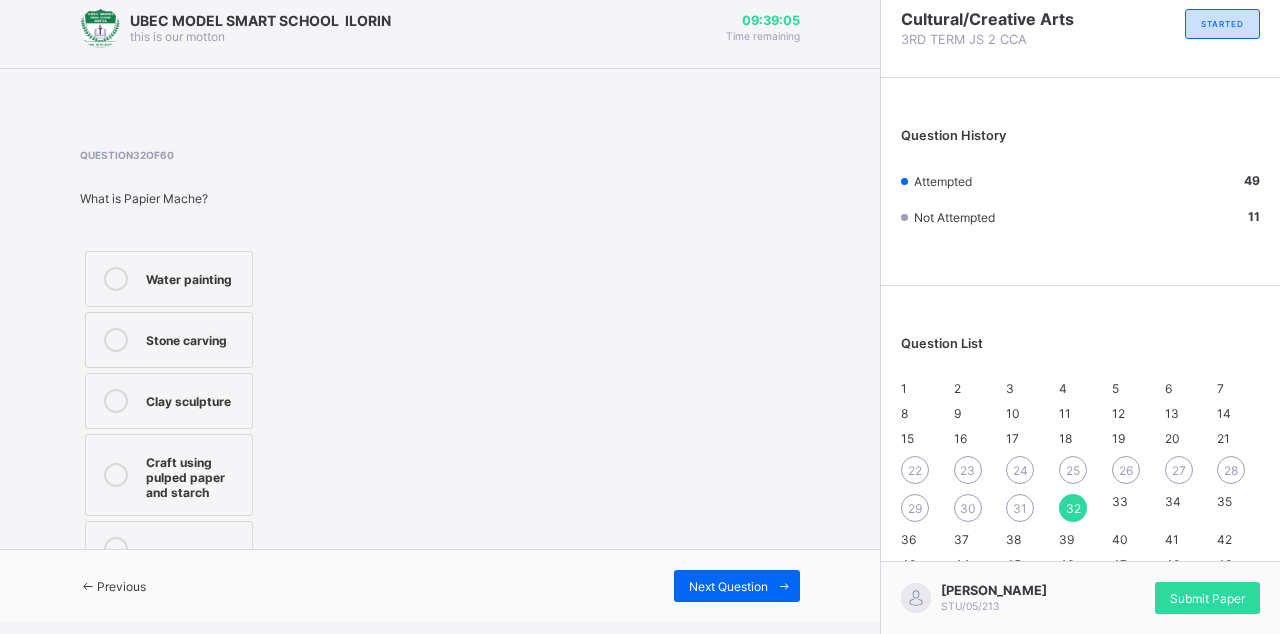 click on "Next Question" at bounding box center [728, 586] 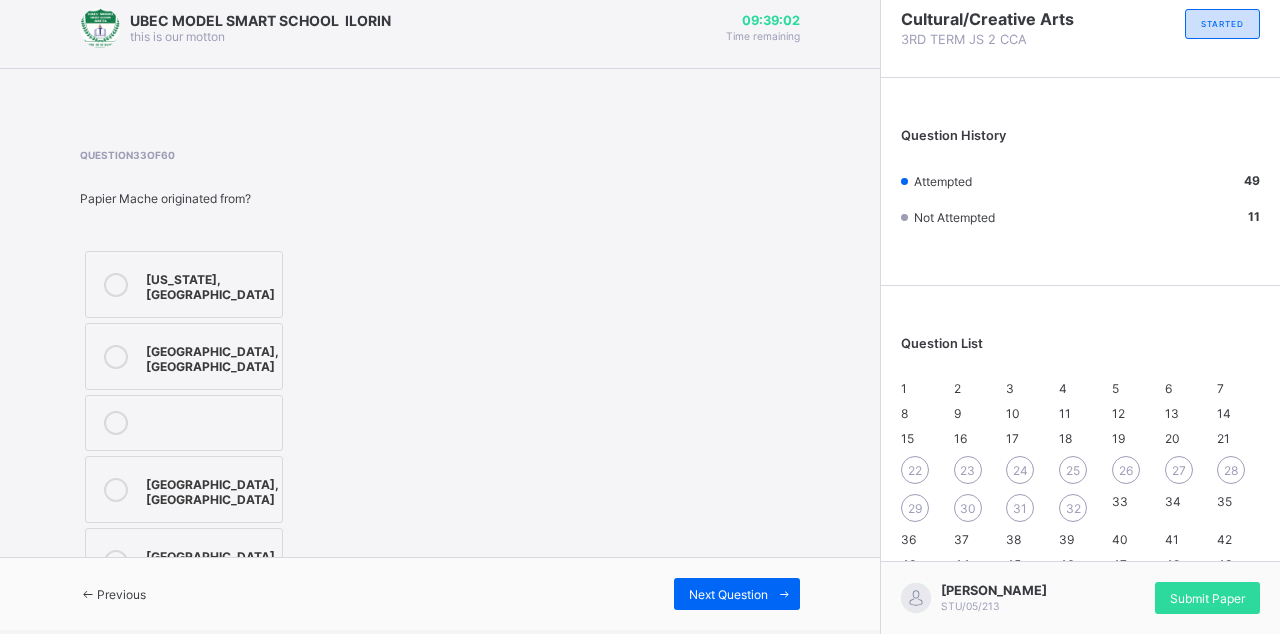 click at bounding box center [116, 356] 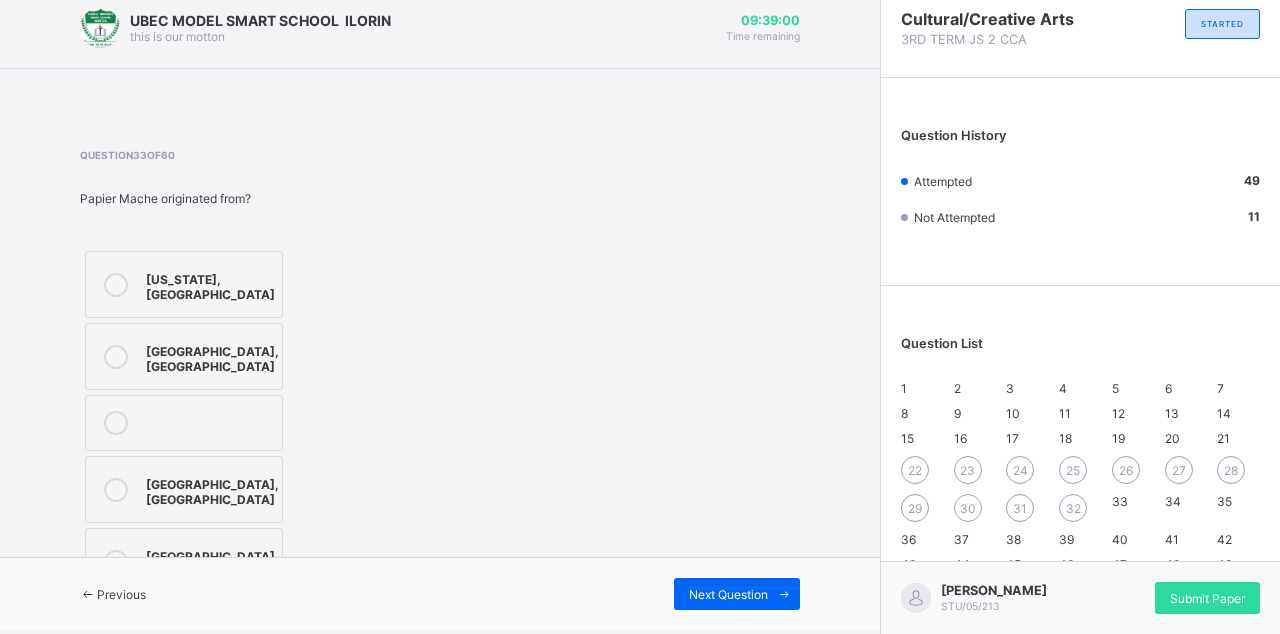 click at bounding box center (88, 594) 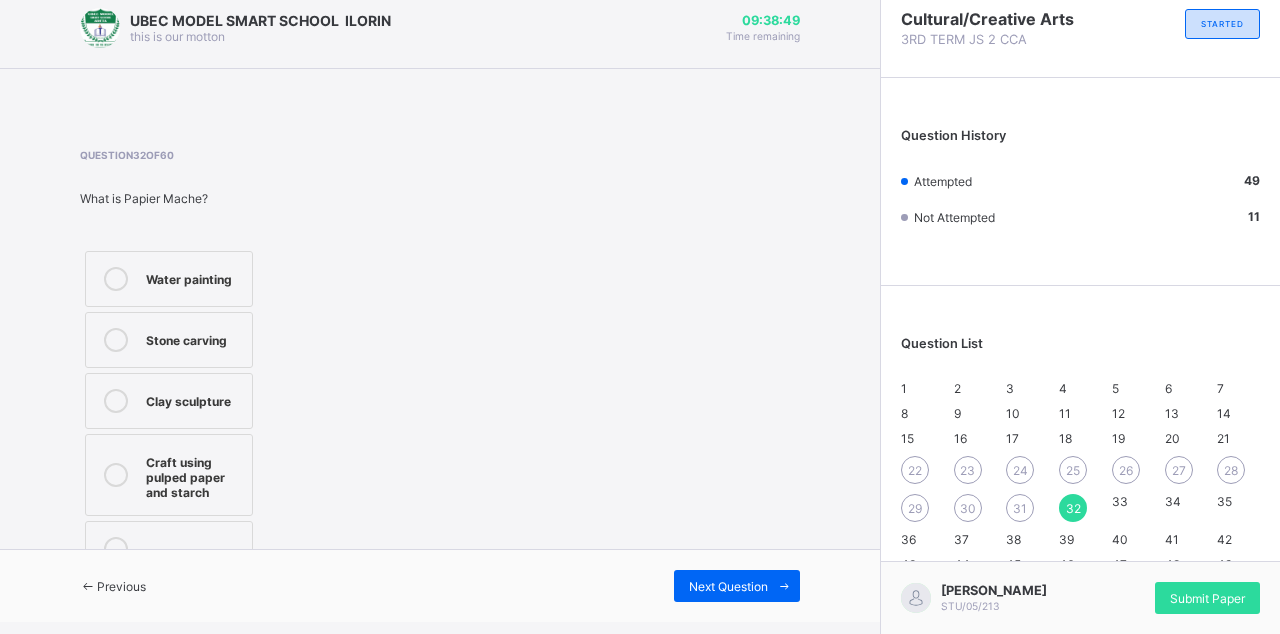 click at bounding box center [88, 586] 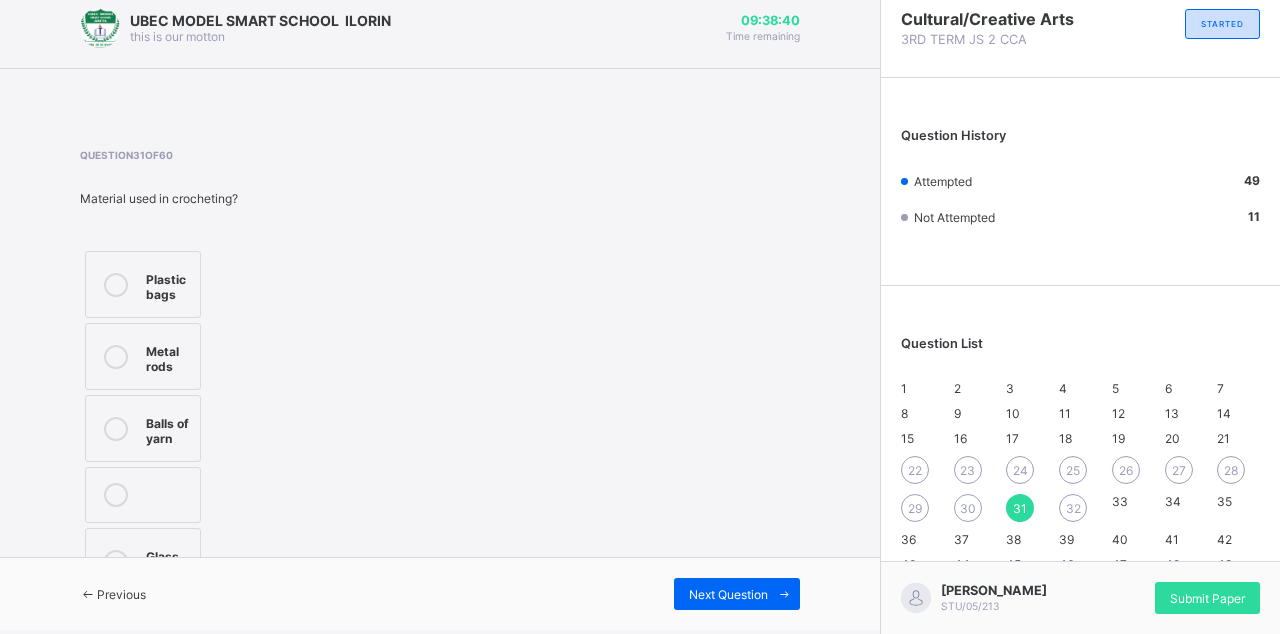 click at bounding box center [116, 428] 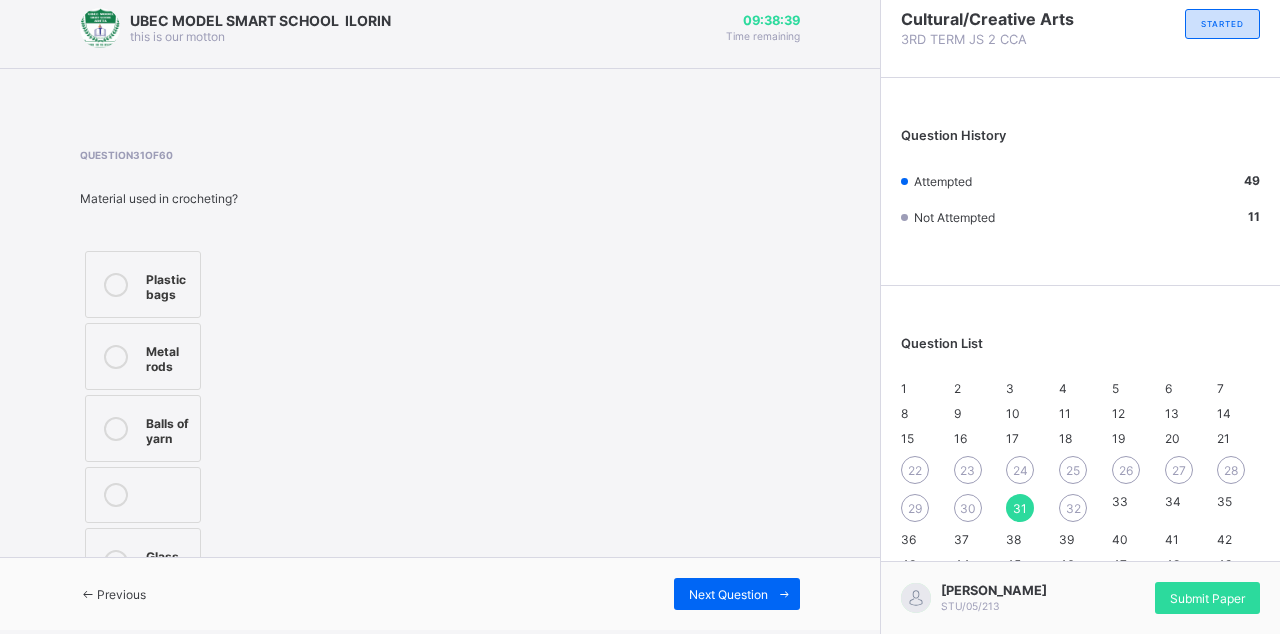 click at bounding box center (88, 594) 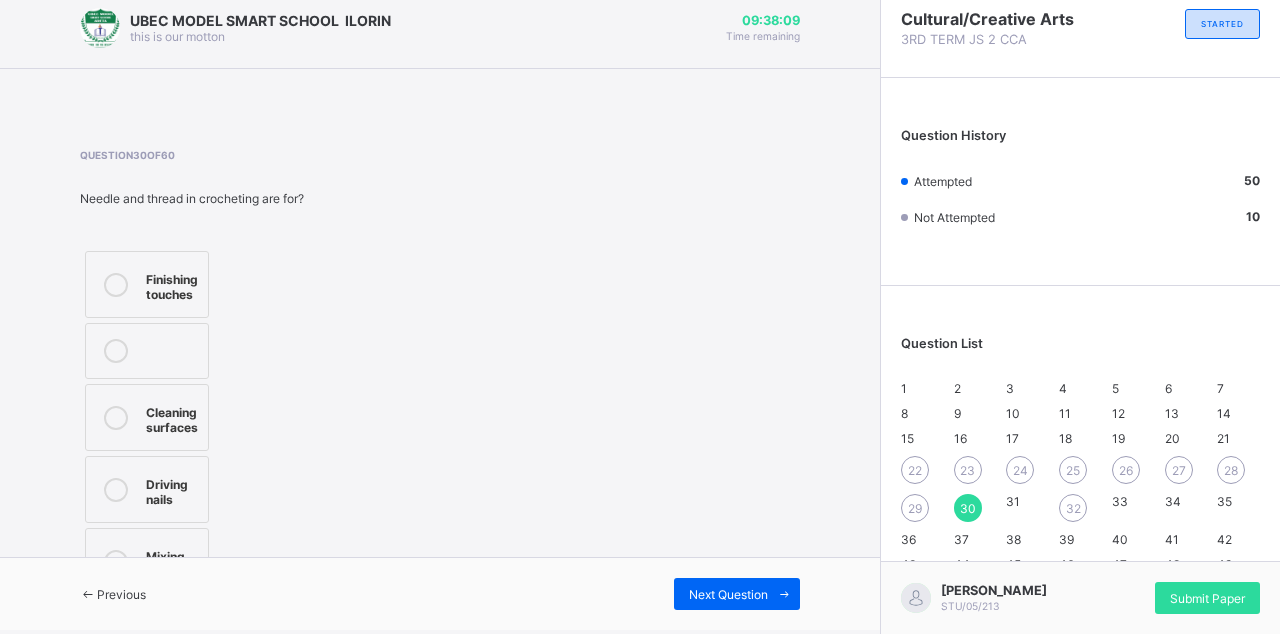 click on "Cleaning surfaces" at bounding box center (147, 417) 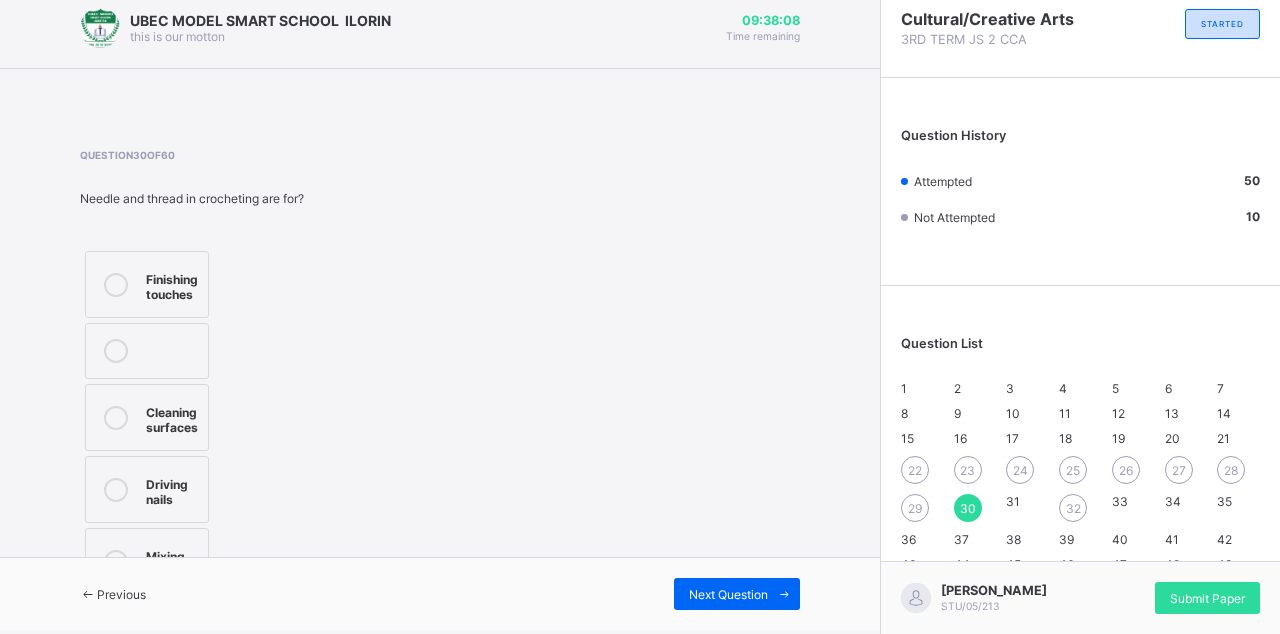 click at bounding box center (88, 594) 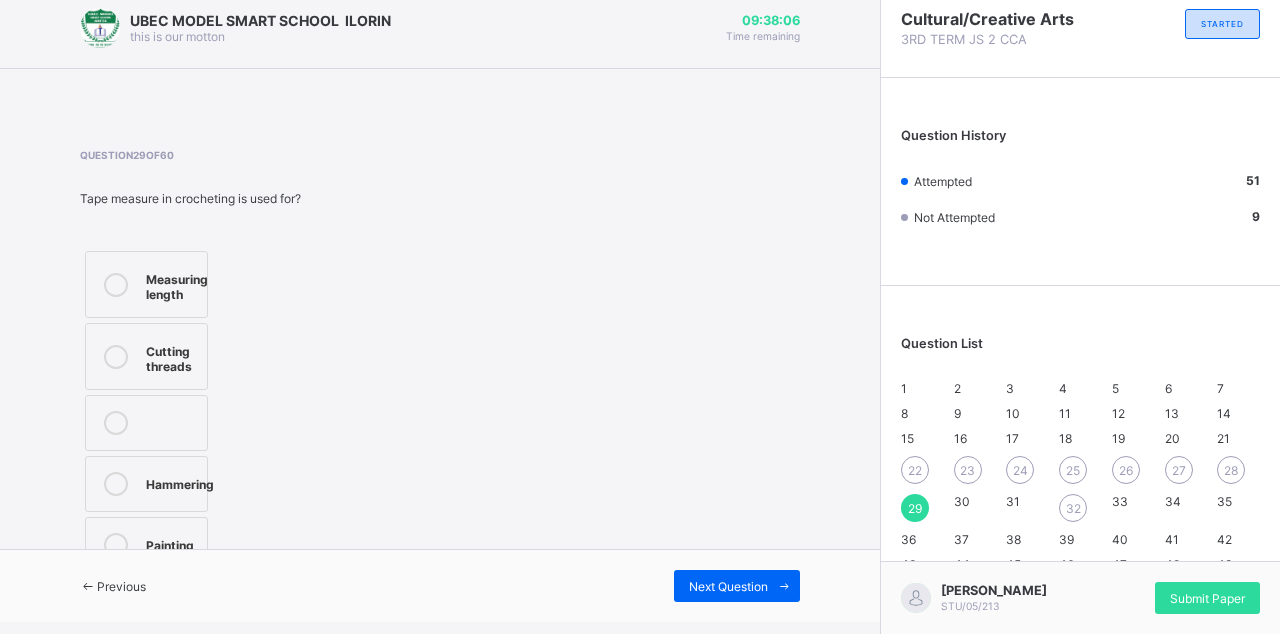 click on "32" at bounding box center [1073, 508] 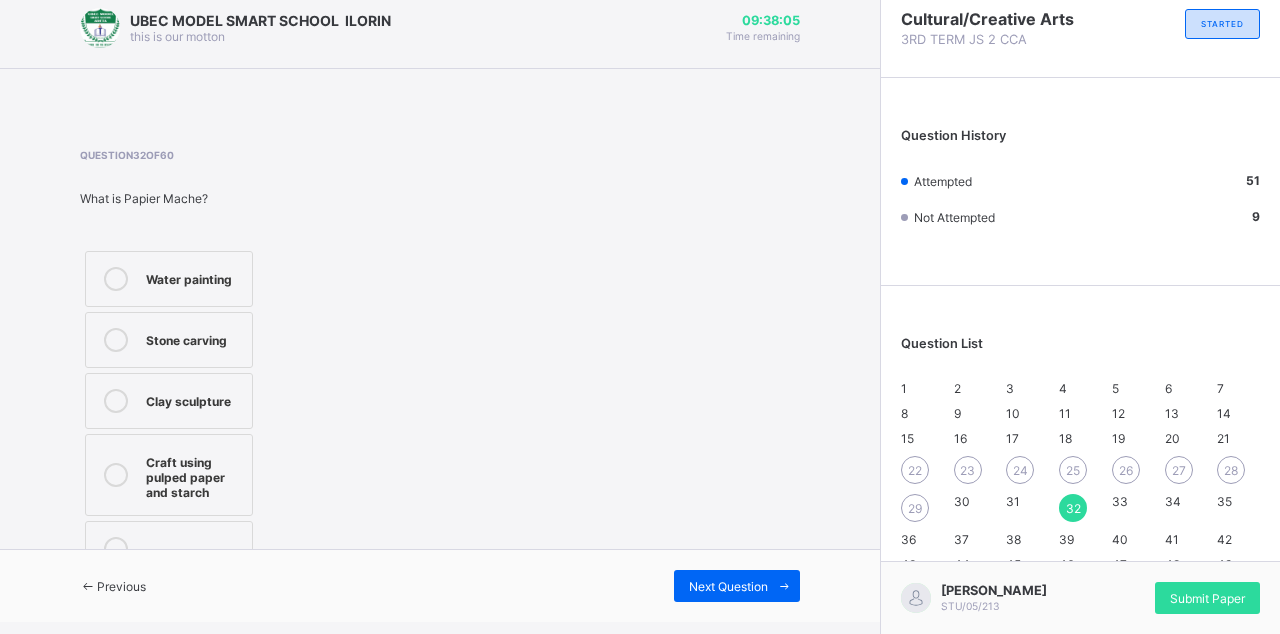 click at bounding box center (116, 475) 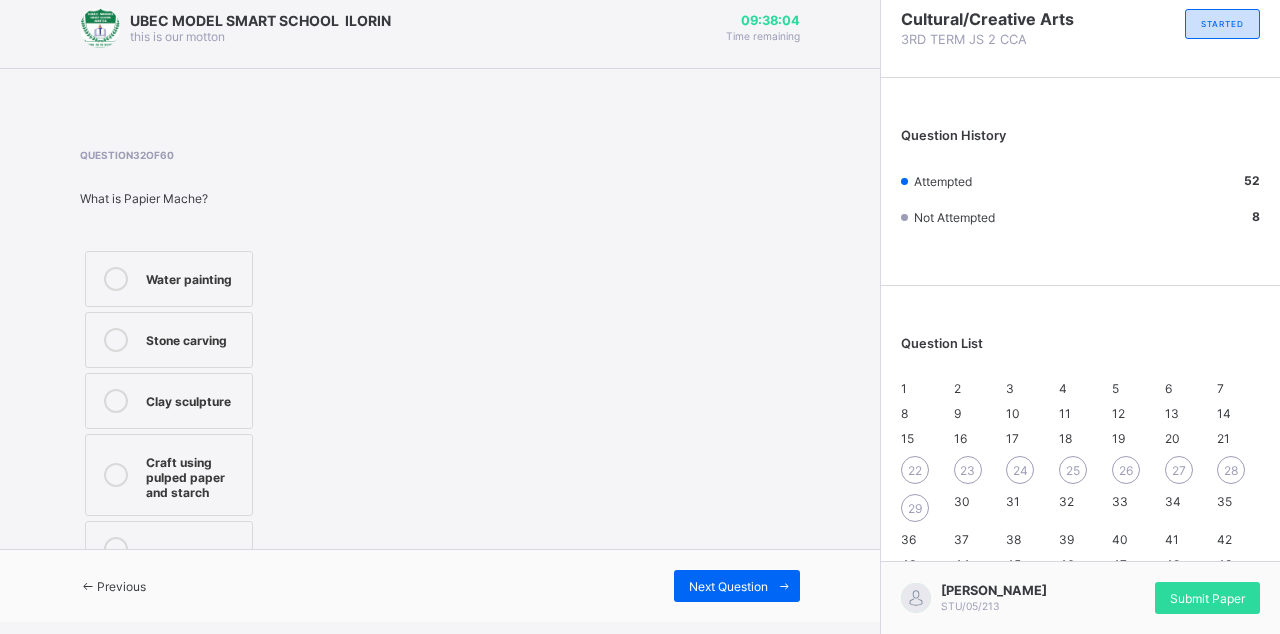 click at bounding box center (88, 586) 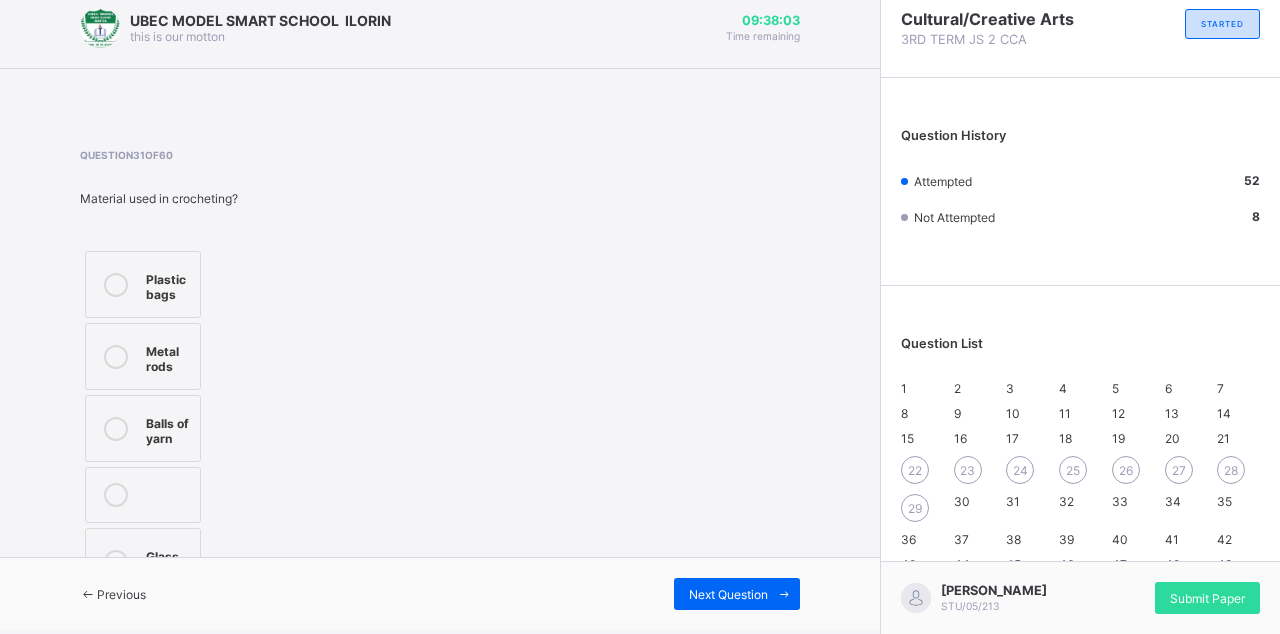 click at bounding box center (88, 594) 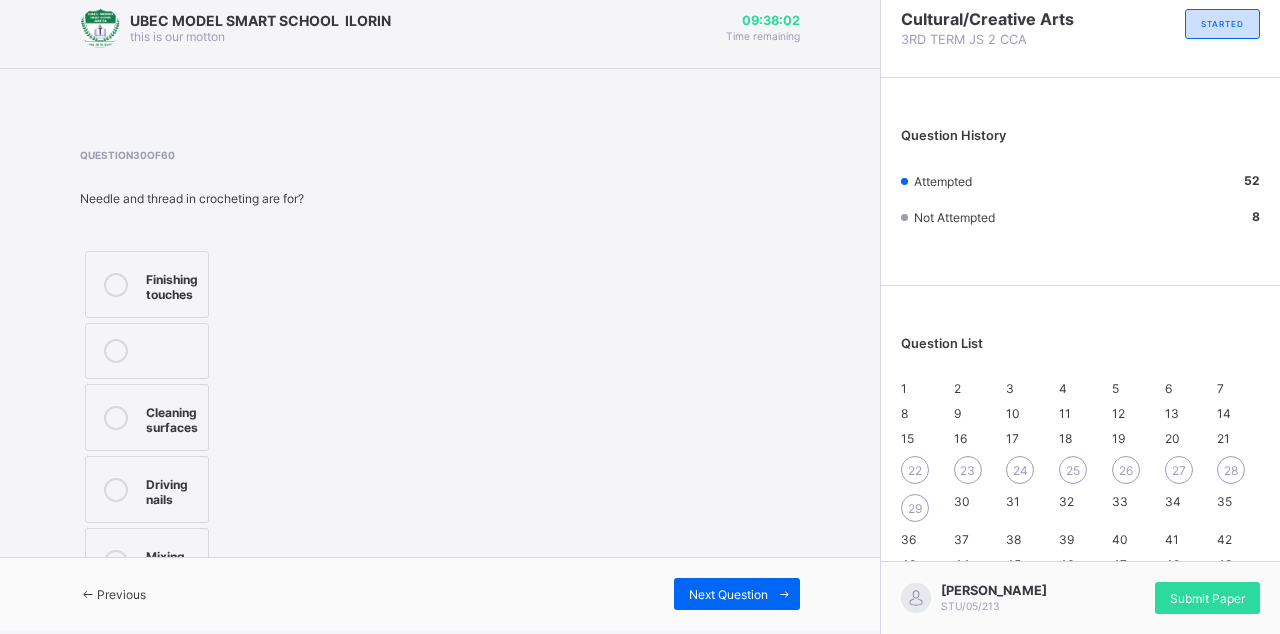 click at bounding box center (88, 594) 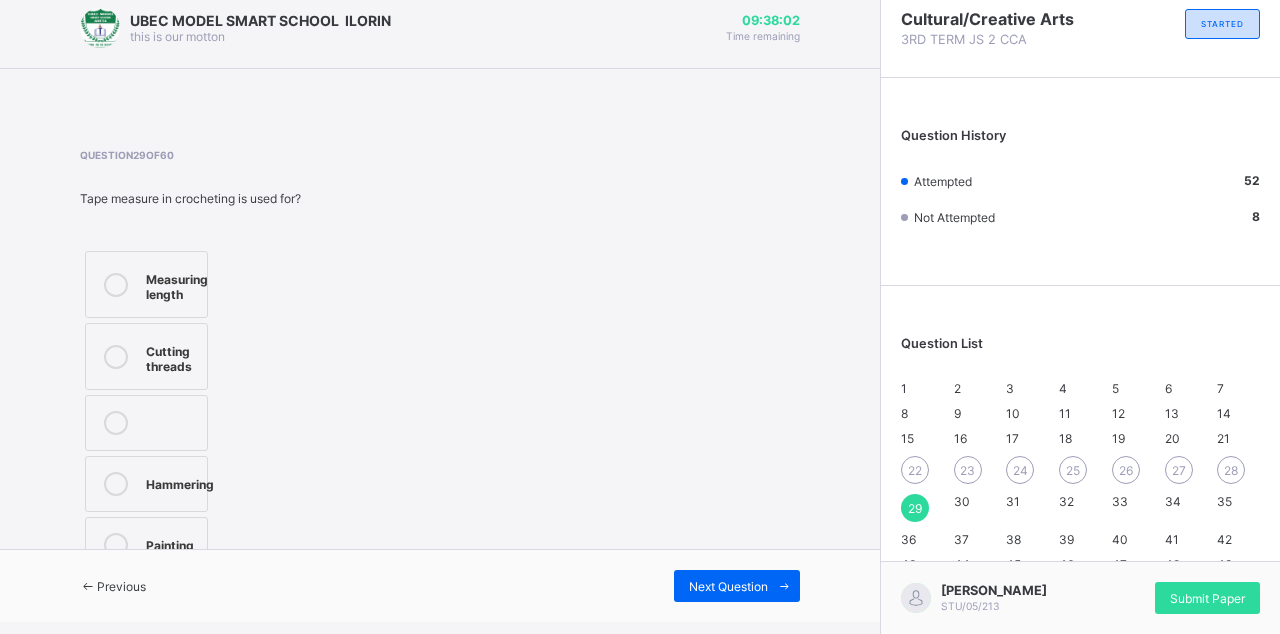 click at bounding box center (88, 586) 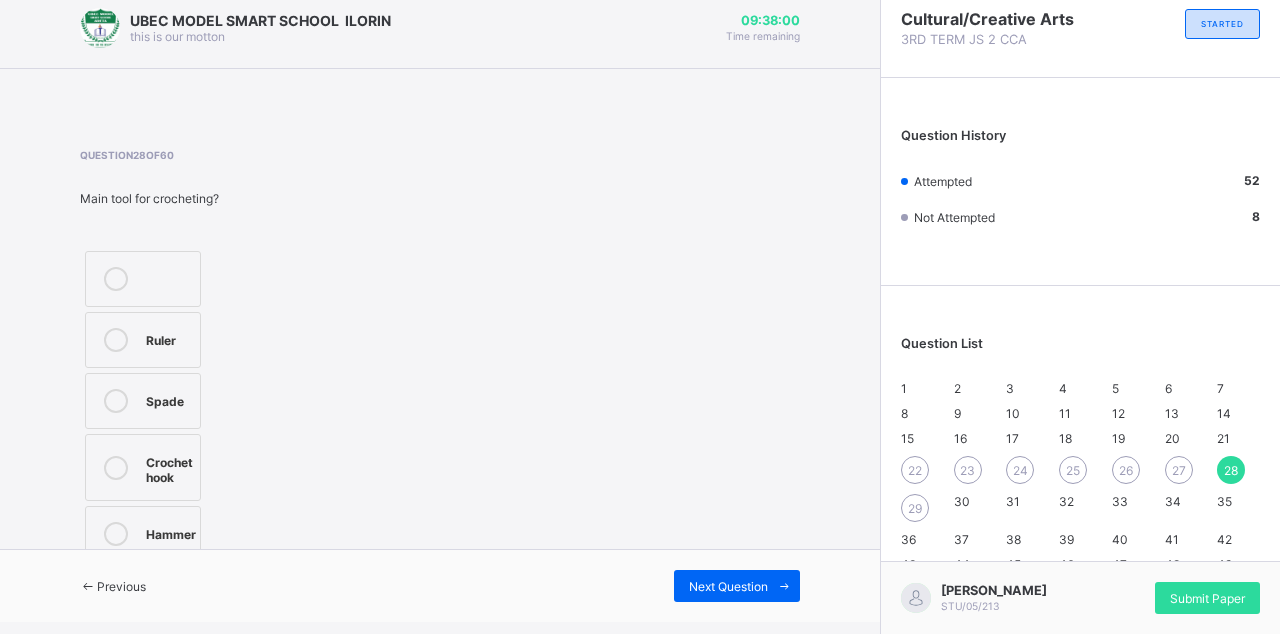 click on "29" at bounding box center [915, 508] 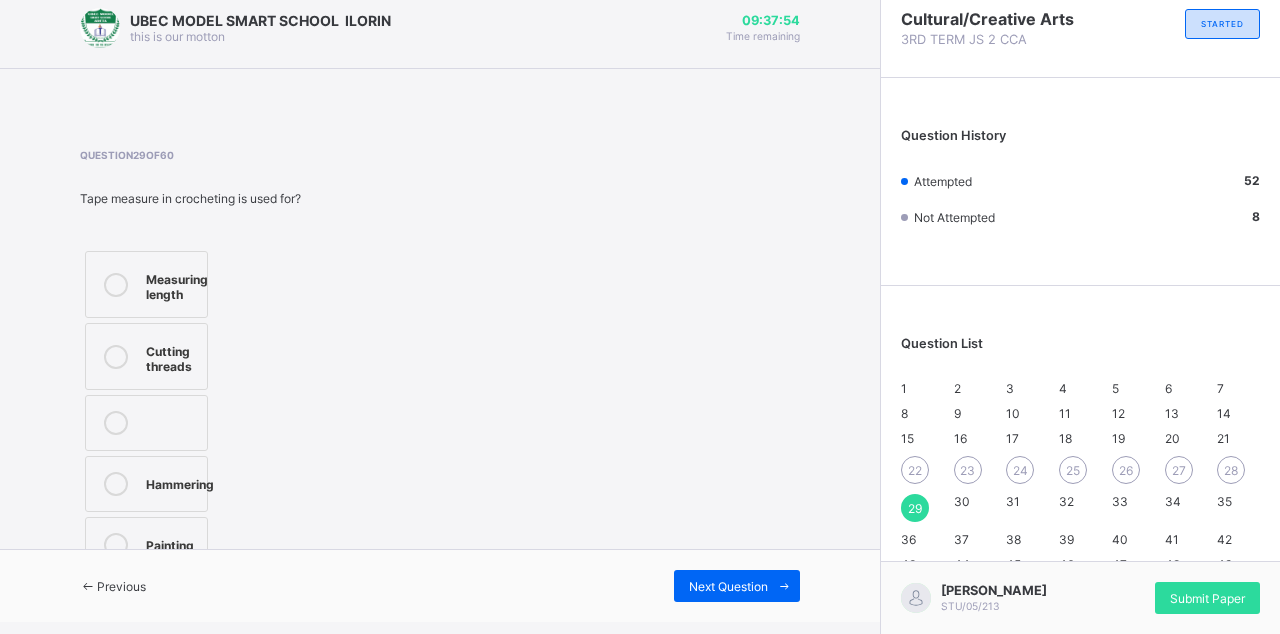 click at bounding box center (116, 285) 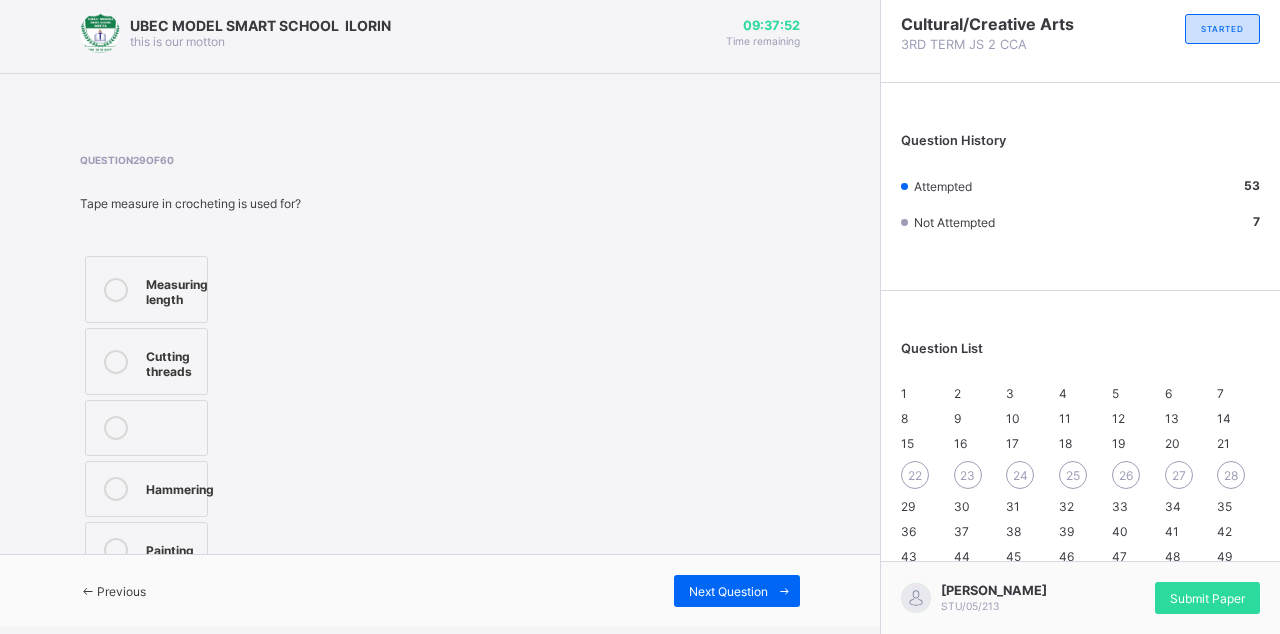 click at bounding box center (88, 591) 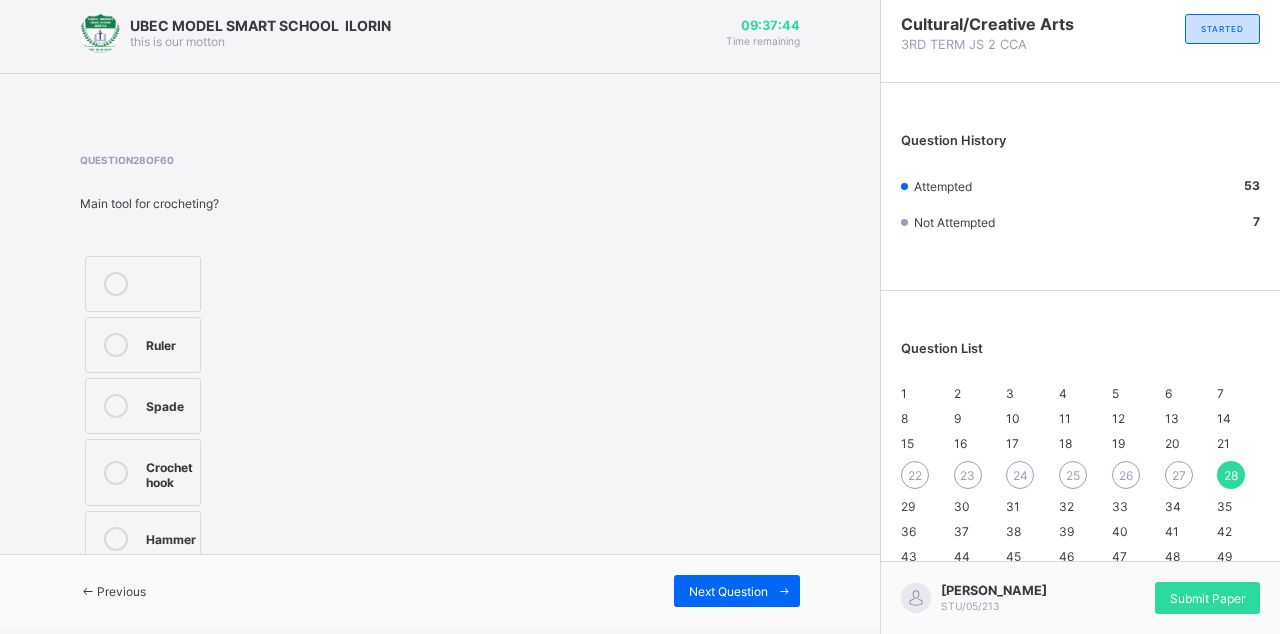 click at bounding box center [116, 472] 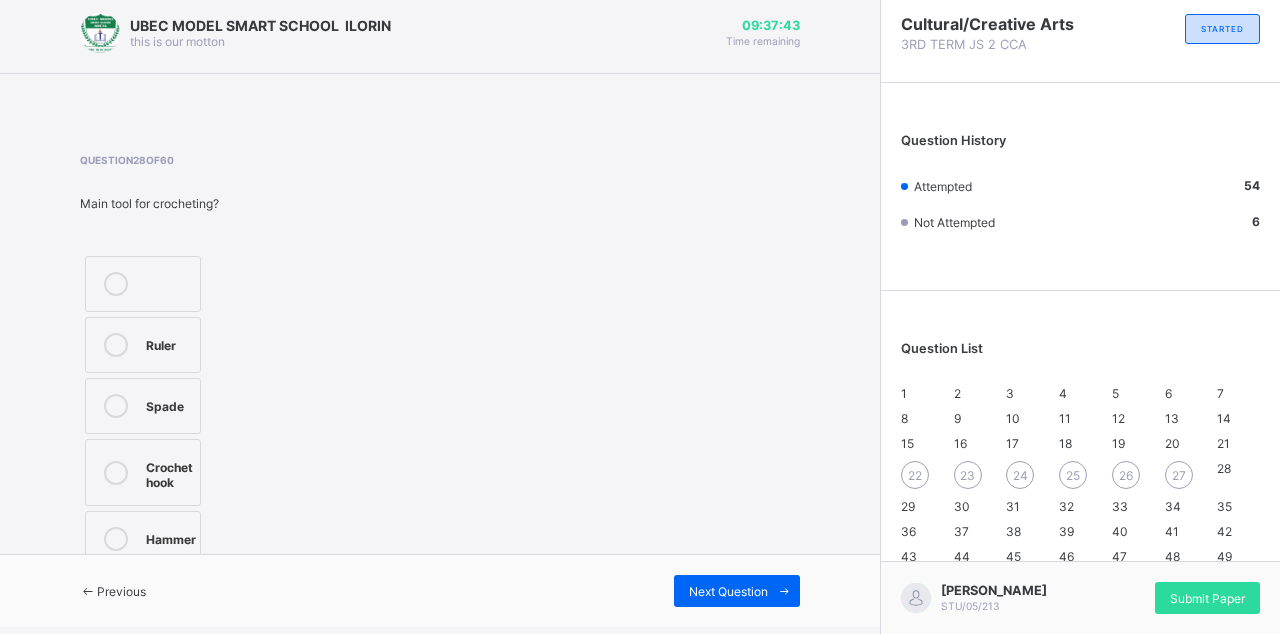 click on "Previous" at bounding box center (121, 591) 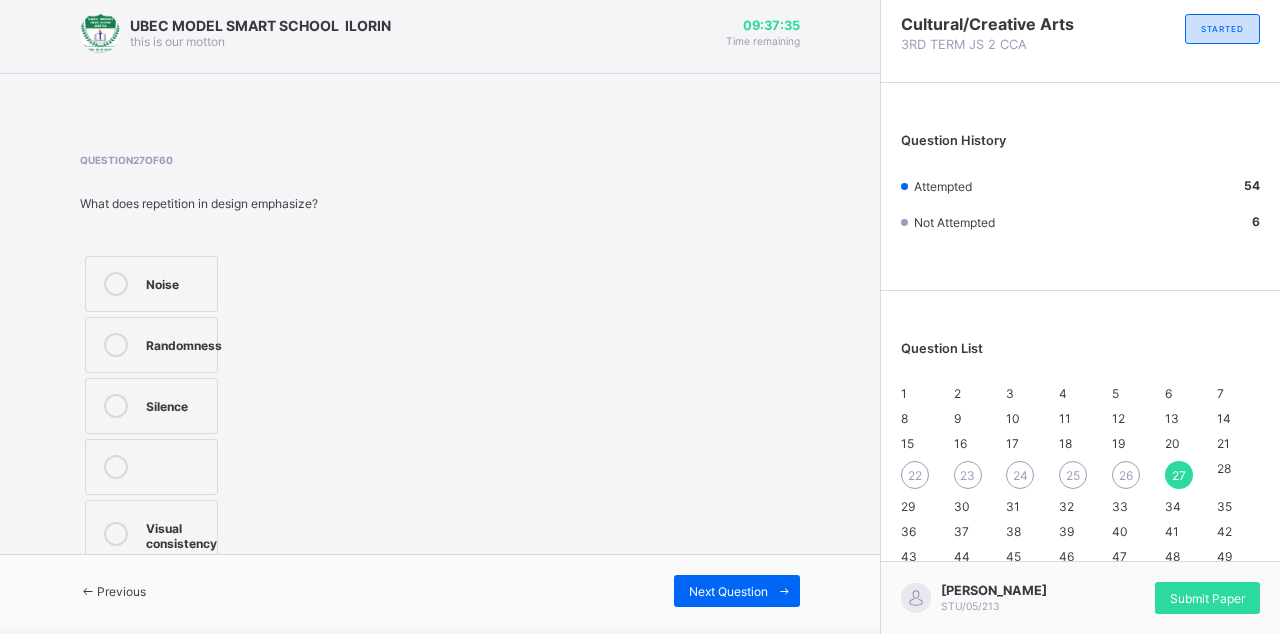 click at bounding box center [116, 534] 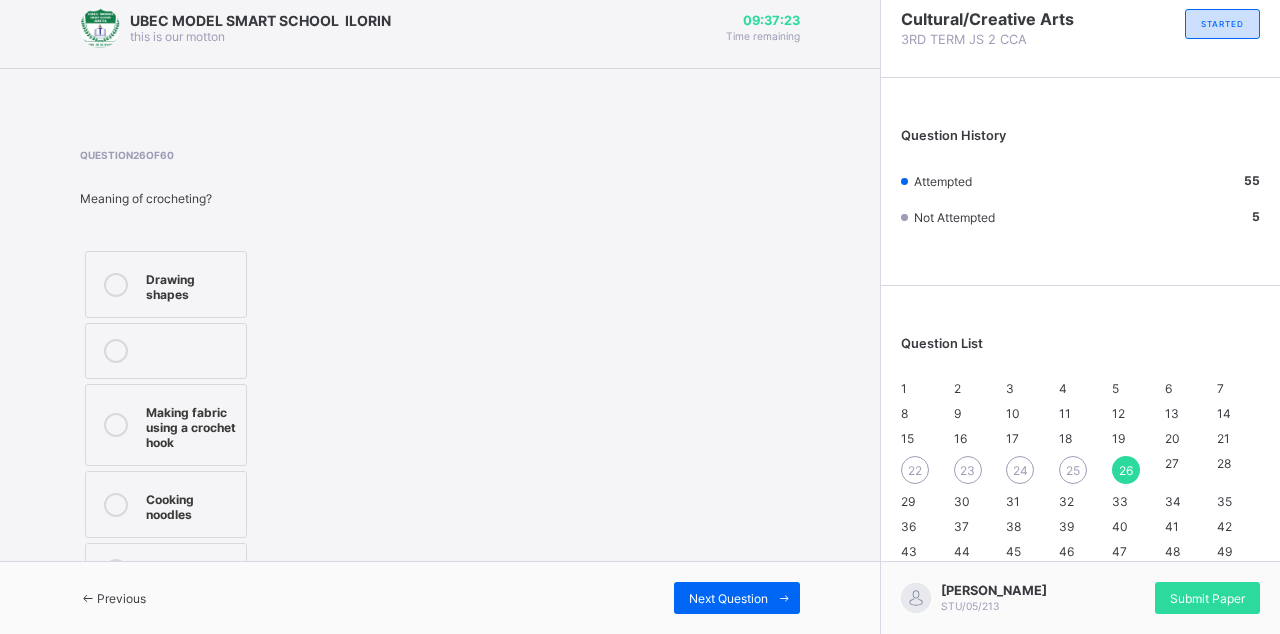 click at bounding box center (116, 425) 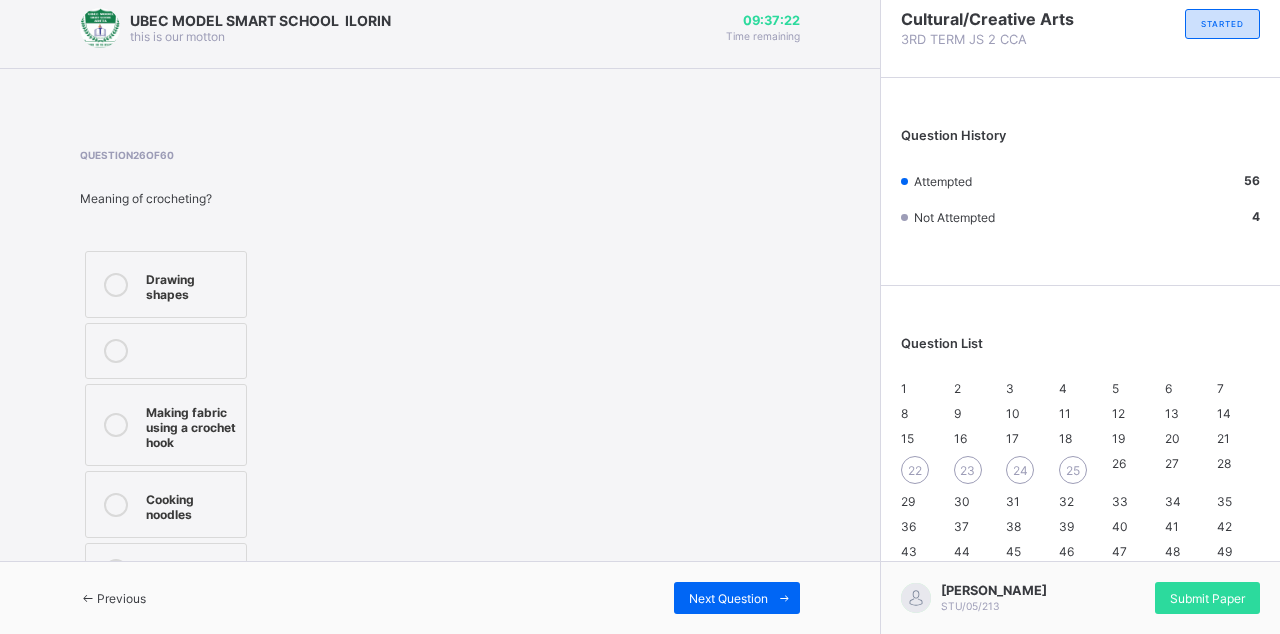 click at bounding box center (88, 598) 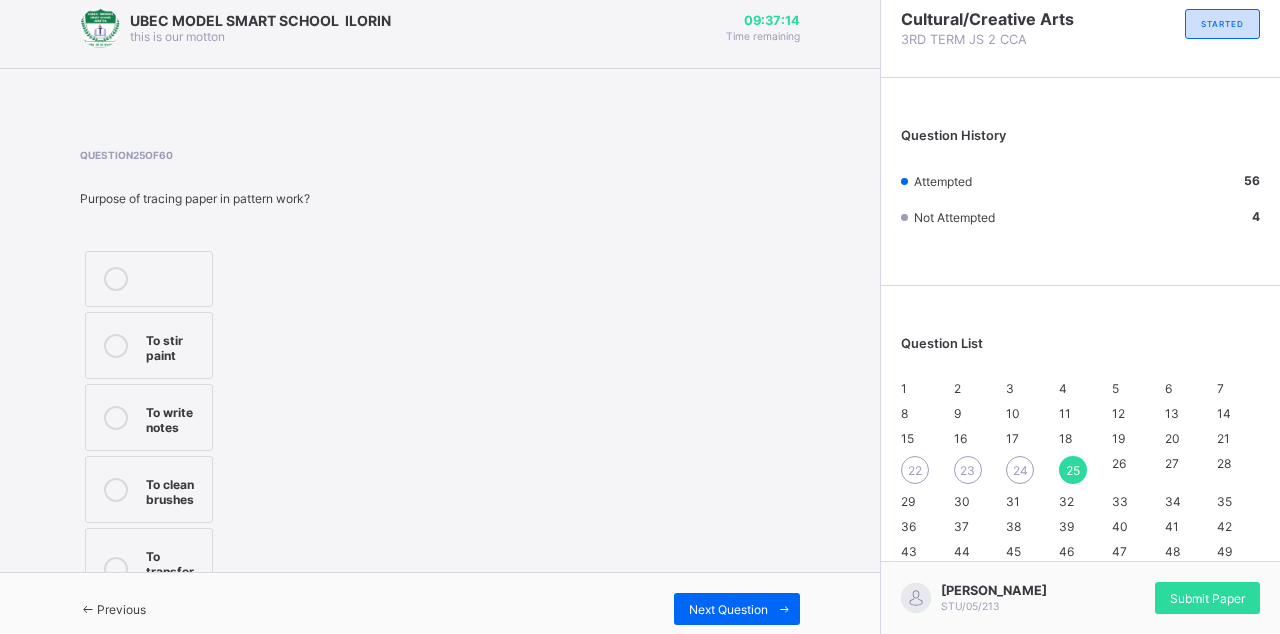 click at bounding box center (116, 489) 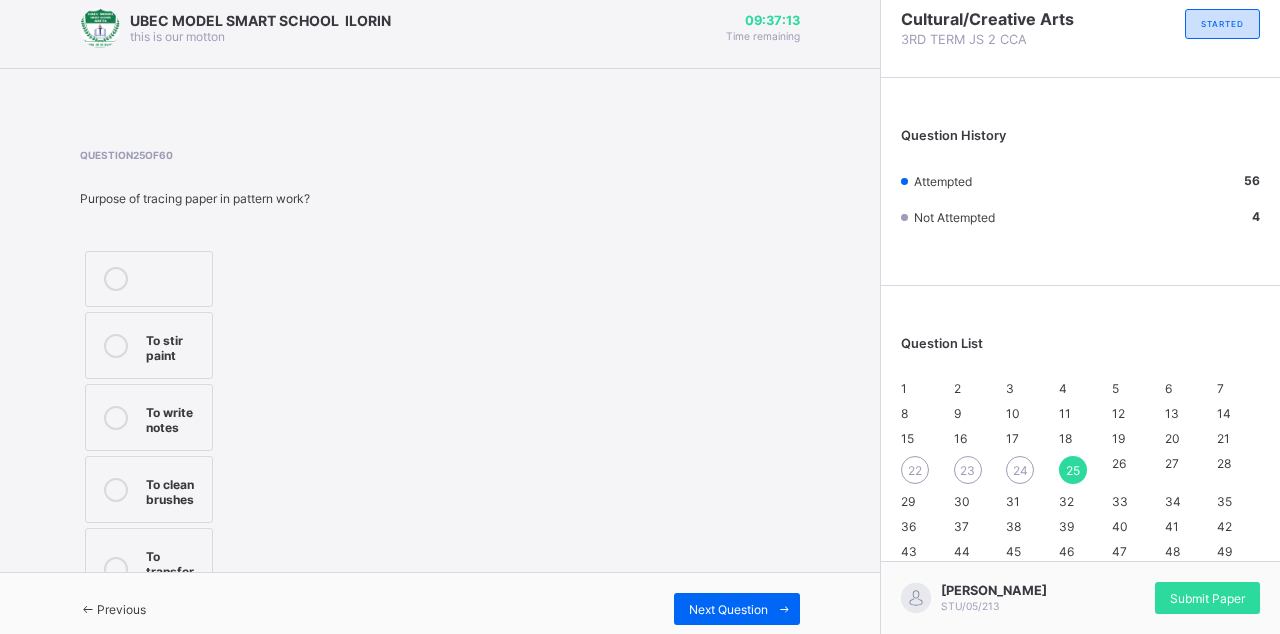 click at bounding box center [116, 569] 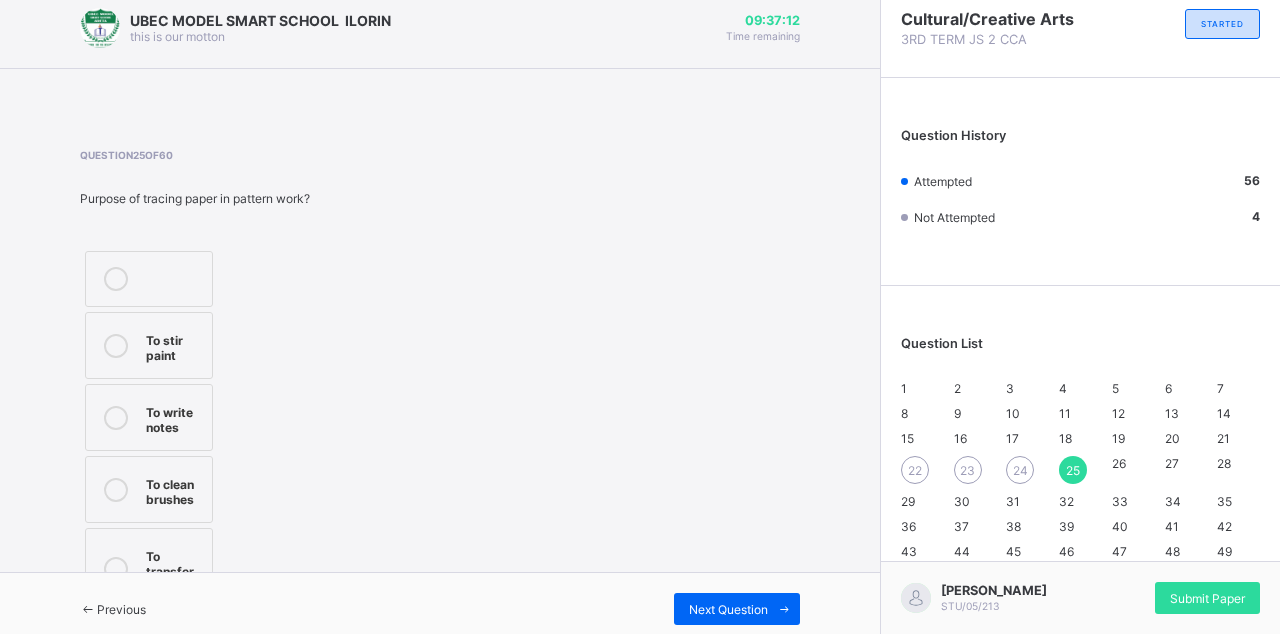 click at bounding box center (88, 609) 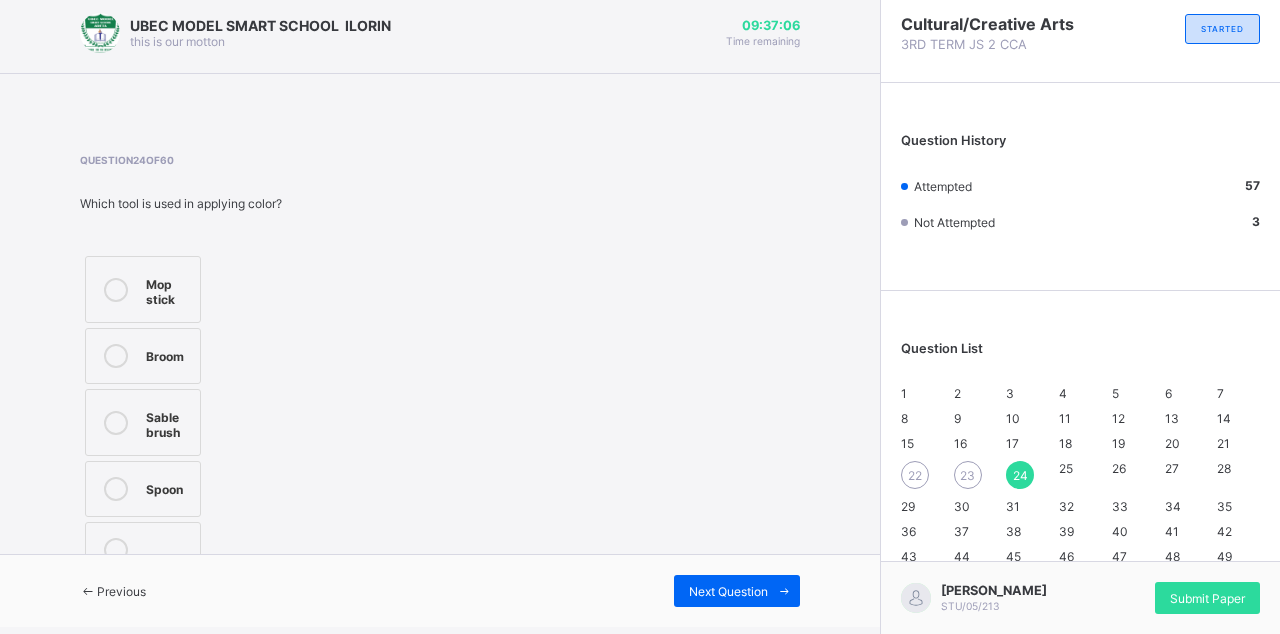 click at bounding box center [116, 423] 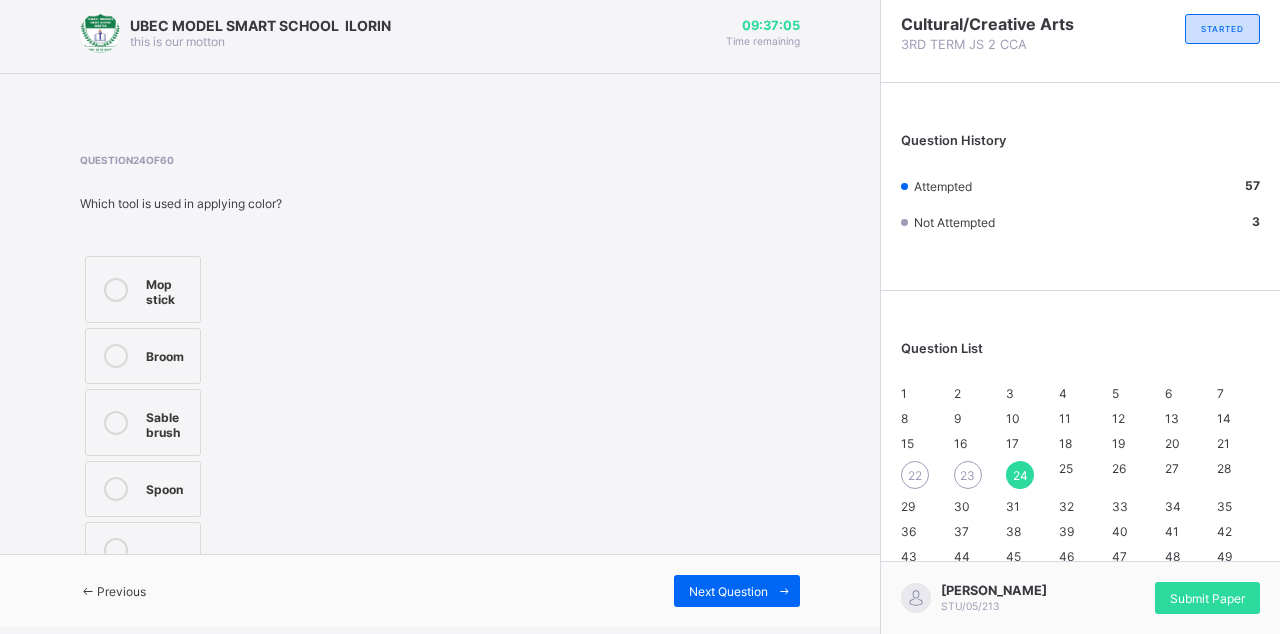 click on "Previous" at bounding box center (121, 591) 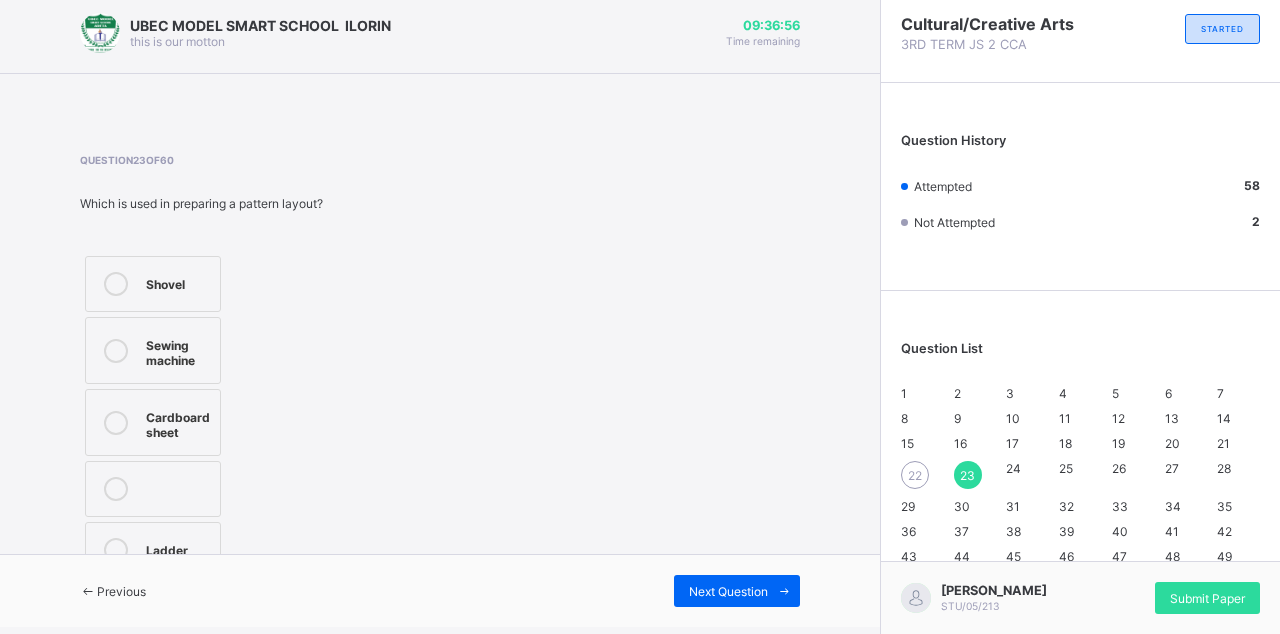 click at bounding box center (116, 422) 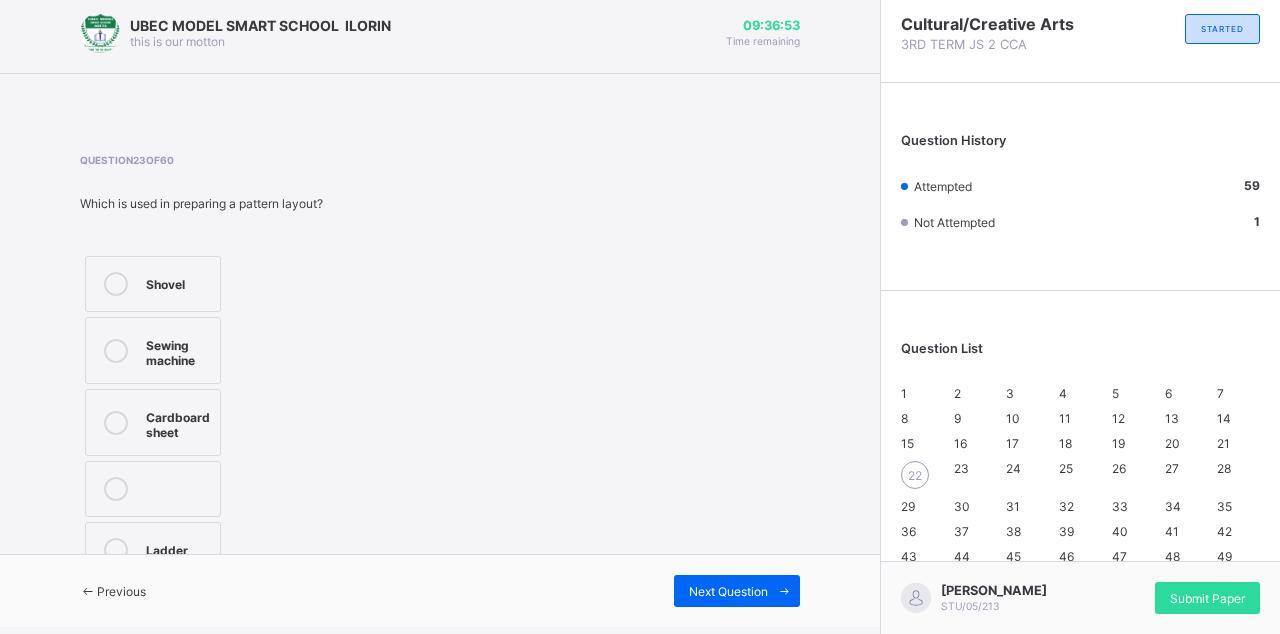 click at bounding box center (88, 591) 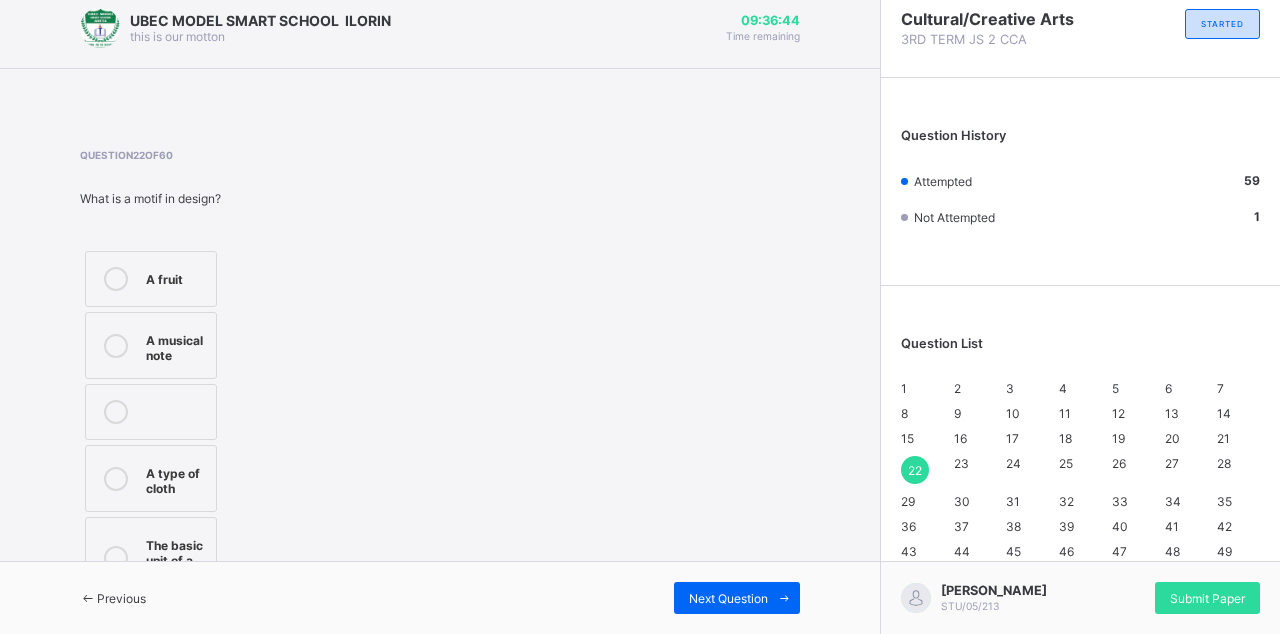 click at bounding box center (116, 558) 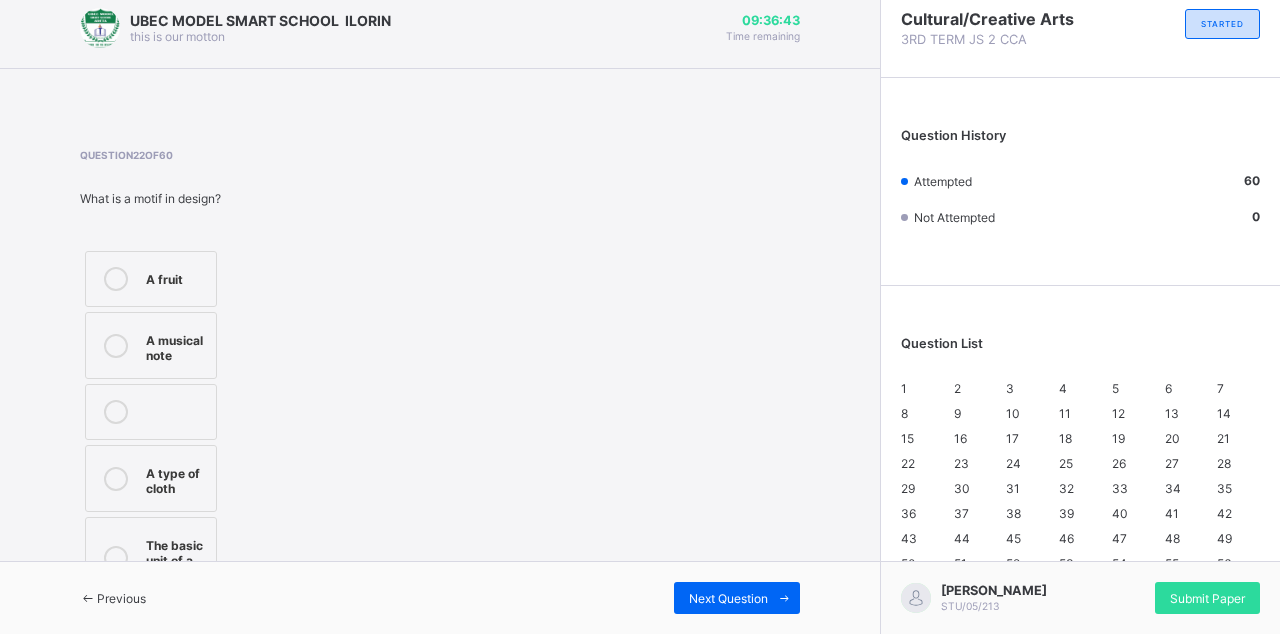 click on "Previous" at bounding box center (113, 598) 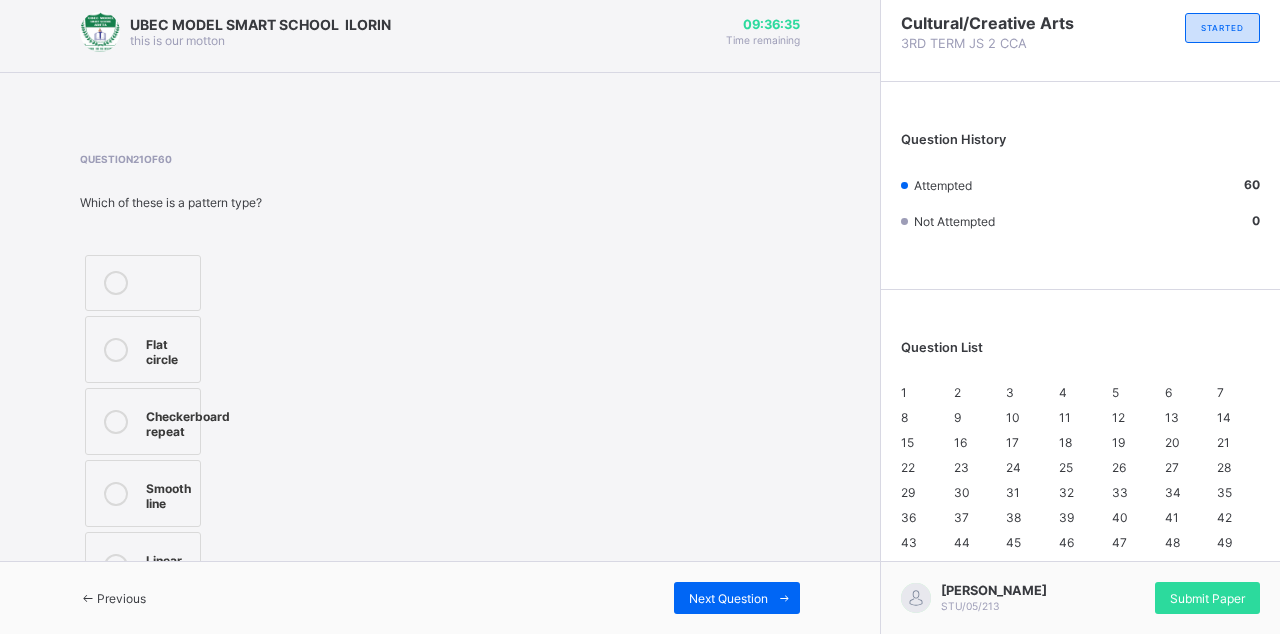 click at bounding box center [116, 493] 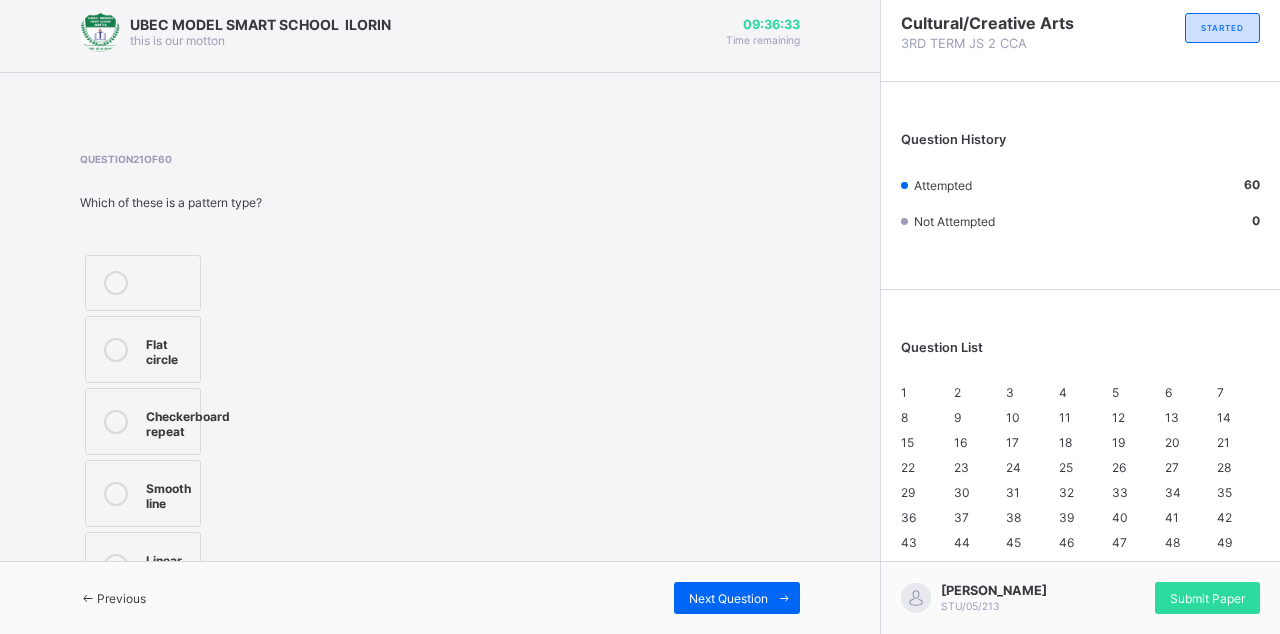 click at bounding box center [116, 421] 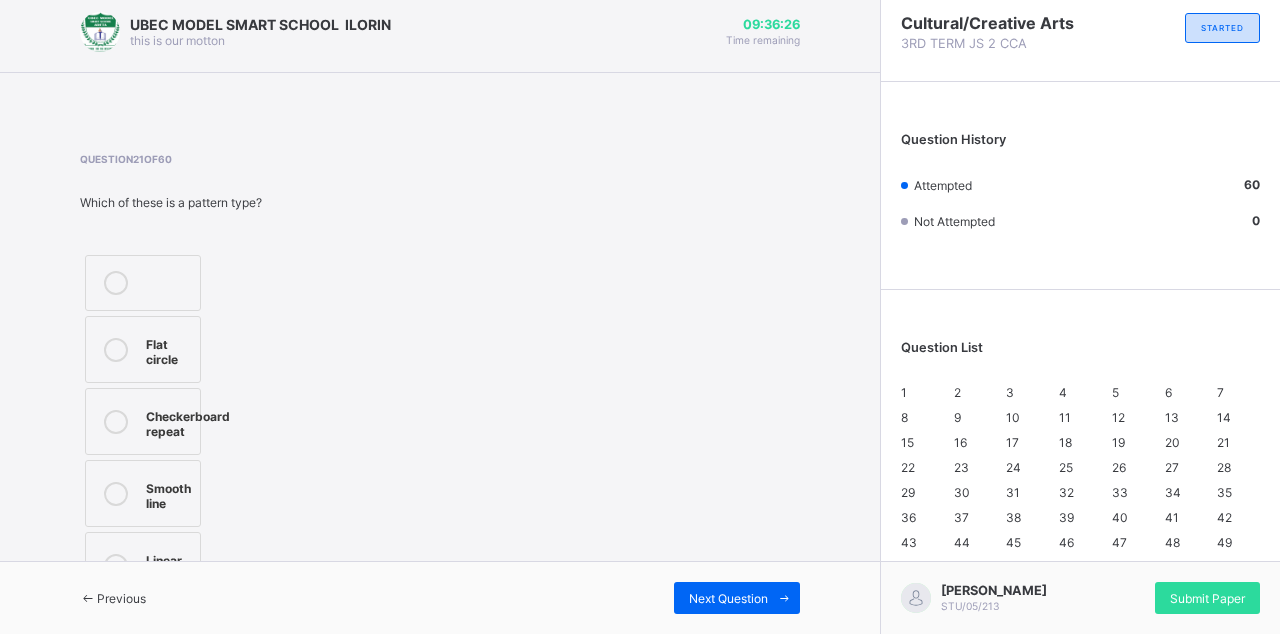 click at bounding box center [88, 598] 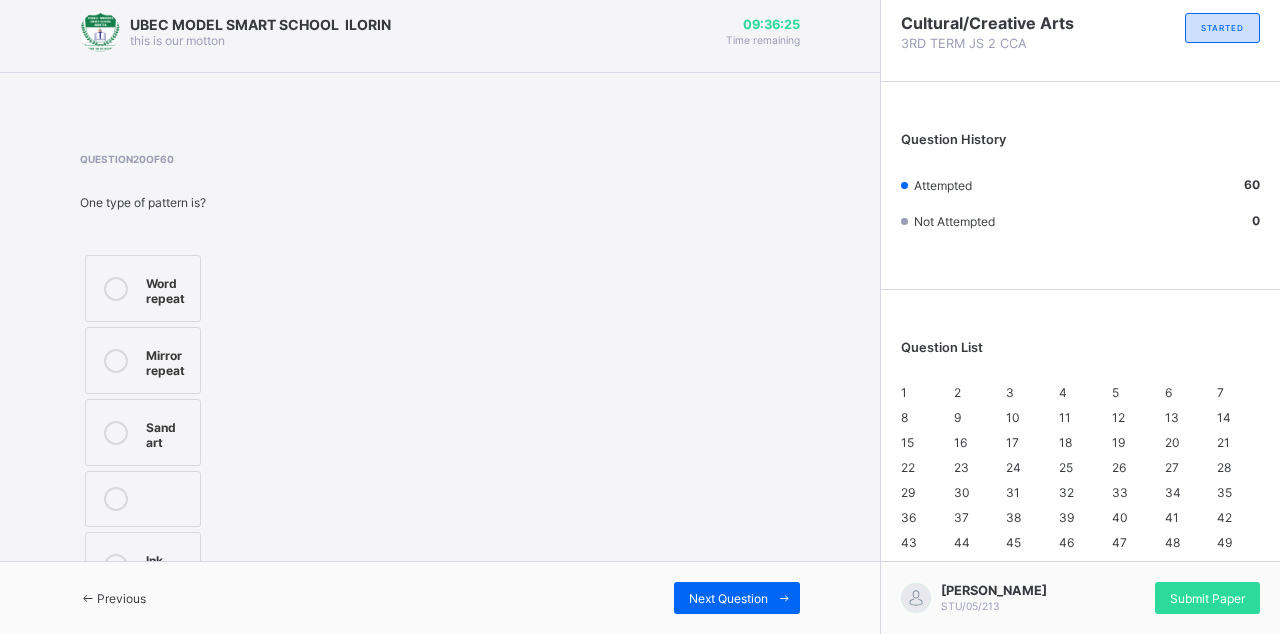 click at bounding box center [88, 598] 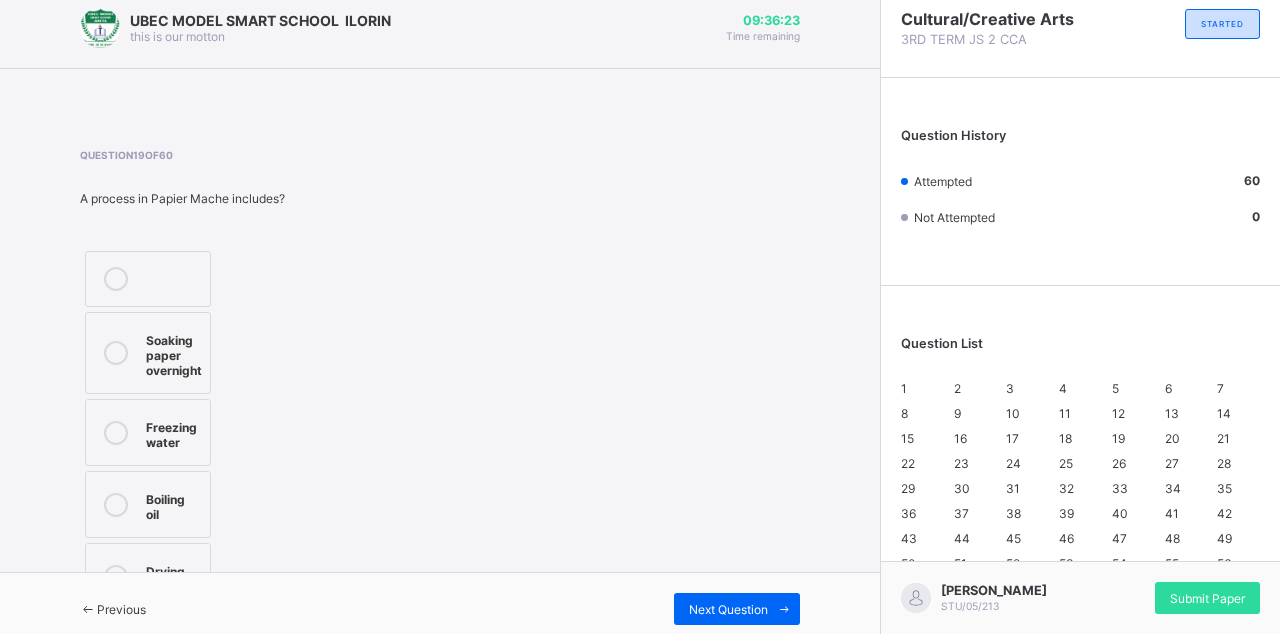 click at bounding box center (88, 609) 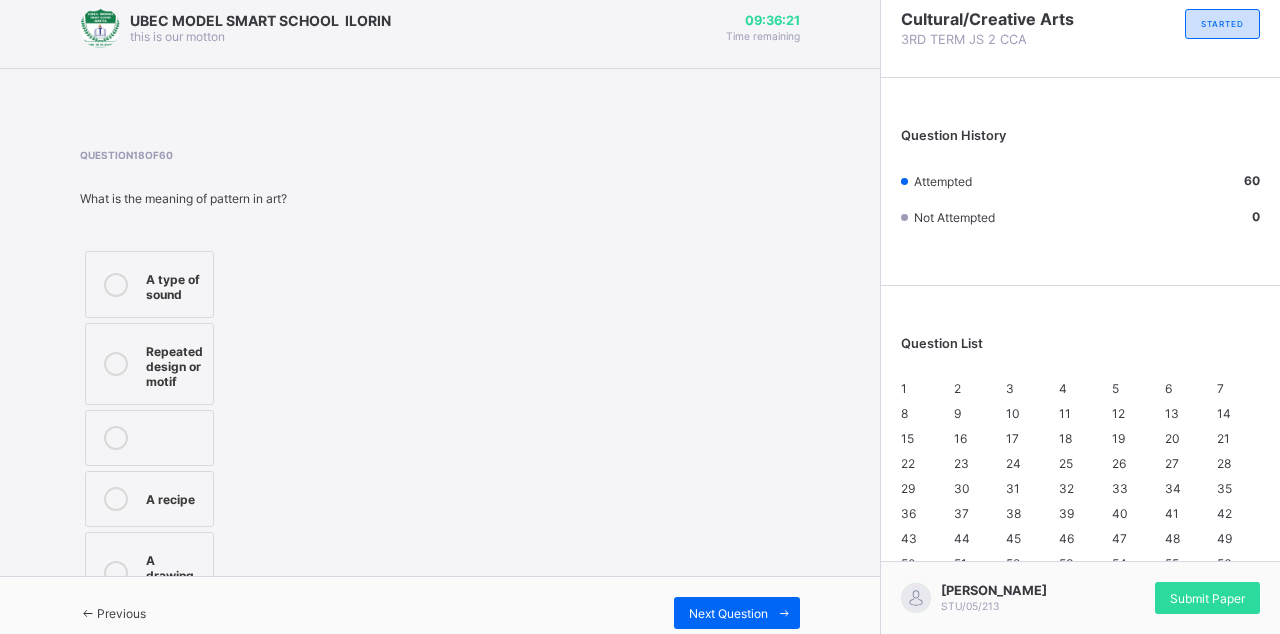 click at bounding box center (88, 613) 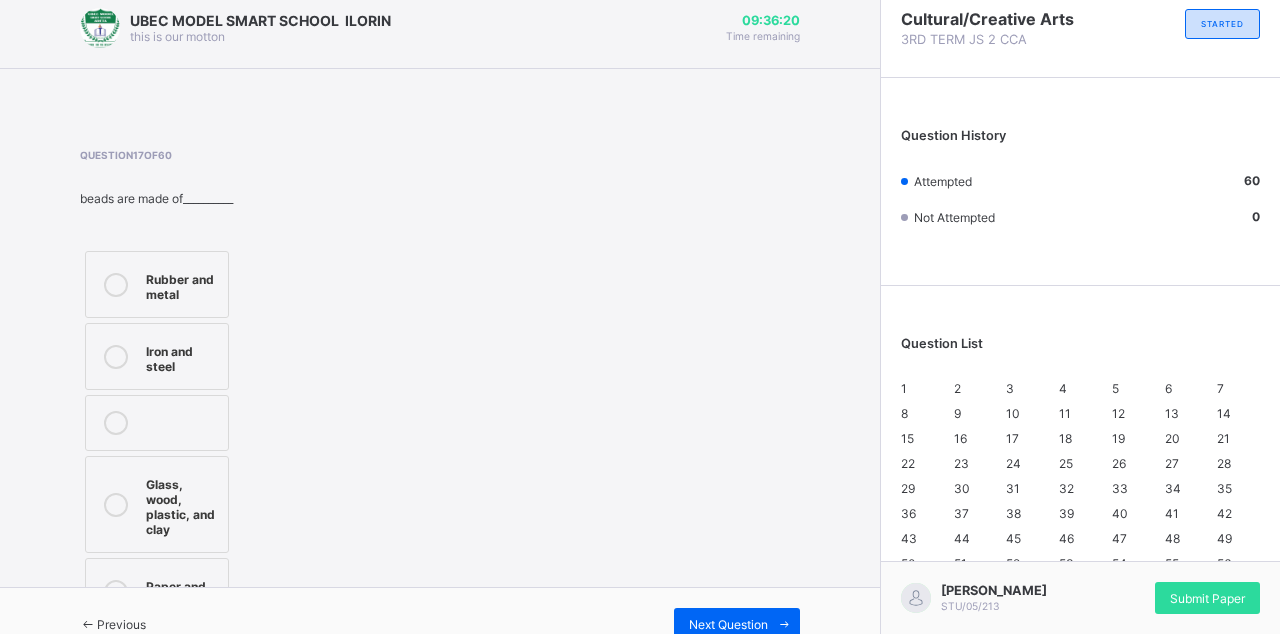 click at bounding box center (88, 624) 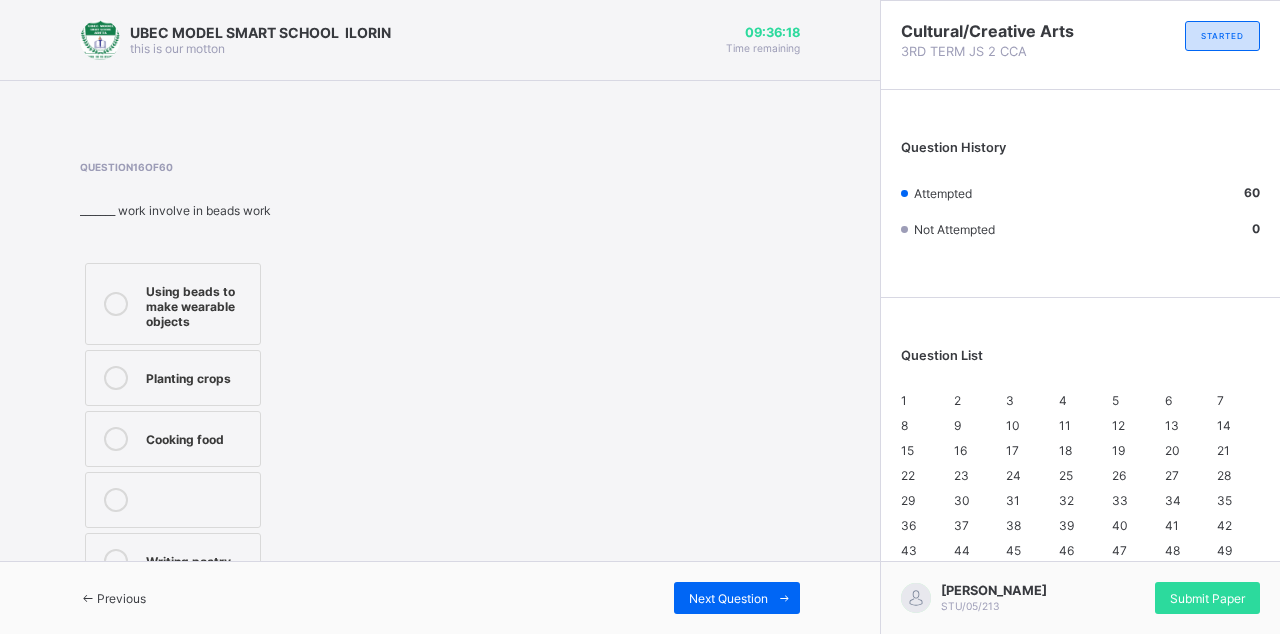 click at bounding box center (88, 598) 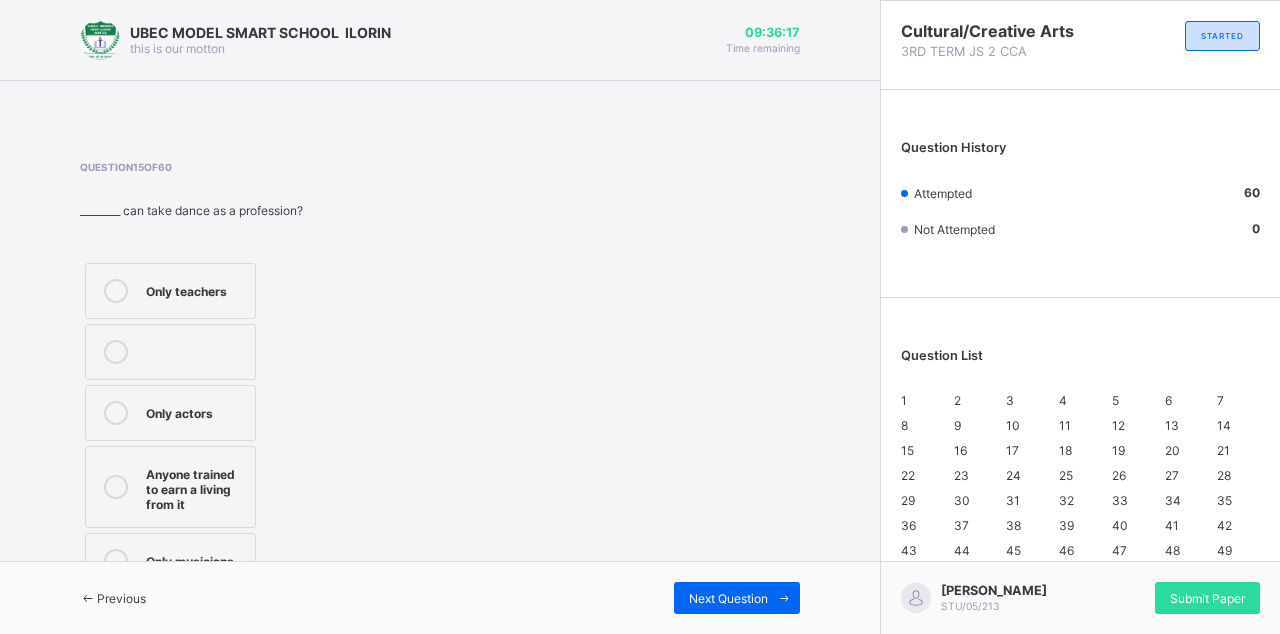 click at bounding box center (88, 598) 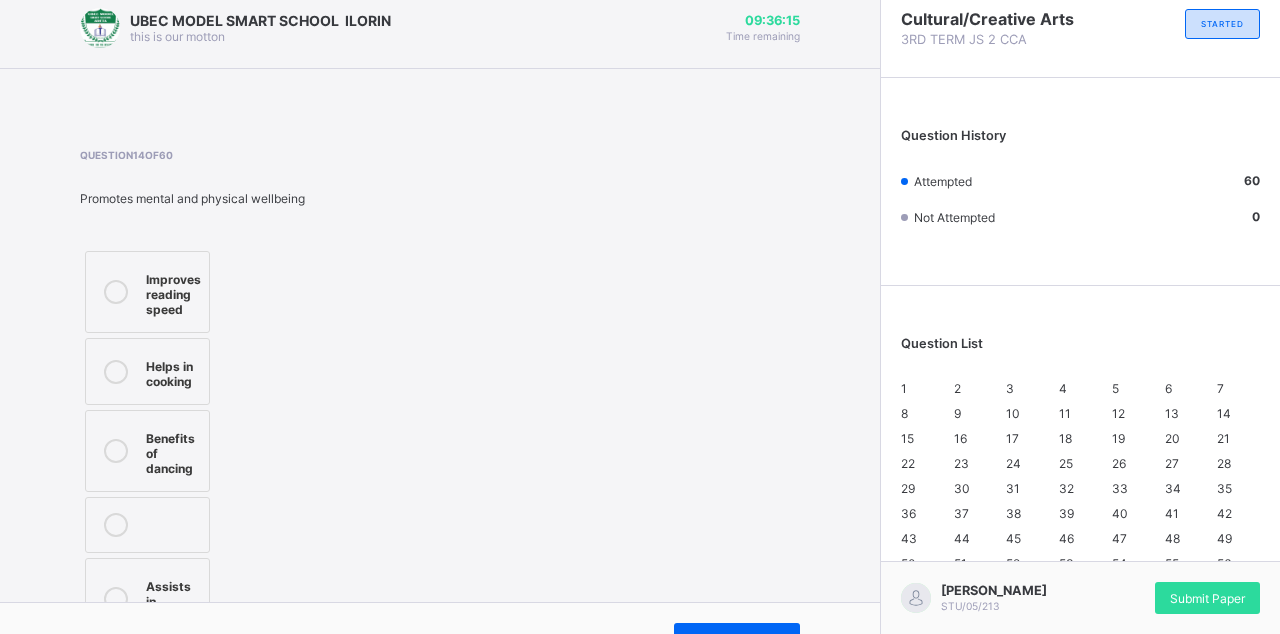 click at bounding box center (88, 639) 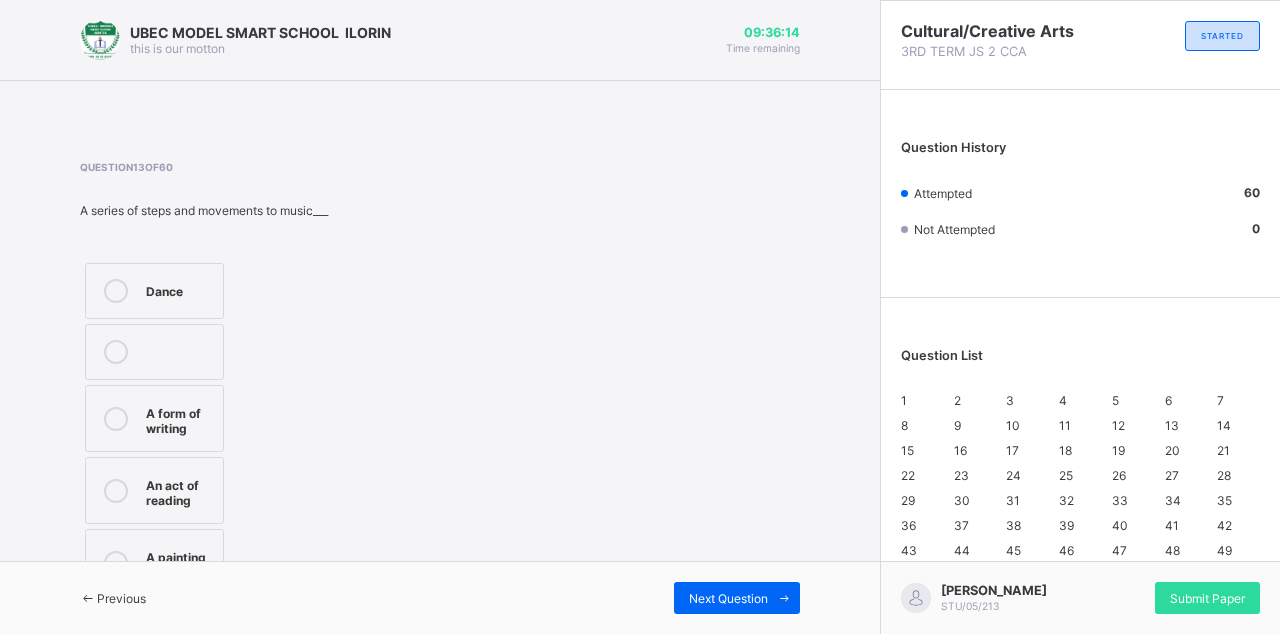 click at bounding box center [88, 598] 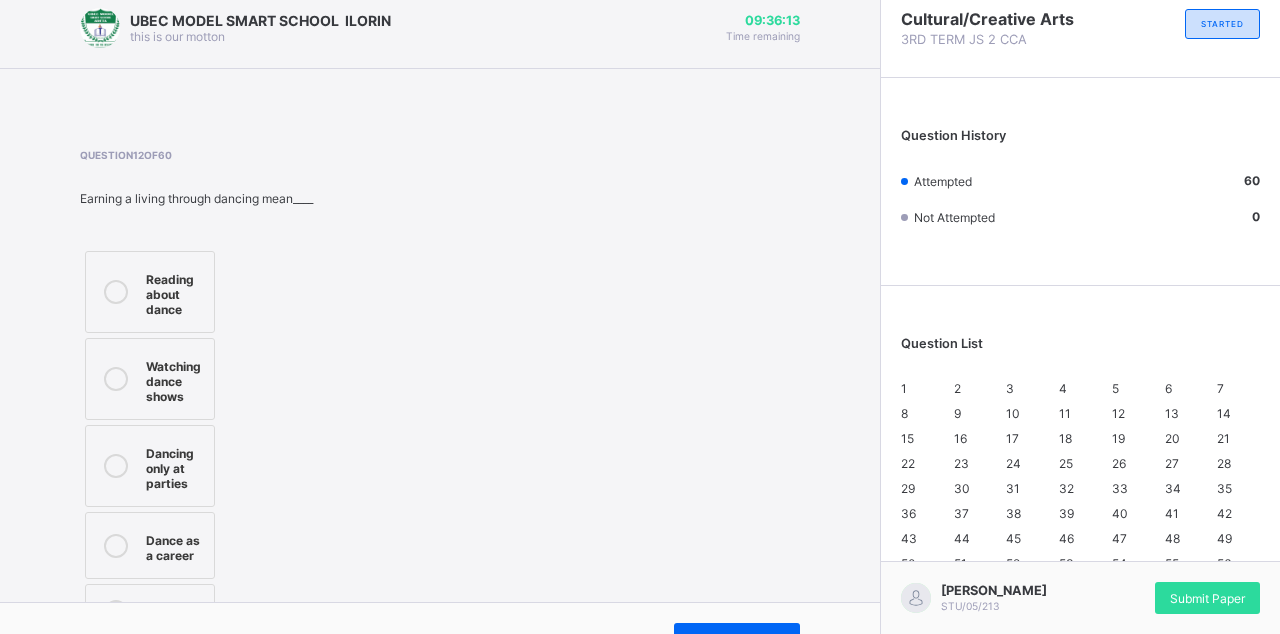 click at bounding box center [88, 639] 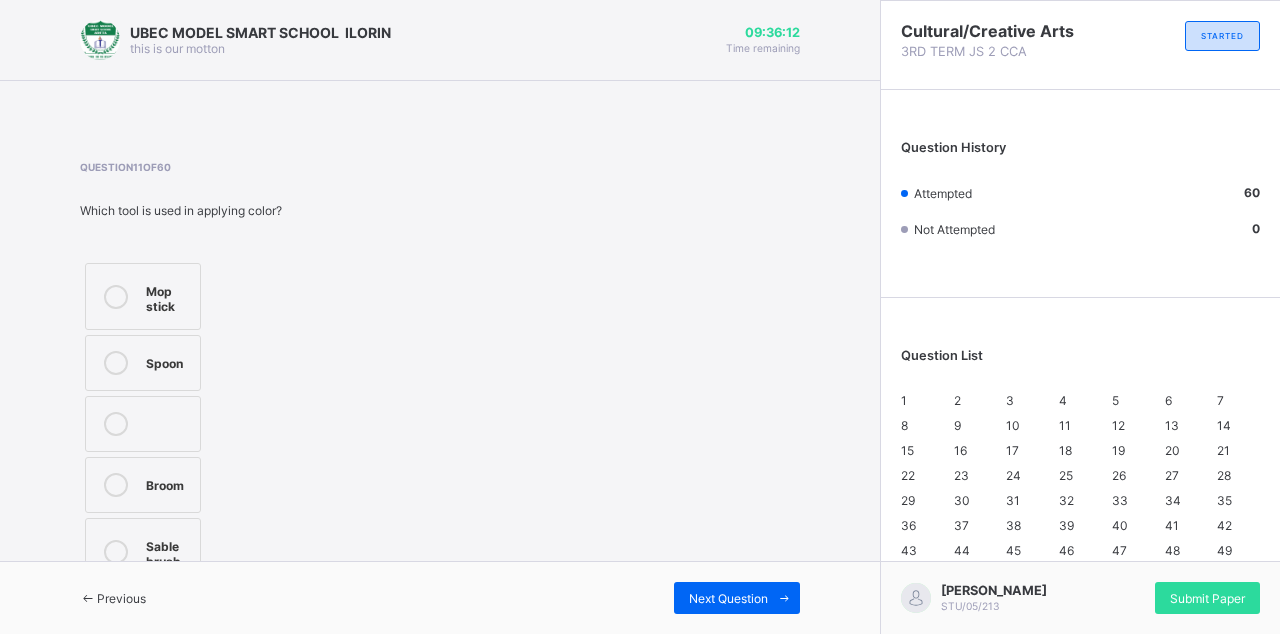 click at bounding box center (88, 598) 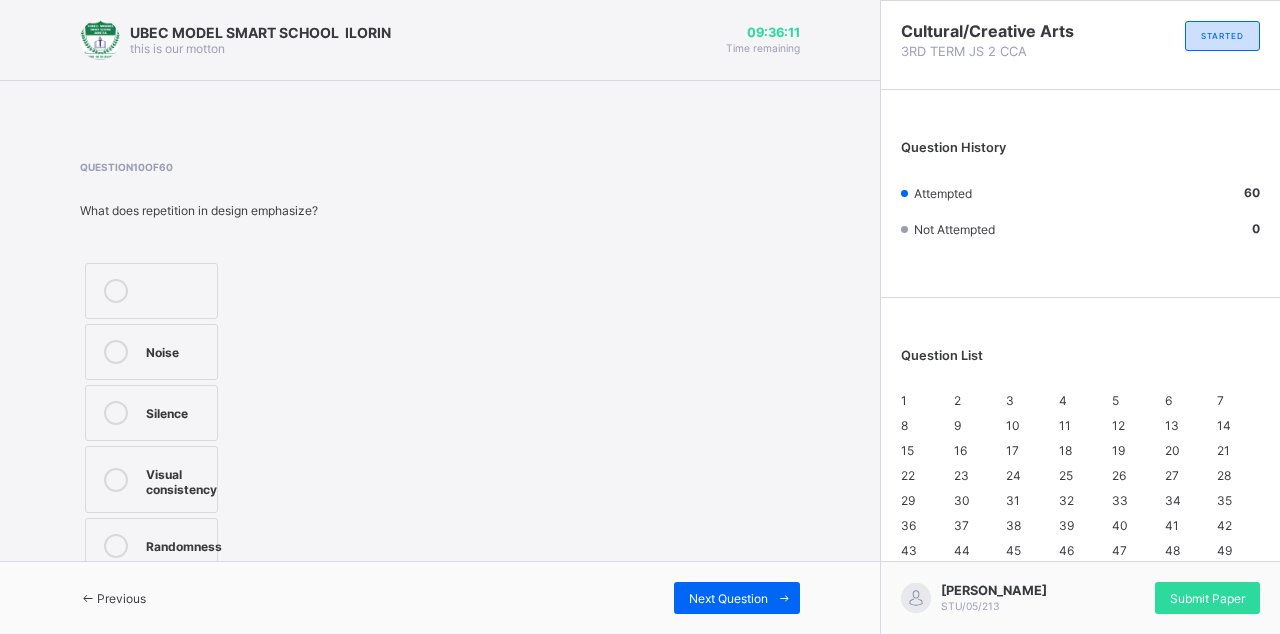 click at bounding box center [88, 598] 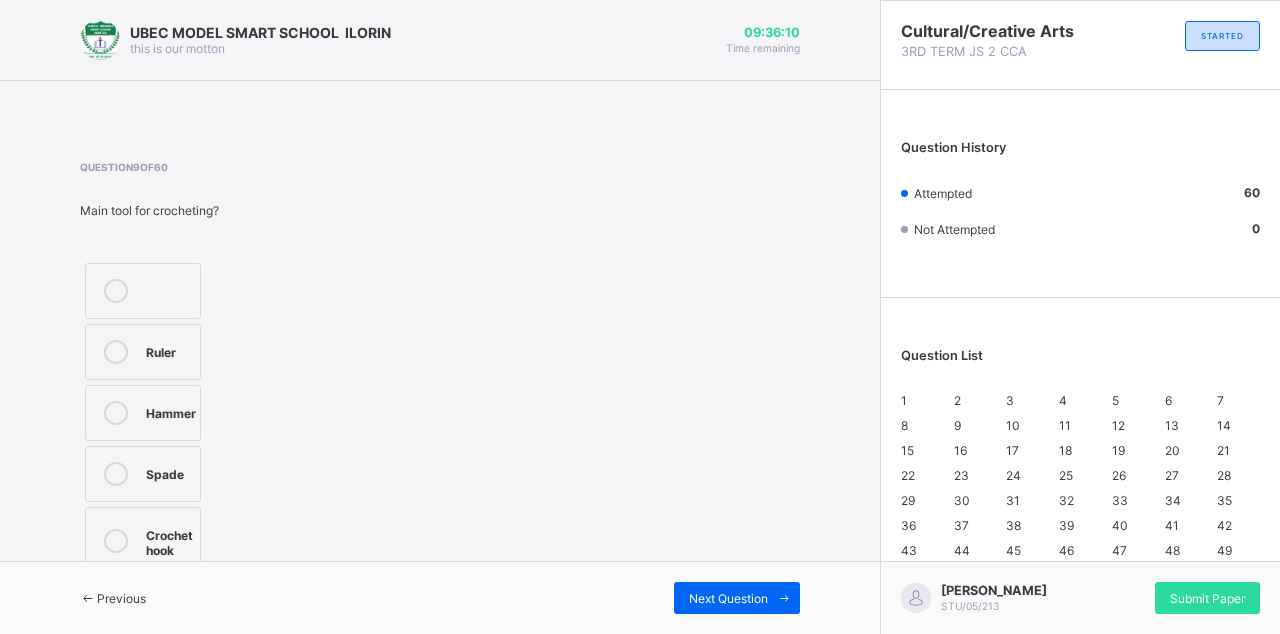 click at bounding box center (88, 598) 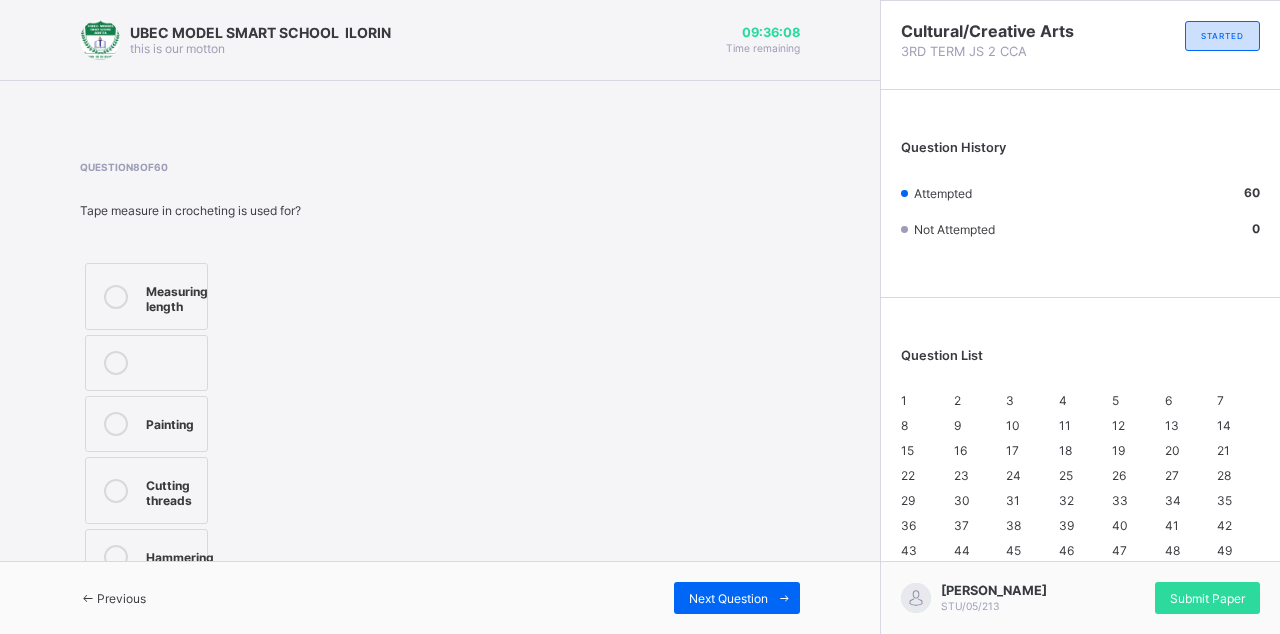 click at bounding box center (88, 598) 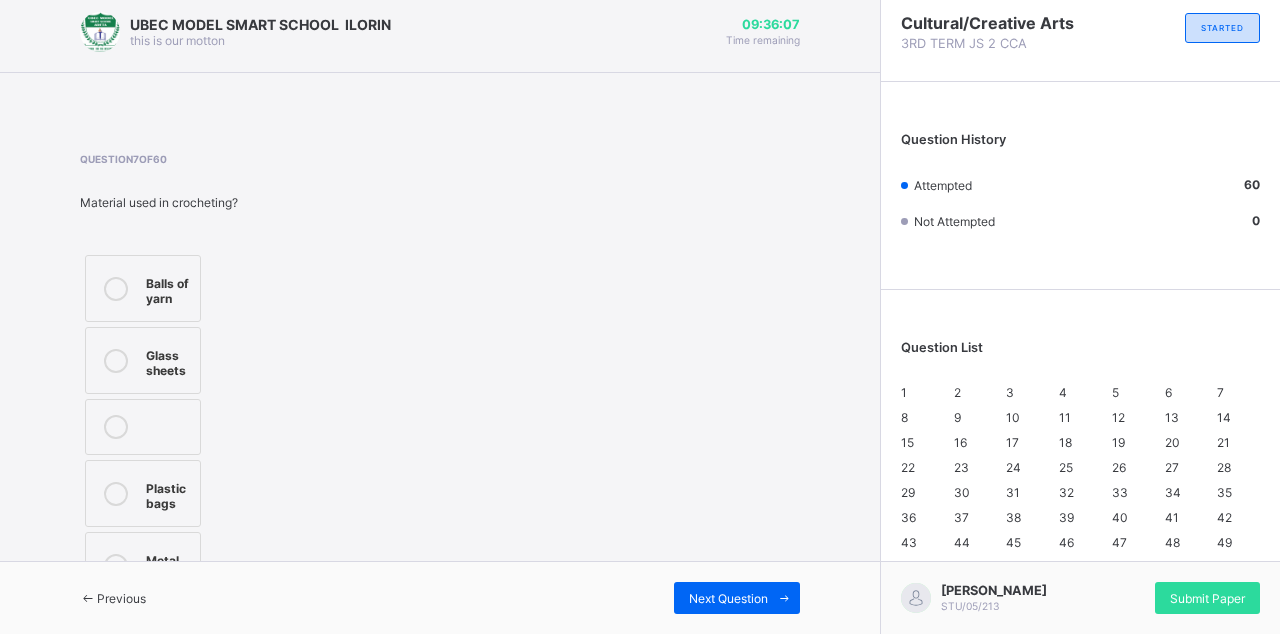 click at bounding box center (88, 598) 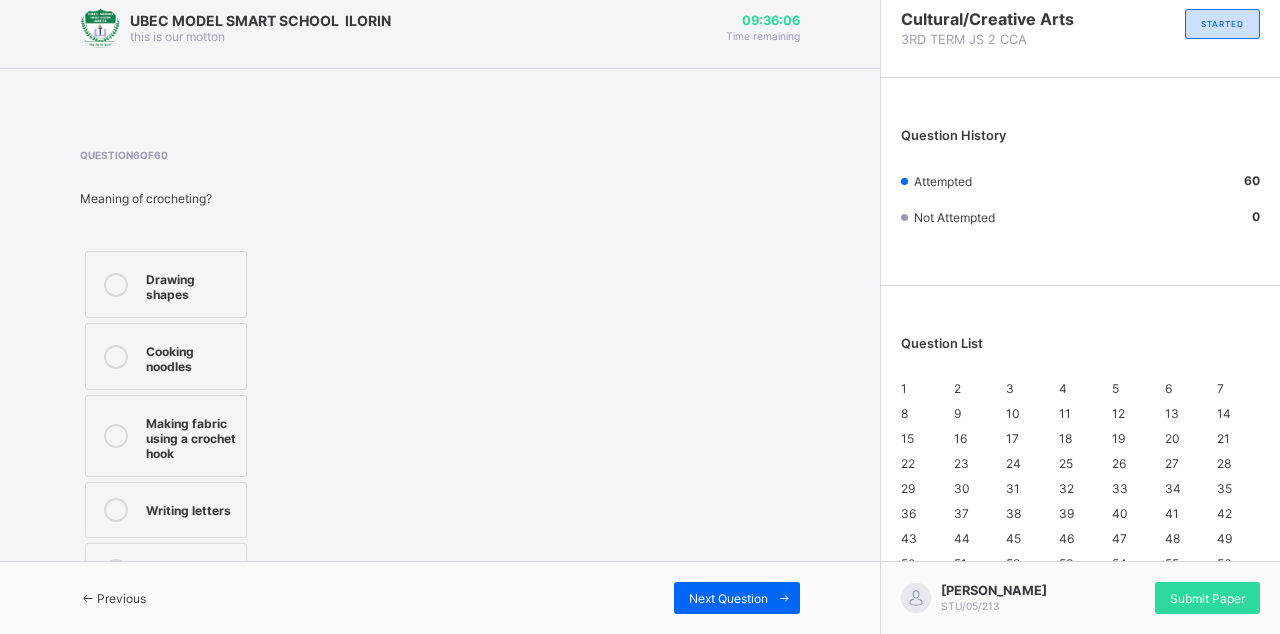 click at bounding box center (88, 598) 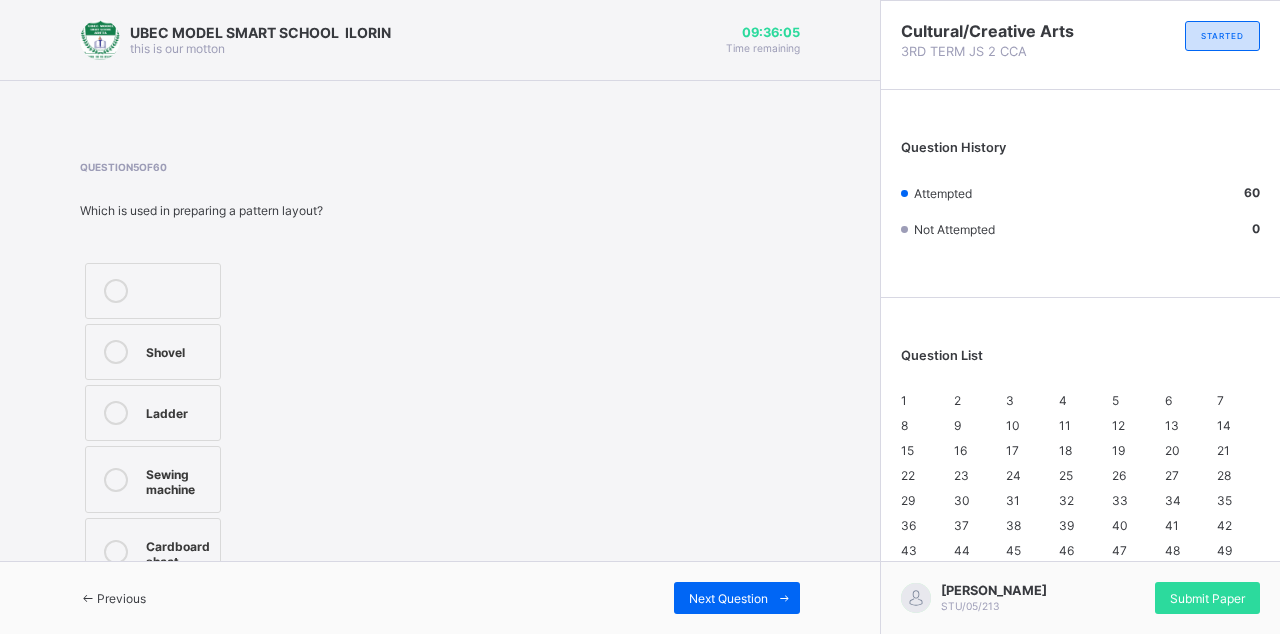 click at bounding box center [88, 598] 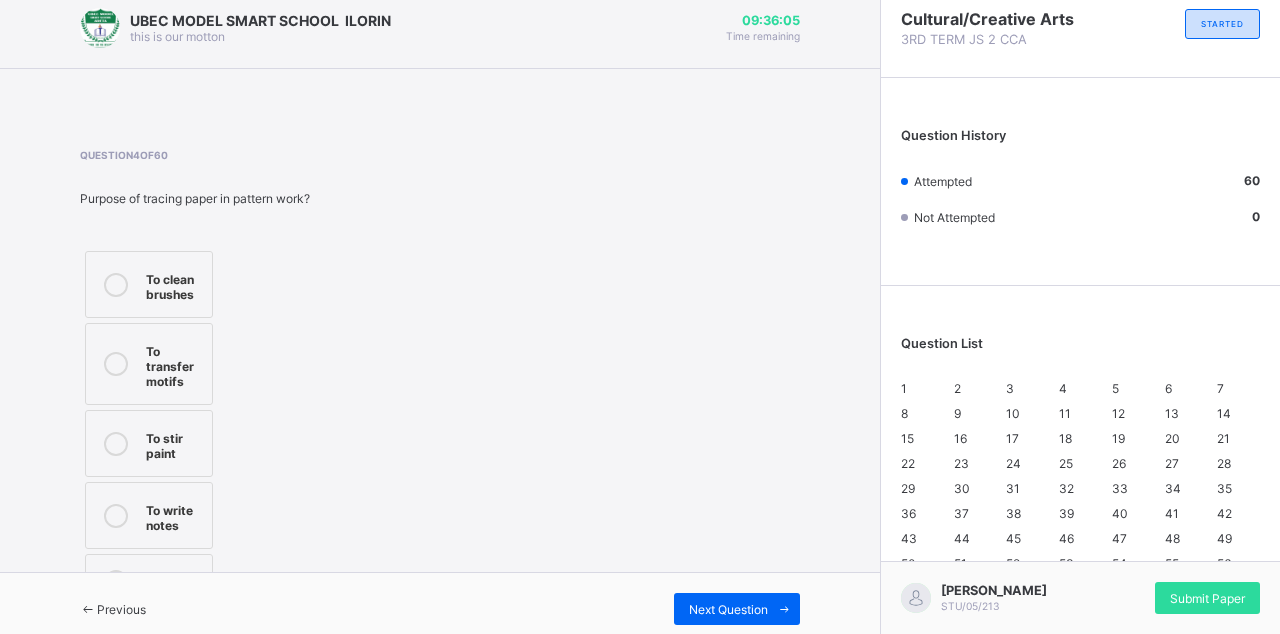 click at bounding box center (88, 609) 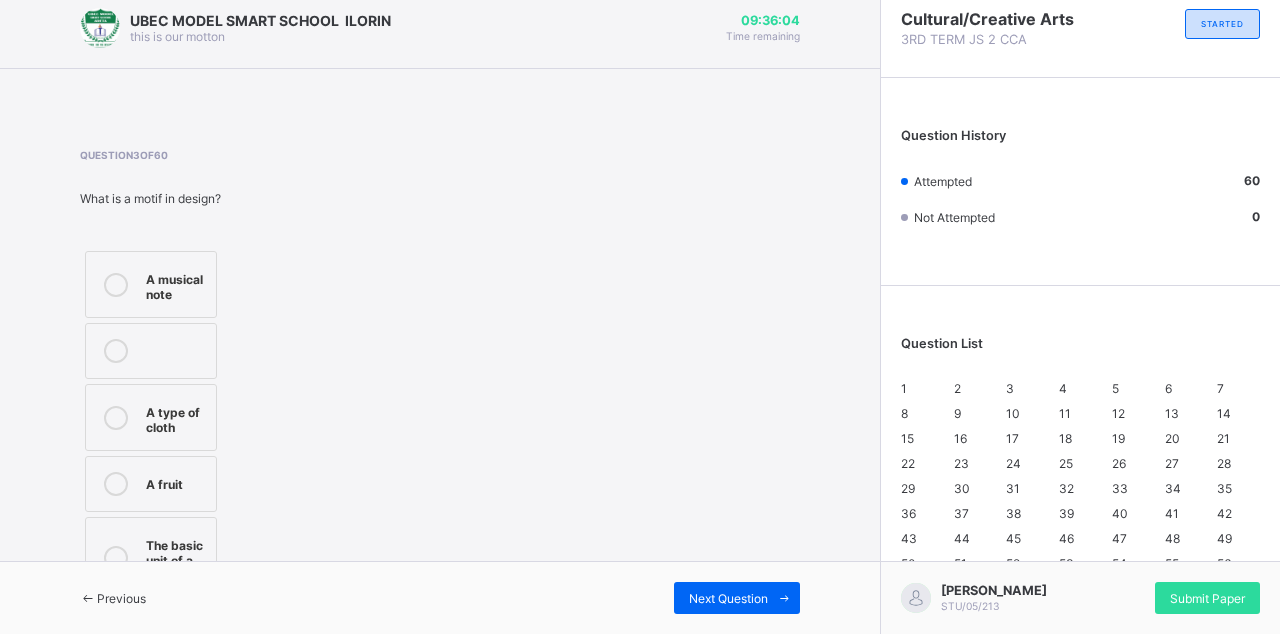 click at bounding box center [88, 598] 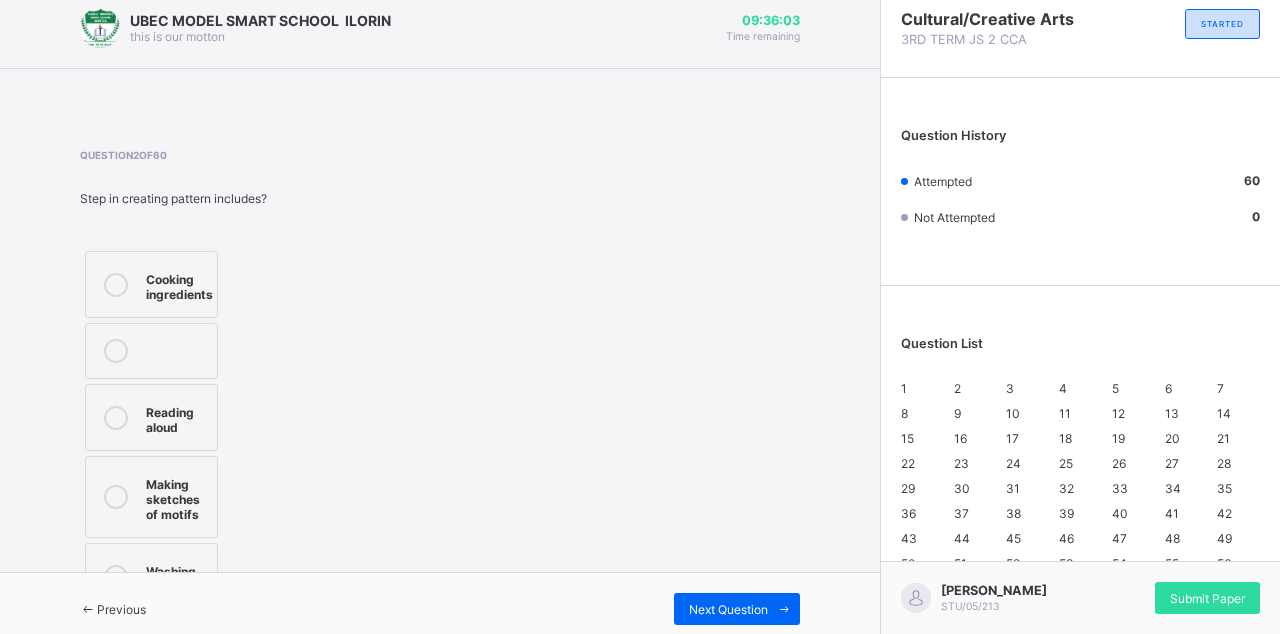 click at bounding box center (88, 609) 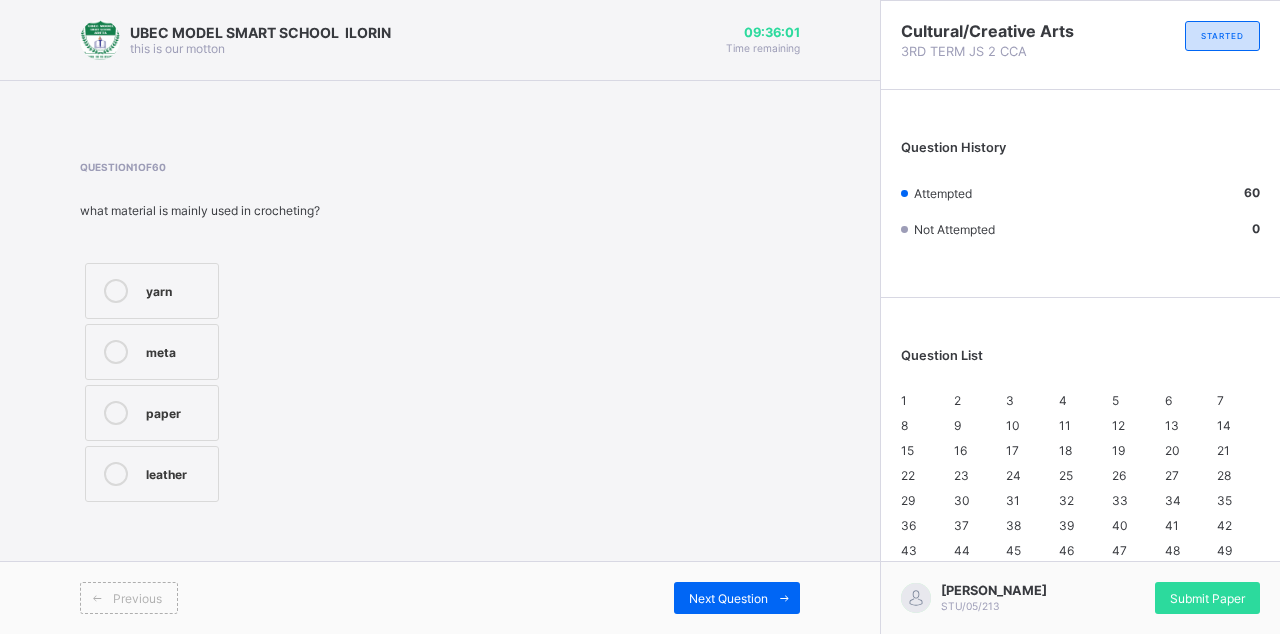 click at bounding box center (97, 598) 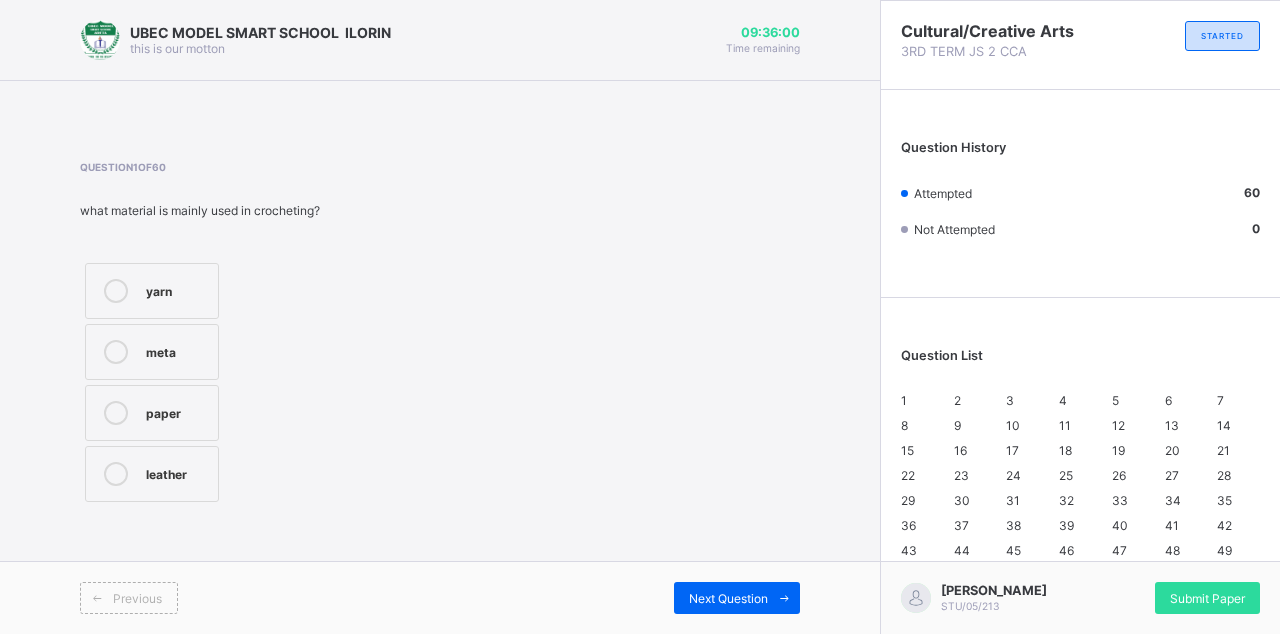 click on "Submit Paper" at bounding box center (1207, 598) 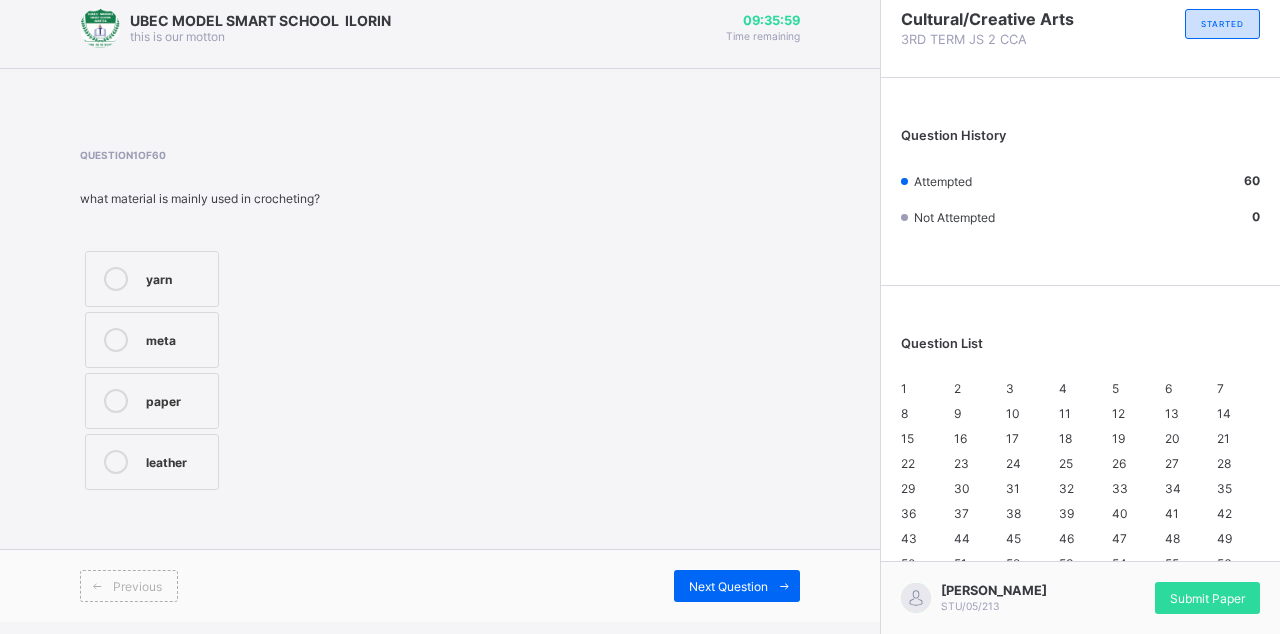 click on "Yes, Submit Paper" at bounding box center (681, 958) 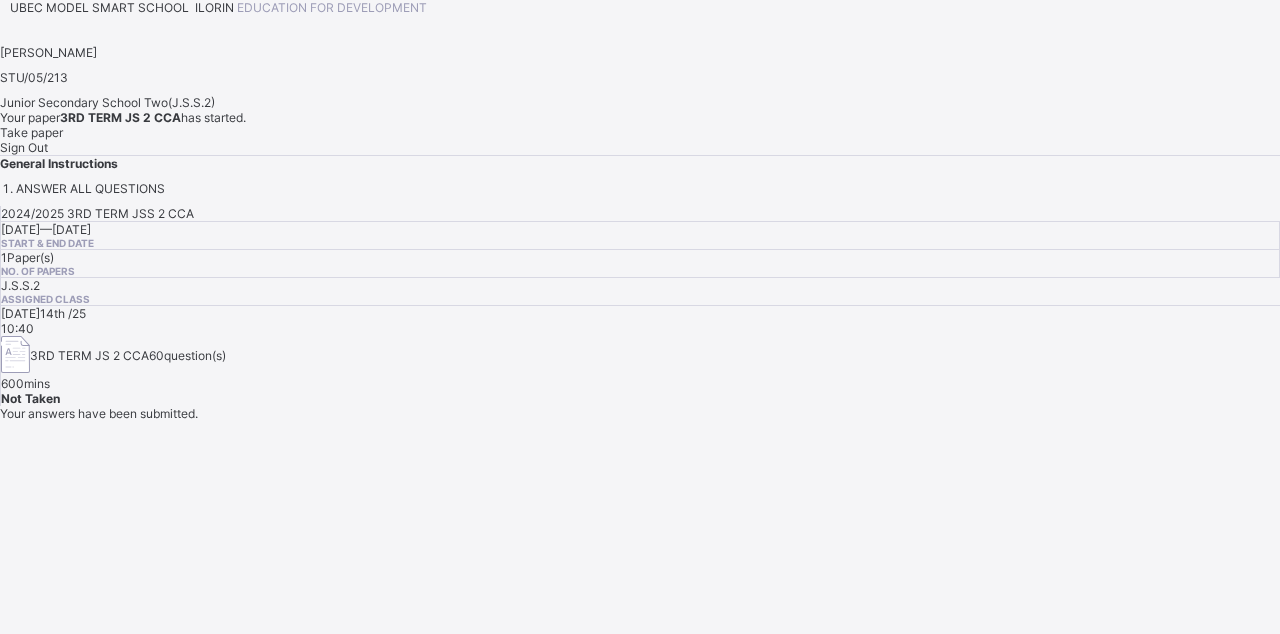 scroll, scrollTop: 0, scrollLeft: 0, axis: both 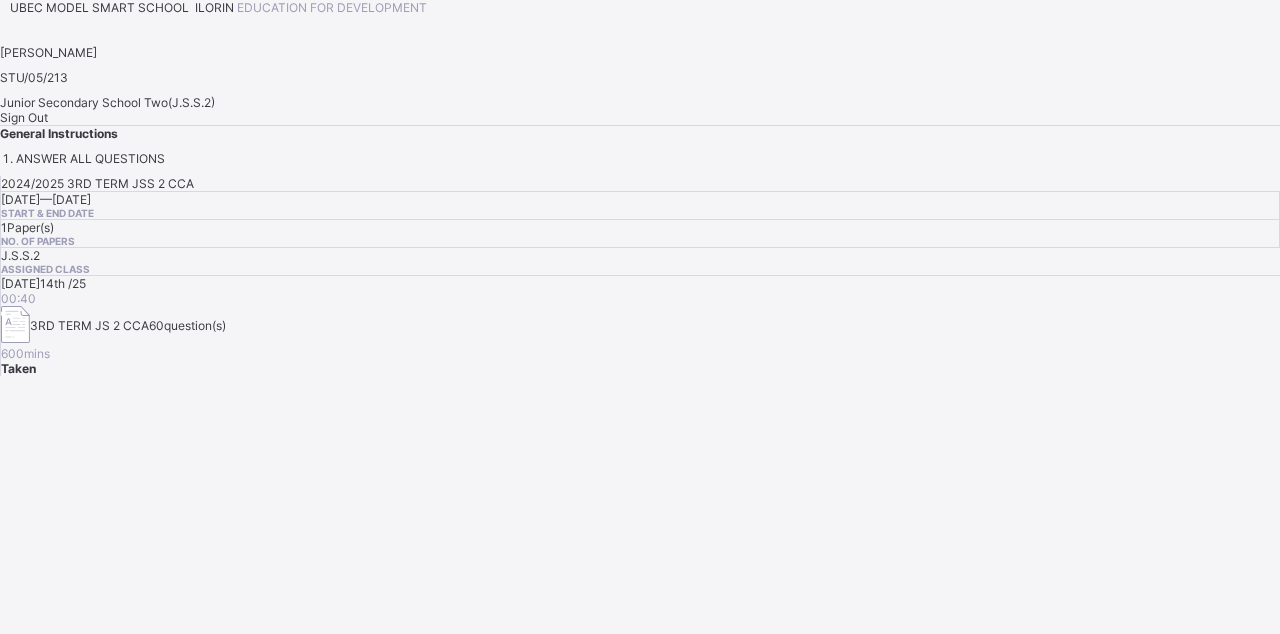 click on "Sign Out" at bounding box center (24, 117) 